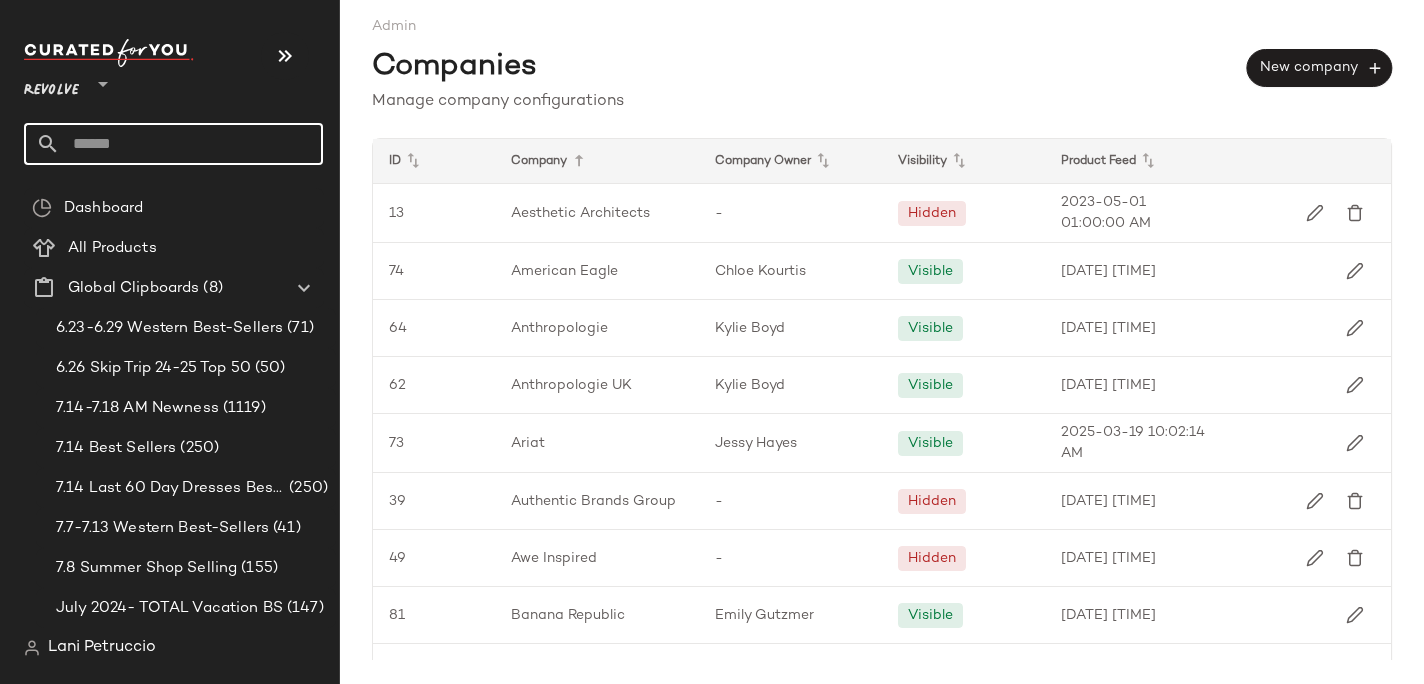 scroll, scrollTop: 0, scrollLeft: 0, axis: both 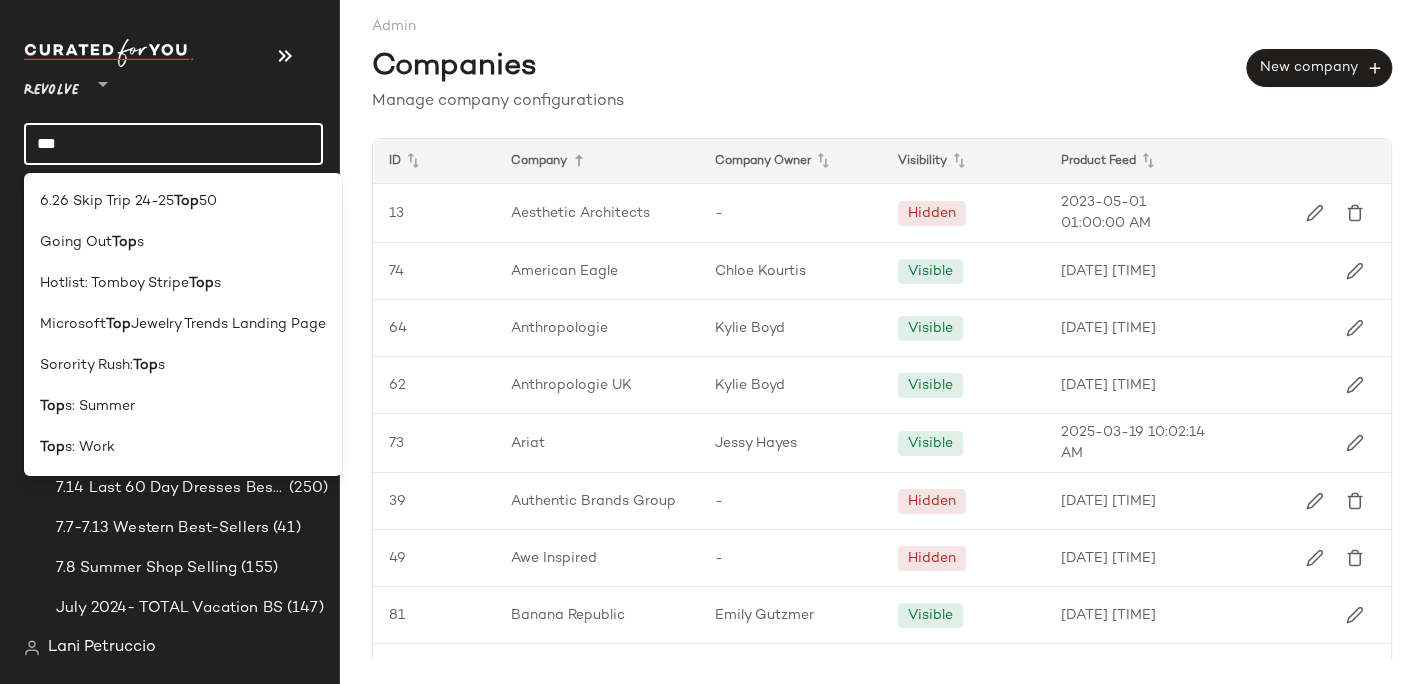 click on "***" 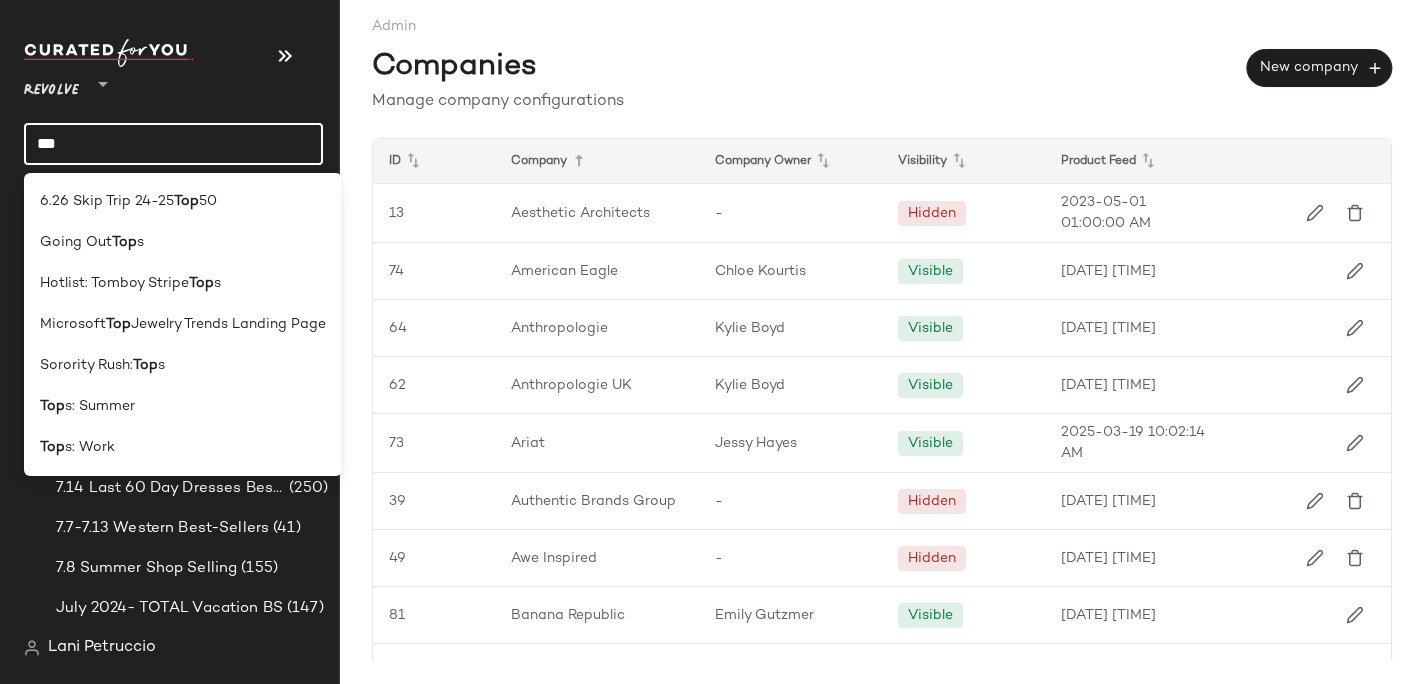 click on "***" 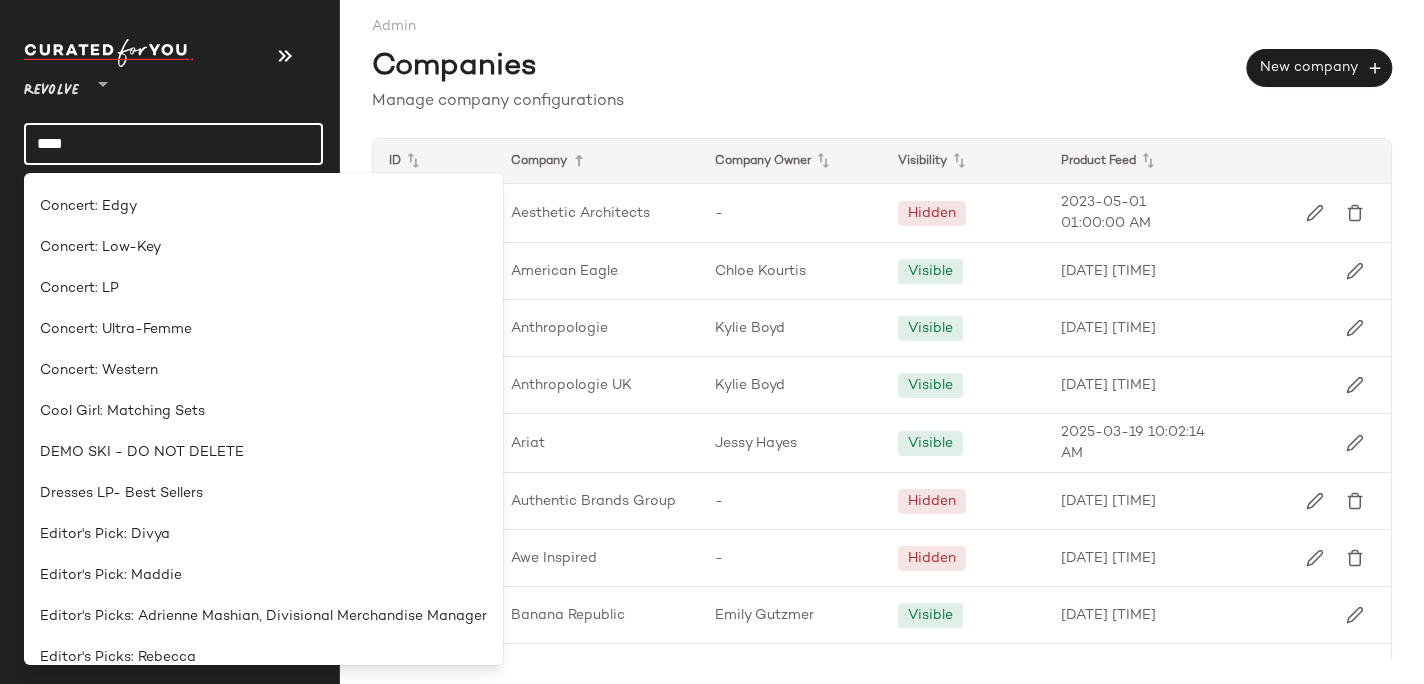 scroll, scrollTop: 1760, scrollLeft: 0, axis: vertical 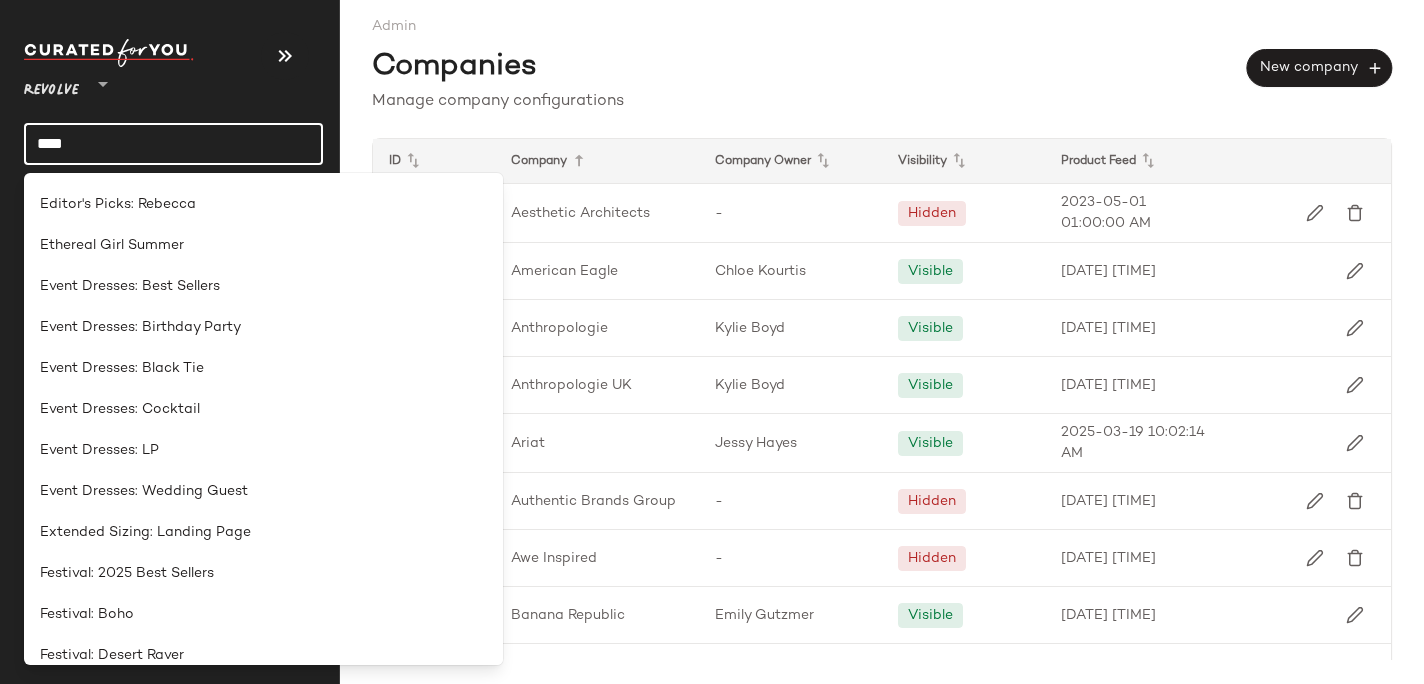 click on "****" 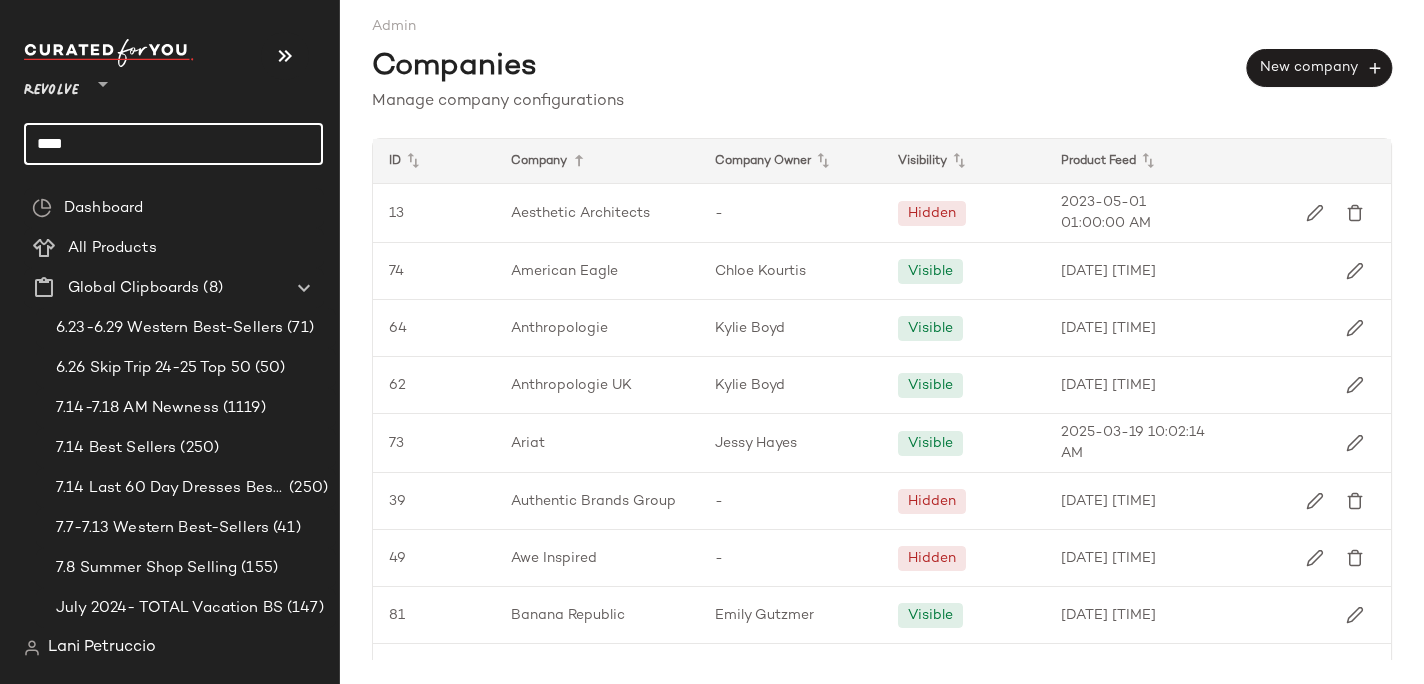 click on "****" 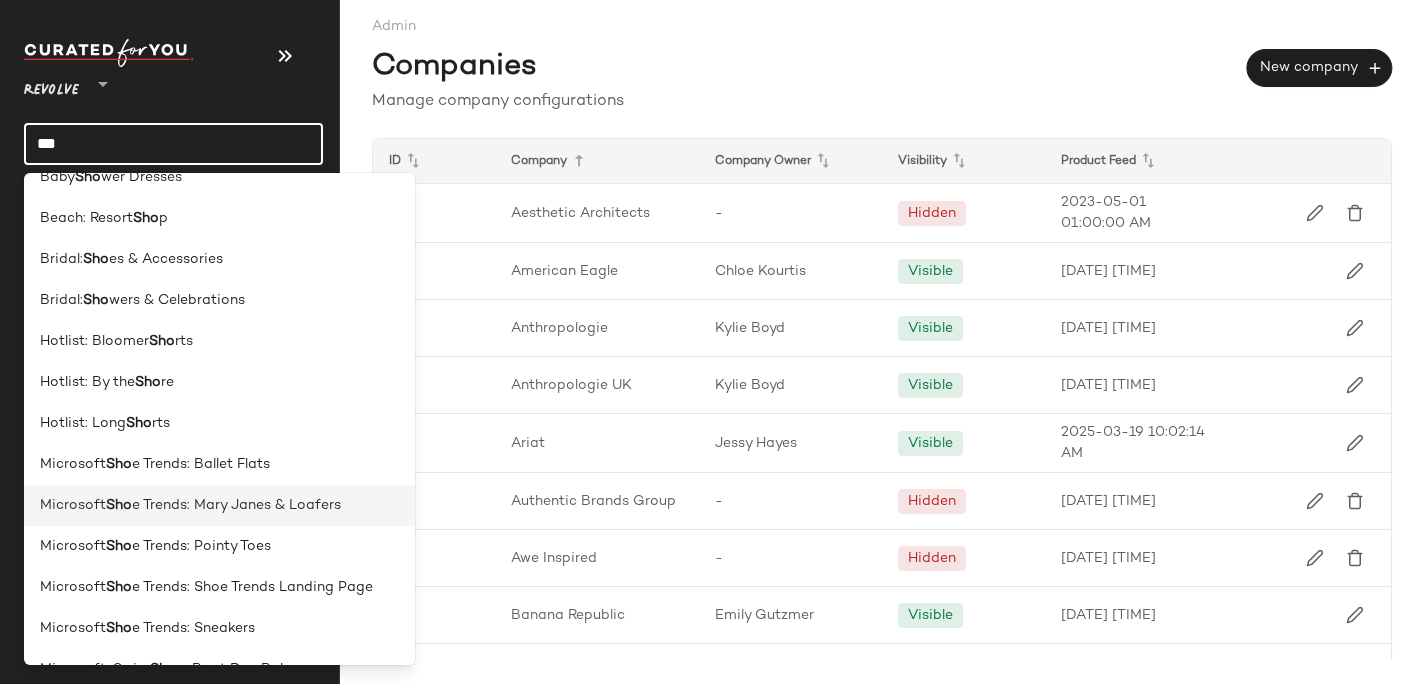 scroll, scrollTop: 66, scrollLeft: 0, axis: vertical 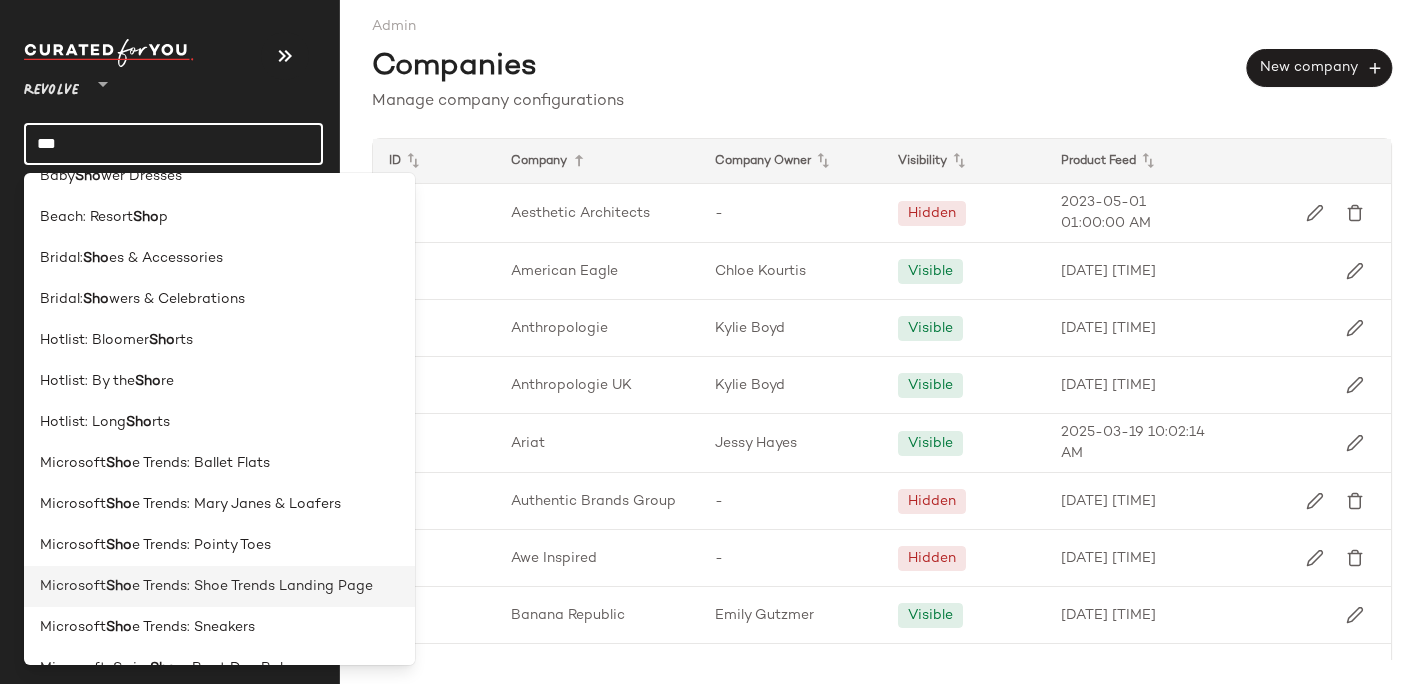 click on "e Trends: Shoe Trends Landing Page" at bounding box center [252, 586] 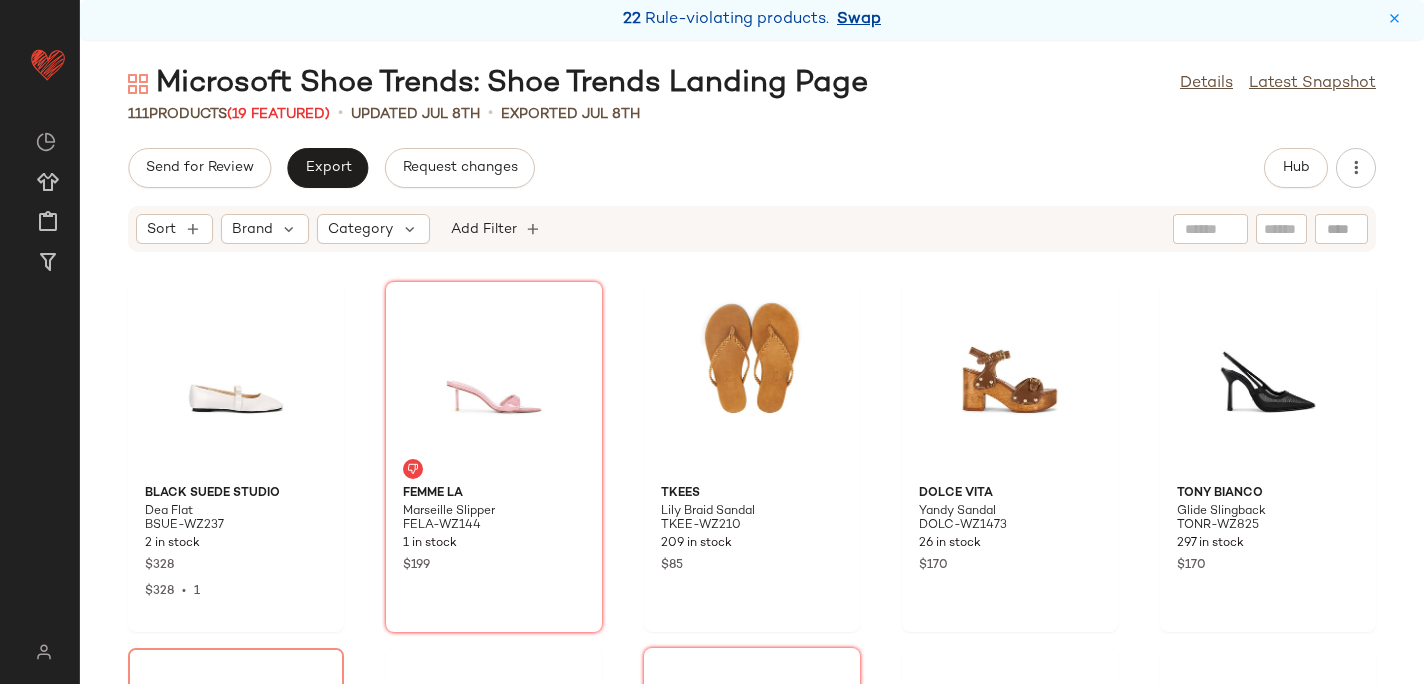 click on "Swap" at bounding box center [859, 20] 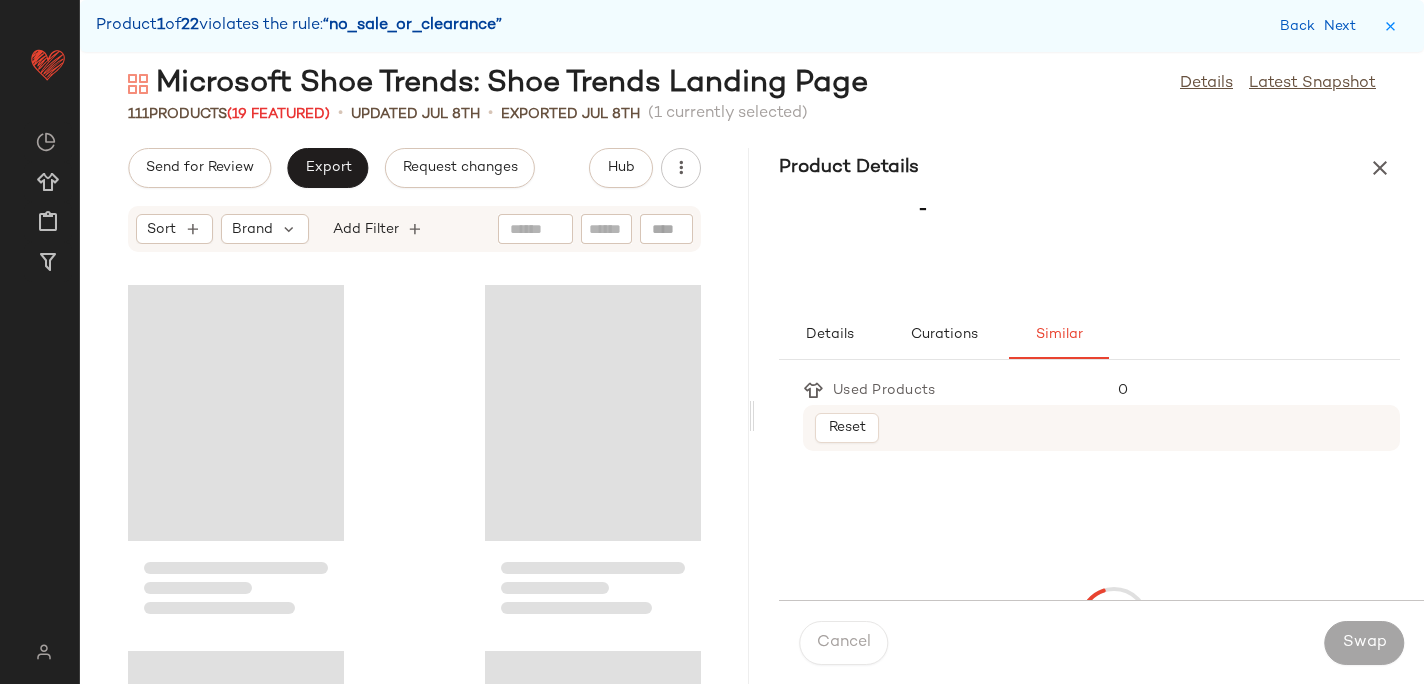 scroll, scrollTop: 732, scrollLeft: 0, axis: vertical 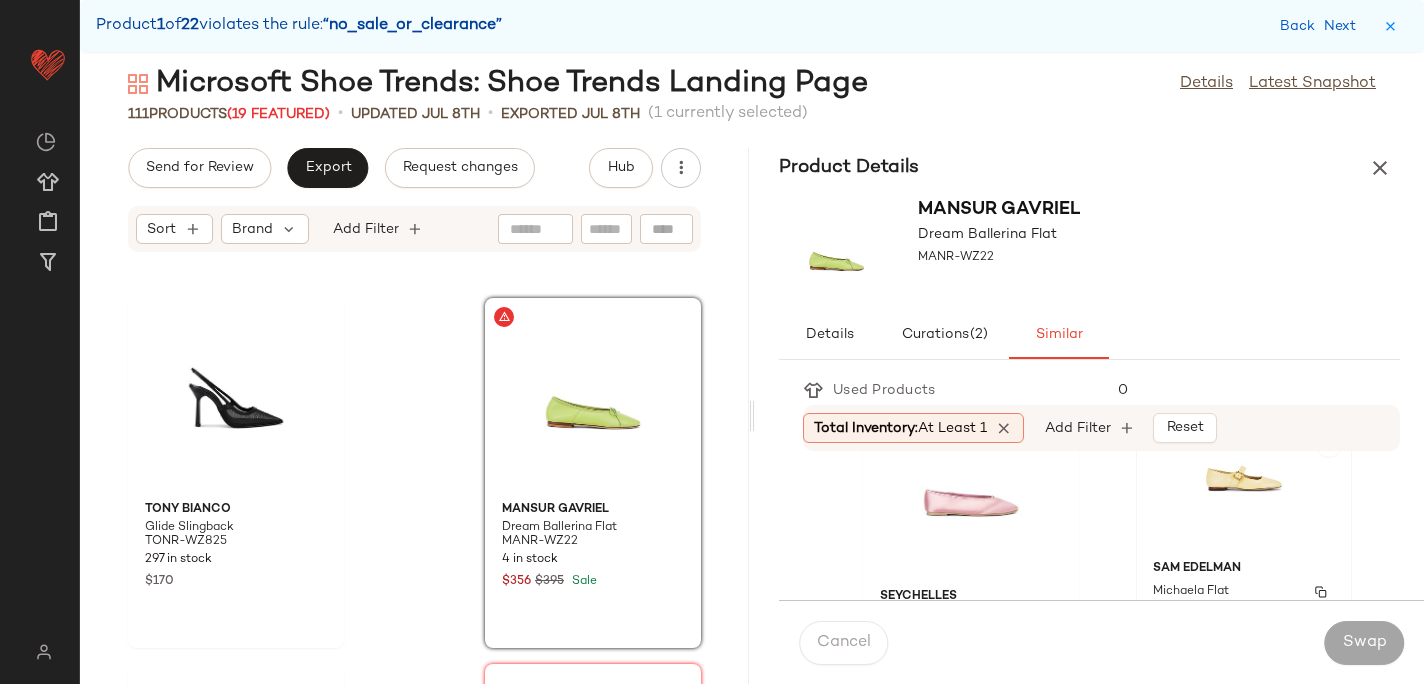 click on "Sam Edelman Michaela Flat SAME-WZ1172 22 in stock $130" 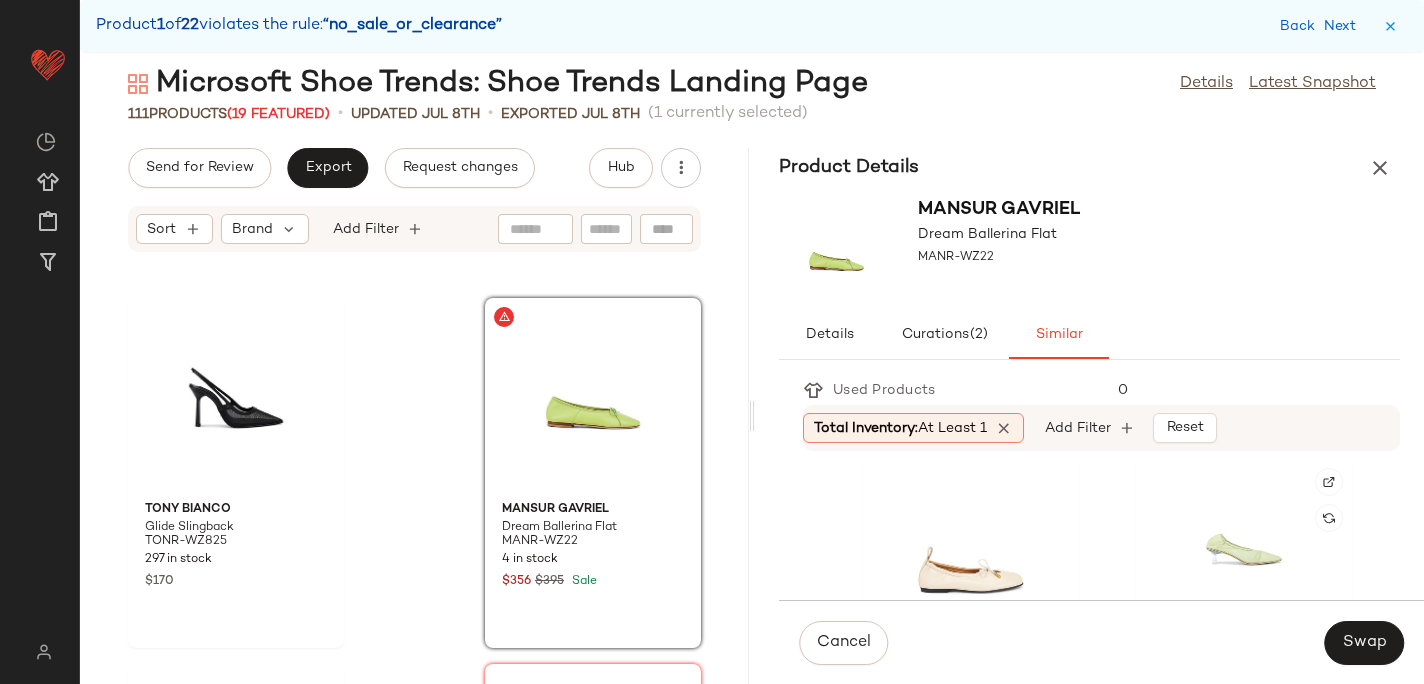 scroll, scrollTop: 749, scrollLeft: 0, axis: vertical 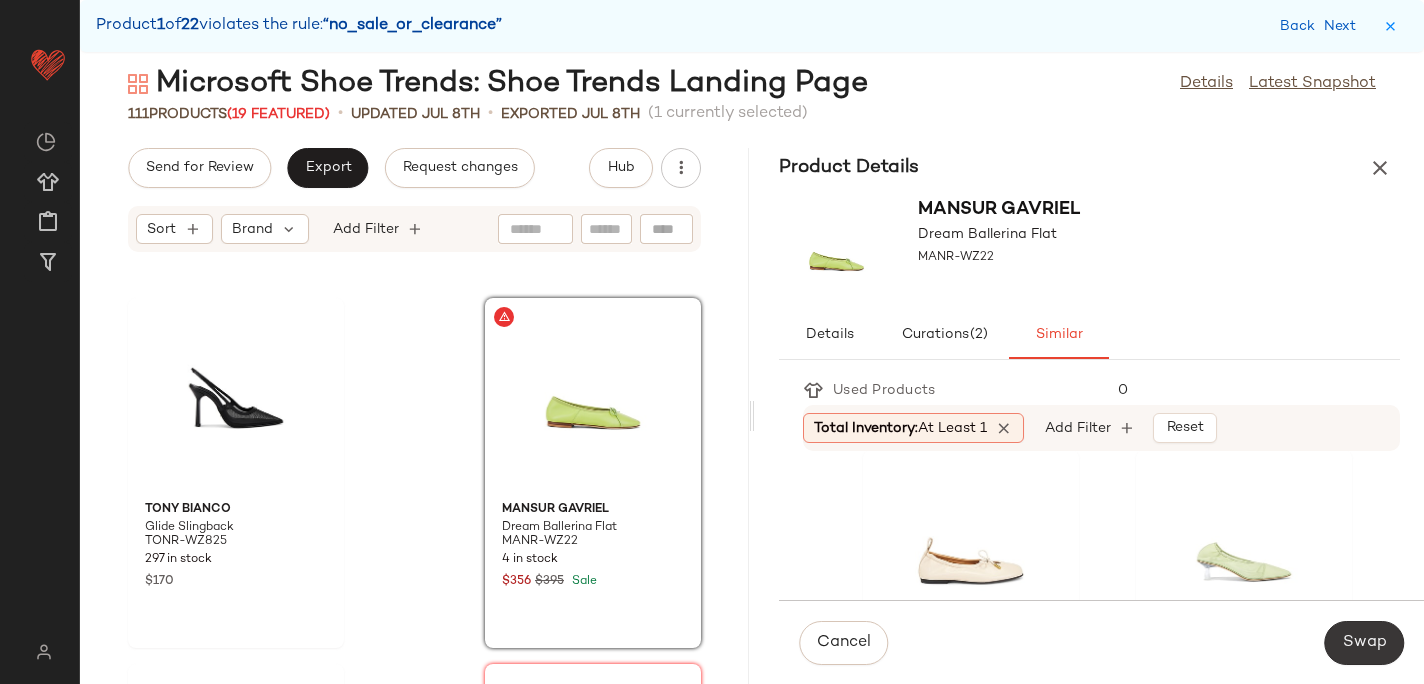 click on "Swap" 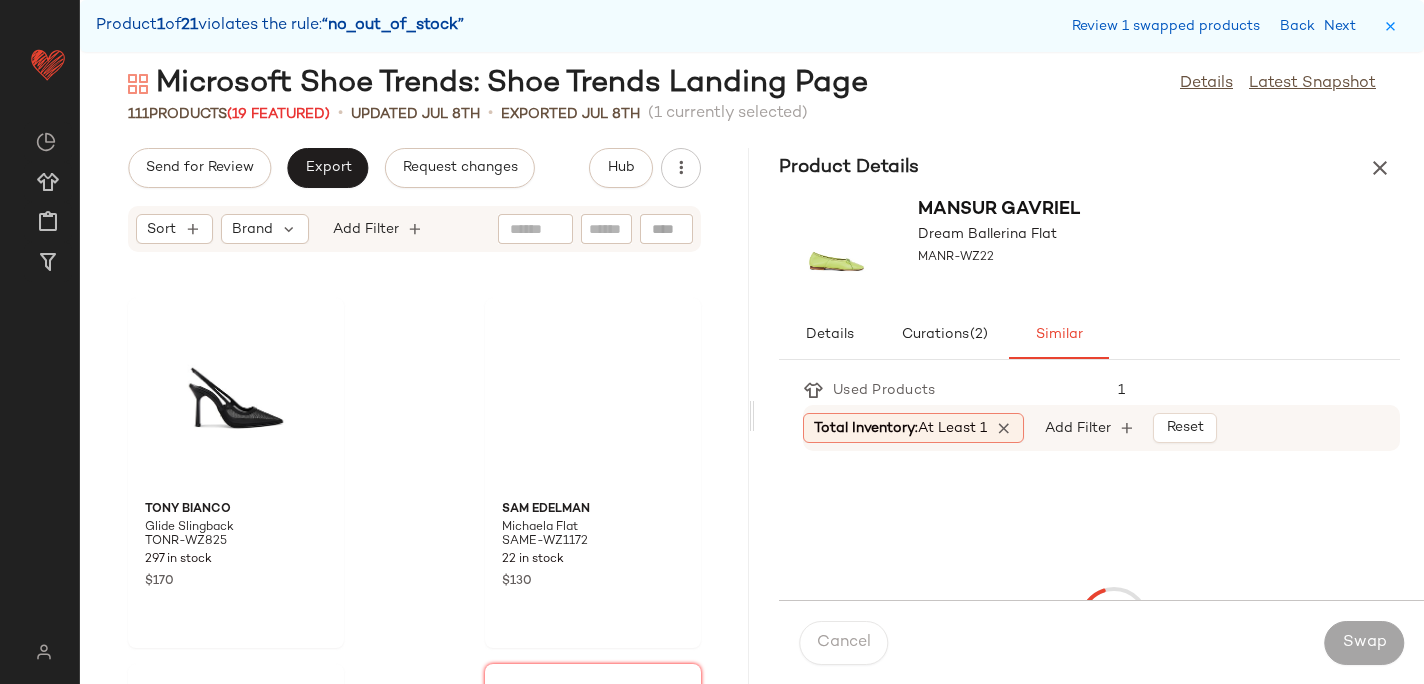 scroll, scrollTop: 1830, scrollLeft: 0, axis: vertical 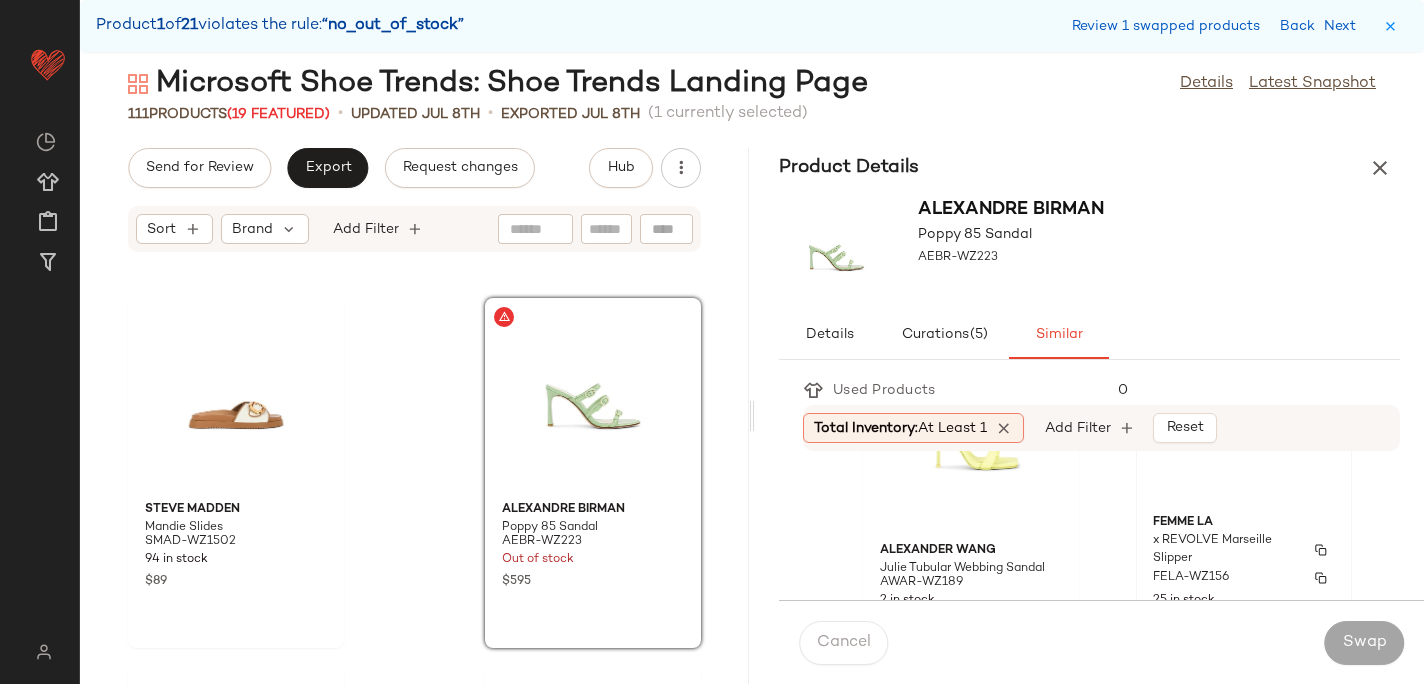 click on "FEMME LA" at bounding box center (1244, 523) 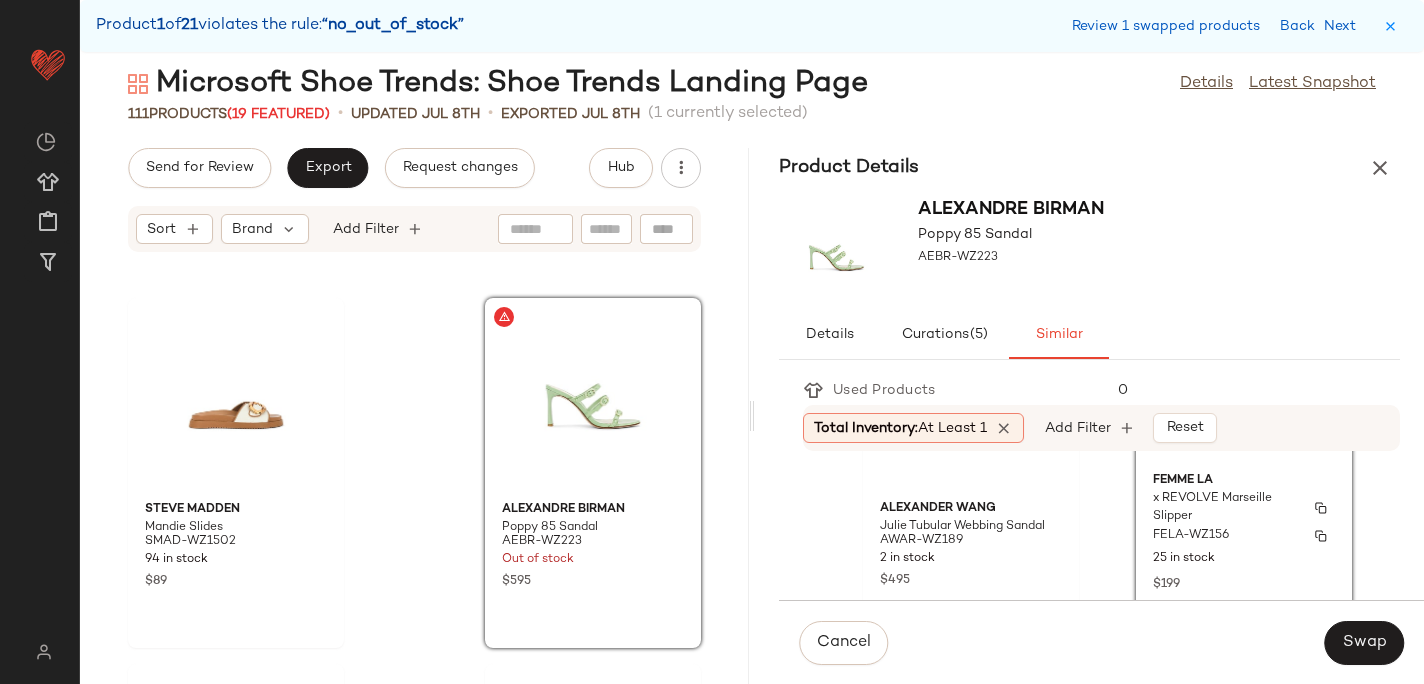 scroll, scrollTop: 192, scrollLeft: 0, axis: vertical 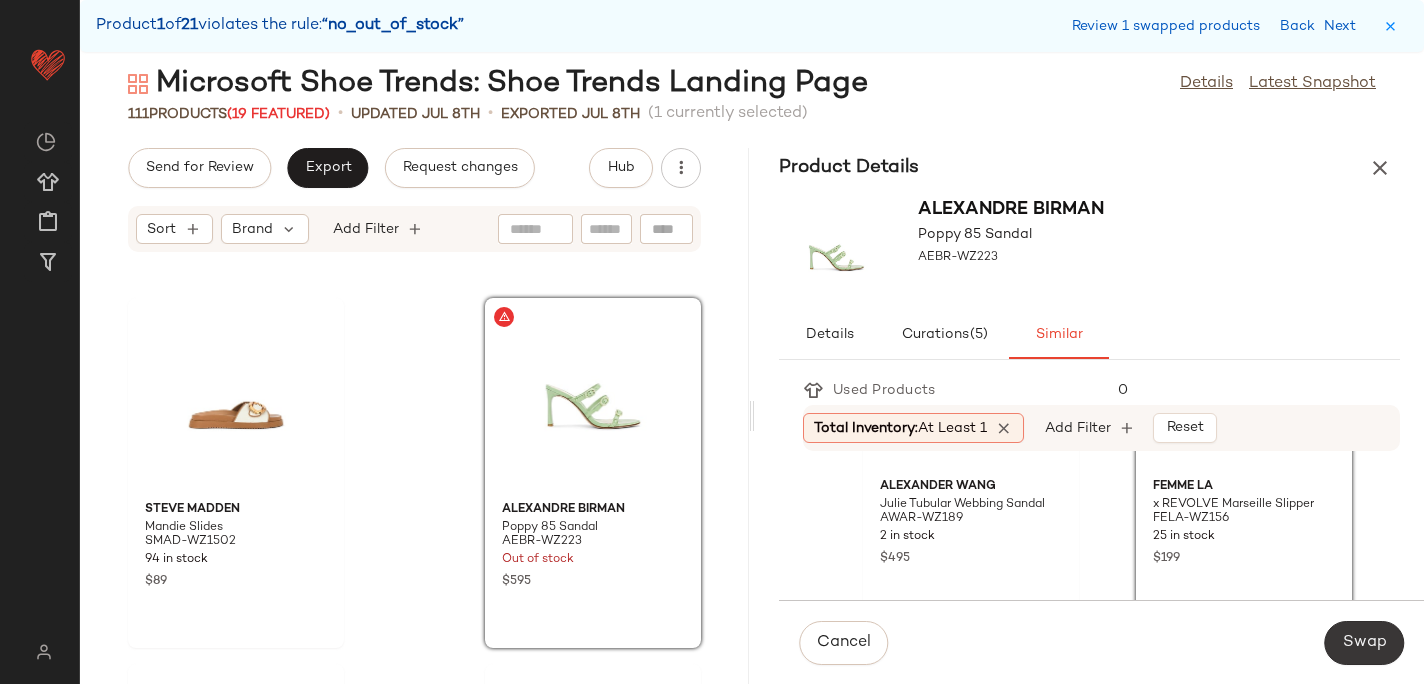 click on "Swap" 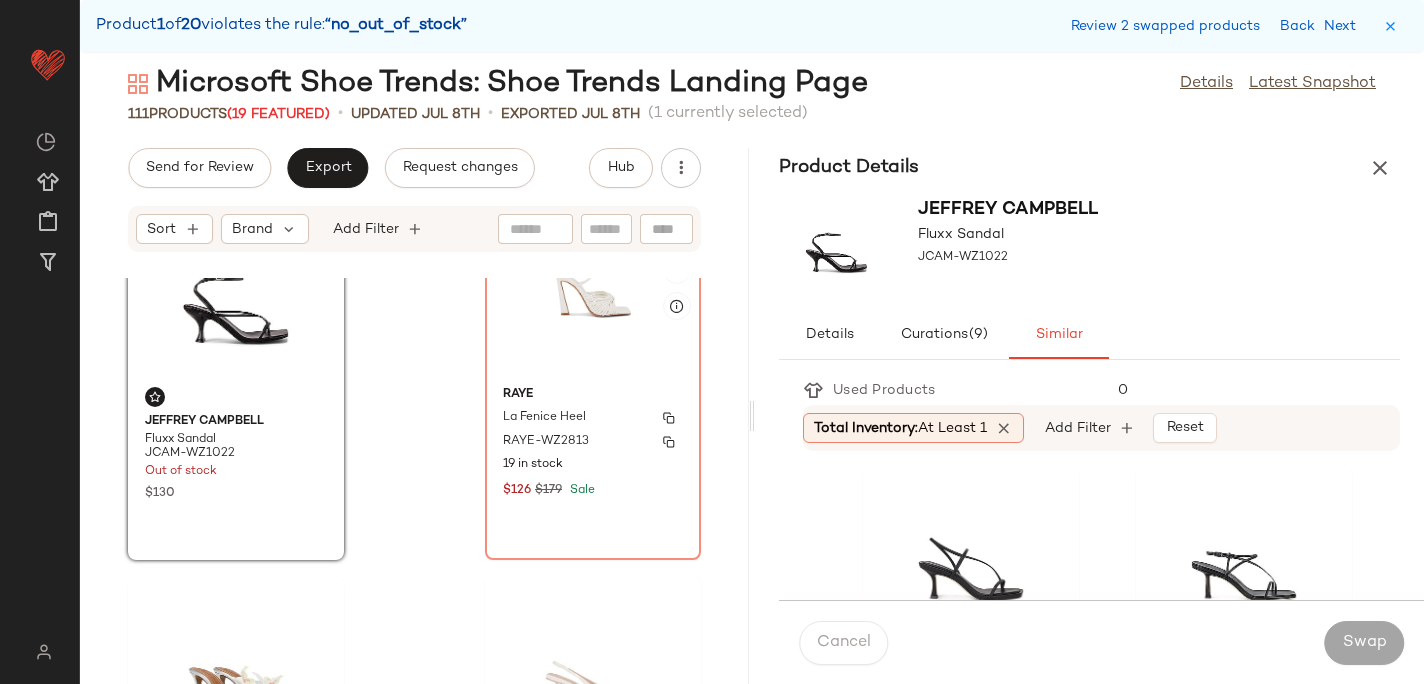 scroll, scrollTop: 3733, scrollLeft: 0, axis: vertical 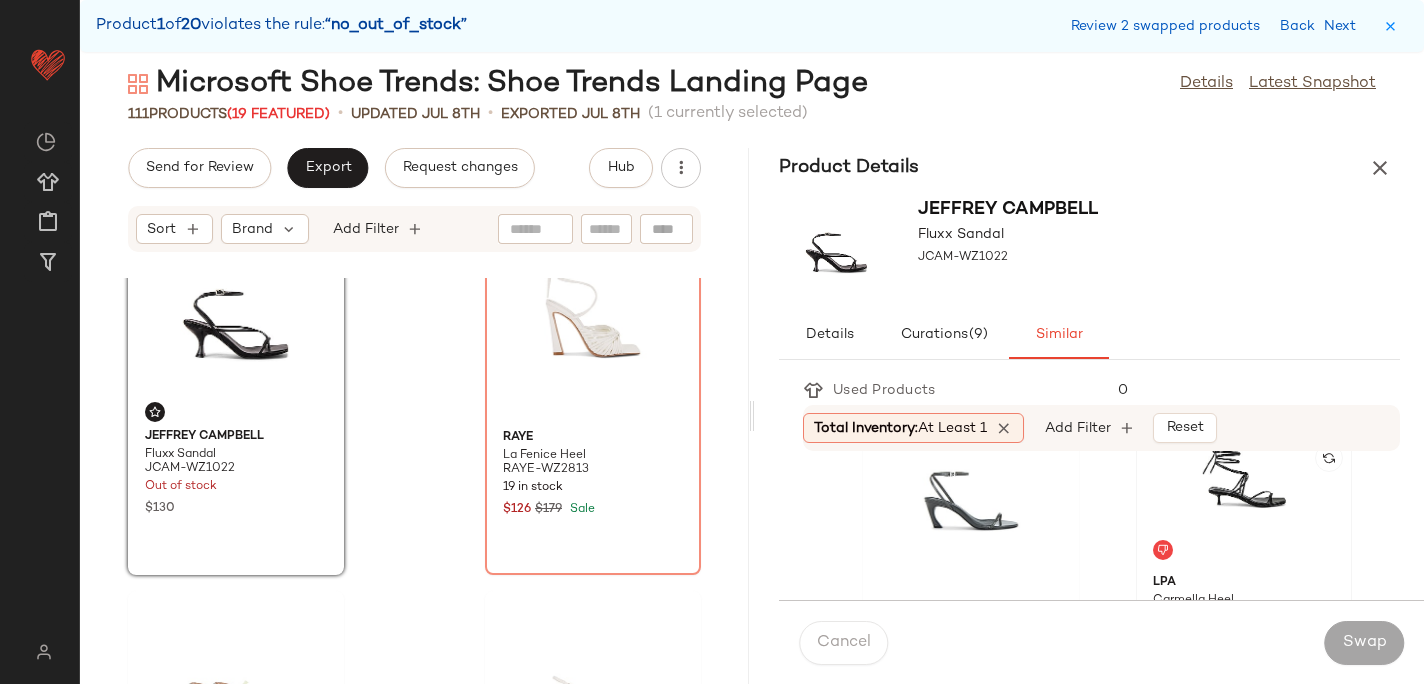 click 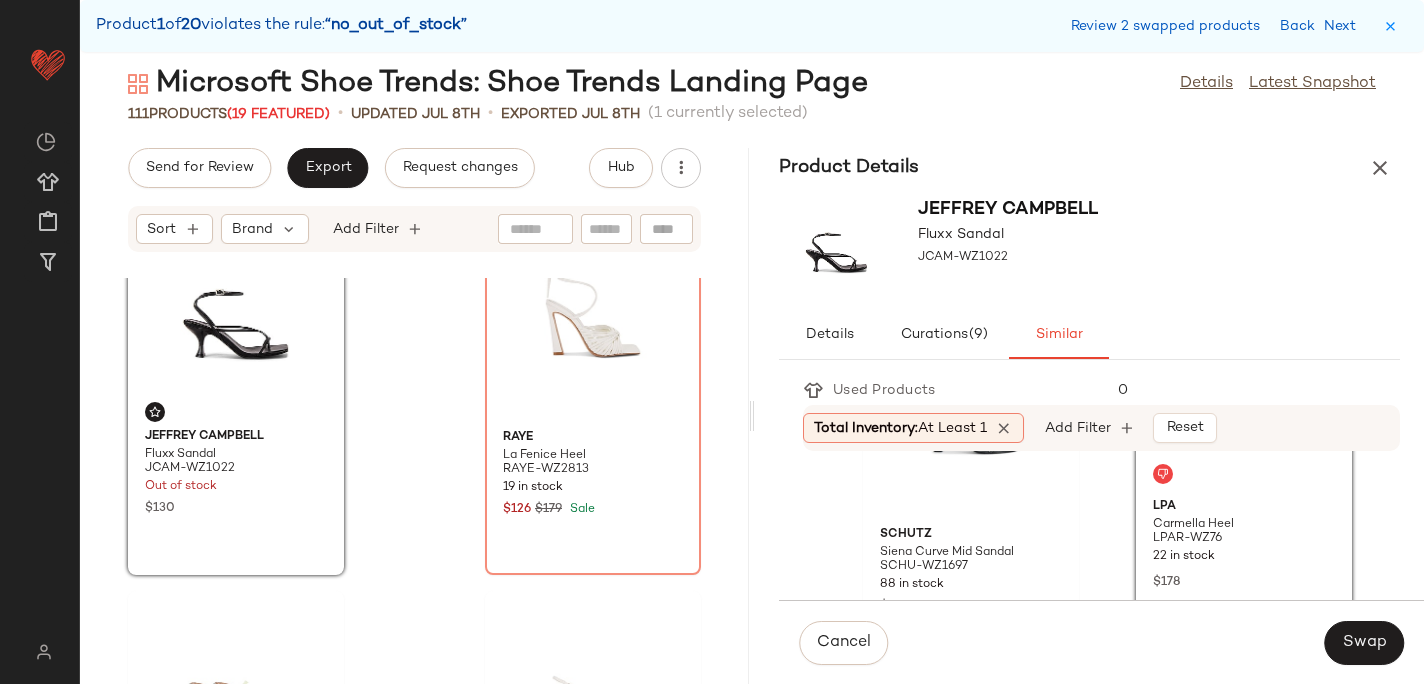 scroll, scrollTop: 1244, scrollLeft: 0, axis: vertical 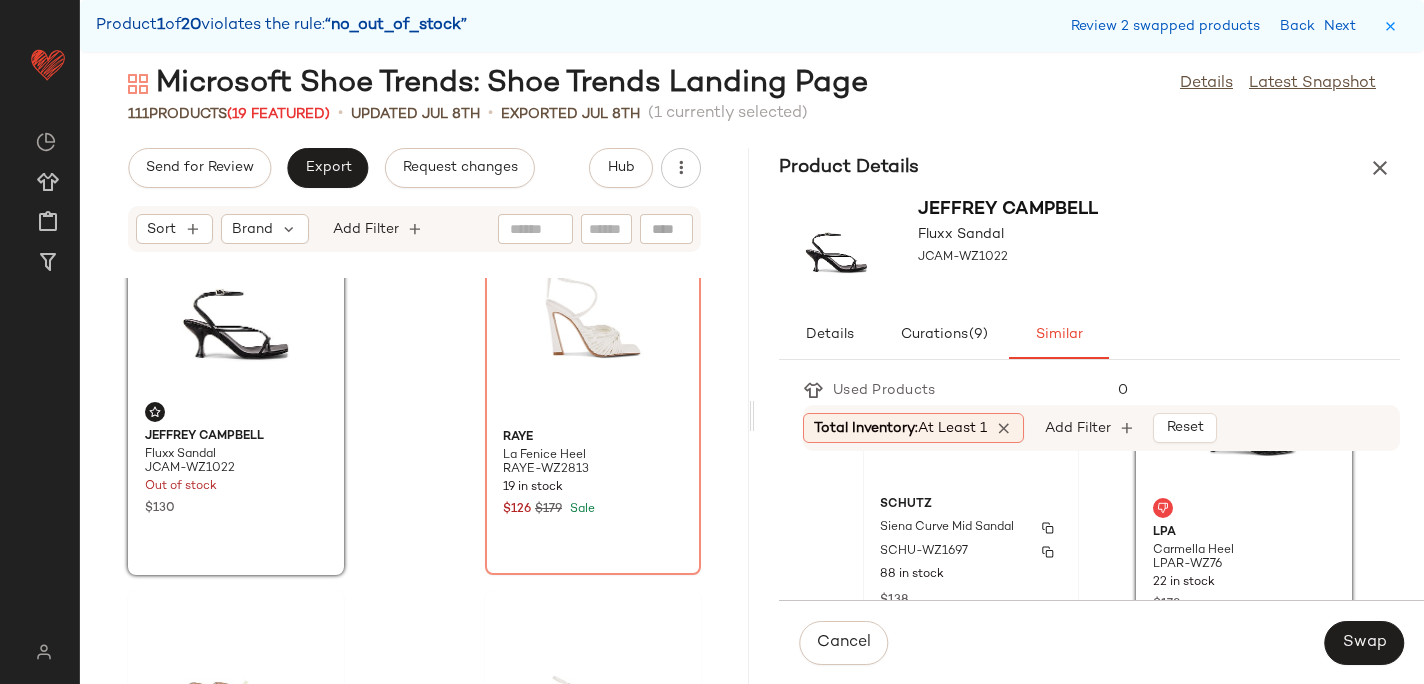 click on "SCHU-WZ1697" at bounding box center (971, 552) 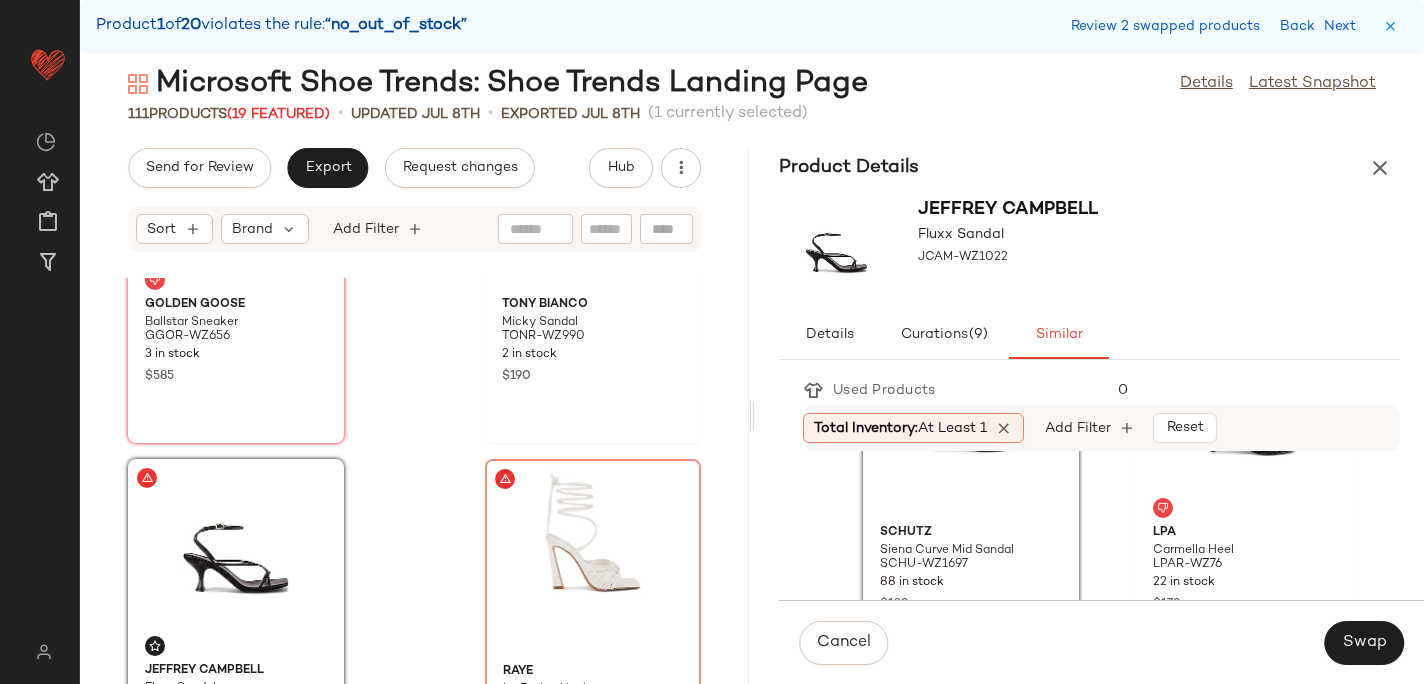 scroll, scrollTop: 3462, scrollLeft: 0, axis: vertical 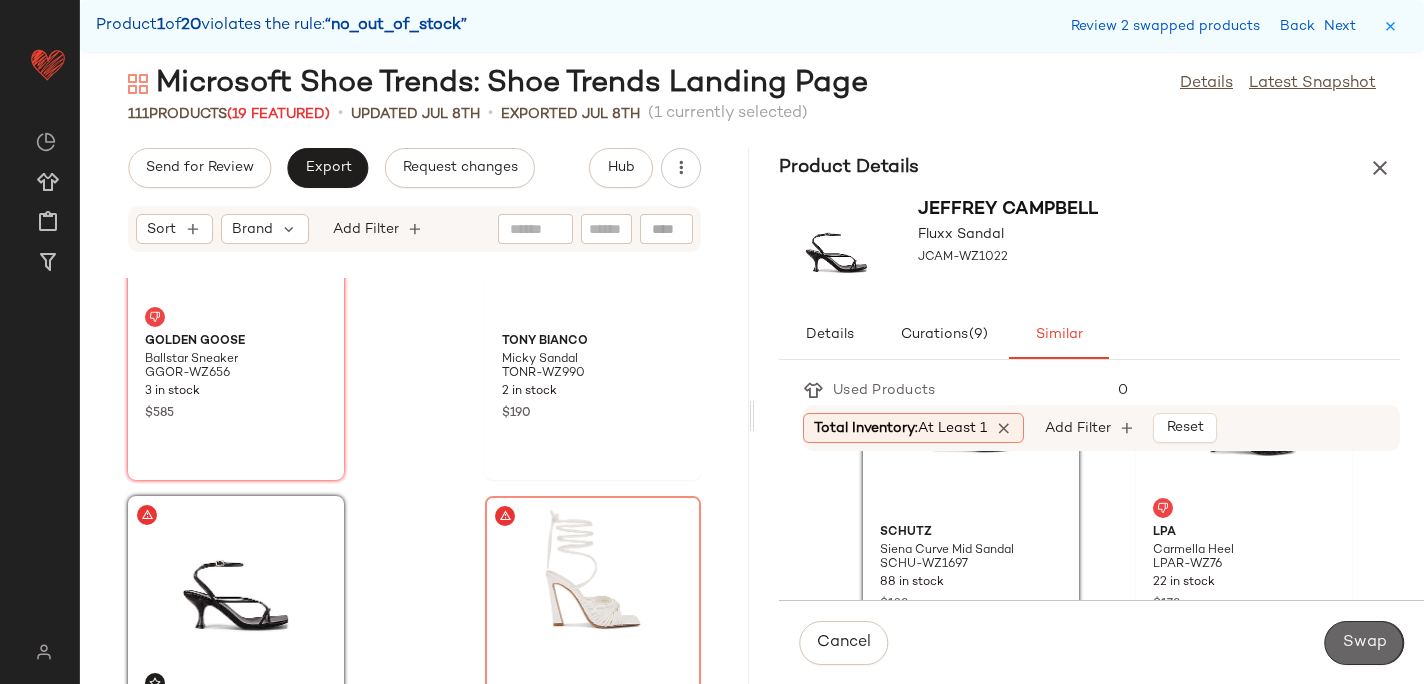 click on "Swap" at bounding box center [1364, 643] 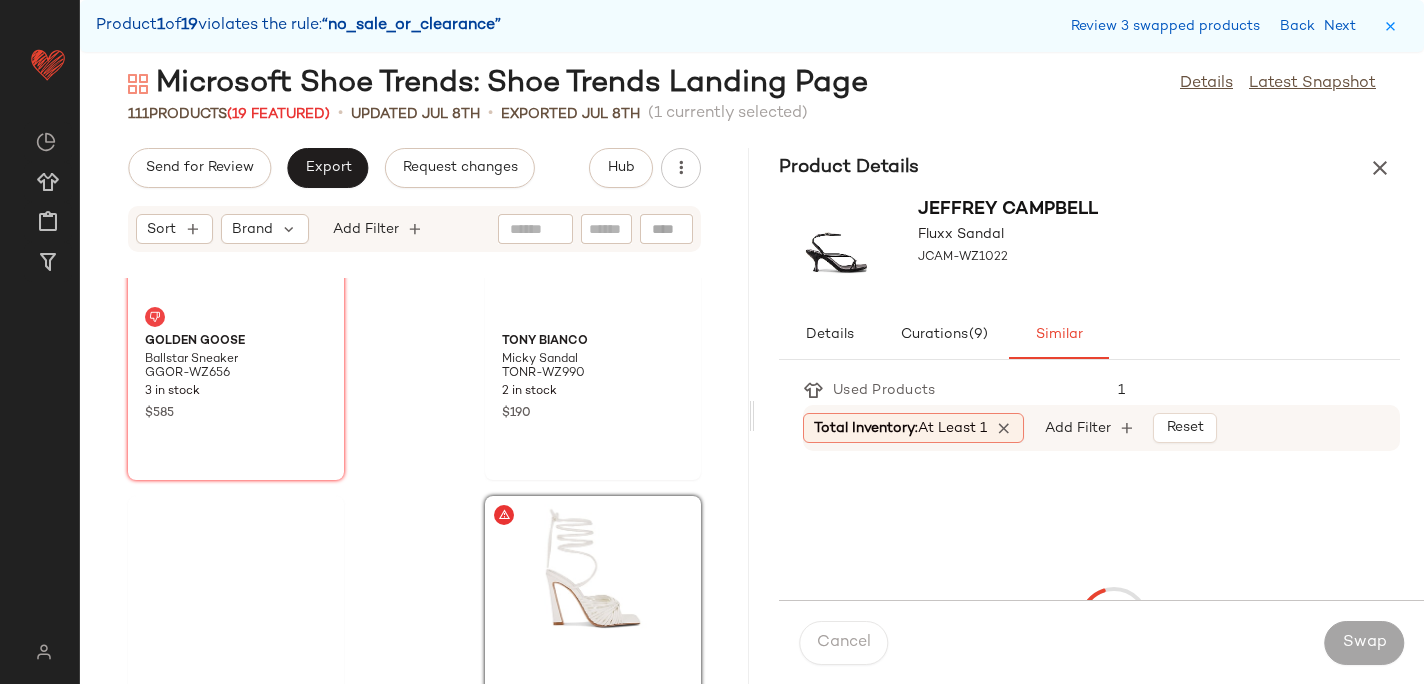 scroll, scrollTop: 3660, scrollLeft: 0, axis: vertical 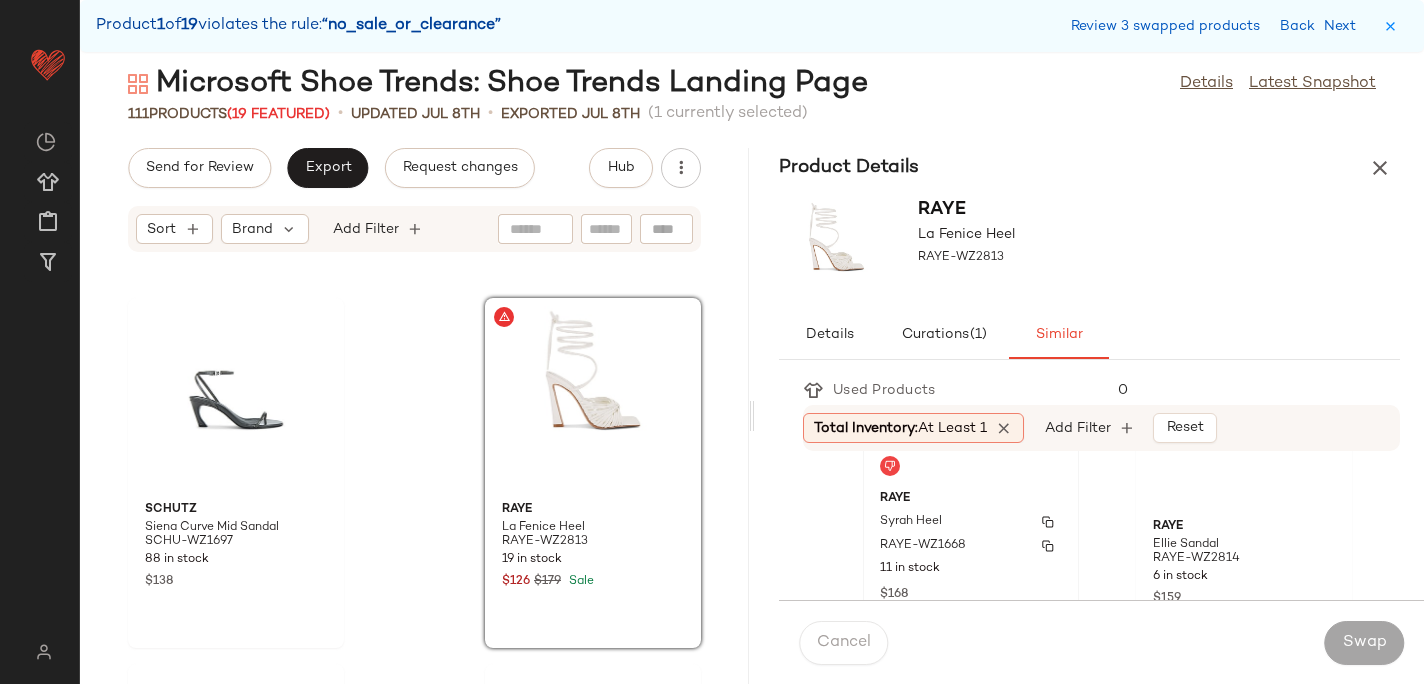 click on "RAYE" at bounding box center (971, 499) 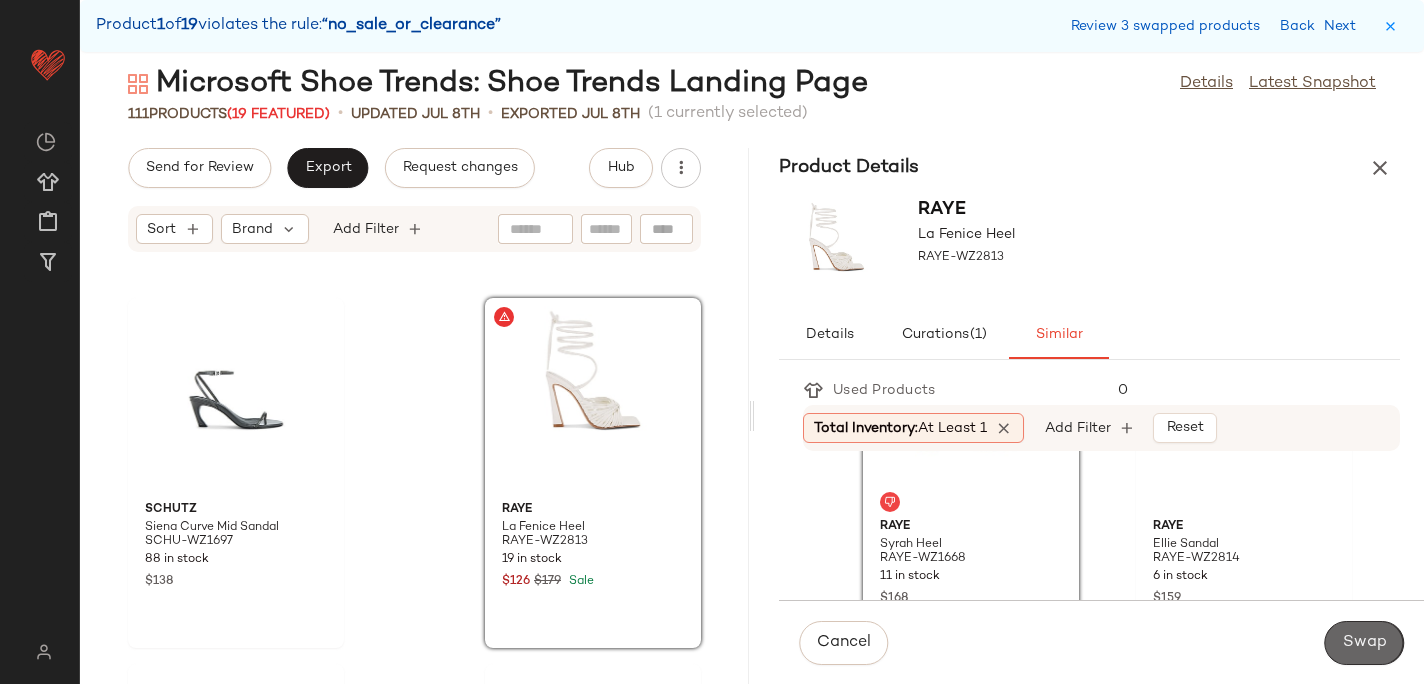 click on "Swap" 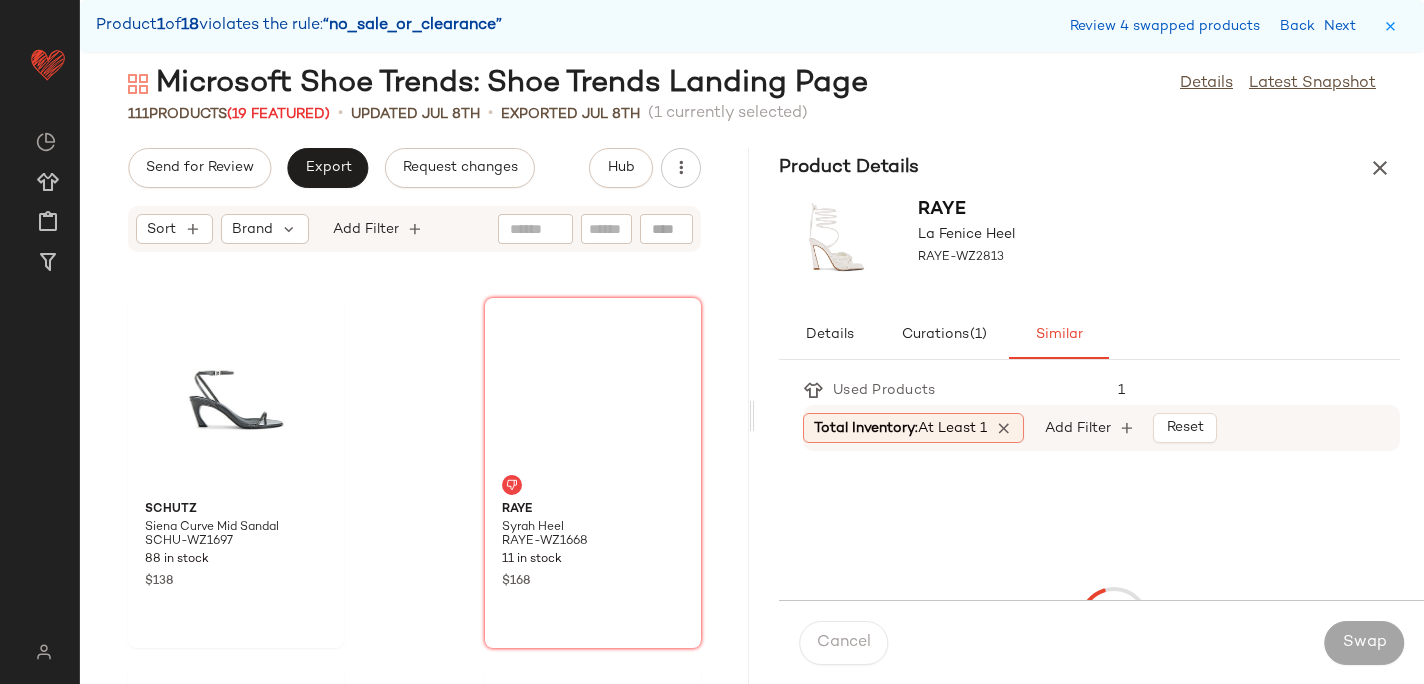scroll, scrollTop: 4758, scrollLeft: 0, axis: vertical 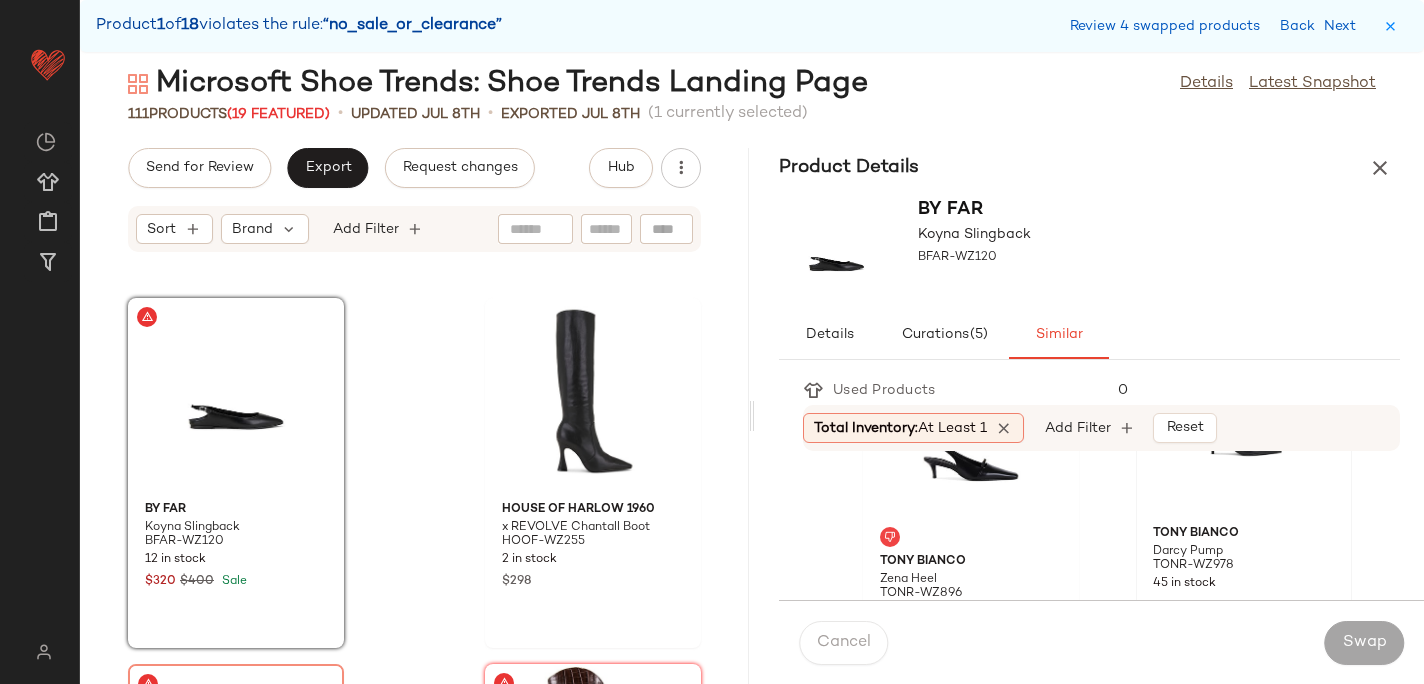 click 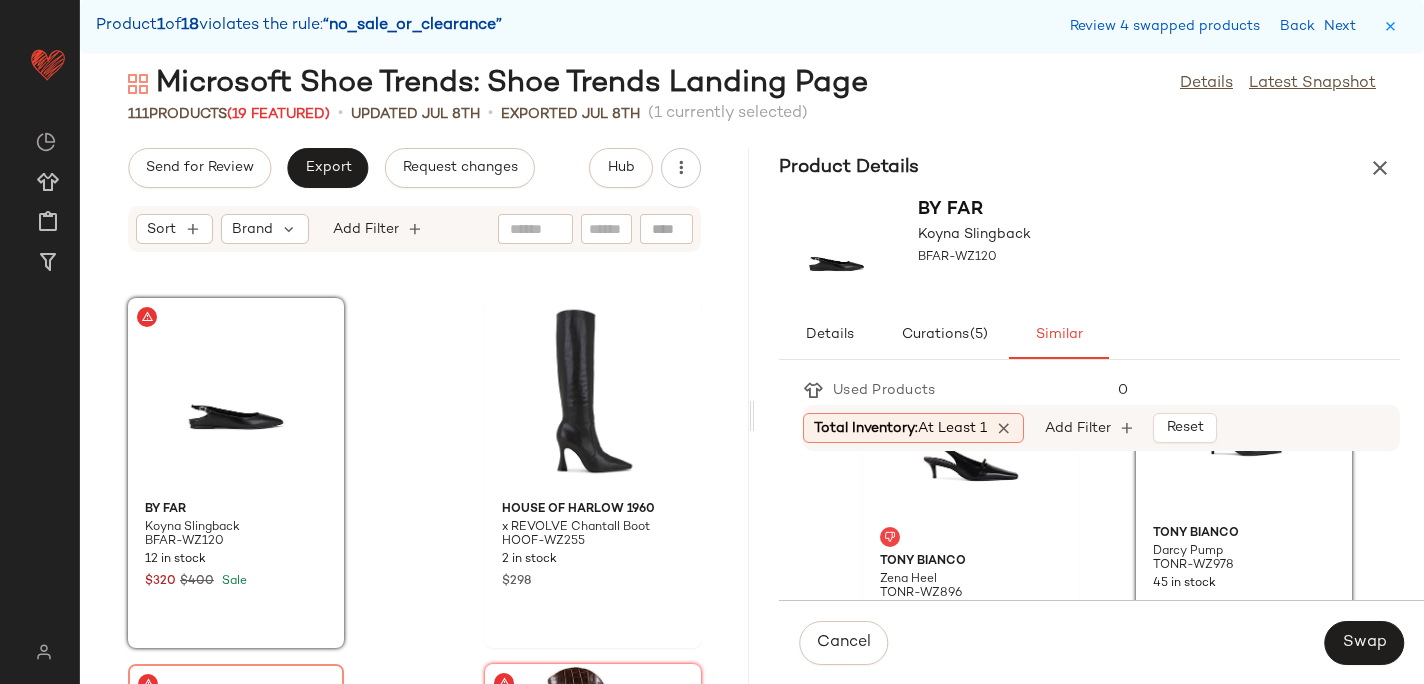 scroll, scrollTop: 734, scrollLeft: 0, axis: vertical 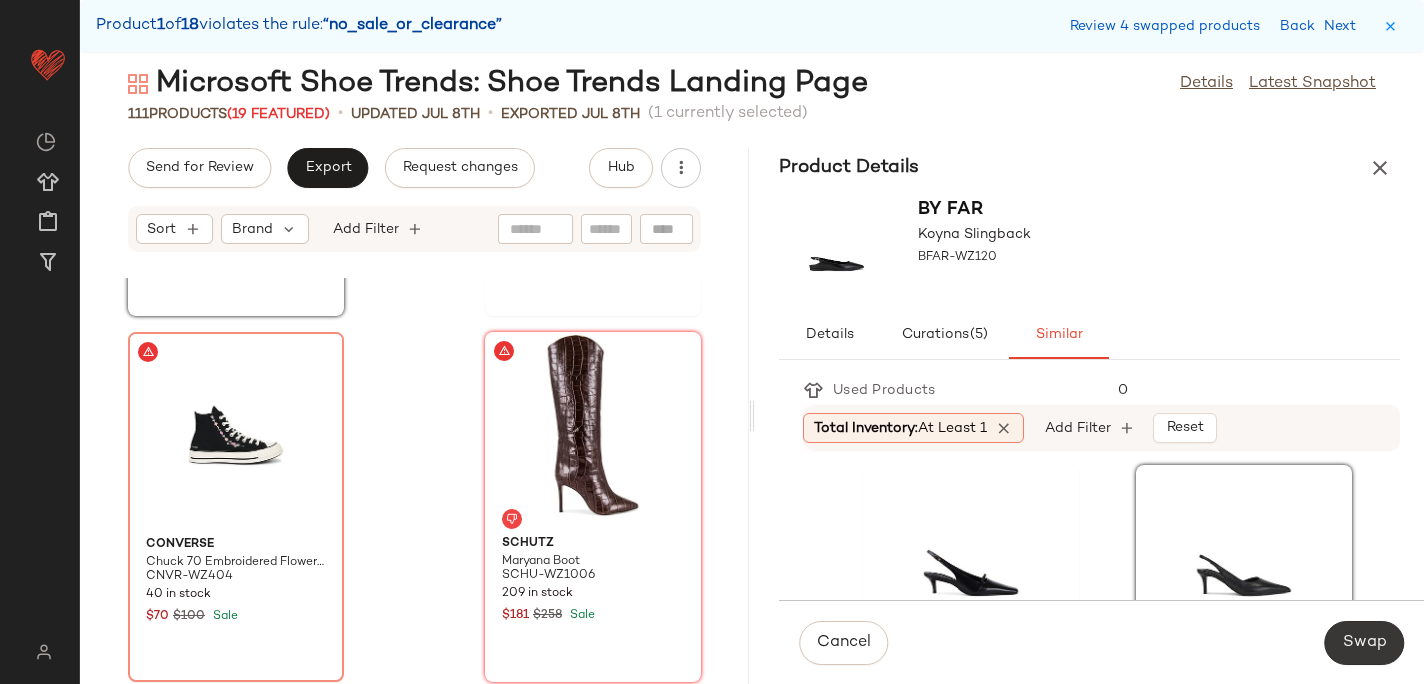 click on "Swap" 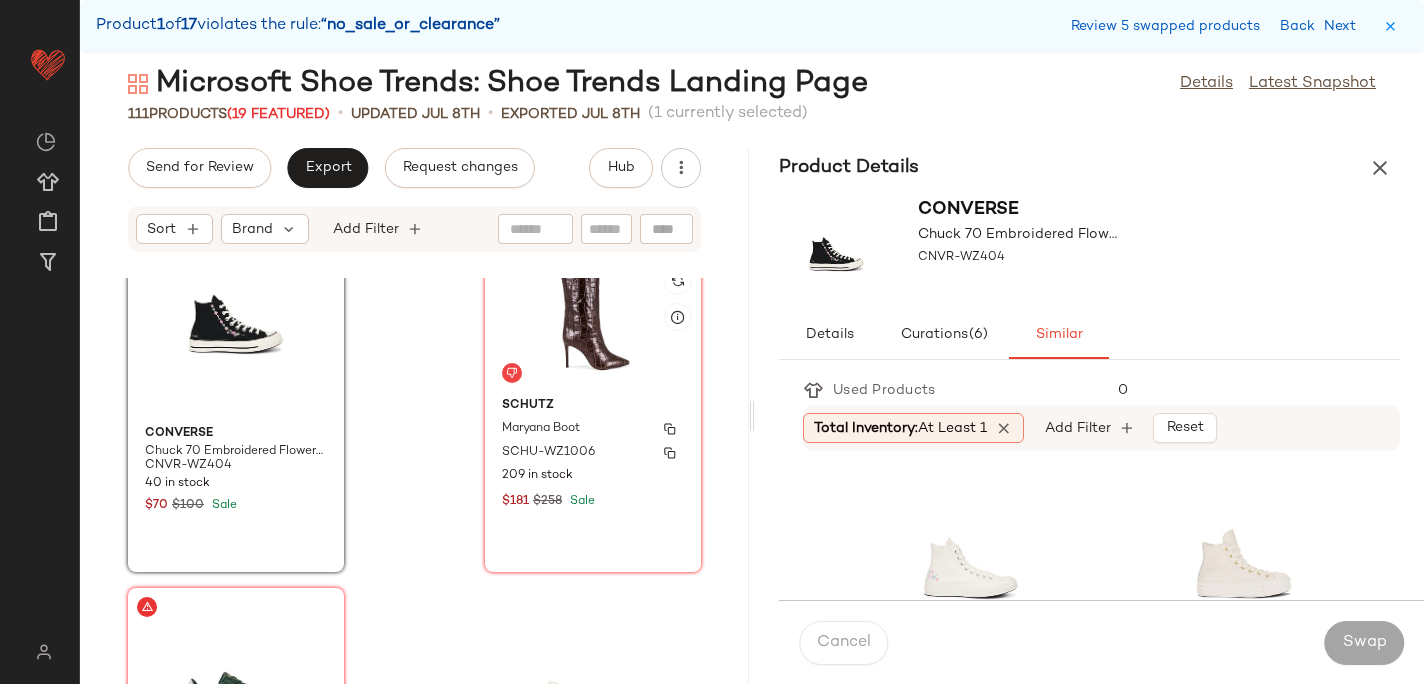 scroll, scrollTop: 5205, scrollLeft: 0, axis: vertical 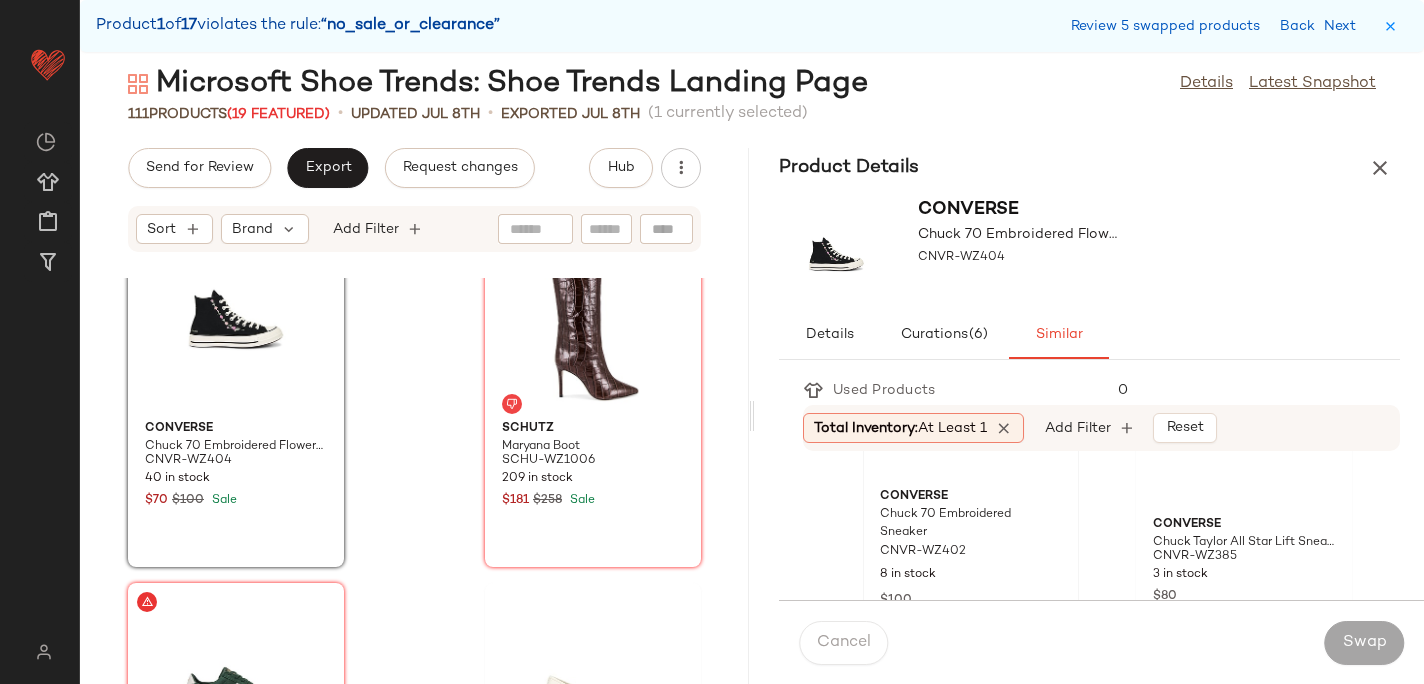 click on "Chuck 70 Embroidered Sneaker" at bounding box center [953, 524] 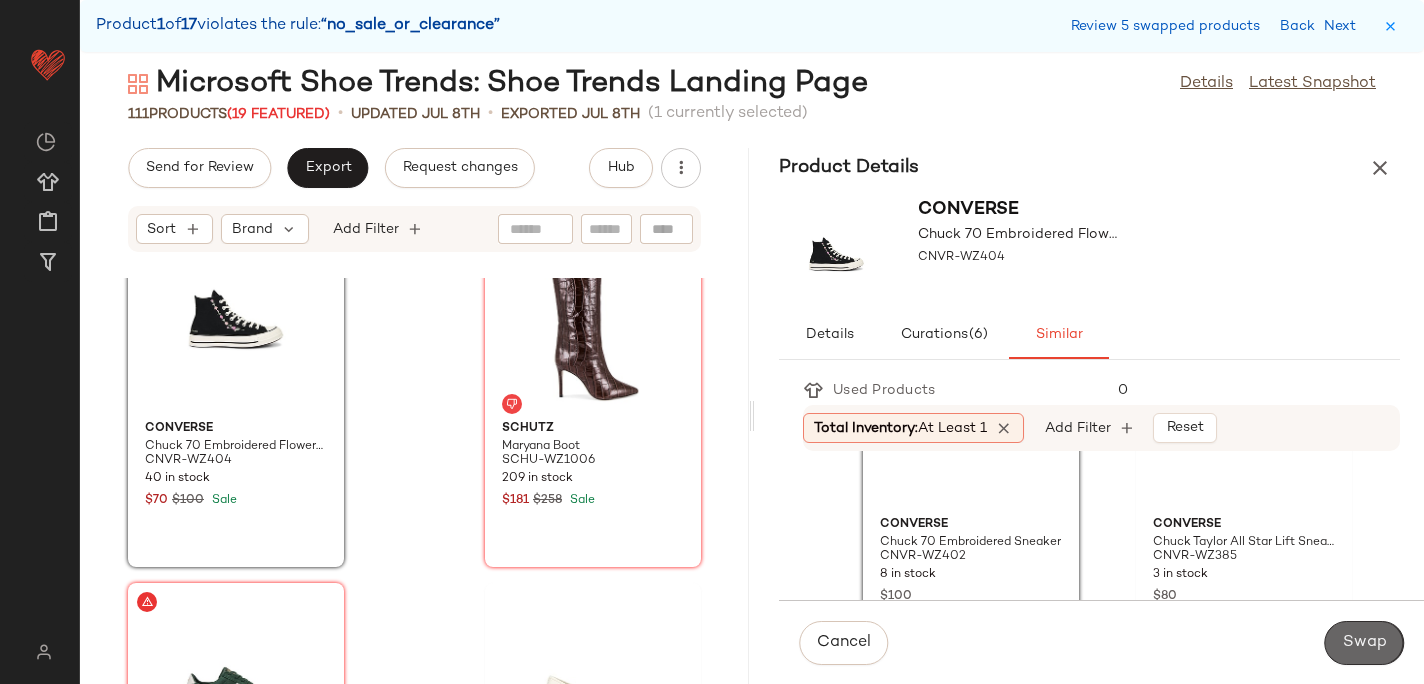click on "Swap" at bounding box center [1364, 643] 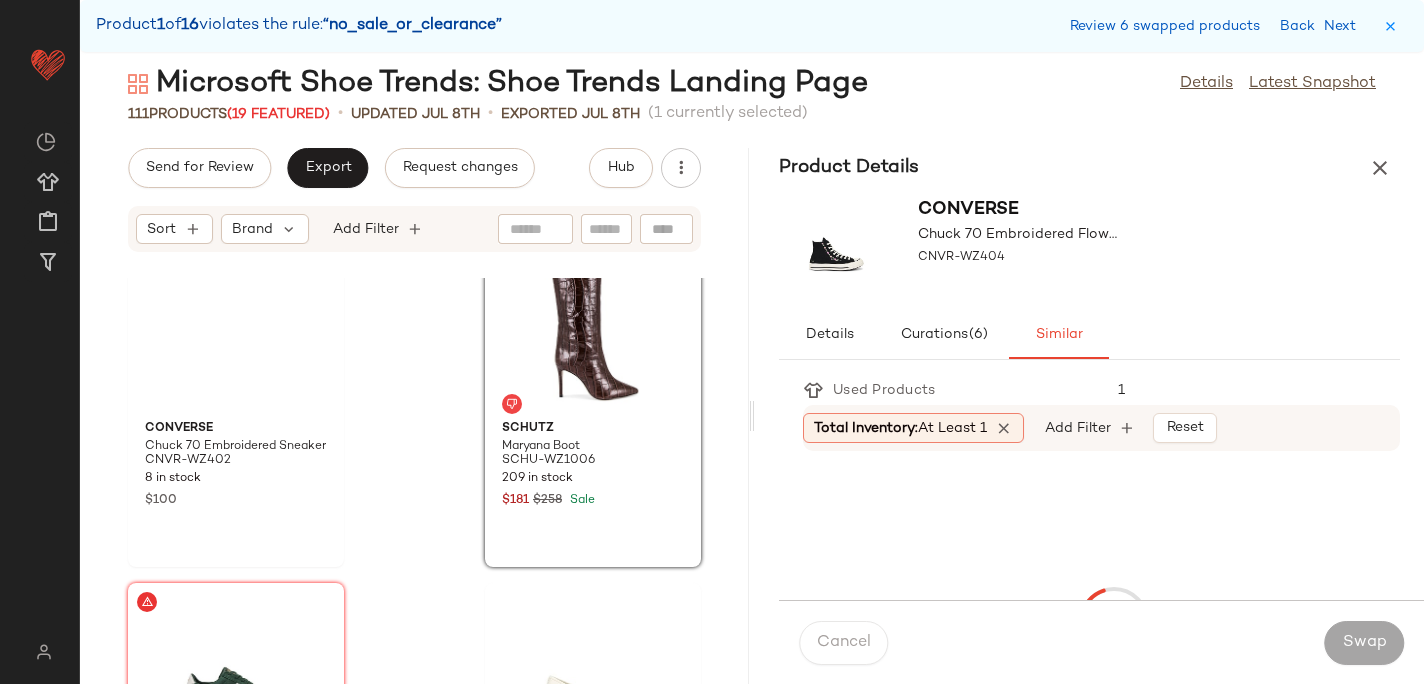 scroll, scrollTop: 5124, scrollLeft: 0, axis: vertical 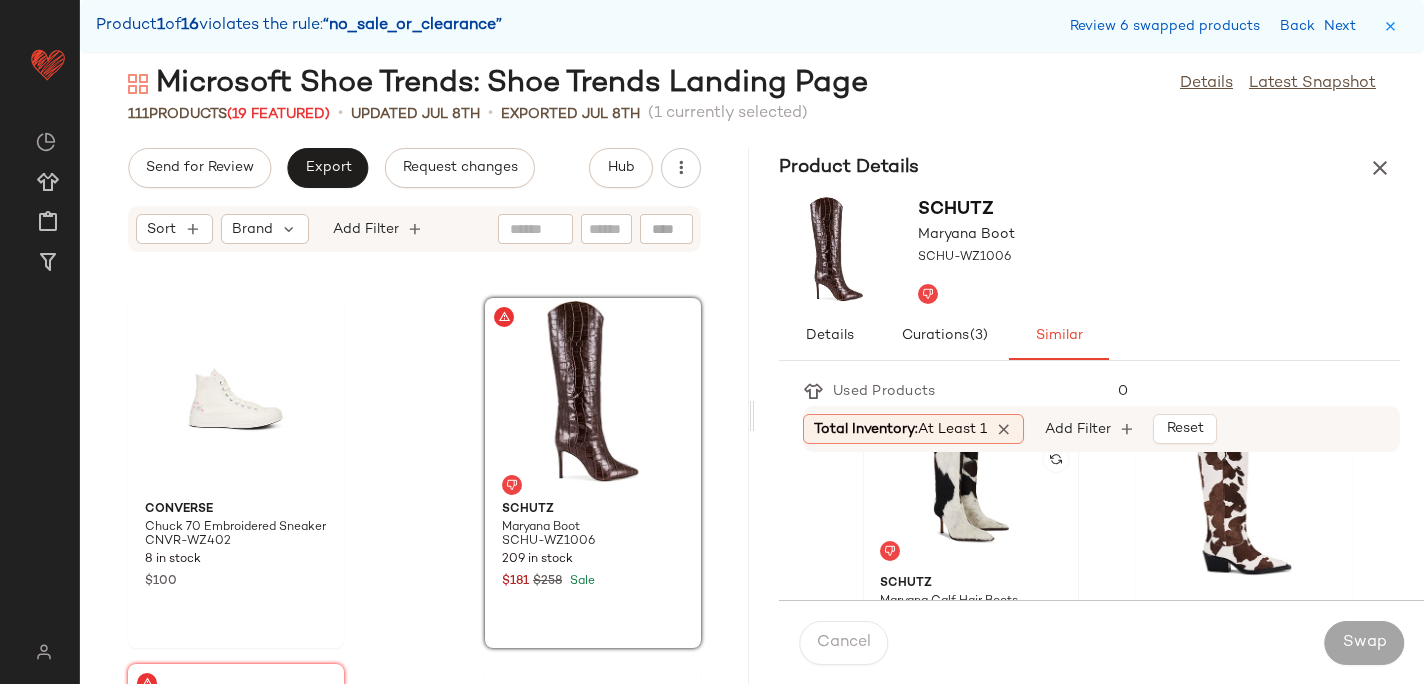 click 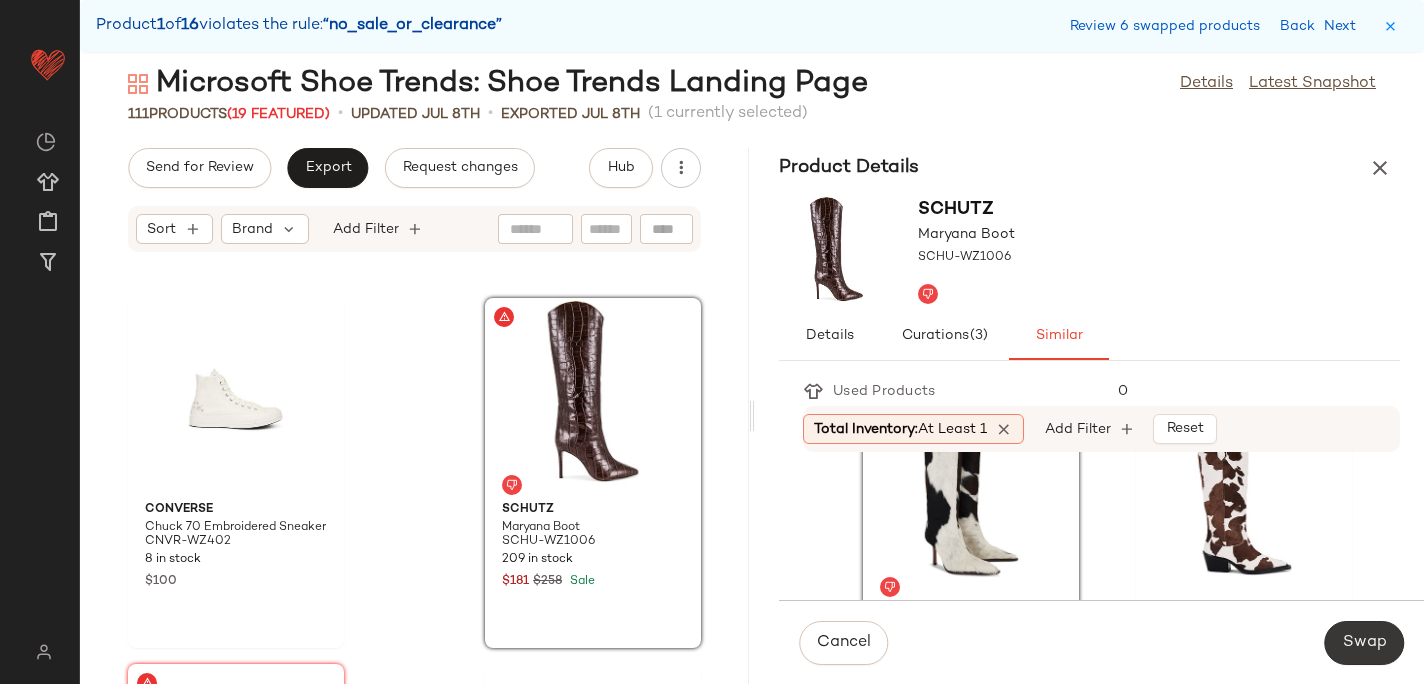 click on "Swap" 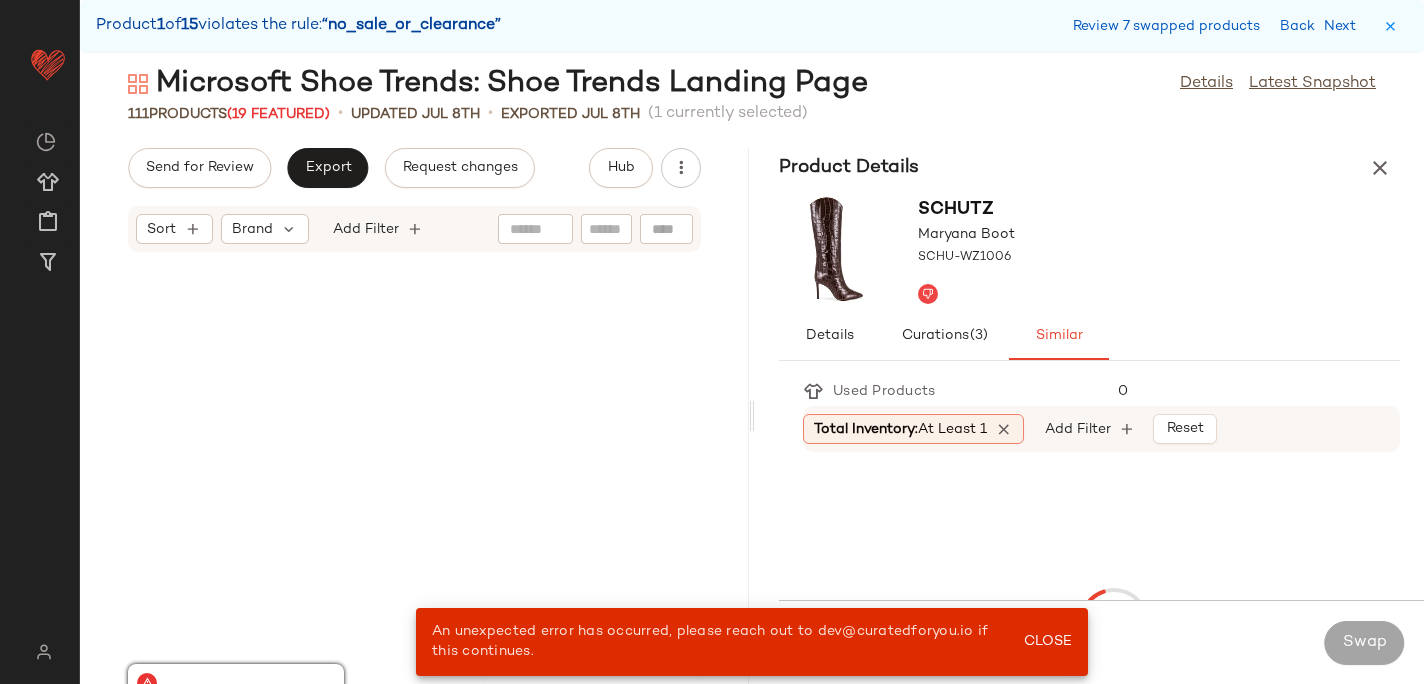 scroll, scrollTop: 5490, scrollLeft: 0, axis: vertical 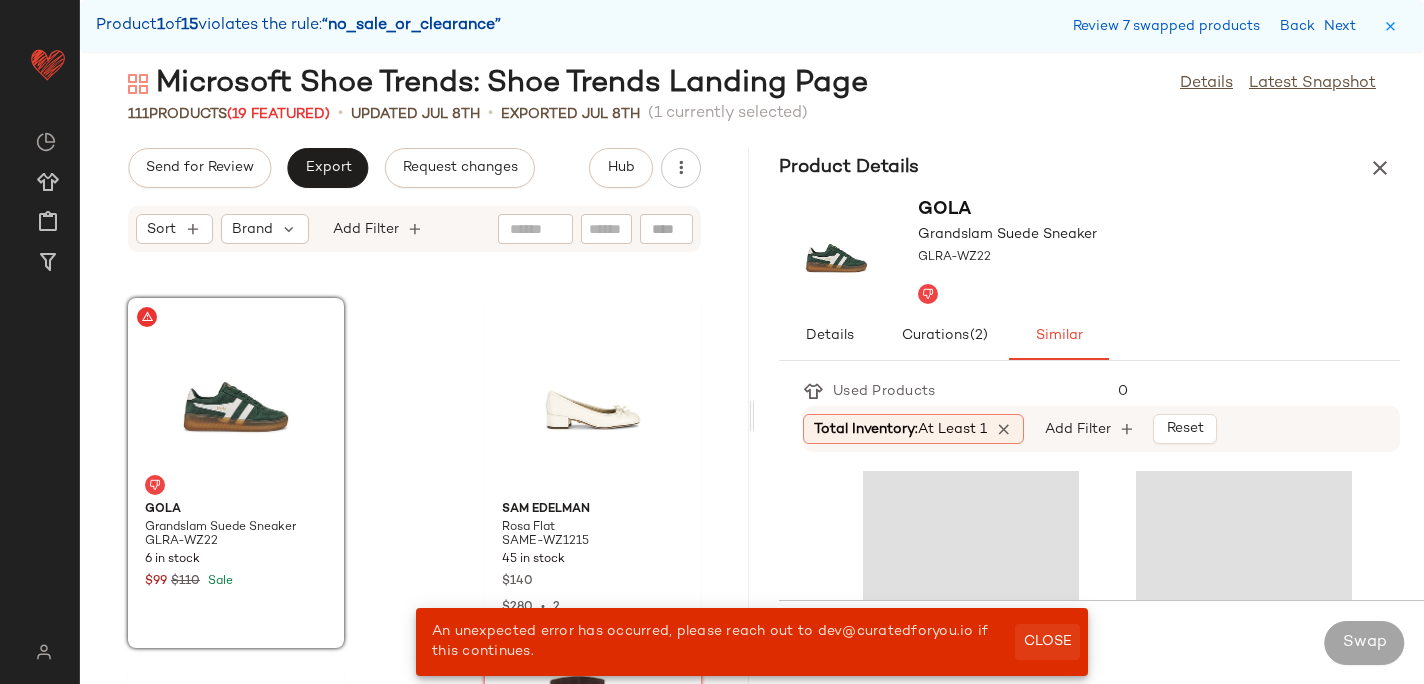 click on "Close" 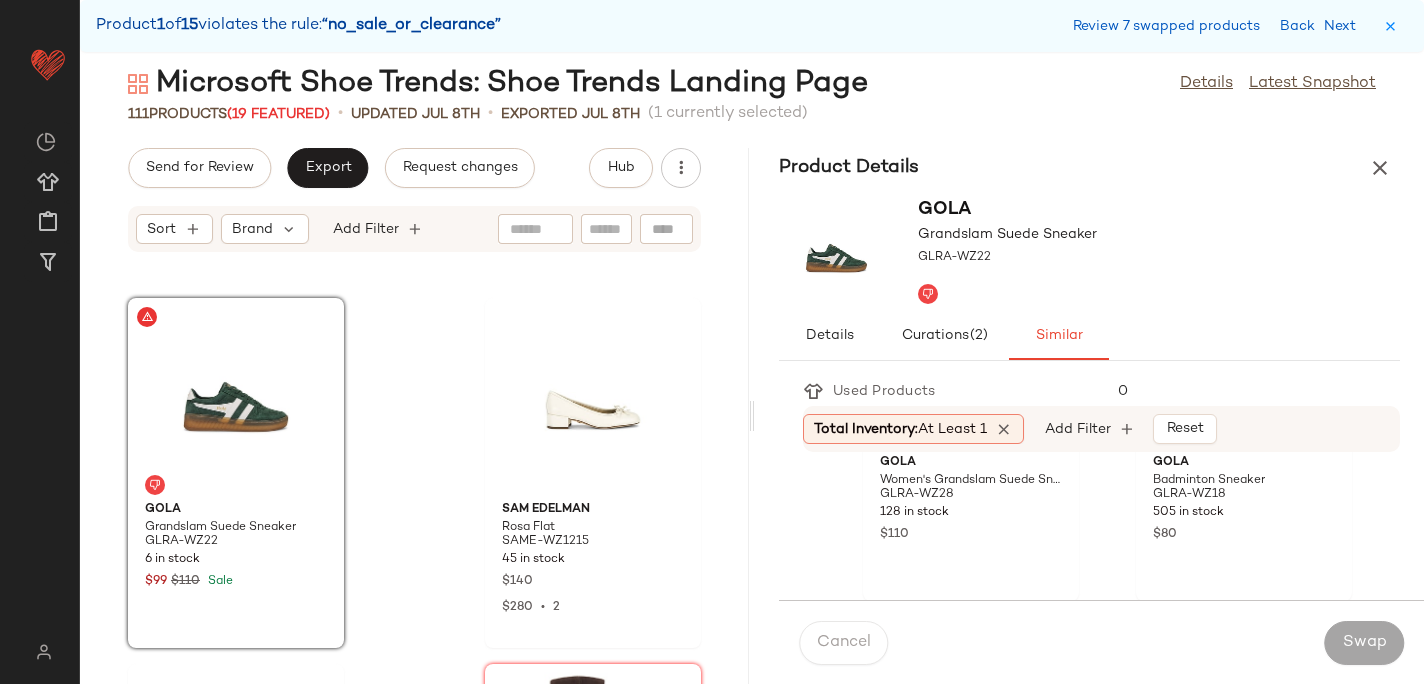 scroll, scrollTop: 239, scrollLeft: 0, axis: vertical 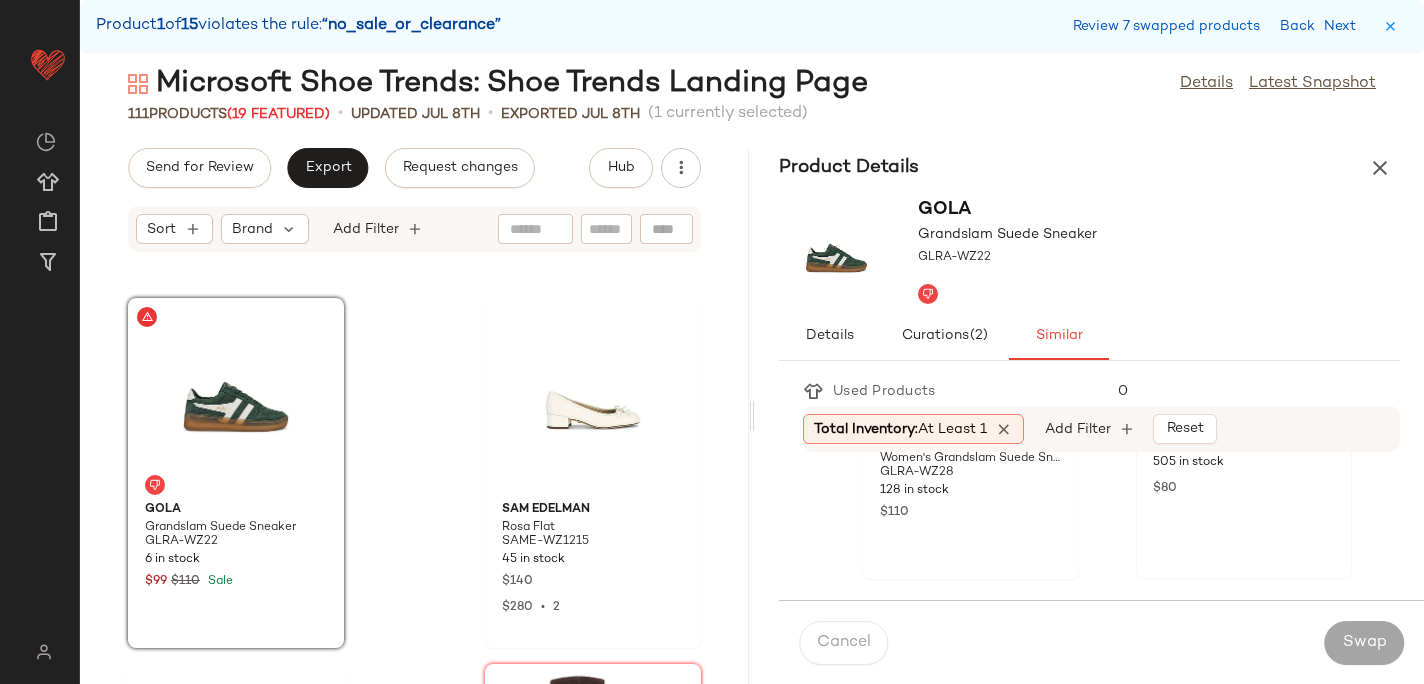 click on "Gola Badminton Sneaker GLRA-WZ18 505 in stock $80" 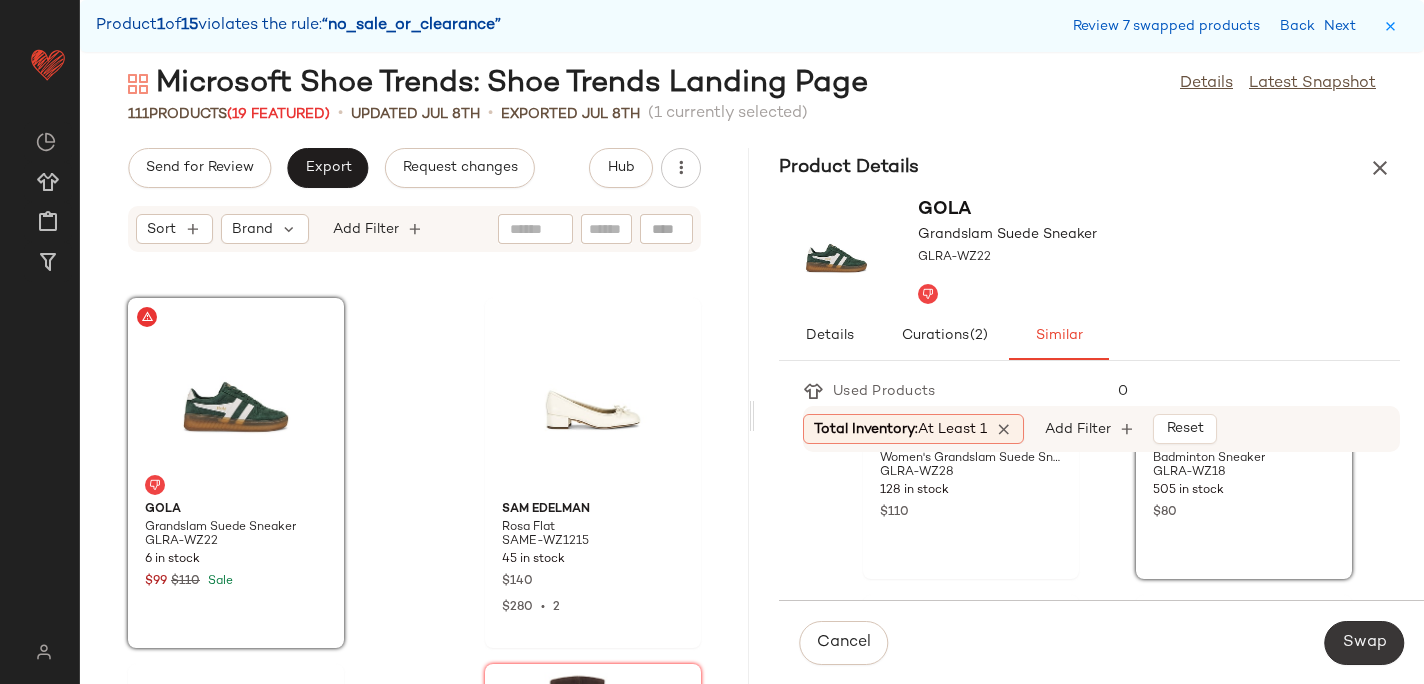 click on "Swap" 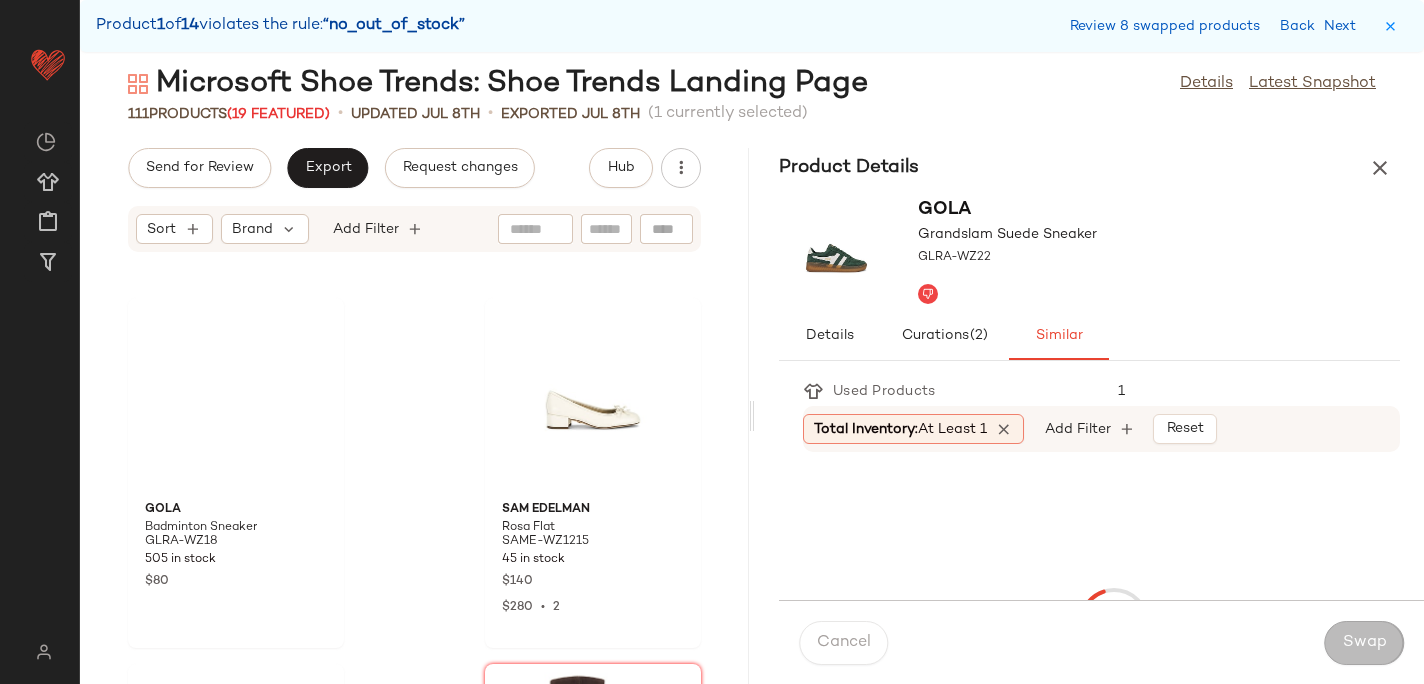 scroll, scrollTop: 6222, scrollLeft: 0, axis: vertical 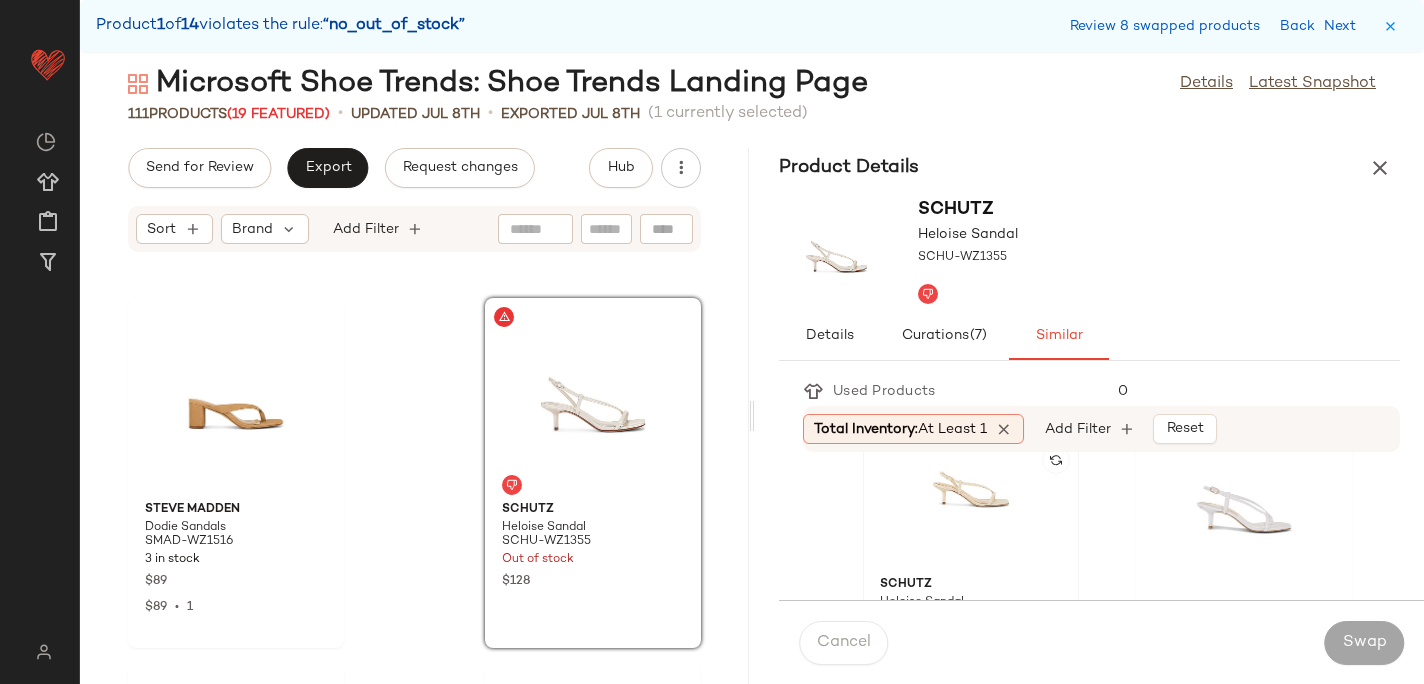 click 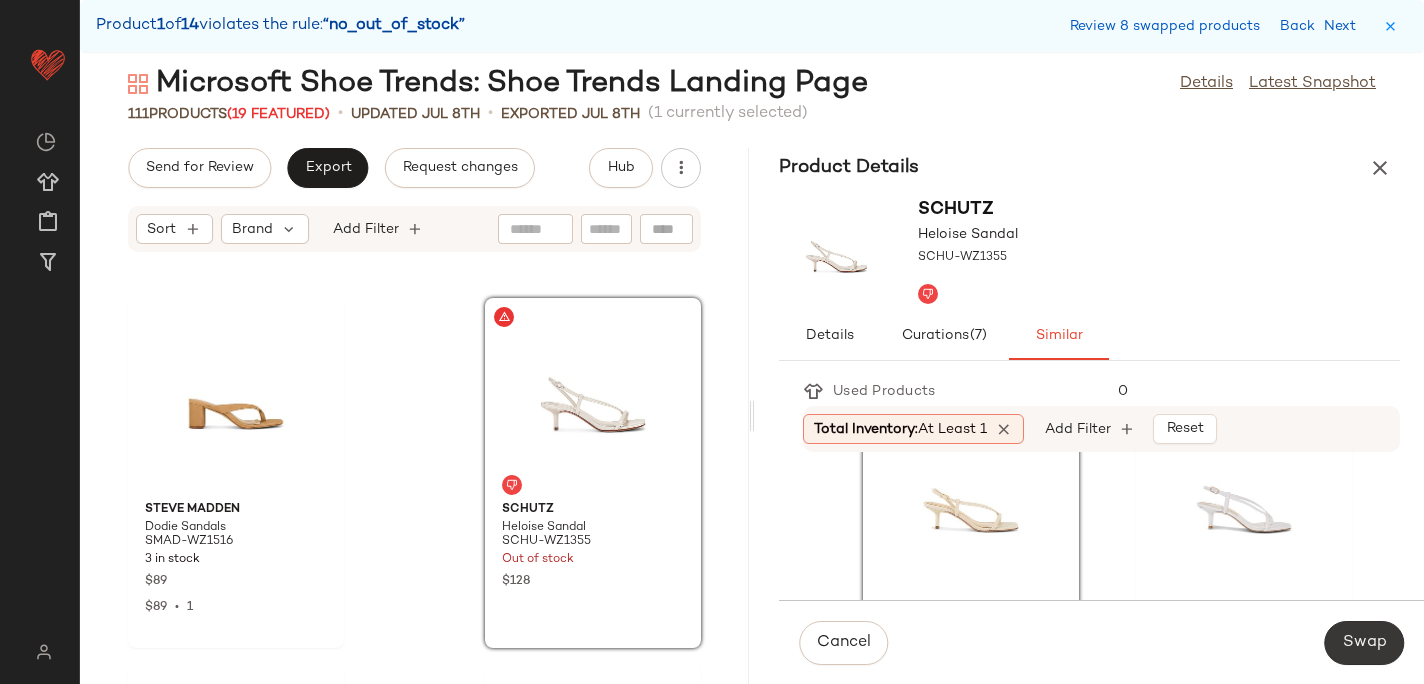 click on "Swap" 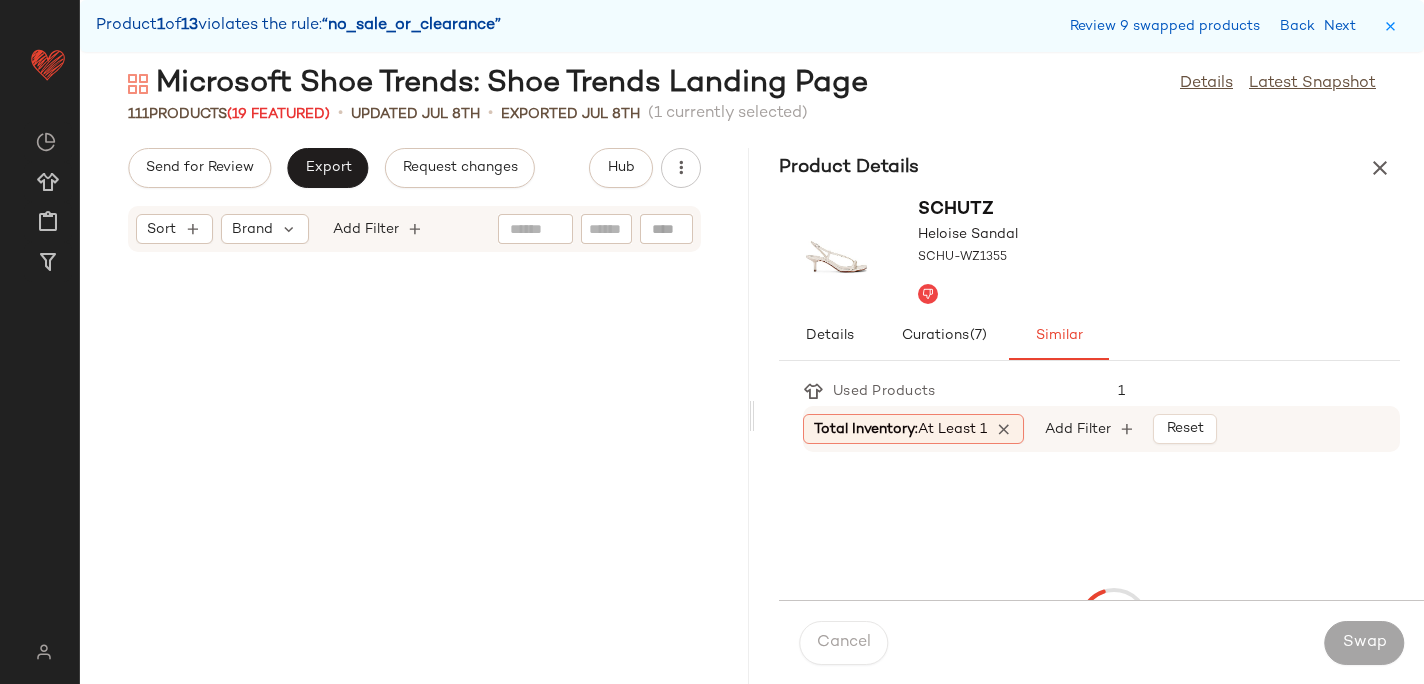 scroll, scrollTop: 8052, scrollLeft: 0, axis: vertical 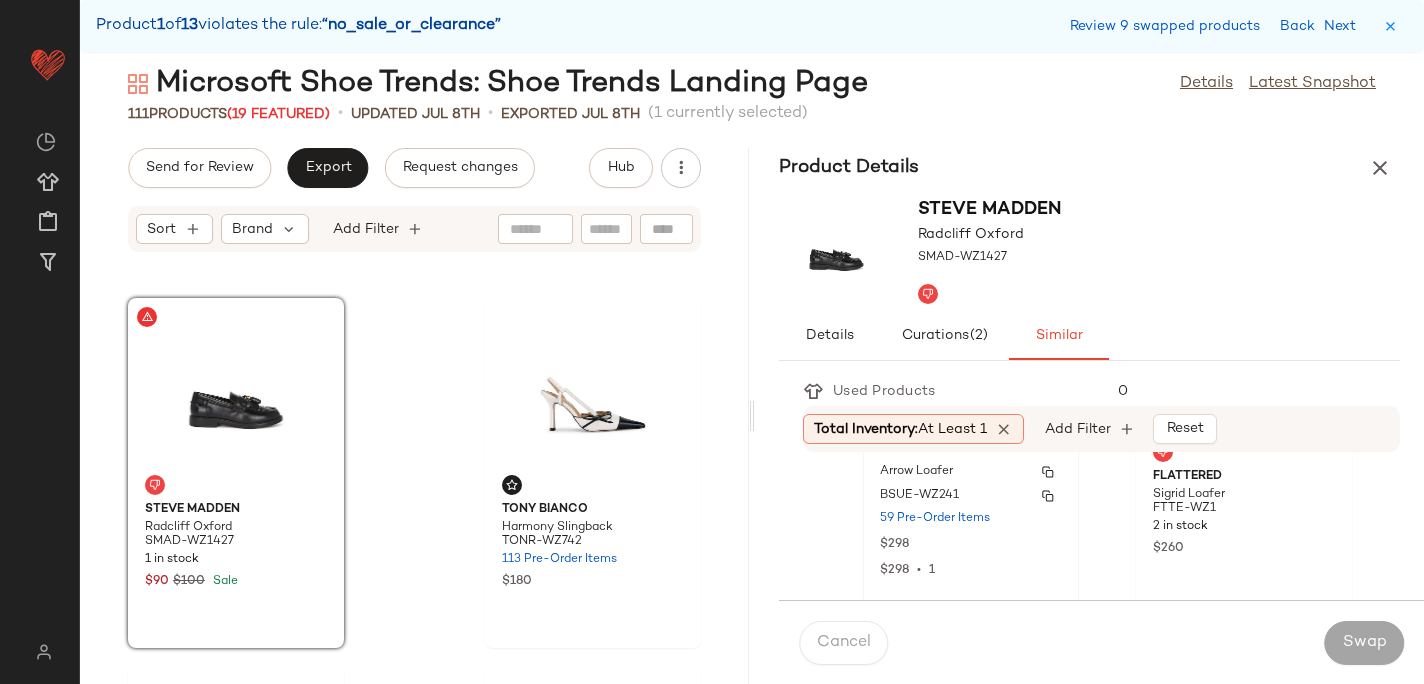 click on "BSUE-WZ241" at bounding box center [971, 496] 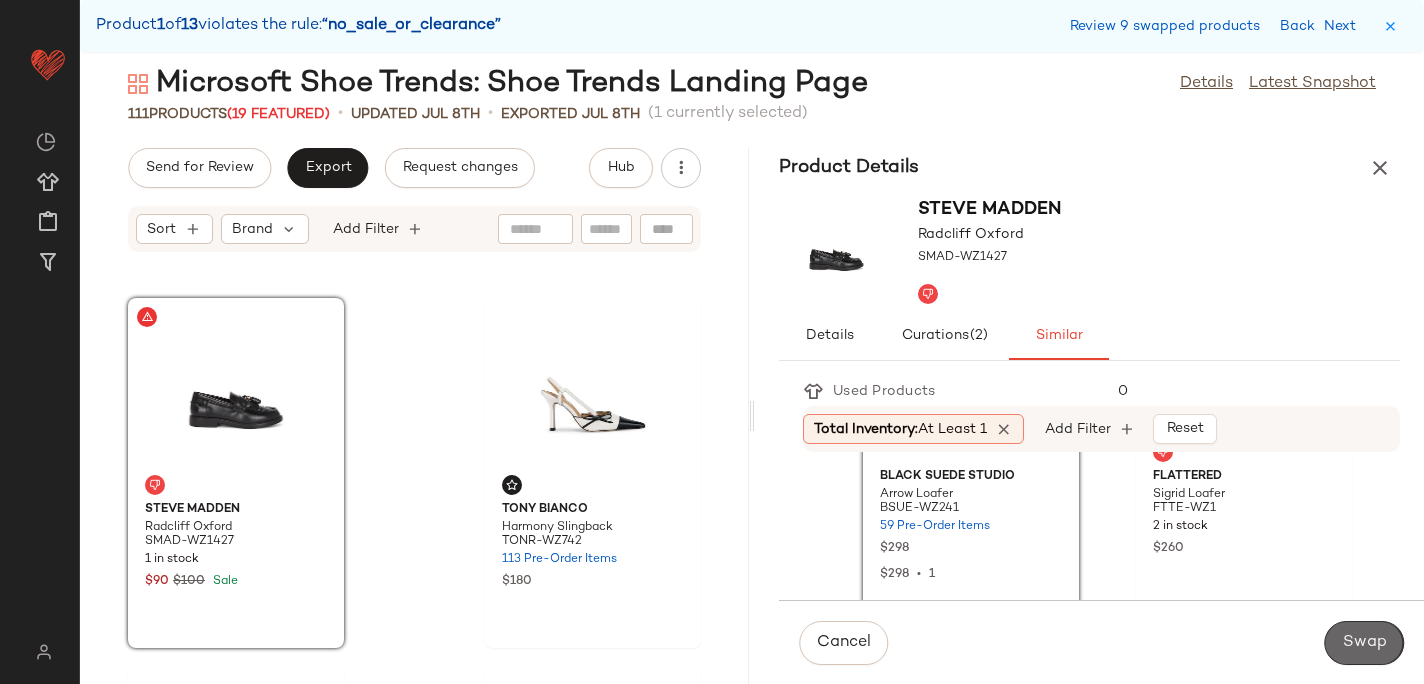 click on "Swap" 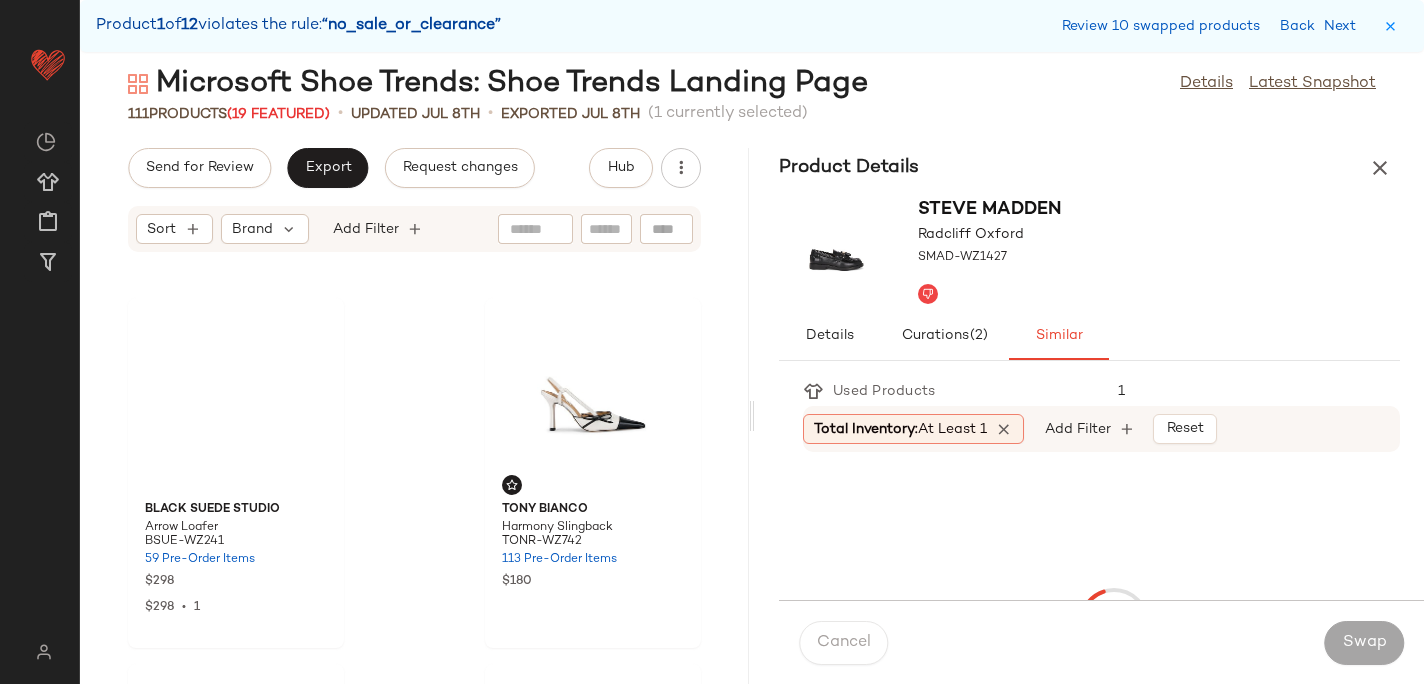 scroll, scrollTop: 8784, scrollLeft: 0, axis: vertical 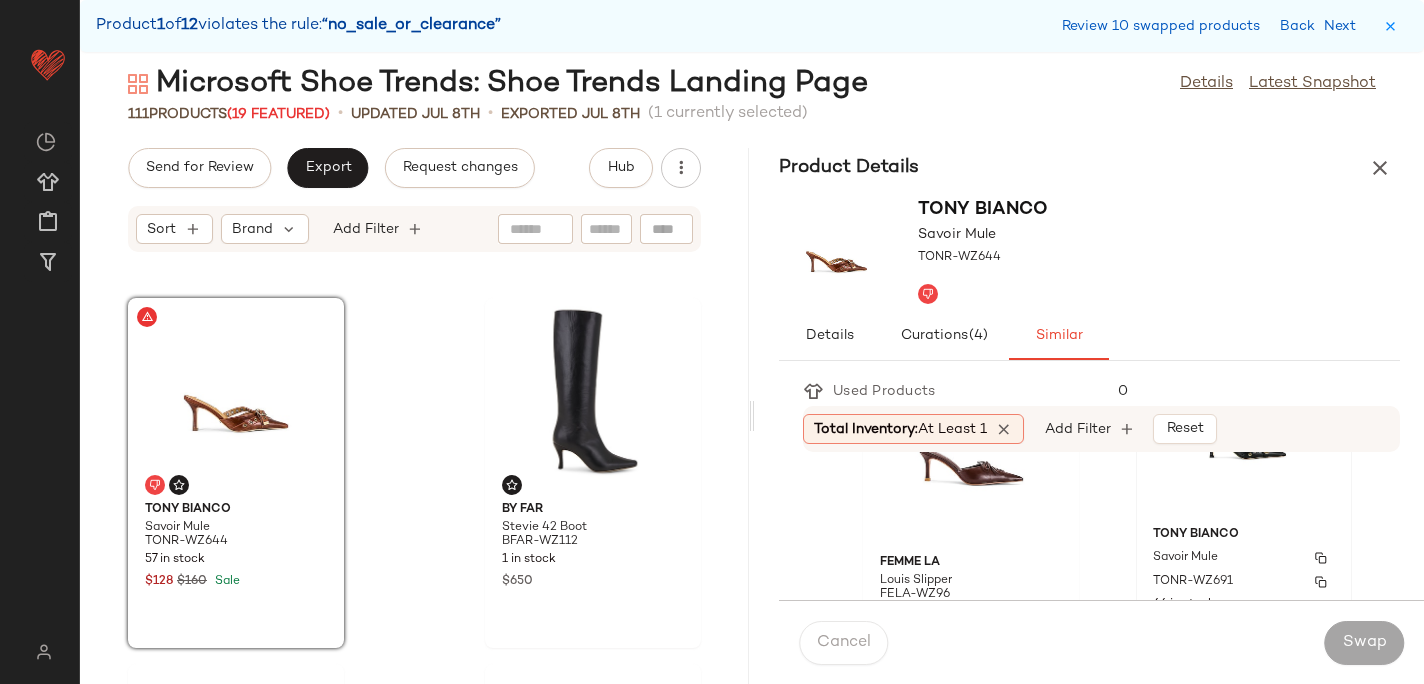click on "Tony Bianco" at bounding box center [1244, 535] 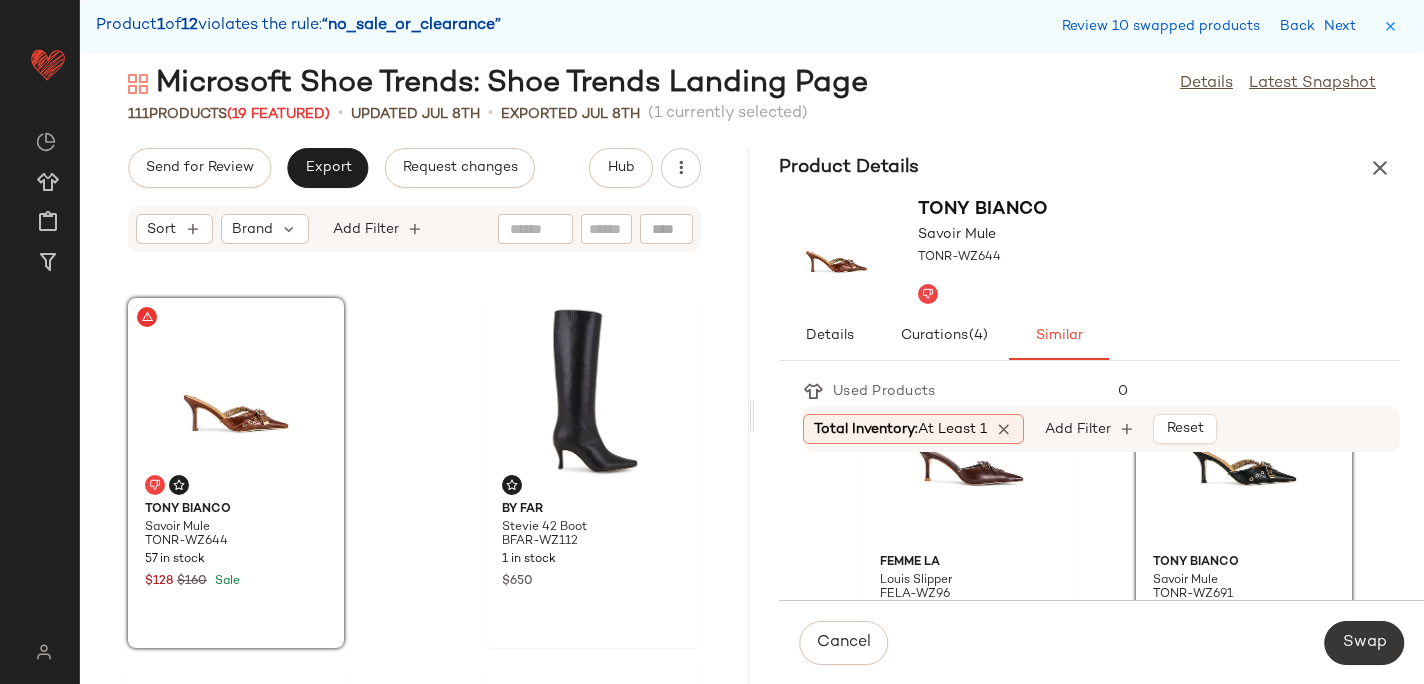 click on "Swap" at bounding box center (1364, 643) 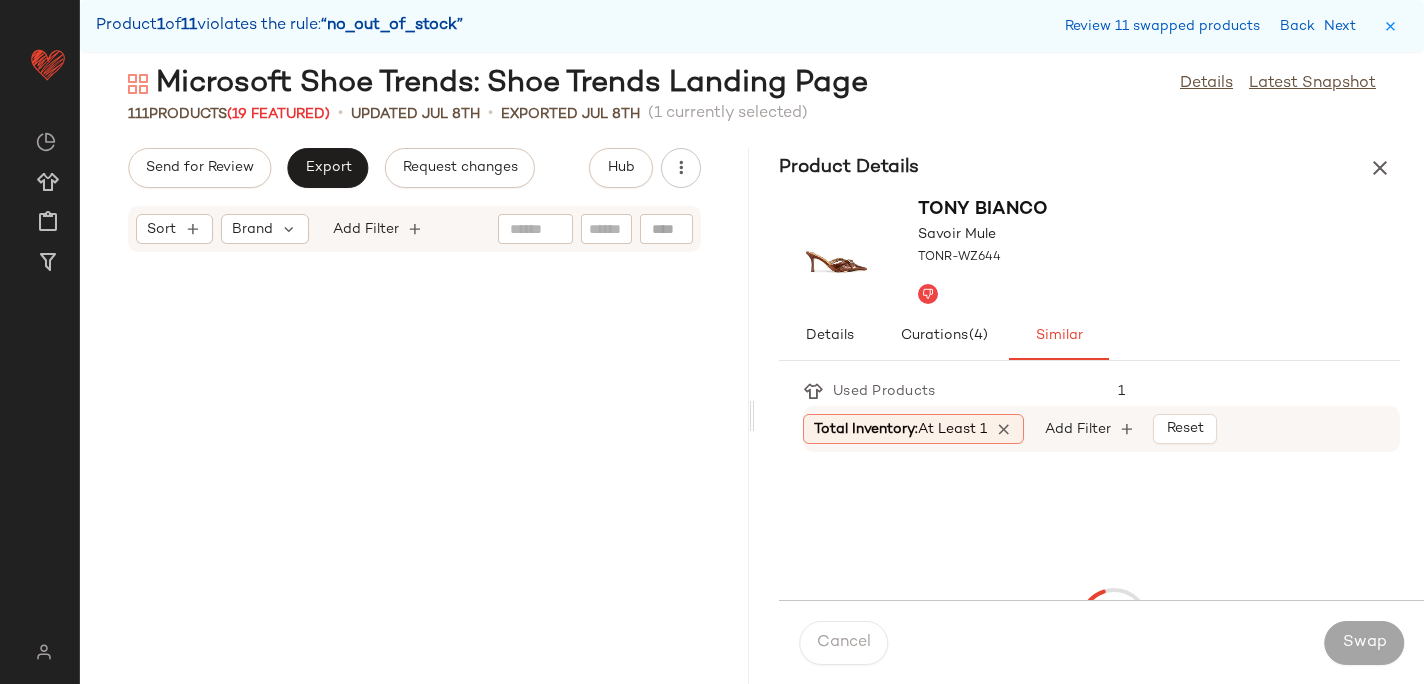 scroll, scrollTop: 9882, scrollLeft: 0, axis: vertical 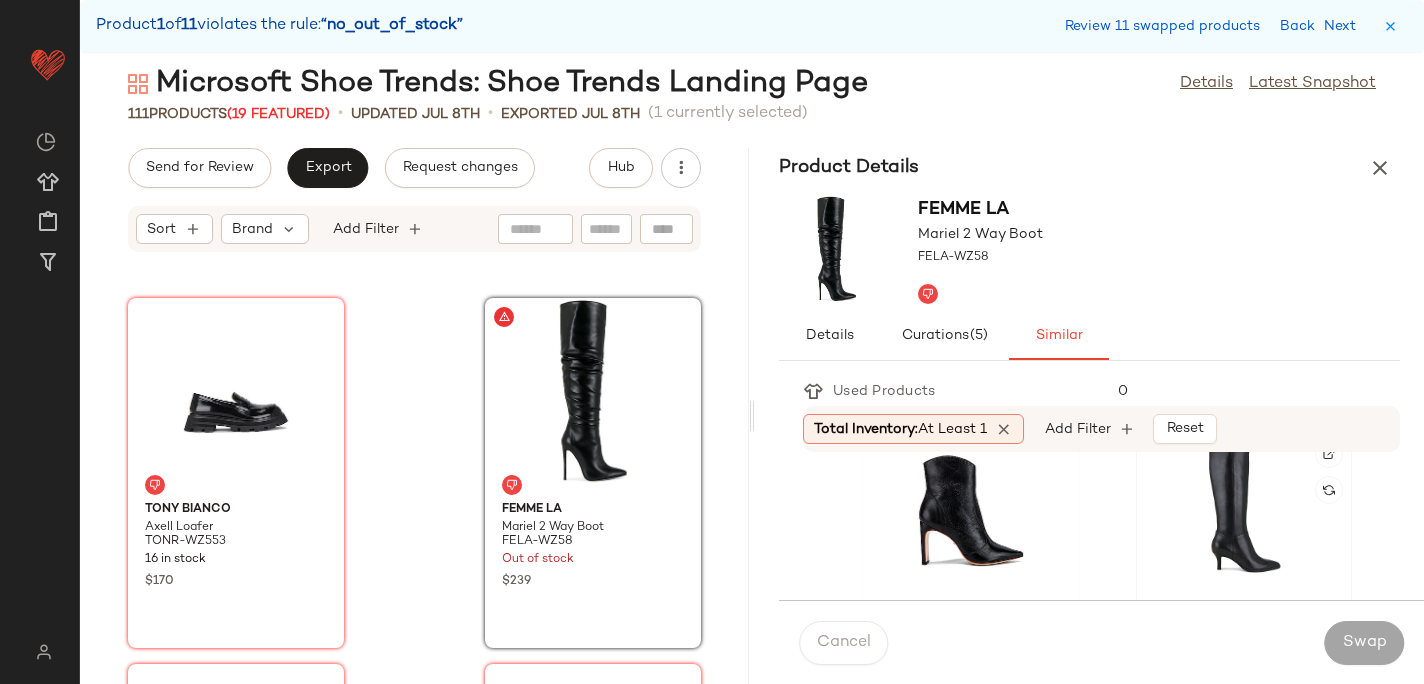 click 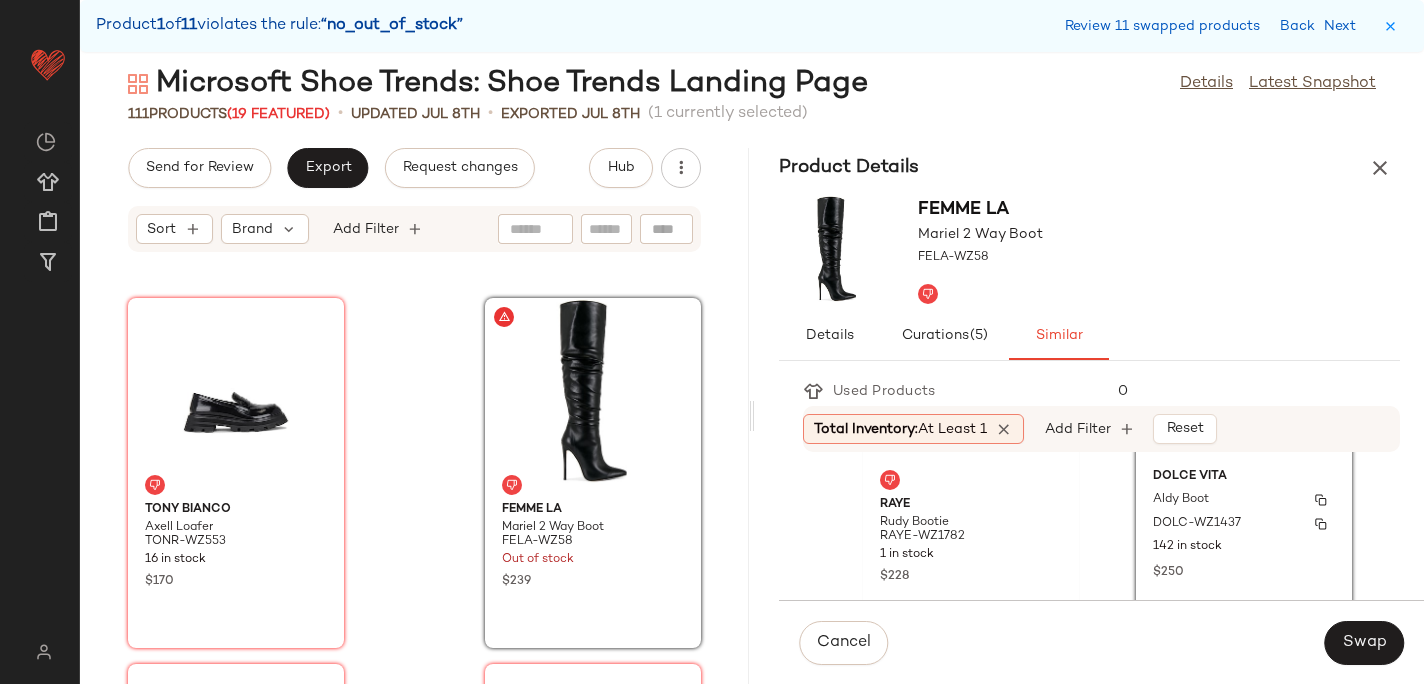 scroll, scrollTop: 1670, scrollLeft: 0, axis: vertical 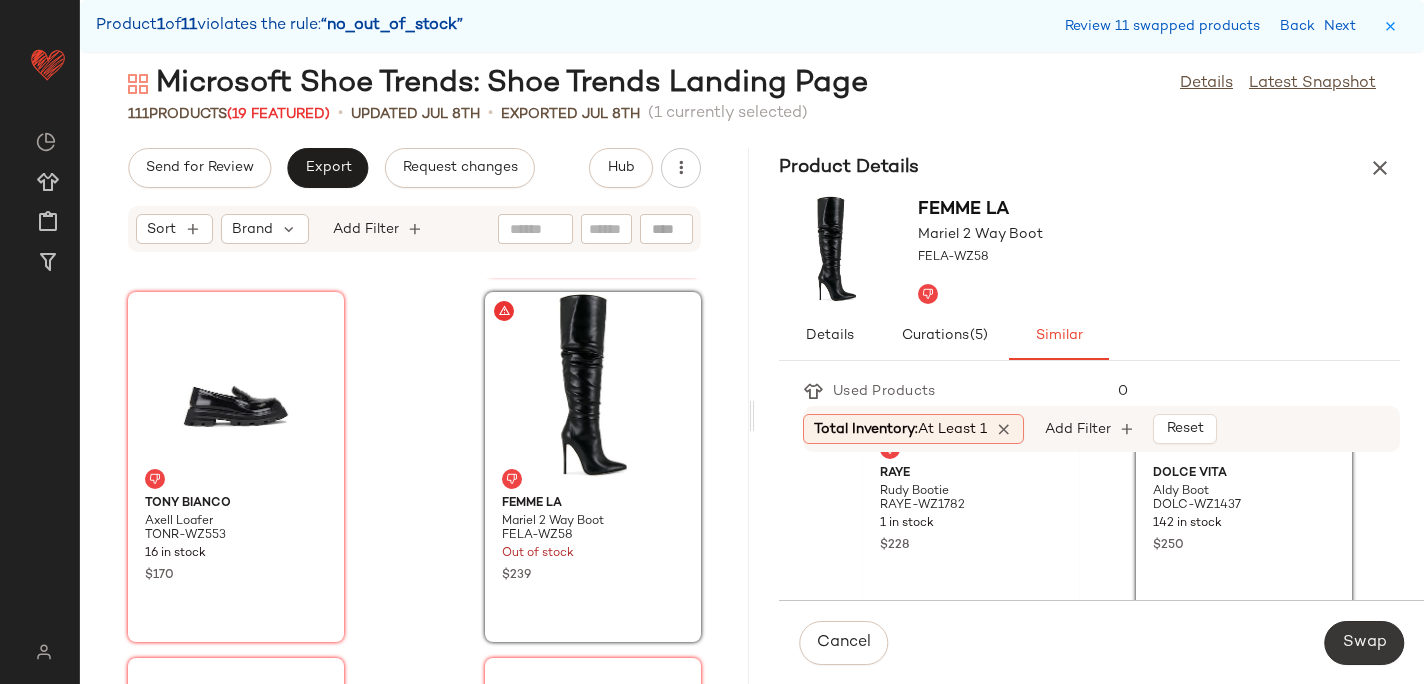 click on "Swap" 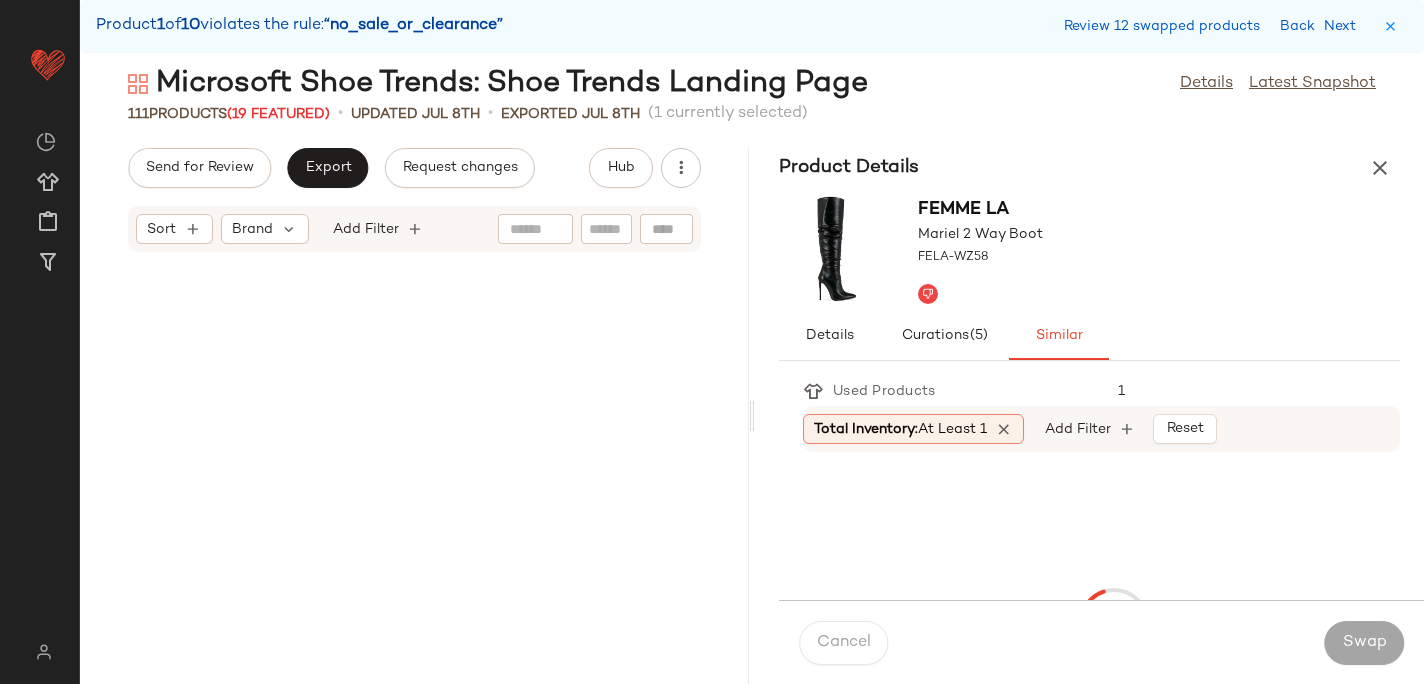 scroll, scrollTop: 12444, scrollLeft: 0, axis: vertical 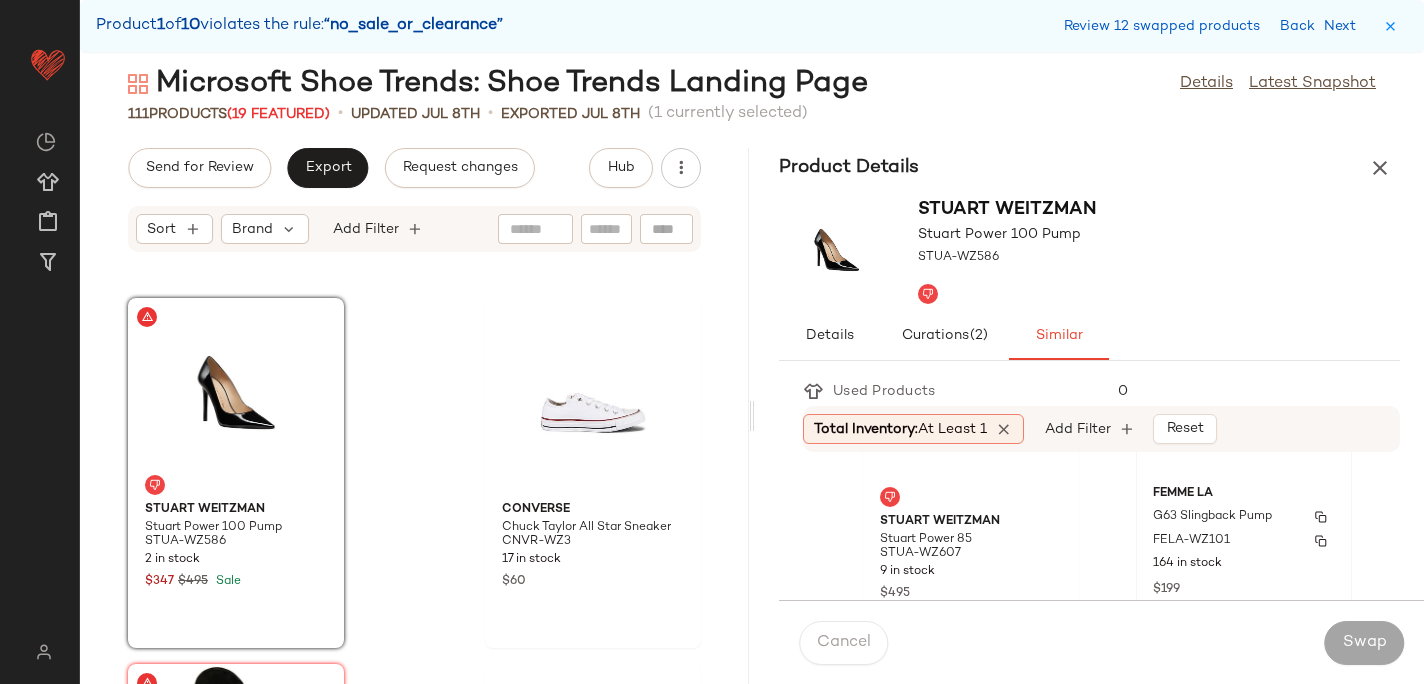 click on "G63 Slingback Pump" at bounding box center (1244, 517) 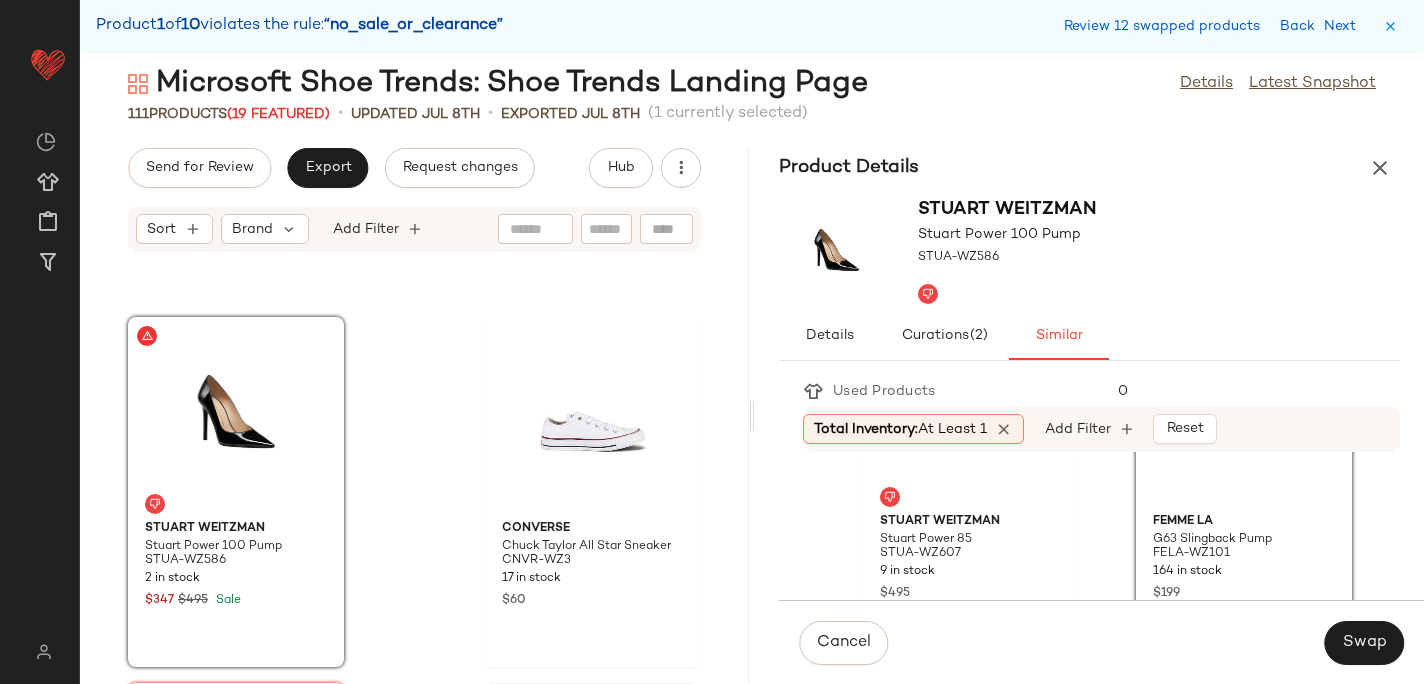scroll, scrollTop: 12412, scrollLeft: 0, axis: vertical 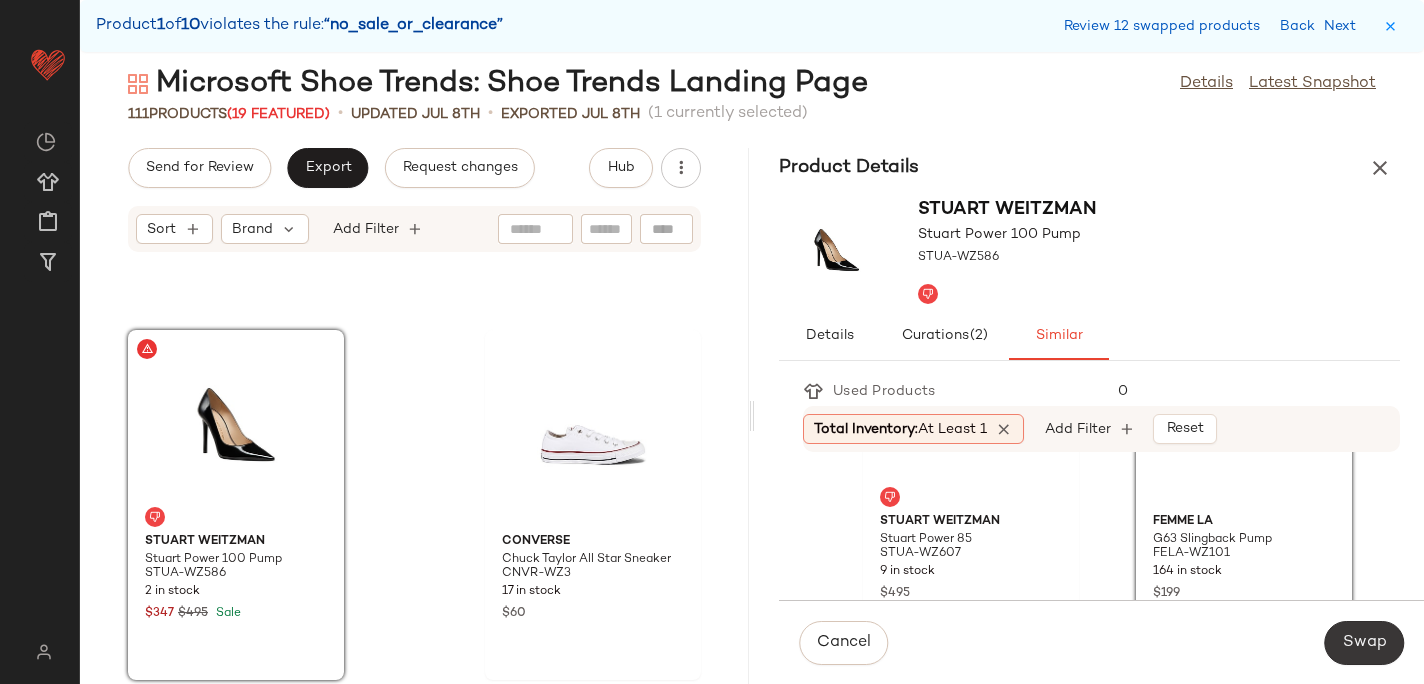 click on "Swap" 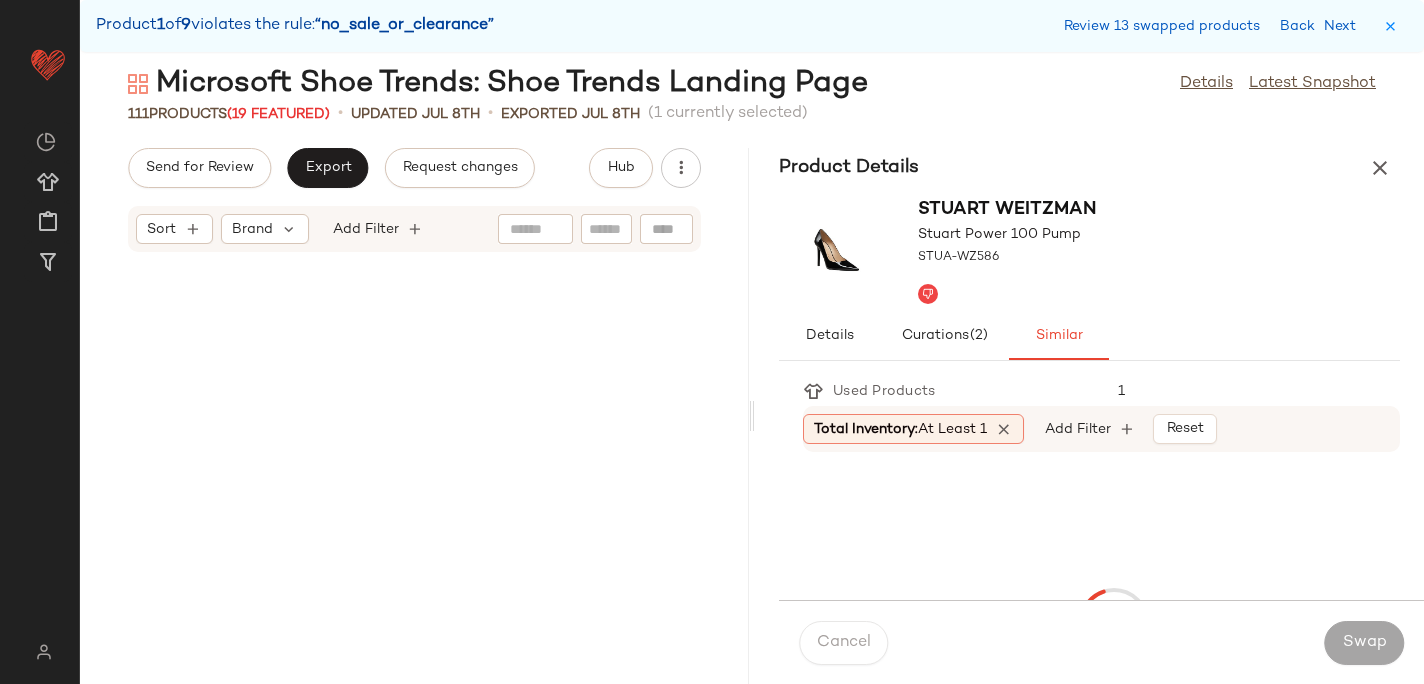 scroll, scrollTop: 12810, scrollLeft: 0, axis: vertical 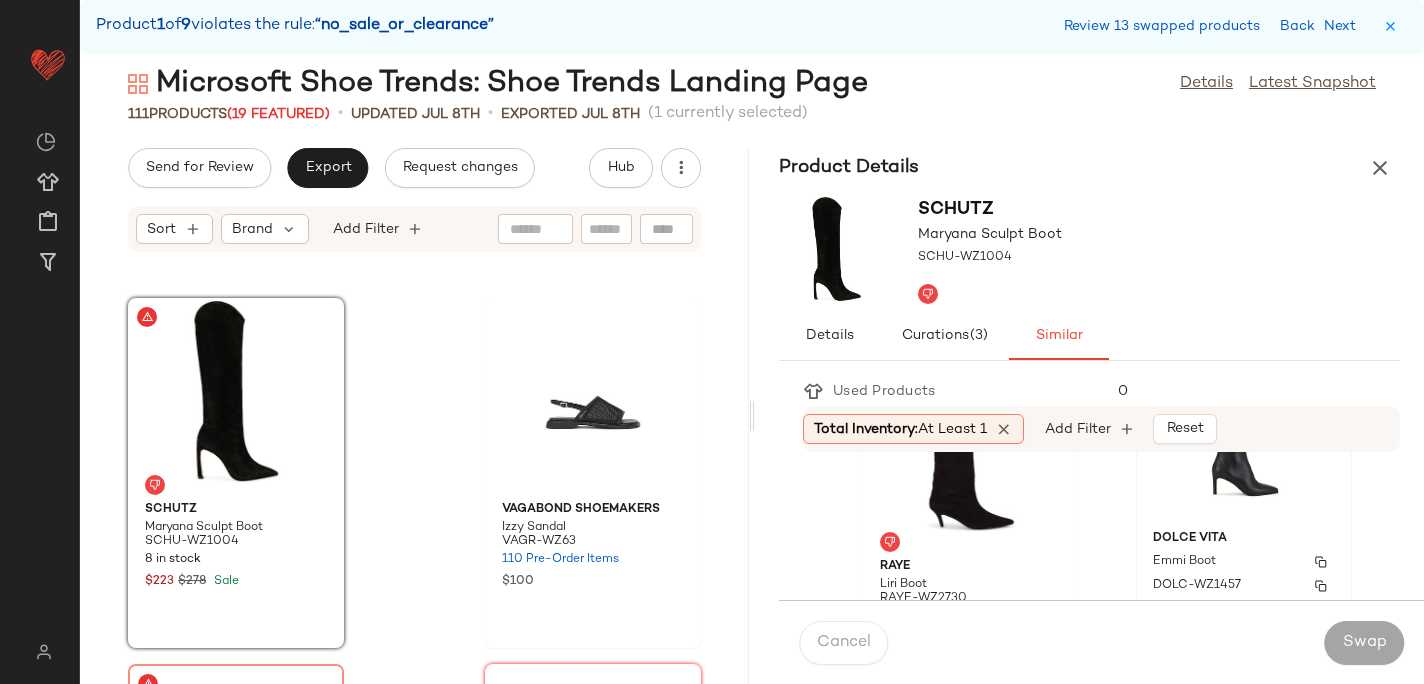 click on "Dolce Vita" at bounding box center [1244, 539] 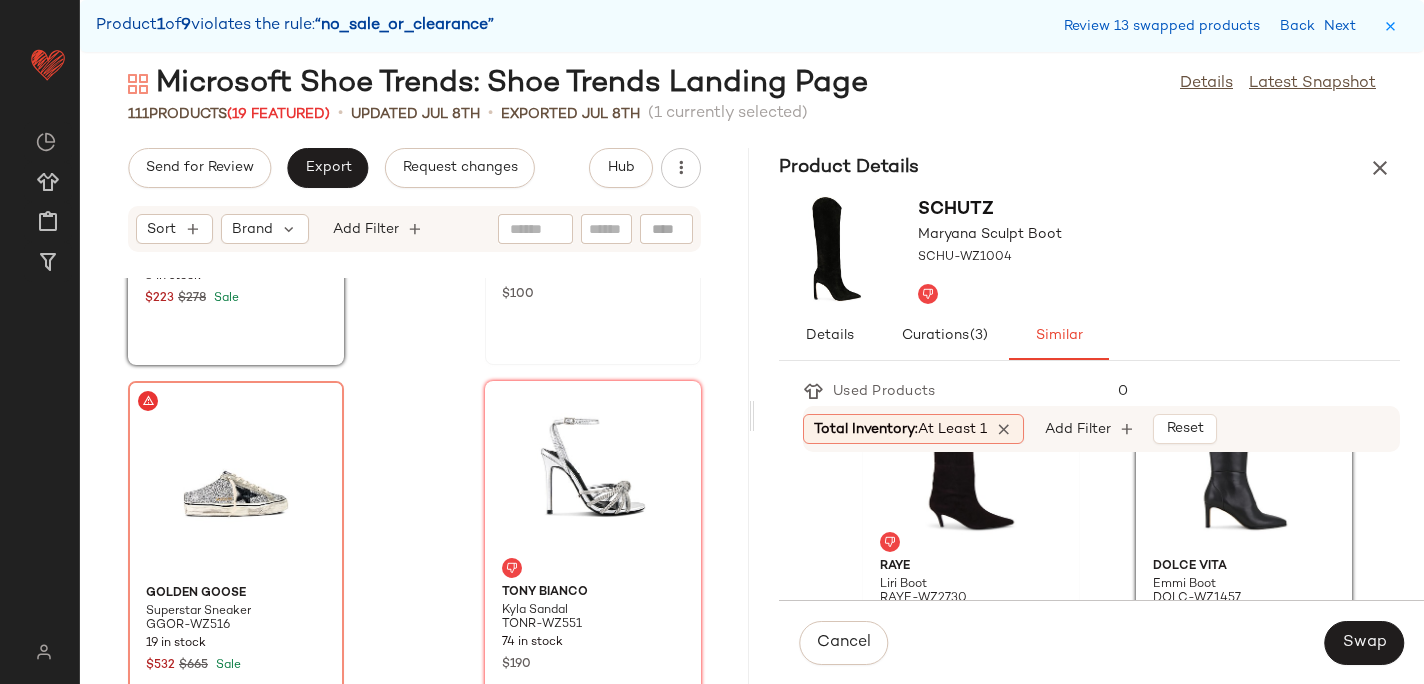 scroll, scrollTop: 13084, scrollLeft: 0, axis: vertical 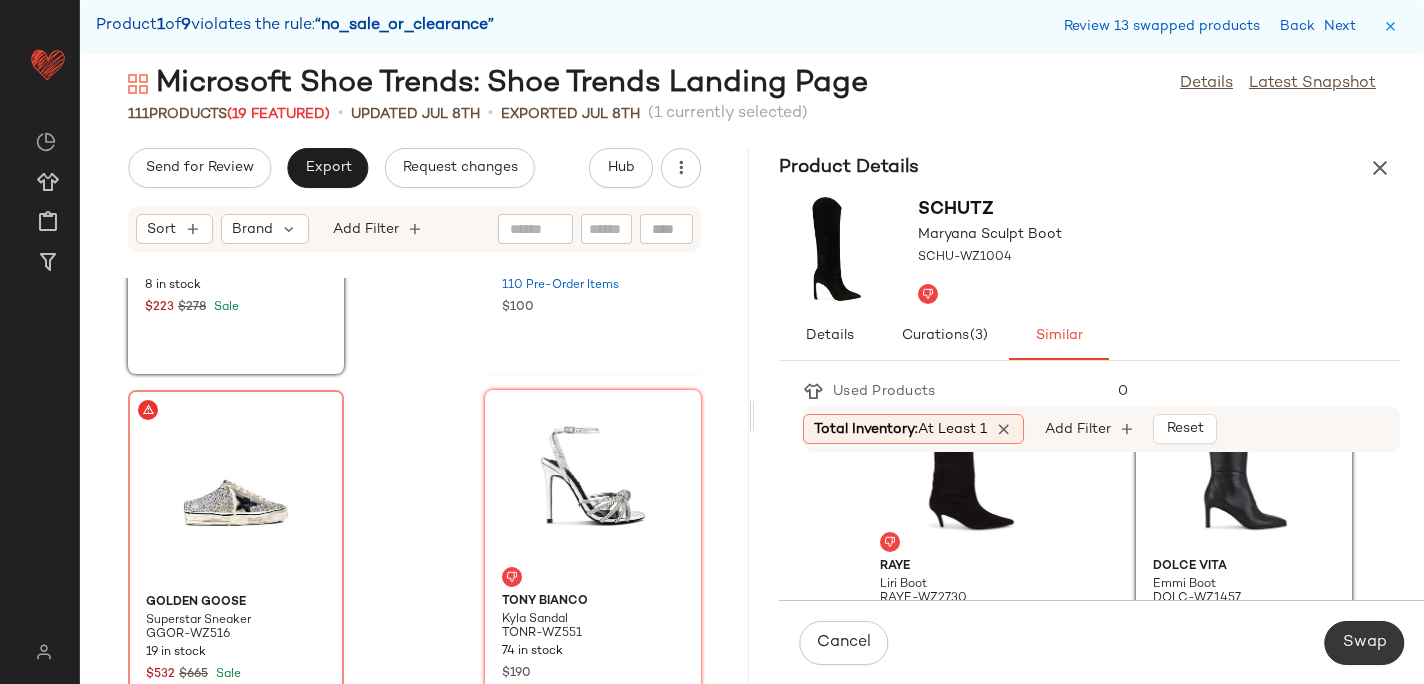 click on "Swap" 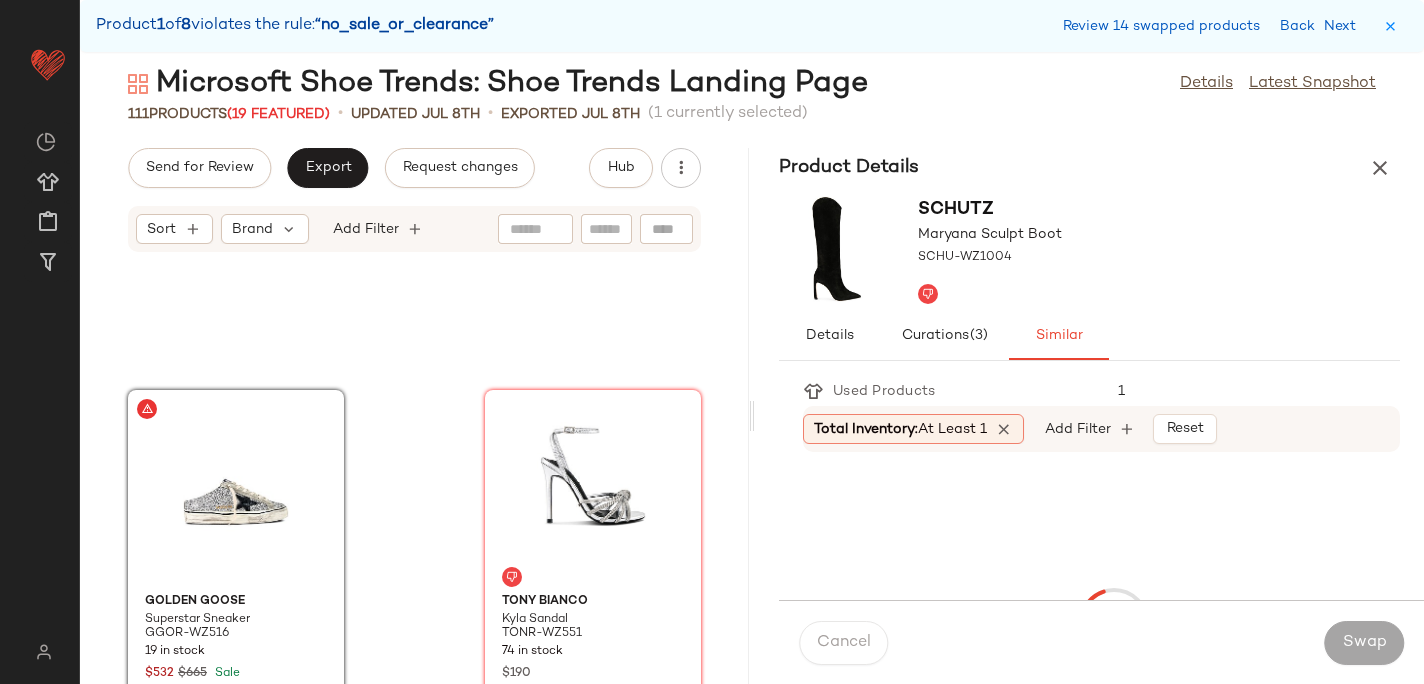 scroll, scrollTop: 13176, scrollLeft: 0, axis: vertical 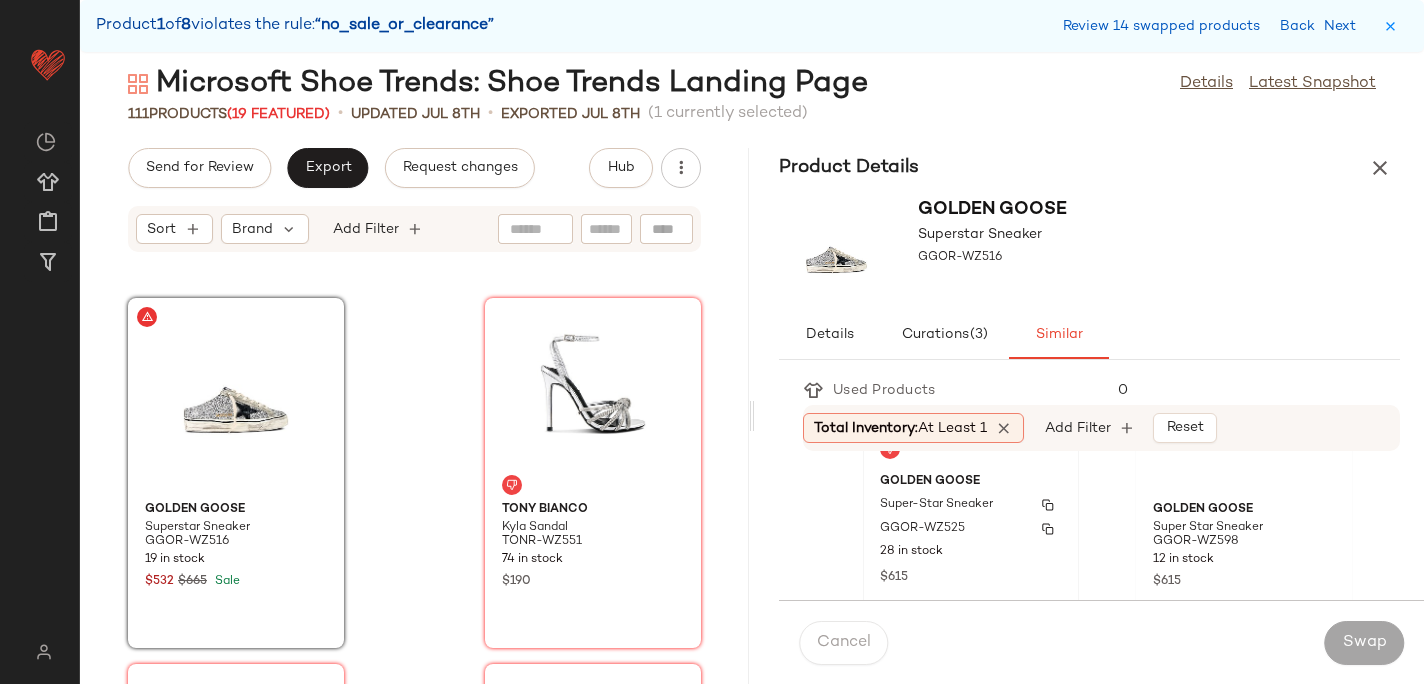 click on "GGOR-WZ525" at bounding box center [922, 529] 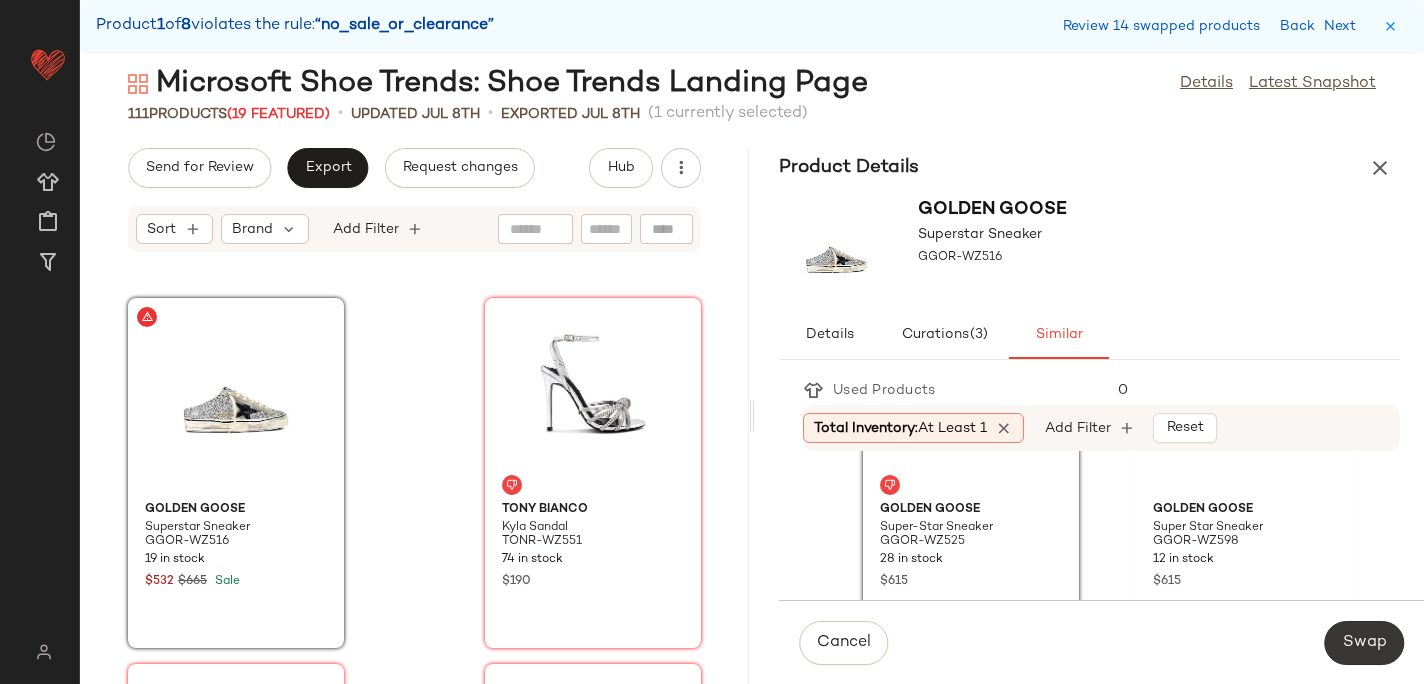 click on "Swap" 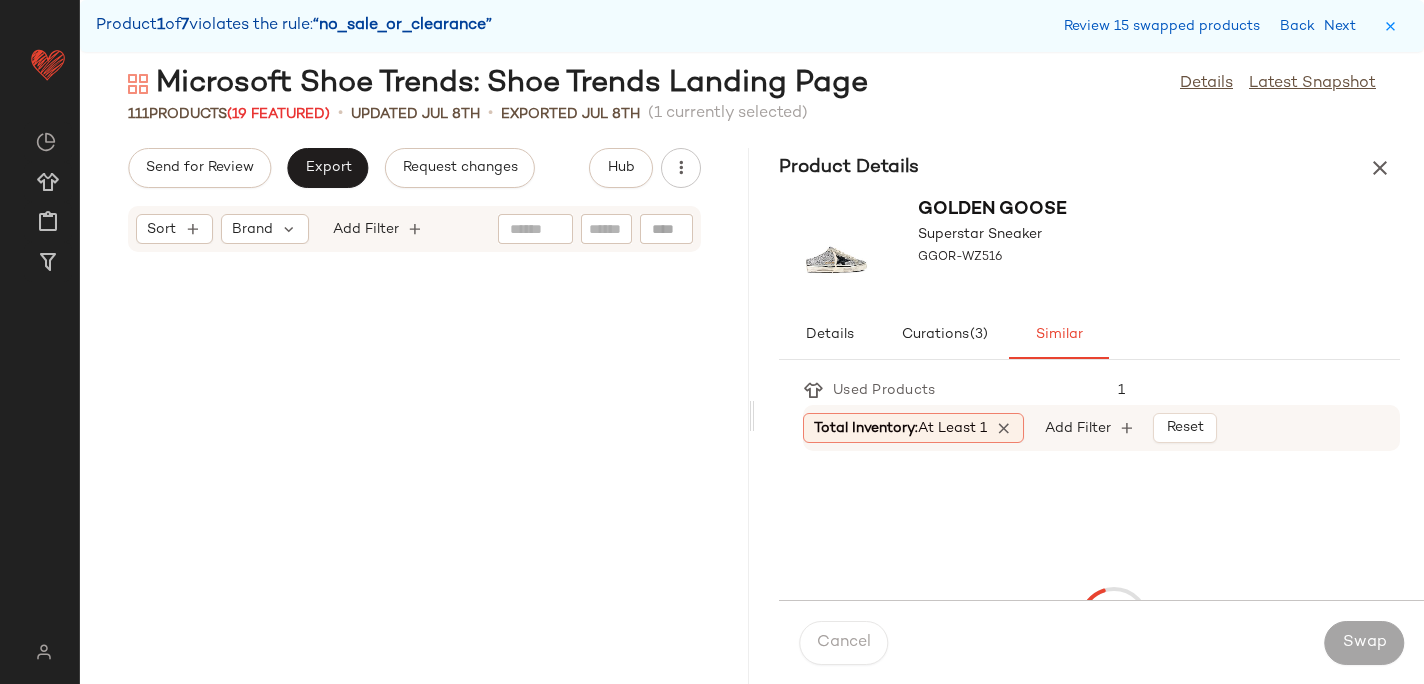 scroll, scrollTop: 13908, scrollLeft: 0, axis: vertical 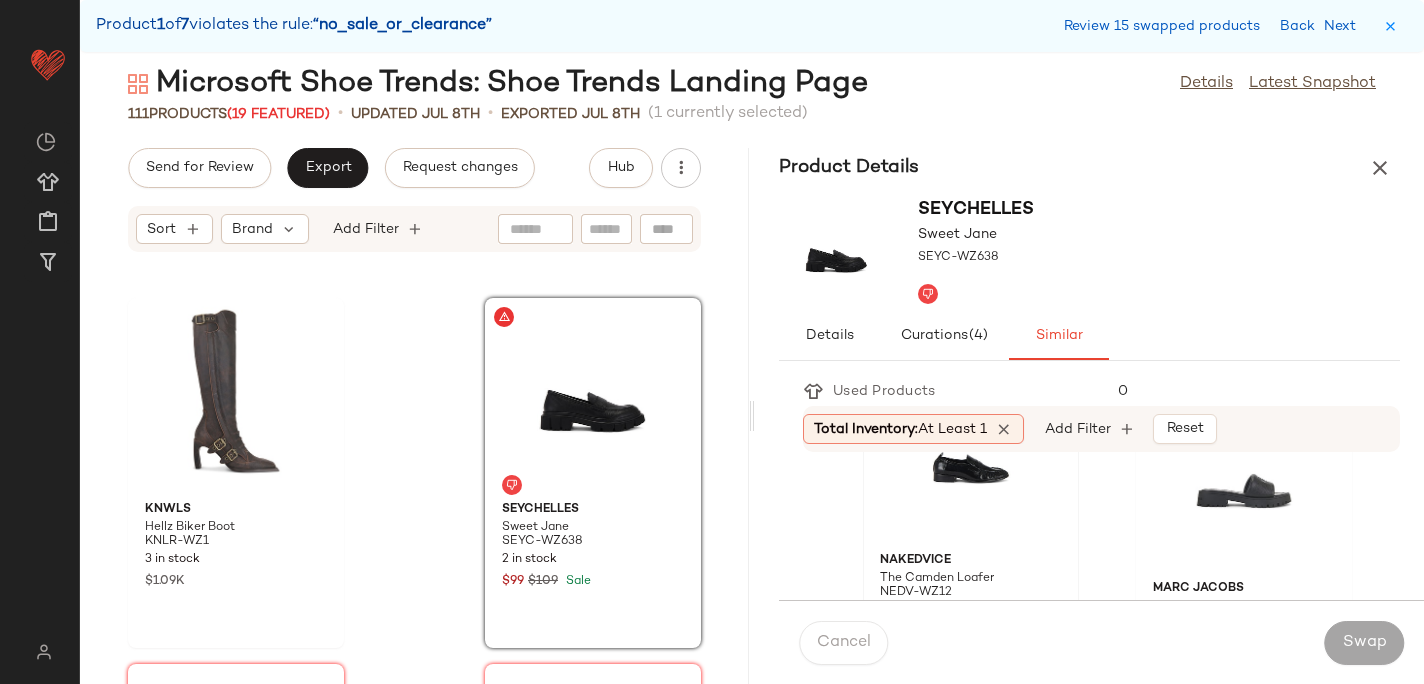 click 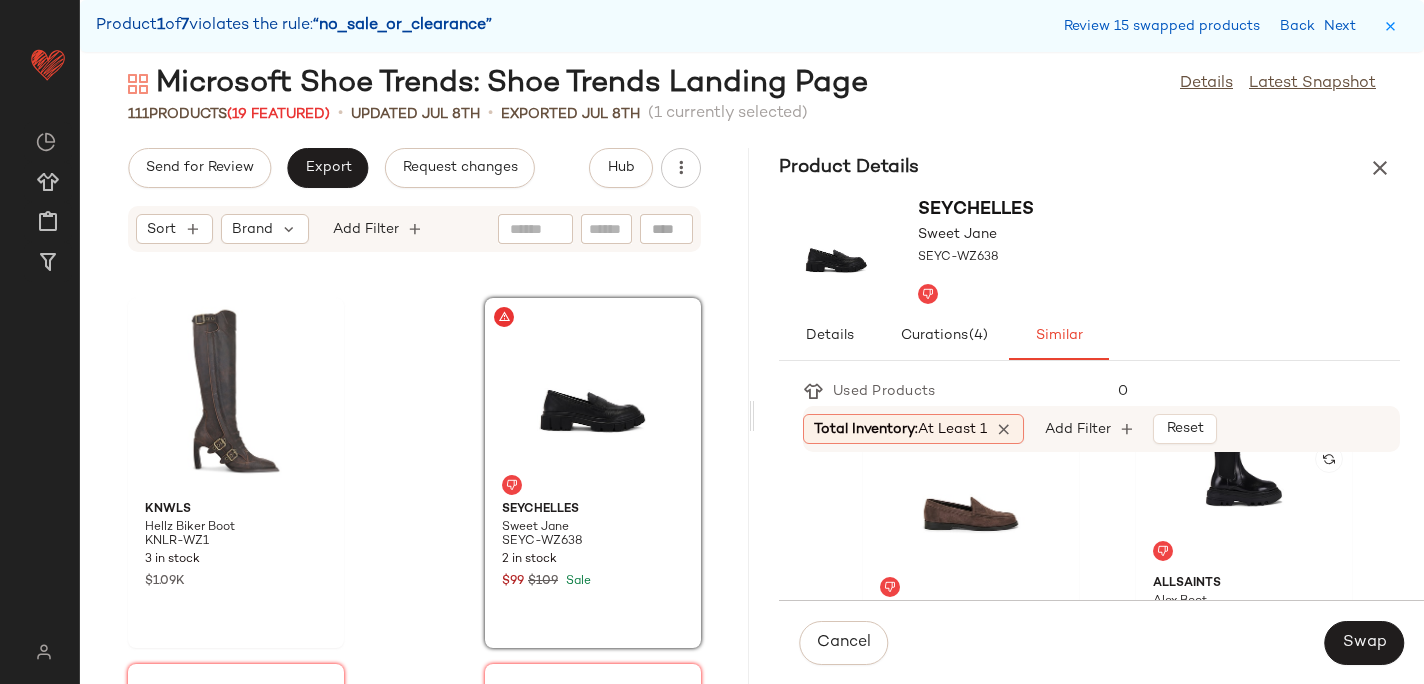 scroll, scrollTop: 803, scrollLeft: 0, axis: vertical 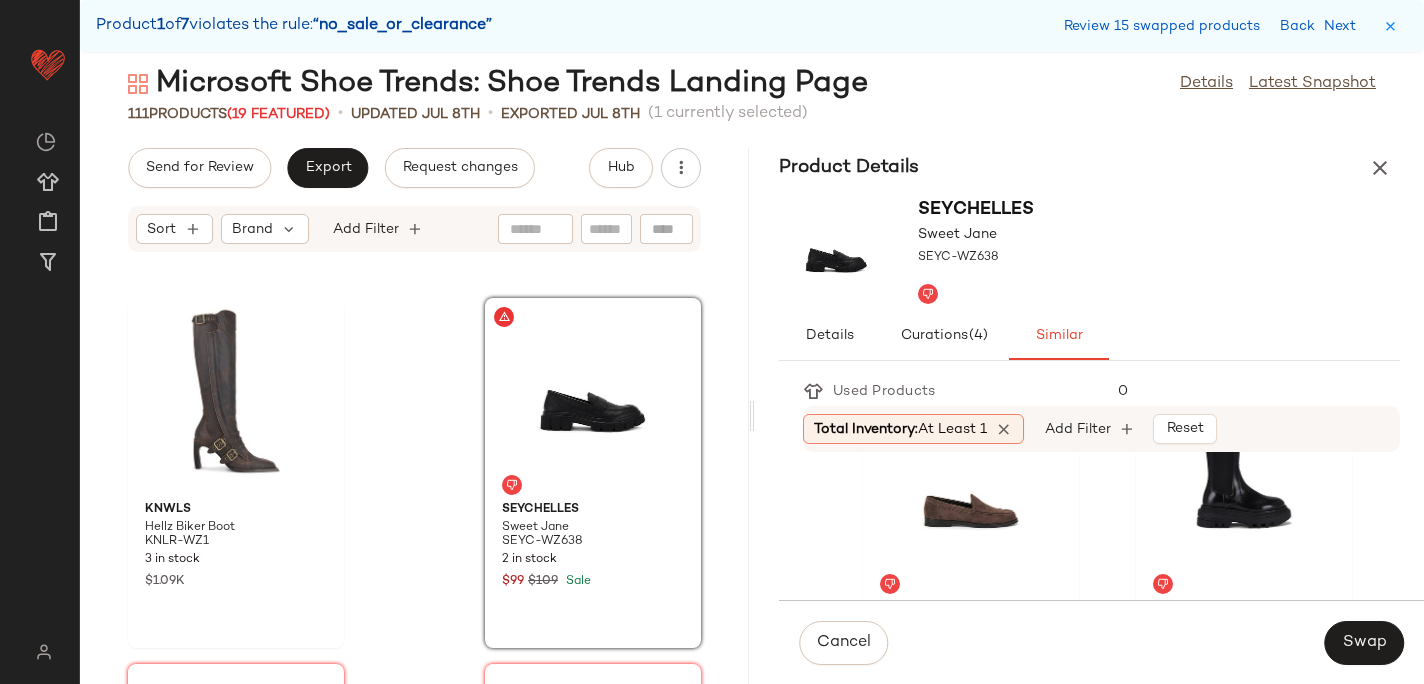 click on "Vagabond Shoemakers Amina Loafer VAGR-WZ28 1 in stock $165 PAIGE Ellis Loafer PAIG-WZ58 1 in stock $298 Nakedvice The Camden Loafer NEDV-WZ12 24 in stock $253 Marc Jacobs The Lug Sole Slide MARJ-WZ100 9 in stock $195 Tony Bianco Zoe Loafer TONR-WZ909 271 Pre-Order Items $190 ALLSAINTS Alex Boot ALLR-WZ167 2 in stock $349 Ganni Studs Square Shiny Croco Loafer GANR-WZ145 10 in stock $495 Flattered Sigrid Loafer FTTE-WZ1 2 in stock $260 THE ATTICO Mini Robin Sabot Flat ATTF-WZ149 12 in stock $830 Paris Texas Dylan Loafer PRTX-WZ80 8 in stock $695 Coach Sculpted Fisherman Sandal COAH-WZ212 19 in stock $225 Coach Florence Sandal COAH-WZ180 9 in stock $125 Camper Dana Sandal CPER-WZ15 40 in stock $140 Sam Edelman Laguna Boot SAME-WZ751 1 in stock $160 Vagabond Shoemakers Connie Sandal VAGR-WZ58 27 in stock $100 Tony Bianco Jagger Sandal TONR-WZ932 192 Pre-Order Items $150 House of Harlow 1960 x REVOLVE Samman Slide HOOF-WZ242 14 in stock $148 Vagabond Shoemakers Ellis Sandal VAGR-WZ64 1 in stock $175 ANINE BING 1" 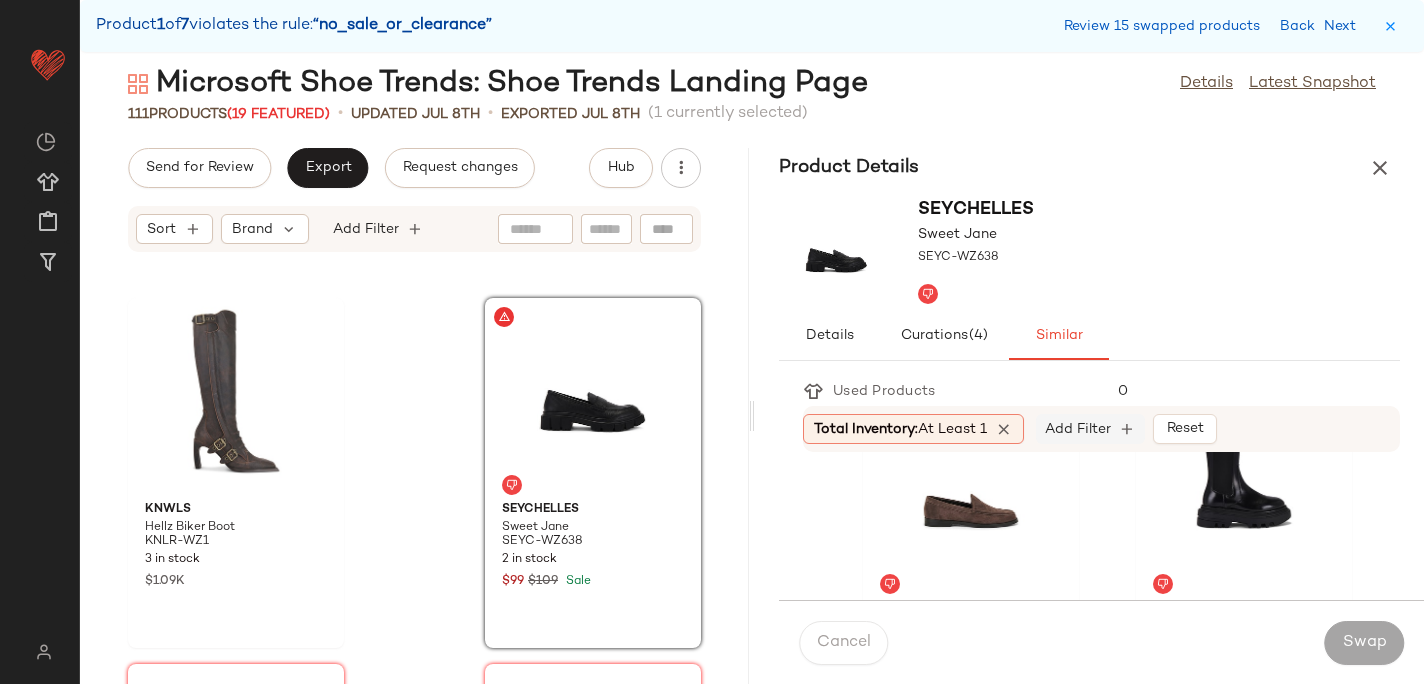 click on "Add Filter" at bounding box center (1078, 429) 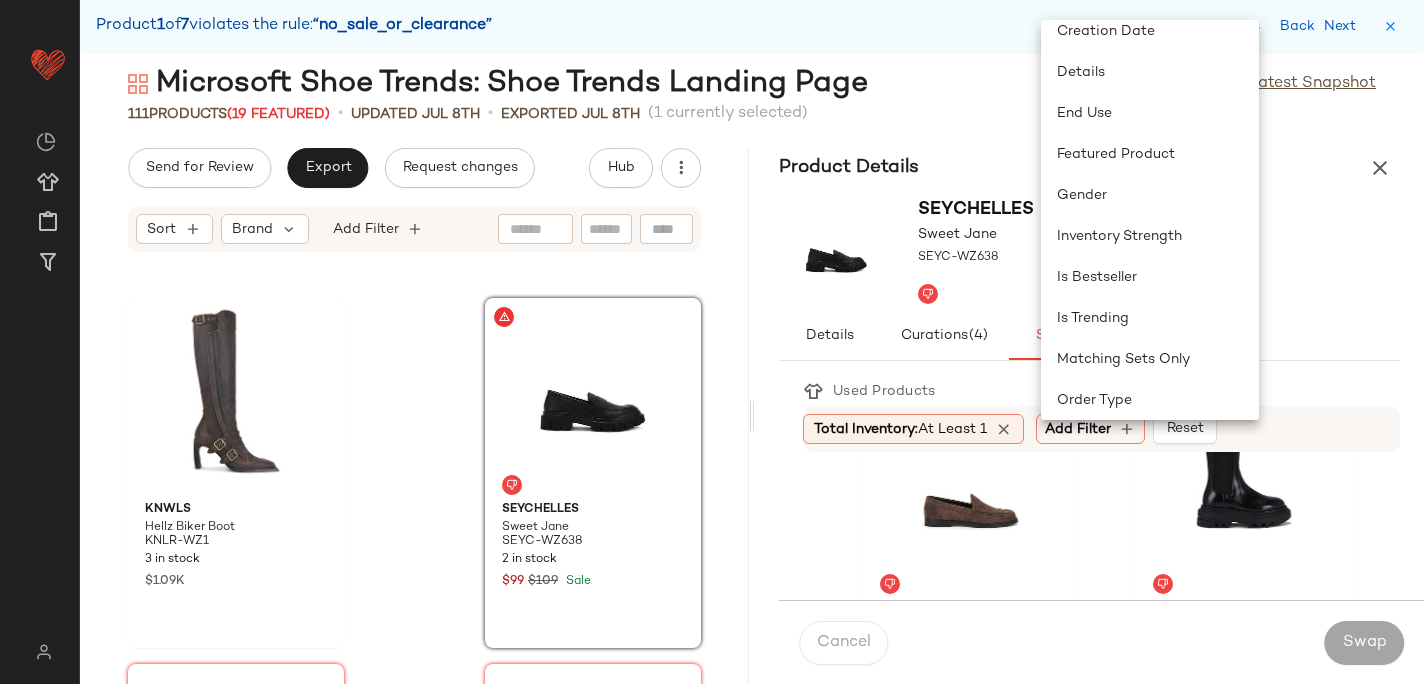 scroll, scrollTop: 505, scrollLeft: 0, axis: vertical 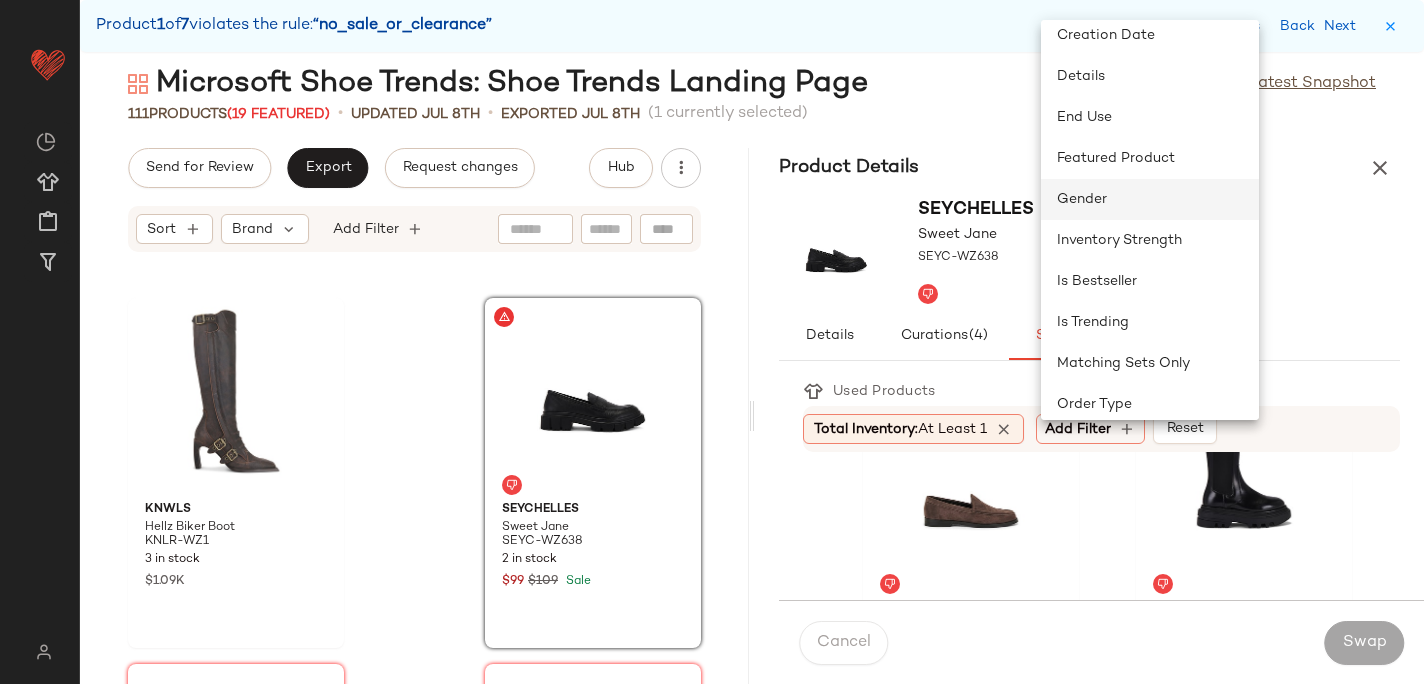 click on "Gender" 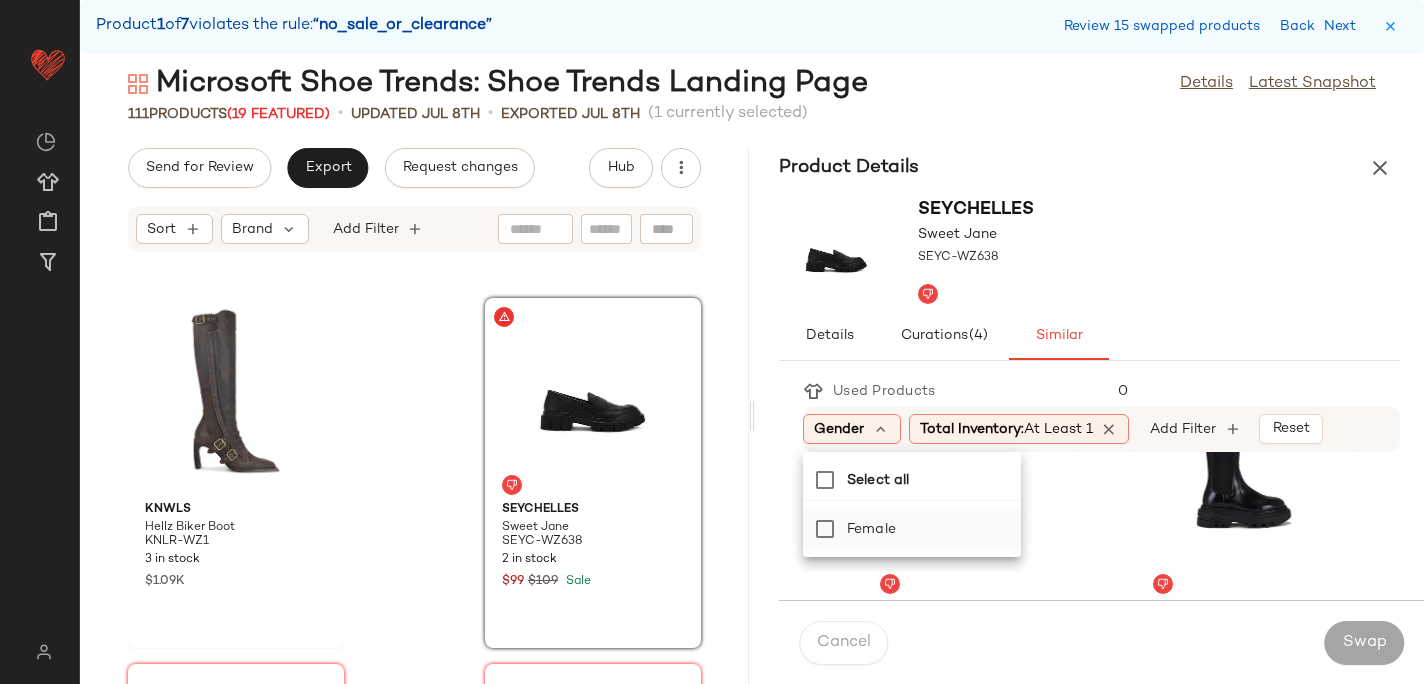 click on "female" 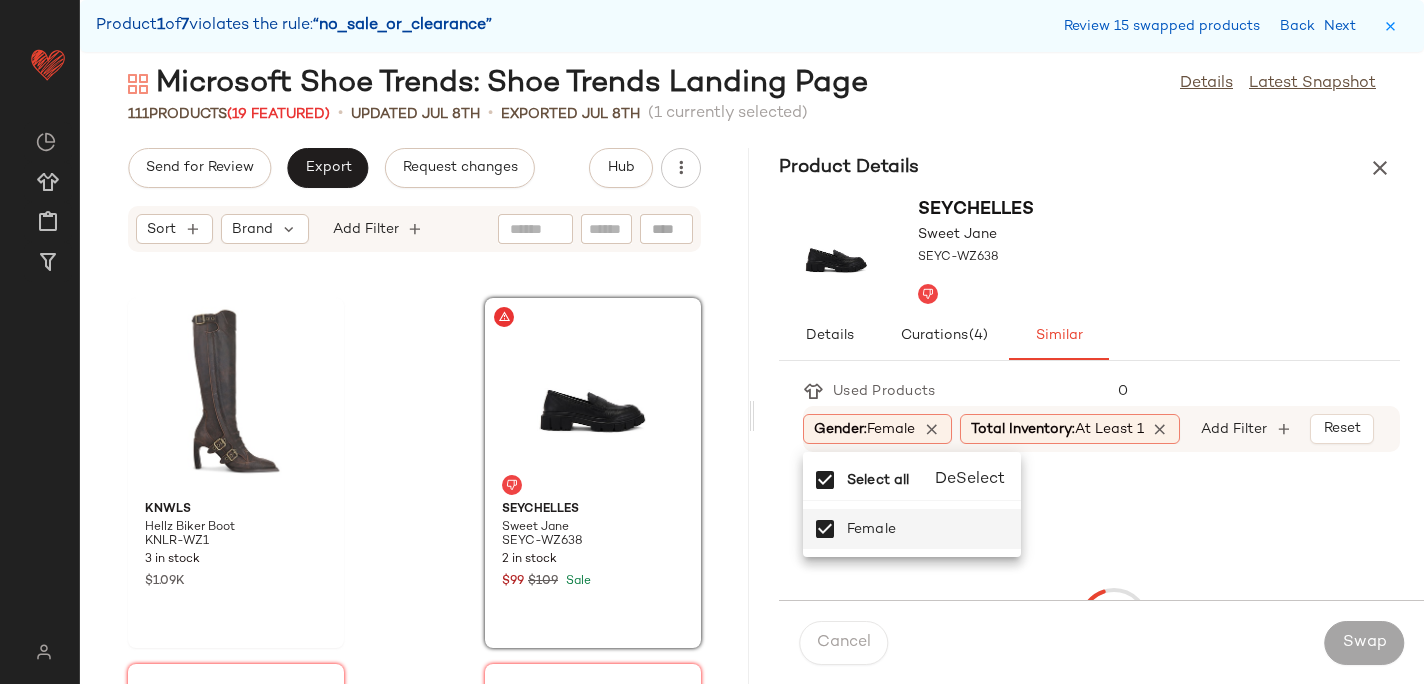 click on "Seychelles Sweet Jane SEYC-WZ638" at bounding box center [1089, 250] 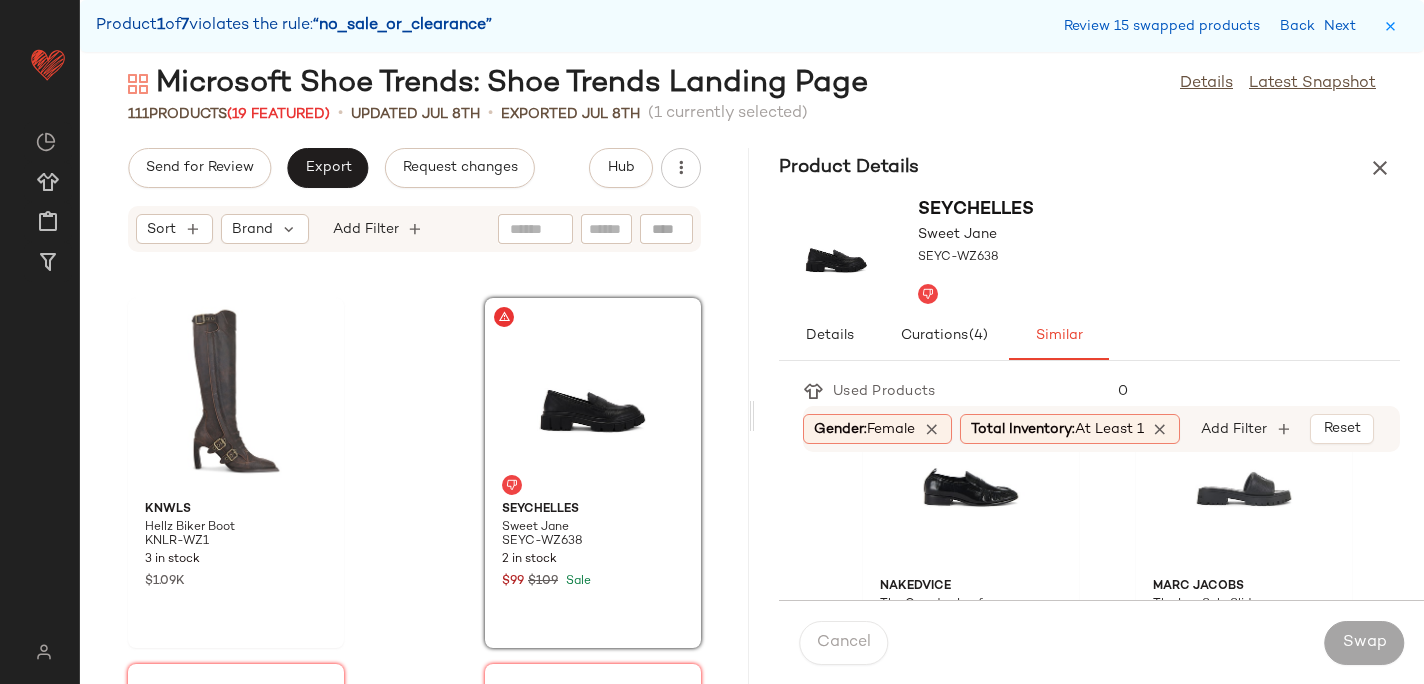 scroll, scrollTop: 481, scrollLeft: 0, axis: vertical 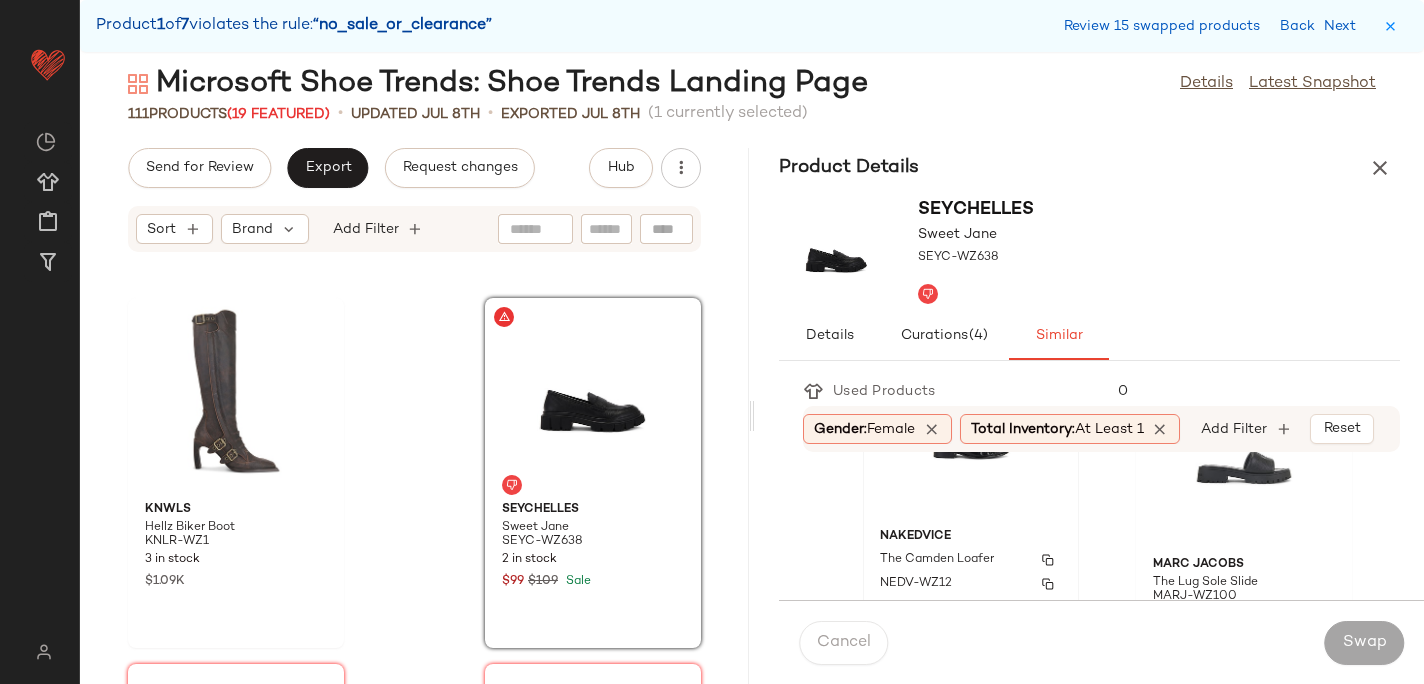 click on "Nakedvice" at bounding box center [971, 537] 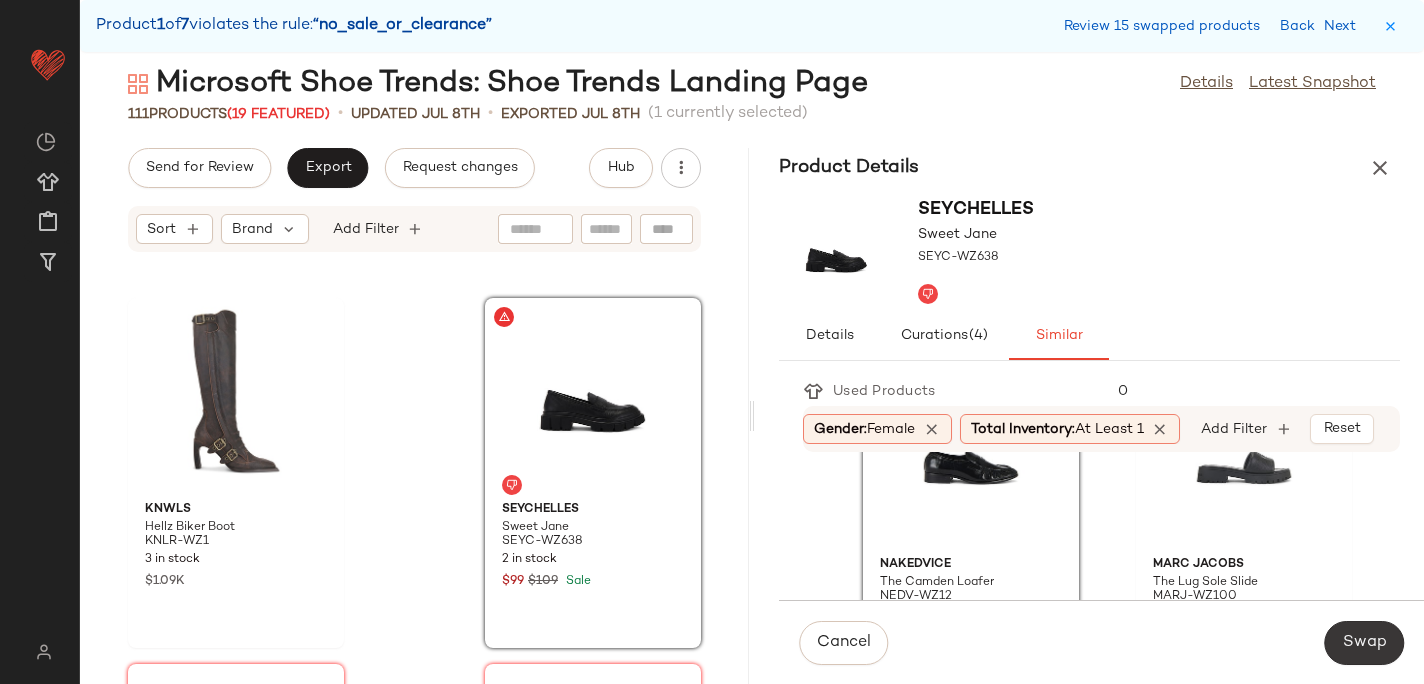 click on "Swap" 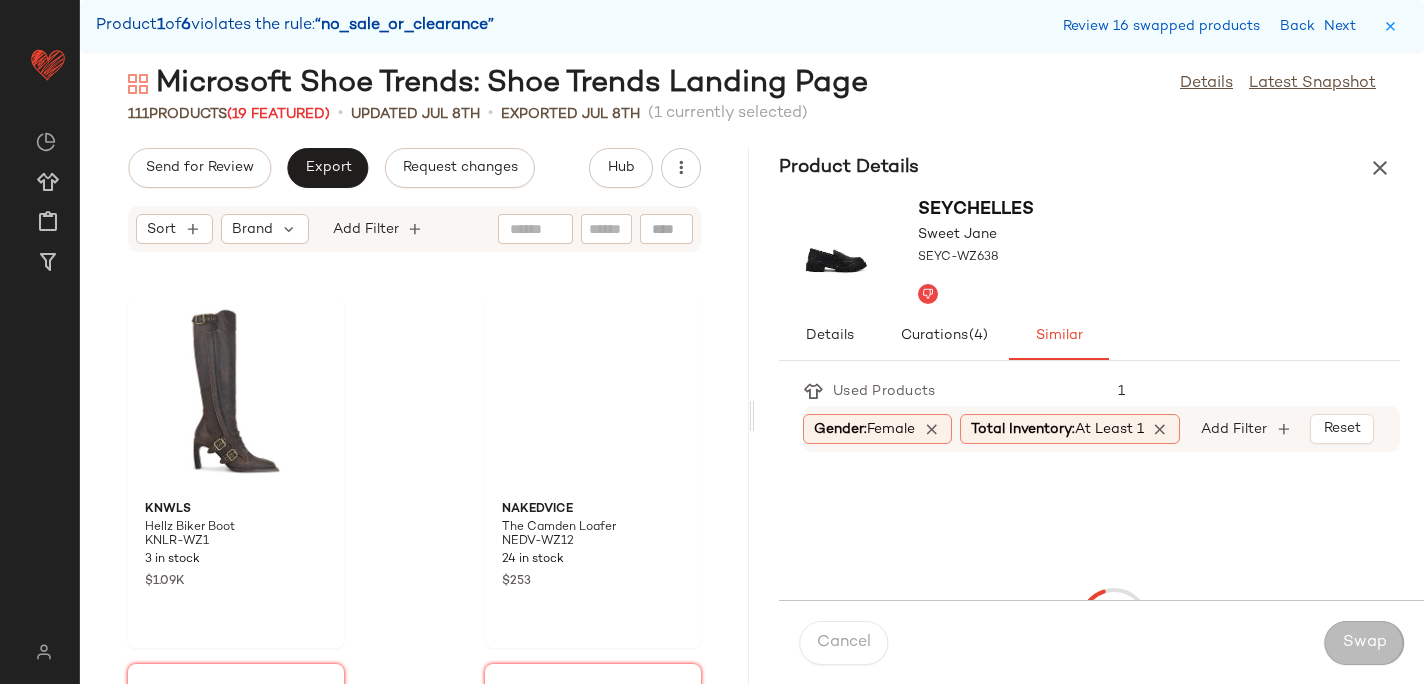 scroll, scrollTop: 15372, scrollLeft: 0, axis: vertical 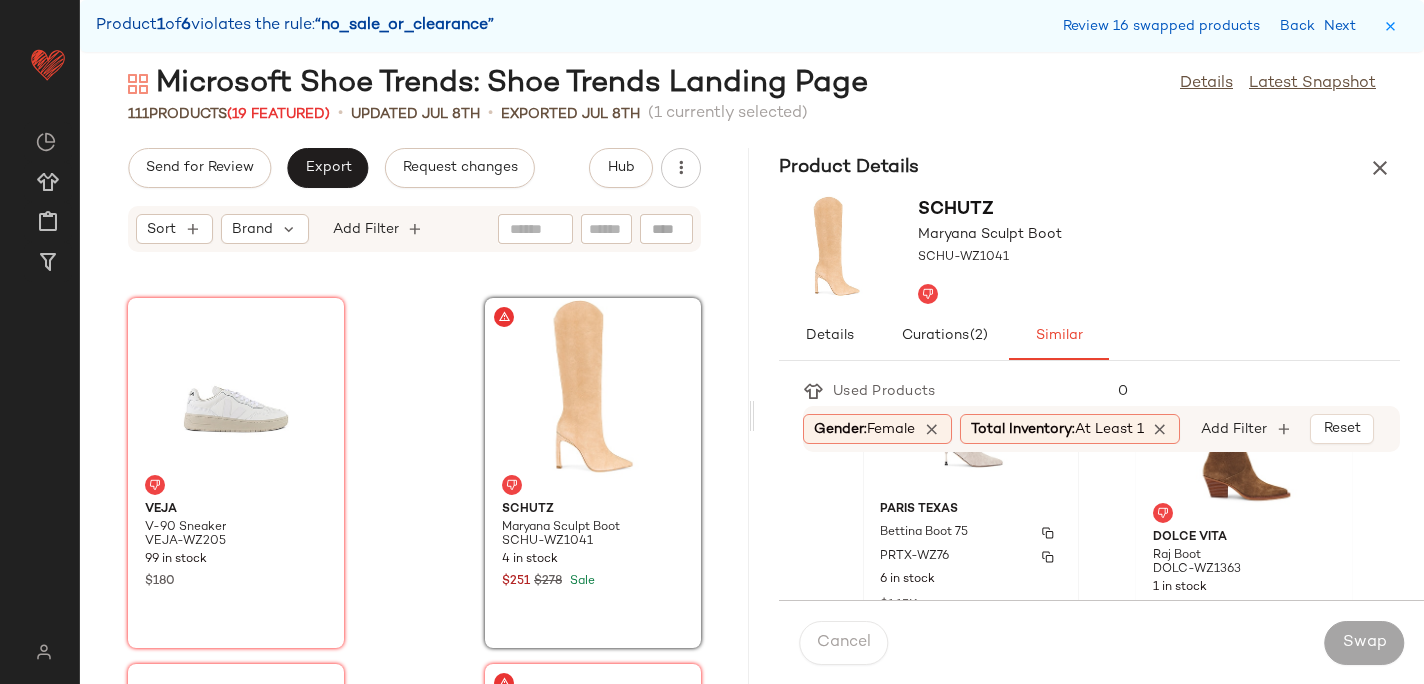 click on "Bettina Boot 75" at bounding box center [924, 533] 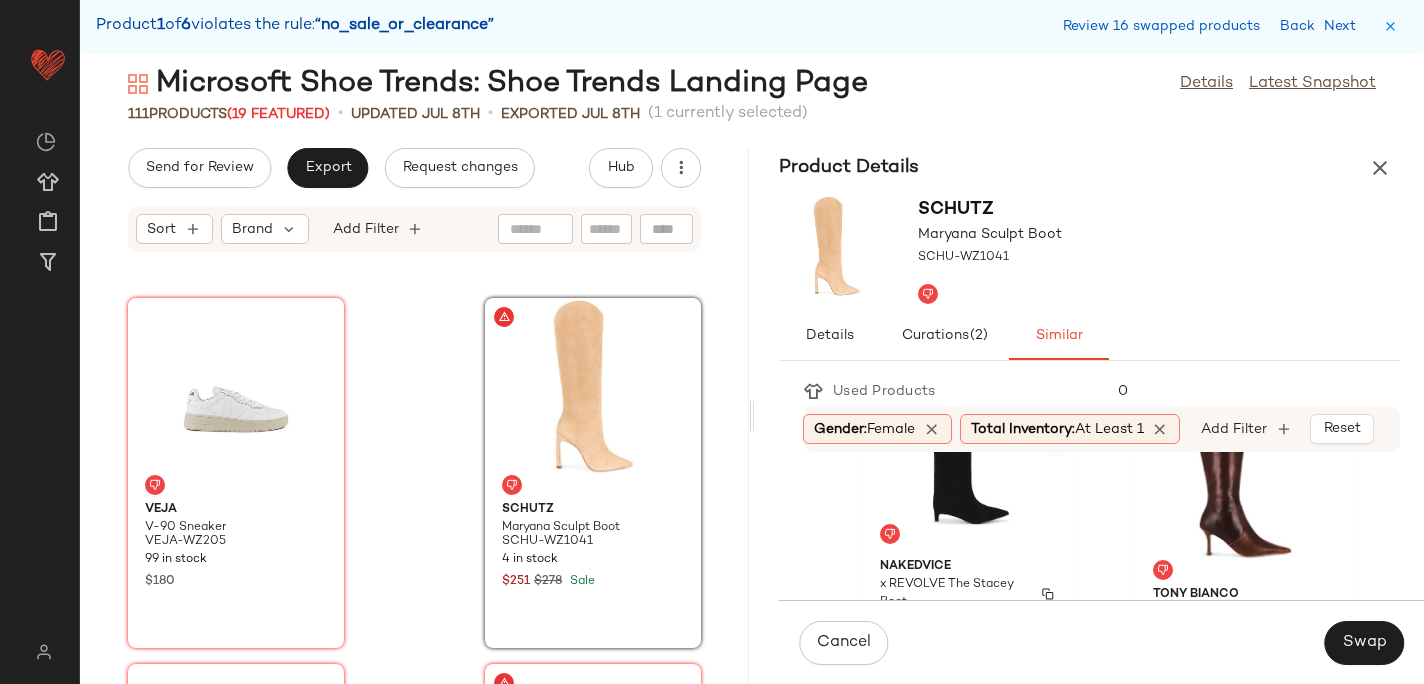 scroll, scrollTop: 3011, scrollLeft: 0, axis: vertical 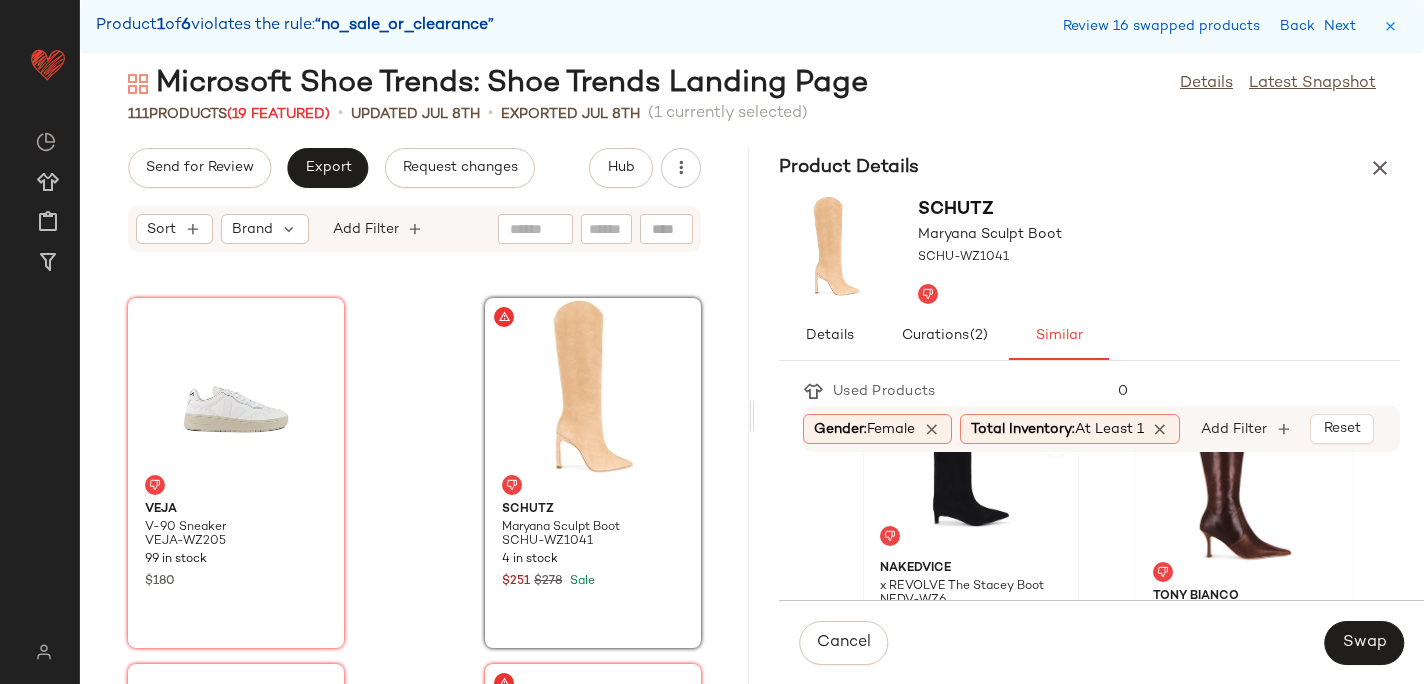 click 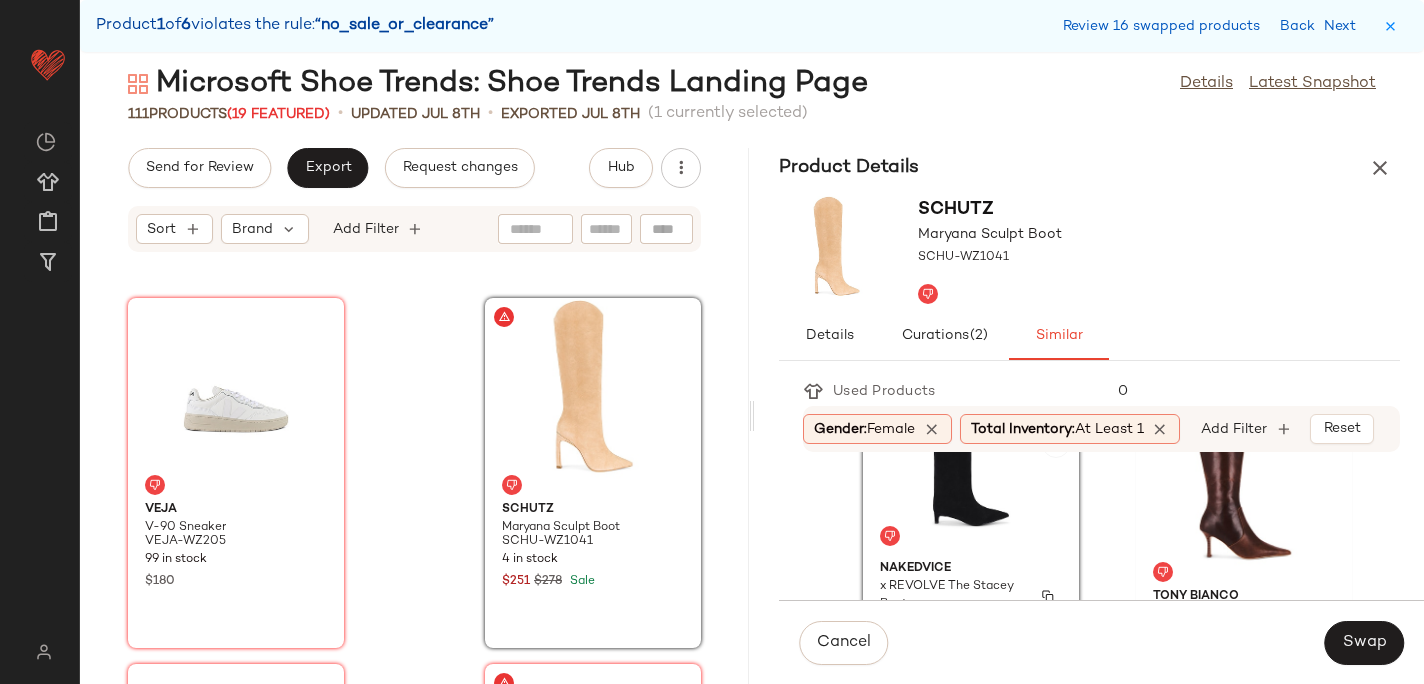 scroll, scrollTop: 3094, scrollLeft: 0, axis: vertical 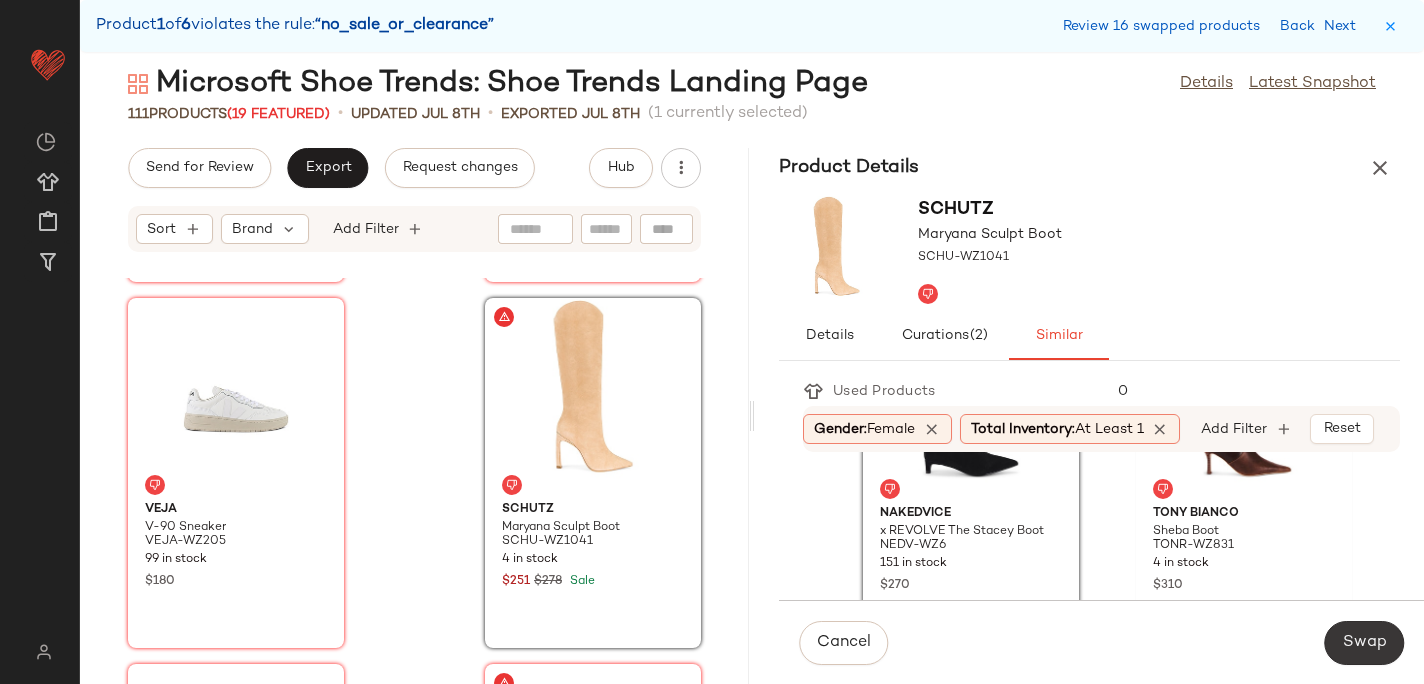 click on "Swap" at bounding box center (1364, 643) 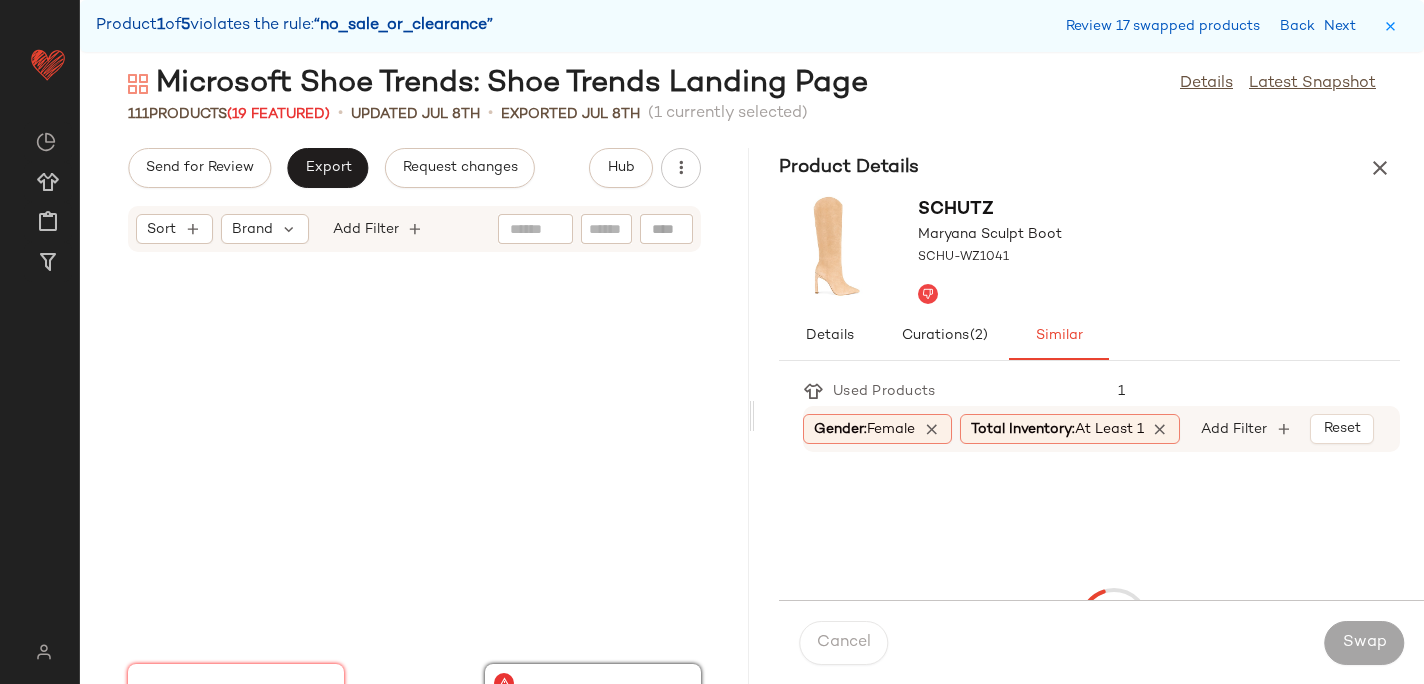 scroll, scrollTop: 15738, scrollLeft: 0, axis: vertical 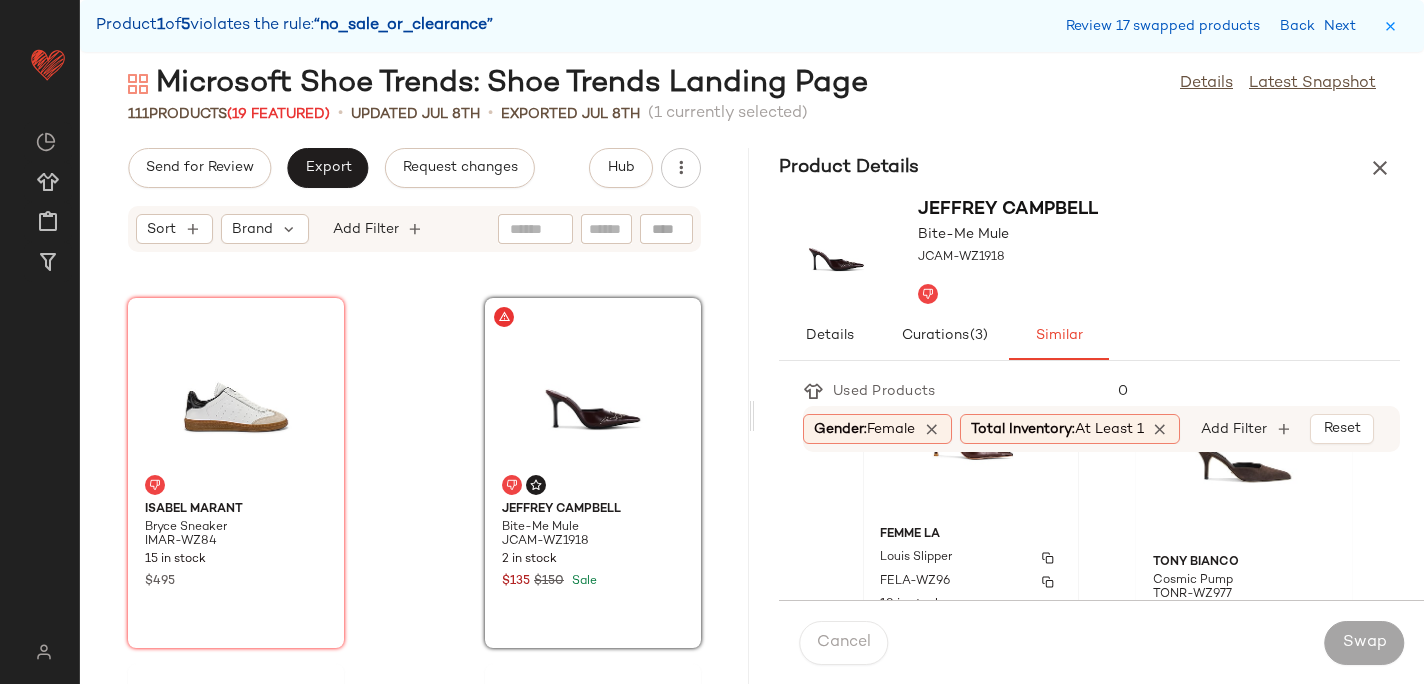 click on "FEMME LA Louis Slipper FELA-WZ96 18 in stock $199" 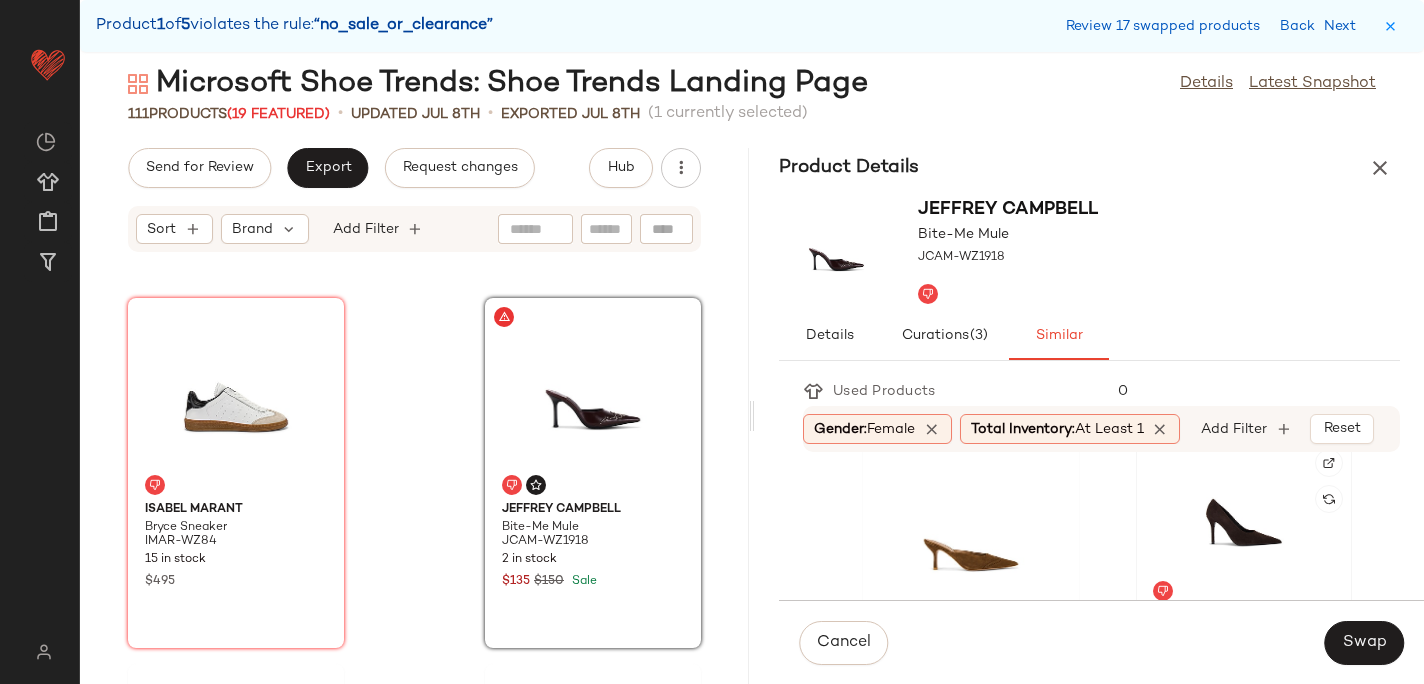 scroll, scrollTop: 513, scrollLeft: 0, axis: vertical 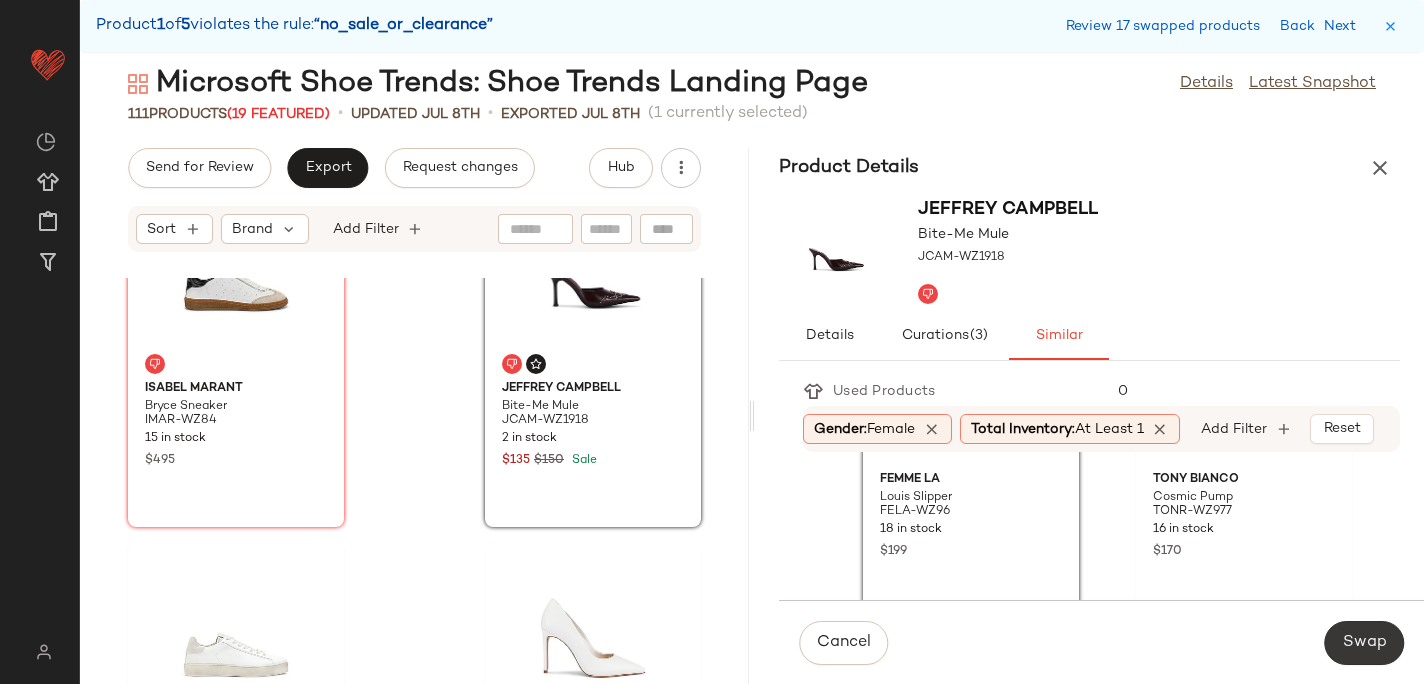 click on "Swap" 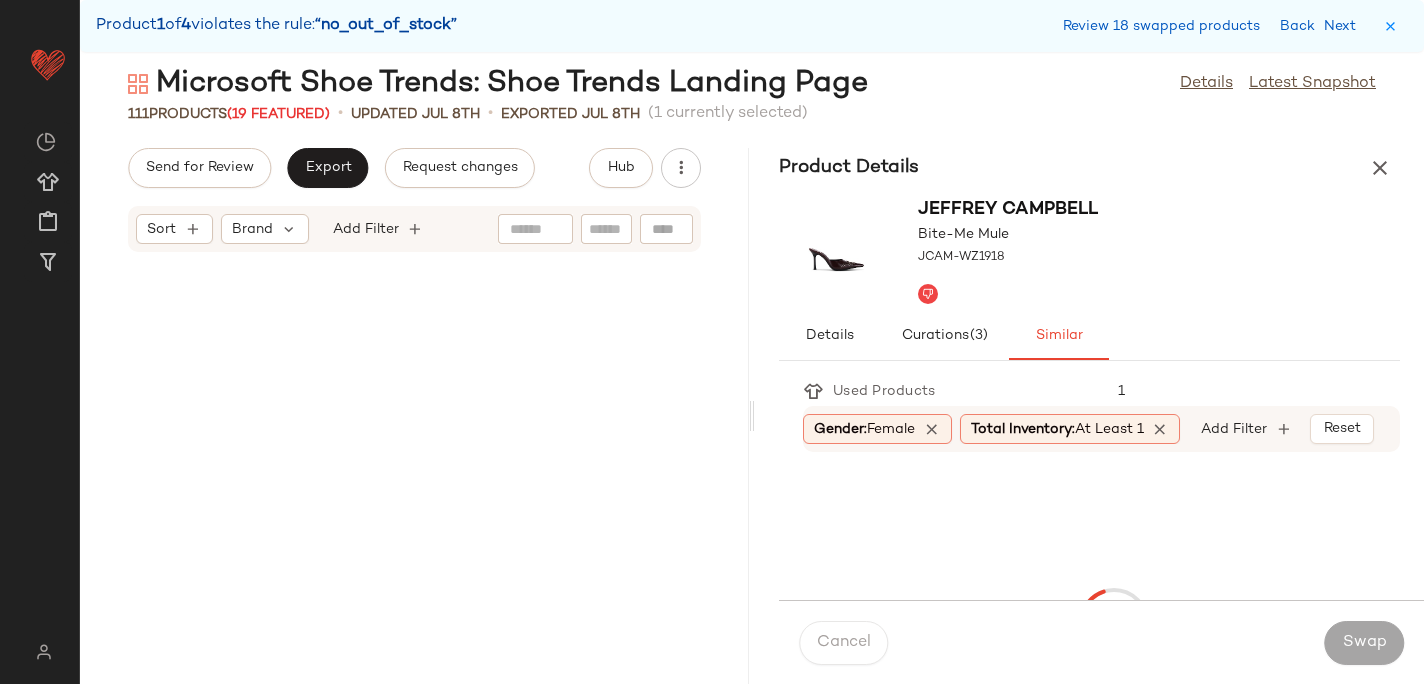 scroll, scrollTop: 16470, scrollLeft: 0, axis: vertical 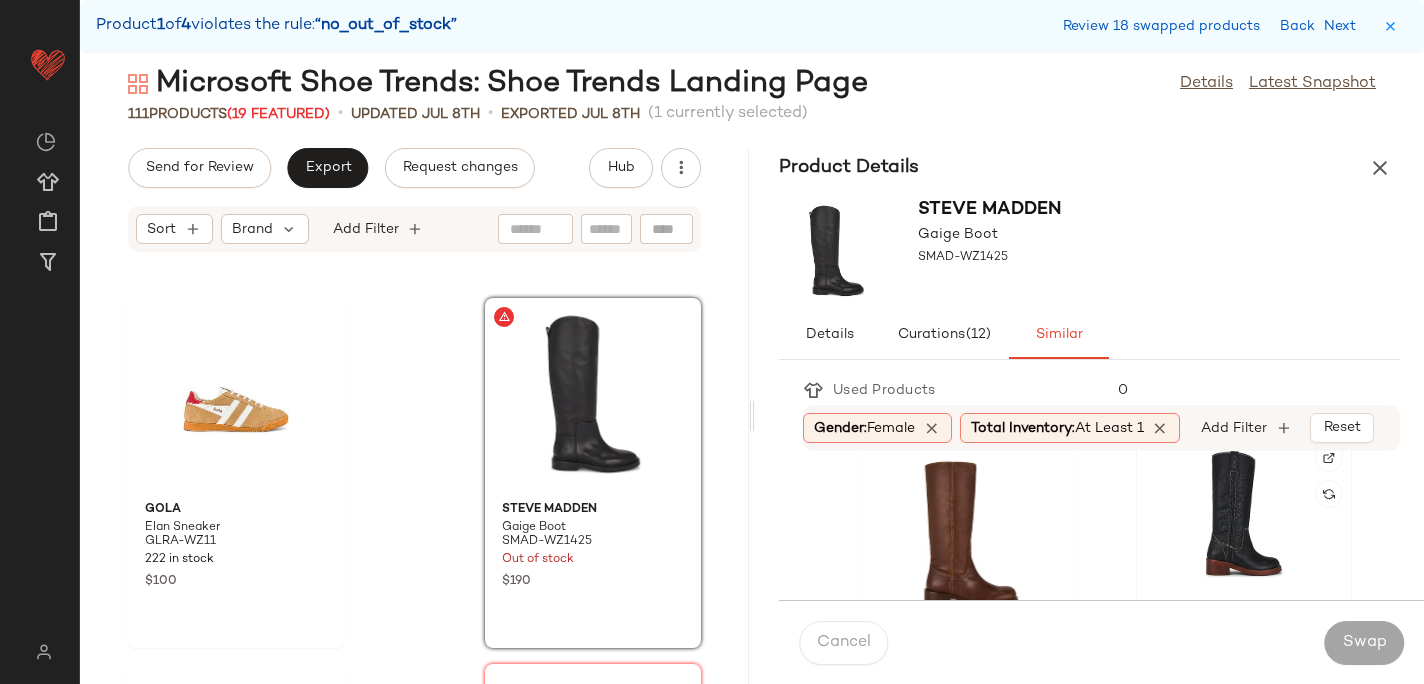 click 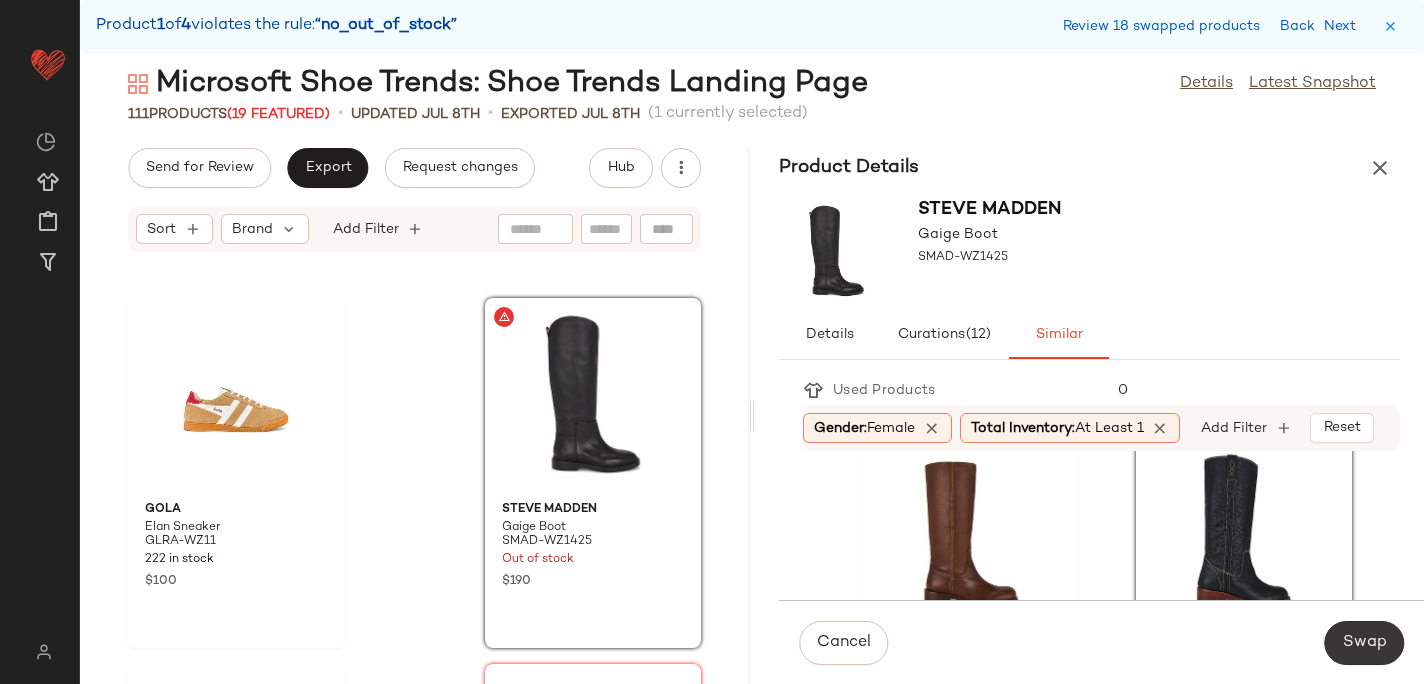 click on "Swap" 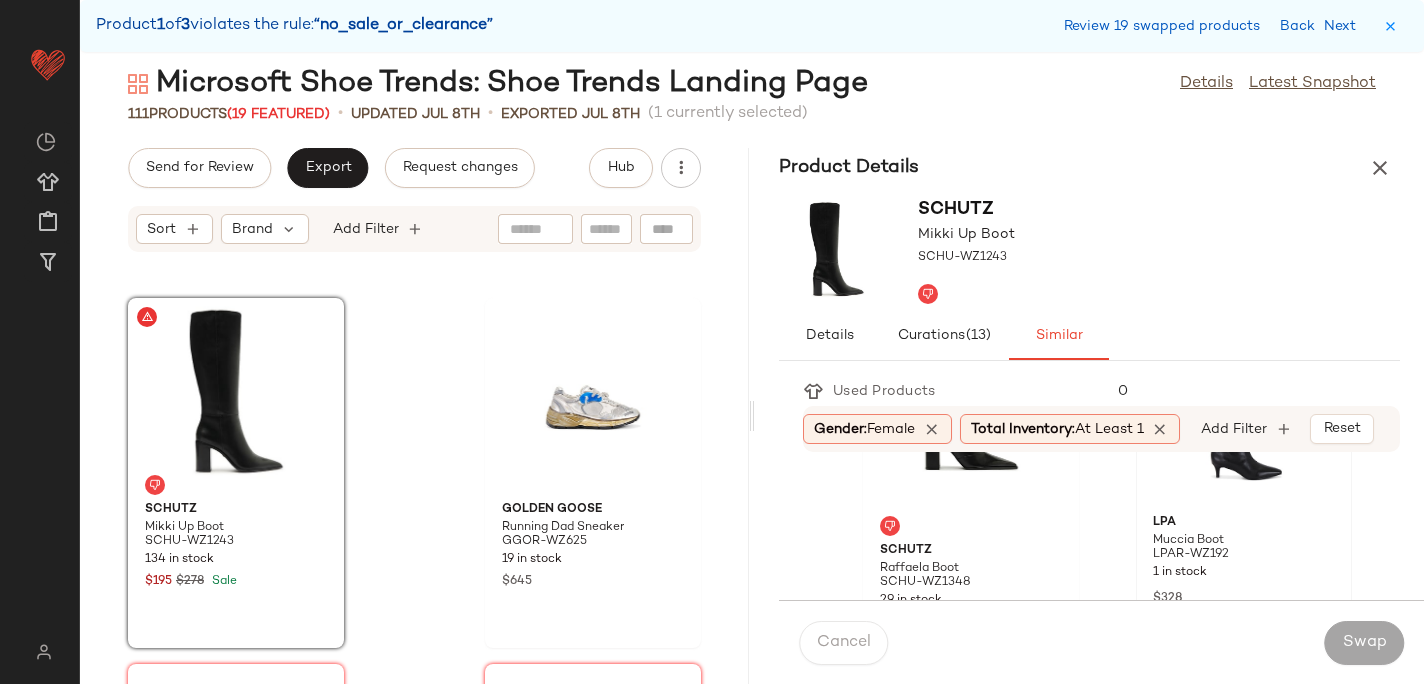 scroll, scrollTop: 165, scrollLeft: 0, axis: vertical 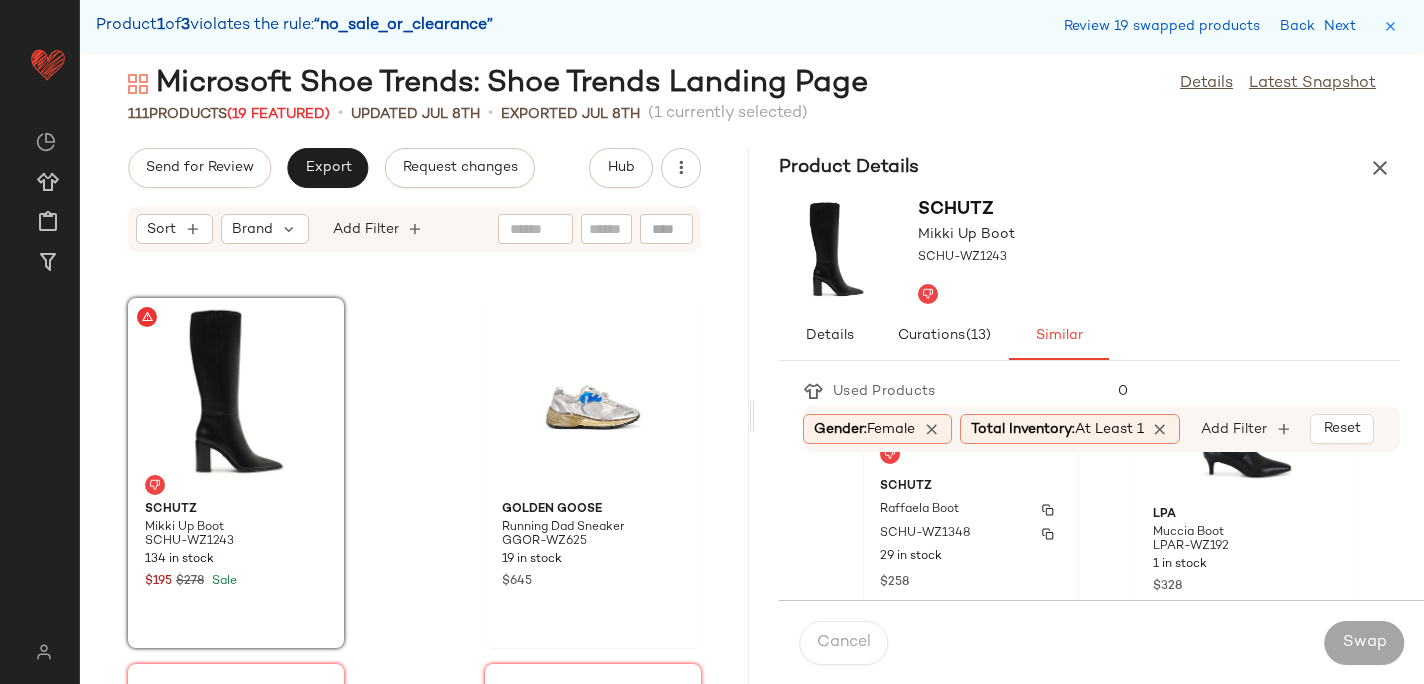 click on "Raffaela Boot" at bounding box center (971, 510) 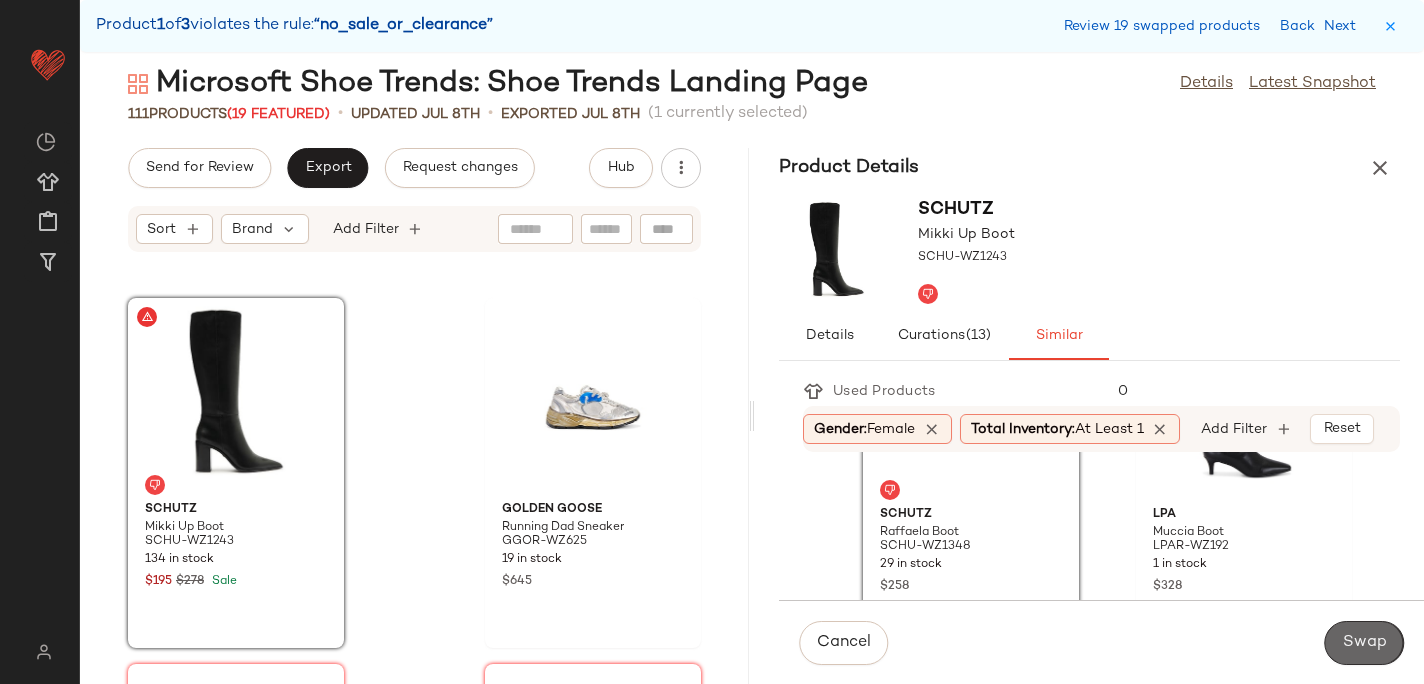 click on "Swap" 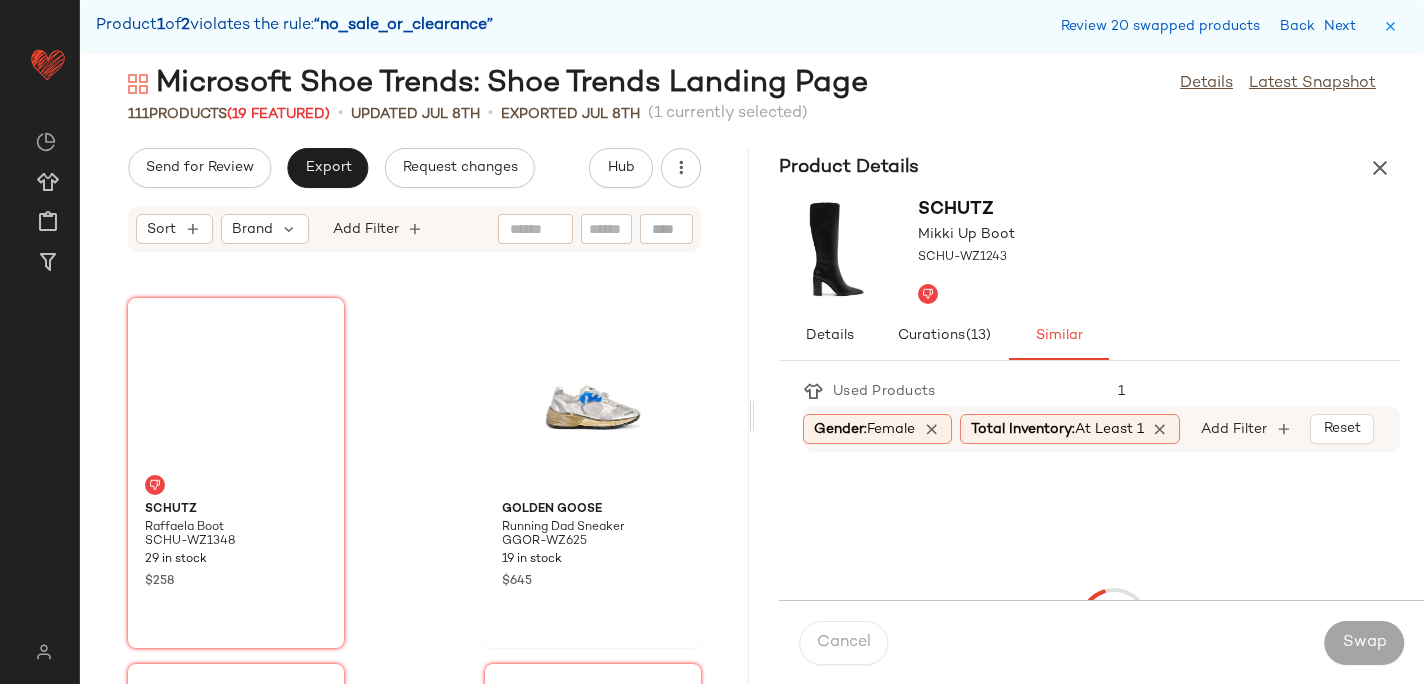 scroll, scrollTop: 17934, scrollLeft: 0, axis: vertical 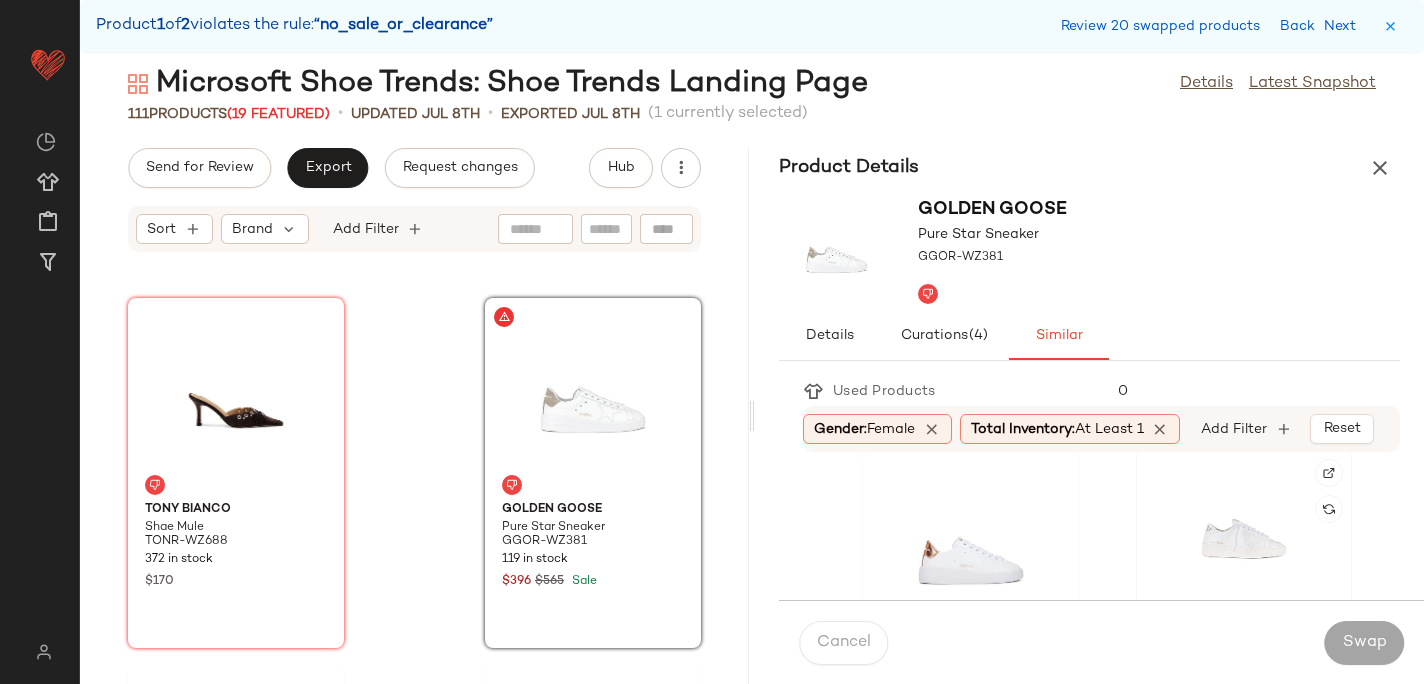 click 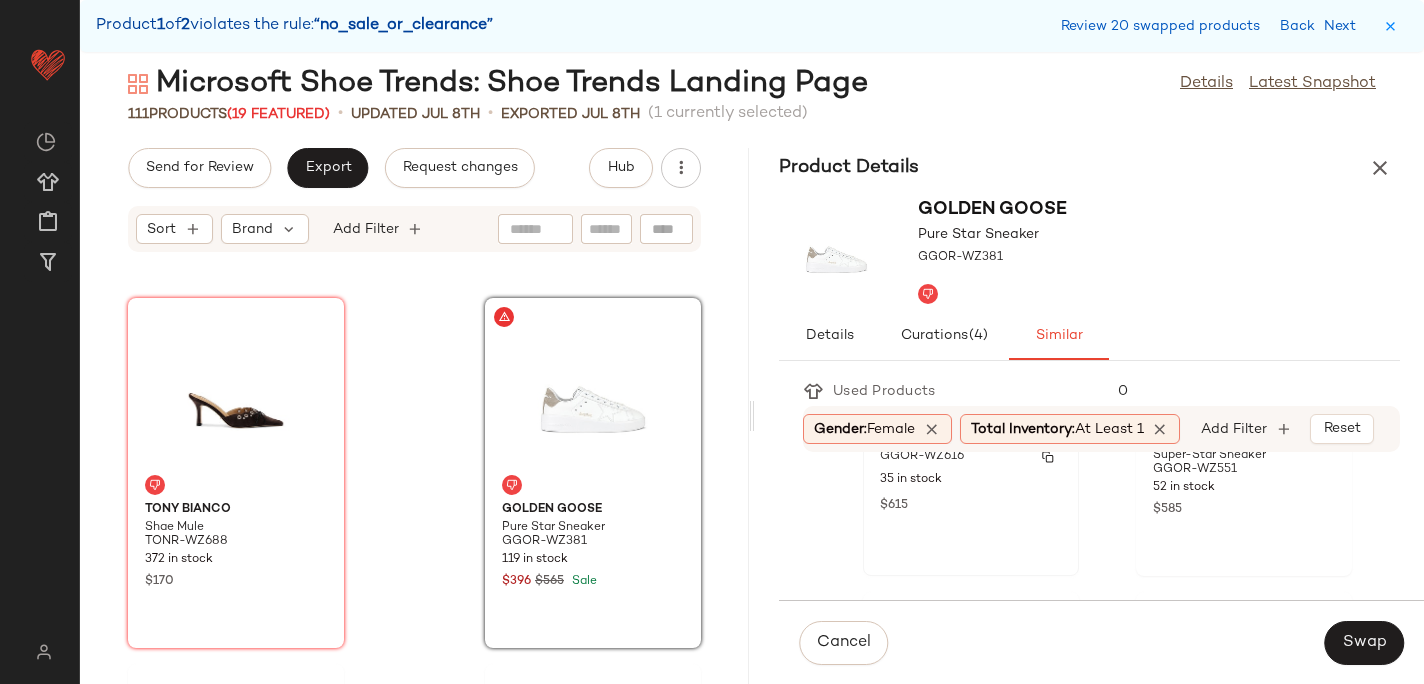 click on "$615" at bounding box center [971, 504] 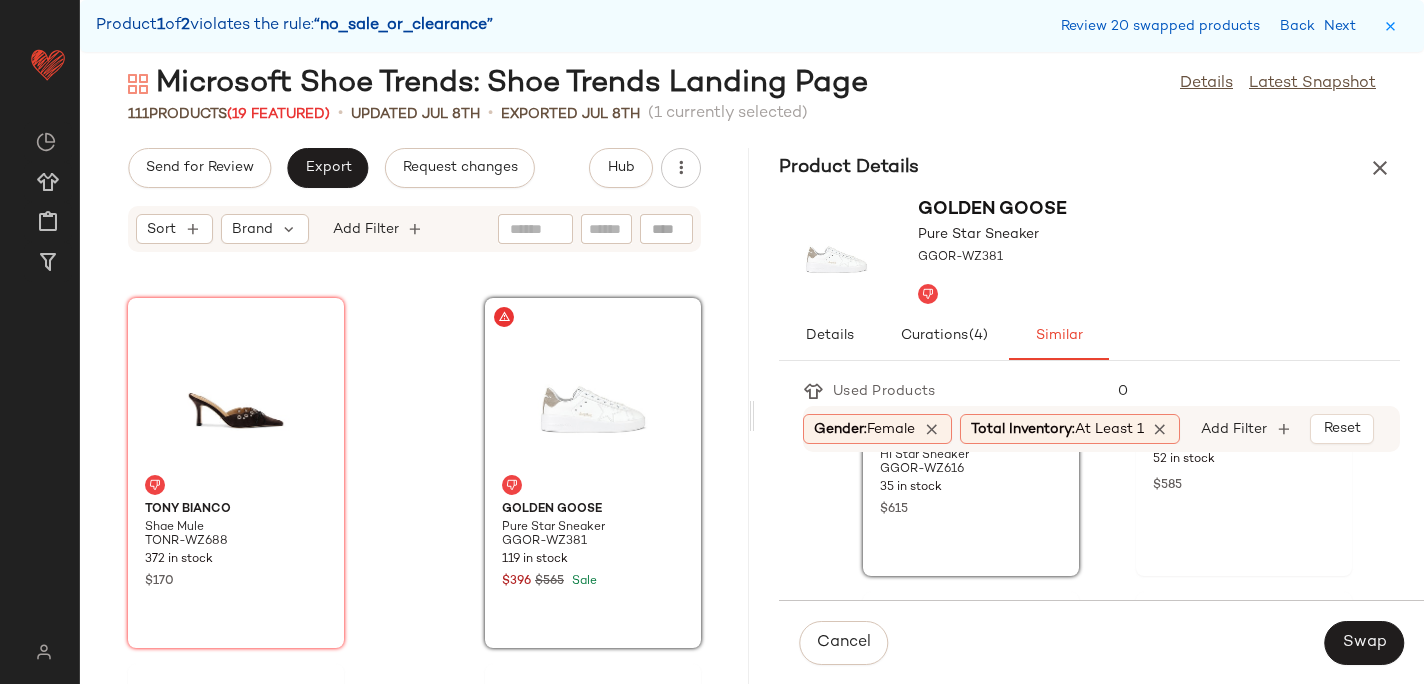 scroll, scrollTop: 593, scrollLeft: 0, axis: vertical 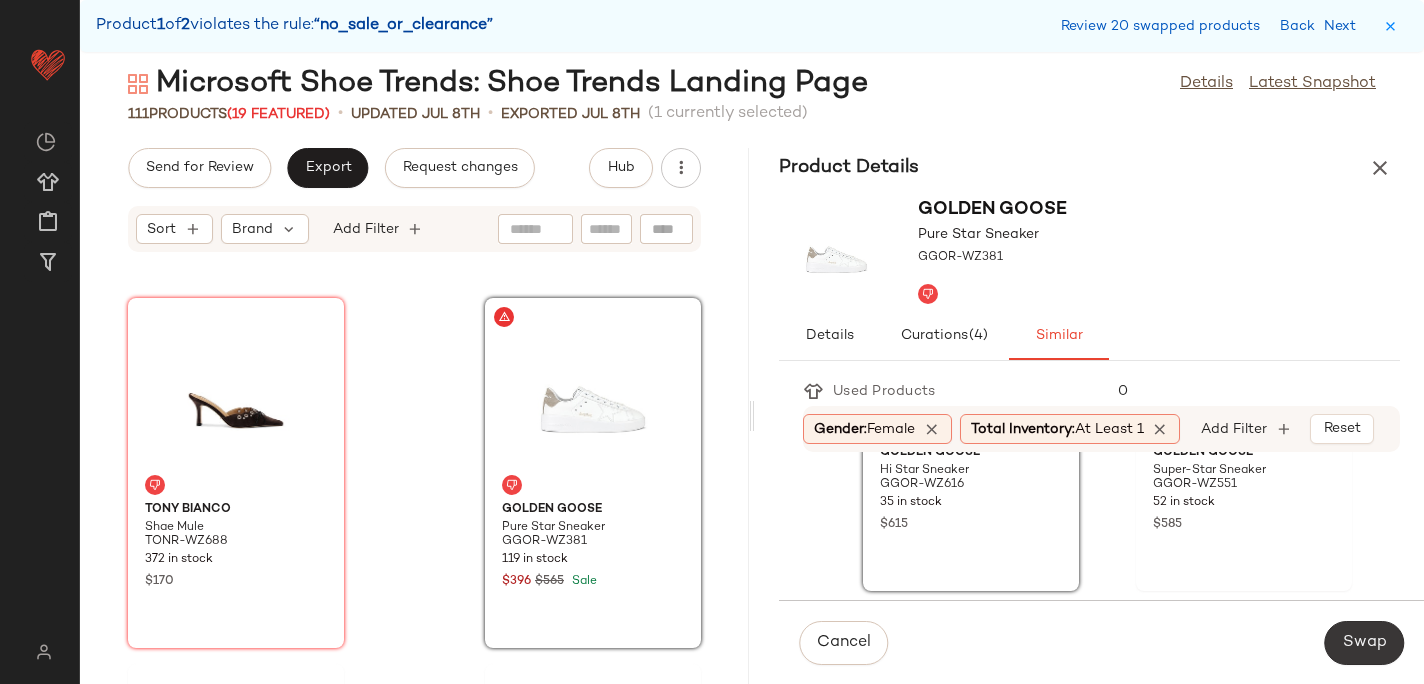 click on "Swap" 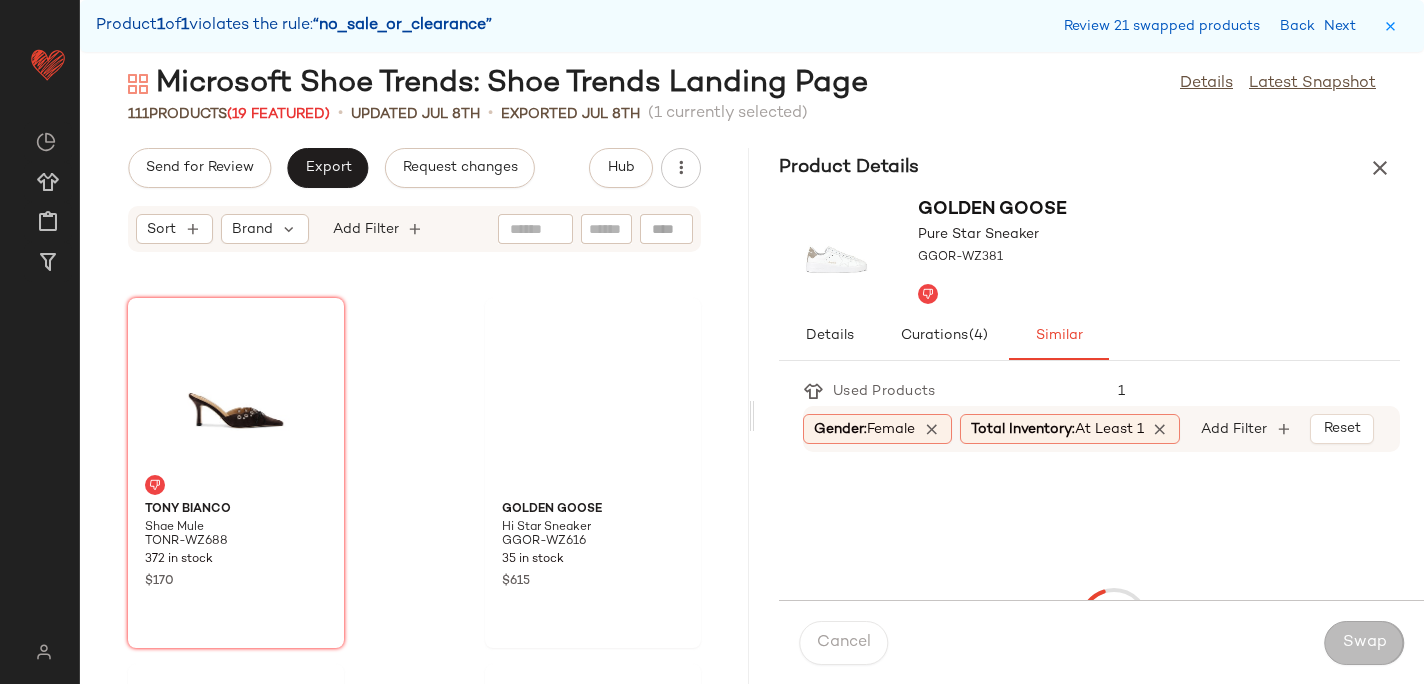scroll, scrollTop: 19032, scrollLeft: 0, axis: vertical 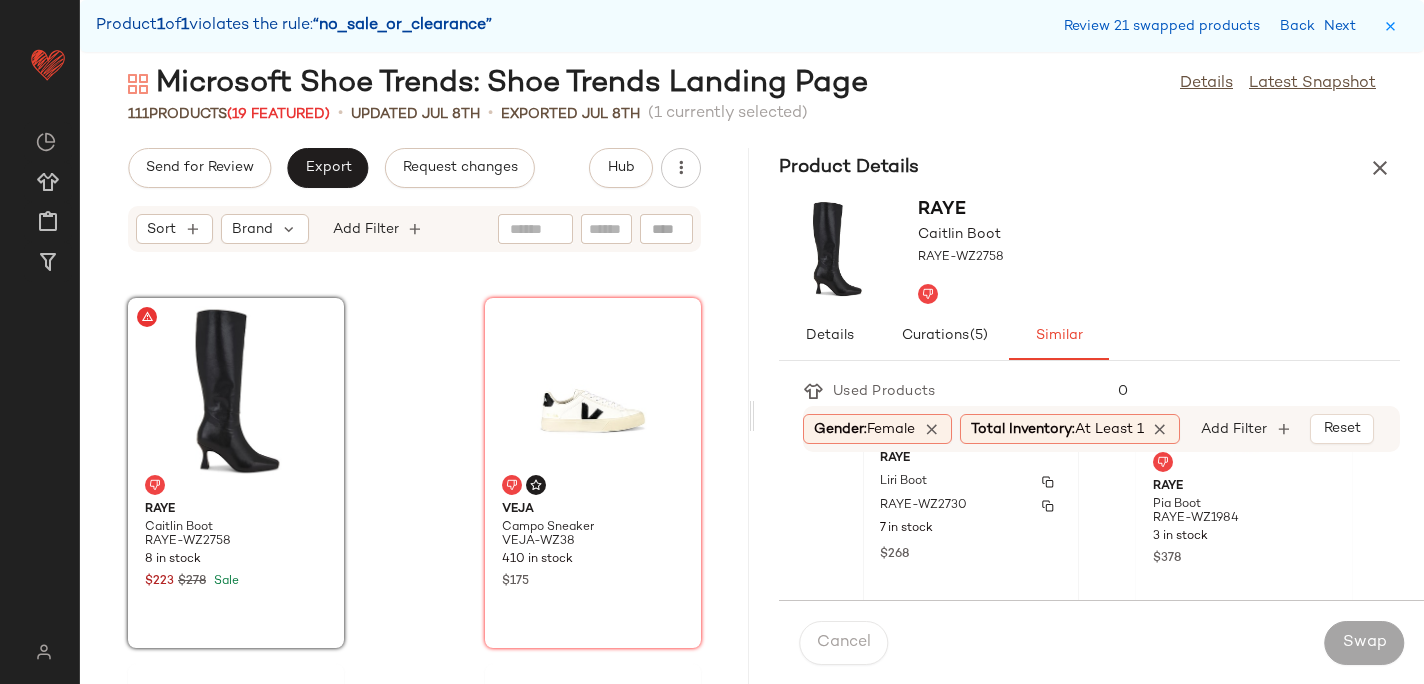 click on "$268" at bounding box center [971, 553] 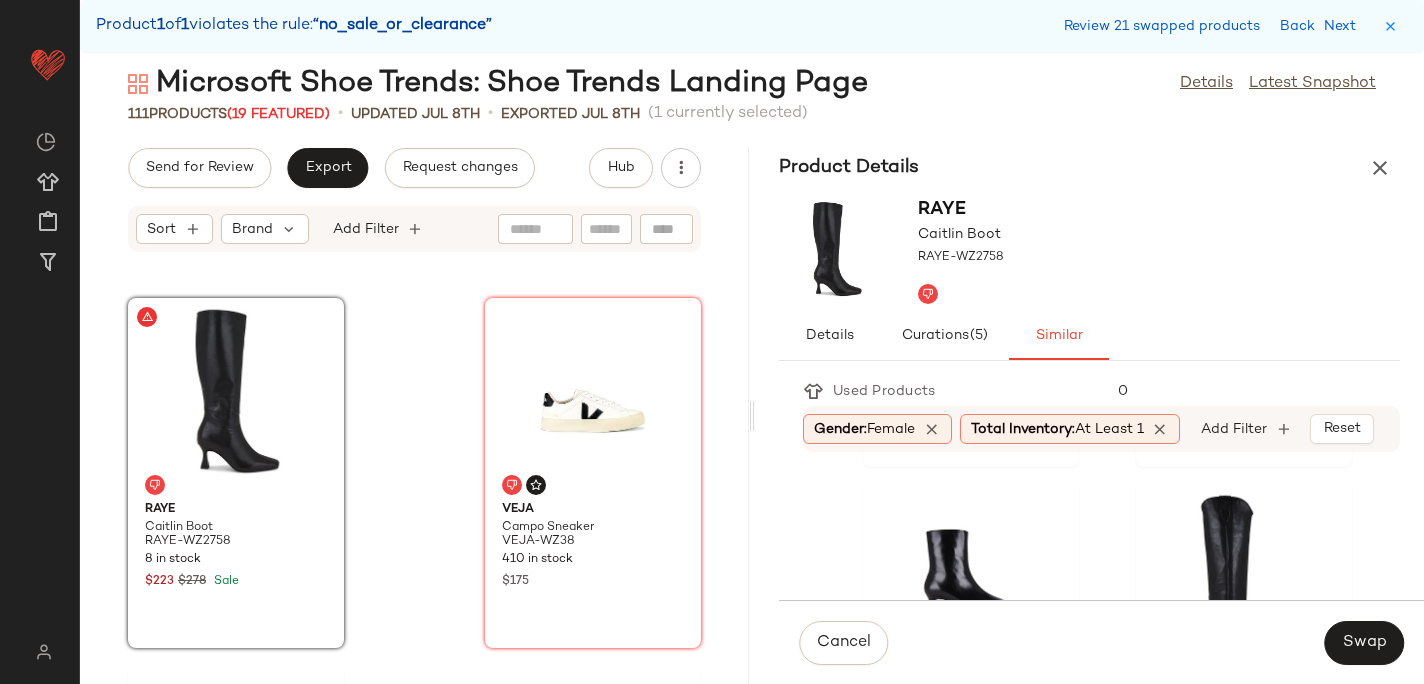 scroll, scrollTop: 1513, scrollLeft: 0, axis: vertical 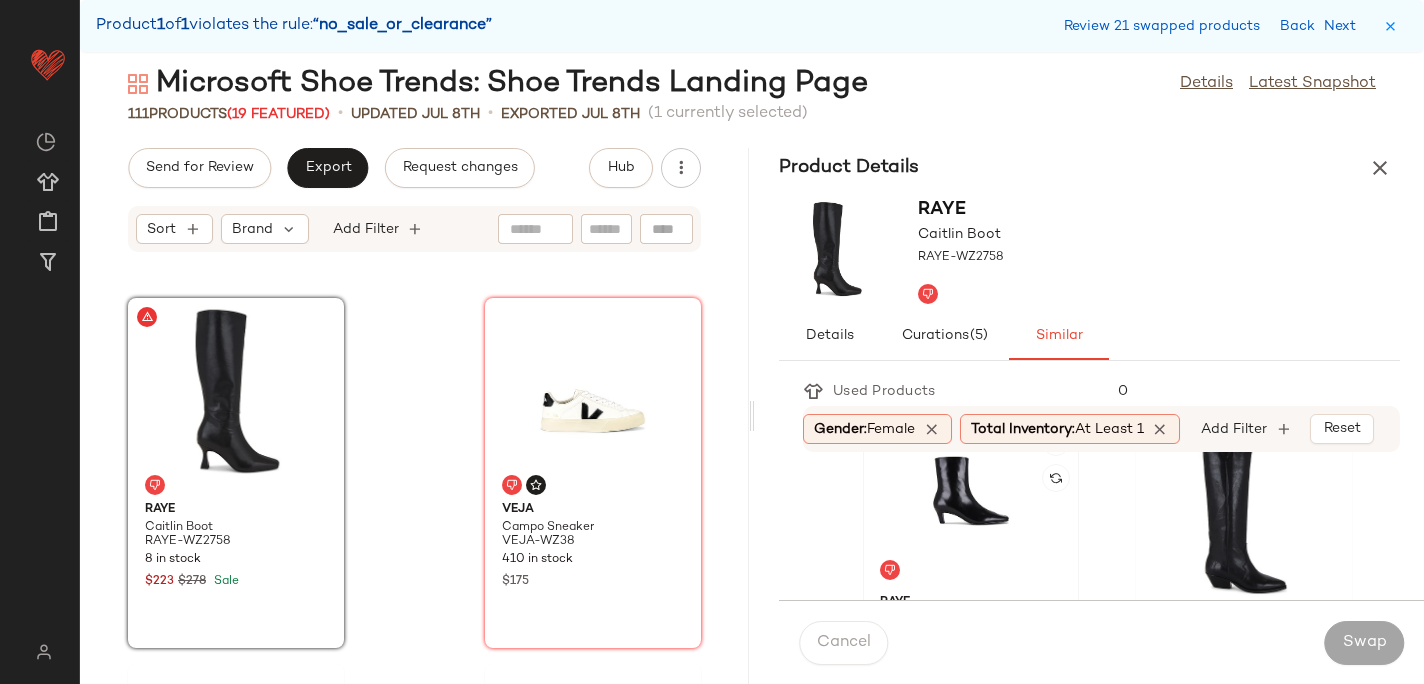 click 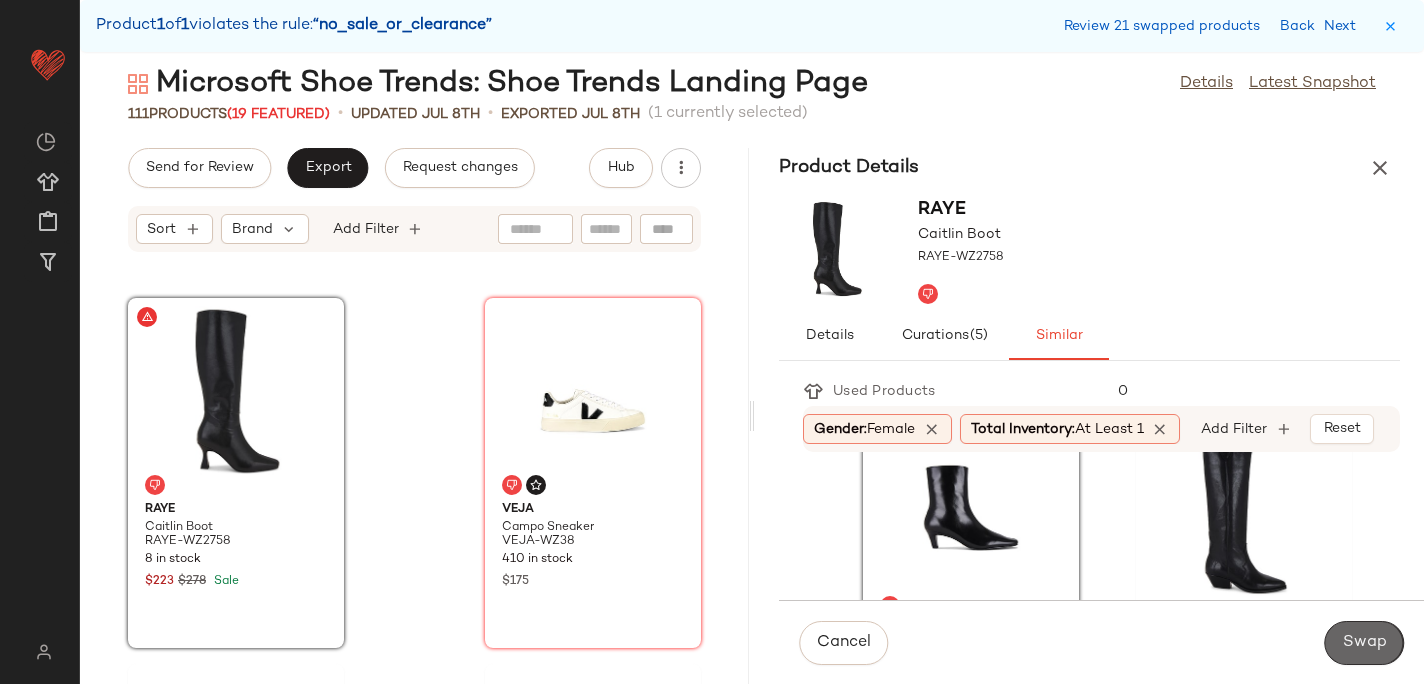 click on "Swap" 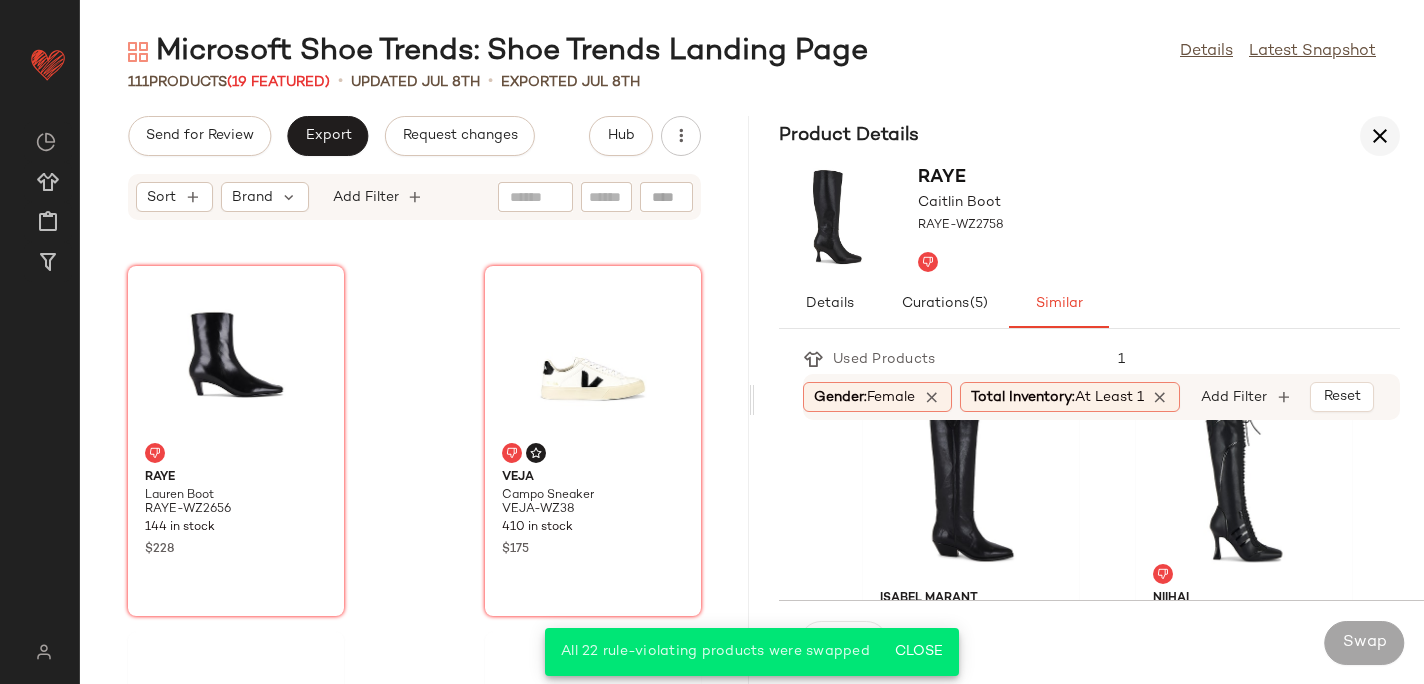 click at bounding box center [1380, 136] 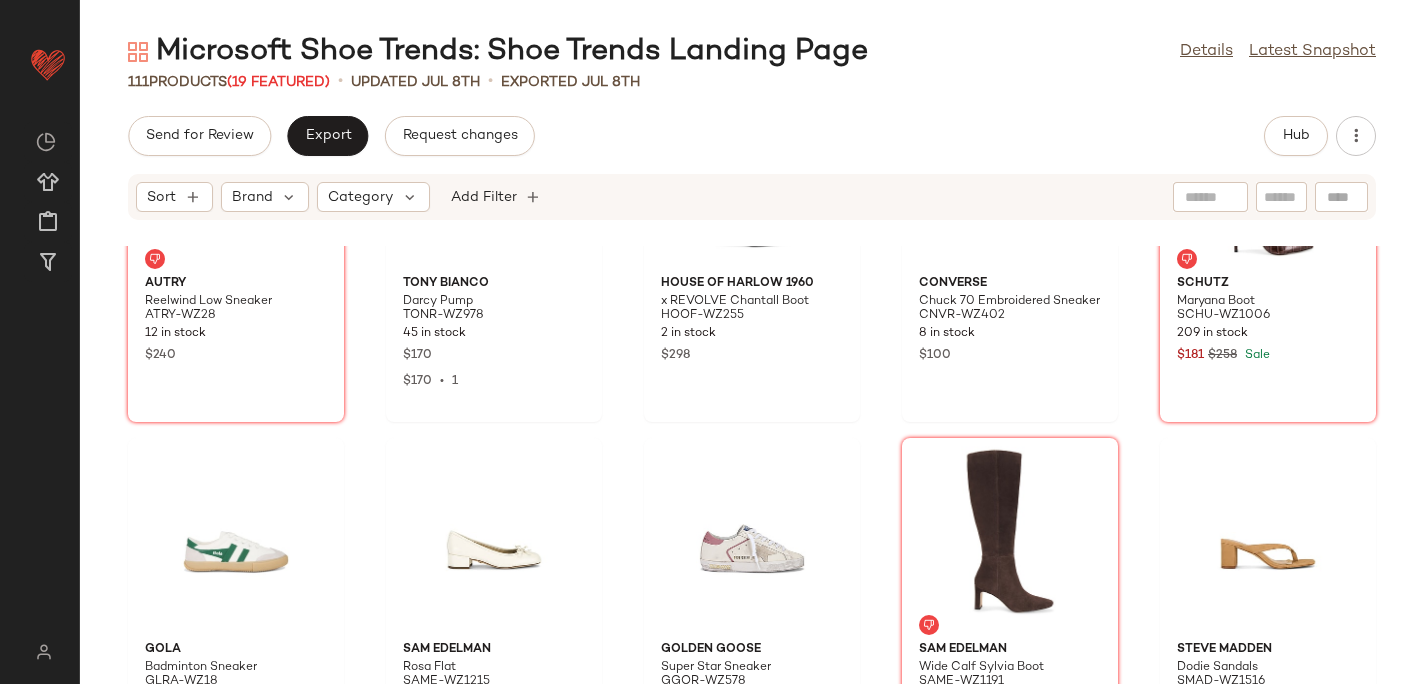 scroll, scrollTop: 0, scrollLeft: 0, axis: both 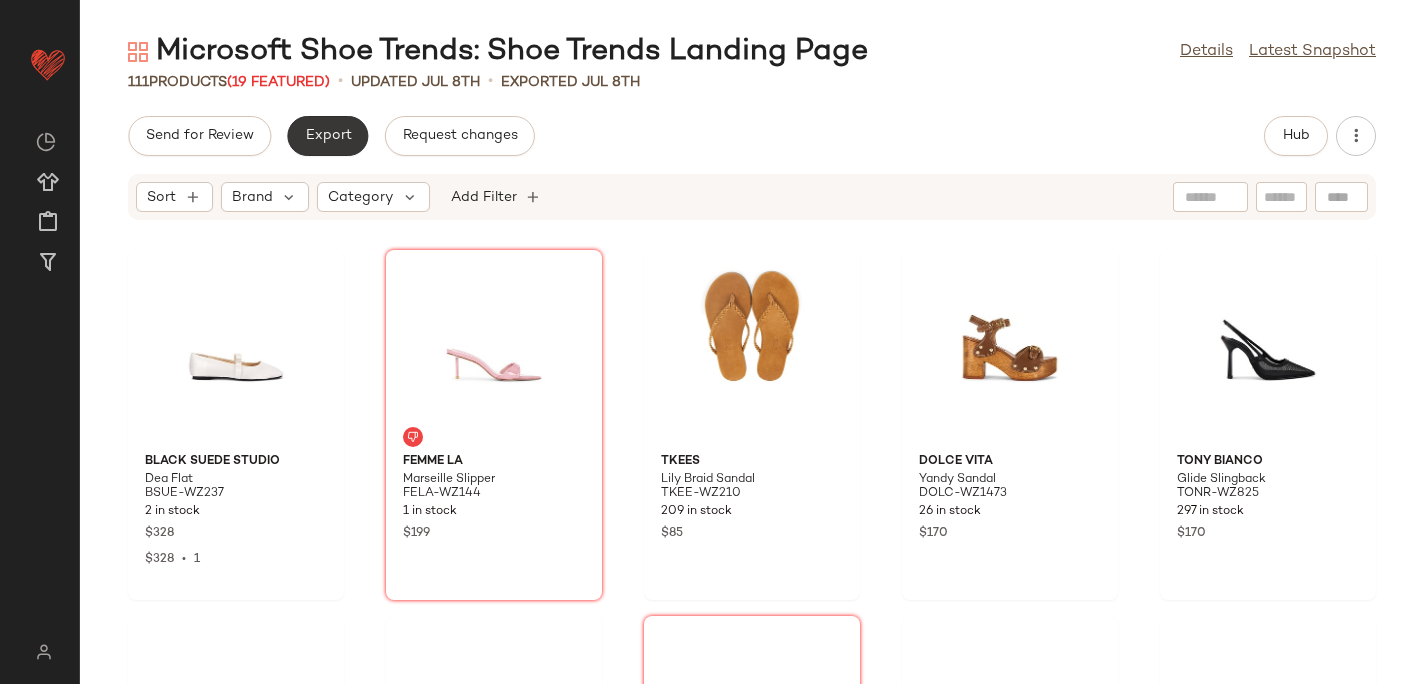 click on "Export" at bounding box center [327, 136] 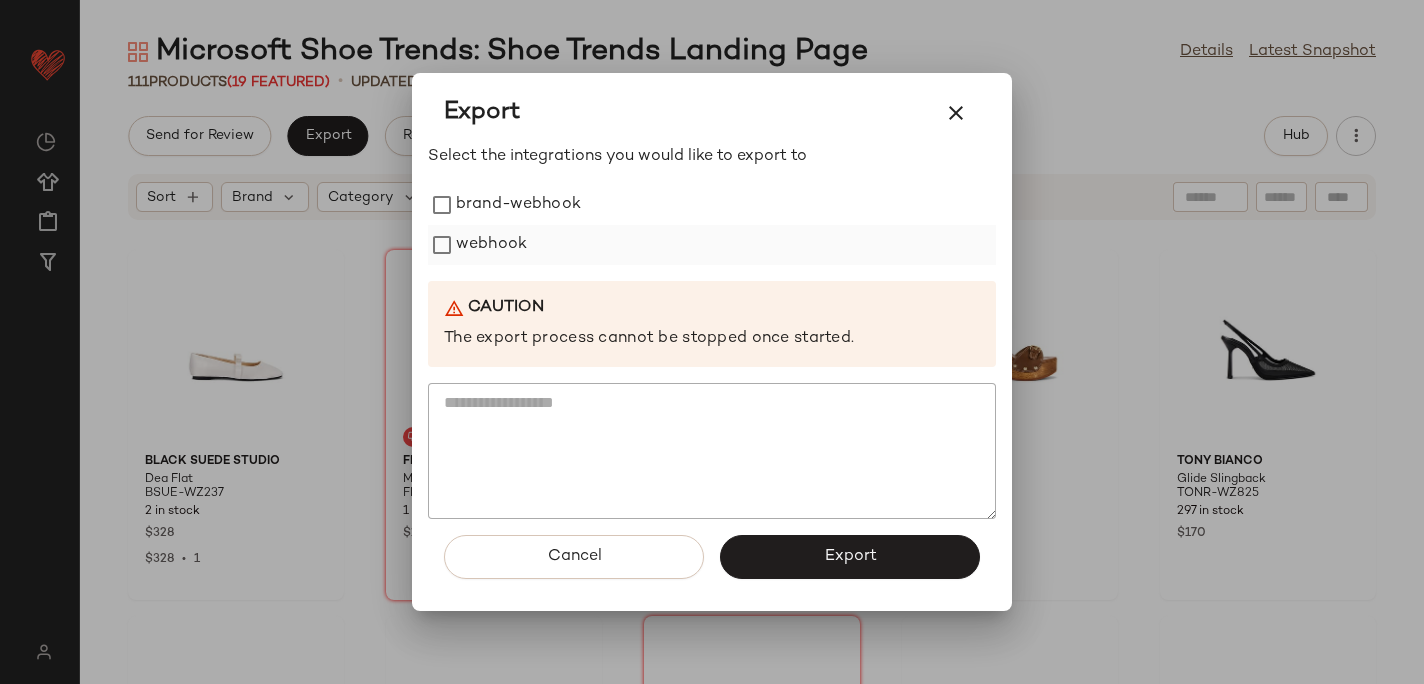 click on "webhook" at bounding box center (491, 245) 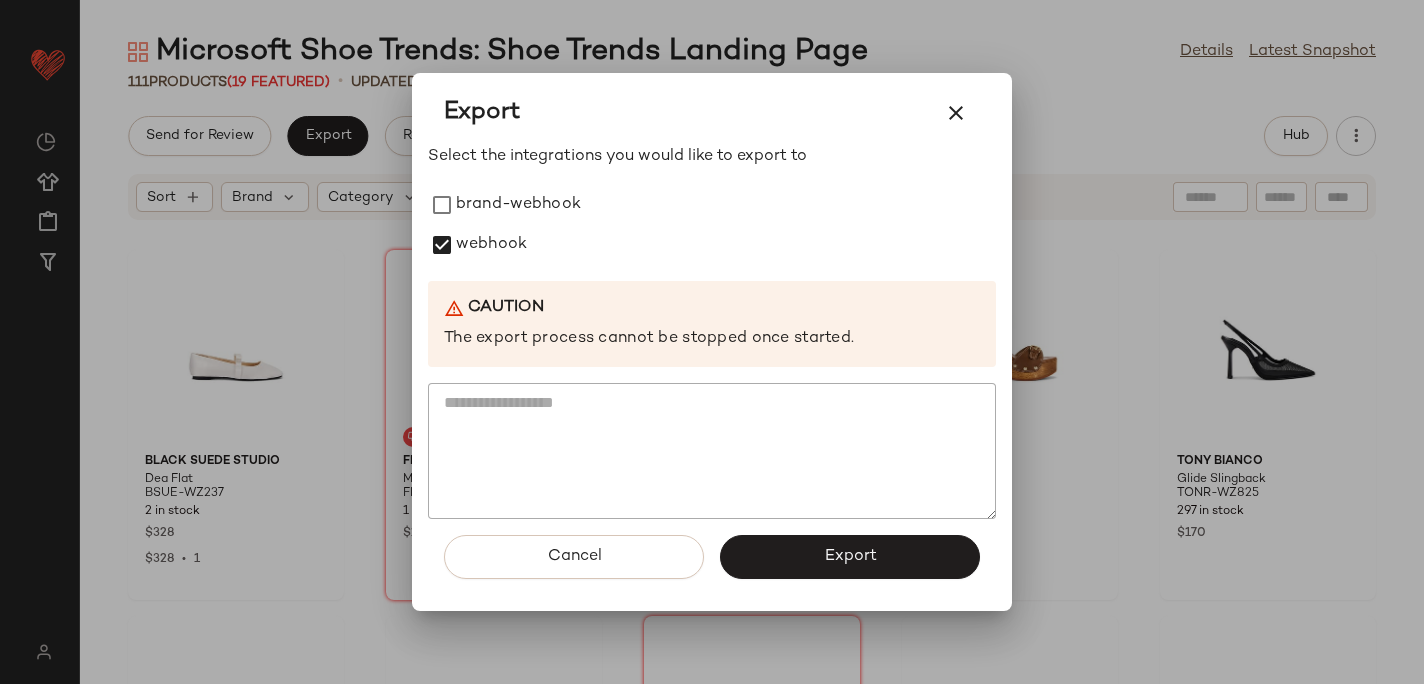 click on "Export" at bounding box center (850, 557) 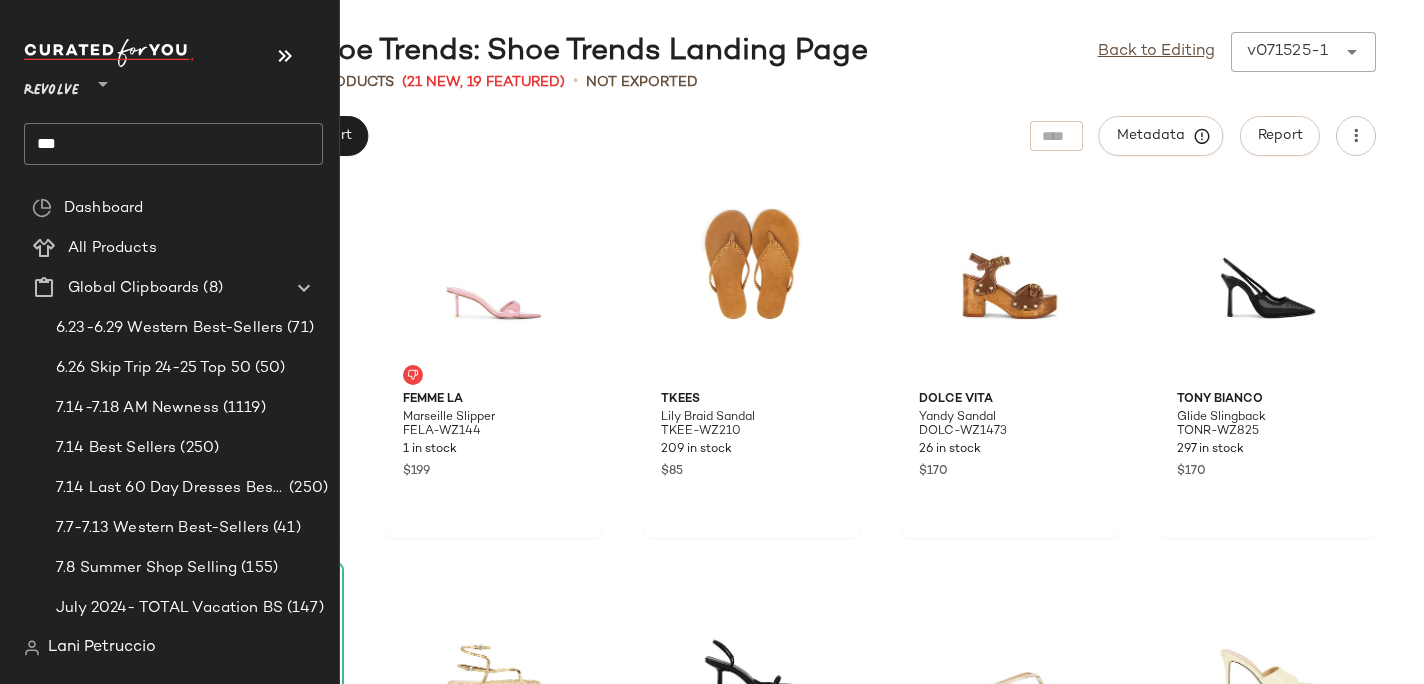 click on "***" 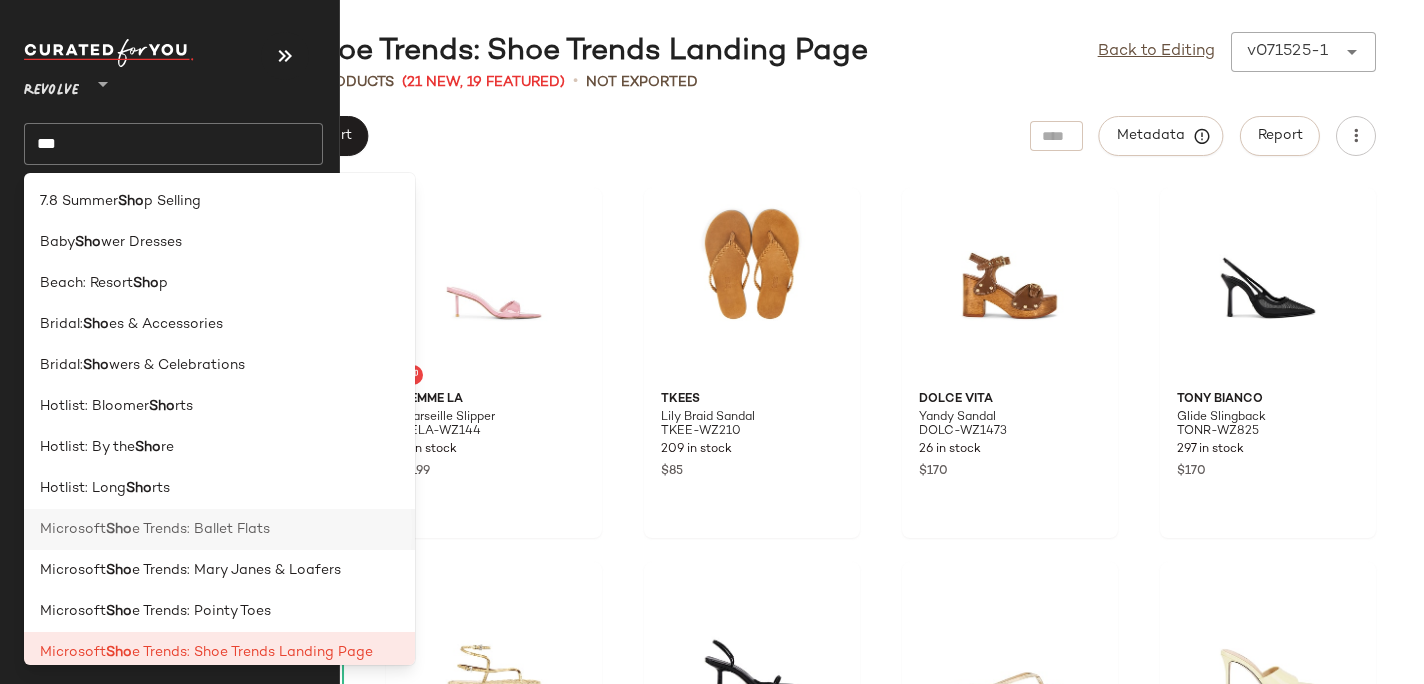 click on "e Trends: Ballet Flats" at bounding box center (201, 529) 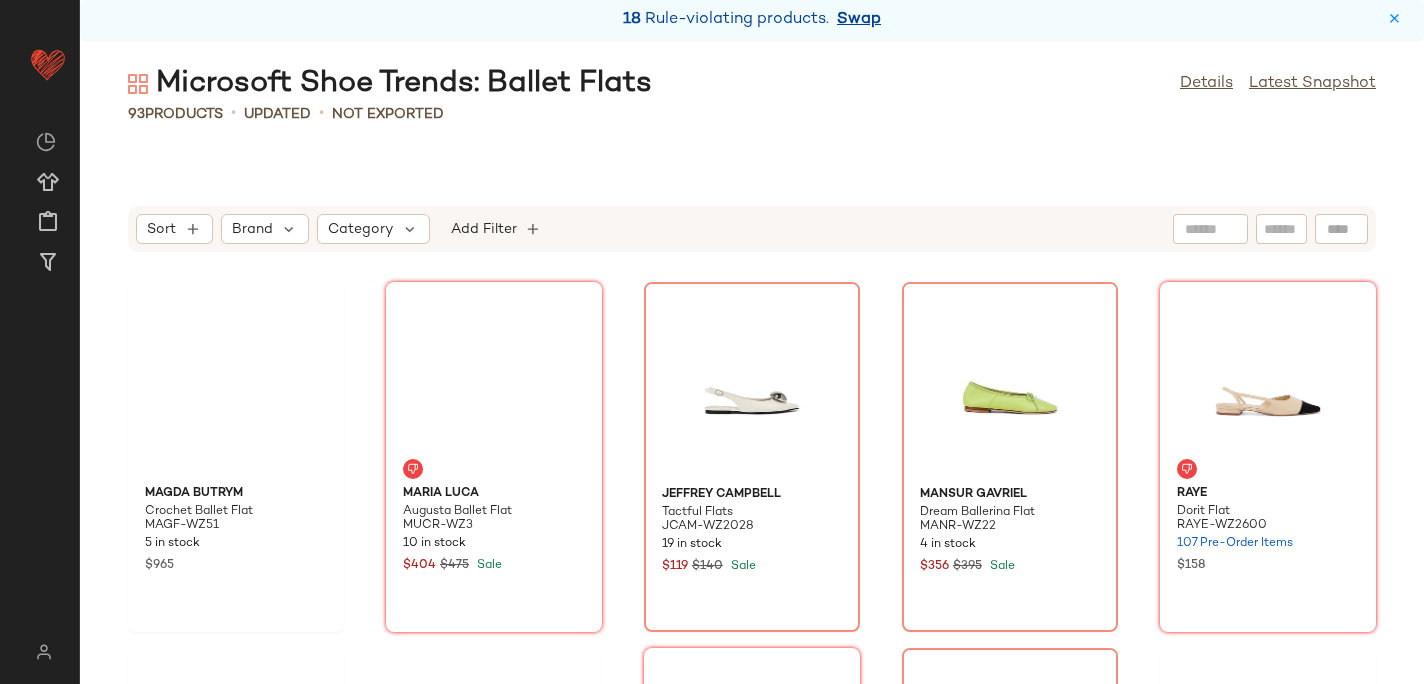 click on "Swap" at bounding box center (859, 20) 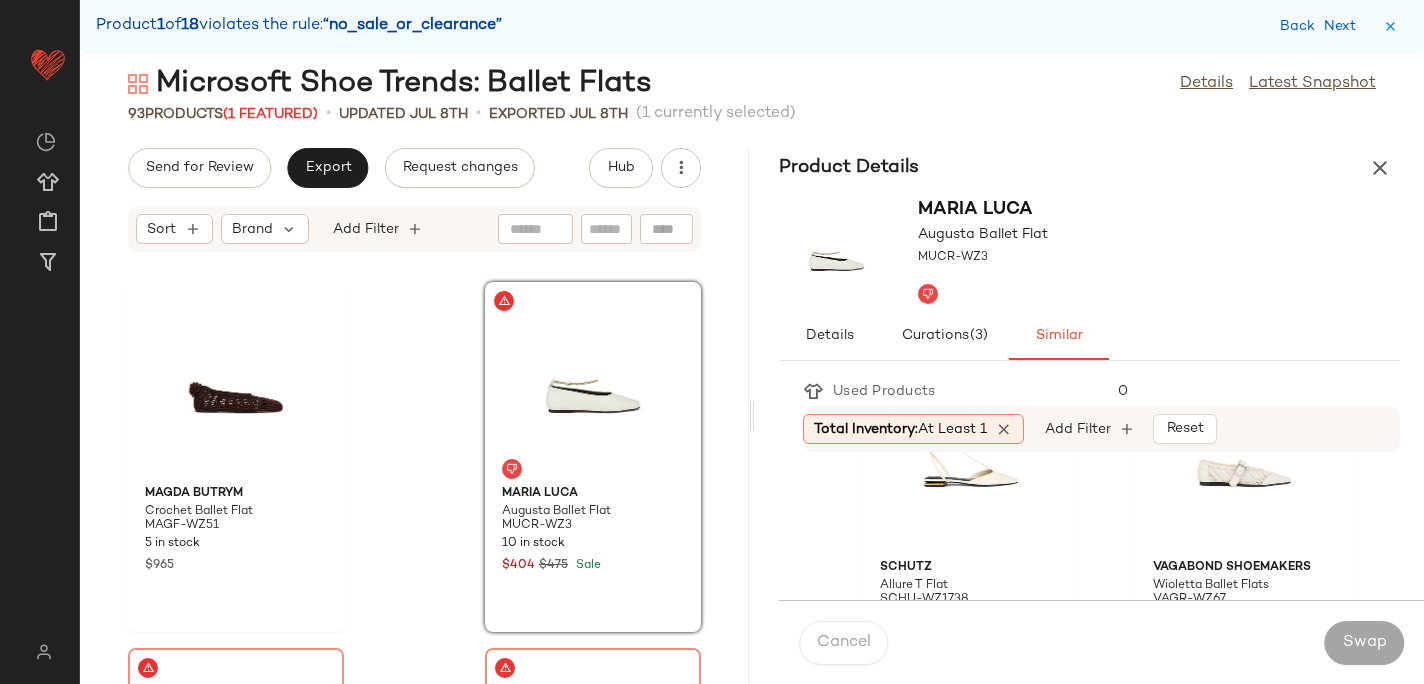 scroll, scrollTop: 835, scrollLeft: 0, axis: vertical 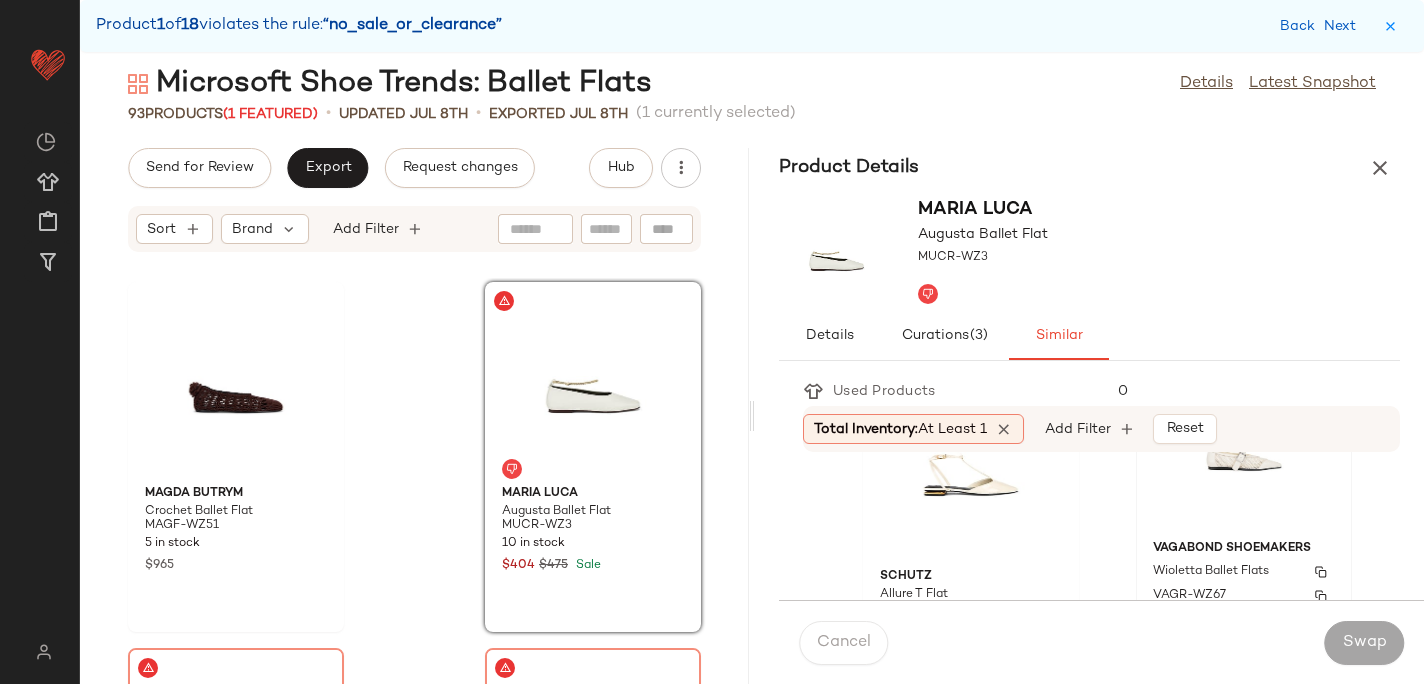 click on "Vagabond Shoemakers Wioletta Ballet Flats VAGR-WZ67 7 in stock $120" 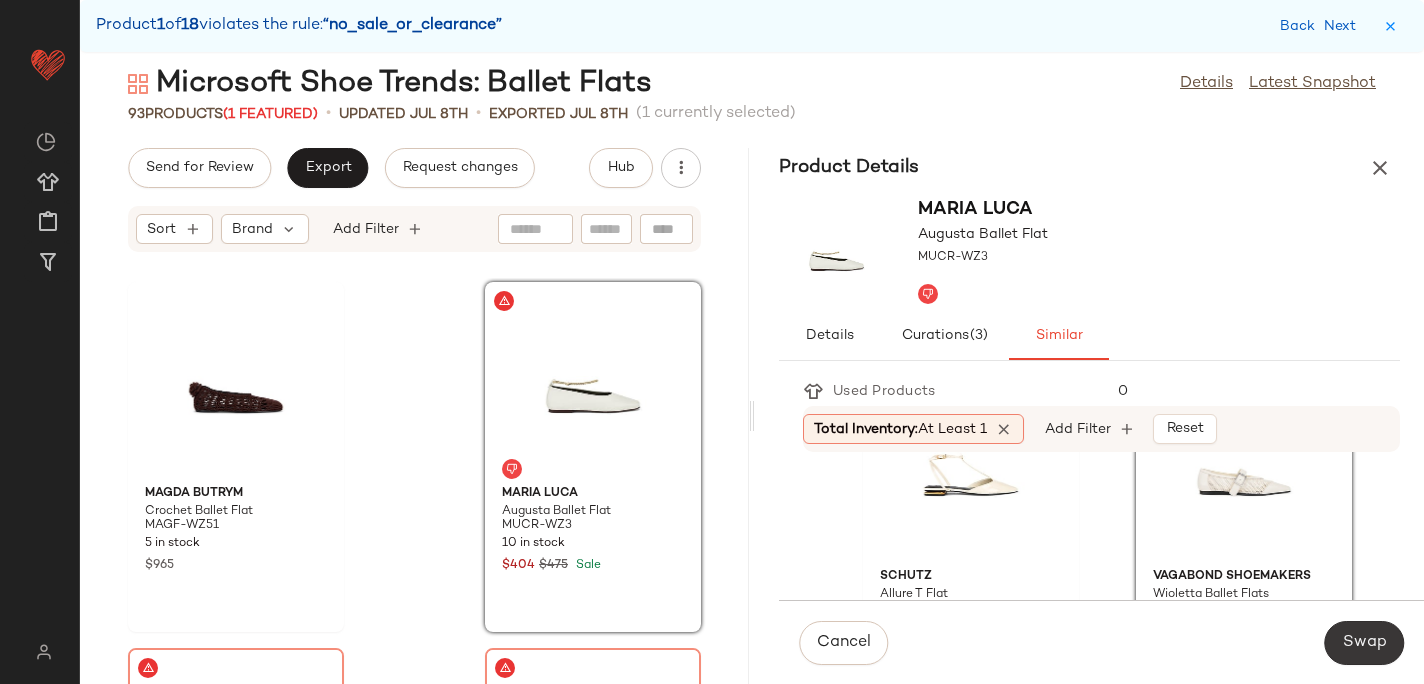 click on "Swap" 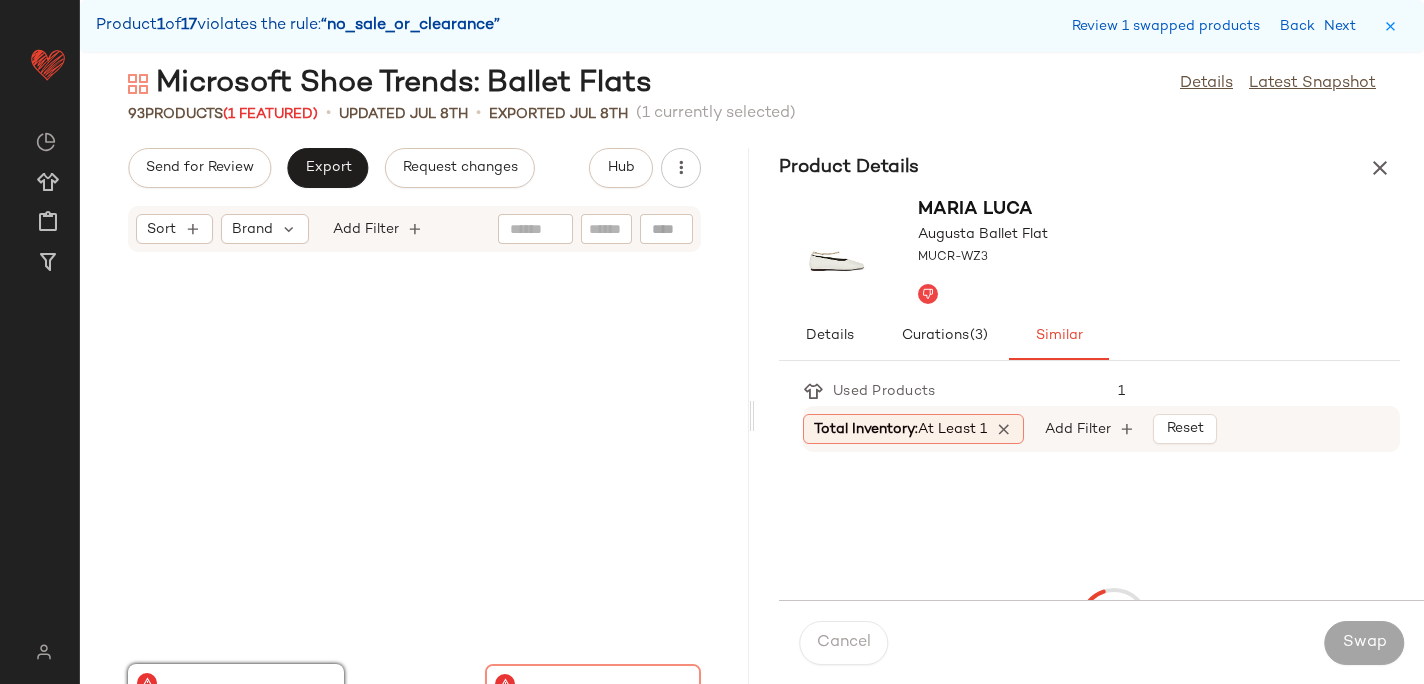 scroll, scrollTop: 382, scrollLeft: 0, axis: vertical 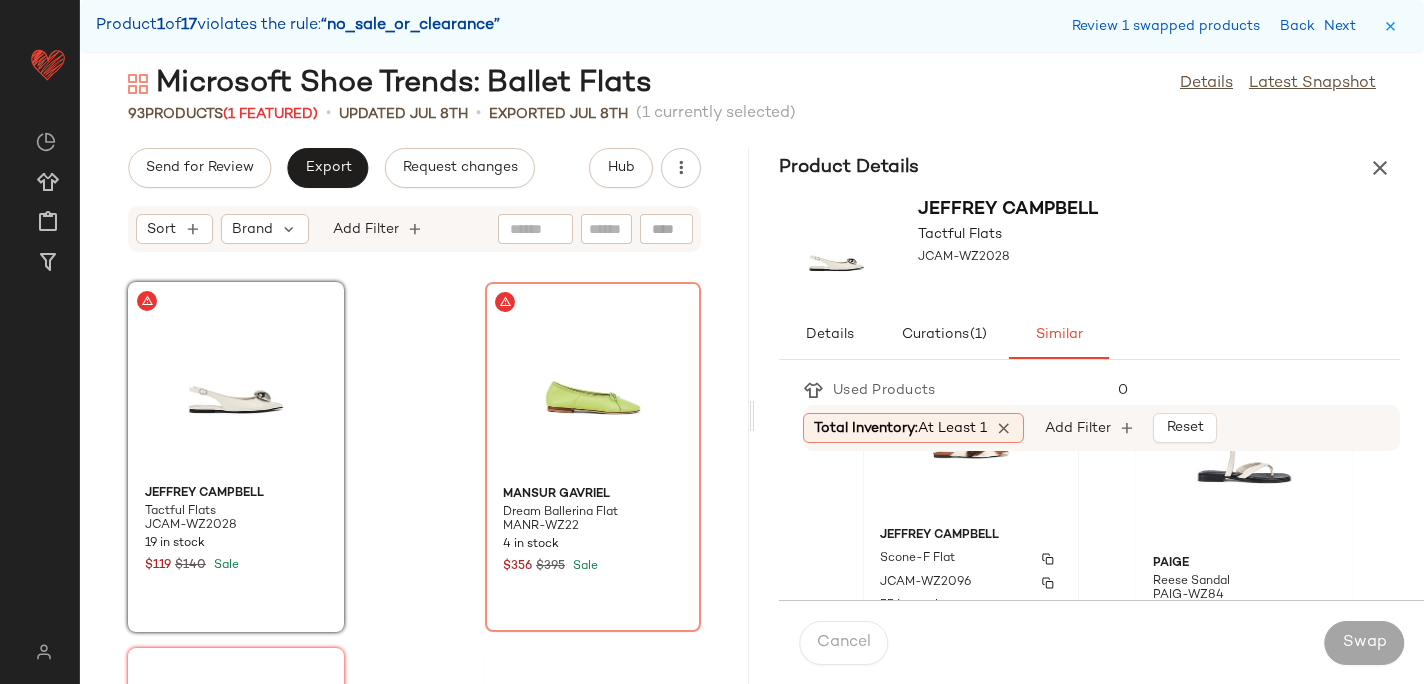 click on "Jeffrey Campbell Scone-F Flat JCAM-WZ2096 55 in stock $185" 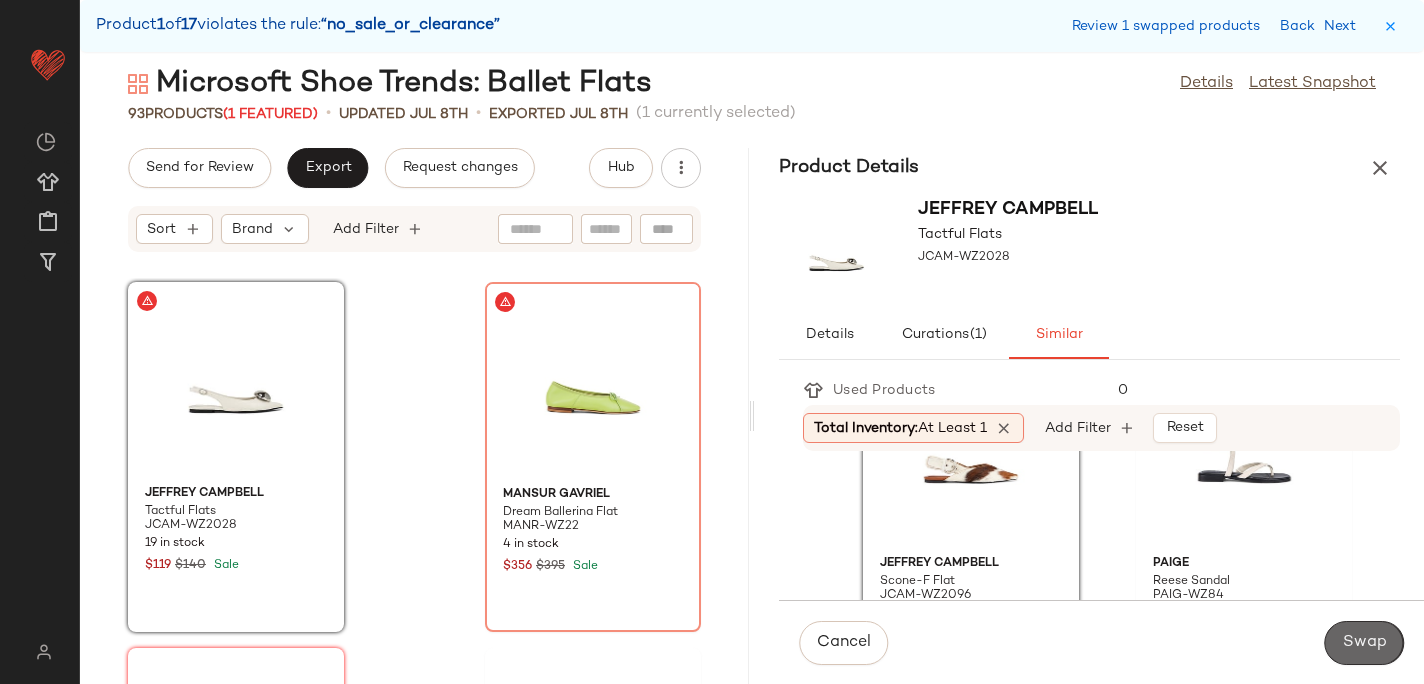 click on "Swap" 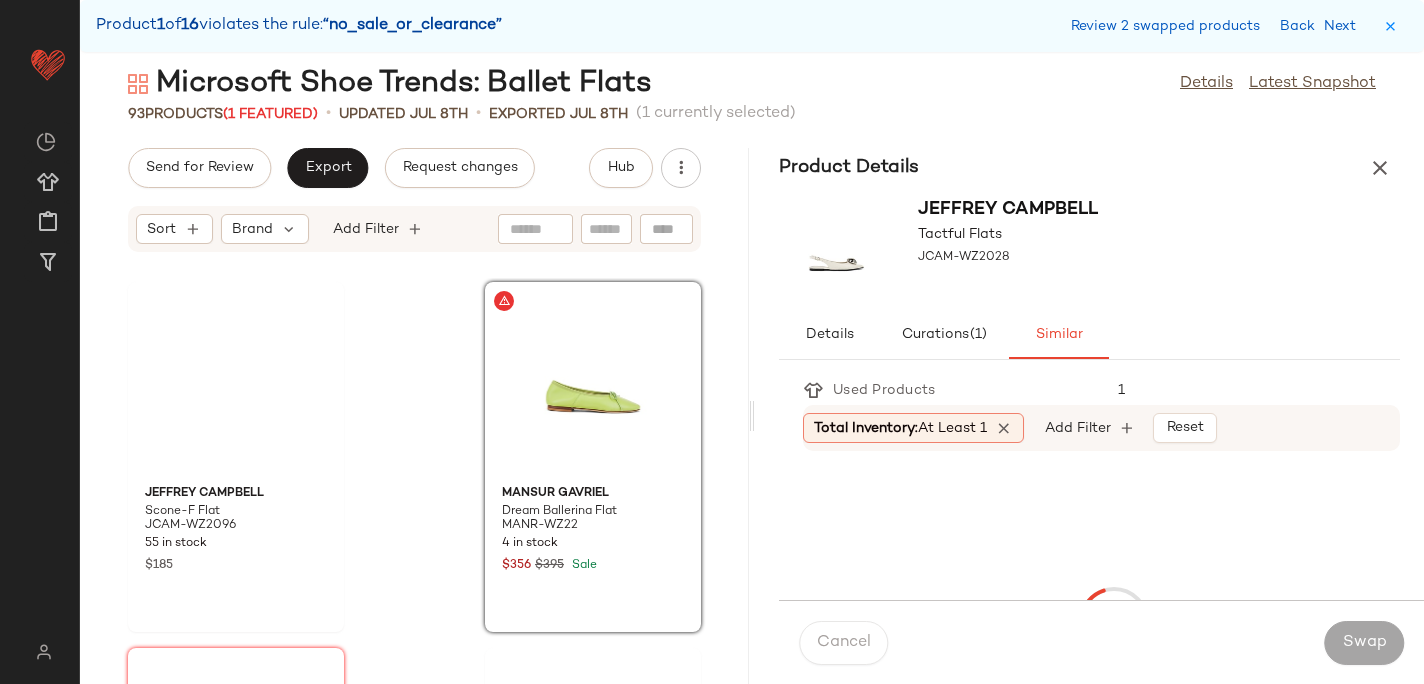 scroll, scrollTop: 366, scrollLeft: 0, axis: vertical 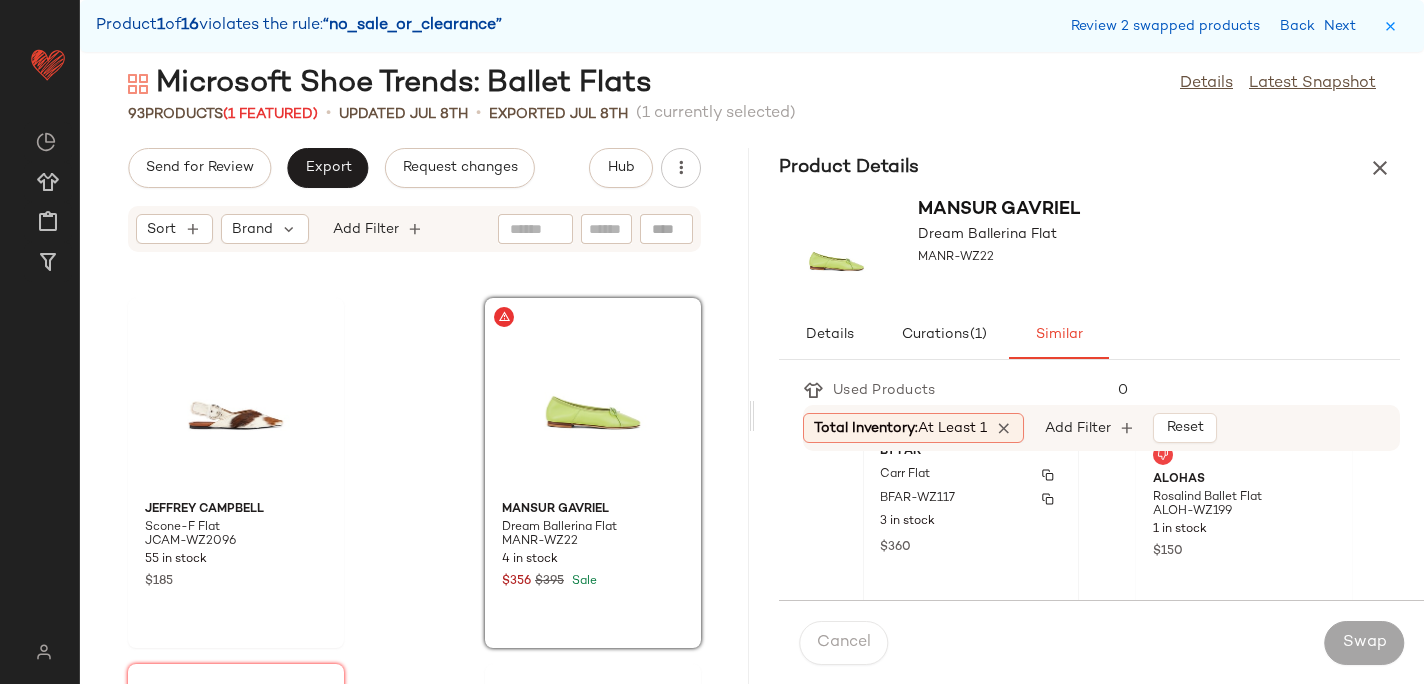 click on "3 in stock" at bounding box center [971, 522] 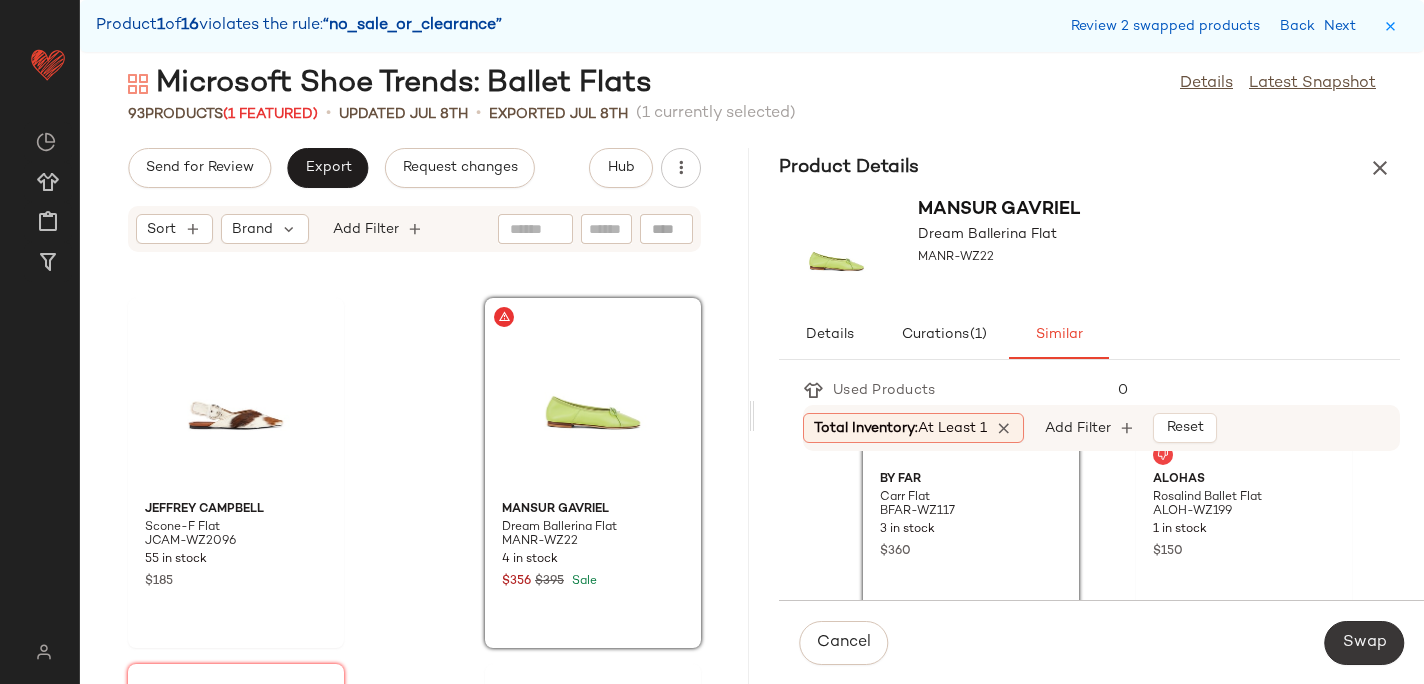 click on "Swap" 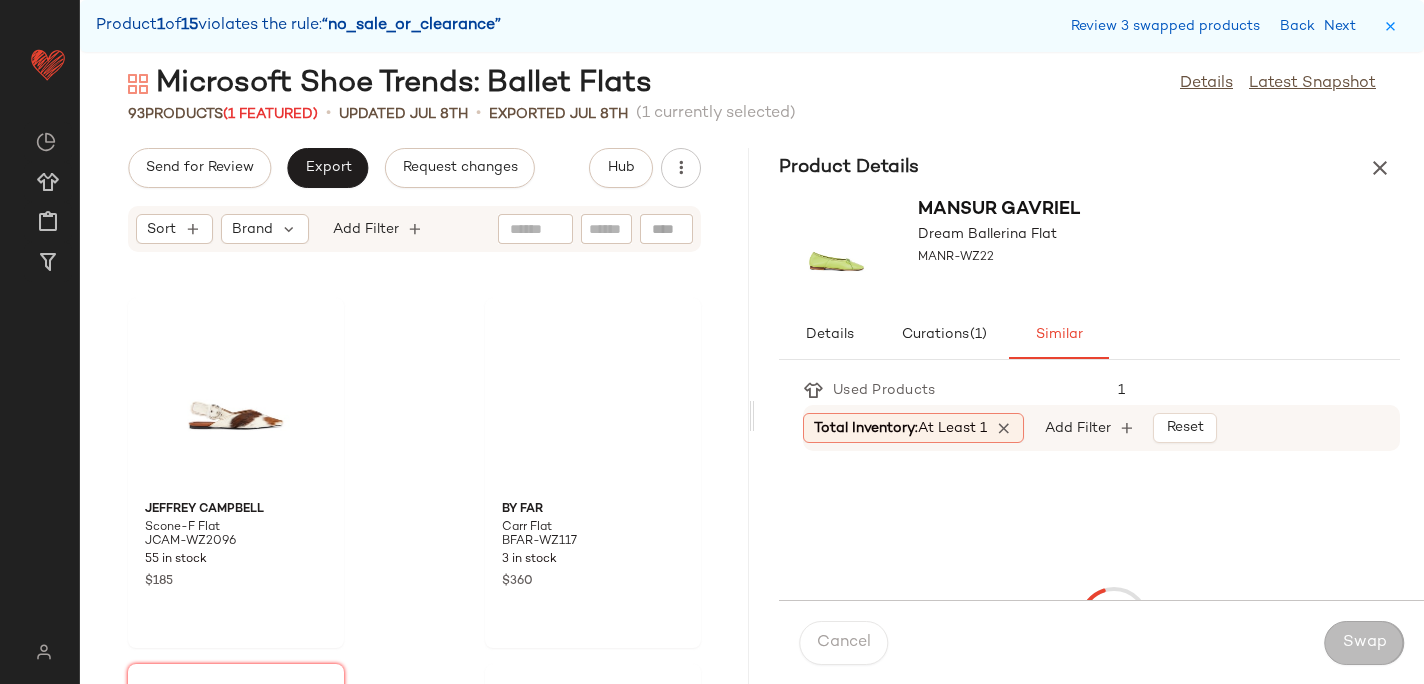 scroll, scrollTop: 1464, scrollLeft: 0, axis: vertical 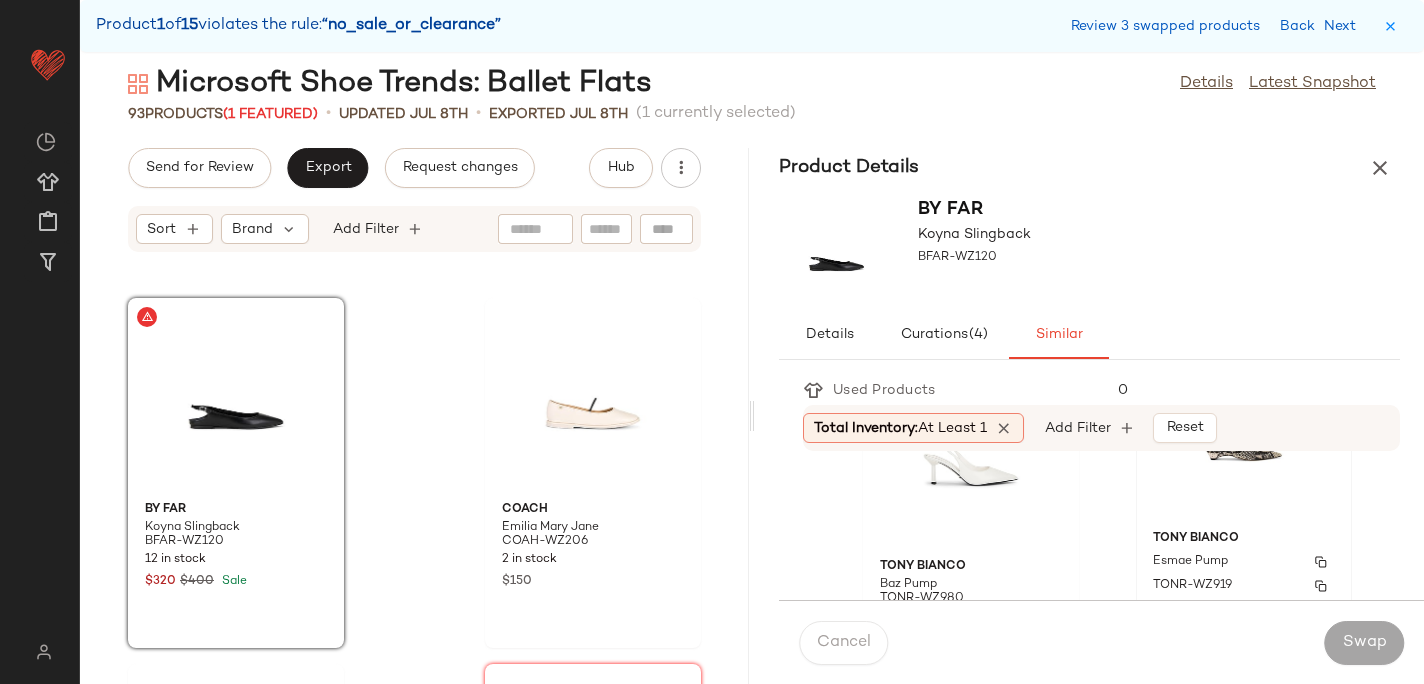 click on "Tony Bianco" at bounding box center (1244, 539) 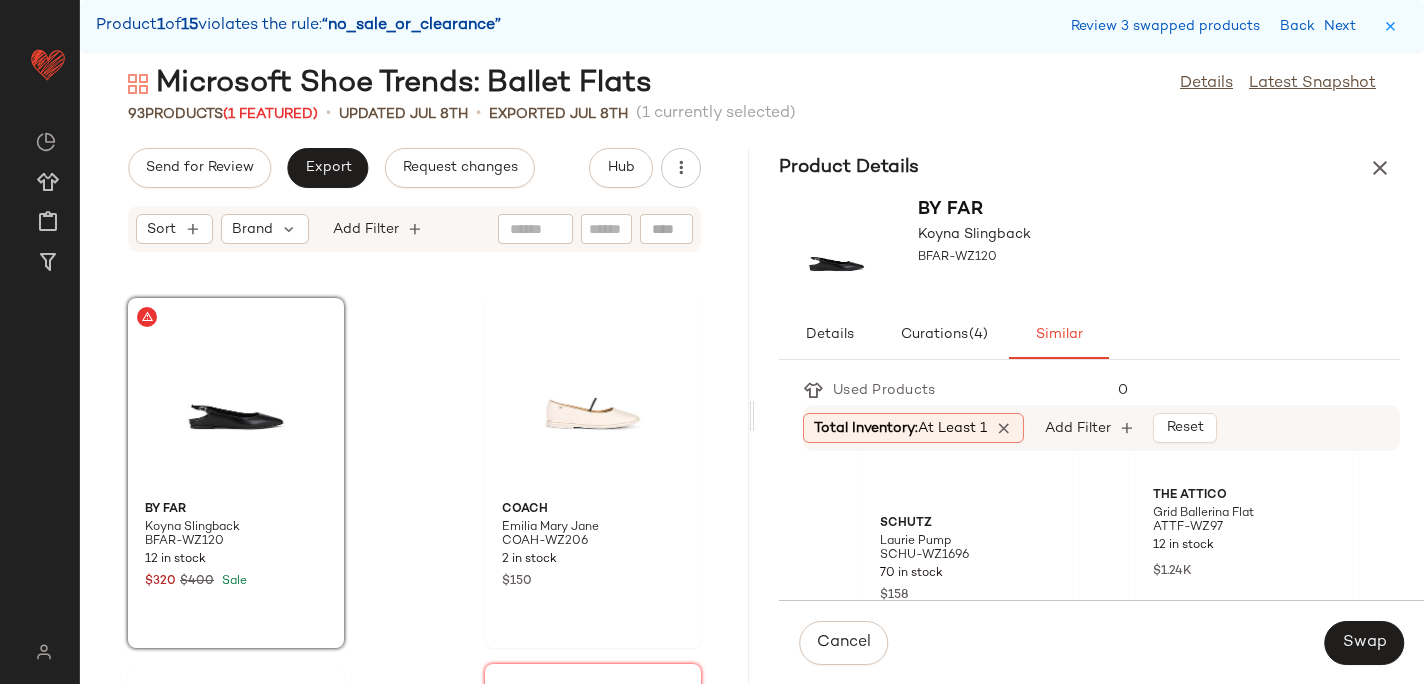 scroll, scrollTop: 3818, scrollLeft: 0, axis: vertical 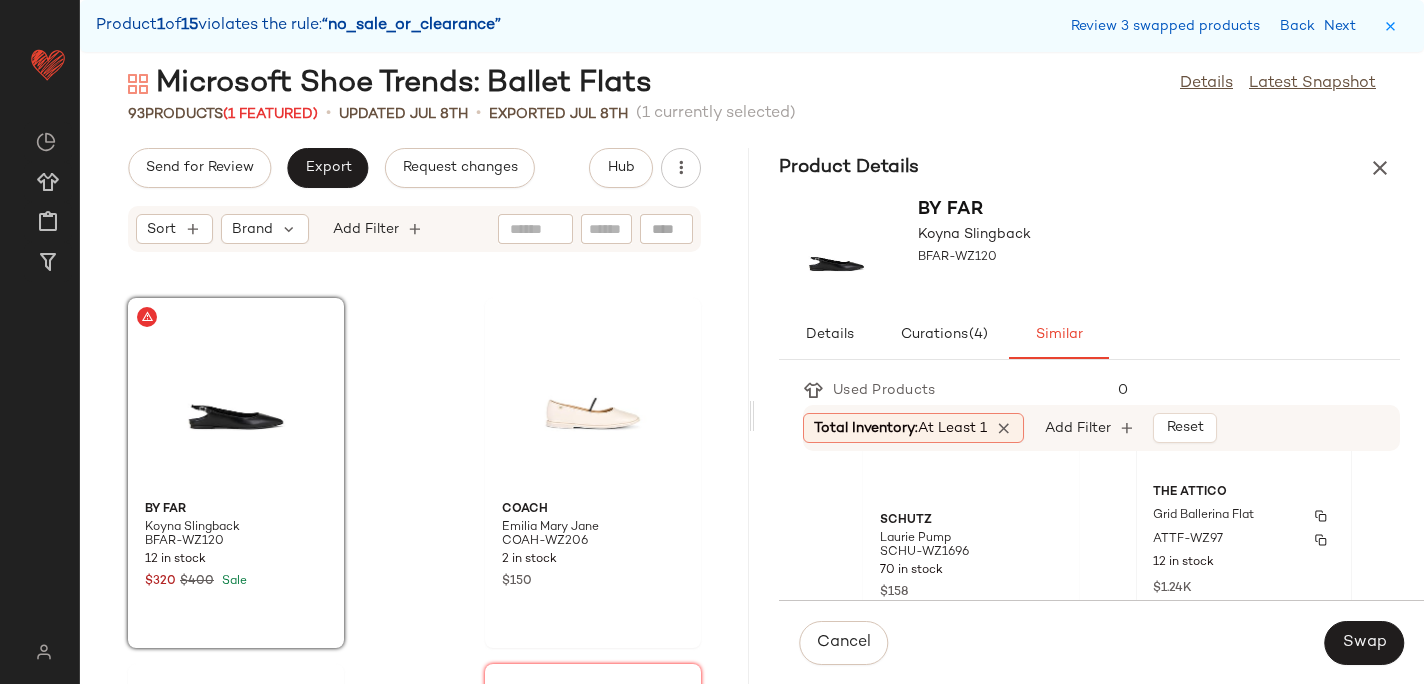 click on "Grid Ballerina Flat" at bounding box center (1203, 516) 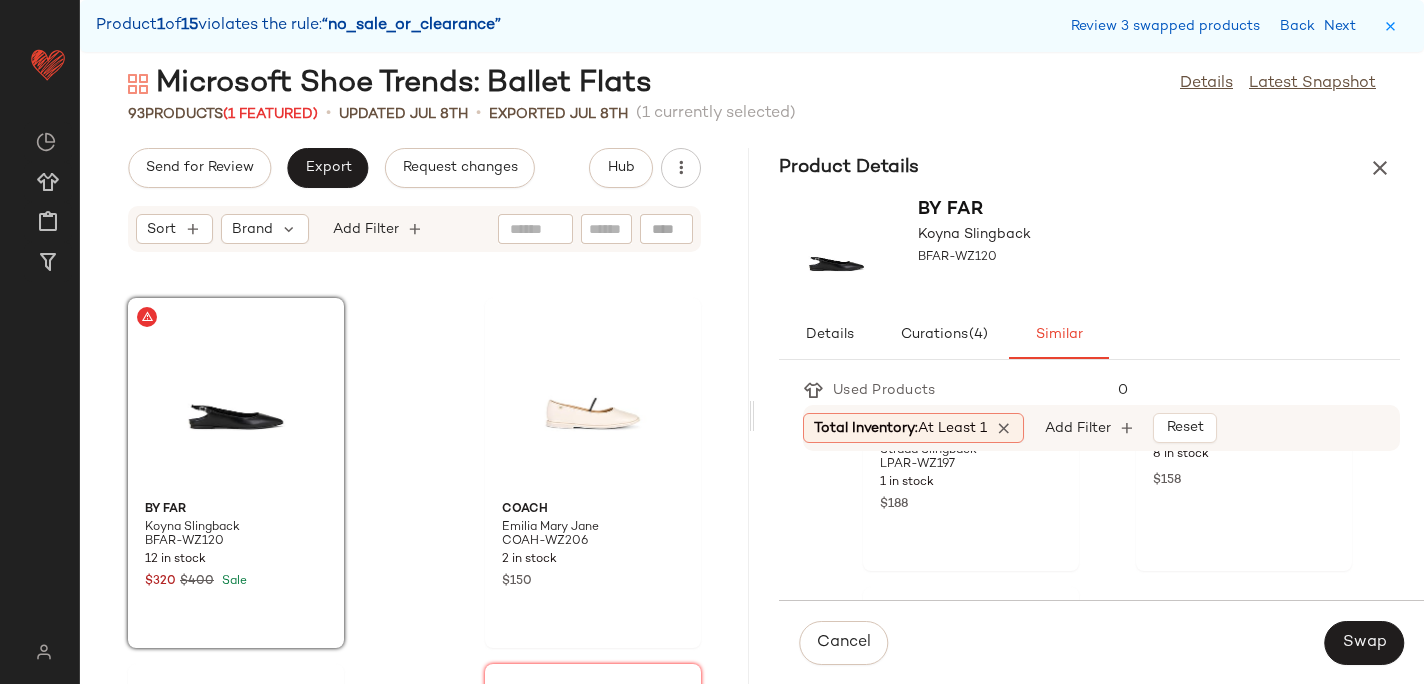 scroll, scrollTop: 4398, scrollLeft: 0, axis: vertical 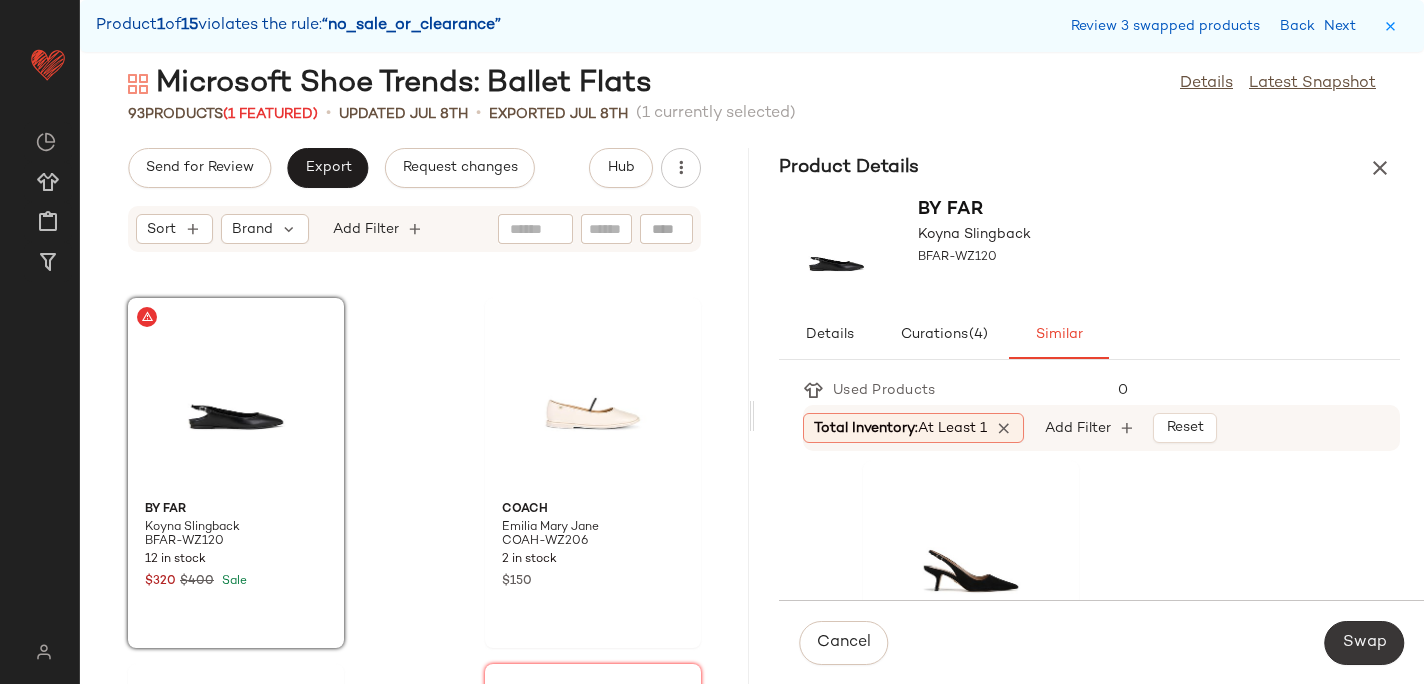 click on "Swap" 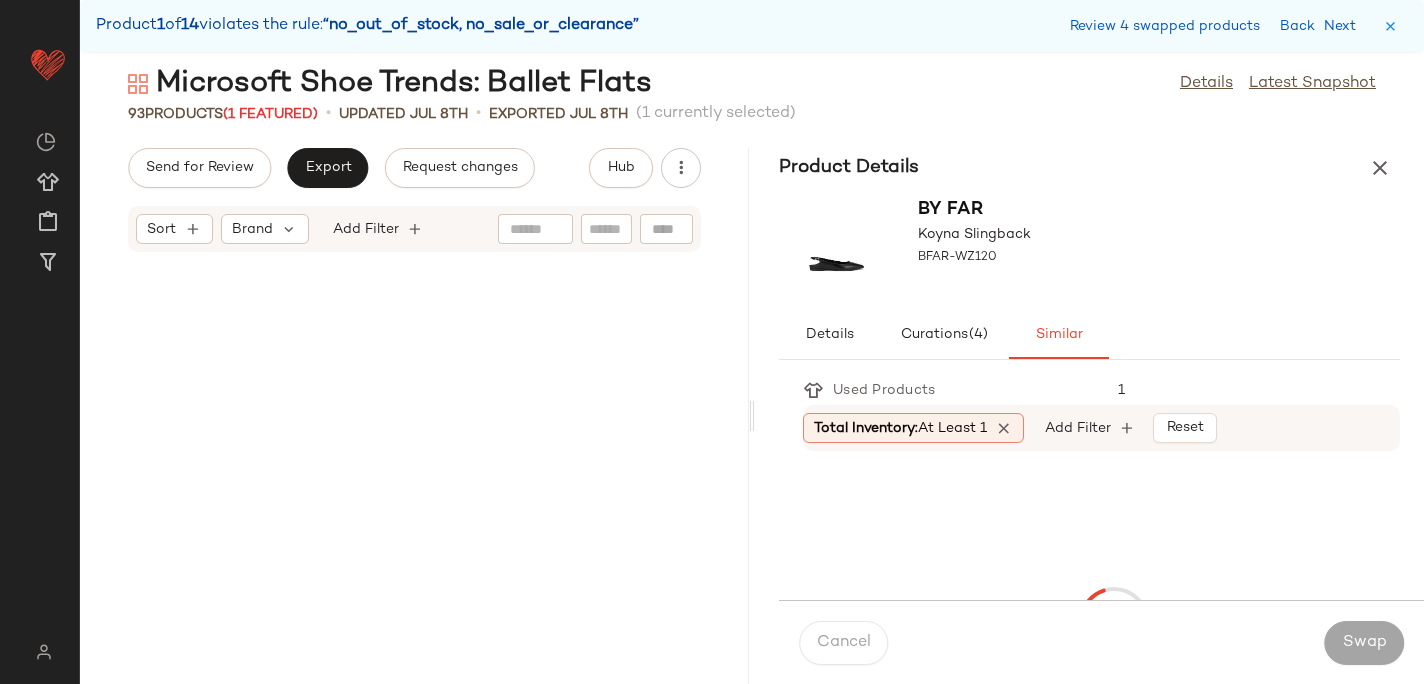 scroll, scrollTop: 2196, scrollLeft: 0, axis: vertical 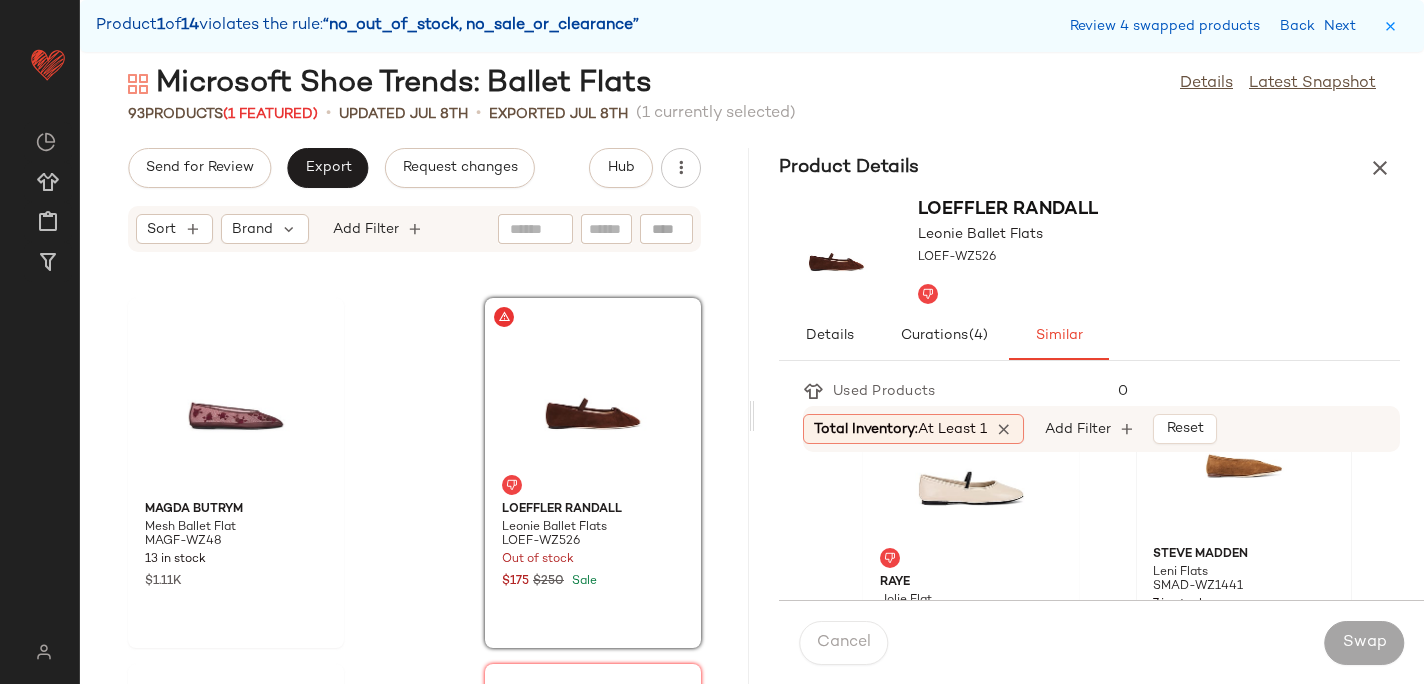 click 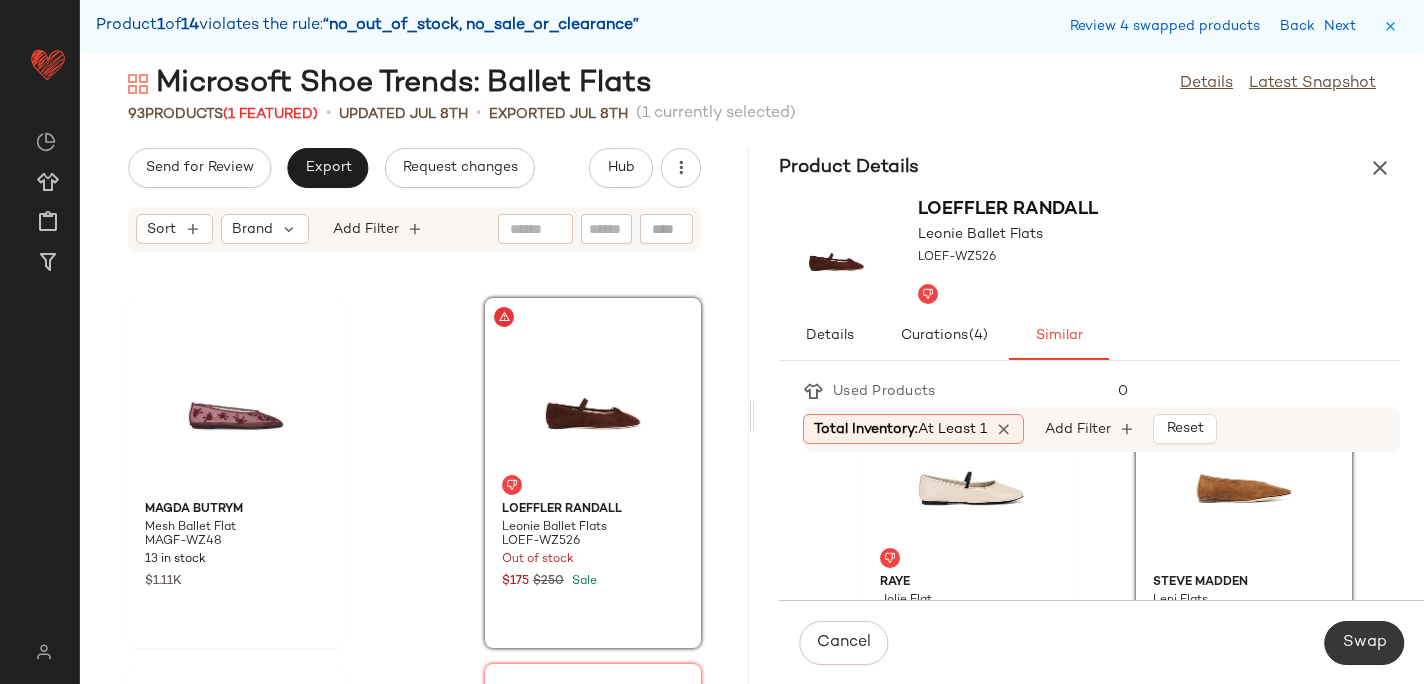 click on "Swap" 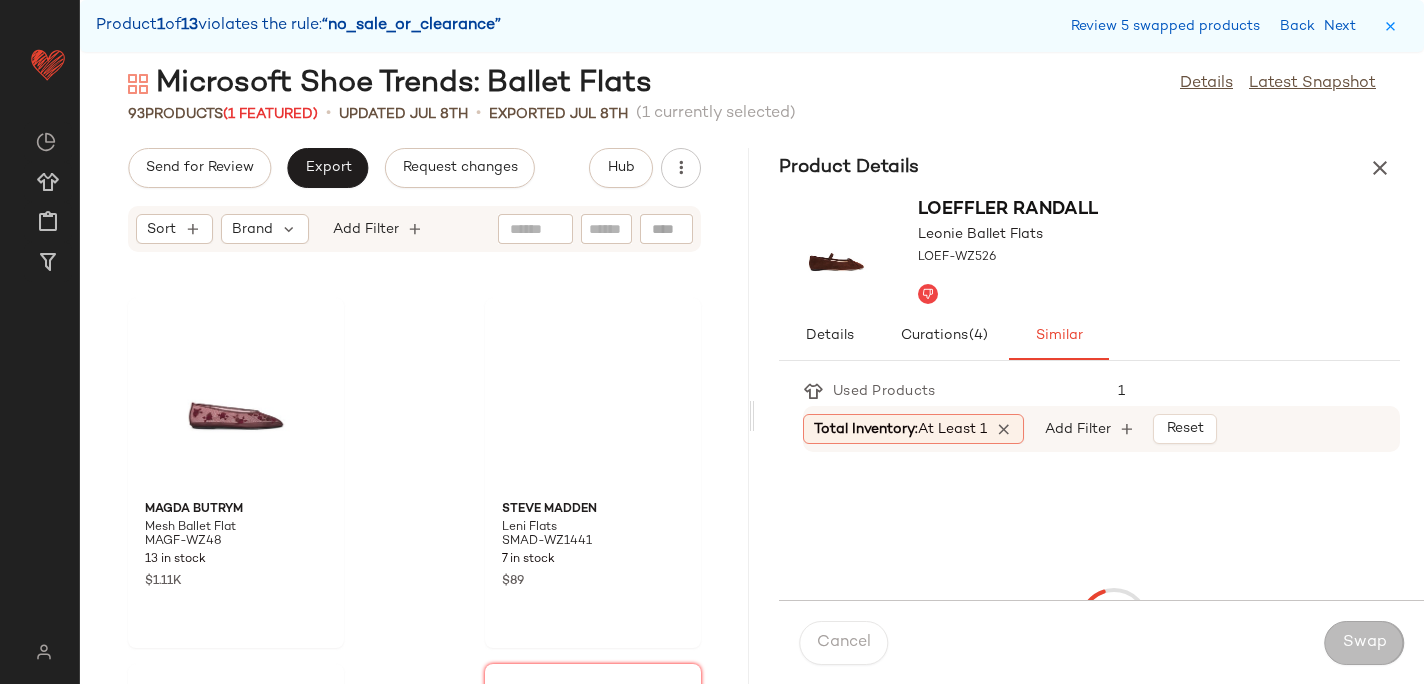 scroll, scrollTop: 4026, scrollLeft: 0, axis: vertical 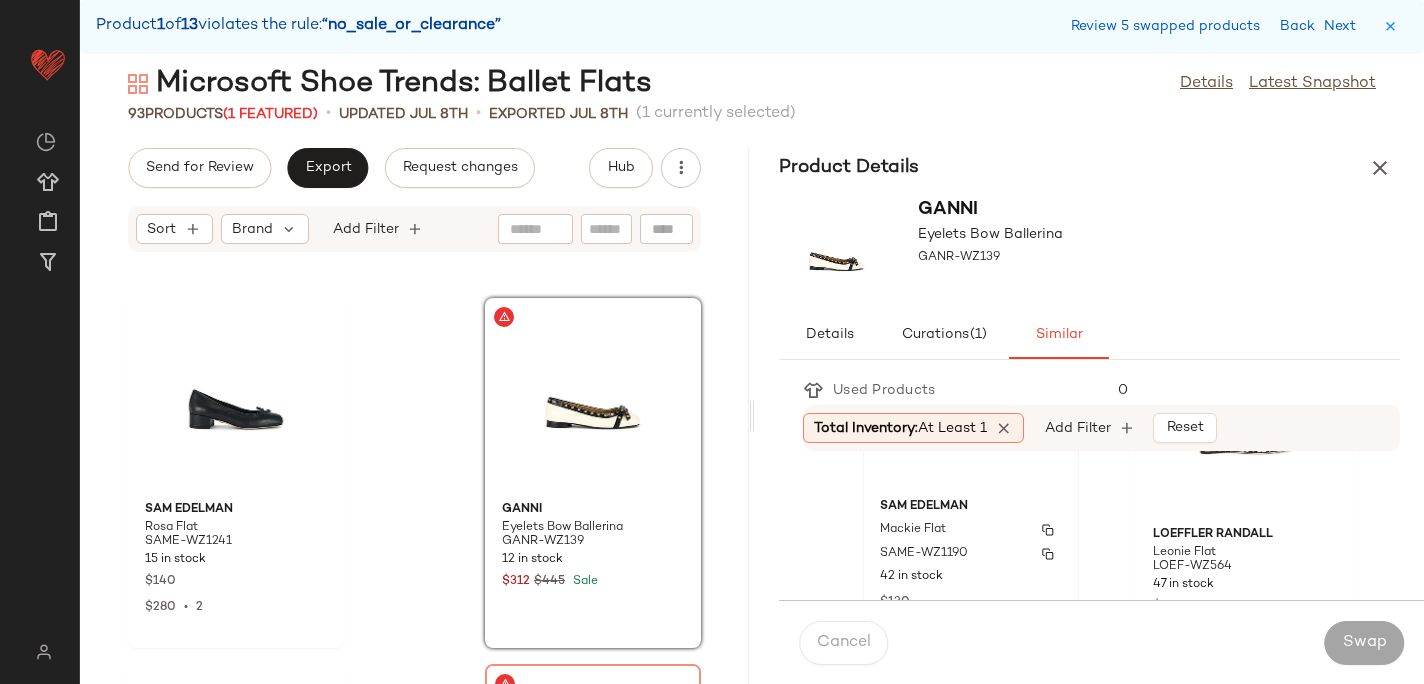 click on "Mackie Flat" at bounding box center (971, 530) 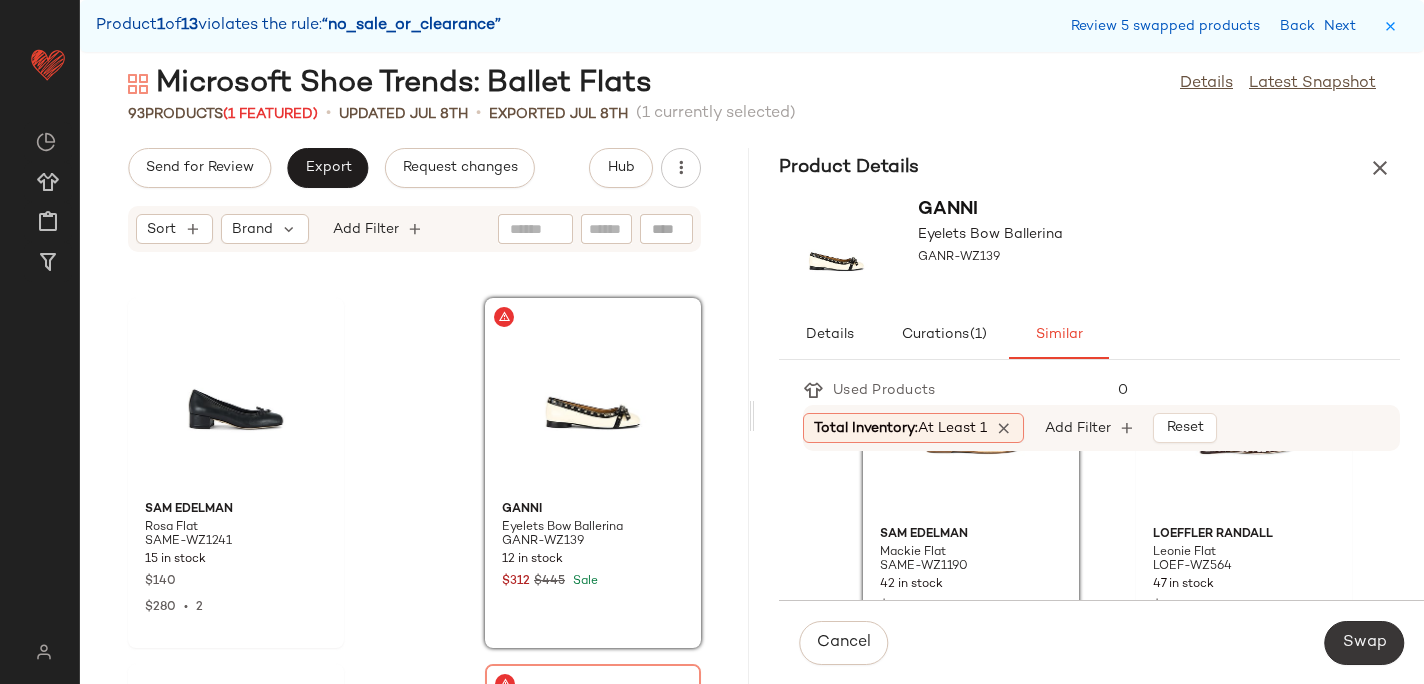 click on "Swap" 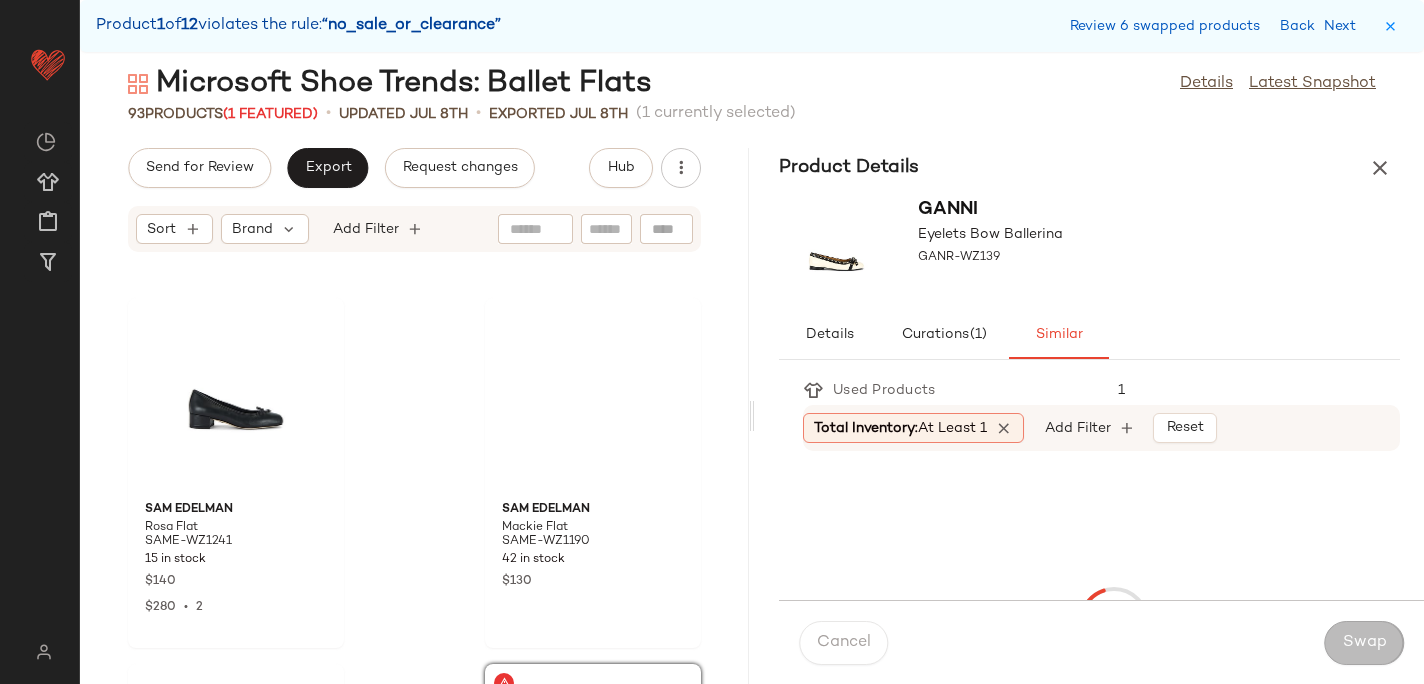 scroll, scrollTop: 4392, scrollLeft: 0, axis: vertical 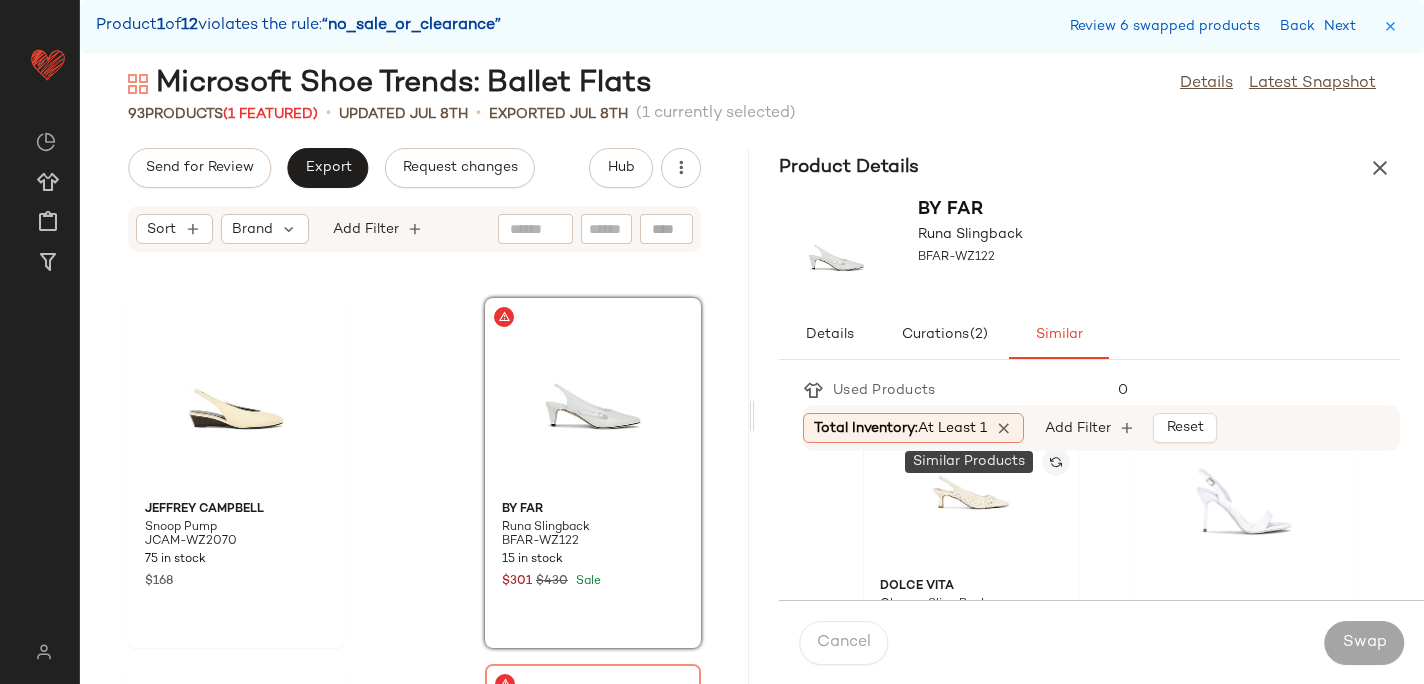 click 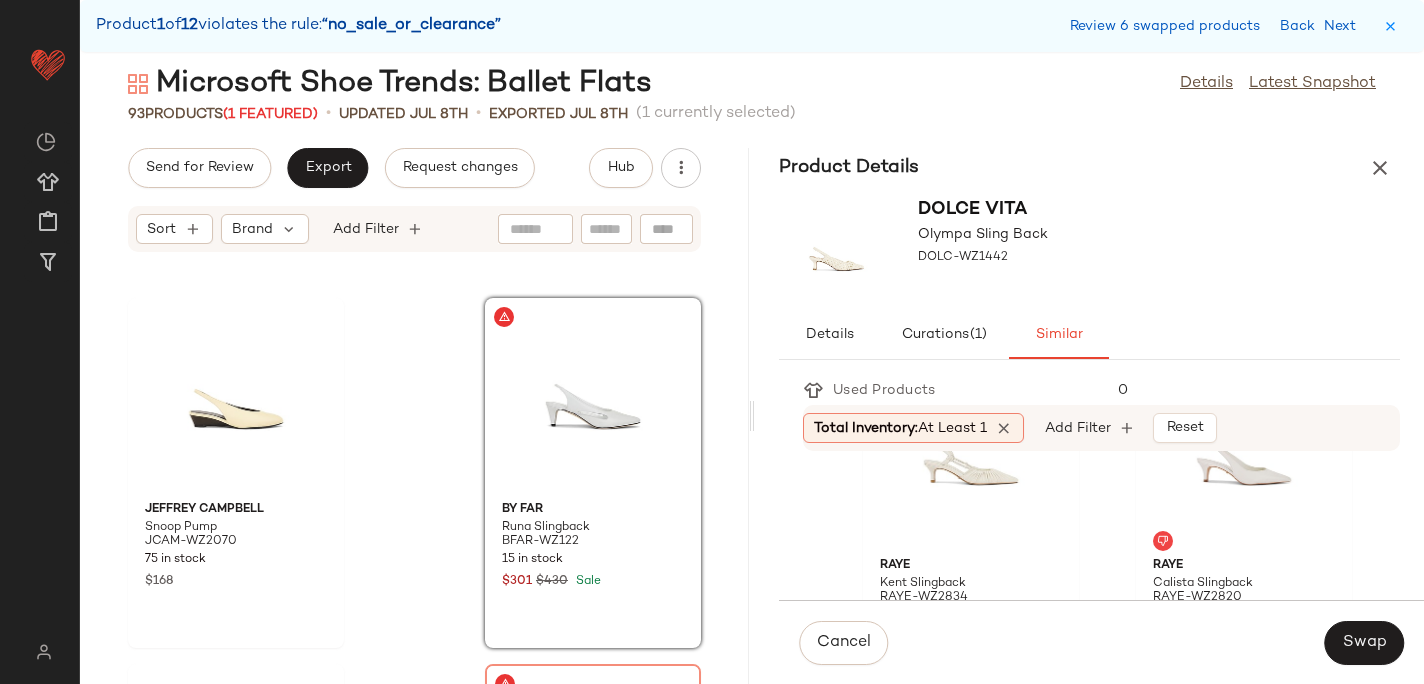 scroll, scrollTop: 839, scrollLeft: 0, axis: vertical 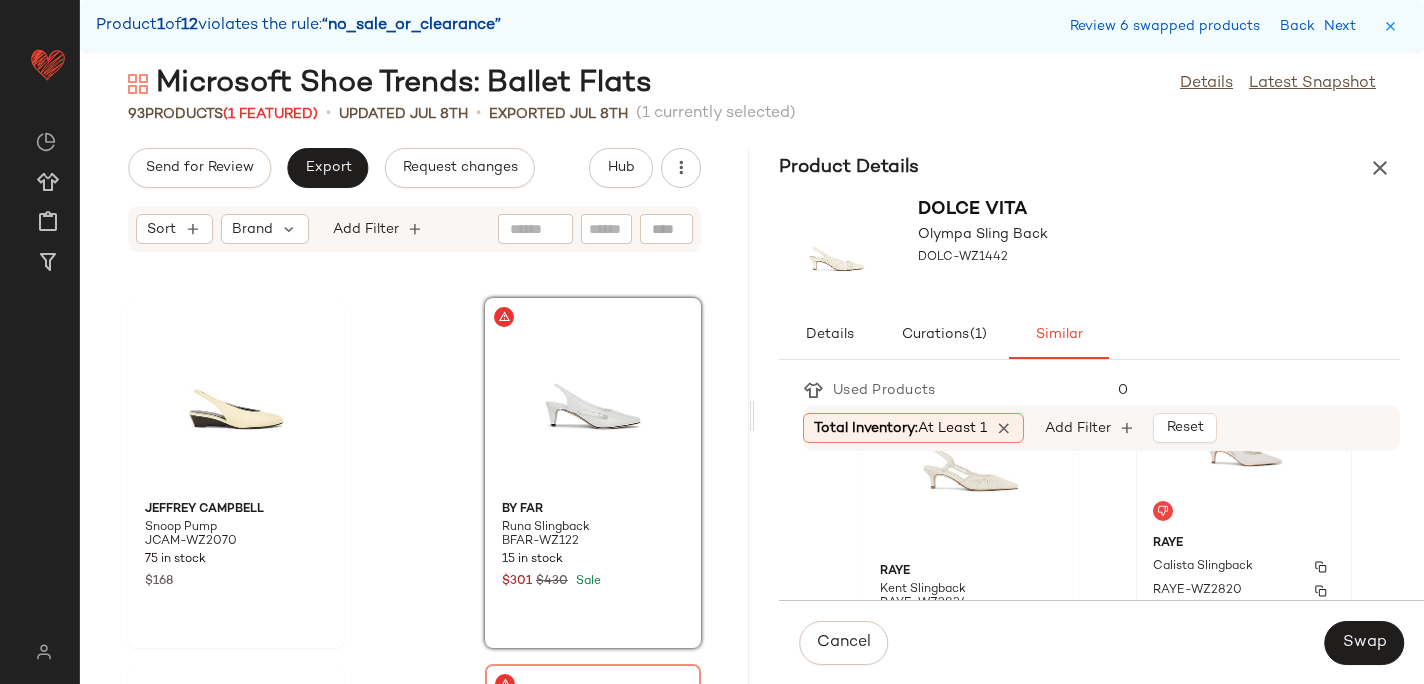click on "RAYE Calista Slingback RAYE-WZ2820 6 in stock $168" 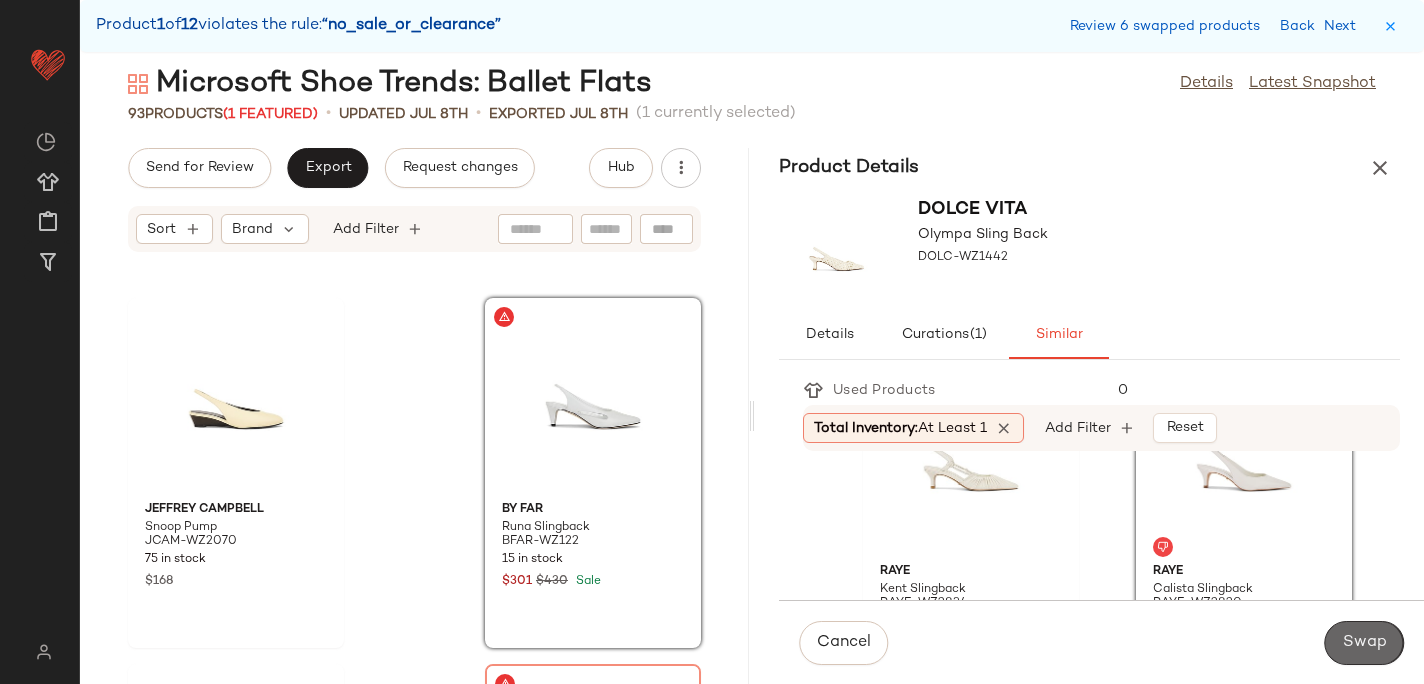 click on "Swap" 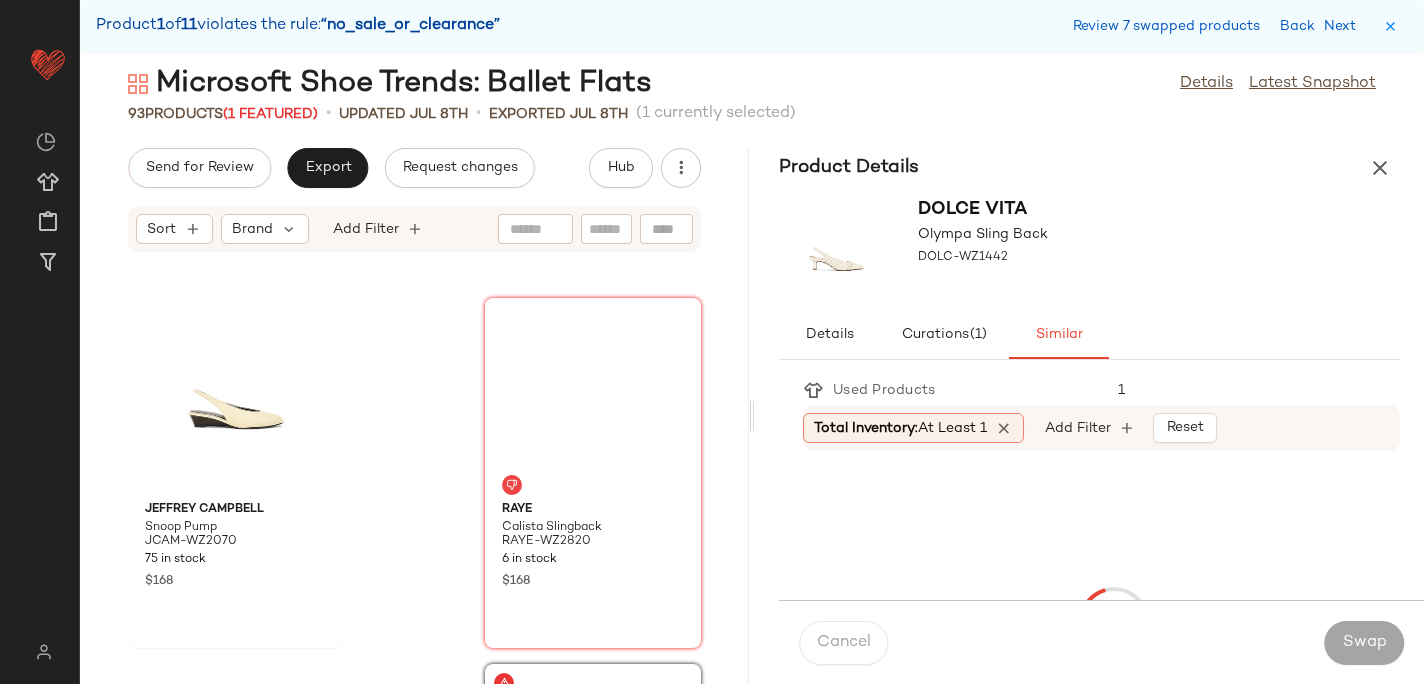 scroll, scrollTop: 4758, scrollLeft: 0, axis: vertical 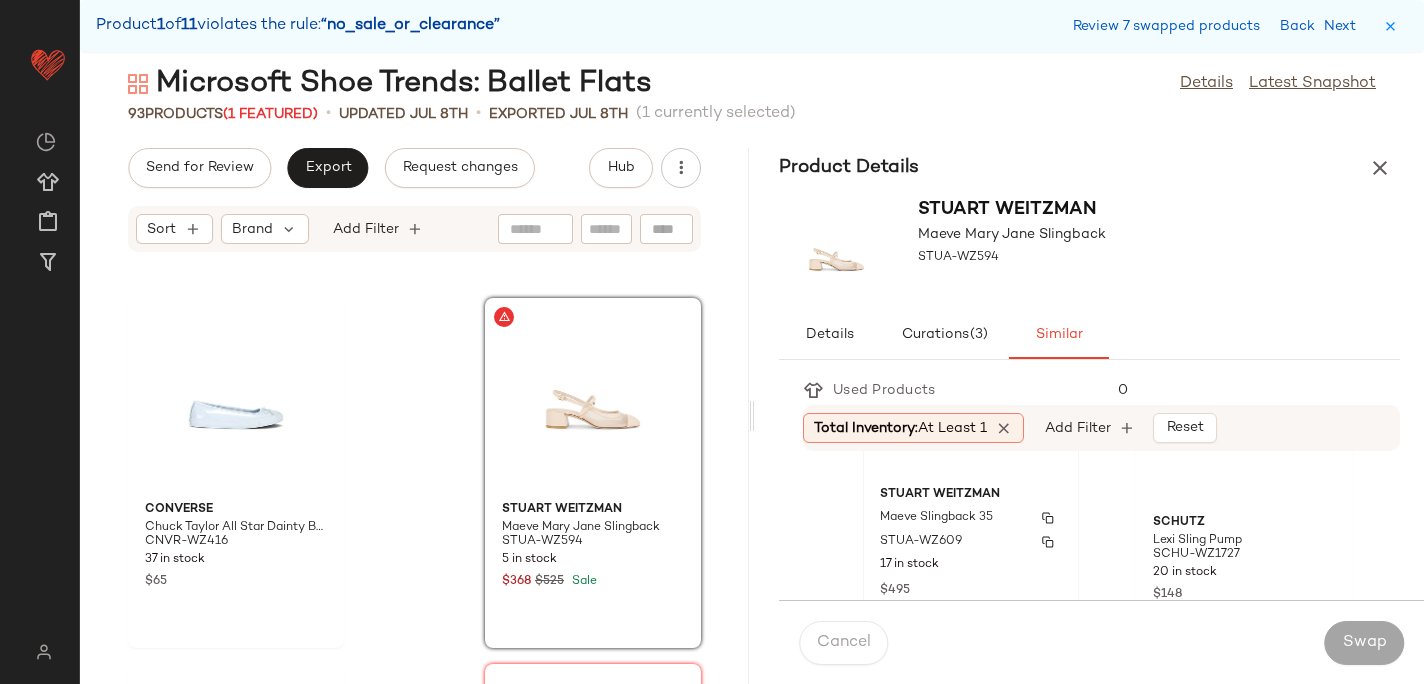 click on "Maeve Slingback 35" at bounding box center (936, 518) 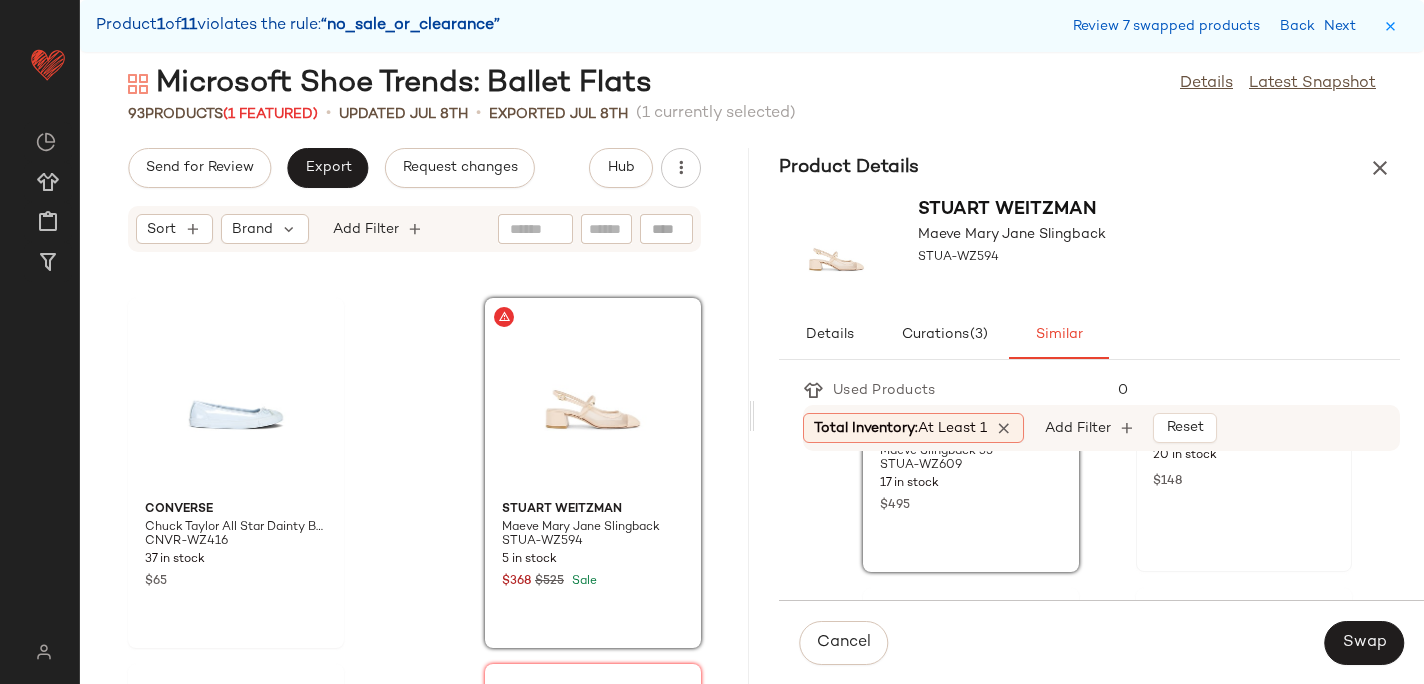 scroll, scrollTop: 247, scrollLeft: 0, axis: vertical 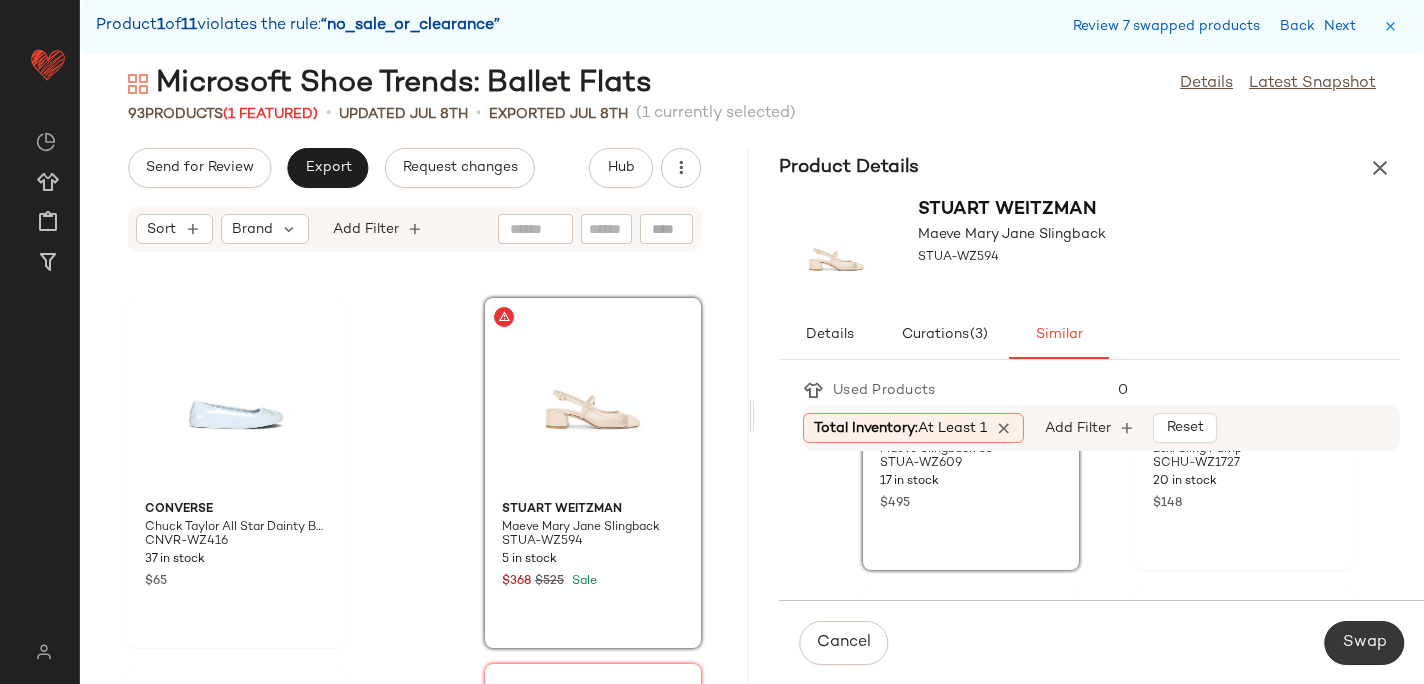 click on "Swap" 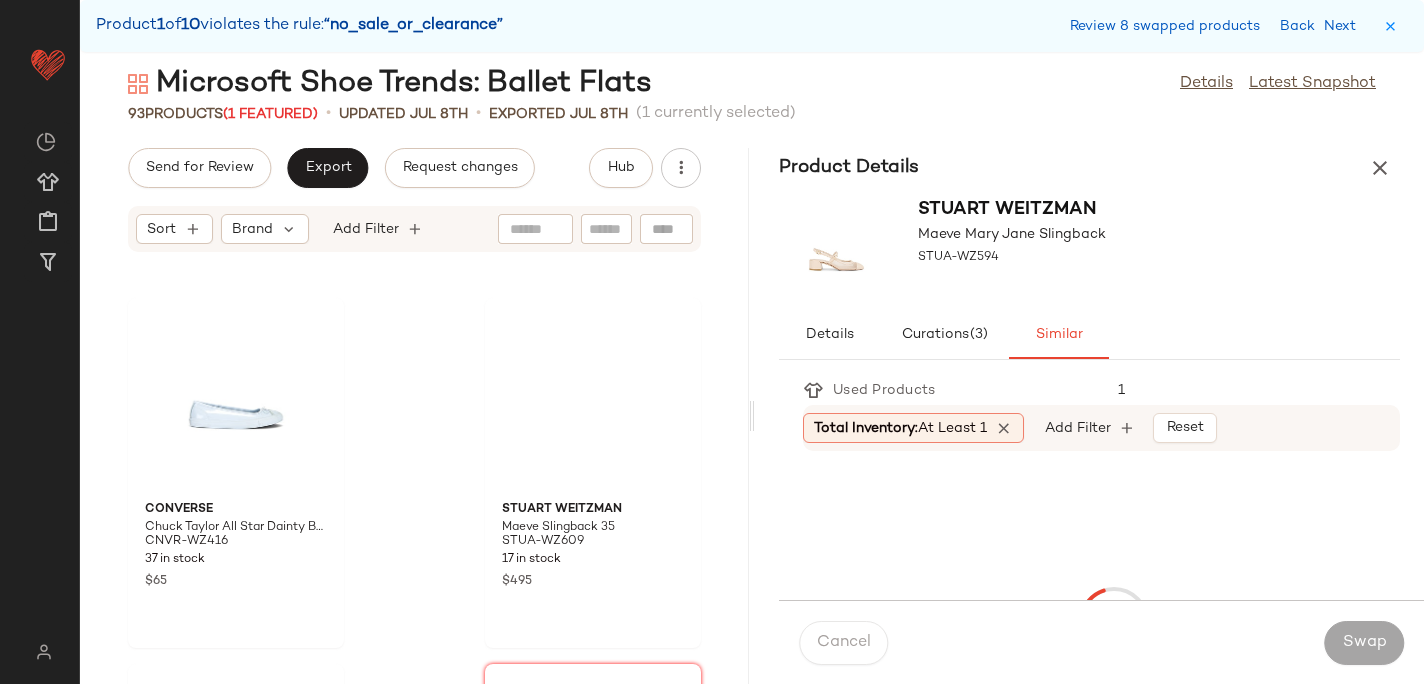 scroll, scrollTop: 6954, scrollLeft: 0, axis: vertical 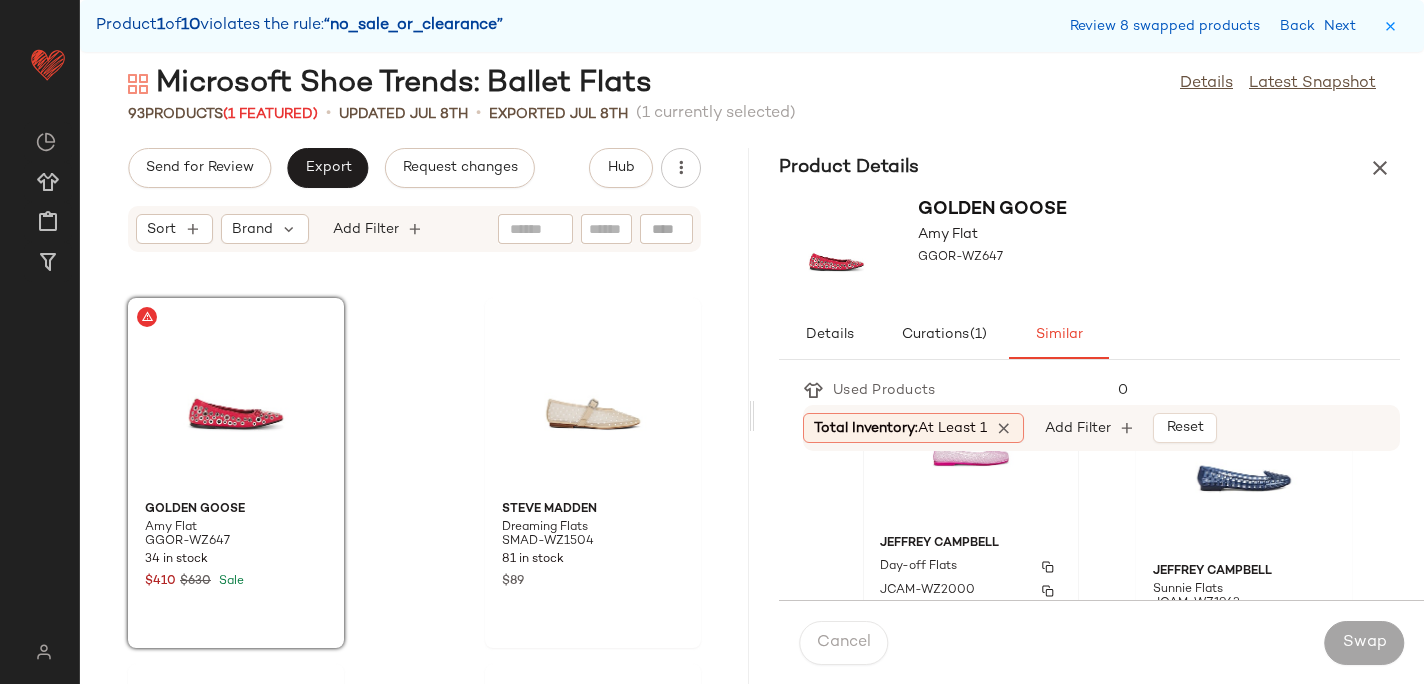 click on "Jeffrey Campbell Day-off Flats JCAM-WZ2000 103 in stock $50" 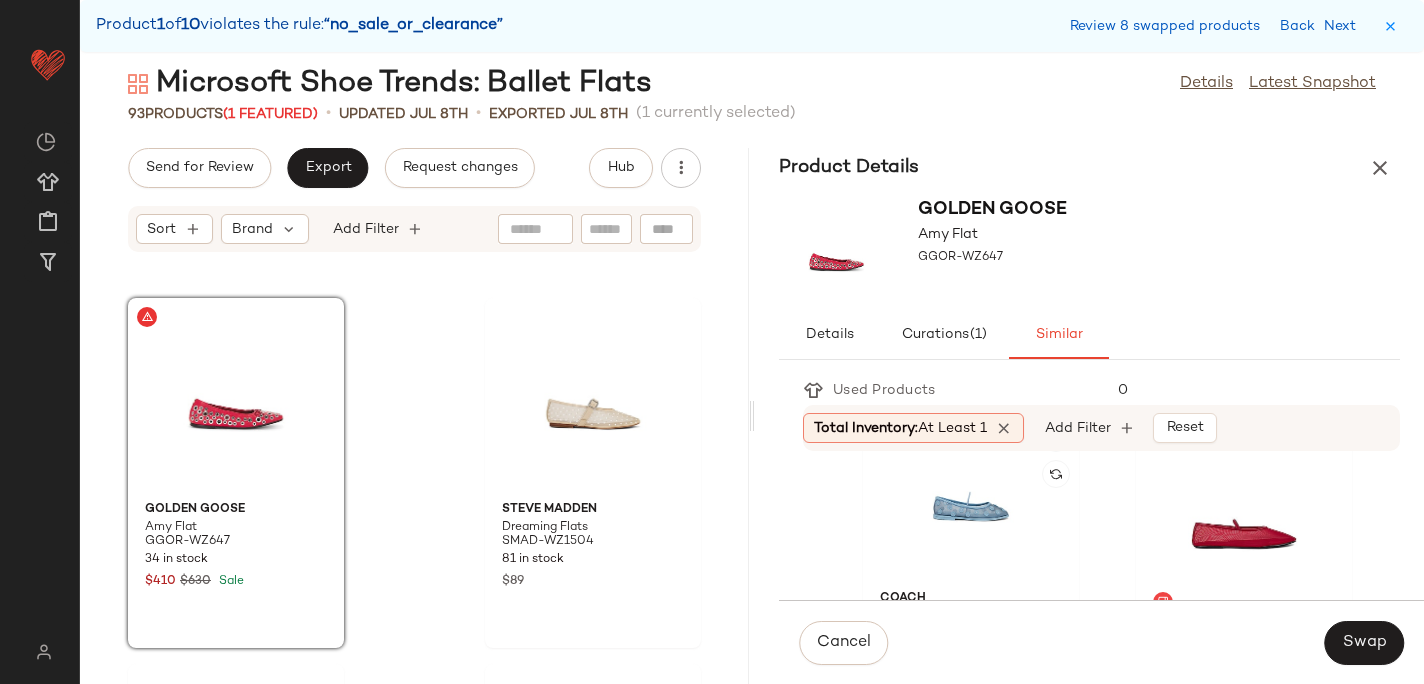 scroll, scrollTop: 425, scrollLeft: 0, axis: vertical 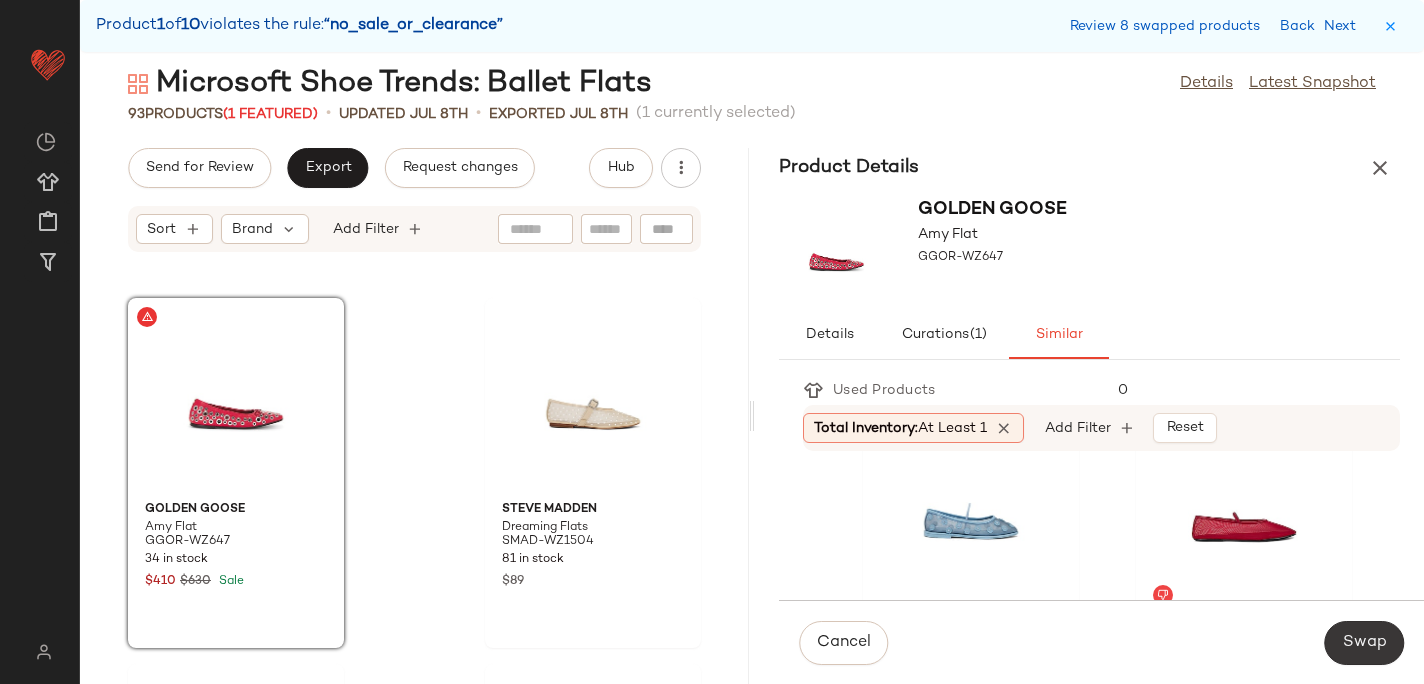 click on "Swap" 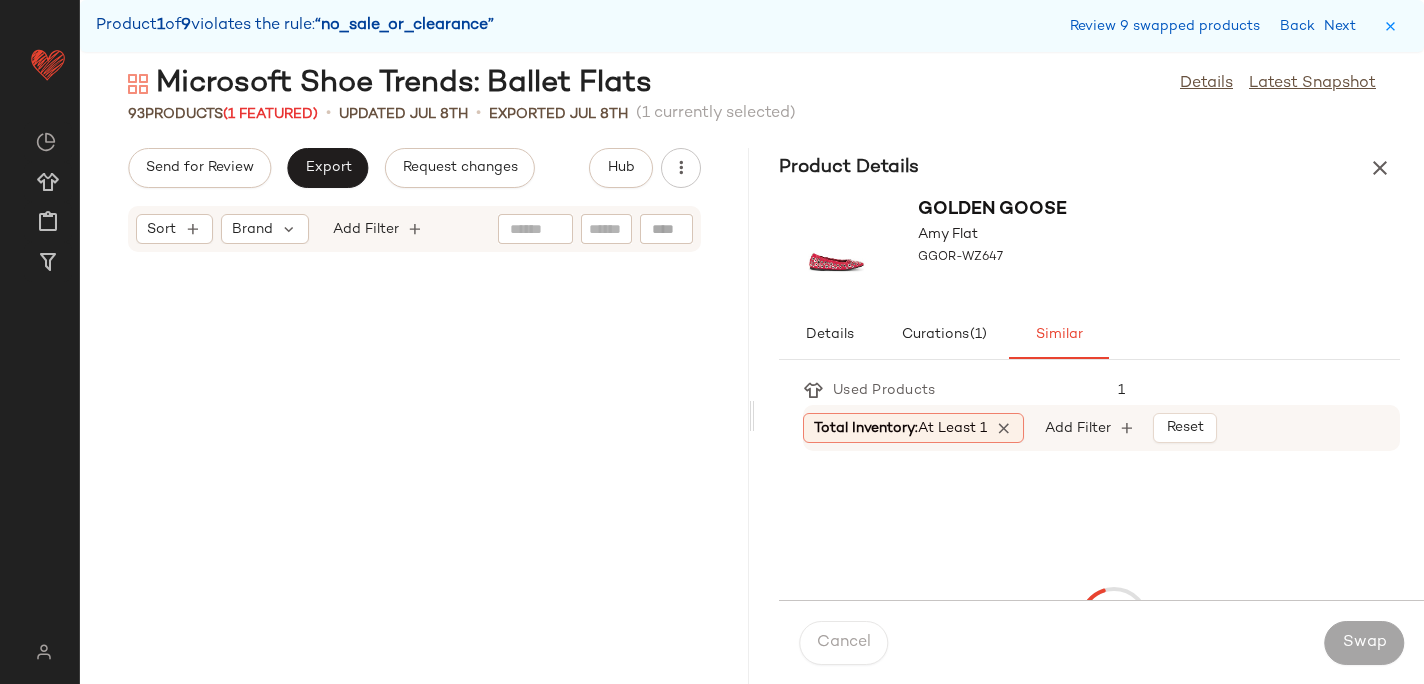 scroll, scrollTop: 8784, scrollLeft: 0, axis: vertical 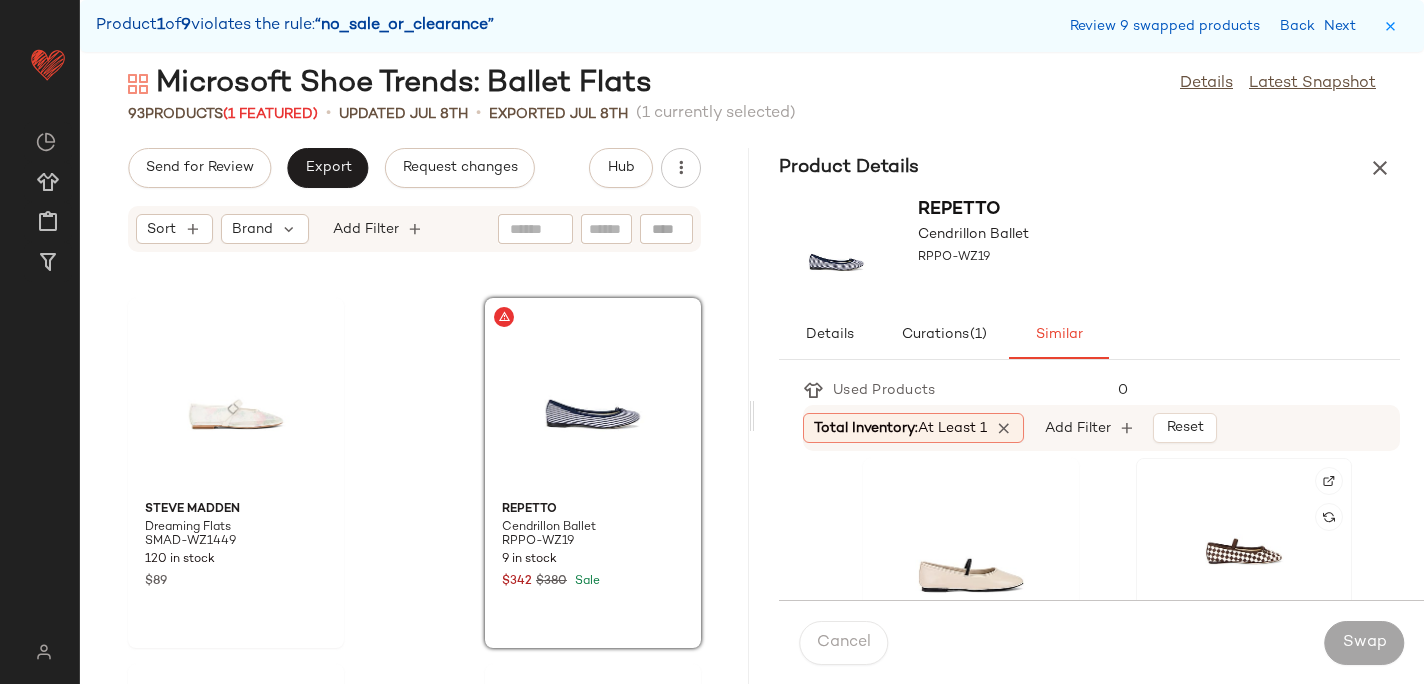 click 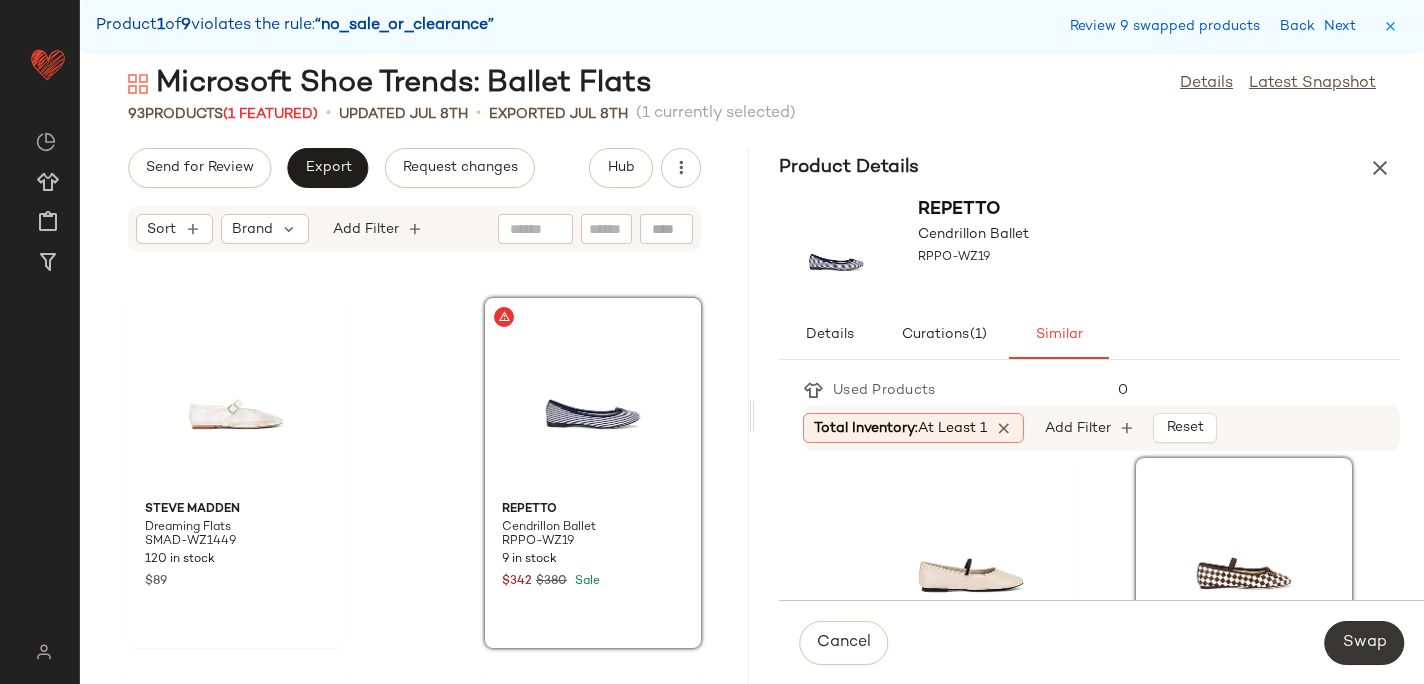 click on "Swap" 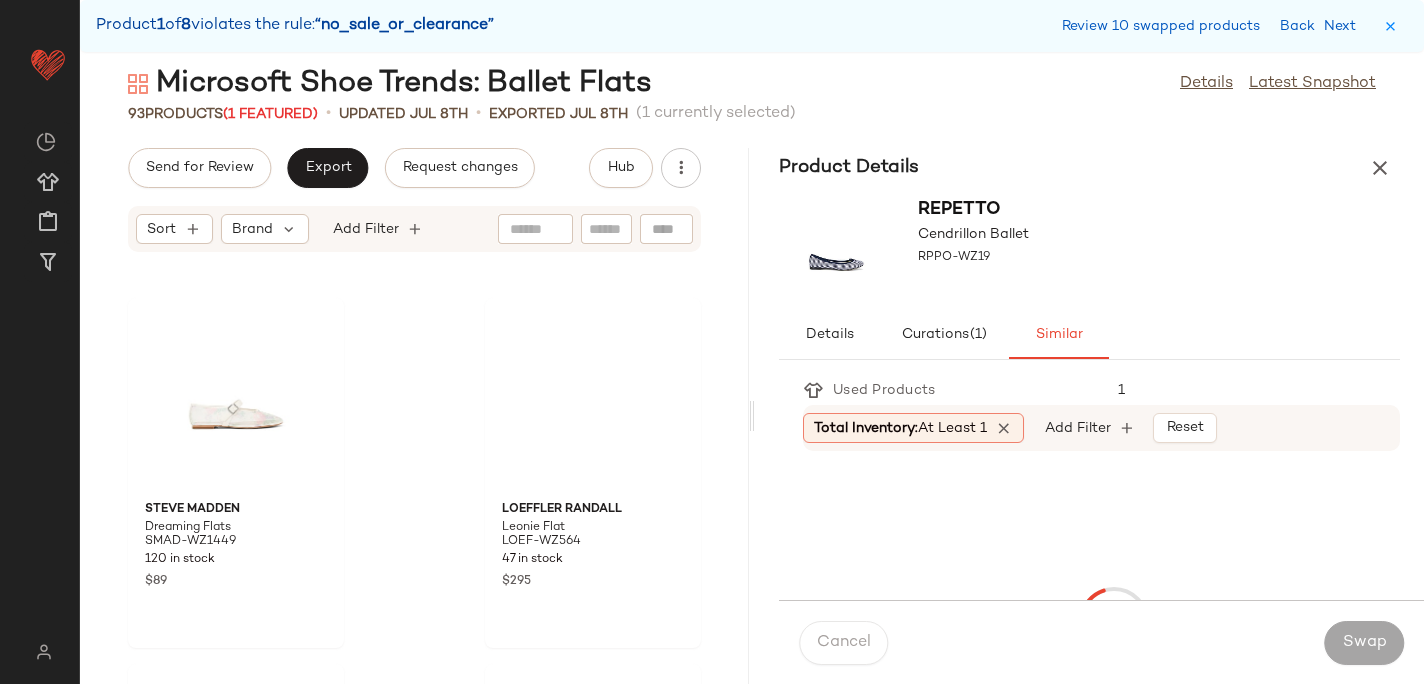 scroll, scrollTop: 9516, scrollLeft: 0, axis: vertical 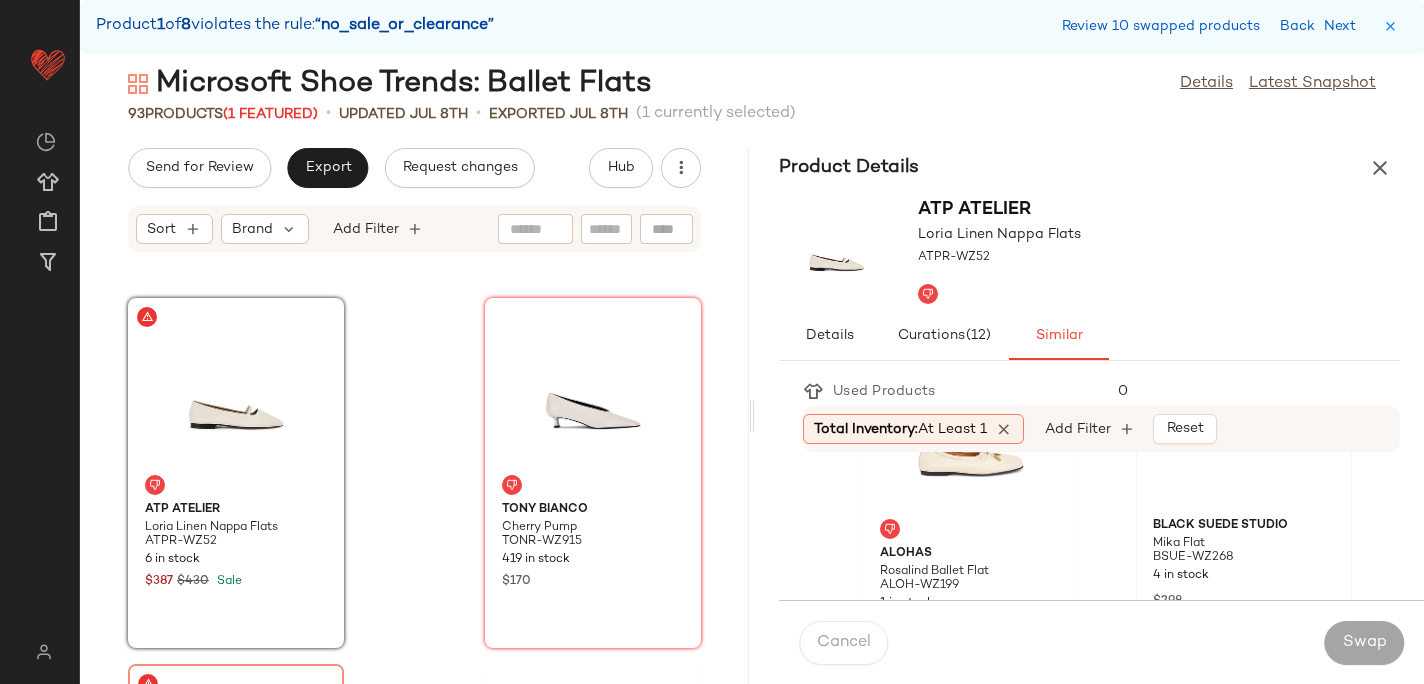 click 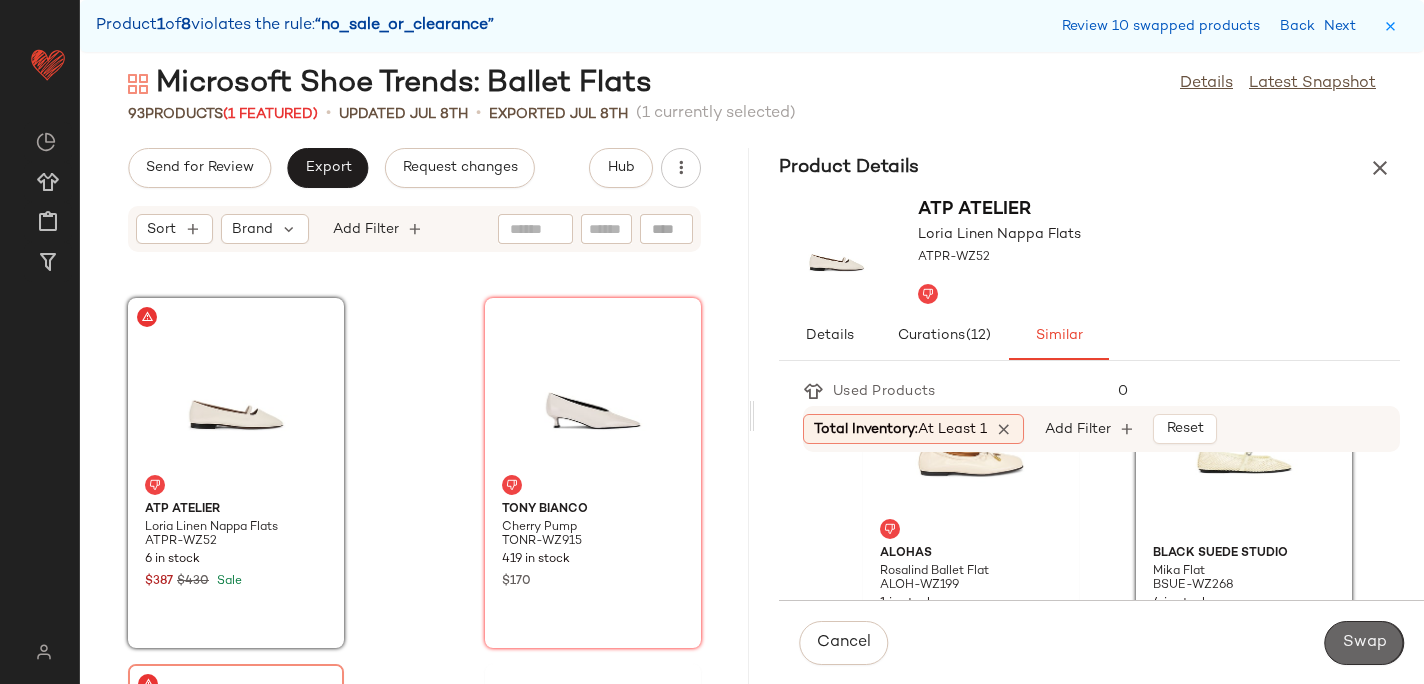 click on "Swap" 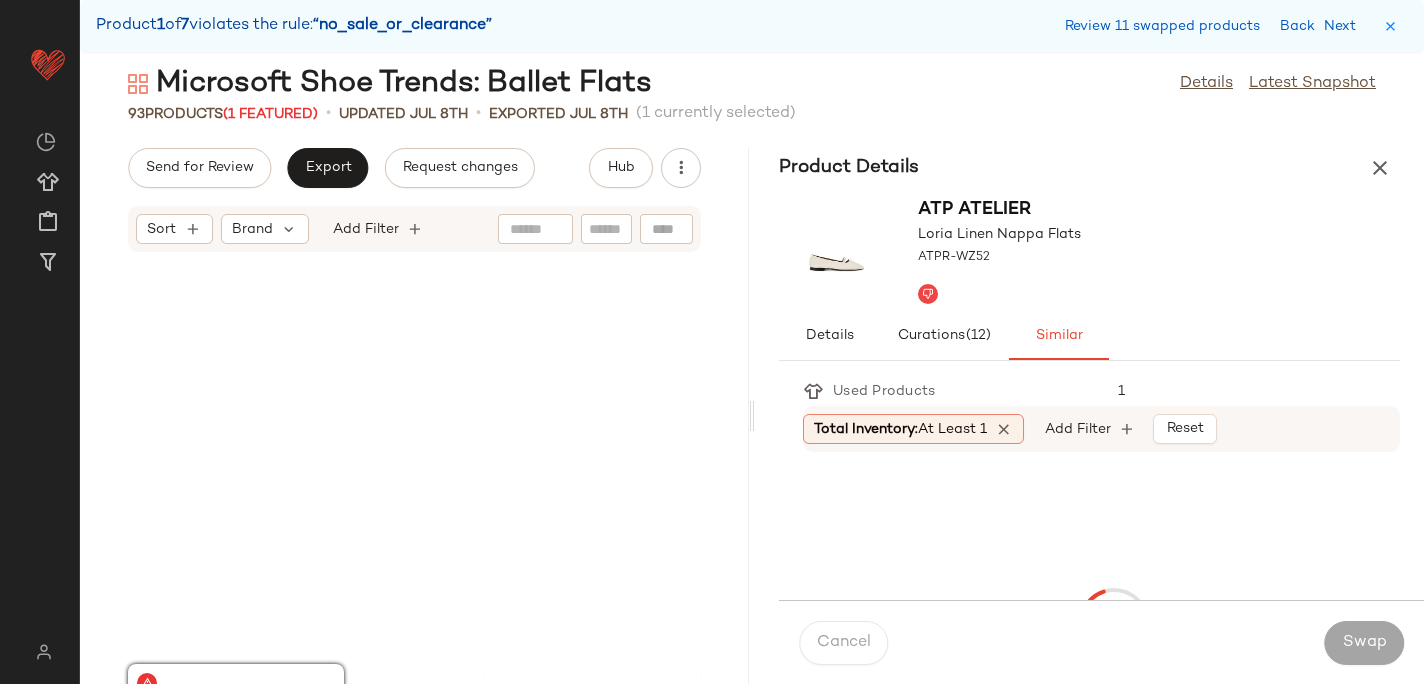 scroll, scrollTop: 9882, scrollLeft: 0, axis: vertical 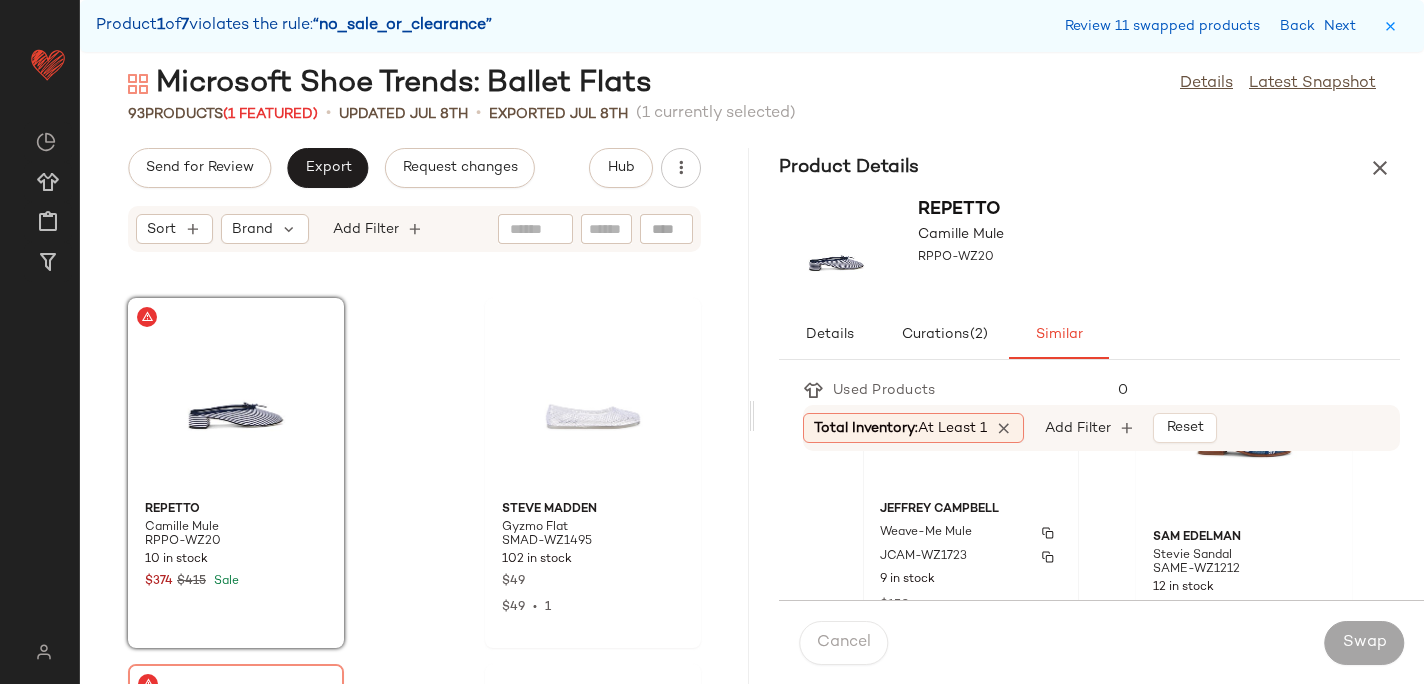 click on "Jeffrey Campbell Weave-Me Mule JCAM-WZ1723 9 in stock $150" 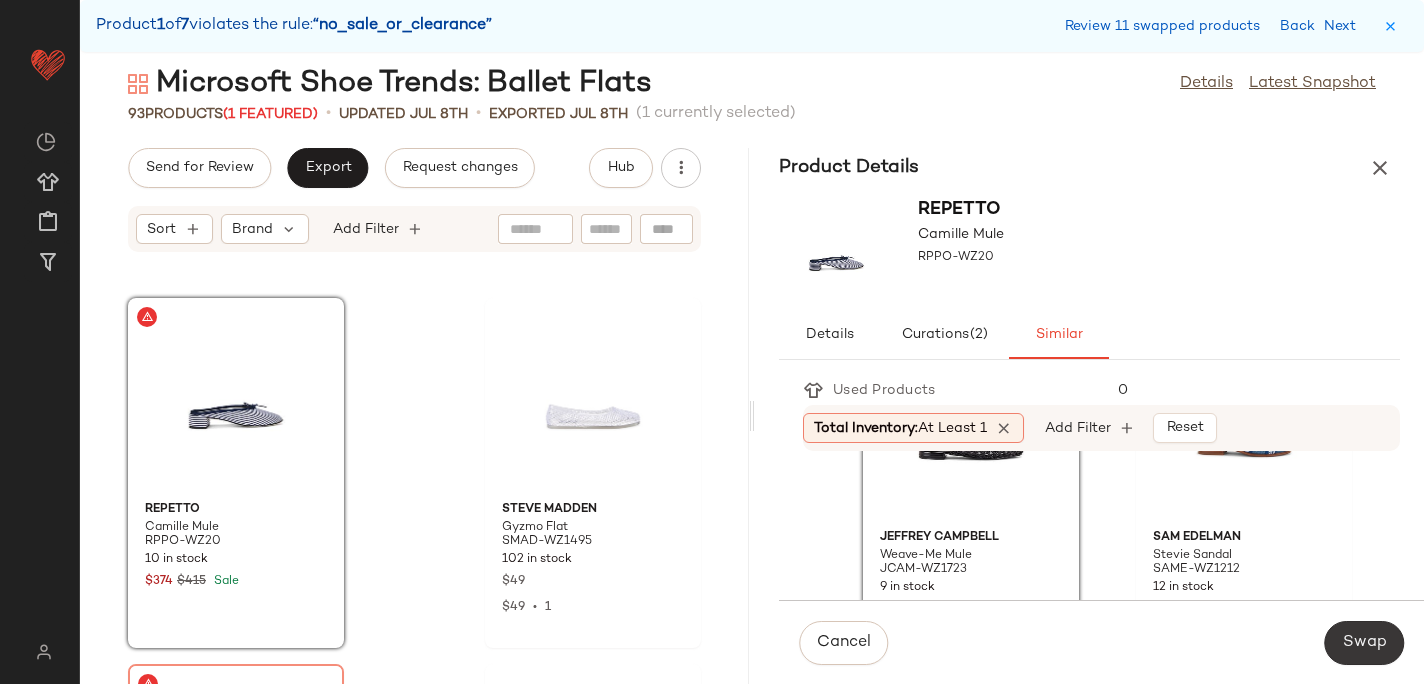 click on "Swap" 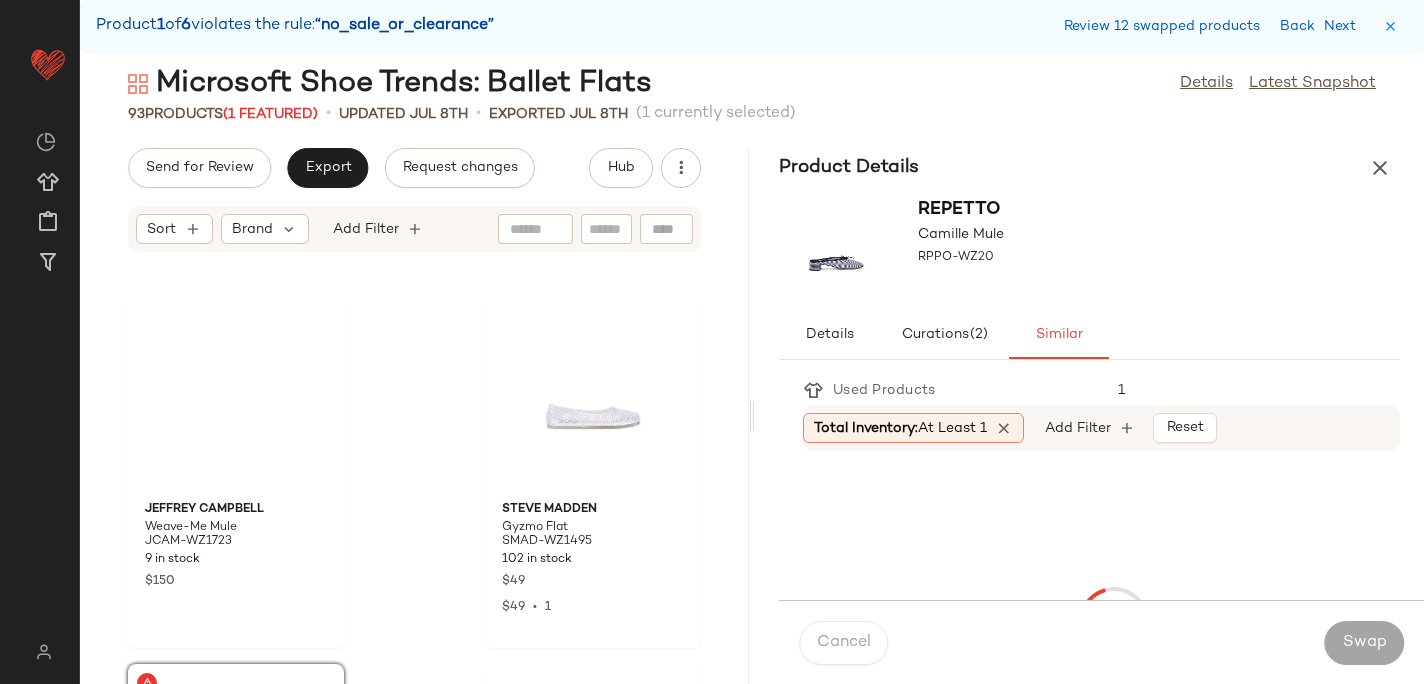 scroll, scrollTop: 10248, scrollLeft: 0, axis: vertical 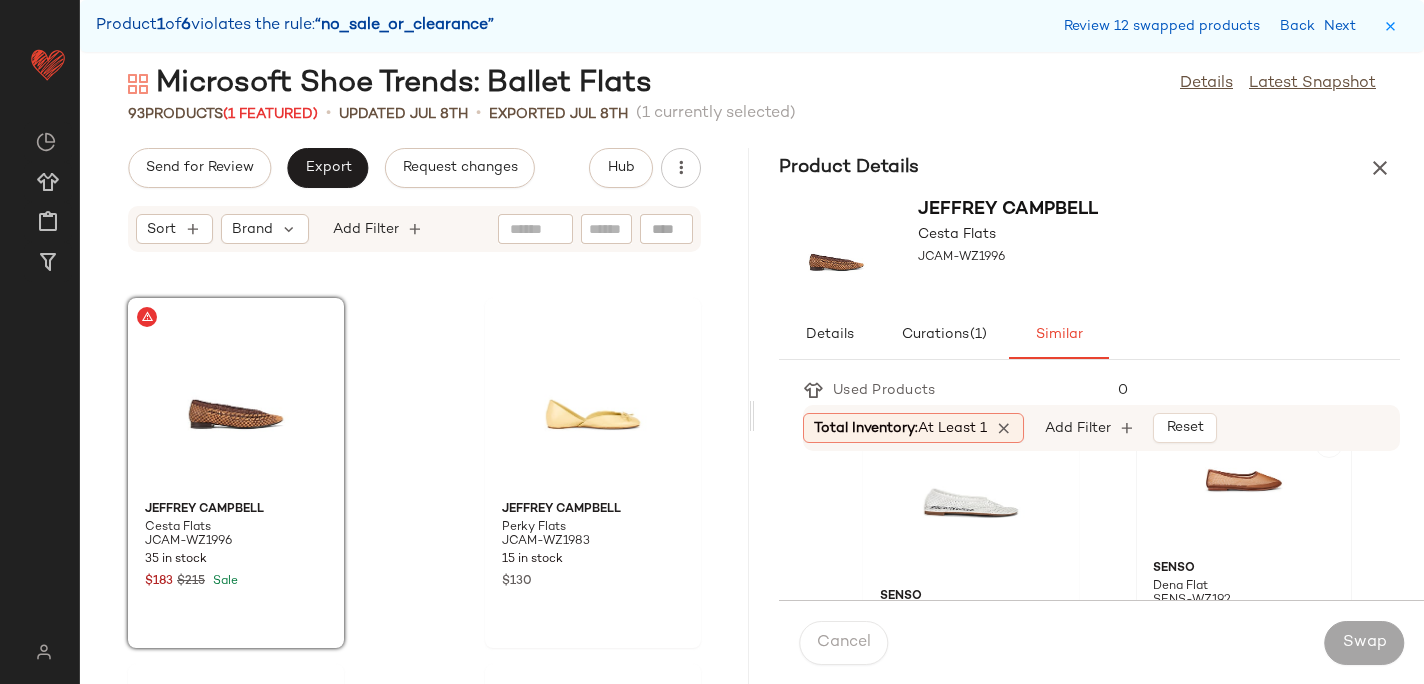 click 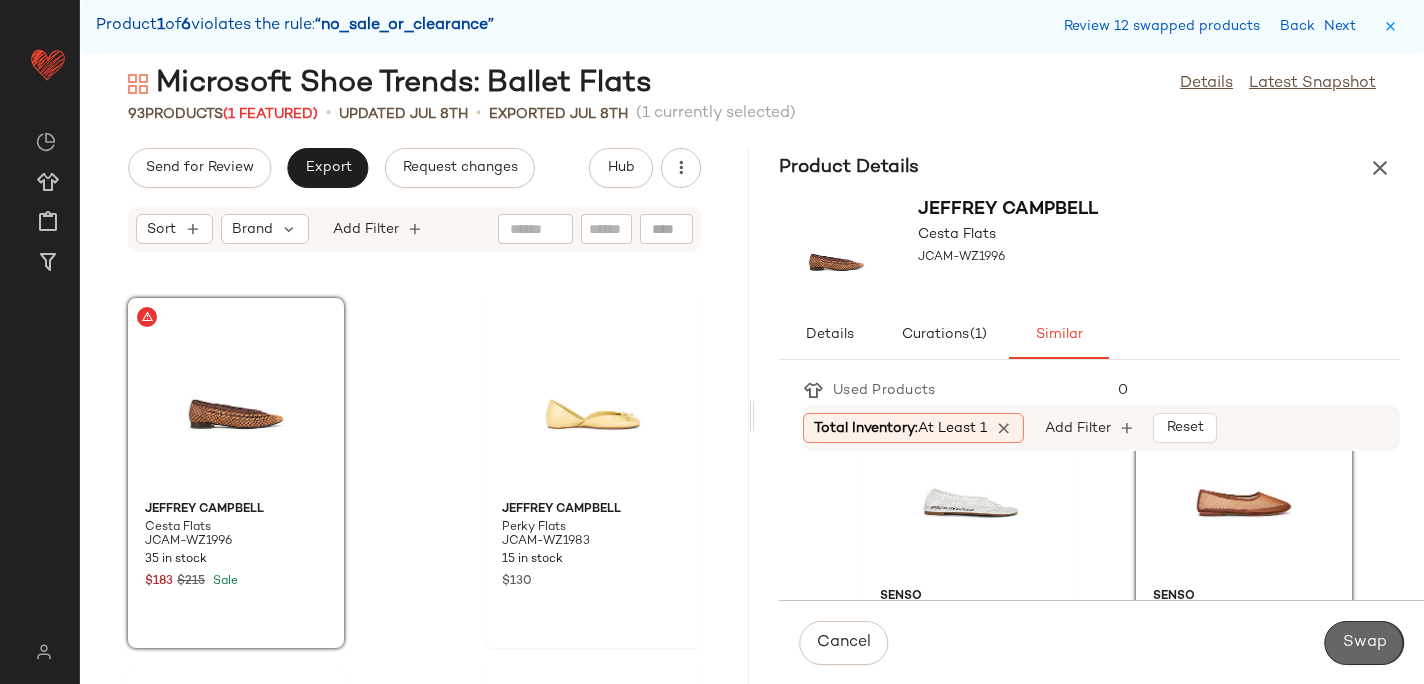click on "Swap" 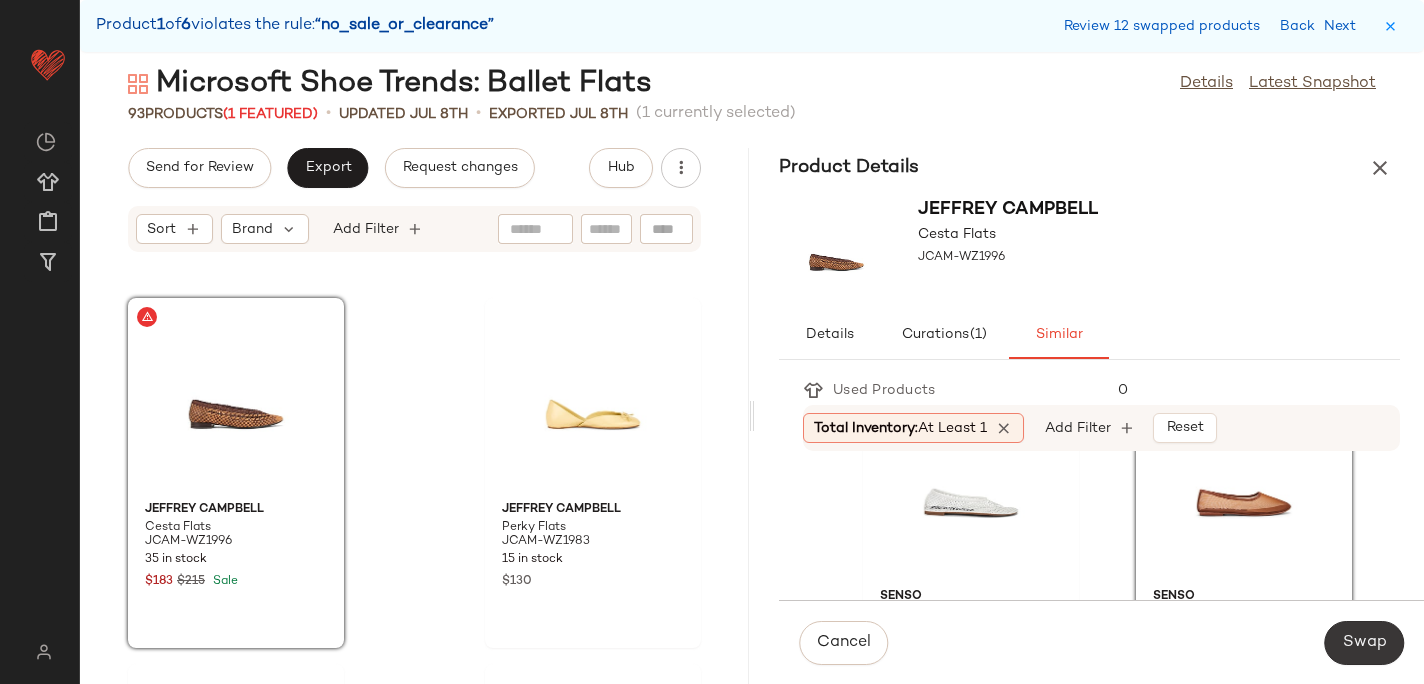 scroll, scrollTop: 10980, scrollLeft: 0, axis: vertical 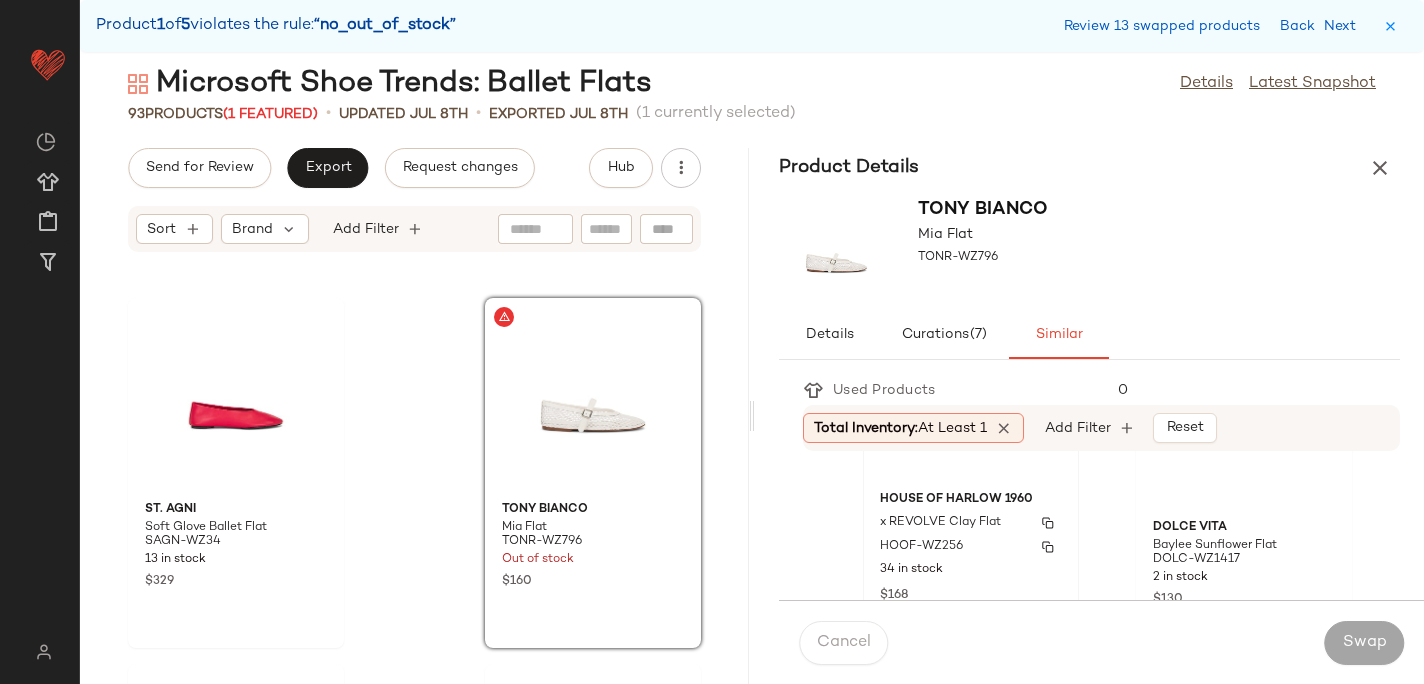 click on "HOOF-WZ256" at bounding box center (971, 547) 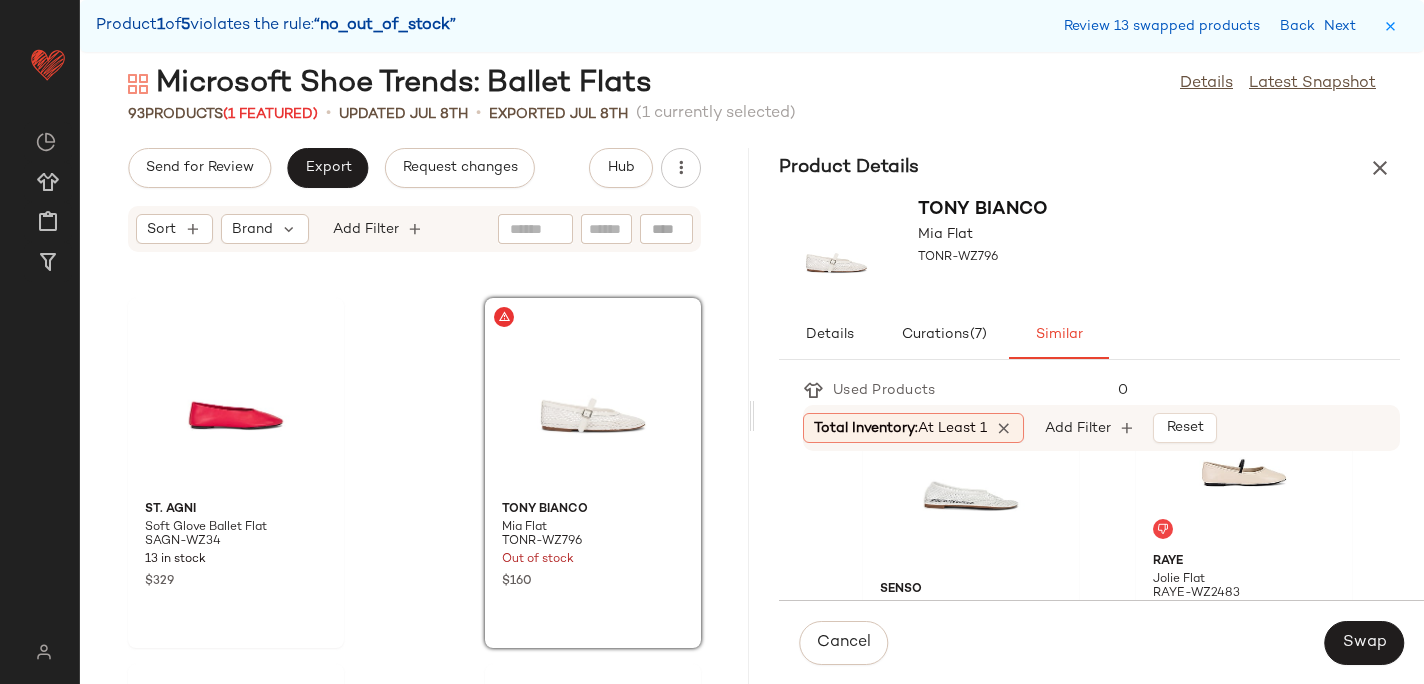 scroll, scrollTop: 457, scrollLeft: 0, axis: vertical 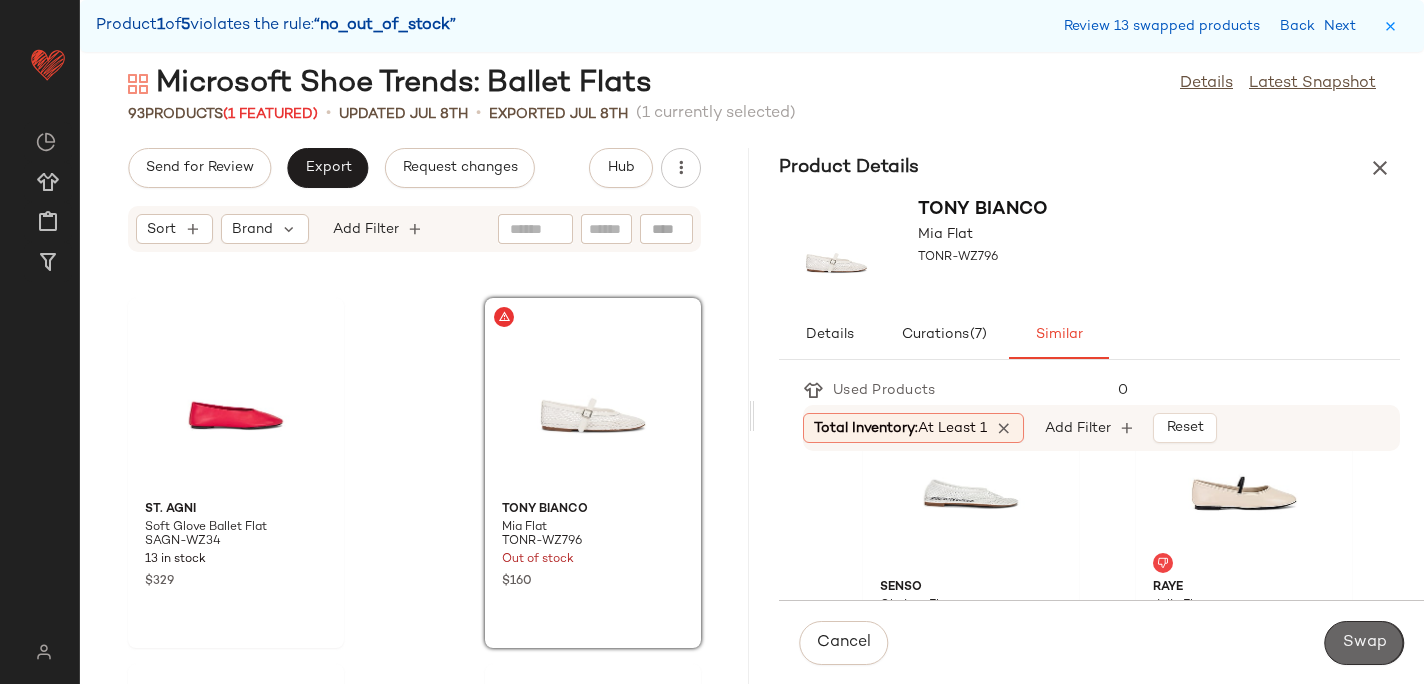 click on "Swap" at bounding box center [1364, 643] 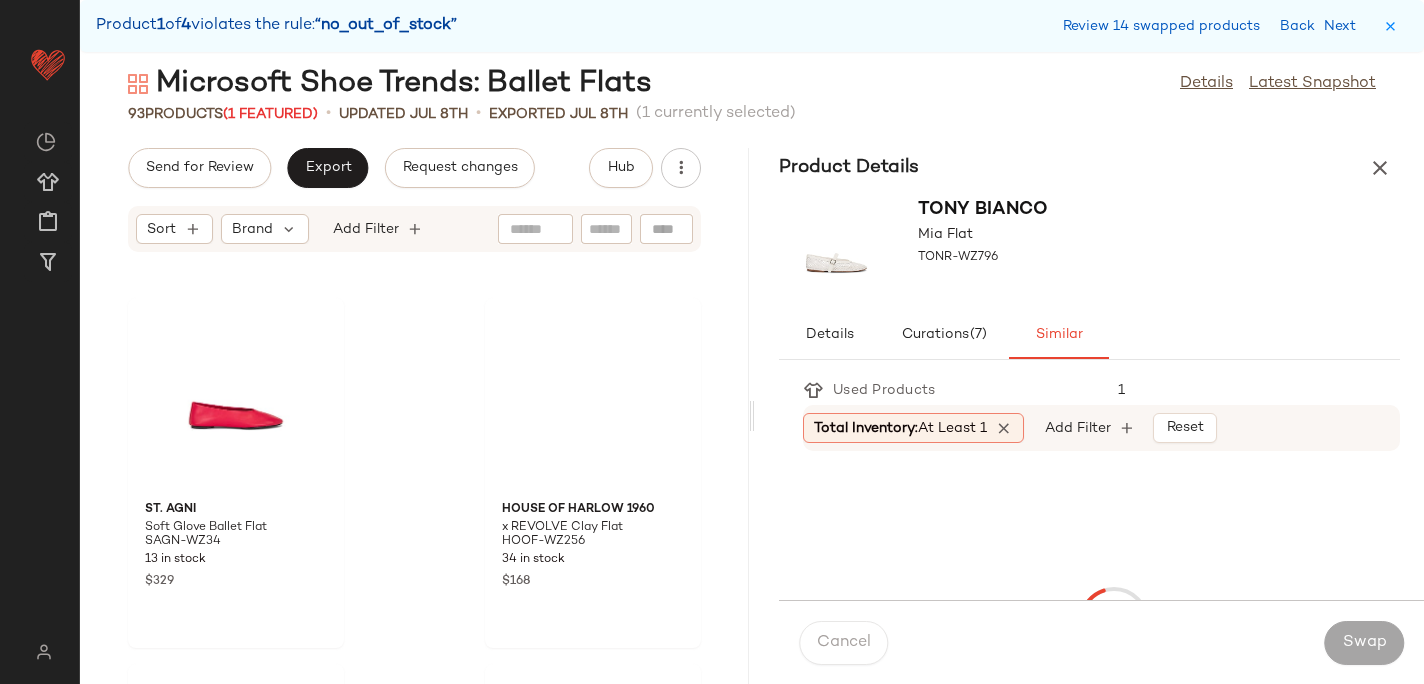 scroll, scrollTop: 12444, scrollLeft: 0, axis: vertical 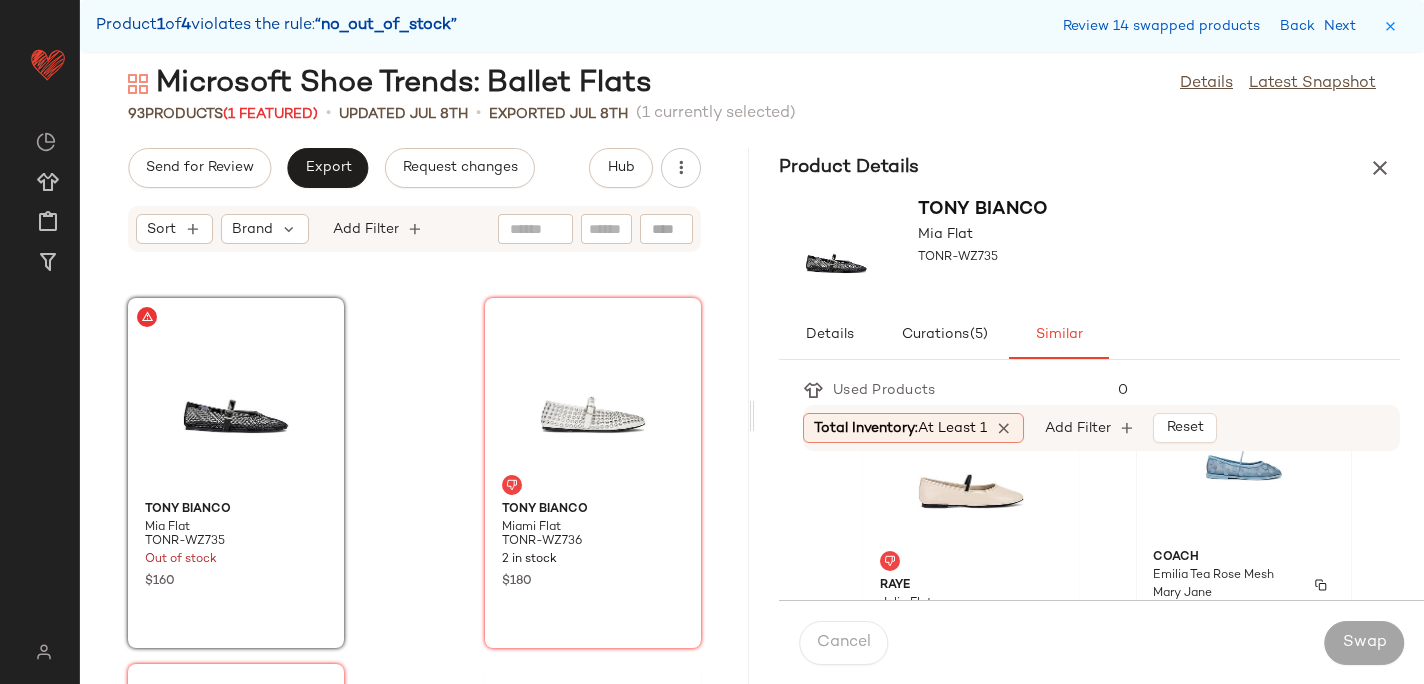 click on "Coach Emilia Tea Rose Mesh Mary Jane COAH-WZ210 54 in stock $175" 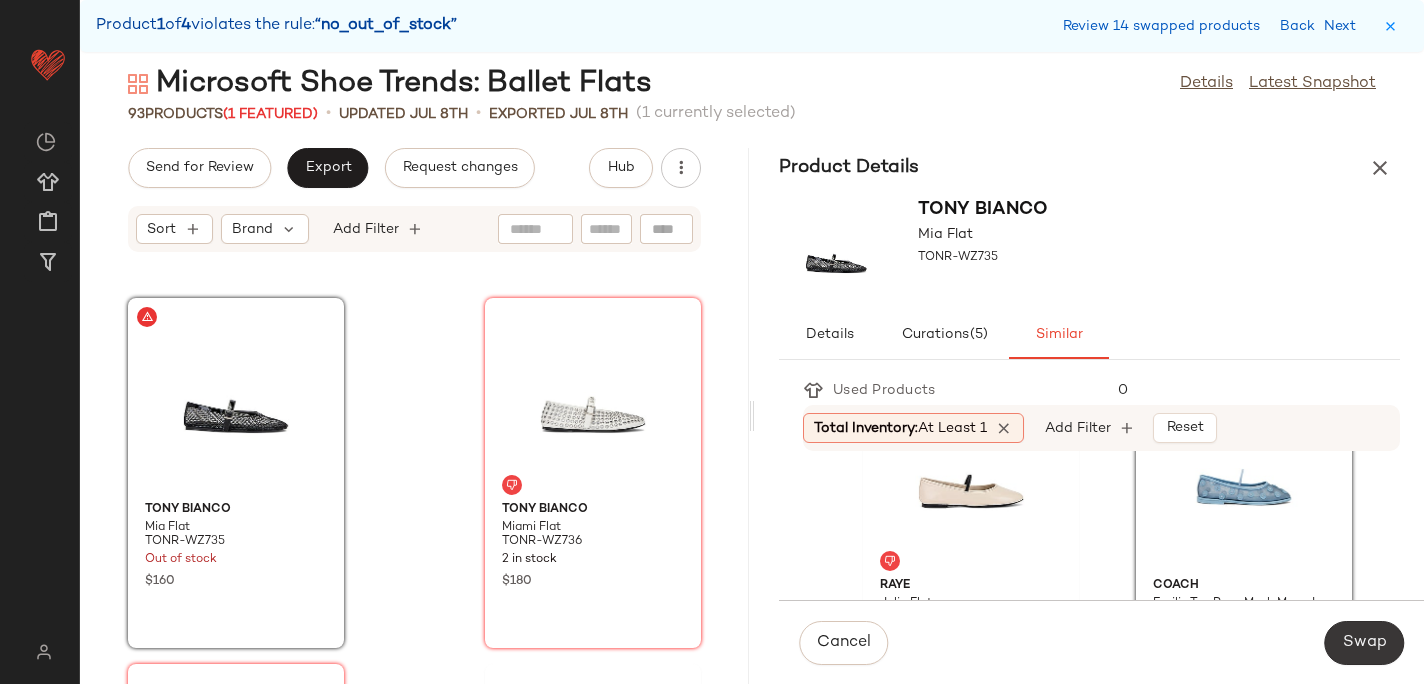 click on "Swap" 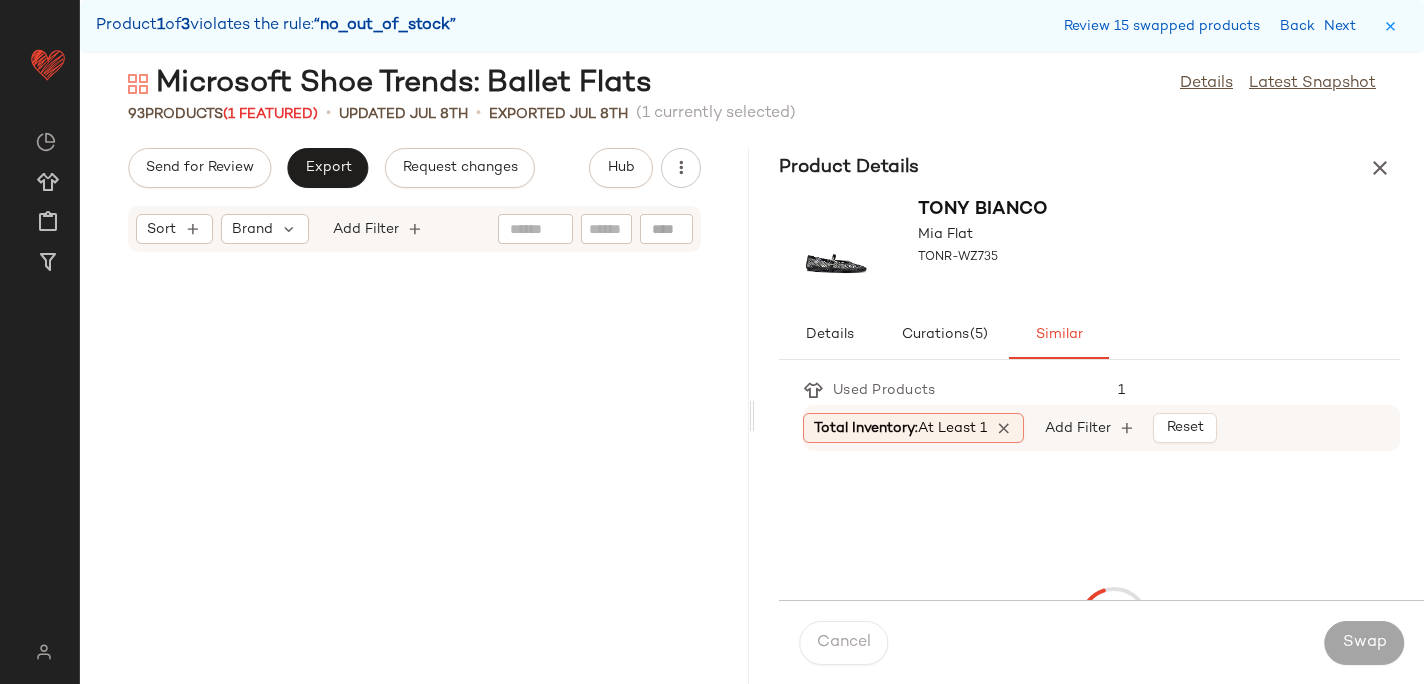 scroll, scrollTop: 15372, scrollLeft: 0, axis: vertical 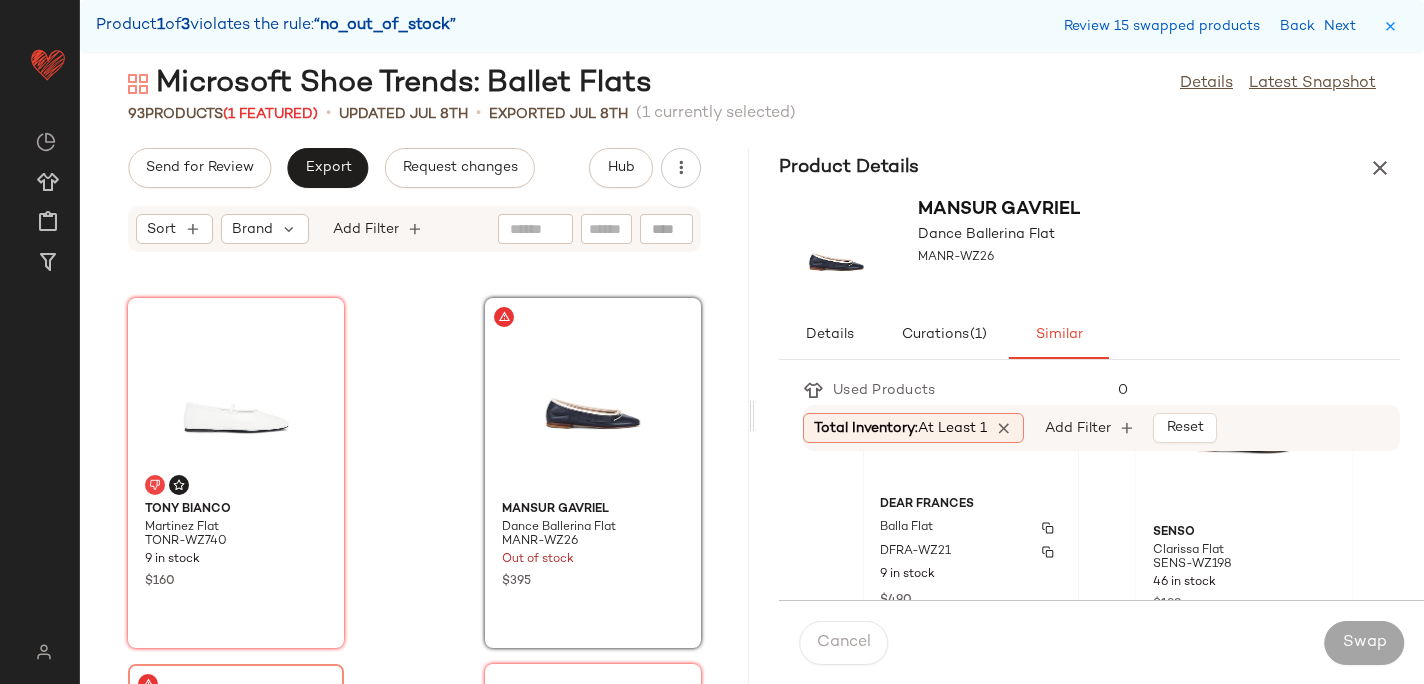 click on "Dear Frances" at bounding box center (971, 505) 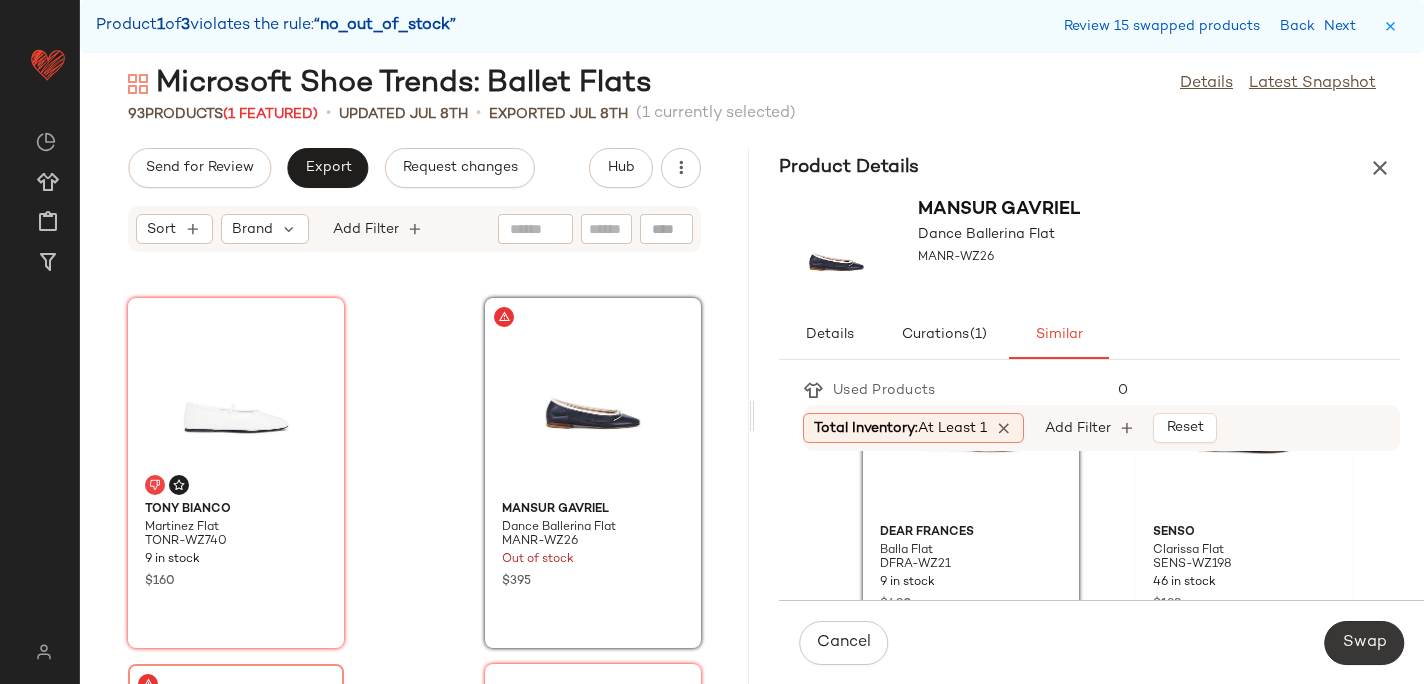 click on "Swap" 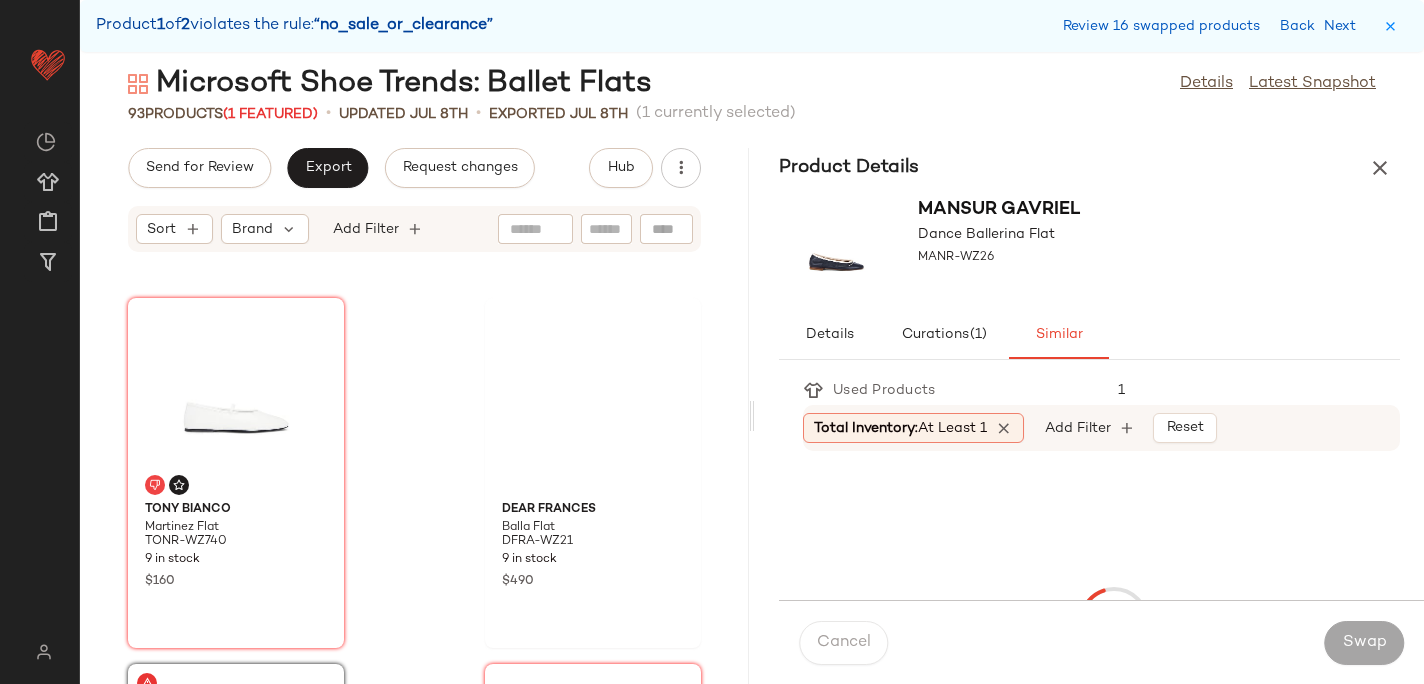 scroll, scrollTop: 15738, scrollLeft: 0, axis: vertical 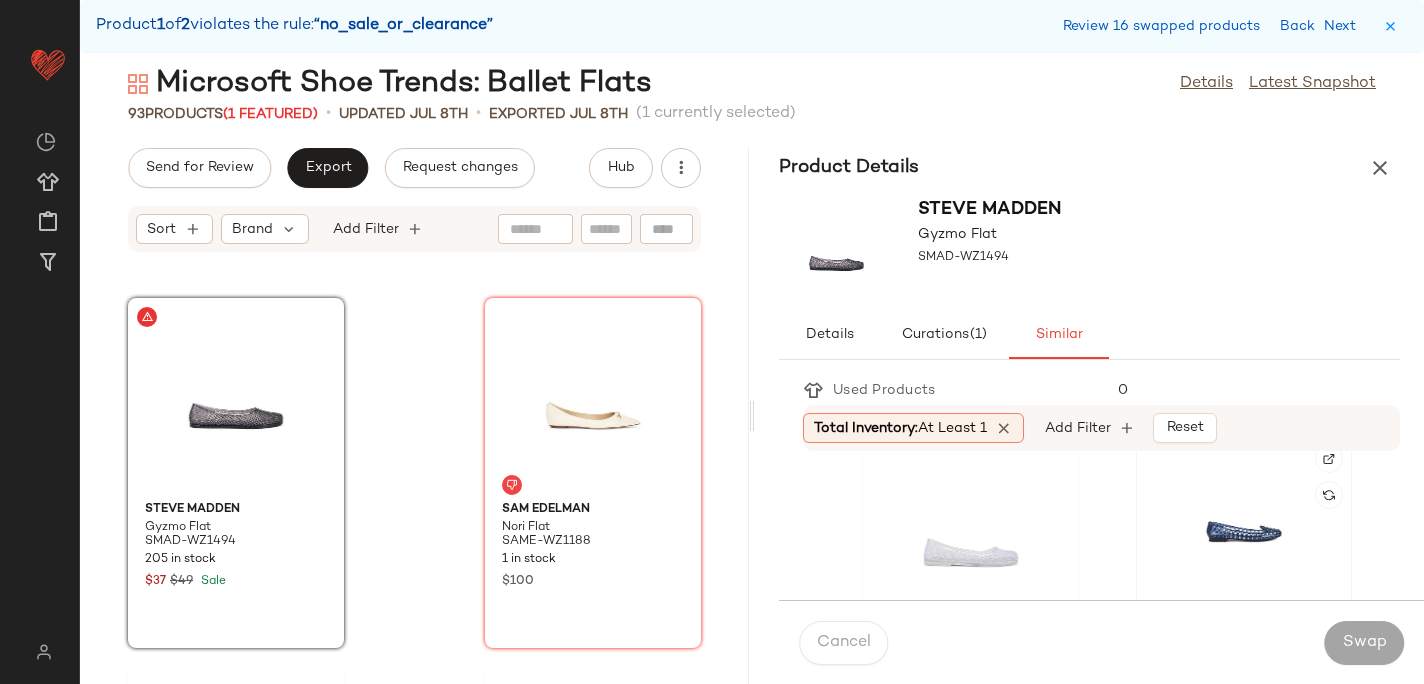 click 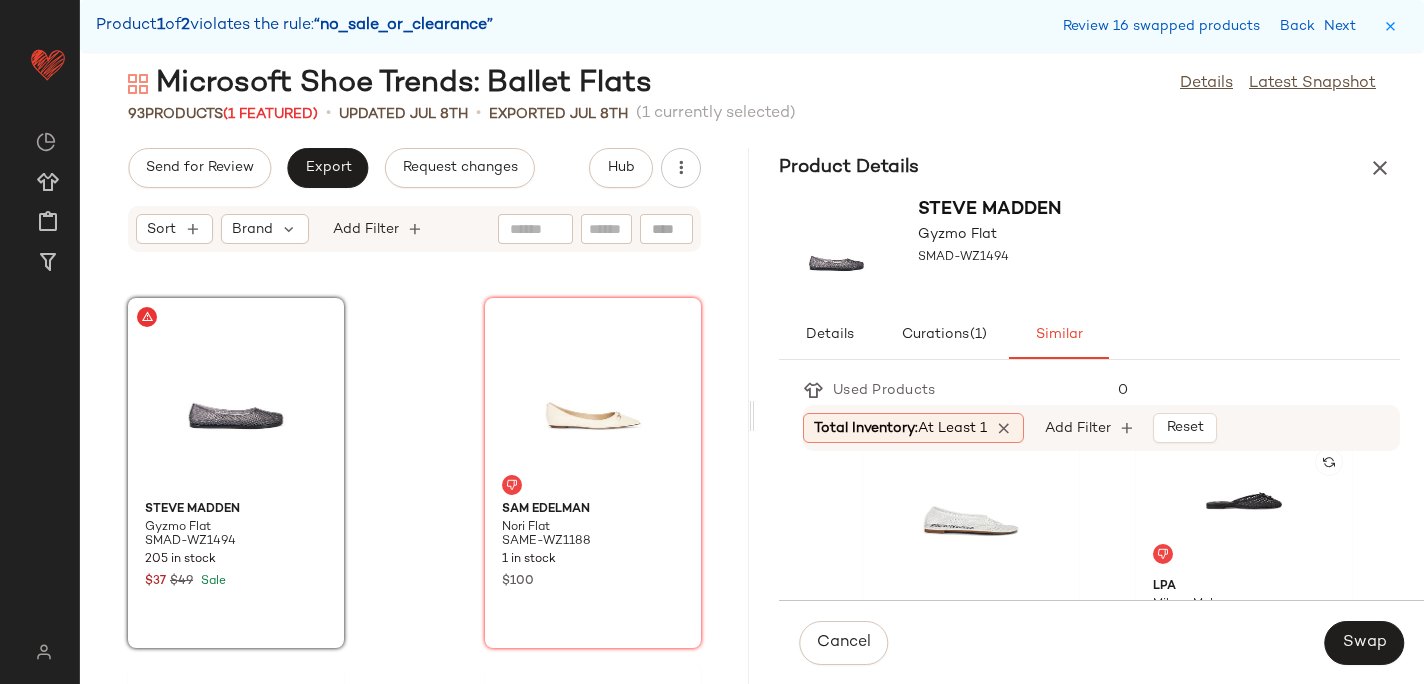 scroll, scrollTop: 433, scrollLeft: 0, axis: vertical 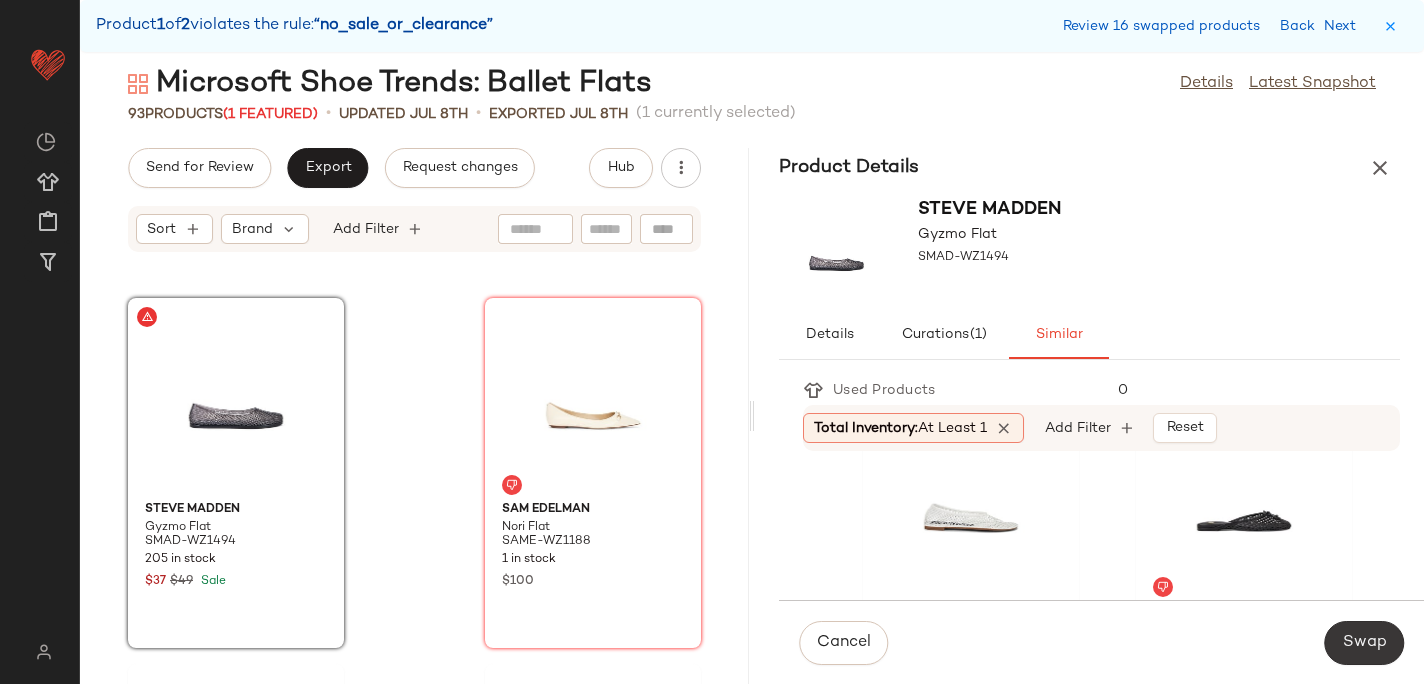 click on "Swap" 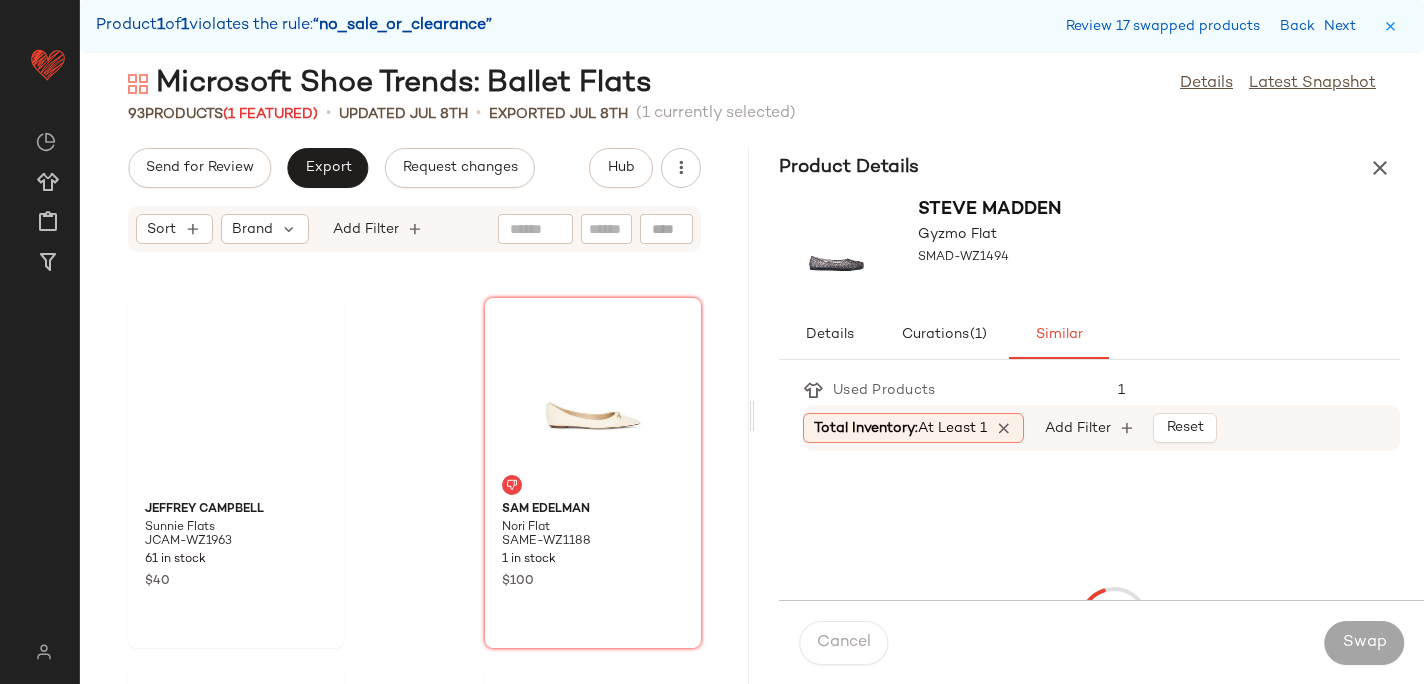 scroll, scrollTop: 16470, scrollLeft: 0, axis: vertical 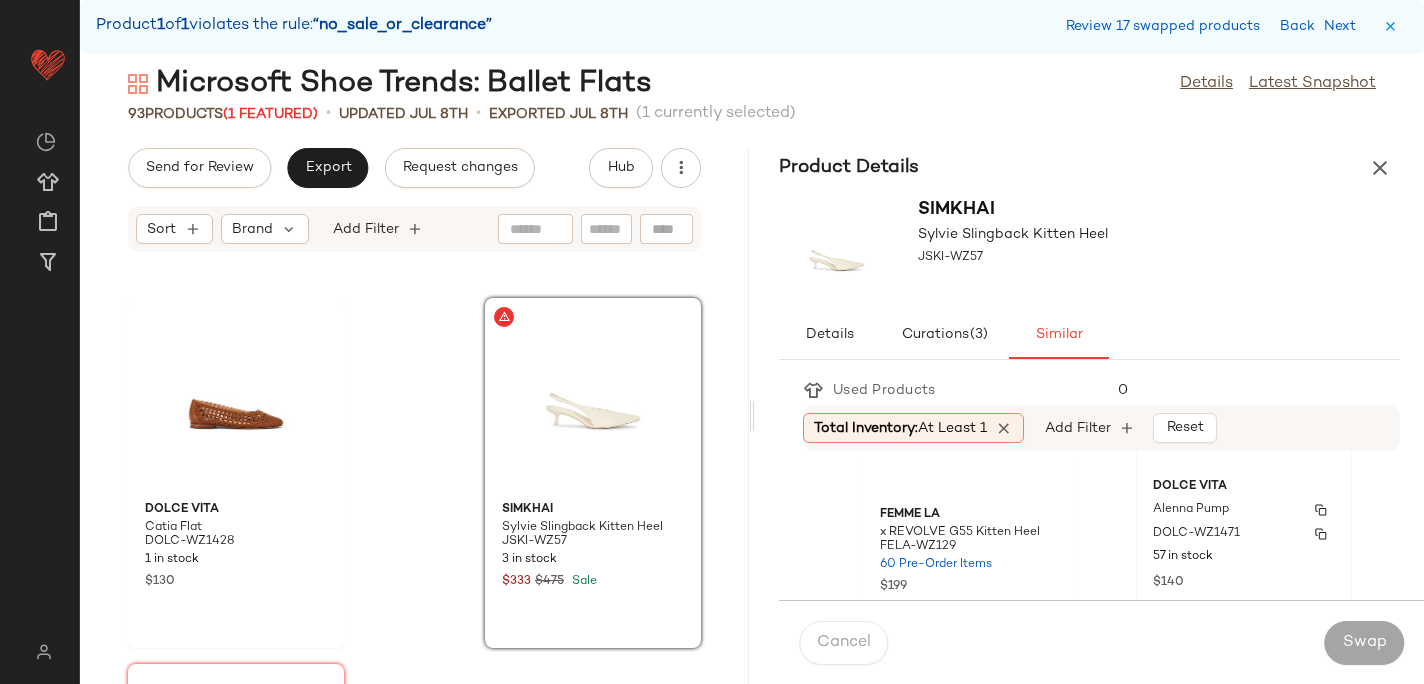 click on "DOLC-WZ1471" at bounding box center [1196, 534] 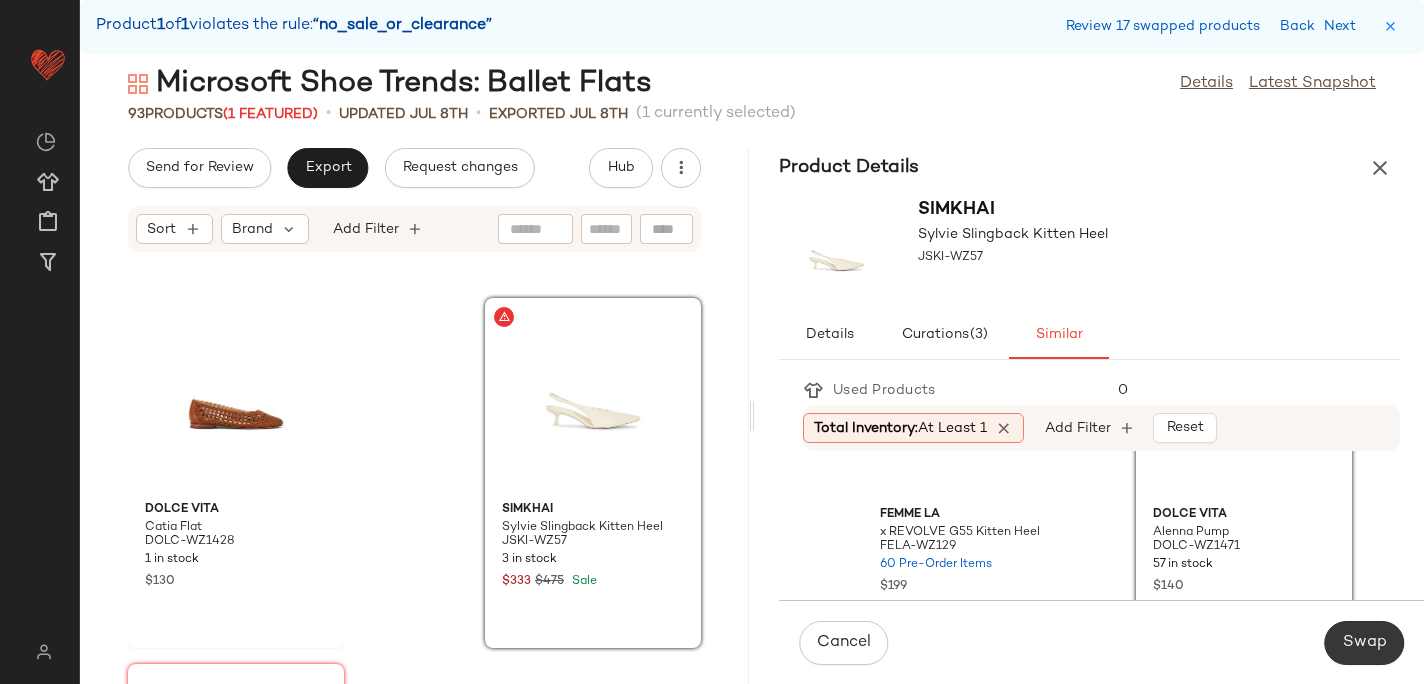click on "Swap" 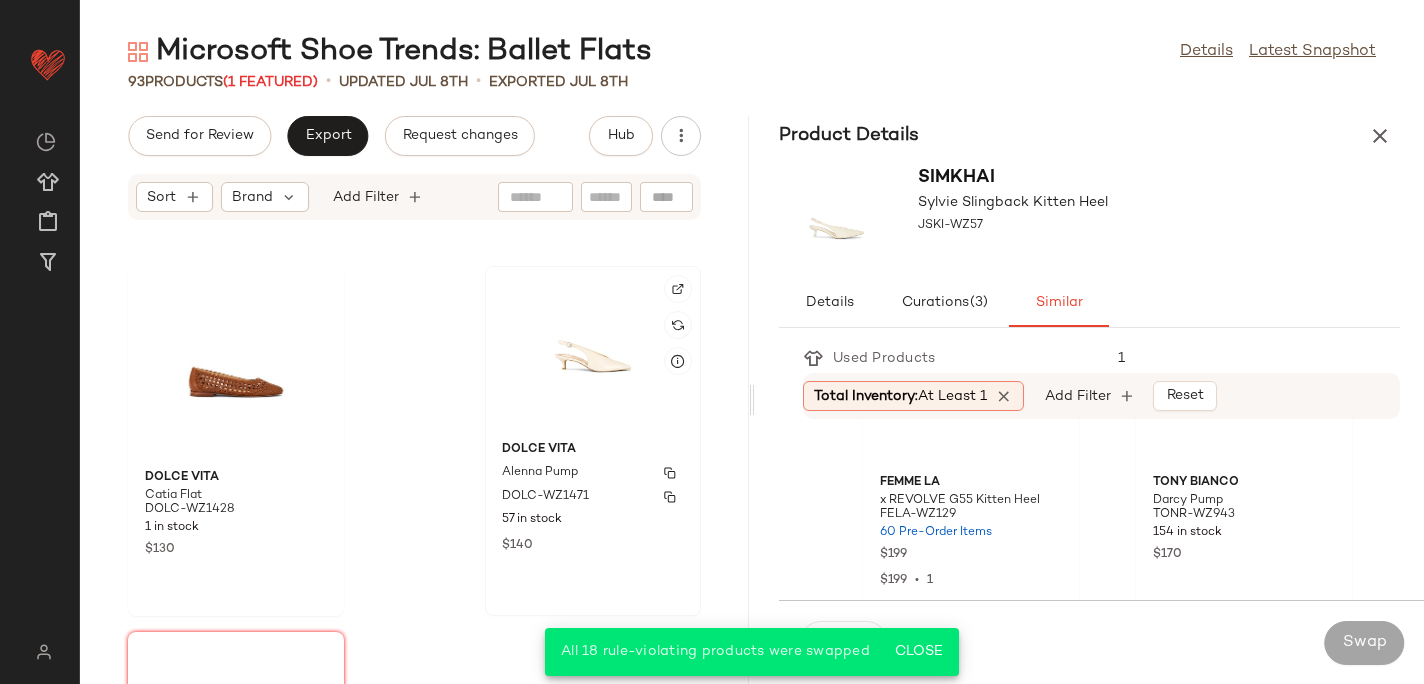 scroll, scrollTop: 16768, scrollLeft: 0, axis: vertical 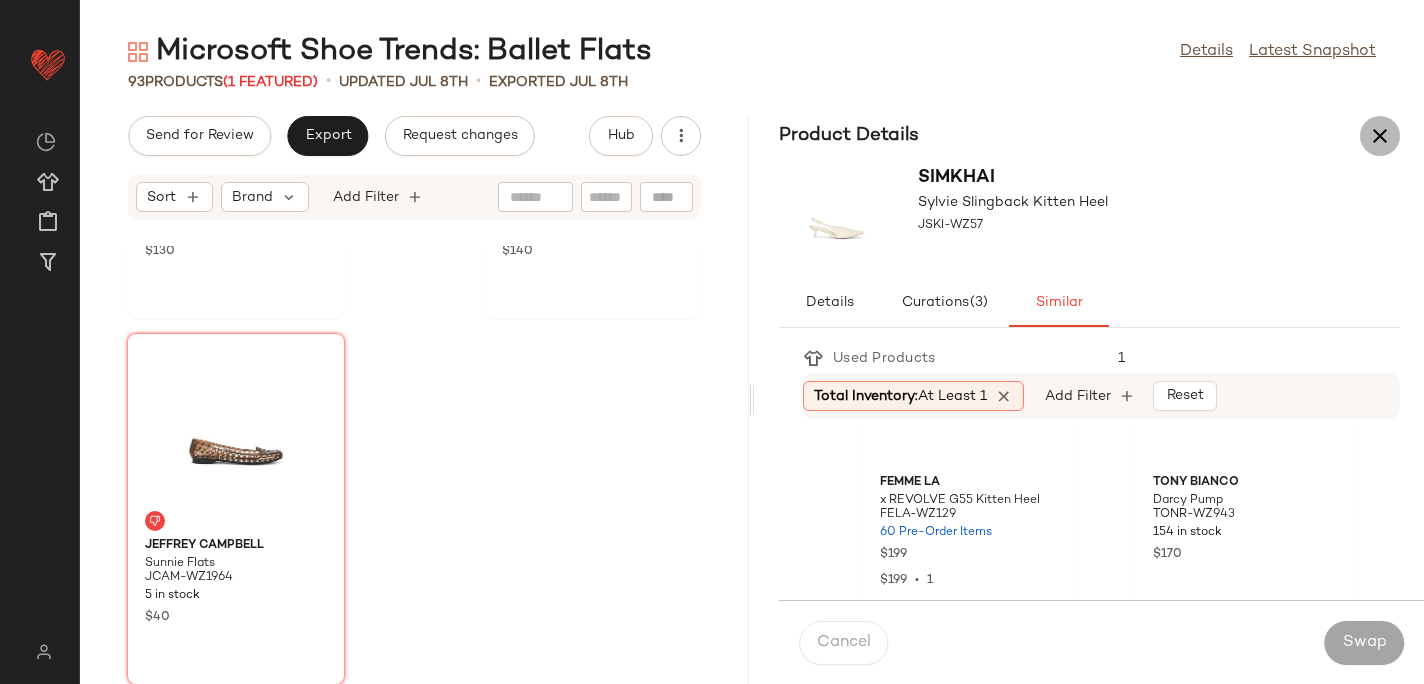 click at bounding box center [1380, 136] 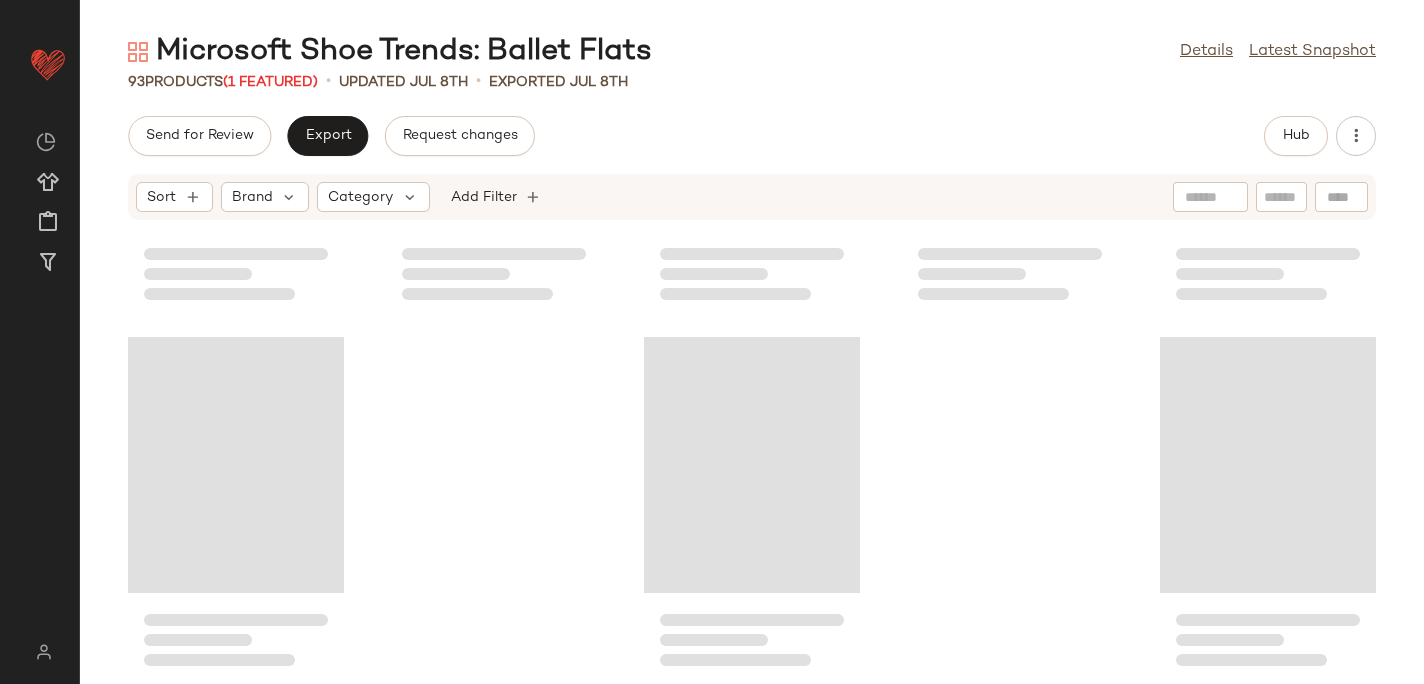 scroll, scrollTop: 6520, scrollLeft: 0, axis: vertical 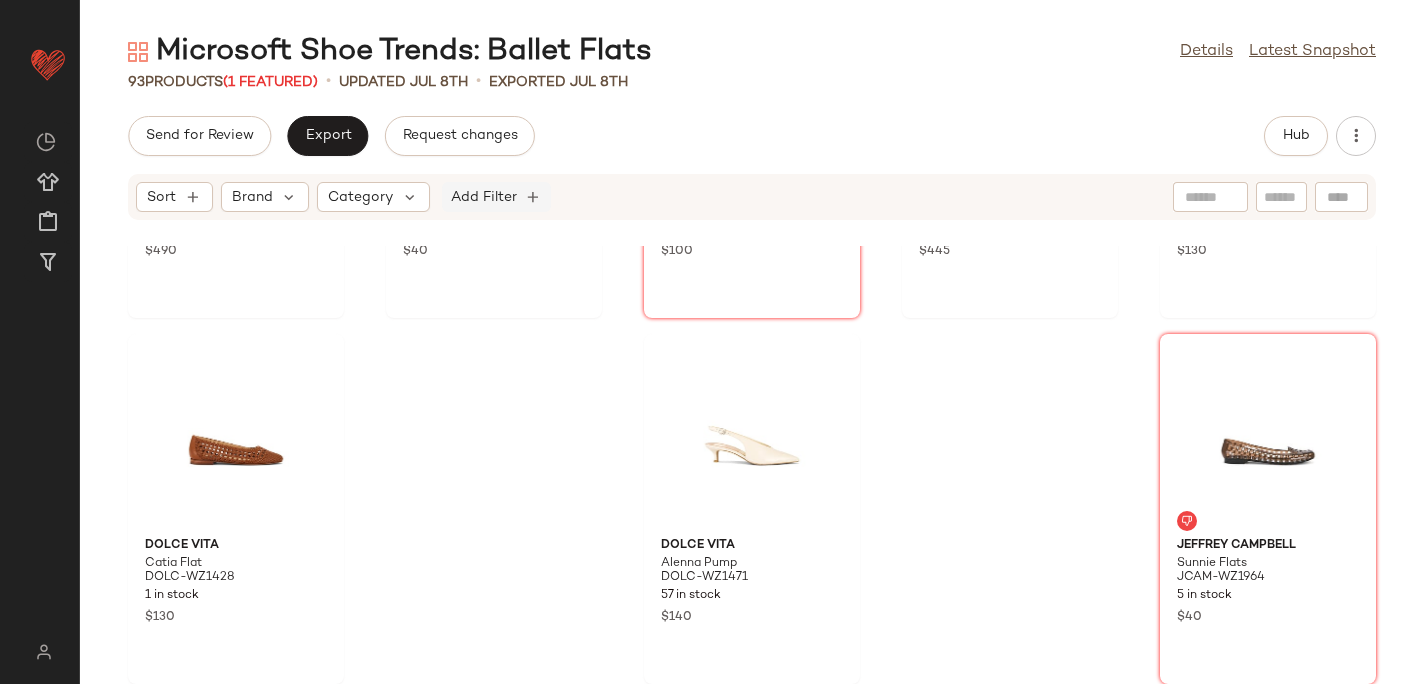 click on "Add Filter" at bounding box center [484, 197] 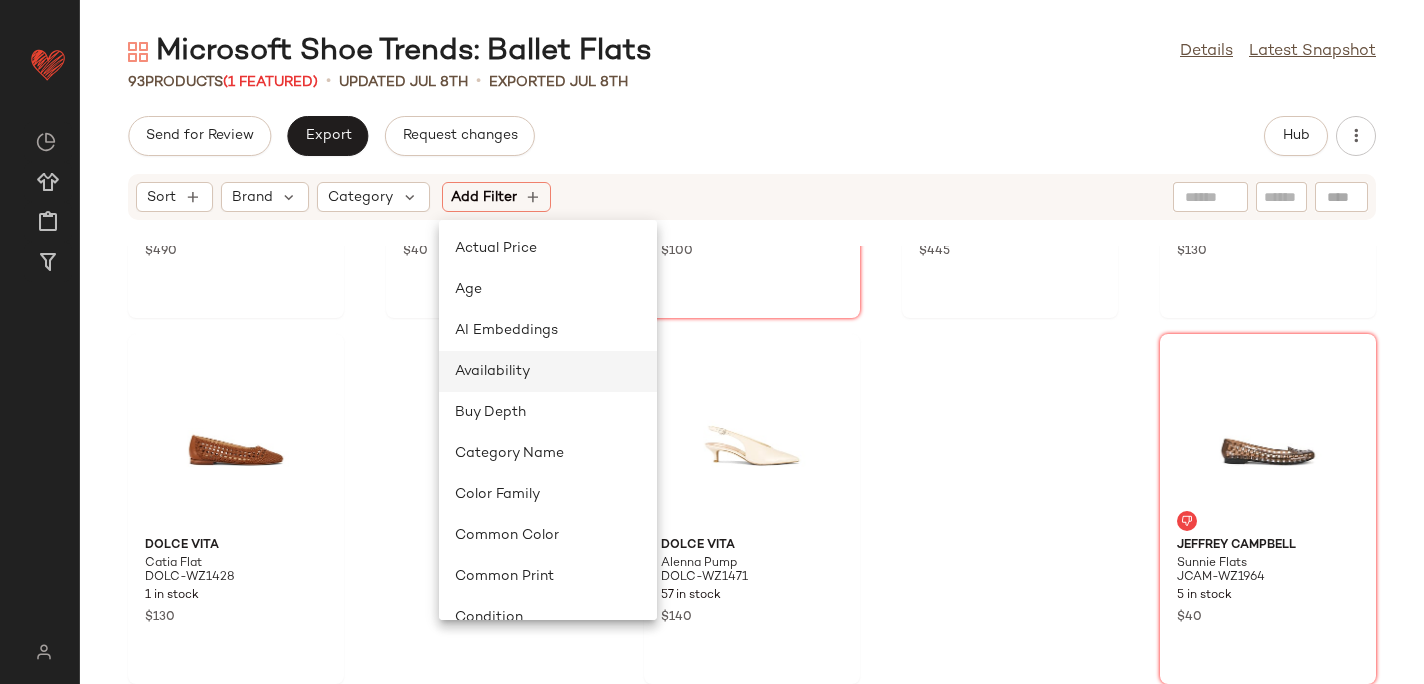scroll, scrollTop: 887, scrollLeft: 0, axis: vertical 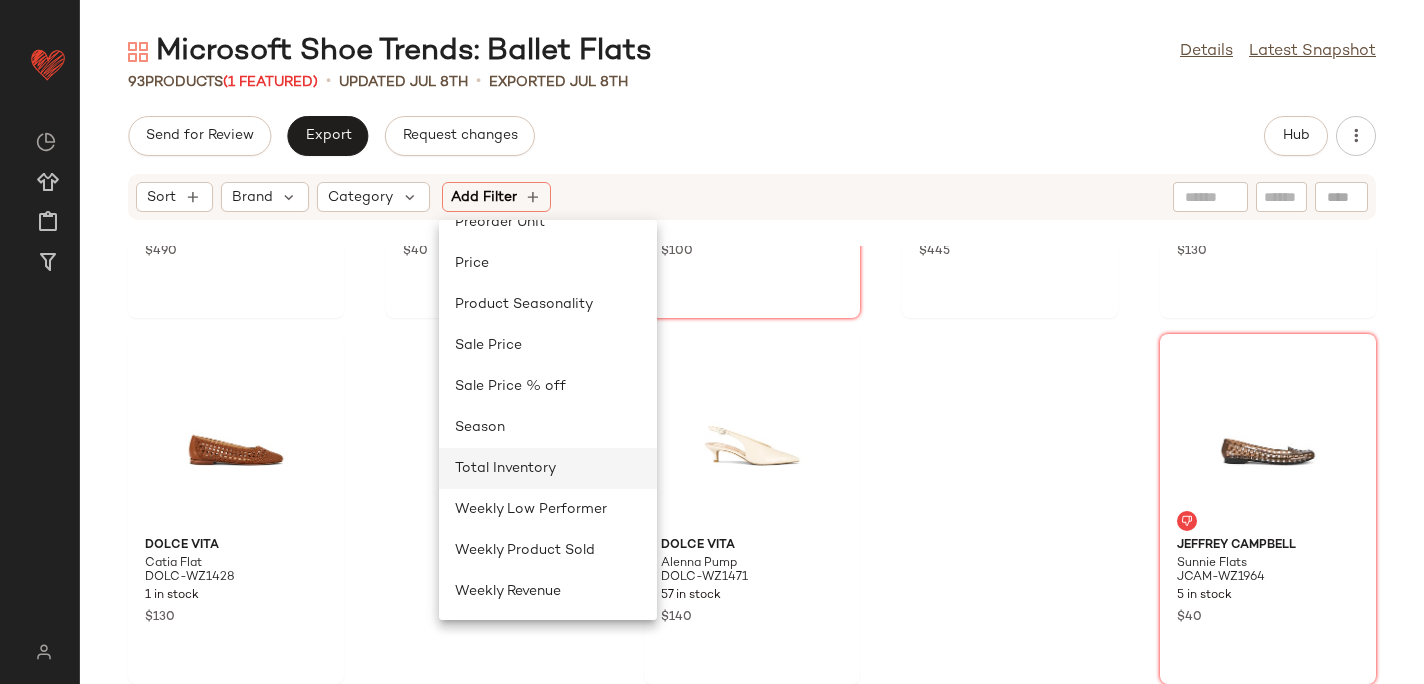 click on "Total Inventory" 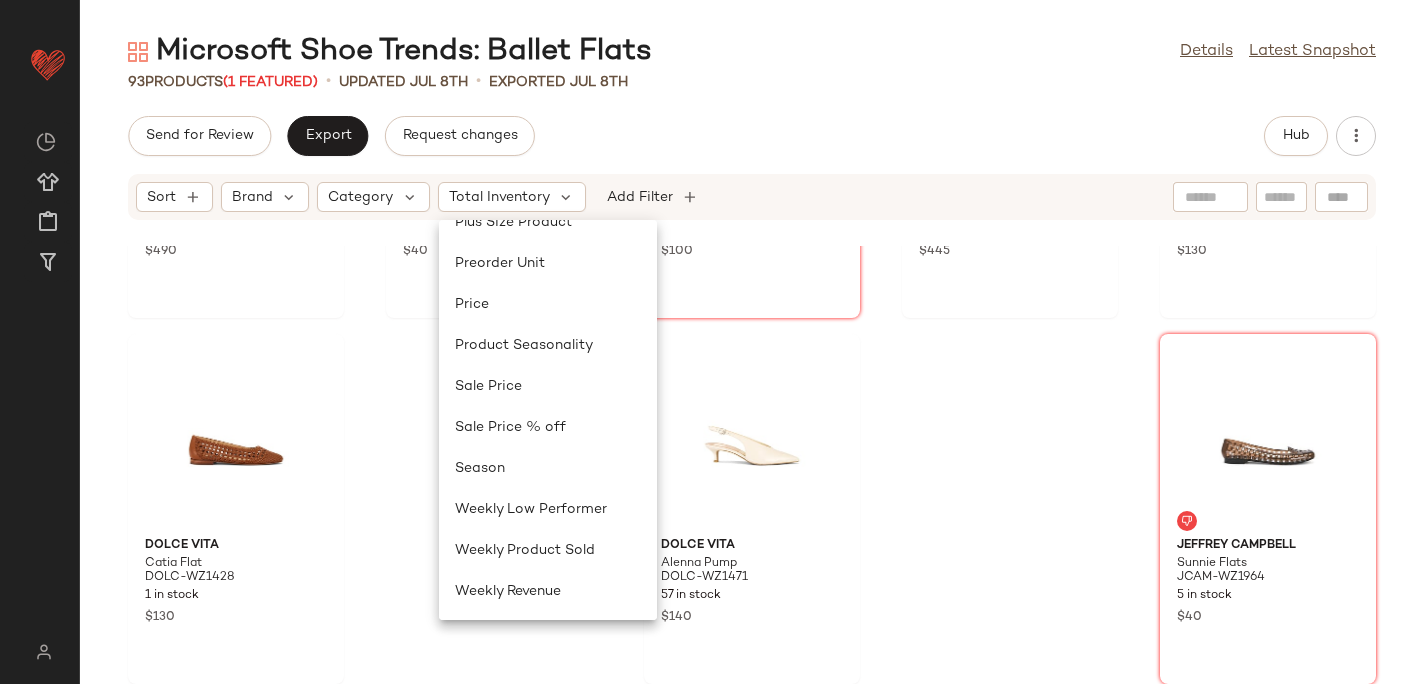 scroll, scrollTop: 846, scrollLeft: 0, axis: vertical 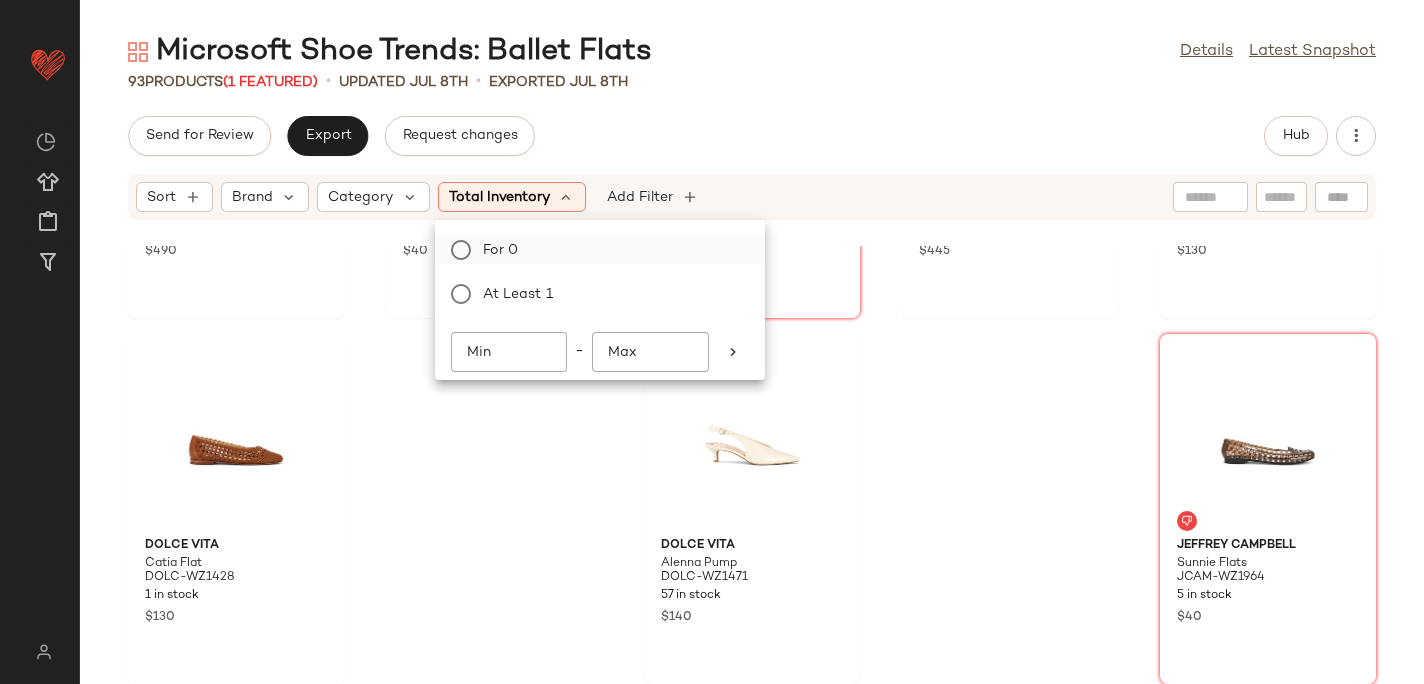 click on "For 0" at bounding box center [612, 250] 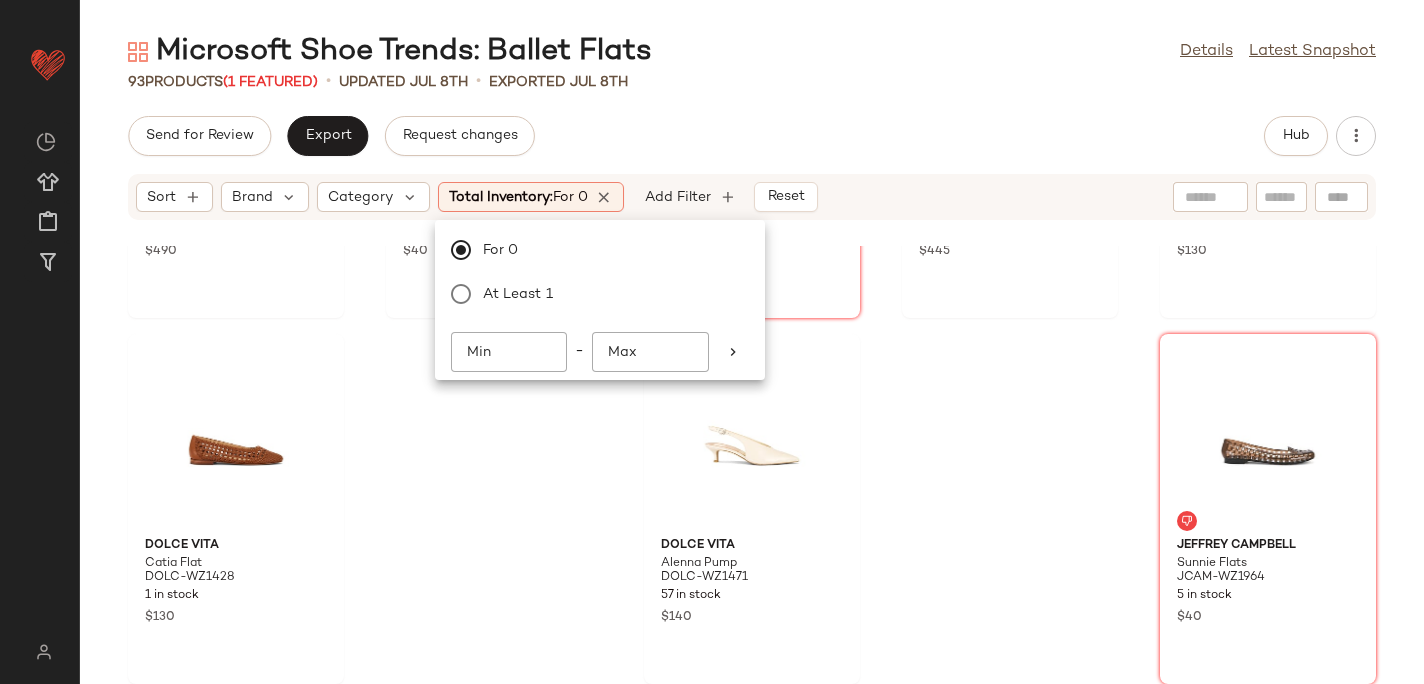 click on "Send for Review   Export   Request changes   Hub" 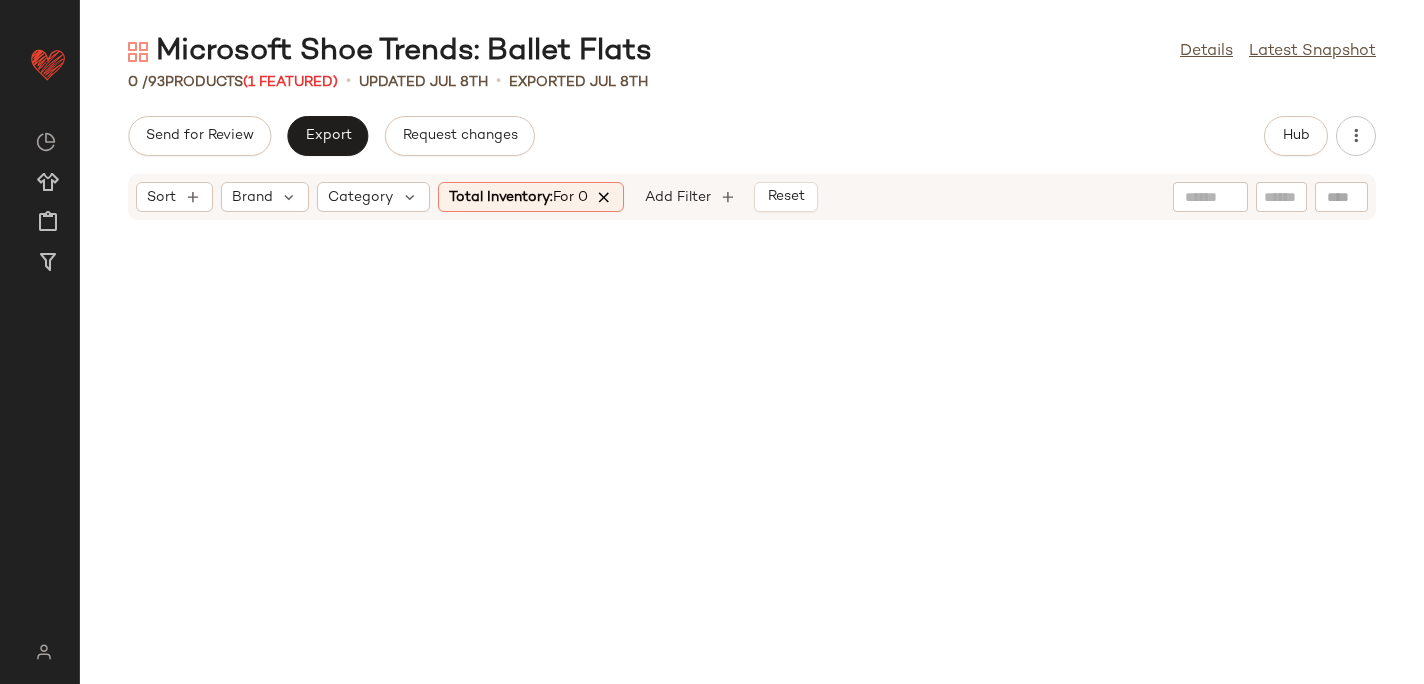 click at bounding box center [605, 197] 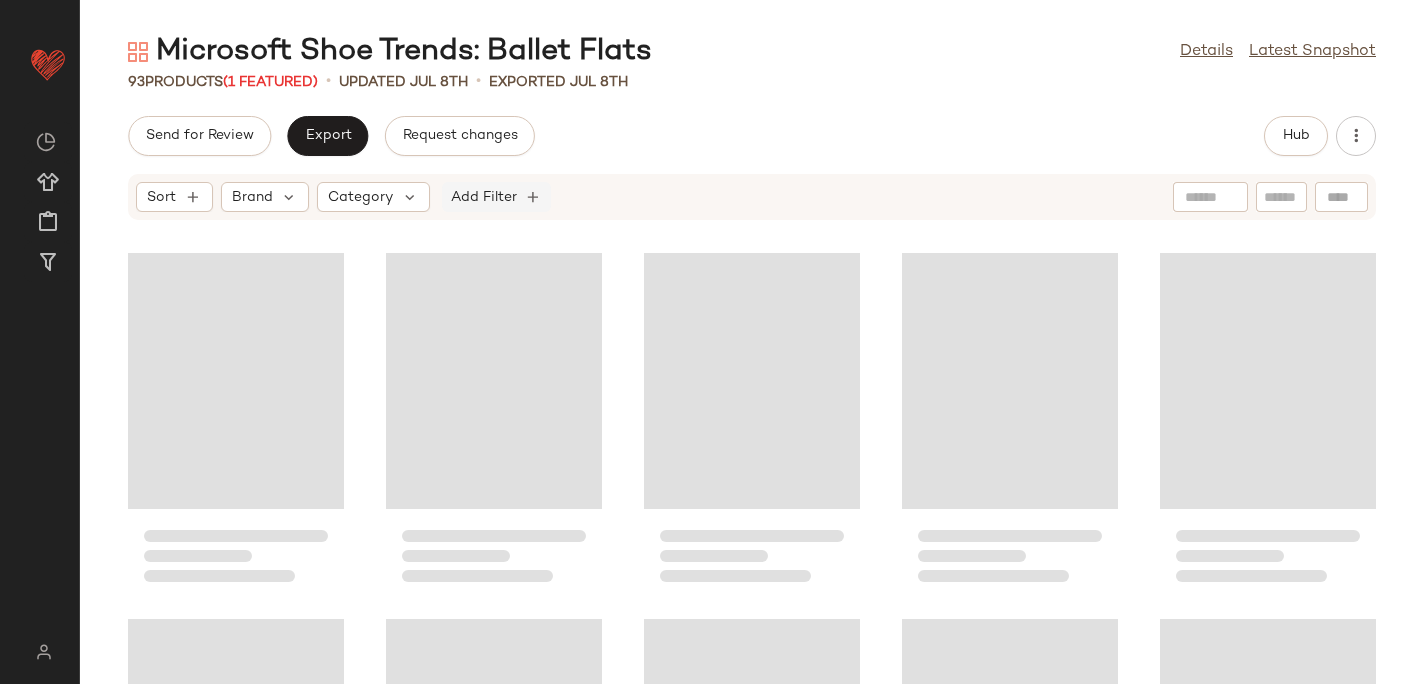 click on "Add Filter" at bounding box center [484, 197] 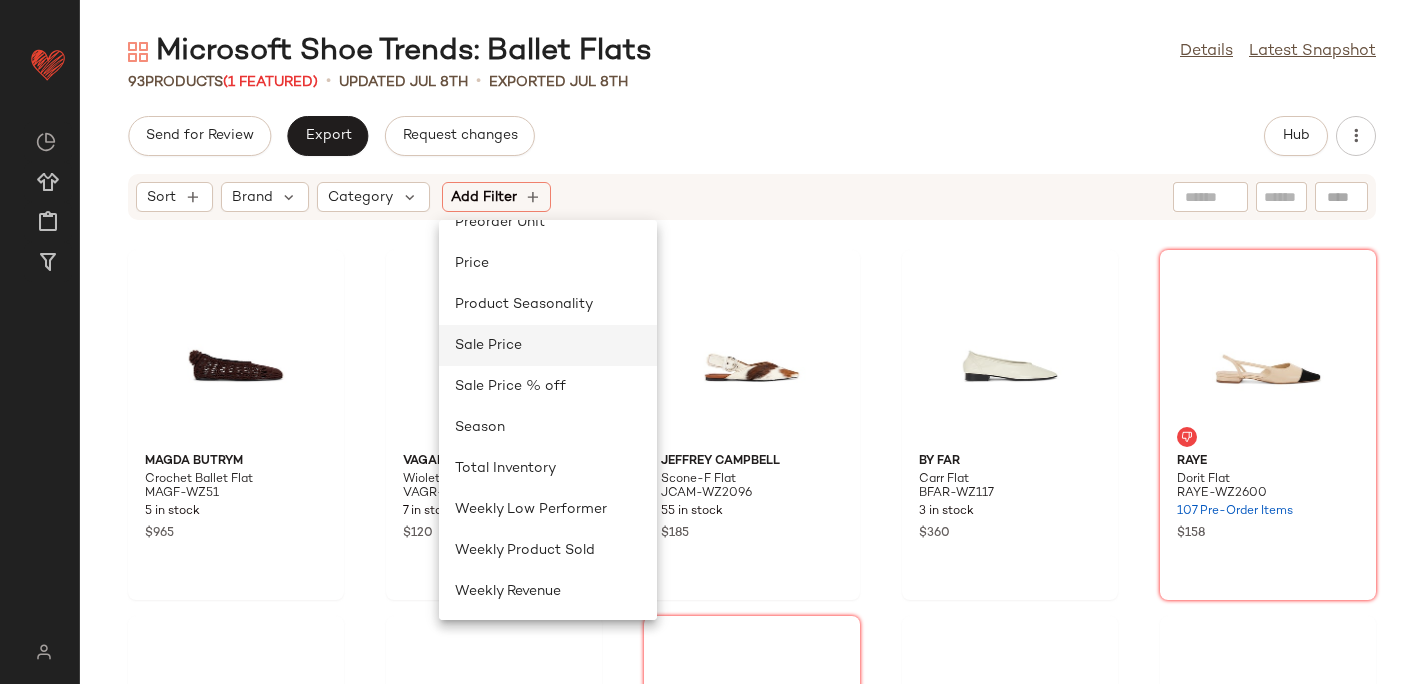 click on "Sale Price" 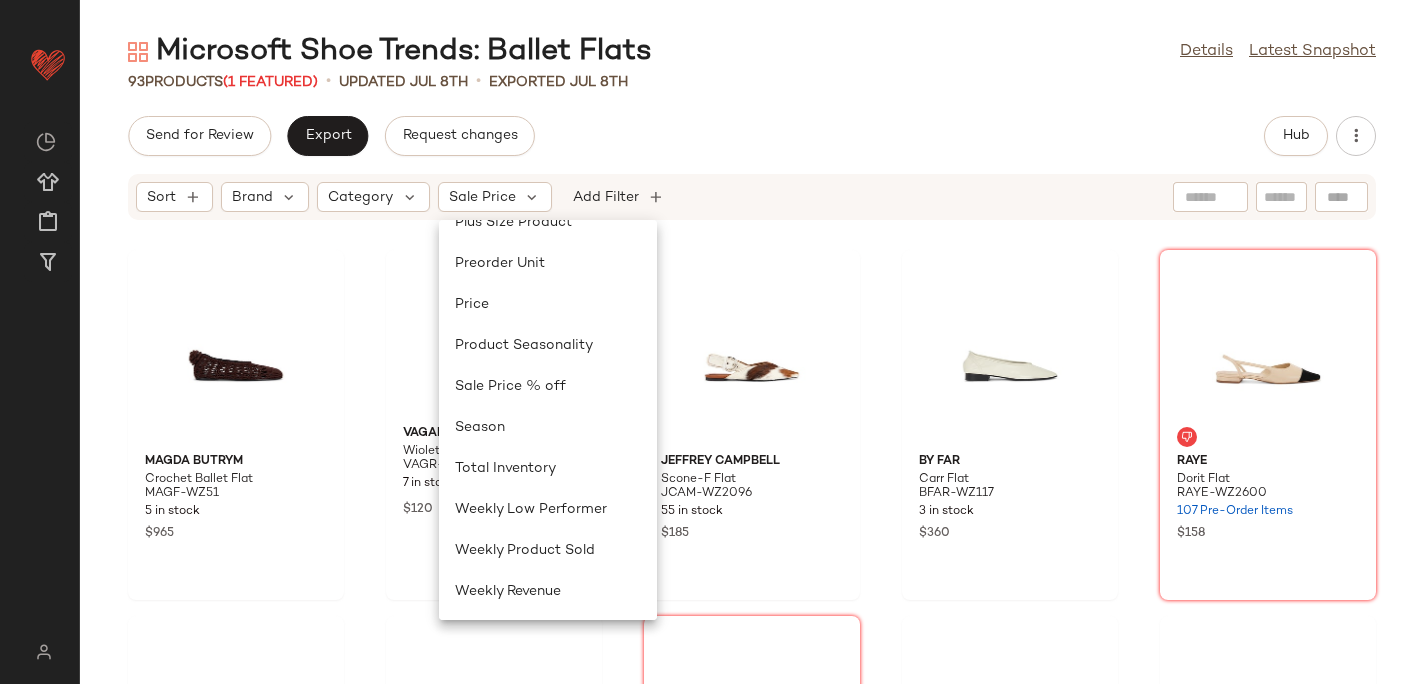 scroll, scrollTop: 846, scrollLeft: 0, axis: vertical 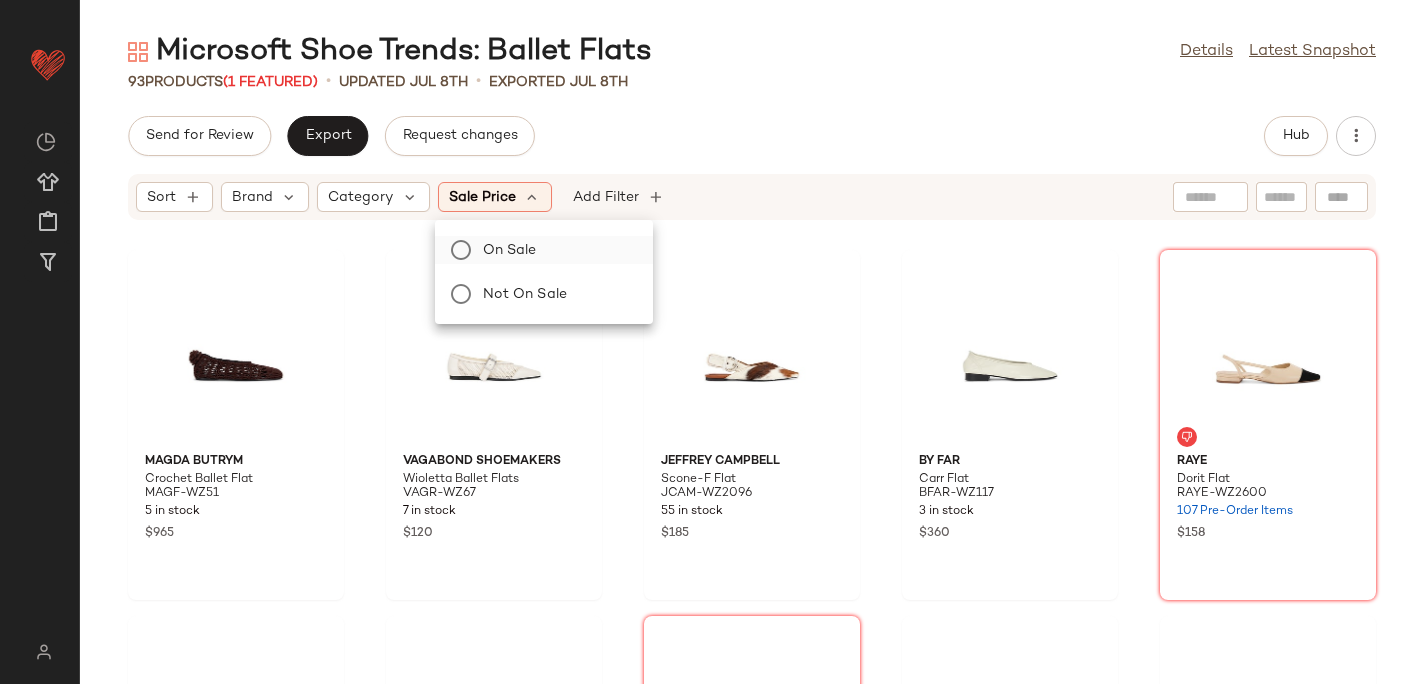 click on "On sale" 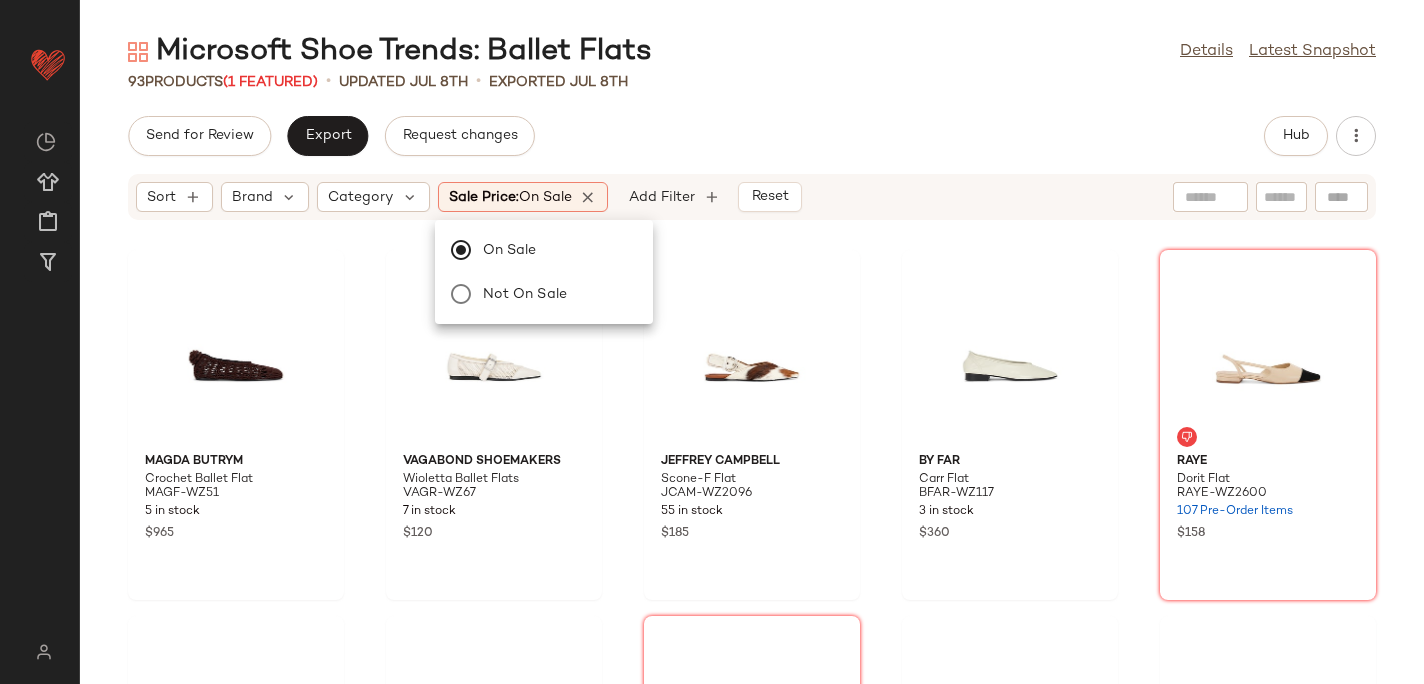 click on "Send for Review   Export   Request changes   Hub" 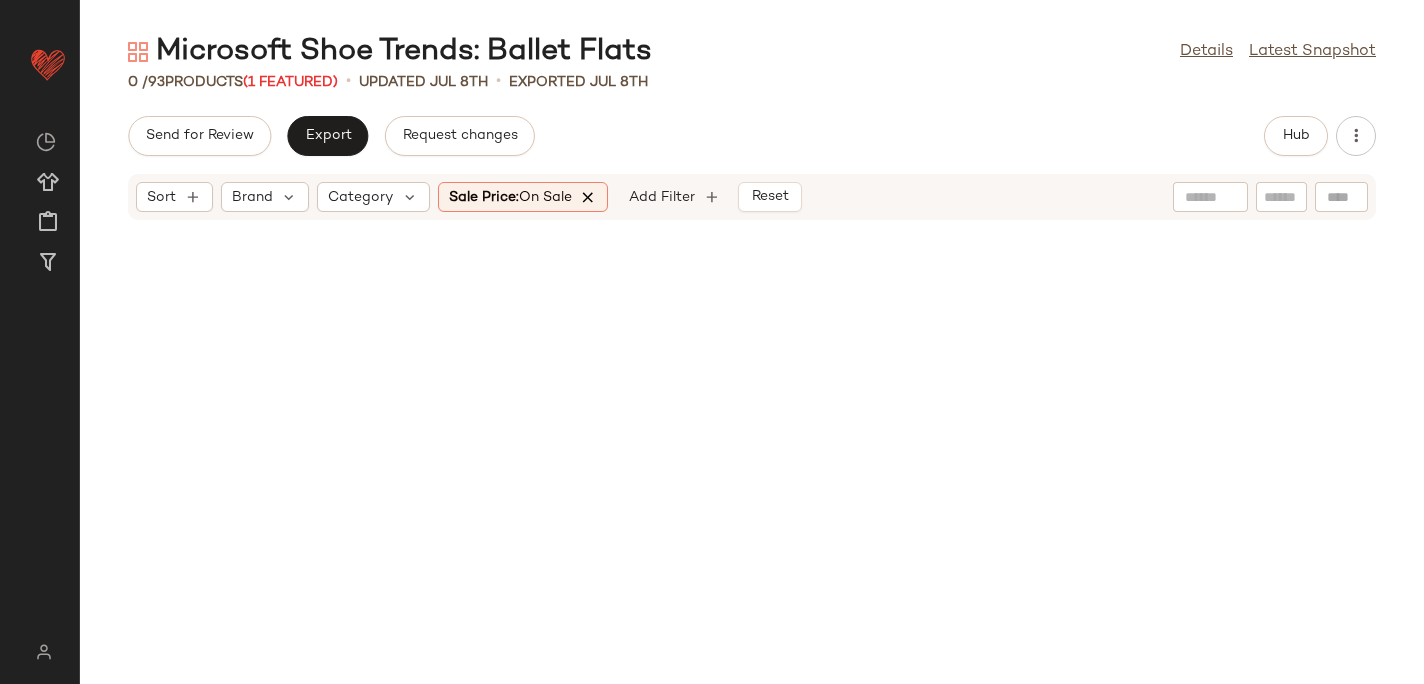 click at bounding box center (589, 197) 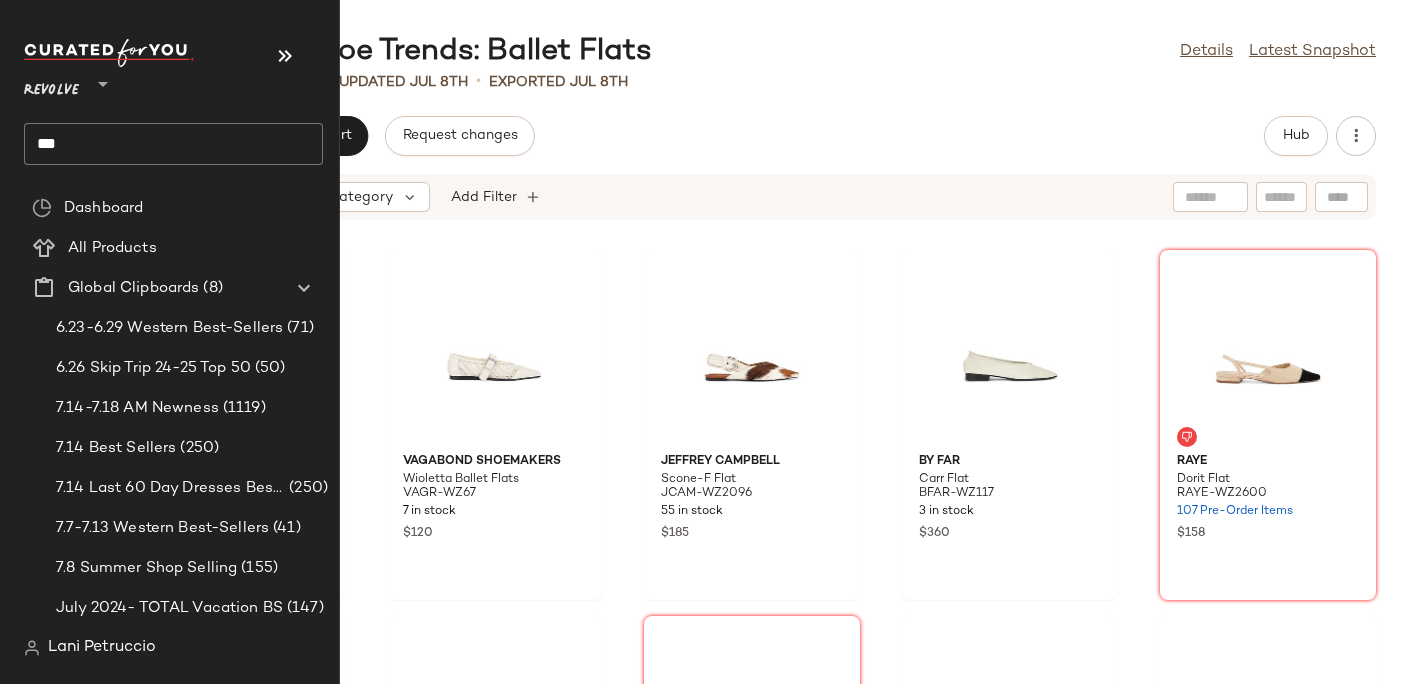 click on "***" 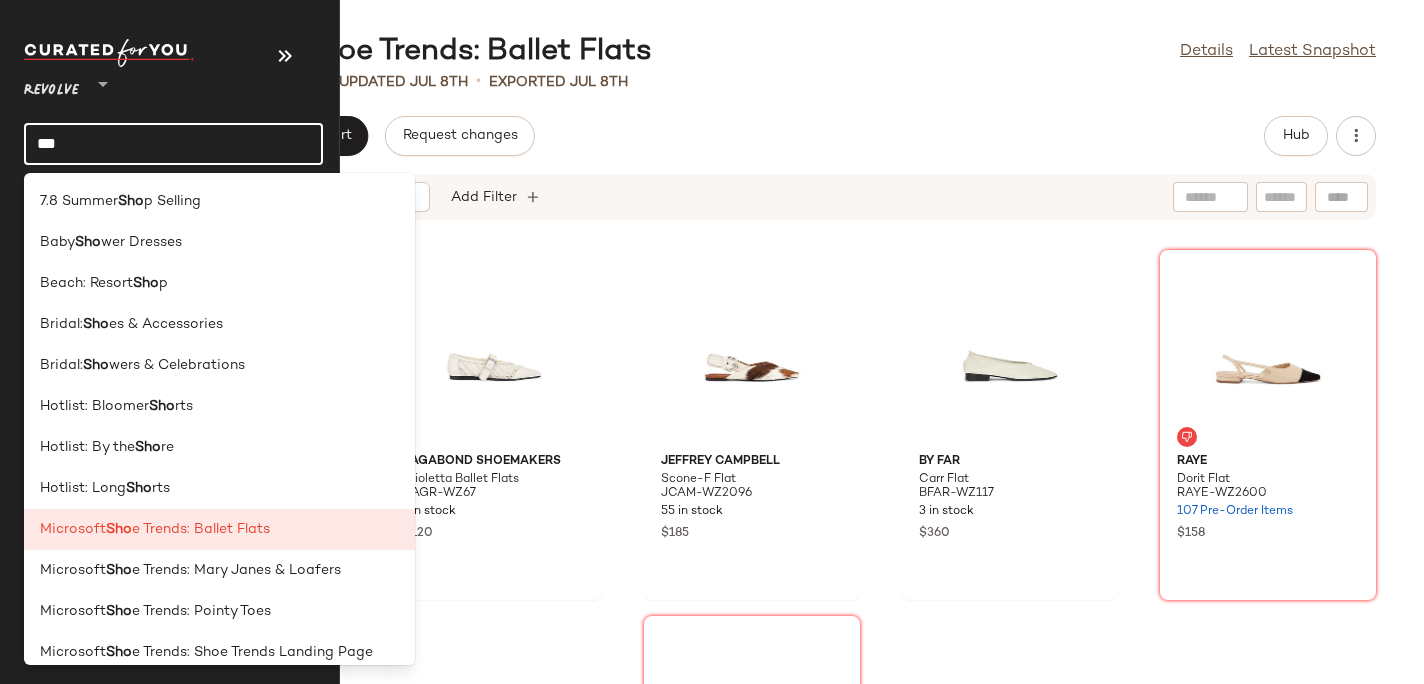 click on "***" 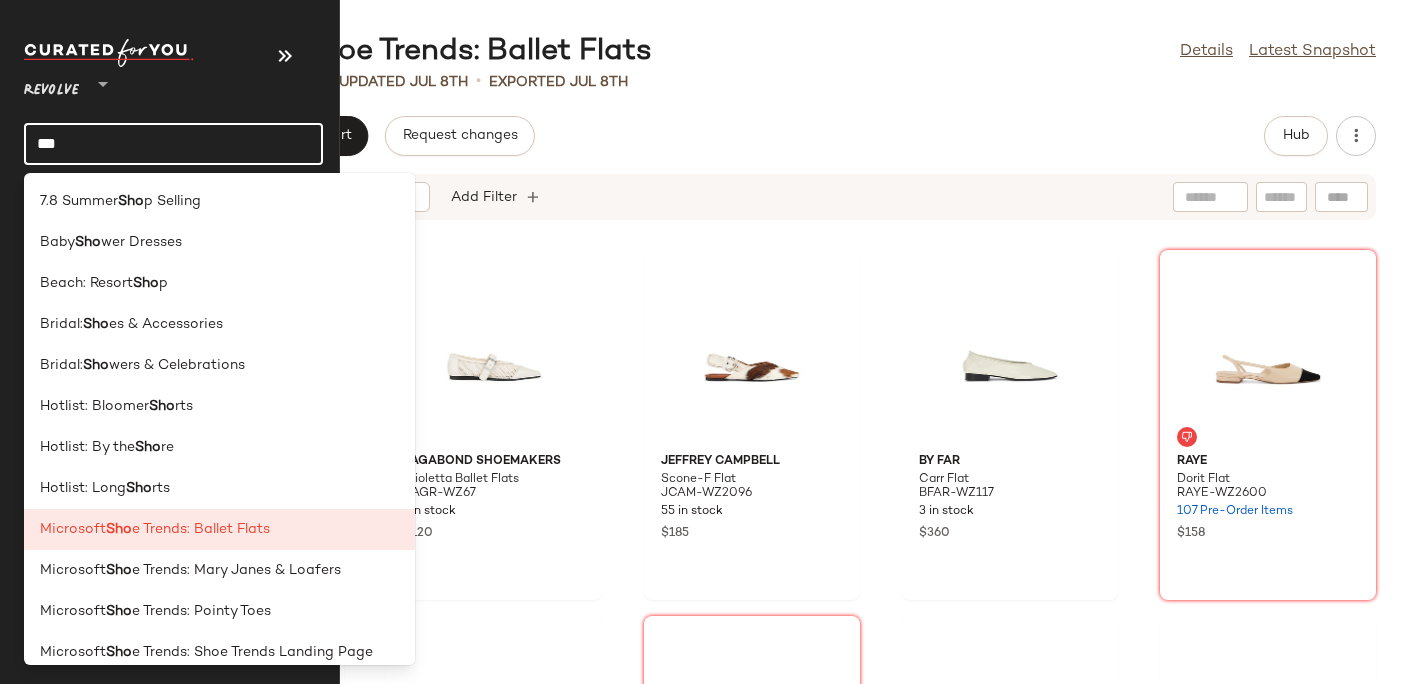 click on "***" 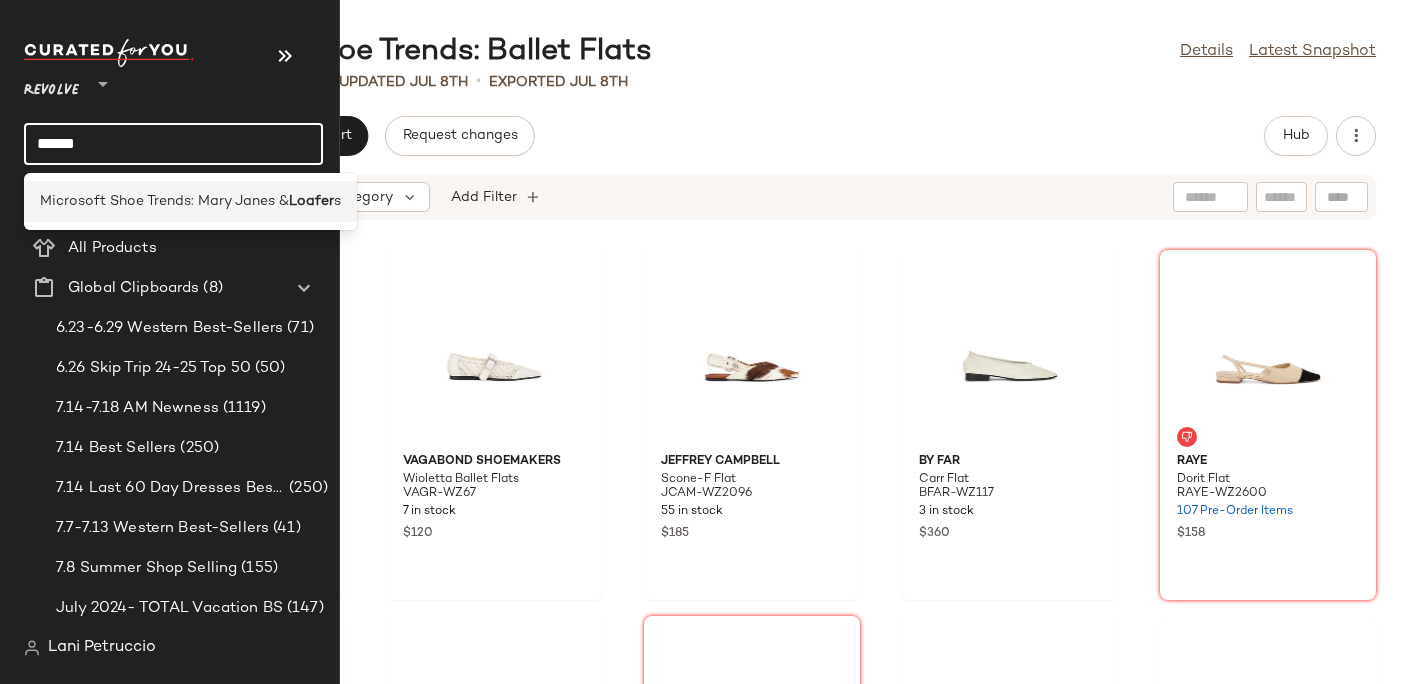 click on "Microsoft Shoe Trends: Mary Janes &" at bounding box center [164, 201] 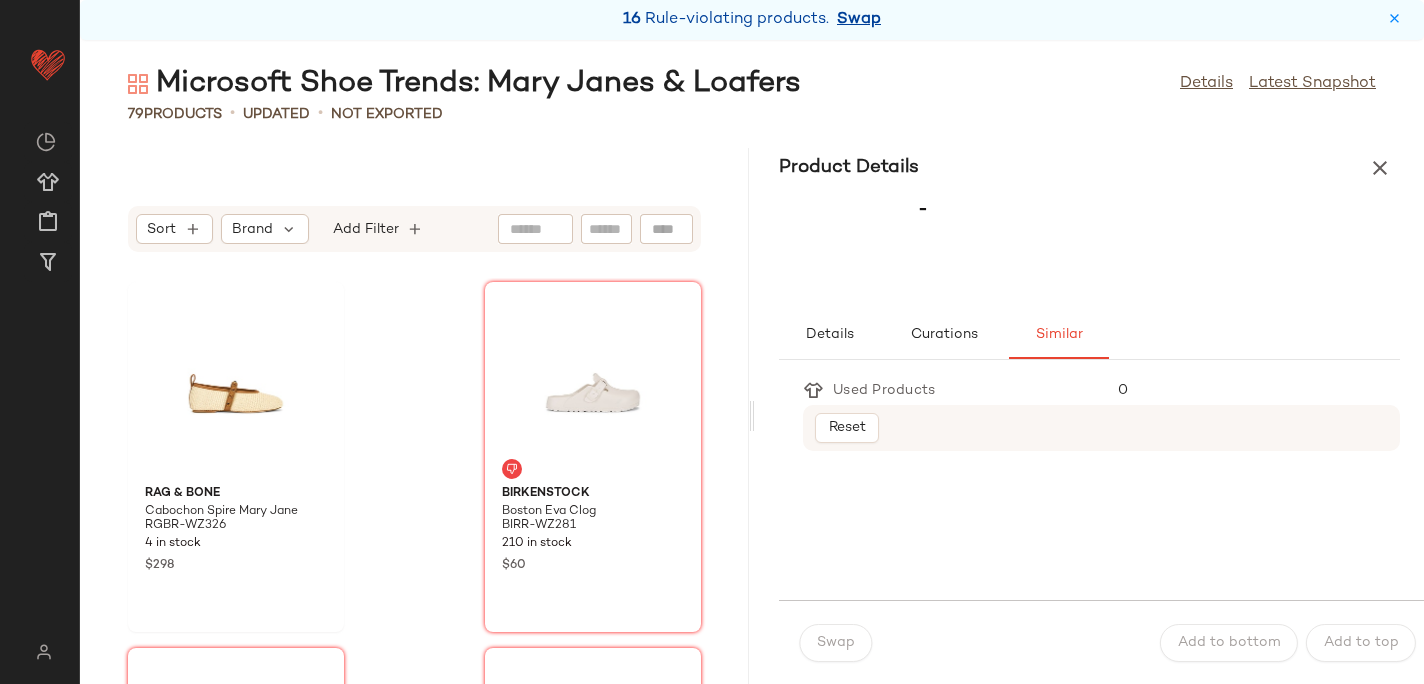 click on "Swap" at bounding box center [859, 20] 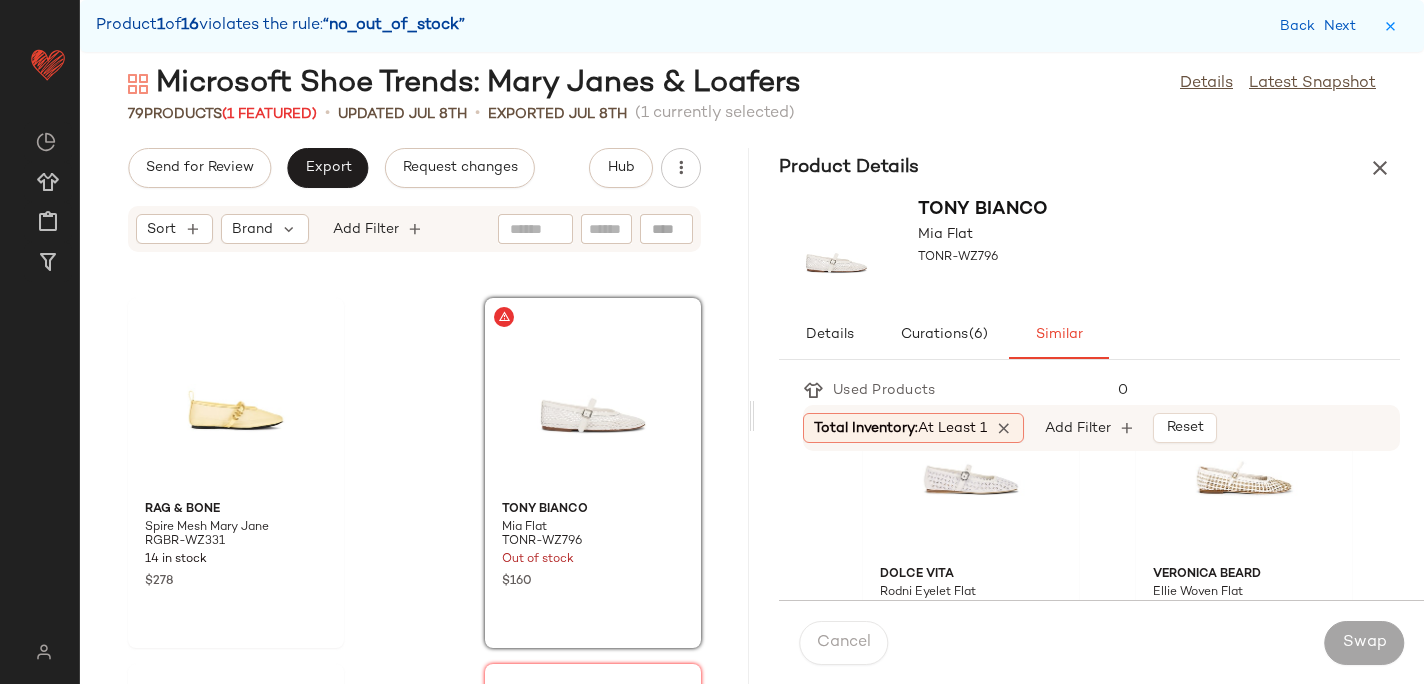 scroll, scrollTop: 87, scrollLeft: 0, axis: vertical 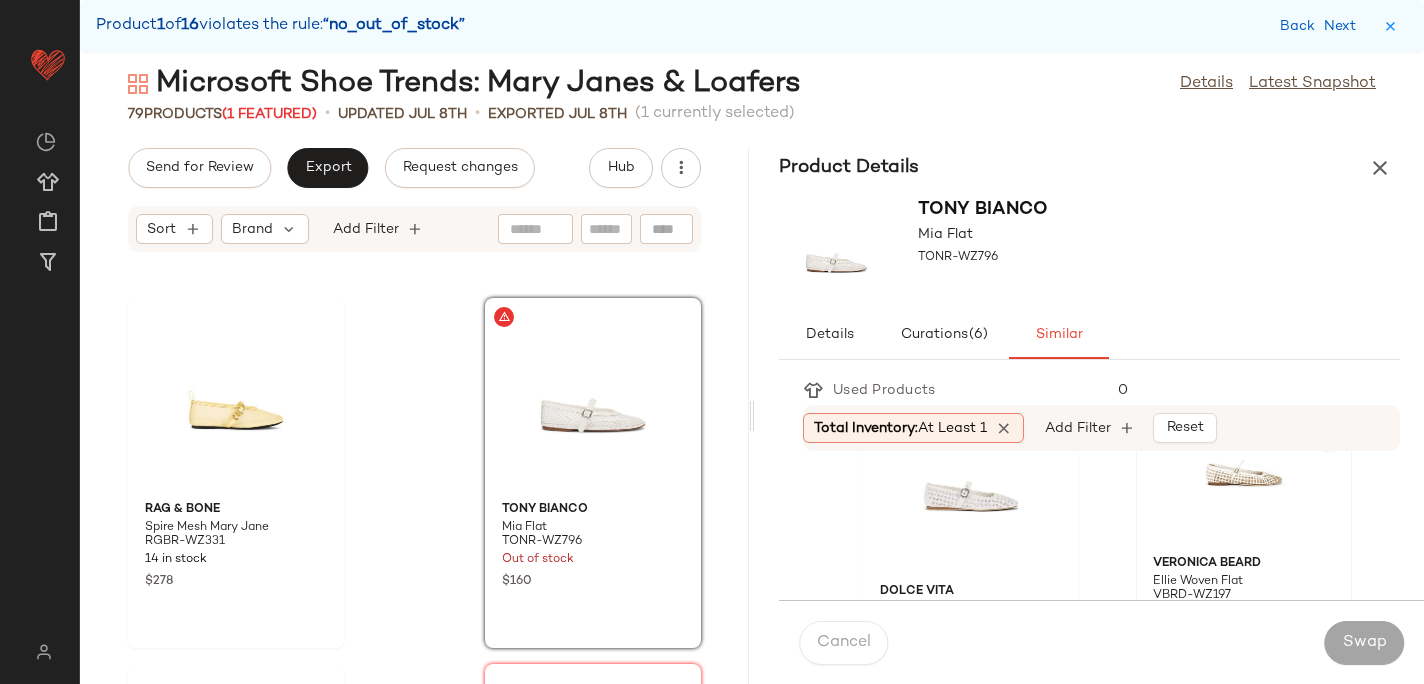 click 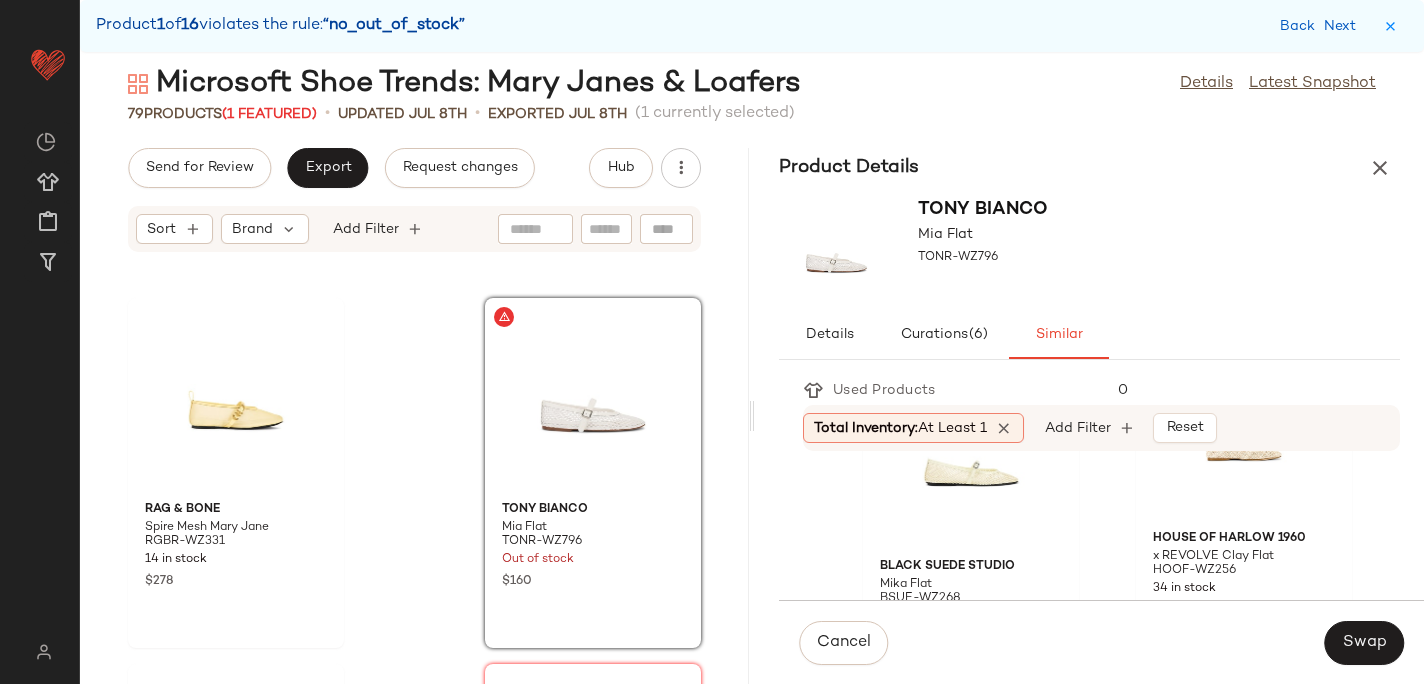 scroll, scrollTop: 482, scrollLeft: 0, axis: vertical 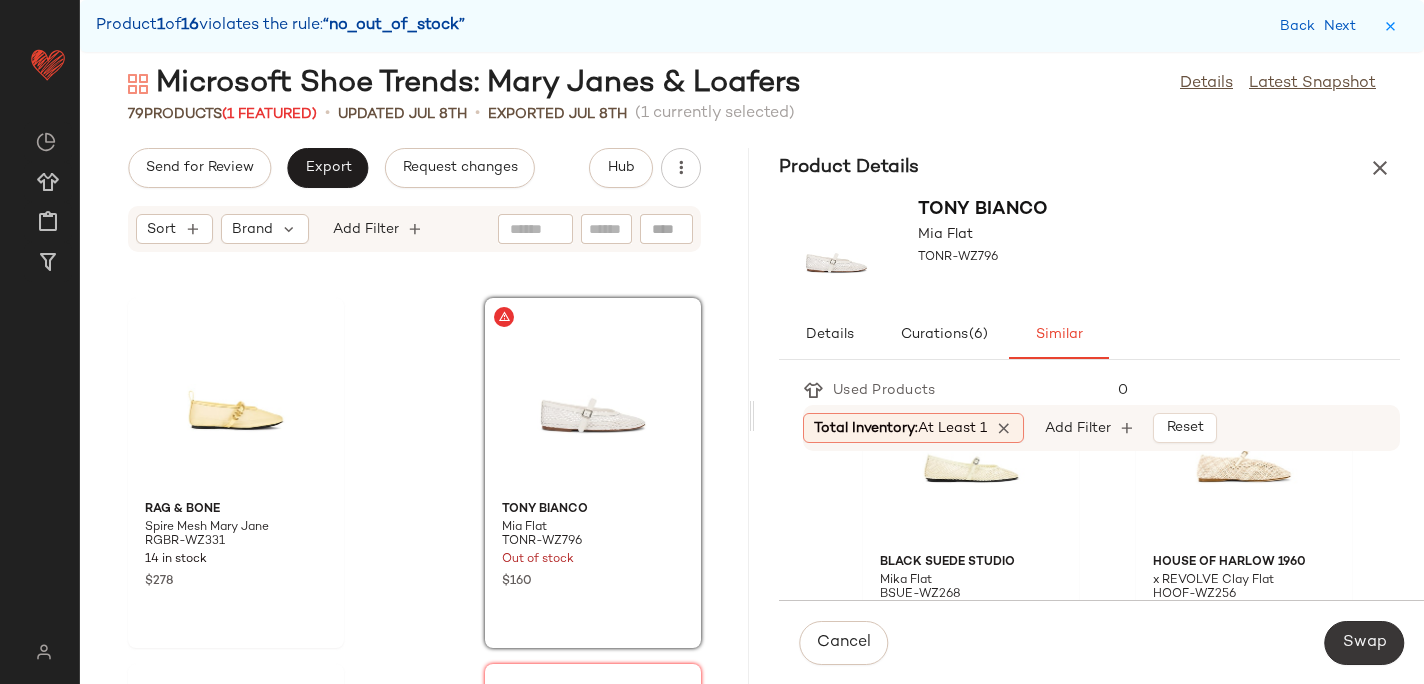 click on "Swap" at bounding box center [1364, 643] 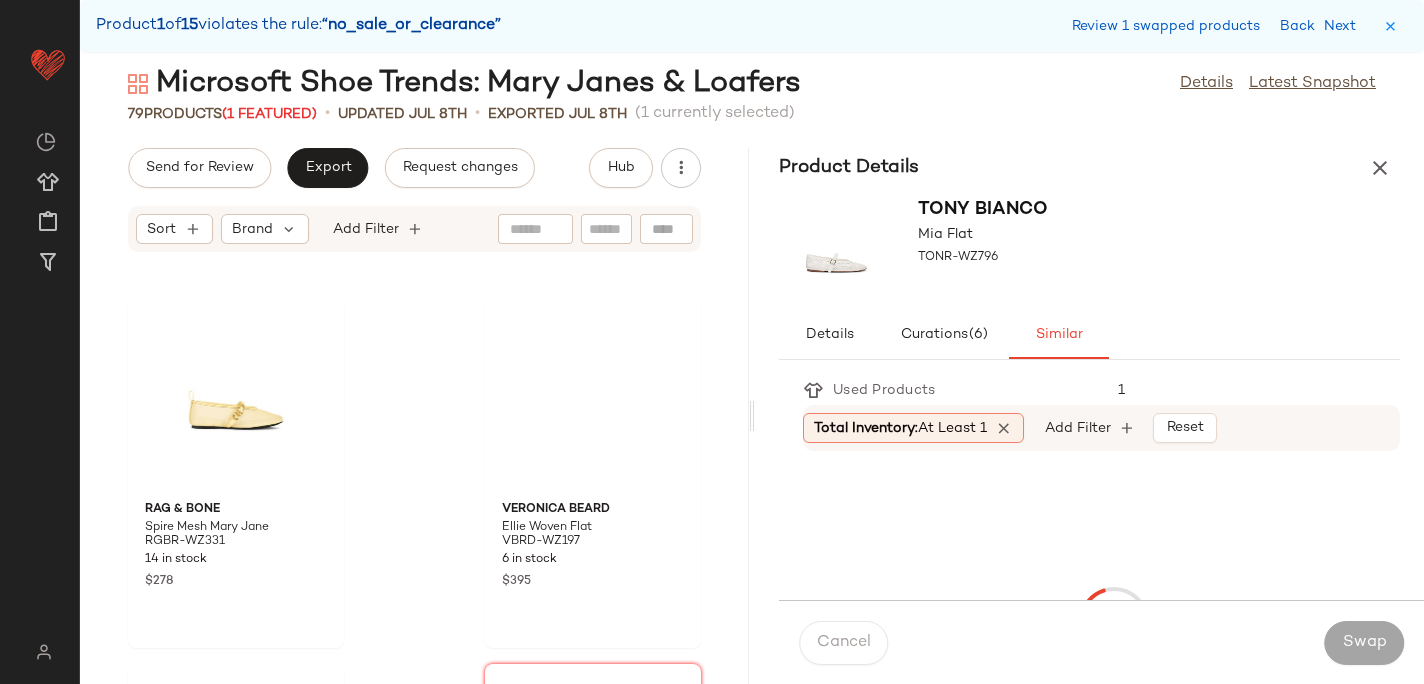 scroll, scrollTop: 3660, scrollLeft: 0, axis: vertical 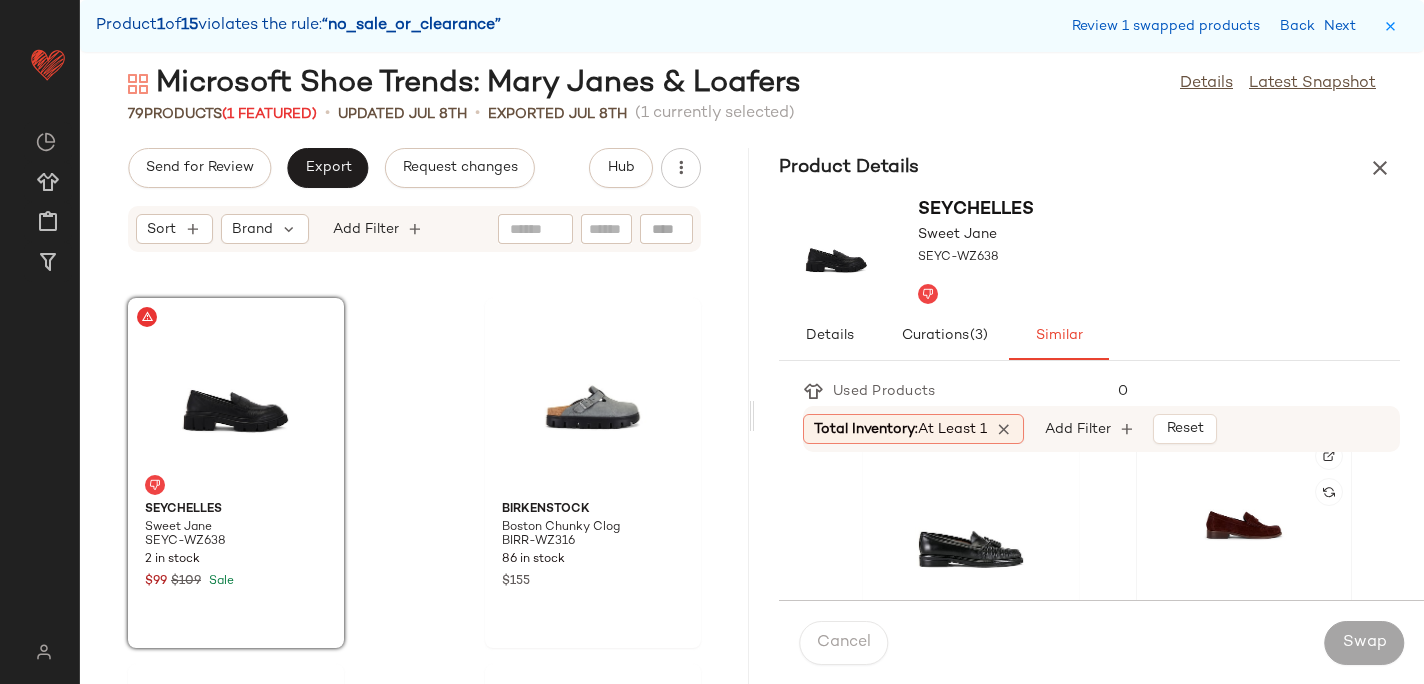 click 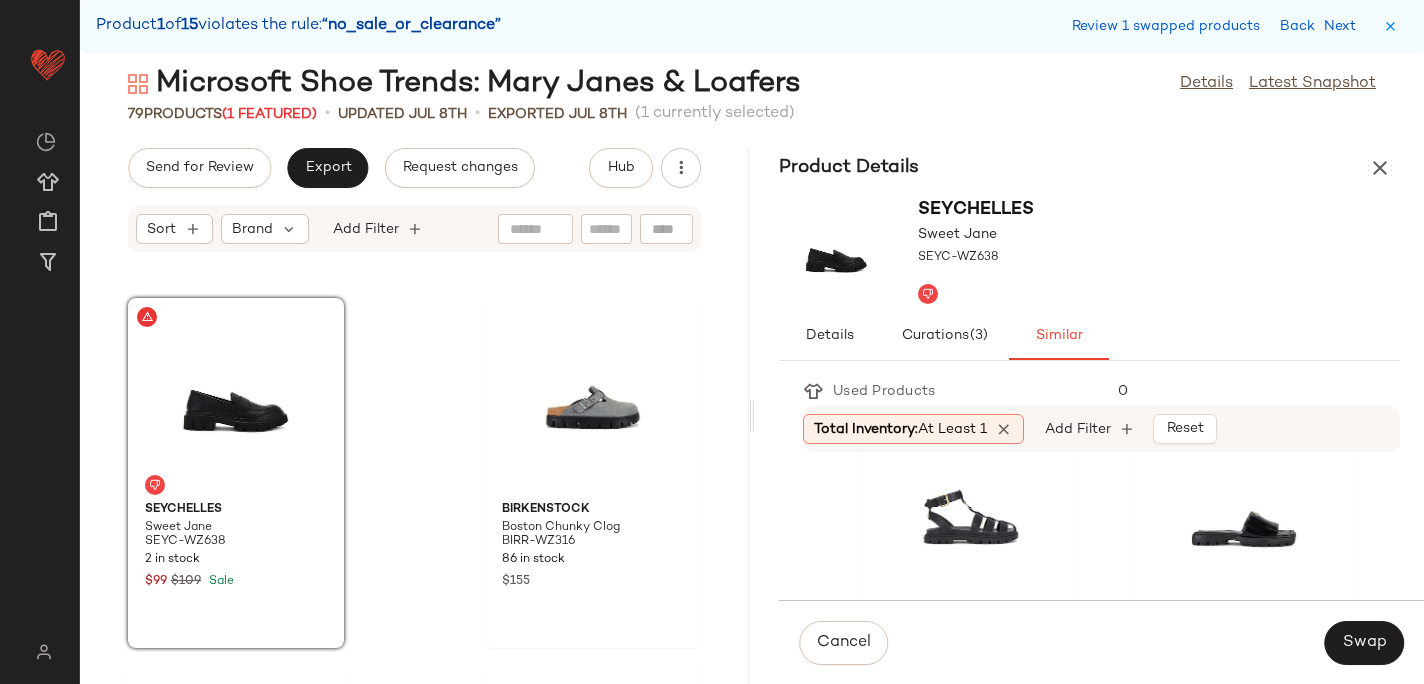 scroll, scrollTop: 789, scrollLeft: 0, axis: vertical 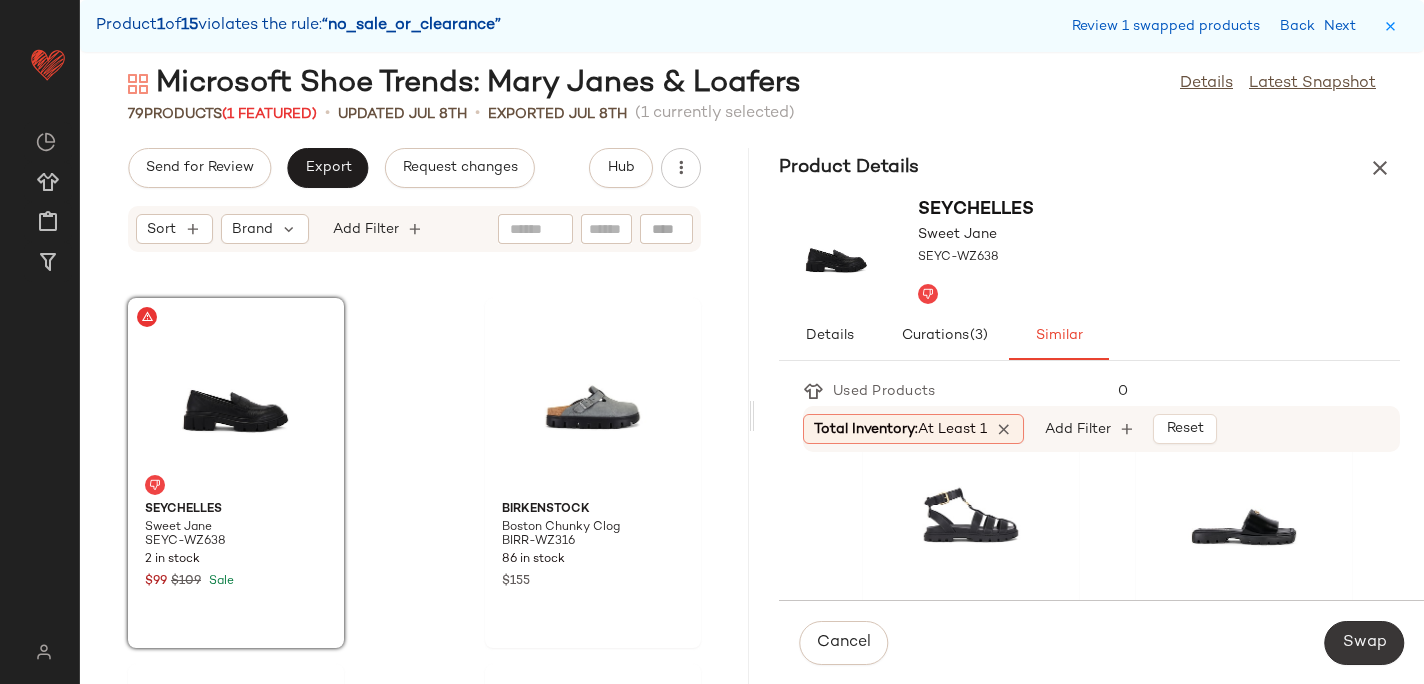 click on "Swap" 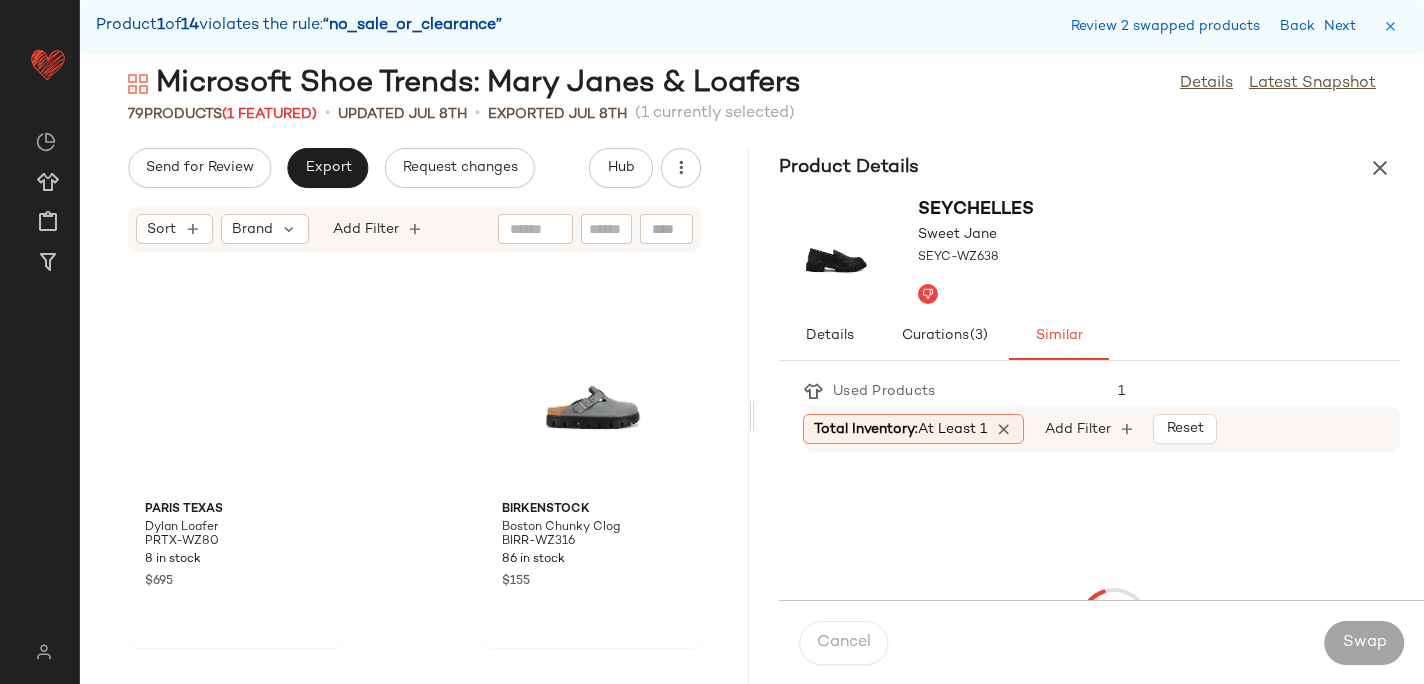 scroll, scrollTop: 4392, scrollLeft: 0, axis: vertical 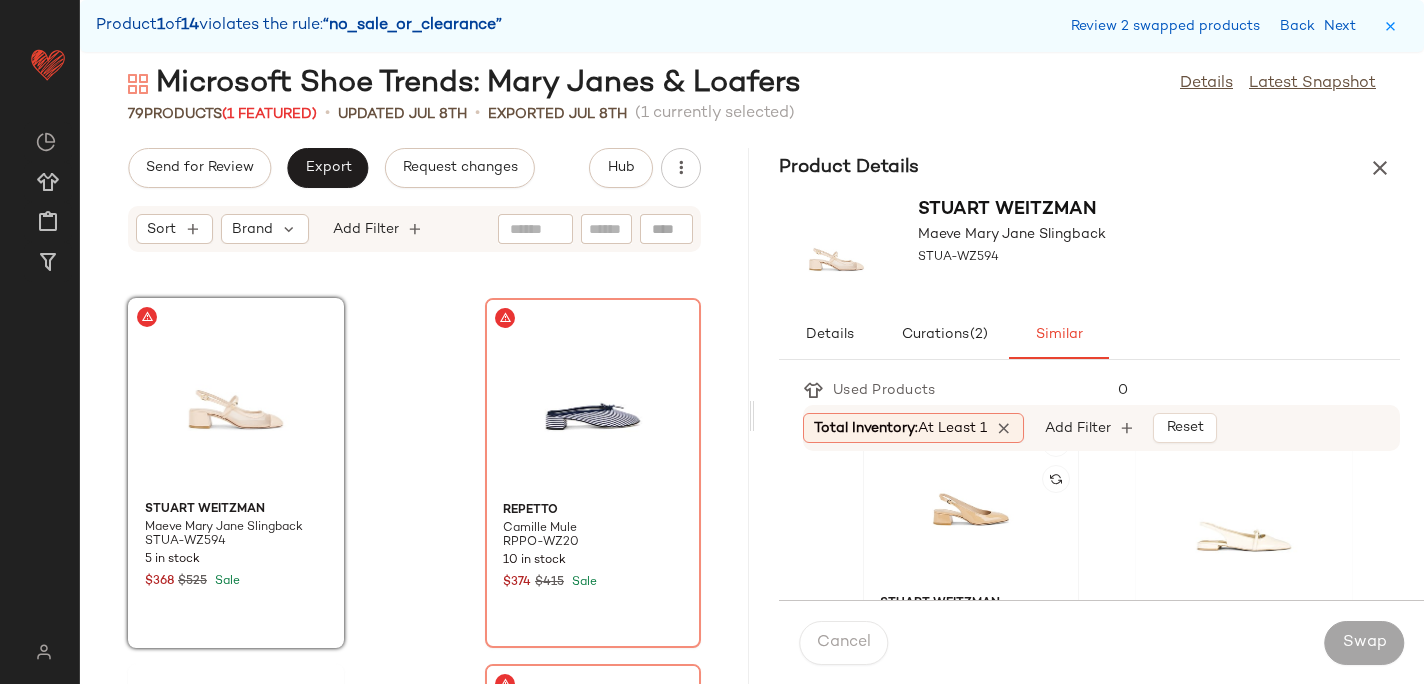 click 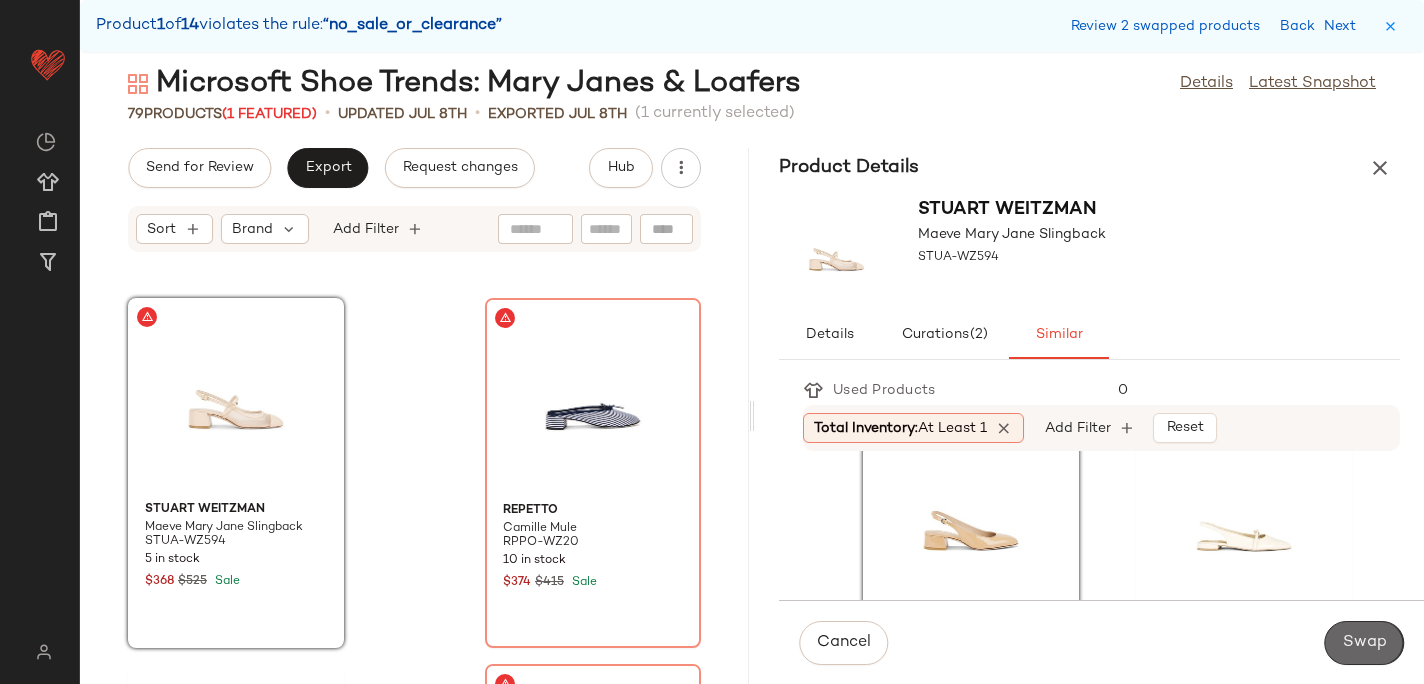 click on "Swap" 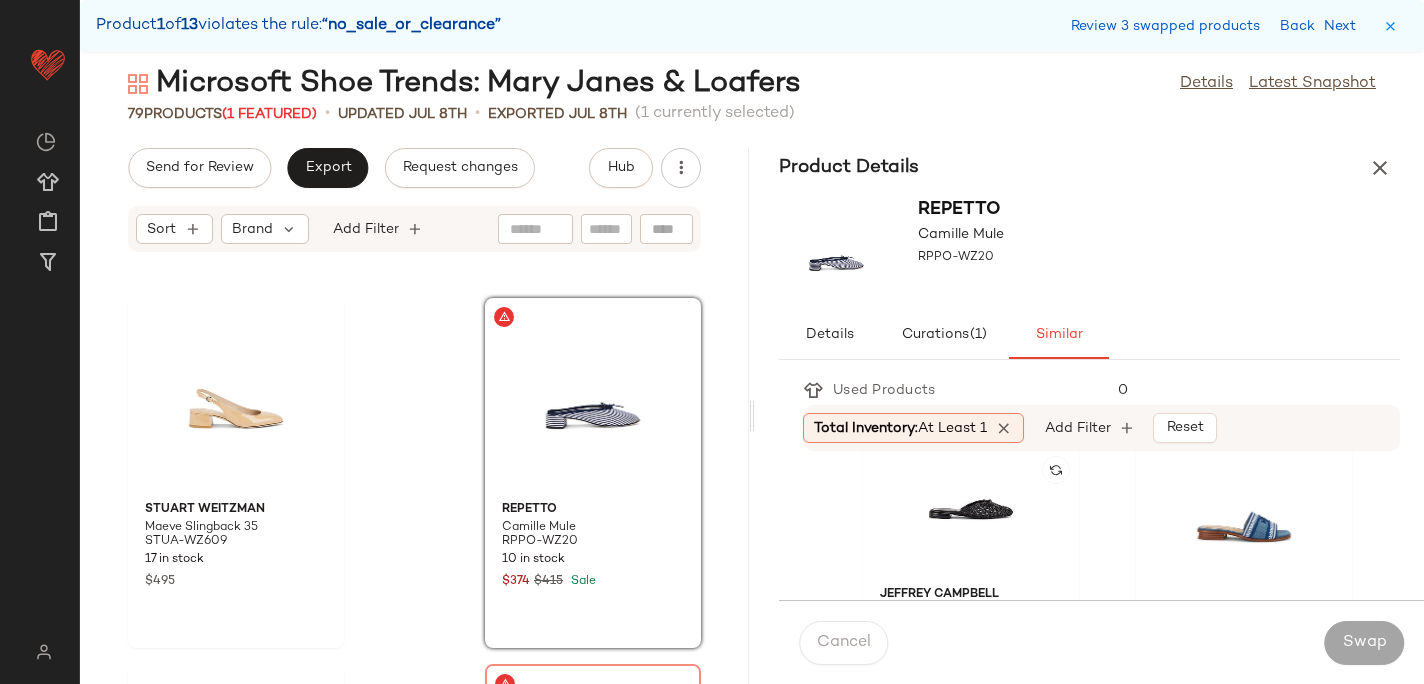 scroll, scrollTop: 55, scrollLeft: 0, axis: vertical 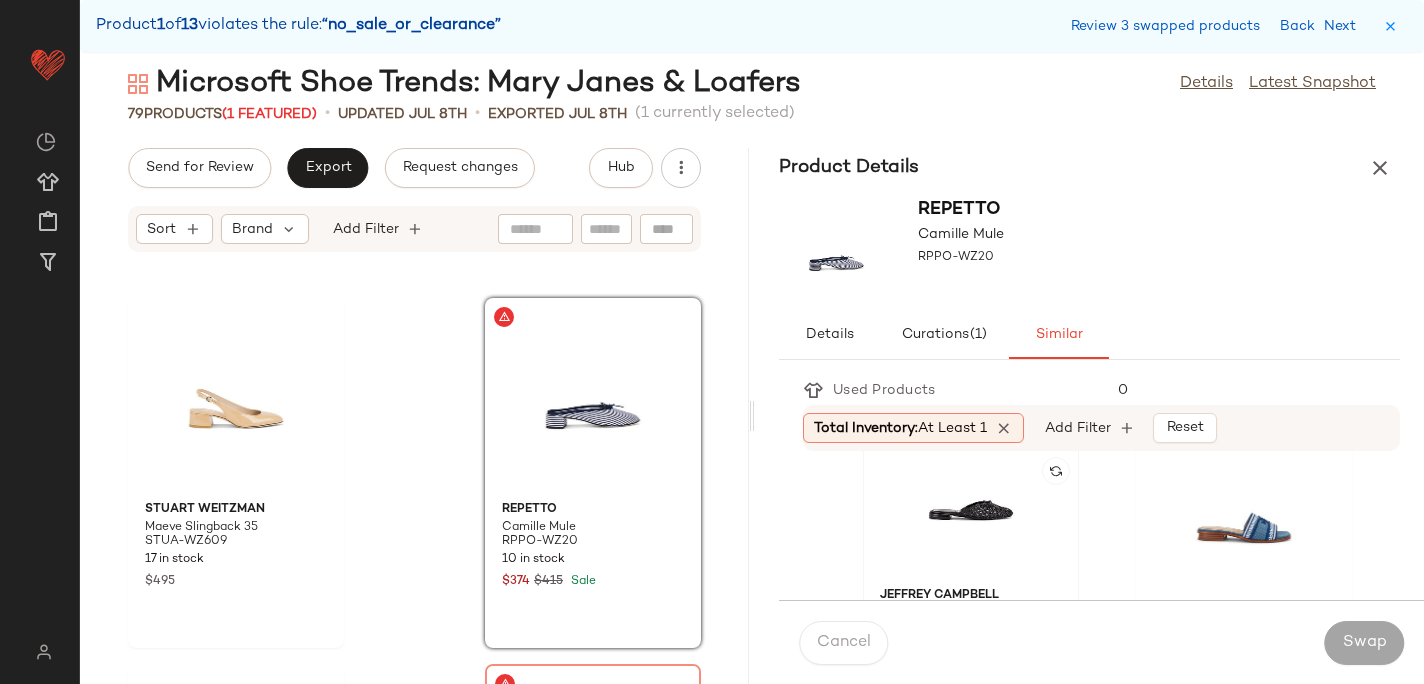 click 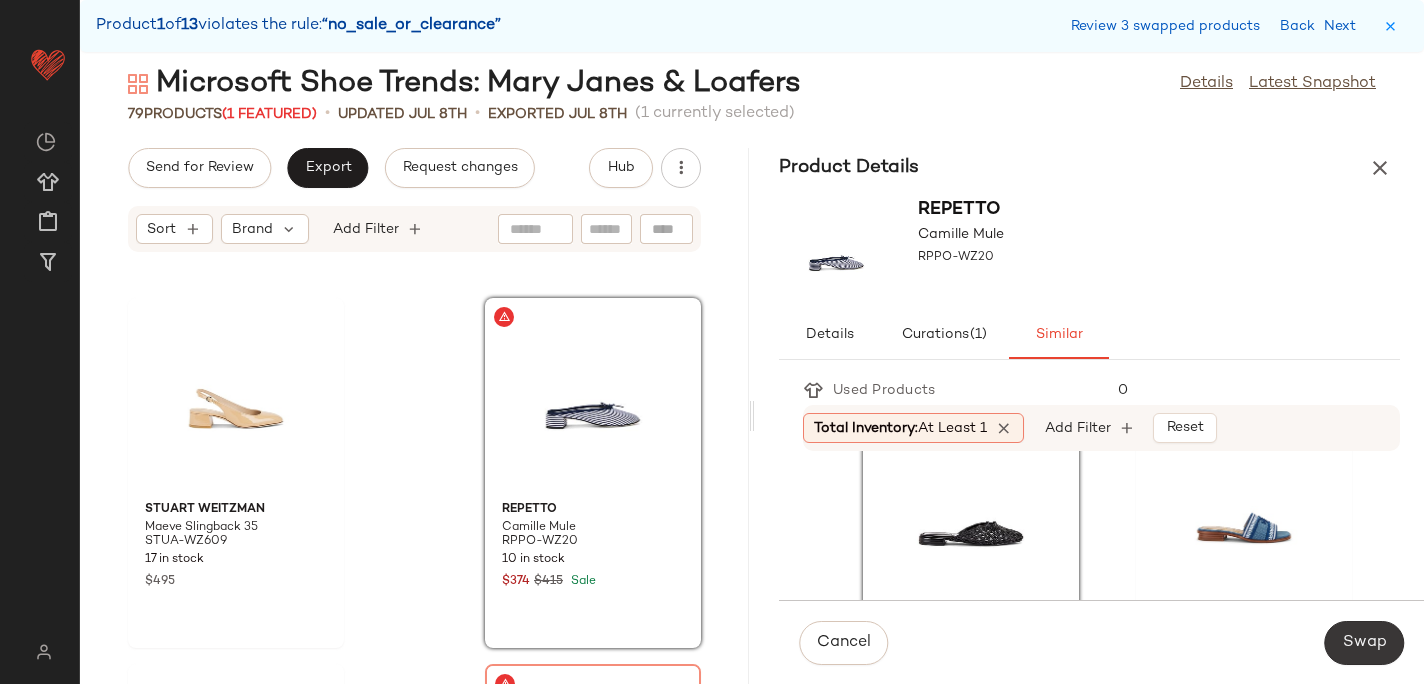 click on "Swap" 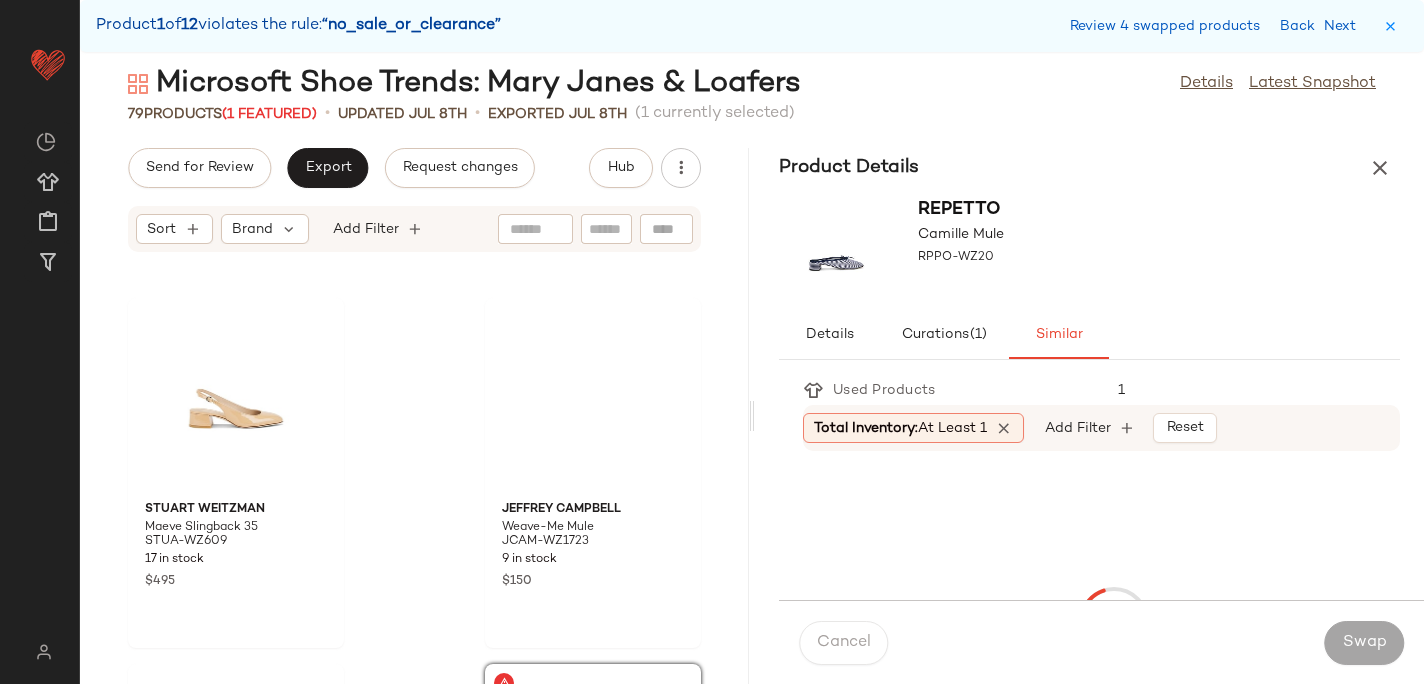 scroll, scrollTop: 4758, scrollLeft: 0, axis: vertical 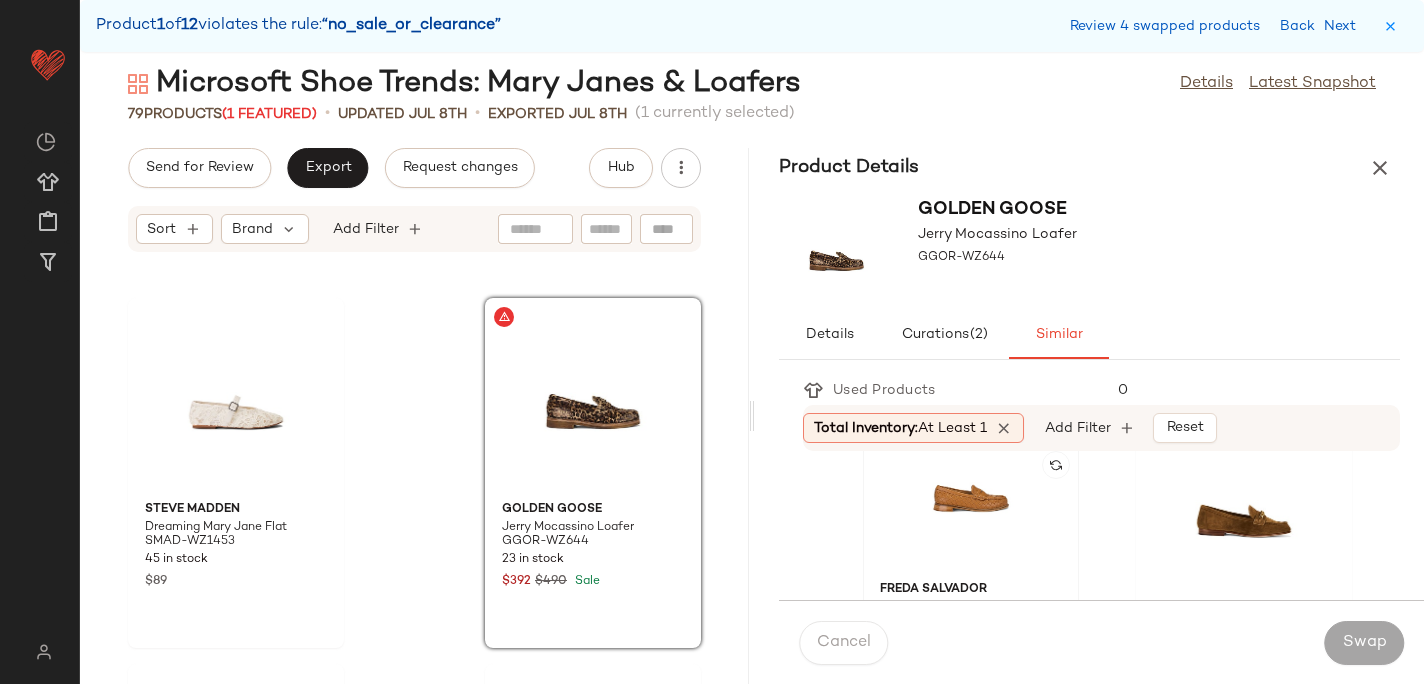 click 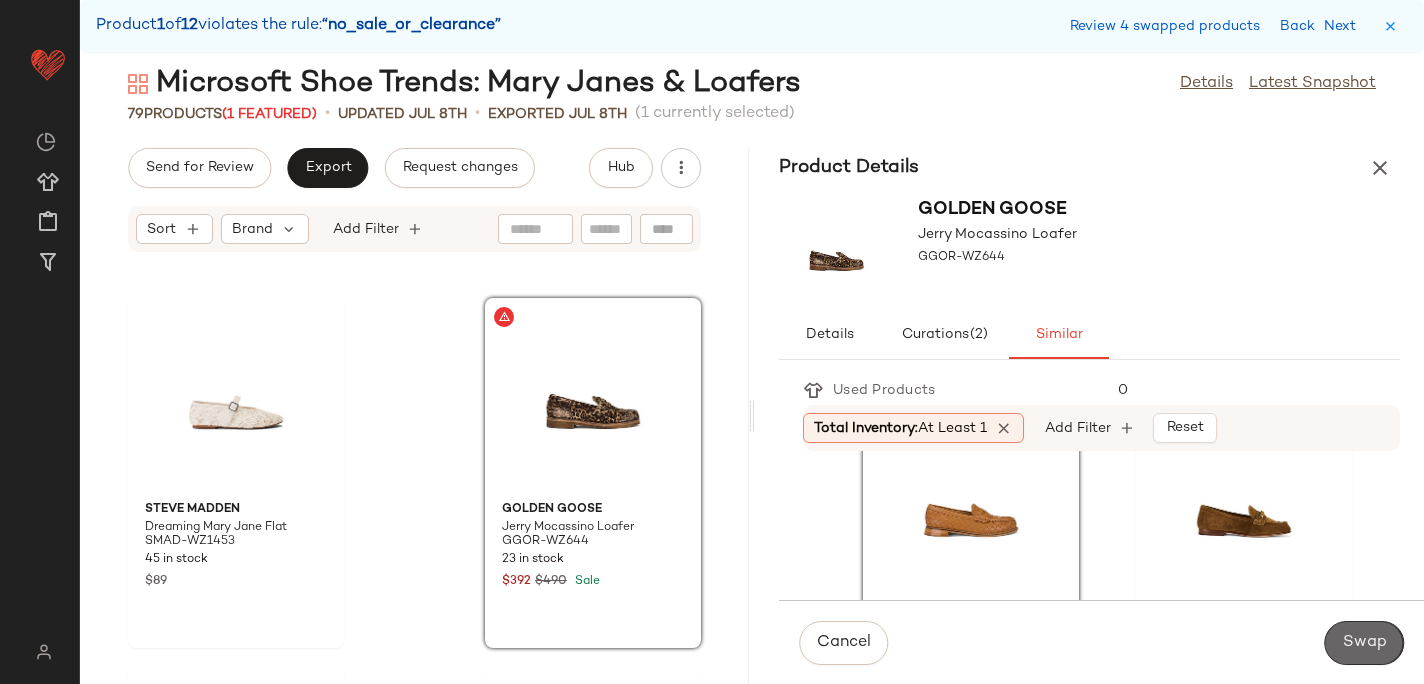 click on "Swap" 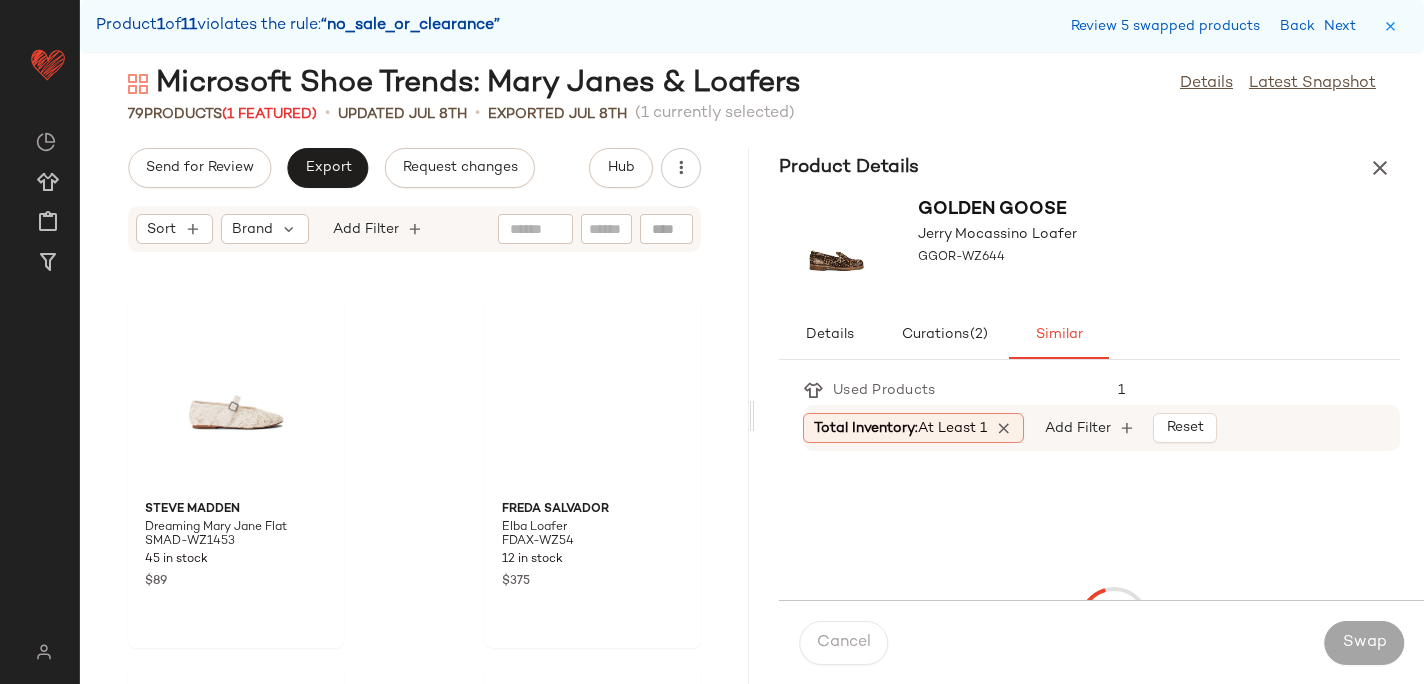 scroll, scrollTop: 5490, scrollLeft: 0, axis: vertical 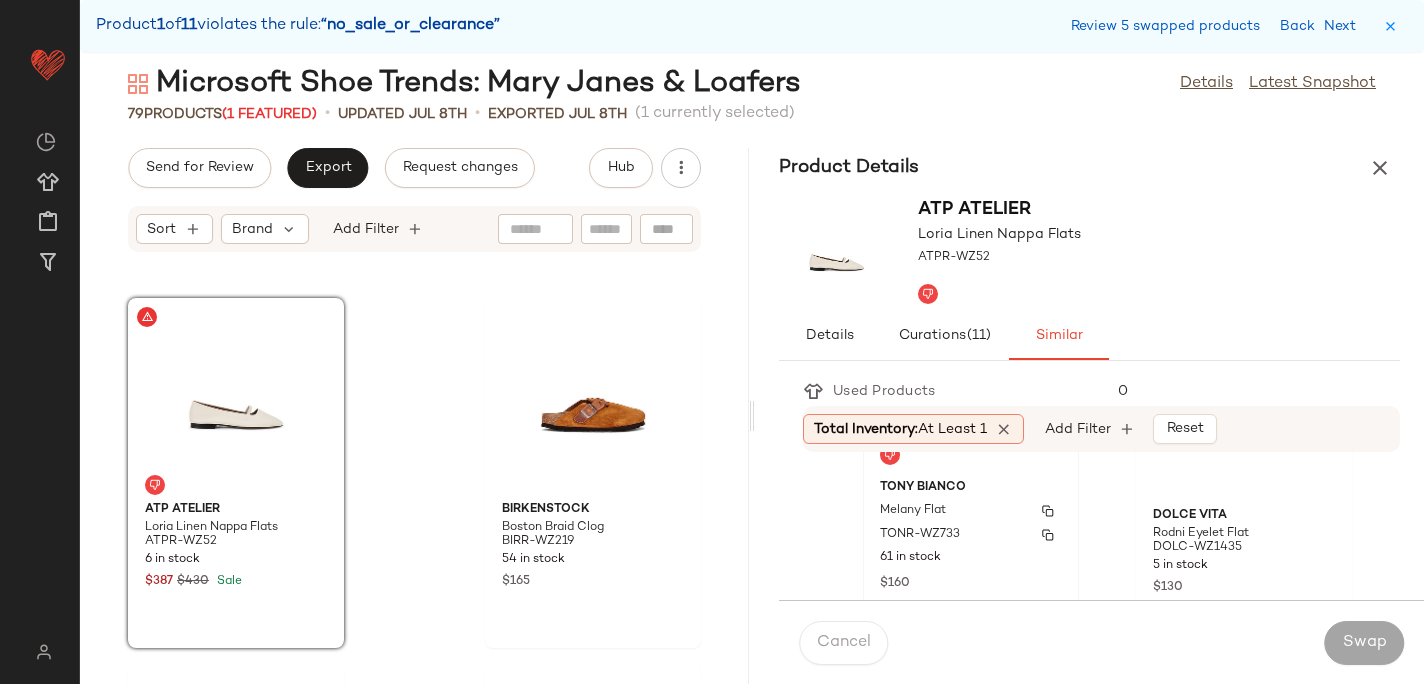 click on "Melany Flat" at bounding box center (971, 511) 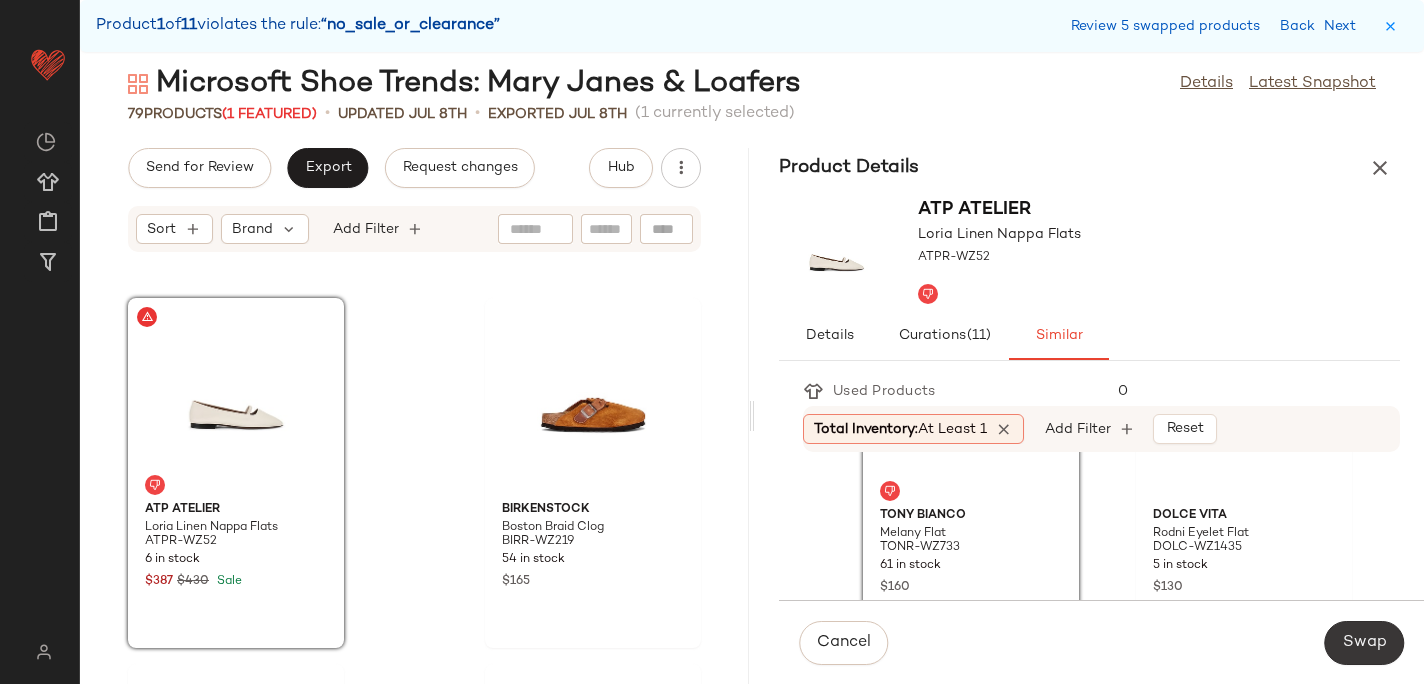 click on "Swap" 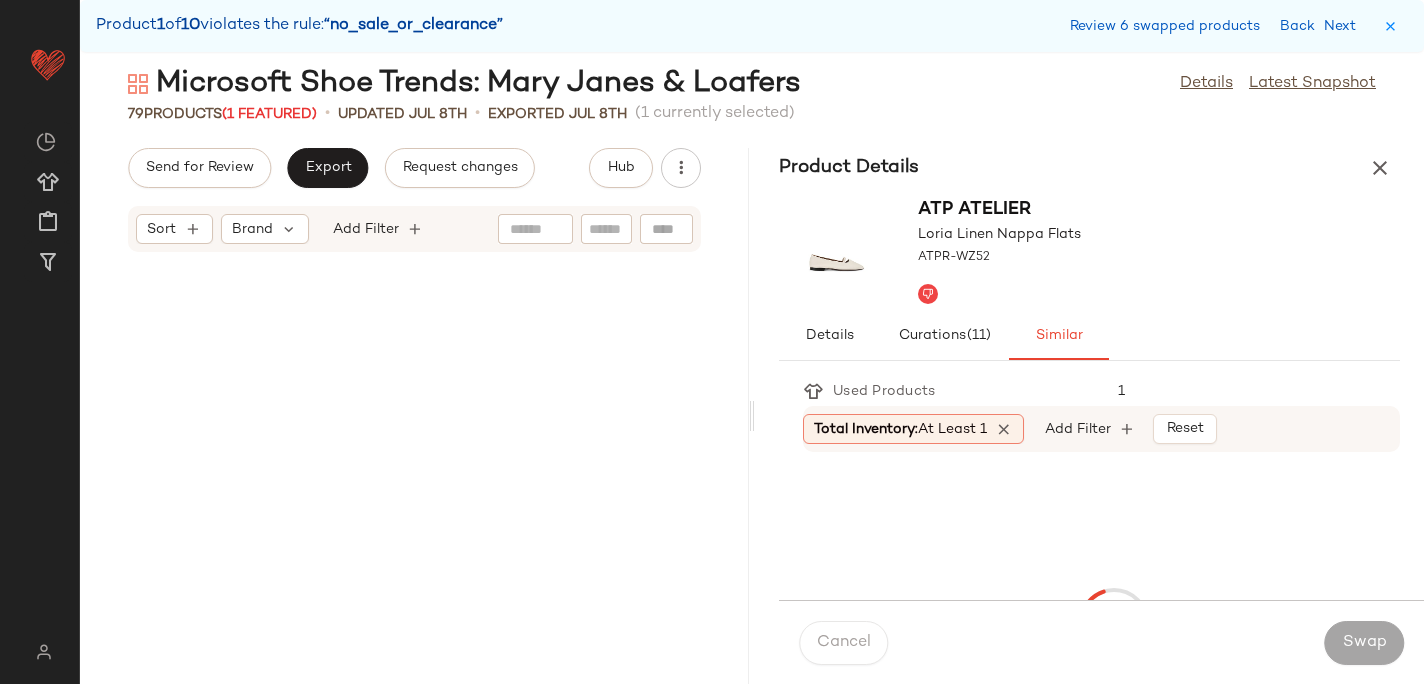 scroll, scrollTop: 6954, scrollLeft: 0, axis: vertical 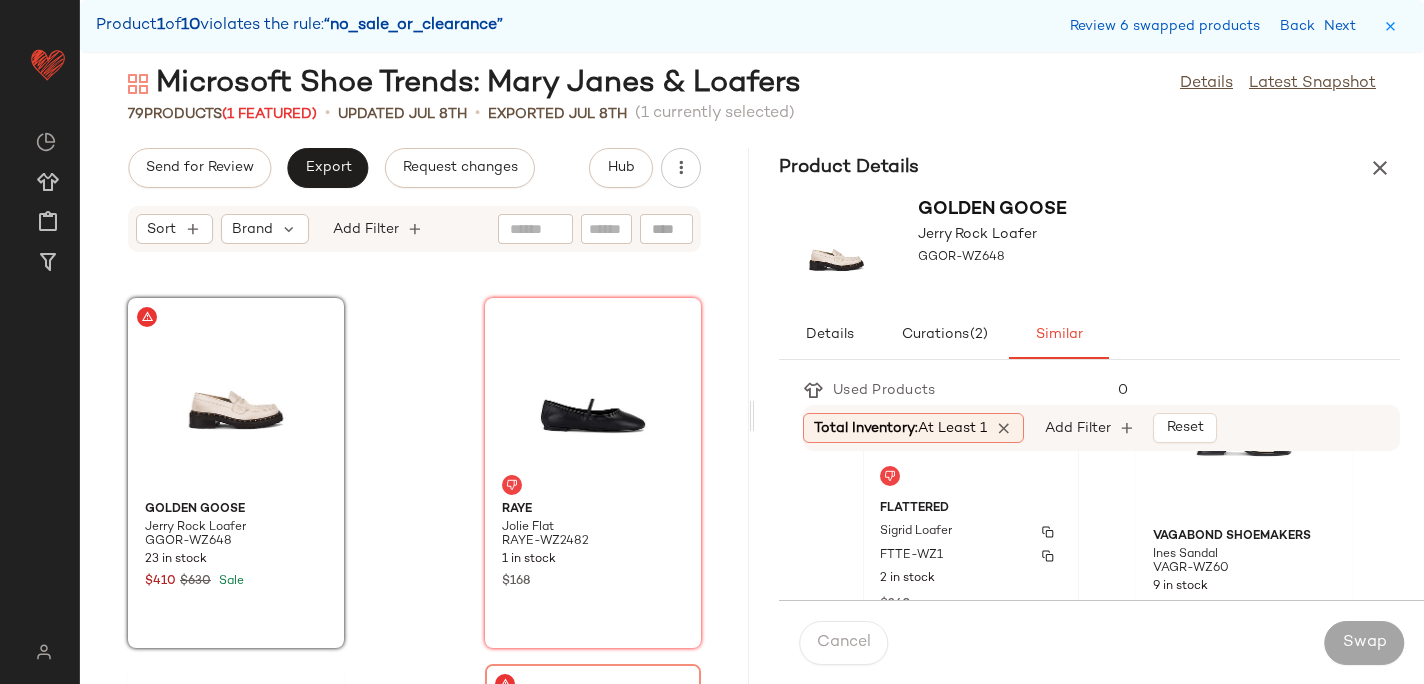 click on "Flattered" at bounding box center (971, 509) 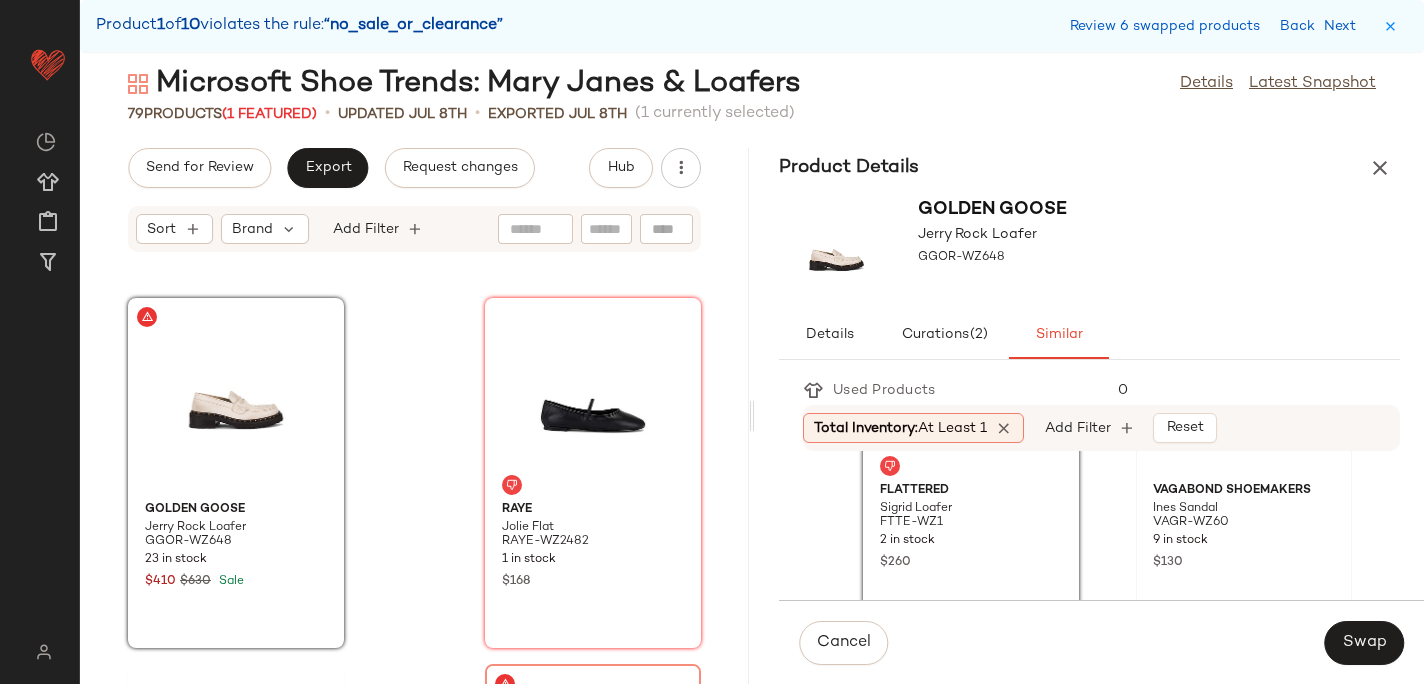 scroll, scrollTop: 909, scrollLeft: 0, axis: vertical 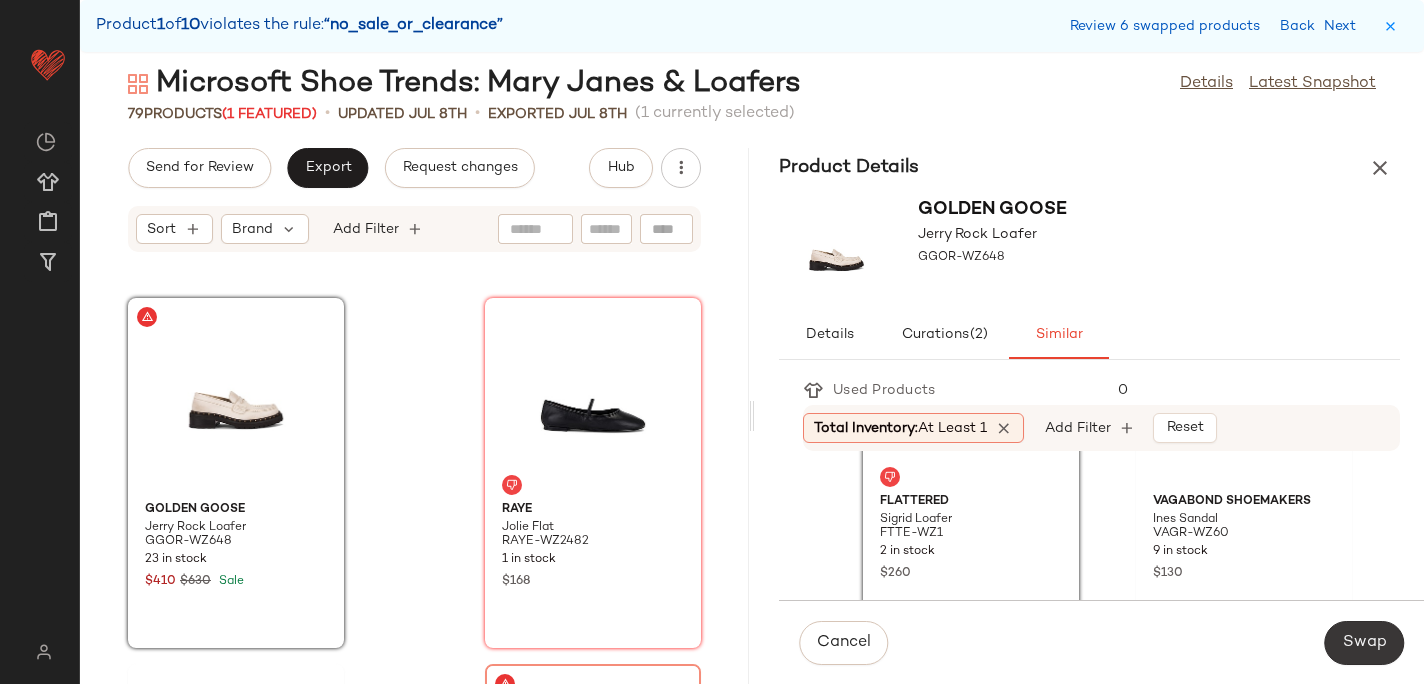 click on "Swap" 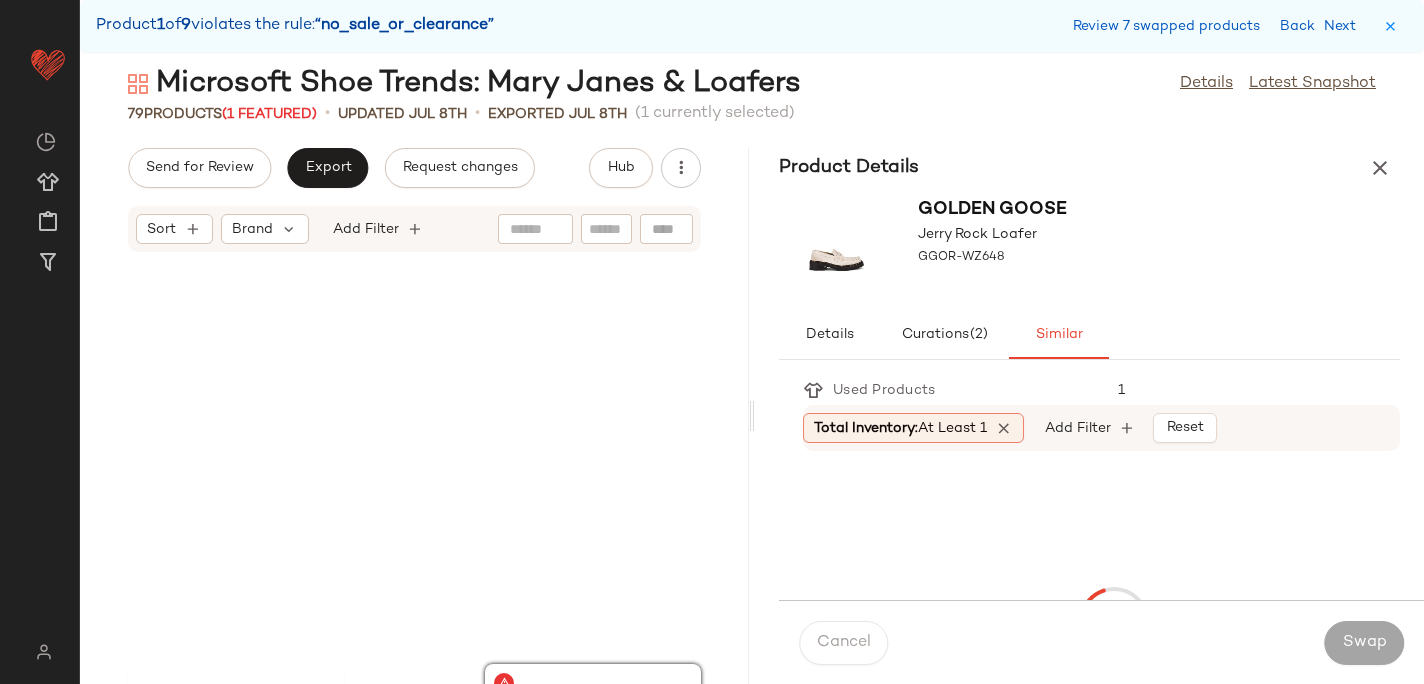 scroll, scrollTop: 7320, scrollLeft: 0, axis: vertical 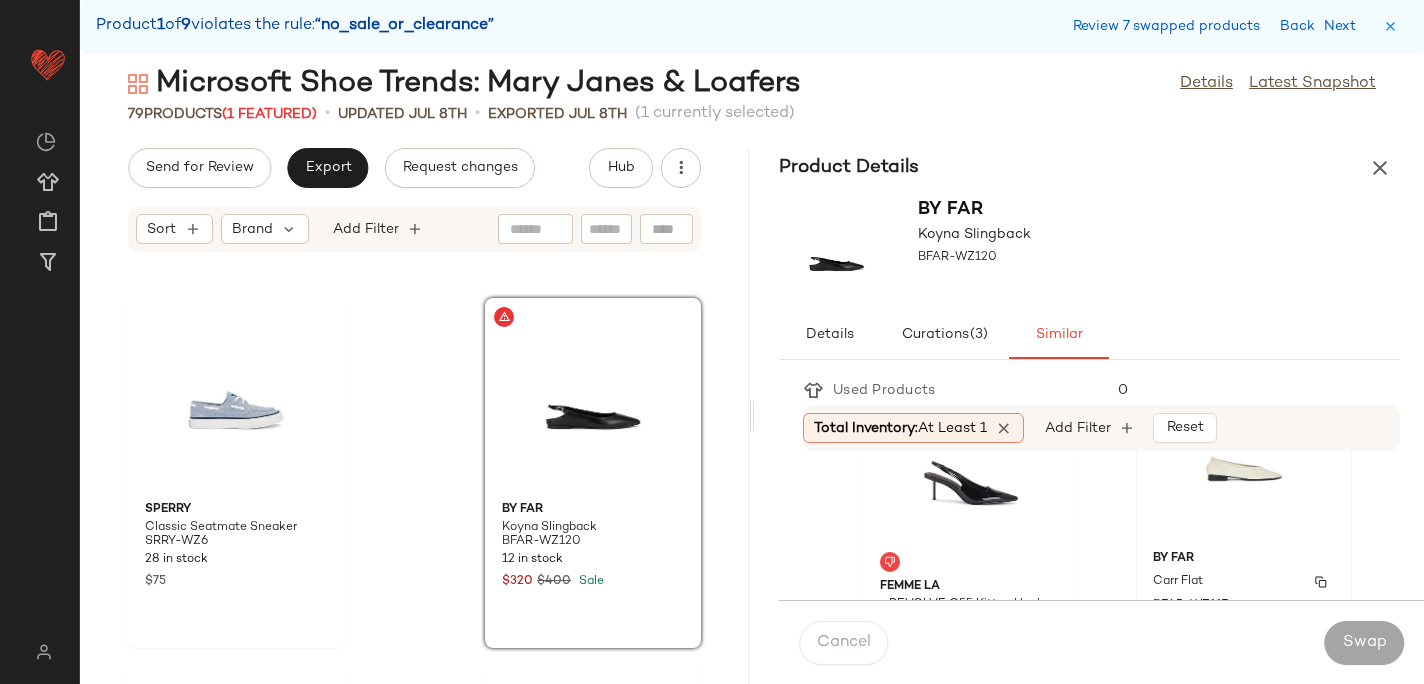 click on "BY FAR Carr Flat BFAR-WZ117 3 in stock $360" 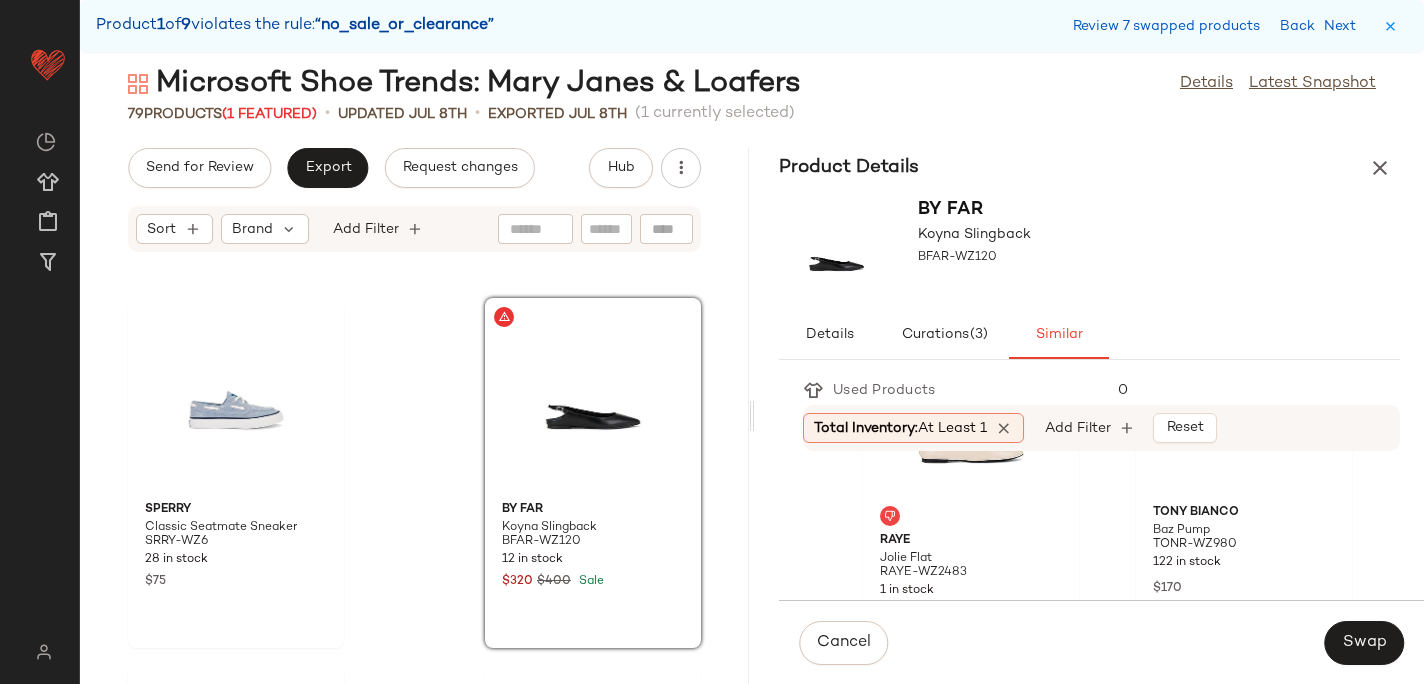 scroll, scrollTop: 4166, scrollLeft: 0, axis: vertical 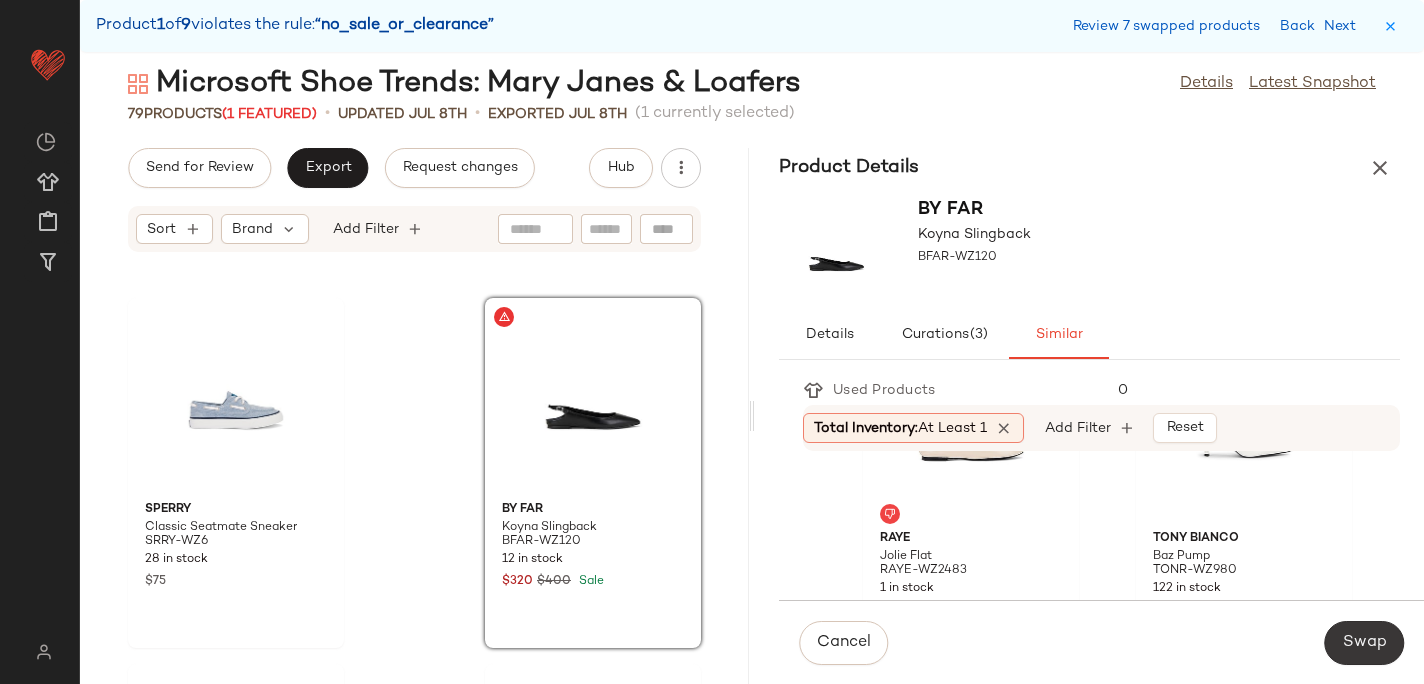 click on "Swap" at bounding box center (1364, 643) 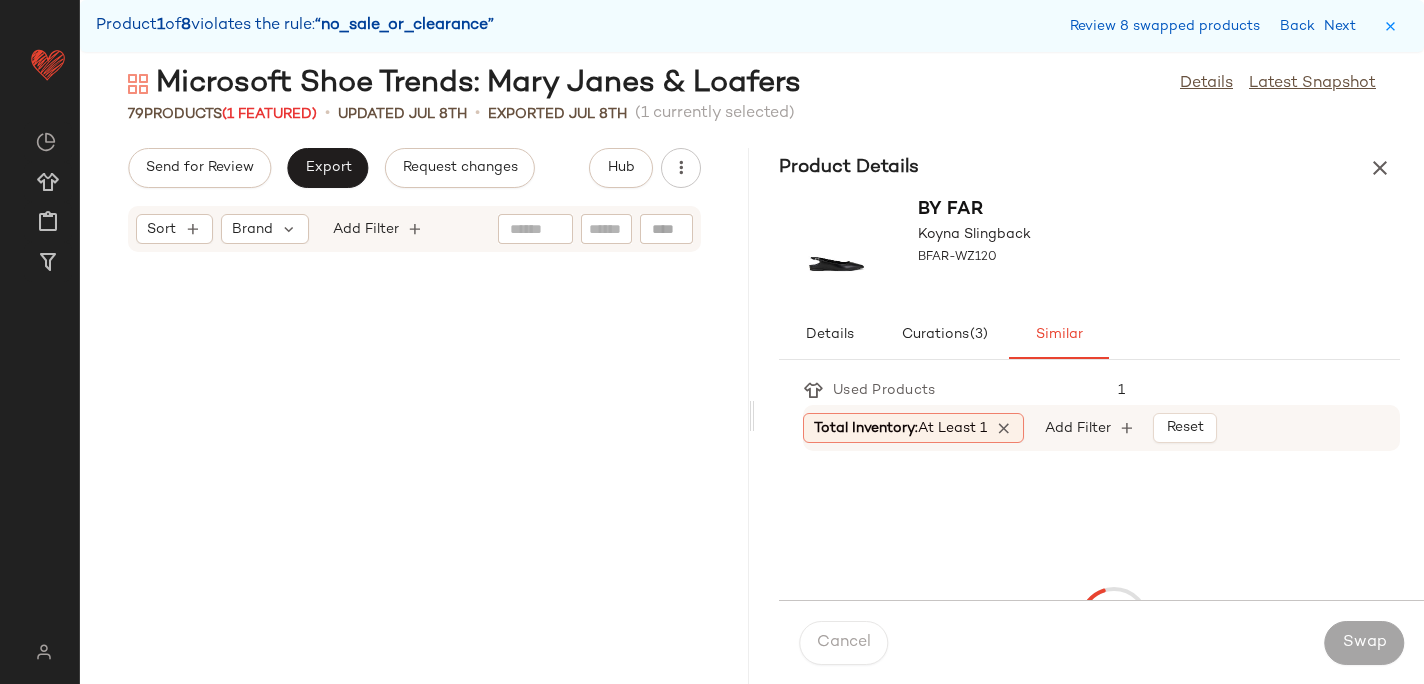 scroll, scrollTop: 8052, scrollLeft: 0, axis: vertical 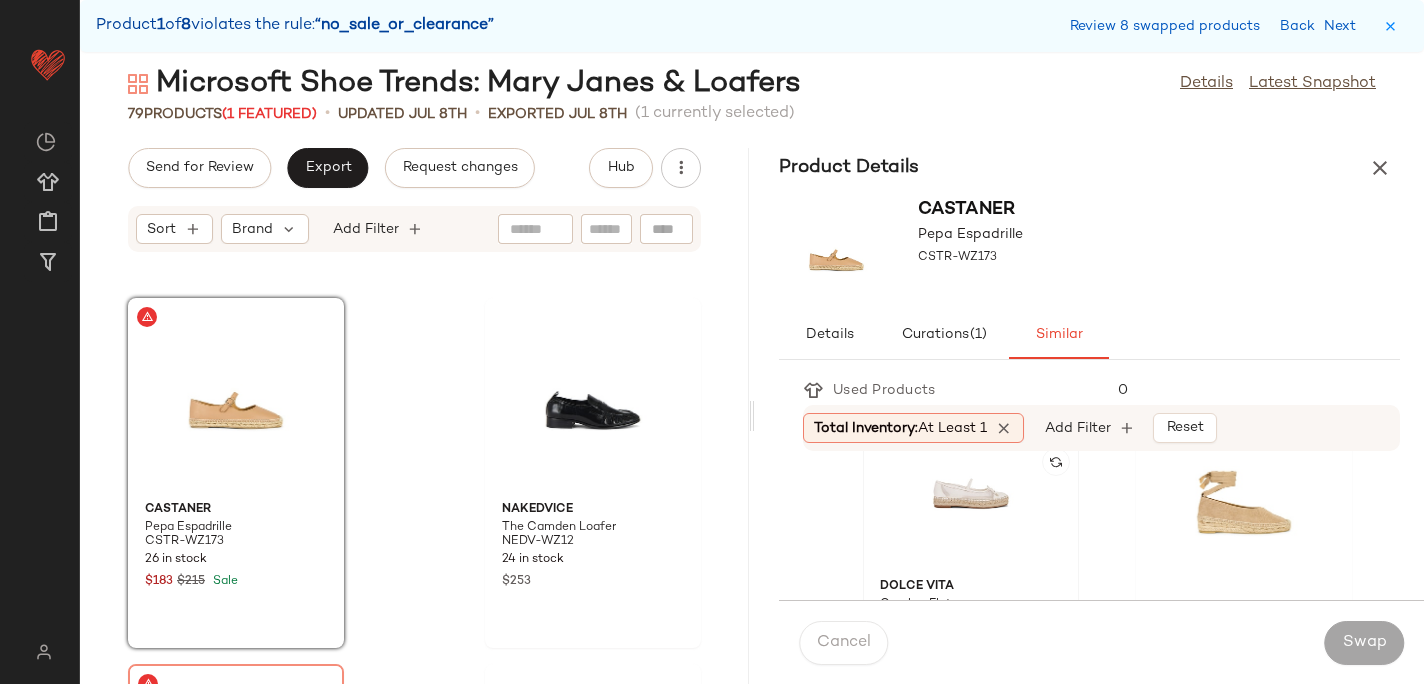 click 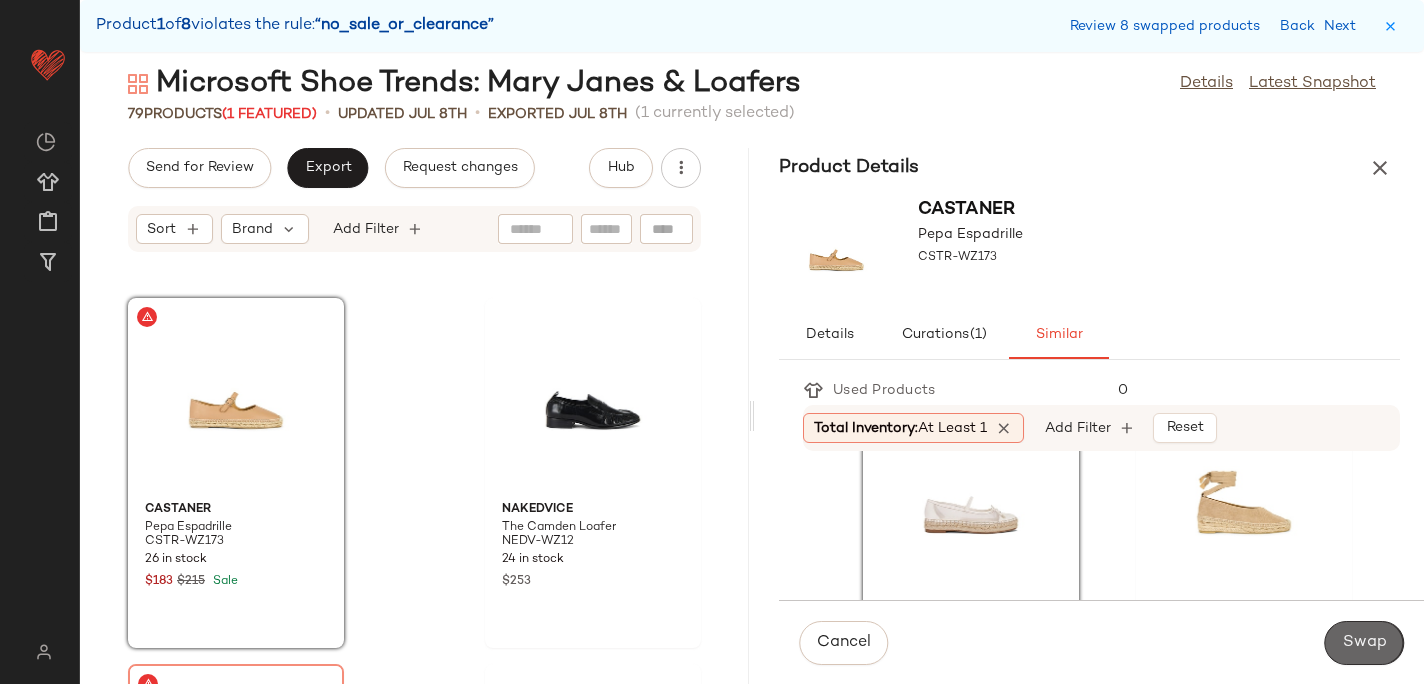 click on "Swap" 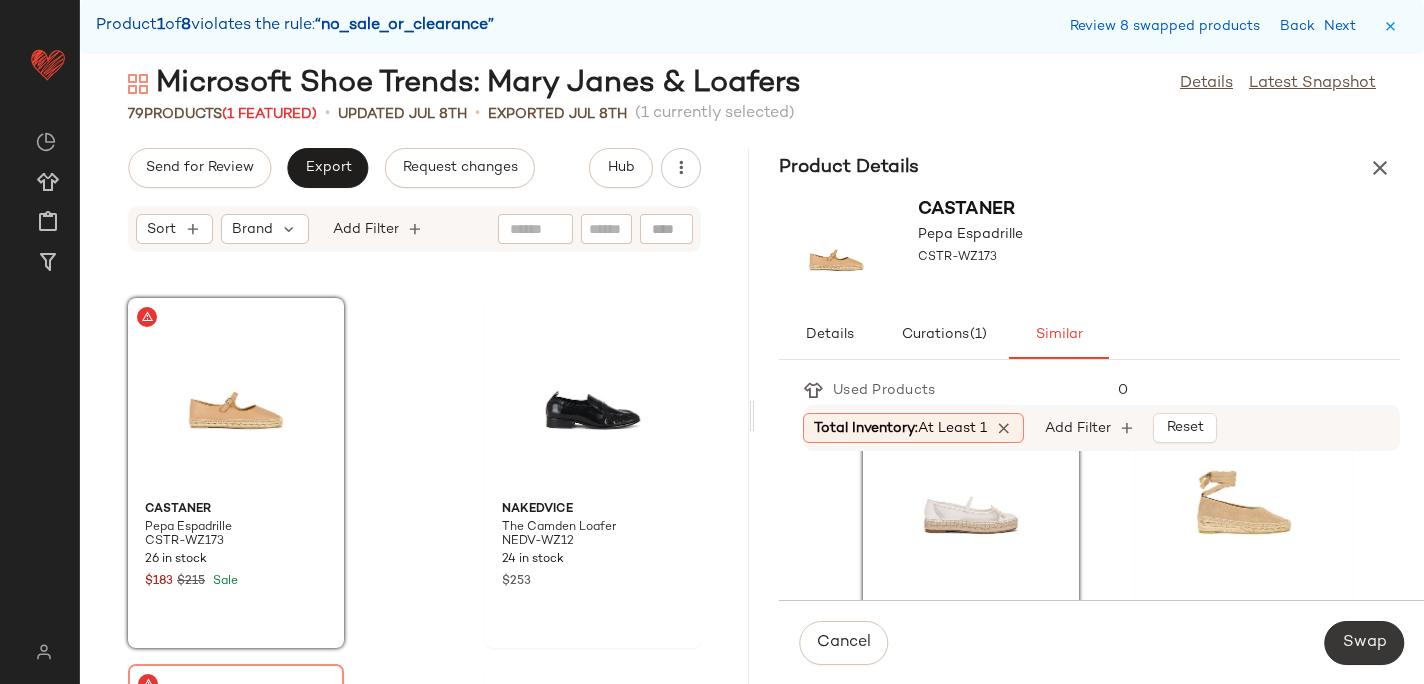 scroll, scrollTop: 8418, scrollLeft: 0, axis: vertical 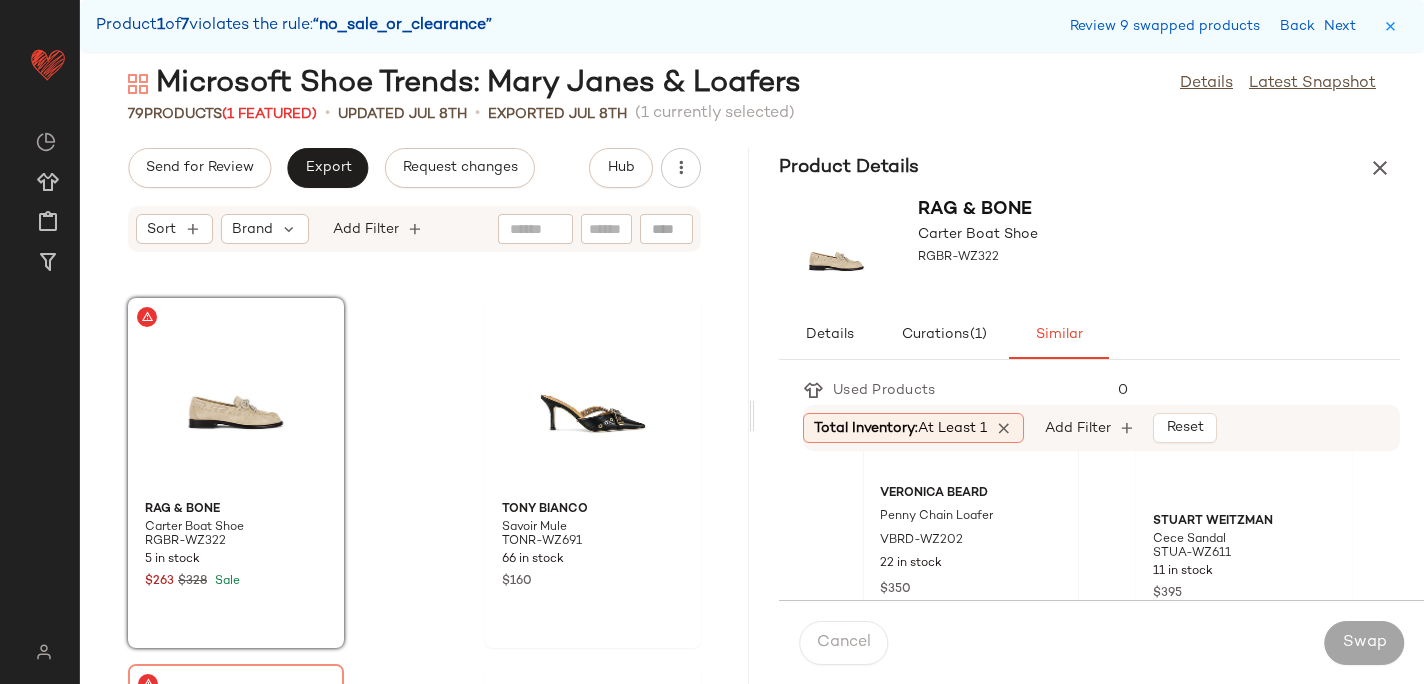 click on "Penny Chain Loafer" at bounding box center (936, 517) 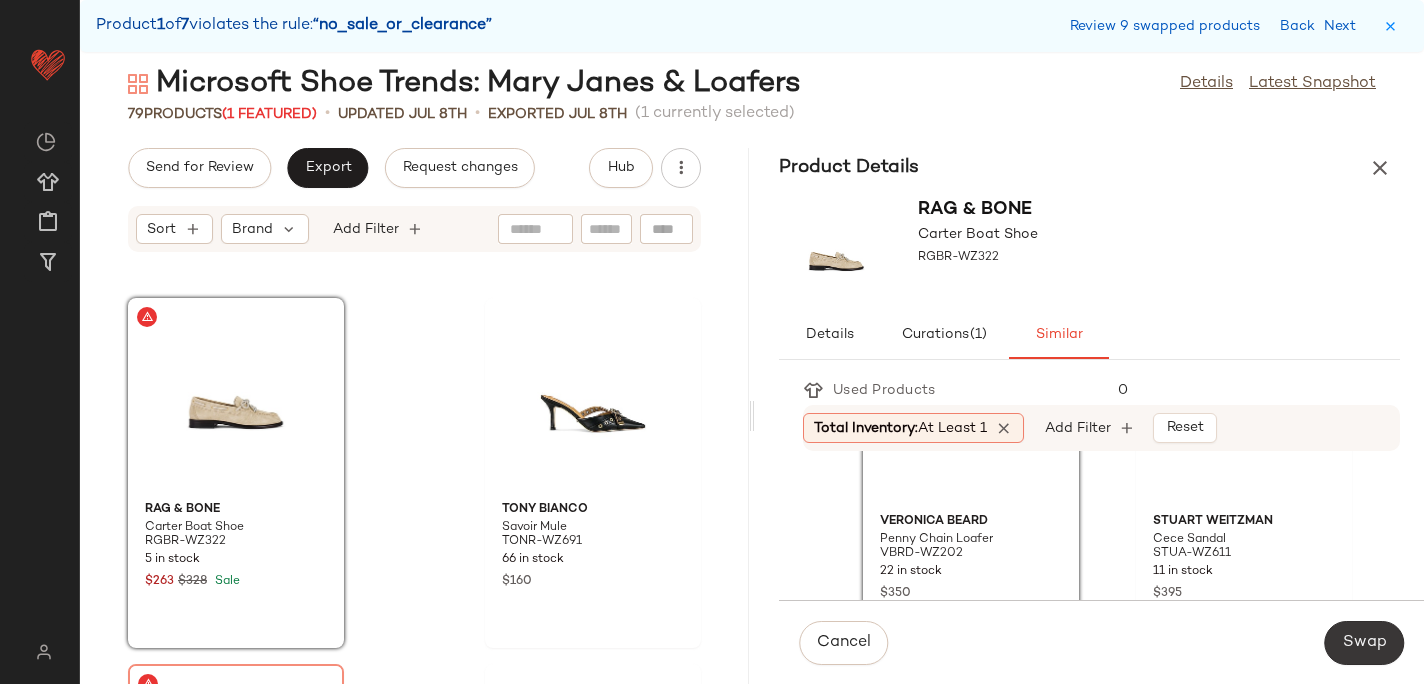 click on "Swap" 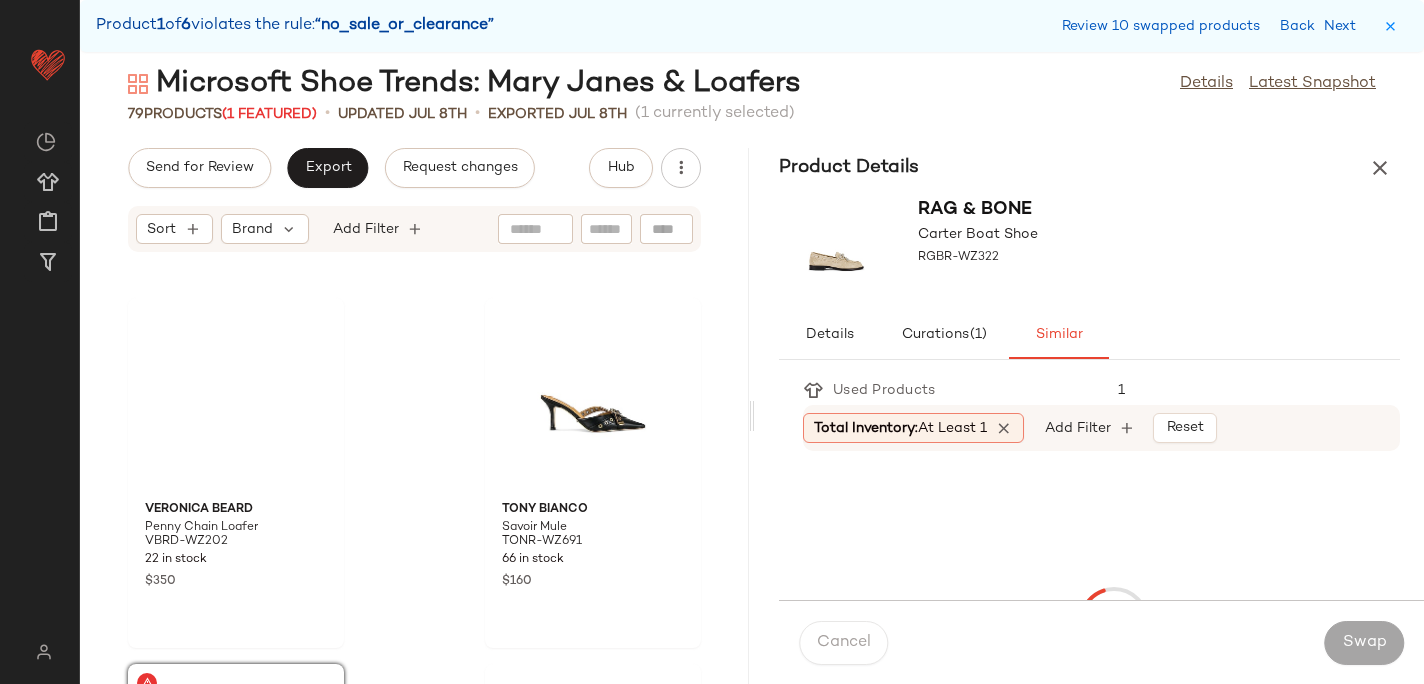 scroll, scrollTop: 8784, scrollLeft: 0, axis: vertical 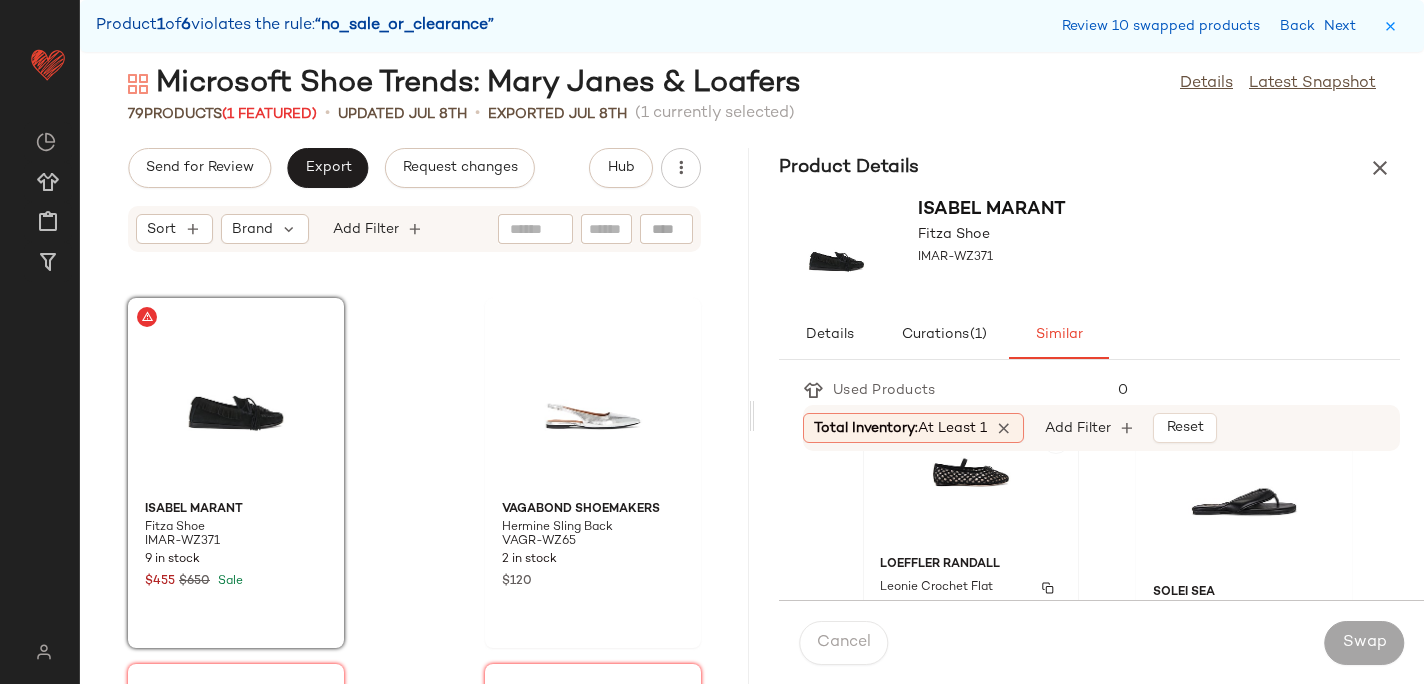 click on "Loeffler Randall Leonie Crochet Flat LOEF-WZ496 11 in stock $275" 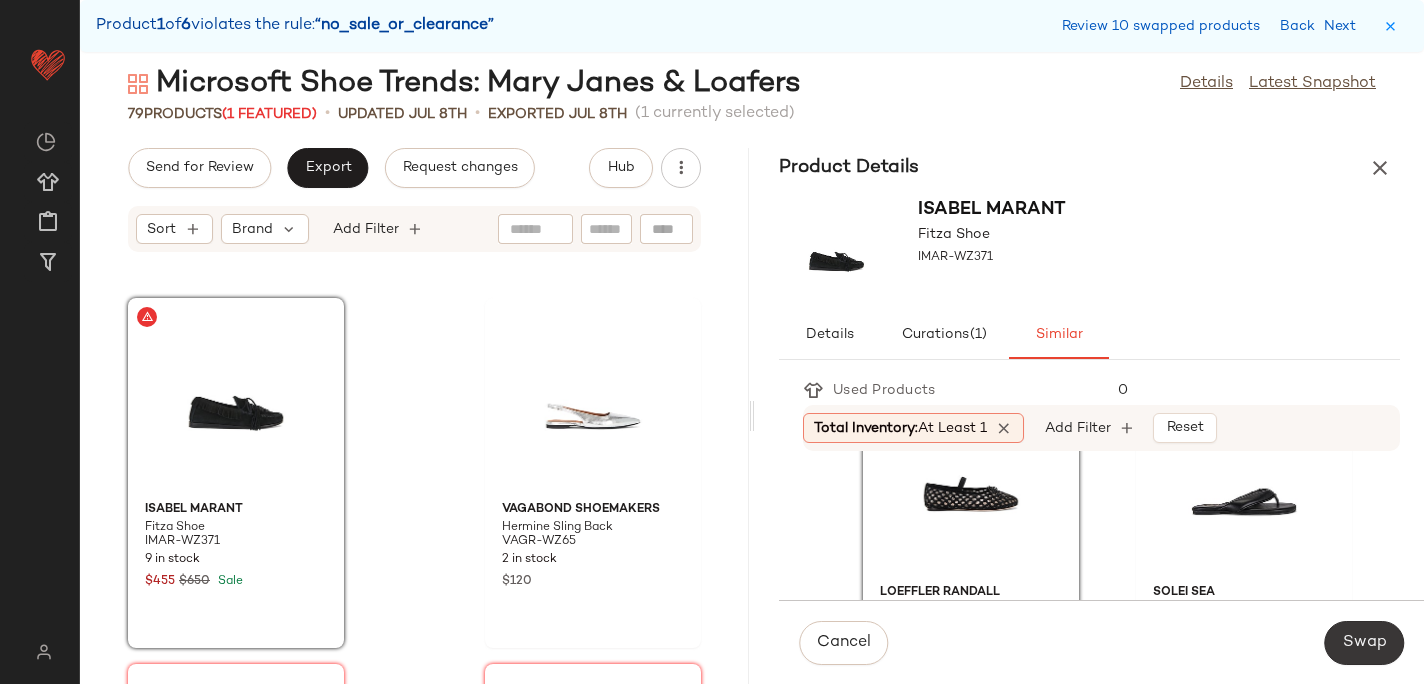 click on "Swap" at bounding box center (1364, 643) 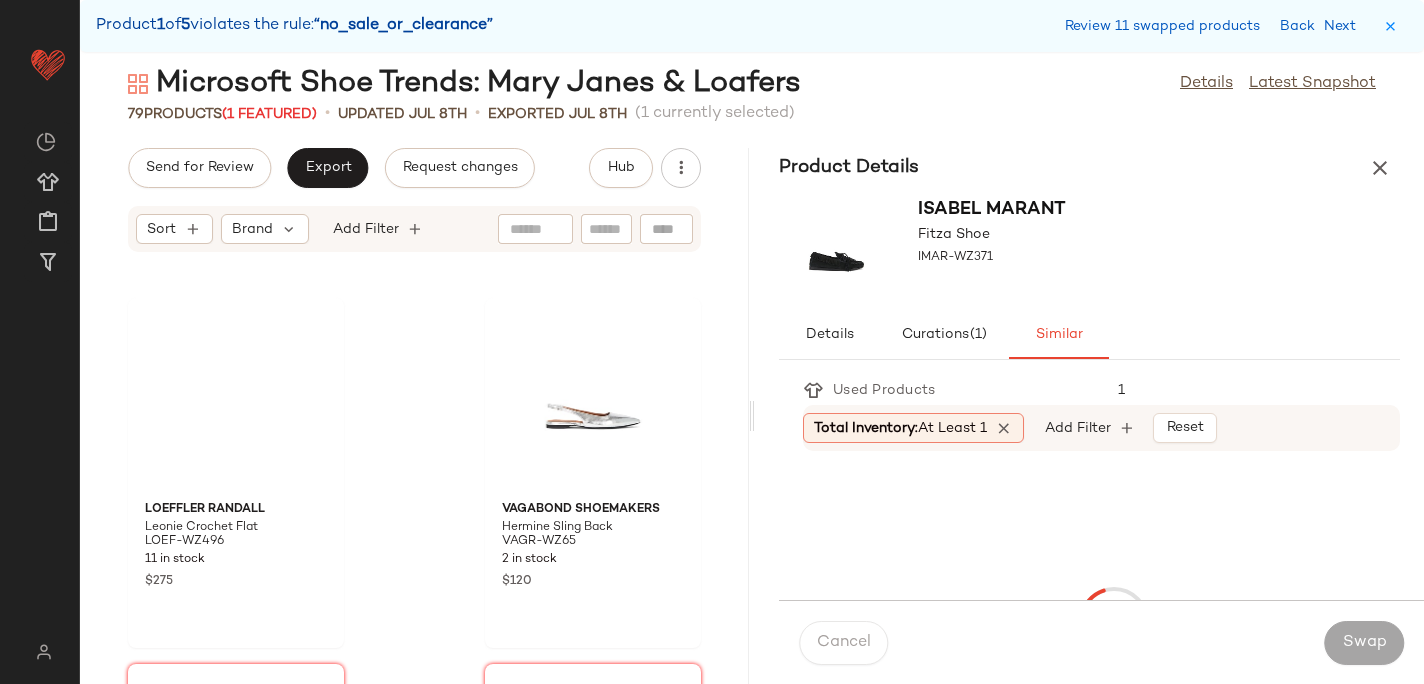 scroll, scrollTop: 9516, scrollLeft: 0, axis: vertical 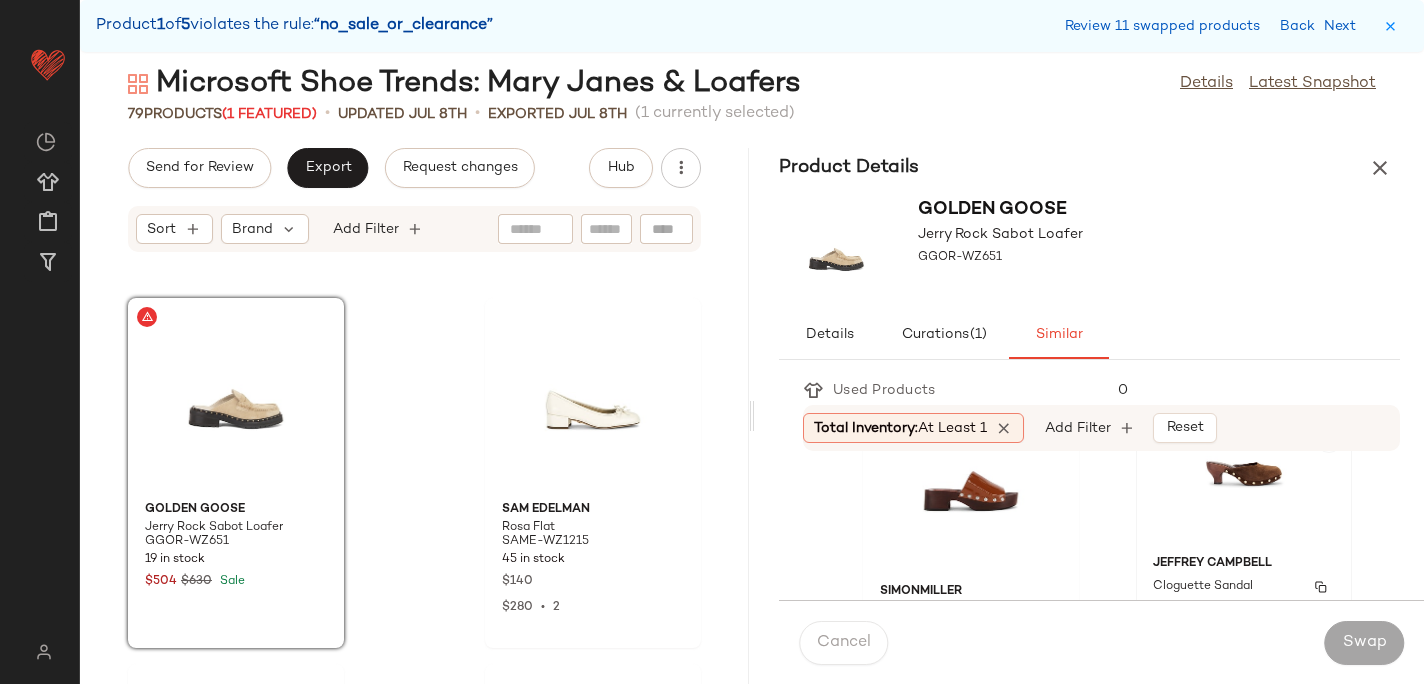 click on "Jeffrey Campbell" at bounding box center (1244, 564) 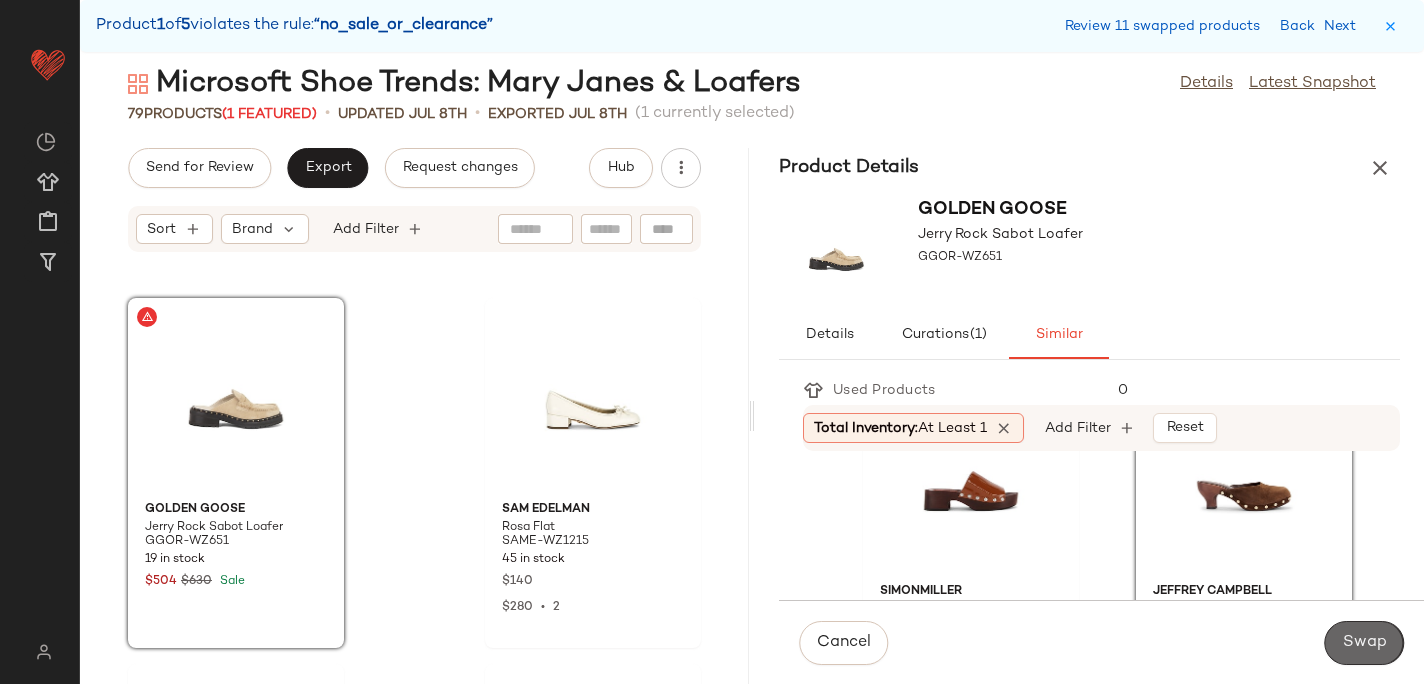 click on "Swap" 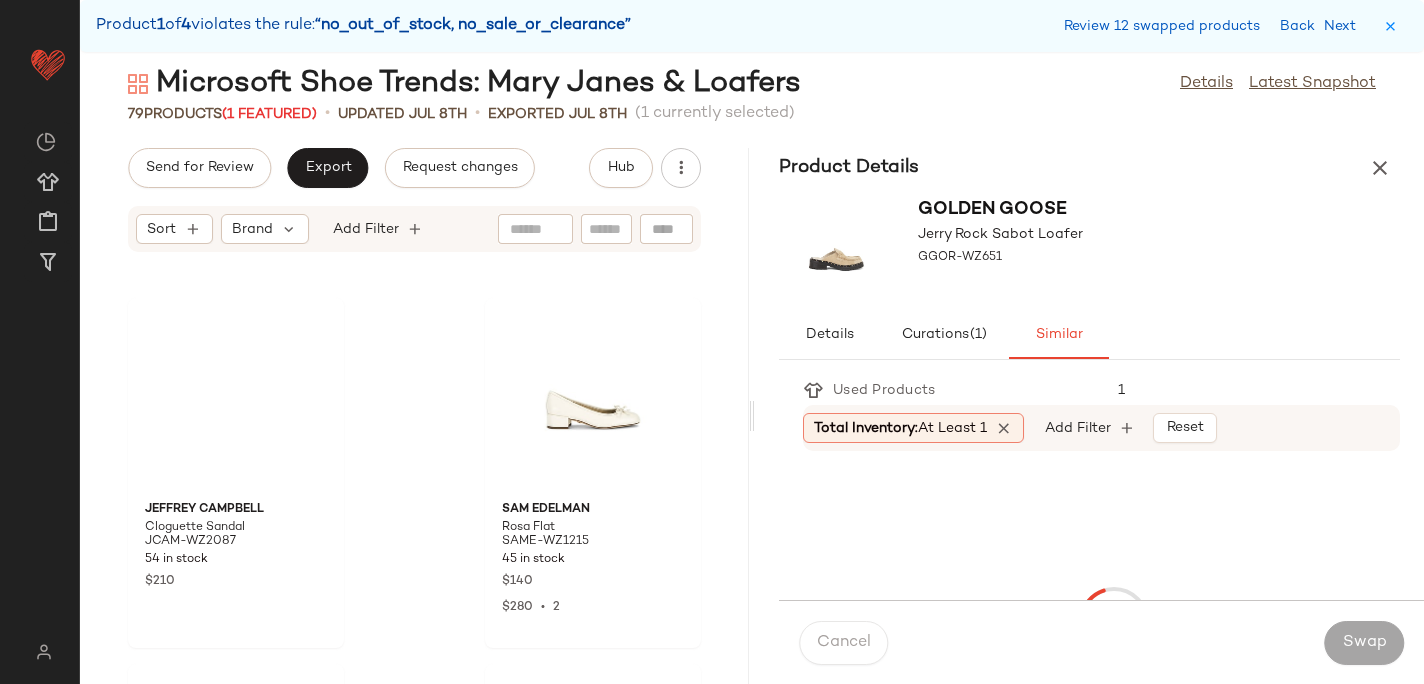 scroll, scrollTop: 10980, scrollLeft: 0, axis: vertical 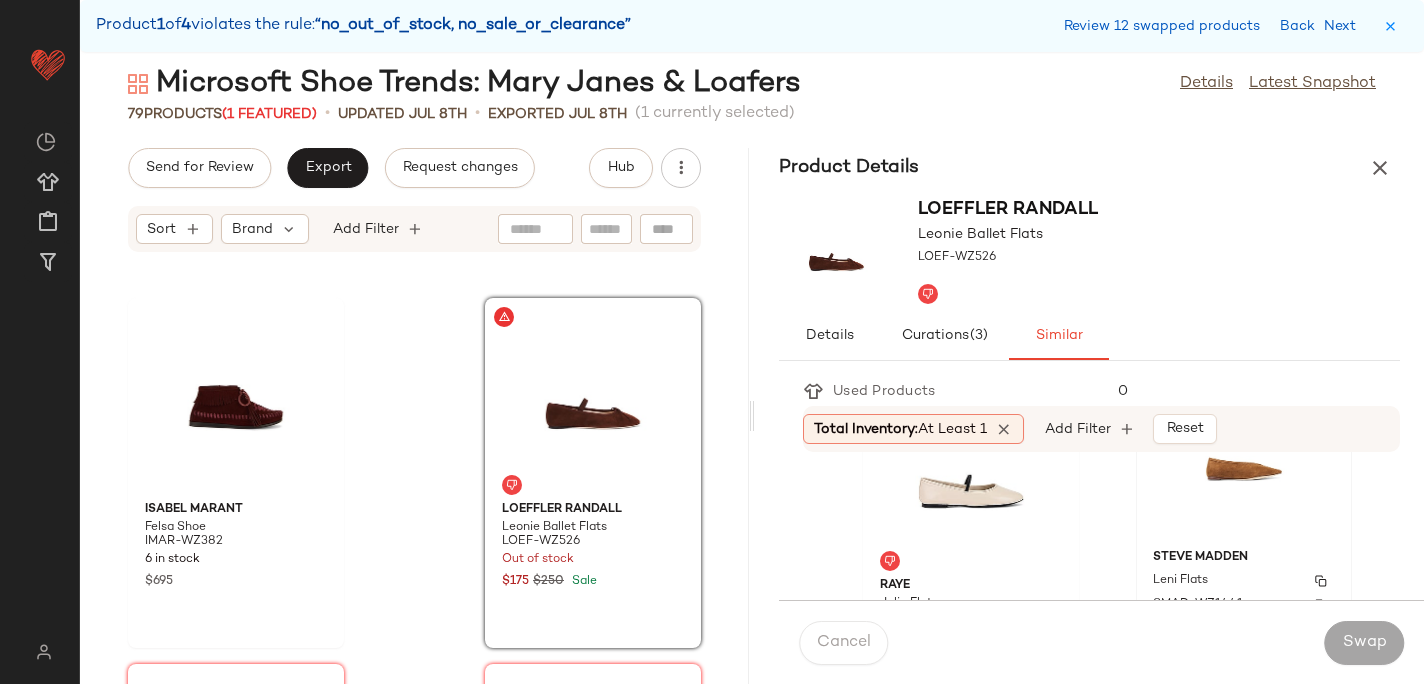 click on "Steve Madden Leni Flats SMAD-WZ1441 7 in stock $89" 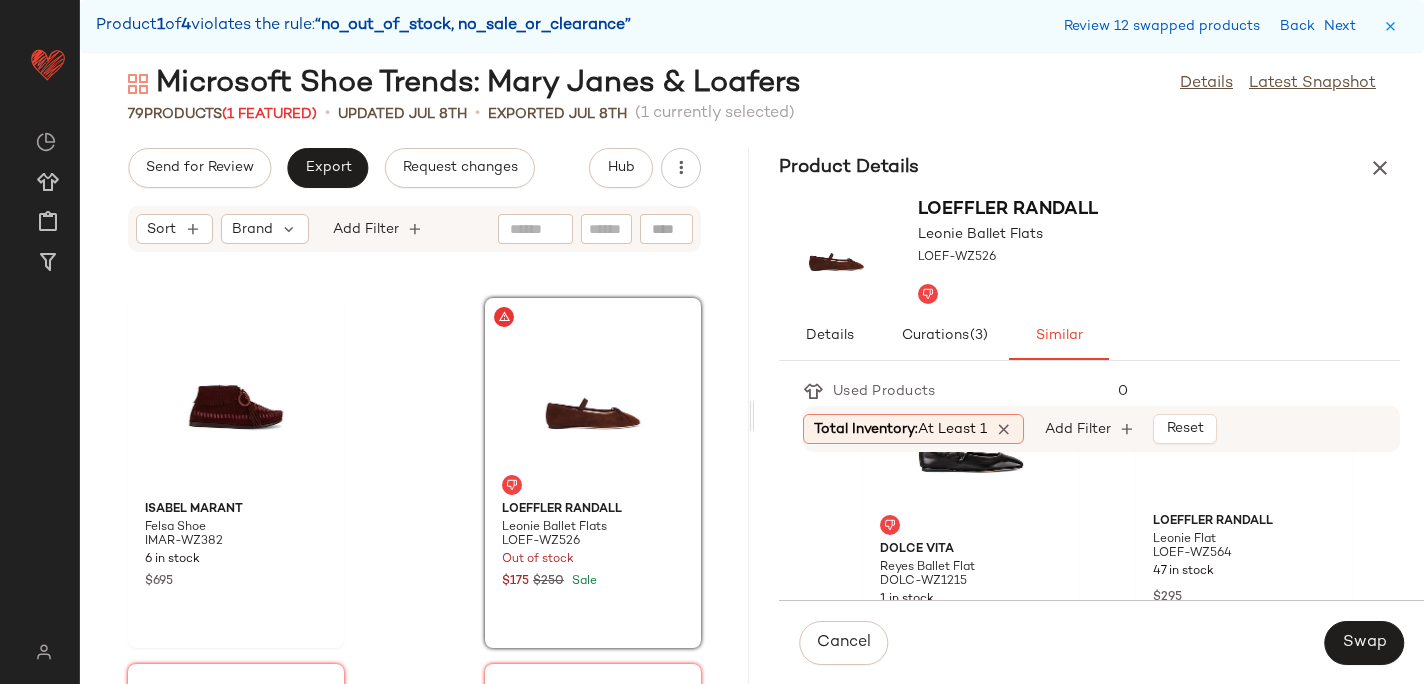 scroll, scrollTop: 489, scrollLeft: 0, axis: vertical 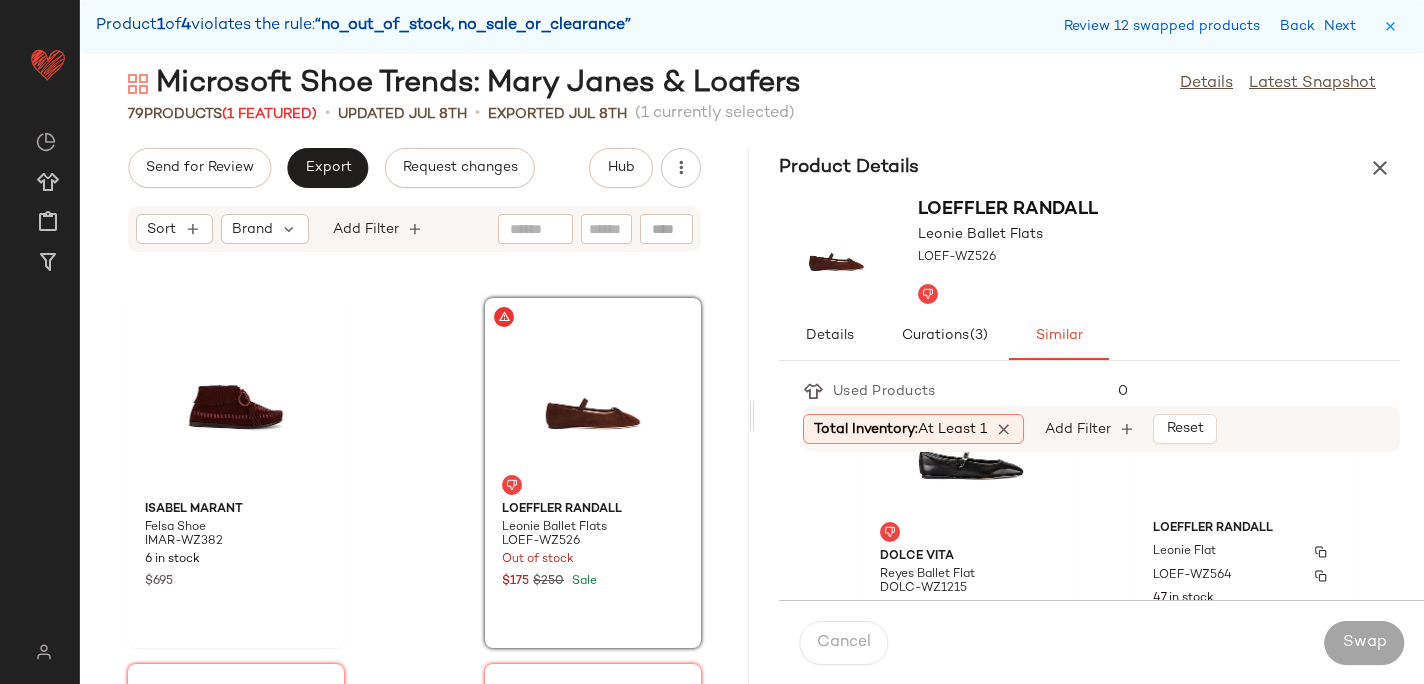 click on "Leonie Flat" at bounding box center (1244, 552) 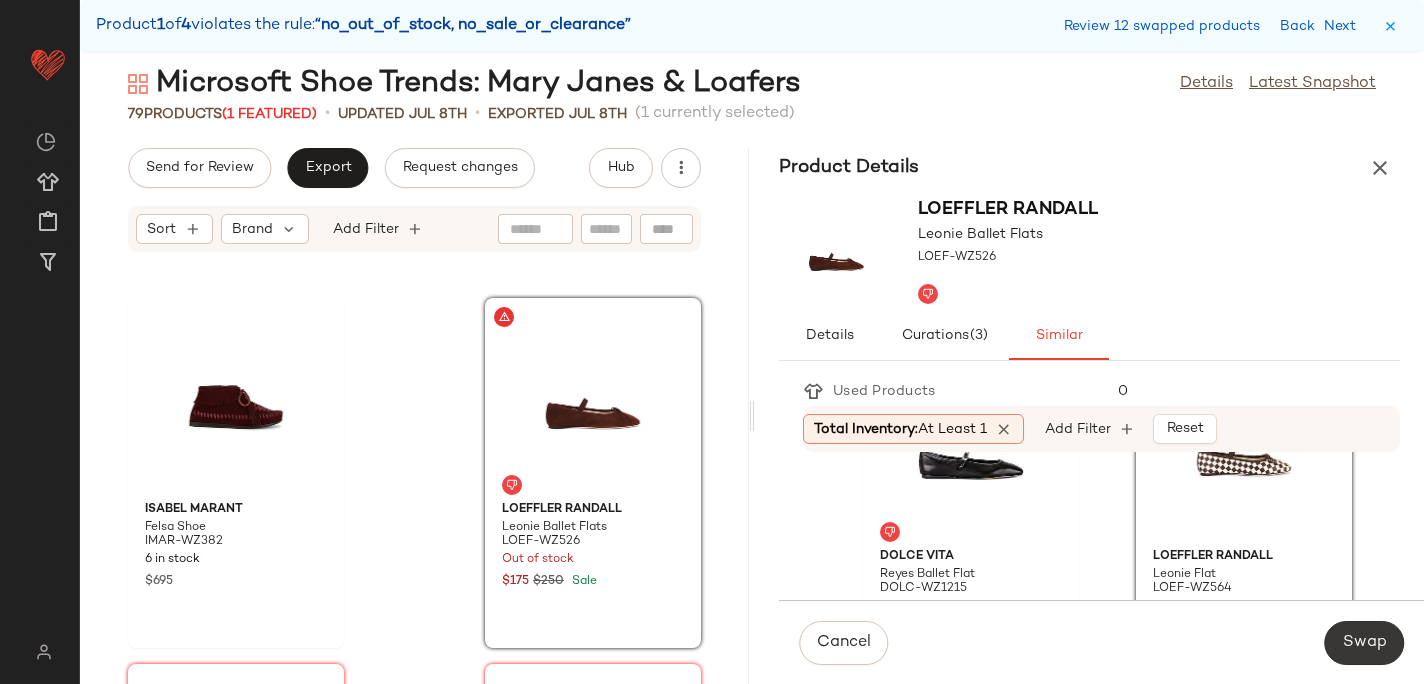 click on "Swap" 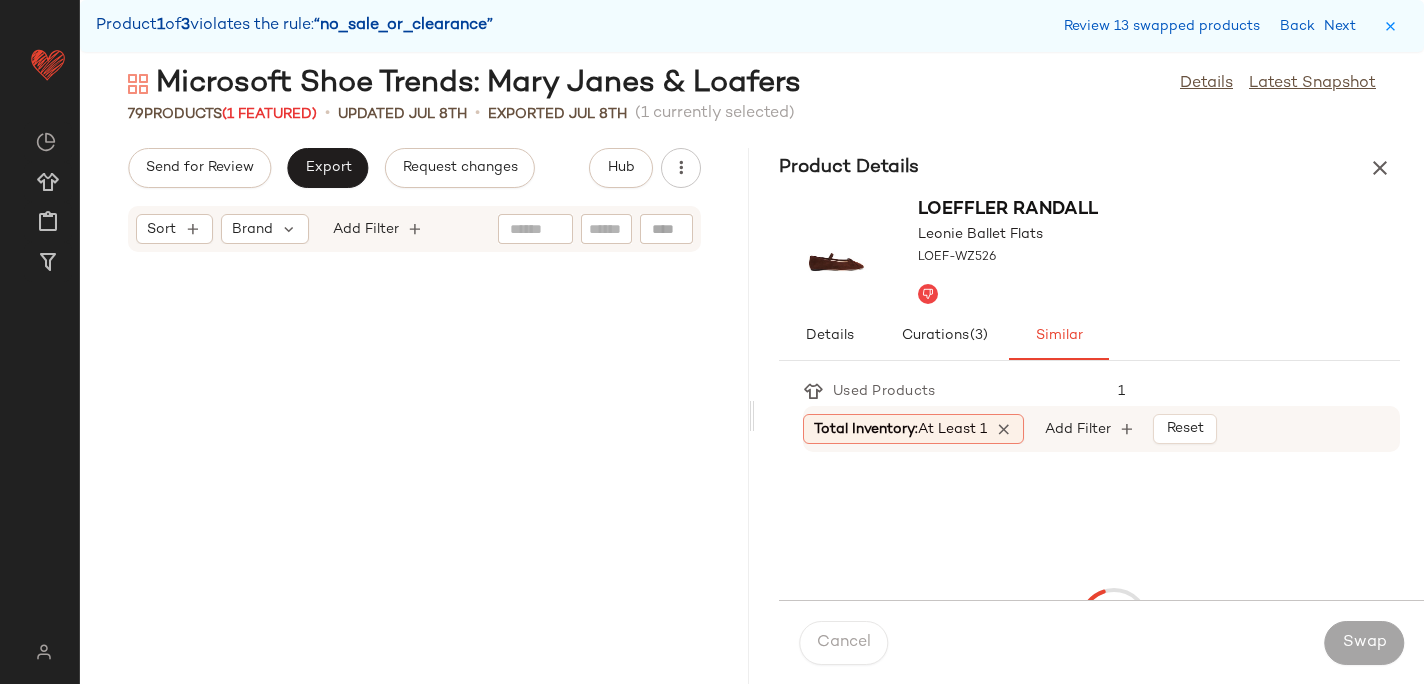 scroll, scrollTop: 11712, scrollLeft: 0, axis: vertical 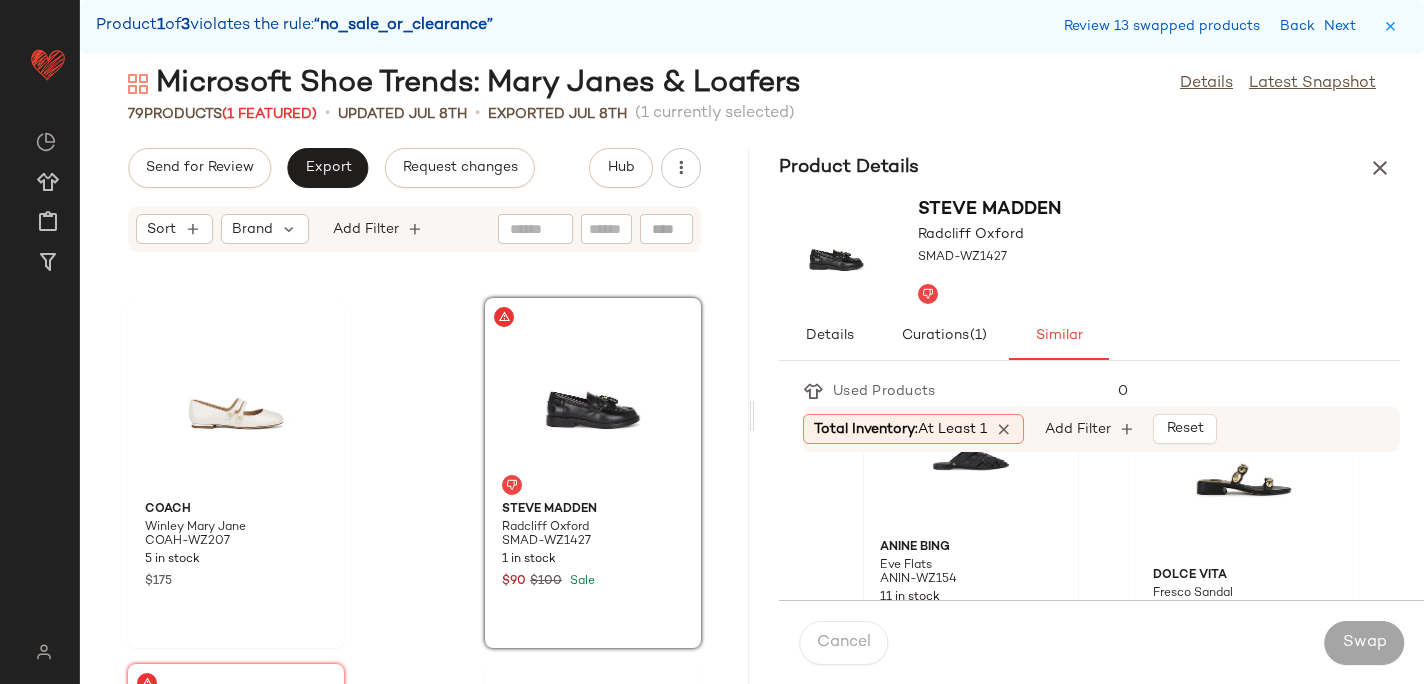 click 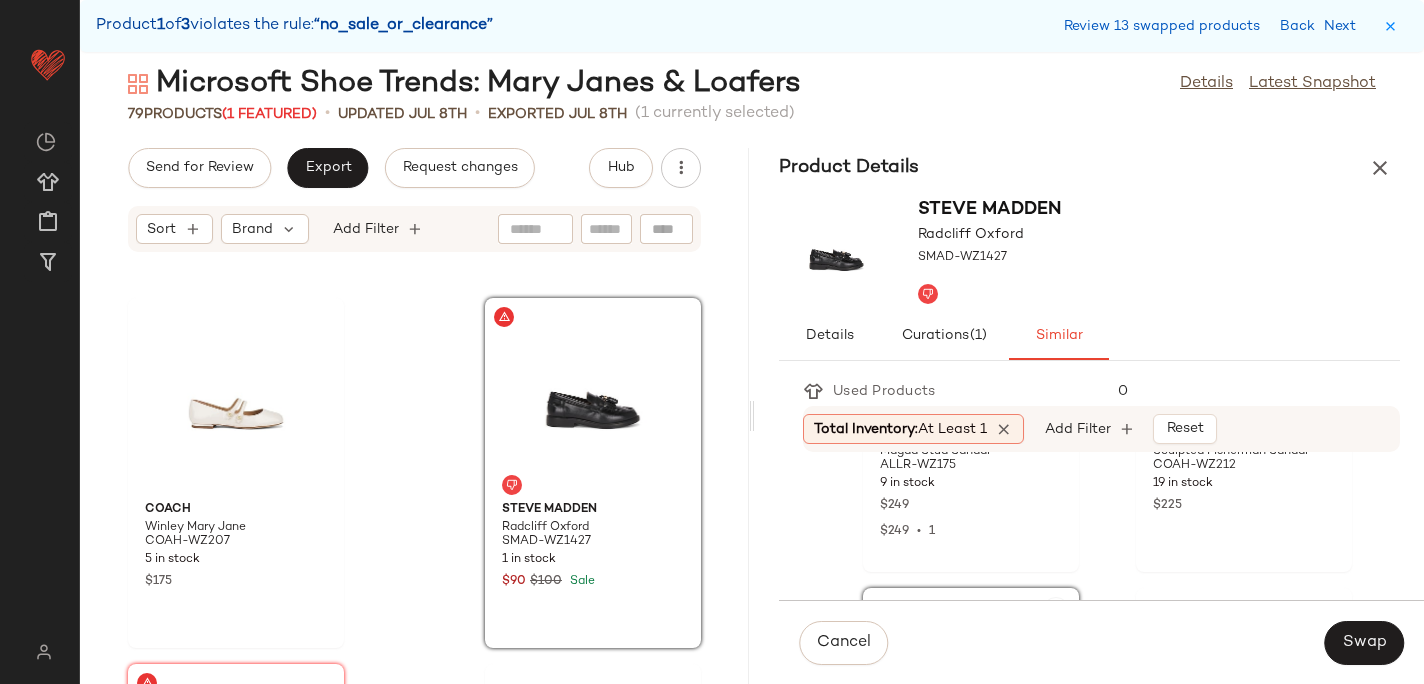scroll, scrollTop: 1336, scrollLeft: 0, axis: vertical 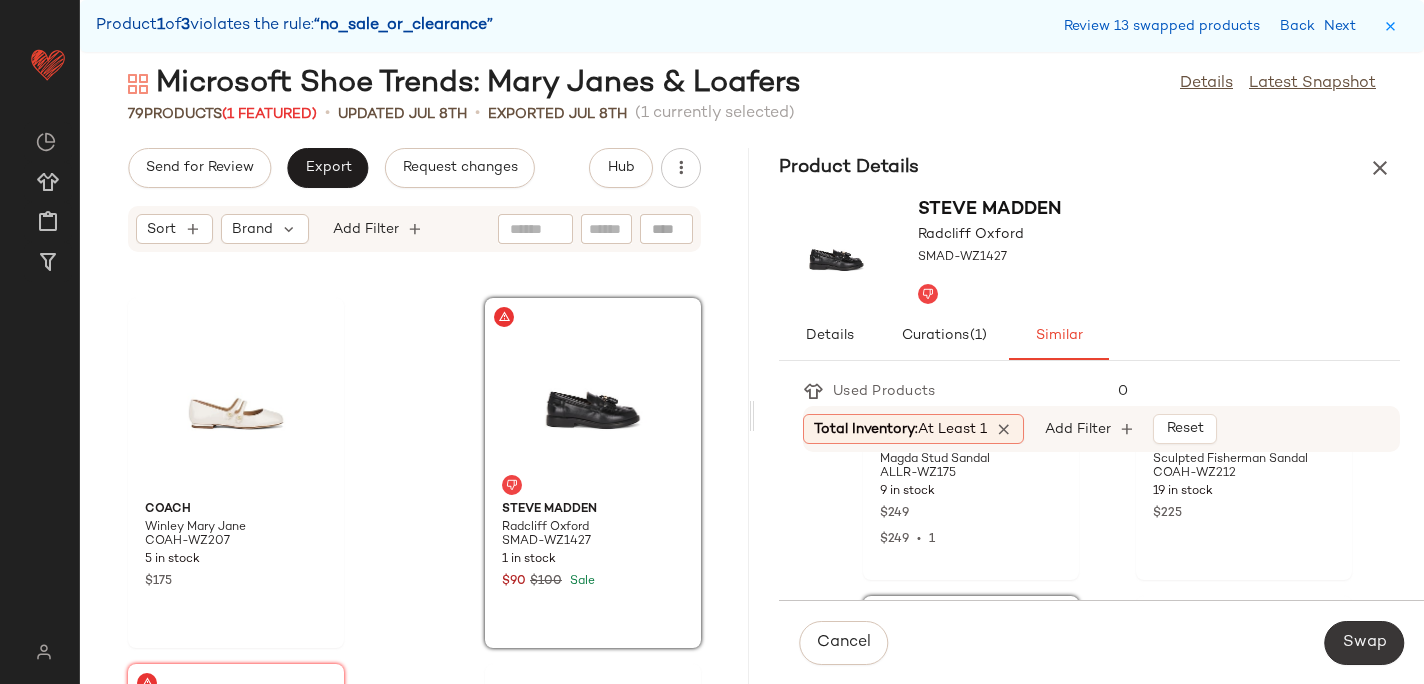 click on "Swap" 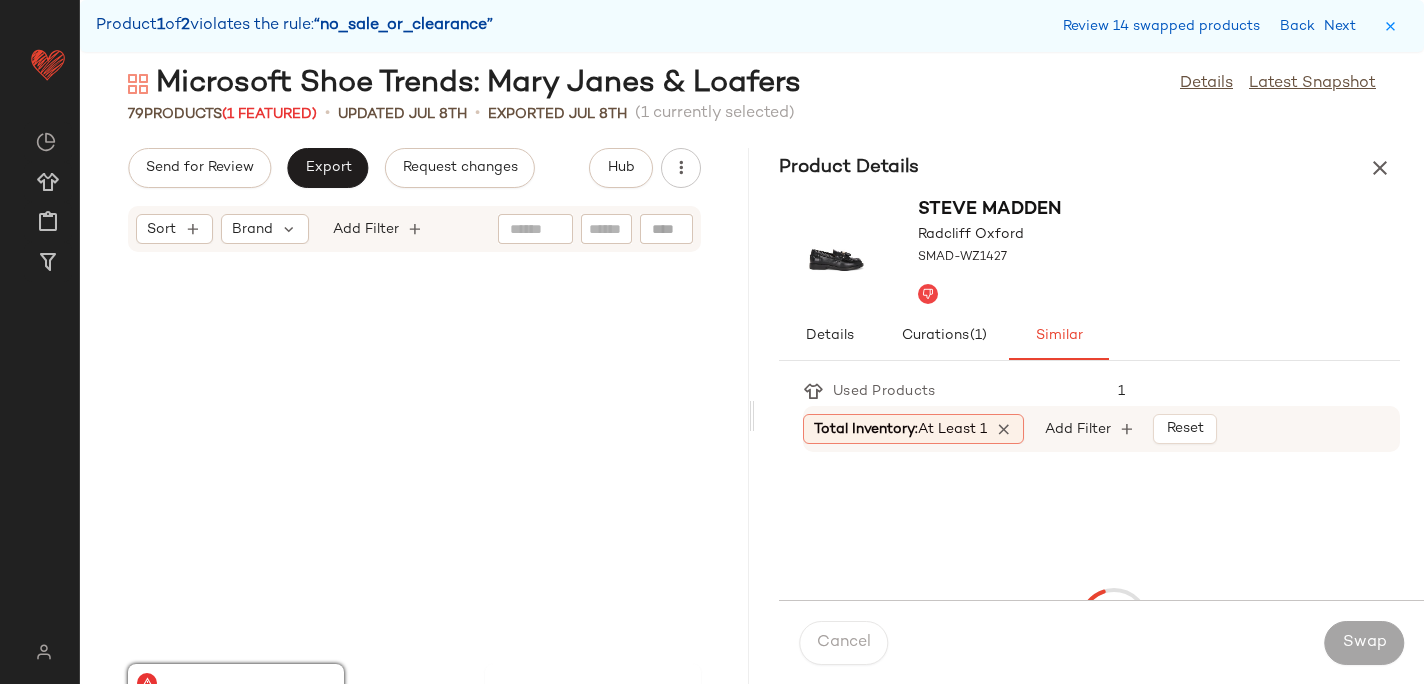 scroll, scrollTop: 12078, scrollLeft: 0, axis: vertical 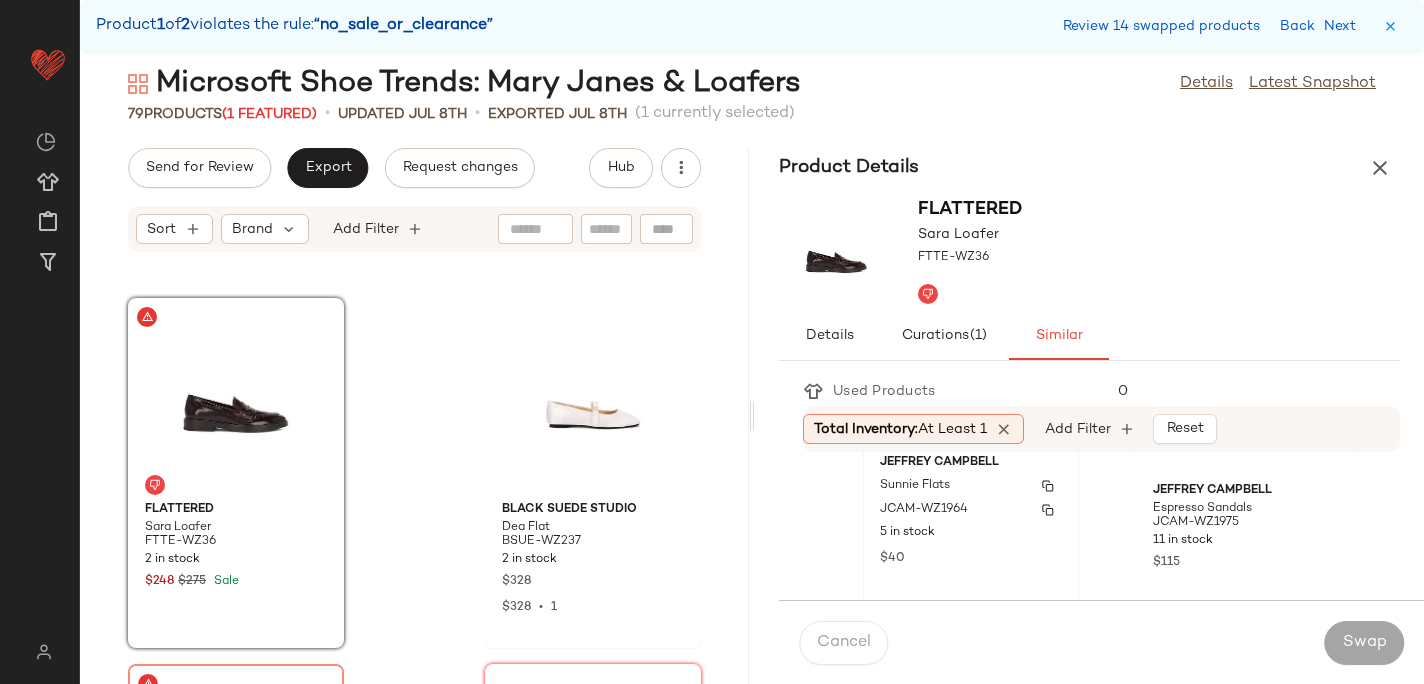 click on "JCAM-WZ1964" at bounding box center (971, 510) 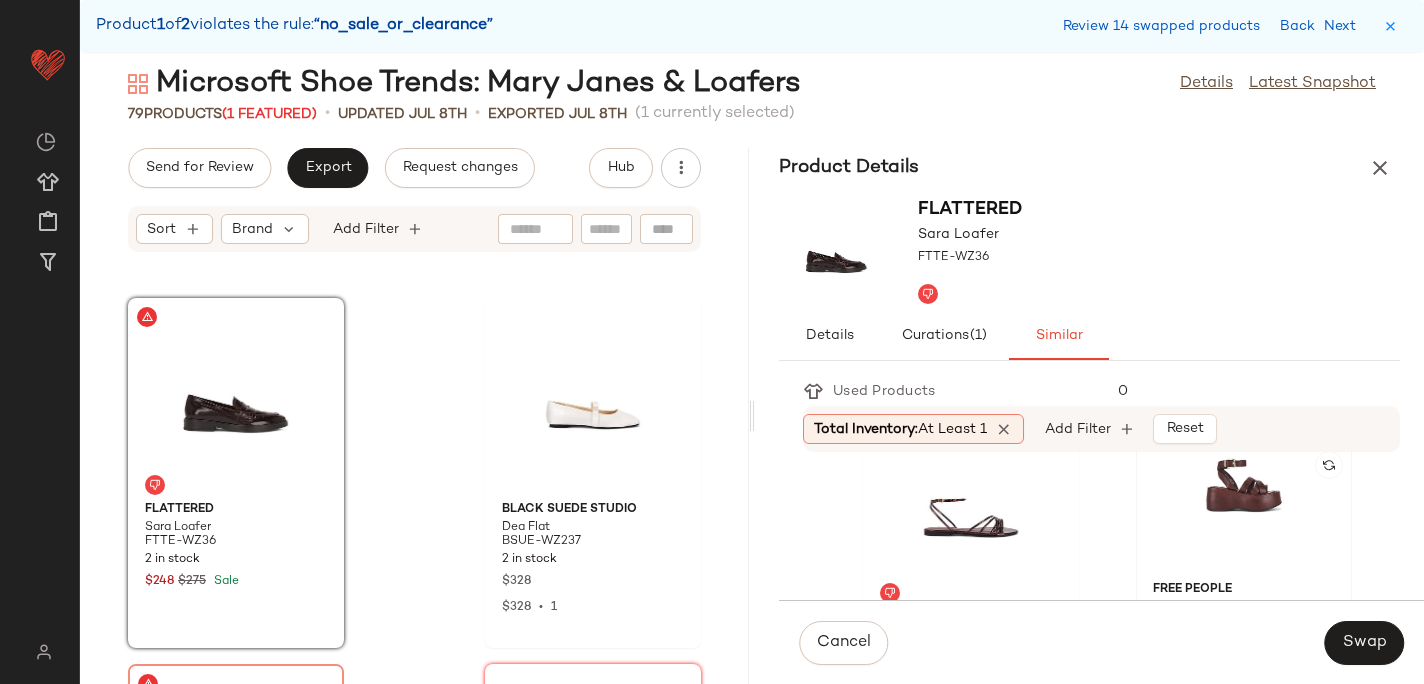 scroll, scrollTop: 3399, scrollLeft: 0, axis: vertical 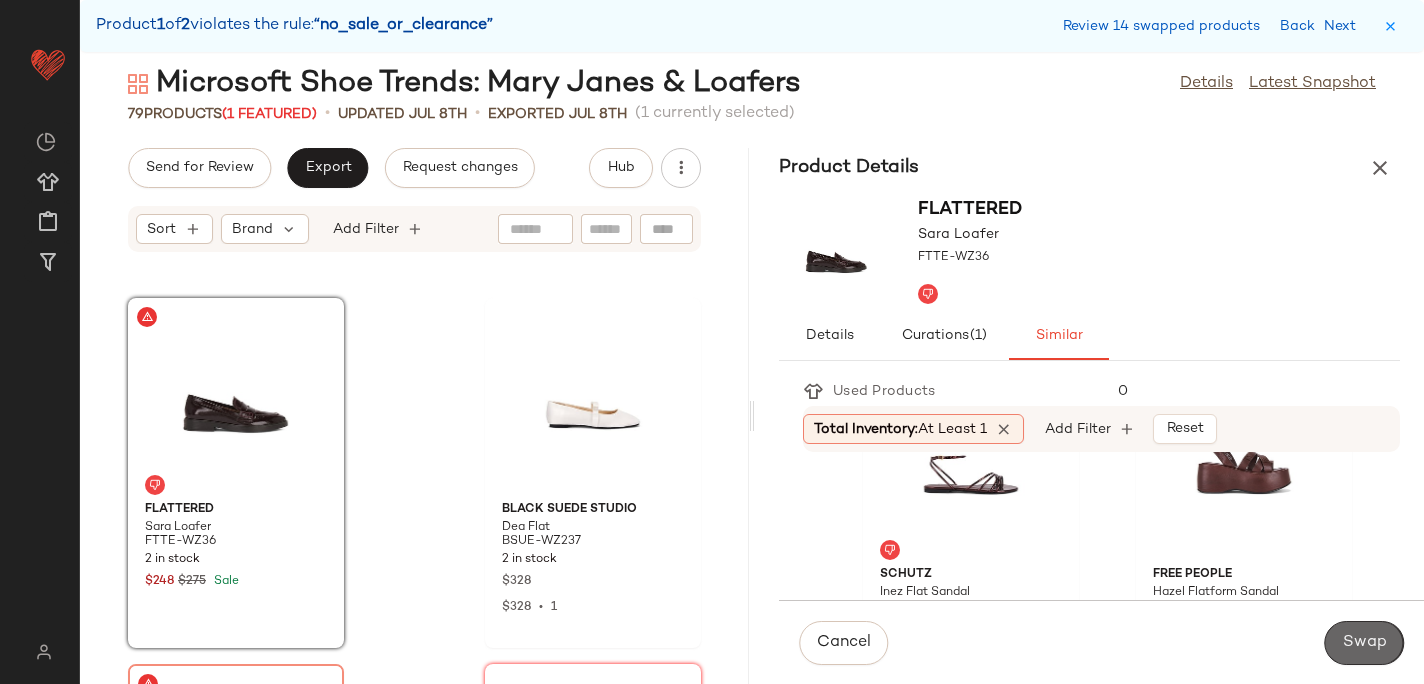click on "Swap" at bounding box center (1364, 643) 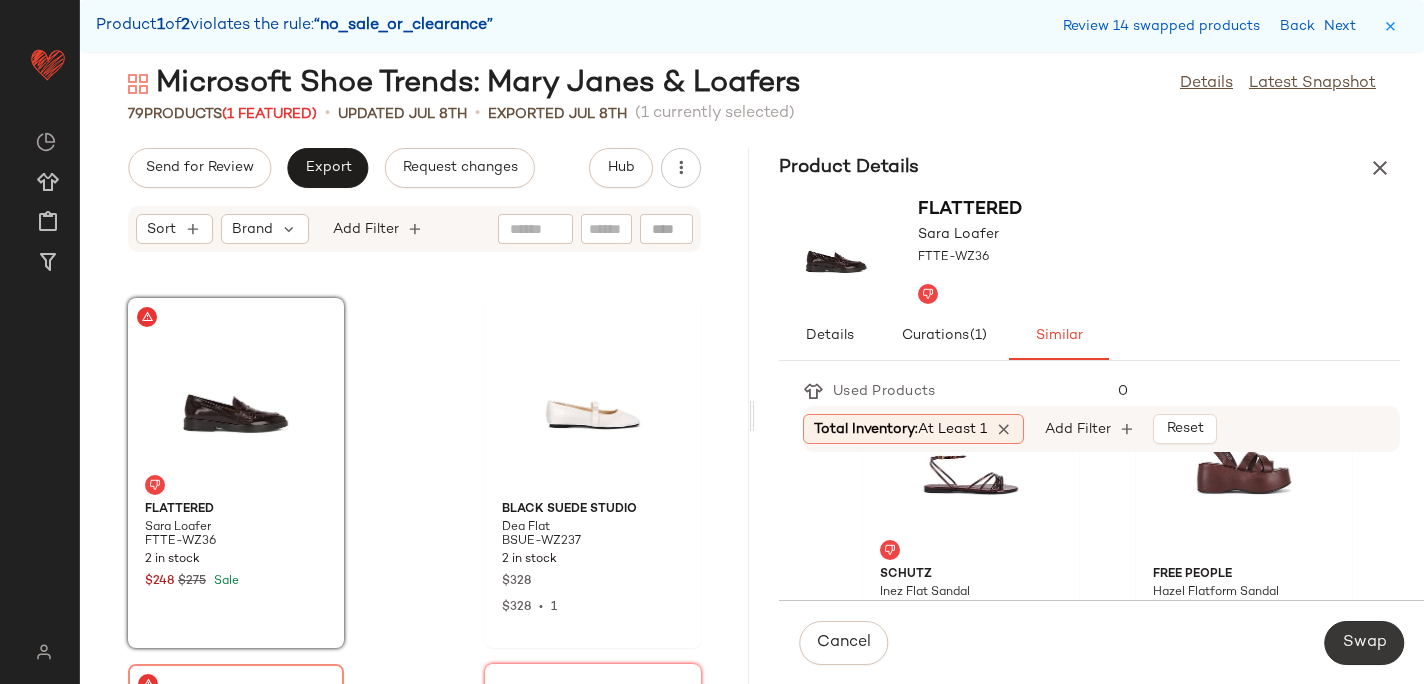 scroll, scrollTop: 12444, scrollLeft: 0, axis: vertical 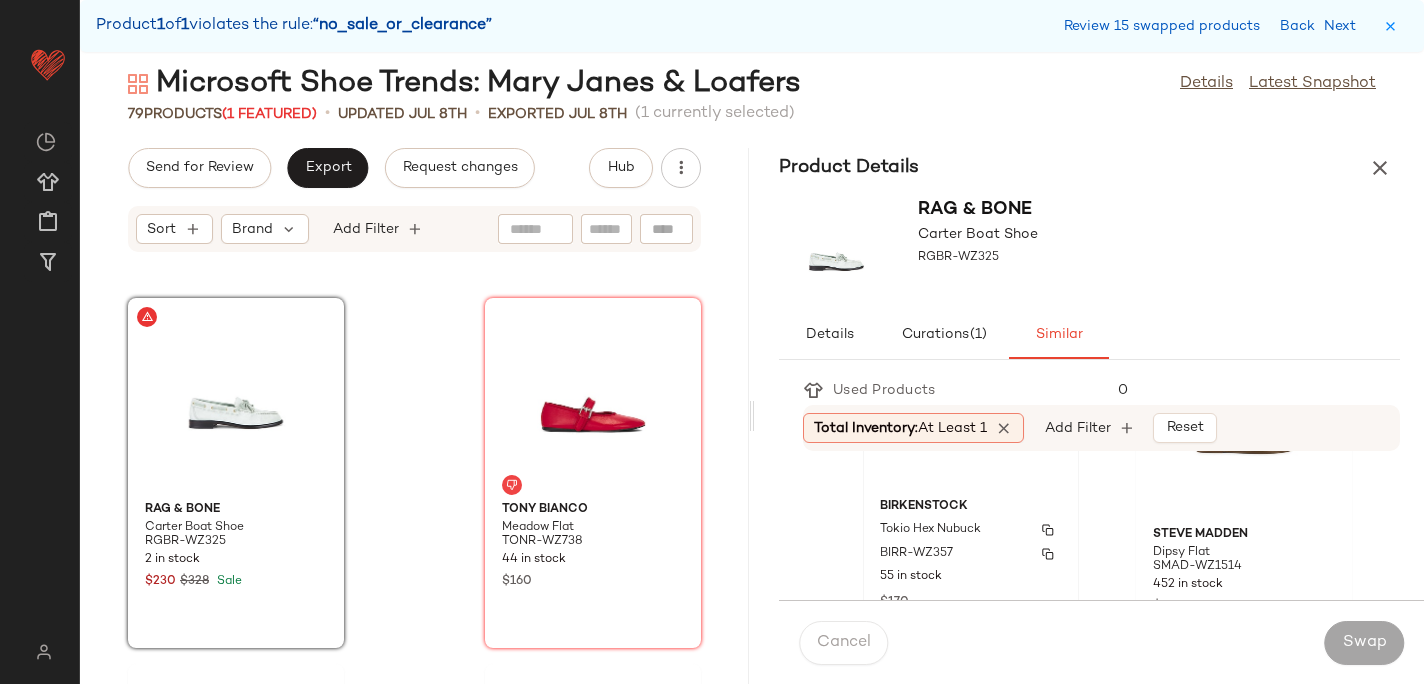 click on "BIRKENSTOCK" at bounding box center (971, 507) 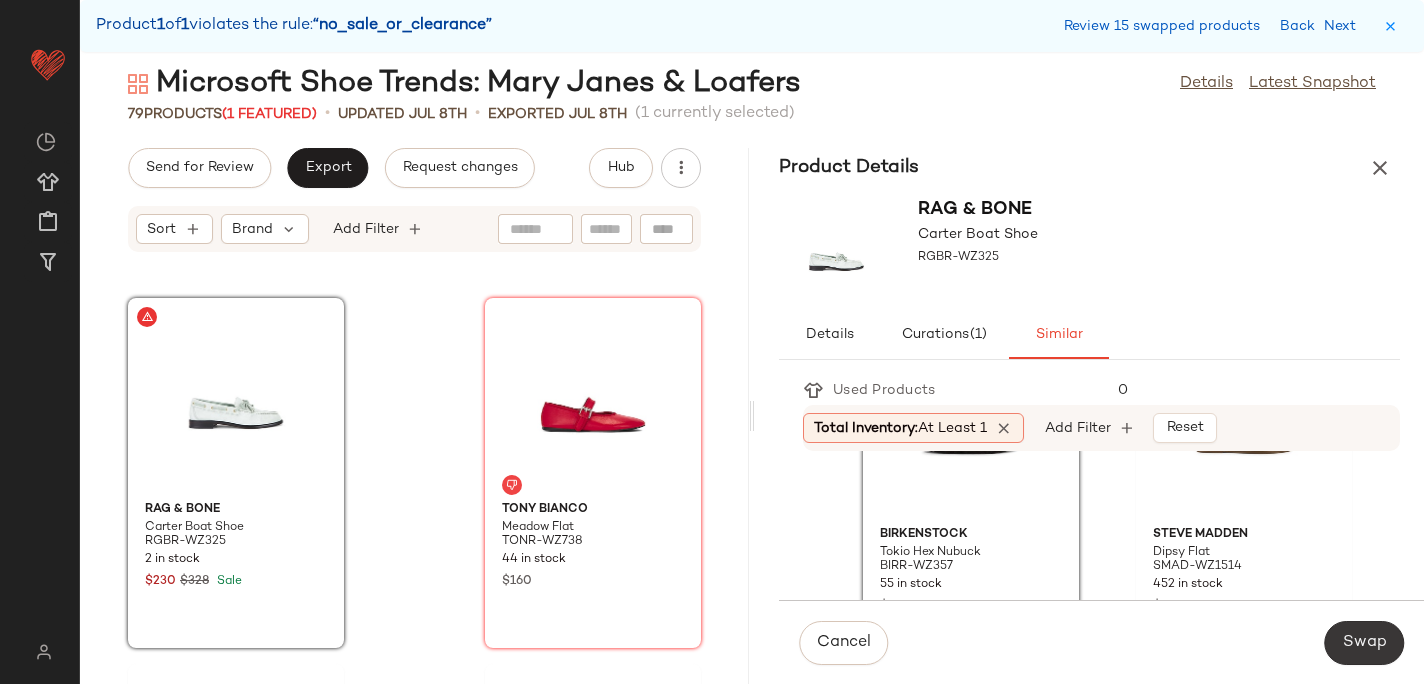 click on "Swap" 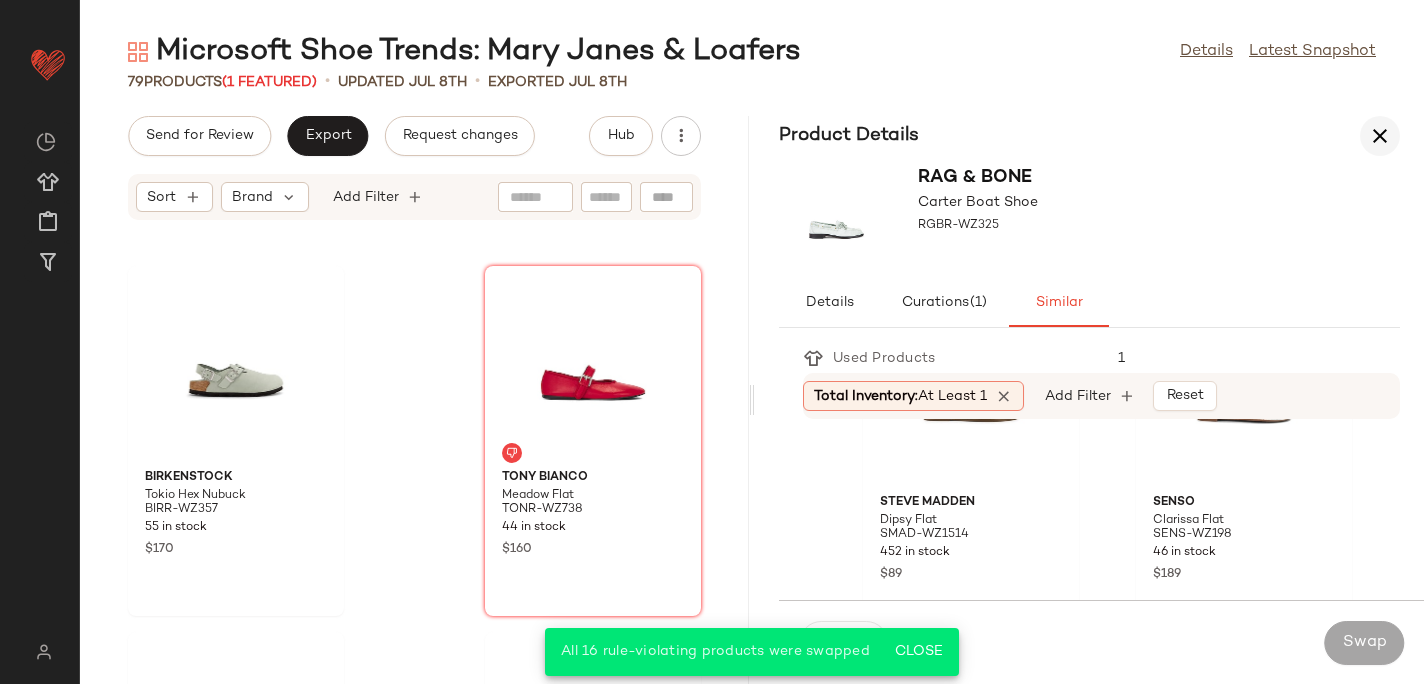 click at bounding box center [1380, 136] 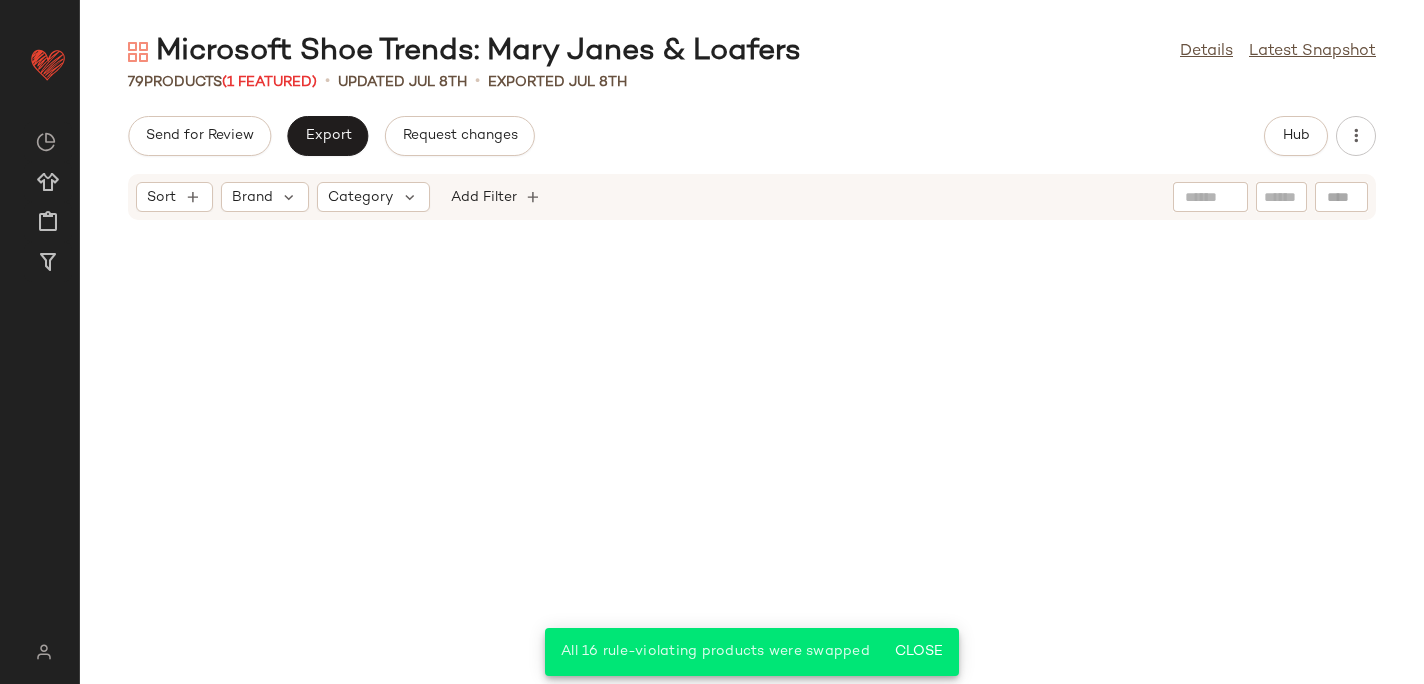 scroll, scrollTop: 5422, scrollLeft: 0, axis: vertical 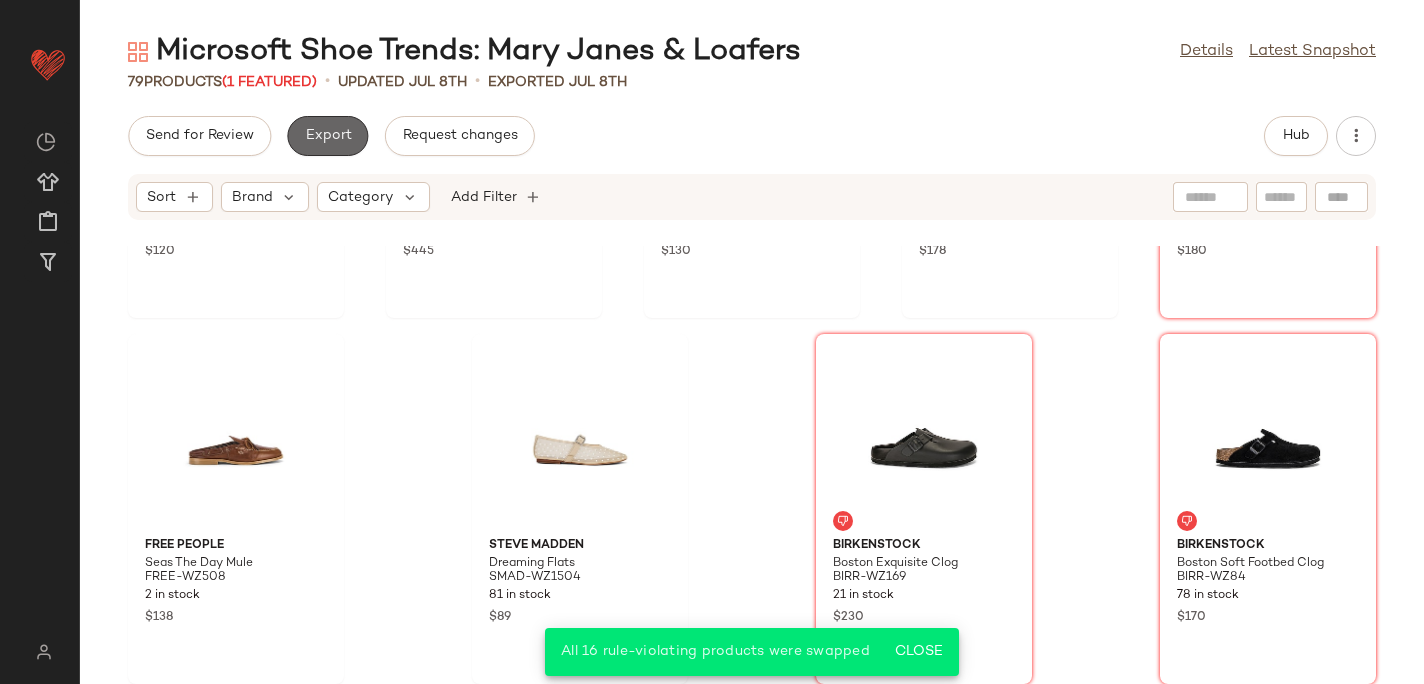 click on "Export" 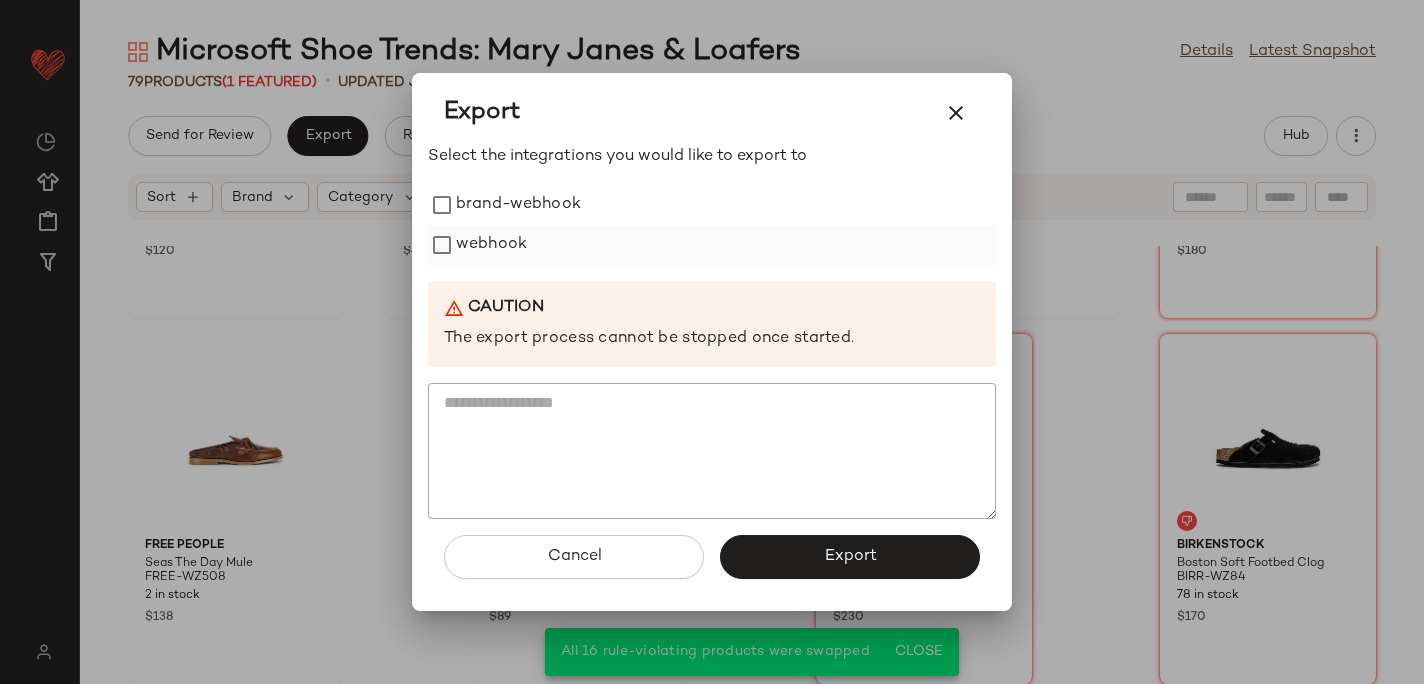 click on "webhook" at bounding box center (491, 245) 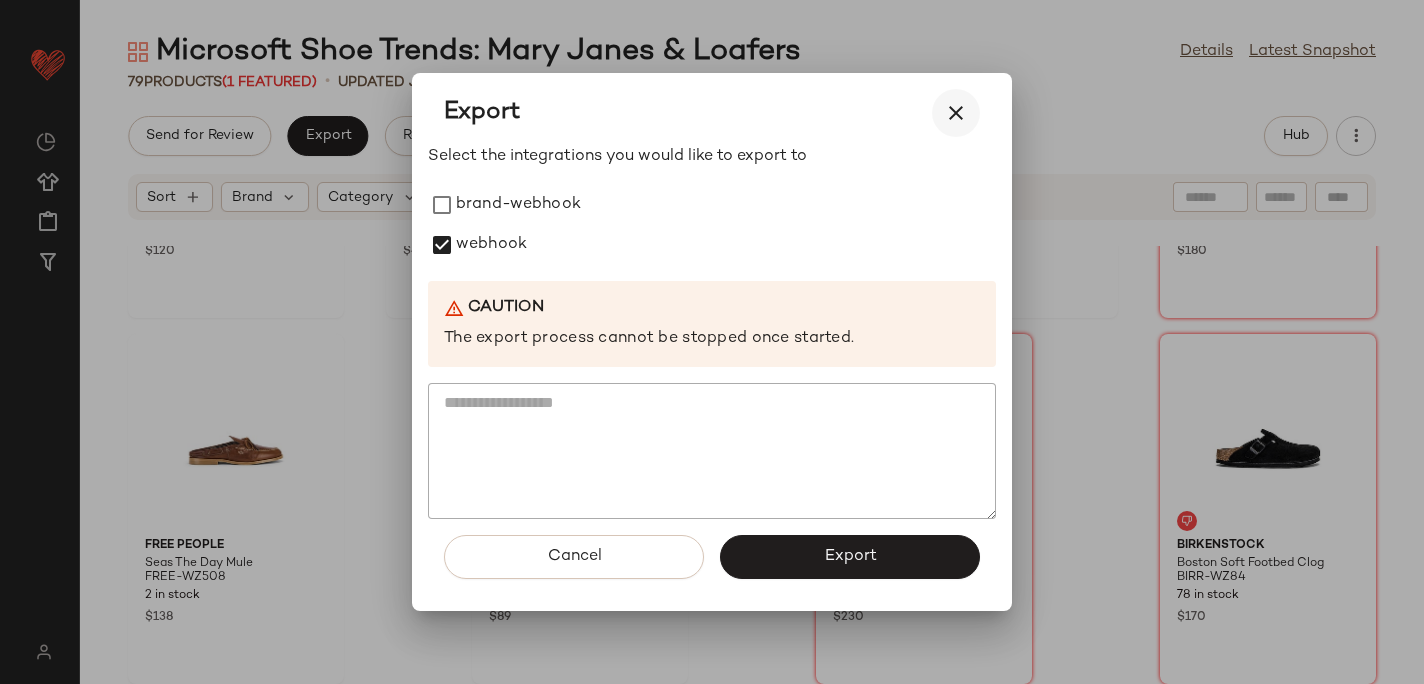 click at bounding box center [956, 113] 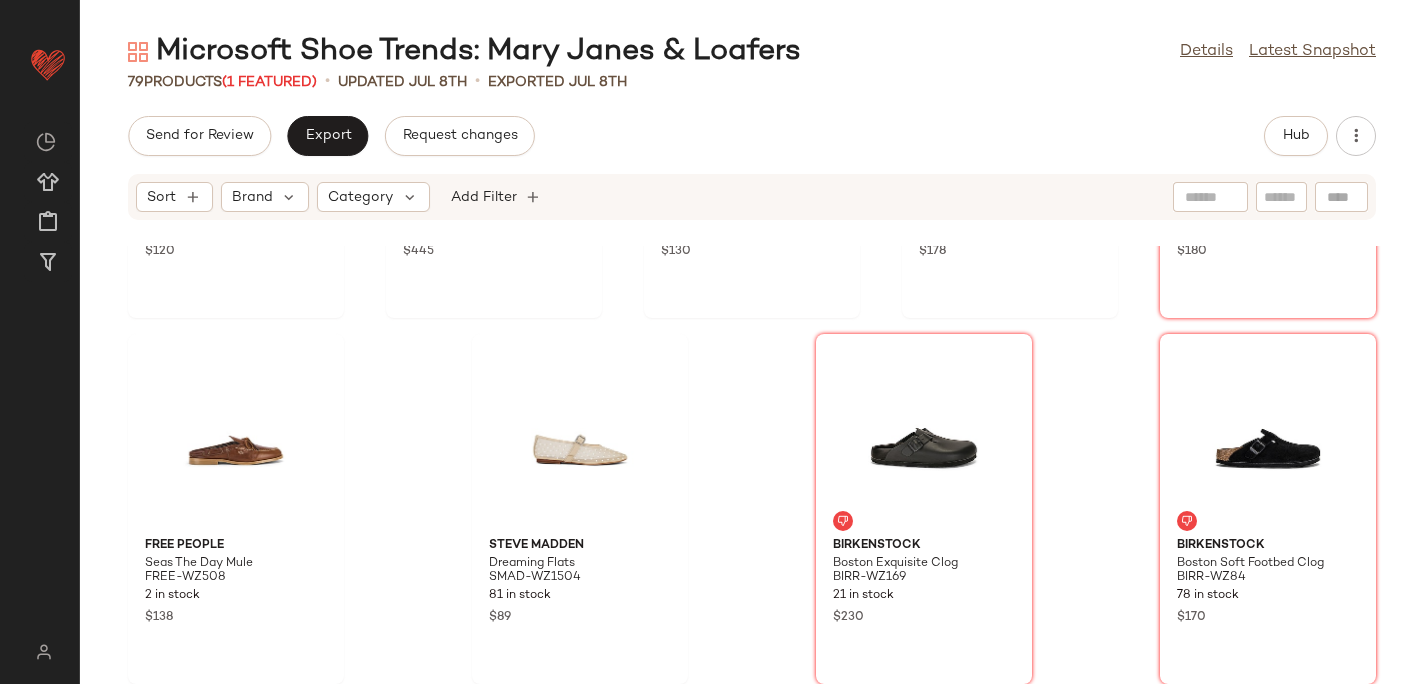 click on "Sort  Brand  Category  Add Filter" at bounding box center (752, 197) 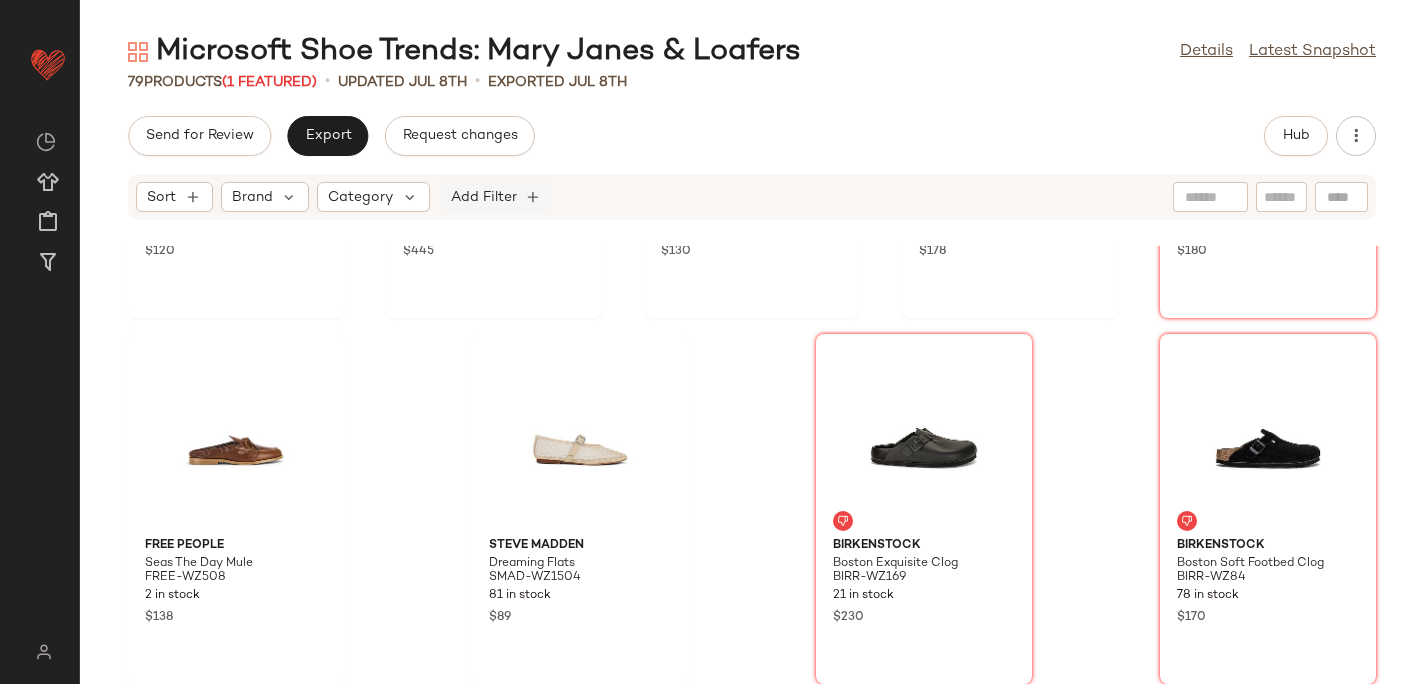 click on "Add Filter" at bounding box center (484, 197) 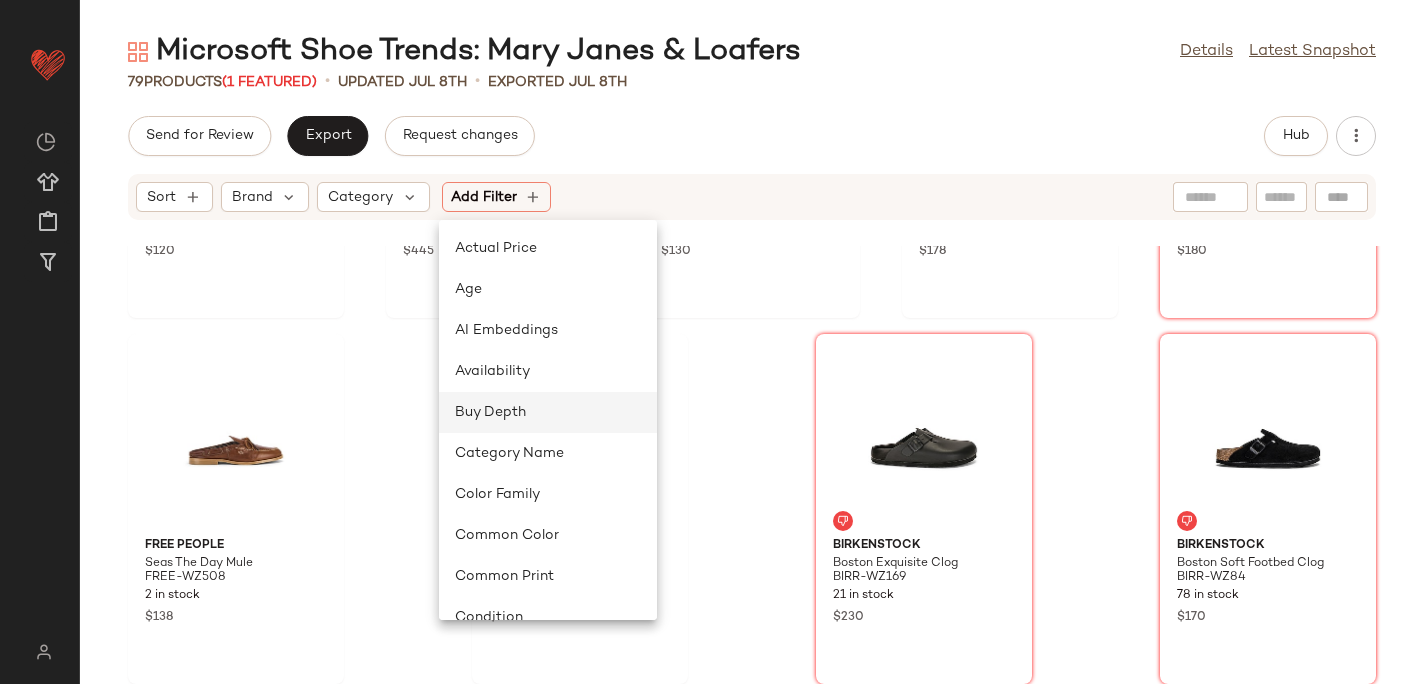 scroll, scrollTop: 887, scrollLeft: 0, axis: vertical 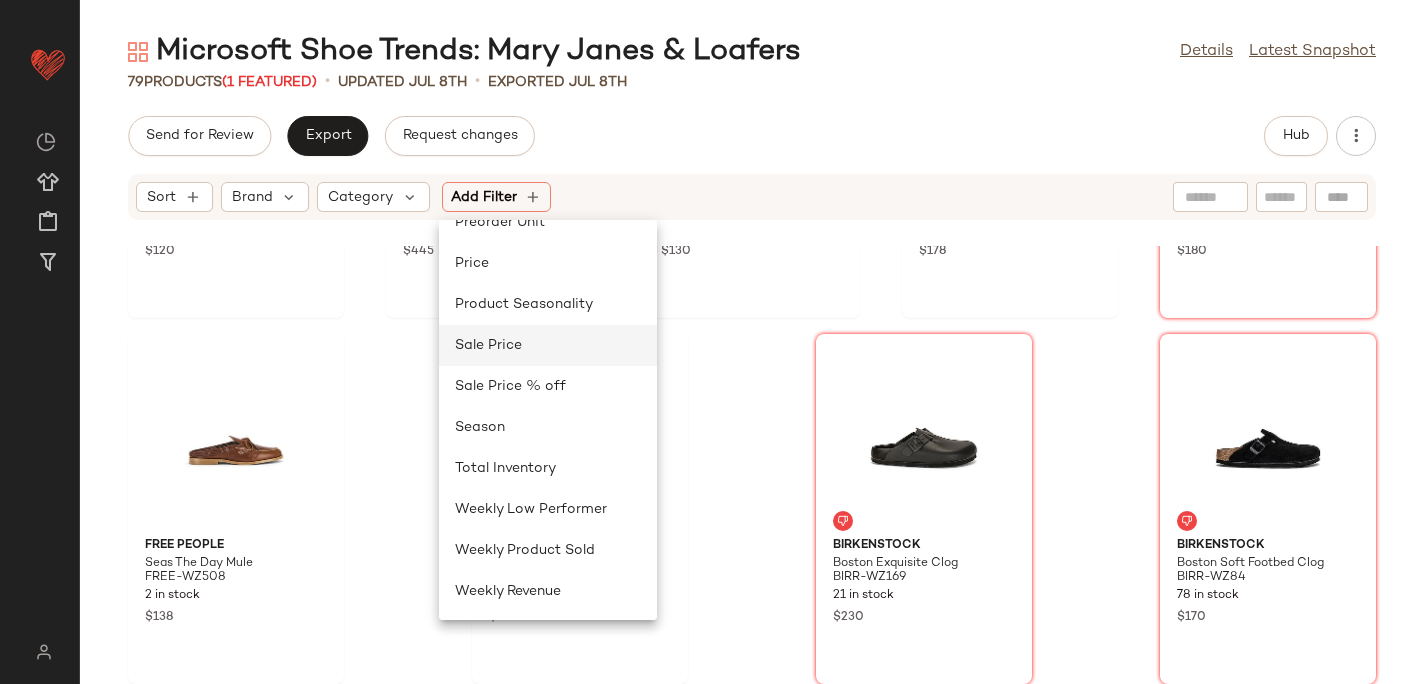 click on "Sale Price" 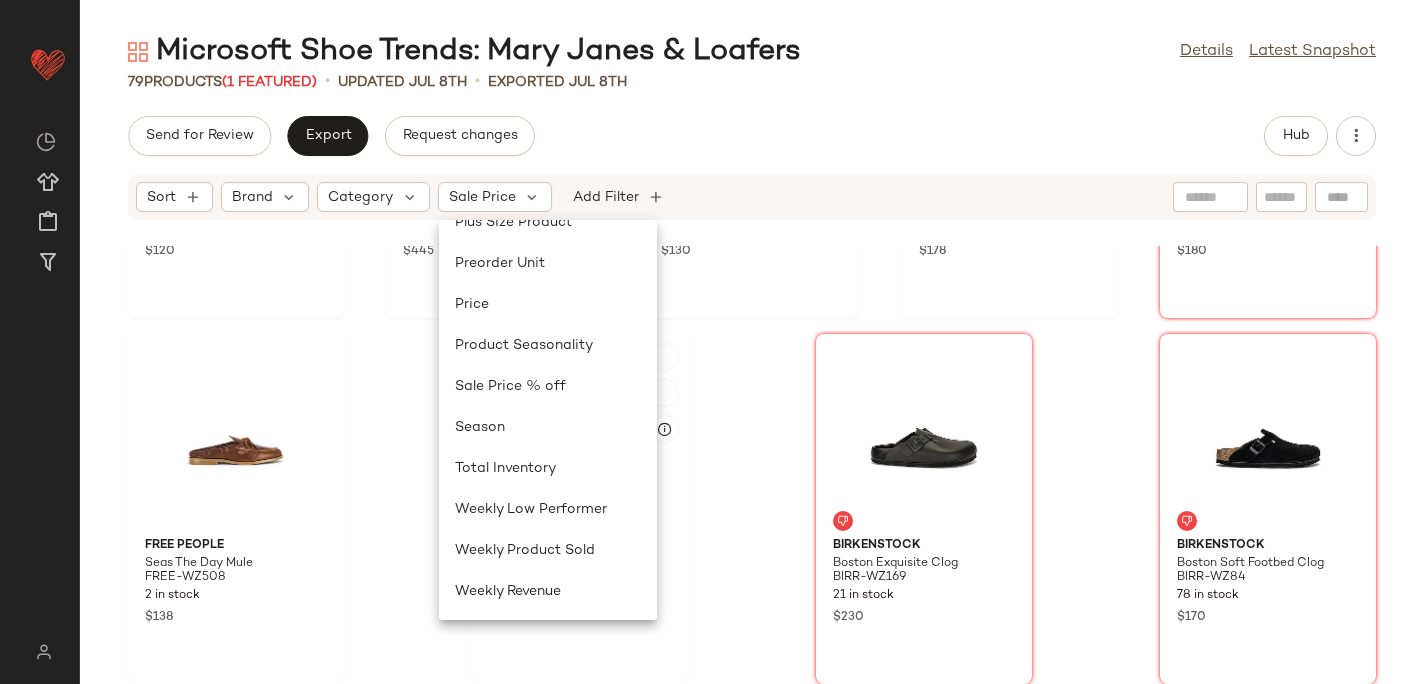 scroll, scrollTop: 846, scrollLeft: 0, axis: vertical 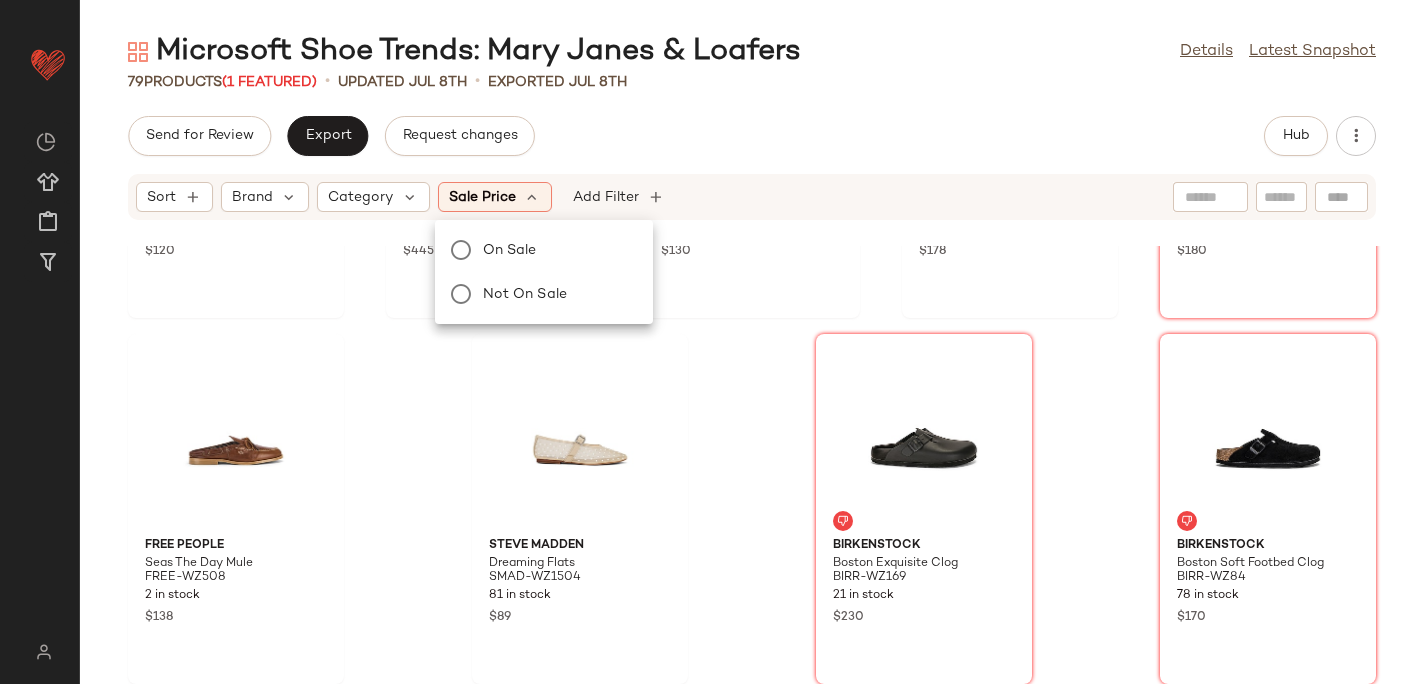click on "On sale Not on sale" 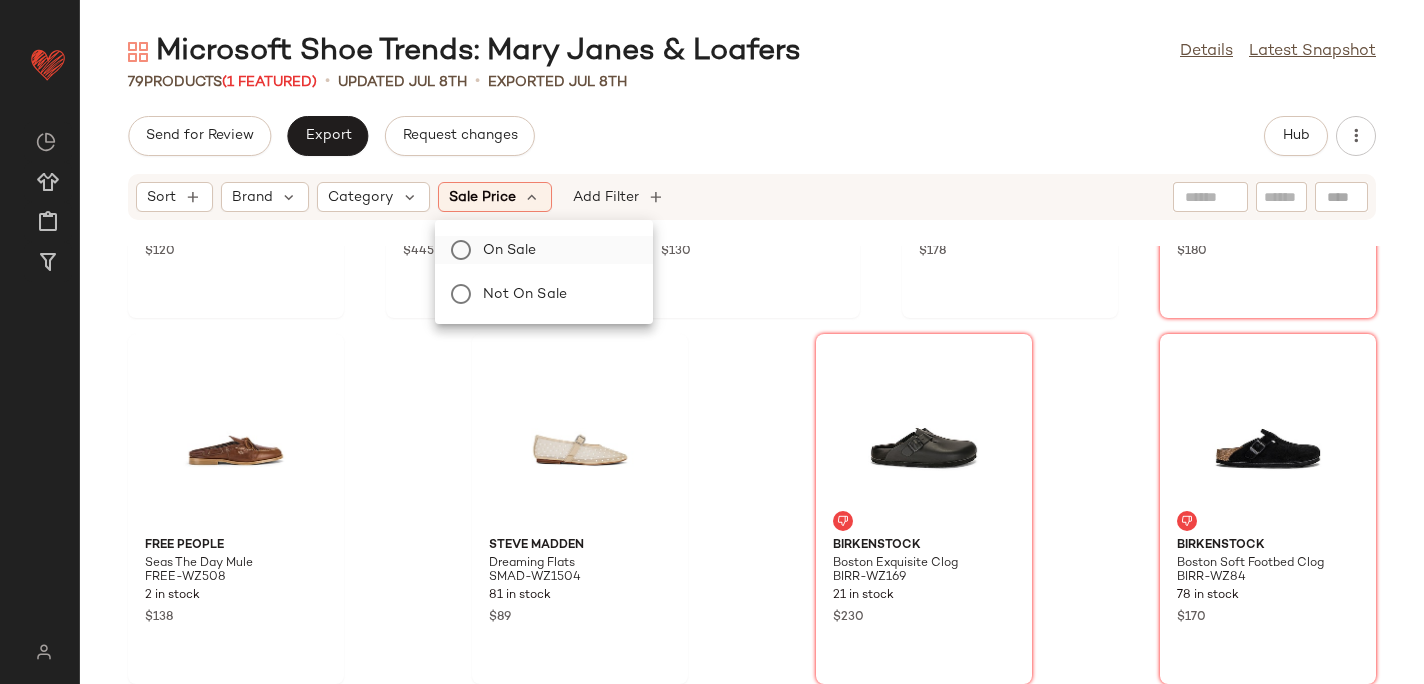 click on "On sale" 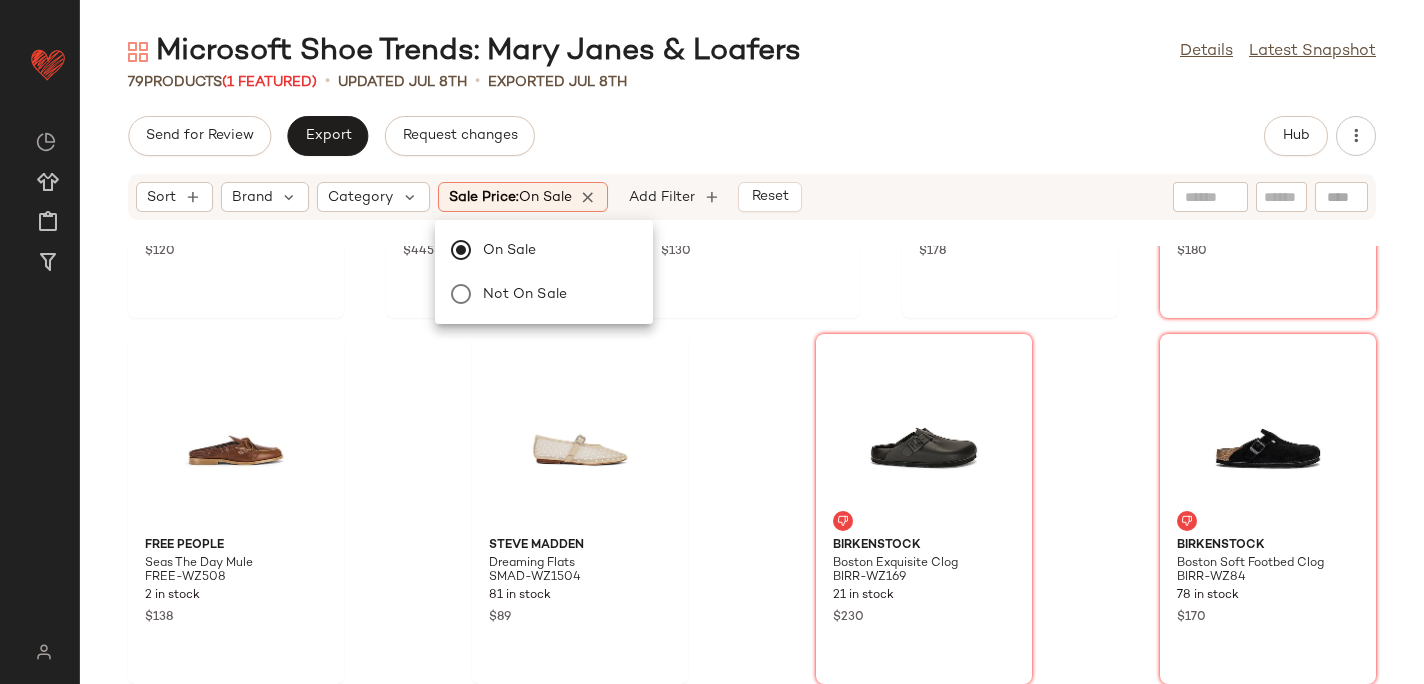 click on "Send for Review   Export   Request changes   Hub" 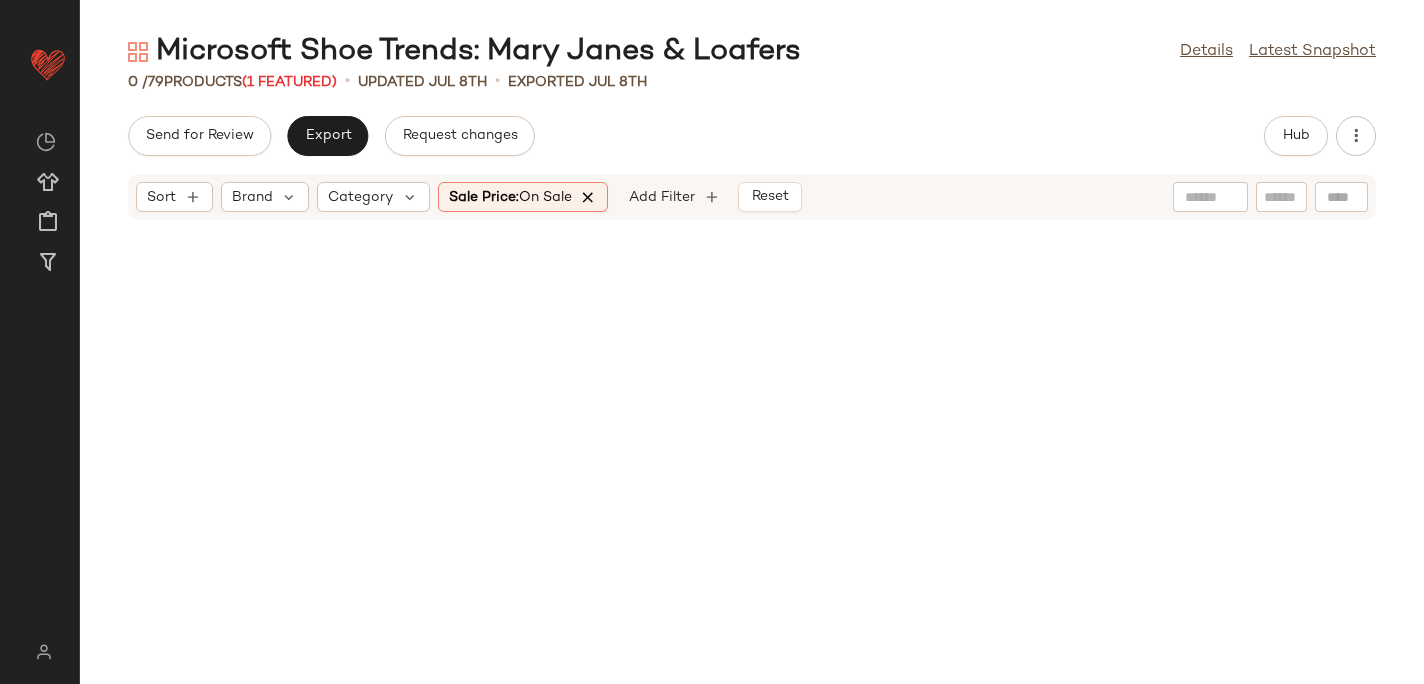 click at bounding box center (589, 197) 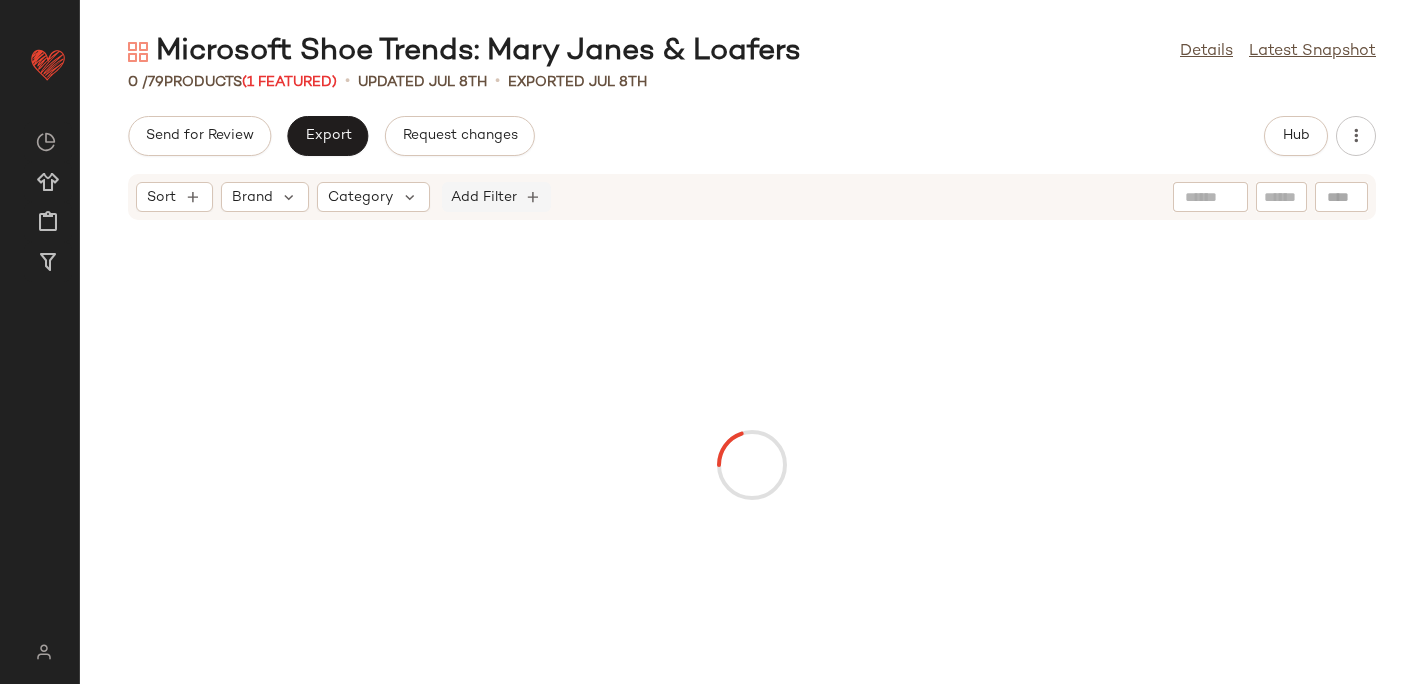 click on "Add Filter" at bounding box center [484, 197] 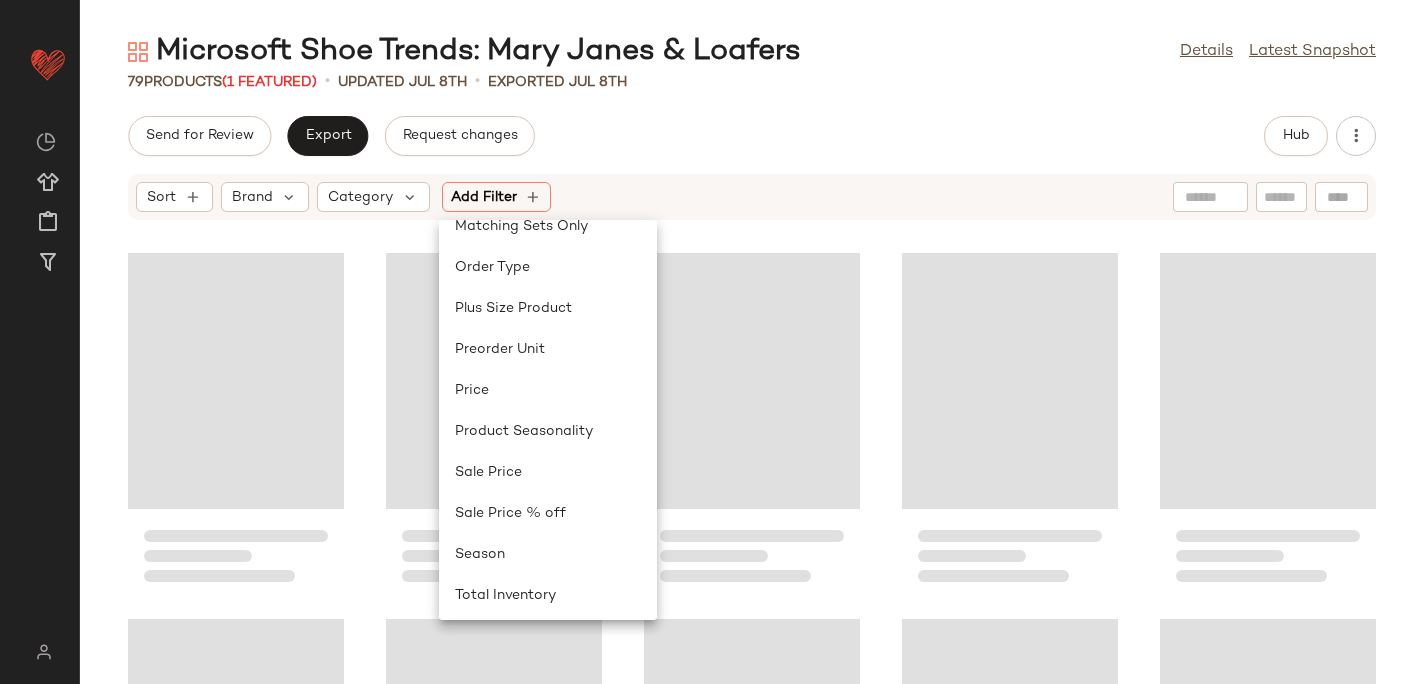 scroll, scrollTop: 887, scrollLeft: 0, axis: vertical 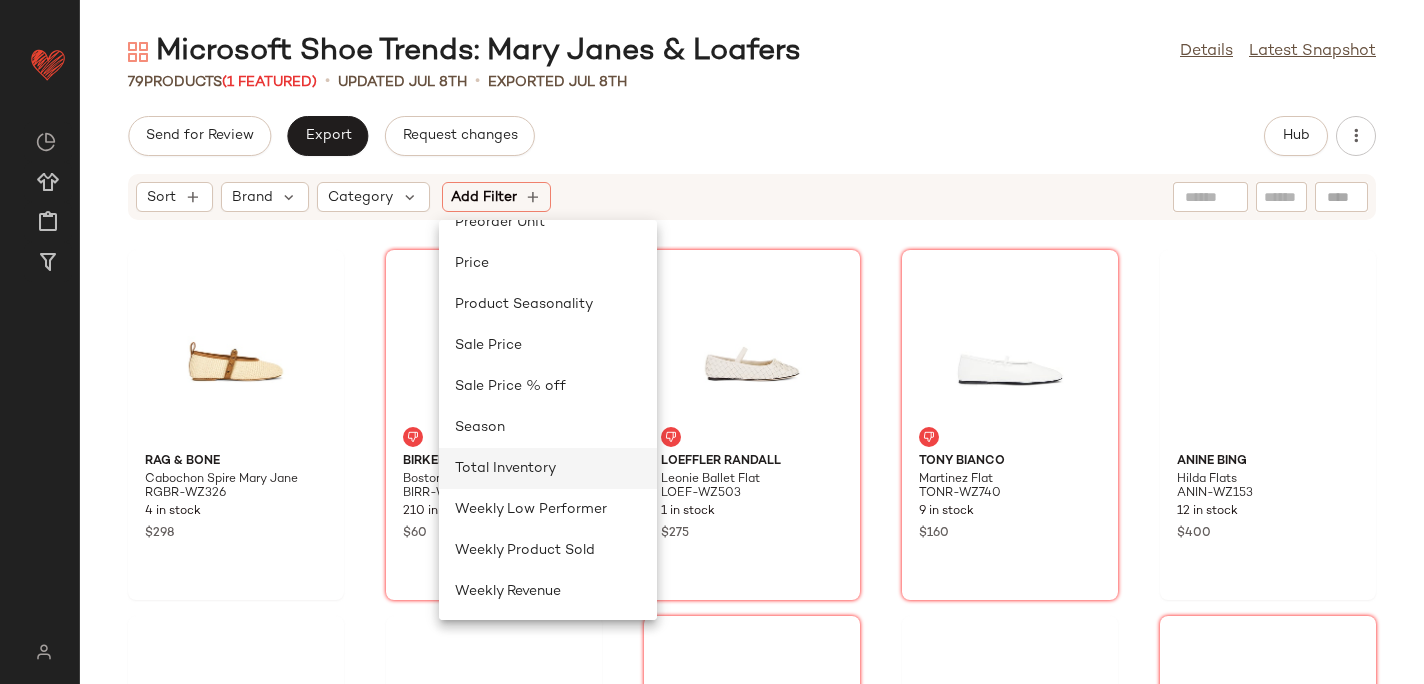 click on "Total Inventory" 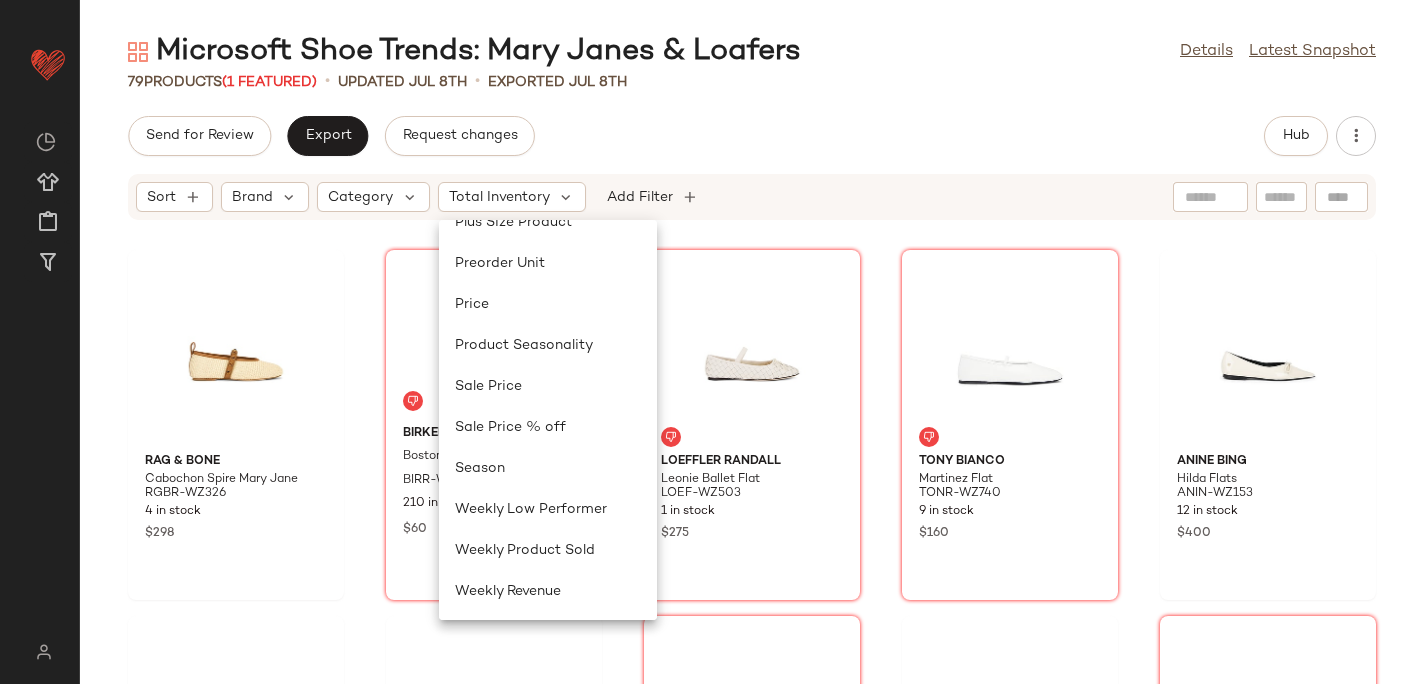 scroll, scrollTop: 846, scrollLeft: 0, axis: vertical 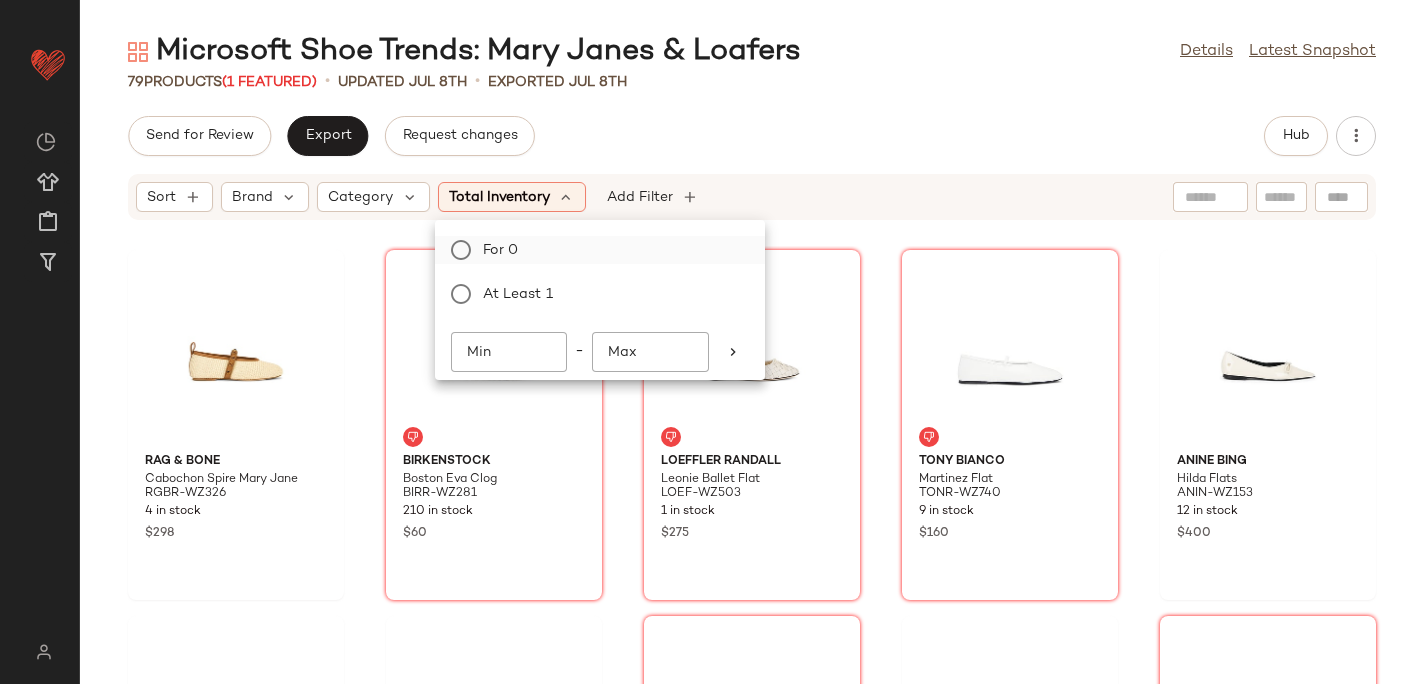 click on "For 0" 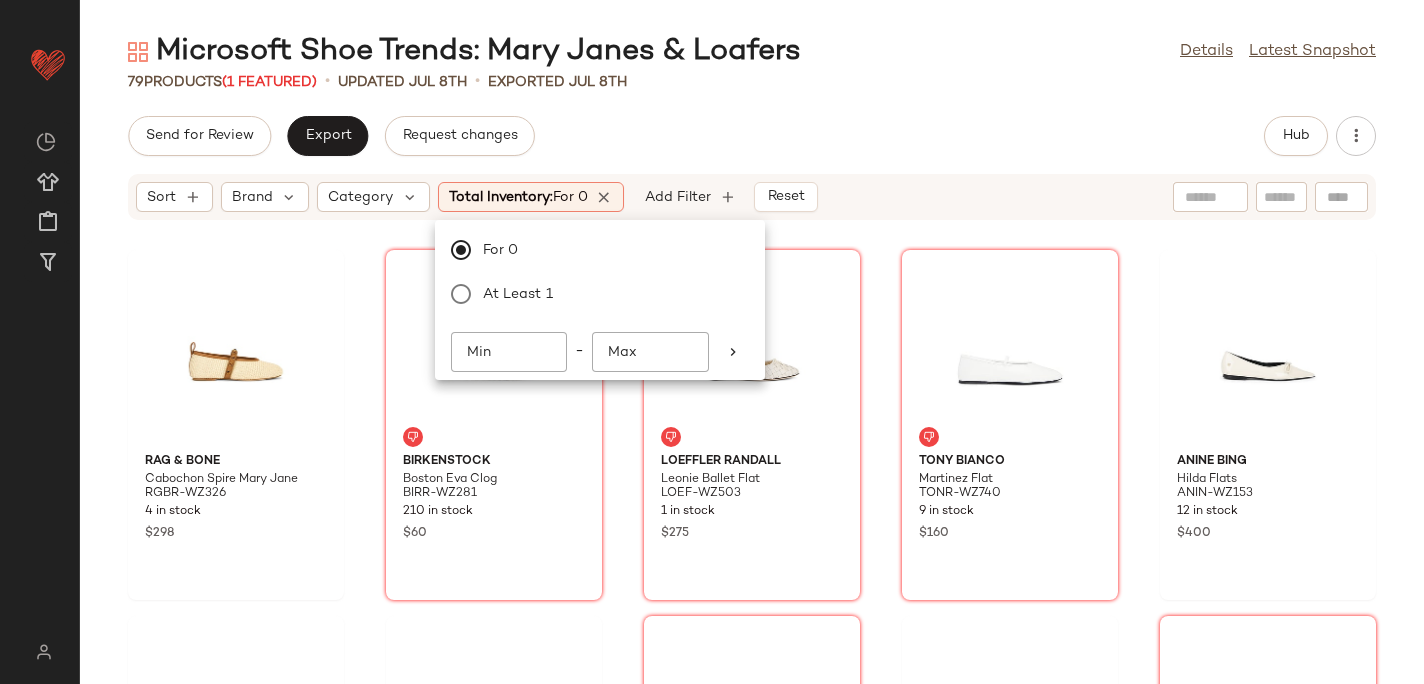 click on "Microsoft Shoe Trends: Mary Janes & Loafers" at bounding box center [464, 52] 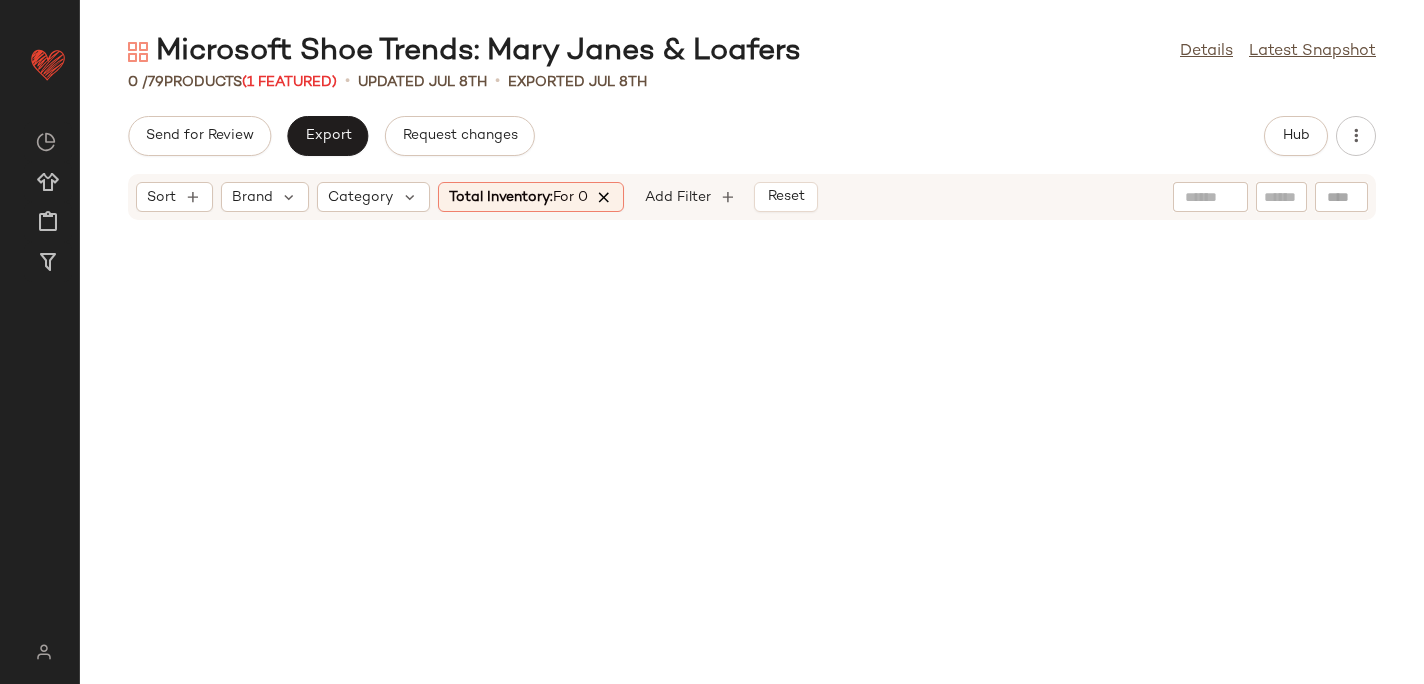 click at bounding box center (605, 197) 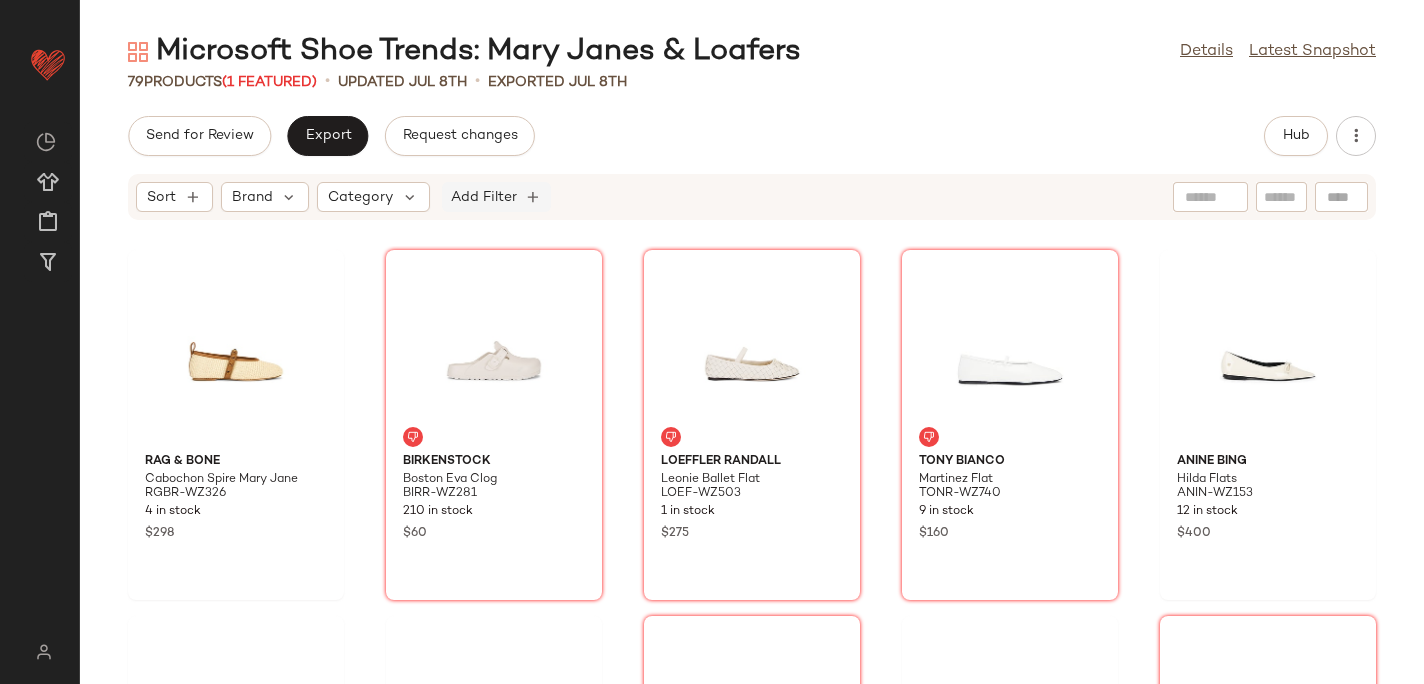 click on "Add Filter" at bounding box center (484, 197) 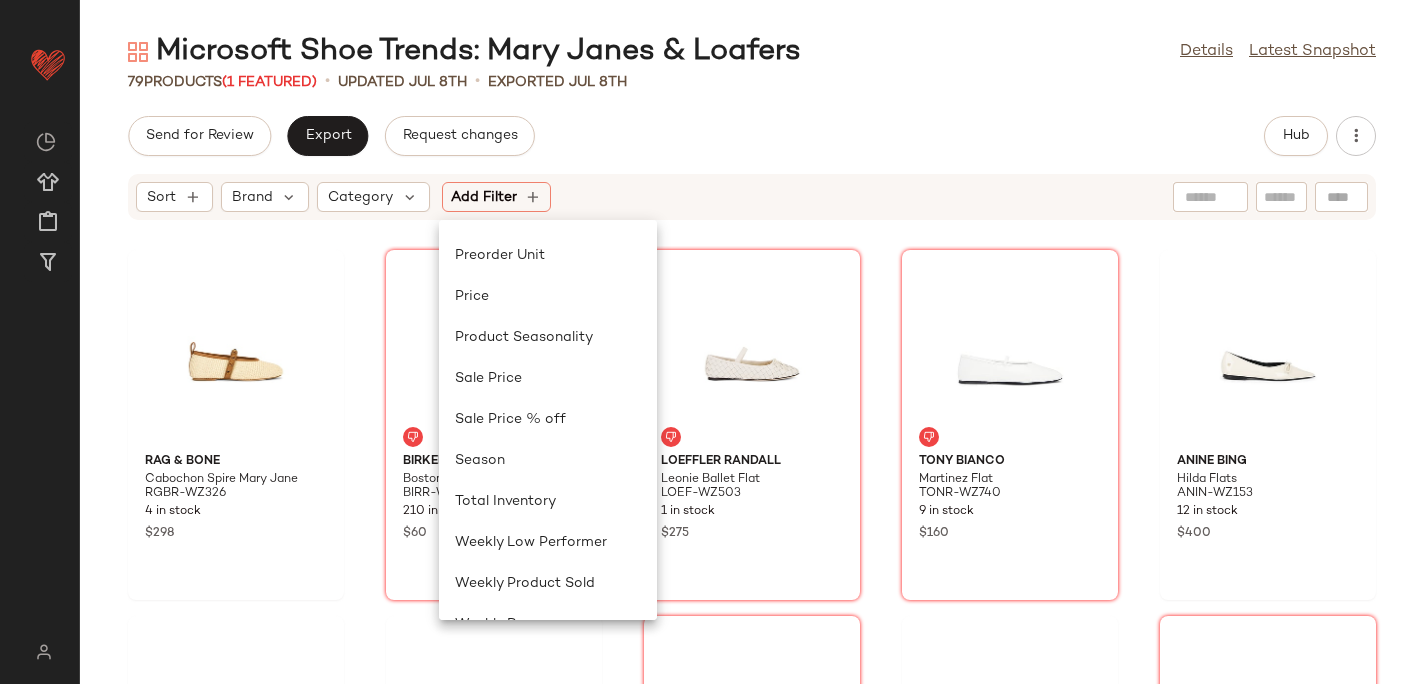 scroll, scrollTop: 887, scrollLeft: 0, axis: vertical 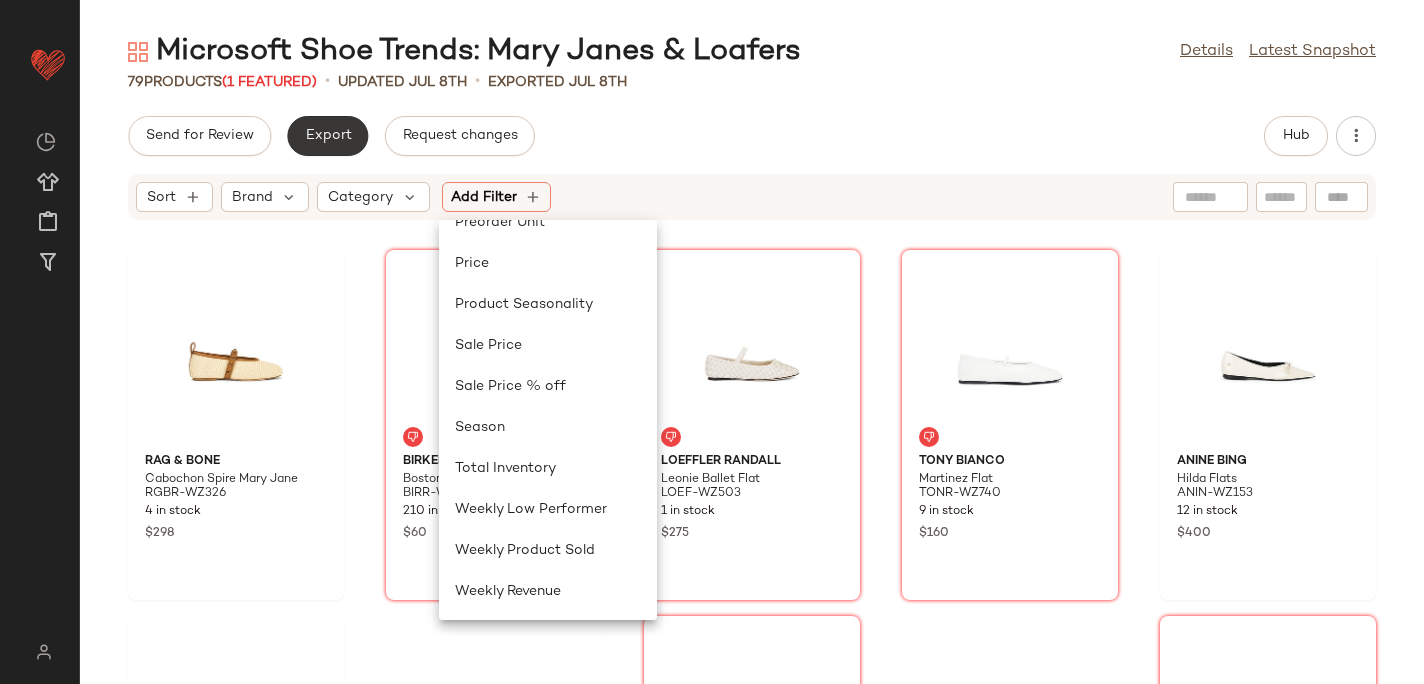 click on "Export" at bounding box center (327, 136) 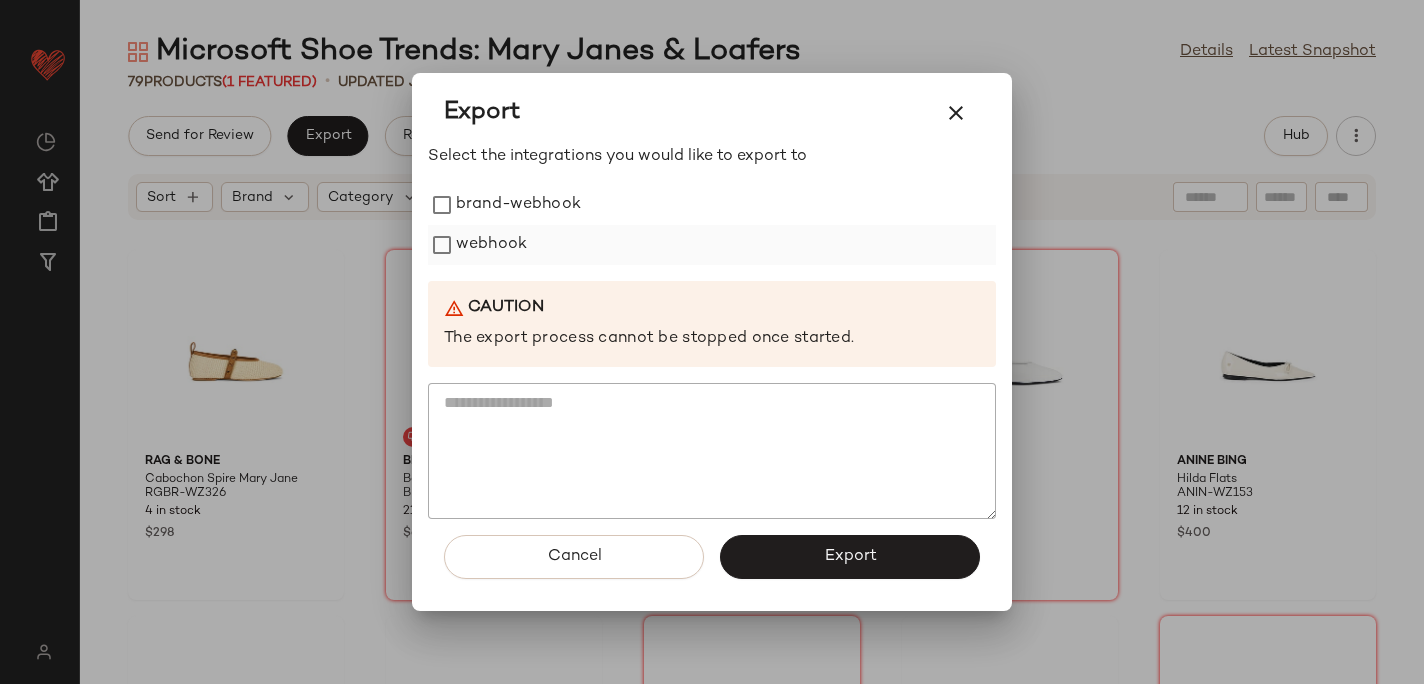 click on "webhook" at bounding box center [491, 245] 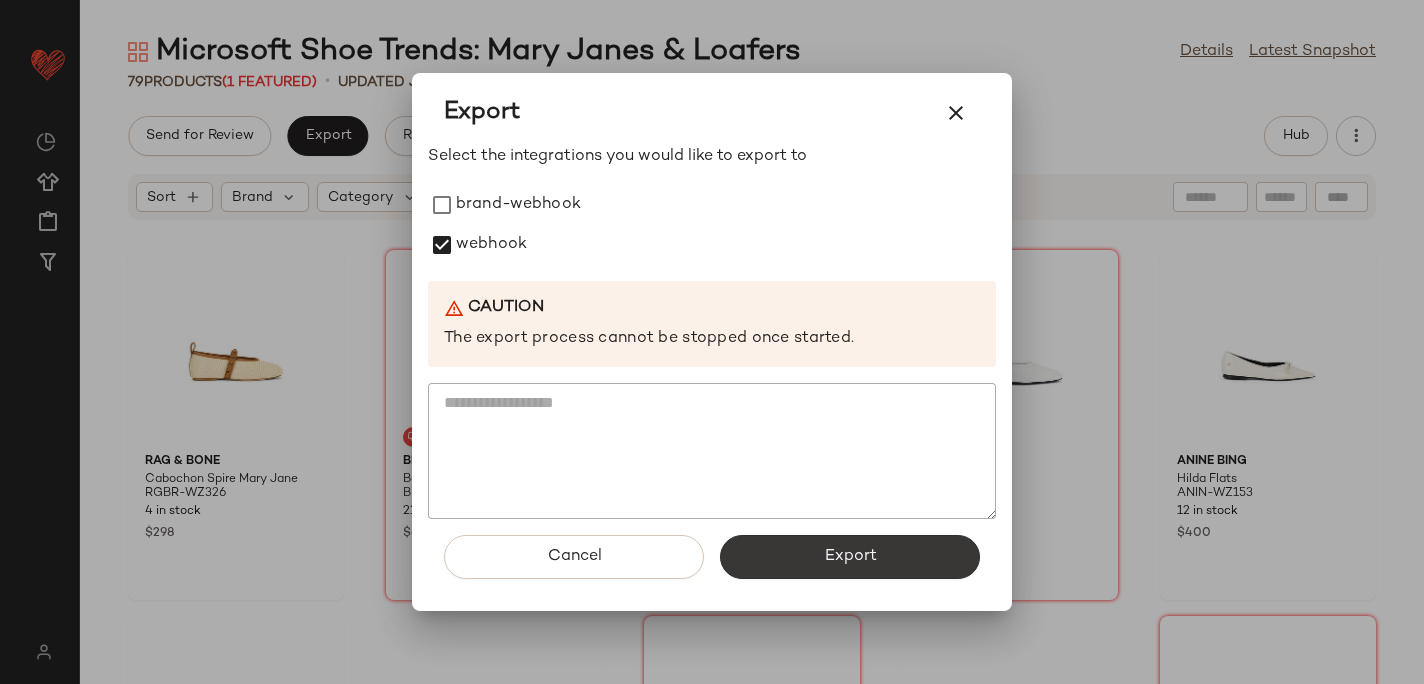 click on "Export" at bounding box center [850, 557] 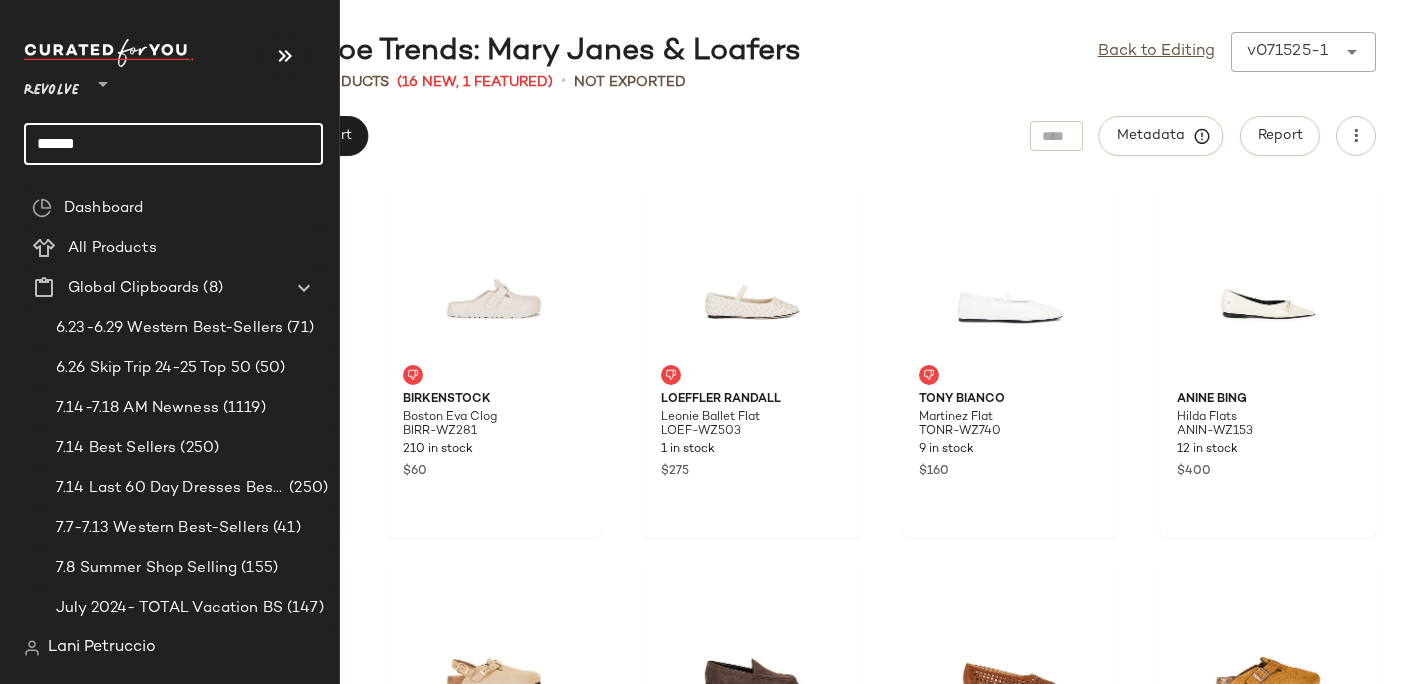 click on "******" 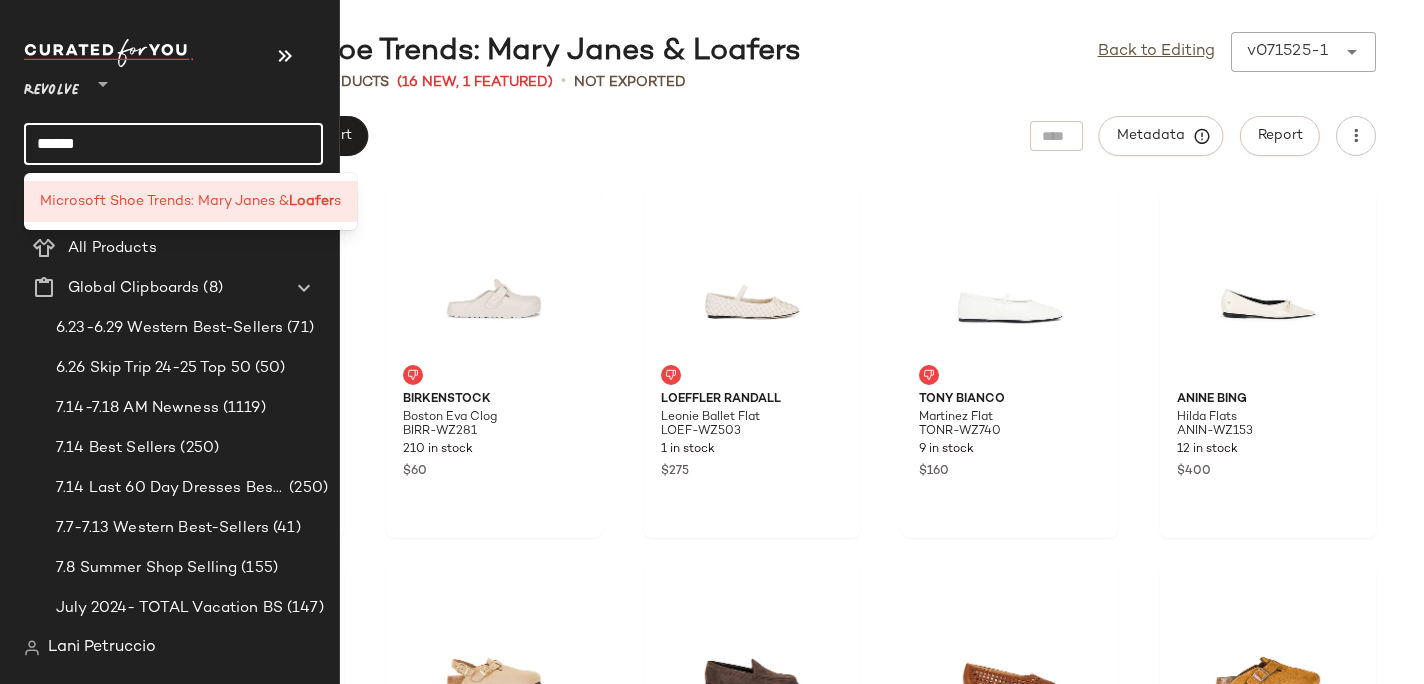click on "******" 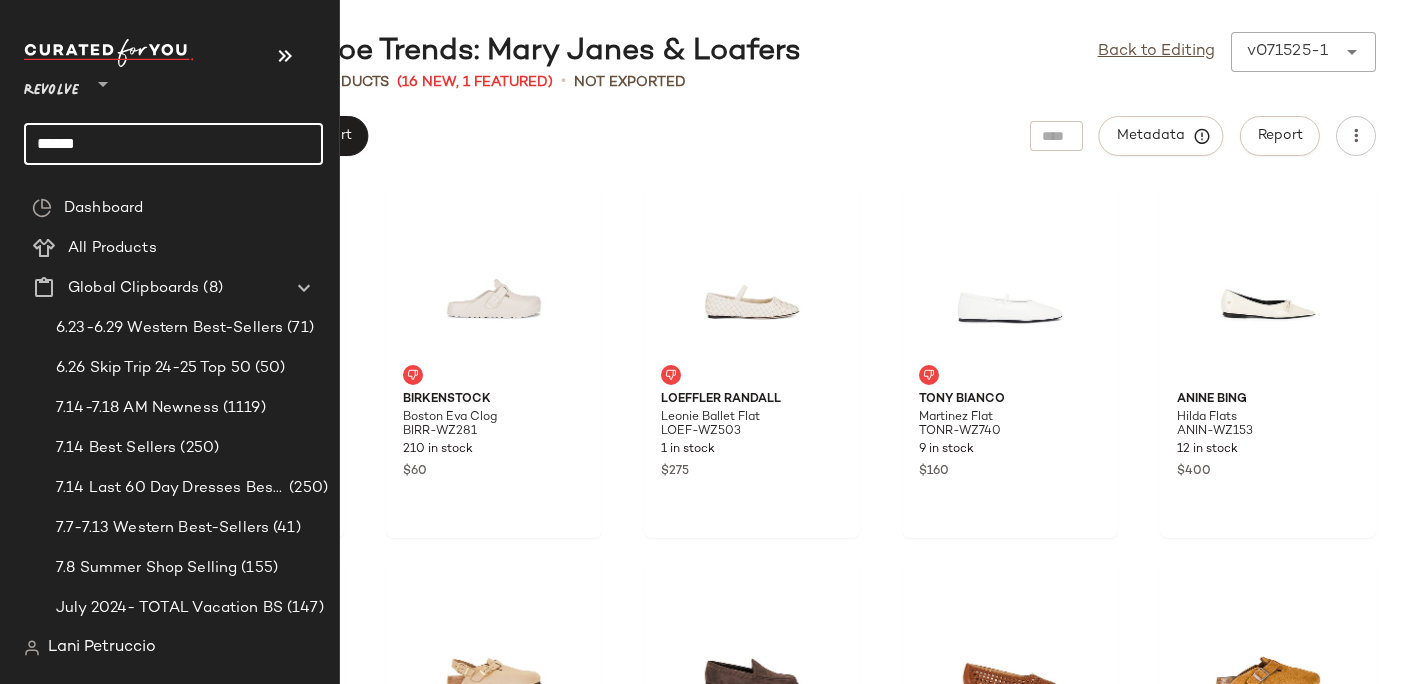 click on "******" 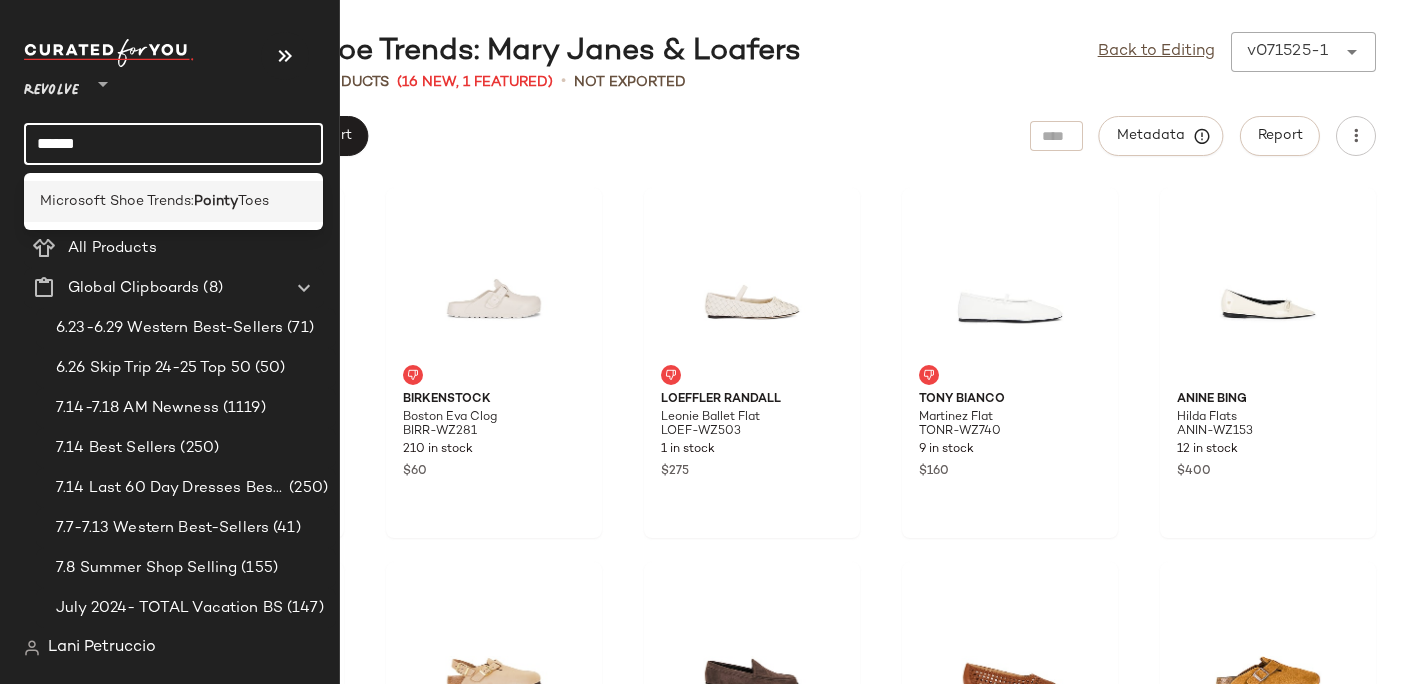type on "******" 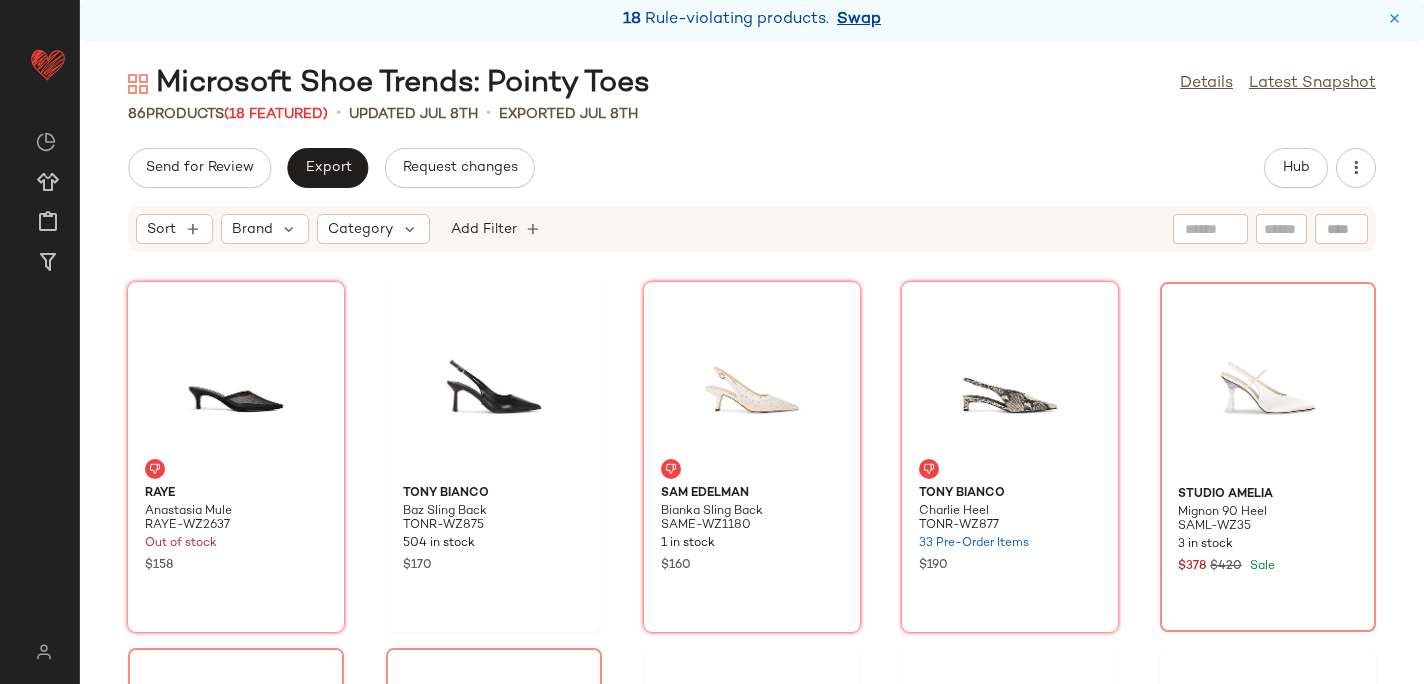click on "Swap" at bounding box center [859, 20] 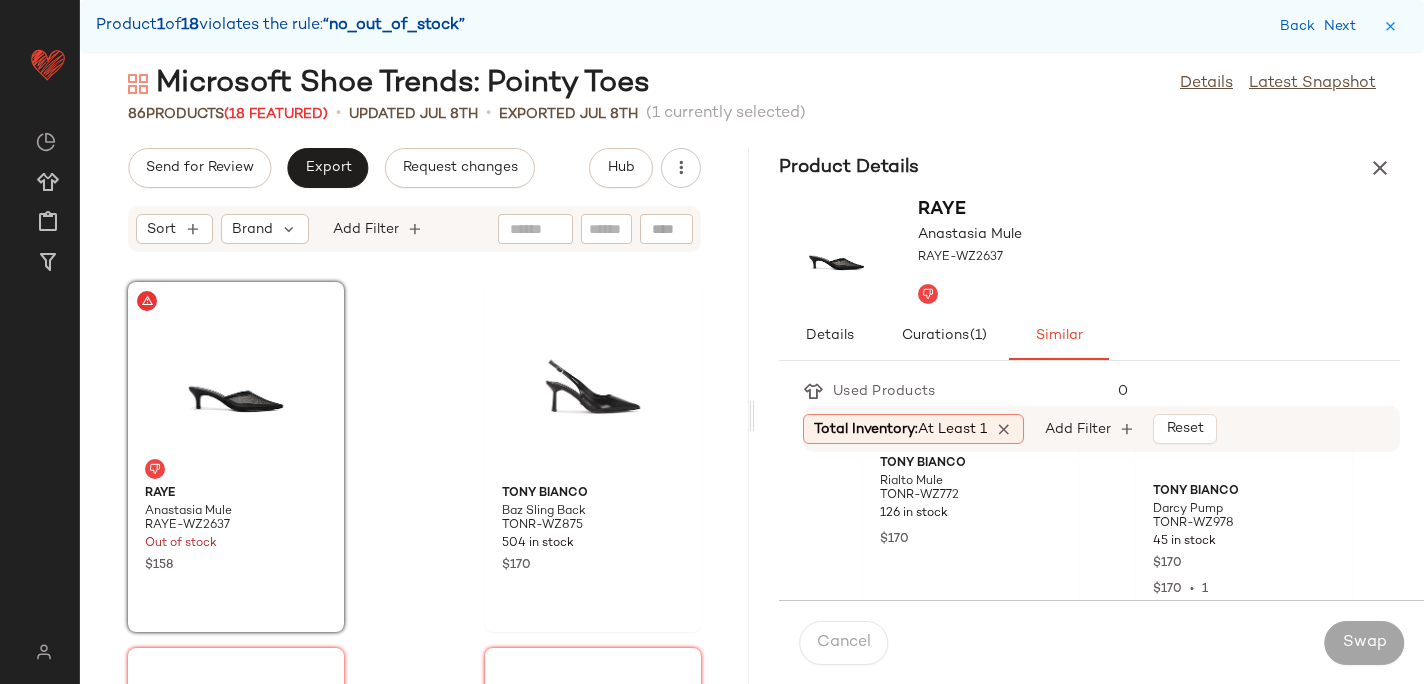 scroll, scrollTop: 560, scrollLeft: 0, axis: vertical 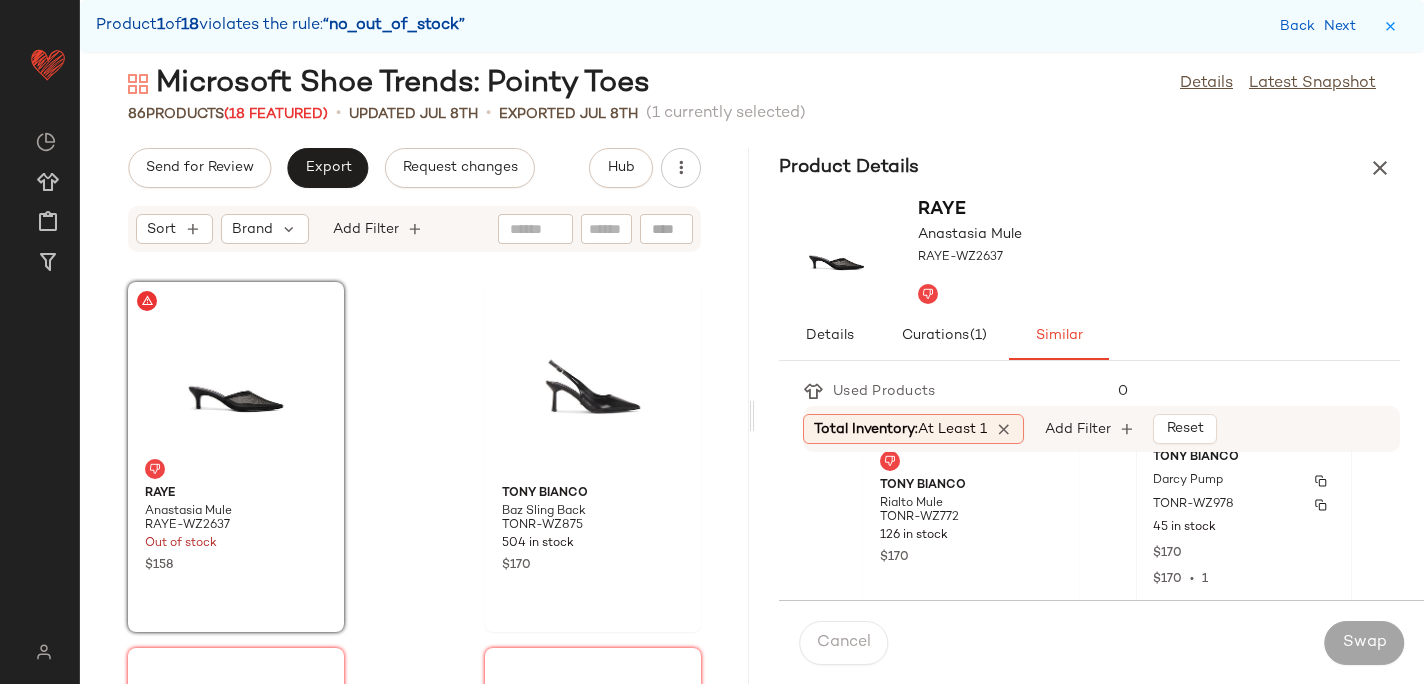 click on "Darcy Pump" at bounding box center (1244, 481) 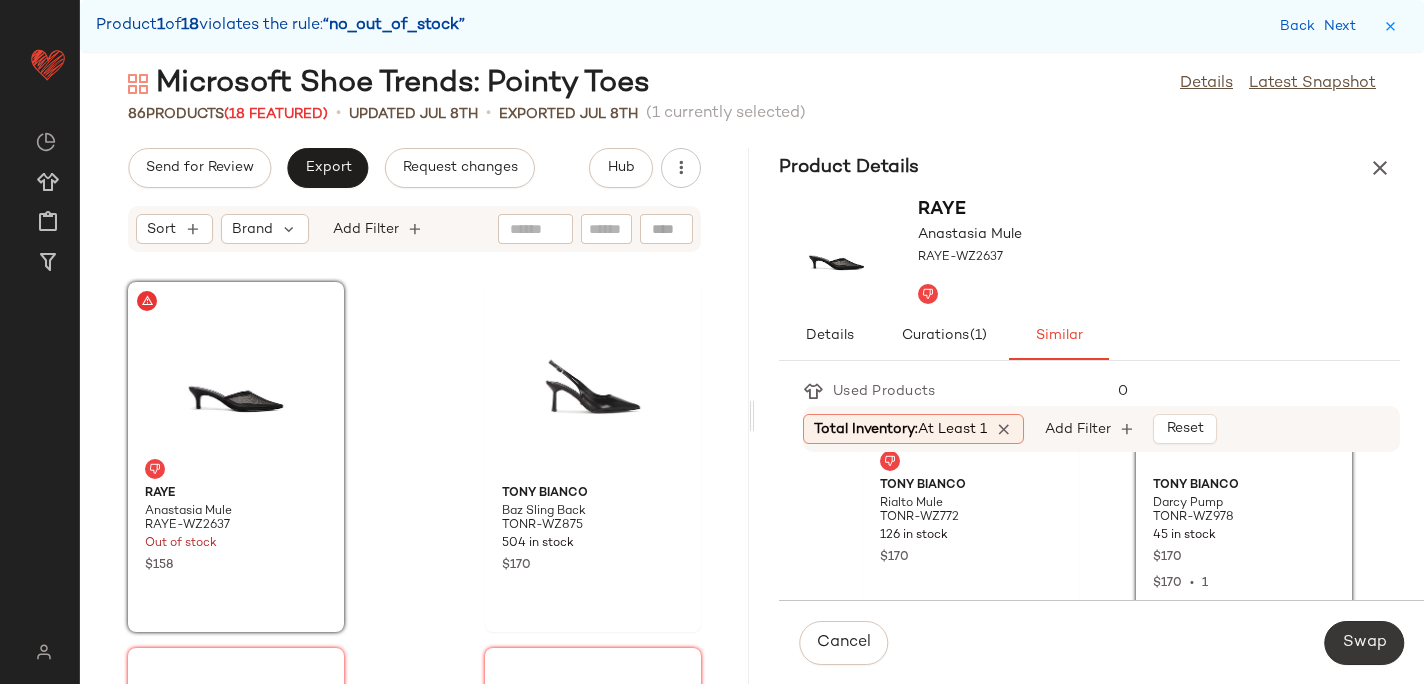 click on "Swap" 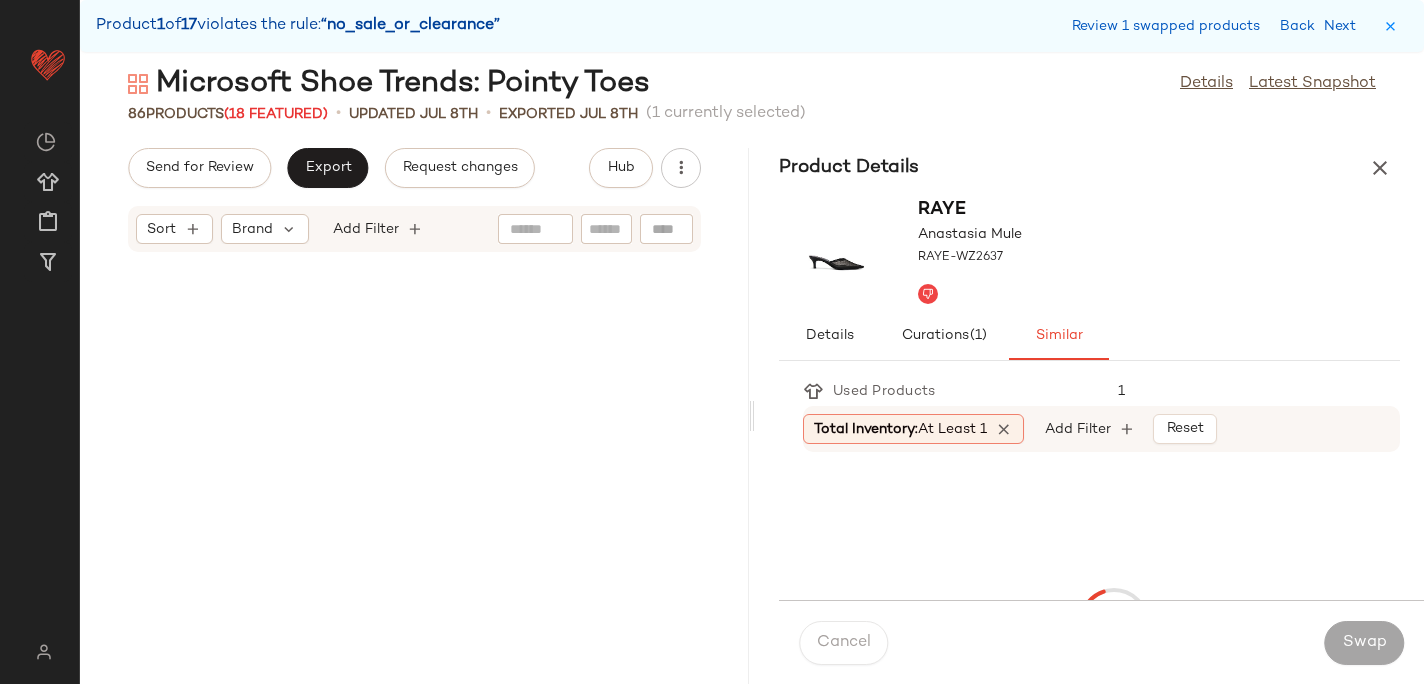 scroll, scrollTop: 748, scrollLeft: 0, axis: vertical 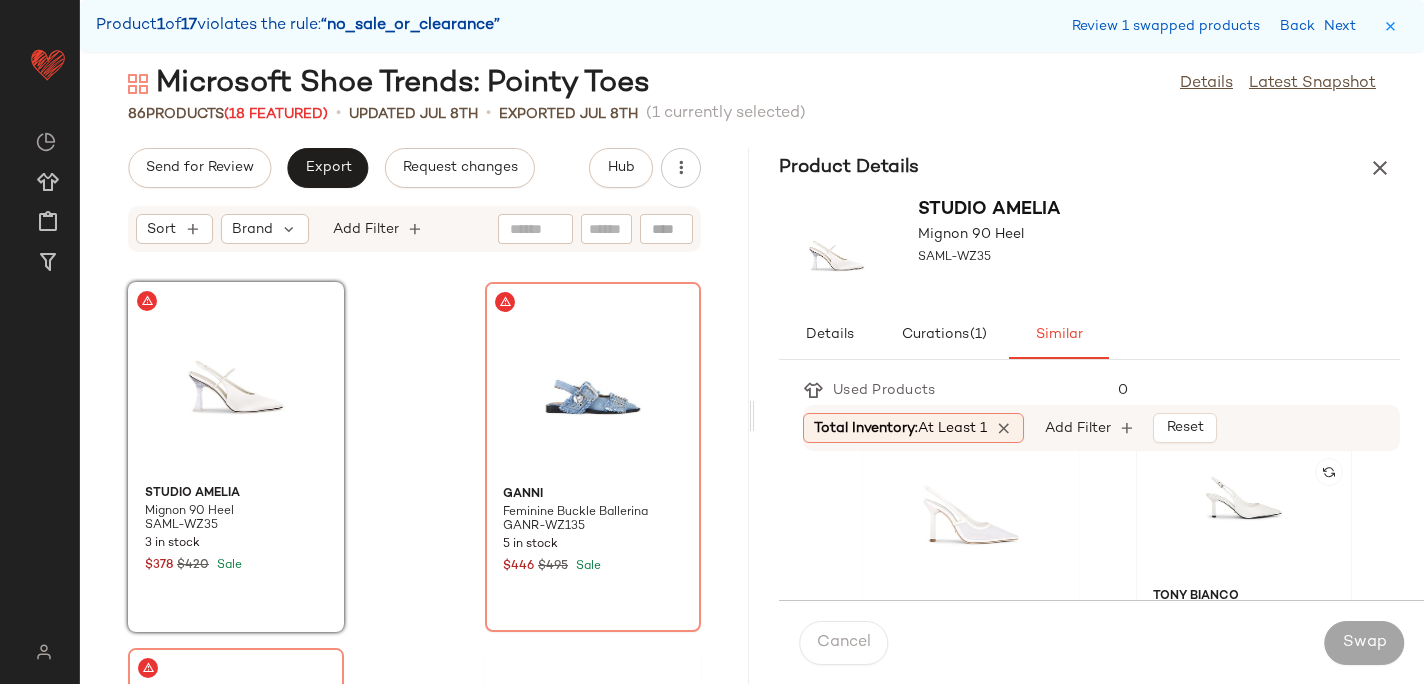 click 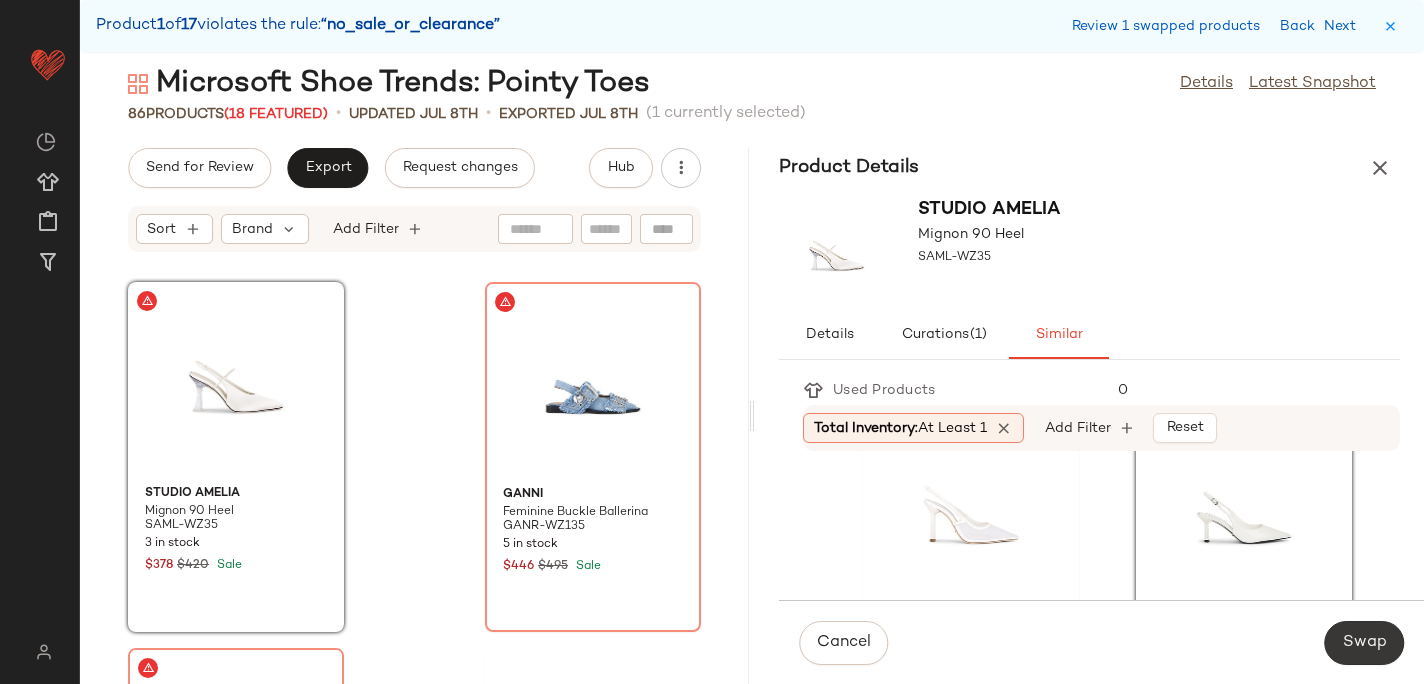 click on "Swap" 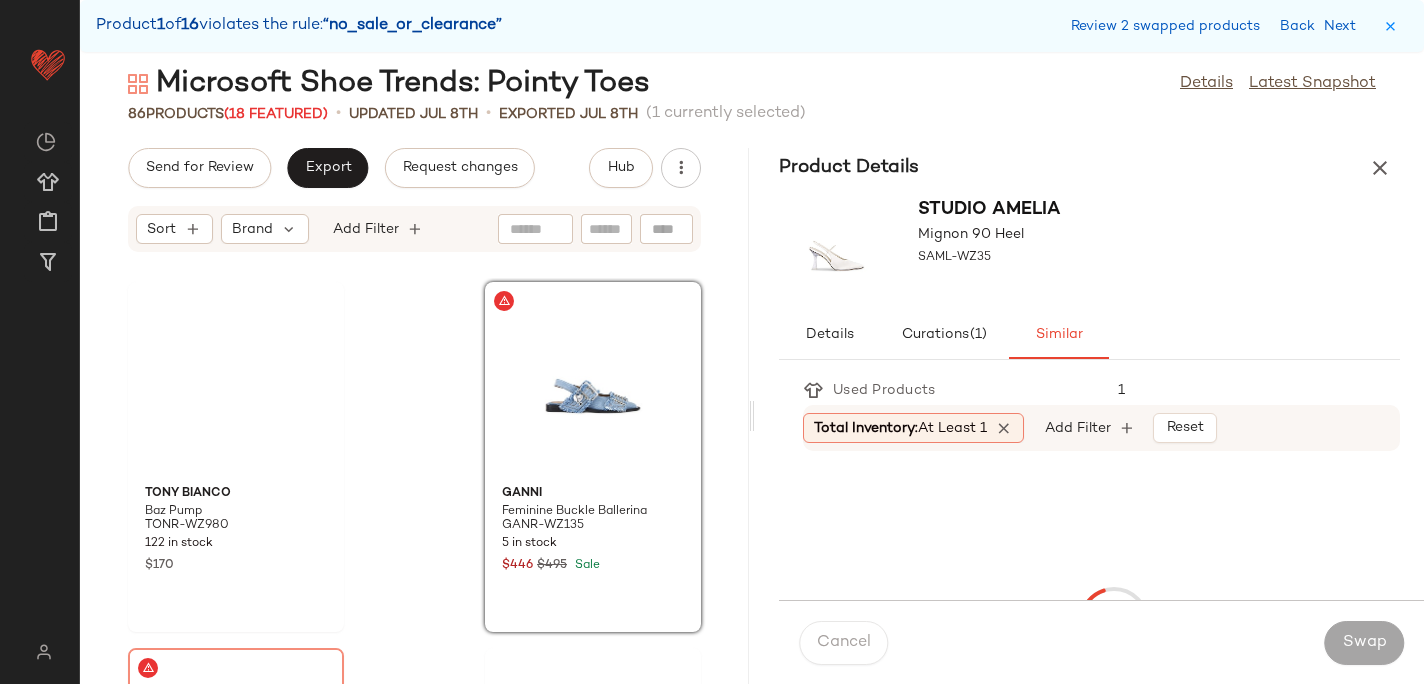 scroll, scrollTop: 732, scrollLeft: 0, axis: vertical 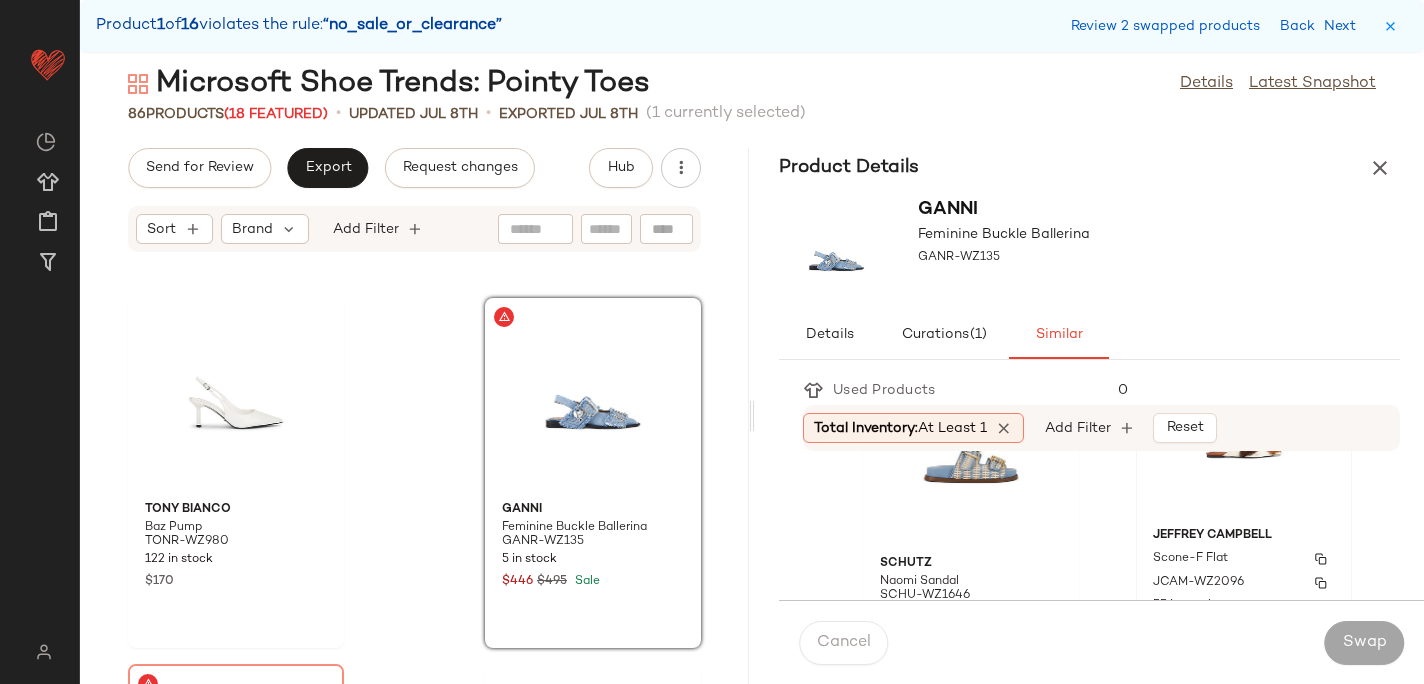 click on "Jeffrey Campbell Scone-F Flat JCAM-WZ2096 55 in stock $185" 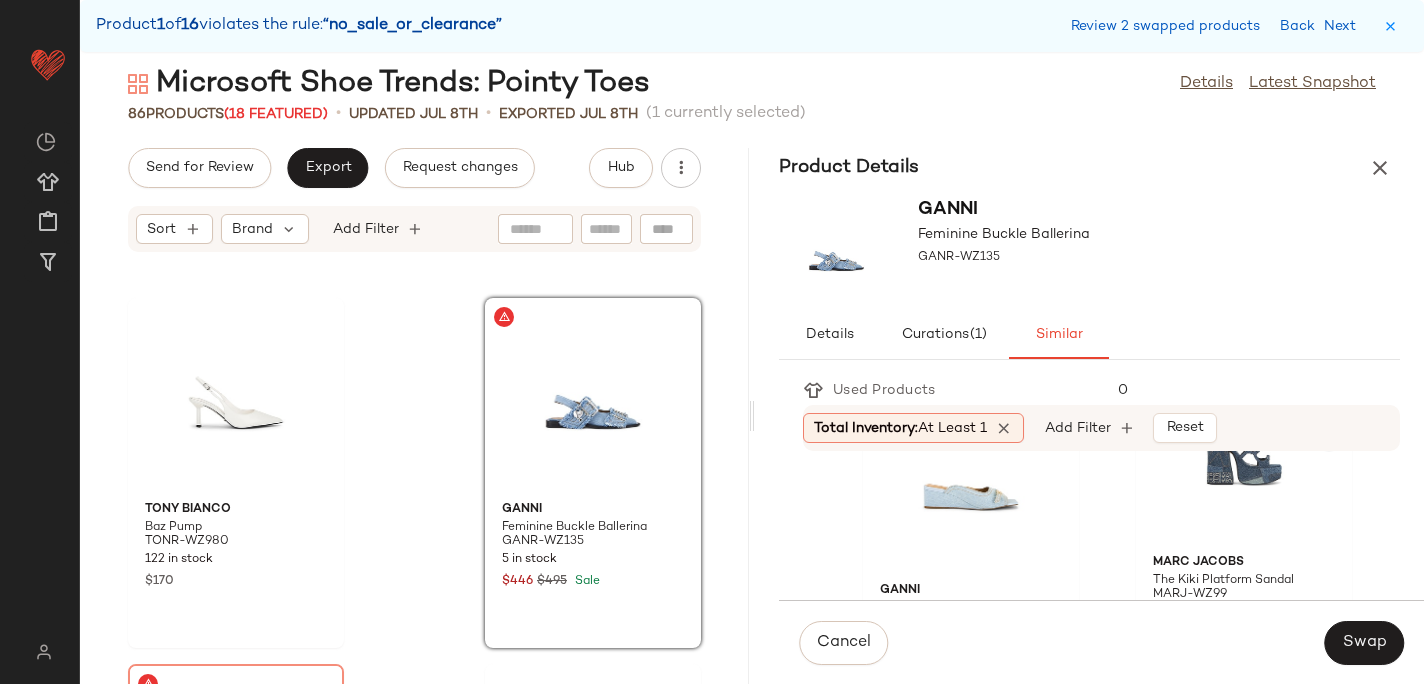 scroll, scrollTop: 819, scrollLeft: 0, axis: vertical 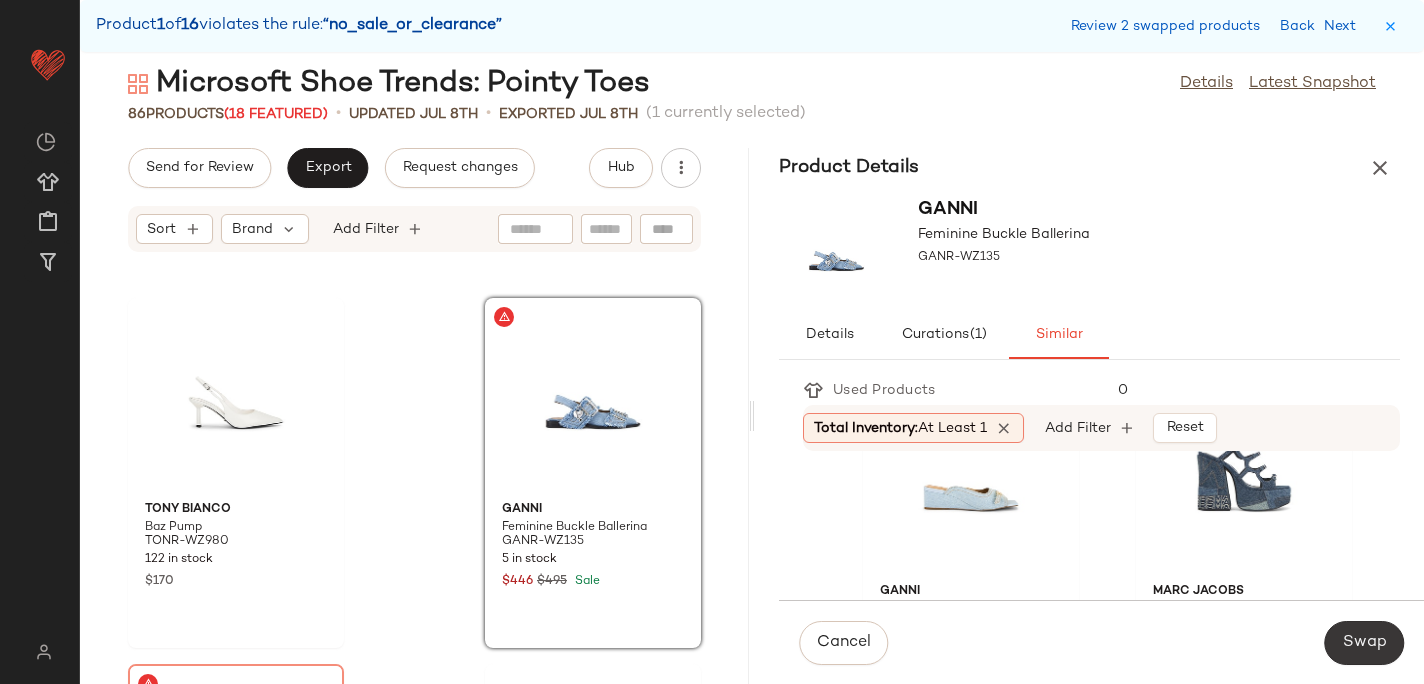 click on "Swap" 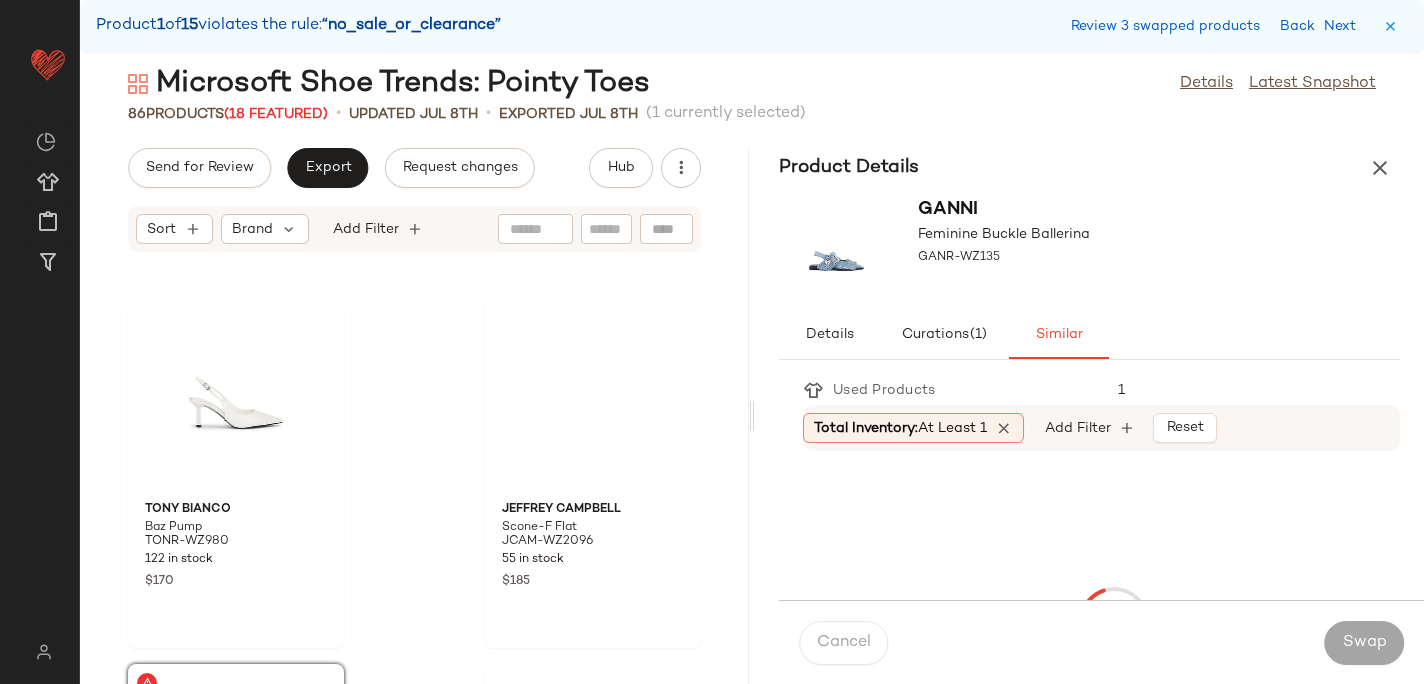 scroll, scrollTop: 1098, scrollLeft: 0, axis: vertical 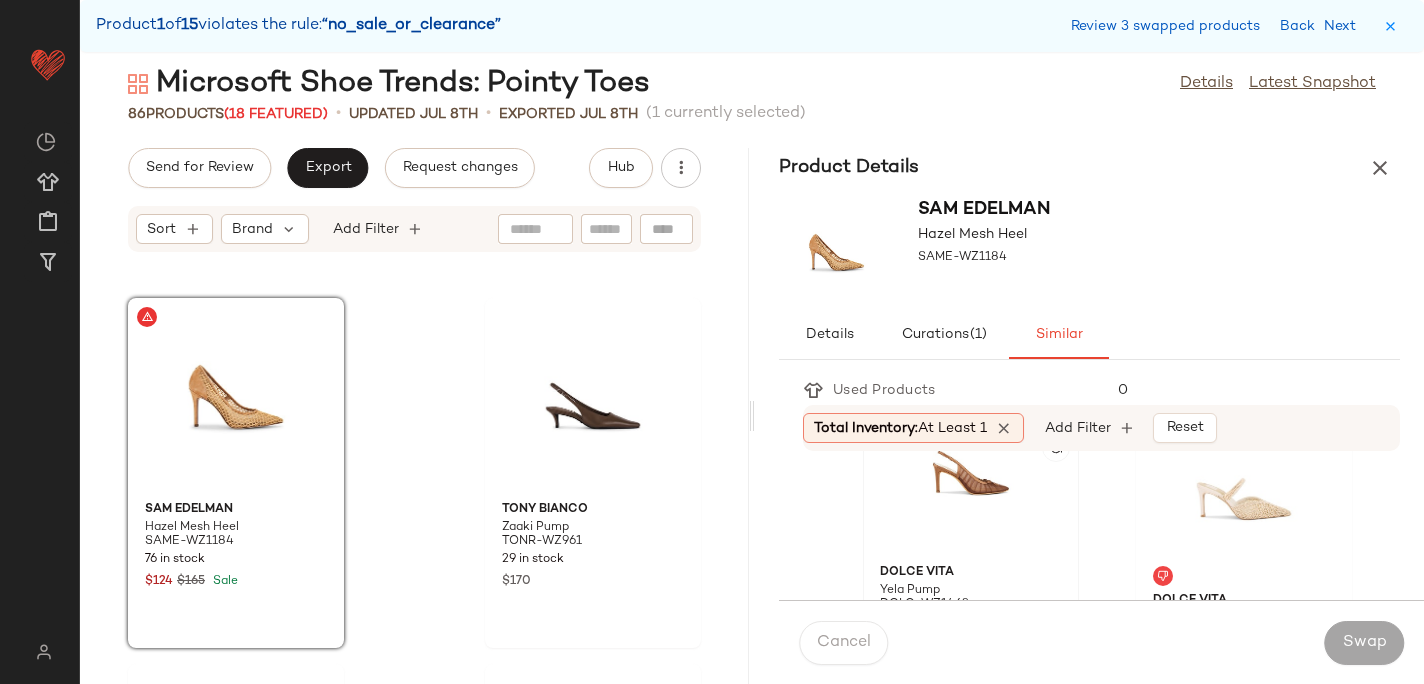 click 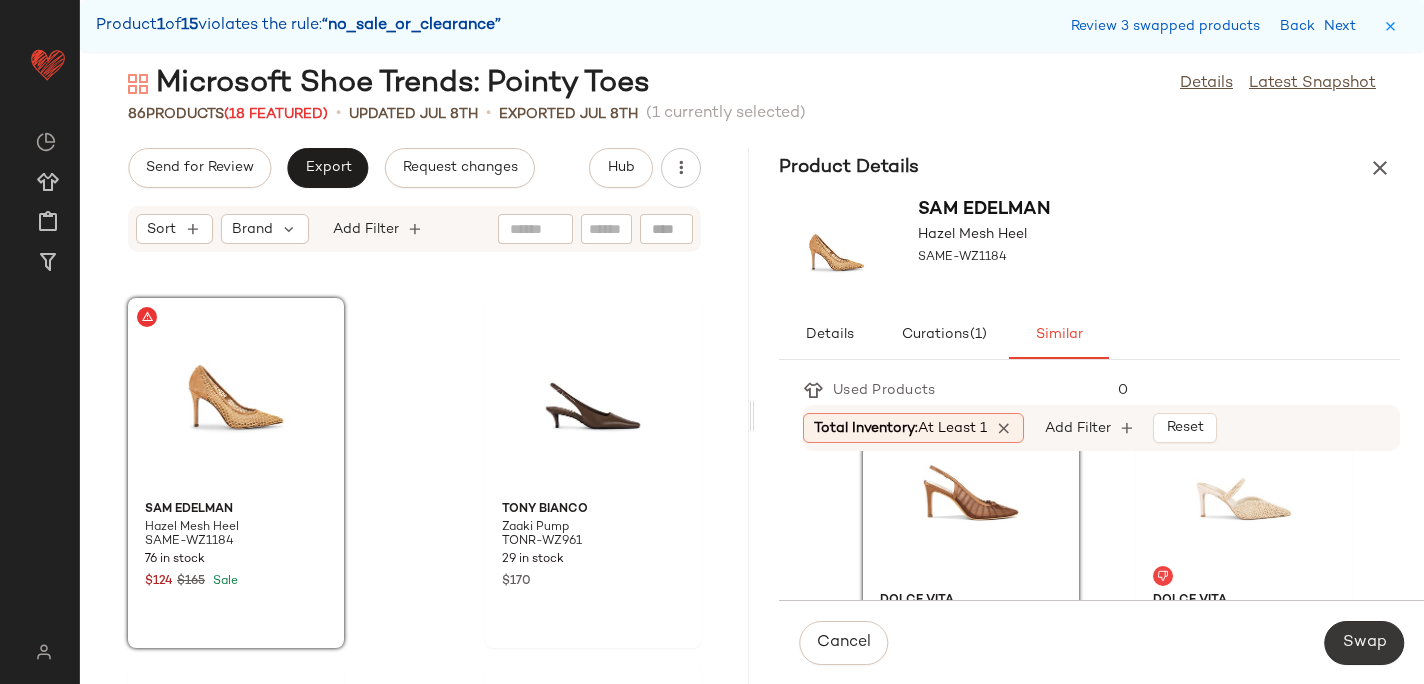 click on "Swap" 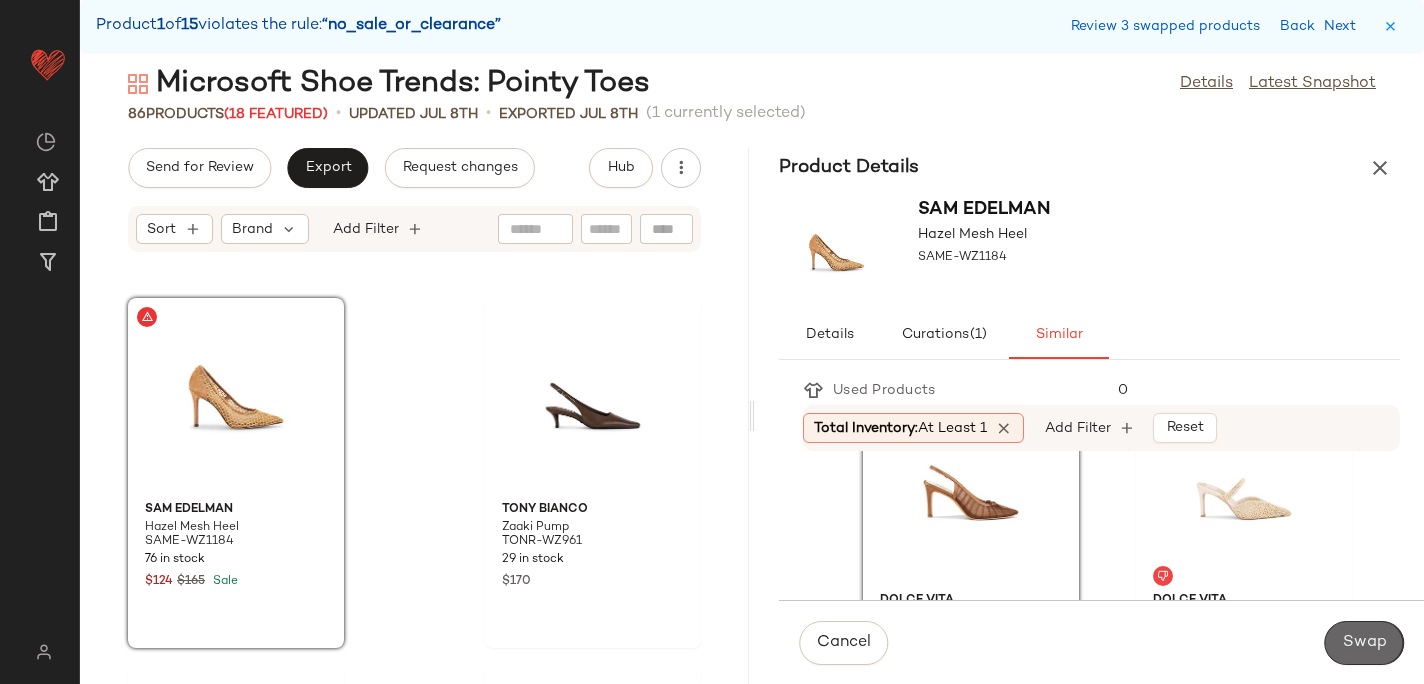 scroll, scrollTop: 1830, scrollLeft: 0, axis: vertical 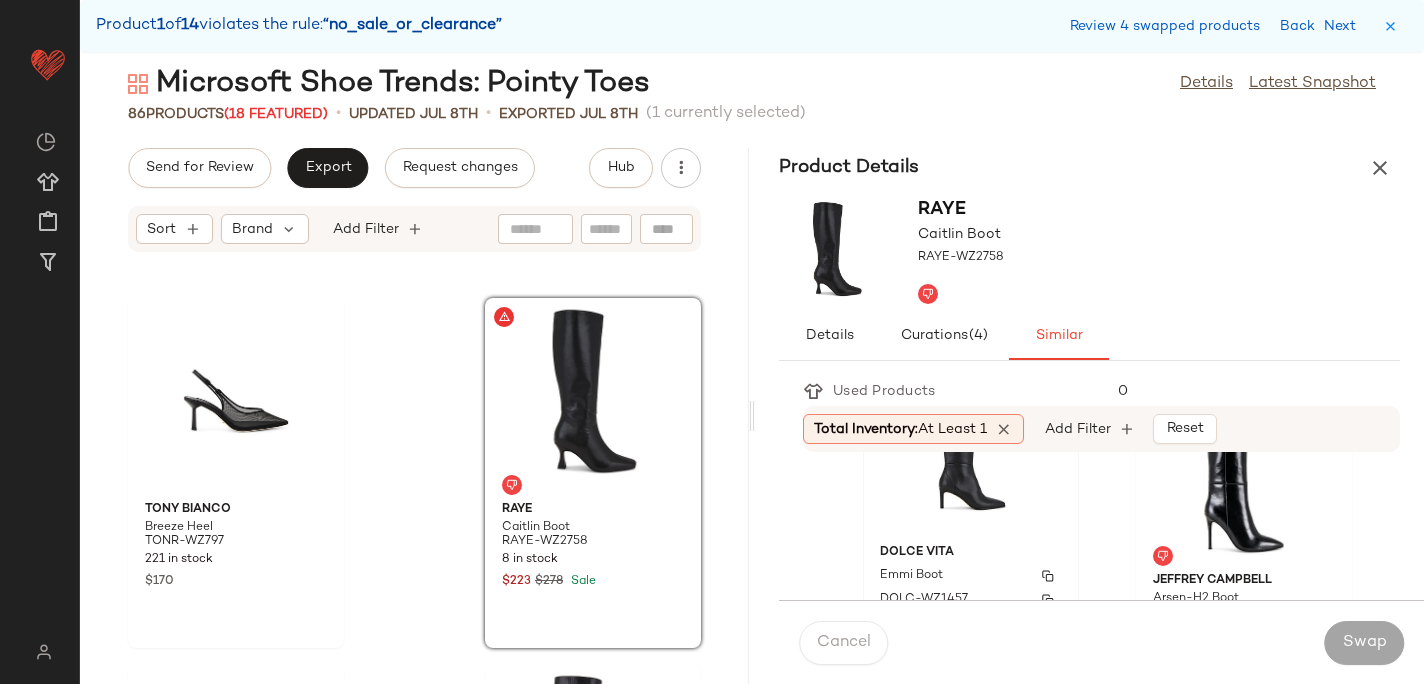 click on "Dolce Vita Emmi Boot DOLC-WZ1457 136 in stock $250" 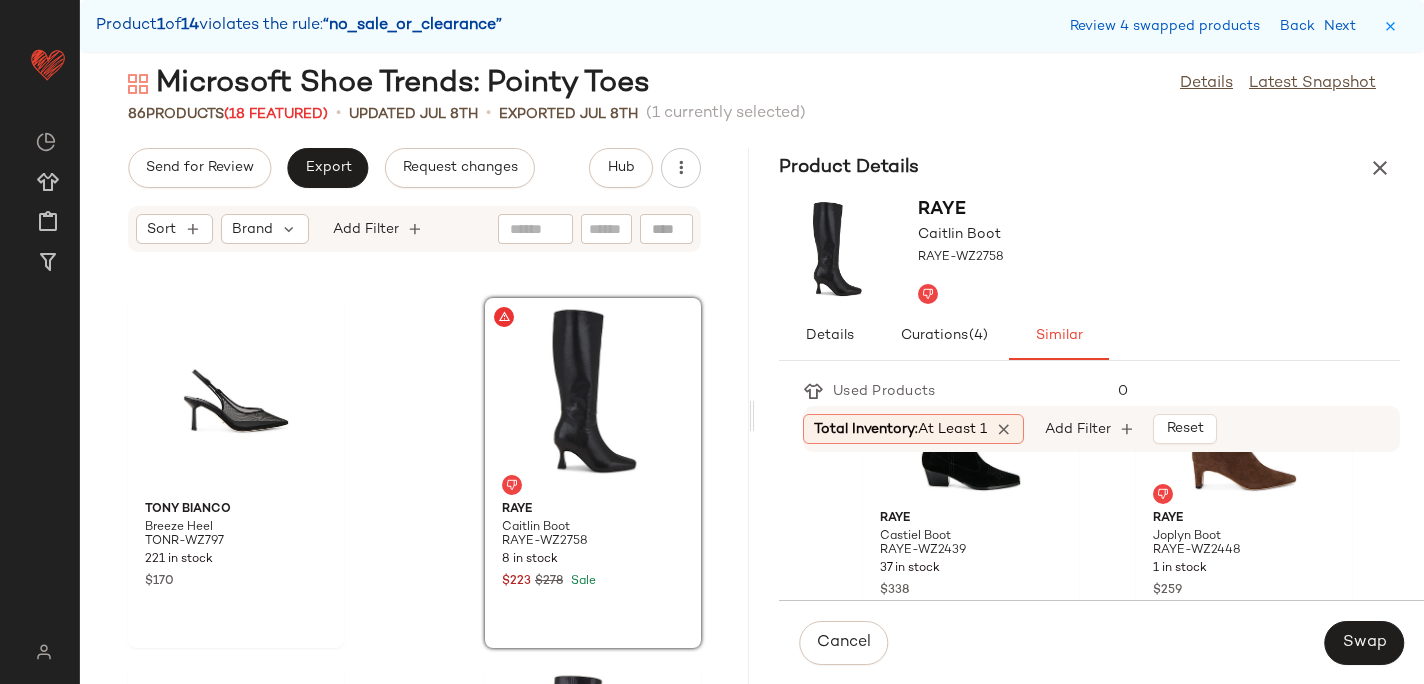 scroll, scrollTop: 3529, scrollLeft: 0, axis: vertical 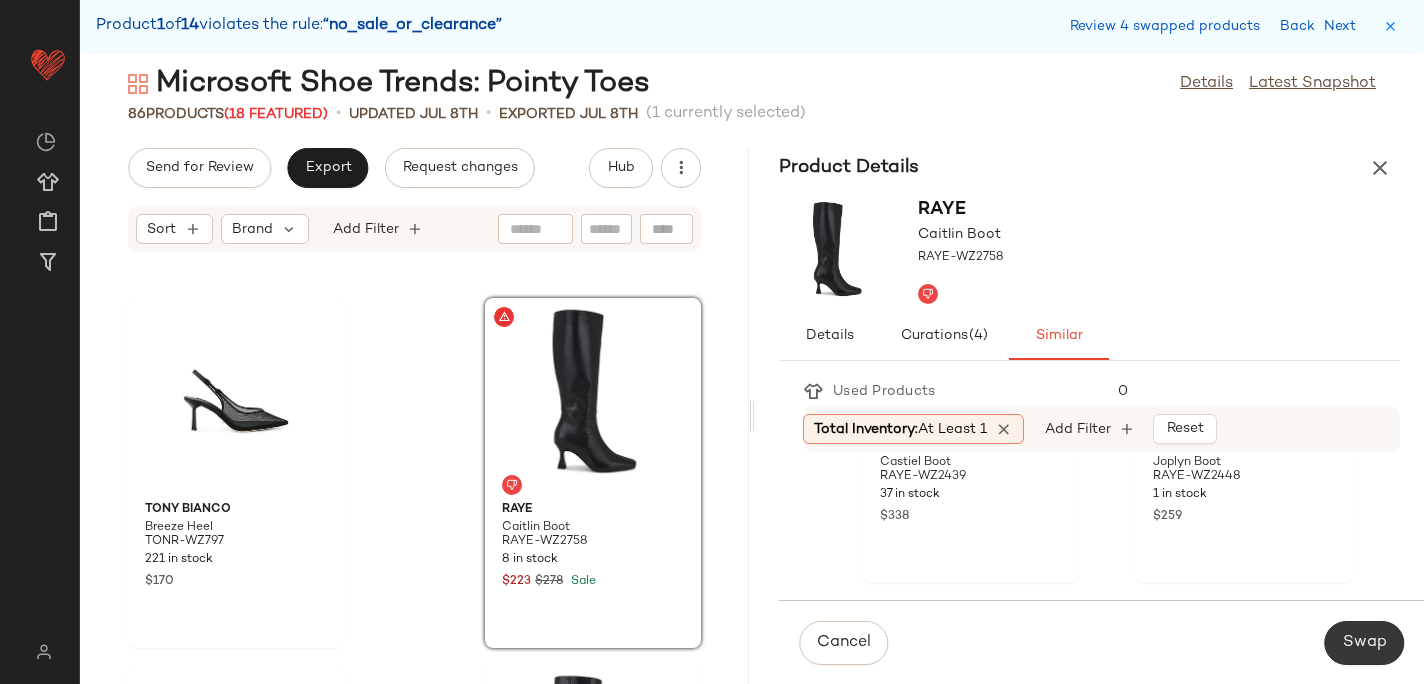 click on "Swap" 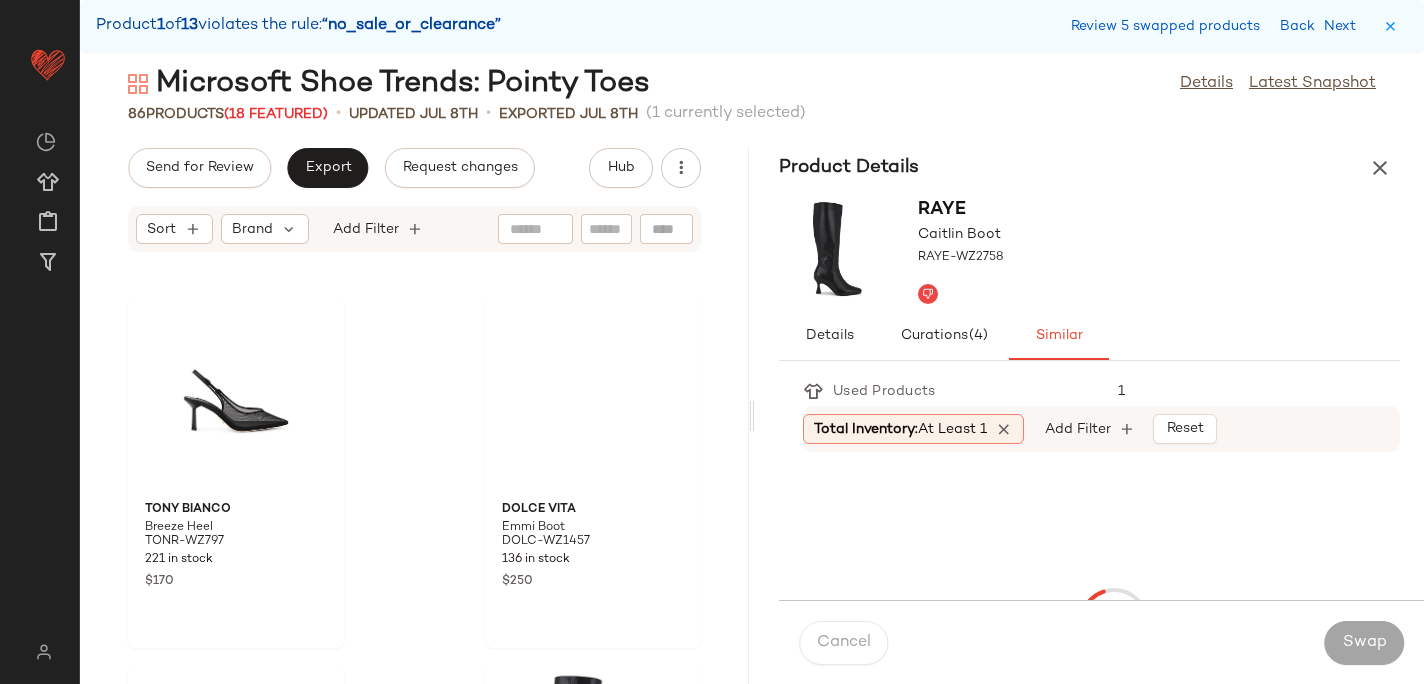 scroll, scrollTop: 5490, scrollLeft: 0, axis: vertical 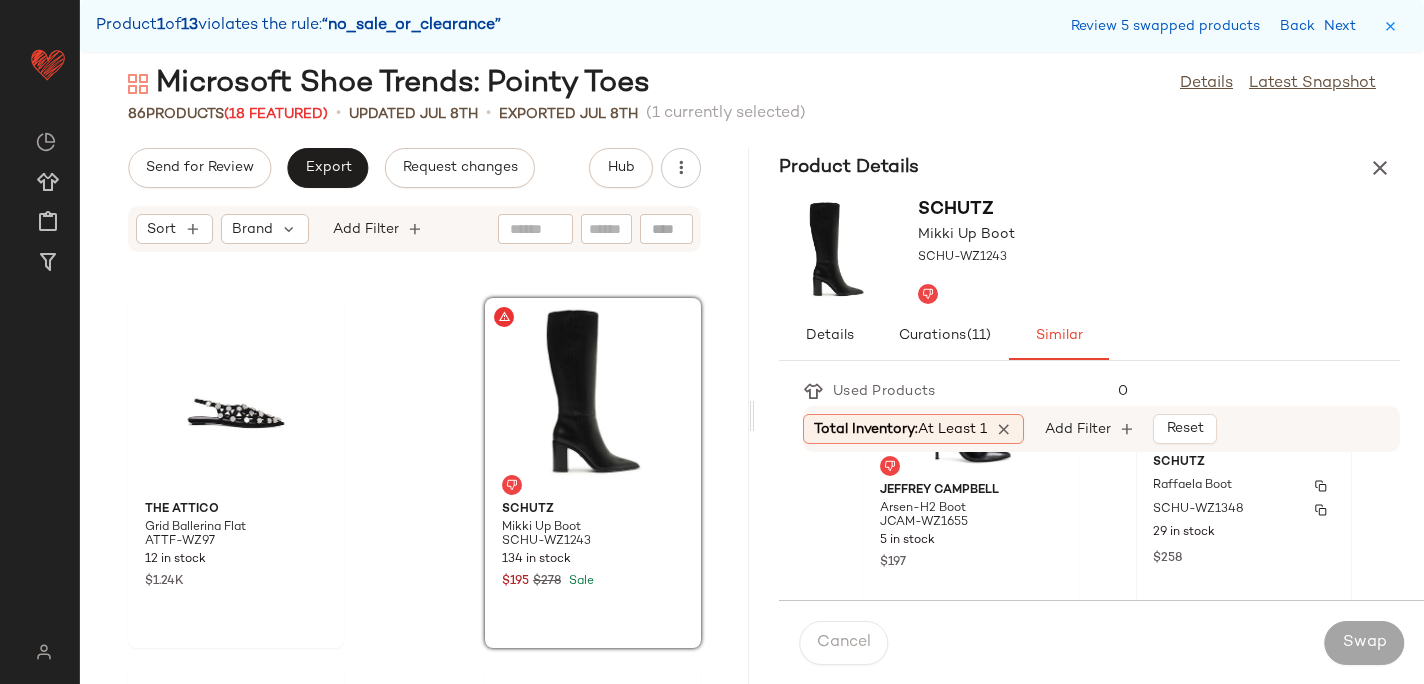 click on "SCHU-WZ1348" at bounding box center (1198, 510) 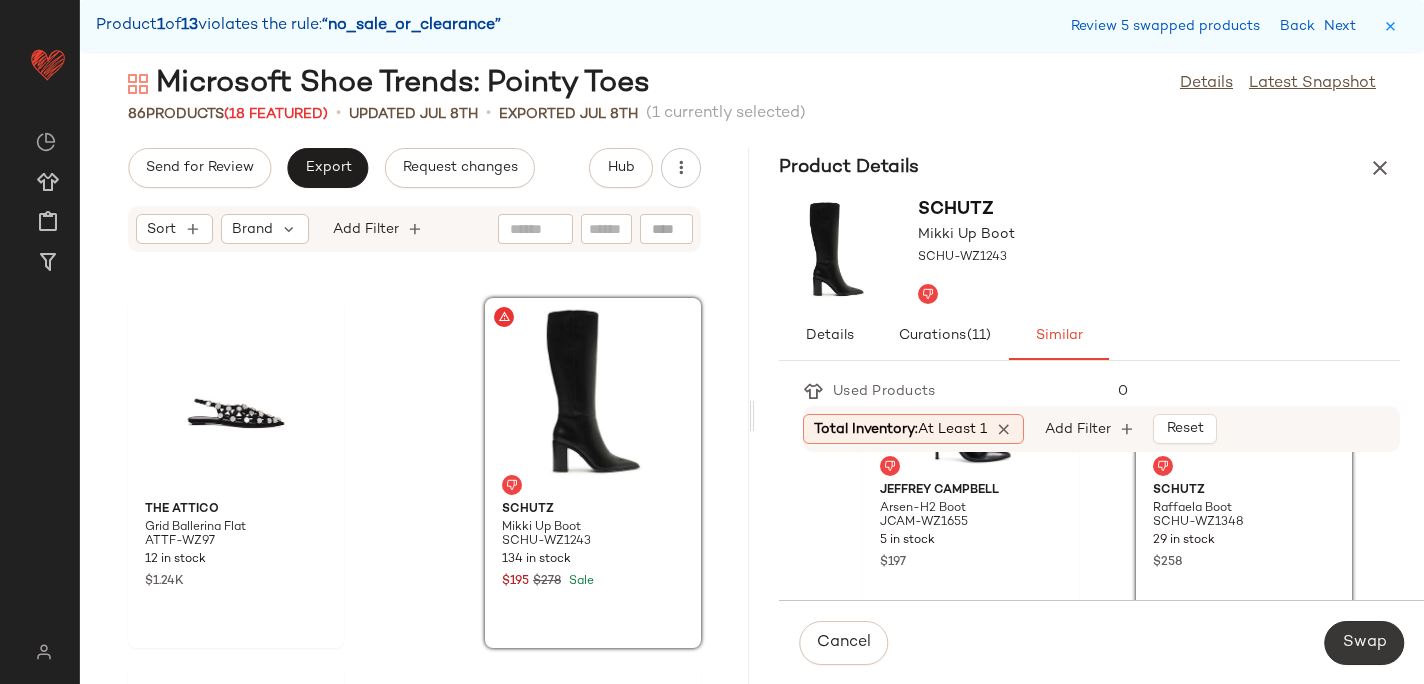 click on "Swap" 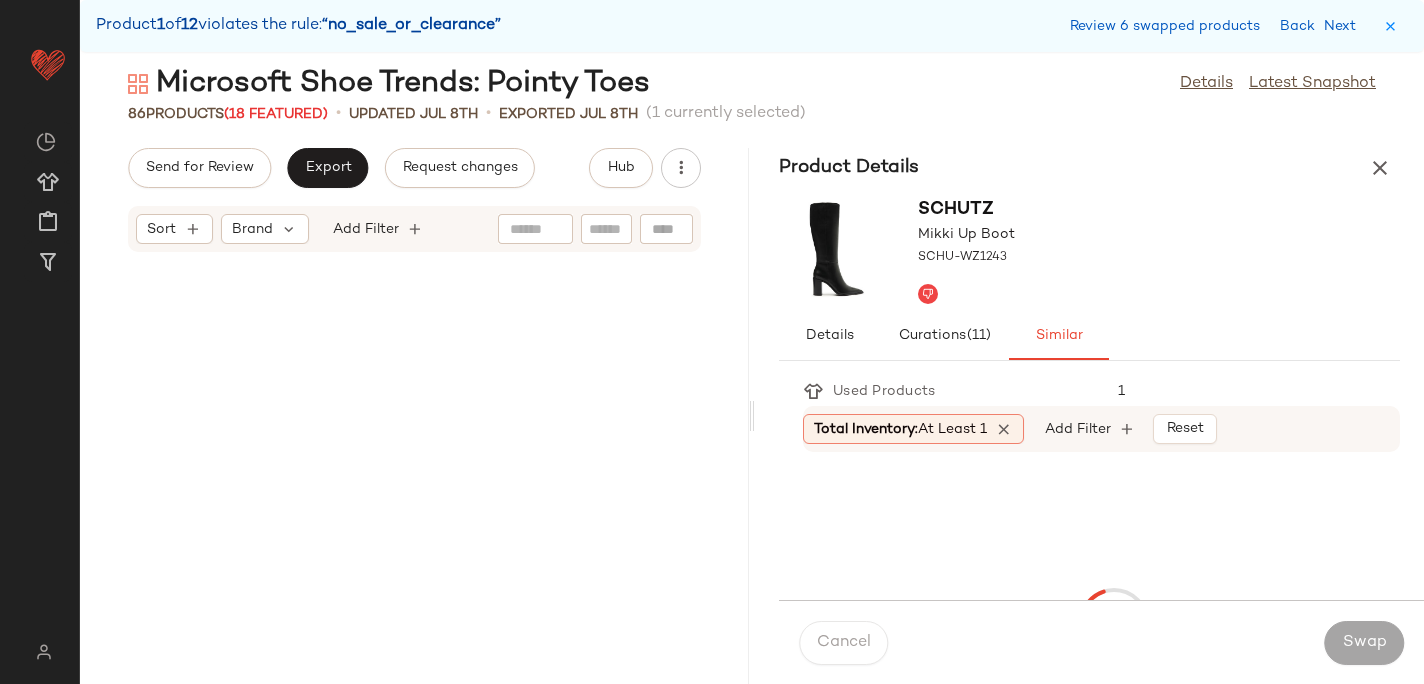 scroll, scrollTop: 6588, scrollLeft: 0, axis: vertical 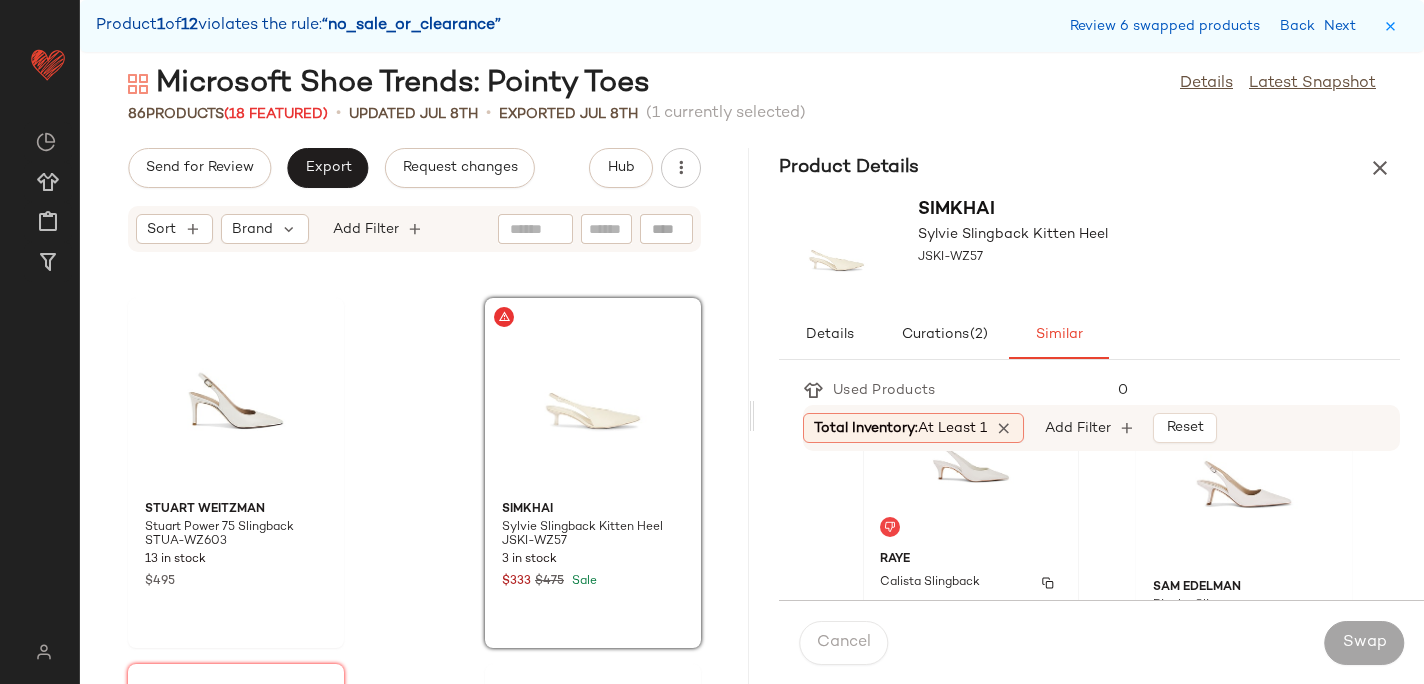 click on "RAYE Calista Slingback RAYE-WZ2820 6 in stock $168" 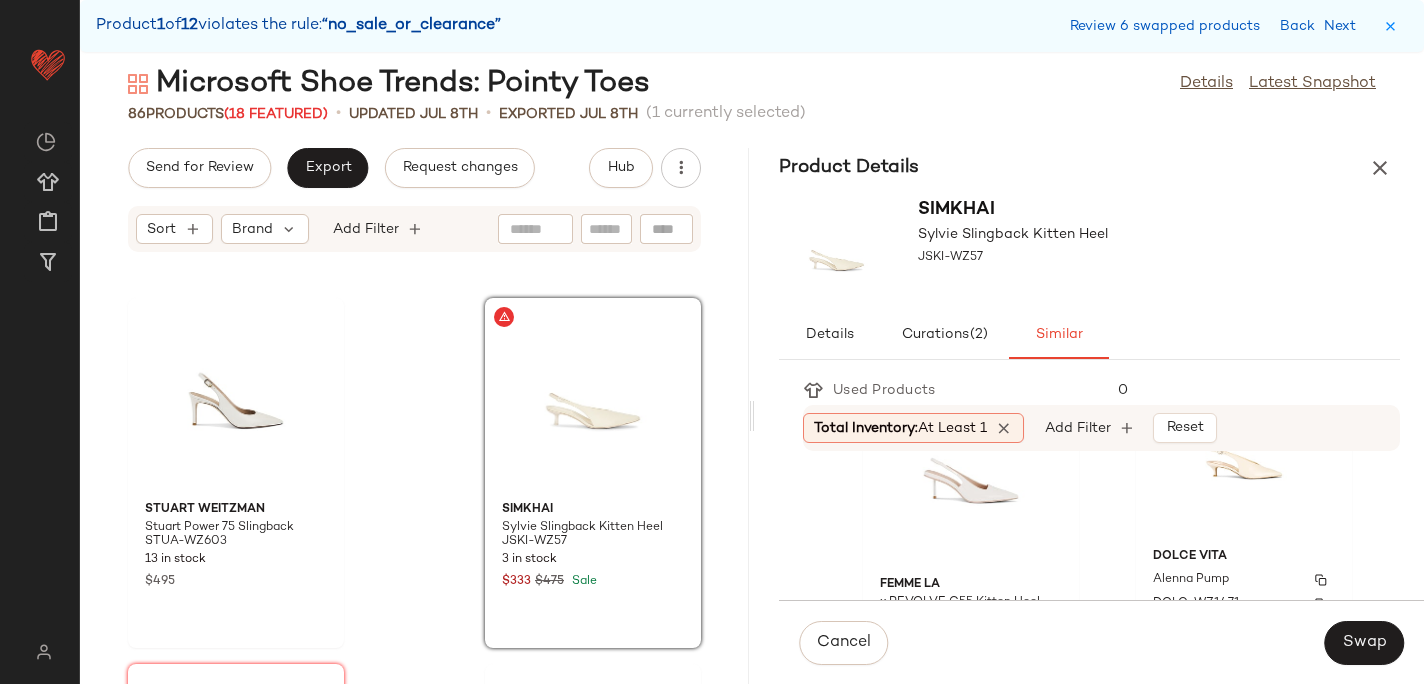 scroll, scrollTop: 455, scrollLeft: 0, axis: vertical 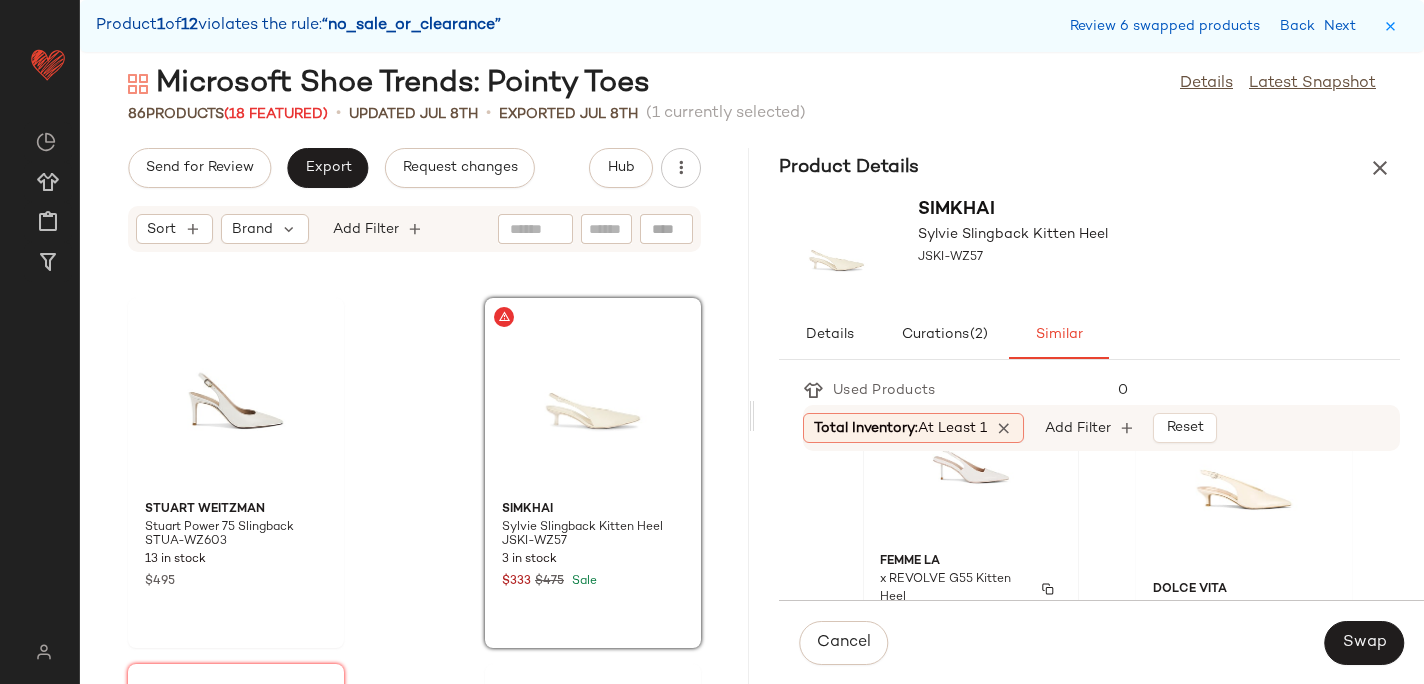 click on "FEMME LA x REVOLVE G55 Kitten Heel FELA-WZ129 60 Pre-Order Items $199 $199  •  1" 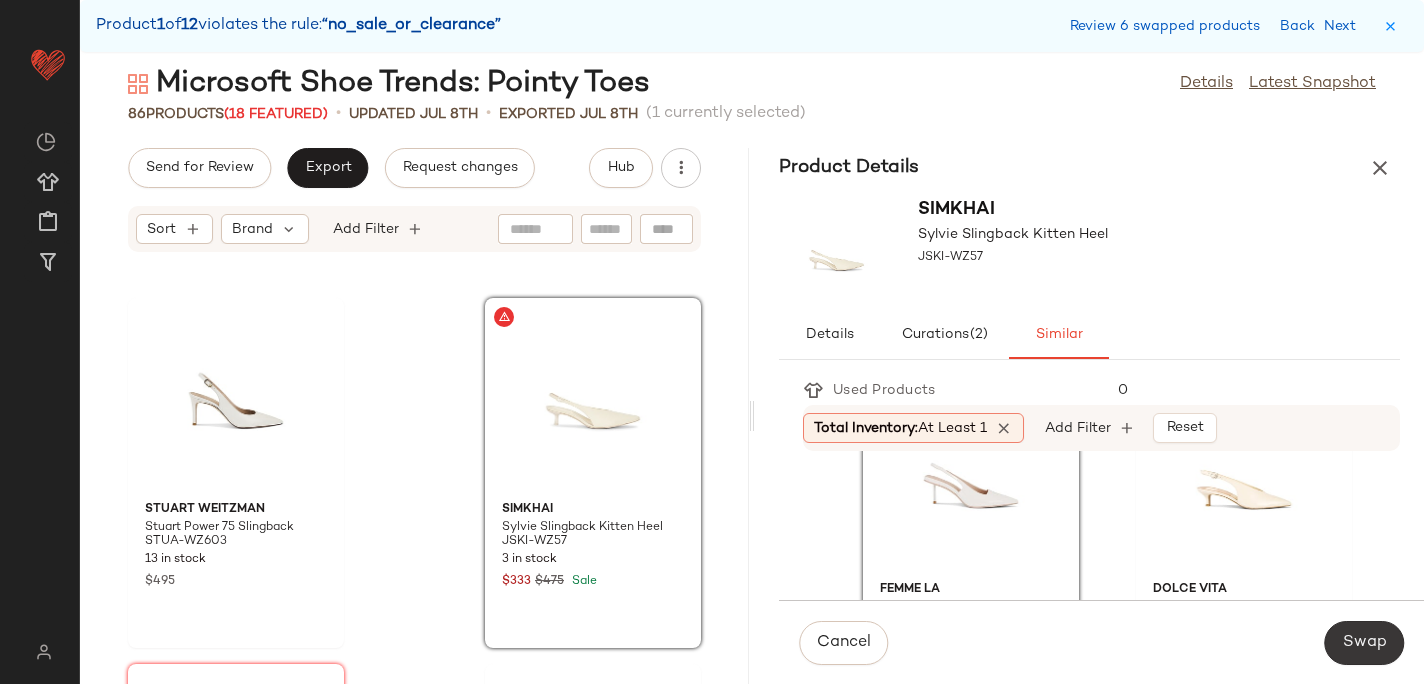 click on "Swap" 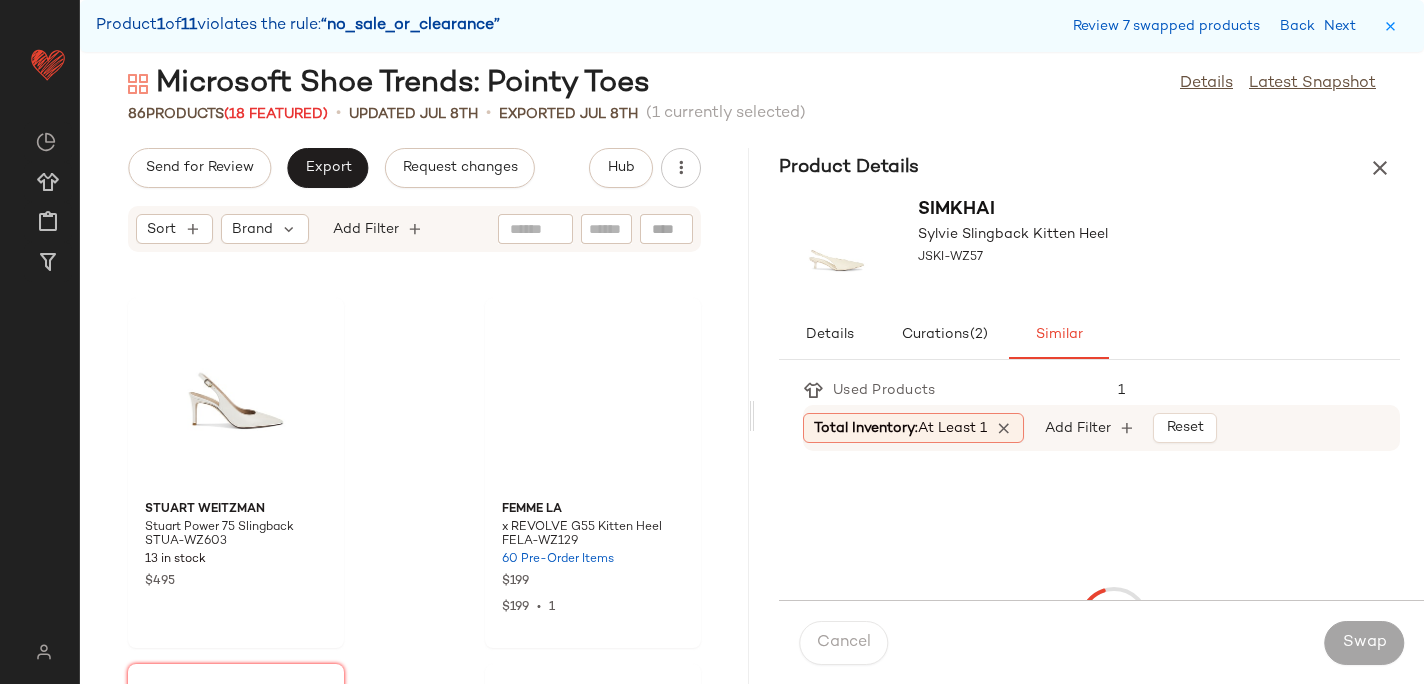 scroll, scrollTop: 7686, scrollLeft: 0, axis: vertical 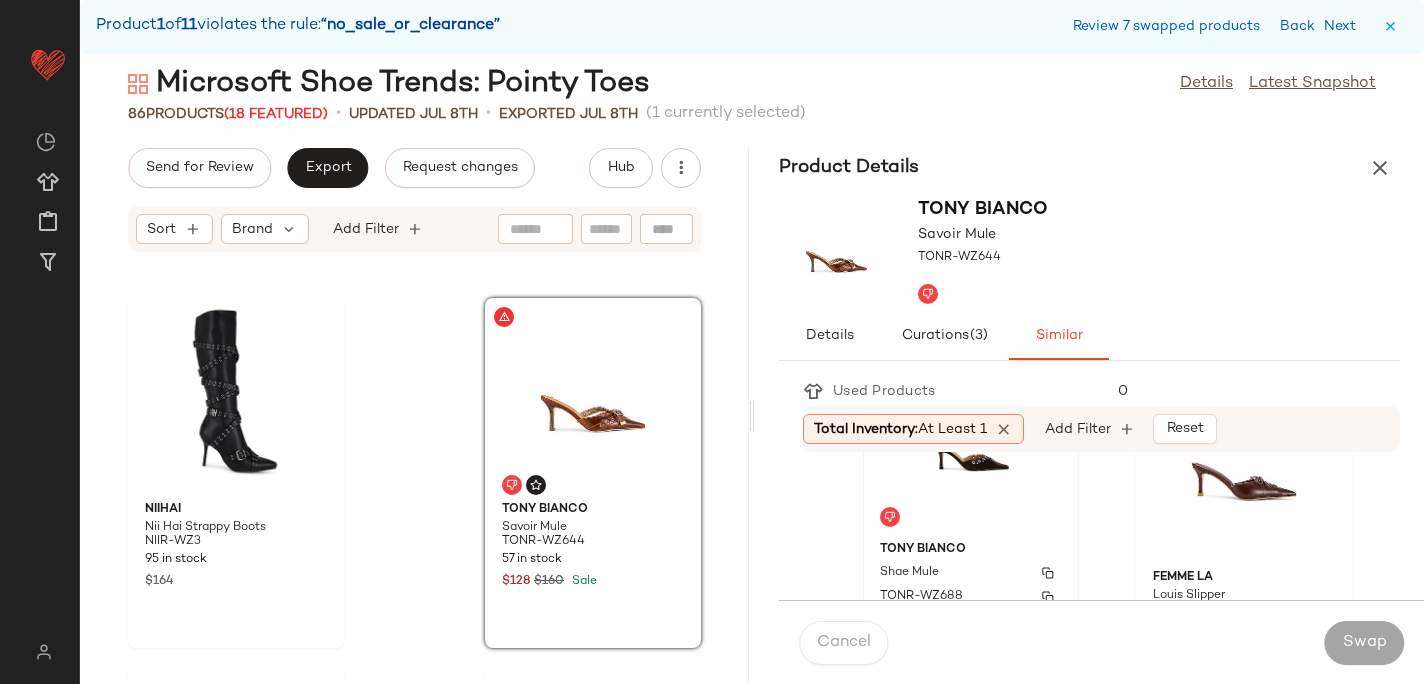 click on "Tony Bianco Shae Mule TONR-WZ688 372 in stock $170" 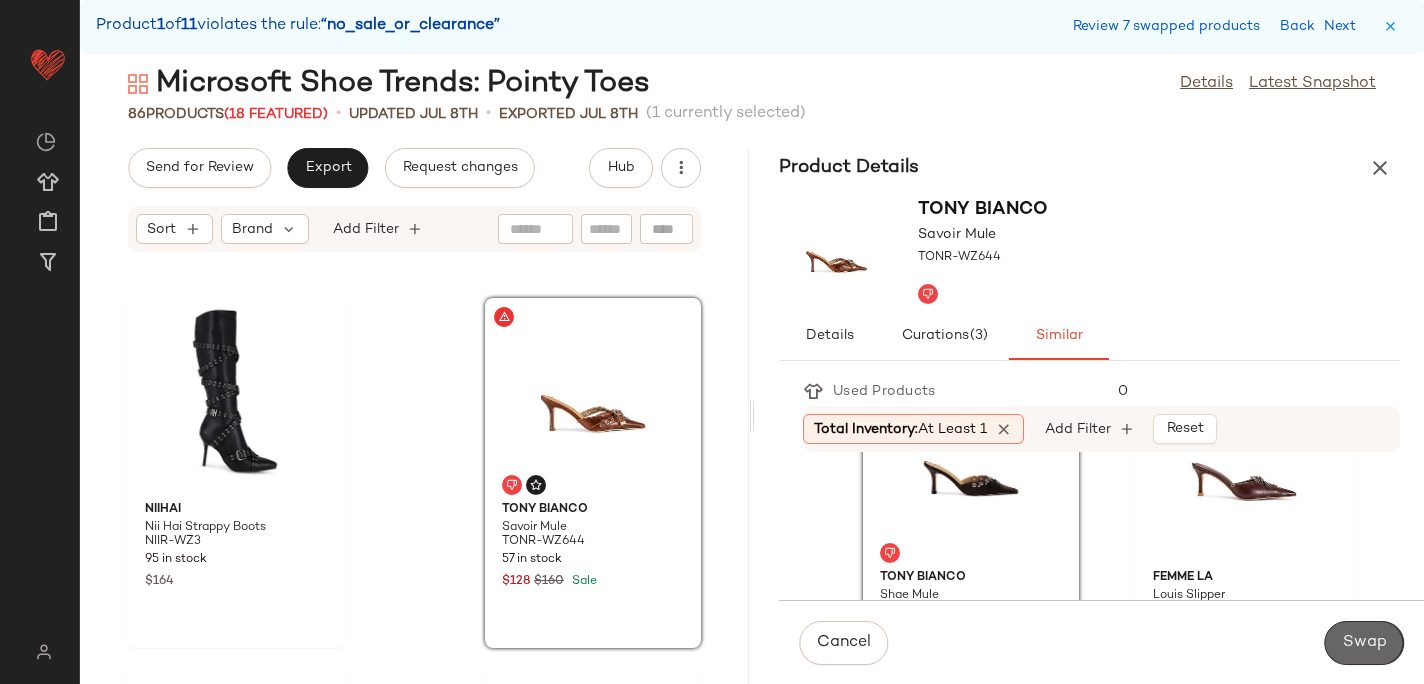 click on "Swap" 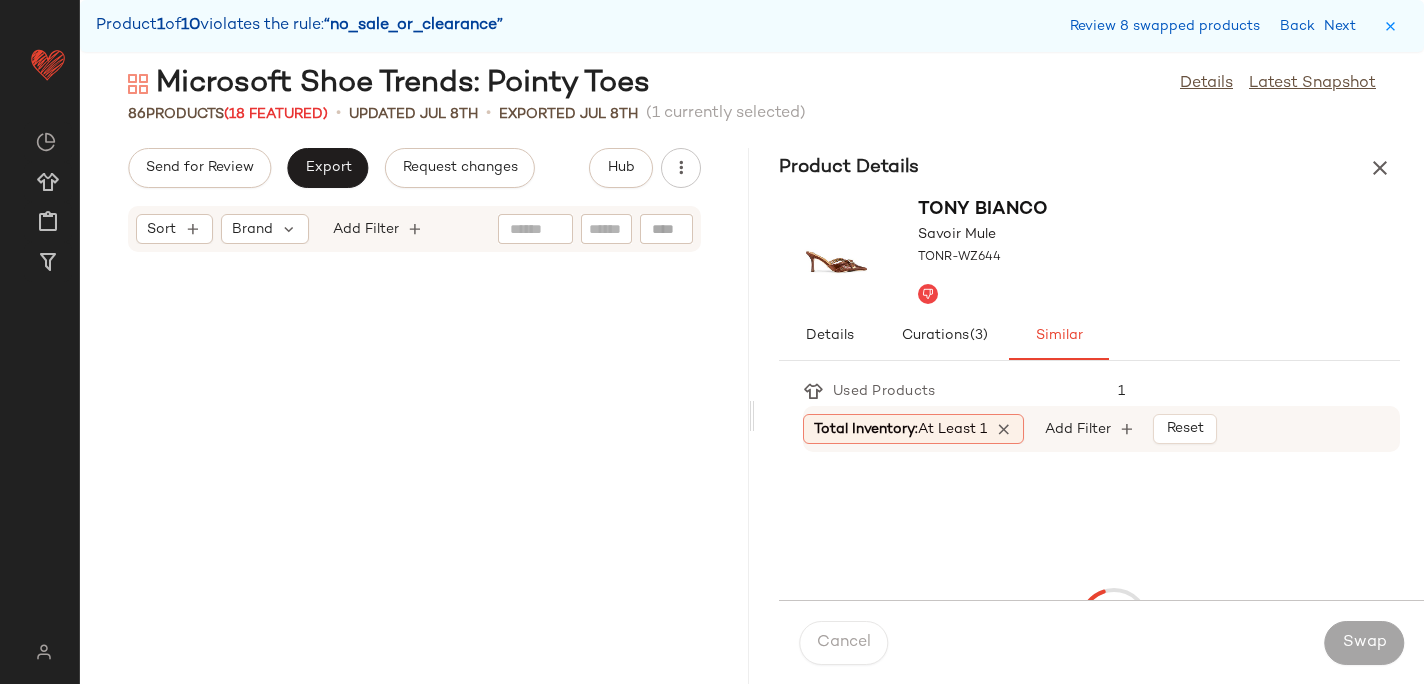 scroll, scrollTop: 9150, scrollLeft: 0, axis: vertical 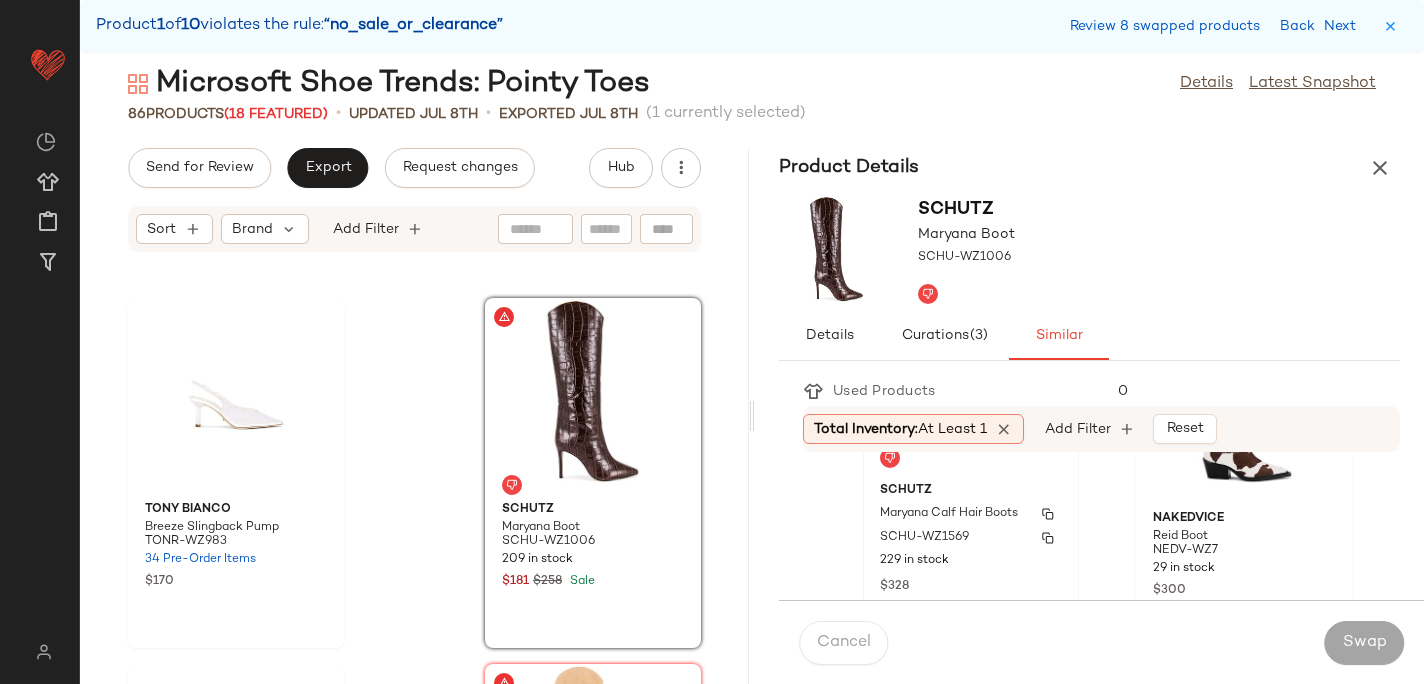 click on "Maryana Calf Hair Boots" at bounding box center (949, 514) 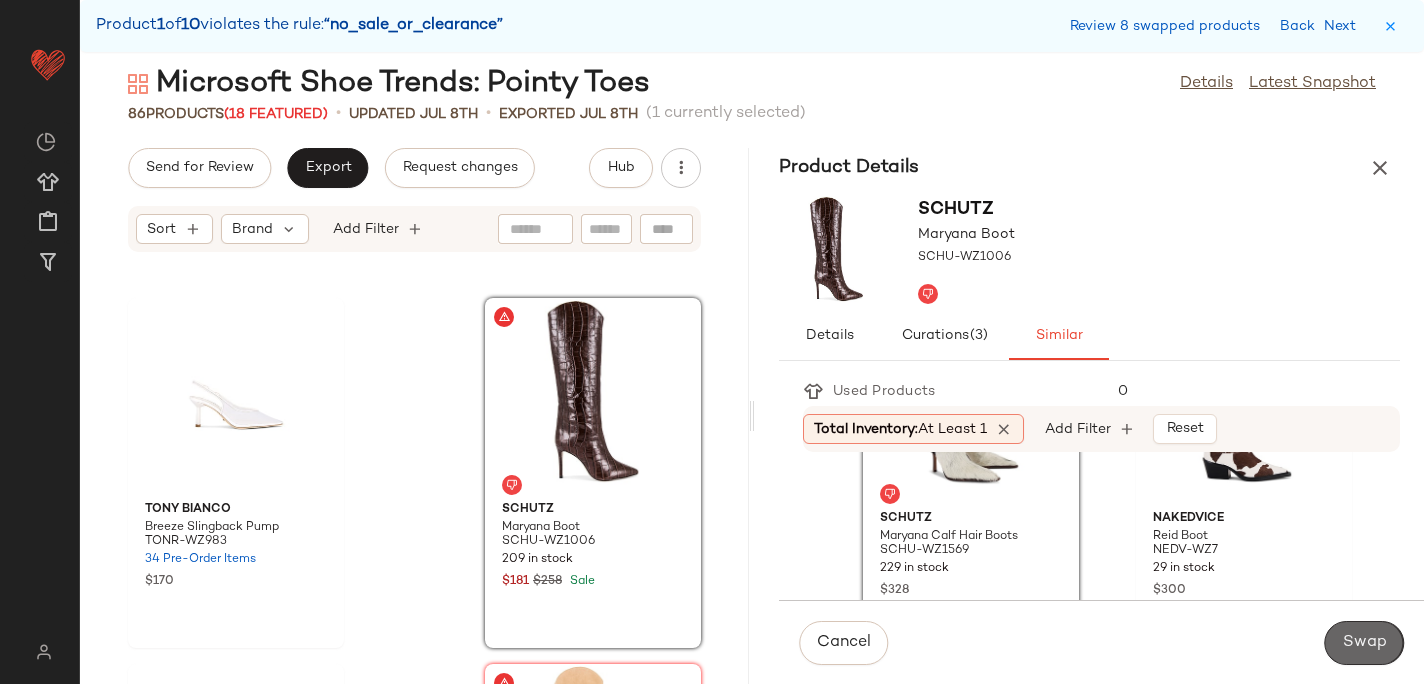 click on "Swap" 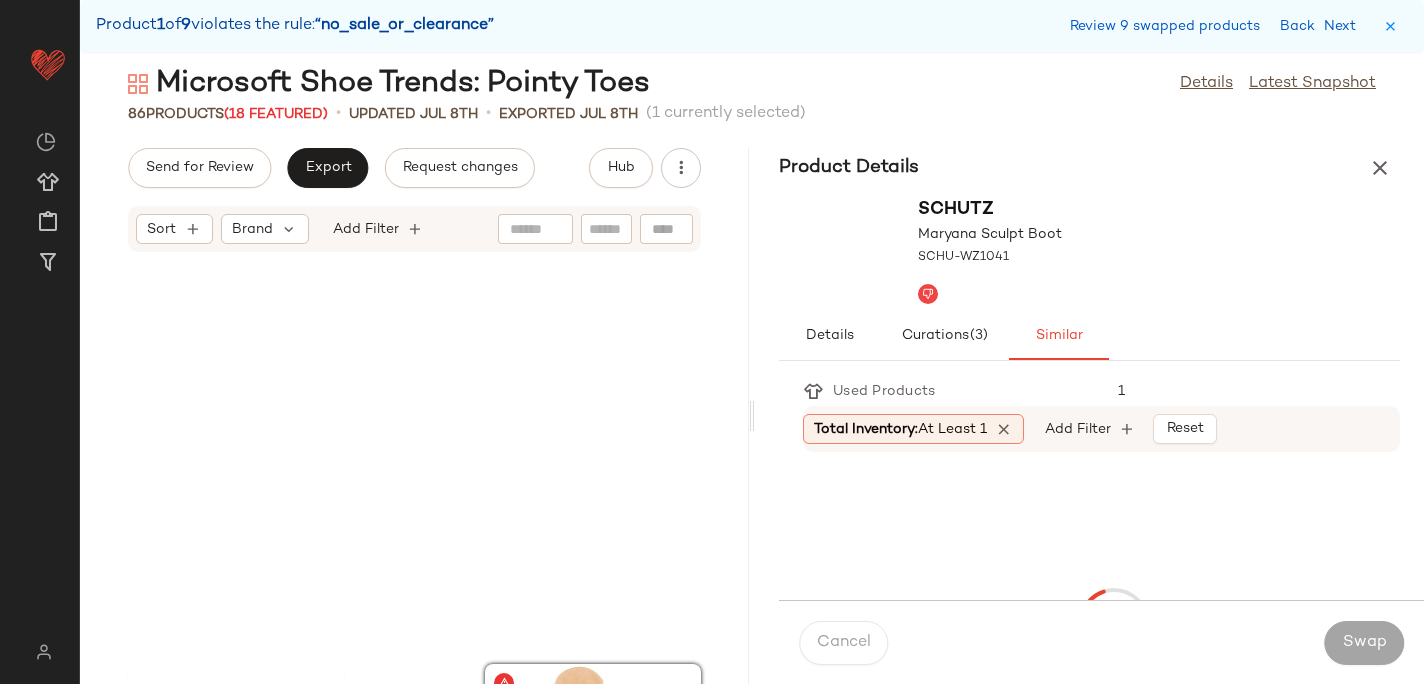 scroll, scrollTop: 9516, scrollLeft: 0, axis: vertical 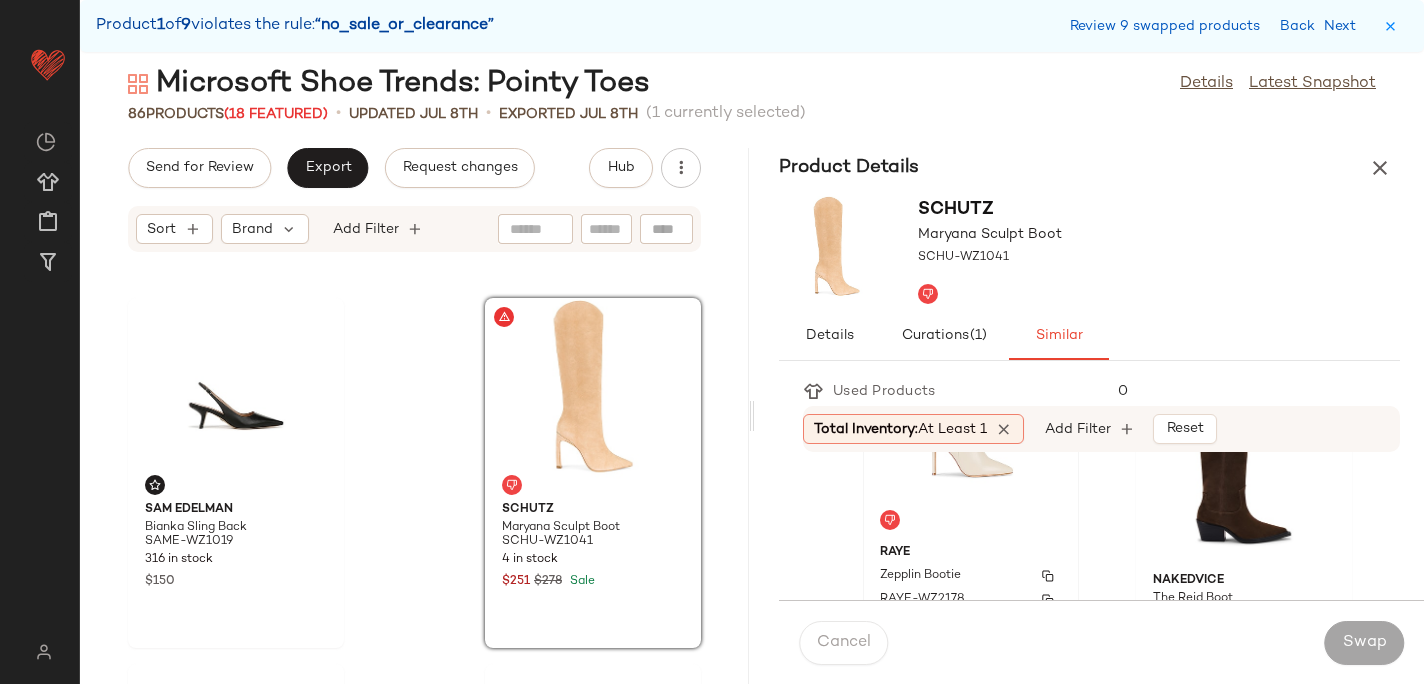 click on "RAYE" at bounding box center (971, 553) 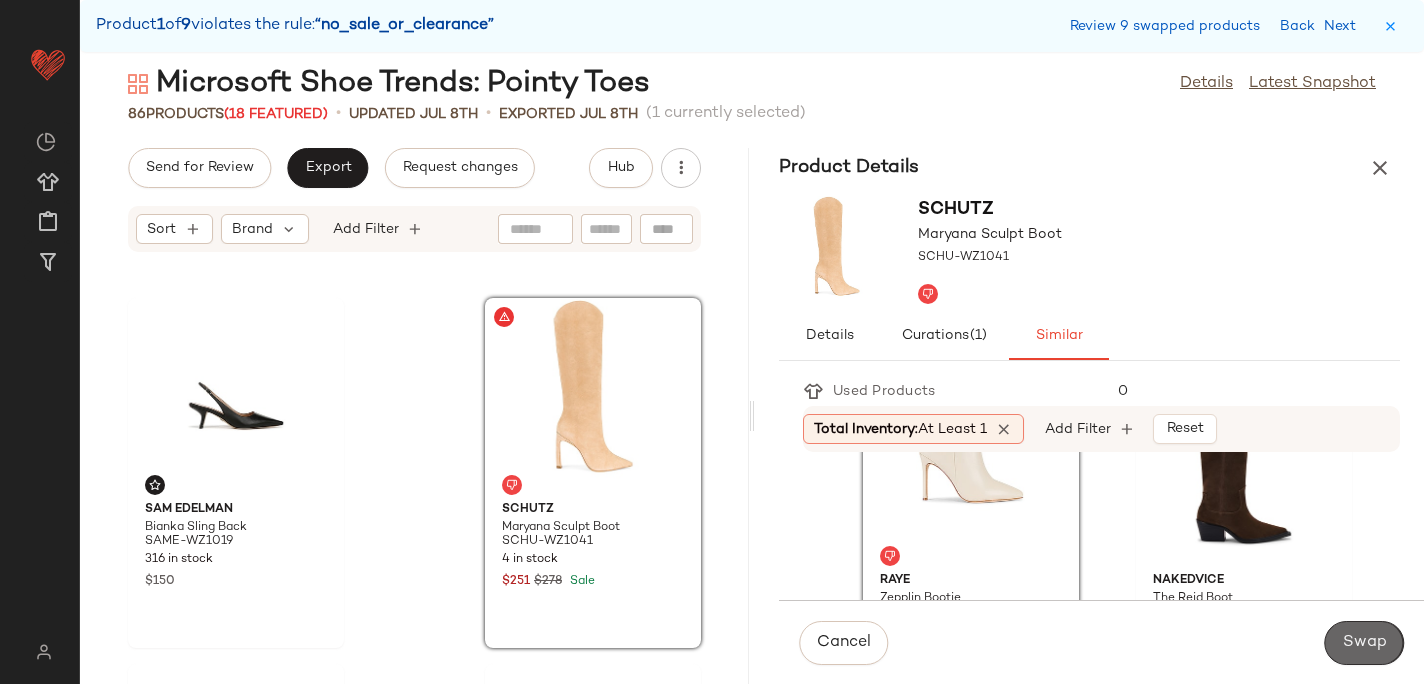 click on "Swap" at bounding box center [1364, 643] 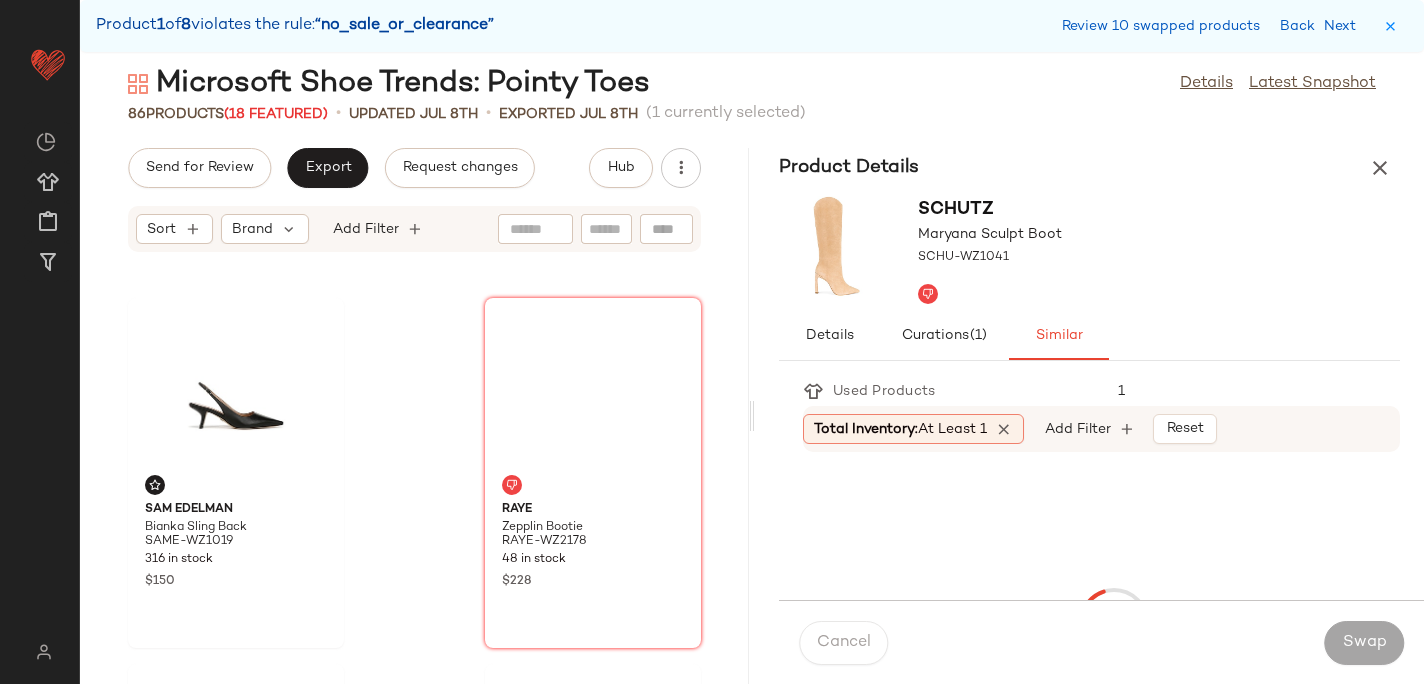scroll, scrollTop: 10614, scrollLeft: 0, axis: vertical 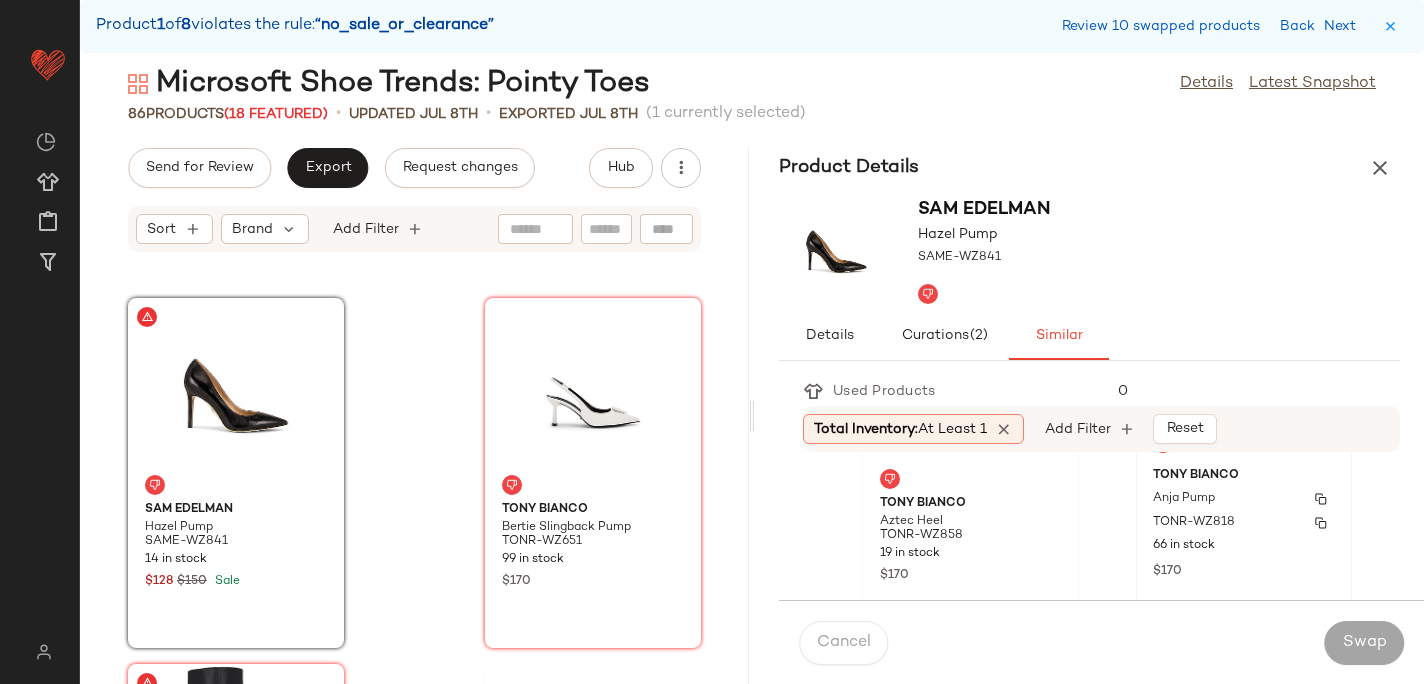 click on "TONR-WZ818" at bounding box center (1194, 523) 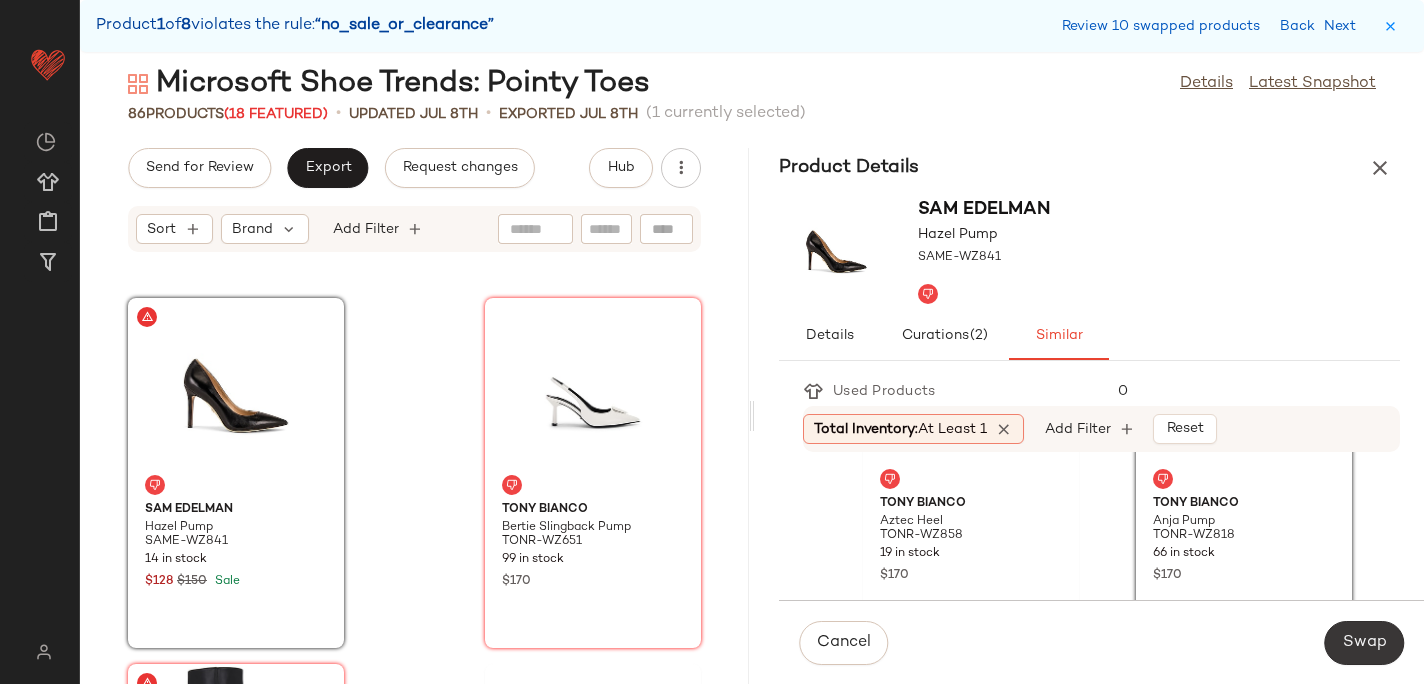 click on "Swap" 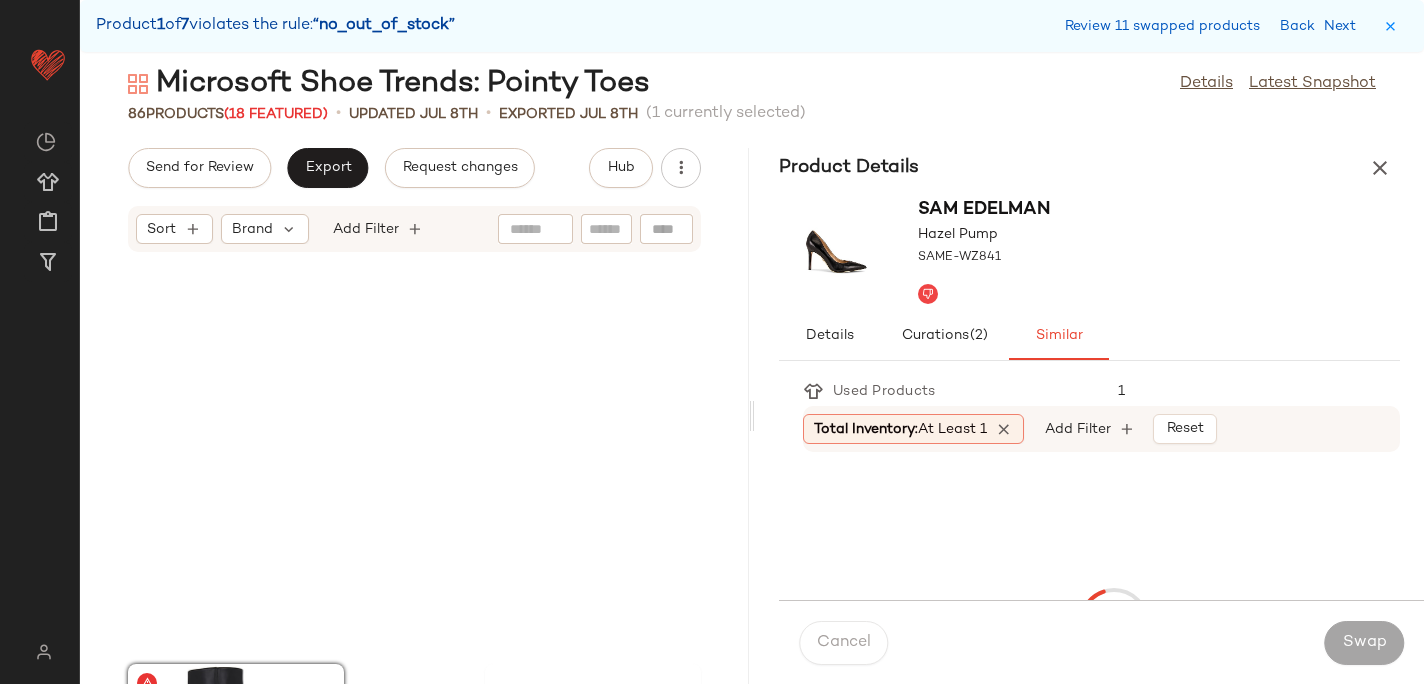 scroll, scrollTop: 10980, scrollLeft: 0, axis: vertical 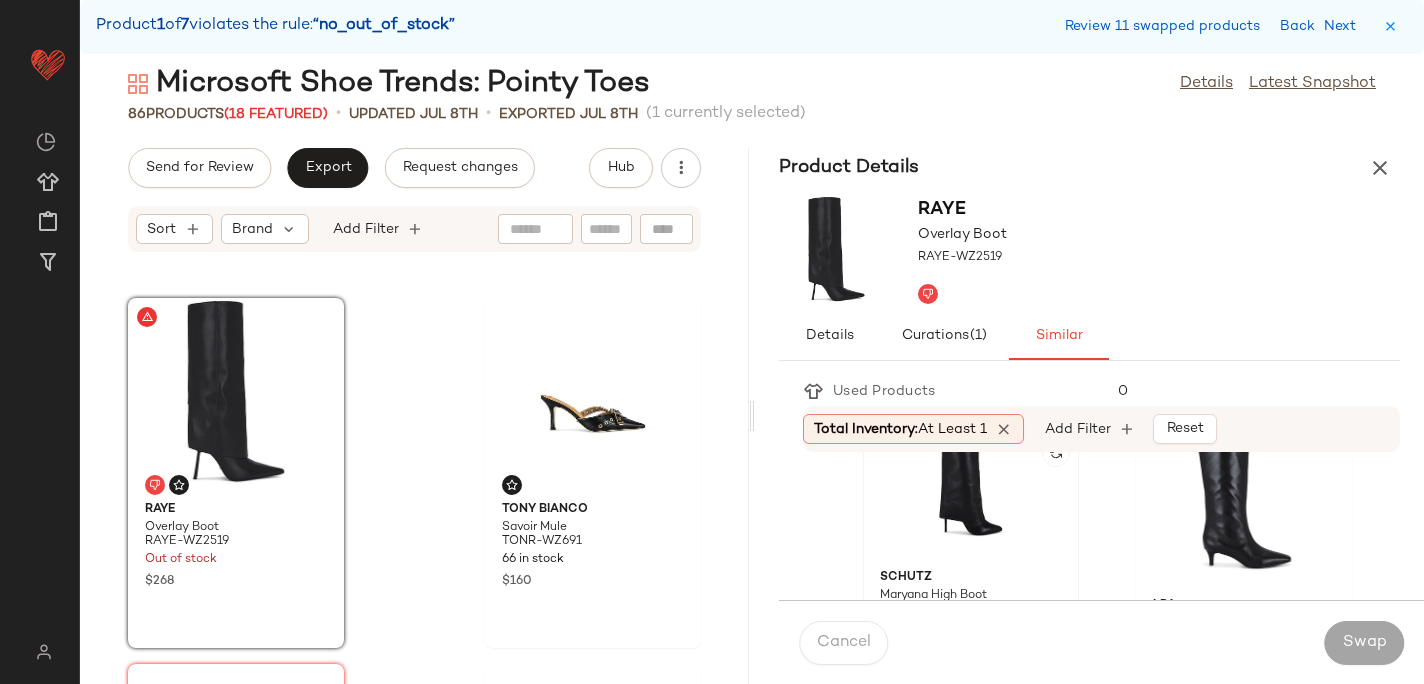 click 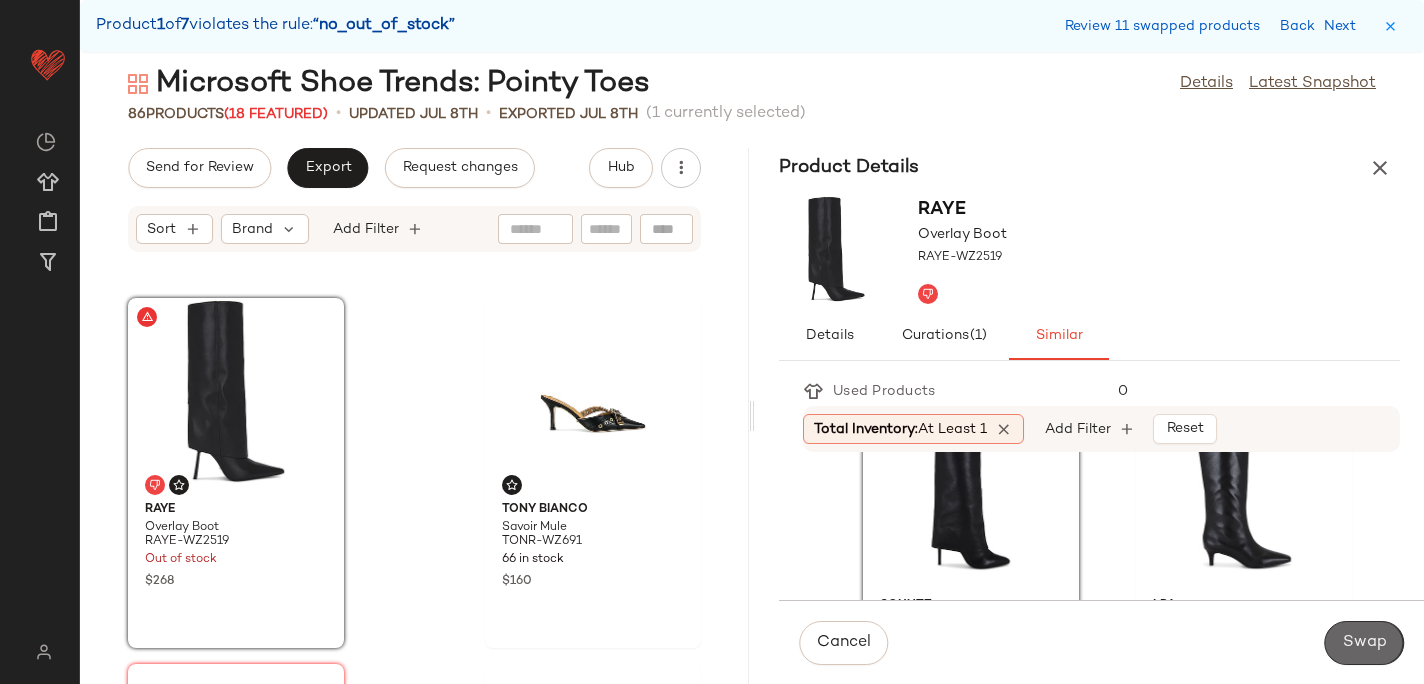 click on "Swap" 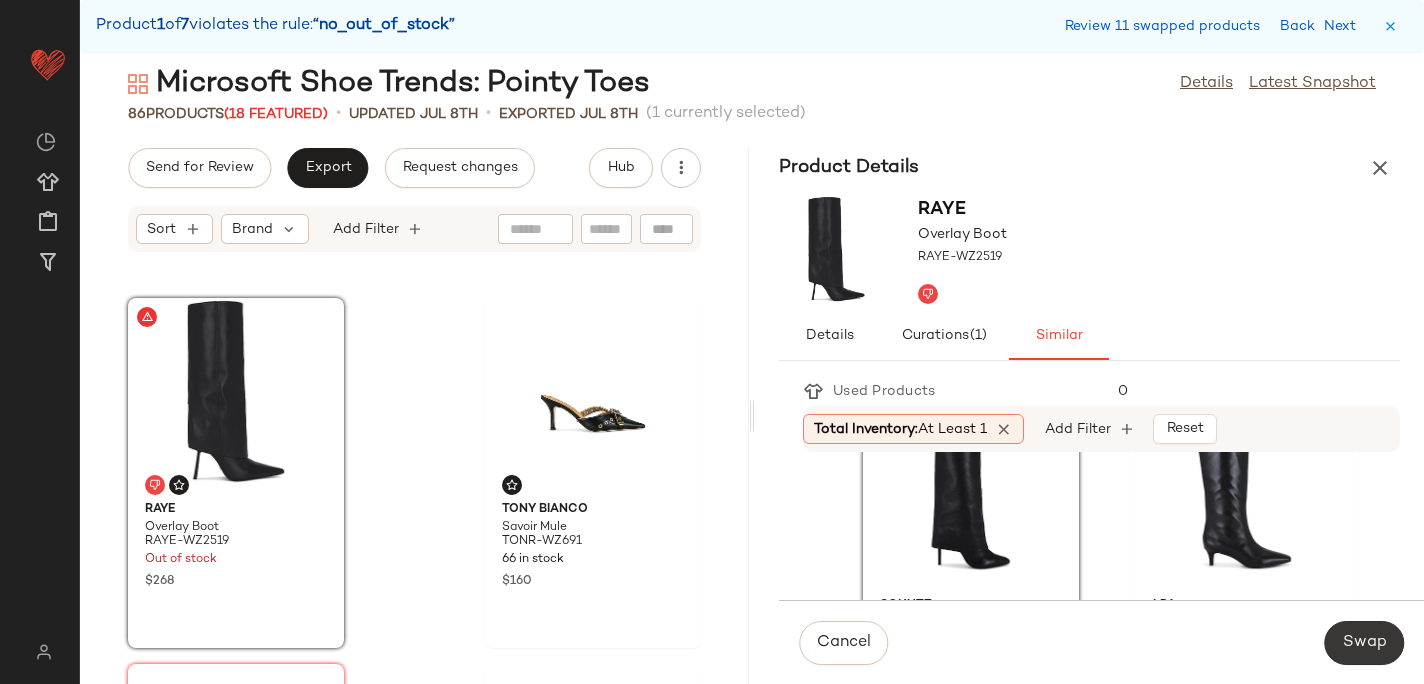 scroll, scrollTop: 12444, scrollLeft: 0, axis: vertical 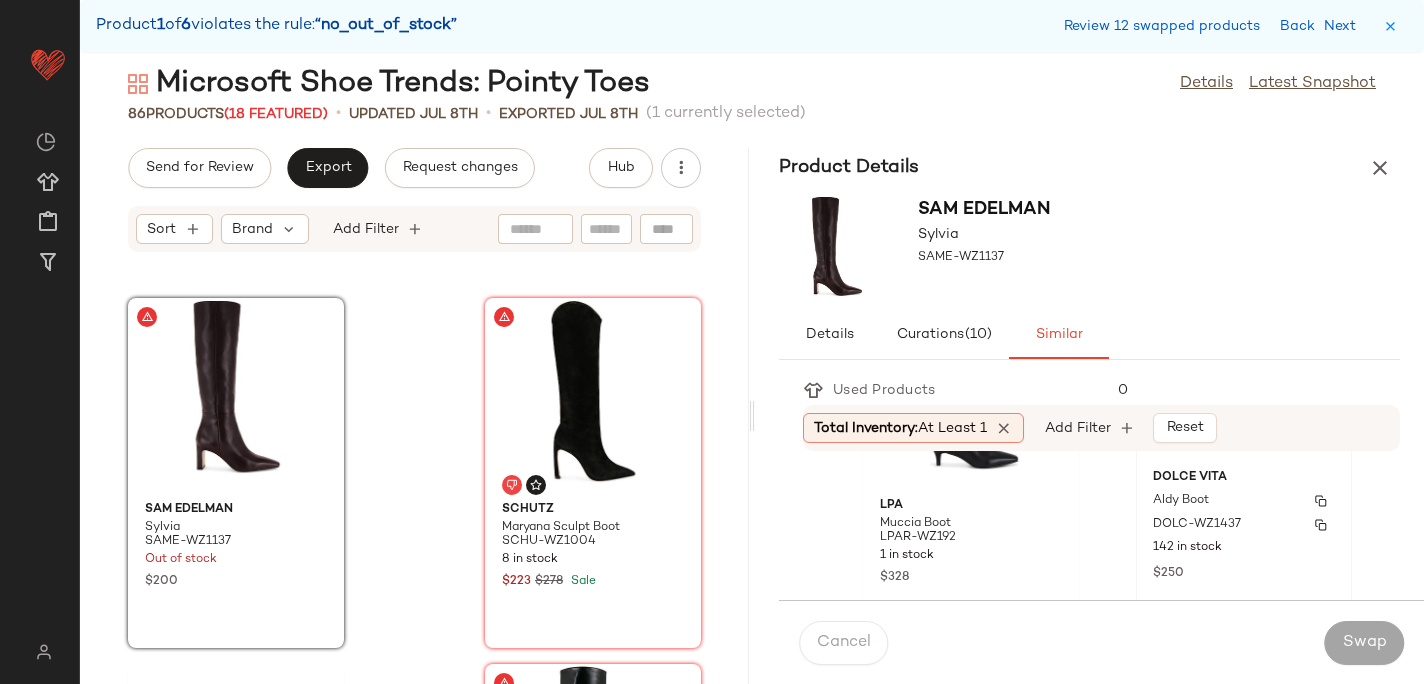 click on "142 in stock" at bounding box center [1244, 548] 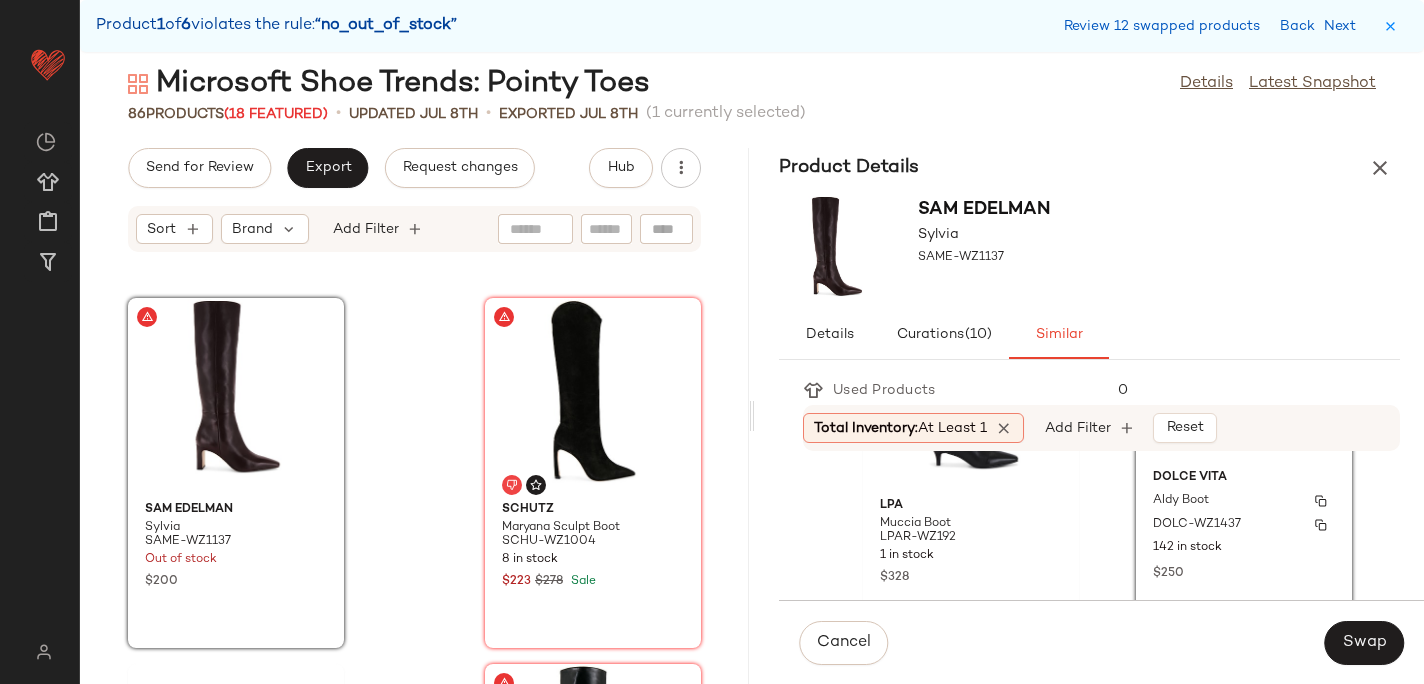scroll, scrollTop: 430, scrollLeft: 0, axis: vertical 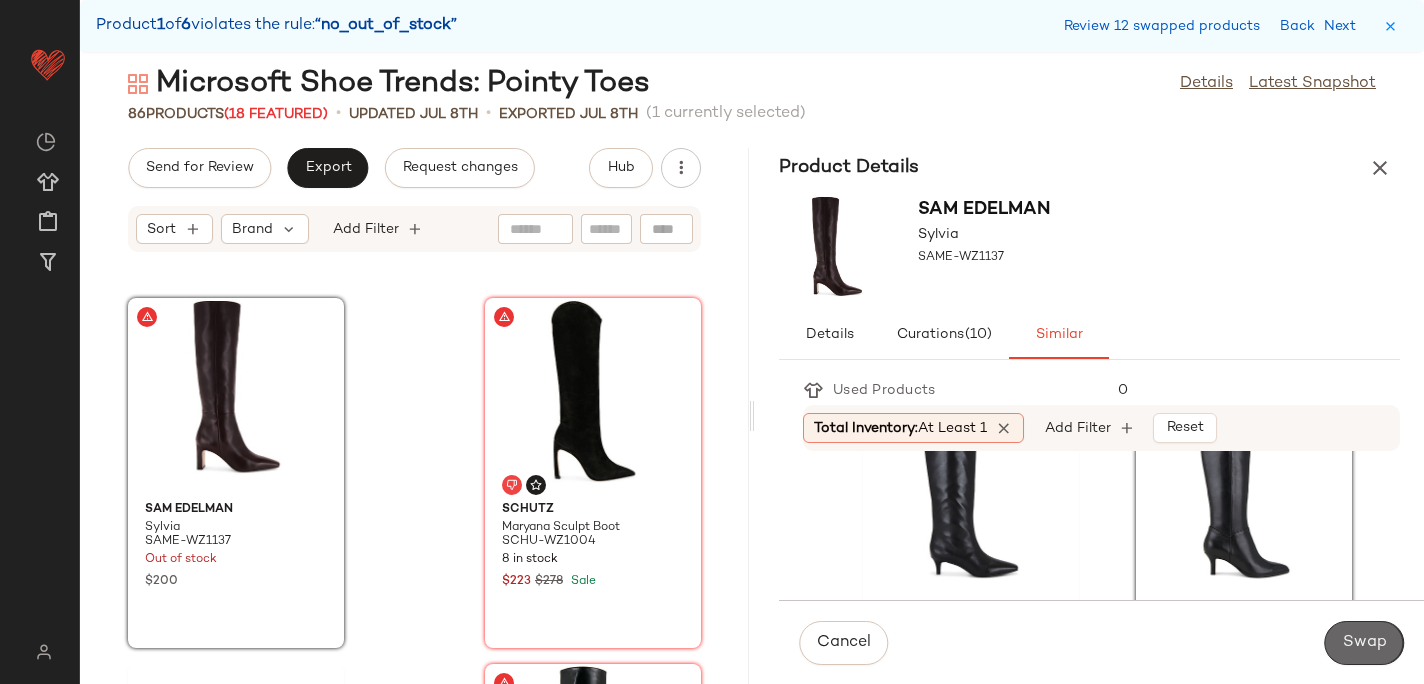 click on "Swap" 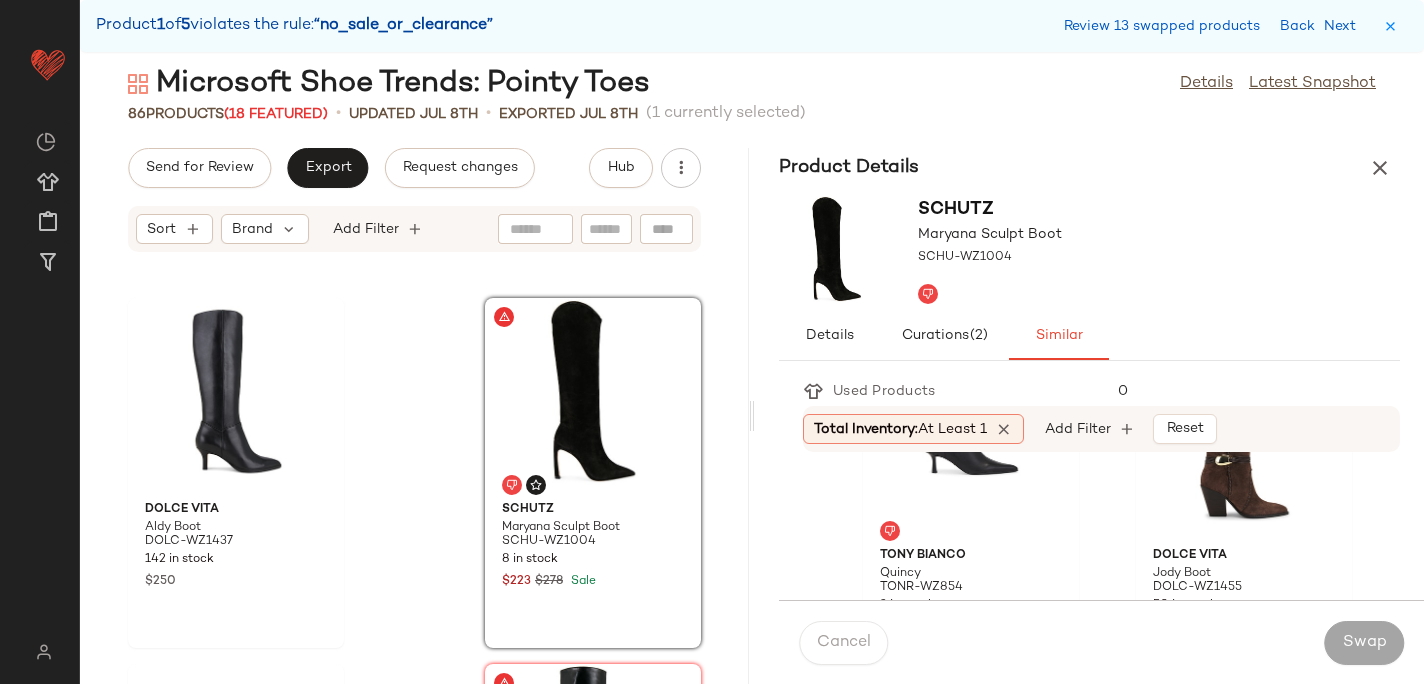 scroll, scrollTop: 3416, scrollLeft: 0, axis: vertical 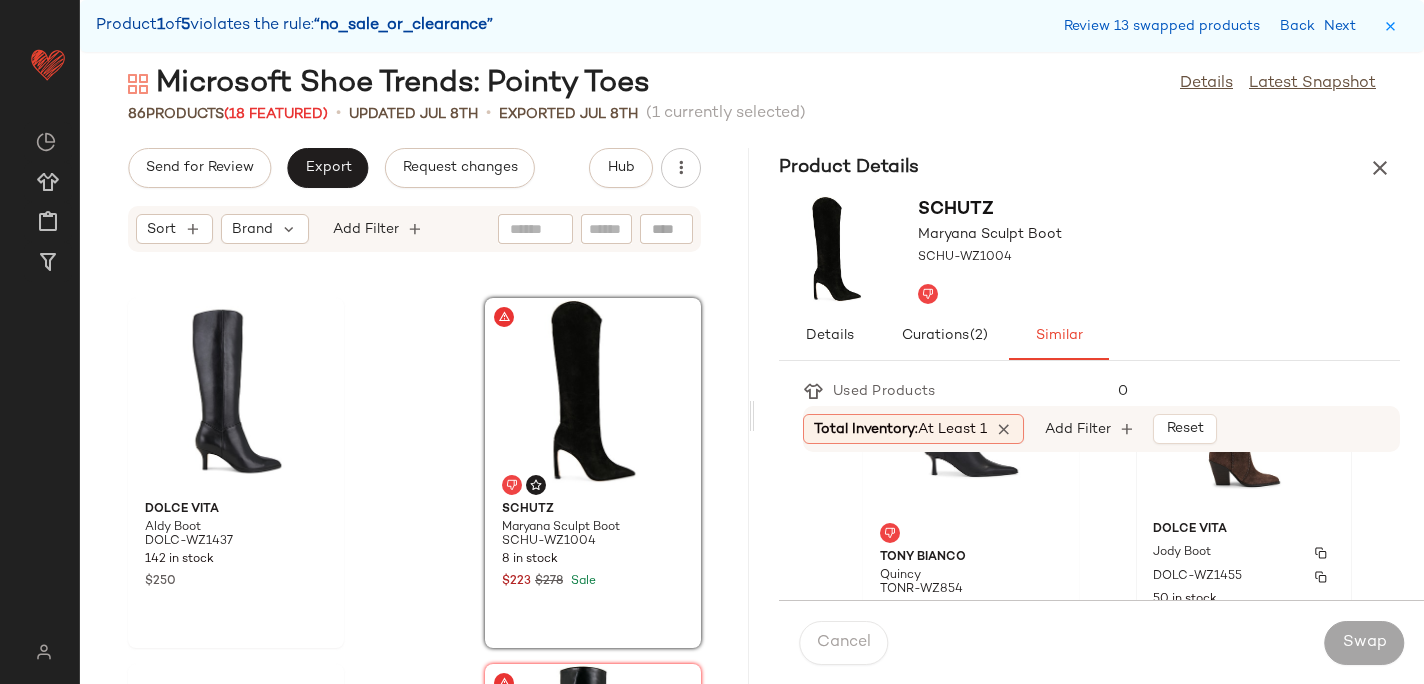 click on "Dolce Vita Jody Boot DOLC-WZ1455 50 in stock $250 $500  •  2" 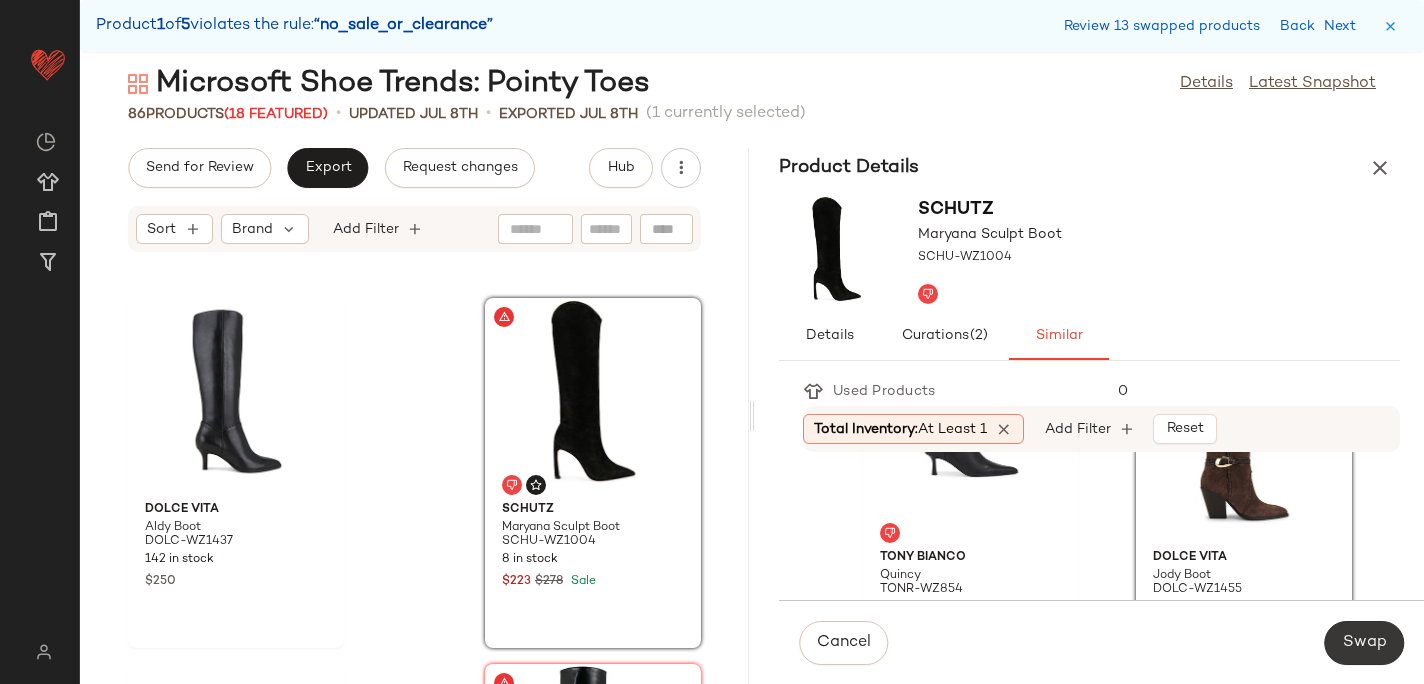 click on "Swap" 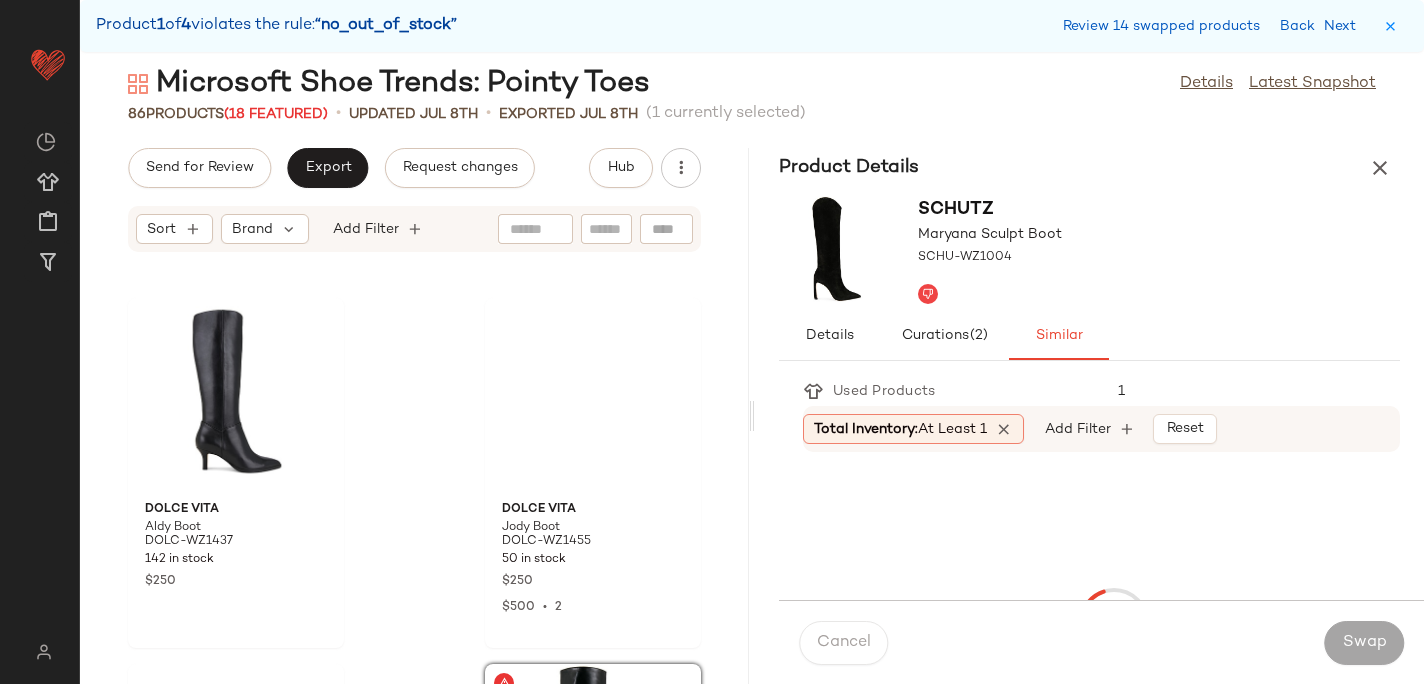 scroll, scrollTop: 12810, scrollLeft: 0, axis: vertical 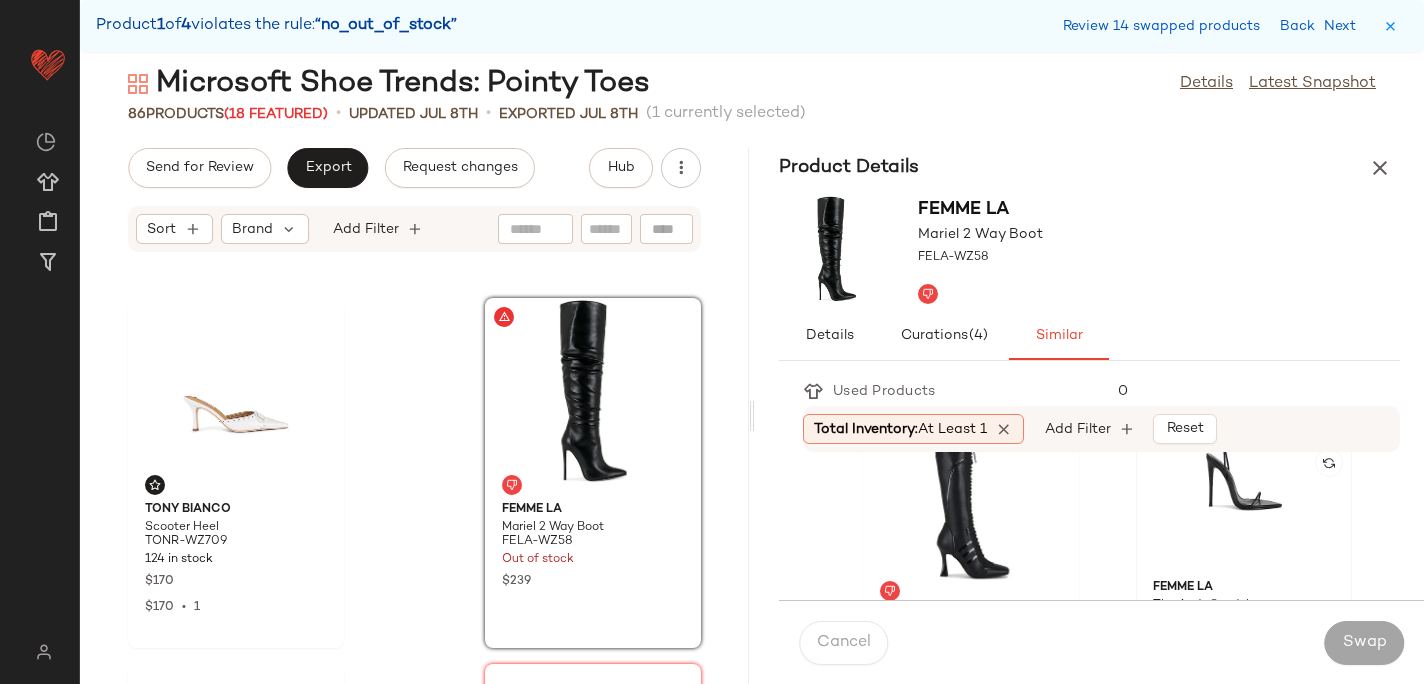click 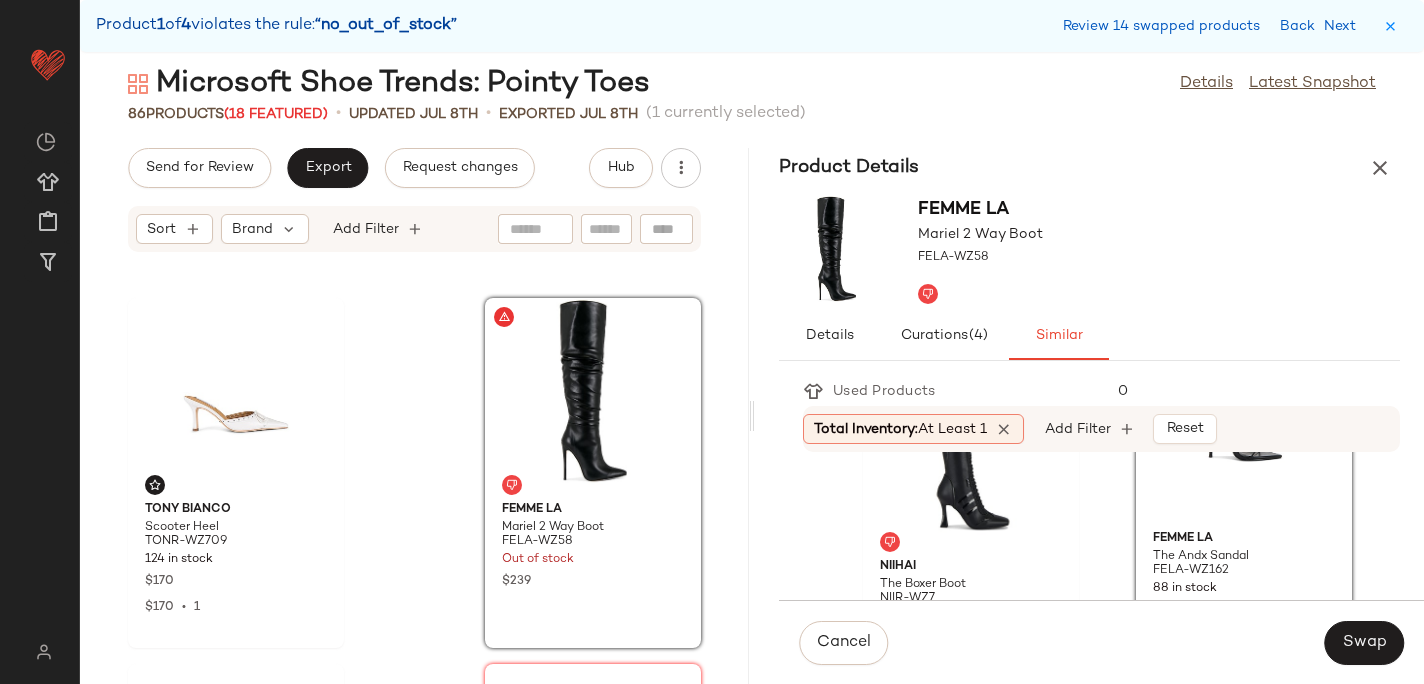 scroll, scrollTop: 3096, scrollLeft: 0, axis: vertical 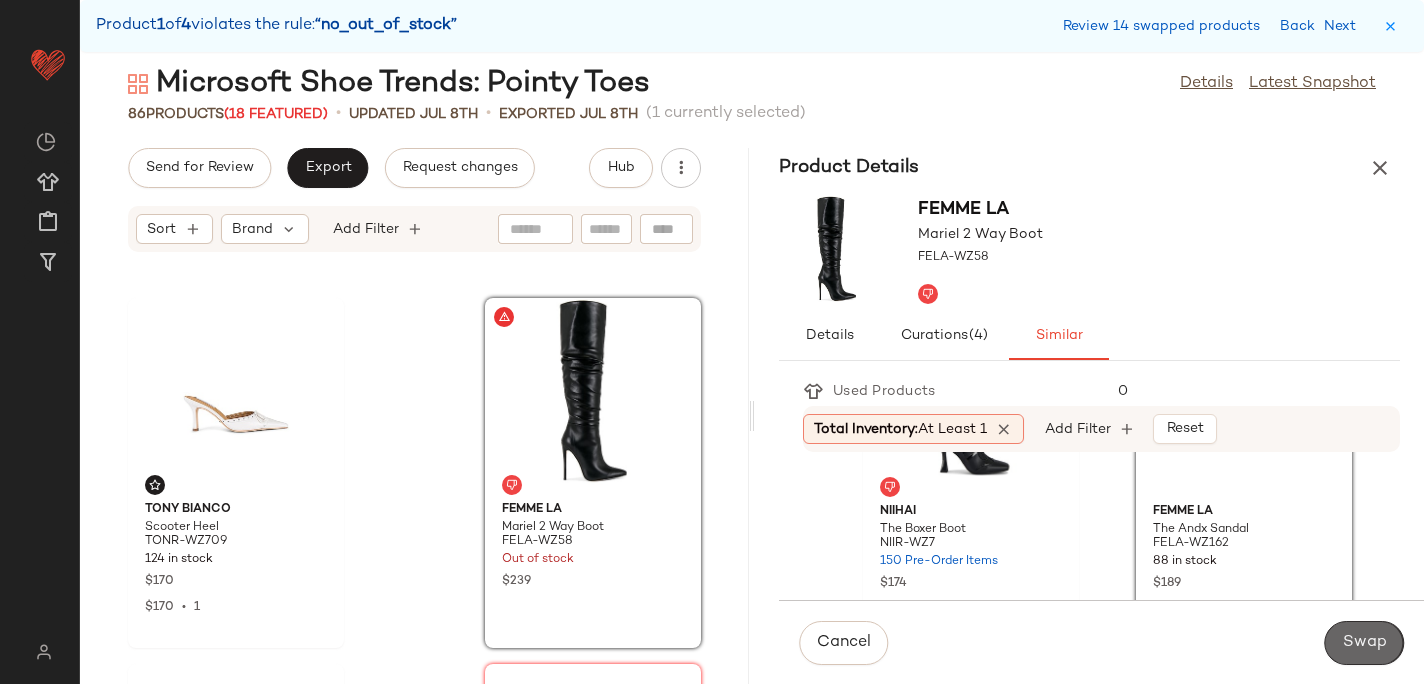 click on "Swap" 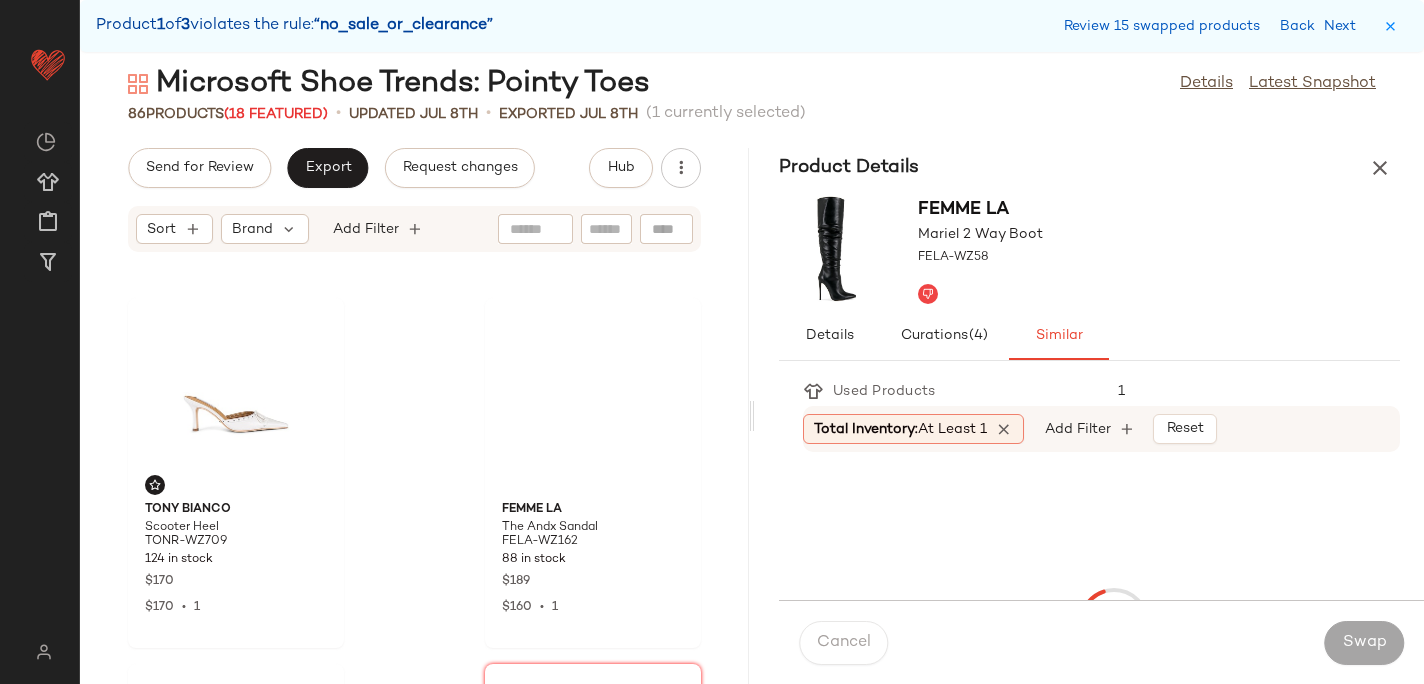 scroll, scrollTop: 14274, scrollLeft: 0, axis: vertical 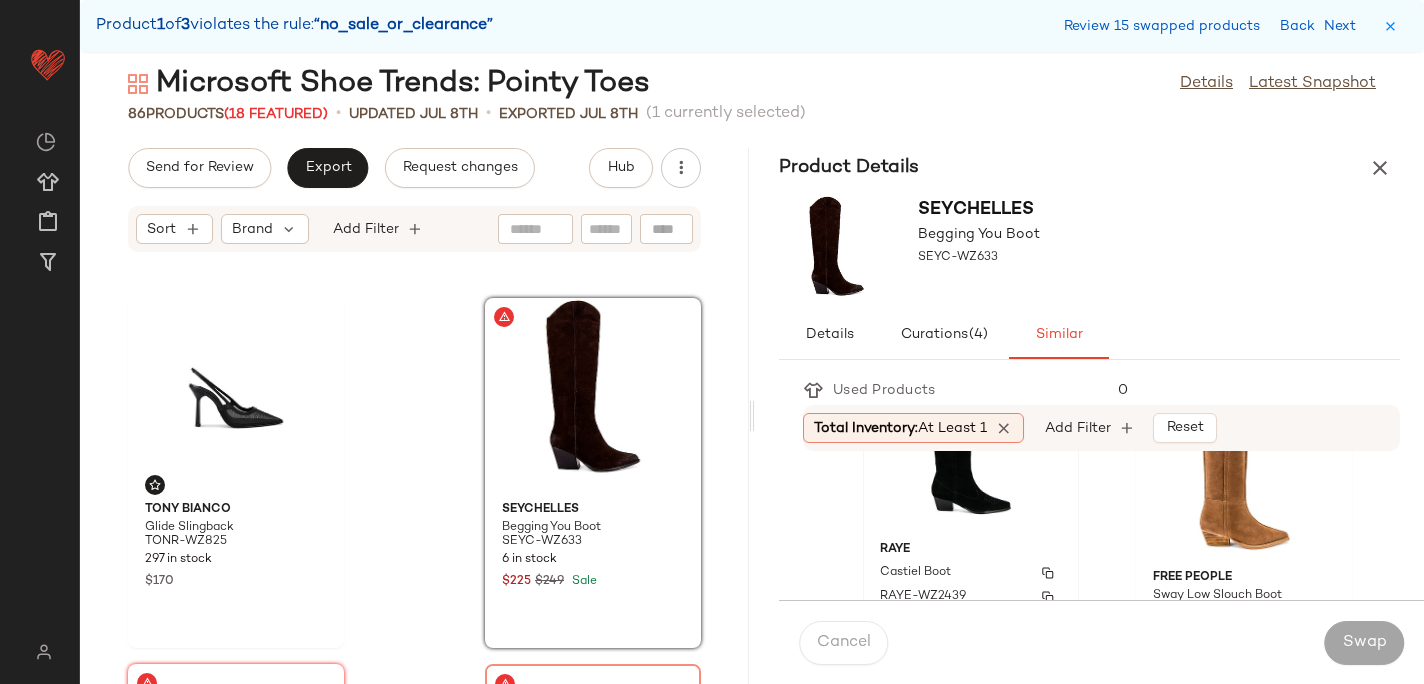 click on "RAYE Castiel Boot RAYE-WZ2439 37 in stock $338" 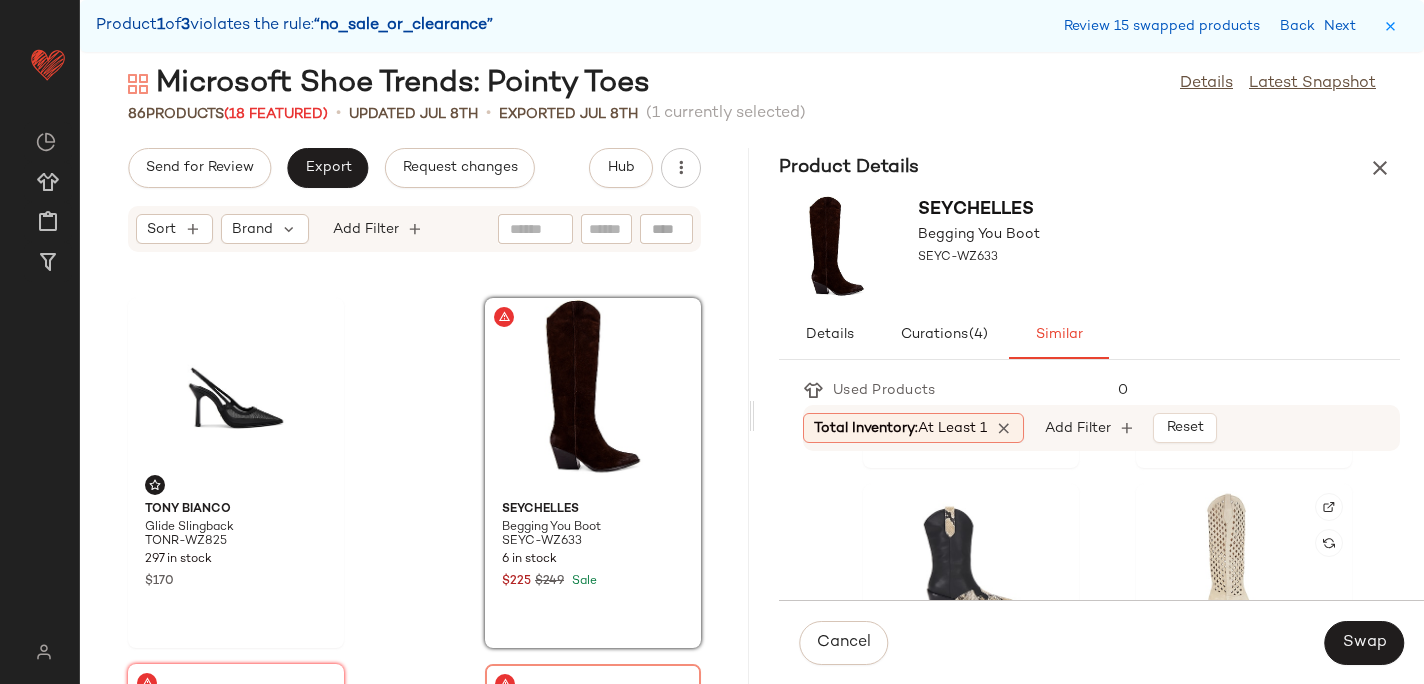 scroll, scrollTop: 2999, scrollLeft: 0, axis: vertical 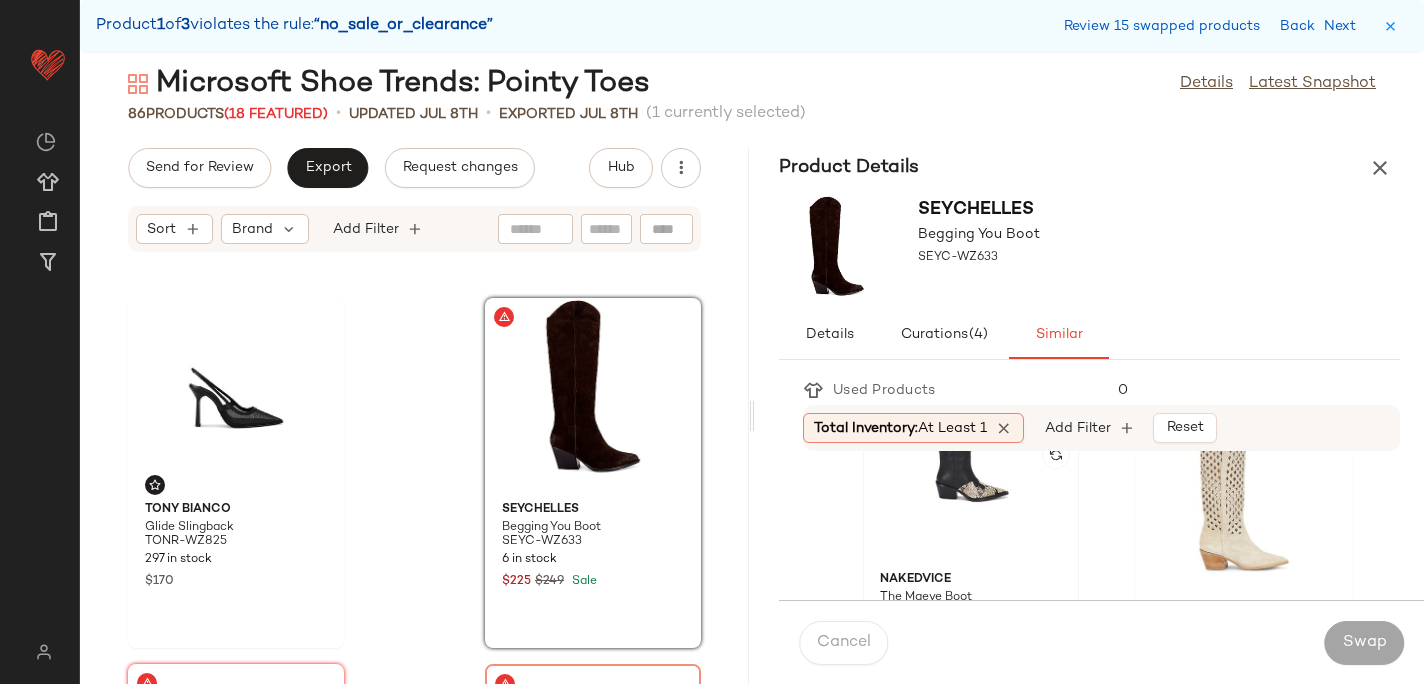click 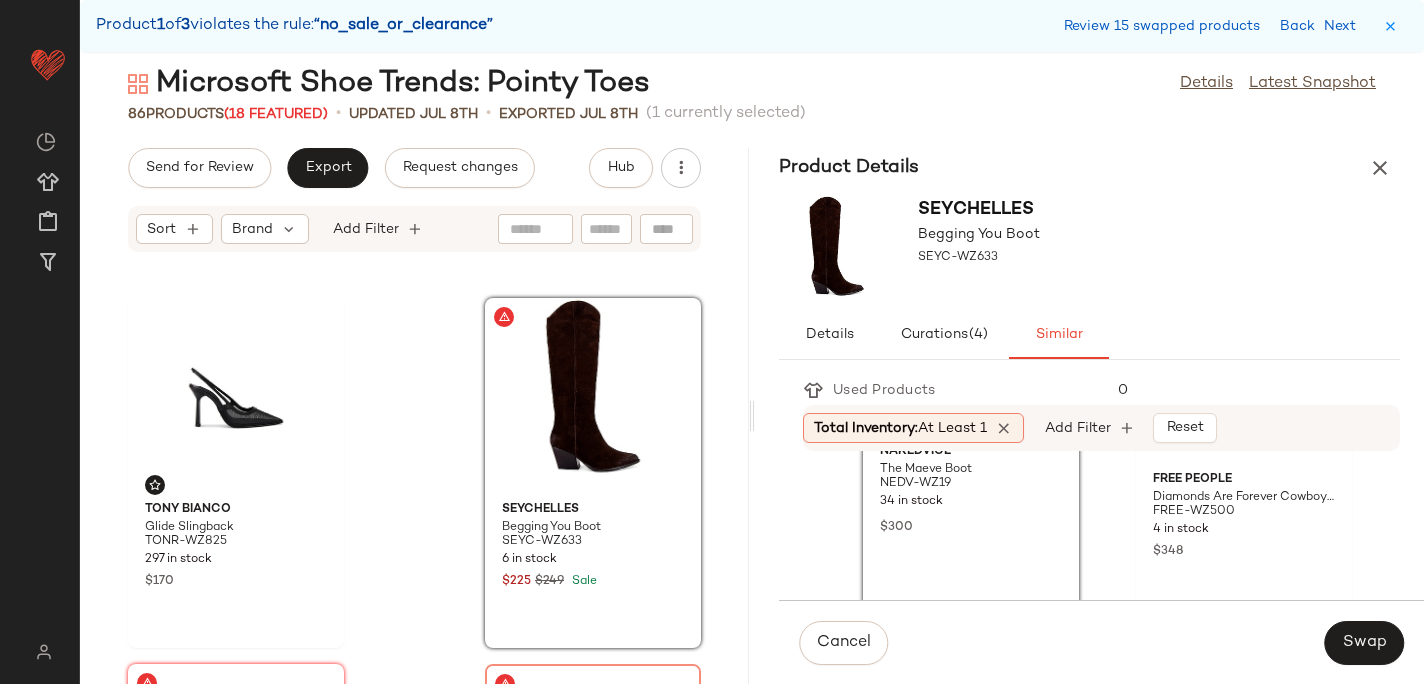 scroll, scrollTop: 3129, scrollLeft: 0, axis: vertical 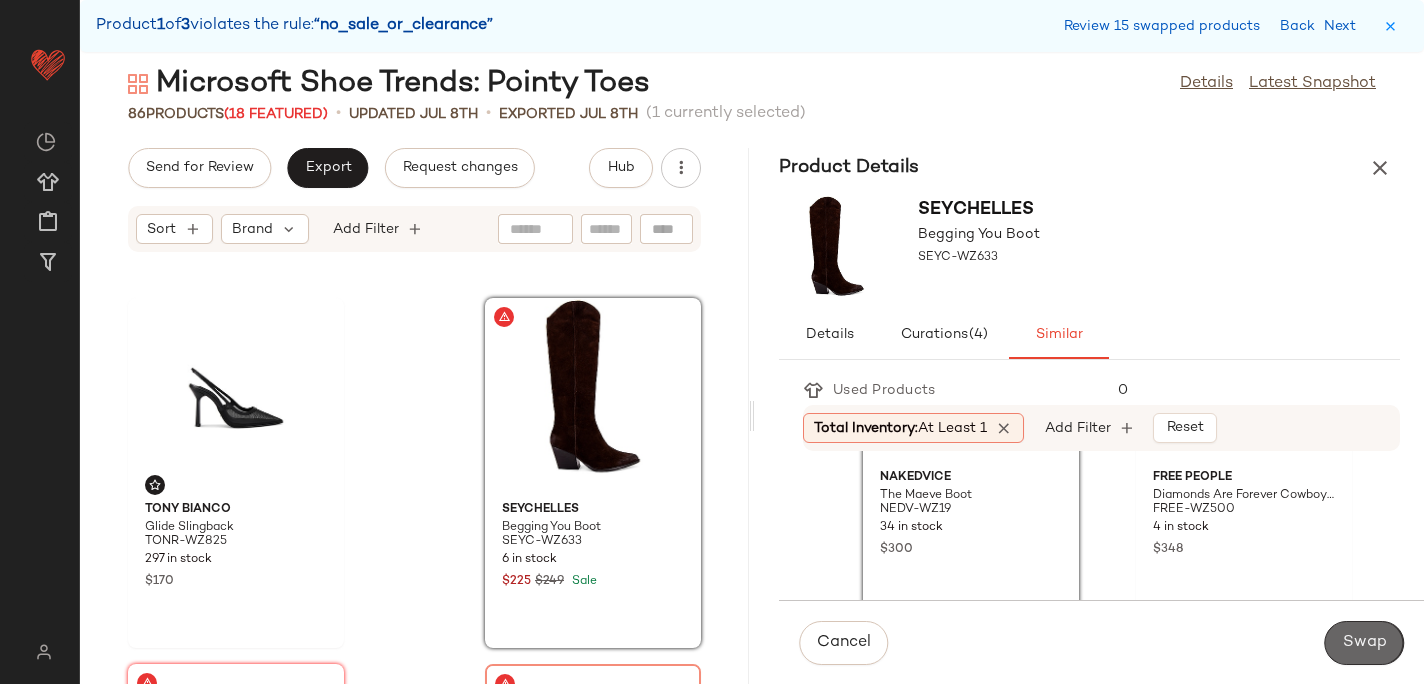 click on "Swap" at bounding box center (1364, 643) 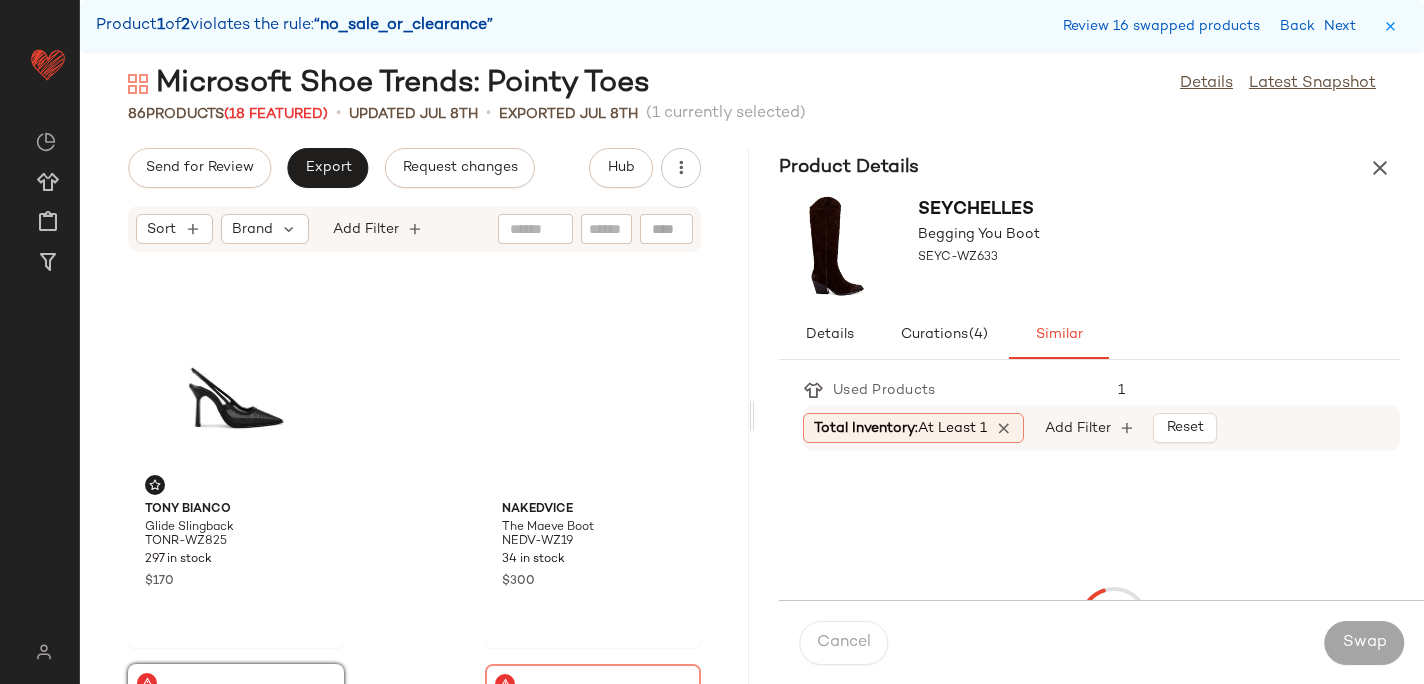 scroll, scrollTop: 14640, scrollLeft: 0, axis: vertical 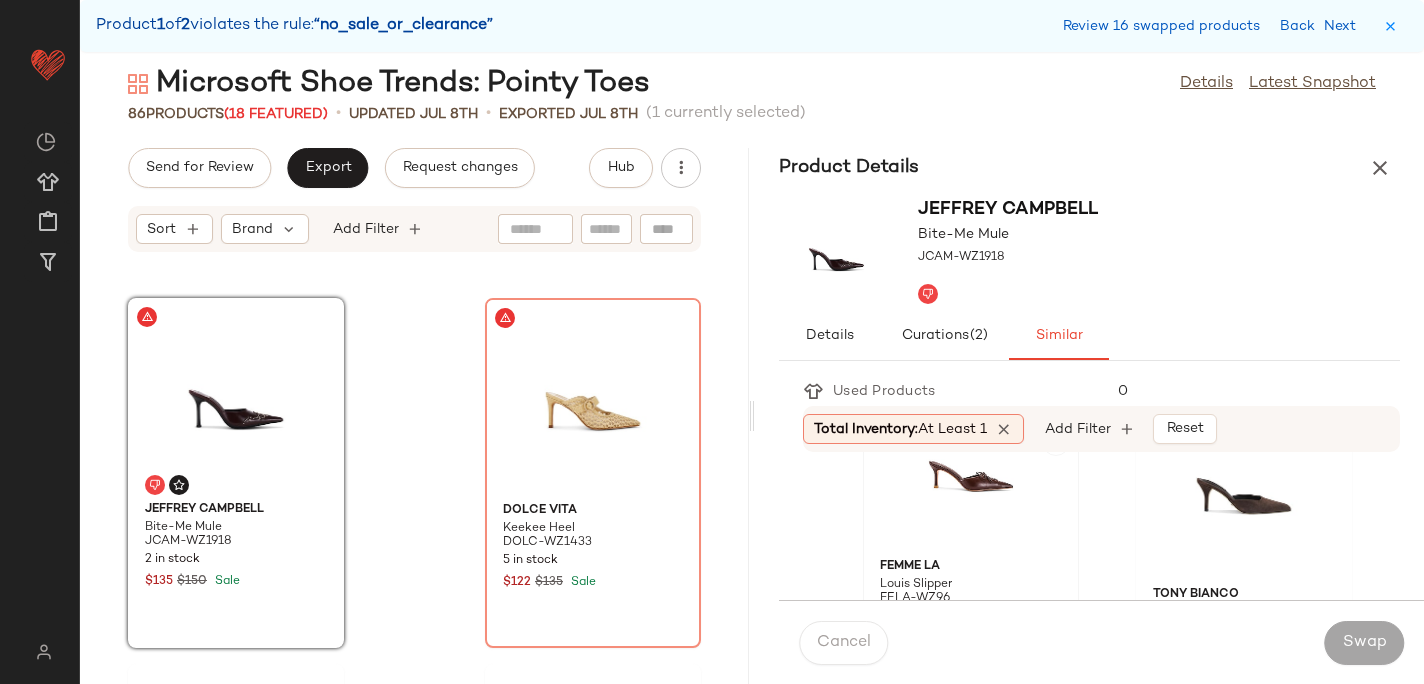 click 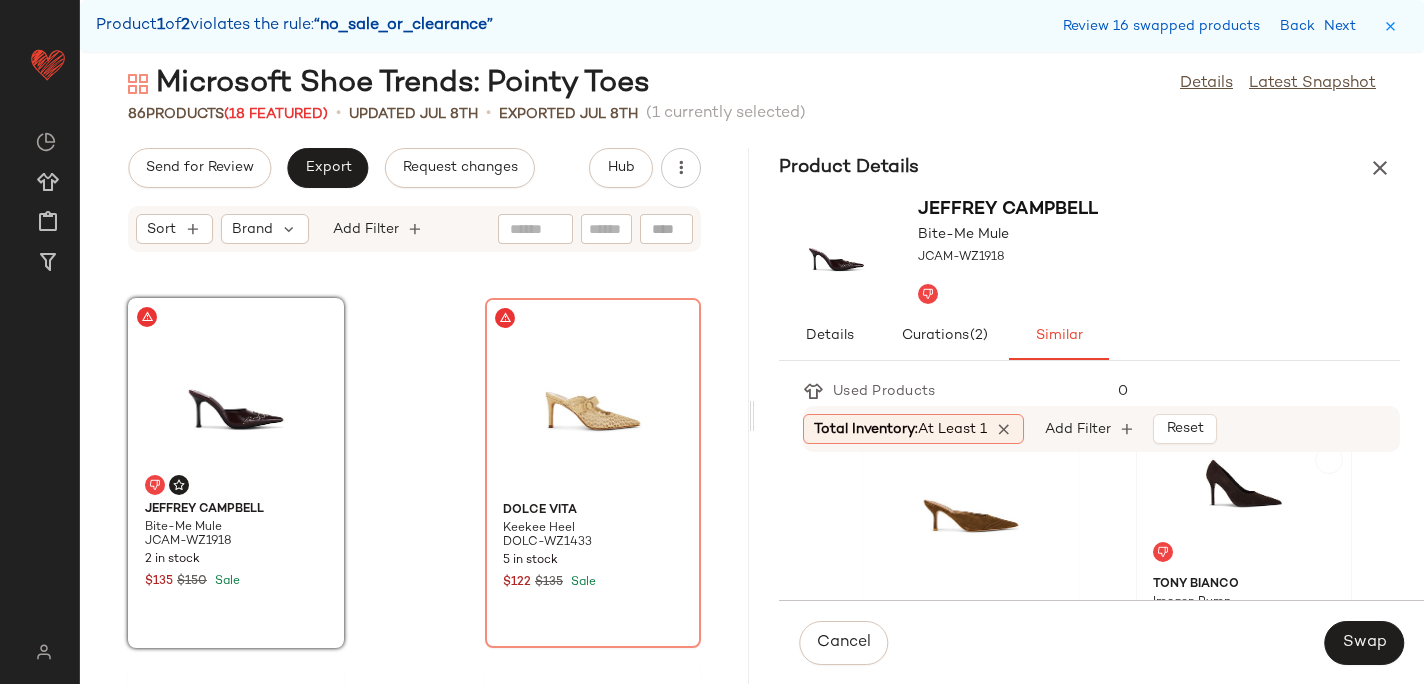 scroll, scrollTop: 391, scrollLeft: 0, axis: vertical 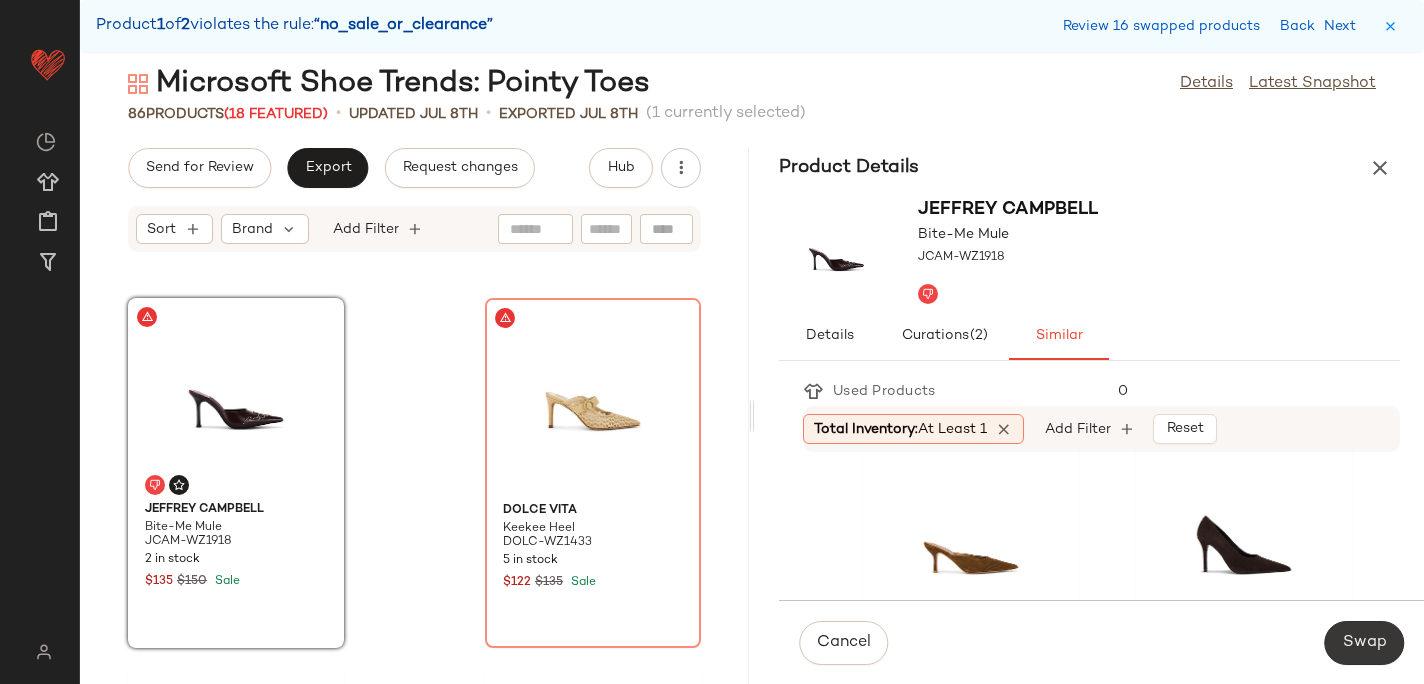 click on "Swap" 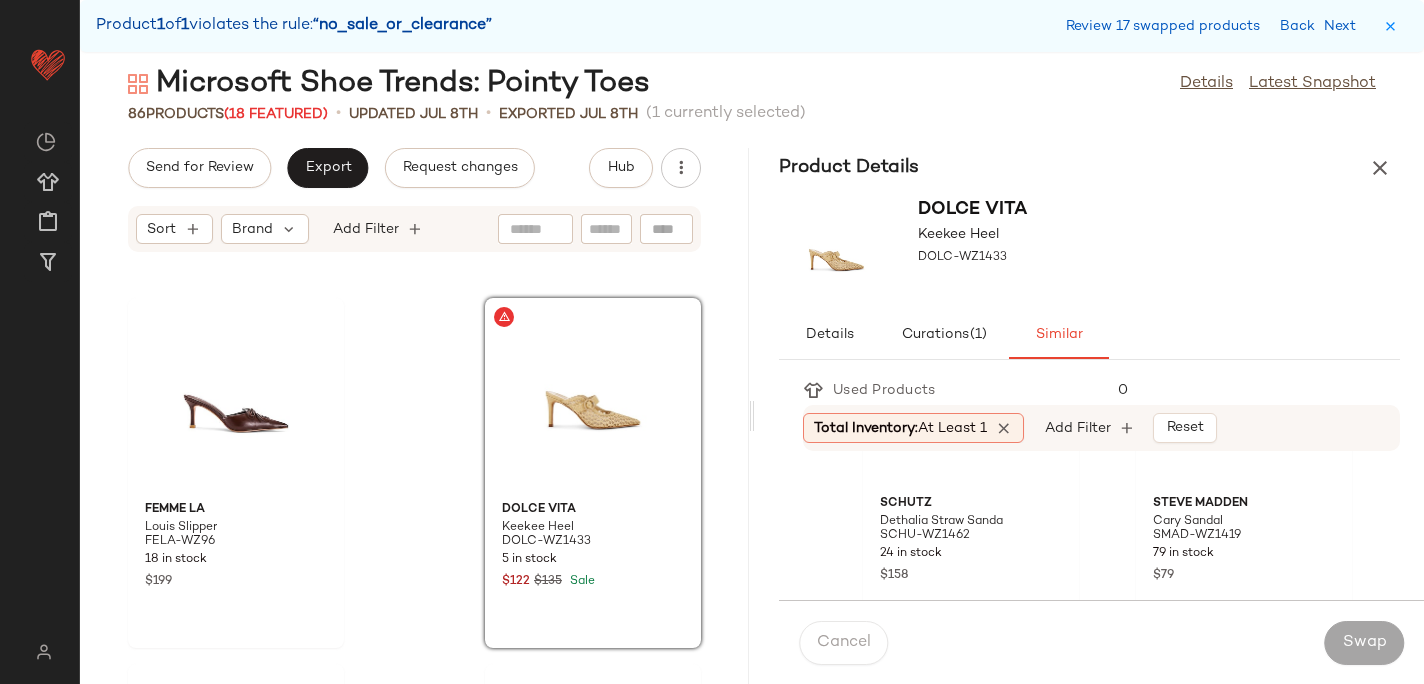 scroll, scrollTop: 1640, scrollLeft: 0, axis: vertical 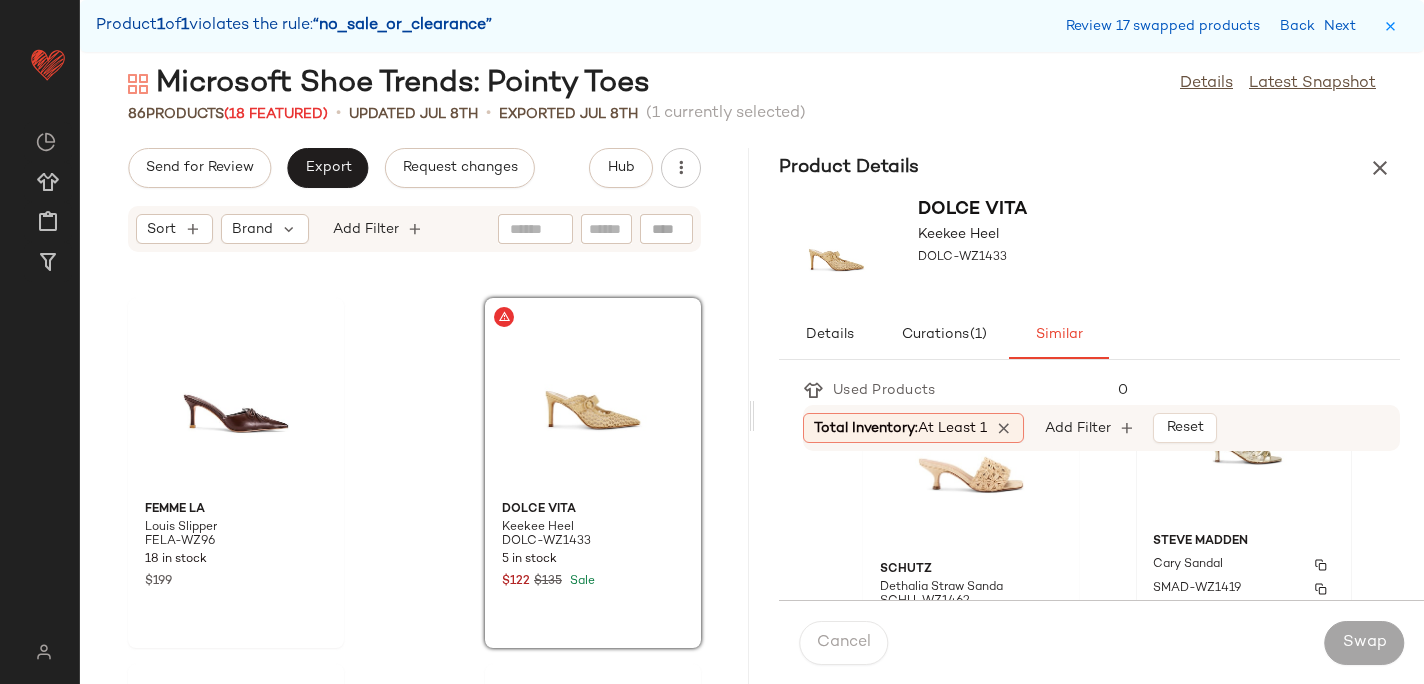 click on "Steve Madden" at bounding box center [1244, 542] 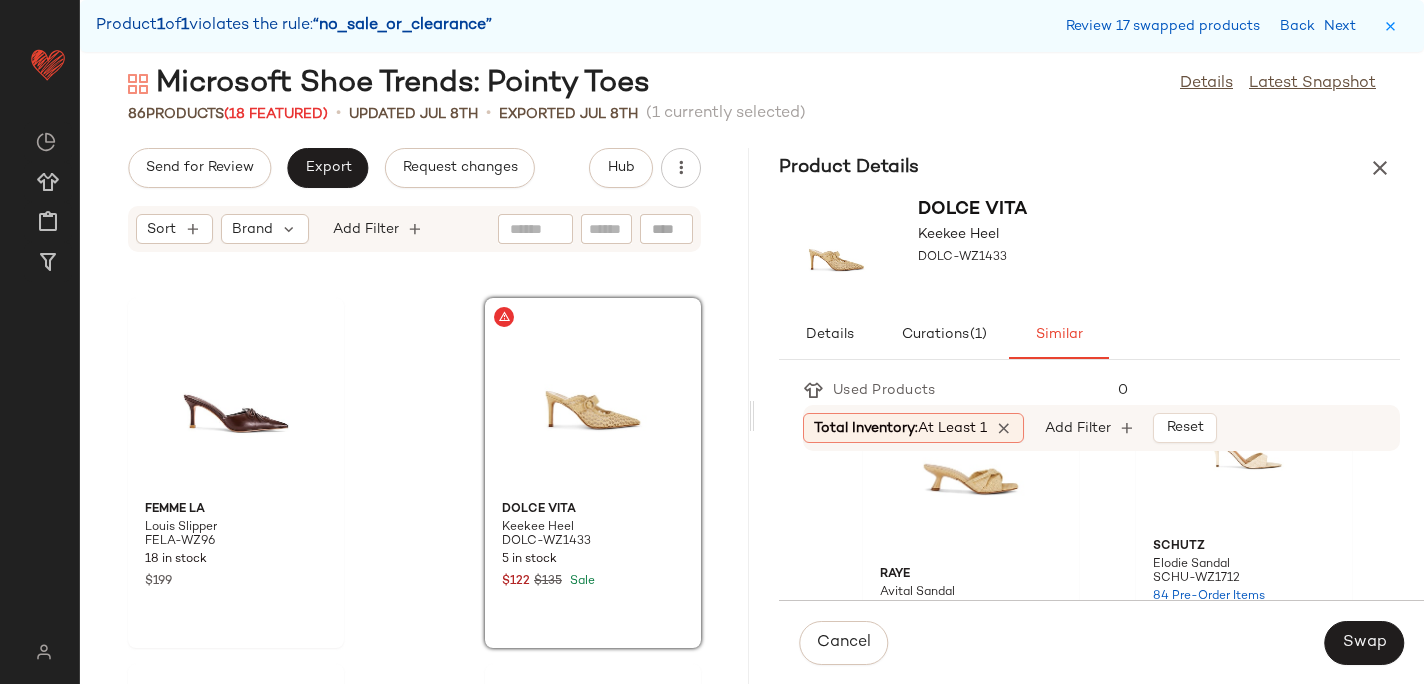 scroll, scrollTop: 1201, scrollLeft: 0, axis: vertical 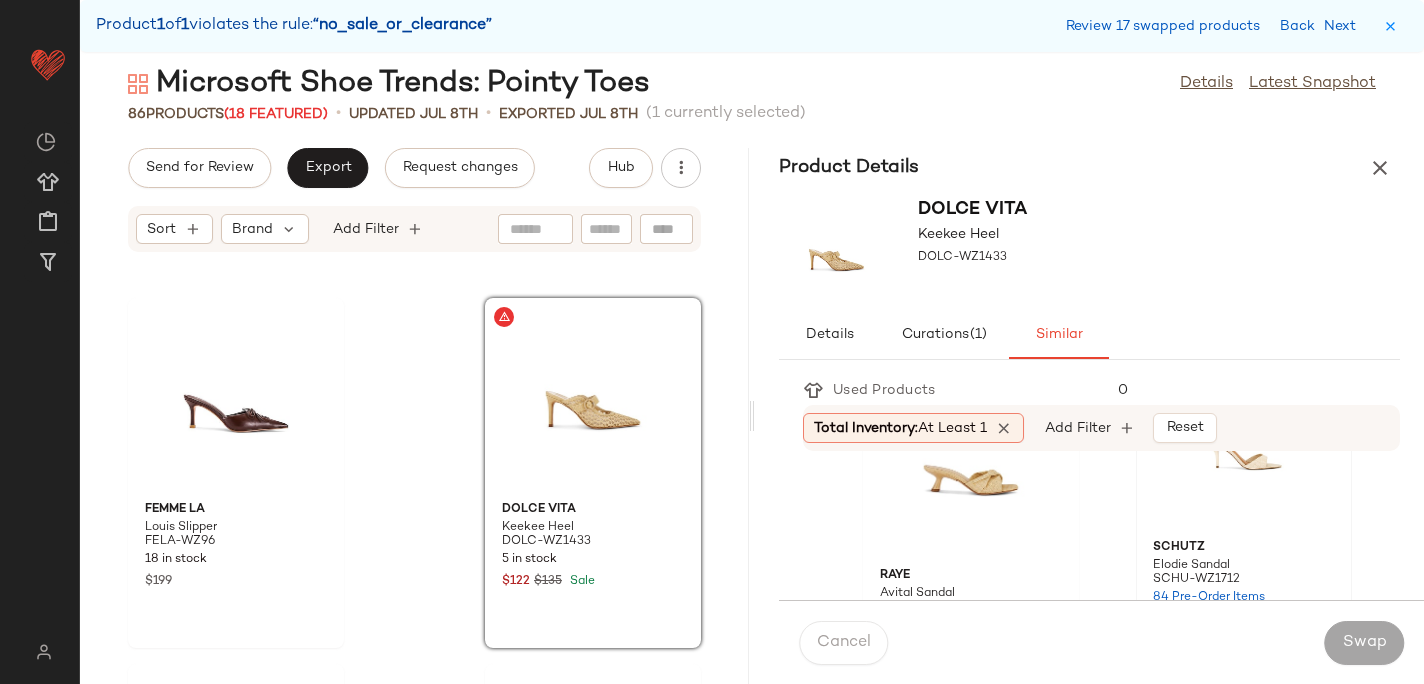 click 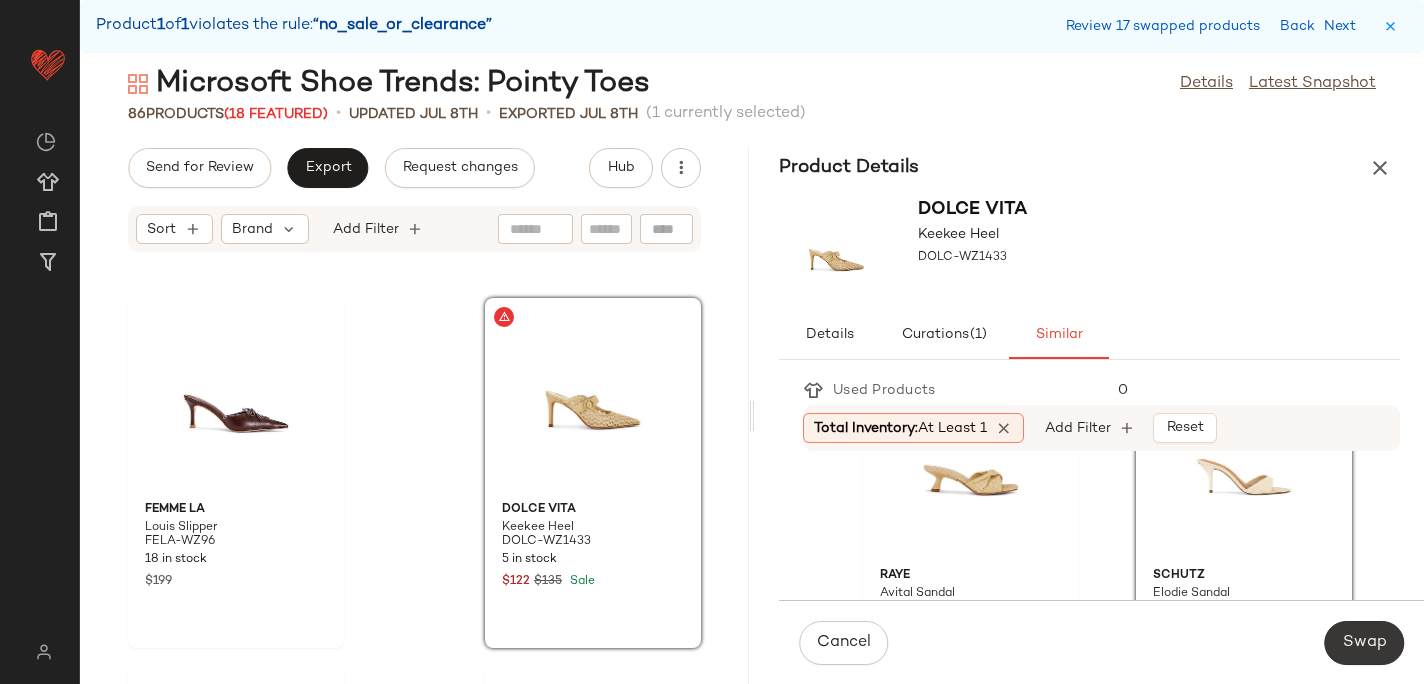 click on "Swap" 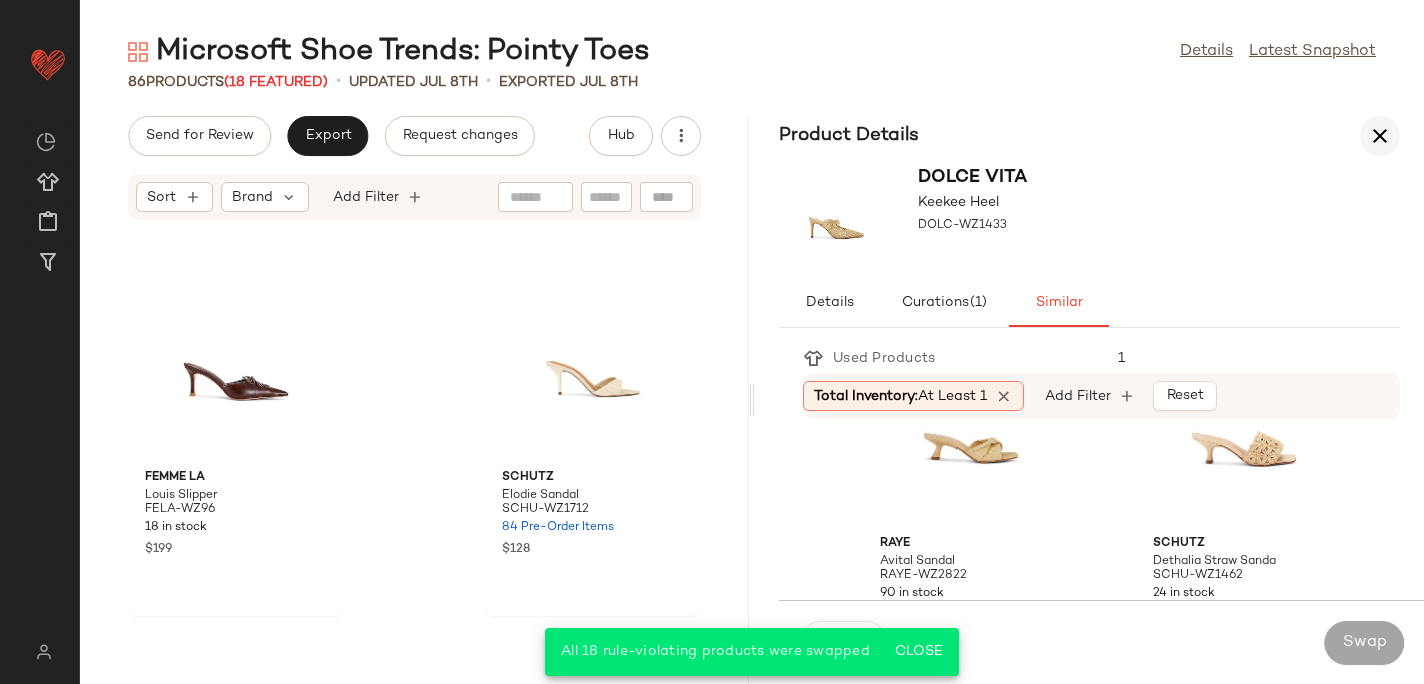click at bounding box center (1380, 136) 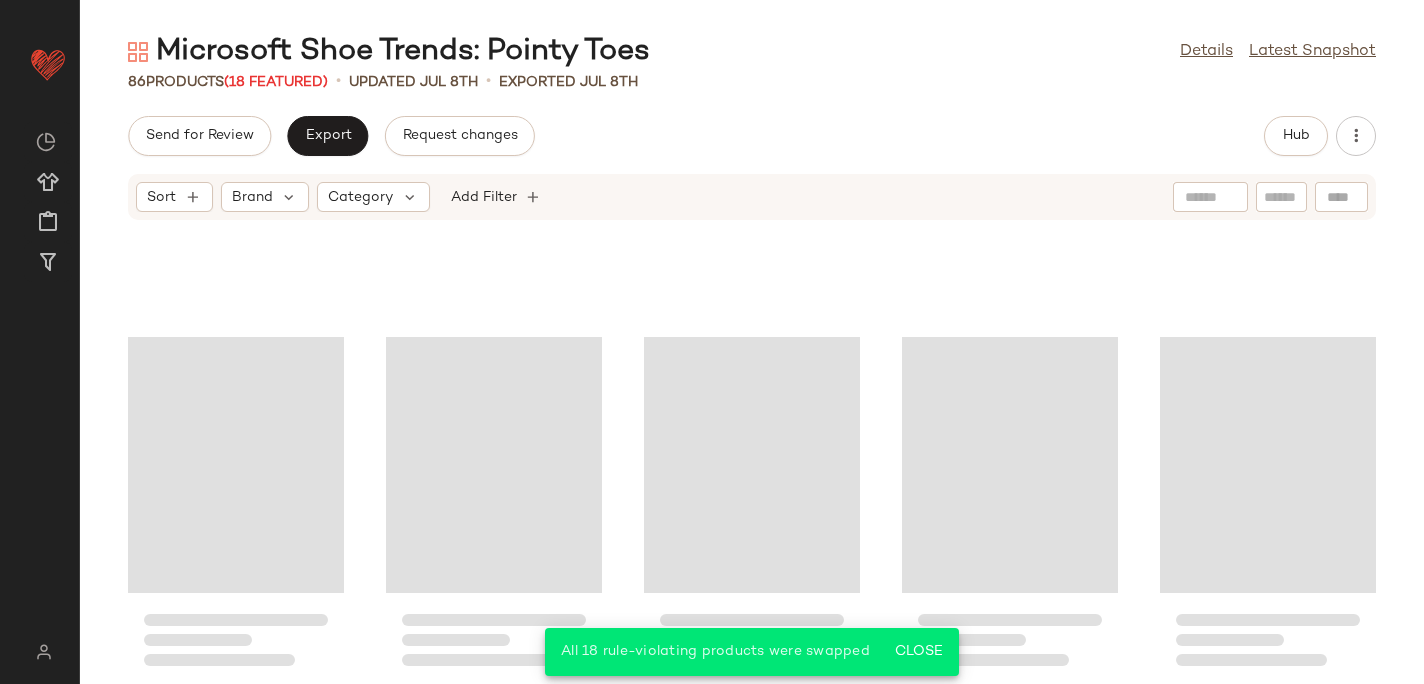 scroll, scrollTop: 6154, scrollLeft: 0, axis: vertical 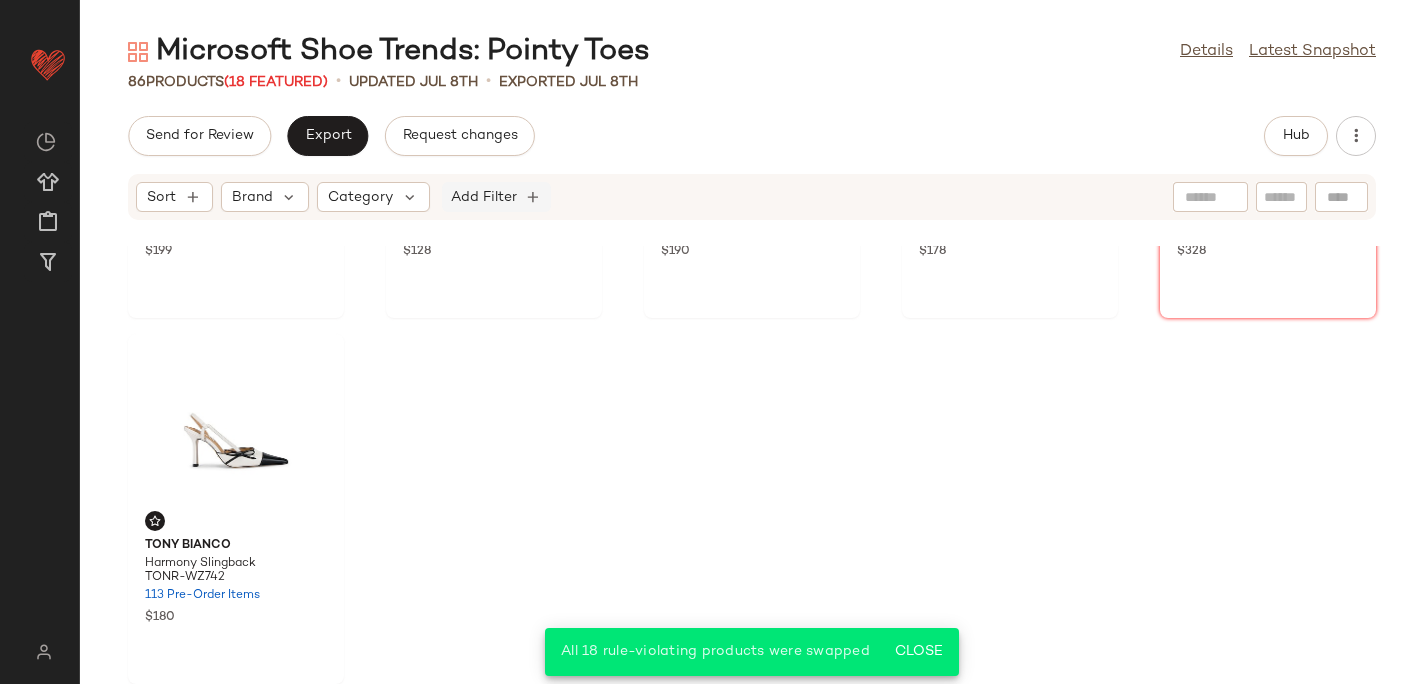 click on "Add Filter" at bounding box center [484, 197] 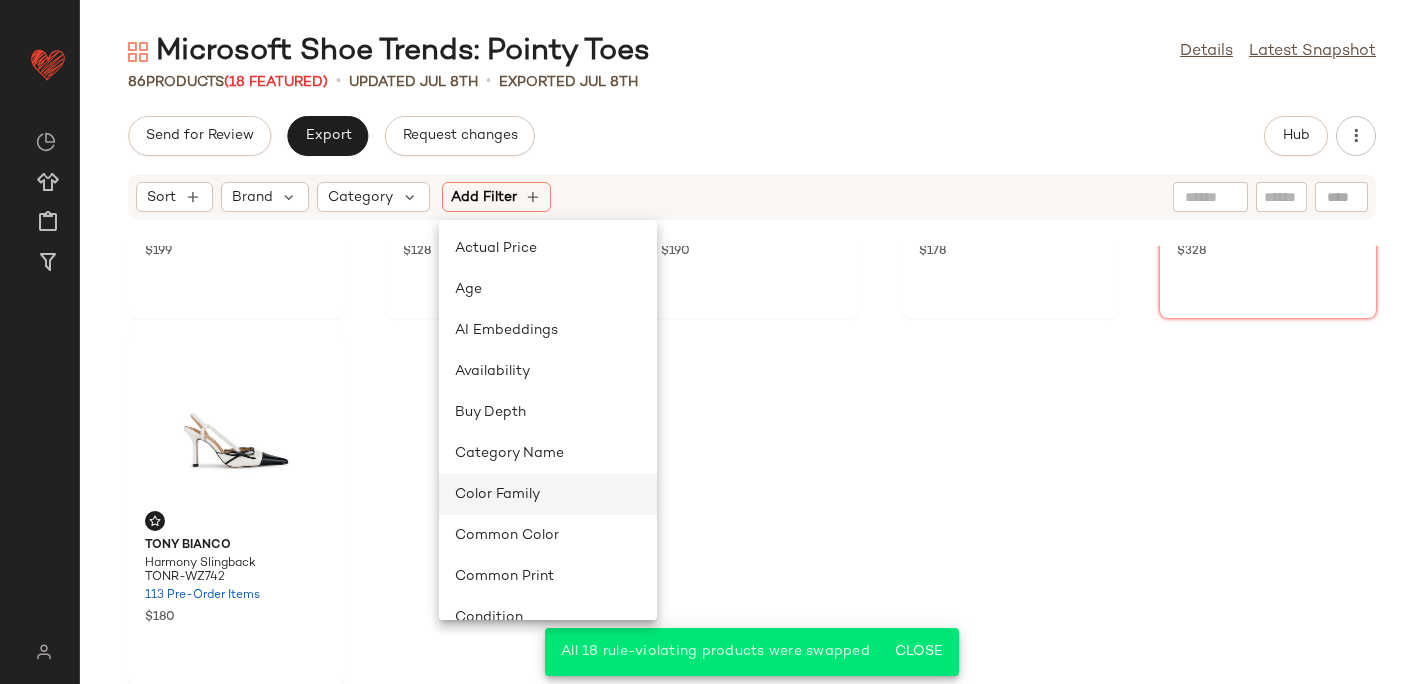 scroll, scrollTop: 887, scrollLeft: 0, axis: vertical 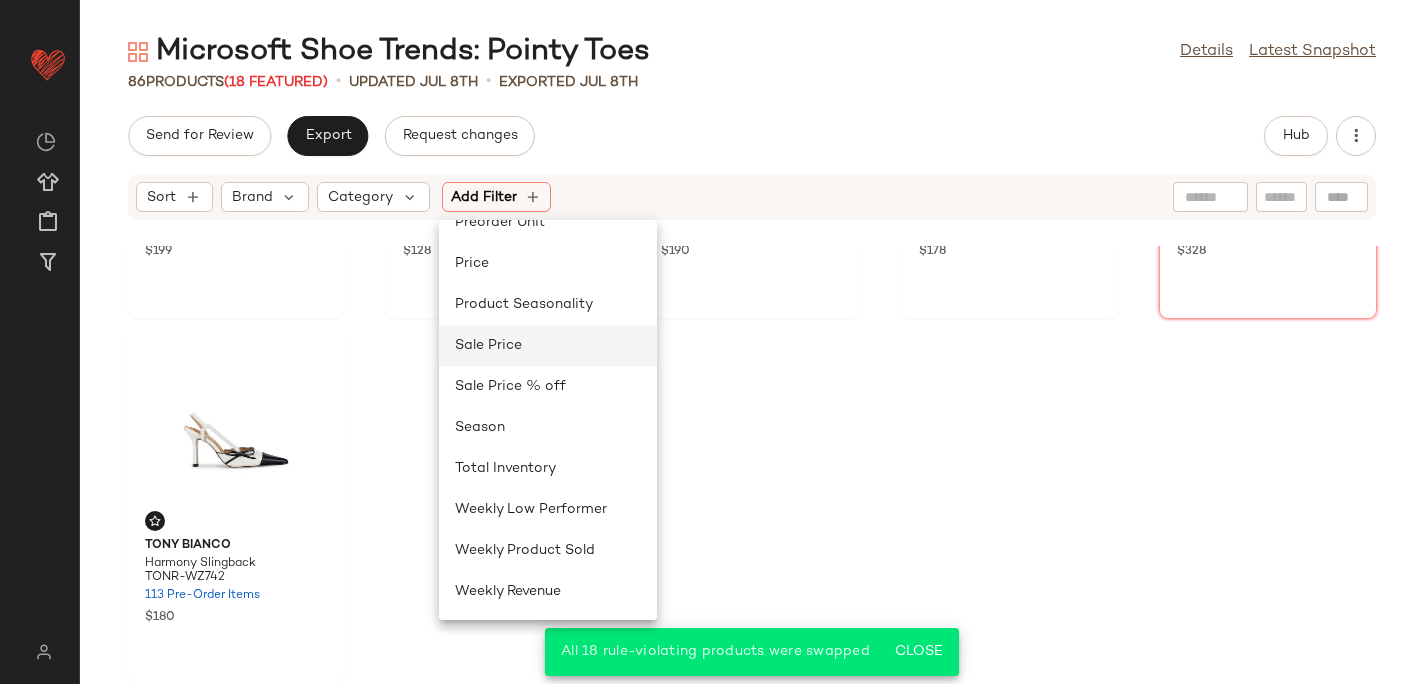 click on "Sale Price" 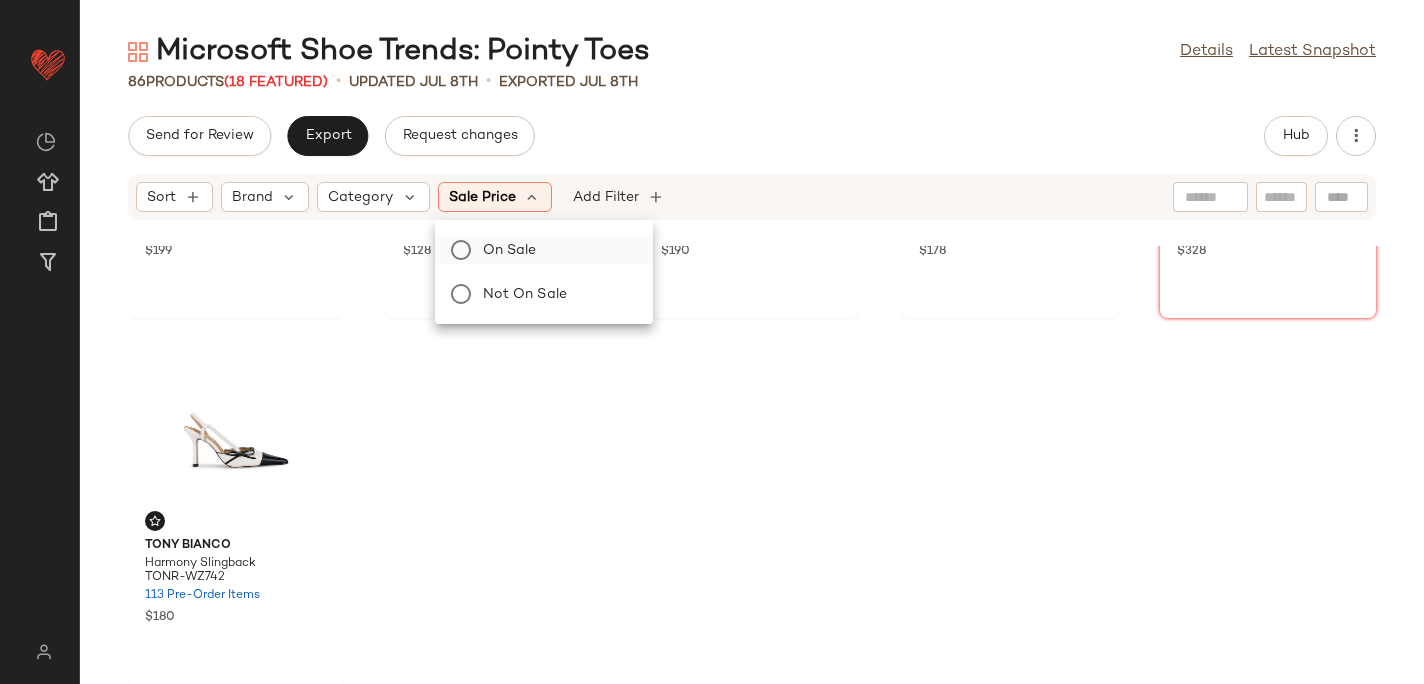 click on "On sale" 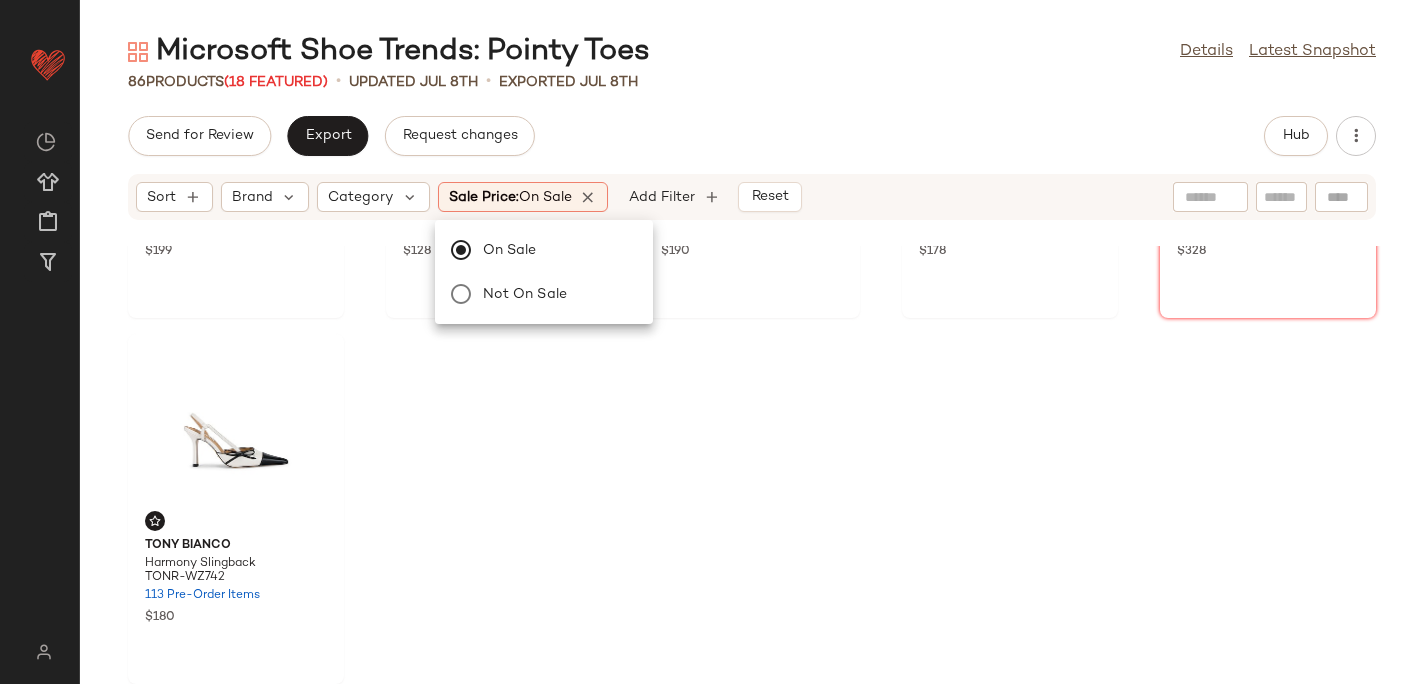 click on "Microsoft Shoe Trends: Pointy Toes  Details   Latest Snapshot  86   Products  (18 Featured)  •   updated [MONTH] [DAY]th  •  Exported [MONTH] [DAY]th  Send for Review   Export   Request changes   Hub  Sort  Brand  Category  Sale Price:   On sale Add Filter   Reset  FEMME LA Louis Slipper FELA-WZ96 18 in stock $199 Schutz Elodie Sandal SCHU-WZ1712 84 Pre-Order Items $128 Tony Bianco Anja Heel TONR-WZ669 306 in stock $190 Schutz Sophia Pump SCHU-WZ1684 88 in stock $178 BLACK SUEDE STUDIO Misha 65 Slingback BSUE-WZ240 2 in stock $328 Tony Bianco Harmony Slingback TONR-WZ742 113 Pre-Order Items $180" at bounding box center [752, 358] 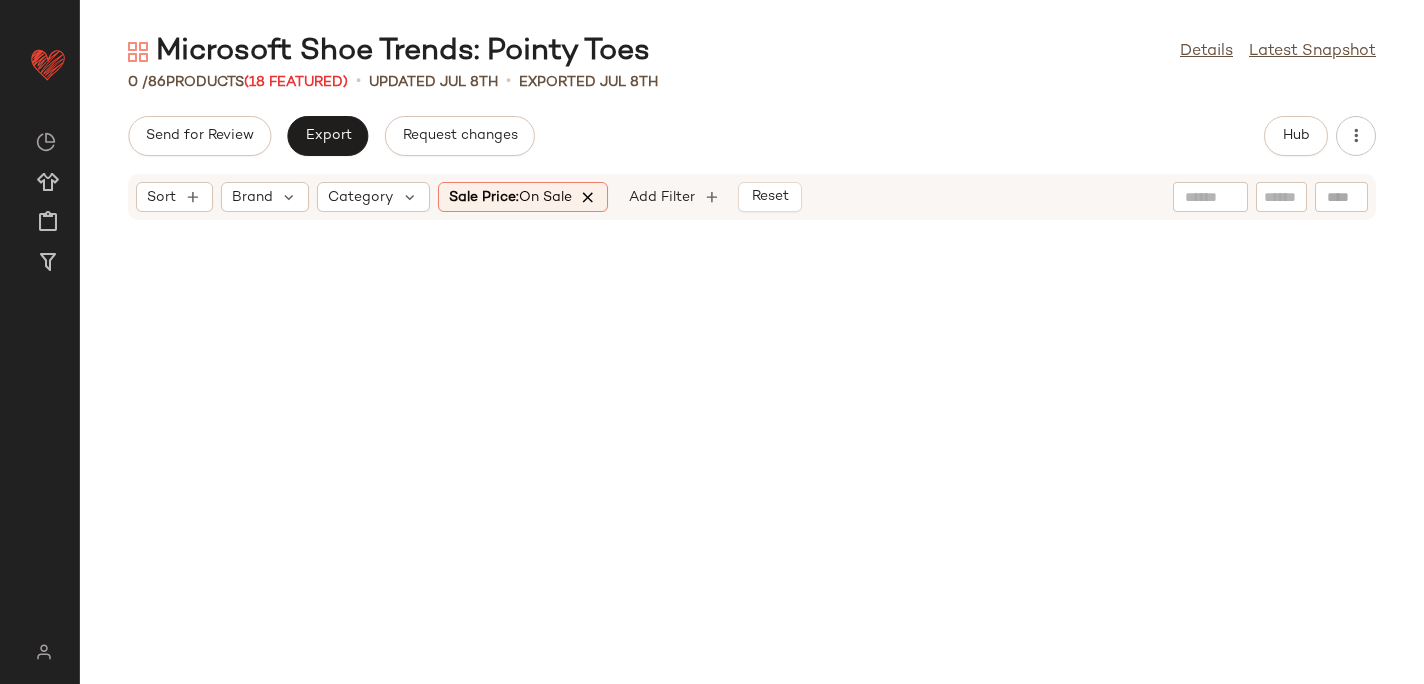 click at bounding box center (589, 197) 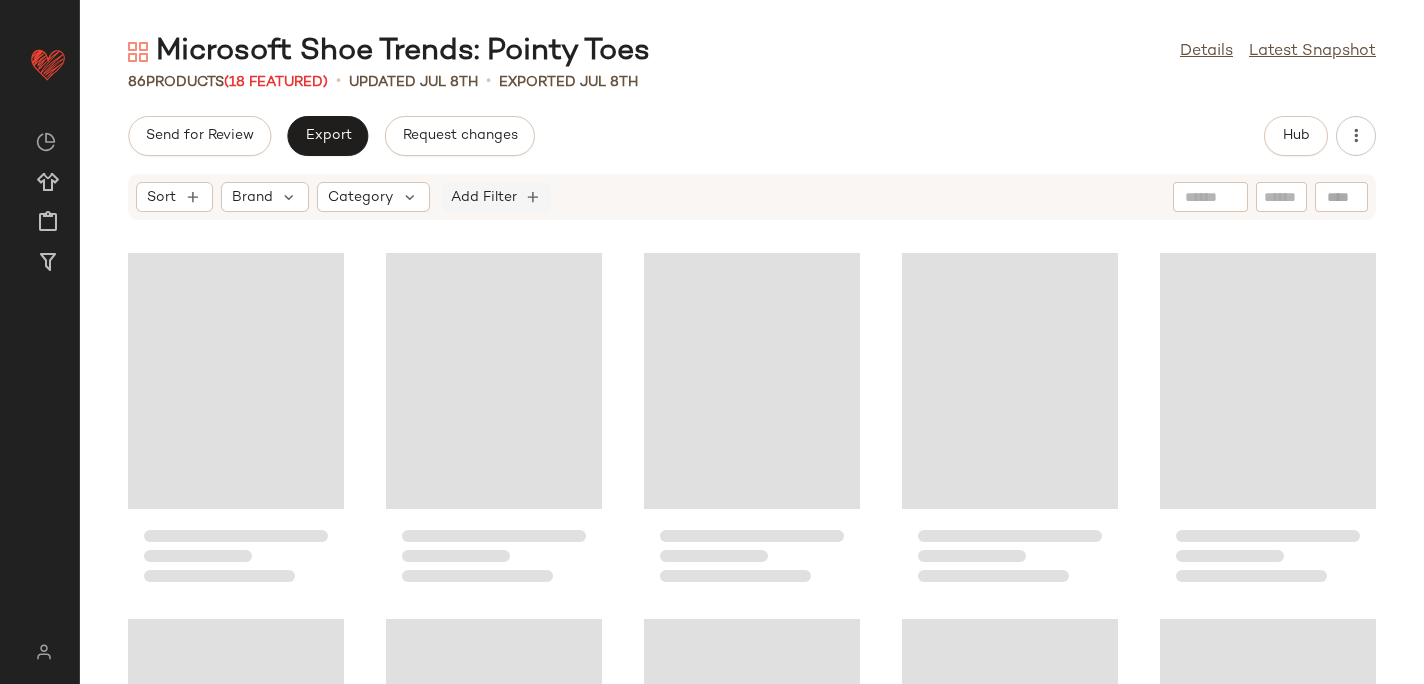 click on "Add Filter" at bounding box center (484, 197) 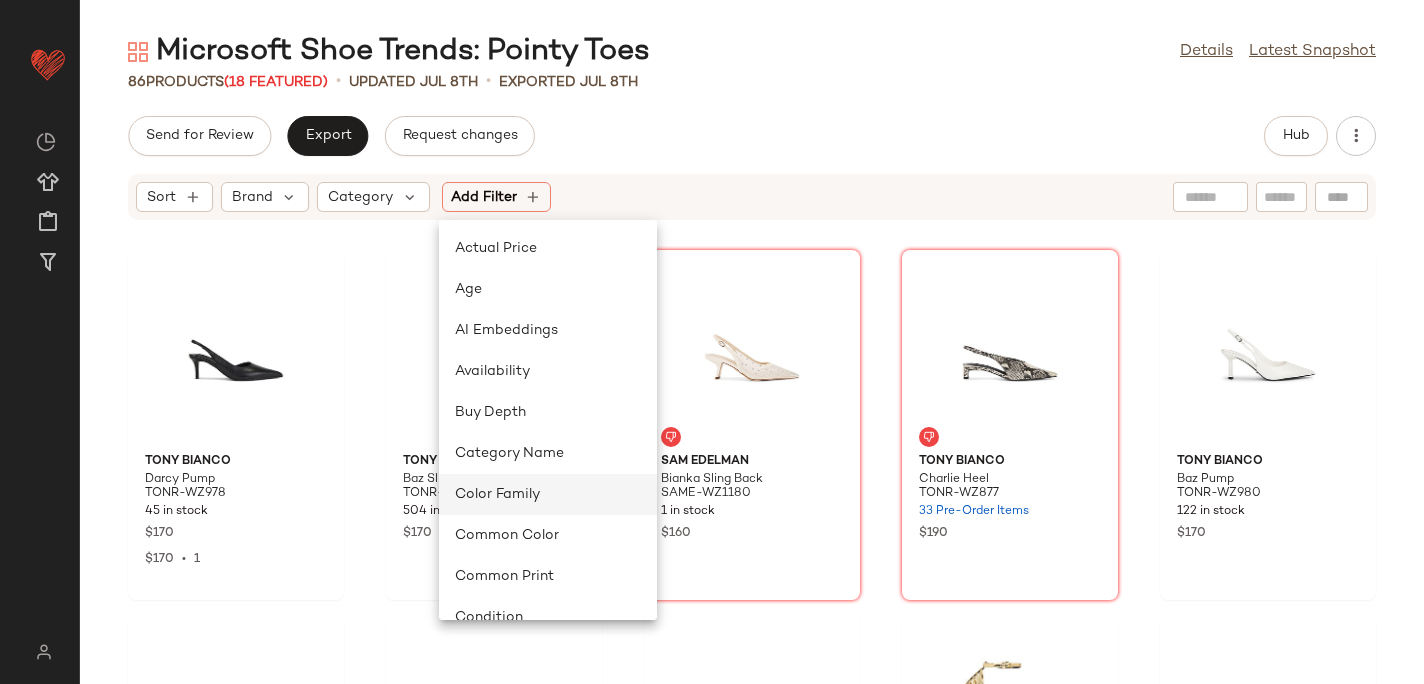 scroll, scrollTop: 887, scrollLeft: 0, axis: vertical 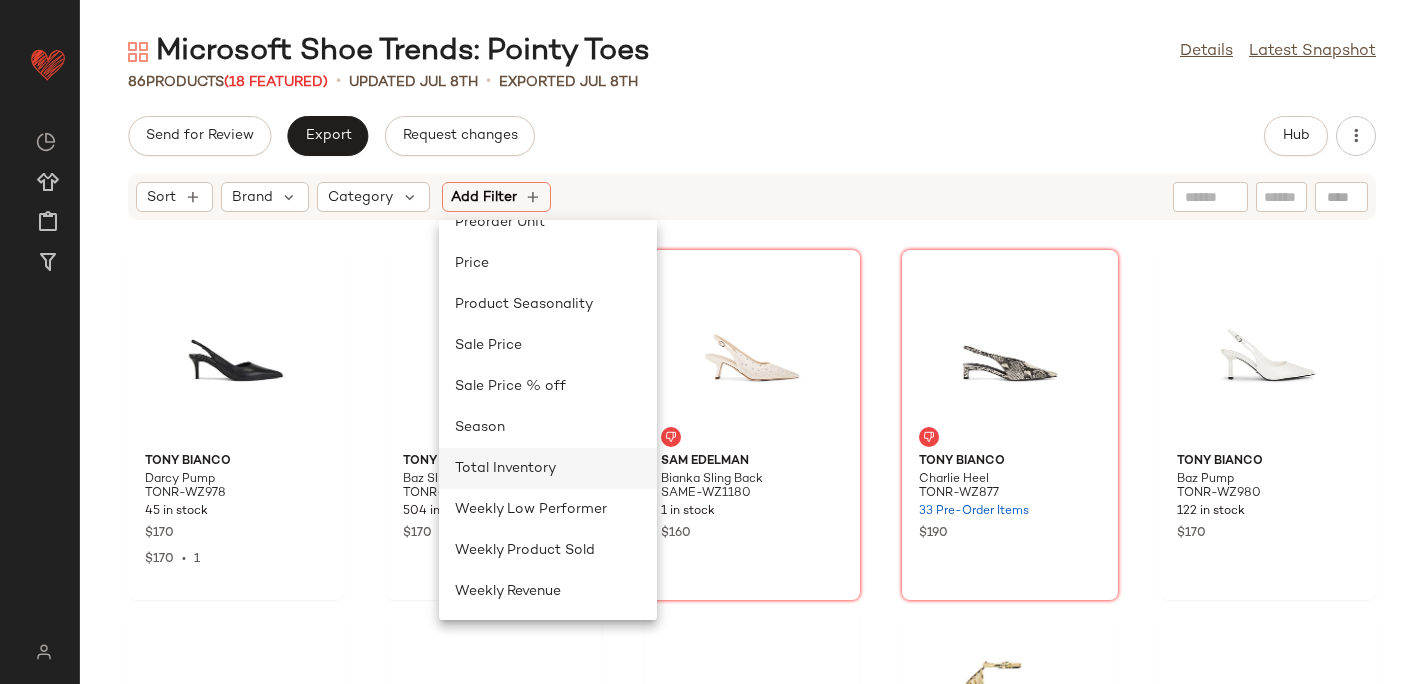 click on "Total Inventory" 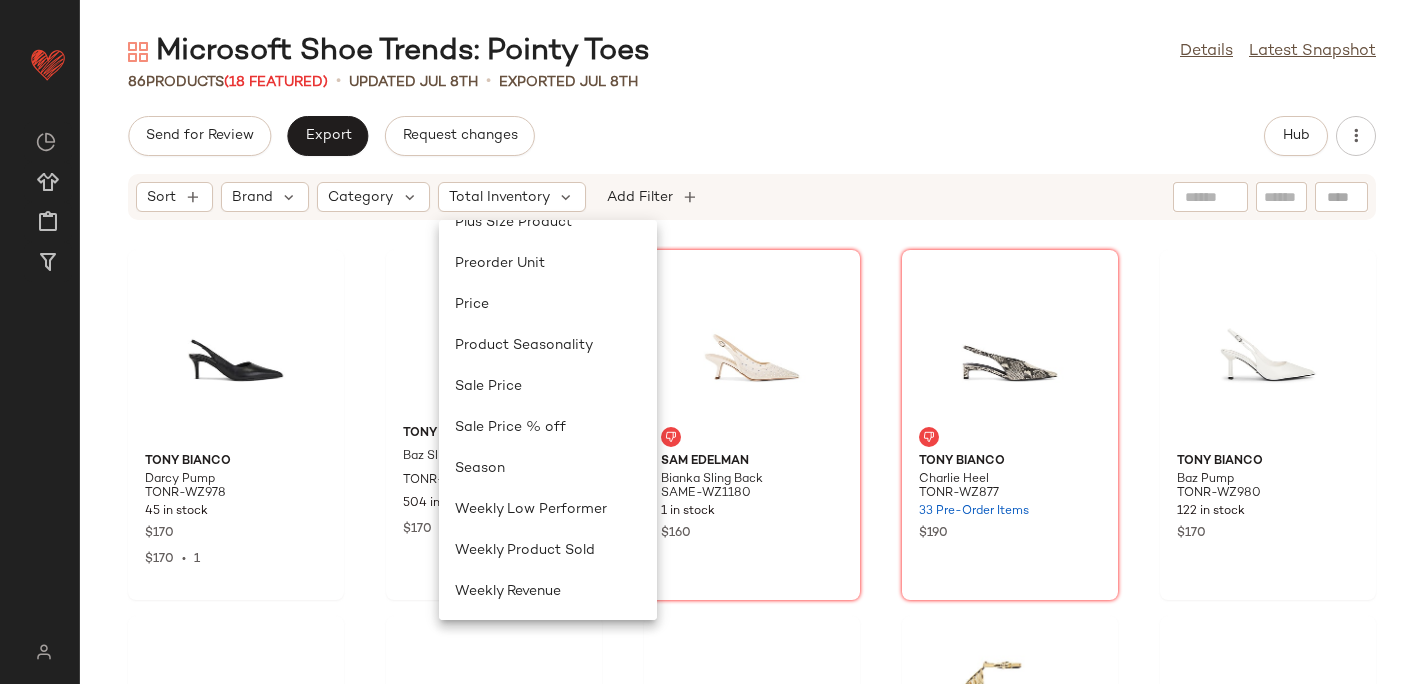 scroll, scrollTop: 846, scrollLeft: 0, axis: vertical 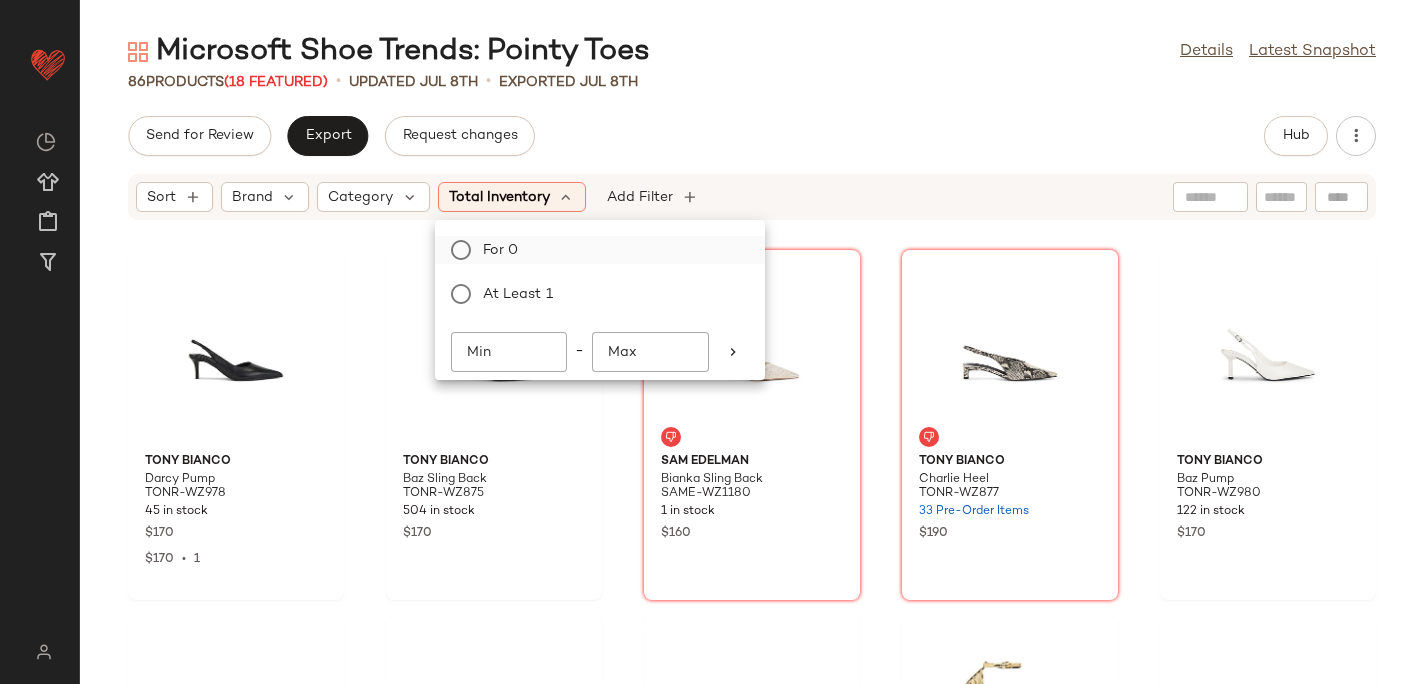 click on "For 0" 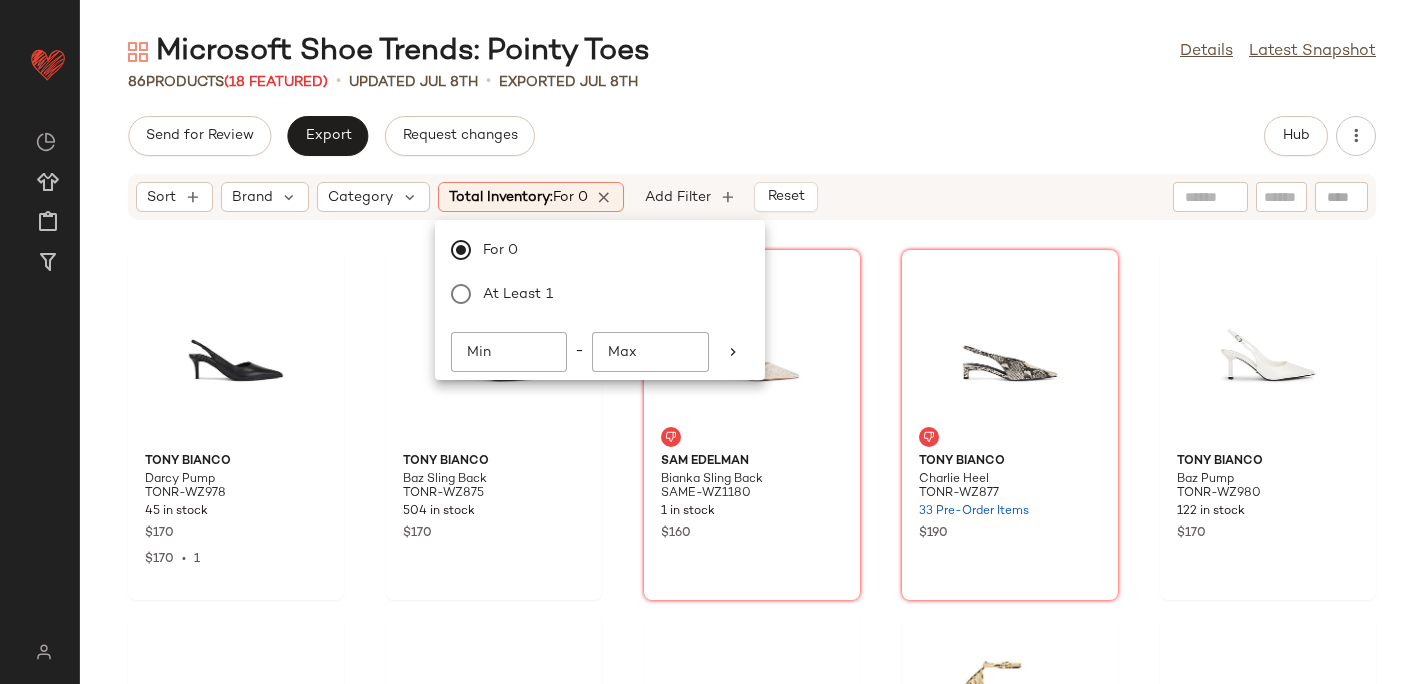 click on "Microsoft Shoe Trends: Pointy Toes  Details   Latest Snapshot  86   Products  (18 Featured)  •   updated [MONTH] [DAY]th  •  Exported [MONTH] [DAY]th  Send for Review   Export   Request changes   Hub  Sort  Brand  Category  Total Inventory:   For 0 Add Filter   Reset  Tony Bianco Darcy Pump TONR-WZ978 45 in stock $170 $170  •  1 Tony Bianco Baz Sling Back TONR-WZ875 504 in stock $170 Sam Edelman Bianka Sling Back SAME-WZ1180 1 in stock $160 Tony Bianco Charlie Heel TONR-WZ877 33 Pre-Order Items $190 Tony Bianco Baz Pump TONR-WZ980 122 in stock $170 Jeffrey Campbell Scone-F Flat JCAM-WZ2096 55 in stock $185 Dolce Vita Yela Pump DOLC-WZ1463 52 in stock $135 Tony Bianco Zaaki Pump TONR-WZ961 29 in stock $170 retrofete Analu Heel ROFR-WZ37 30 Pre-Order Items $398 Sam Edelman Bianka Sling Back Heel SAME-WZ1187 6 in stock $140 Tony Bianco Breeze Heel TONR-WZ797 221 in stock $170 Dolce Vita Emmi Boot DOLC-WZ1457 136 in stock $250 Jeffrey Campbell Monday Heels JCAM-WZ2016 4 in stock $165 BY FAR Stevie 42 Boot BFAR-WZ112" at bounding box center (752, 358) 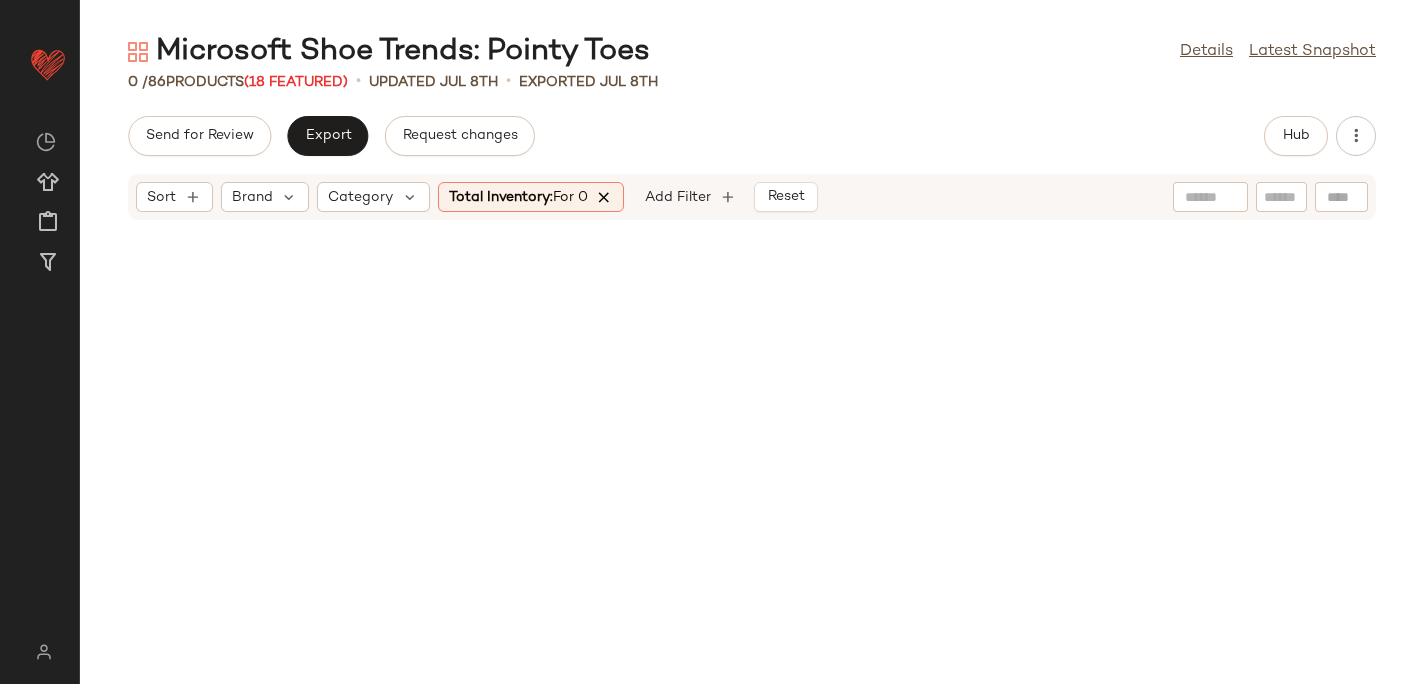 click at bounding box center [605, 197] 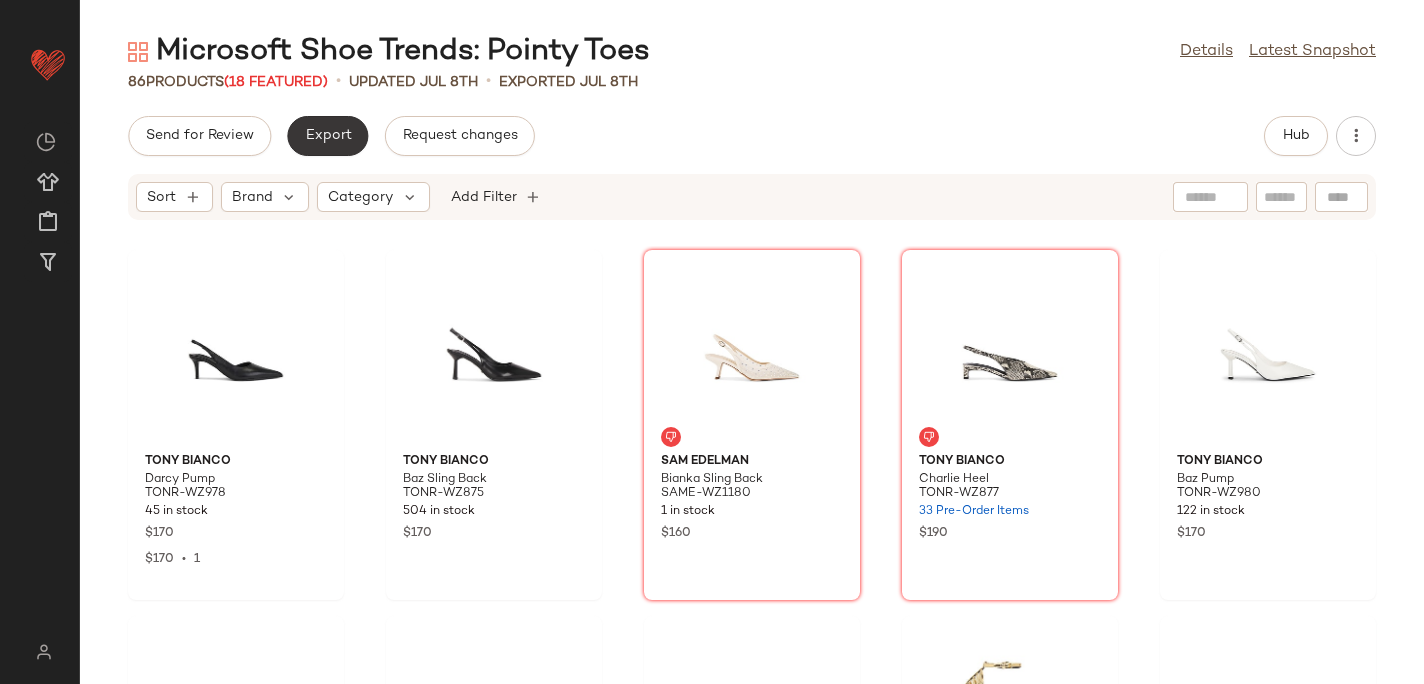 click on "Export" 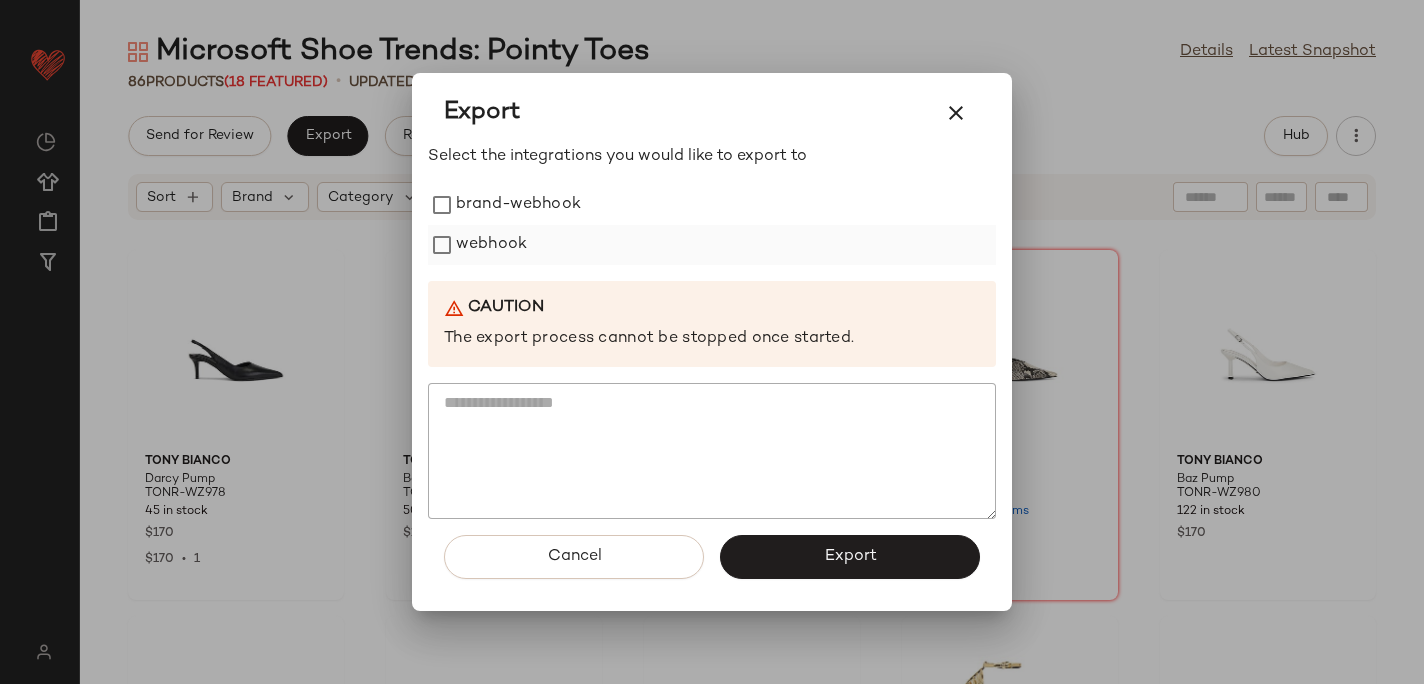 click on "webhook" at bounding box center (491, 245) 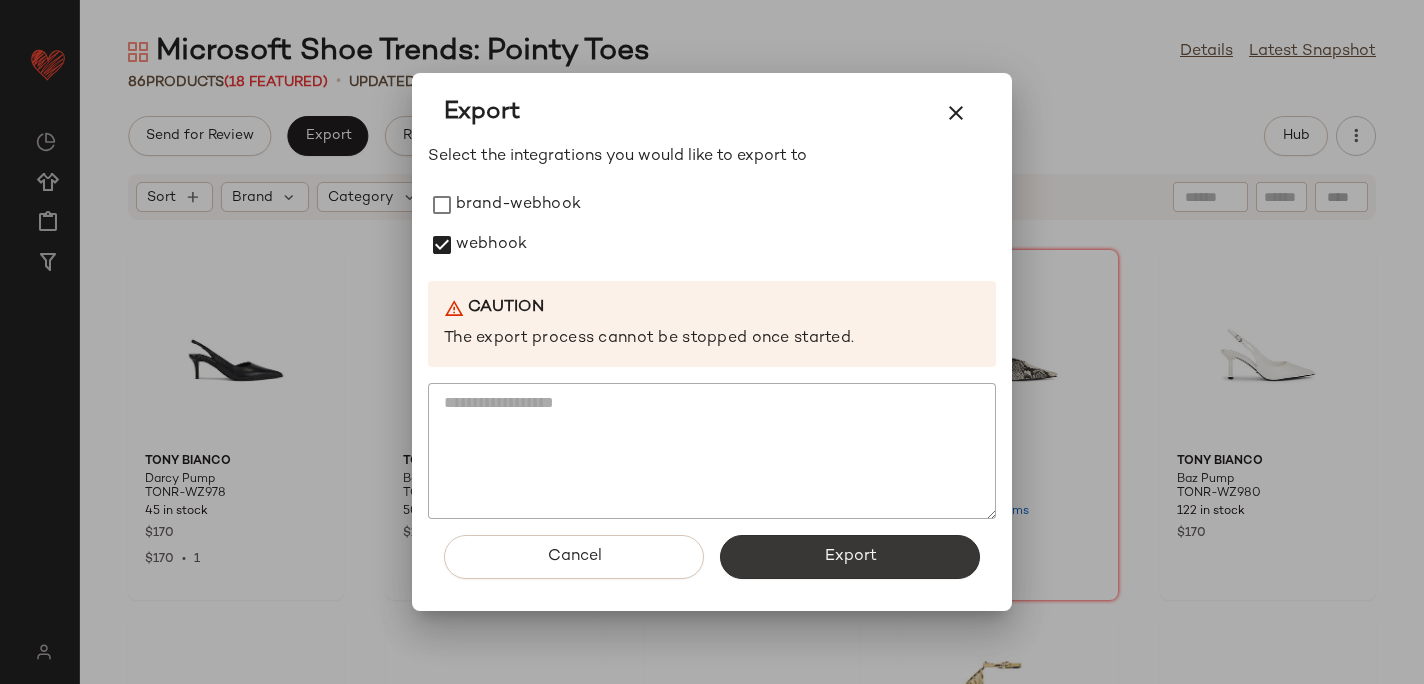 click on "Export" at bounding box center (850, 557) 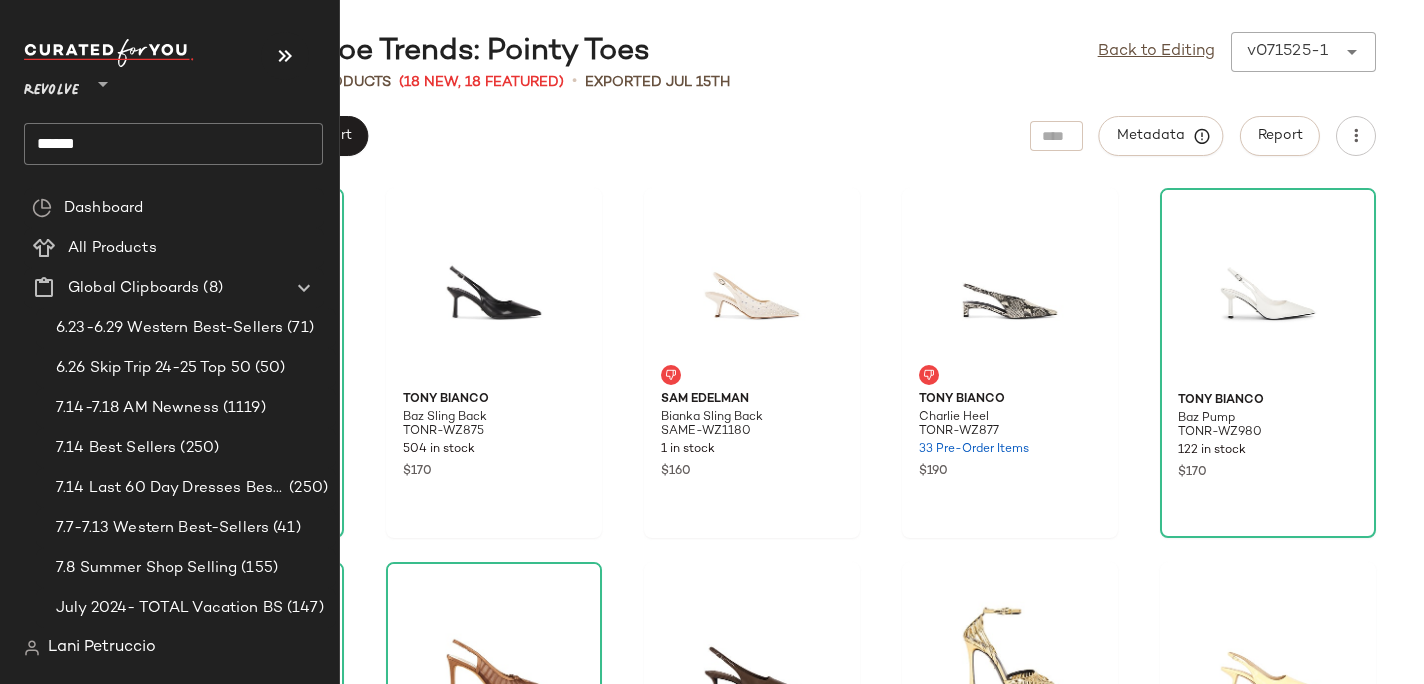 click on "******" 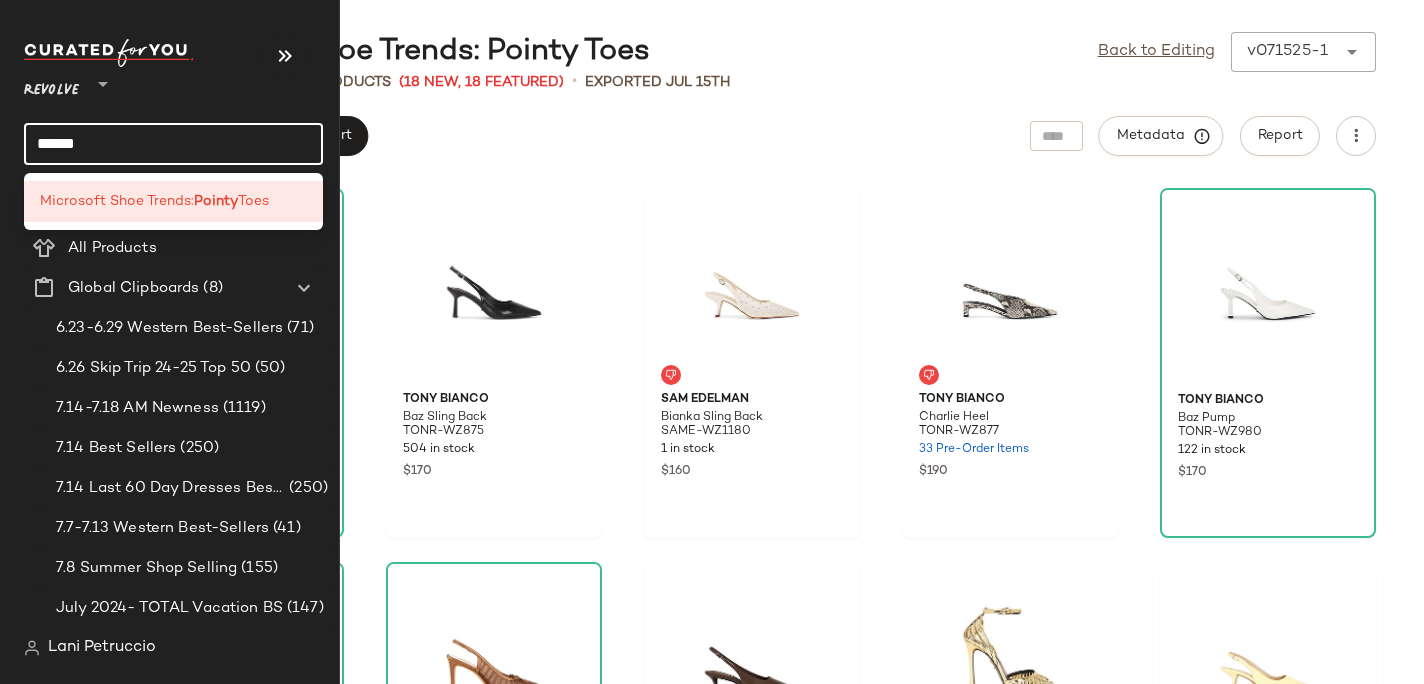 click on "******" 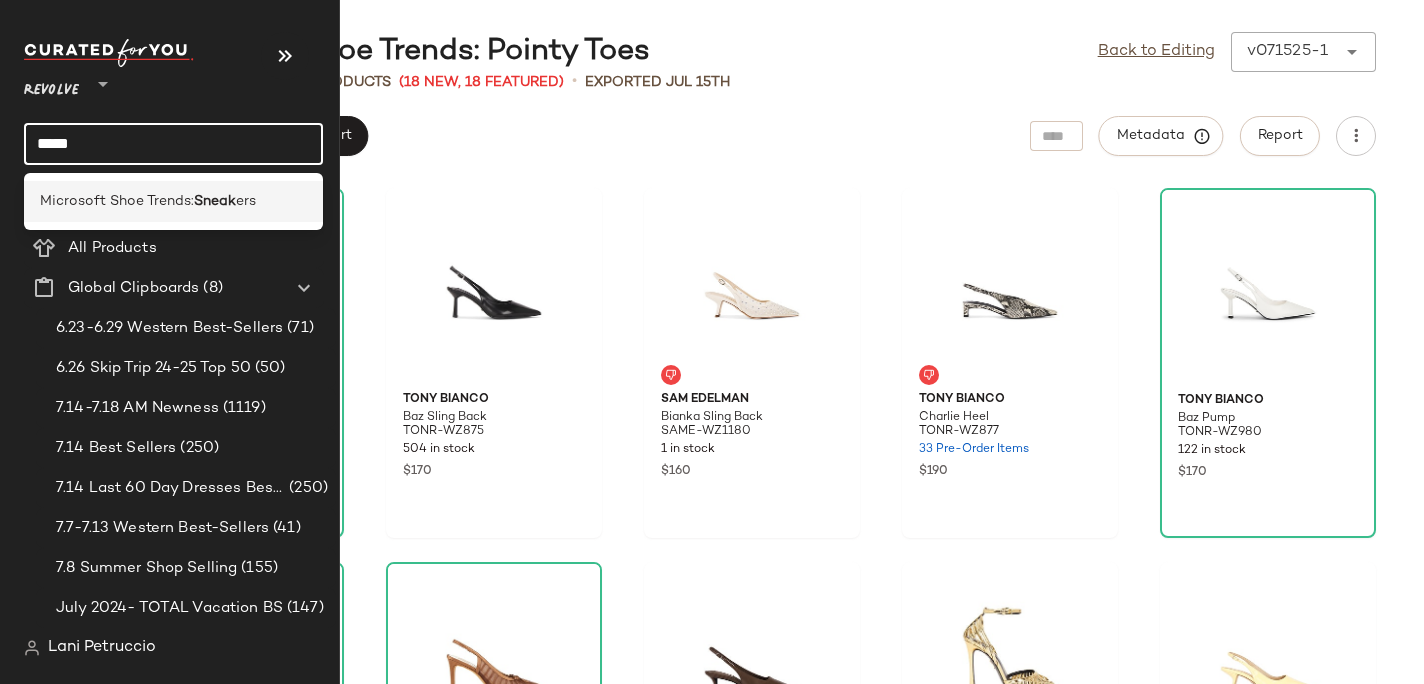 click on "Microsoft Shoe Trends:" at bounding box center [117, 201] 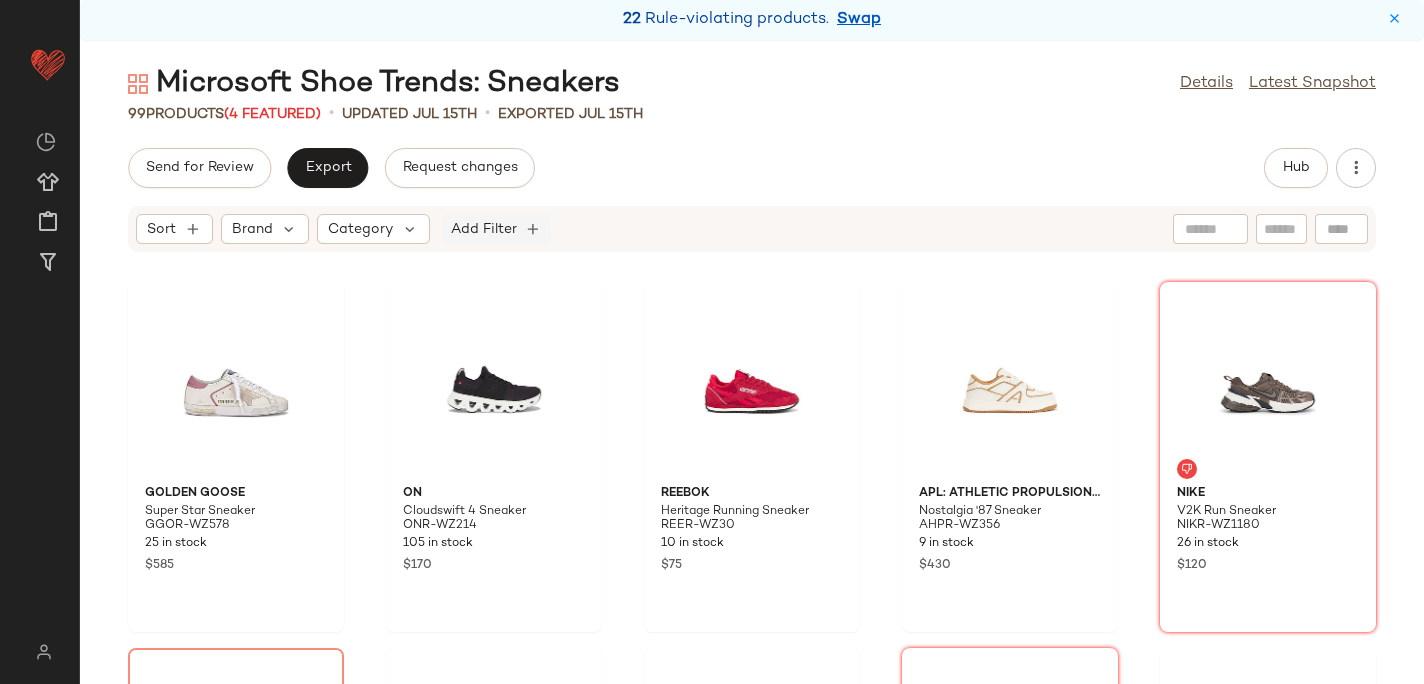 click on "Add Filter" 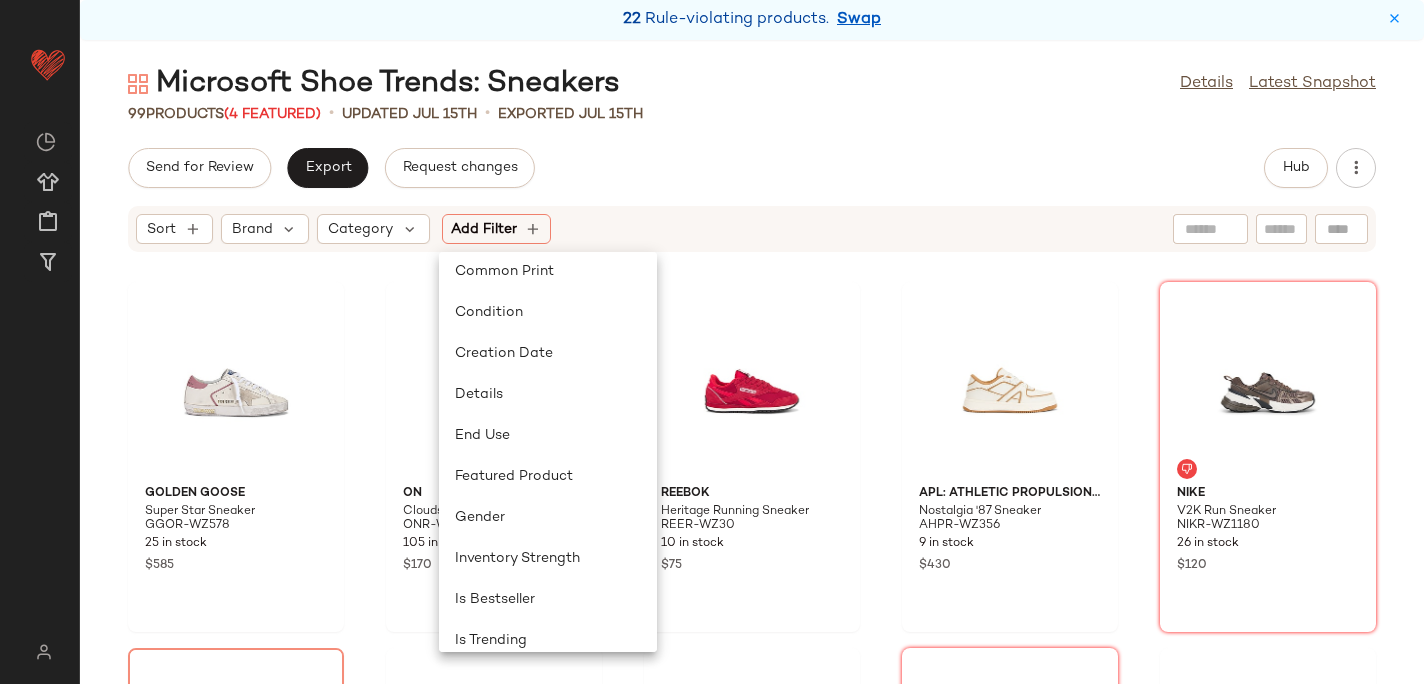 scroll, scrollTop: 846, scrollLeft: 0, axis: vertical 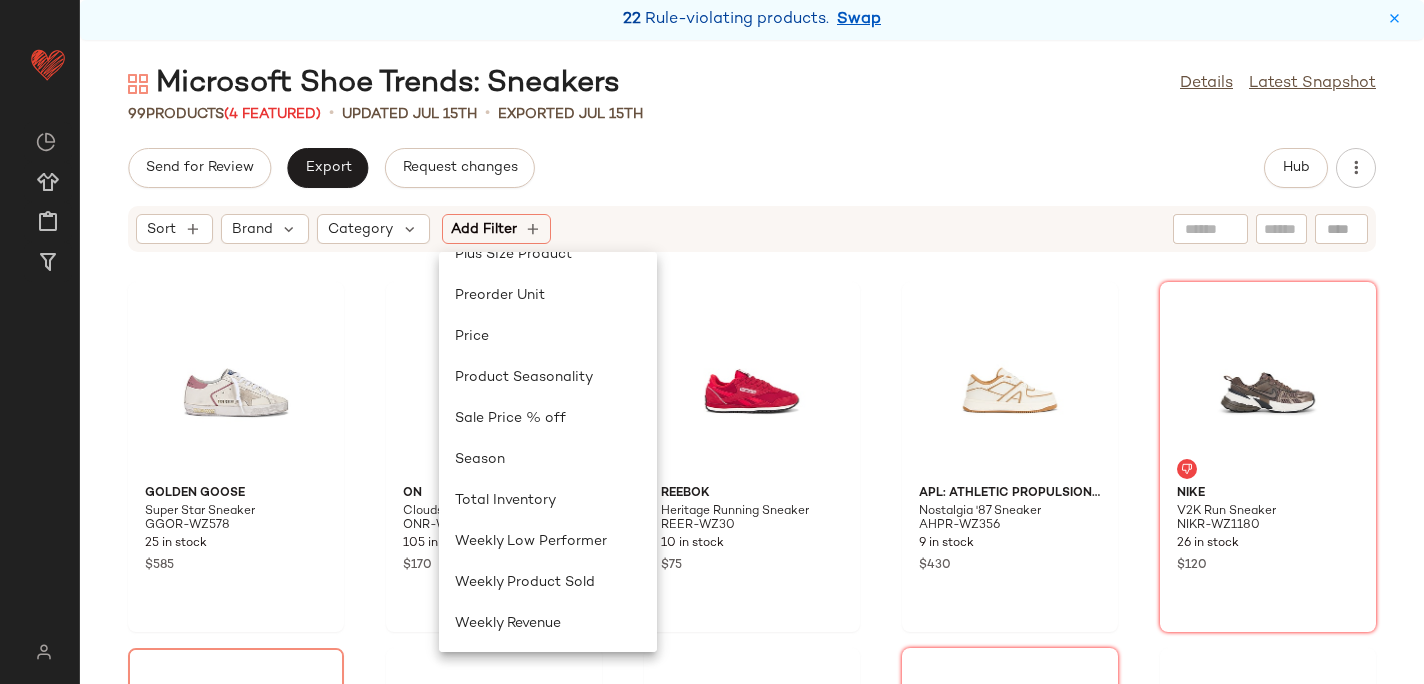 click on "Send for Review   Export   Request changes   Hub" 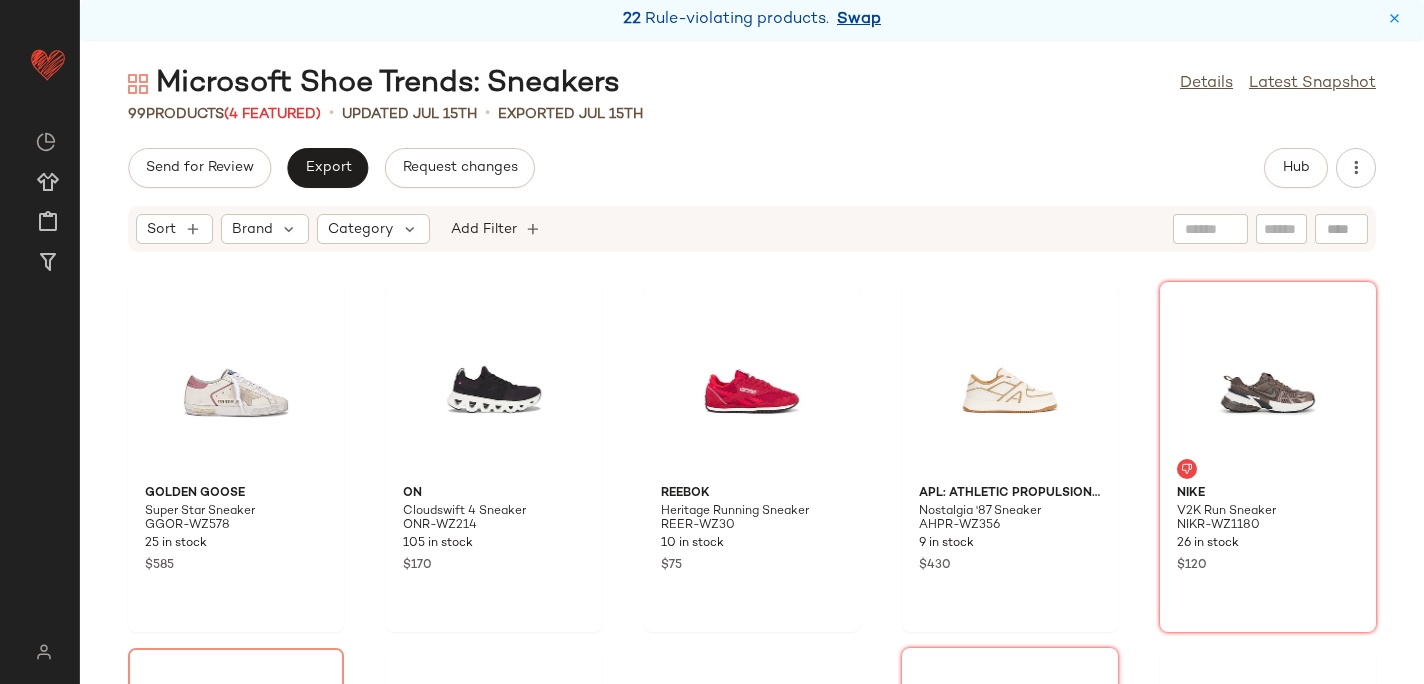 click on "Swap" at bounding box center (859, 20) 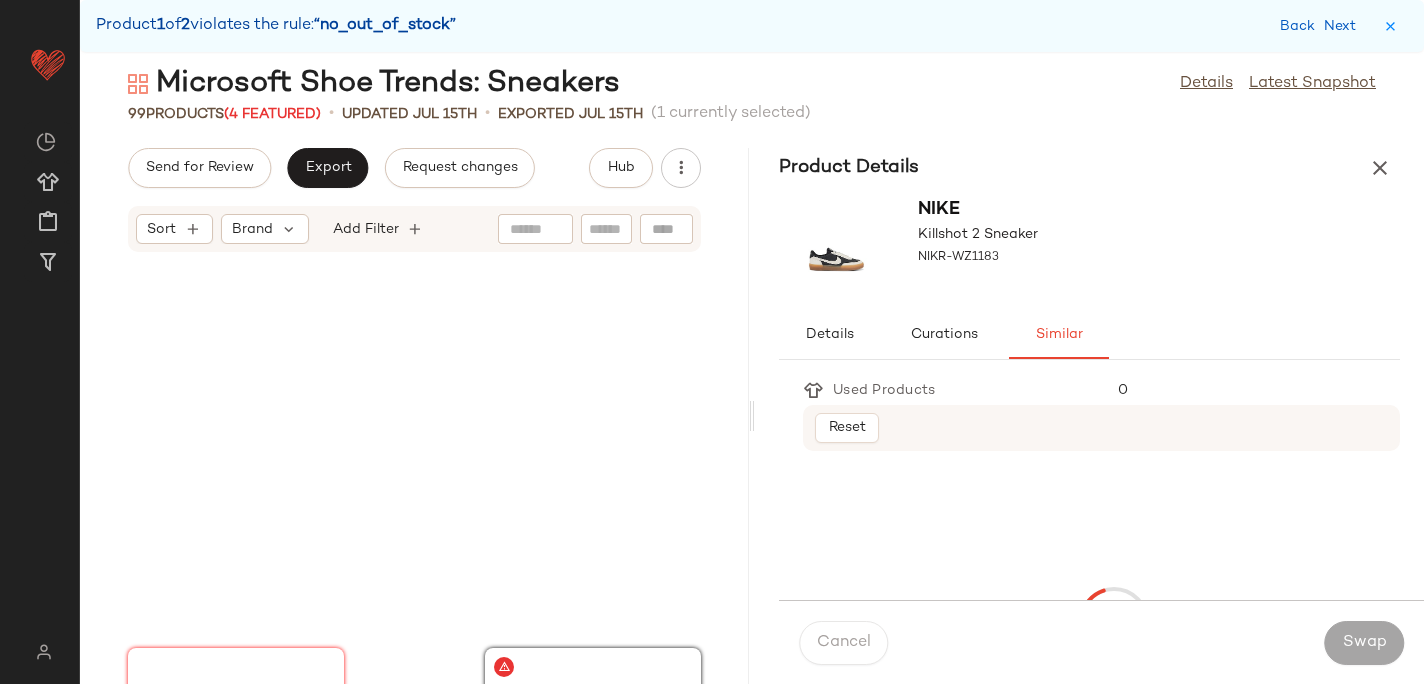 scroll, scrollTop: 732, scrollLeft: 0, axis: vertical 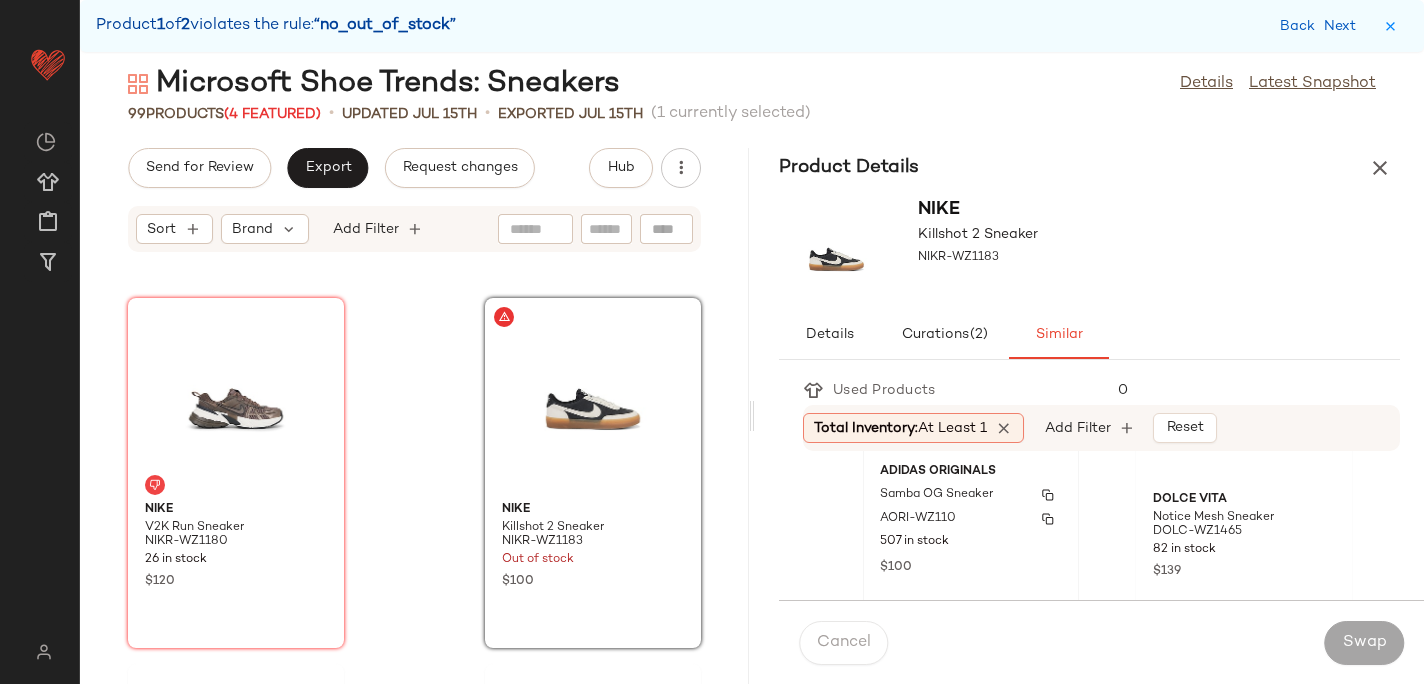 click on "AORI-WZ110" at bounding box center (918, 519) 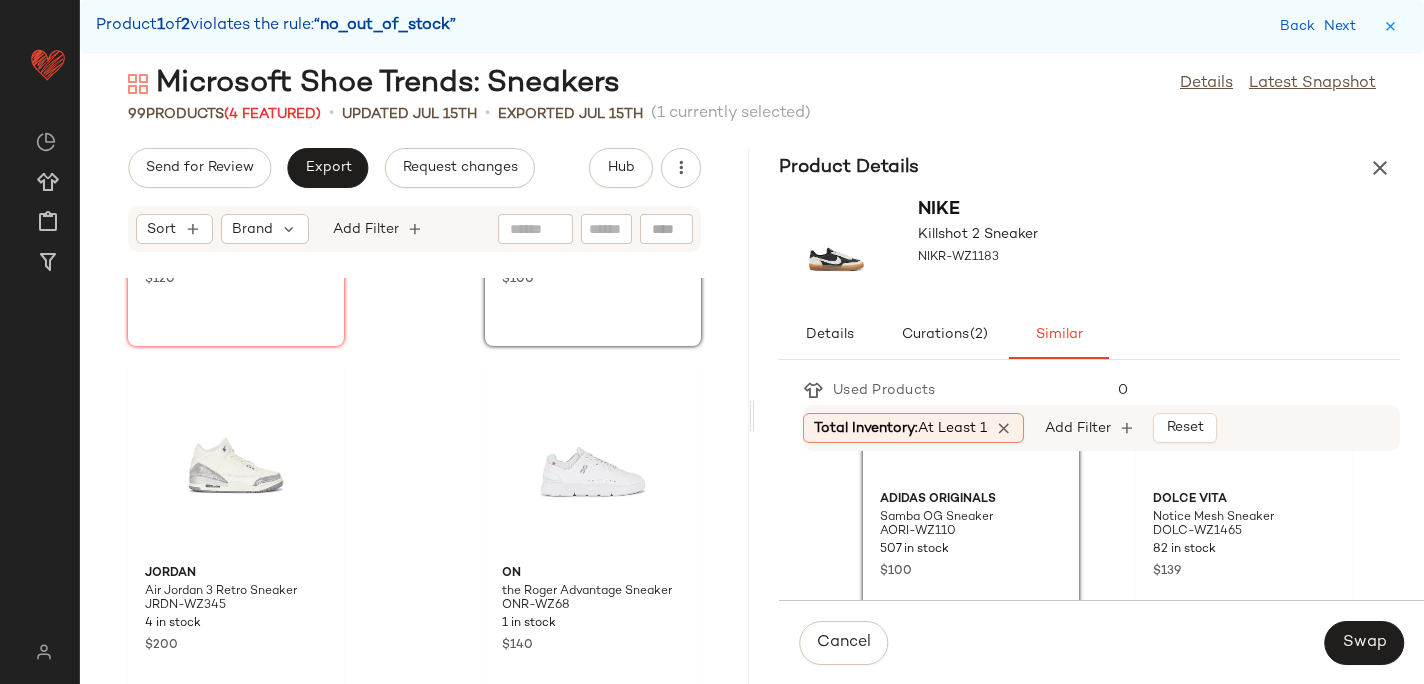 scroll, scrollTop: 1043, scrollLeft: 0, axis: vertical 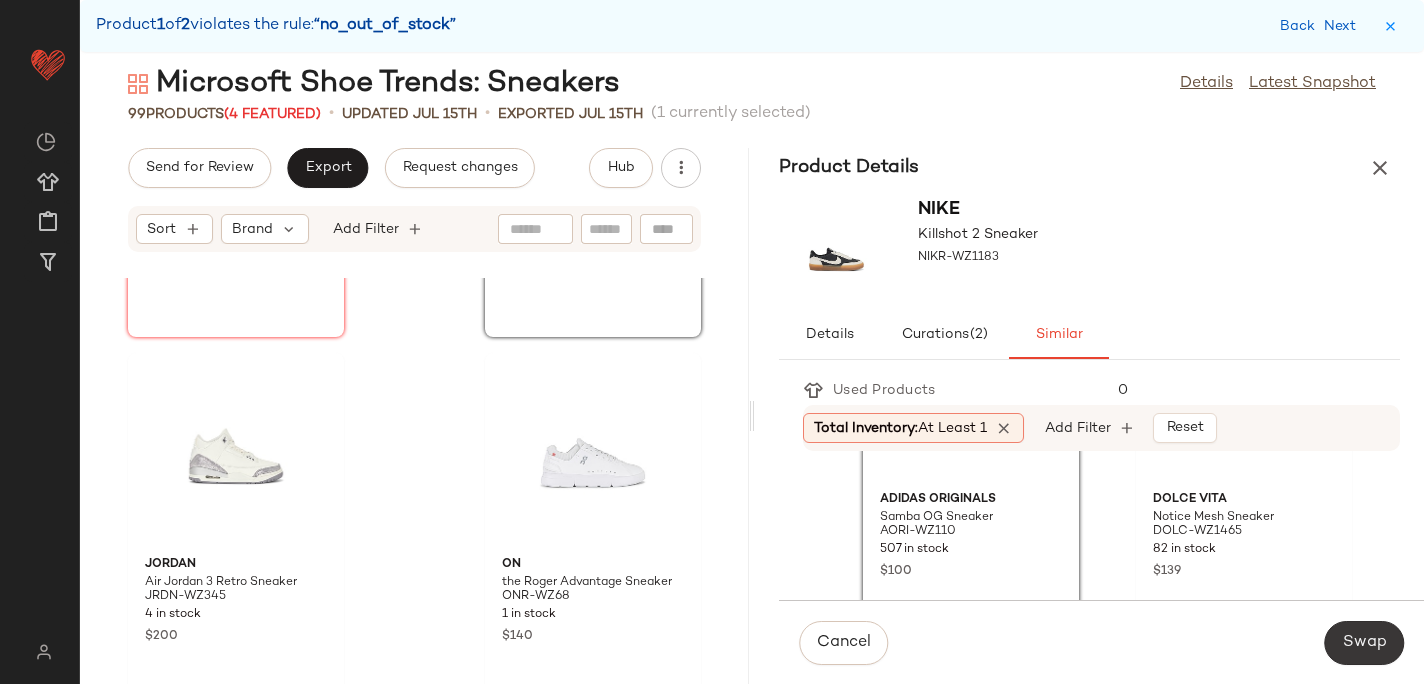 click on "Swap" 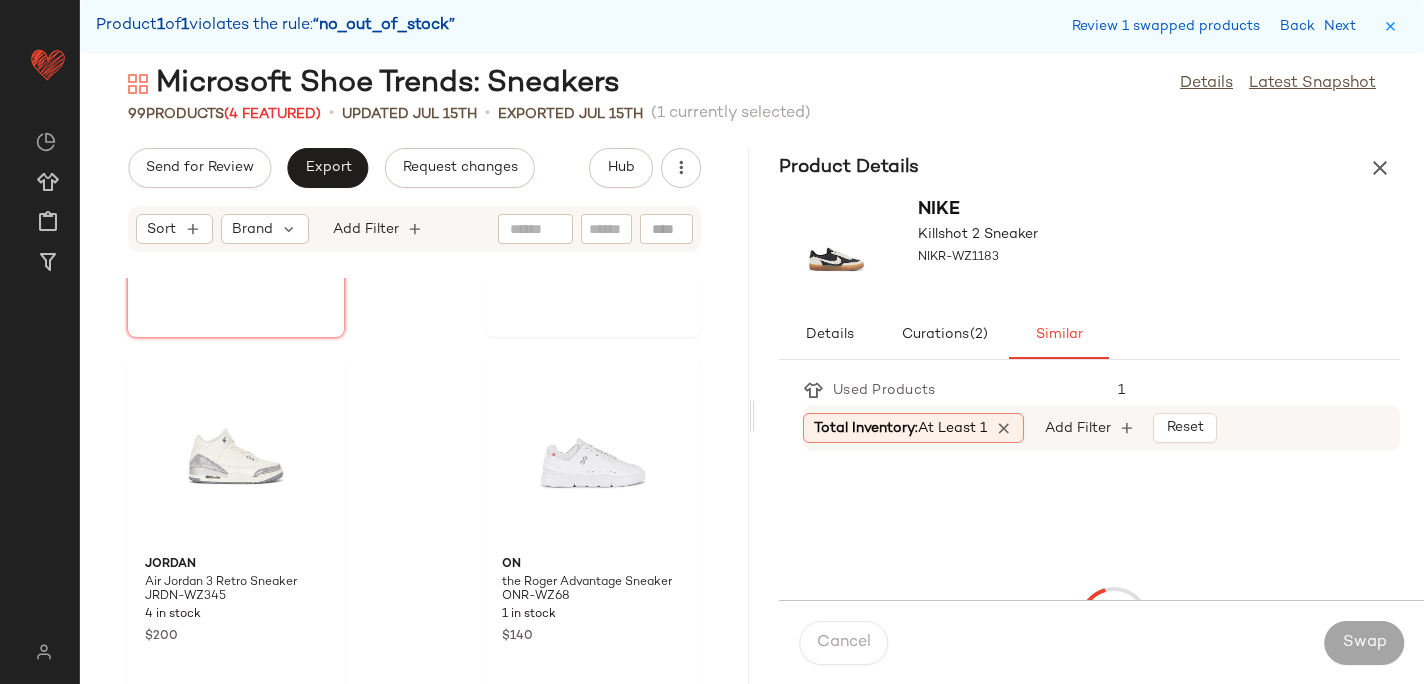 scroll, scrollTop: 5856, scrollLeft: 0, axis: vertical 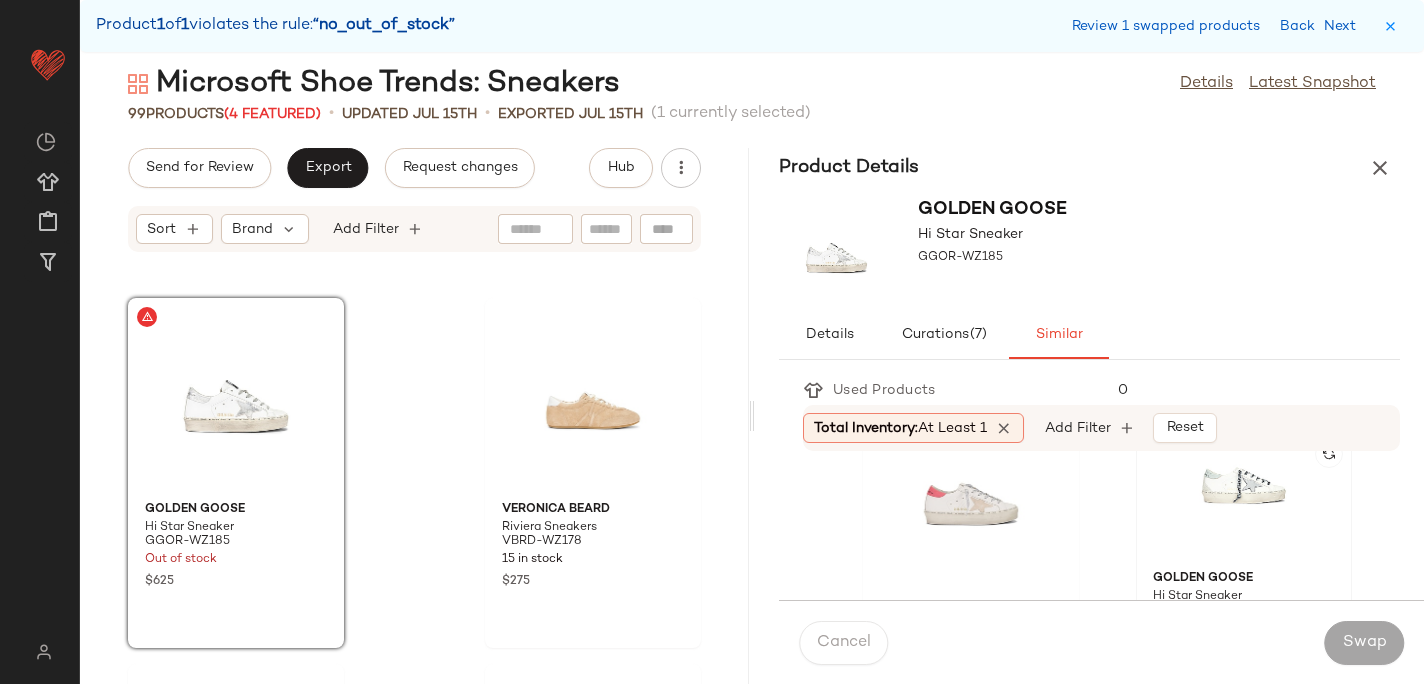 click 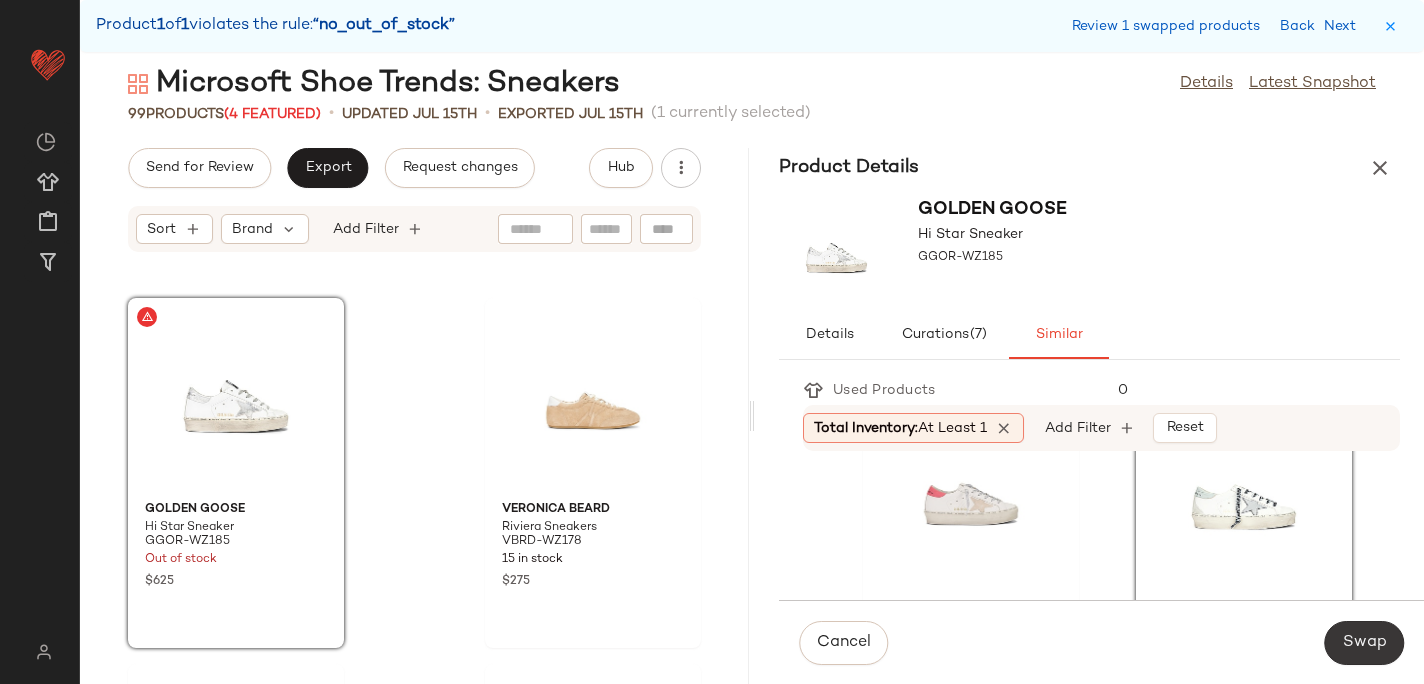 click on "Swap" 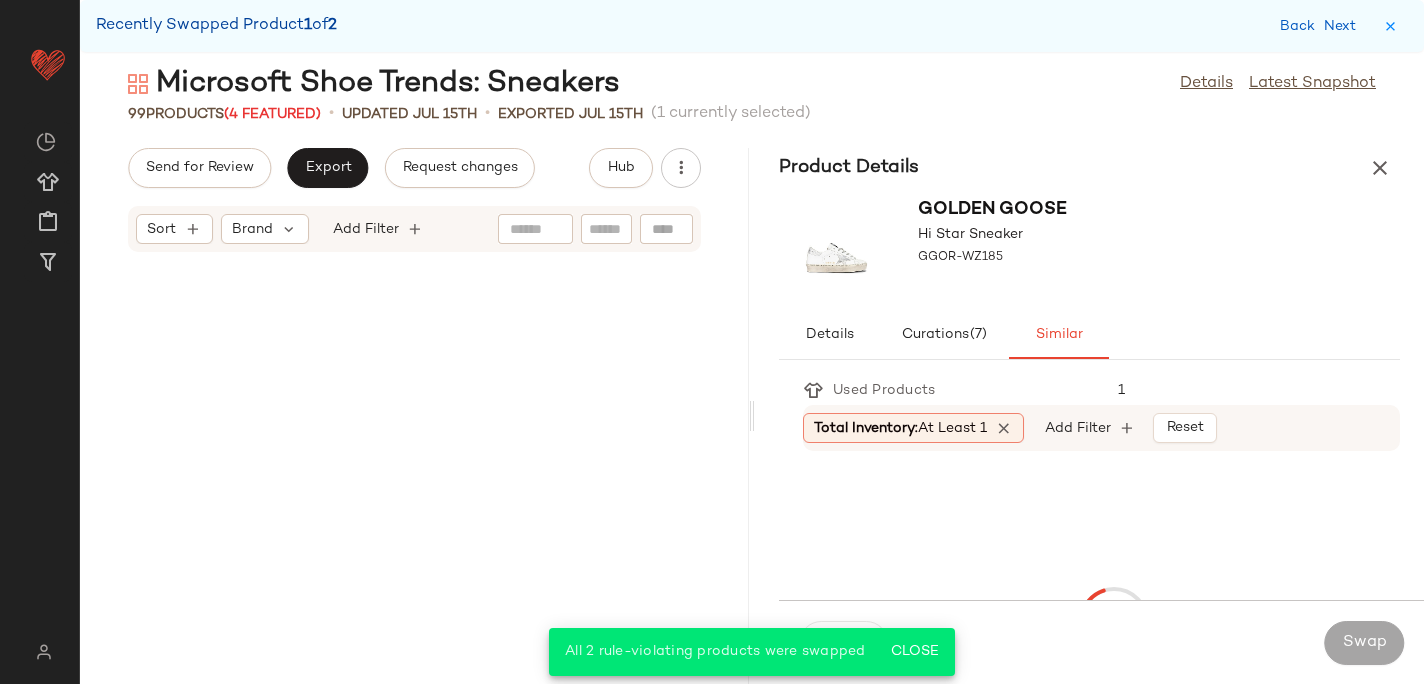 scroll, scrollTop: 732, scrollLeft: 0, axis: vertical 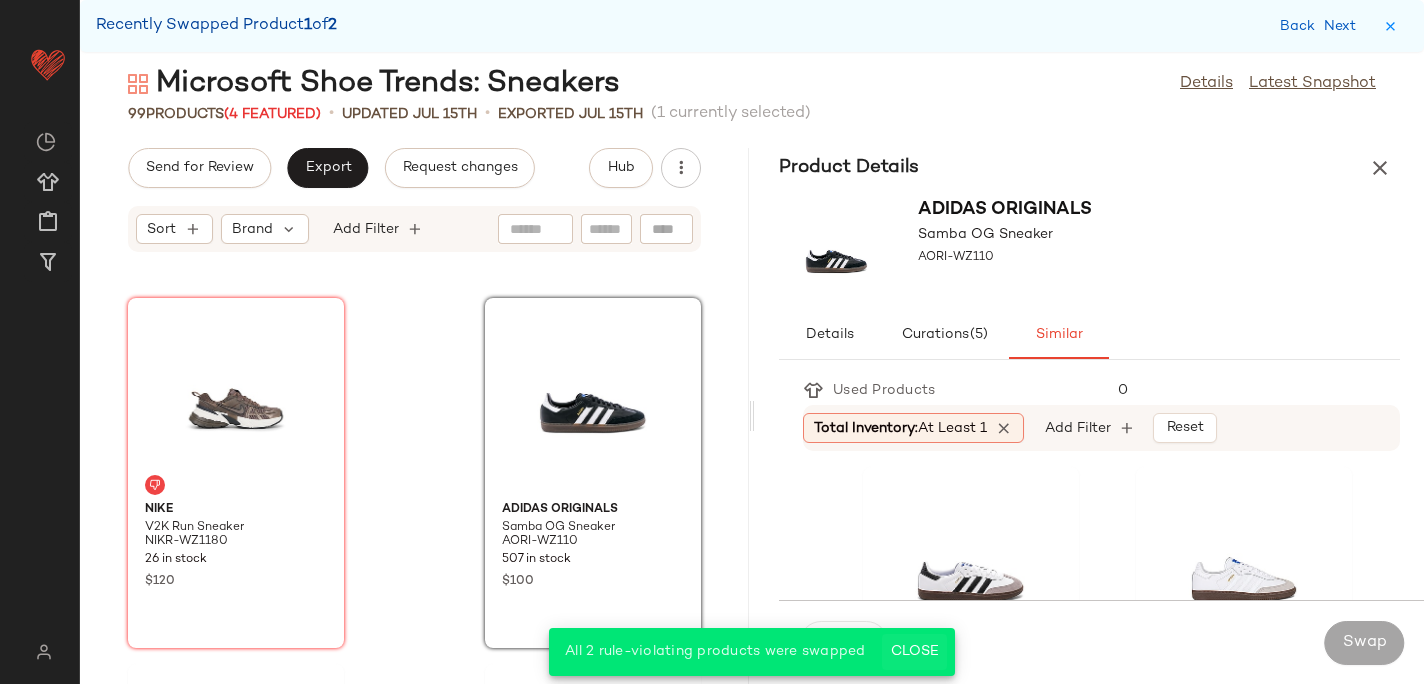click on "Close" 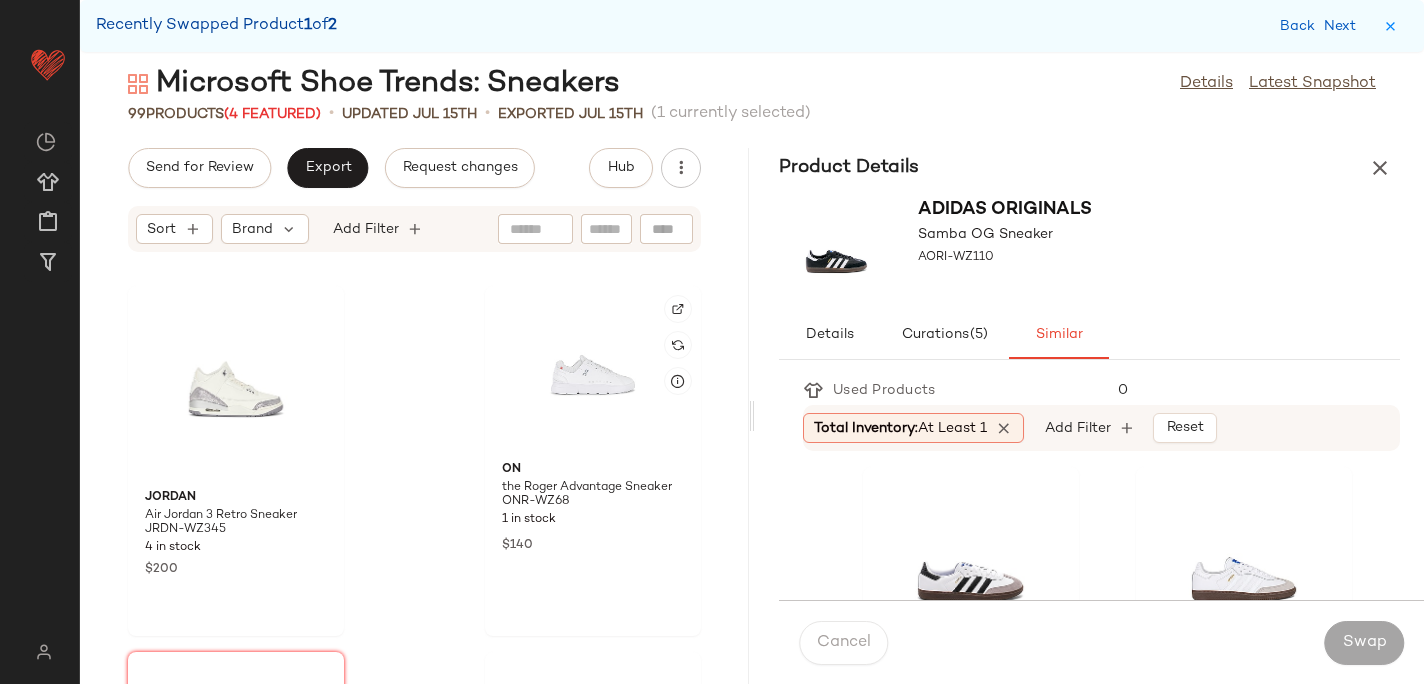 scroll, scrollTop: 957, scrollLeft: 0, axis: vertical 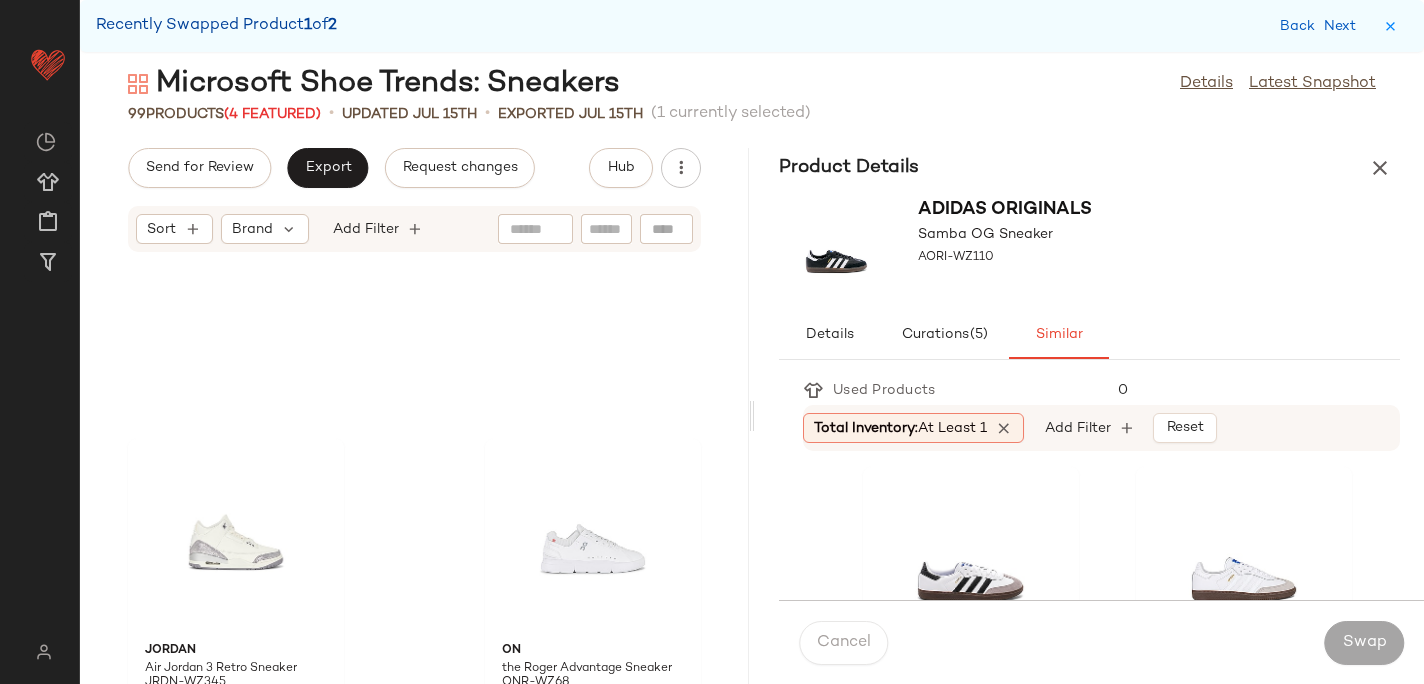 click on "Product Details" at bounding box center (1089, 168) 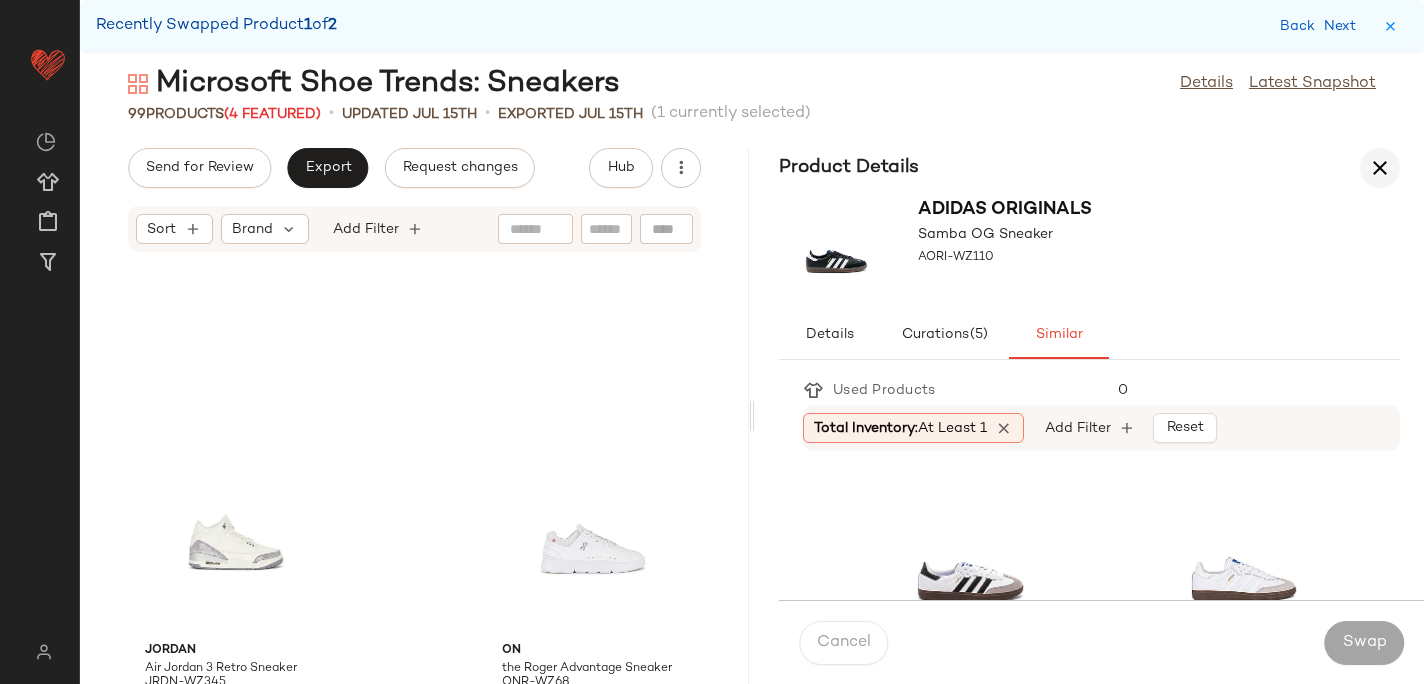 click at bounding box center [1380, 168] 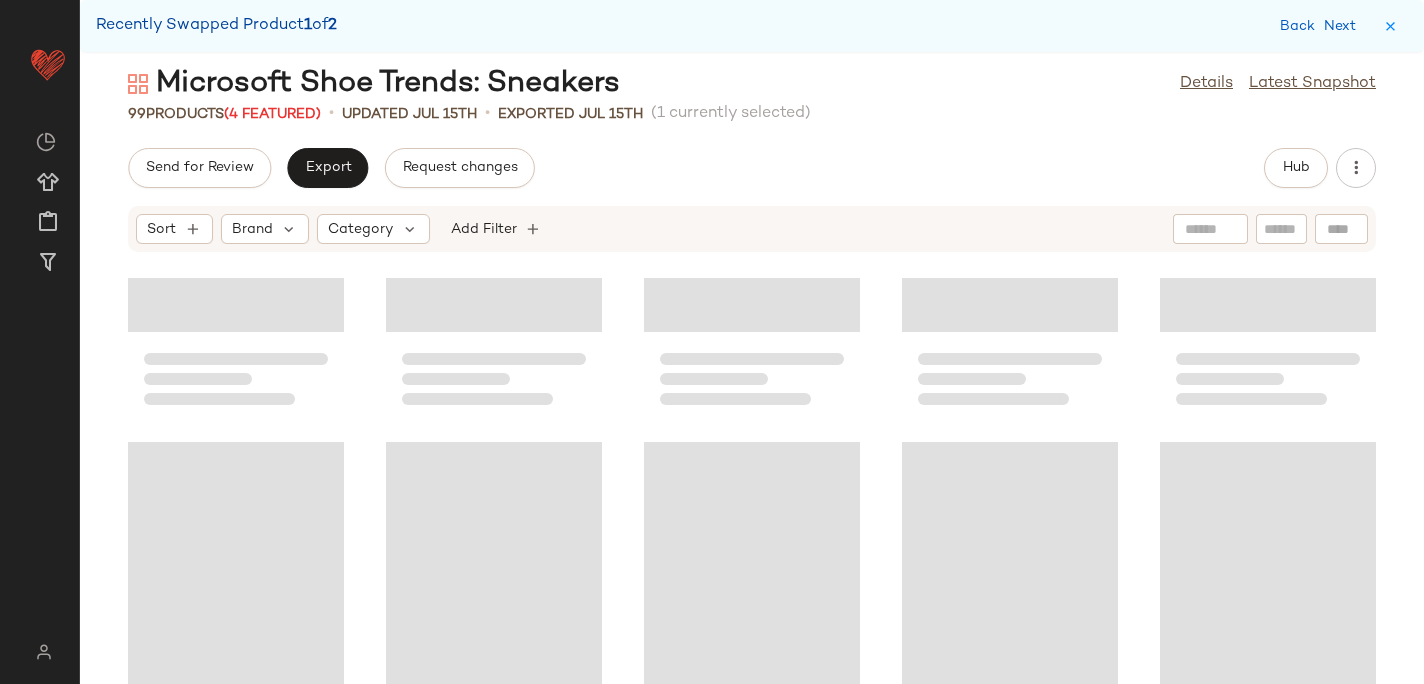 scroll, scrollTop: 382, scrollLeft: 0, axis: vertical 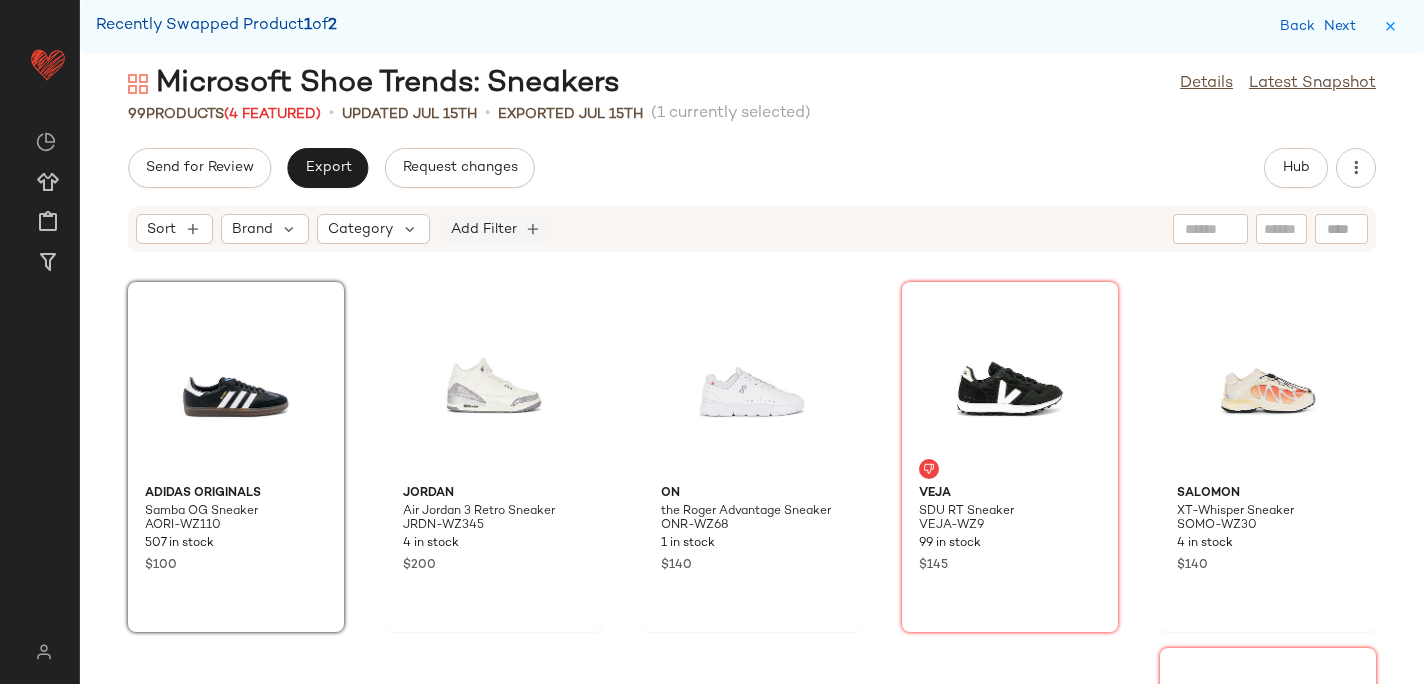 click on "Add Filter" at bounding box center (484, 229) 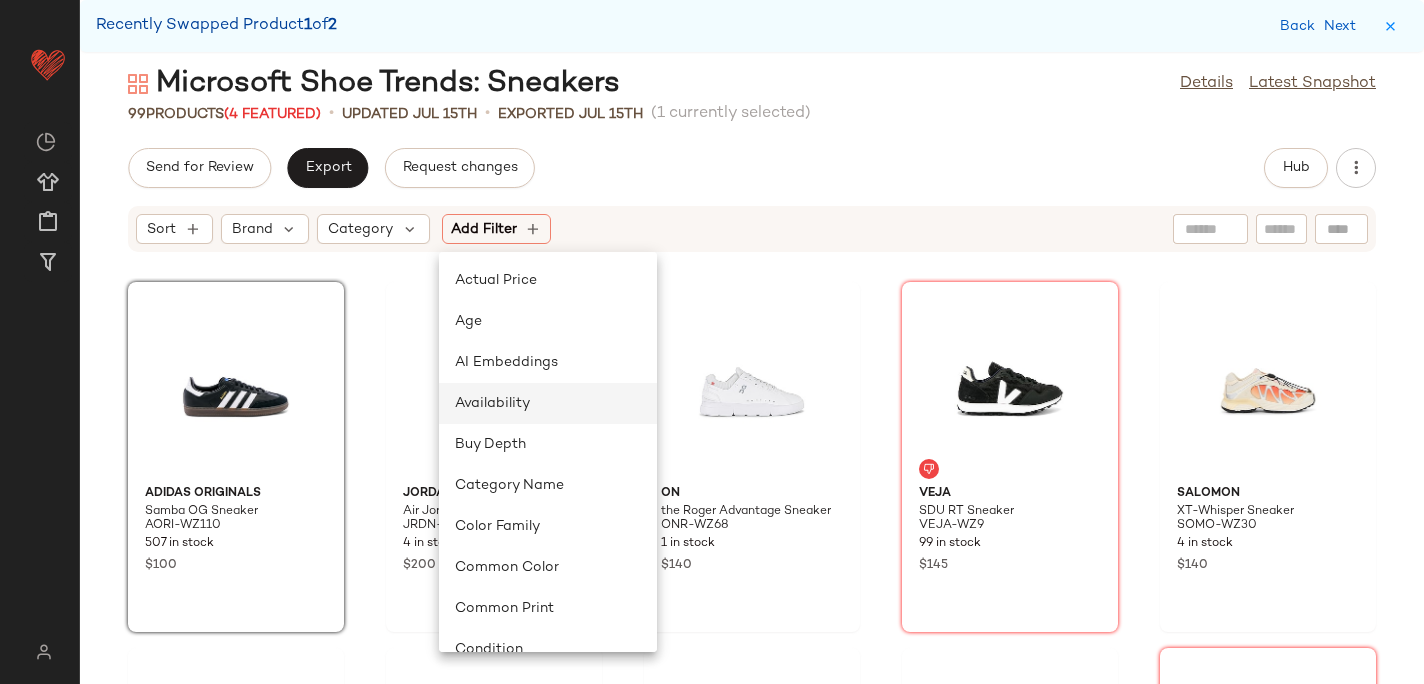 scroll, scrollTop: 846, scrollLeft: 0, axis: vertical 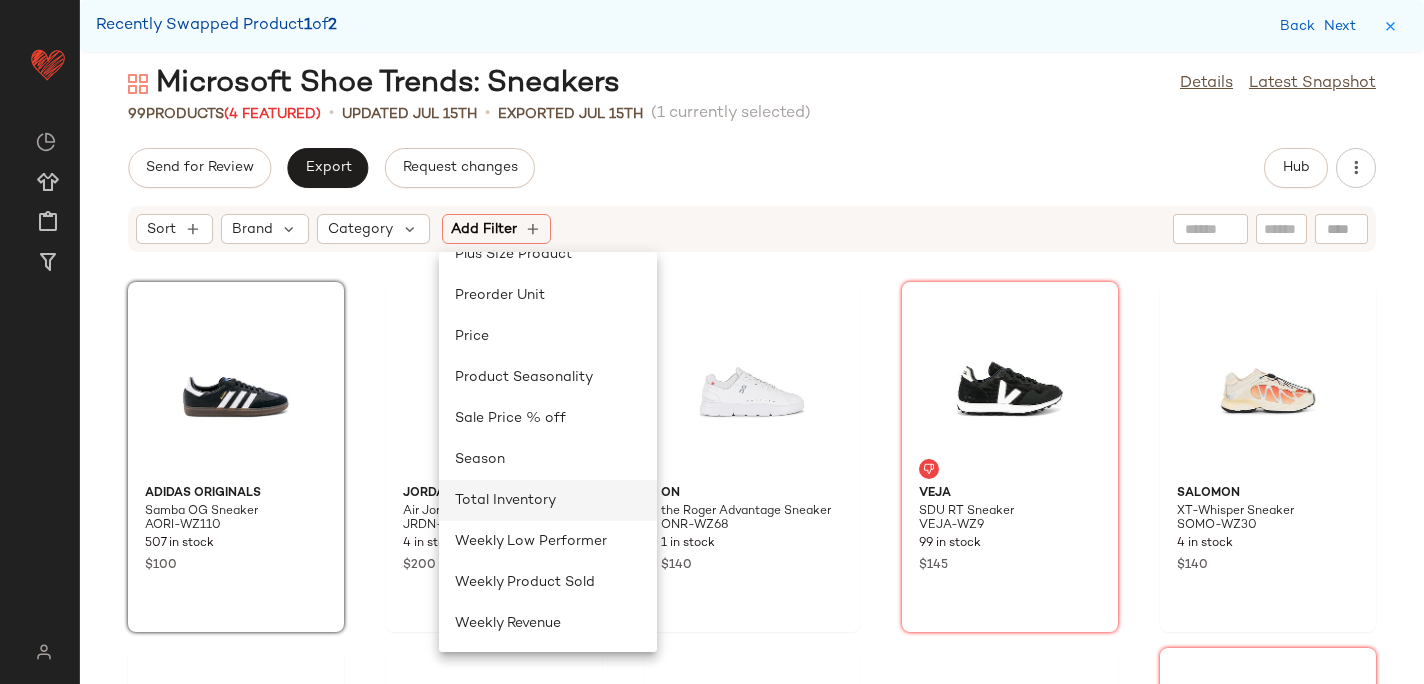 click on "Total Inventory" 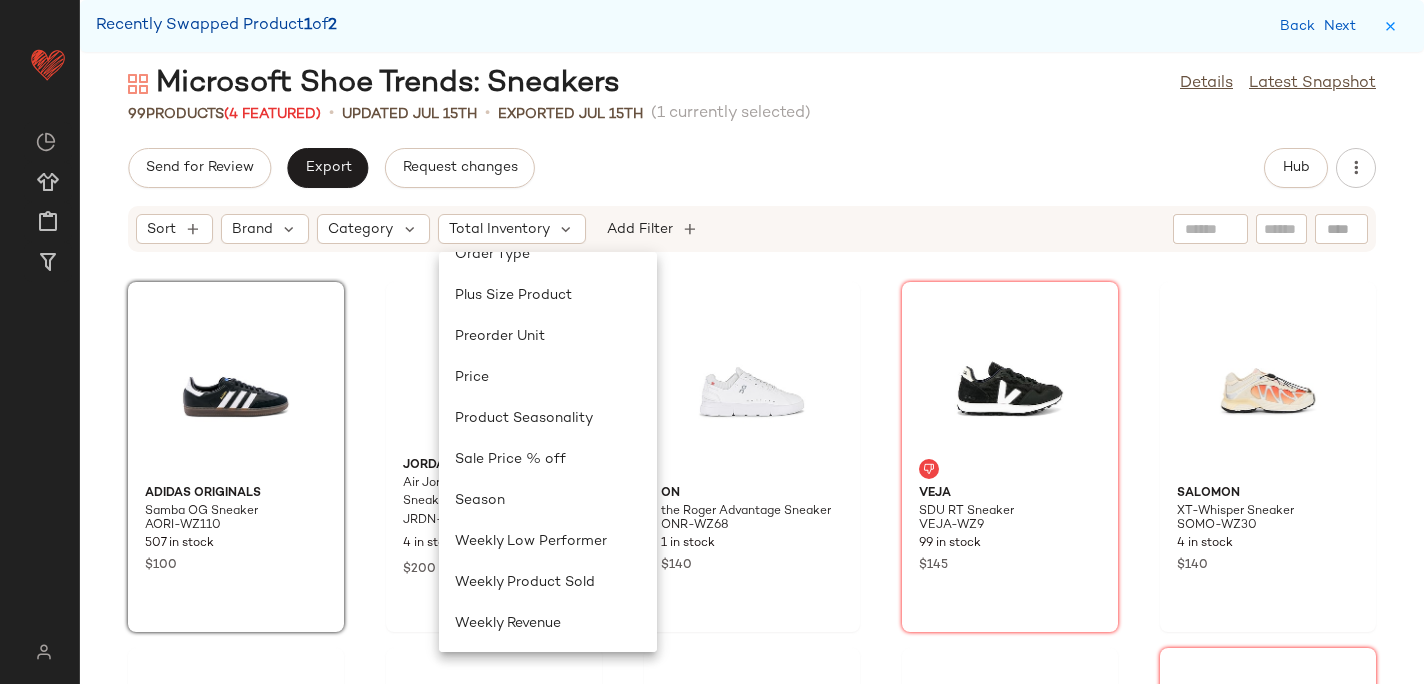 scroll, scrollTop: 805, scrollLeft: 0, axis: vertical 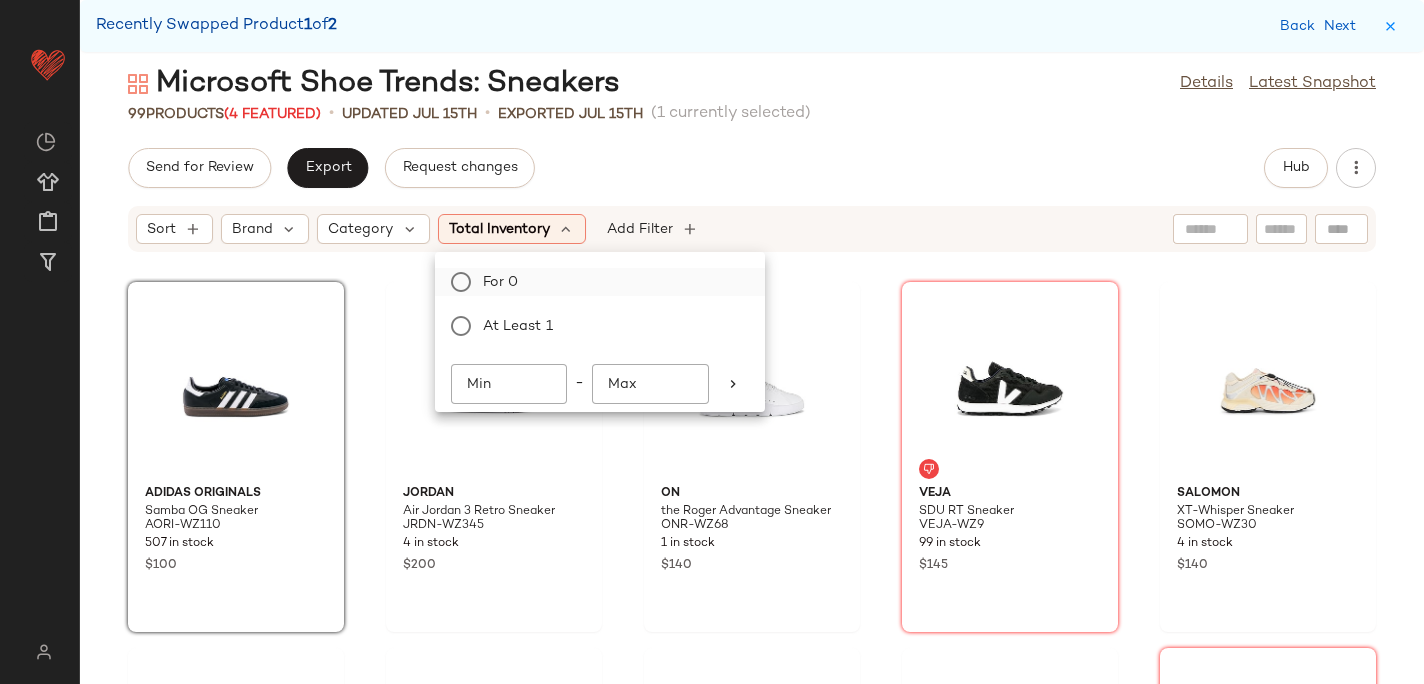 click on "For 0" 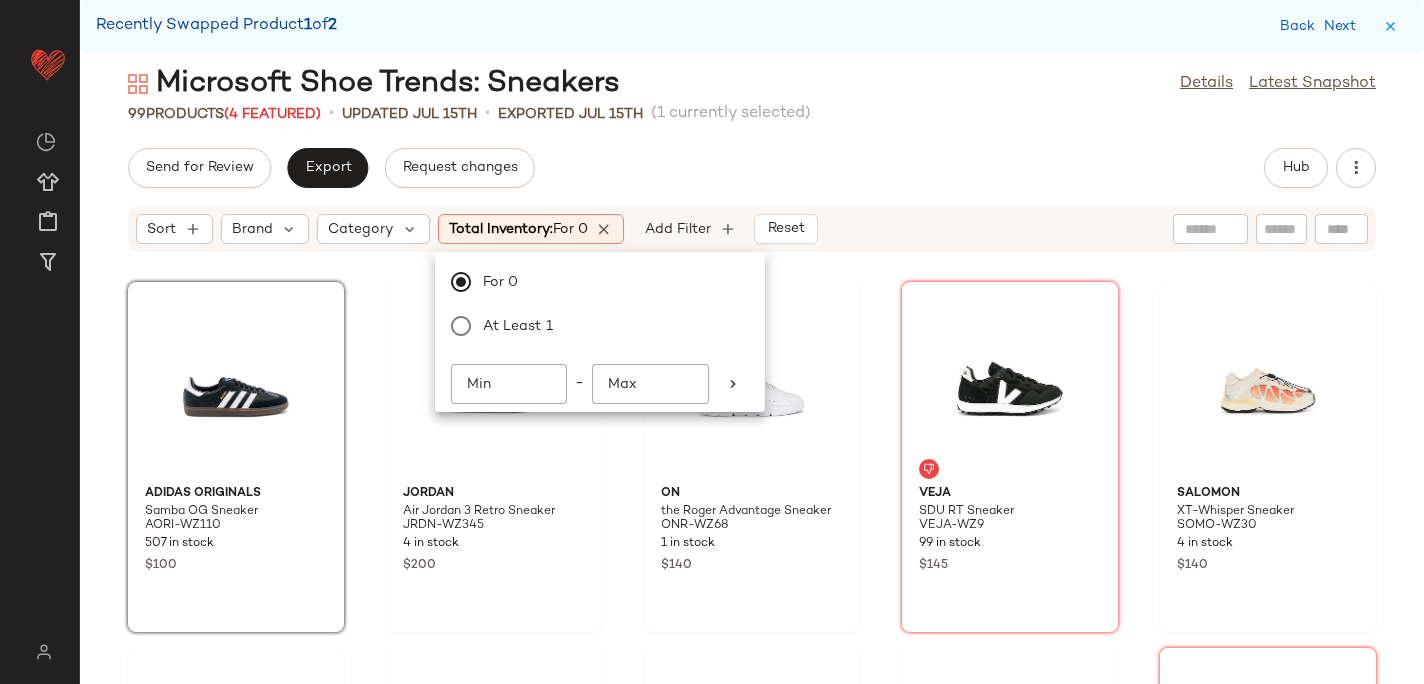 click on "Send for Review   Export   Request changes   Hub" 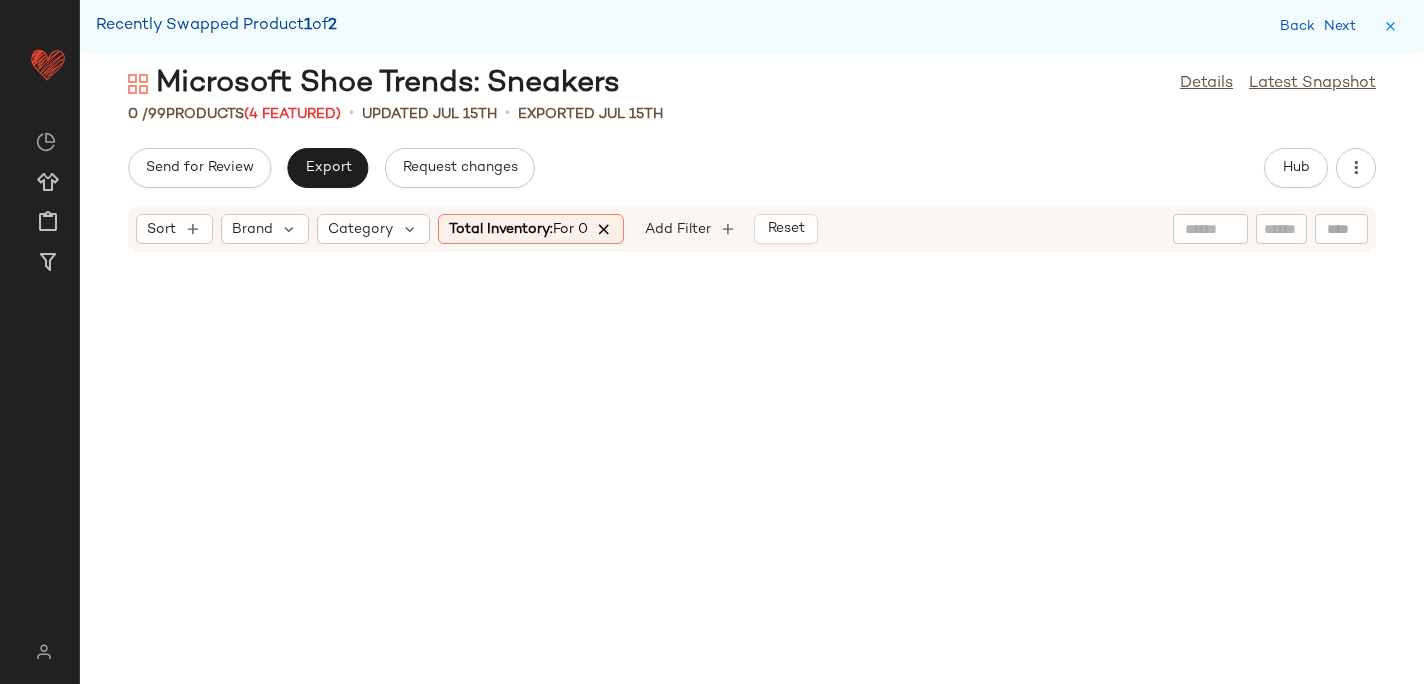 click at bounding box center (605, 229) 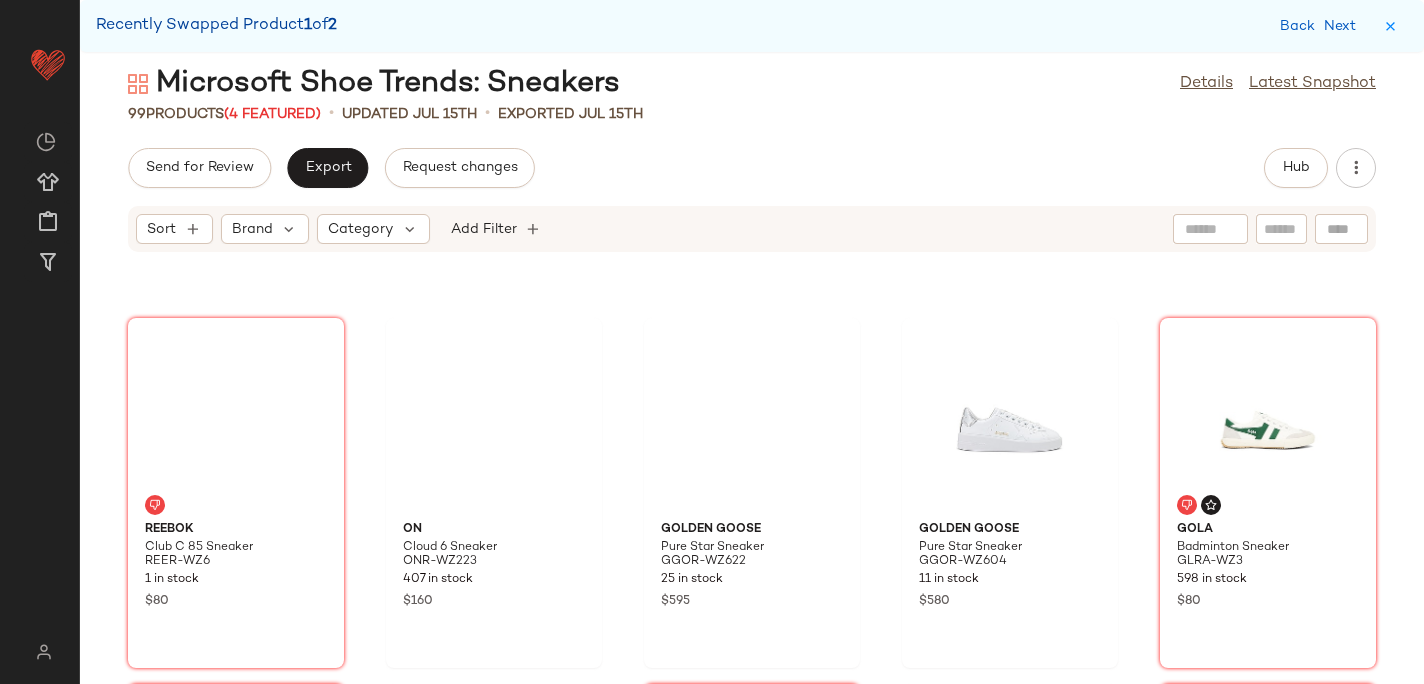 scroll, scrollTop: 6918, scrollLeft: 0, axis: vertical 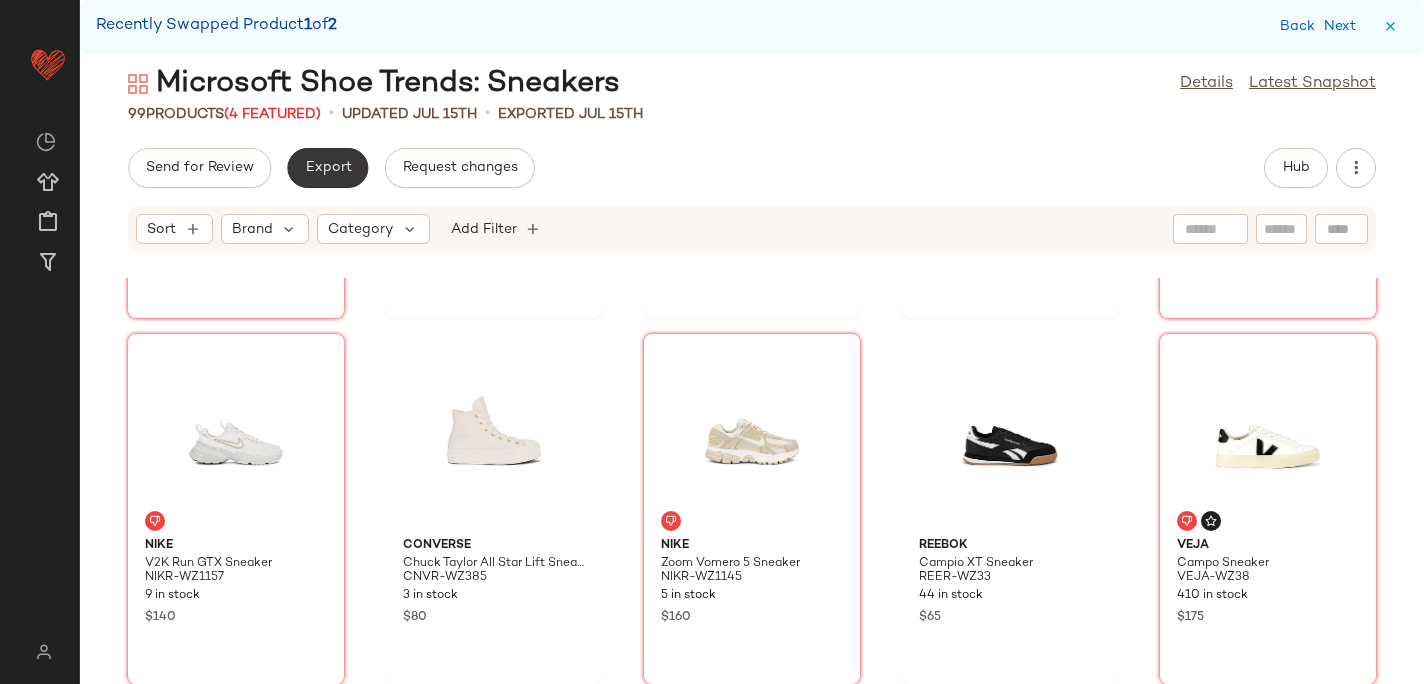 click on "Export" 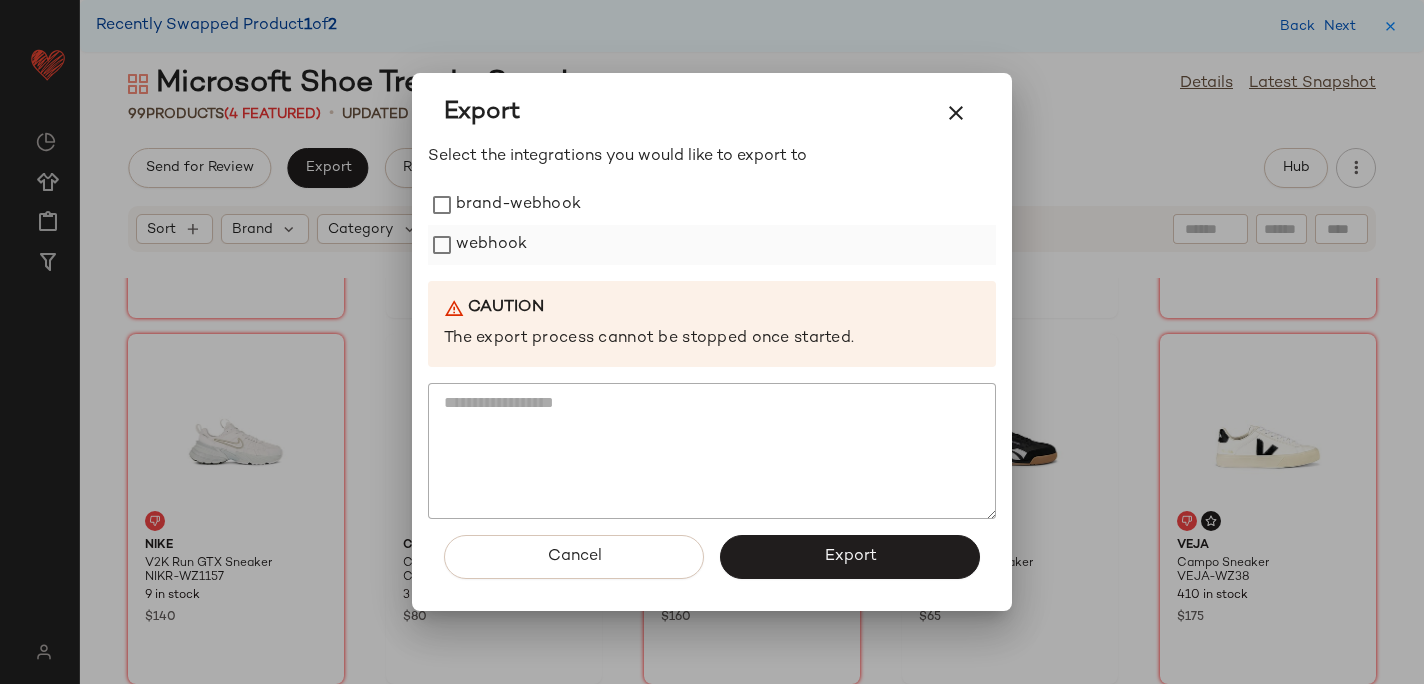 click on "webhook" at bounding box center [491, 245] 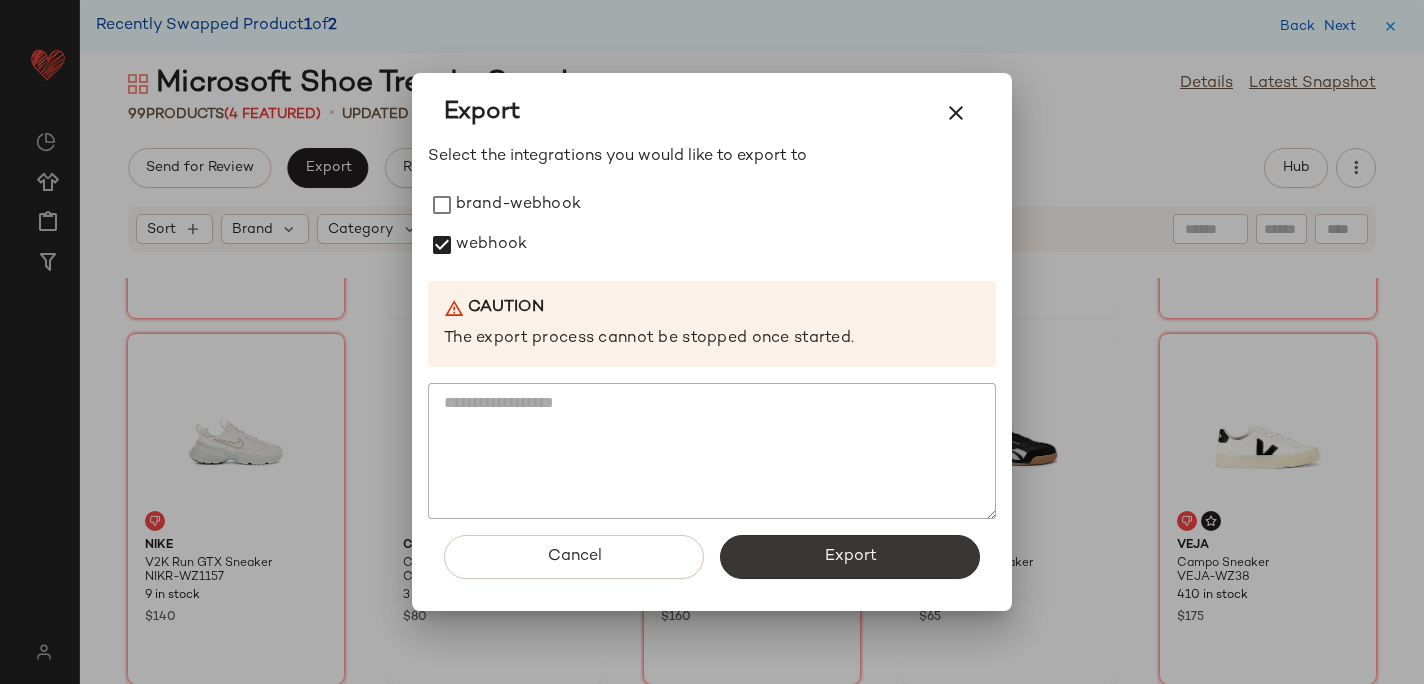 click on "Export" 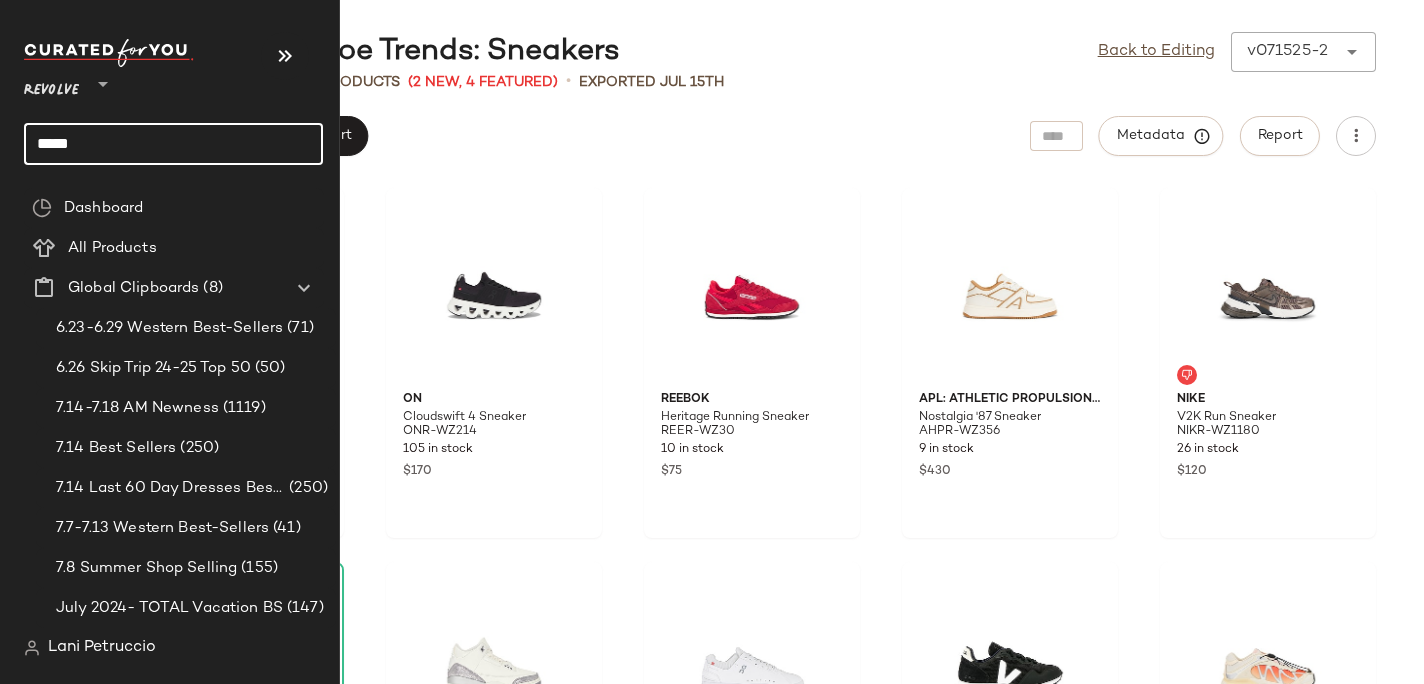 click on "*****" 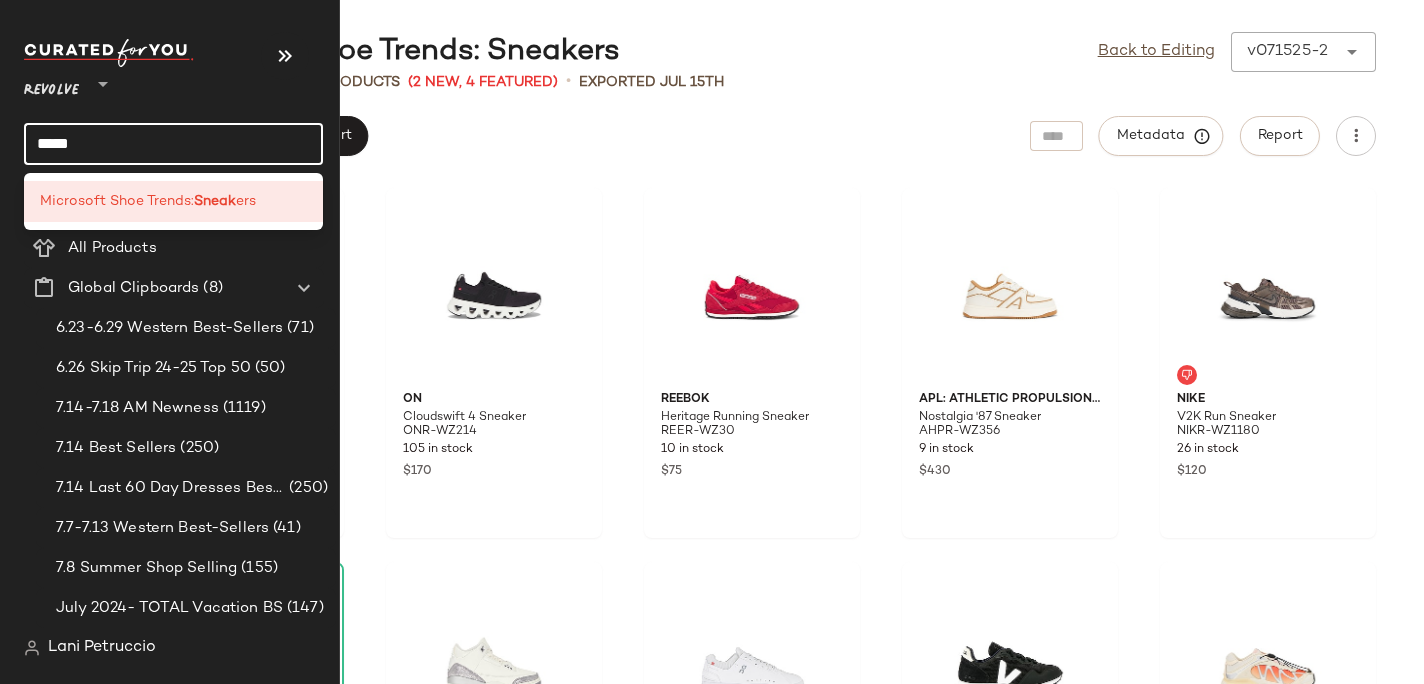 click on "*****" 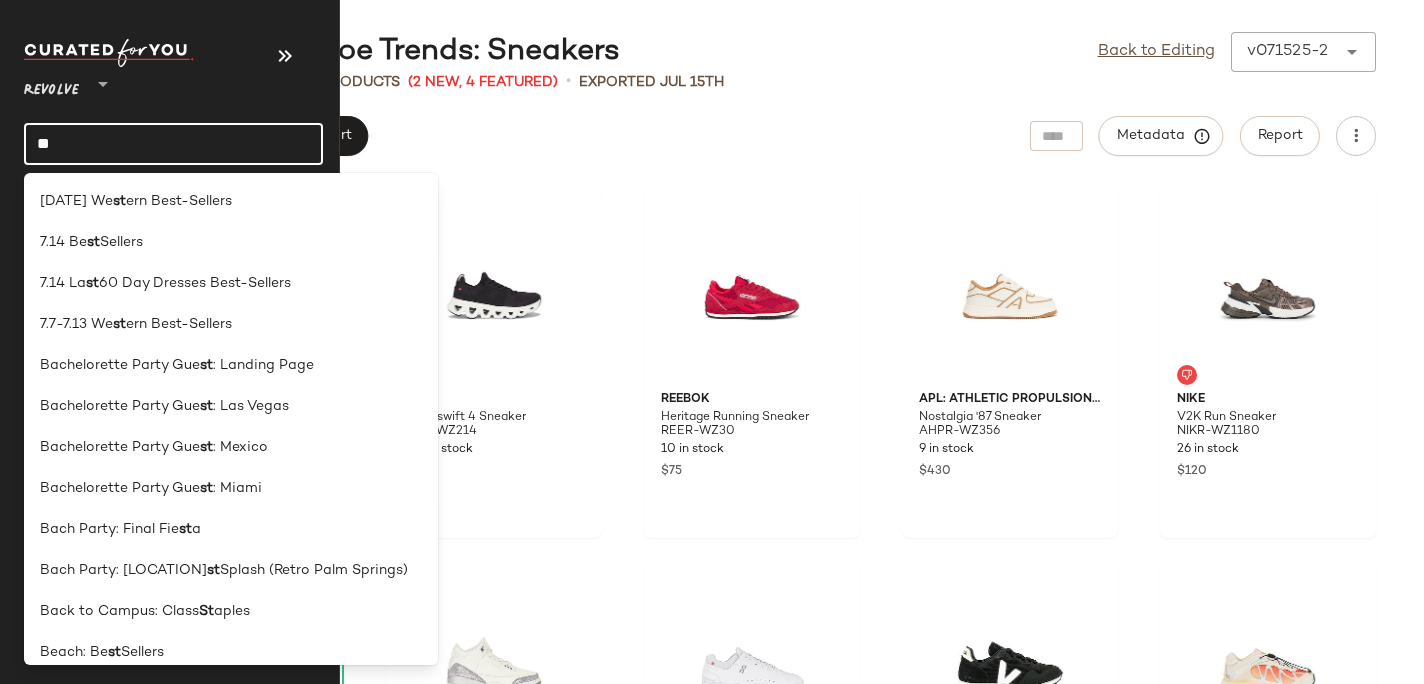 type on "*" 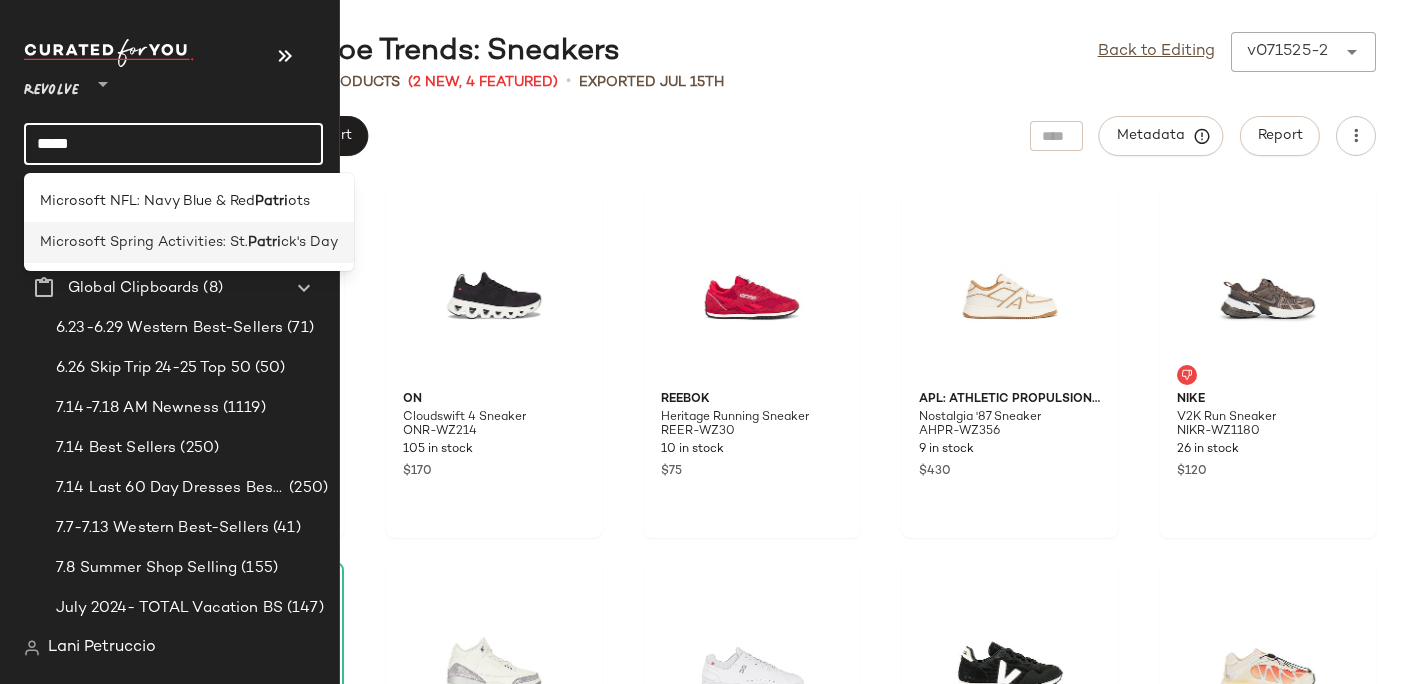 type on "*****" 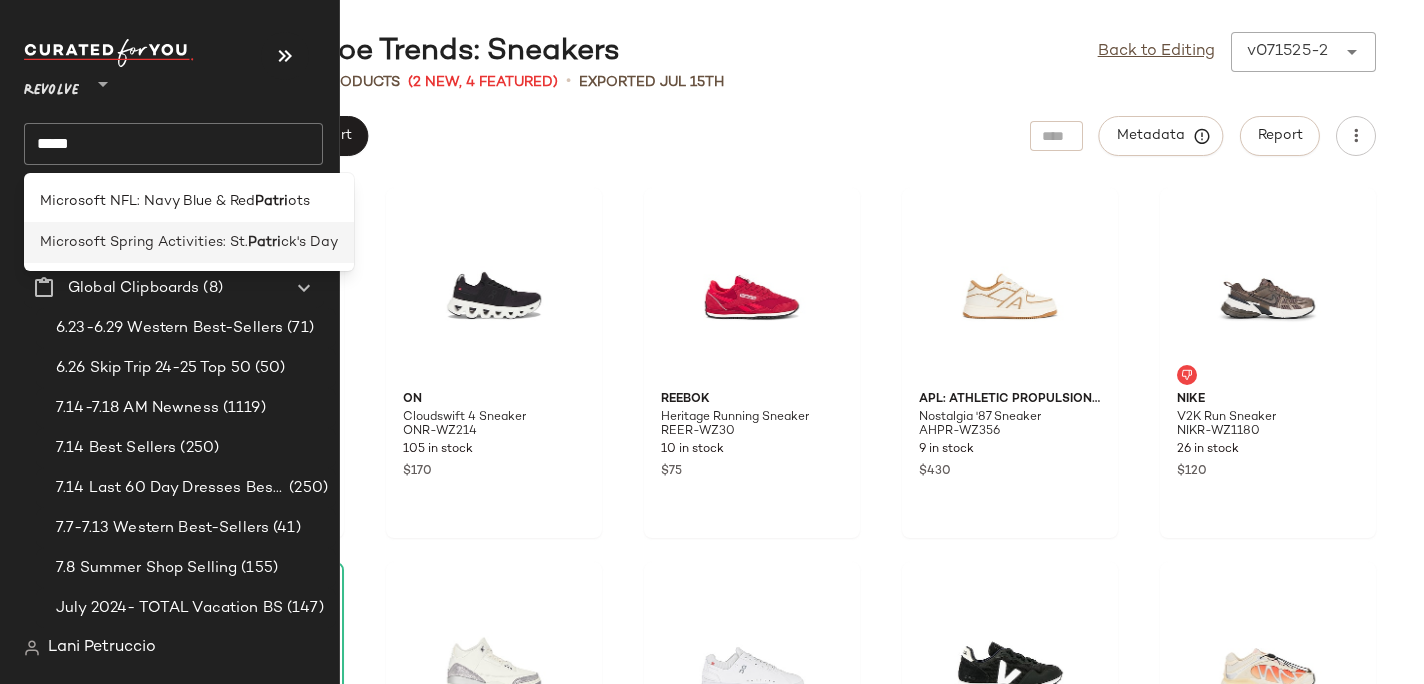 click on "Microsoft Spring Activities: St." at bounding box center [144, 242] 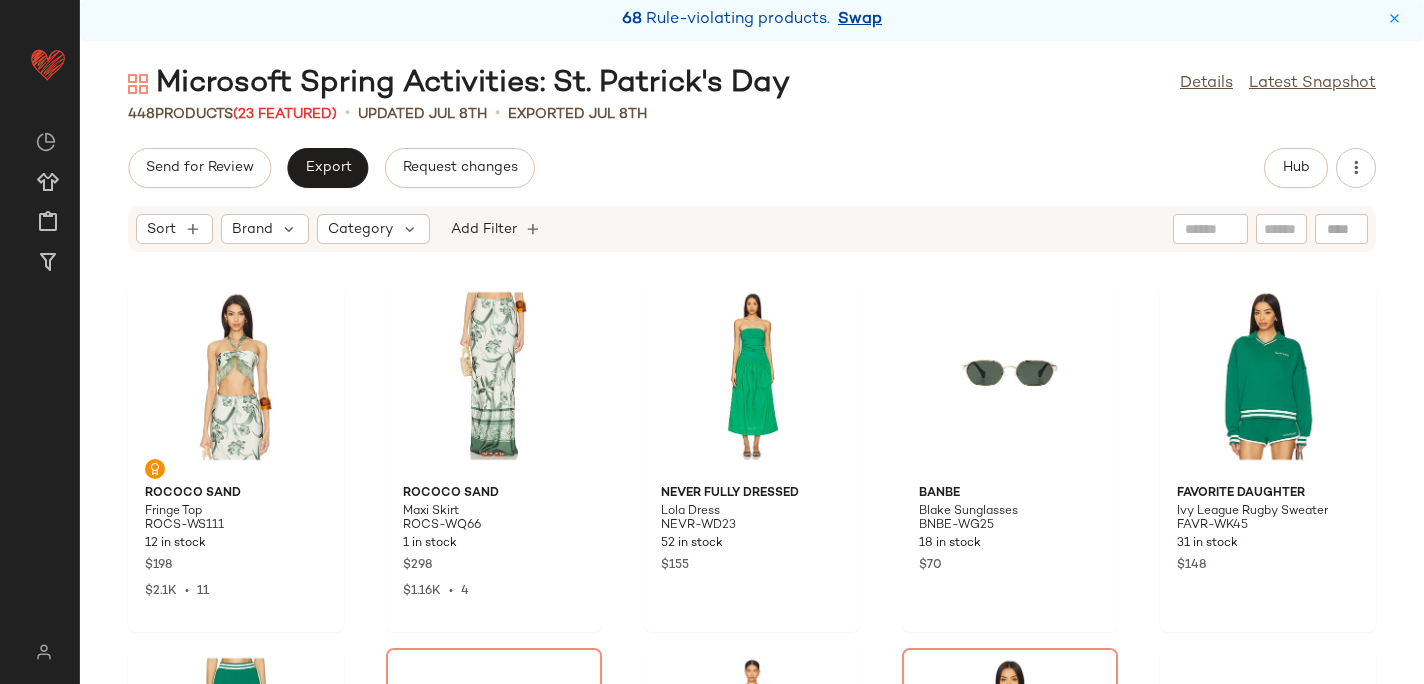click on "Swap" at bounding box center [860, 20] 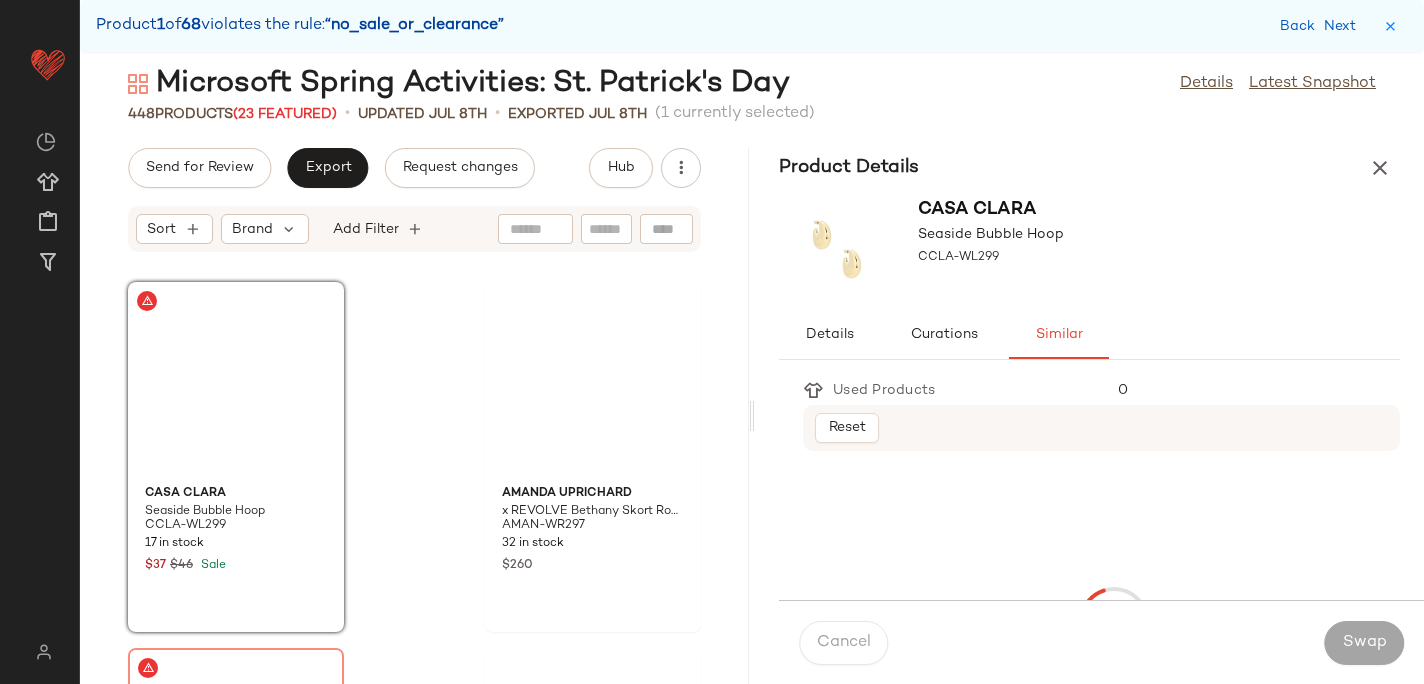 scroll, scrollTop: 1098, scrollLeft: 0, axis: vertical 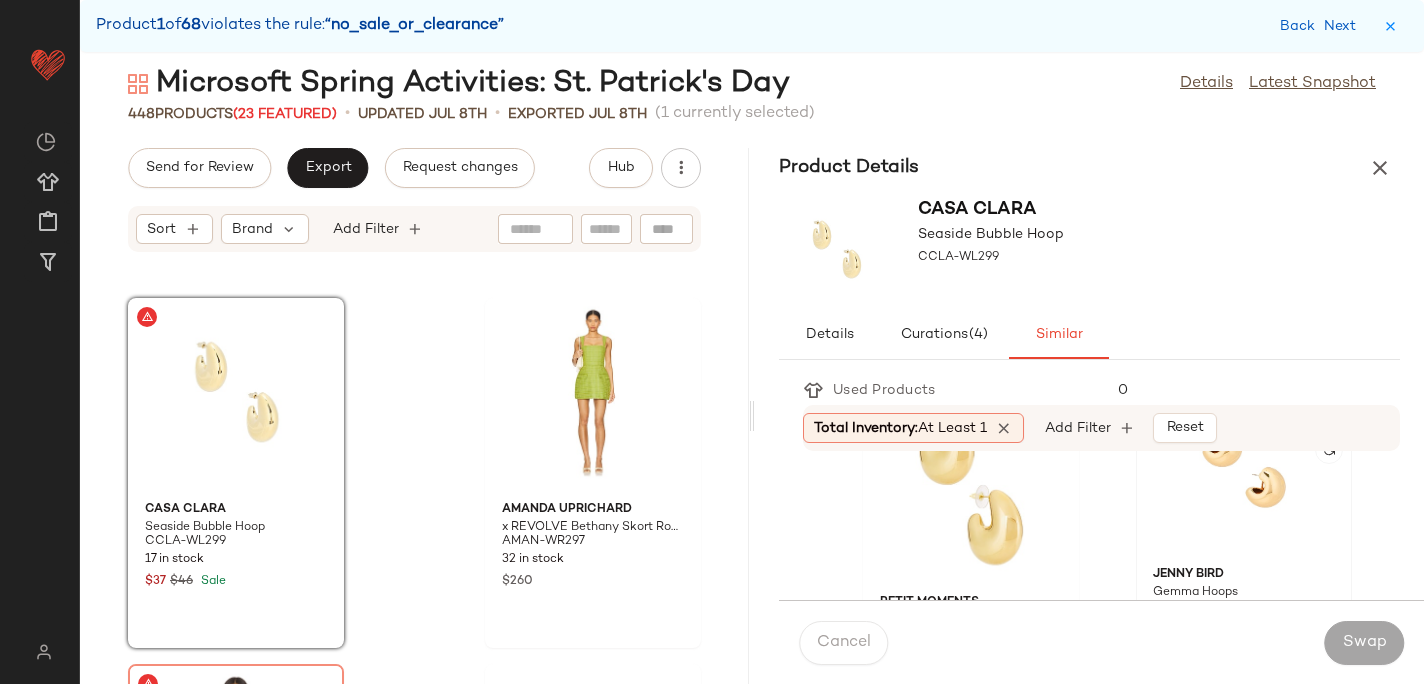 click 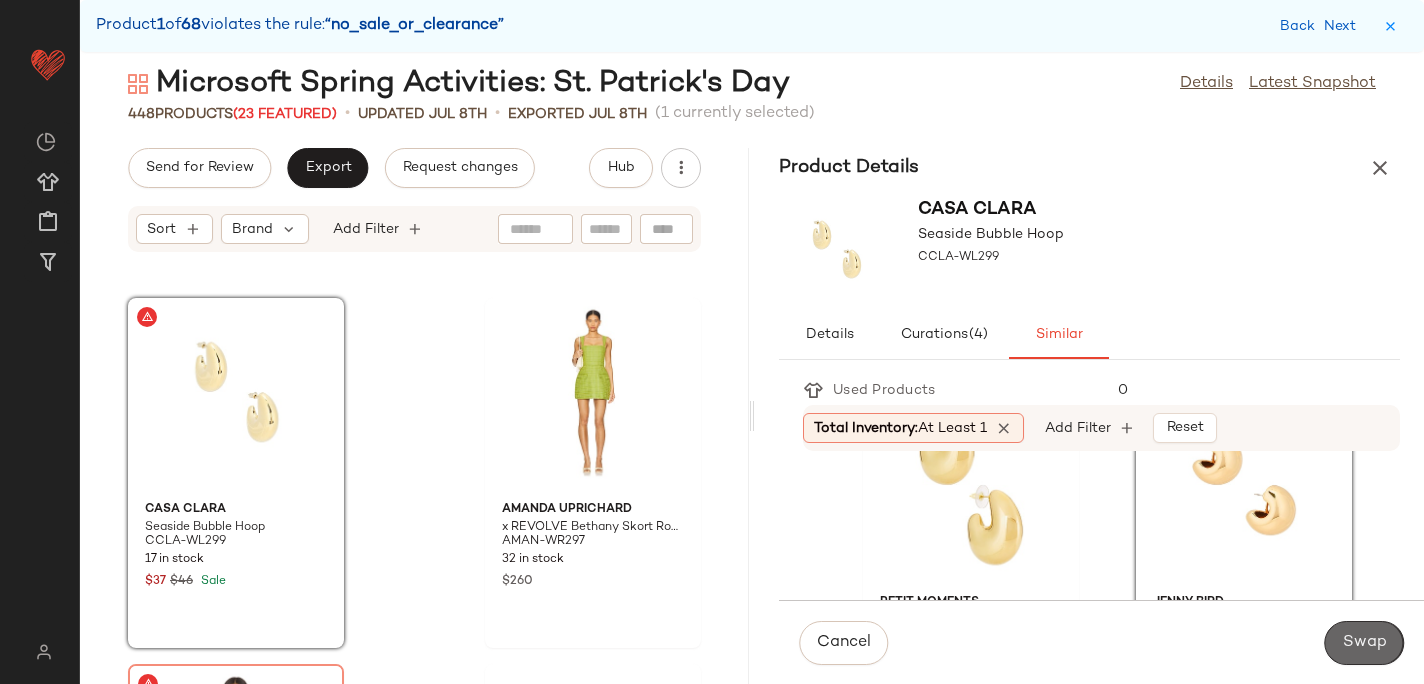 click on "Swap" at bounding box center (1364, 643) 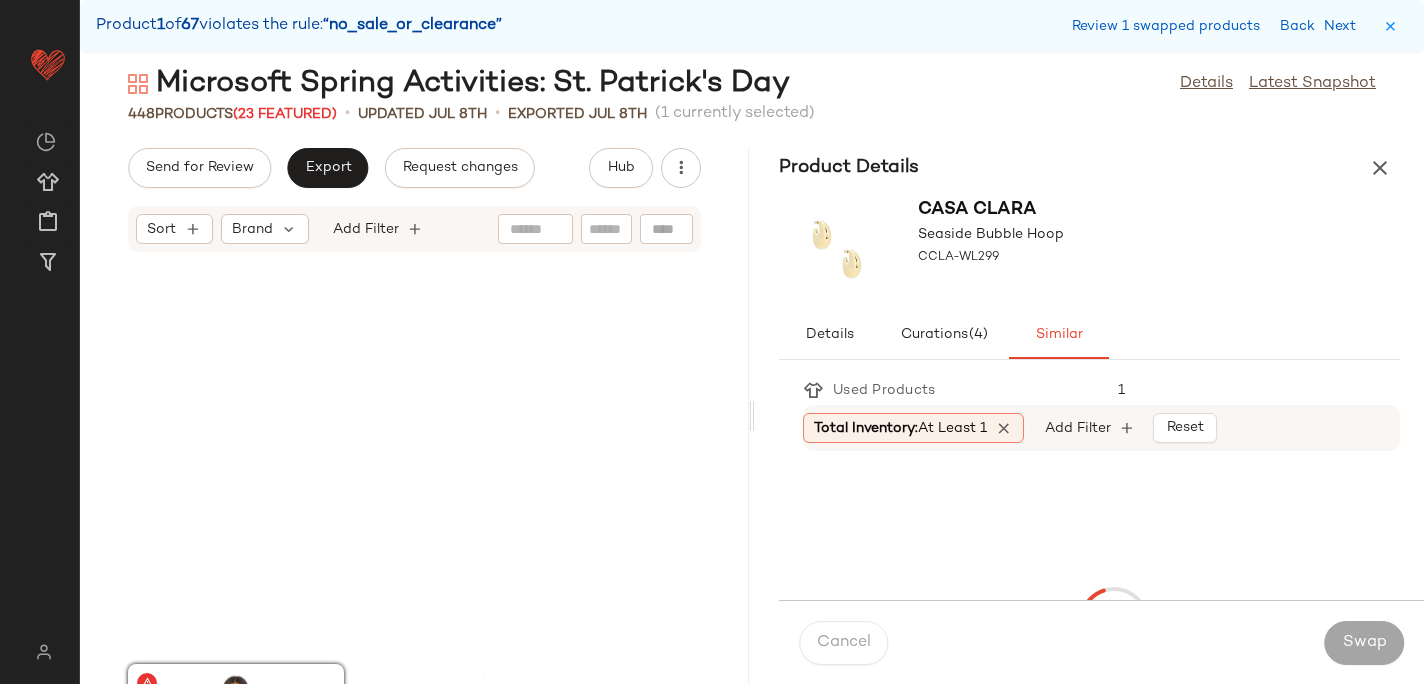 scroll, scrollTop: 1464, scrollLeft: 0, axis: vertical 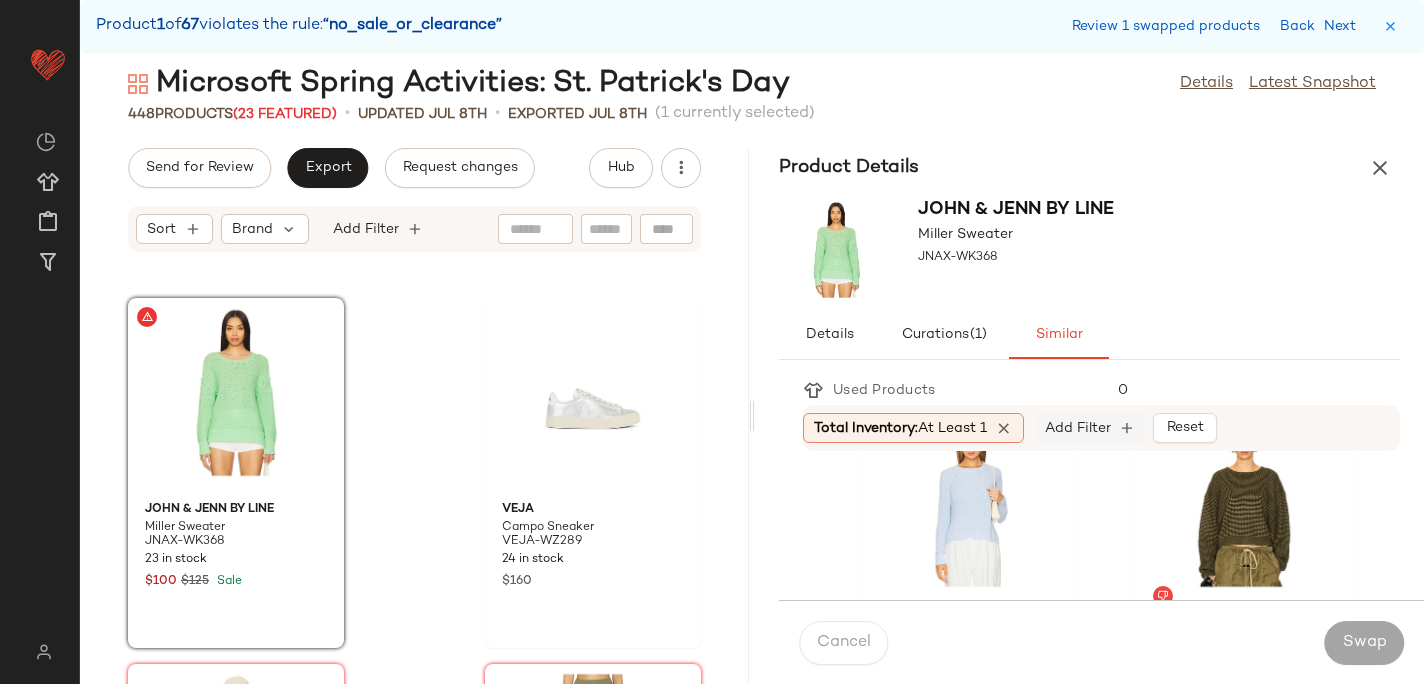 click on "Add Filter" at bounding box center (1078, 428) 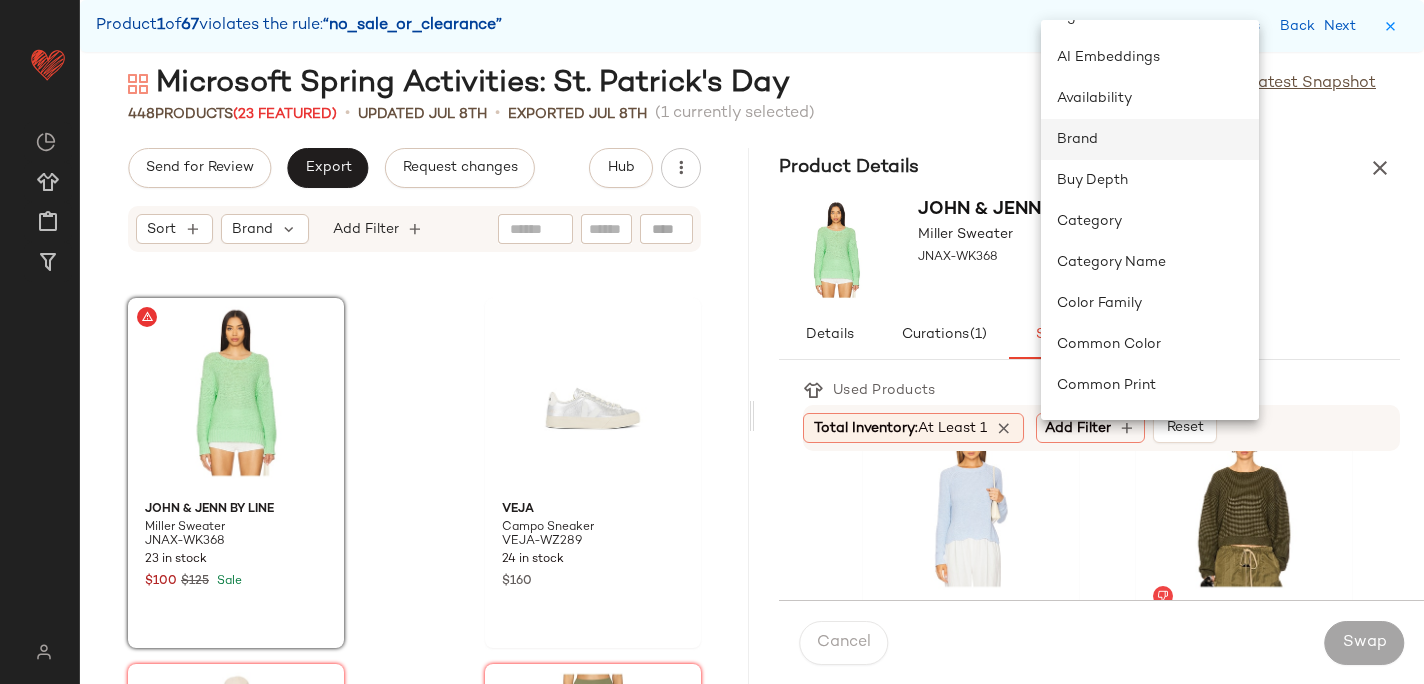 scroll, scrollTop: 82, scrollLeft: 0, axis: vertical 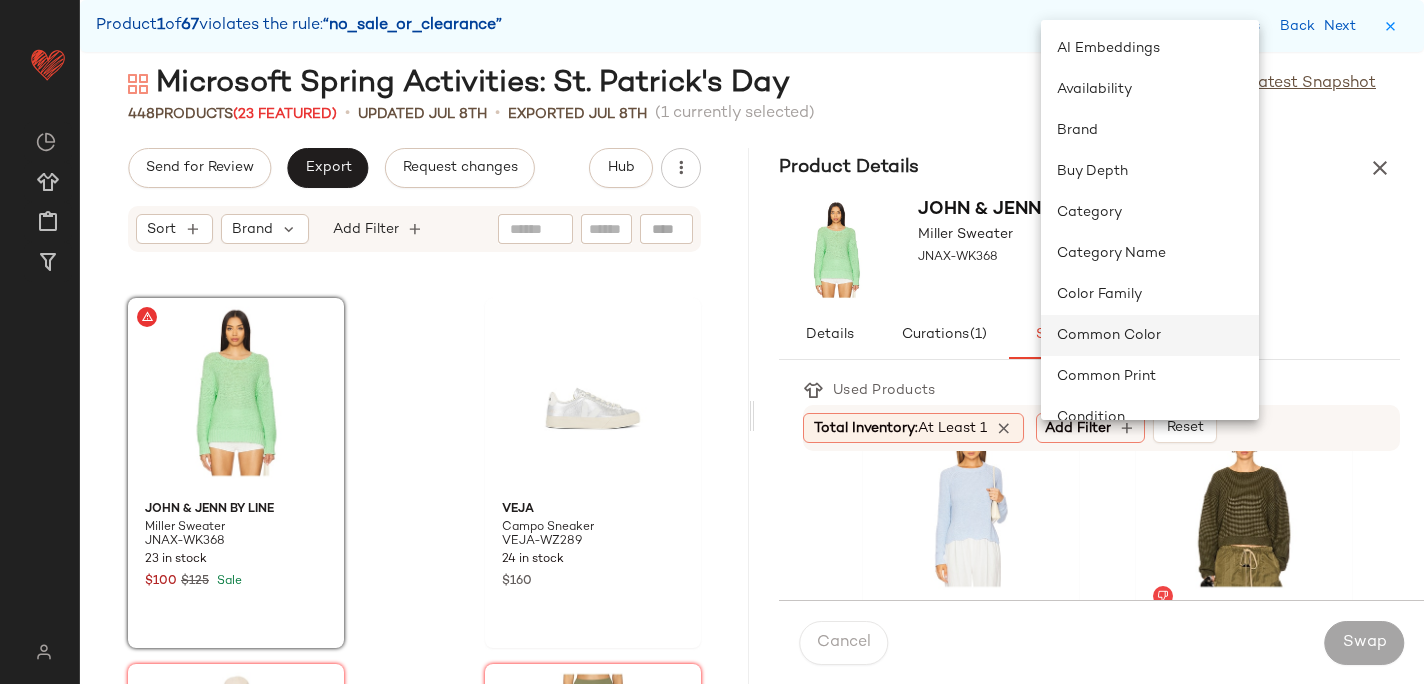 click on "Common Color" 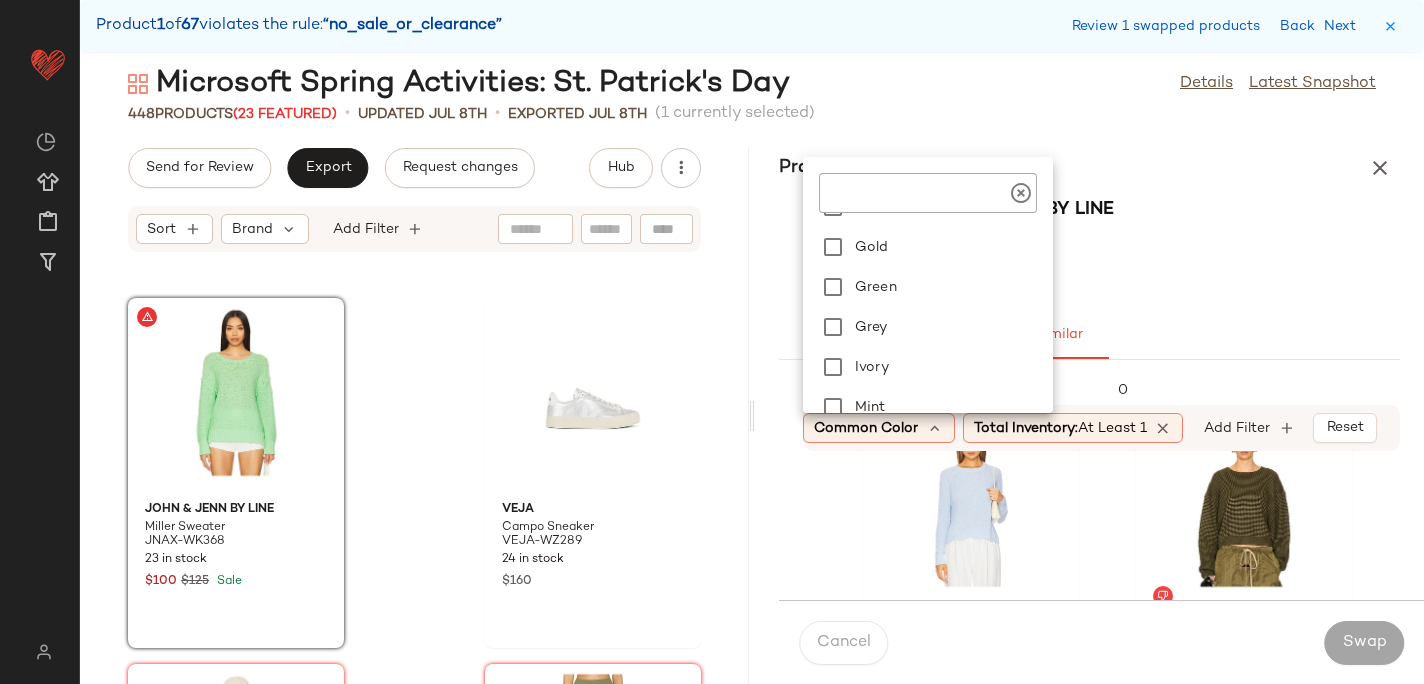 scroll, scrollTop: 571, scrollLeft: 0, axis: vertical 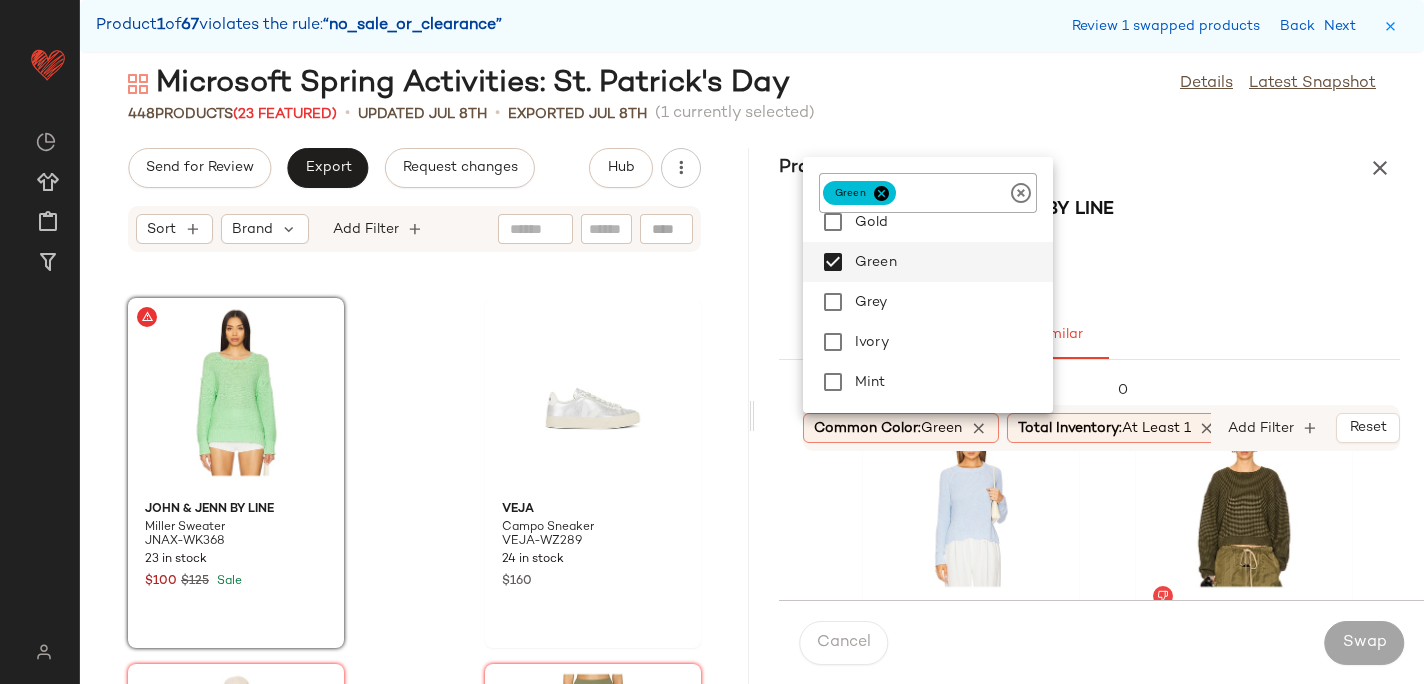 click on "Microsoft Spring Activities: St. Patrick's Day  Details   Latest Snapshot  448   Products  (23 Featured)  •   updated [MONTH] [DAY]th  •  Exported [MONTH] [DAY]th   (1 currently selected)   Send for Review   Export   Request changes   Hub  Sort  Brand  Category  Add Filter  [FIRST] & [FIRST] by Line Miller Sweater JNAX-WK368 23 in stock $100 $125 Sale Veja Campo Sneaker VEJA-WZ289 24 in stock $160 WellBeing + BeingWell Addison Micro Rib Sports Bra WBEI-WI32 1 in stock $58 WellBeing + BeingWell Isla Micro Rib 3 Inch Short WBEI-WF35 7 in stock $68 Jaded London Green Denim Buckle Neck Top JLON-WS22 8 in stock $115 Jaded London Denim Jort JLON-WF5 121 in stock $110 THE UPSIDE Peached Lucette Pleated Dress UPSD-WD15 7 in stock $180 Maison Irem Gypsy Necklace MIRE-WL7 10 in stock $126 $140 Sale Product Details [FIRST] & [FIRST] by Line Miller Sweater JNAX-WK368  Details   Curations  (1)  Similar   Used Products  0 Common Color:   Green Total Inventory:   At least 1 Add Filter   Reset  Vince Coated Cotton Pullover VINCE-WK572 $348 $79" at bounding box center [752, 374] 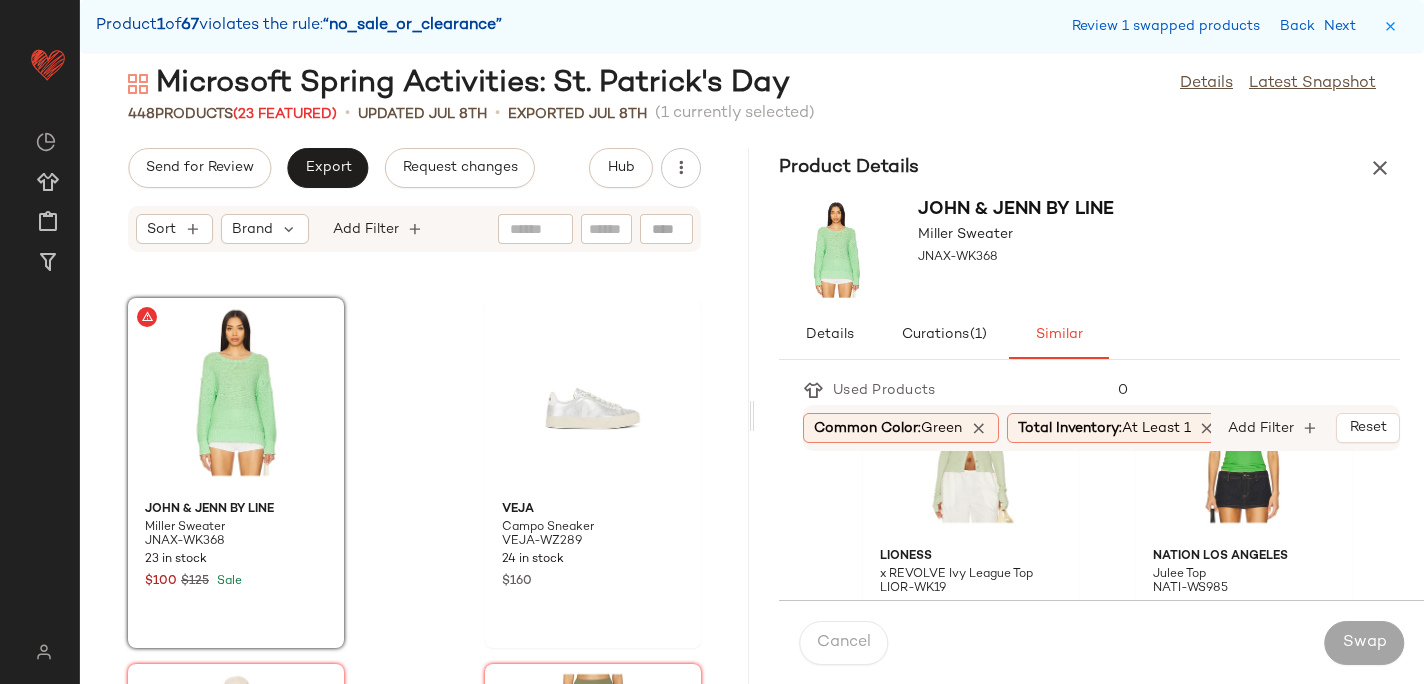 scroll, scrollTop: 824, scrollLeft: 0, axis: vertical 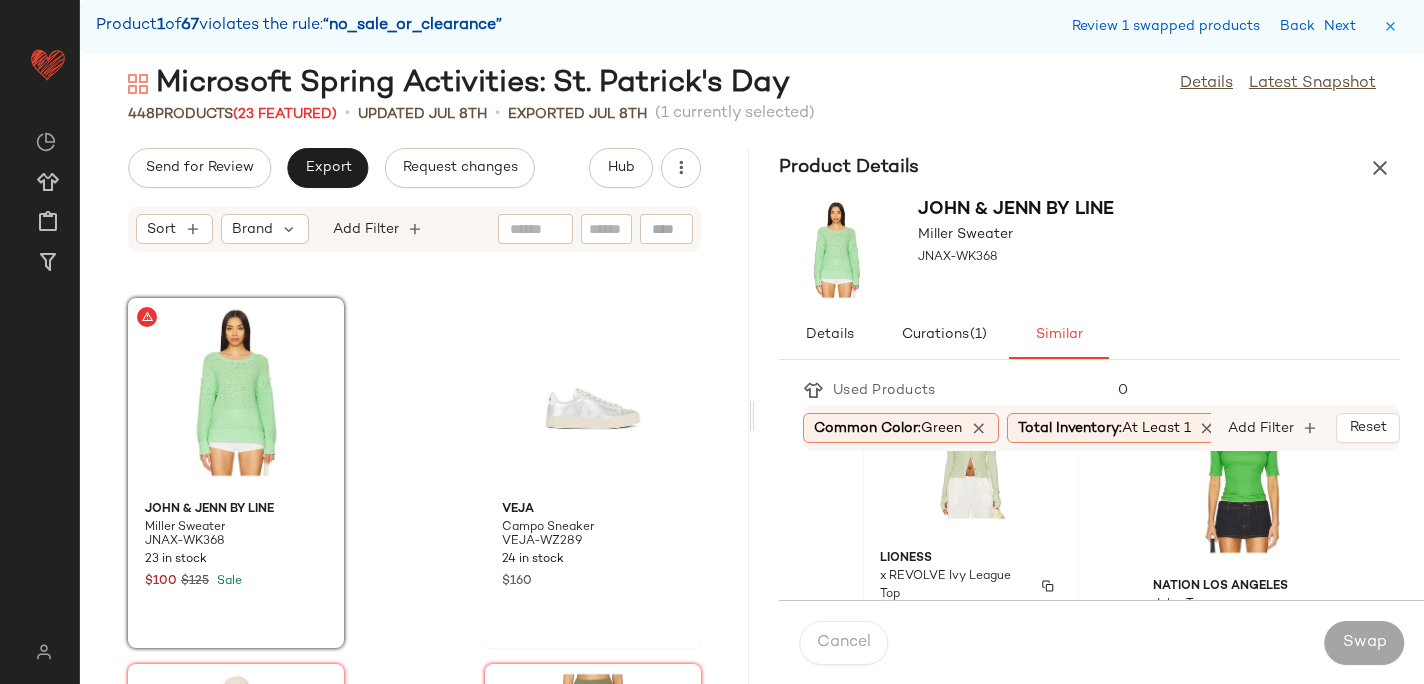 click on "LIONESS x REVOLVE Ivy League Top LIOR-WK19 248 in stock $69" 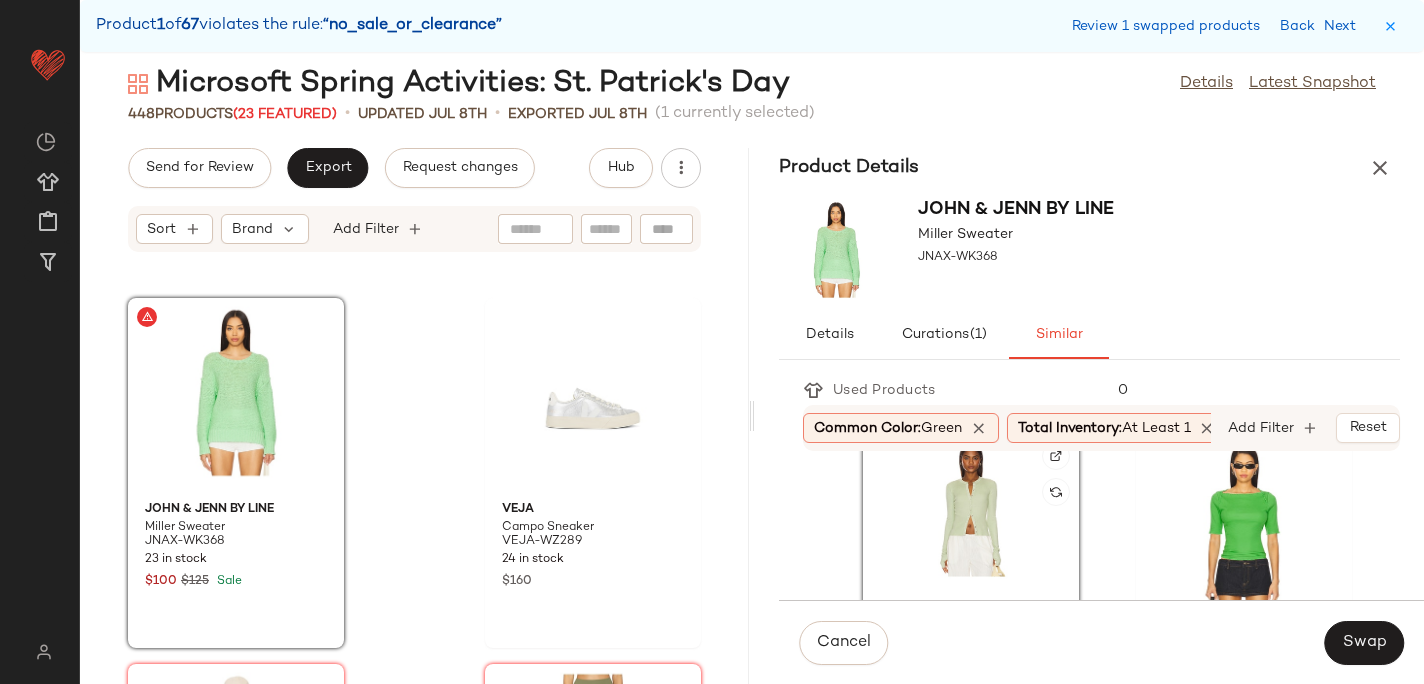 scroll, scrollTop: 765, scrollLeft: 0, axis: vertical 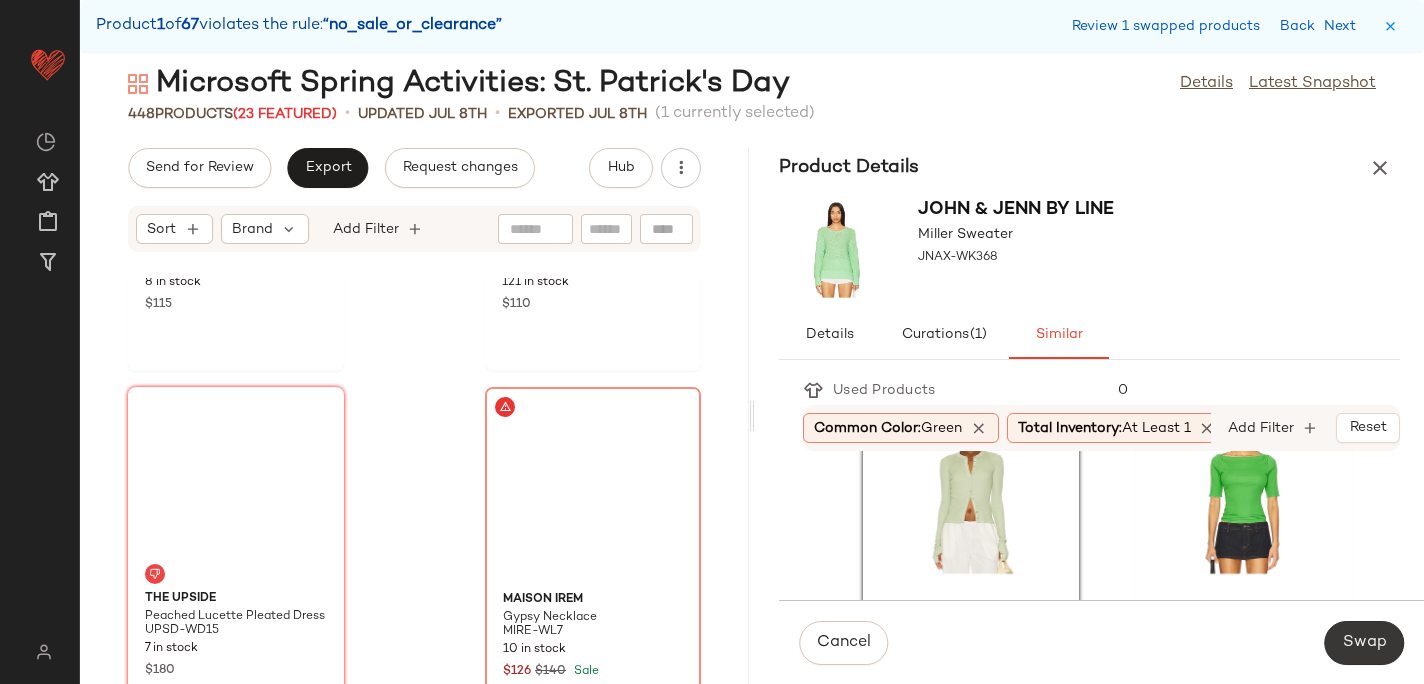 click on "Swap" at bounding box center (1364, 643) 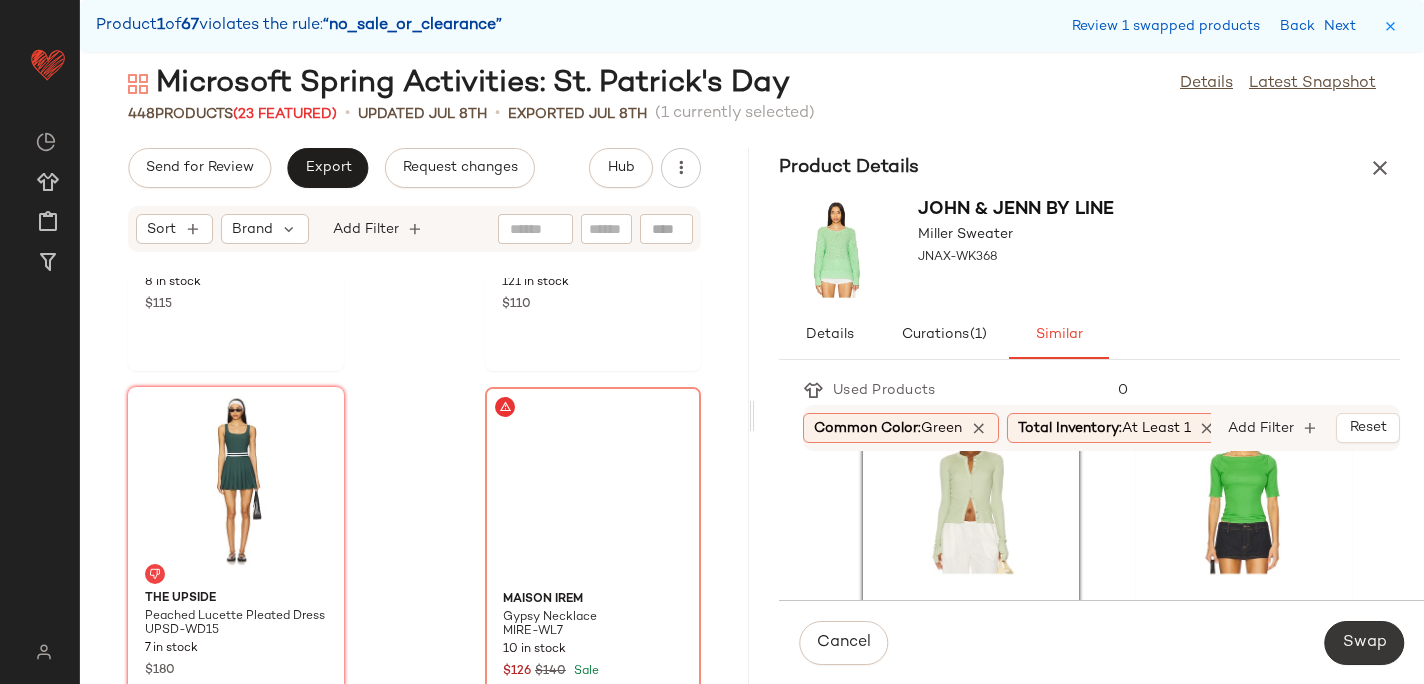 scroll, scrollTop: 2562, scrollLeft: 0, axis: vertical 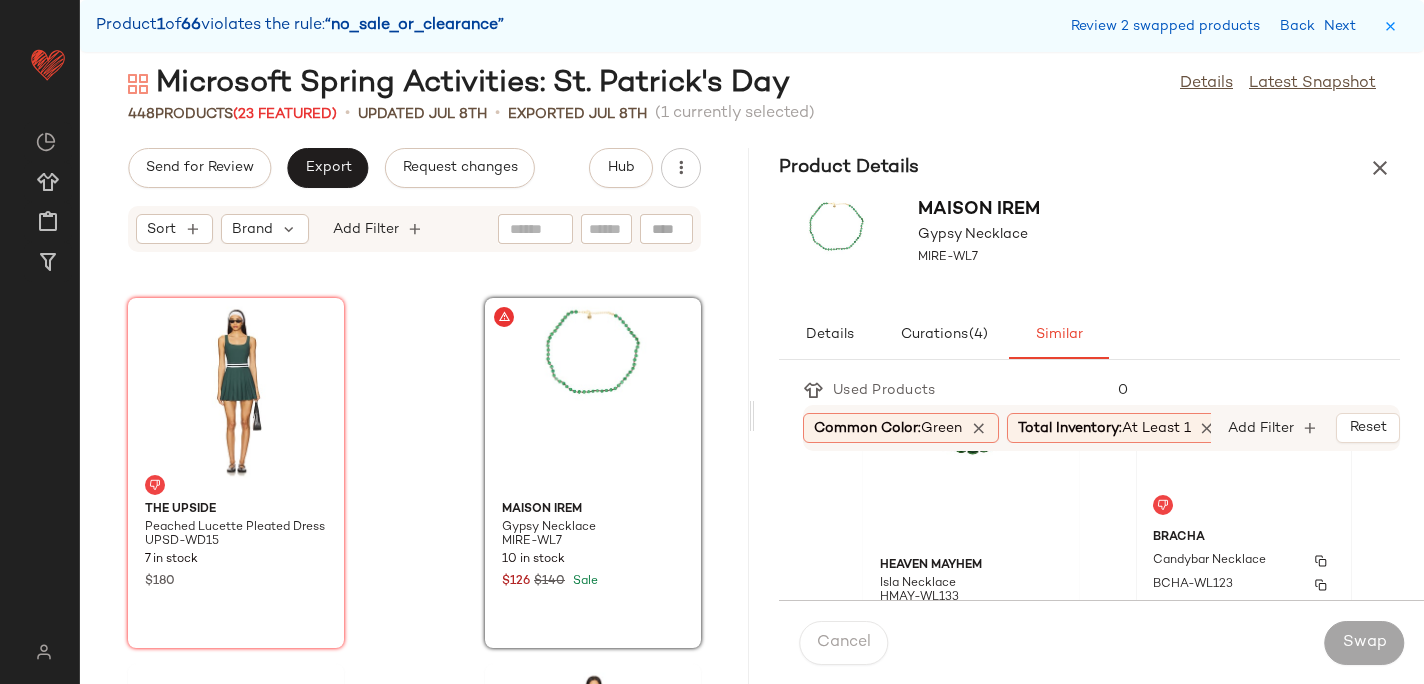 click on "BRACHA Candybar Necklace BCHA-WL123 29 in stock $51" 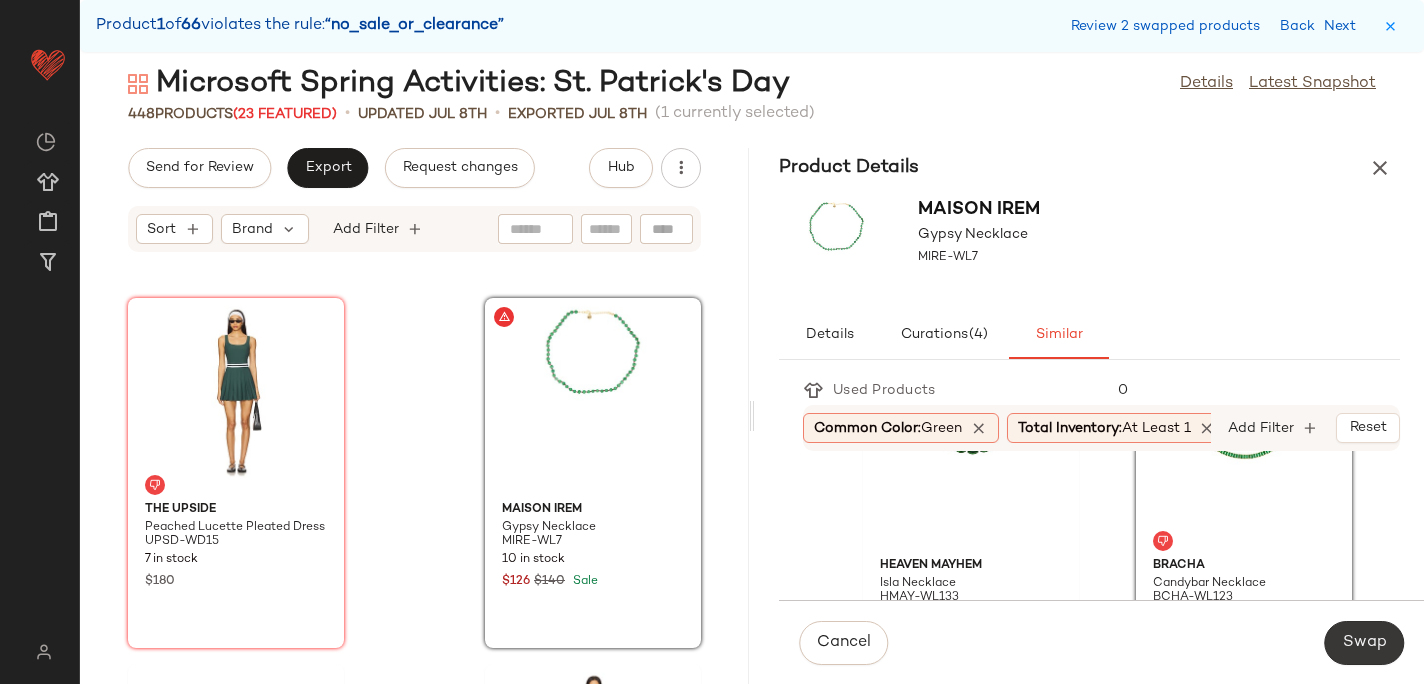 click on "Swap" 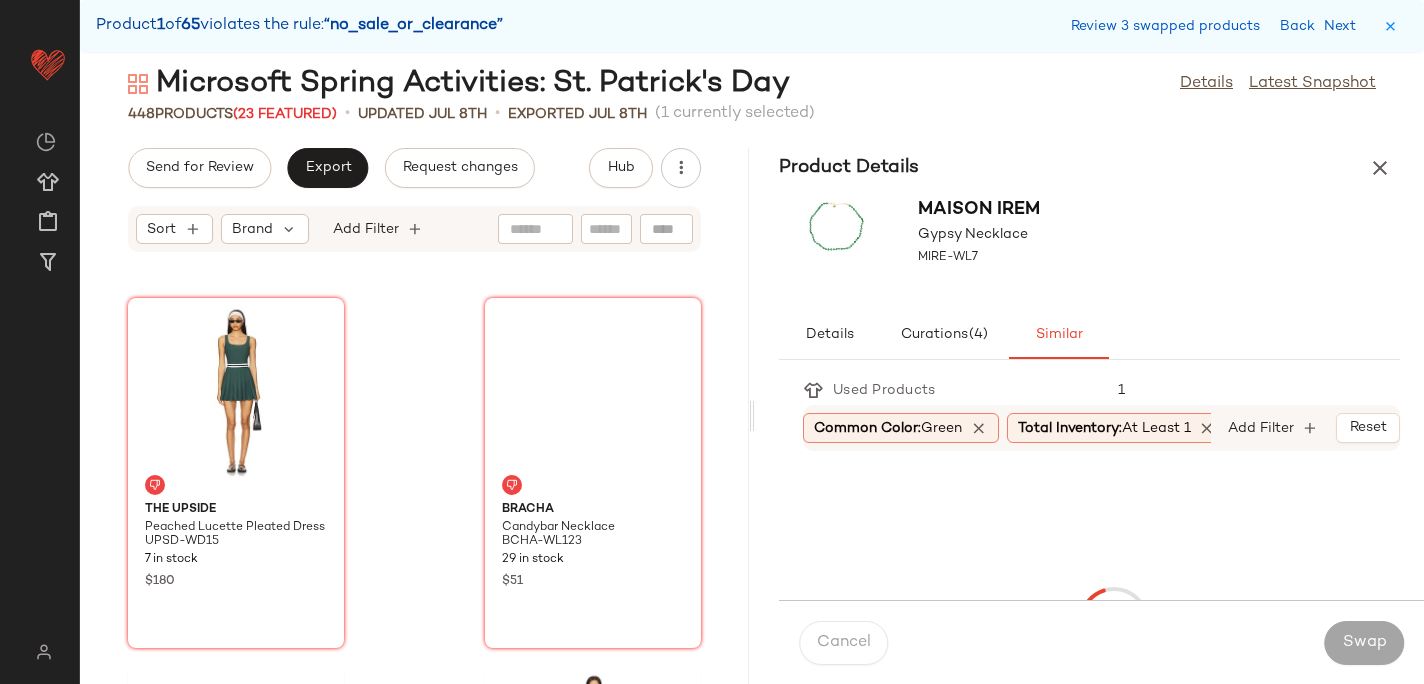 scroll, scrollTop: 3660, scrollLeft: 0, axis: vertical 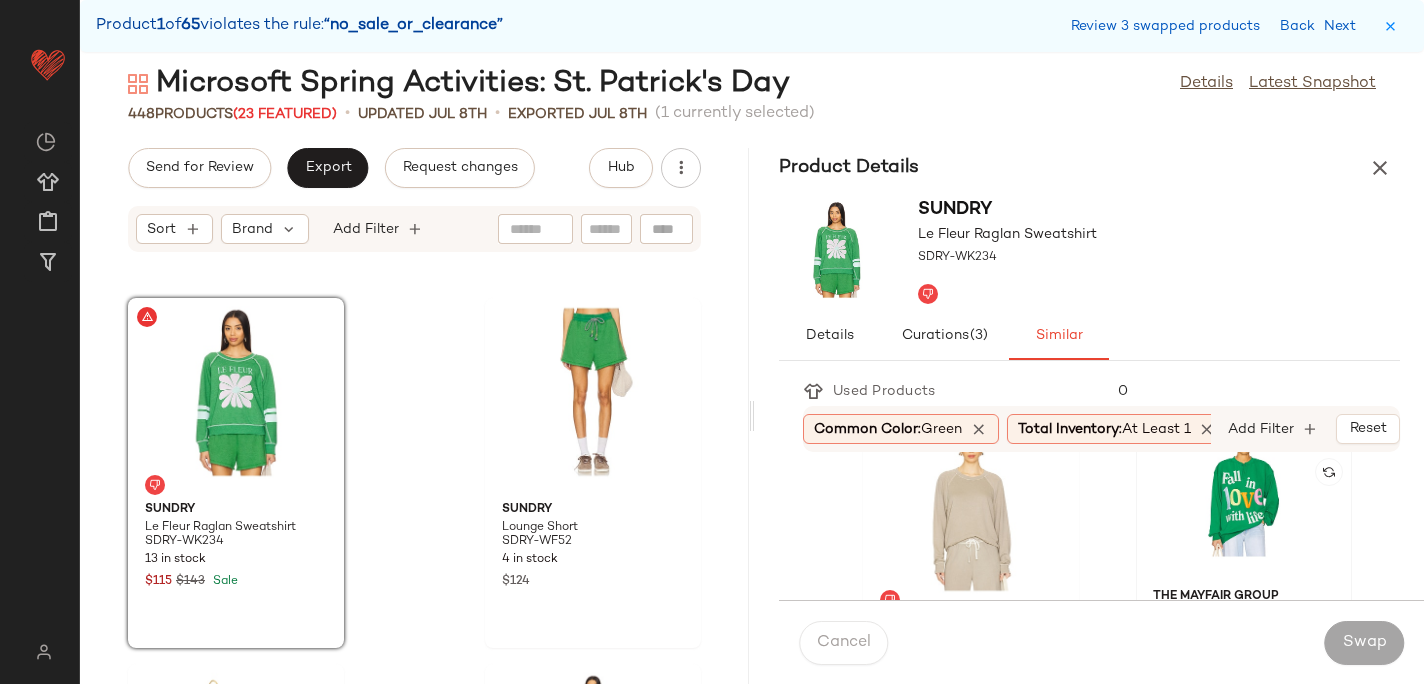 click 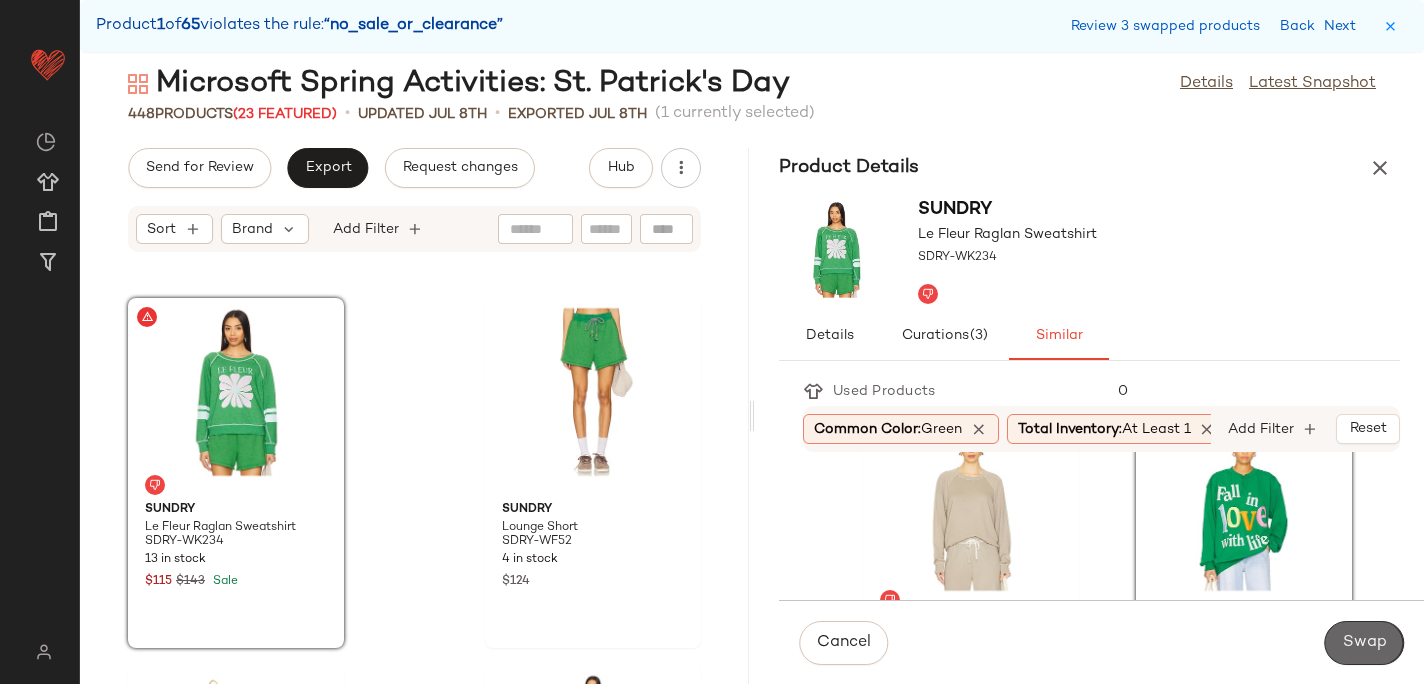 click on "Swap" 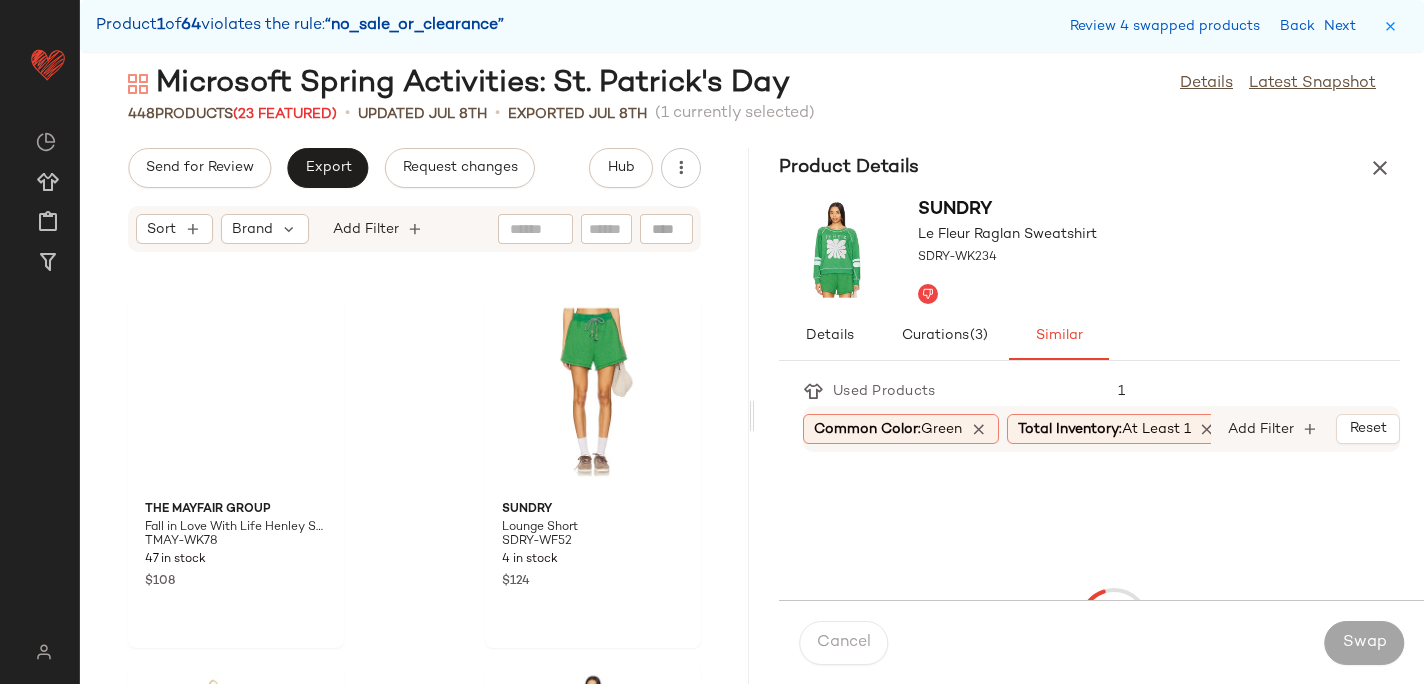 scroll, scrollTop: 4758, scrollLeft: 0, axis: vertical 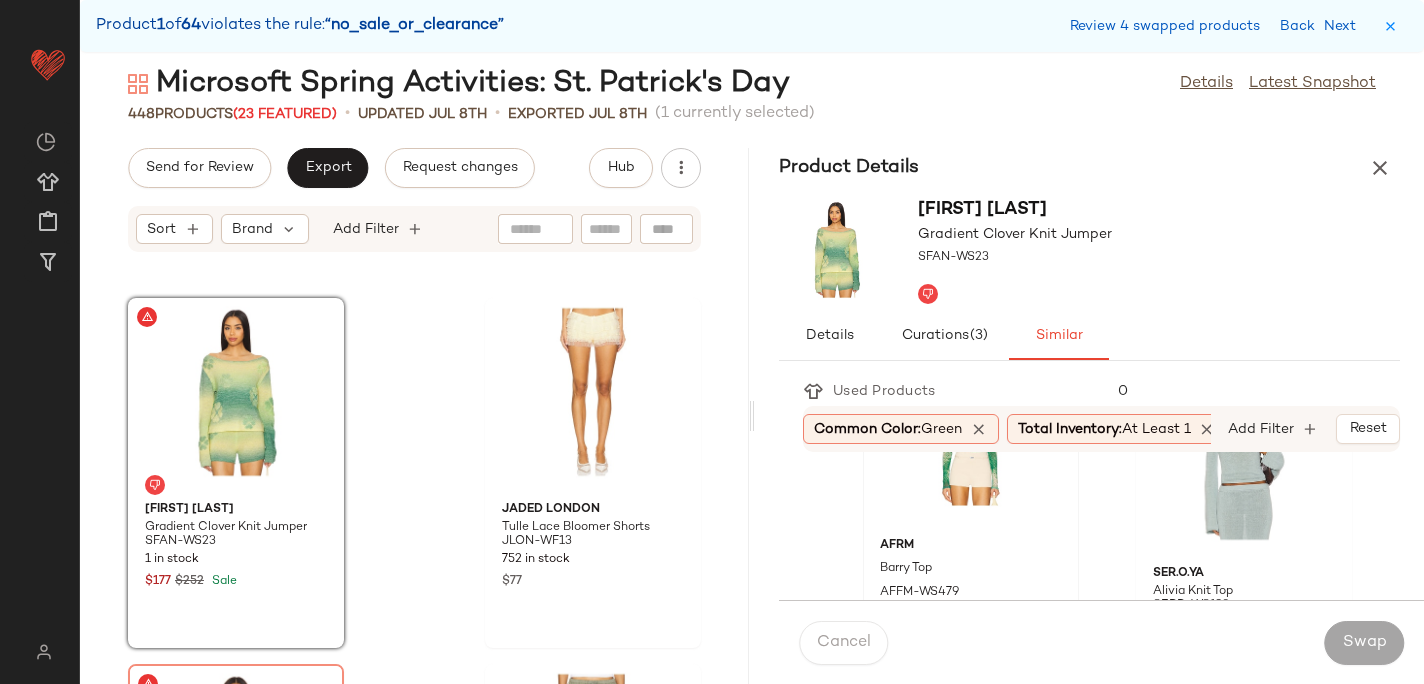 click on "AFRM Barry Top AFFM-WS479 184 in stock $48" 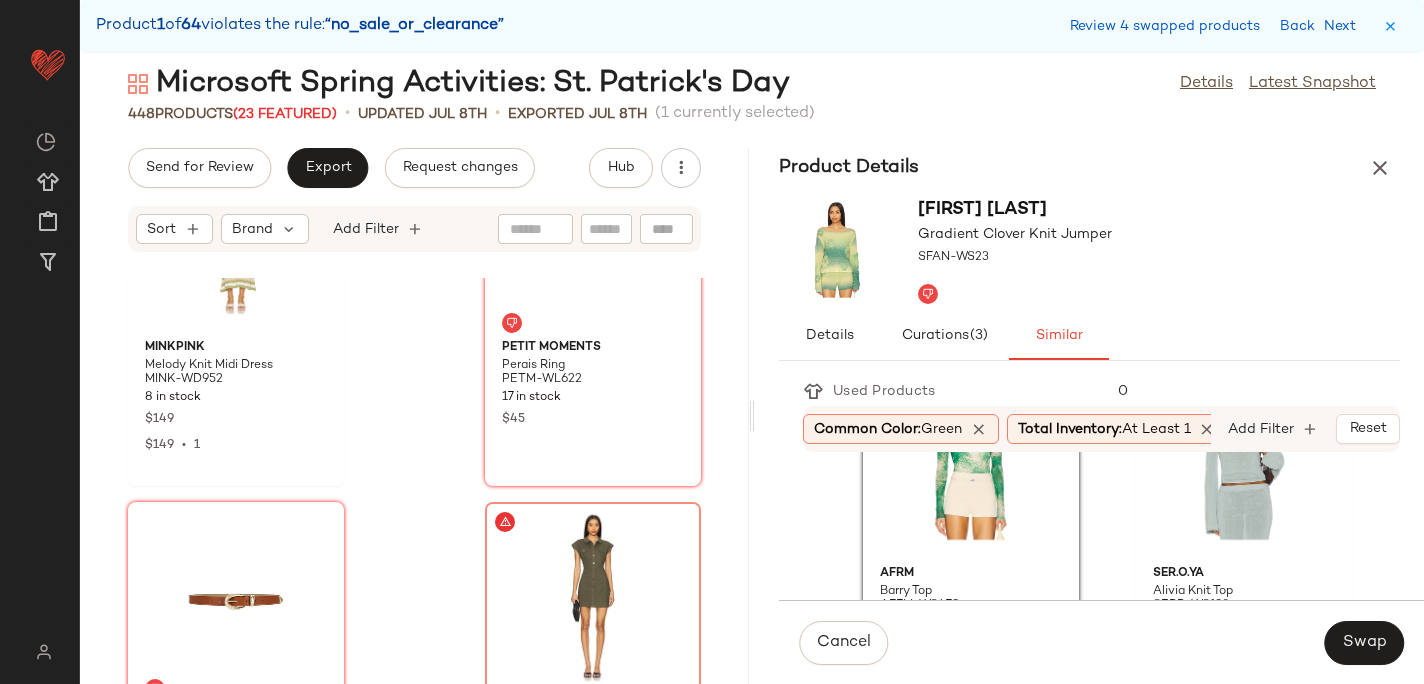 scroll, scrollTop: 5715, scrollLeft: 0, axis: vertical 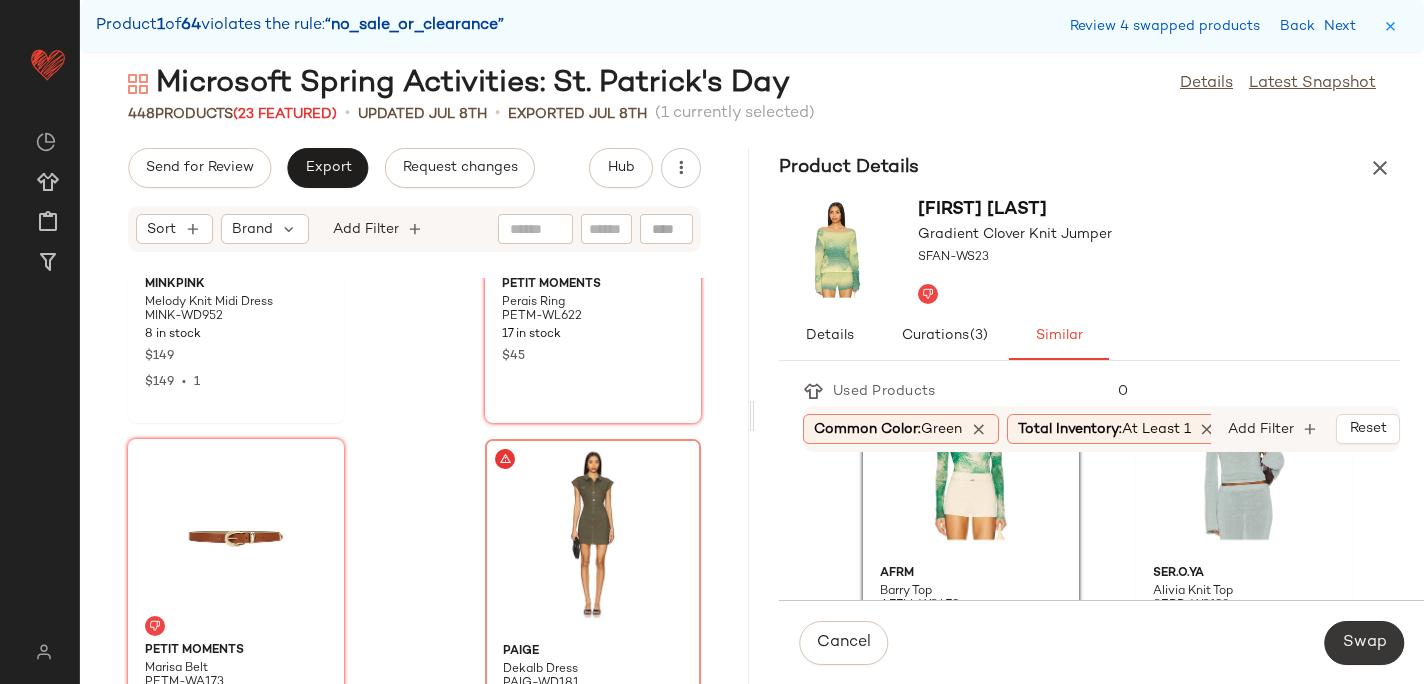 click on "Swap" 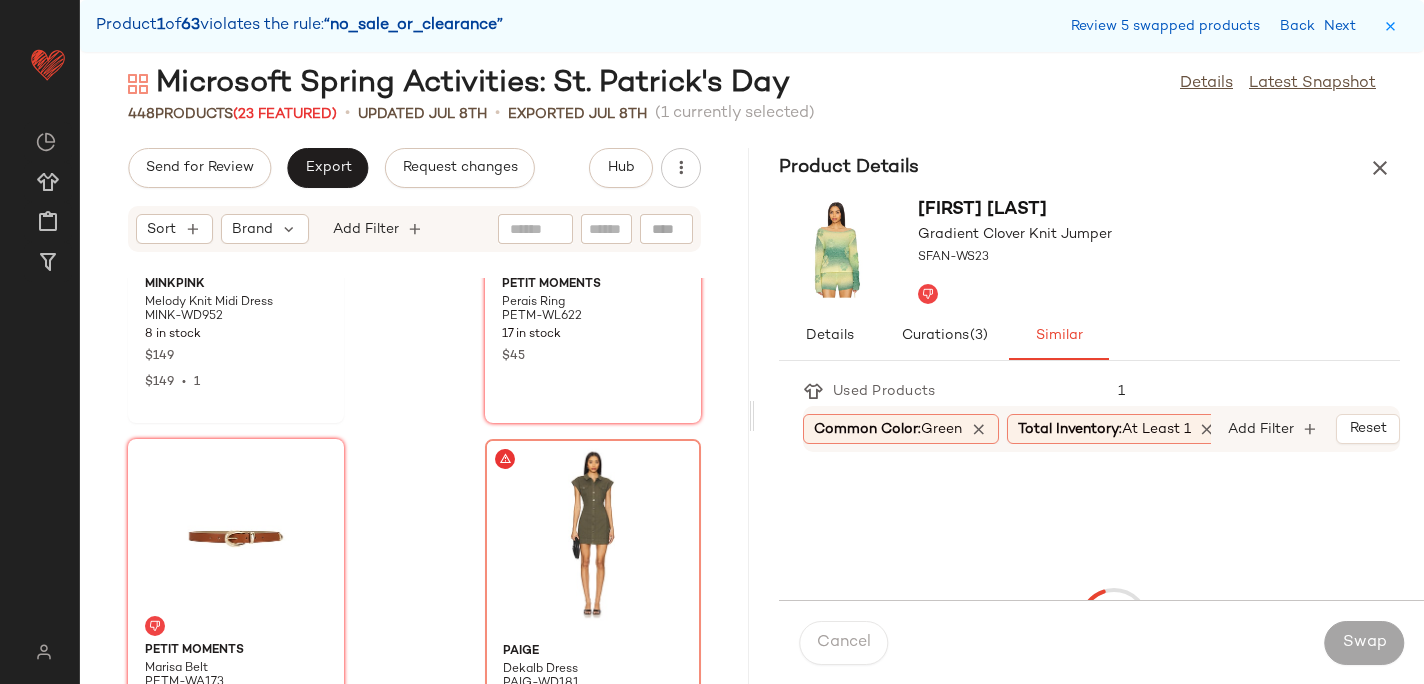 scroll, scrollTop: 5124, scrollLeft: 0, axis: vertical 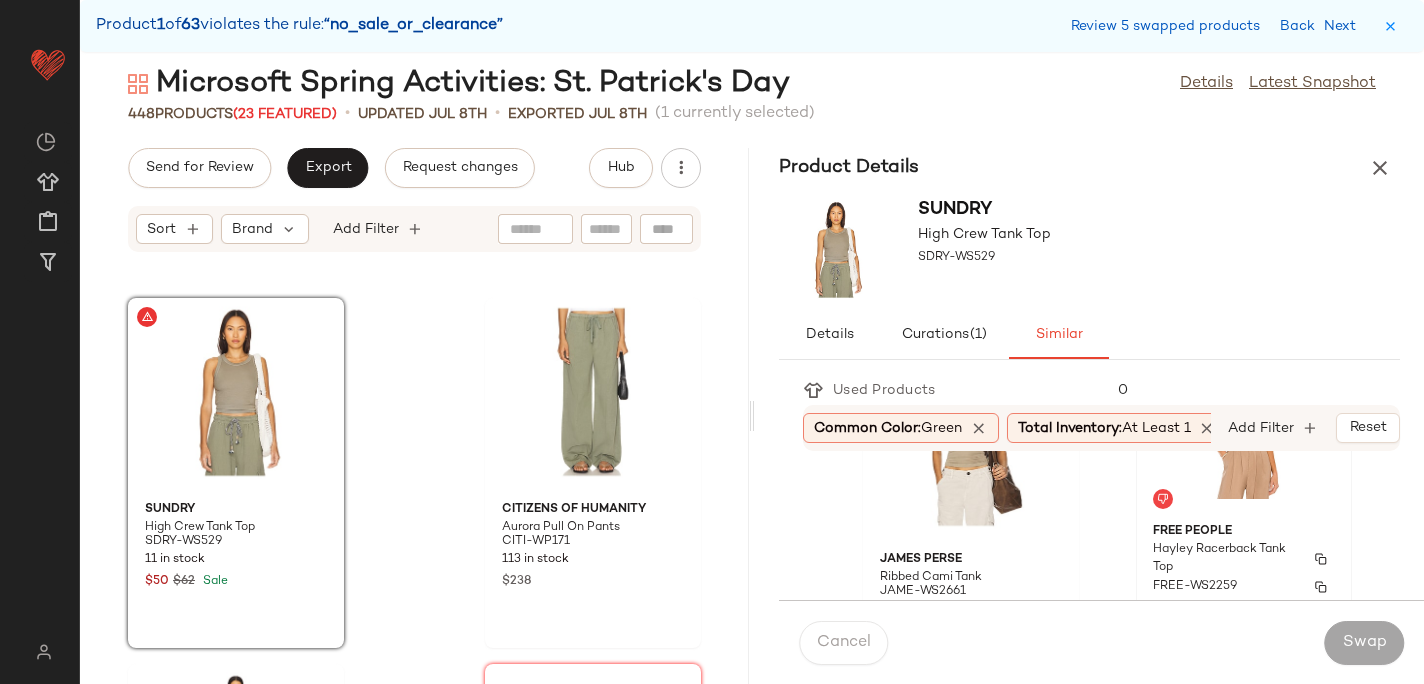 click on "Free People Hayley Racerback Tank Top FREE-WS2259 66 in stock $28" 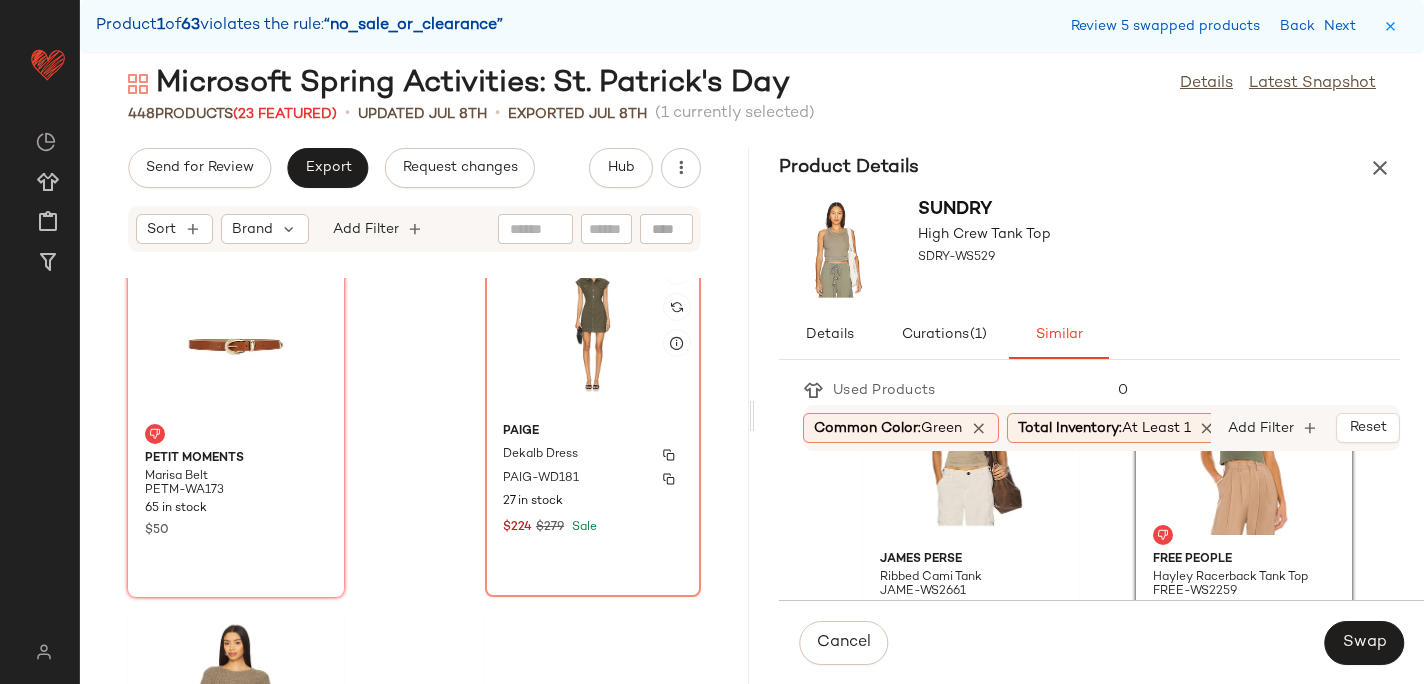 scroll, scrollTop: 5944, scrollLeft: 0, axis: vertical 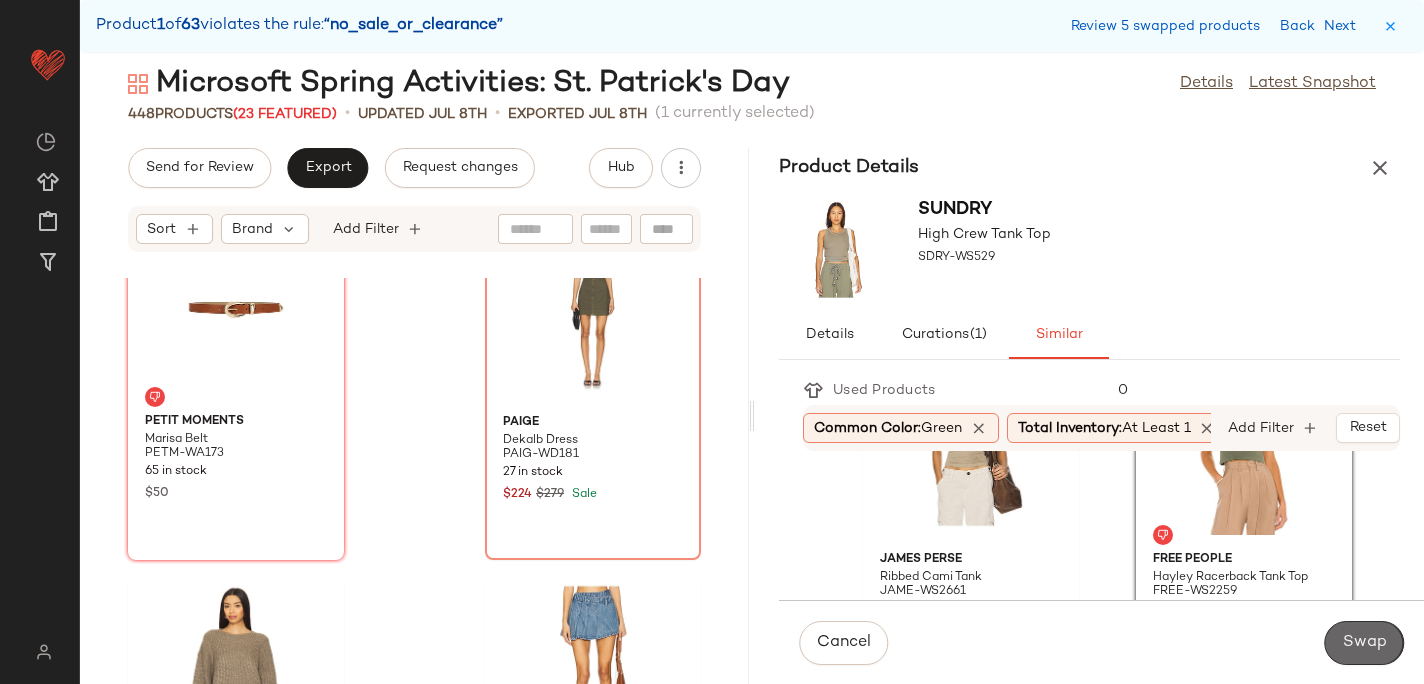 click on "Swap" 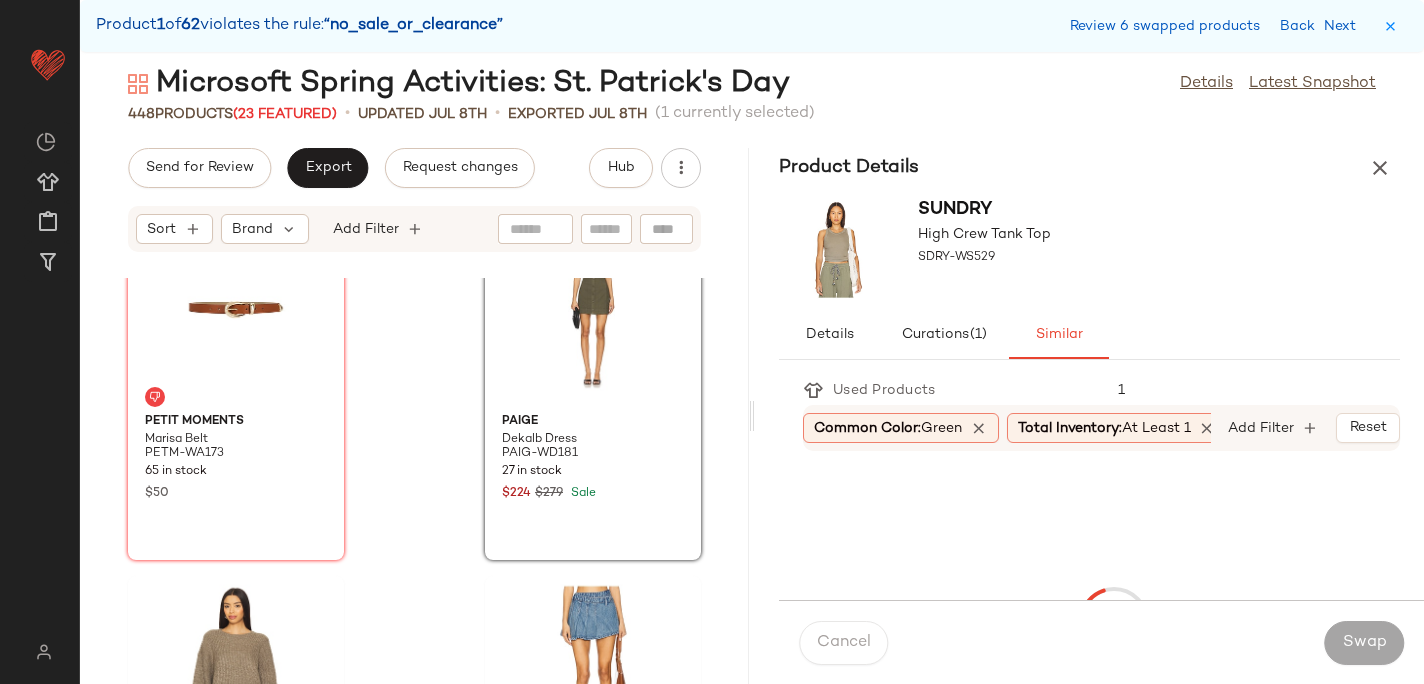 scroll, scrollTop: 5856, scrollLeft: 0, axis: vertical 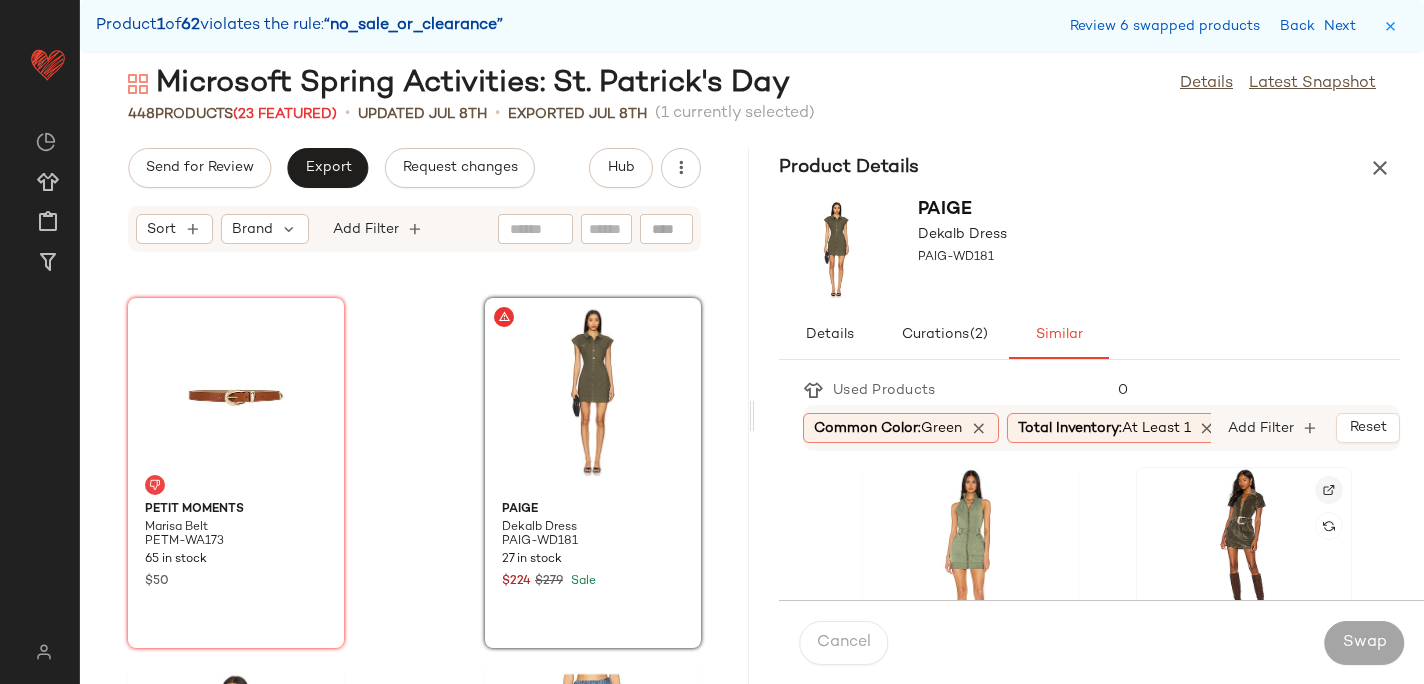 click at bounding box center (1329, 490) 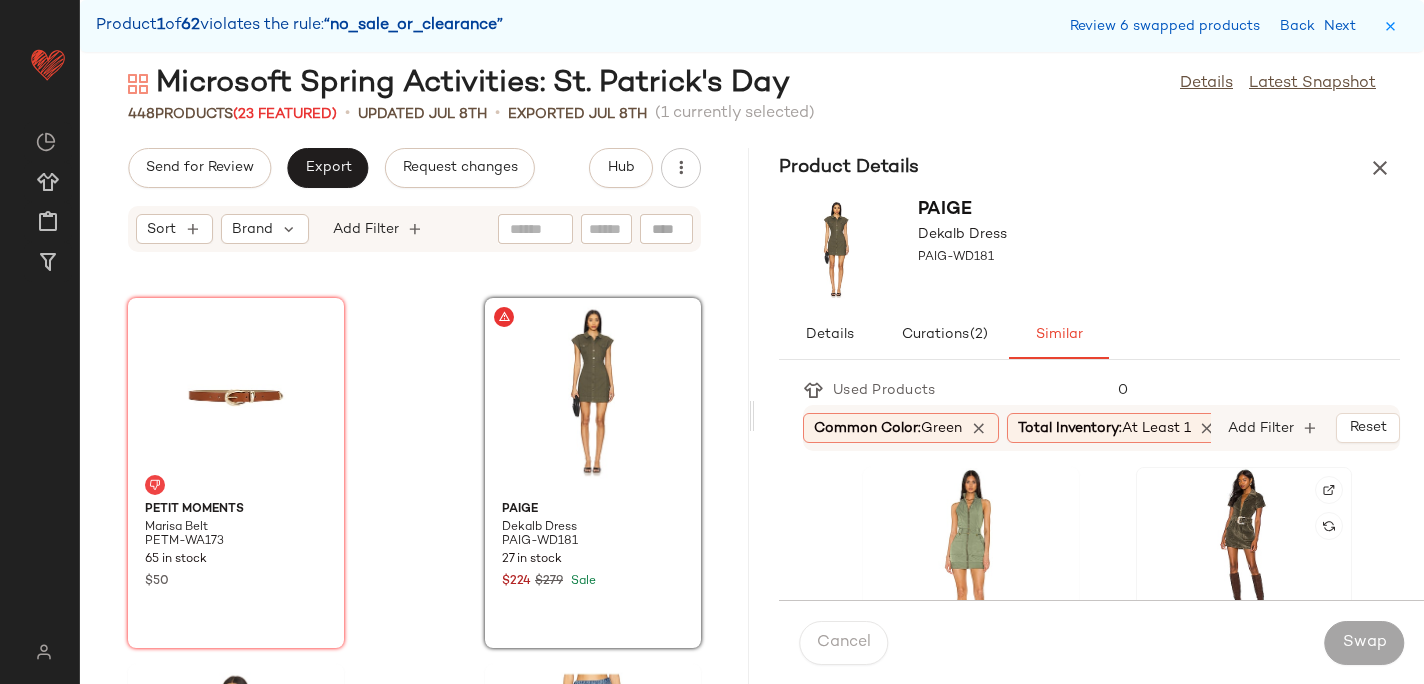 click 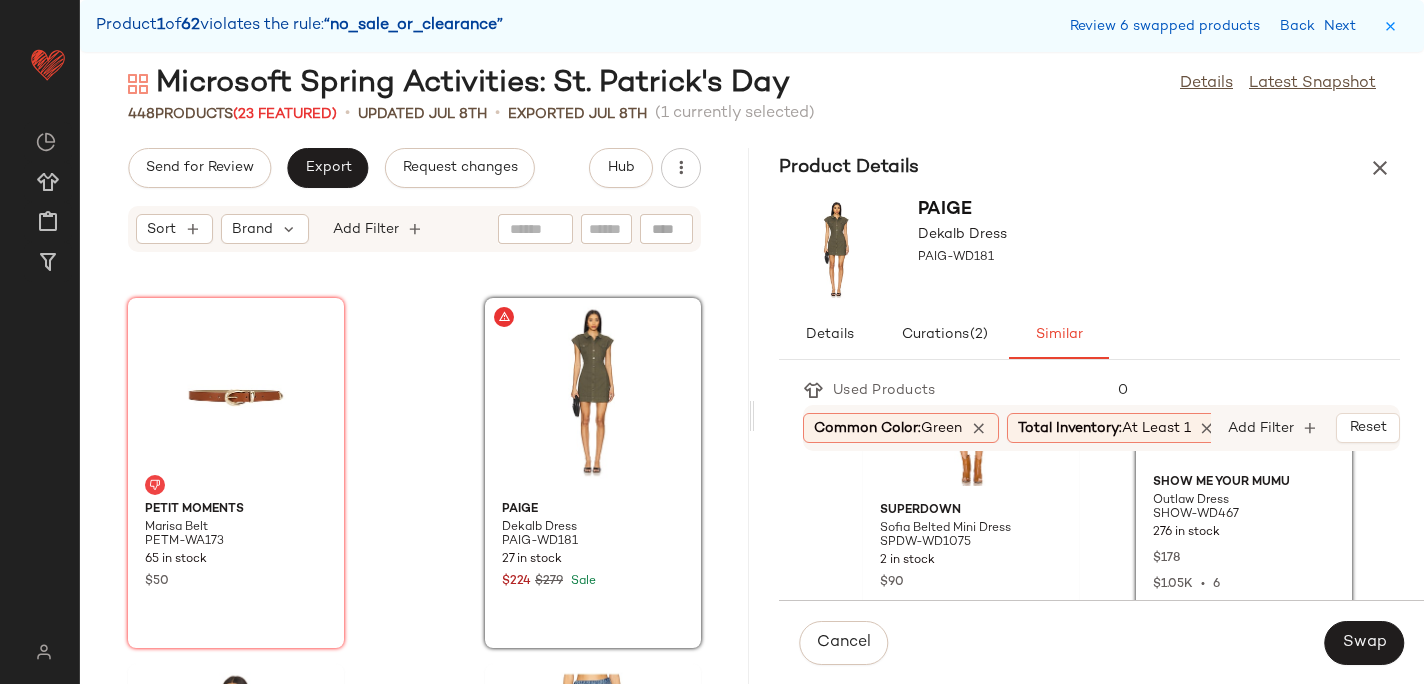 scroll, scrollTop: 167, scrollLeft: 0, axis: vertical 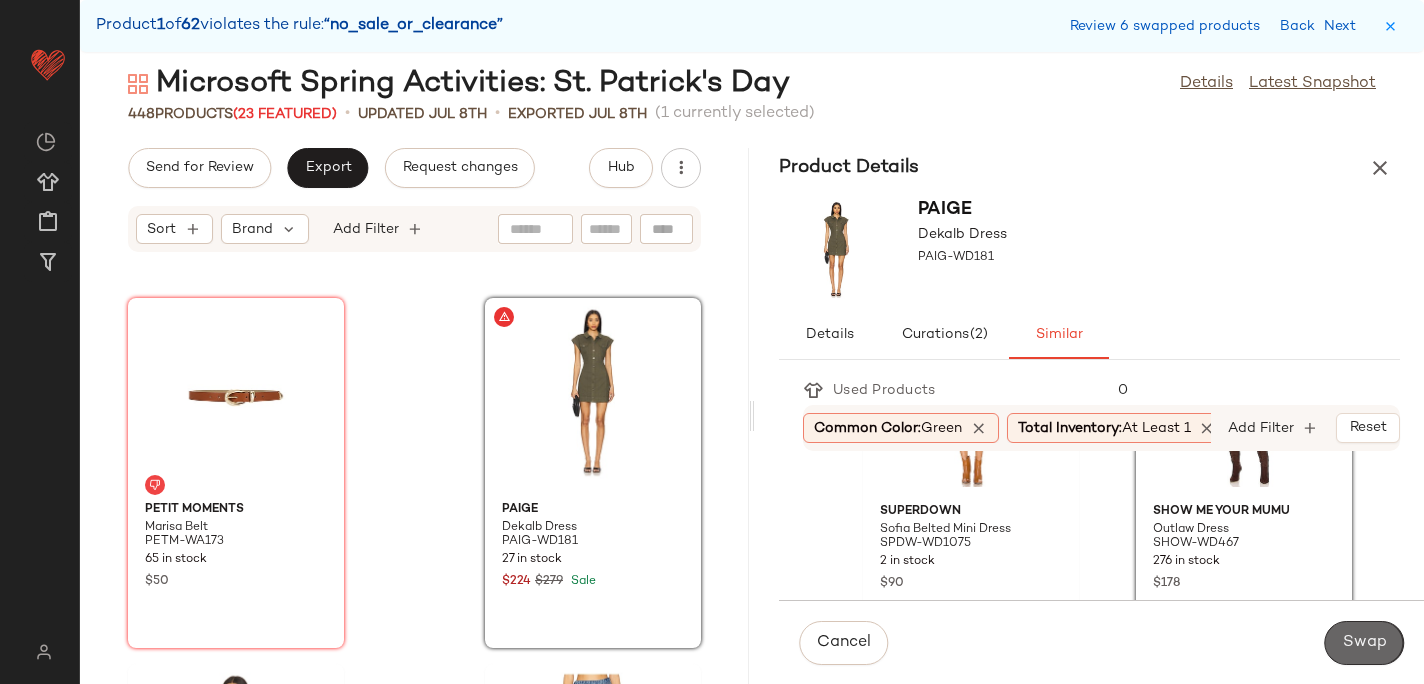 click on "Swap" 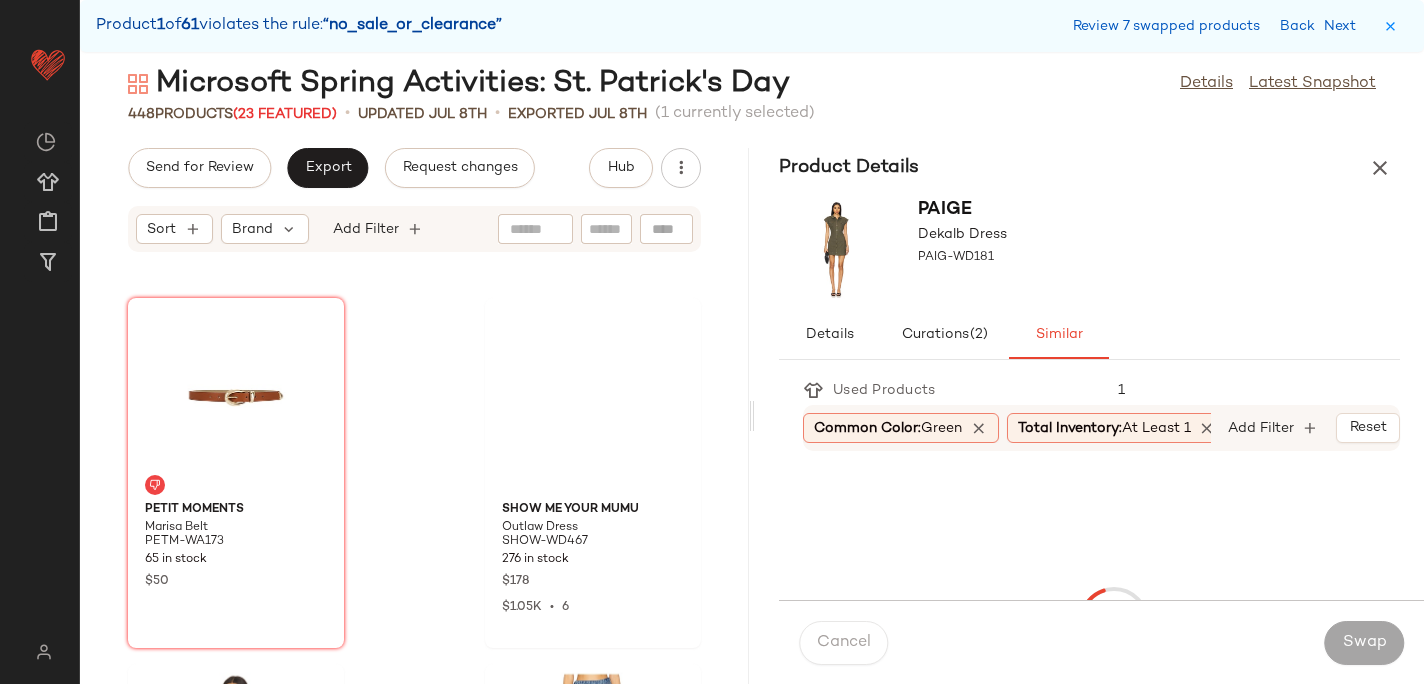 scroll, scrollTop: 6954, scrollLeft: 0, axis: vertical 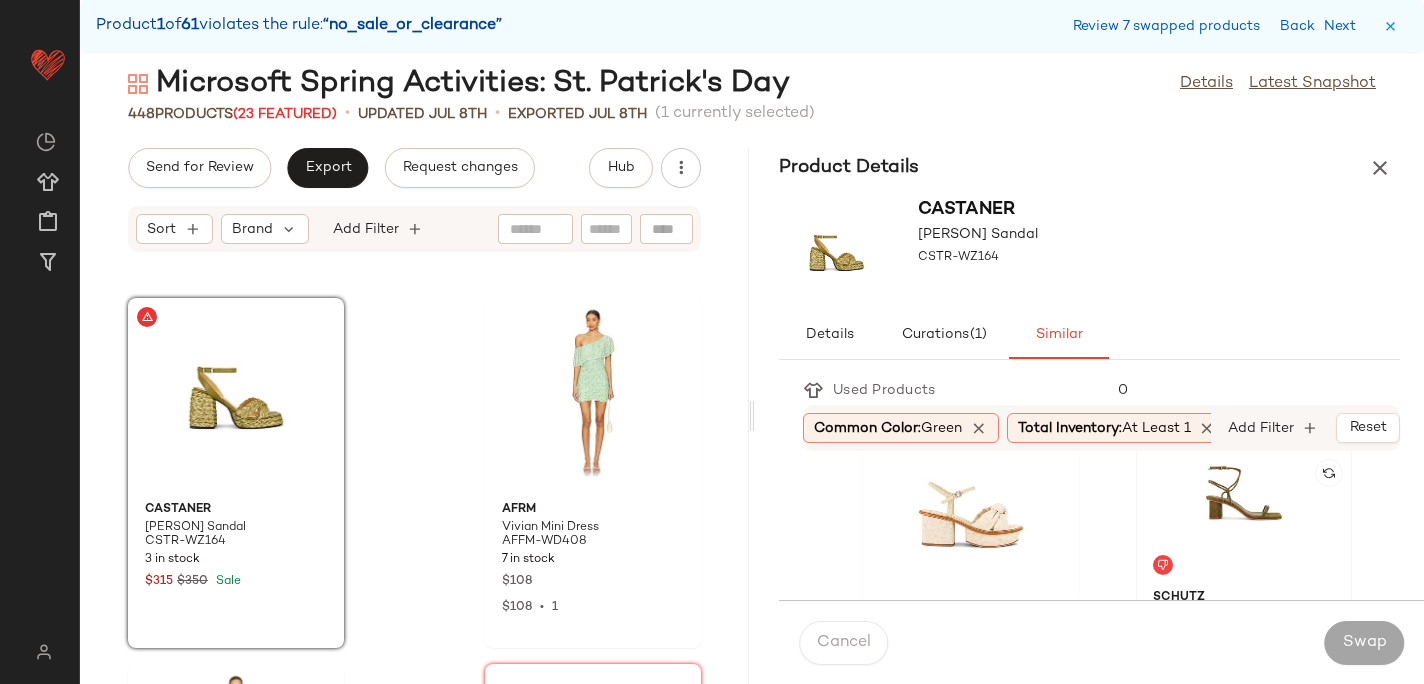 click 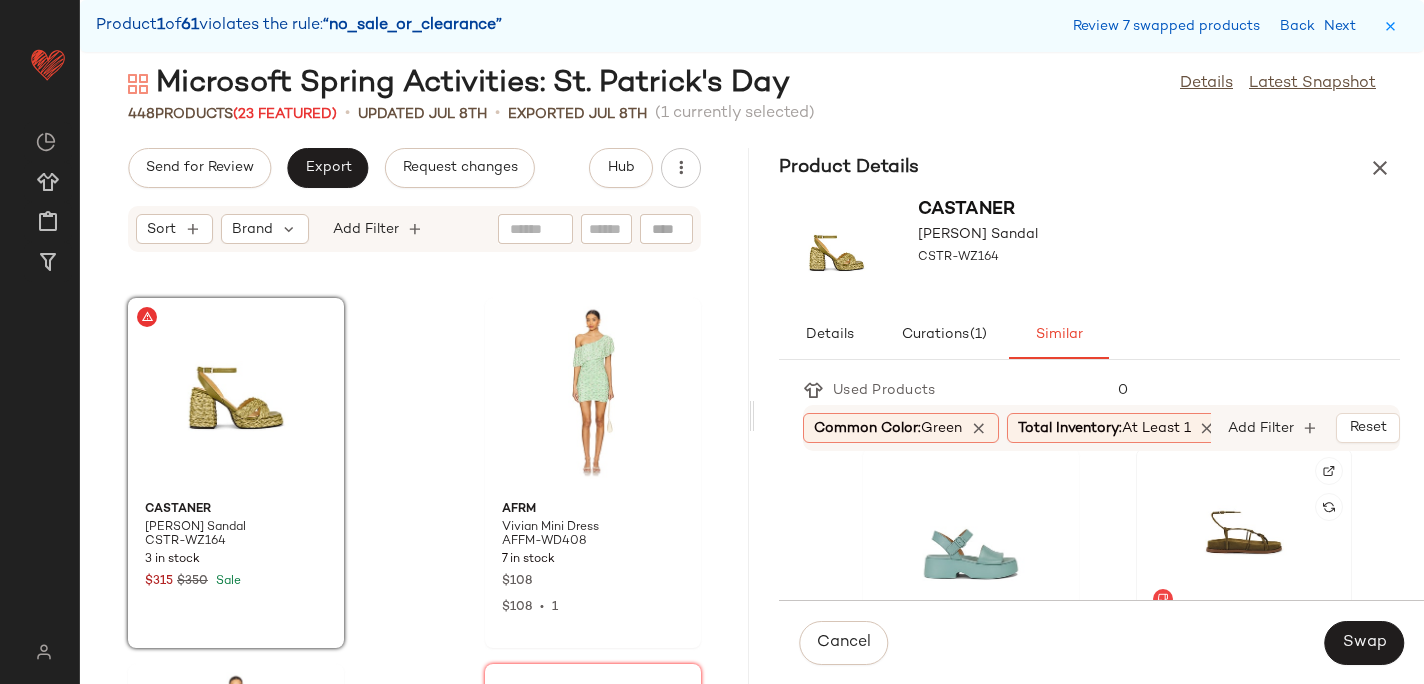 scroll, scrollTop: 387, scrollLeft: 0, axis: vertical 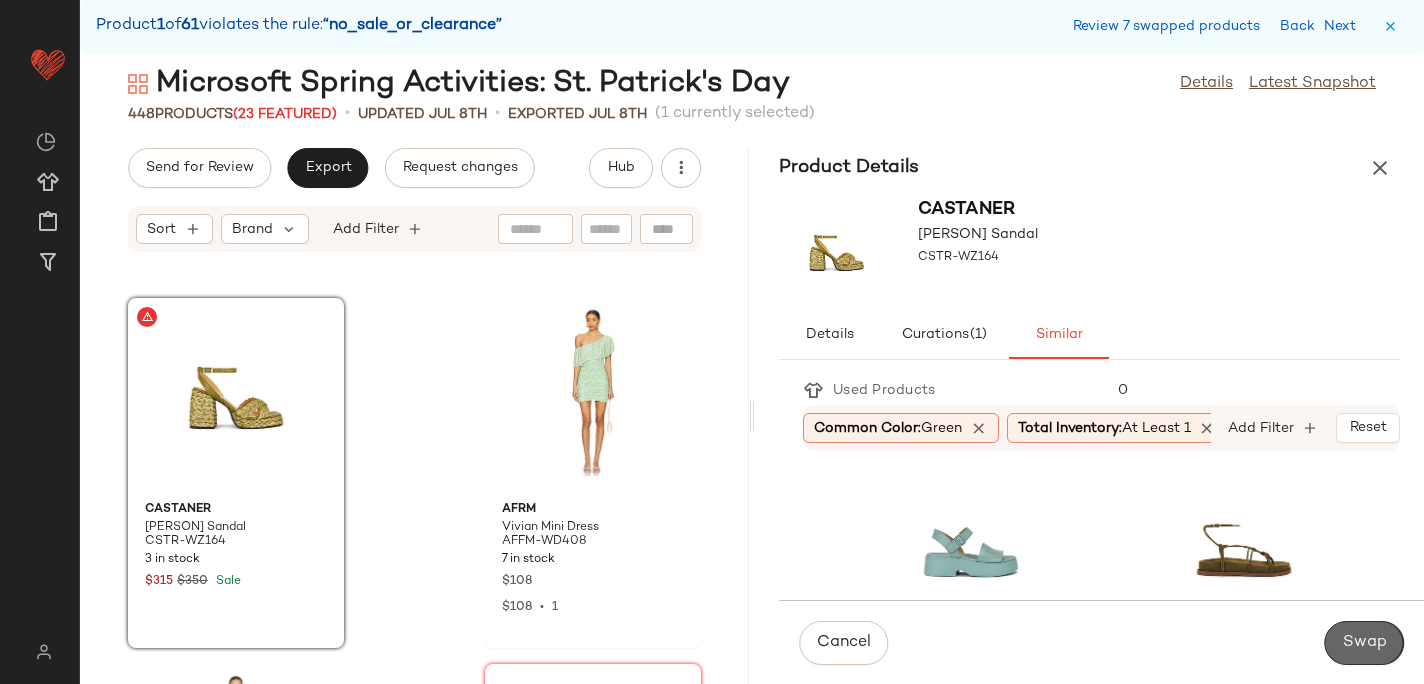 click on "Swap" at bounding box center (1364, 643) 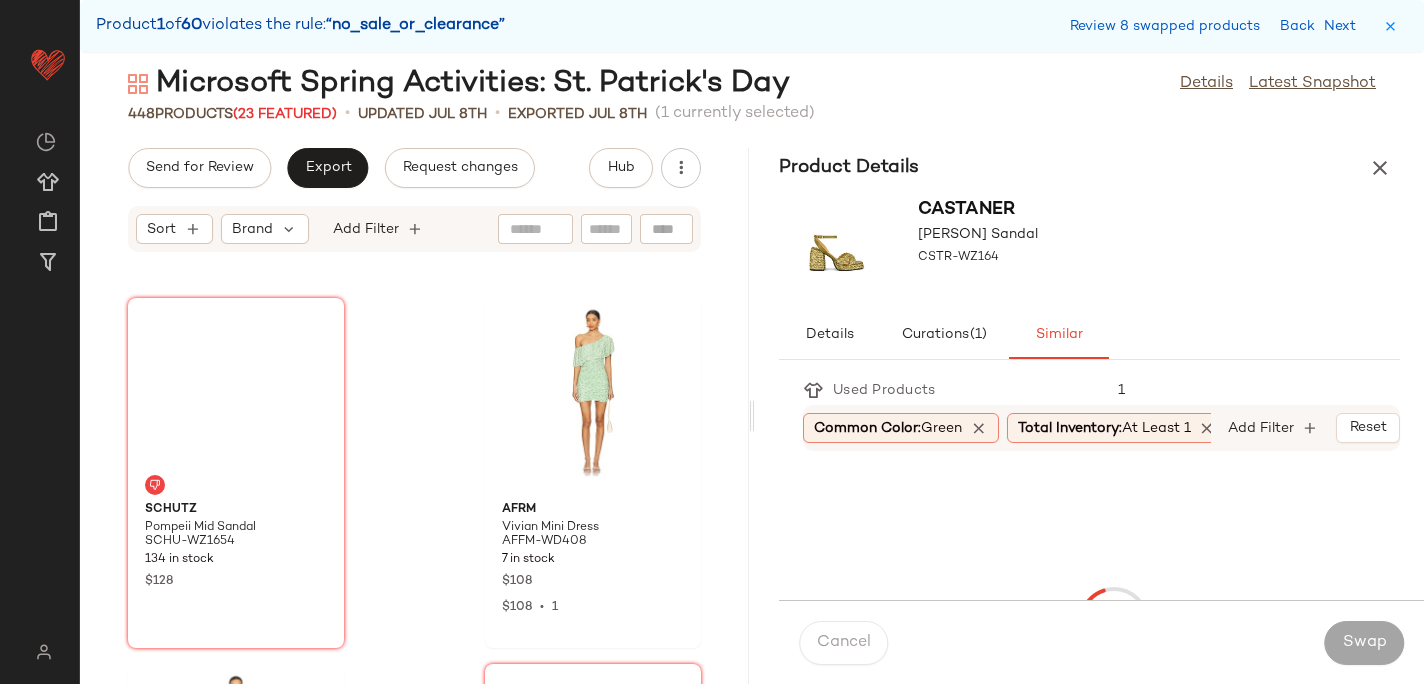scroll, scrollTop: 9516, scrollLeft: 0, axis: vertical 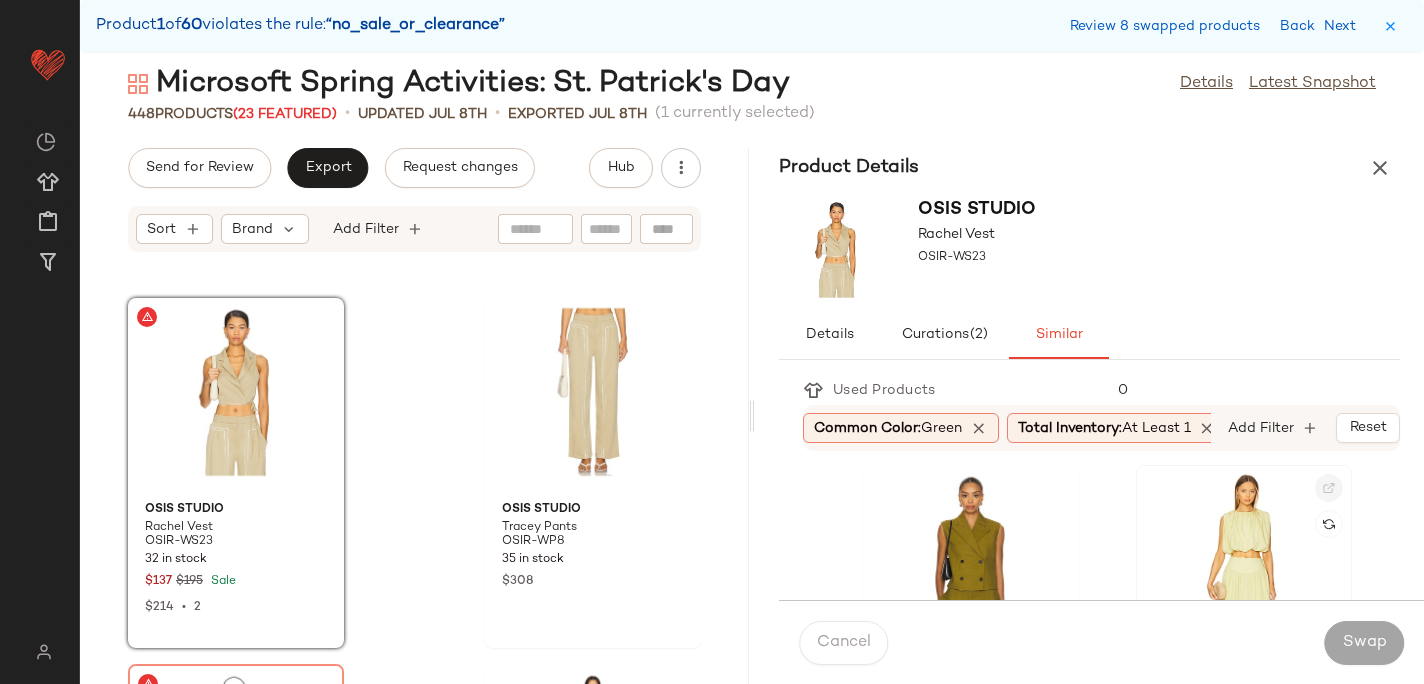 click 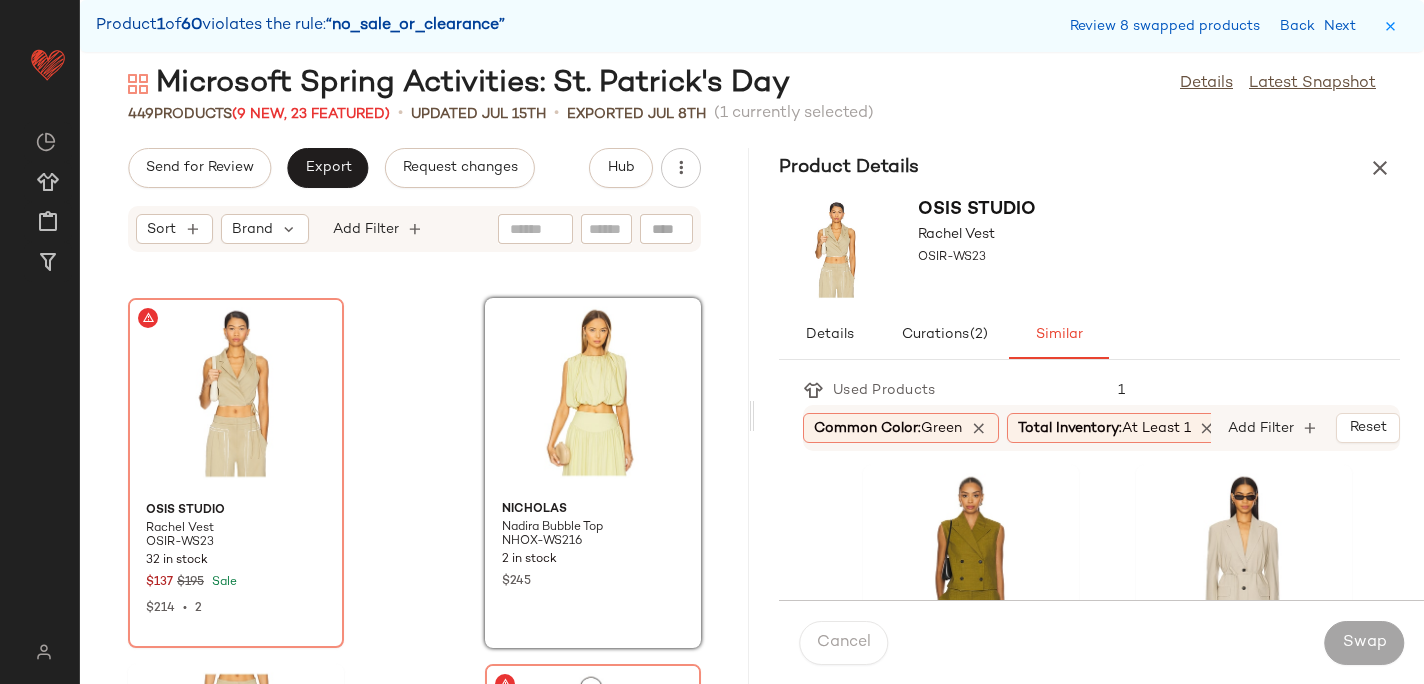 click 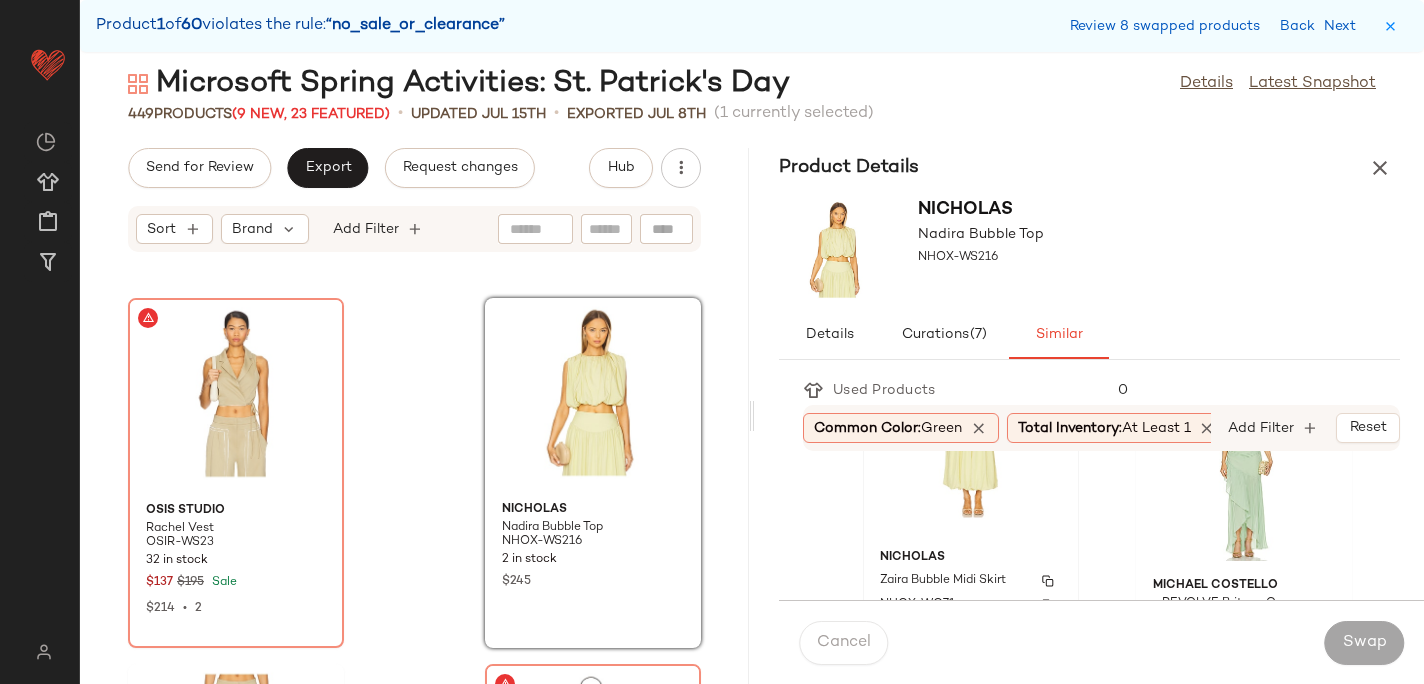scroll, scrollTop: 87, scrollLeft: 0, axis: vertical 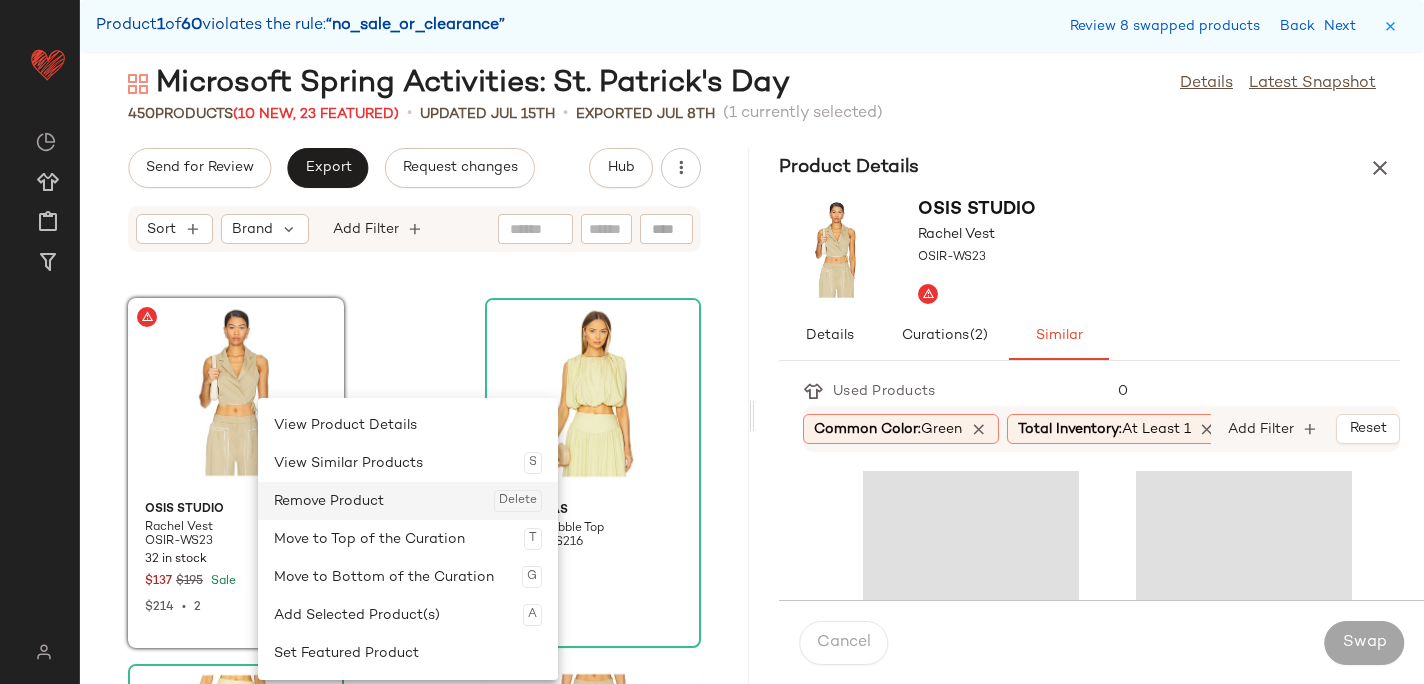 click on "Remove Product  Delete" 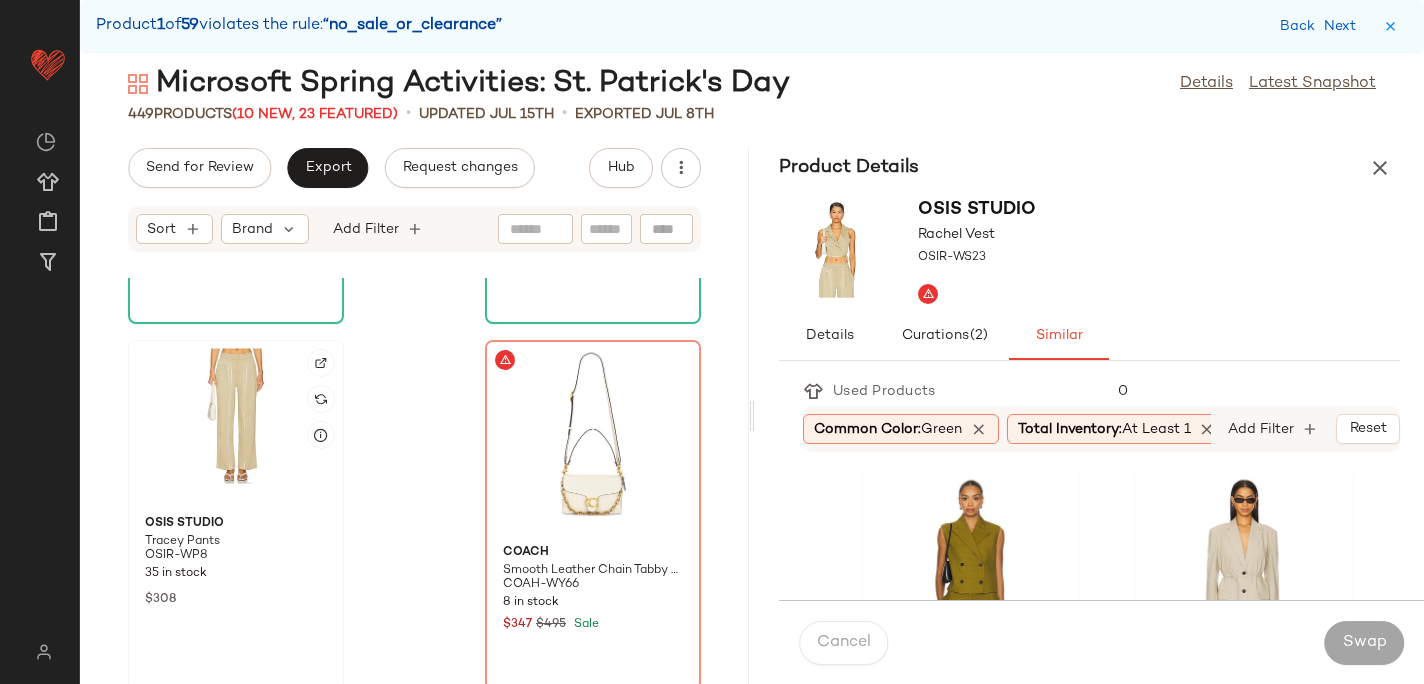 scroll, scrollTop: 9842, scrollLeft: 0, axis: vertical 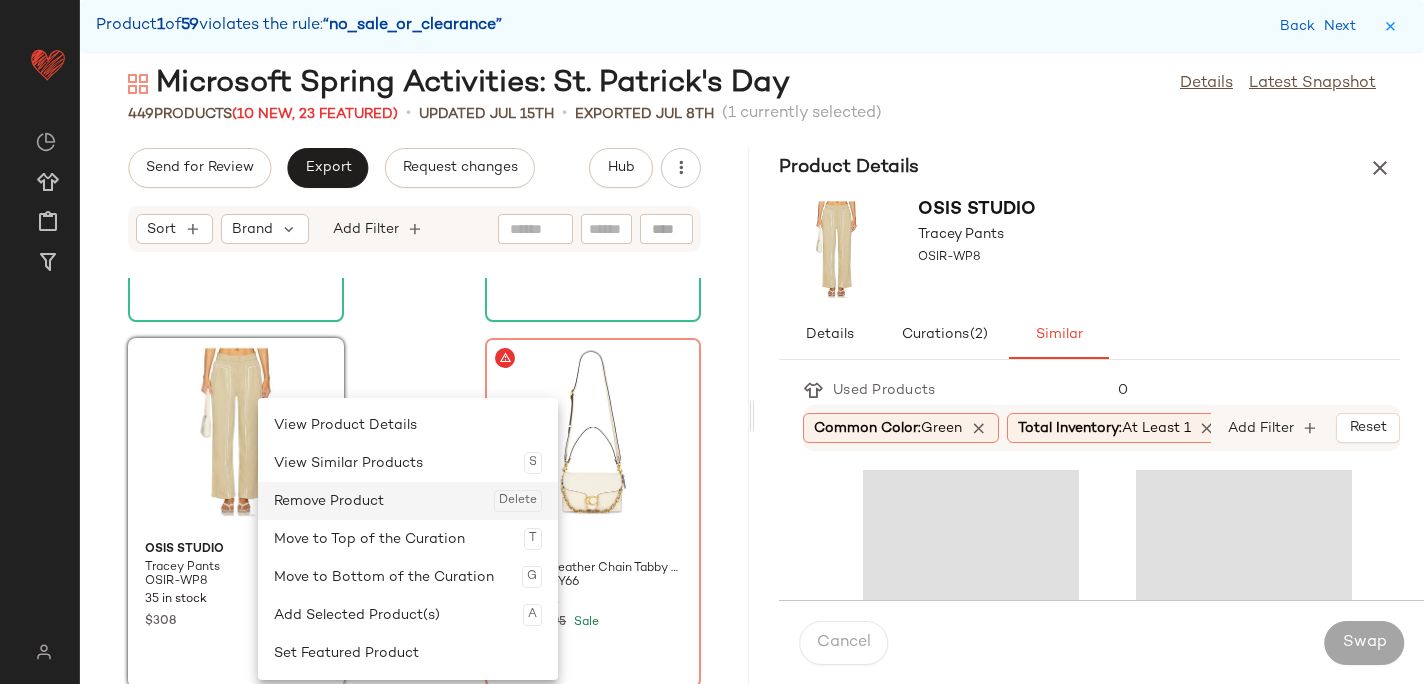 click on "Remove Product  Delete" 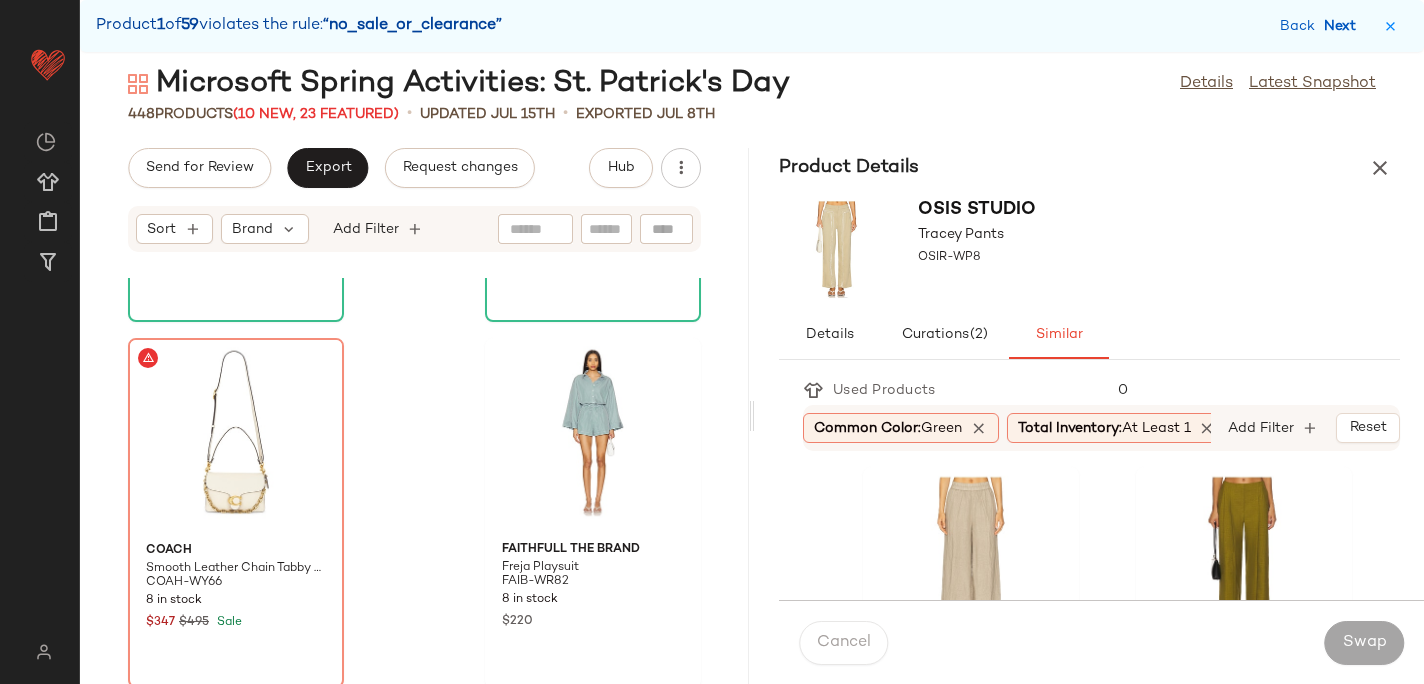 click on "Next" at bounding box center [1344, 26] 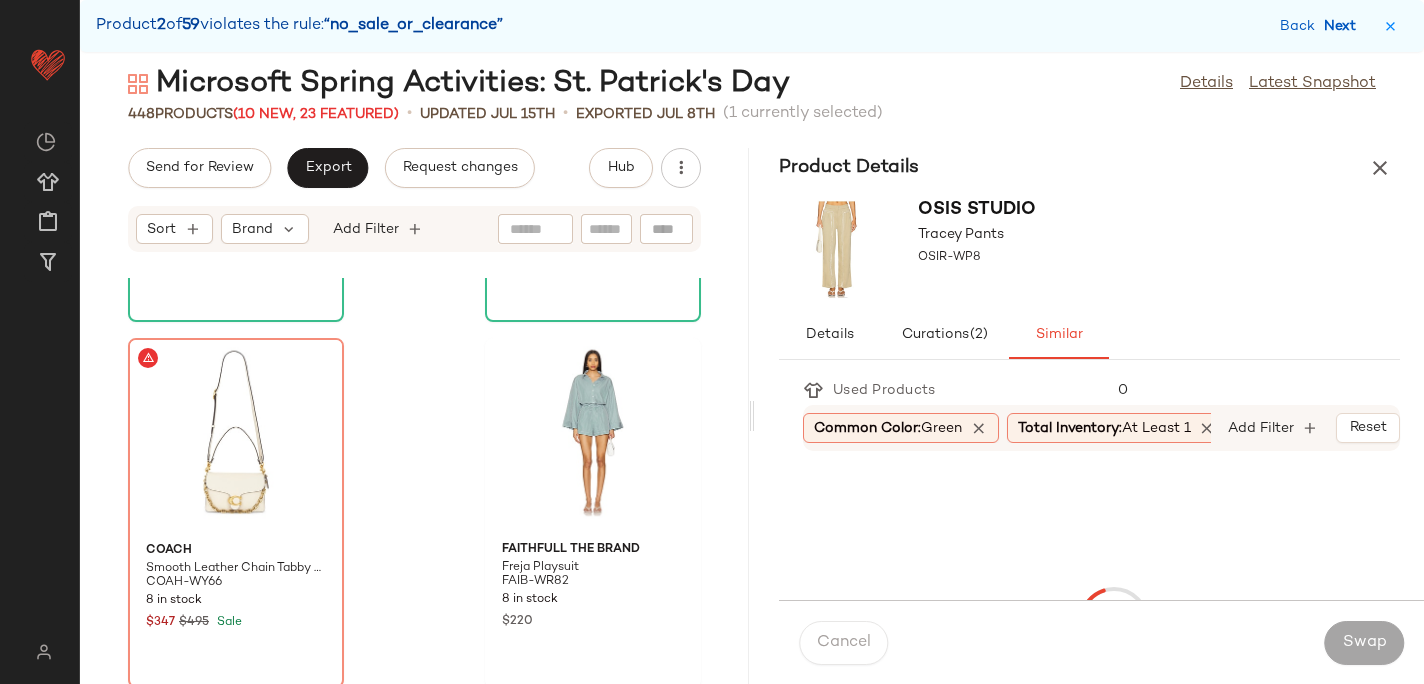 scroll, scrollTop: 12444, scrollLeft: 0, axis: vertical 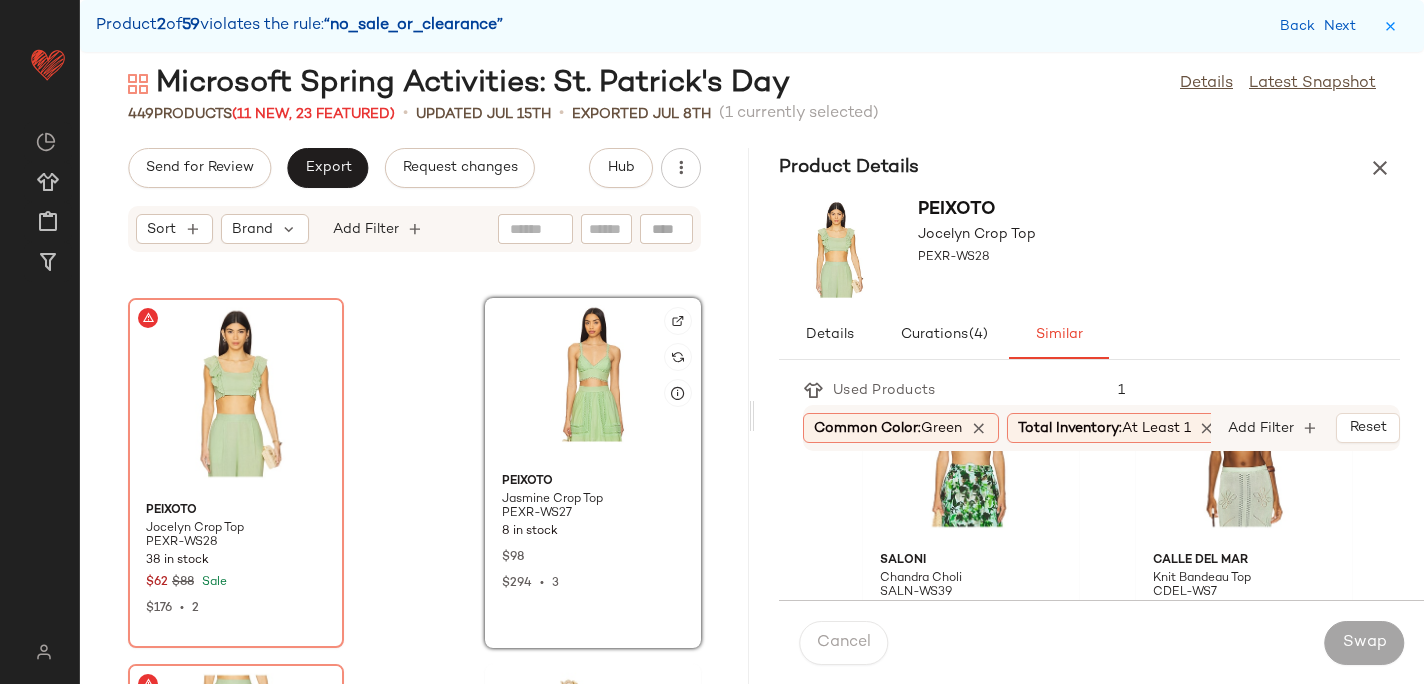 click 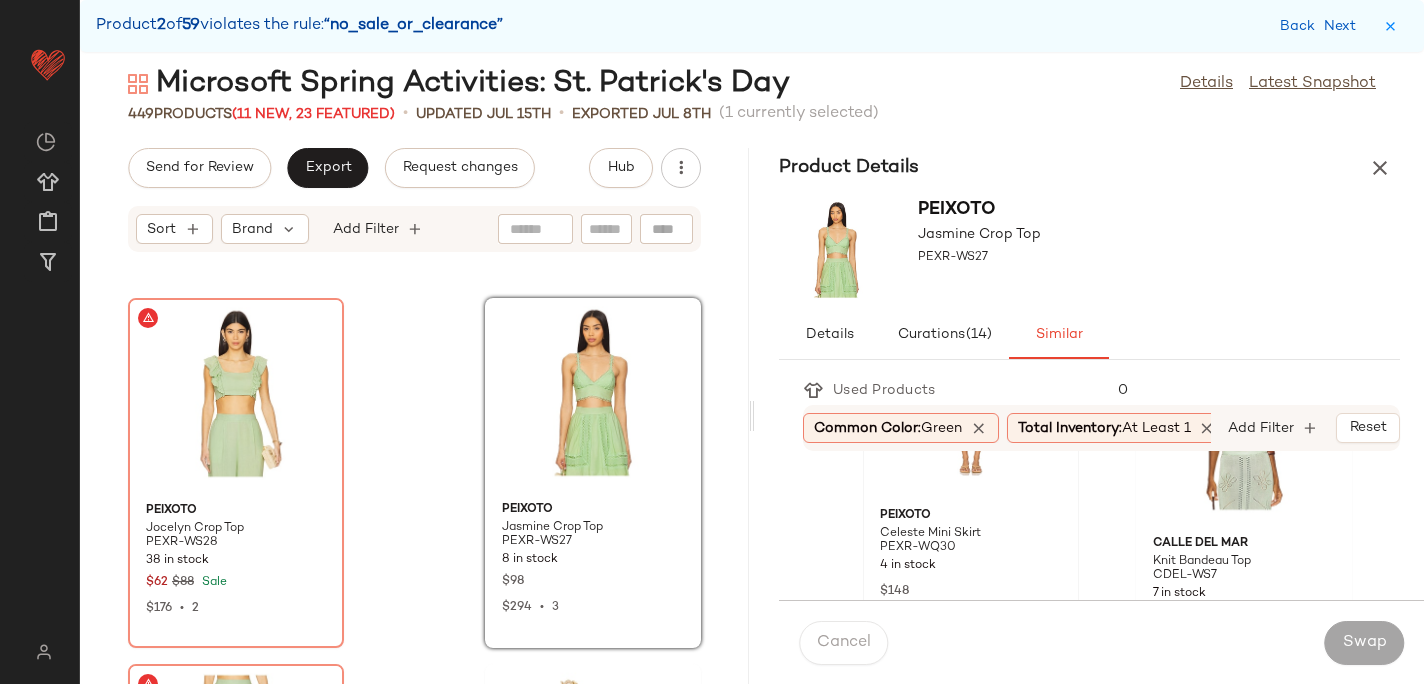scroll, scrollTop: 137, scrollLeft: 0, axis: vertical 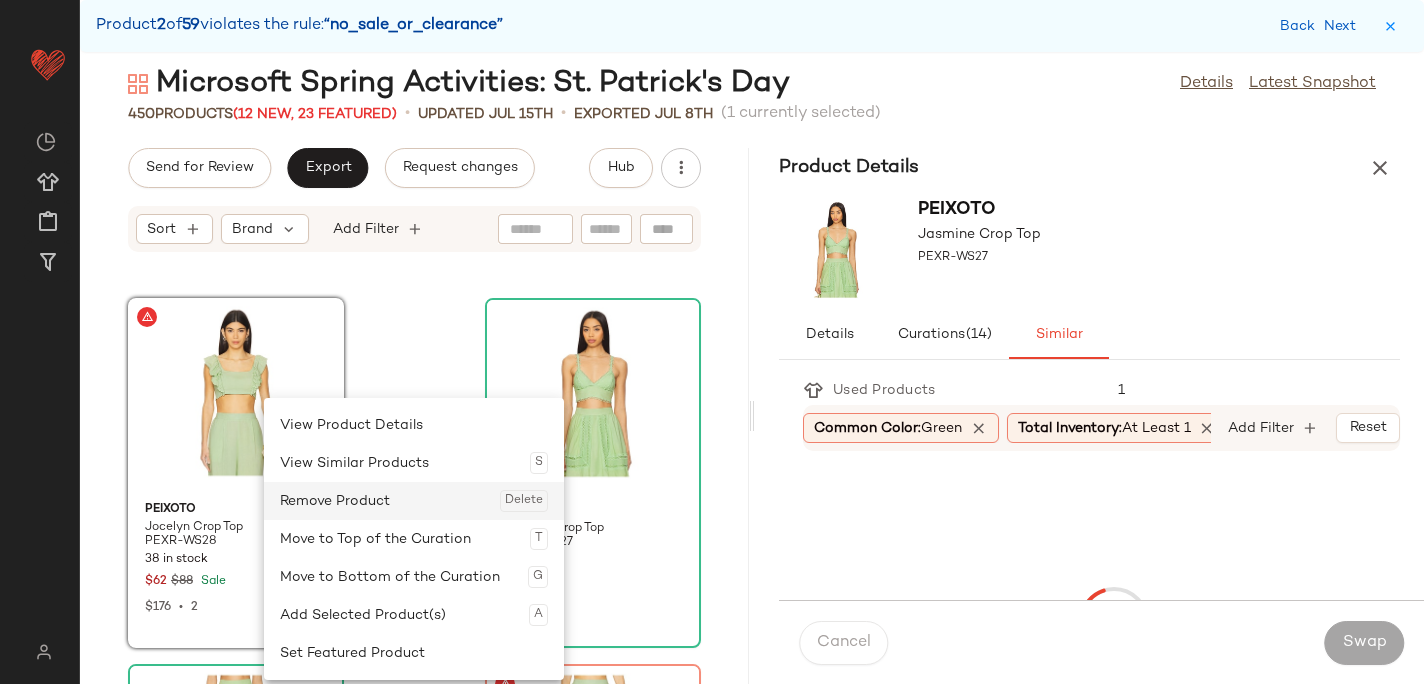 click on "Remove Product  Delete" 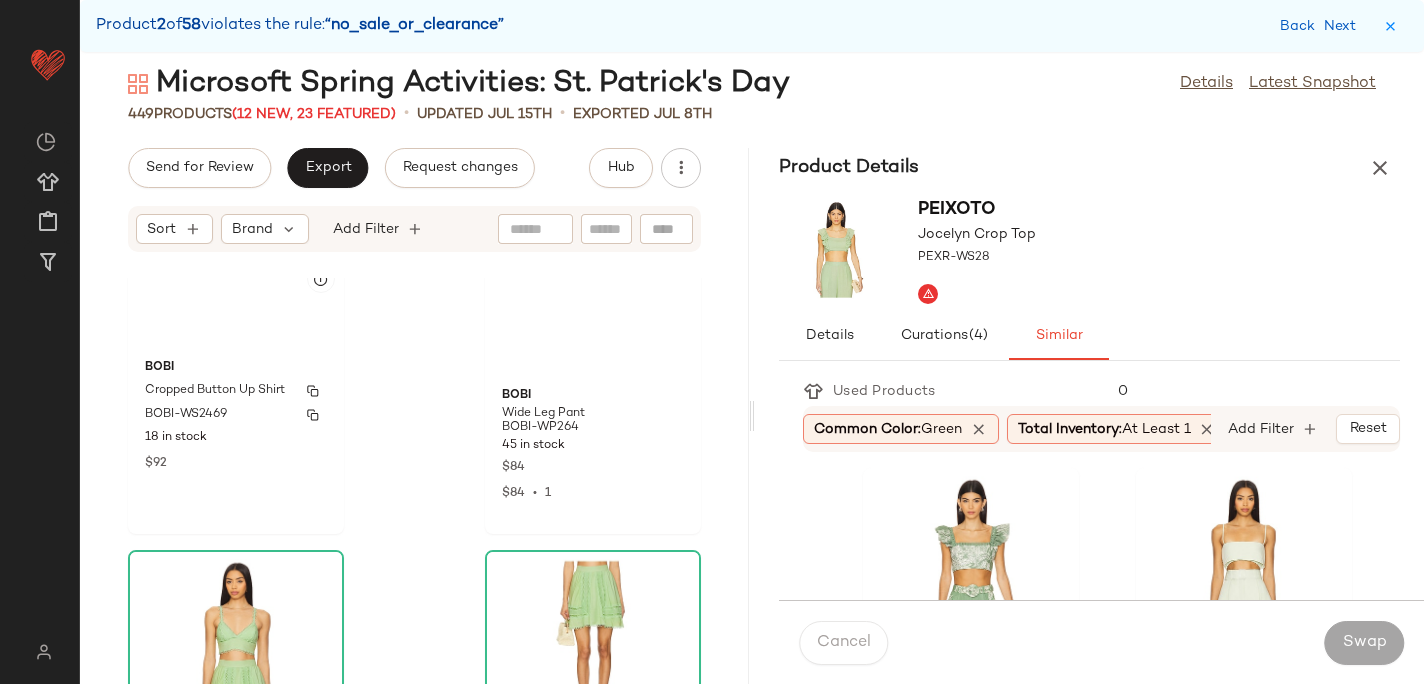 scroll, scrollTop: 12042, scrollLeft: 0, axis: vertical 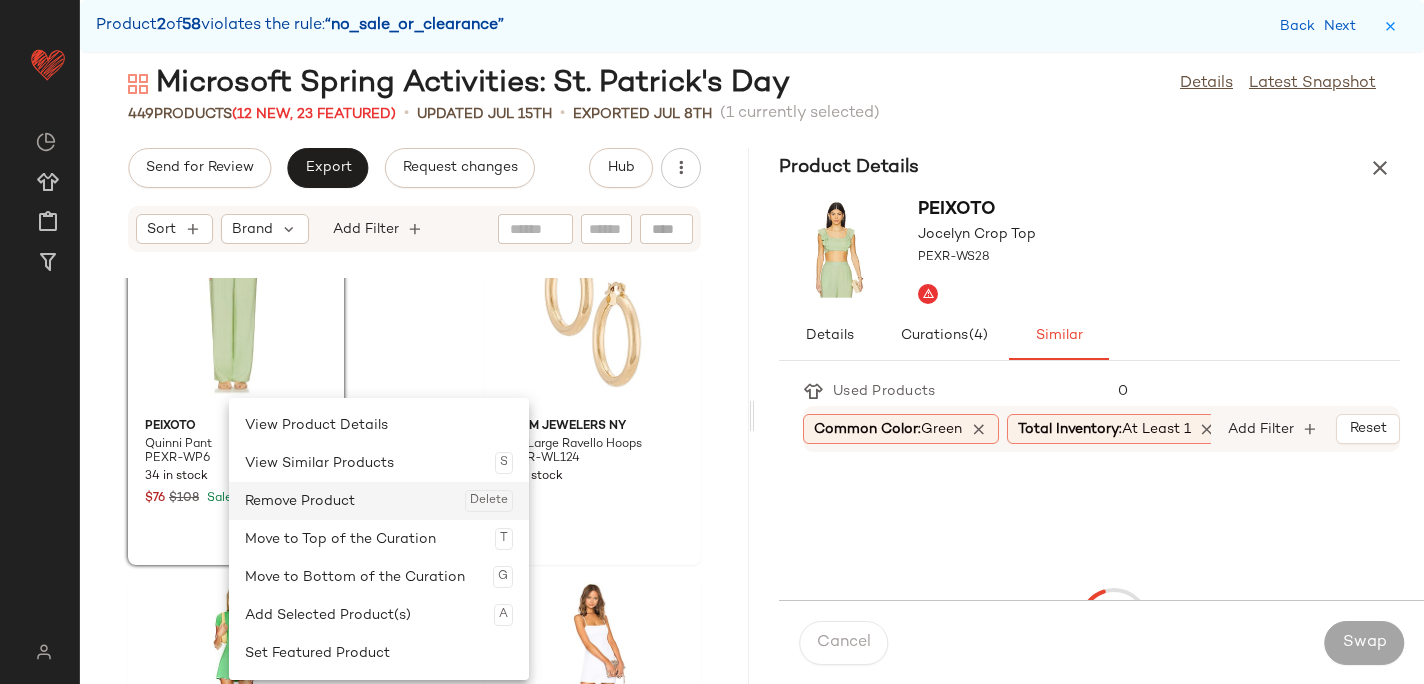 click on "Remove Product  Delete" 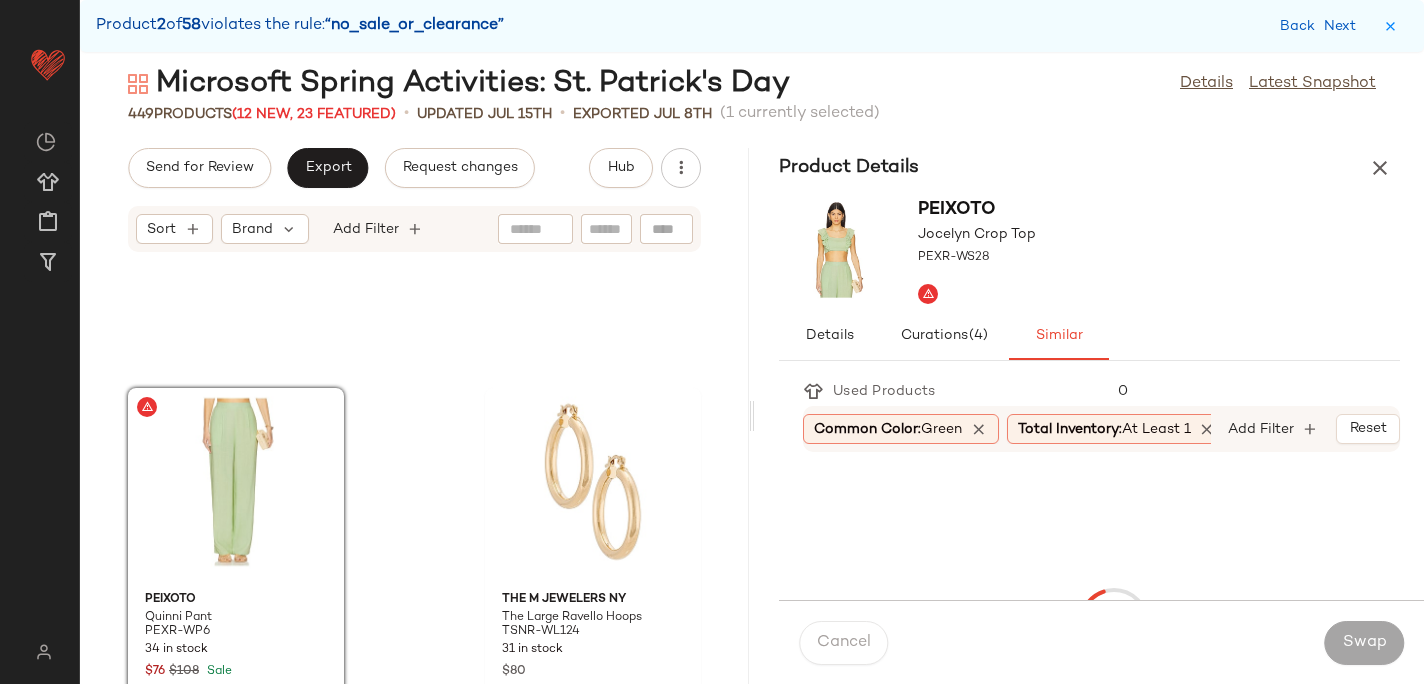 scroll, scrollTop: 12714, scrollLeft: 0, axis: vertical 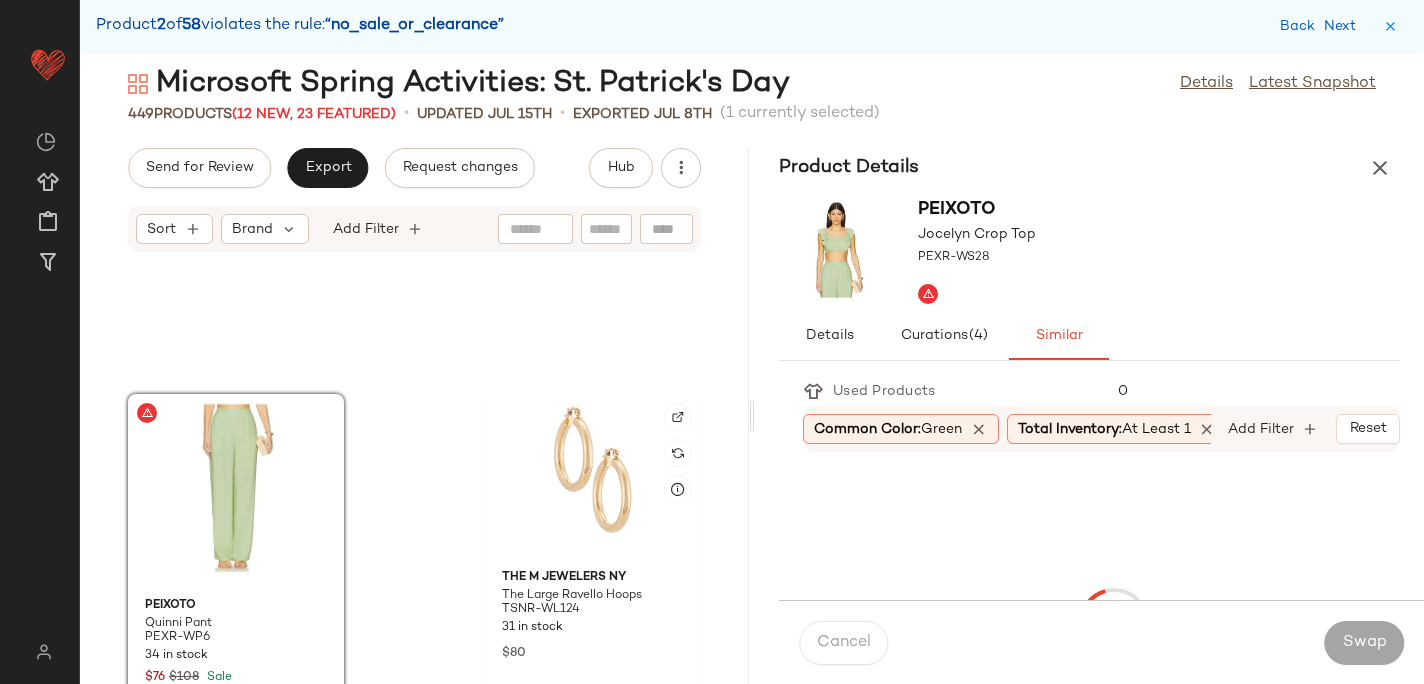 click 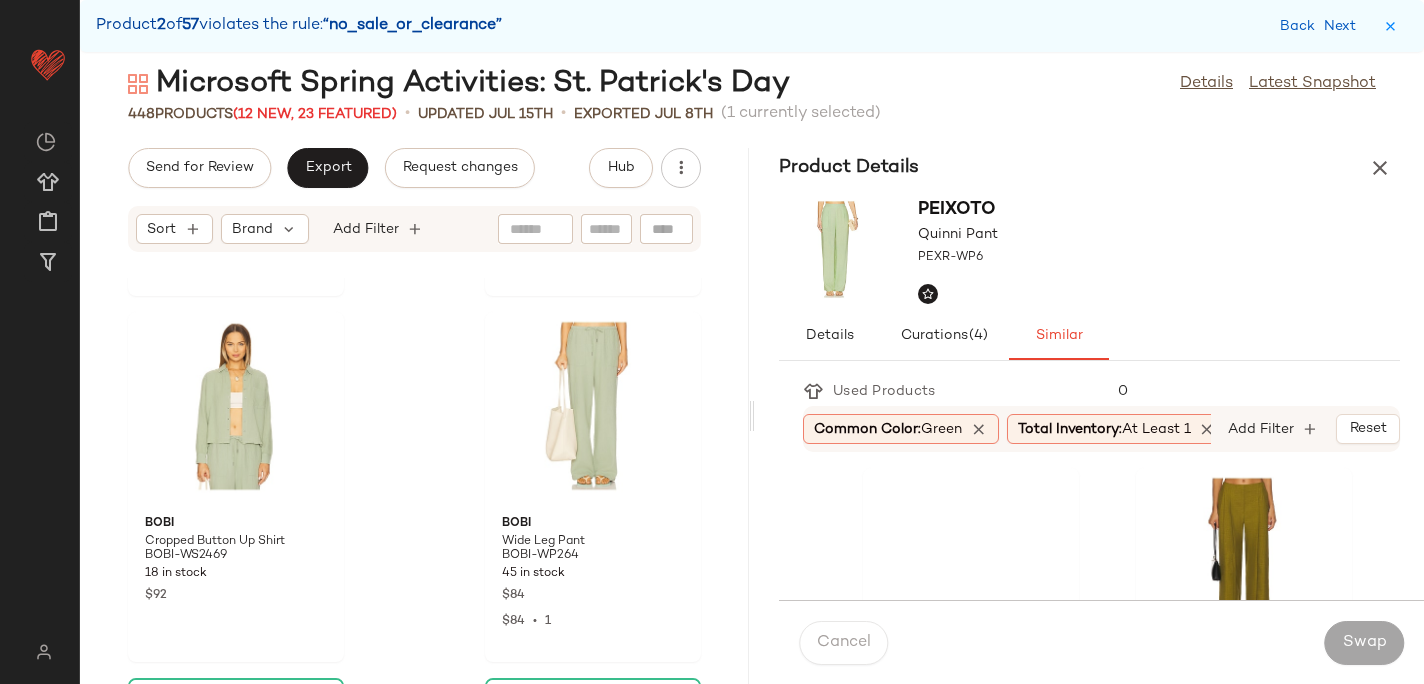 scroll, scrollTop: 12225, scrollLeft: 0, axis: vertical 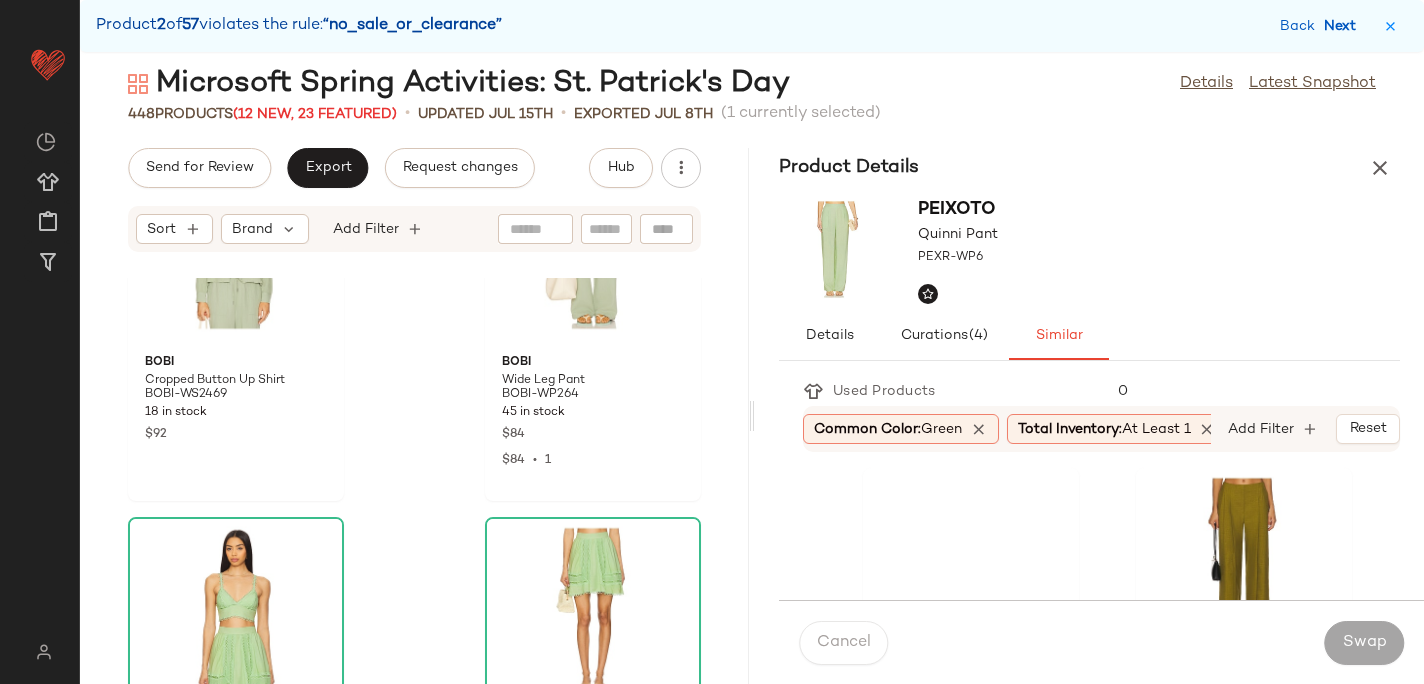 click on "Next" at bounding box center [1344, 26] 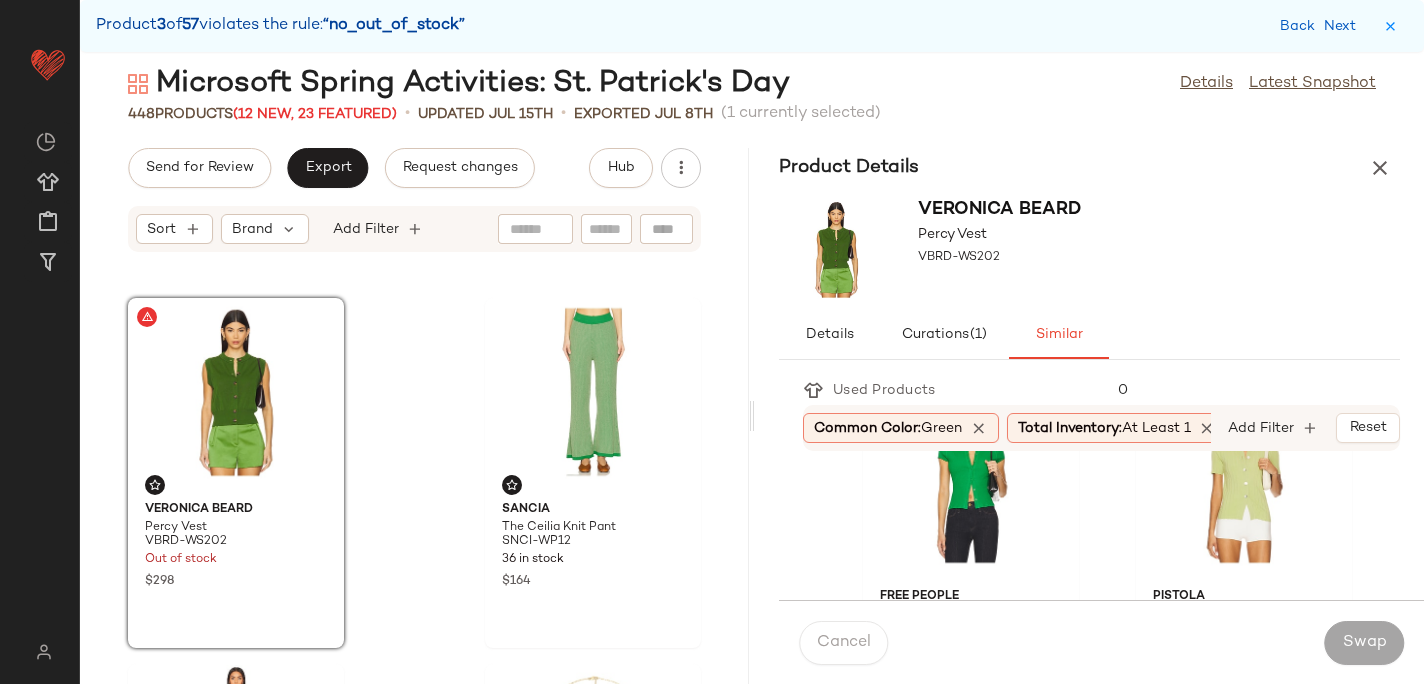 scroll, scrollTop: 53, scrollLeft: 0, axis: vertical 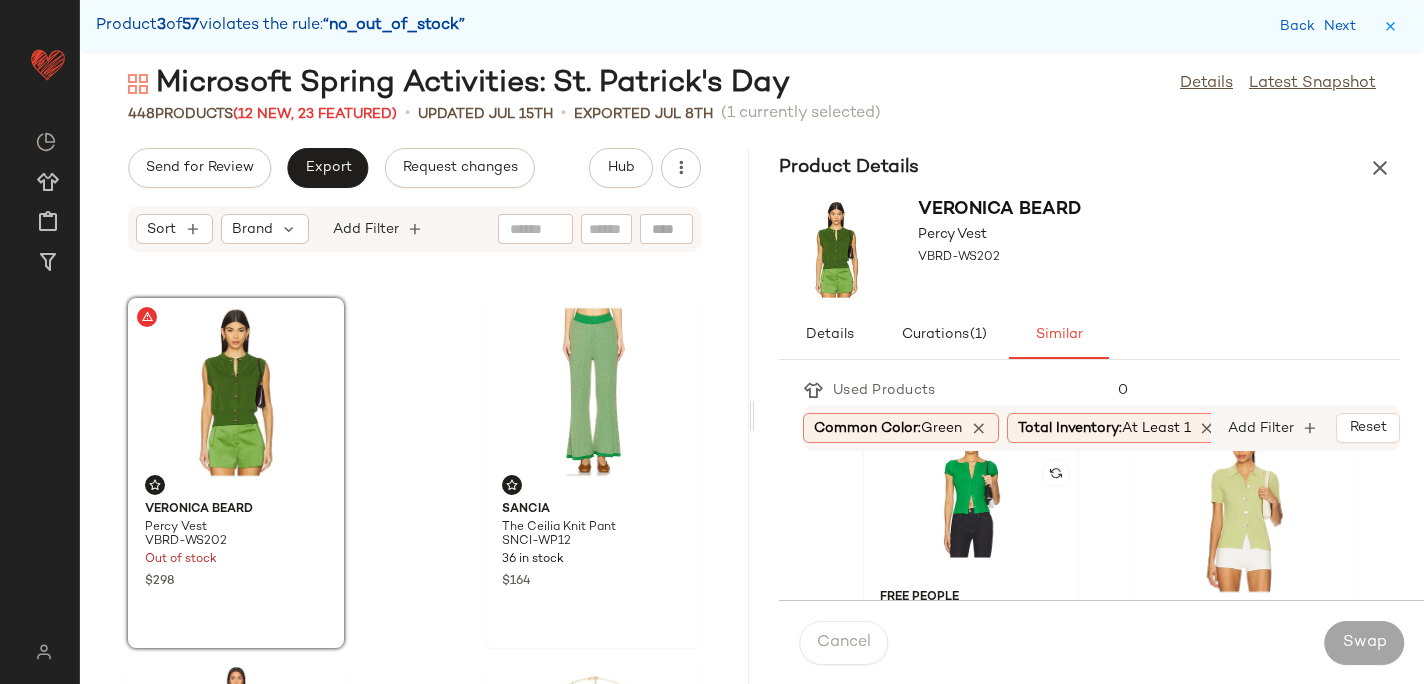 click 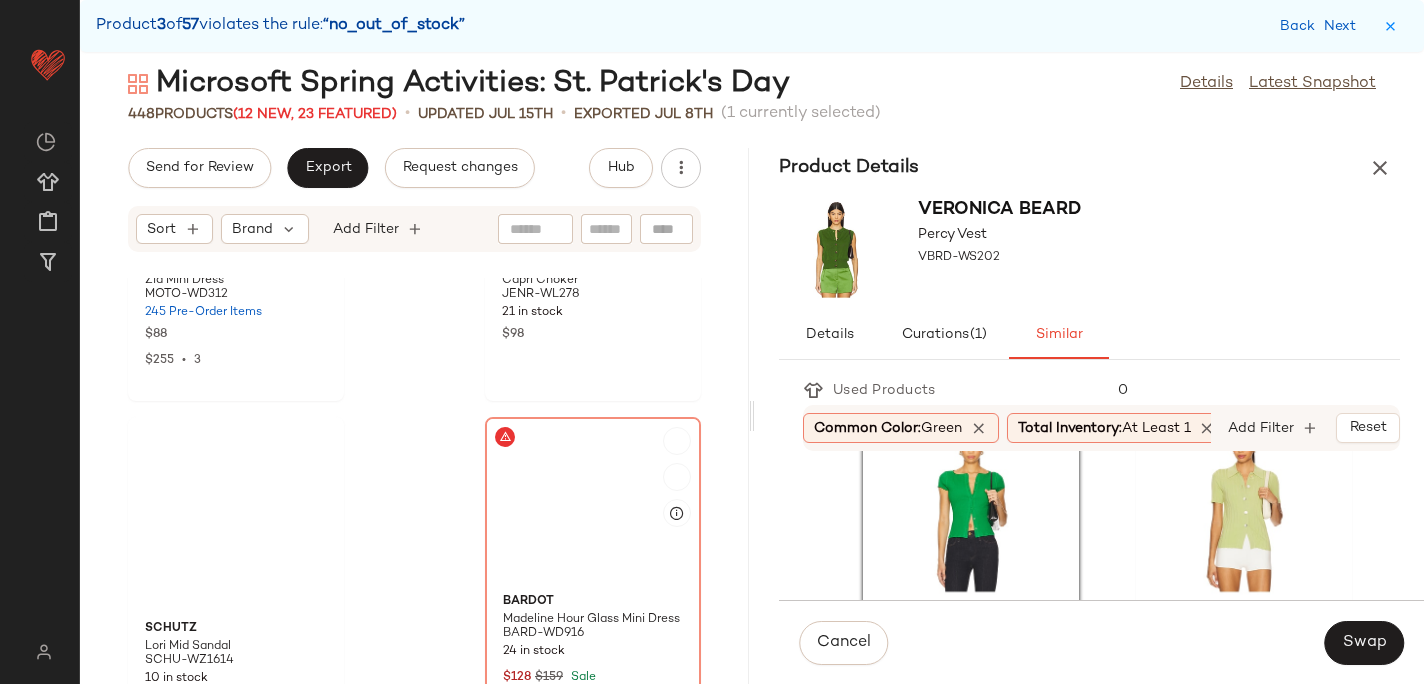 scroll, scrollTop: 14570, scrollLeft: 0, axis: vertical 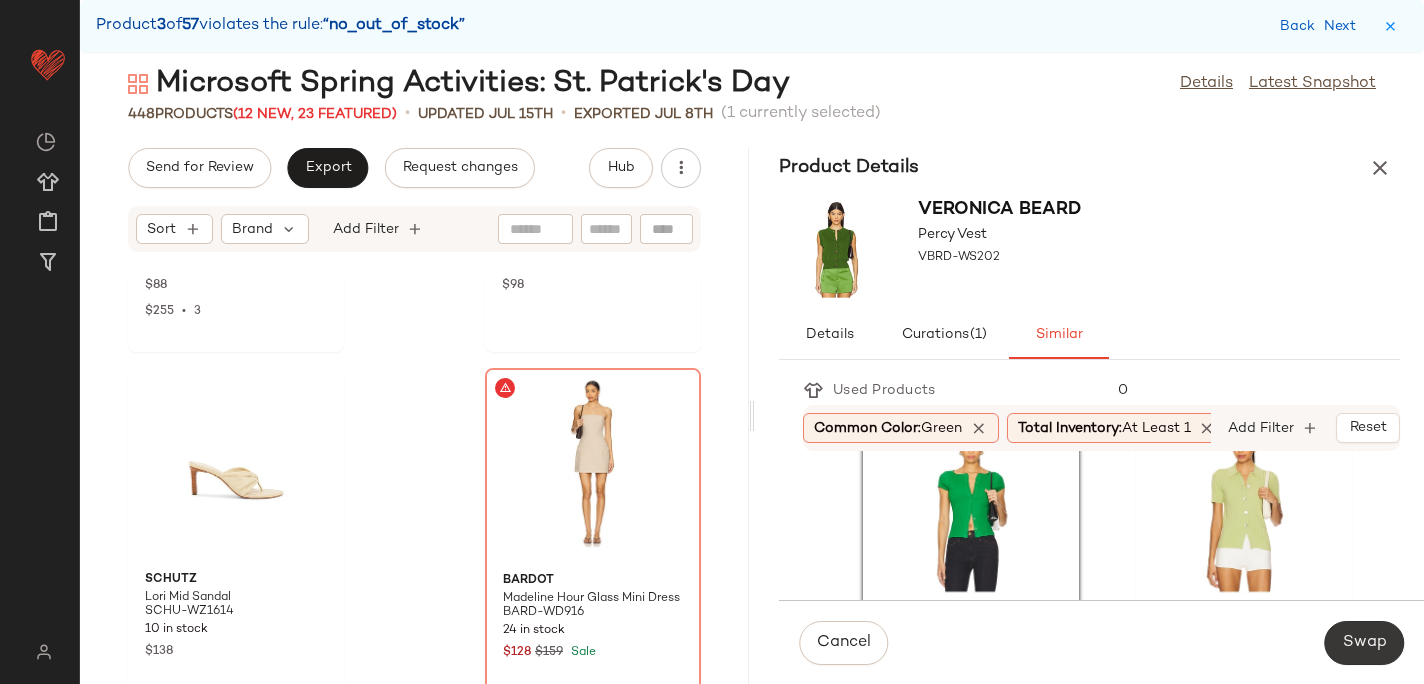 click on "Swap" at bounding box center (1364, 643) 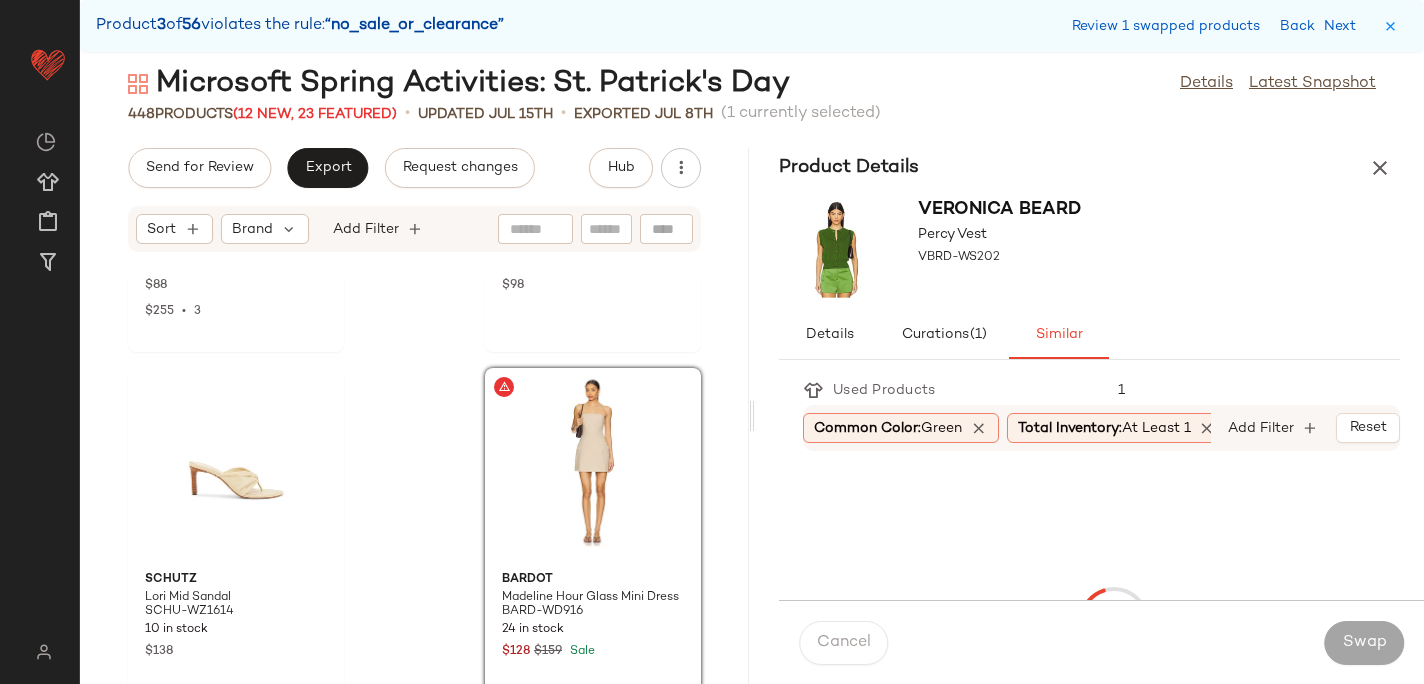 scroll, scrollTop: 14640, scrollLeft: 0, axis: vertical 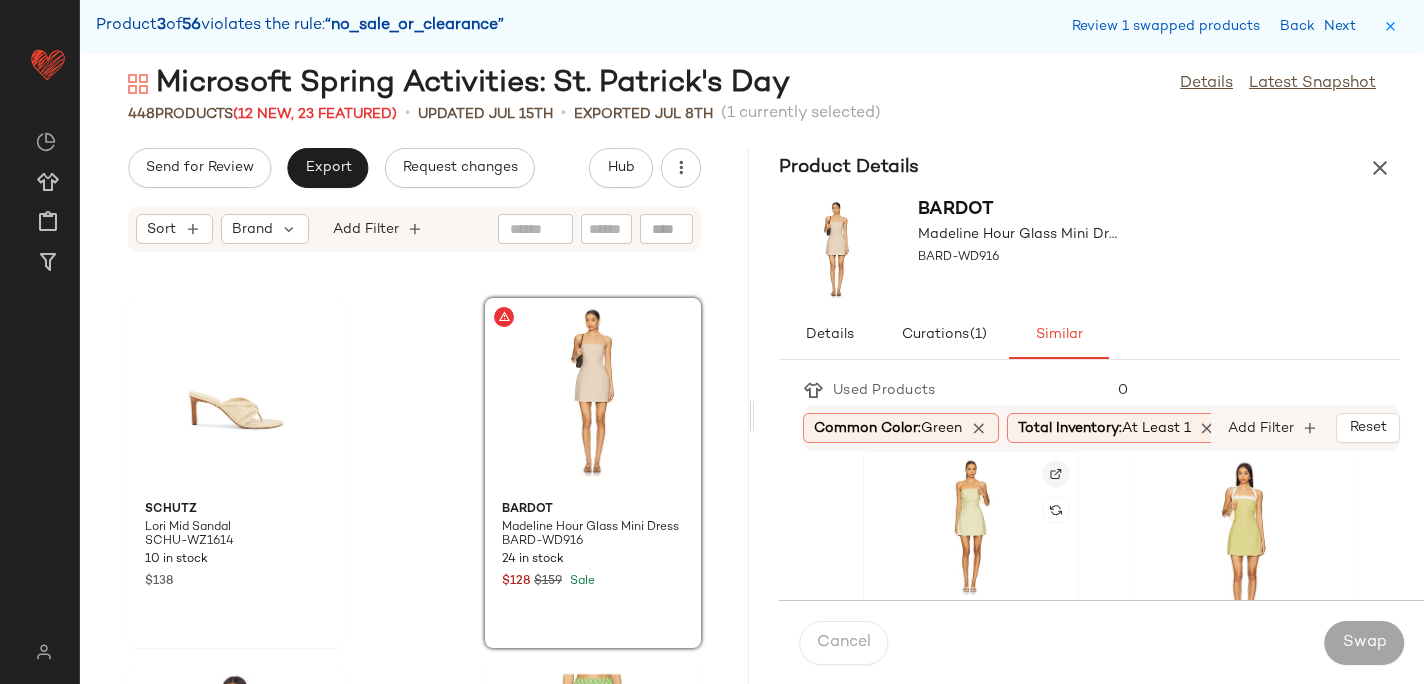 click 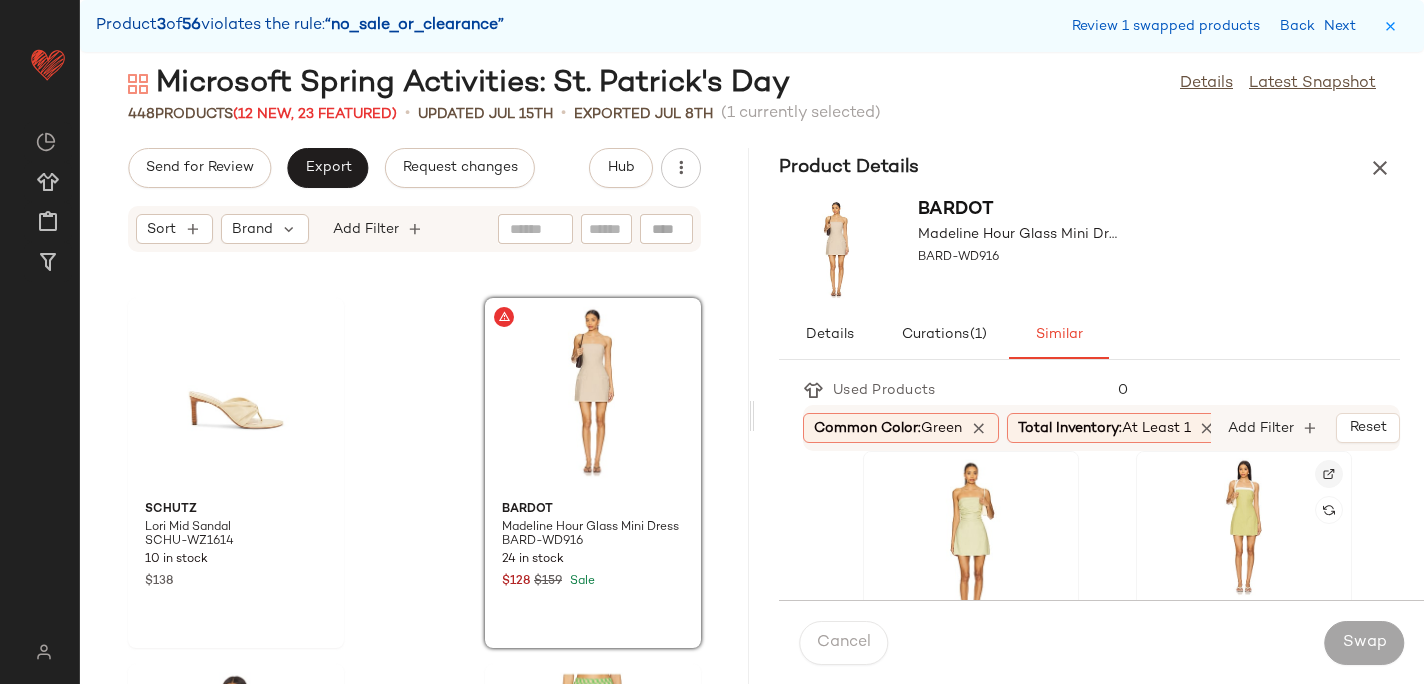 click 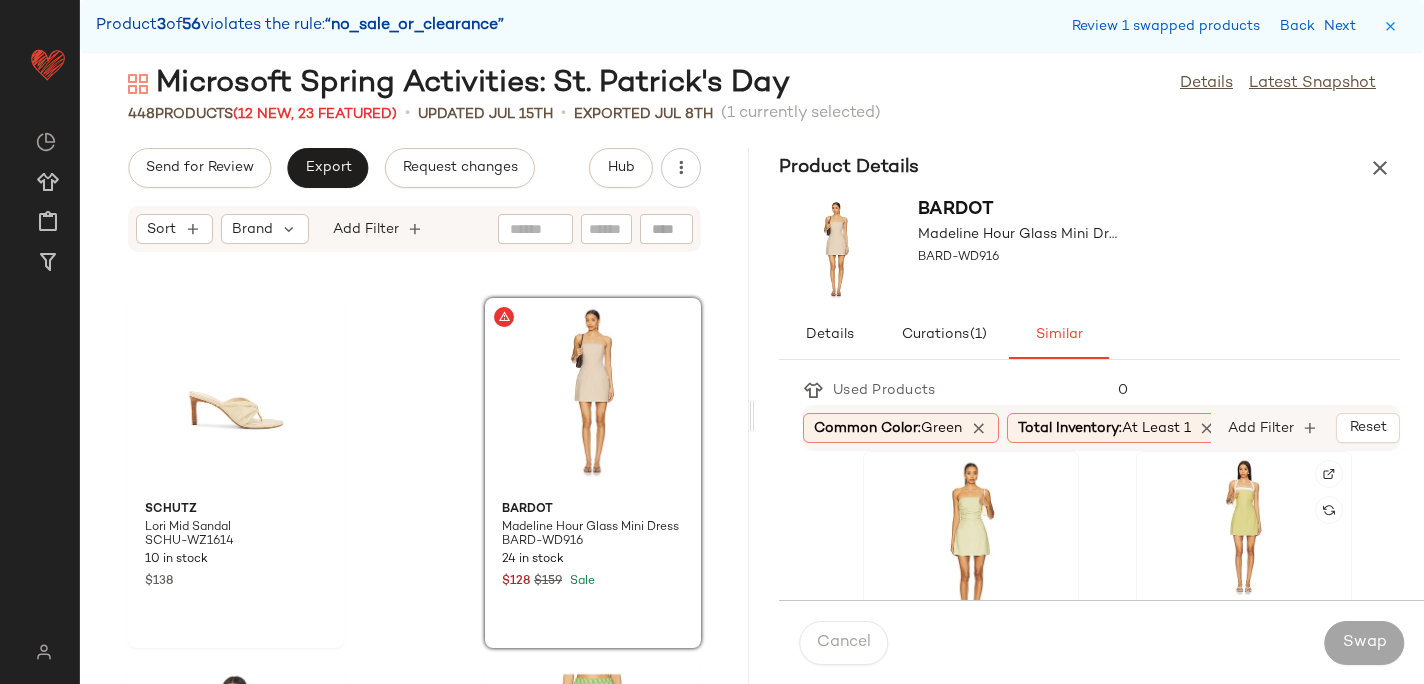 click 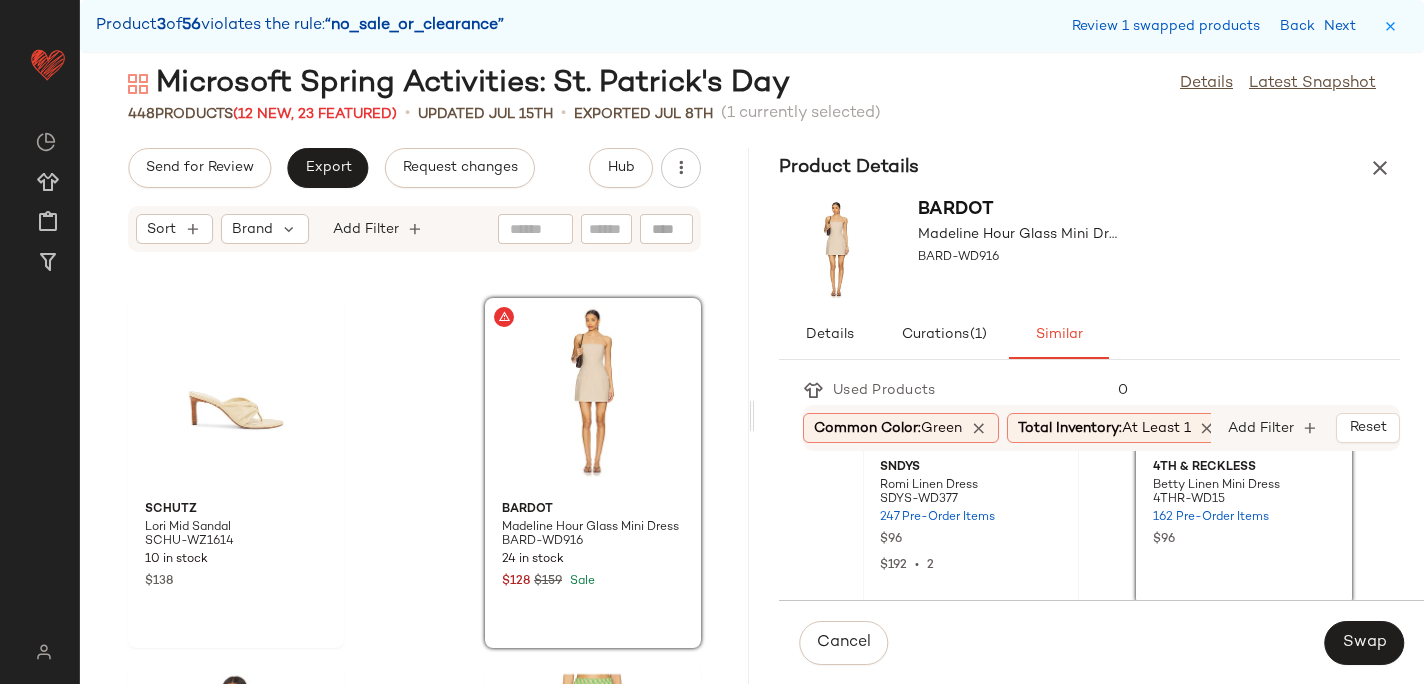 scroll, scrollTop: 176, scrollLeft: 0, axis: vertical 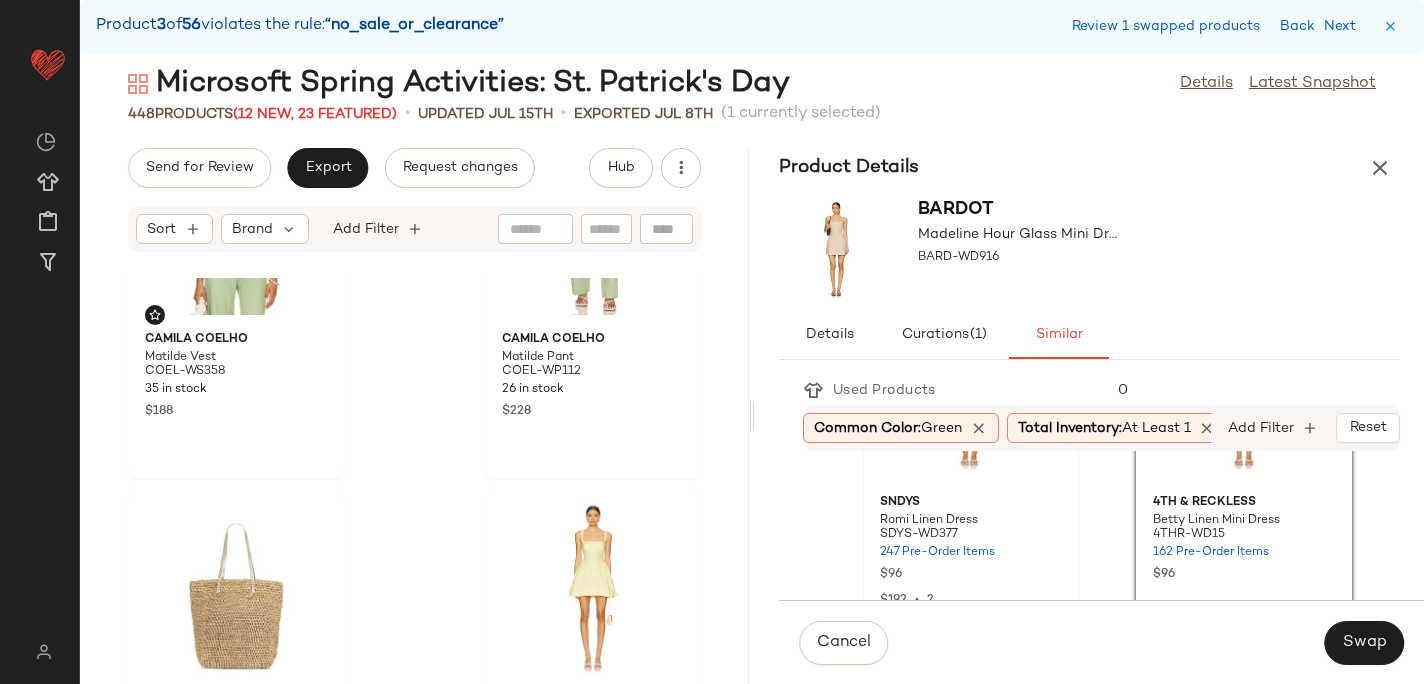 click on "Cancel   Swap" at bounding box center [1101, 642] 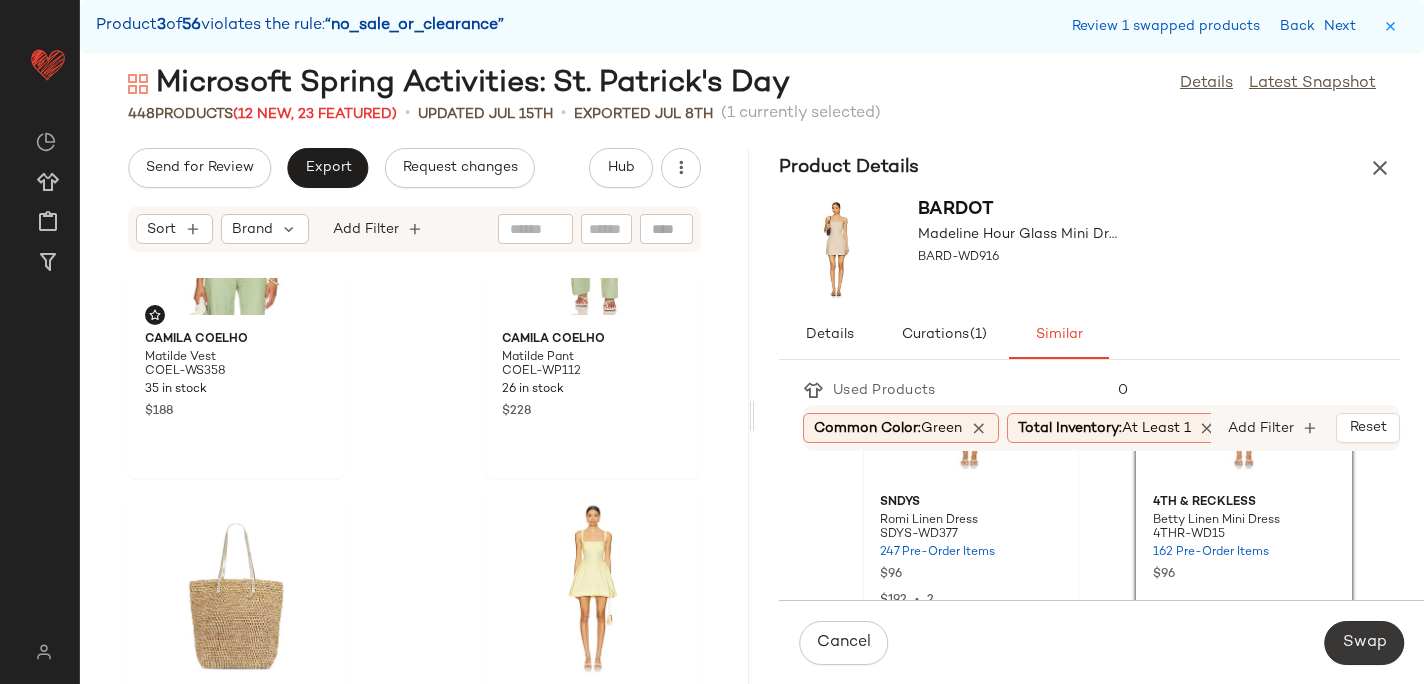 click on "Swap" 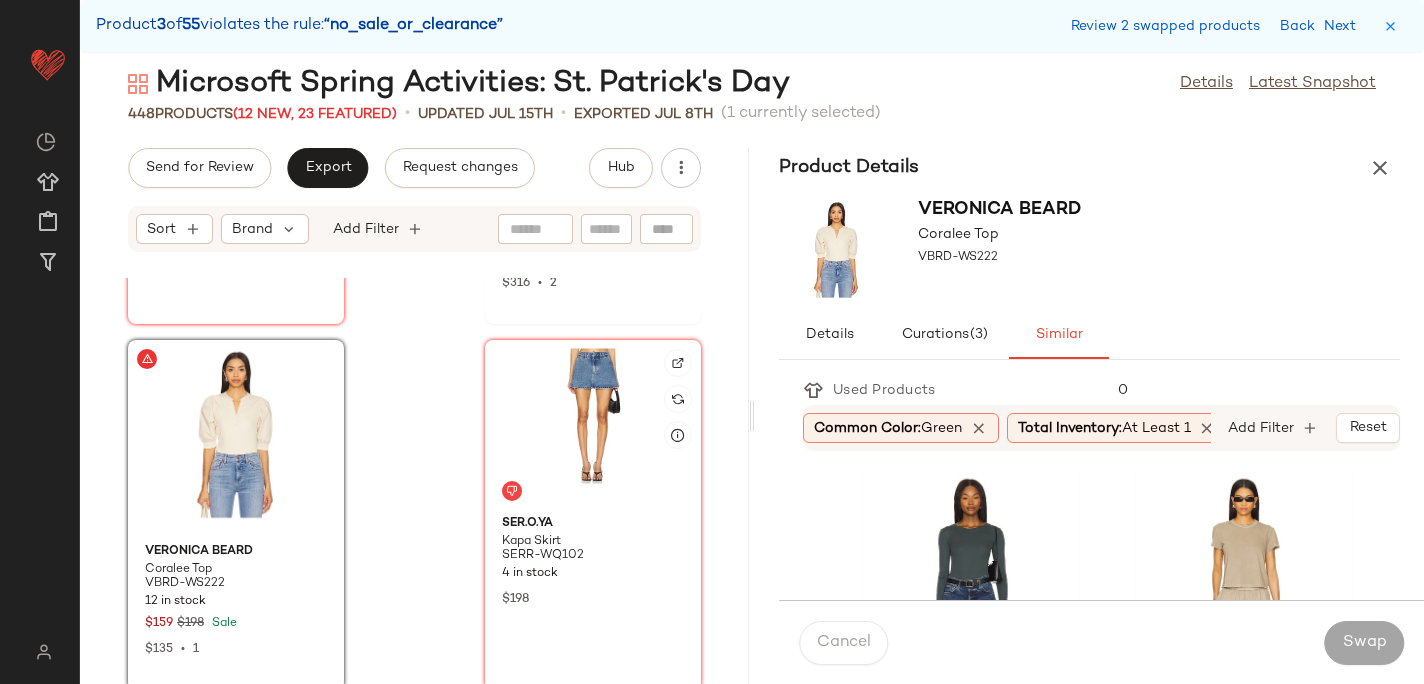 scroll, scrollTop: 16432, scrollLeft: 0, axis: vertical 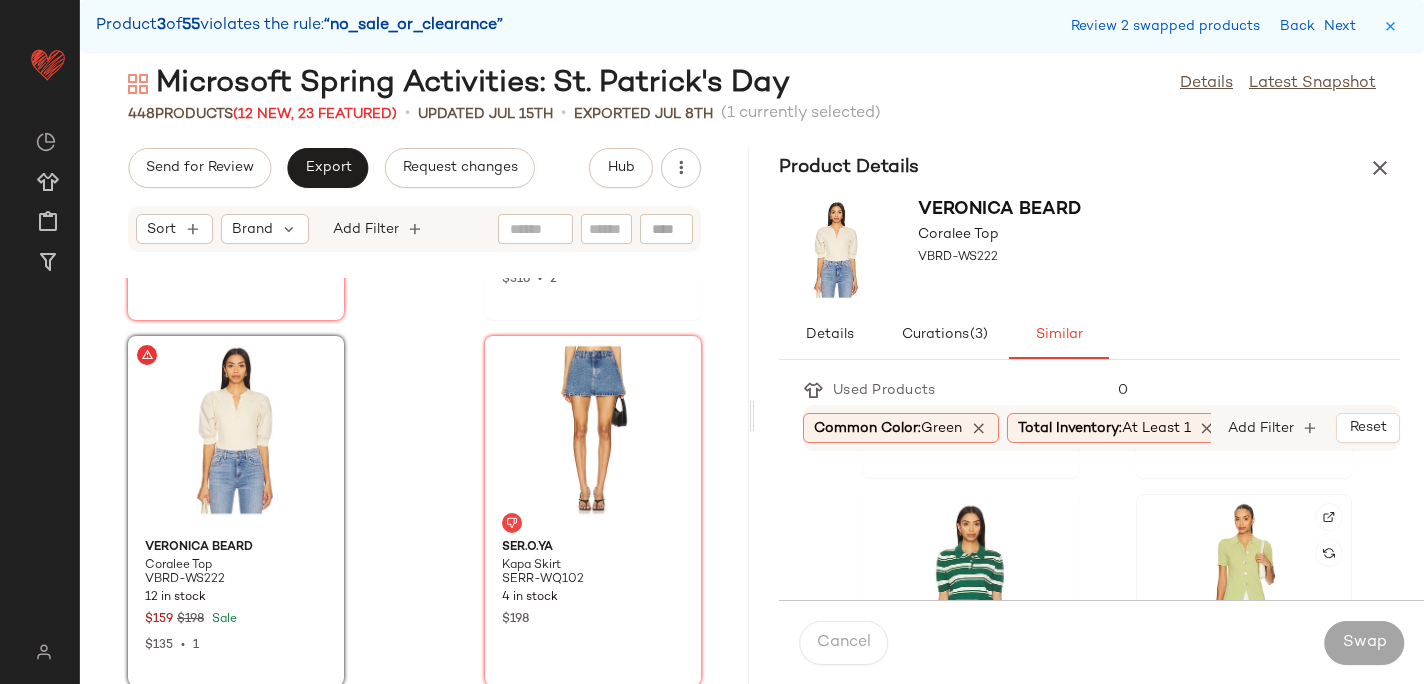 click 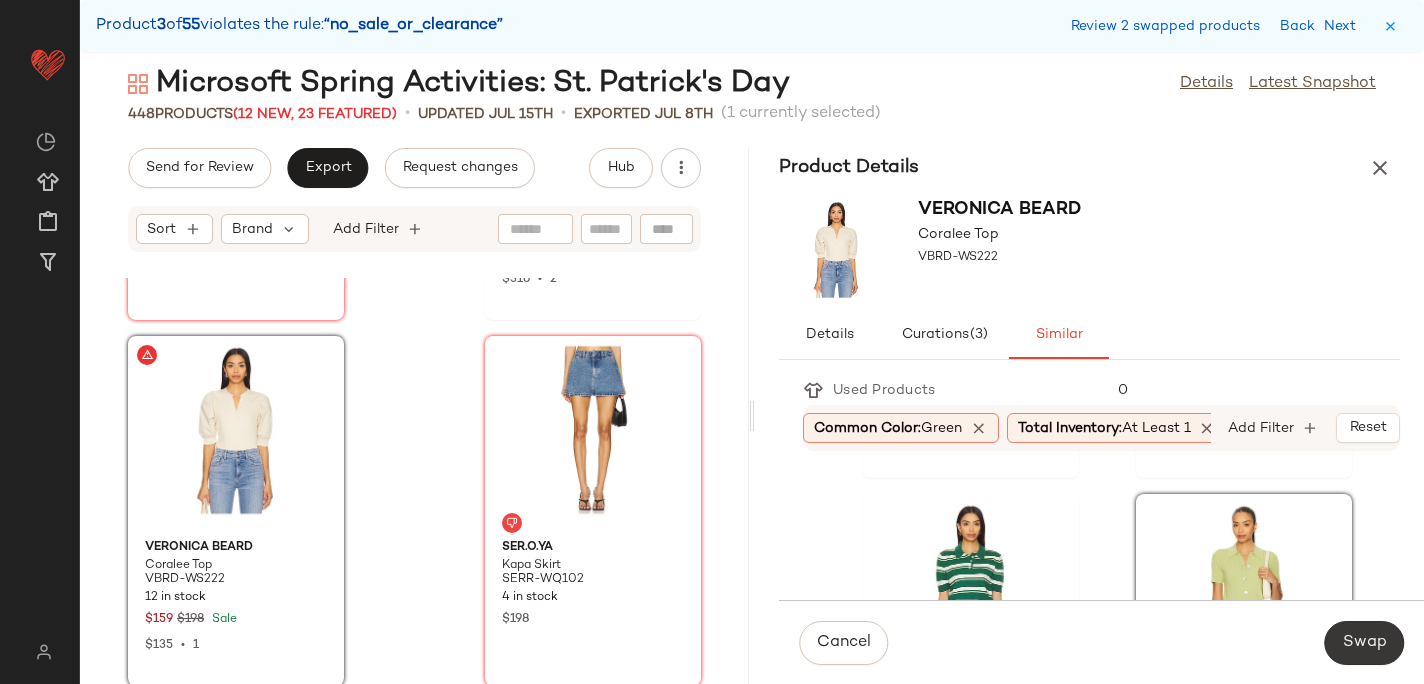 click on "Swap" 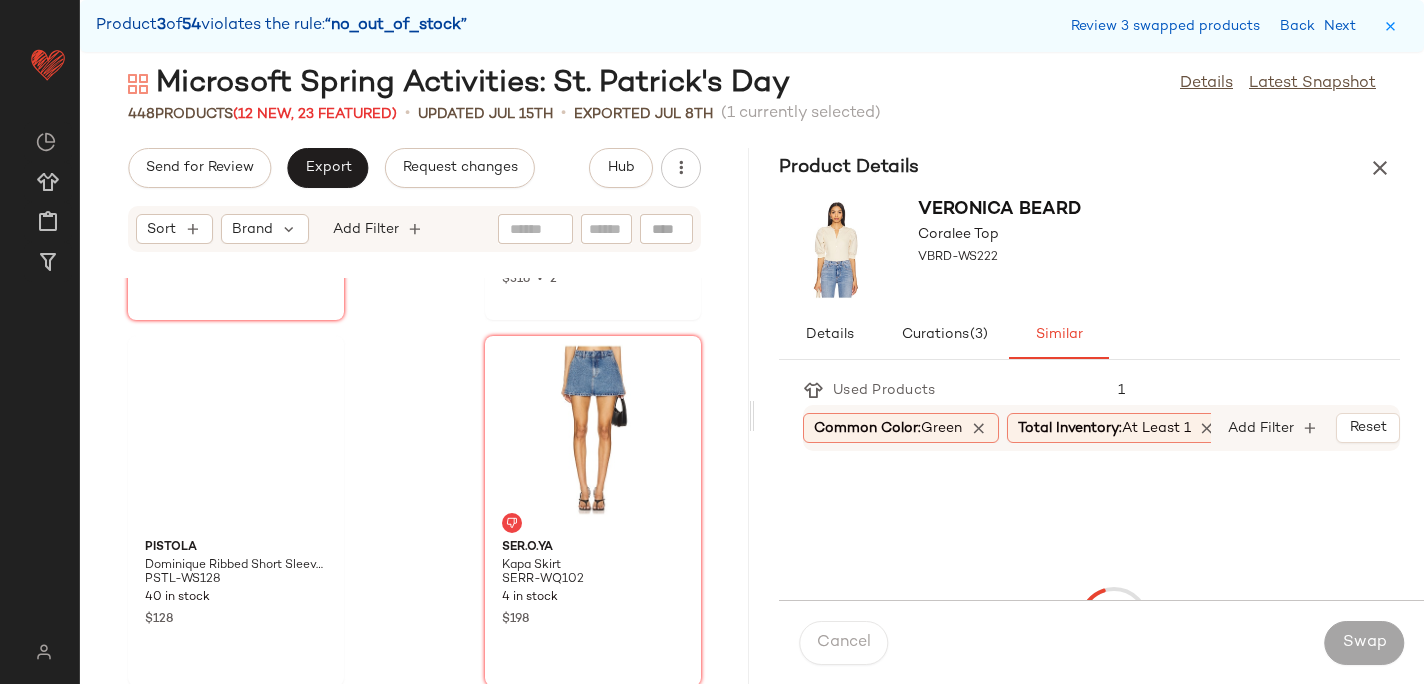scroll, scrollTop: 17202, scrollLeft: 0, axis: vertical 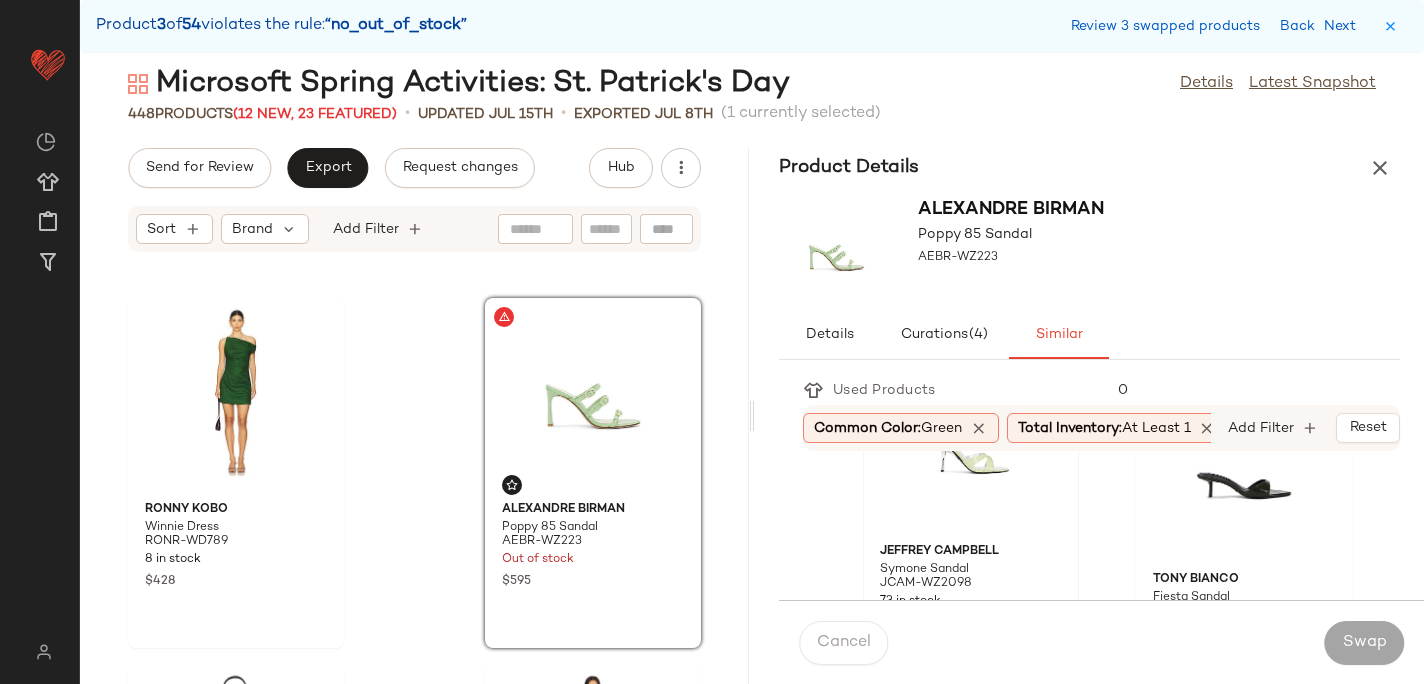 click 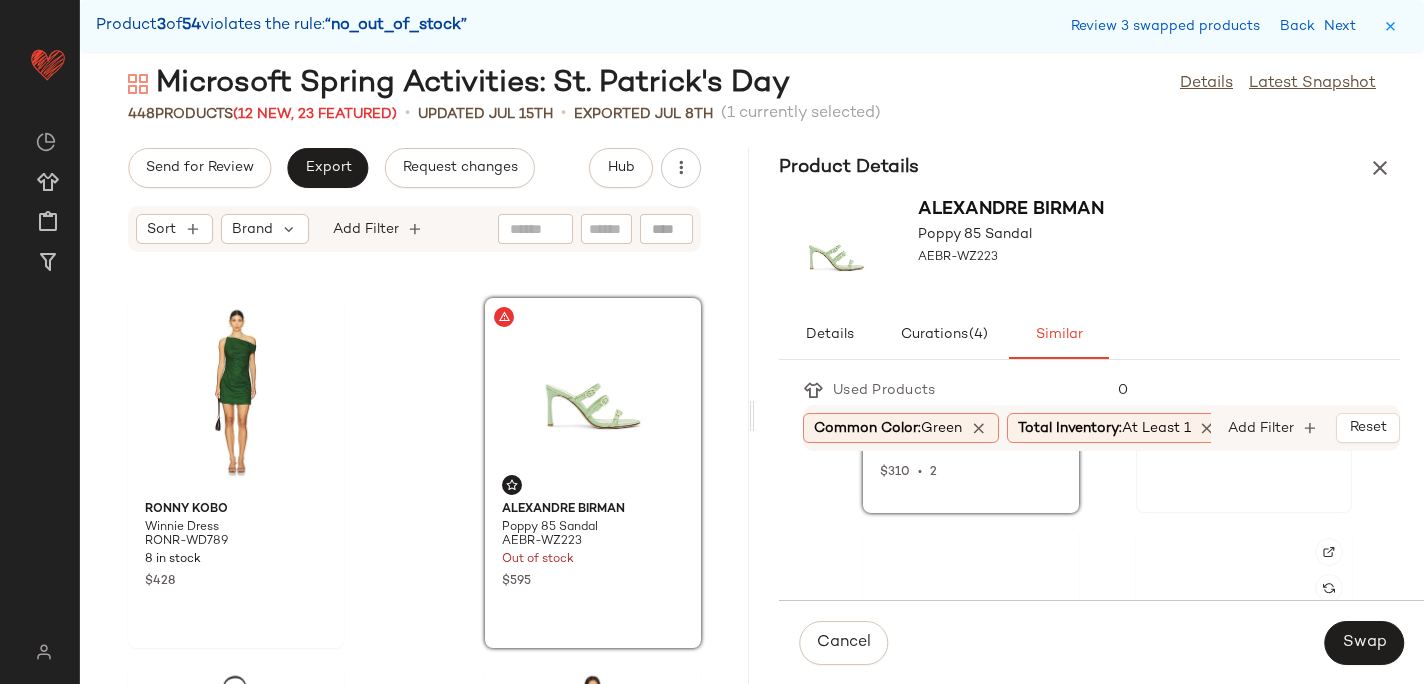 scroll, scrollTop: 302, scrollLeft: 0, axis: vertical 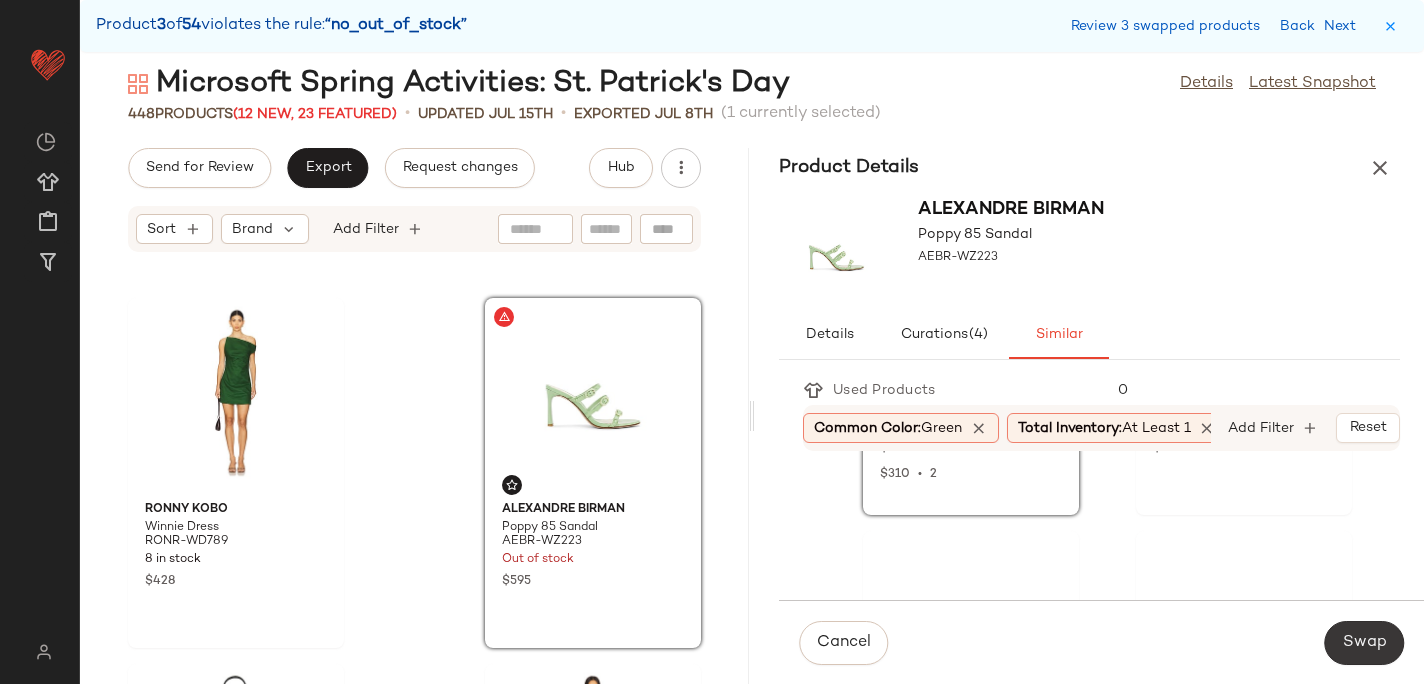 click on "Swap" at bounding box center (1364, 643) 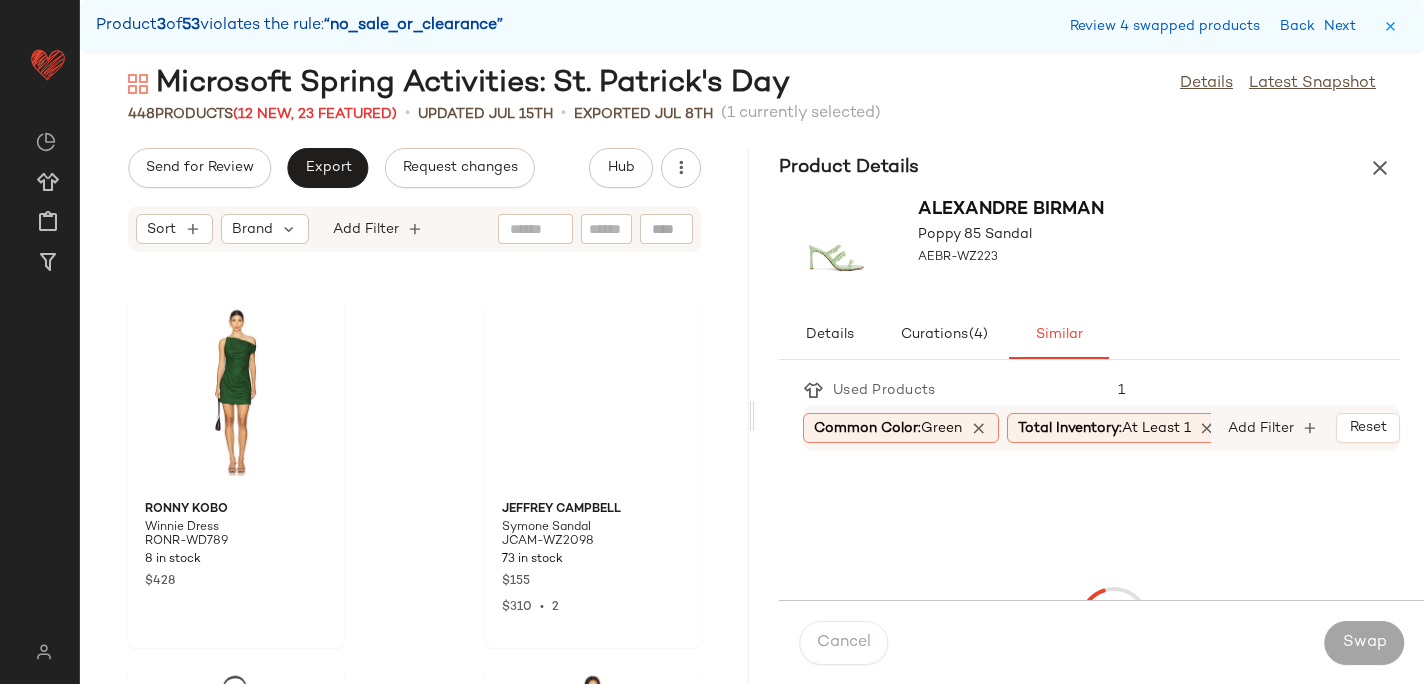 scroll, scrollTop: 17934, scrollLeft: 0, axis: vertical 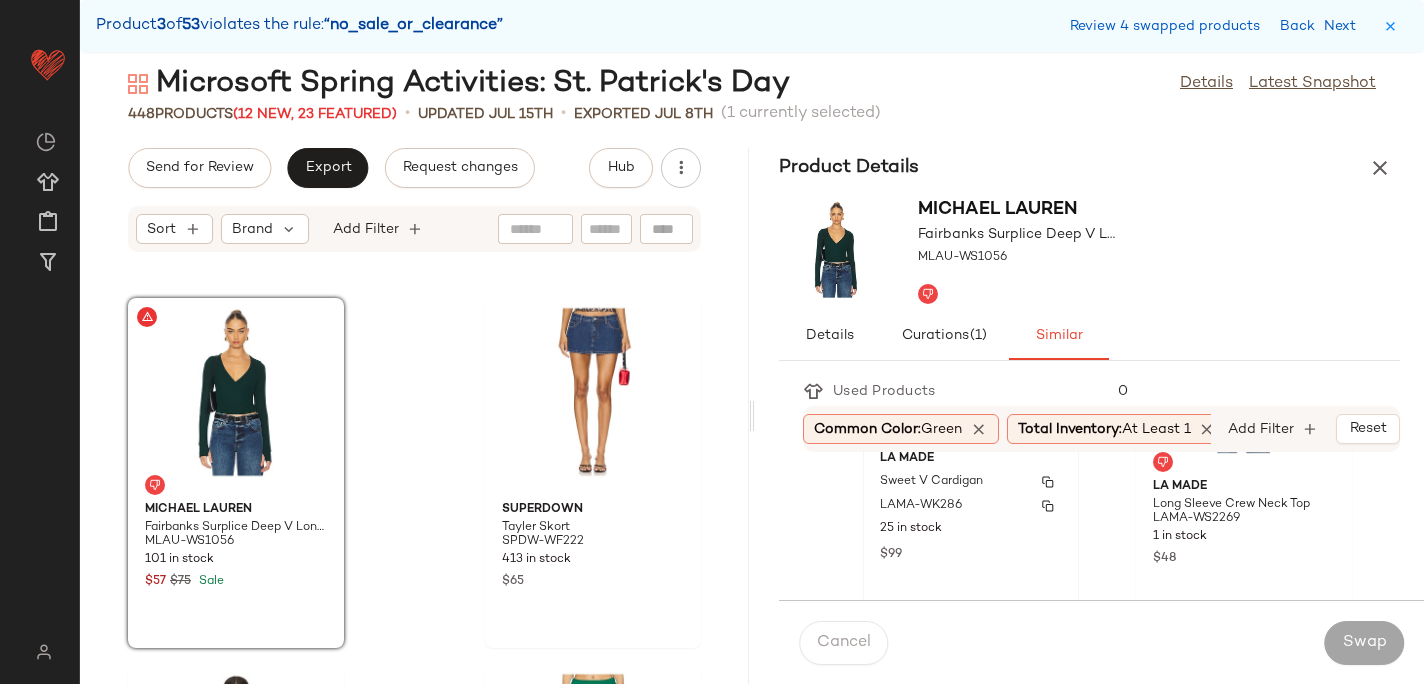 click on "Sweet V Cardigan" at bounding box center (931, 482) 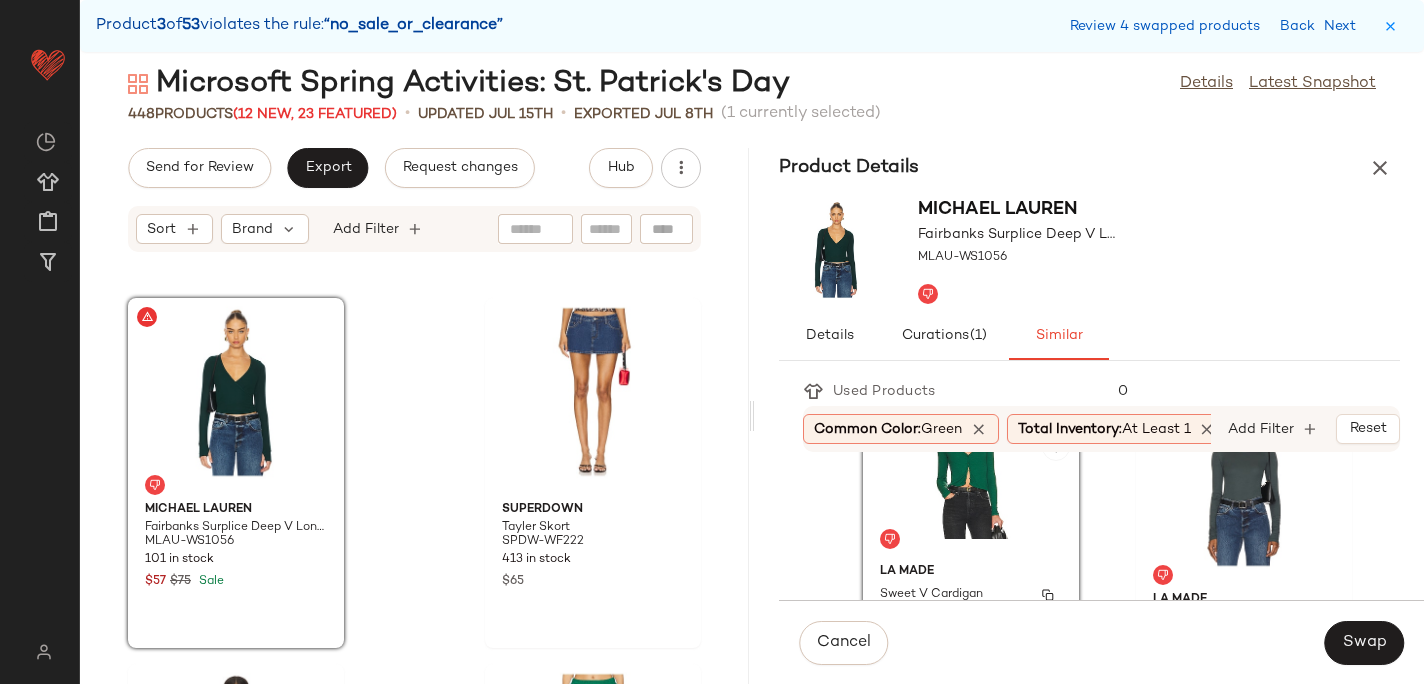 scroll, scrollTop: 76, scrollLeft: 0, axis: vertical 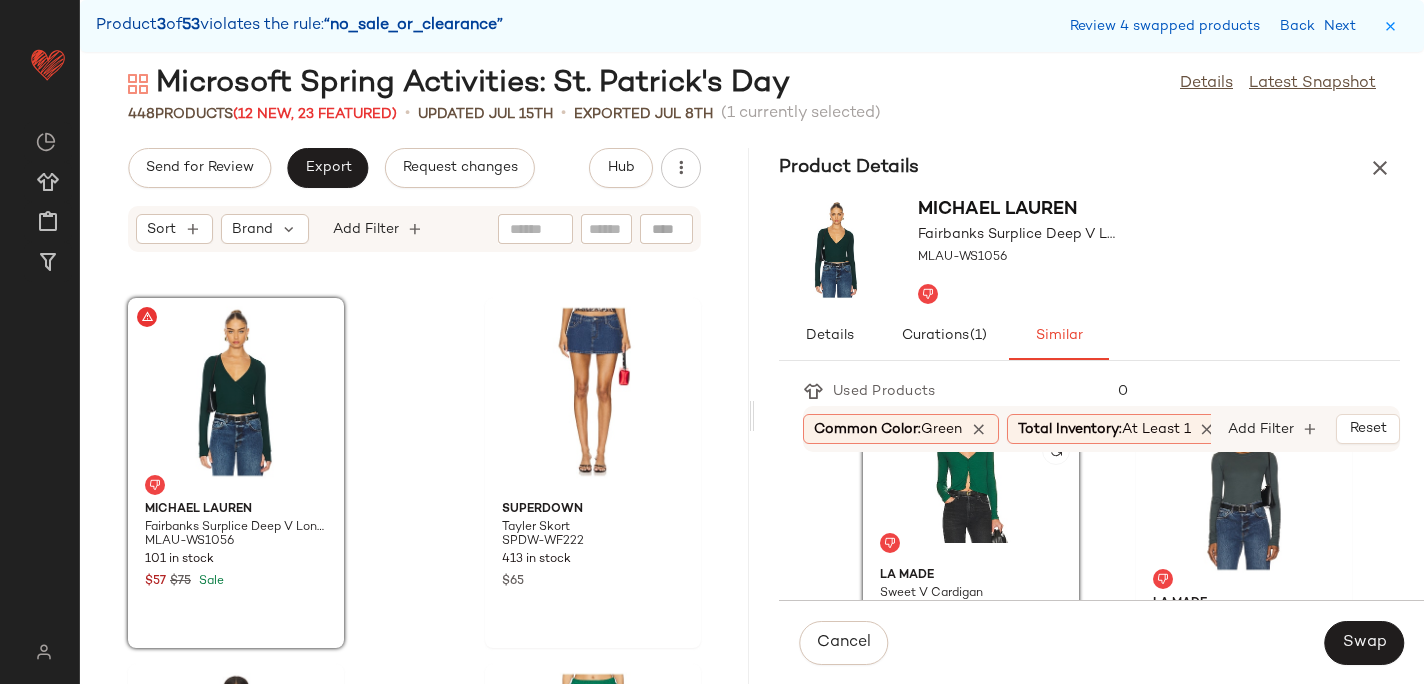 click 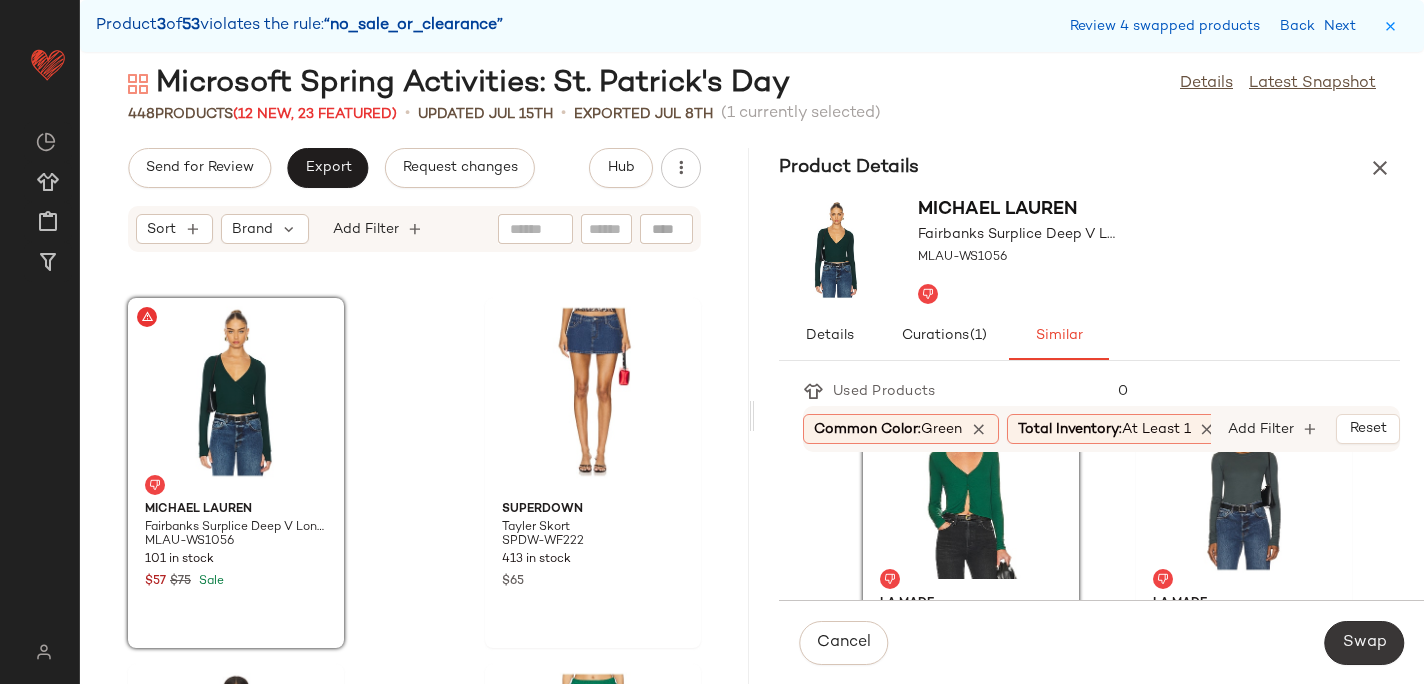 click on "Swap" 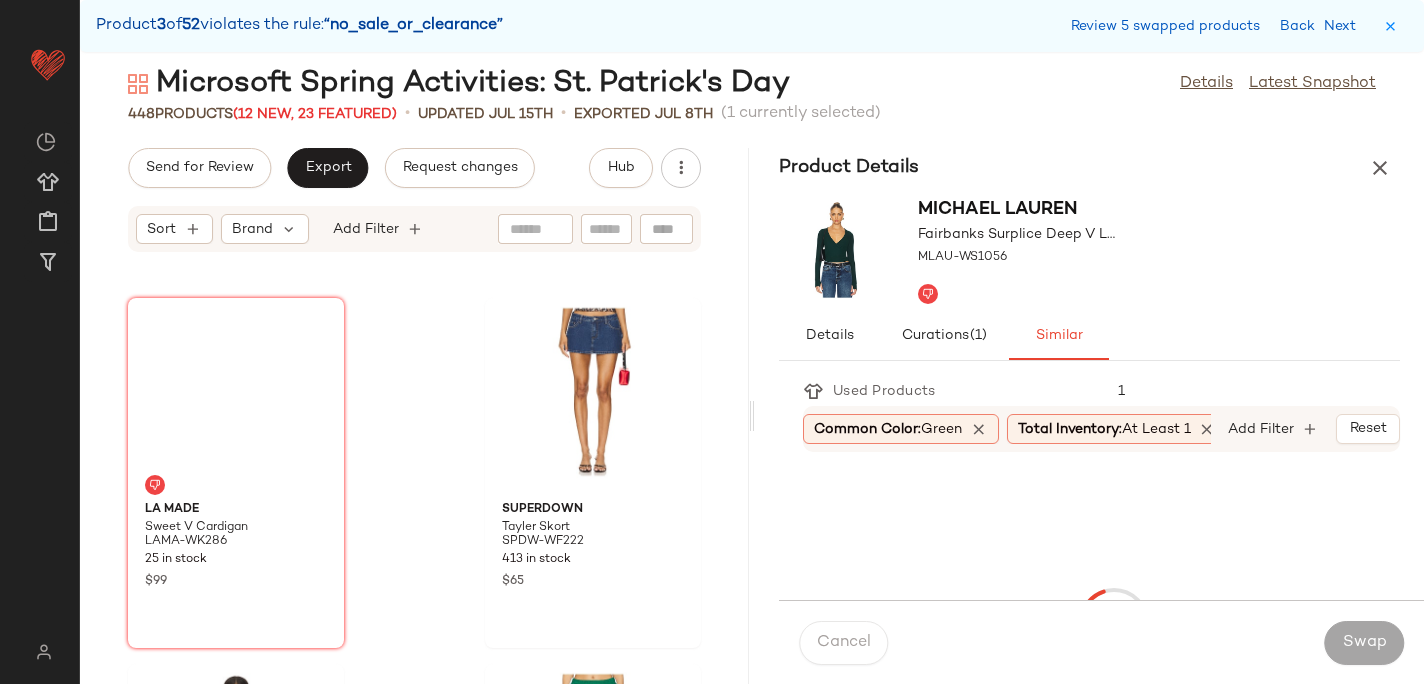scroll, scrollTop: 19032, scrollLeft: 0, axis: vertical 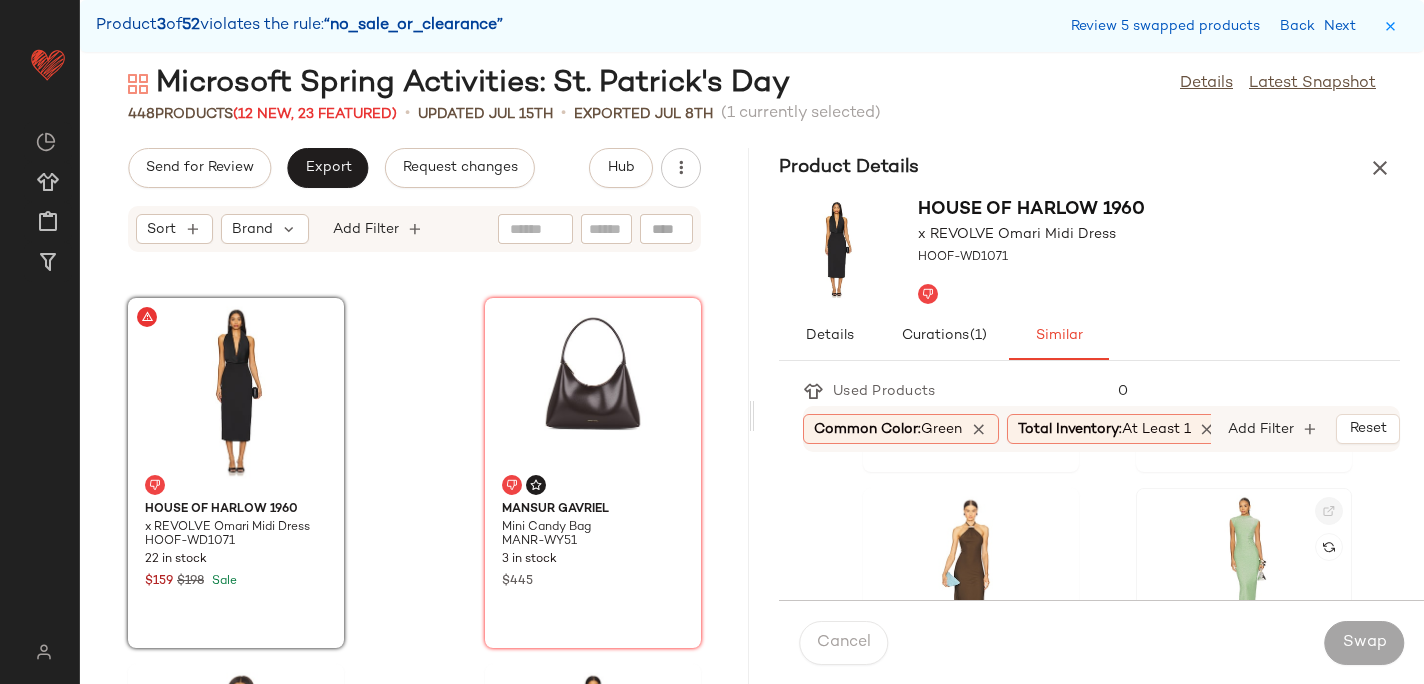 click 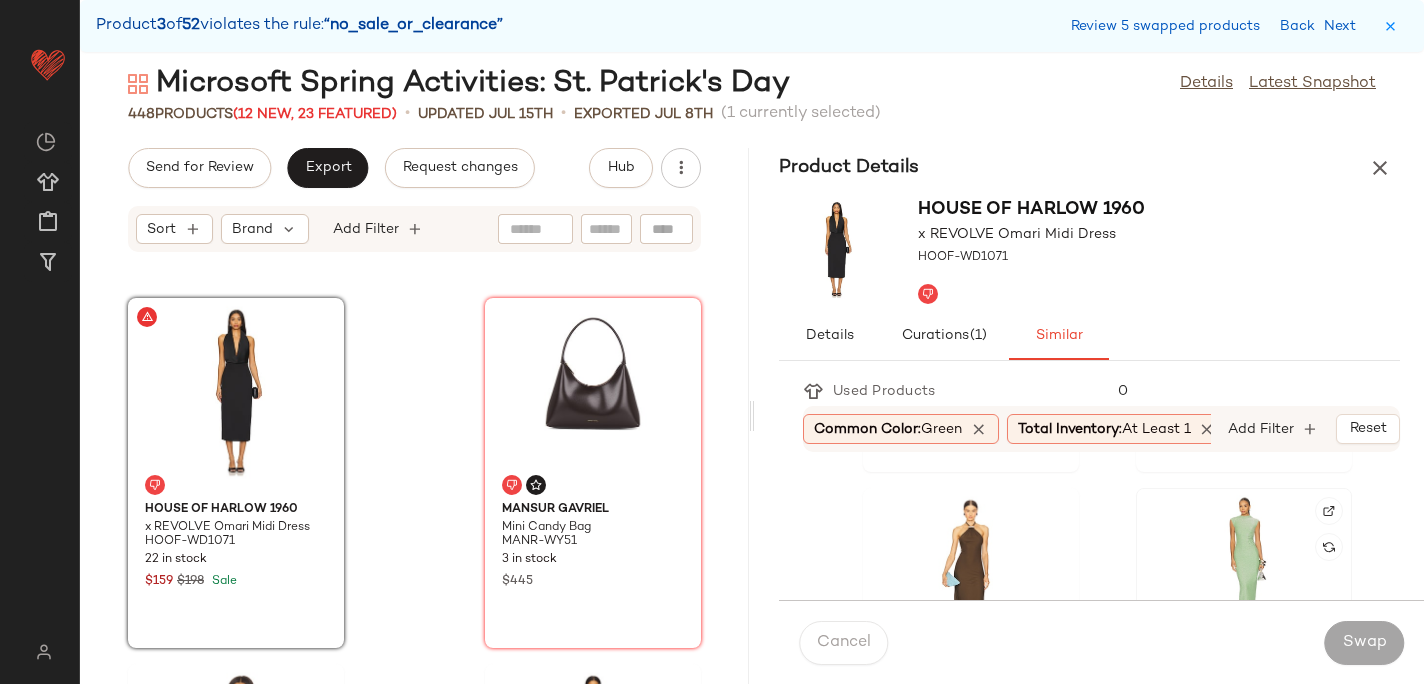 click 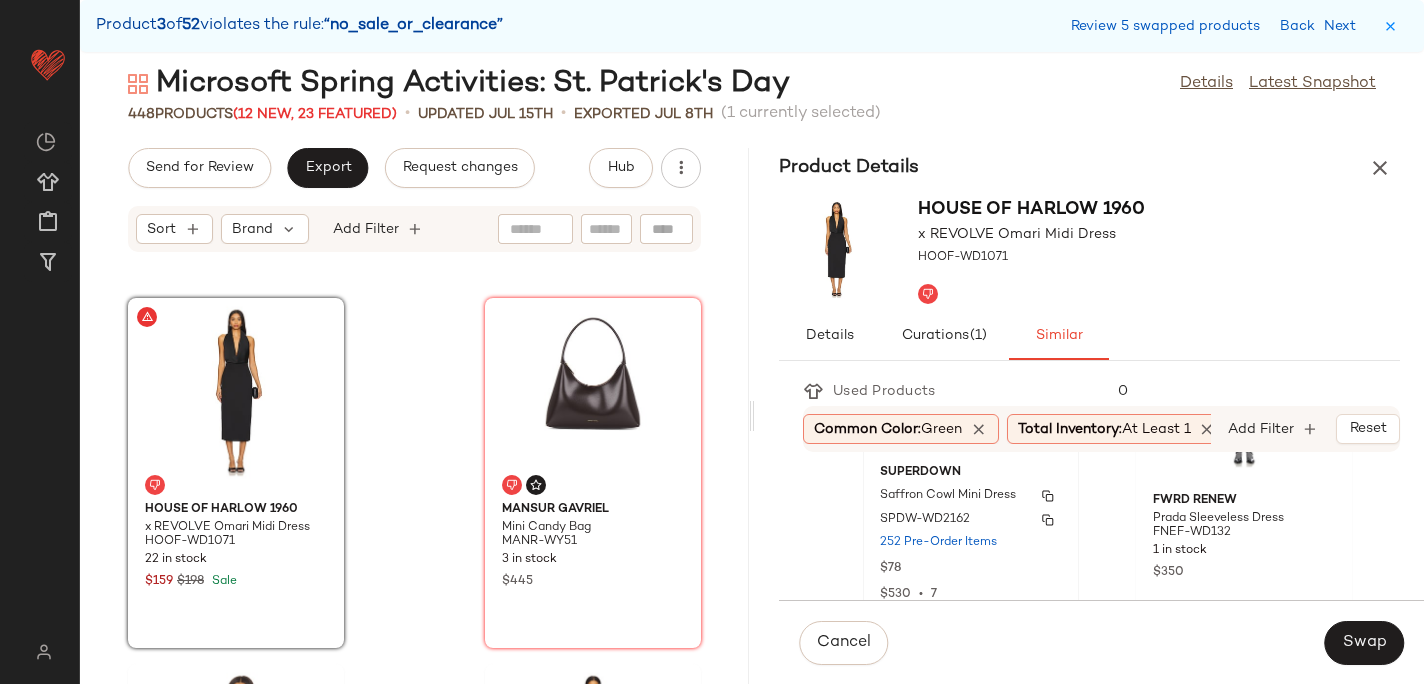 click on "Saffron Cowl Mini Dress" at bounding box center [948, 496] 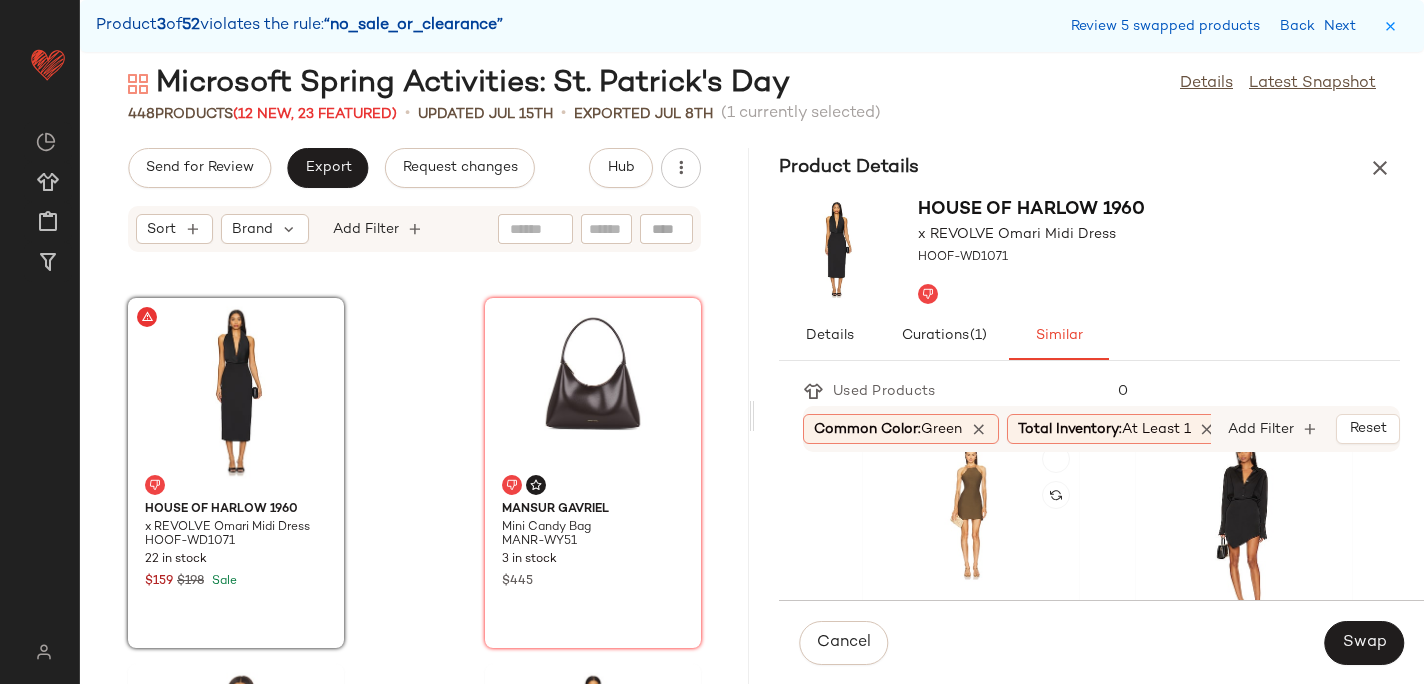scroll, scrollTop: 1836, scrollLeft: 0, axis: vertical 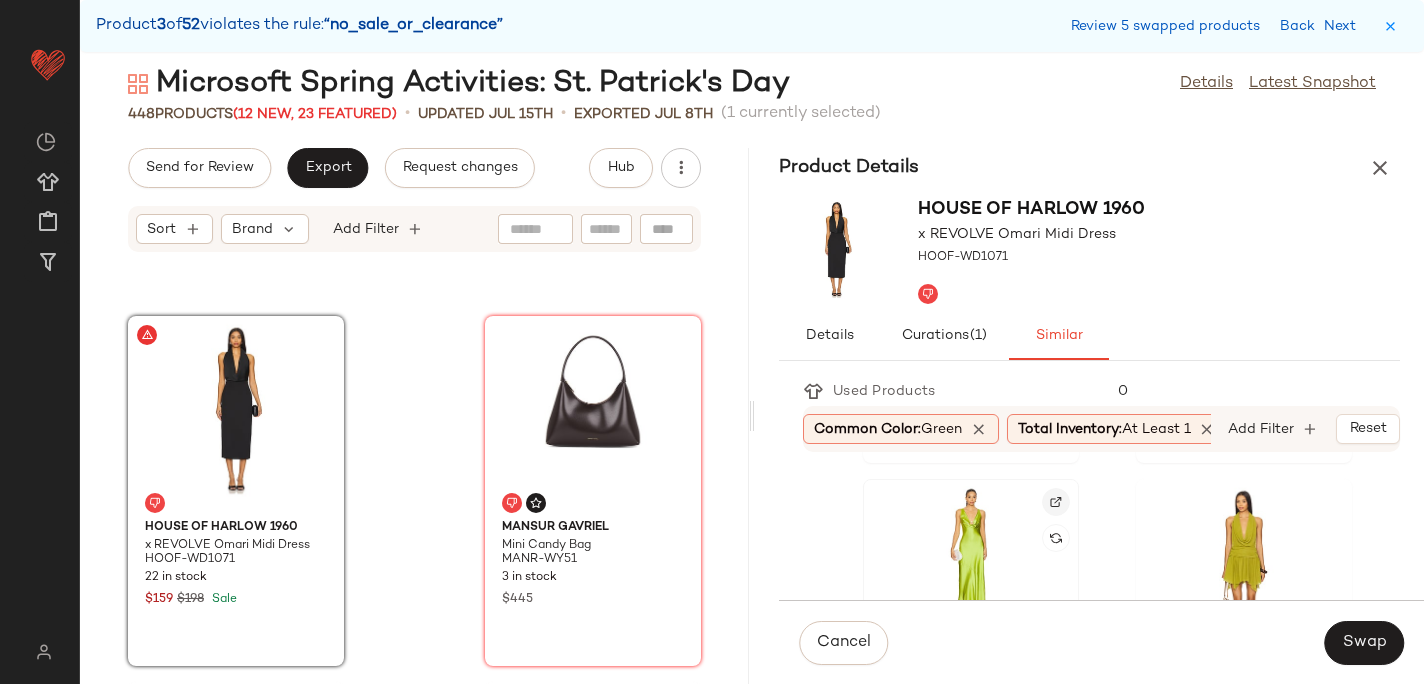 click 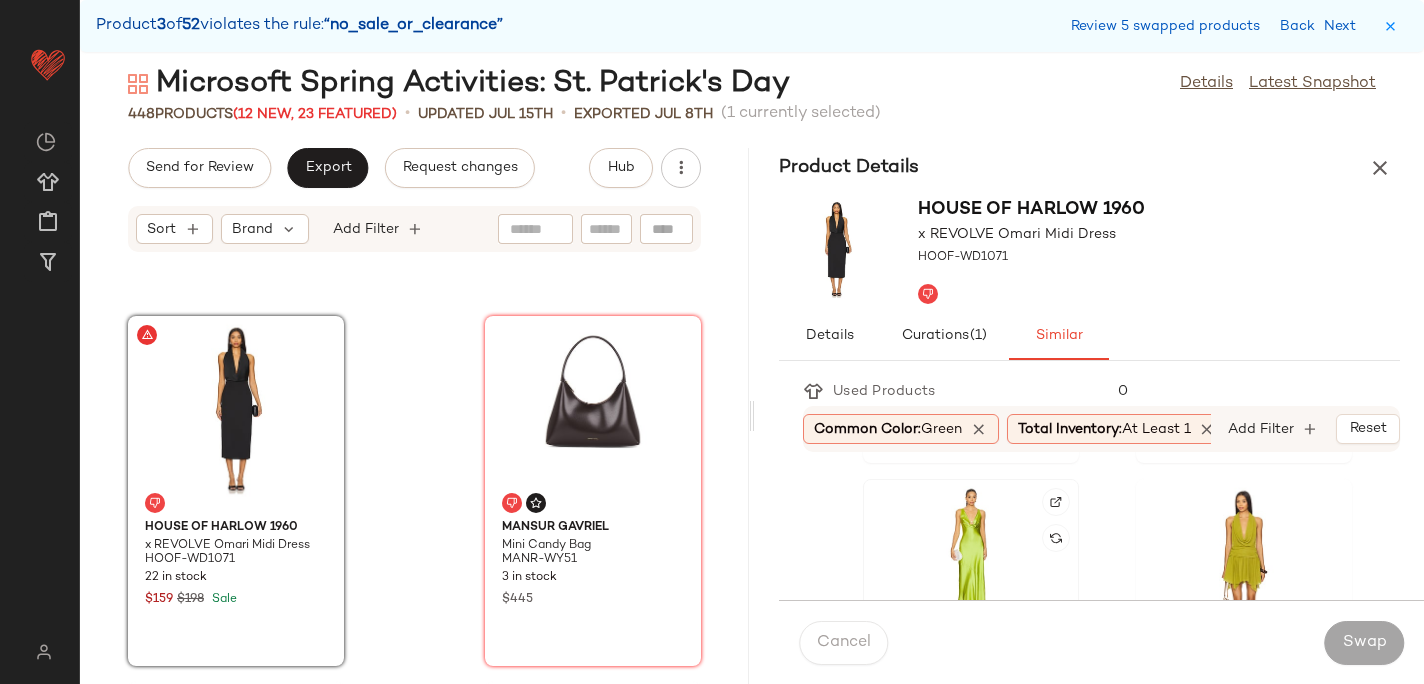 click 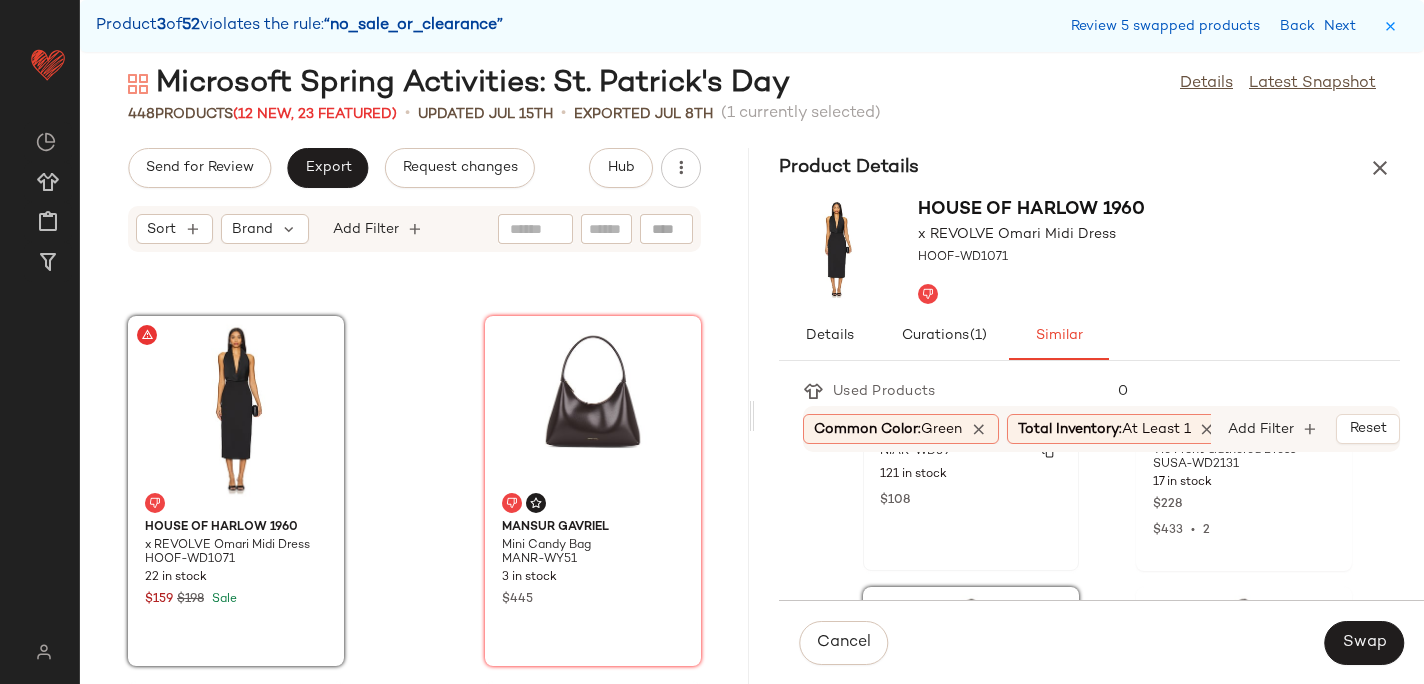 scroll, scrollTop: 3179, scrollLeft: 0, axis: vertical 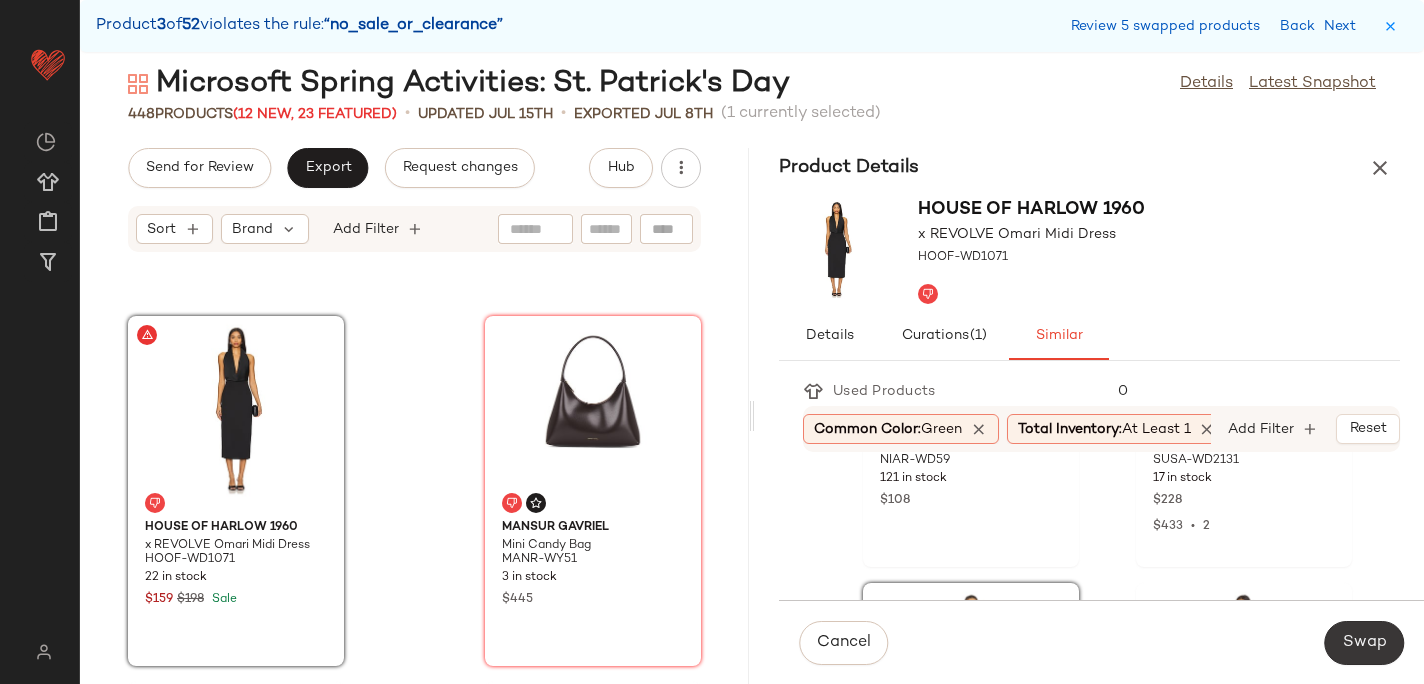 click on "Swap" 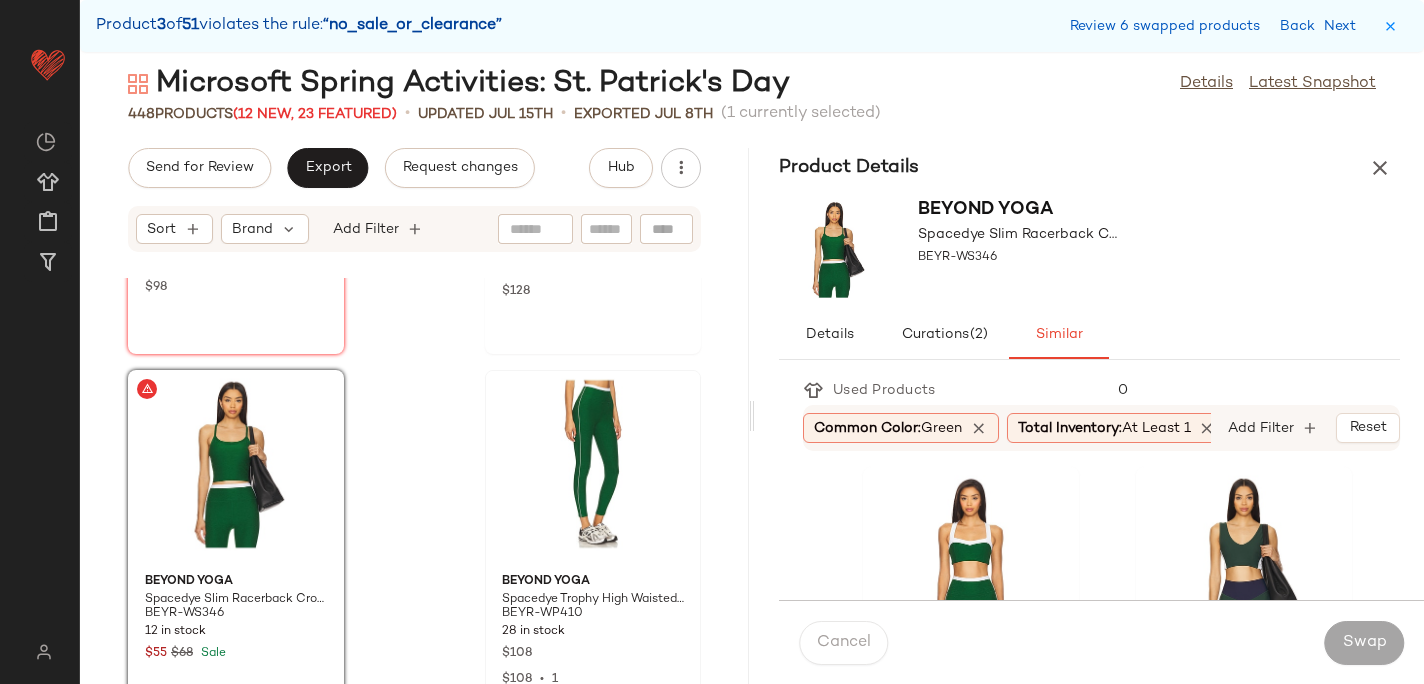 scroll, scrollTop: 20793, scrollLeft: 0, axis: vertical 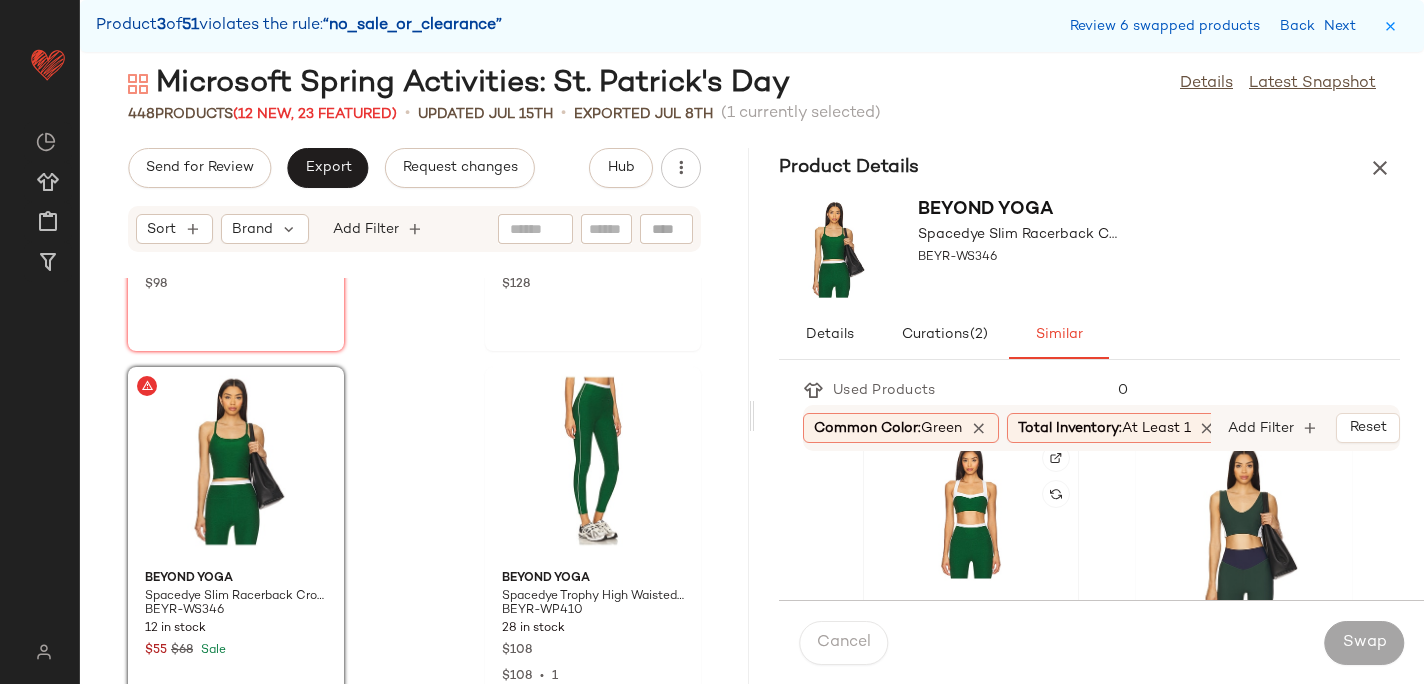 click 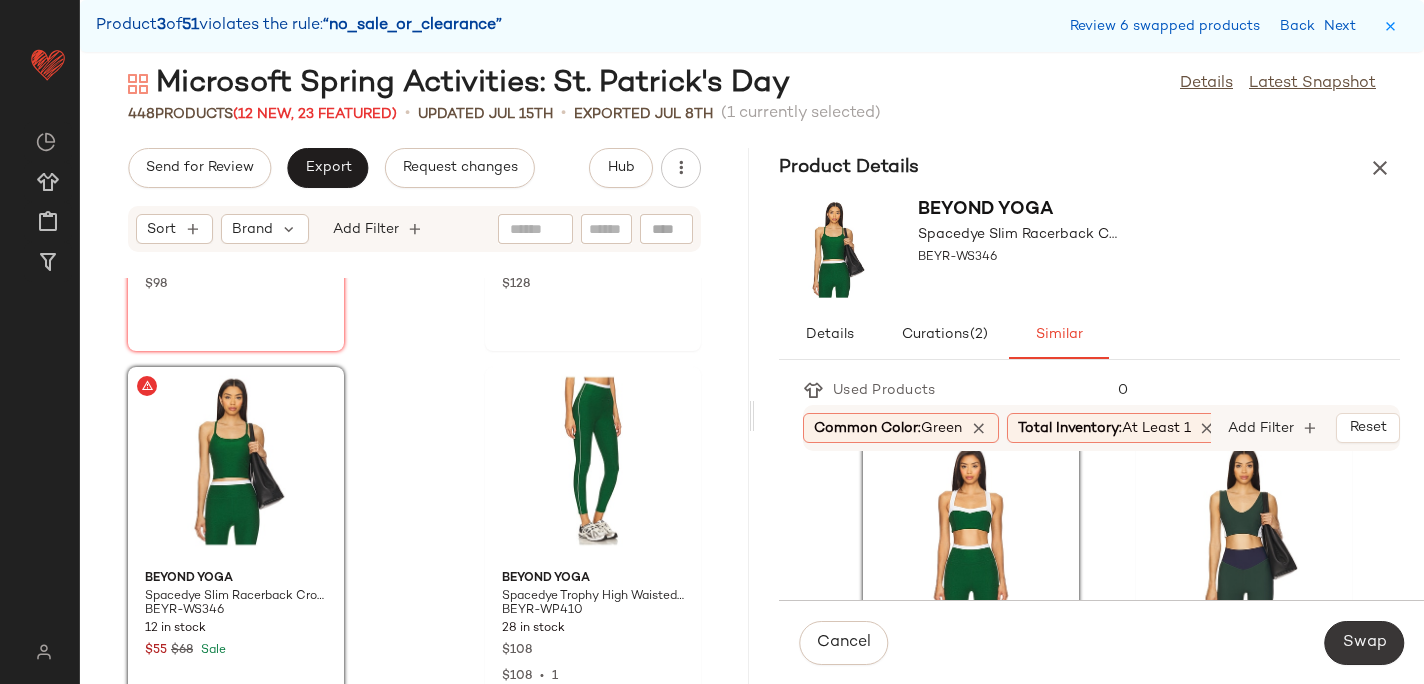 click on "Swap" 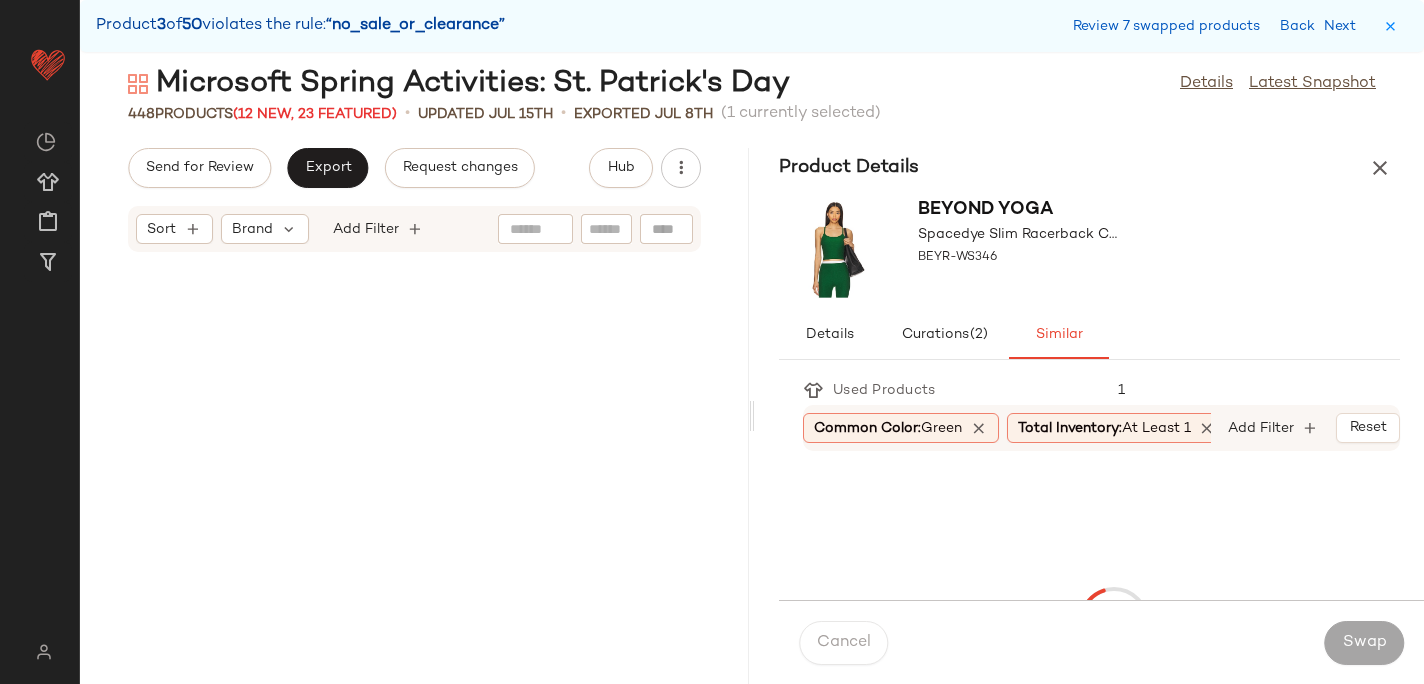 scroll, scrollTop: 23058, scrollLeft: 0, axis: vertical 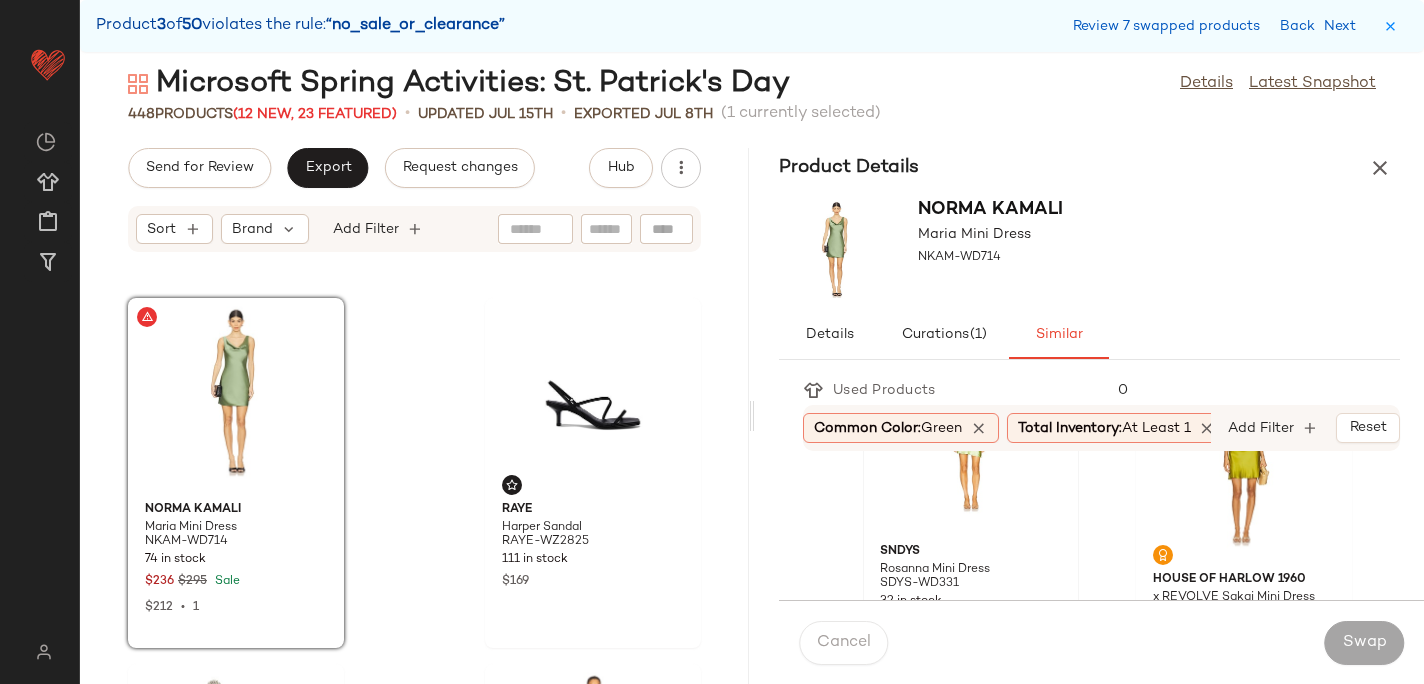 click 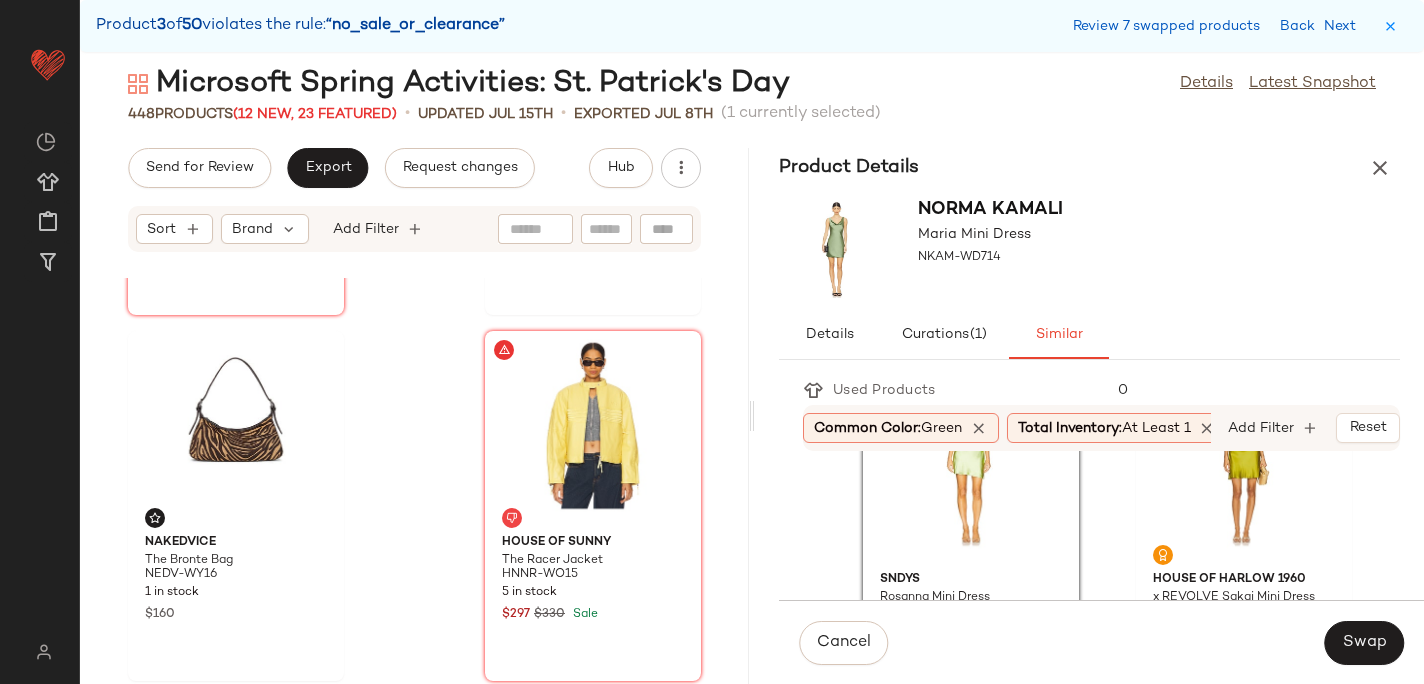 scroll, scrollTop: 24538, scrollLeft: 0, axis: vertical 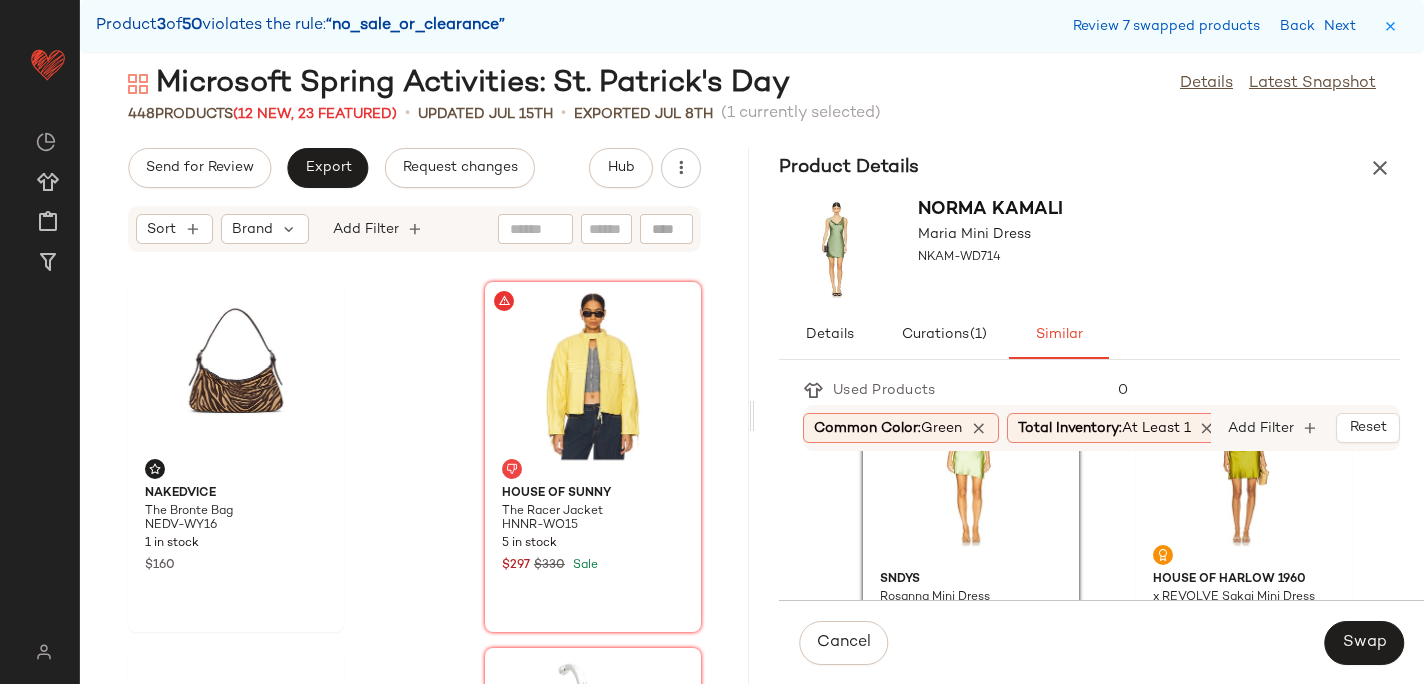 click on "Cancel   Swap" at bounding box center (1101, 642) 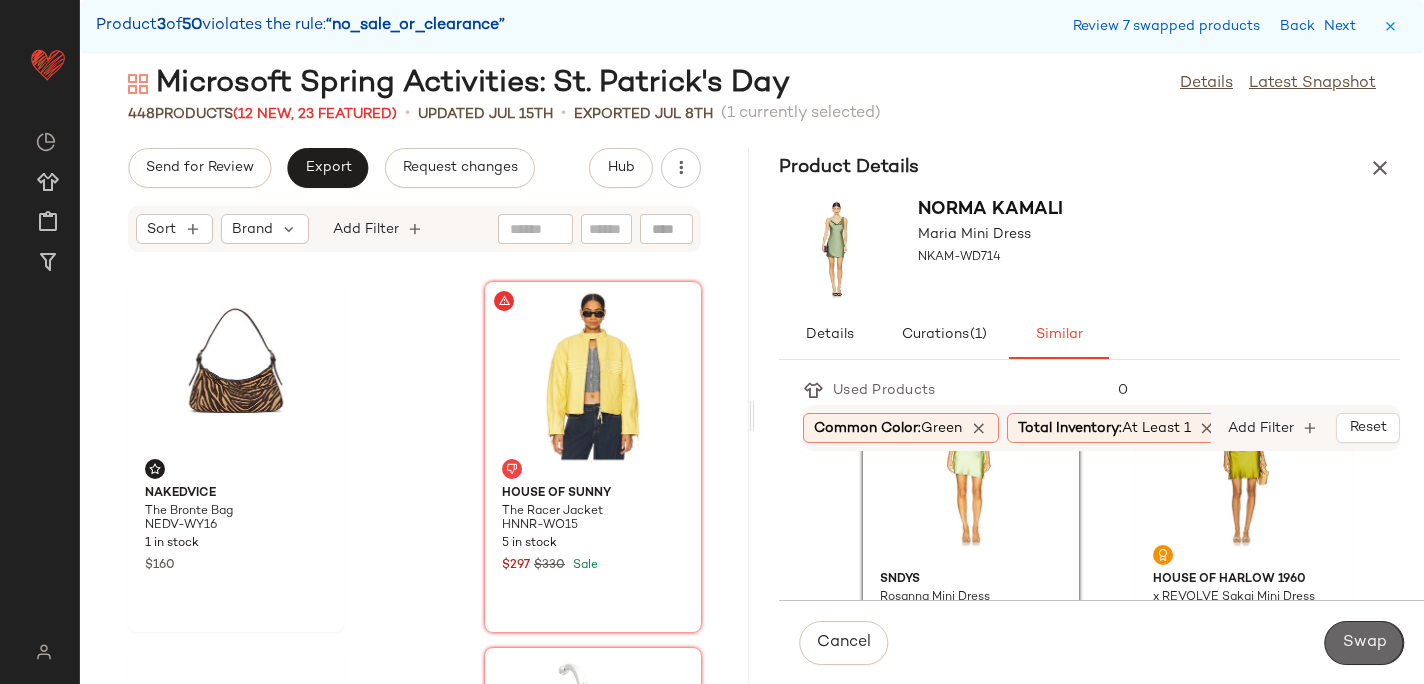 click on "Swap" 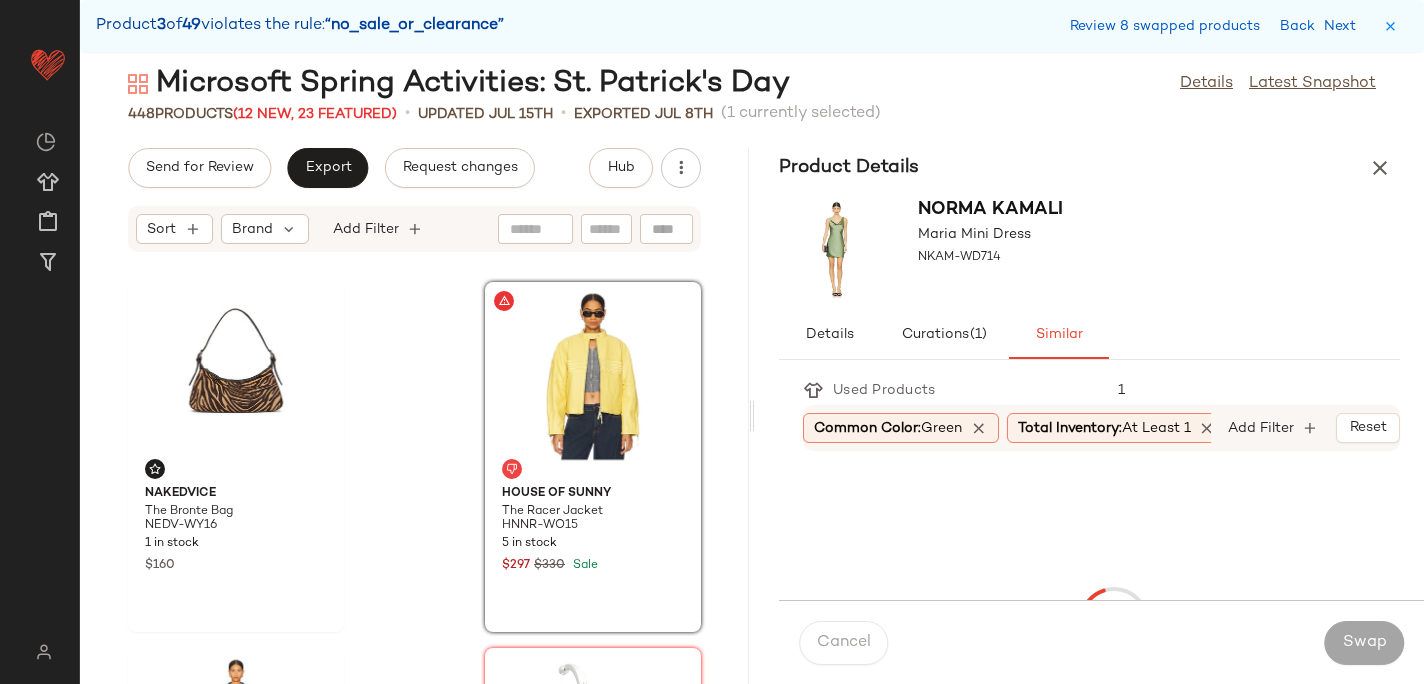 scroll, scrollTop: 24522, scrollLeft: 0, axis: vertical 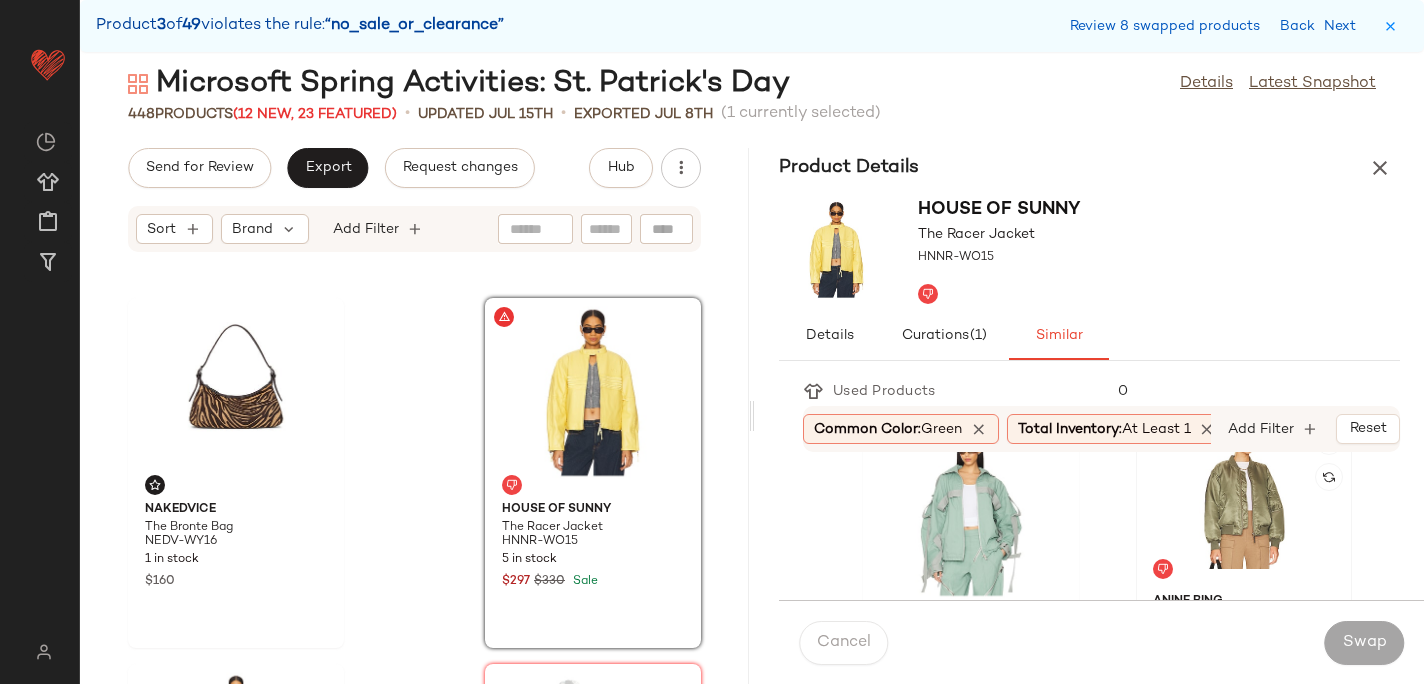 click 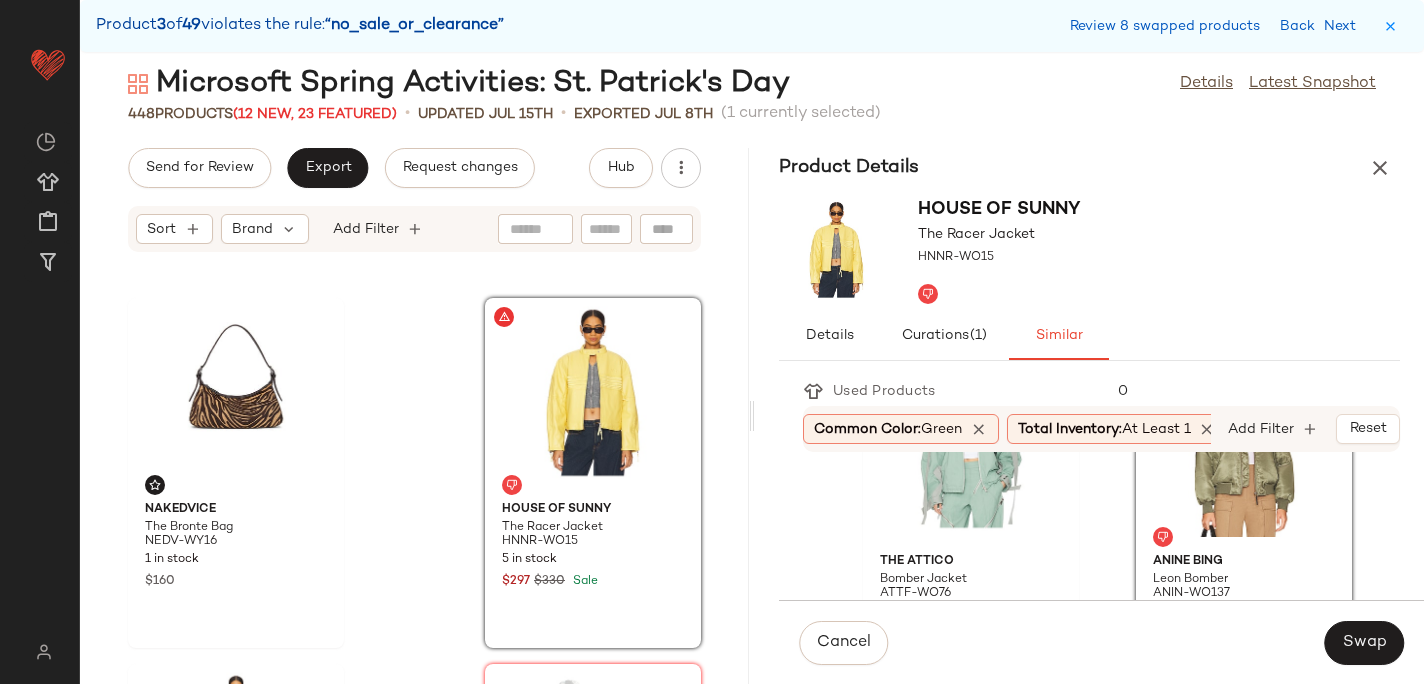 scroll, scrollTop: 133, scrollLeft: 0, axis: vertical 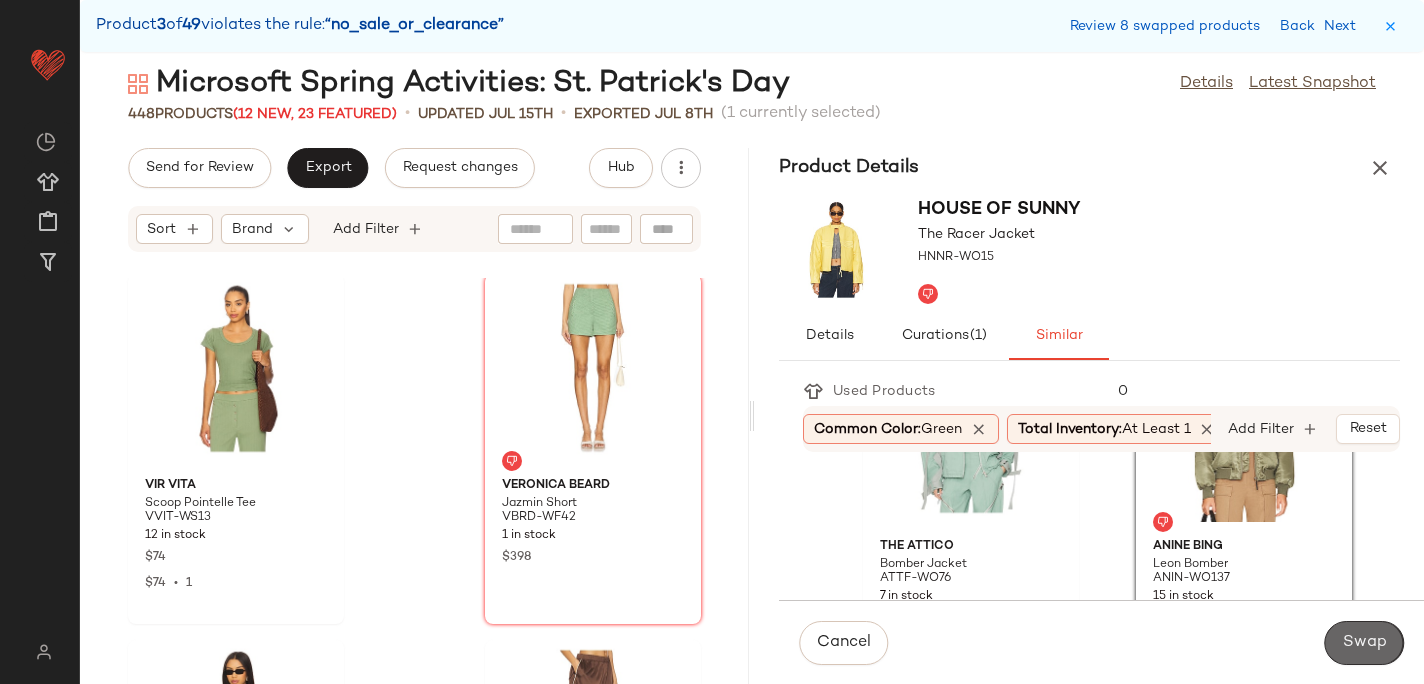 click on "Swap" at bounding box center [1364, 643] 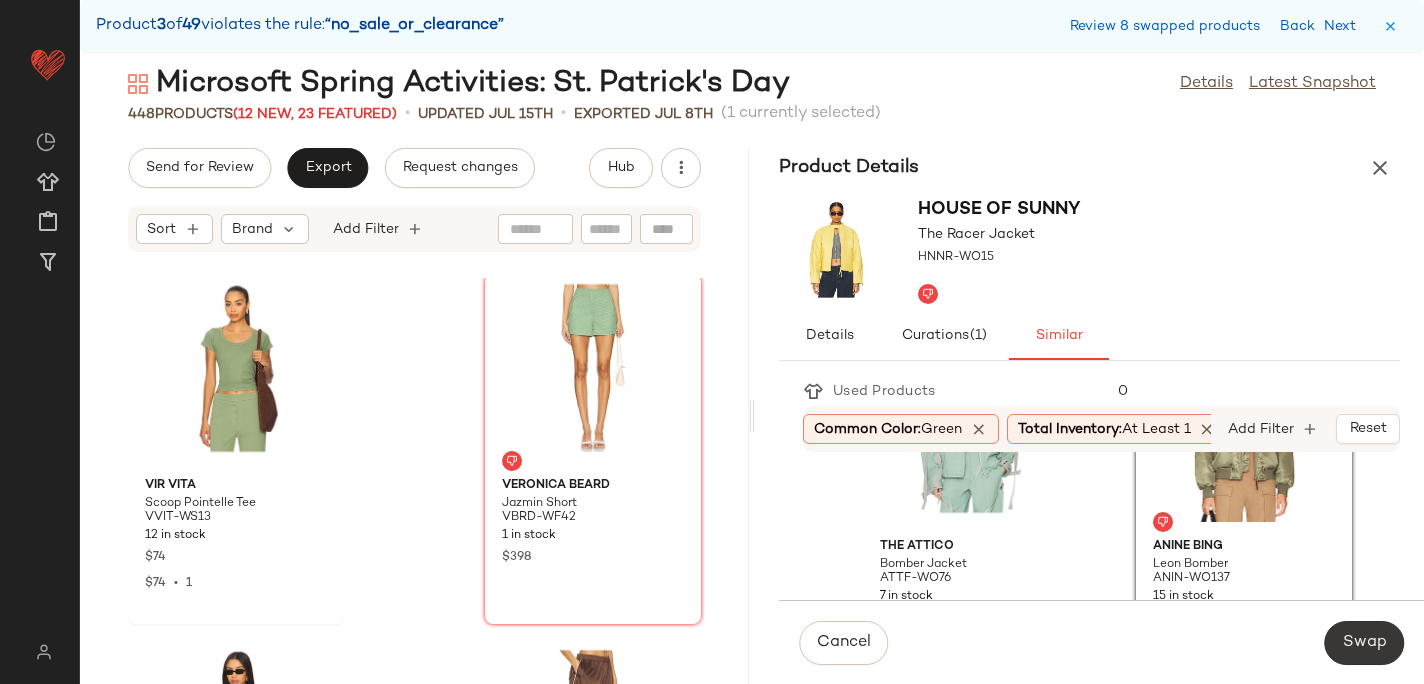scroll, scrollTop: 25986, scrollLeft: 0, axis: vertical 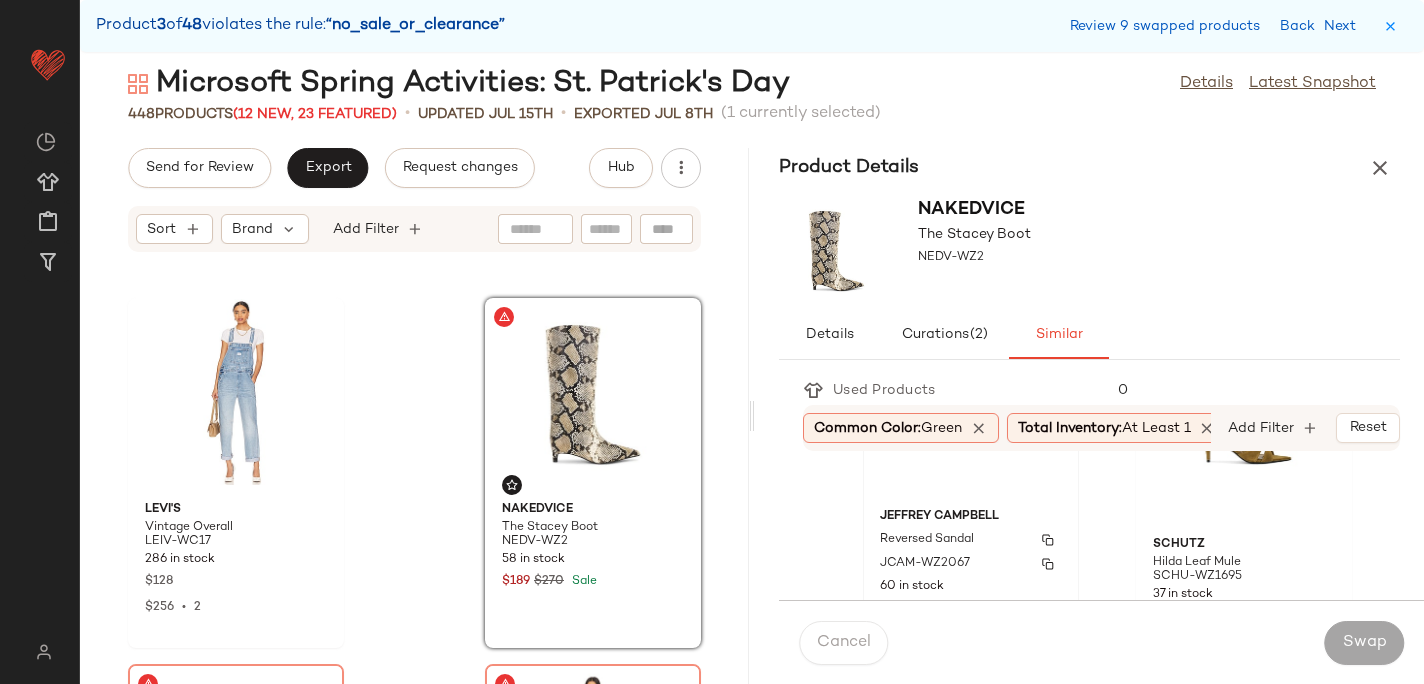 click on "Jeffrey Campbell Reversed Sandal JCAM-WZ2067 60 in stock $180" 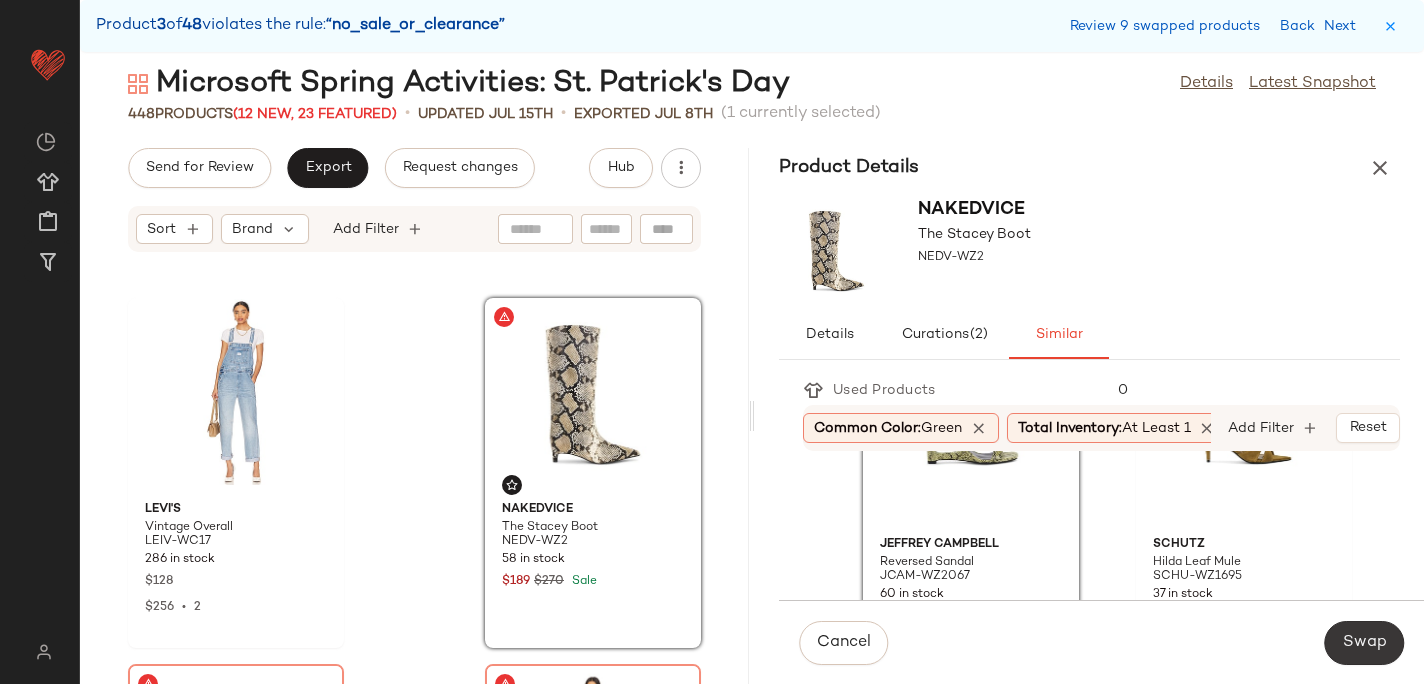 click on "Swap" 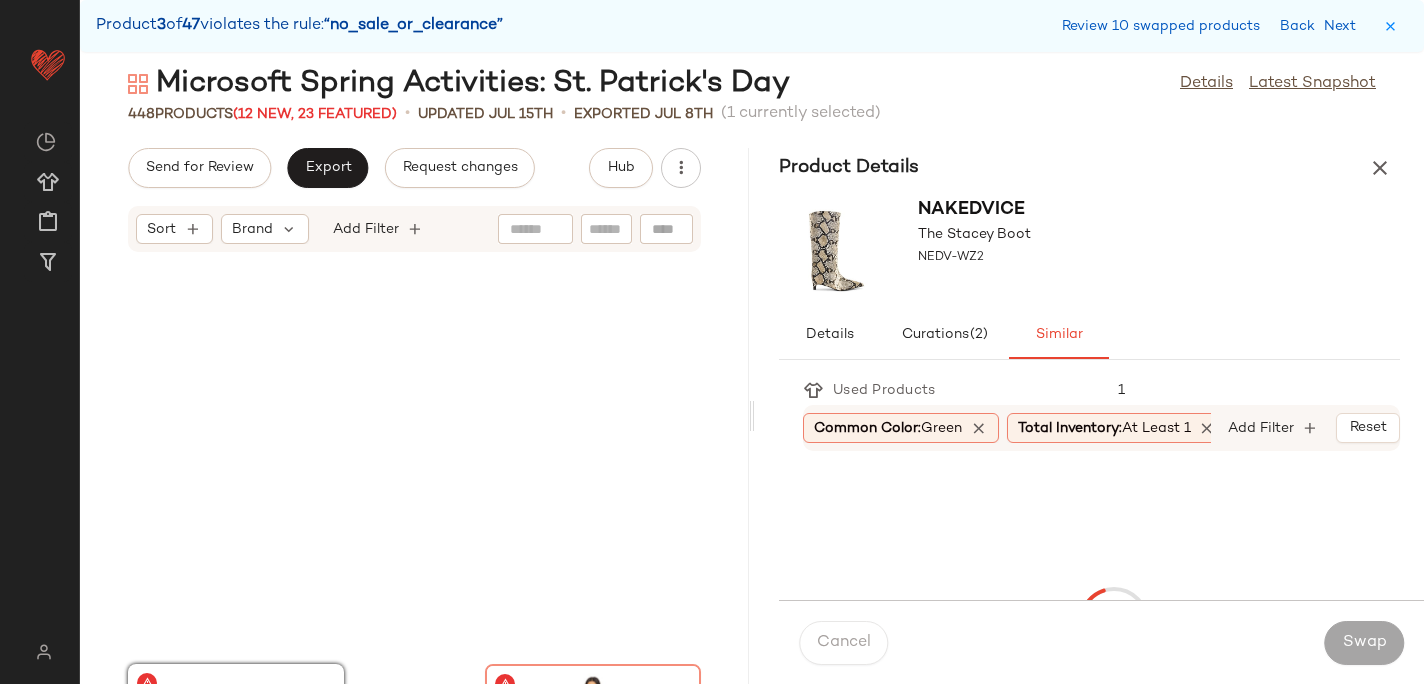 scroll, scrollTop: 26352, scrollLeft: 0, axis: vertical 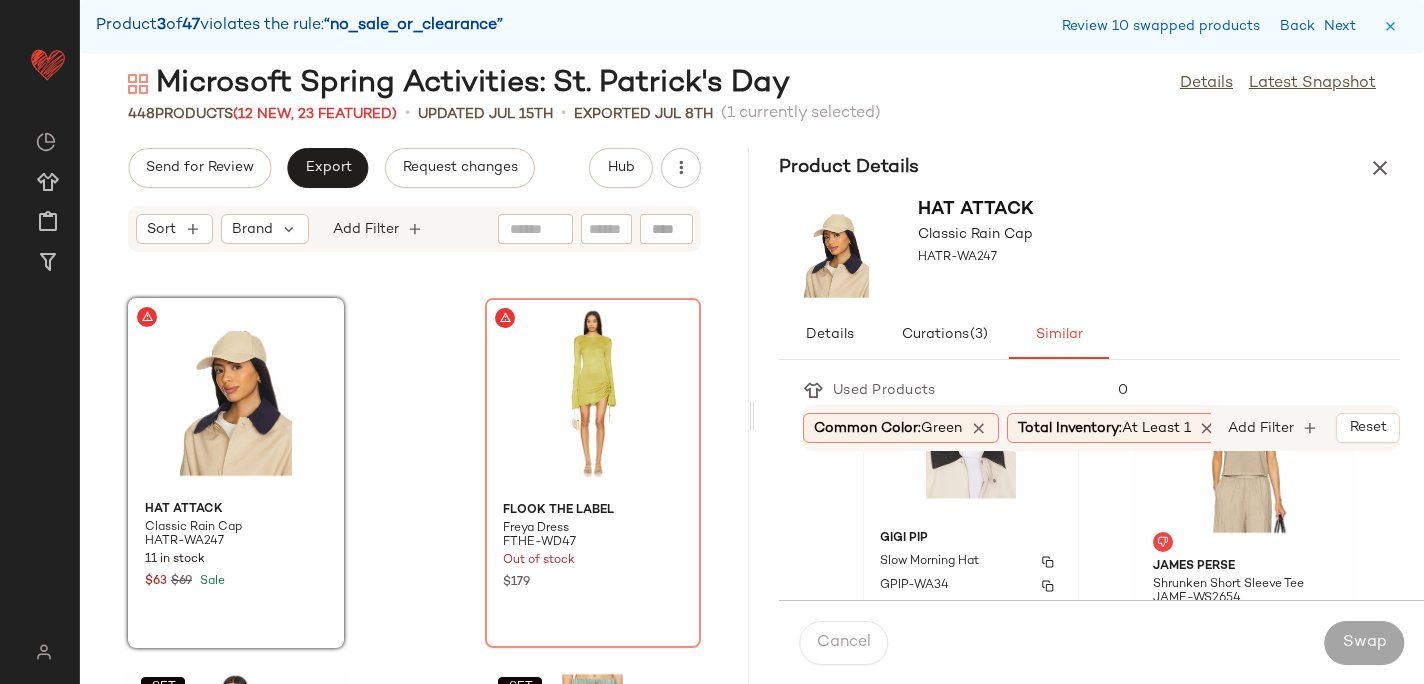 click 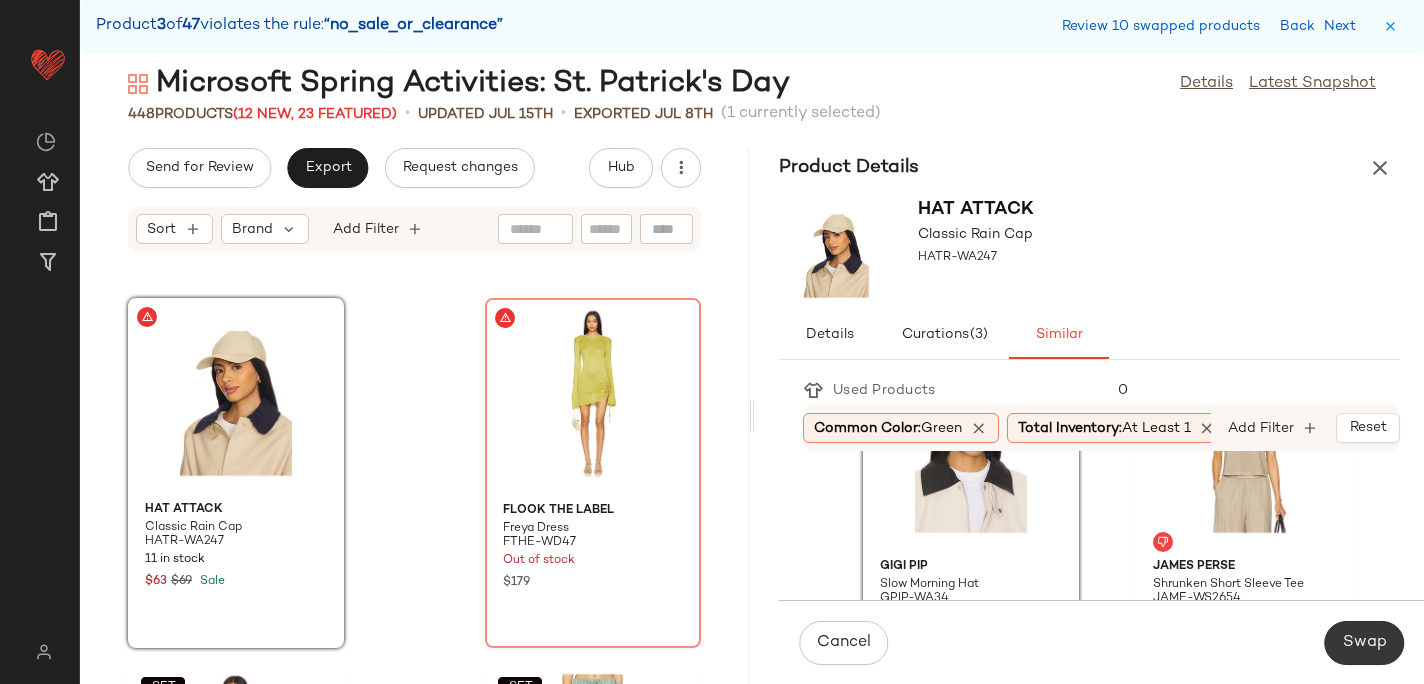 click on "Swap" 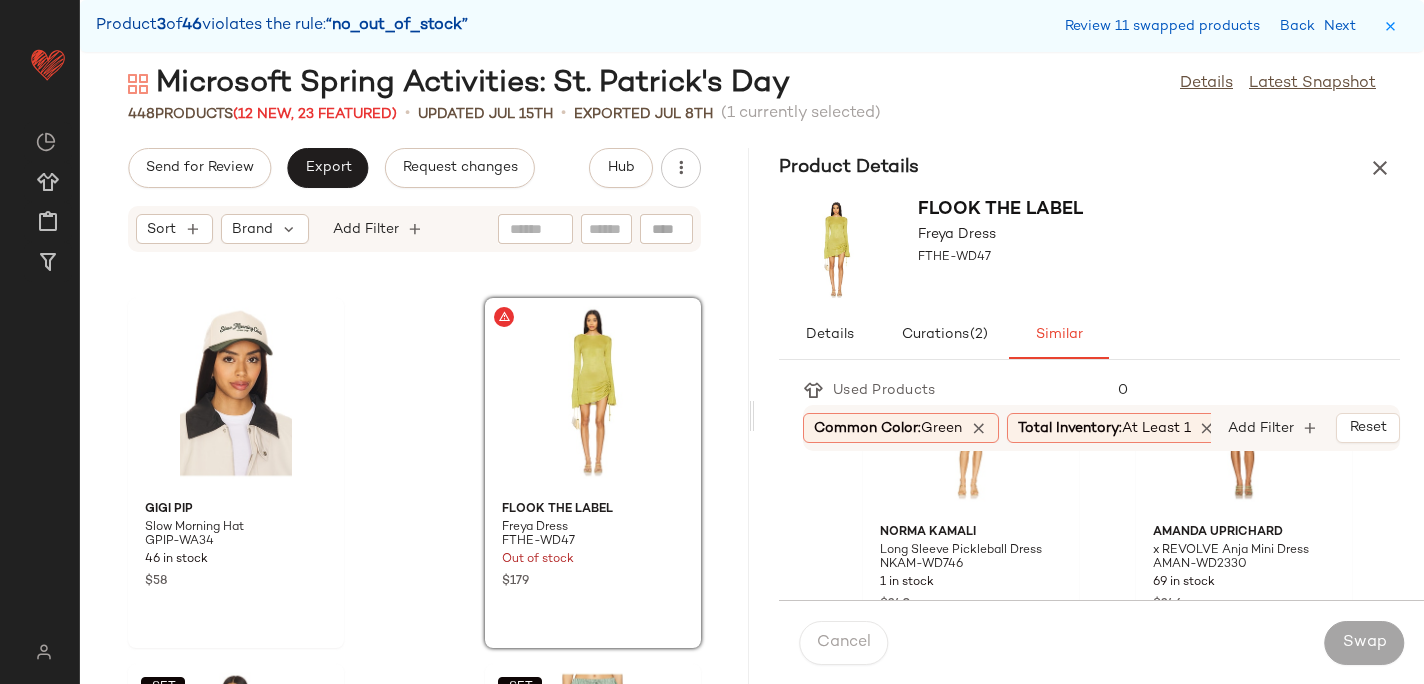 scroll, scrollTop: 142, scrollLeft: 0, axis: vertical 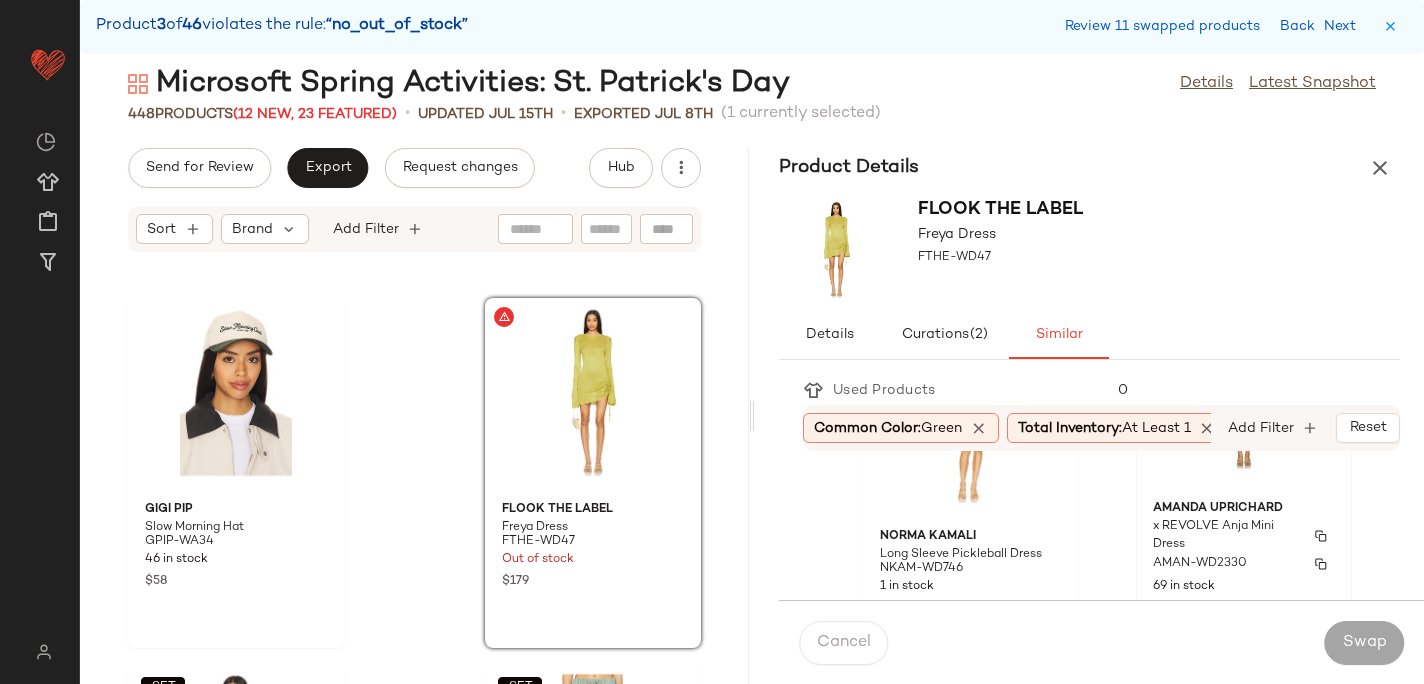 click on "x REVOLVE Anja Mini Dress" at bounding box center (1226, 536) 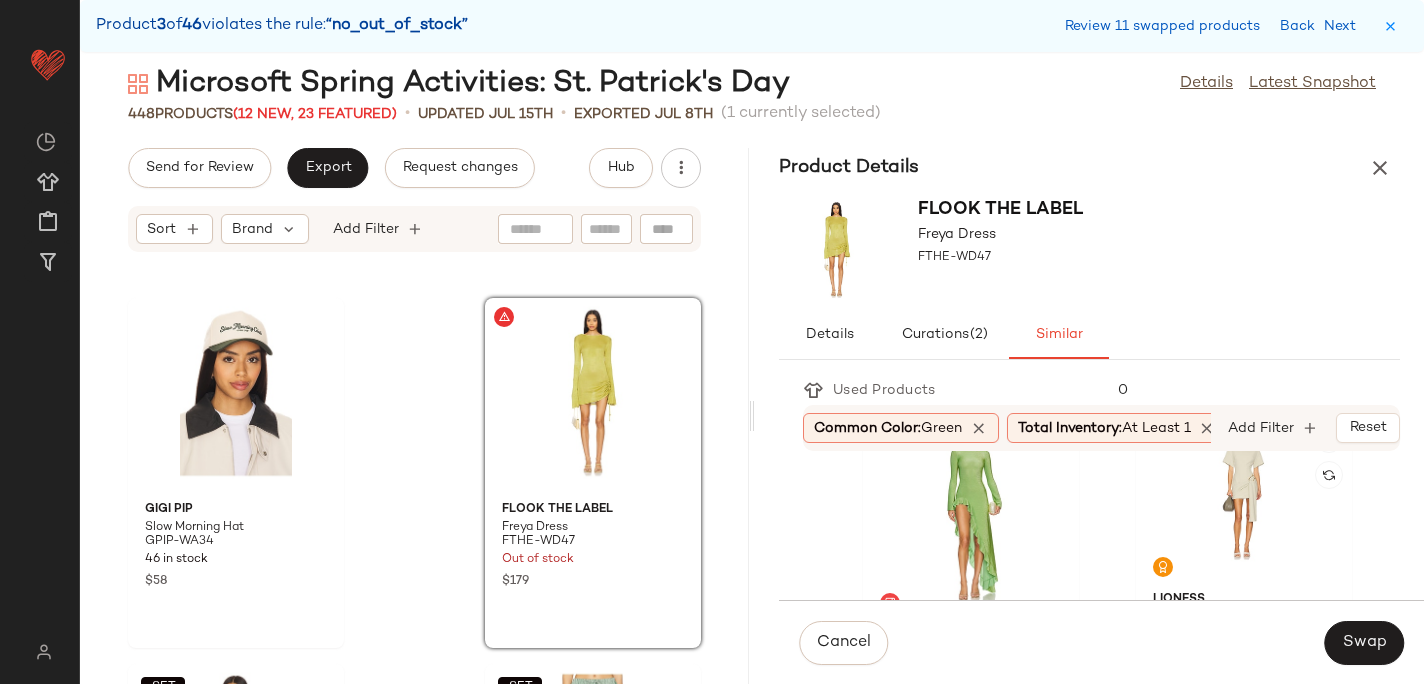 scroll, scrollTop: 413, scrollLeft: 0, axis: vertical 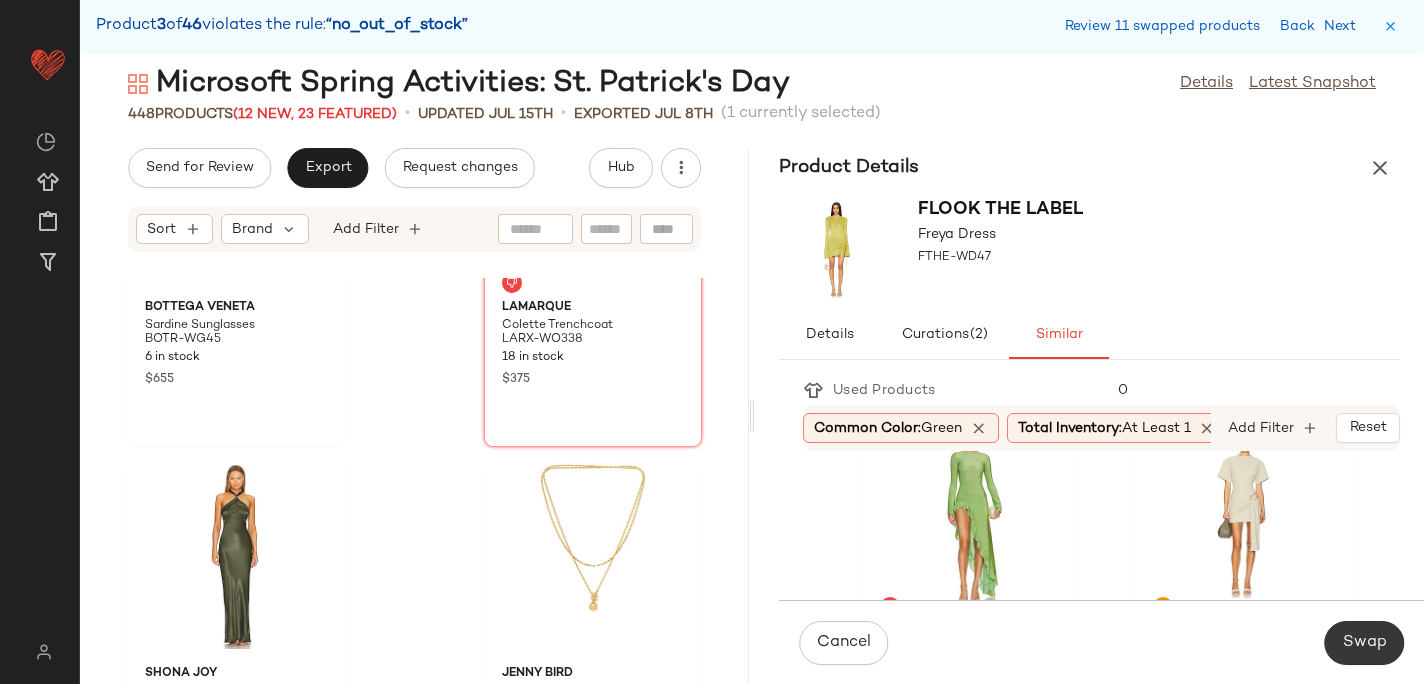 click on "Swap" 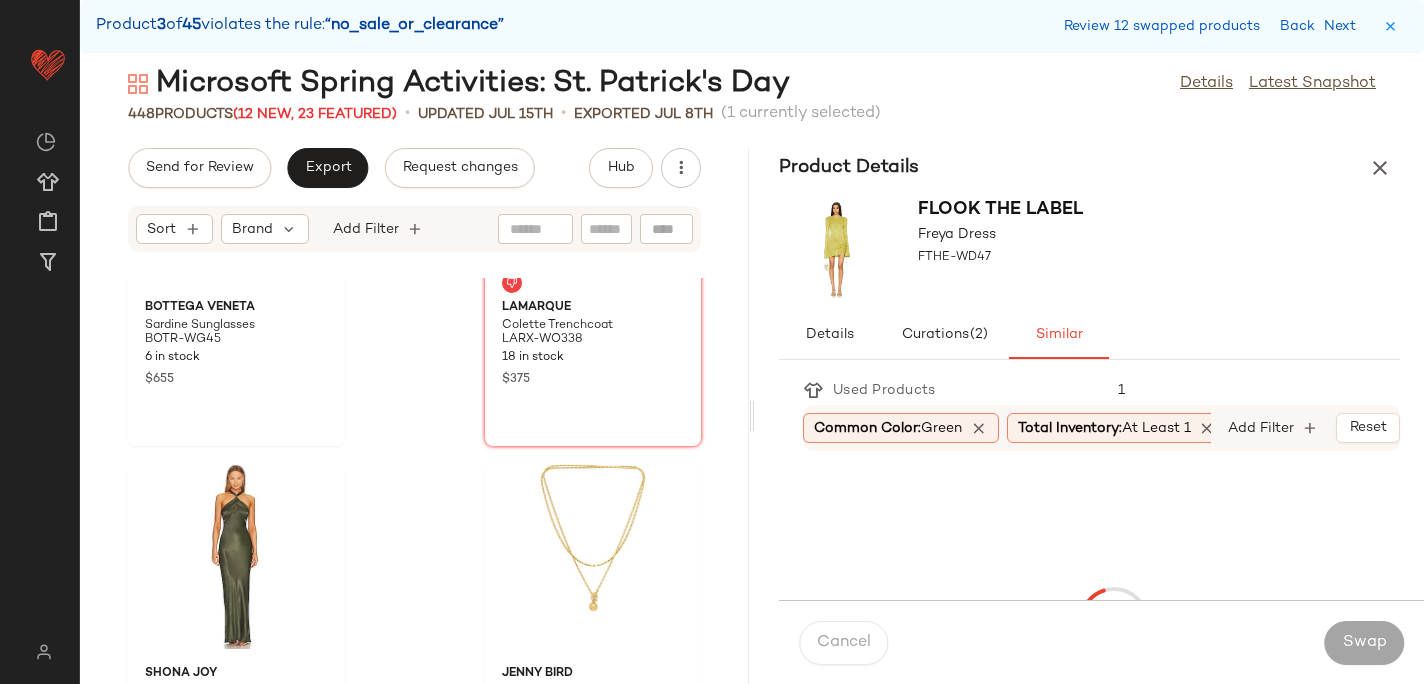 scroll, scrollTop: 28182, scrollLeft: 0, axis: vertical 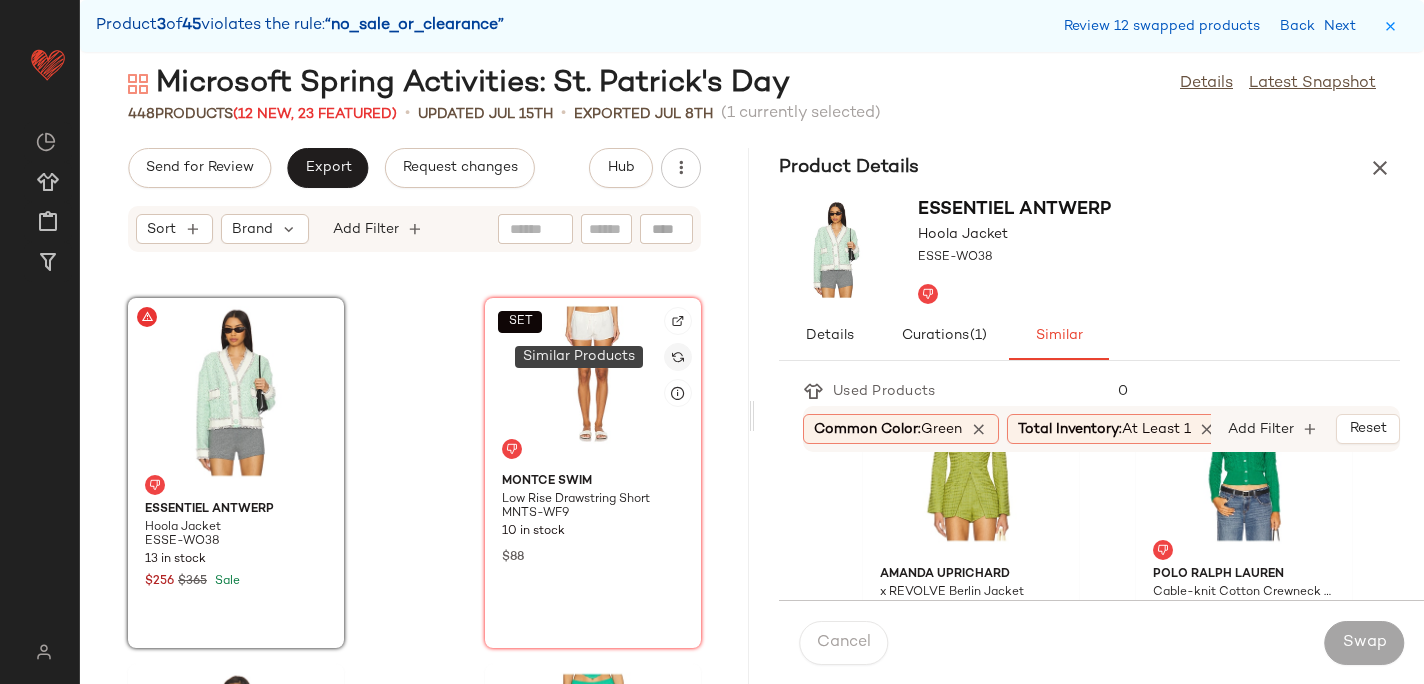 click 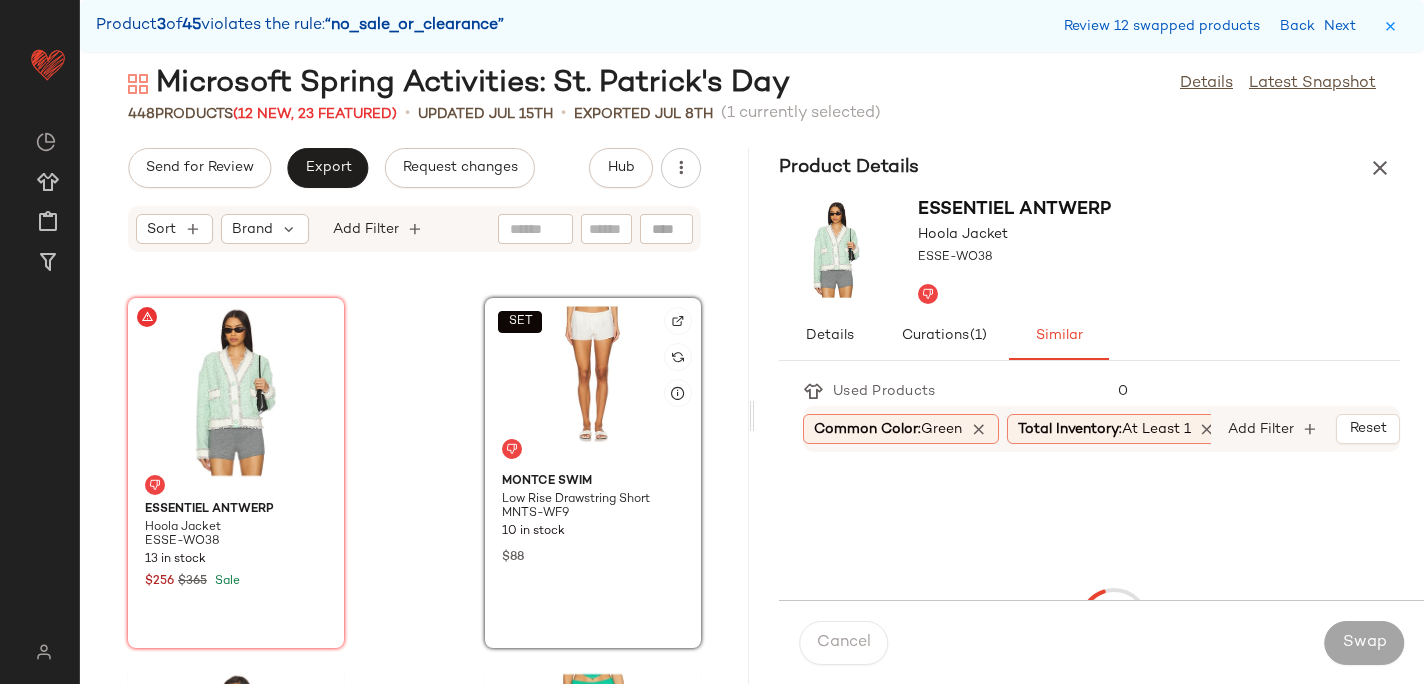 click on "SET" 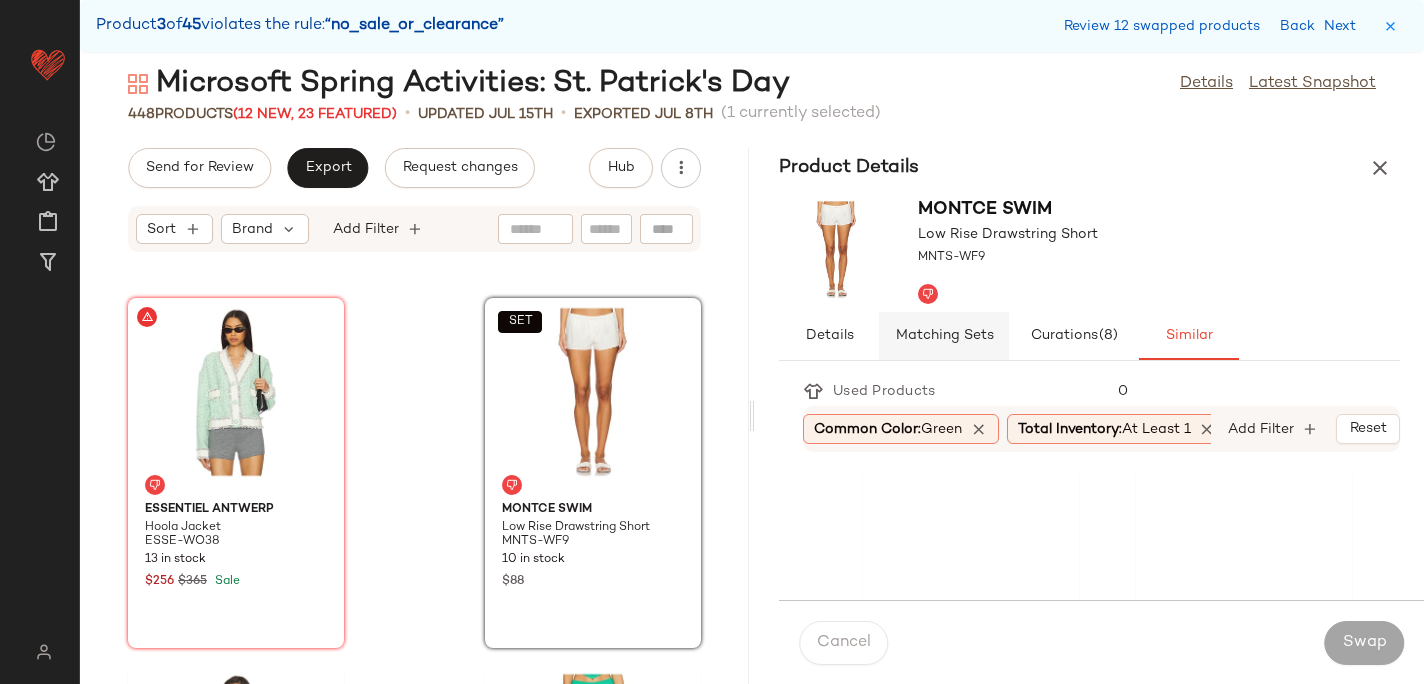 click on "Matching Sets" 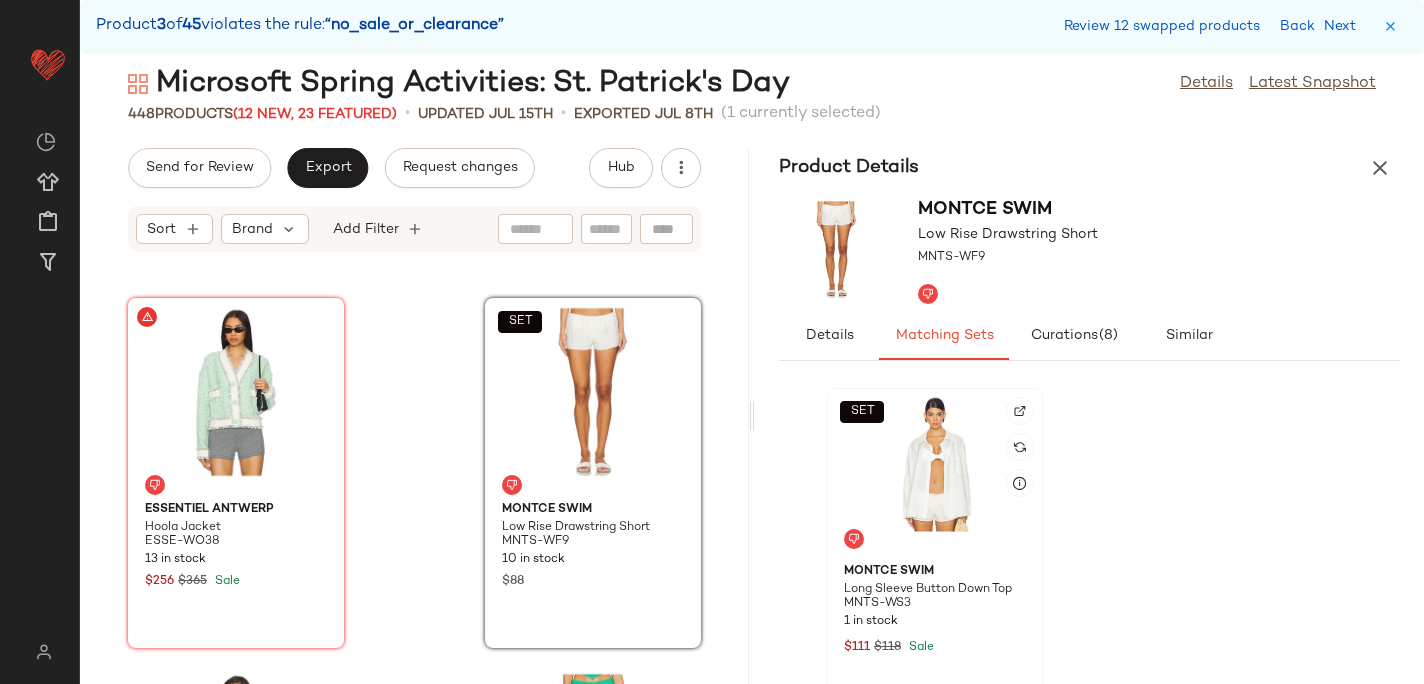scroll, scrollTop: 0, scrollLeft: 0, axis: both 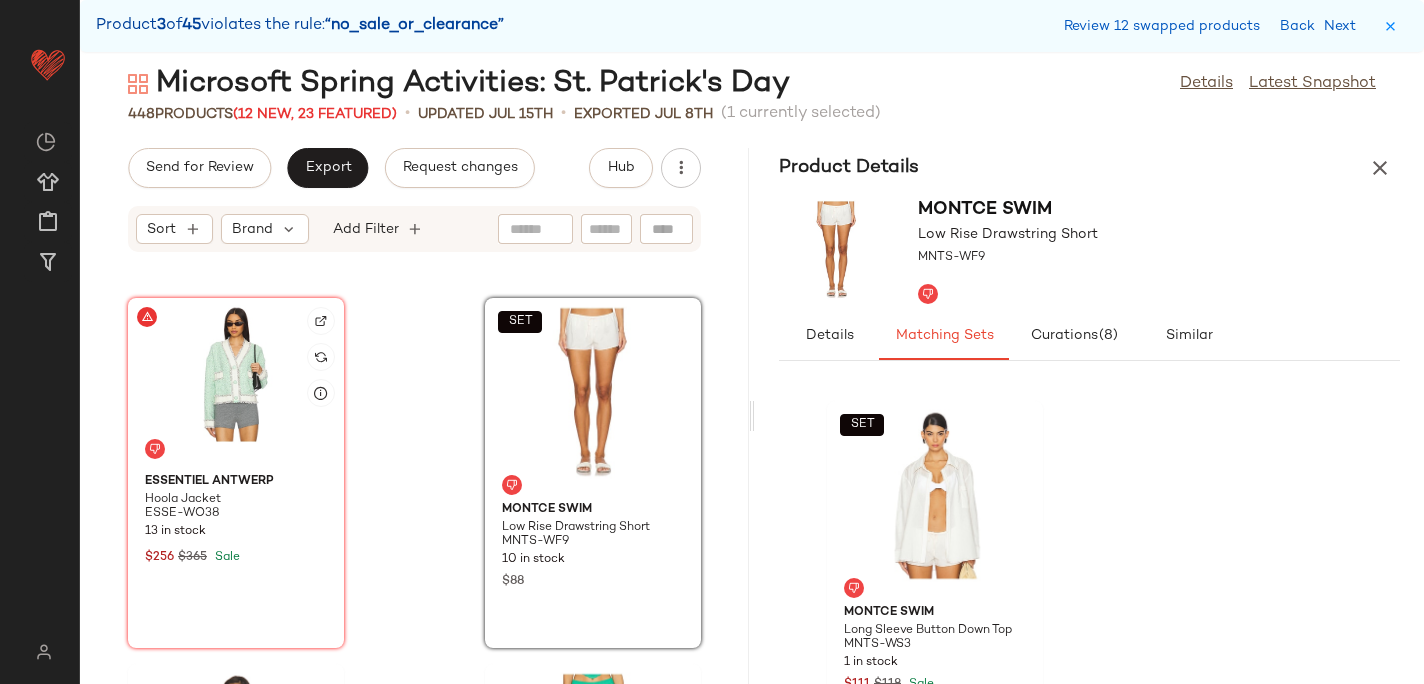 click on "Essentiel Antwerp Hoola Jacket ESSE-WO38 13 in stock $256 $365 Sale" 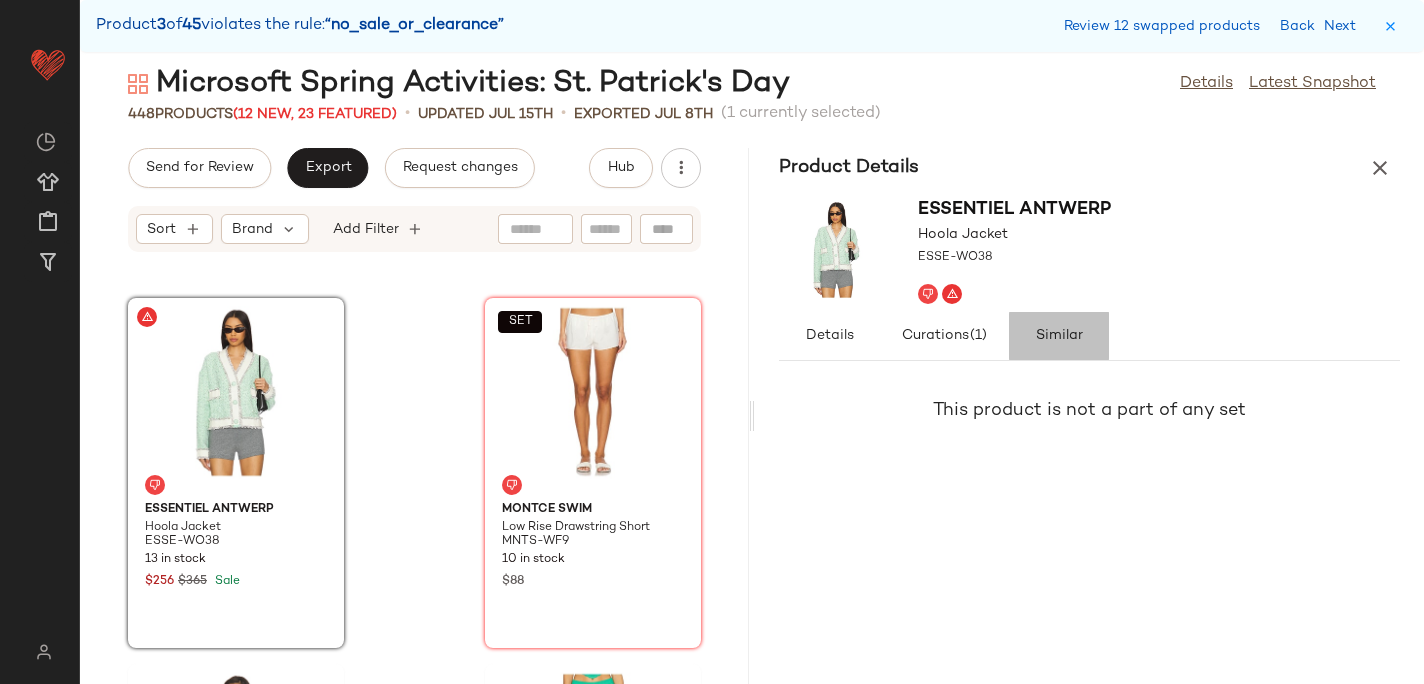 click on "Similar" 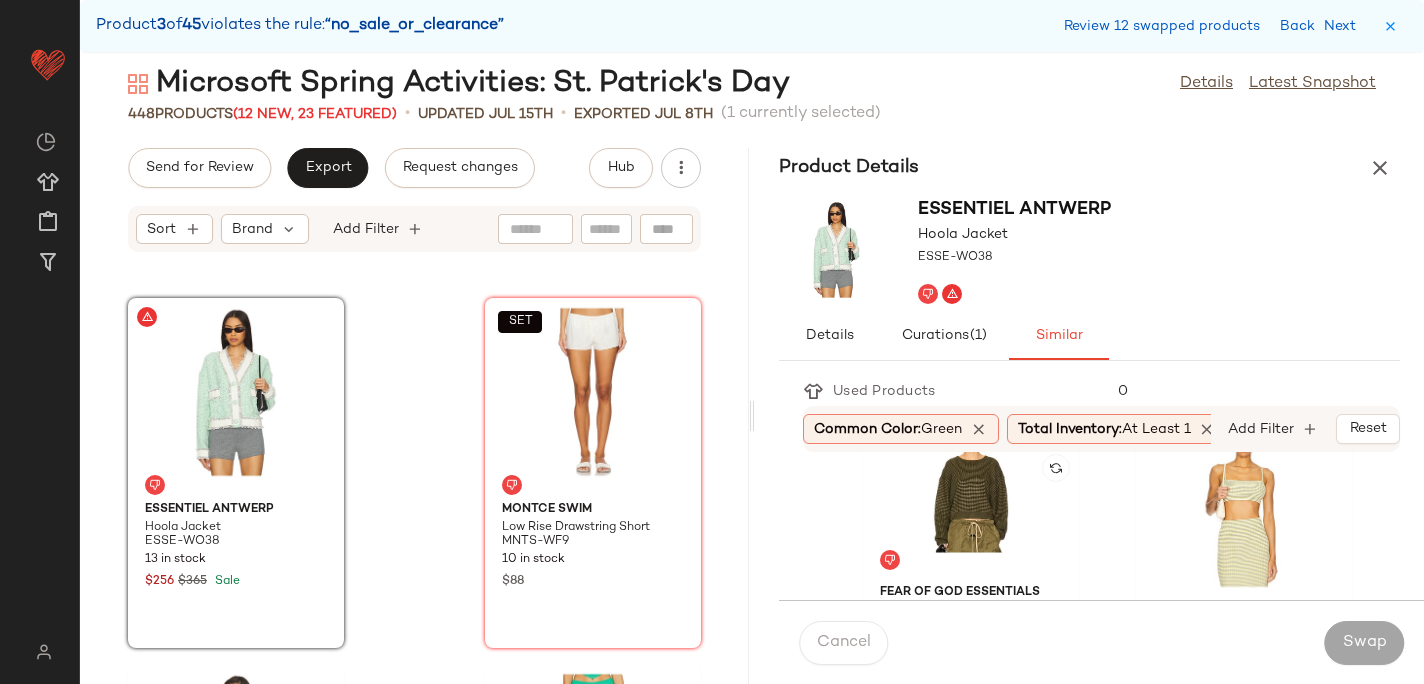 scroll, scrollTop: 2986, scrollLeft: 0, axis: vertical 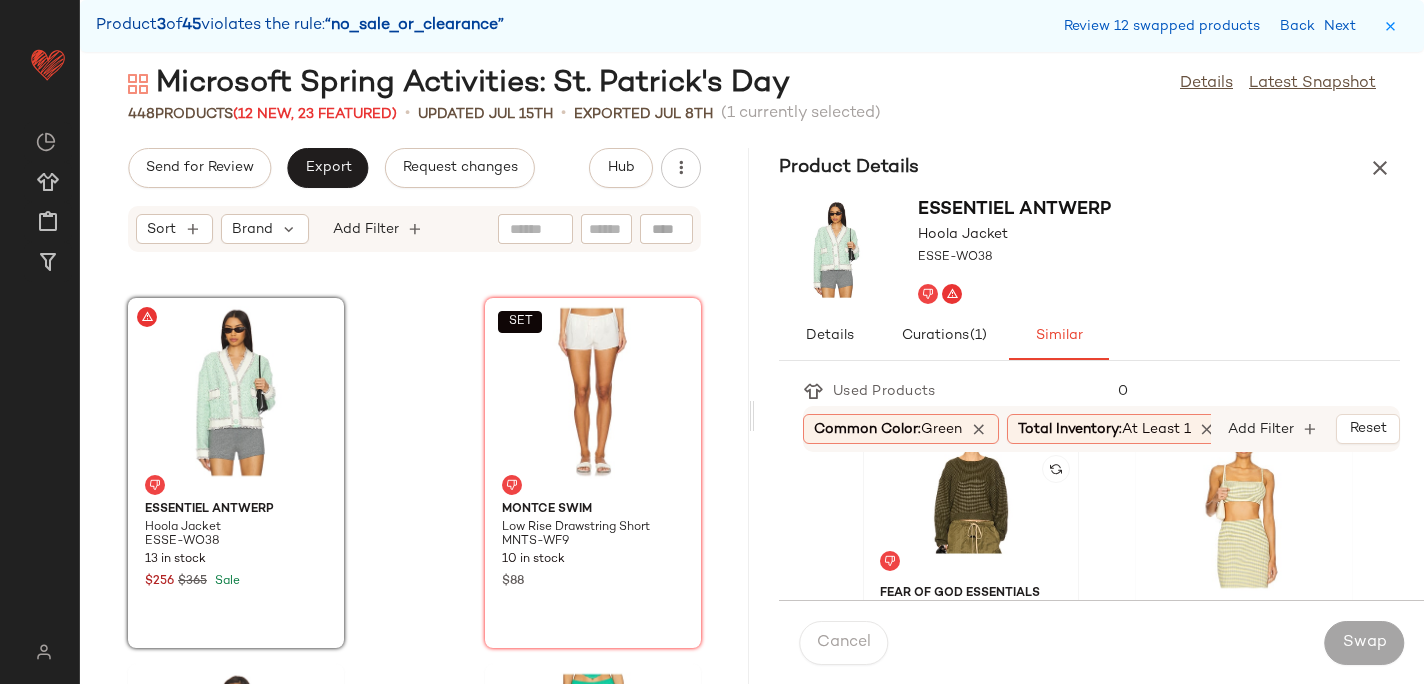 click 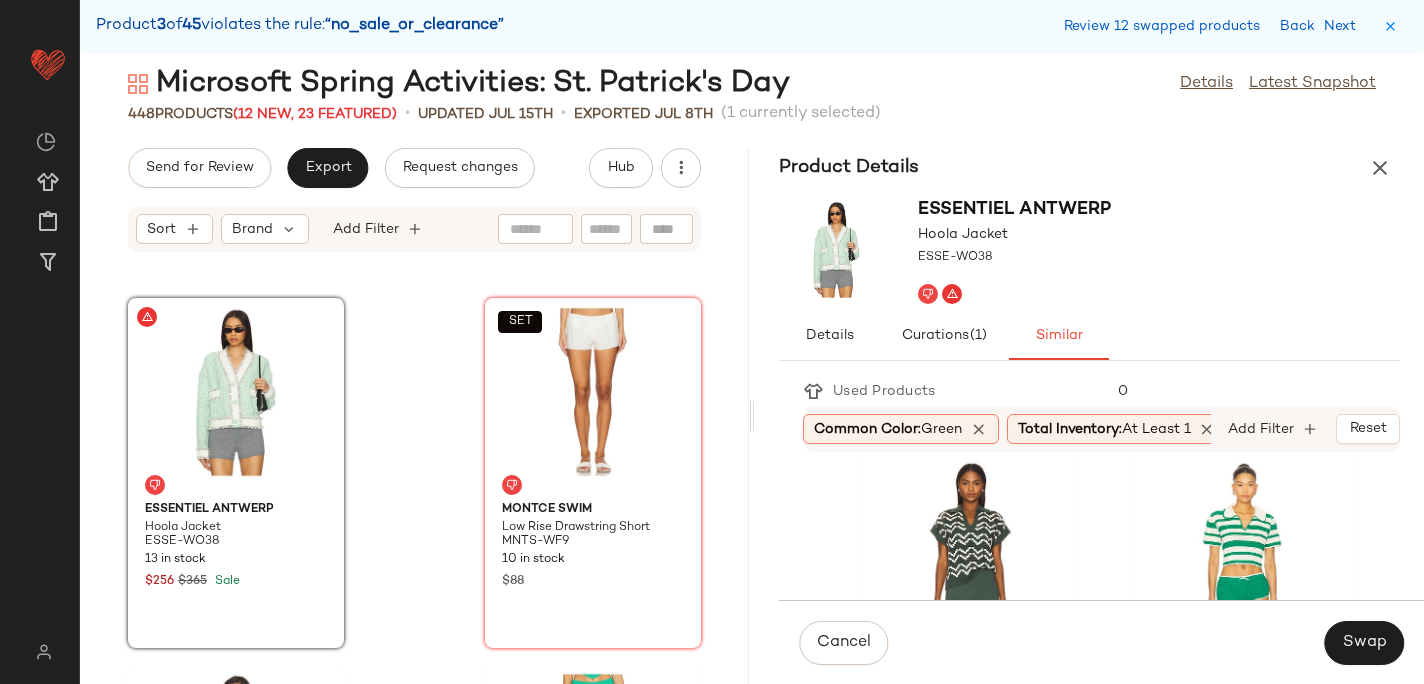 scroll, scrollTop: 4044, scrollLeft: 0, axis: vertical 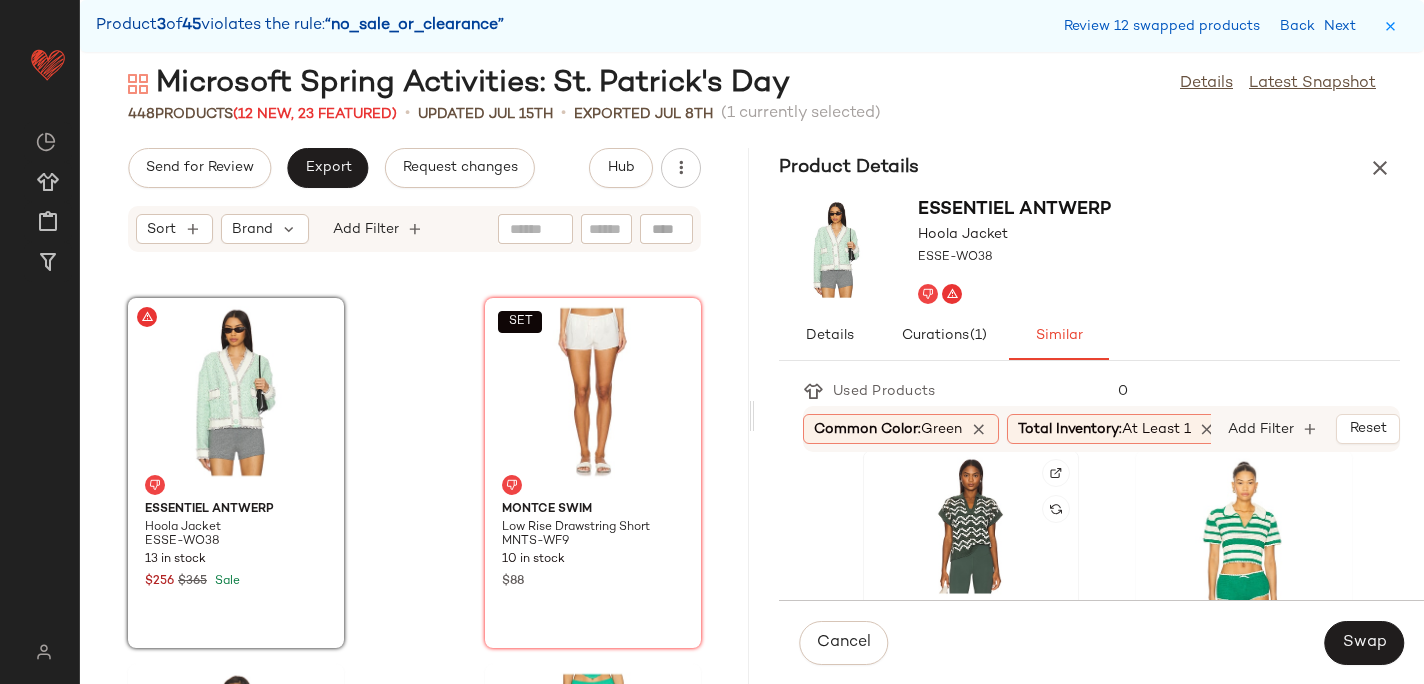 click 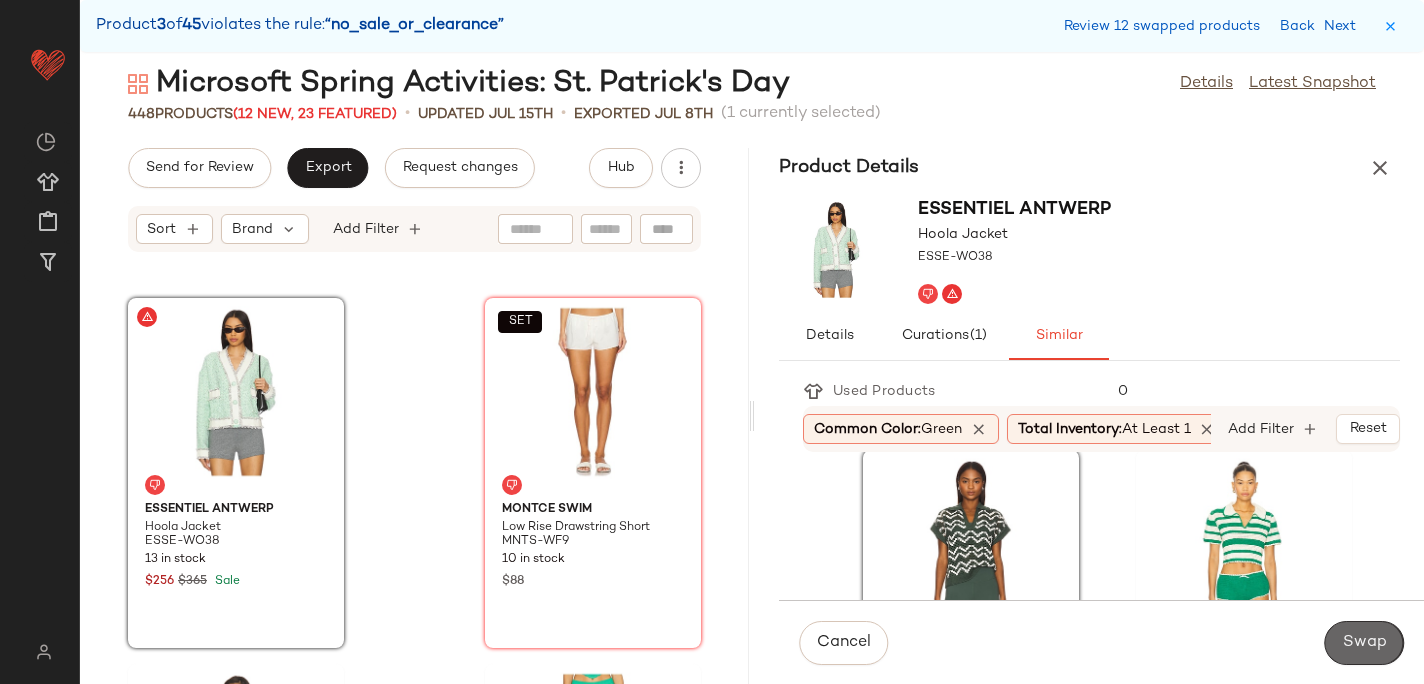 click on "Swap" 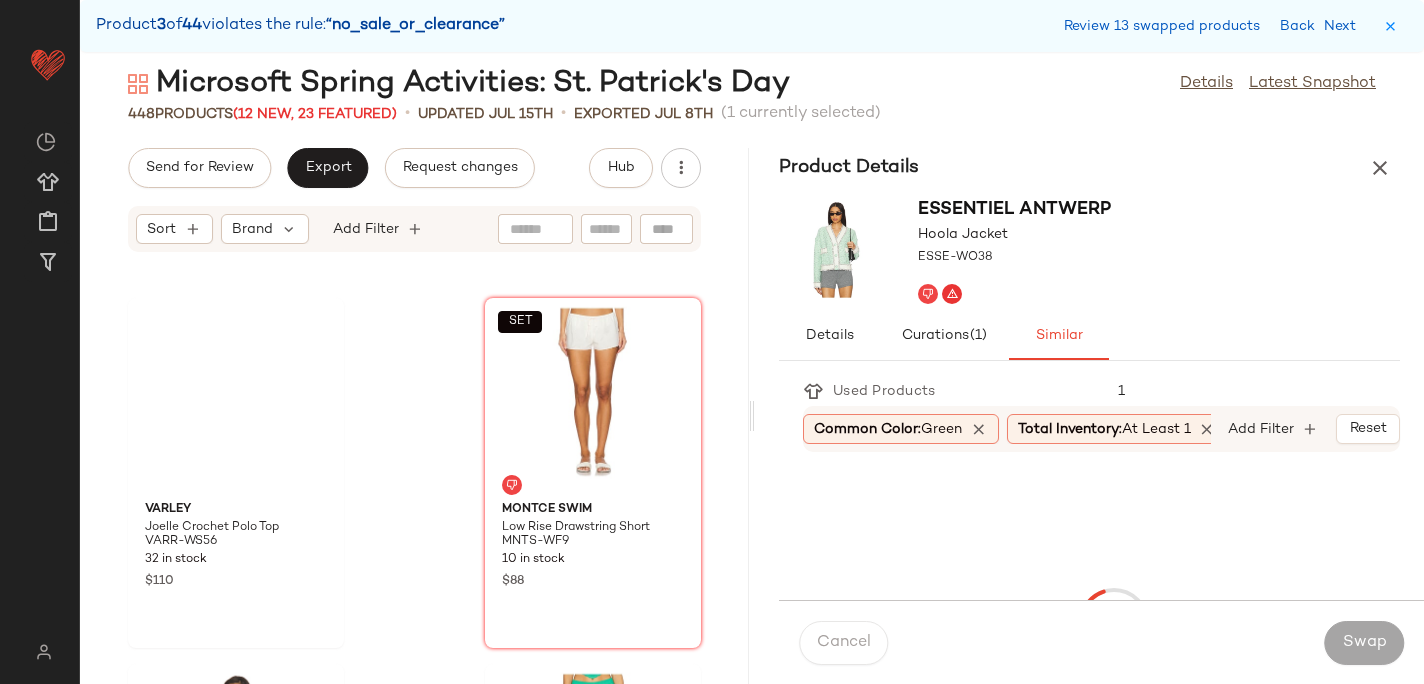 scroll, scrollTop: 29646, scrollLeft: 0, axis: vertical 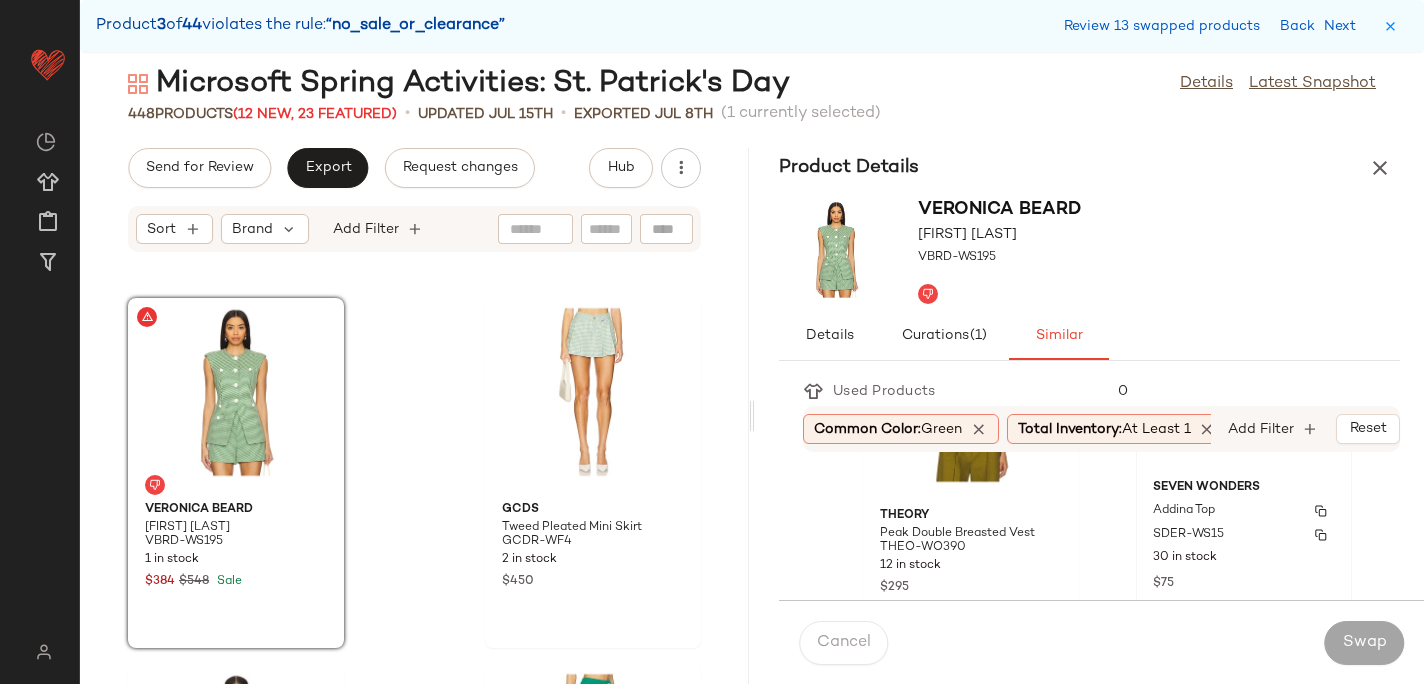 click on "Addina Top" at bounding box center [1184, 511] 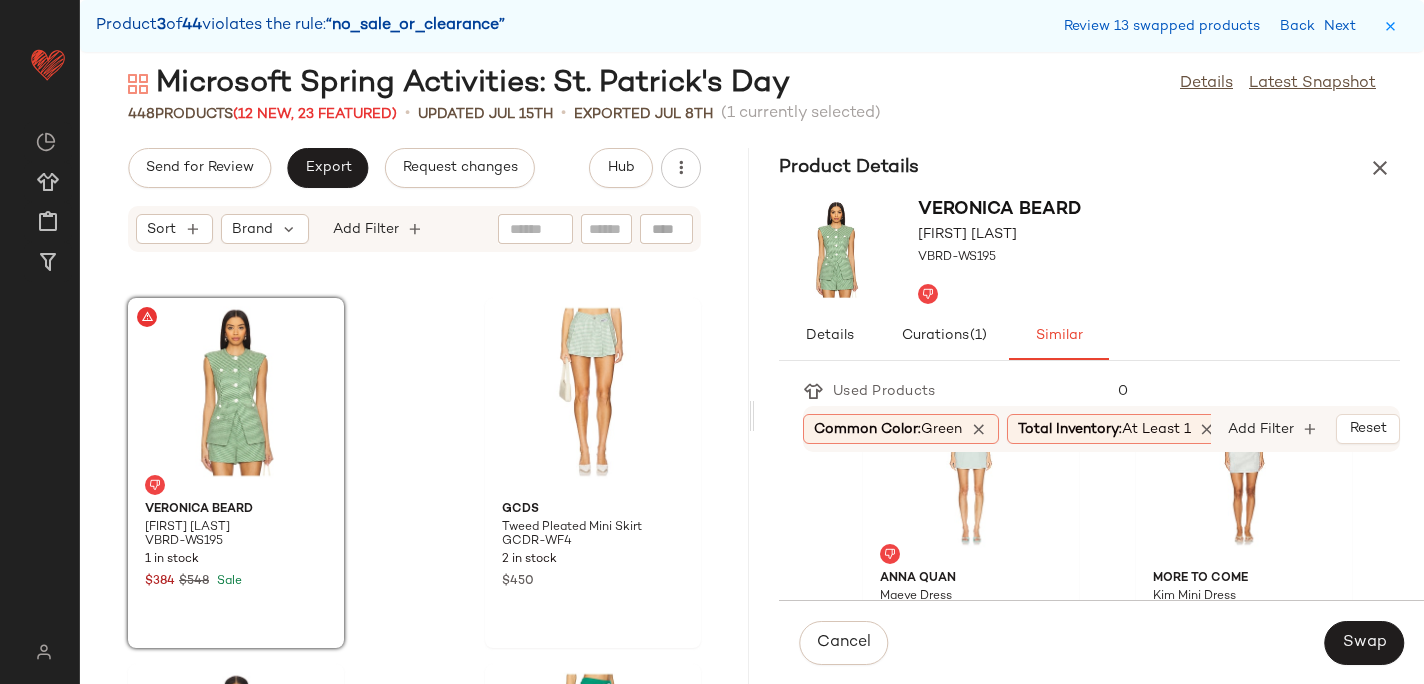 scroll, scrollTop: 1933, scrollLeft: 0, axis: vertical 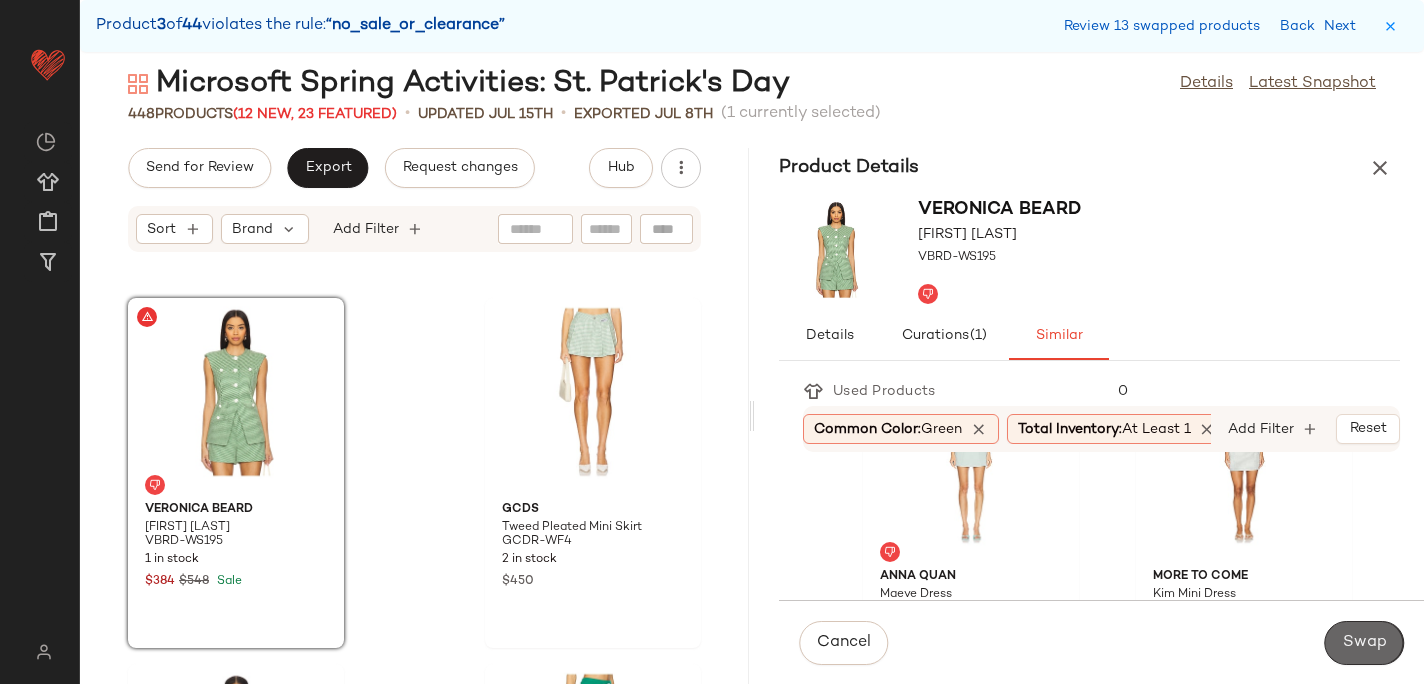 click on "Swap" 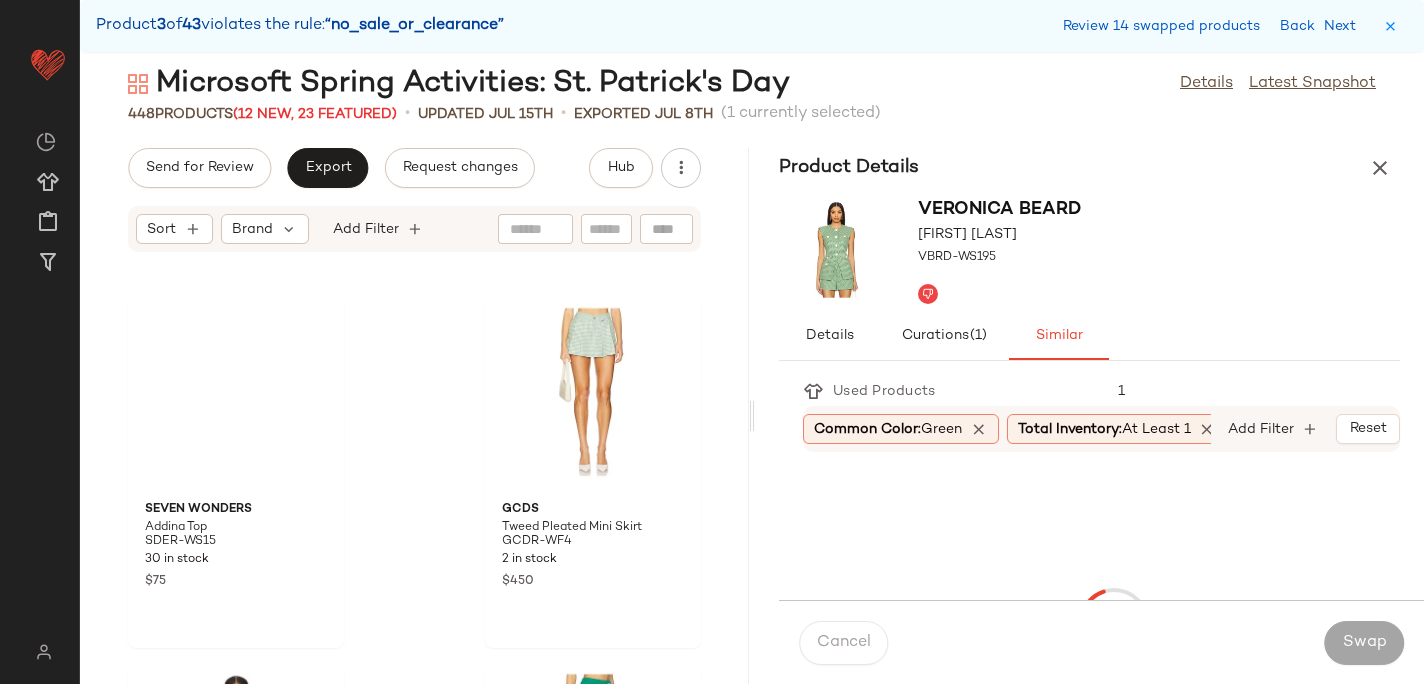 scroll, scrollTop: 33306, scrollLeft: 0, axis: vertical 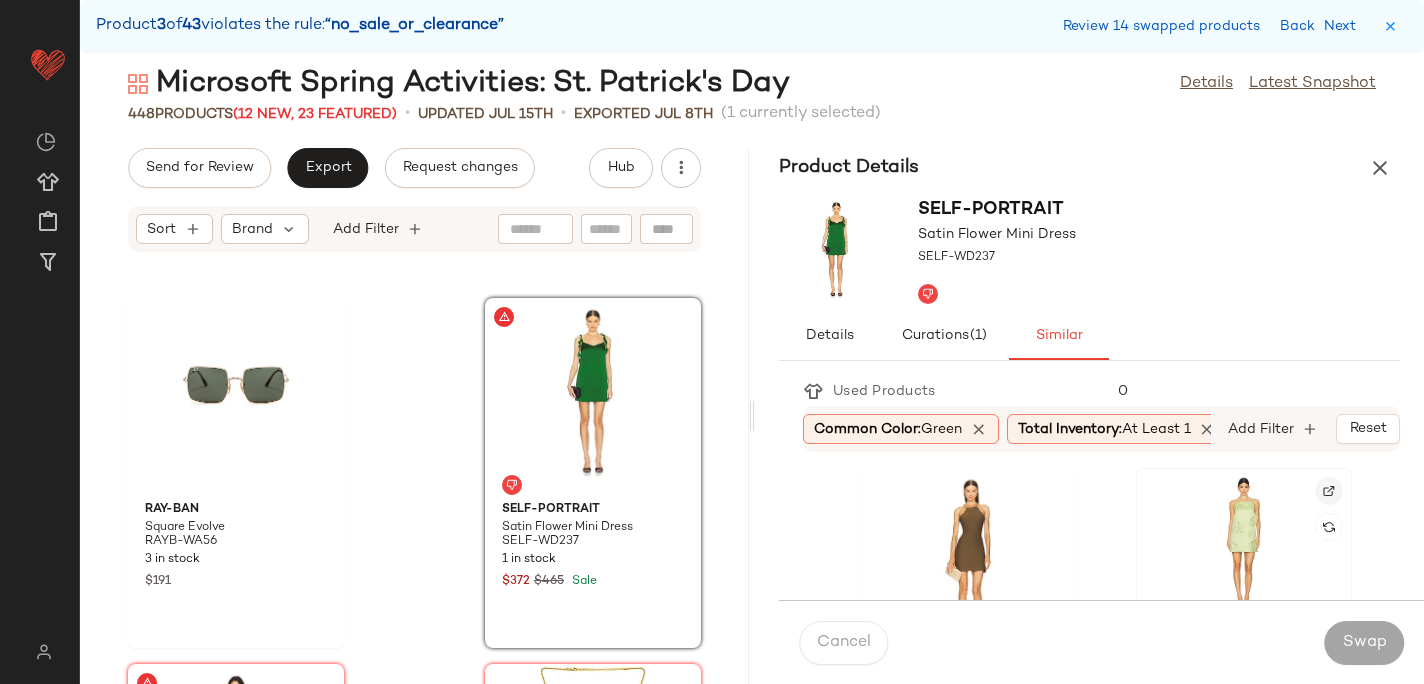 click 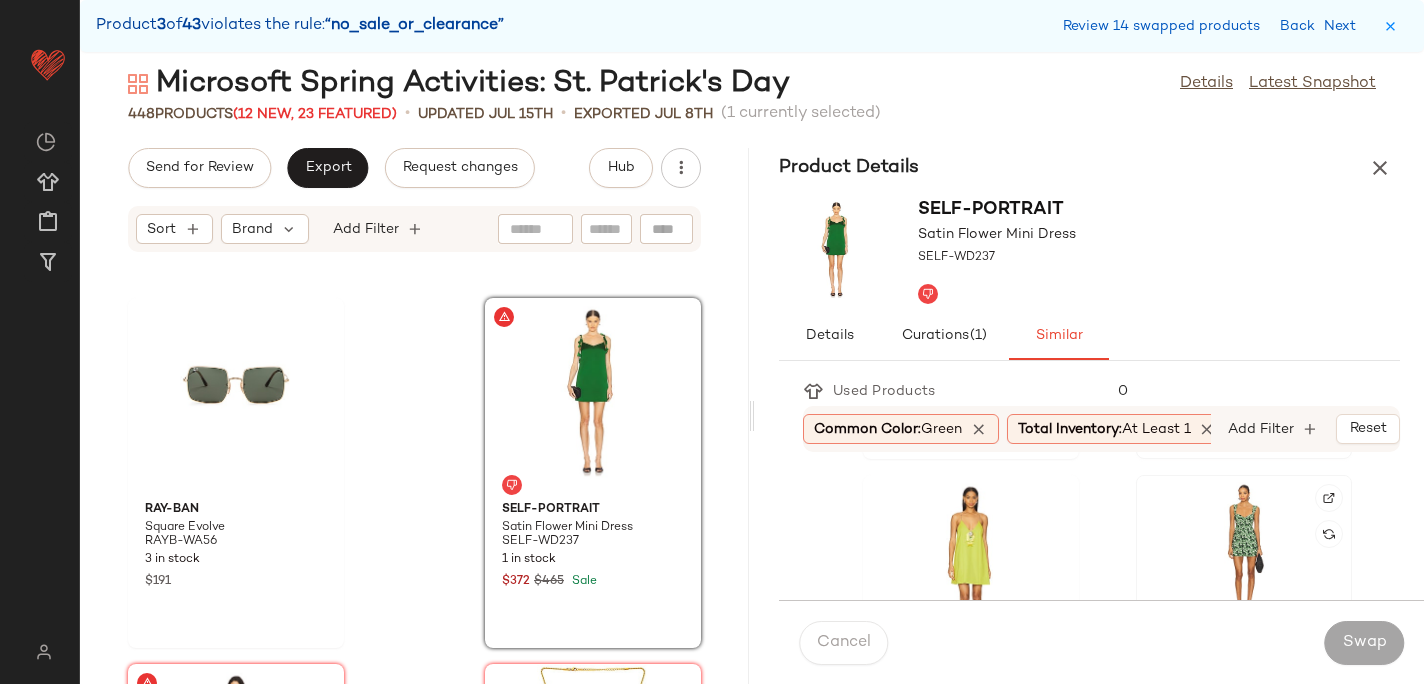 scroll, scrollTop: 355, scrollLeft: 0, axis: vertical 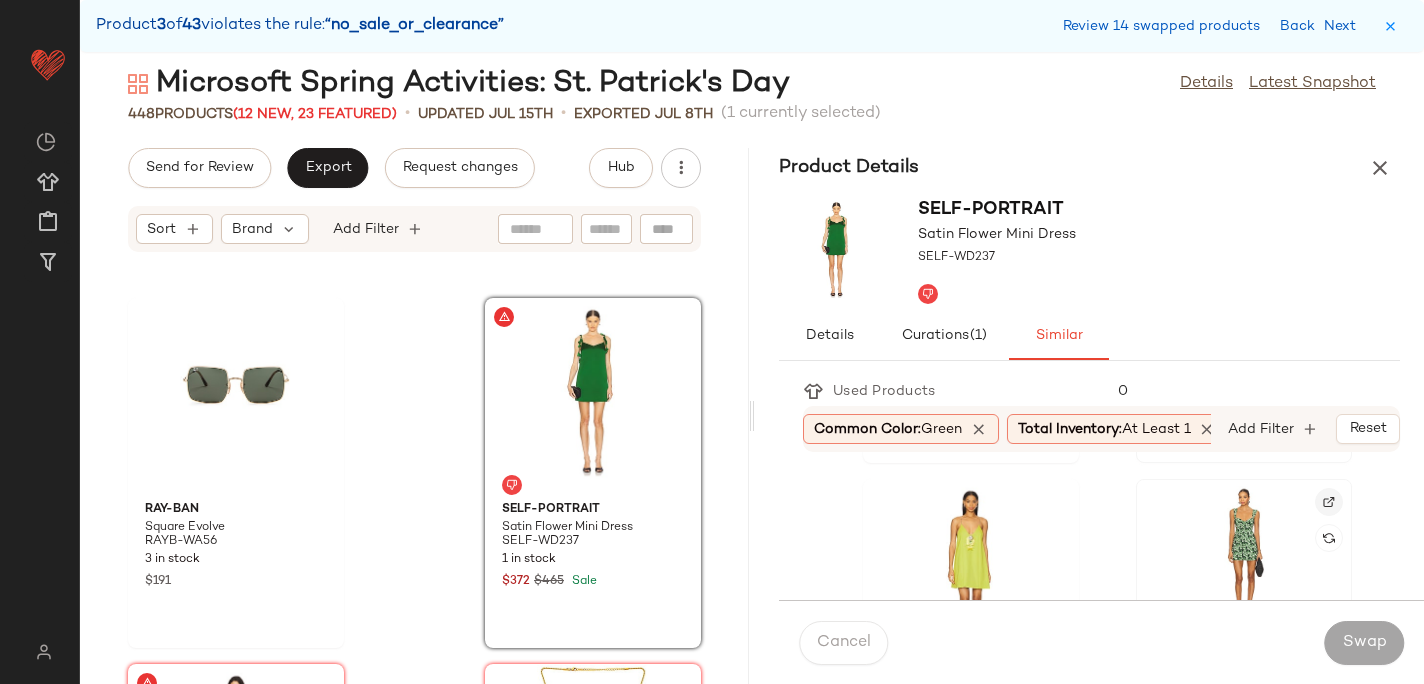 click 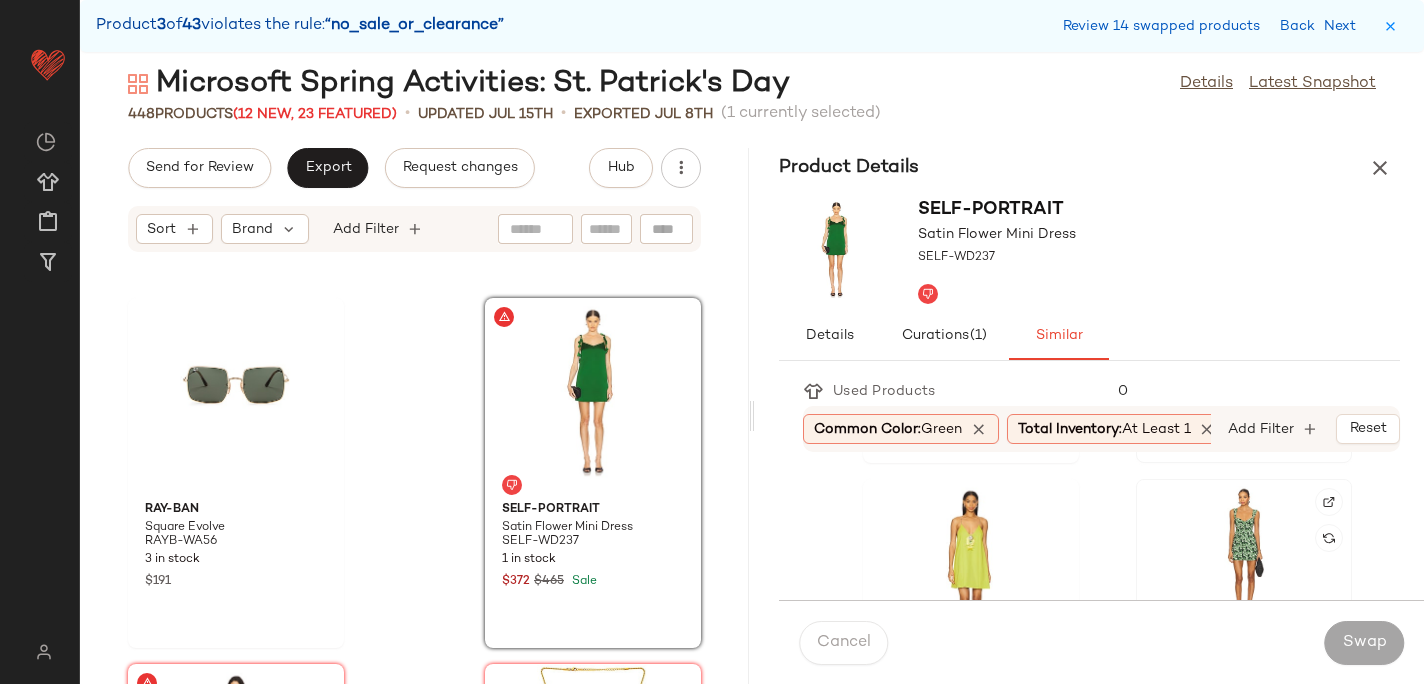 click 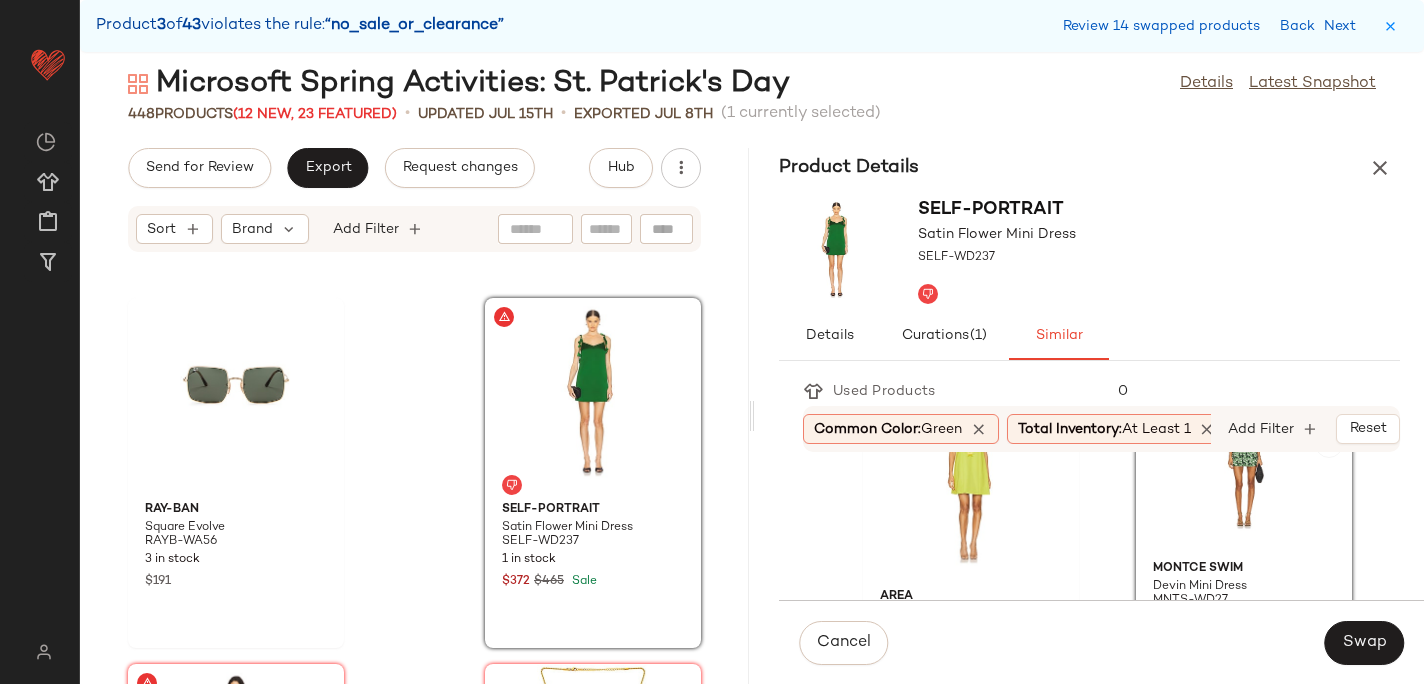 scroll, scrollTop: 529, scrollLeft: 0, axis: vertical 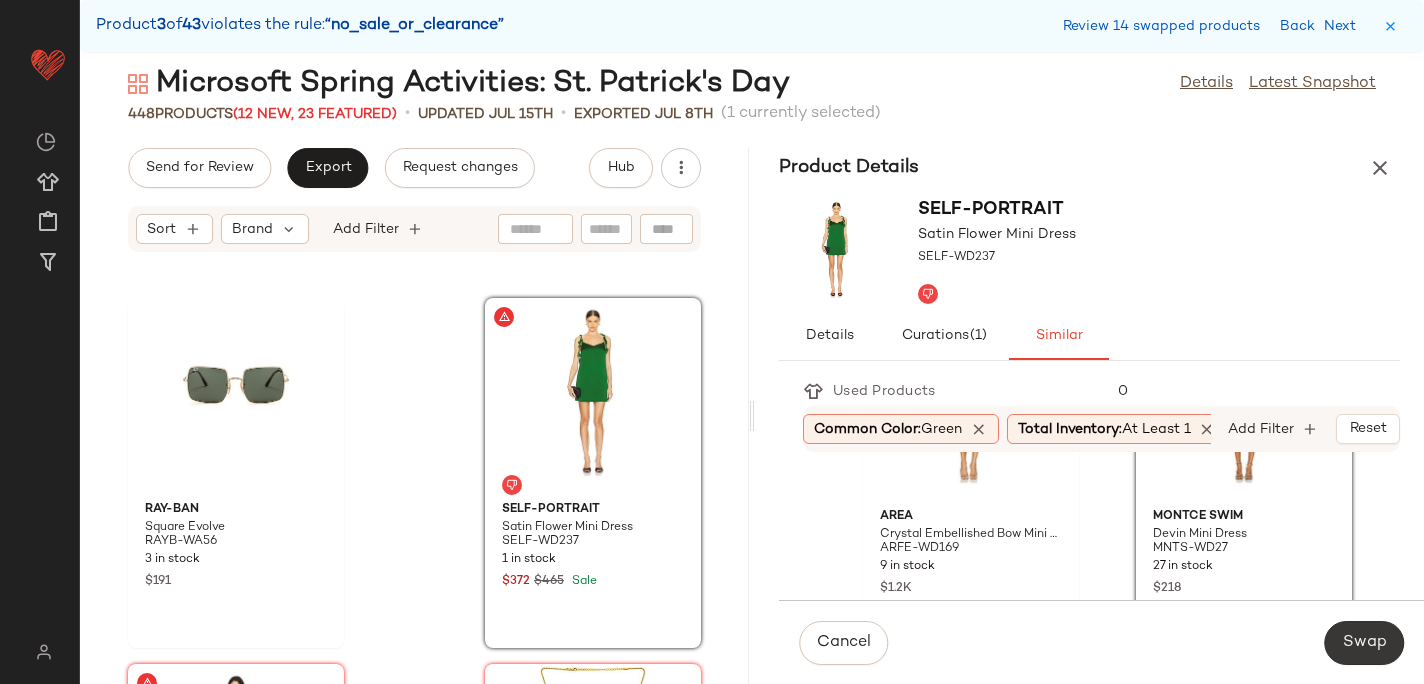 click on "Swap" at bounding box center (1364, 643) 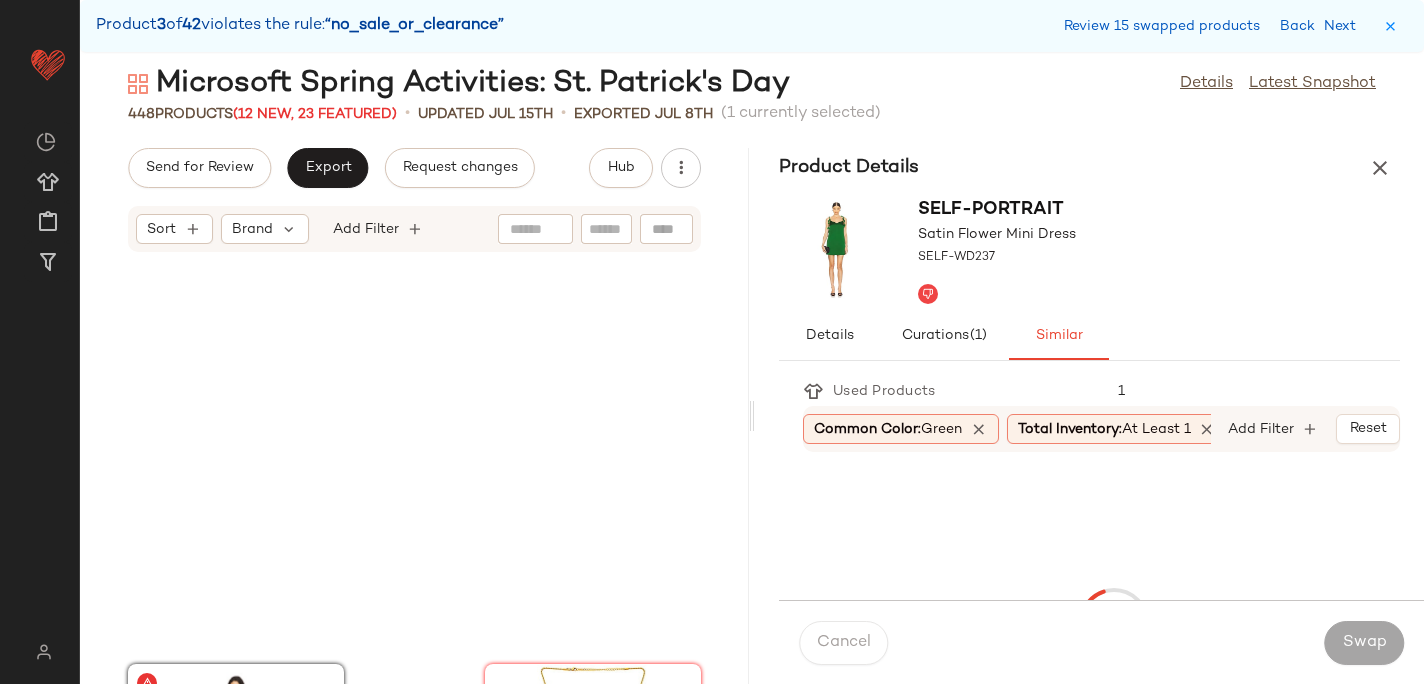 scroll, scrollTop: 33672, scrollLeft: 0, axis: vertical 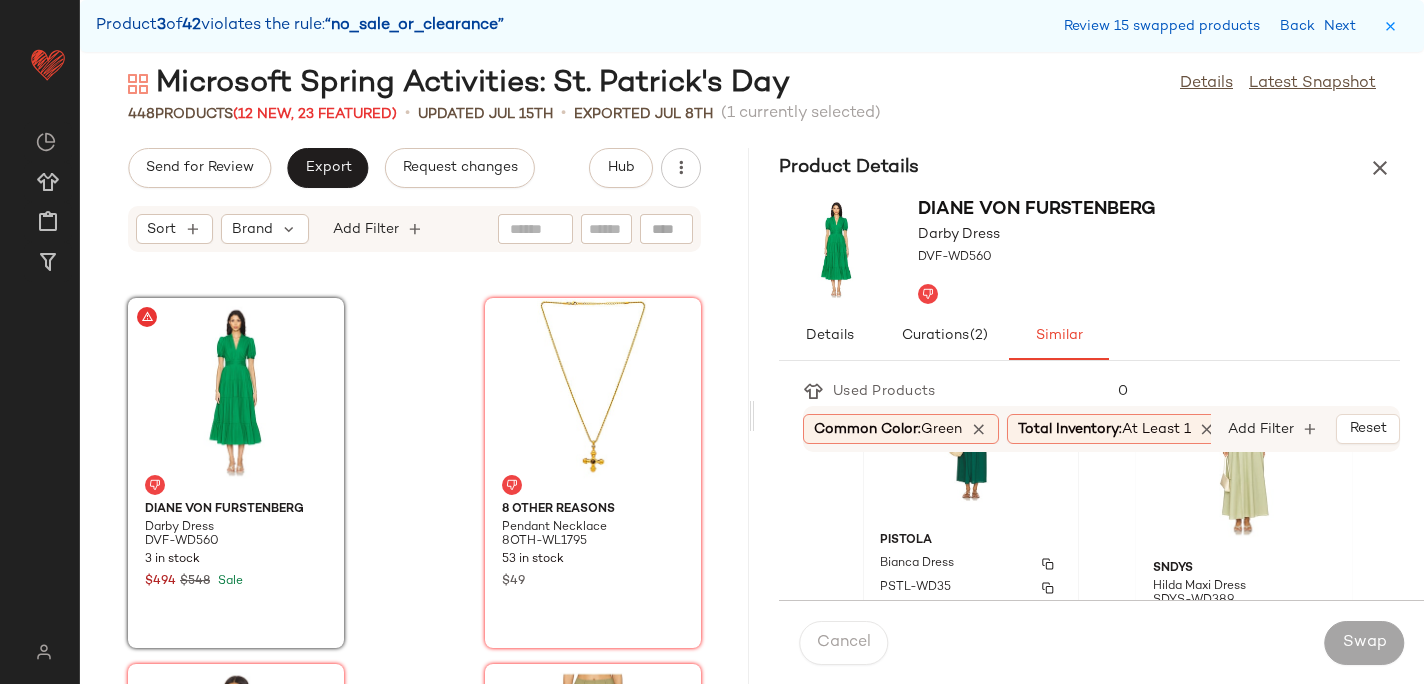 click on "PISTOLA Bianca Dress PSTL-WD35 43 in stock $168 $336  •  2" 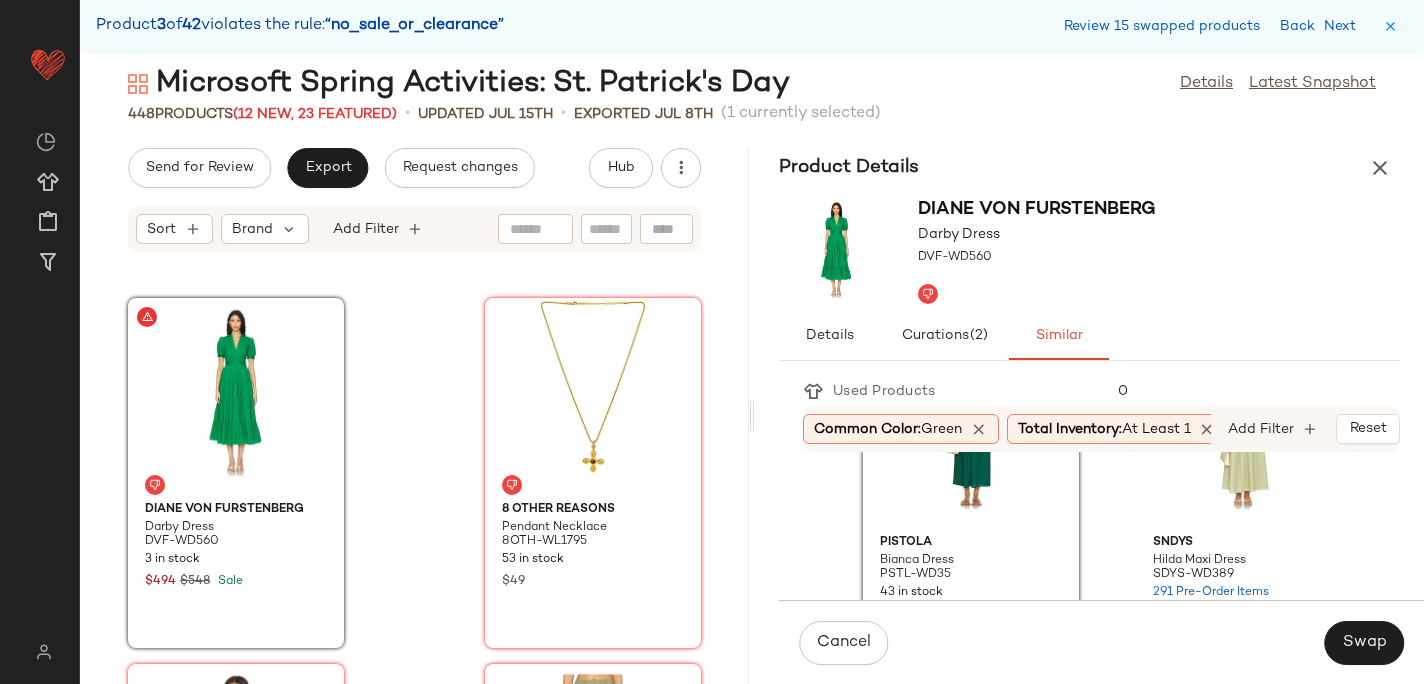 scroll, scrollTop: 845, scrollLeft: 0, axis: vertical 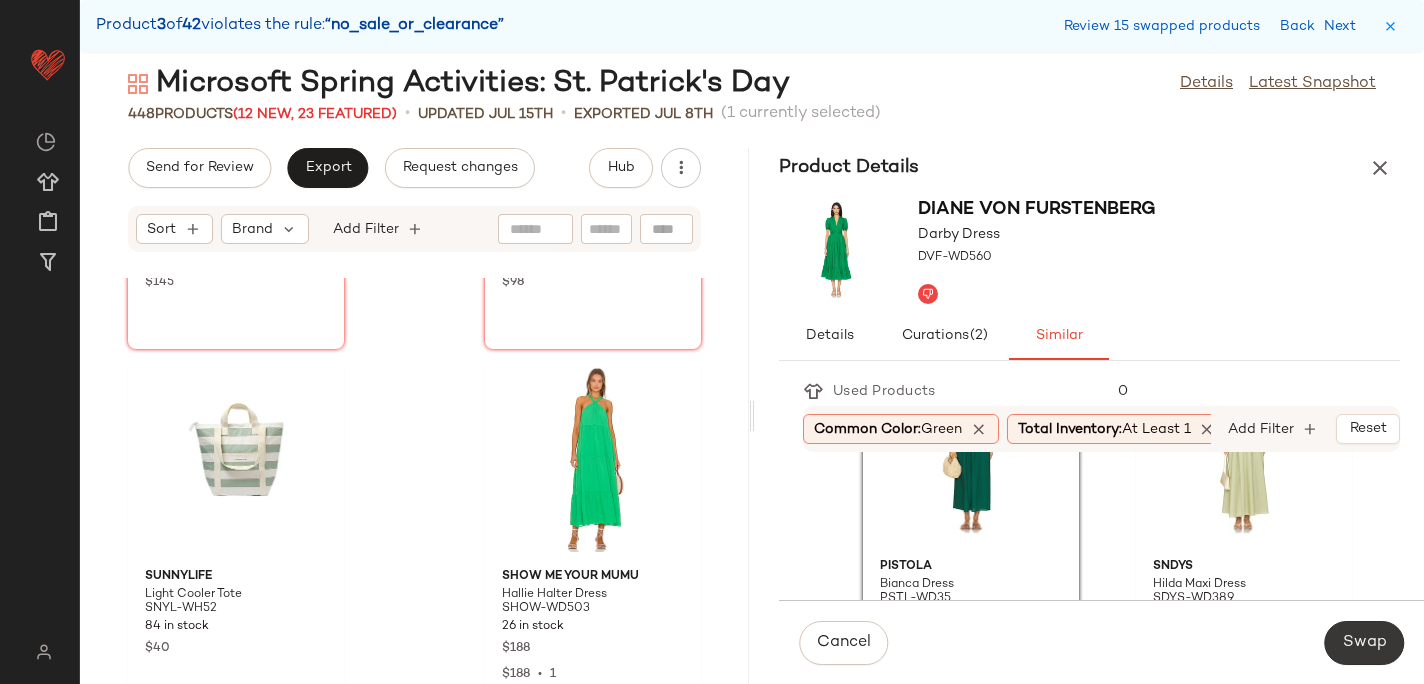 click on "Swap" 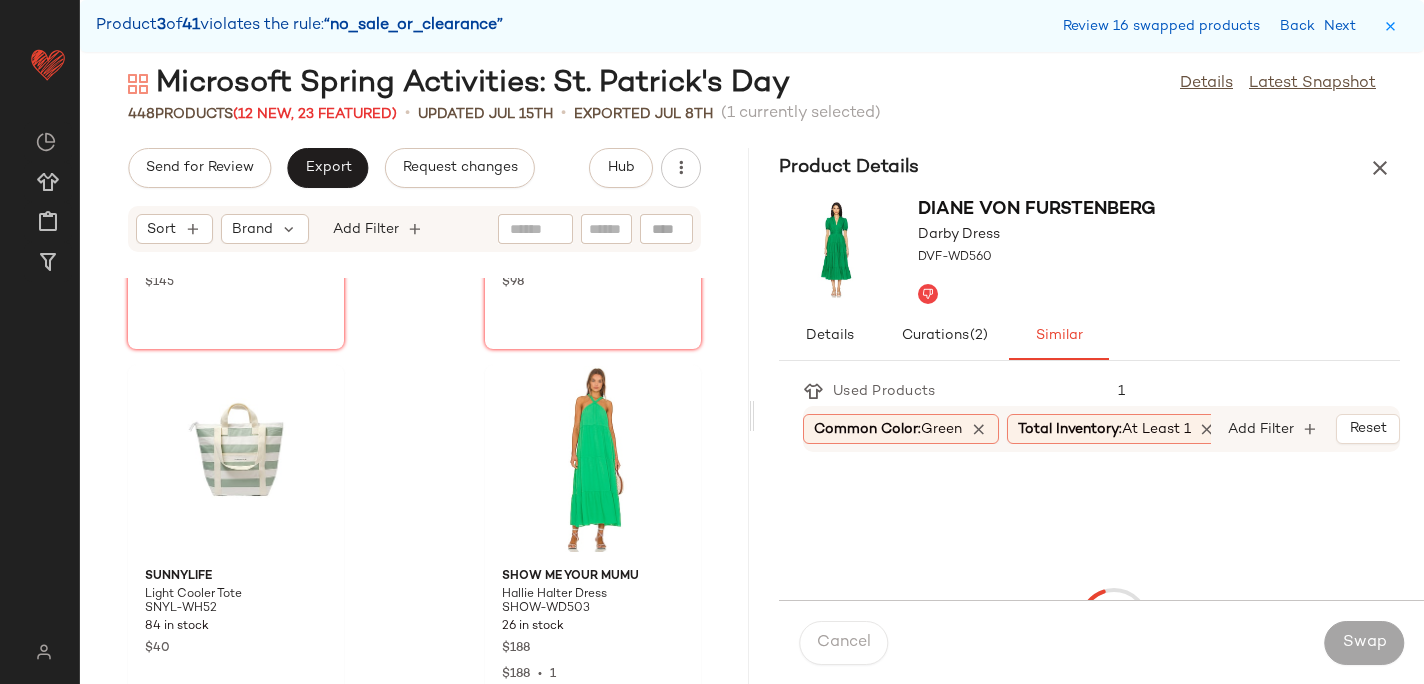 scroll, scrollTop: 35502, scrollLeft: 0, axis: vertical 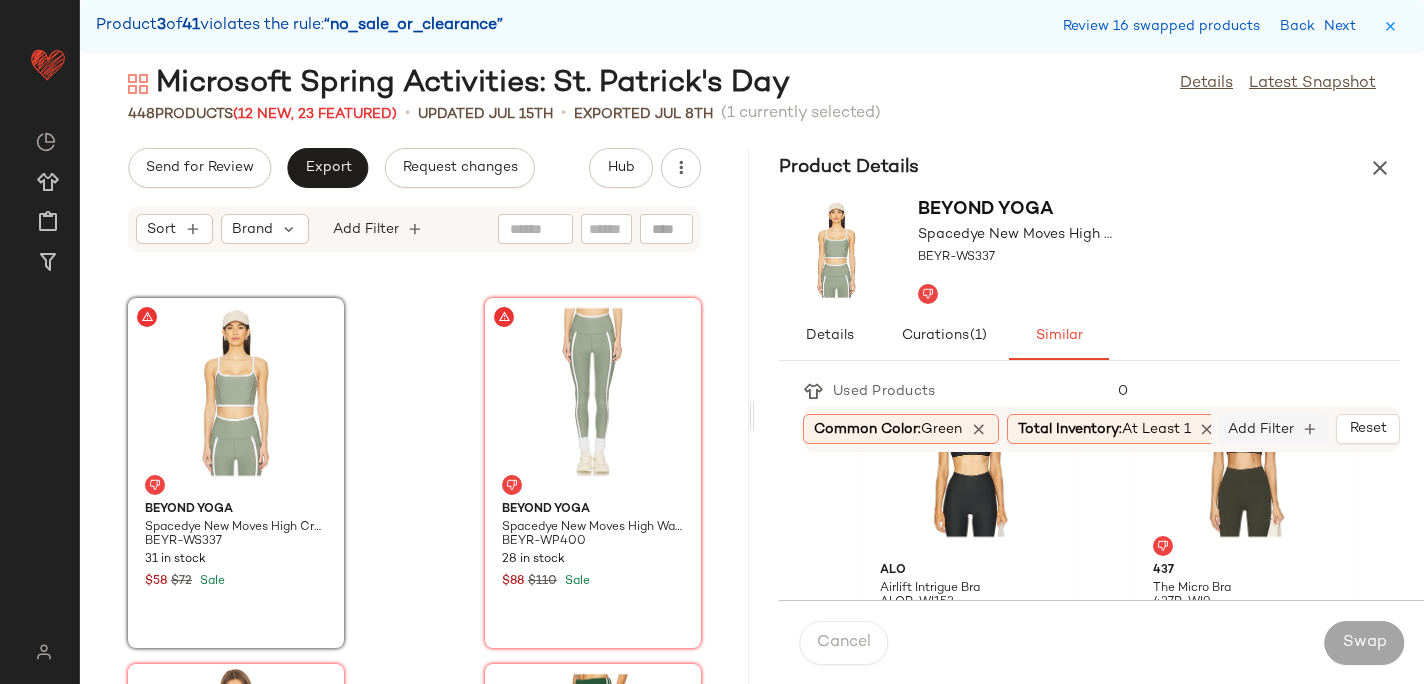 click on "Add Filter" at bounding box center [1261, 429] 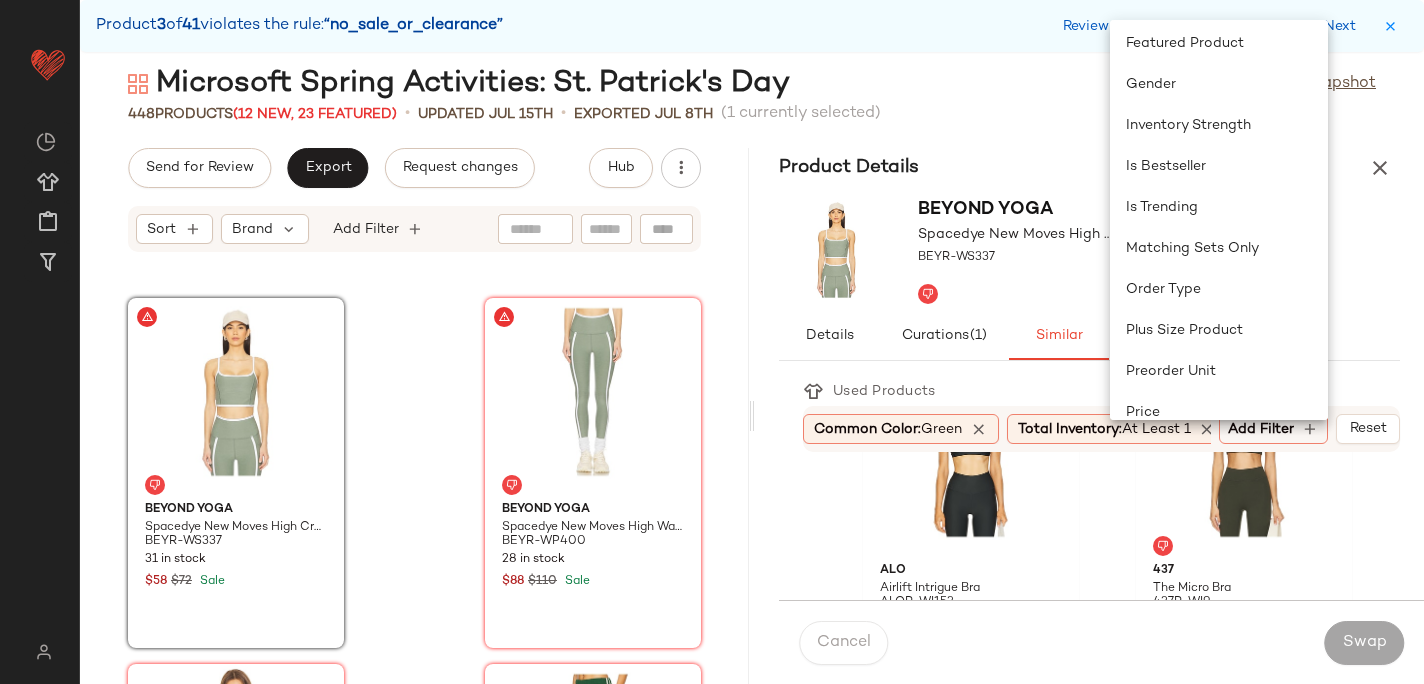 scroll, scrollTop: 595, scrollLeft: 0, axis: vertical 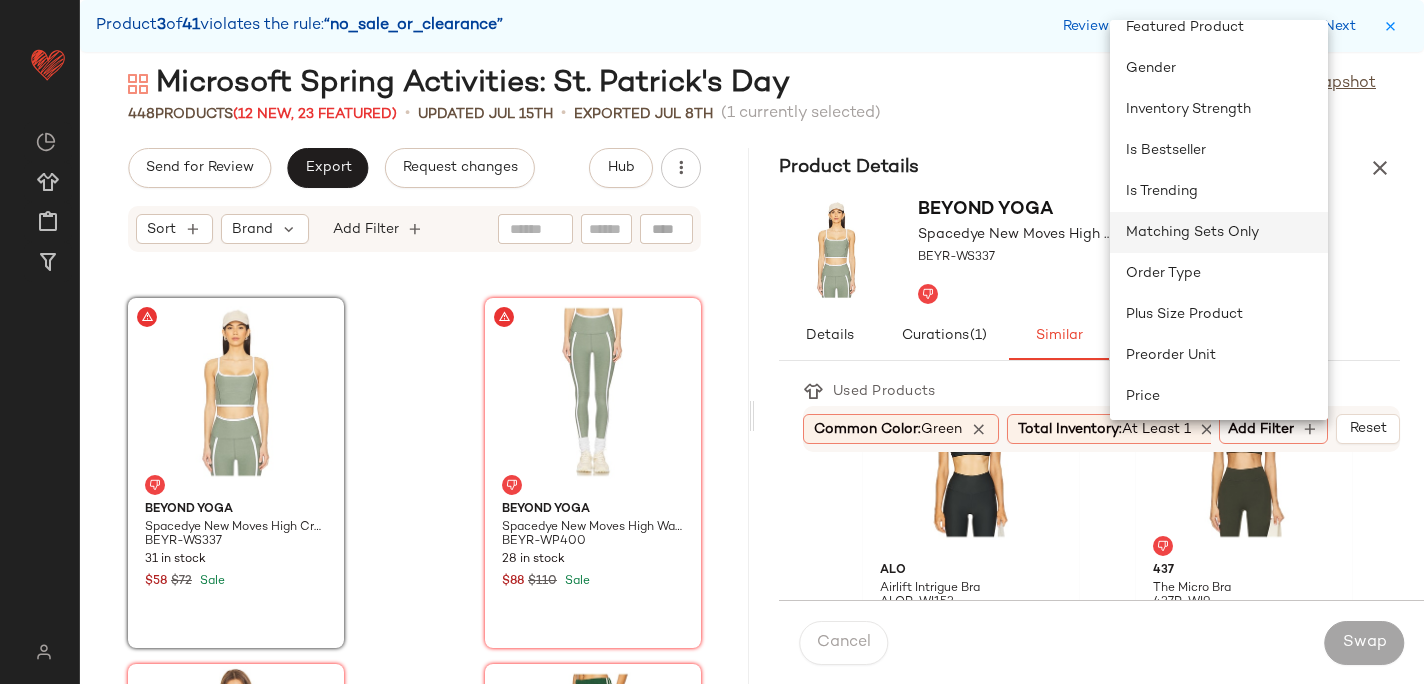 click on "Matching Sets Only" 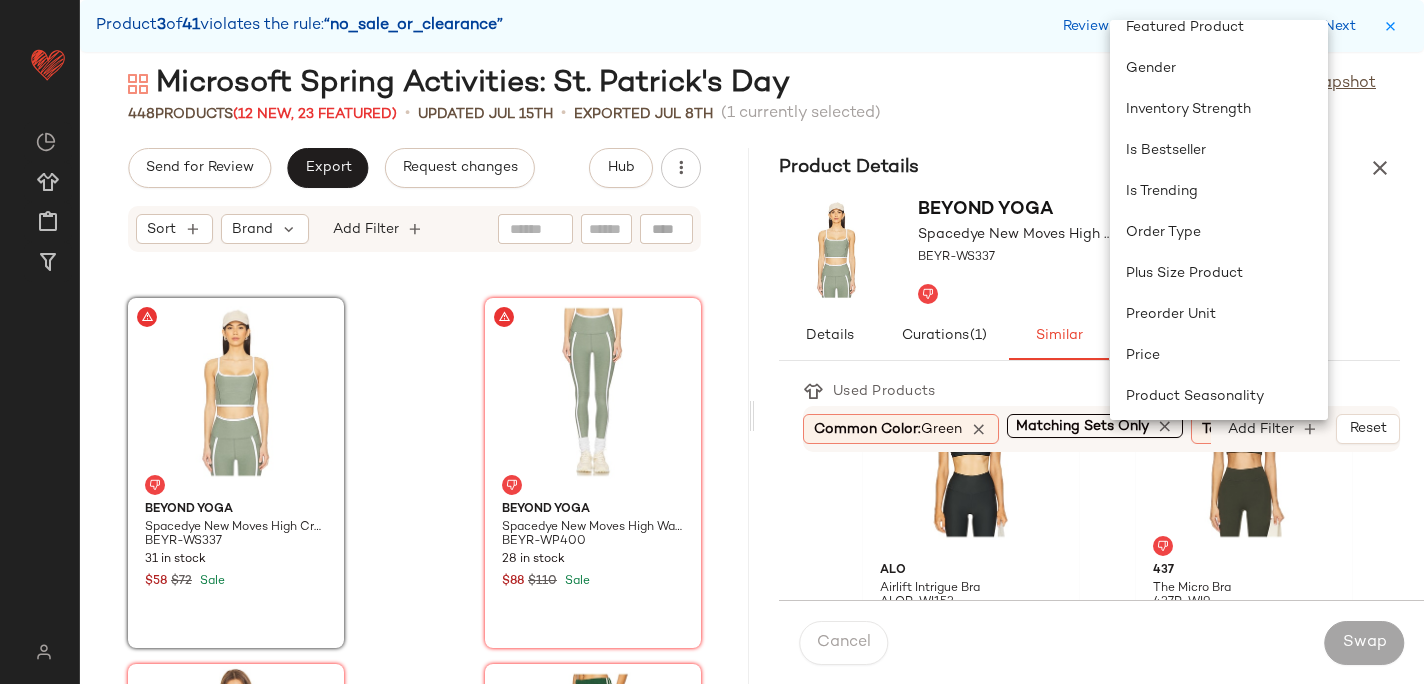 scroll, scrollTop: 0, scrollLeft: 213, axis: horizontal 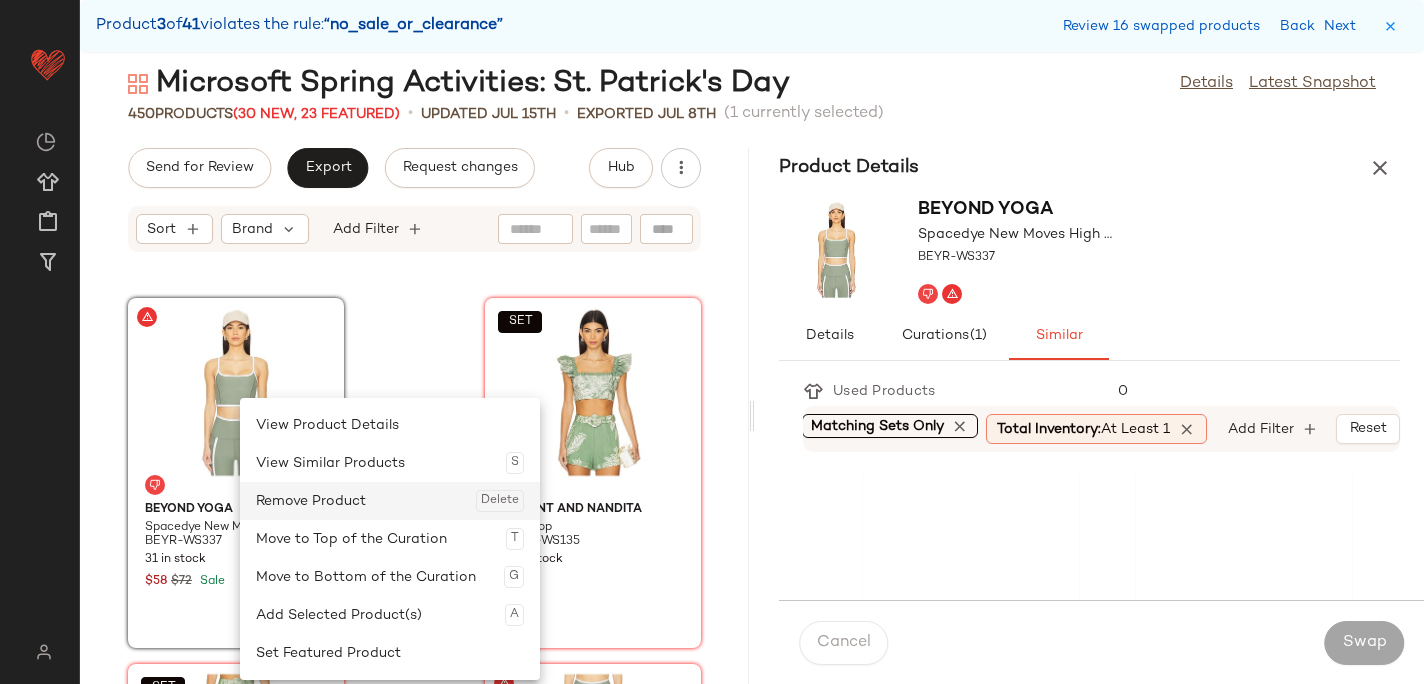 click on "Remove Product  Delete" 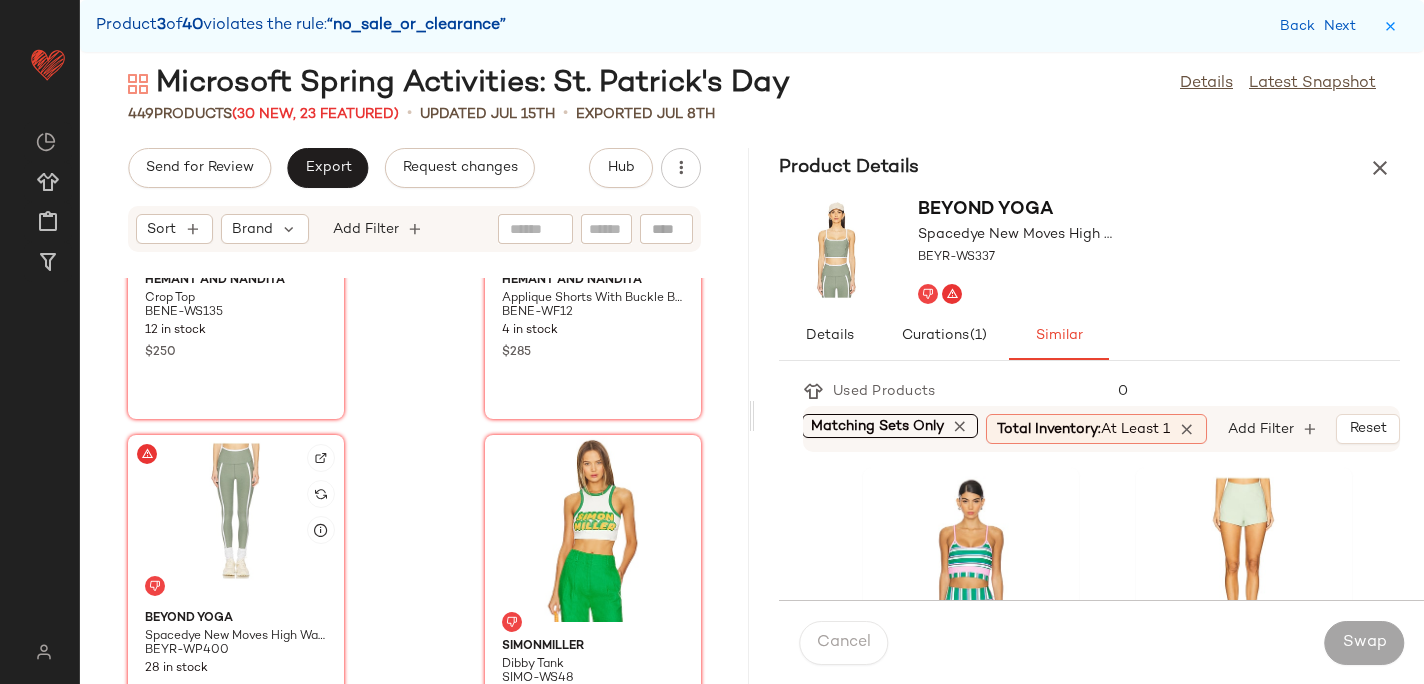 scroll, scrollTop: 35768, scrollLeft: 0, axis: vertical 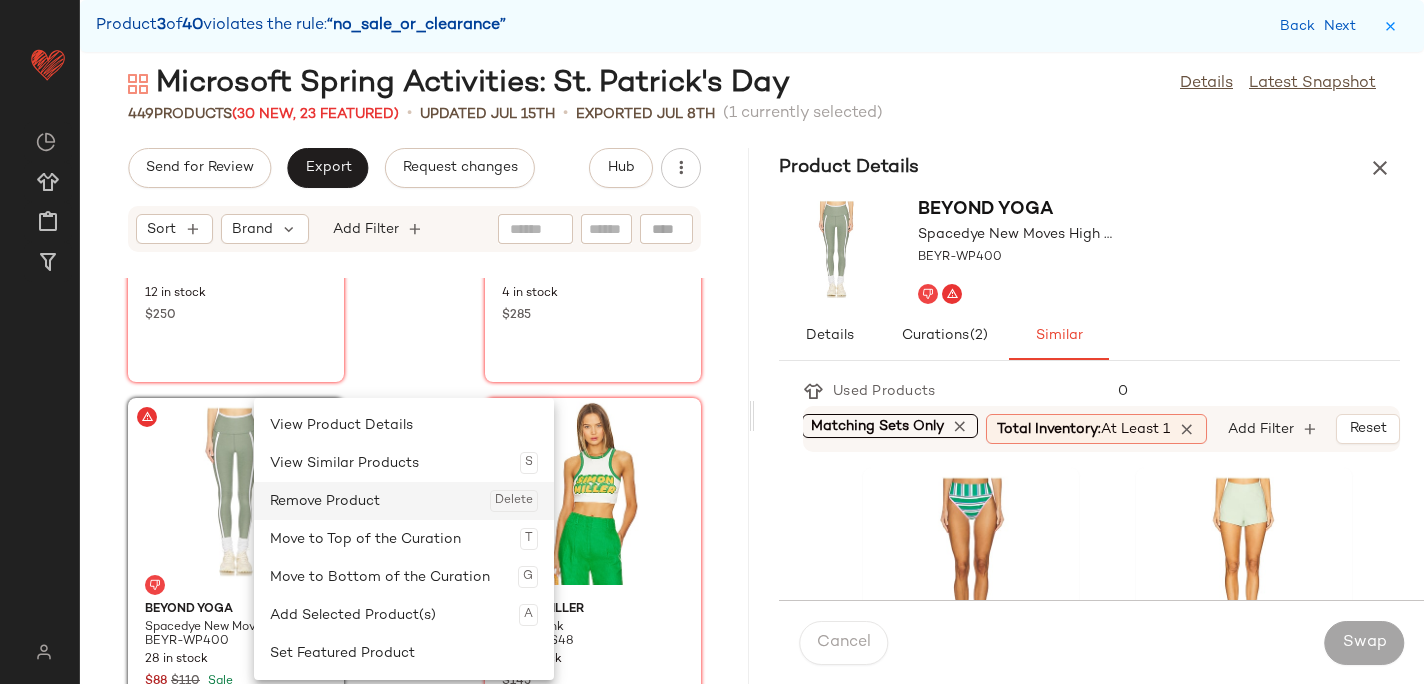 click on "Remove Product  Delete" 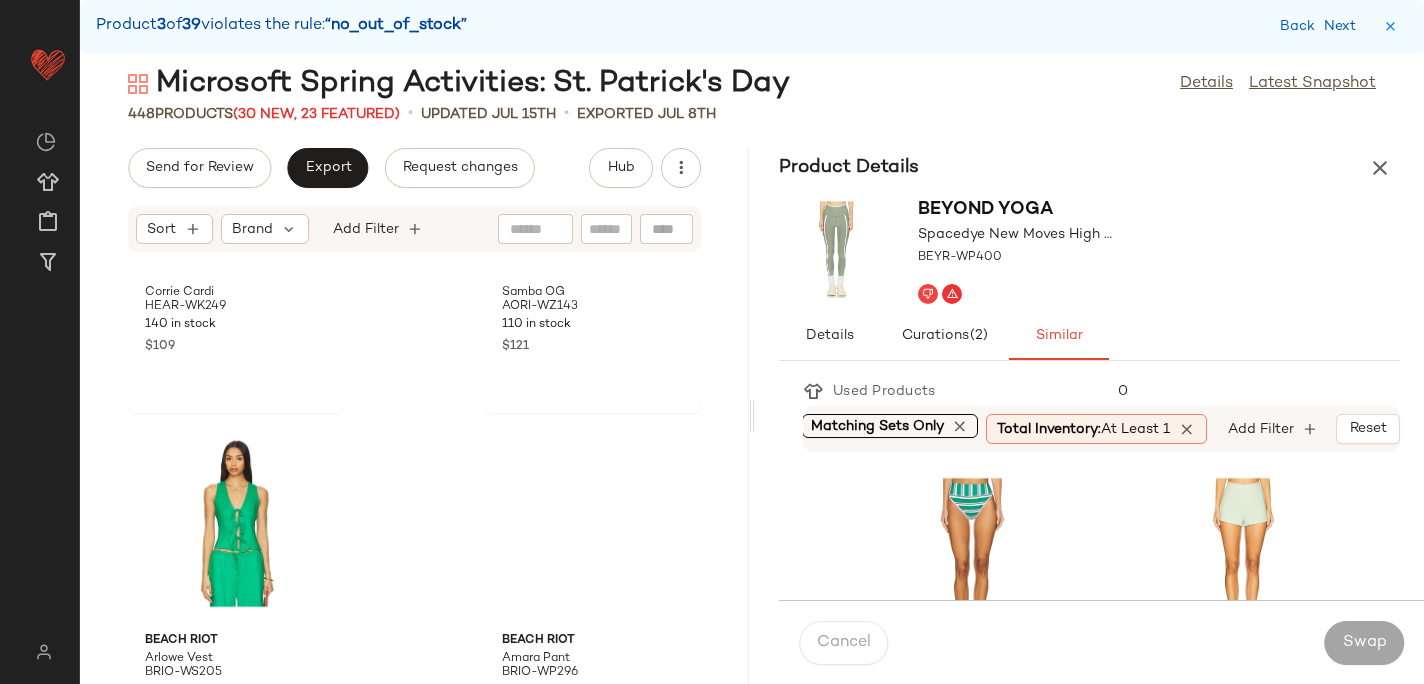 scroll, scrollTop: 36834, scrollLeft: 0, axis: vertical 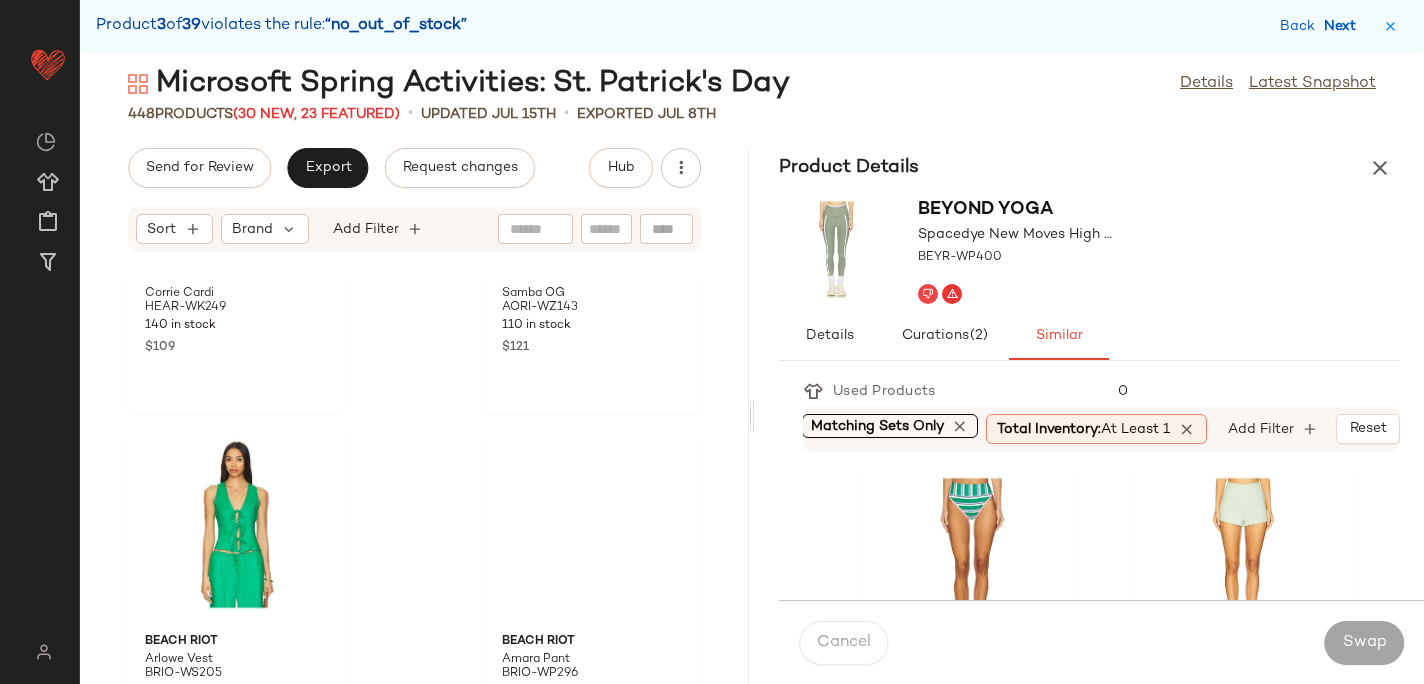 click on "Next" at bounding box center (1344, 26) 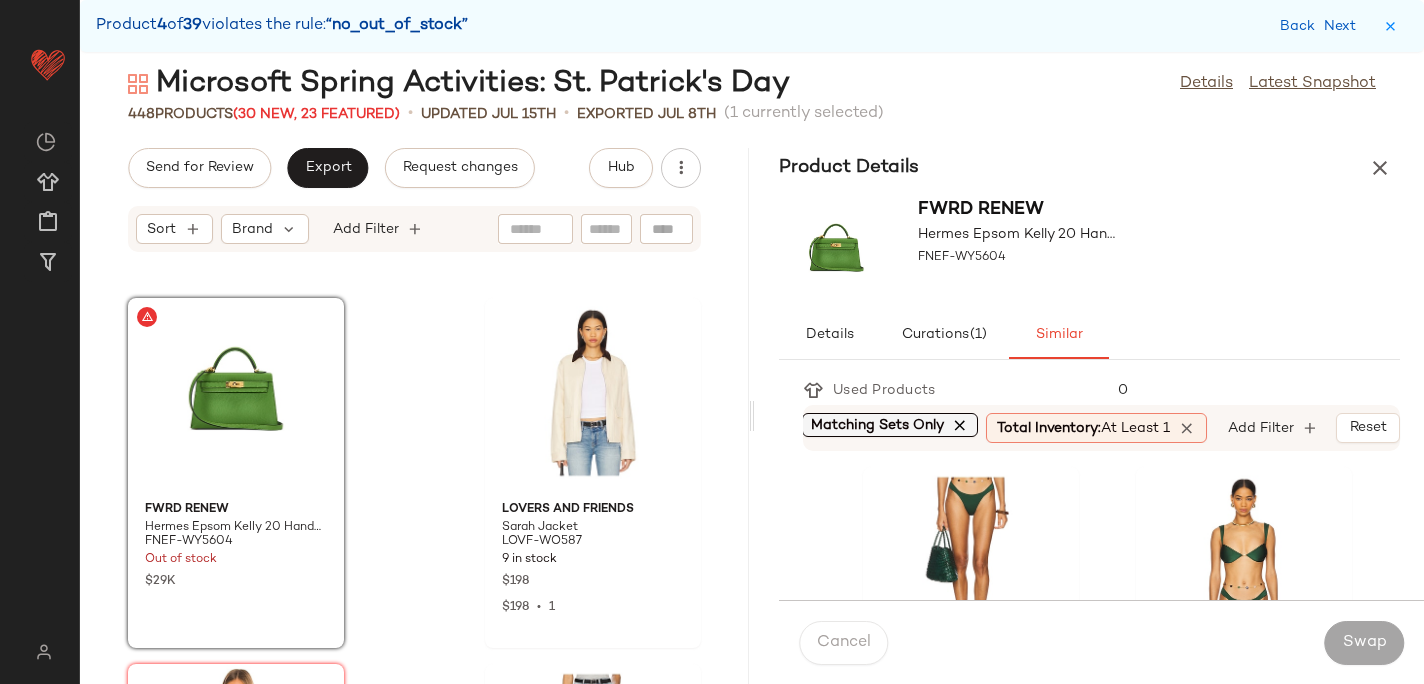 click at bounding box center [961, 425] 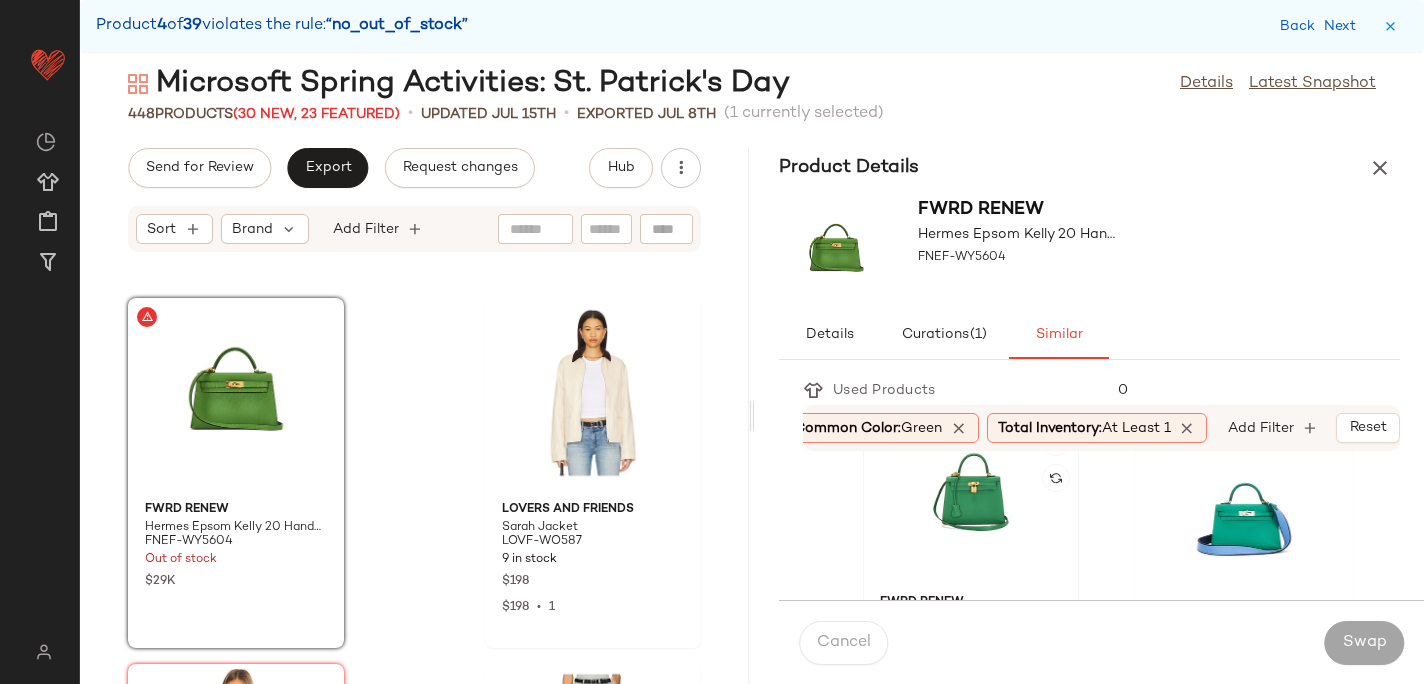 click 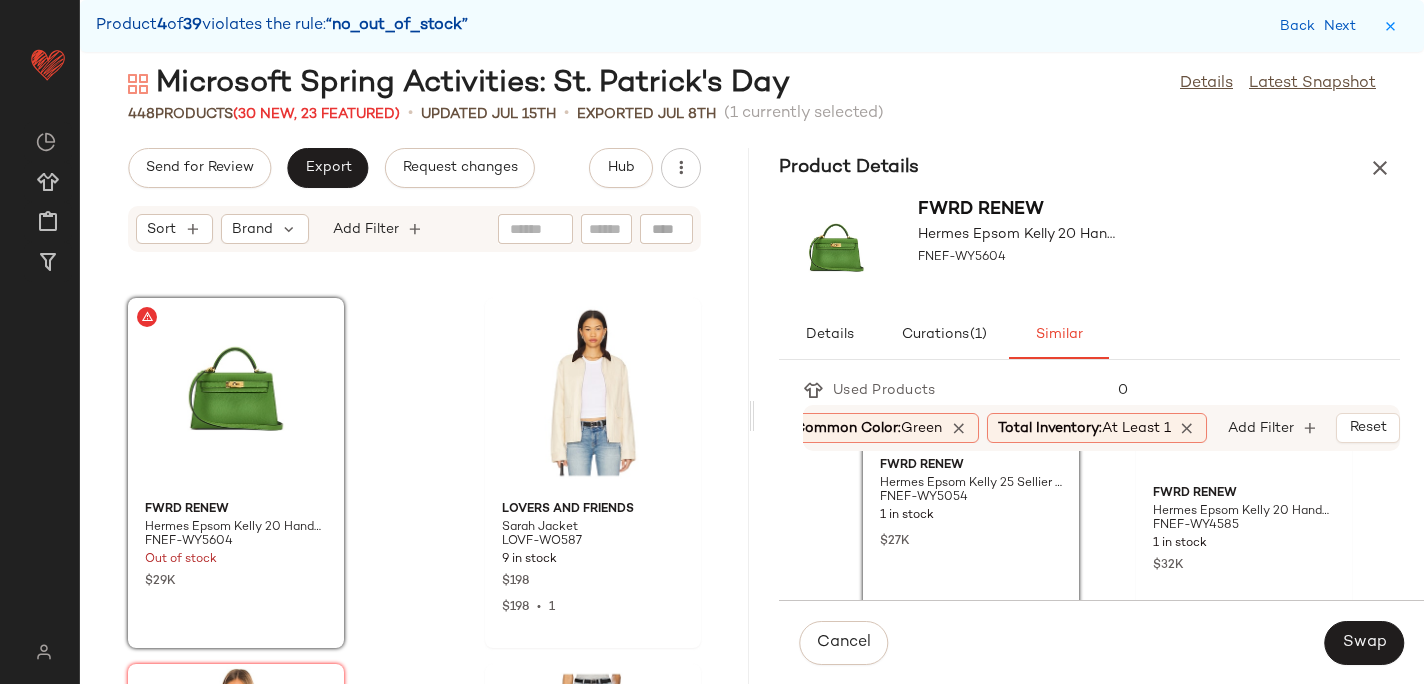 scroll, scrollTop: 552, scrollLeft: 0, axis: vertical 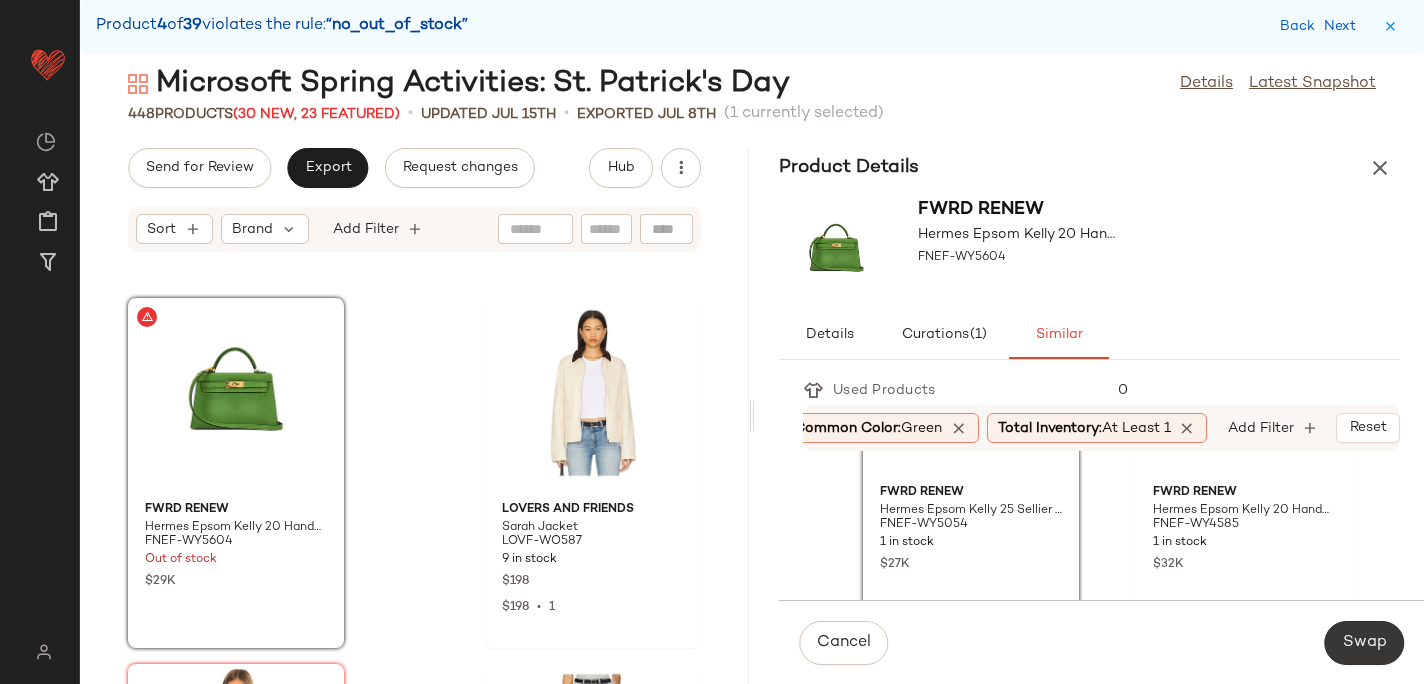 click on "Swap" 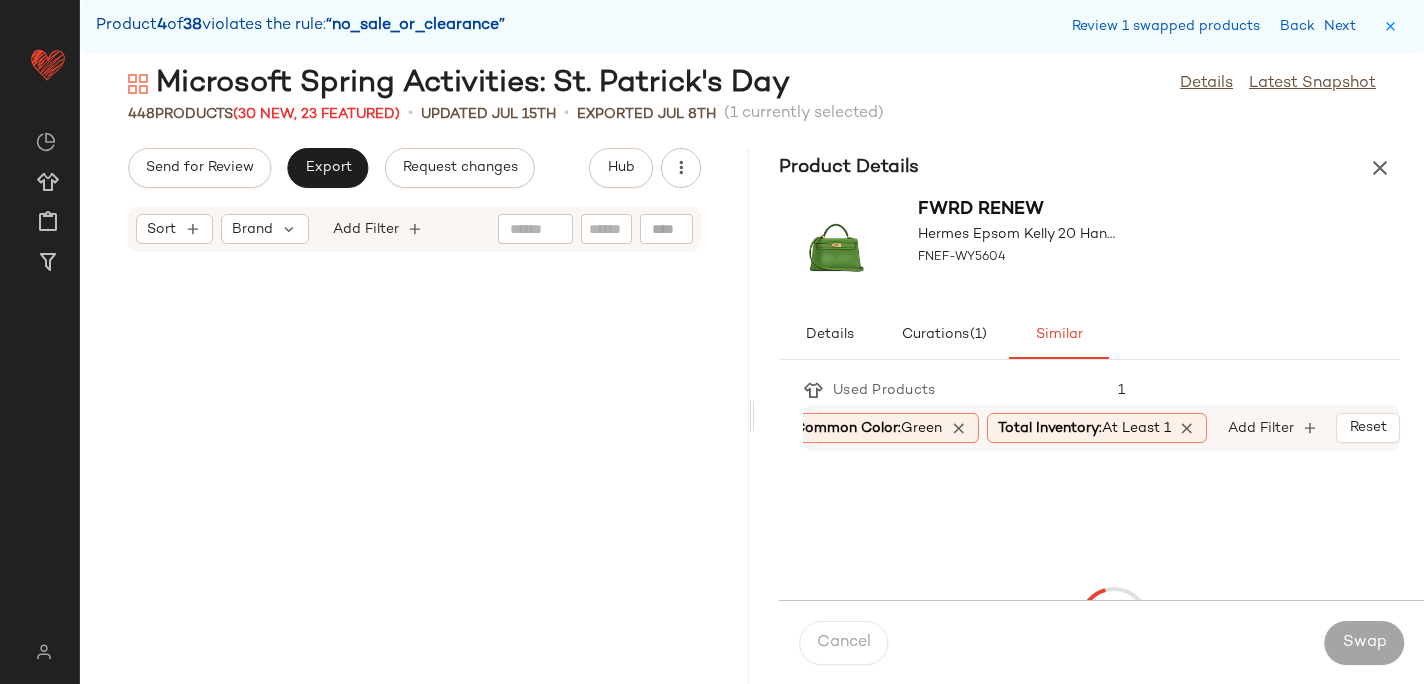 scroll, scrollTop: 43188, scrollLeft: 0, axis: vertical 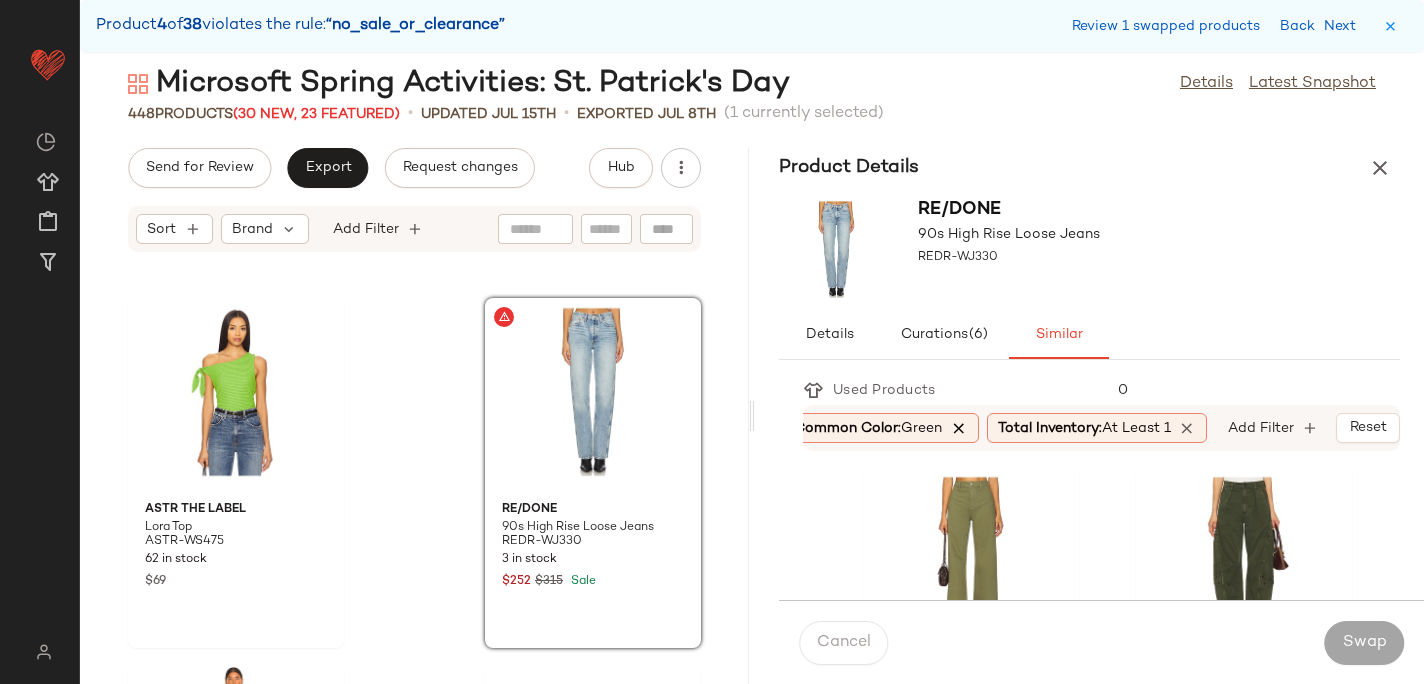 click at bounding box center (959, 428) 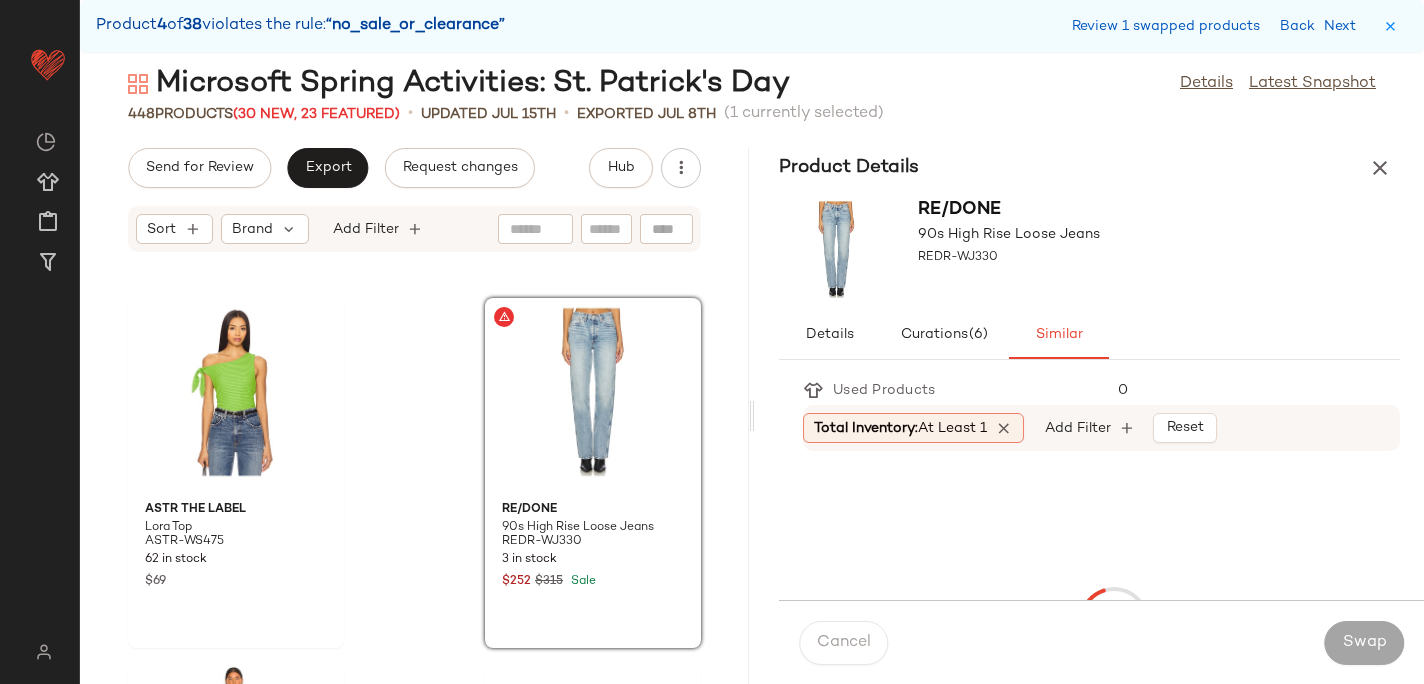 scroll, scrollTop: 0, scrollLeft: 0, axis: both 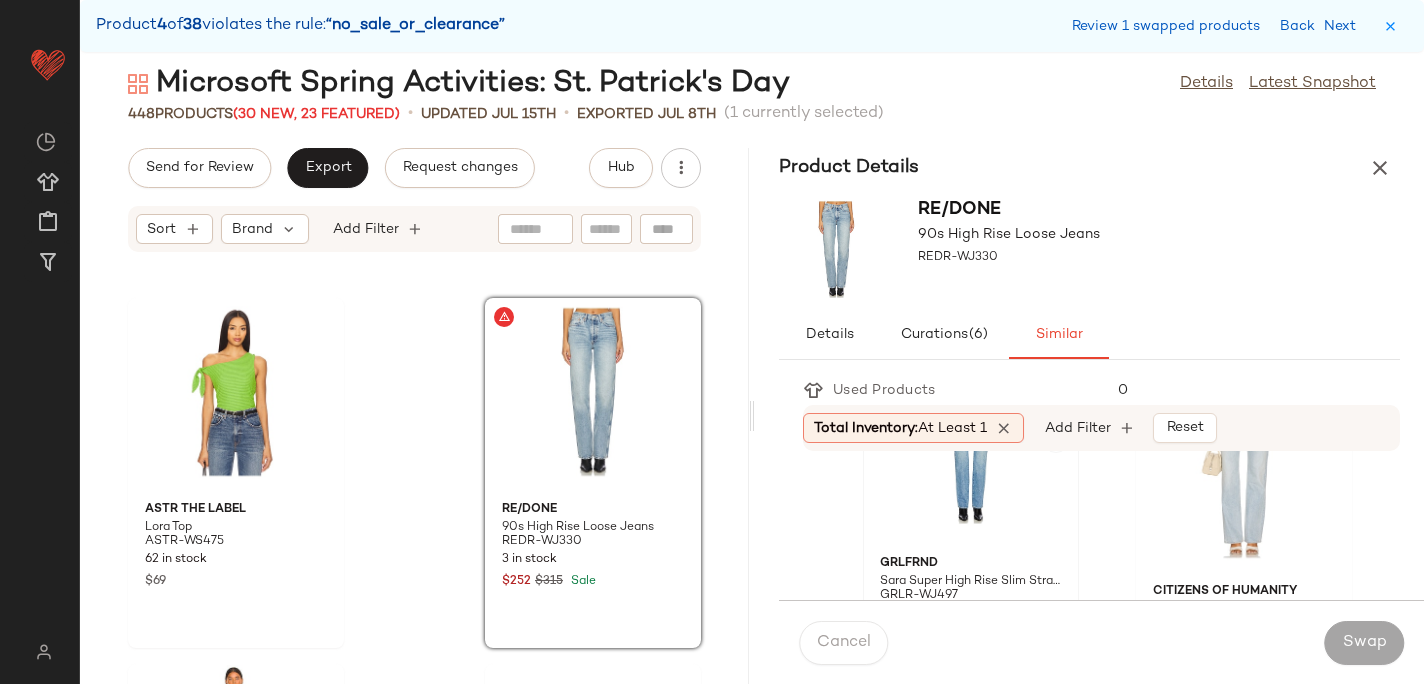 click 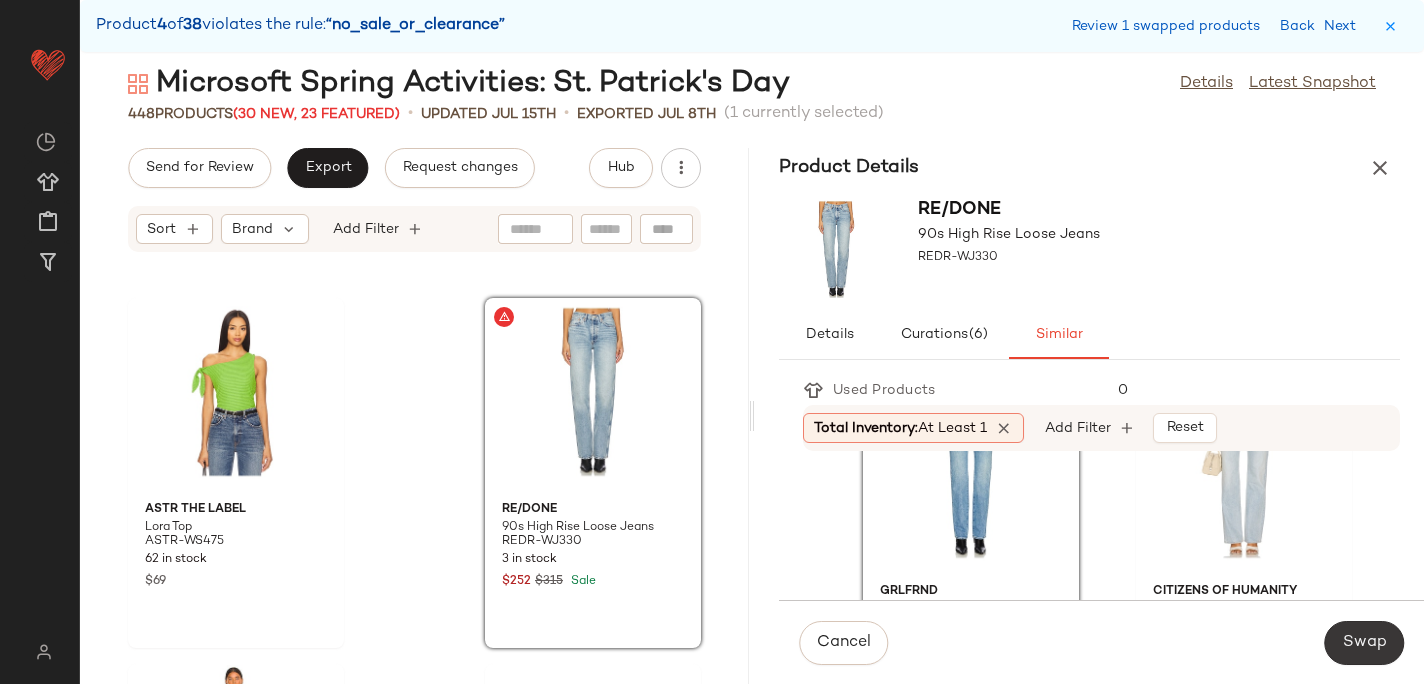 click on "Swap" 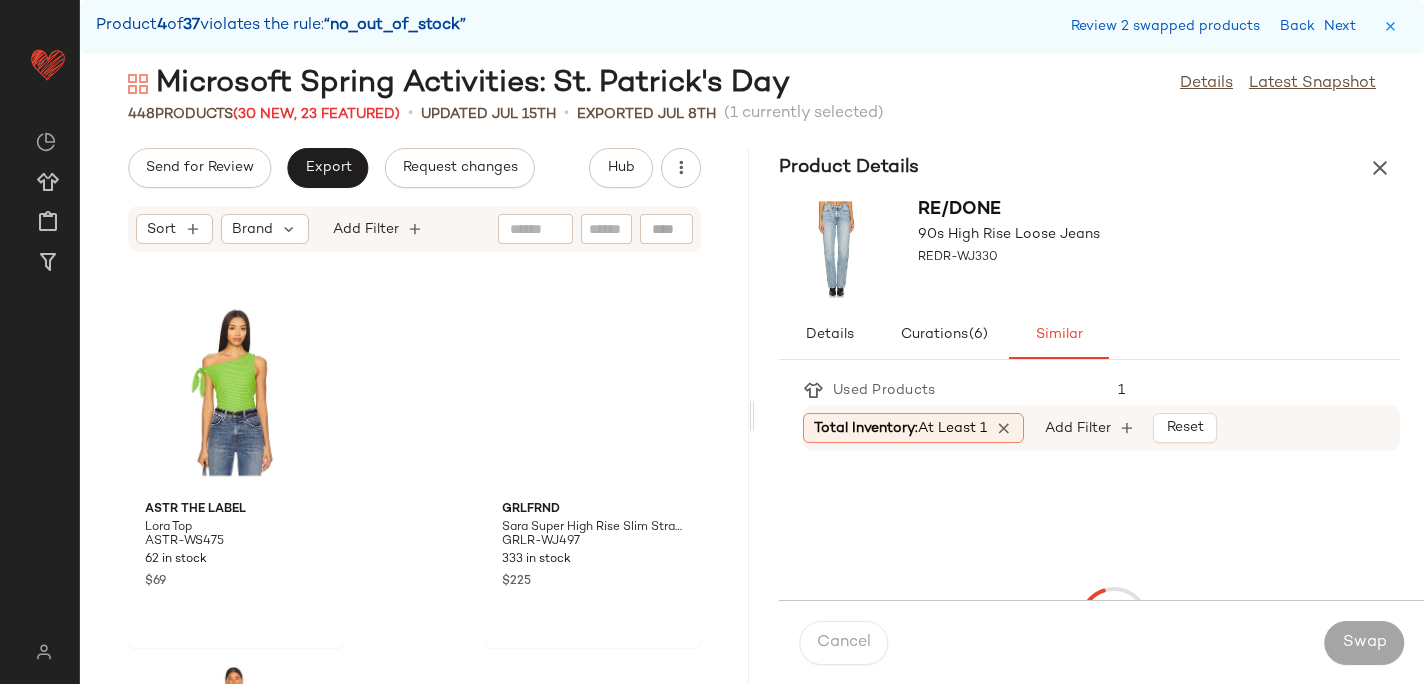 scroll, scrollTop: 45384, scrollLeft: 0, axis: vertical 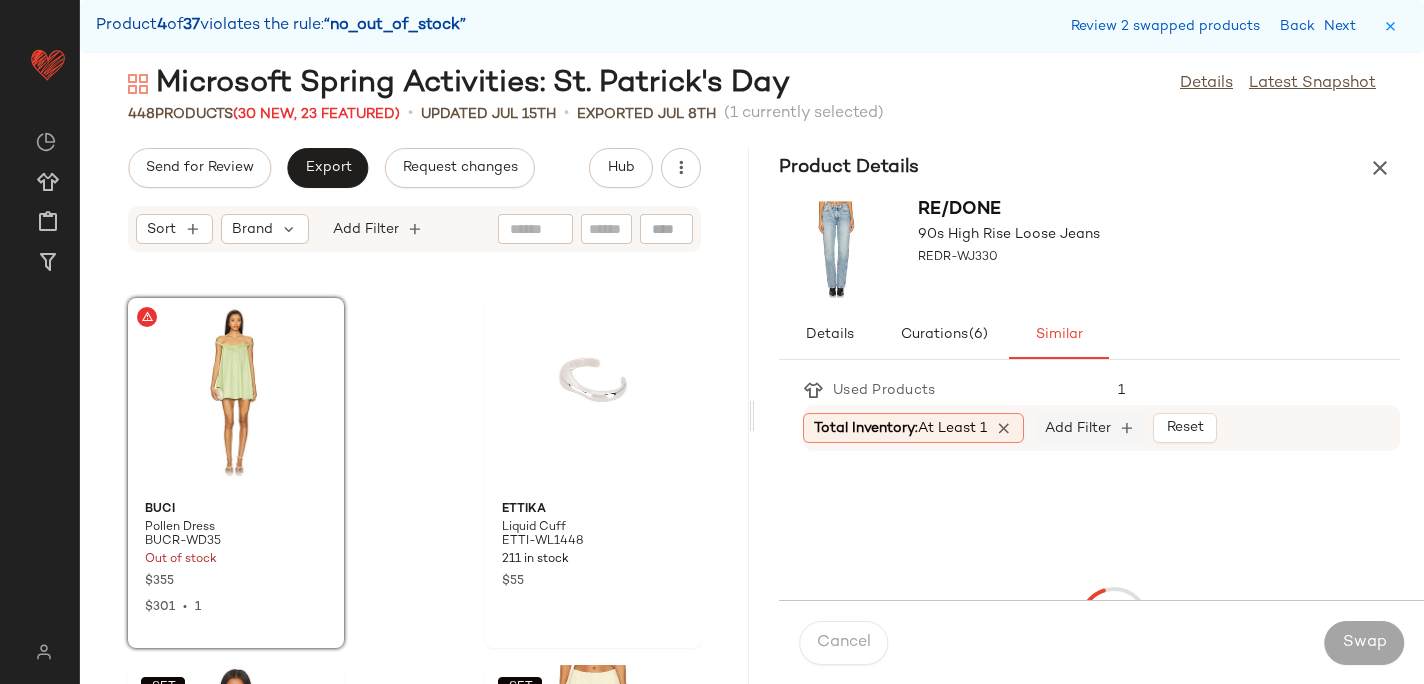 click on "Add Filter" at bounding box center (1078, 428) 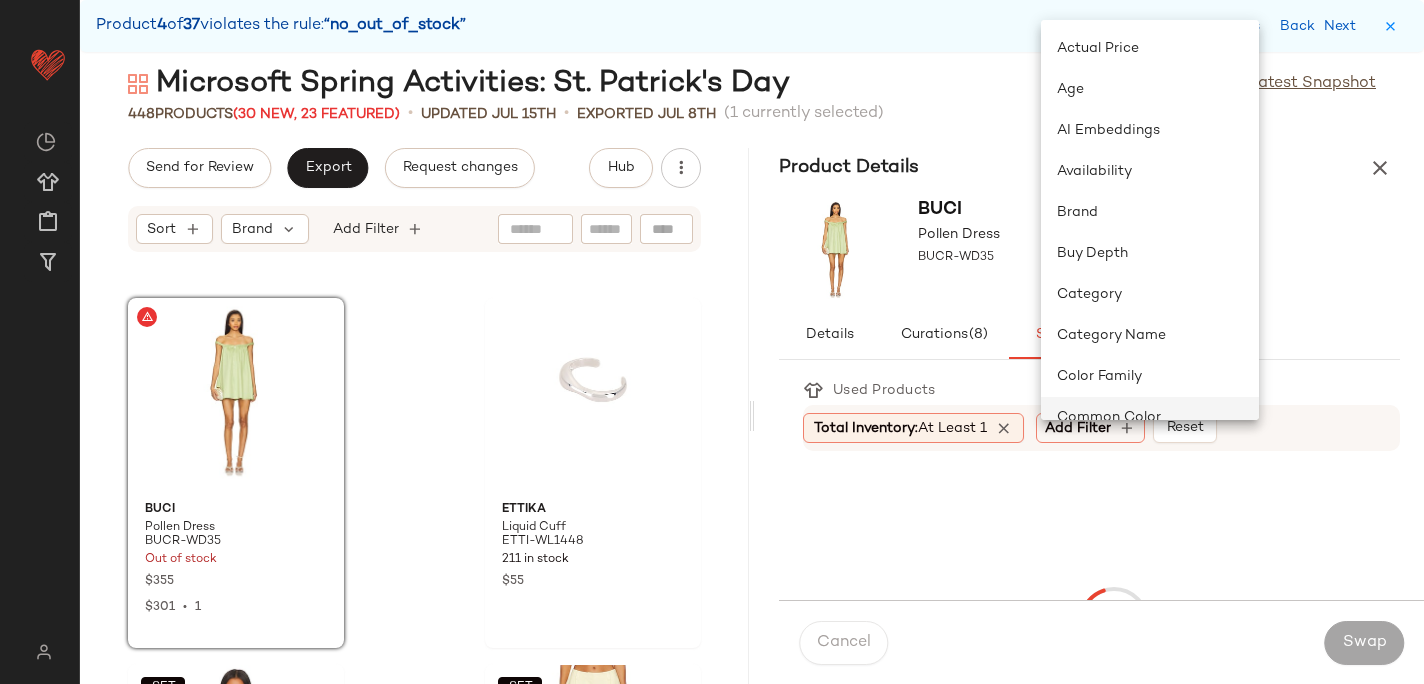 click on "Common Color" 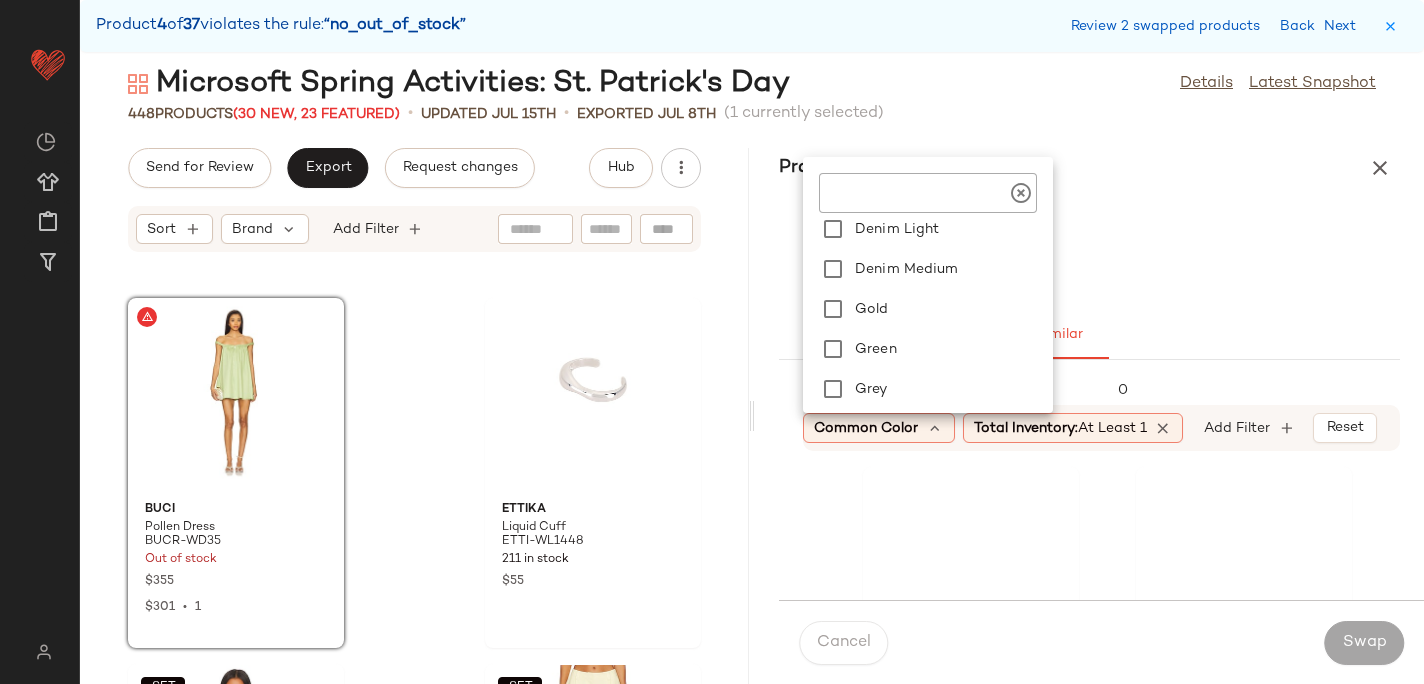 scroll, scrollTop: 511, scrollLeft: 0, axis: vertical 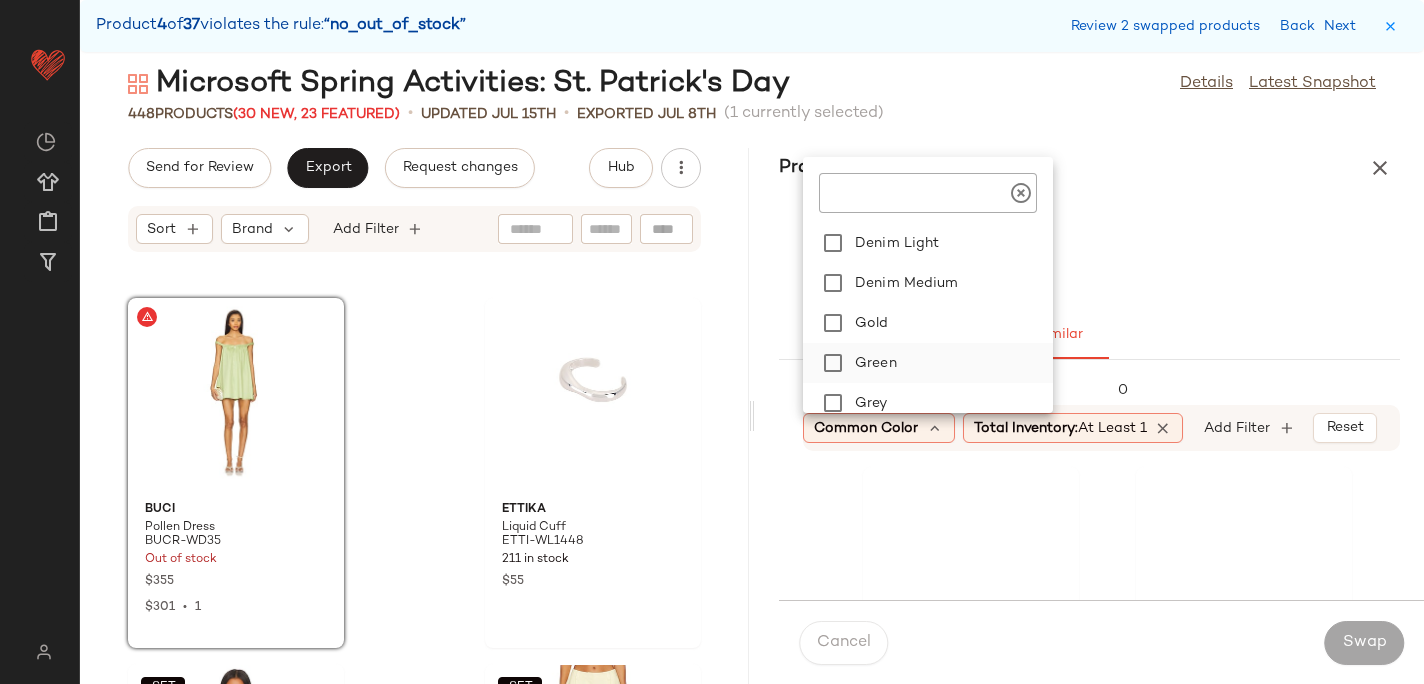 click on "Green" 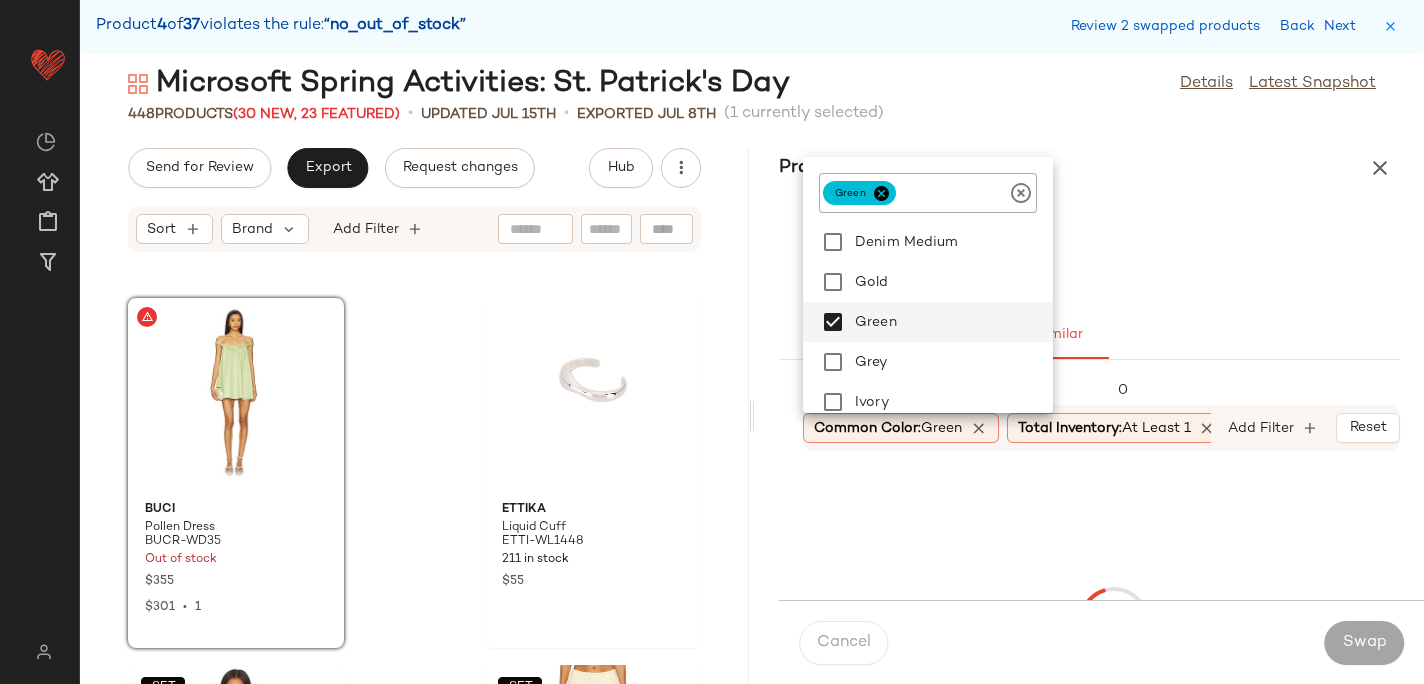 click on "BUCI Pollen Dress BUCR-WD35" at bounding box center (1089, 249) 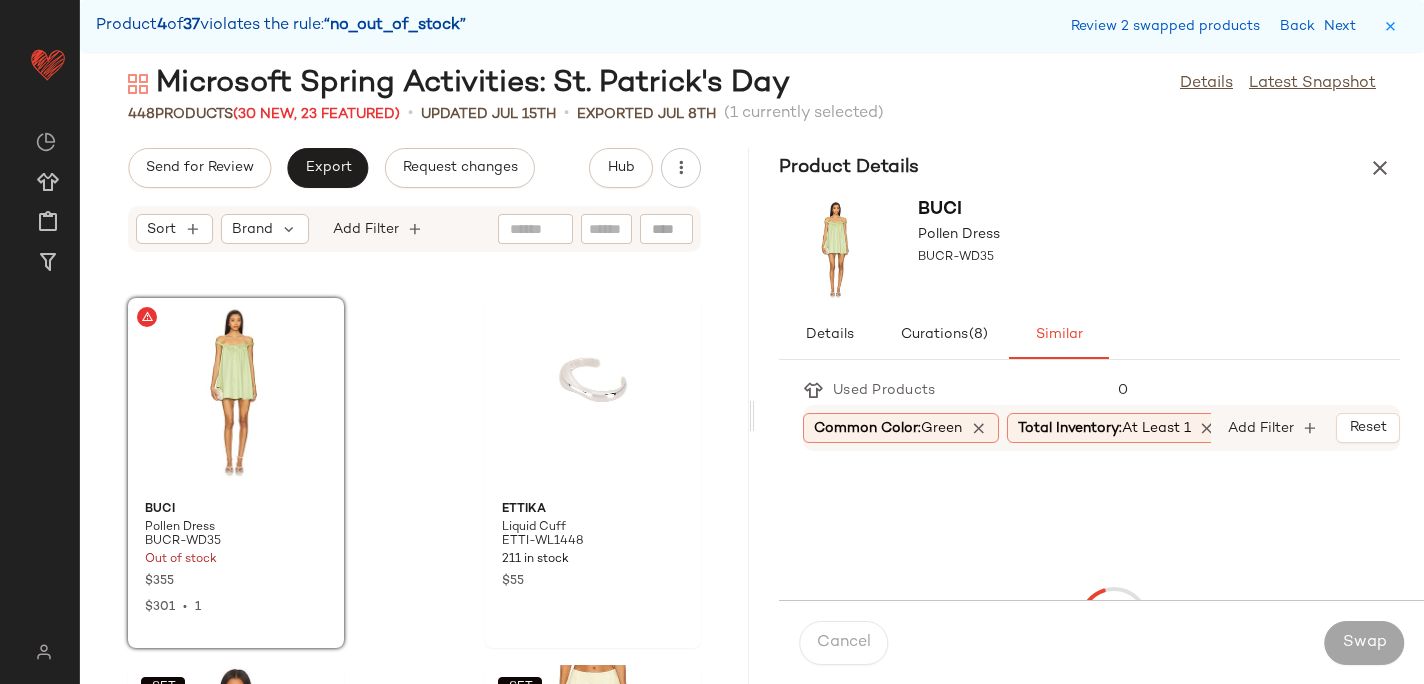 click at bounding box center [1113, 622] 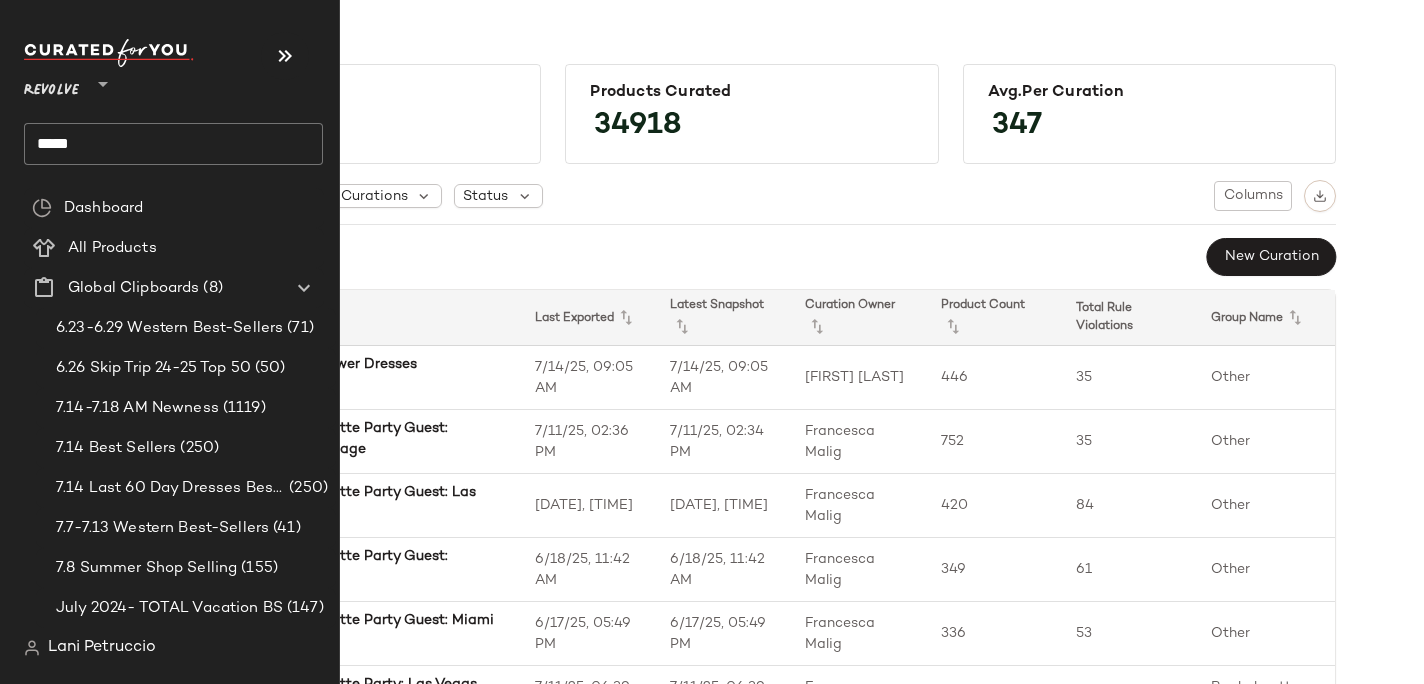 click on "*****" 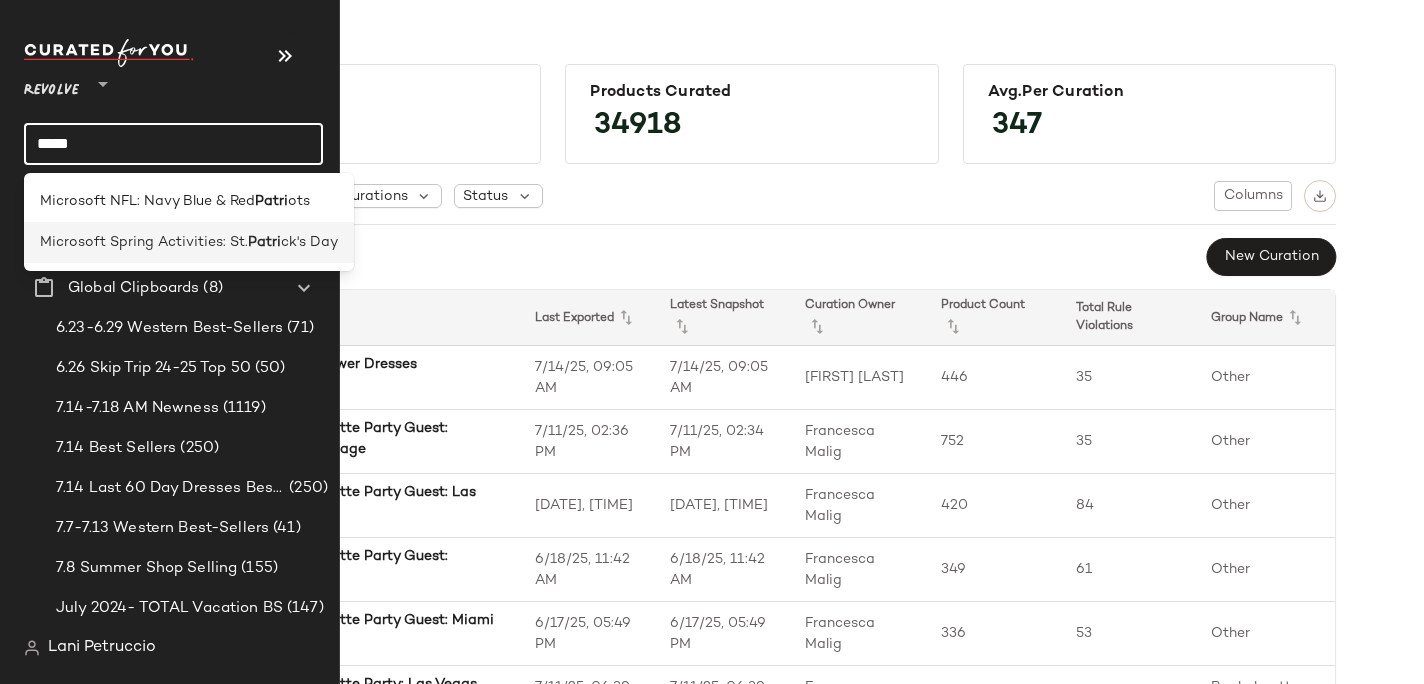 click on "Microsoft Spring Activities: St." at bounding box center (144, 242) 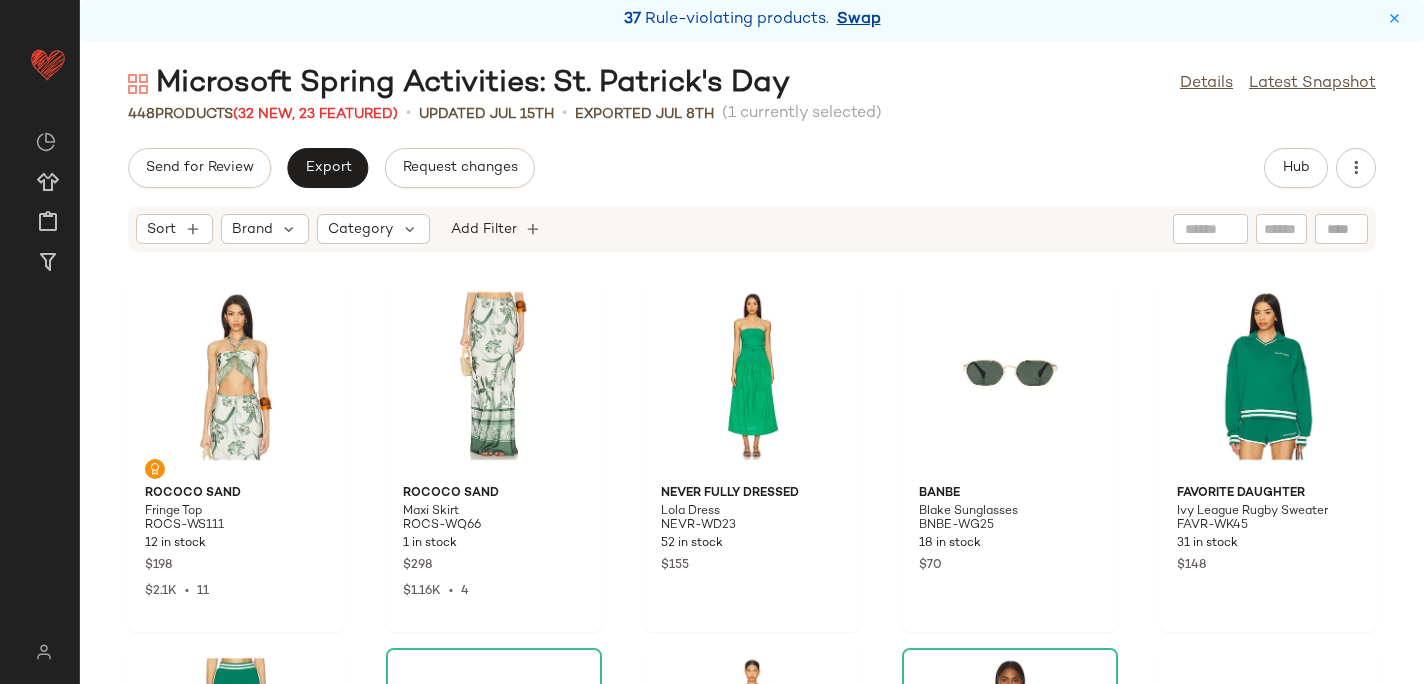 click on "Swap" at bounding box center (859, 20) 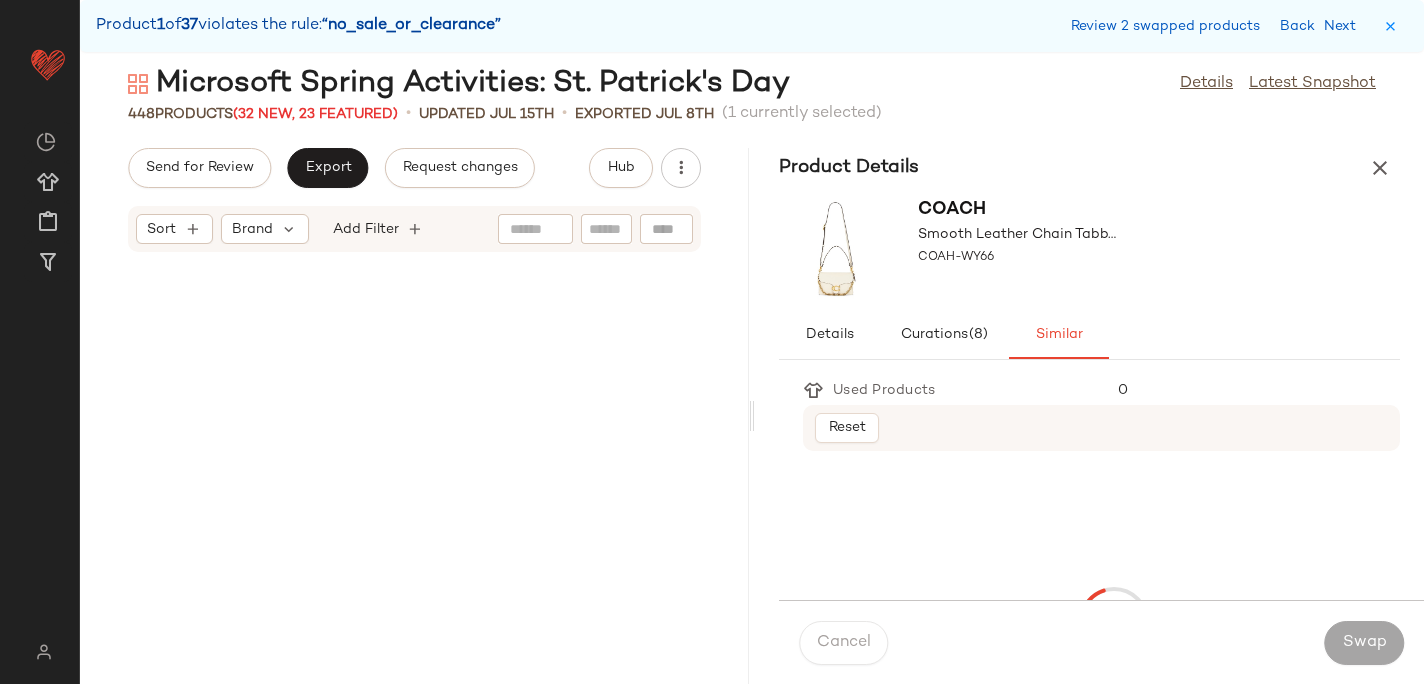scroll, scrollTop: 9882, scrollLeft: 0, axis: vertical 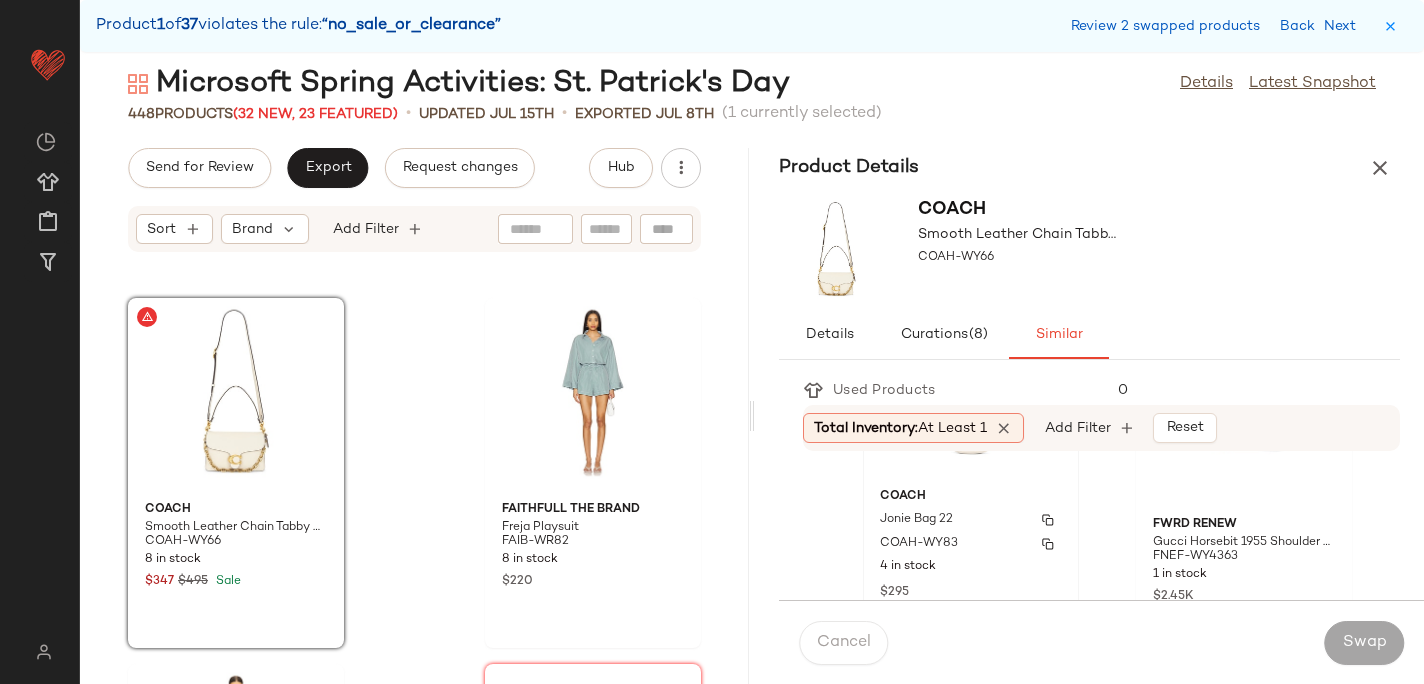 click on "Jonie Bag 22" at bounding box center (971, 520) 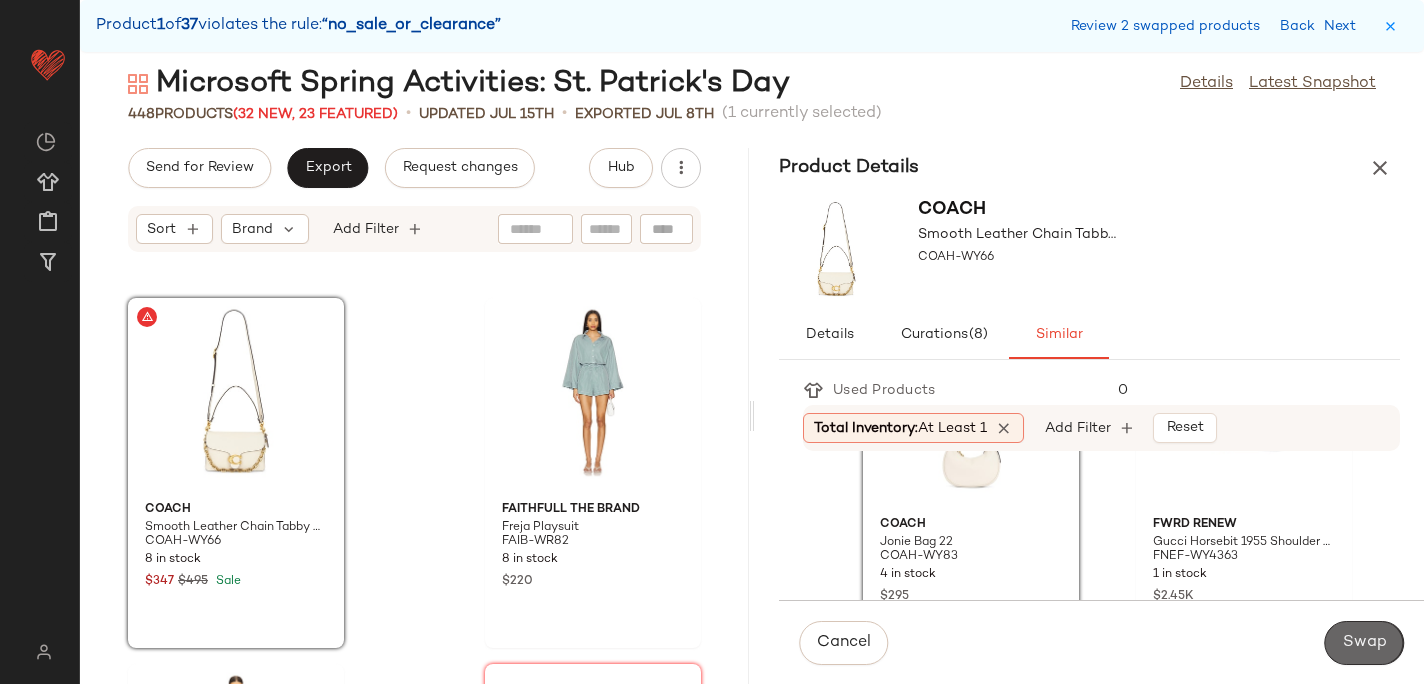 click on "Swap" 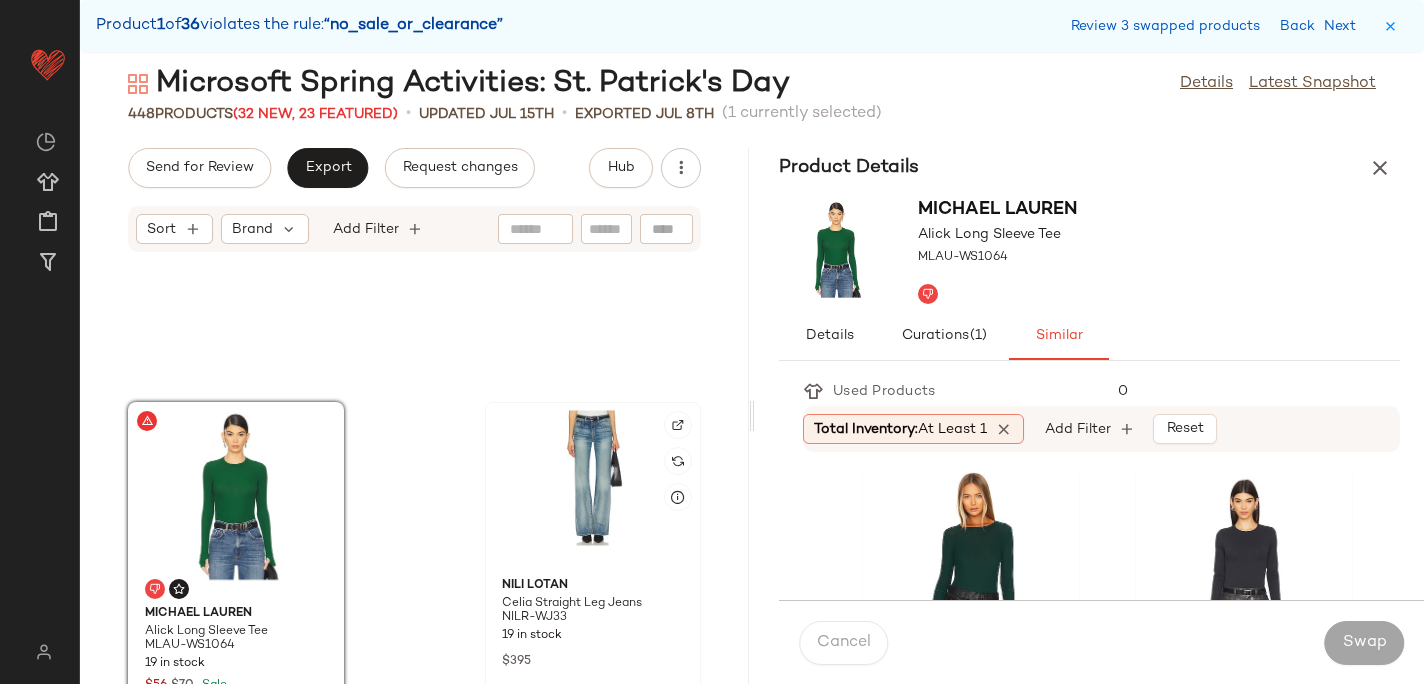 scroll, scrollTop: 13496, scrollLeft: 0, axis: vertical 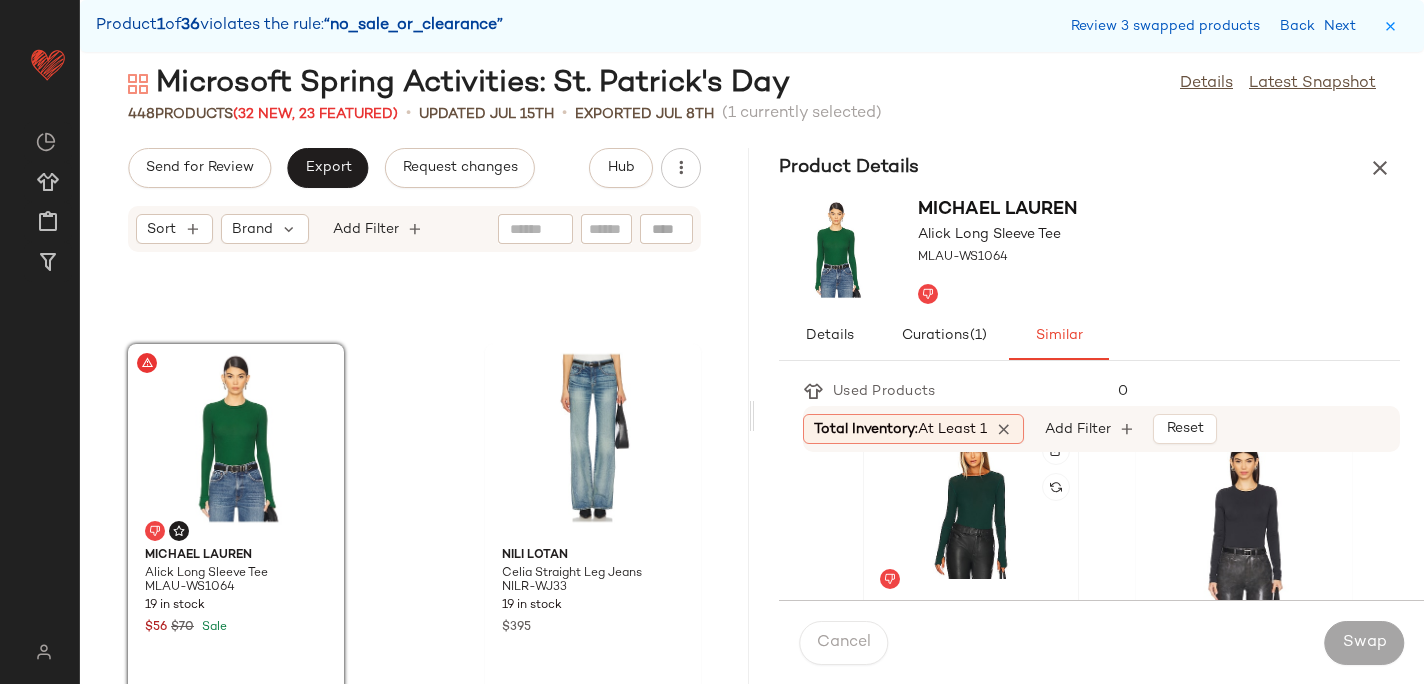 click 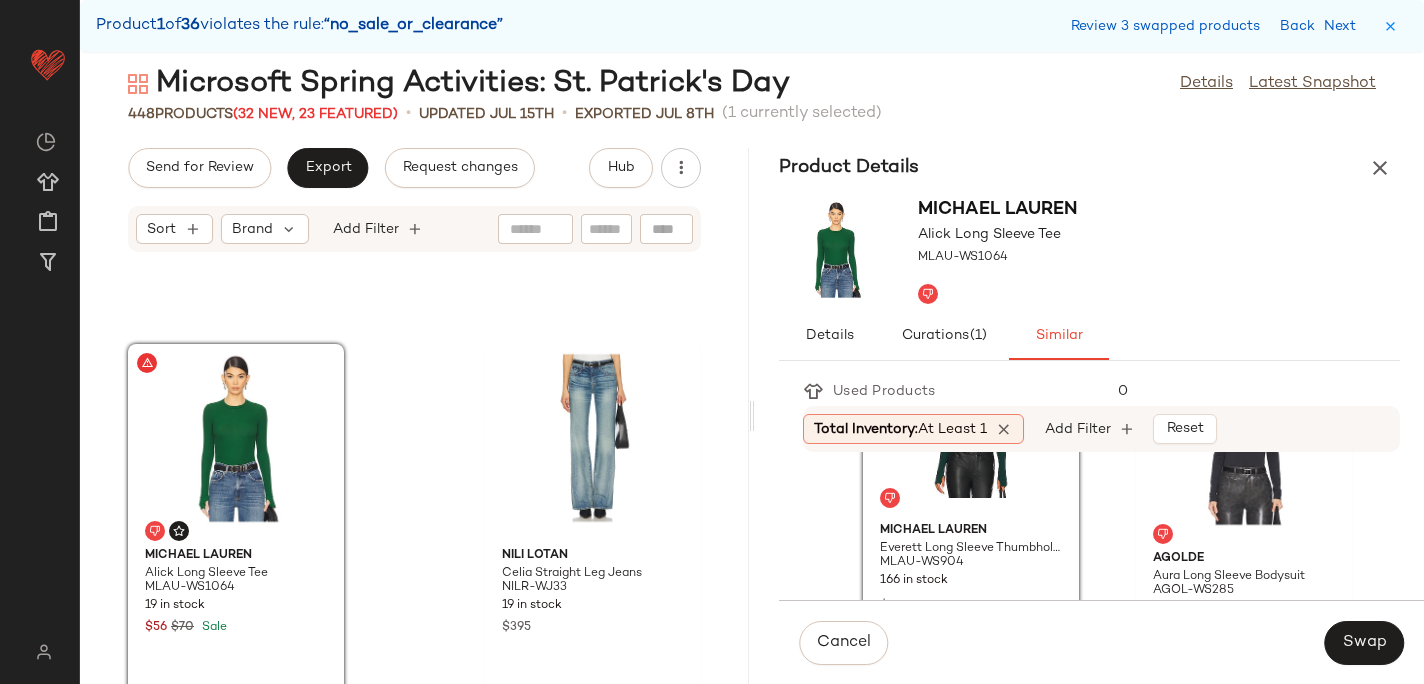 scroll, scrollTop: 118, scrollLeft: 0, axis: vertical 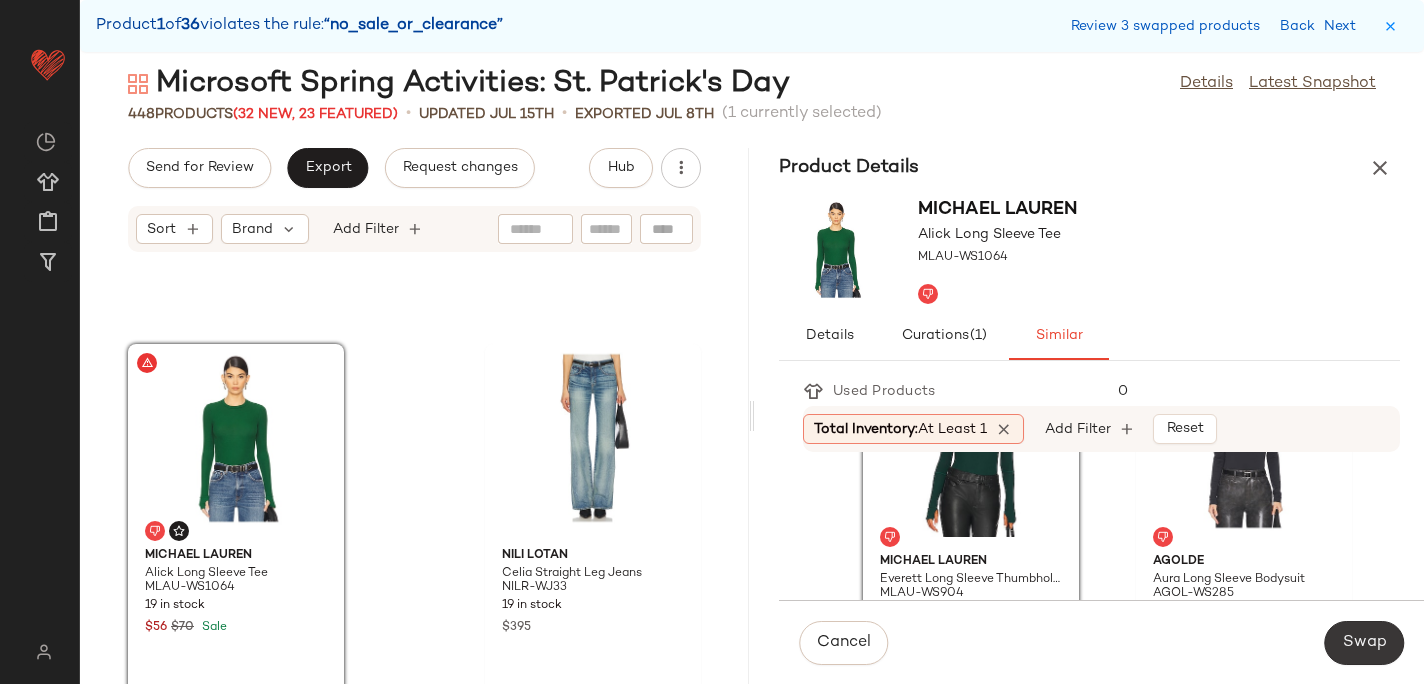 click on "Swap" 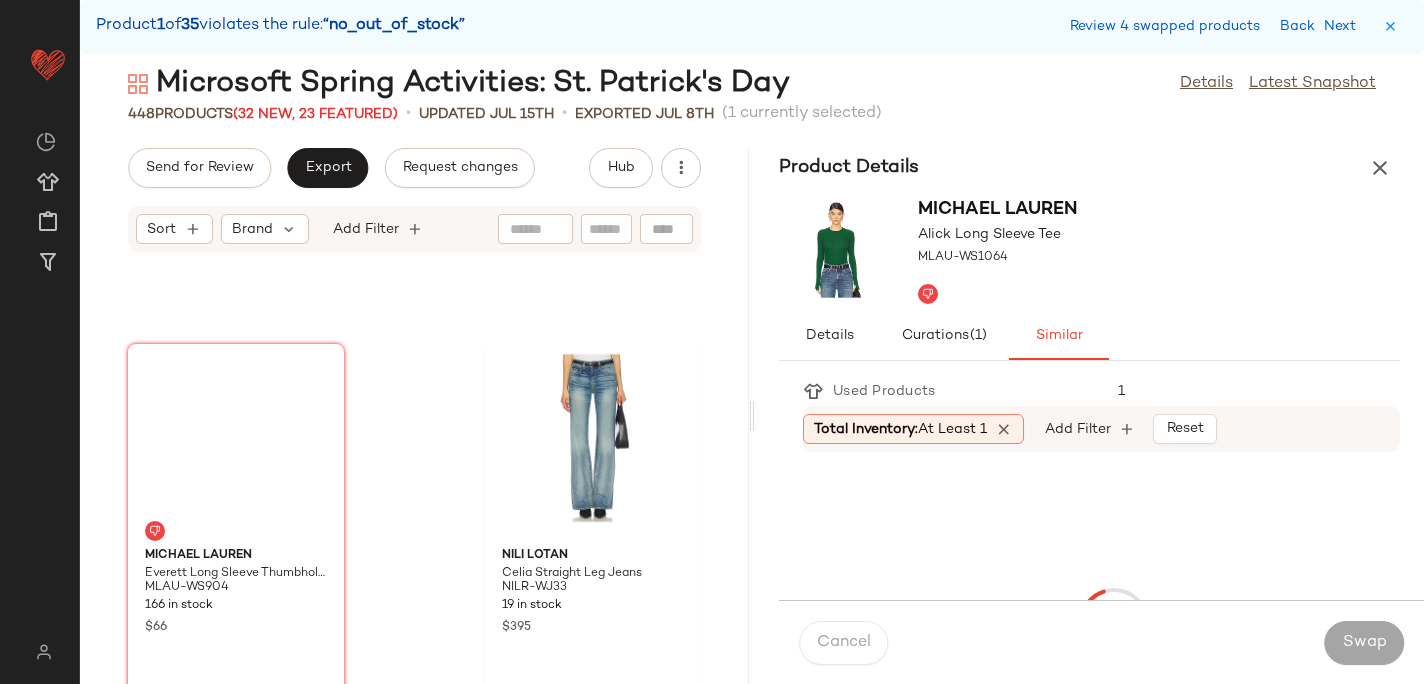 scroll, scrollTop: 37698, scrollLeft: 0, axis: vertical 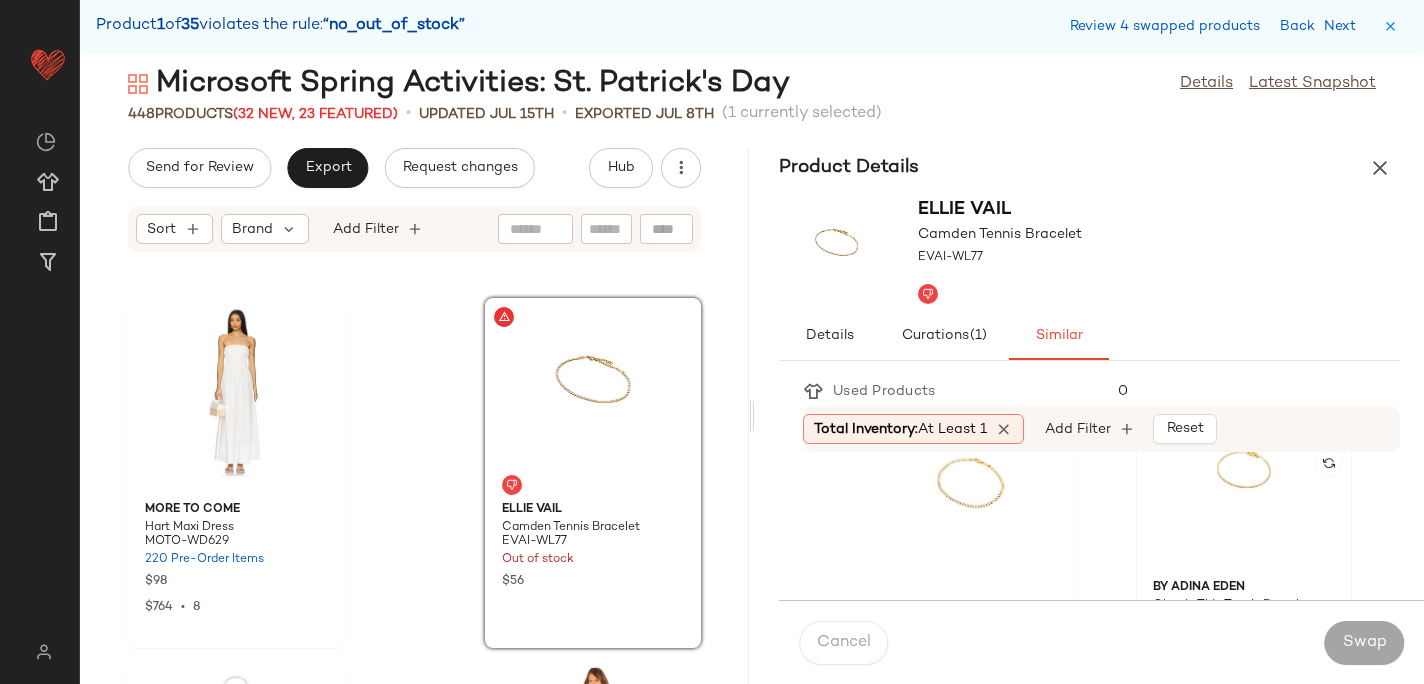 click 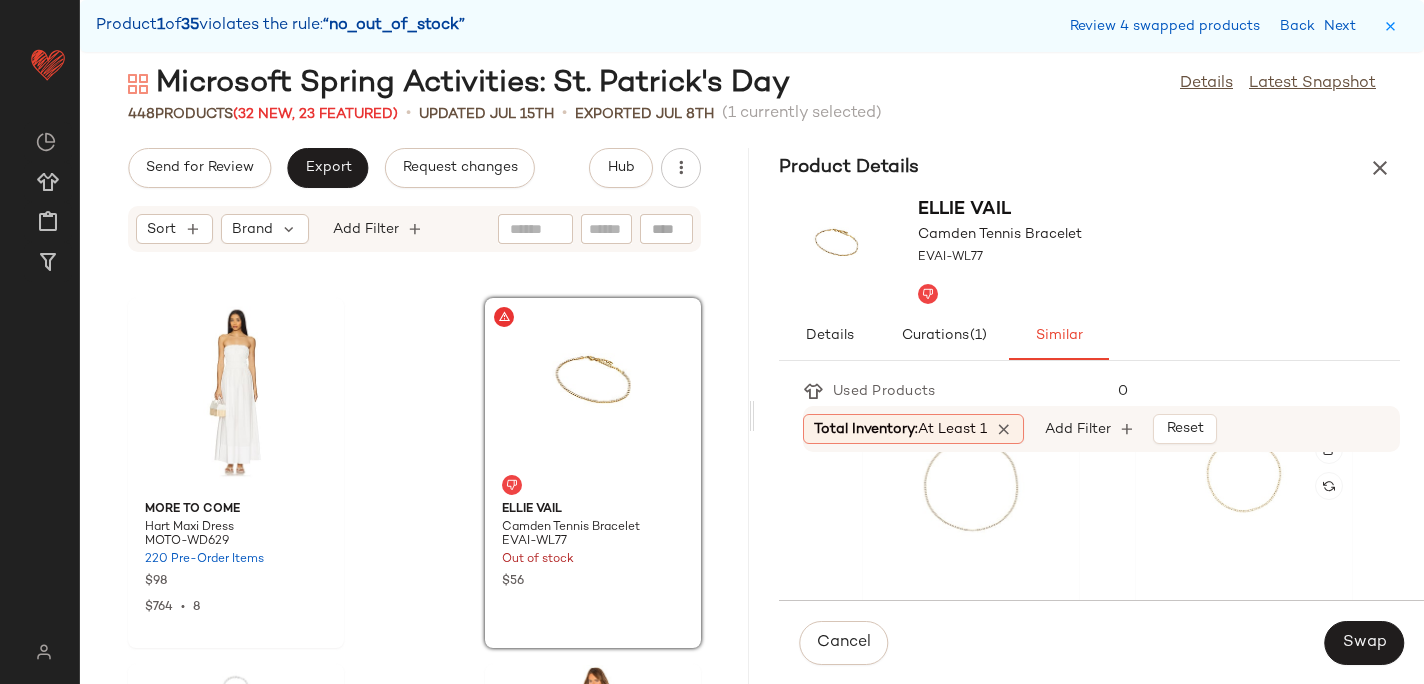 scroll, scrollTop: 375, scrollLeft: 0, axis: vertical 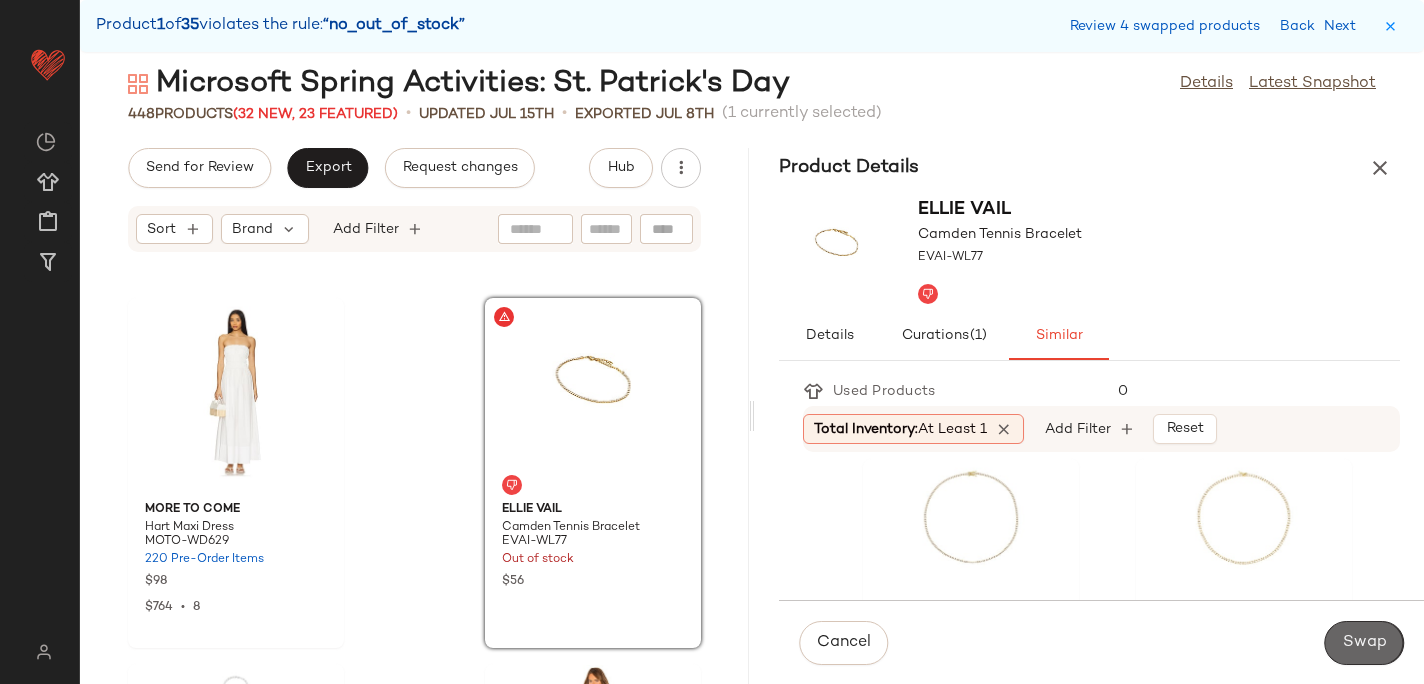 click on "Swap" 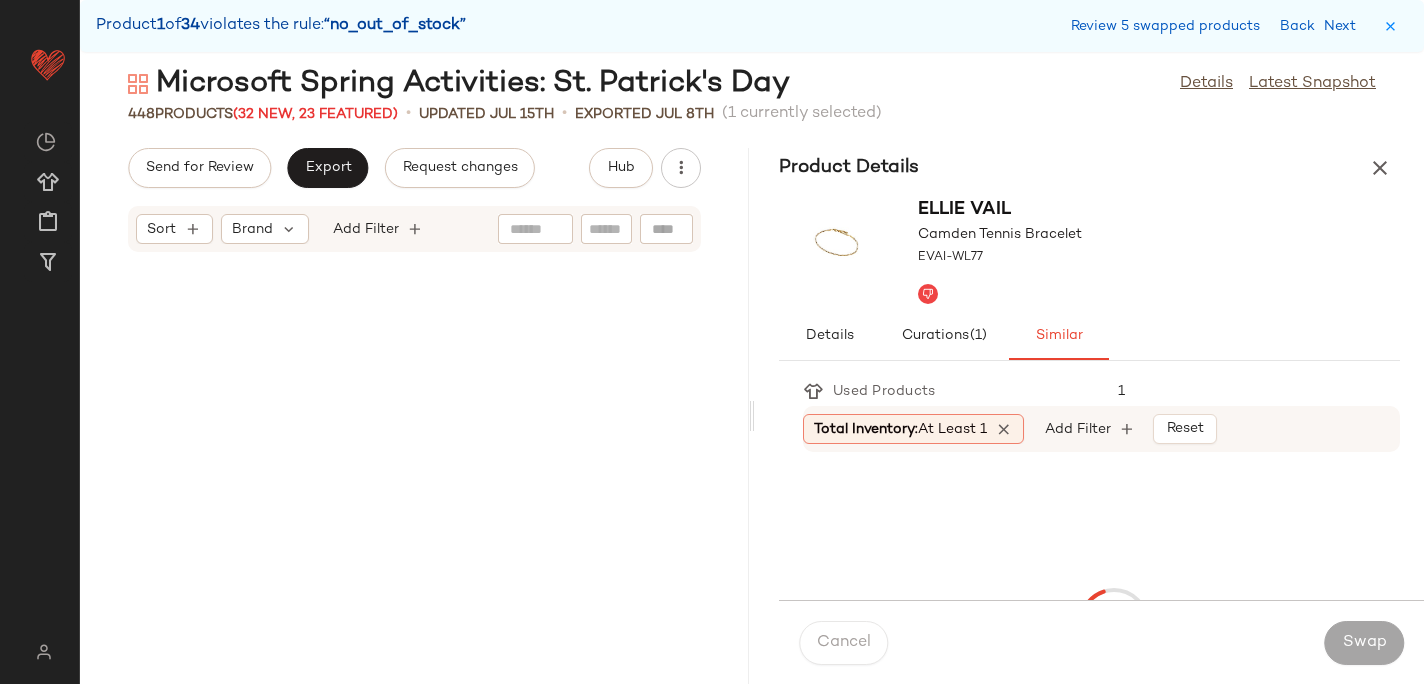 scroll, scrollTop: 45384, scrollLeft: 0, axis: vertical 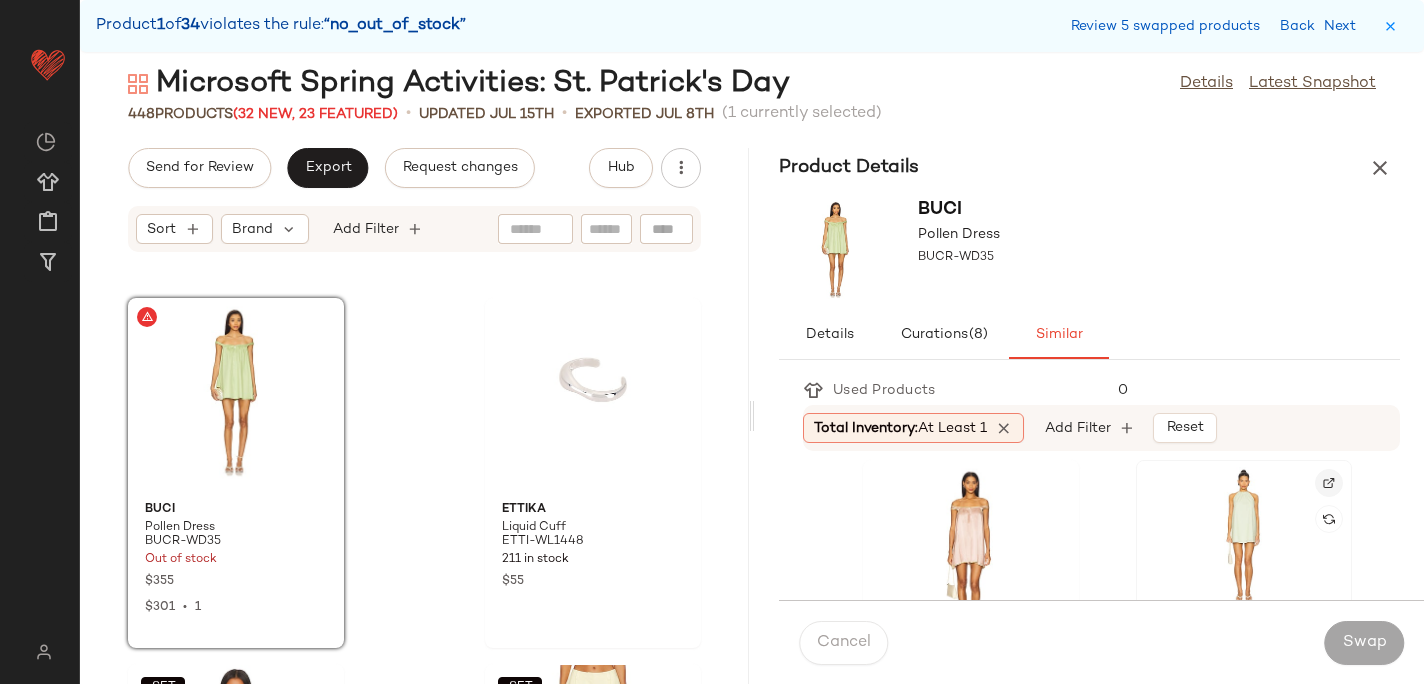 click 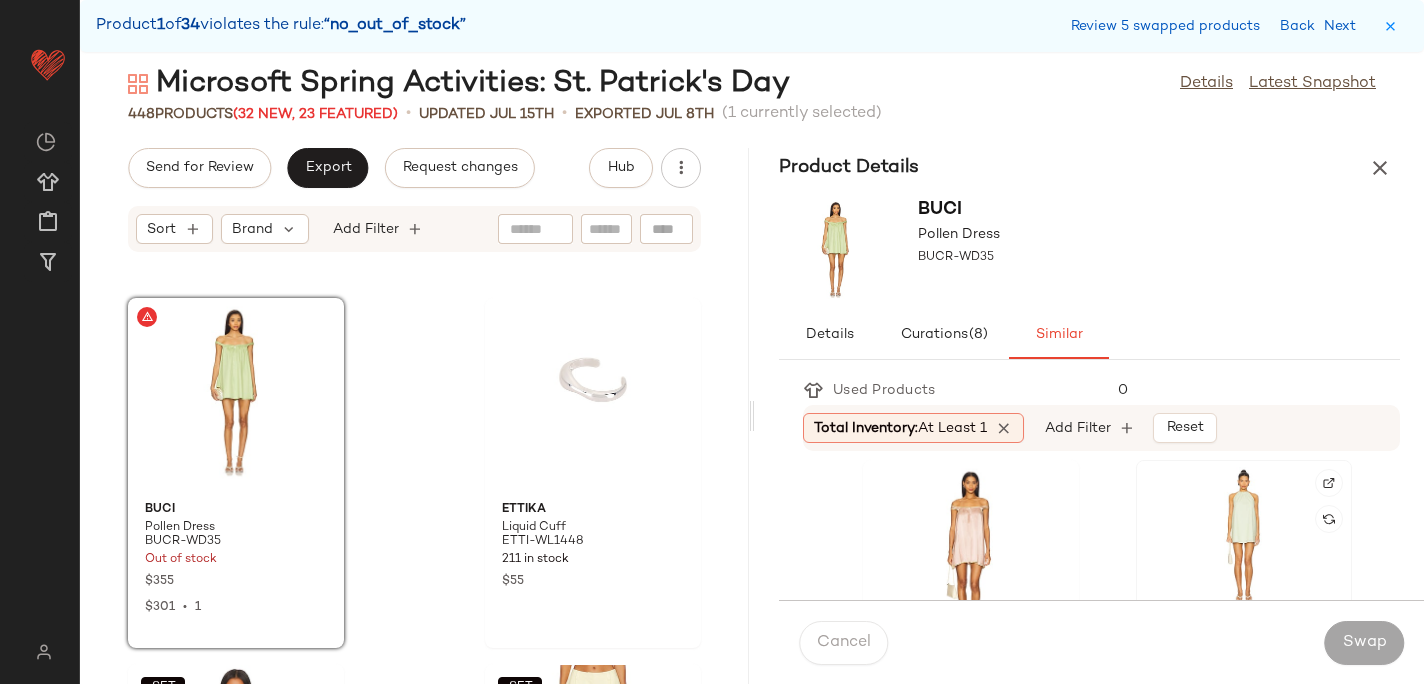 click 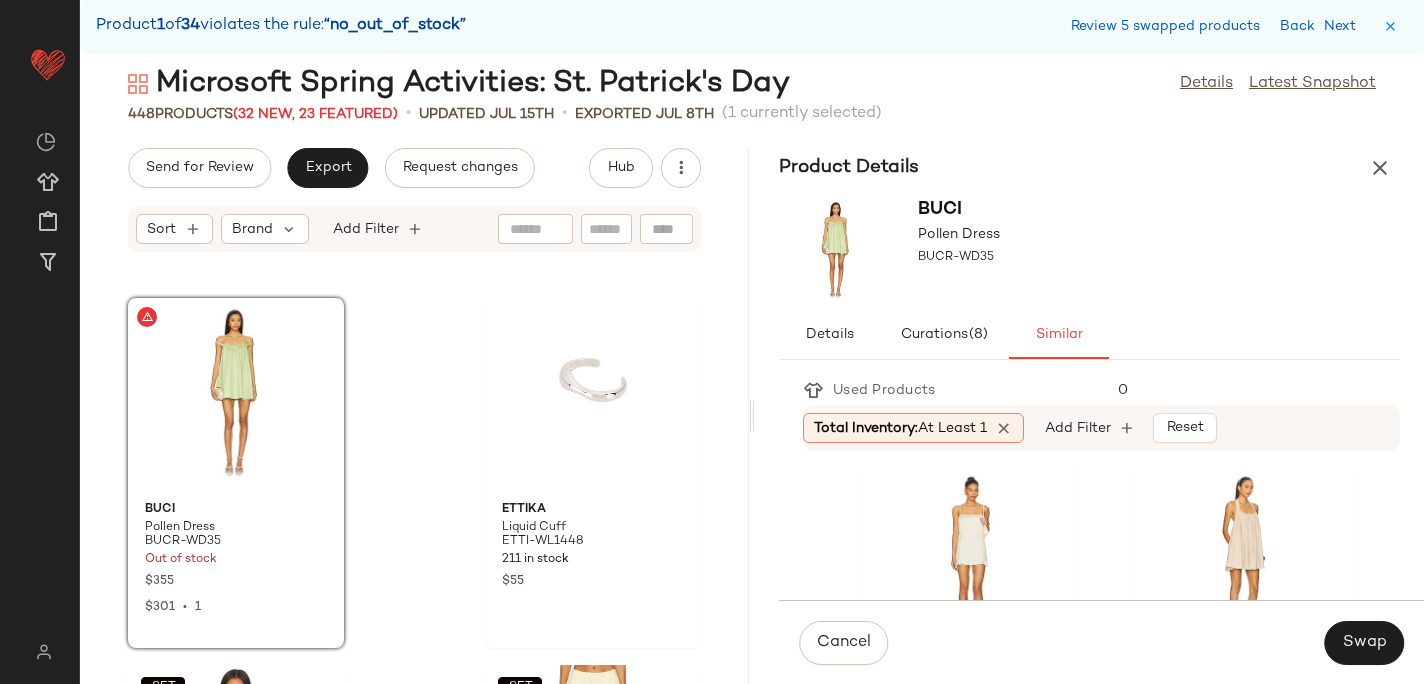 scroll, scrollTop: 729, scrollLeft: 0, axis: vertical 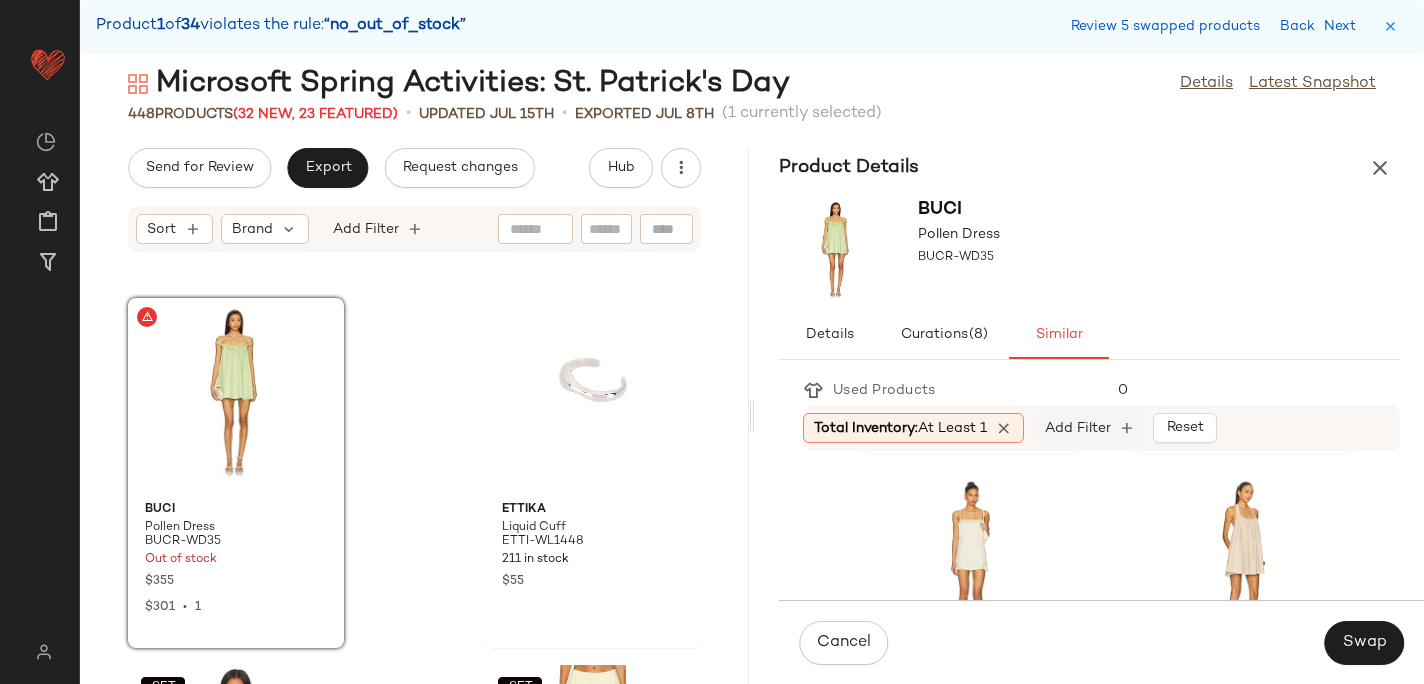click on "Add Filter" at bounding box center (1078, 428) 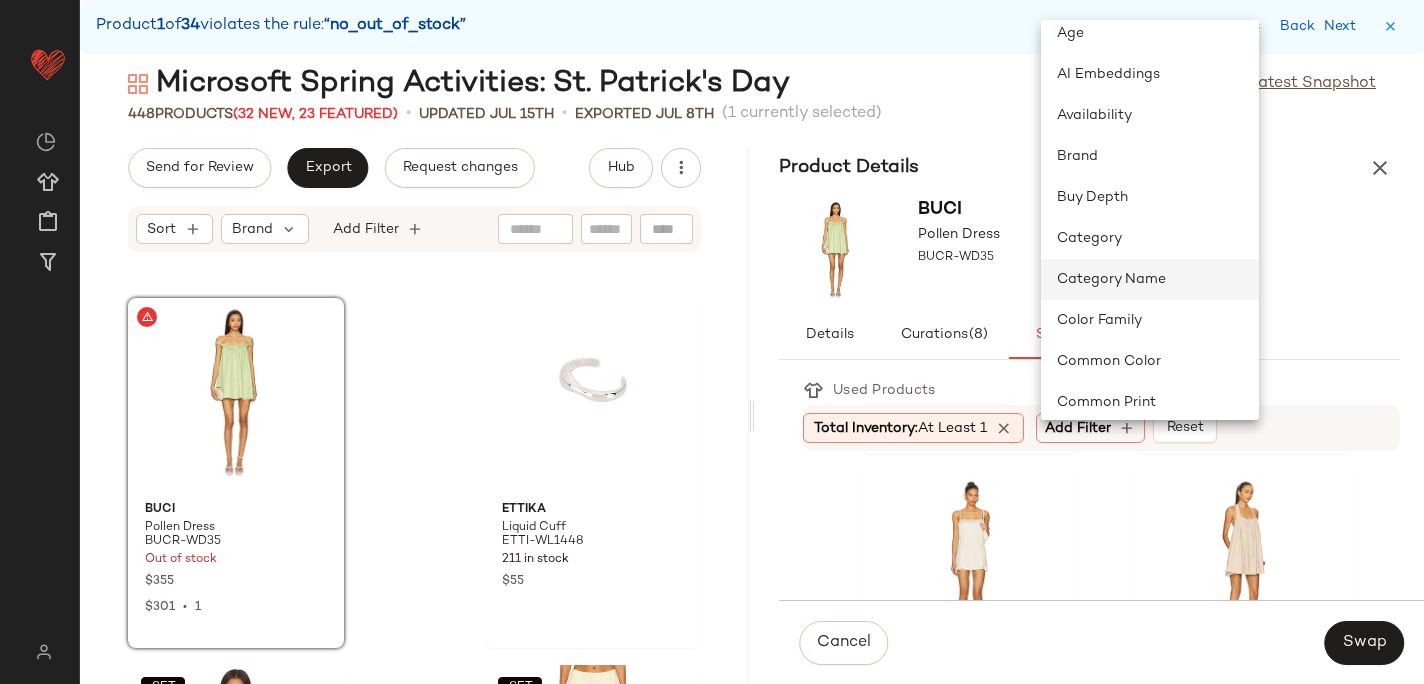 scroll, scrollTop: 83, scrollLeft: 0, axis: vertical 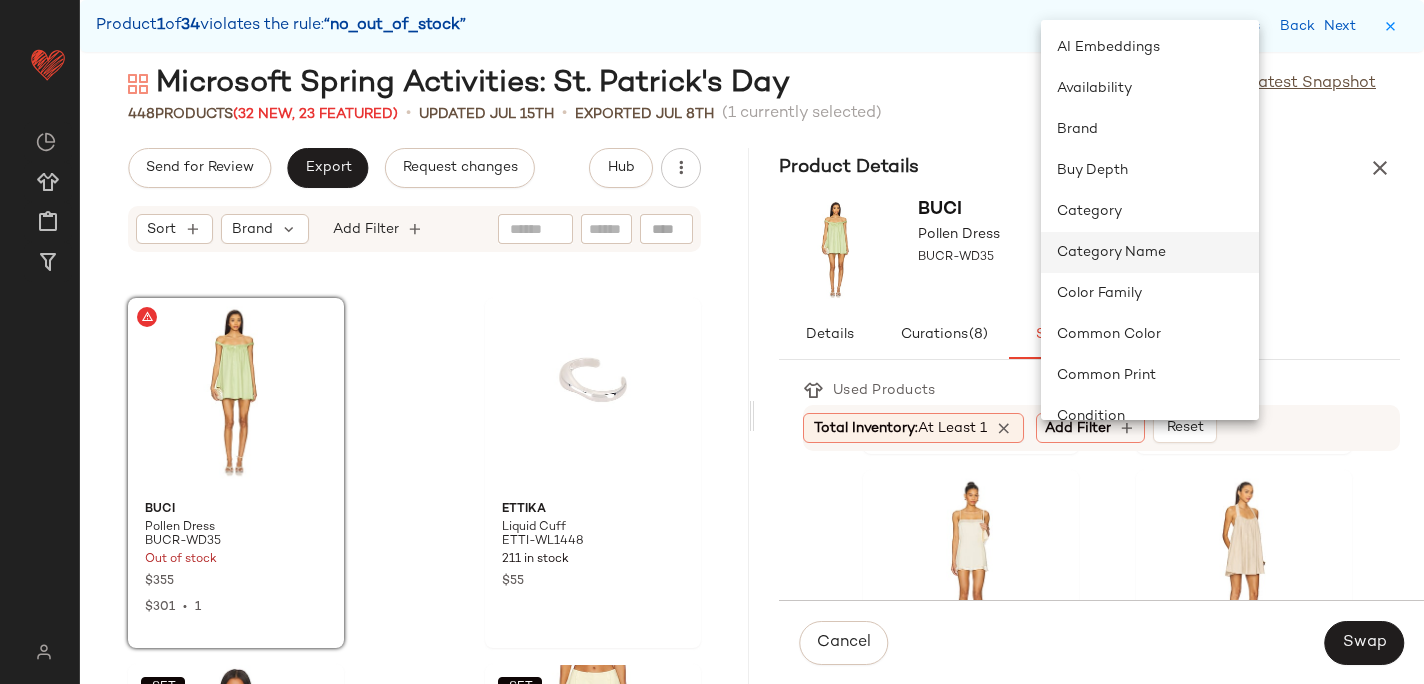 click on "Common Color" 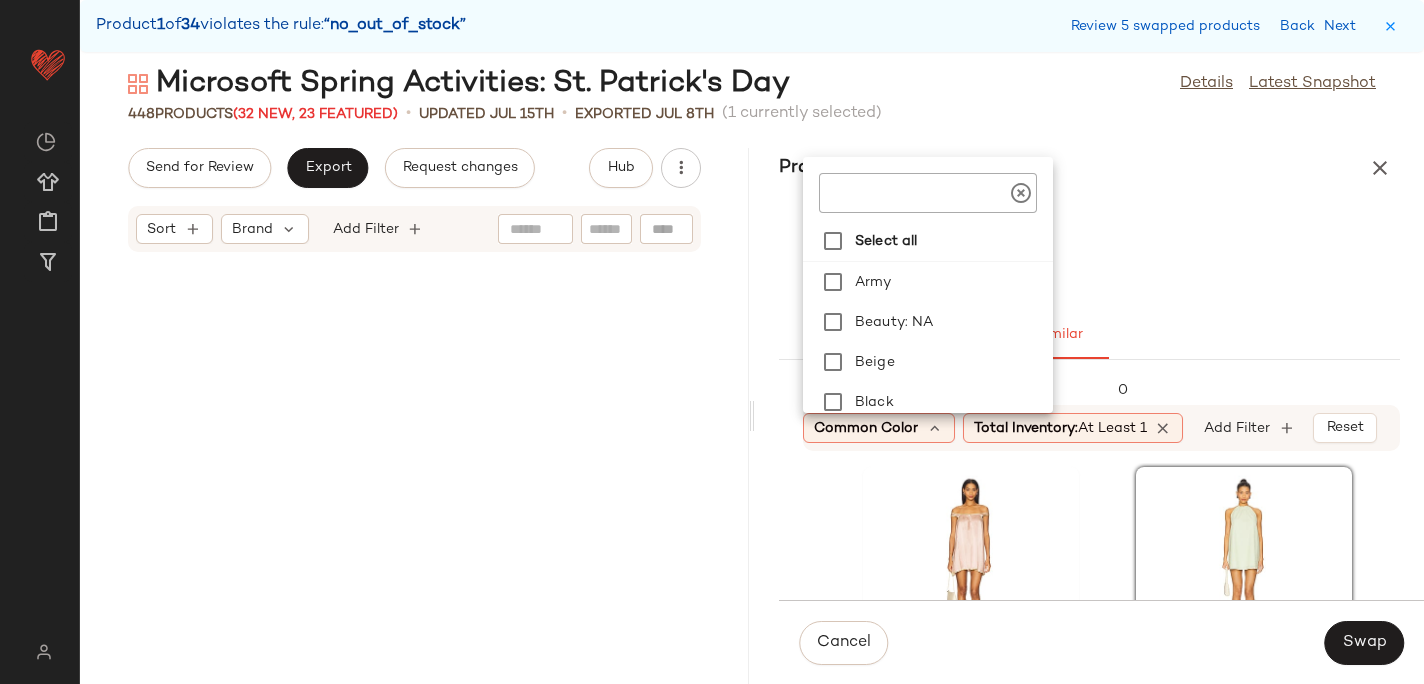 scroll, scrollTop: 0, scrollLeft: 0, axis: both 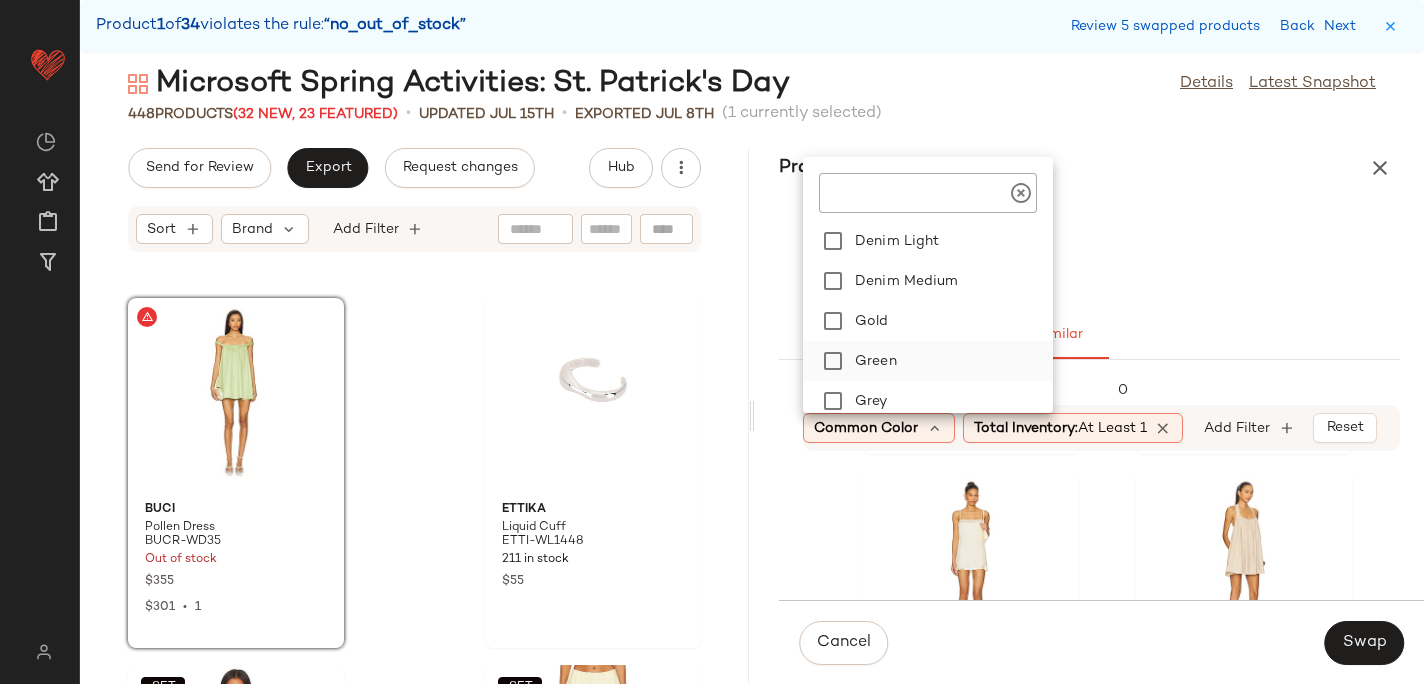 drag, startPoint x: 0, startPoint y: 0, endPoint x: 946, endPoint y: 351, distance: 1009.0178 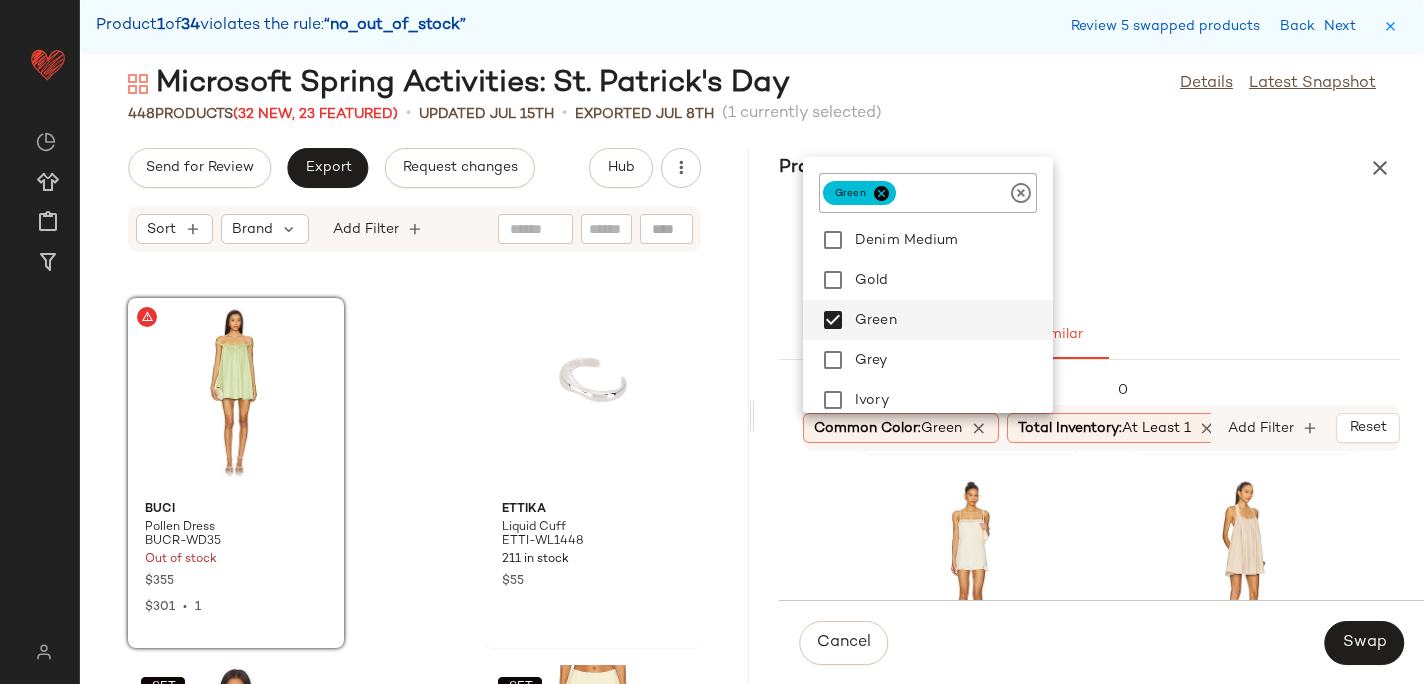 click on "BUCI Pollen Dress BUCR-WD35" at bounding box center (1089, 249) 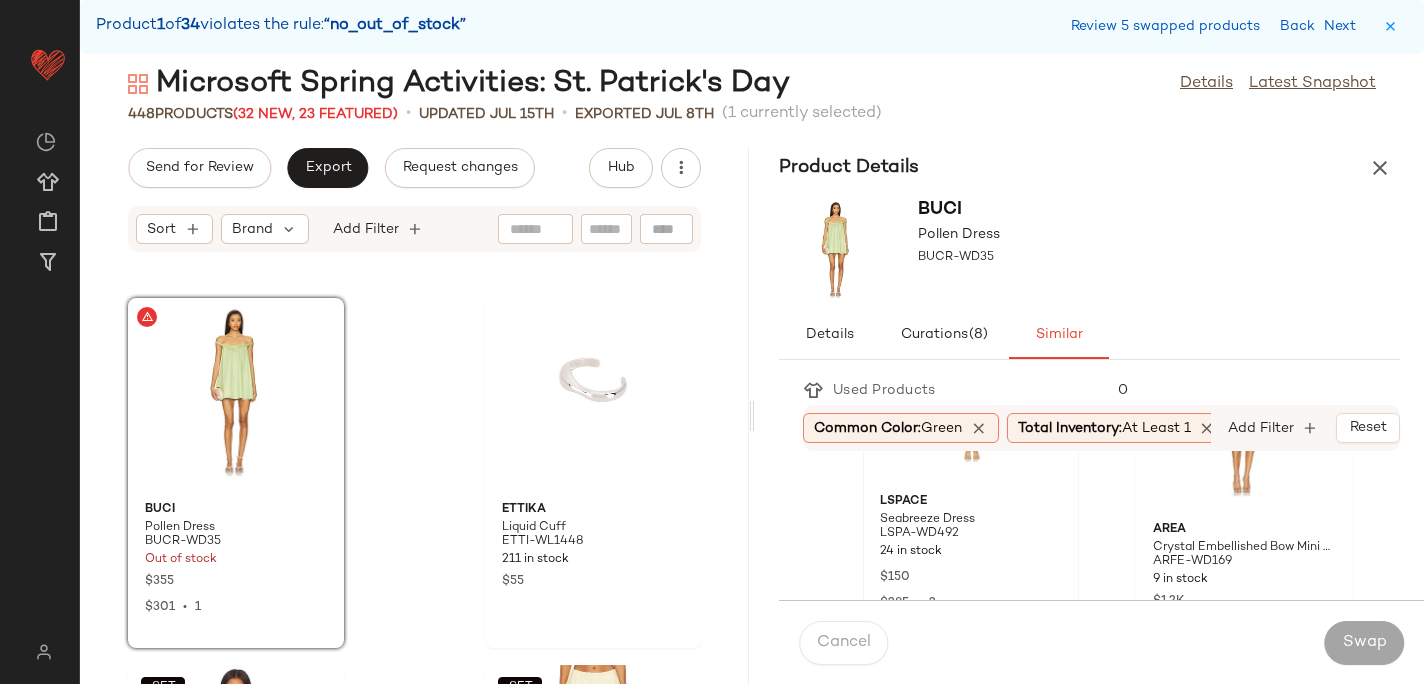 scroll, scrollTop: 153, scrollLeft: 0, axis: vertical 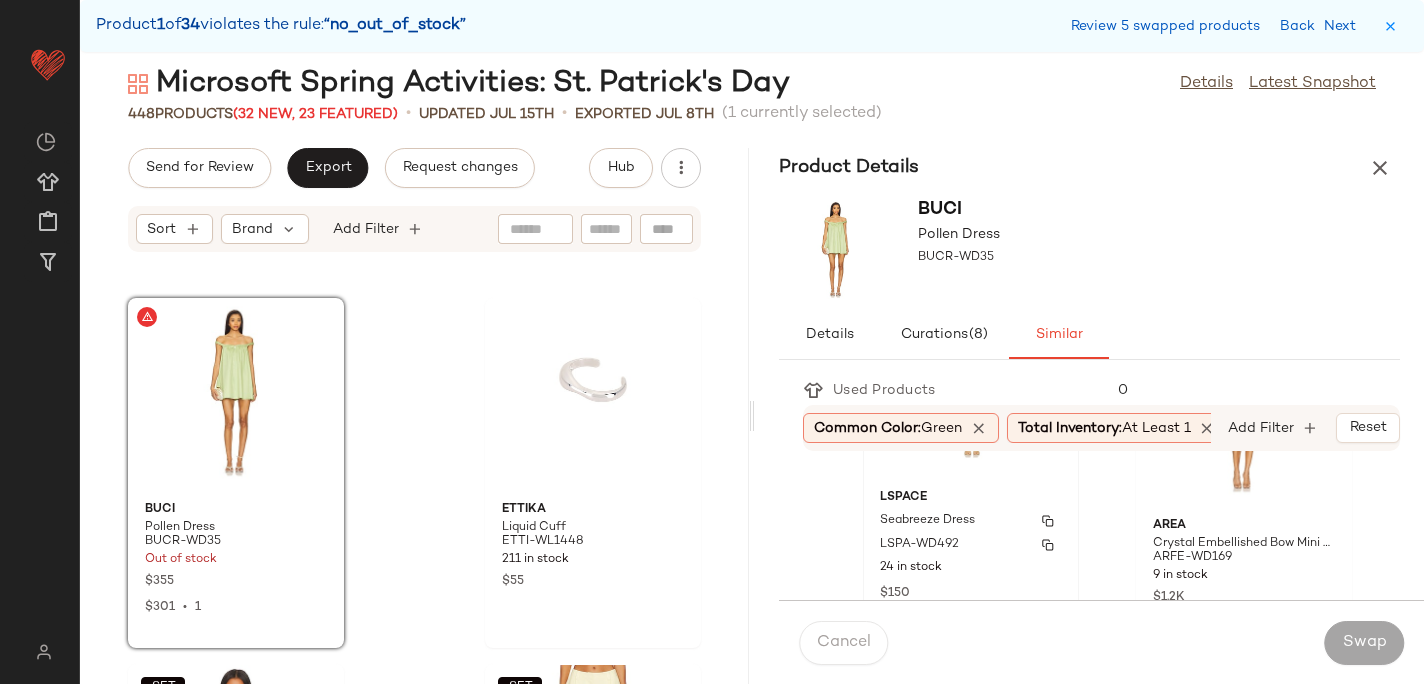 click on "LSPACE" at bounding box center [971, 498] 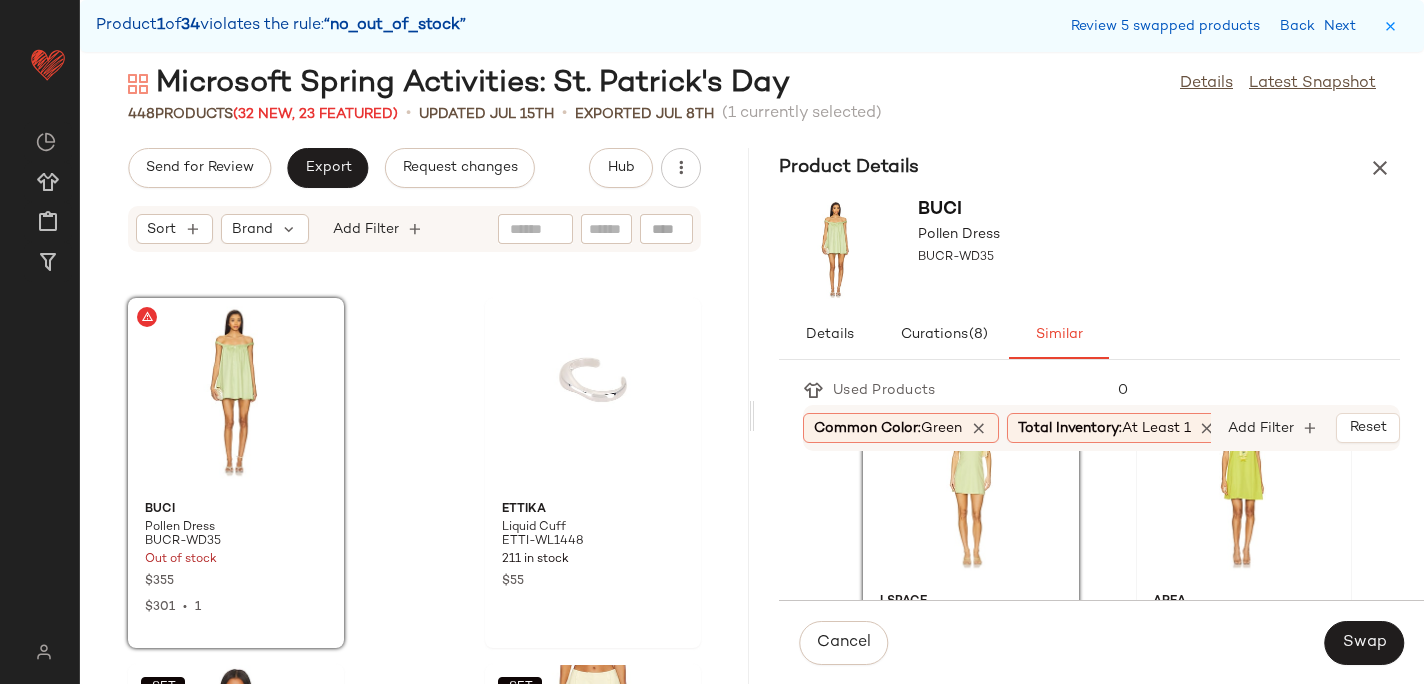 scroll, scrollTop: 75, scrollLeft: 0, axis: vertical 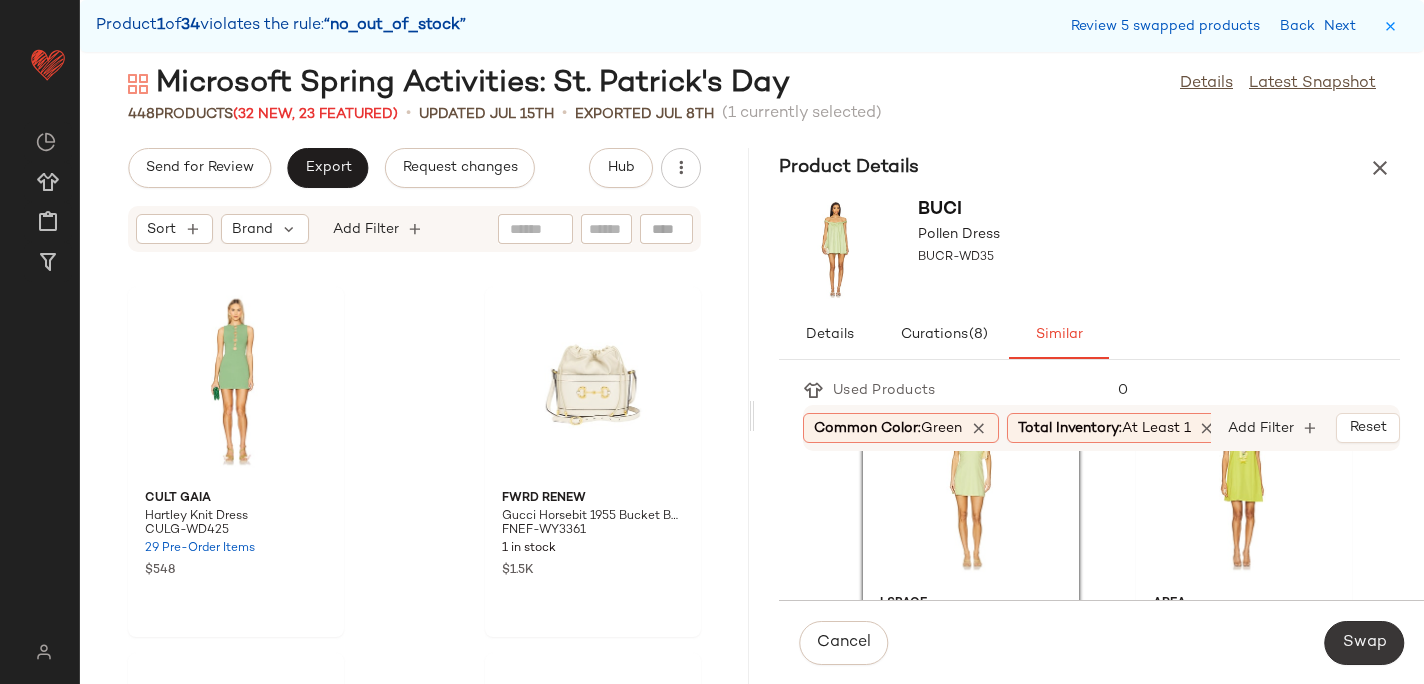 click on "Swap" 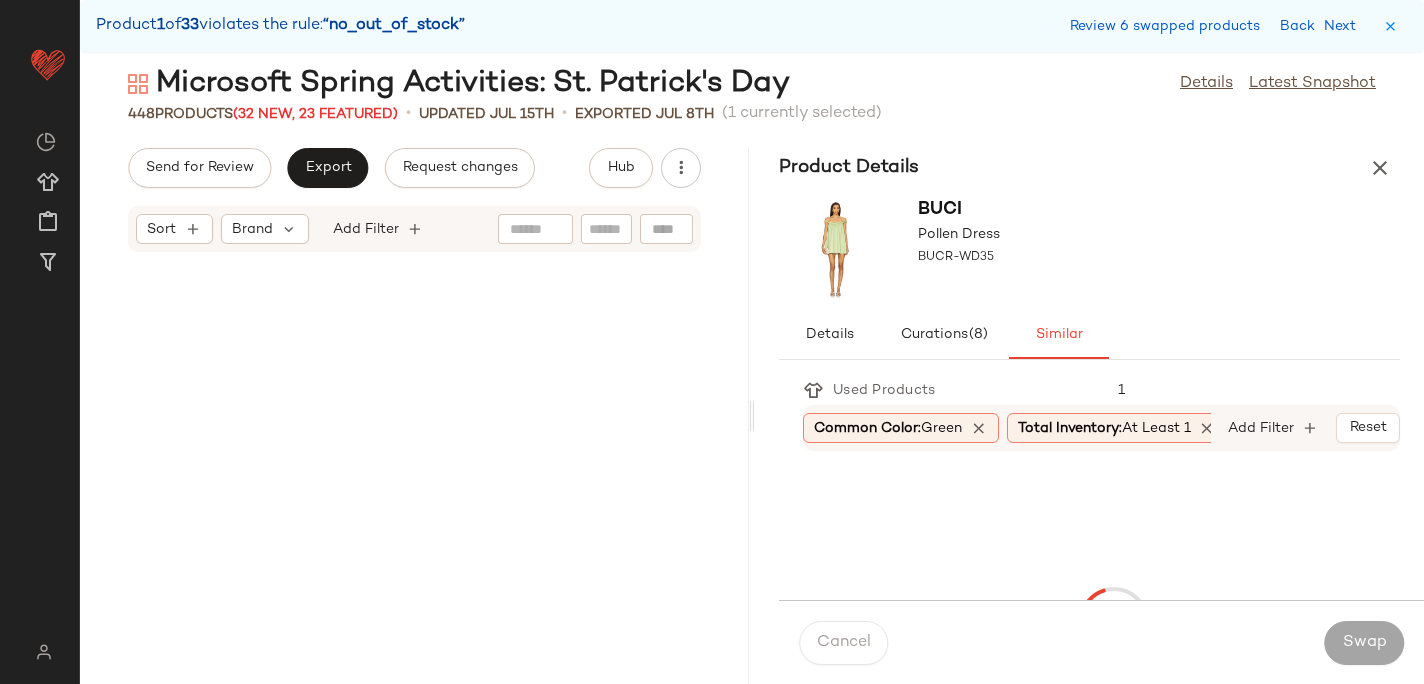 scroll, scrollTop: 48678, scrollLeft: 0, axis: vertical 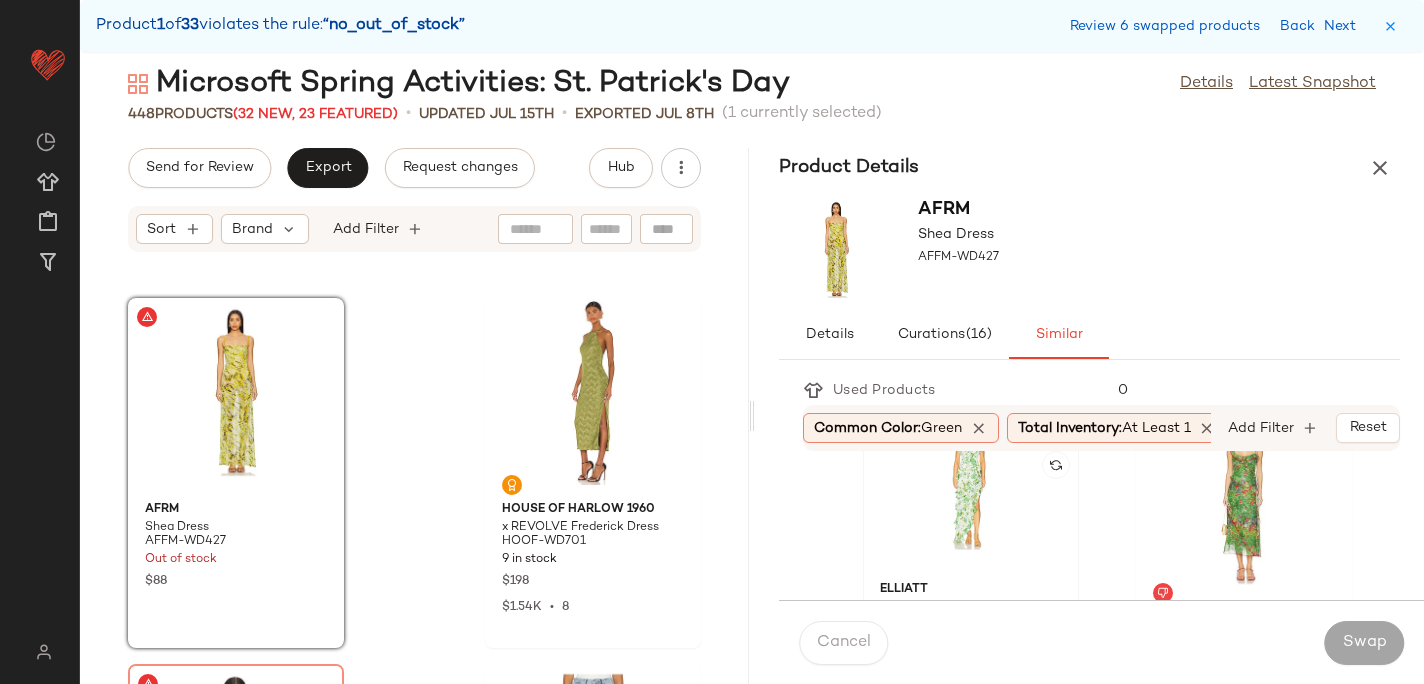 click 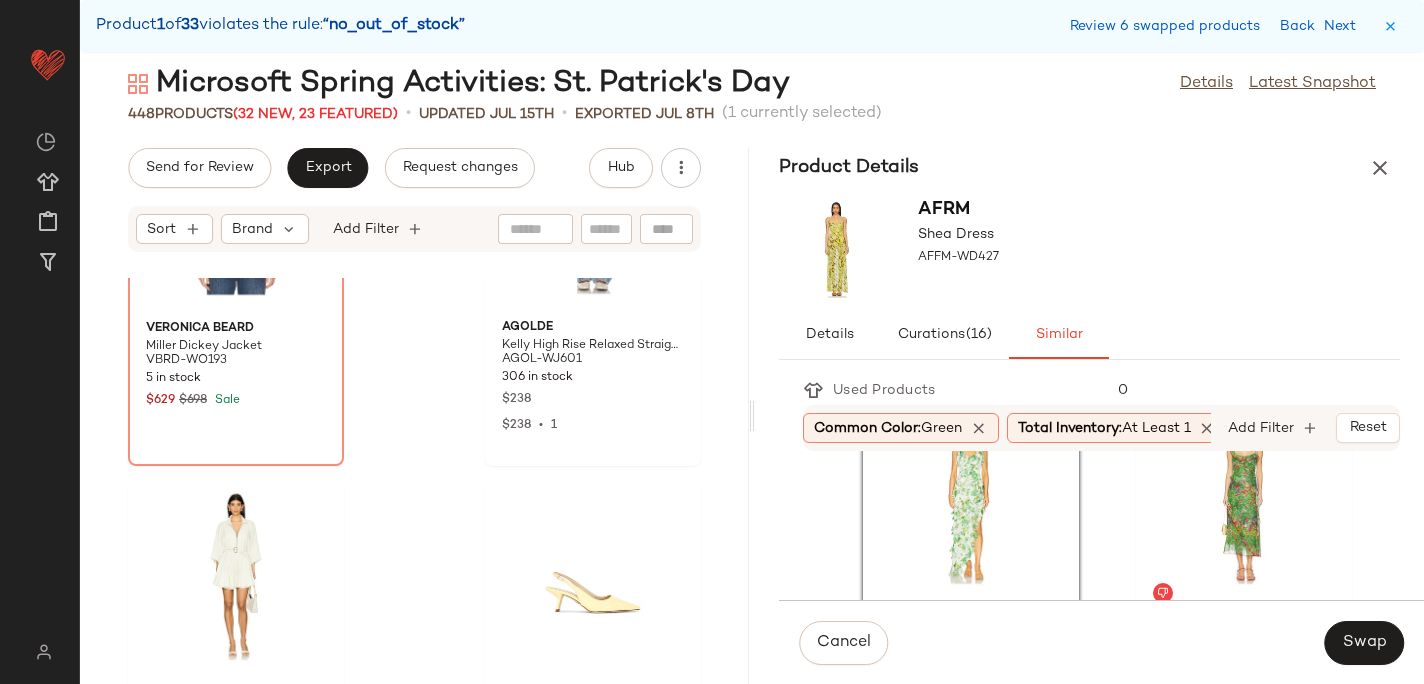 scroll, scrollTop: 49283, scrollLeft: 0, axis: vertical 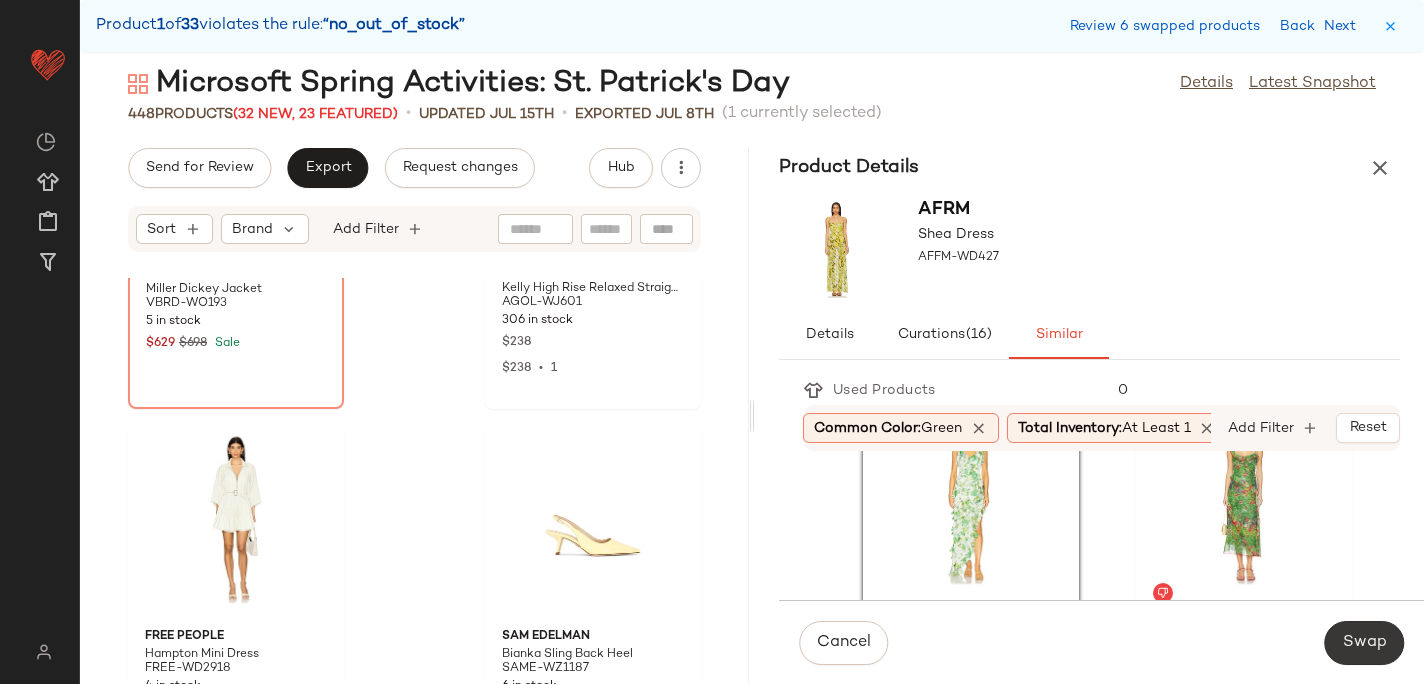 click on "Swap" 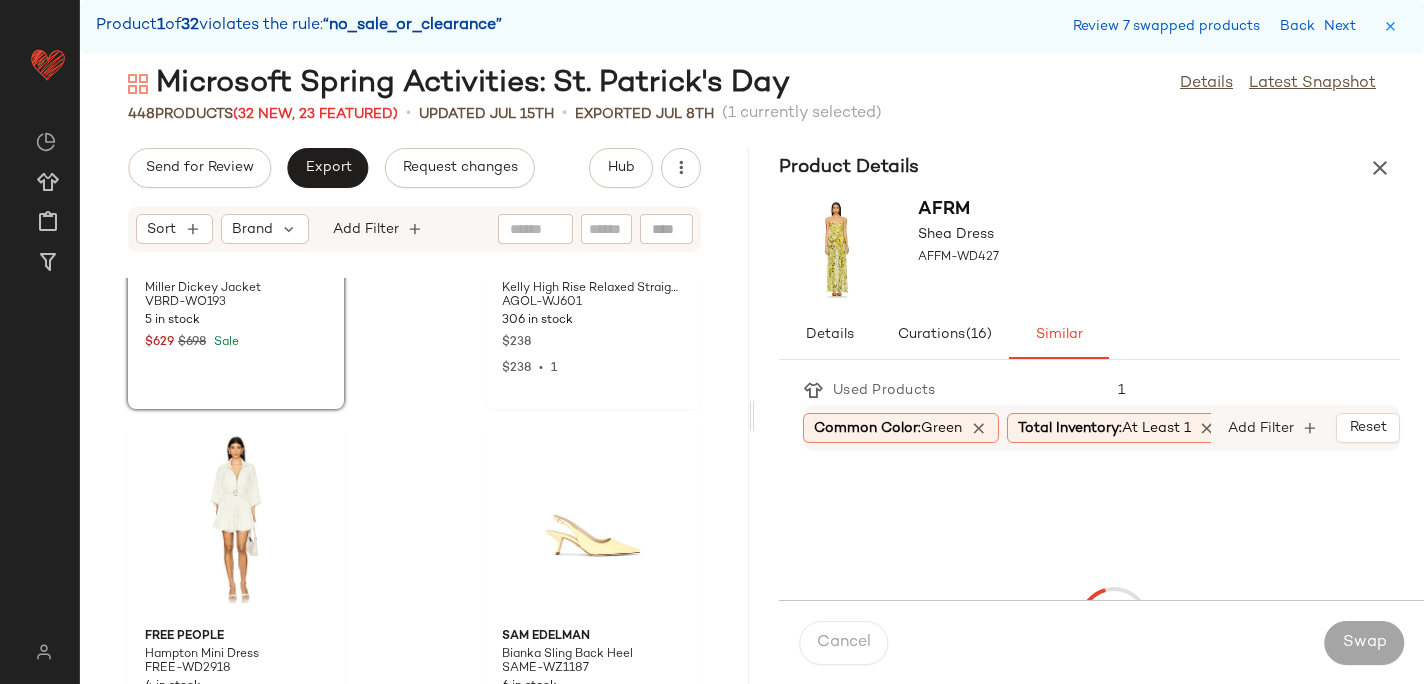 scroll, scrollTop: 49044, scrollLeft: 0, axis: vertical 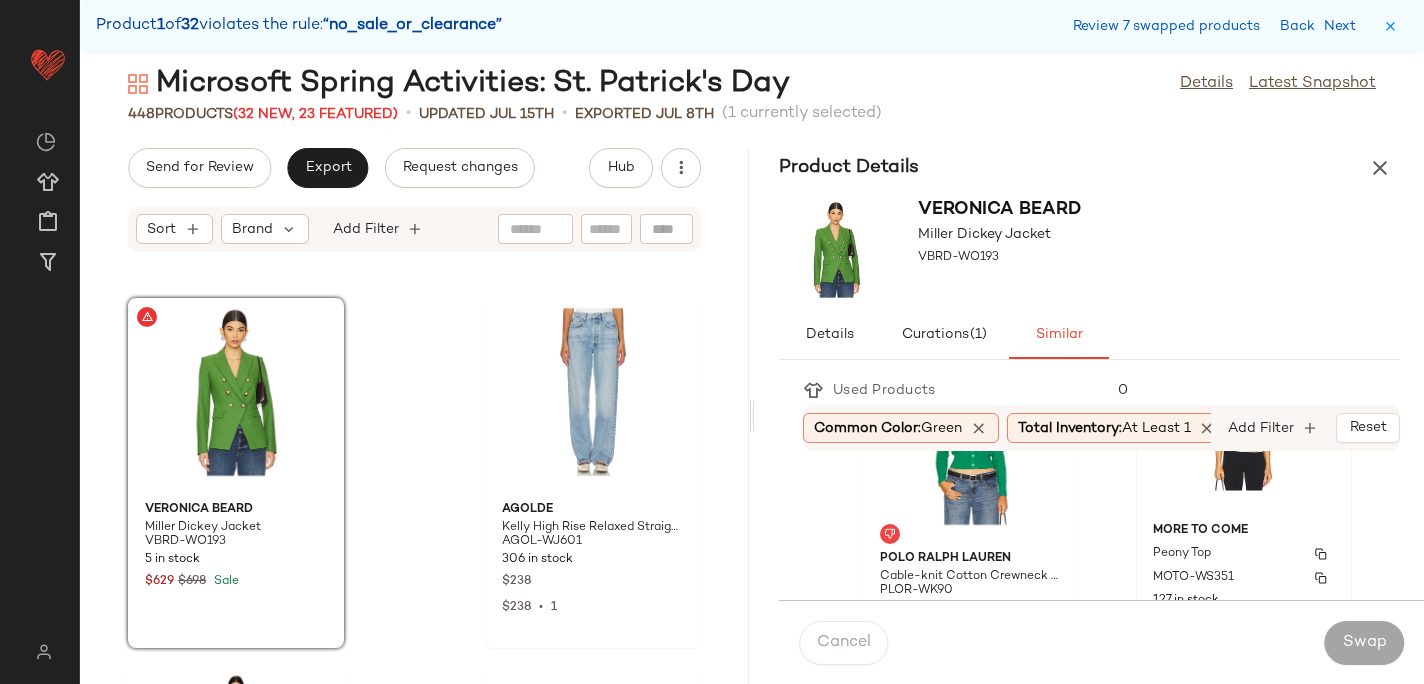 click on "MORE TO COME Peony Top MOTO-WS351 127 in stock $62" 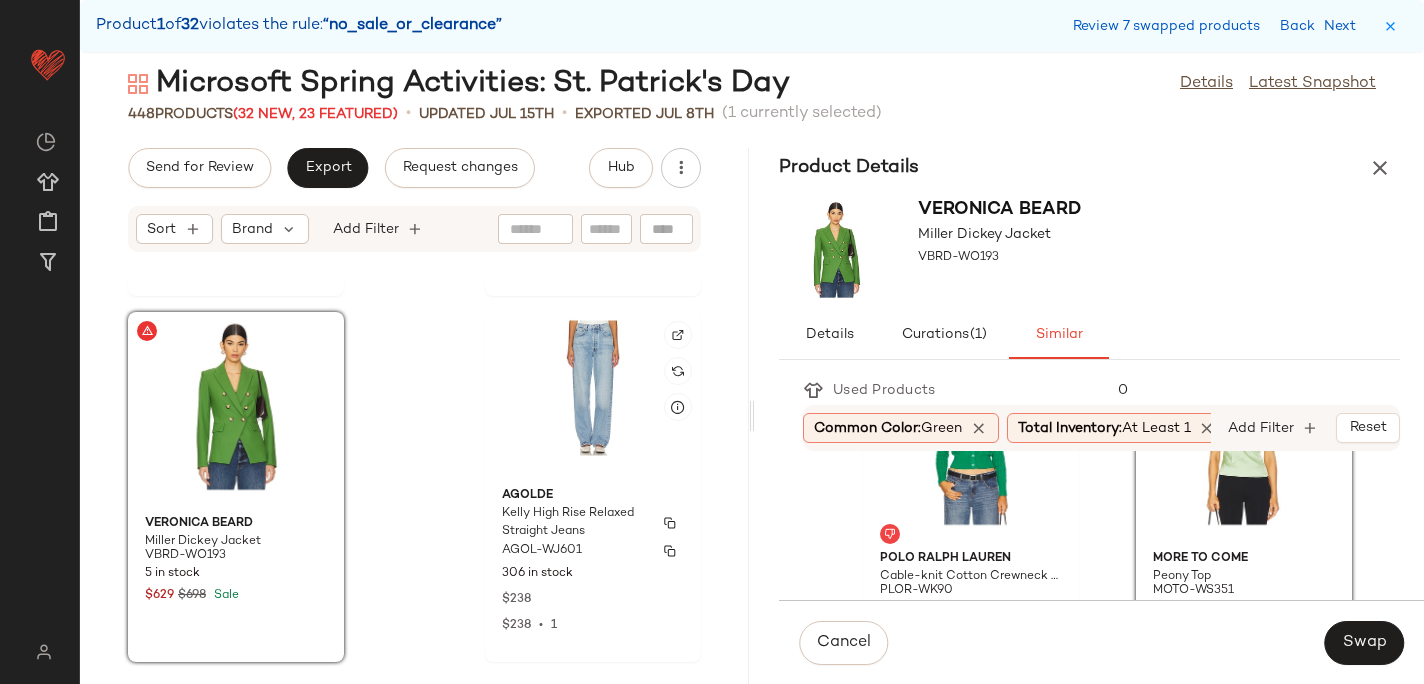 scroll, scrollTop: 48946, scrollLeft: 0, axis: vertical 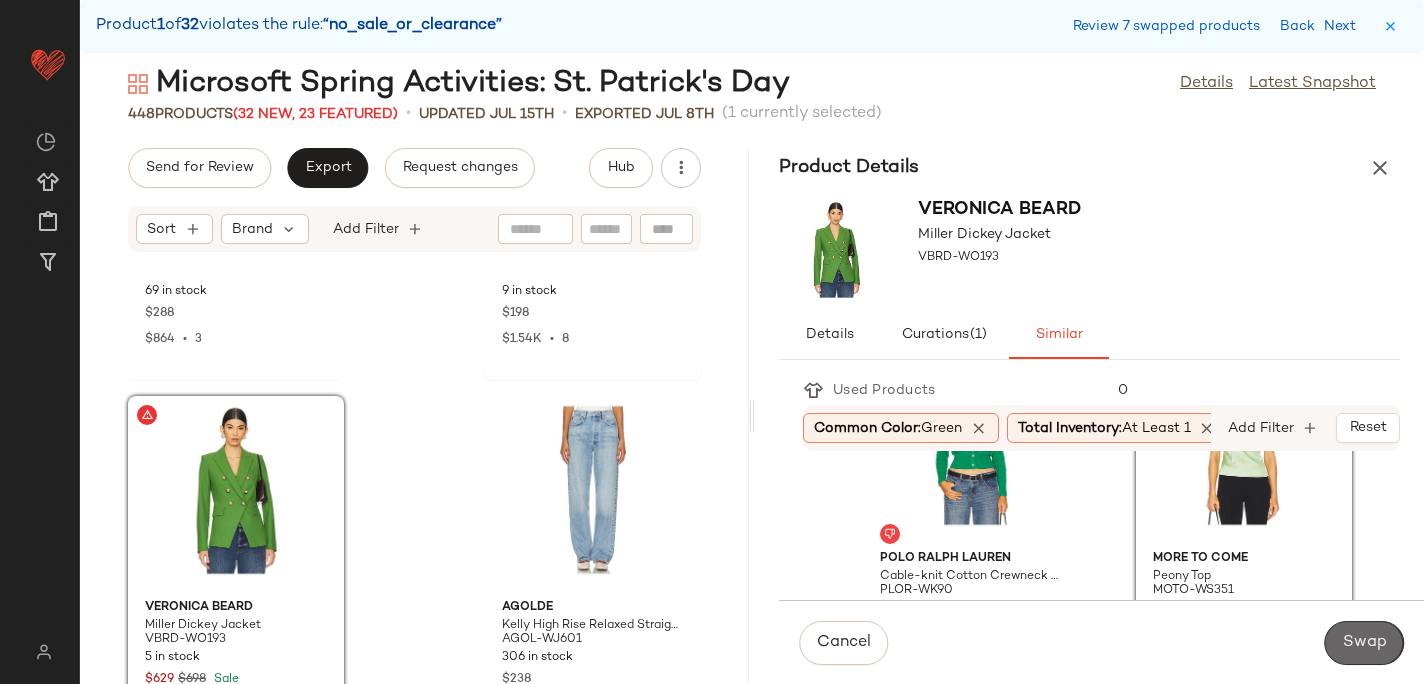 click on "Swap" 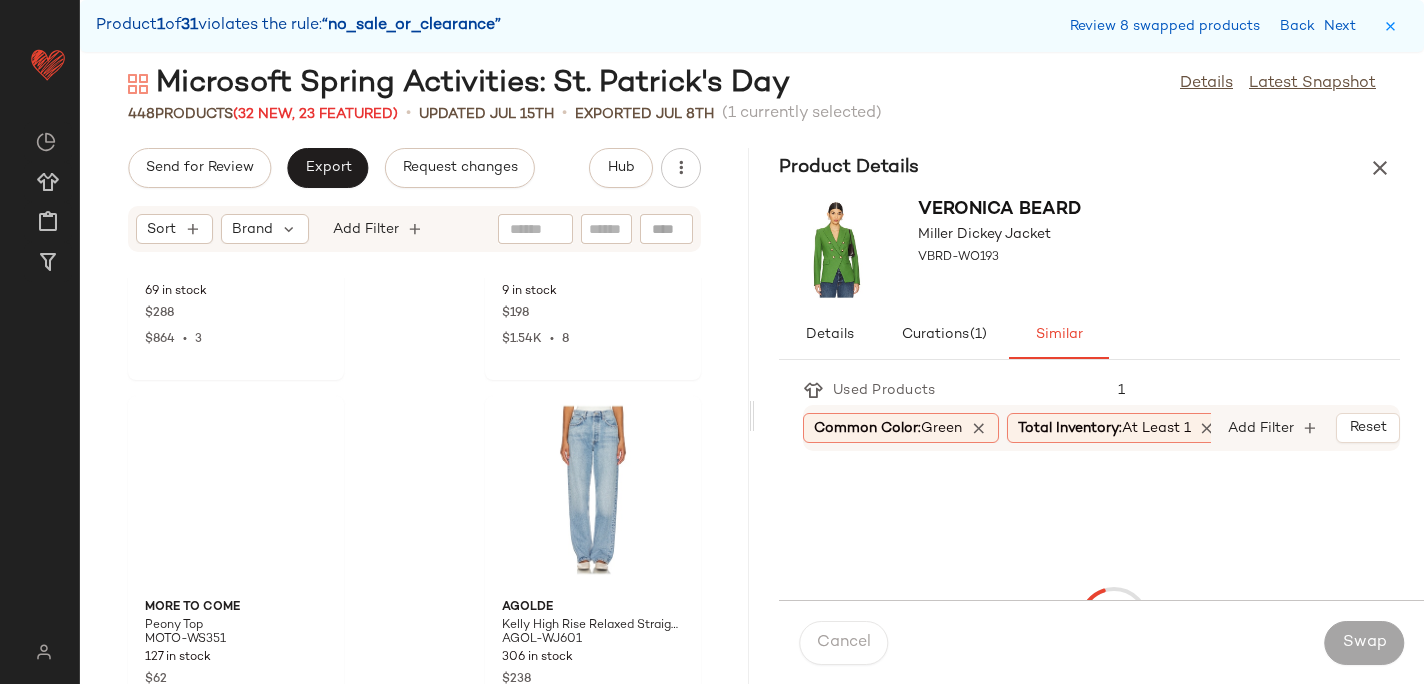 scroll, scrollTop: 51972, scrollLeft: 0, axis: vertical 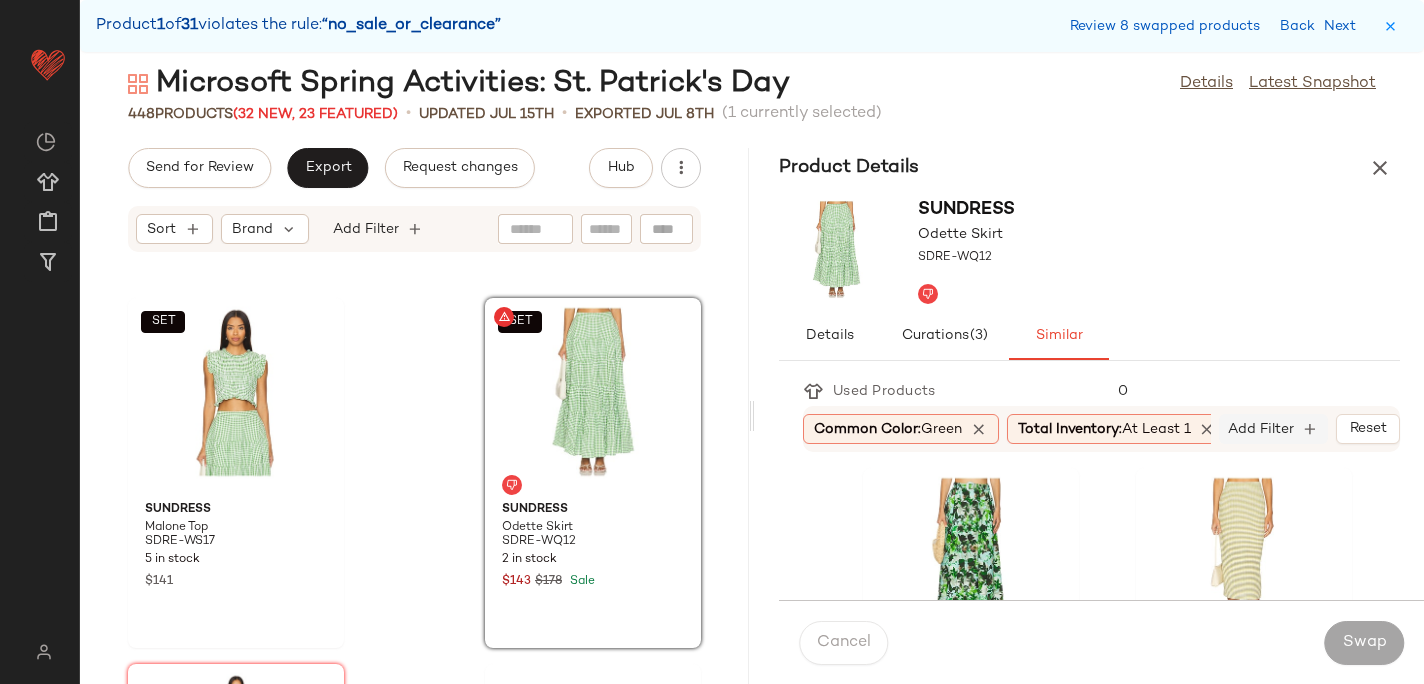 click on "Add Filter" at bounding box center (1261, 429) 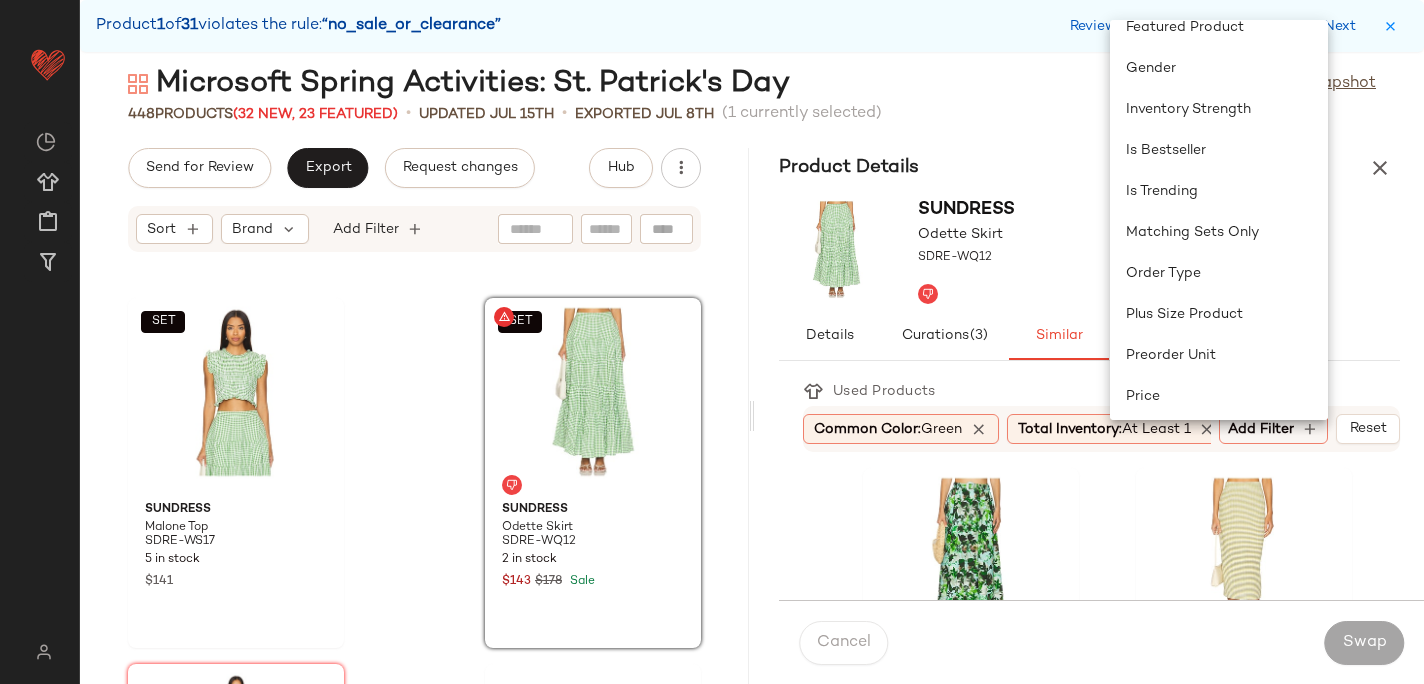 scroll, scrollTop: 607, scrollLeft: 0, axis: vertical 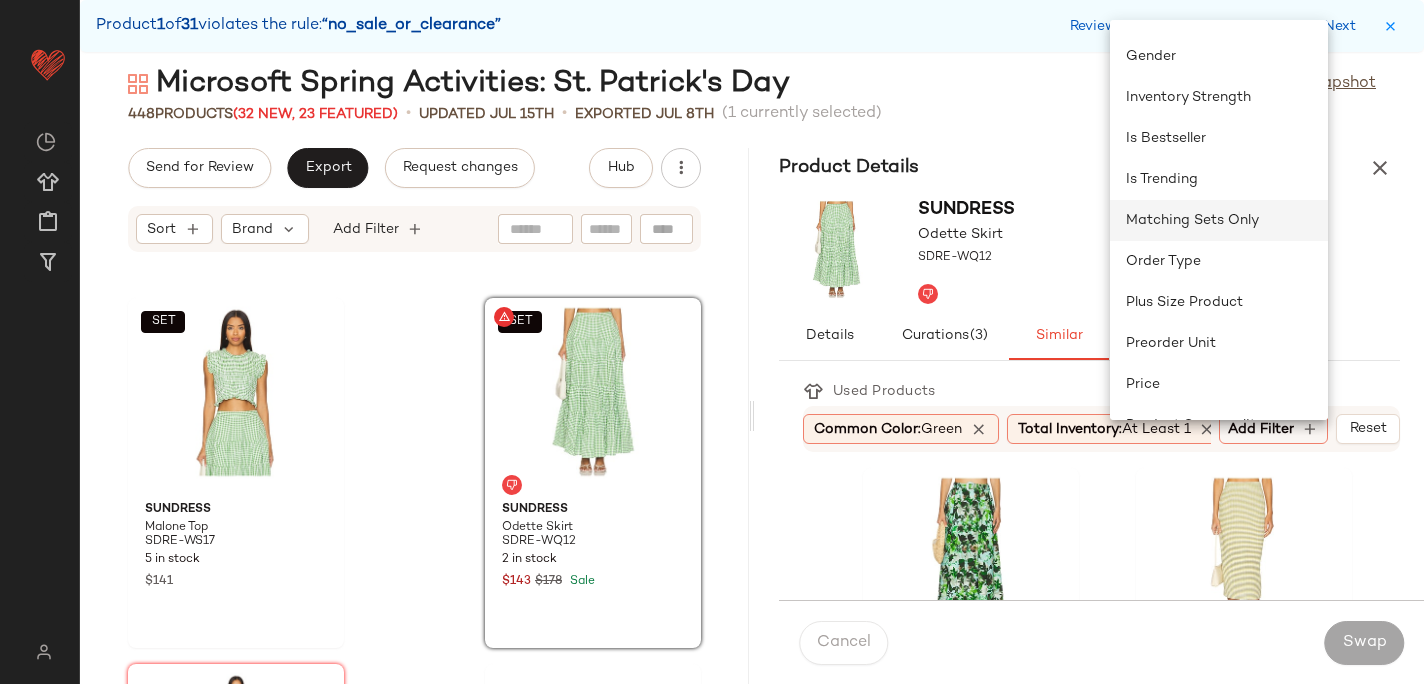 click on "Matching Sets Only" 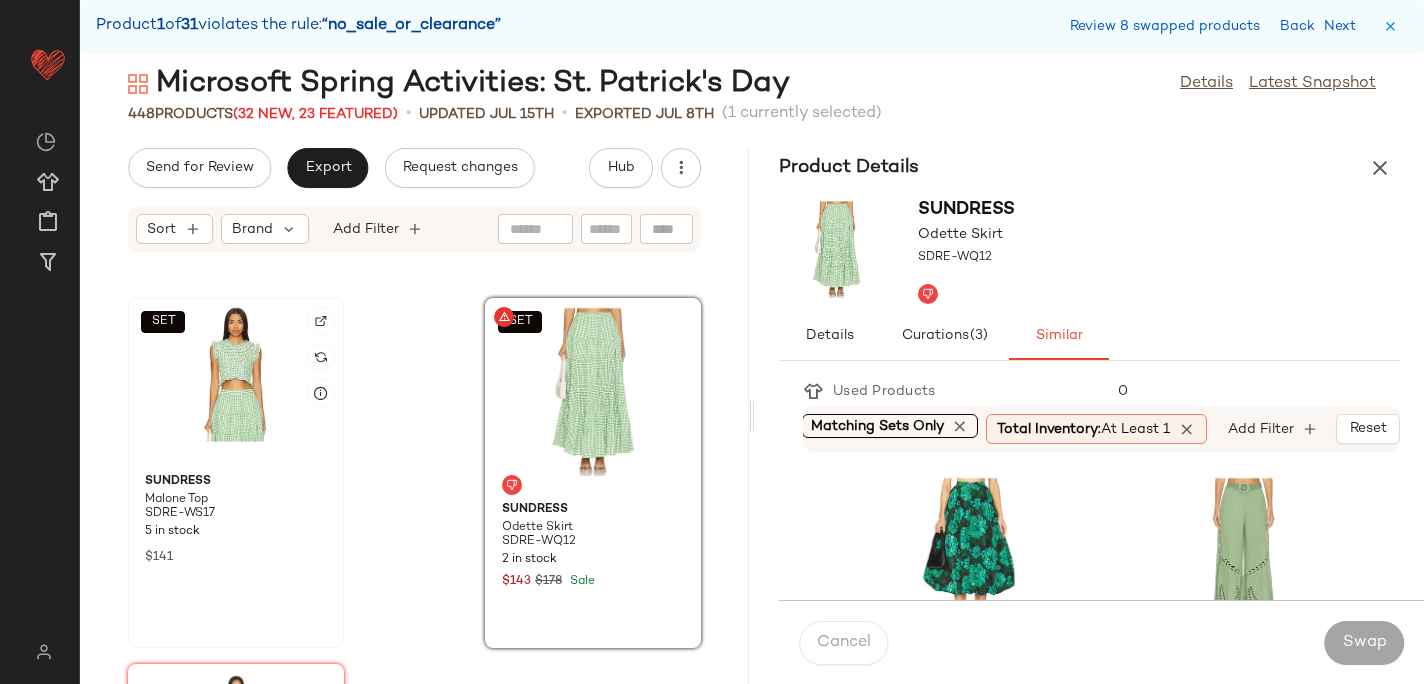 click on "SET" 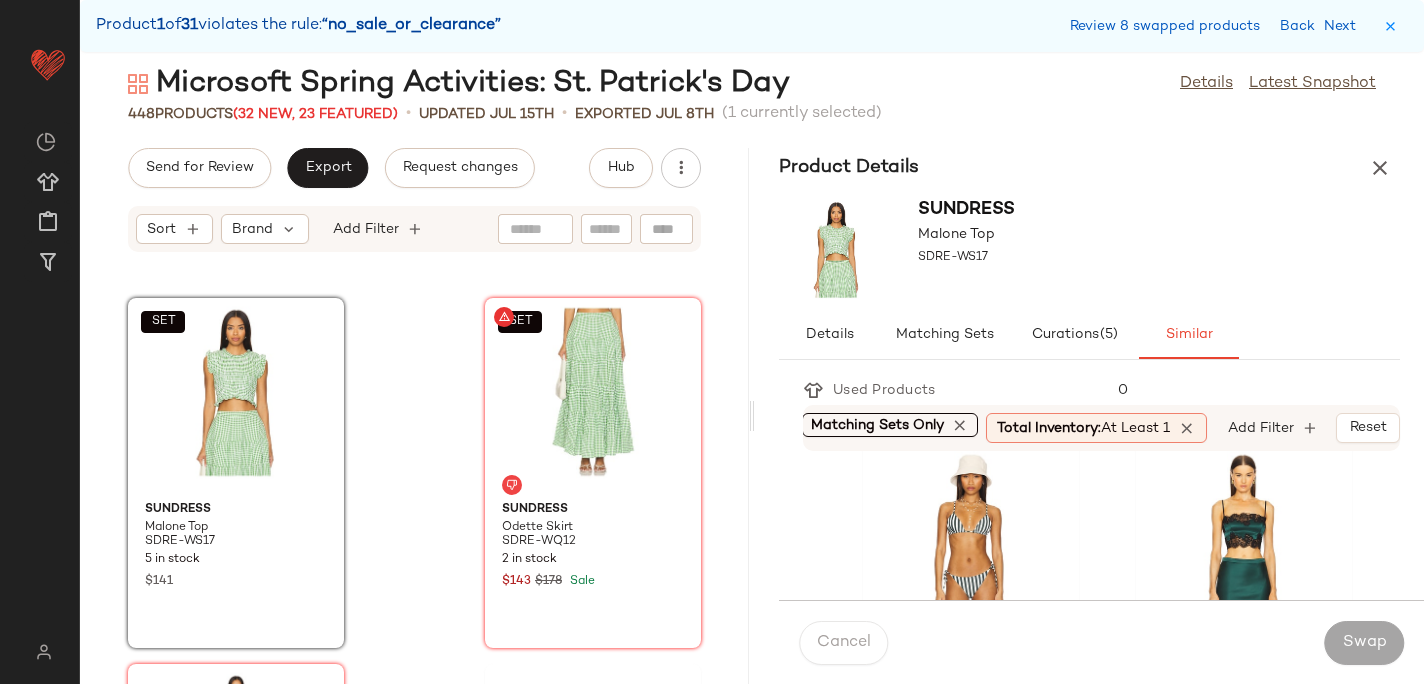 scroll, scrollTop: 1695, scrollLeft: 0, axis: vertical 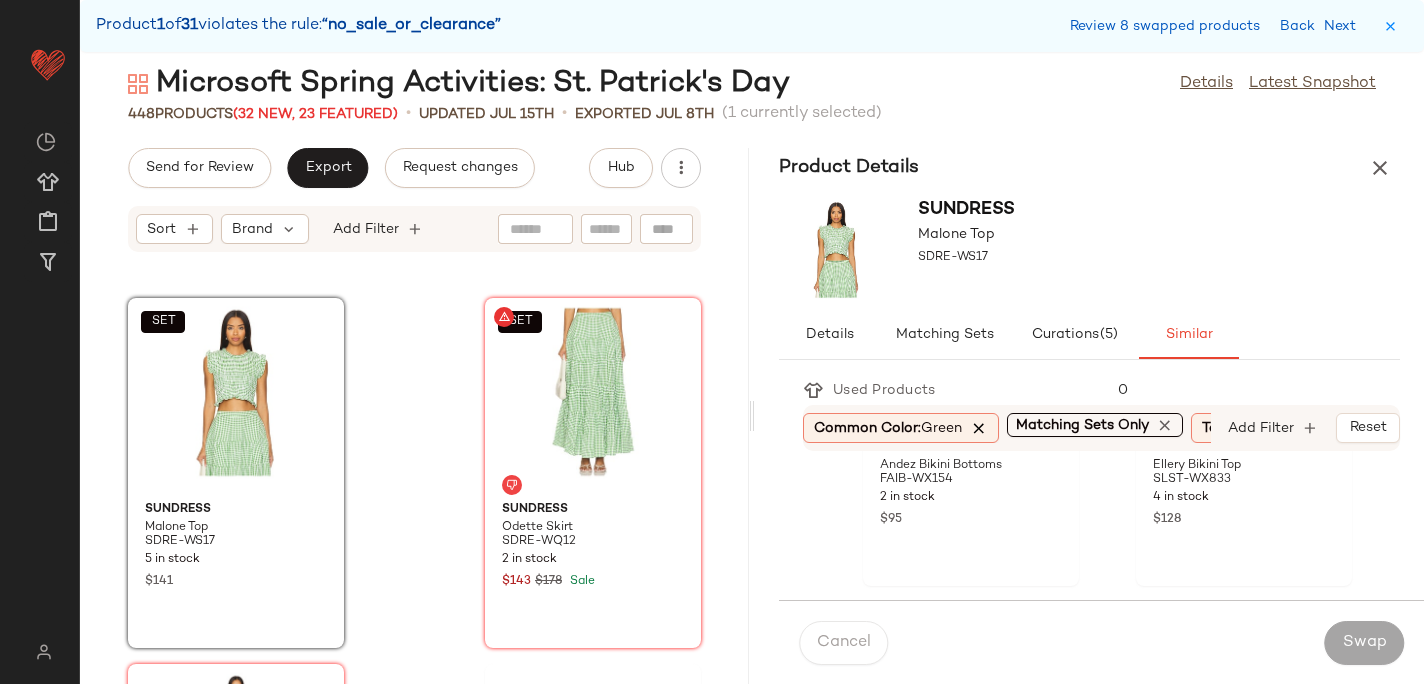 click at bounding box center [979, 428] 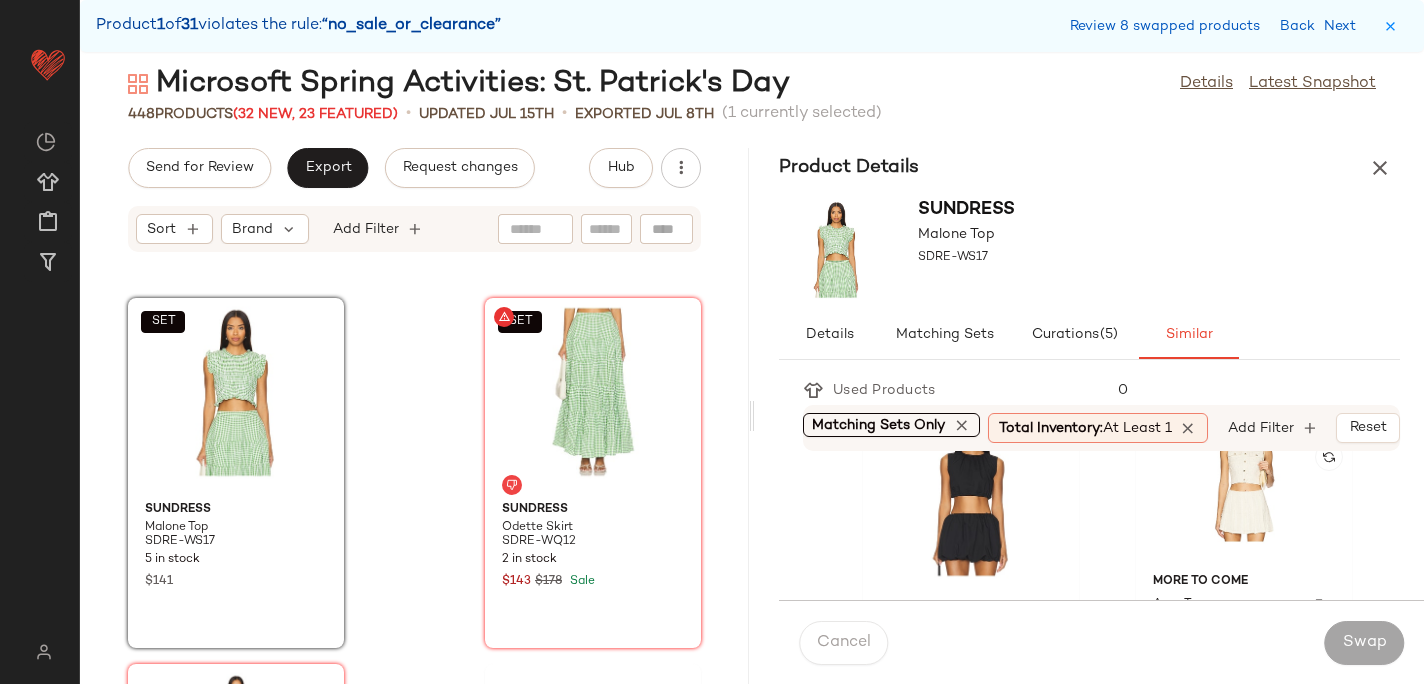 scroll, scrollTop: 785, scrollLeft: 0, axis: vertical 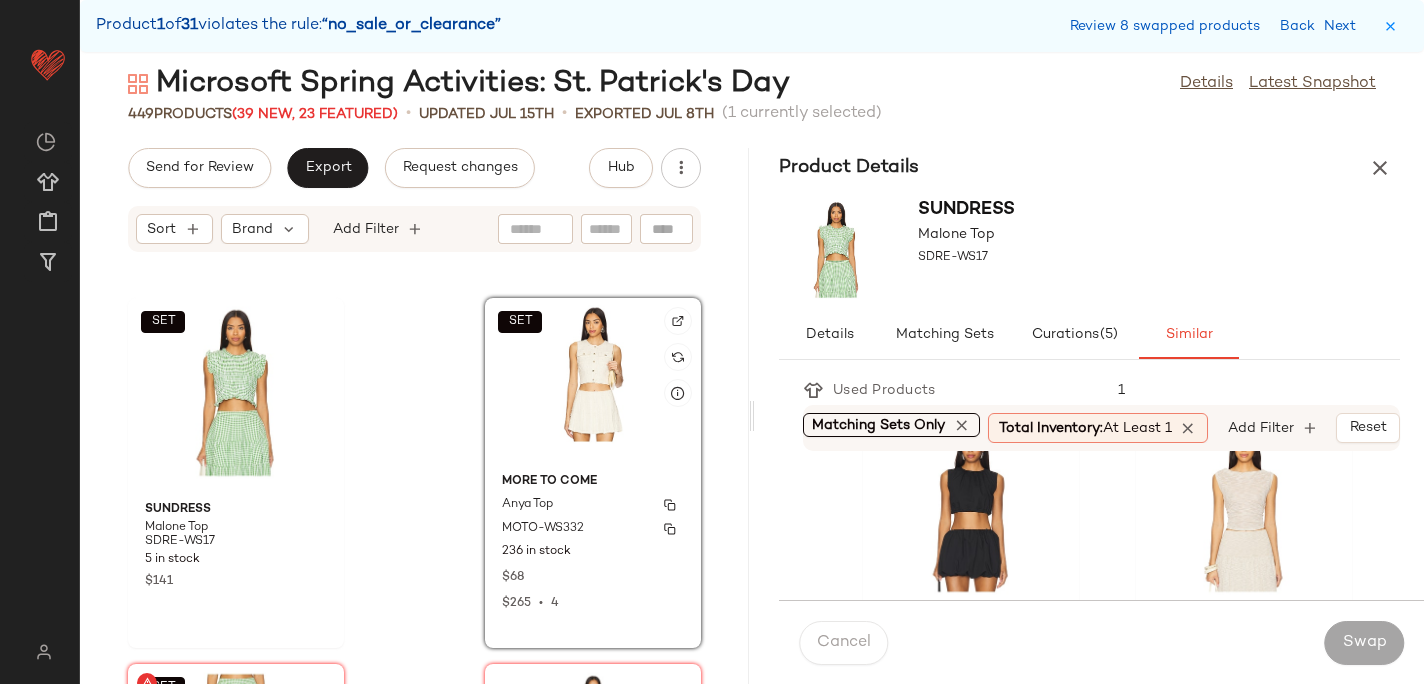 click on "Anya Top" at bounding box center (593, 505) 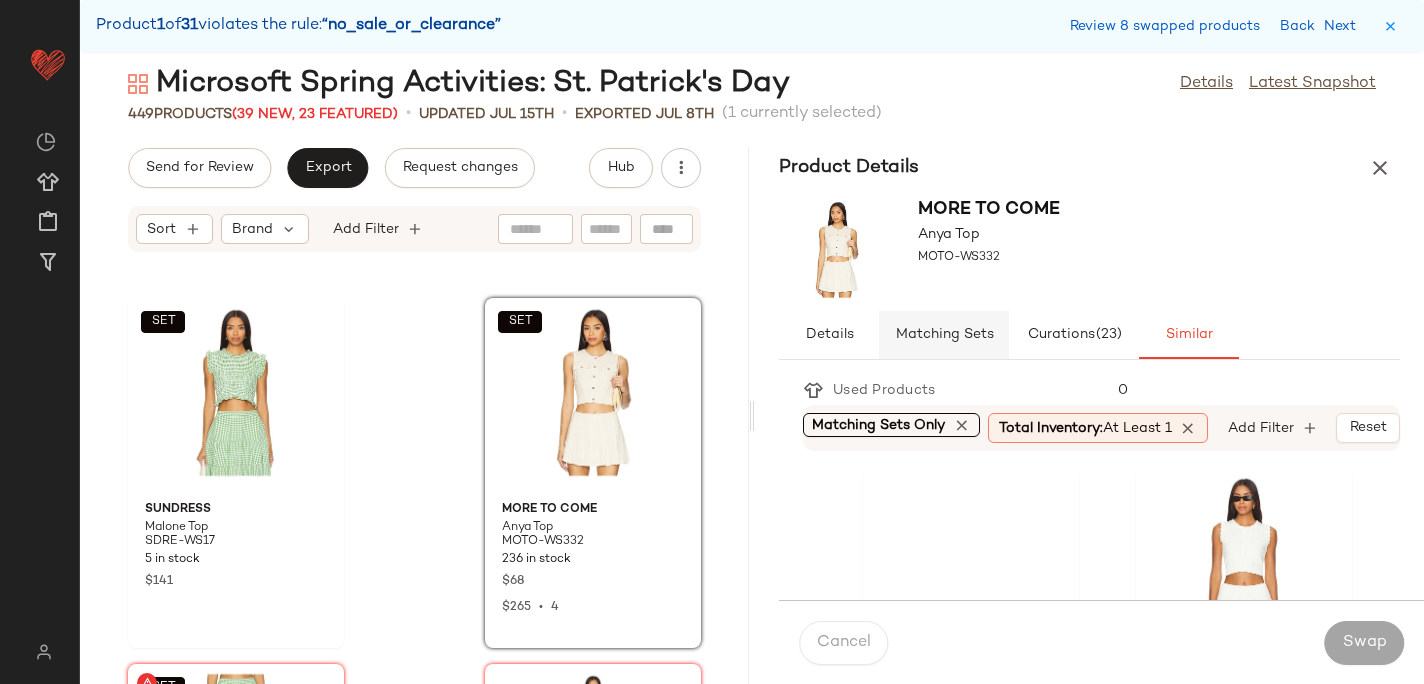 click on "Matching Sets" 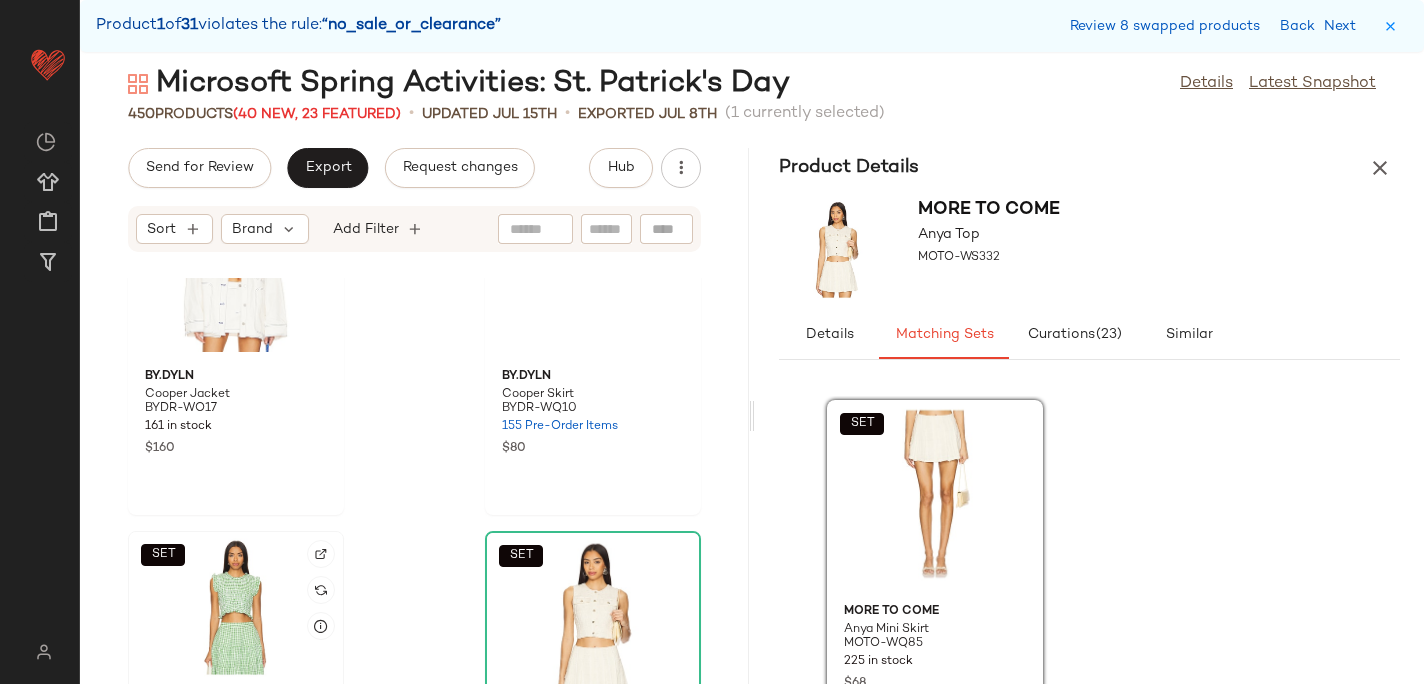 scroll, scrollTop: 51953, scrollLeft: 0, axis: vertical 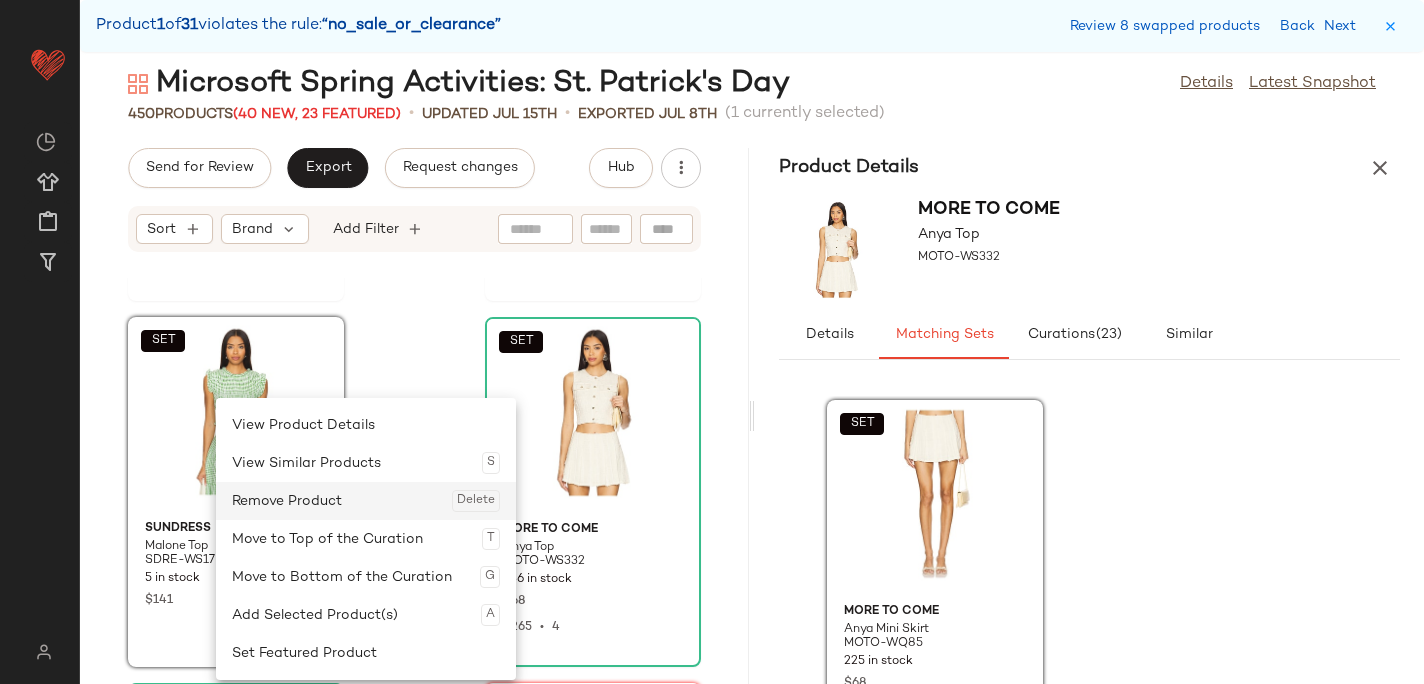 click on "Remove Product  Delete" 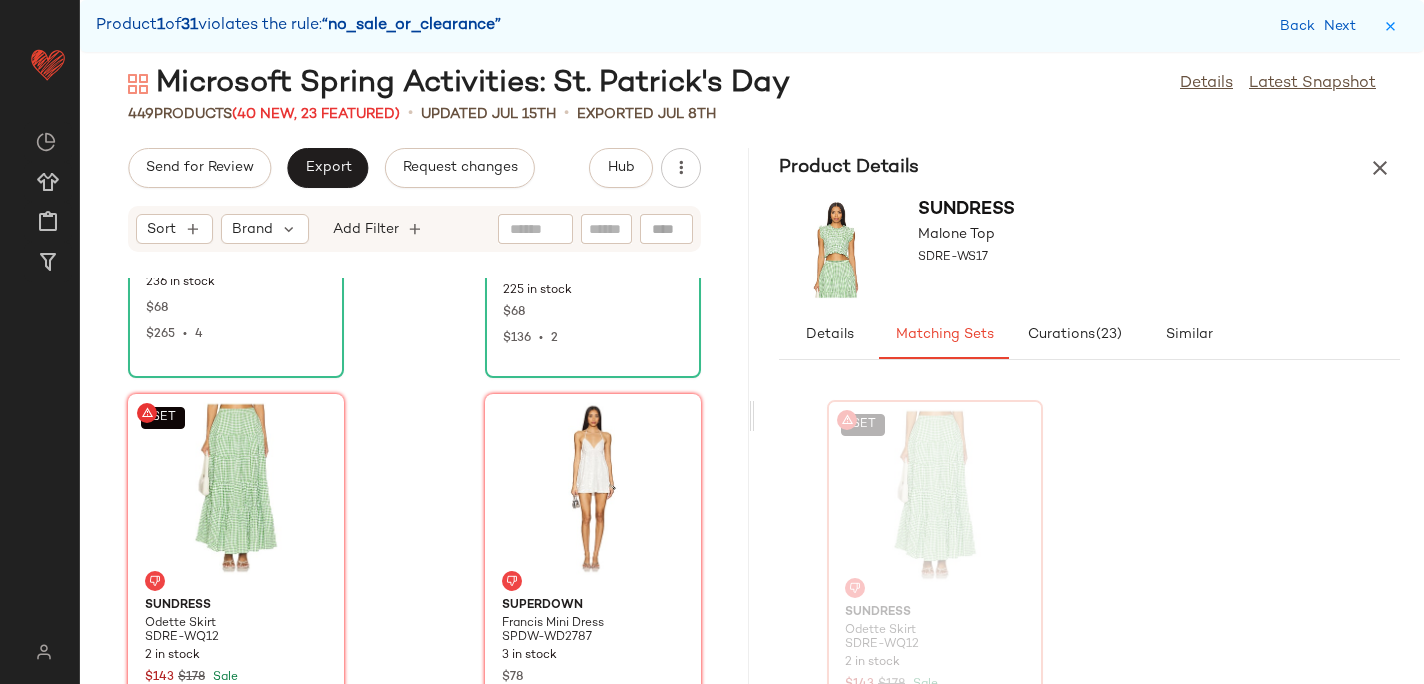 scroll, scrollTop: 52263, scrollLeft: 0, axis: vertical 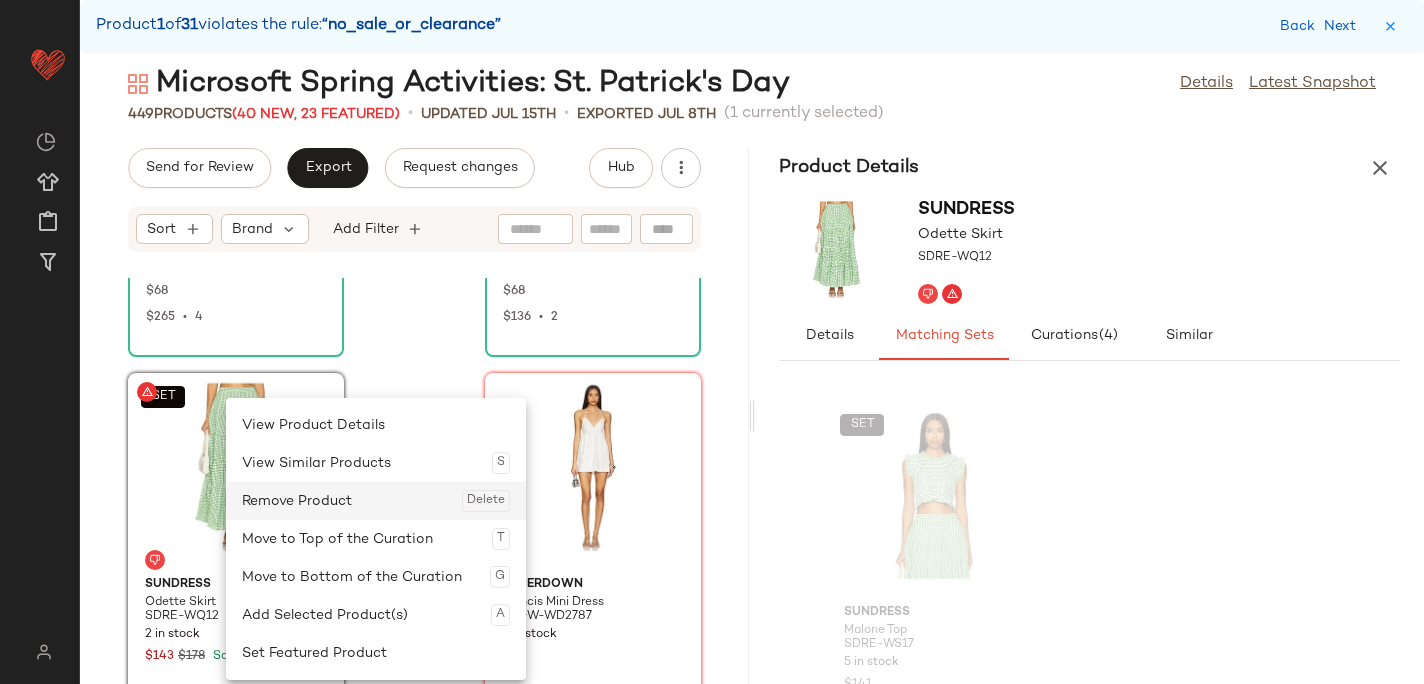 click on "Remove Product  Delete" 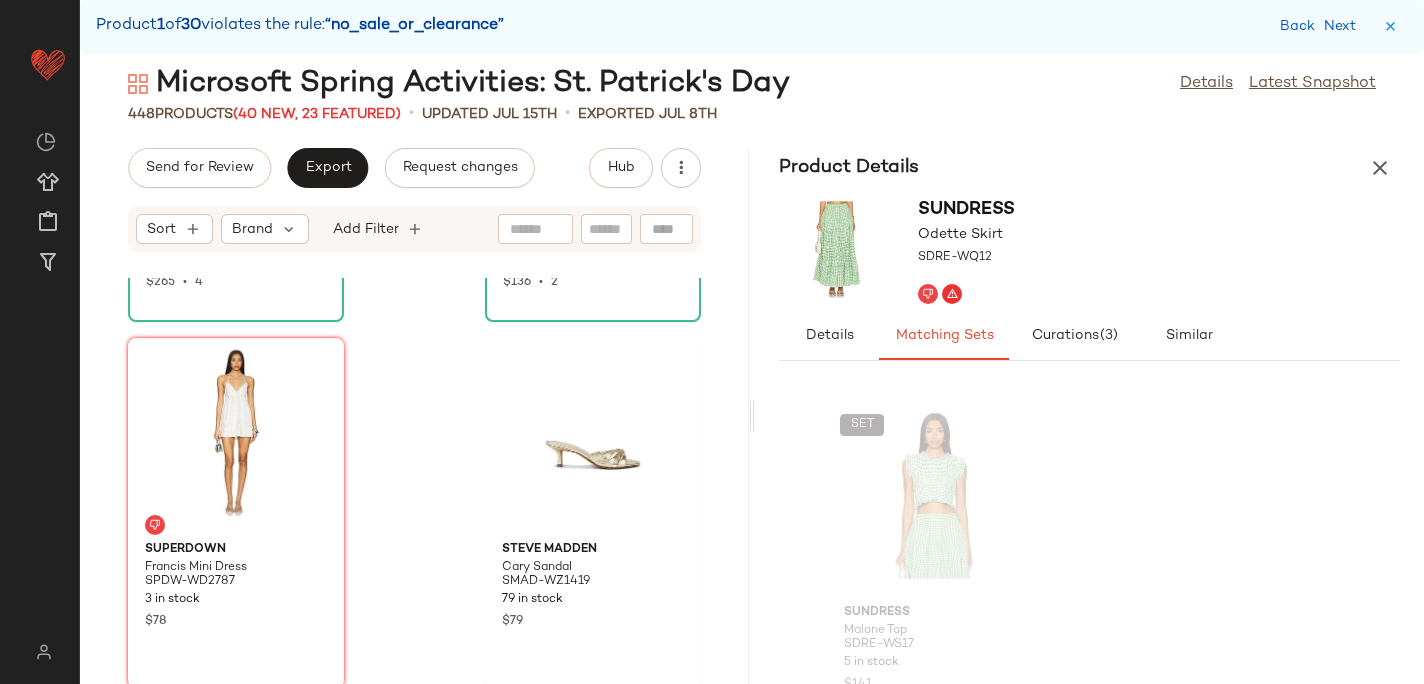 scroll, scrollTop: 52300, scrollLeft: 0, axis: vertical 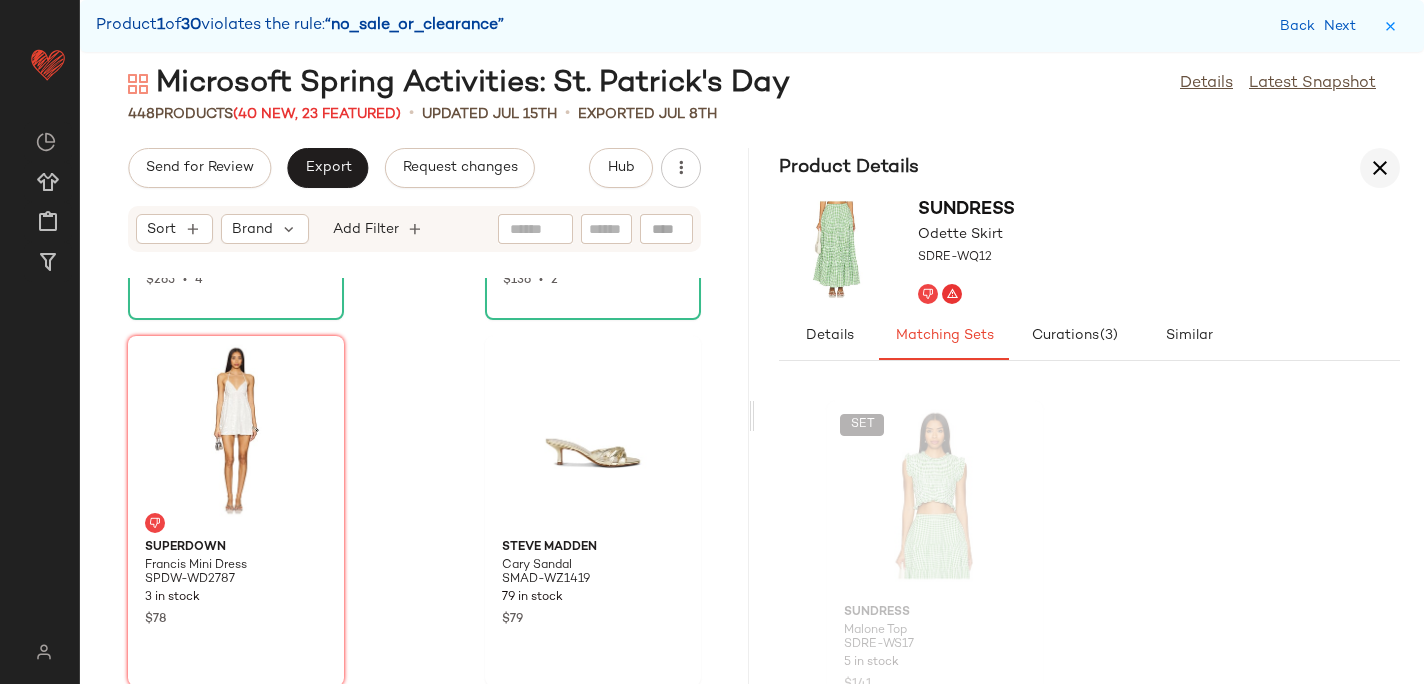 click at bounding box center (1380, 168) 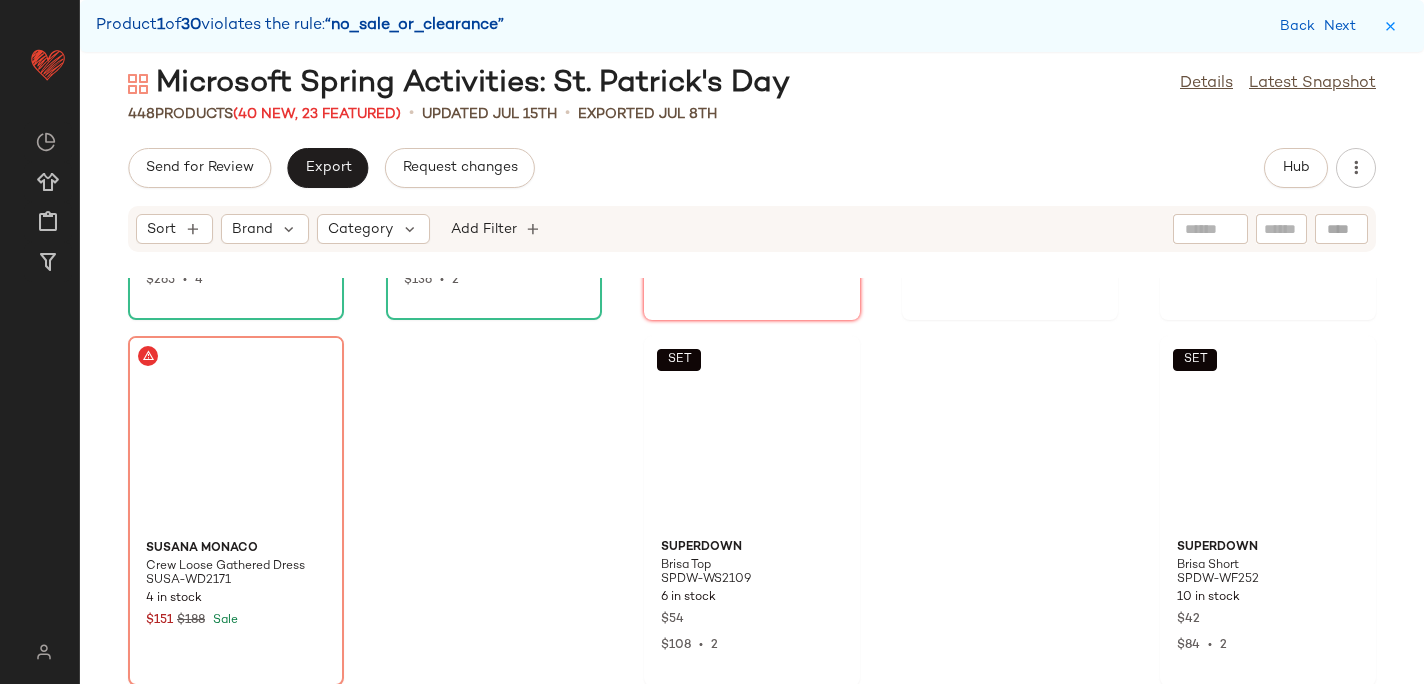 scroll, scrollTop: 32538, scrollLeft: 0, axis: vertical 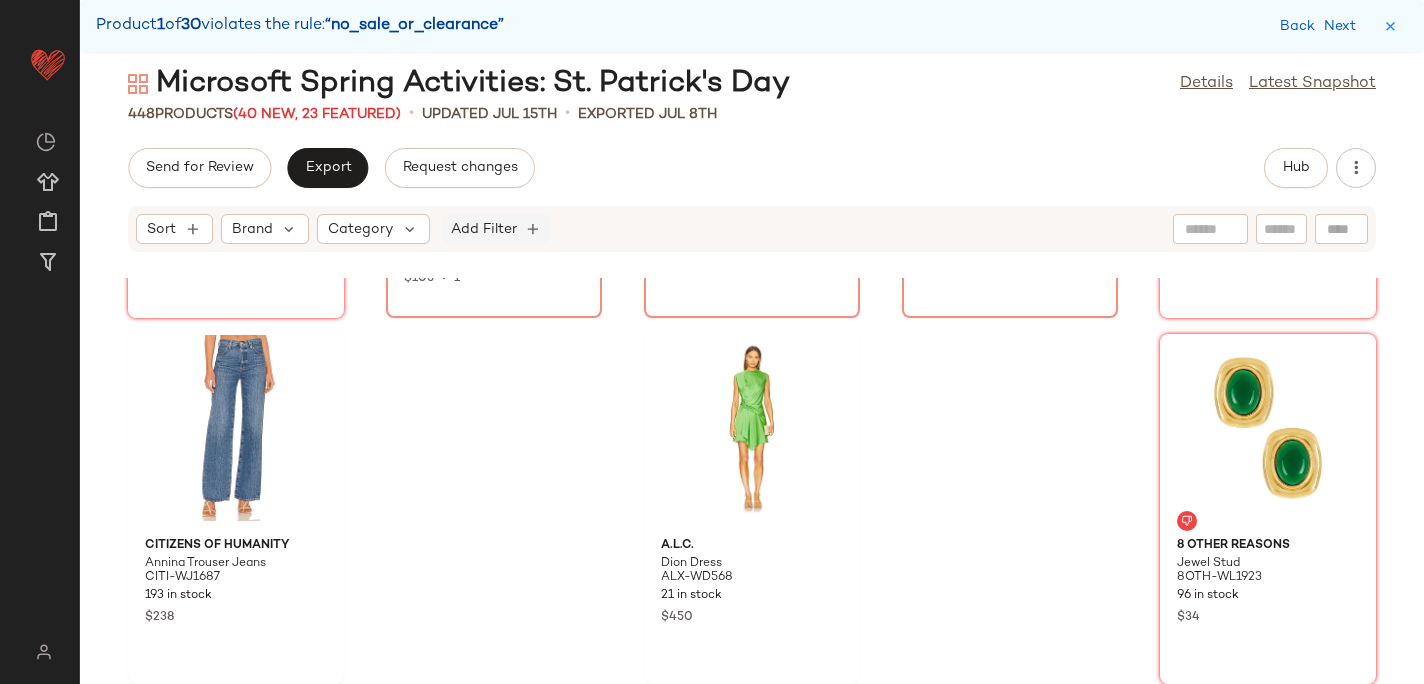 click on "Add Filter" at bounding box center (484, 229) 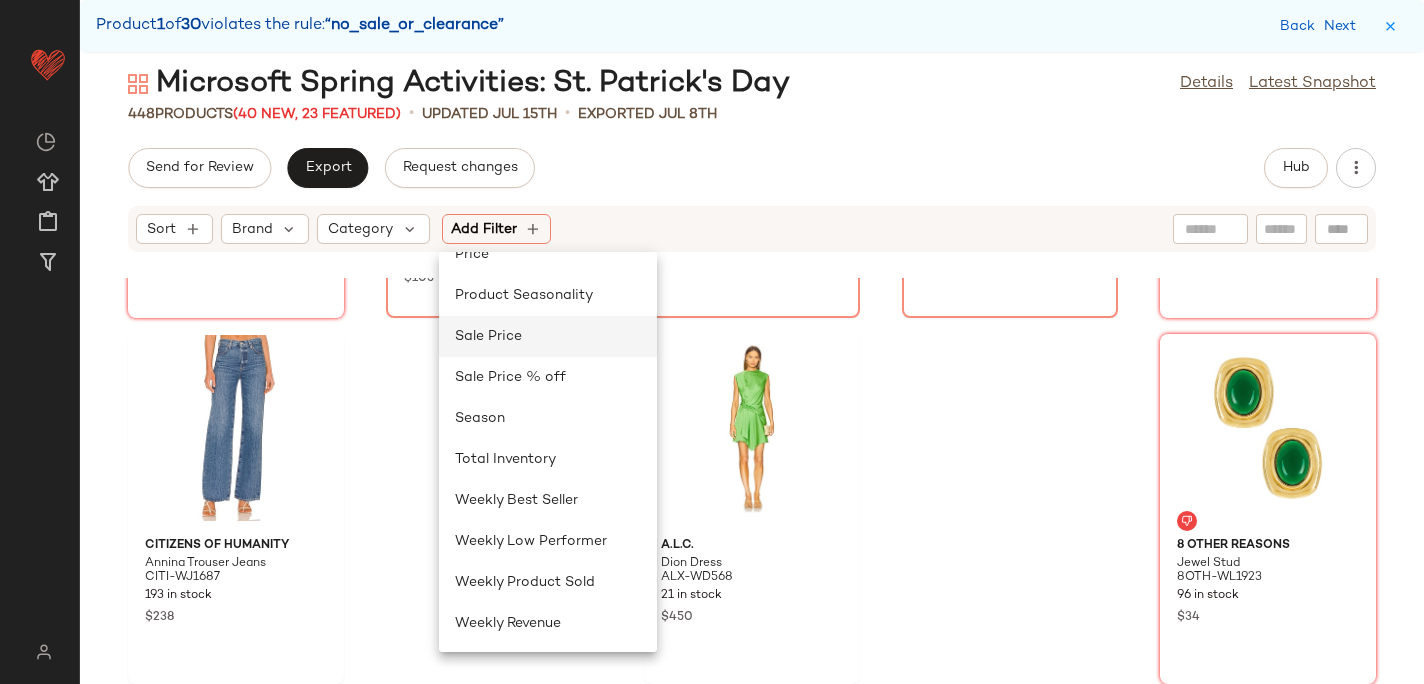 click on "Sale Price" 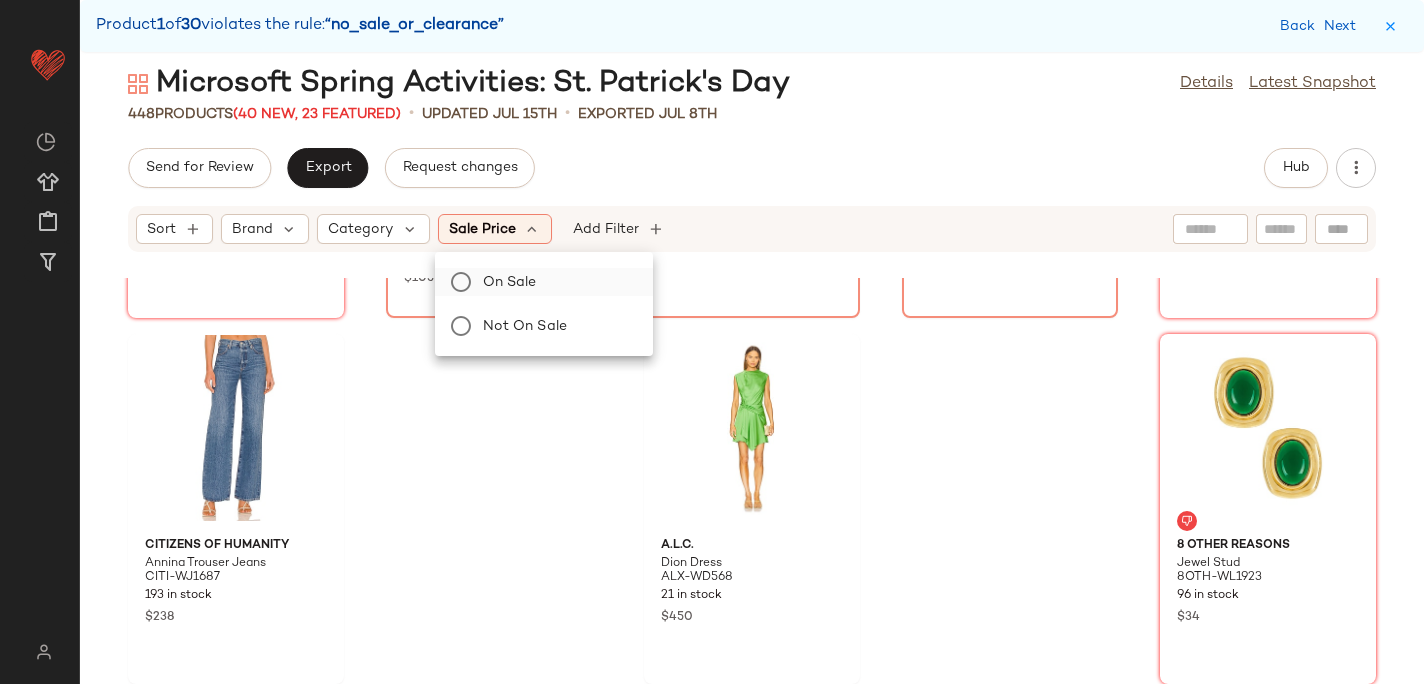 click on "On sale" 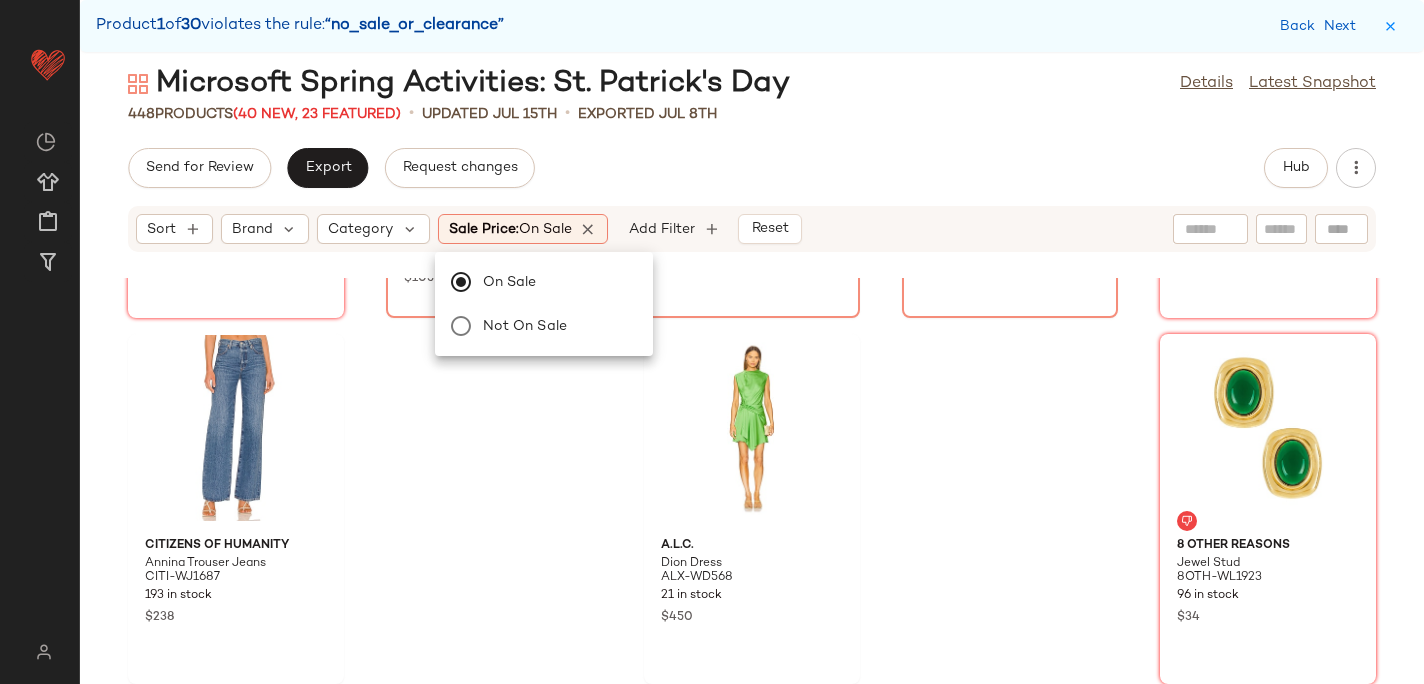 click on "Send for Review   Export   Request changes   Hub" 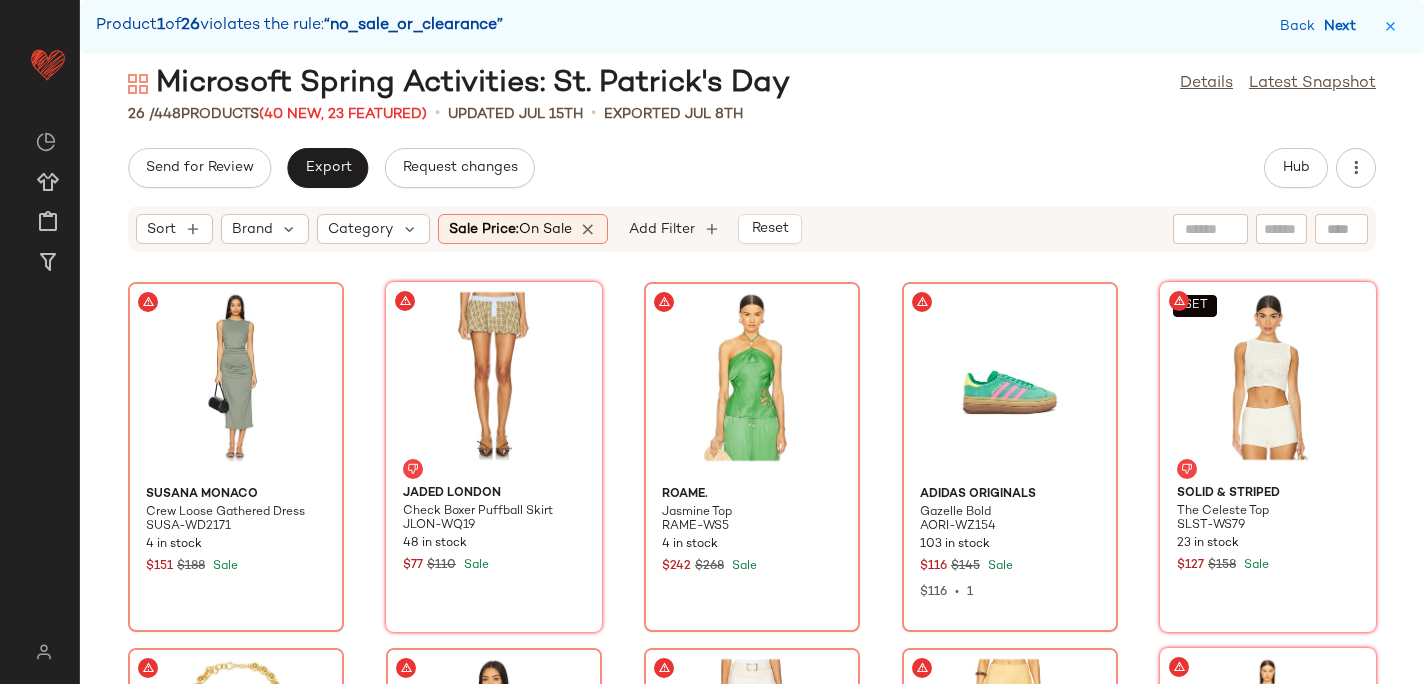 click on "Next" at bounding box center [1344, 26] 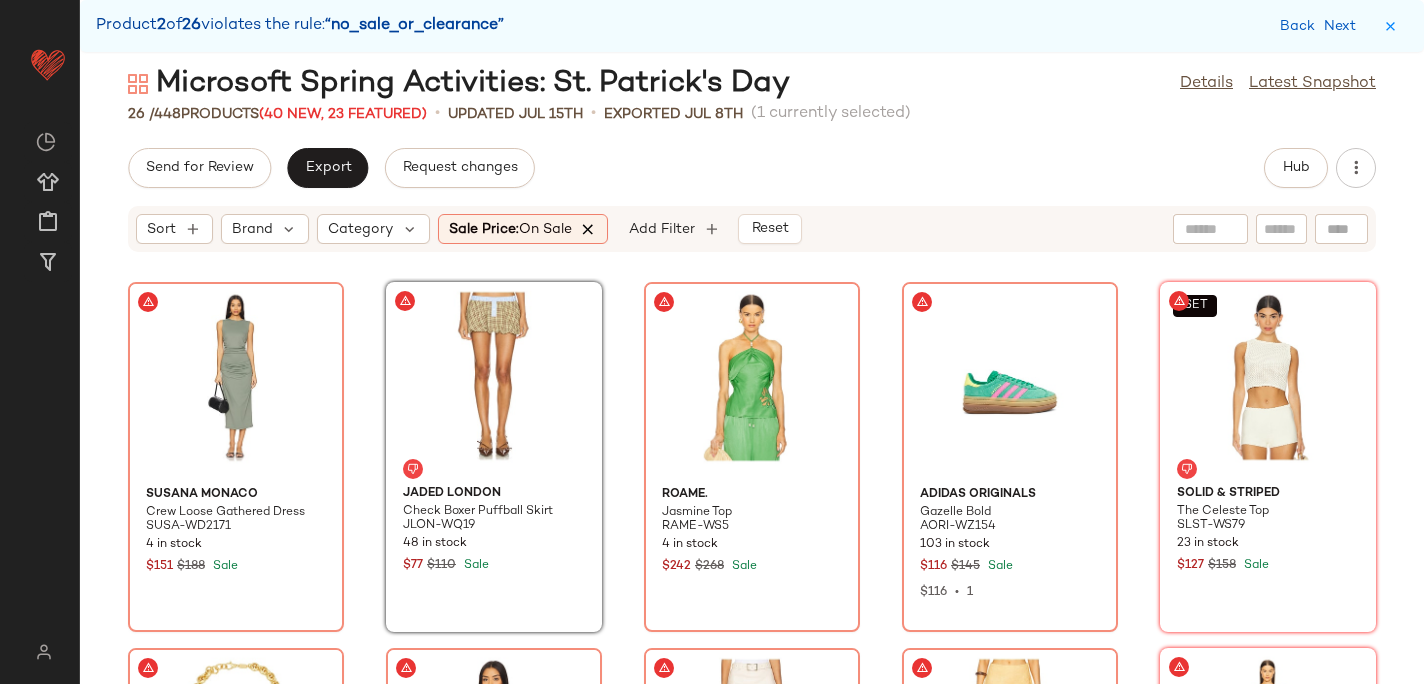 click at bounding box center (589, 229) 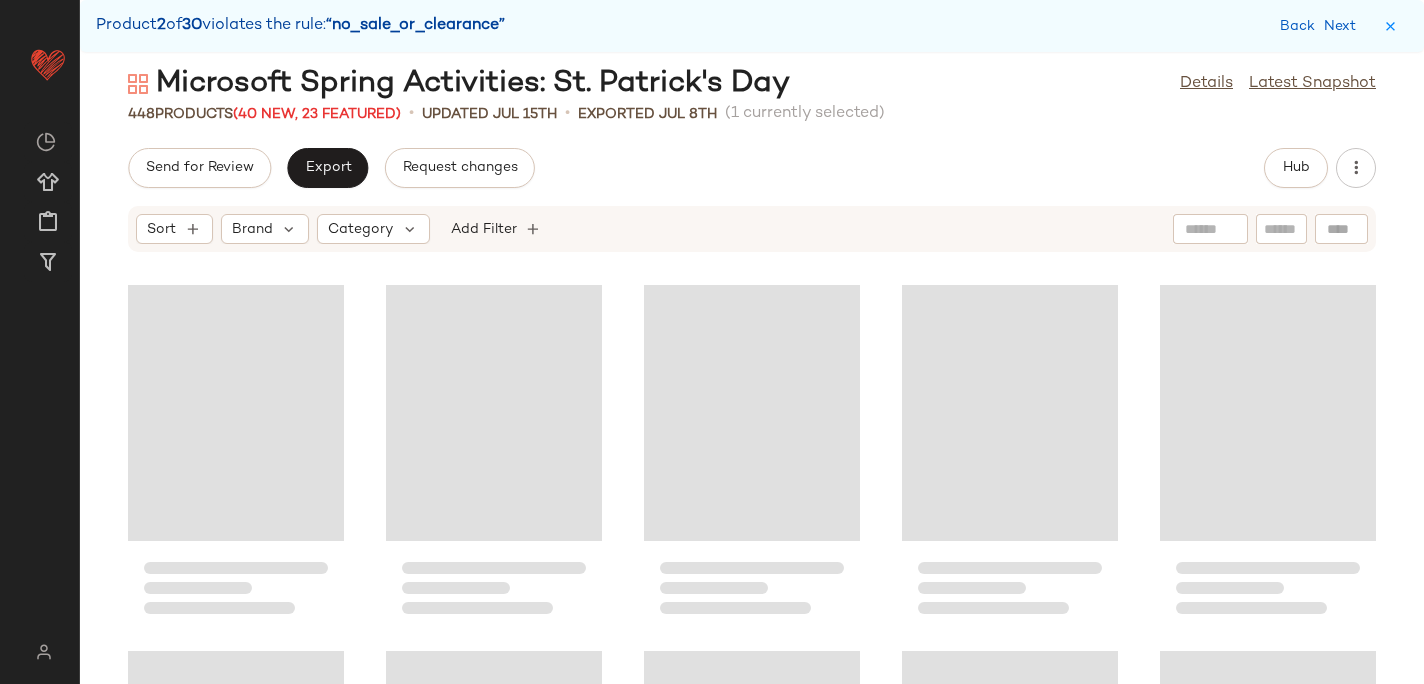 scroll, scrollTop: 21228, scrollLeft: 0, axis: vertical 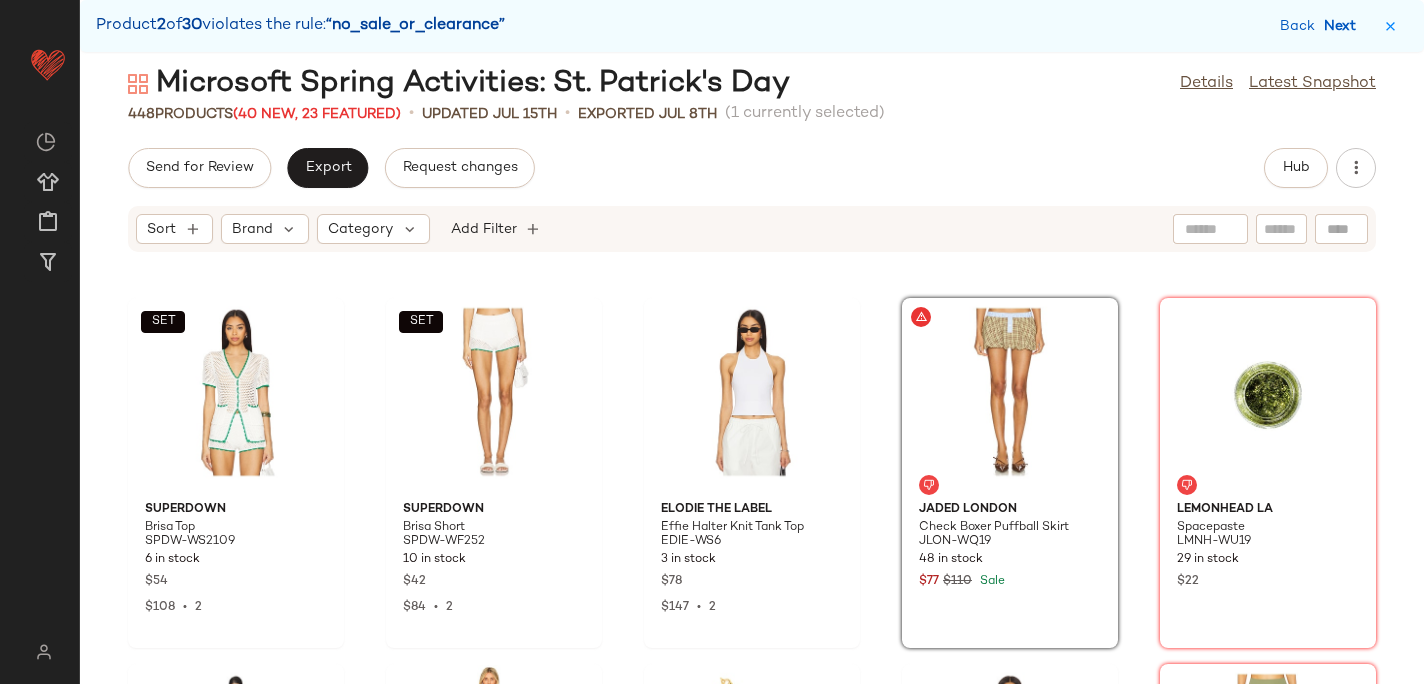 click on "Next" at bounding box center [1344, 26] 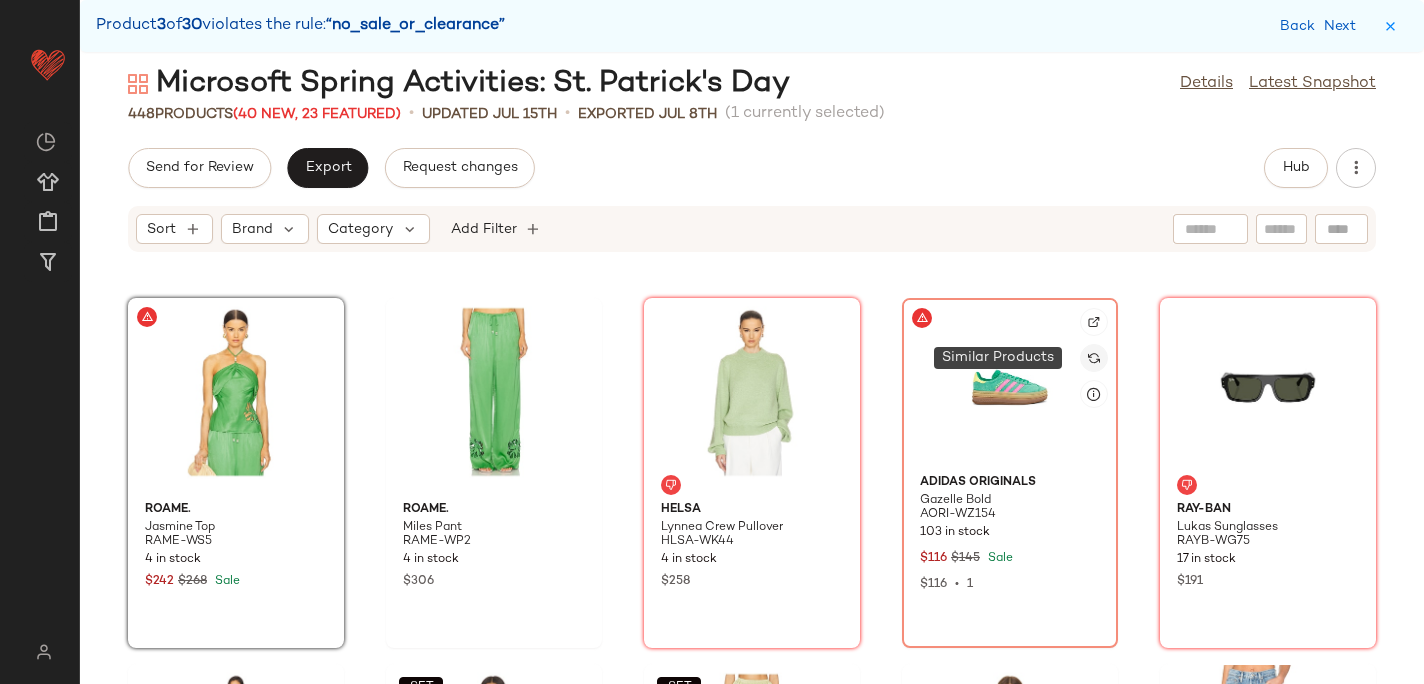 click 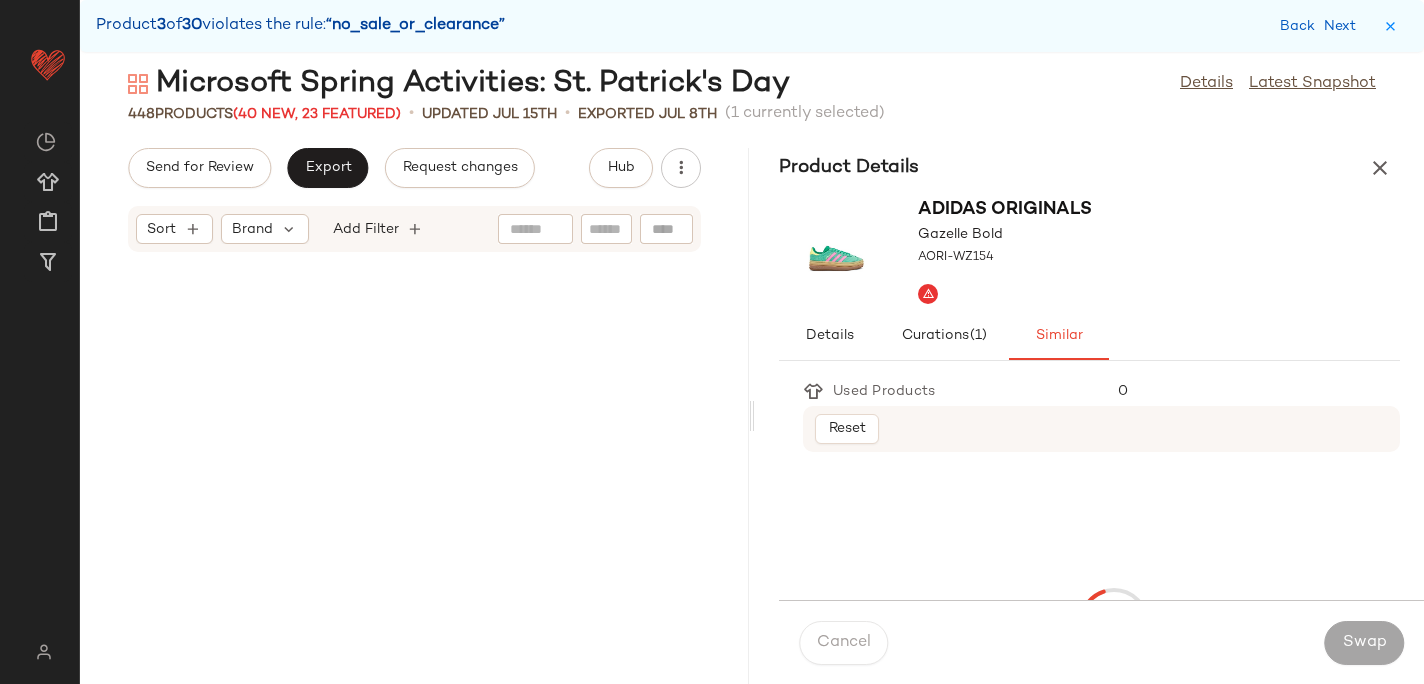scroll, scrollTop: 55266, scrollLeft: 0, axis: vertical 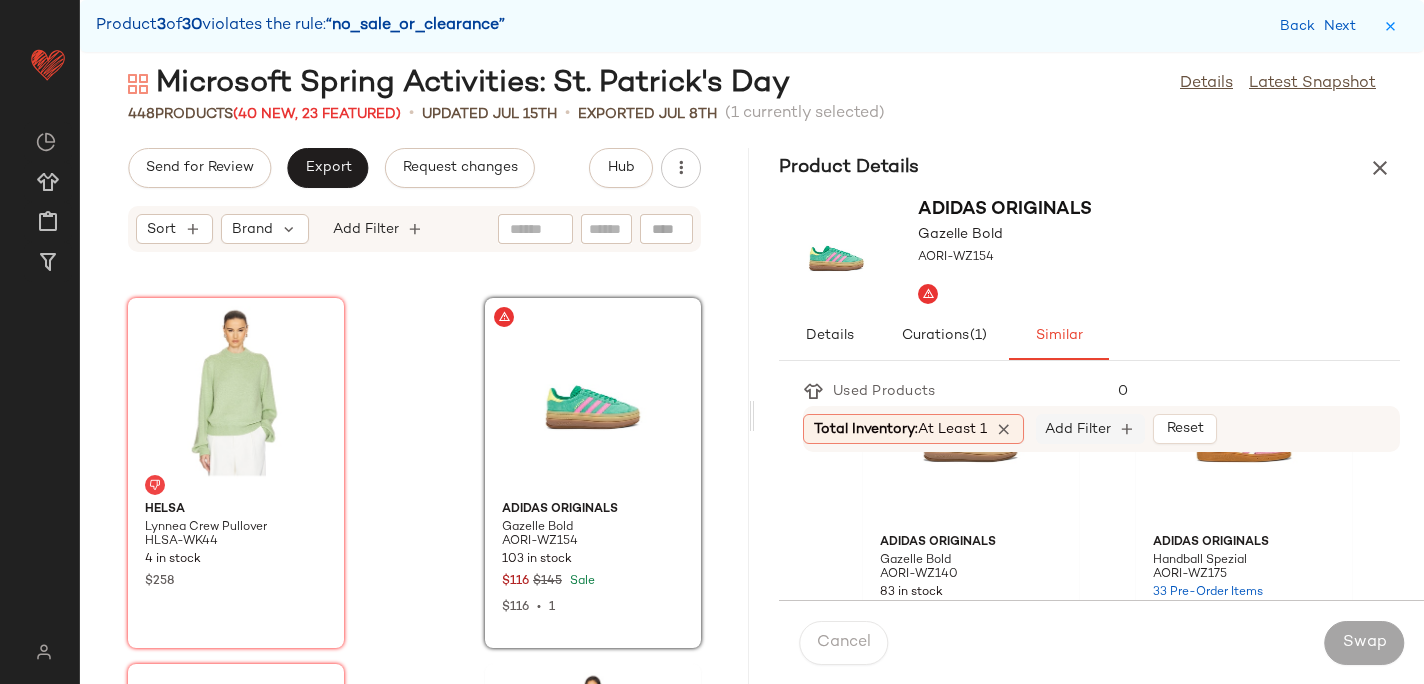 click on "Add Filter" at bounding box center (1078, 429) 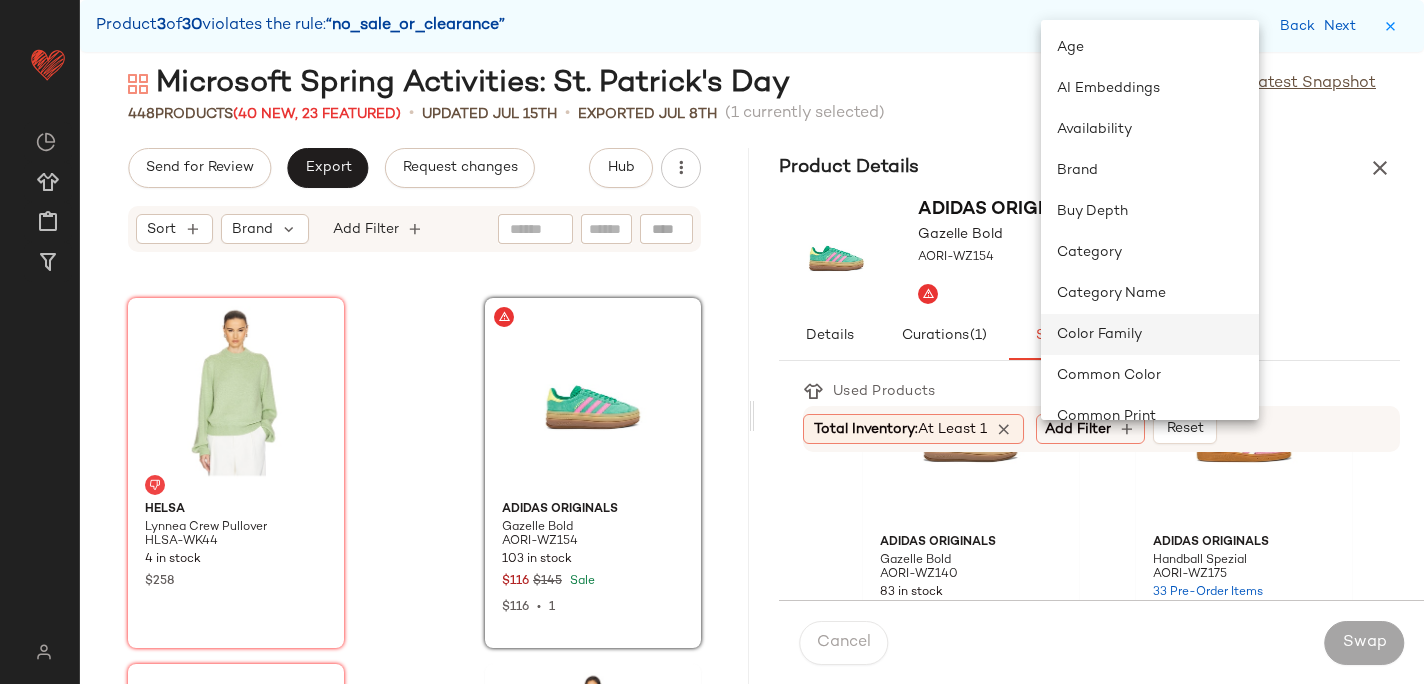 scroll, scrollTop: 43, scrollLeft: 0, axis: vertical 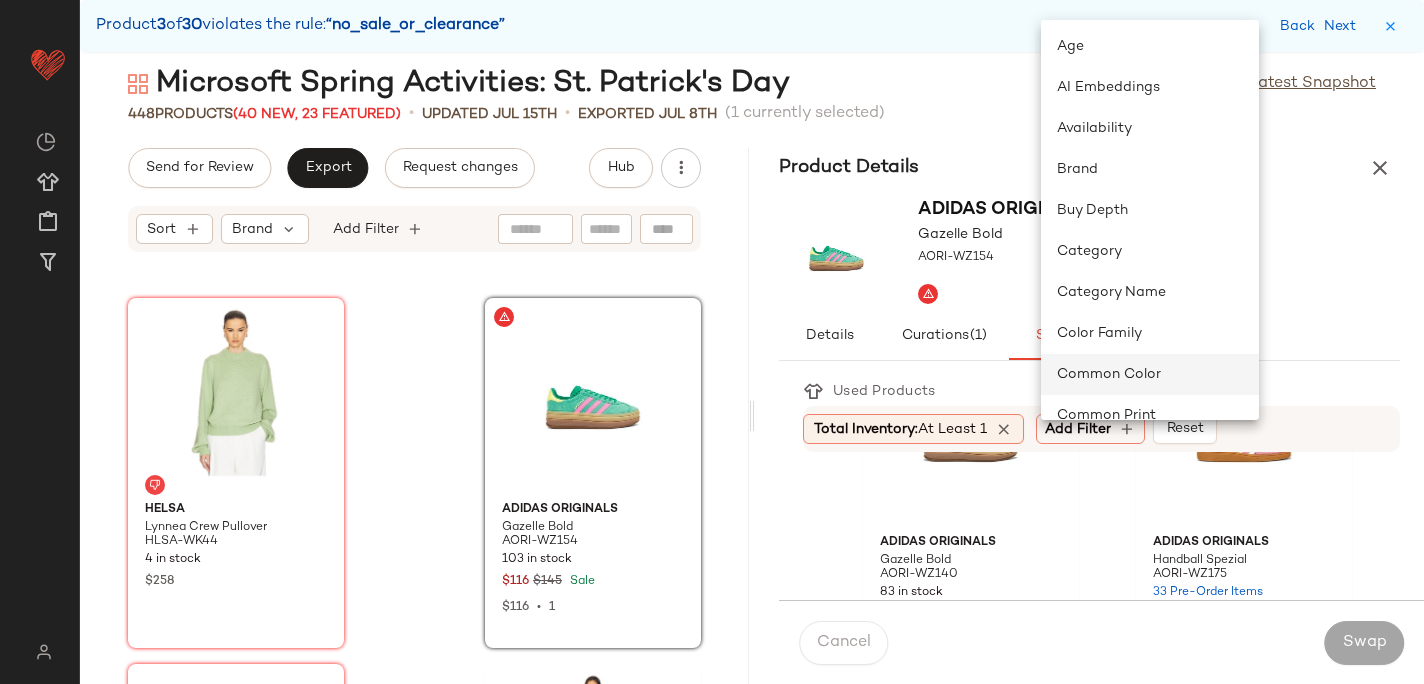 click on "Common Color" 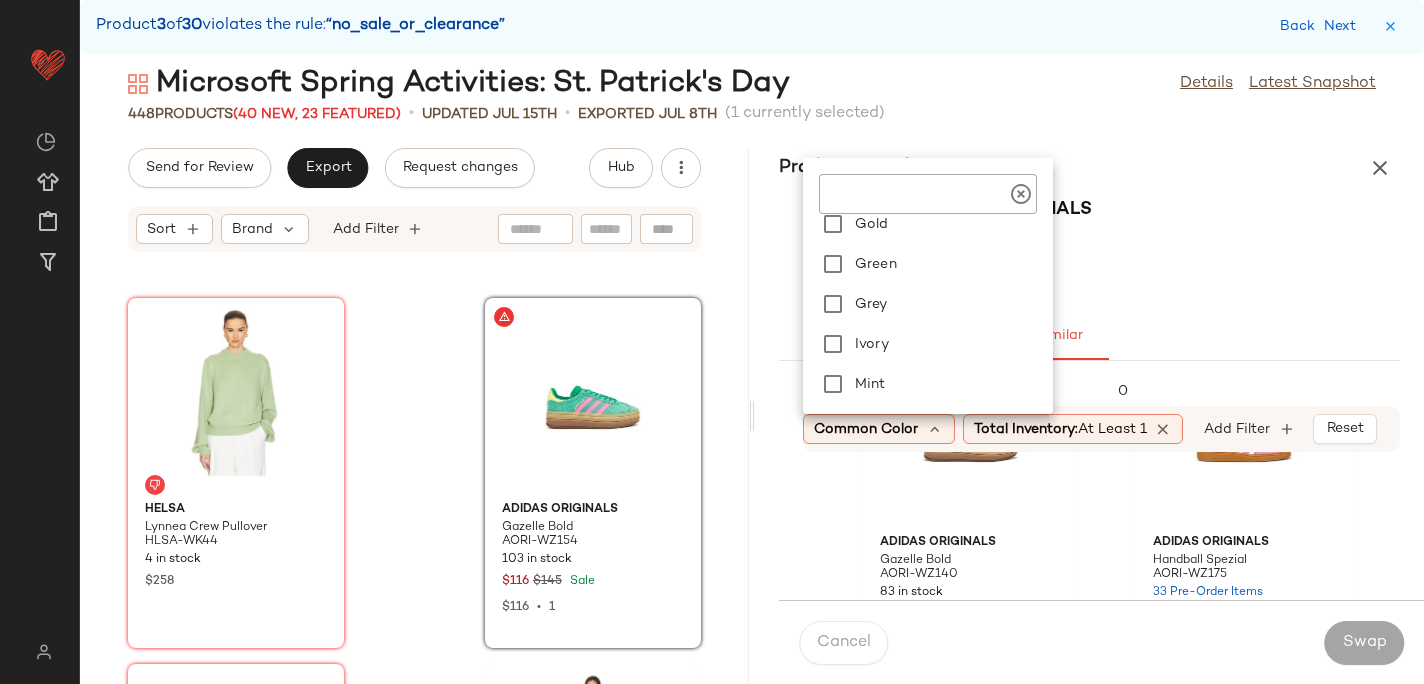 scroll, scrollTop: 602, scrollLeft: 0, axis: vertical 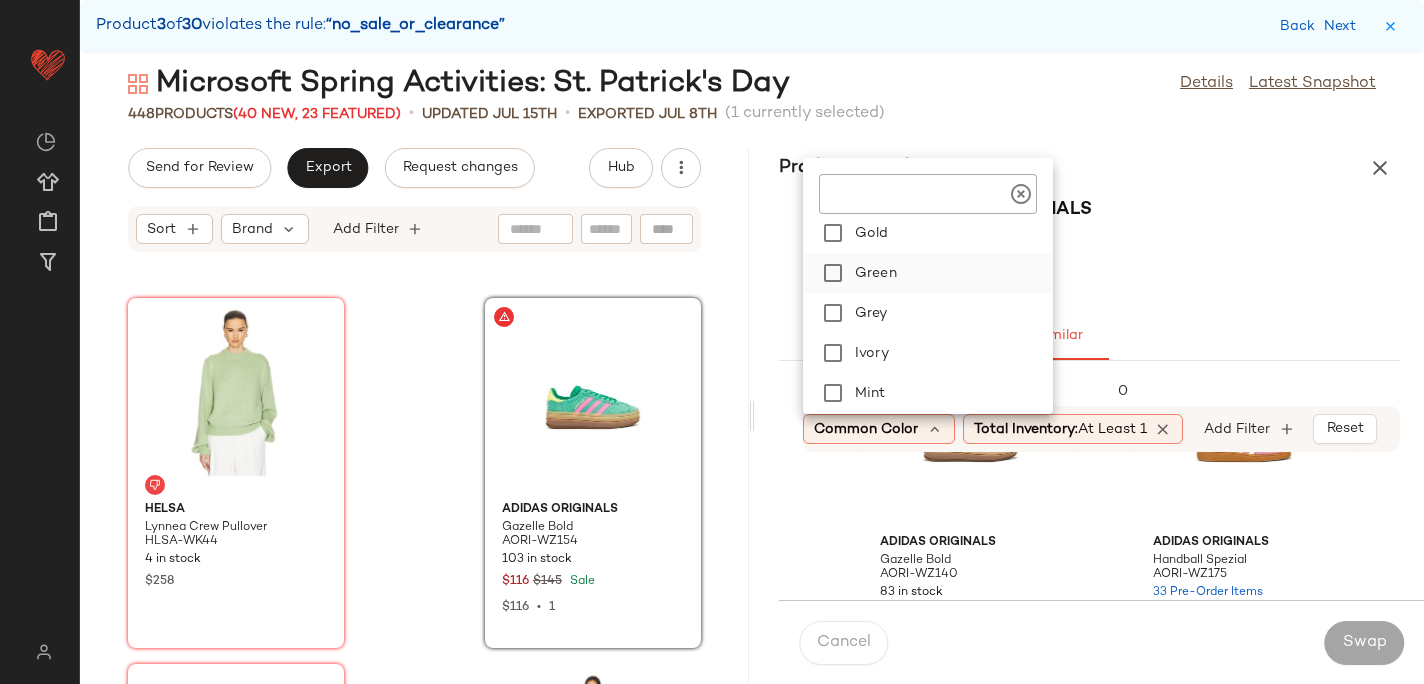 click on "Green" 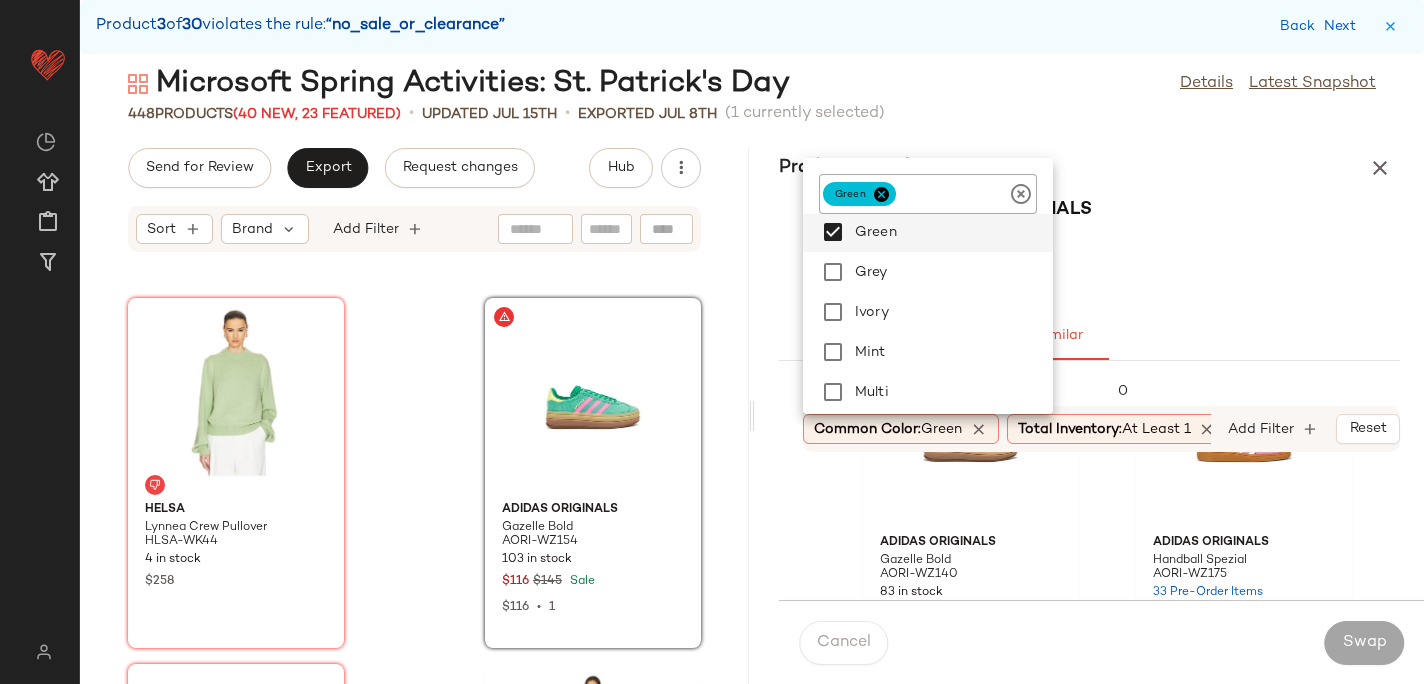 click on "adidas Originals Gazelle Bold AORI-WZ154" at bounding box center (1089, 250) 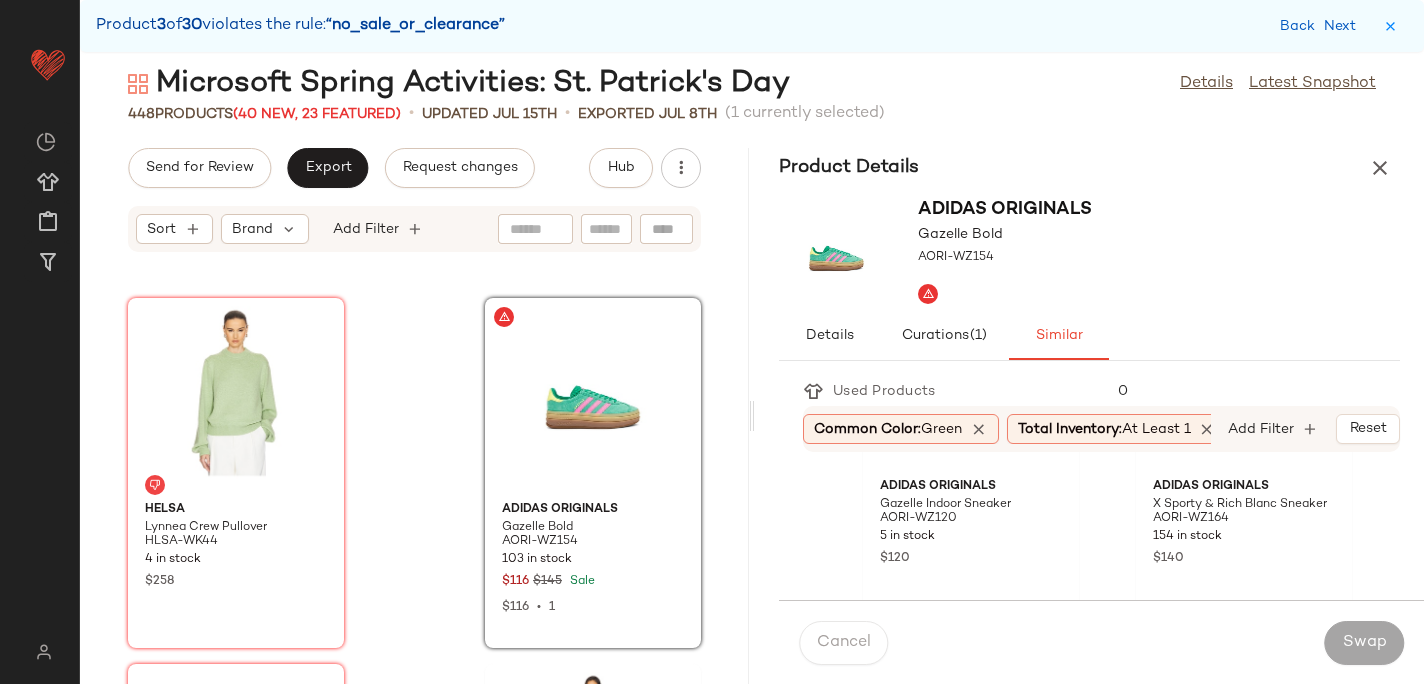 scroll, scrollTop: 198, scrollLeft: 0, axis: vertical 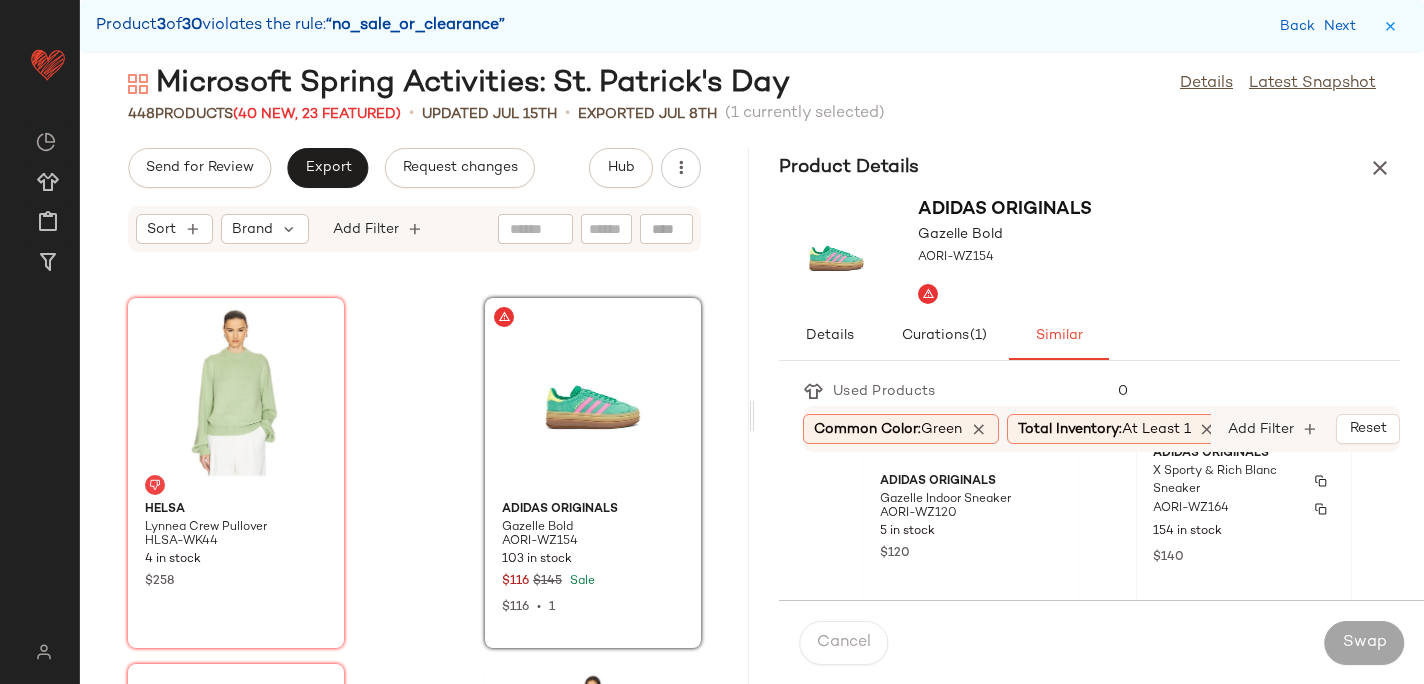 click on "AORI-WZ164" at bounding box center [1191, 509] 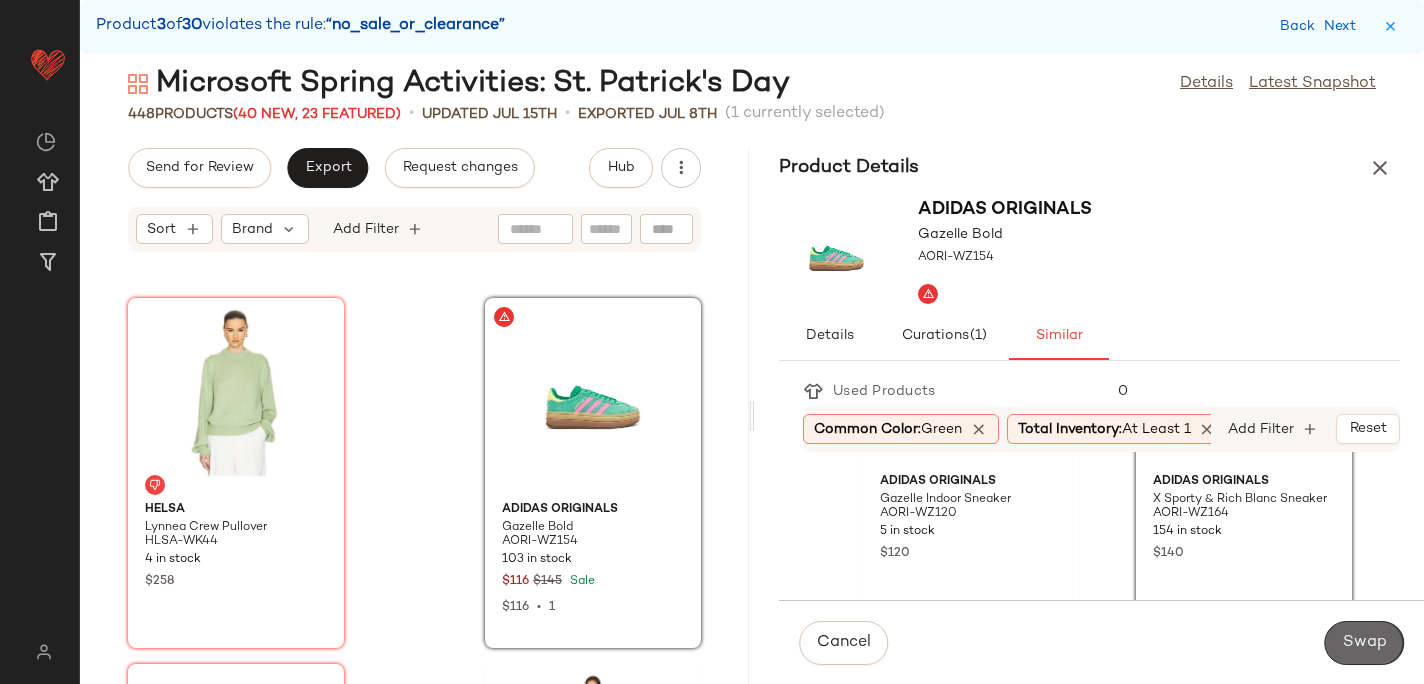 click on "Swap" 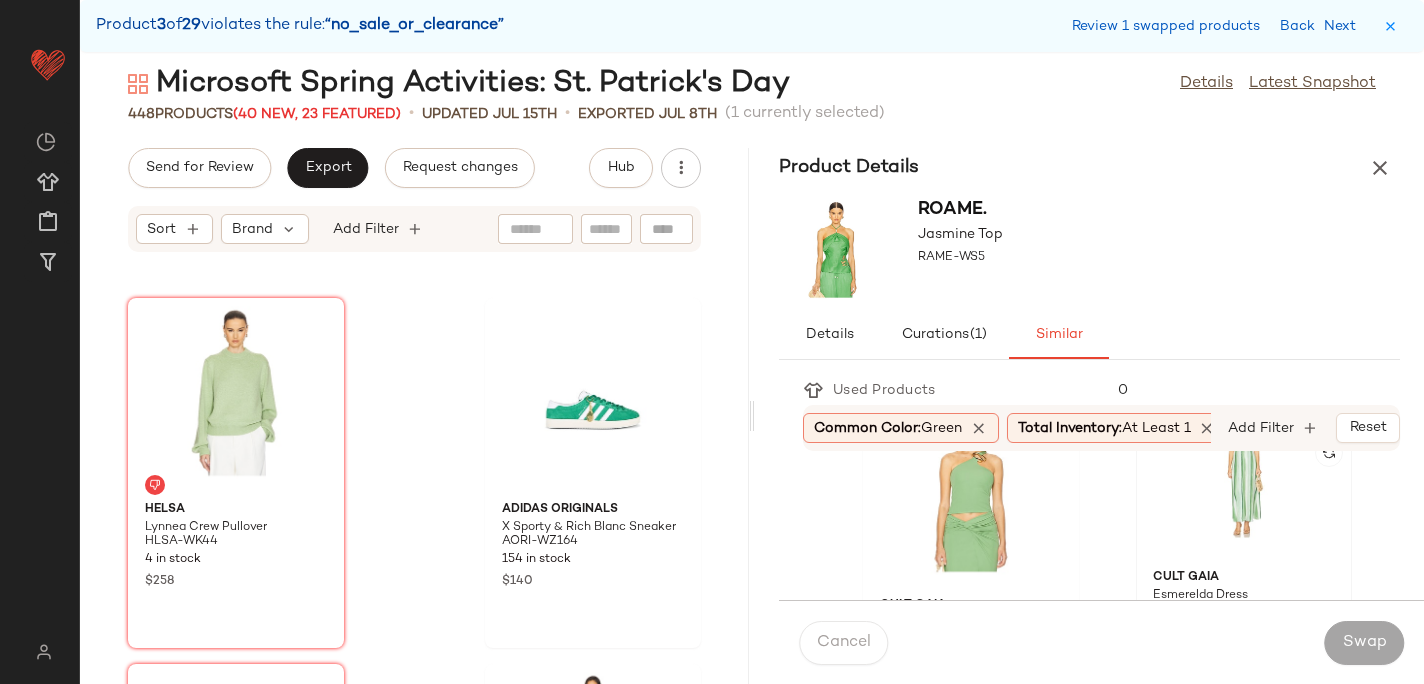 scroll, scrollTop: 67, scrollLeft: 0, axis: vertical 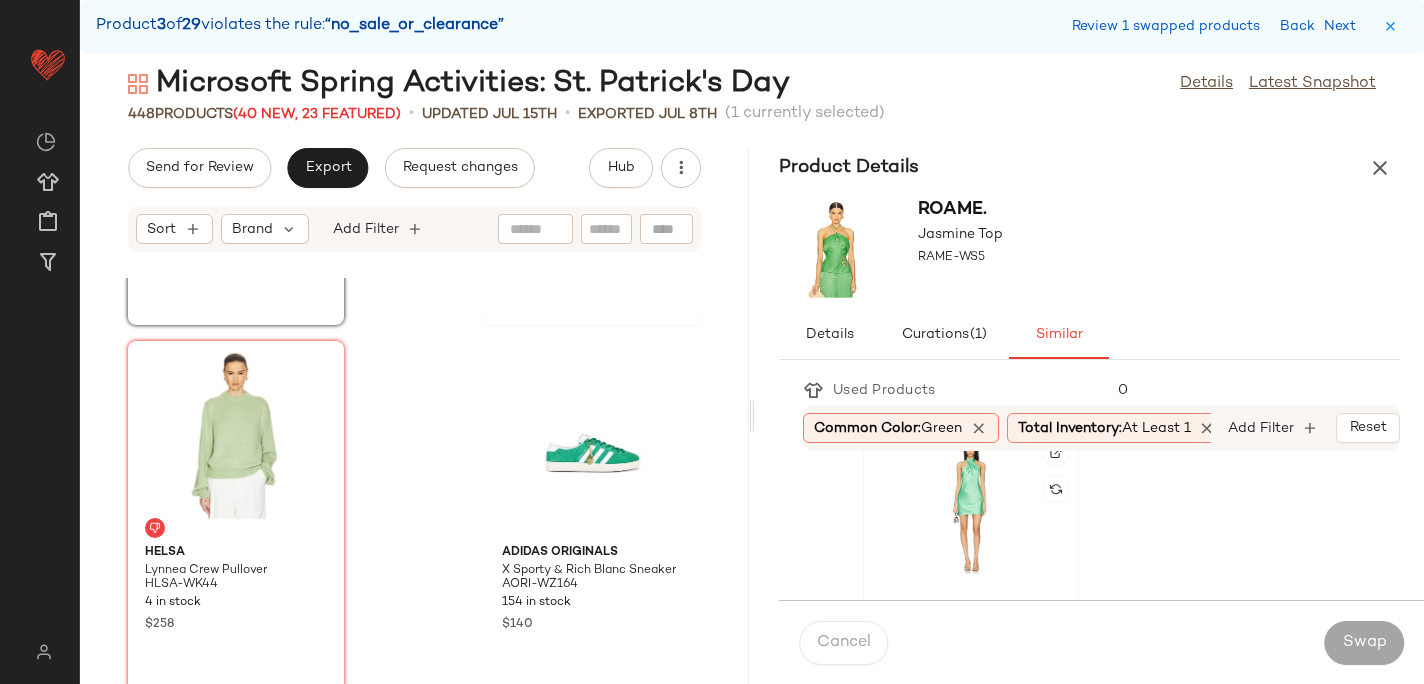 click 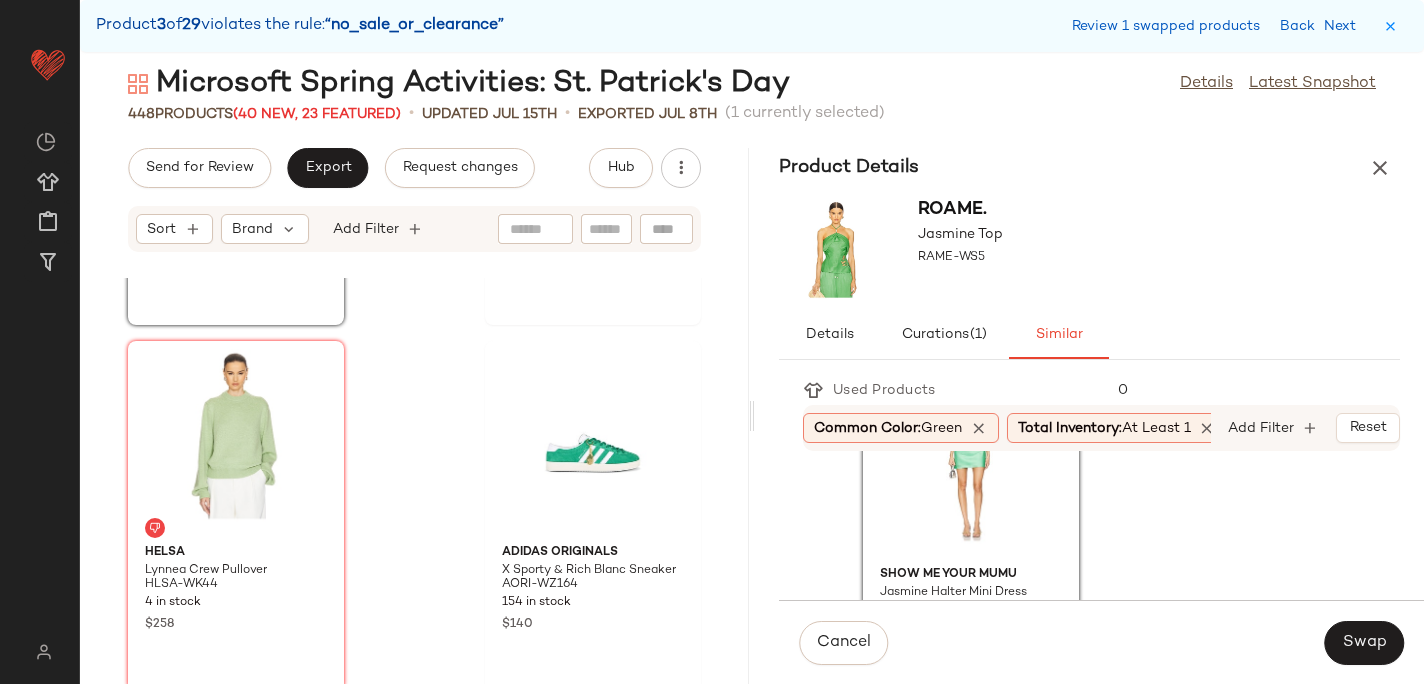 scroll, scrollTop: 4498, scrollLeft: 0, axis: vertical 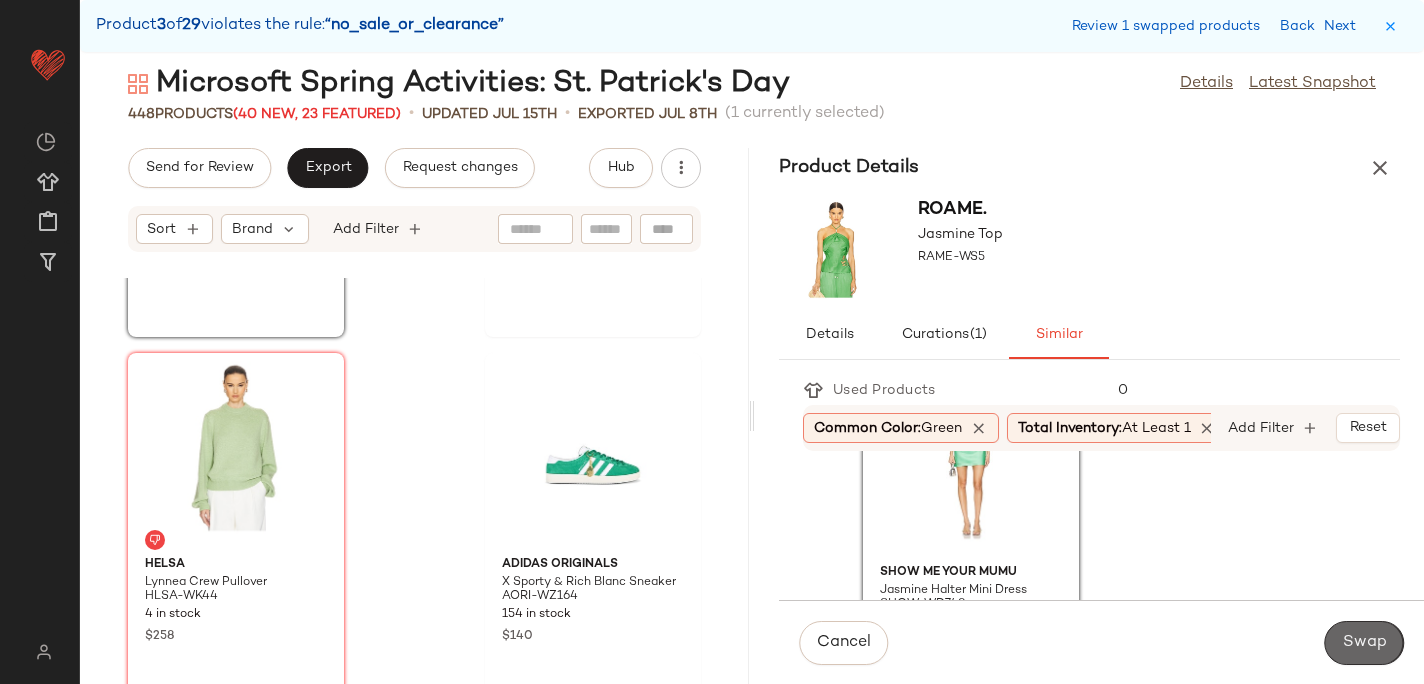 click on "Swap" 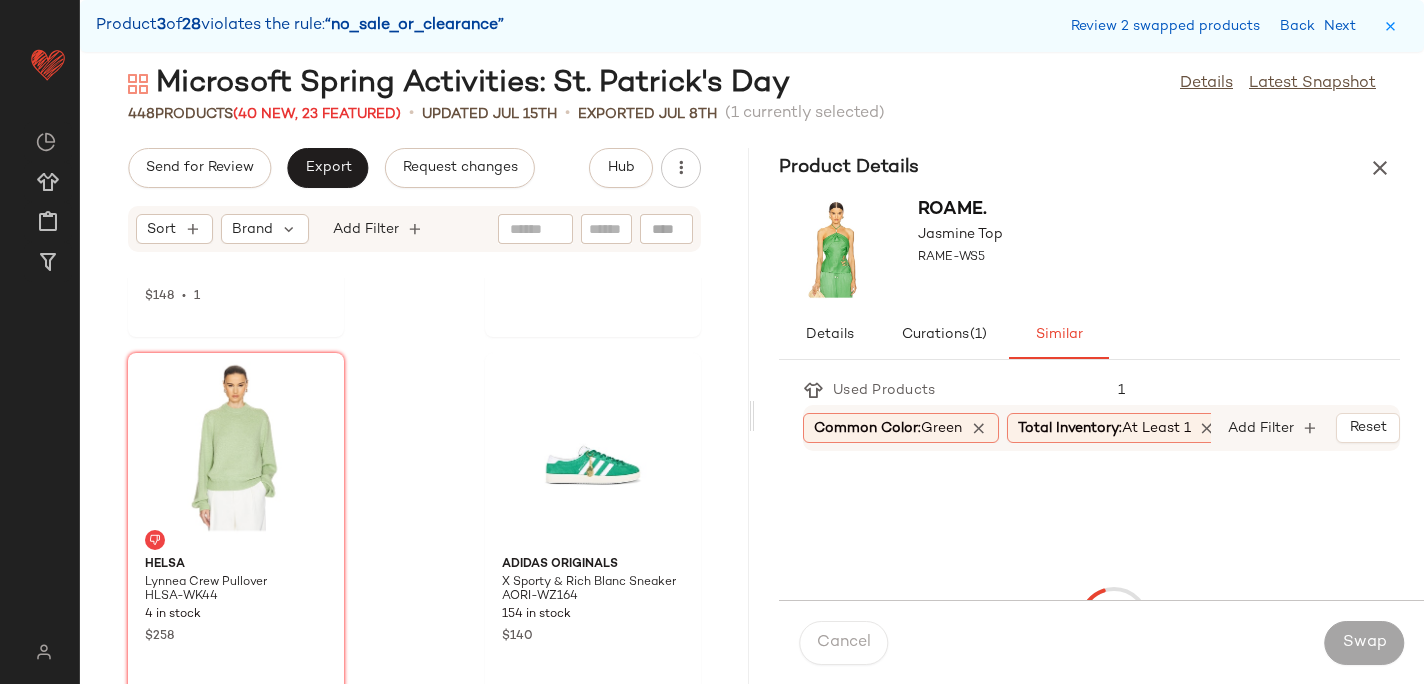 scroll, scrollTop: 57828, scrollLeft: 0, axis: vertical 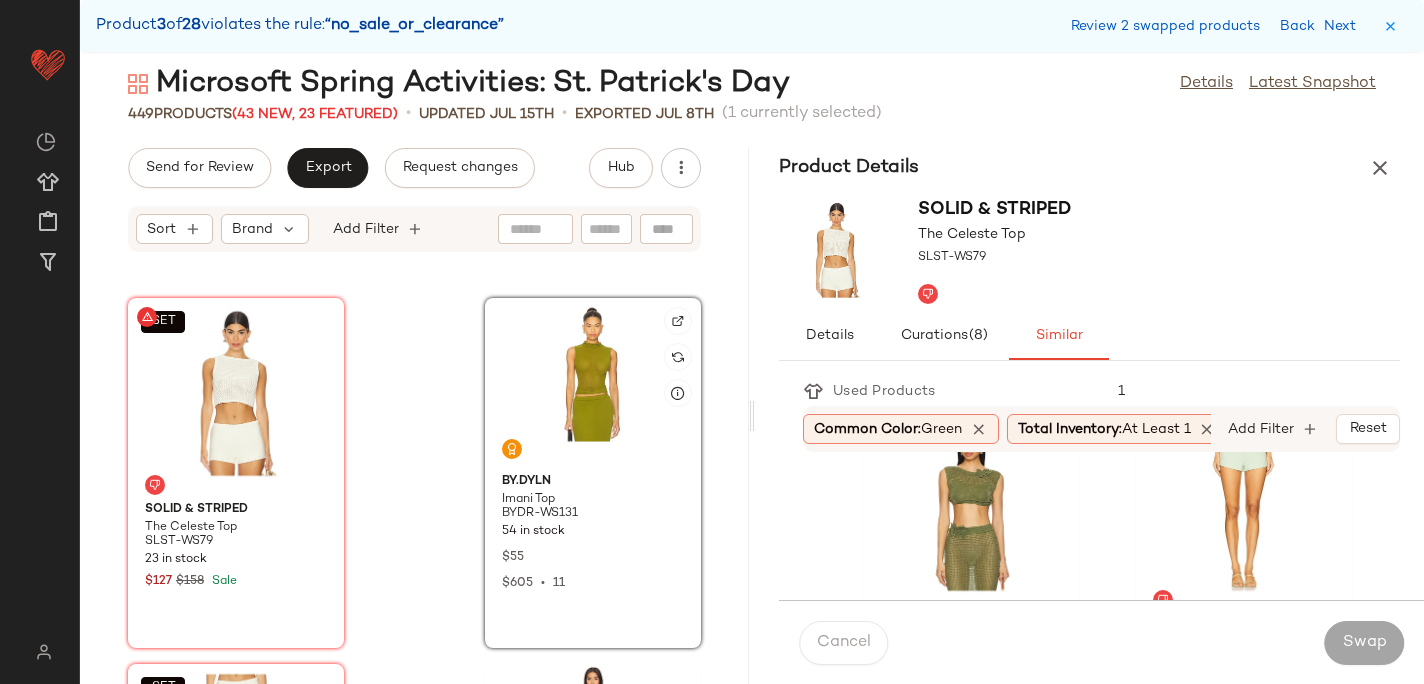 click 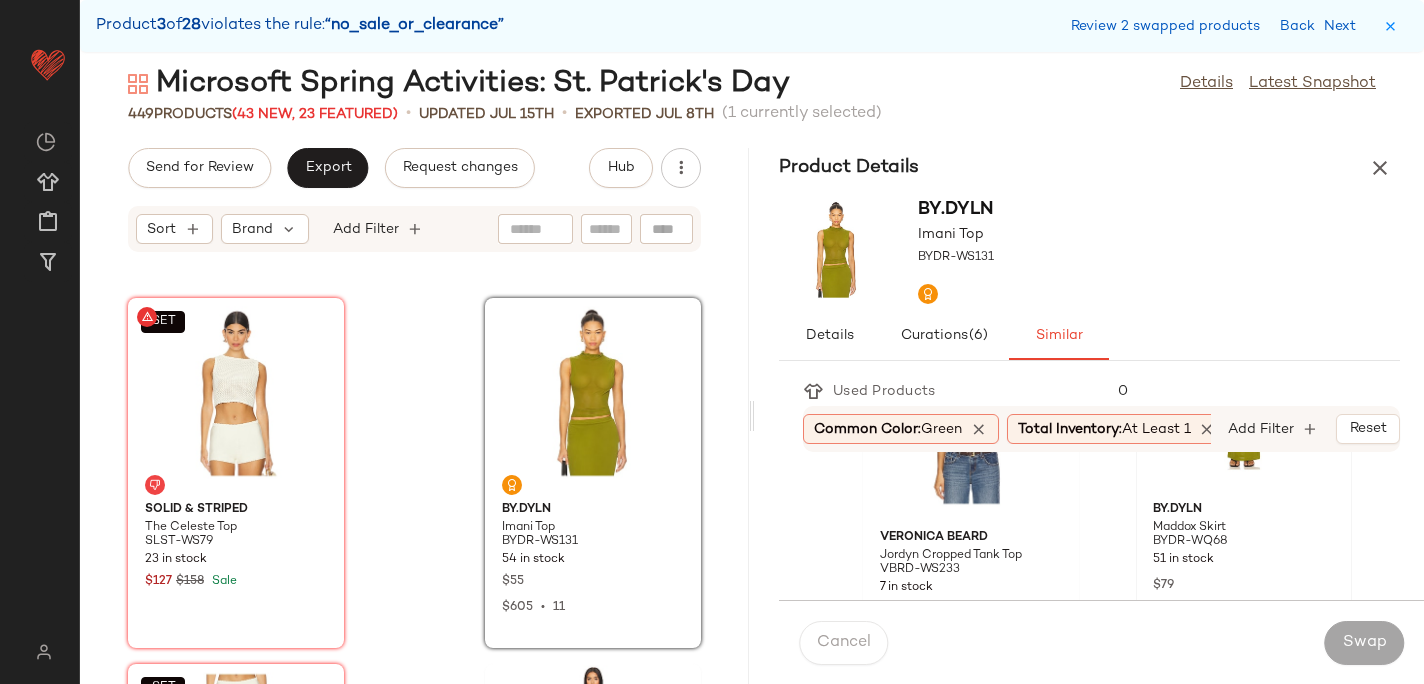 scroll, scrollTop: 145, scrollLeft: 0, axis: vertical 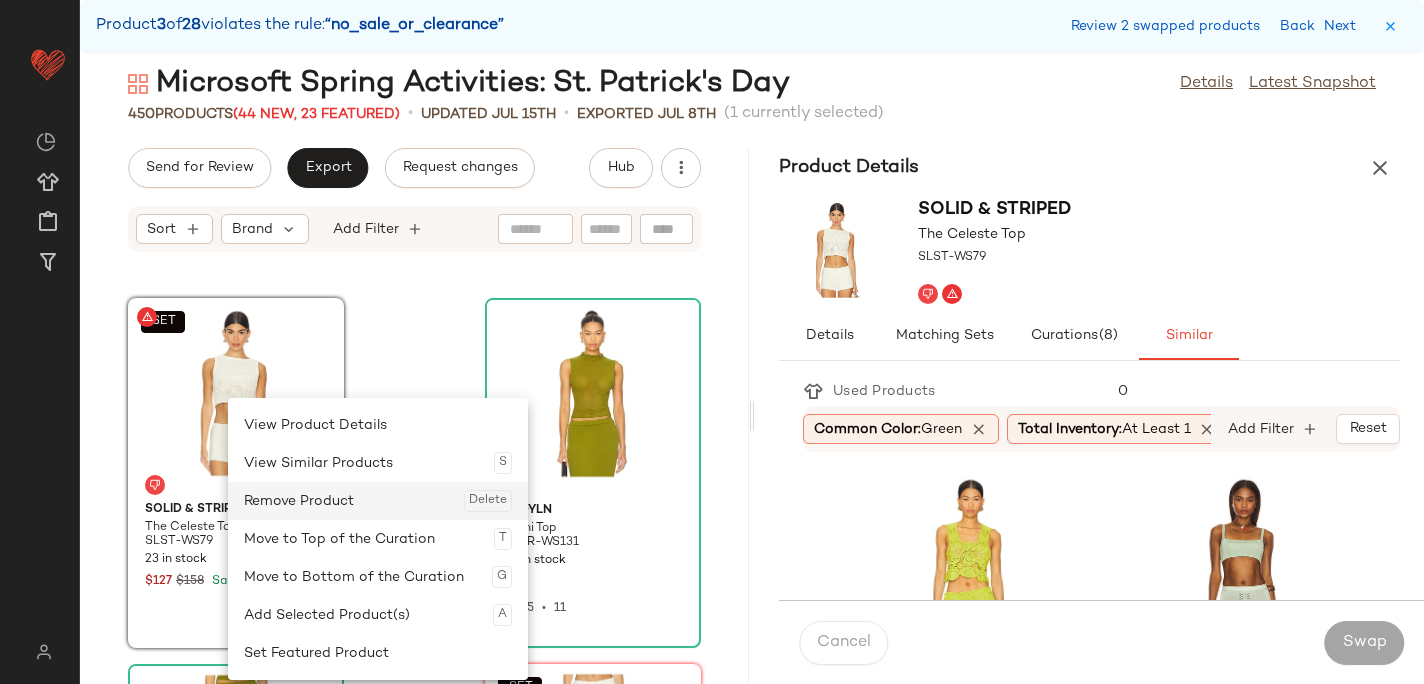 click on "Remove Product  Delete" 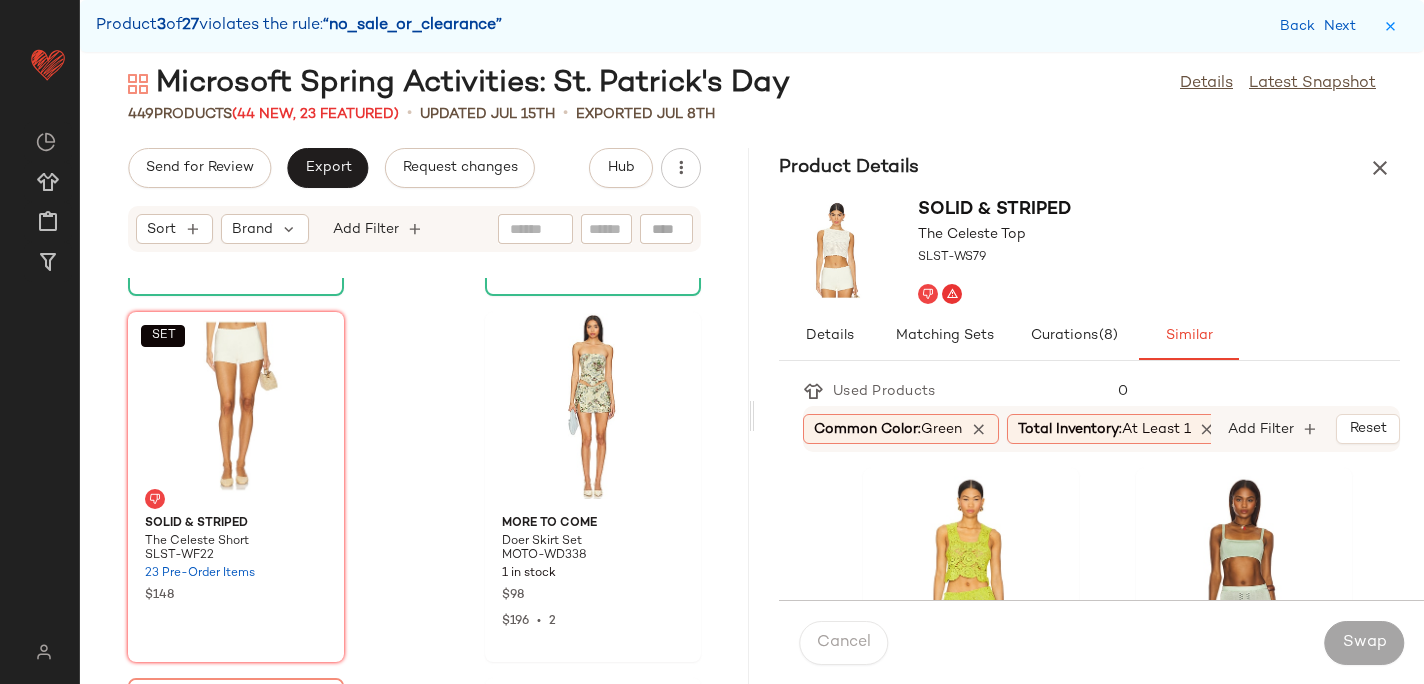 scroll, scrollTop: 58181, scrollLeft: 0, axis: vertical 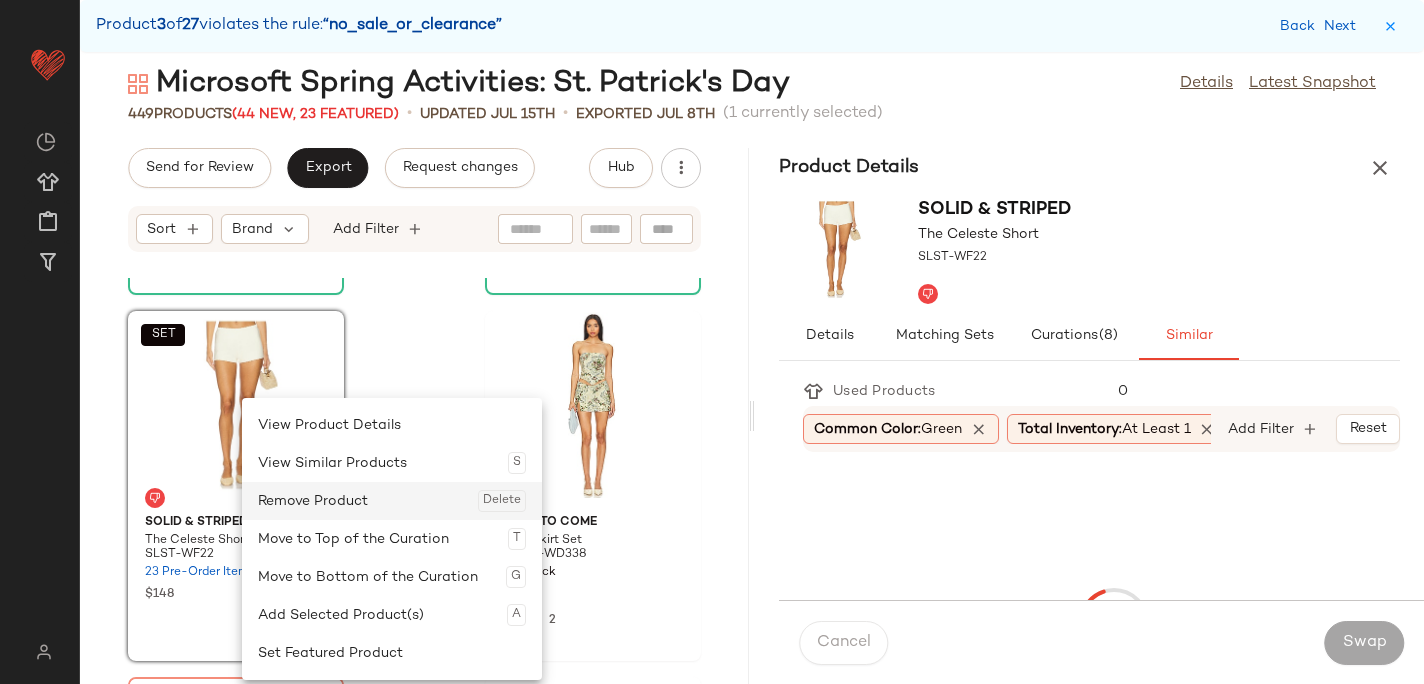 click on "Remove Product  Delete" 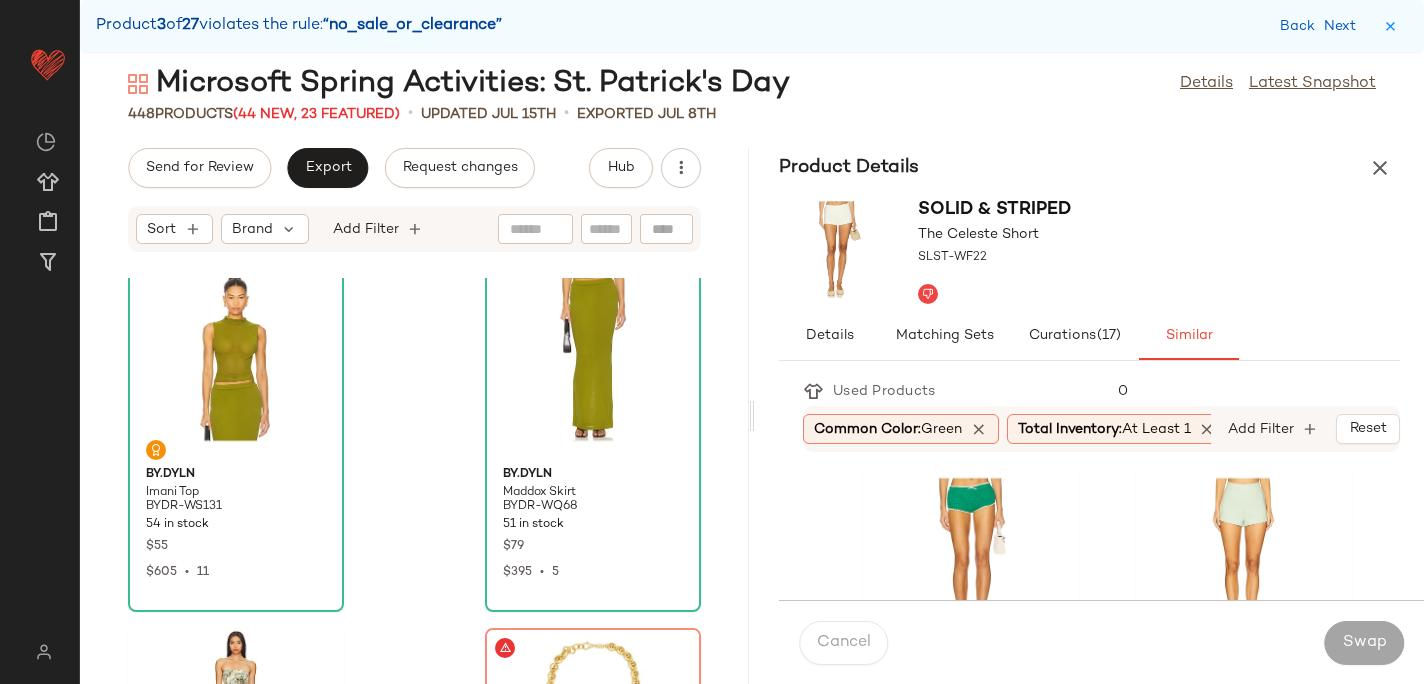 scroll, scrollTop: 57859, scrollLeft: 0, axis: vertical 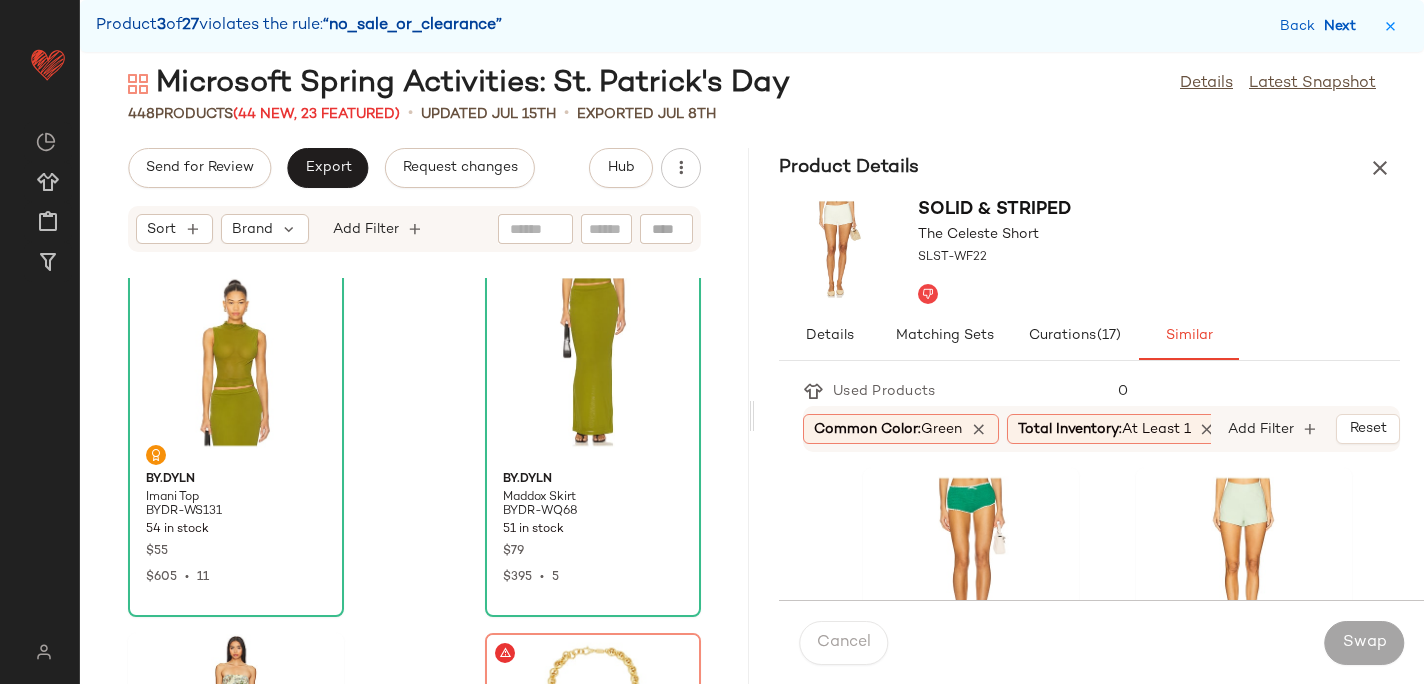 click on "Next" at bounding box center [1344, 26] 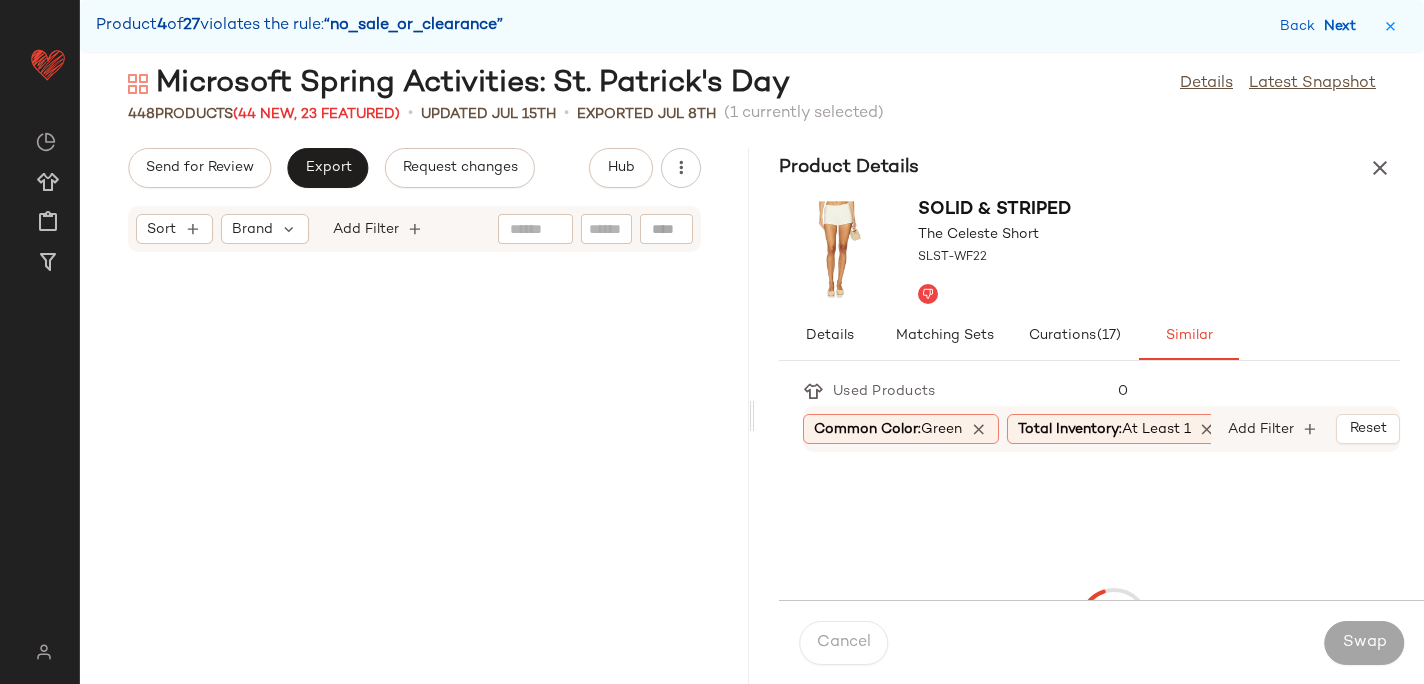 scroll, scrollTop: 58926, scrollLeft: 0, axis: vertical 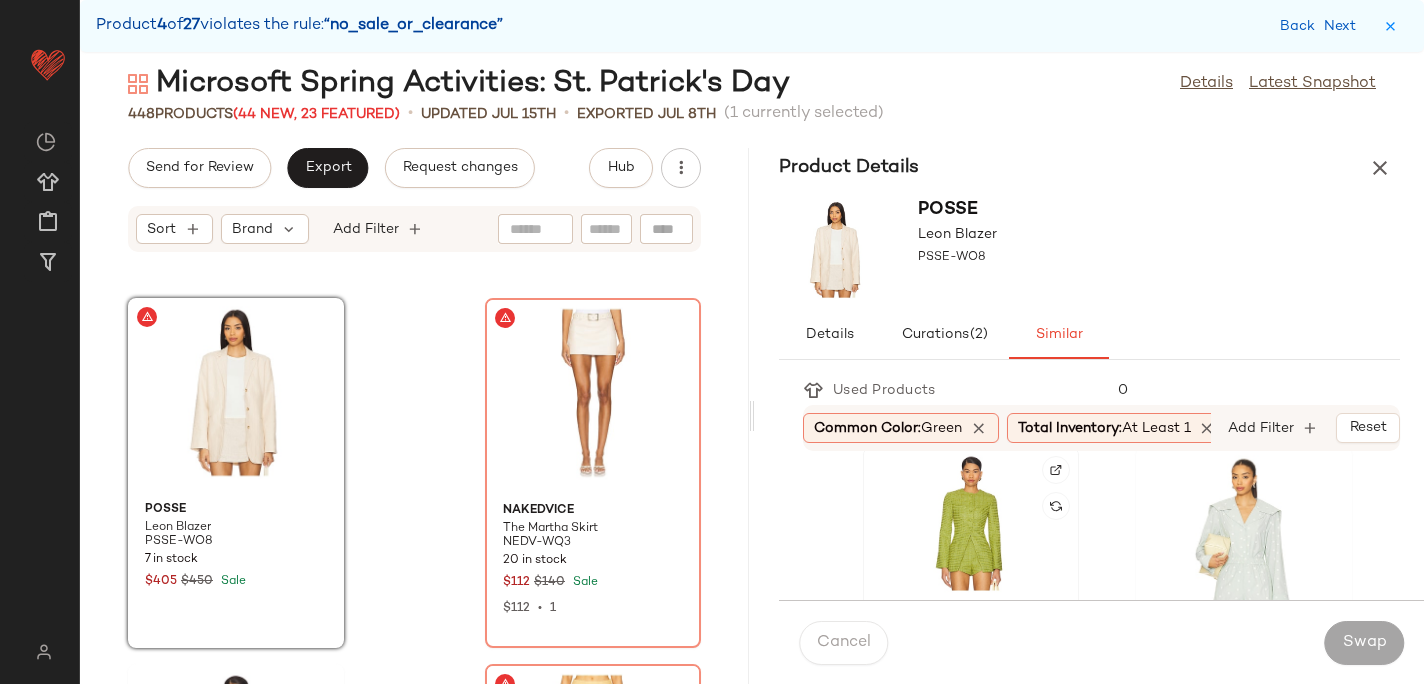 click 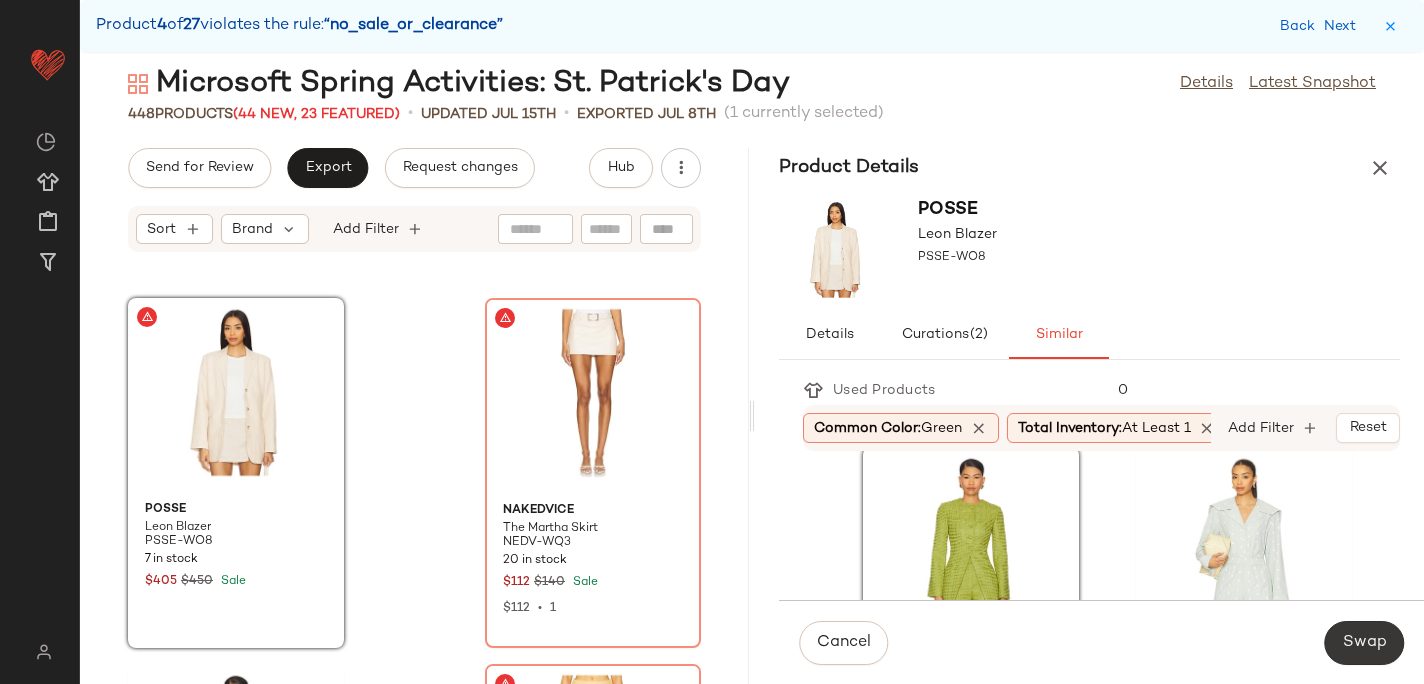 click on "Swap" 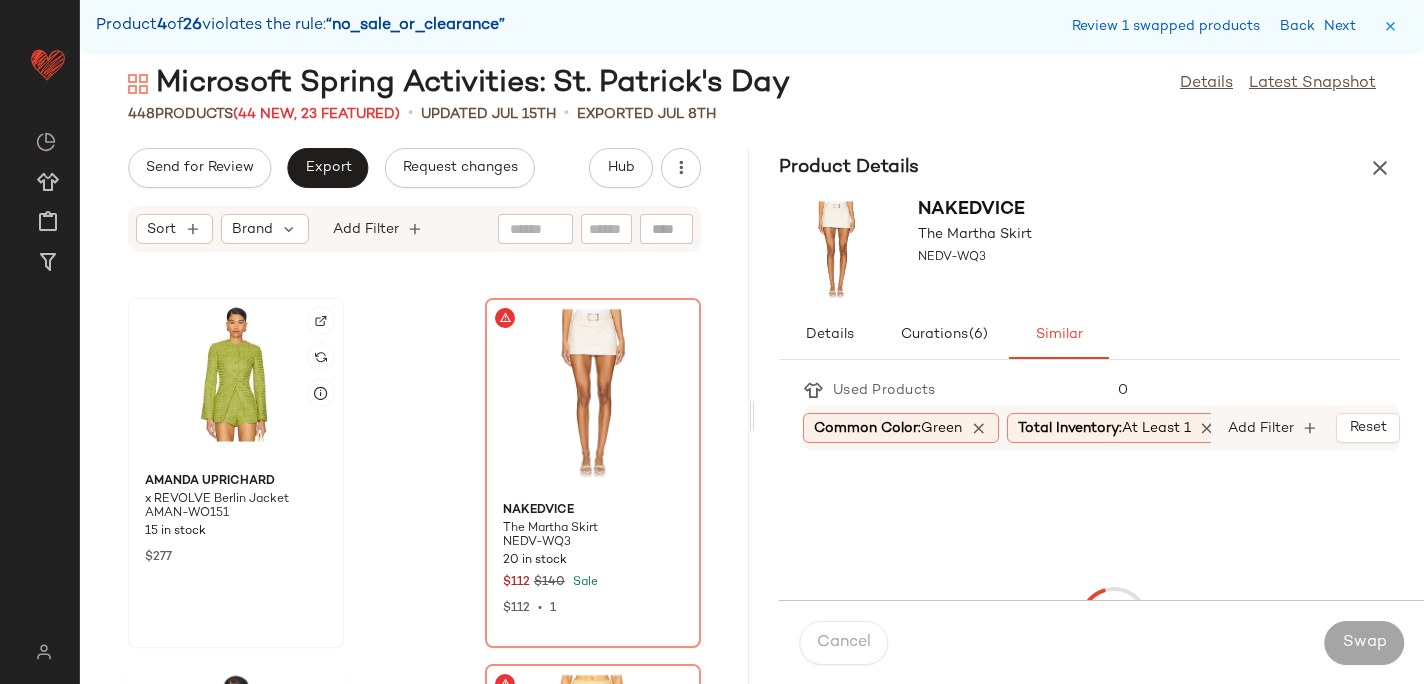 click 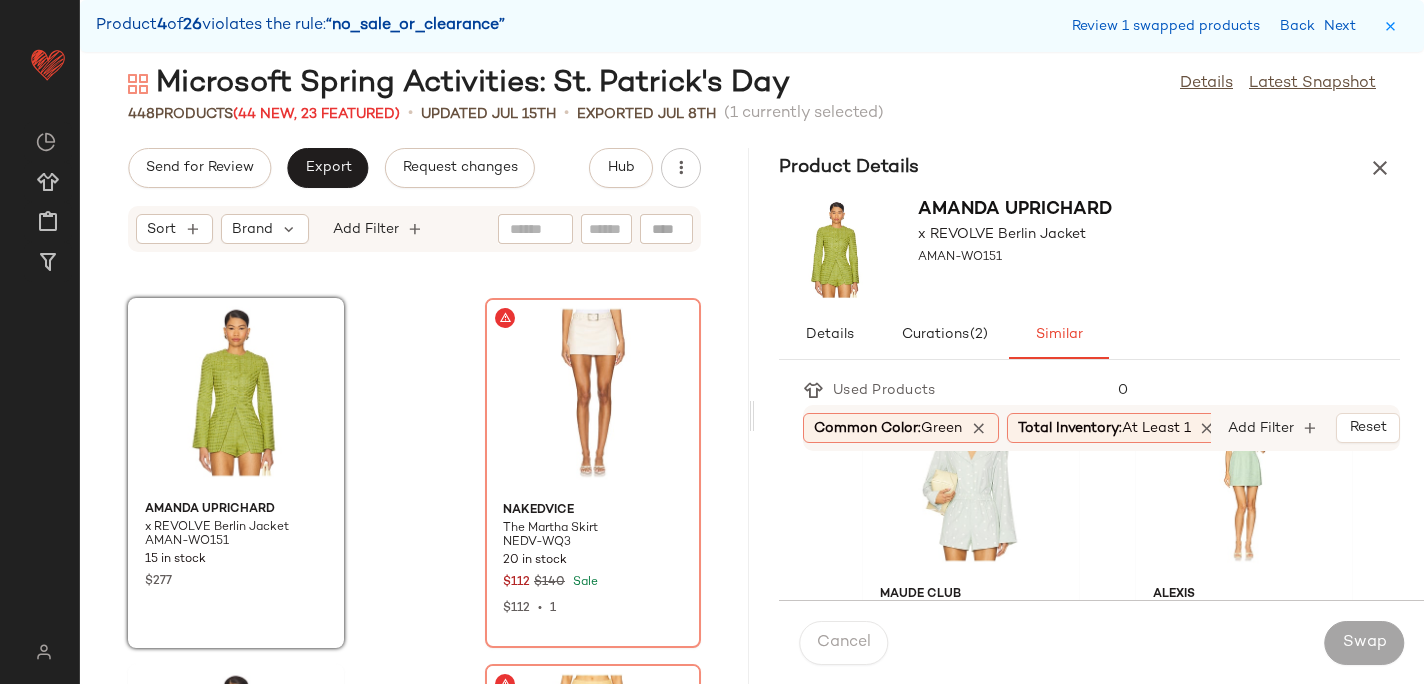 scroll, scrollTop: 2661, scrollLeft: 0, axis: vertical 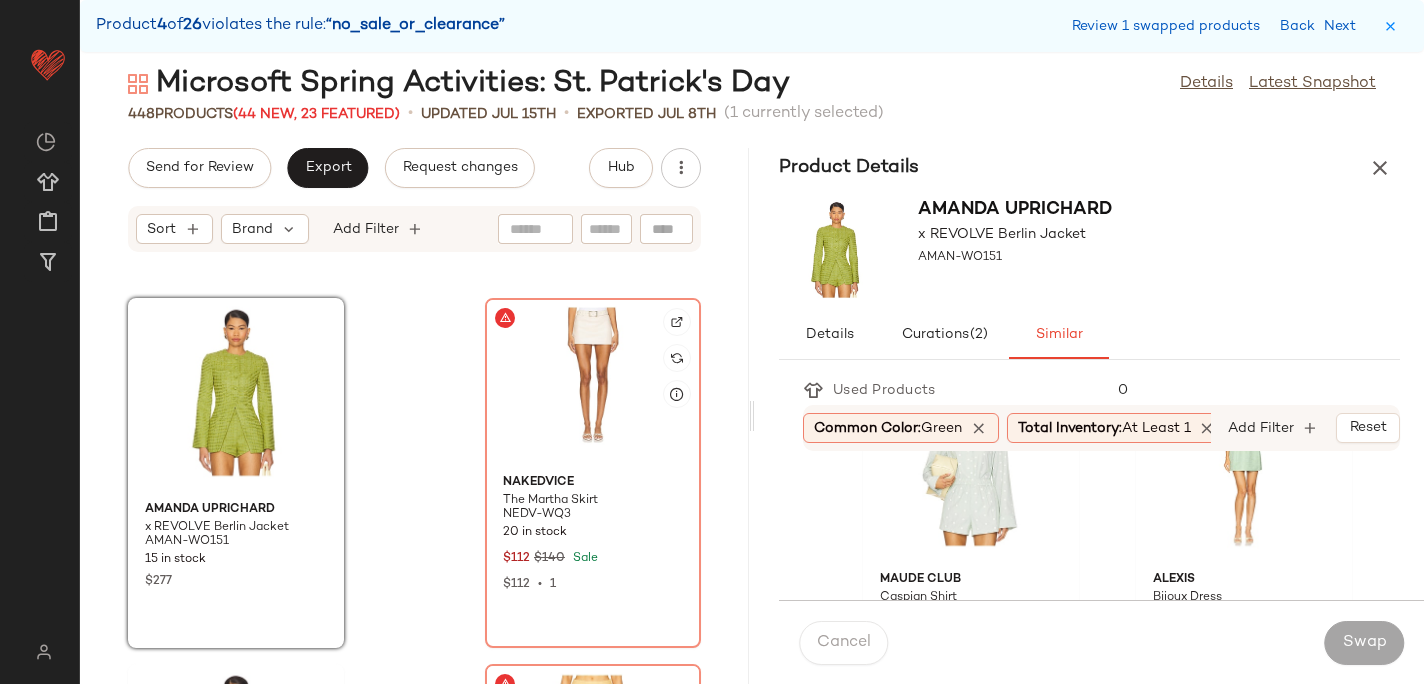 click 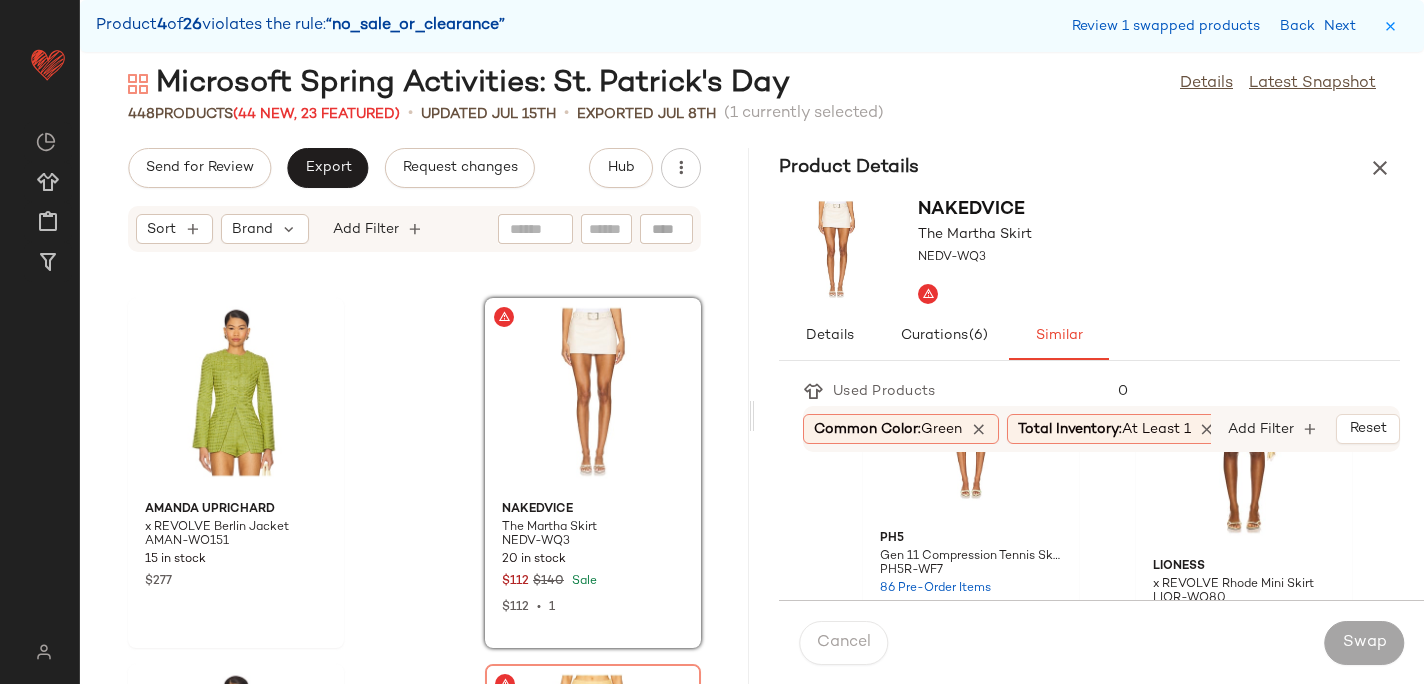 scroll, scrollTop: 451, scrollLeft: 0, axis: vertical 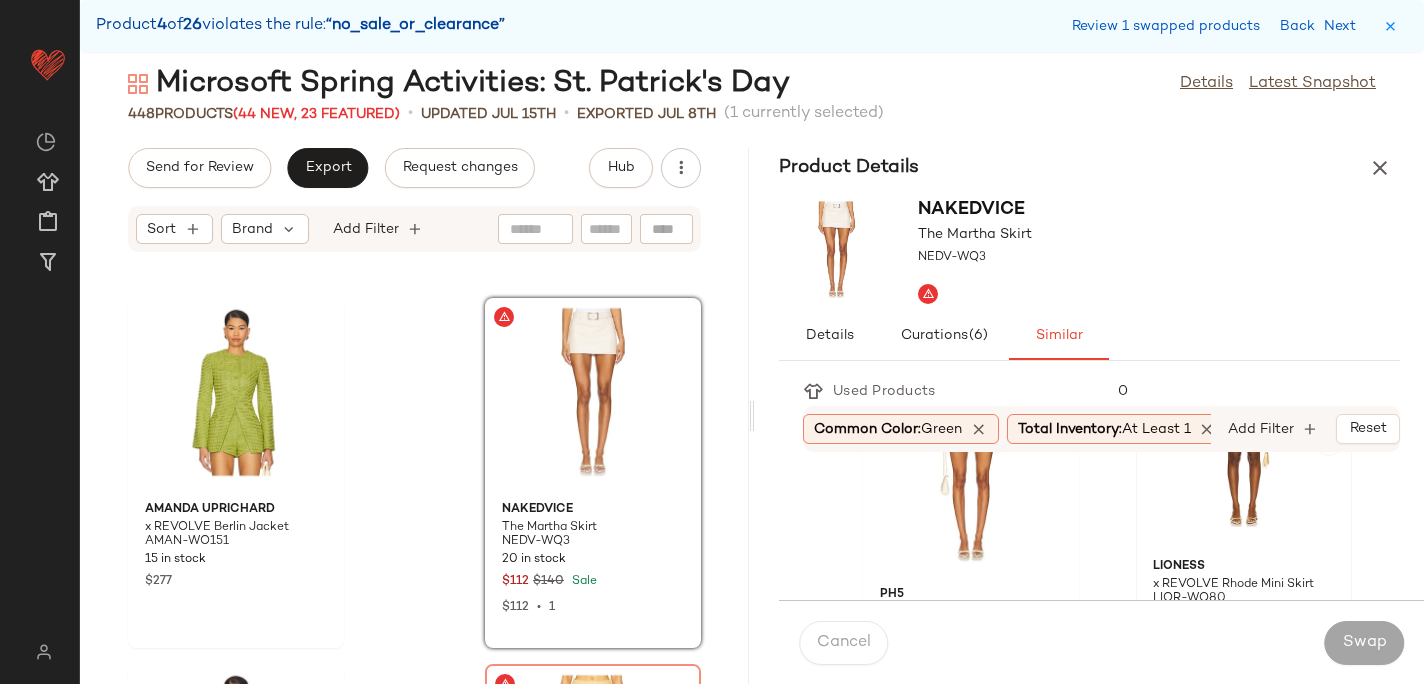 click 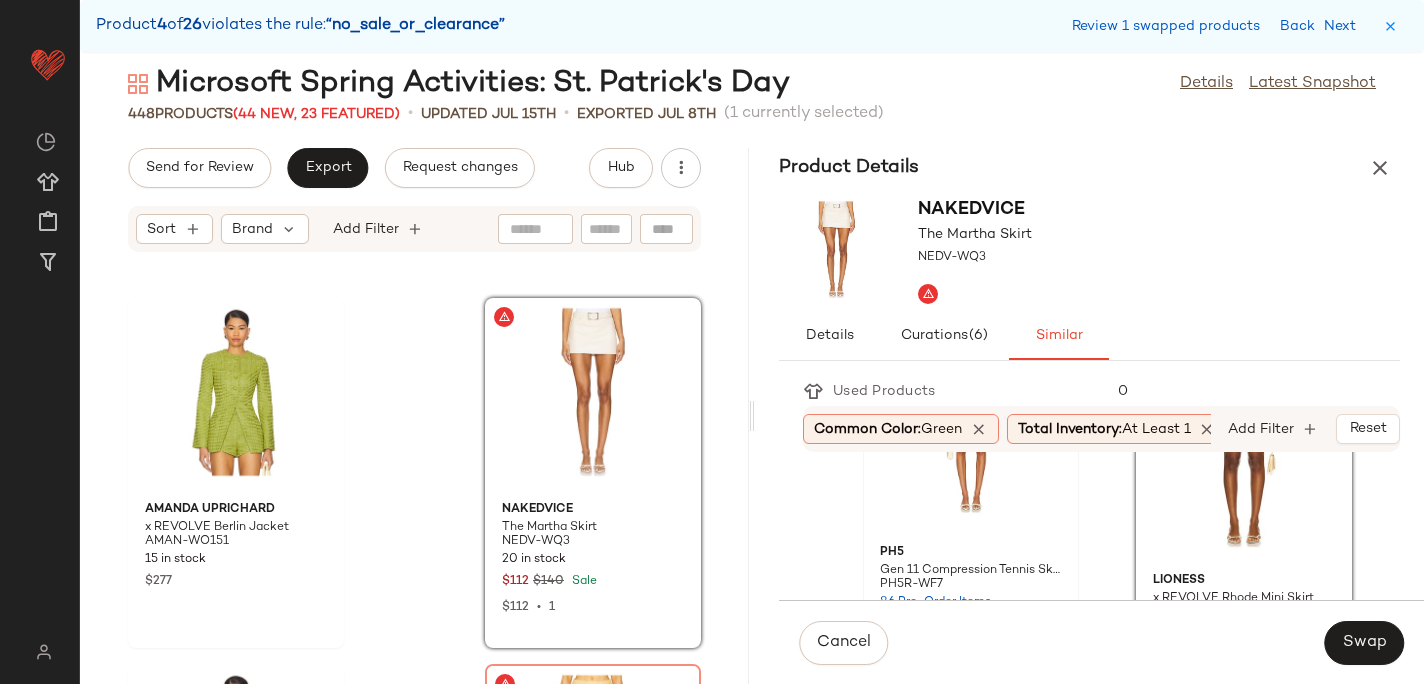 scroll, scrollTop: 593, scrollLeft: 0, axis: vertical 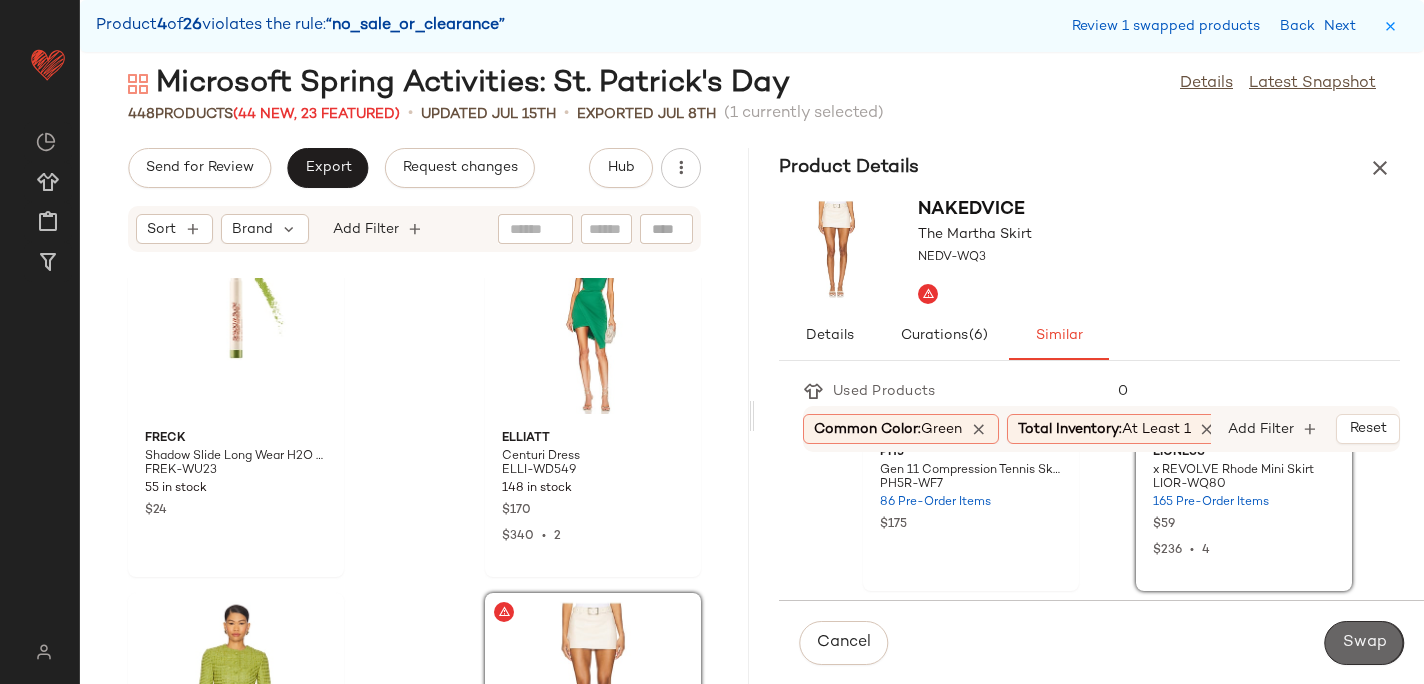 click on "Swap" at bounding box center (1364, 643) 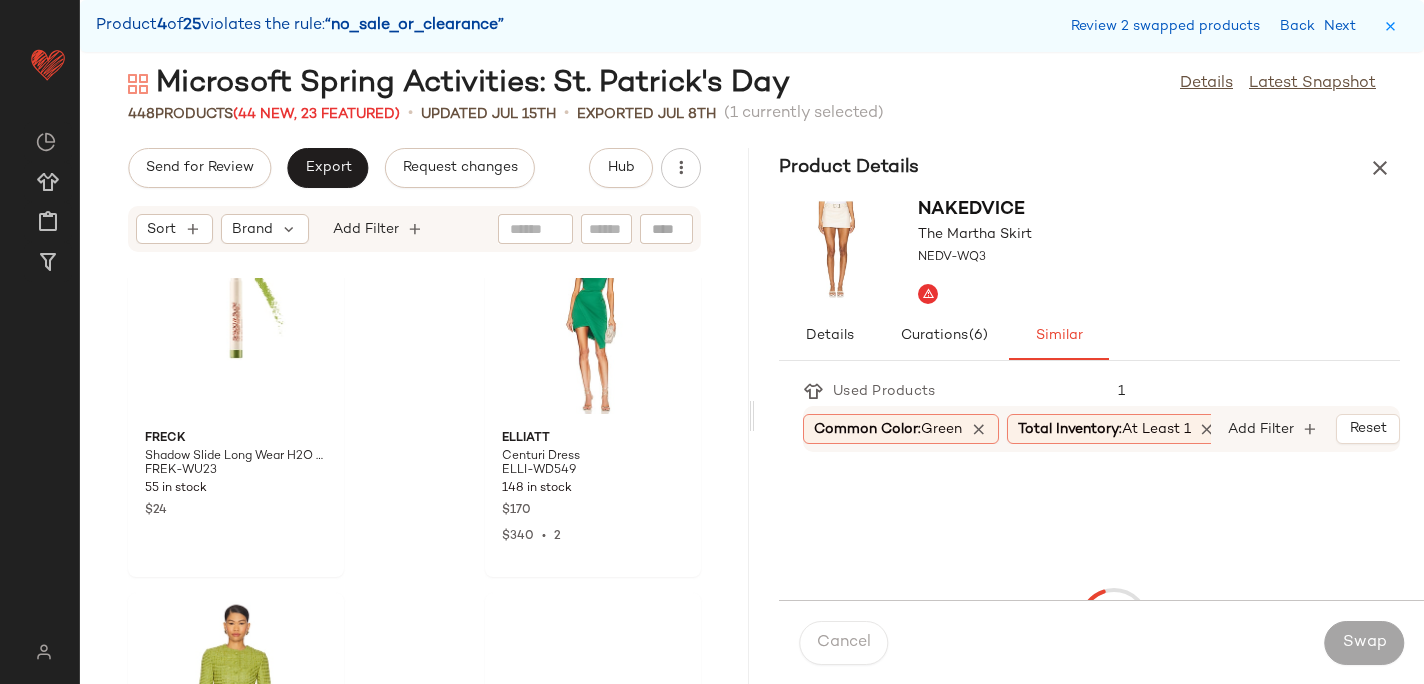 scroll, scrollTop: 59292, scrollLeft: 0, axis: vertical 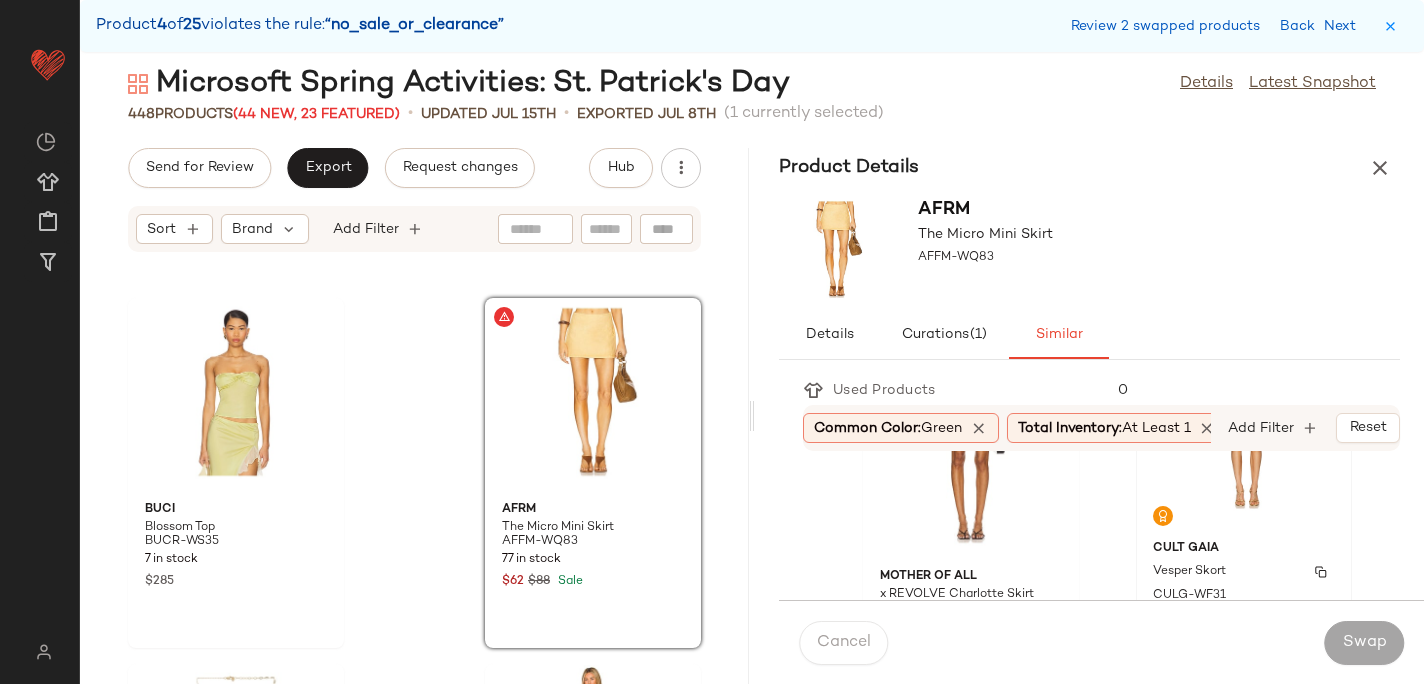 click on "Cult Gaia" at bounding box center (1244, 549) 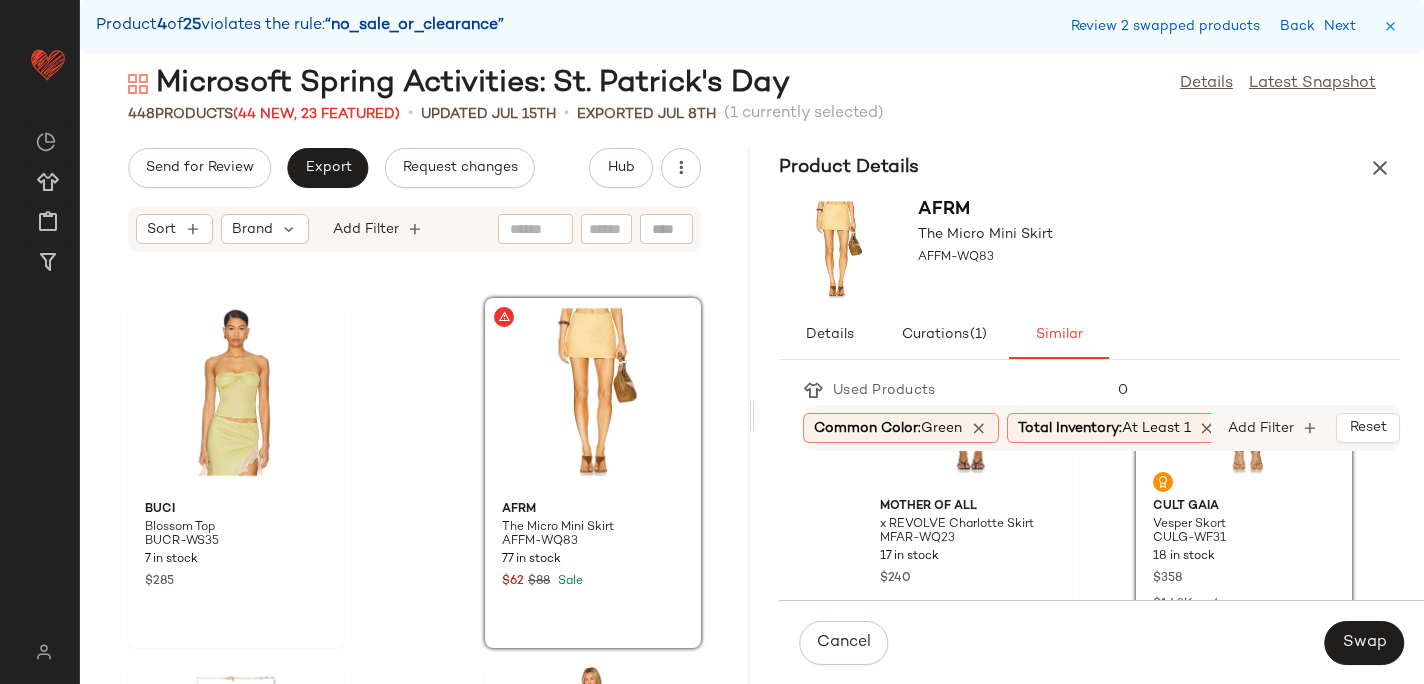 scroll, scrollTop: 898, scrollLeft: 0, axis: vertical 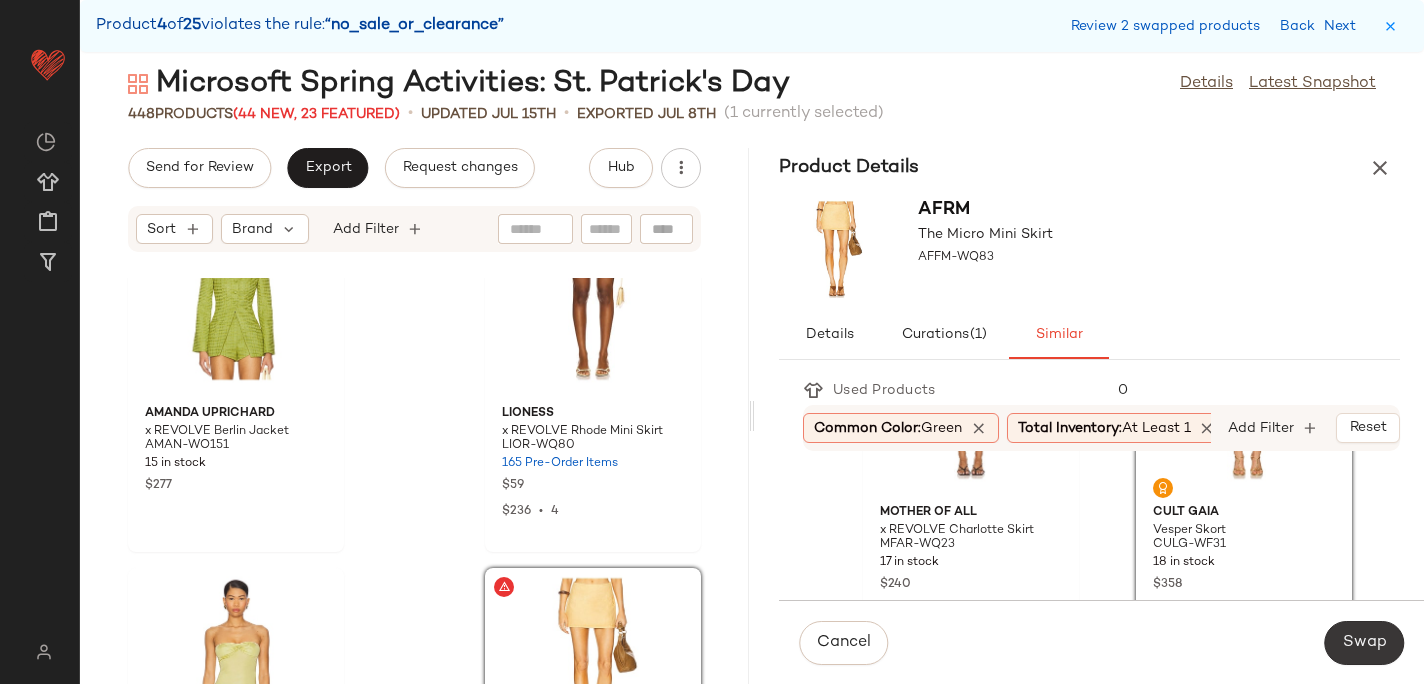 click on "Swap" 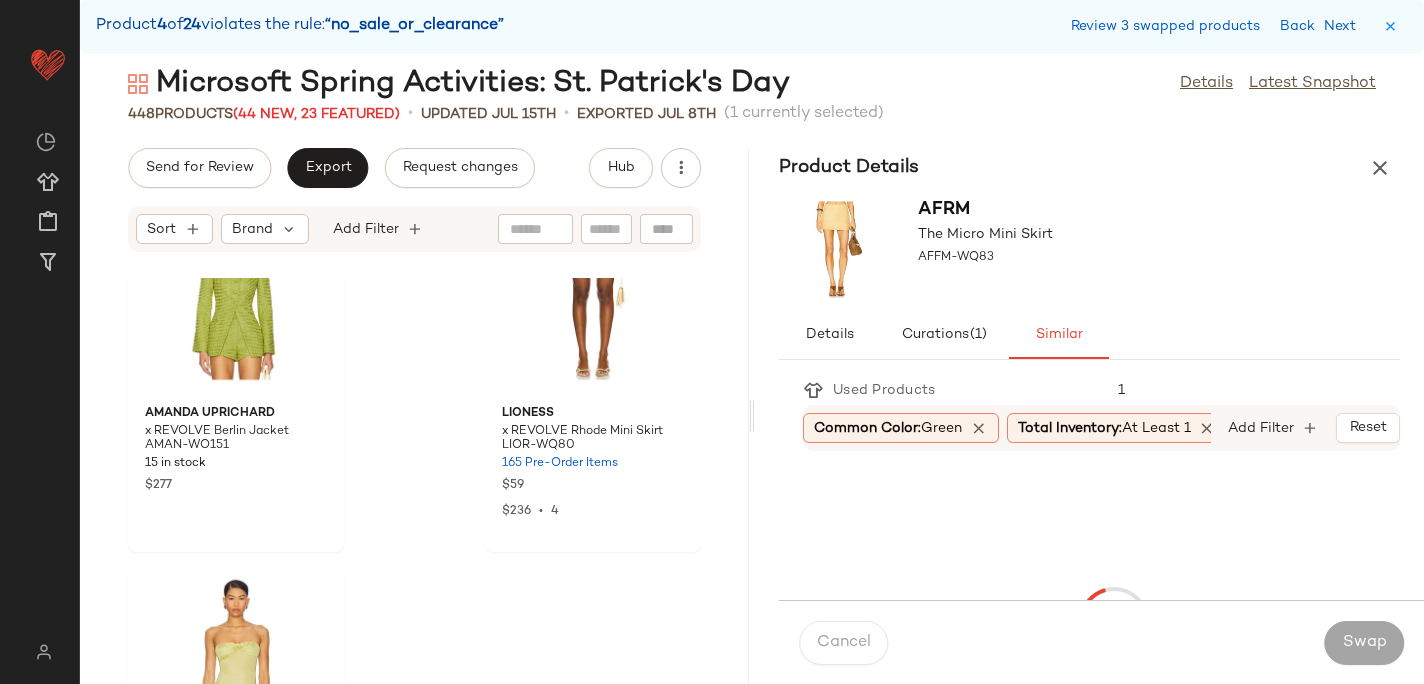 scroll, scrollTop: 64050, scrollLeft: 0, axis: vertical 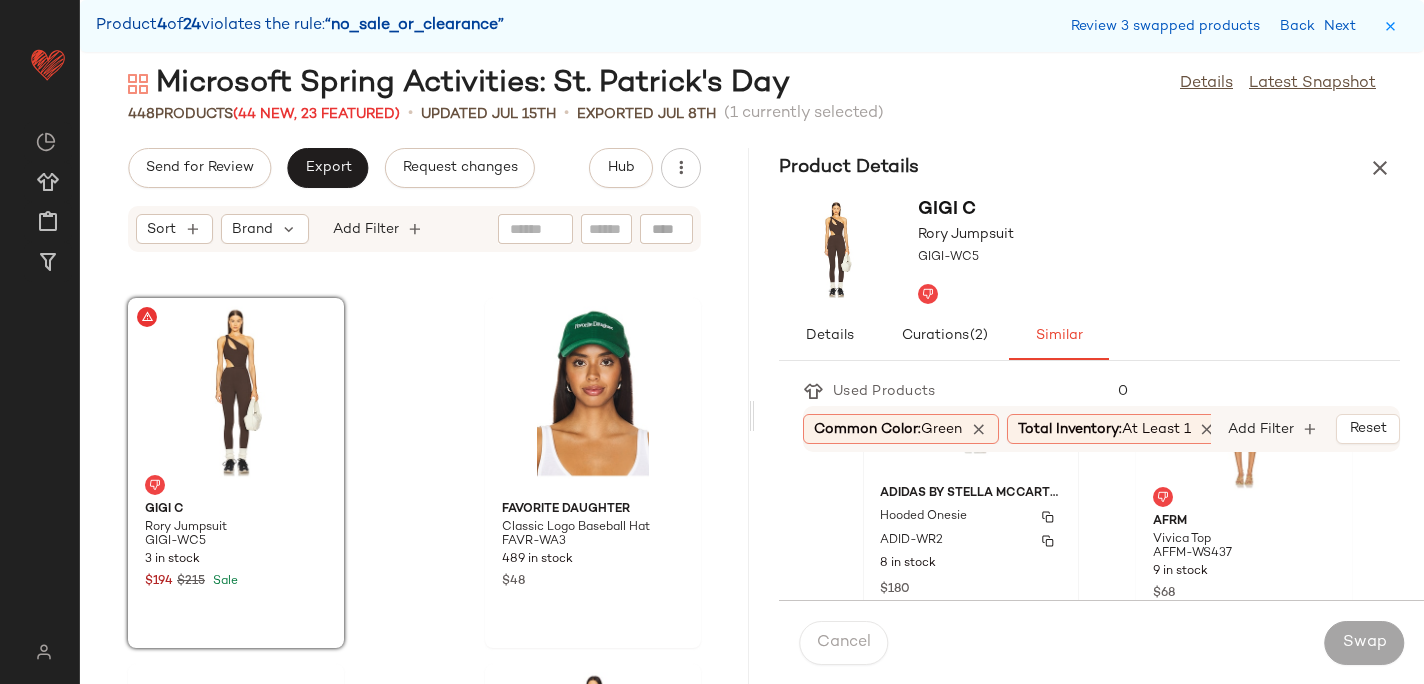 click on "adidas by Stella McCartney" at bounding box center [971, 494] 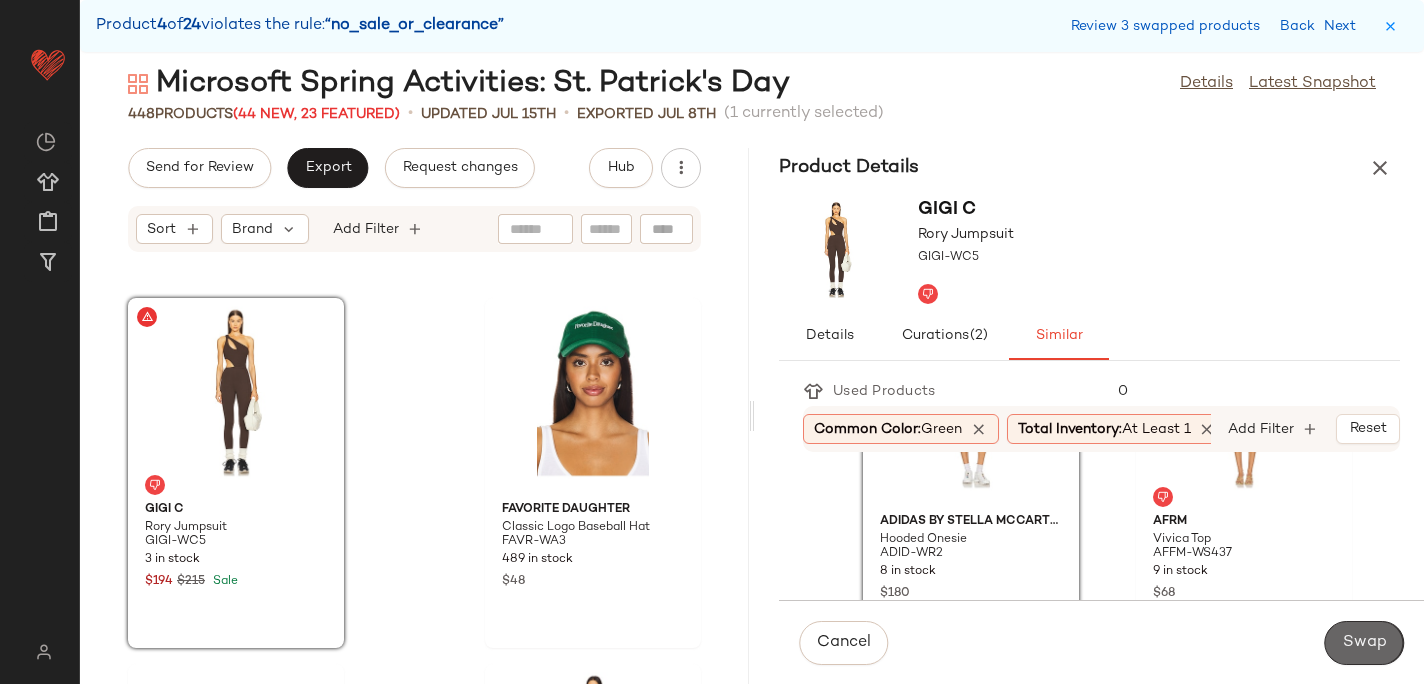 click on "Swap" 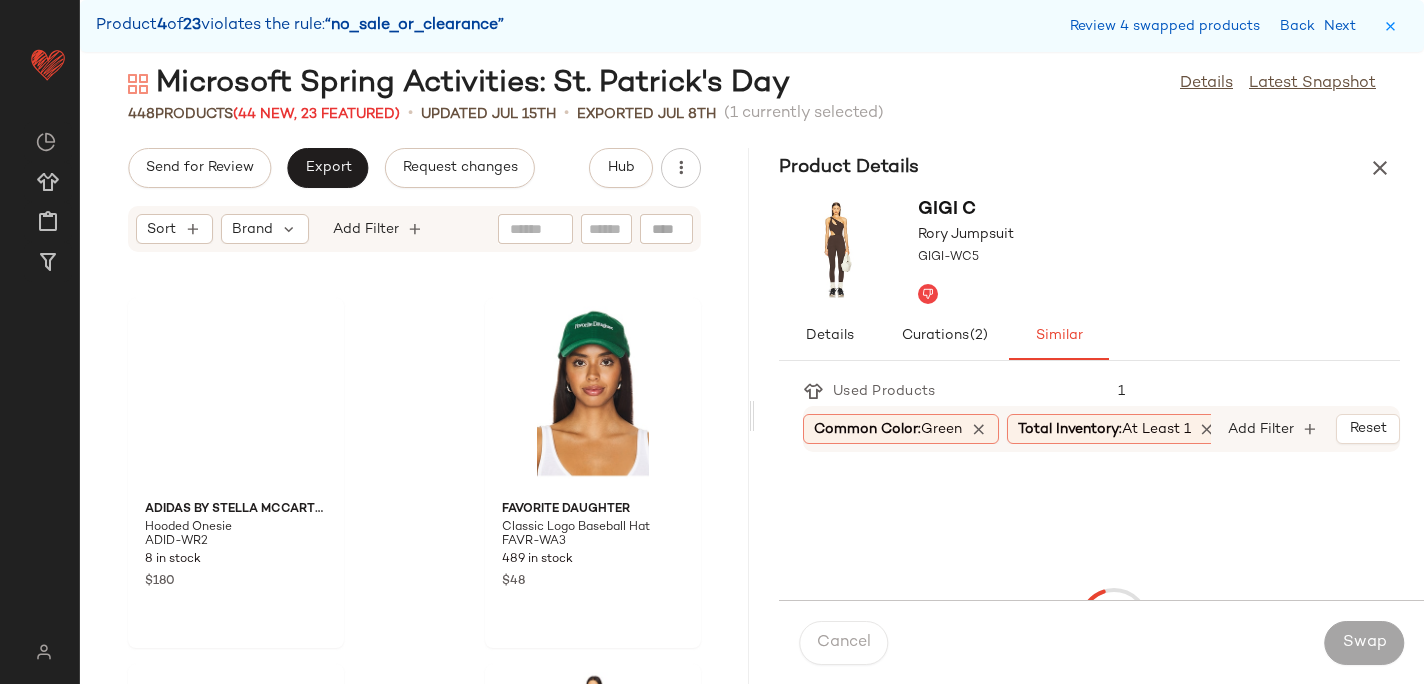 scroll, scrollTop: 65148, scrollLeft: 0, axis: vertical 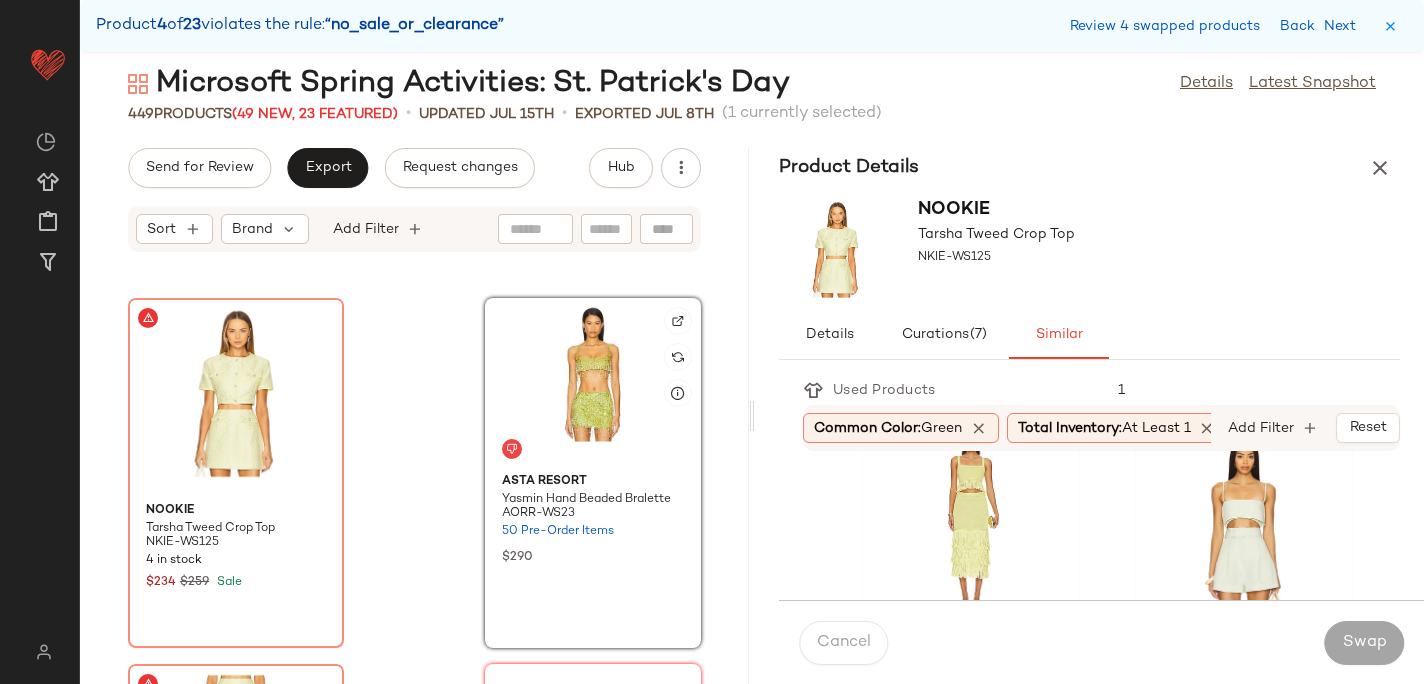 click 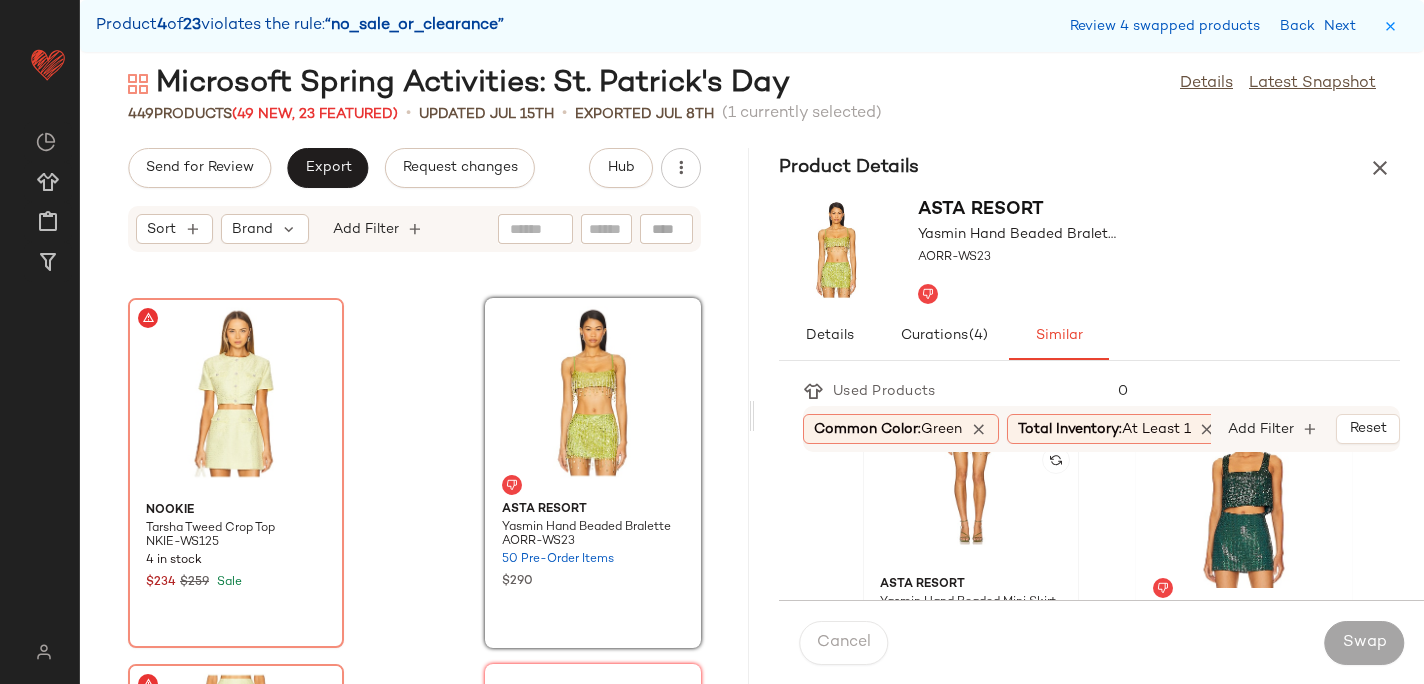 scroll, scrollTop: 78, scrollLeft: 0, axis: vertical 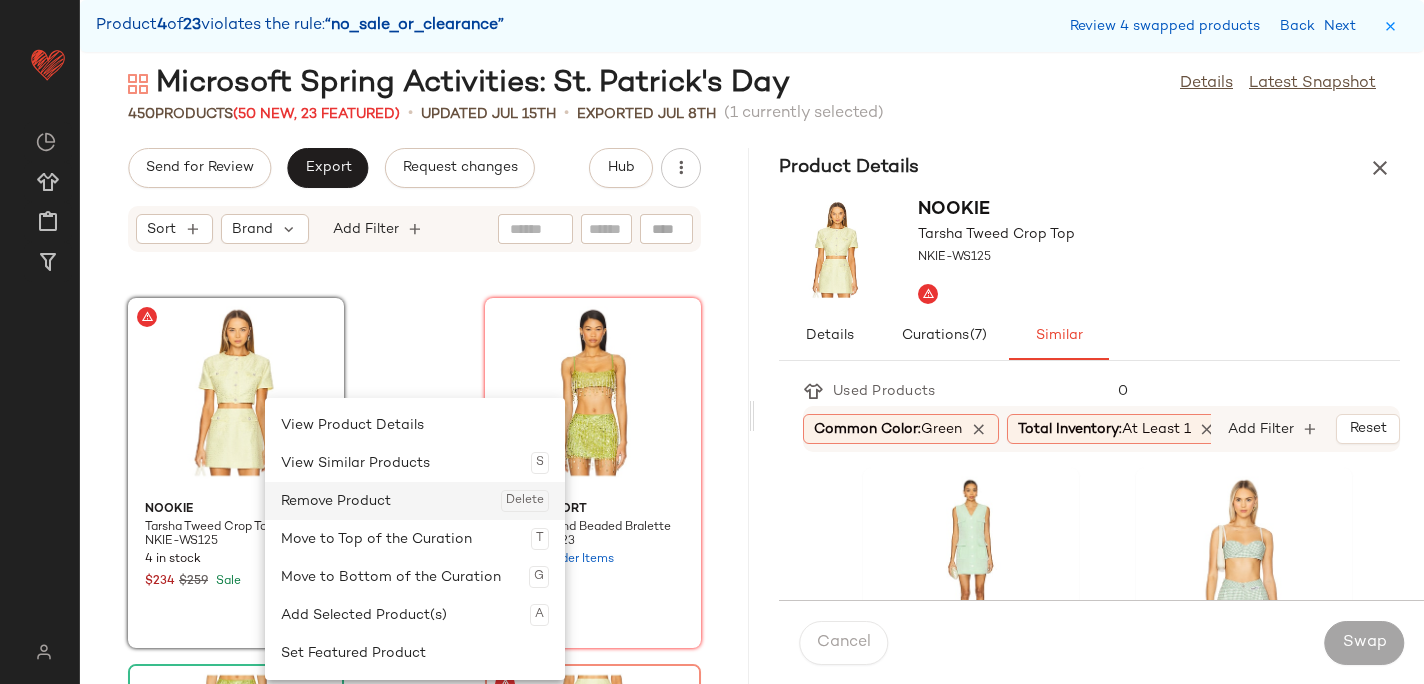 click on "Remove Product  Delete" 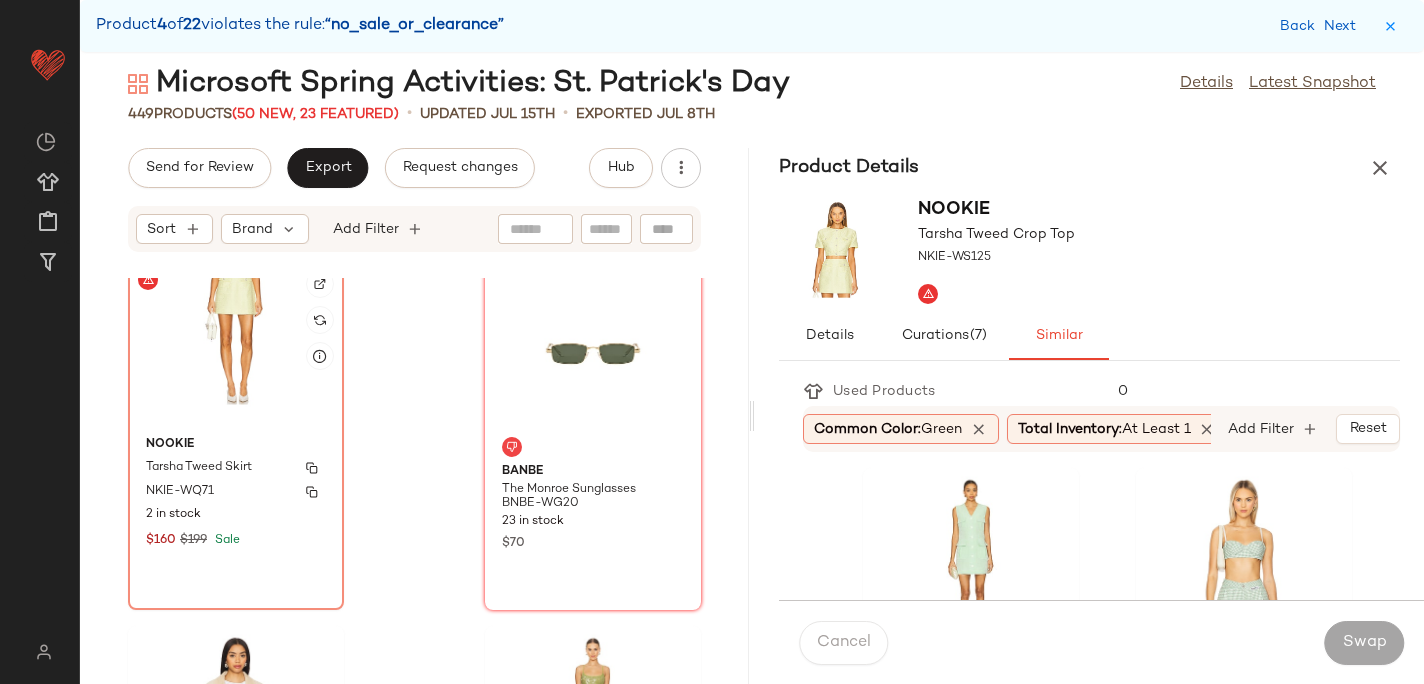 scroll, scrollTop: 65551, scrollLeft: 0, axis: vertical 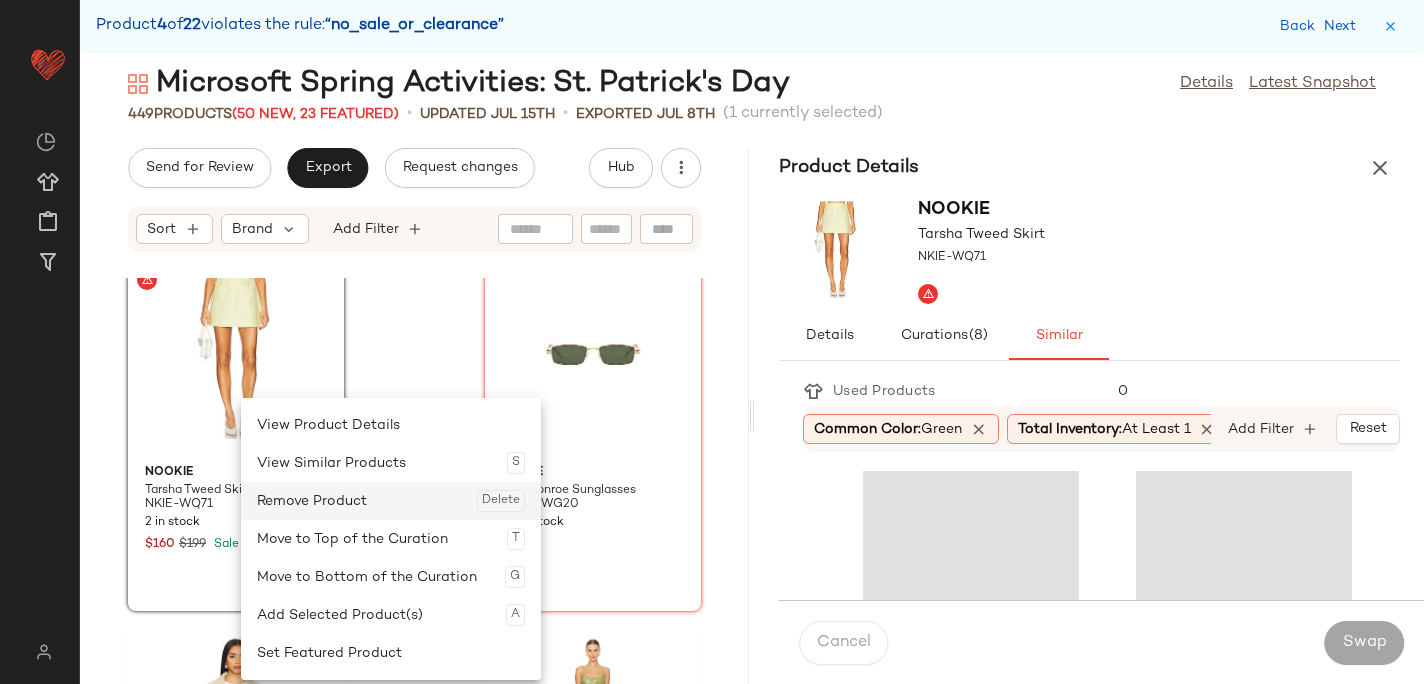 click on "Remove Product  Delete" 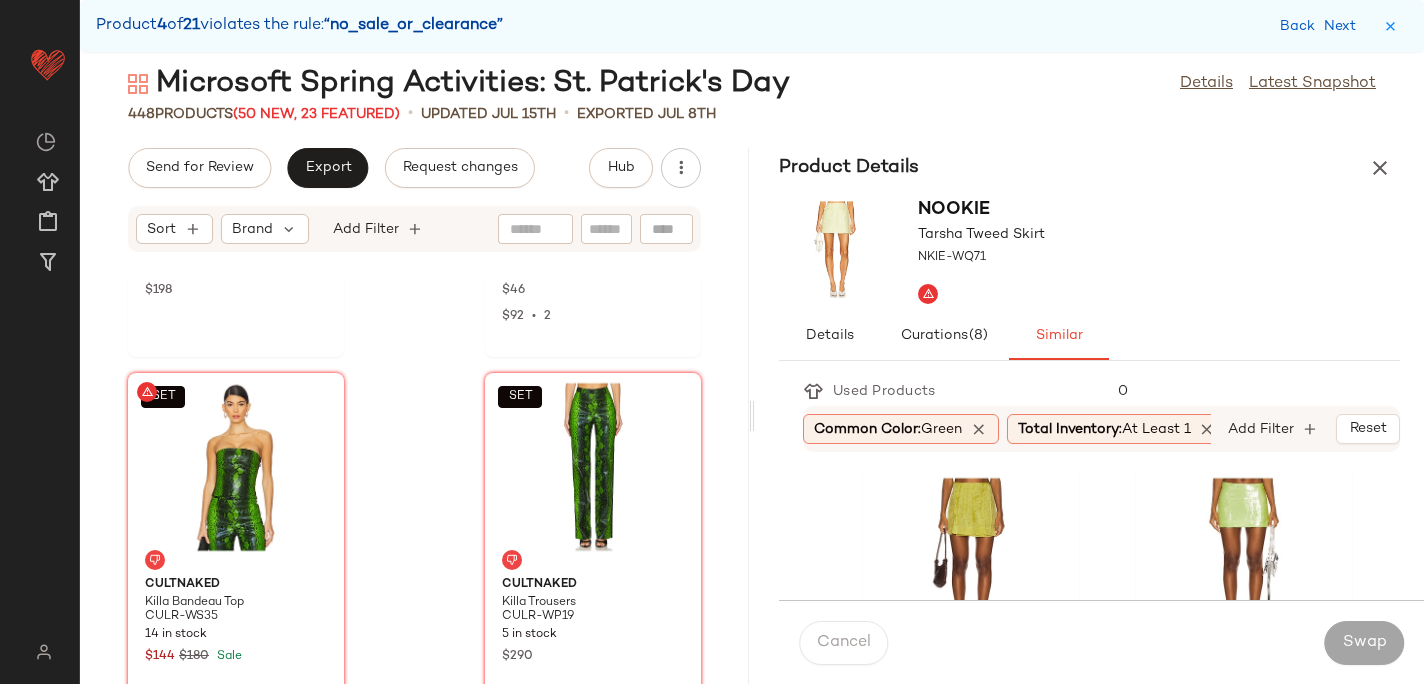 scroll, scrollTop: 66011, scrollLeft: 0, axis: vertical 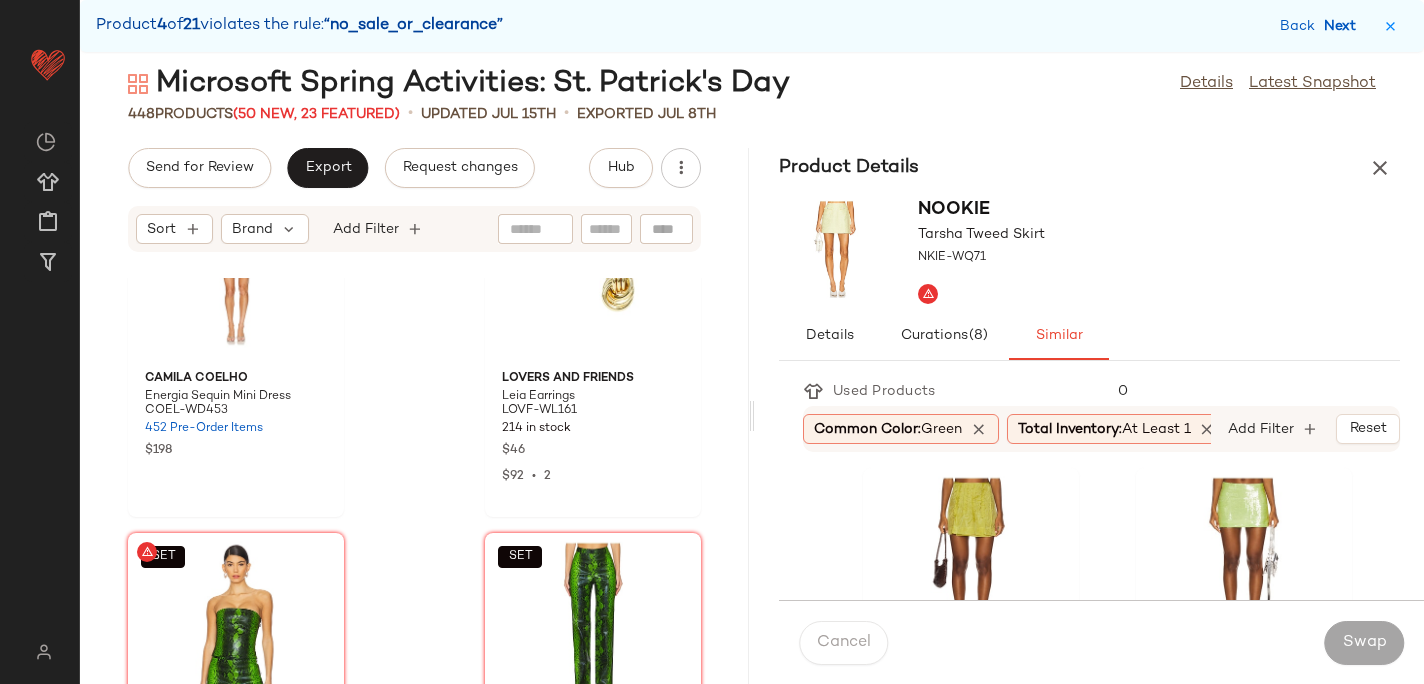 click on "Next" at bounding box center (1344, 26) 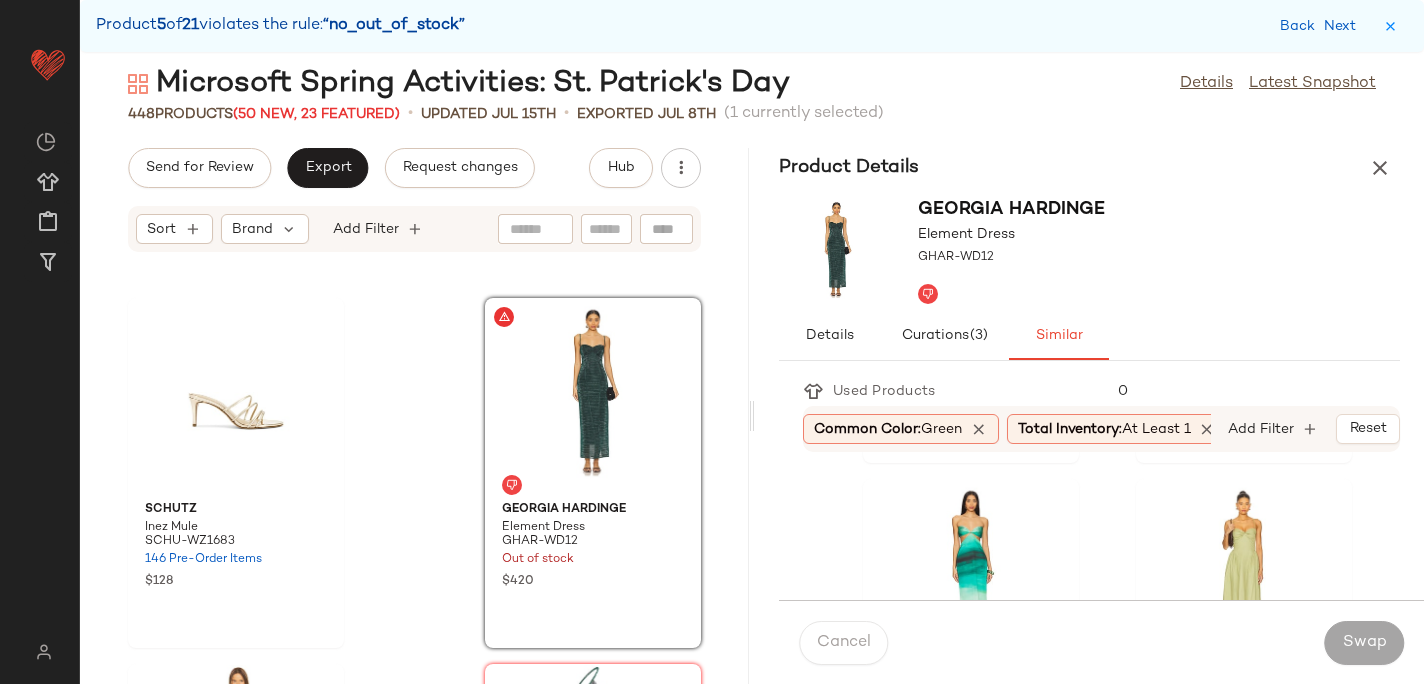 scroll, scrollTop: 1452, scrollLeft: 0, axis: vertical 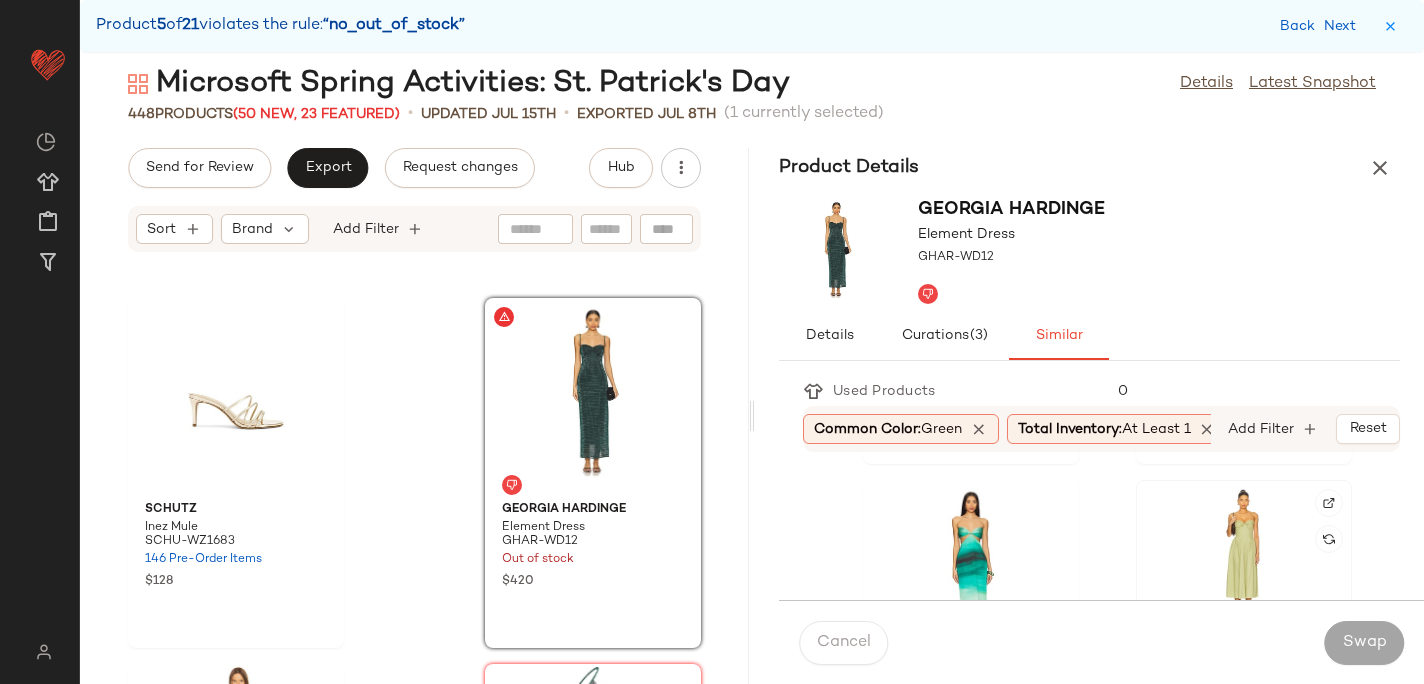 click 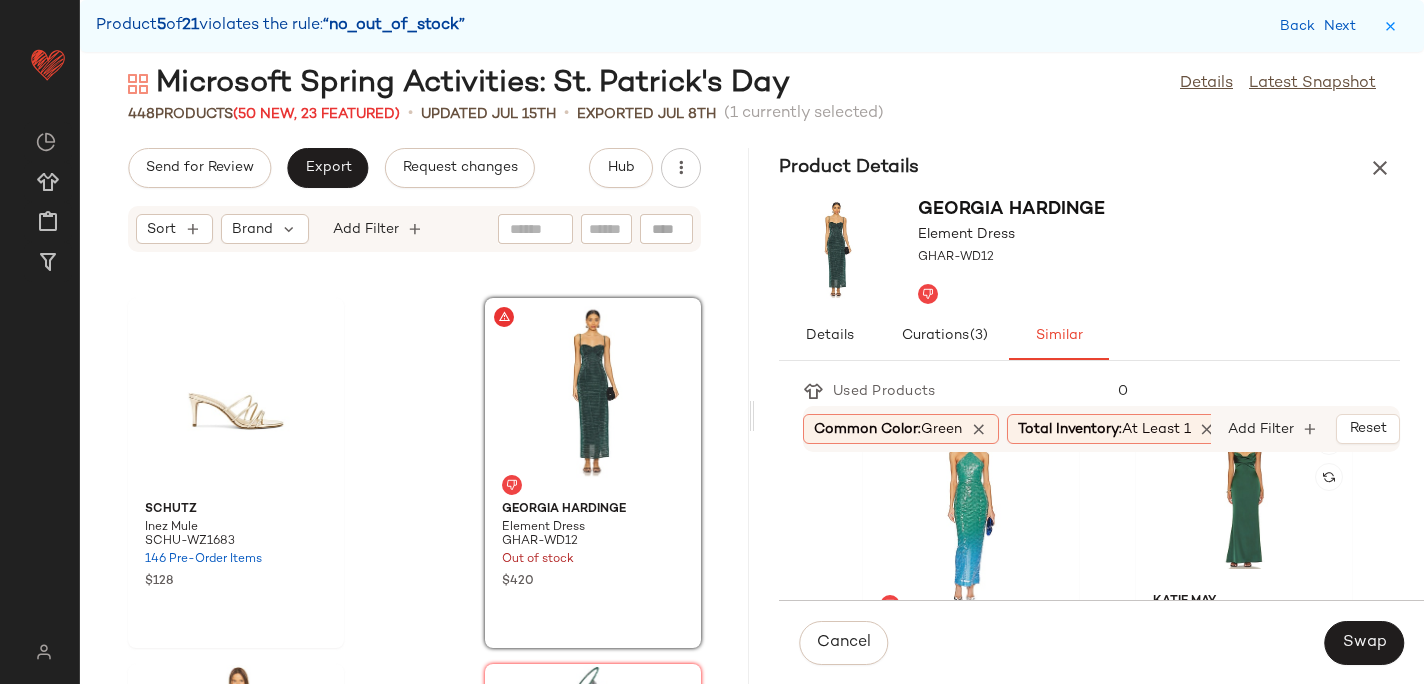 scroll, scrollTop: 1878, scrollLeft: 0, axis: vertical 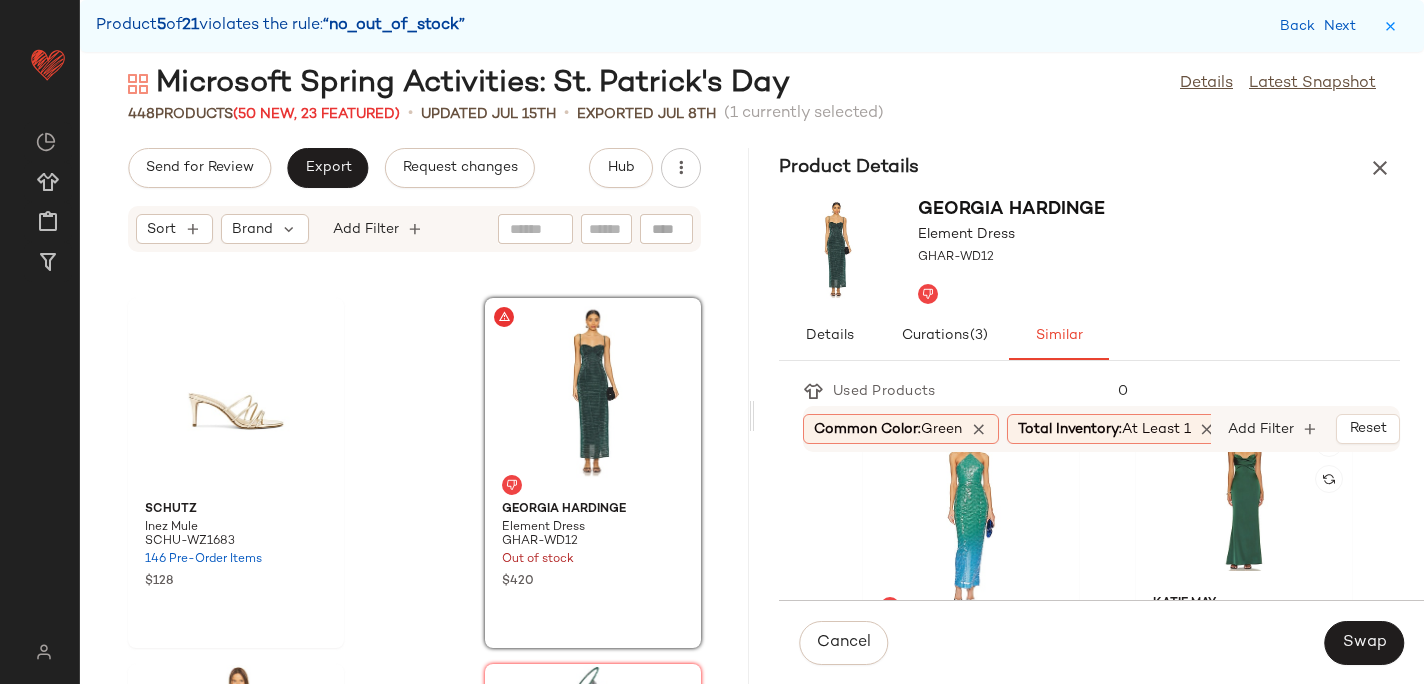 click 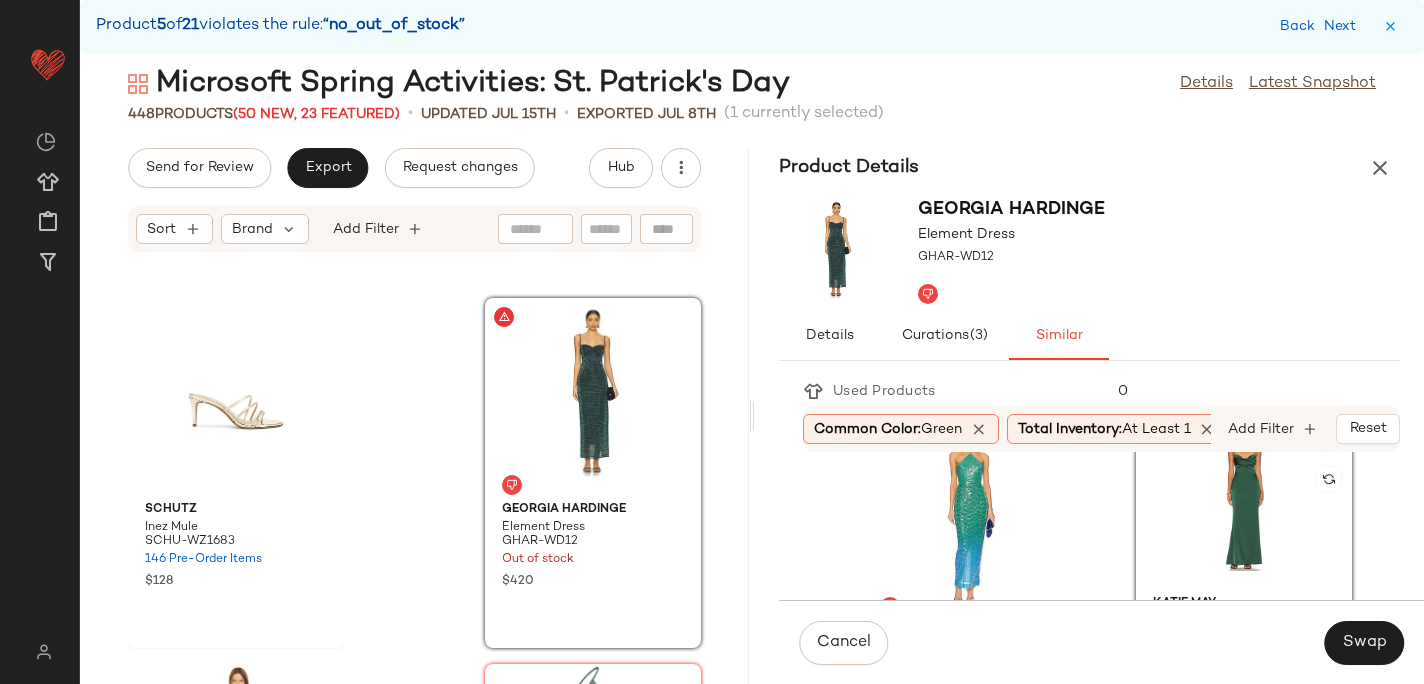 scroll, scrollTop: 1930, scrollLeft: 0, axis: vertical 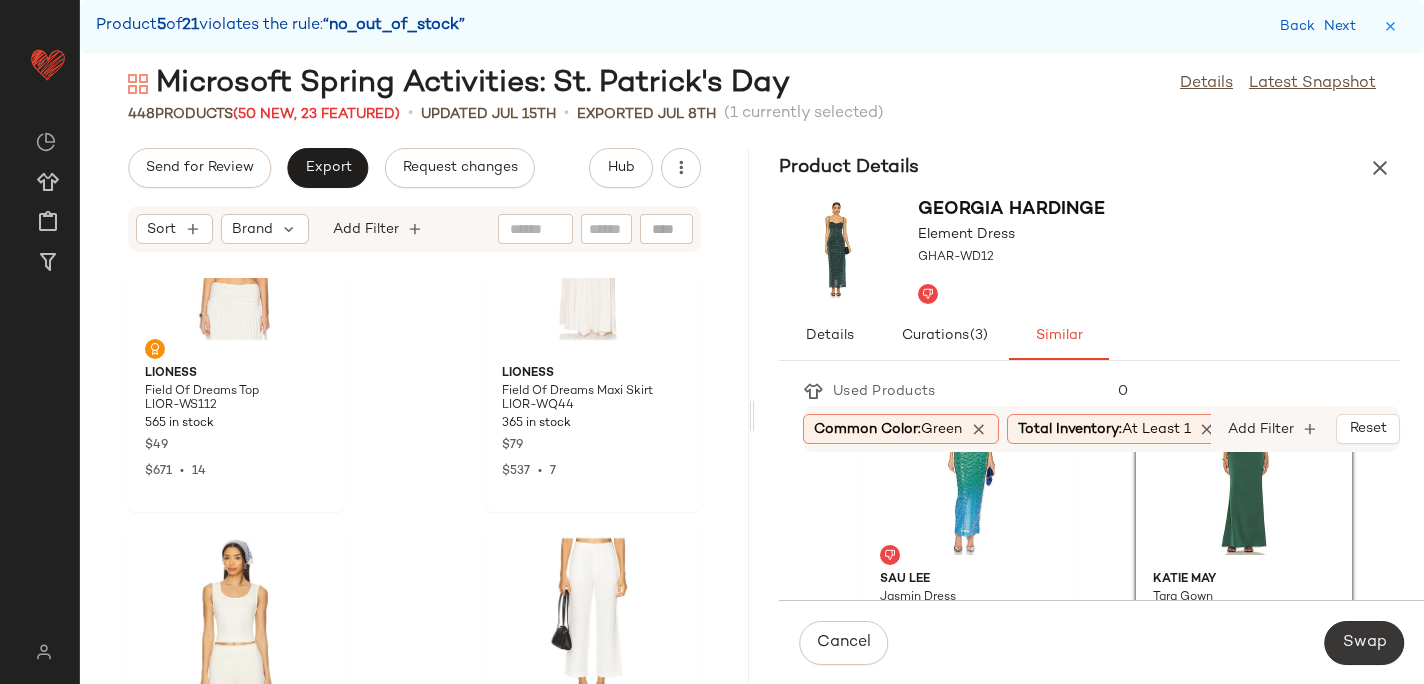 click on "Swap" 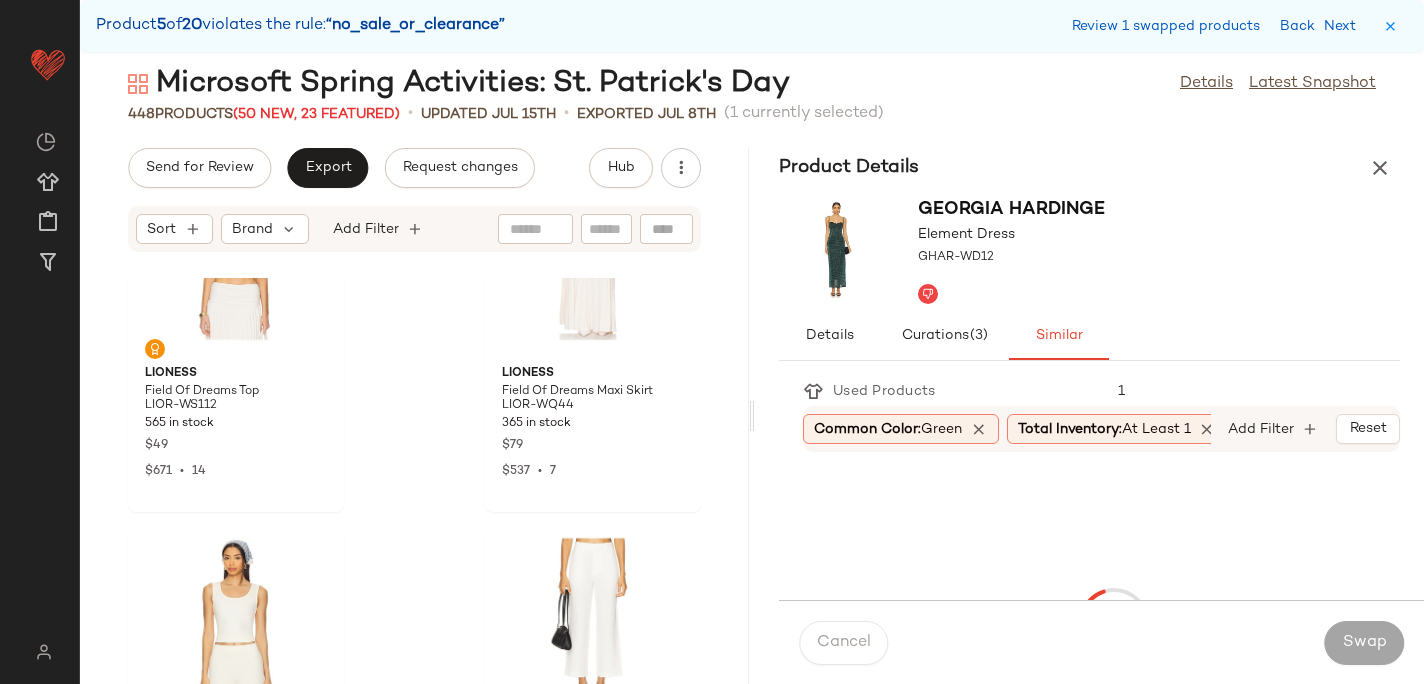 scroll, scrollTop: 69906, scrollLeft: 0, axis: vertical 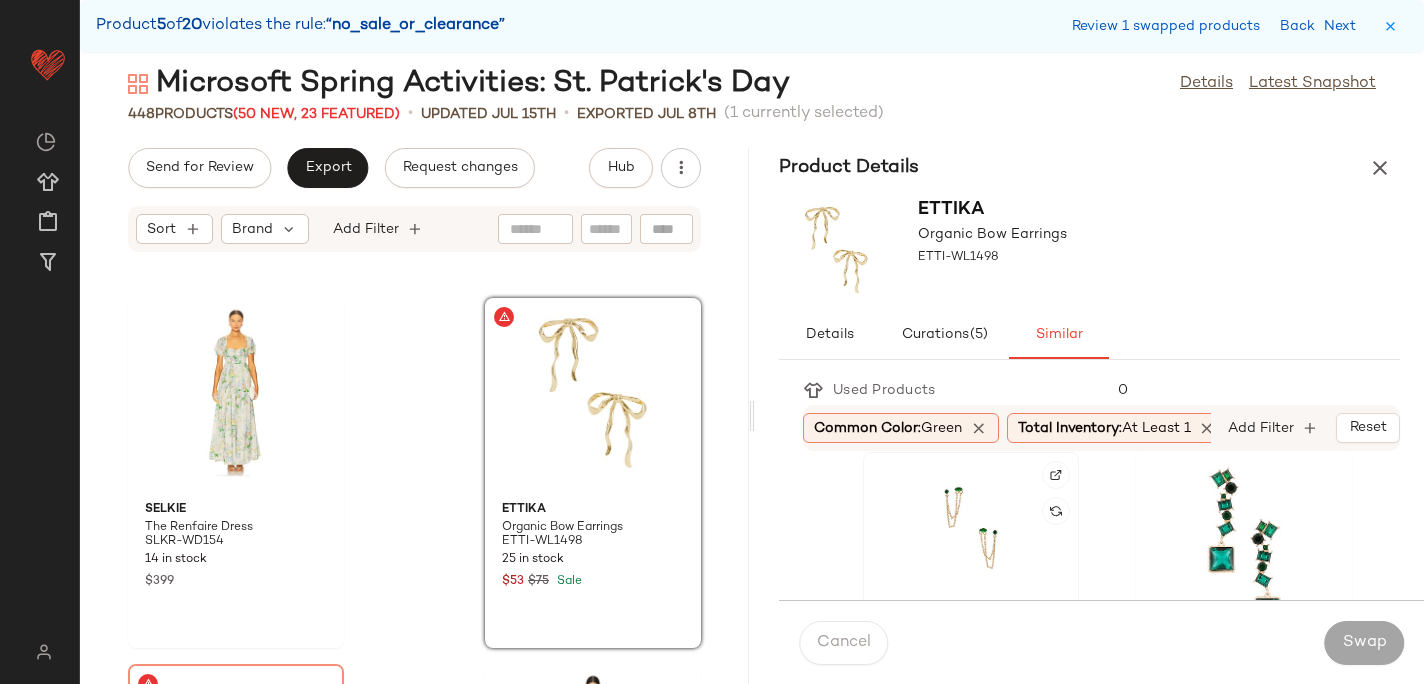 click 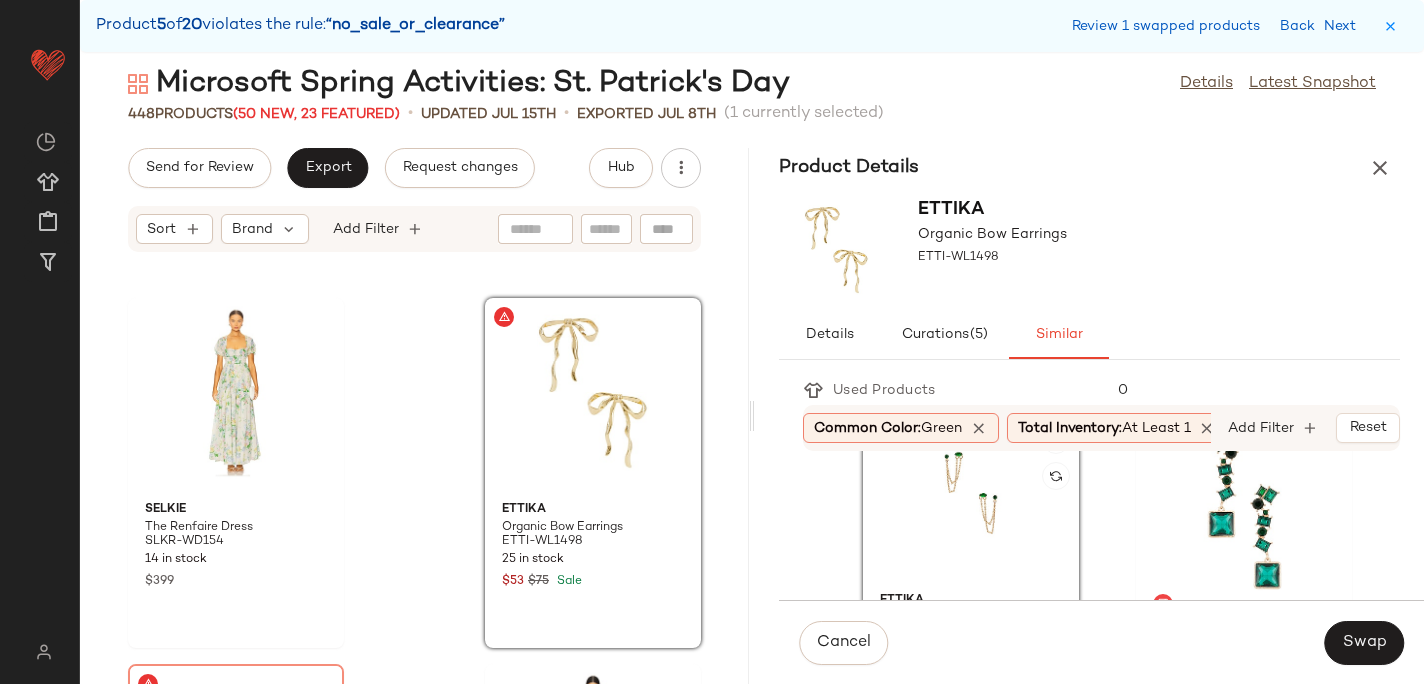 scroll, scrollTop: 55, scrollLeft: 0, axis: vertical 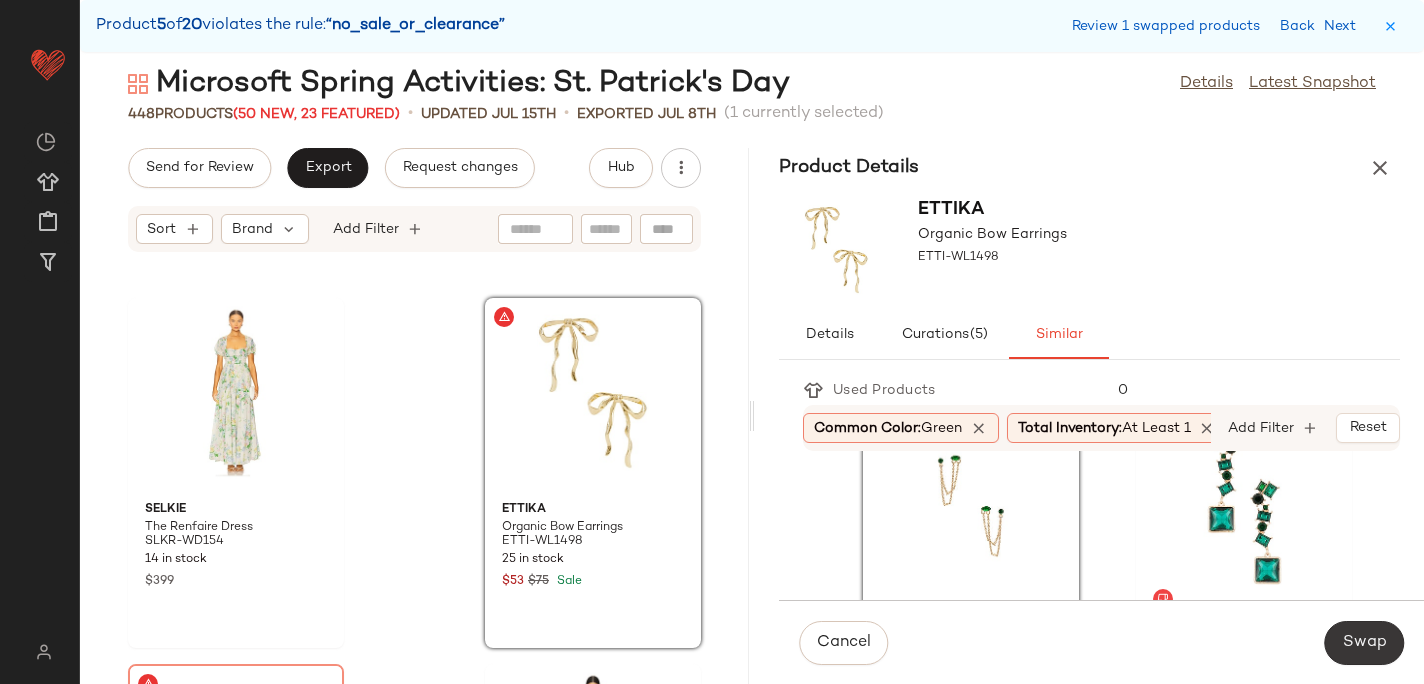 click on "Swap" at bounding box center (1364, 643) 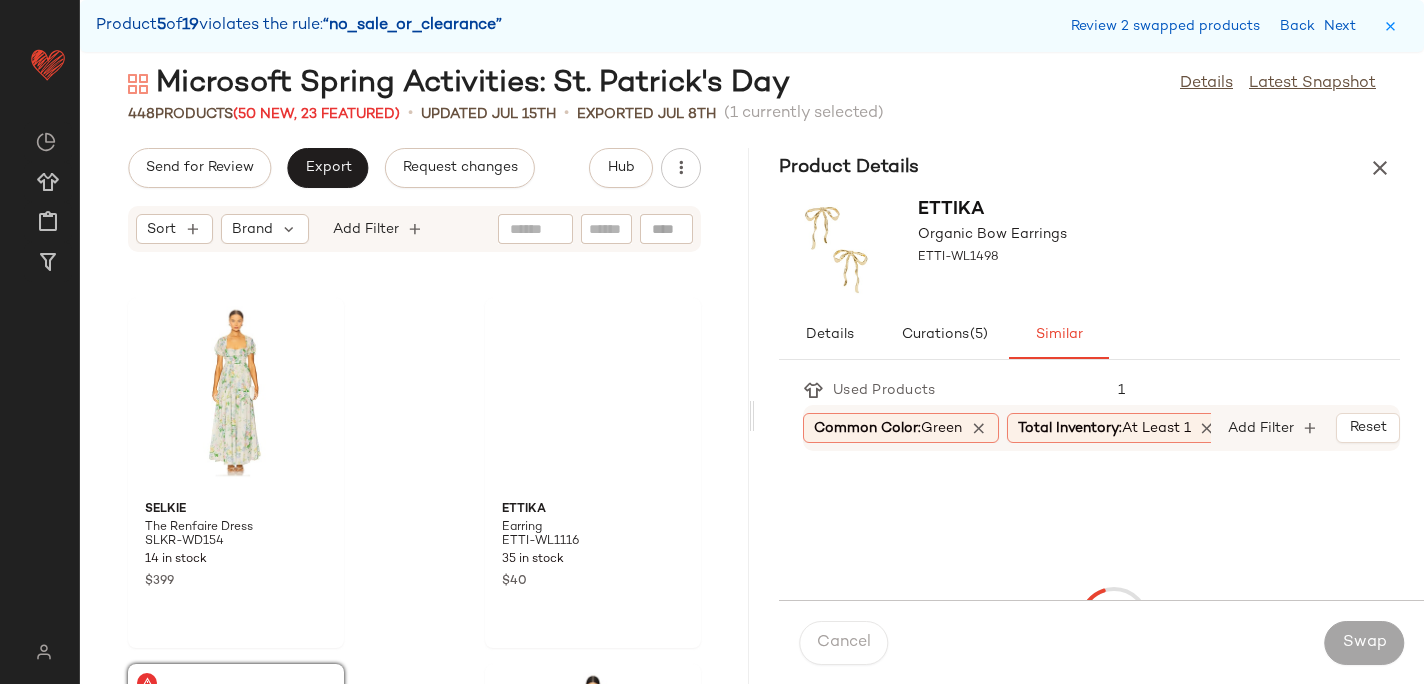 scroll, scrollTop: 70272, scrollLeft: 0, axis: vertical 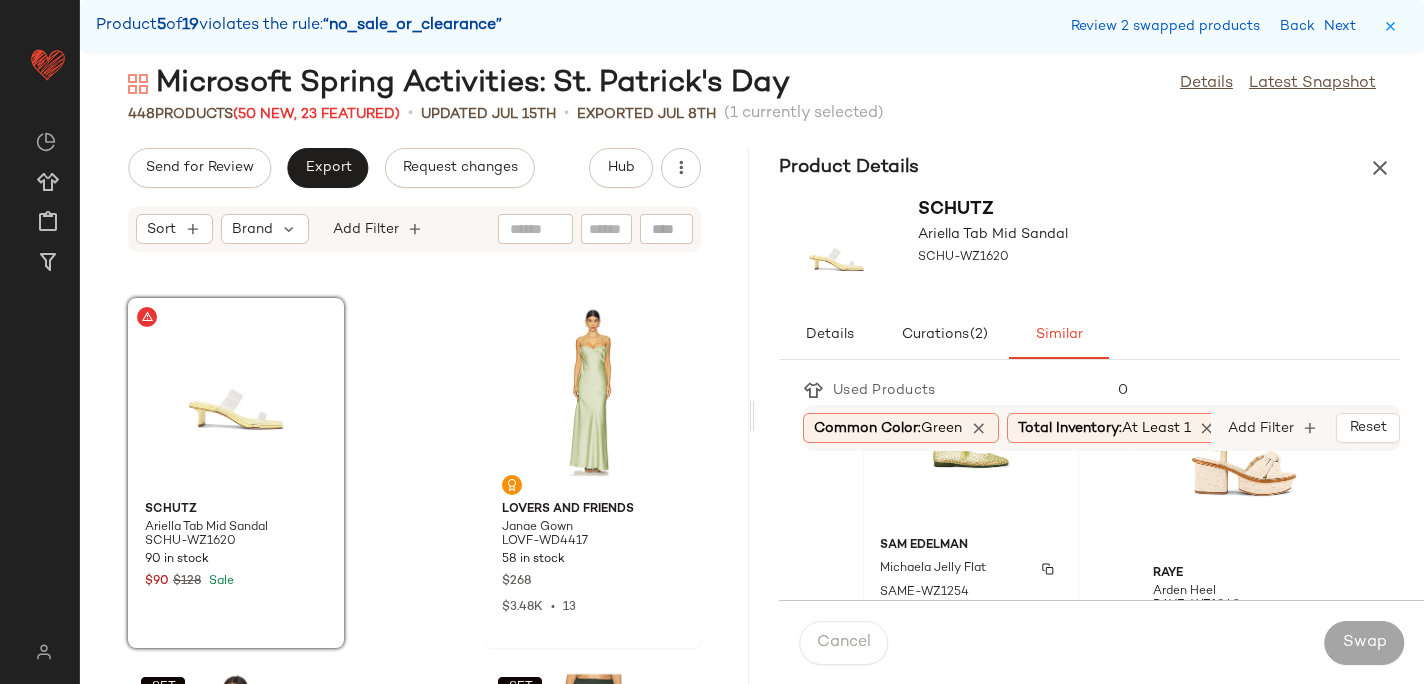 click on "Sam Edelman Michaela Jelly Flat SAME-WZ1254 112 in stock $50" 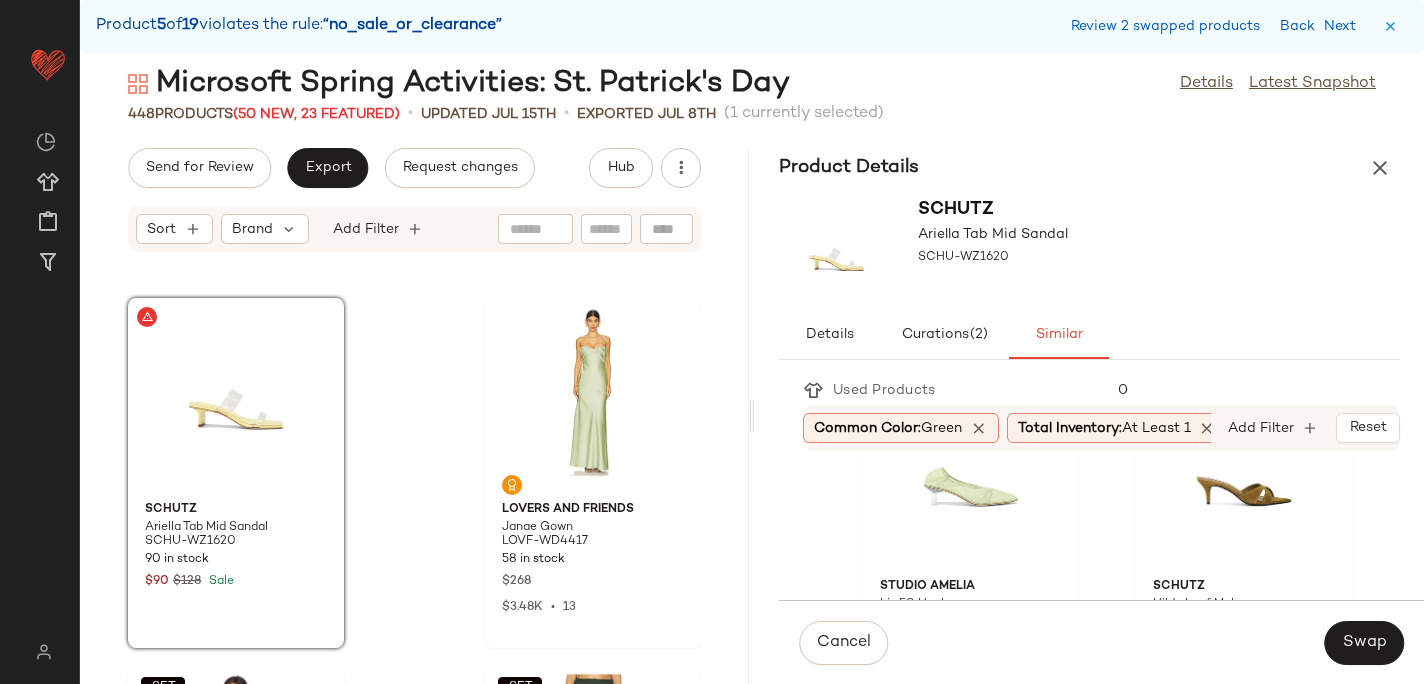 scroll, scrollTop: 82, scrollLeft: 0, axis: vertical 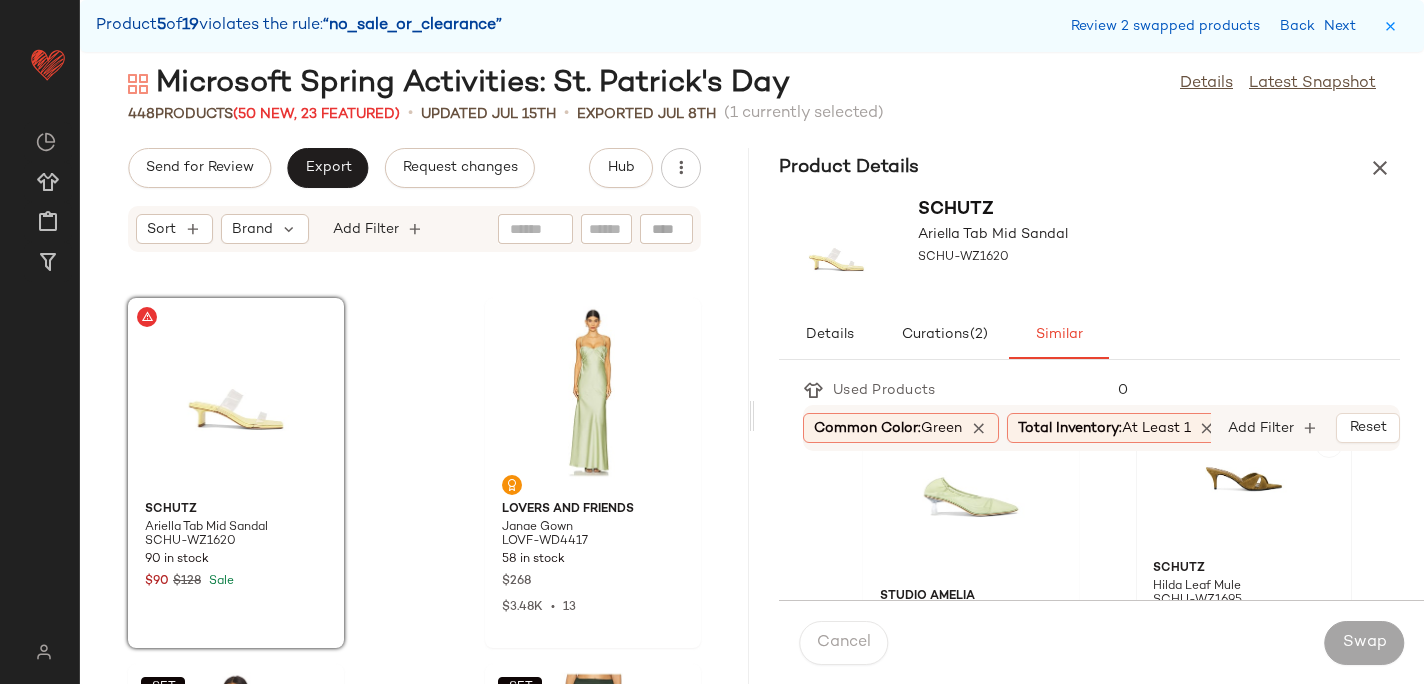 click 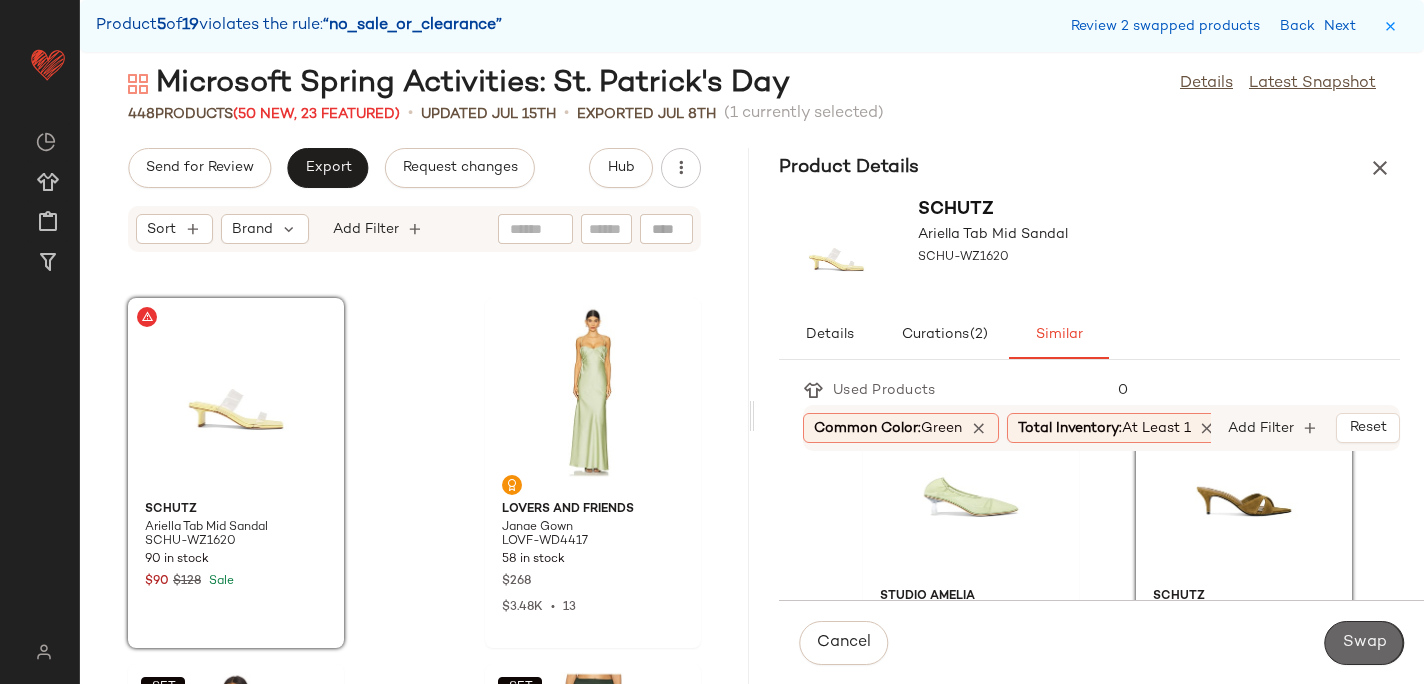 click on "Swap" 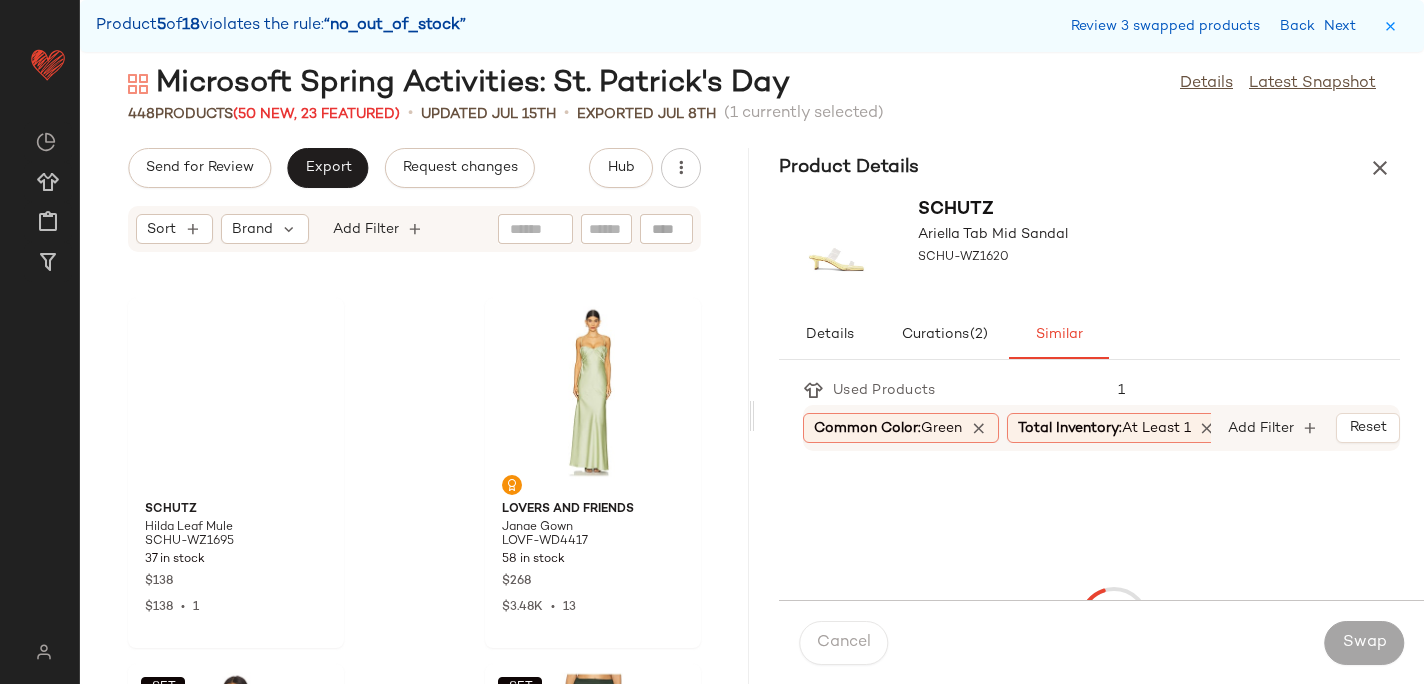 scroll, scrollTop: 71004, scrollLeft: 0, axis: vertical 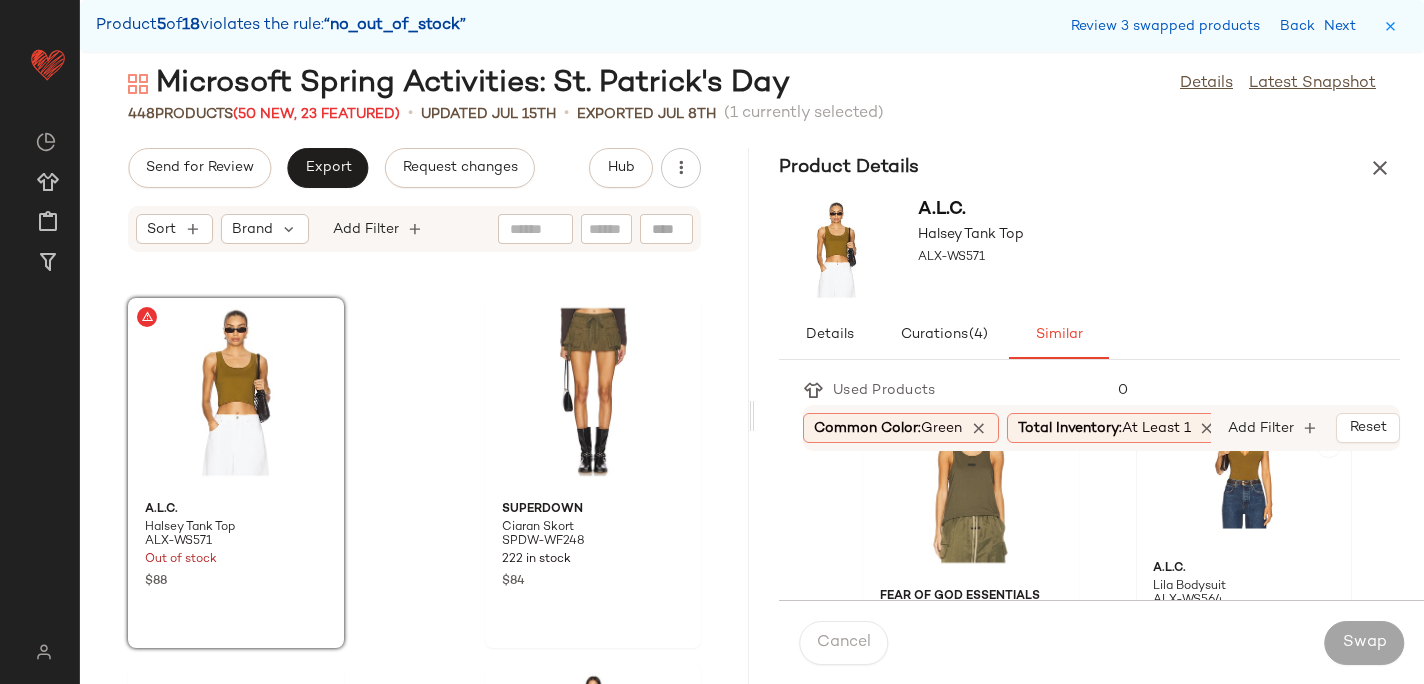 click 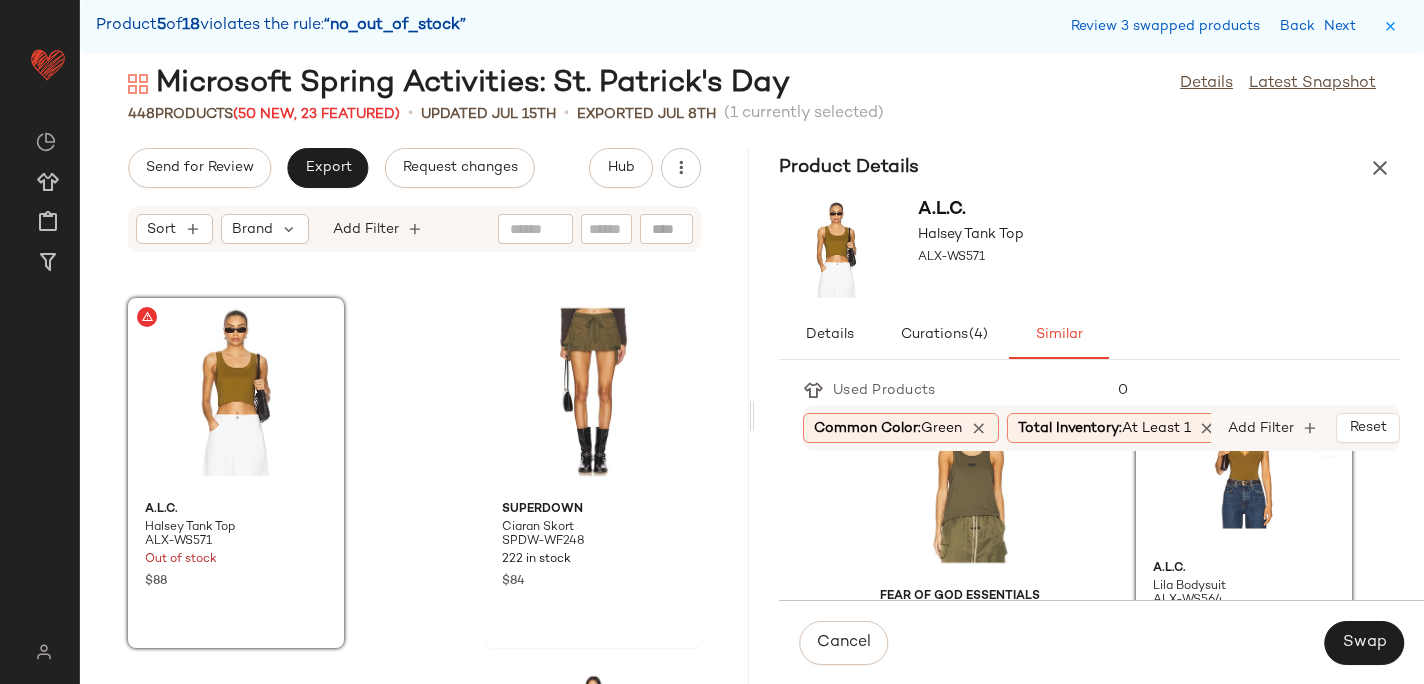scroll, scrollTop: 893, scrollLeft: 0, axis: vertical 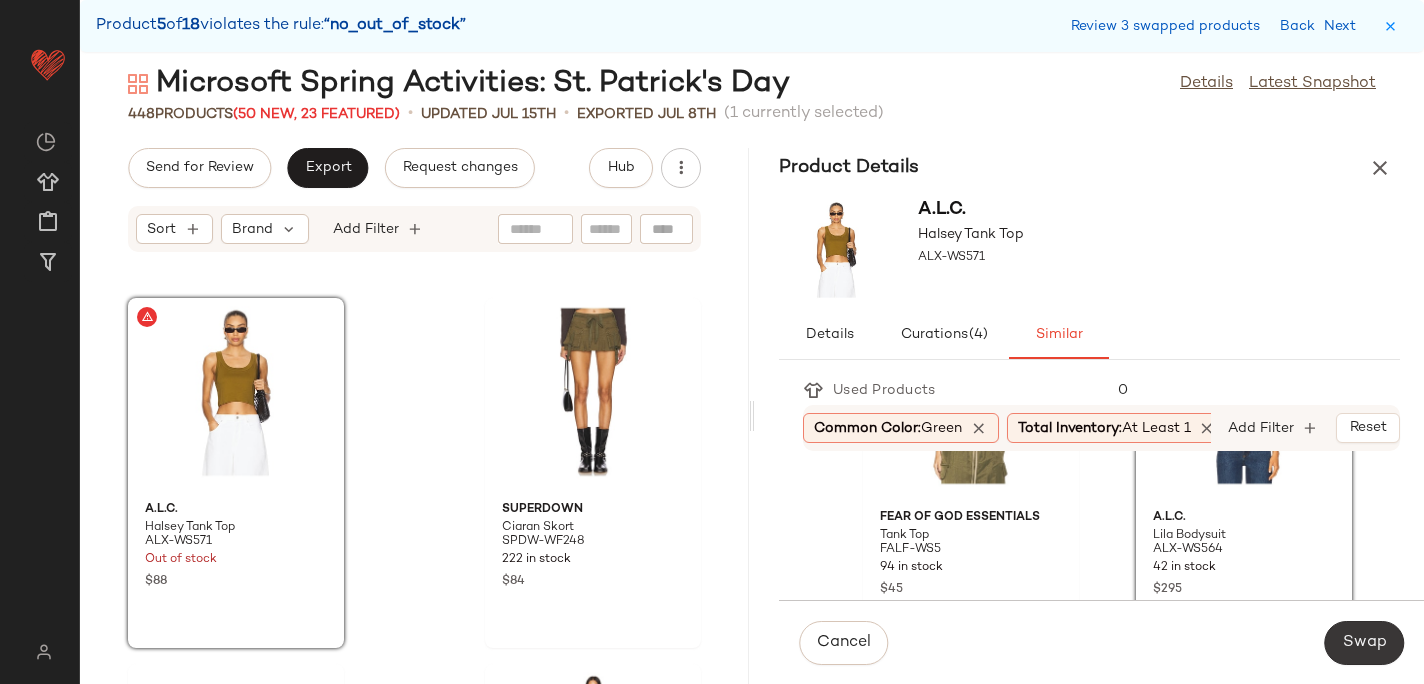 click on "Swap" at bounding box center [1364, 643] 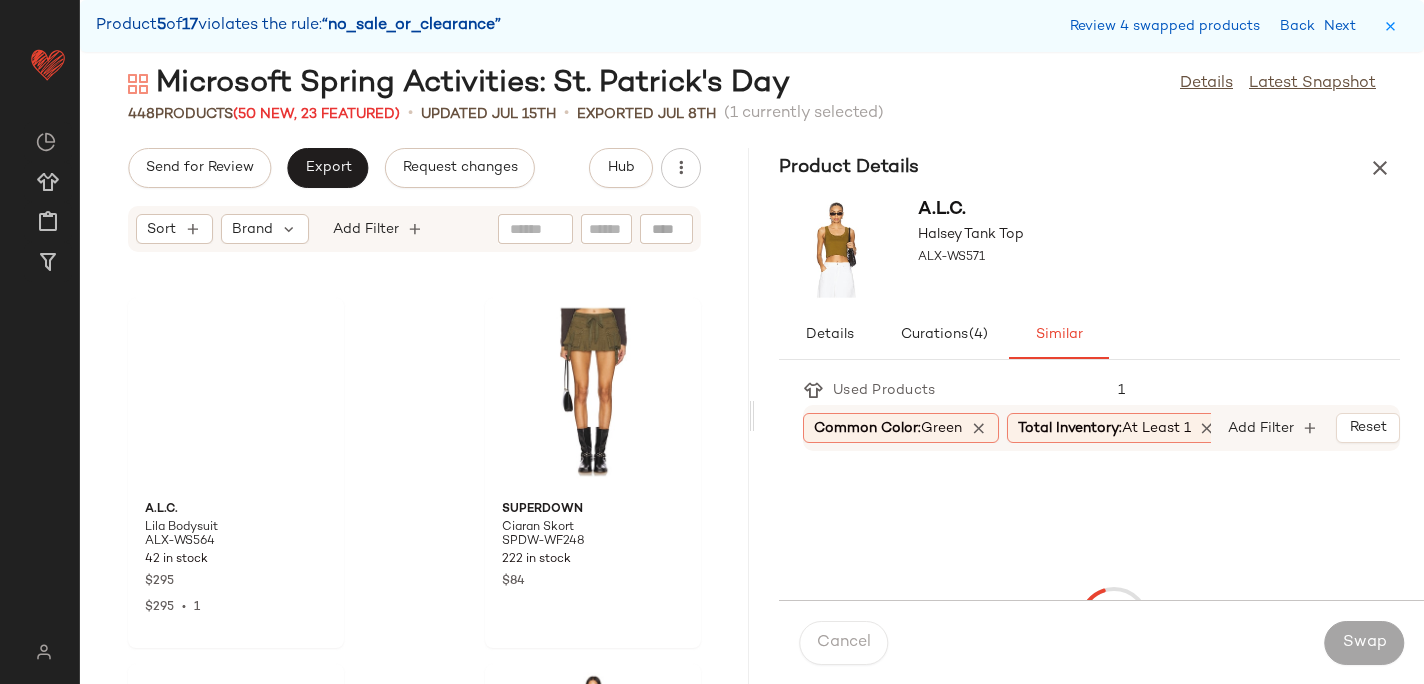 scroll, scrollTop: 72102, scrollLeft: 0, axis: vertical 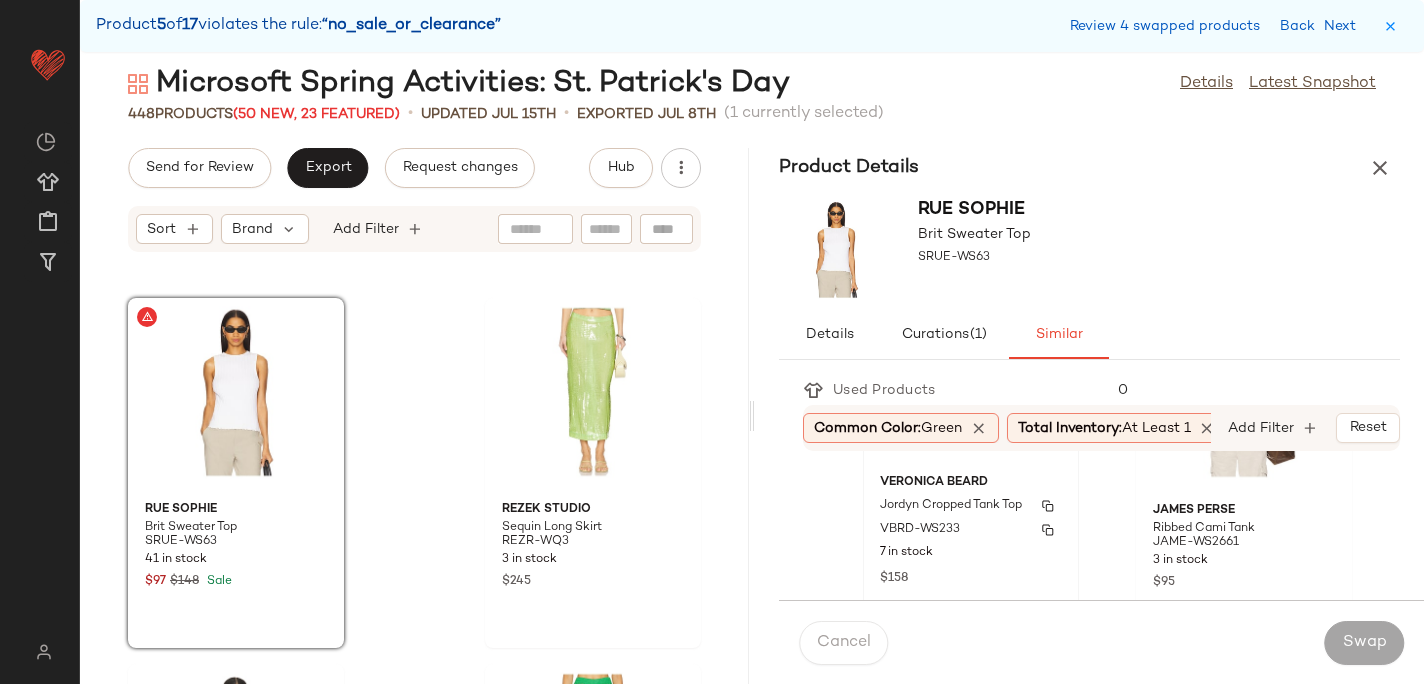 click on "VBRD-WS233" at bounding box center [920, 530] 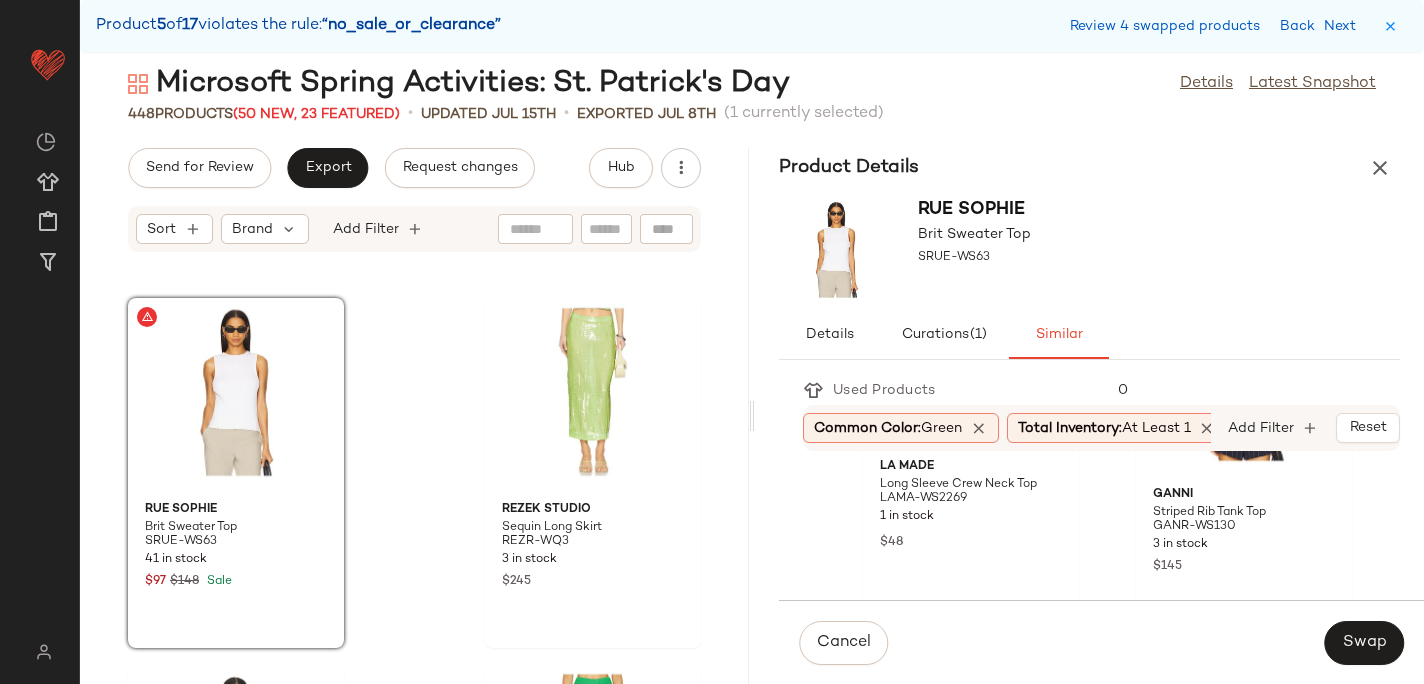 scroll, scrollTop: 1285, scrollLeft: 0, axis: vertical 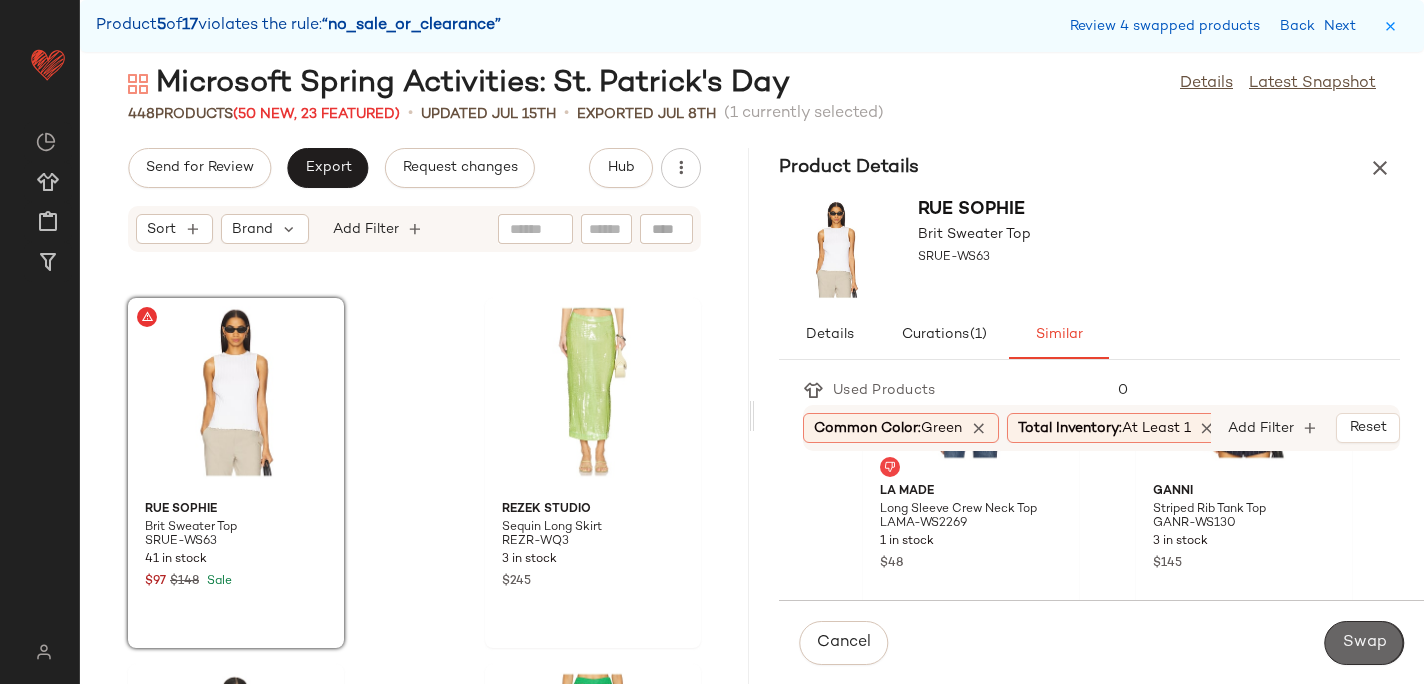 click on "Swap" 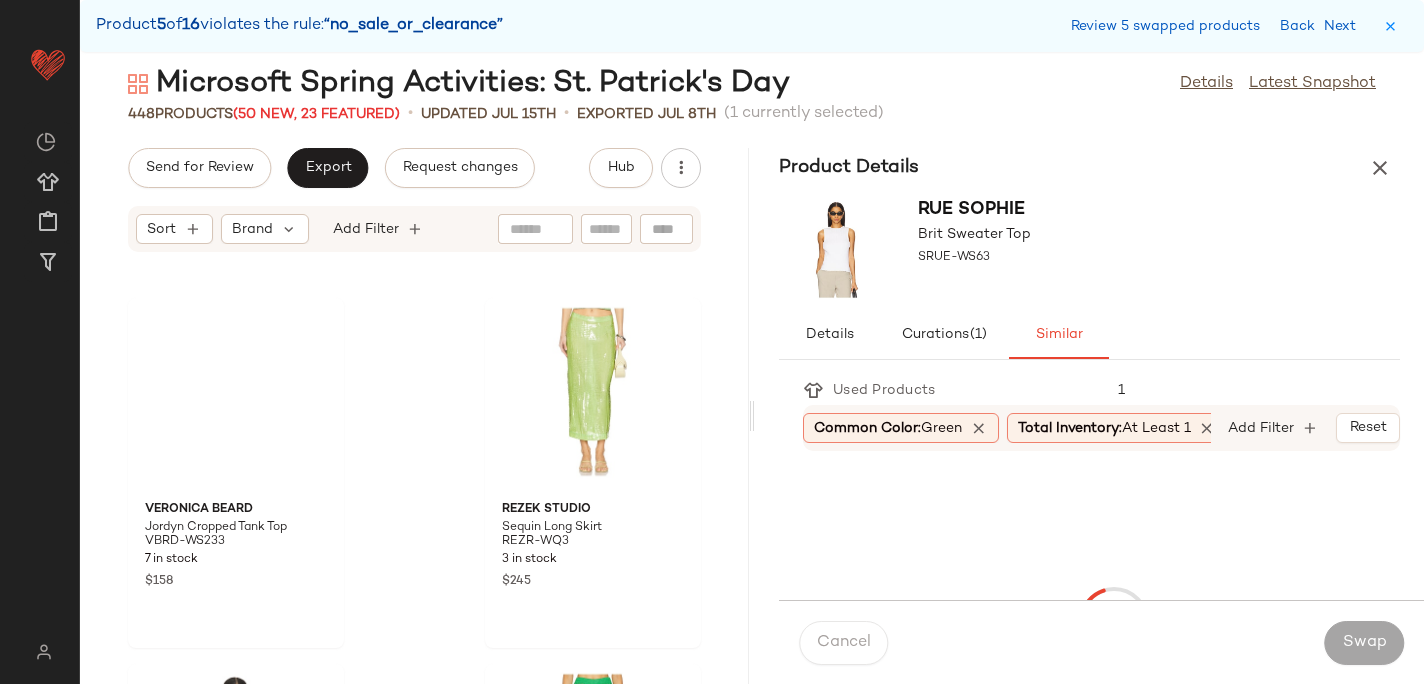 scroll, scrollTop: 74298, scrollLeft: 0, axis: vertical 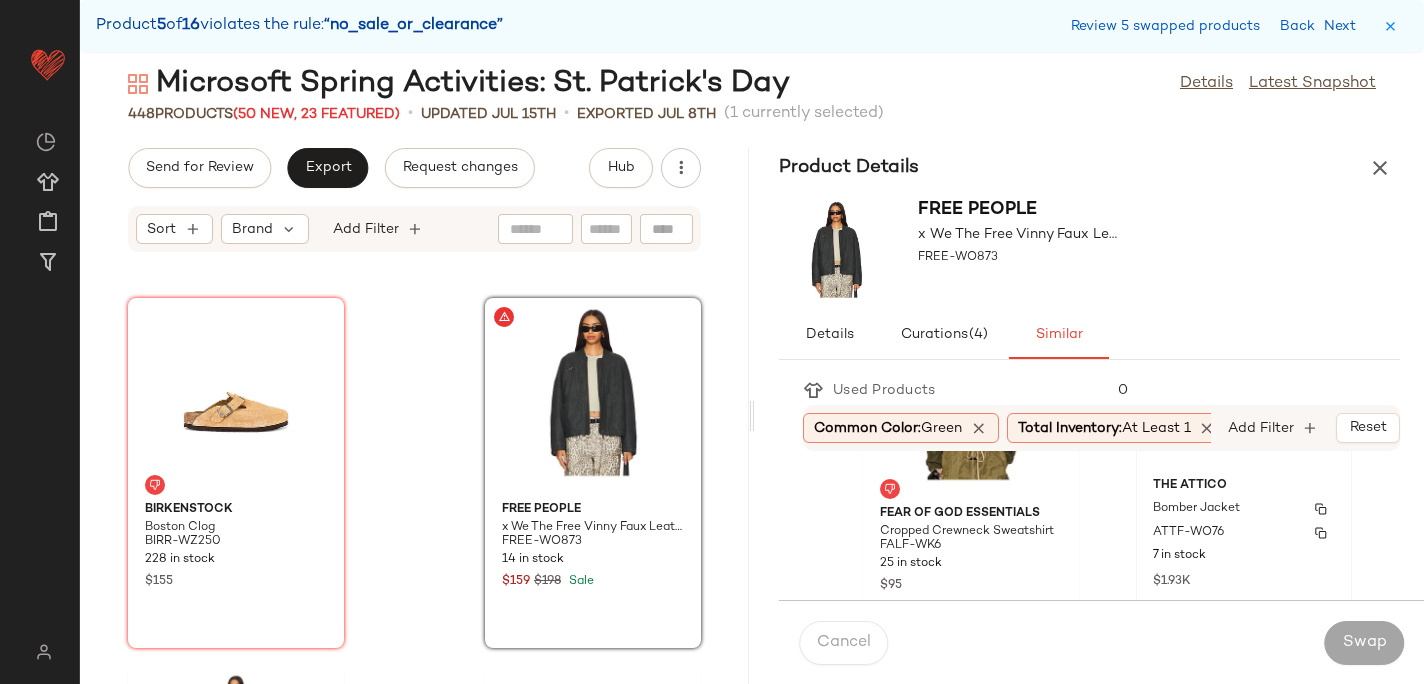 click on "ATTF-WO76" at bounding box center (1188, 533) 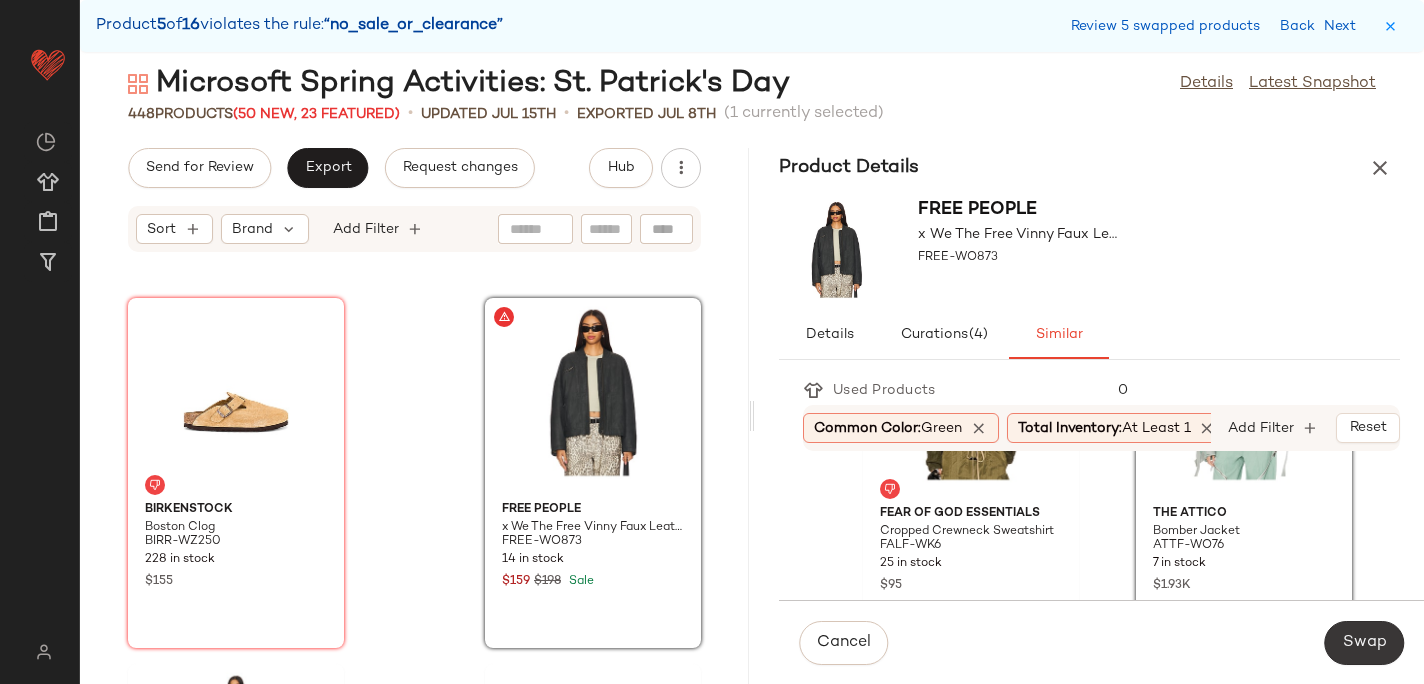 click on "Swap" 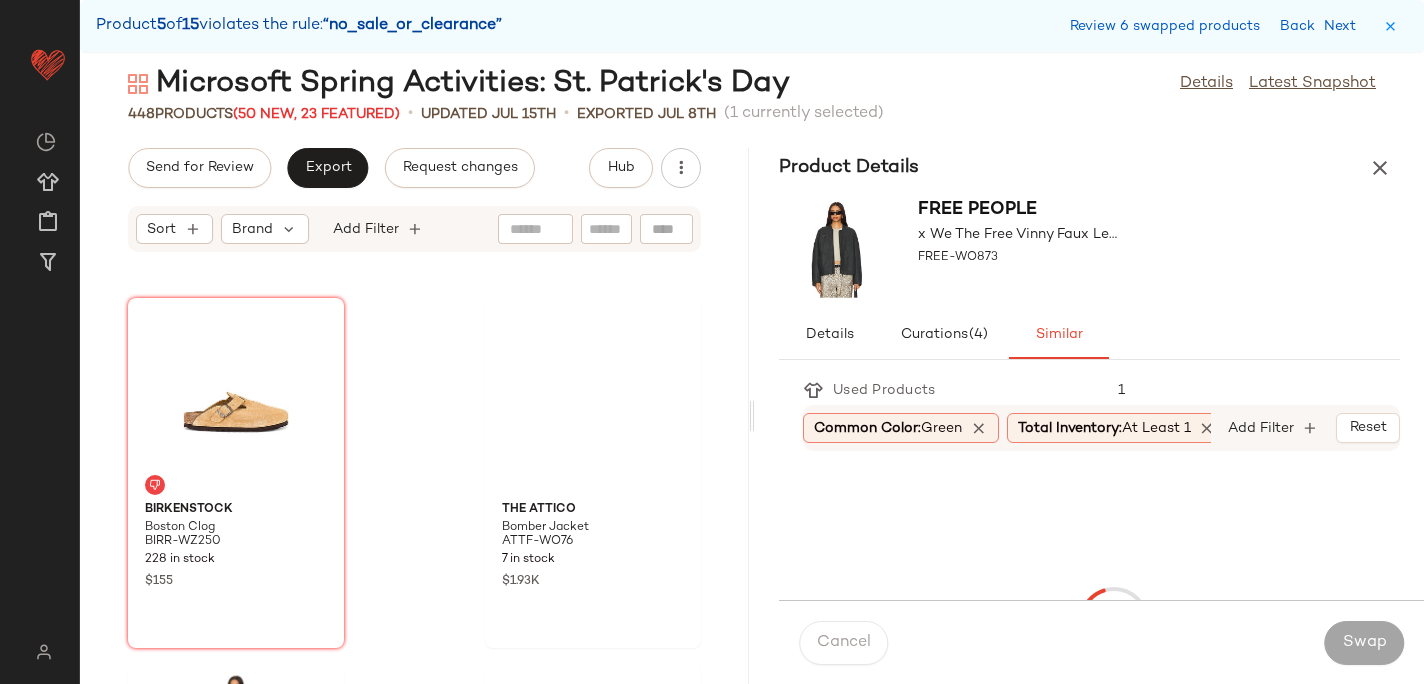 scroll, scrollTop: 75762, scrollLeft: 0, axis: vertical 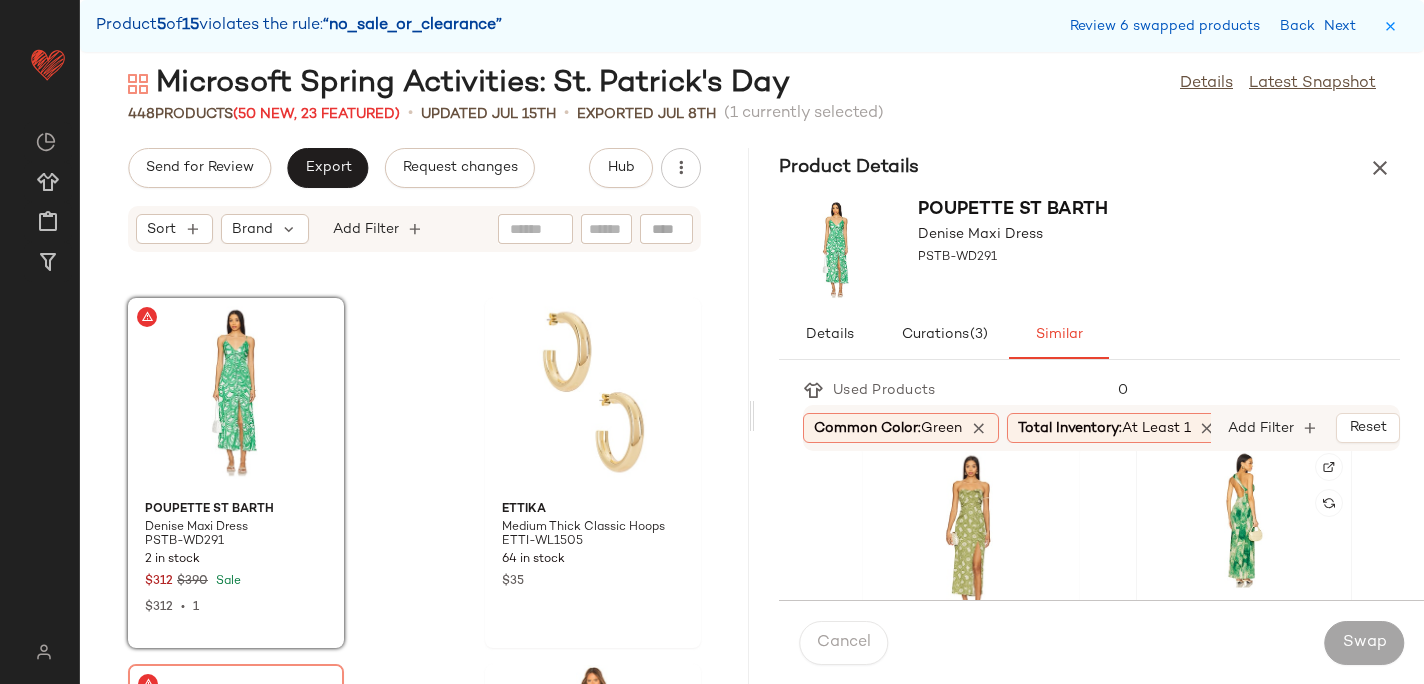 click 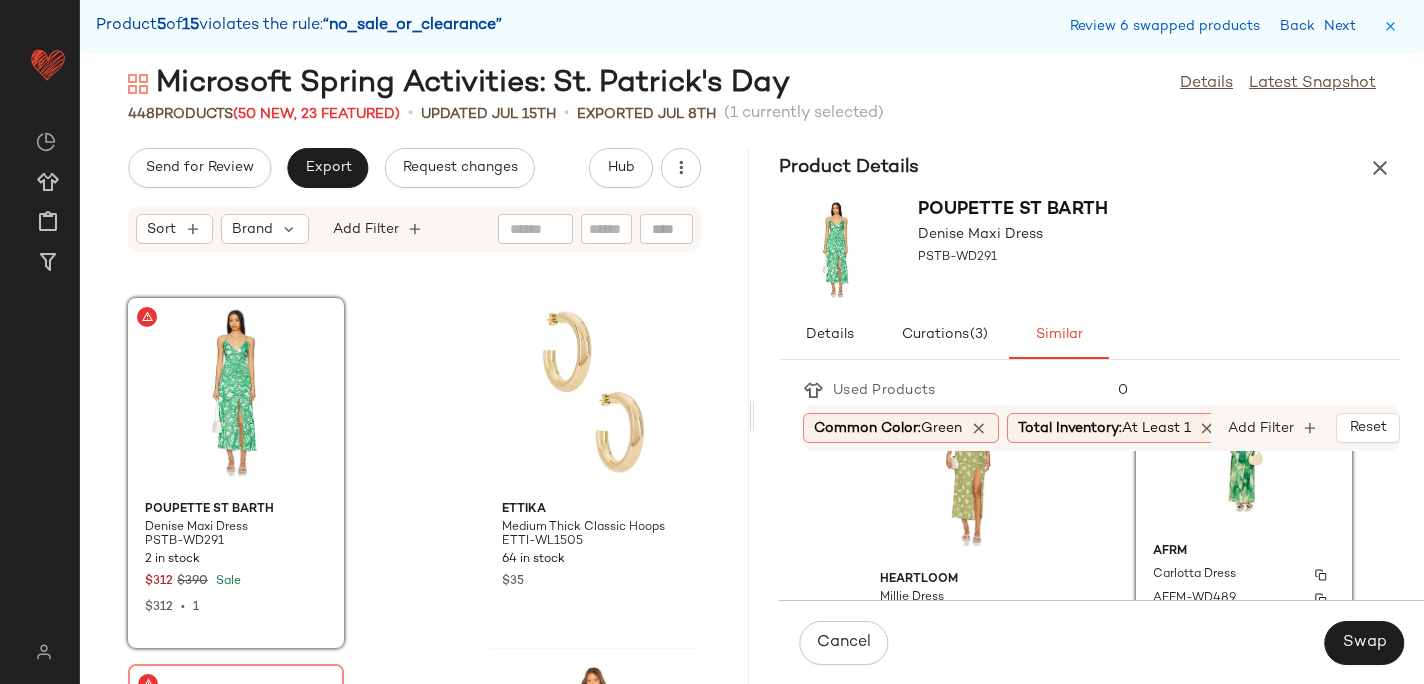 scroll, scrollTop: 98, scrollLeft: 0, axis: vertical 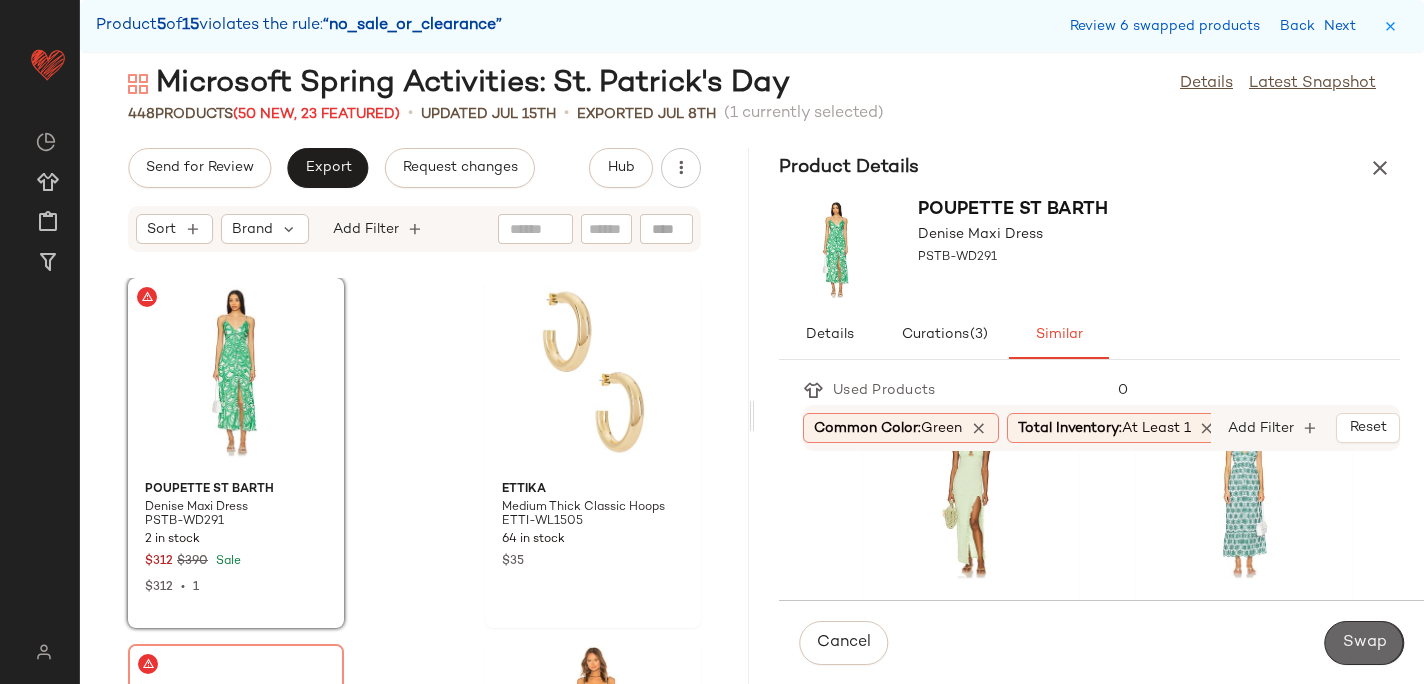 click on "Swap" 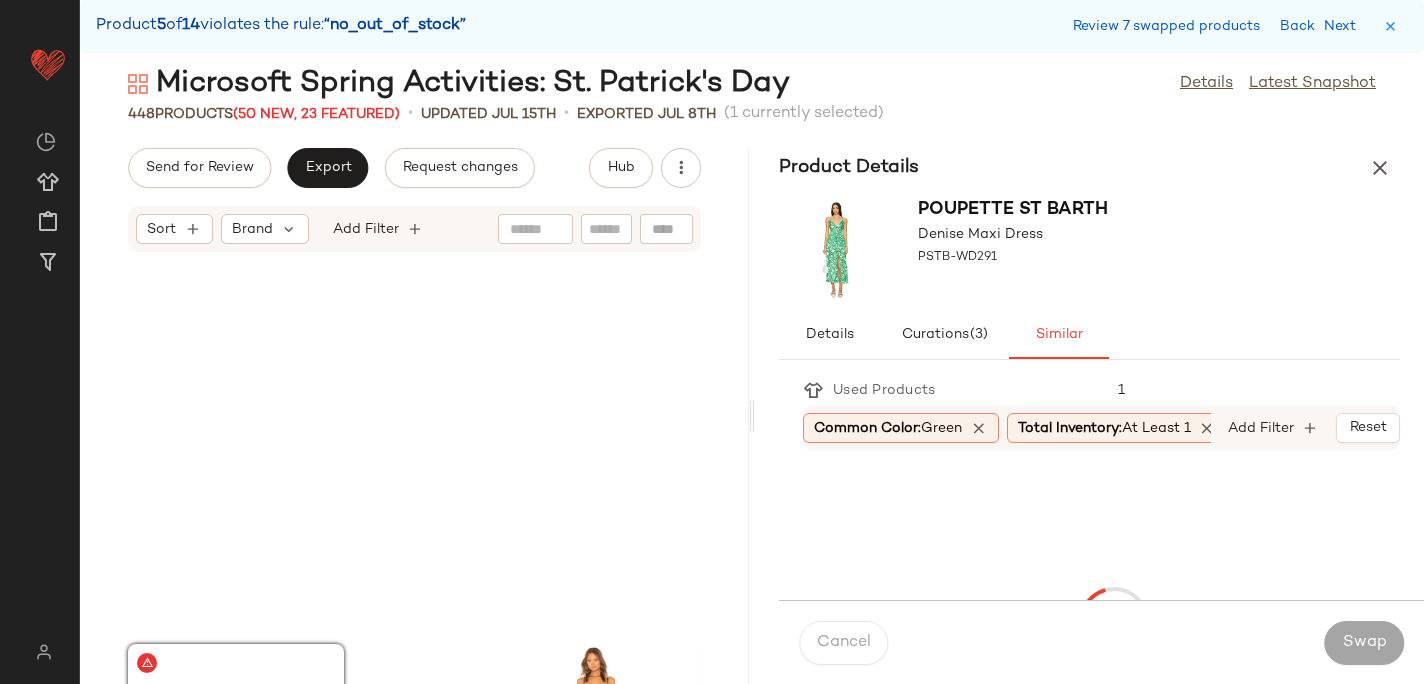 scroll, scrollTop: 76128, scrollLeft: 0, axis: vertical 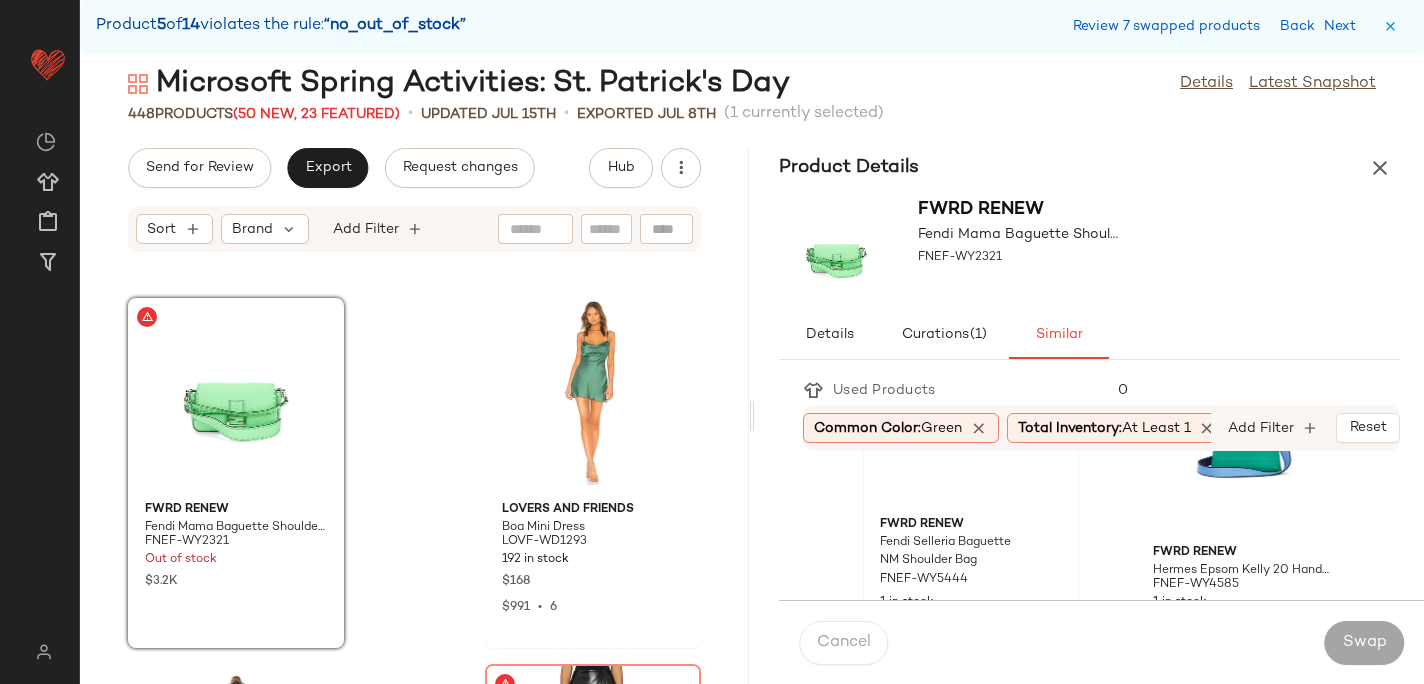click 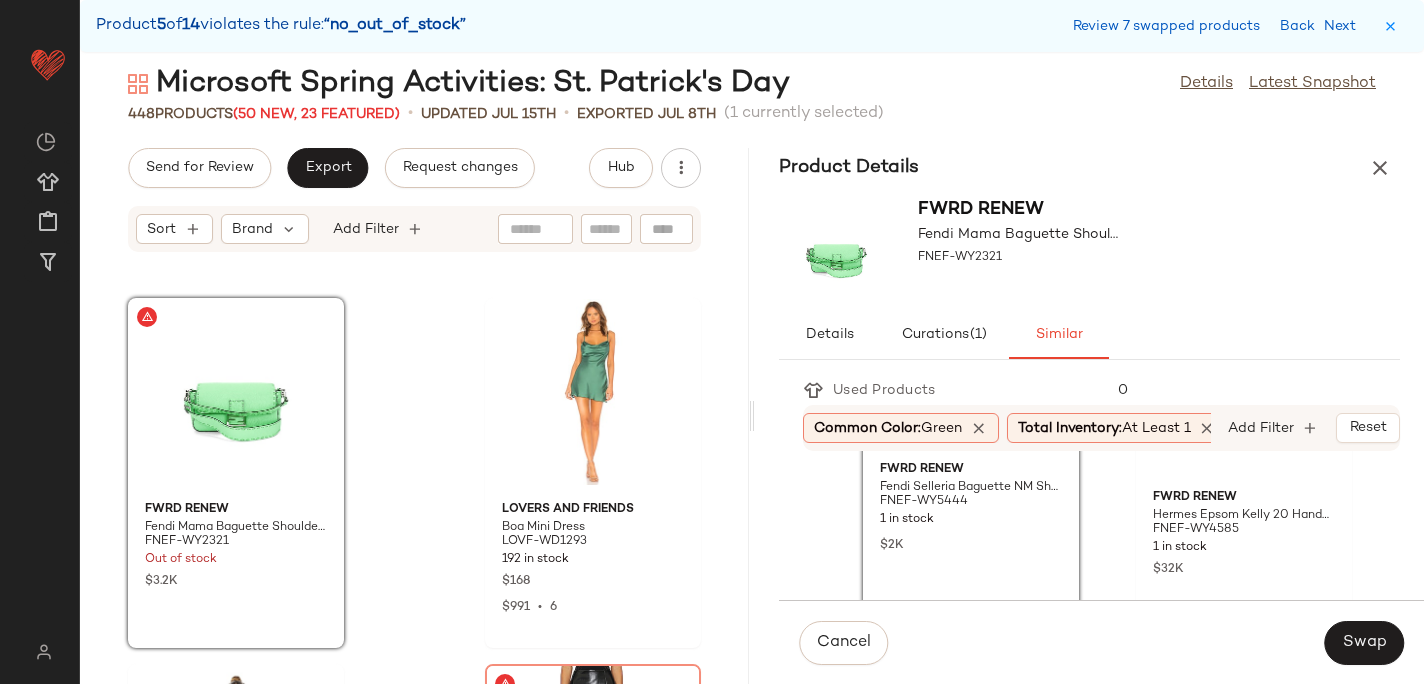 scroll, scrollTop: 182, scrollLeft: 0, axis: vertical 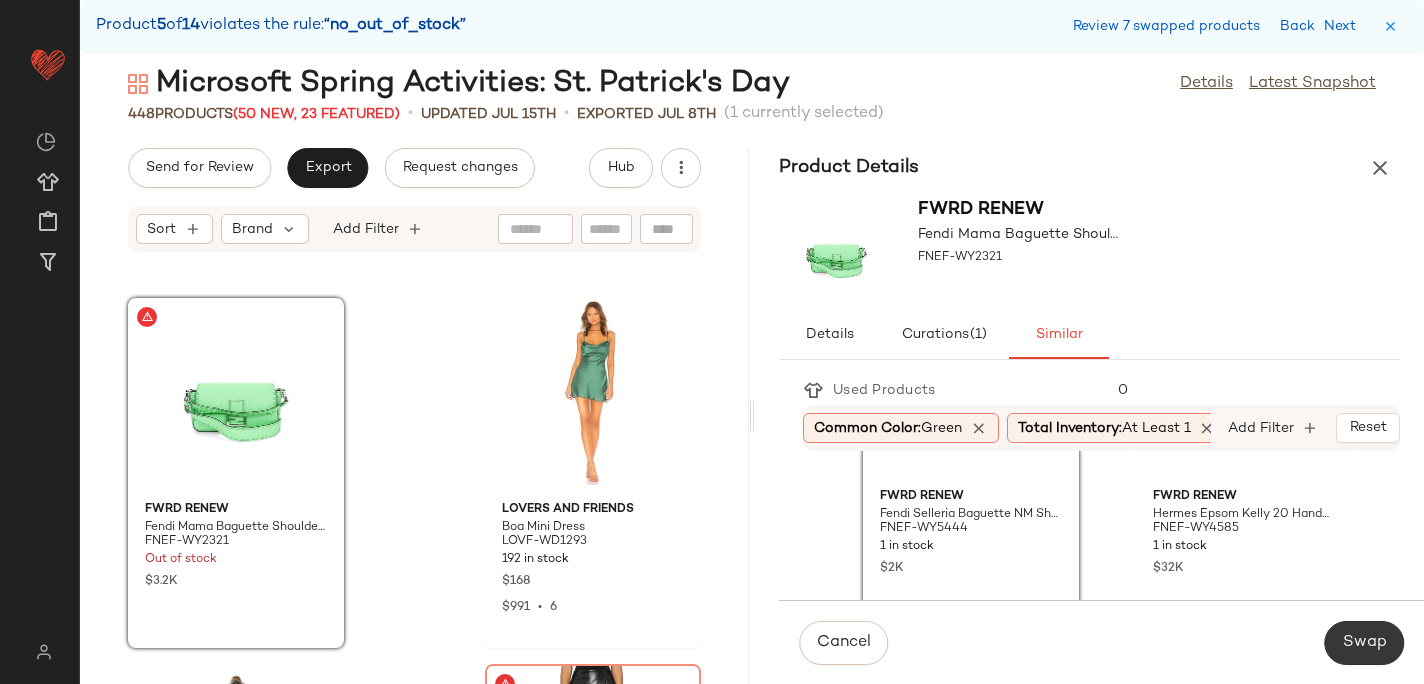 click on "Swap" 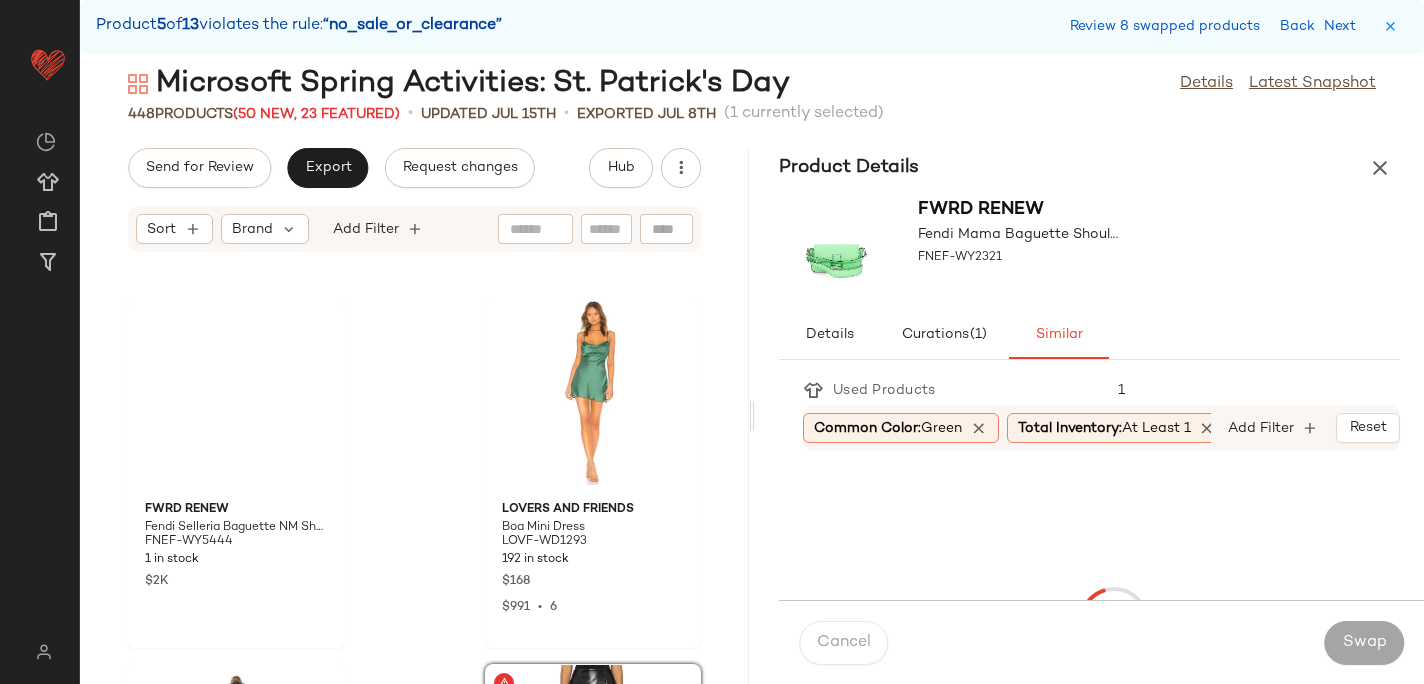 scroll, scrollTop: 76494, scrollLeft: 0, axis: vertical 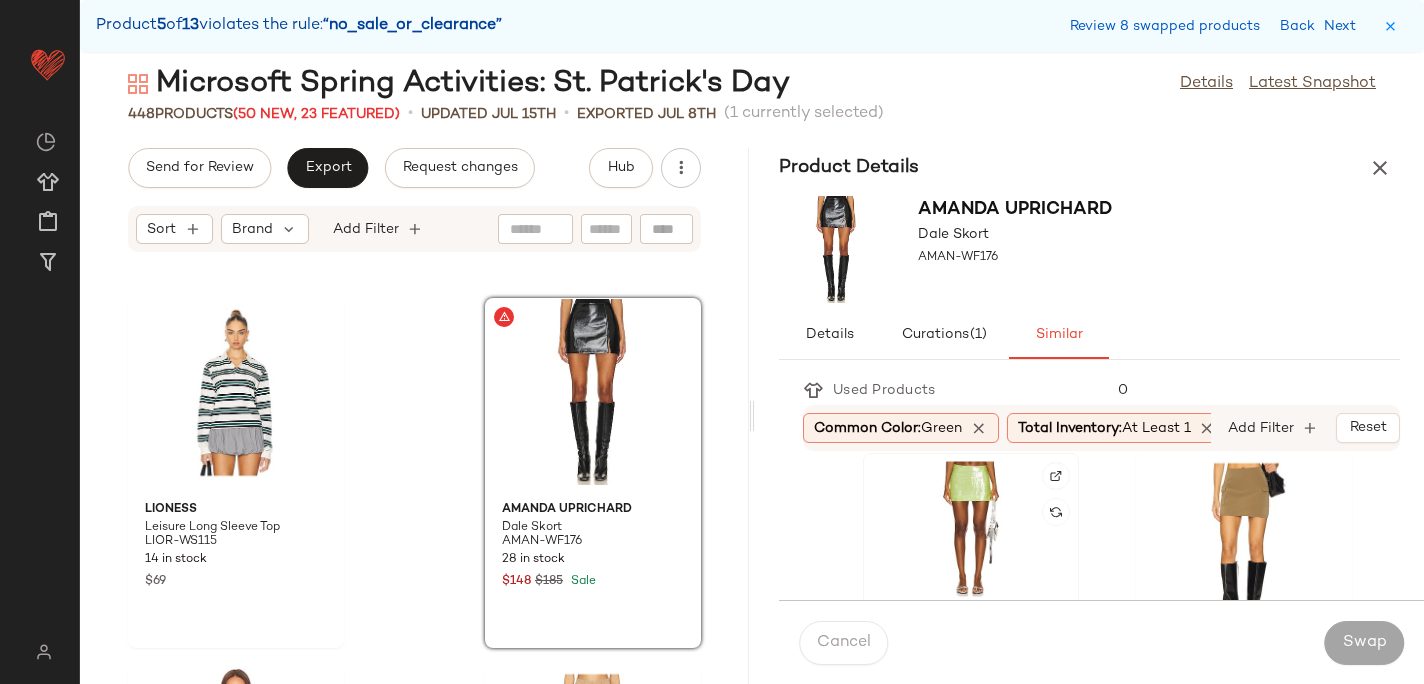 click 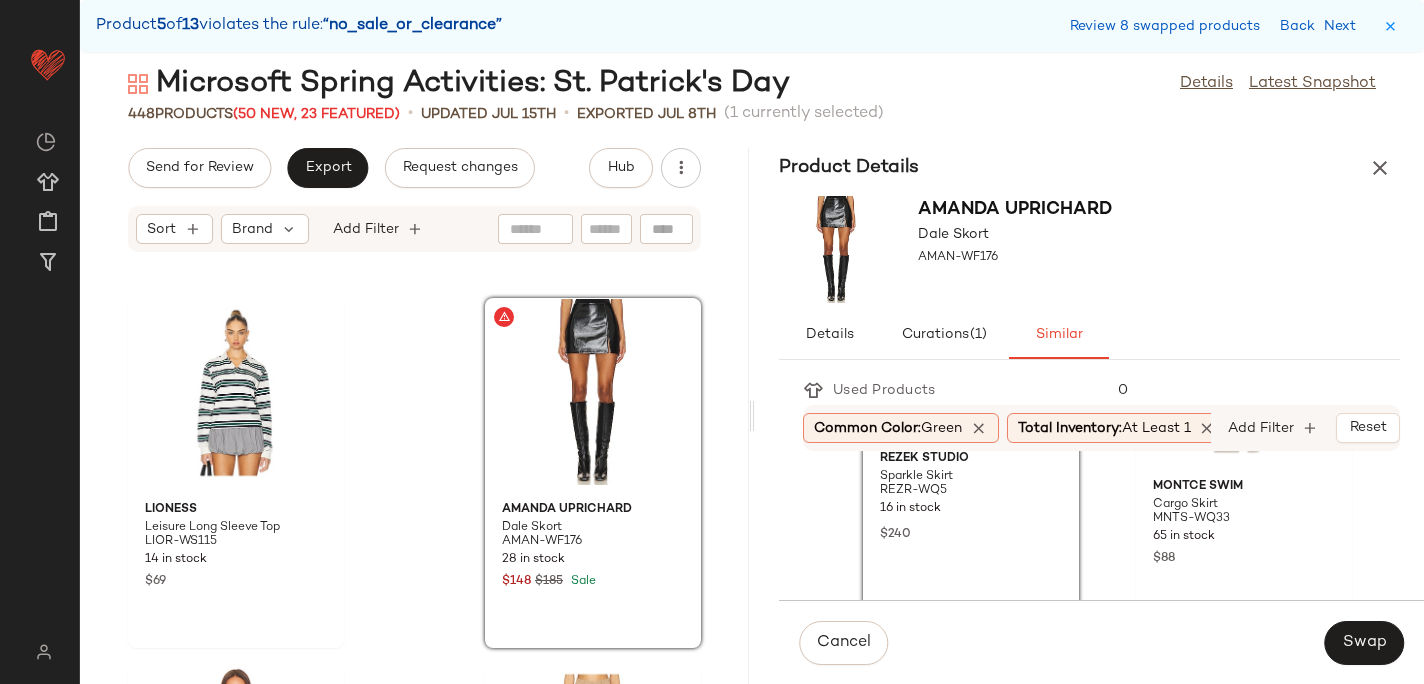 scroll, scrollTop: 196, scrollLeft: 0, axis: vertical 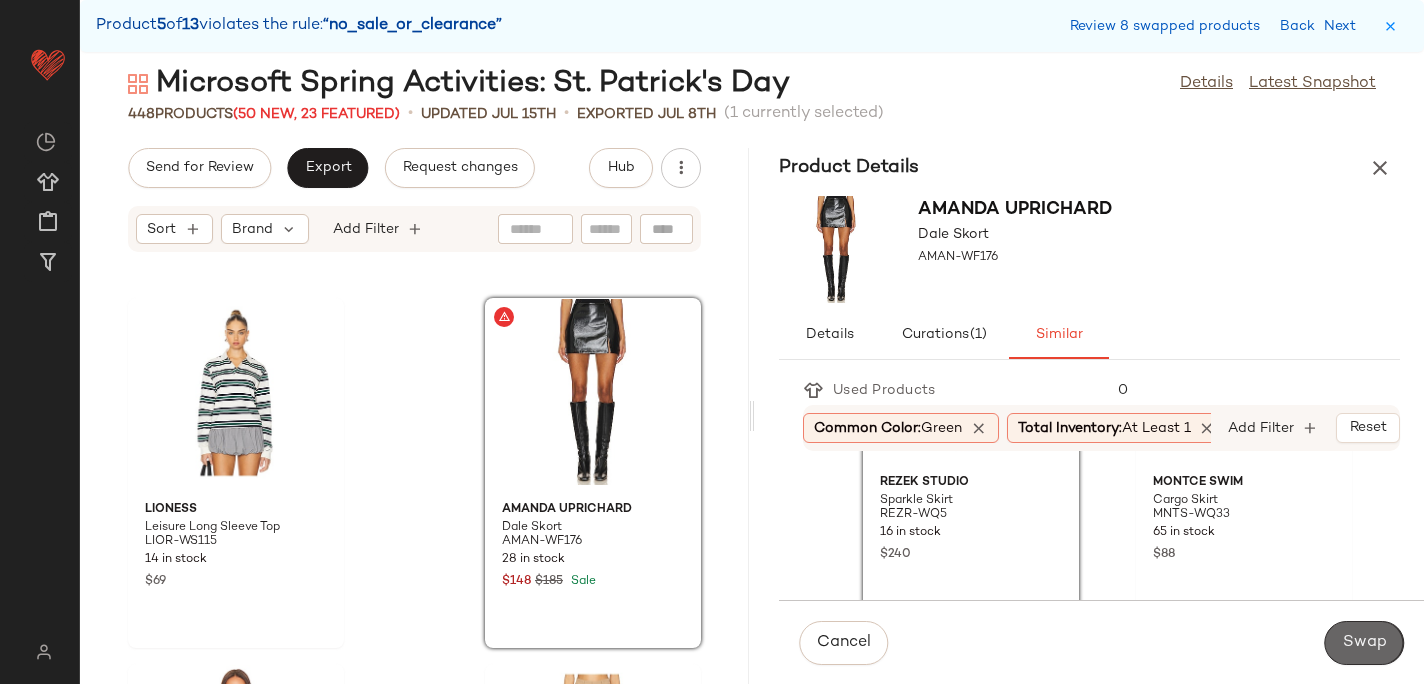 click on "Swap" 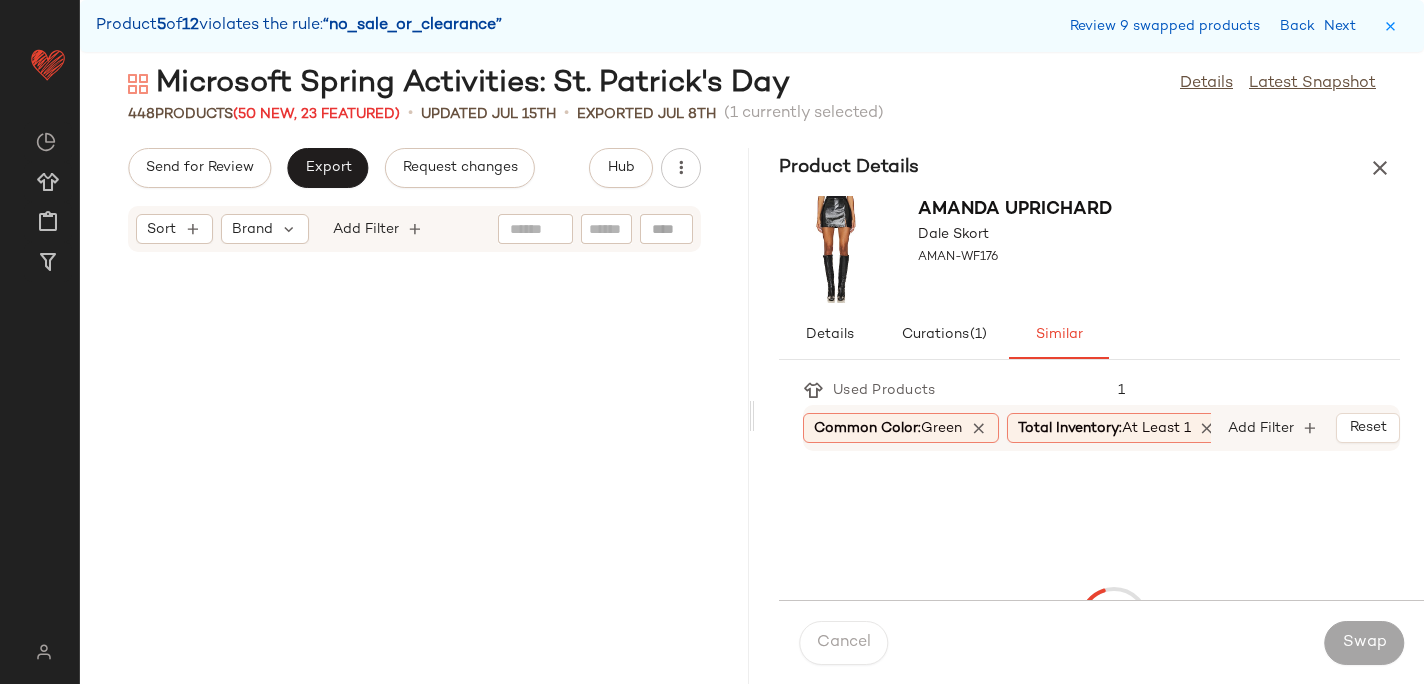 scroll, scrollTop: 78324, scrollLeft: 0, axis: vertical 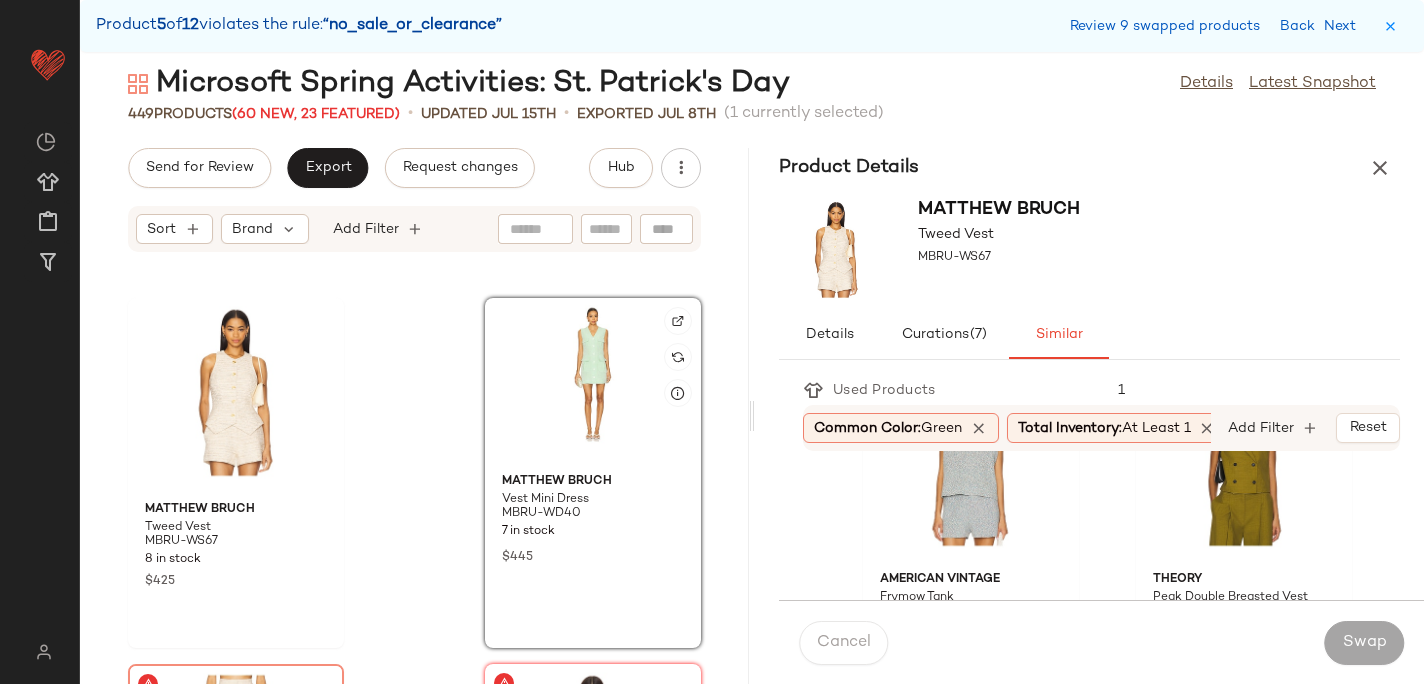 click 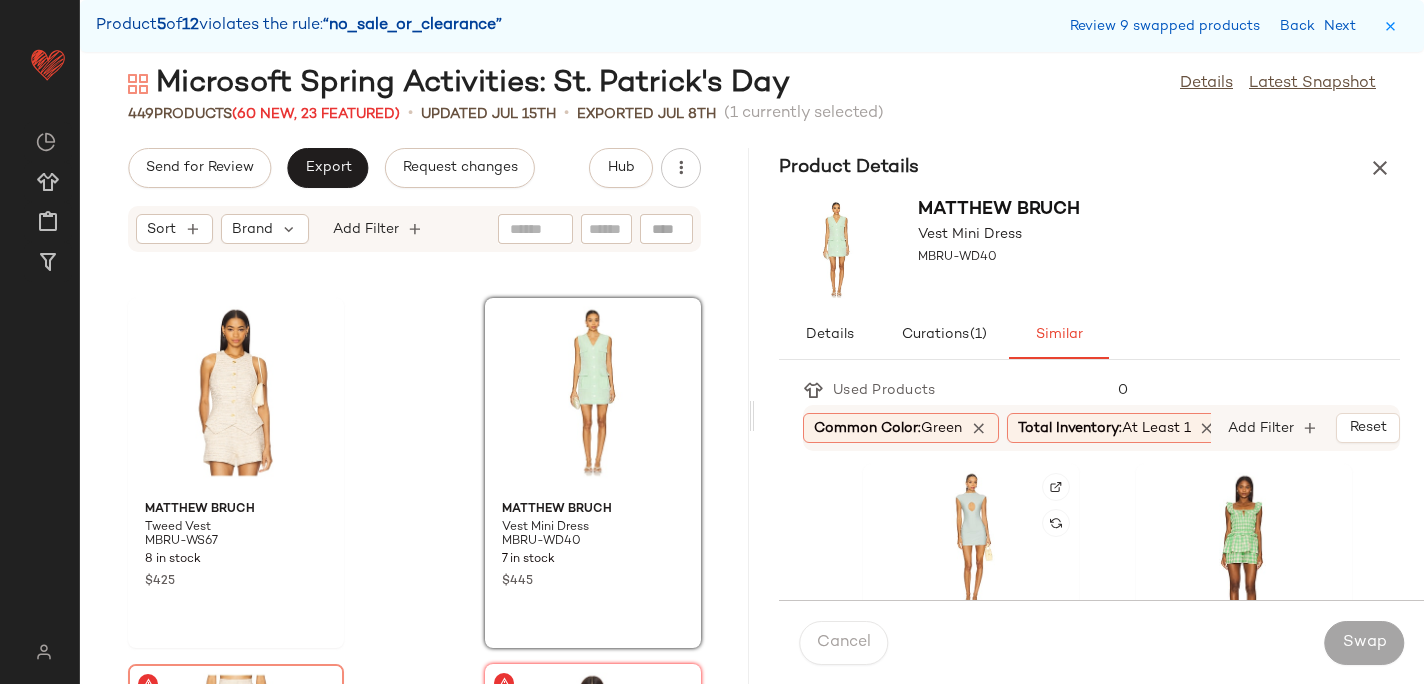 scroll, scrollTop: 1469, scrollLeft: 0, axis: vertical 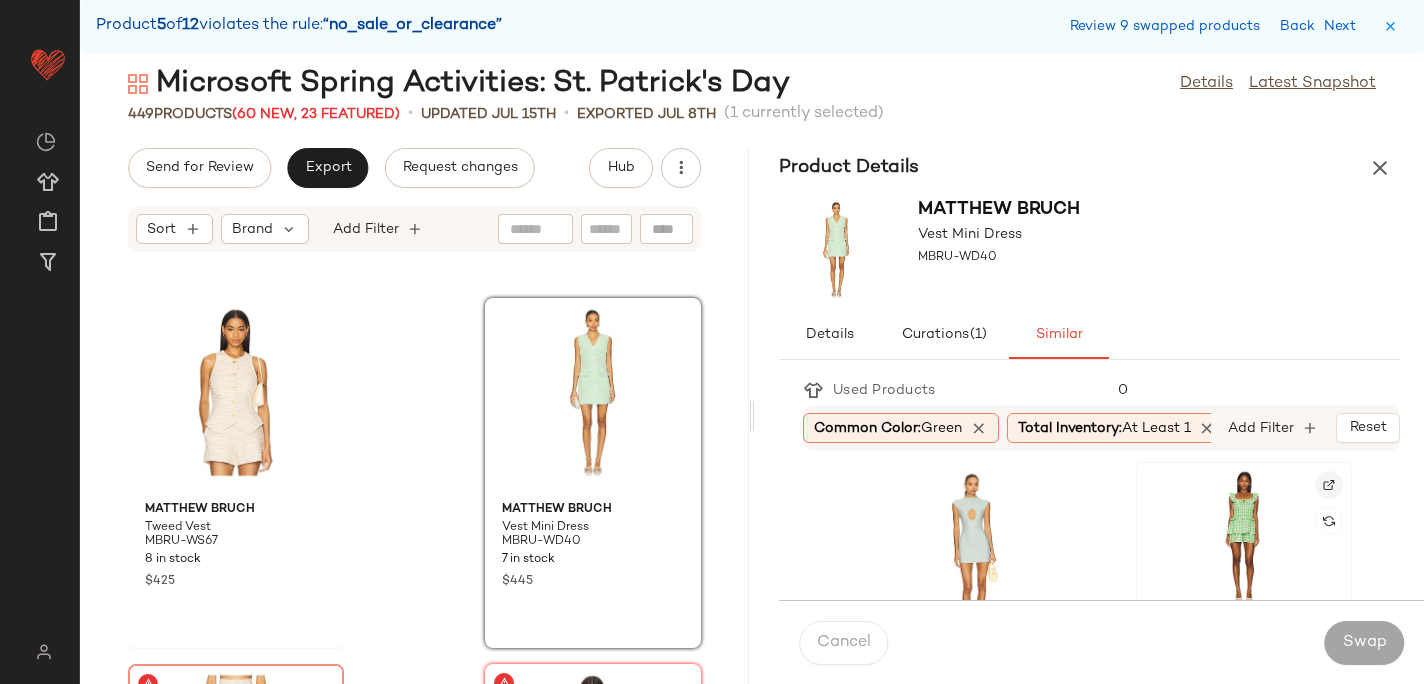 click at bounding box center [1329, 485] 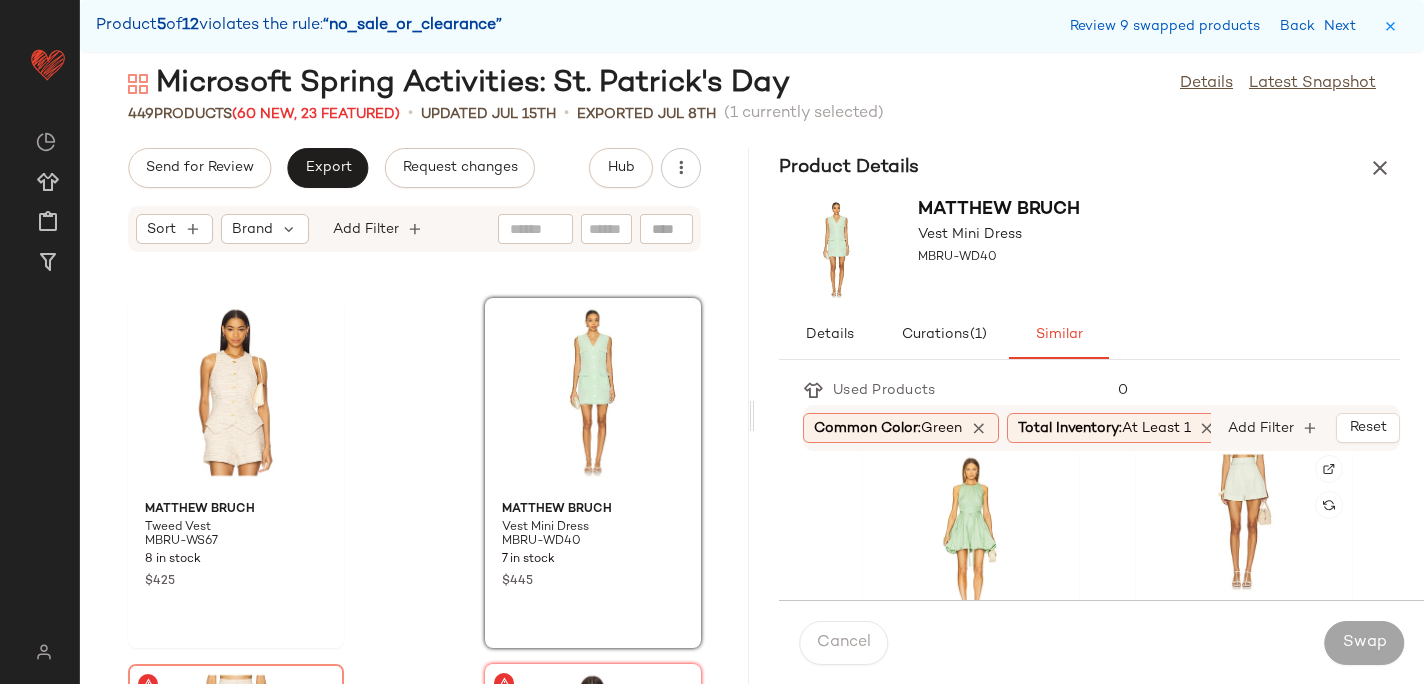 scroll, scrollTop: 1847, scrollLeft: 0, axis: vertical 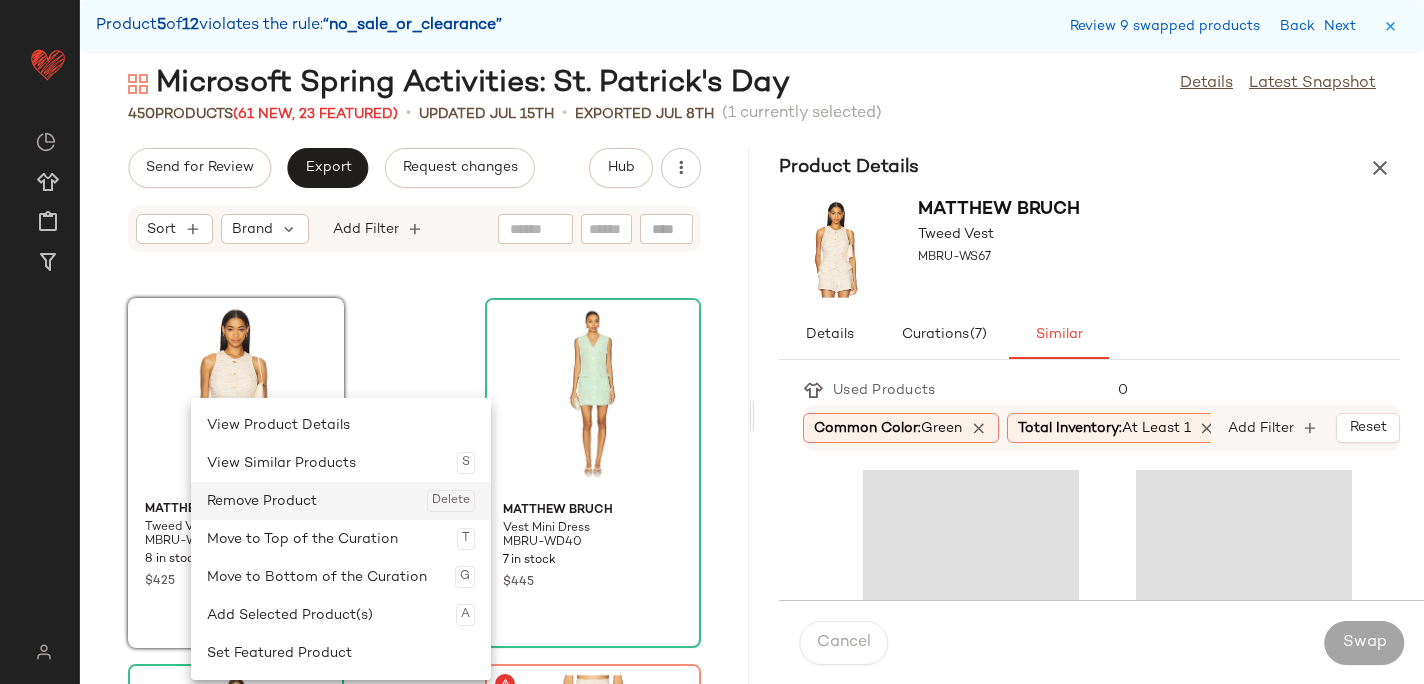click on "Remove Product  Delete" 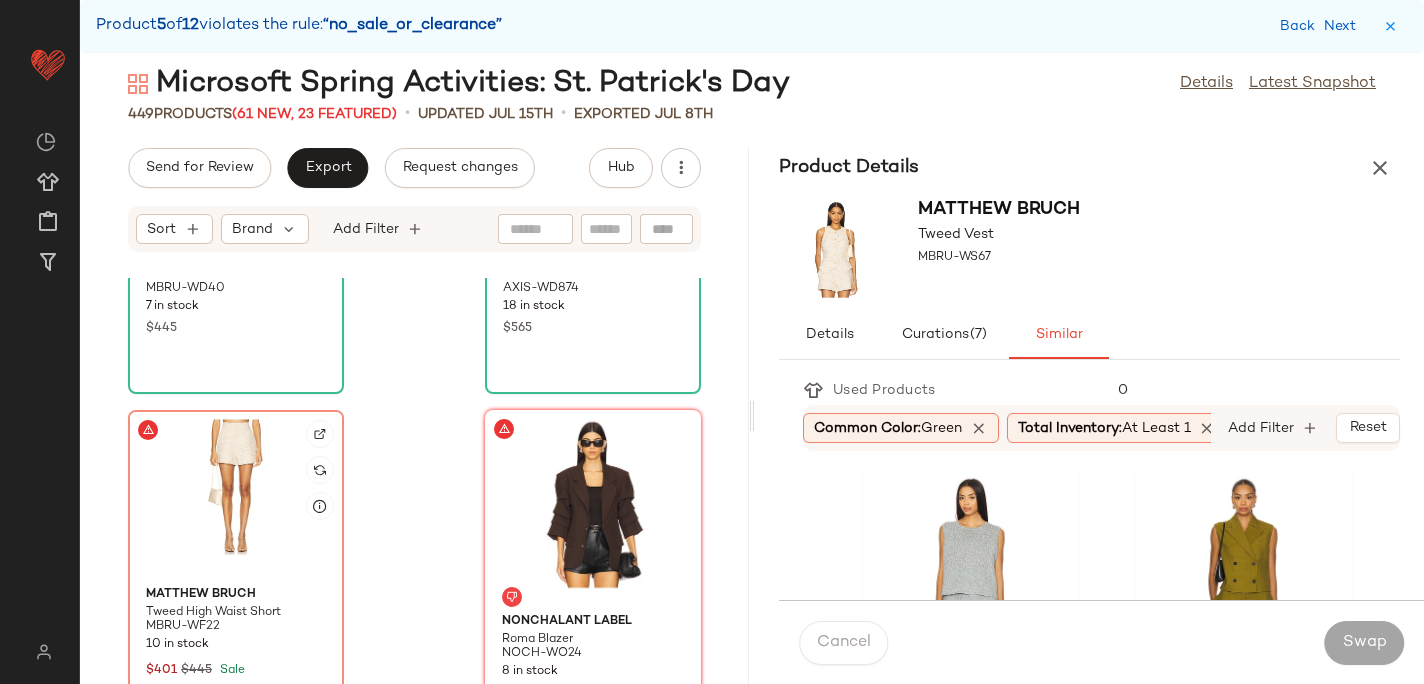 scroll, scrollTop: 78590, scrollLeft: 0, axis: vertical 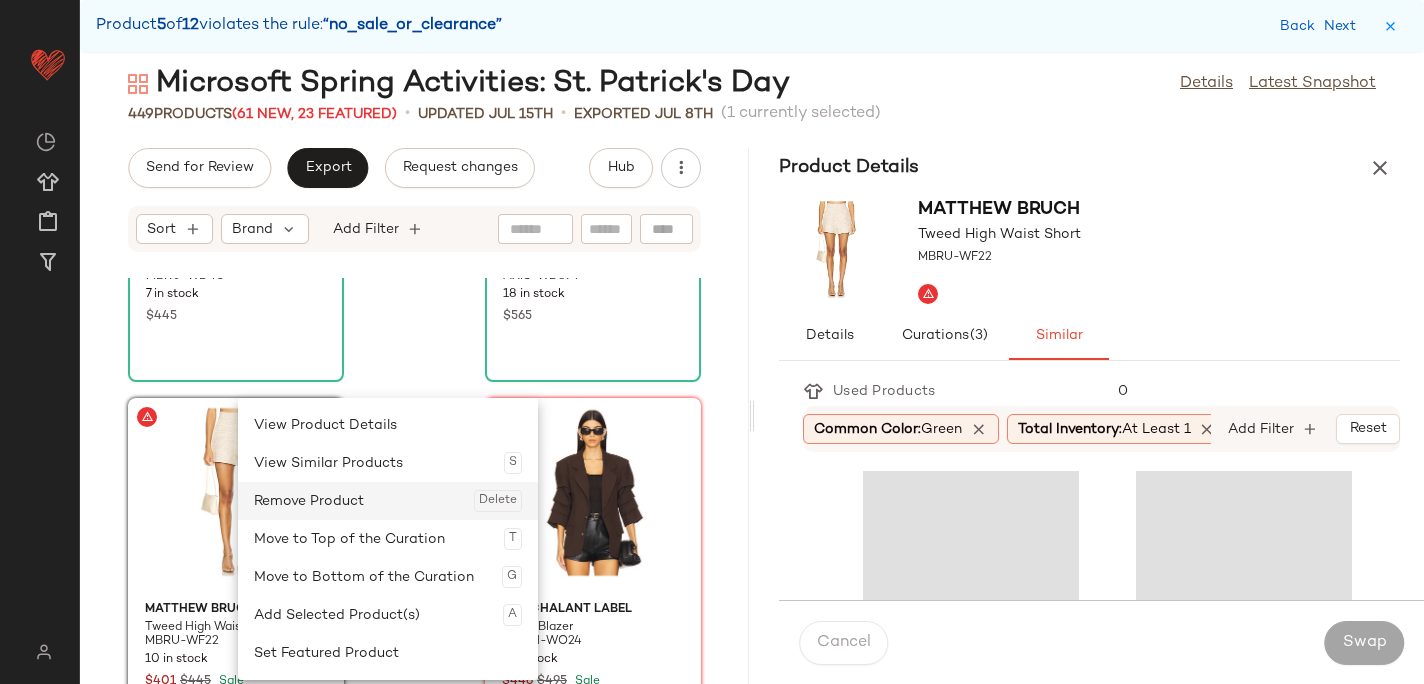 click on "Remove Product  Delete" 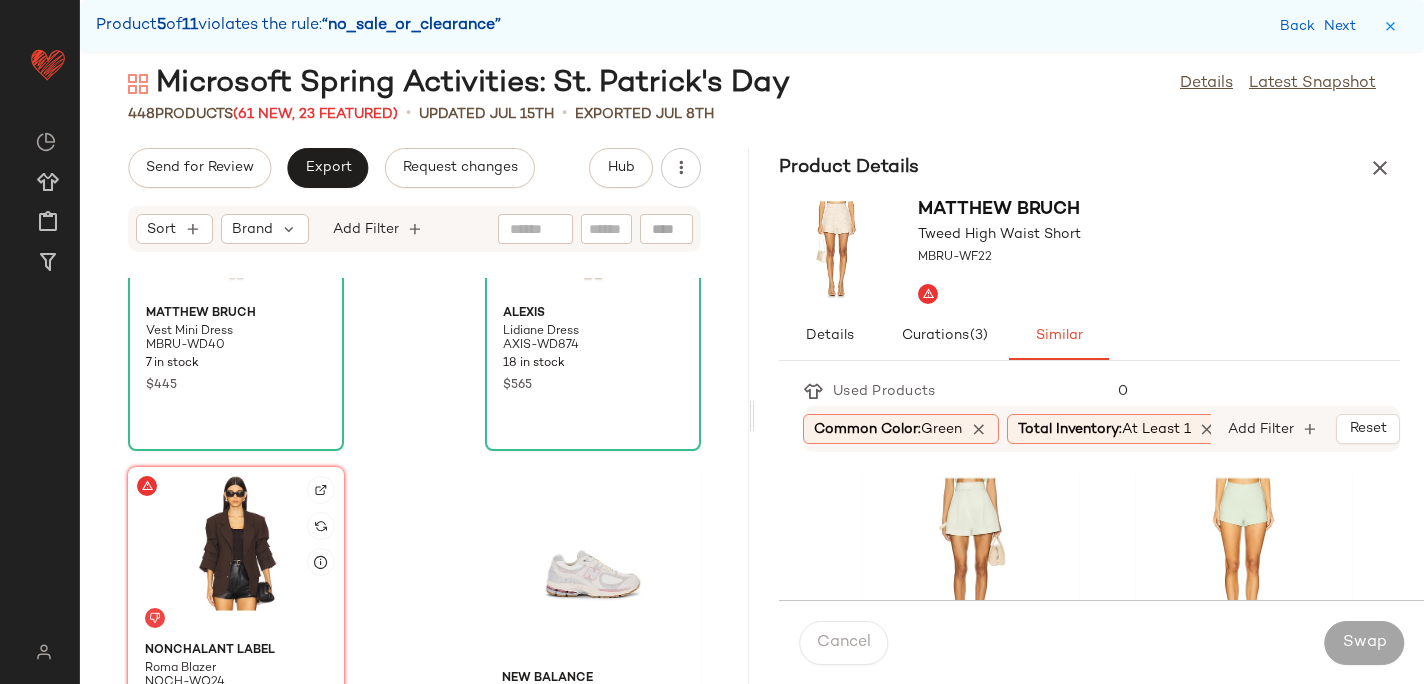 scroll, scrollTop: 78529, scrollLeft: 0, axis: vertical 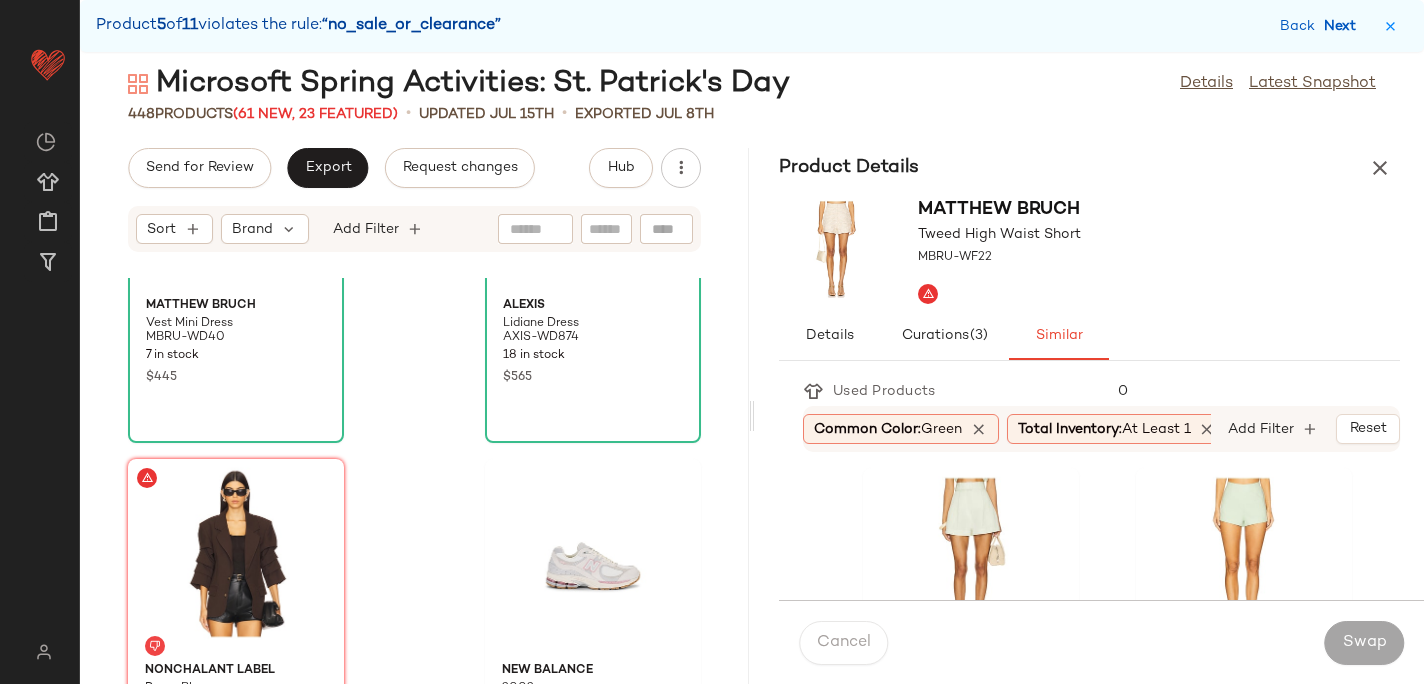 click on "Next" at bounding box center [1344, 26] 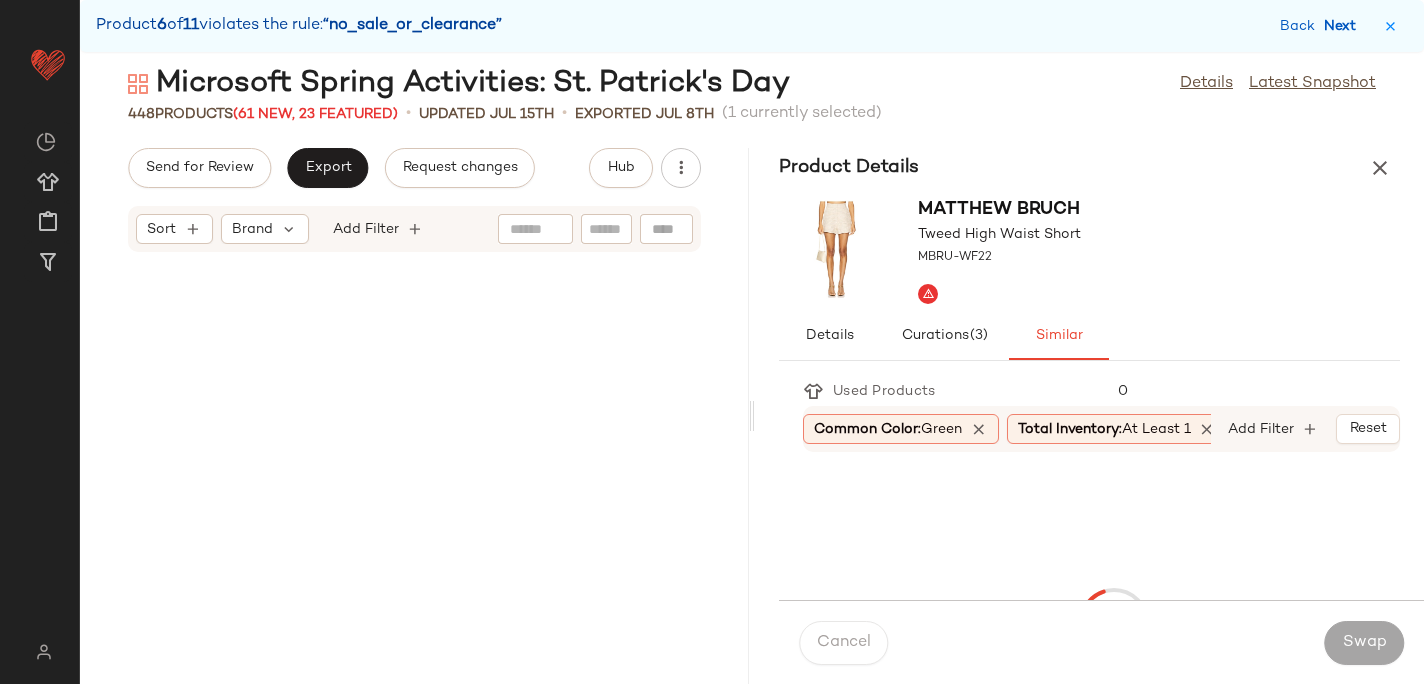 scroll, scrollTop: 79056, scrollLeft: 0, axis: vertical 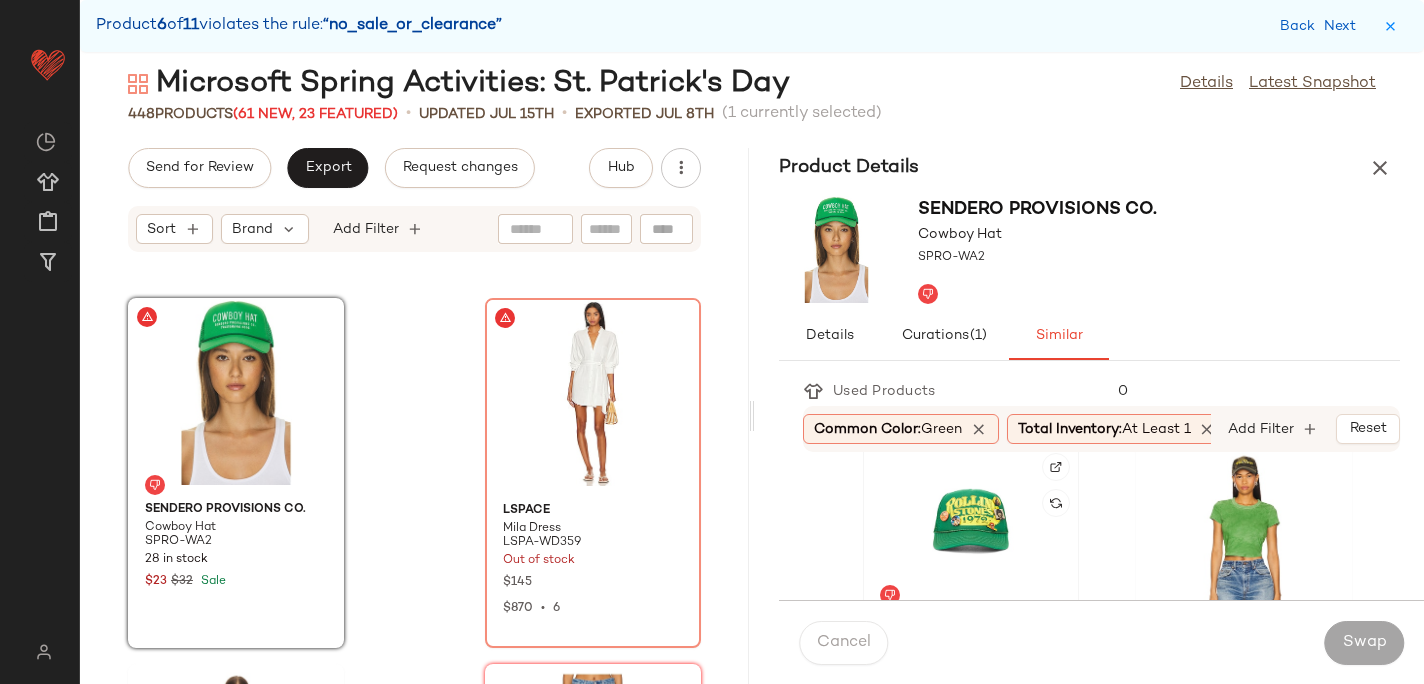 click 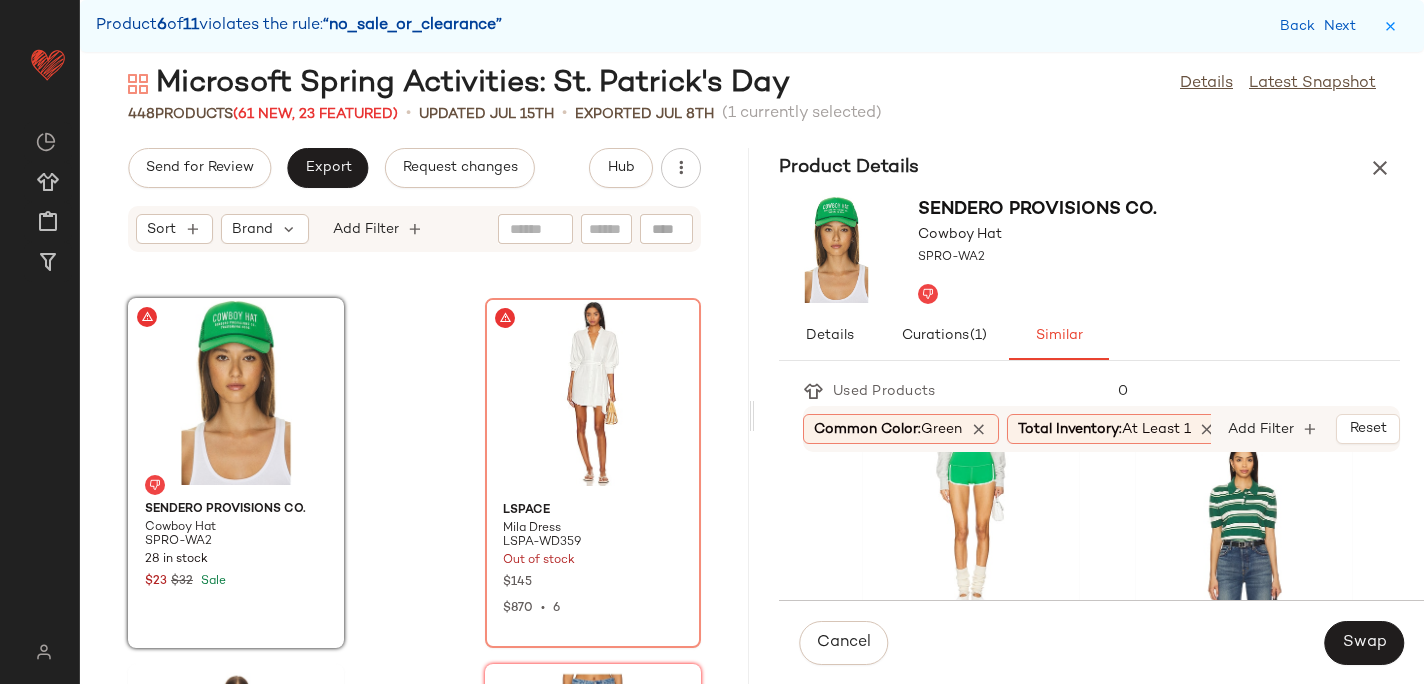 scroll, scrollTop: 1143, scrollLeft: 0, axis: vertical 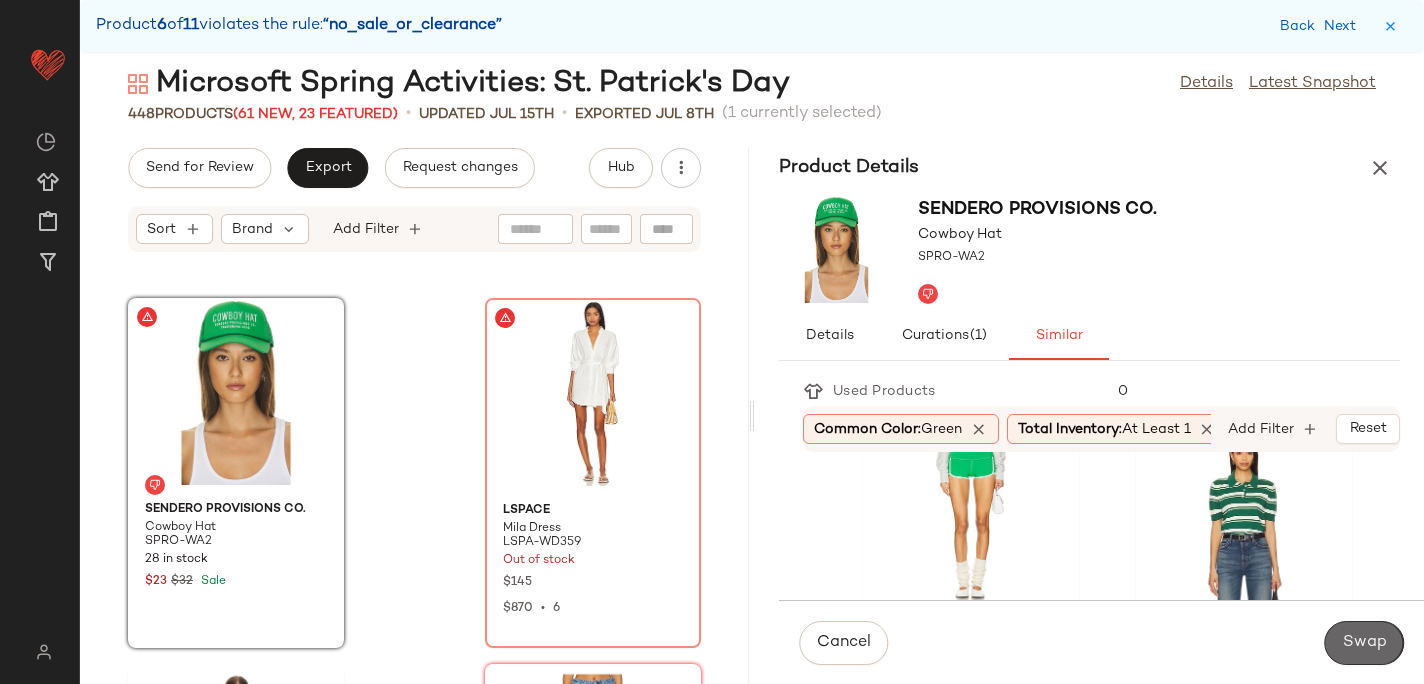 click on "Swap" 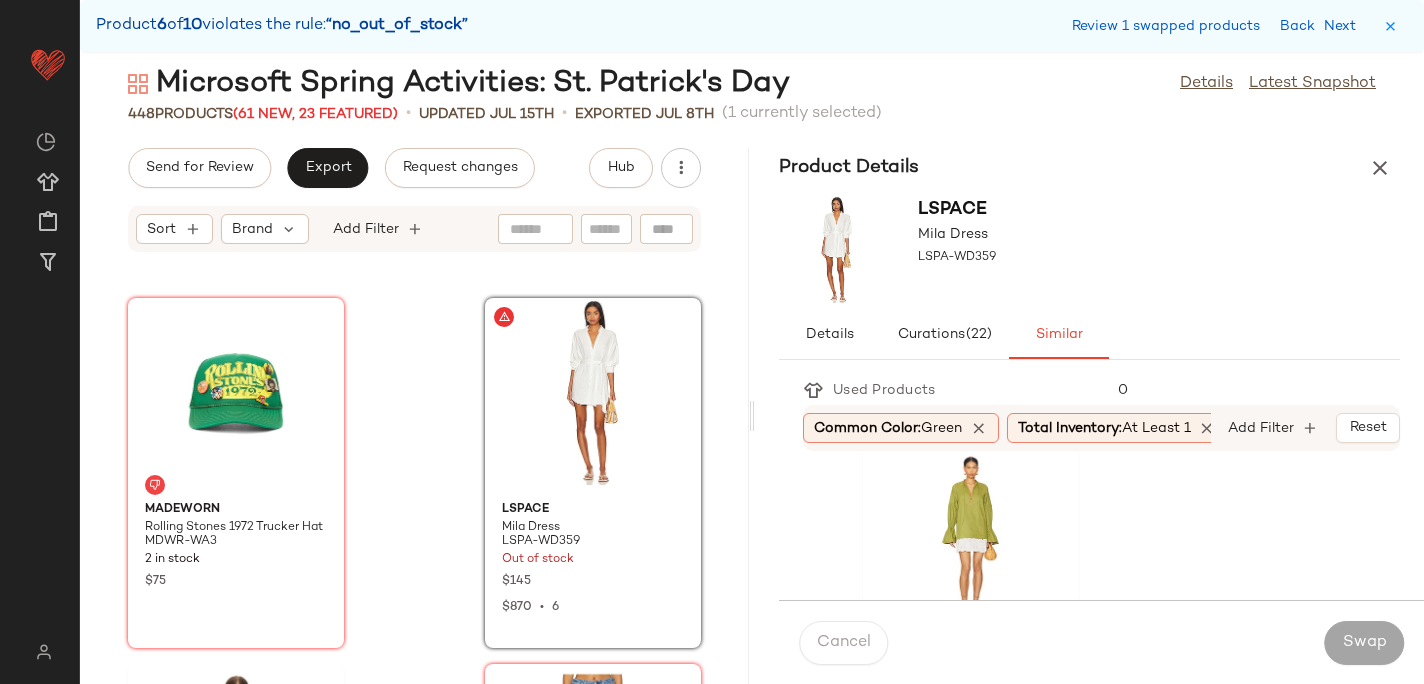 scroll, scrollTop: 4412, scrollLeft: 0, axis: vertical 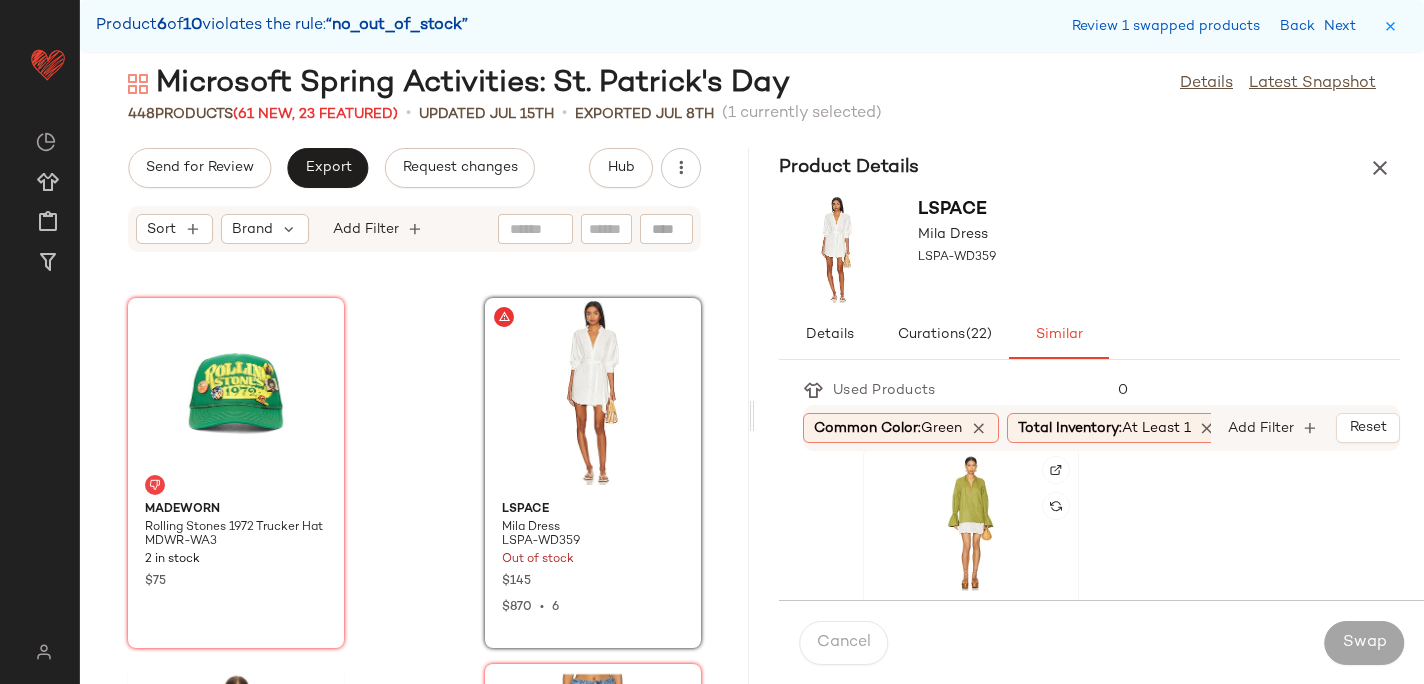 click 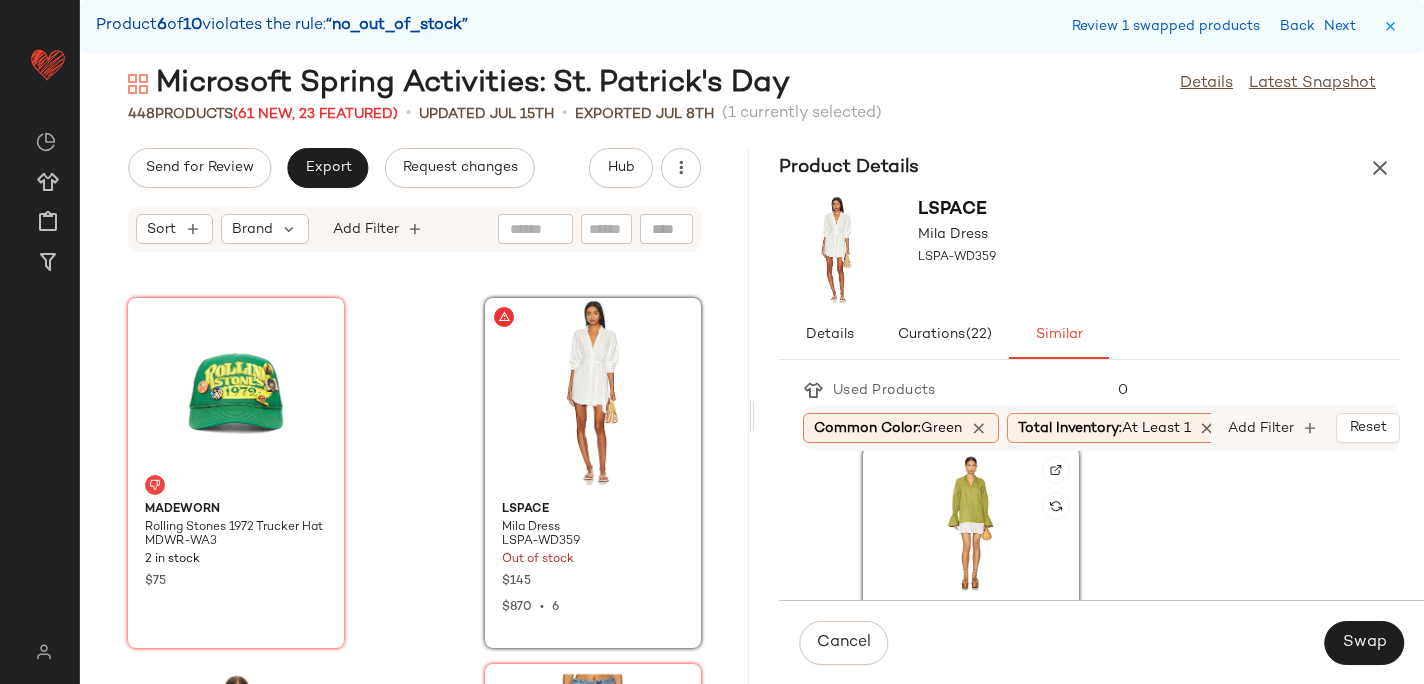 scroll, scrollTop: 4519, scrollLeft: 0, axis: vertical 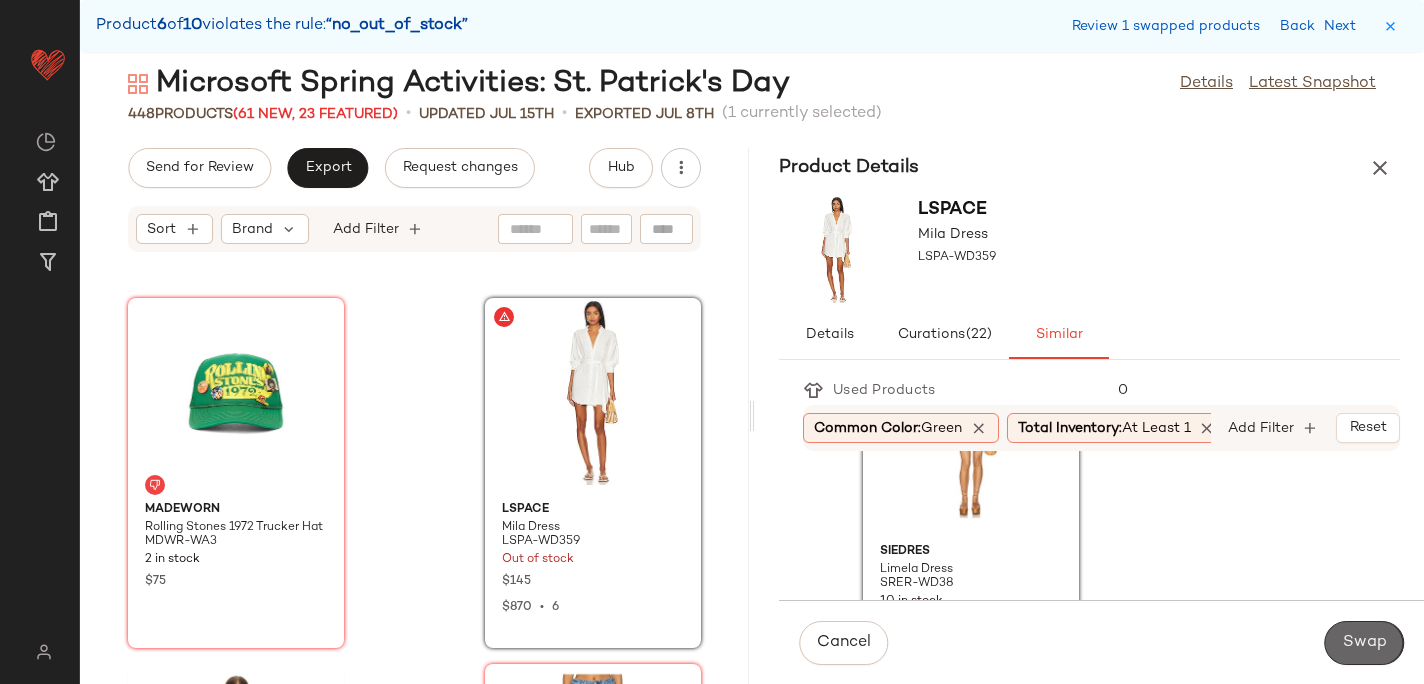 click on "Swap" 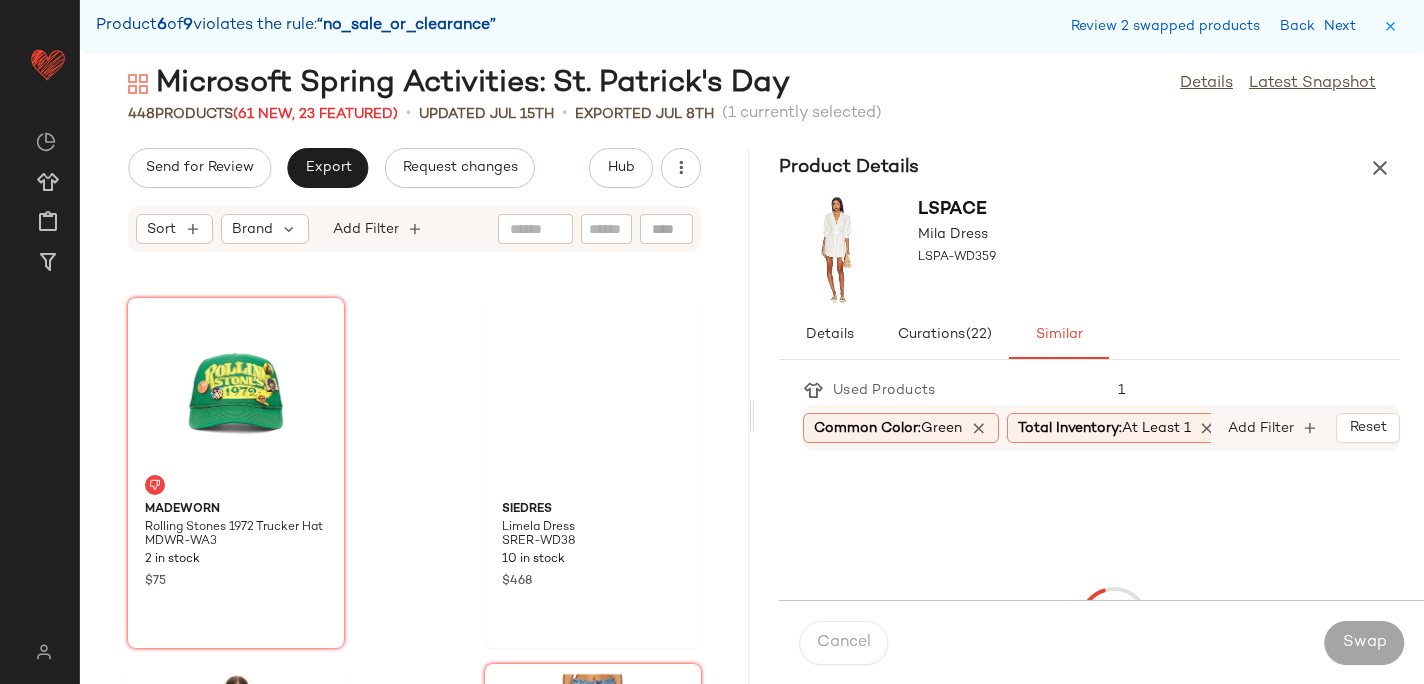 scroll, scrollTop: 80520, scrollLeft: 0, axis: vertical 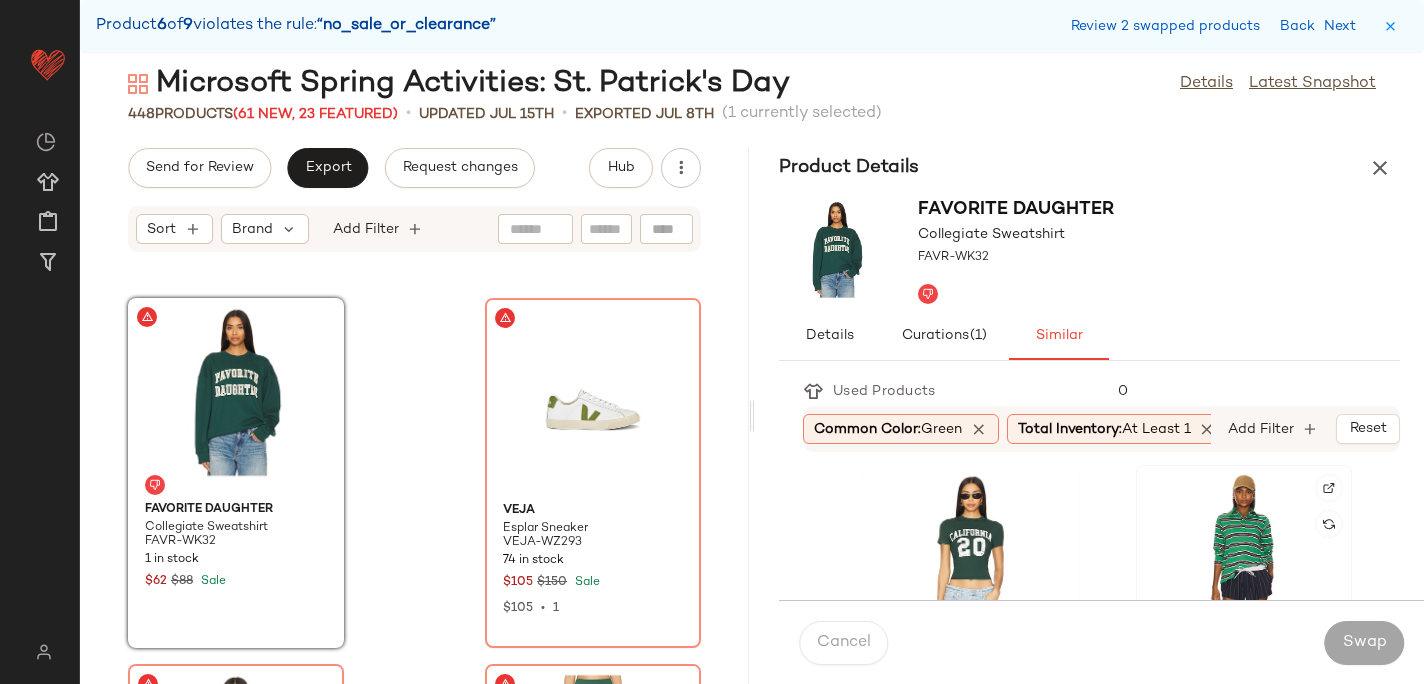 click 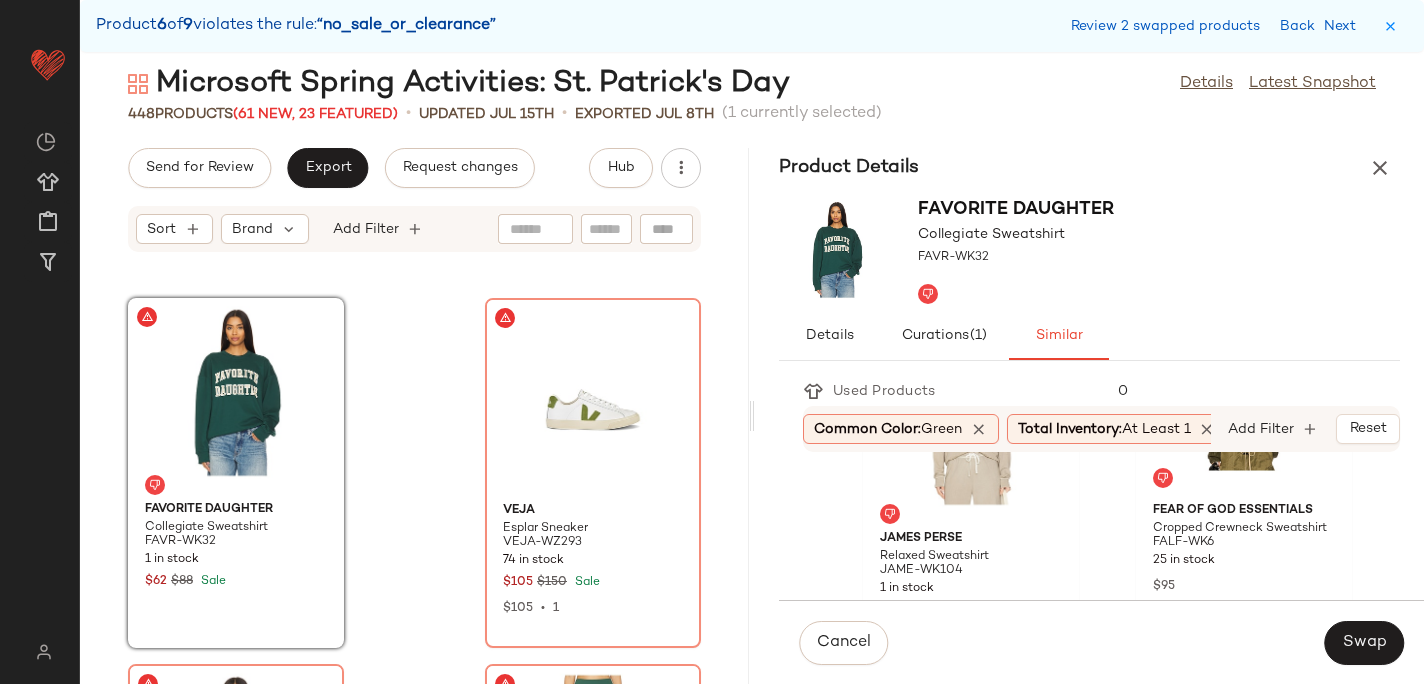 scroll, scrollTop: 494, scrollLeft: 0, axis: vertical 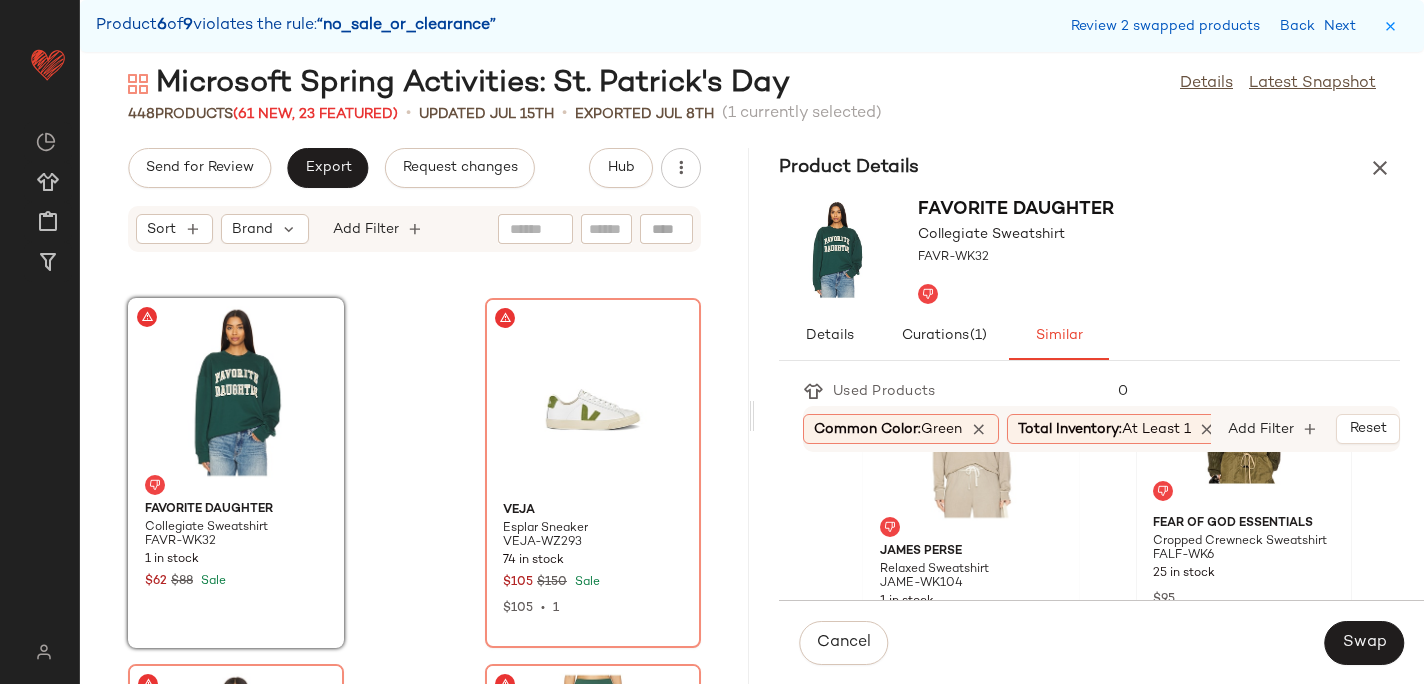 click on "Fear of God ESSENTIALS Cropped Crewneck Sweatshirt FALF-WK6 25 in stock $95" 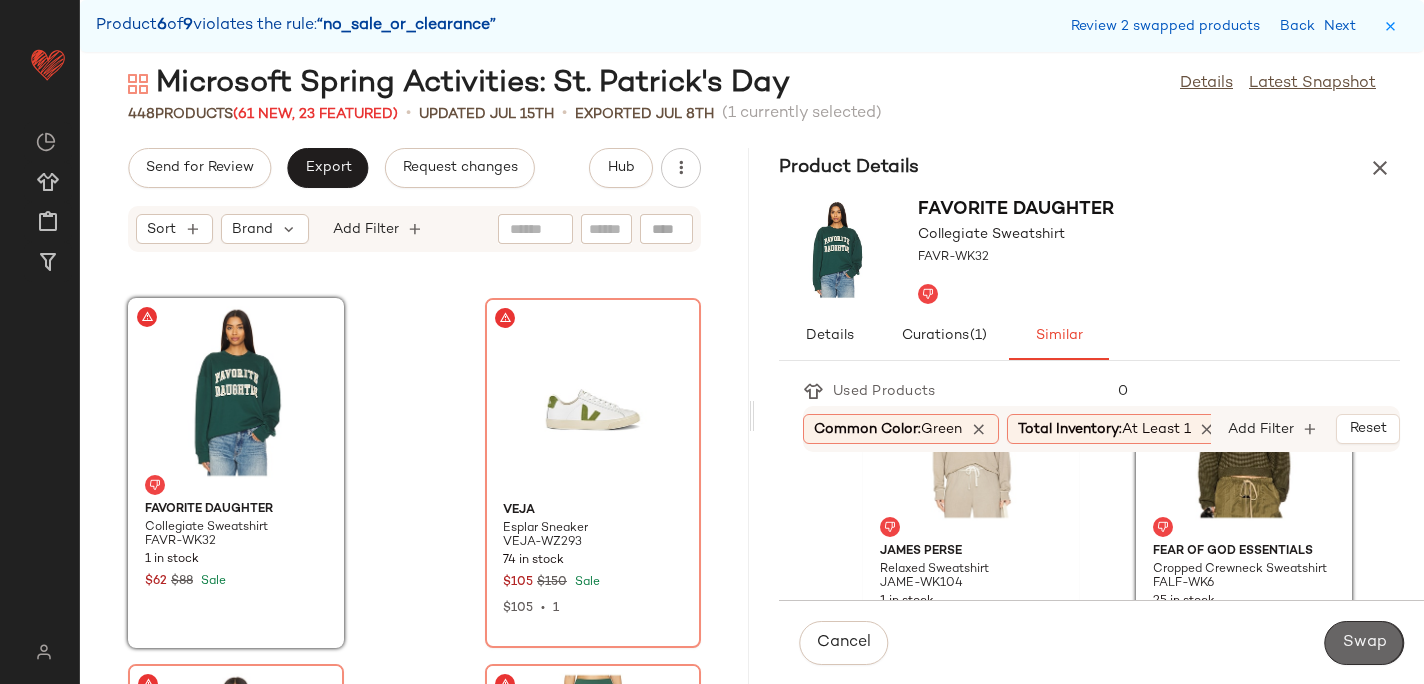 click on "Swap" 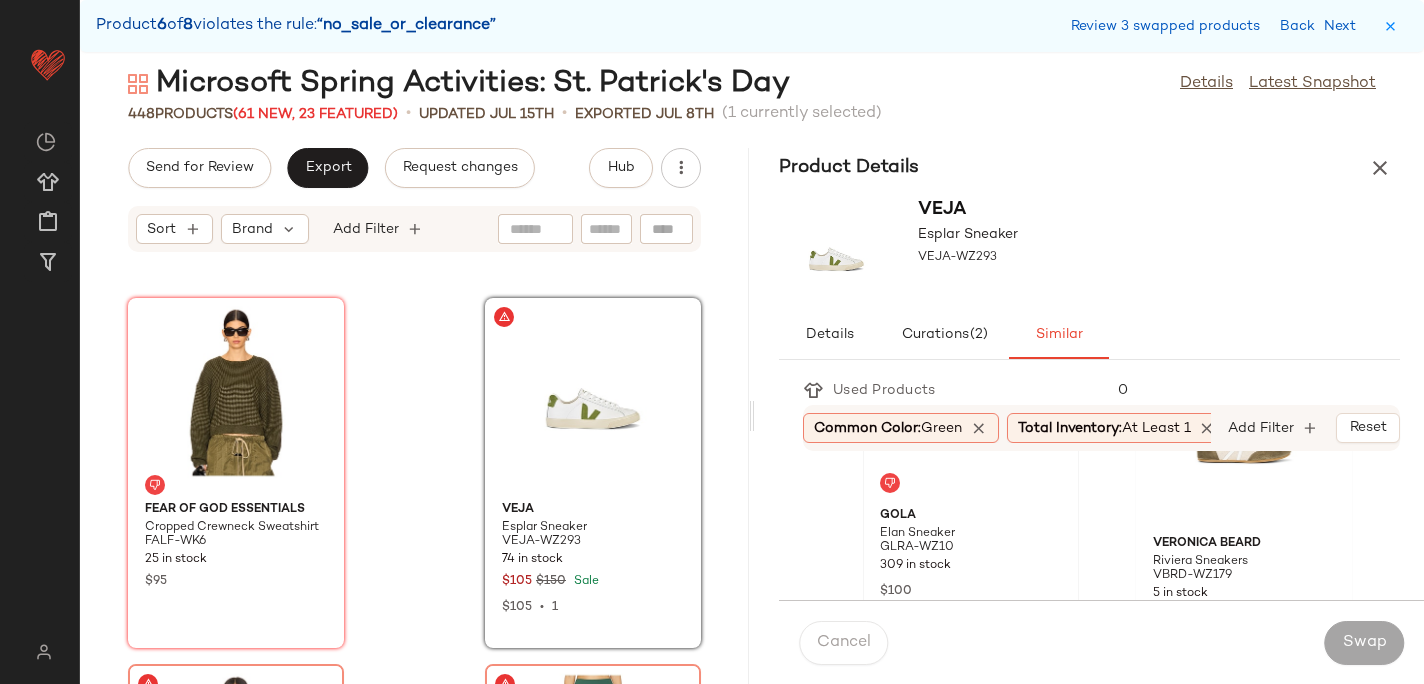 scroll, scrollTop: 147, scrollLeft: 0, axis: vertical 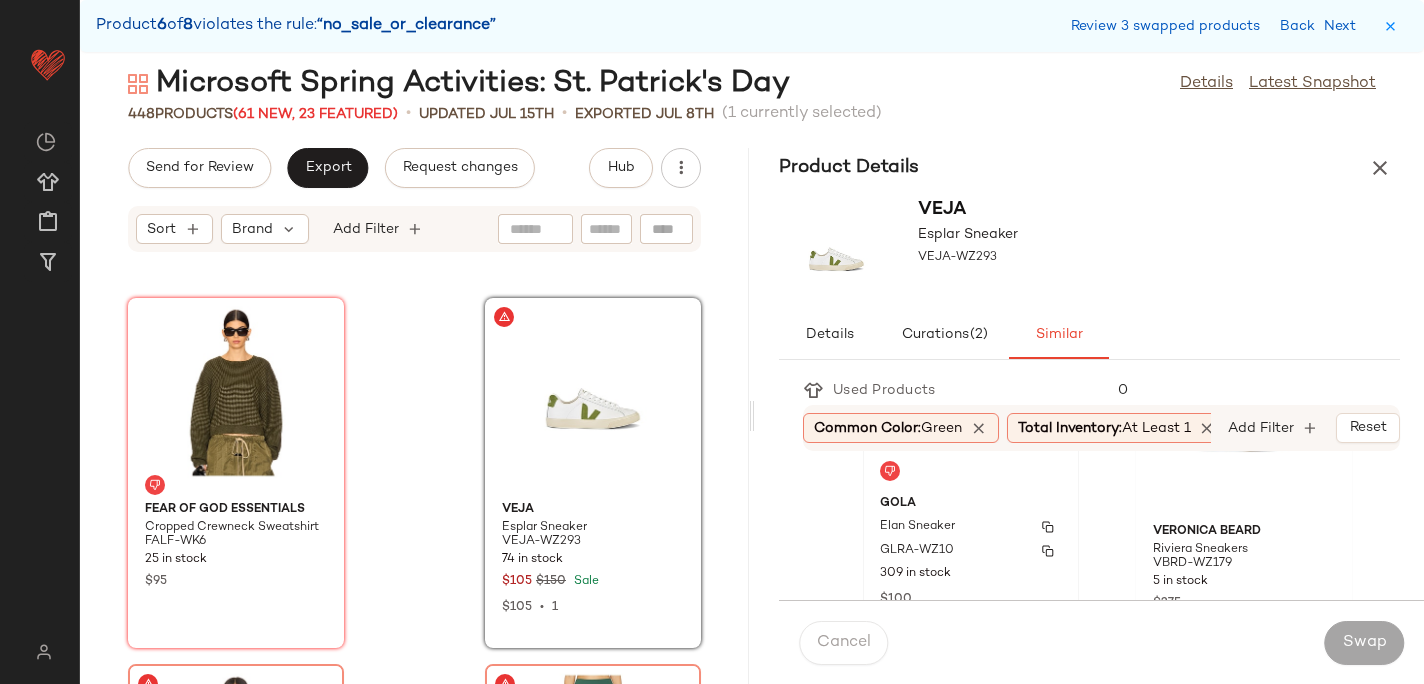 click on "Elan Sneaker" at bounding box center [971, 527] 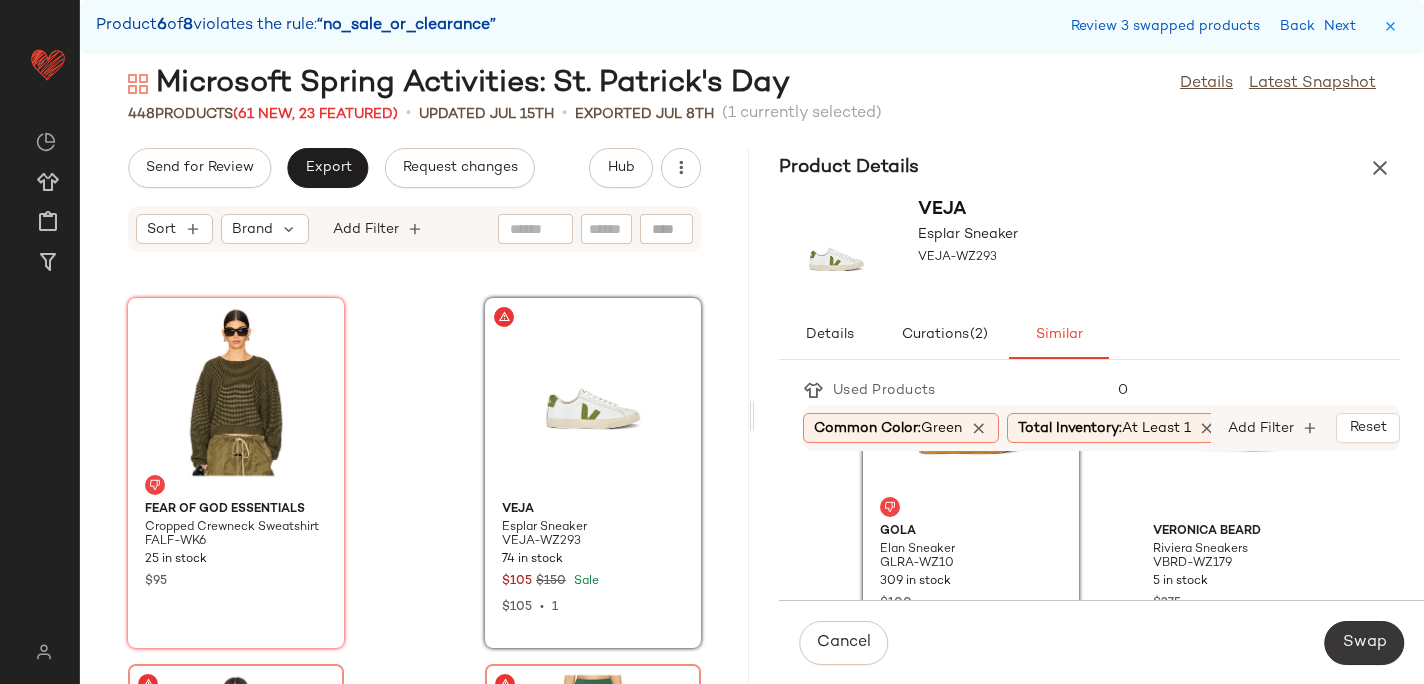 click on "Swap" 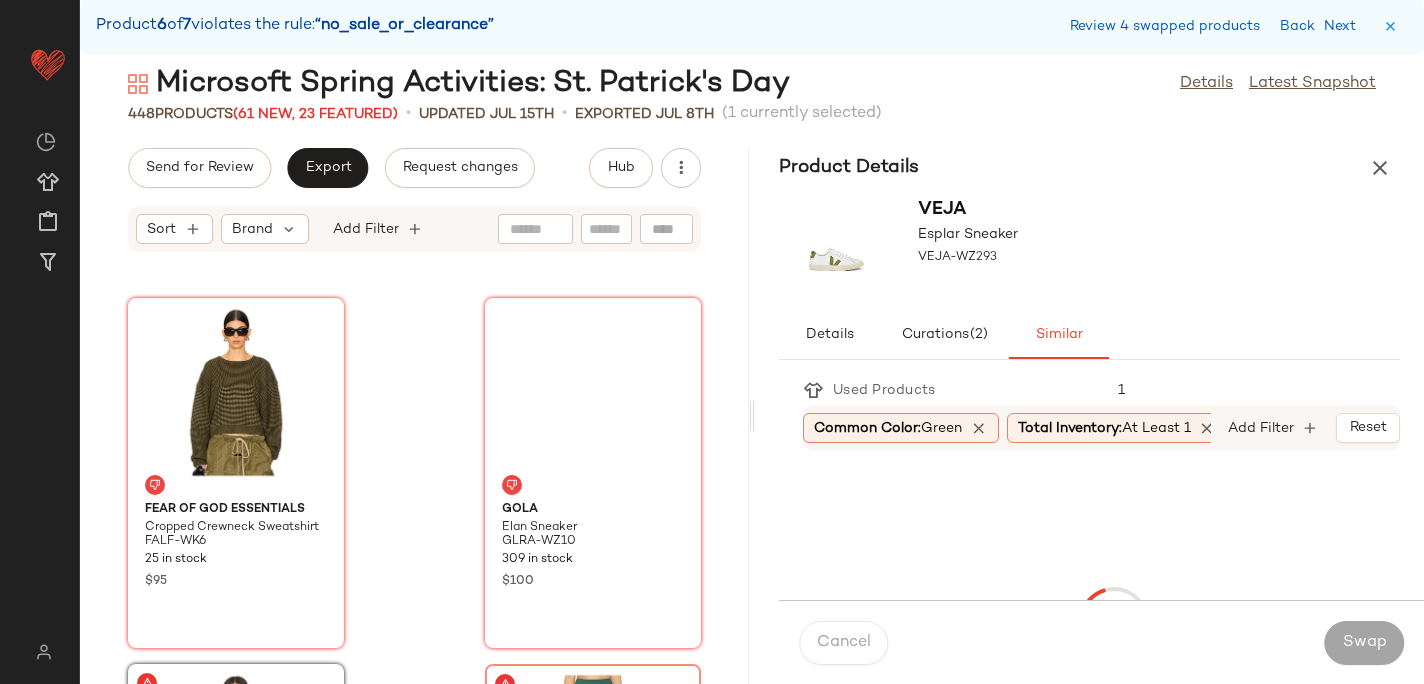 scroll, scrollTop: 80886, scrollLeft: 0, axis: vertical 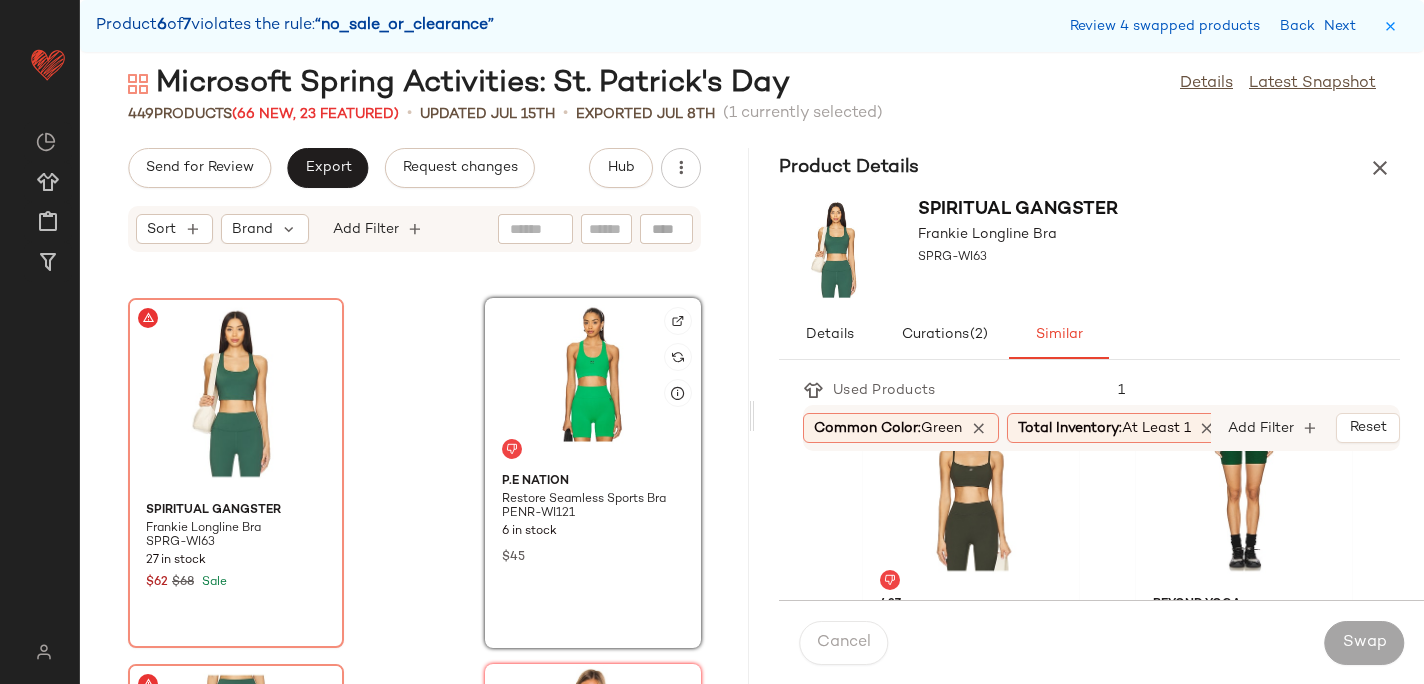 click 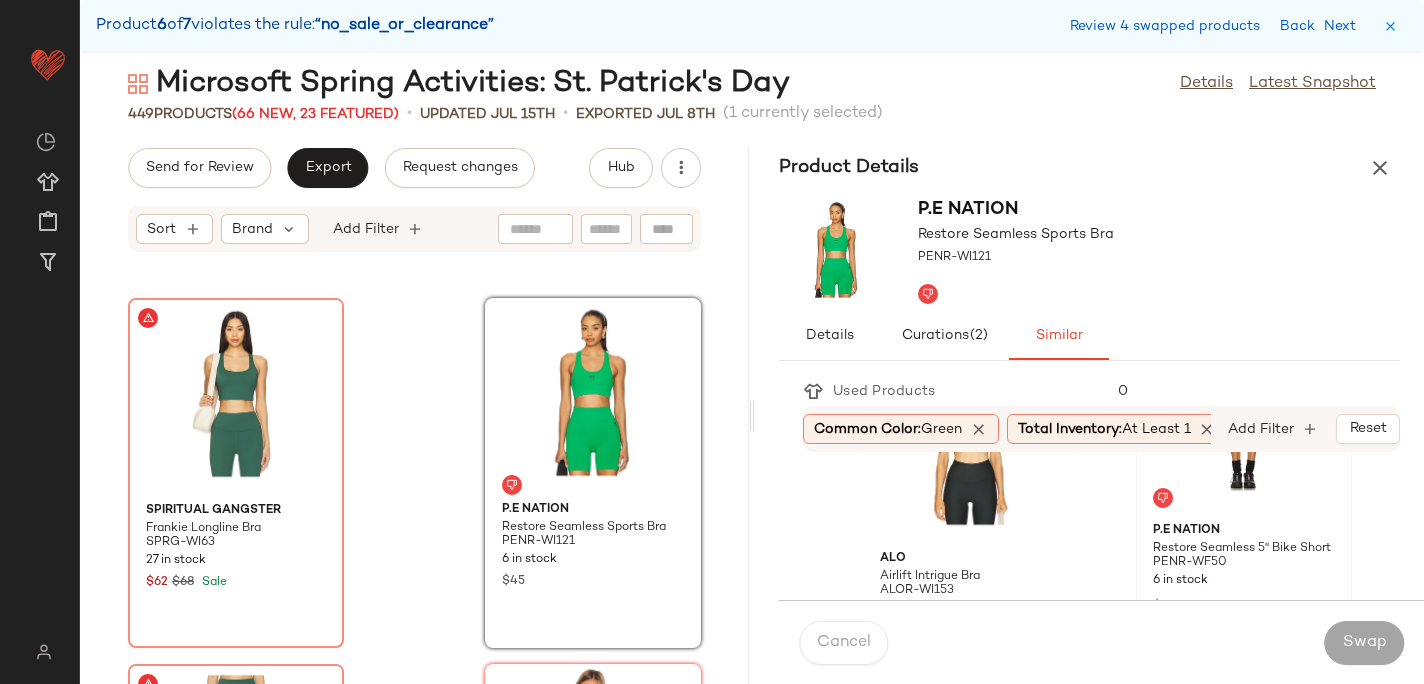 scroll, scrollTop: 504, scrollLeft: 0, axis: vertical 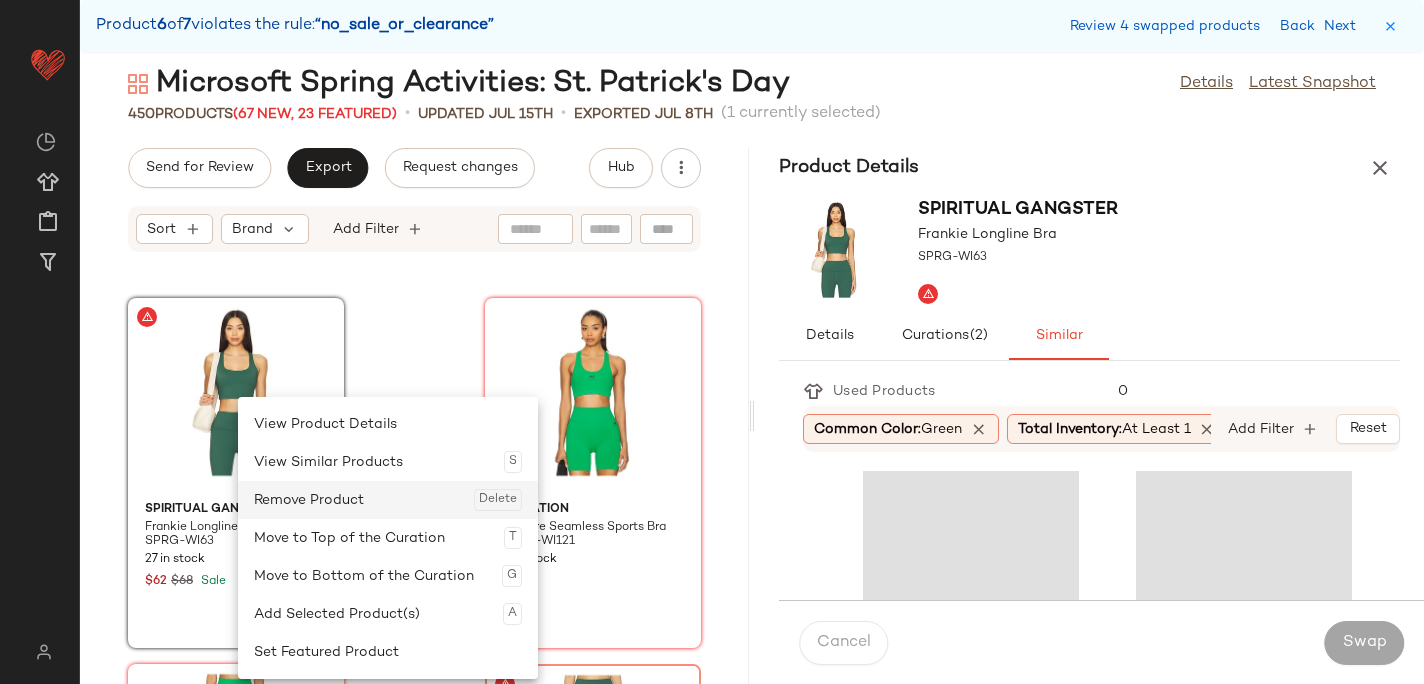 click on "Remove Product  Delete" 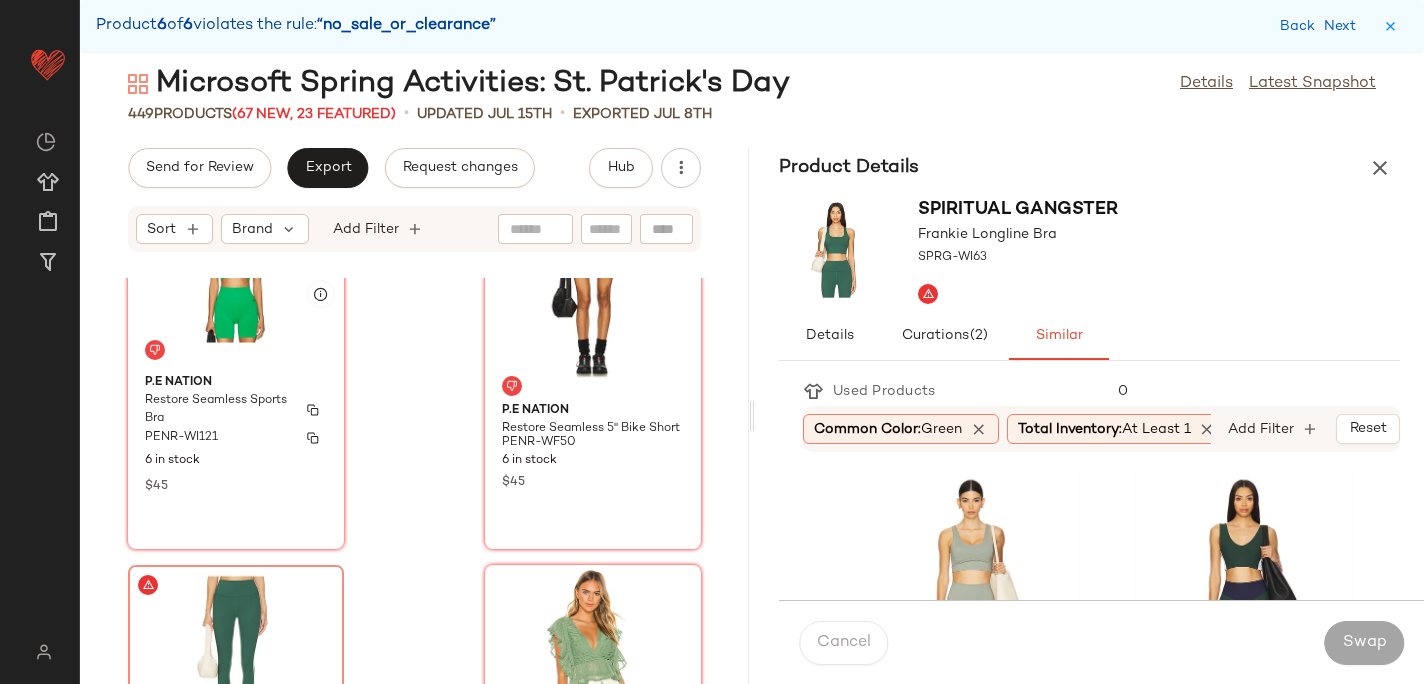 scroll, scrollTop: 81152, scrollLeft: 0, axis: vertical 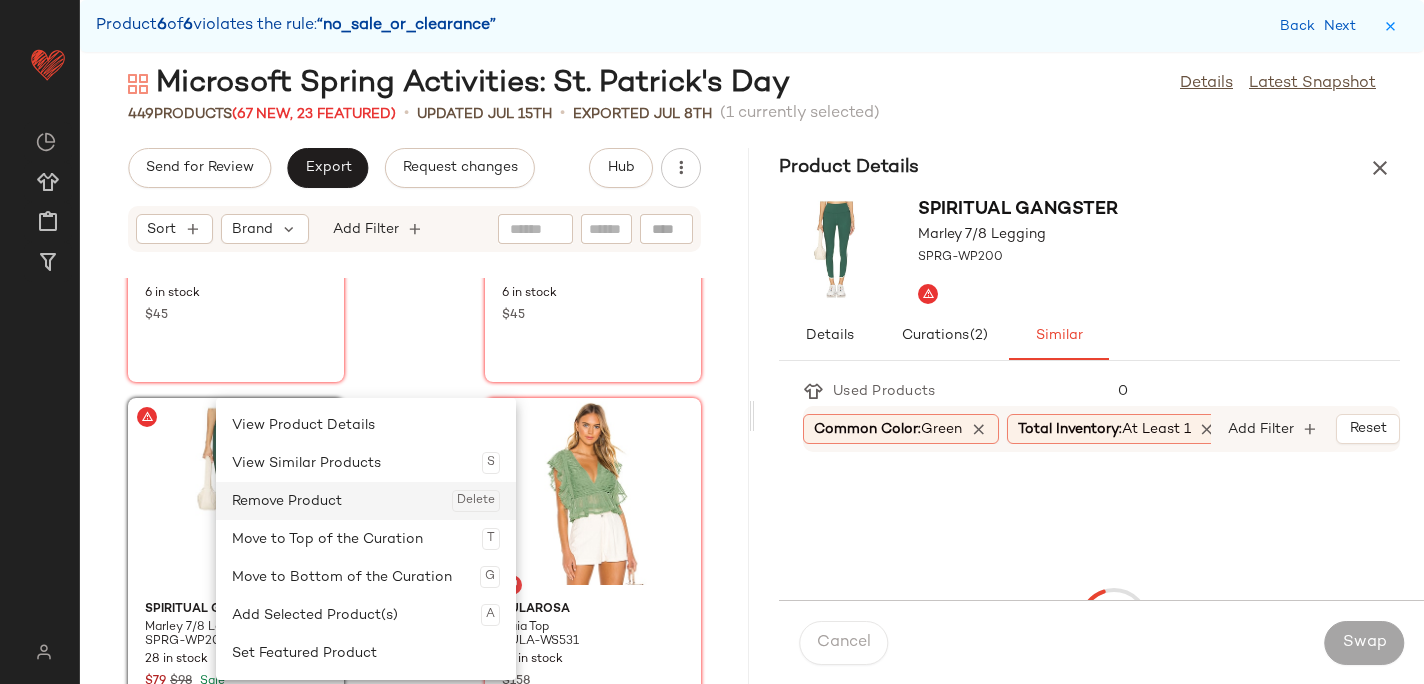 click on "Remove Product  Delete" 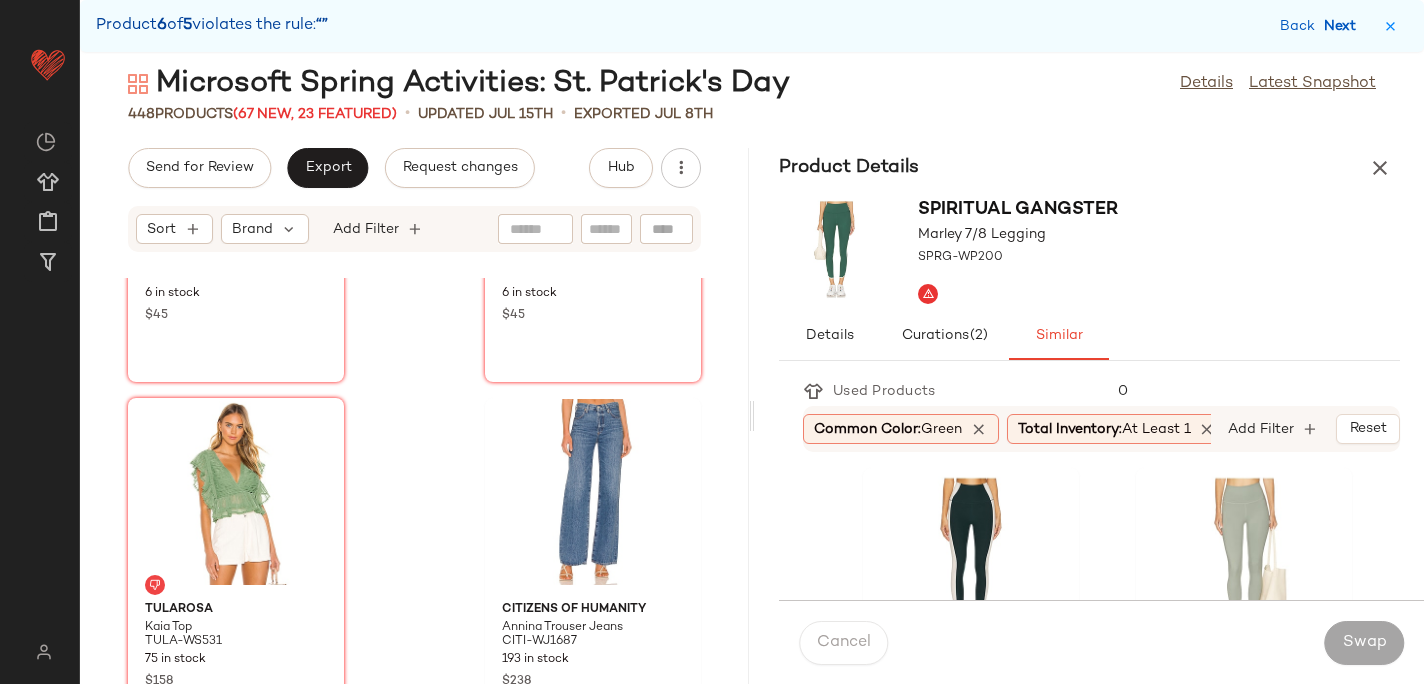 click on "Next" at bounding box center (1344, 26) 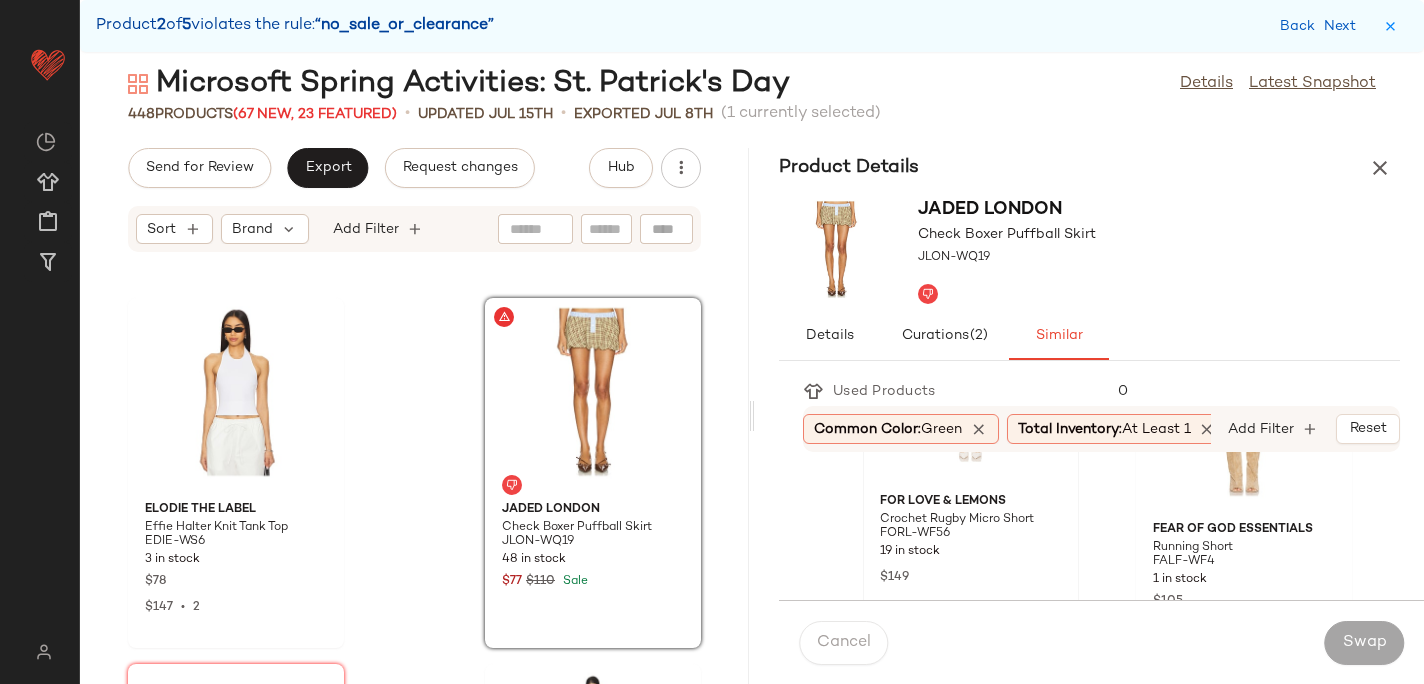 scroll, scrollTop: 148, scrollLeft: 0, axis: vertical 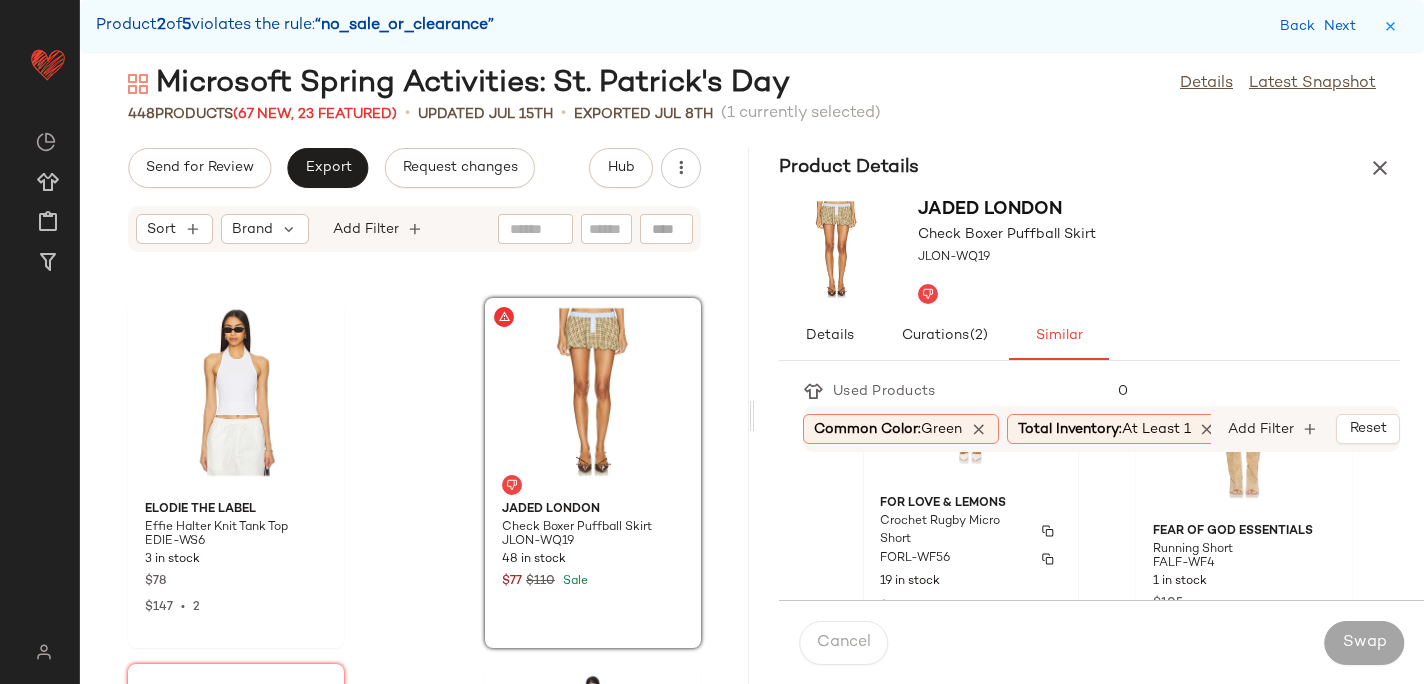 click on "Crochet Rugby Micro Short" at bounding box center [953, 531] 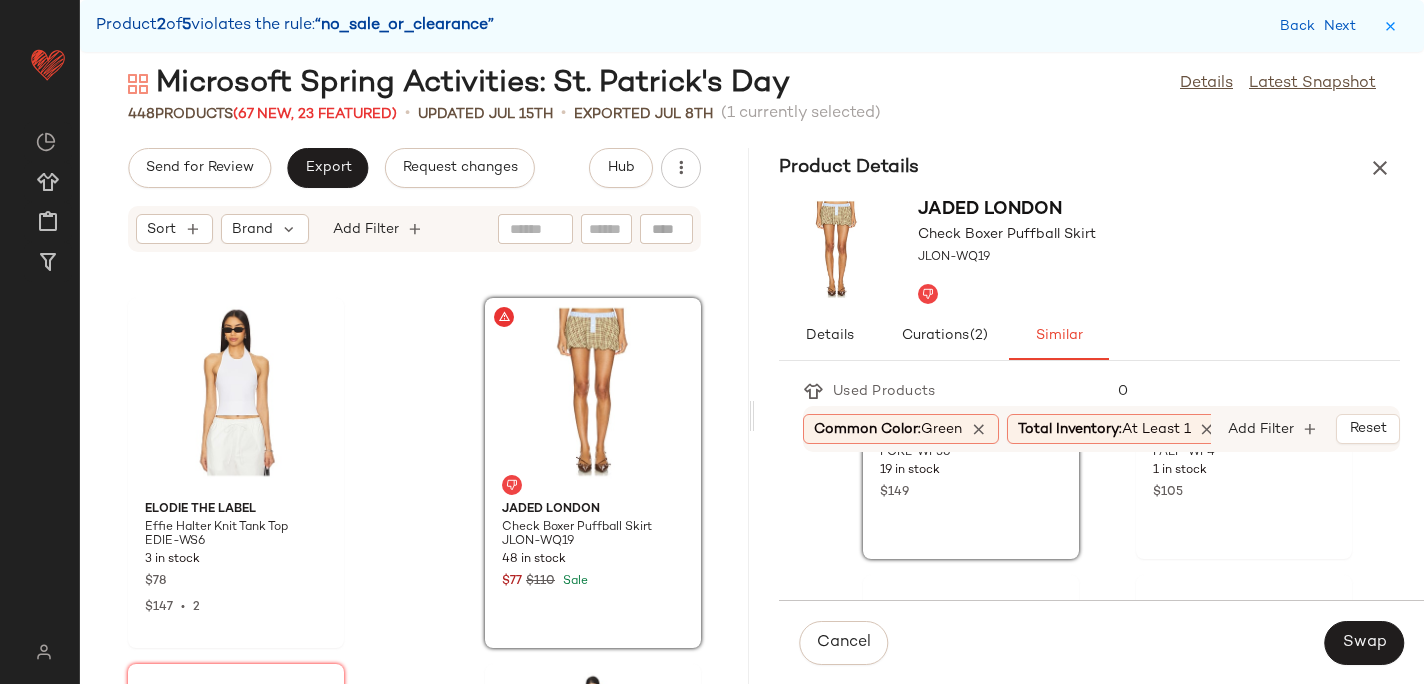 scroll, scrollTop: 307, scrollLeft: 0, axis: vertical 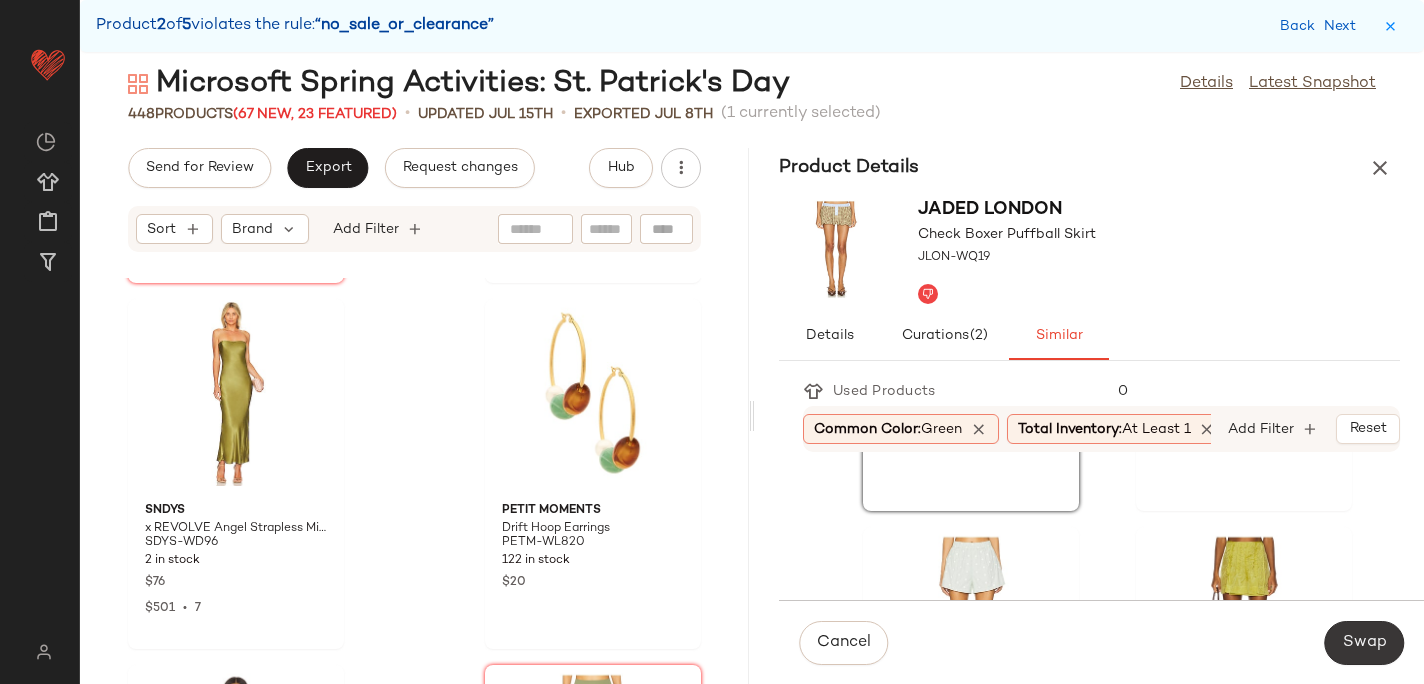 click on "Swap" 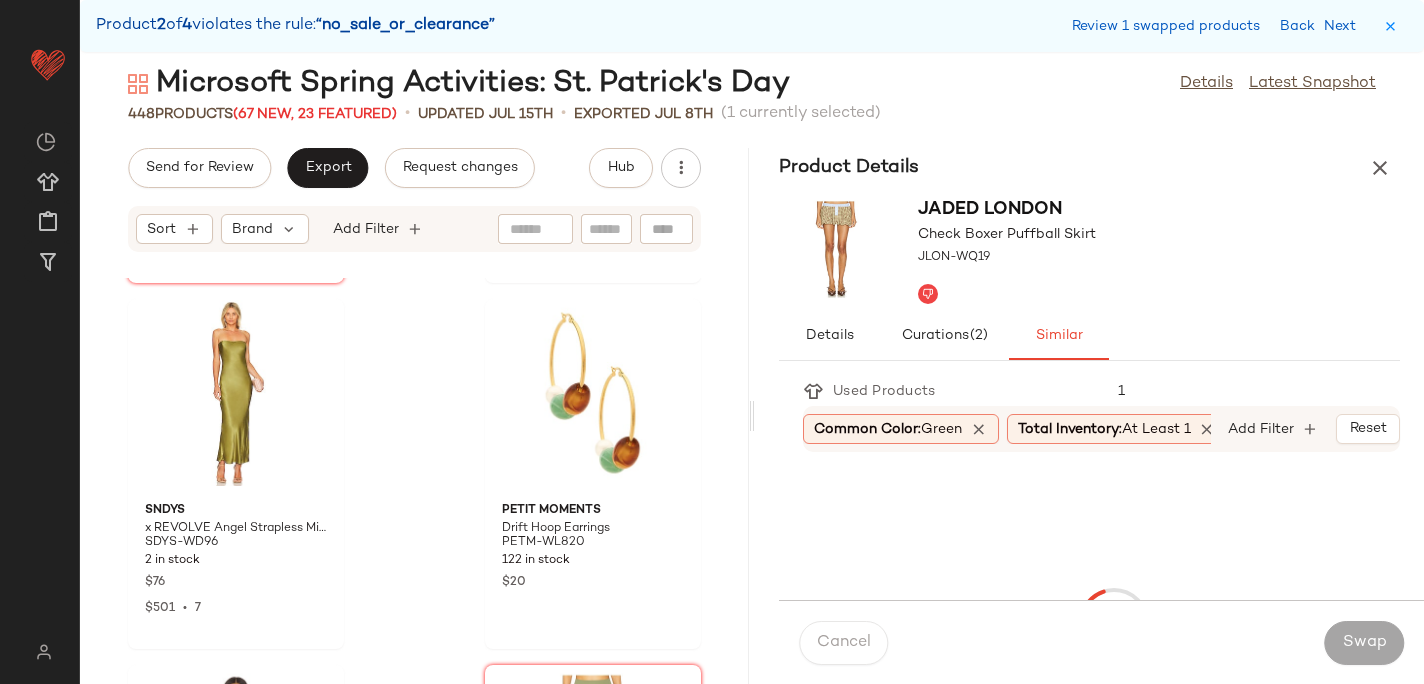scroll, scrollTop: 58194, scrollLeft: 0, axis: vertical 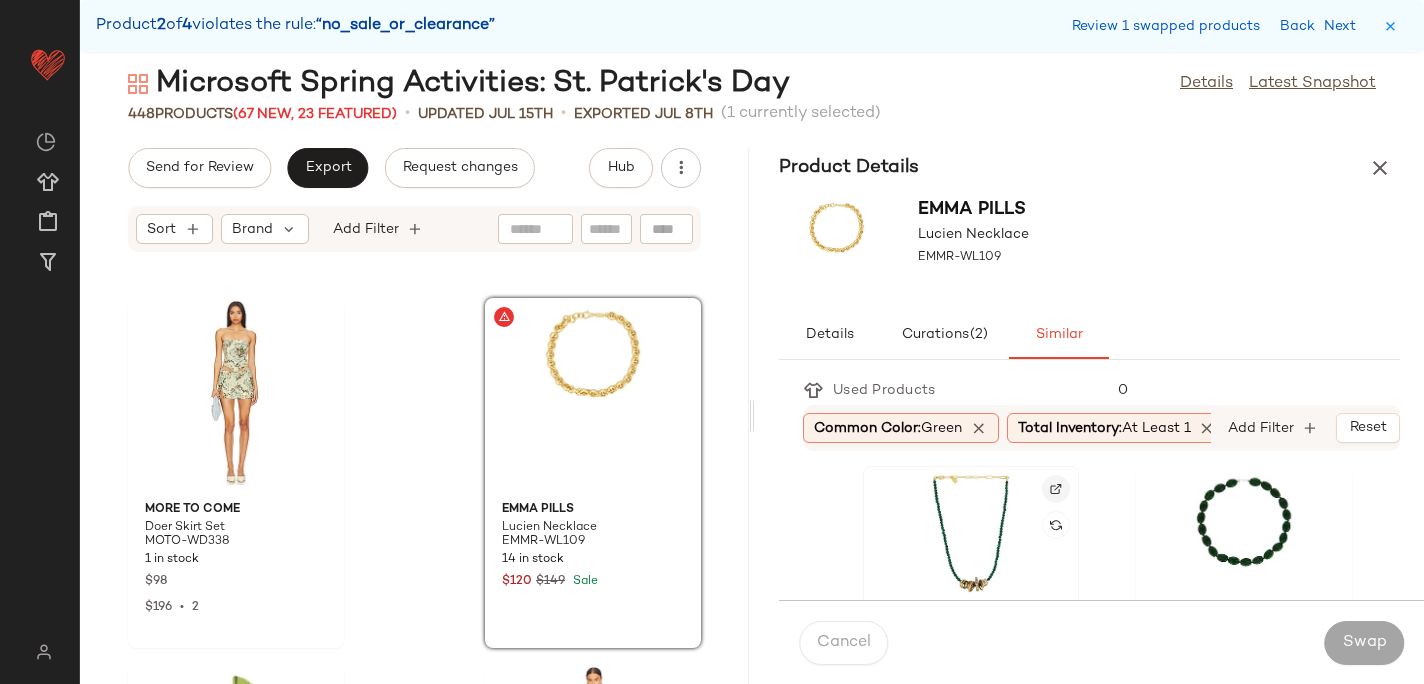 click 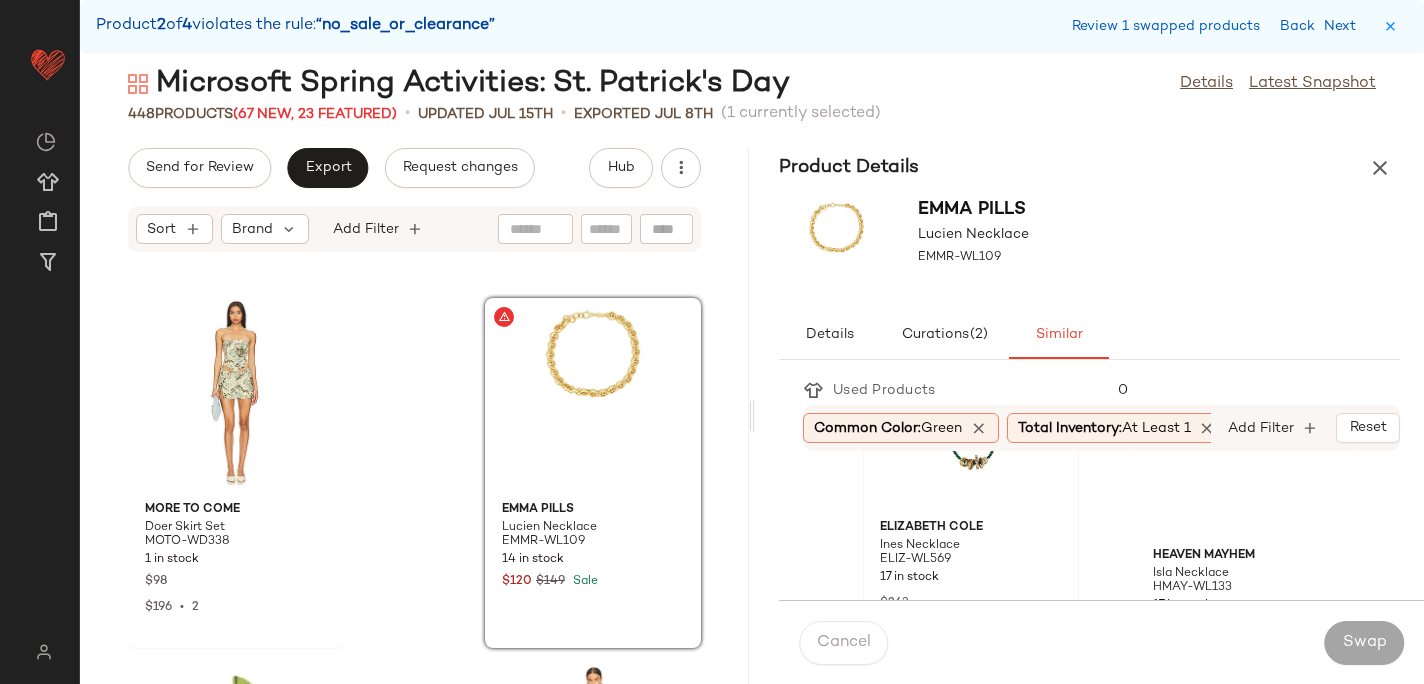 scroll, scrollTop: 142, scrollLeft: 0, axis: vertical 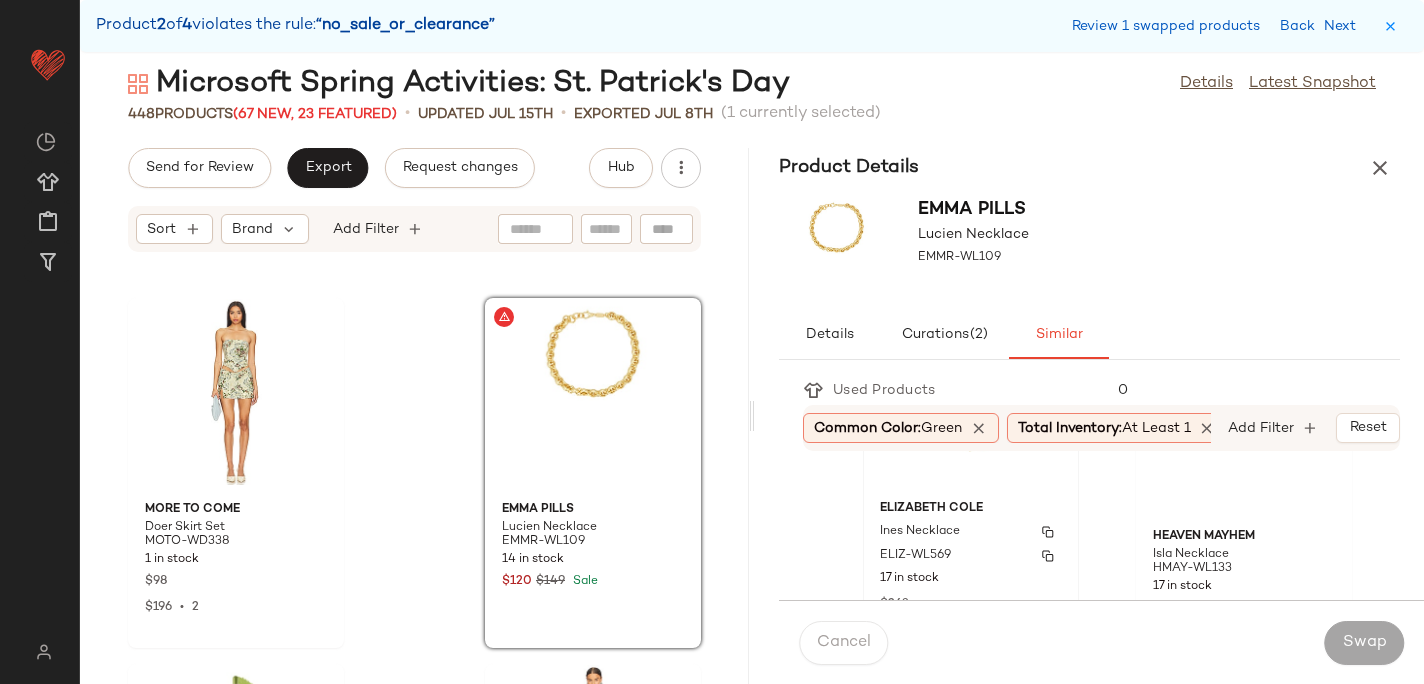 click on "Ines Necklace" at bounding box center (920, 532) 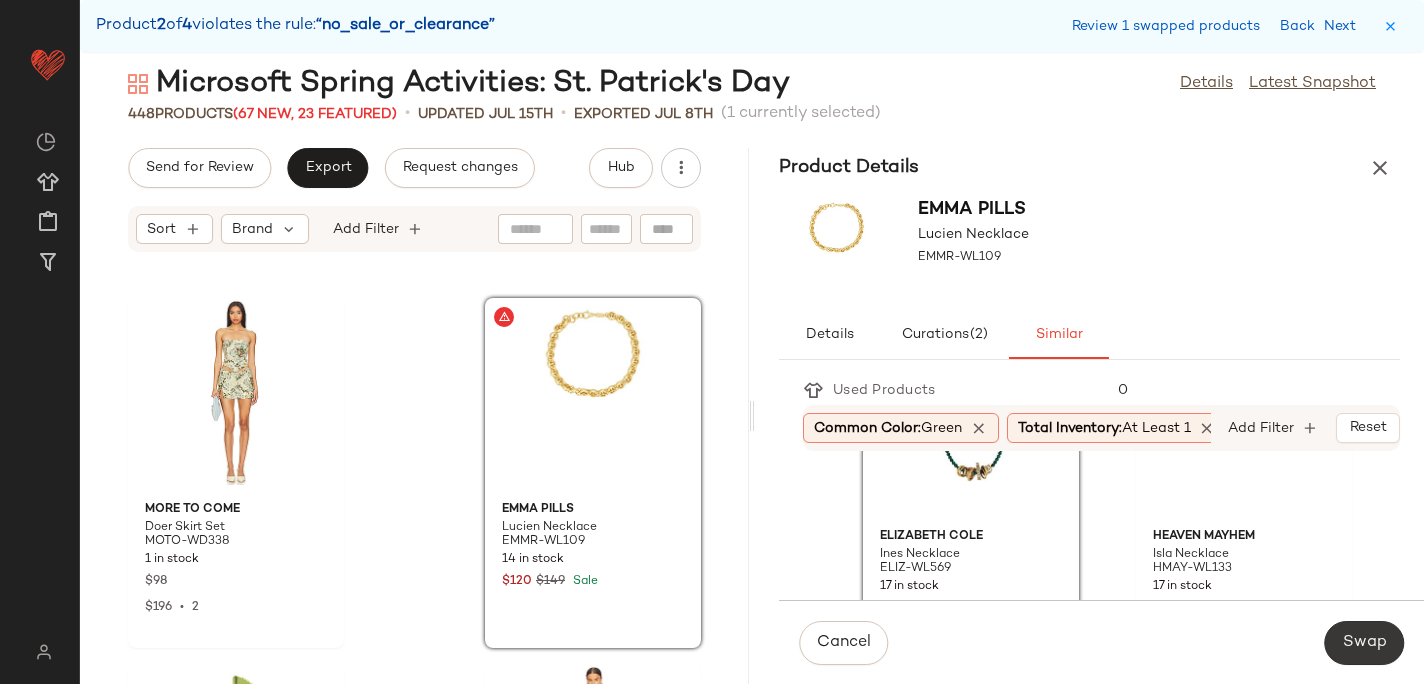 click on "Swap" 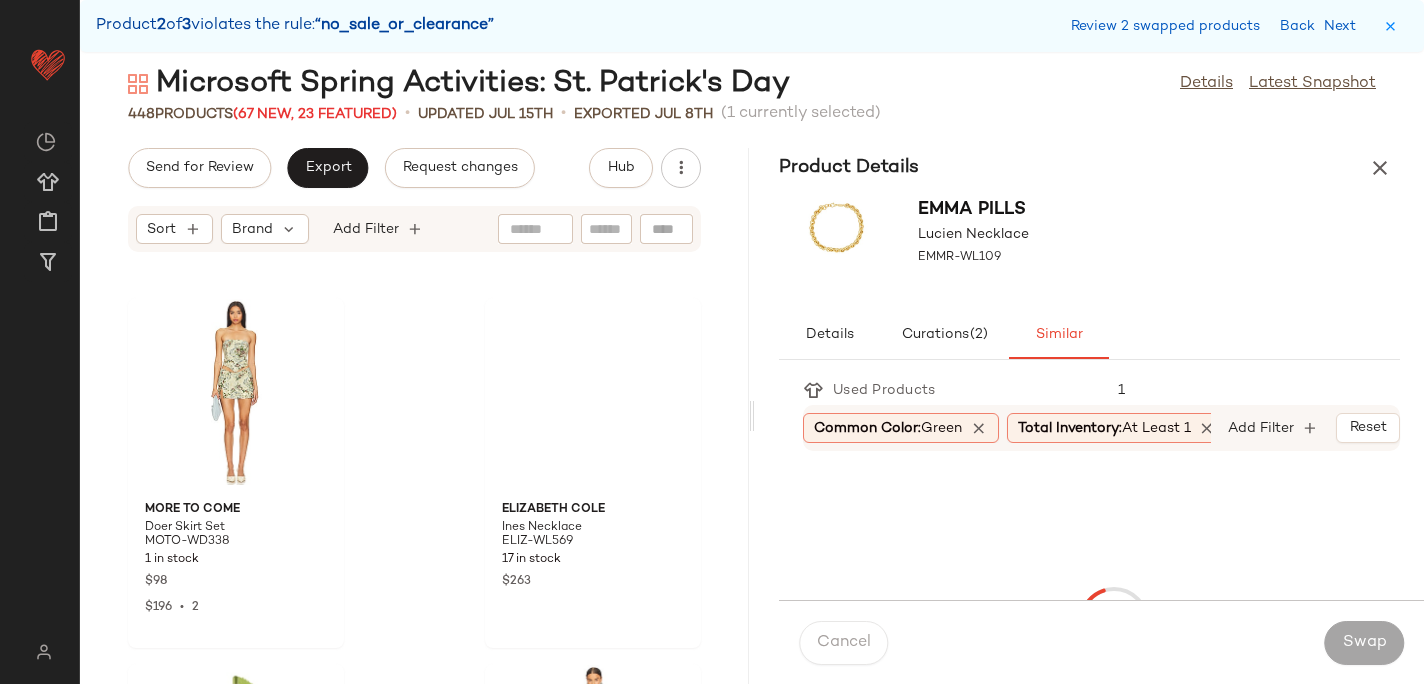 scroll, scrollTop: 66246, scrollLeft: 0, axis: vertical 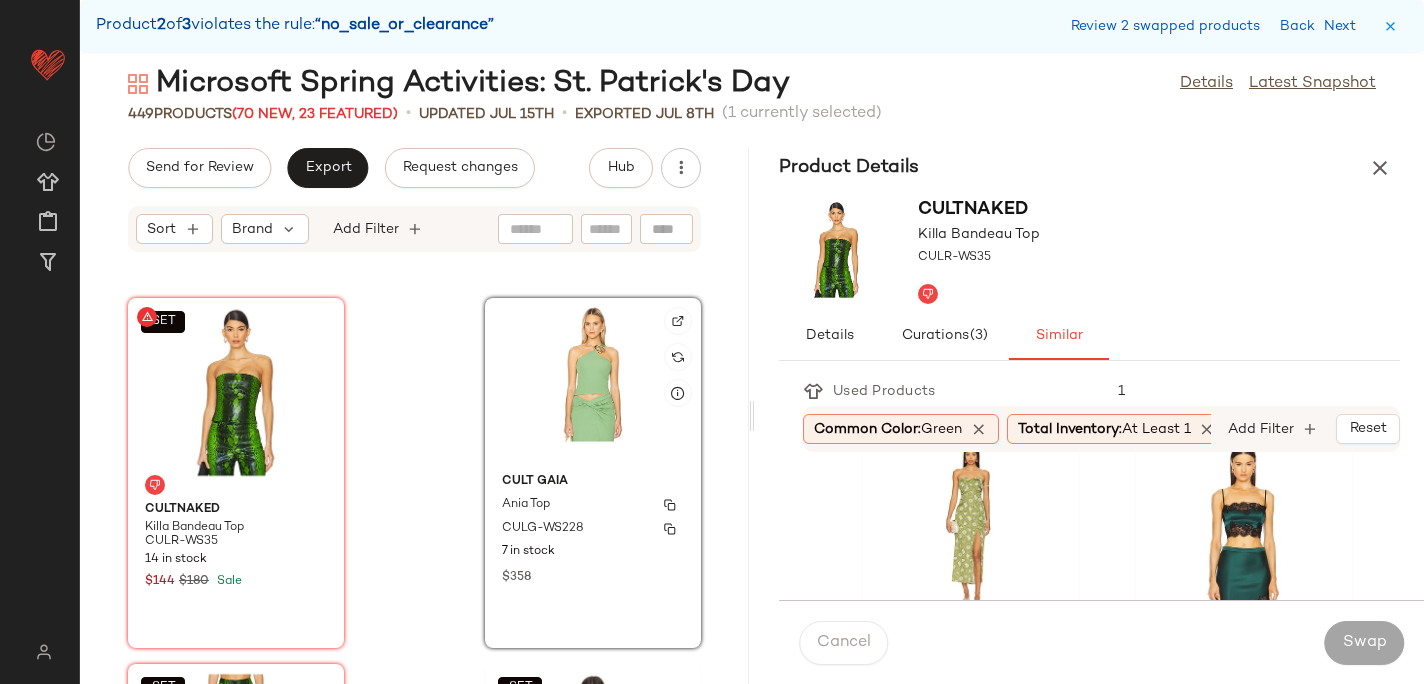 click on "Cult Gaia Ania Top CULG-WS228 7 in stock $358" 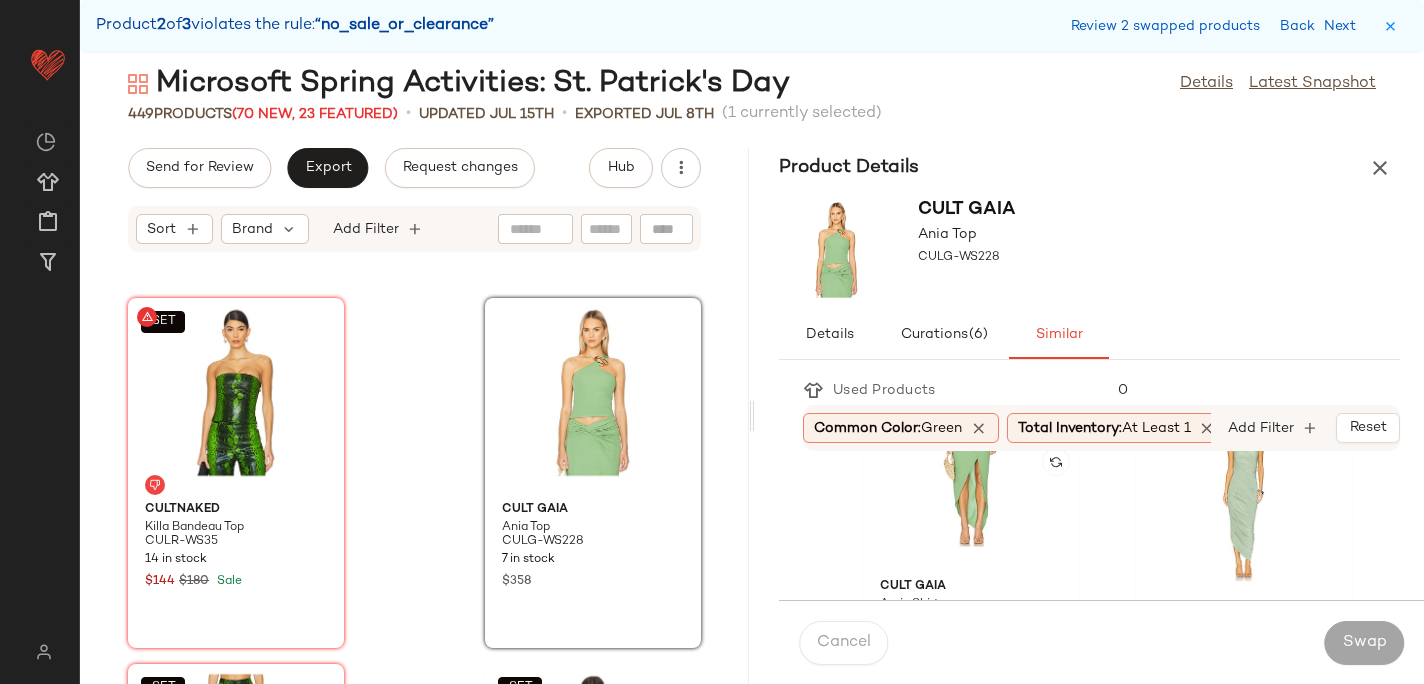 scroll, scrollTop: 407, scrollLeft: 0, axis: vertical 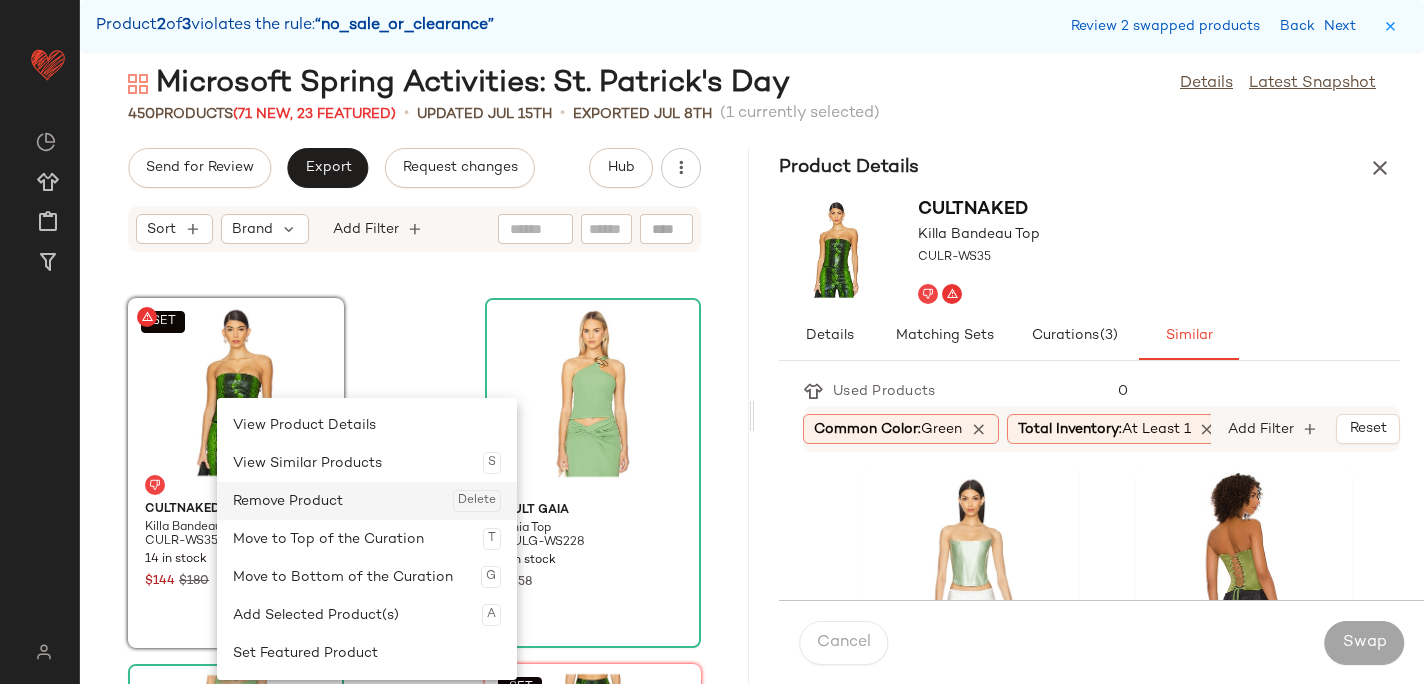 click on "Remove Product  Delete" 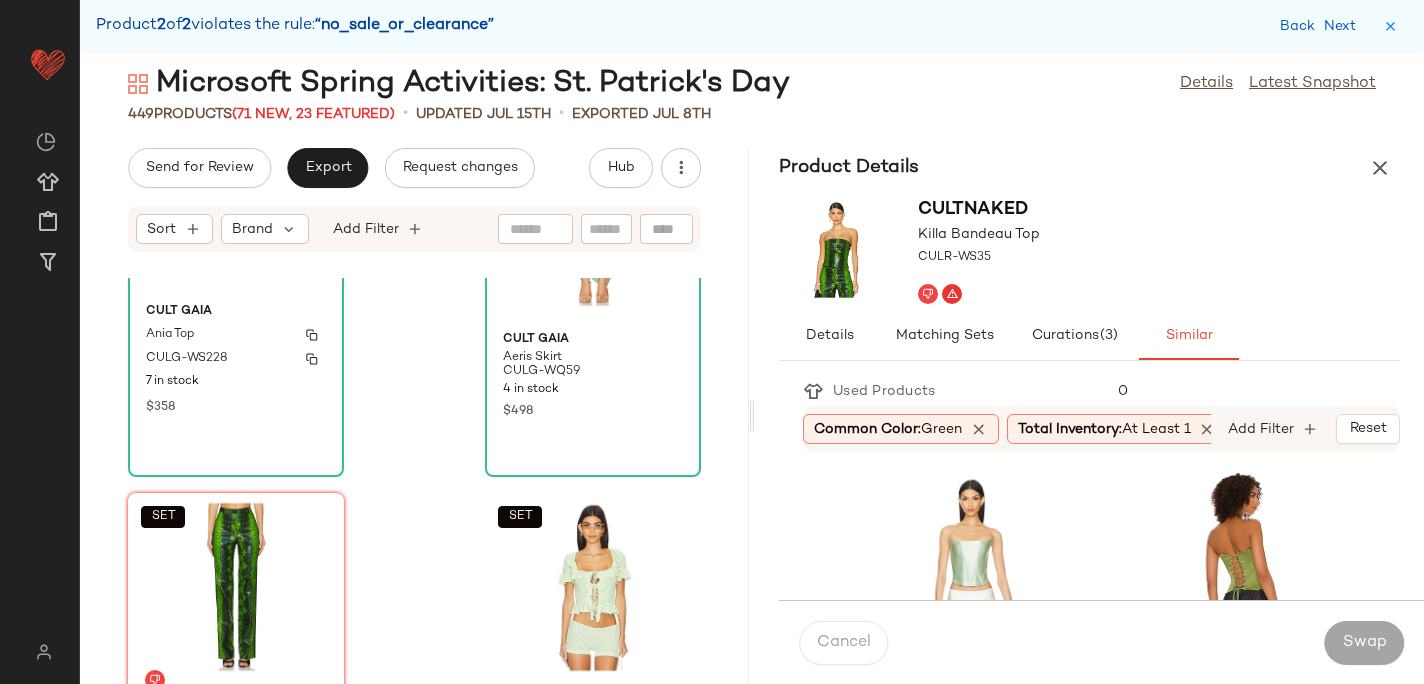 scroll, scrollTop: 66475, scrollLeft: 0, axis: vertical 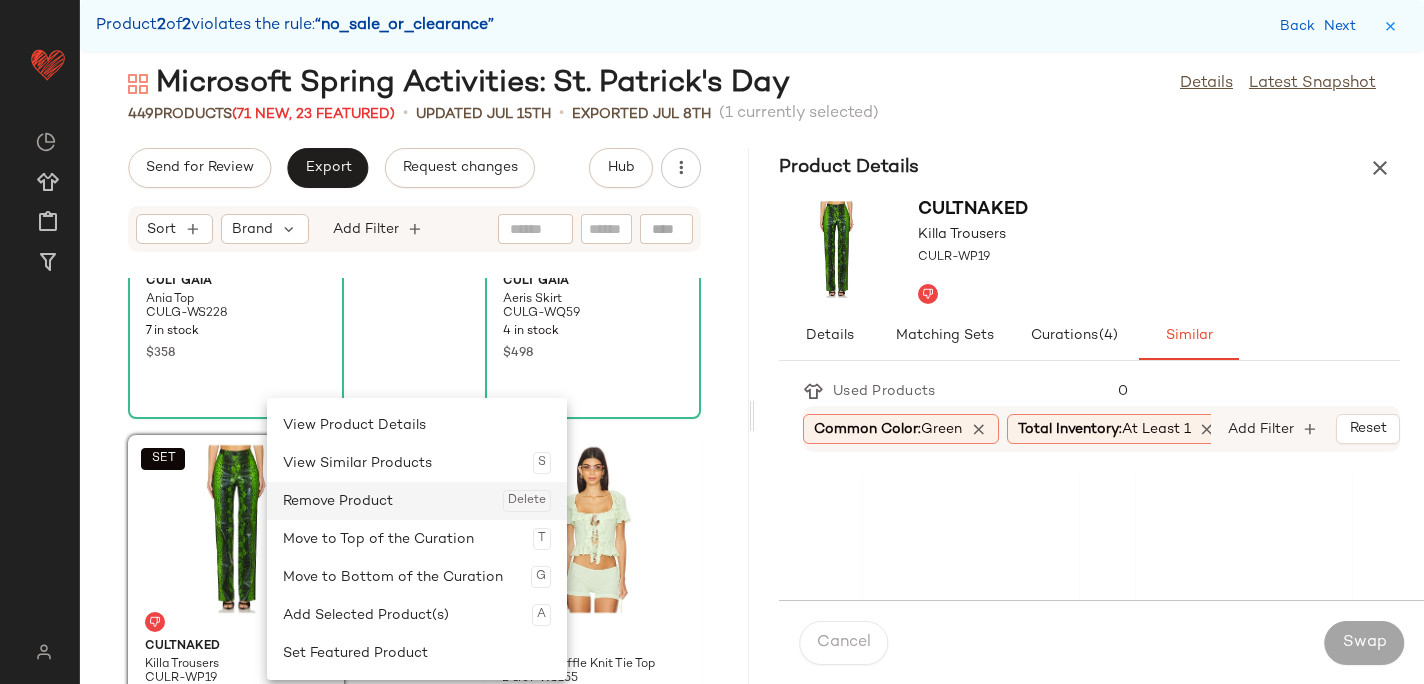 click on "Remove Product  Delete" 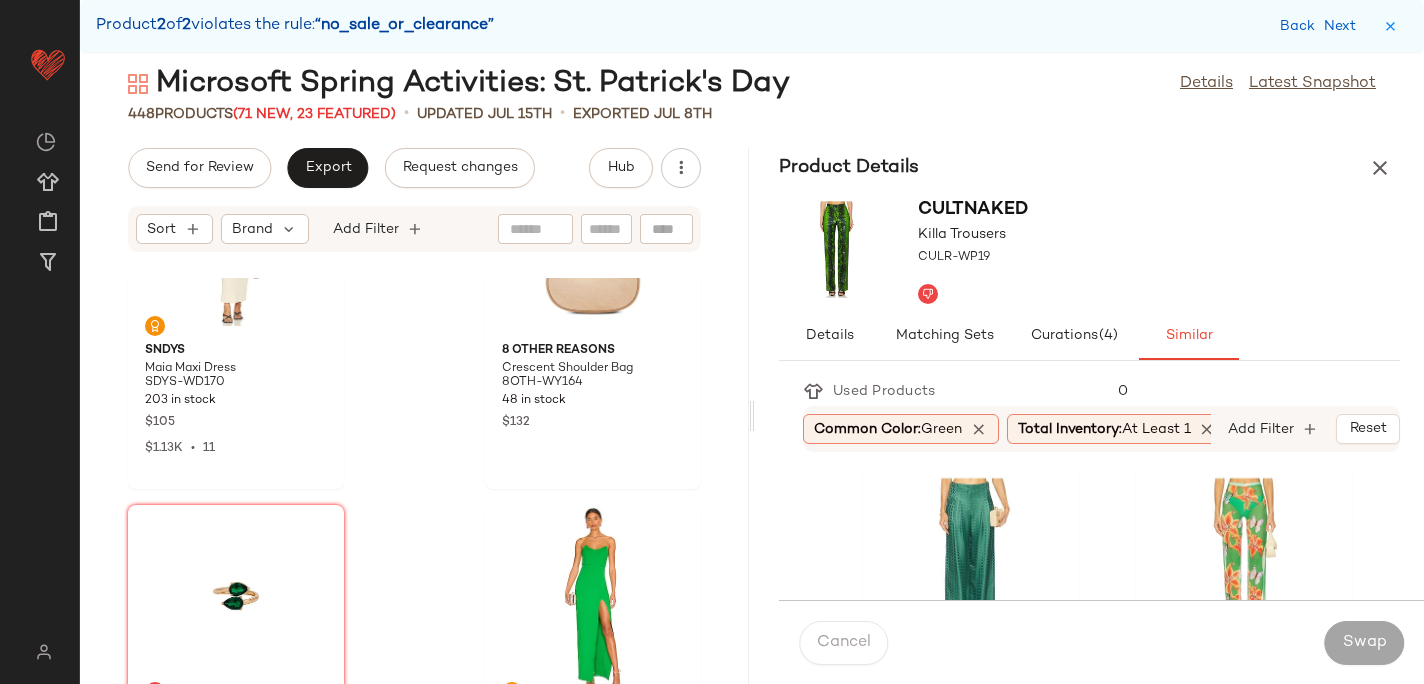 scroll, scrollTop: 67175, scrollLeft: 0, axis: vertical 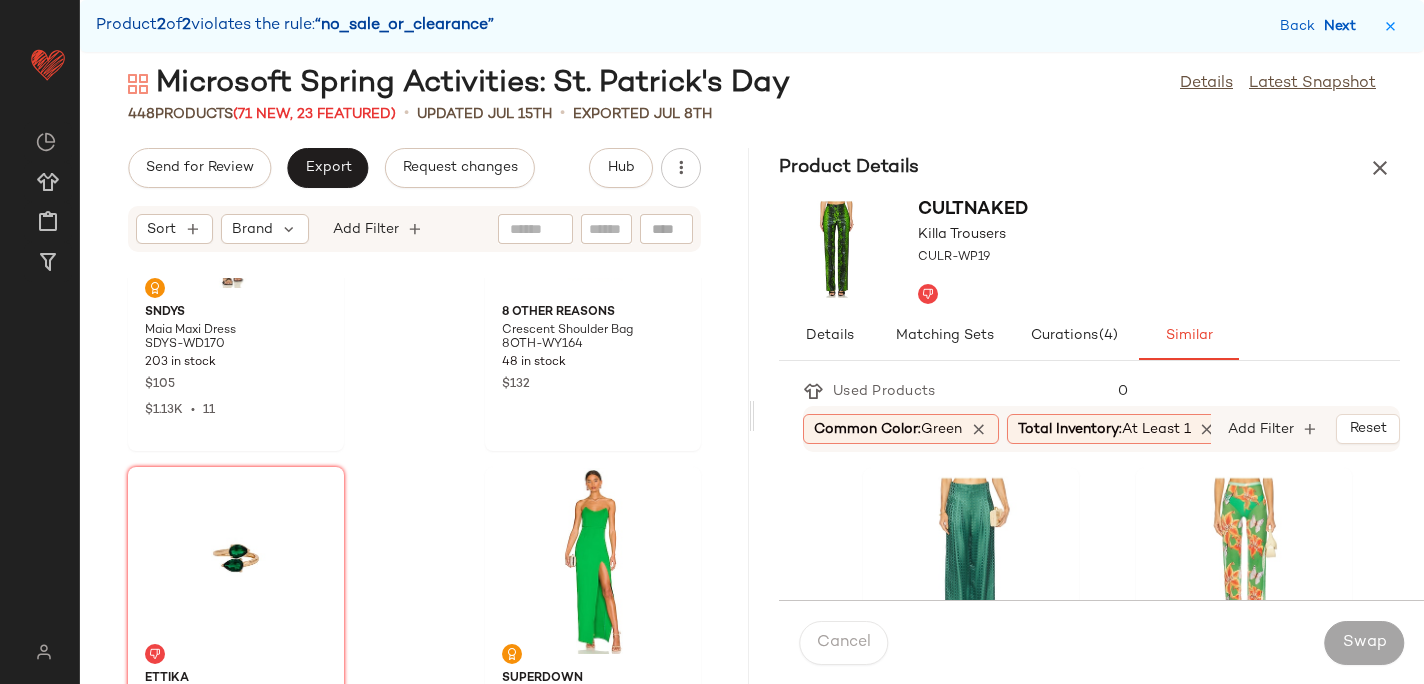 click on "Next" at bounding box center [1344, 26] 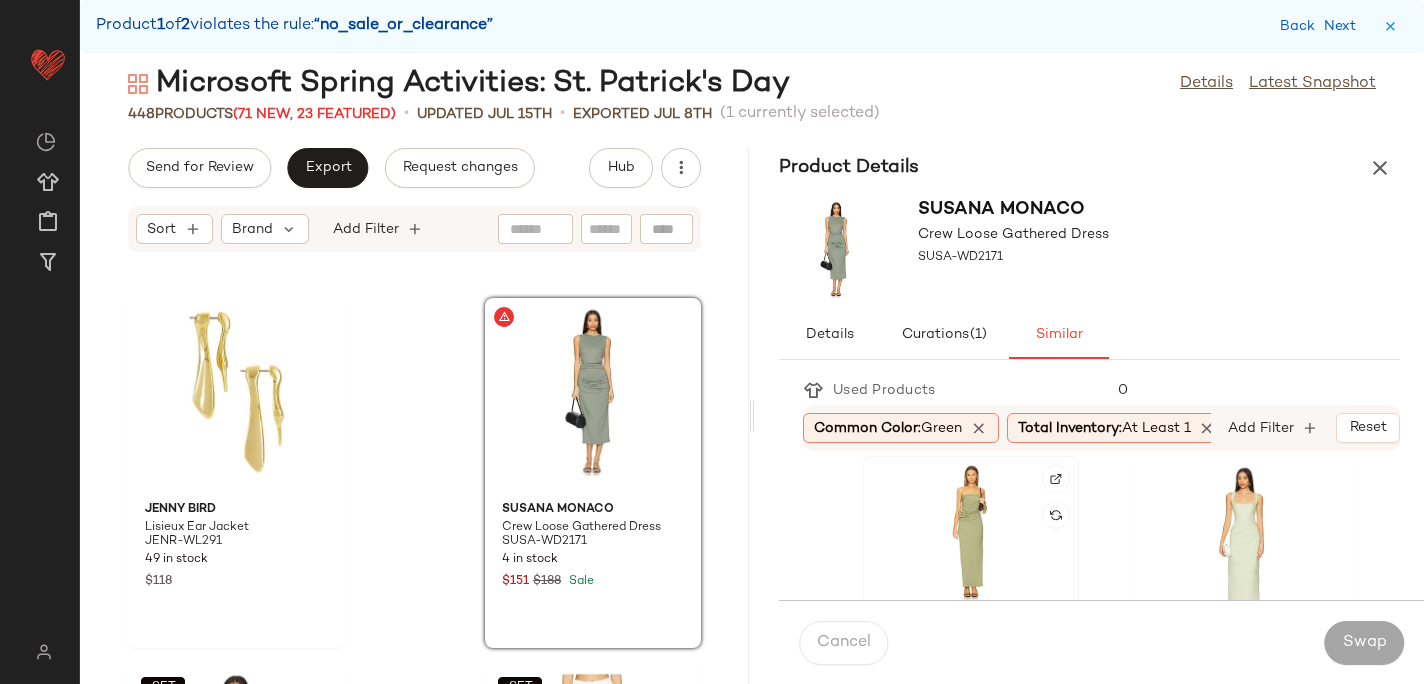 scroll, scrollTop: 12, scrollLeft: 0, axis: vertical 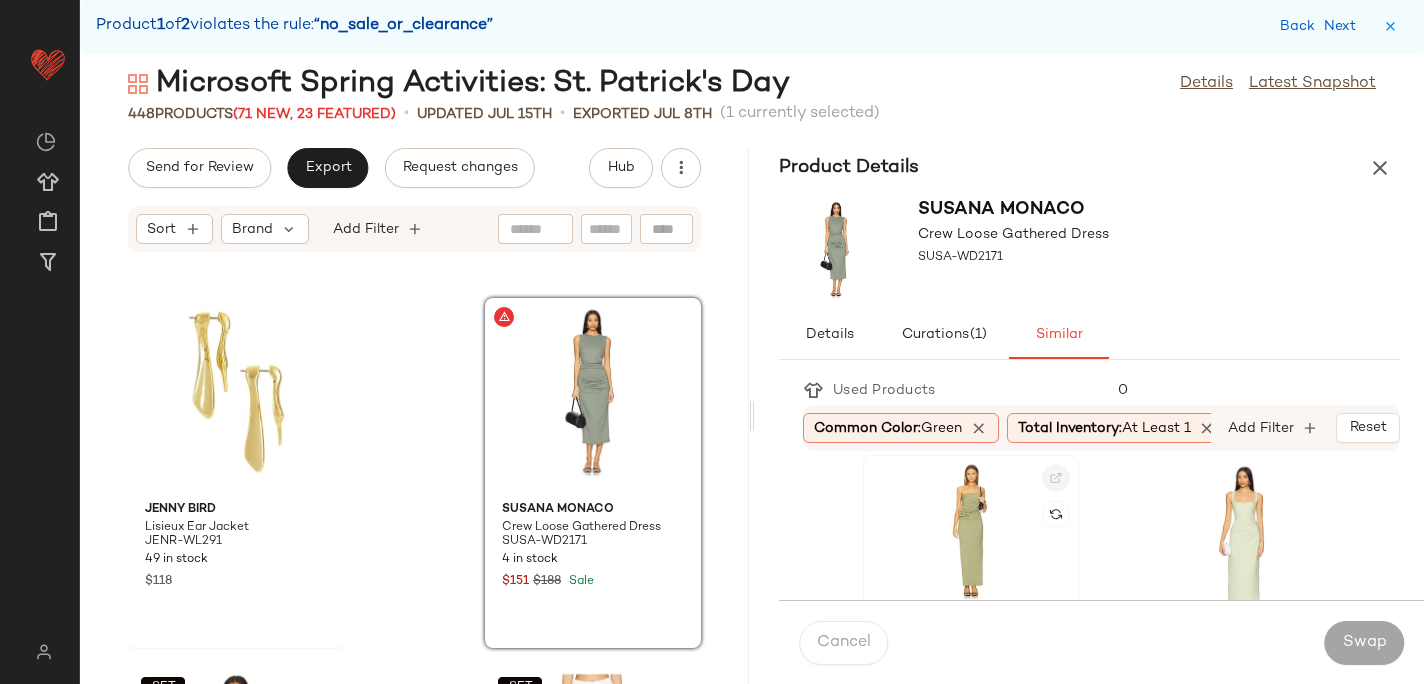 click 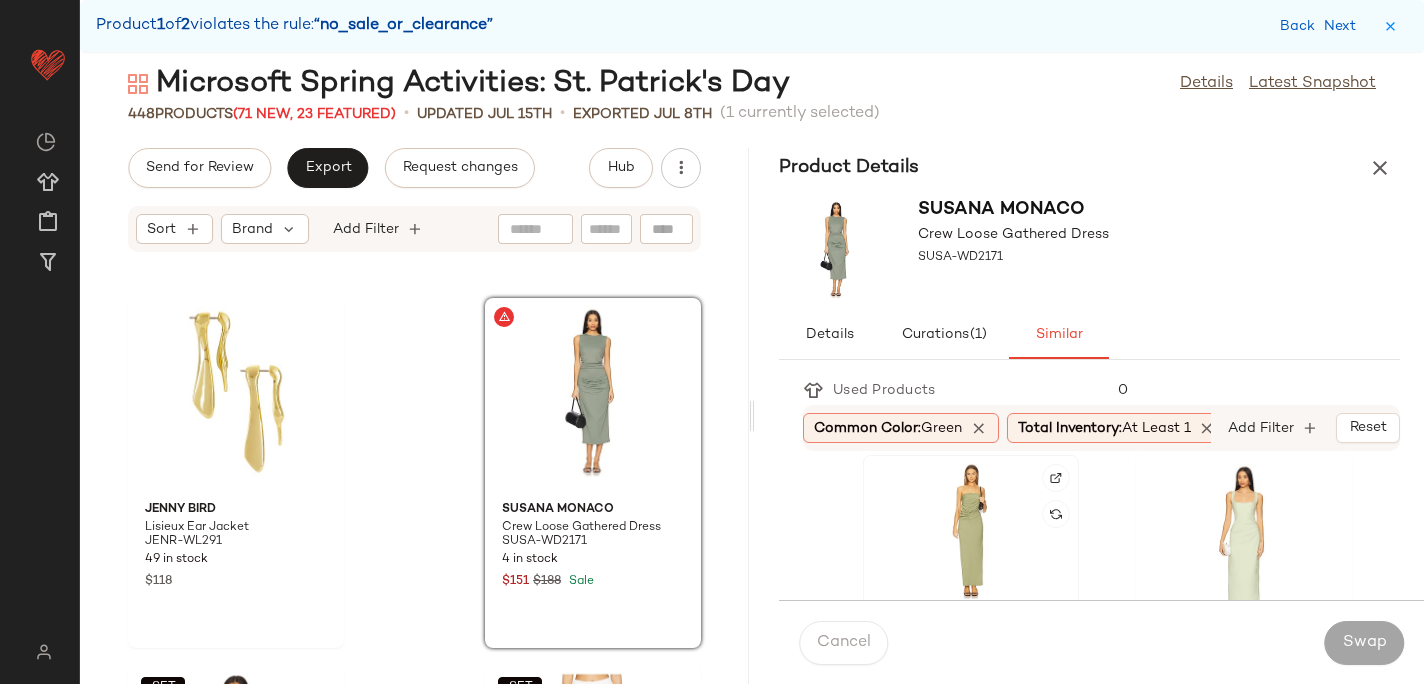 click 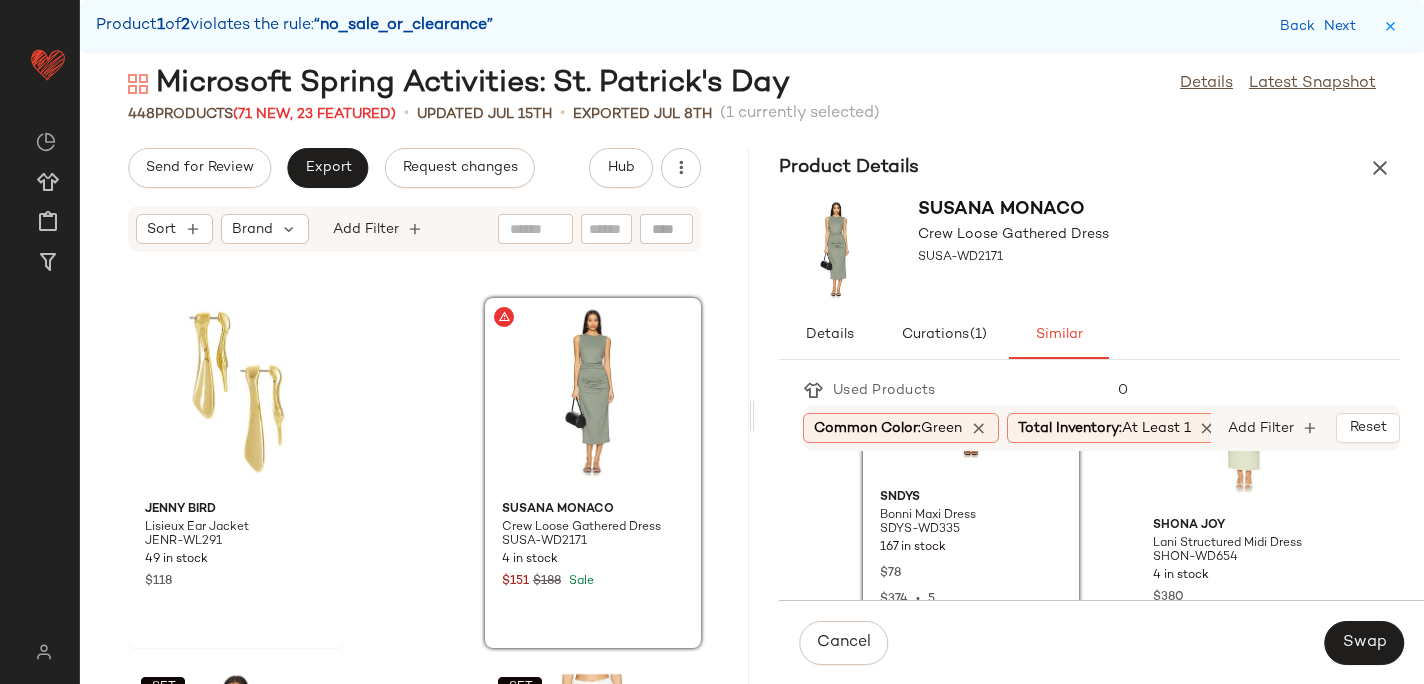 scroll, scrollTop: 180, scrollLeft: 0, axis: vertical 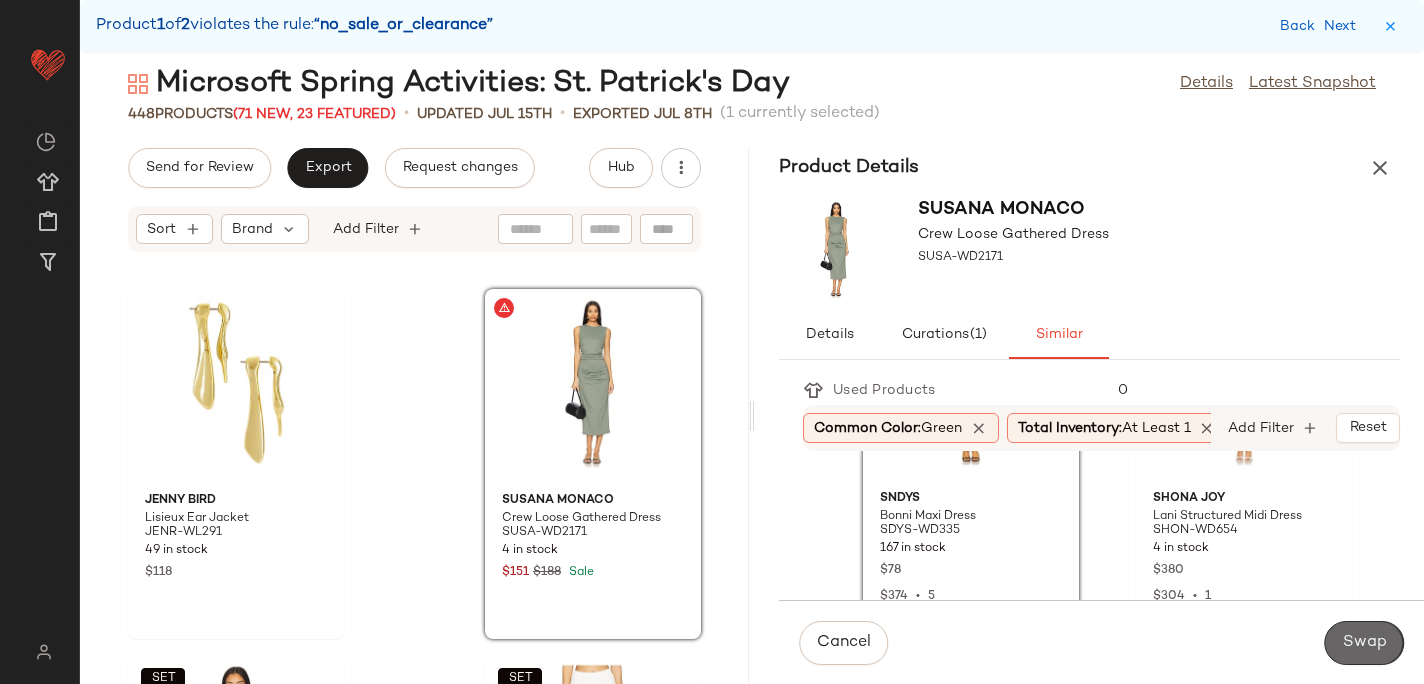 click on "Swap" at bounding box center (1364, 643) 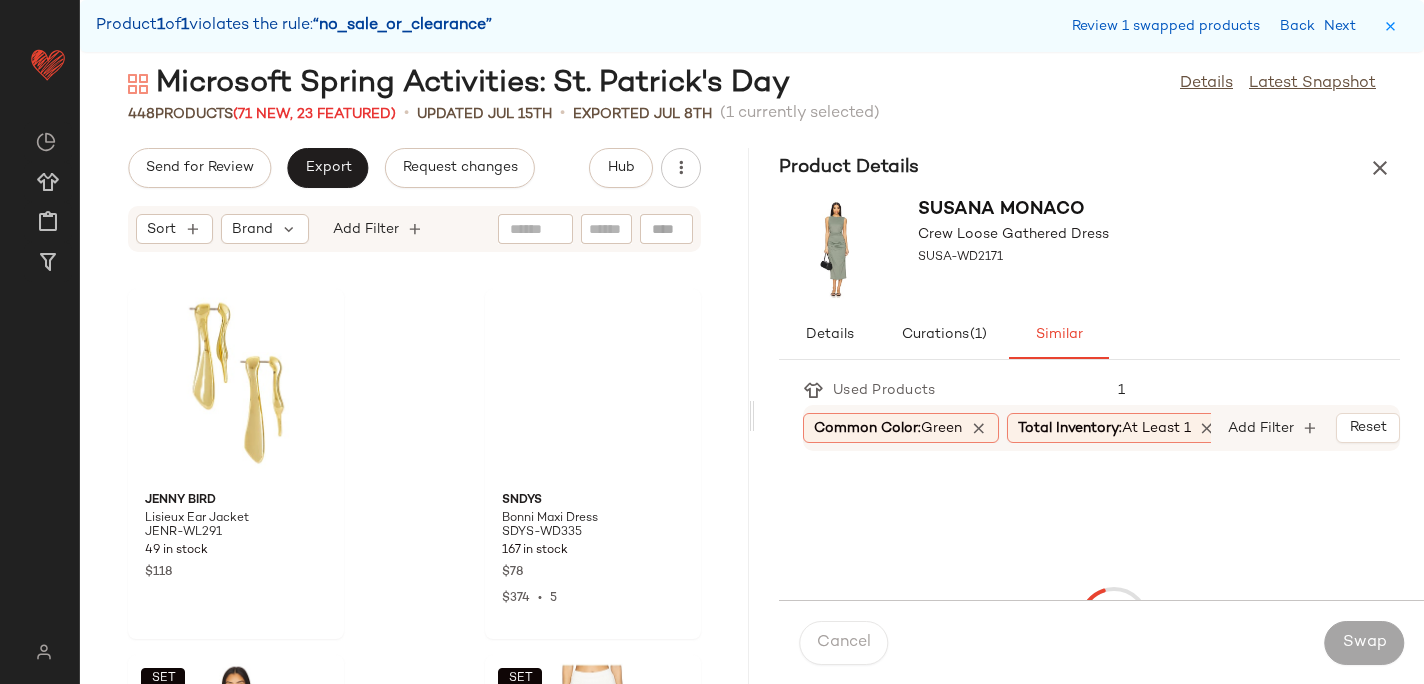 scroll, scrollTop: 78690, scrollLeft: 0, axis: vertical 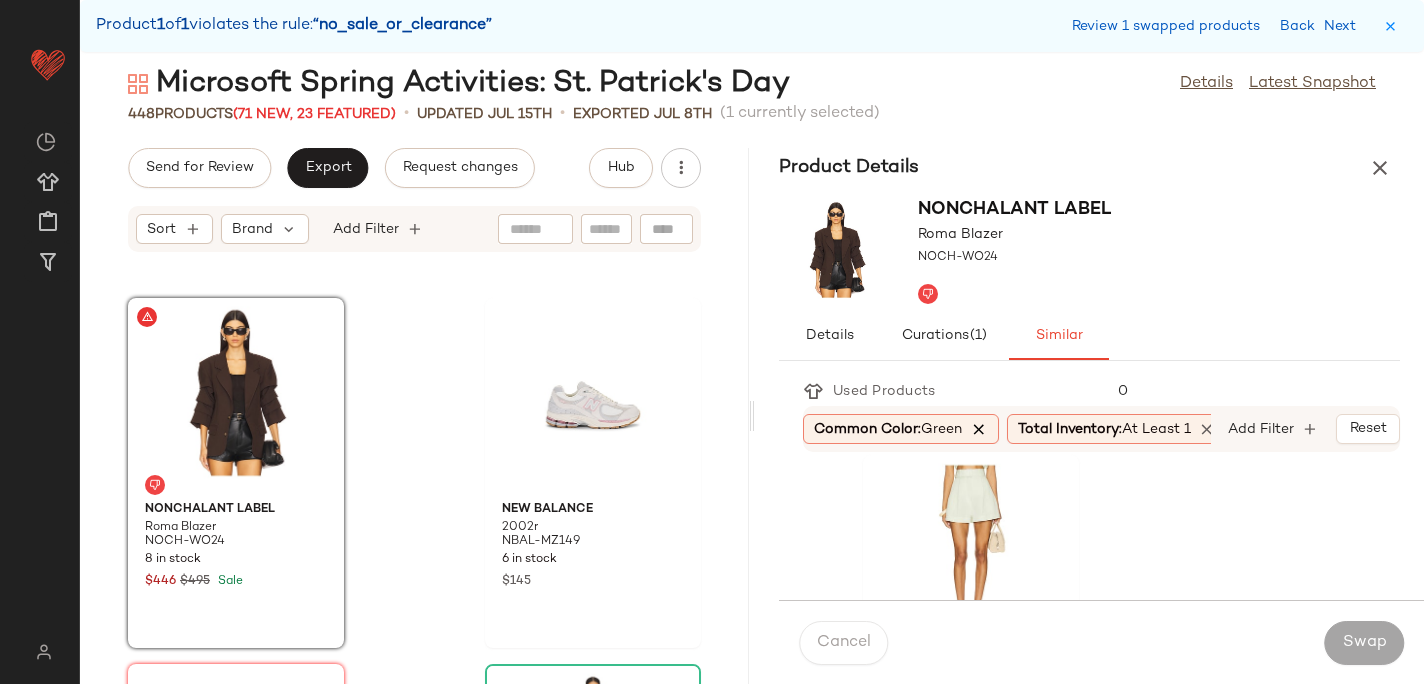 click at bounding box center [979, 429] 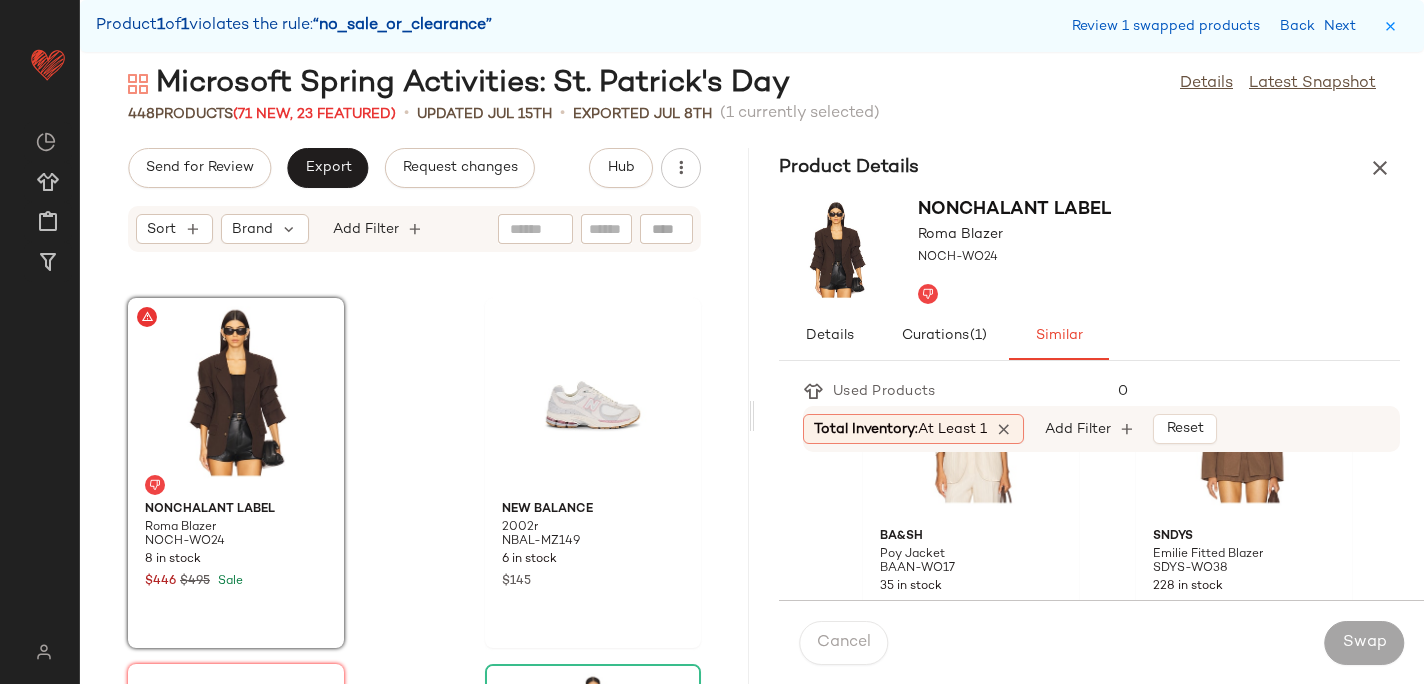 scroll, scrollTop: 1633, scrollLeft: 0, axis: vertical 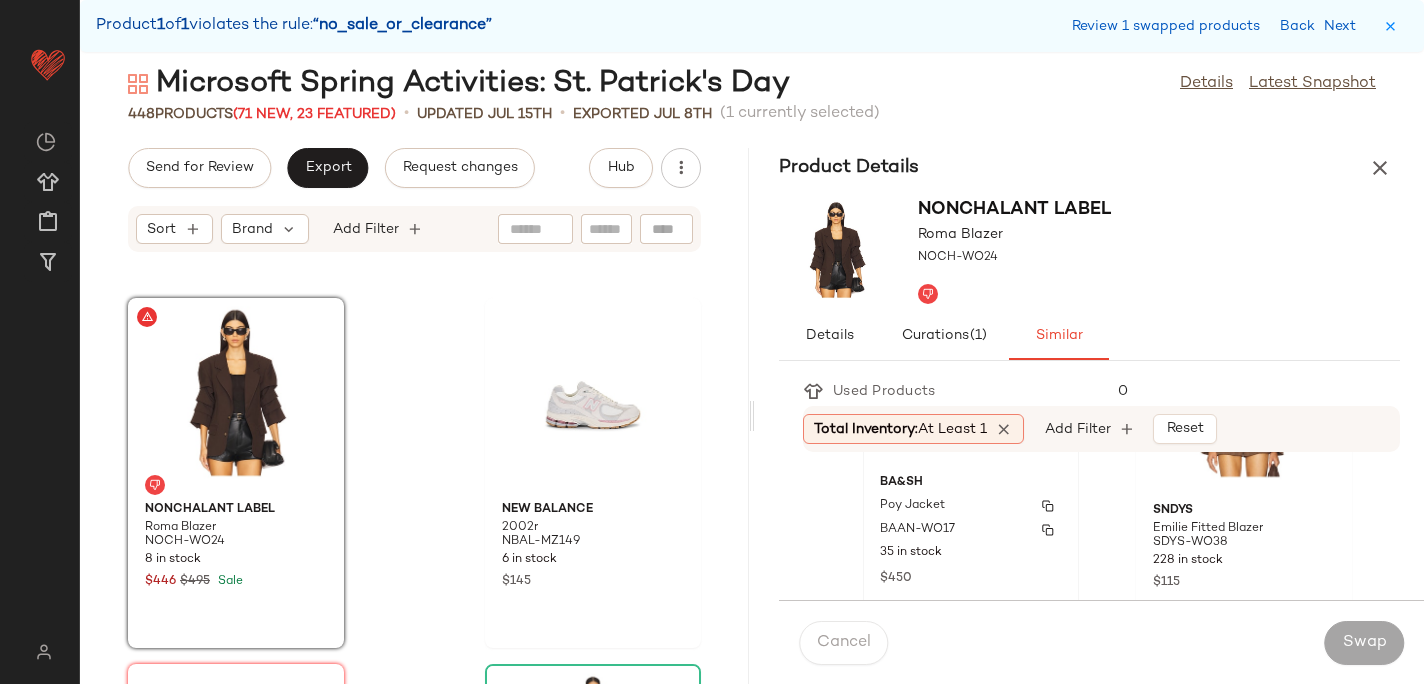 click on "BAAN-WO17" at bounding box center (917, 530) 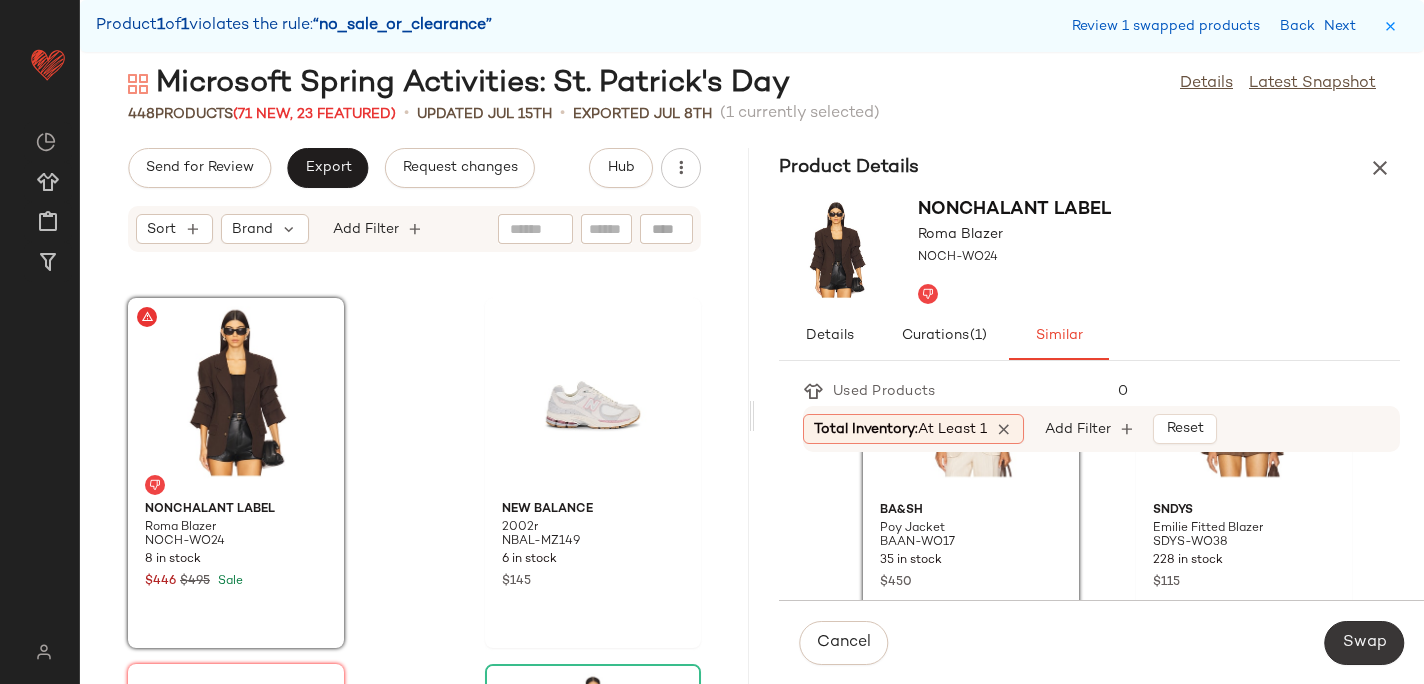 click on "Swap" 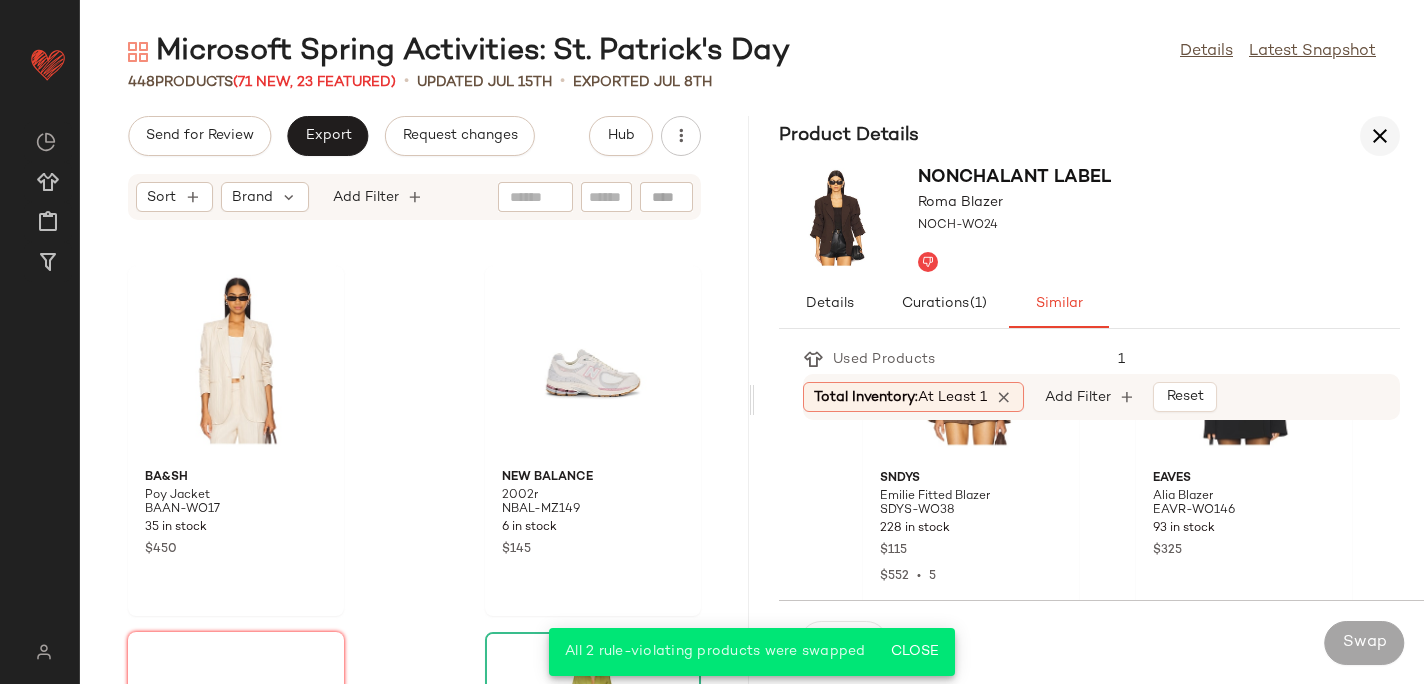 click at bounding box center (1380, 136) 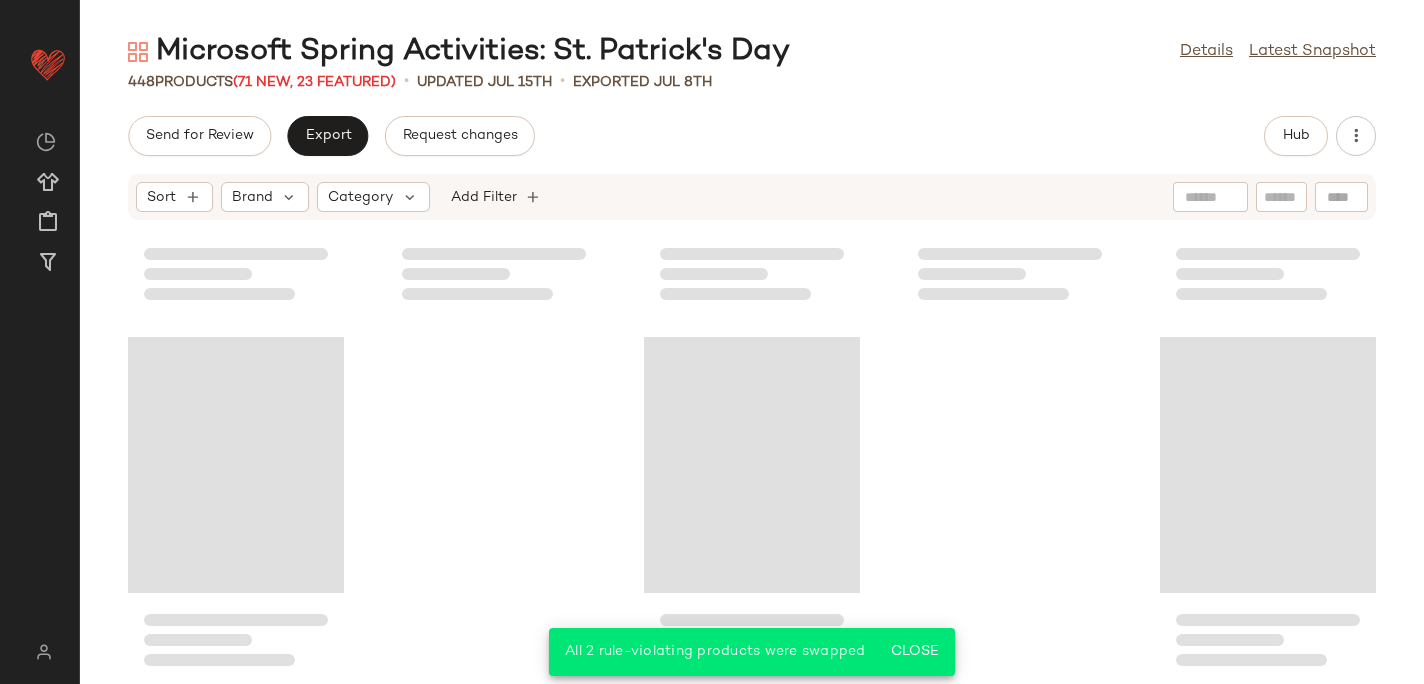 scroll, scrollTop: 32506, scrollLeft: 0, axis: vertical 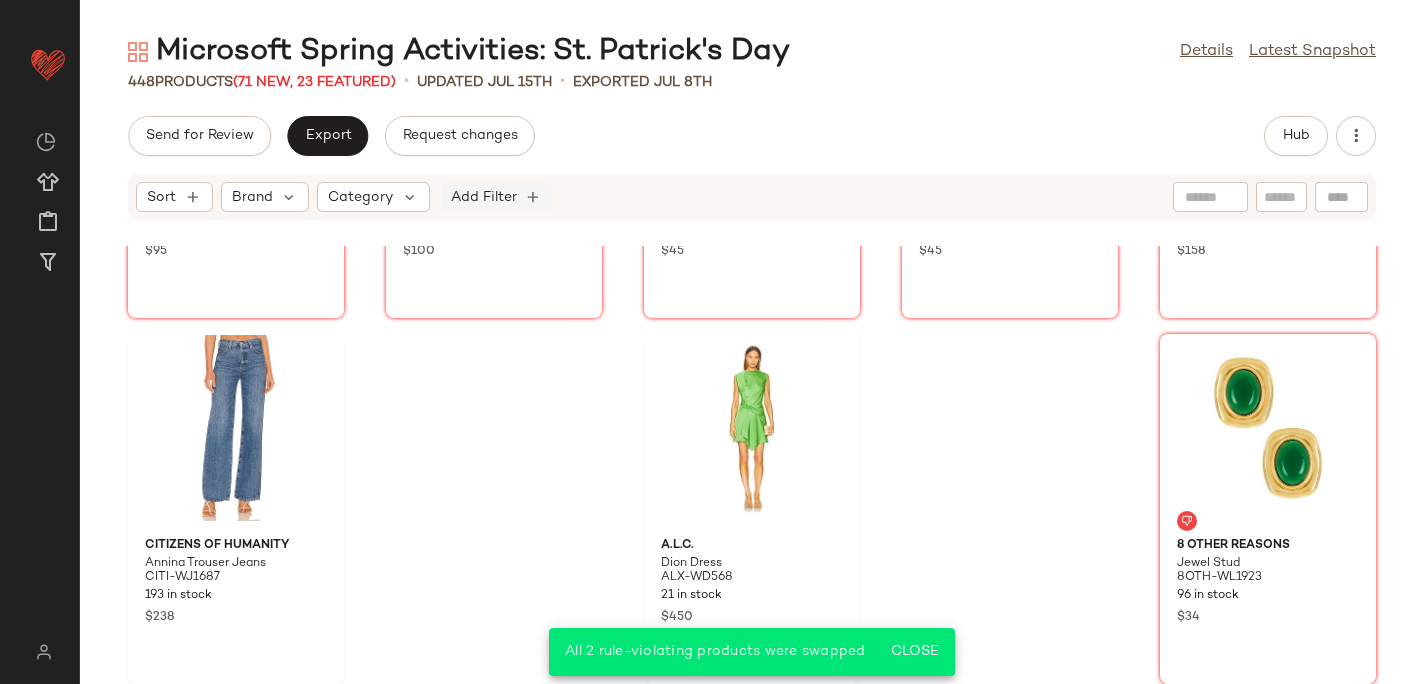 click on "Add Filter" at bounding box center (484, 197) 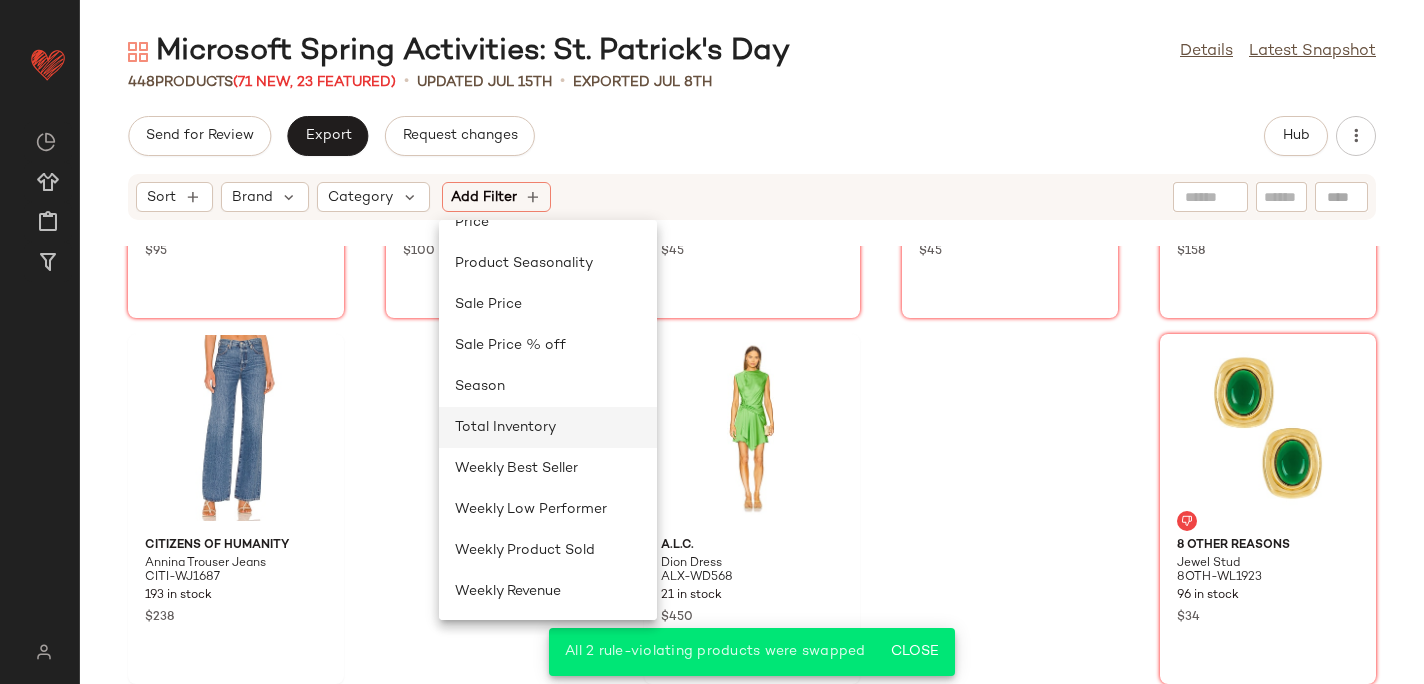click on "Total Inventory" 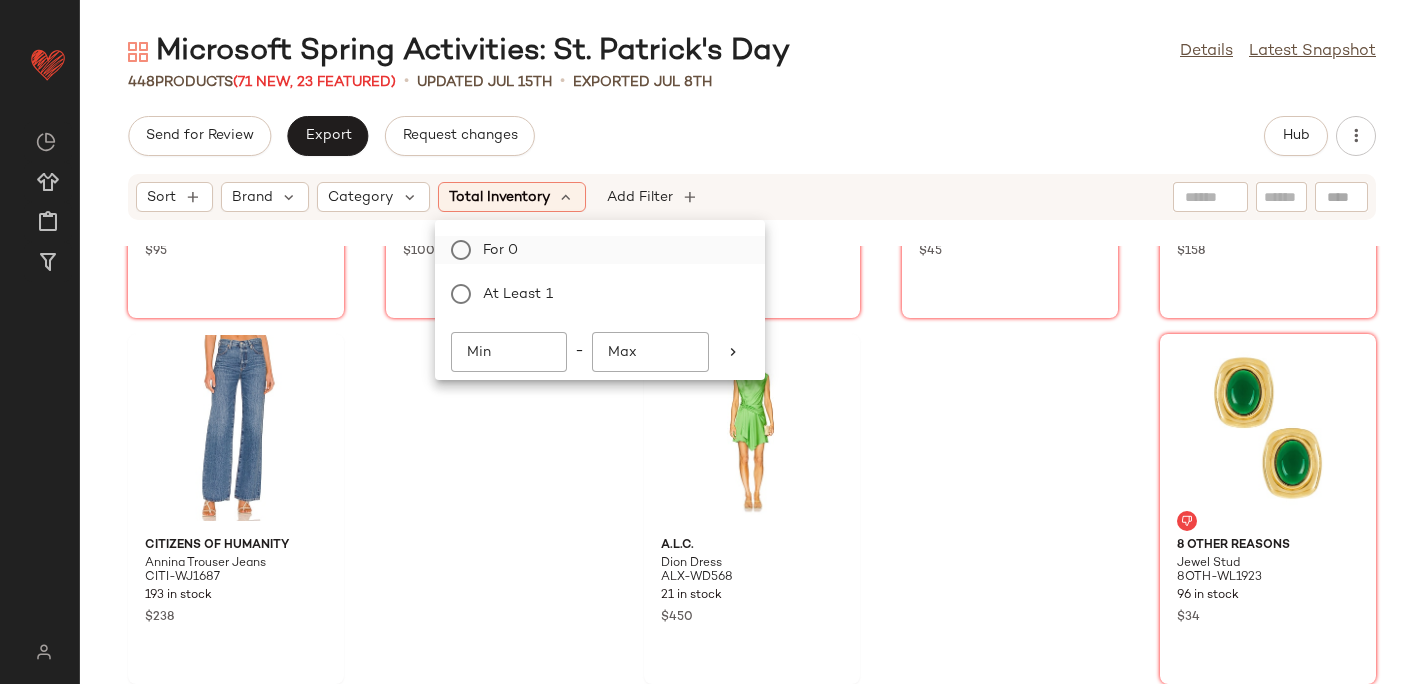 click on "For 0" 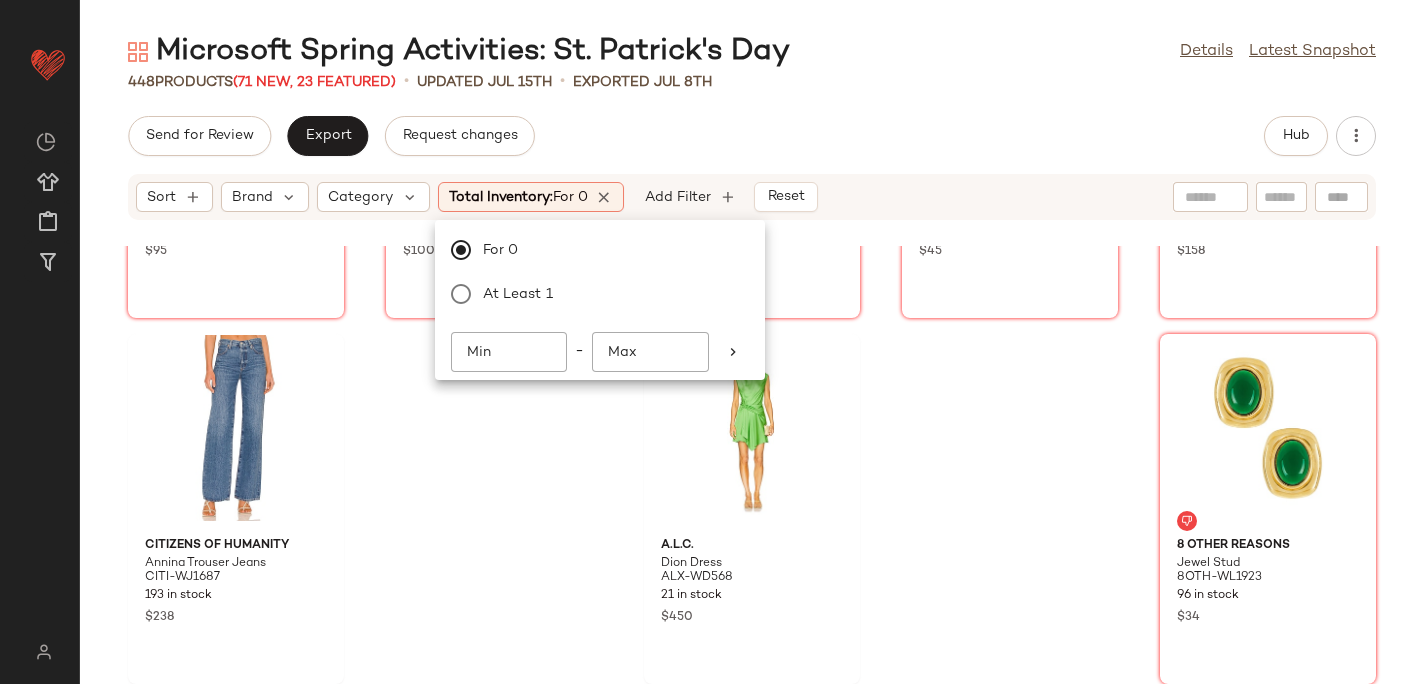 click on "Send for Review   Export   Request changes   Hub" 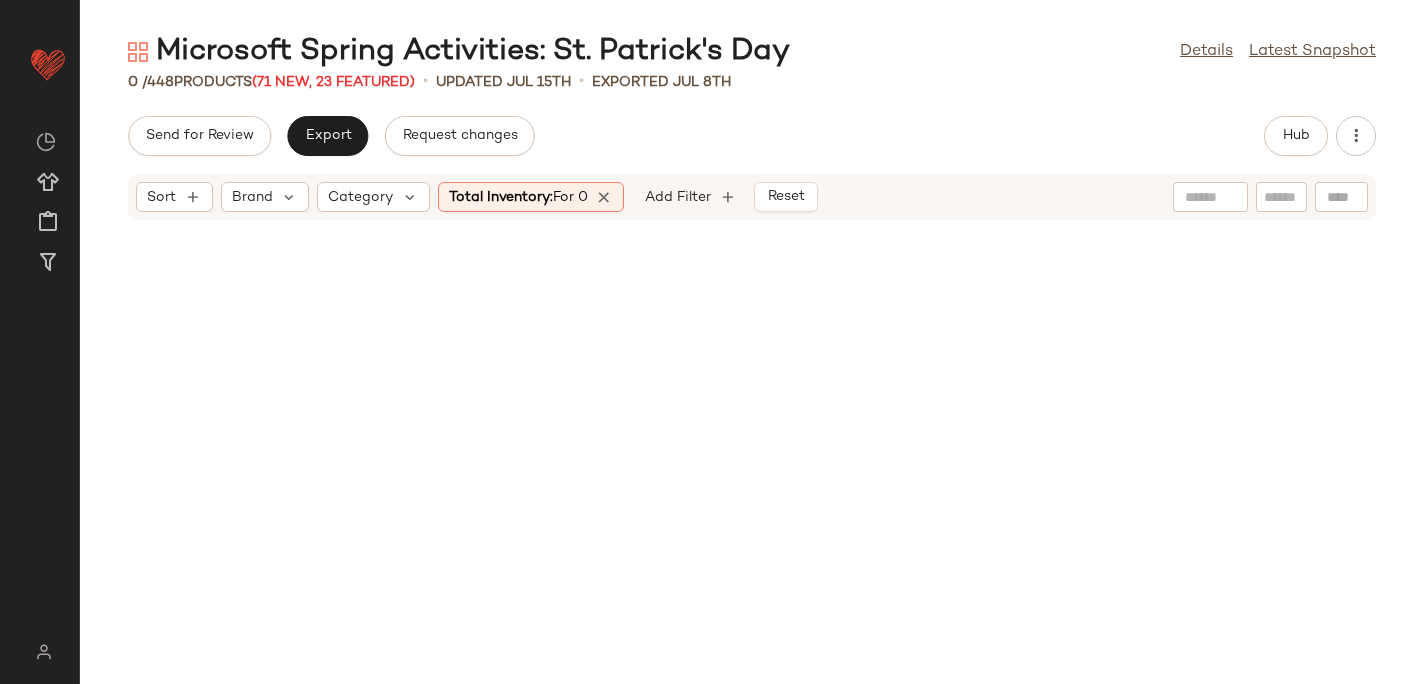 click on "Total Inventory:   For 0" 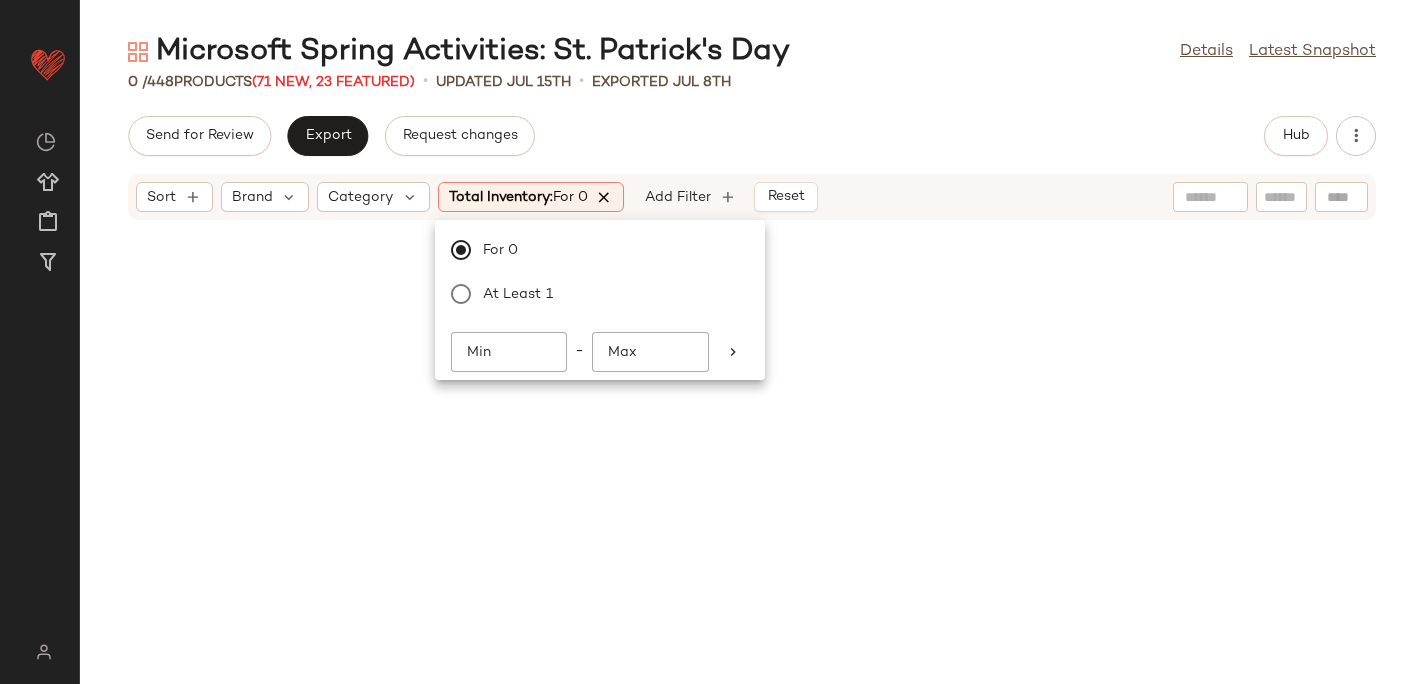 click at bounding box center (605, 197) 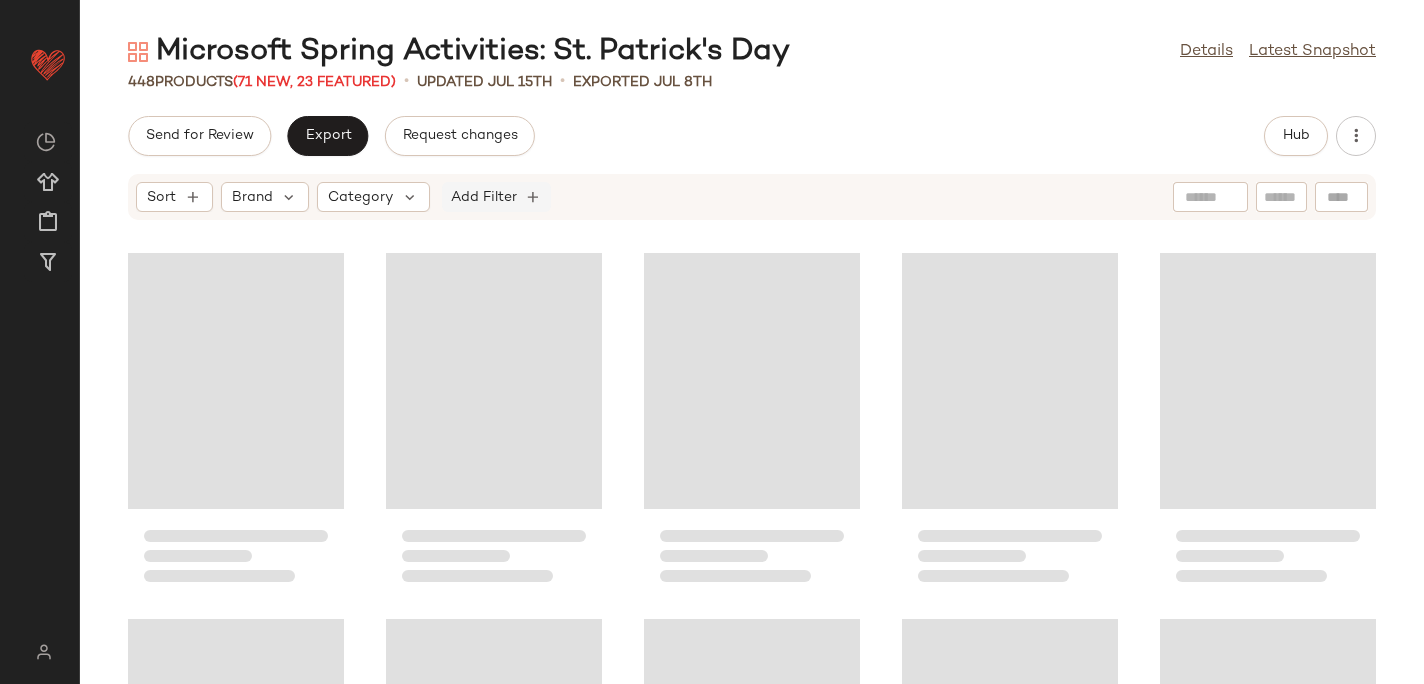 click on "Add Filter" at bounding box center (484, 197) 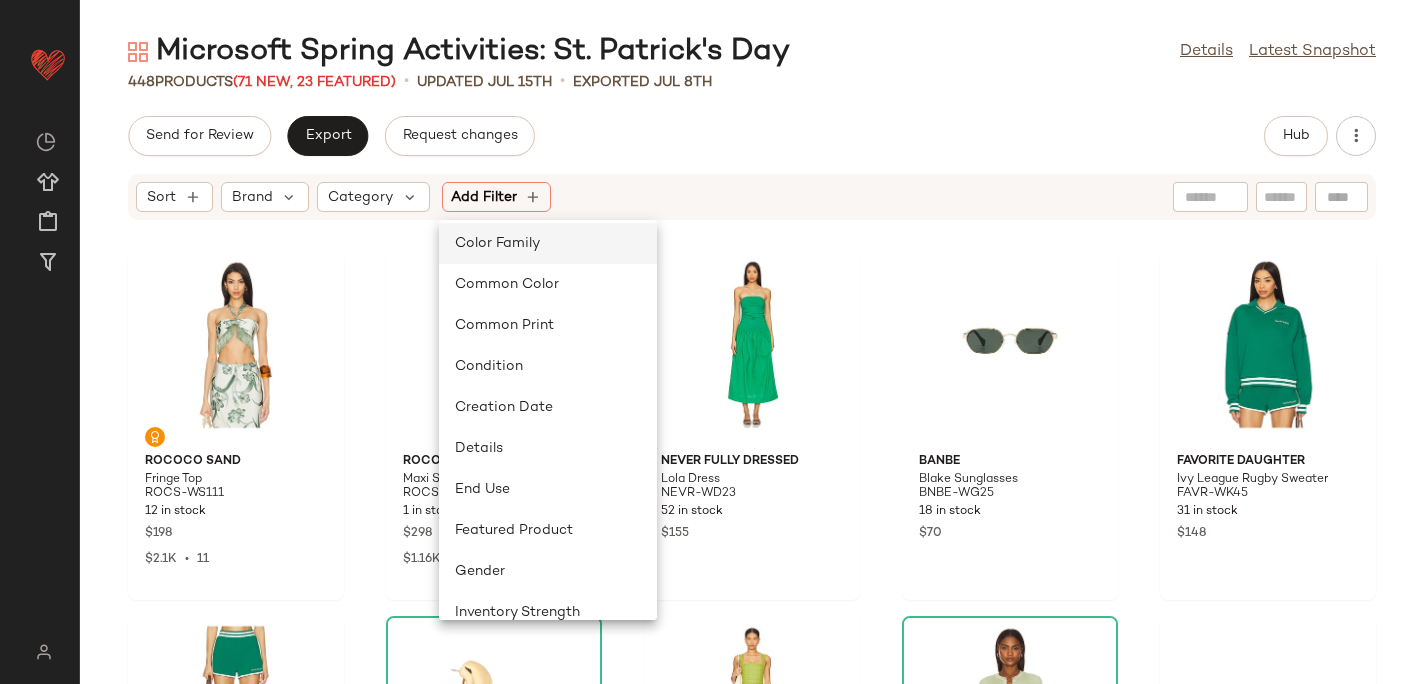 scroll, scrollTop: 928, scrollLeft: 0, axis: vertical 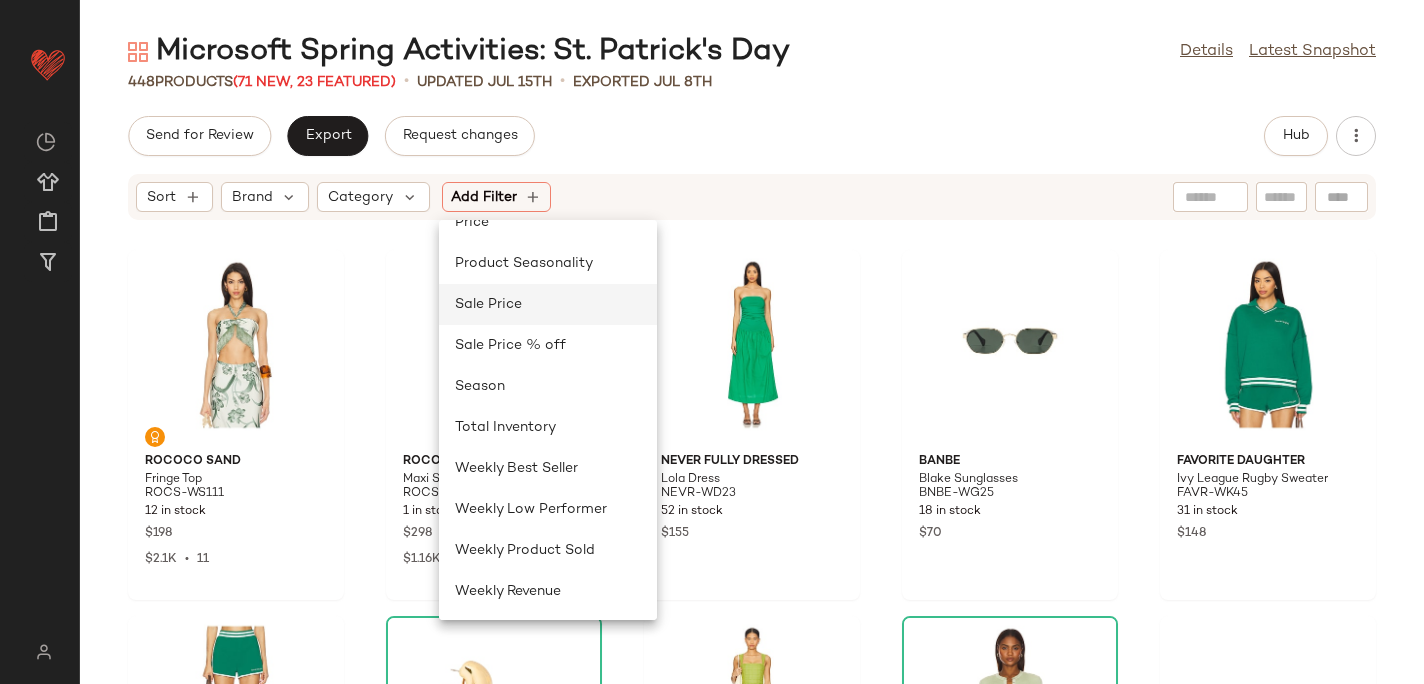 click on "Sale Price" 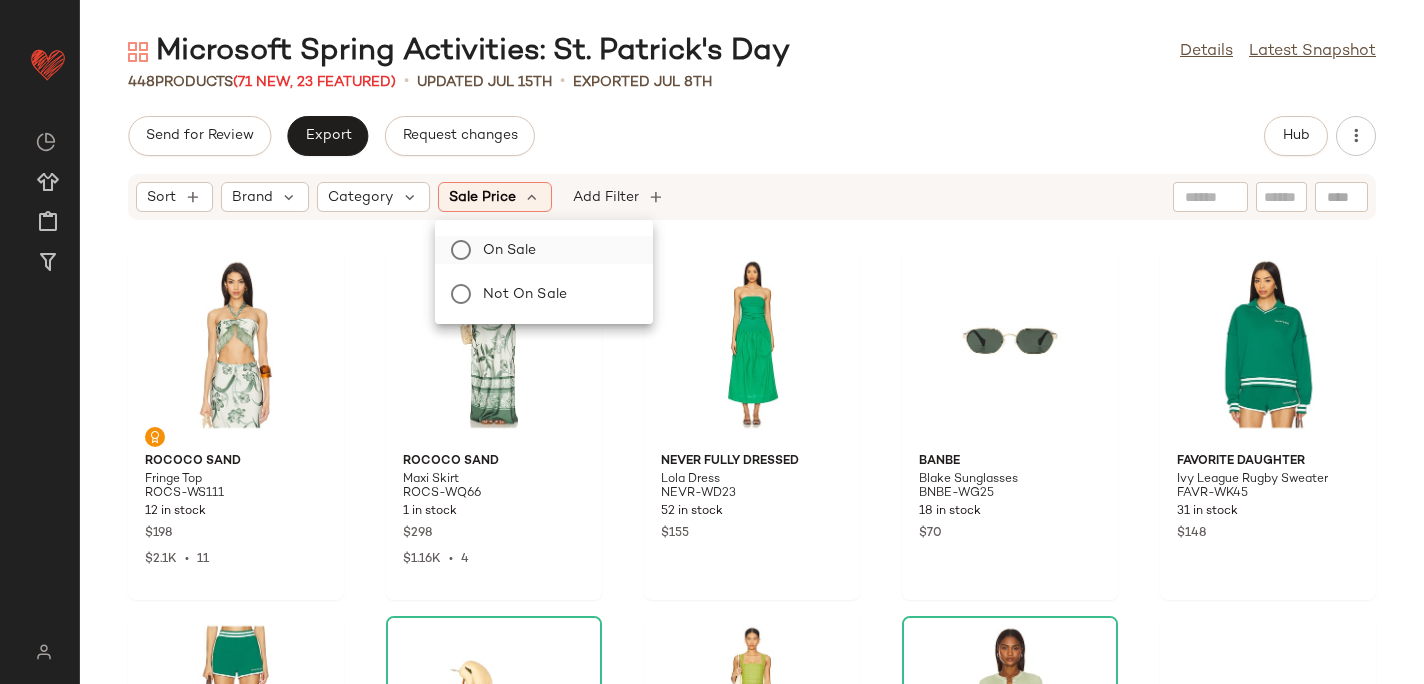 click on "On sale" at bounding box center [556, 250] 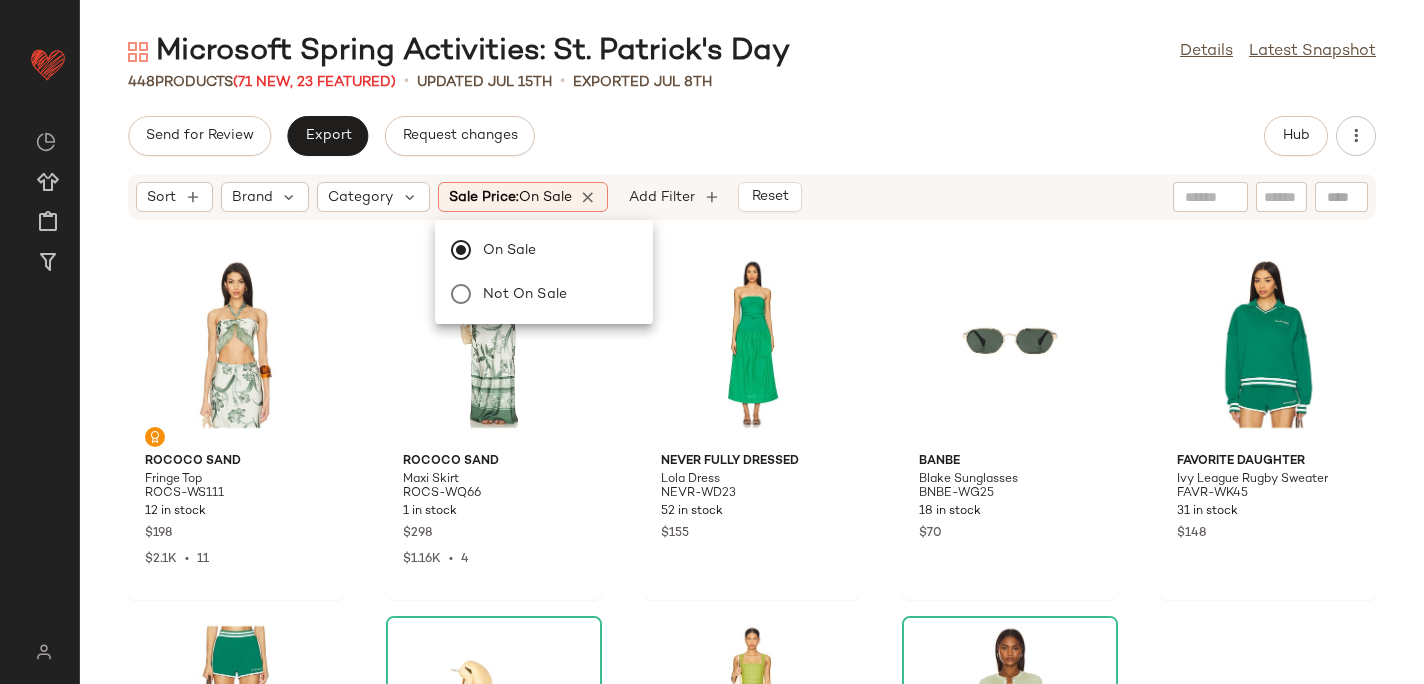 click on "Send for Review   Export   Request changes   Hub" 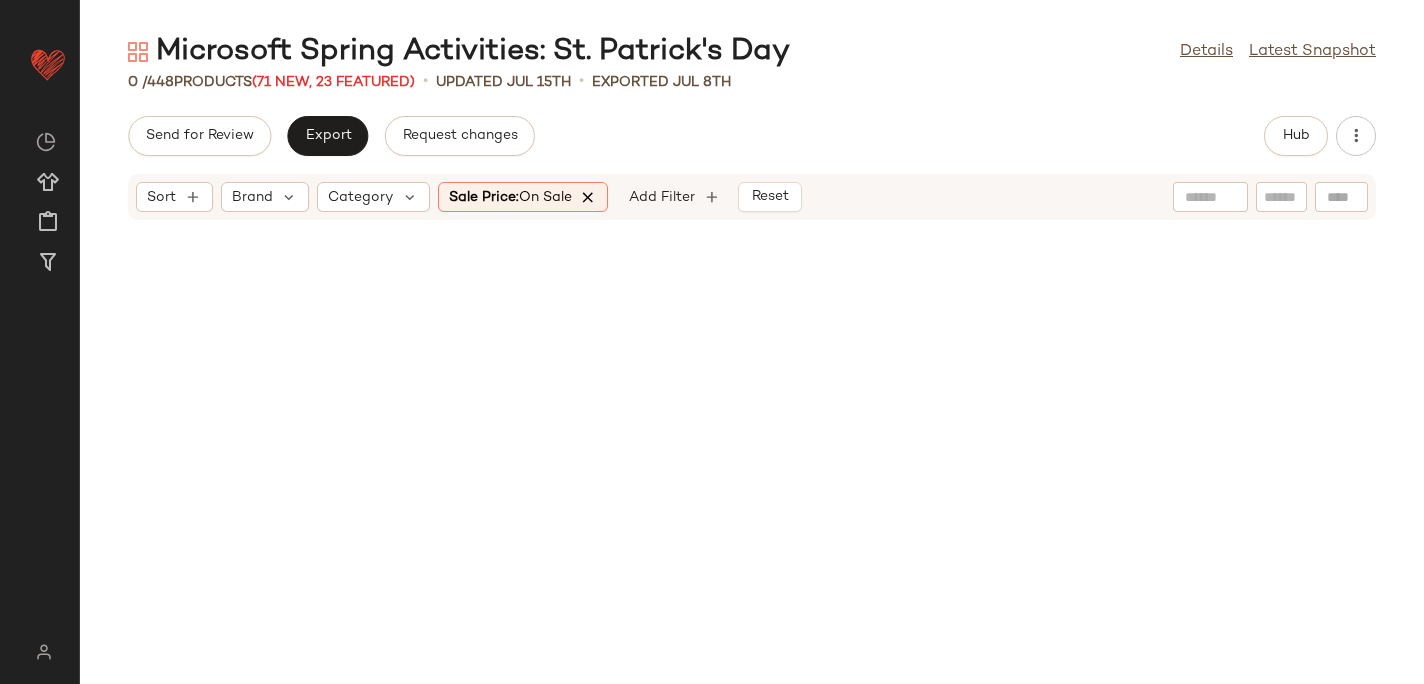 click at bounding box center [589, 197] 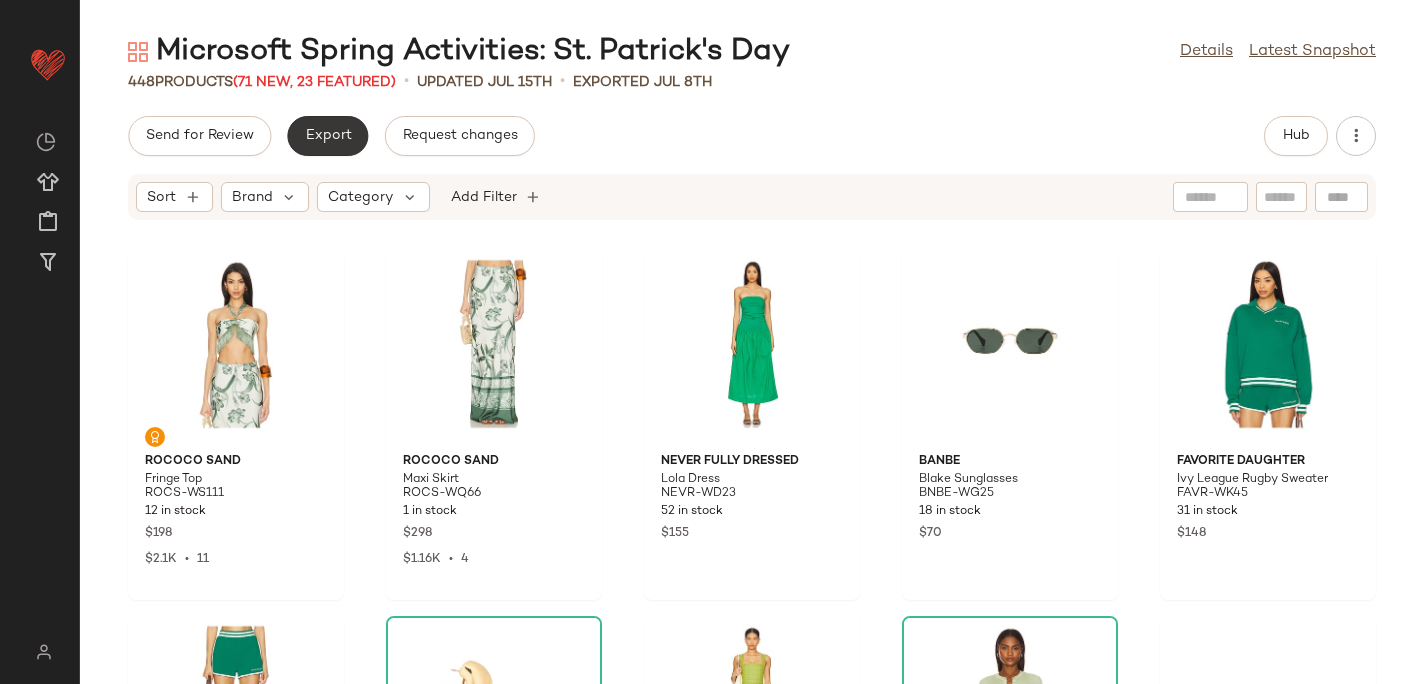 click on "Export" at bounding box center [327, 136] 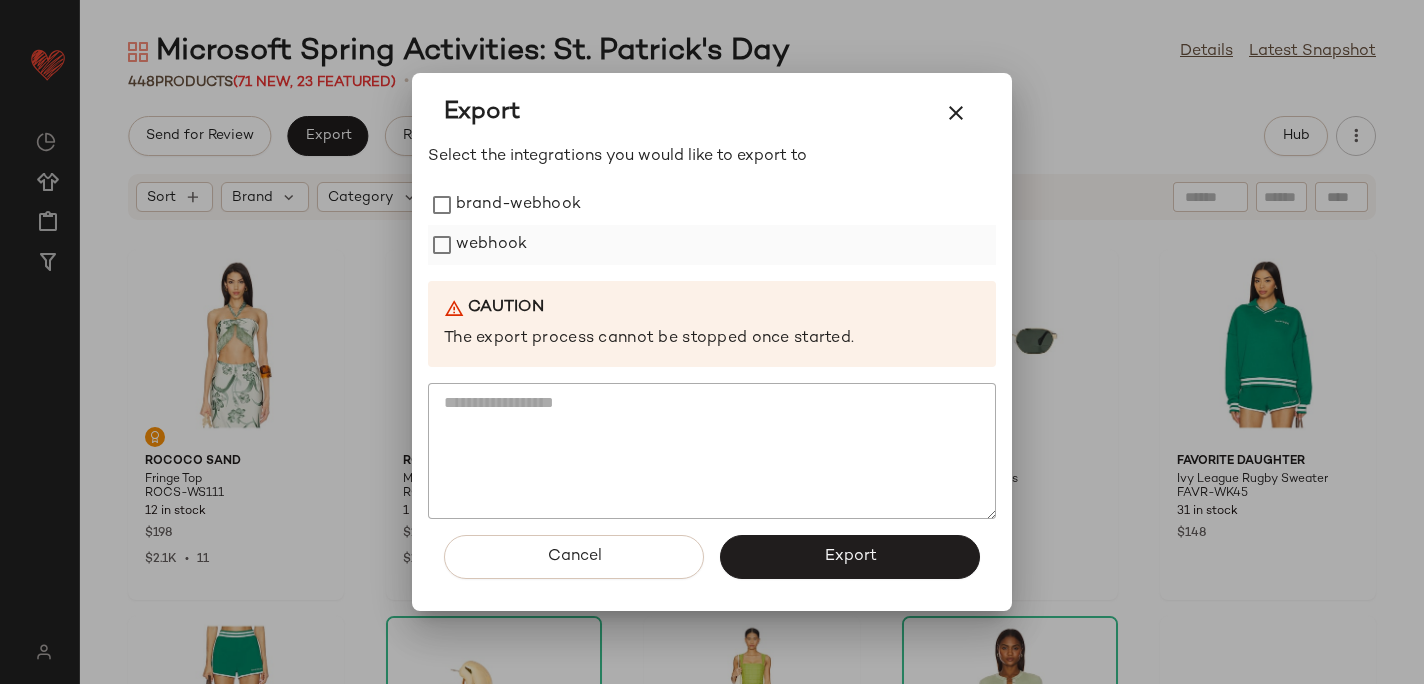 click on "webhook" at bounding box center [491, 245] 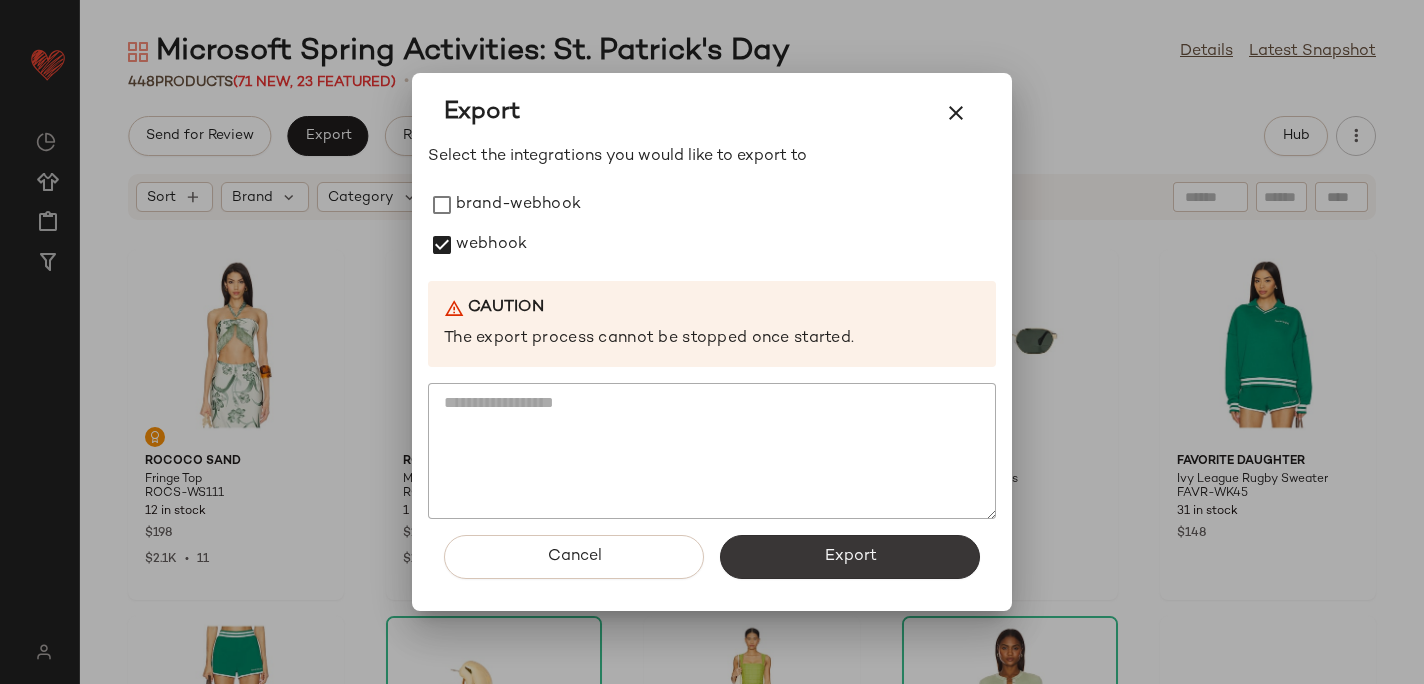 click on "Export" at bounding box center [850, 557] 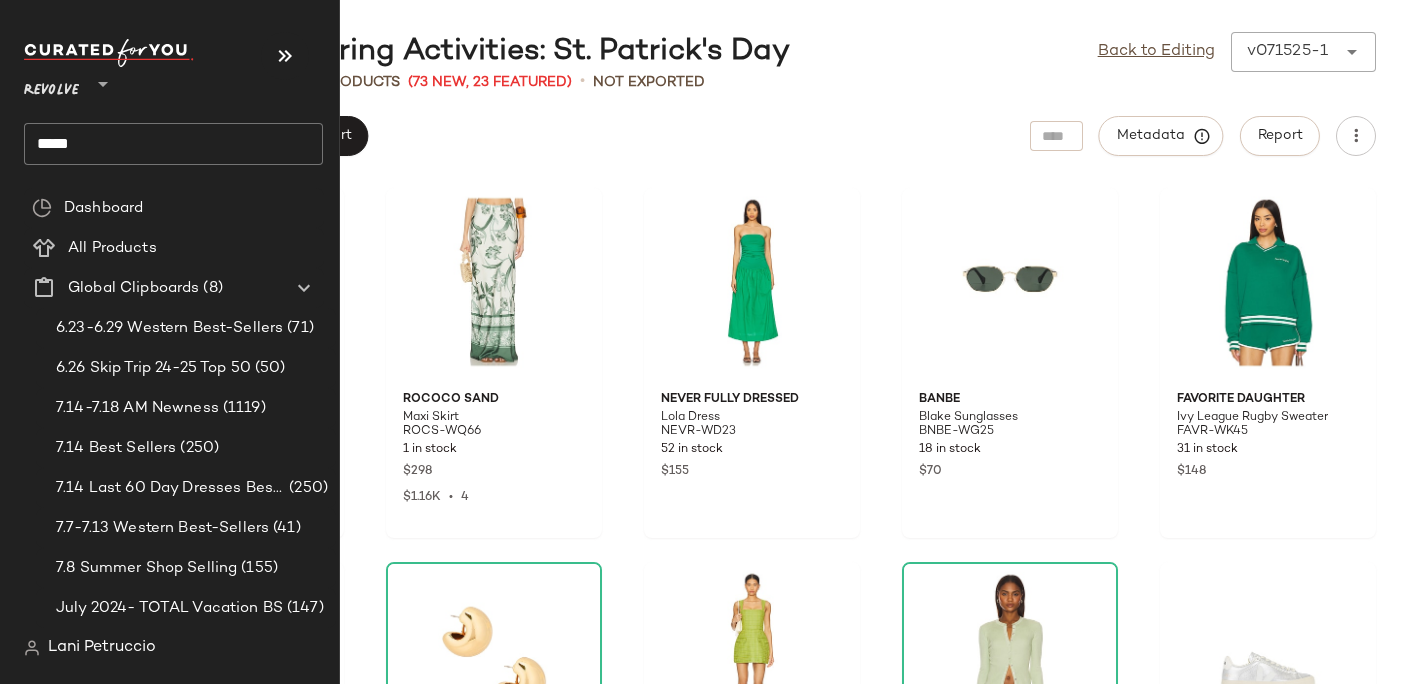 click on "*****" 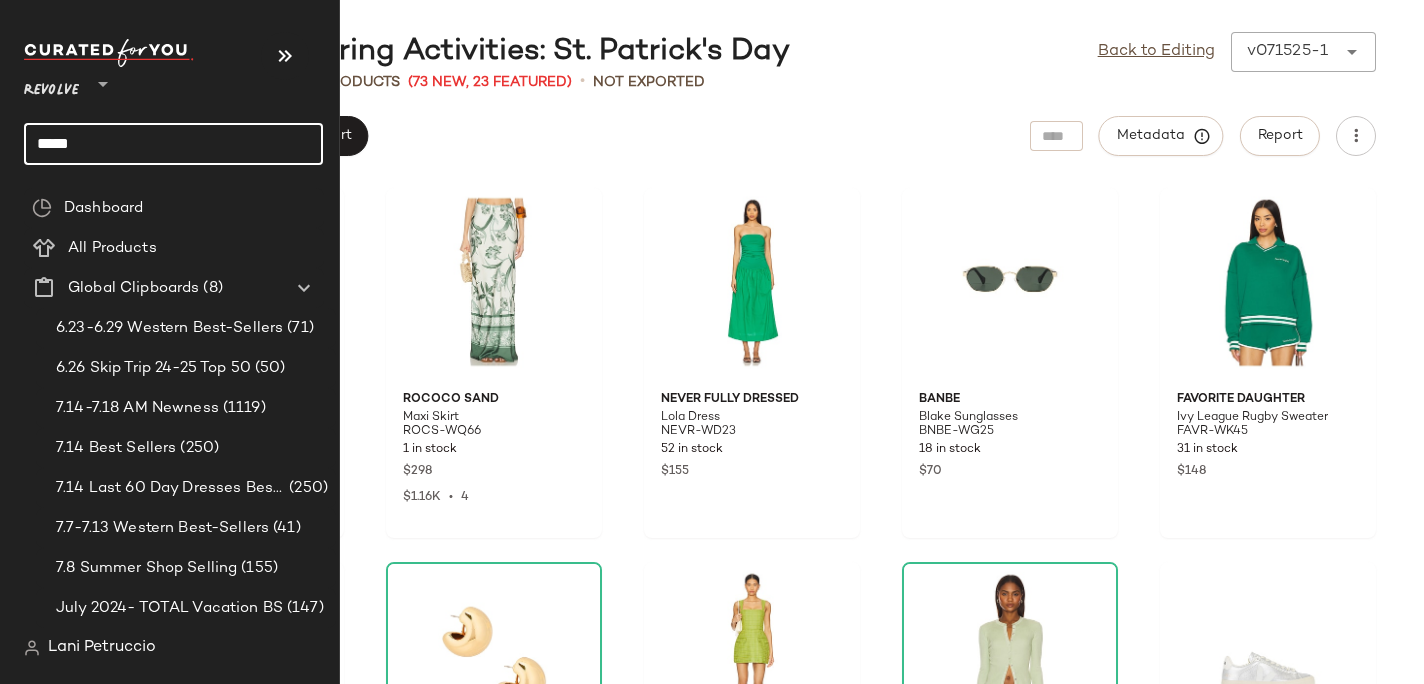 click on "*****" 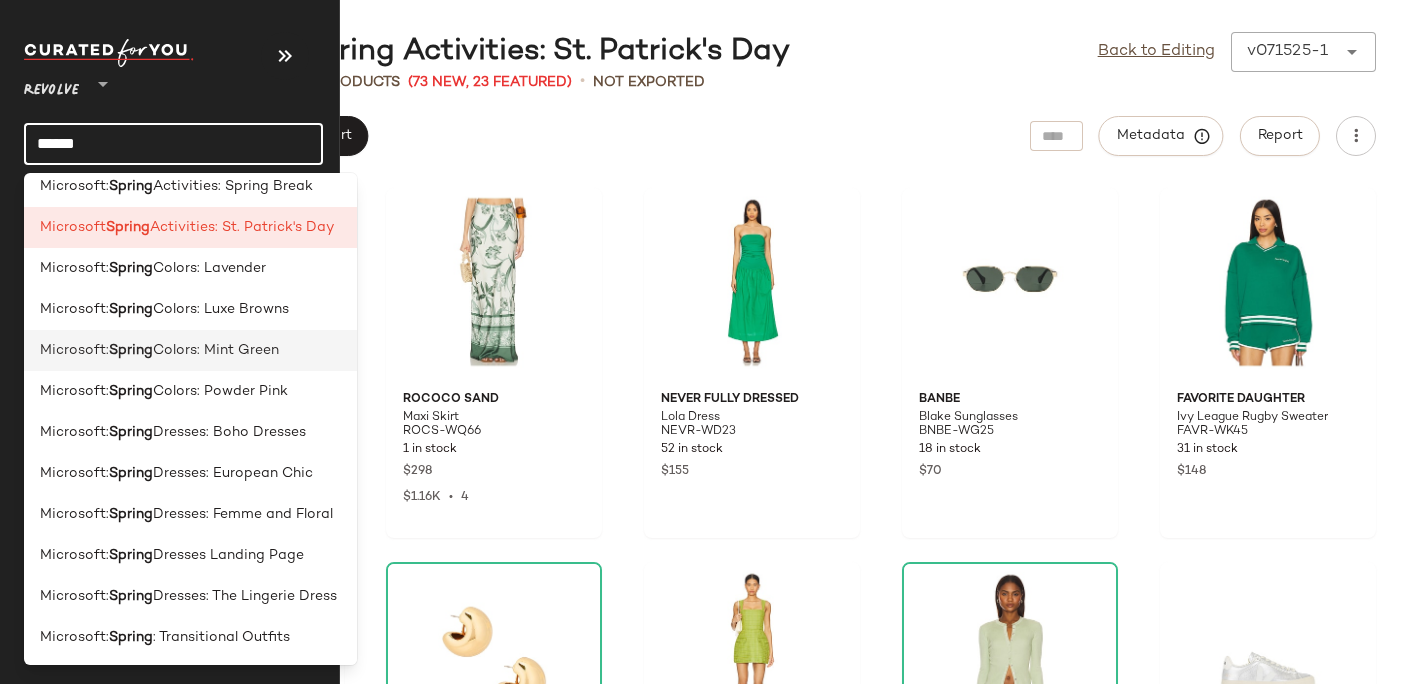 scroll, scrollTop: 196, scrollLeft: 0, axis: vertical 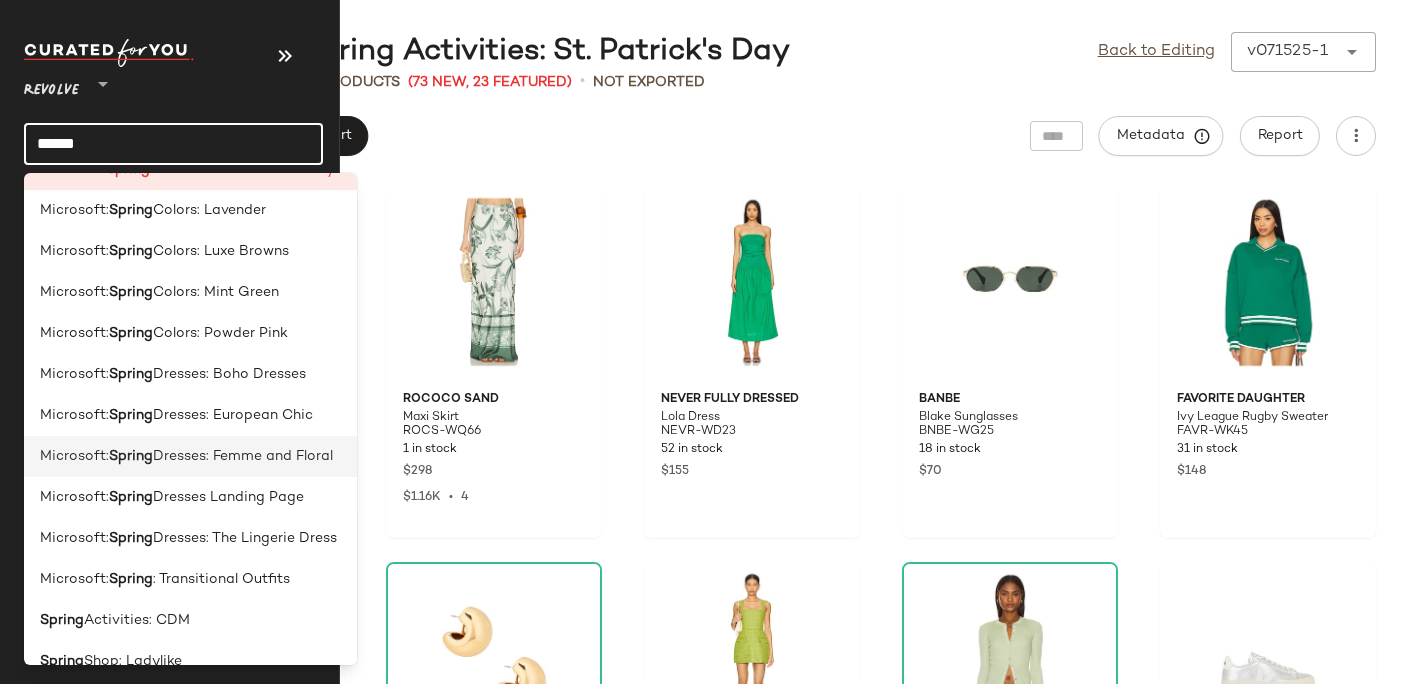 type on "******" 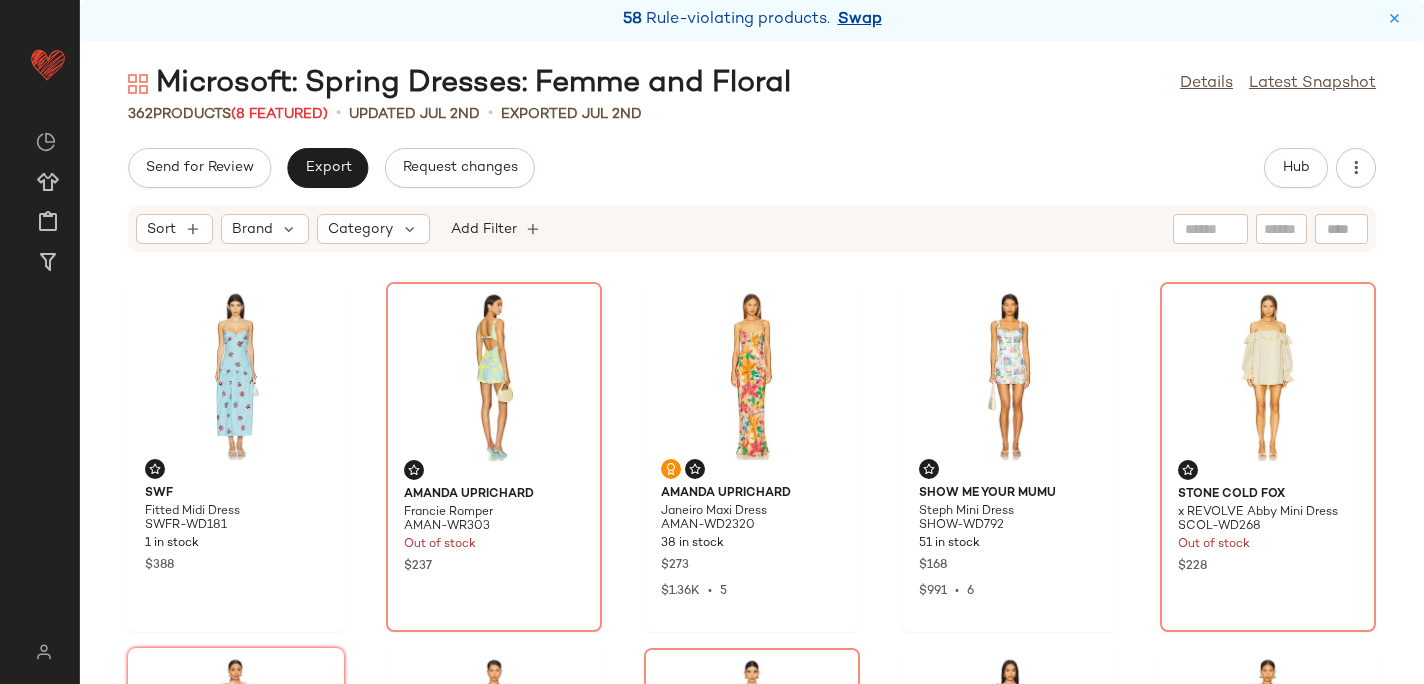 click on "Swap" at bounding box center [860, 20] 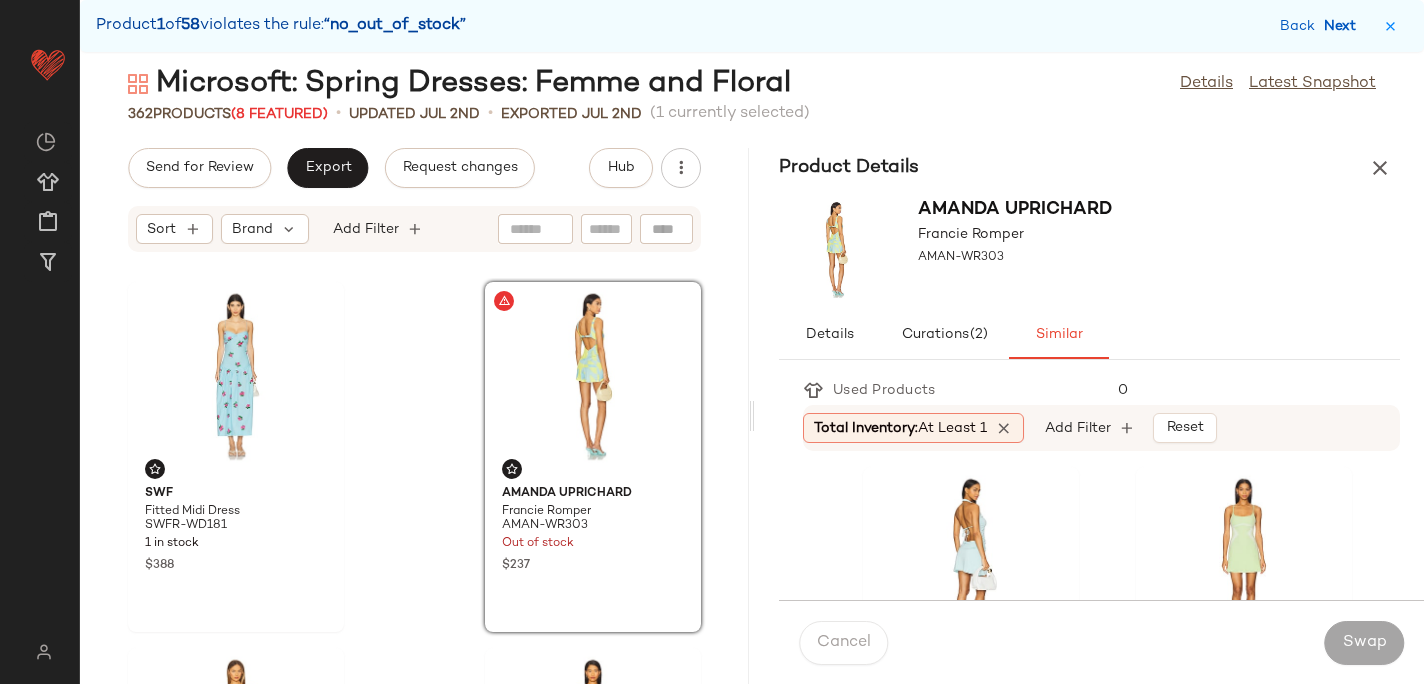 click on "Next" at bounding box center [1344, 26] 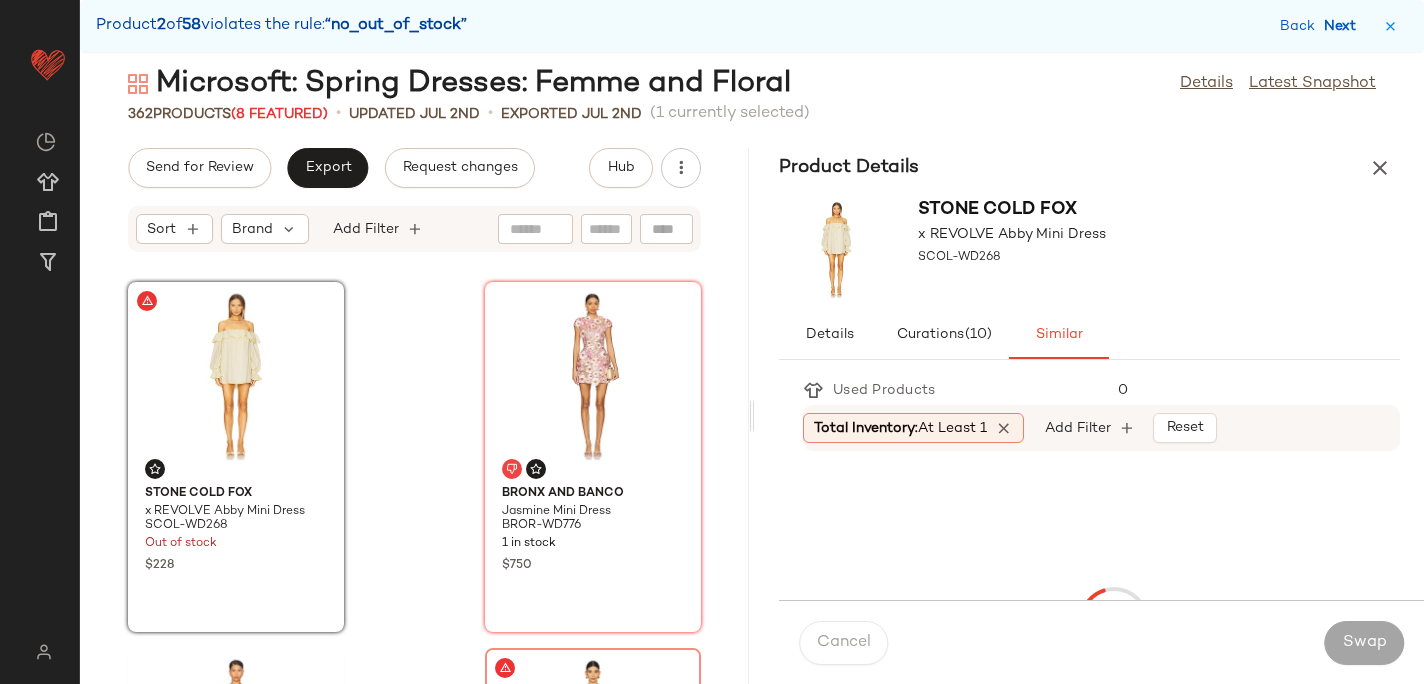 click on "Next" at bounding box center [1344, 26] 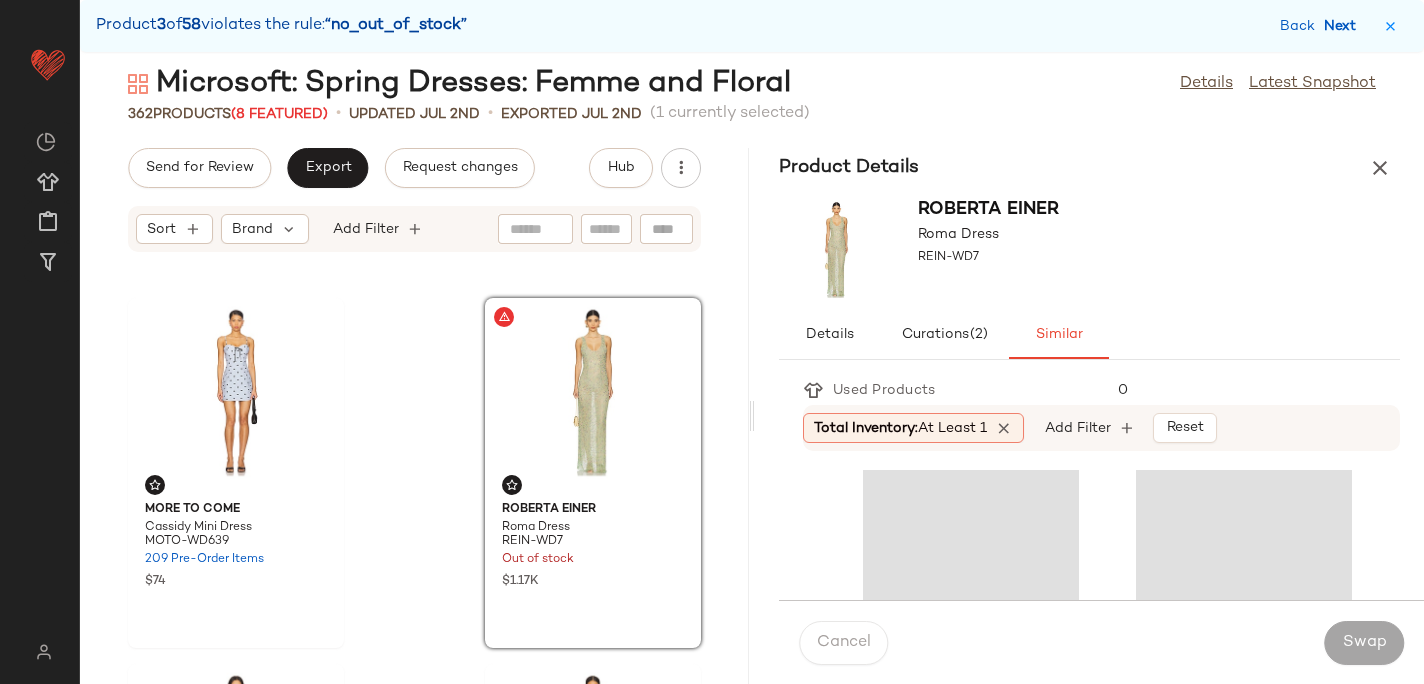 click on "Next" at bounding box center (1344, 26) 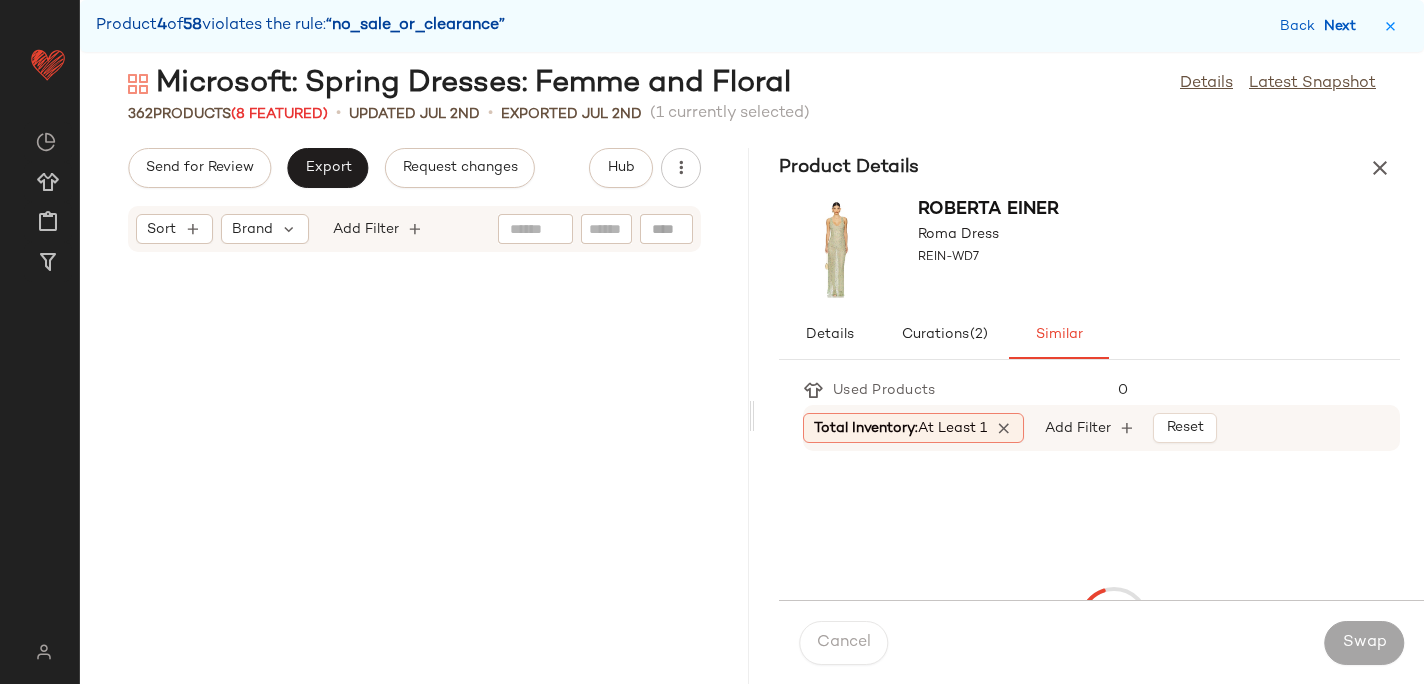 scroll, scrollTop: 1830, scrollLeft: 0, axis: vertical 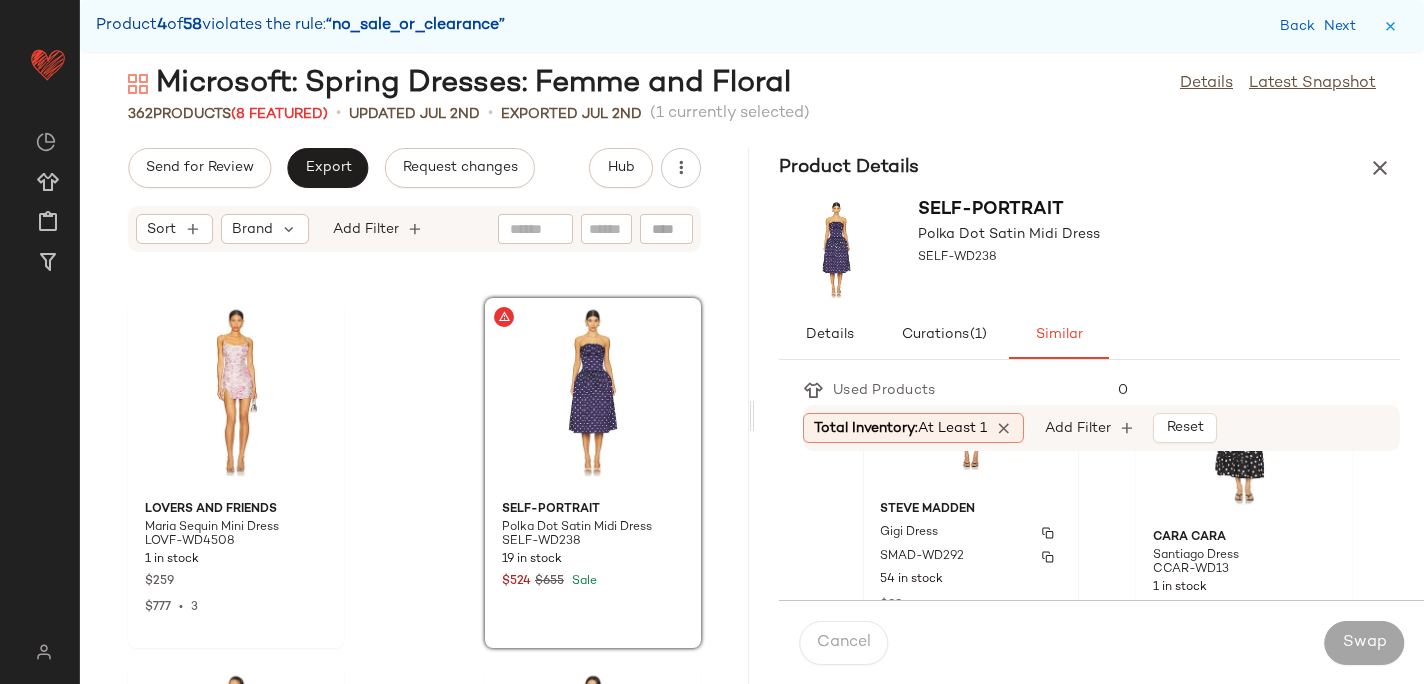 click on "Steve Madden" at bounding box center [971, 510] 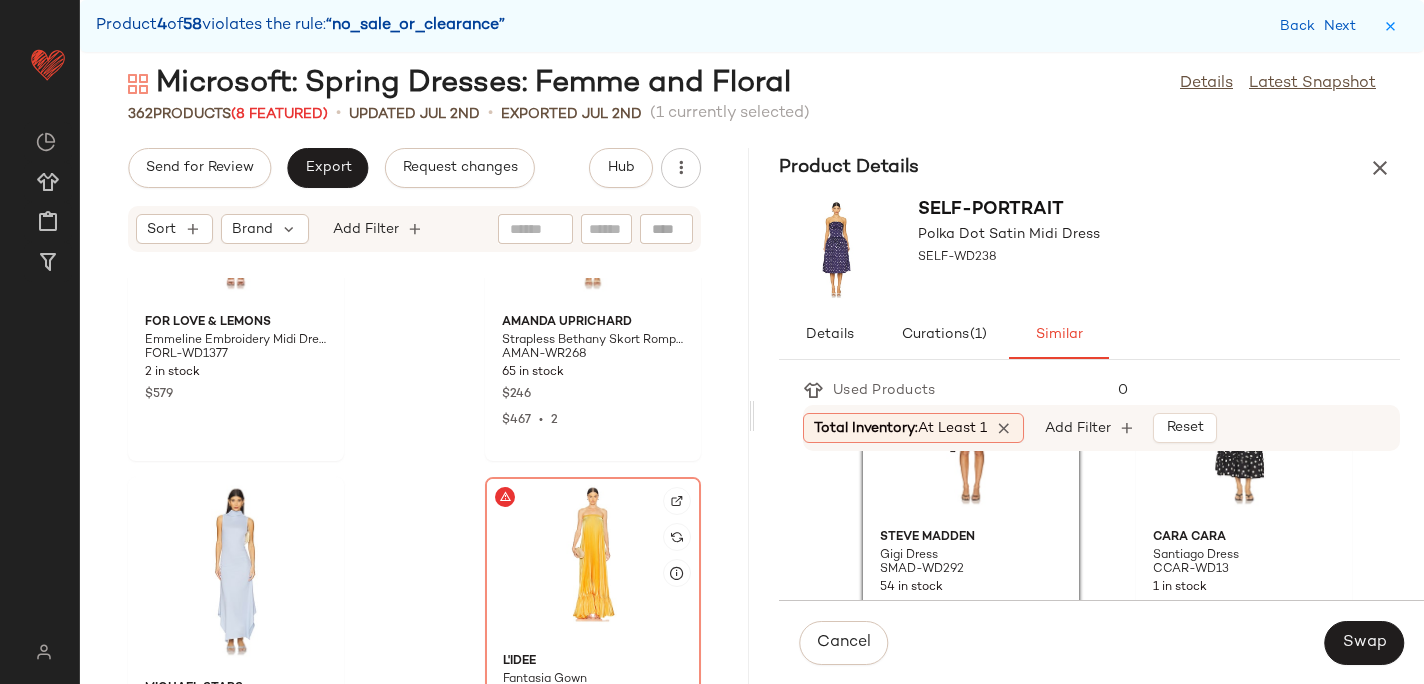 scroll, scrollTop: 2510, scrollLeft: 0, axis: vertical 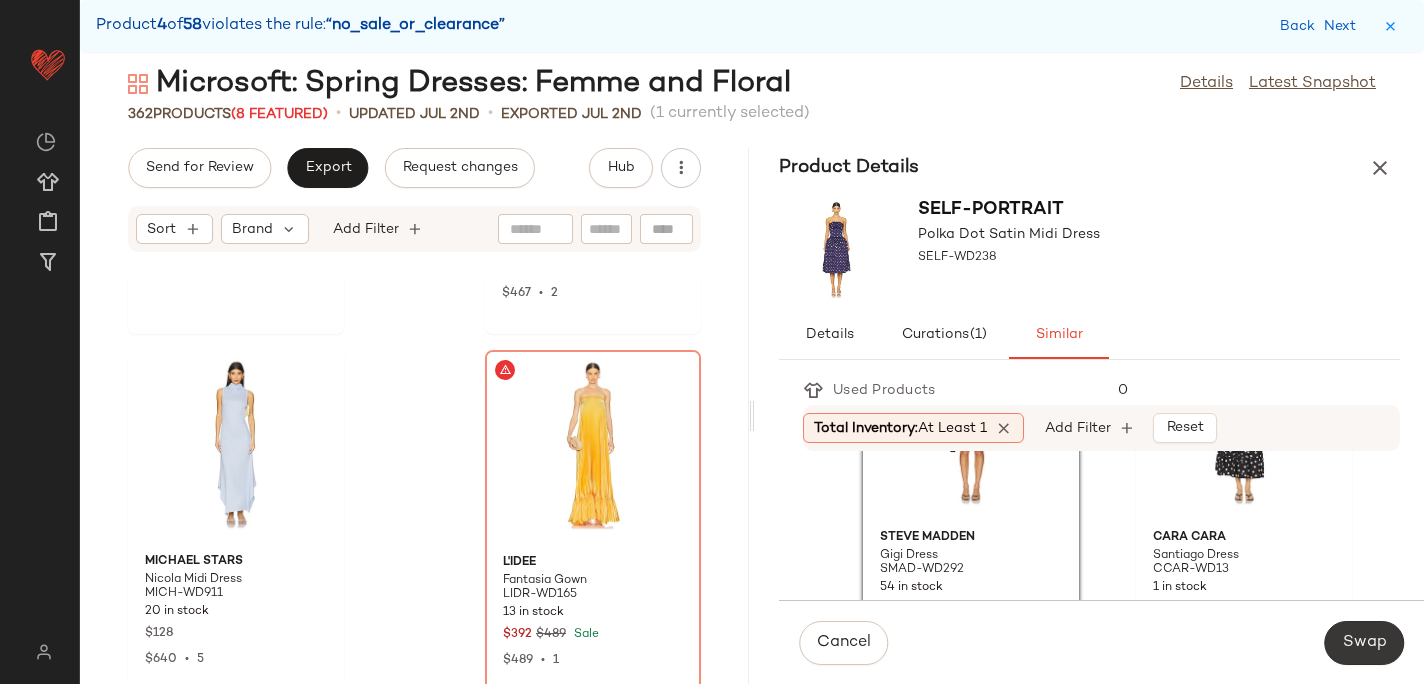 click on "Swap" 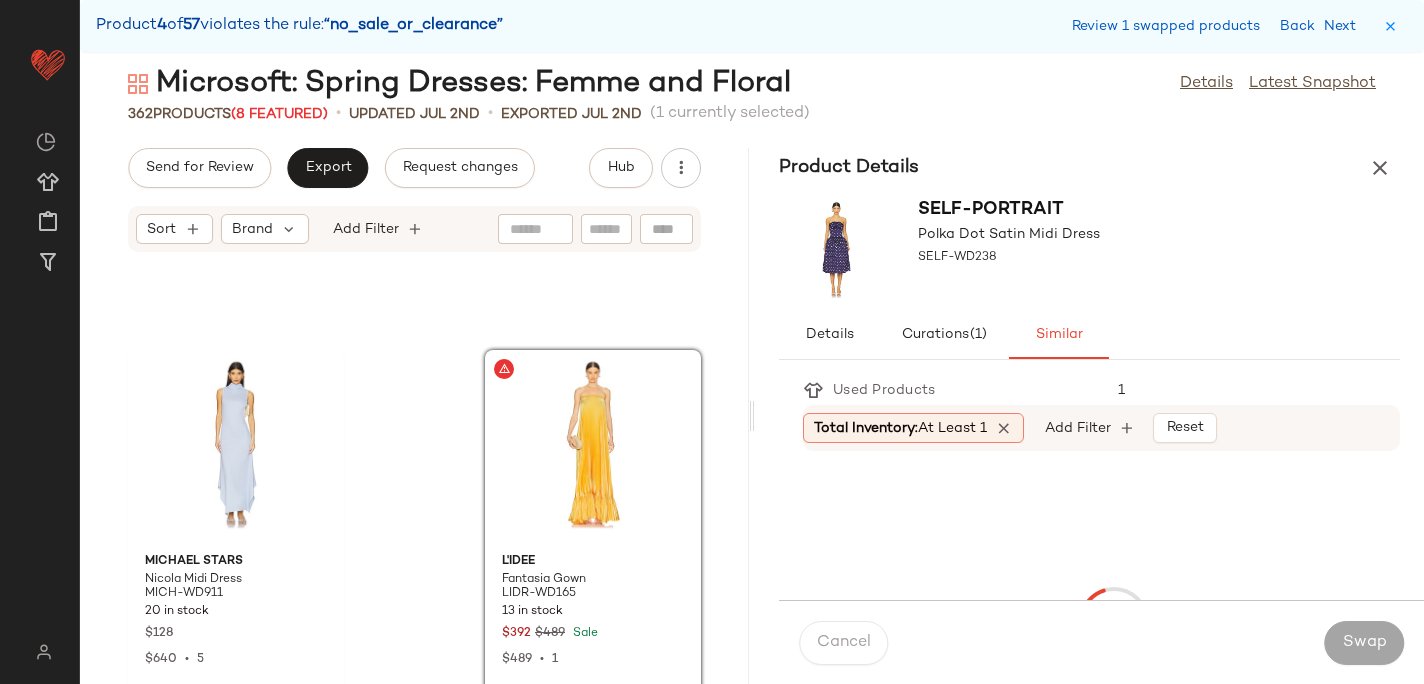scroll, scrollTop: 2562, scrollLeft: 0, axis: vertical 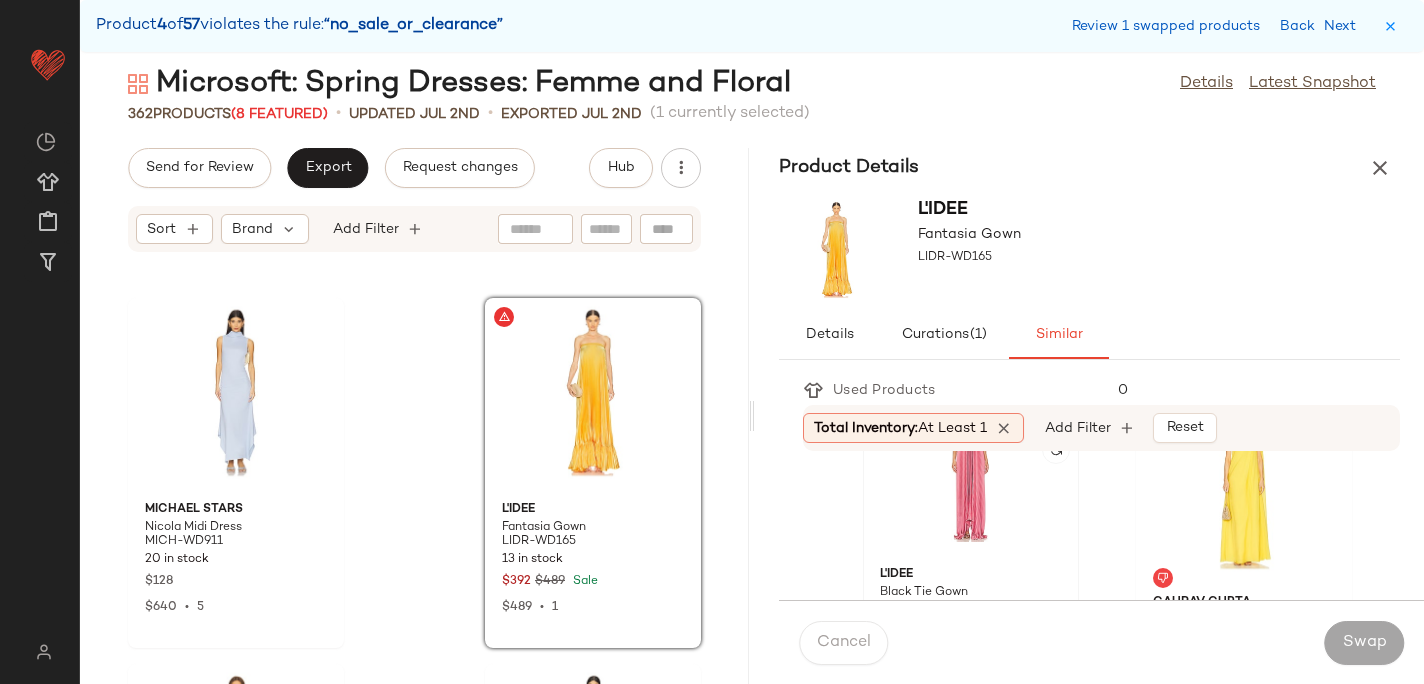click 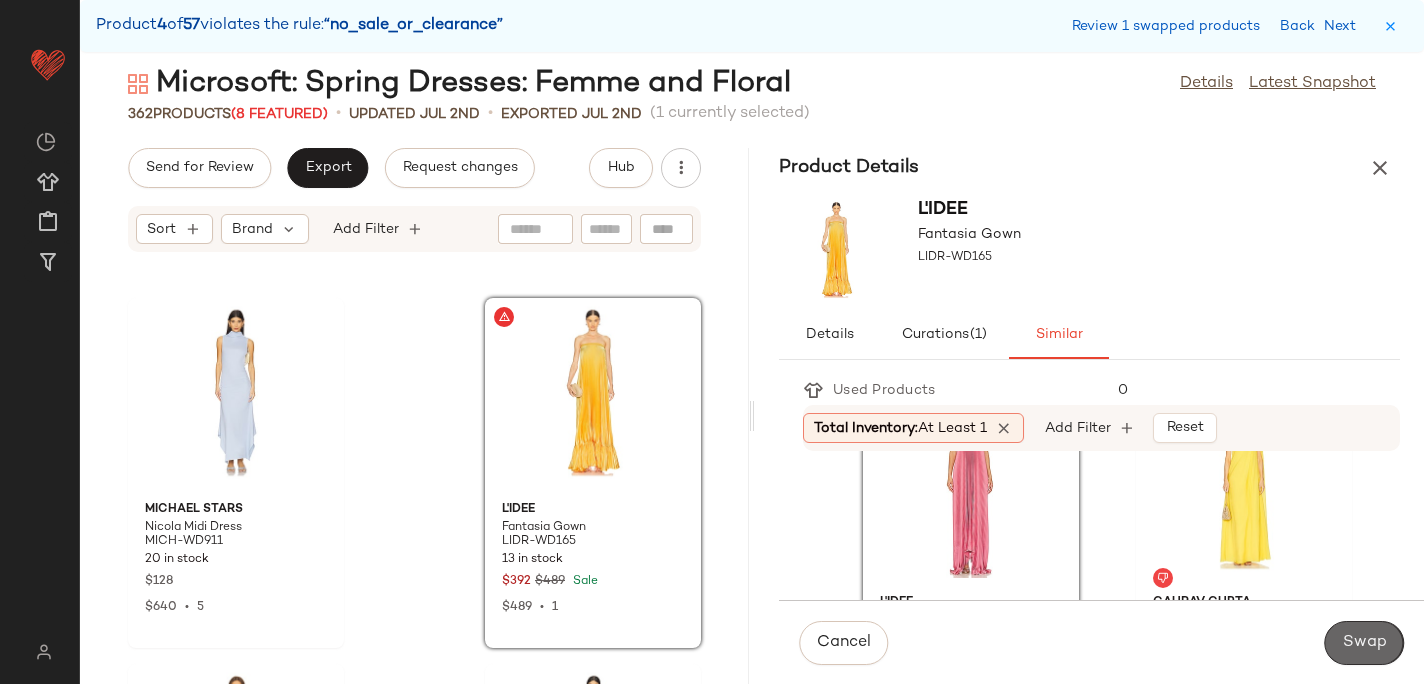 click on "Swap" 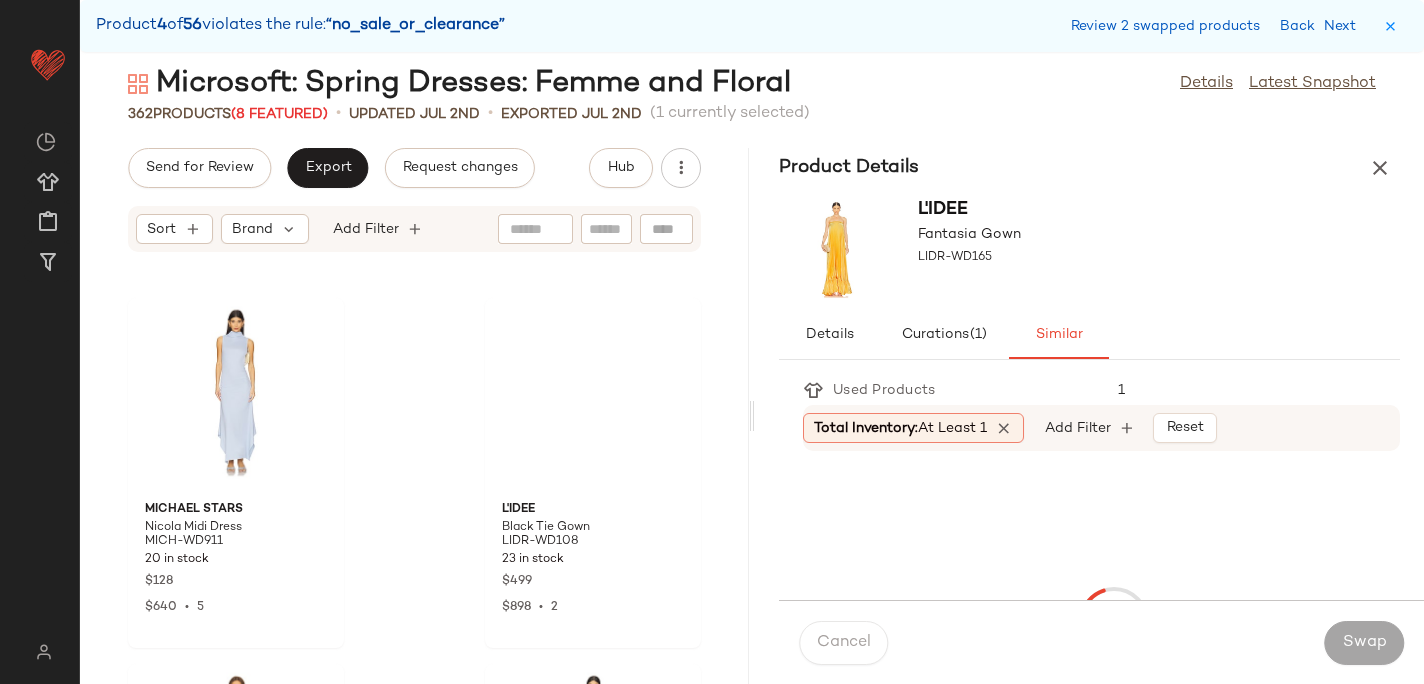 scroll, scrollTop: 3294, scrollLeft: 0, axis: vertical 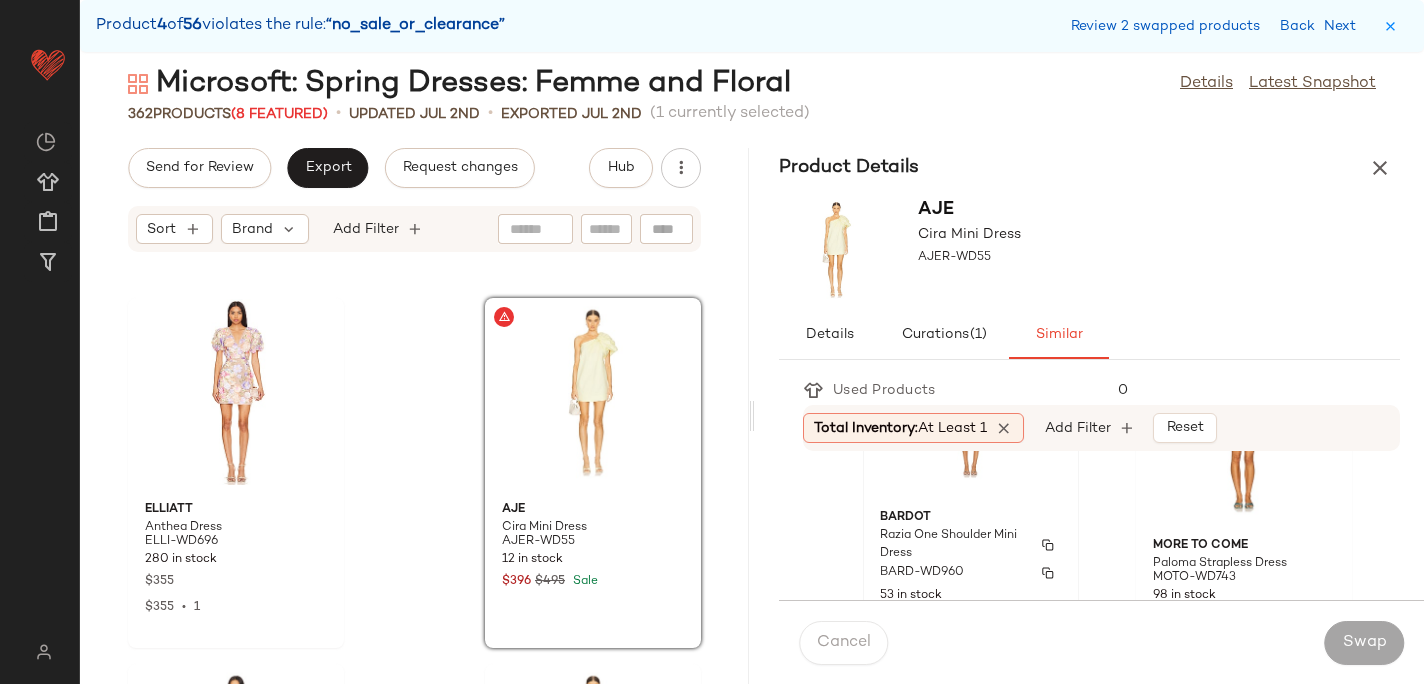 click on "Bardot" at bounding box center [971, 518] 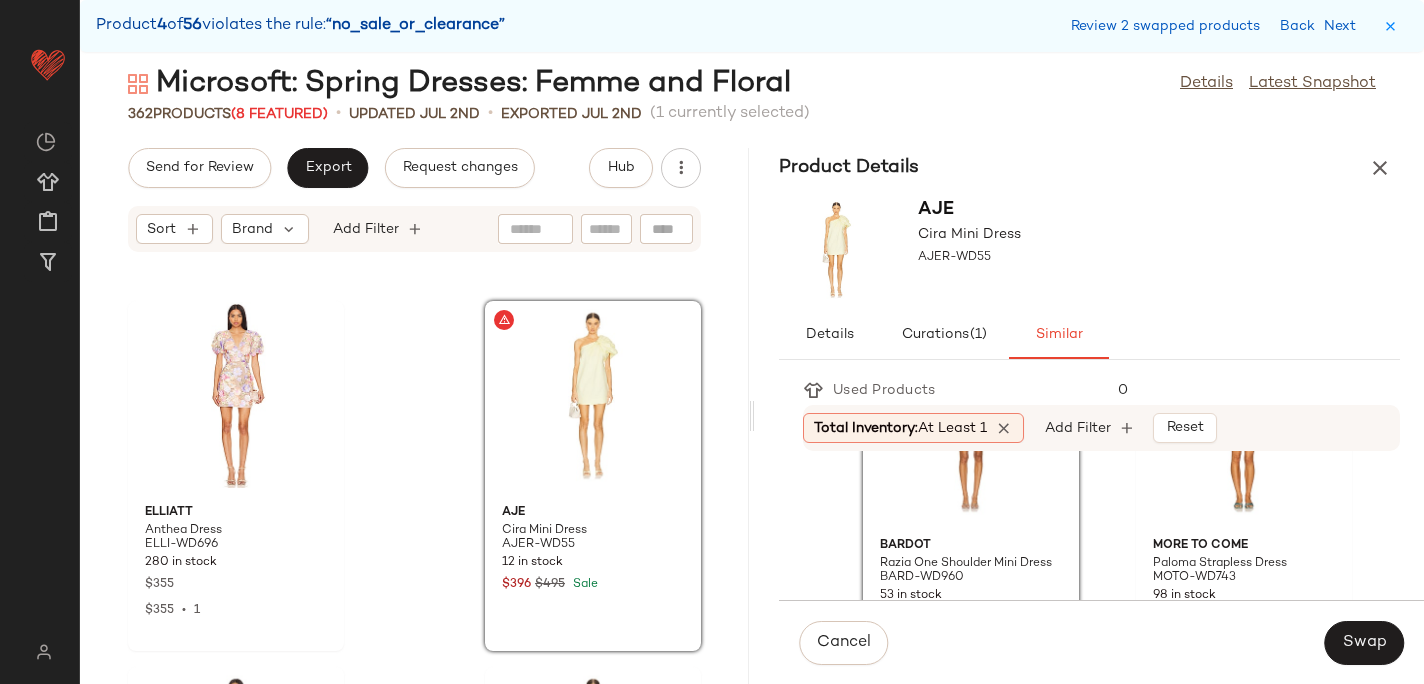 scroll, scrollTop: 3273, scrollLeft: 0, axis: vertical 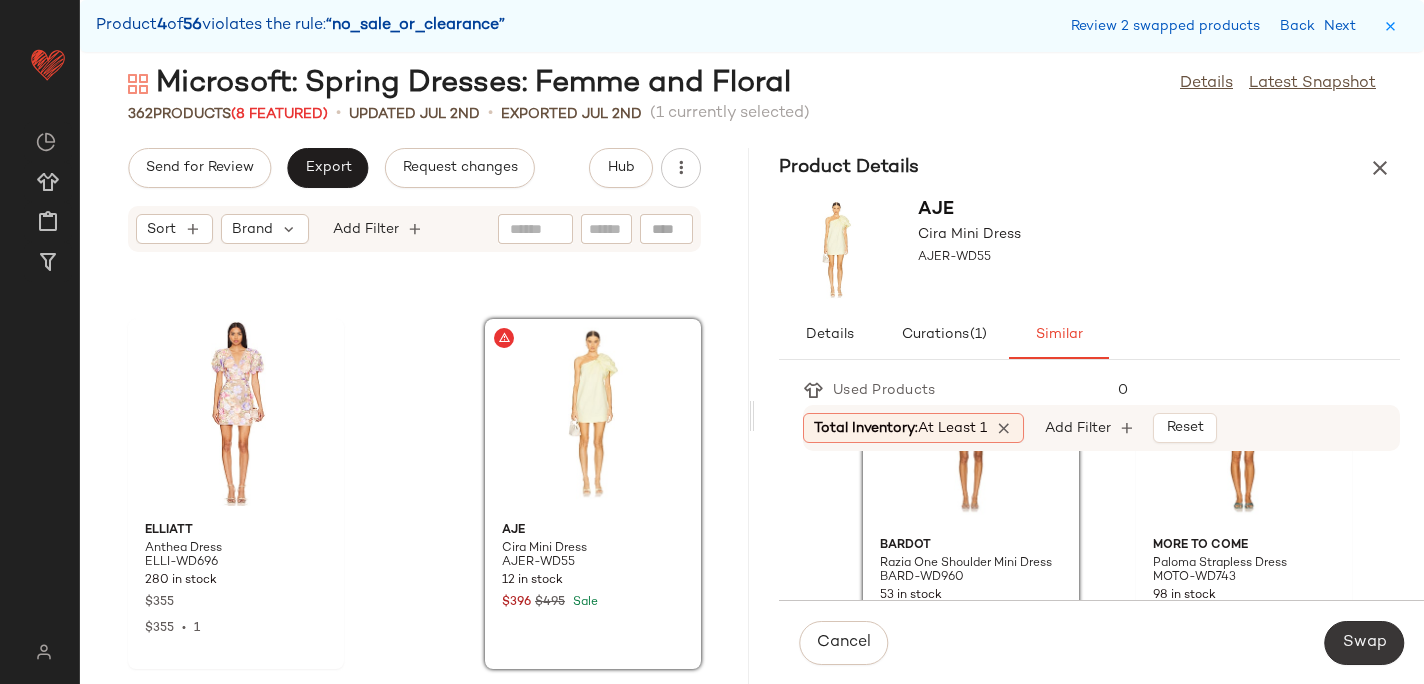 click on "Swap" 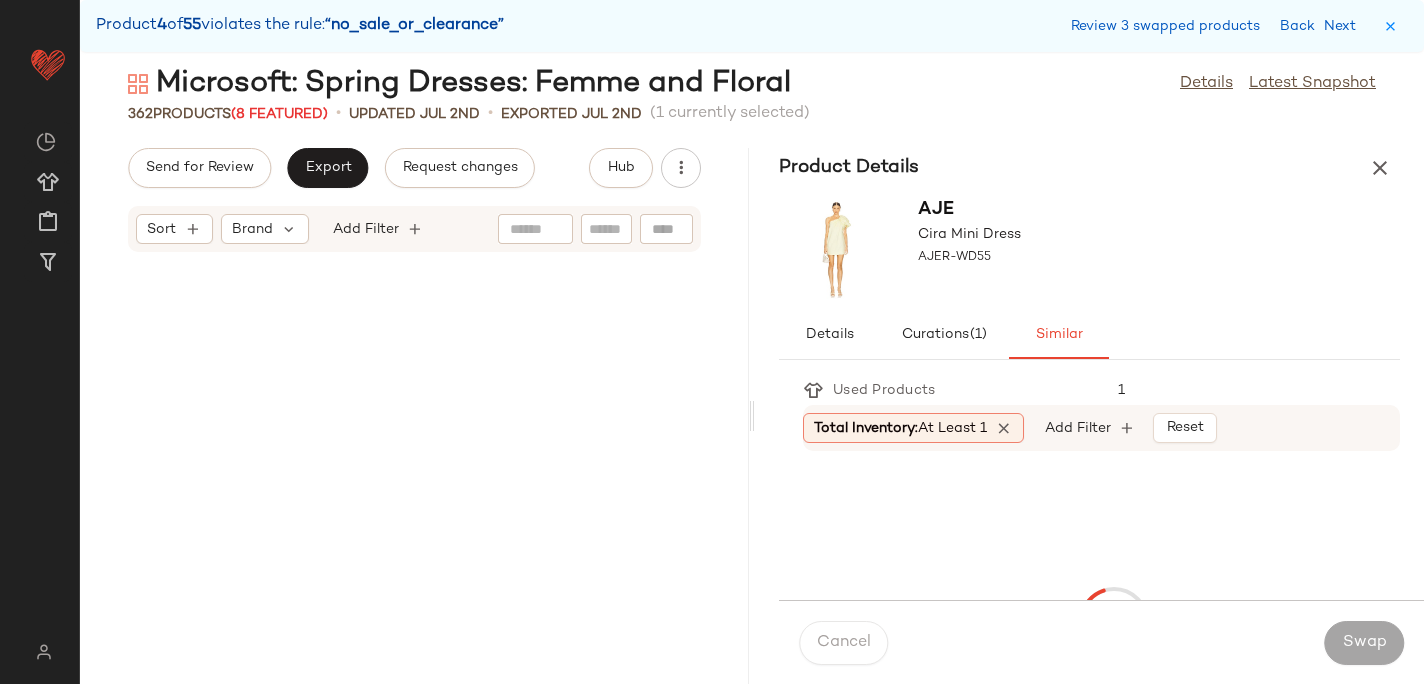 scroll, scrollTop: 4758, scrollLeft: 0, axis: vertical 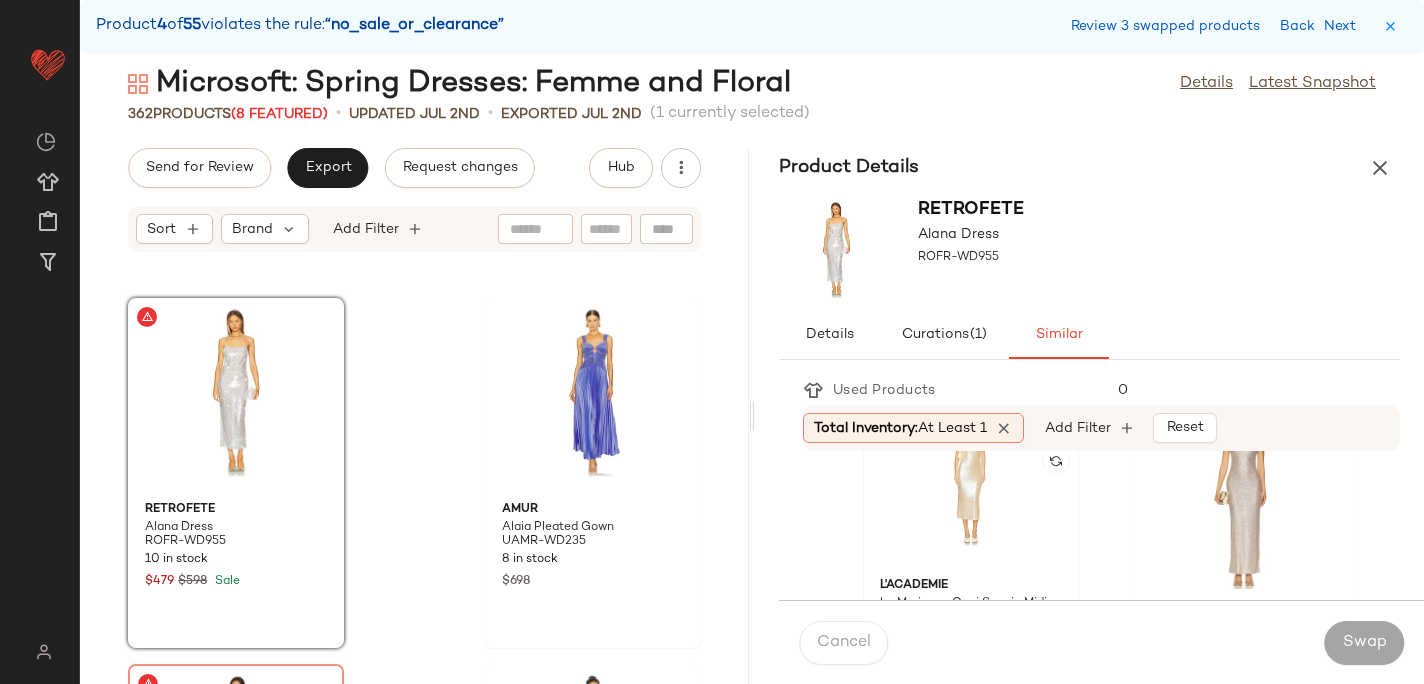 click 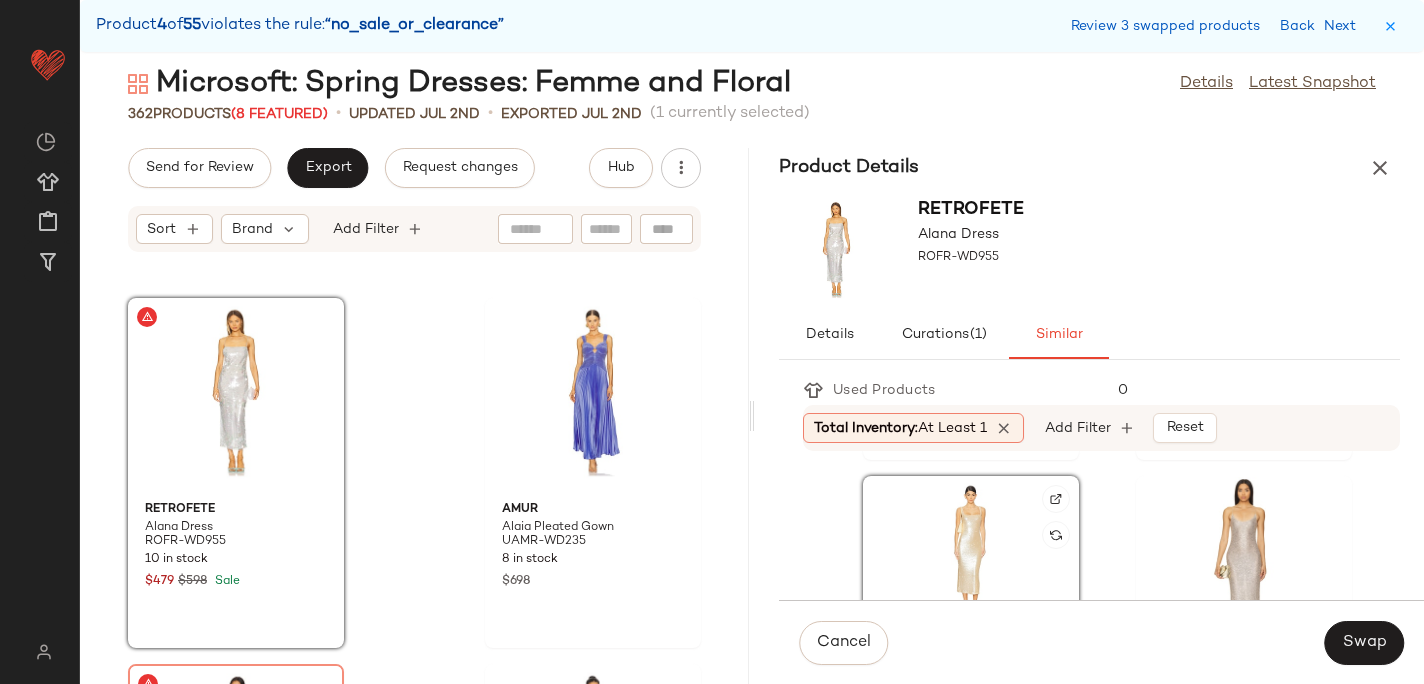 scroll, scrollTop: 1456, scrollLeft: 0, axis: vertical 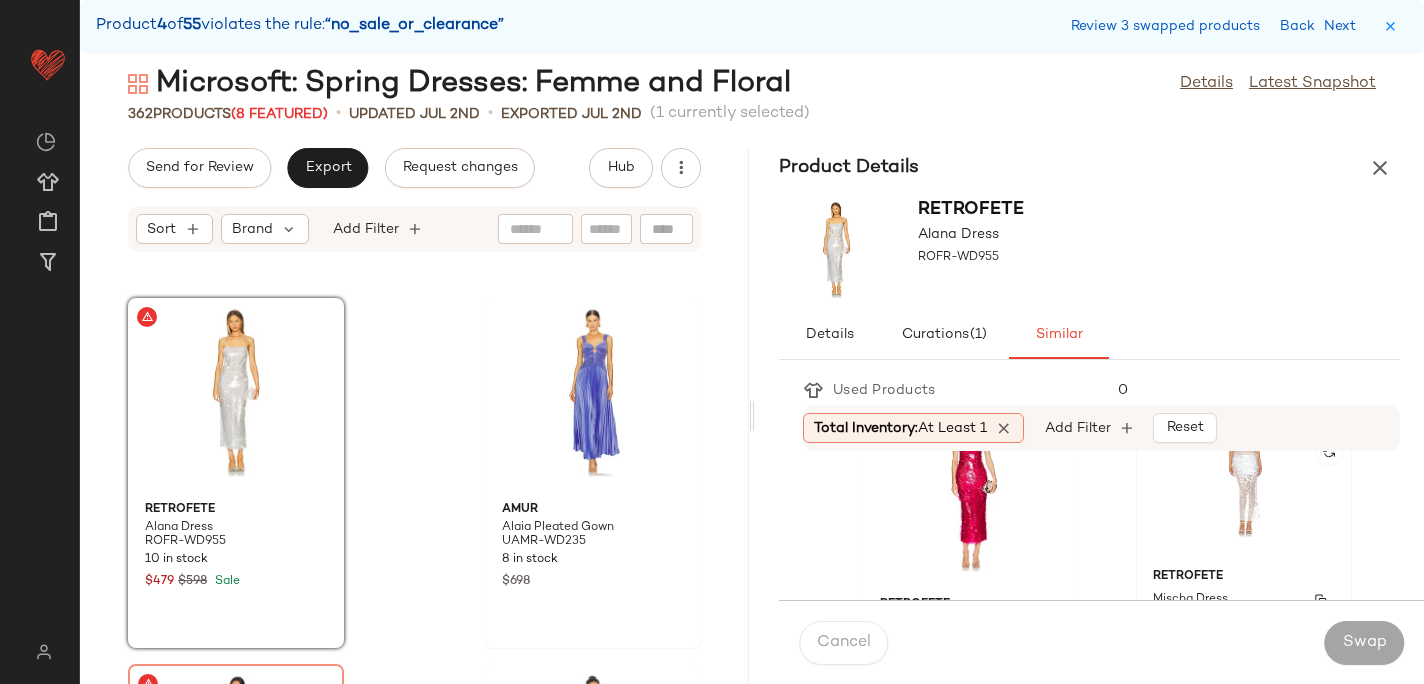 click on "retrofete Mischa Dress ROFR-WD752 17 Pre-Order Items $998" 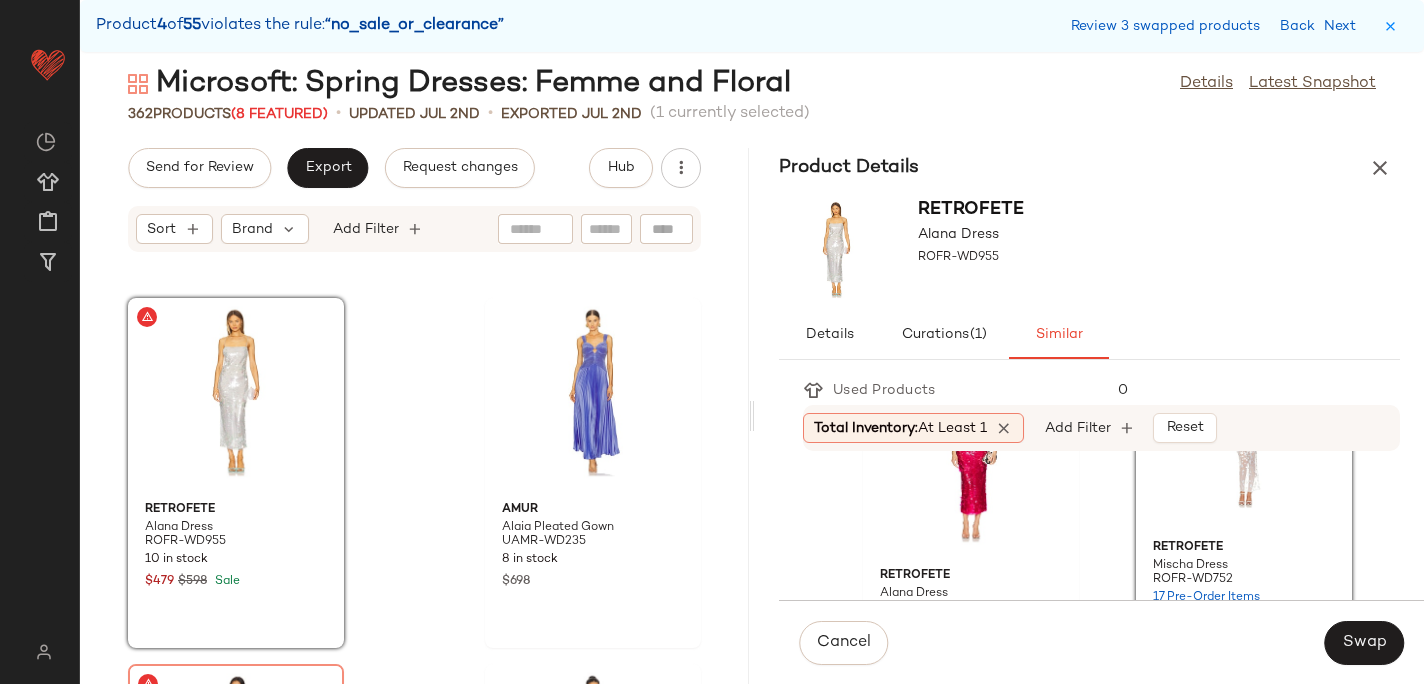 scroll, scrollTop: 1200, scrollLeft: 0, axis: vertical 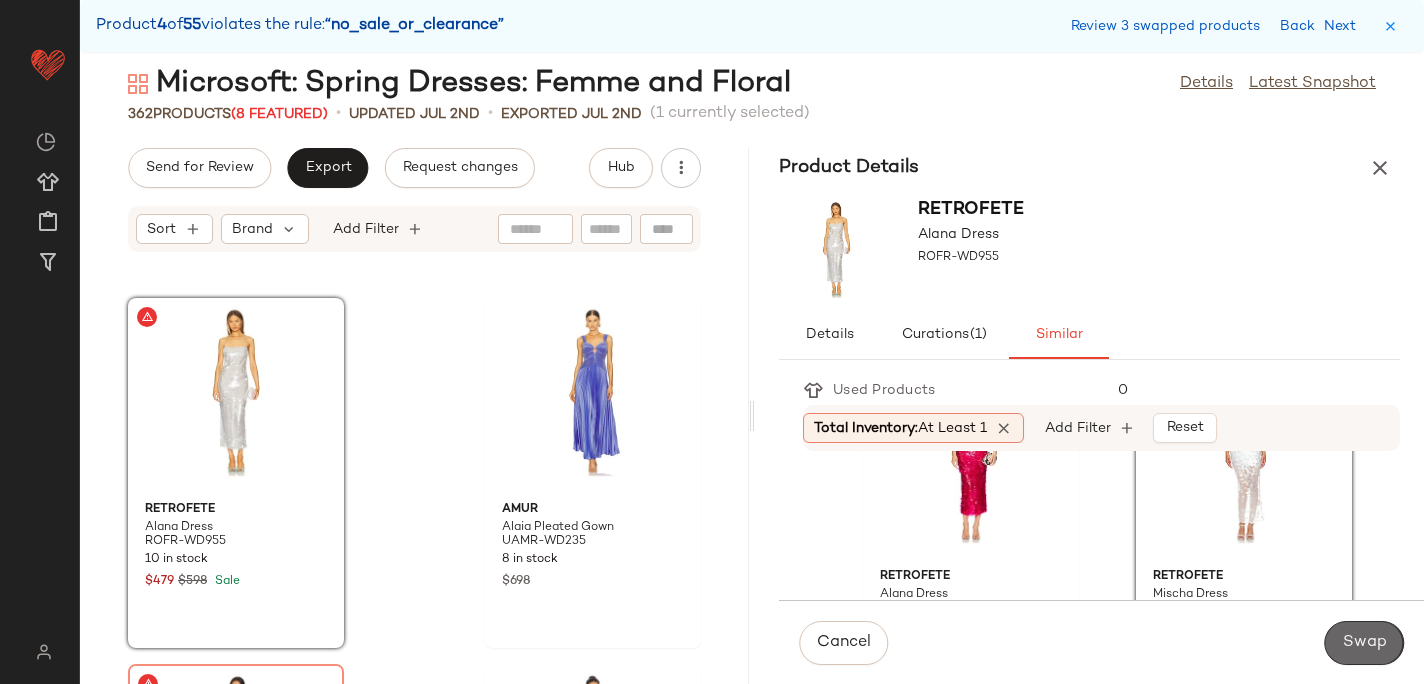 click on "Swap" 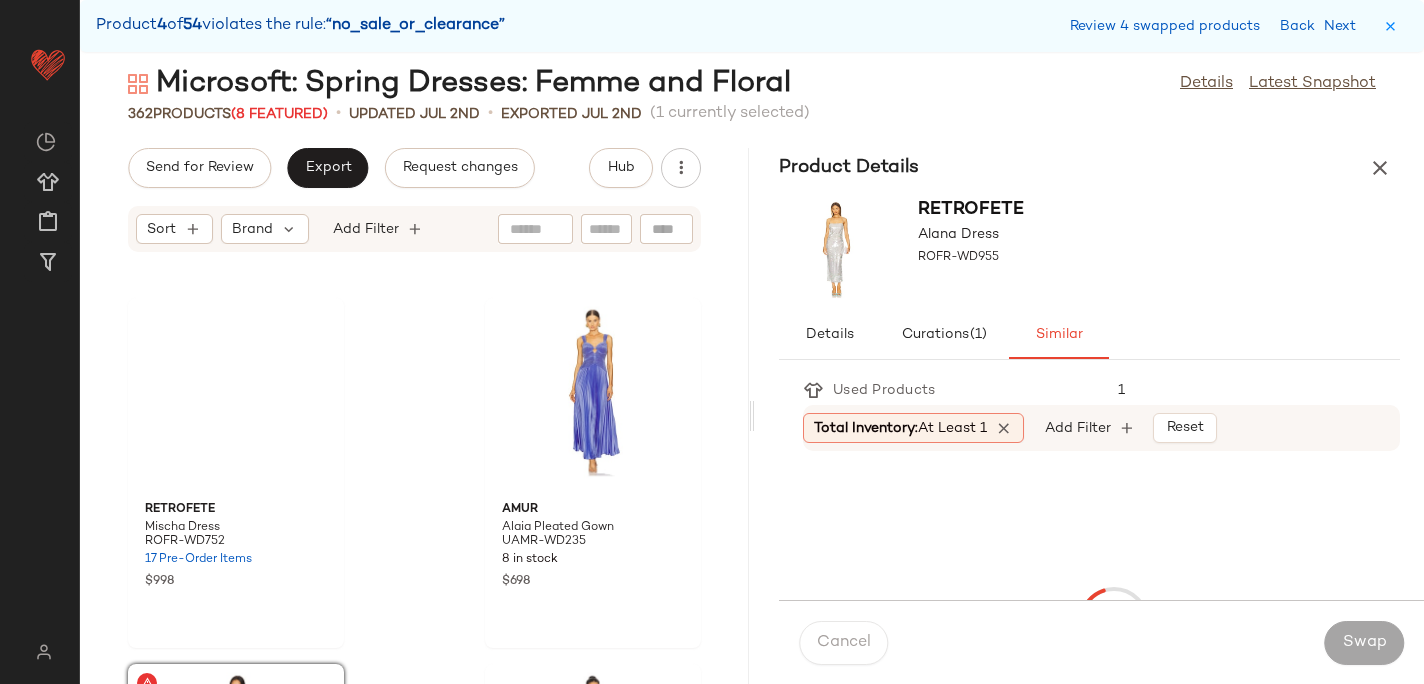 scroll, scrollTop: 5124, scrollLeft: 0, axis: vertical 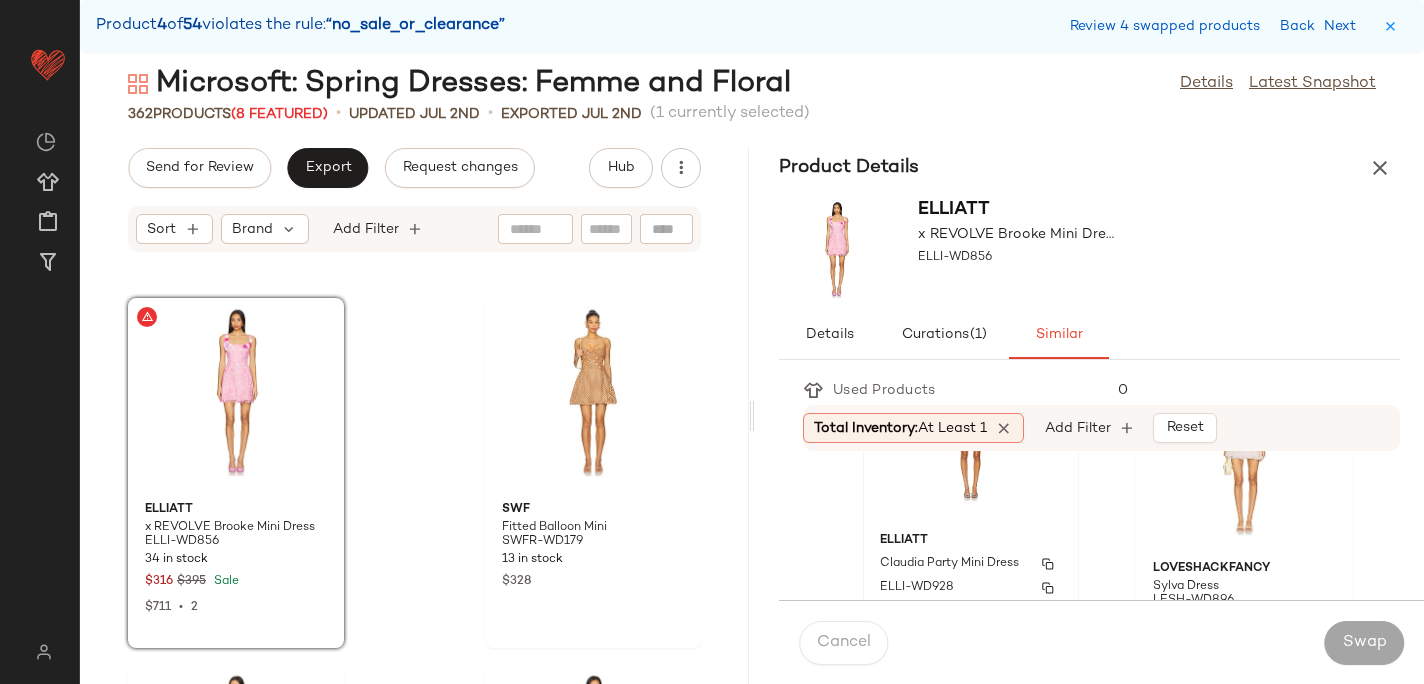 click on "ELLIATT Claudia Party Mini Dress ELLI-WD928 37 in stock $348 $348  •  1" 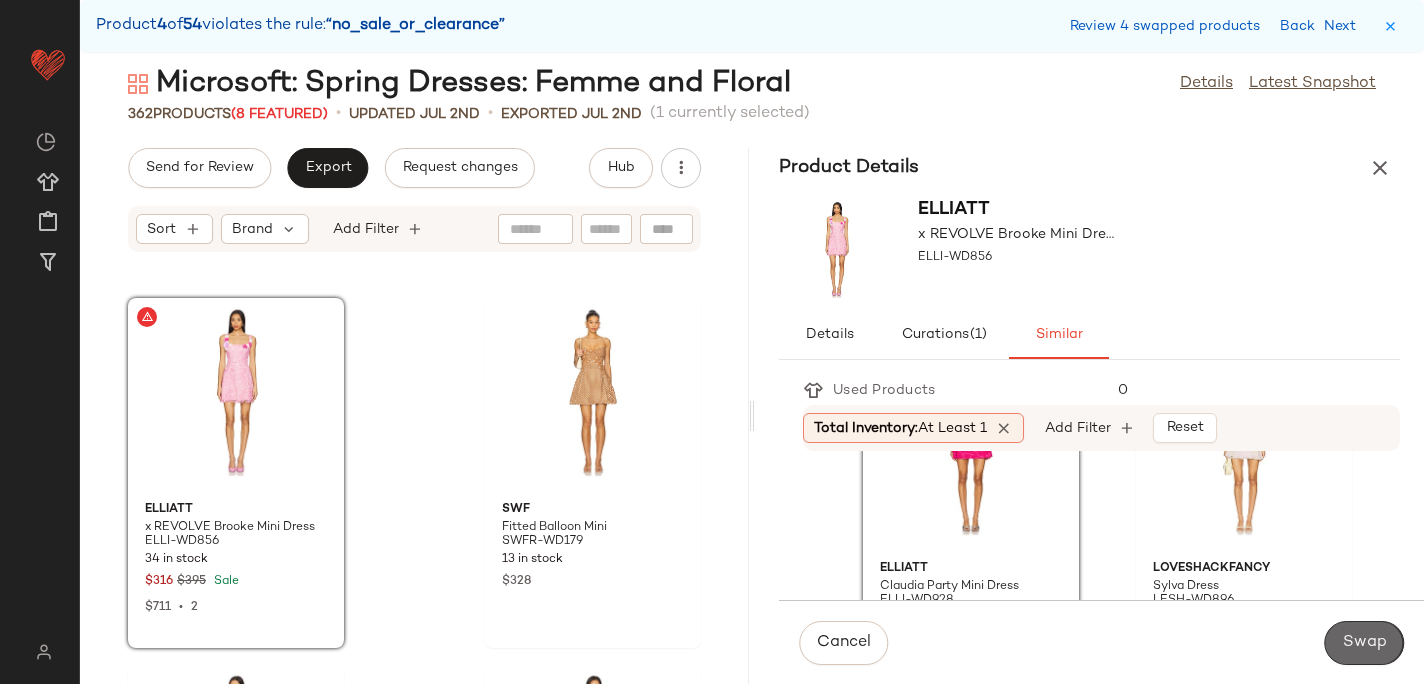 click on "Swap" 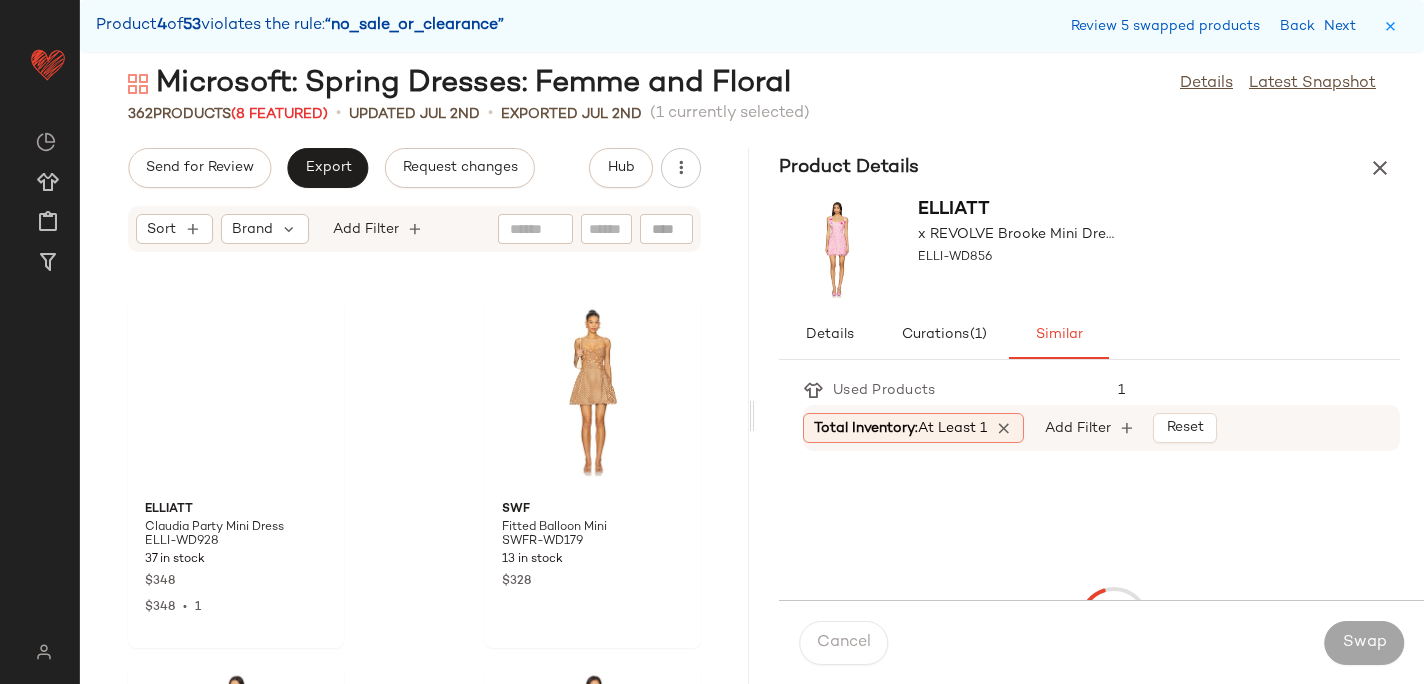 scroll, scrollTop: 5856, scrollLeft: 0, axis: vertical 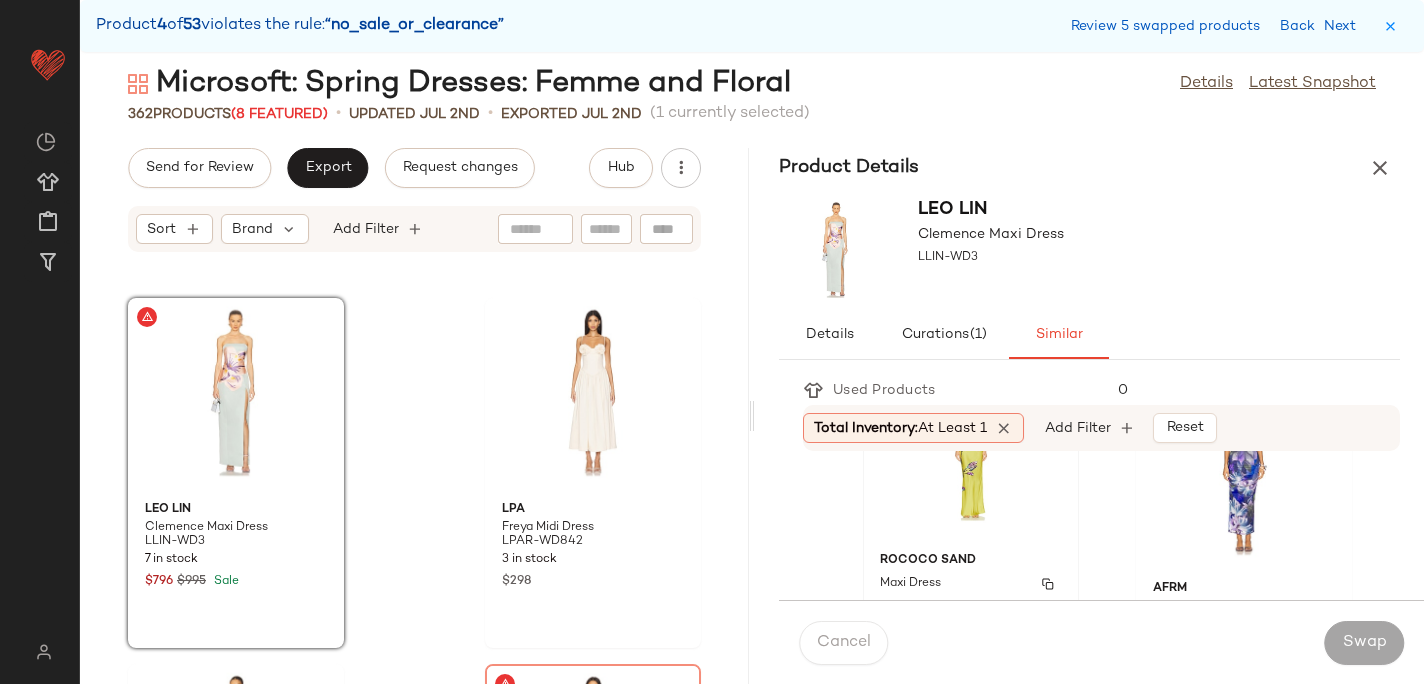 click on "ROCOCO SAND Maxi Dress ROCS-WD342 36 in stock $398 $796  •  2" 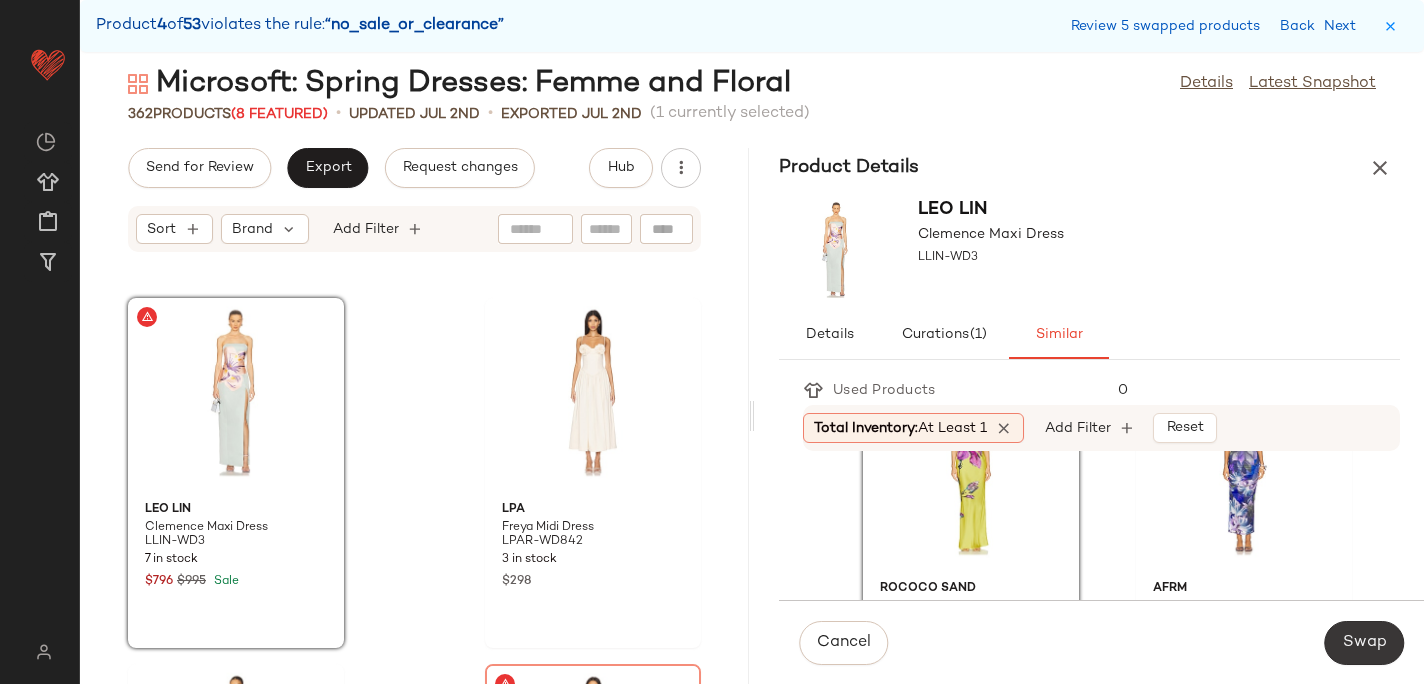 click on "Swap" 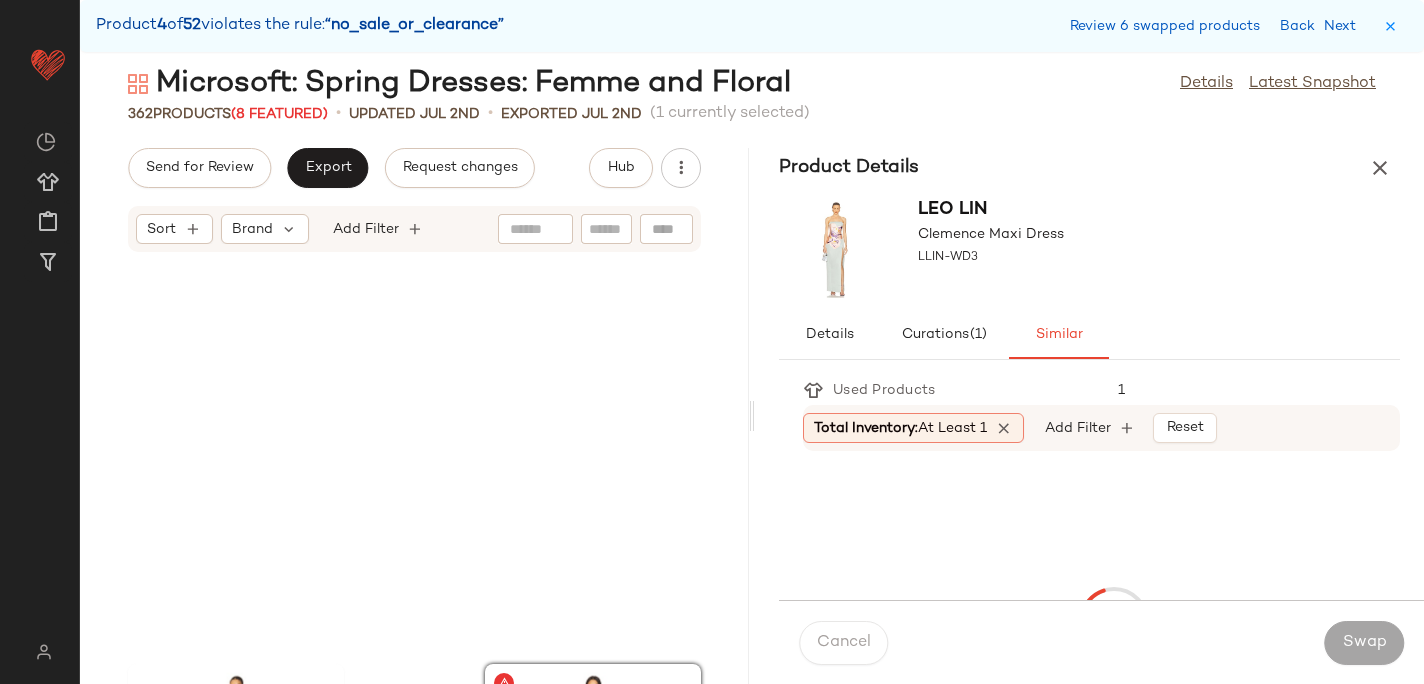 scroll, scrollTop: 6222, scrollLeft: 0, axis: vertical 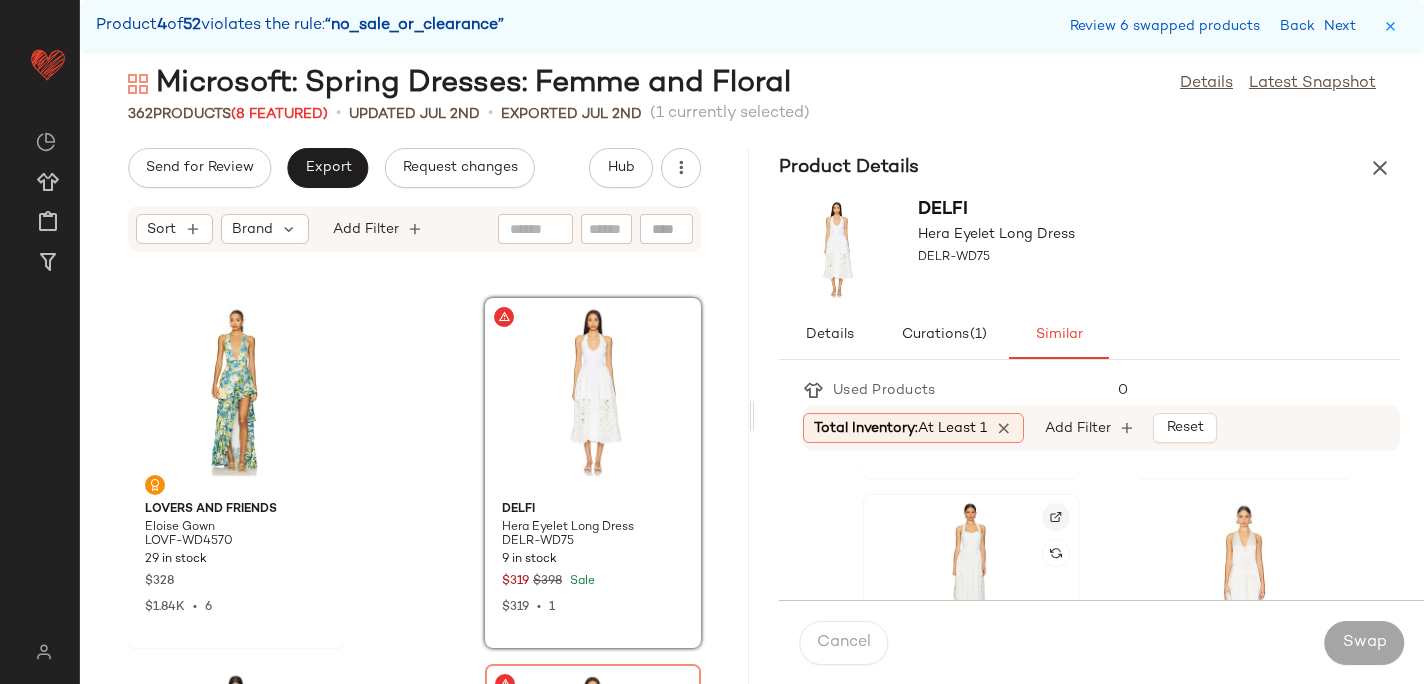 click 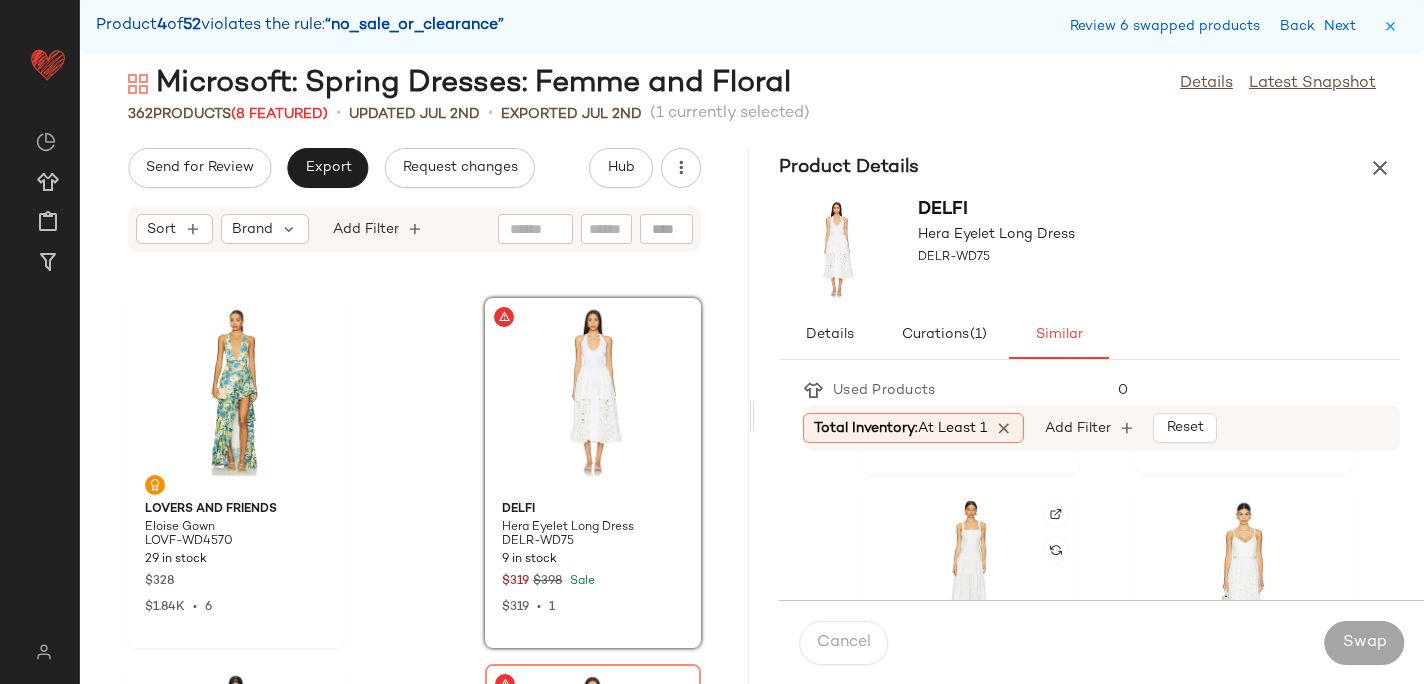 scroll, scrollTop: 1435, scrollLeft: 0, axis: vertical 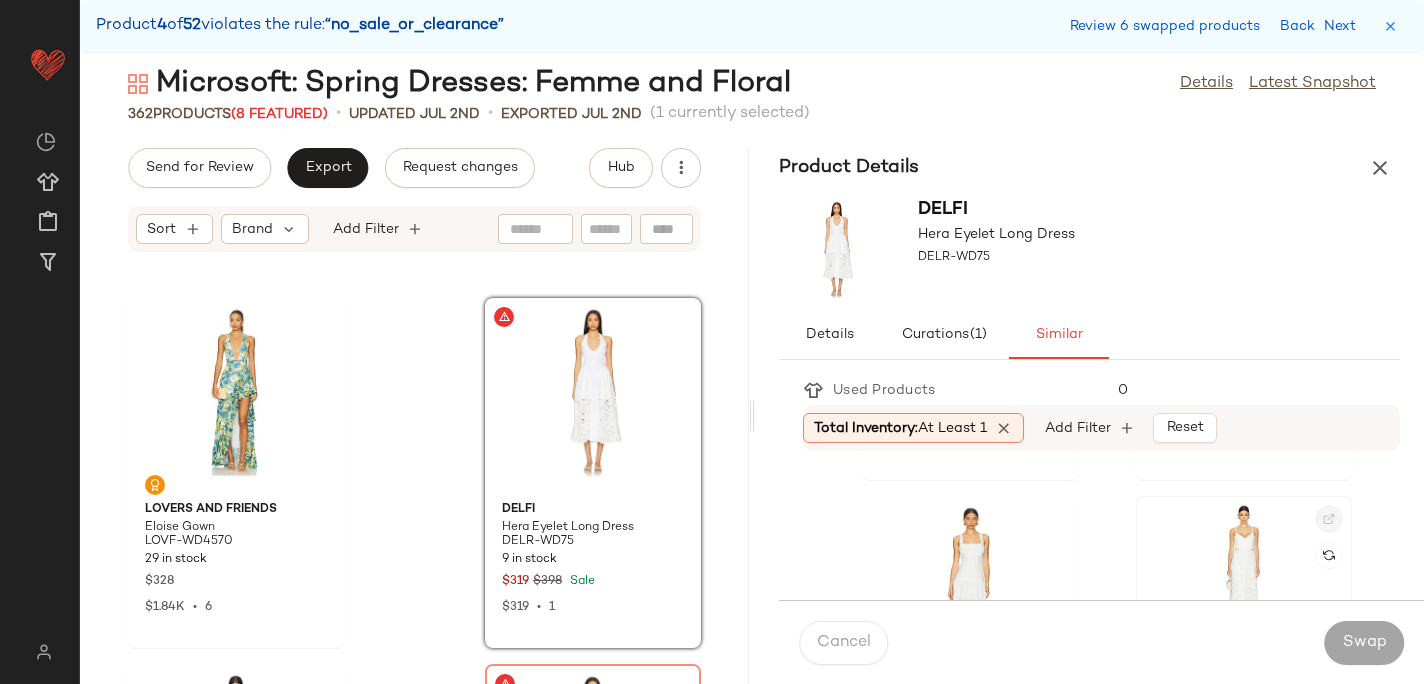 click 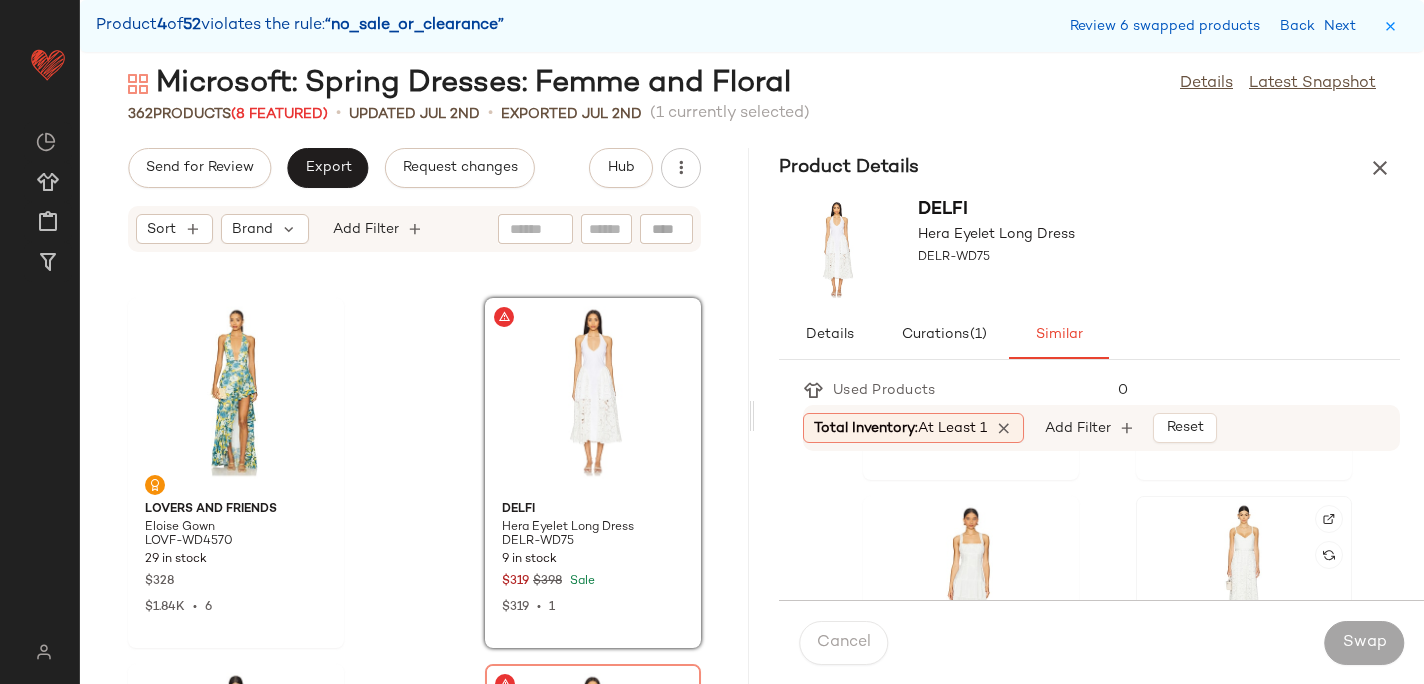 click 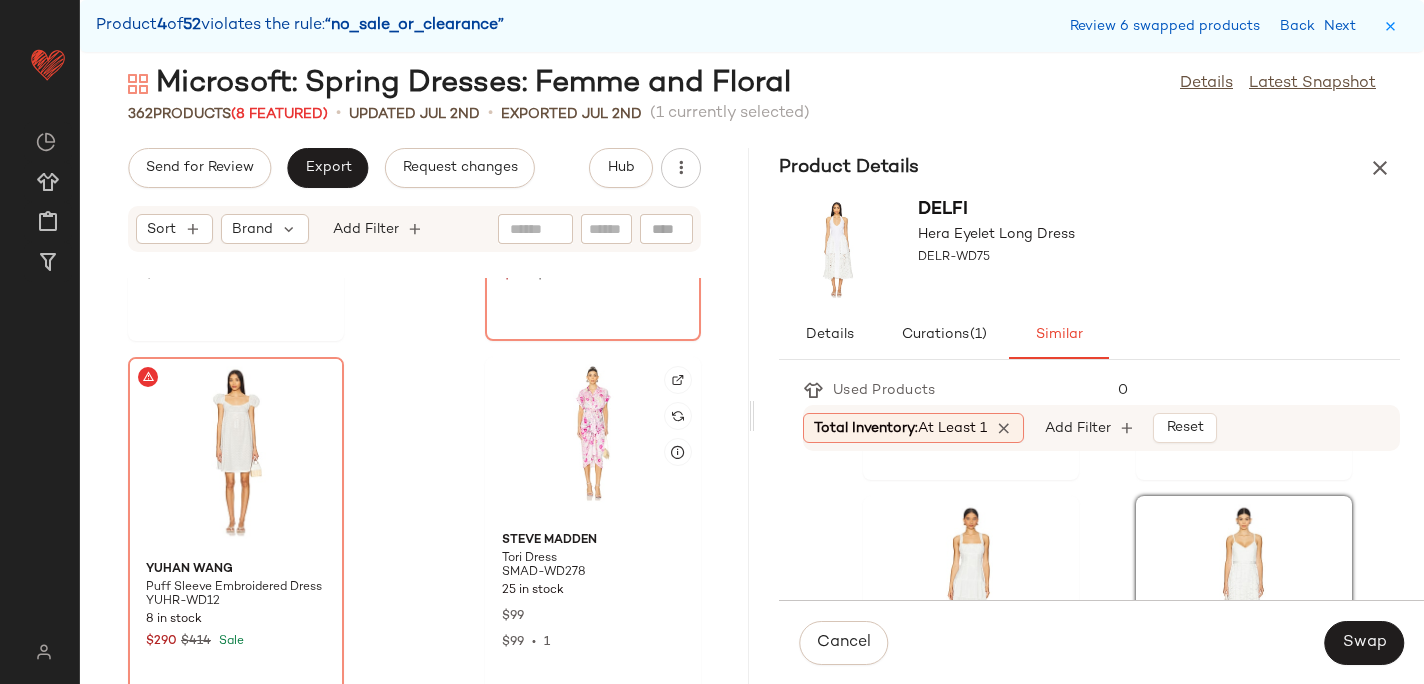 scroll, scrollTop: 7006, scrollLeft: 0, axis: vertical 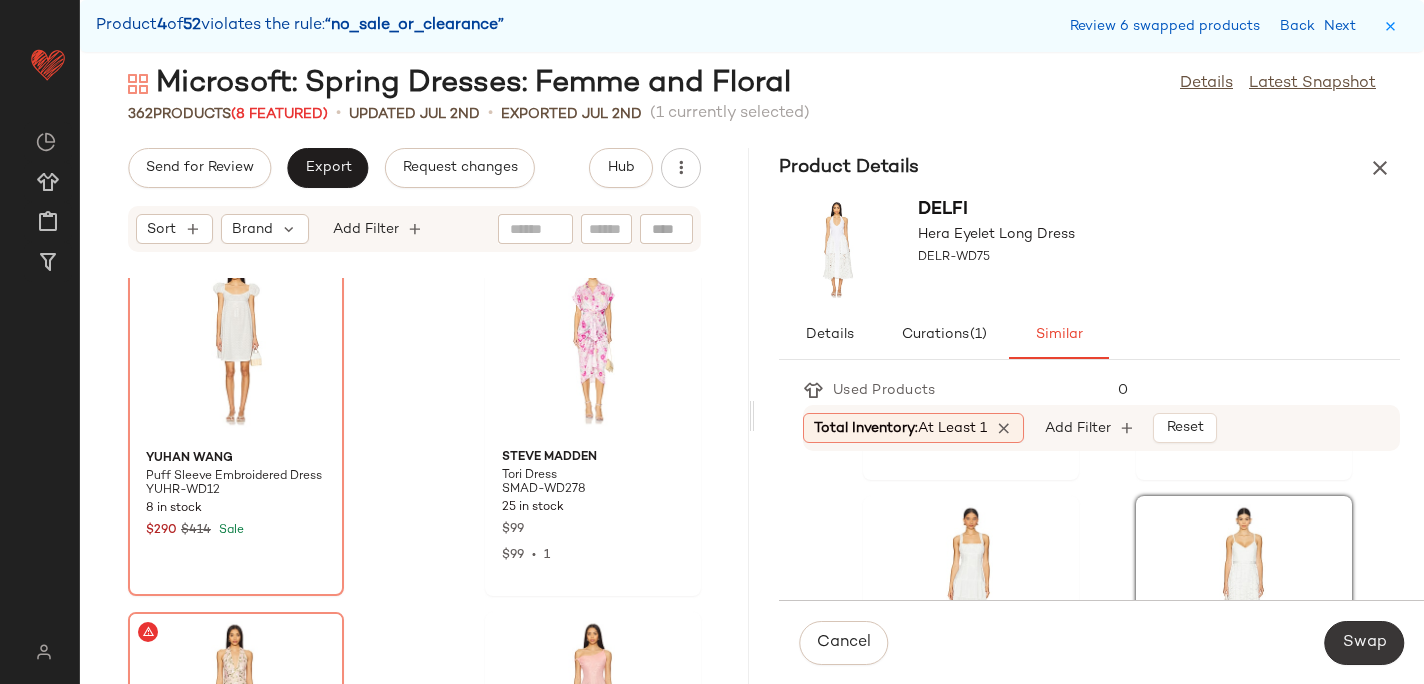 click on "Swap" 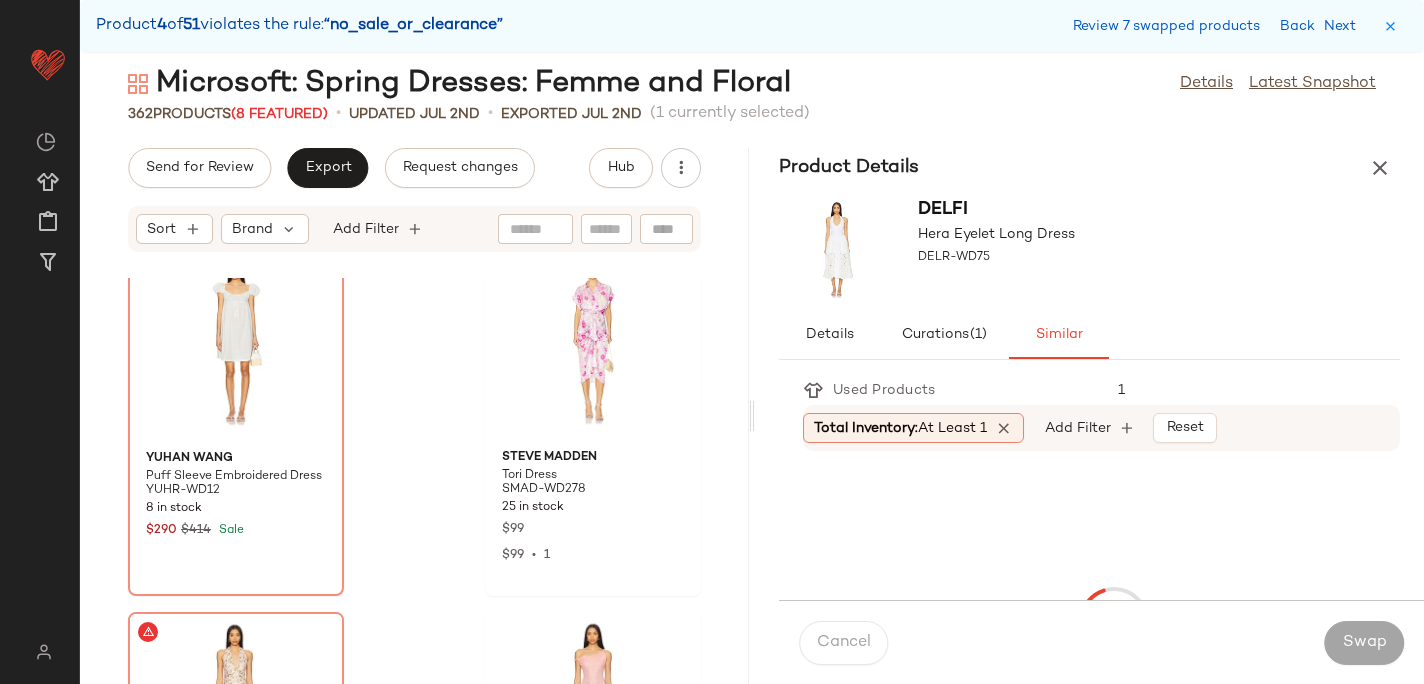 scroll, scrollTop: 6588, scrollLeft: 0, axis: vertical 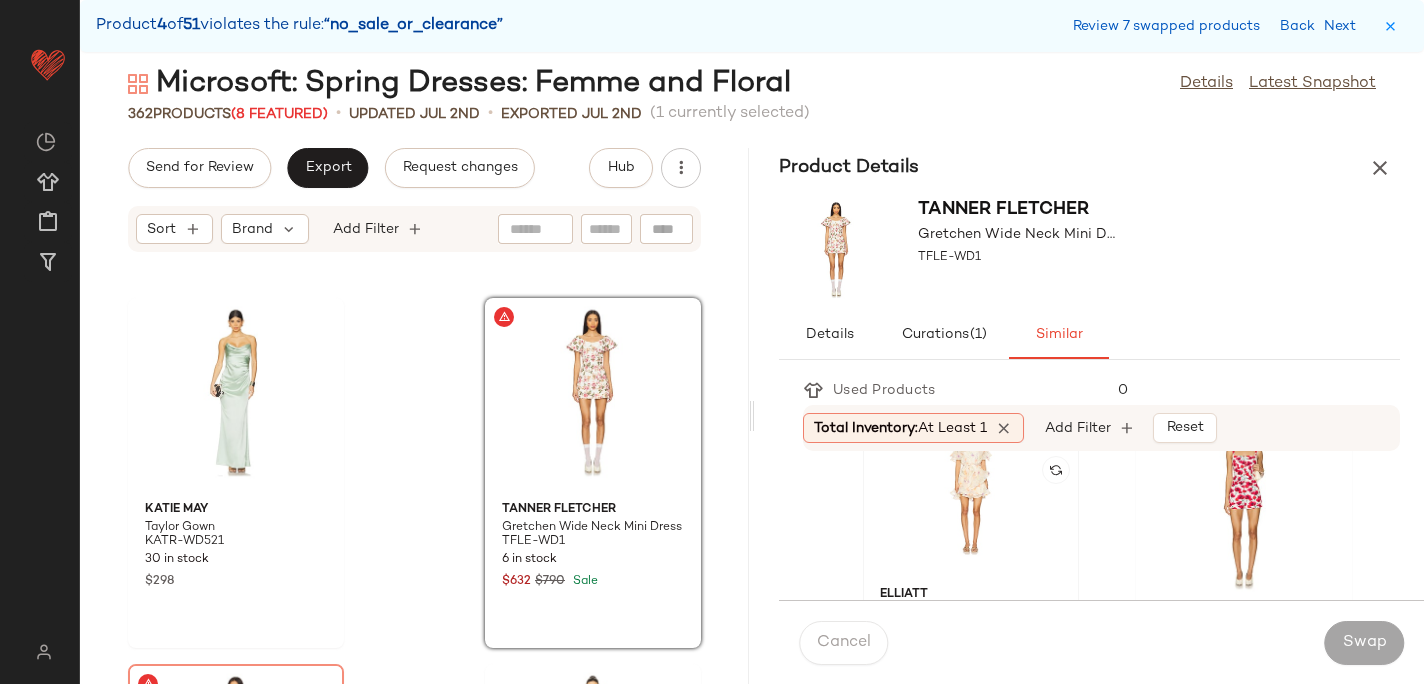 click 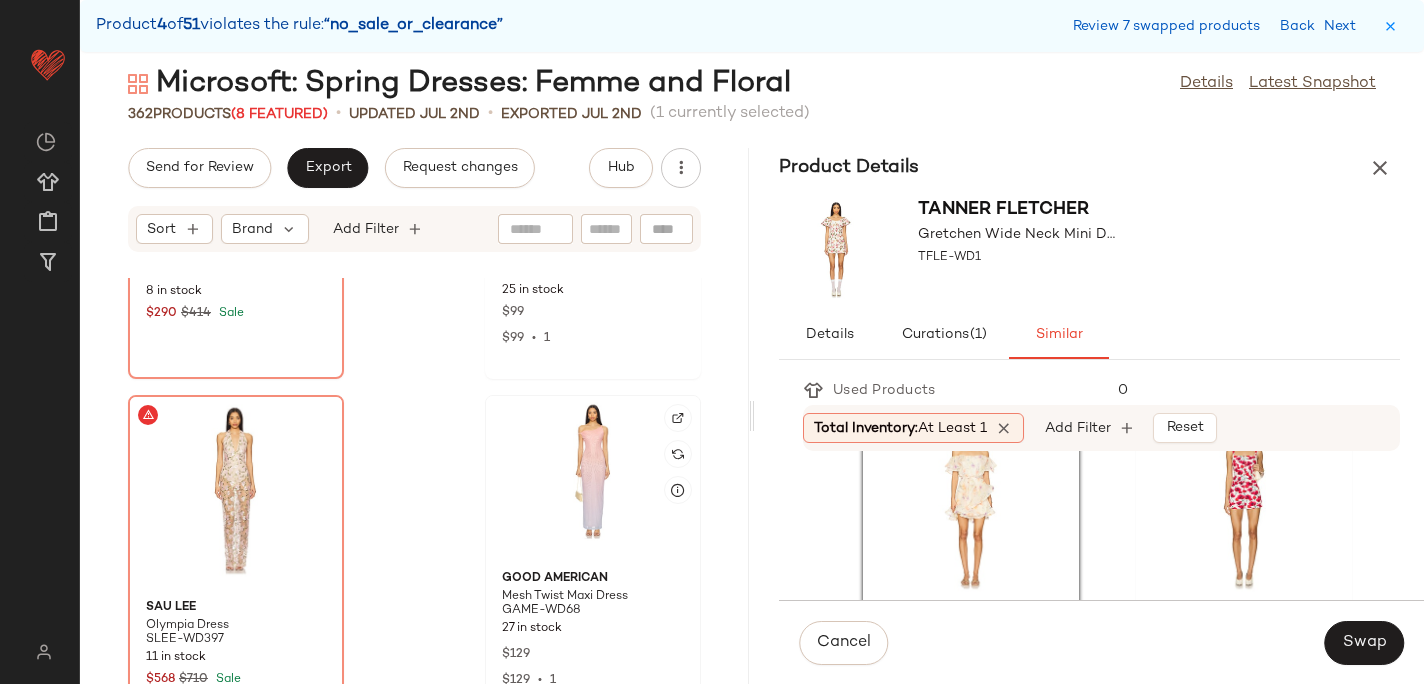 scroll, scrollTop: 7190, scrollLeft: 0, axis: vertical 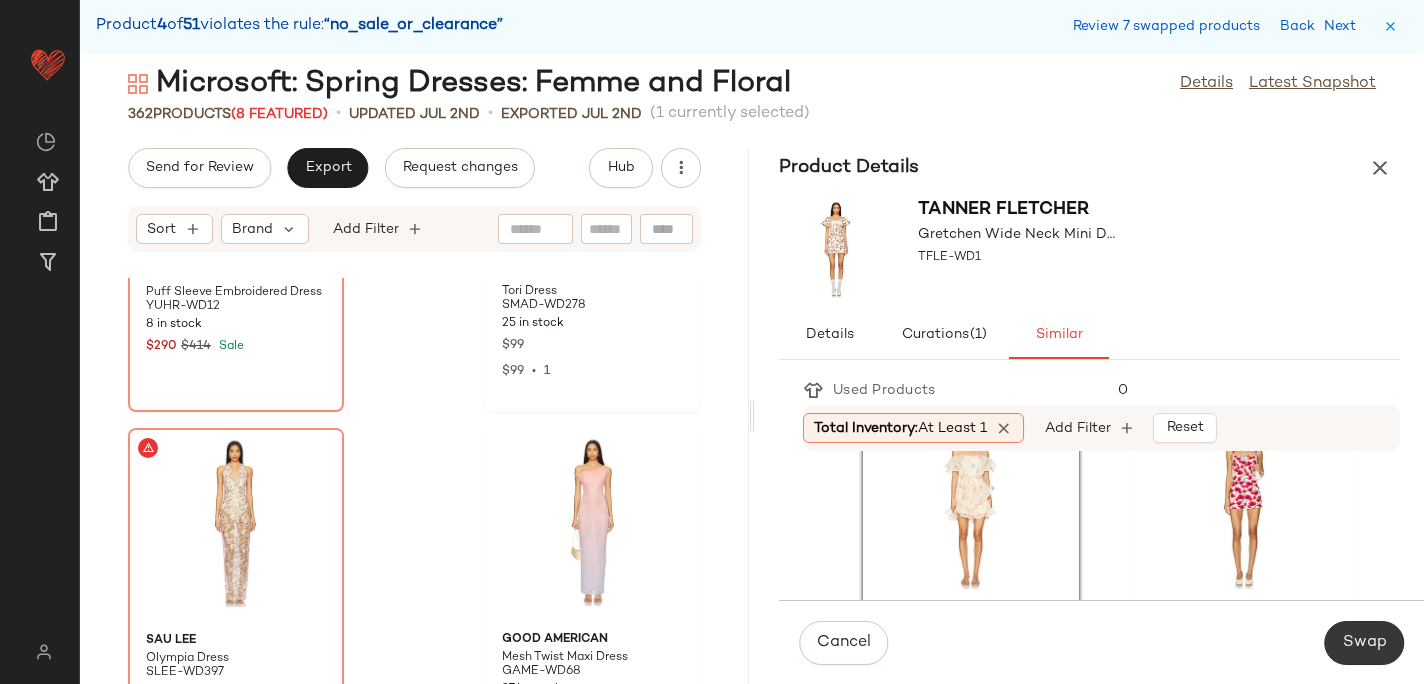 click on "Swap" at bounding box center [1364, 643] 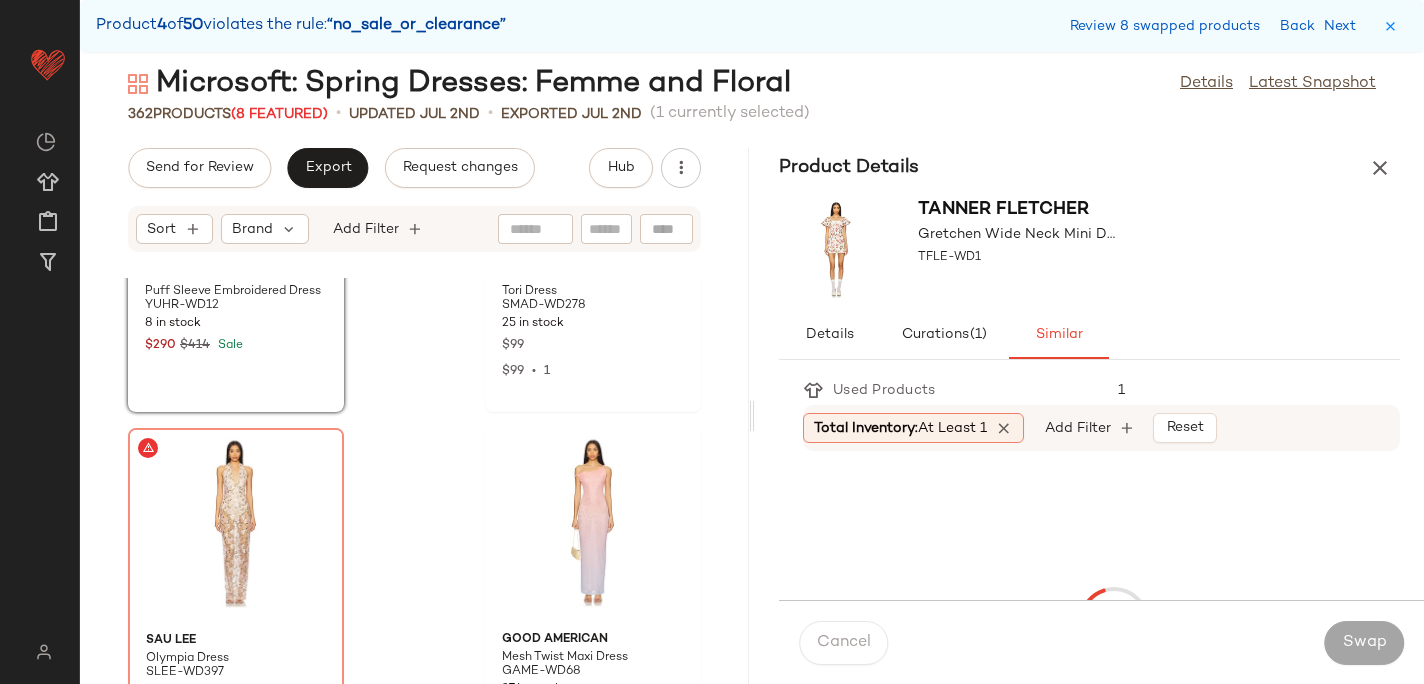scroll, scrollTop: 6954, scrollLeft: 0, axis: vertical 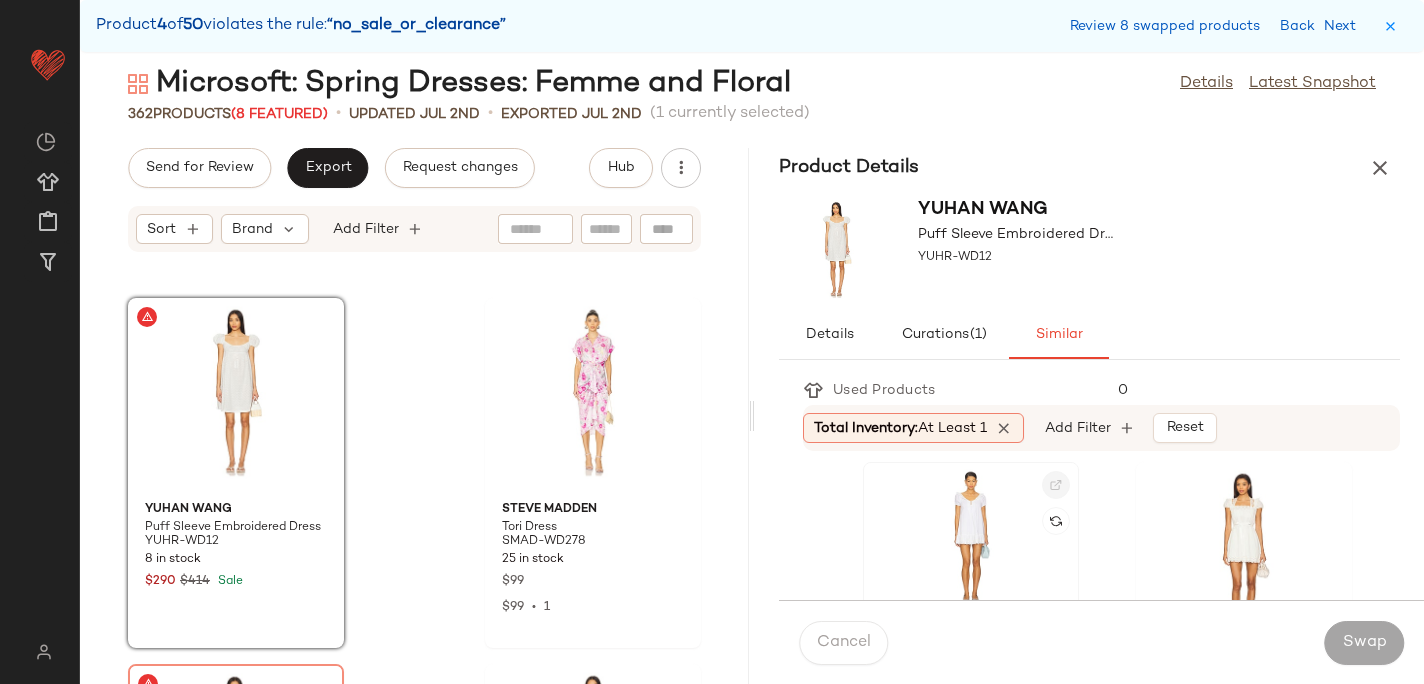 click 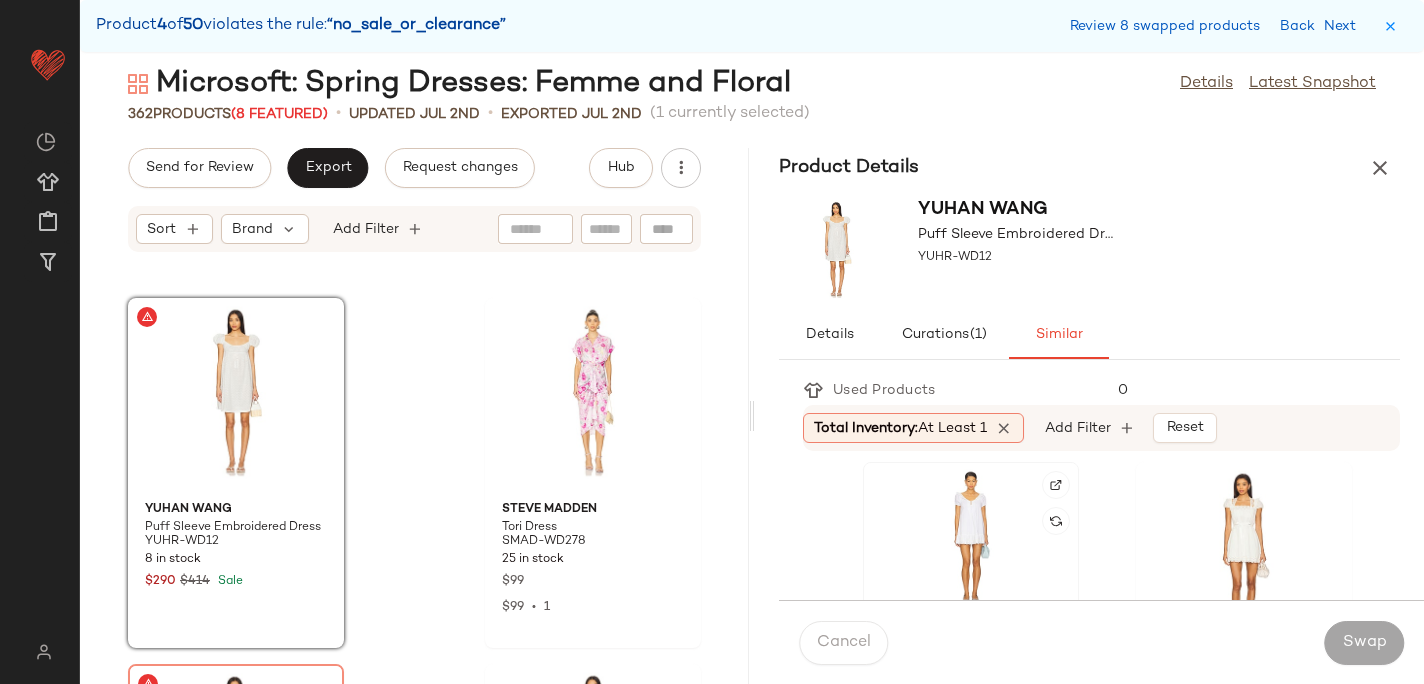 click 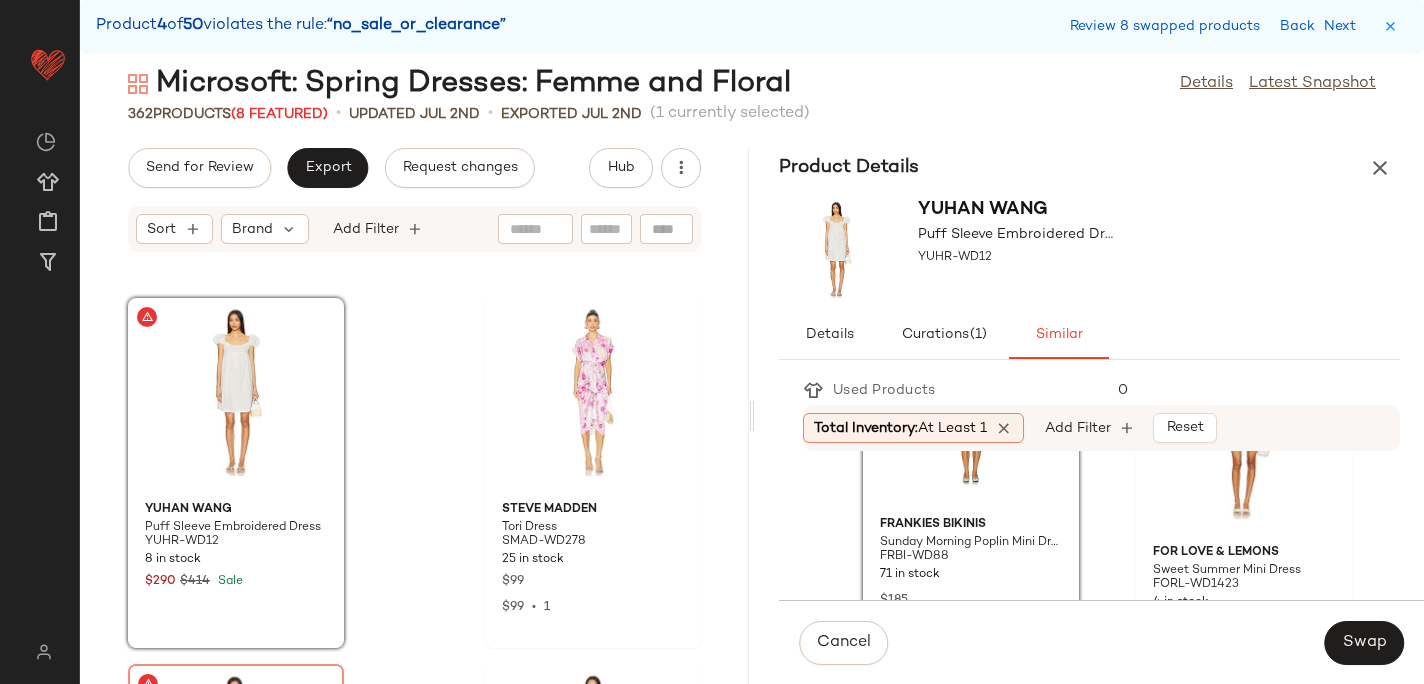 scroll, scrollTop: 855, scrollLeft: 0, axis: vertical 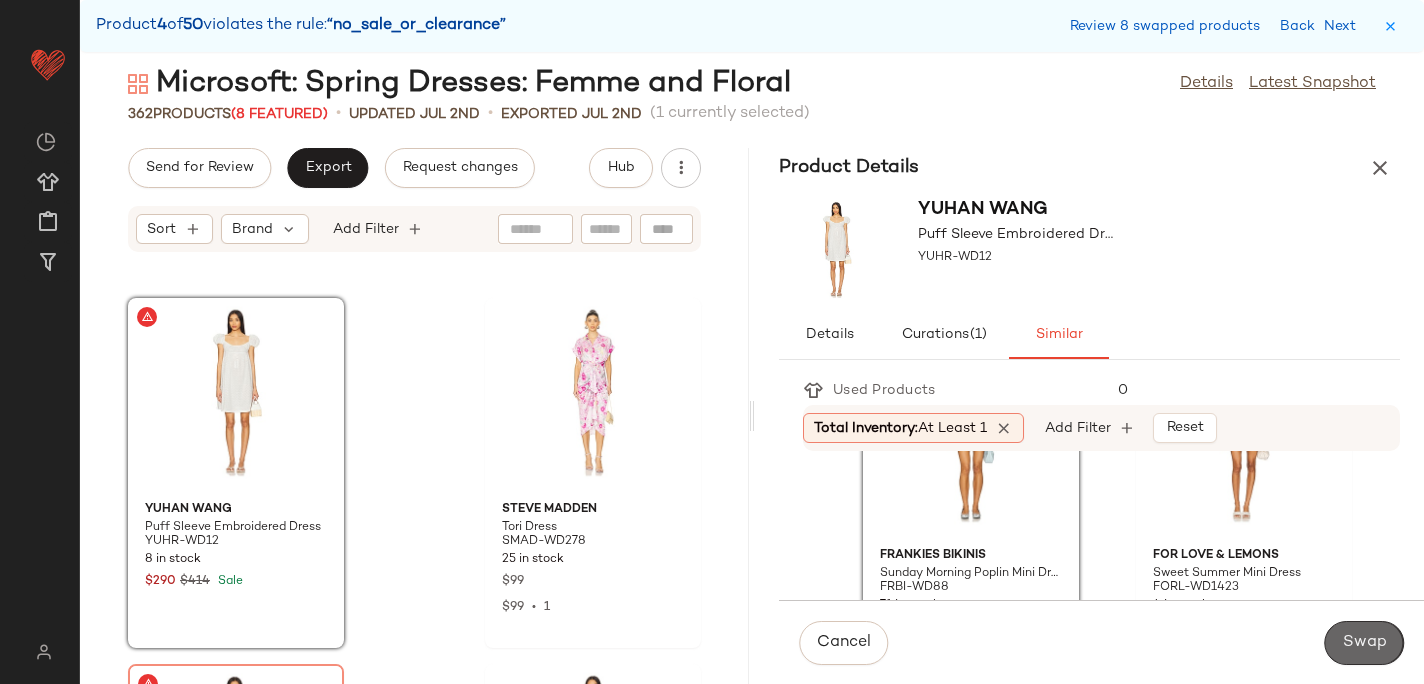 click on "Swap" 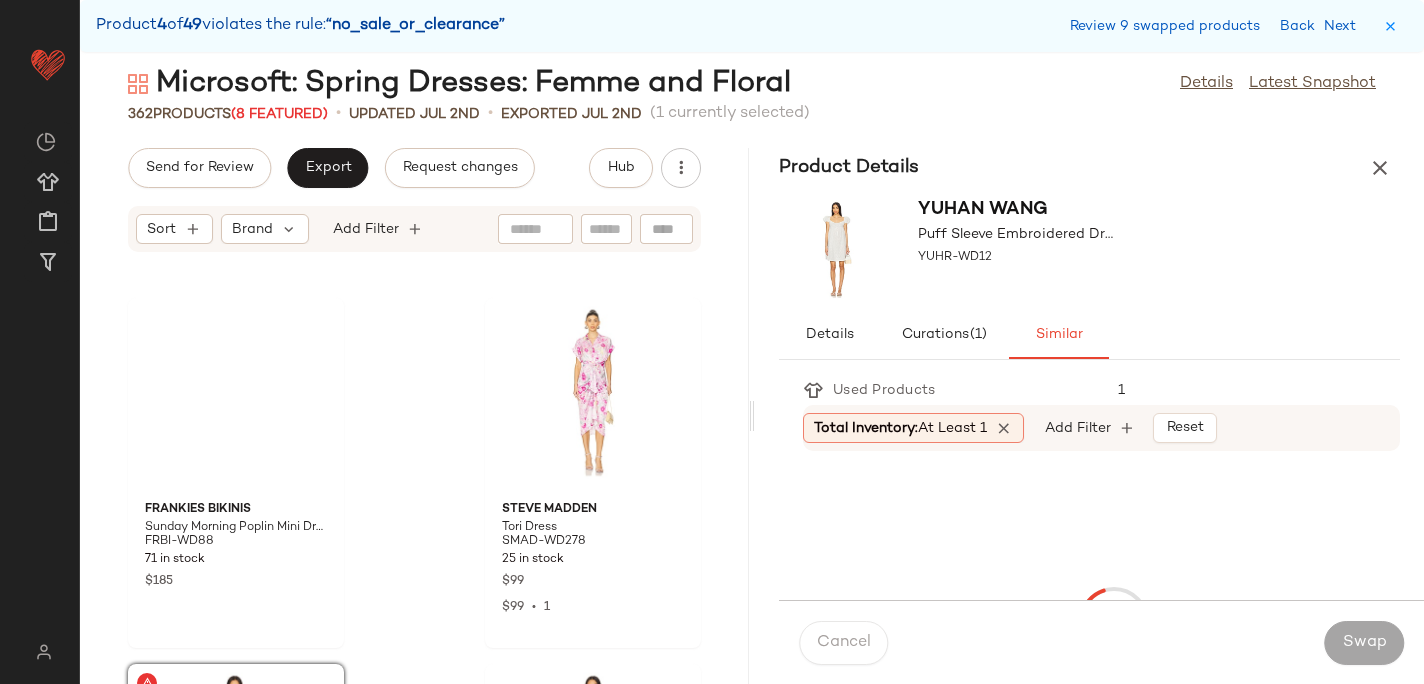 scroll, scrollTop: 7320, scrollLeft: 0, axis: vertical 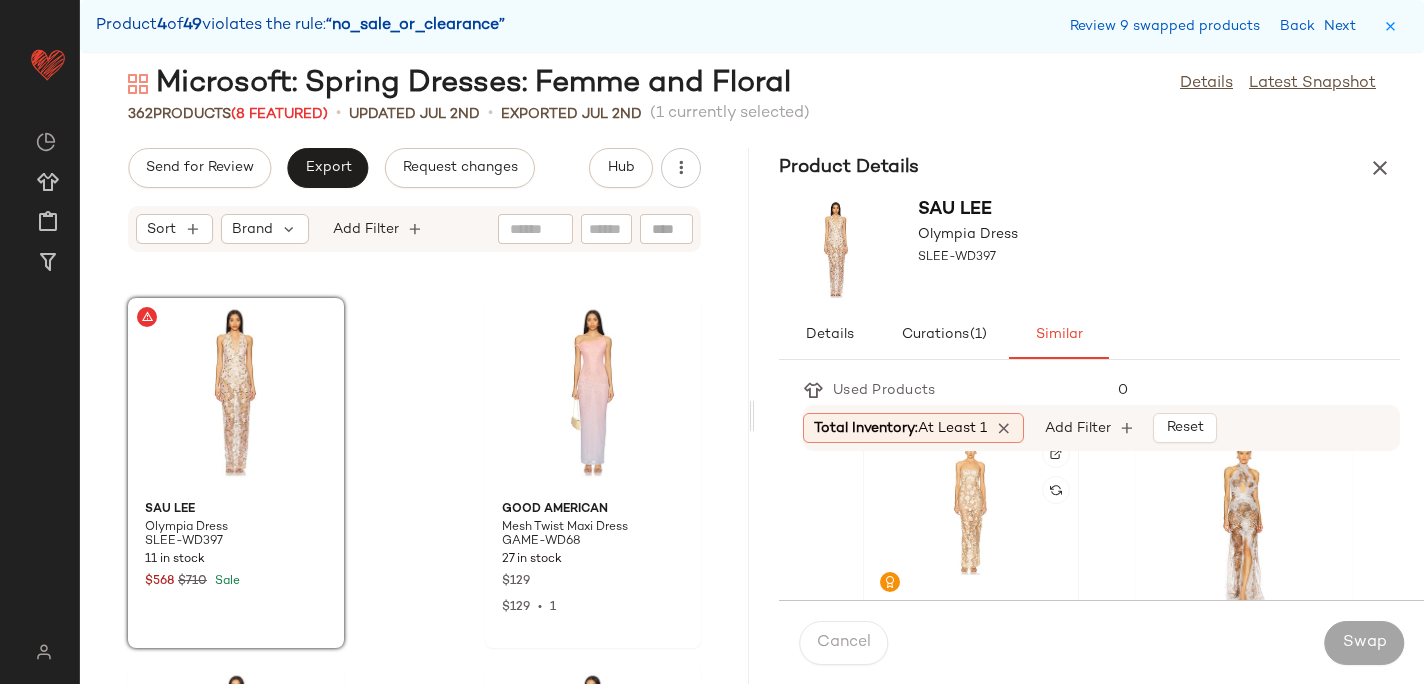 click 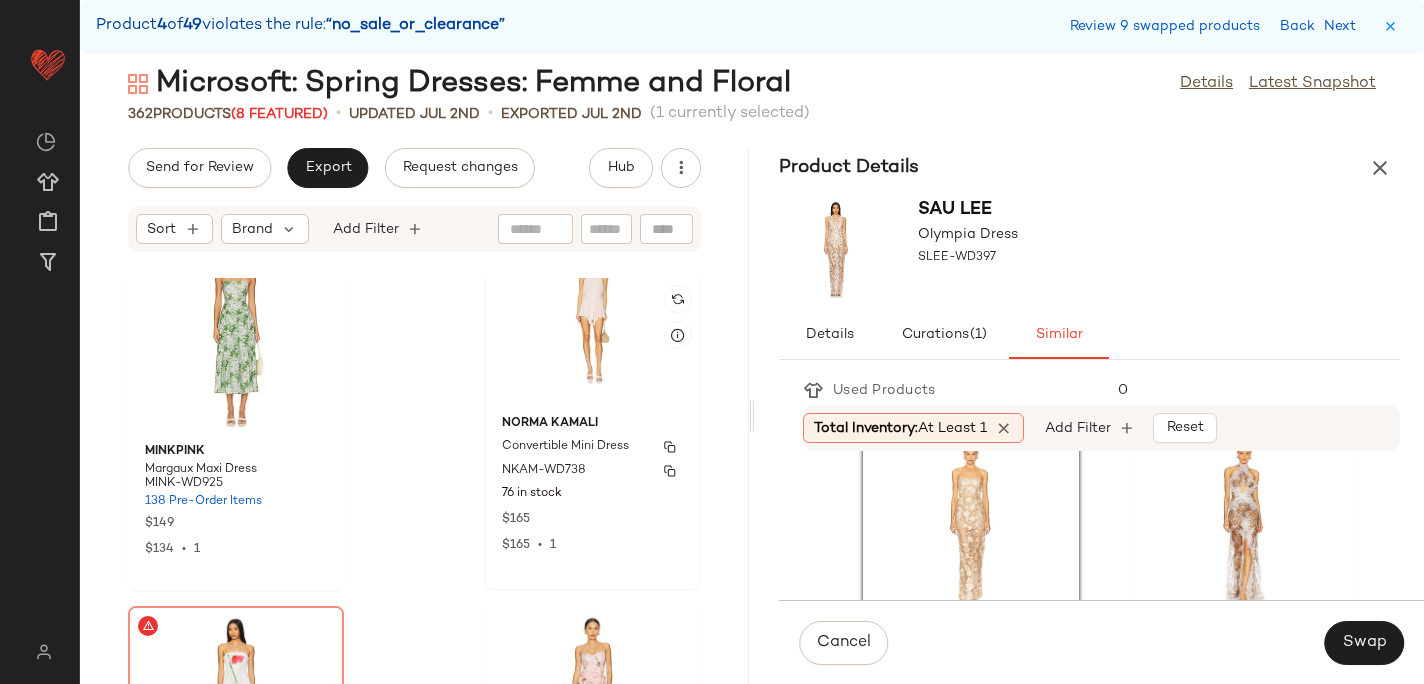 scroll, scrollTop: 8276, scrollLeft: 0, axis: vertical 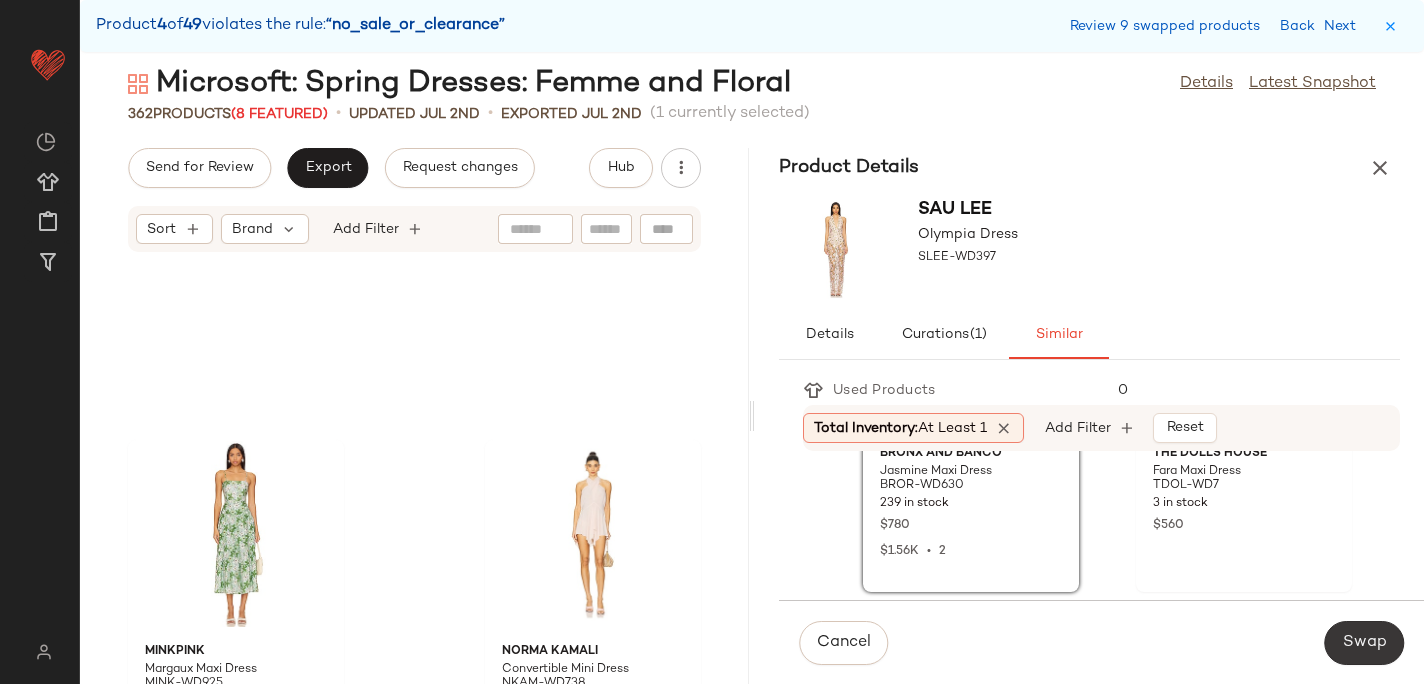 click on "Swap" 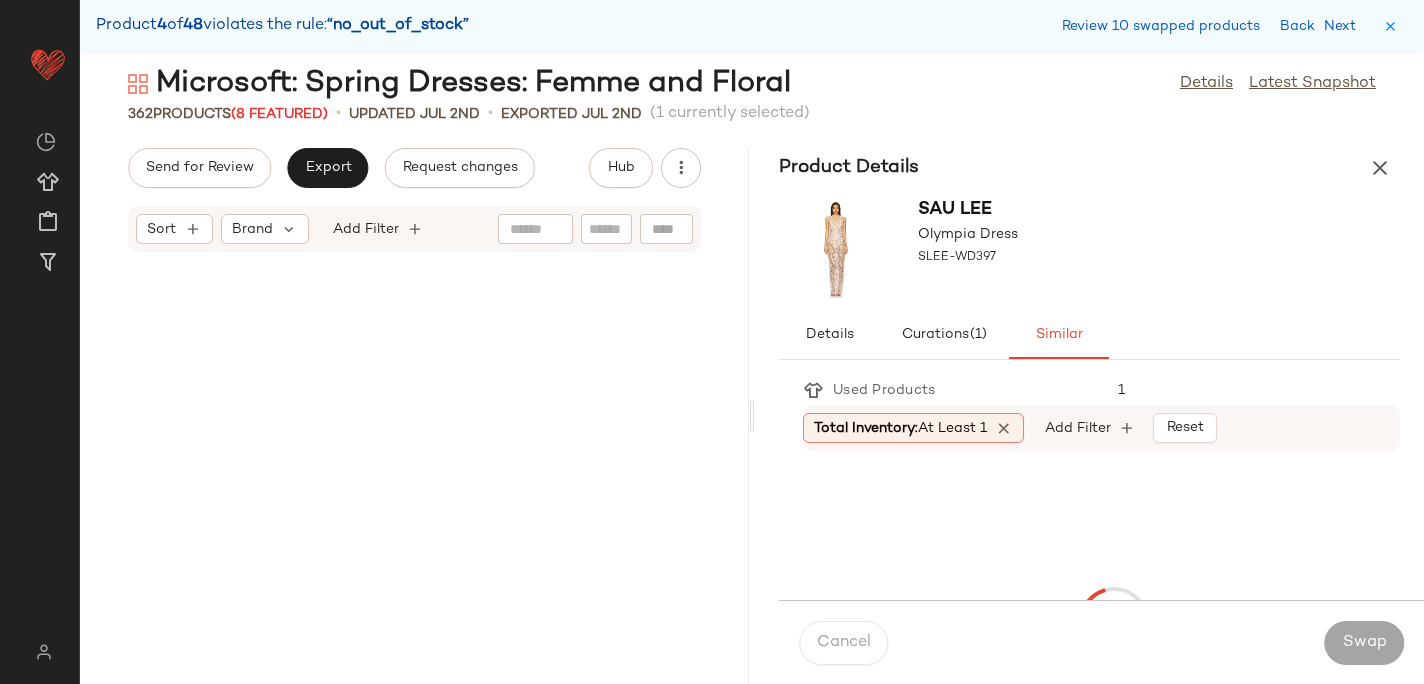 scroll, scrollTop: 8784, scrollLeft: 0, axis: vertical 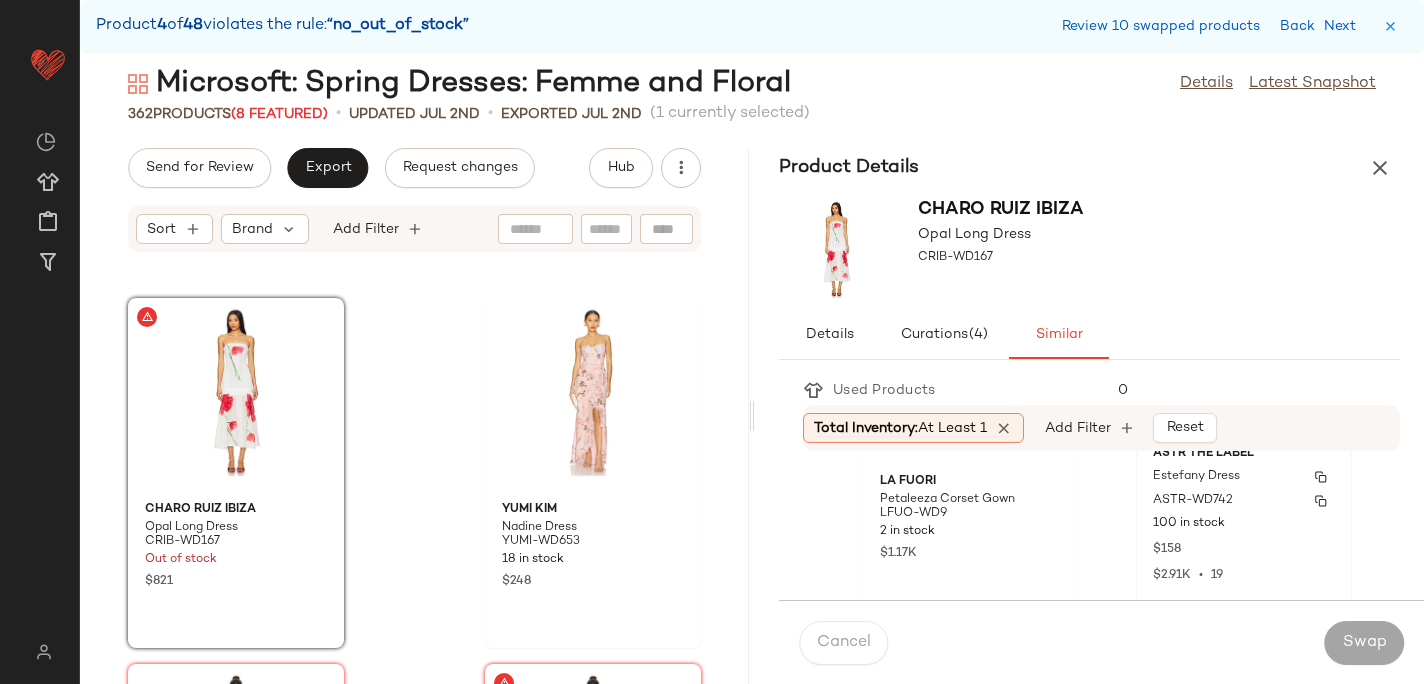 click on "$158" at bounding box center (1244, 548) 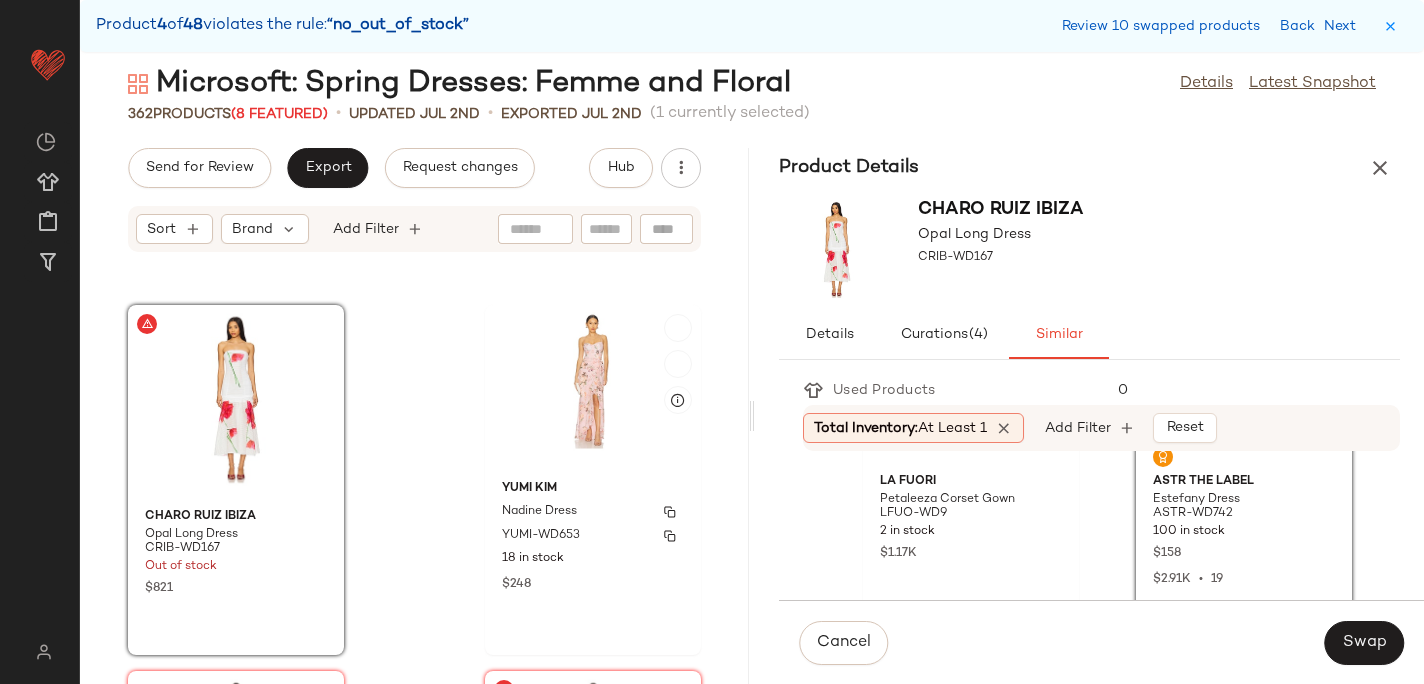 scroll, scrollTop: 8773, scrollLeft: 0, axis: vertical 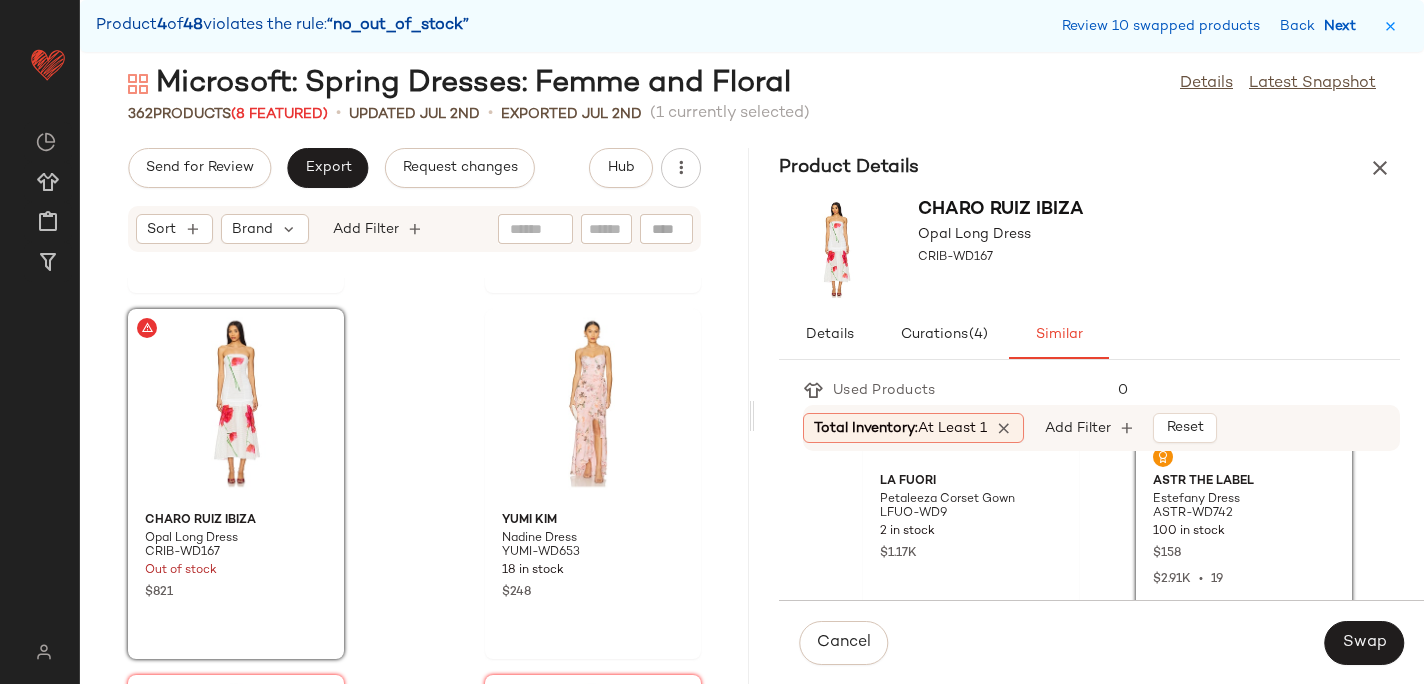 click on "Next" at bounding box center [1344, 26] 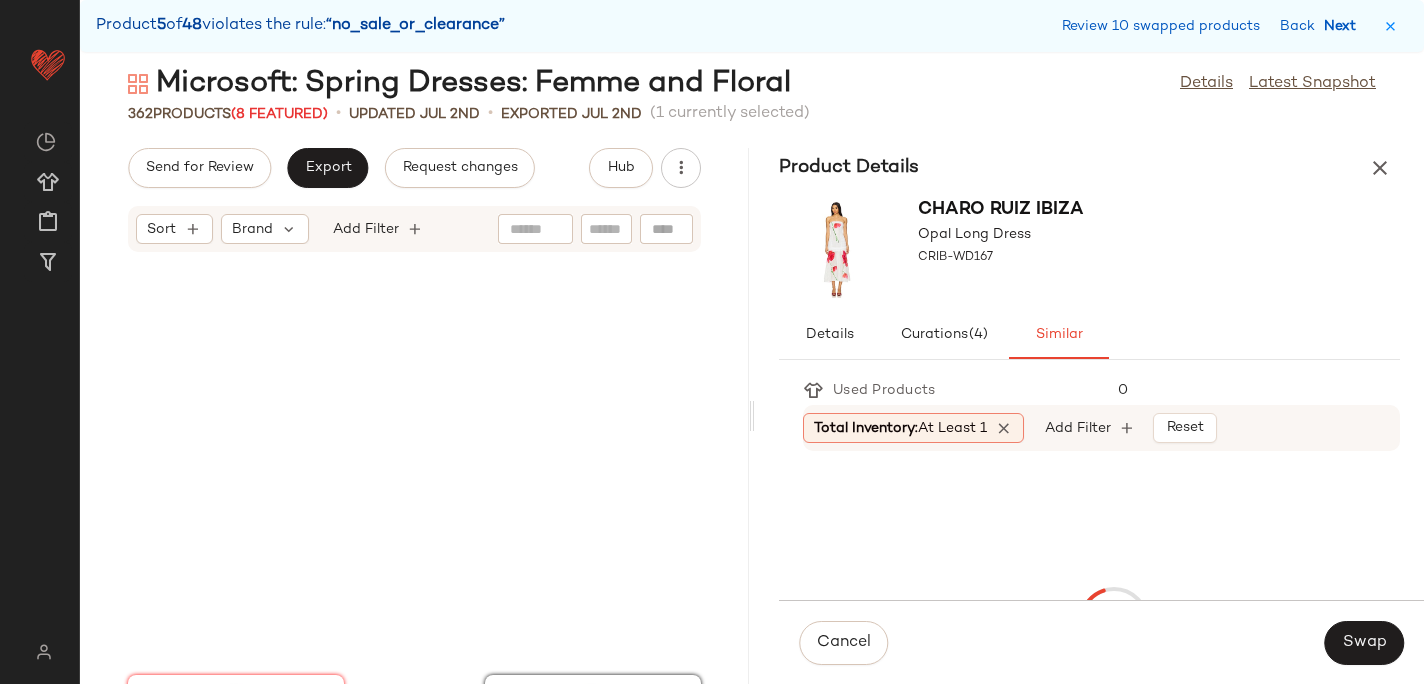 scroll, scrollTop: 9150, scrollLeft: 0, axis: vertical 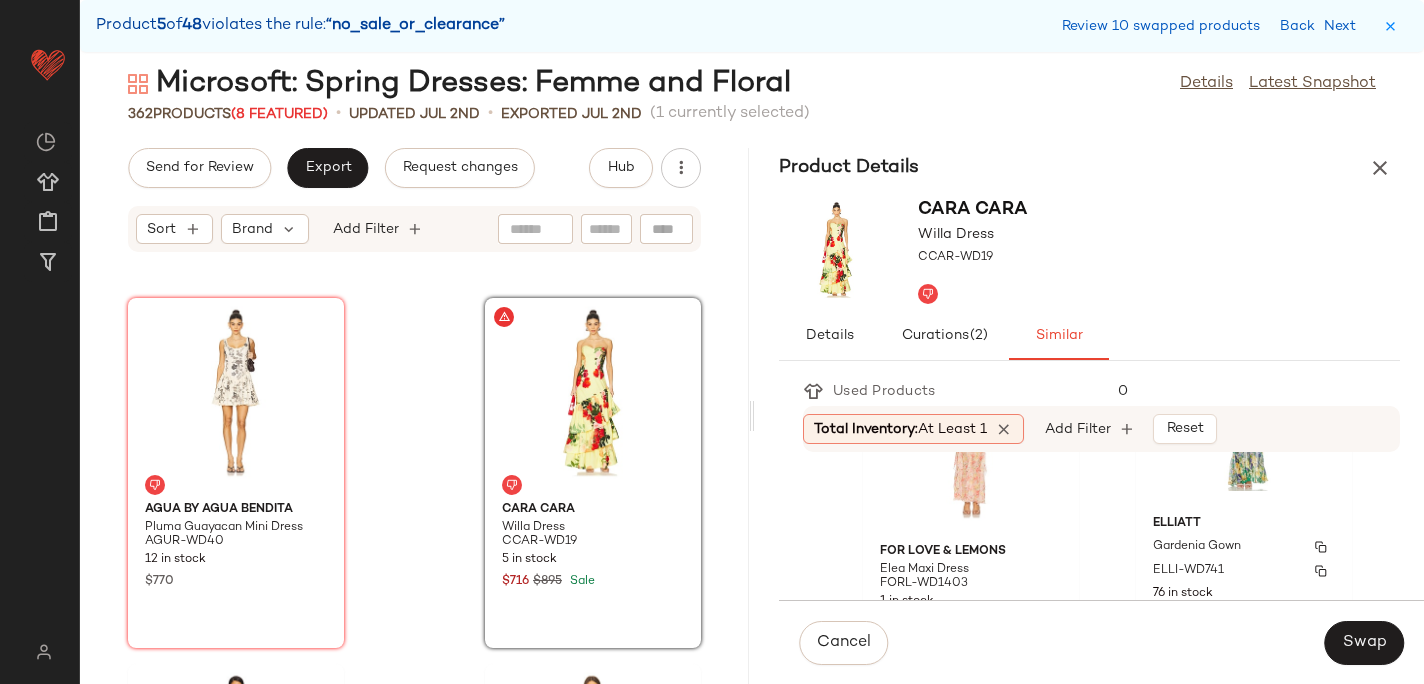 click on "ELLIATT" at bounding box center [1244, 524] 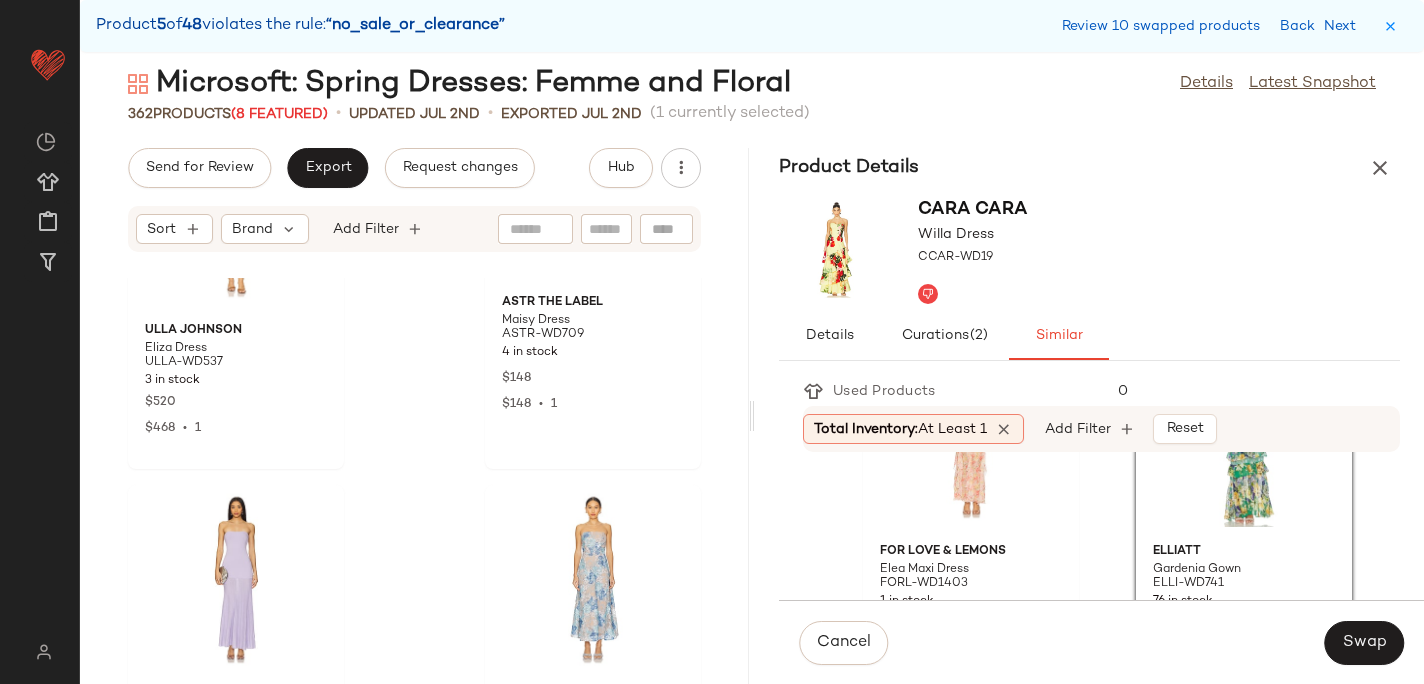 scroll, scrollTop: 10190, scrollLeft: 0, axis: vertical 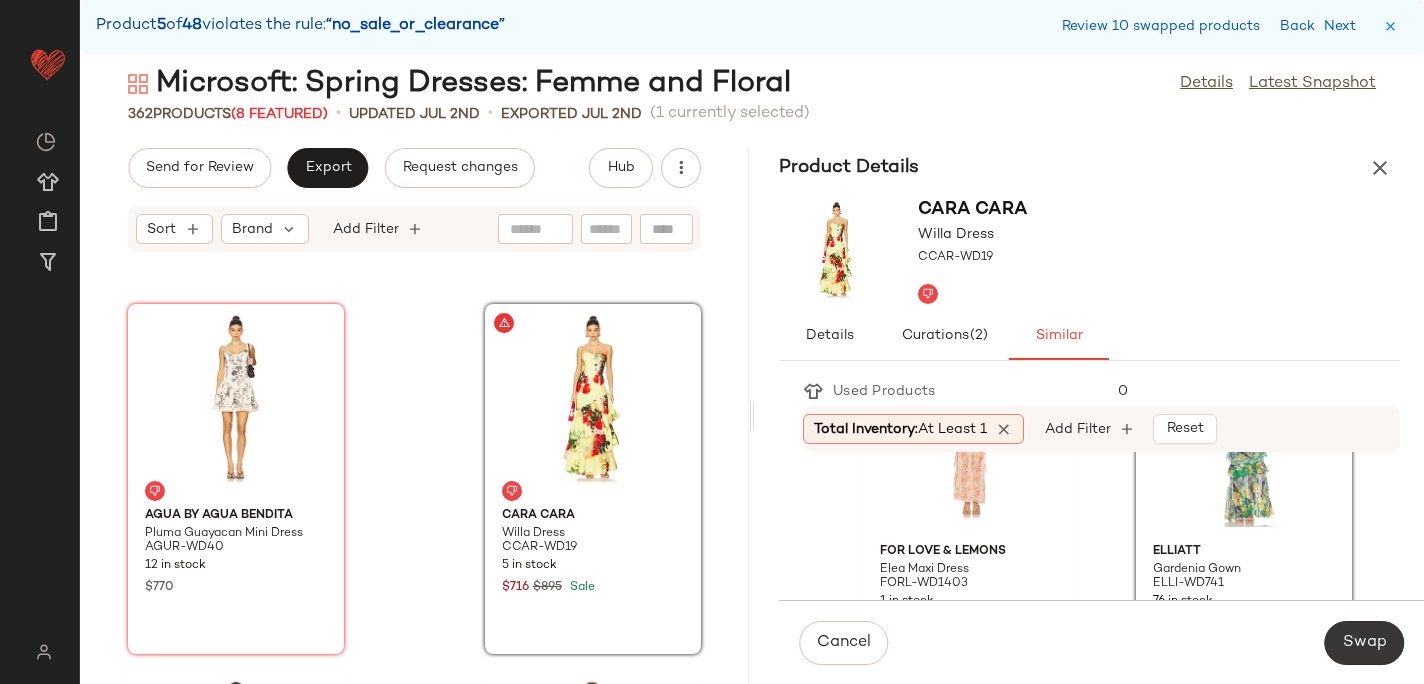 click on "Swap" at bounding box center [1364, 643] 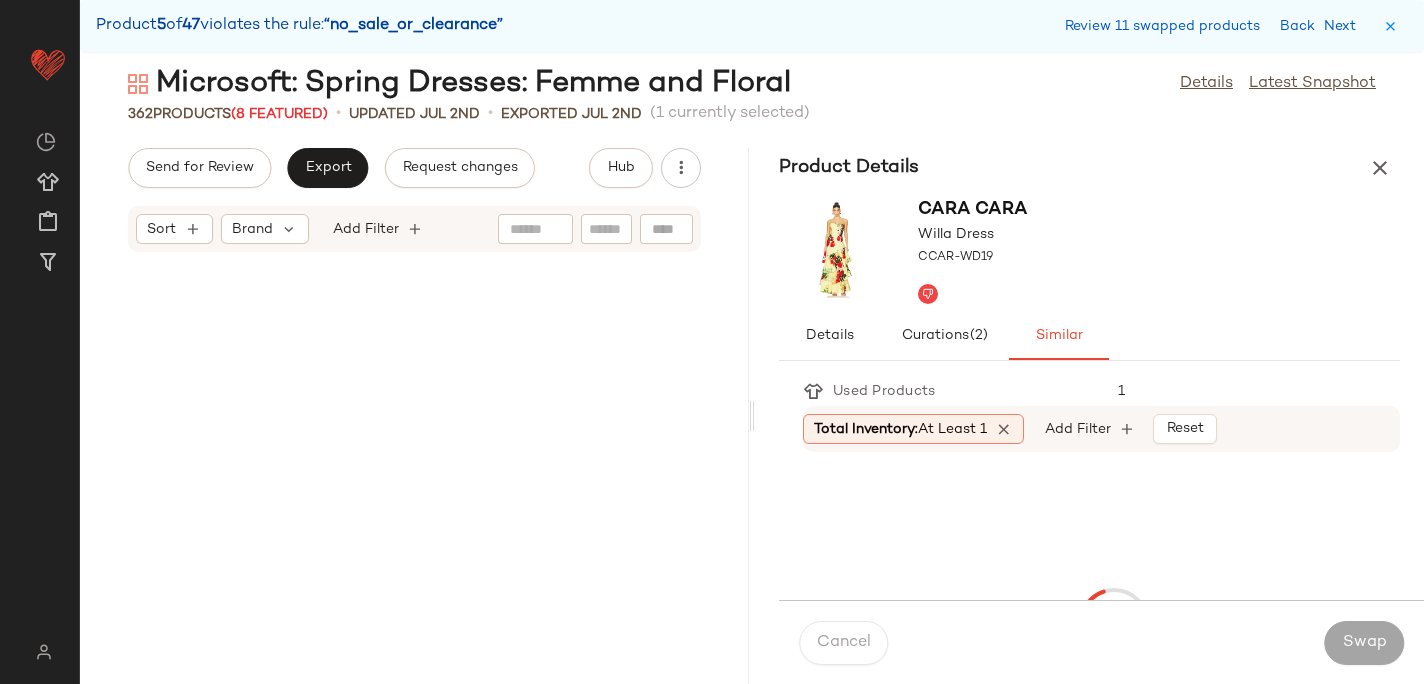 scroll, scrollTop: 11346, scrollLeft: 0, axis: vertical 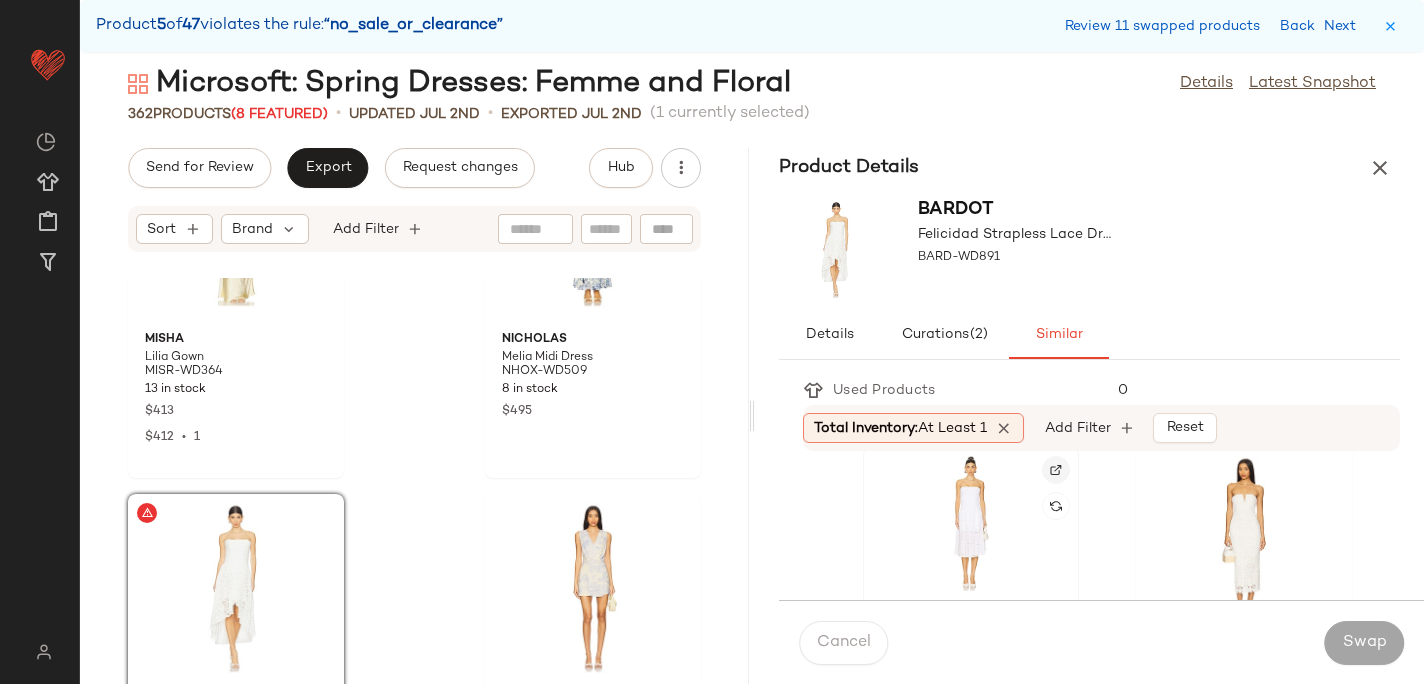click at bounding box center (1056, 470) 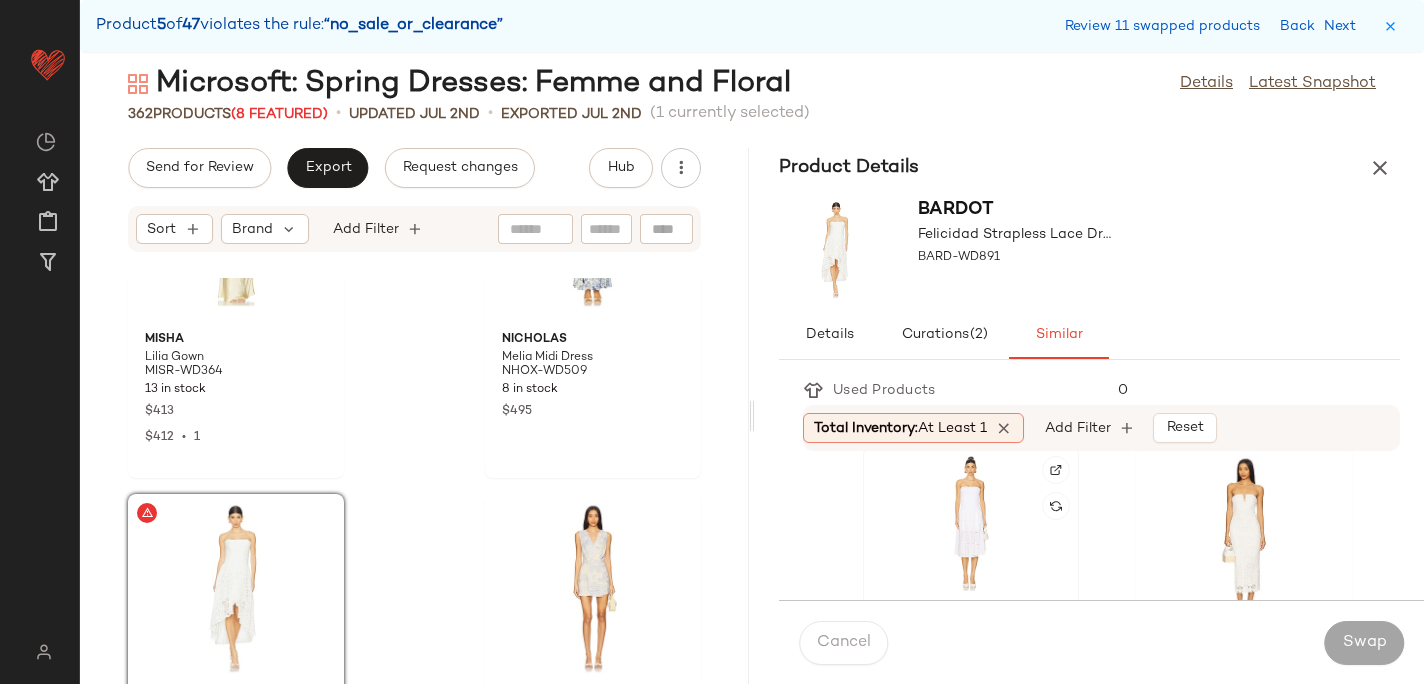 click 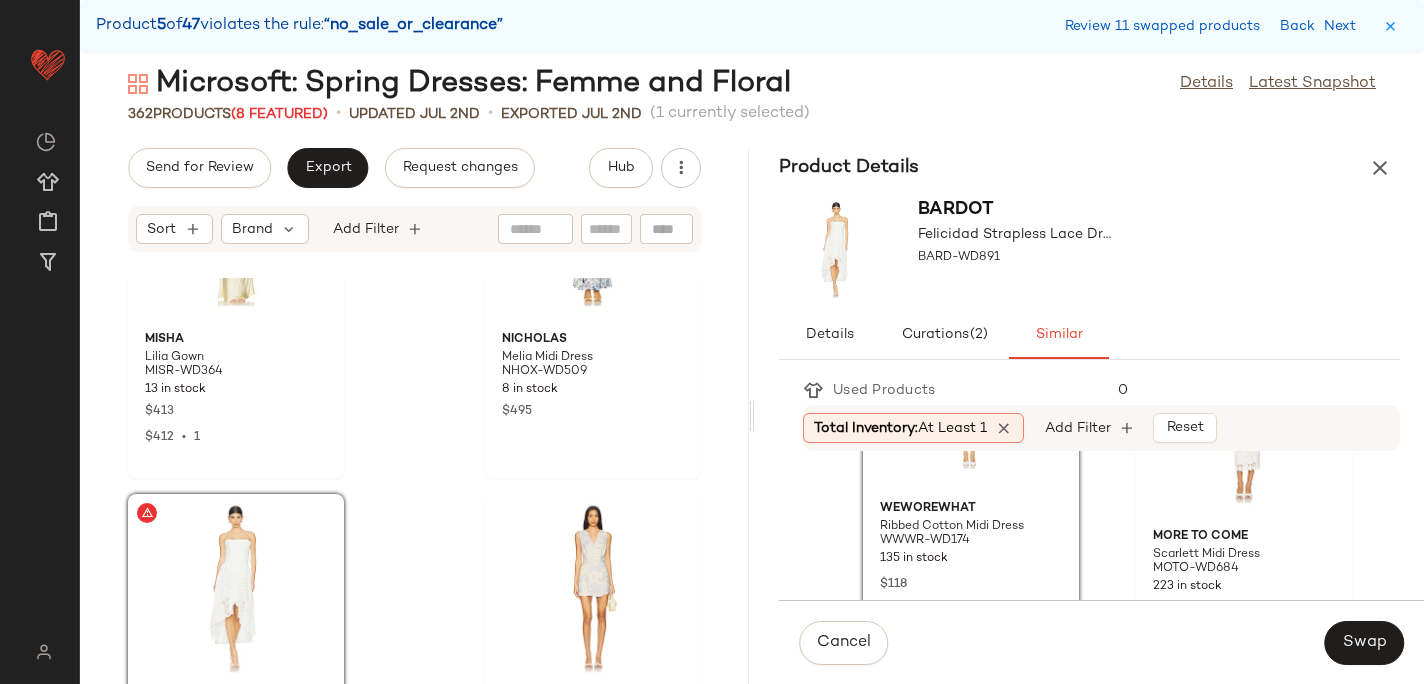 scroll, scrollTop: 525, scrollLeft: 0, axis: vertical 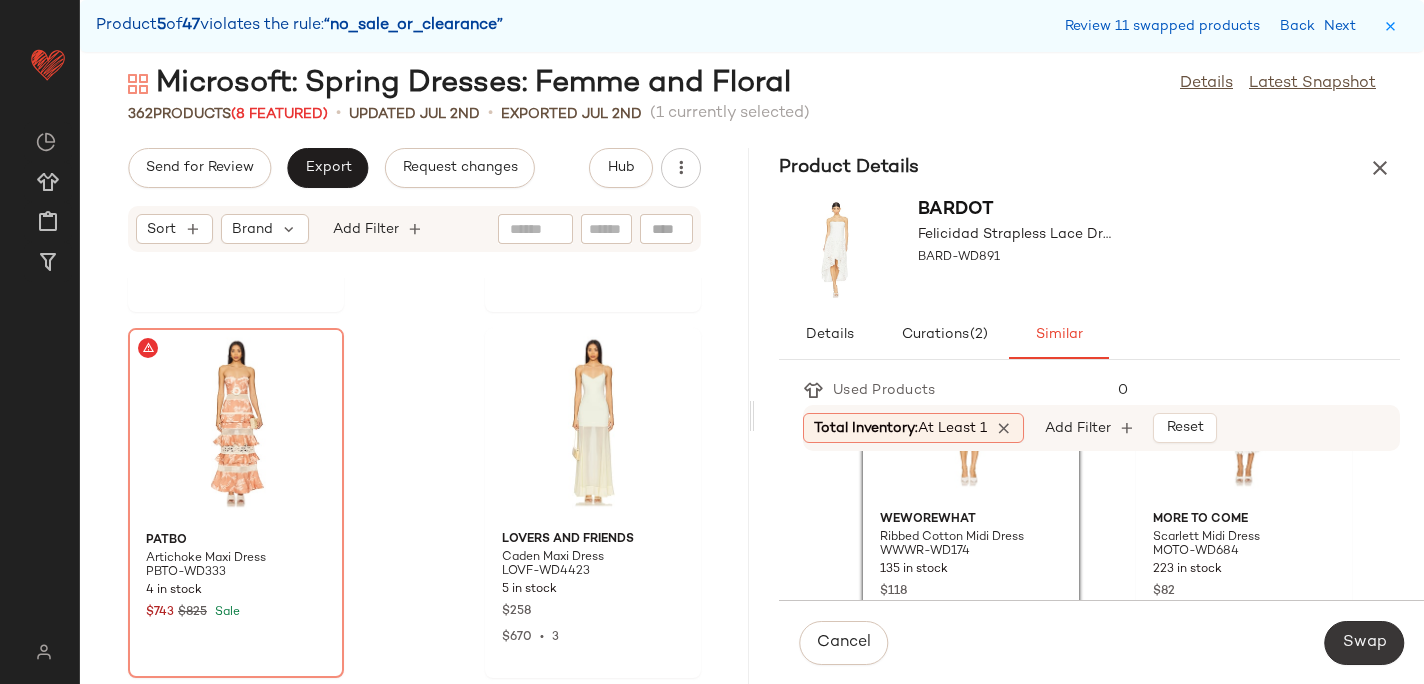 click on "Swap" 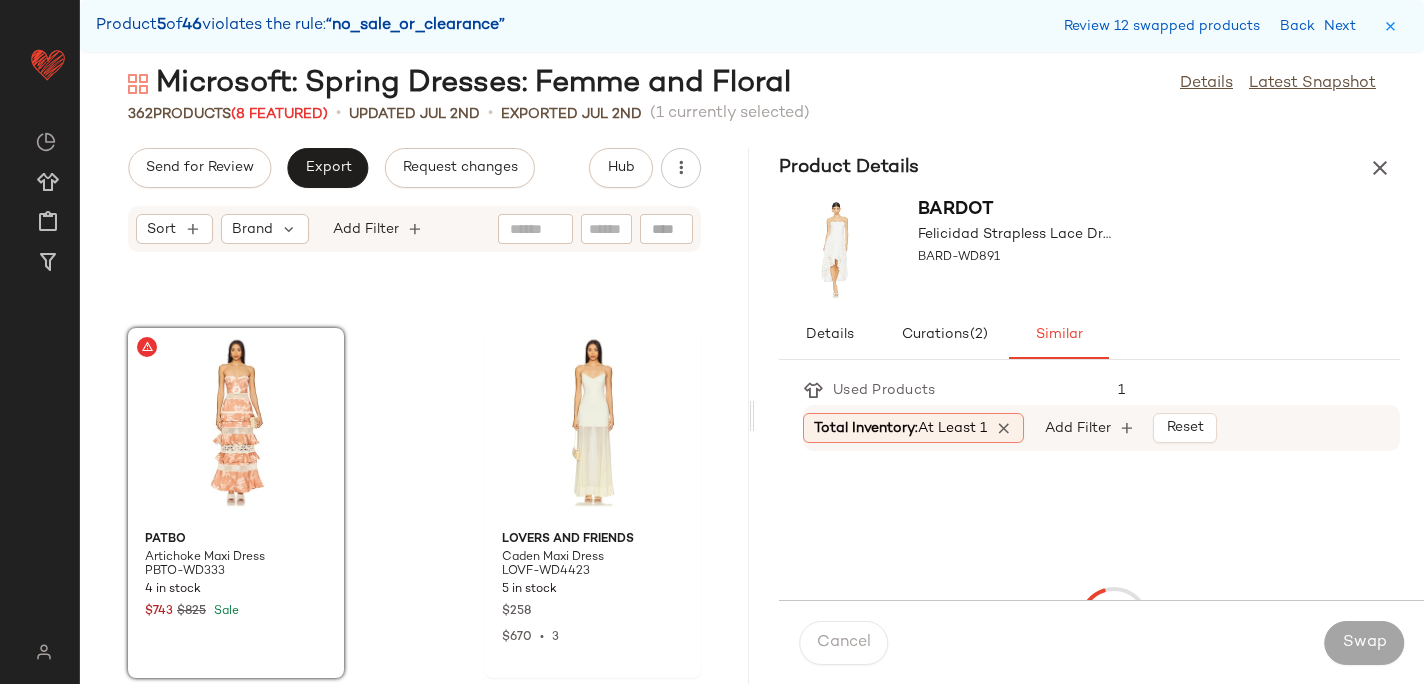 scroll, scrollTop: 12078, scrollLeft: 0, axis: vertical 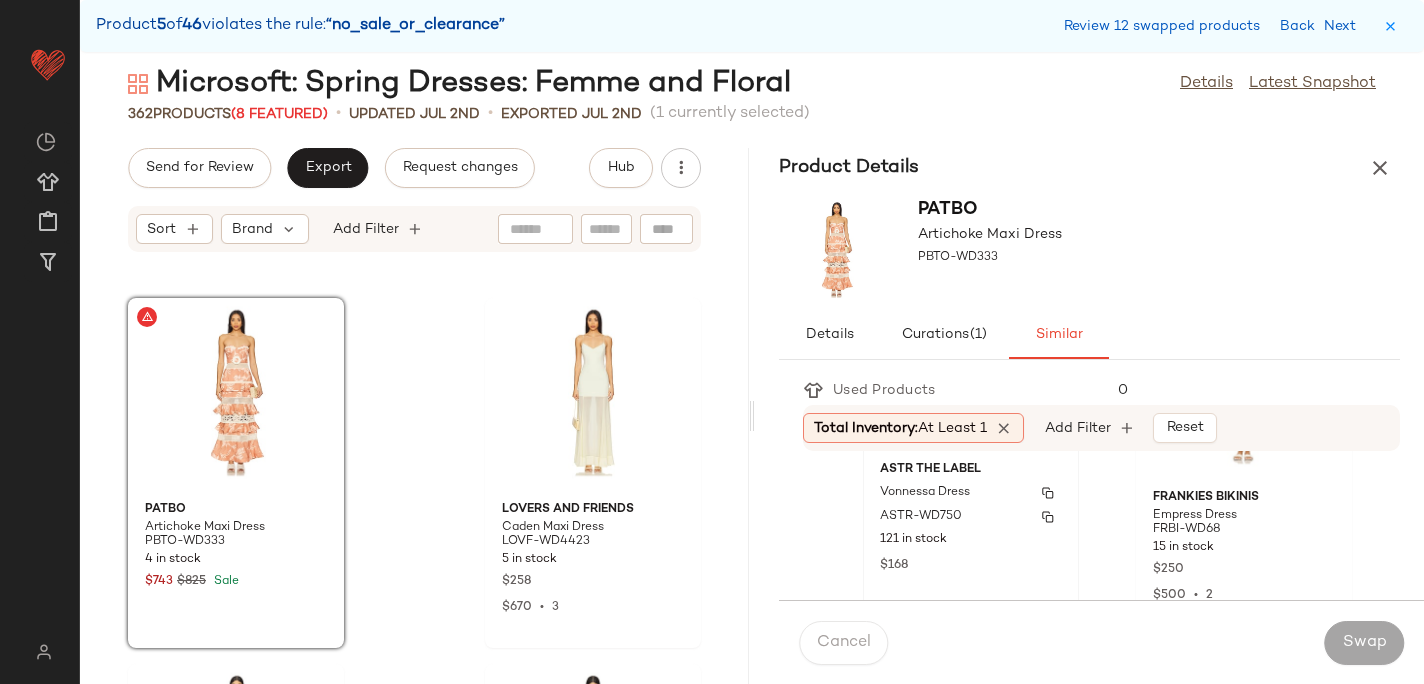 click on "Vonnessa Dress" at bounding box center (925, 493) 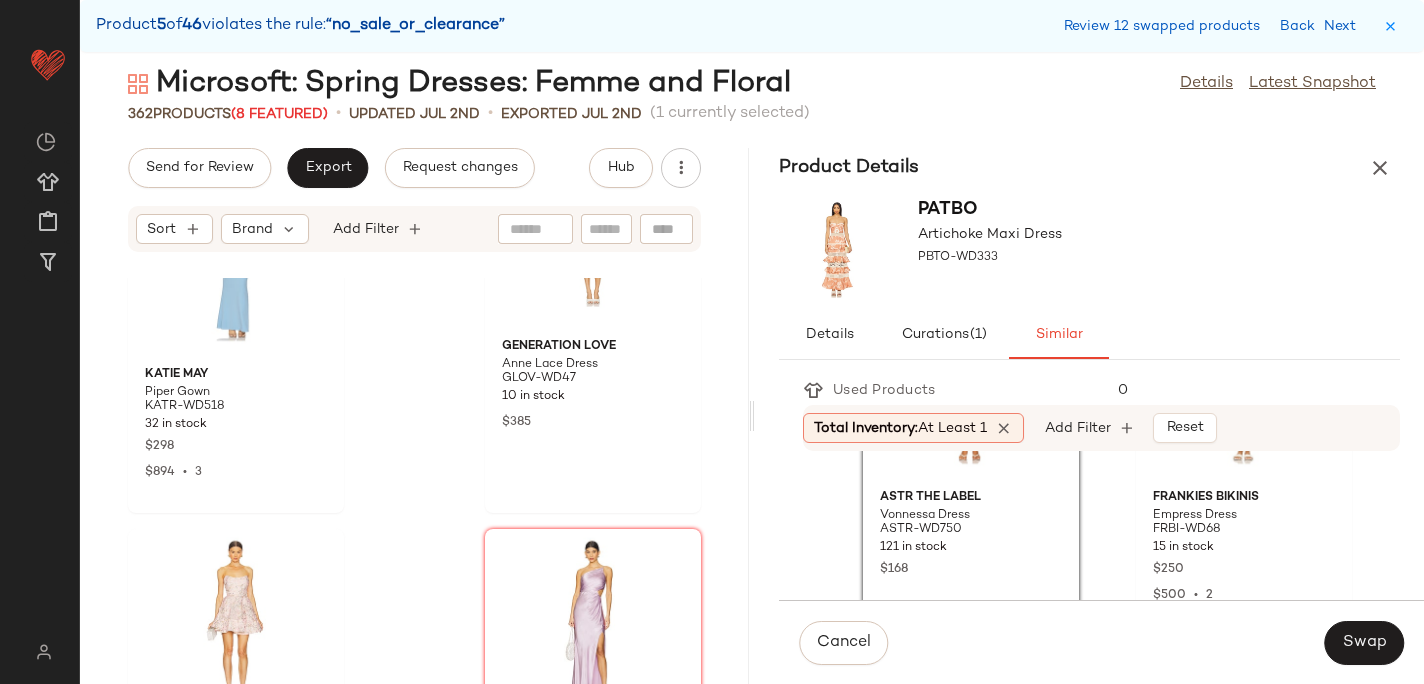 scroll, scrollTop: 12569, scrollLeft: 0, axis: vertical 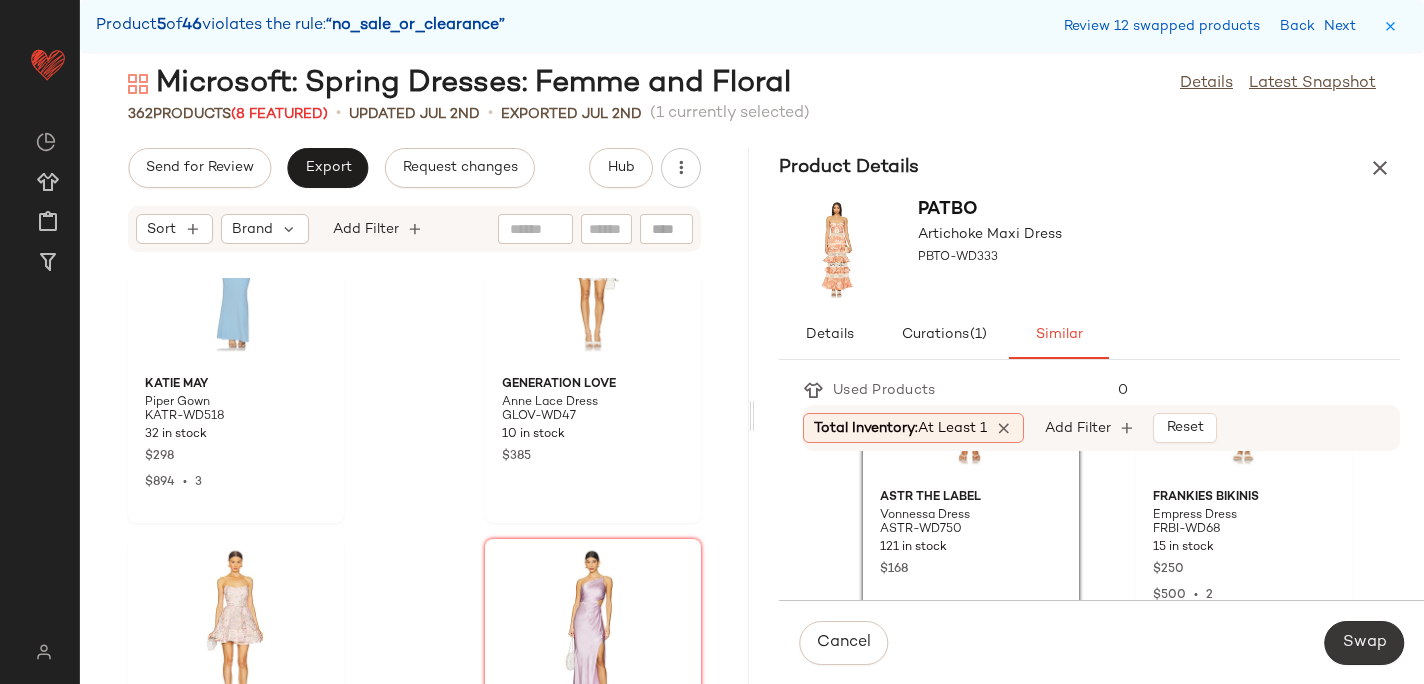 click on "Swap" 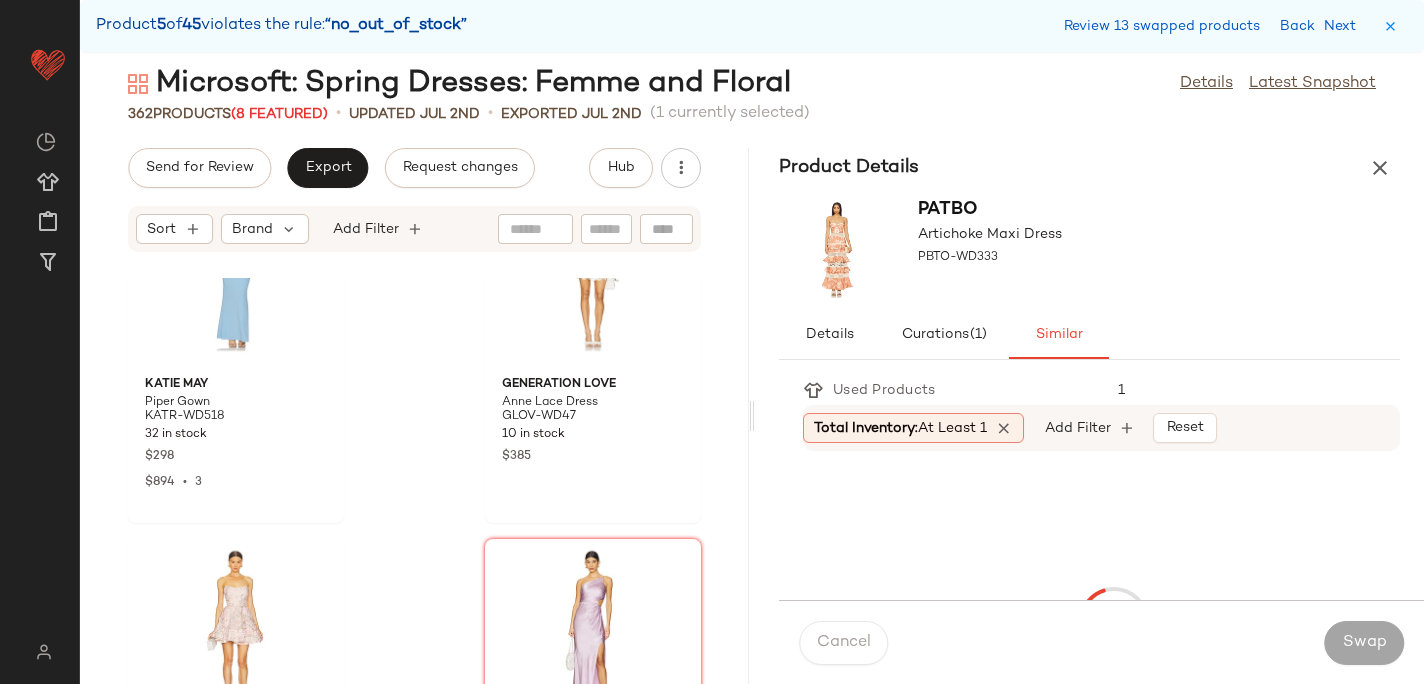 scroll, scrollTop: 14274, scrollLeft: 0, axis: vertical 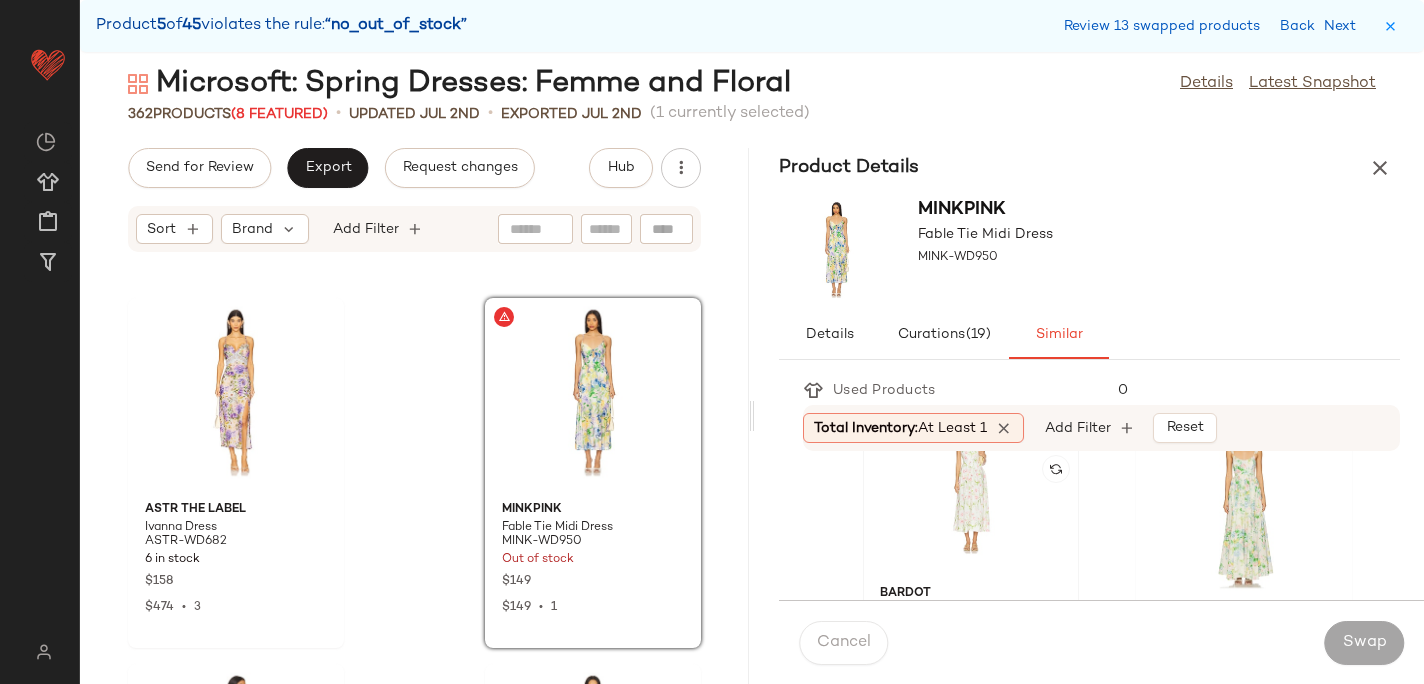 click 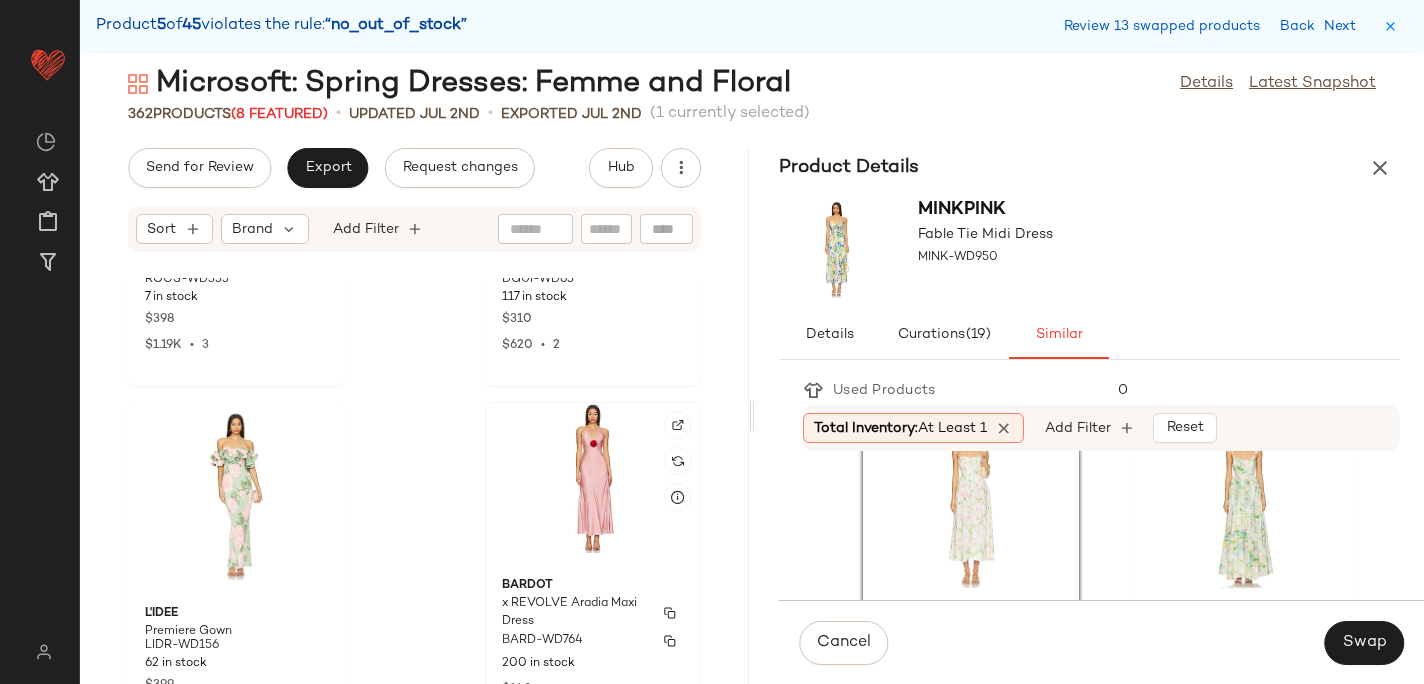 scroll, scrollTop: 15239, scrollLeft: 0, axis: vertical 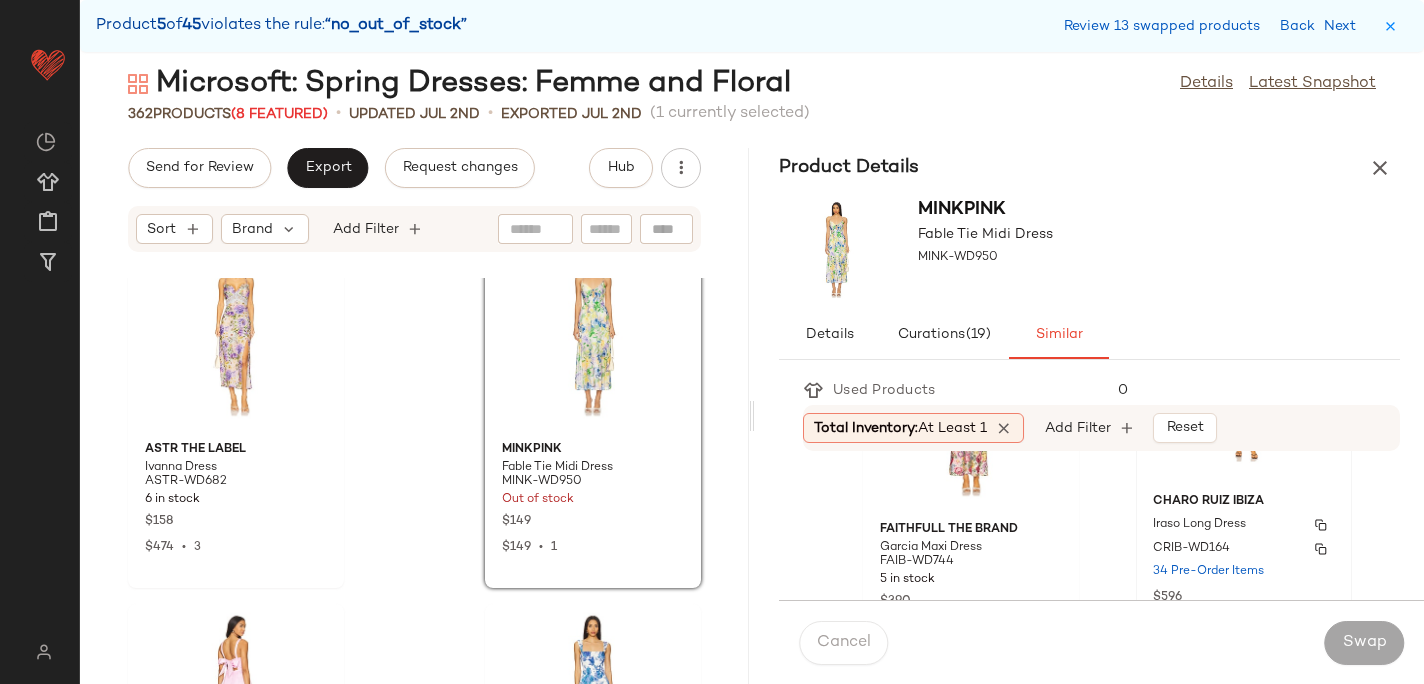 click on "Iraso Long Dress" at bounding box center [1244, 525] 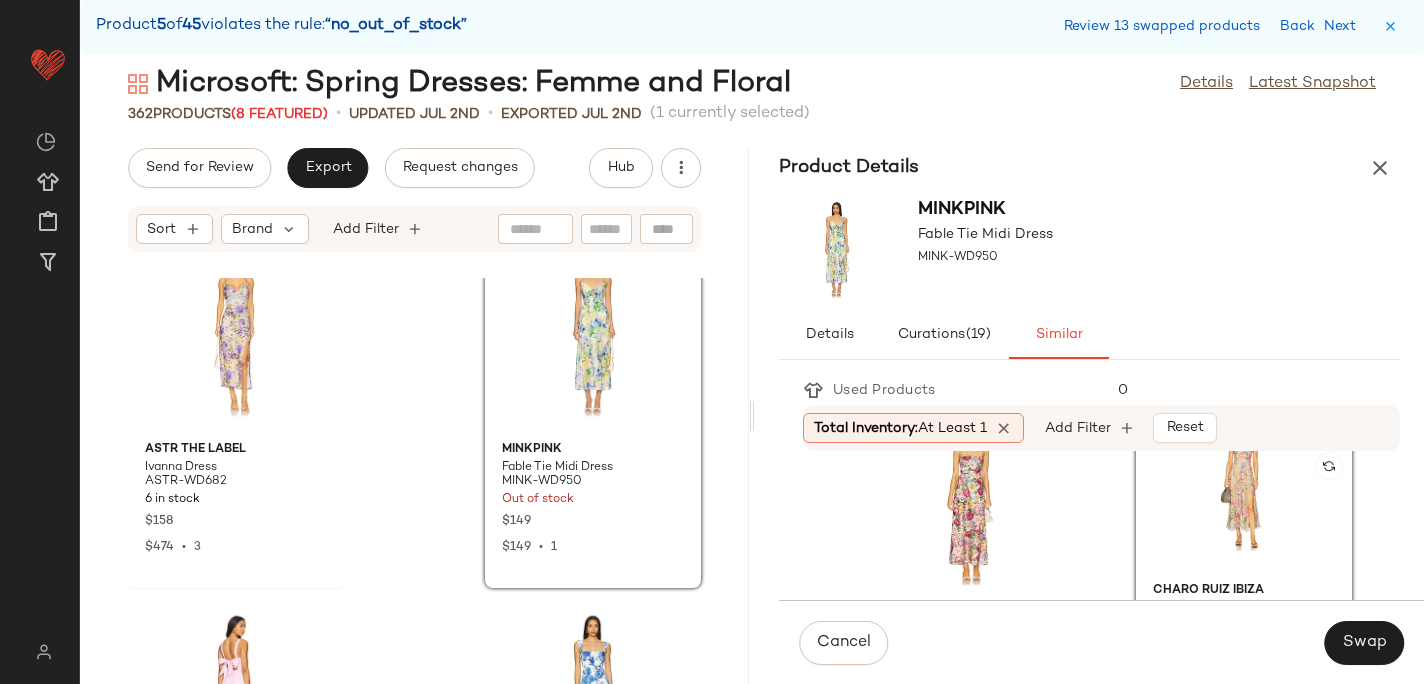 scroll, scrollTop: 1531, scrollLeft: 0, axis: vertical 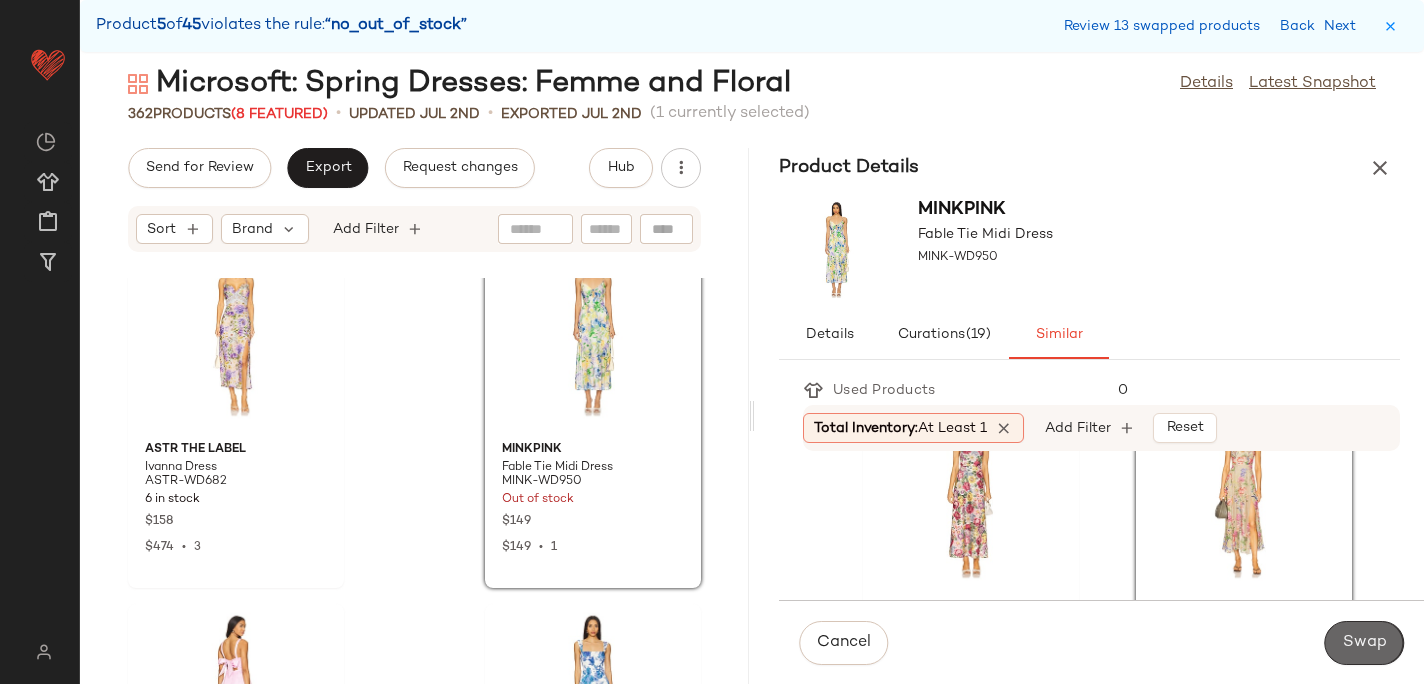 click on "Swap" 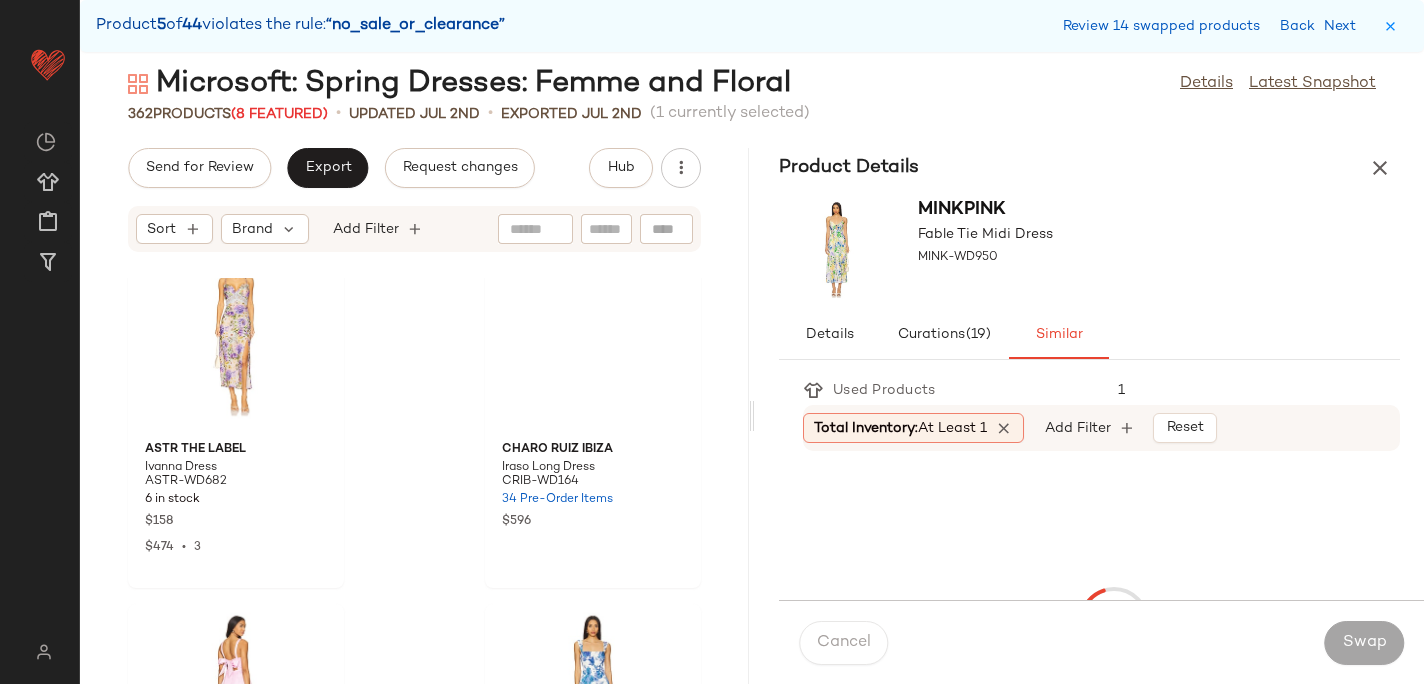 scroll, scrollTop: 16104, scrollLeft: 0, axis: vertical 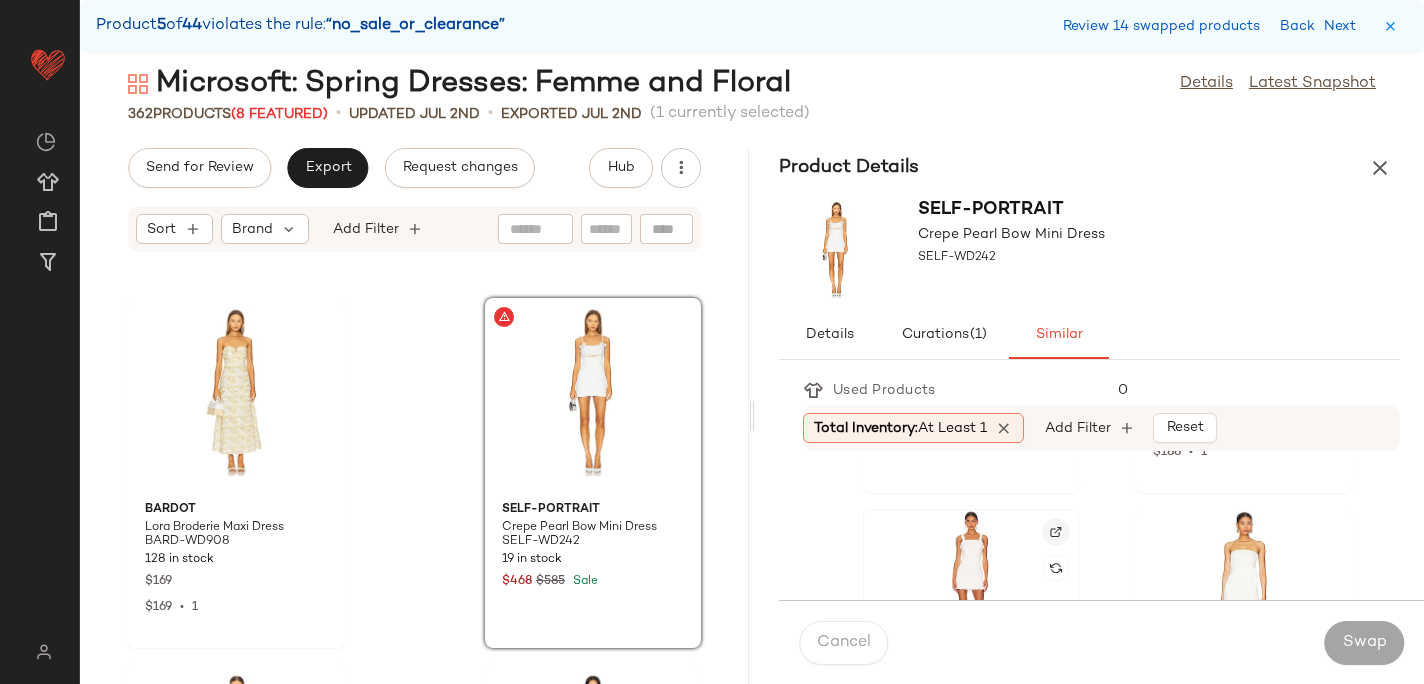 click 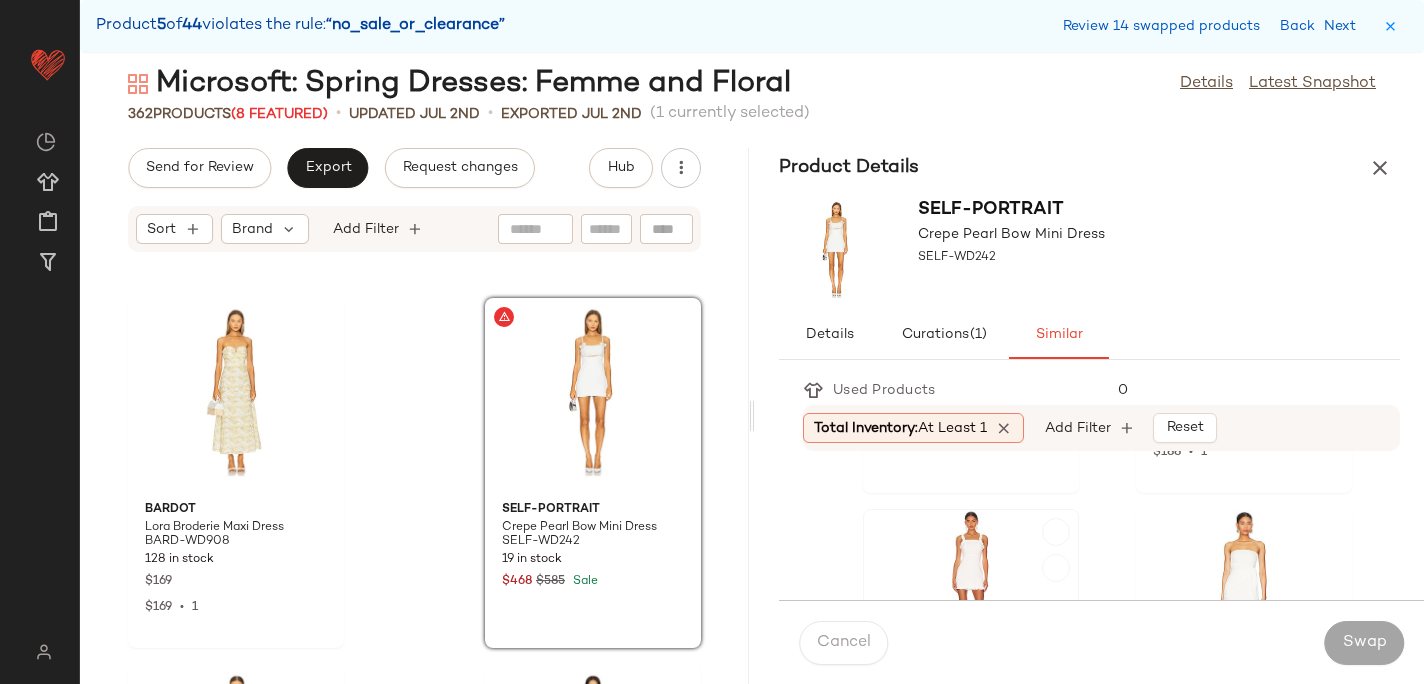 click 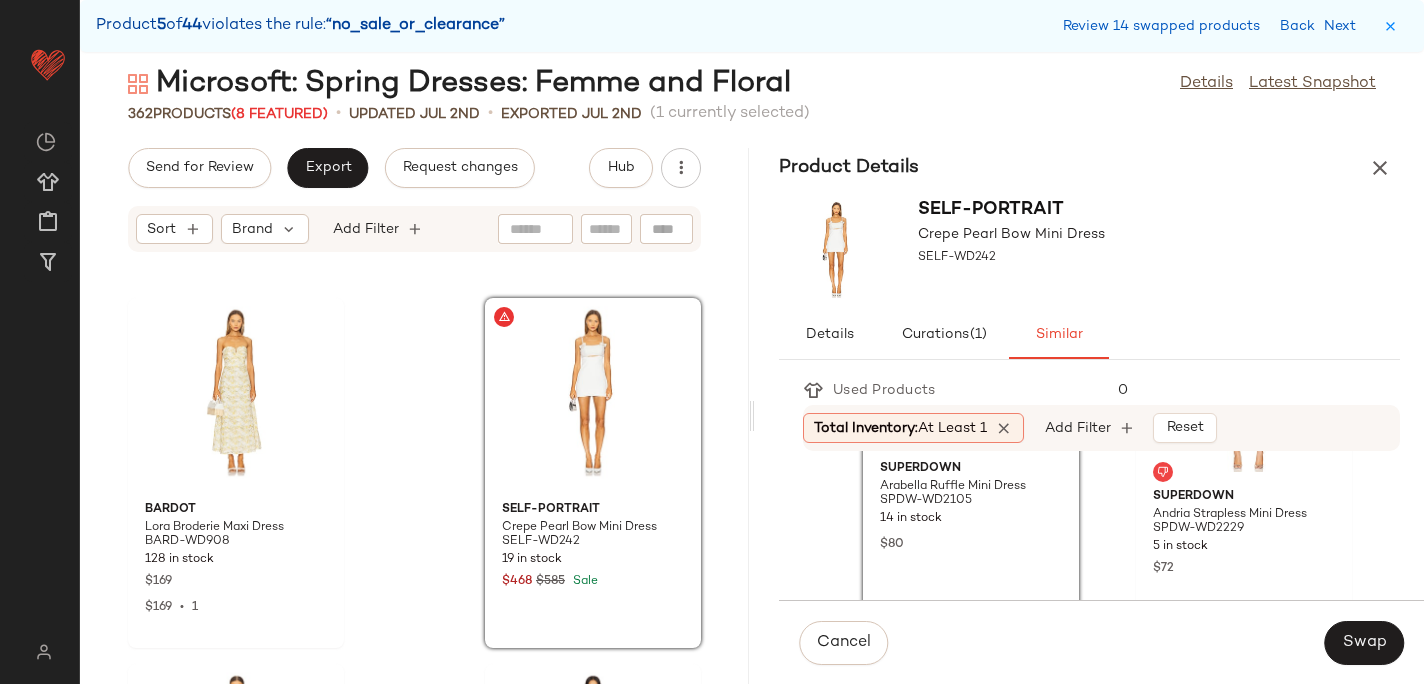 scroll, scrollTop: 3111, scrollLeft: 0, axis: vertical 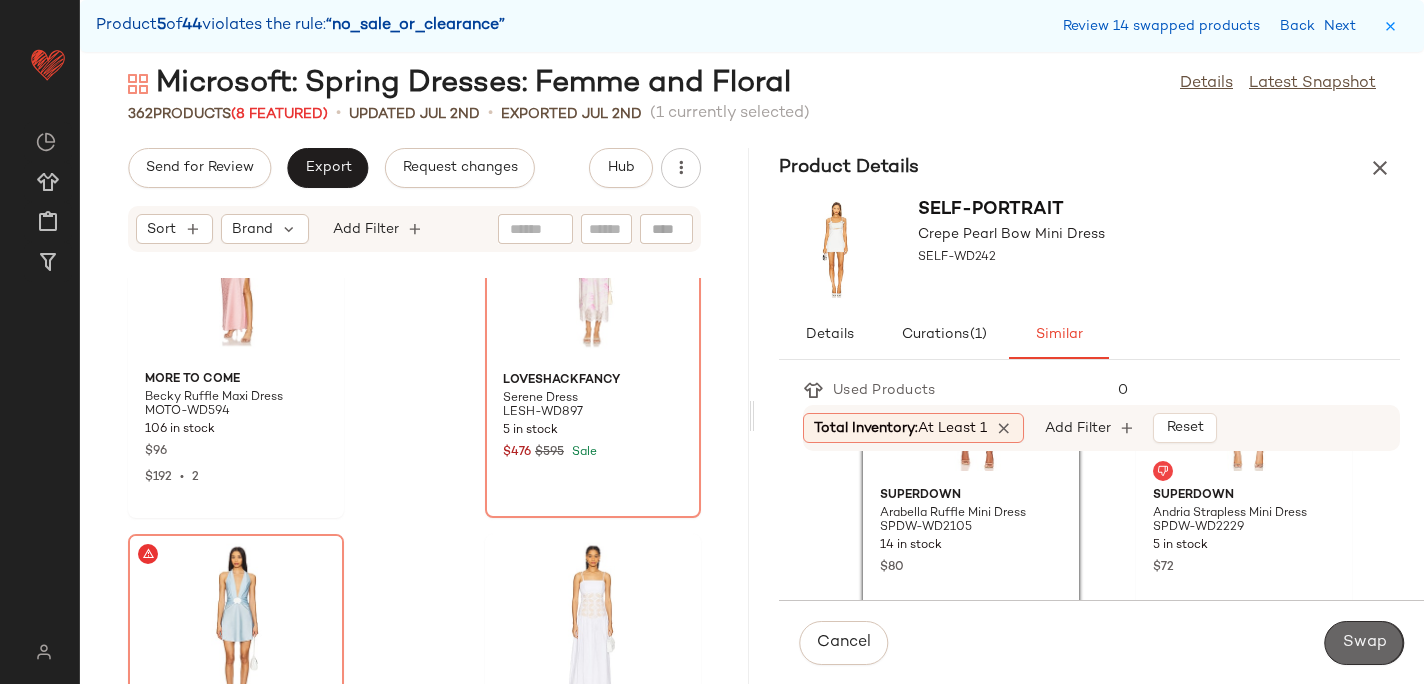 click on "Swap" at bounding box center (1364, 643) 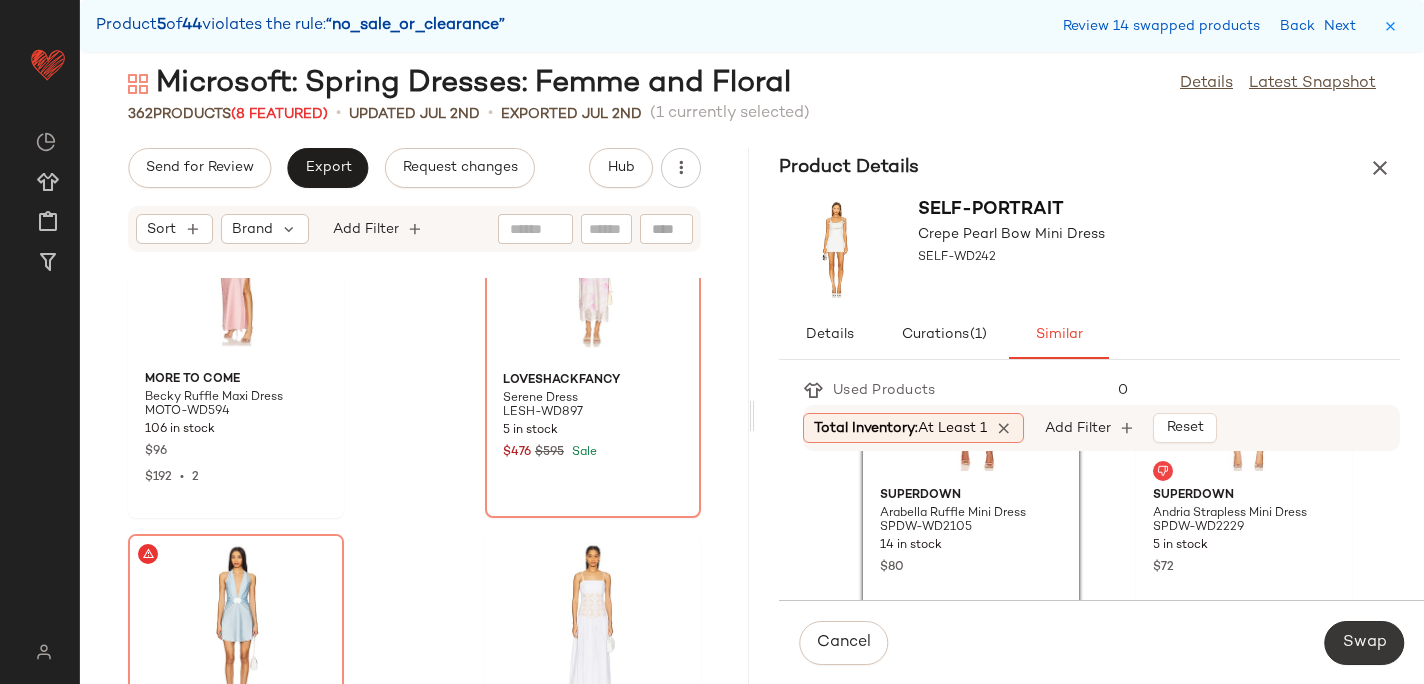scroll, scrollTop: 16836, scrollLeft: 0, axis: vertical 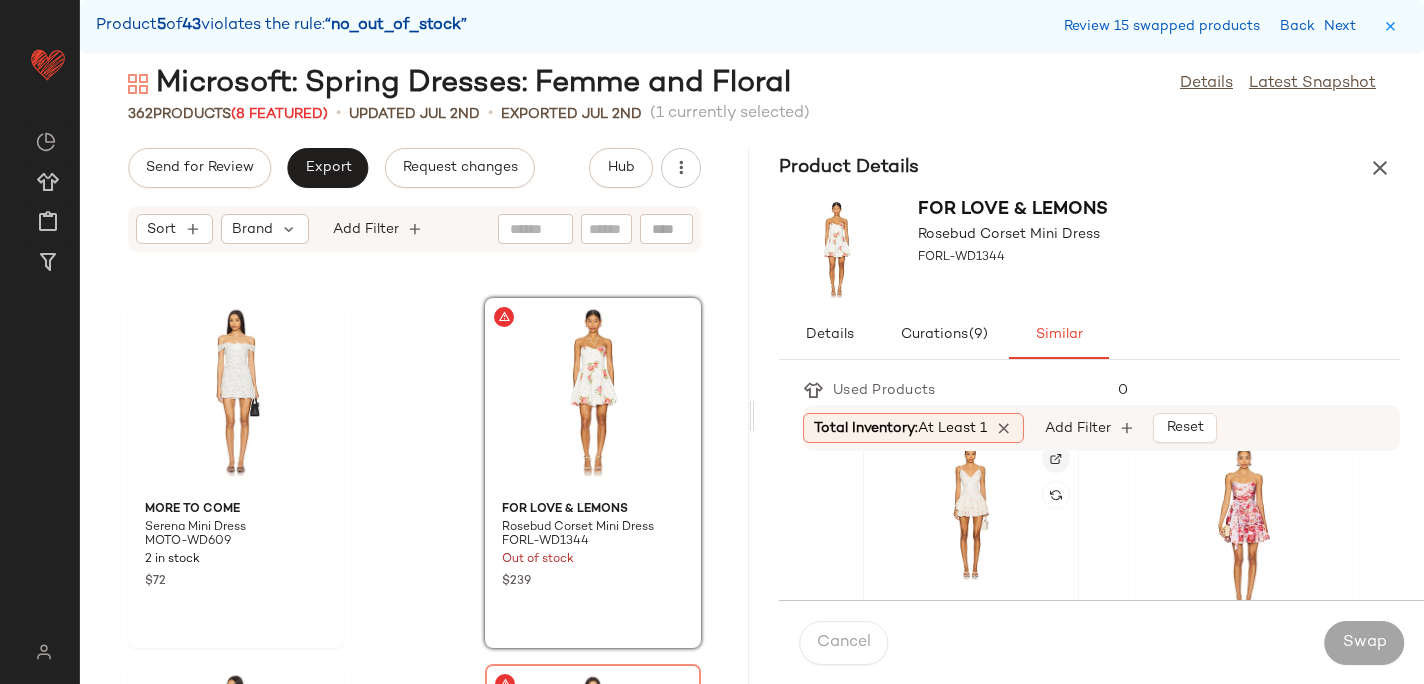 click 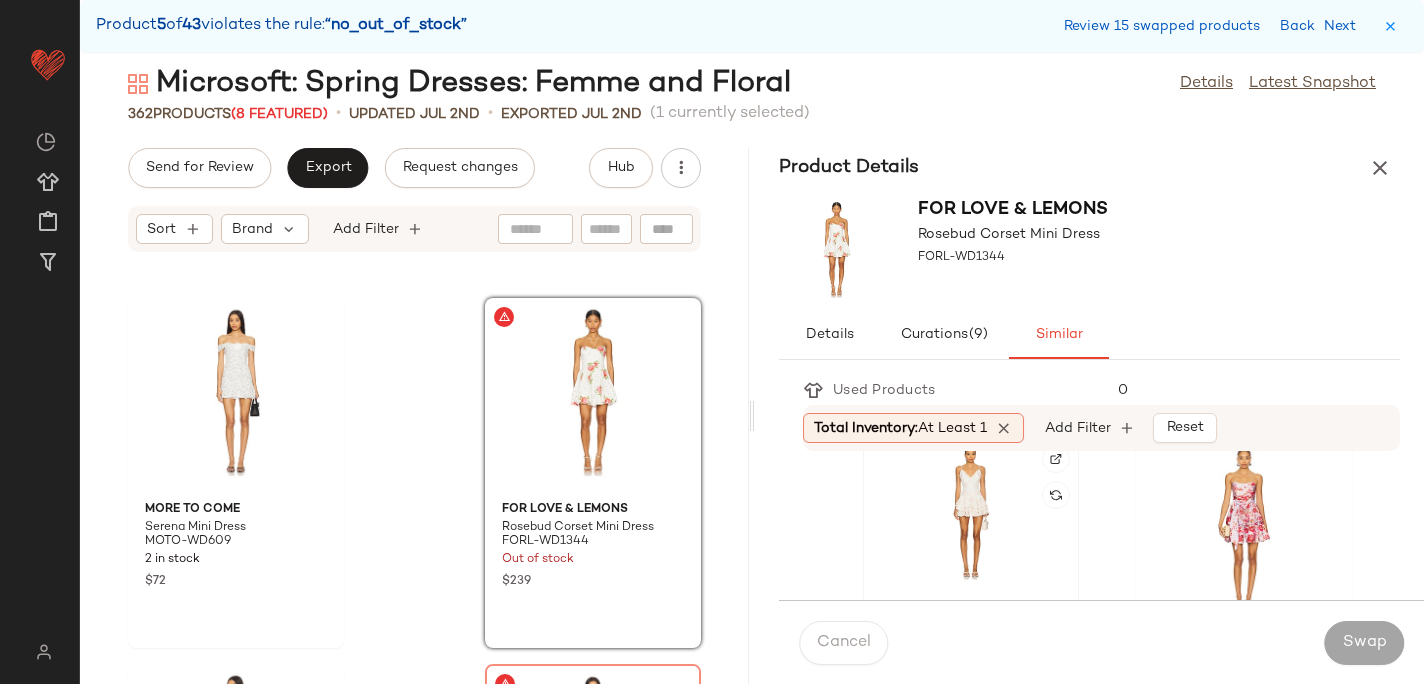 click 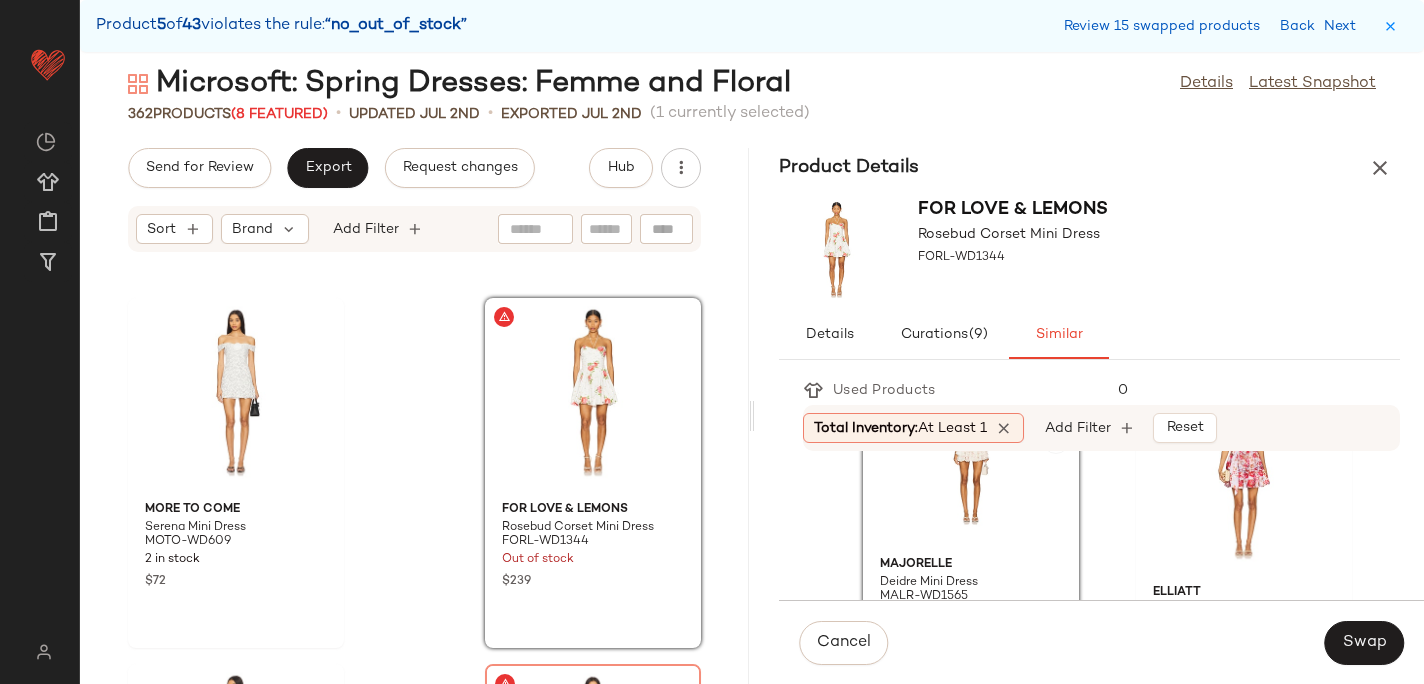 scroll, scrollTop: 460, scrollLeft: 0, axis: vertical 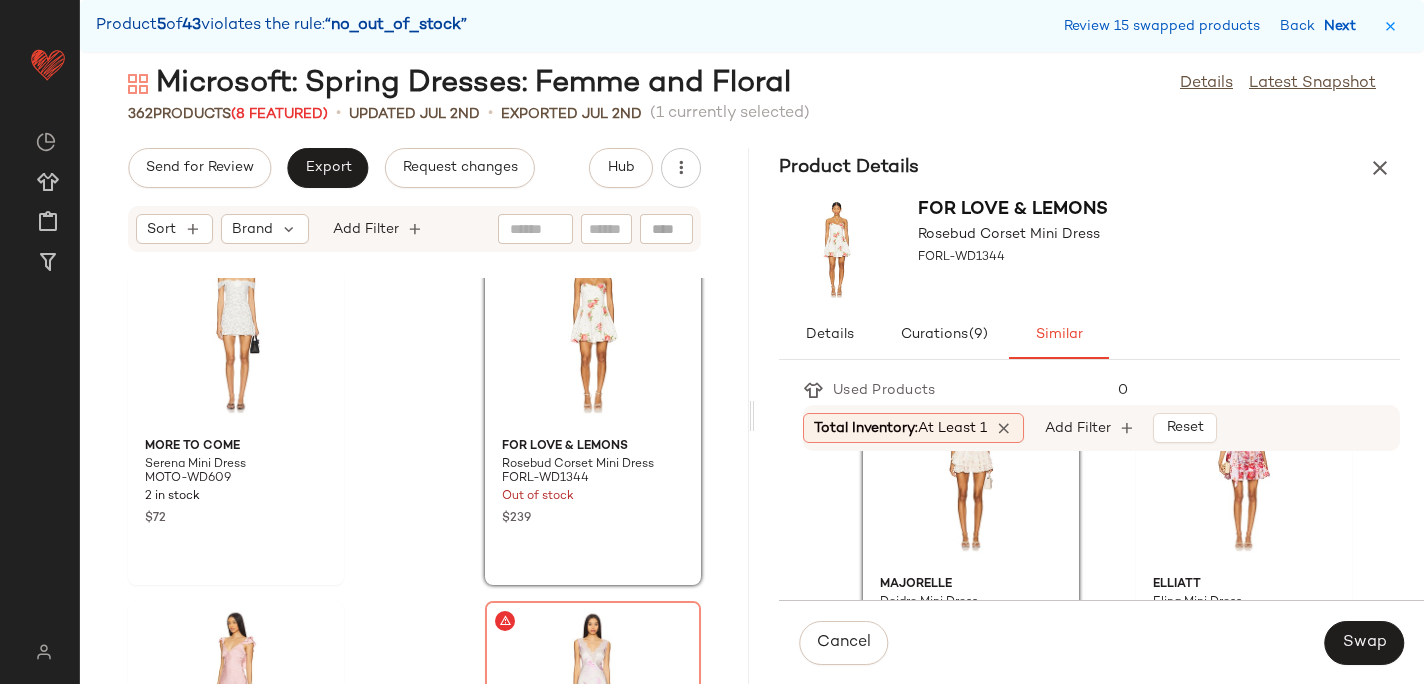 click on "Next" at bounding box center (1344, 26) 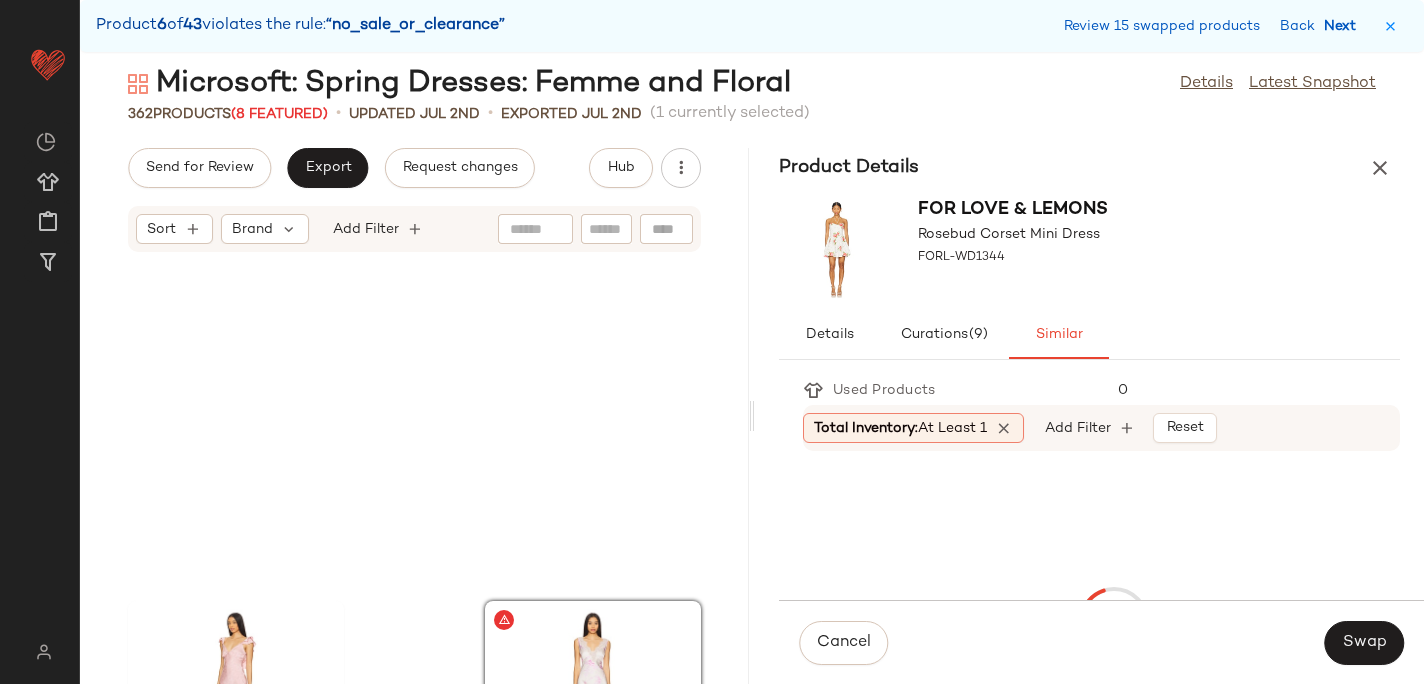 scroll, scrollTop: 17202, scrollLeft: 0, axis: vertical 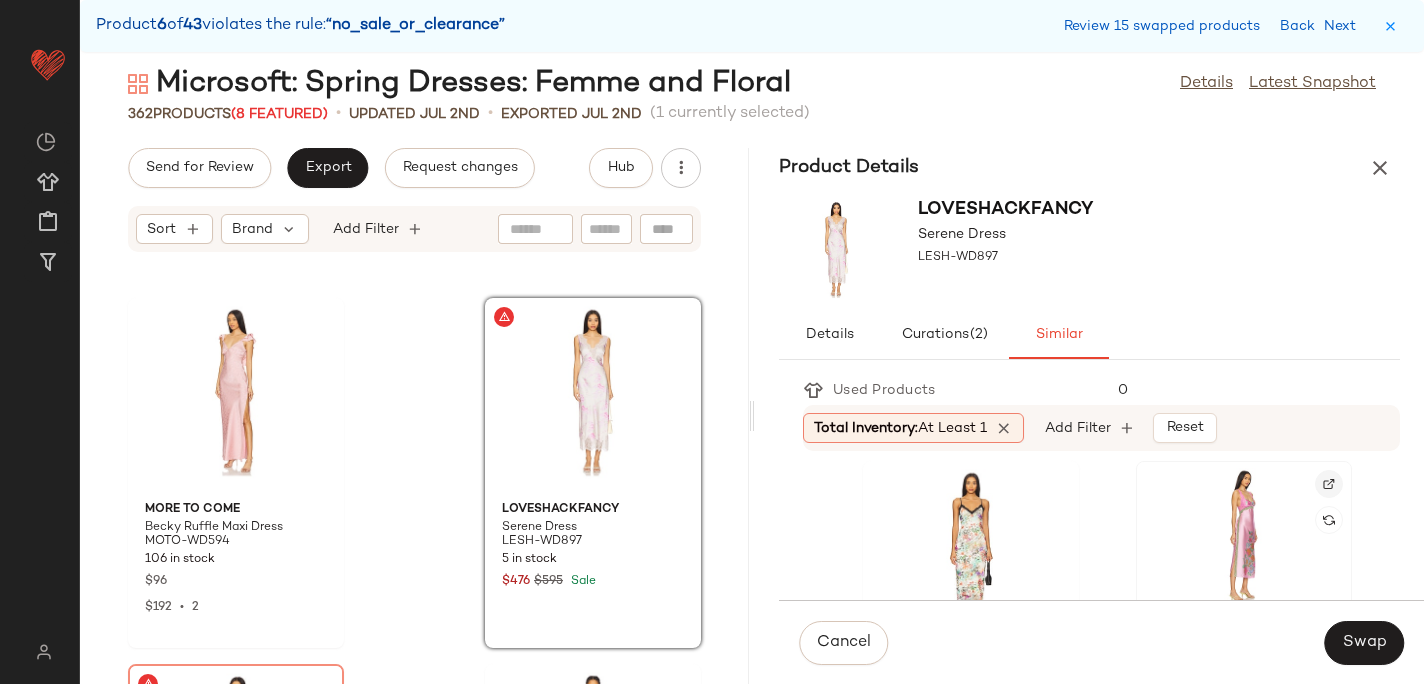 click at bounding box center [1329, 484] 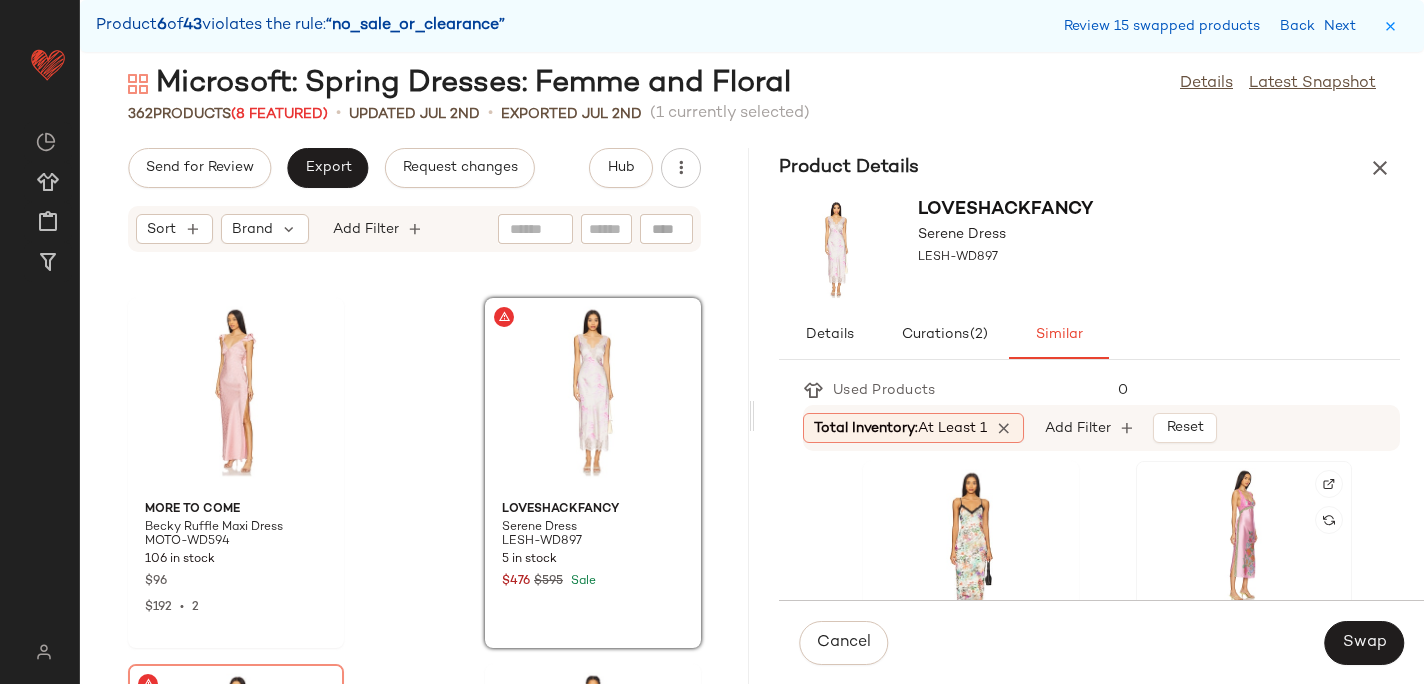 click 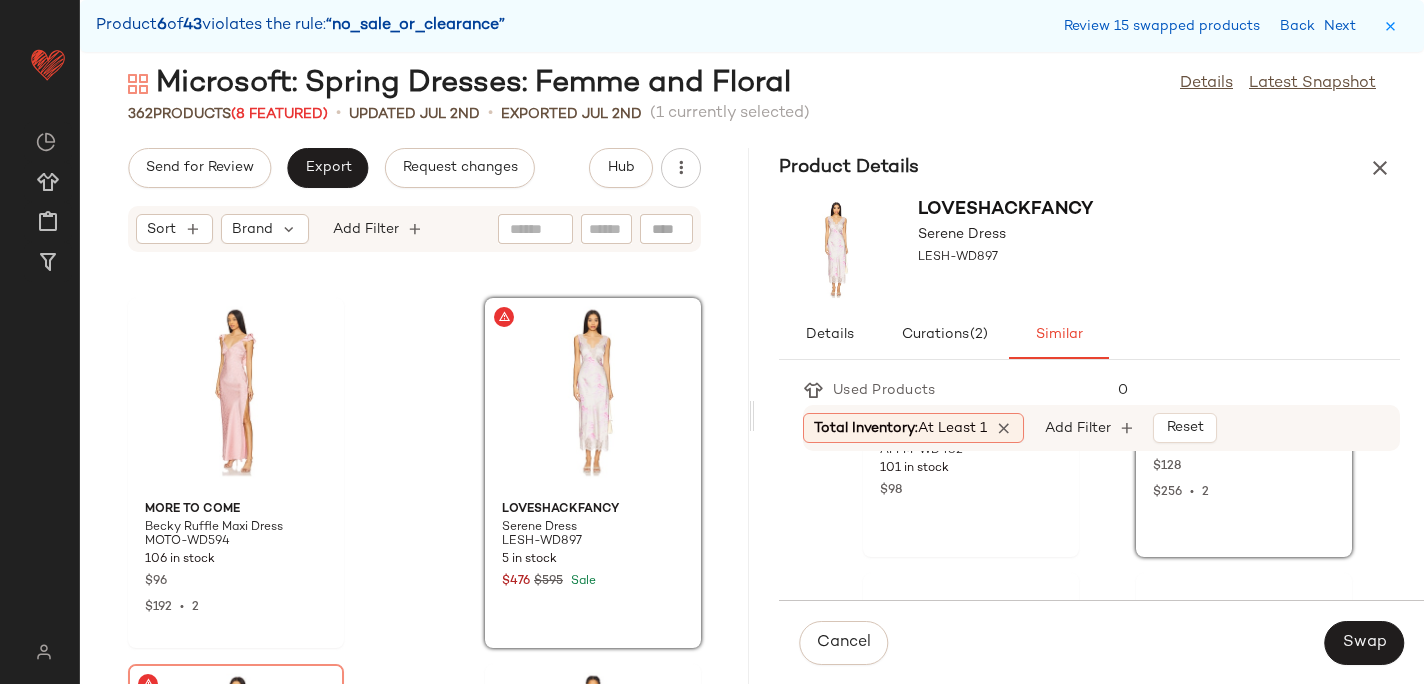 scroll, scrollTop: 997, scrollLeft: 0, axis: vertical 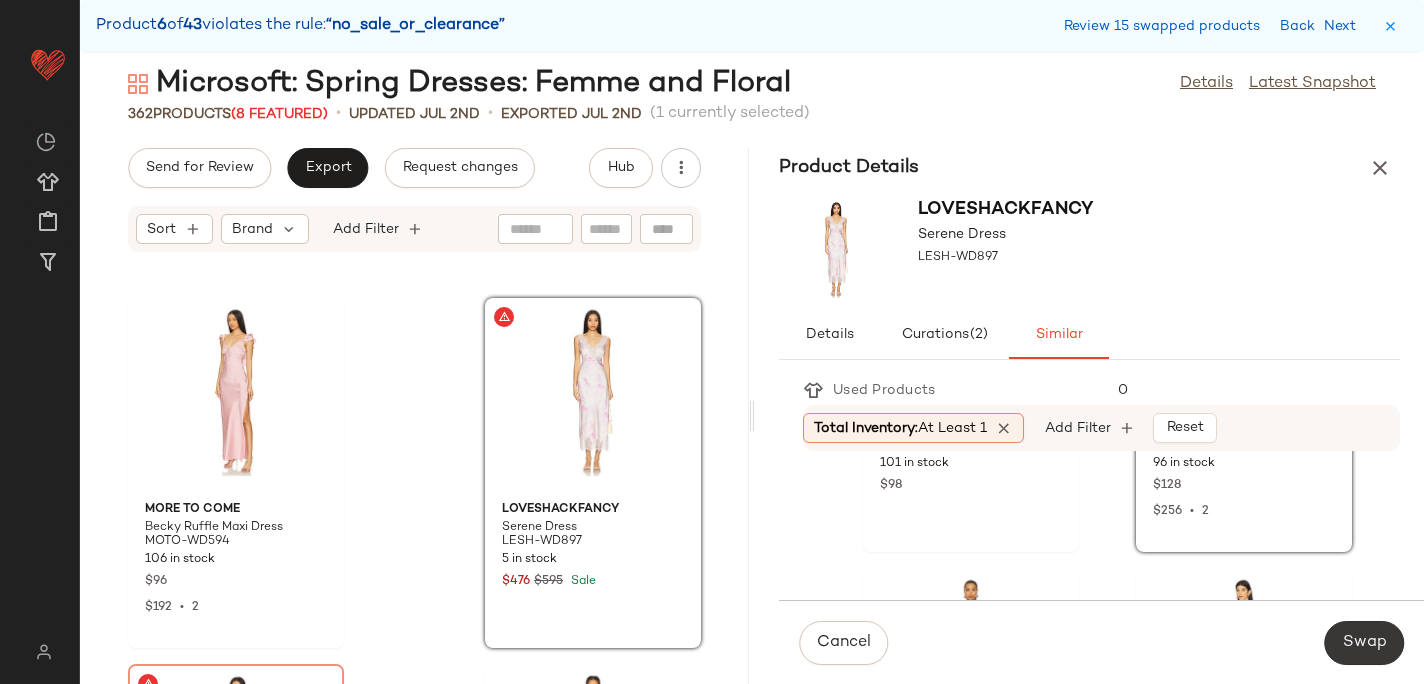 click on "Swap" 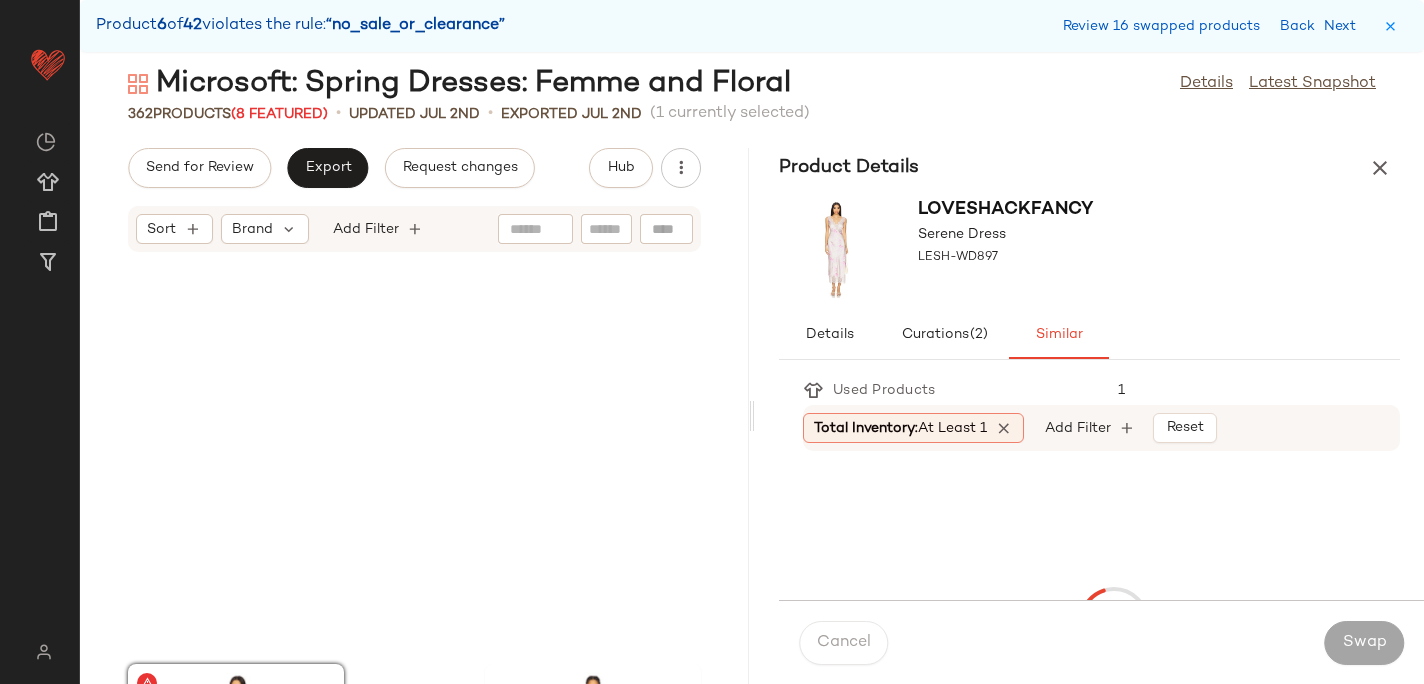 scroll, scrollTop: 17568, scrollLeft: 0, axis: vertical 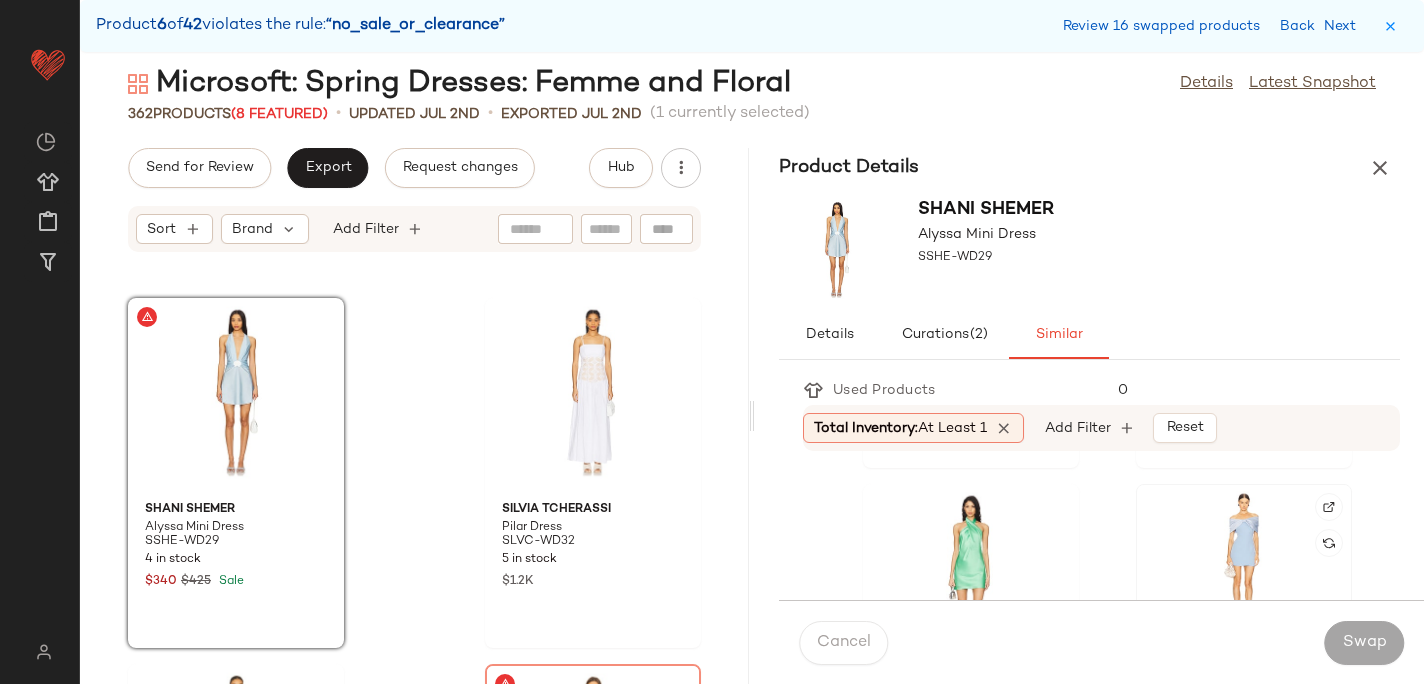 click 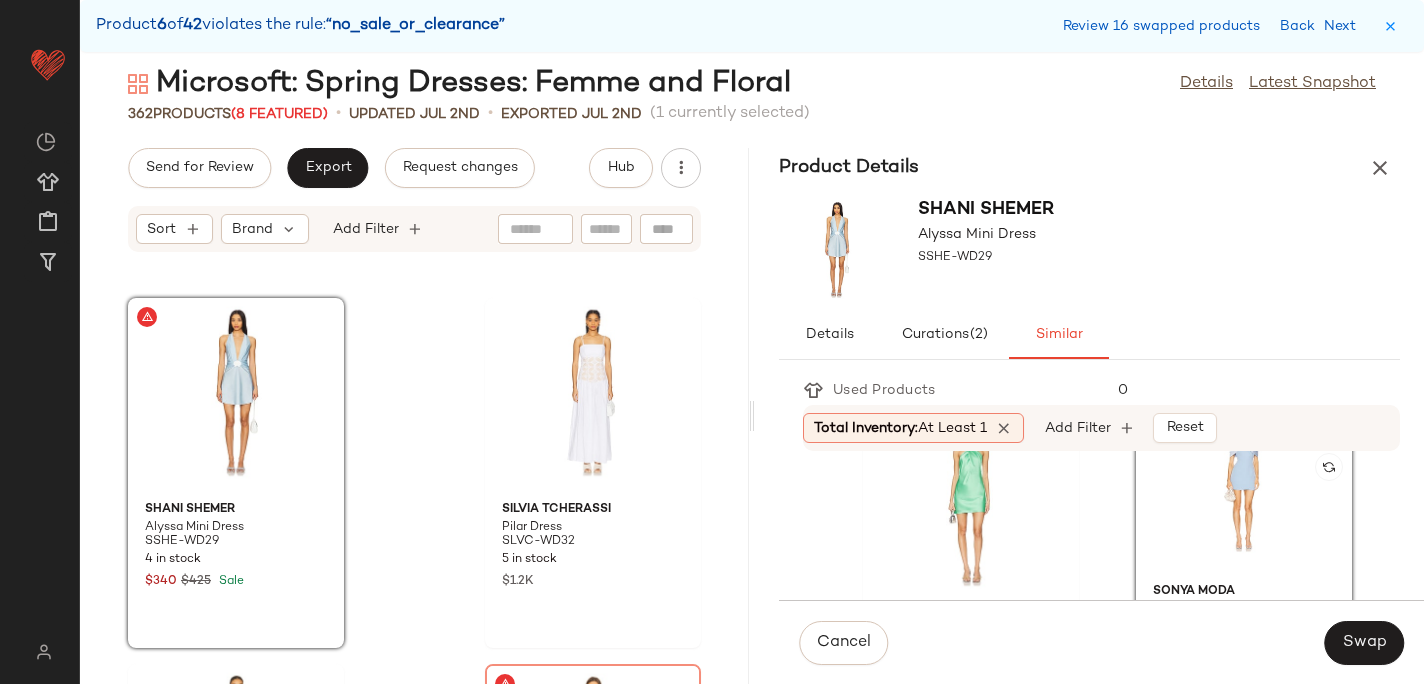 scroll, scrollTop: 823, scrollLeft: 0, axis: vertical 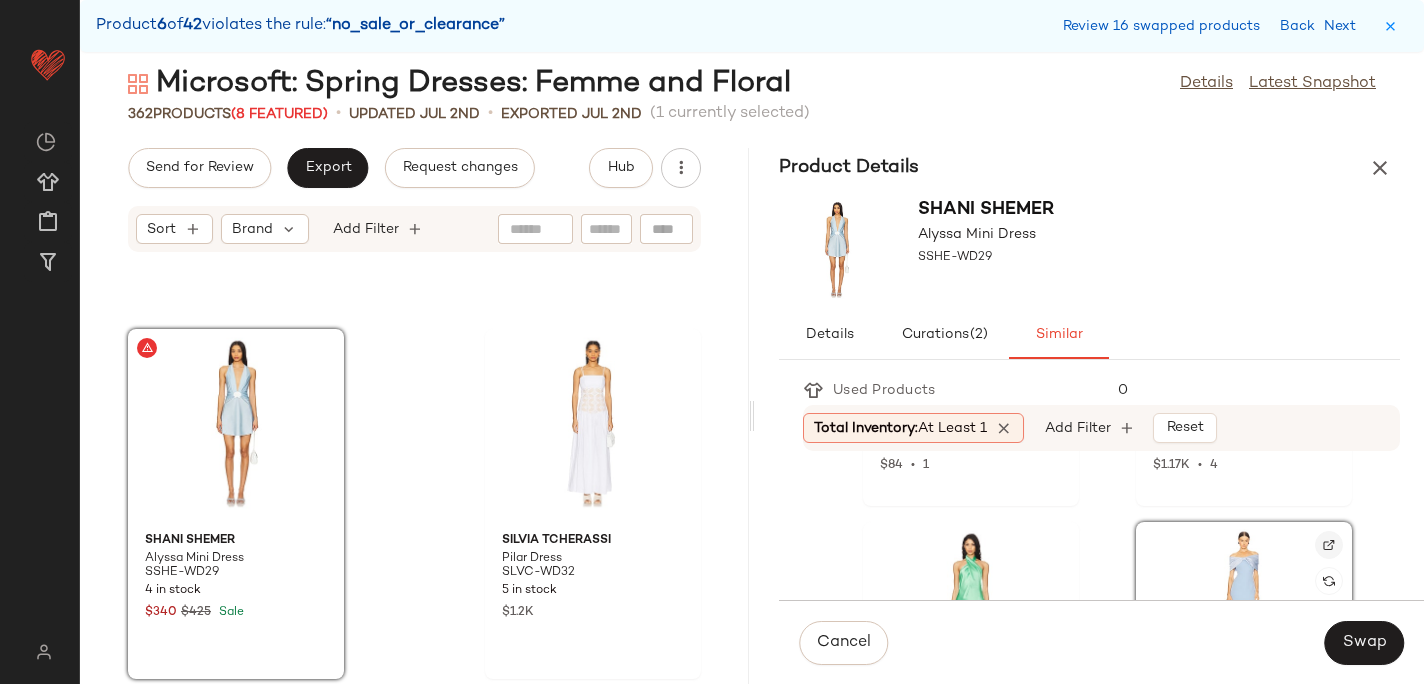 click 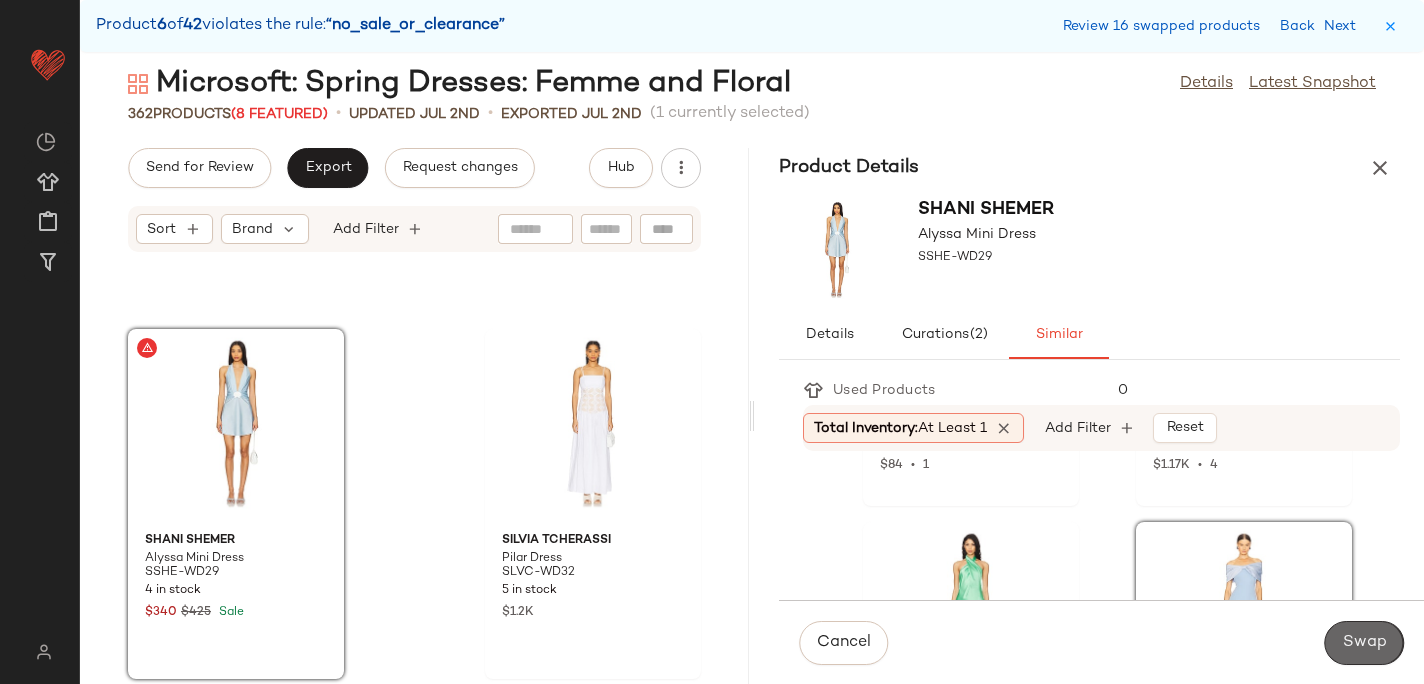click on "Swap" 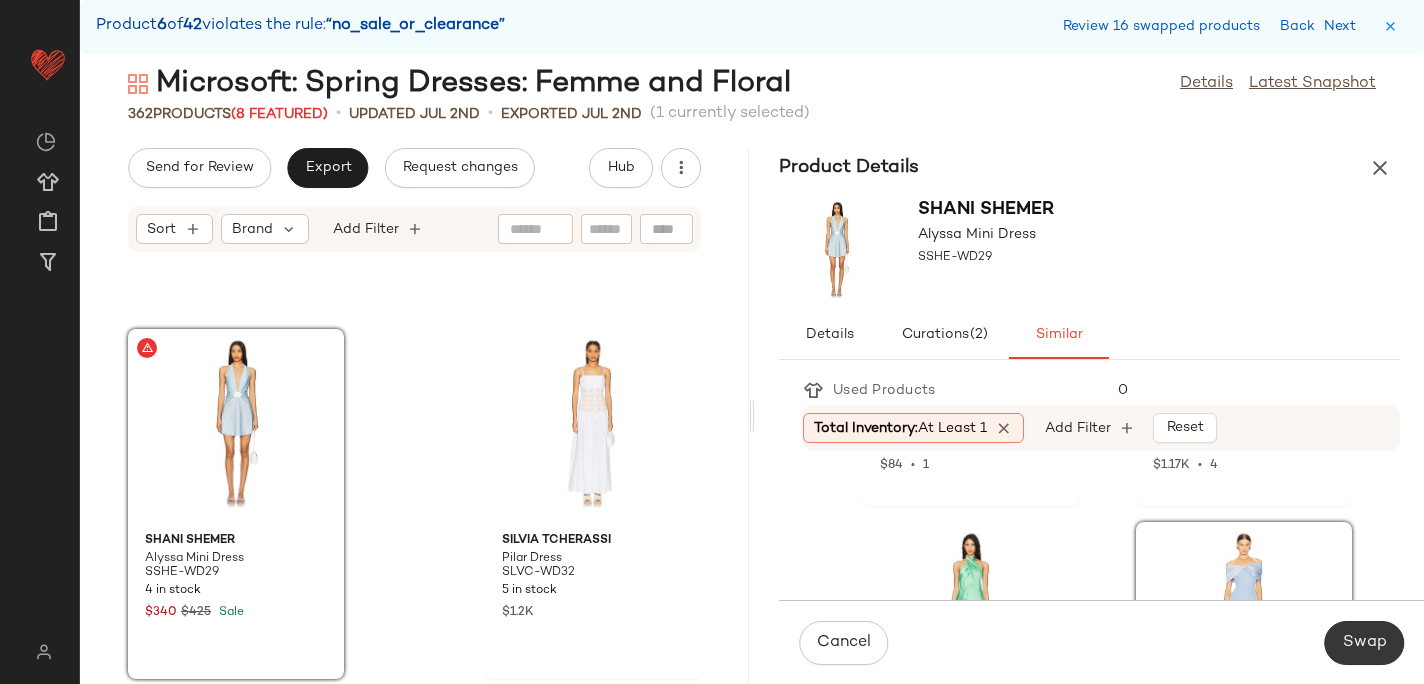 scroll, scrollTop: 17934, scrollLeft: 0, axis: vertical 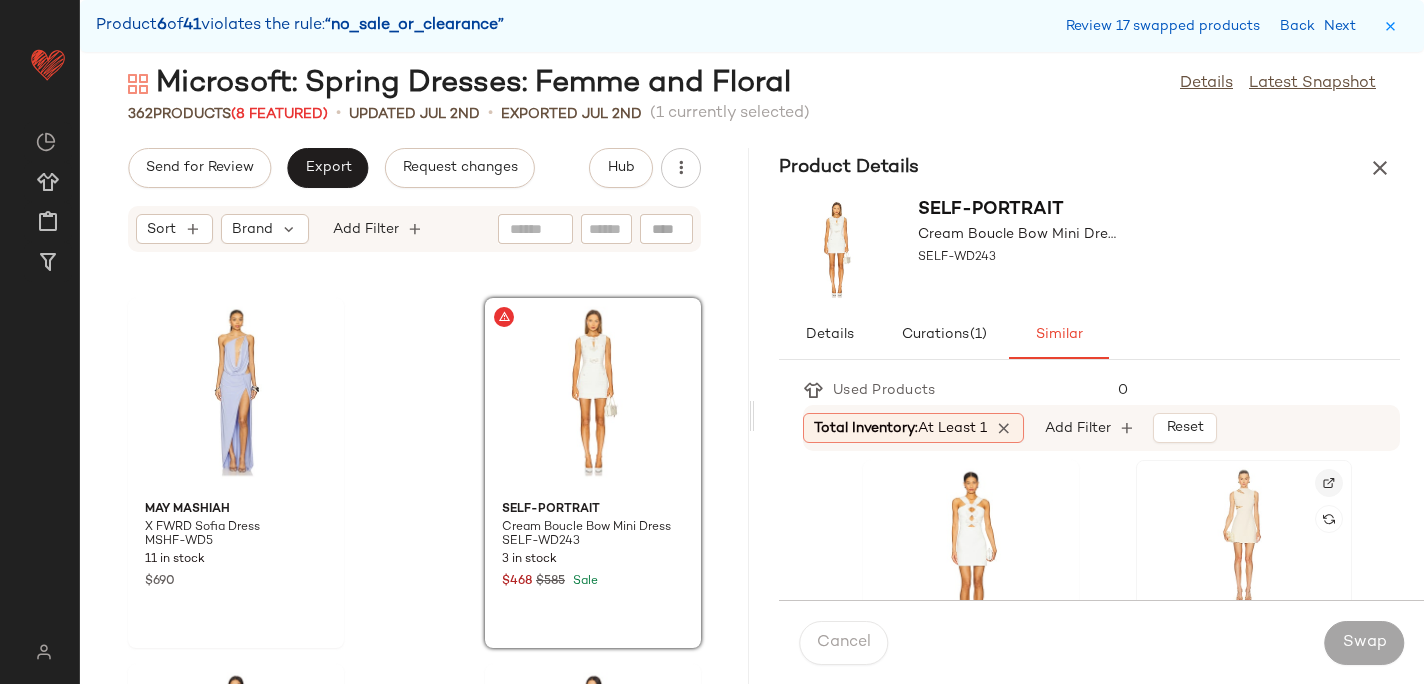 click 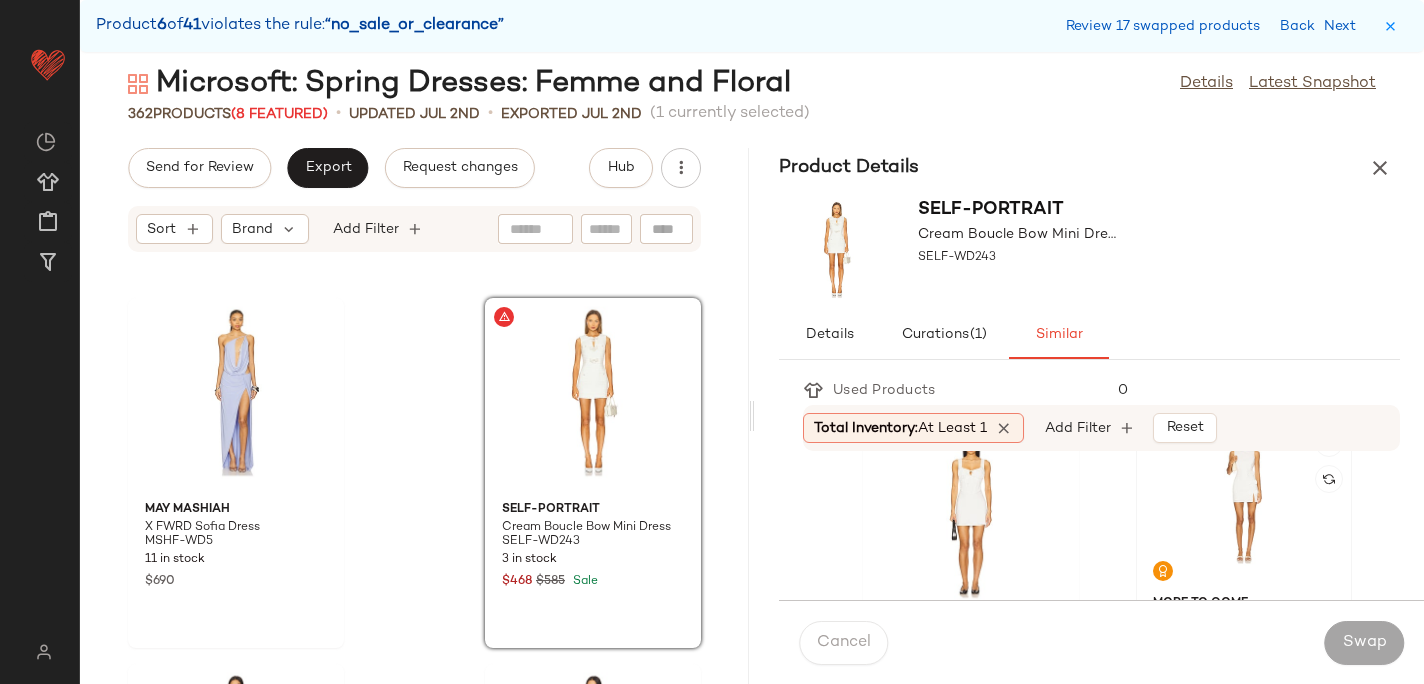 scroll, scrollTop: 749, scrollLeft: 0, axis: vertical 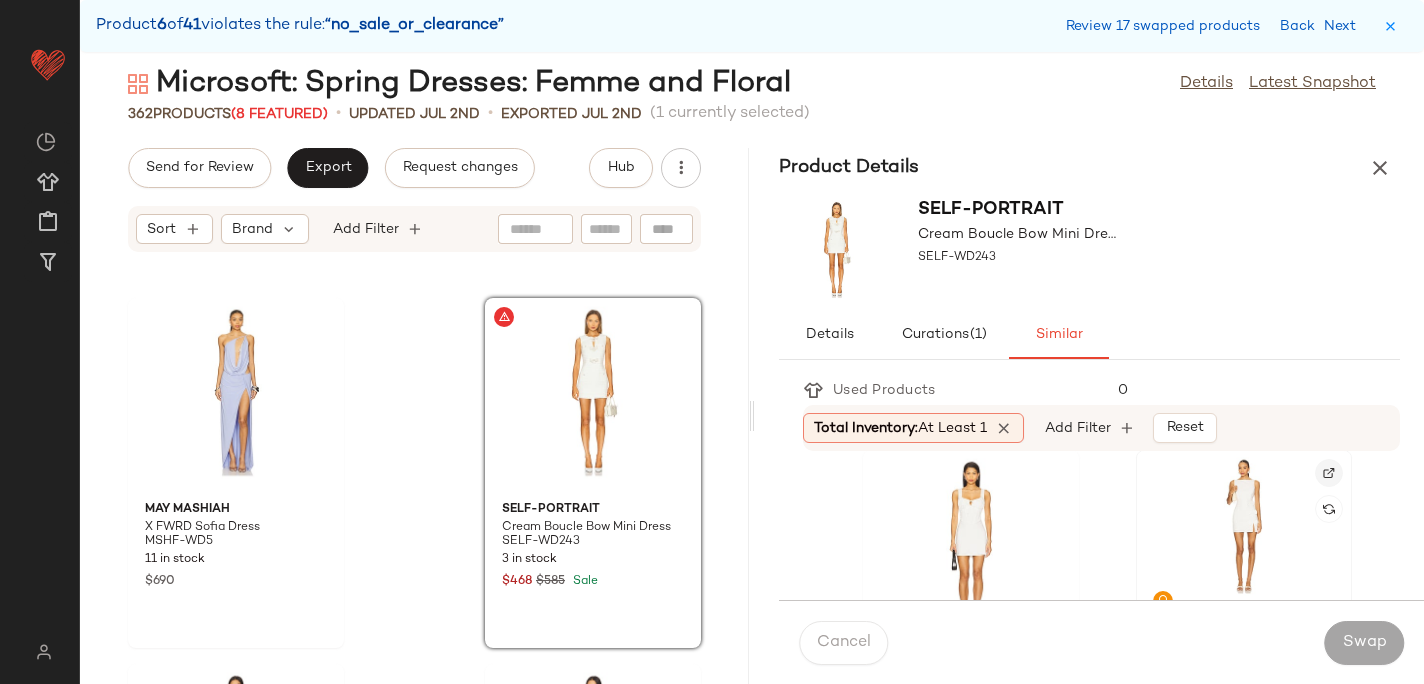 click 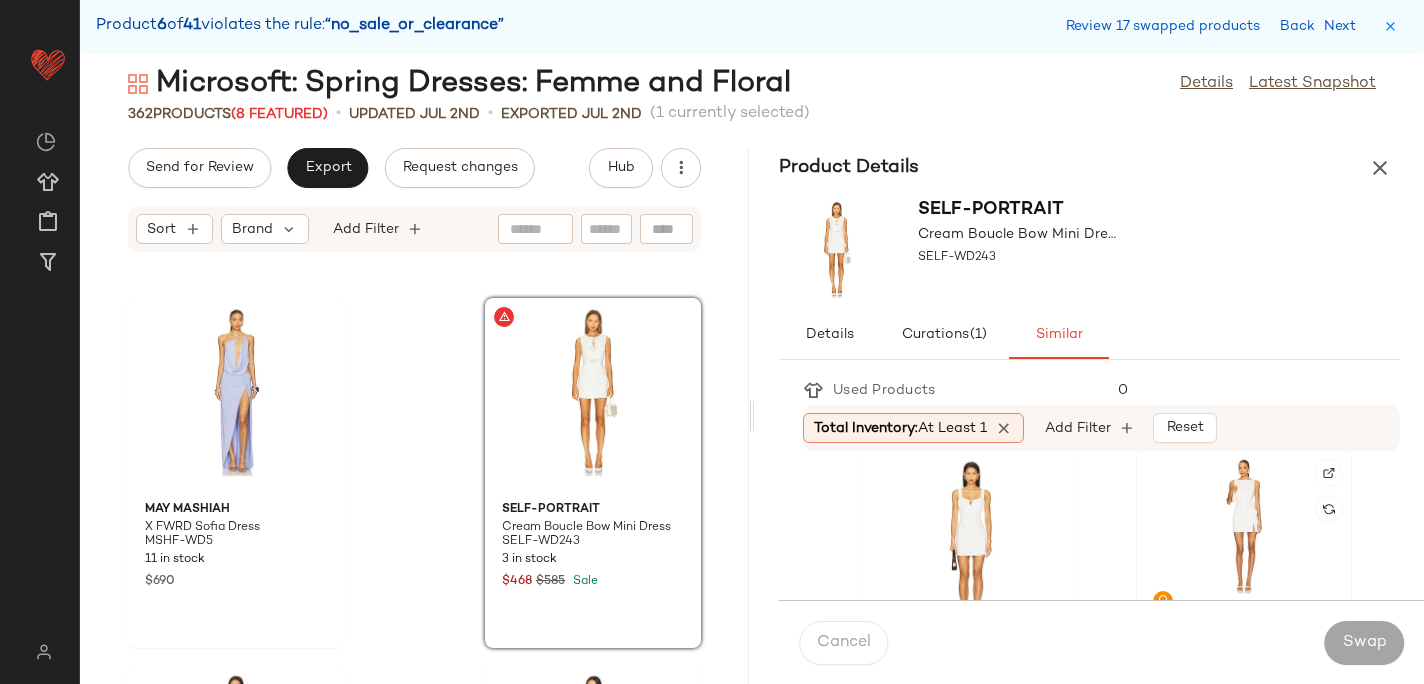 click 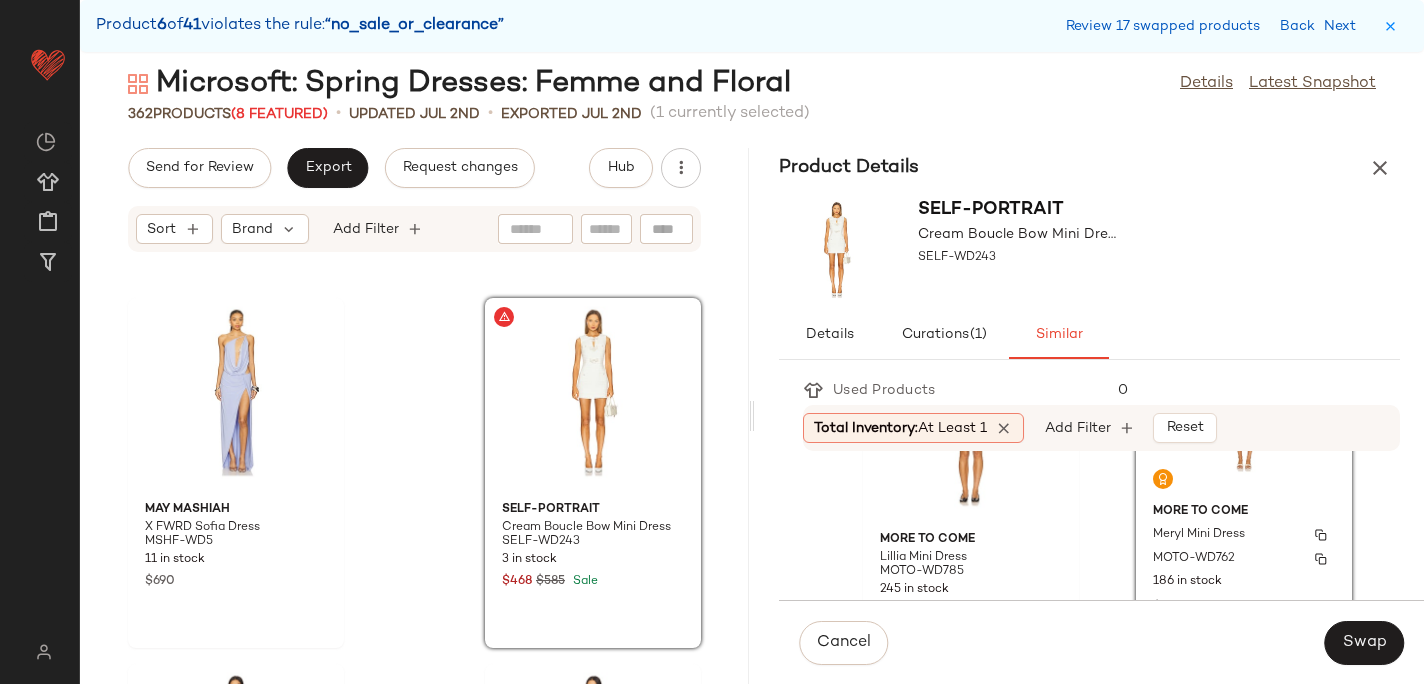 scroll, scrollTop: 853, scrollLeft: 0, axis: vertical 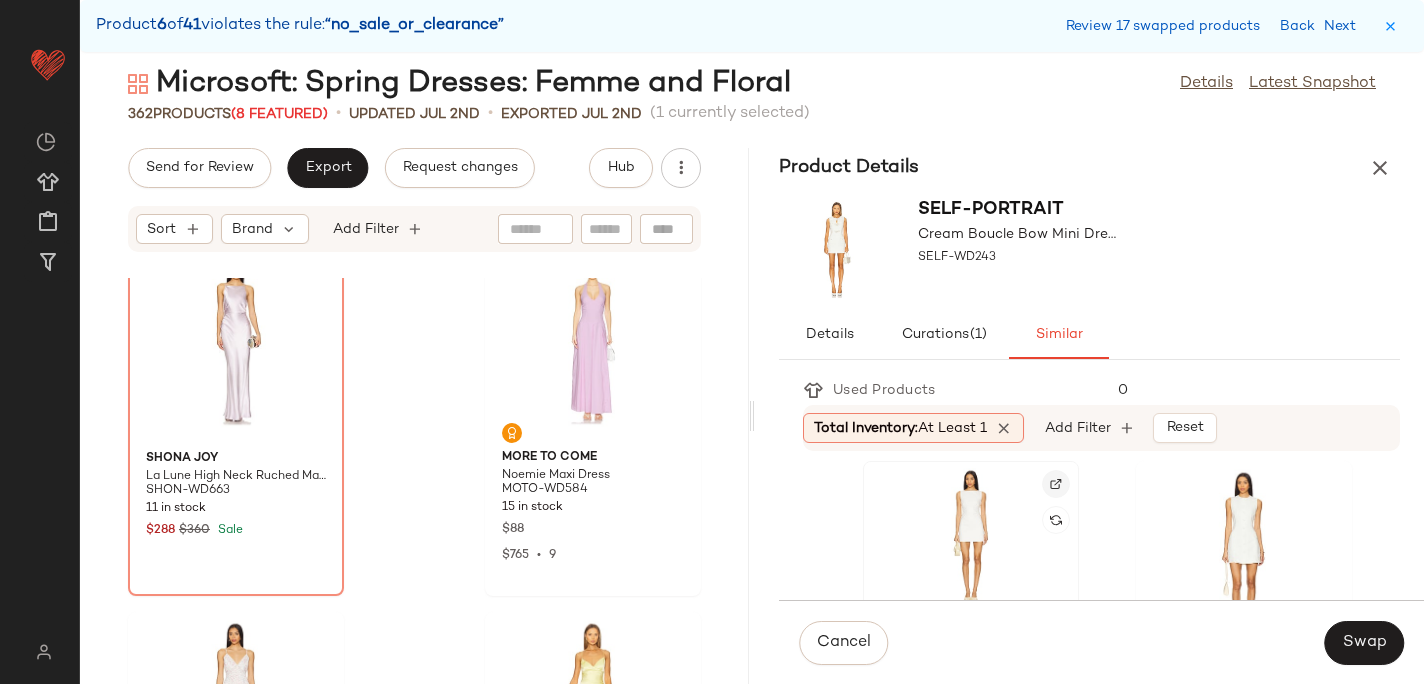 click at bounding box center [1056, 484] 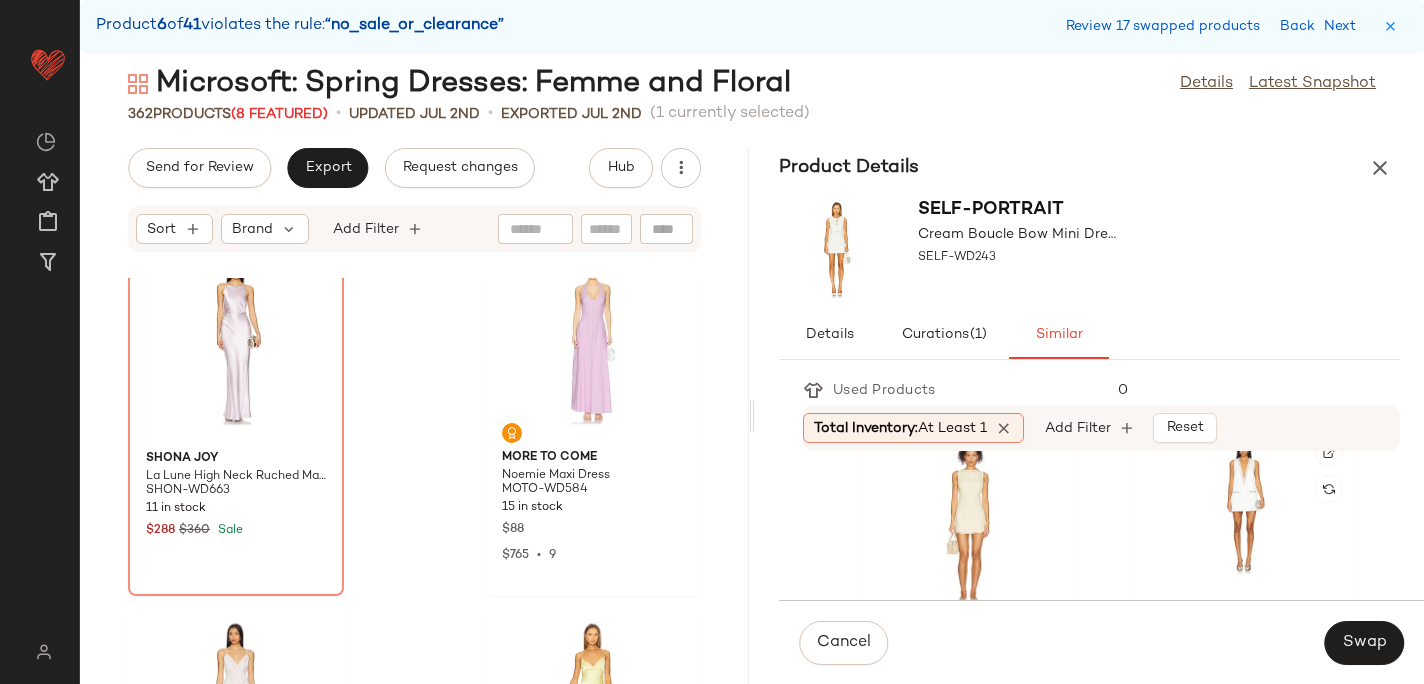 scroll, scrollTop: 1521, scrollLeft: 0, axis: vertical 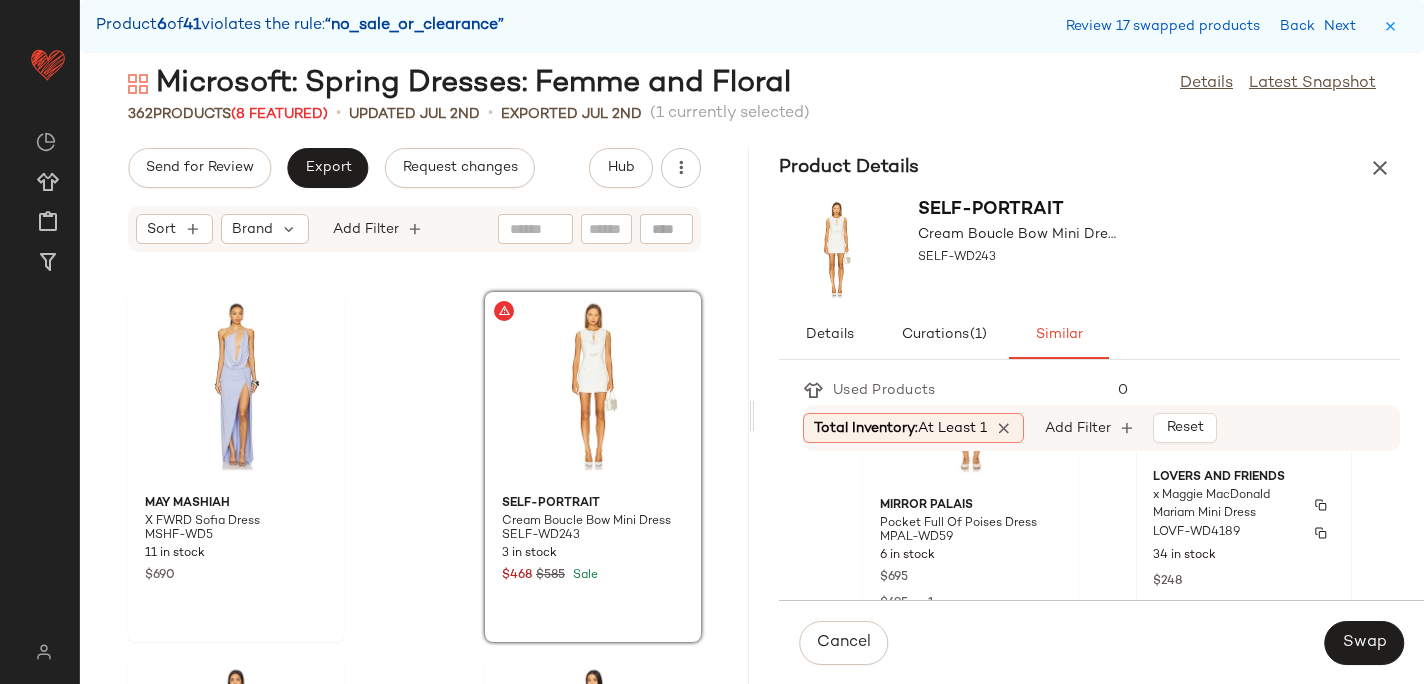 click on "x Maggie MacDonald Mariam Mini Dress" at bounding box center [1226, 505] 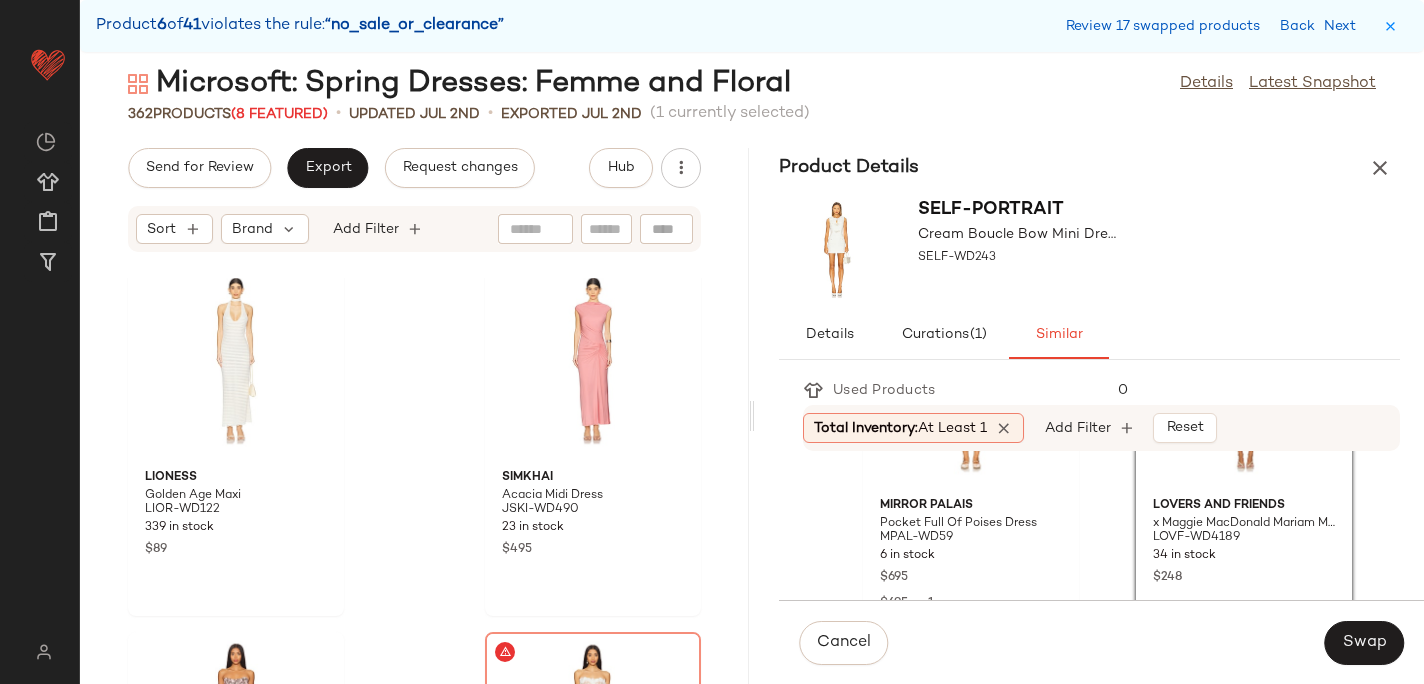 scroll, scrollTop: 19418, scrollLeft: 0, axis: vertical 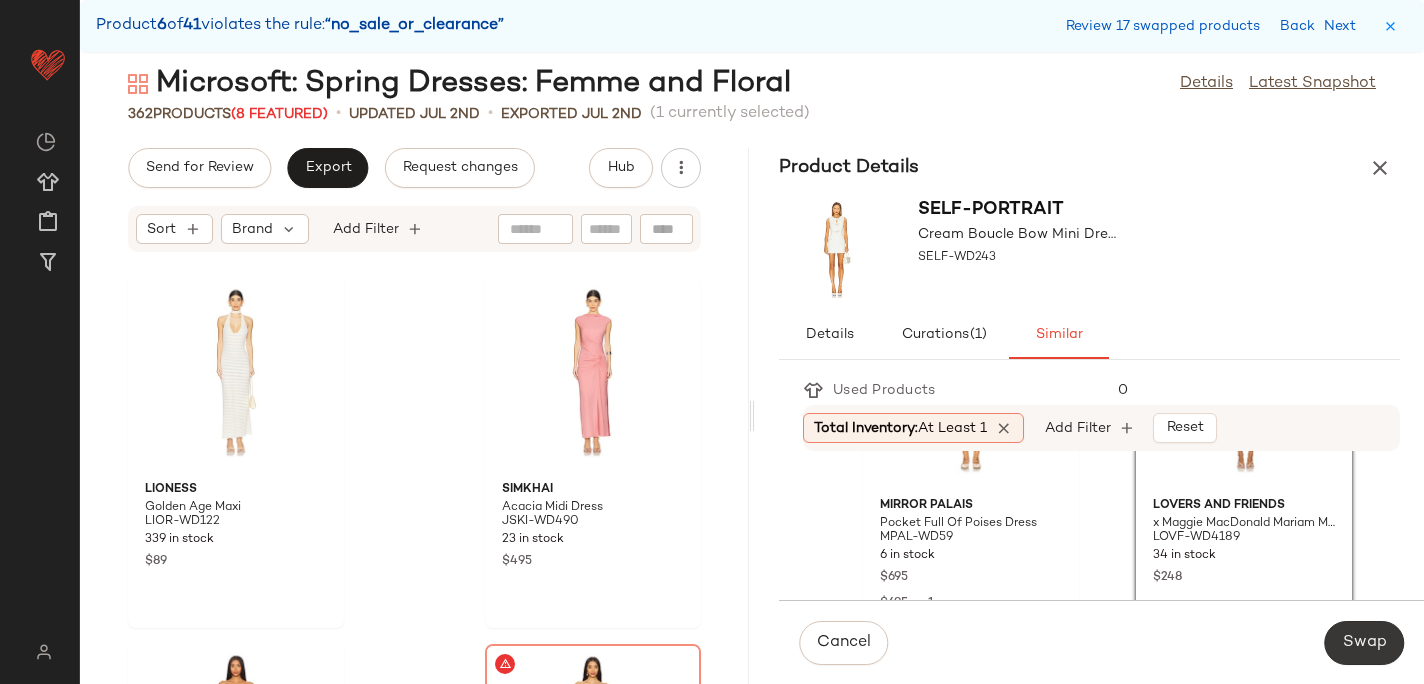 click on "Swap" 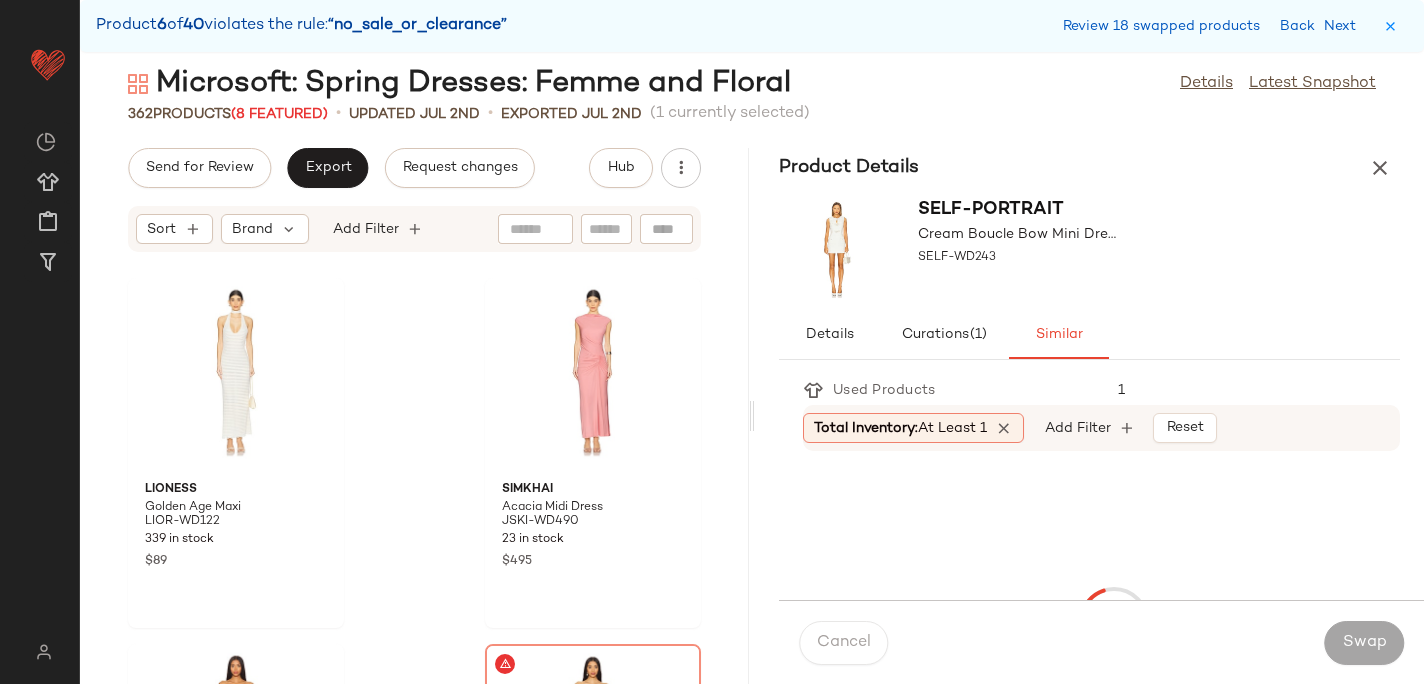 scroll, scrollTop: 18666, scrollLeft: 0, axis: vertical 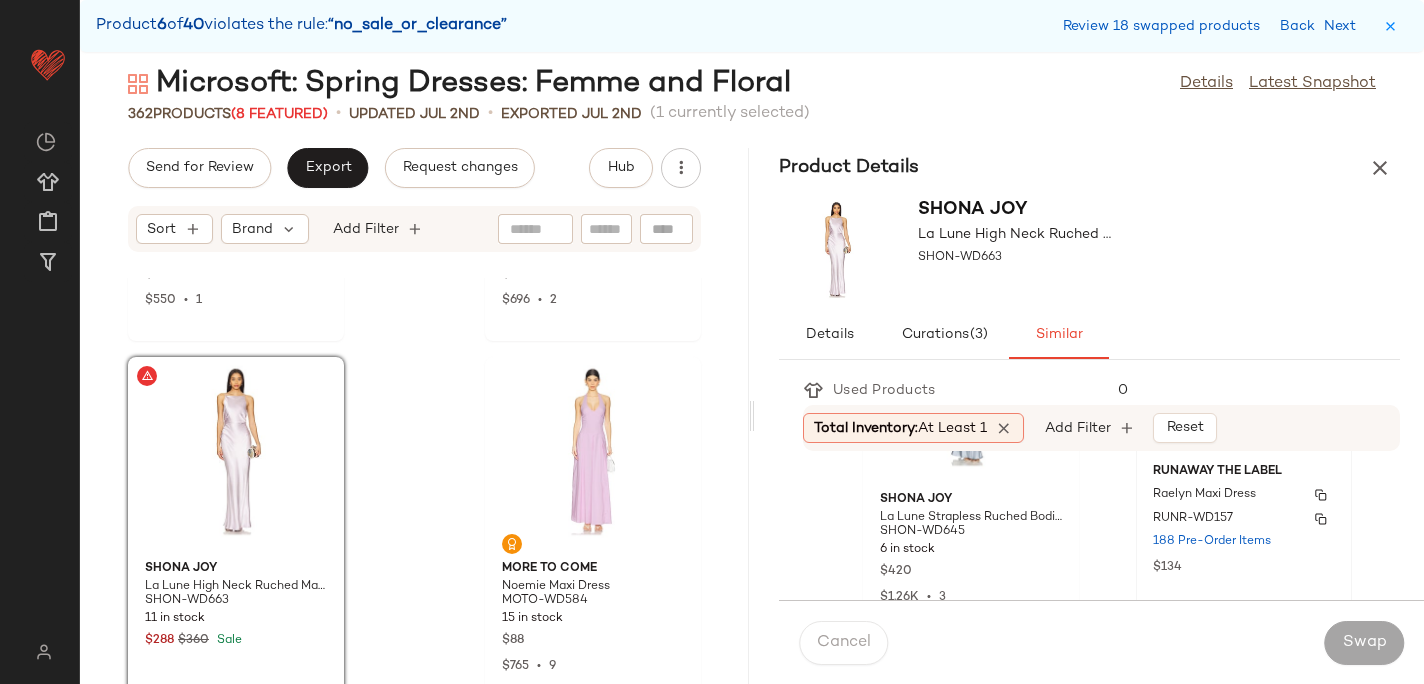 click on "RUNR-WD157" at bounding box center [1244, 519] 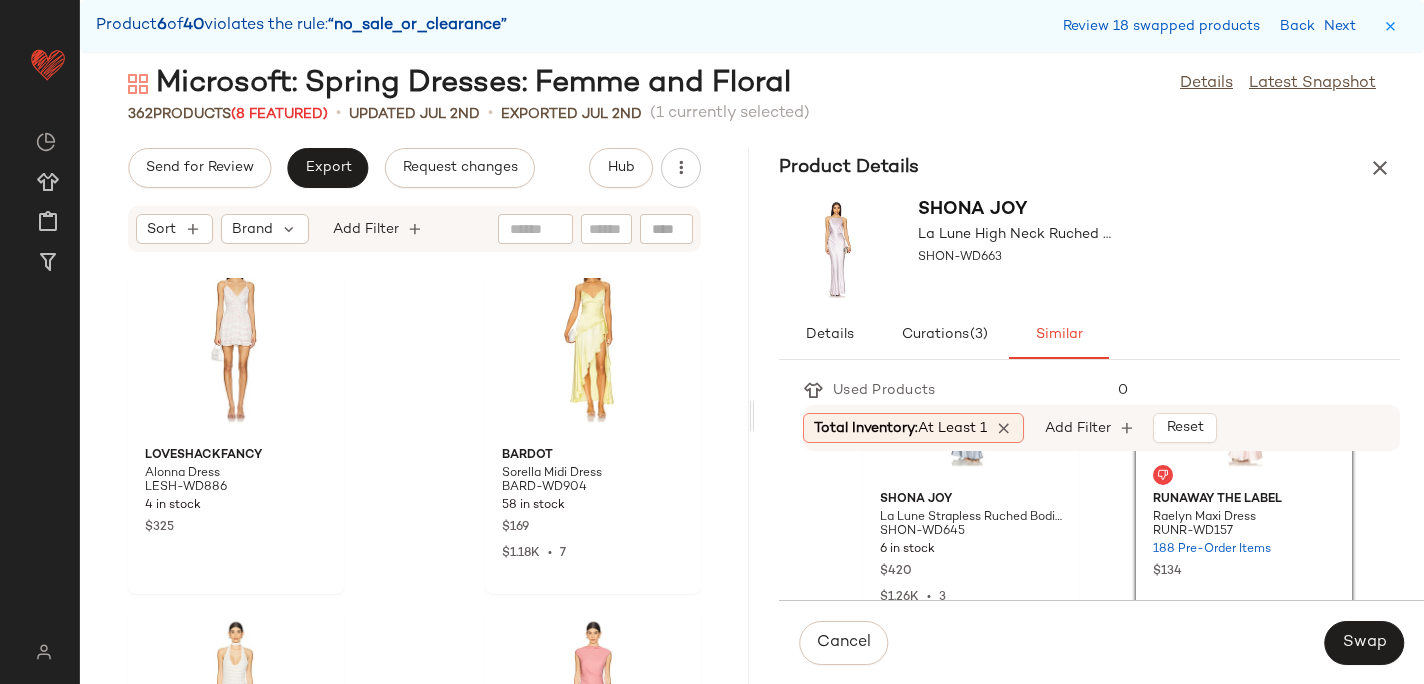 scroll, scrollTop: 19089, scrollLeft: 0, axis: vertical 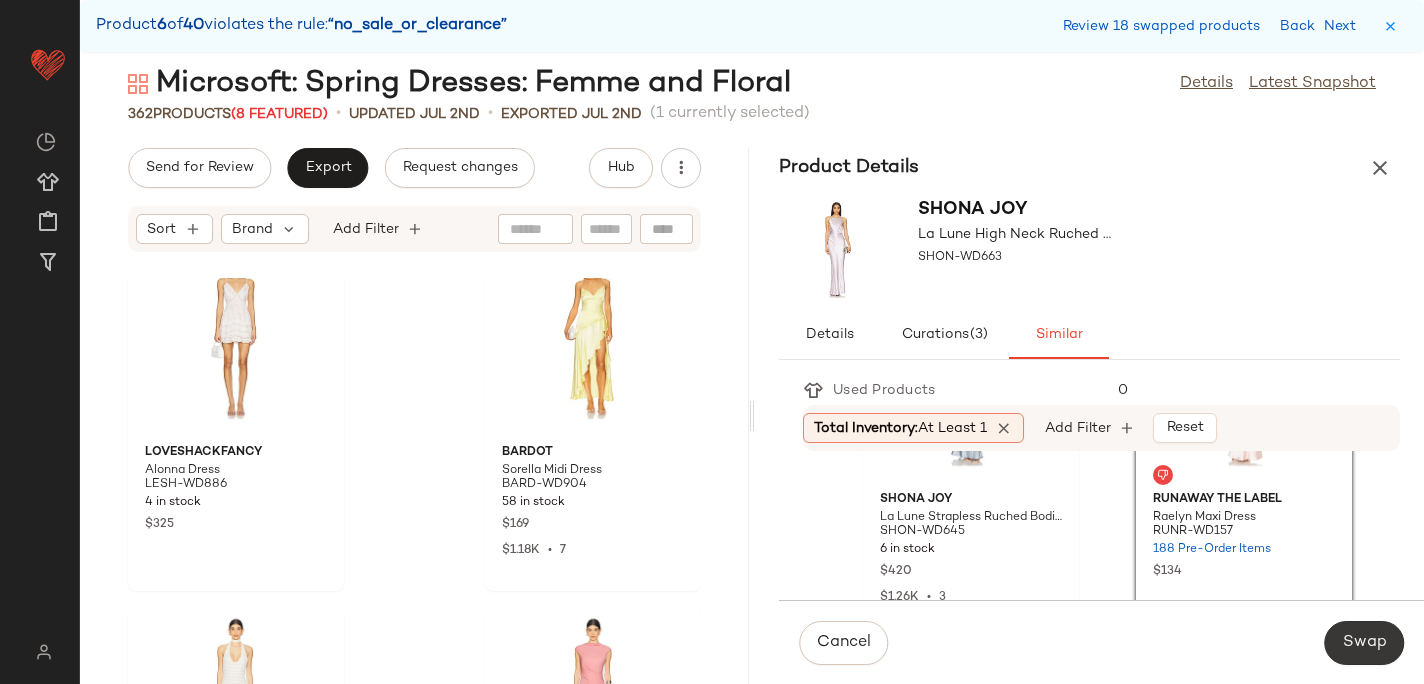 click on "Swap" 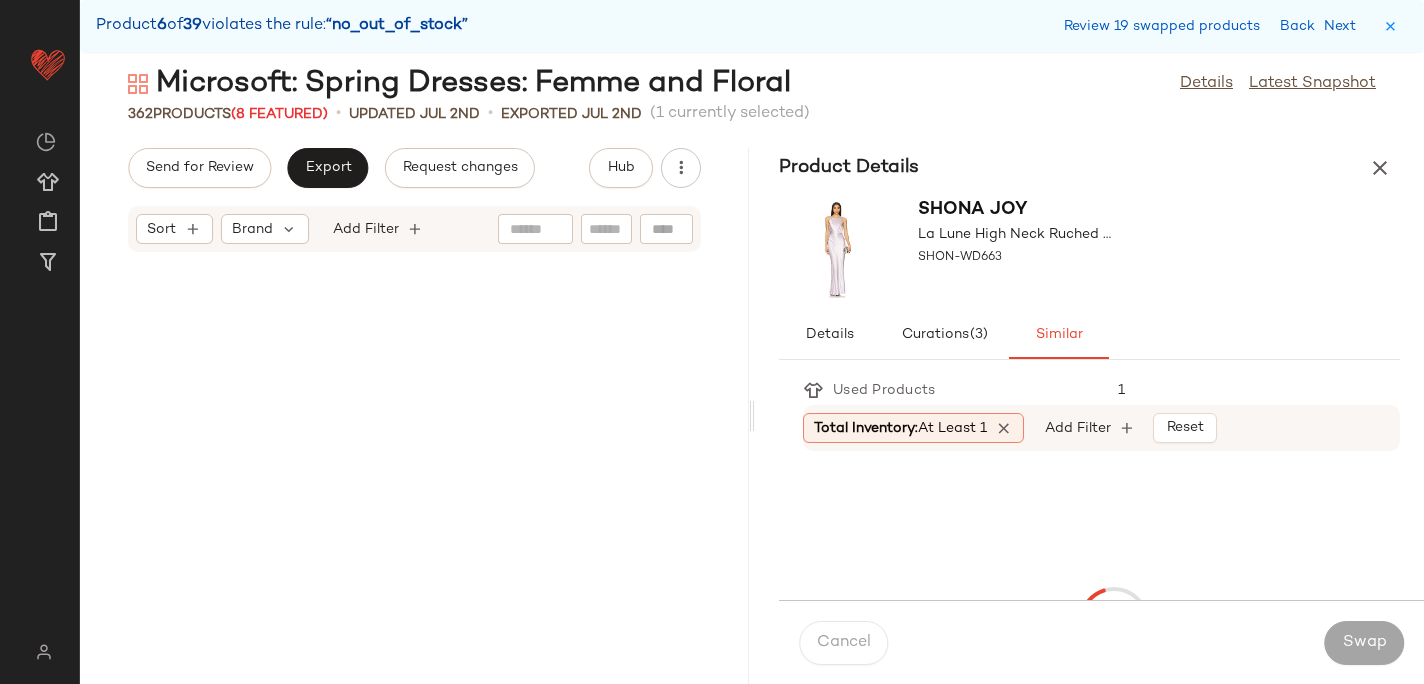 scroll, scrollTop: 19764, scrollLeft: 0, axis: vertical 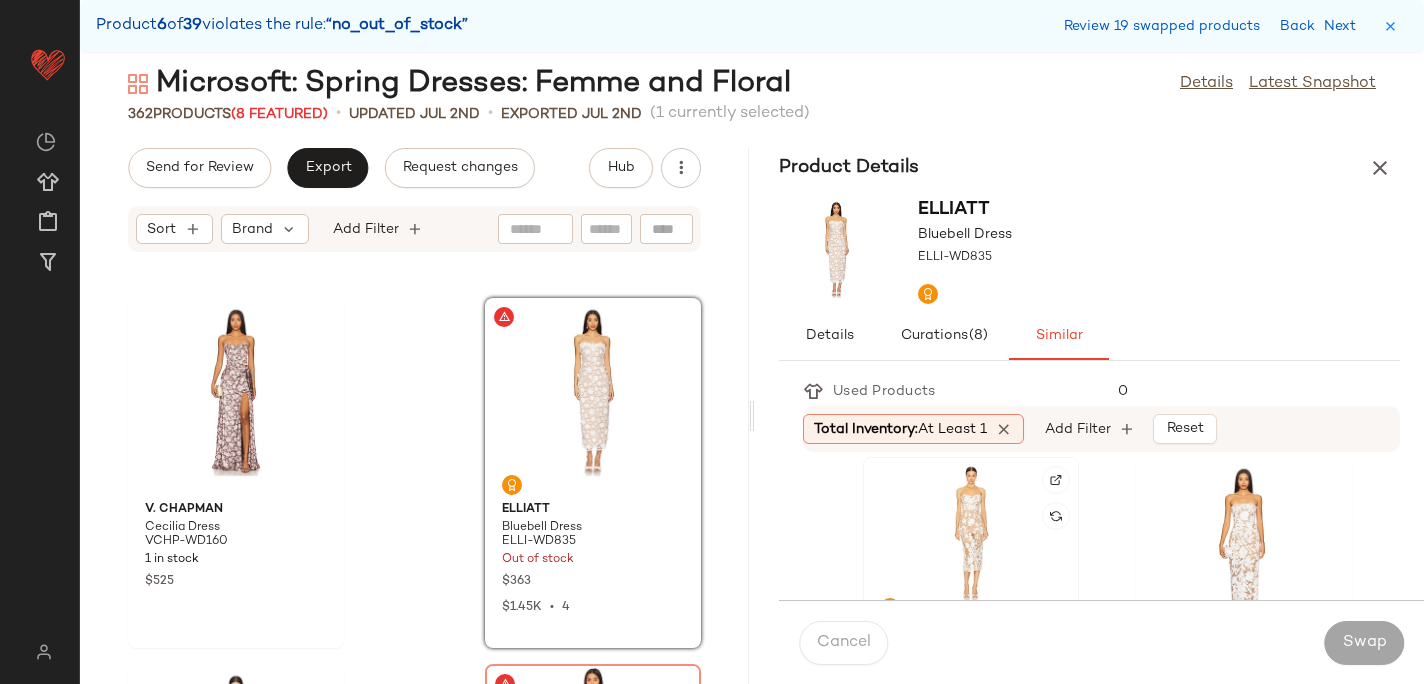 click 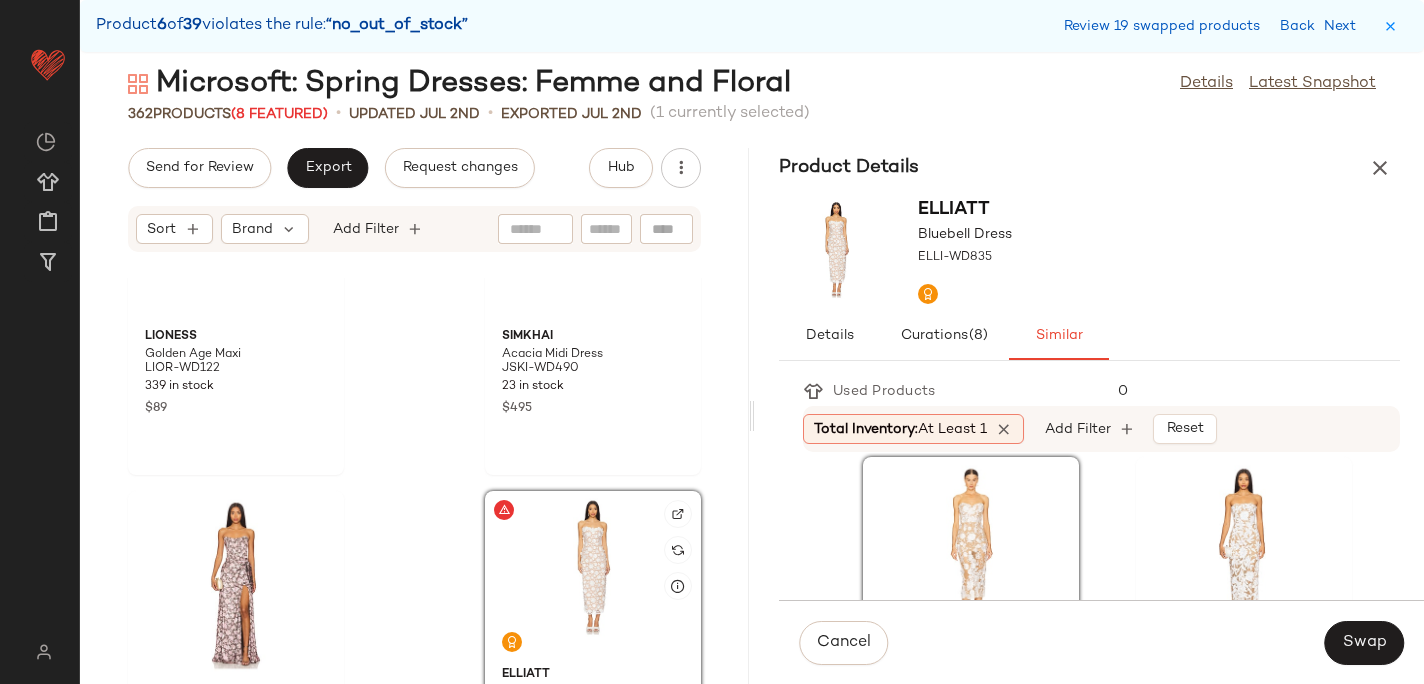 scroll, scrollTop: 19564, scrollLeft: 0, axis: vertical 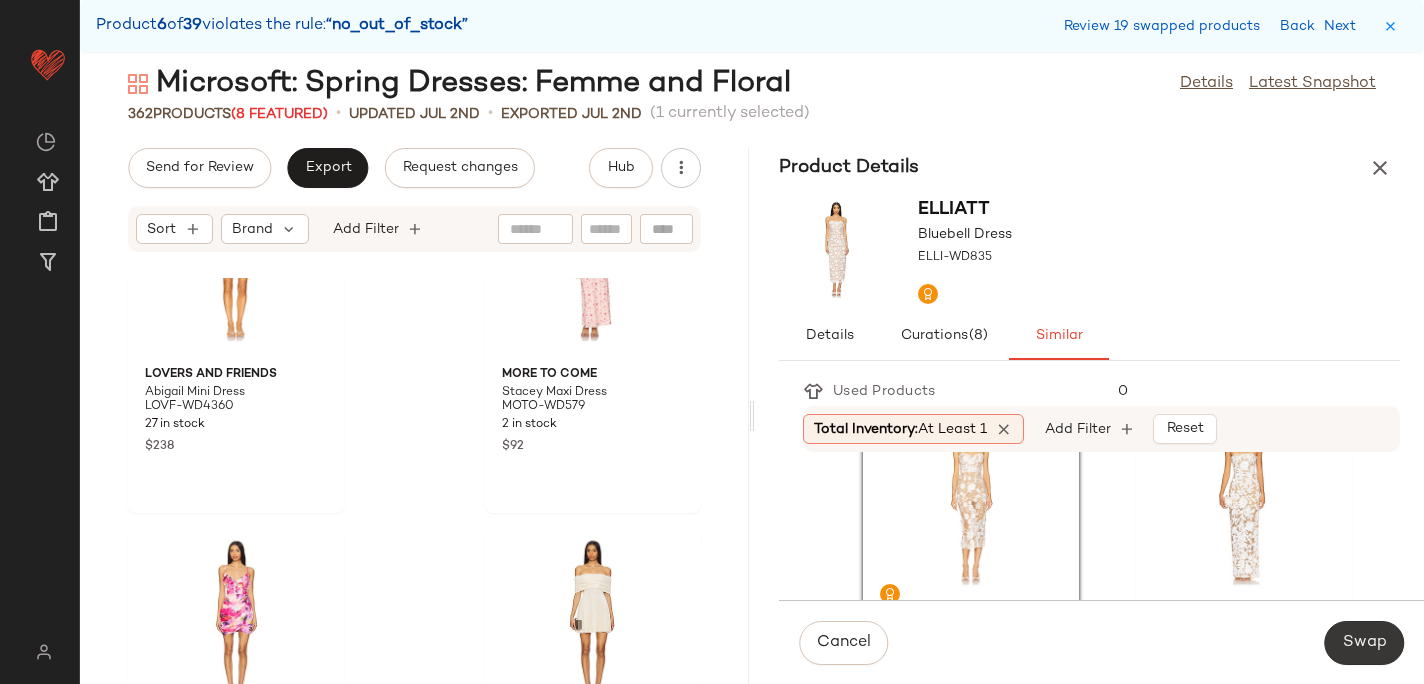 click on "Swap" 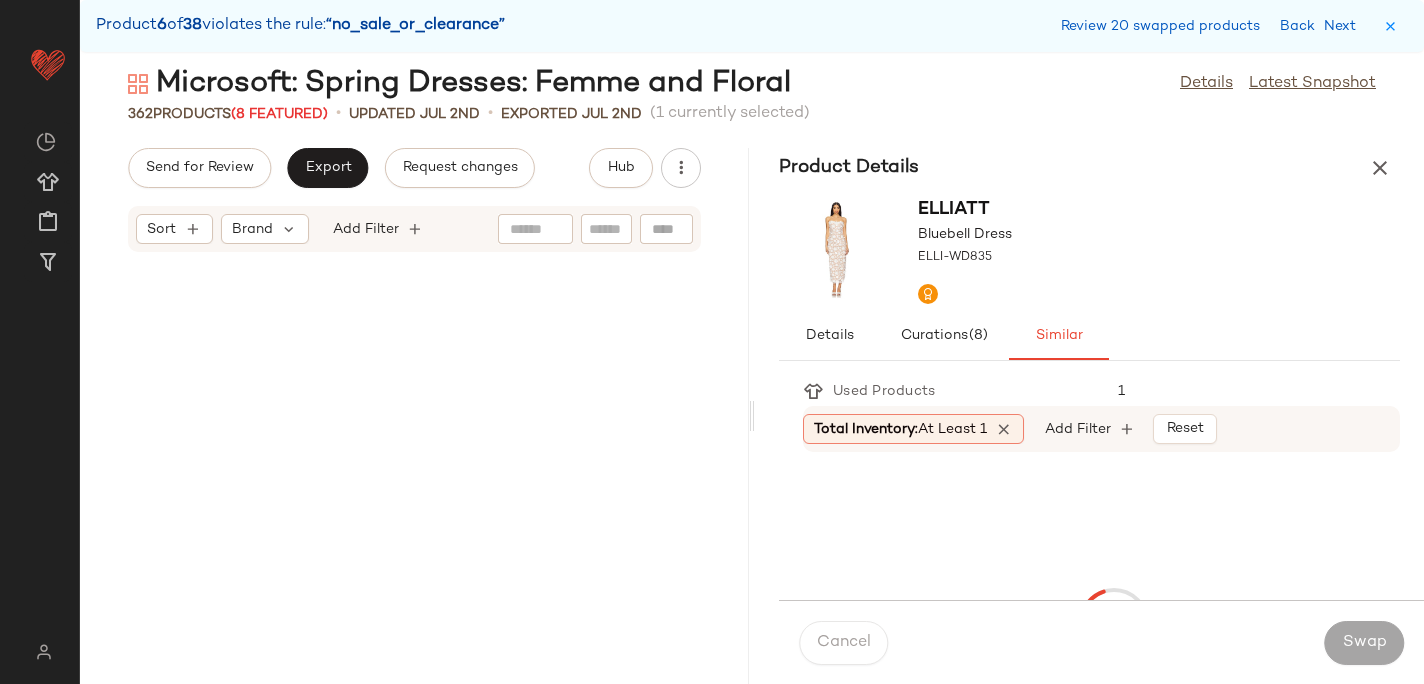 scroll, scrollTop: 20130, scrollLeft: 0, axis: vertical 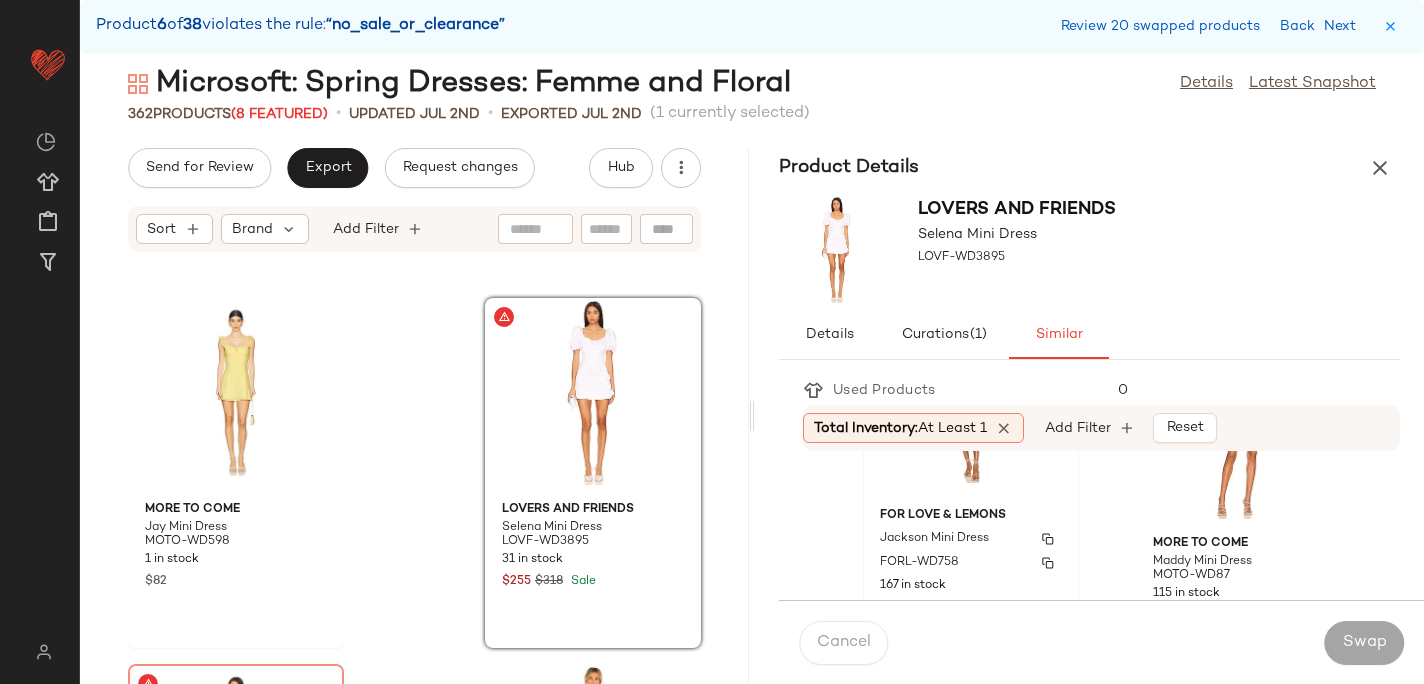 click on "For Love & Lemons" at bounding box center [971, 516] 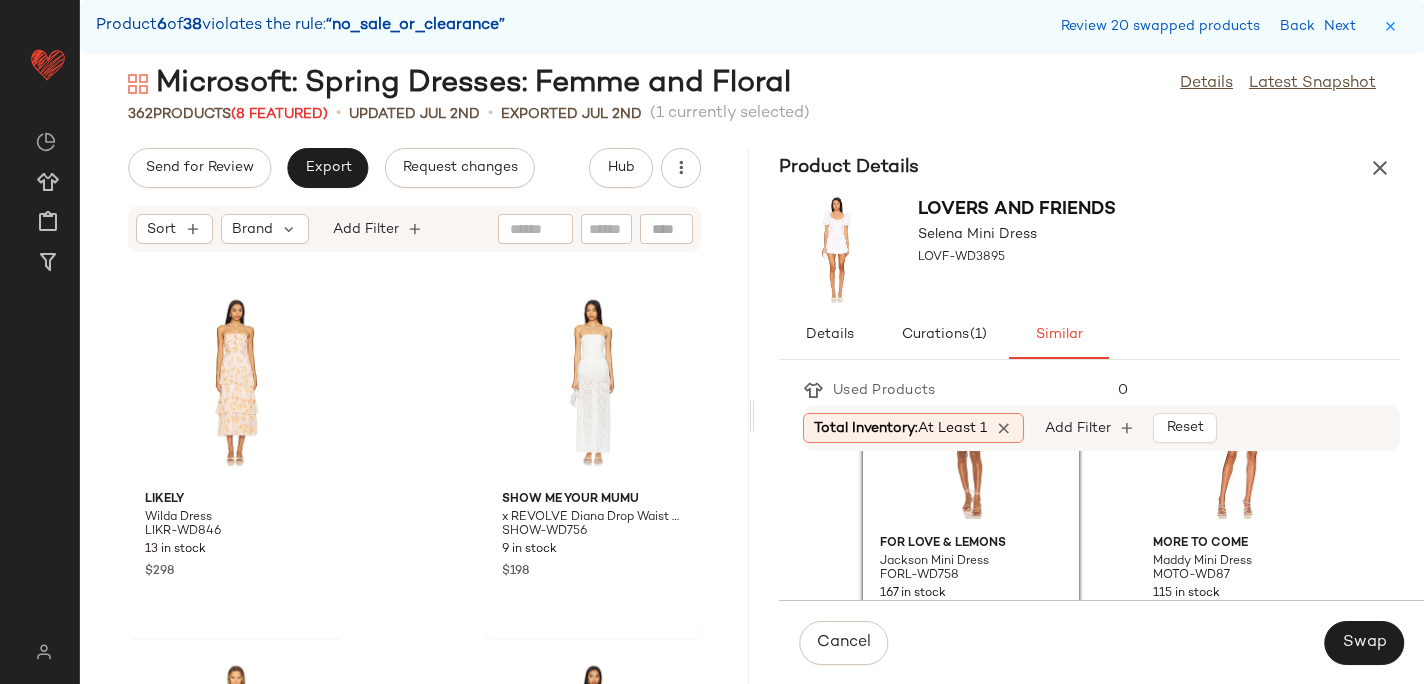 scroll, scrollTop: 21971, scrollLeft: 0, axis: vertical 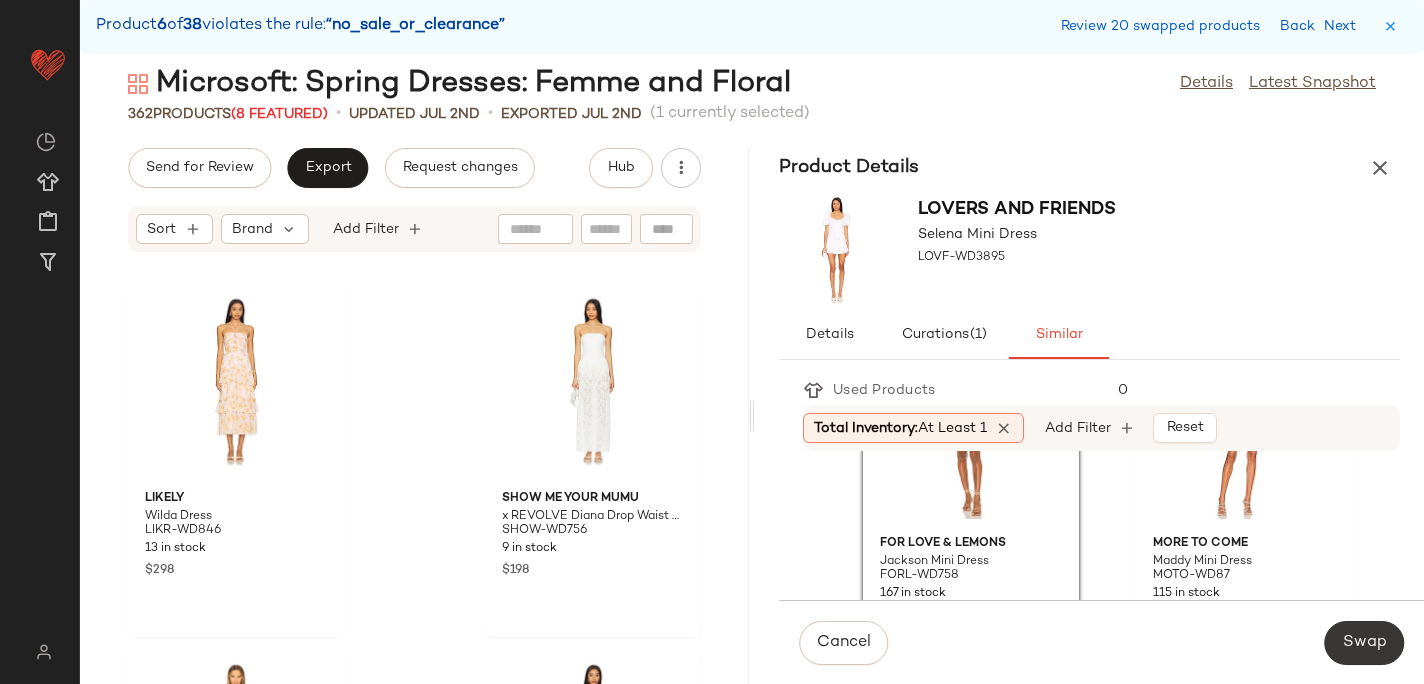 click on "Swap" 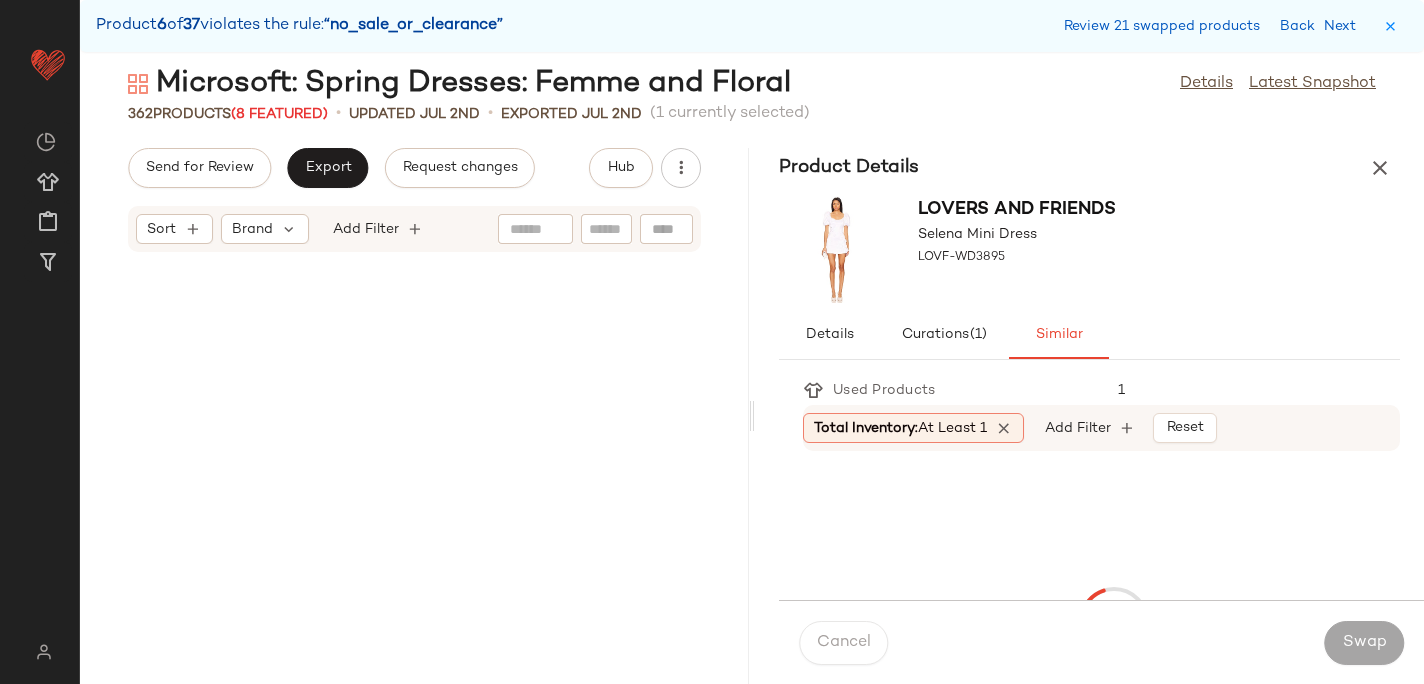 scroll, scrollTop: 20496, scrollLeft: 0, axis: vertical 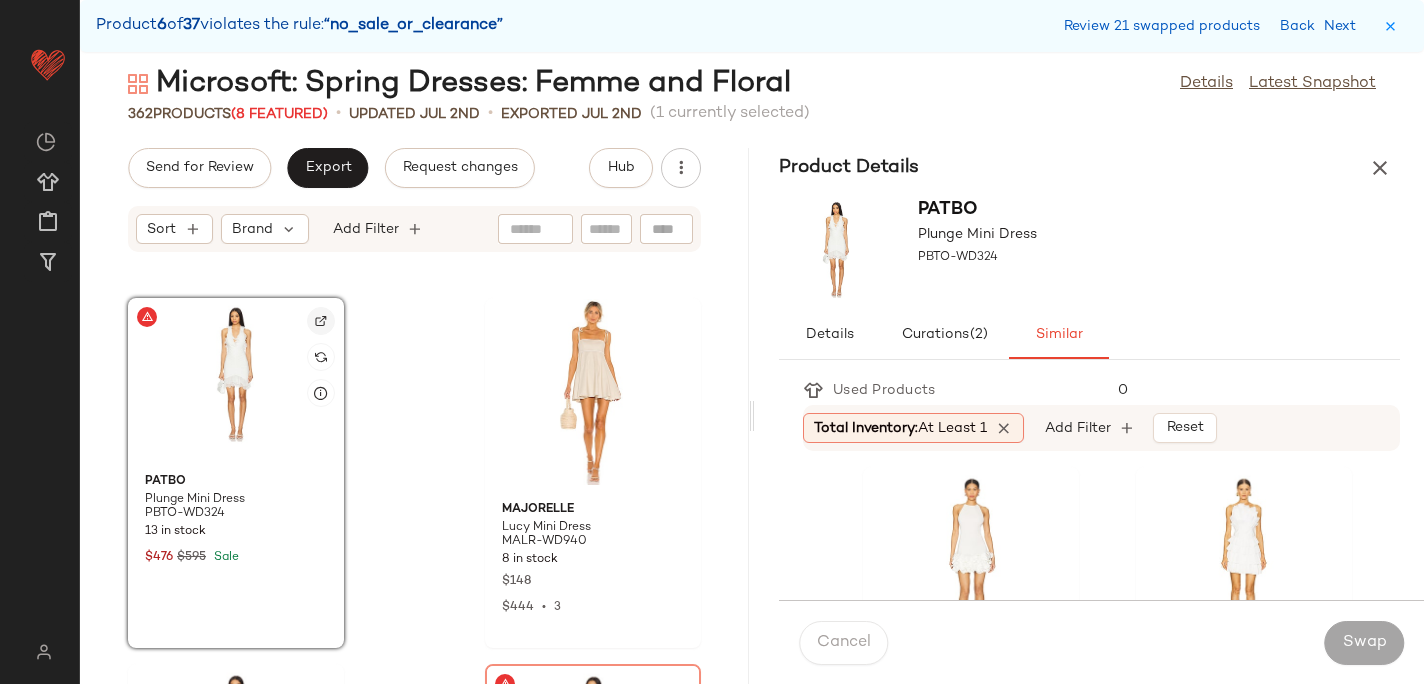 click 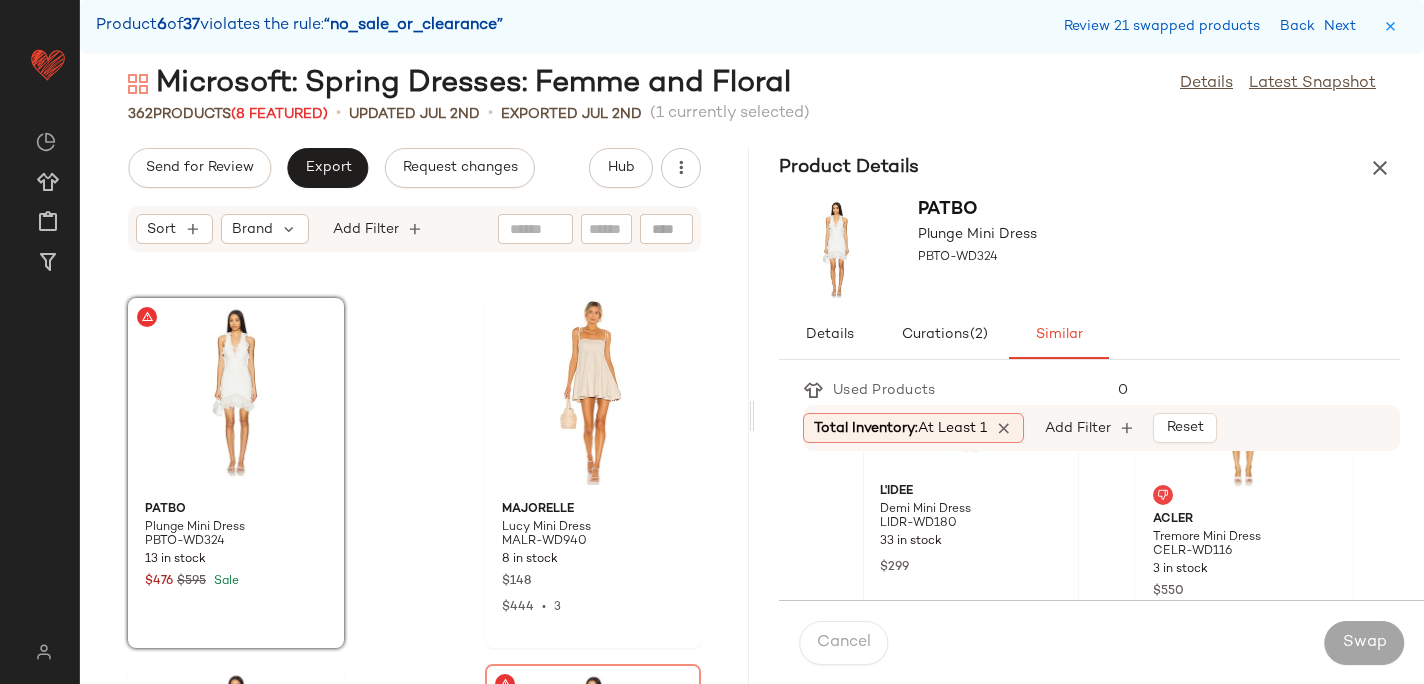 scroll, scrollTop: 161, scrollLeft: 0, axis: vertical 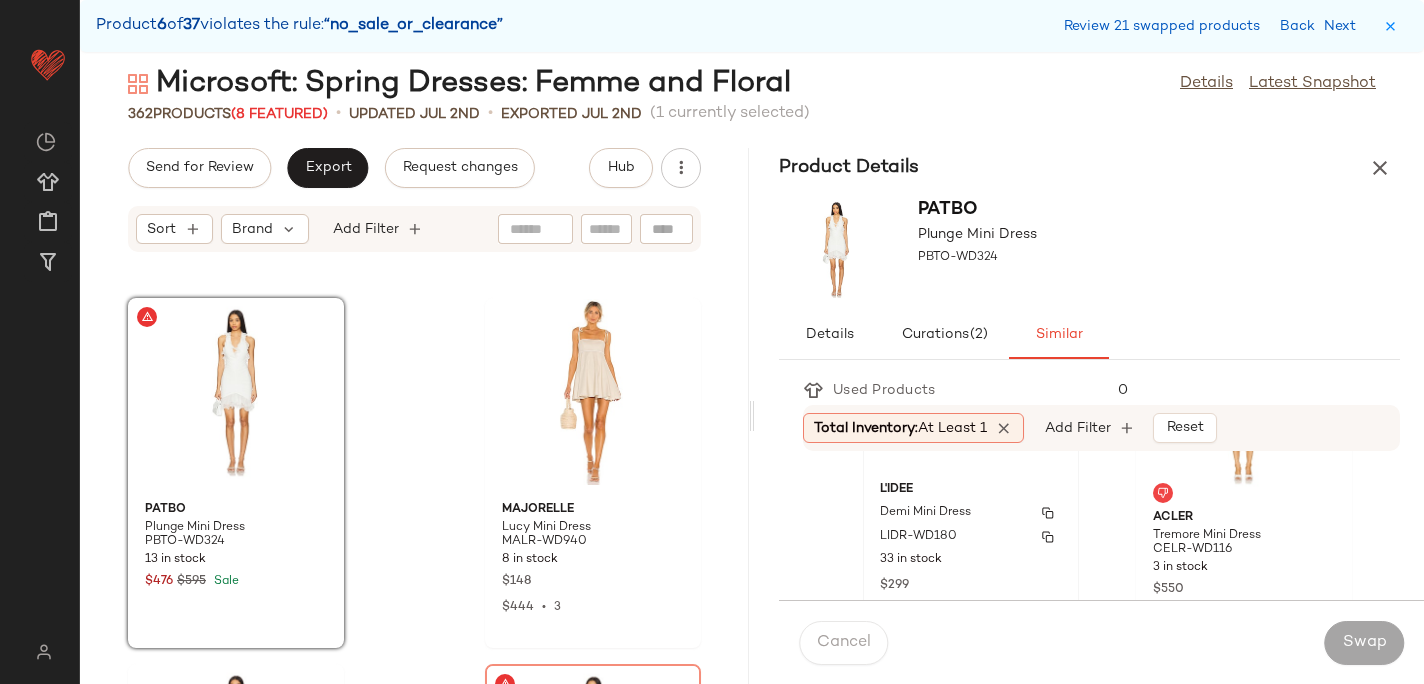 click on "LIDR-WD180" at bounding box center (971, 537) 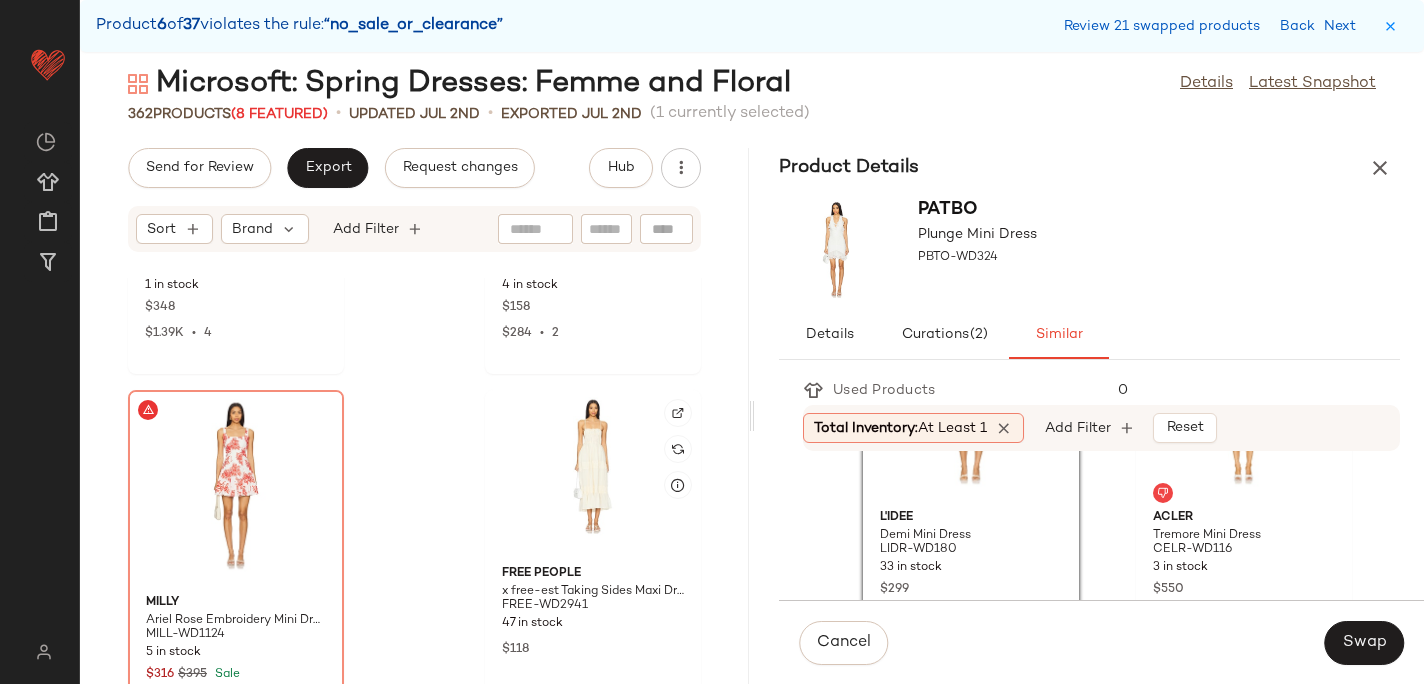 scroll, scrollTop: 21367, scrollLeft: 0, axis: vertical 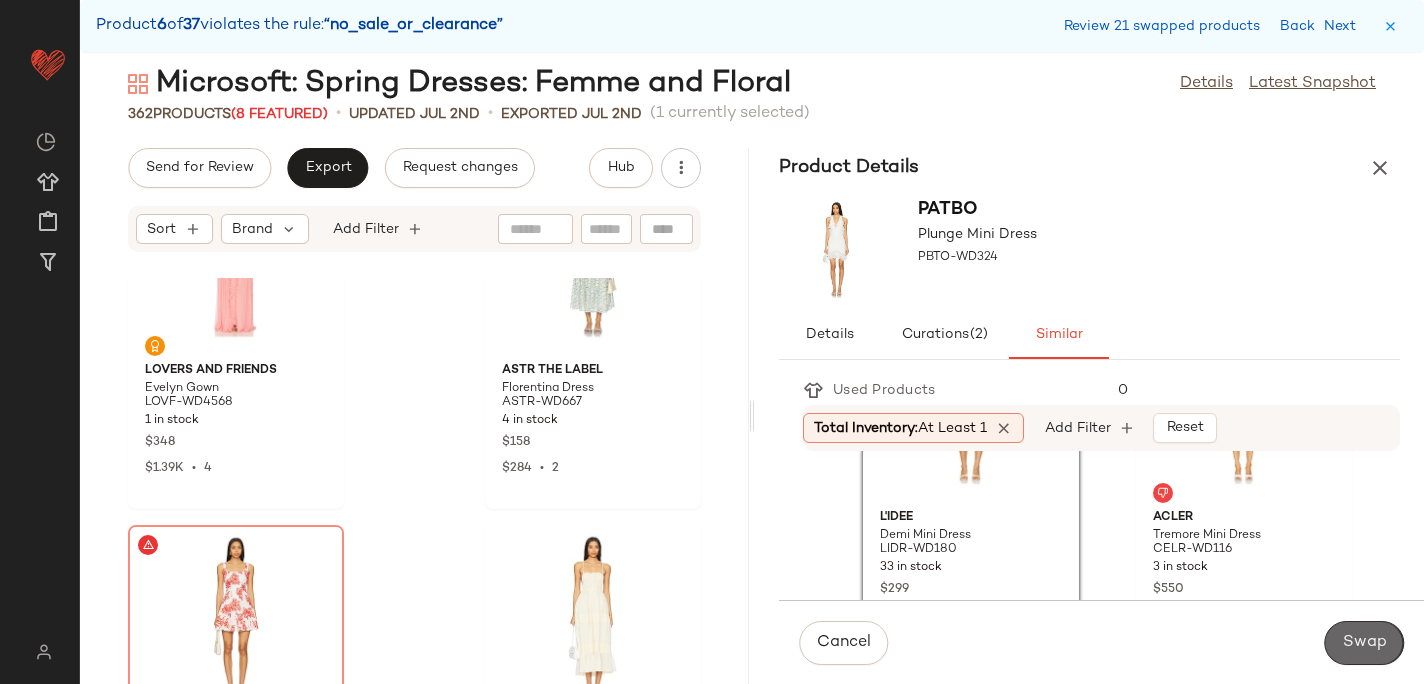 click on "Swap" 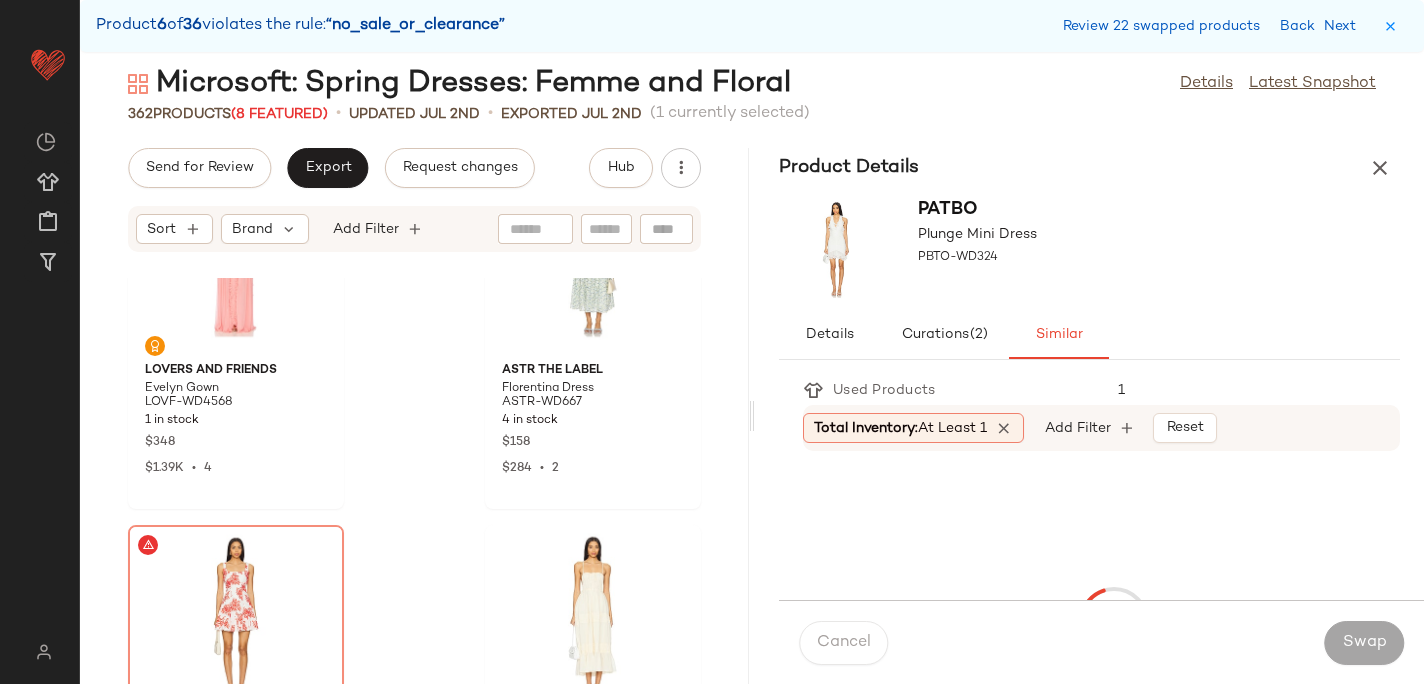 scroll, scrollTop: 20862, scrollLeft: 0, axis: vertical 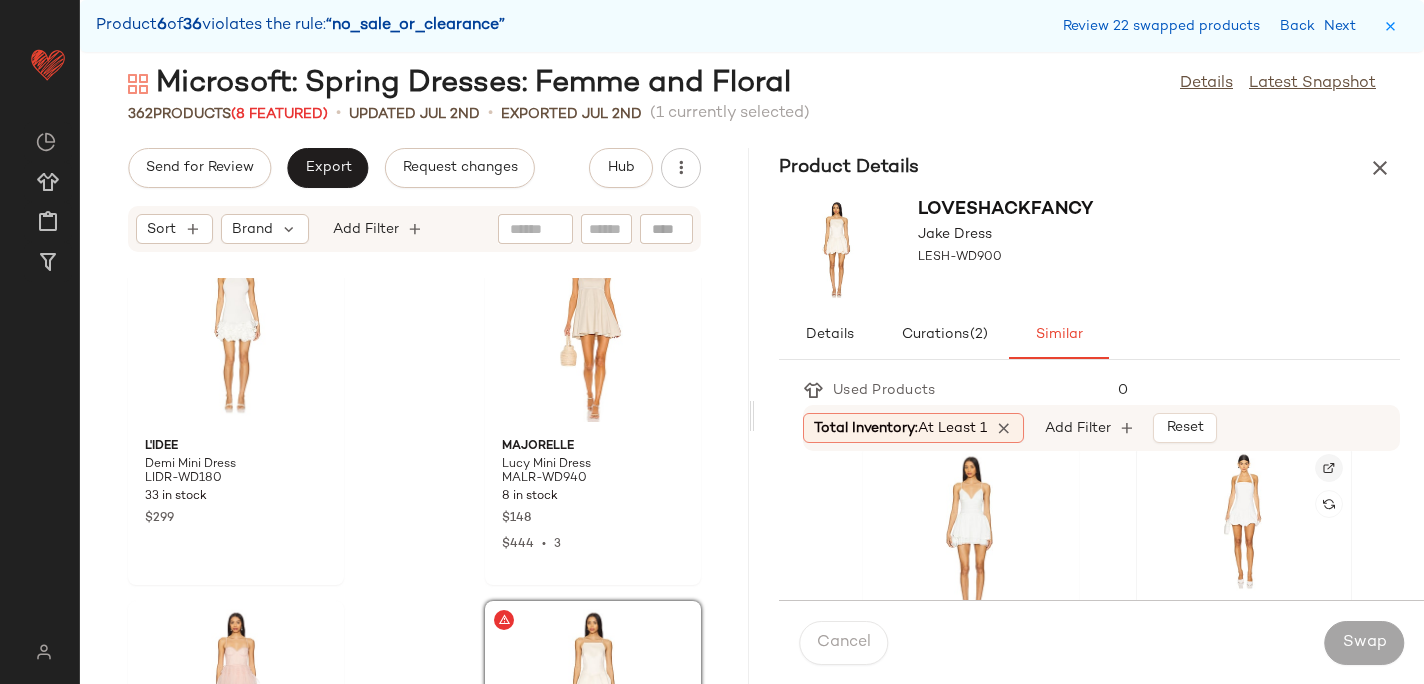 click 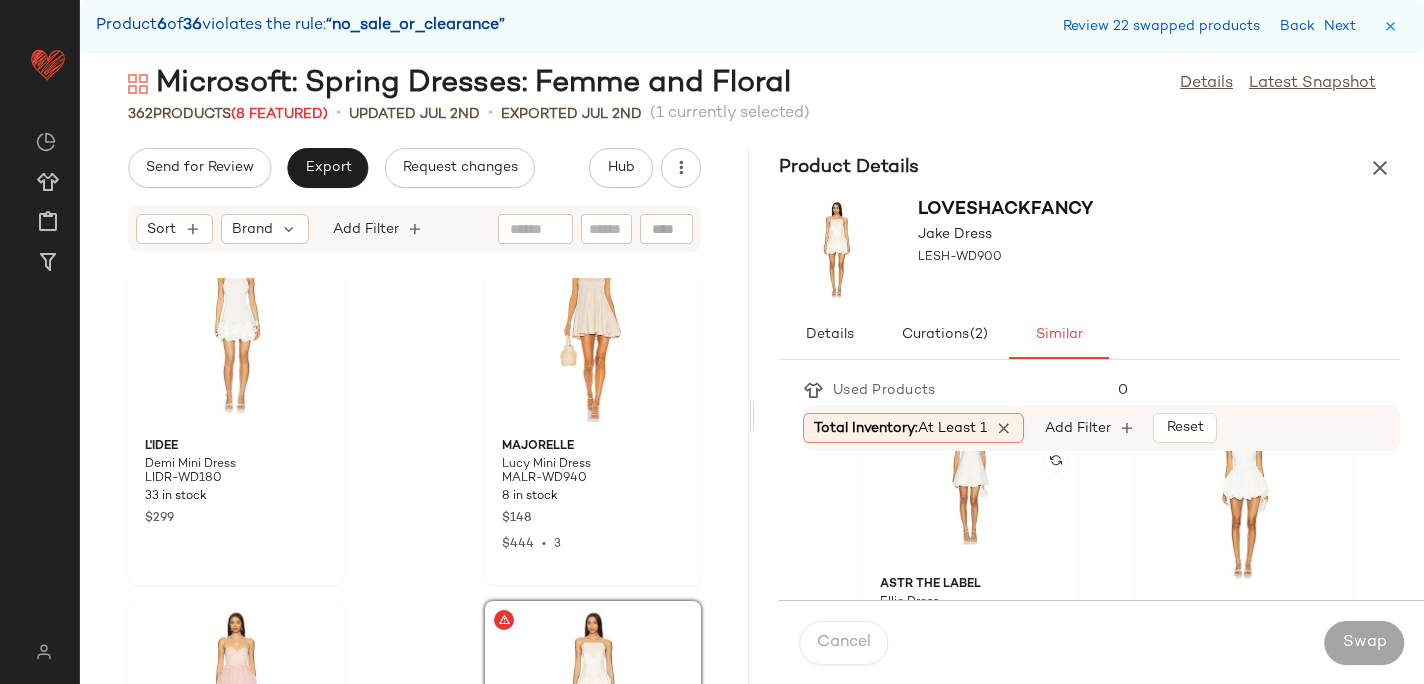 scroll, scrollTop: 395, scrollLeft: 0, axis: vertical 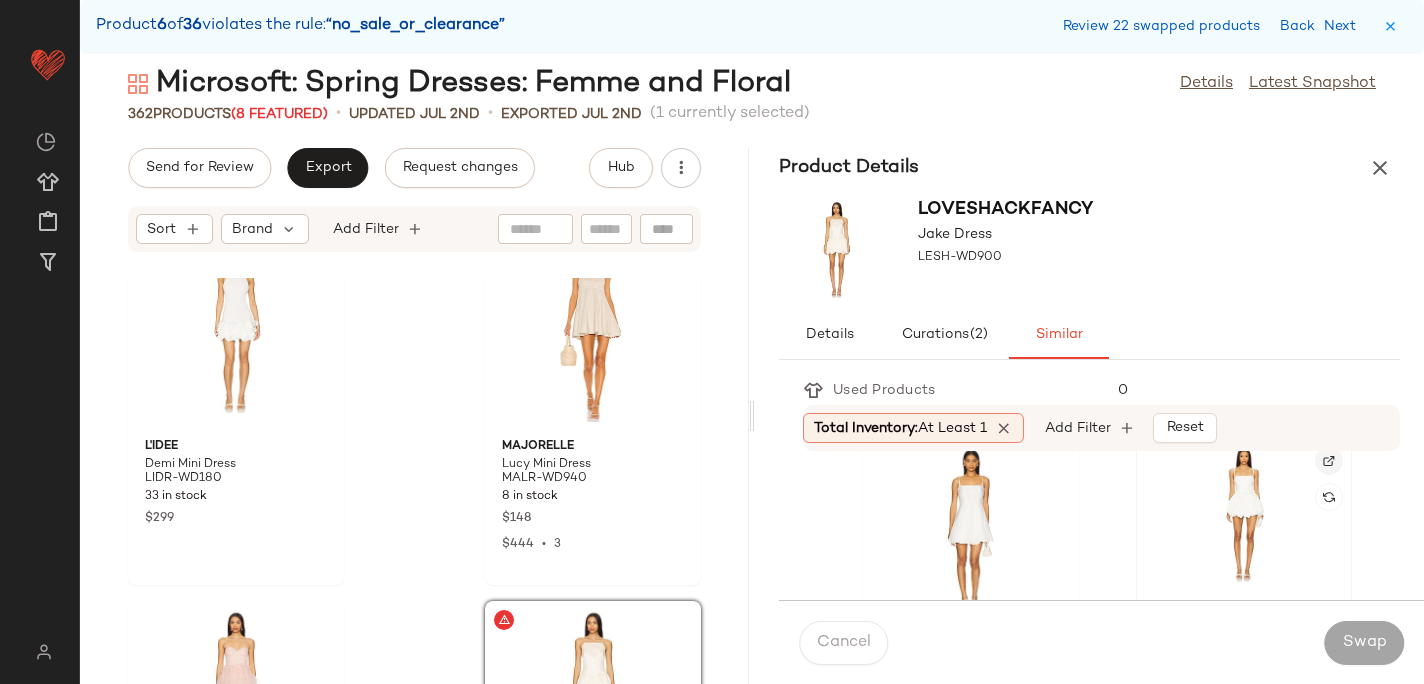 click 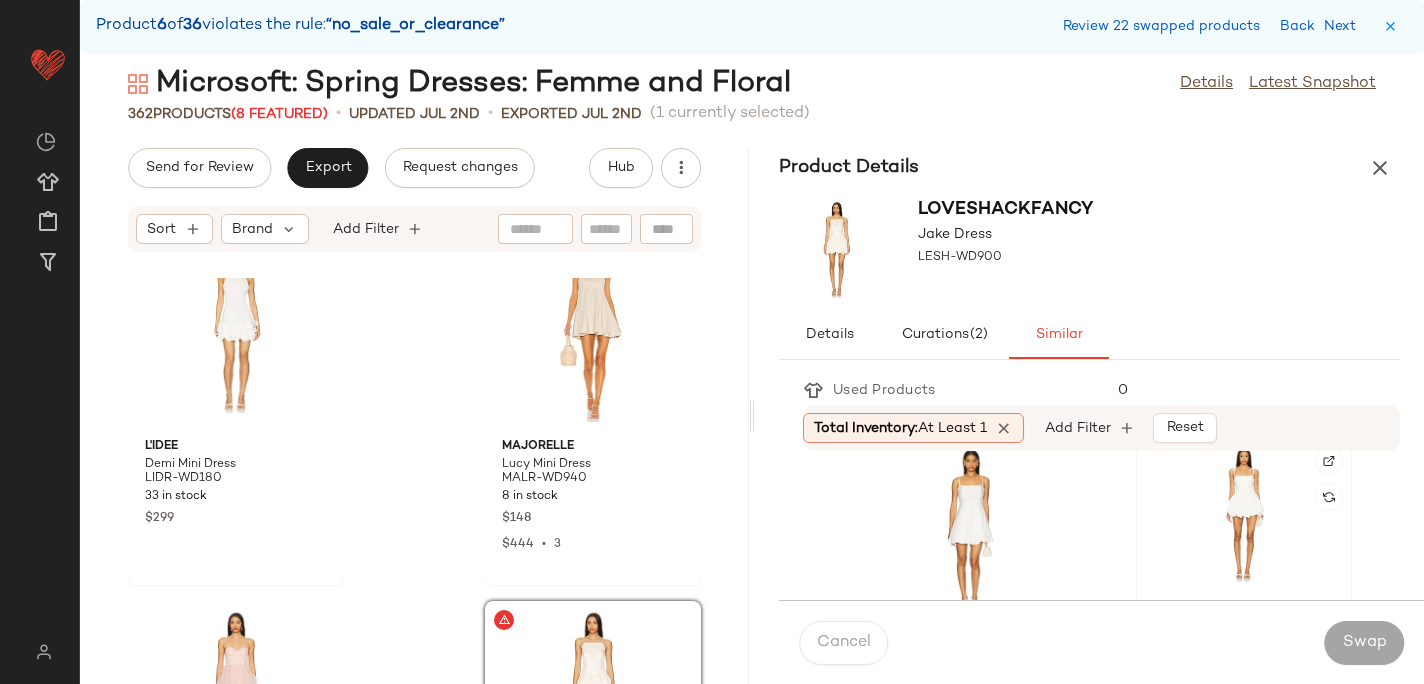 click 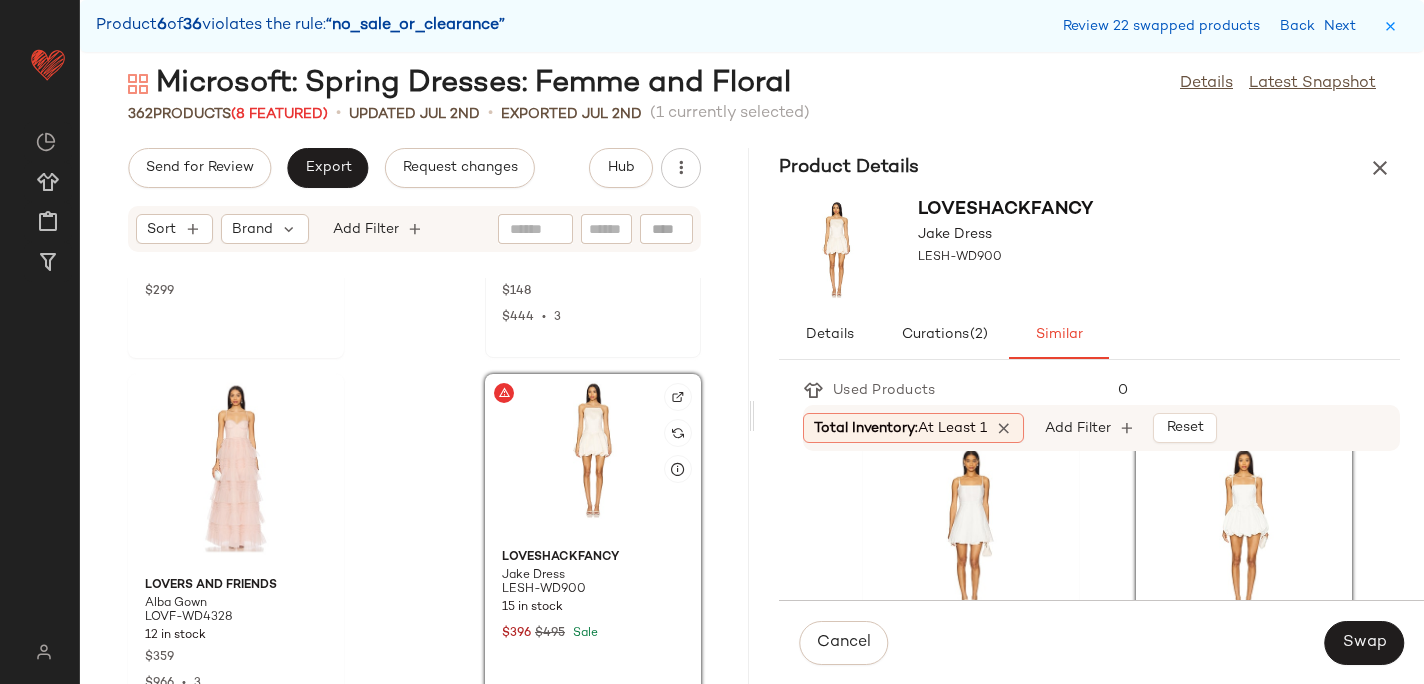 scroll, scrollTop: 20788, scrollLeft: 0, axis: vertical 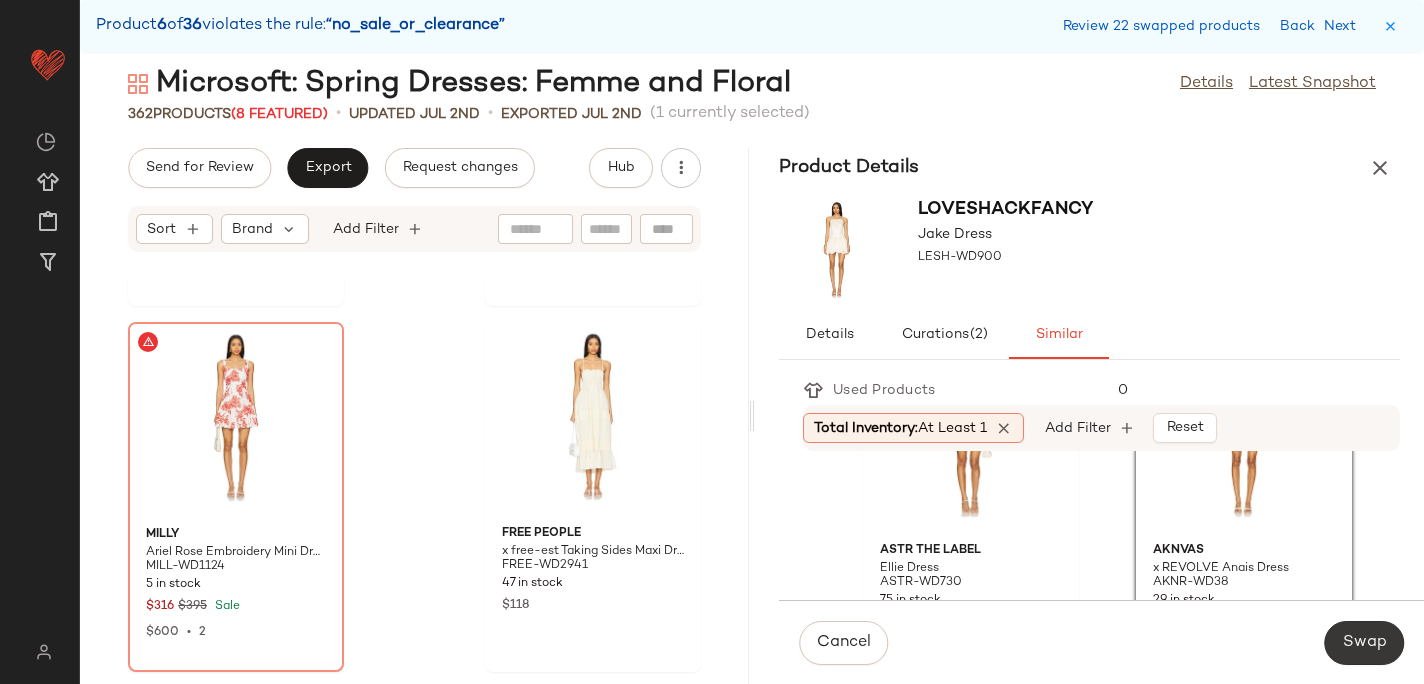 click on "Swap" 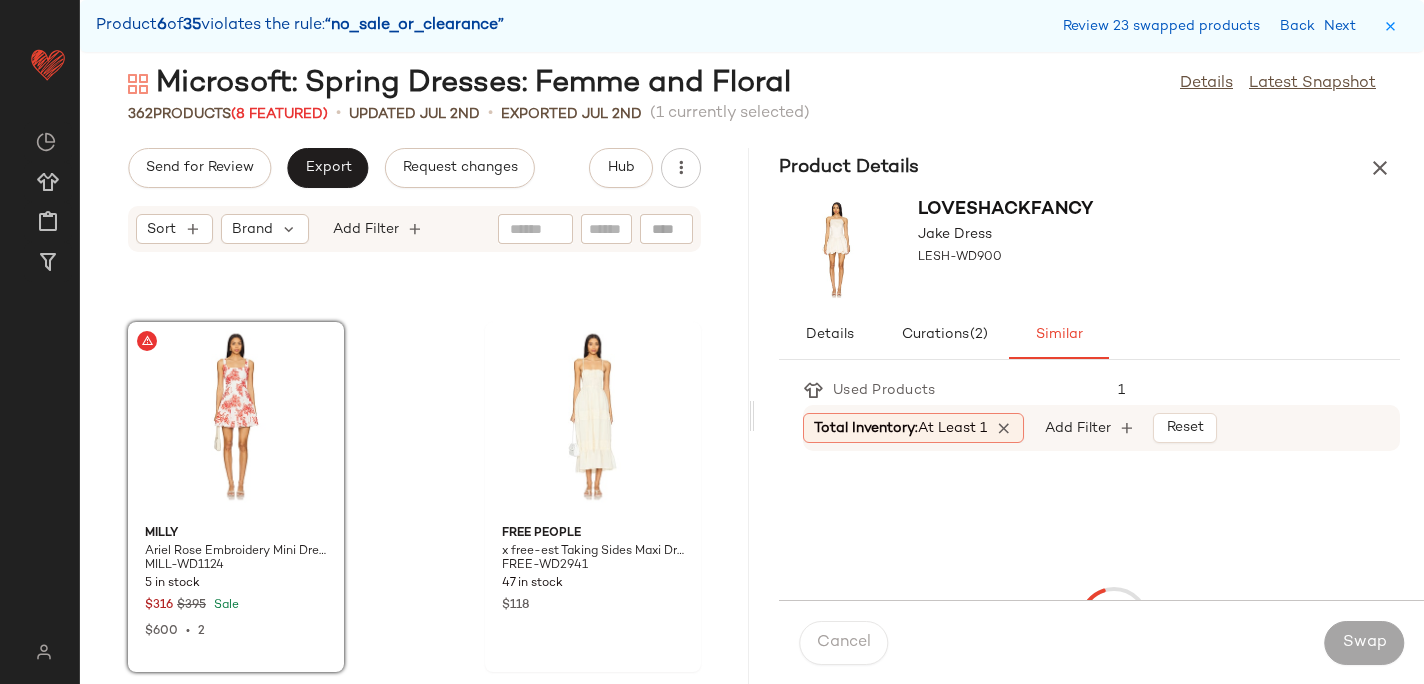 scroll, scrollTop: 21594, scrollLeft: 0, axis: vertical 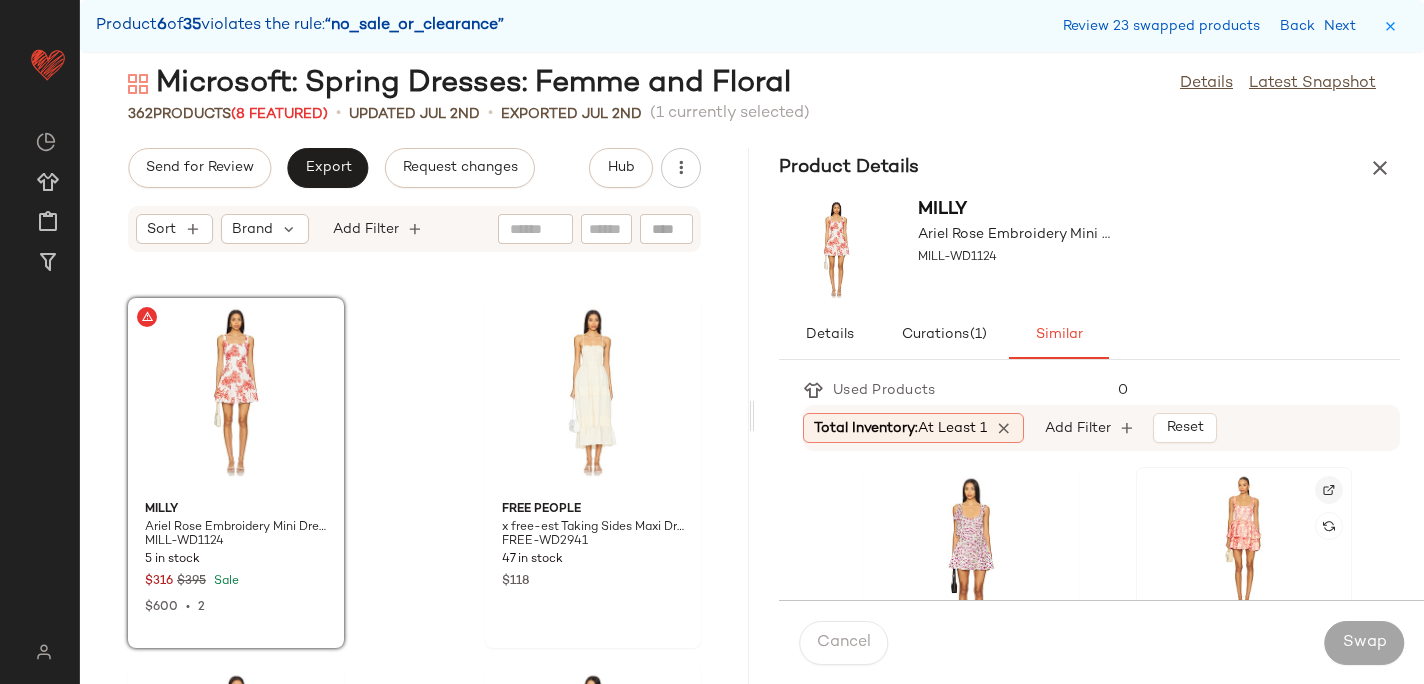 click 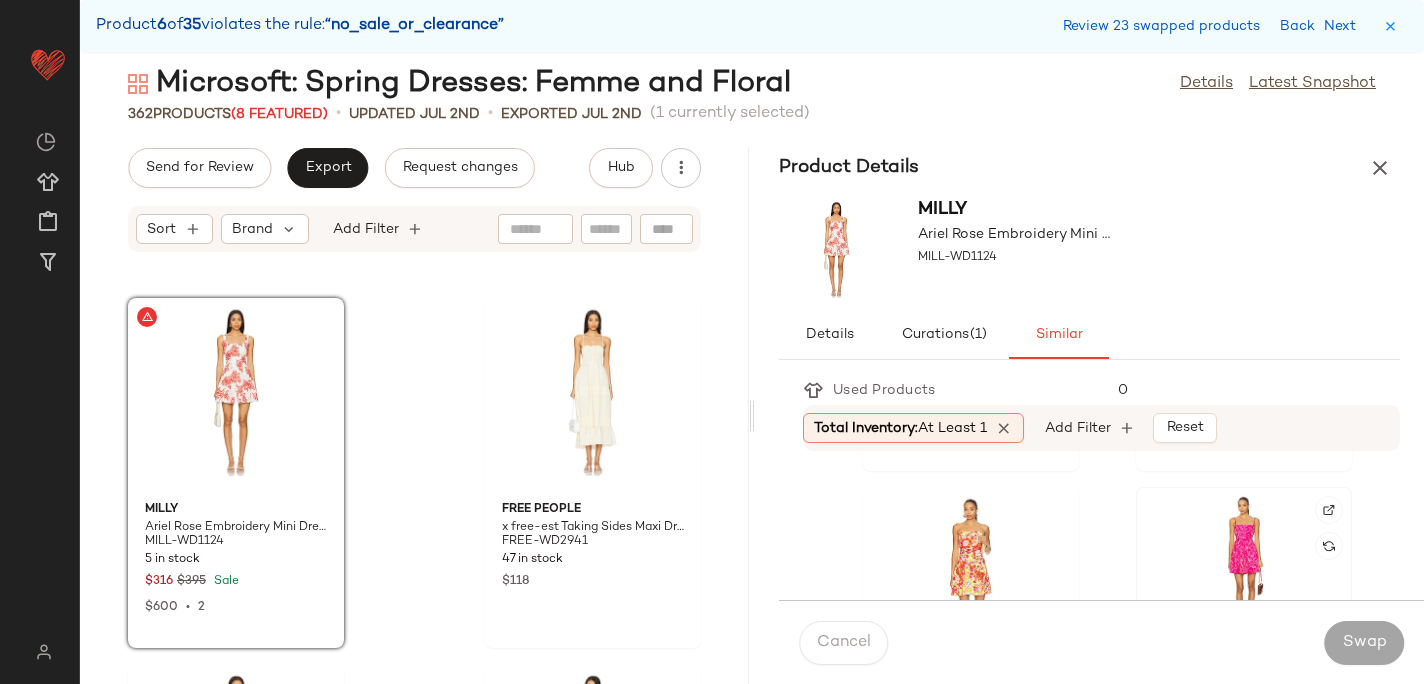 scroll, scrollTop: 1082, scrollLeft: 0, axis: vertical 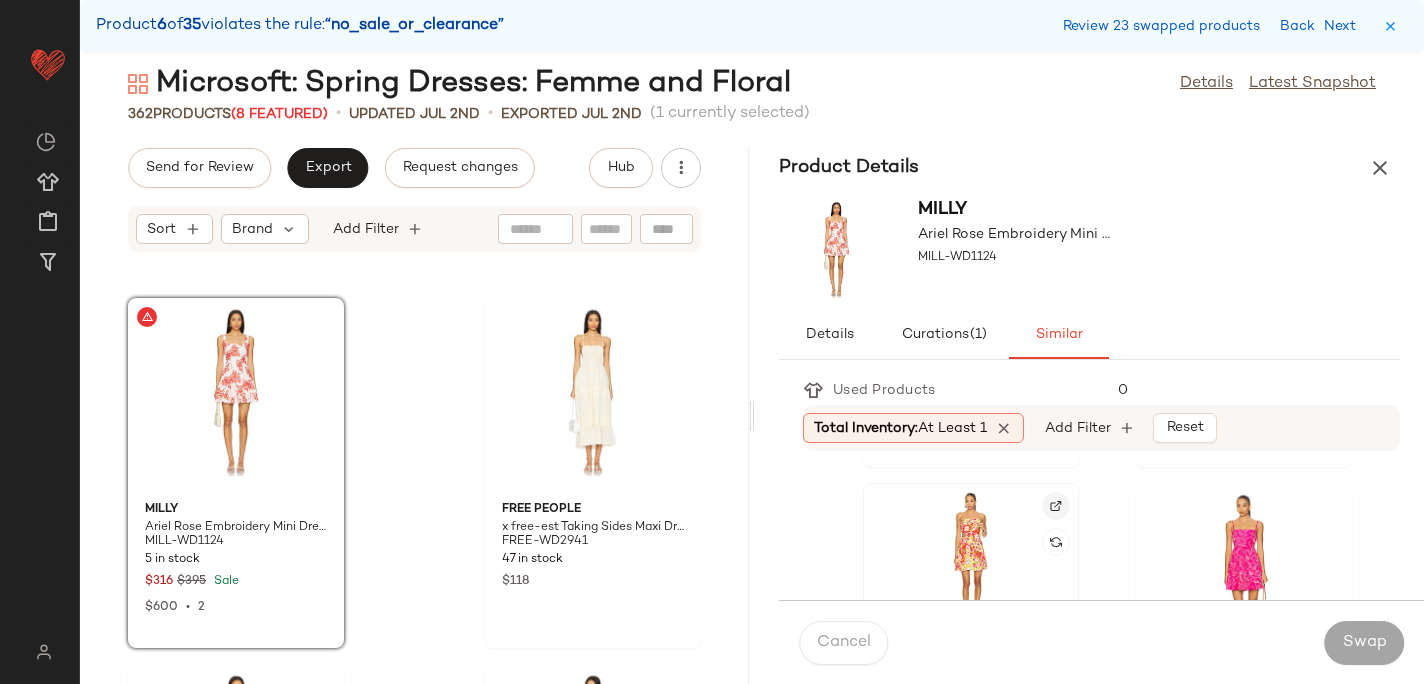 click 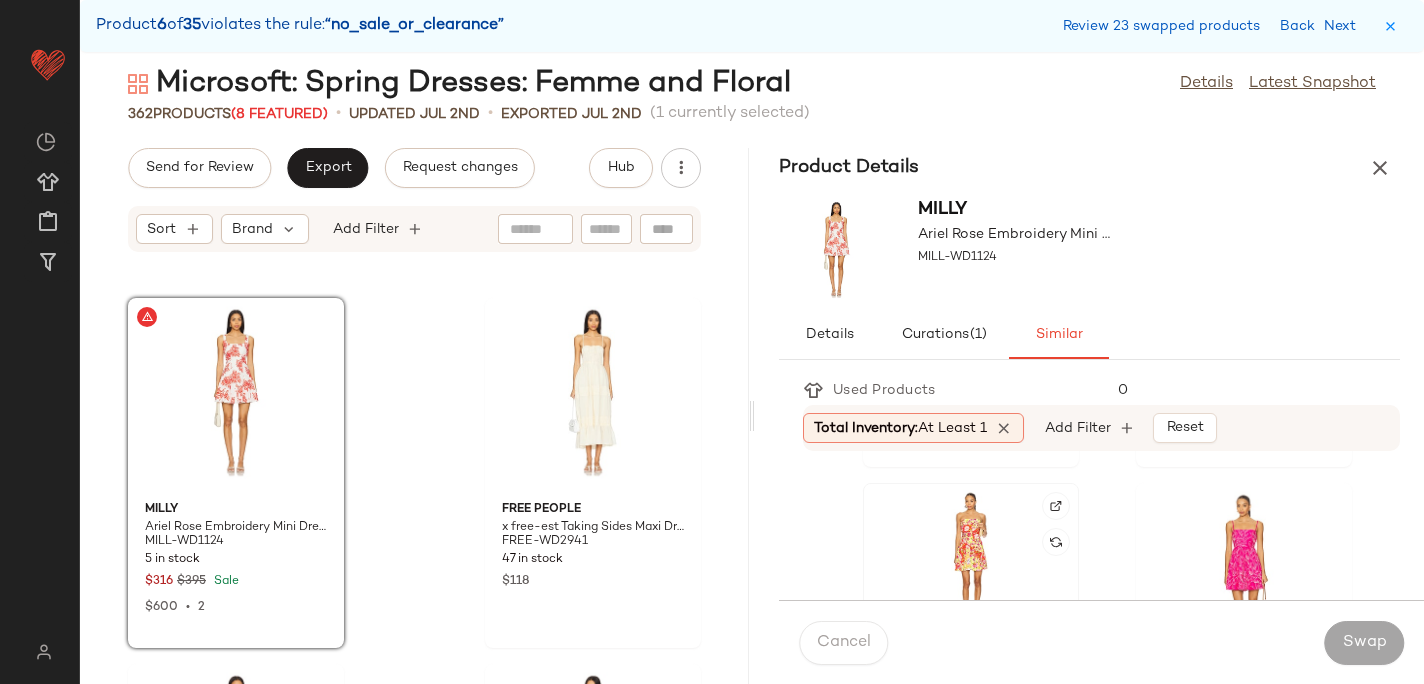 click 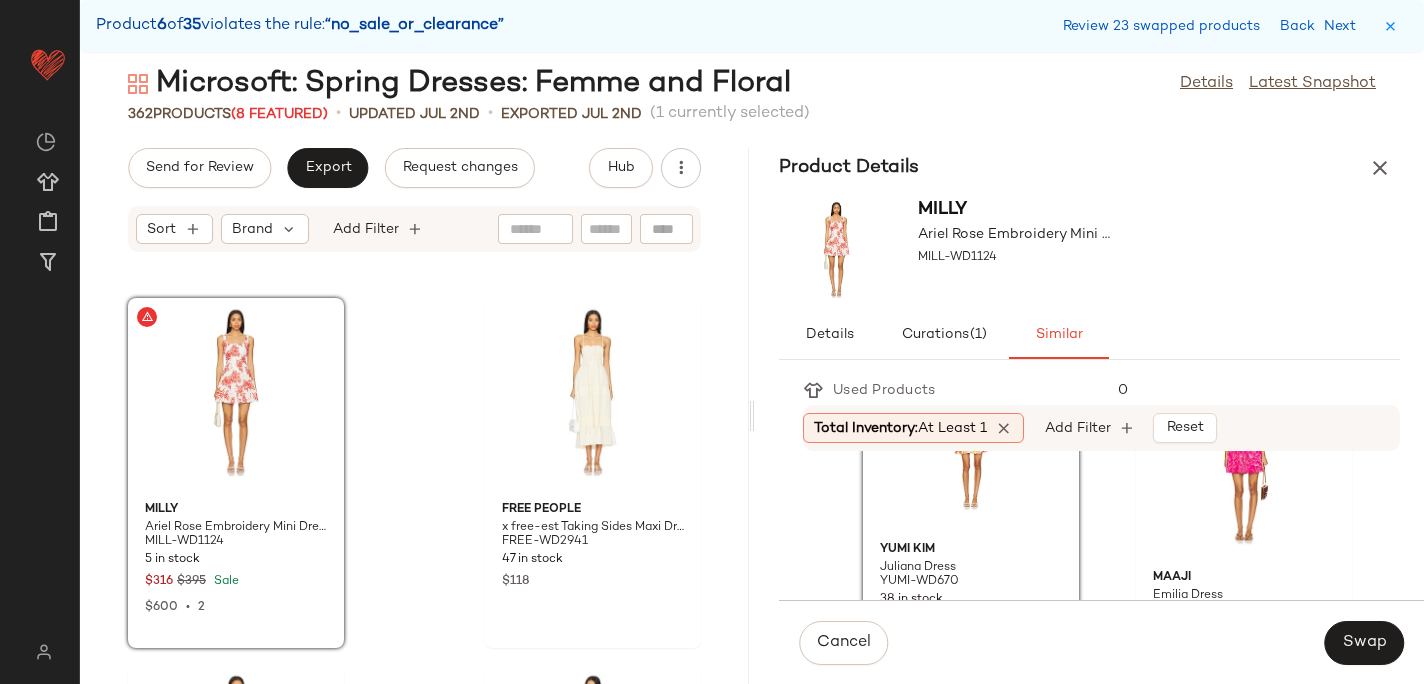 scroll, scrollTop: 1202, scrollLeft: 0, axis: vertical 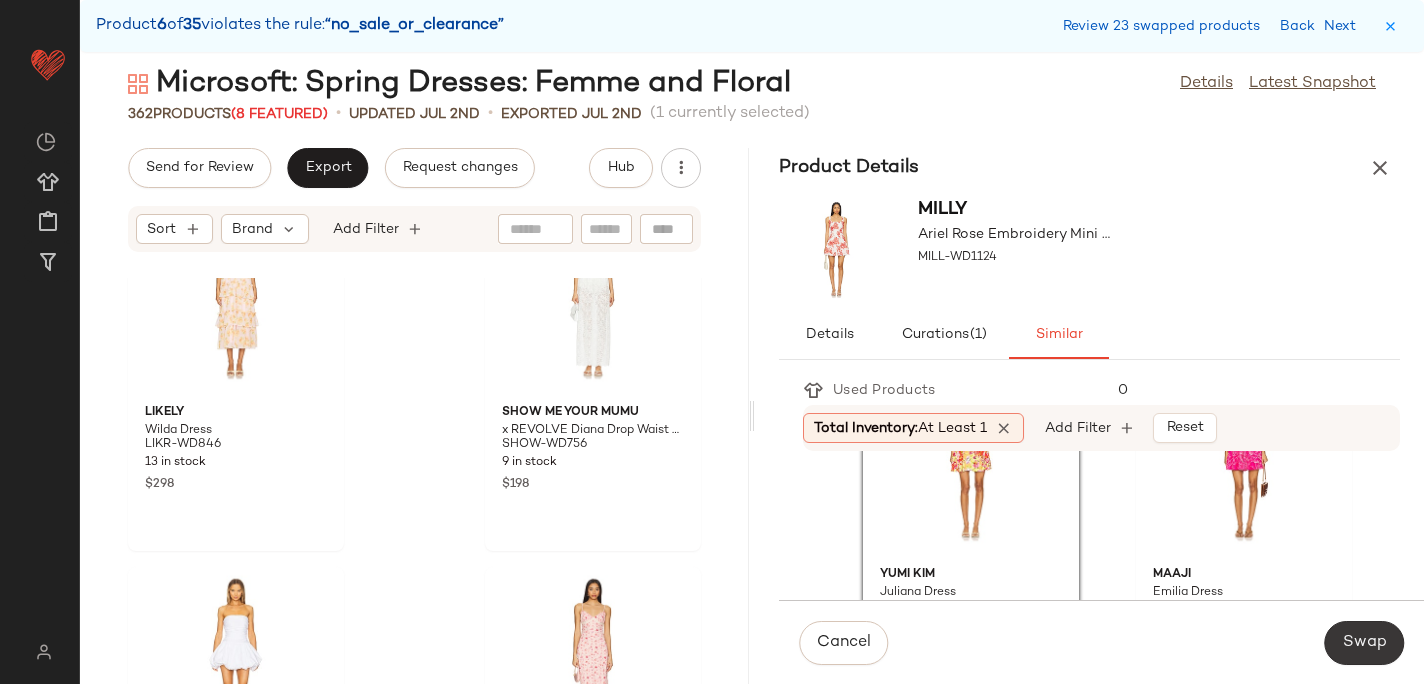 click on "Swap" at bounding box center (1364, 643) 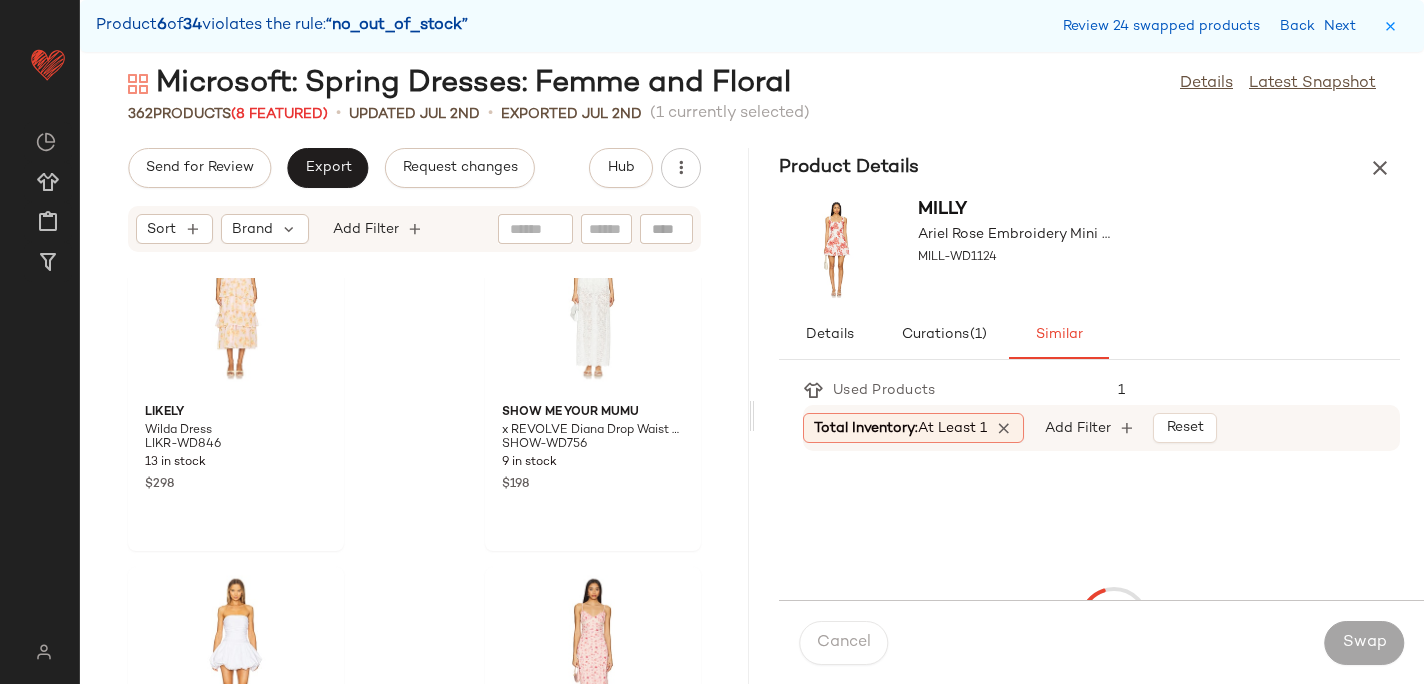 scroll, scrollTop: 24522, scrollLeft: 0, axis: vertical 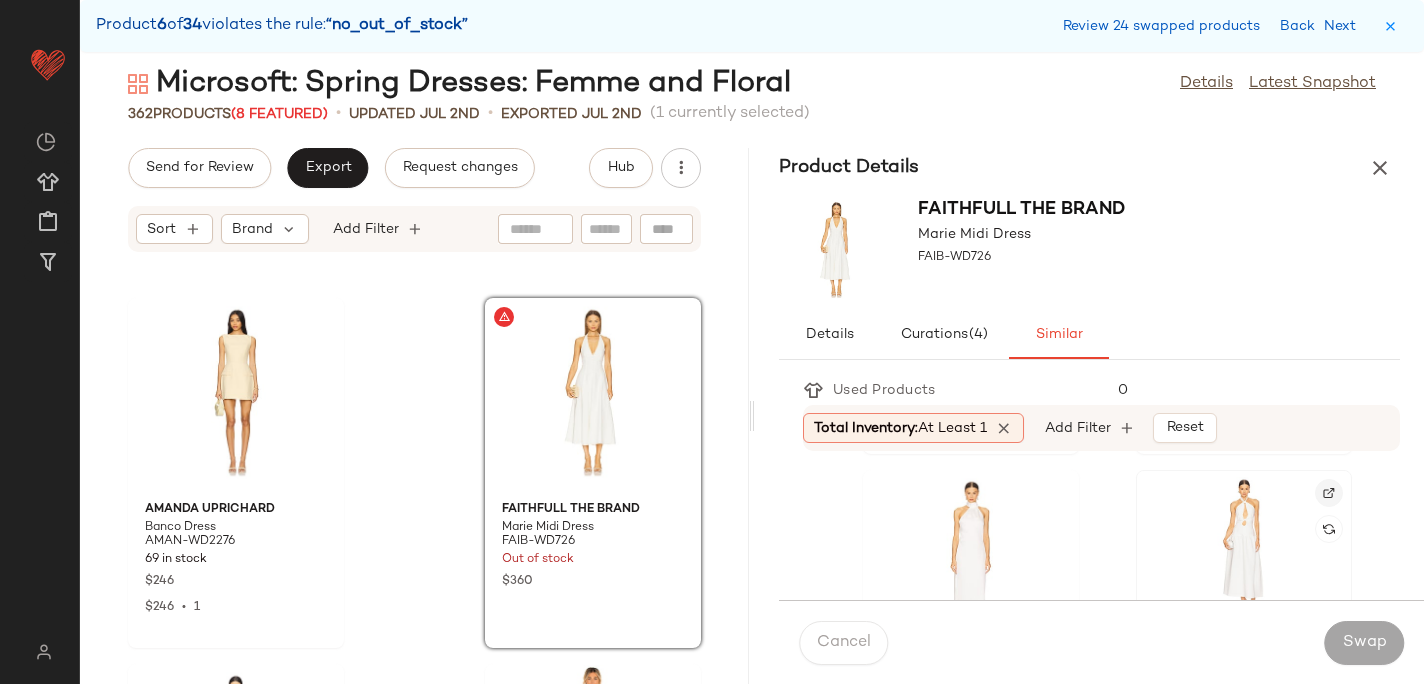 click 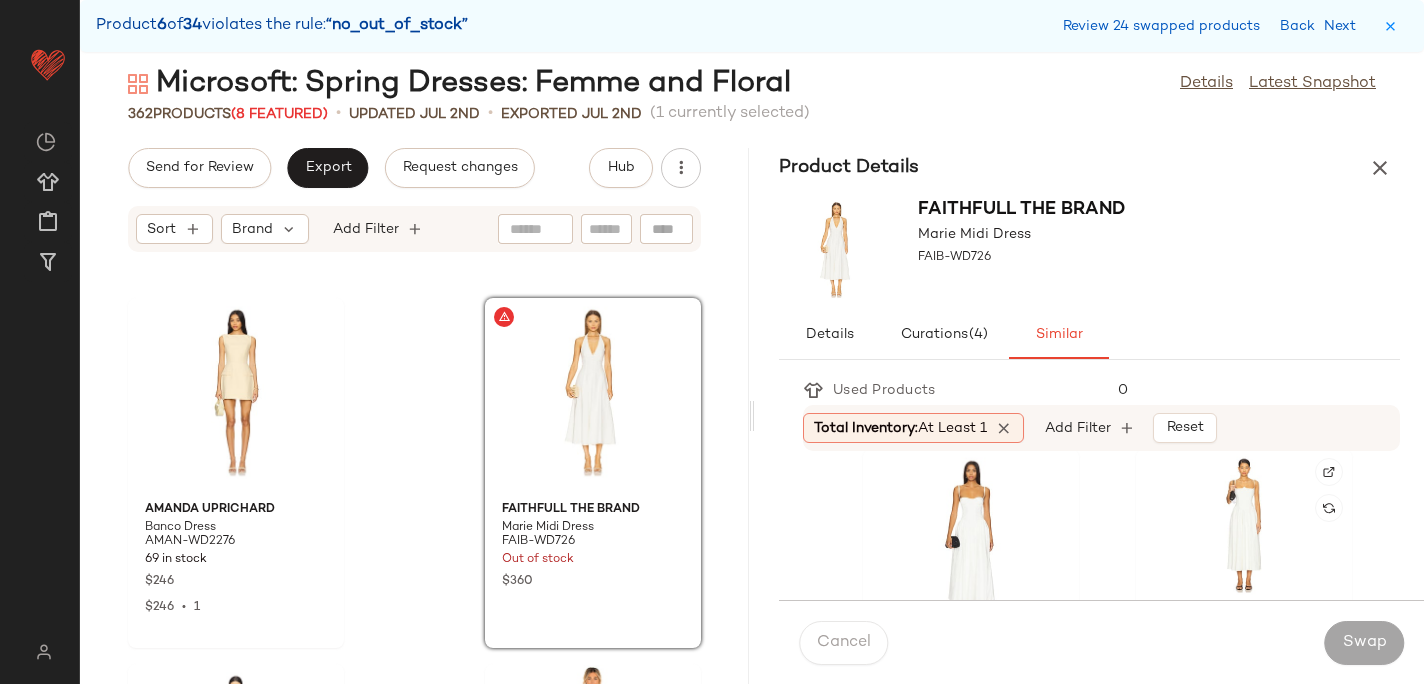scroll, scrollTop: 2948, scrollLeft: 0, axis: vertical 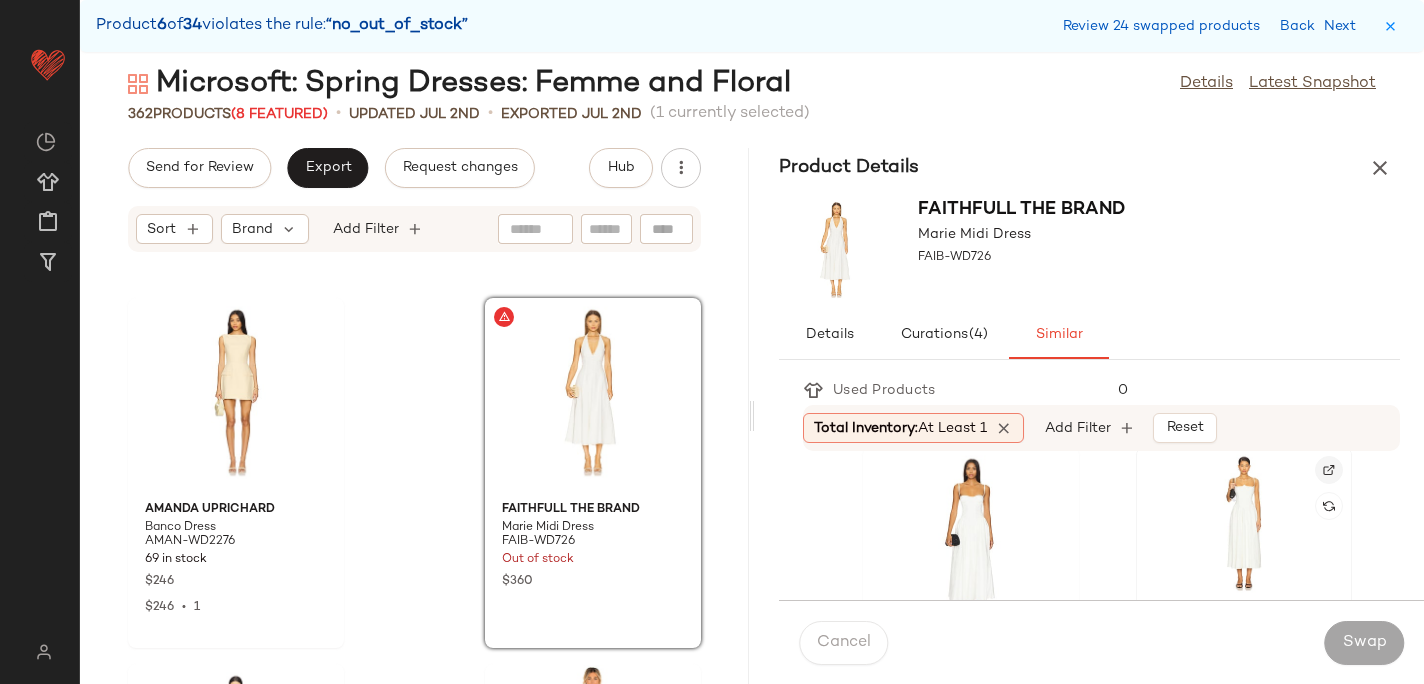 click 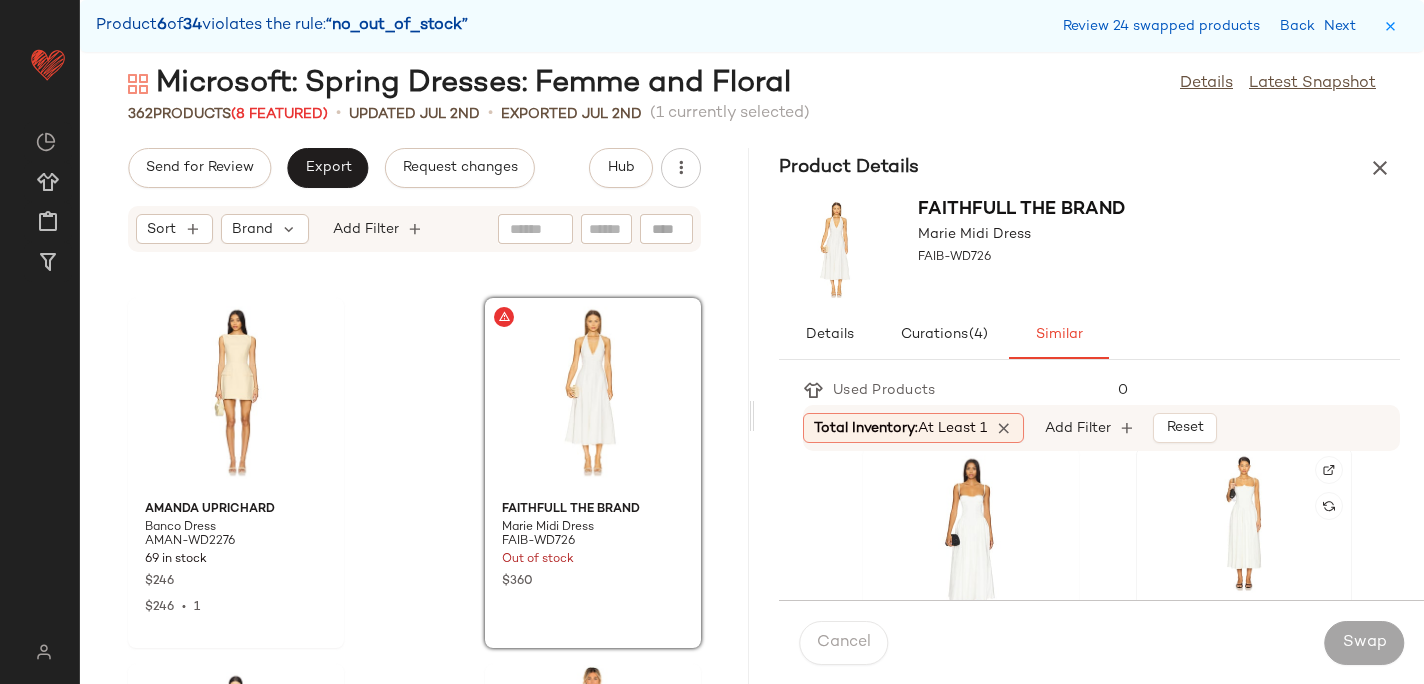 click 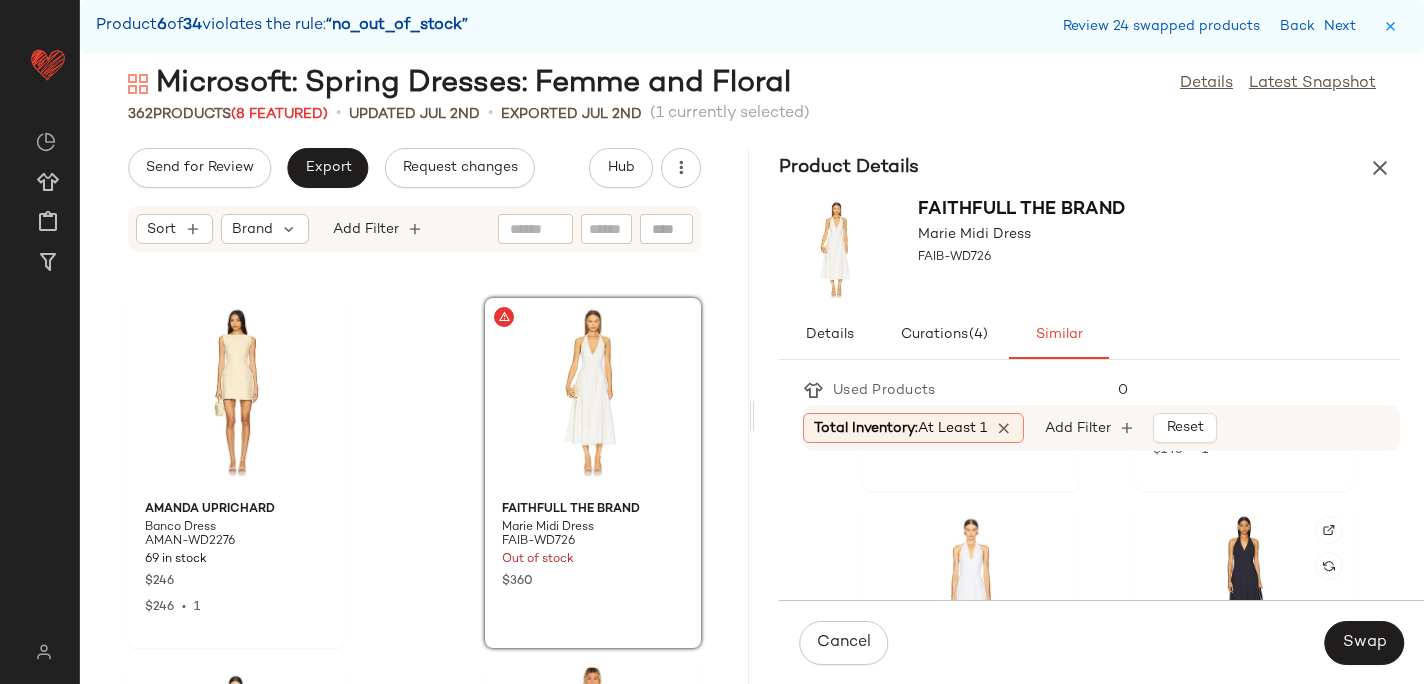 scroll, scrollTop: 1055, scrollLeft: 0, axis: vertical 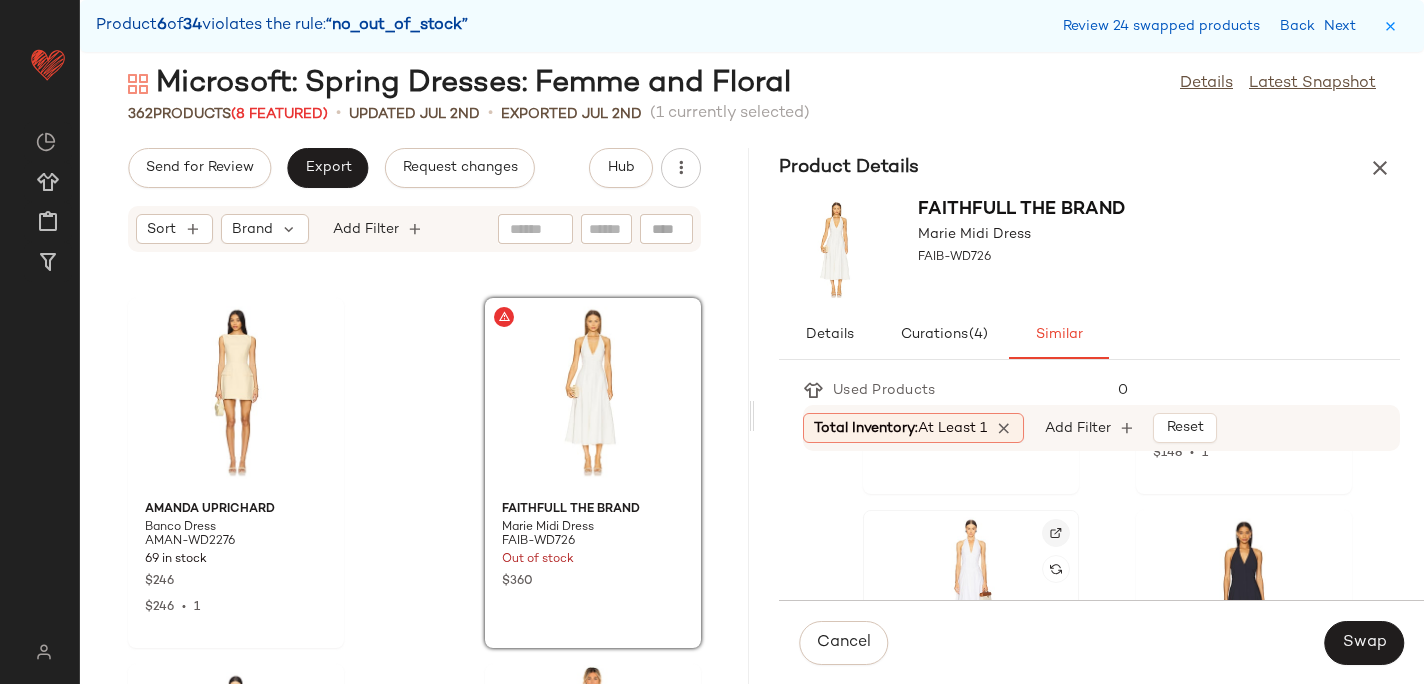 click at bounding box center [1056, 533] 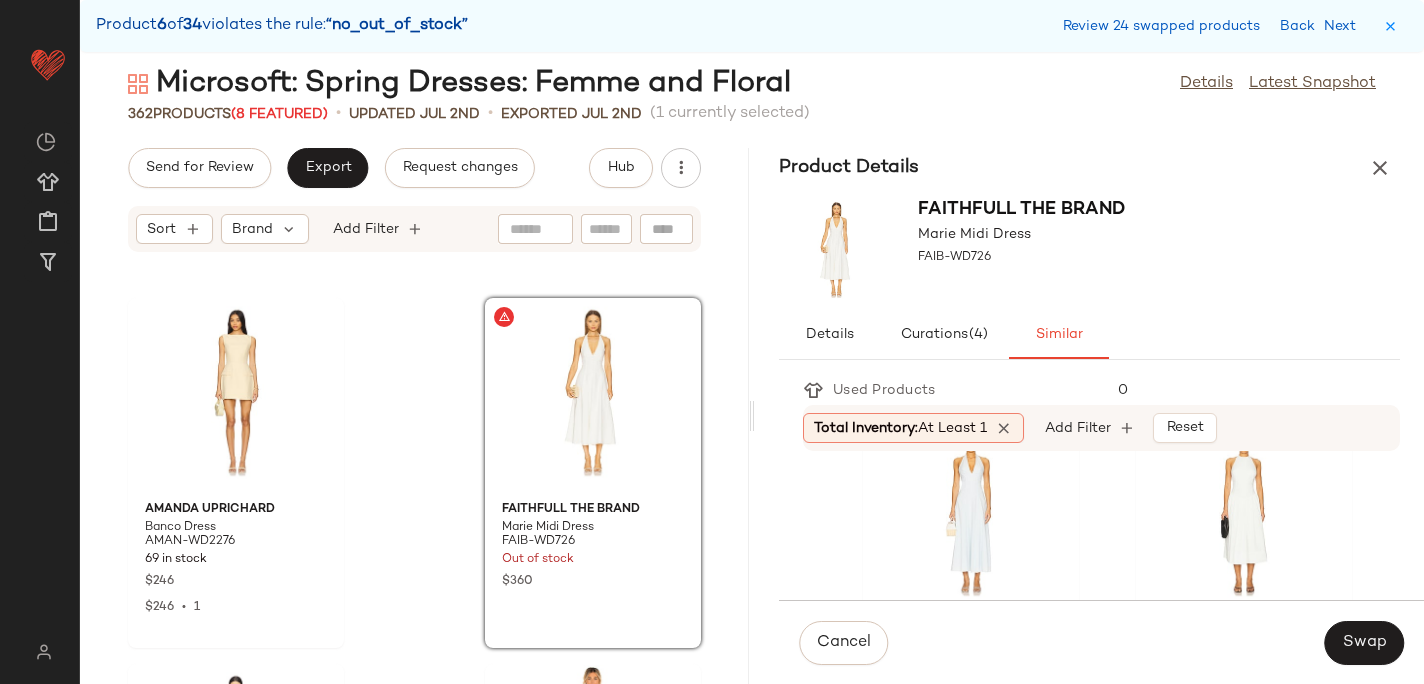 scroll, scrollTop: 365, scrollLeft: 0, axis: vertical 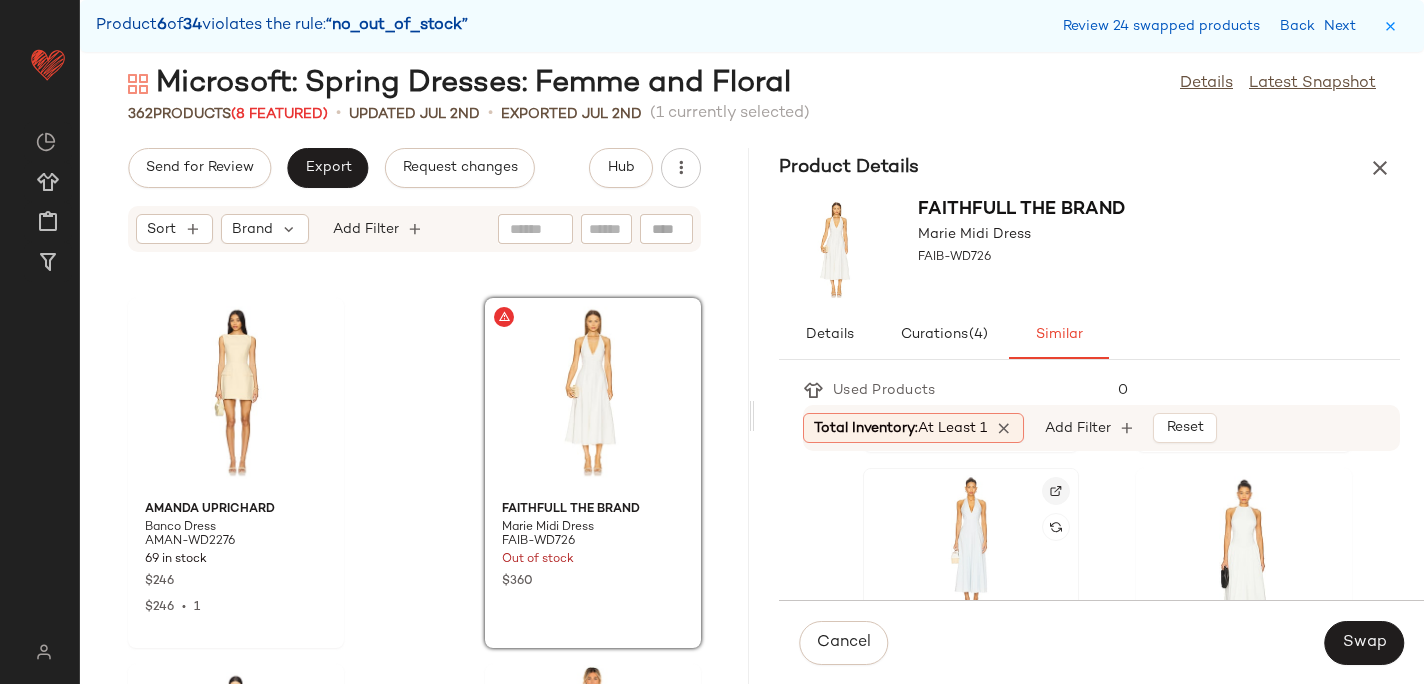 click 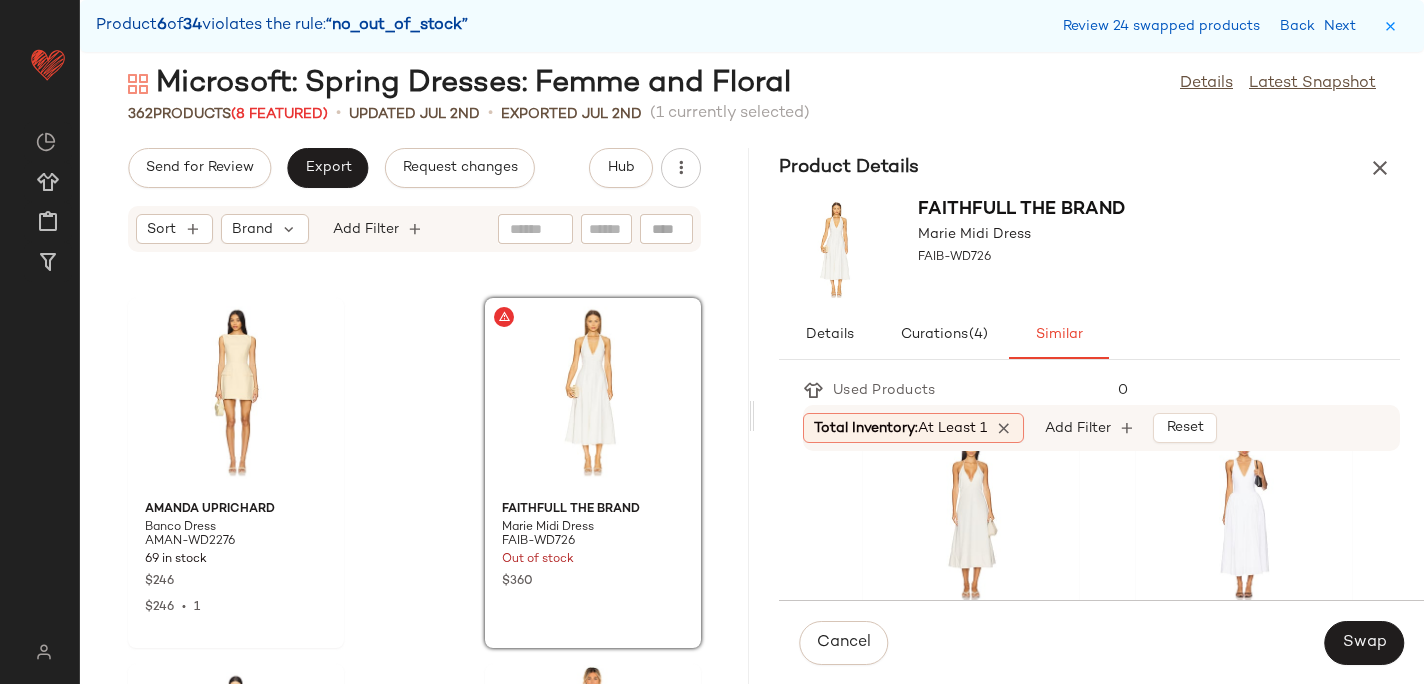 scroll, scrollTop: 29, scrollLeft: 0, axis: vertical 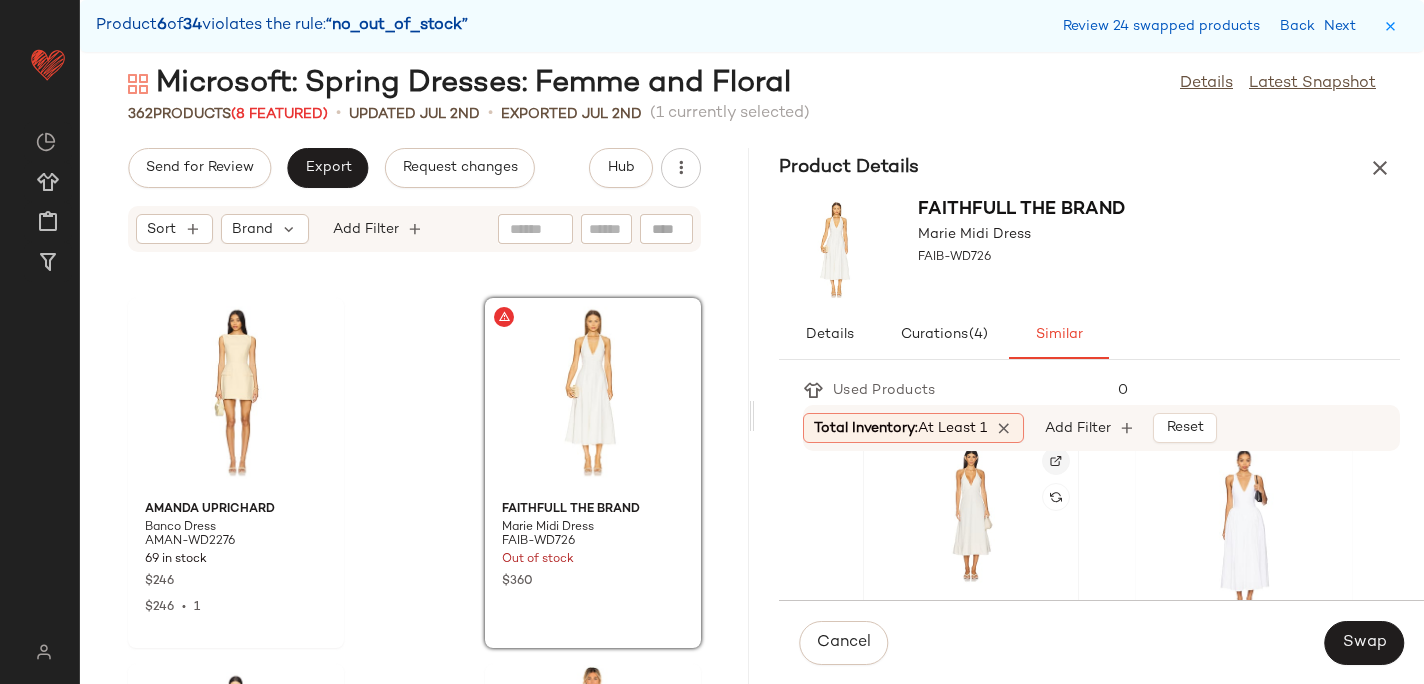 click 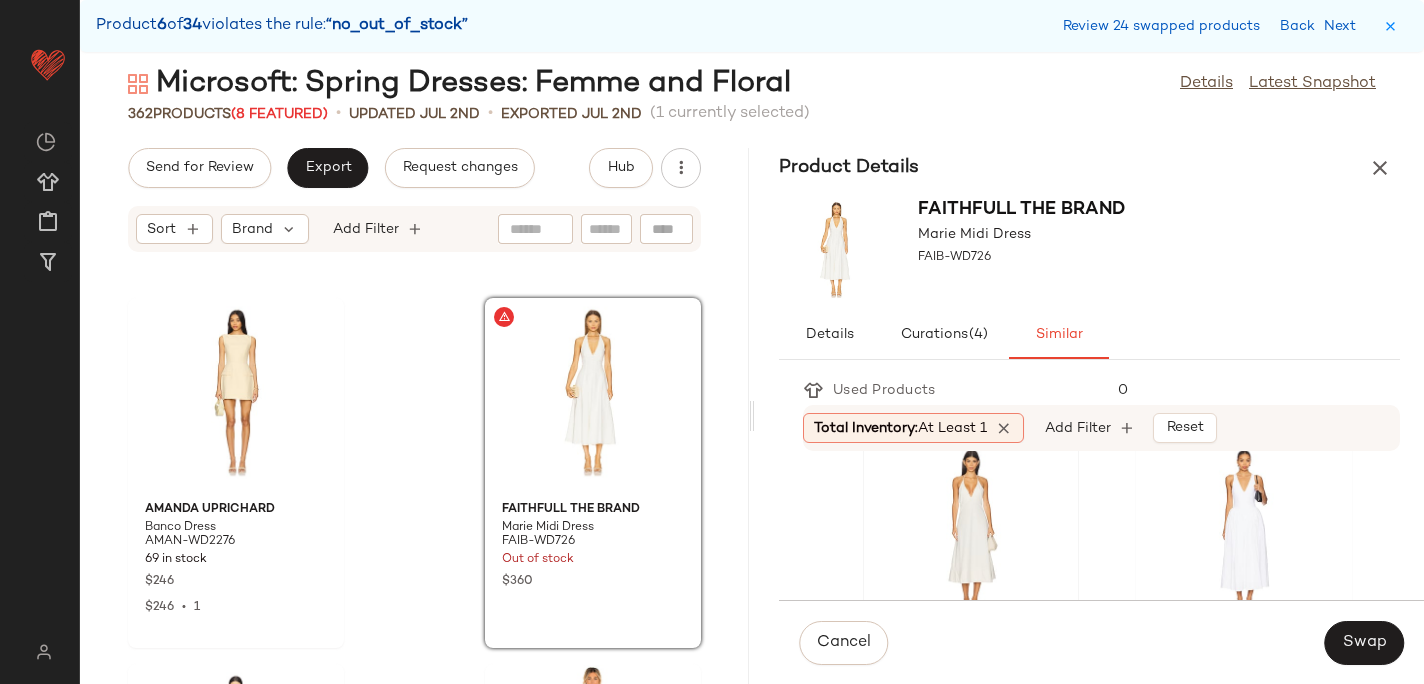 scroll, scrollTop: 0, scrollLeft: 0, axis: both 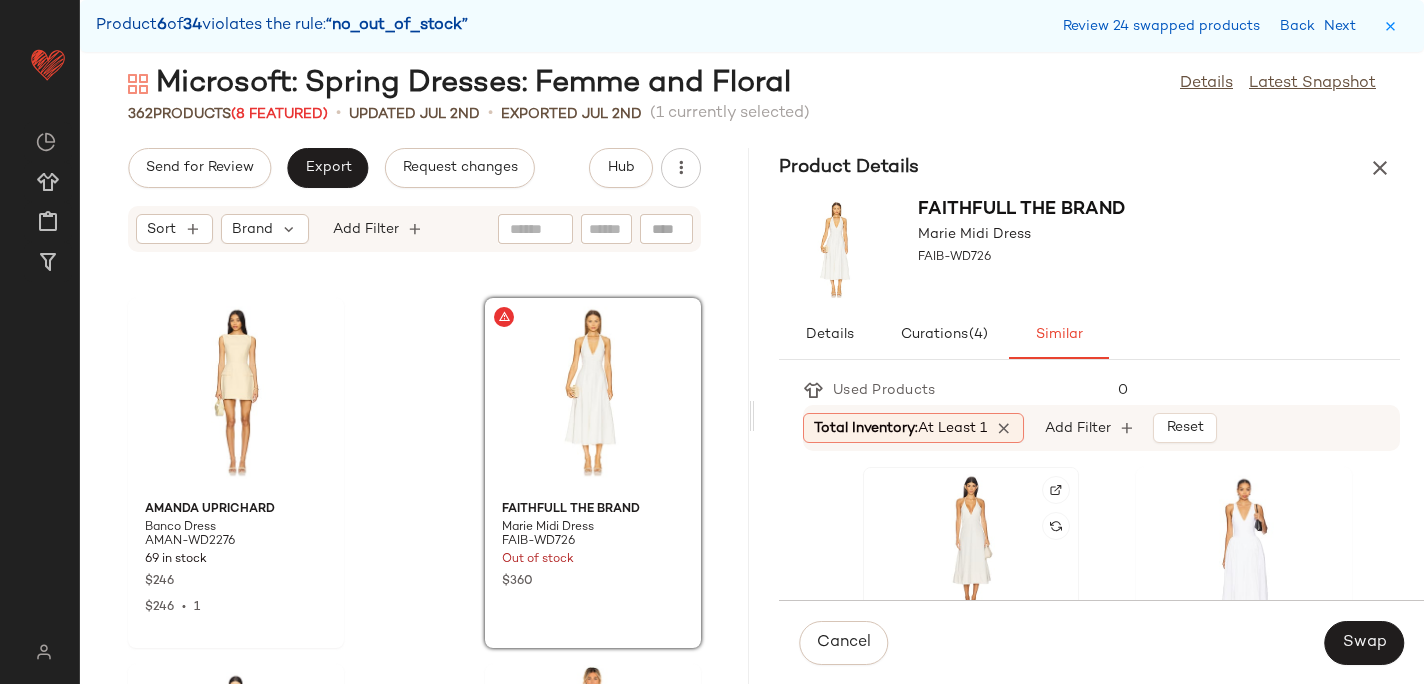 click 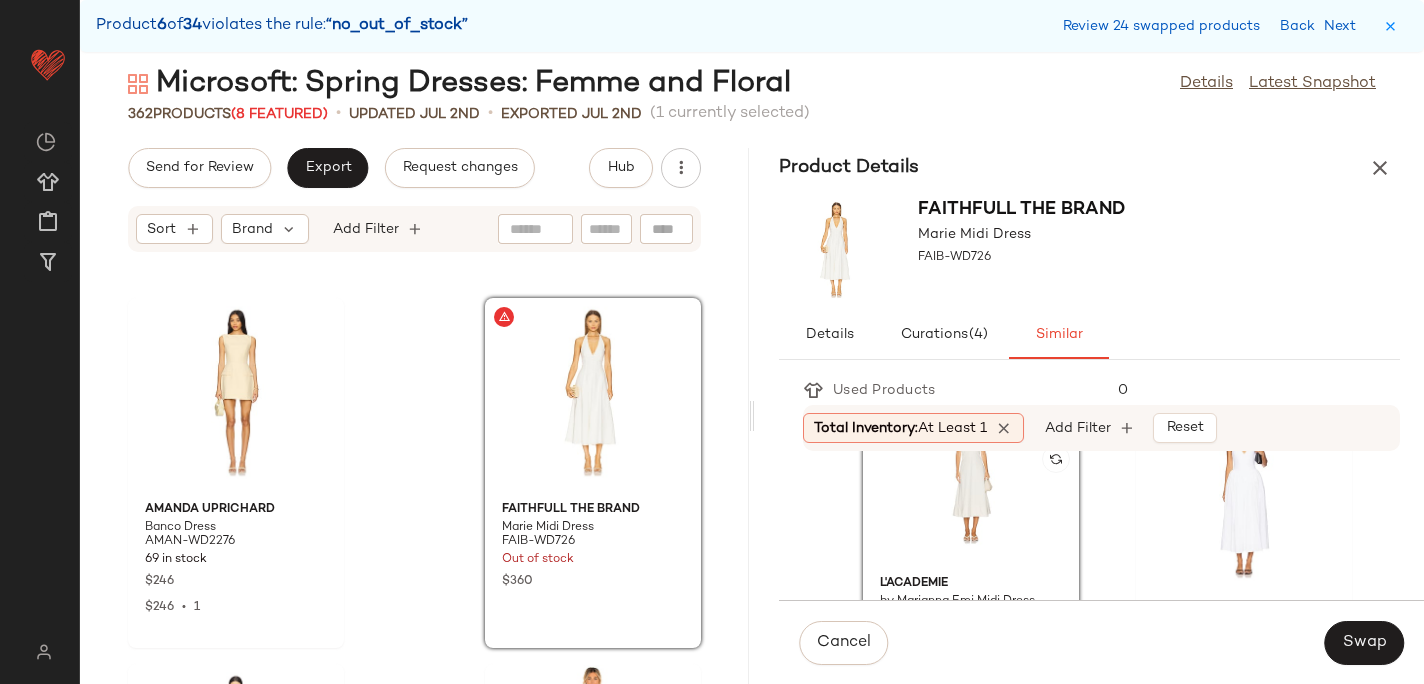 scroll, scrollTop: 65, scrollLeft: 0, axis: vertical 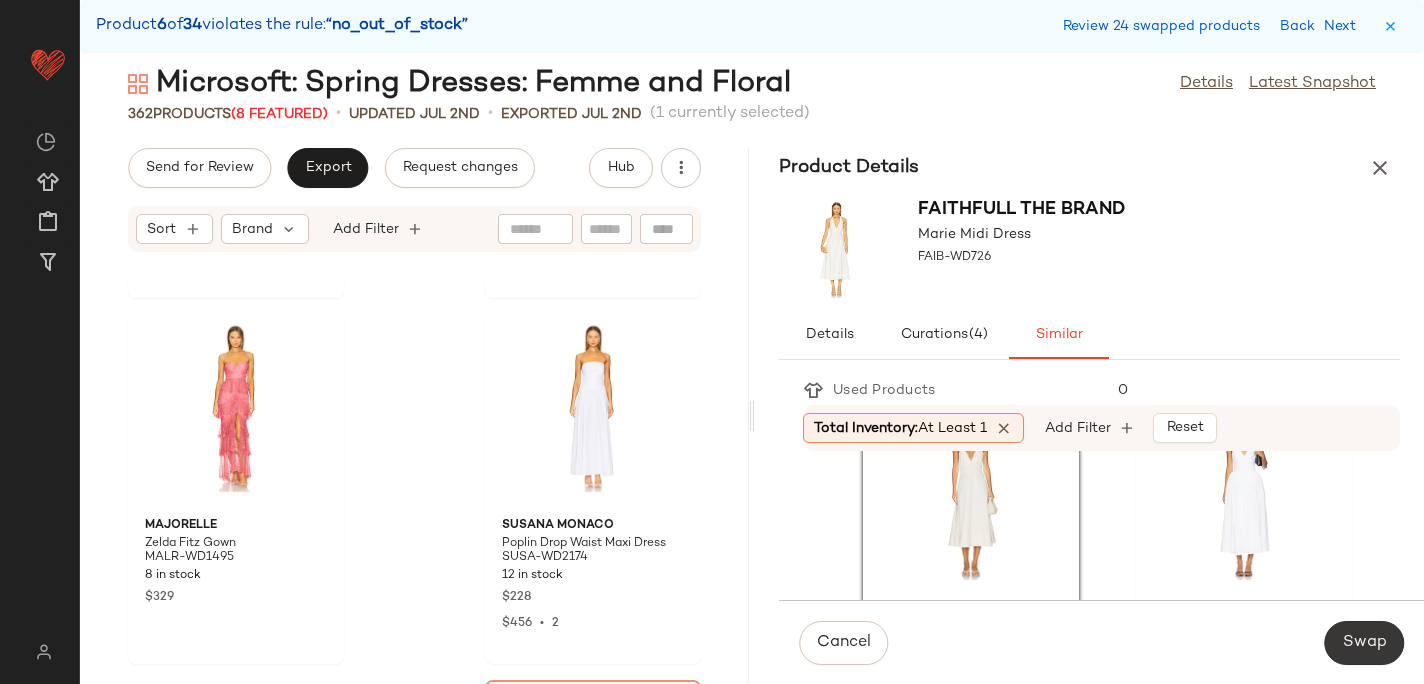 click on "Swap" at bounding box center [1364, 643] 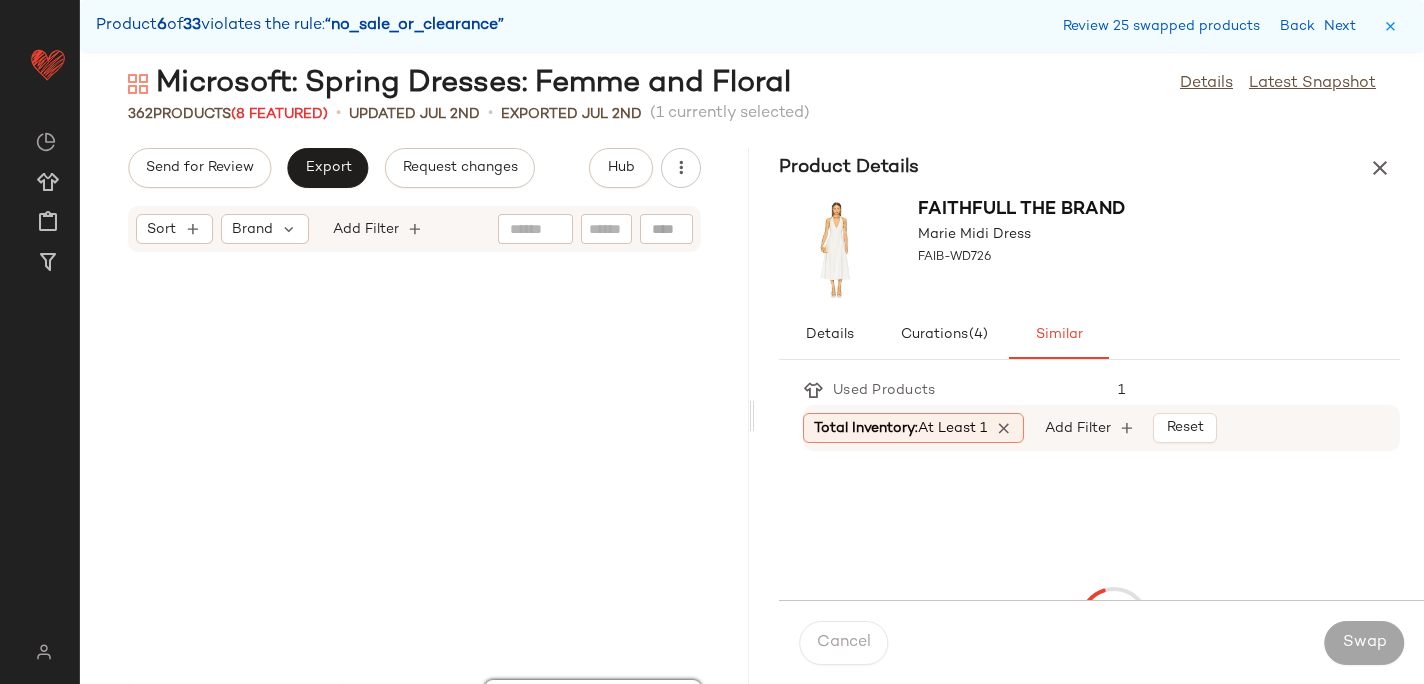 scroll, scrollTop: 27084, scrollLeft: 0, axis: vertical 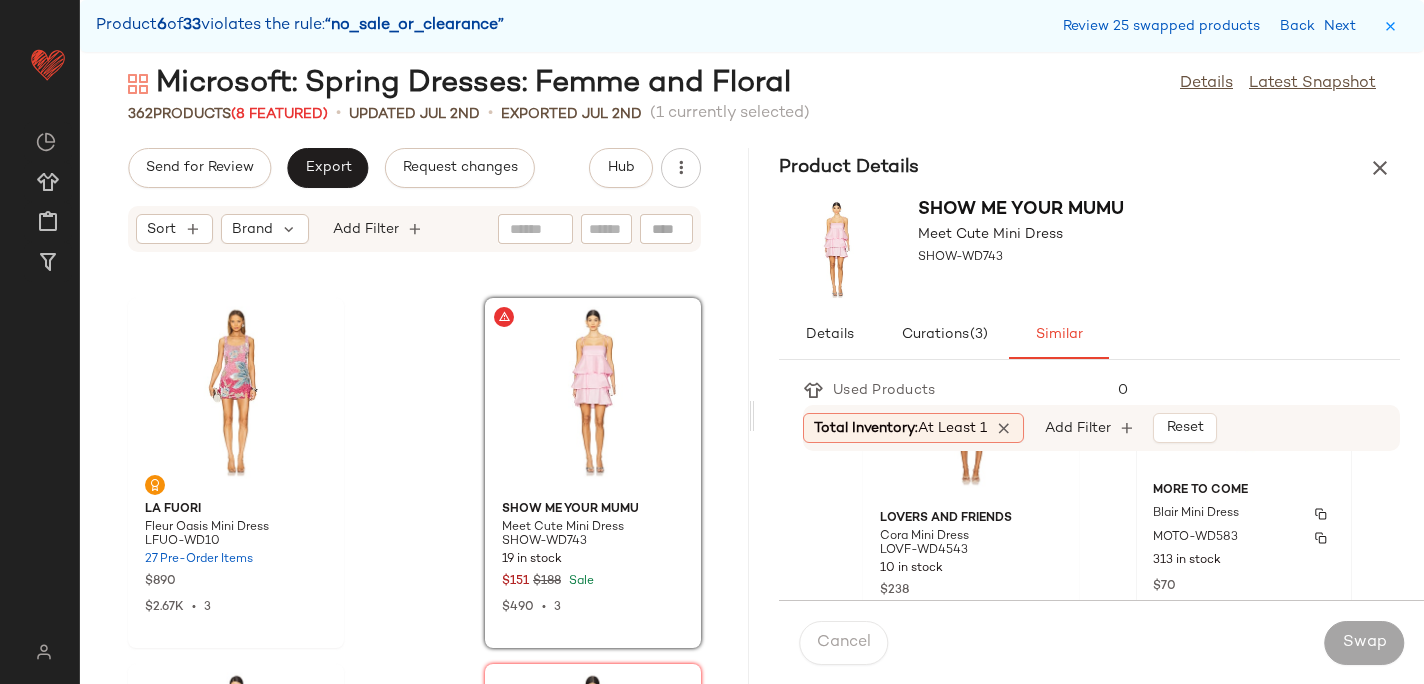 click on "Blair Mini Dress" at bounding box center [1196, 514] 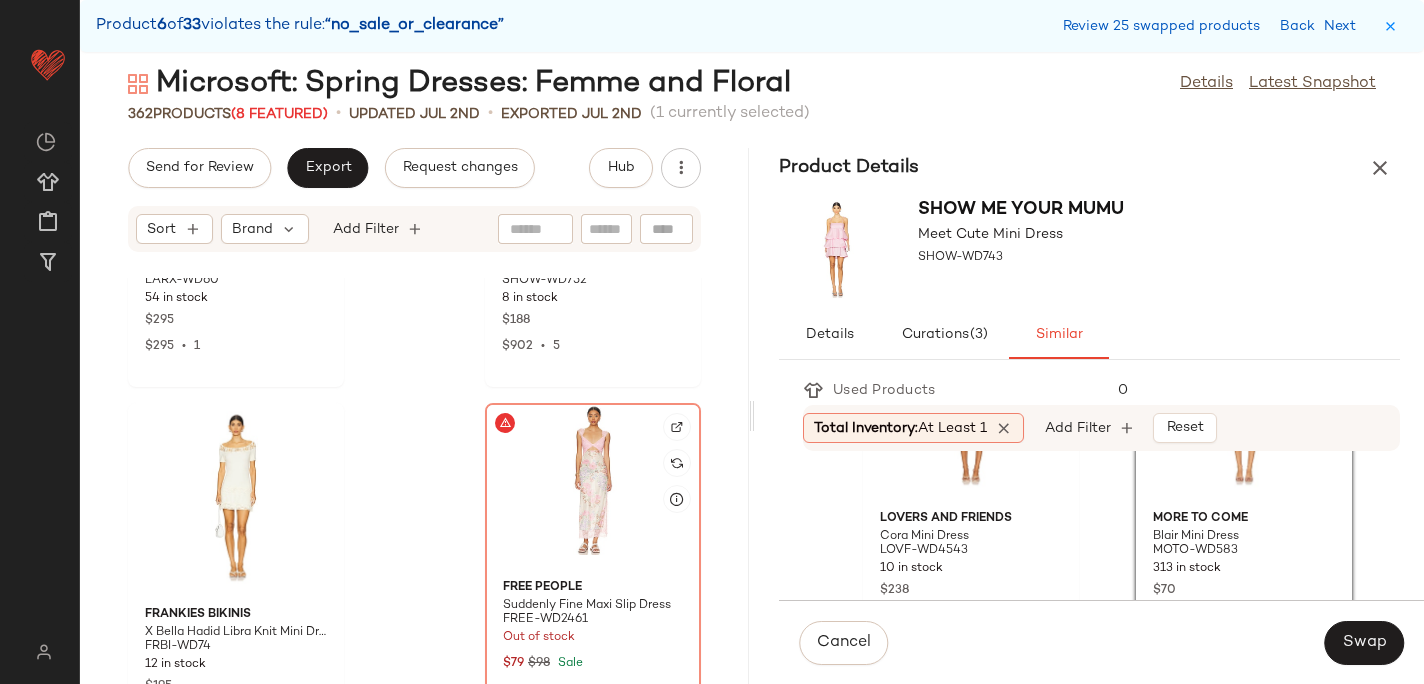 scroll, scrollTop: 27921, scrollLeft: 0, axis: vertical 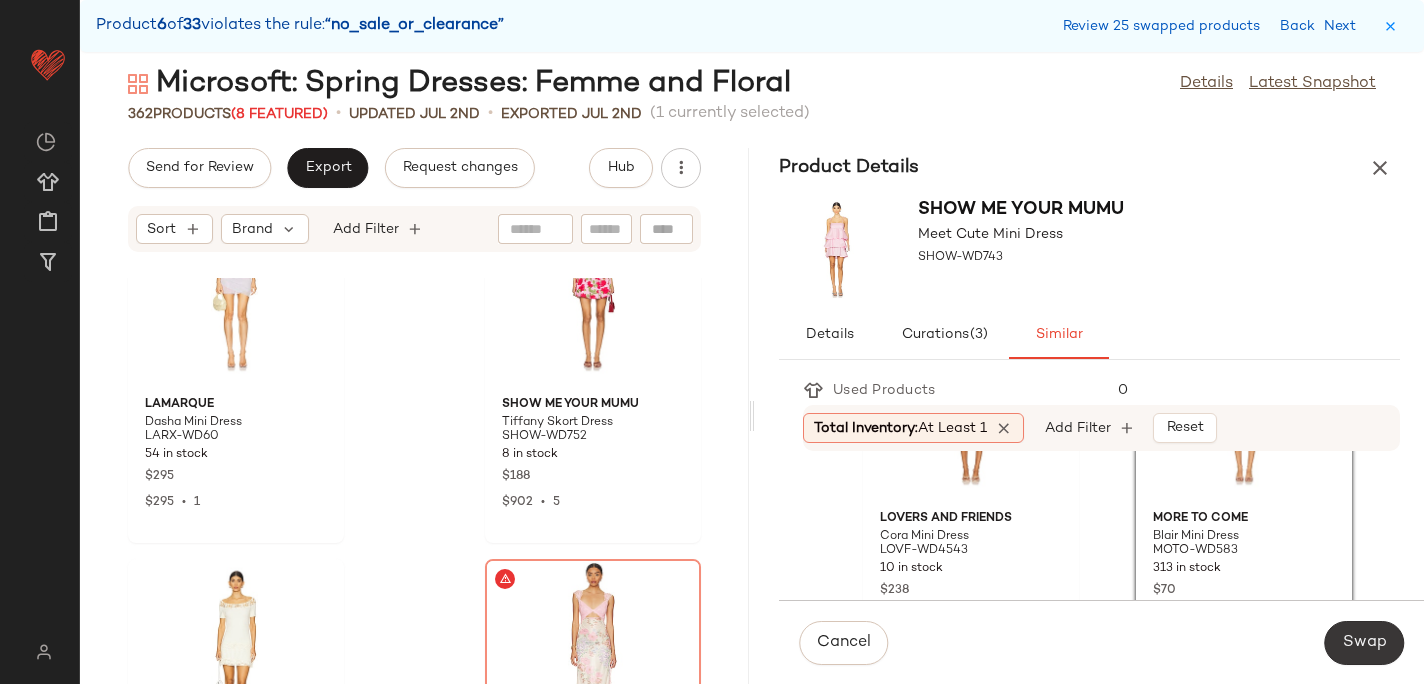 click on "Swap" 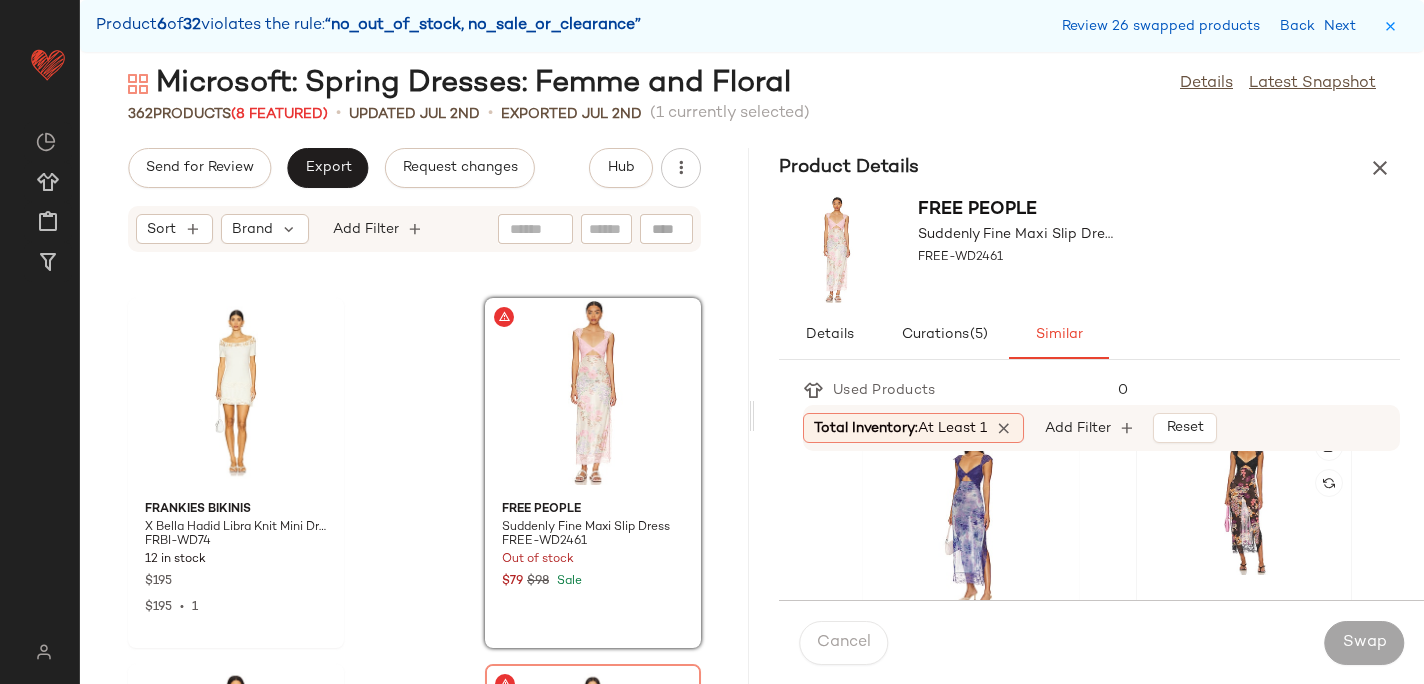 scroll, scrollTop: 0, scrollLeft: 0, axis: both 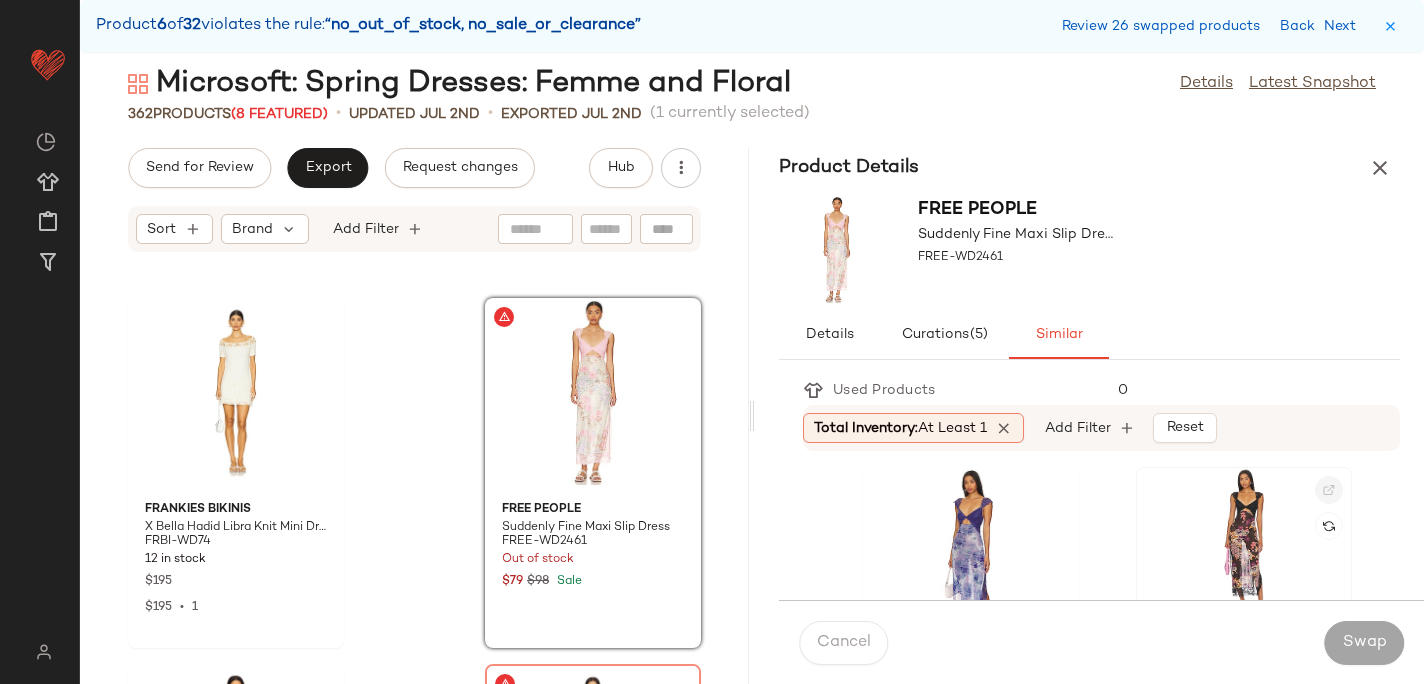 click 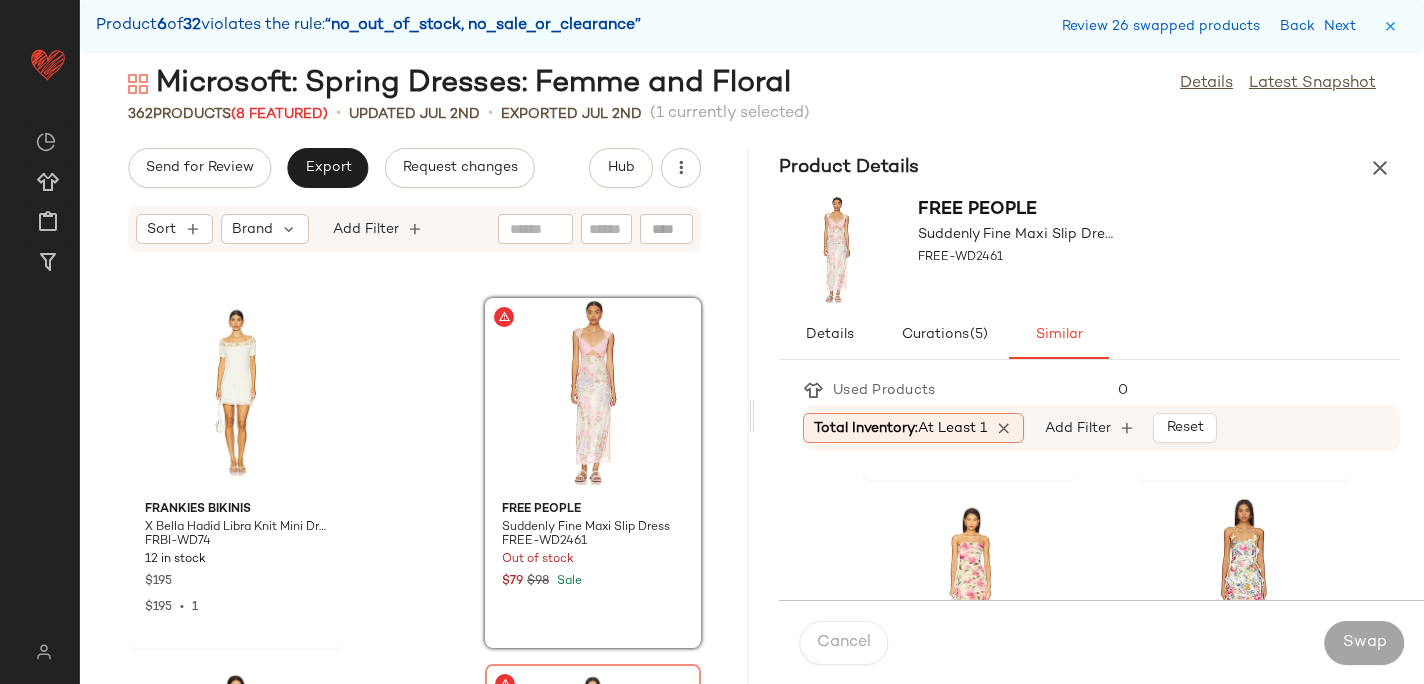 scroll, scrollTop: 1800, scrollLeft: 0, axis: vertical 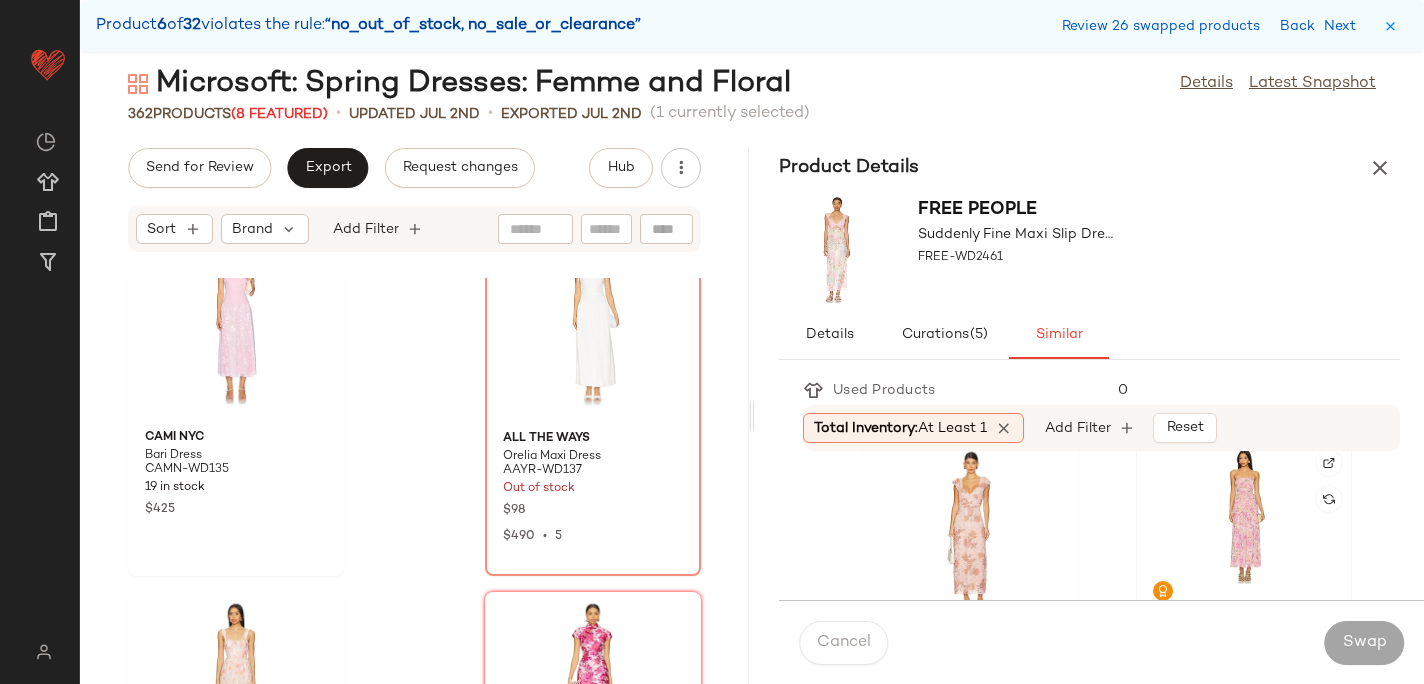 click 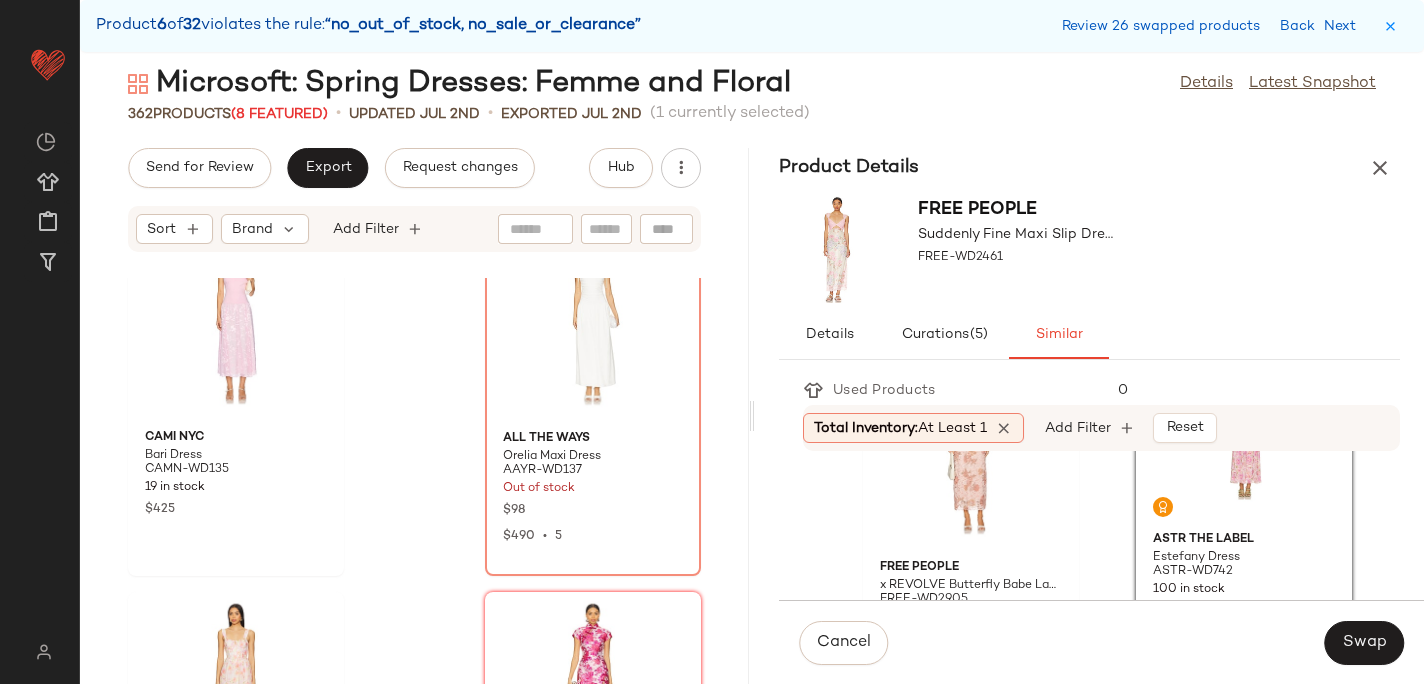 scroll, scrollTop: 2332, scrollLeft: 0, axis: vertical 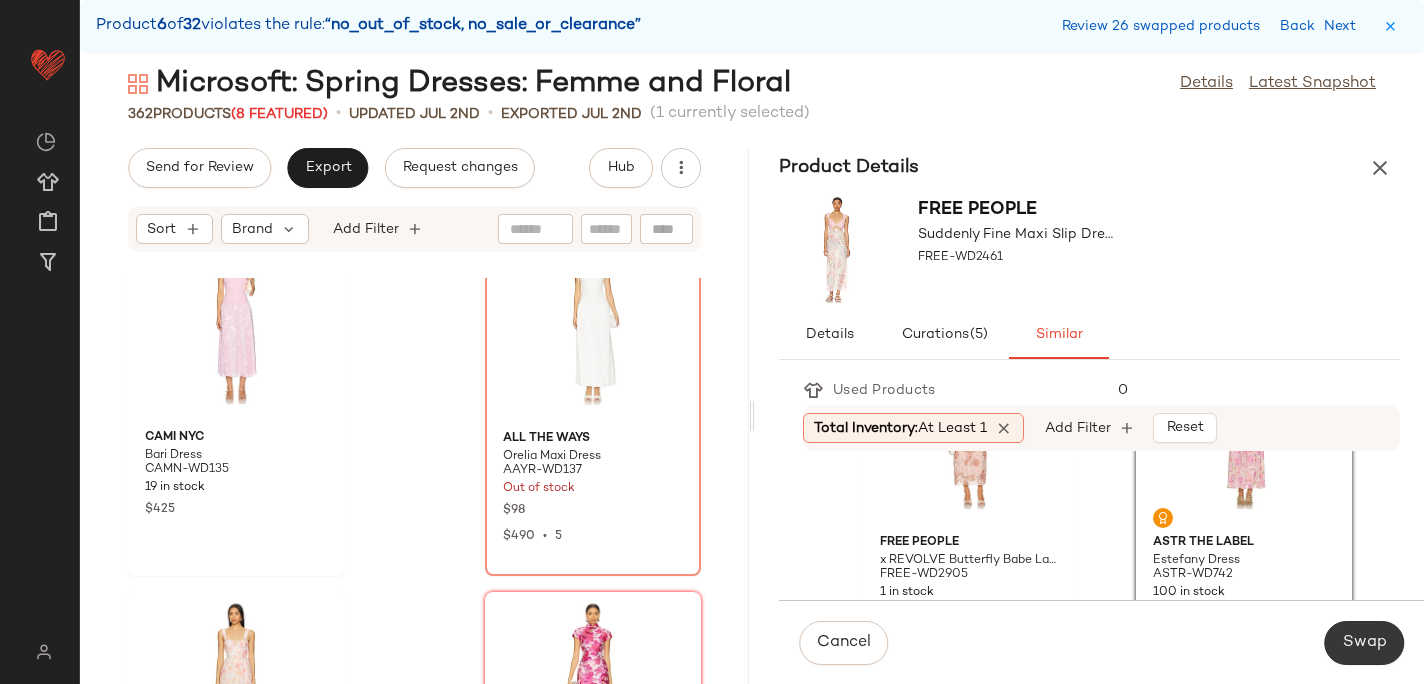 click on "Swap" 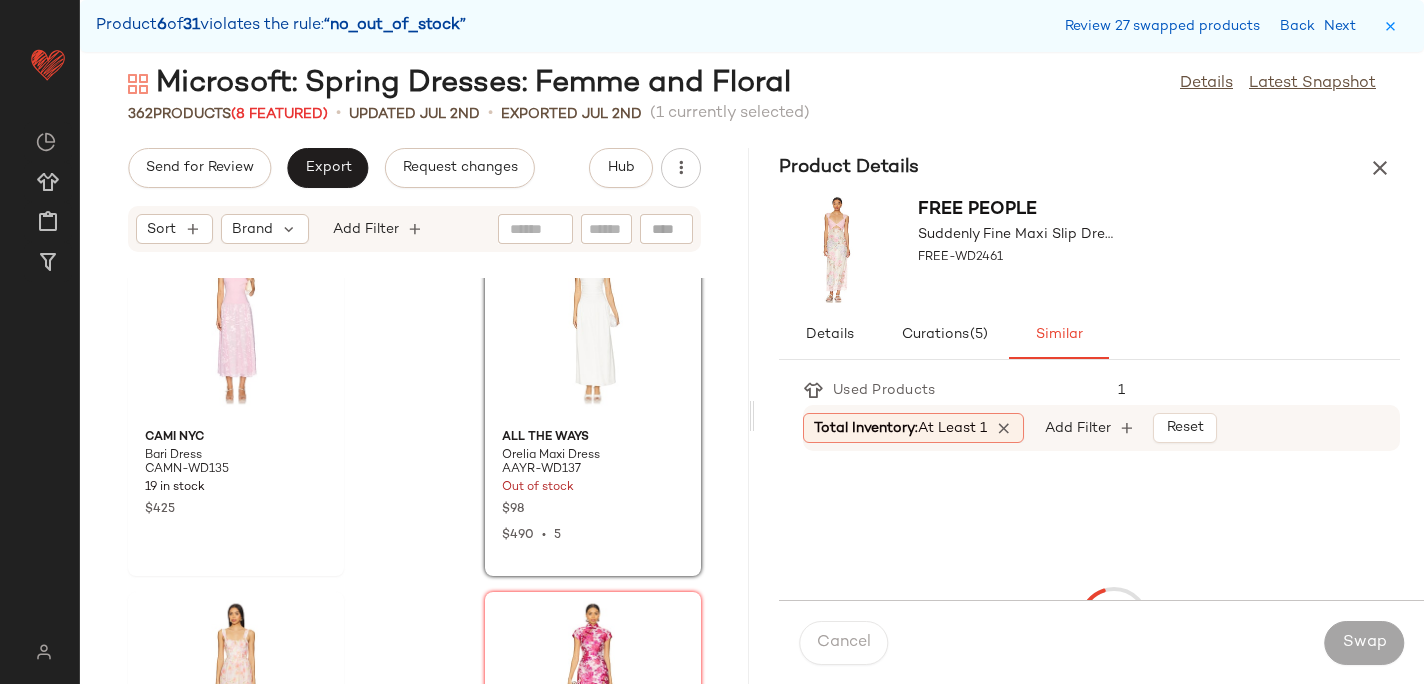 scroll, scrollTop: 28548, scrollLeft: 0, axis: vertical 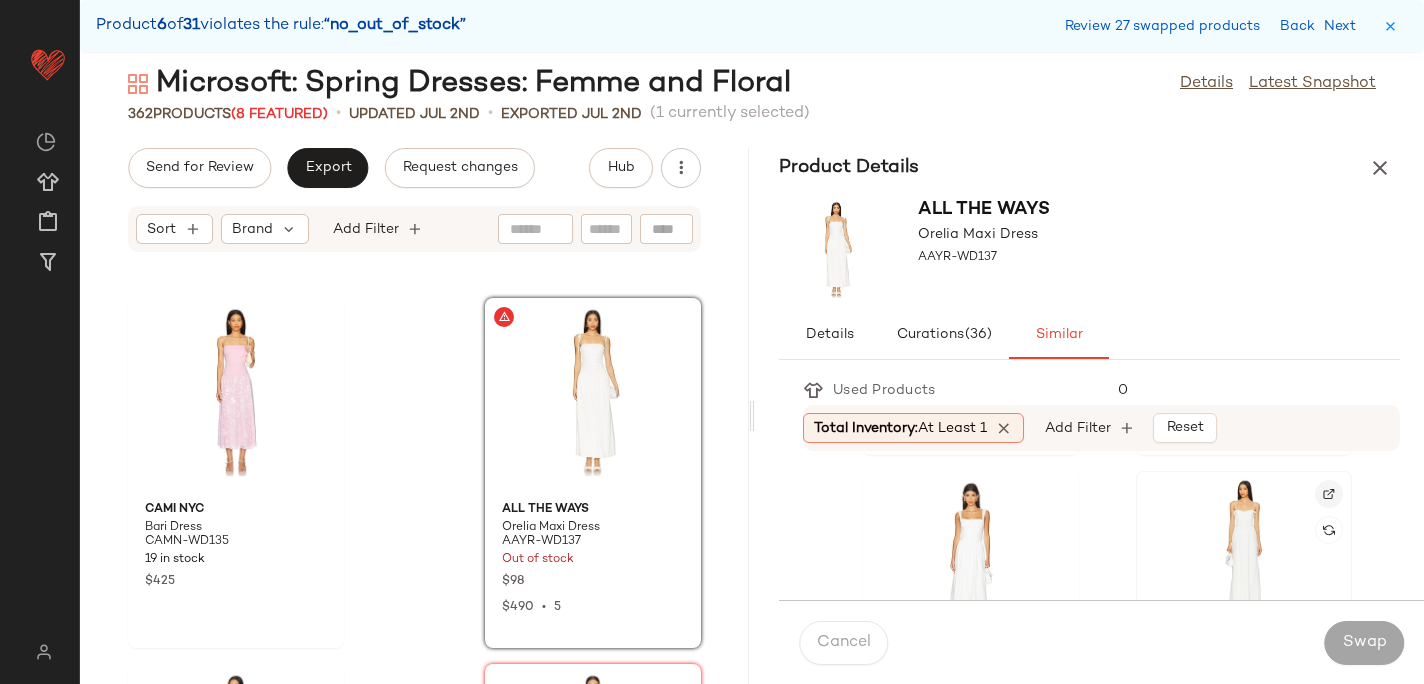 click 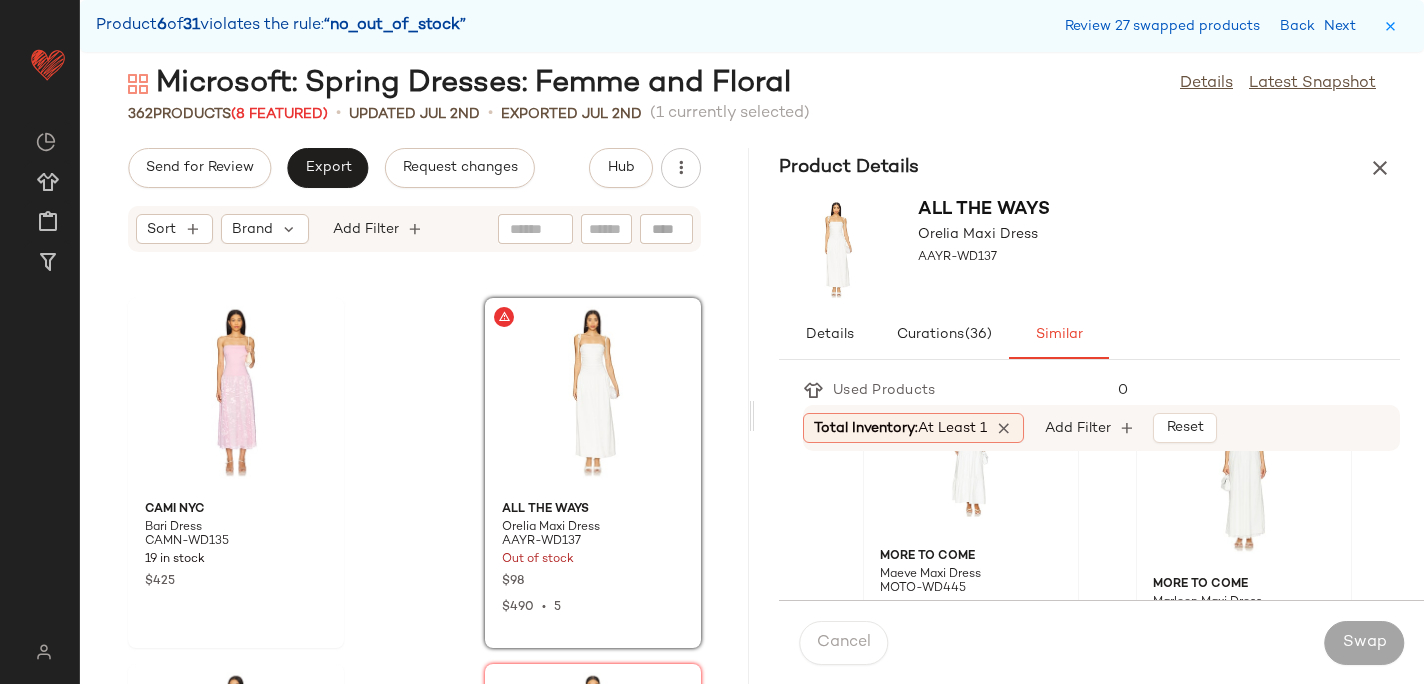 scroll, scrollTop: 850, scrollLeft: 0, axis: vertical 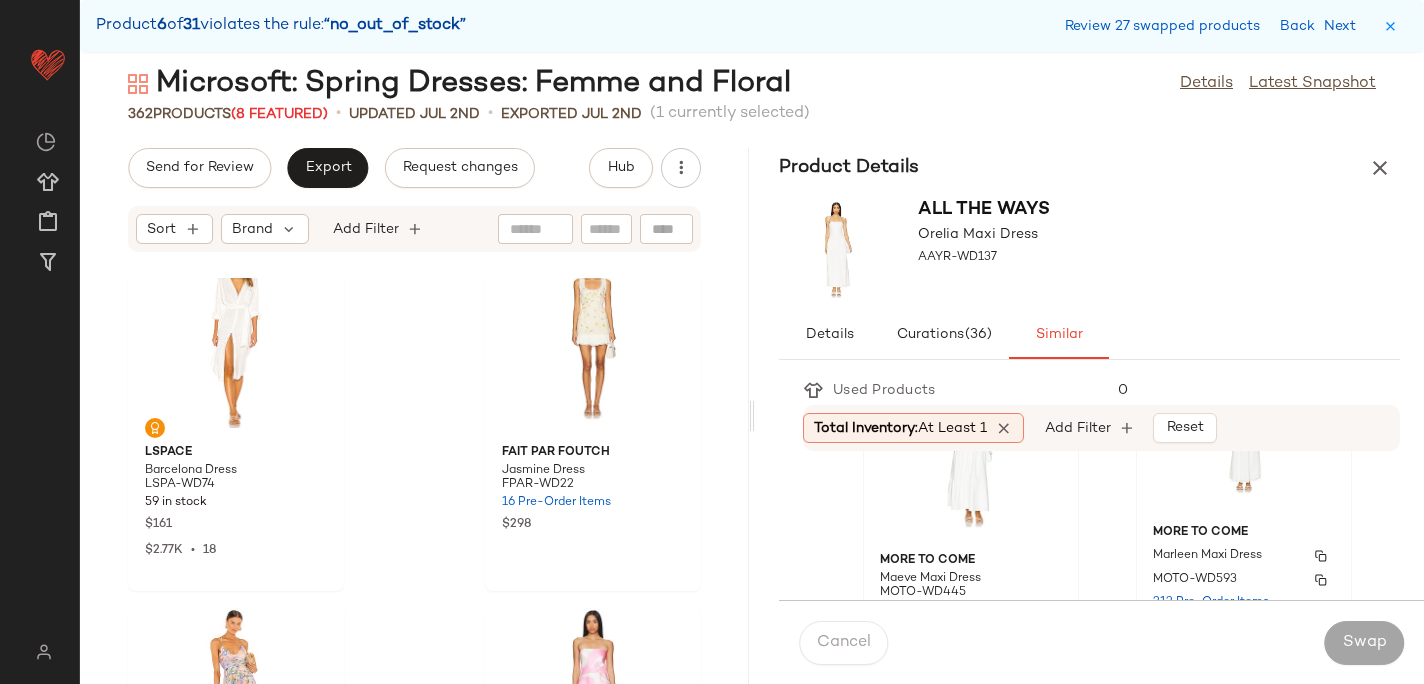 click on "Marleen Maxi Dress" at bounding box center (1244, 556) 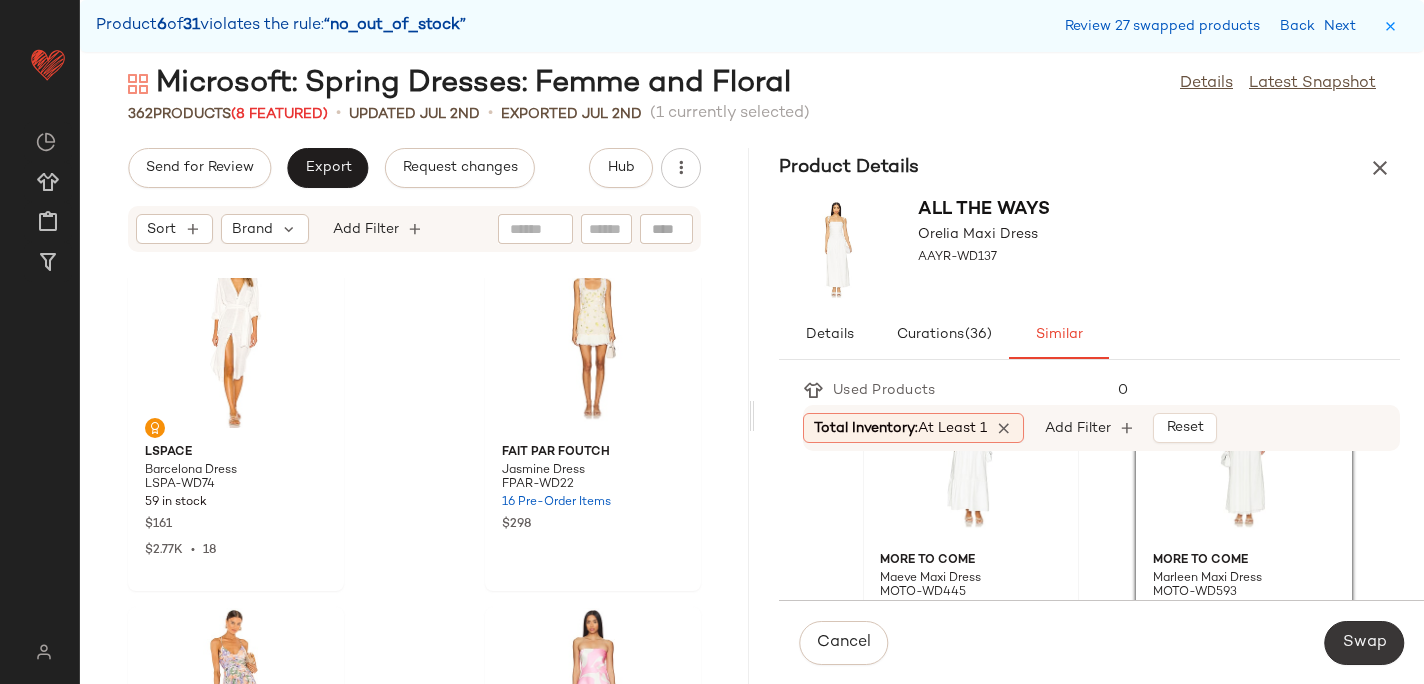 click on "Swap" 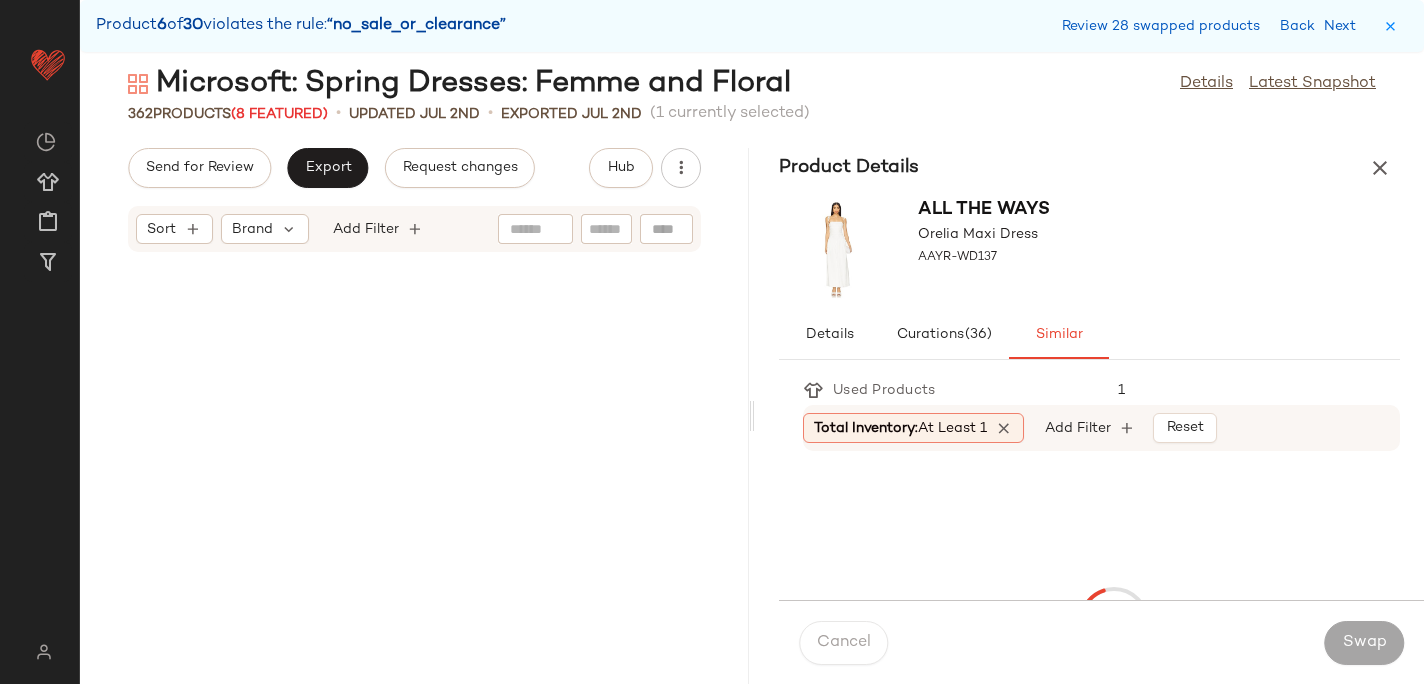 scroll, scrollTop: 32574, scrollLeft: 0, axis: vertical 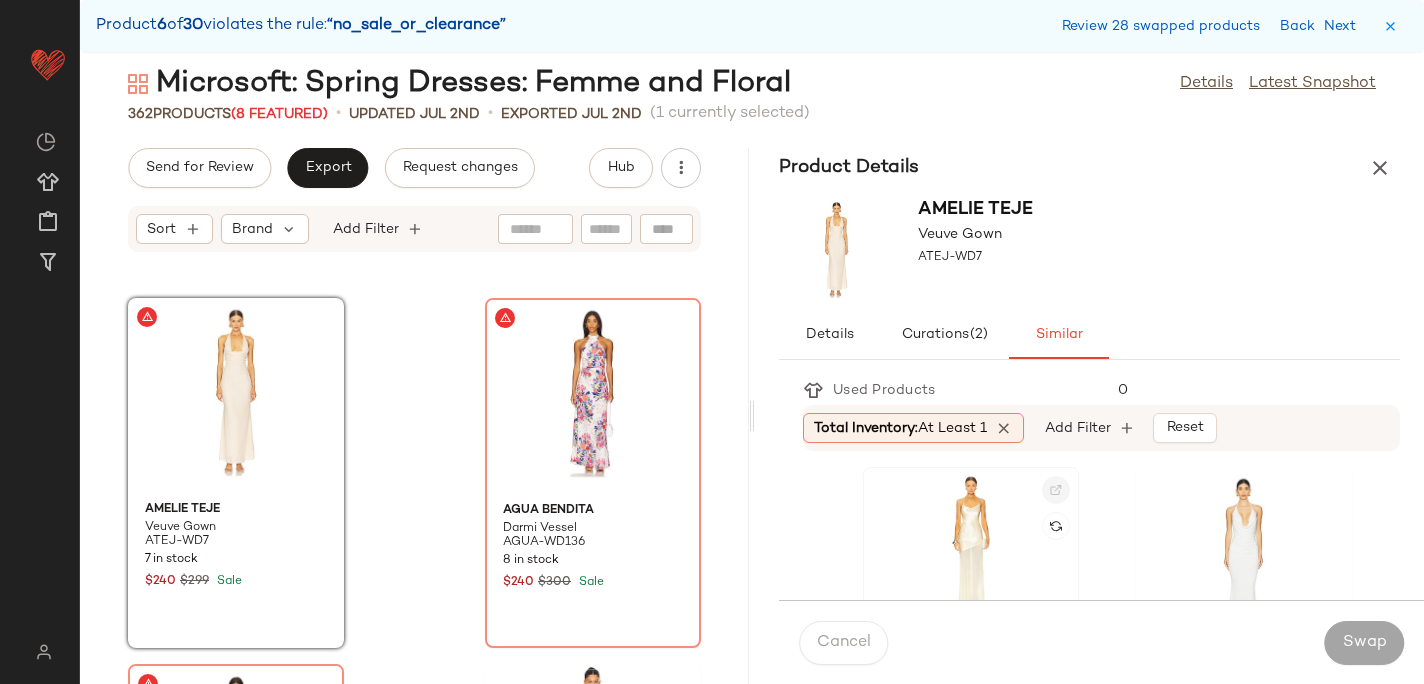 click 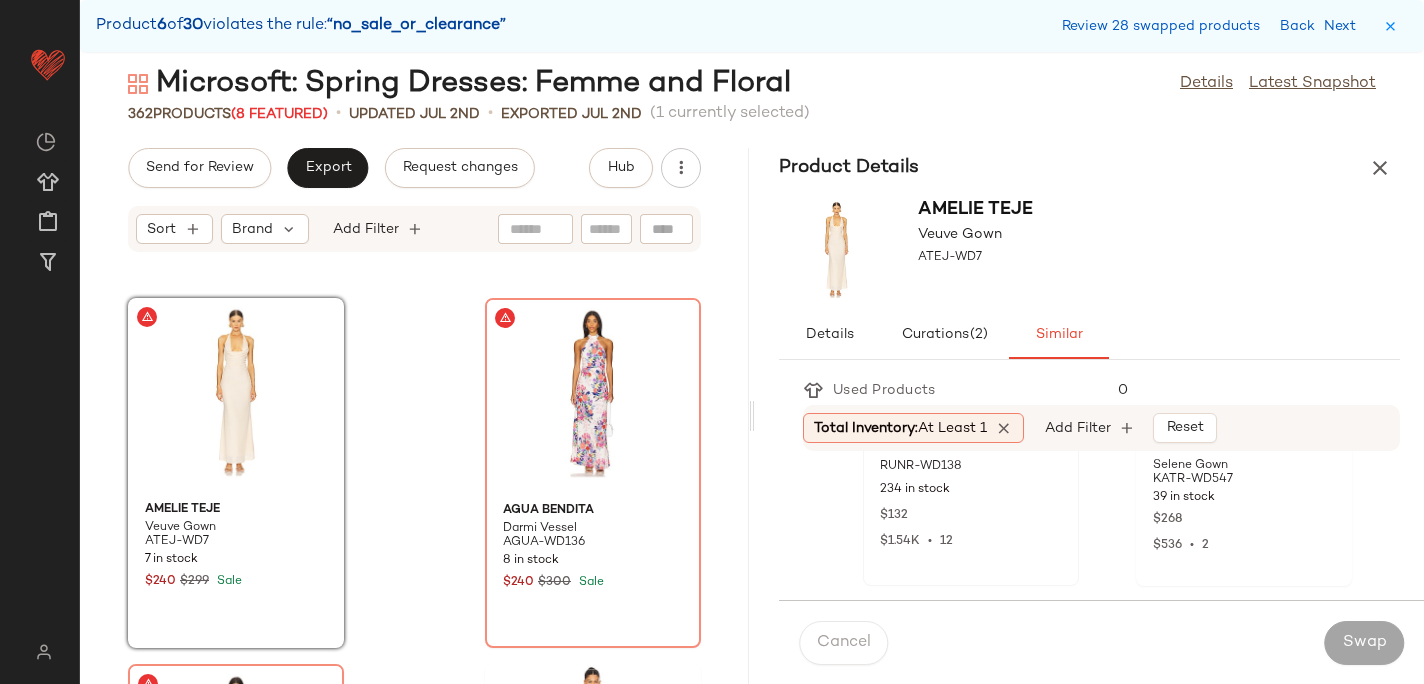 scroll, scrollTop: 246, scrollLeft: 0, axis: vertical 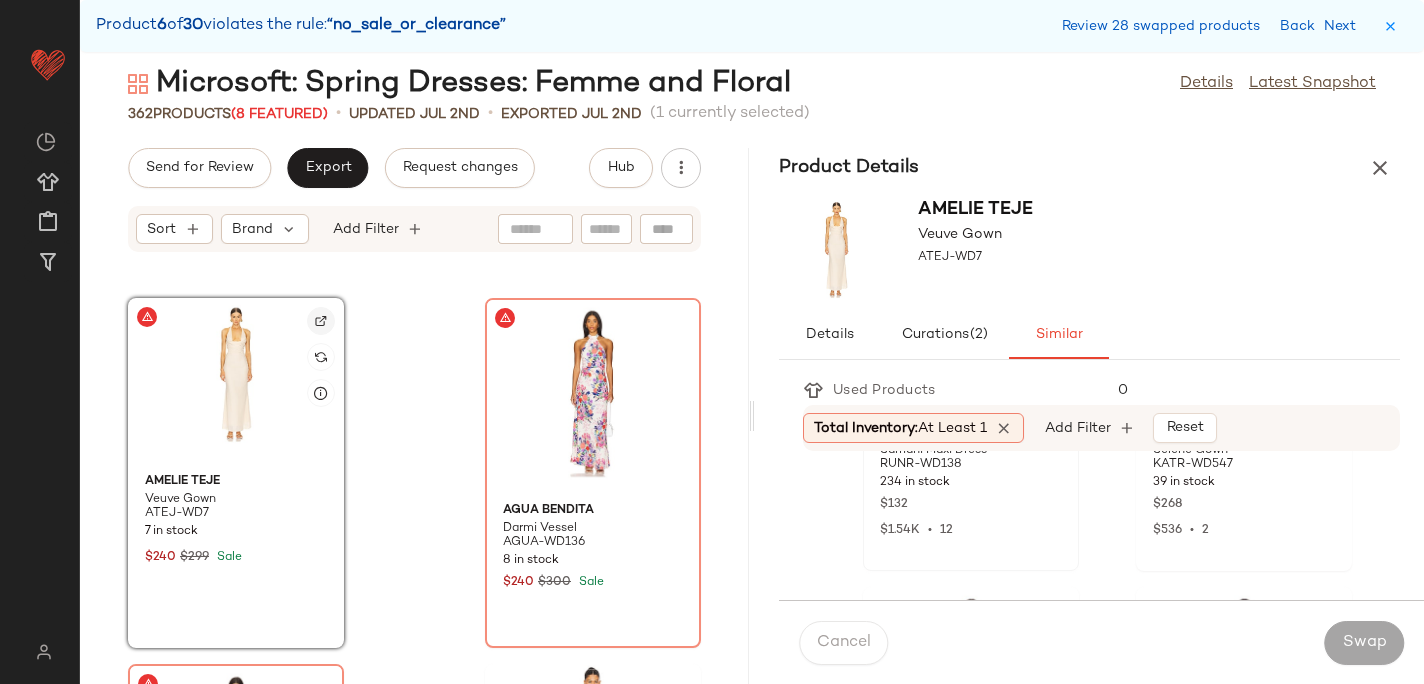 click 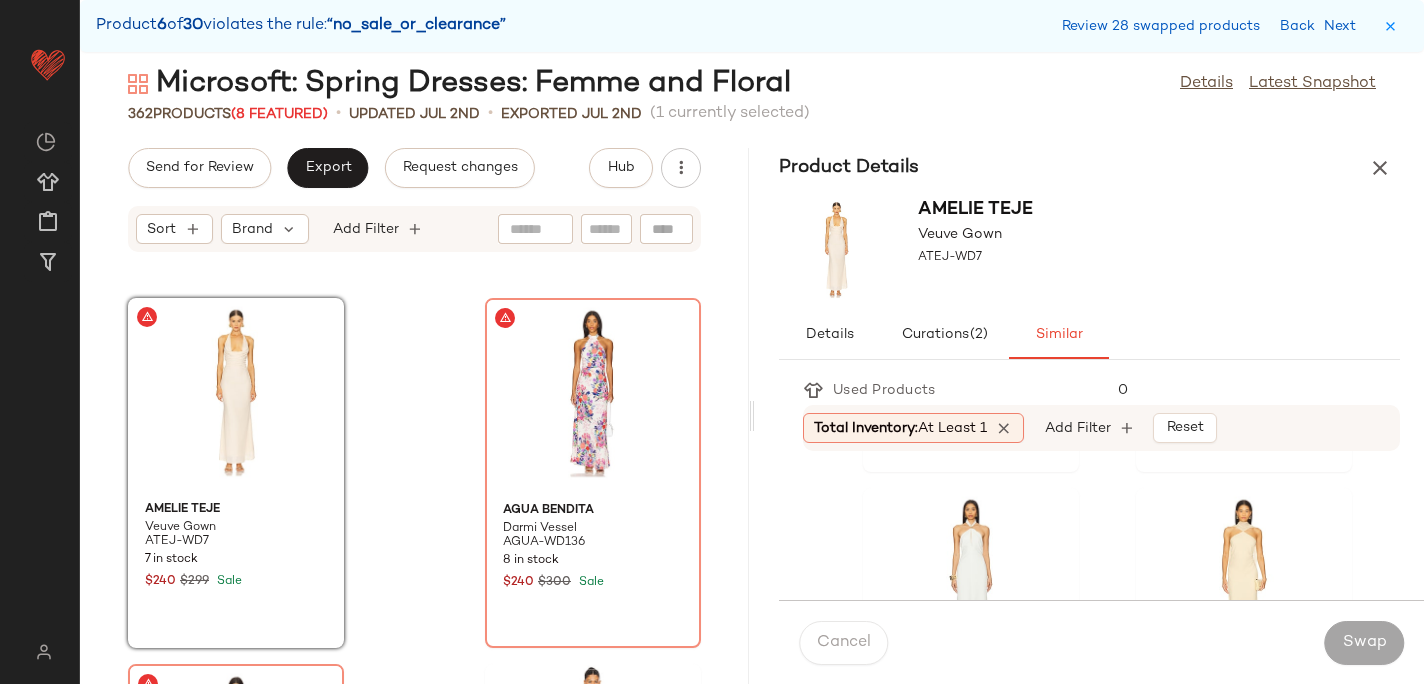 scroll, scrollTop: 686, scrollLeft: 0, axis: vertical 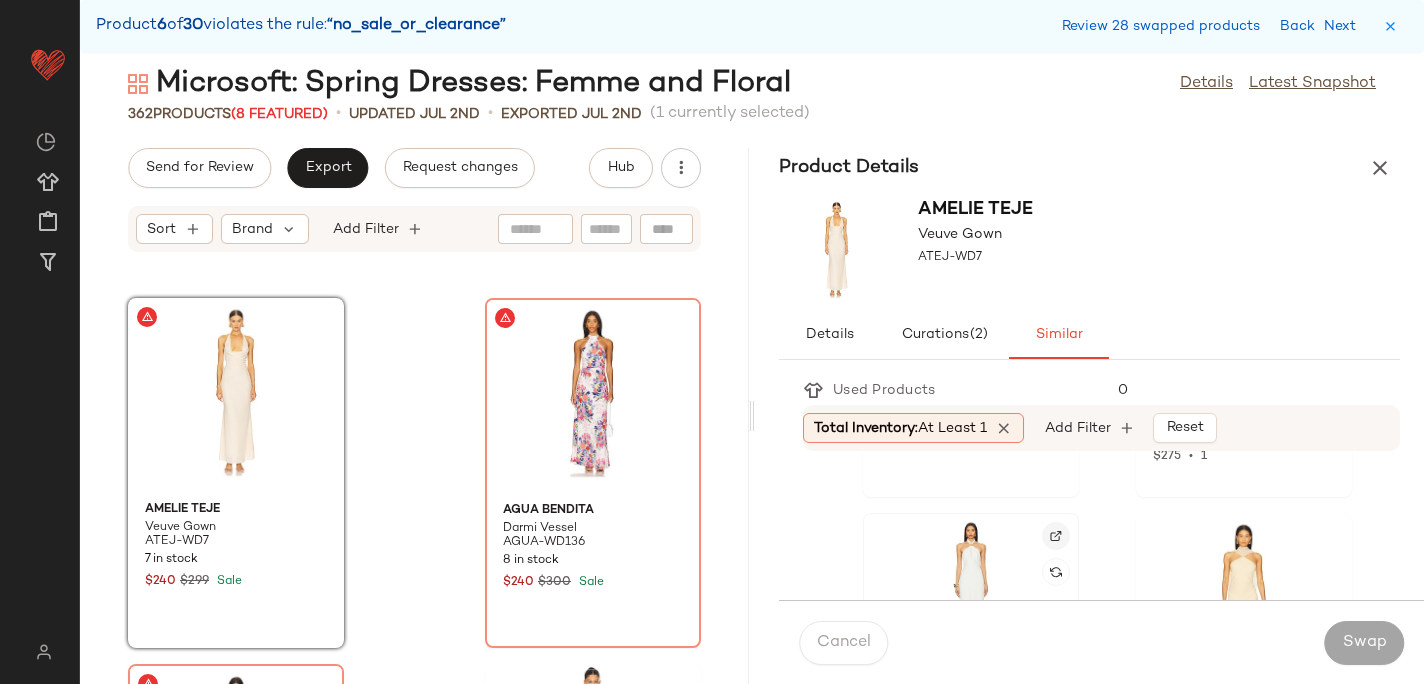 click 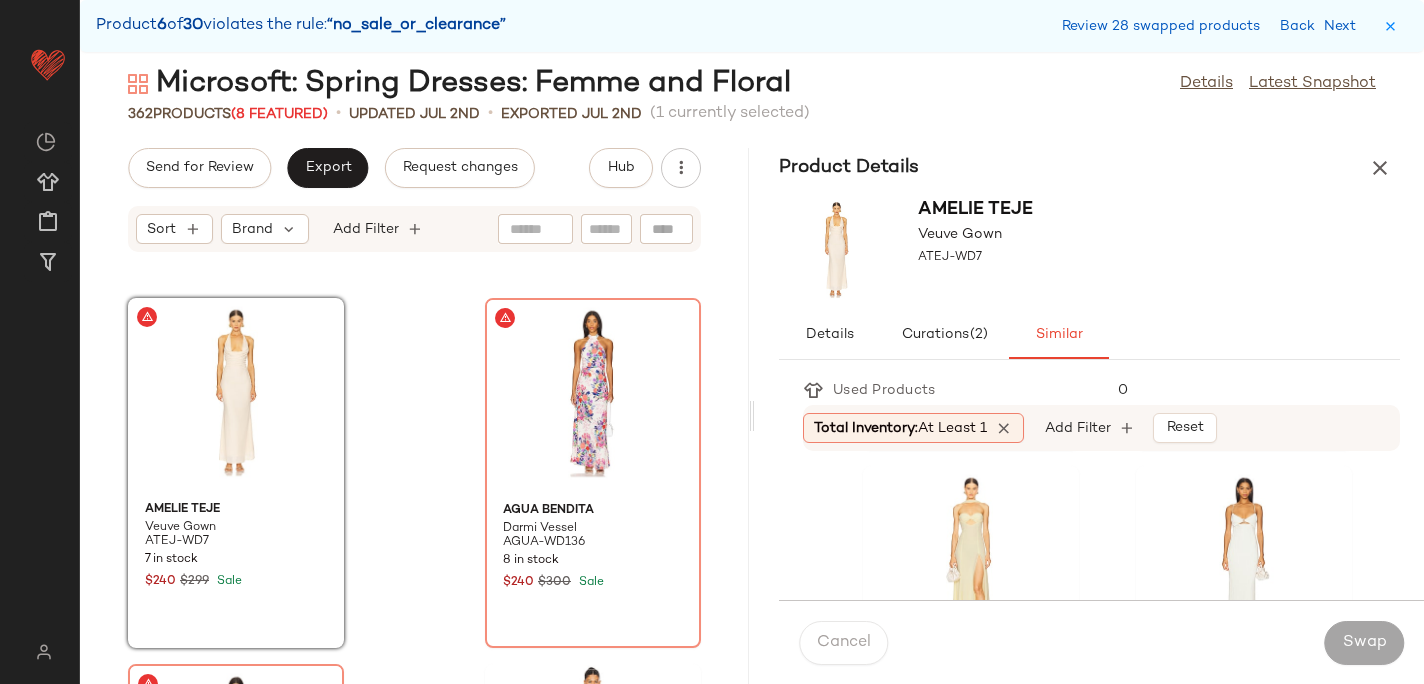 scroll, scrollTop: 2907, scrollLeft: 0, axis: vertical 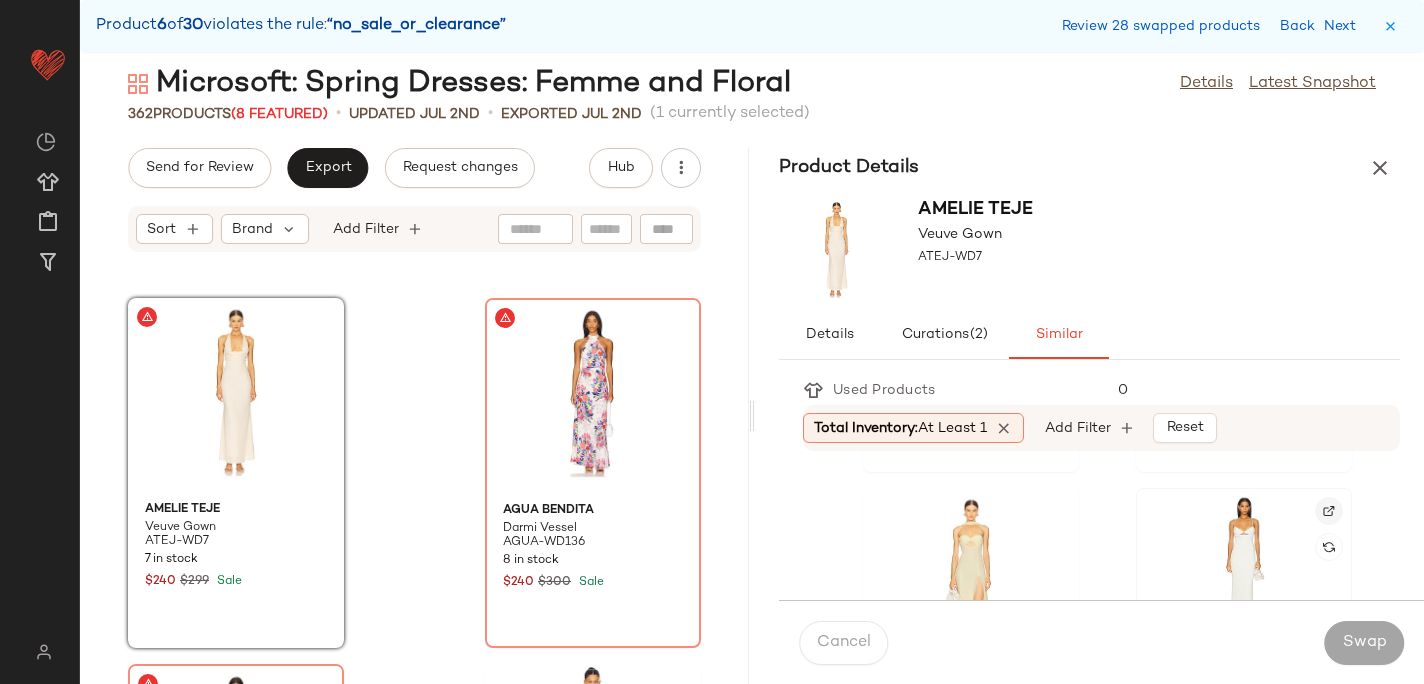 click 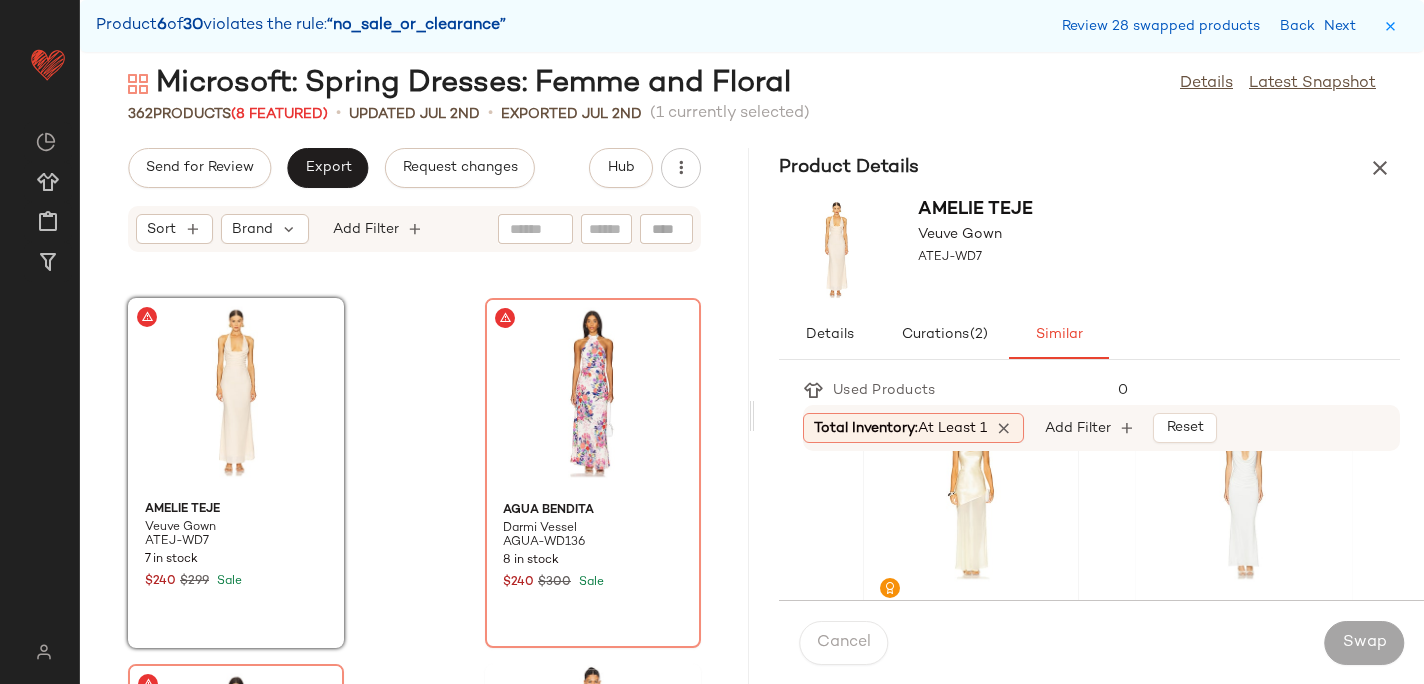scroll, scrollTop: 146, scrollLeft: 0, axis: vertical 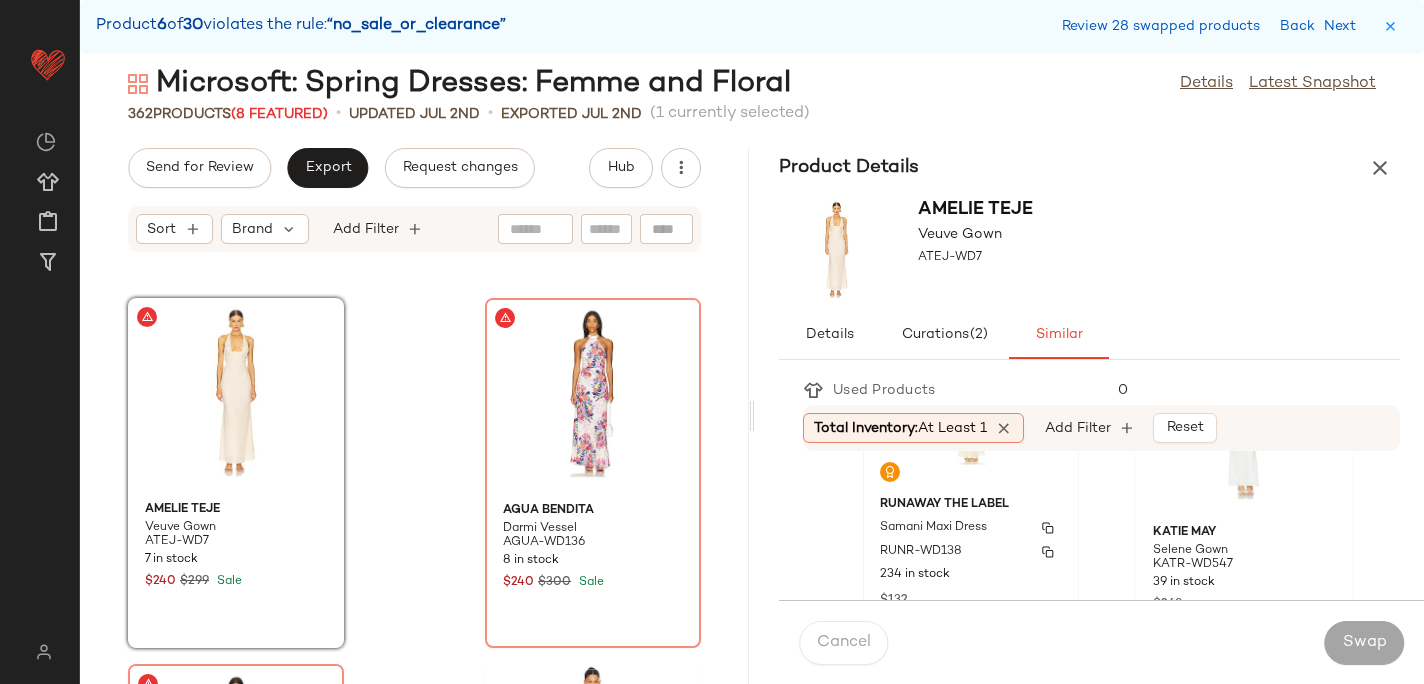 click on "Runaway The Label" at bounding box center [971, 505] 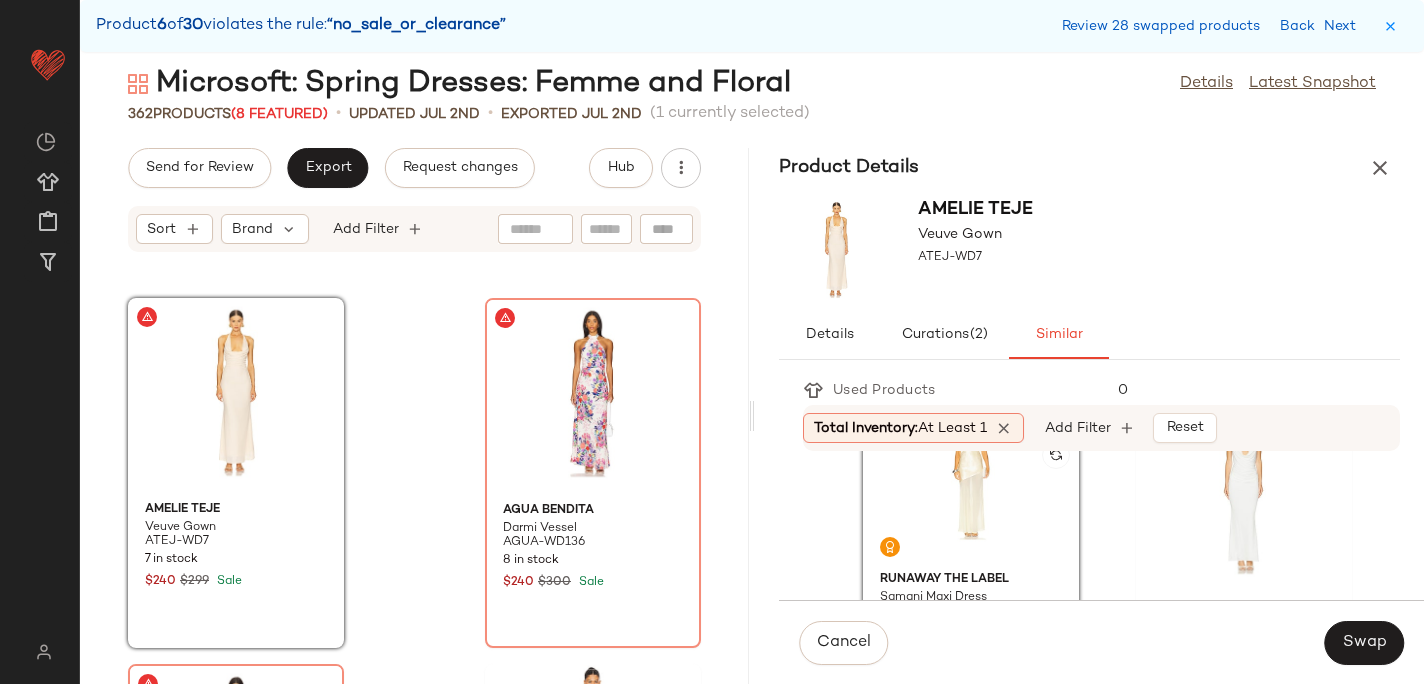scroll, scrollTop: 0, scrollLeft: 0, axis: both 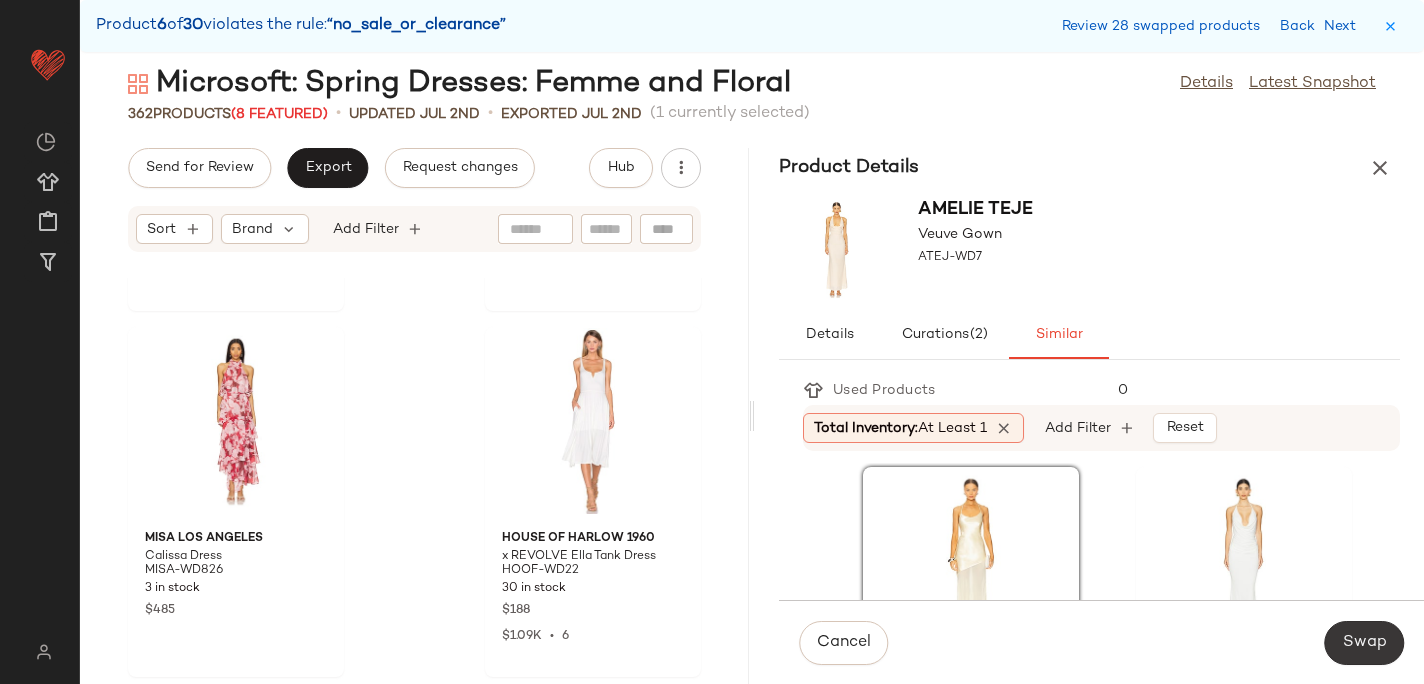 click on "Swap" at bounding box center [1364, 643] 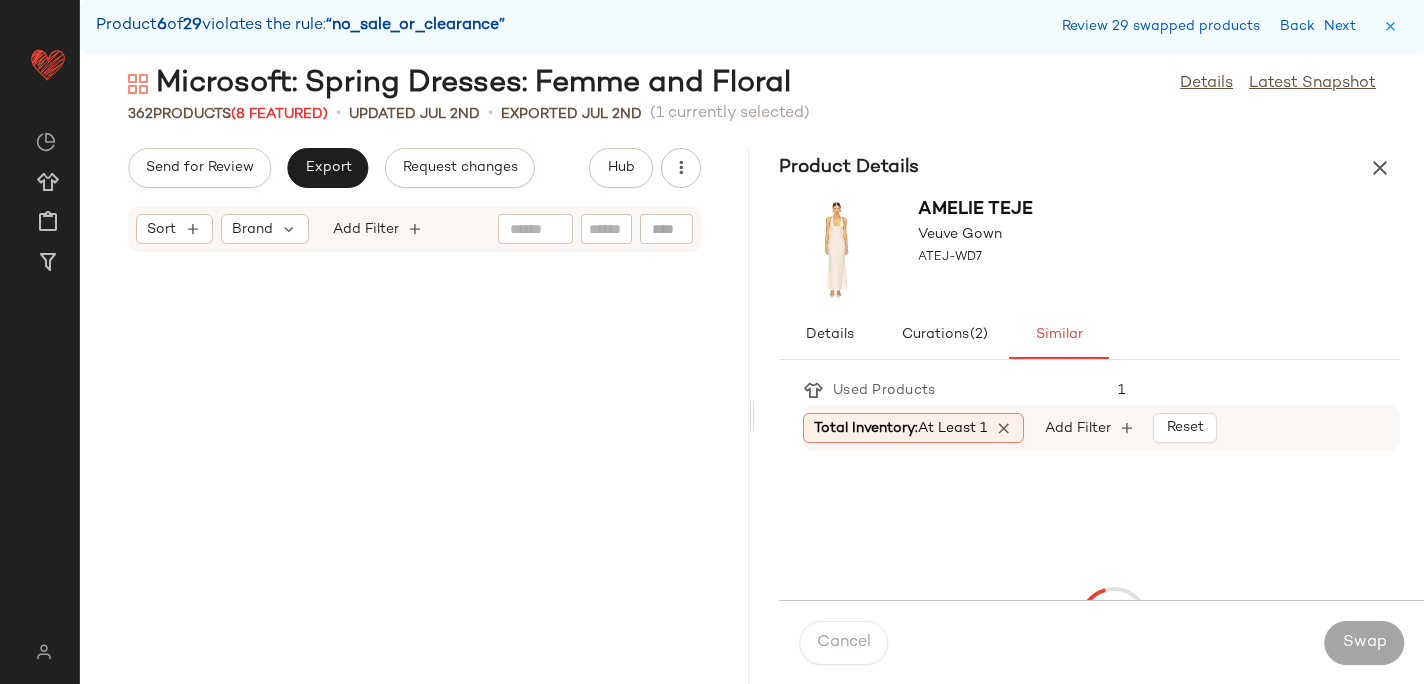 scroll, scrollTop: 32574, scrollLeft: 0, axis: vertical 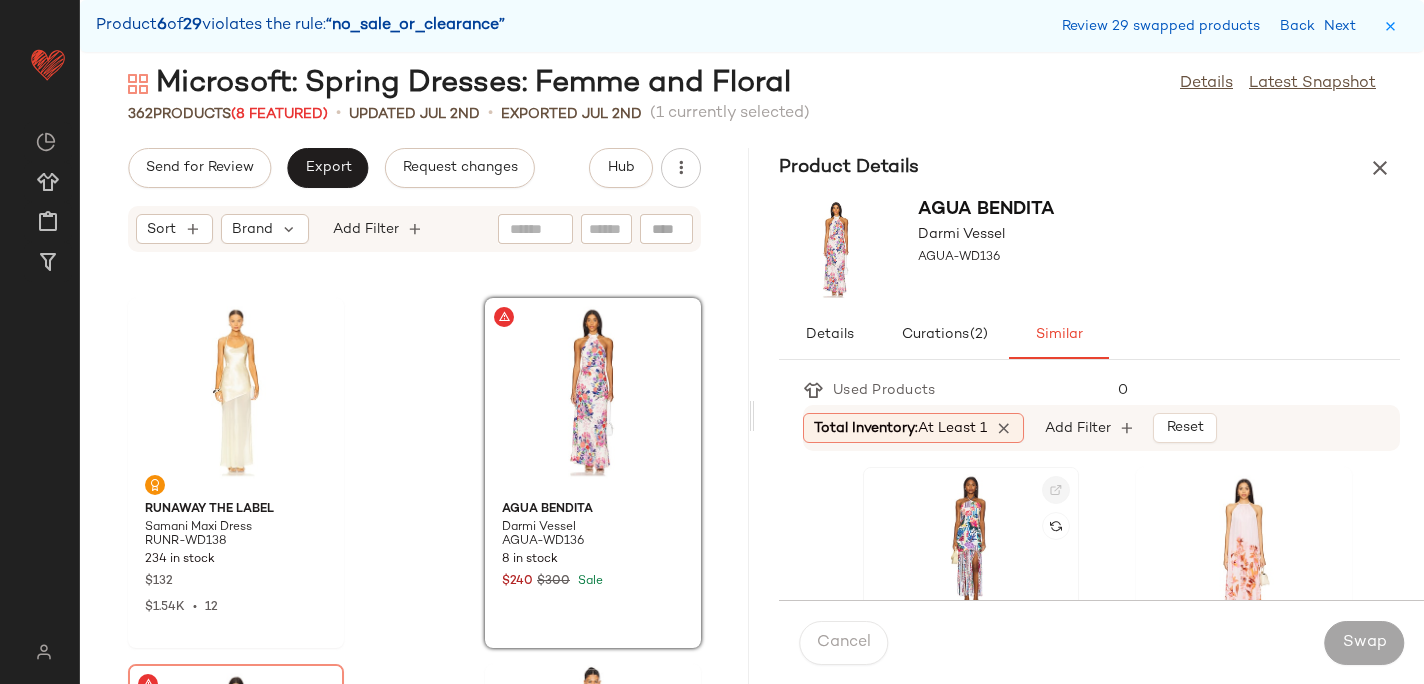 click 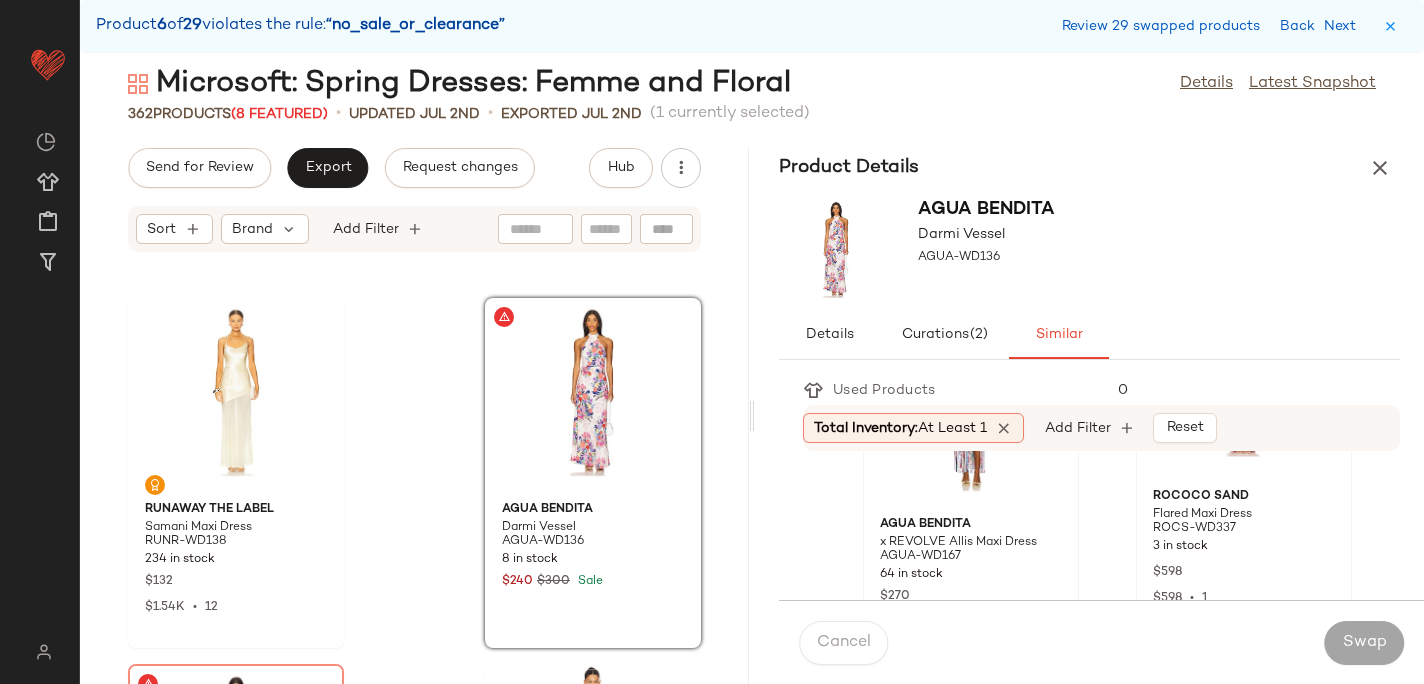 scroll, scrollTop: 171, scrollLeft: 0, axis: vertical 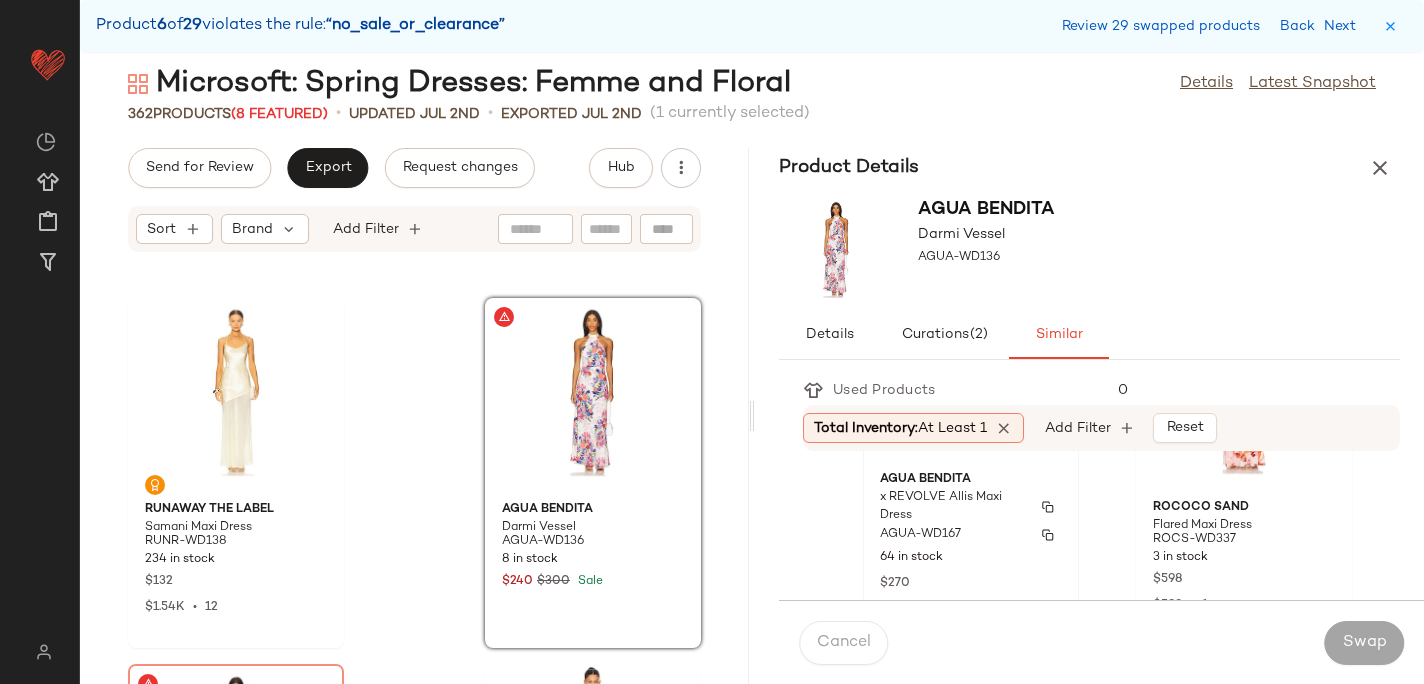click on "x REVOLVE Allis Maxi Dress" at bounding box center (953, 507) 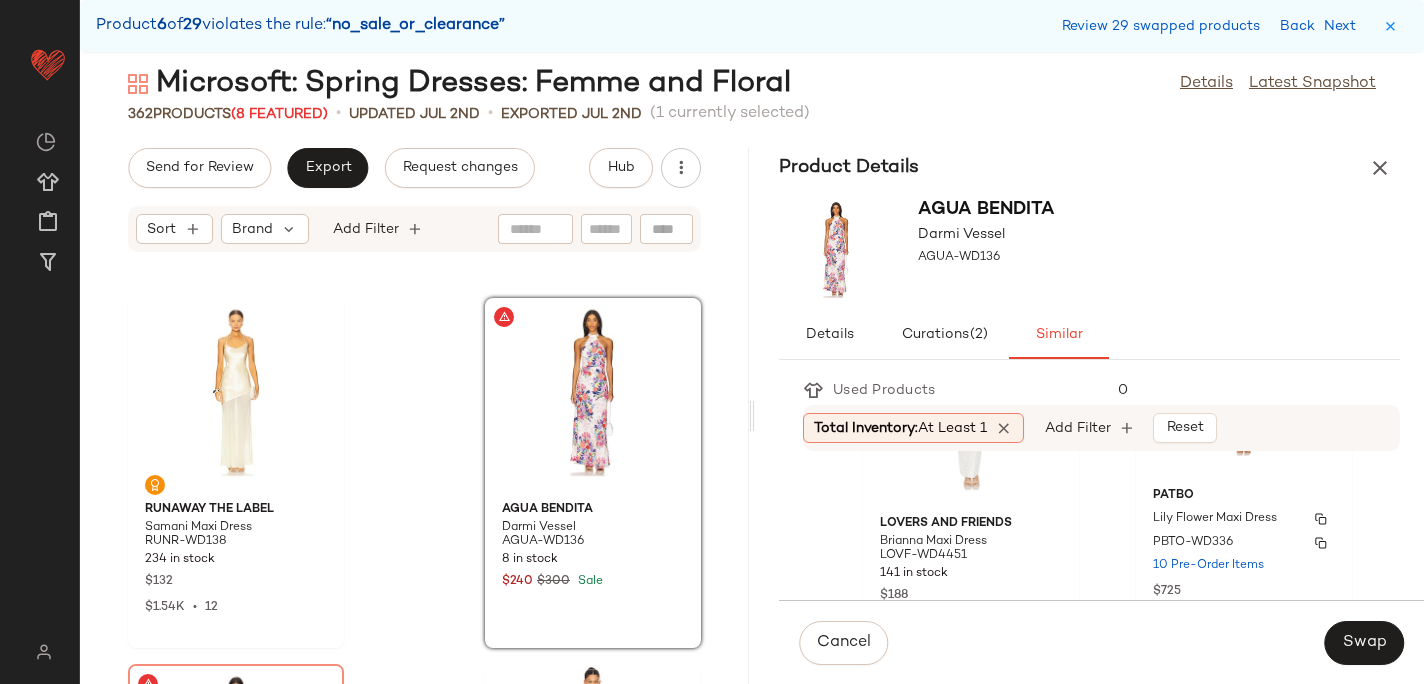 scroll, scrollTop: 2030, scrollLeft: 0, axis: vertical 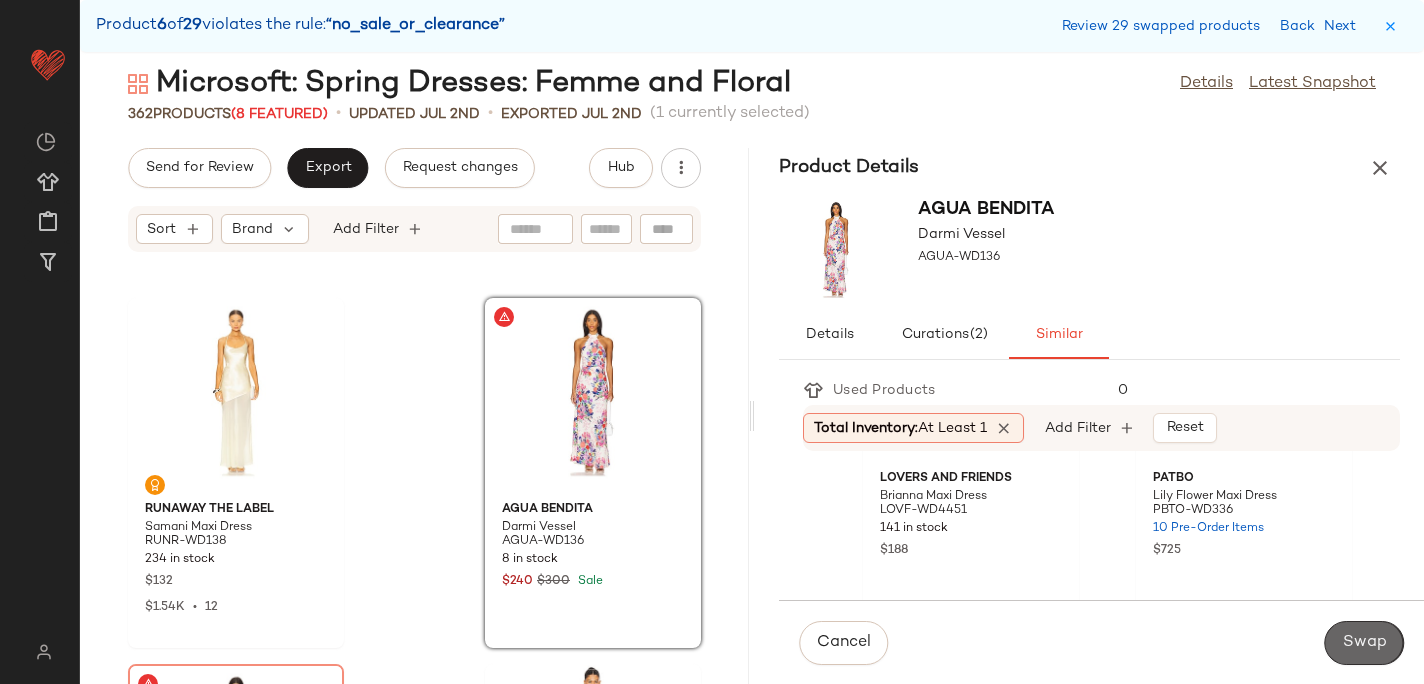 click on "Swap" 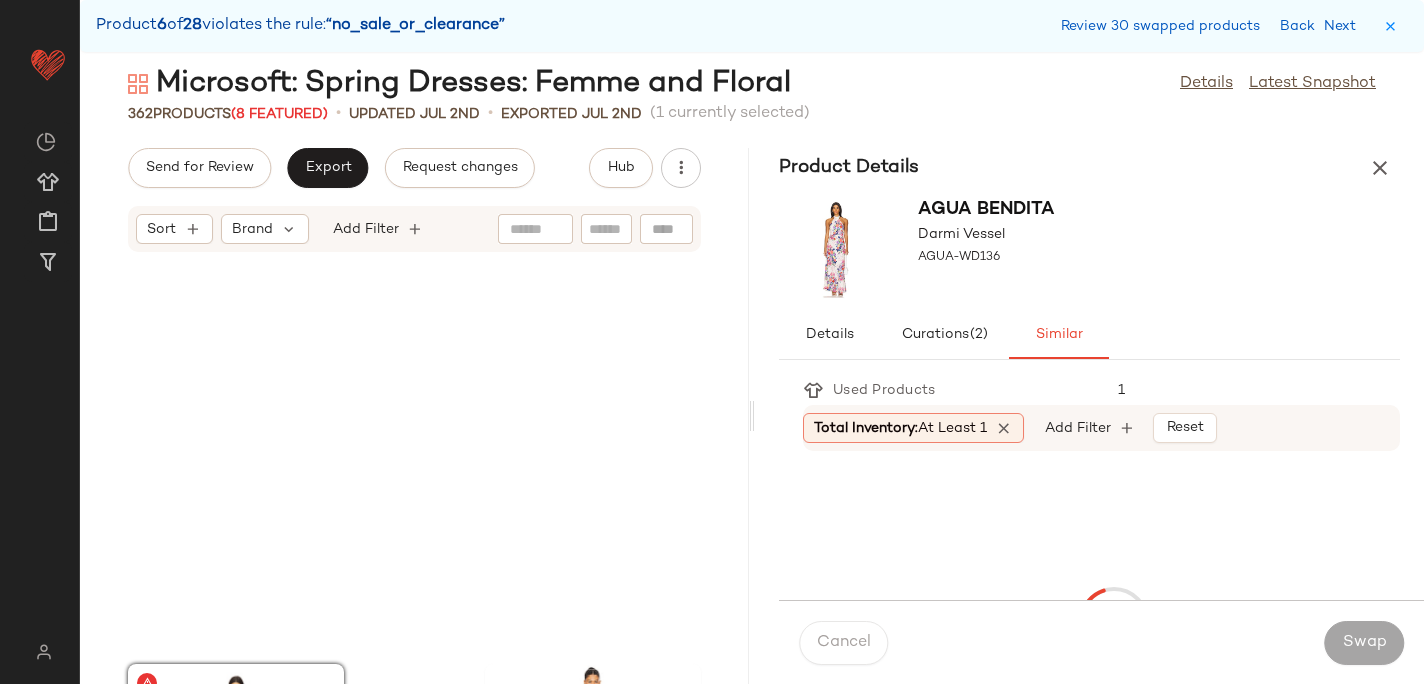 scroll, scrollTop: 32940, scrollLeft: 0, axis: vertical 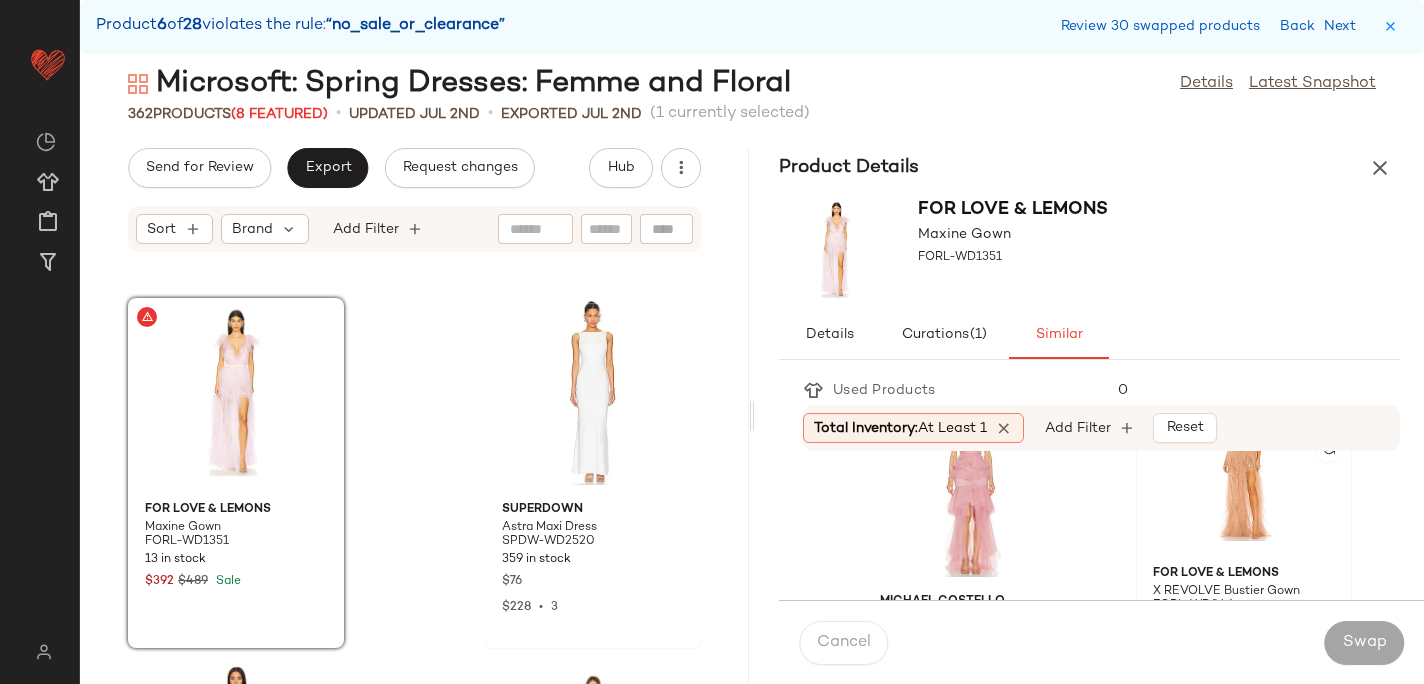 click 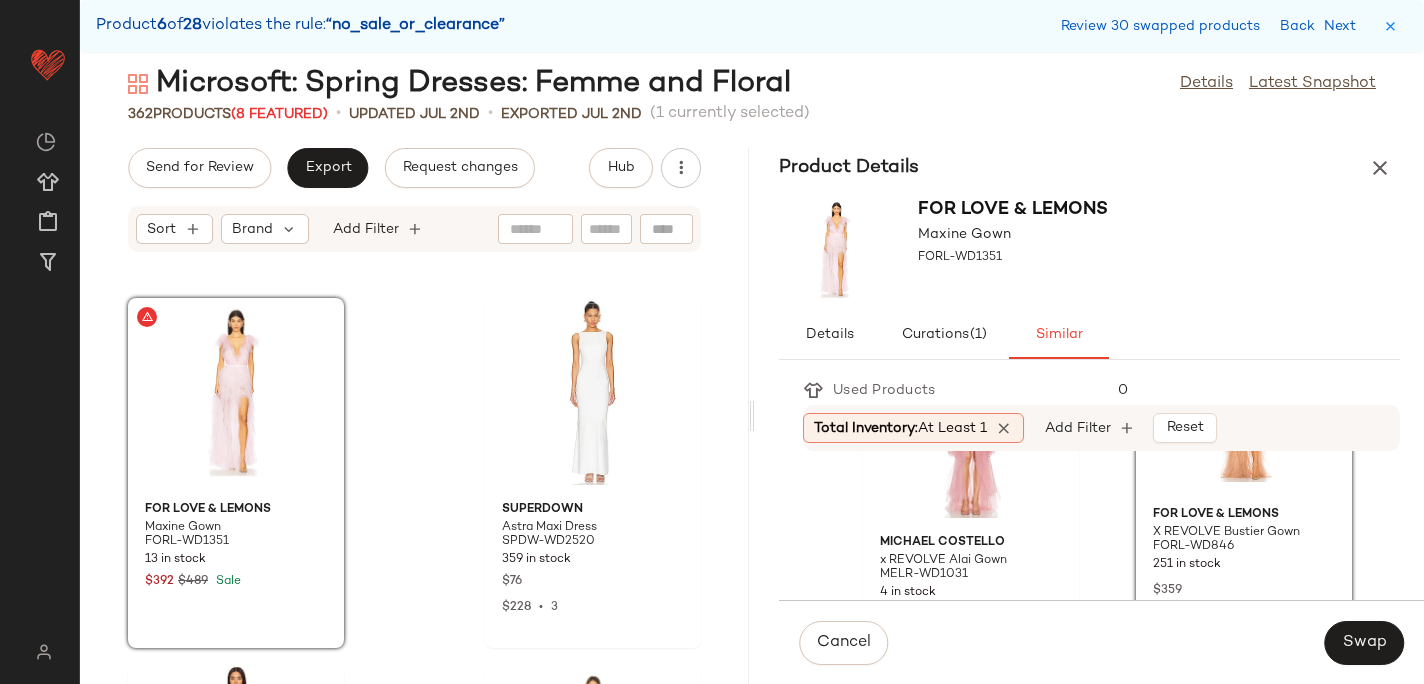 scroll, scrollTop: 513, scrollLeft: 0, axis: vertical 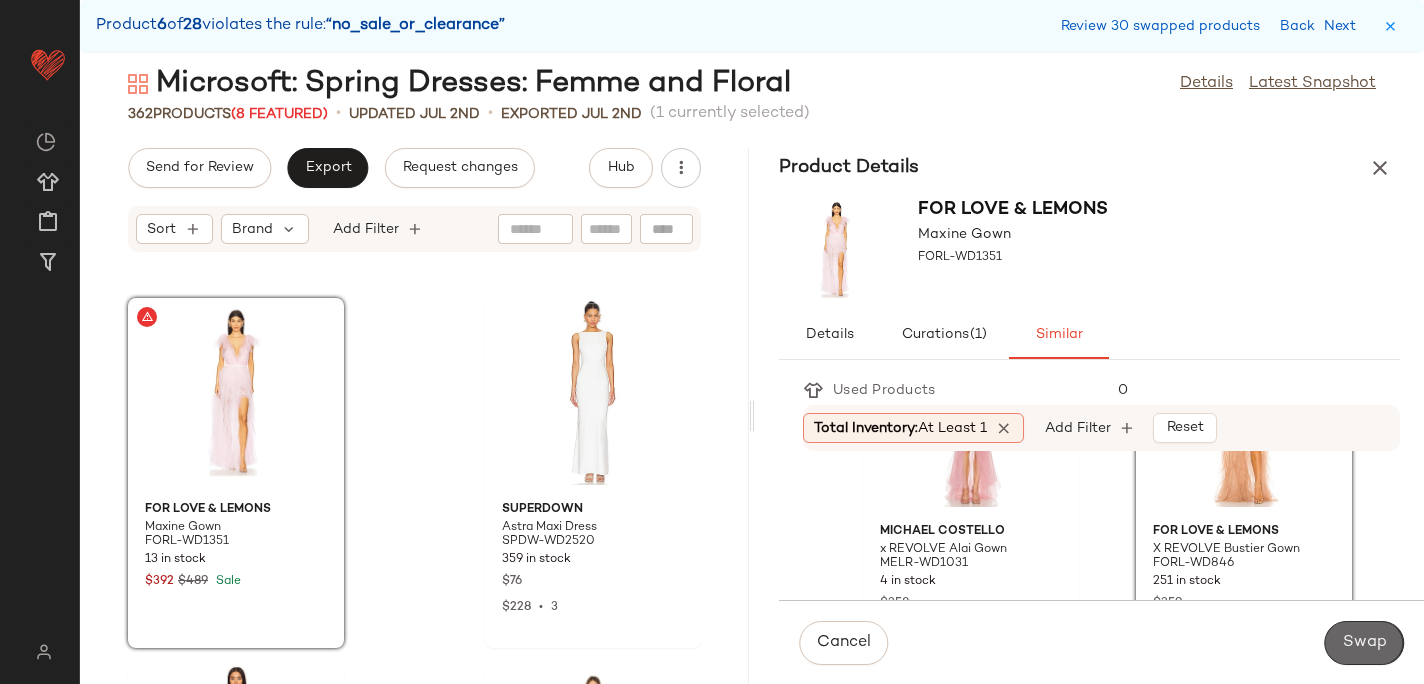 click on "Swap" 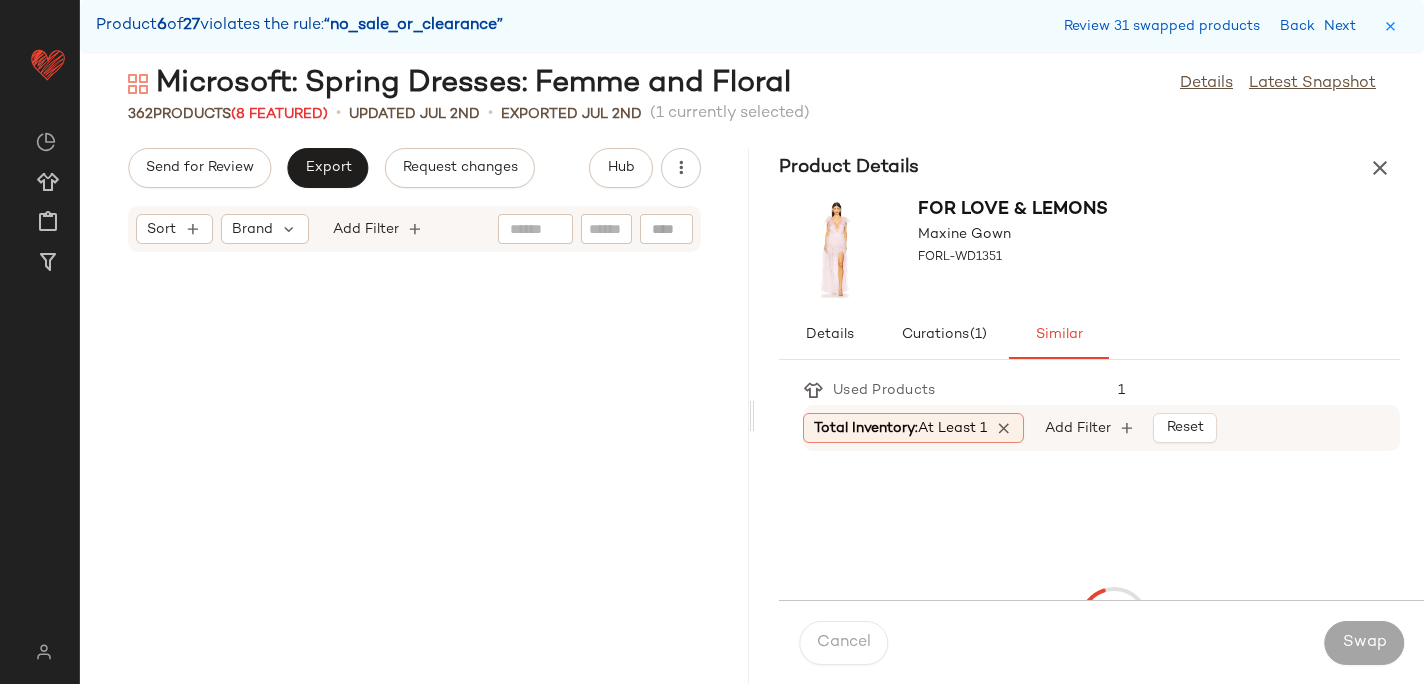 scroll, scrollTop: 34770, scrollLeft: 0, axis: vertical 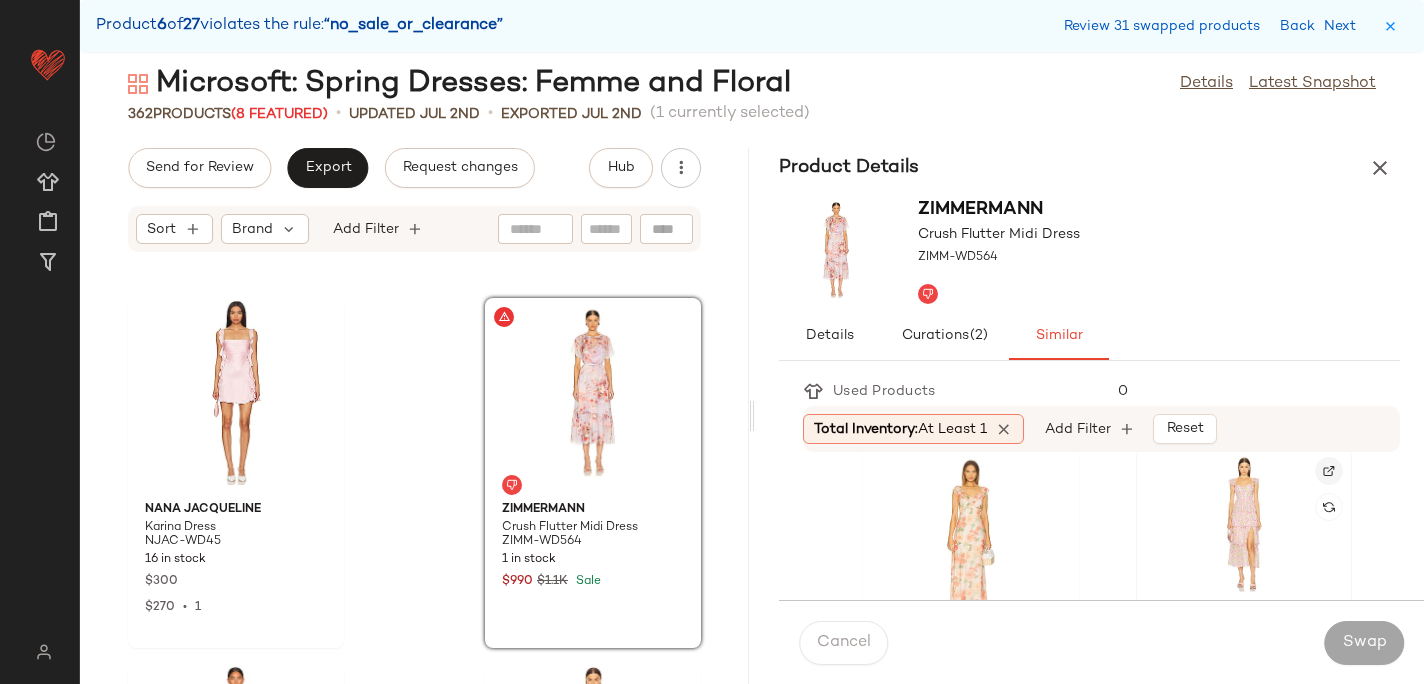 click at bounding box center (1329, 471) 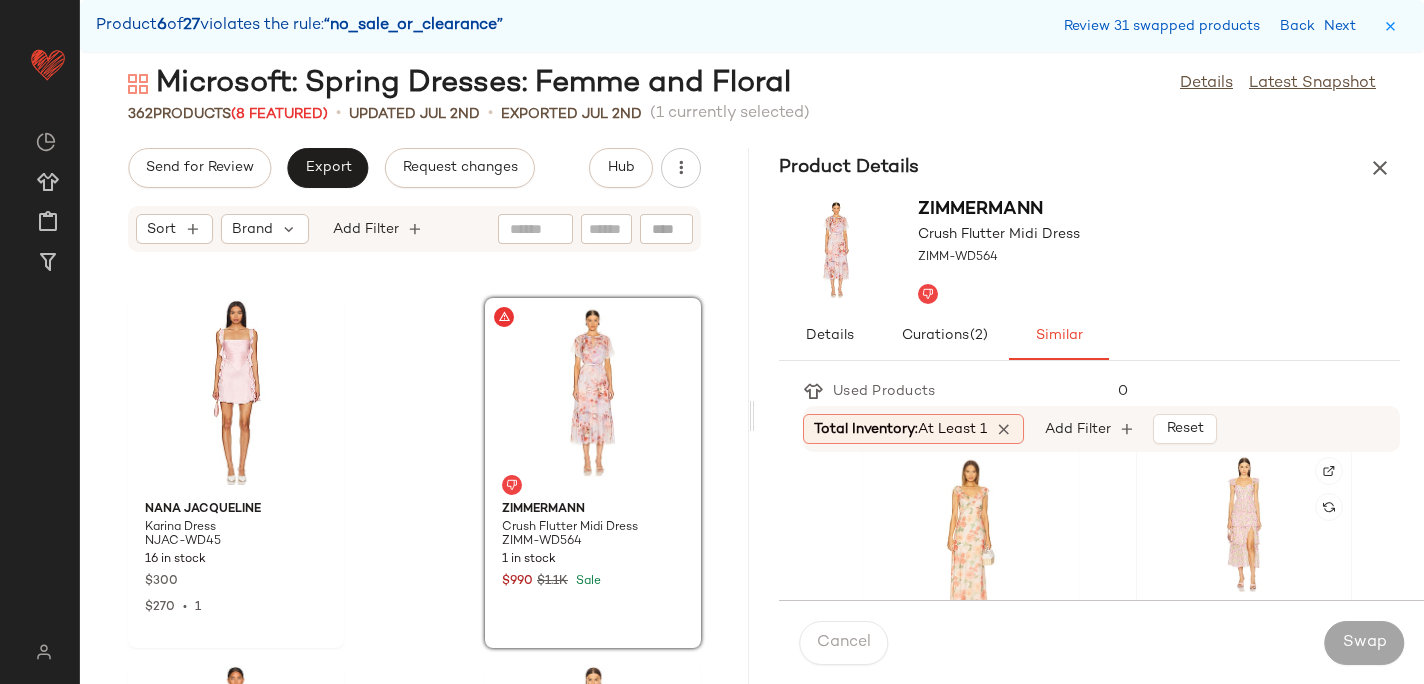 click 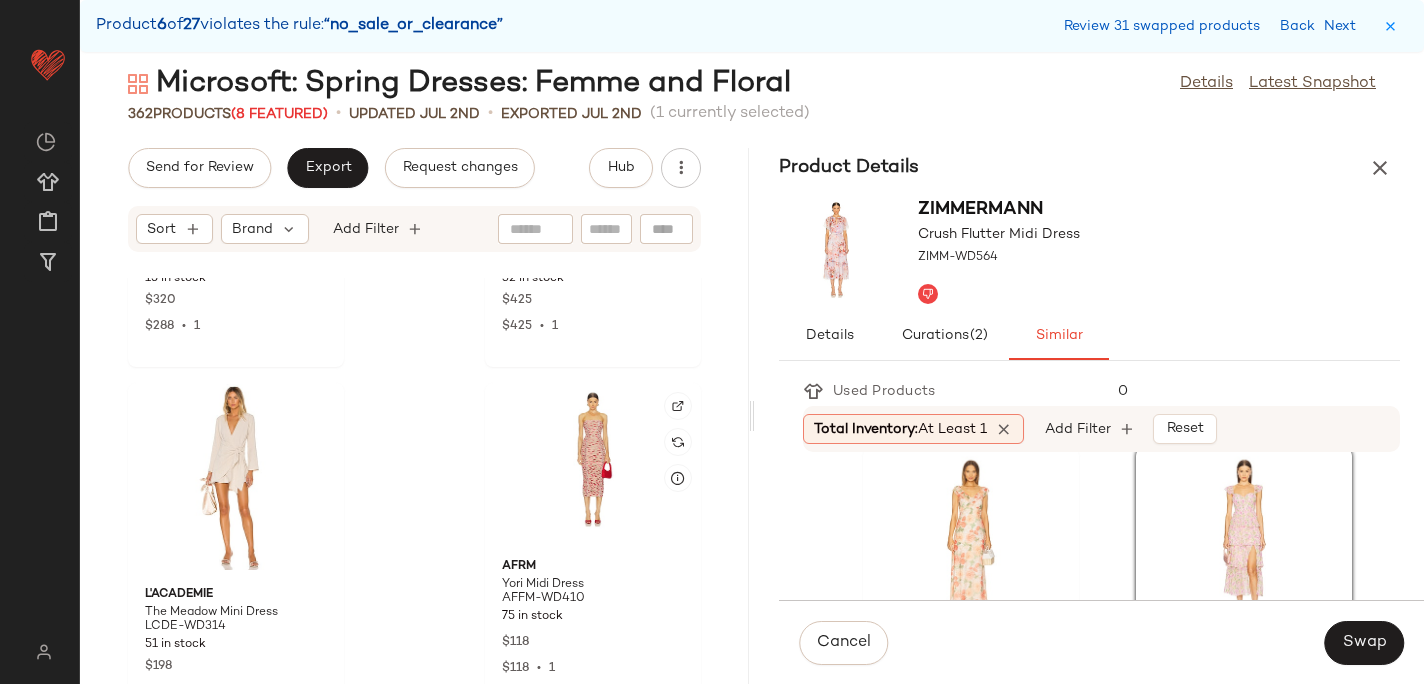 scroll, scrollTop: 36150, scrollLeft: 0, axis: vertical 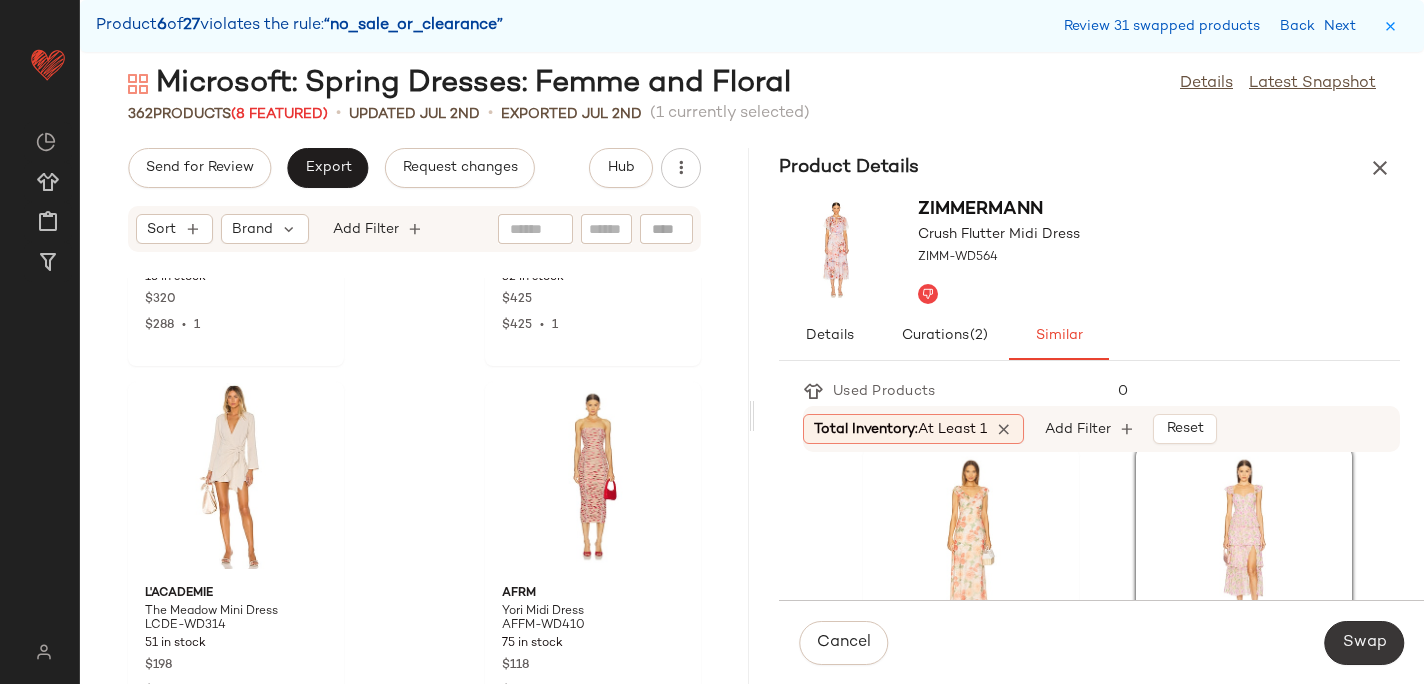 click on "Swap" 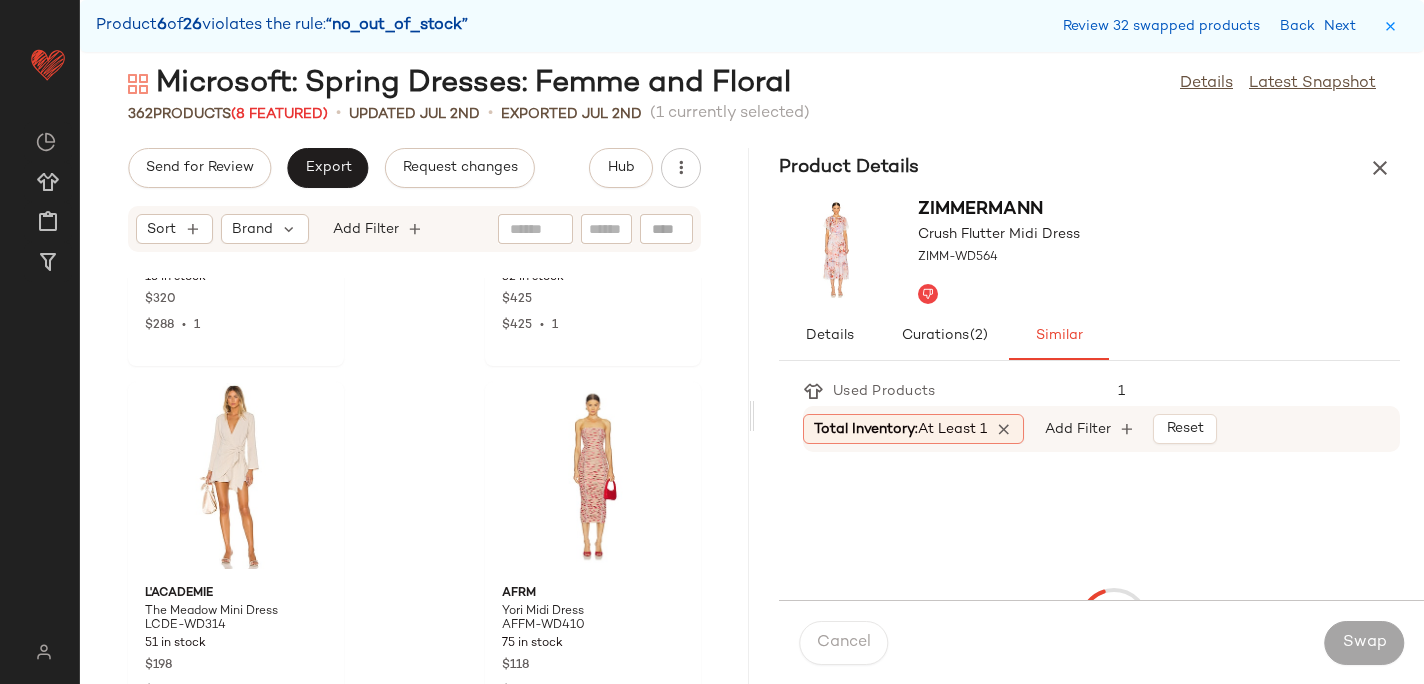 scroll, scrollTop: 38430, scrollLeft: 0, axis: vertical 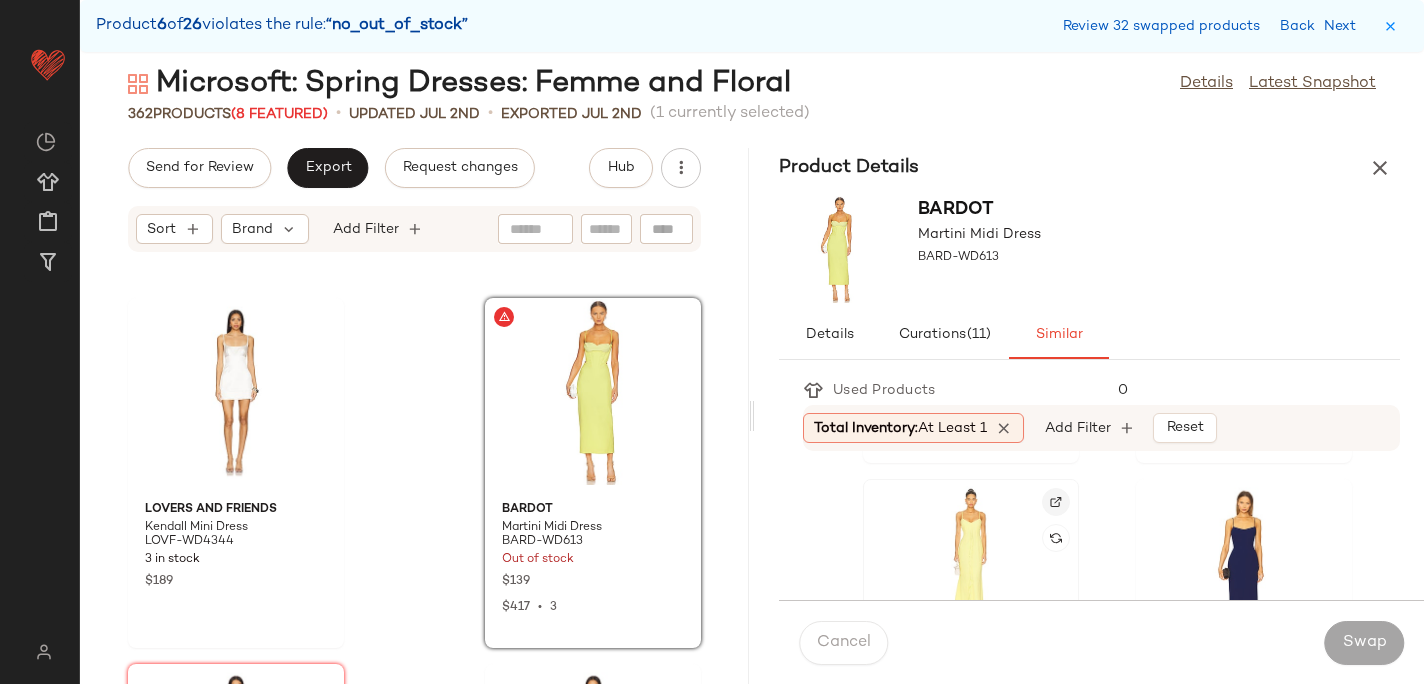 click 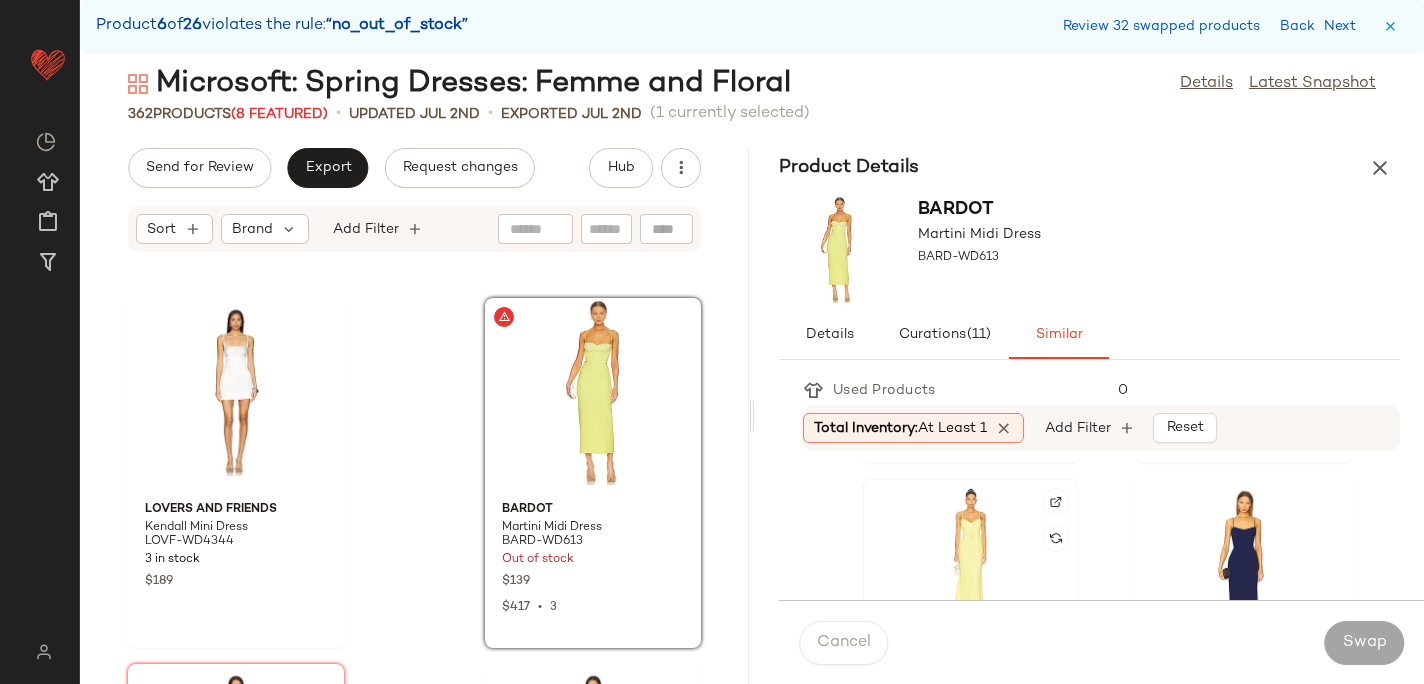 click 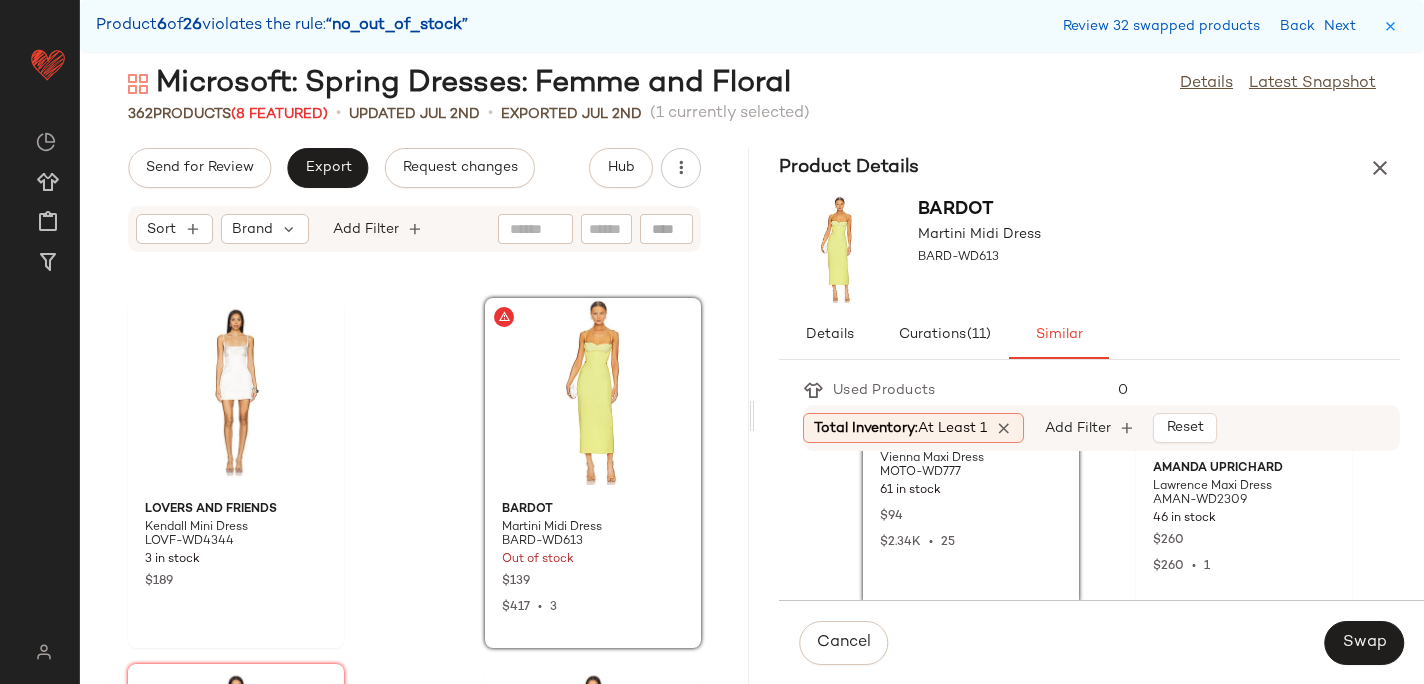 scroll, scrollTop: 1304, scrollLeft: 0, axis: vertical 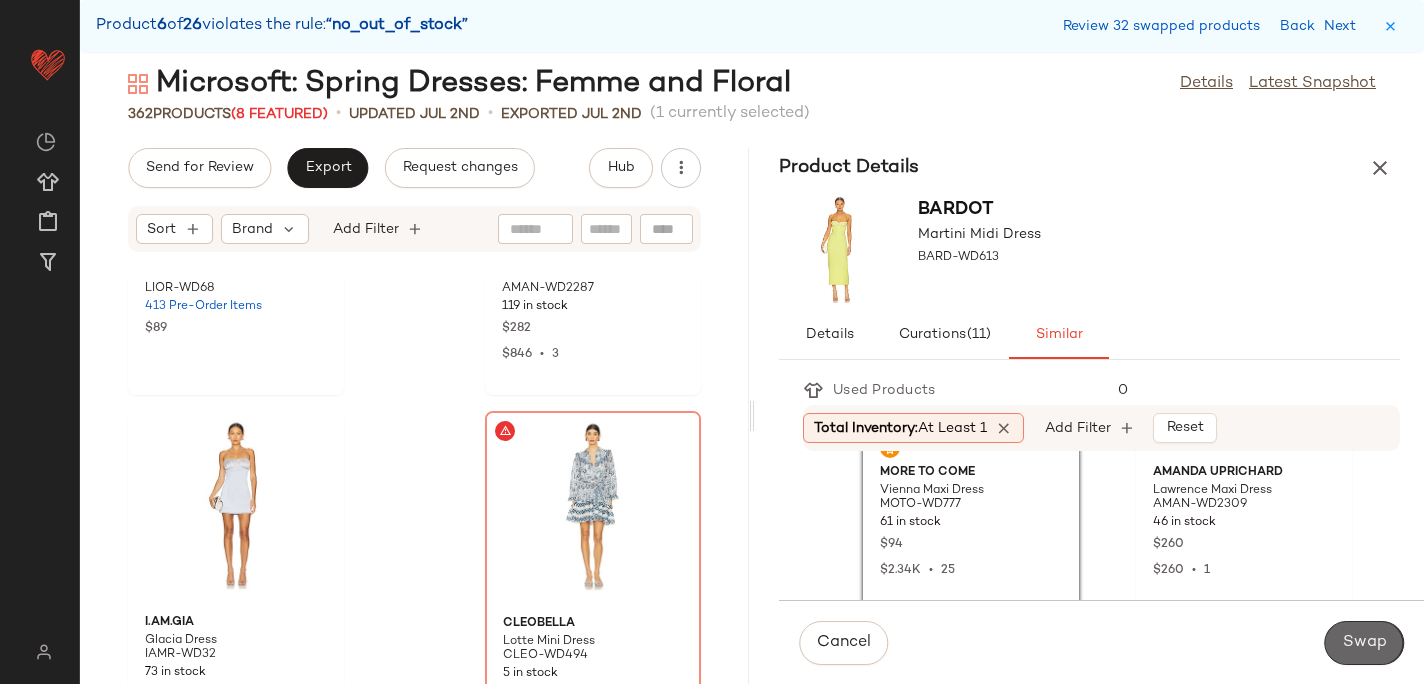 click on "Swap" 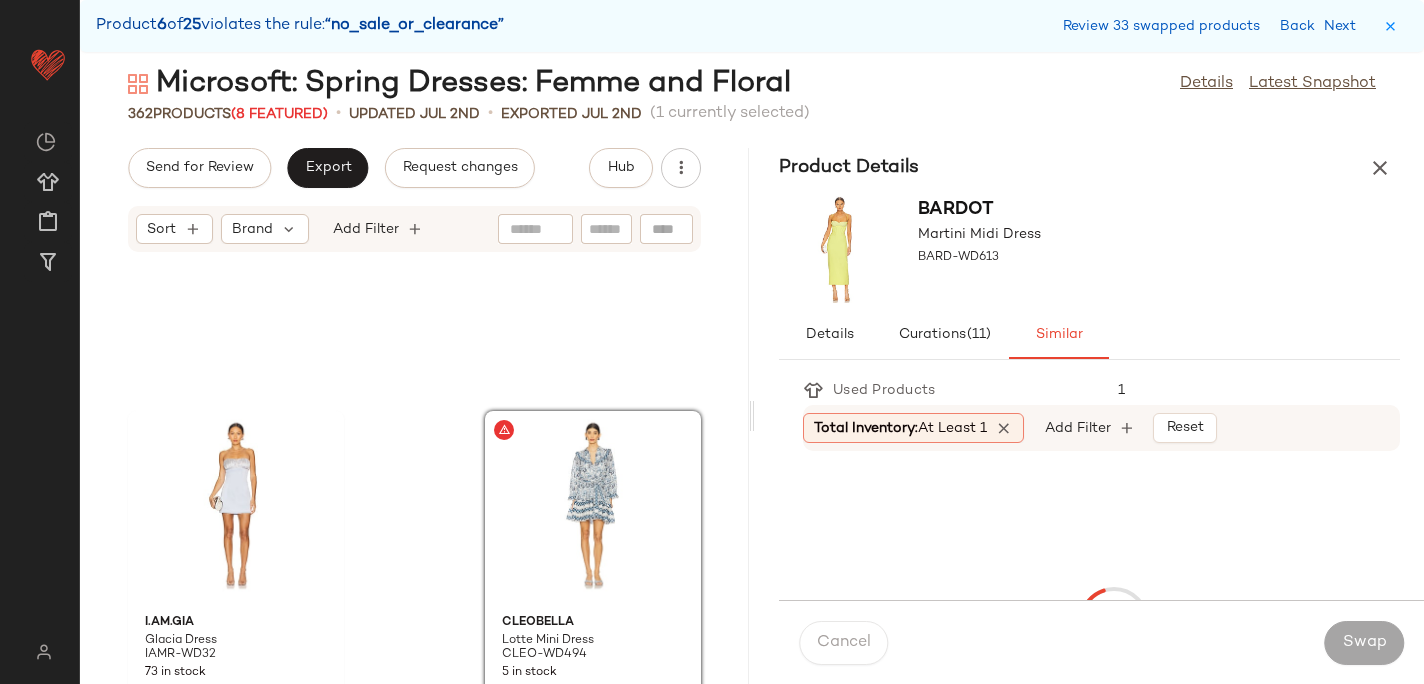 scroll, scrollTop: 39528, scrollLeft: 0, axis: vertical 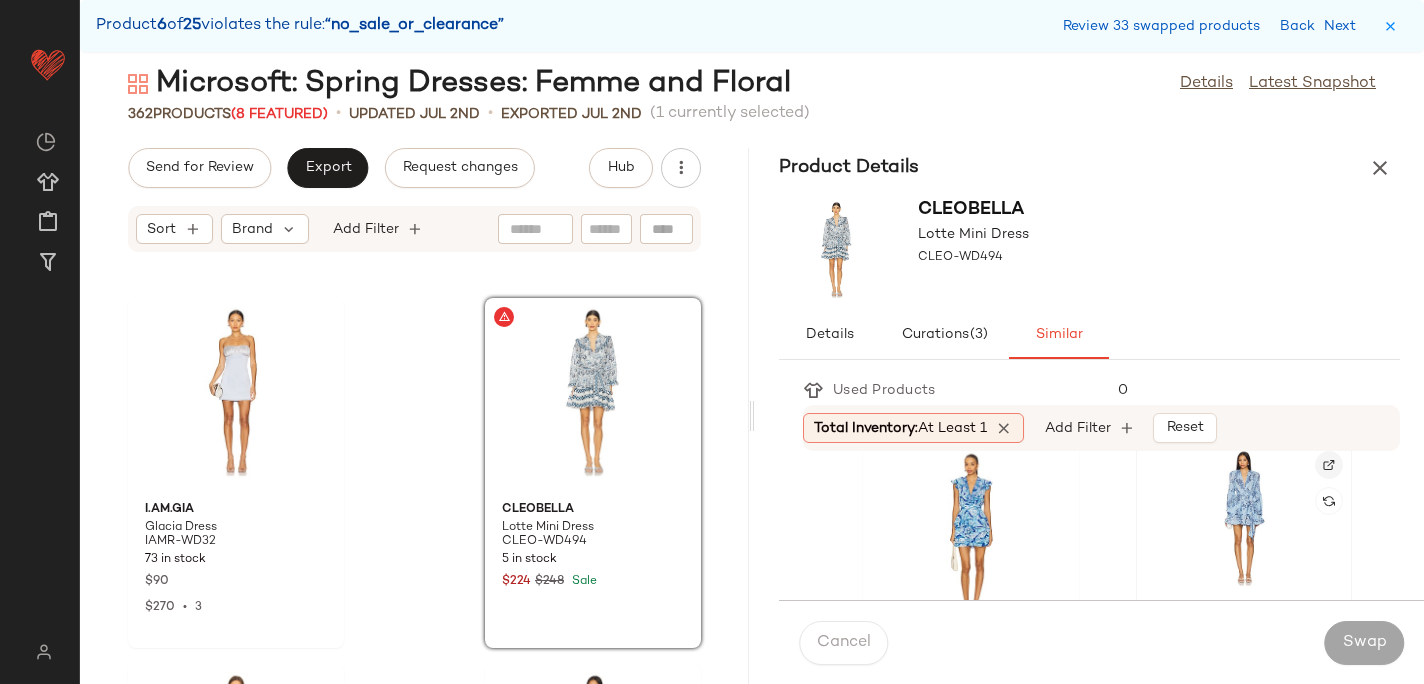 click 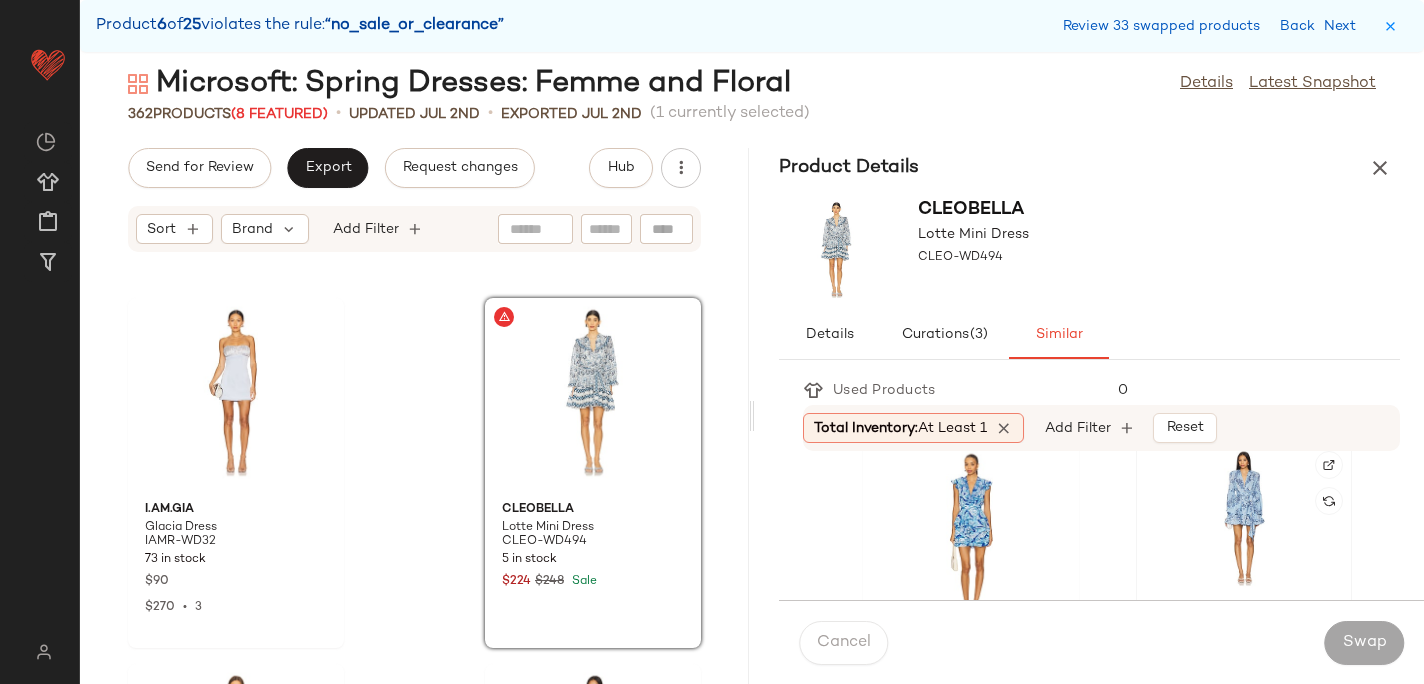 click 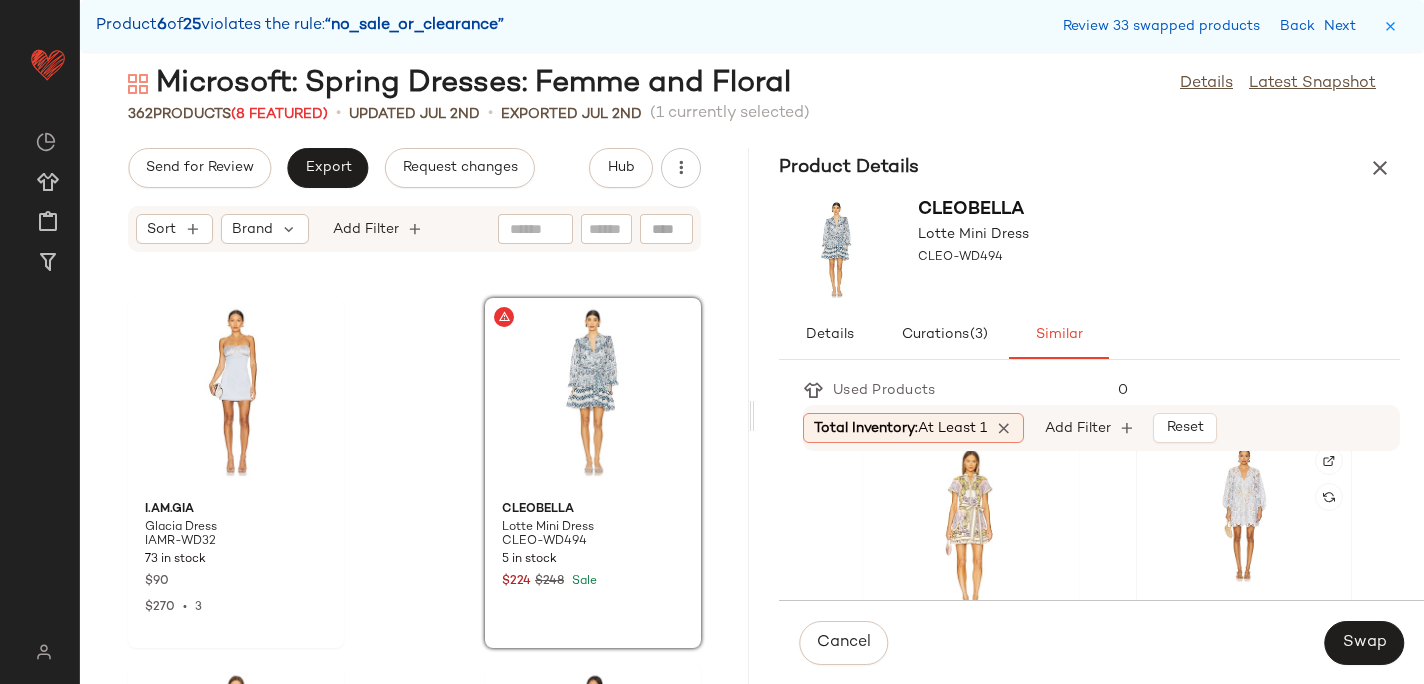 scroll, scrollTop: 2562, scrollLeft: 0, axis: vertical 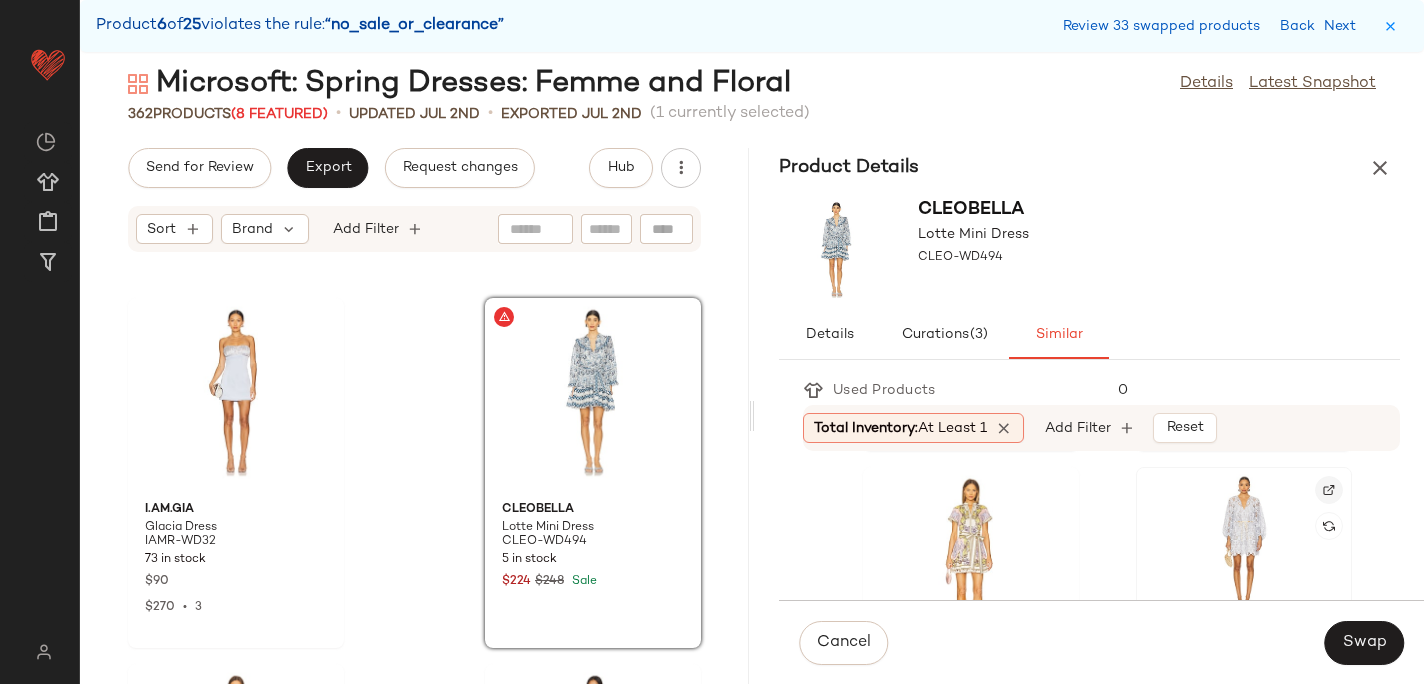click 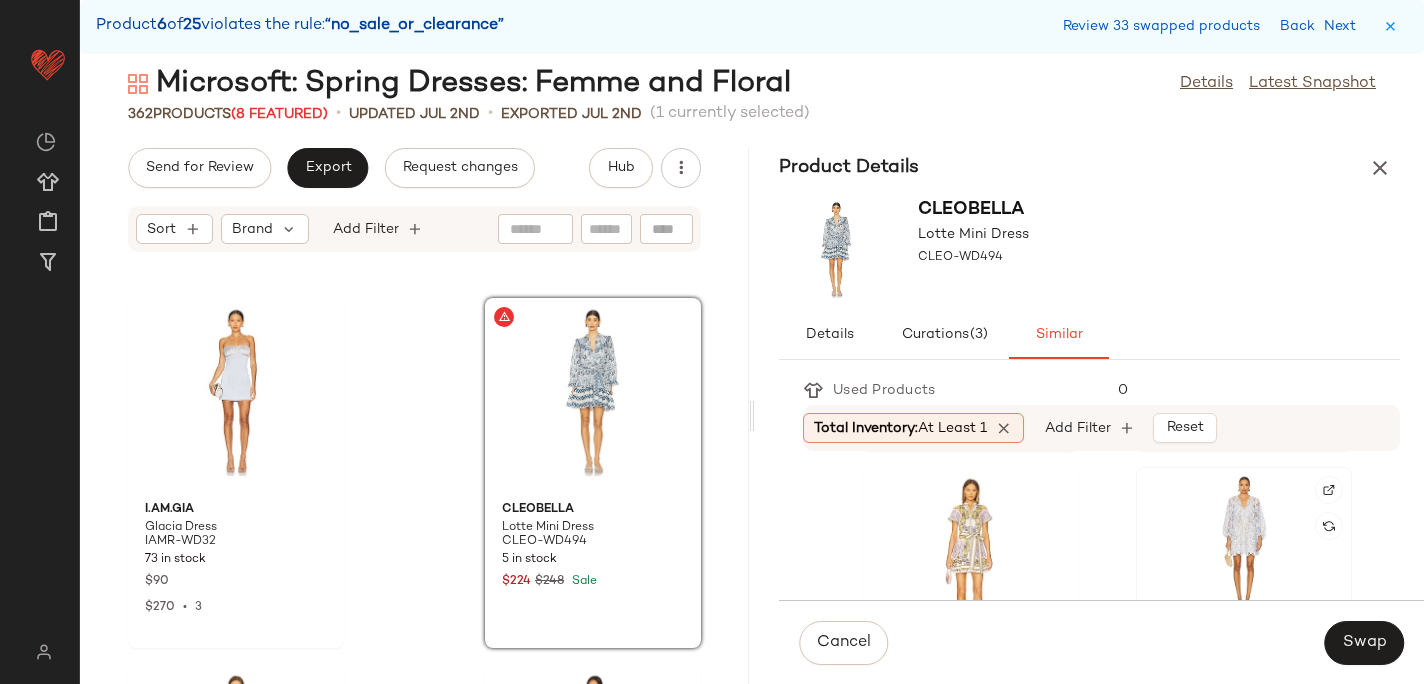 click 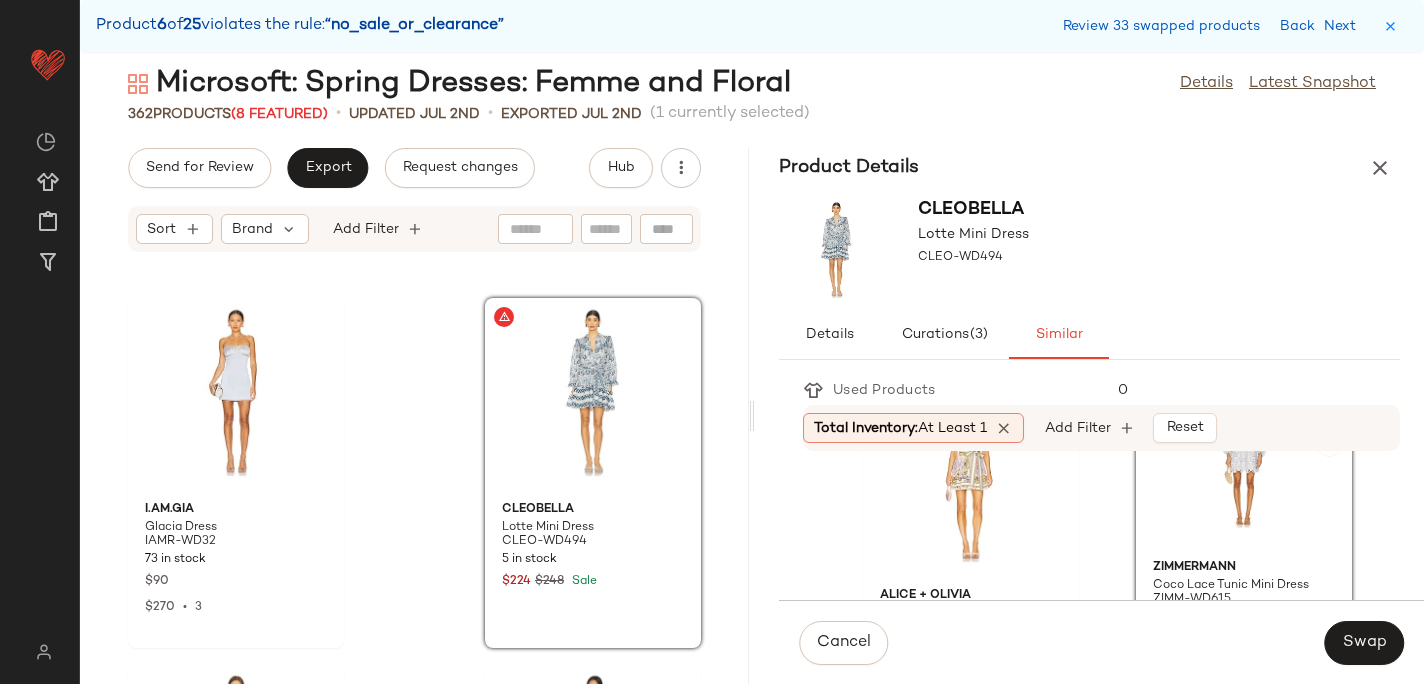scroll, scrollTop: 2647, scrollLeft: 0, axis: vertical 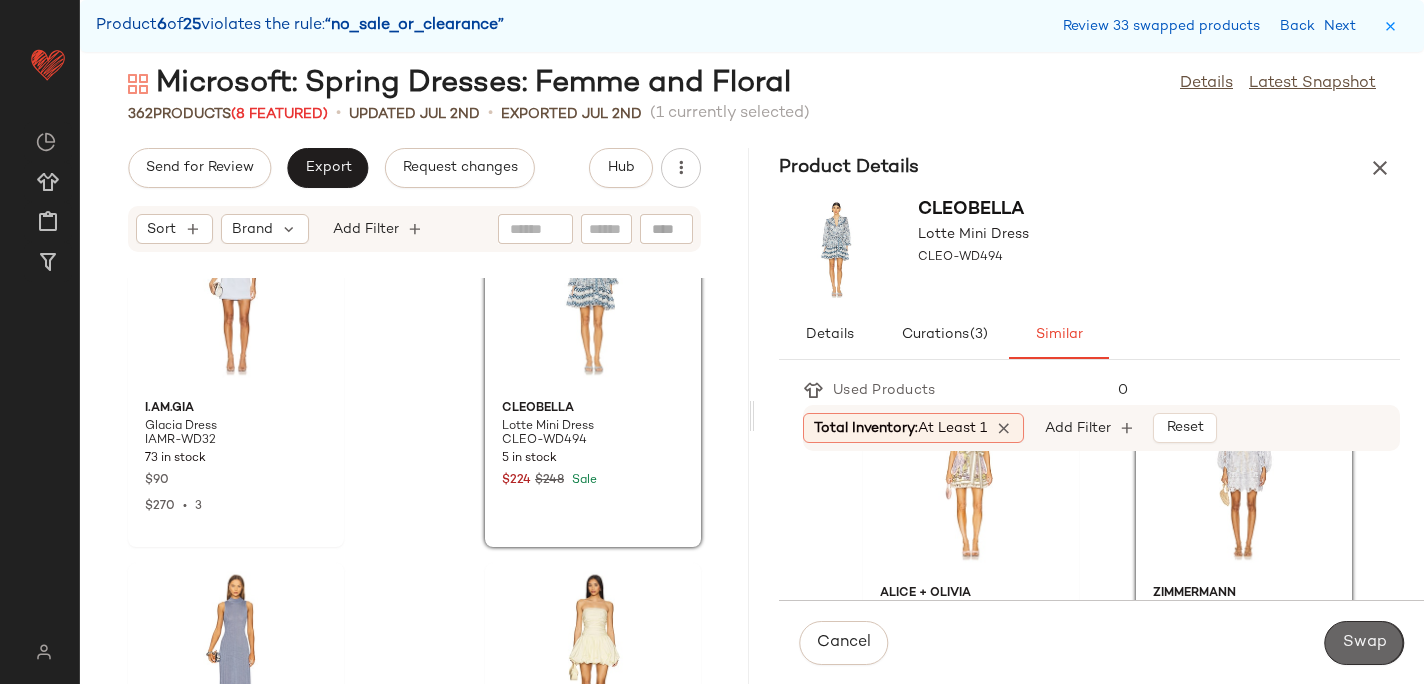click on "Swap" 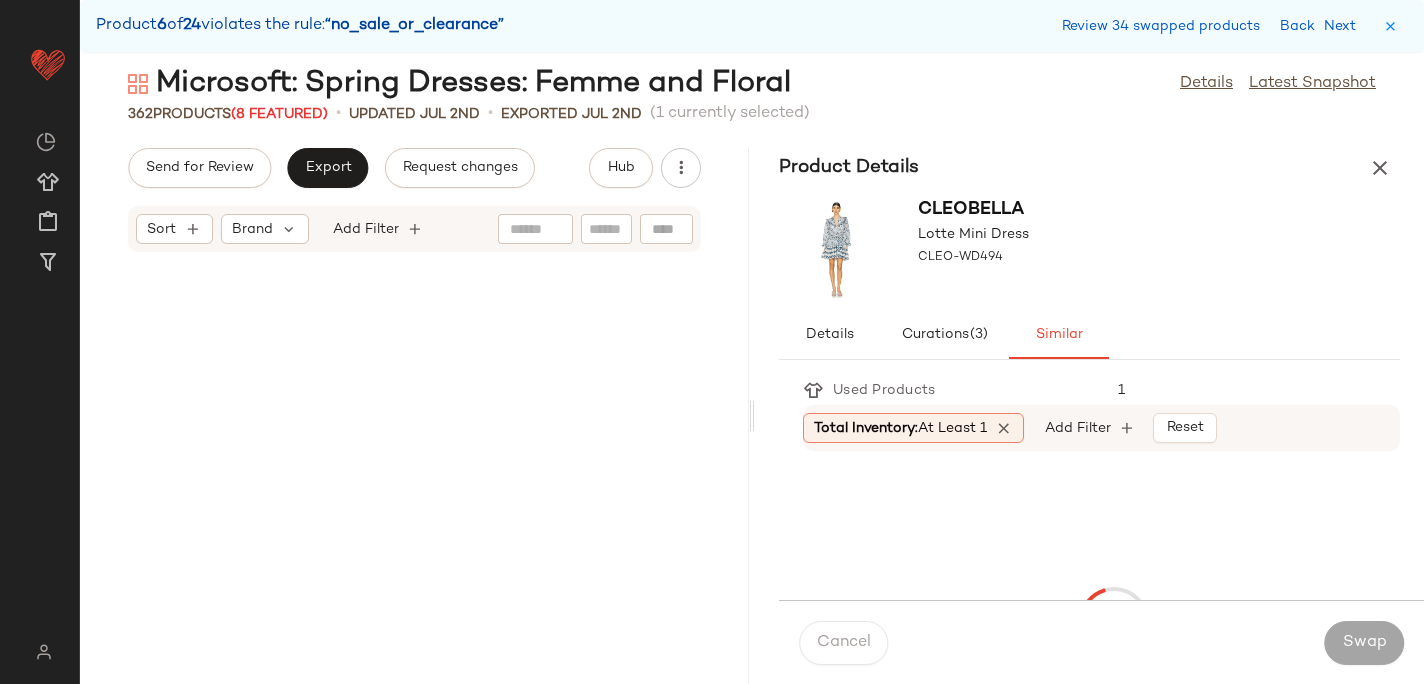 scroll, scrollTop: 40260, scrollLeft: 0, axis: vertical 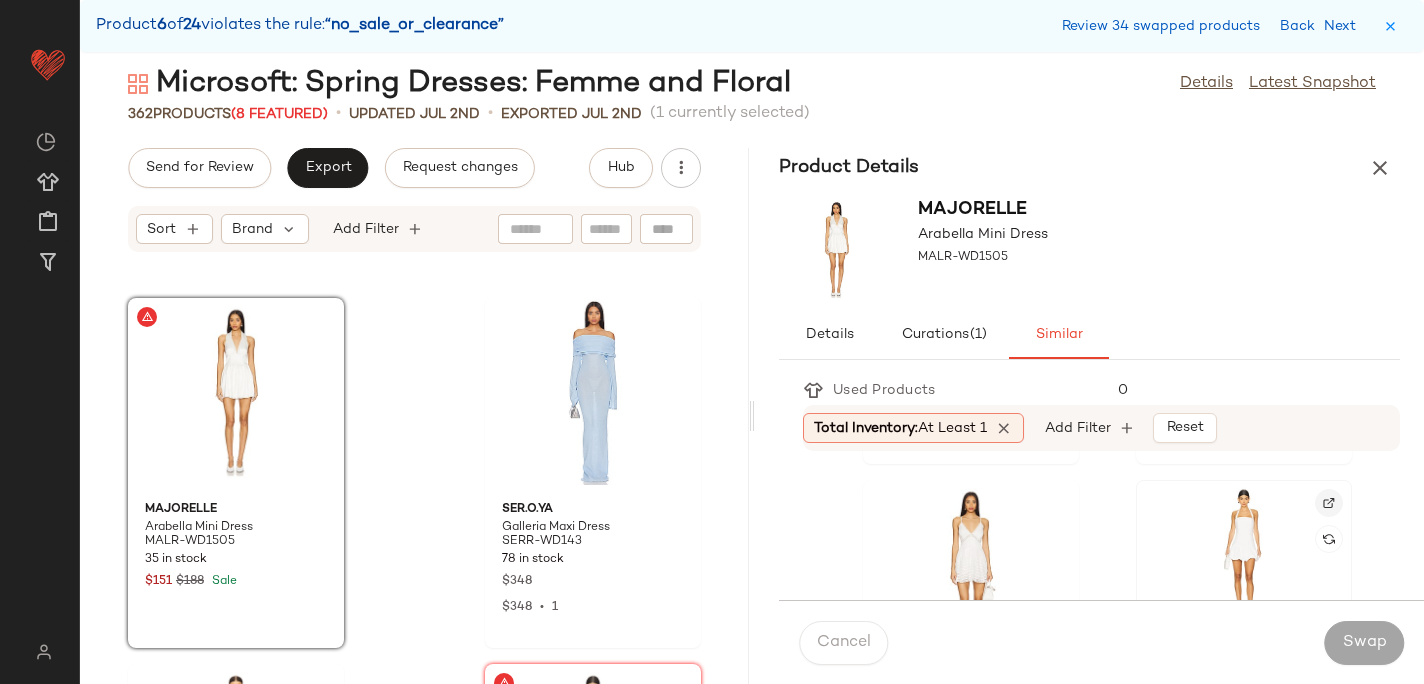 click 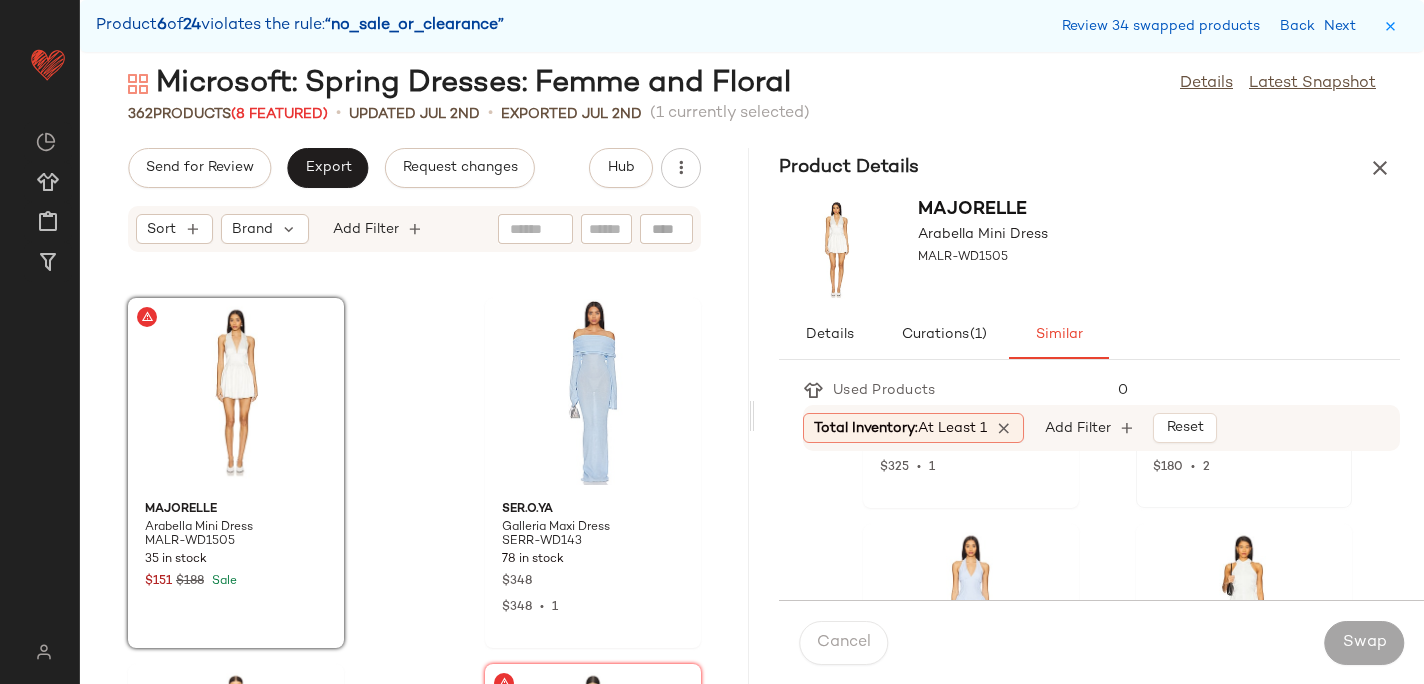 scroll, scrollTop: 1407, scrollLeft: 0, axis: vertical 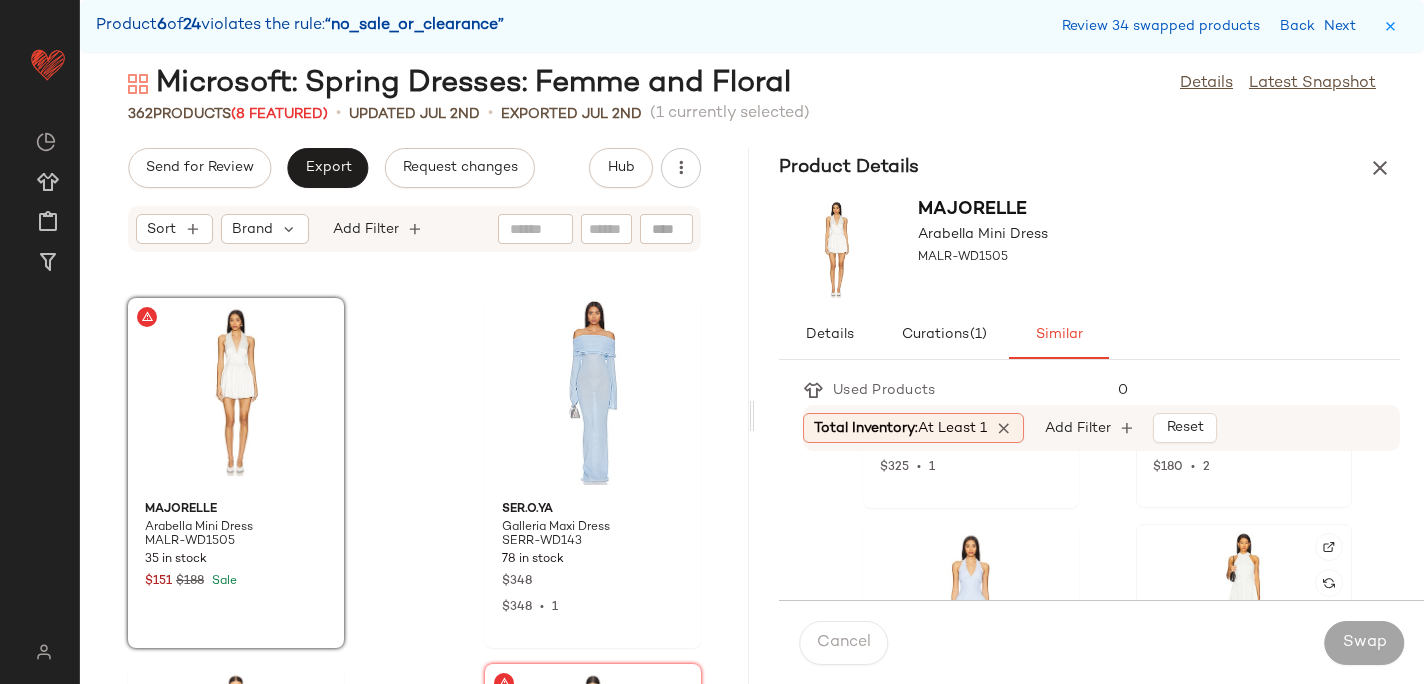 click 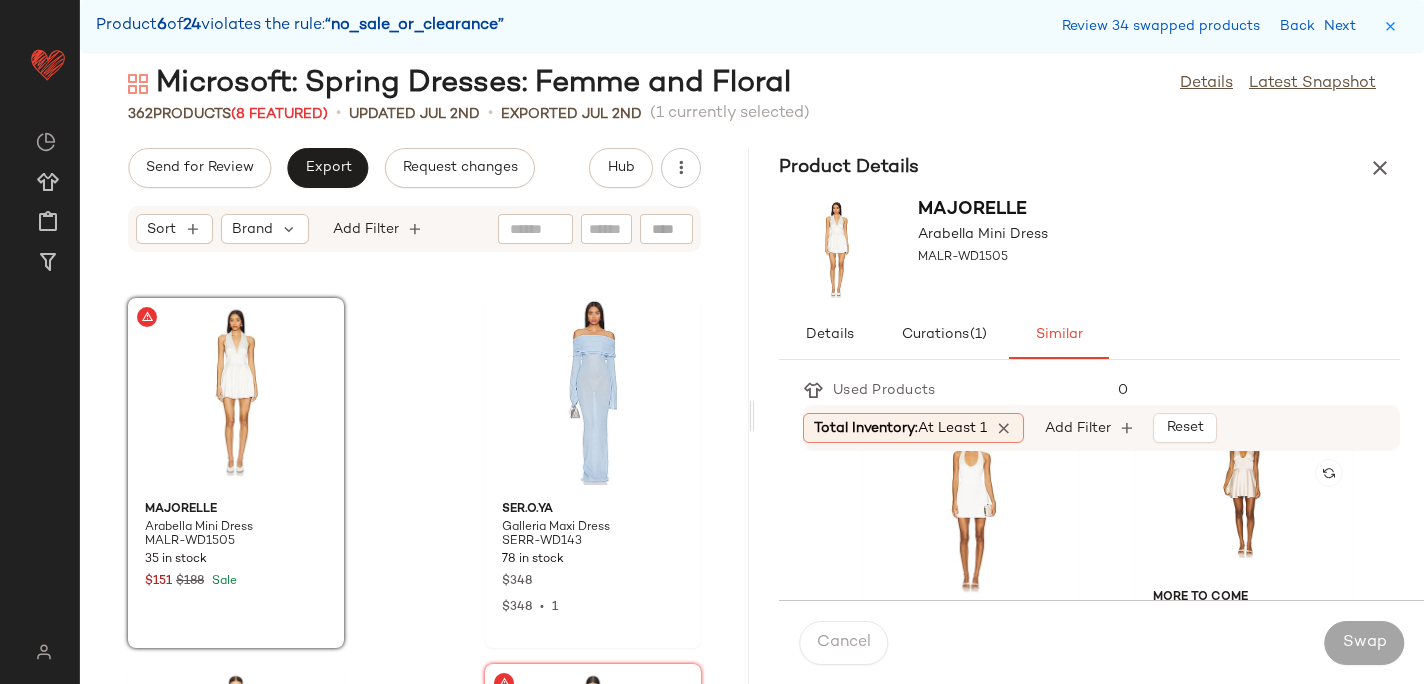 scroll, scrollTop: 1853, scrollLeft: 0, axis: vertical 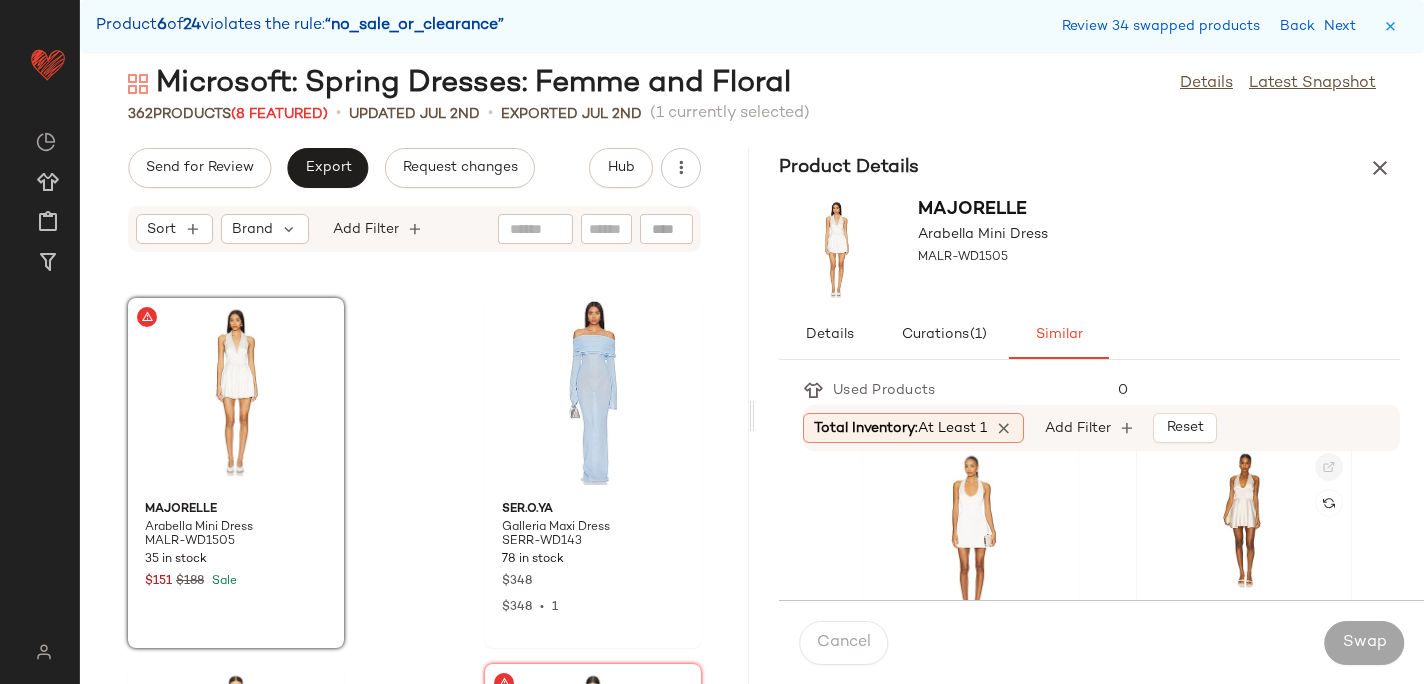click at bounding box center (1329, 467) 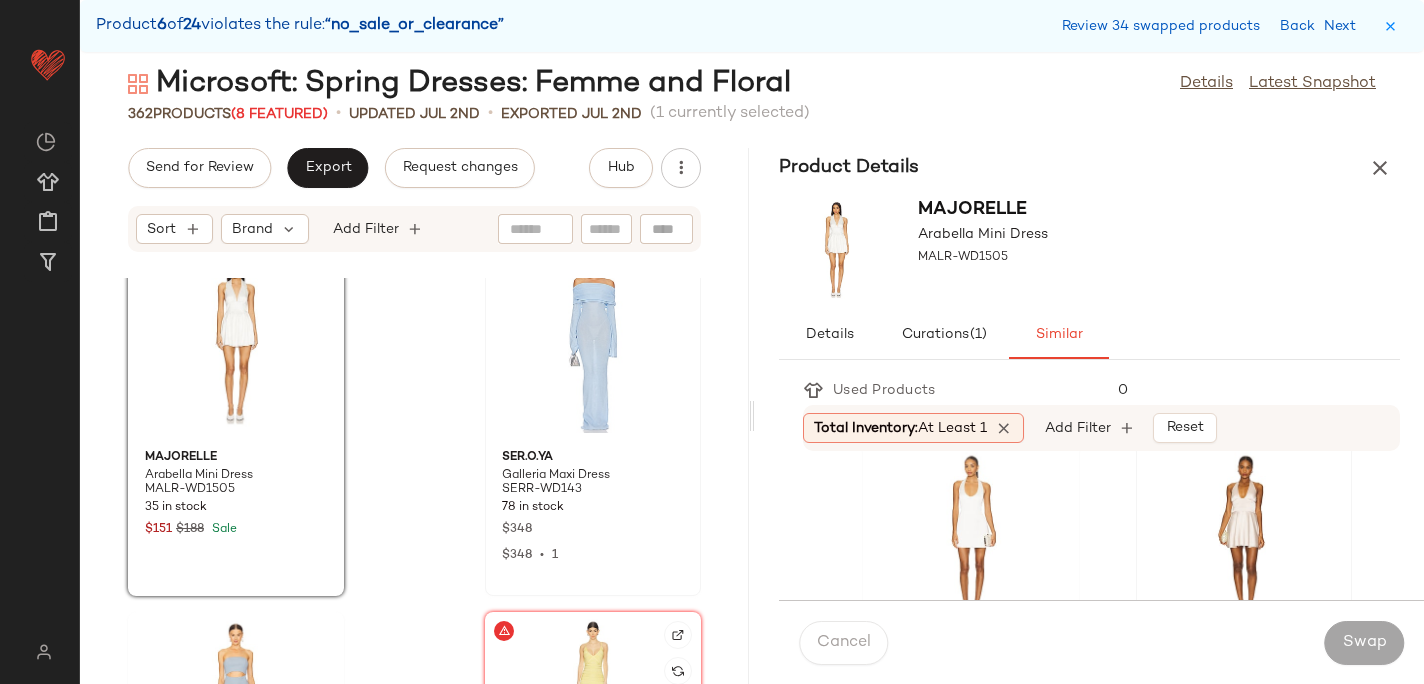 scroll, scrollTop: 40287, scrollLeft: 0, axis: vertical 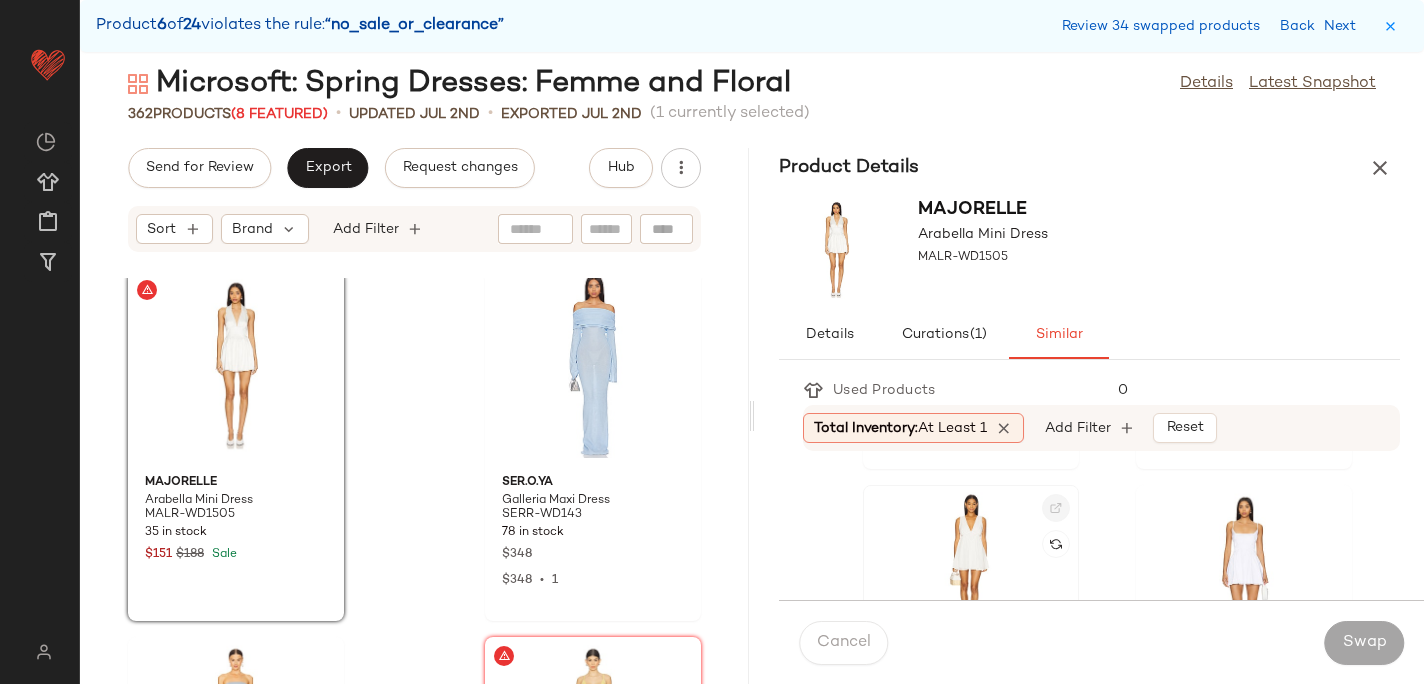 click 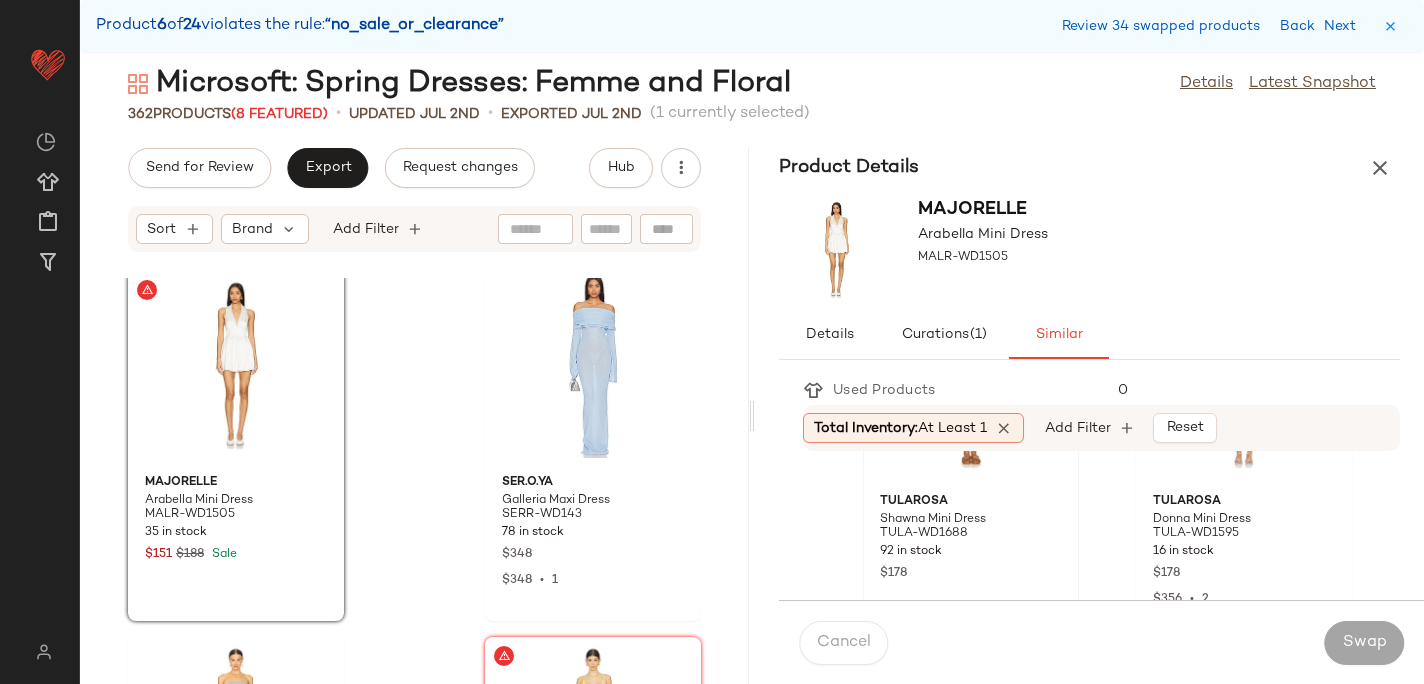 scroll, scrollTop: 2383, scrollLeft: 0, axis: vertical 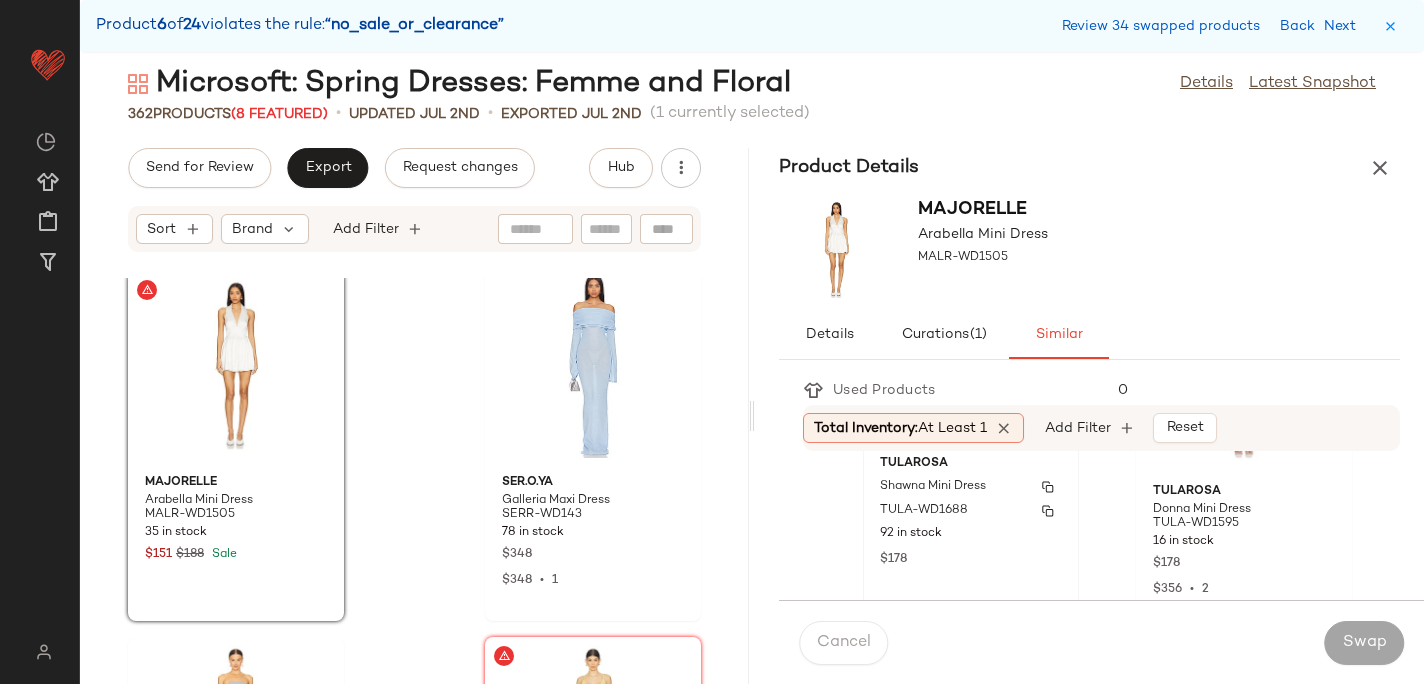 click on "TULA-WD1688" at bounding box center (971, 511) 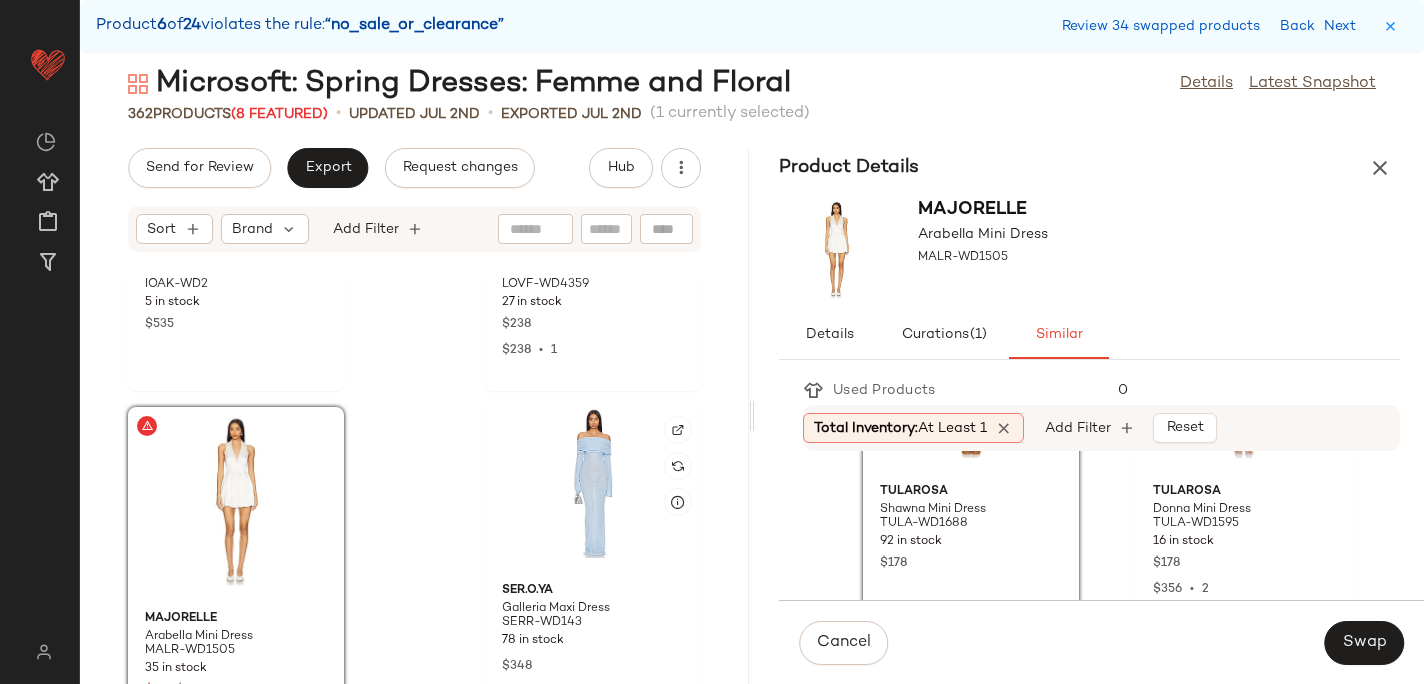 scroll, scrollTop: 40167, scrollLeft: 0, axis: vertical 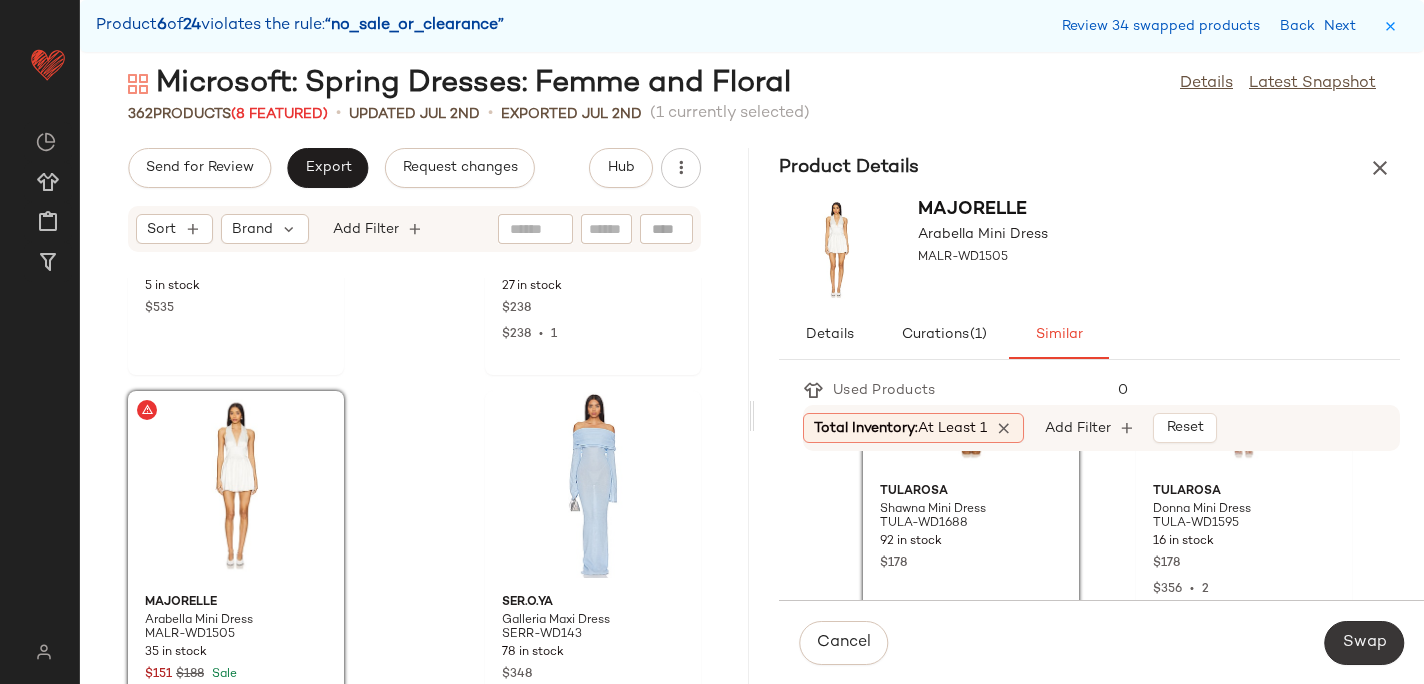click on "Swap" 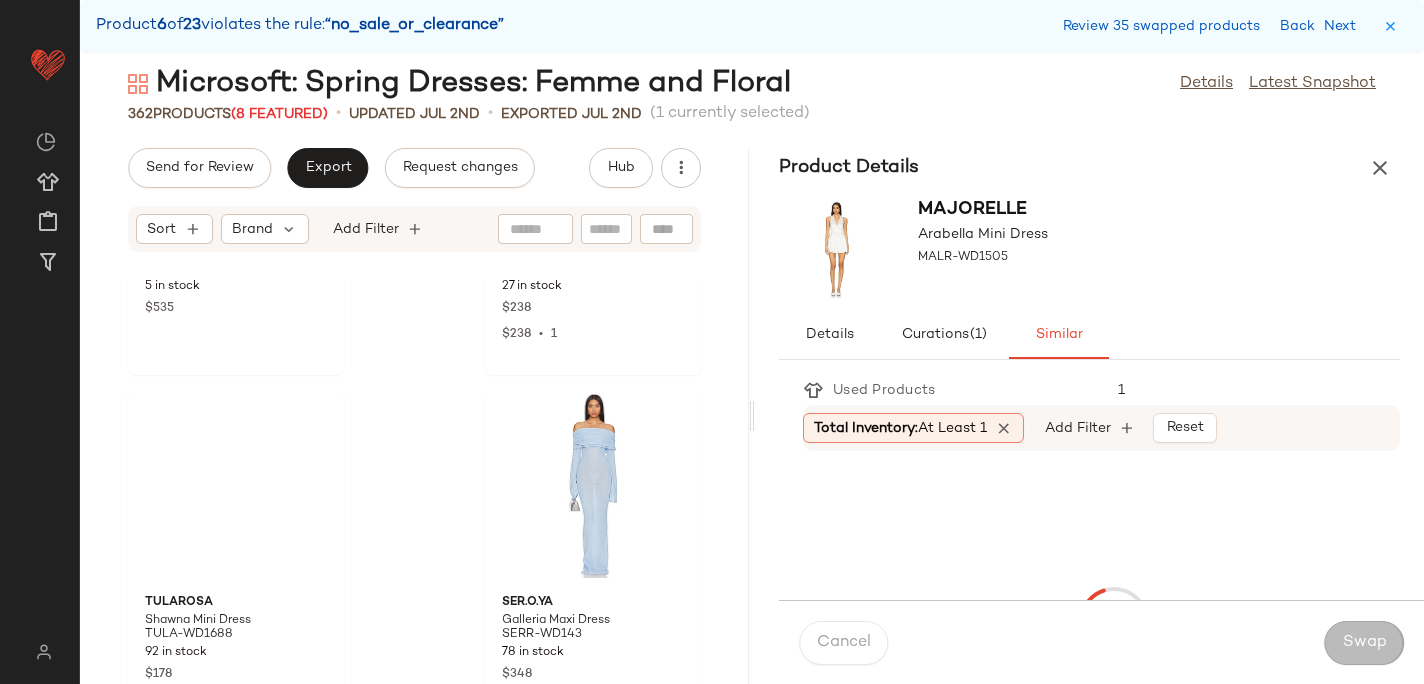 scroll, scrollTop: 40626, scrollLeft: 0, axis: vertical 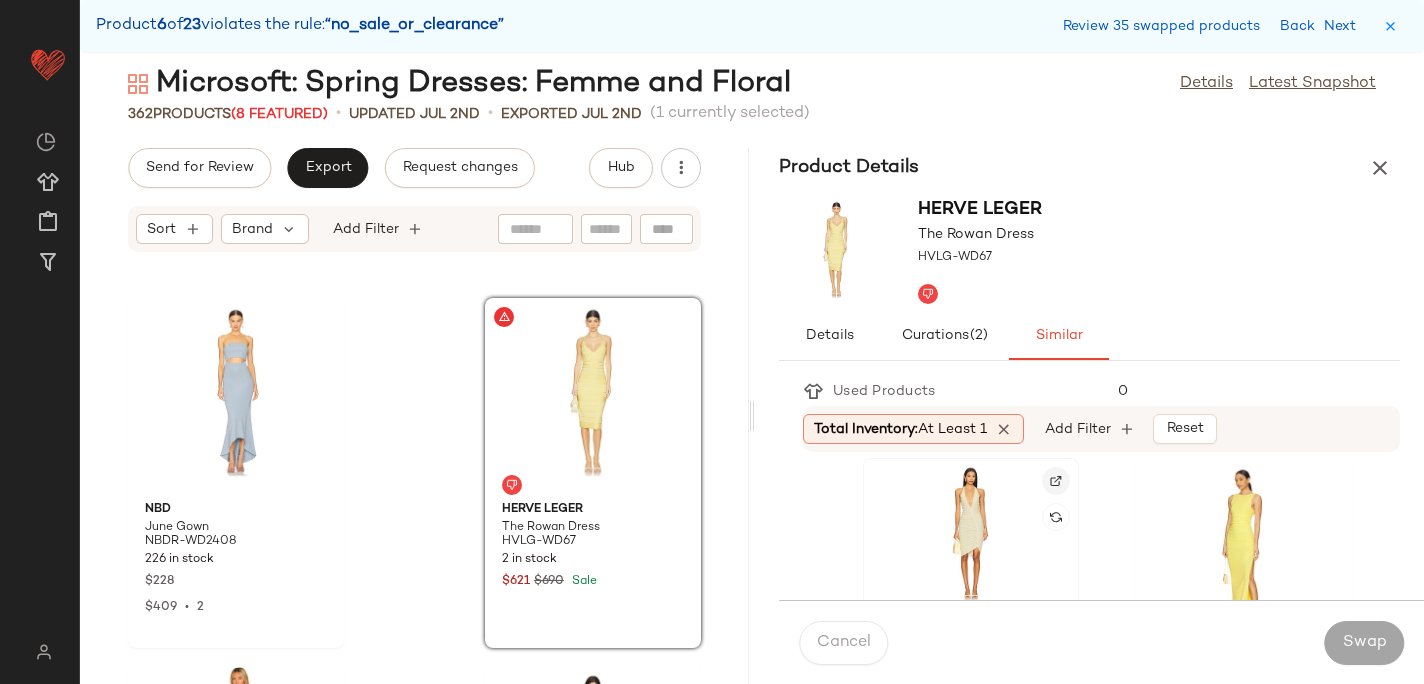 click 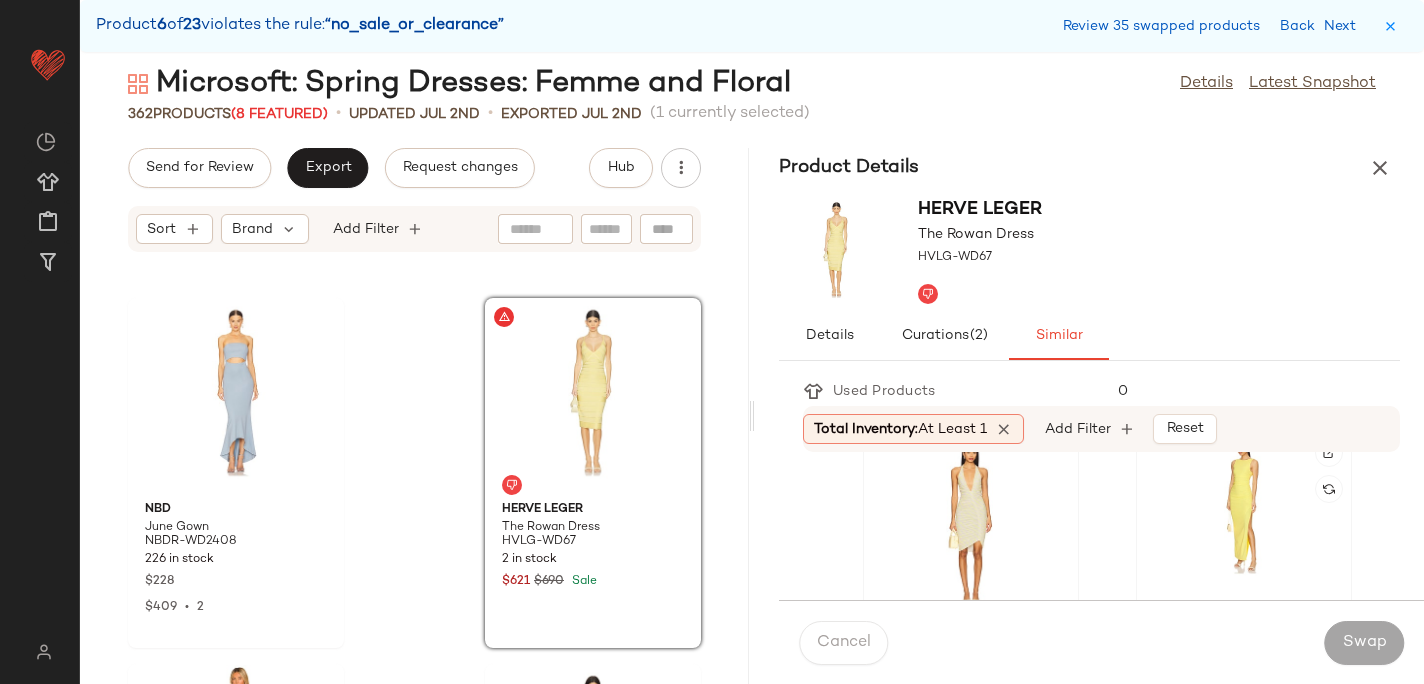 scroll, scrollTop: 768, scrollLeft: 0, axis: vertical 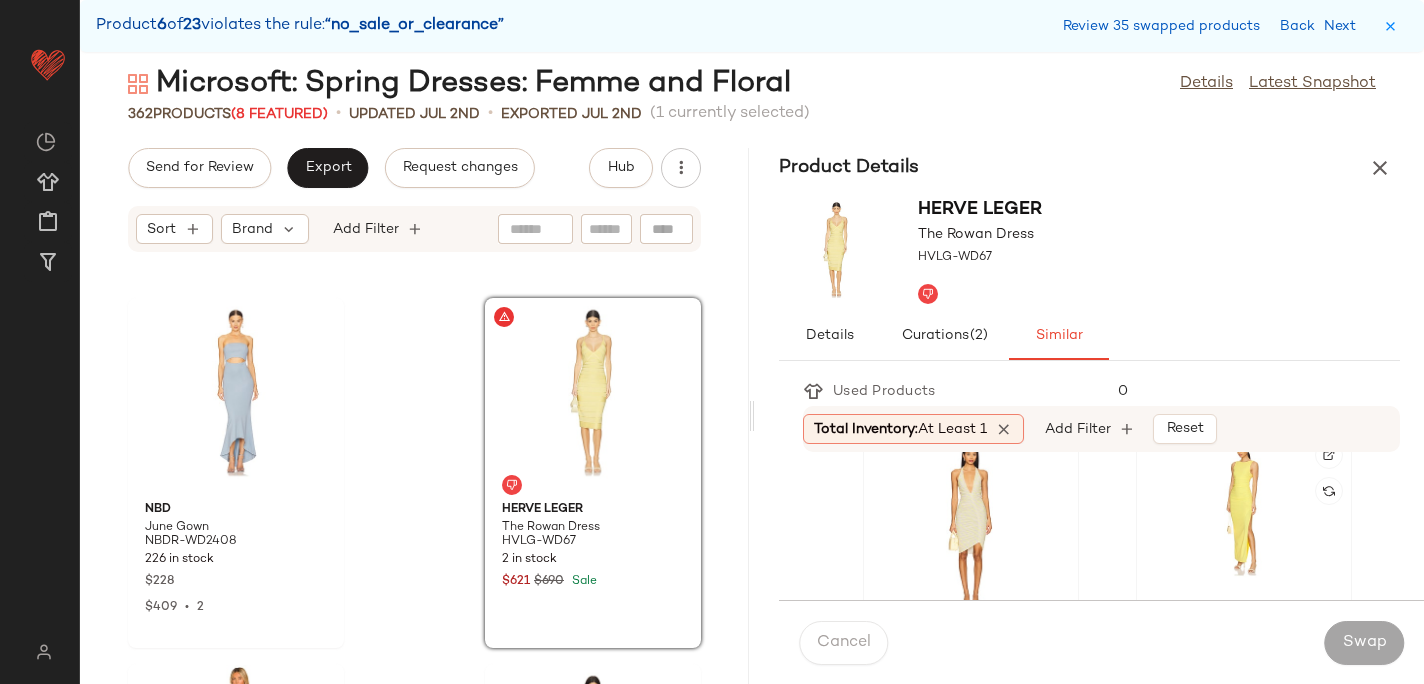 click 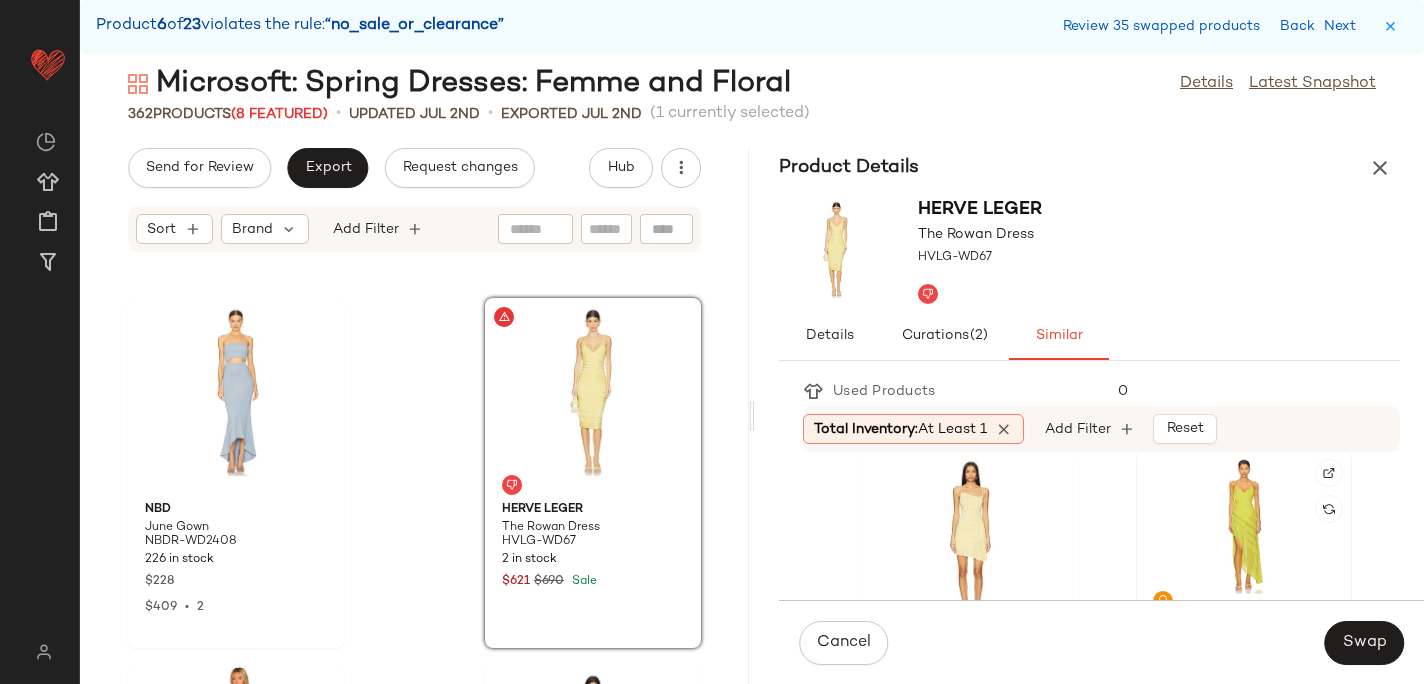 scroll, scrollTop: 4028, scrollLeft: 0, axis: vertical 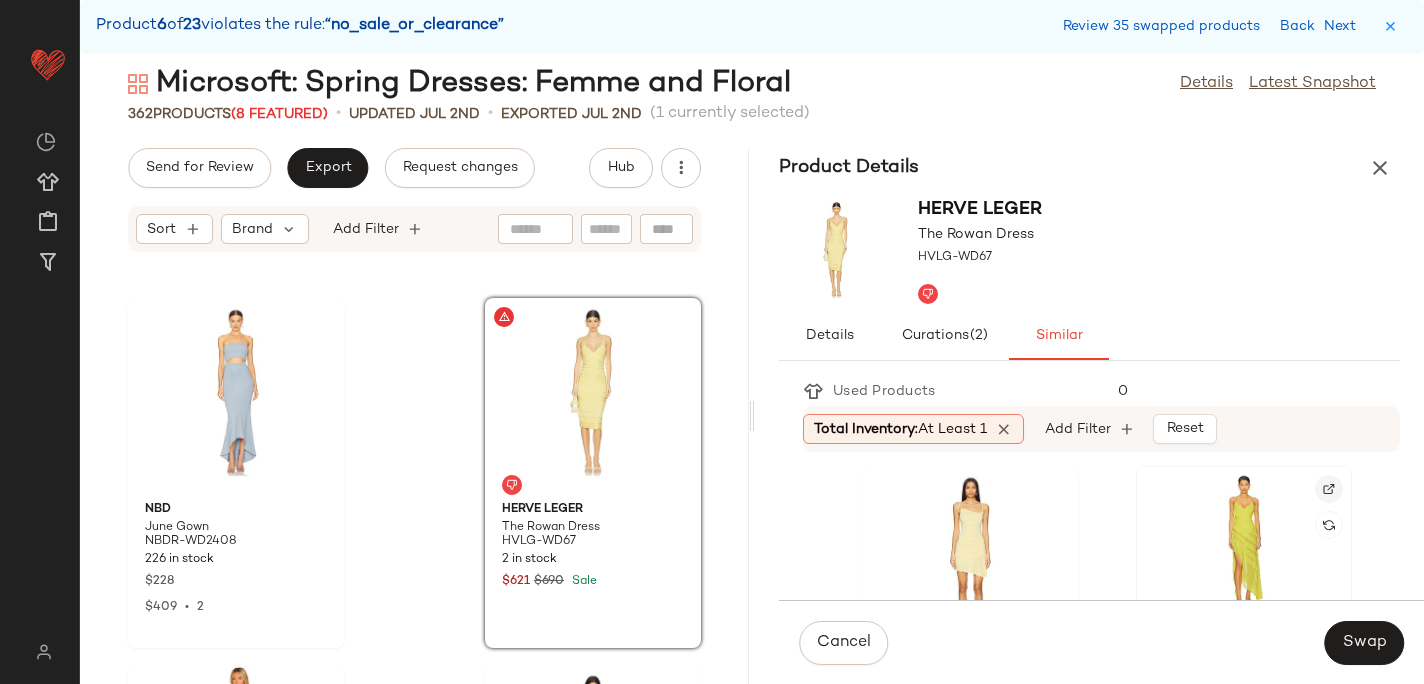 click 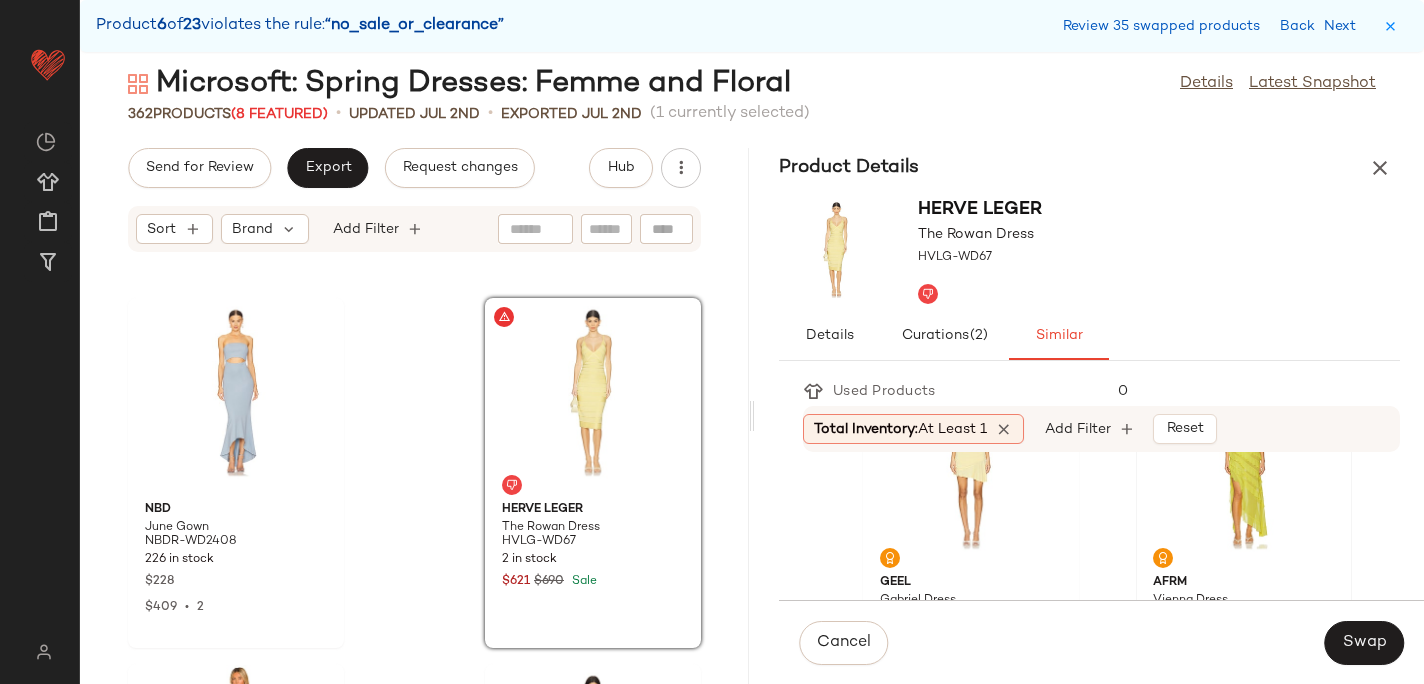 scroll, scrollTop: 4124, scrollLeft: 0, axis: vertical 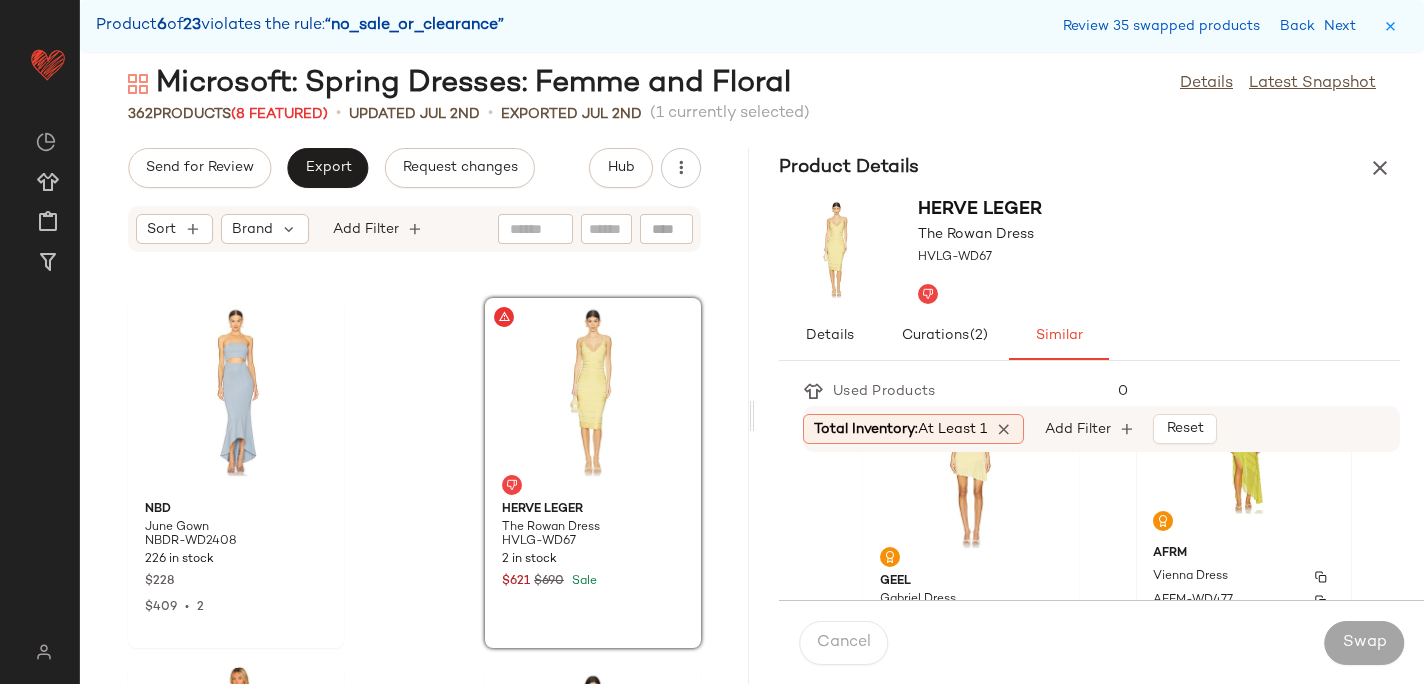 click on "AFRM Vienna Dress AFFM-WD477 57 in stock $138 $2.62K  •  19" 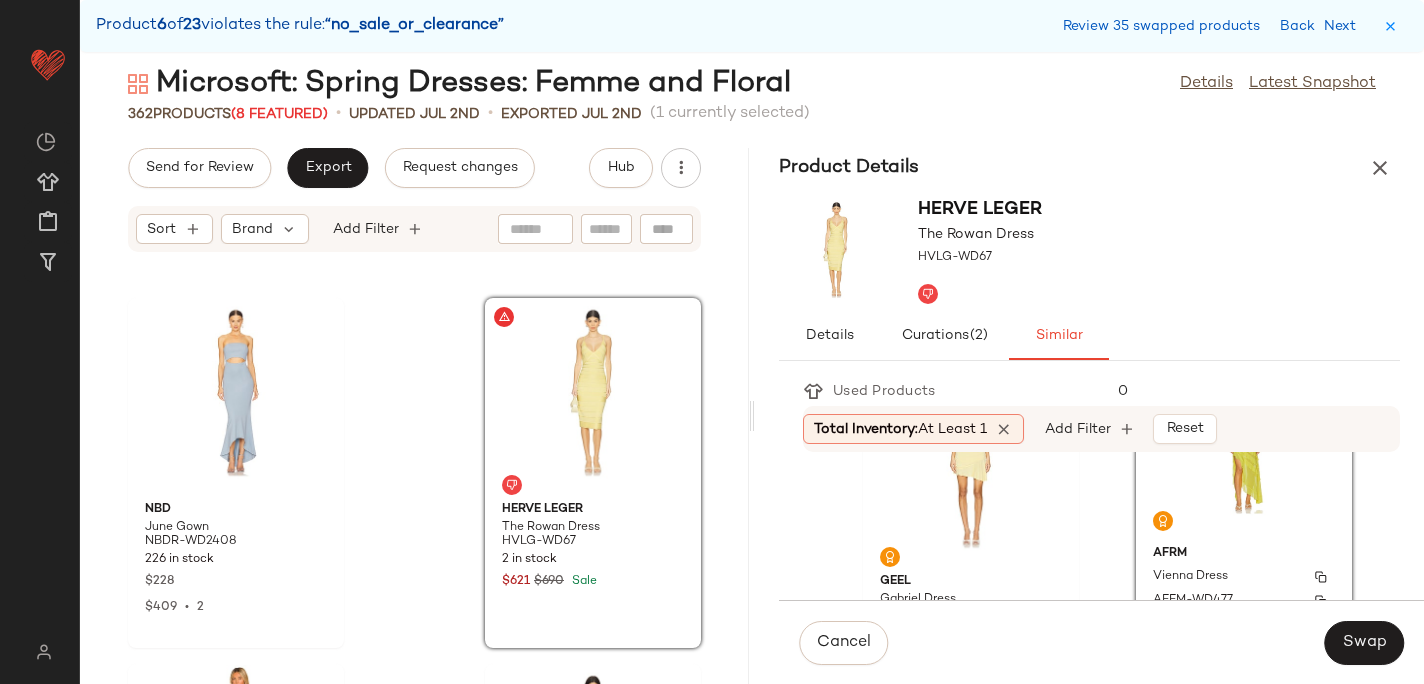 scroll, scrollTop: 4223, scrollLeft: 0, axis: vertical 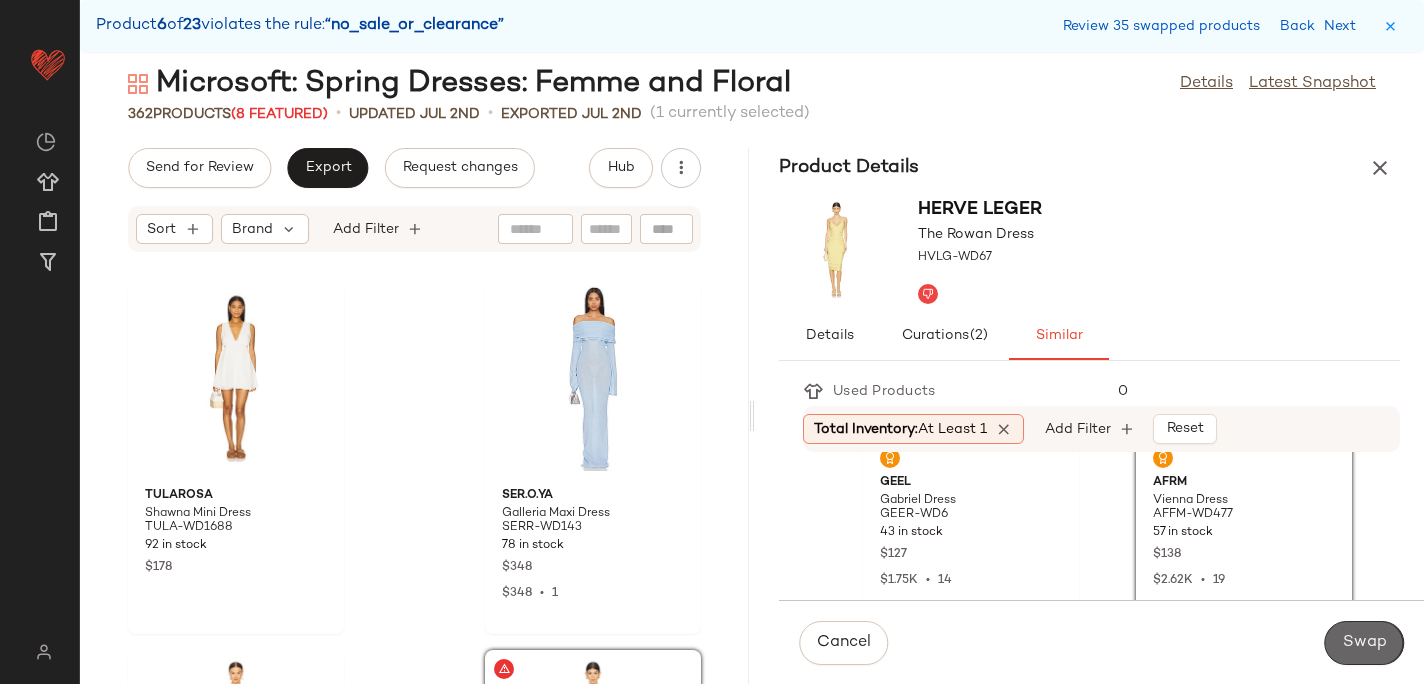 click on "Swap" 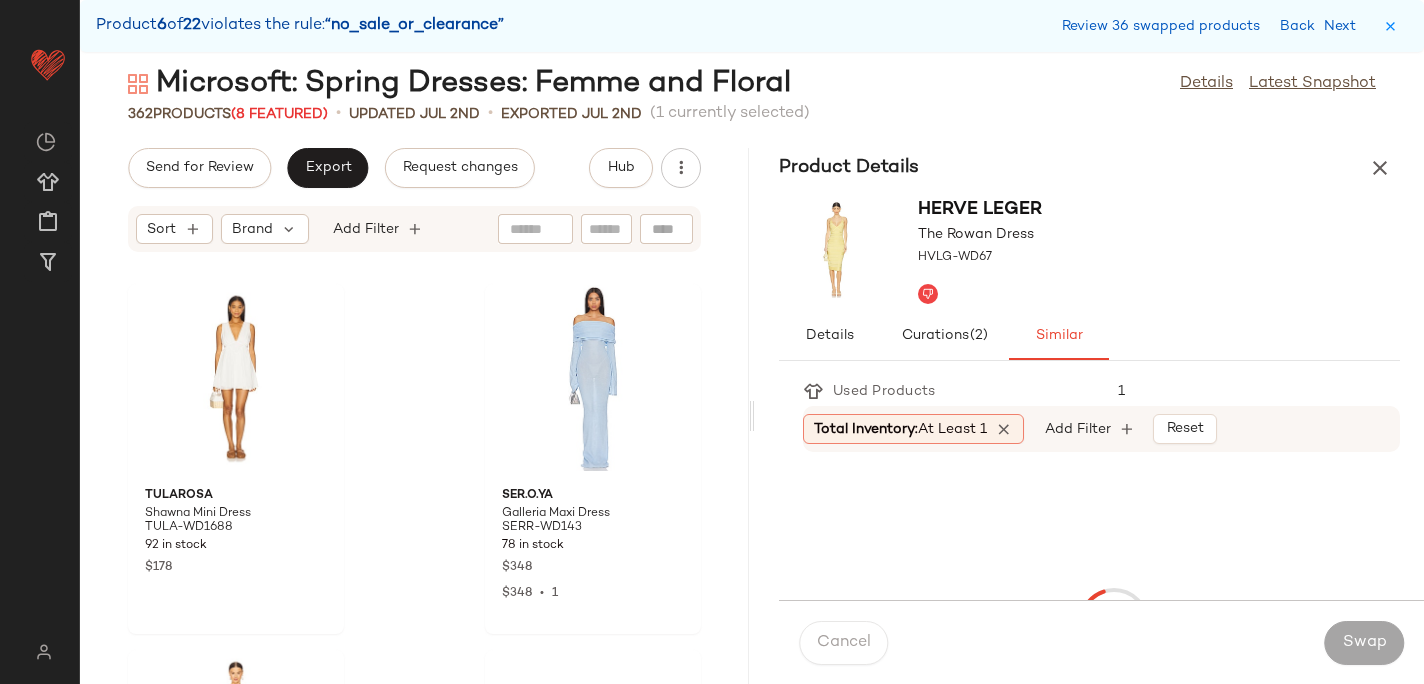 scroll, scrollTop: 42456, scrollLeft: 0, axis: vertical 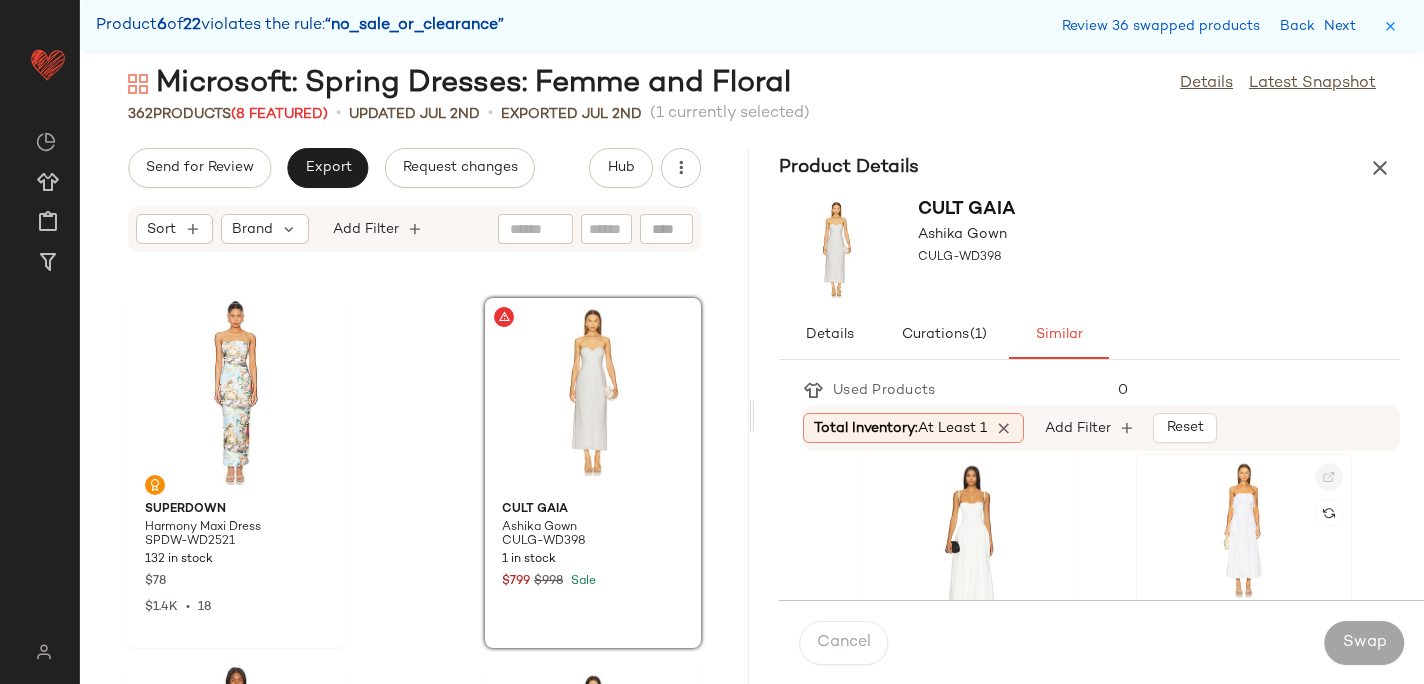 click 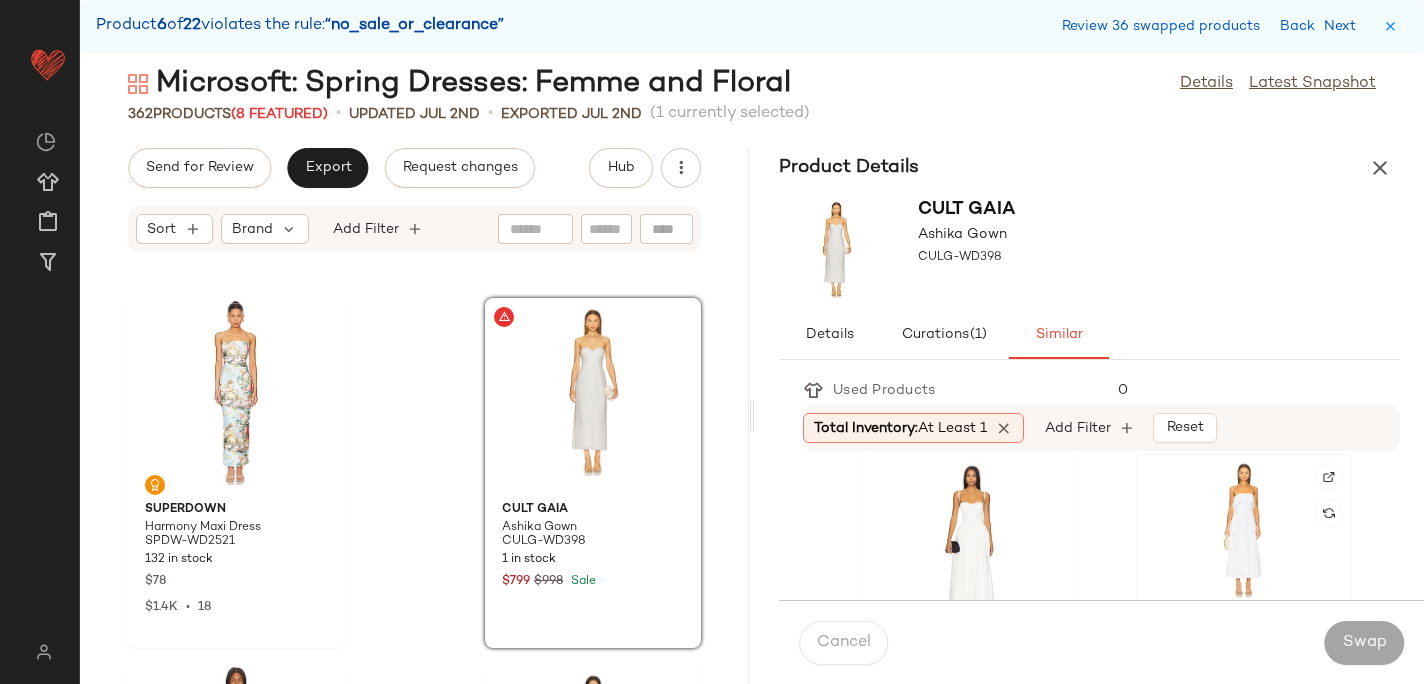click 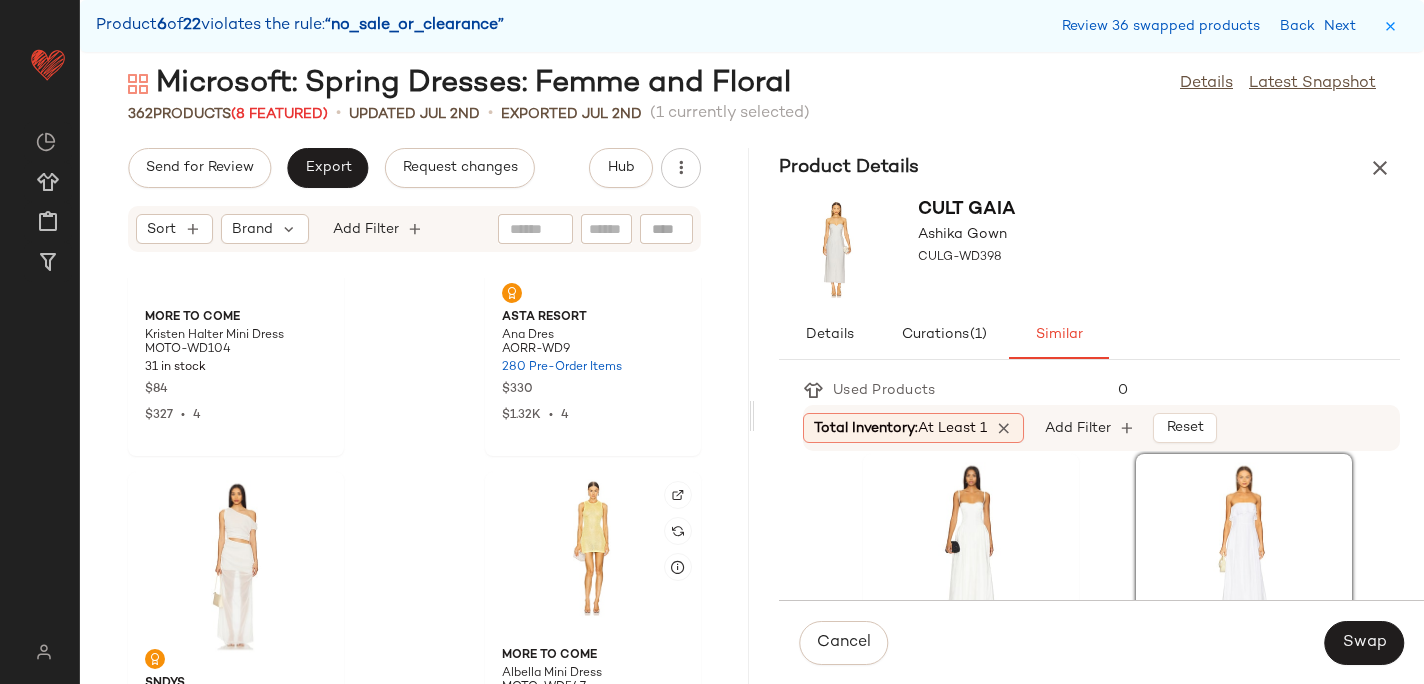 scroll, scrollTop: 41836, scrollLeft: 0, axis: vertical 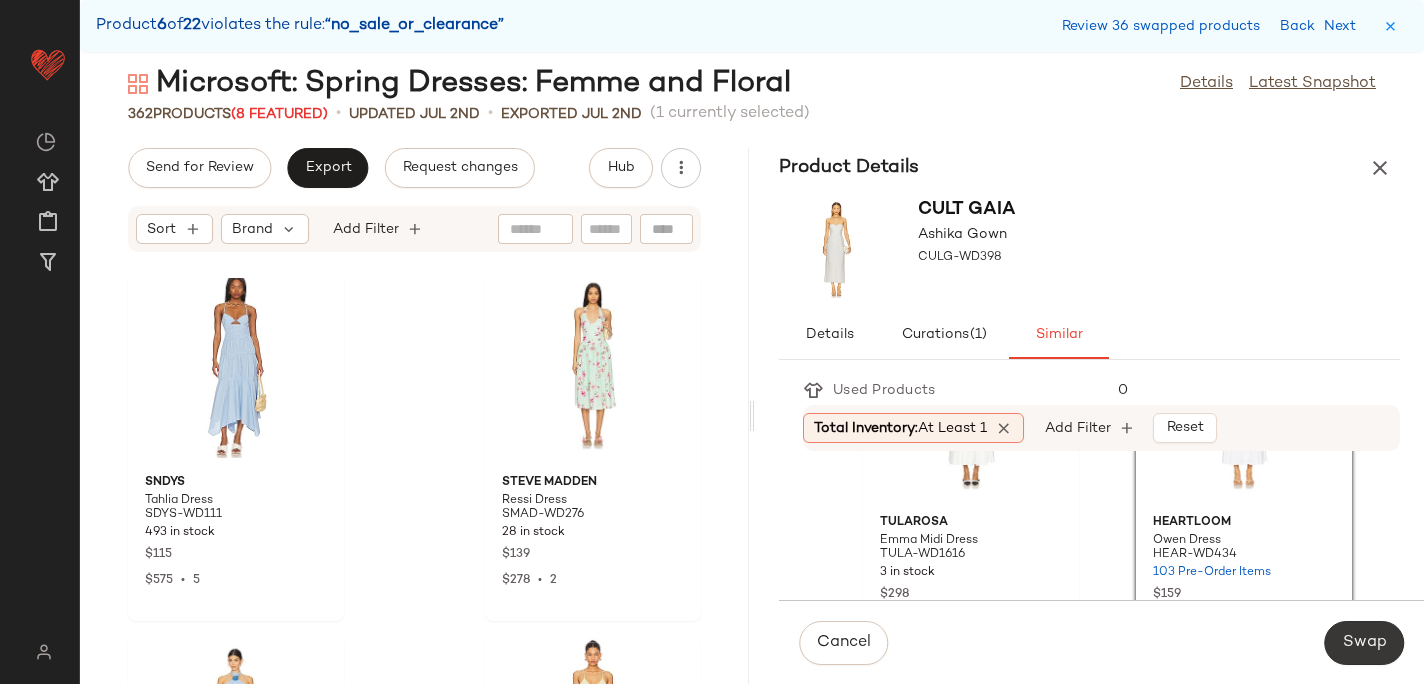 click on "Swap" 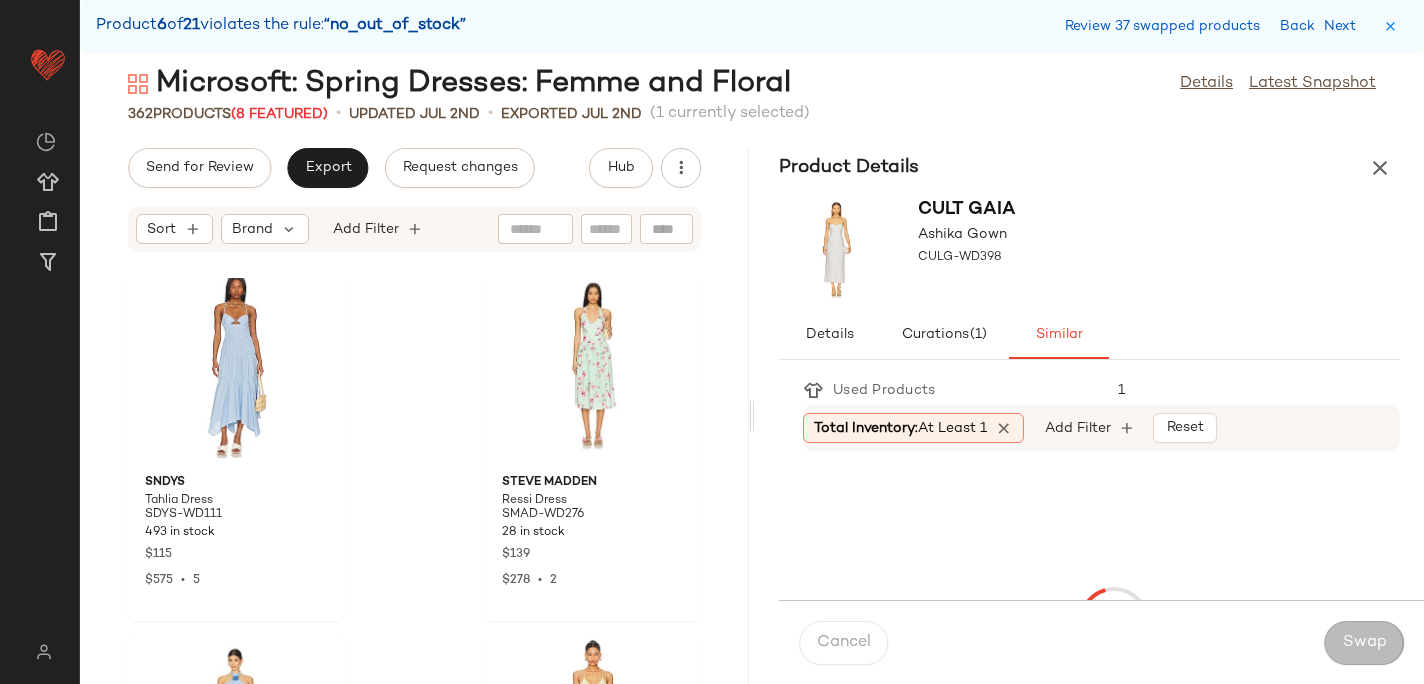 scroll, scrollTop: 43554, scrollLeft: 0, axis: vertical 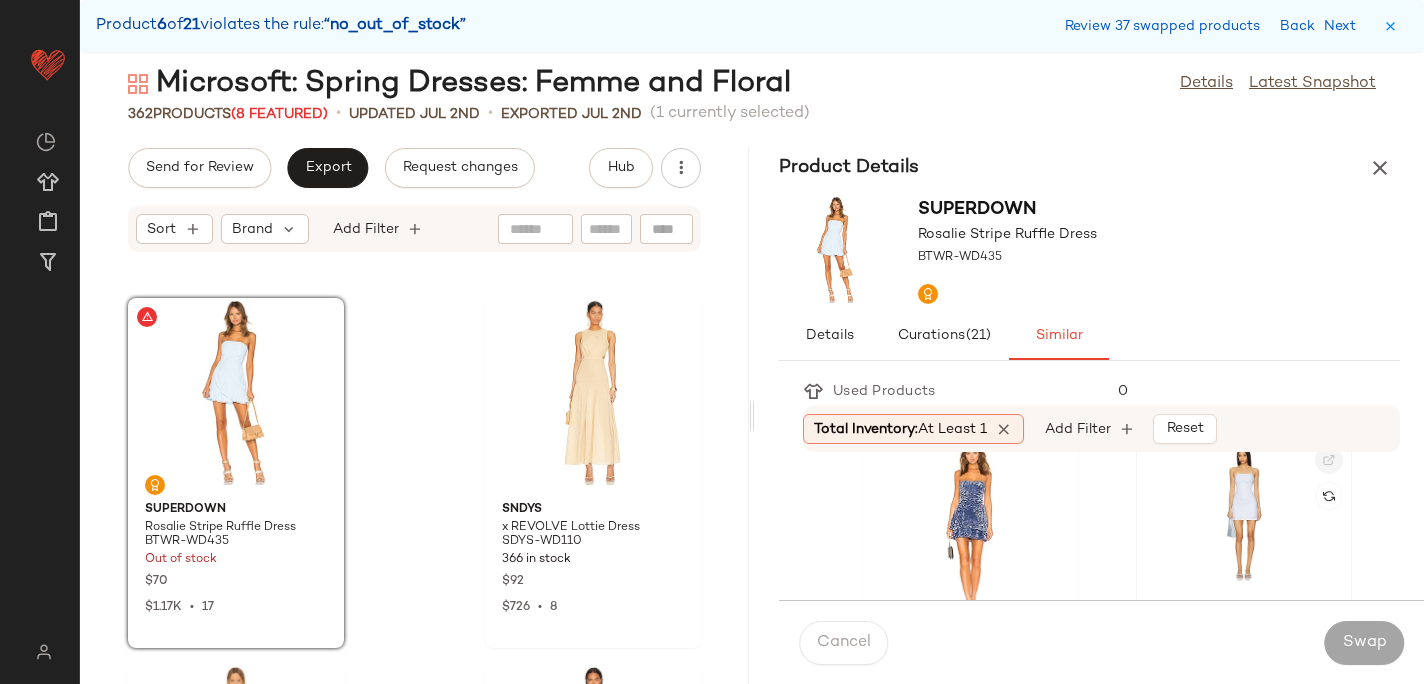 click at bounding box center (1329, 460) 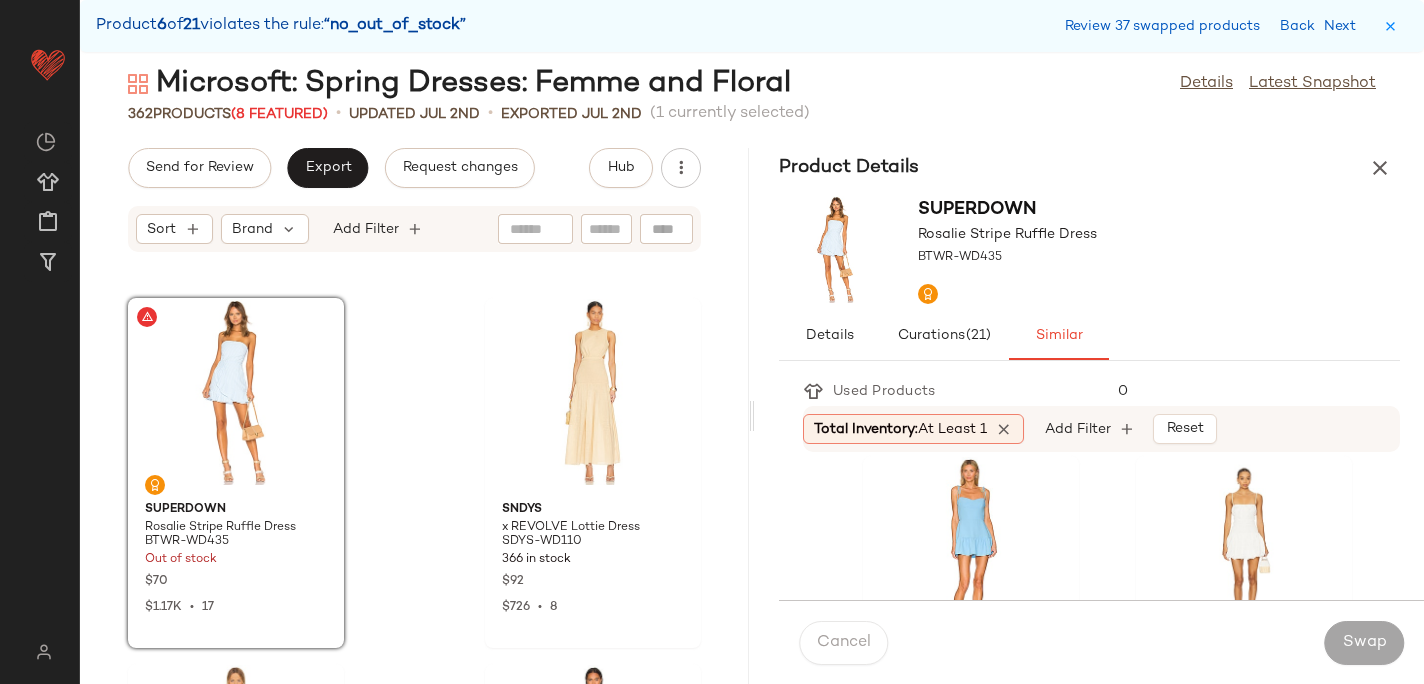scroll, scrollTop: 2573, scrollLeft: 0, axis: vertical 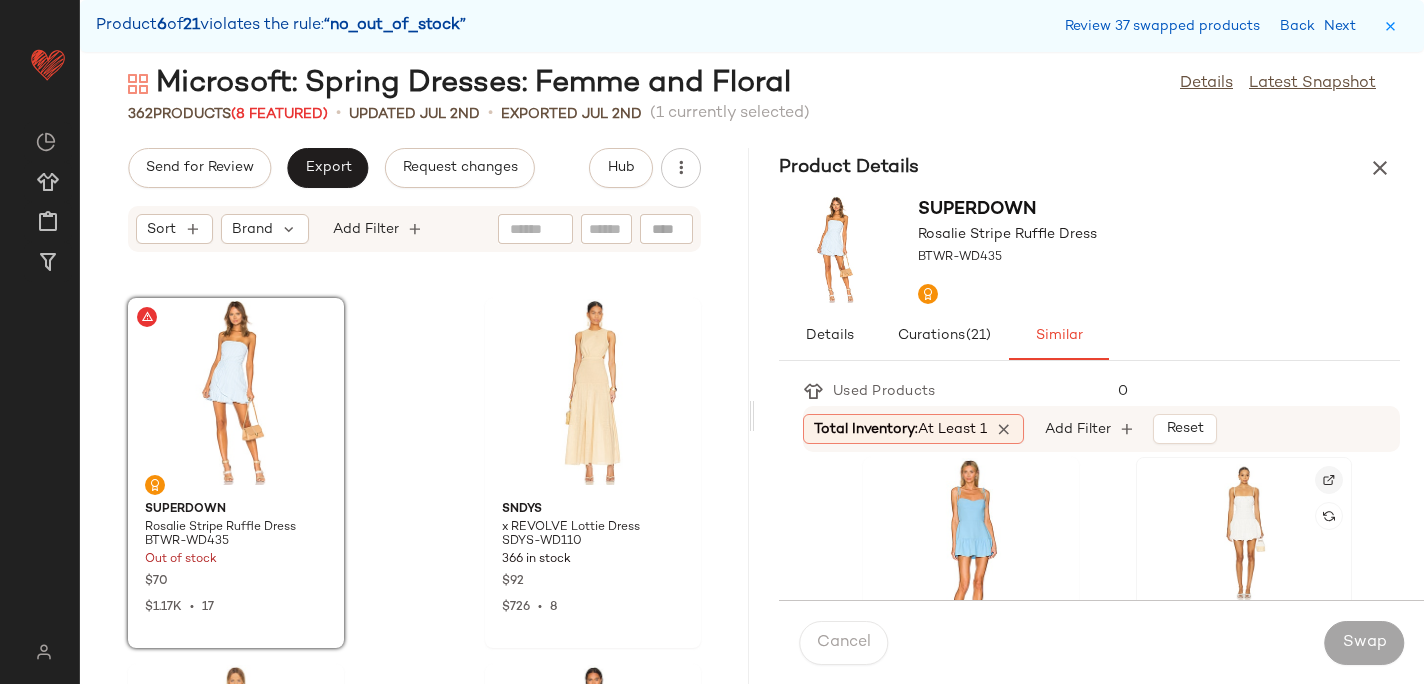 click 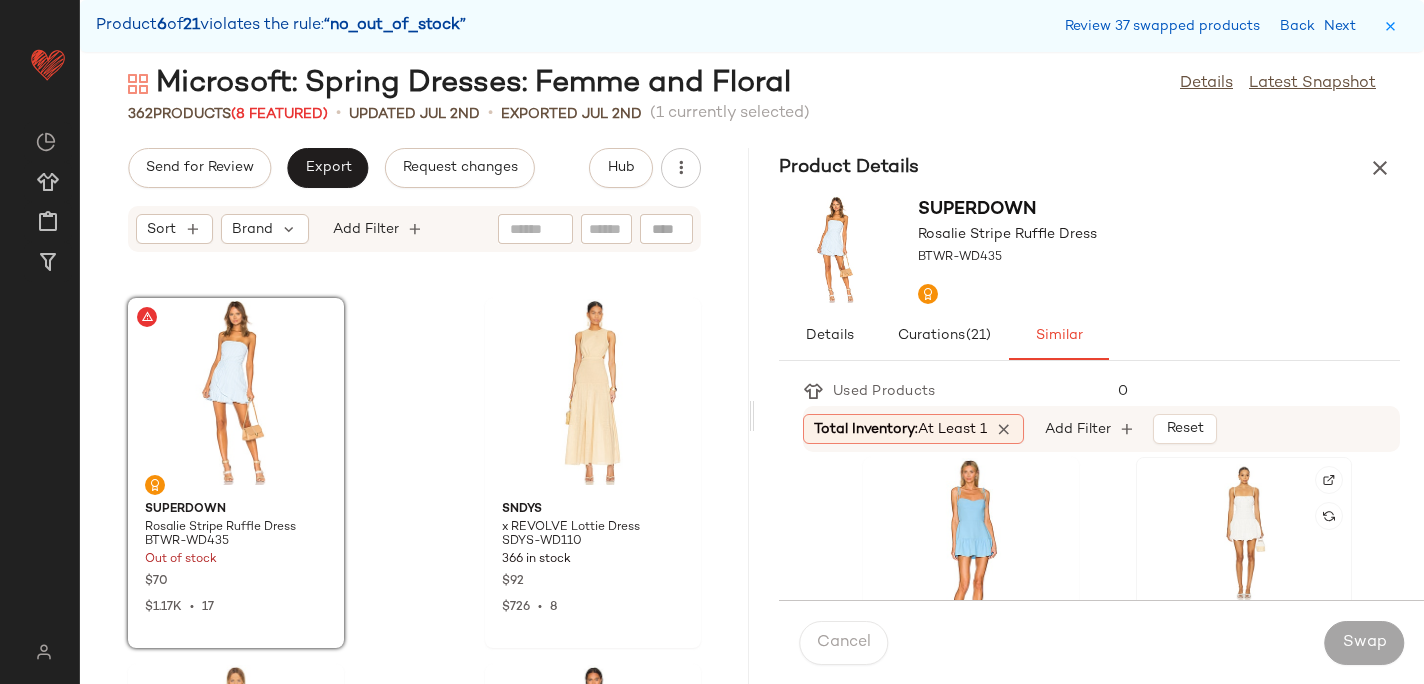 click 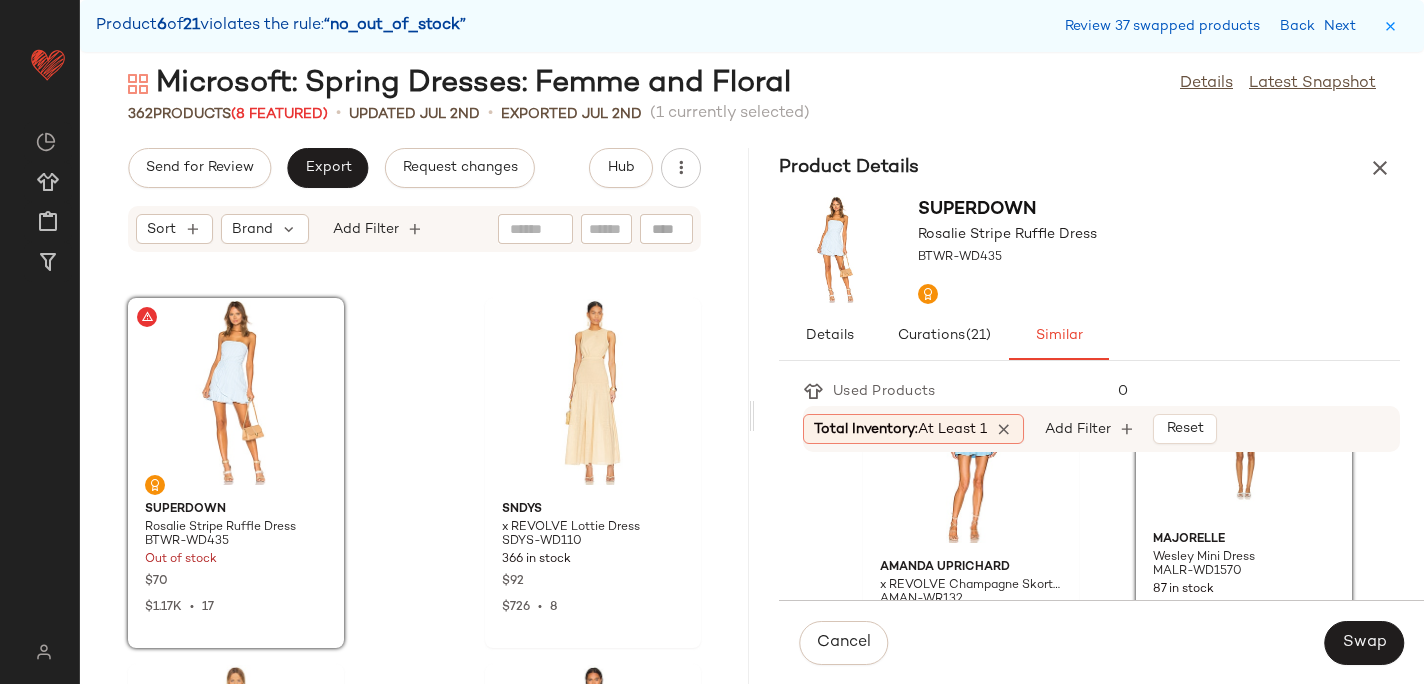 scroll, scrollTop: 2695, scrollLeft: 0, axis: vertical 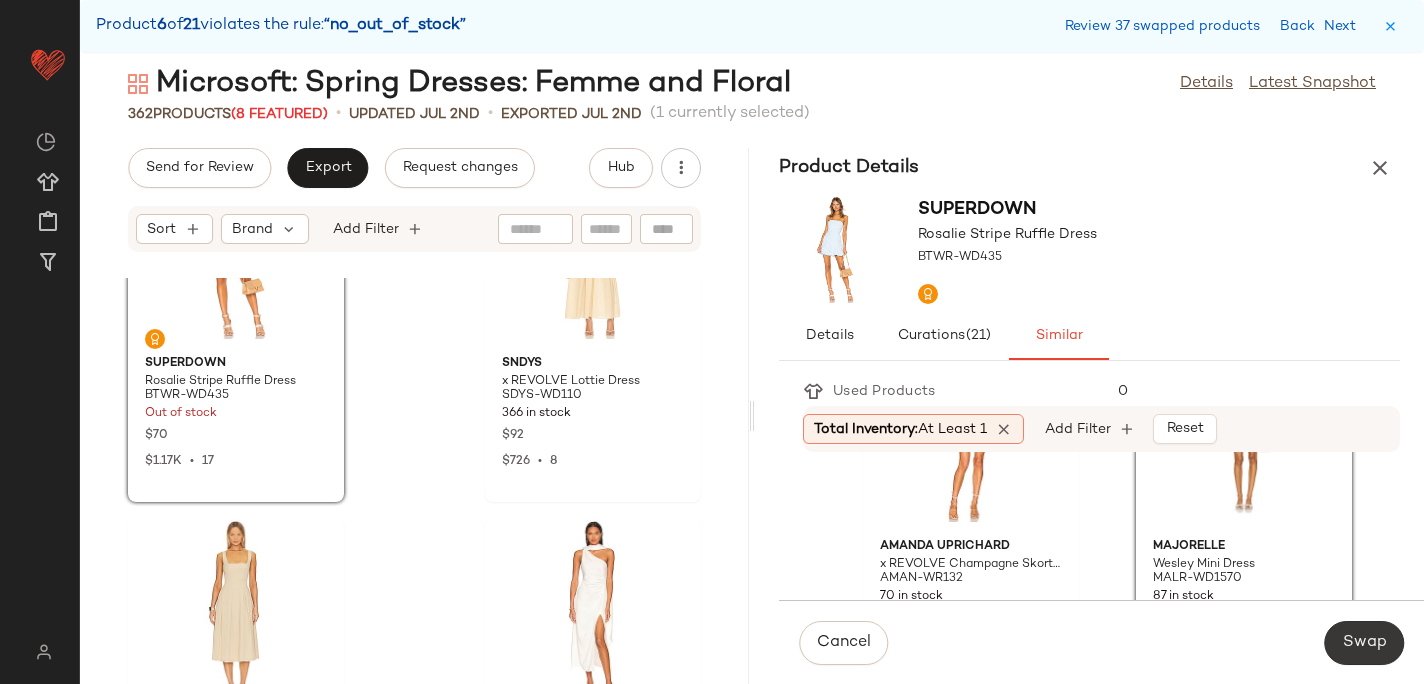 click on "Swap" at bounding box center (1364, 643) 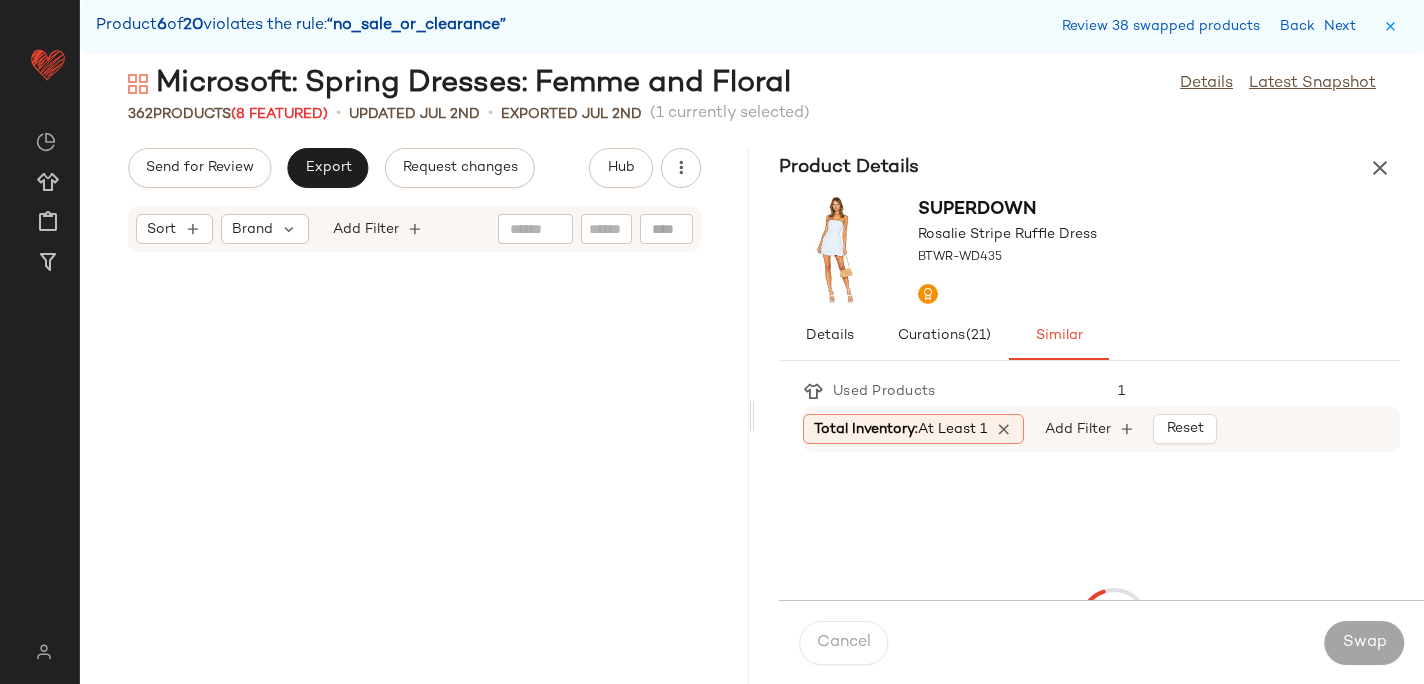 scroll, scrollTop: 45018, scrollLeft: 0, axis: vertical 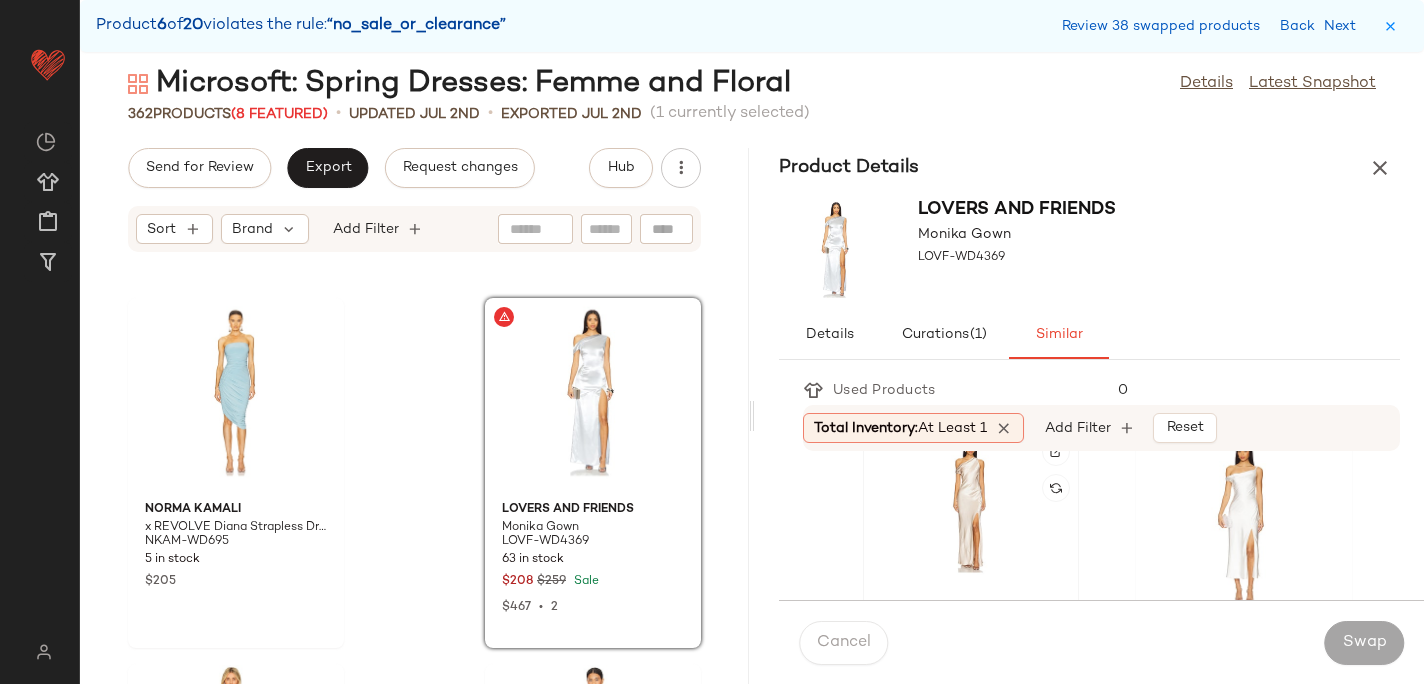 click 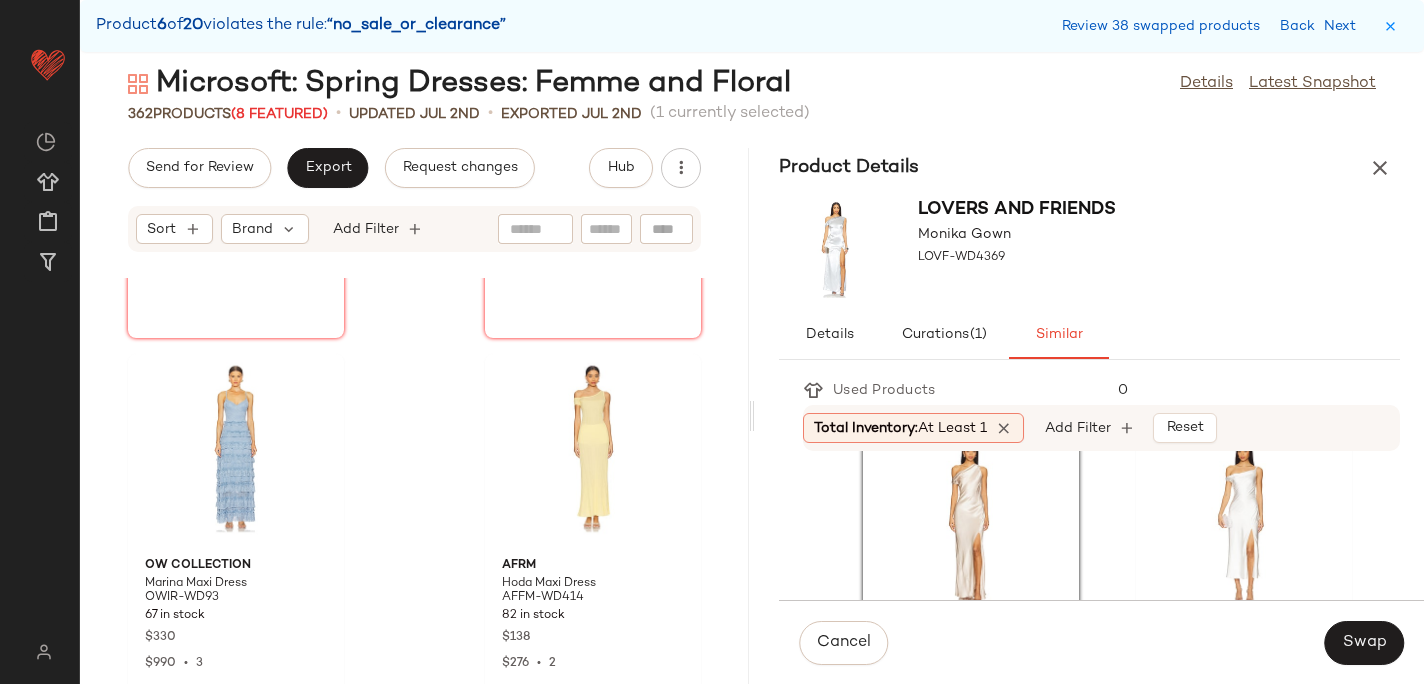 scroll, scrollTop: 46061, scrollLeft: 0, axis: vertical 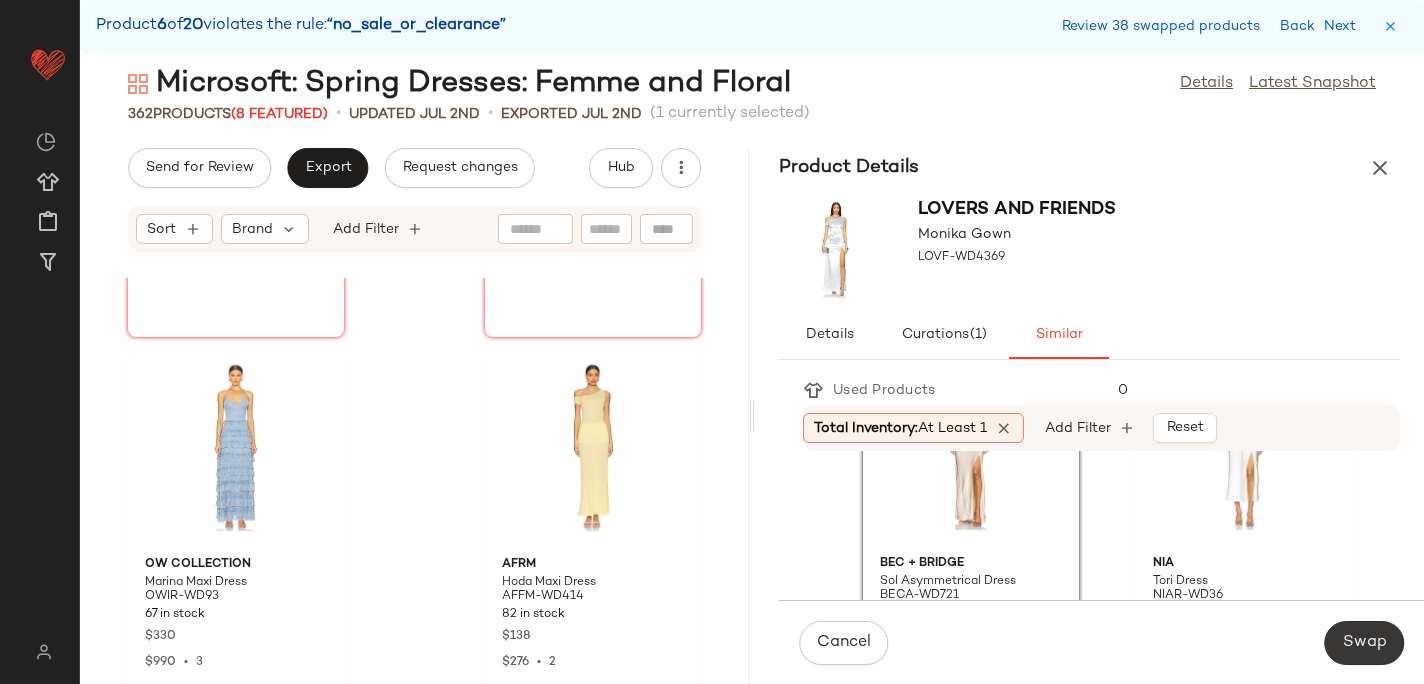 click on "Swap" 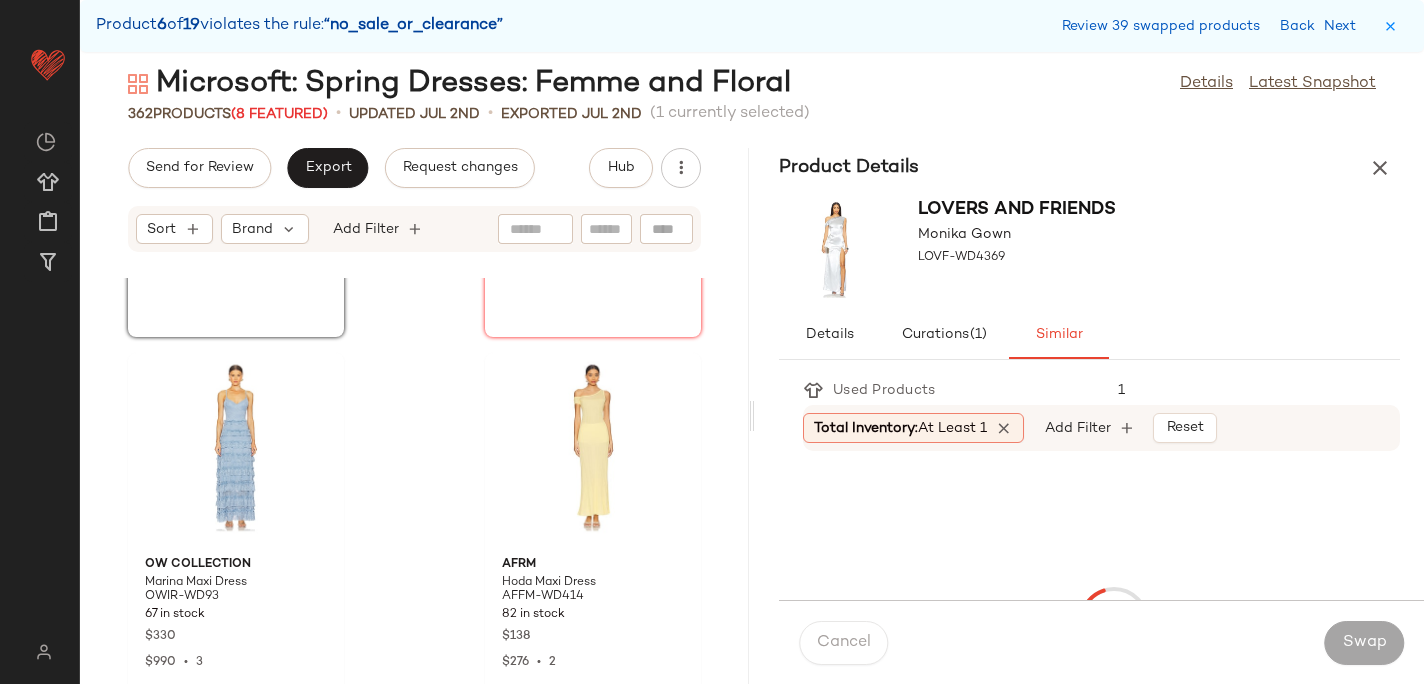 scroll, scrollTop: 45750, scrollLeft: 0, axis: vertical 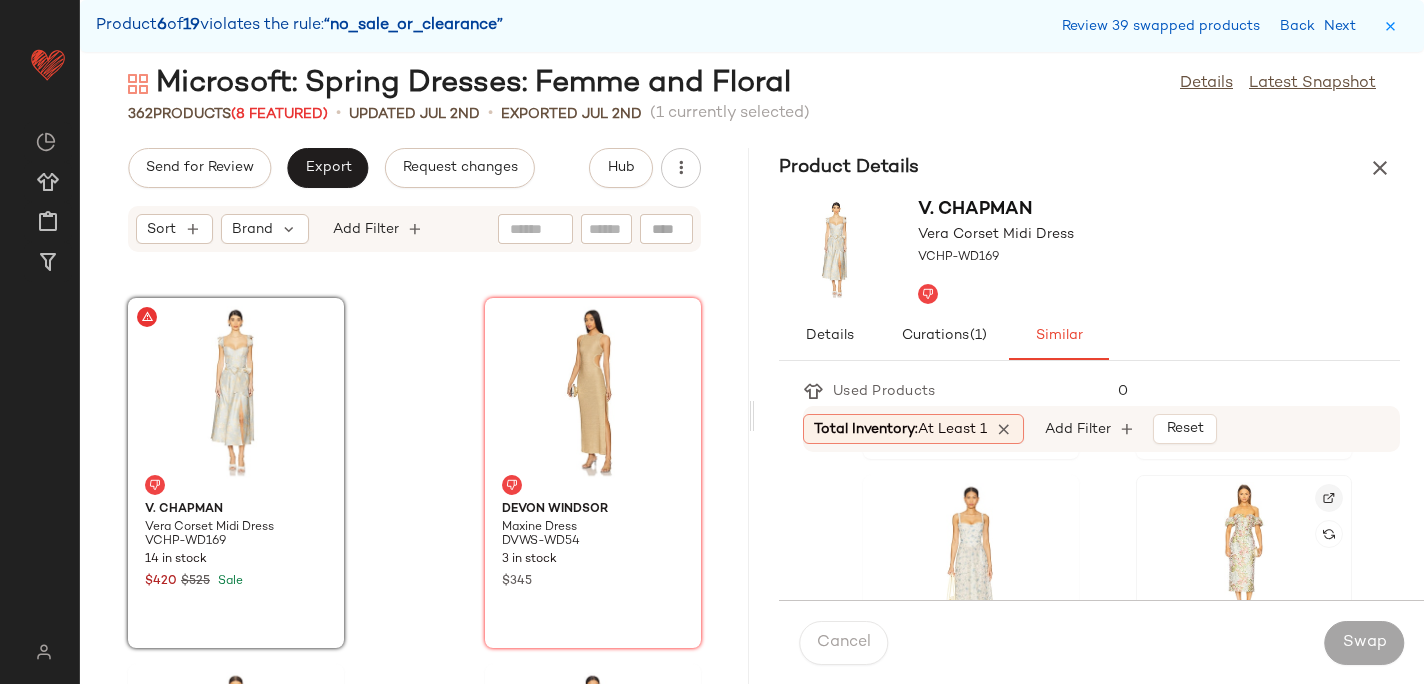 click 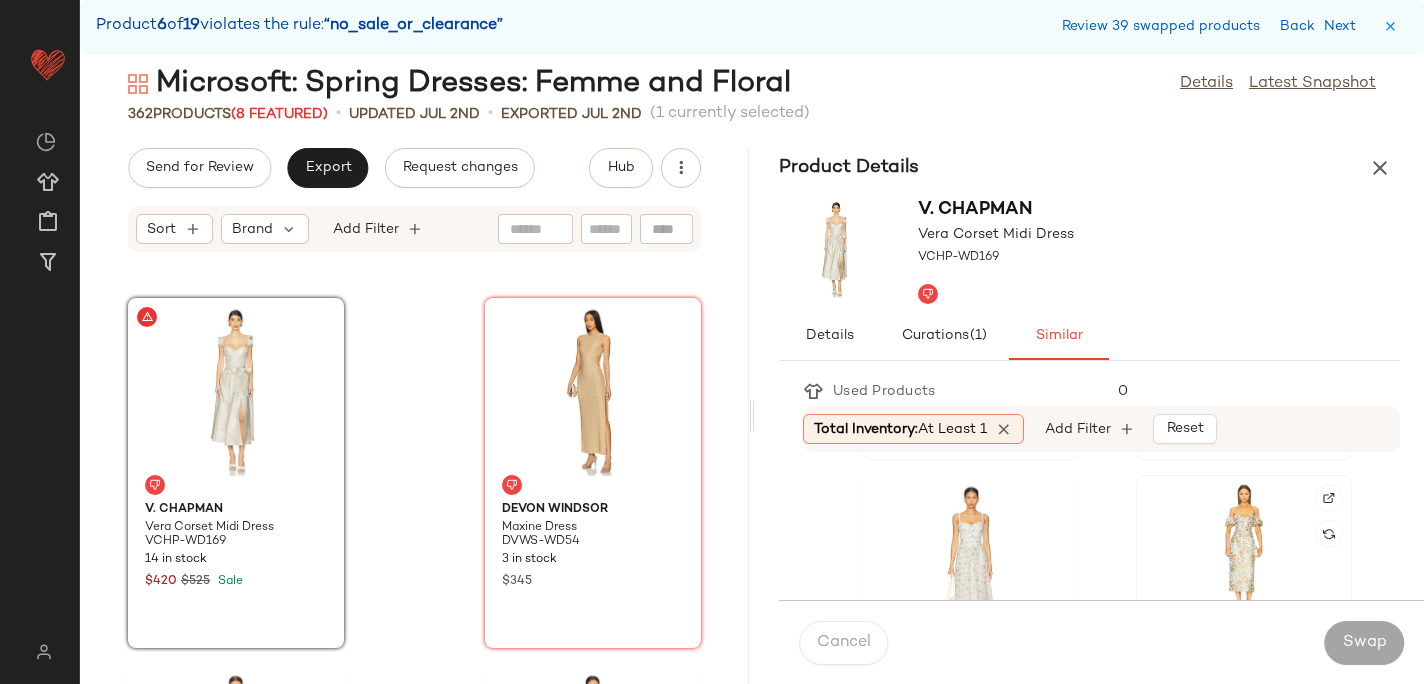 click 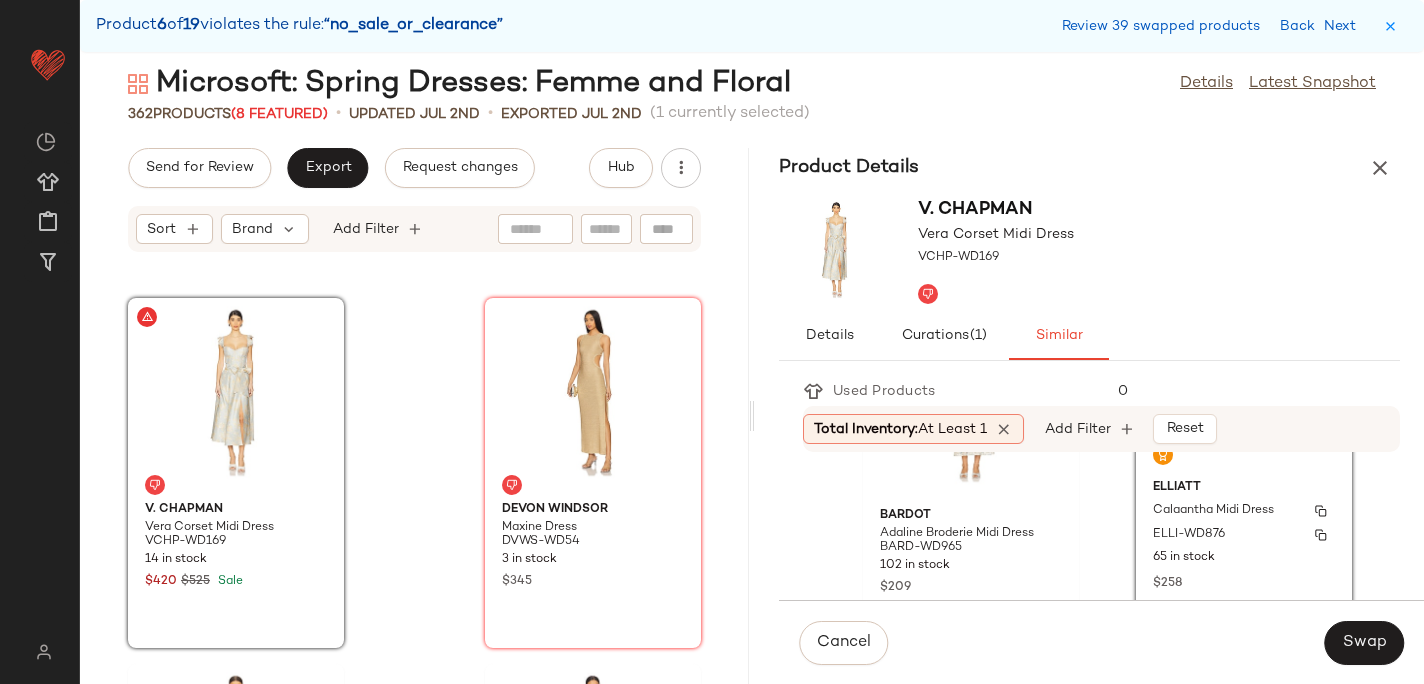 scroll, scrollTop: 826, scrollLeft: 0, axis: vertical 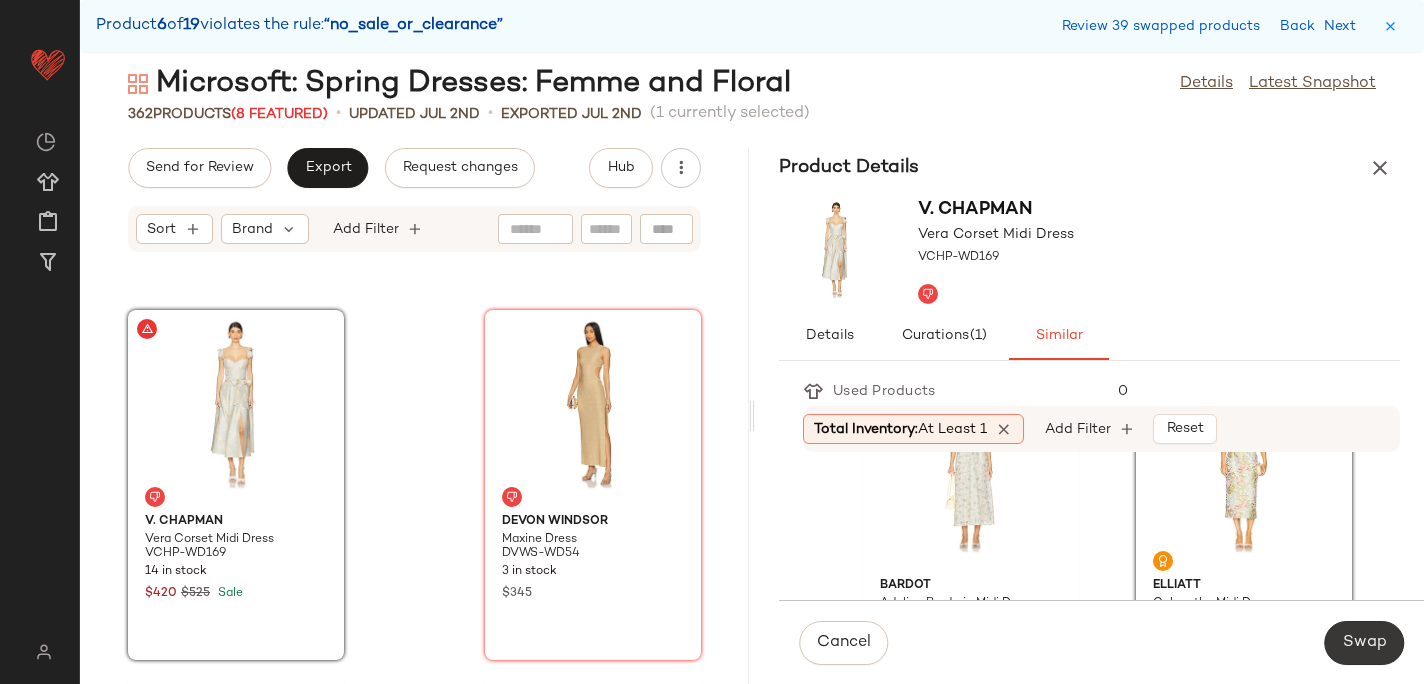 click on "Swap" 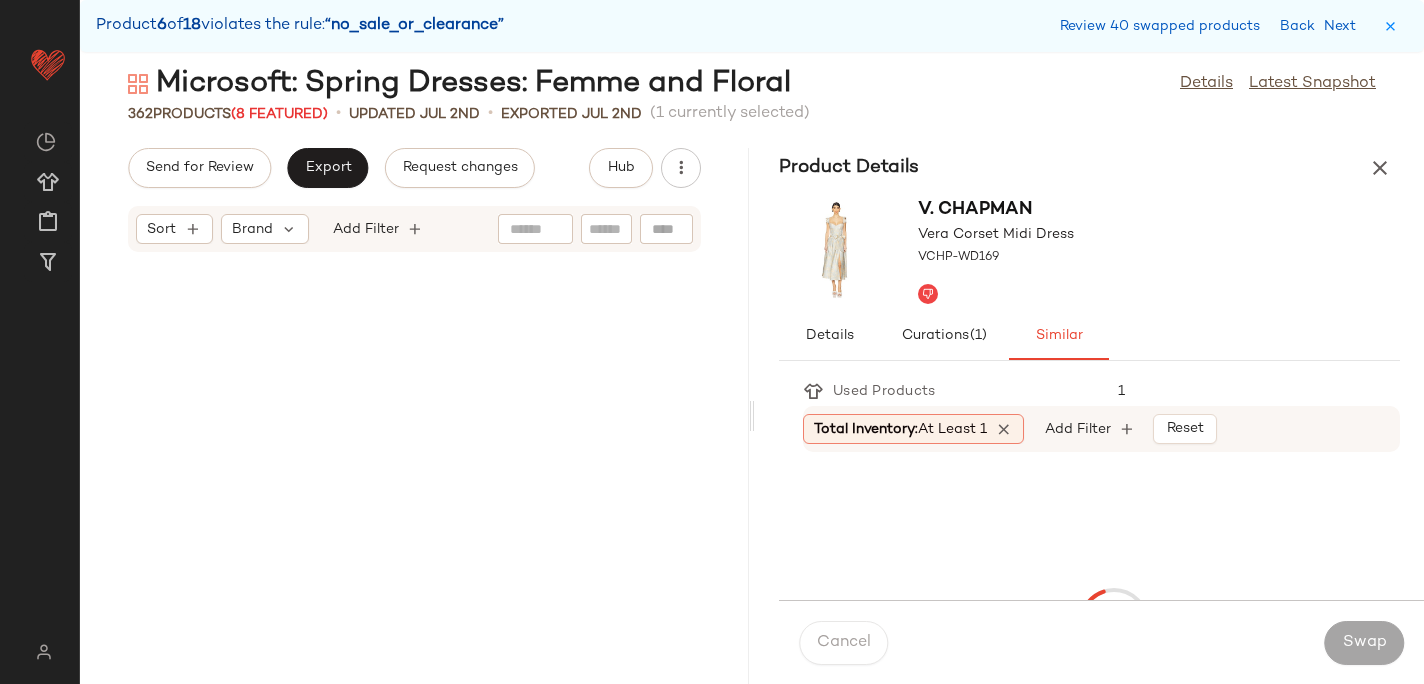 scroll, scrollTop: 46482, scrollLeft: 0, axis: vertical 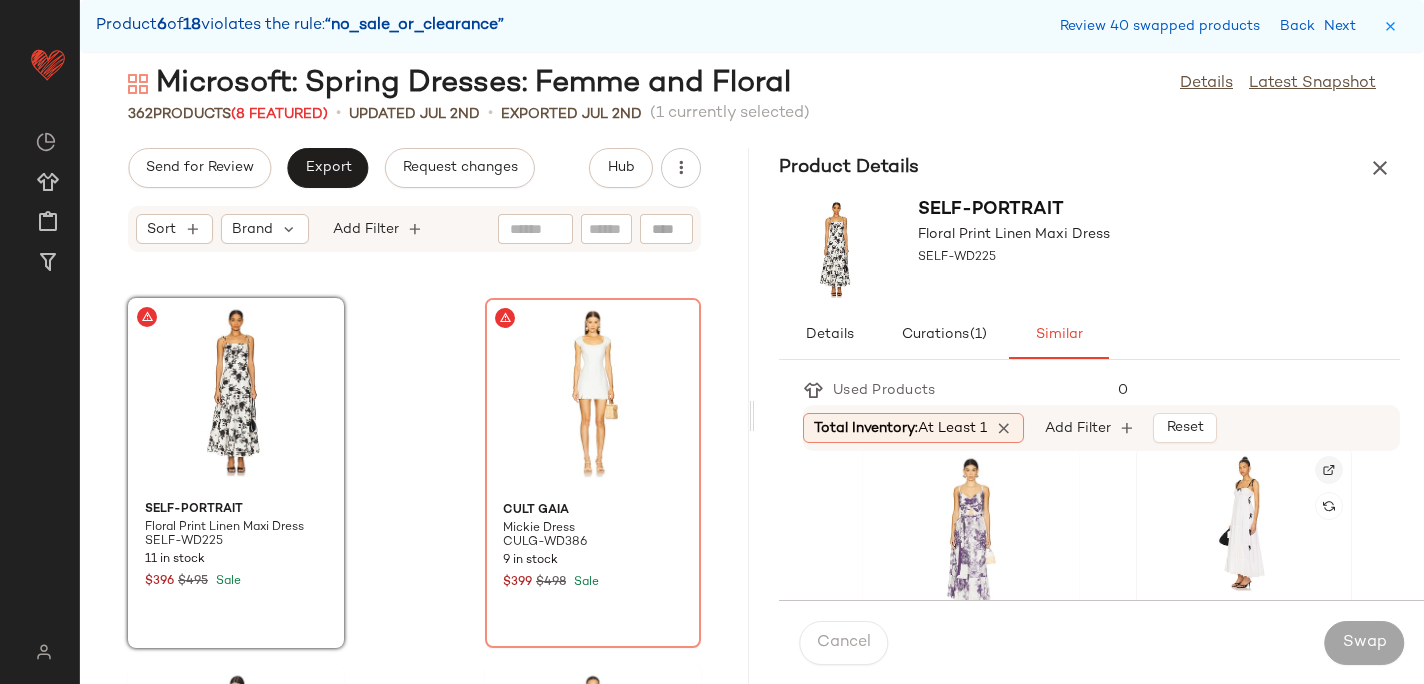 click 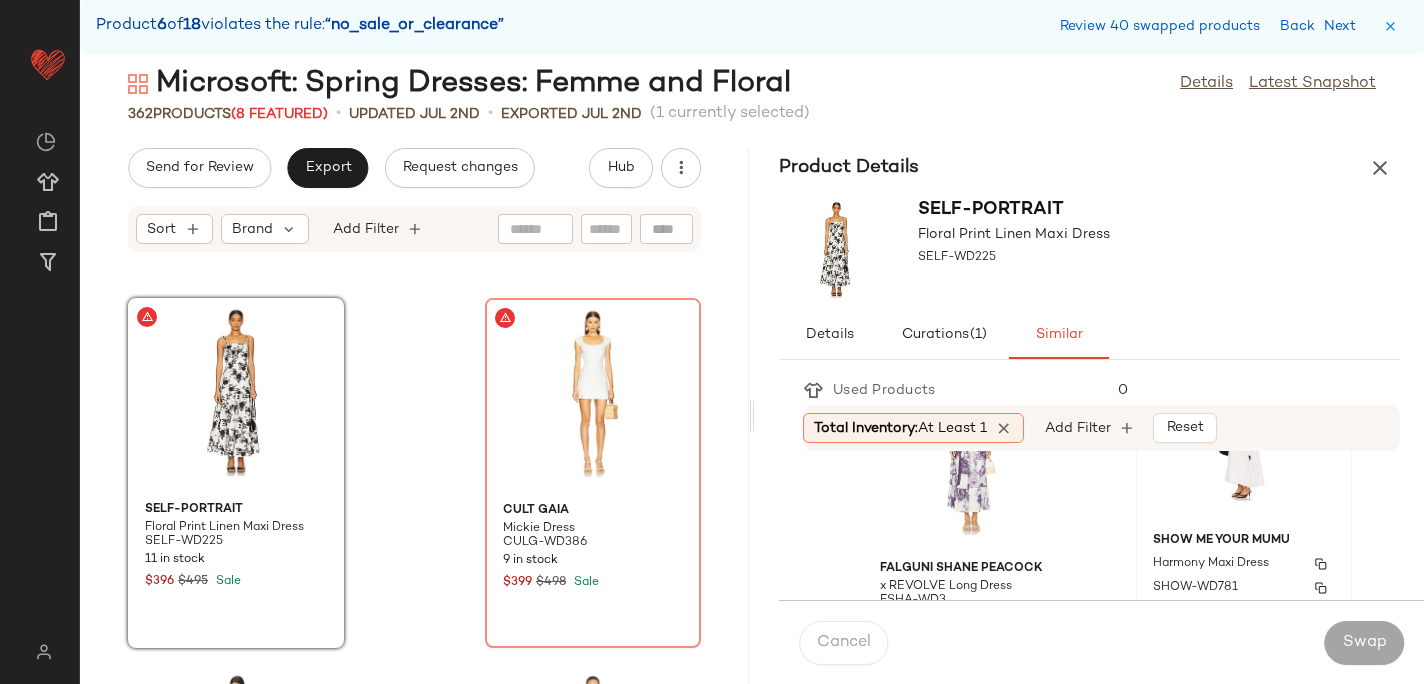 click on "Show Me Your Mumu Harmony Maxi Dress SHOW-WD781 25 in stock $228 $228  •  1" 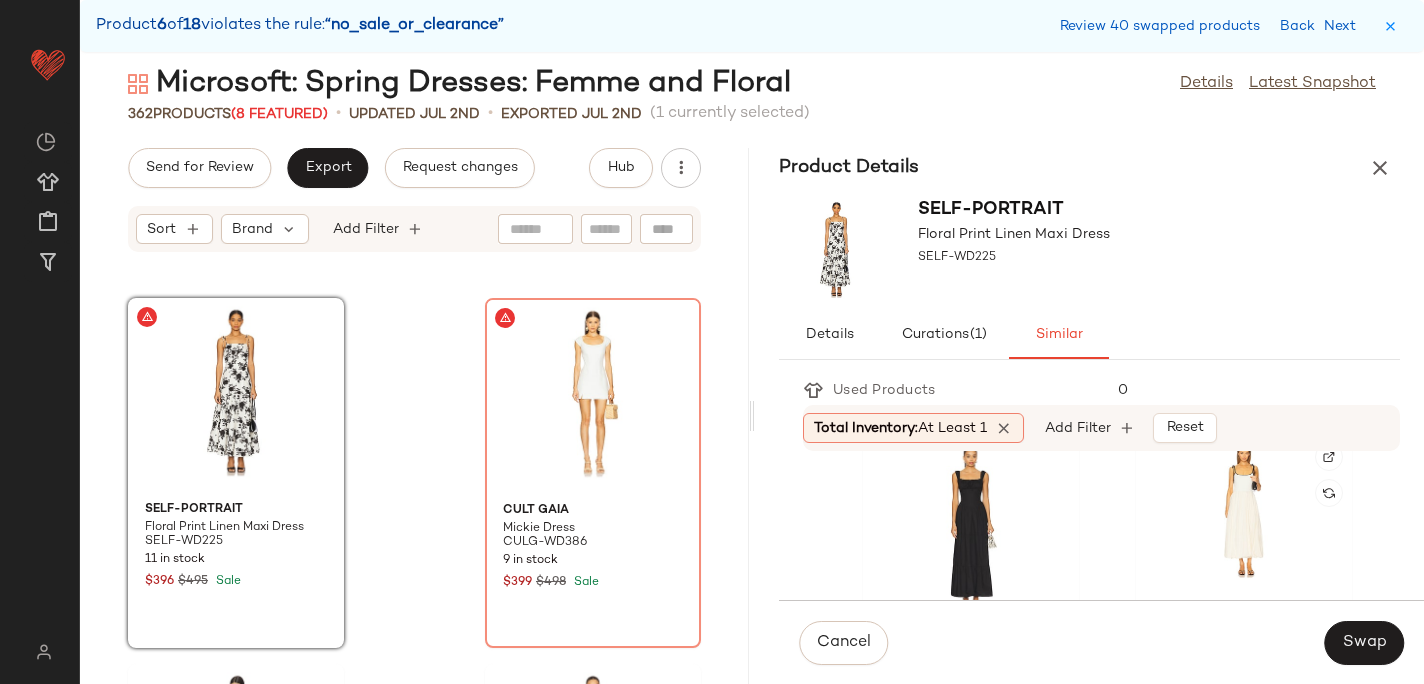 scroll, scrollTop: 713, scrollLeft: 0, axis: vertical 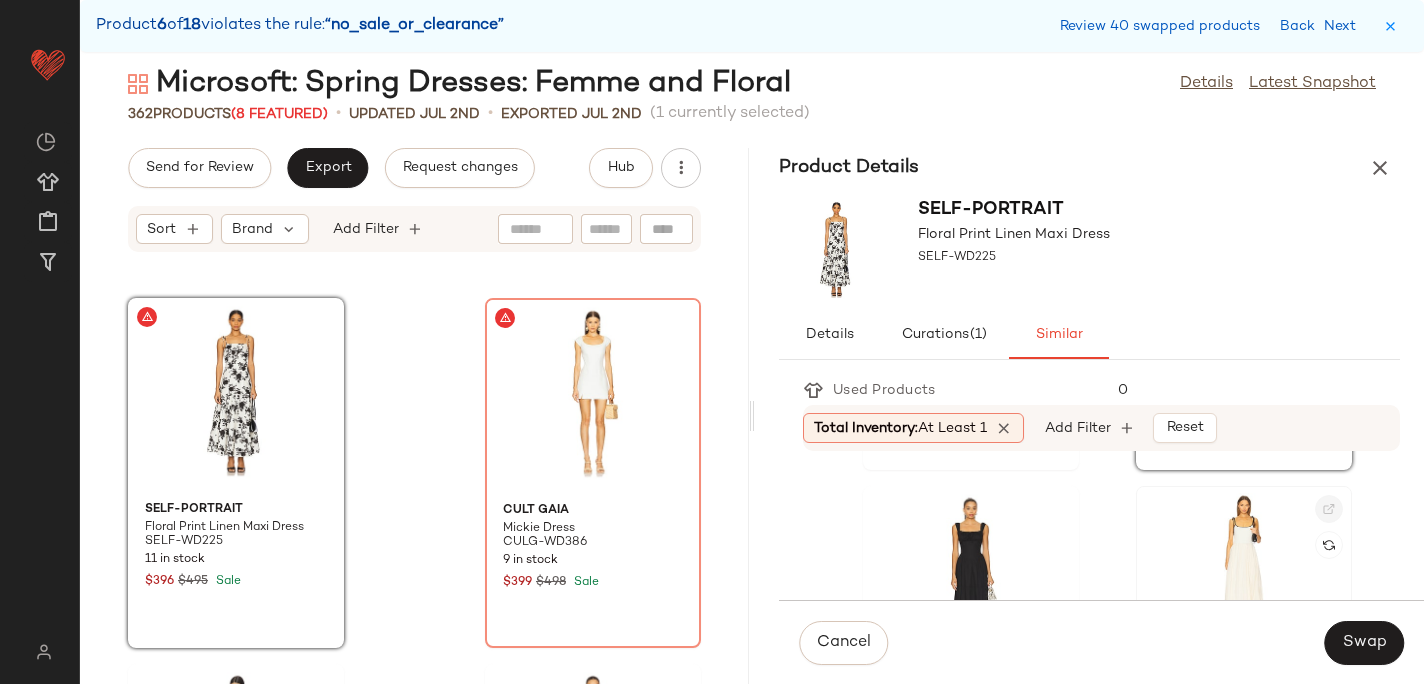 click 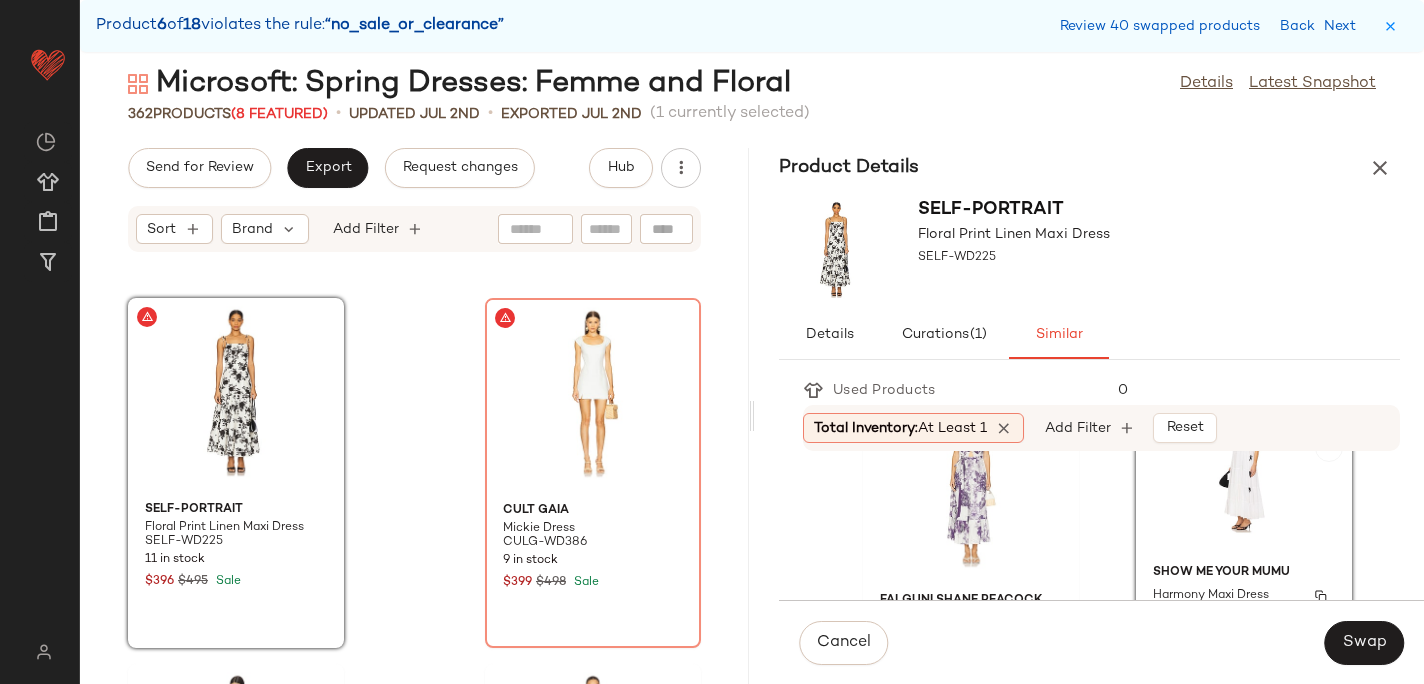 scroll, scrollTop: 407, scrollLeft: 0, axis: vertical 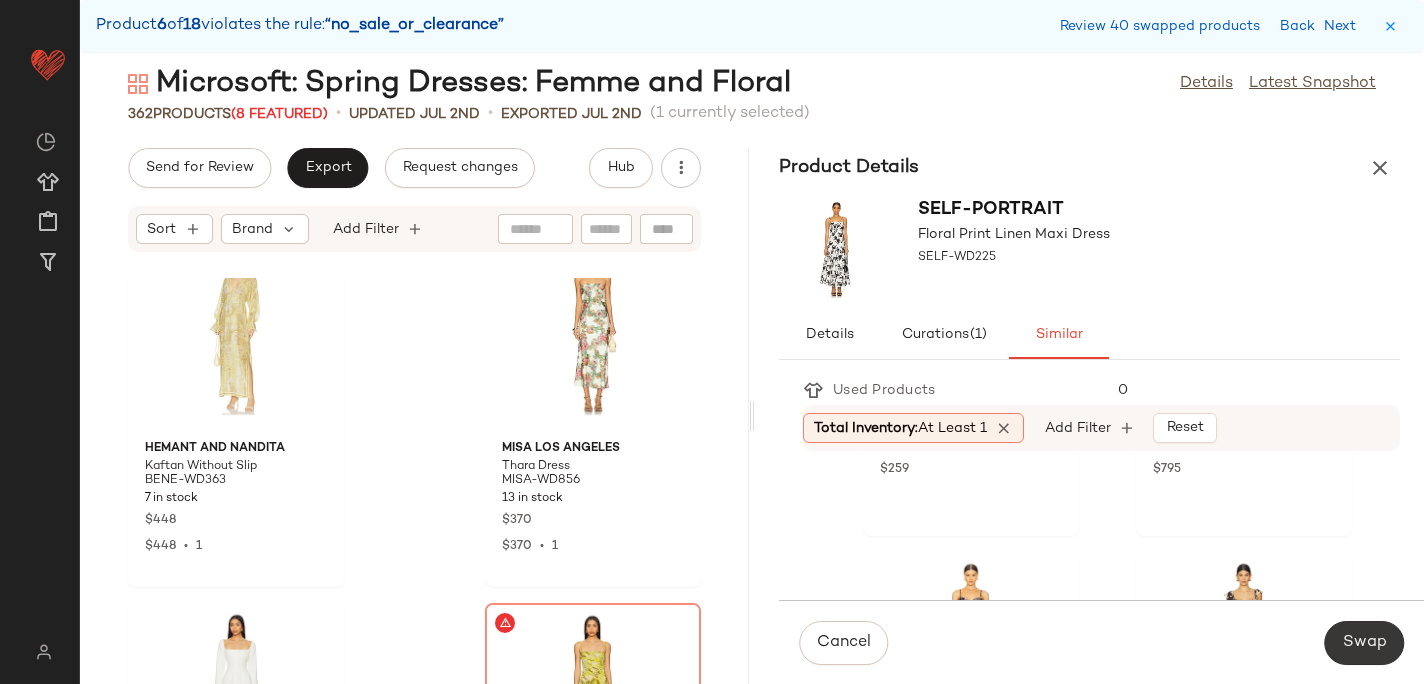 click on "Swap" at bounding box center (1364, 643) 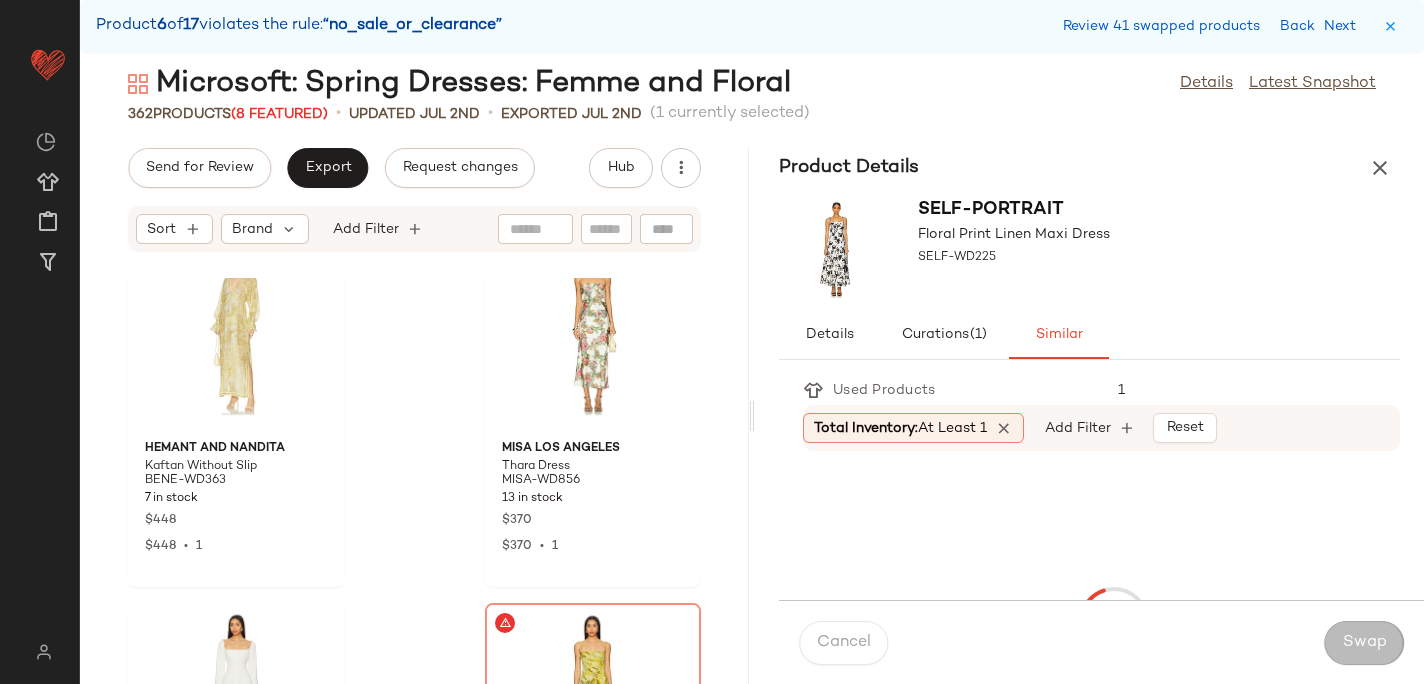 scroll, scrollTop: 46482, scrollLeft: 0, axis: vertical 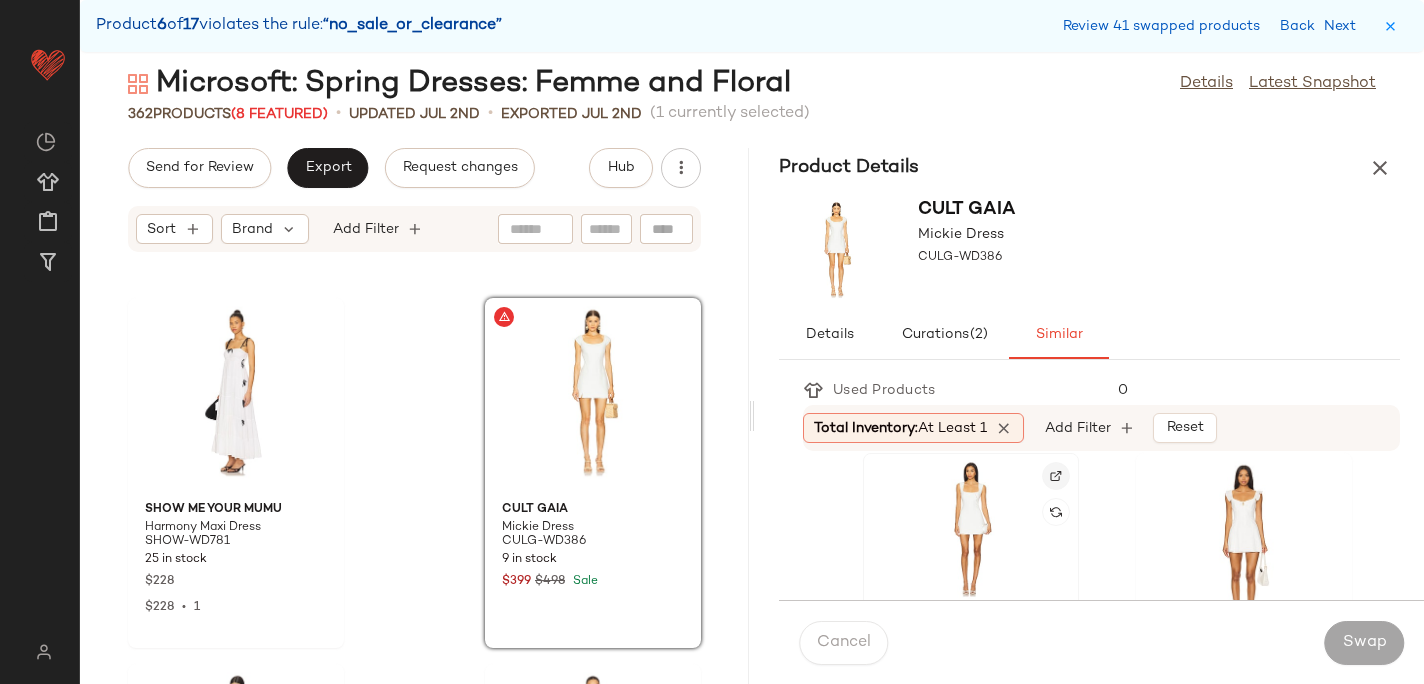 click 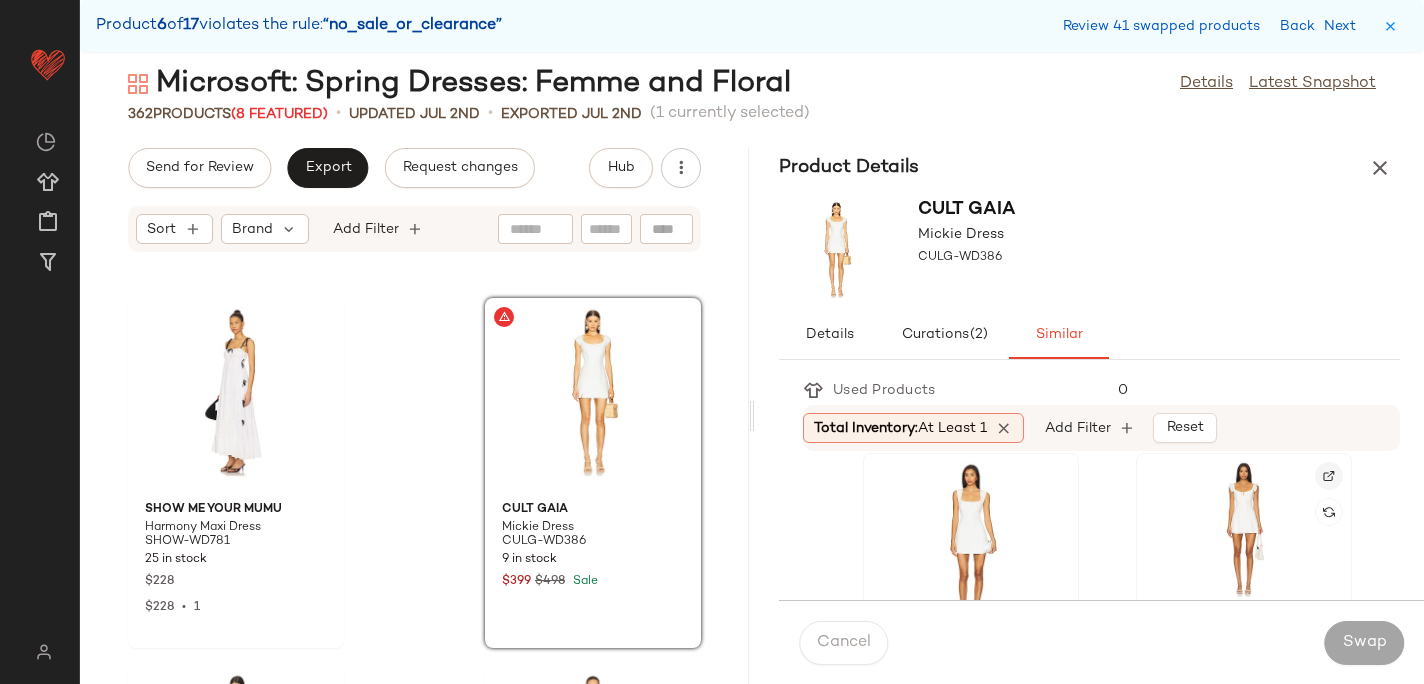 click at bounding box center (1329, 476) 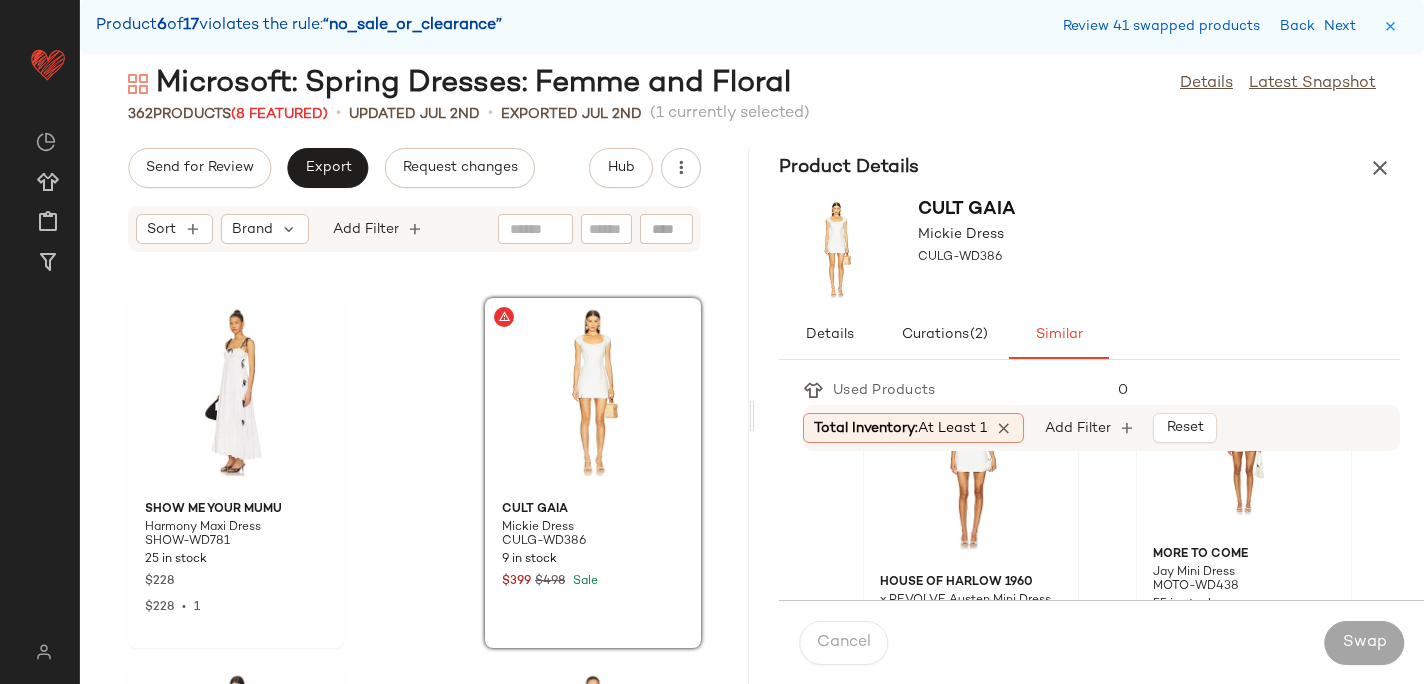 scroll, scrollTop: 830, scrollLeft: 0, axis: vertical 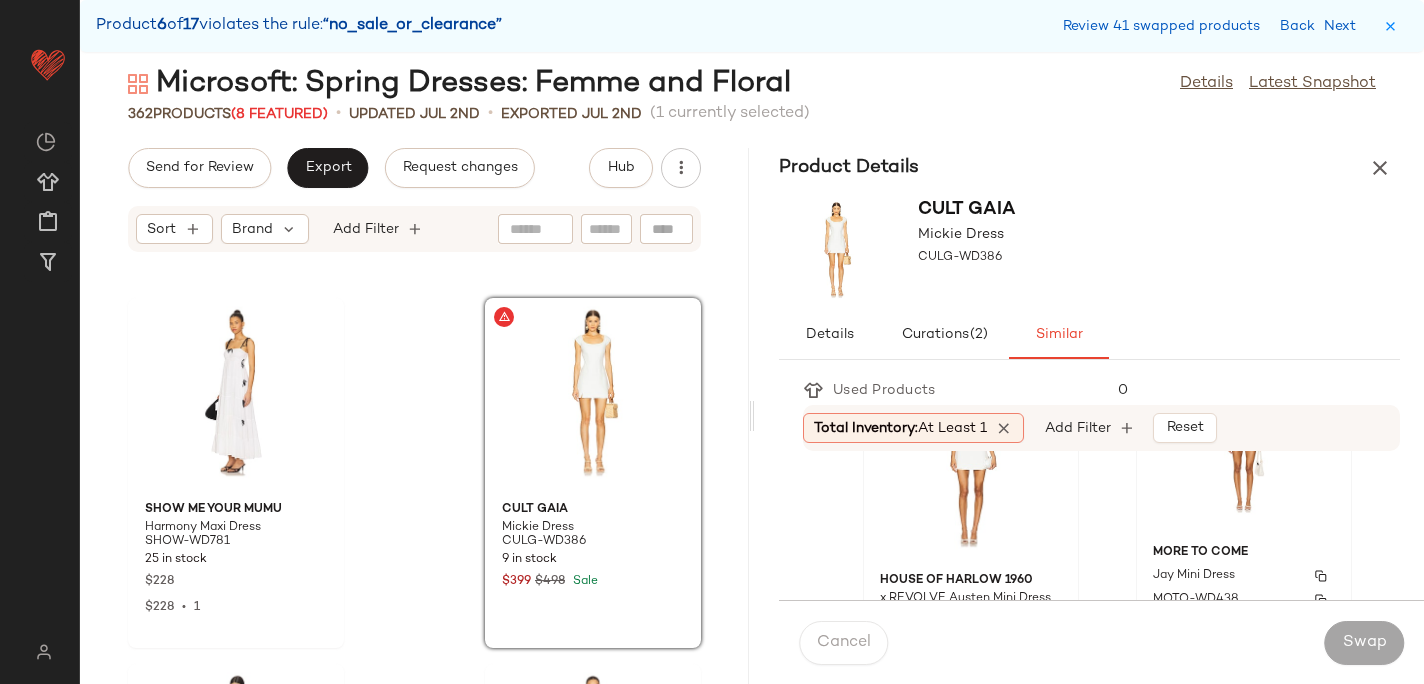 click on "MORE TO COME Jay Mini Dress MOTO-WD438 55 in stock $82 $246  •  3" 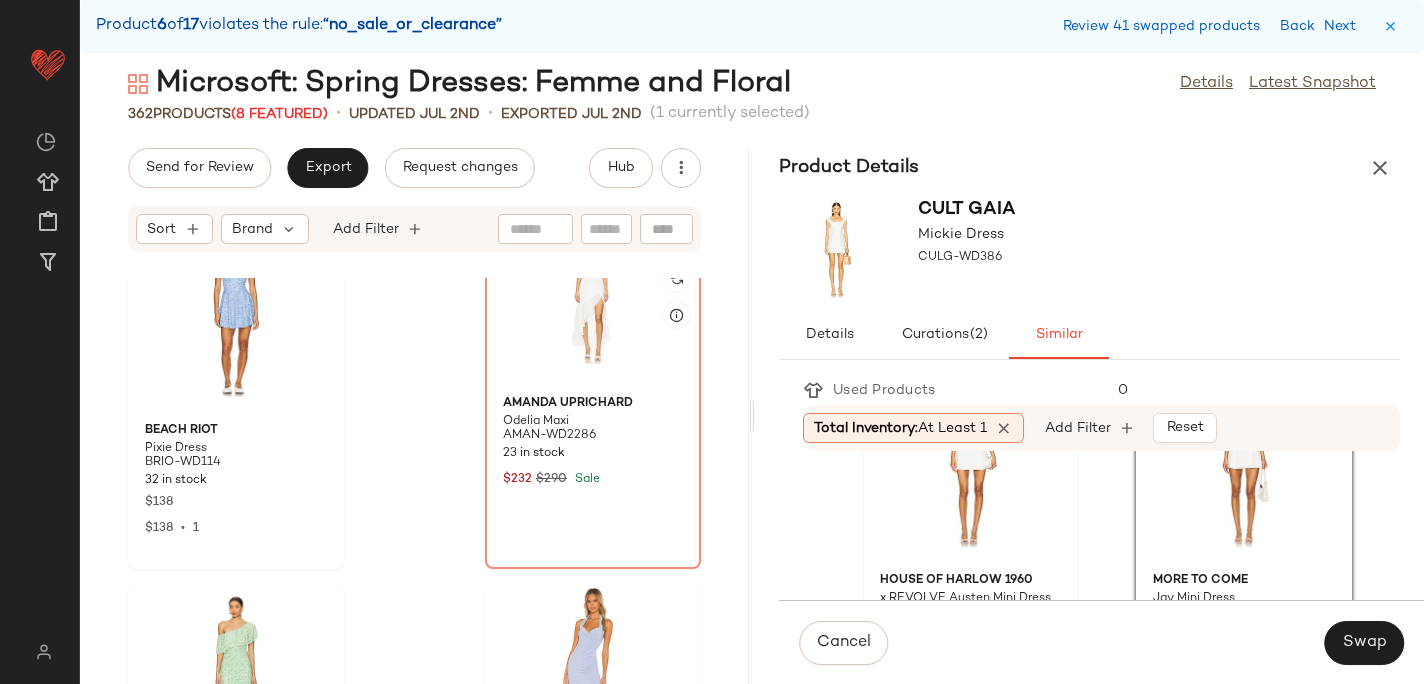 scroll, scrollTop: 47820, scrollLeft: 0, axis: vertical 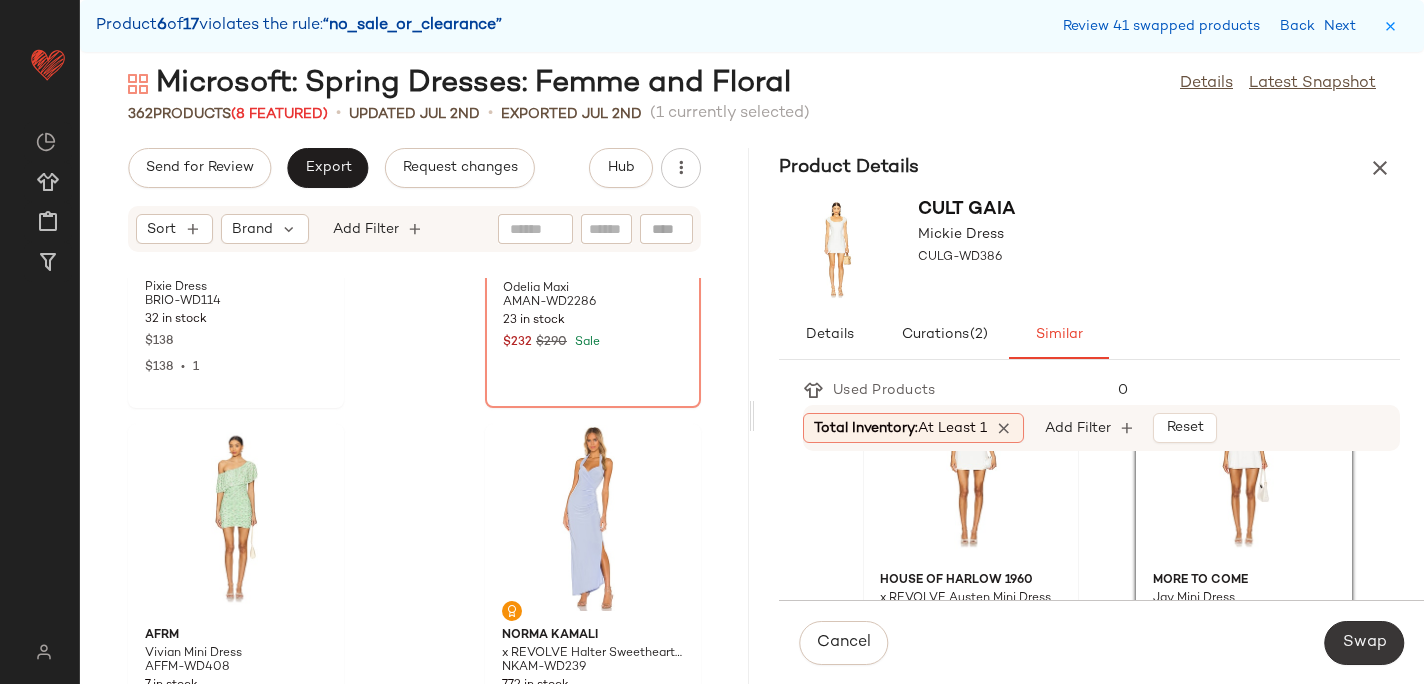 click on "Swap" at bounding box center [1364, 643] 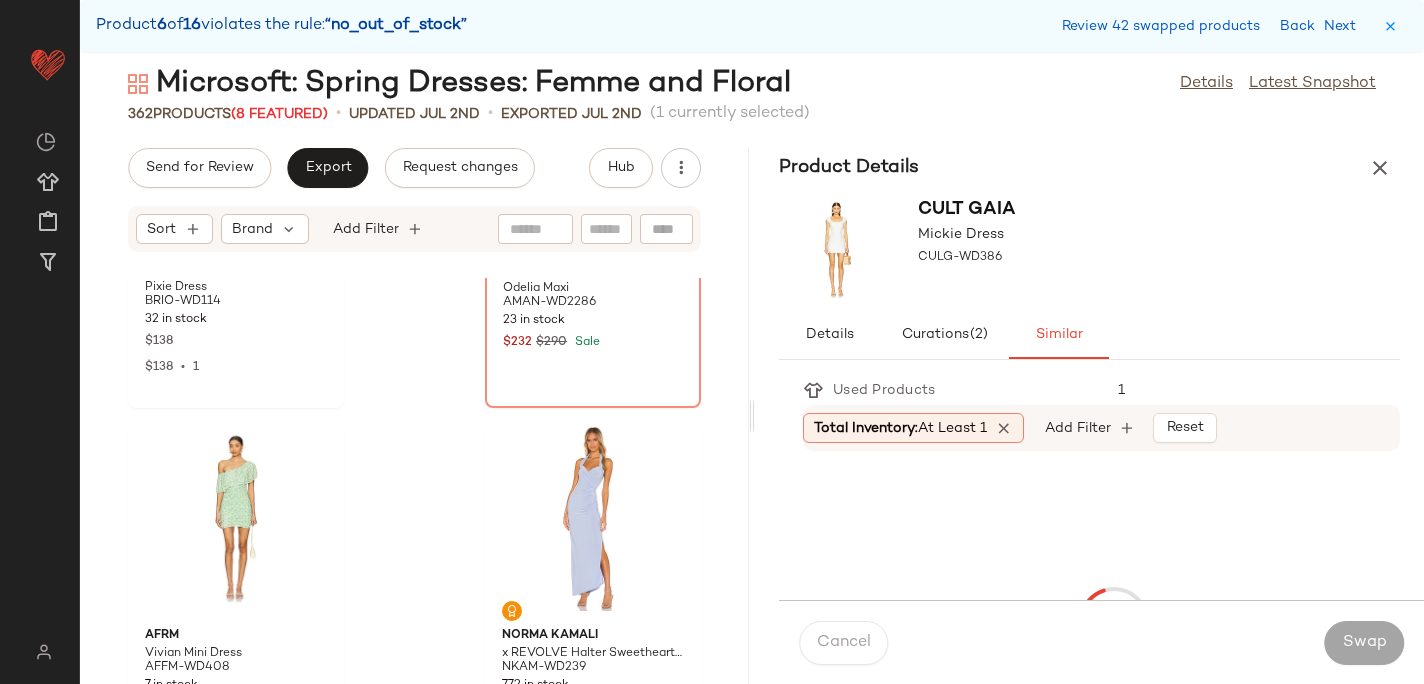 scroll, scrollTop: 47214, scrollLeft: 0, axis: vertical 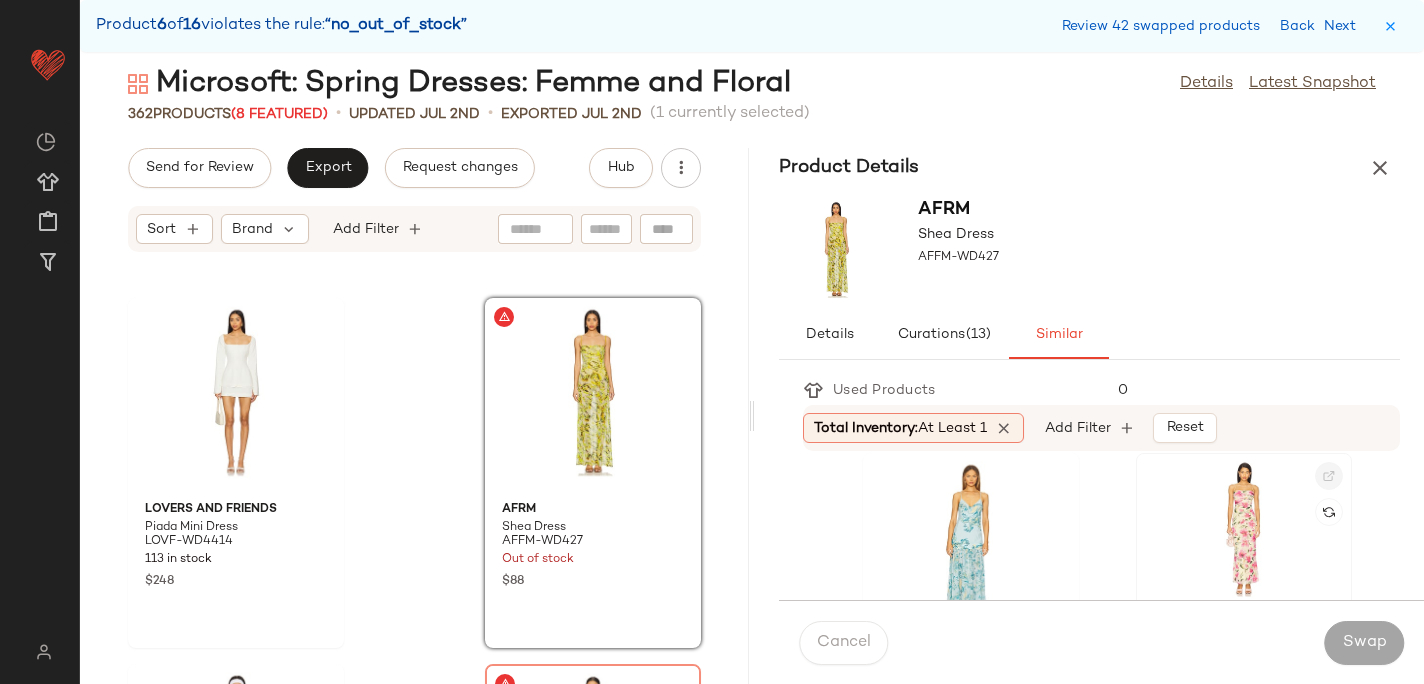 click 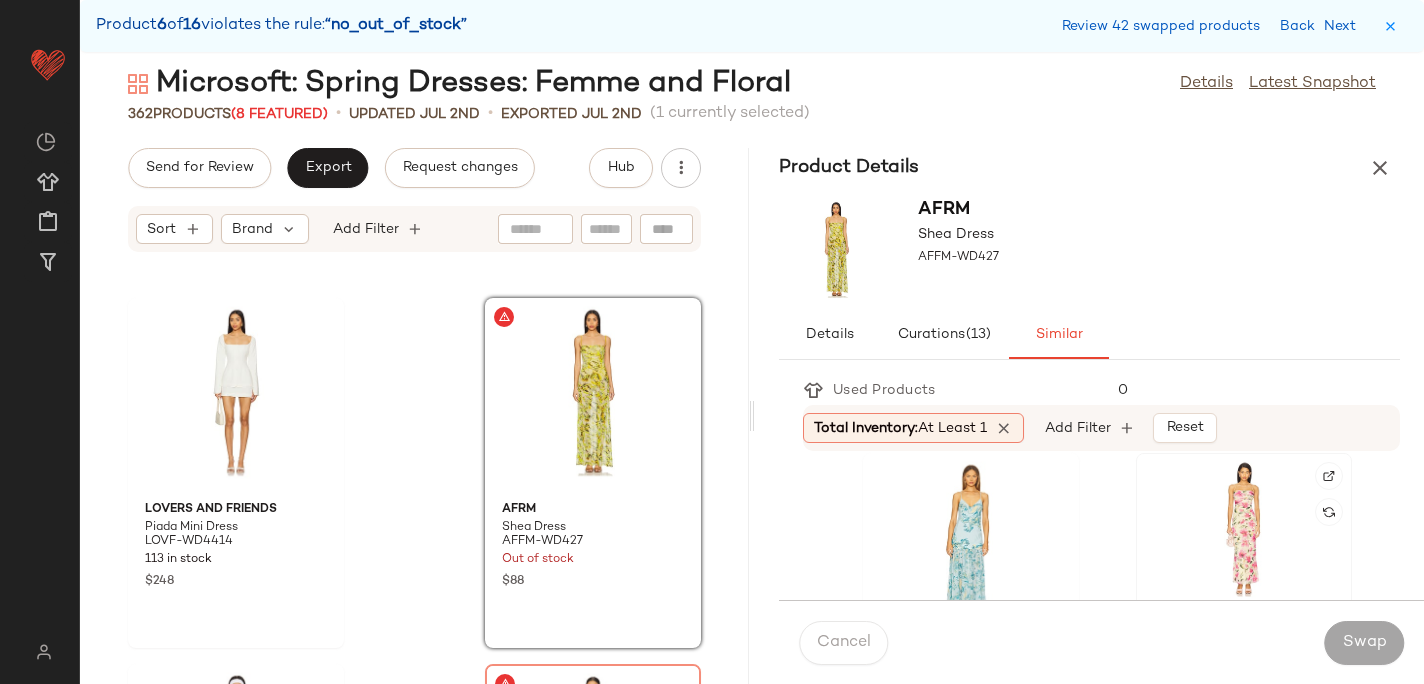 click 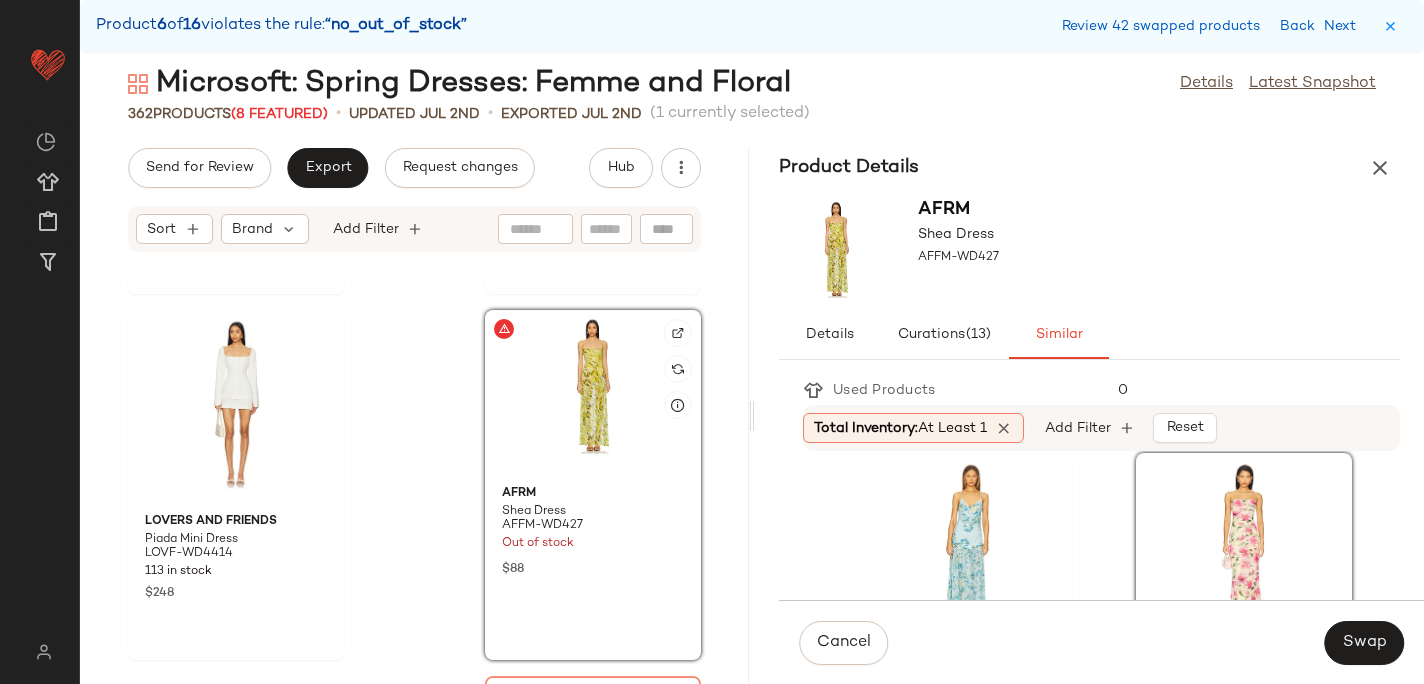 scroll, scrollTop: 47226, scrollLeft: 0, axis: vertical 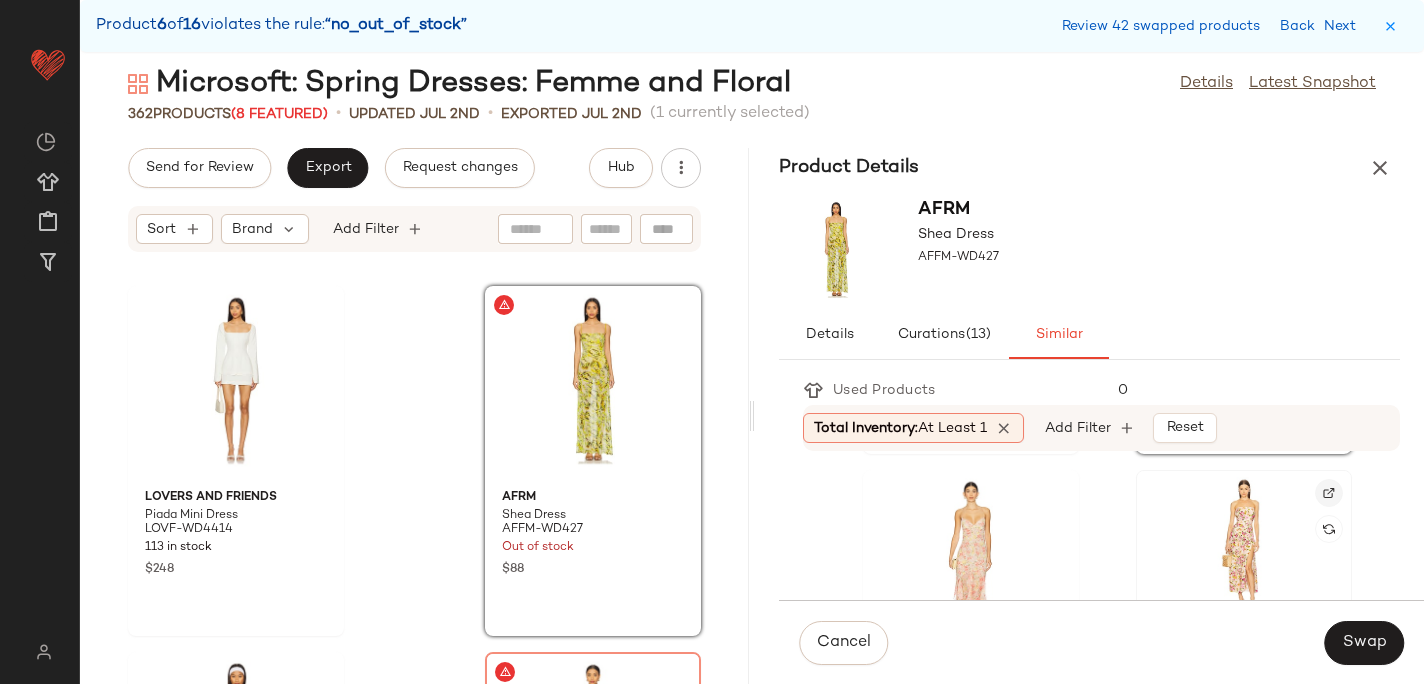 click 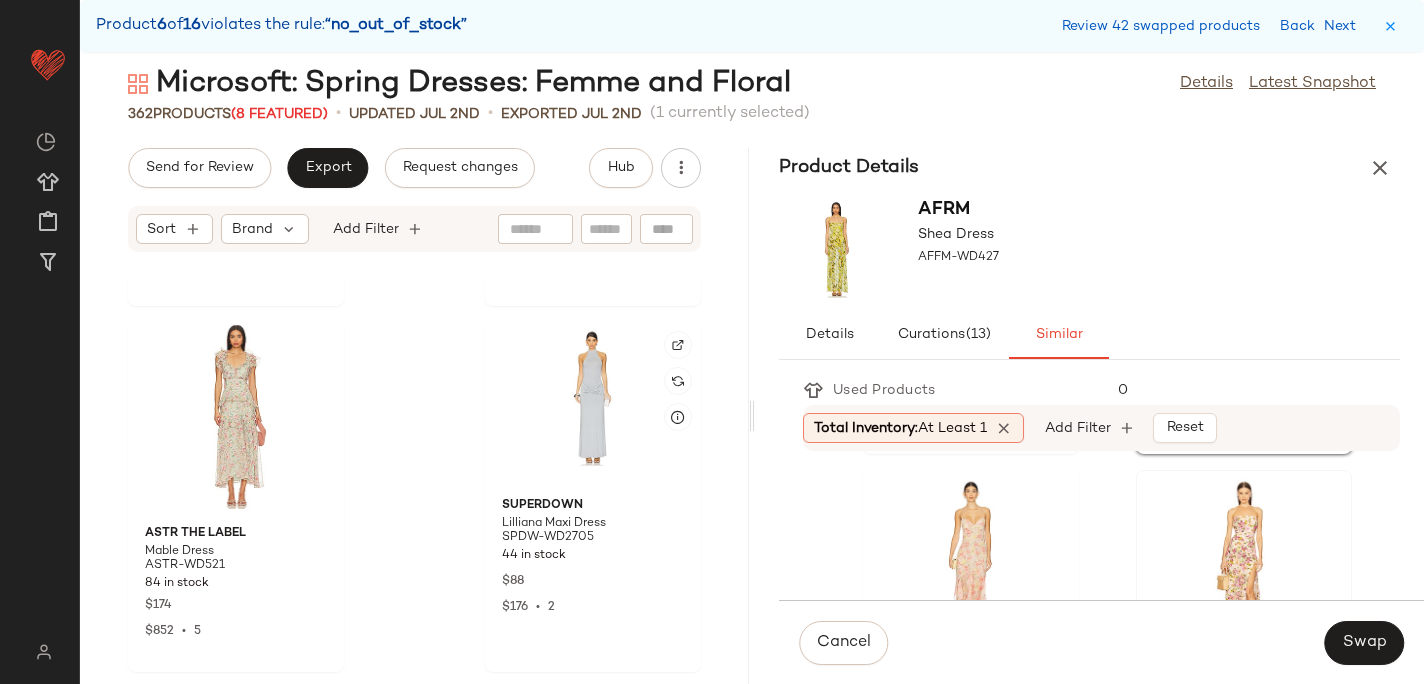 scroll, scrollTop: 49069, scrollLeft: 0, axis: vertical 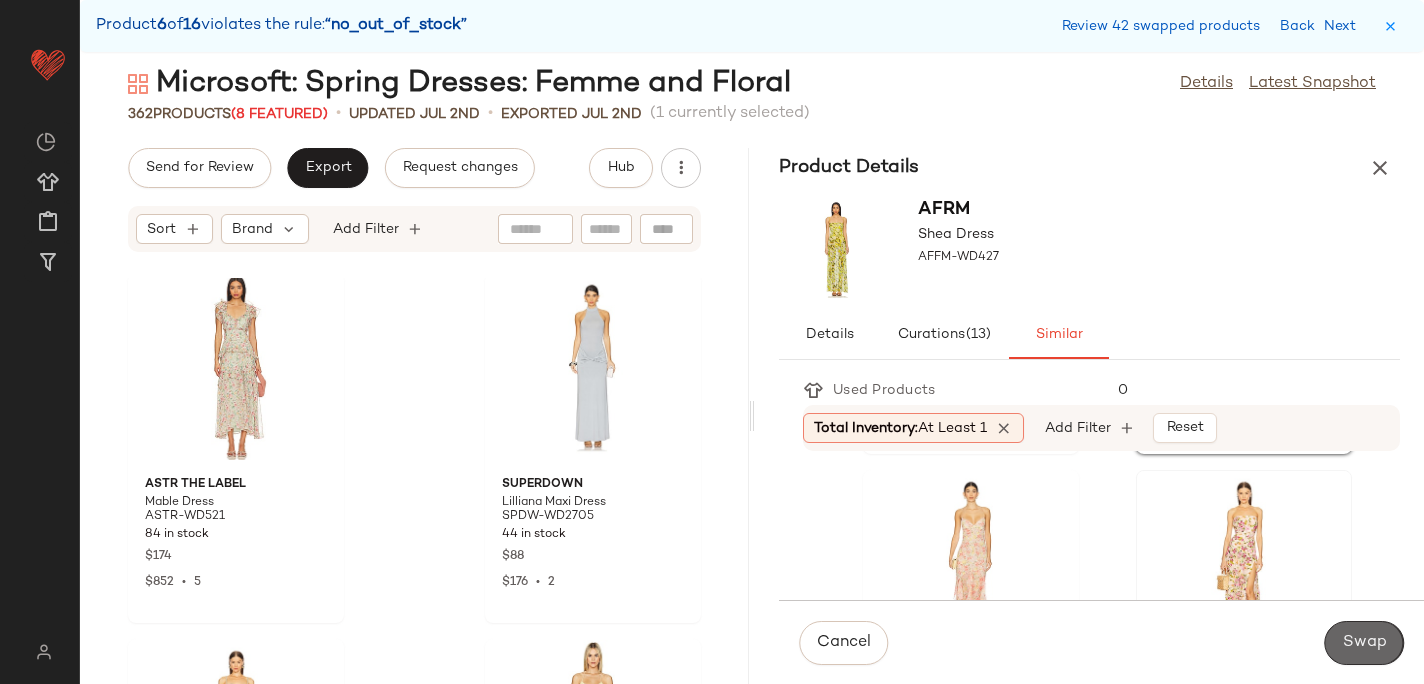 click on "Swap" 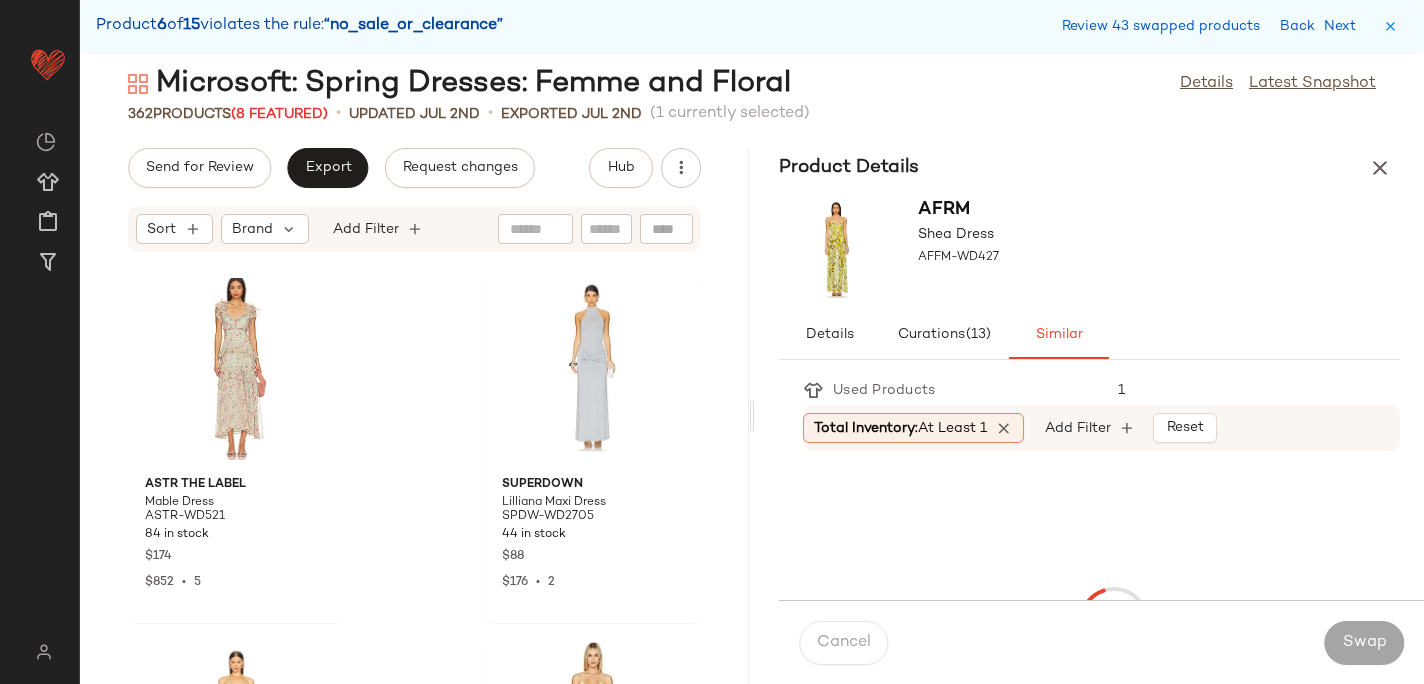 scroll, scrollTop: 47580, scrollLeft: 0, axis: vertical 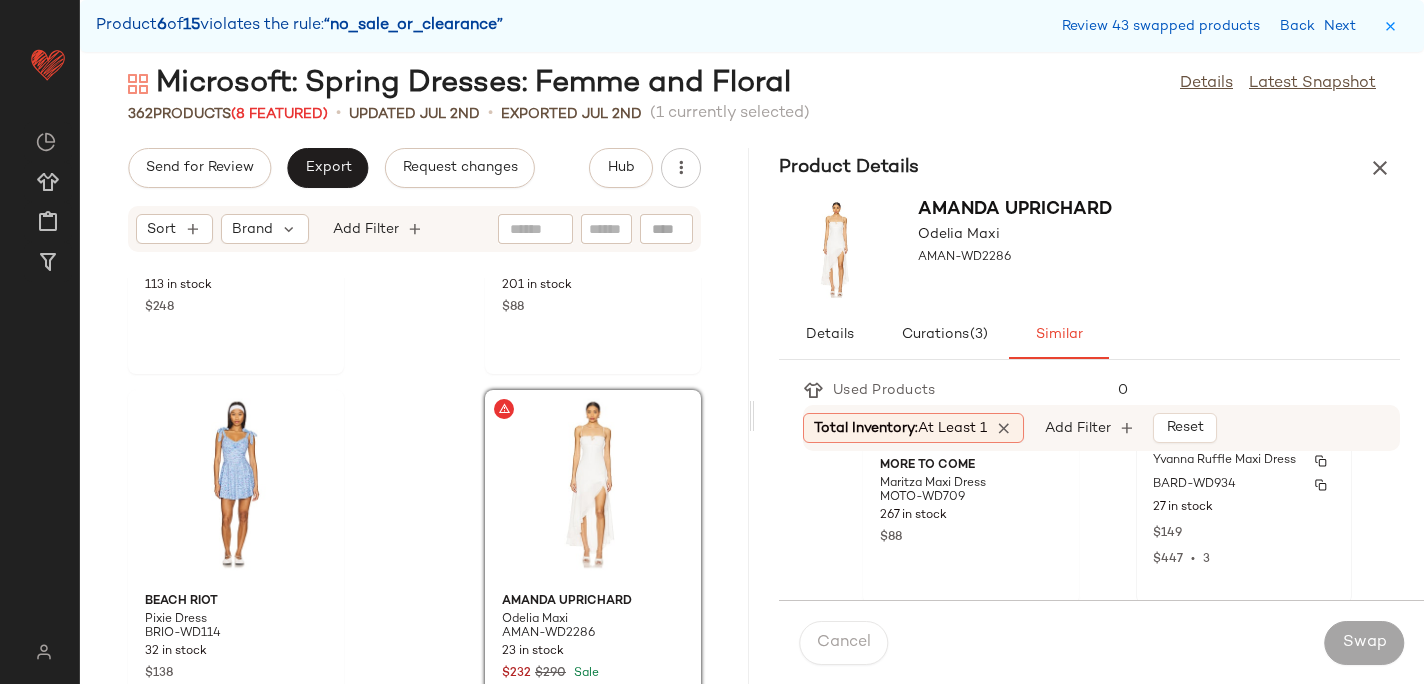 click on "27 in stock" 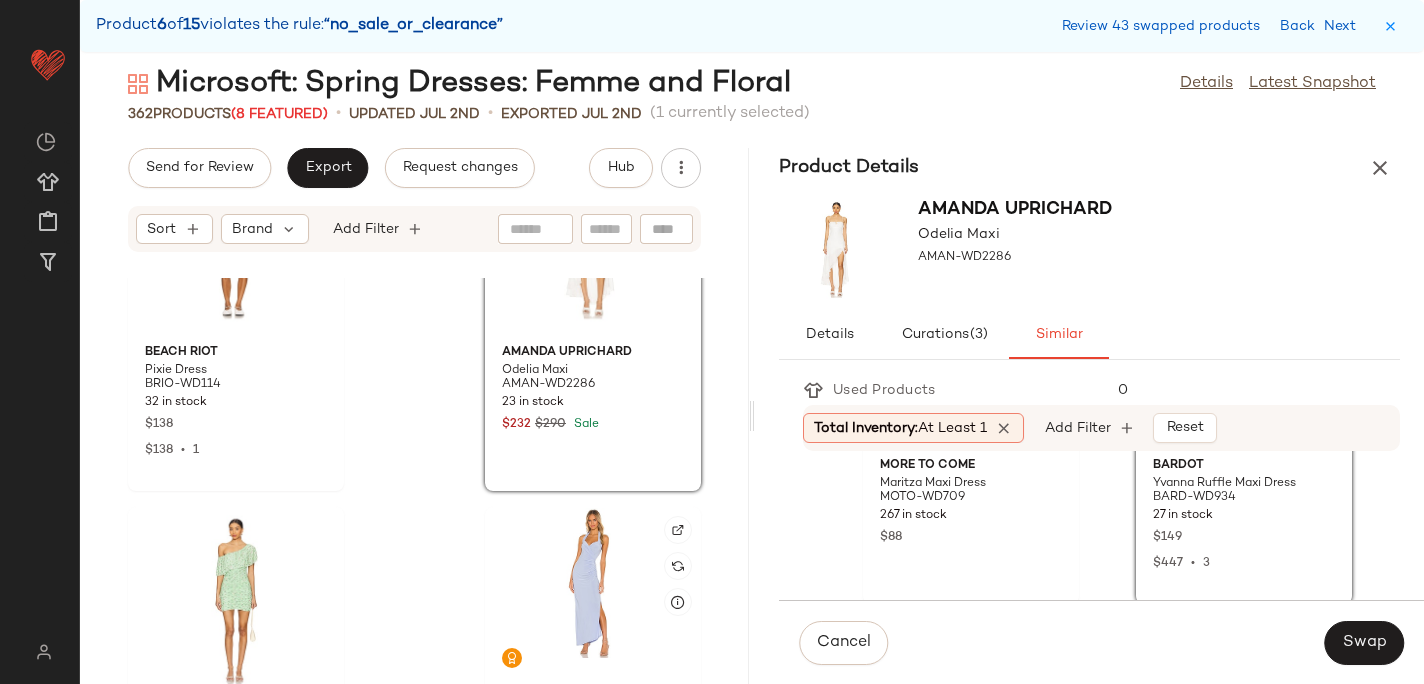 scroll, scrollTop: 47729, scrollLeft: 0, axis: vertical 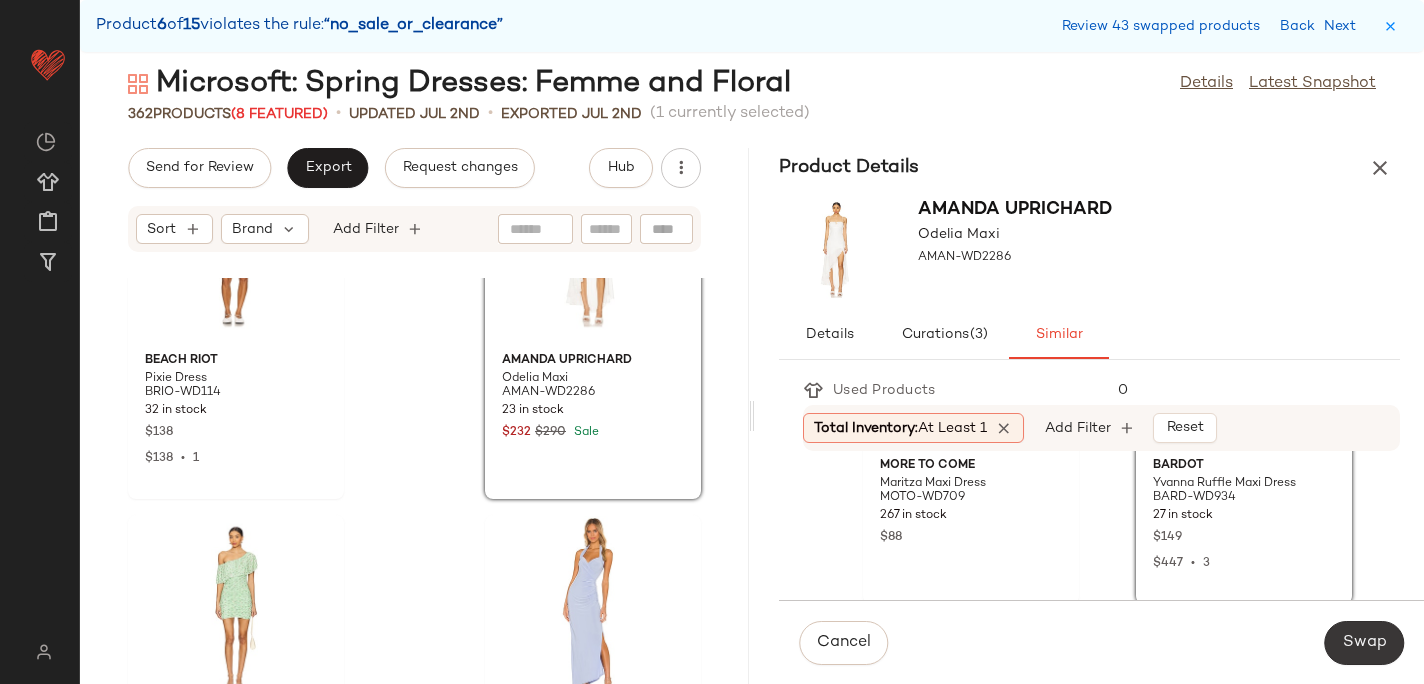 click on "Swap" 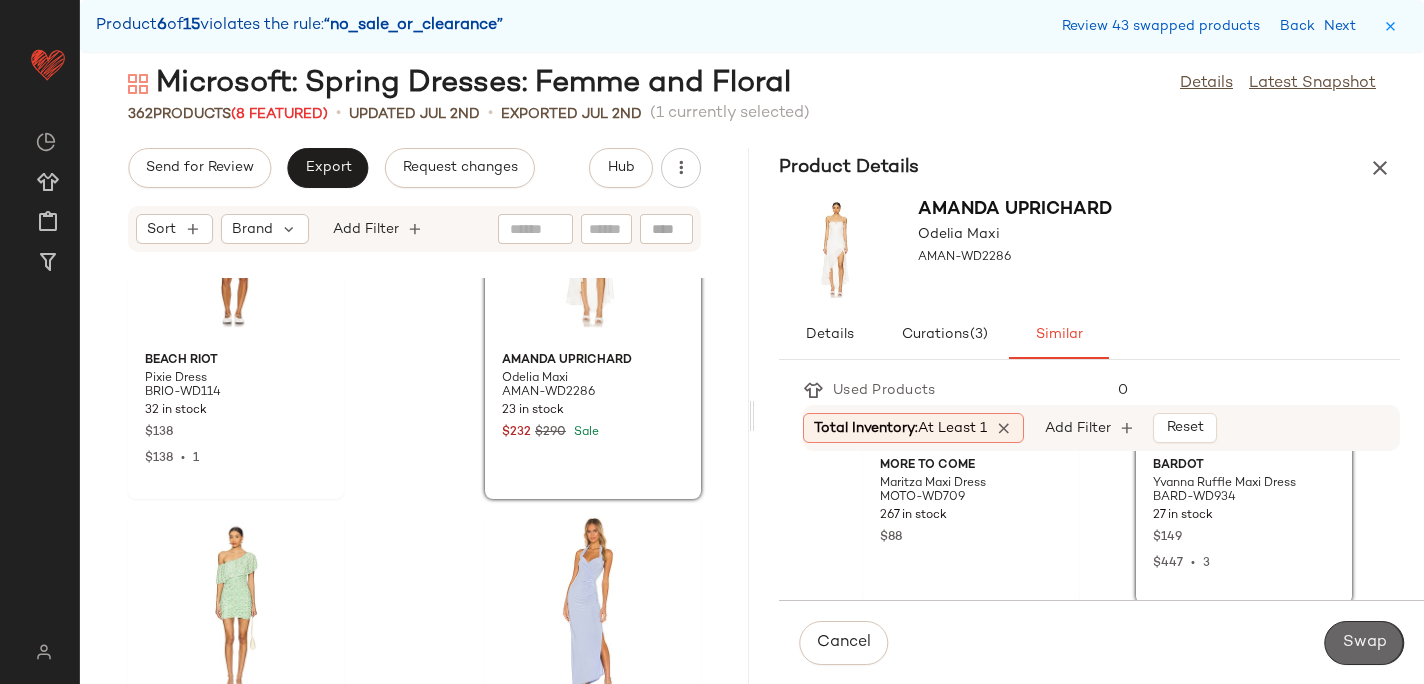 scroll, scrollTop: 52704, scrollLeft: 0, axis: vertical 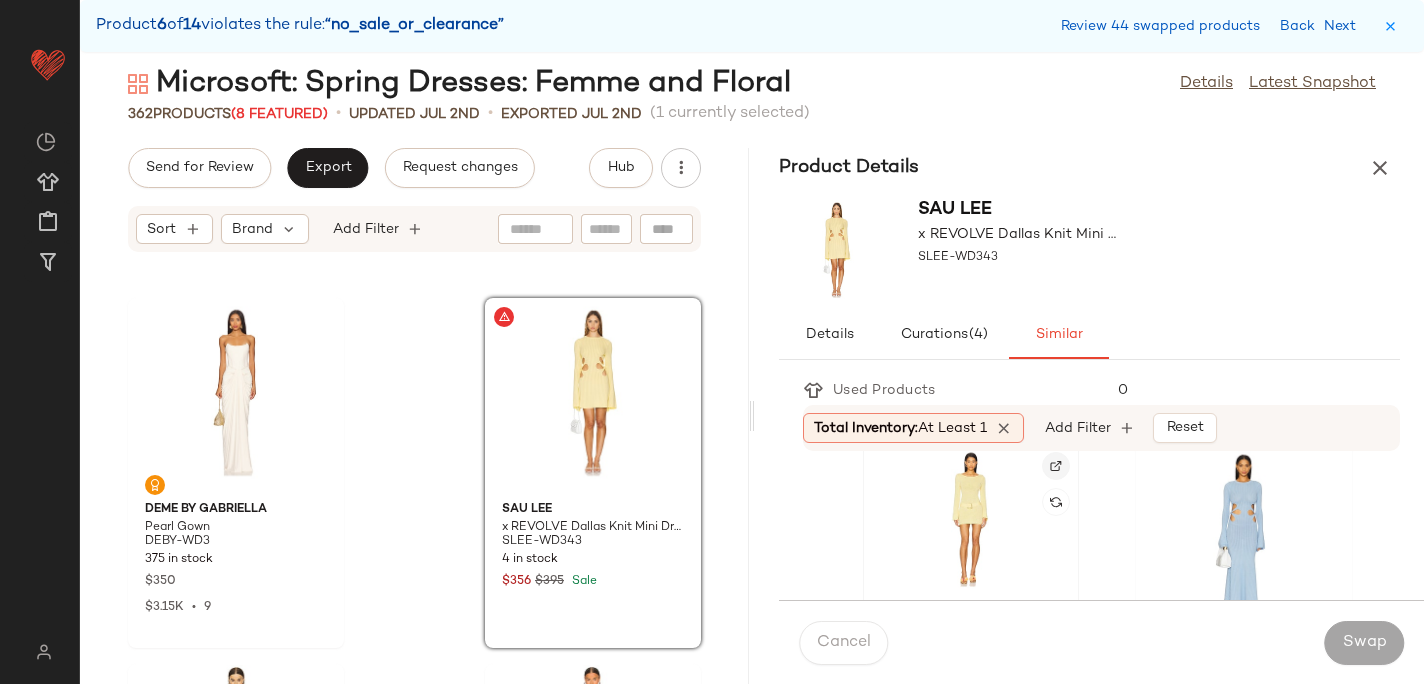 click 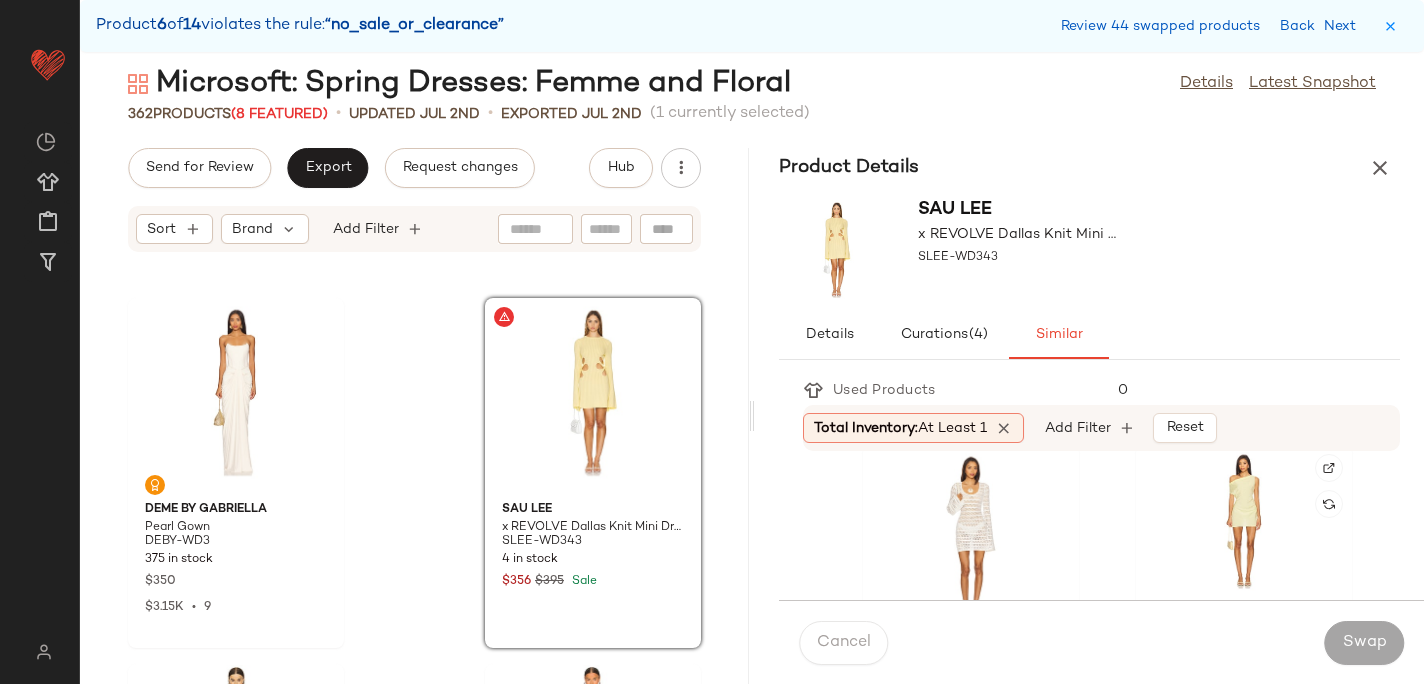 scroll, scrollTop: 1839, scrollLeft: 0, axis: vertical 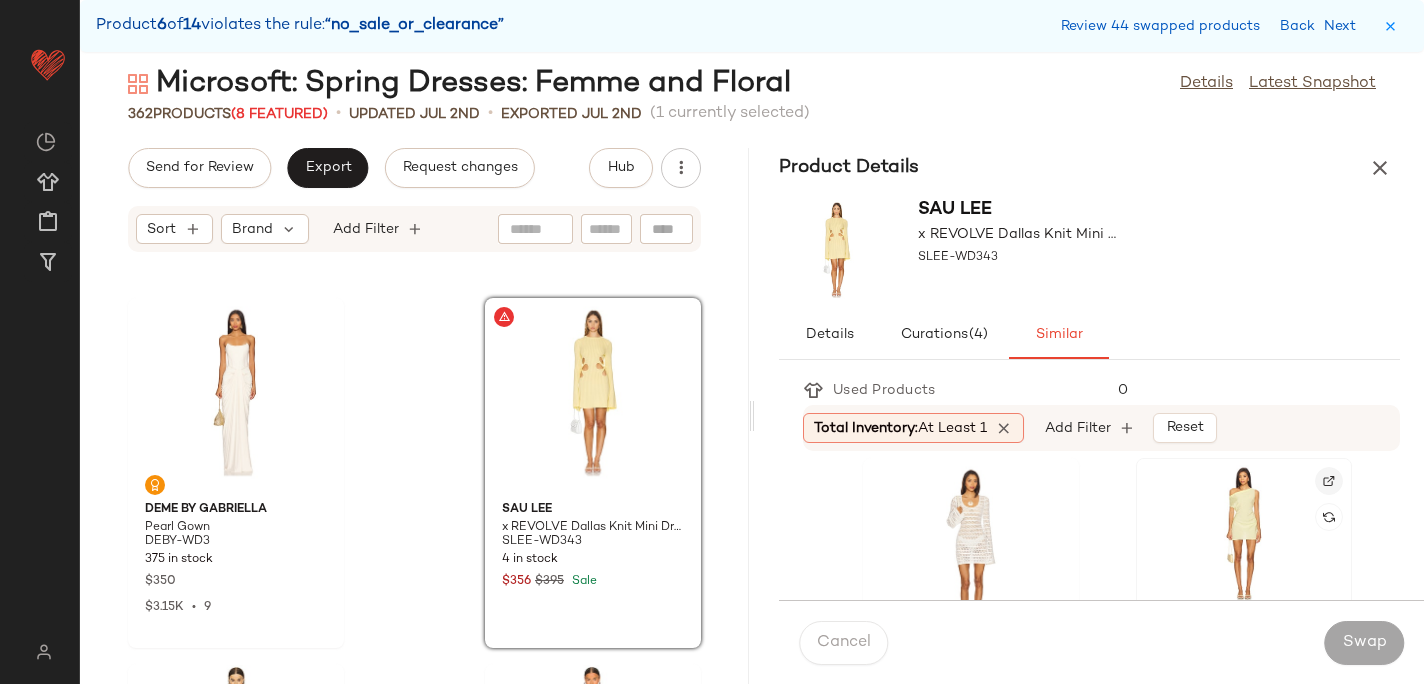 click 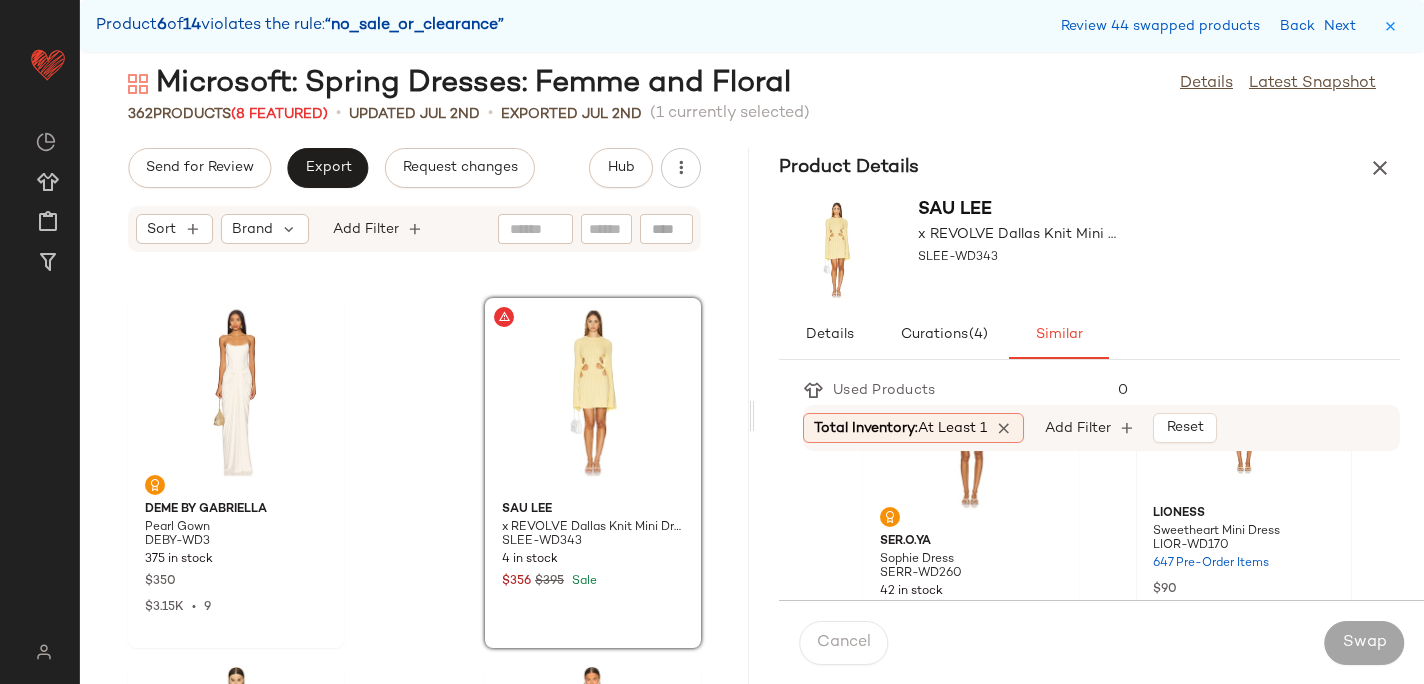 scroll, scrollTop: 1970, scrollLeft: 0, axis: vertical 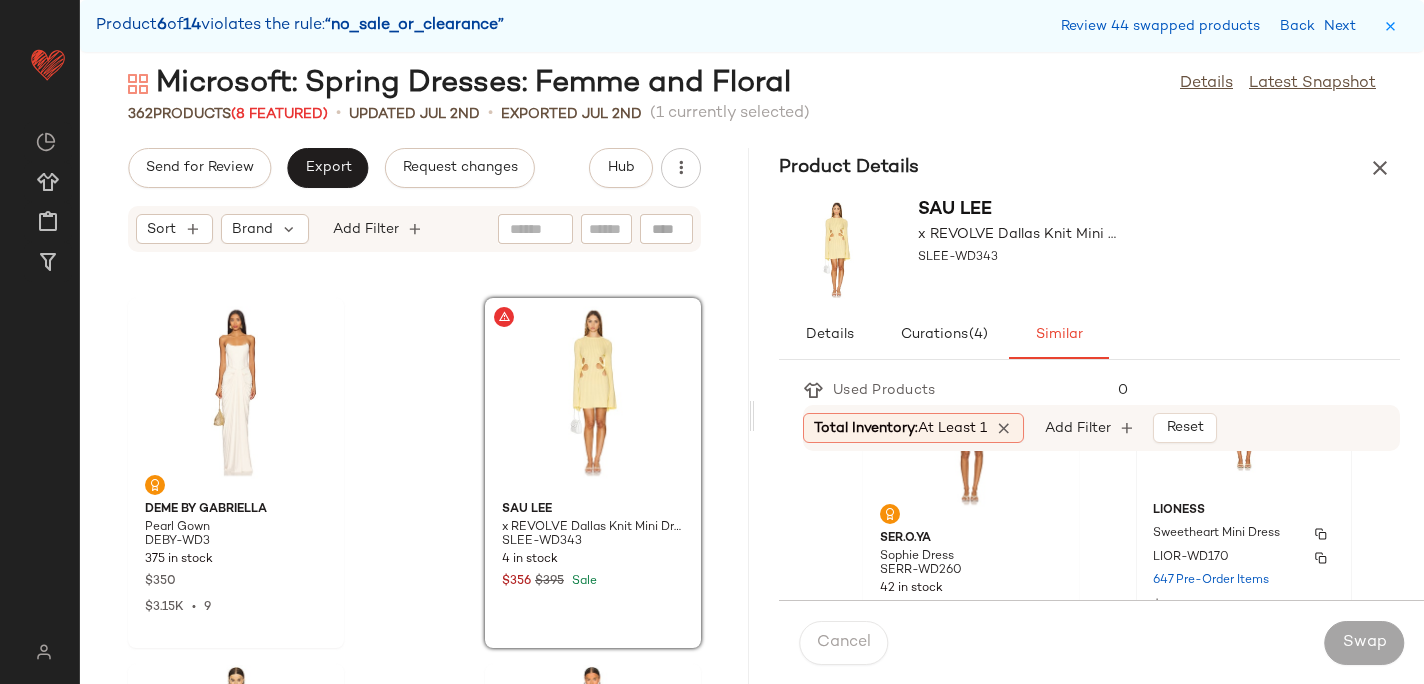 click on "LIONESS" at bounding box center [1244, 511] 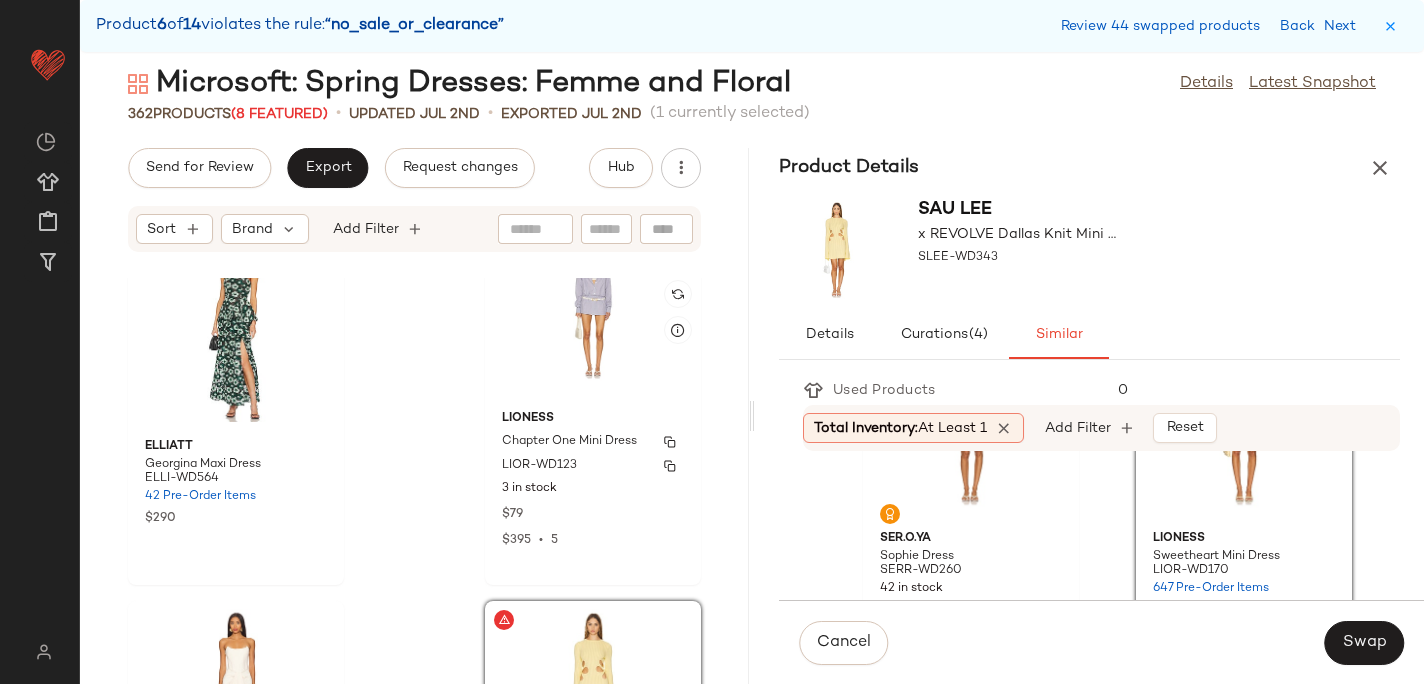 scroll, scrollTop: 52427, scrollLeft: 0, axis: vertical 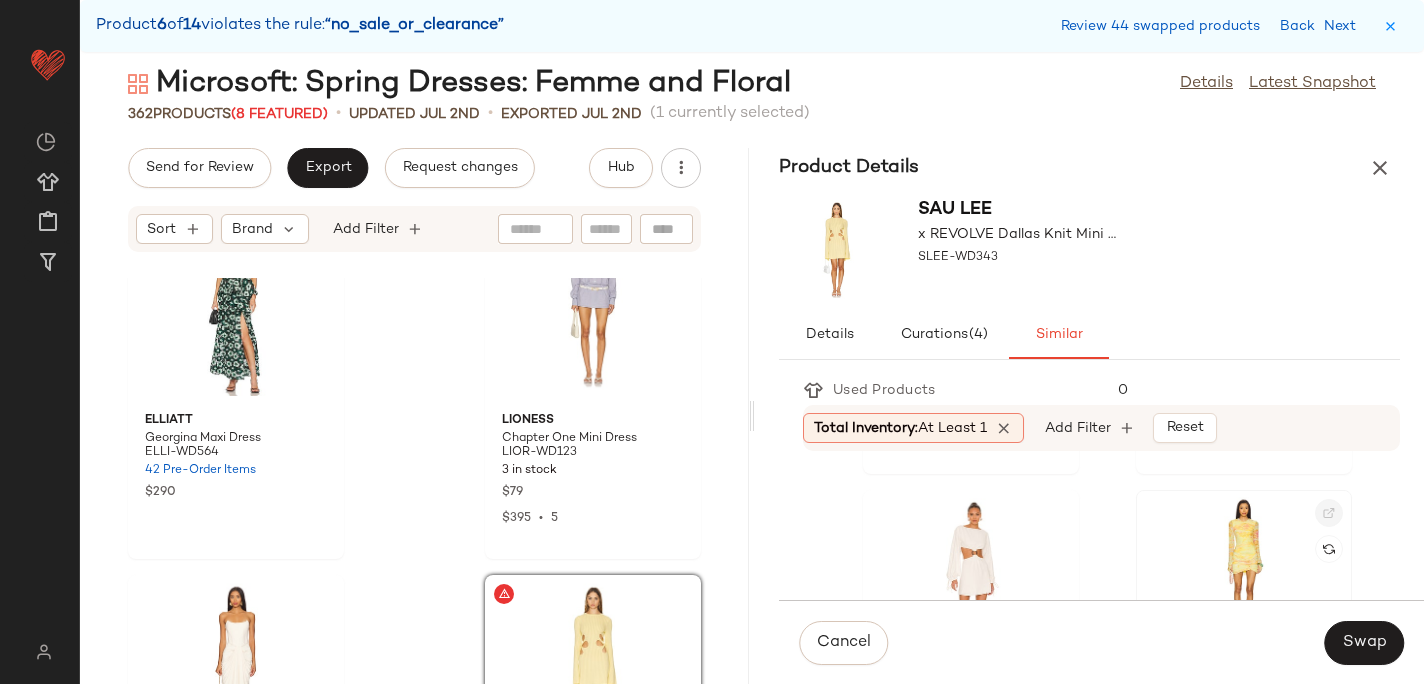 click at bounding box center (1329, 513) 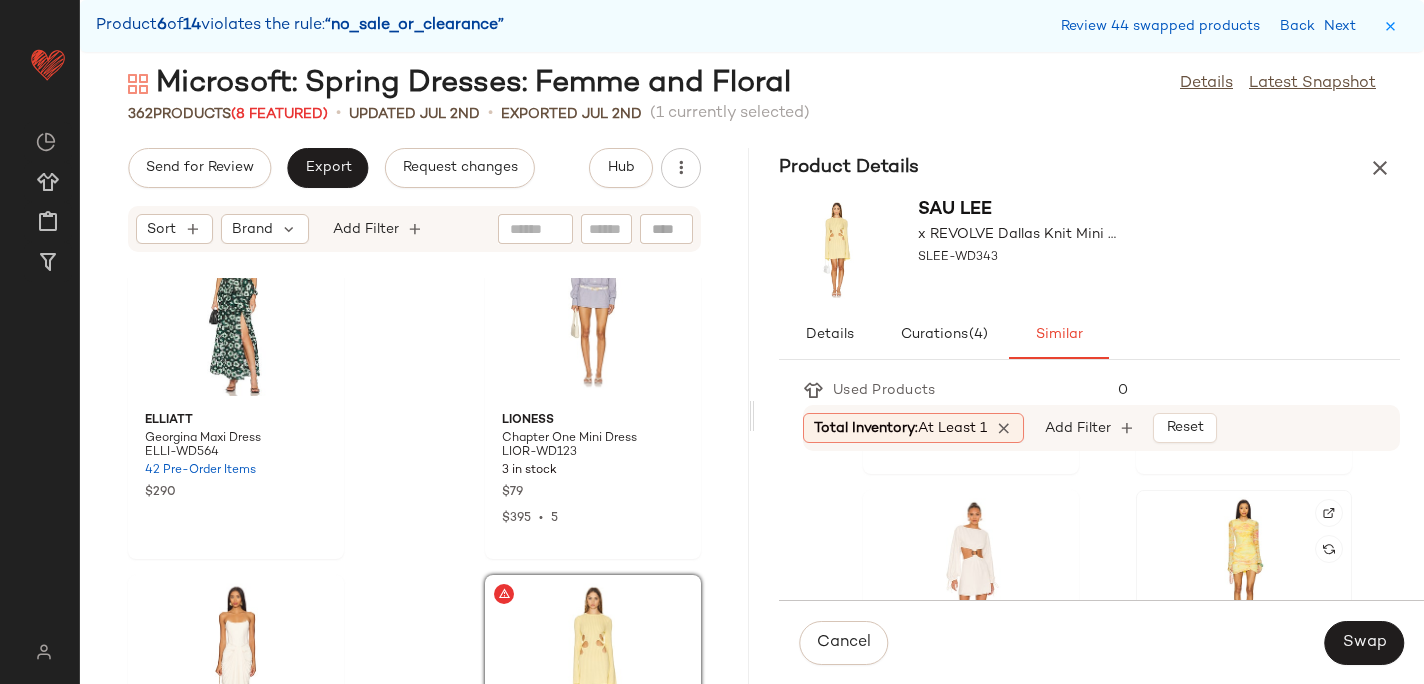 click 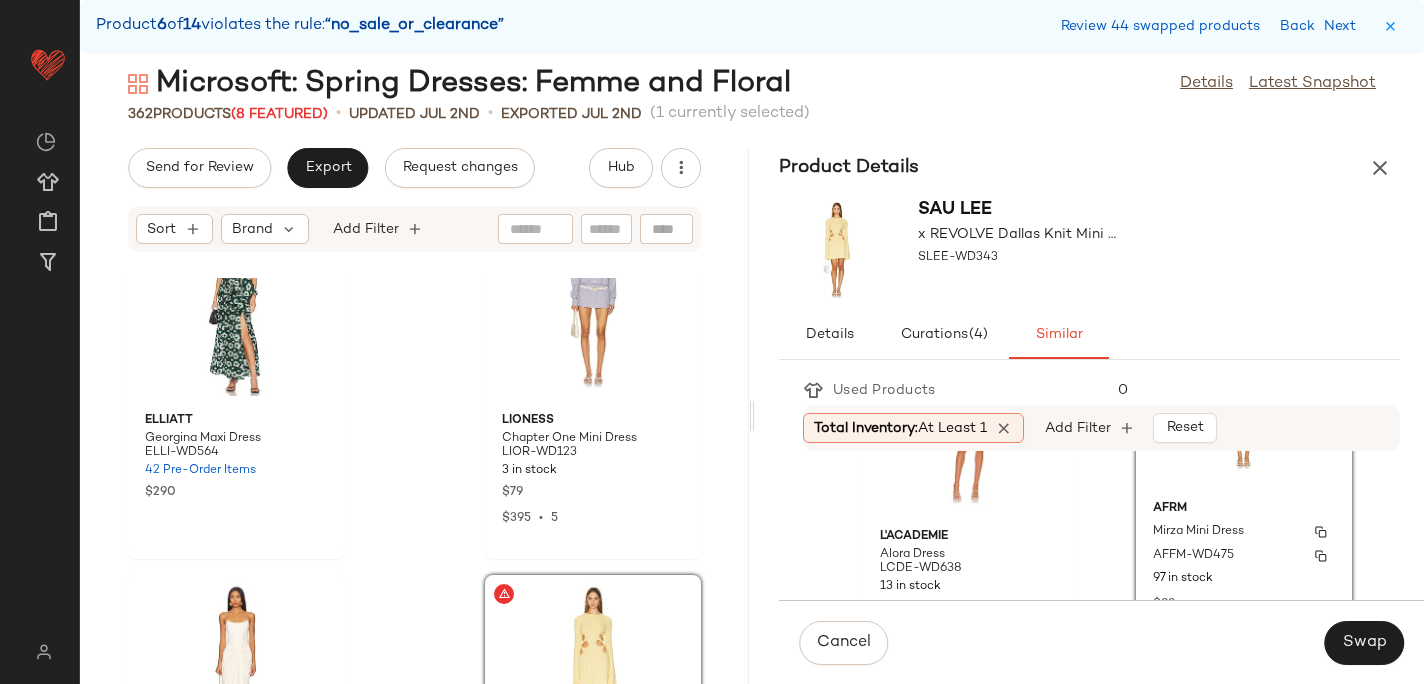 scroll, scrollTop: 3068, scrollLeft: 0, axis: vertical 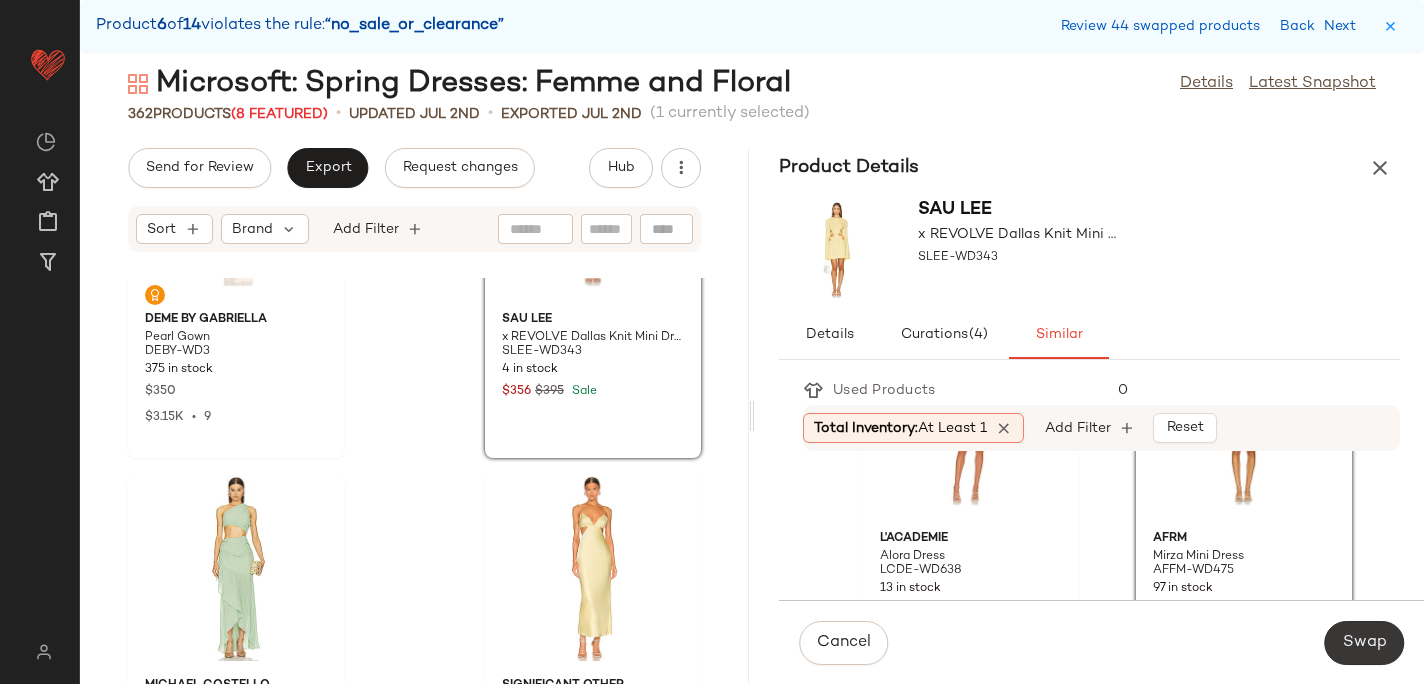 click on "Swap" 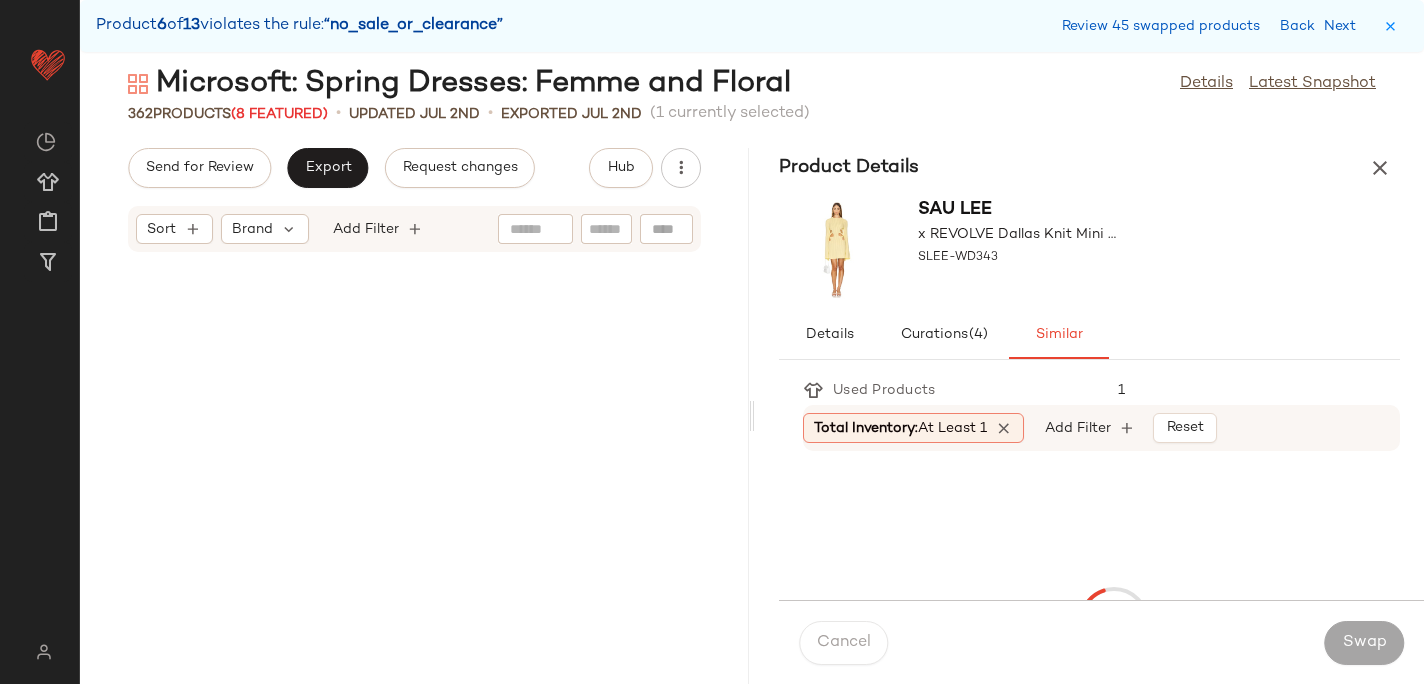 scroll, scrollTop: 54534, scrollLeft: 0, axis: vertical 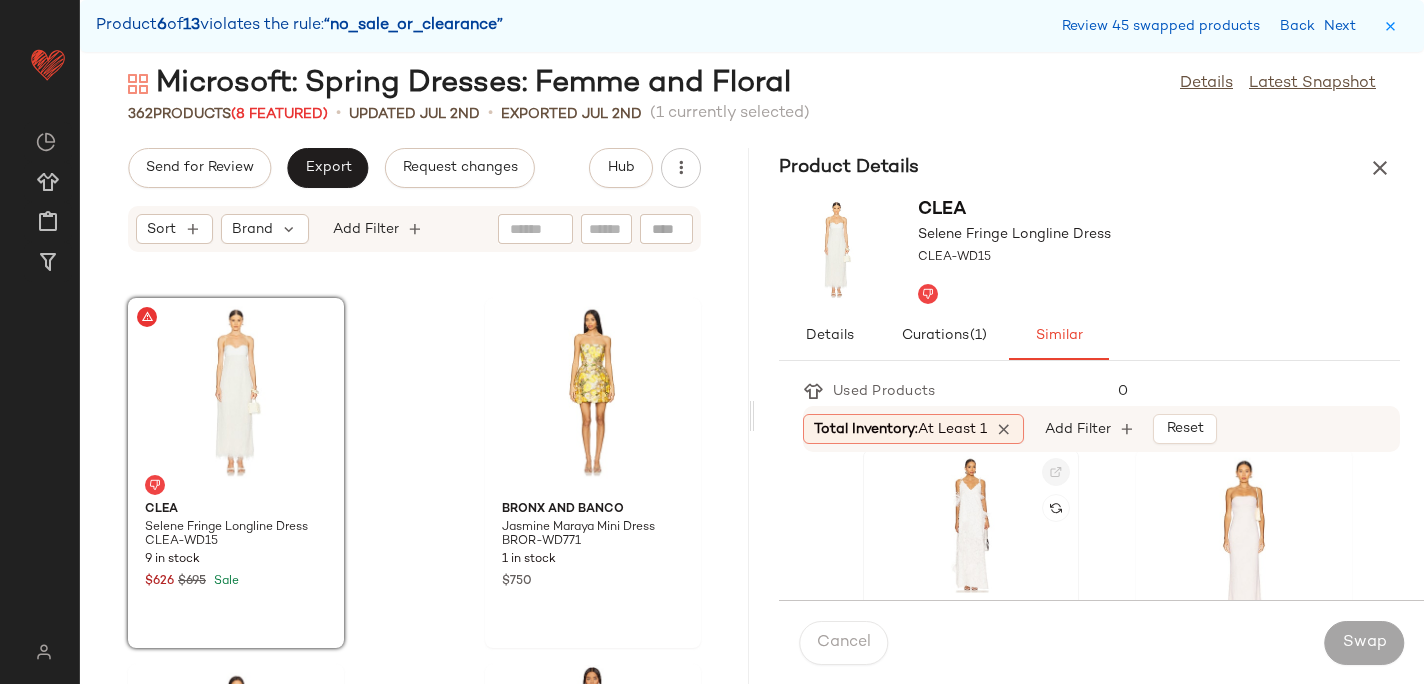 click 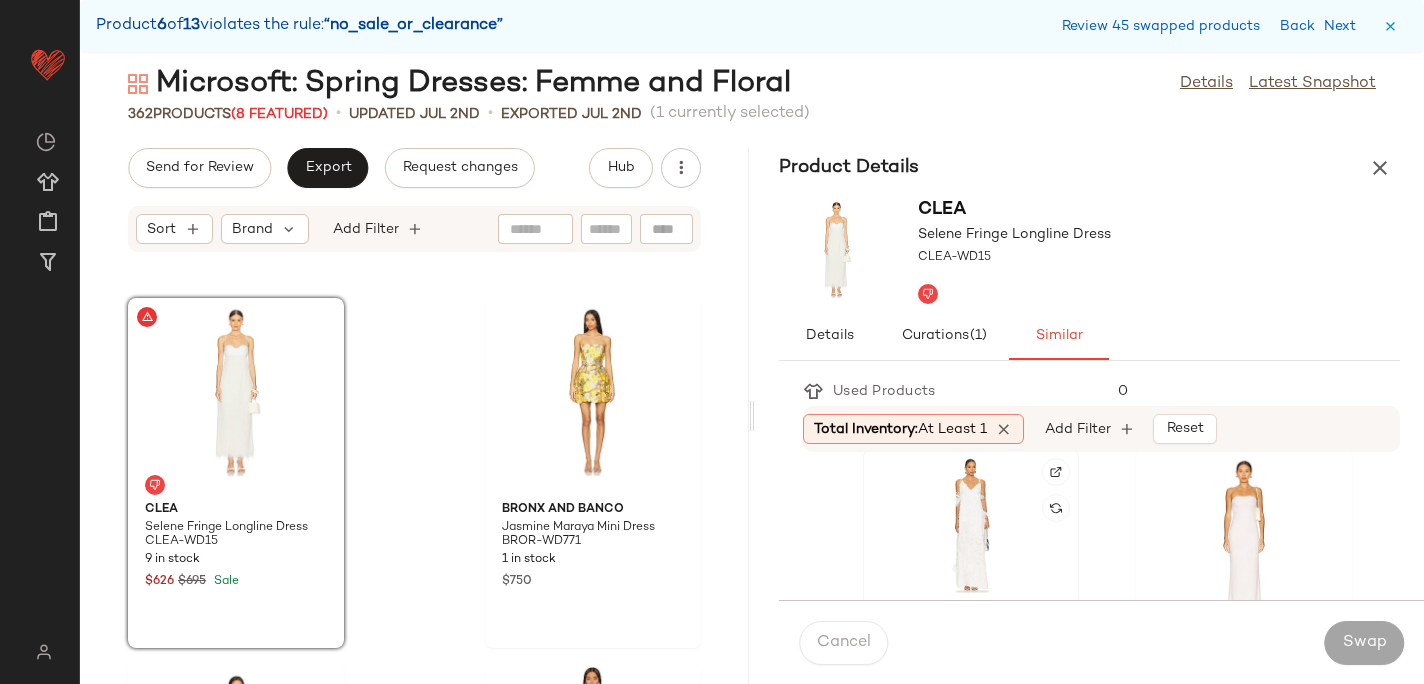 click 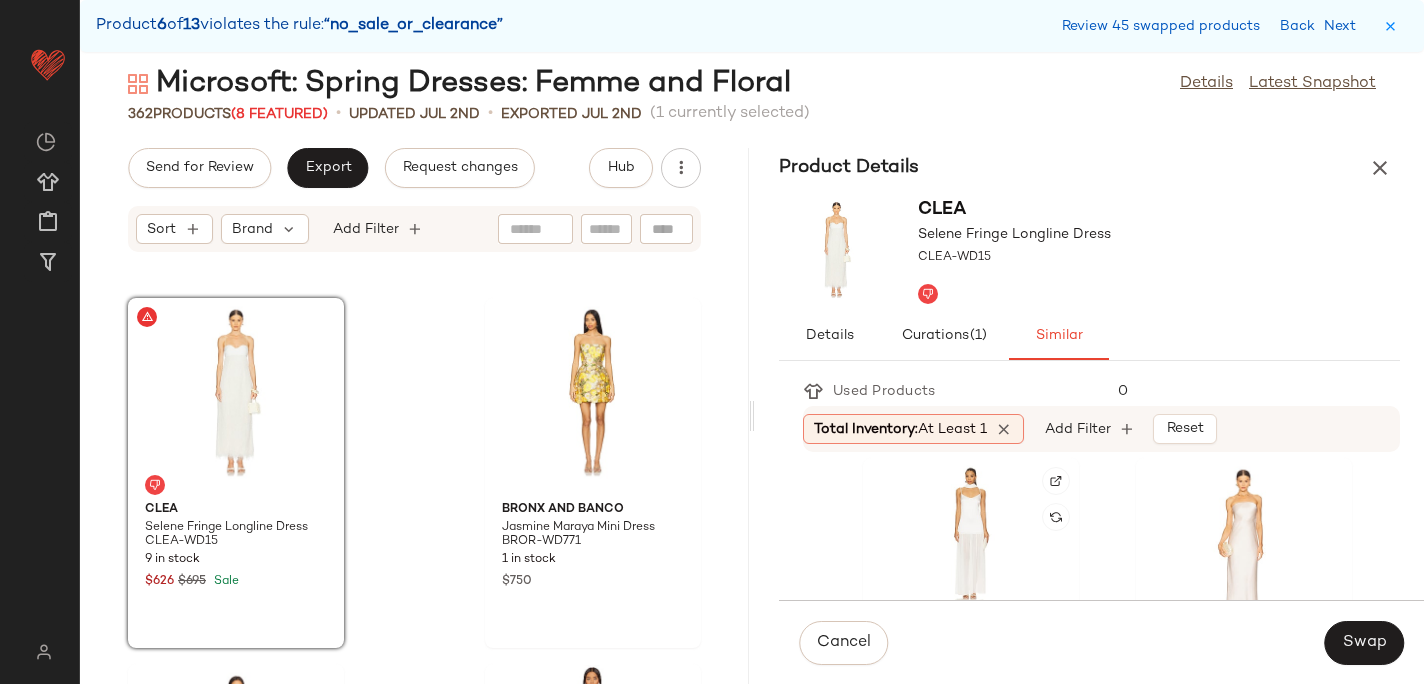 scroll, scrollTop: 1104, scrollLeft: 0, axis: vertical 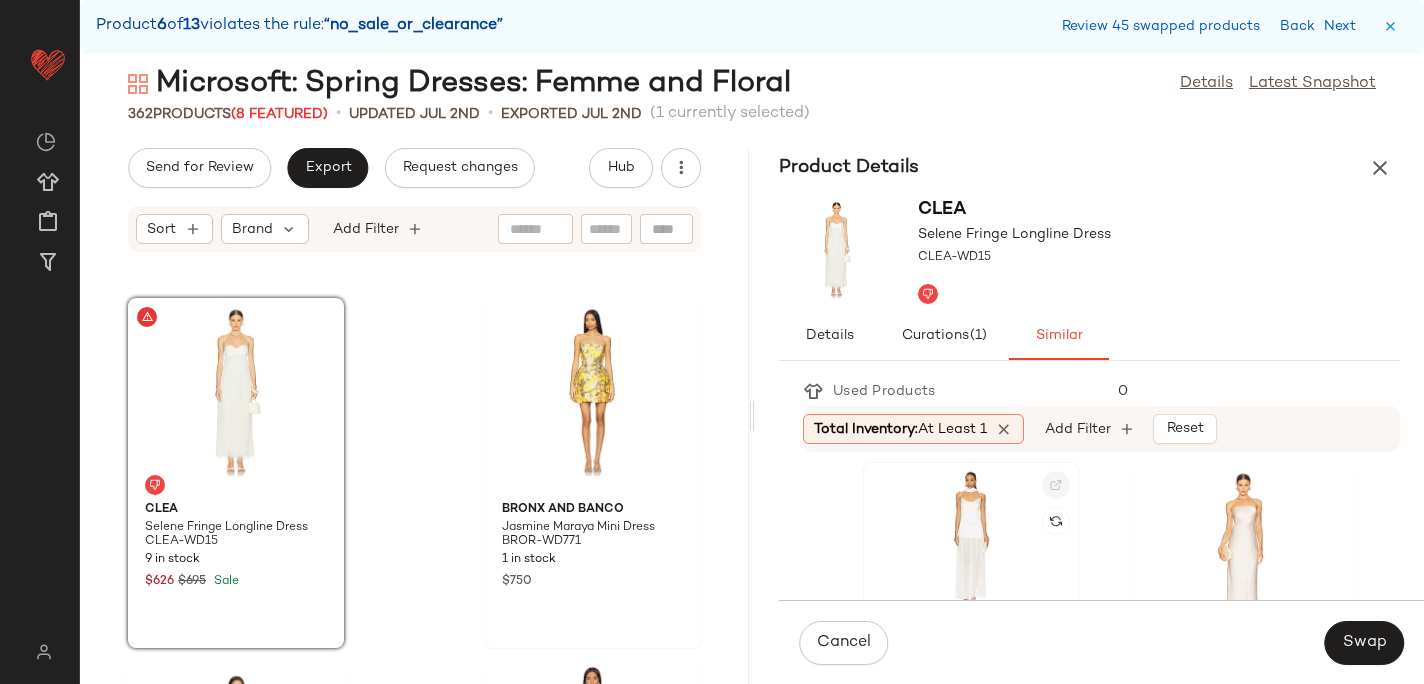 click at bounding box center [1056, 485] 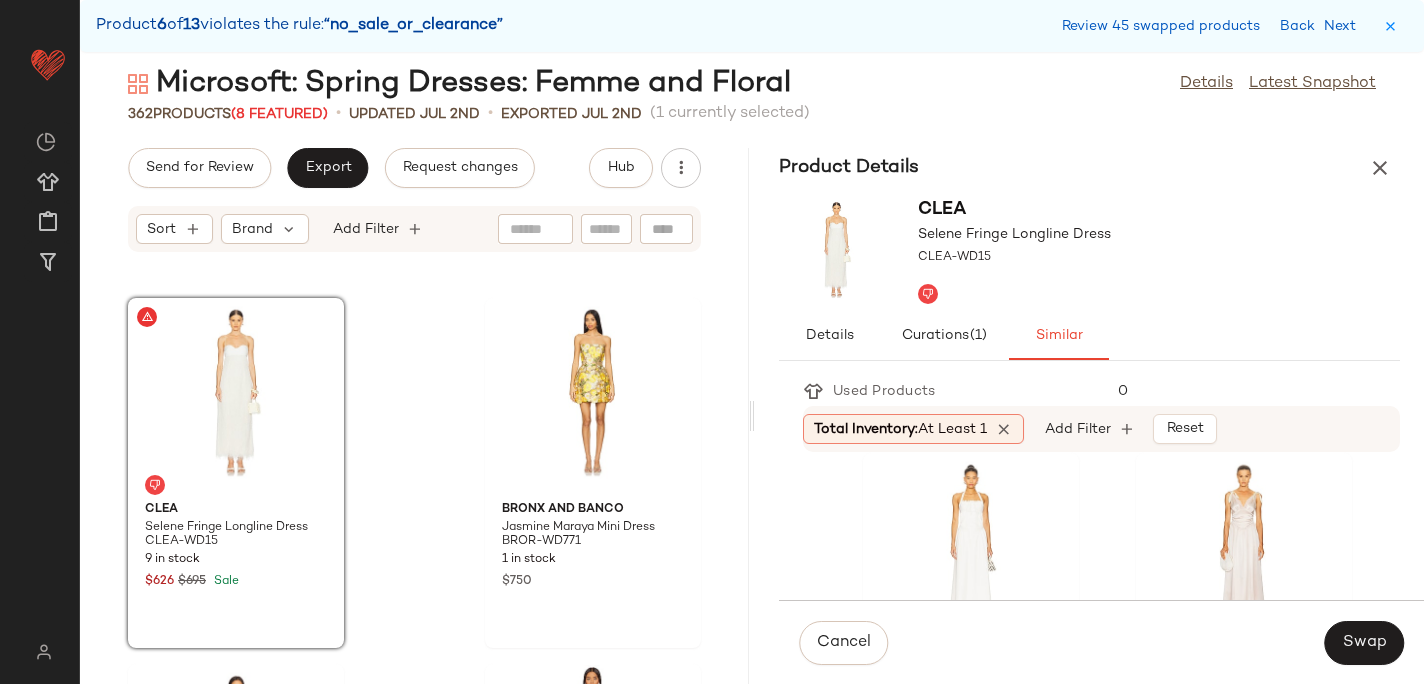 scroll, scrollTop: 2208, scrollLeft: 0, axis: vertical 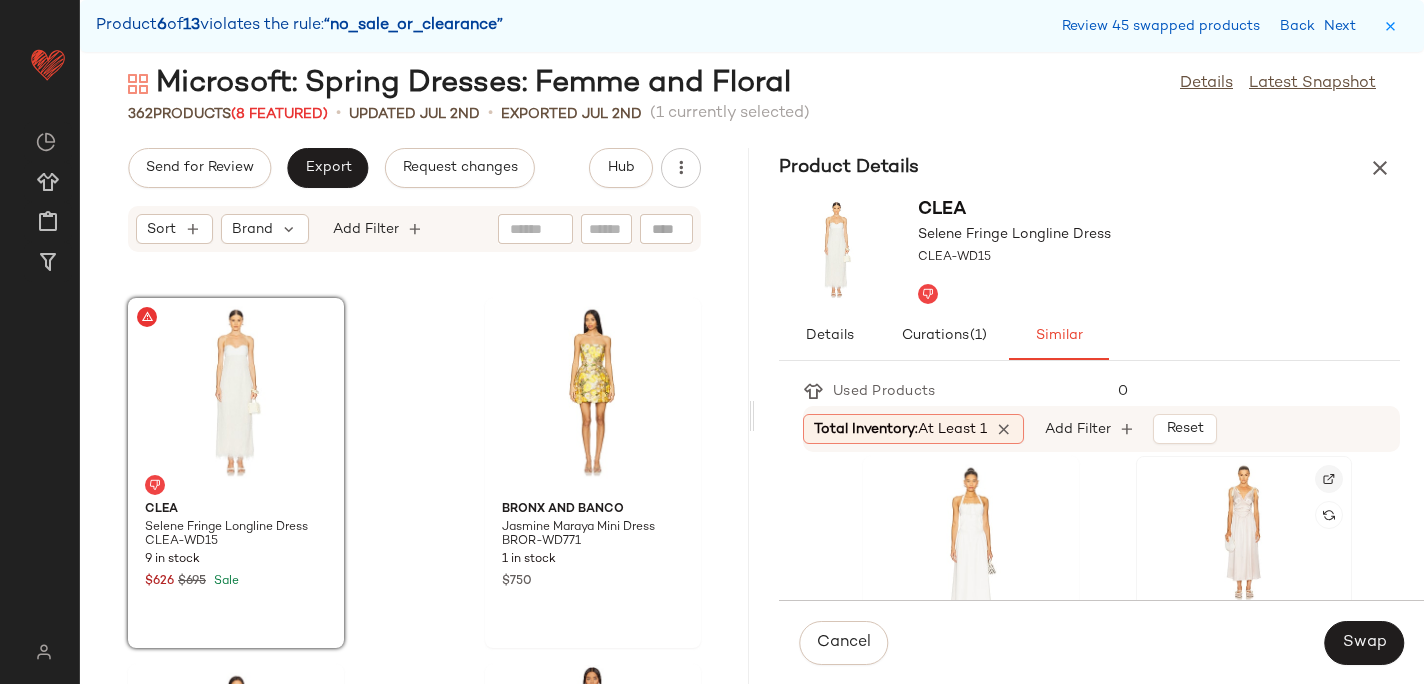 click at bounding box center [1329, 479] 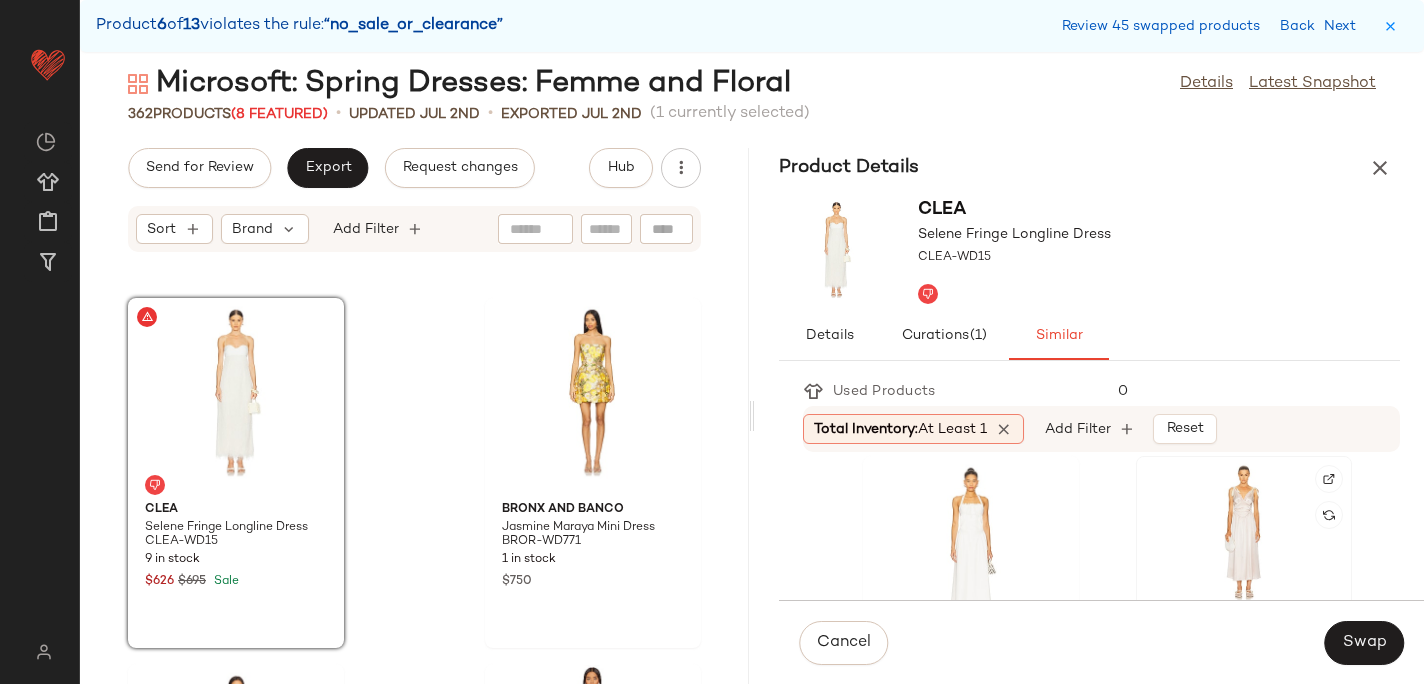 click 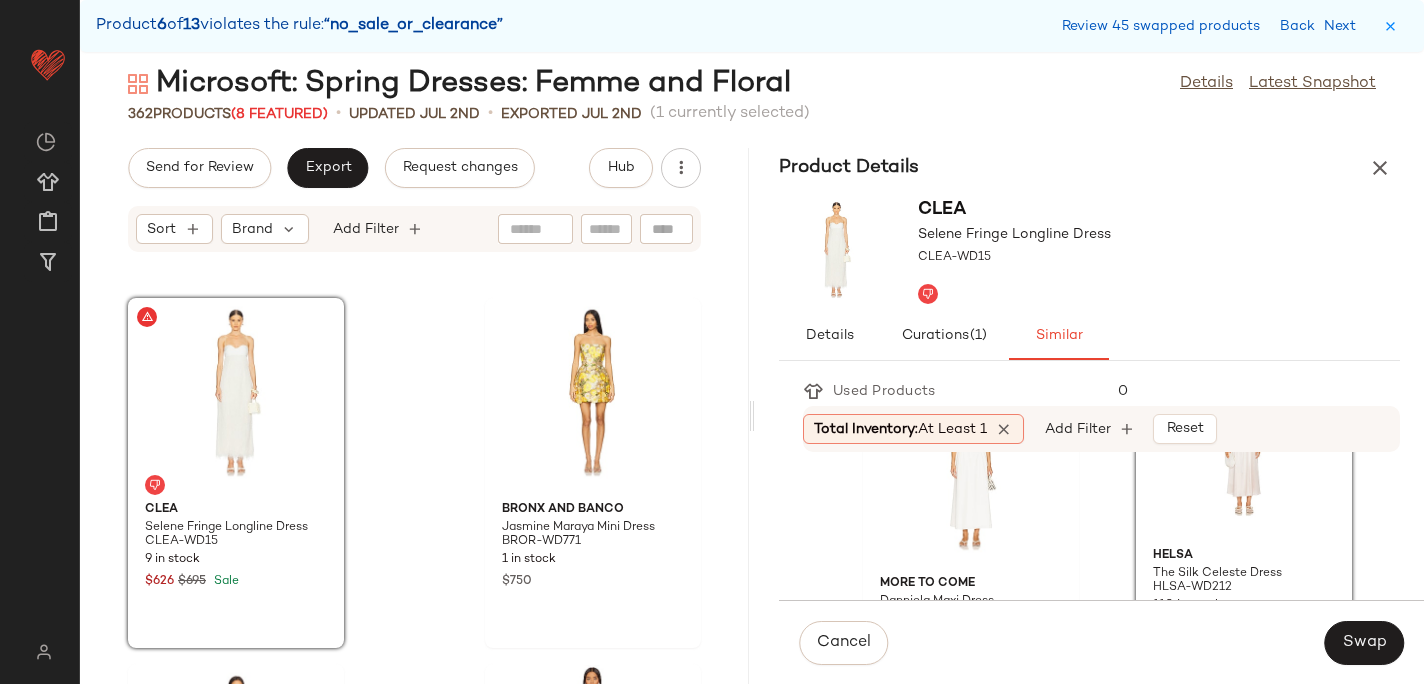 scroll, scrollTop: 2316, scrollLeft: 0, axis: vertical 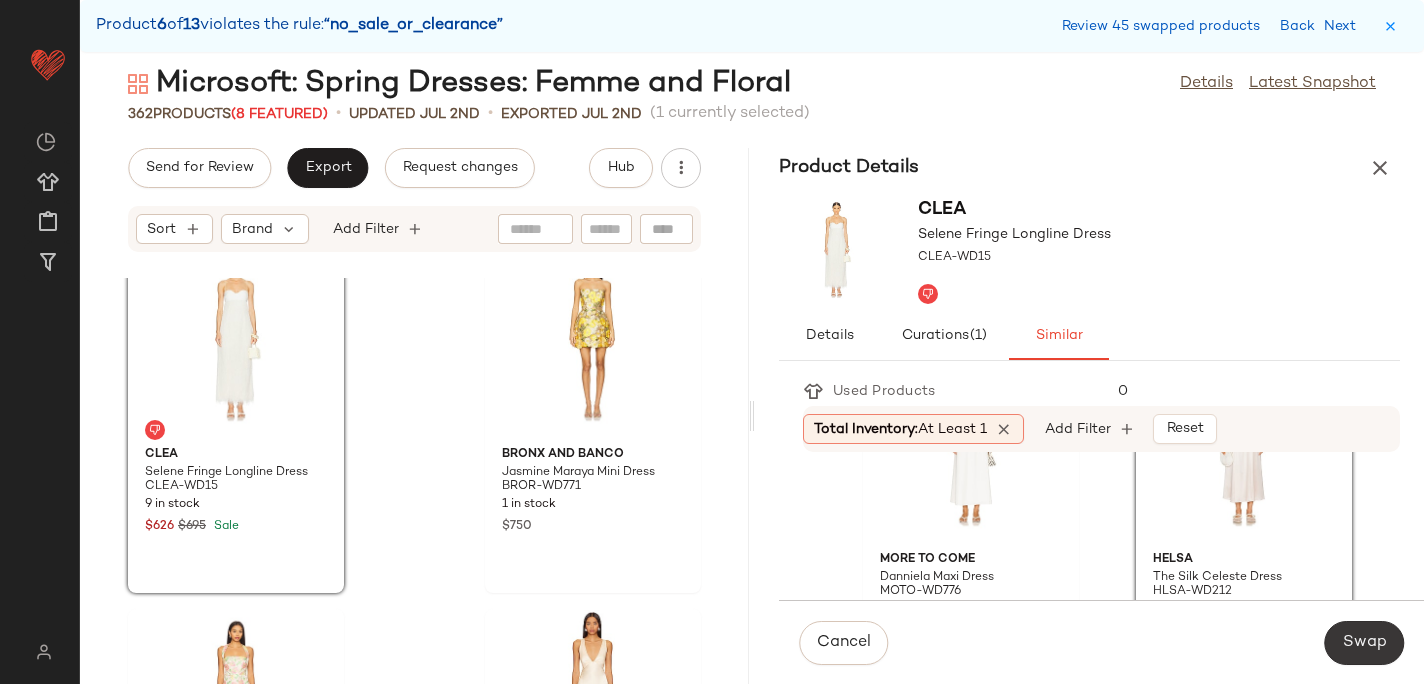 click on "Swap" 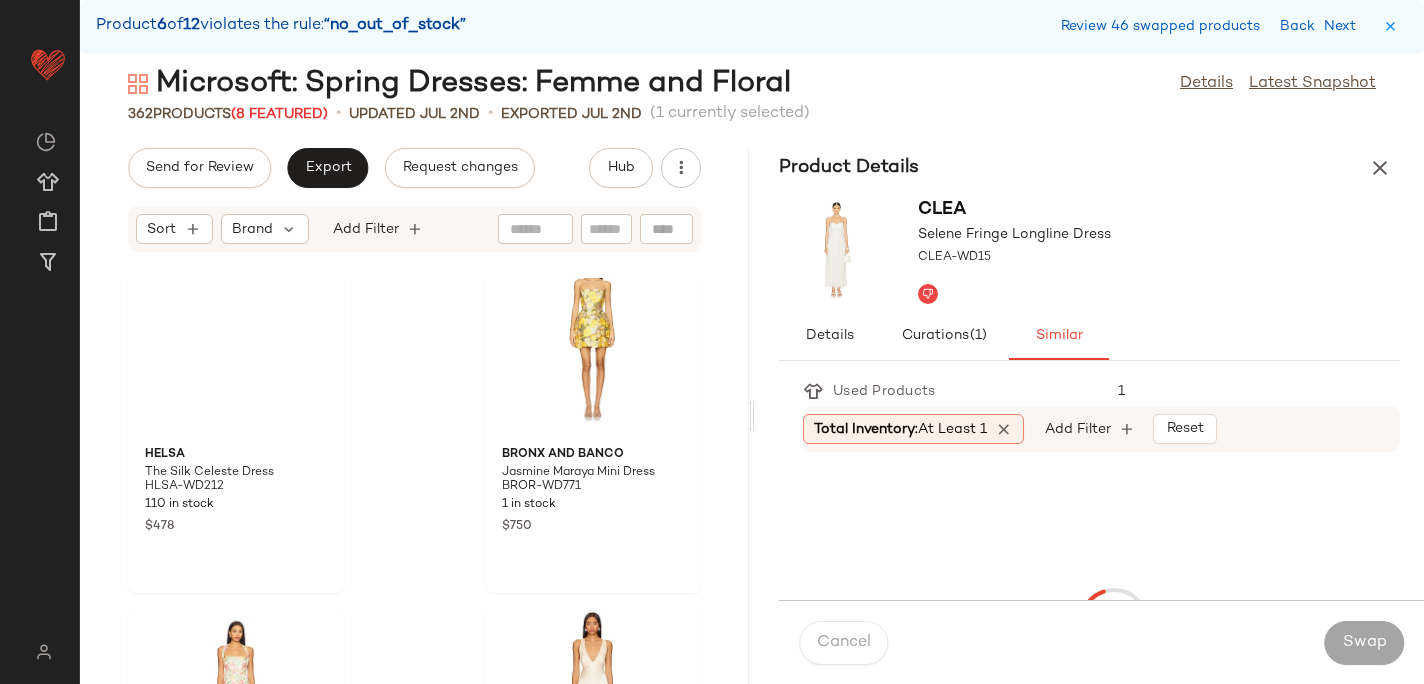 scroll, scrollTop: 55998, scrollLeft: 0, axis: vertical 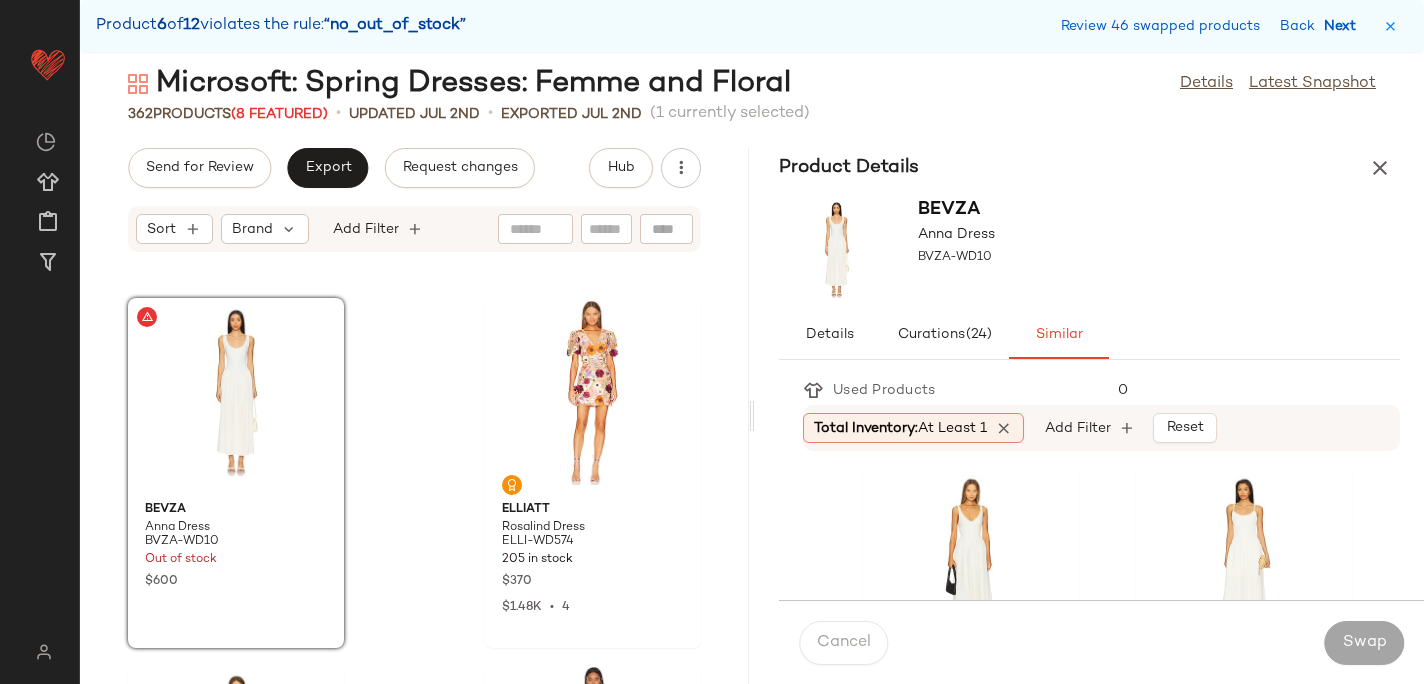 click on "Next" at bounding box center (1344, 26) 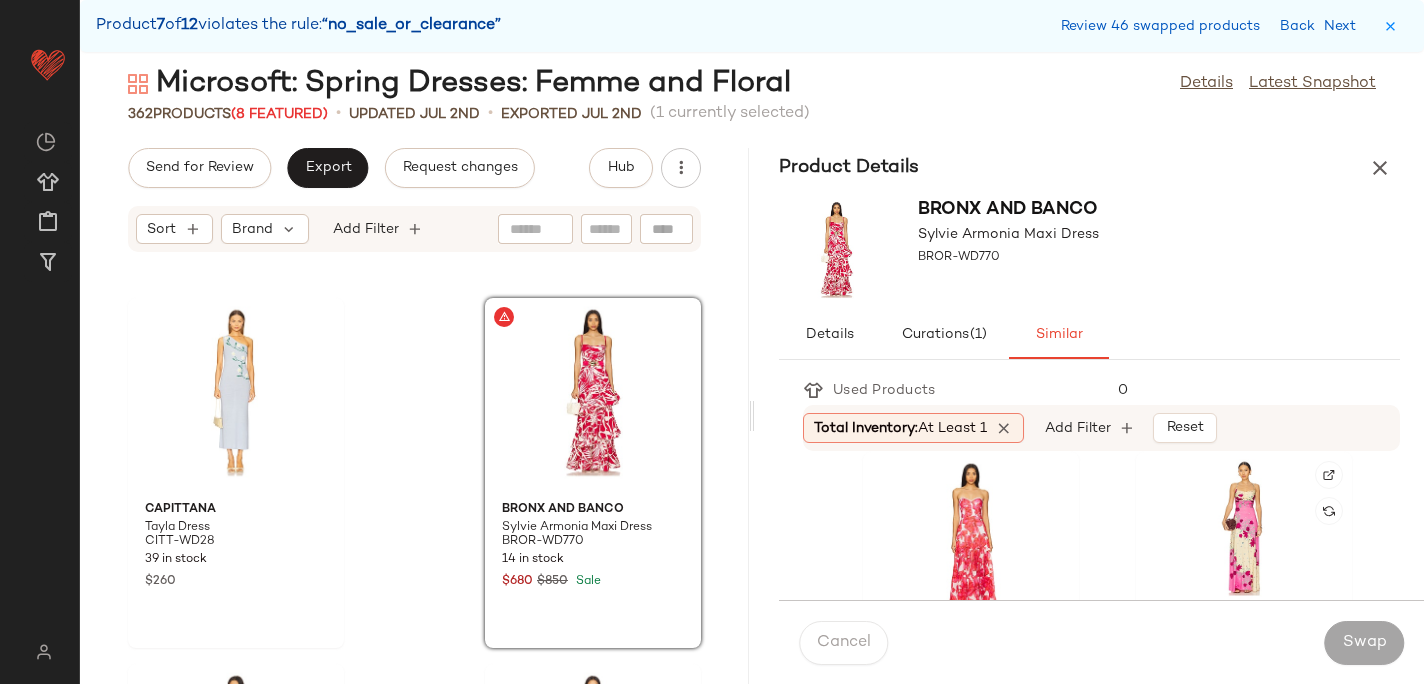 scroll, scrollTop: 386, scrollLeft: 0, axis: vertical 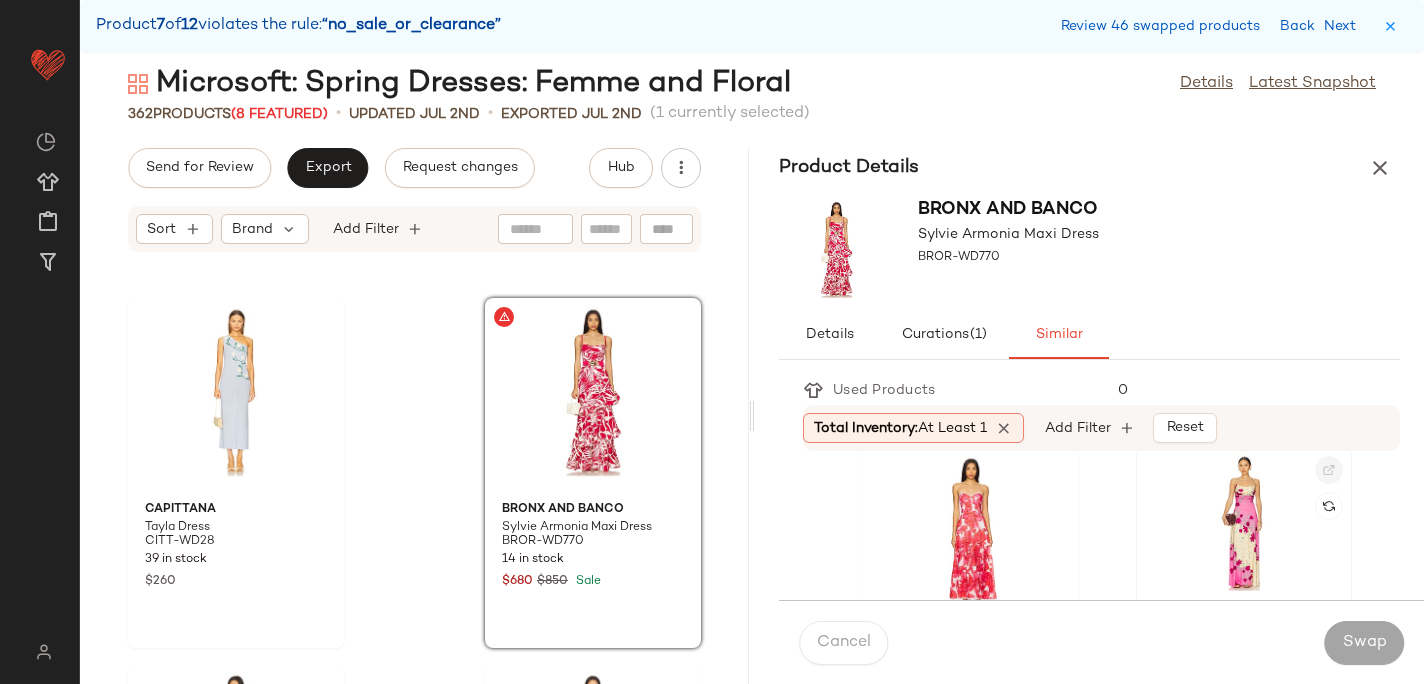 click 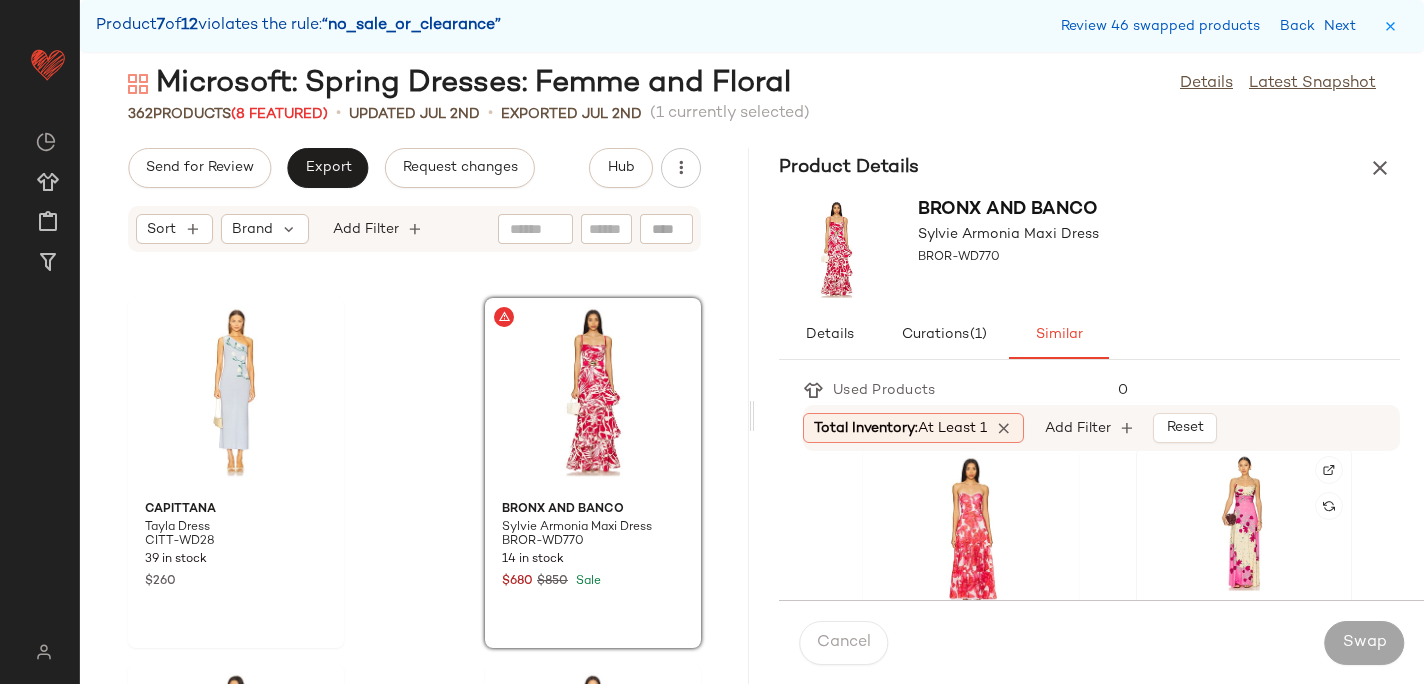 click 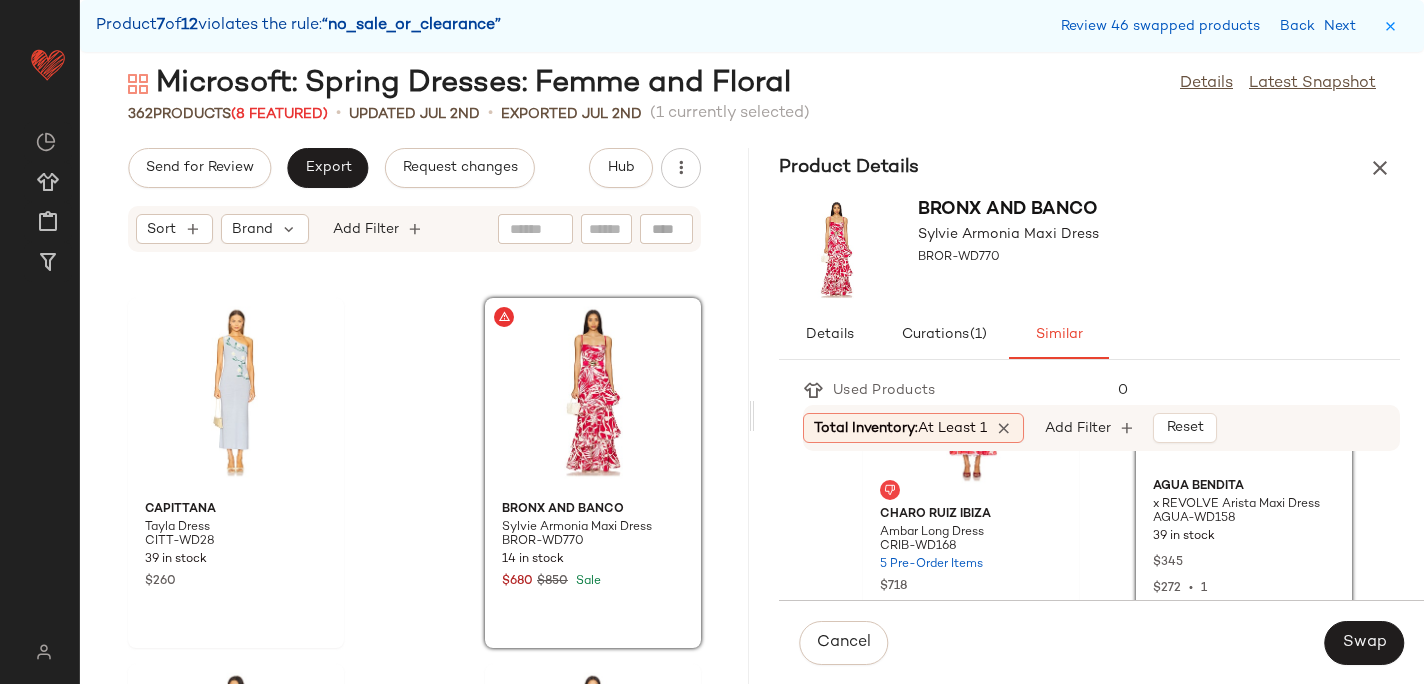 scroll, scrollTop: 532, scrollLeft: 0, axis: vertical 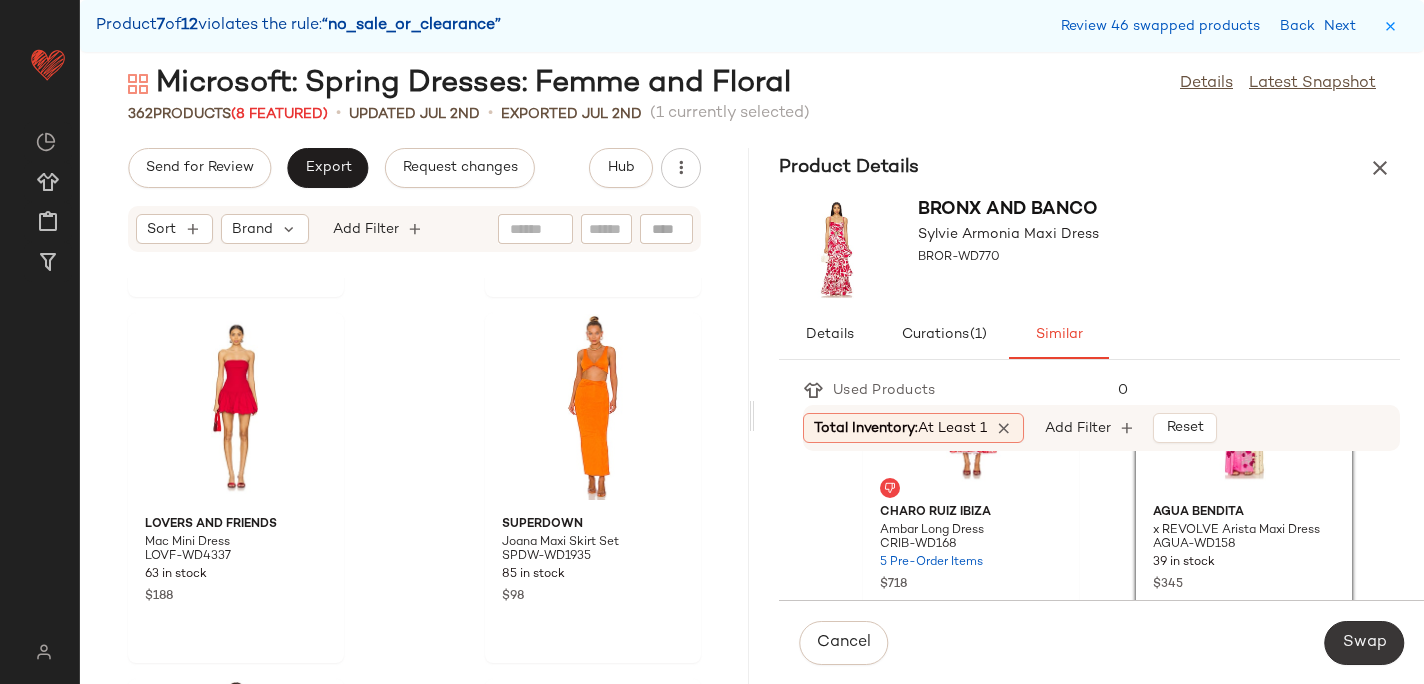click on "Swap" 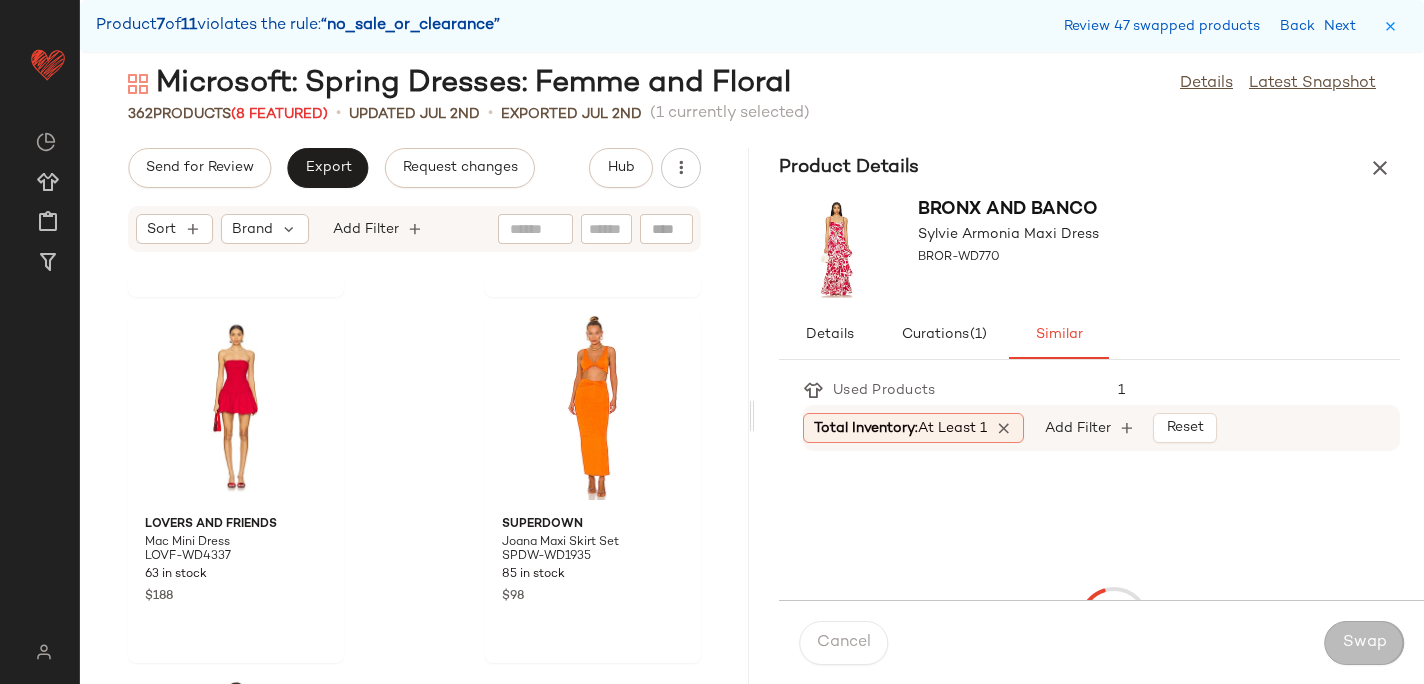 scroll, scrollTop: 58560, scrollLeft: 0, axis: vertical 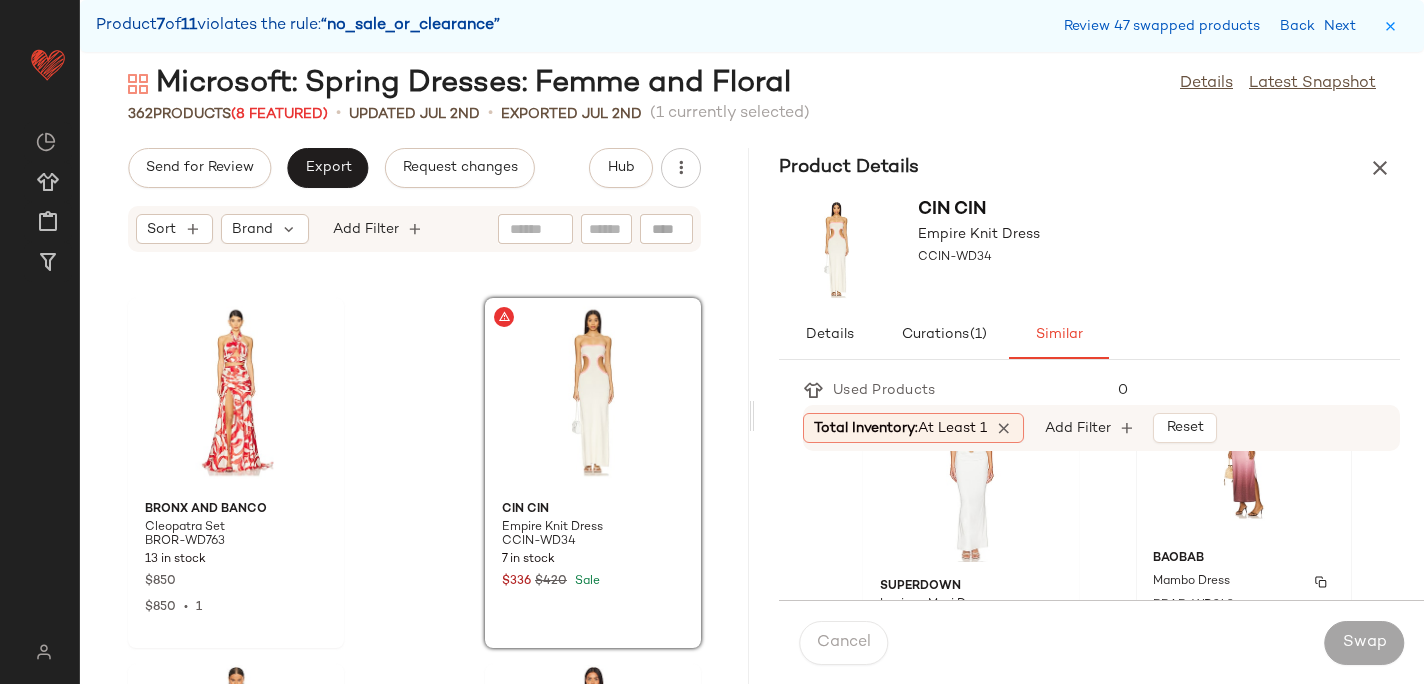 click on "Baobab Mambo Dress BBAB-WD243 23 in stock $300 $300  •  1" 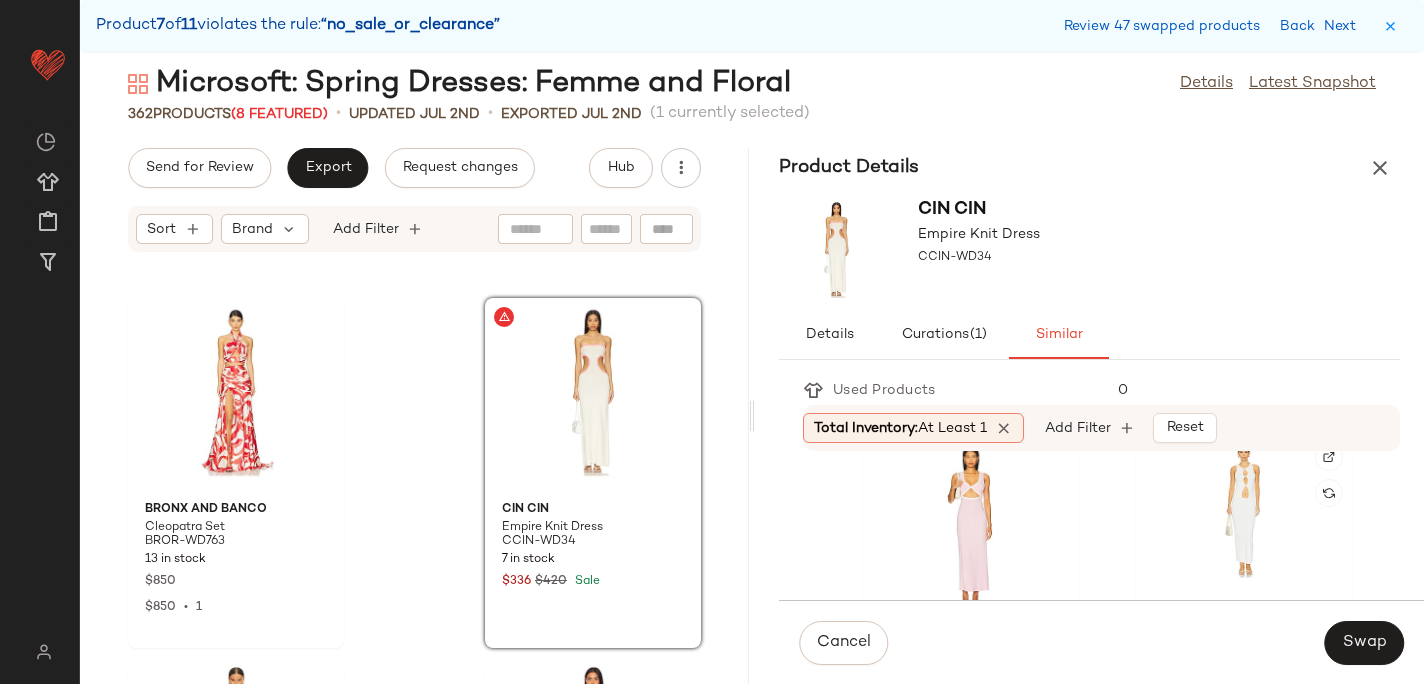 scroll, scrollTop: 1255, scrollLeft: 0, axis: vertical 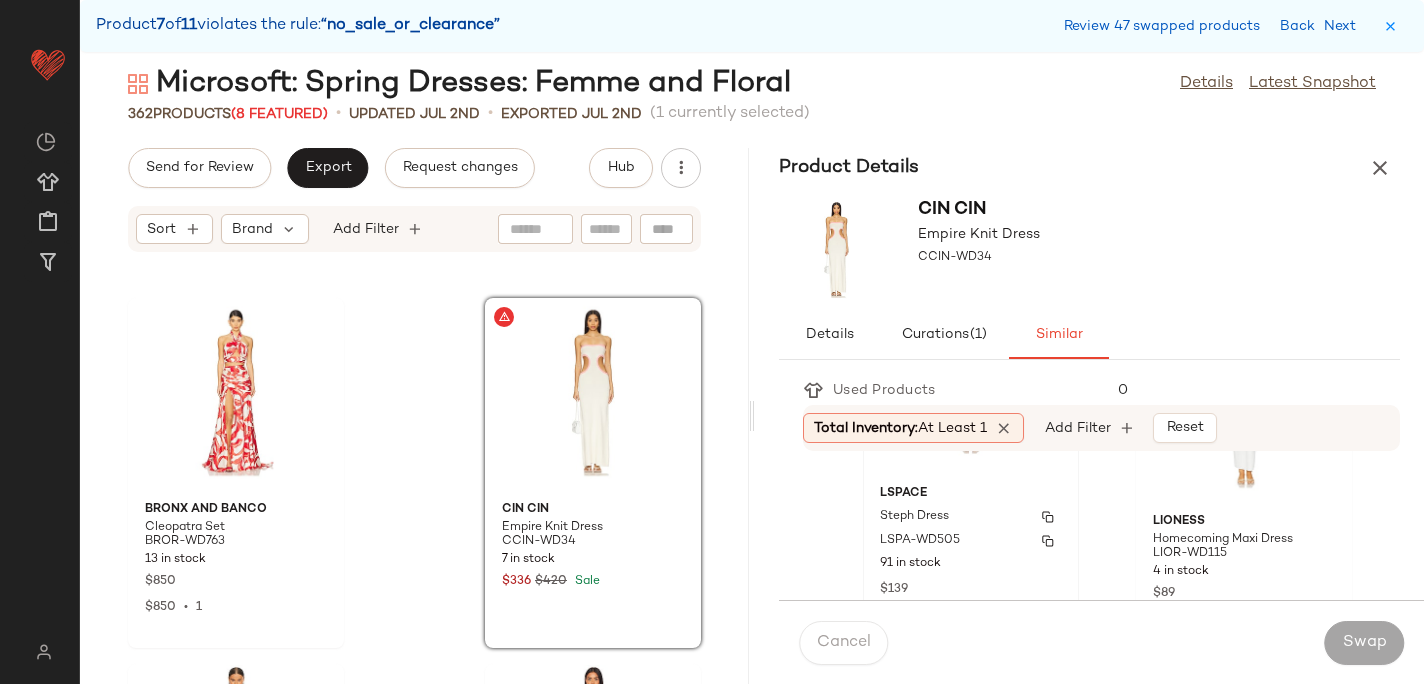 click on "LSPACE" at bounding box center (971, 494) 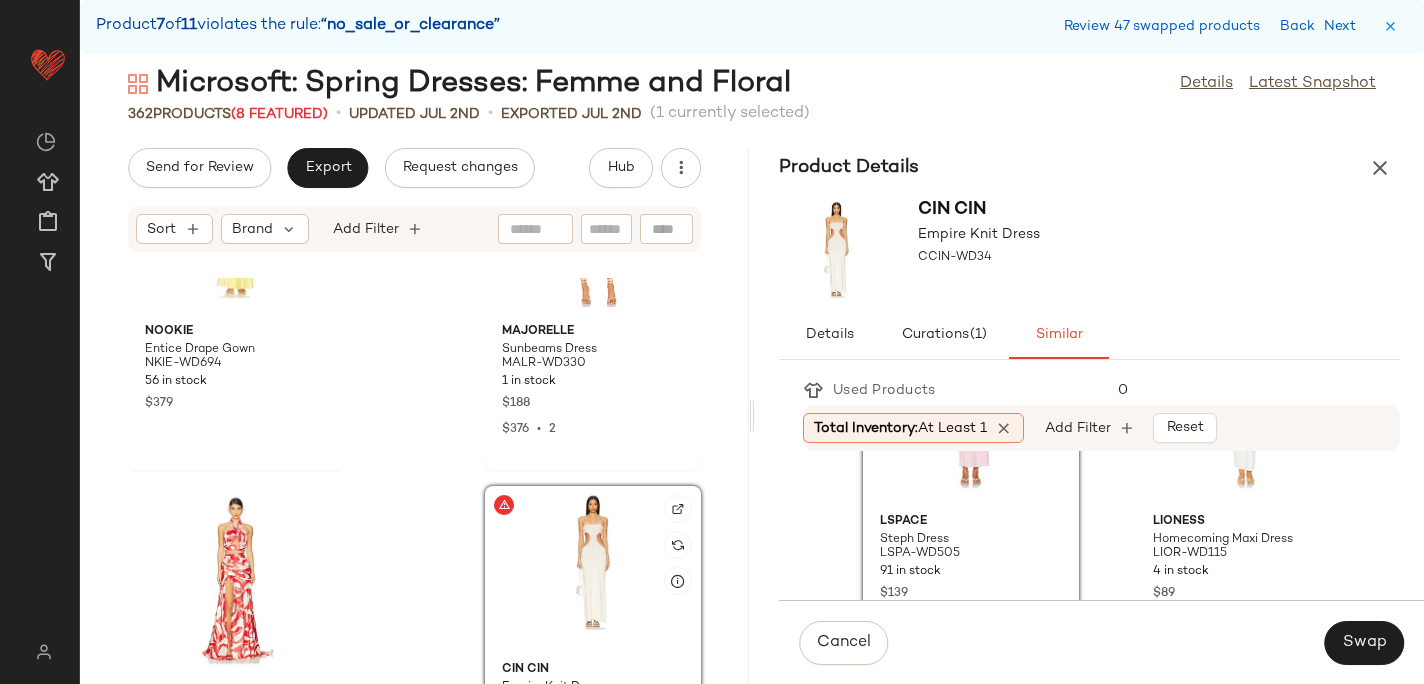 scroll, scrollTop: 58435, scrollLeft: 0, axis: vertical 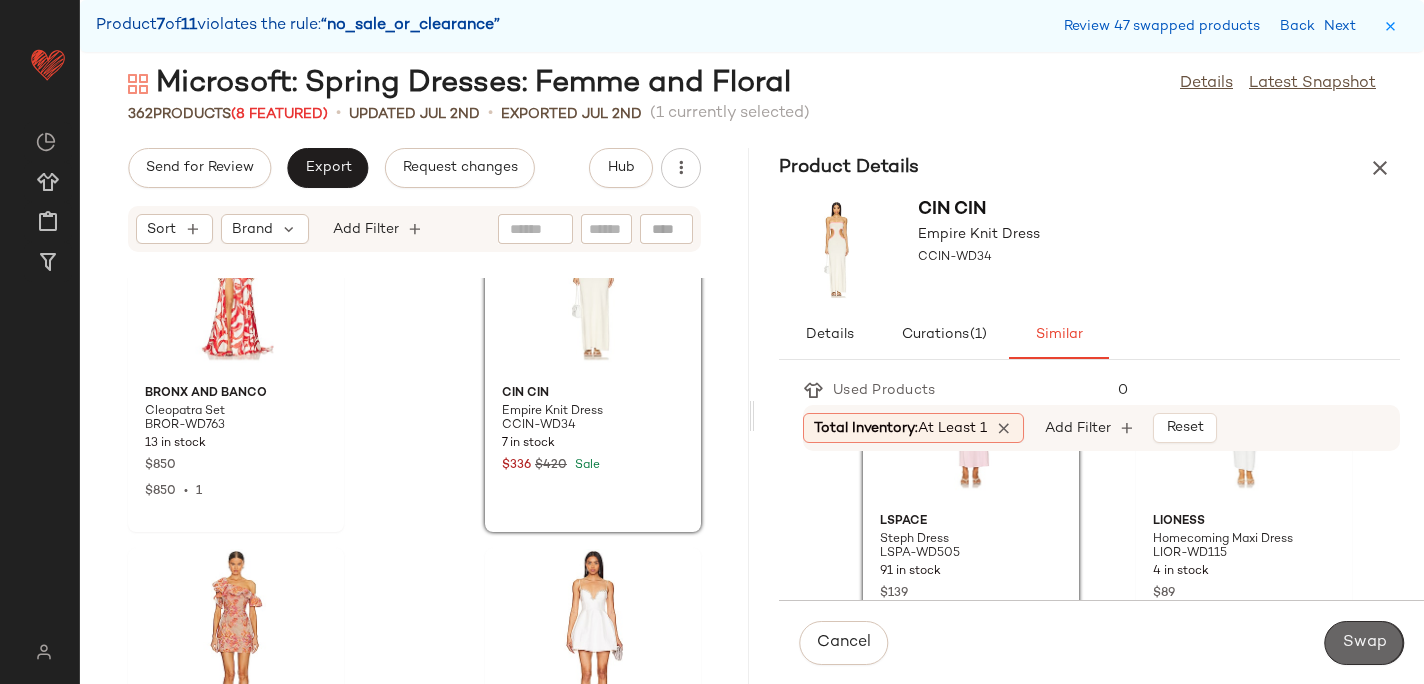 click on "Swap" 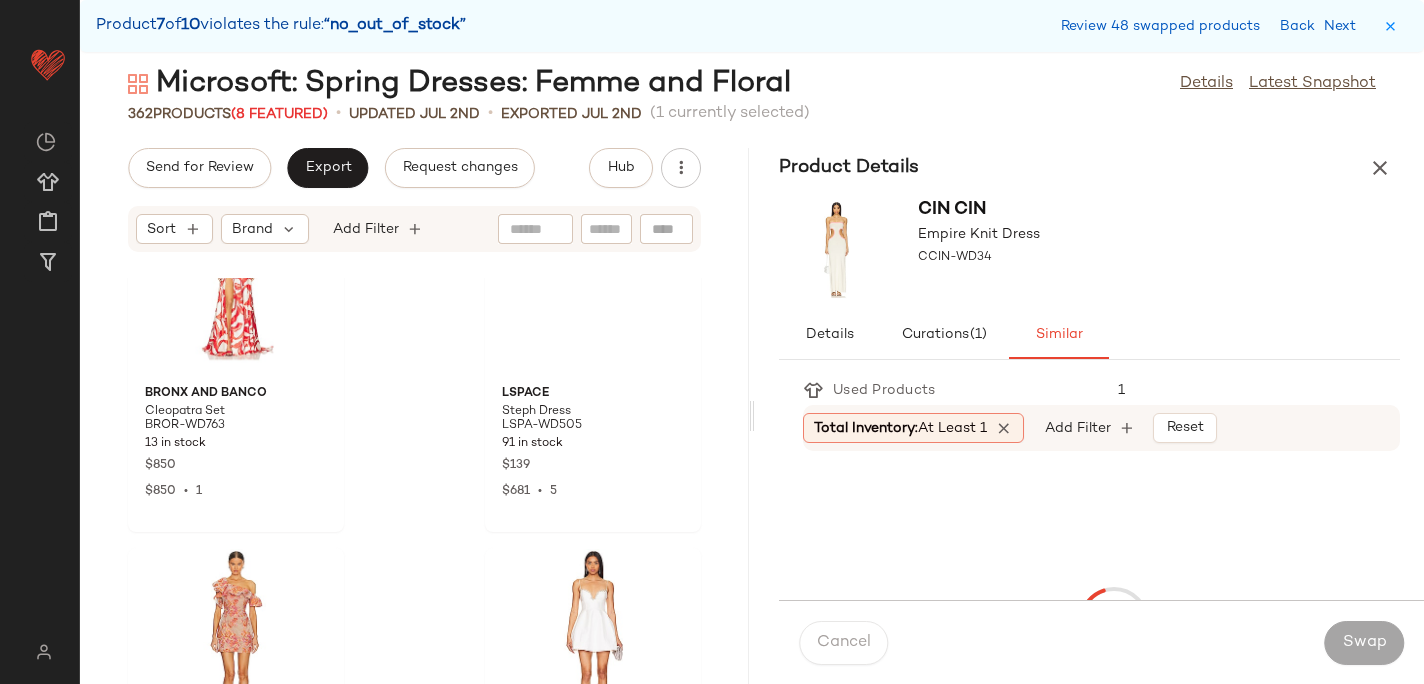 scroll, scrollTop: 59292, scrollLeft: 0, axis: vertical 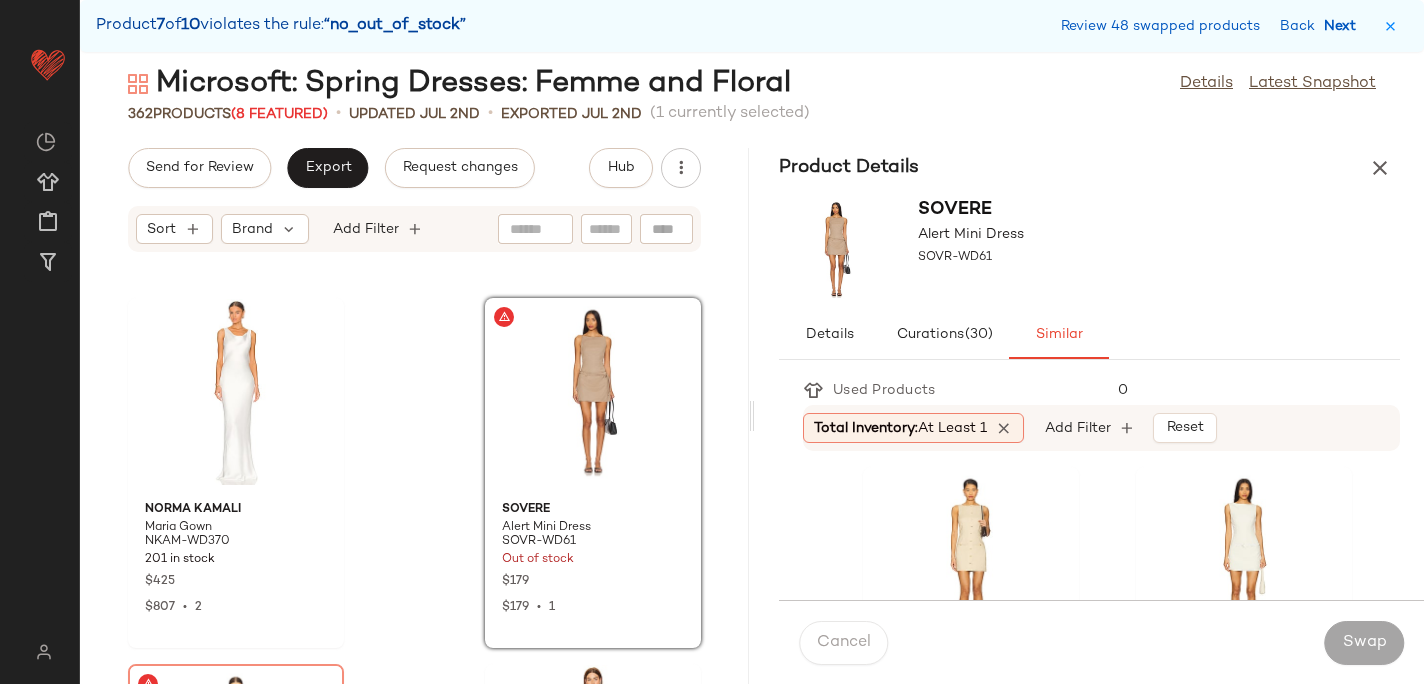 click on "Next" at bounding box center (1344, 26) 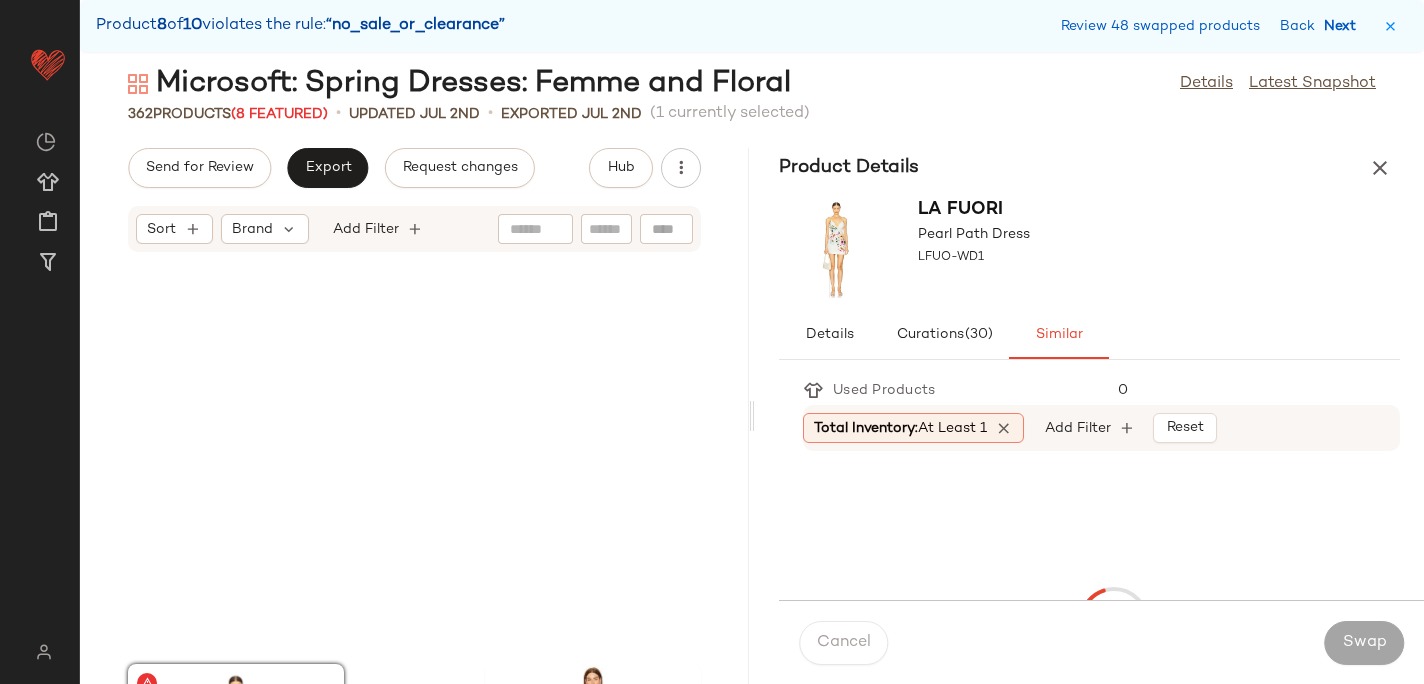 scroll, scrollTop: 59658, scrollLeft: 0, axis: vertical 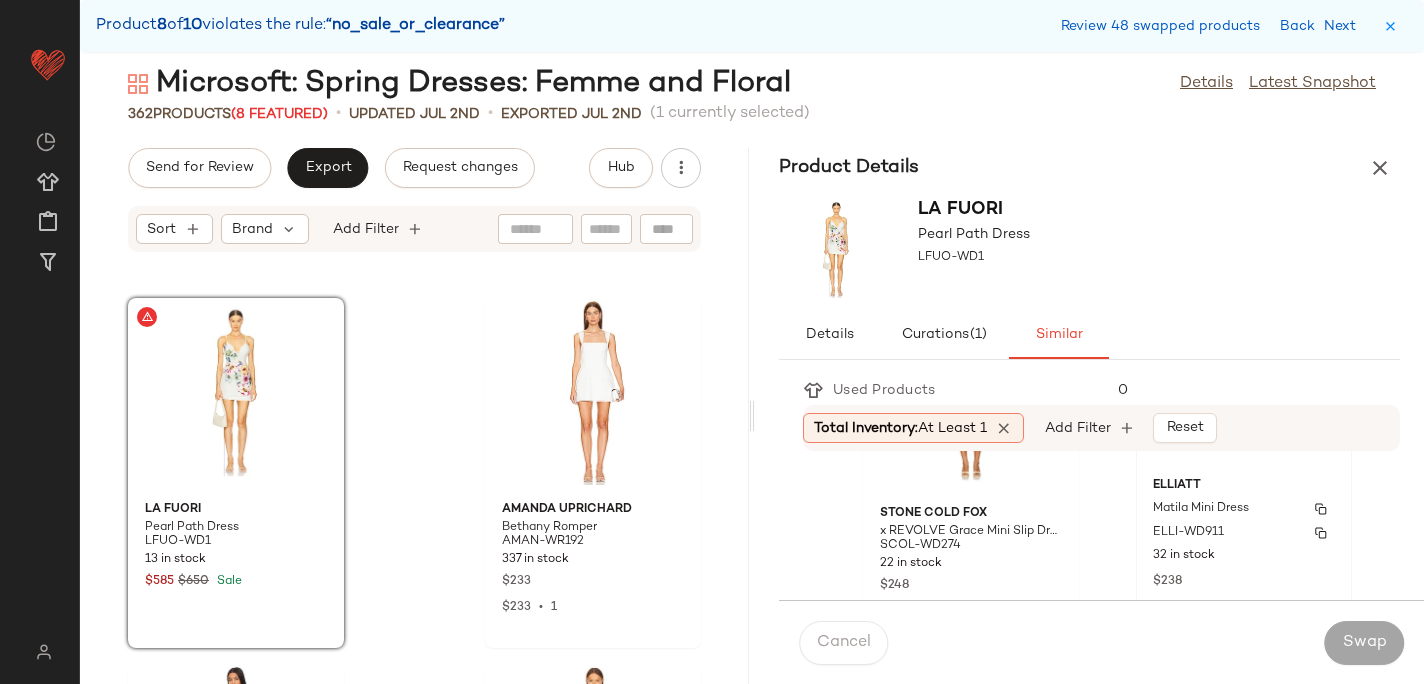 click on "ELLI-WD911" at bounding box center (1188, 533) 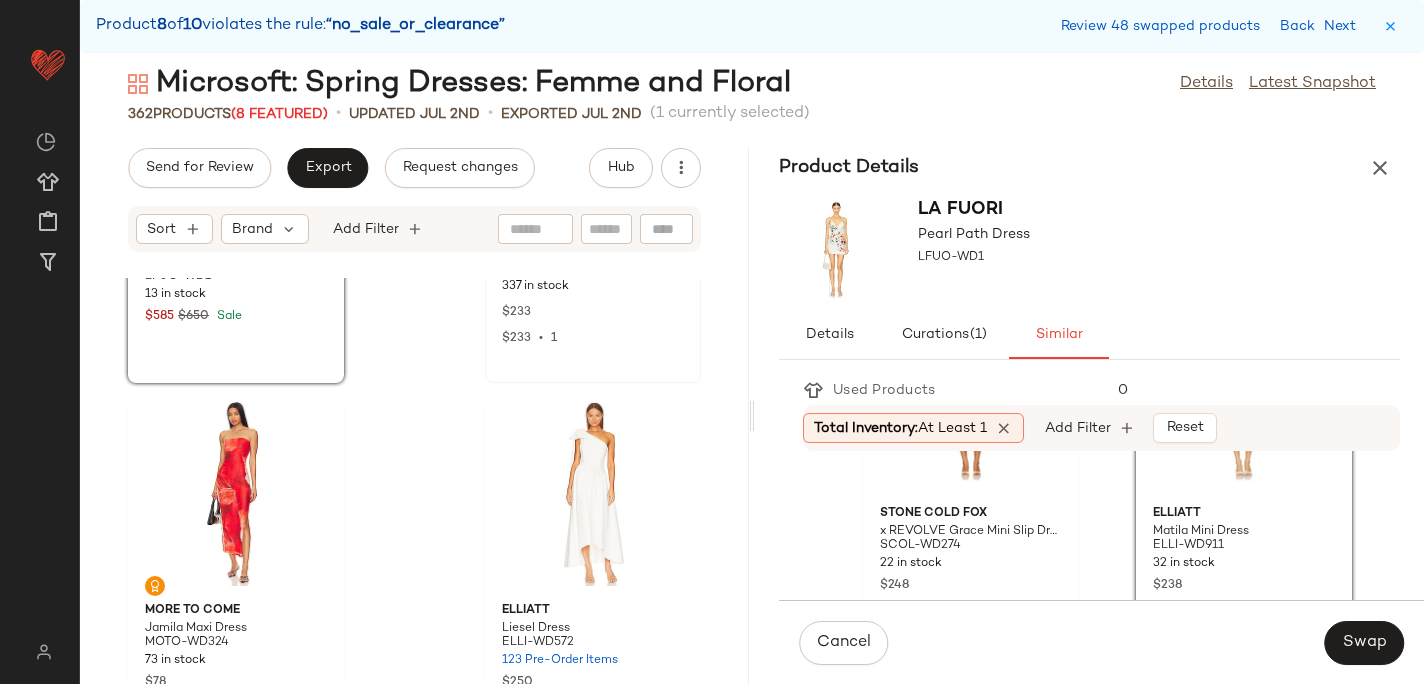 scroll, scrollTop: 59926, scrollLeft: 0, axis: vertical 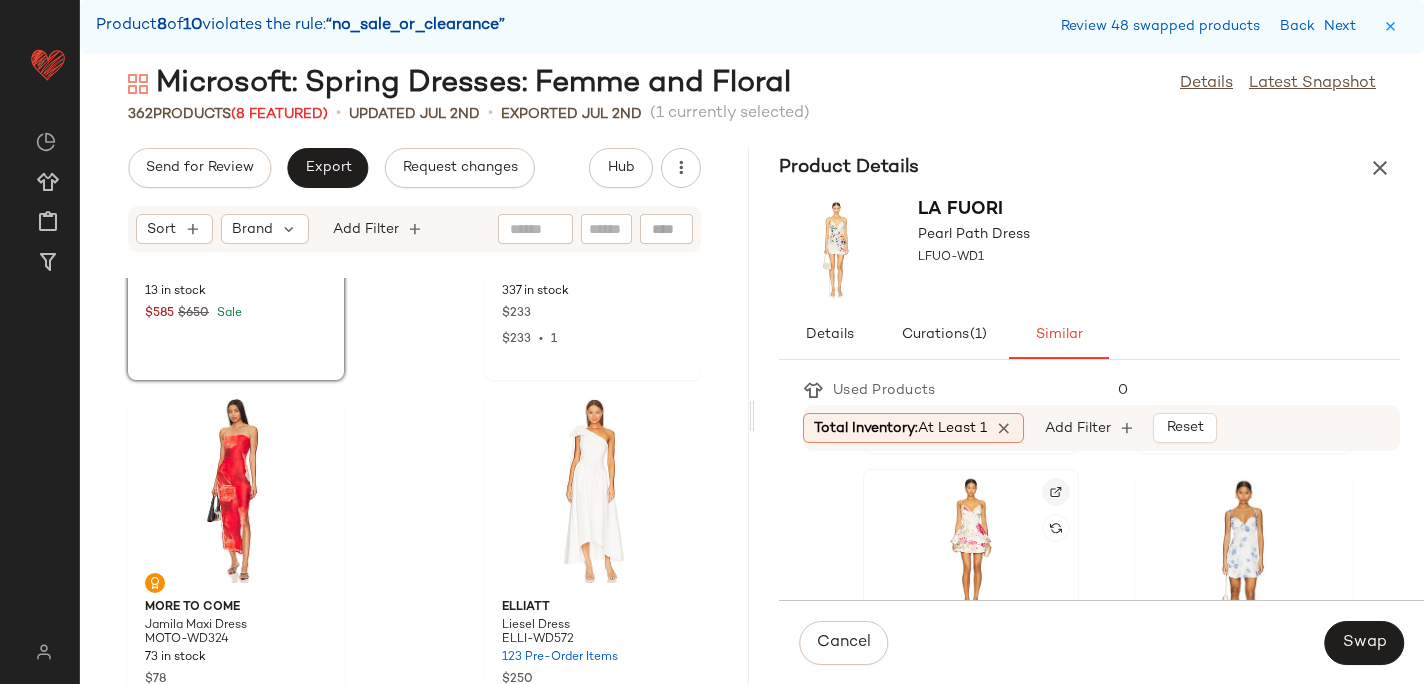 click 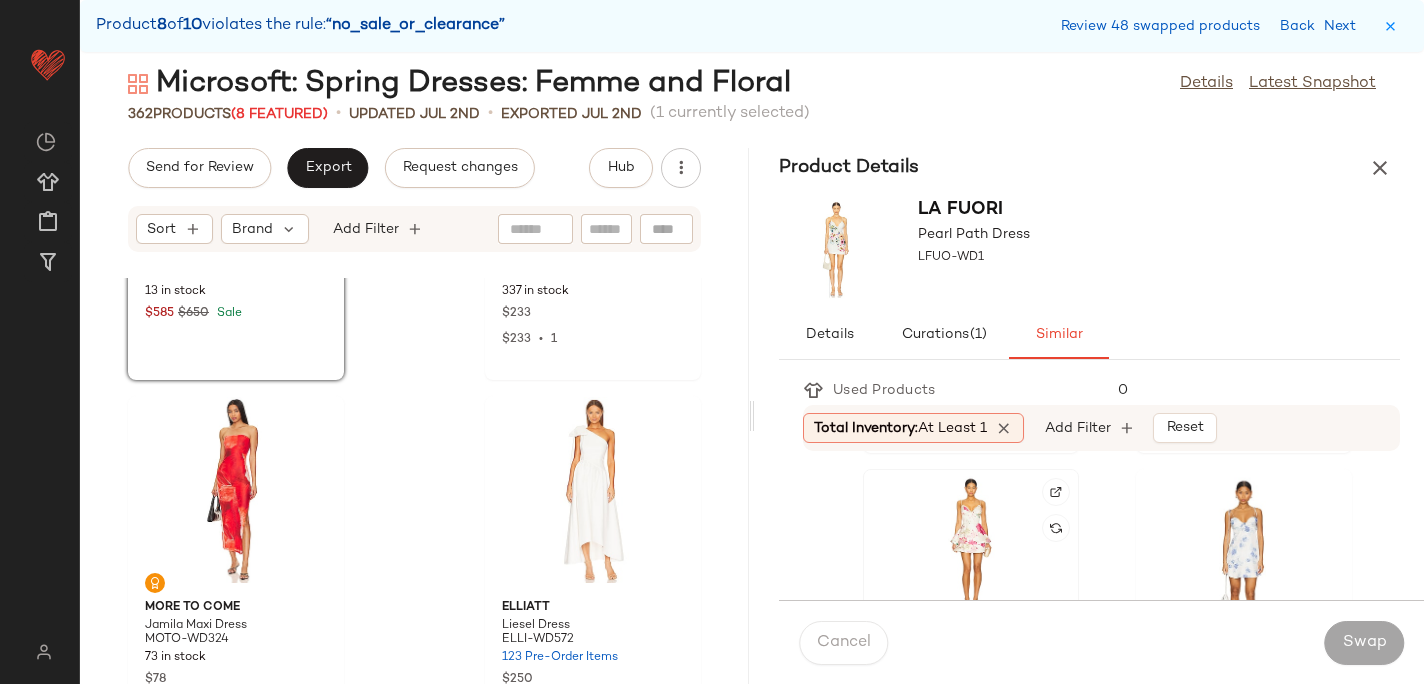 click 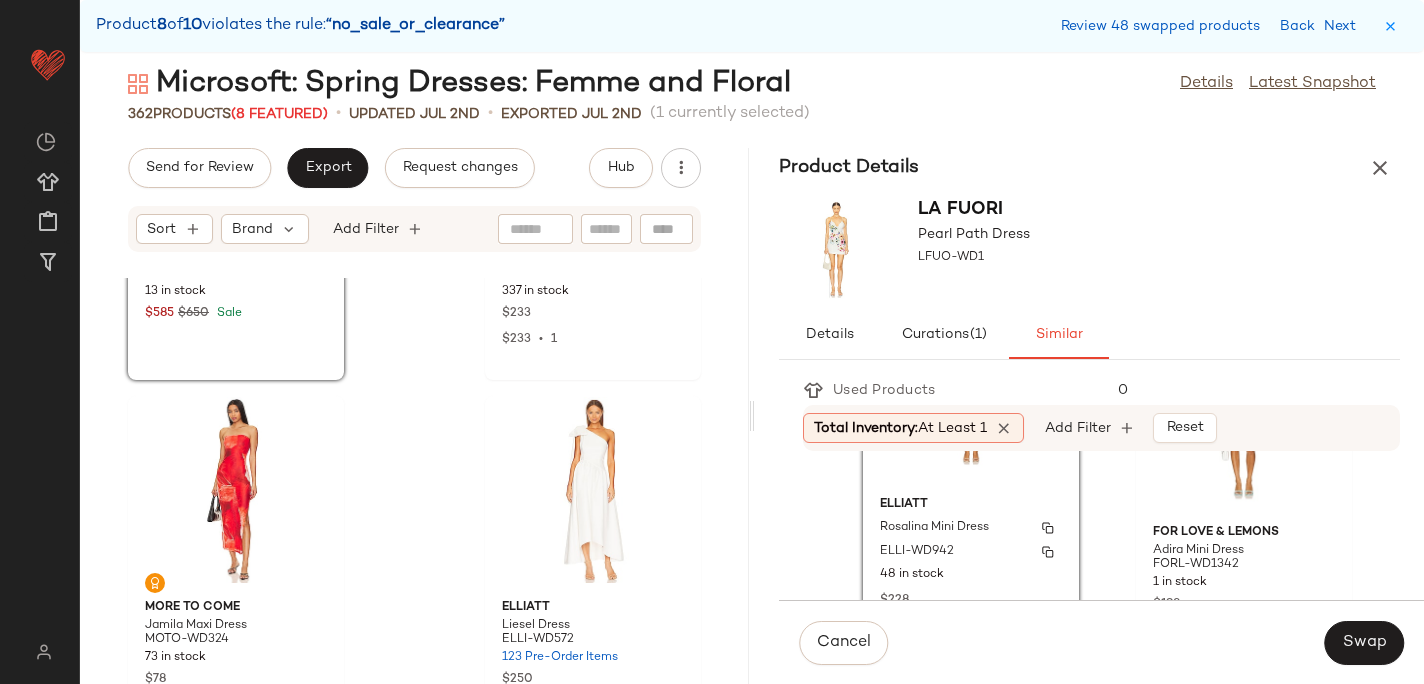 scroll, scrollTop: 861, scrollLeft: 0, axis: vertical 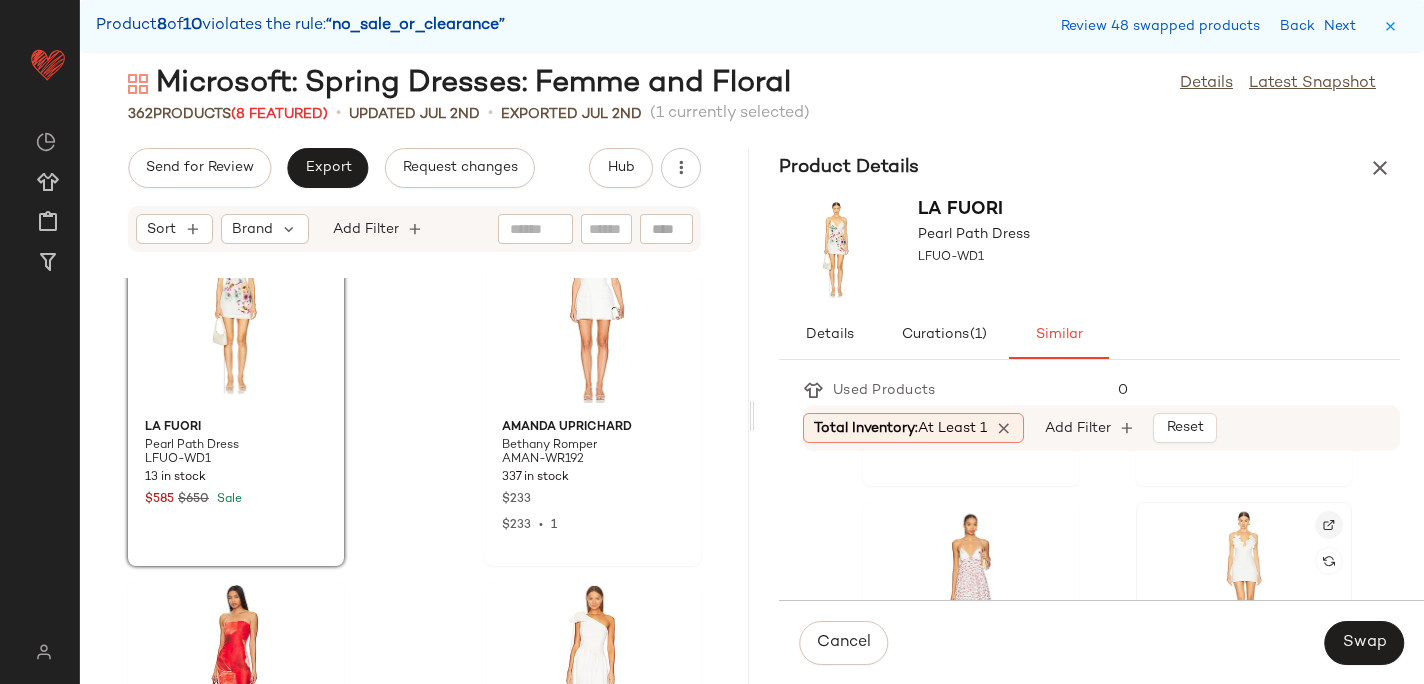 click 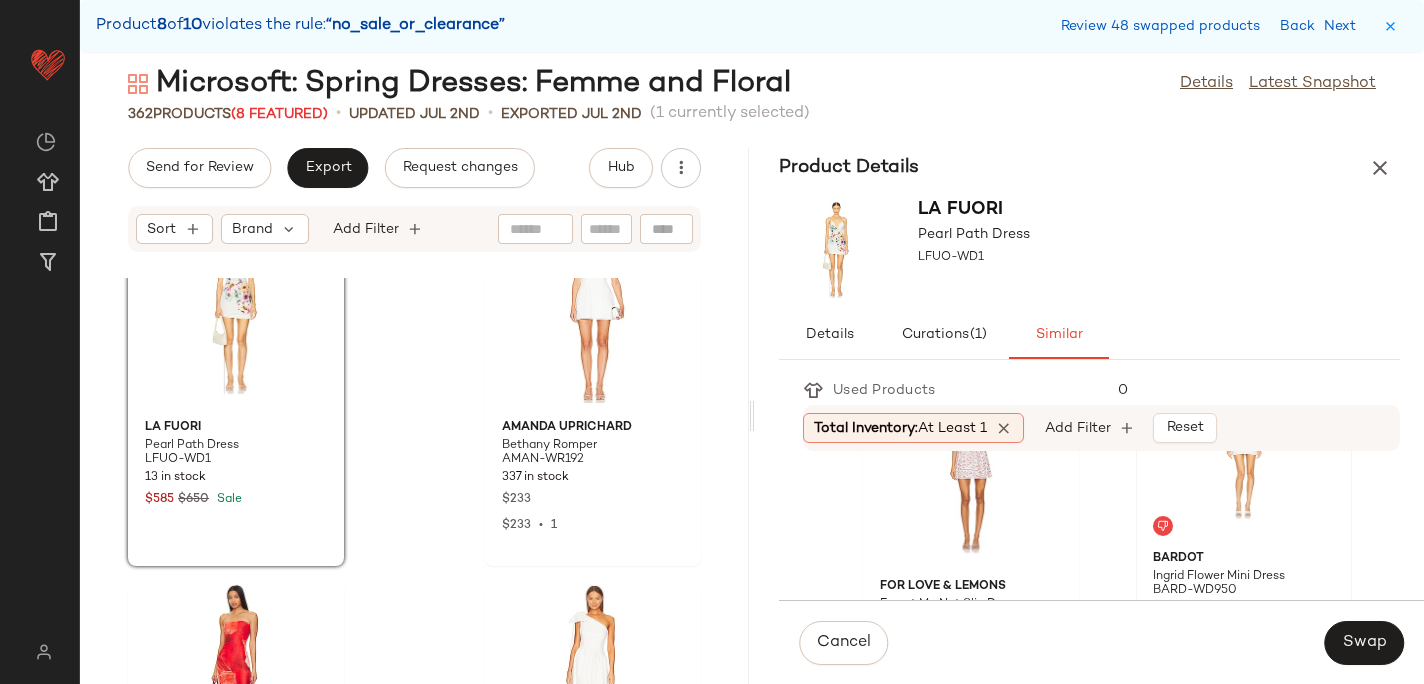 click 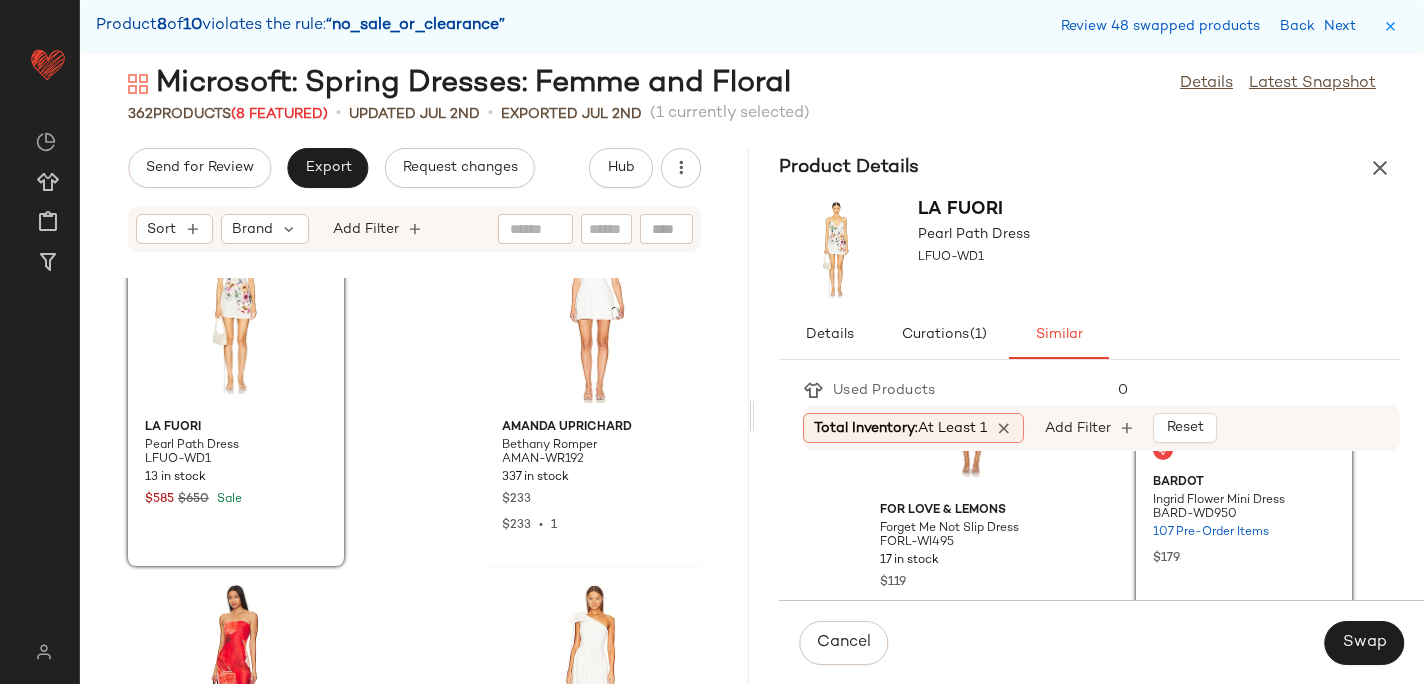 scroll, scrollTop: 2365, scrollLeft: 0, axis: vertical 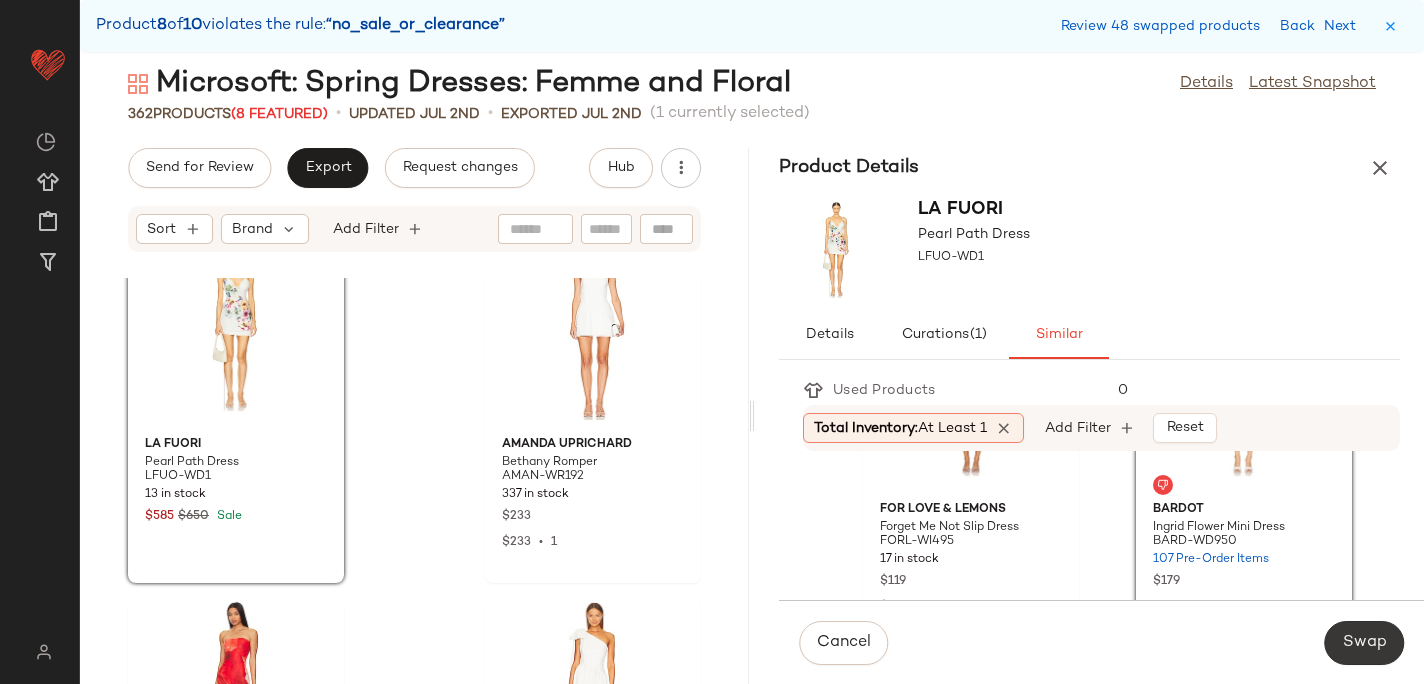 click on "Swap" 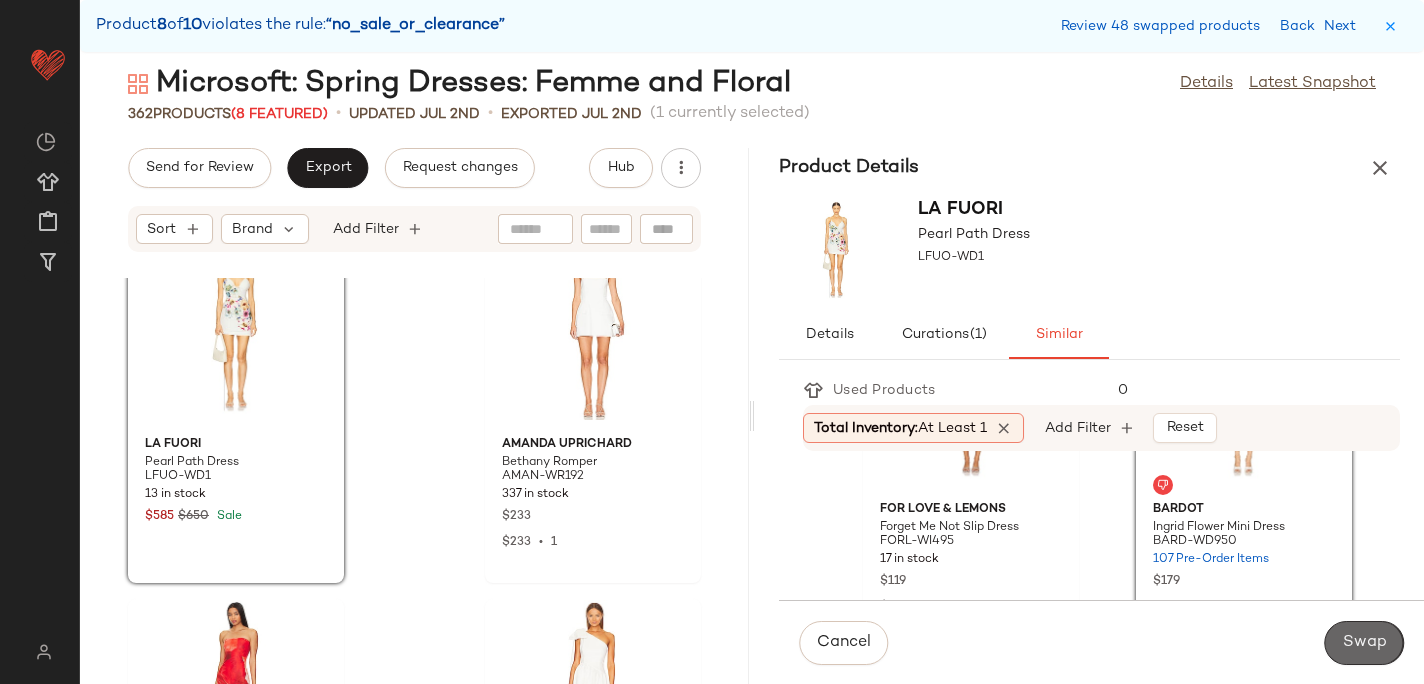 scroll, scrollTop: 60390, scrollLeft: 0, axis: vertical 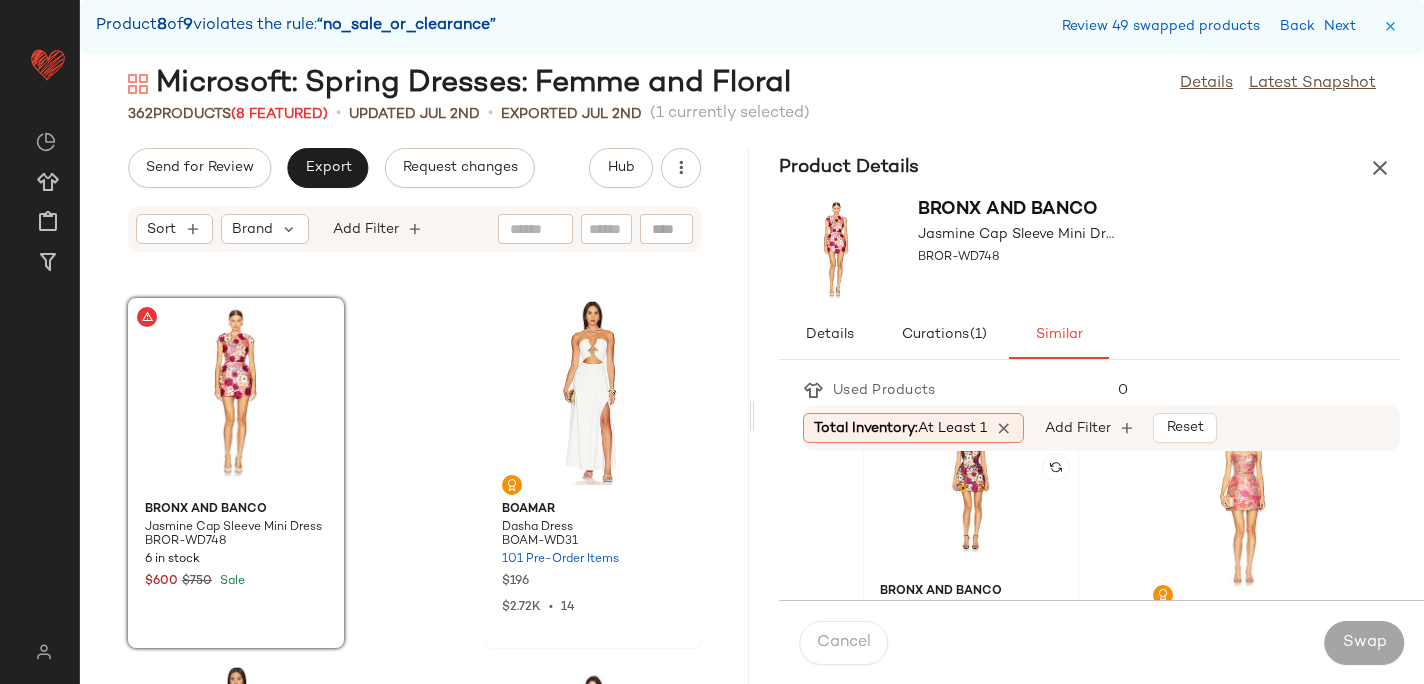 click 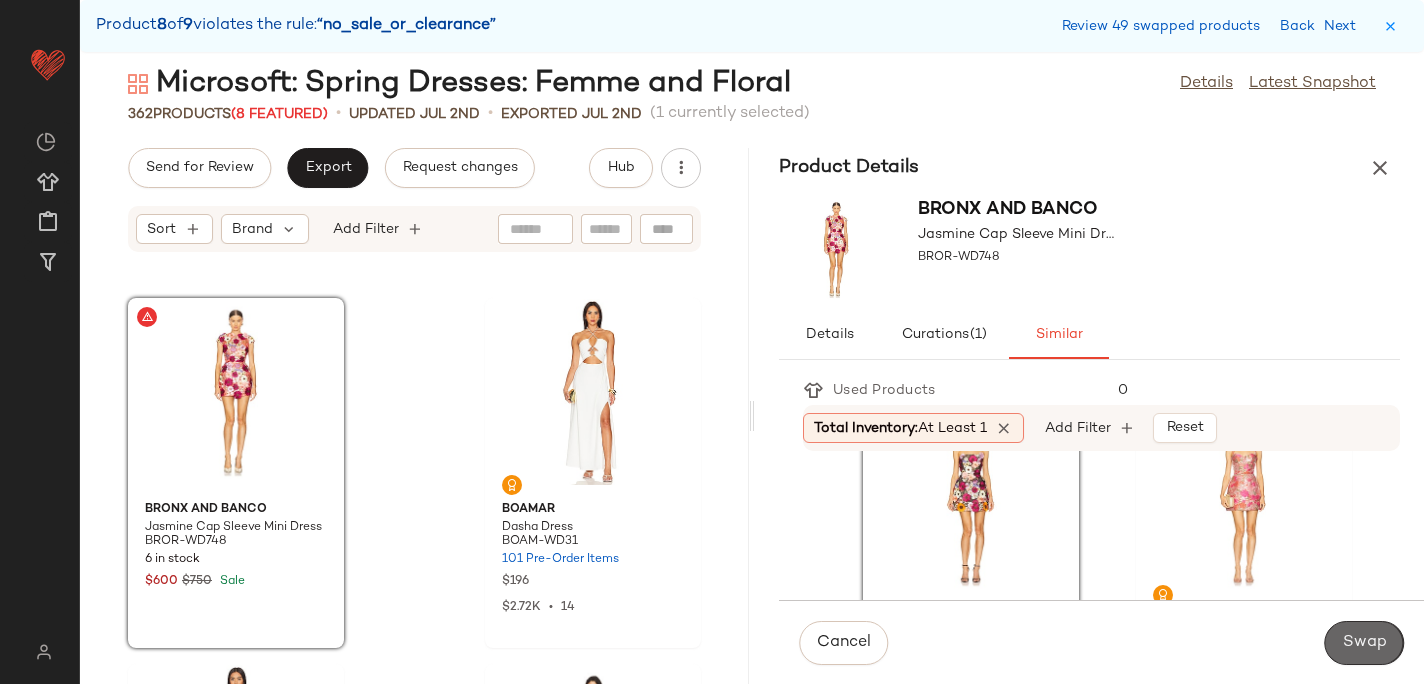 click on "Swap" 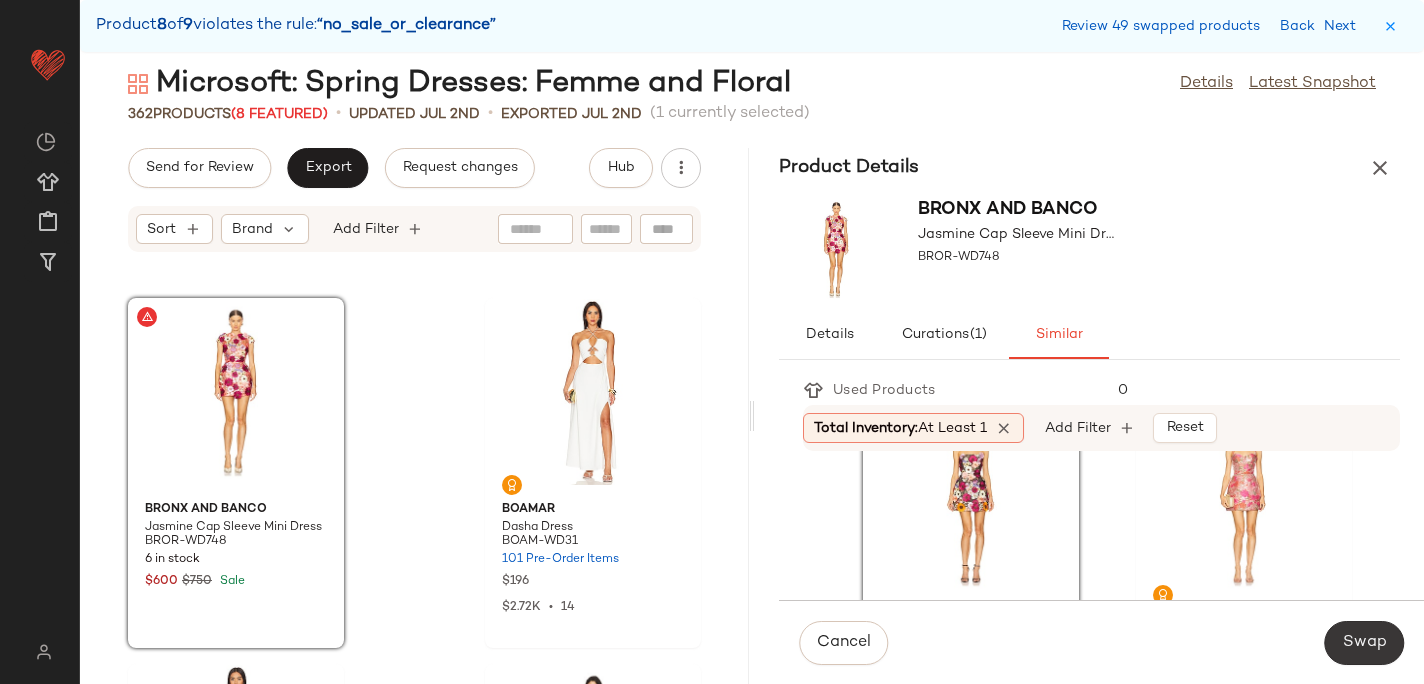 scroll, scrollTop: 62586, scrollLeft: 0, axis: vertical 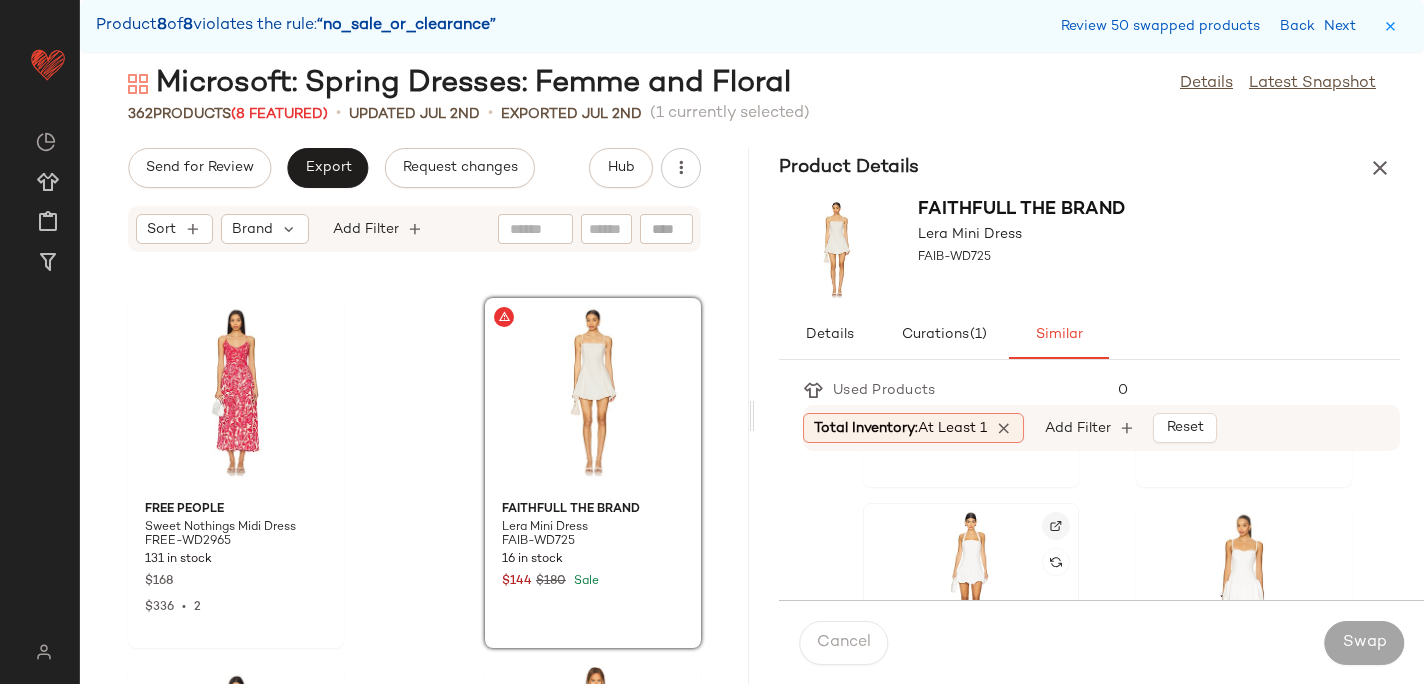 click 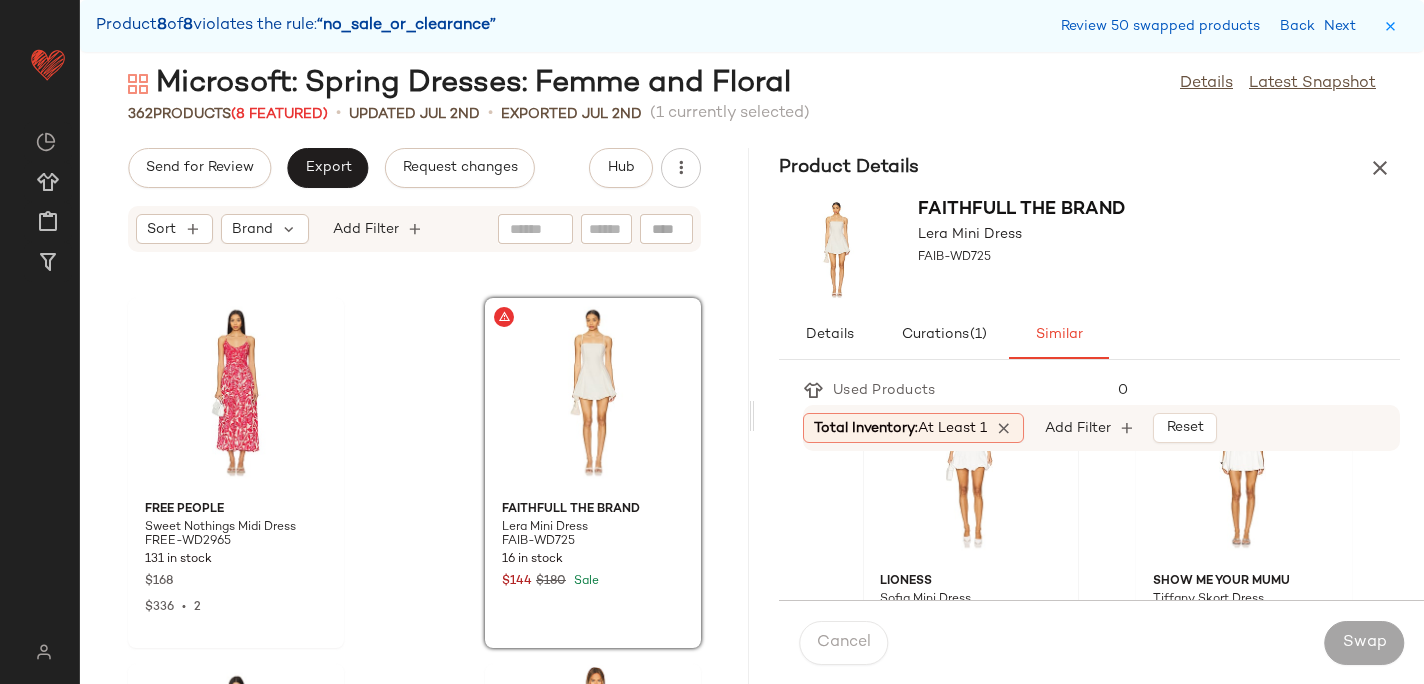 scroll, scrollTop: 779, scrollLeft: 0, axis: vertical 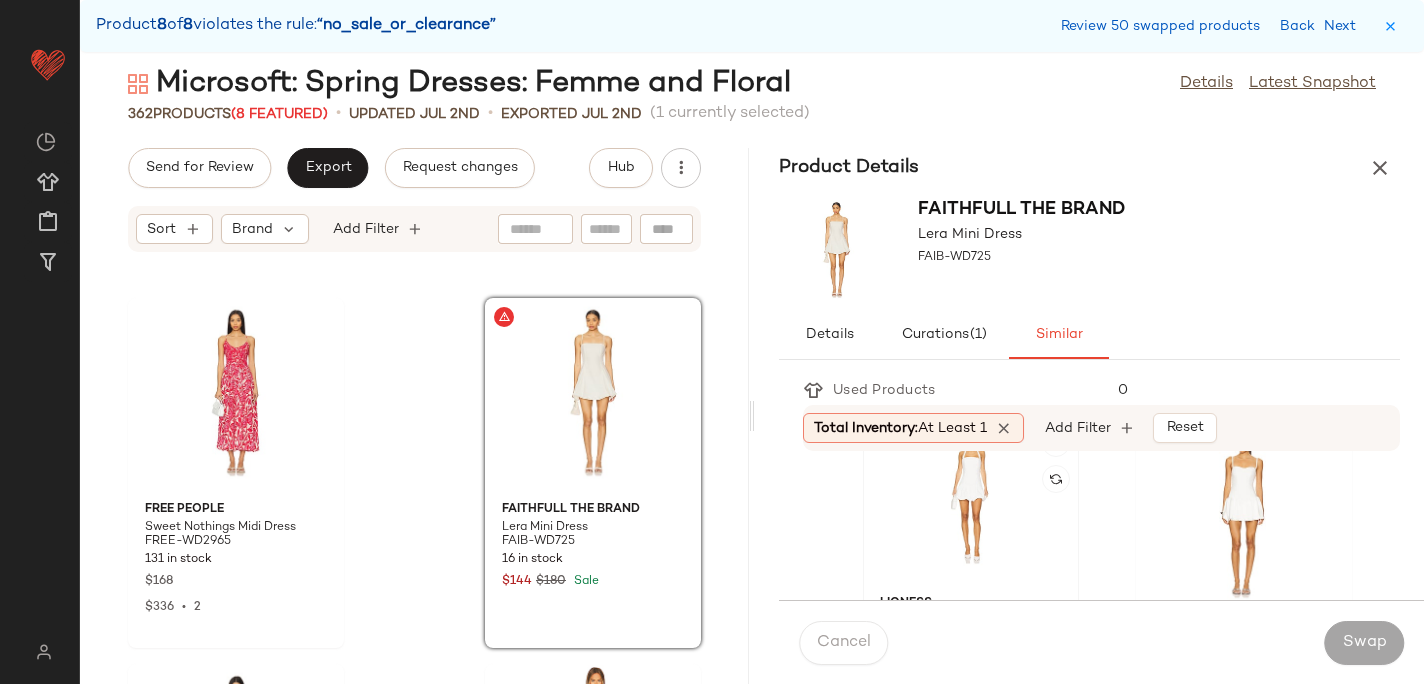 click 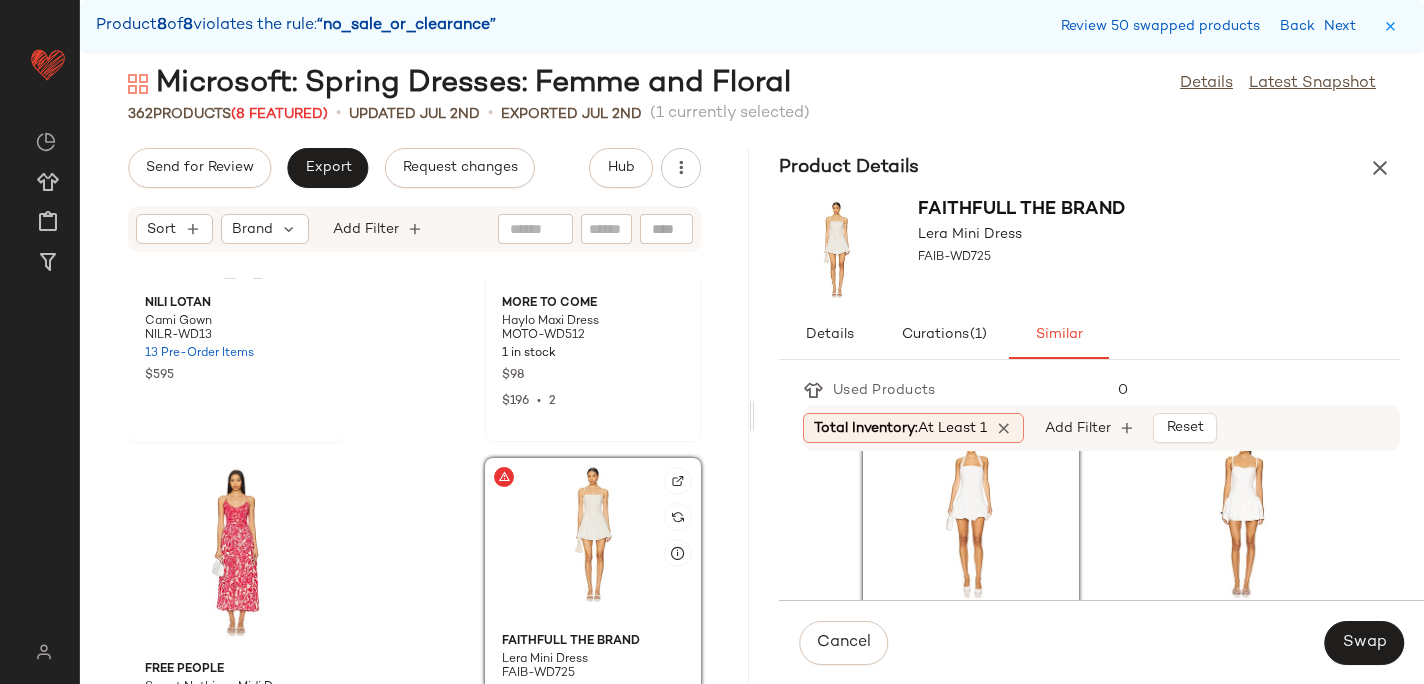 scroll, scrollTop: 62463, scrollLeft: 0, axis: vertical 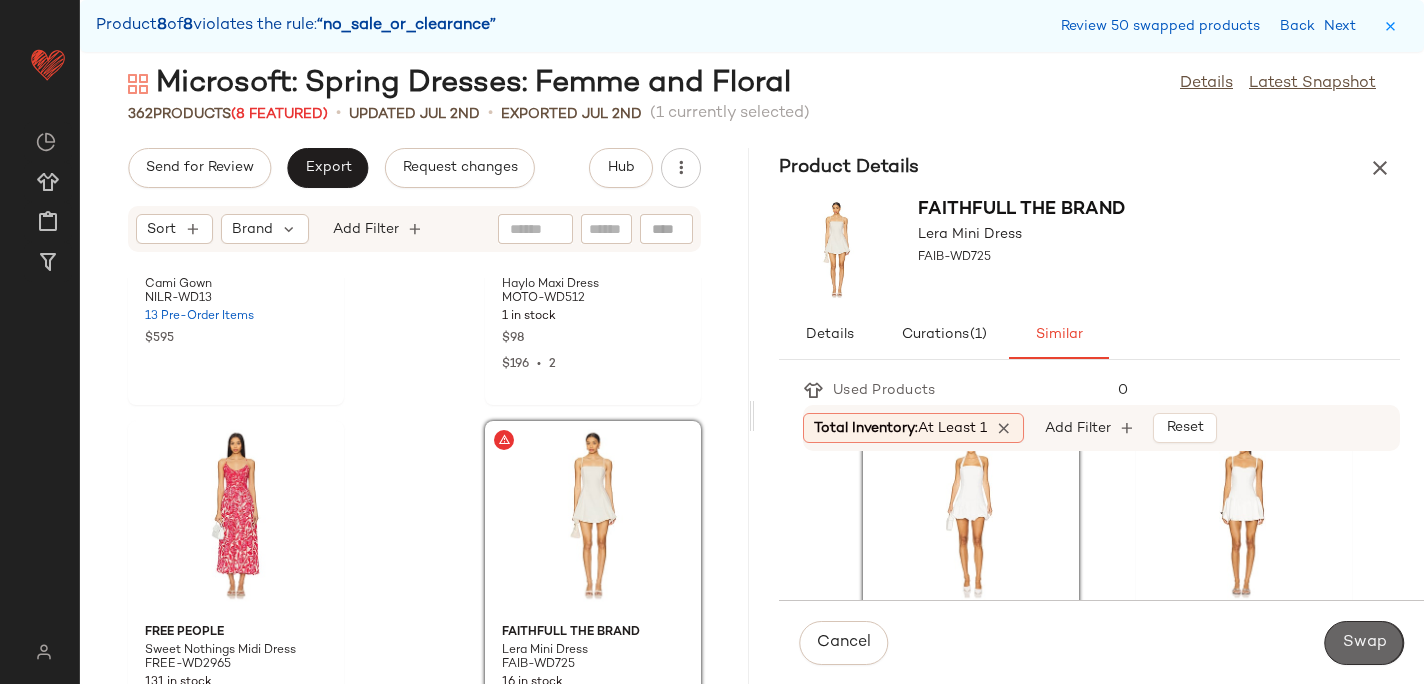 click on "Swap" 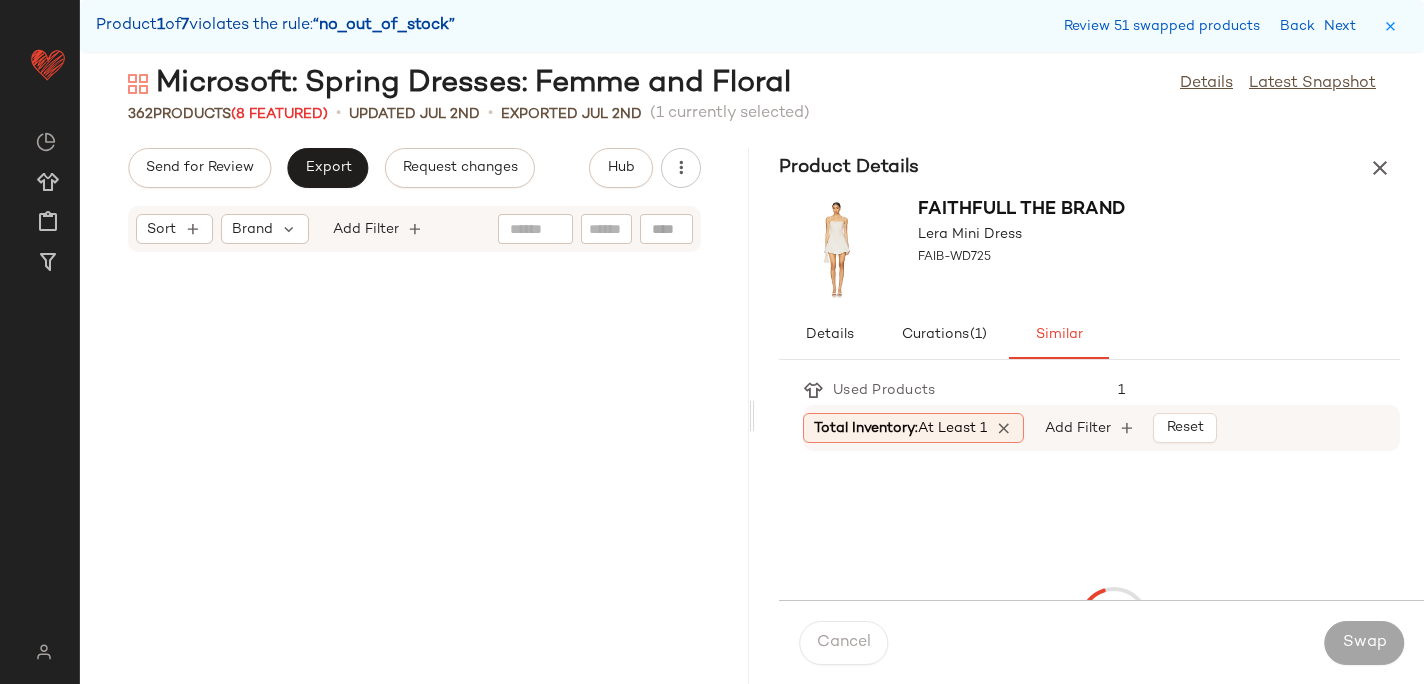 scroll, scrollTop: 0, scrollLeft: 0, axis: both 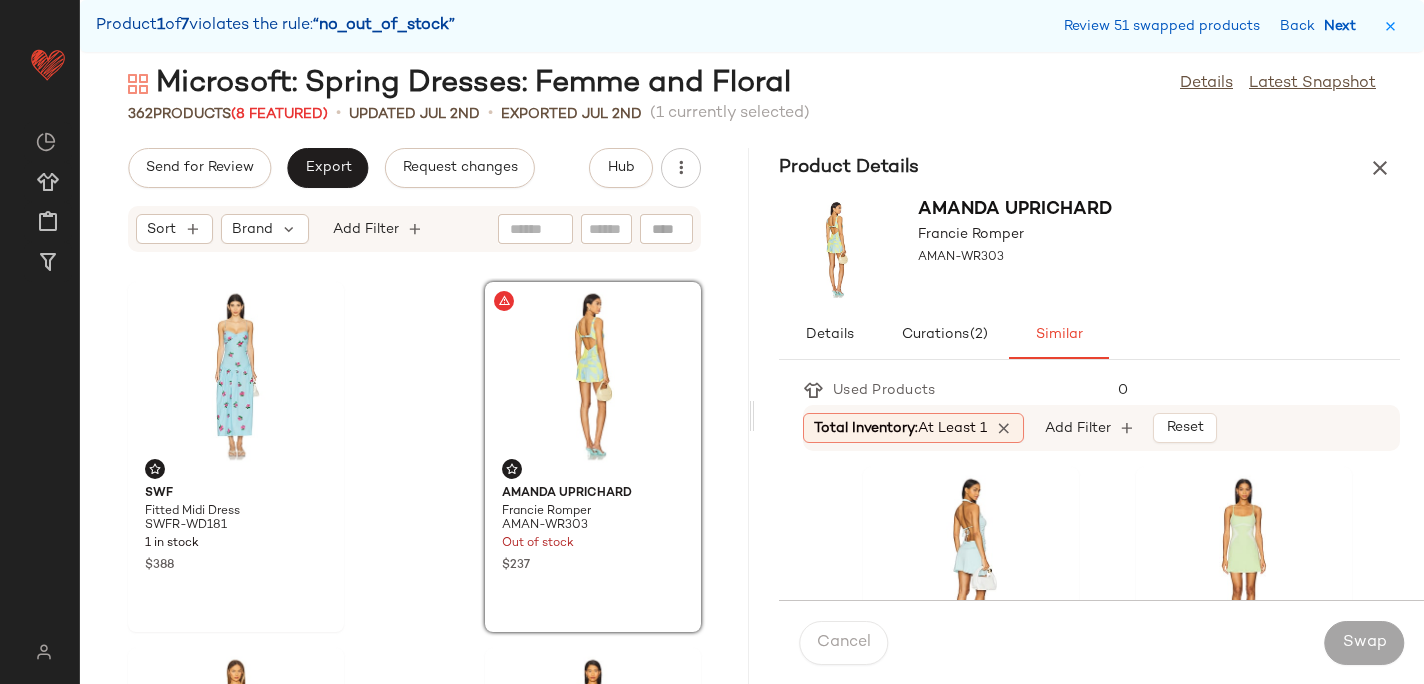 click on "Next" at bounding box center (1344, 26) 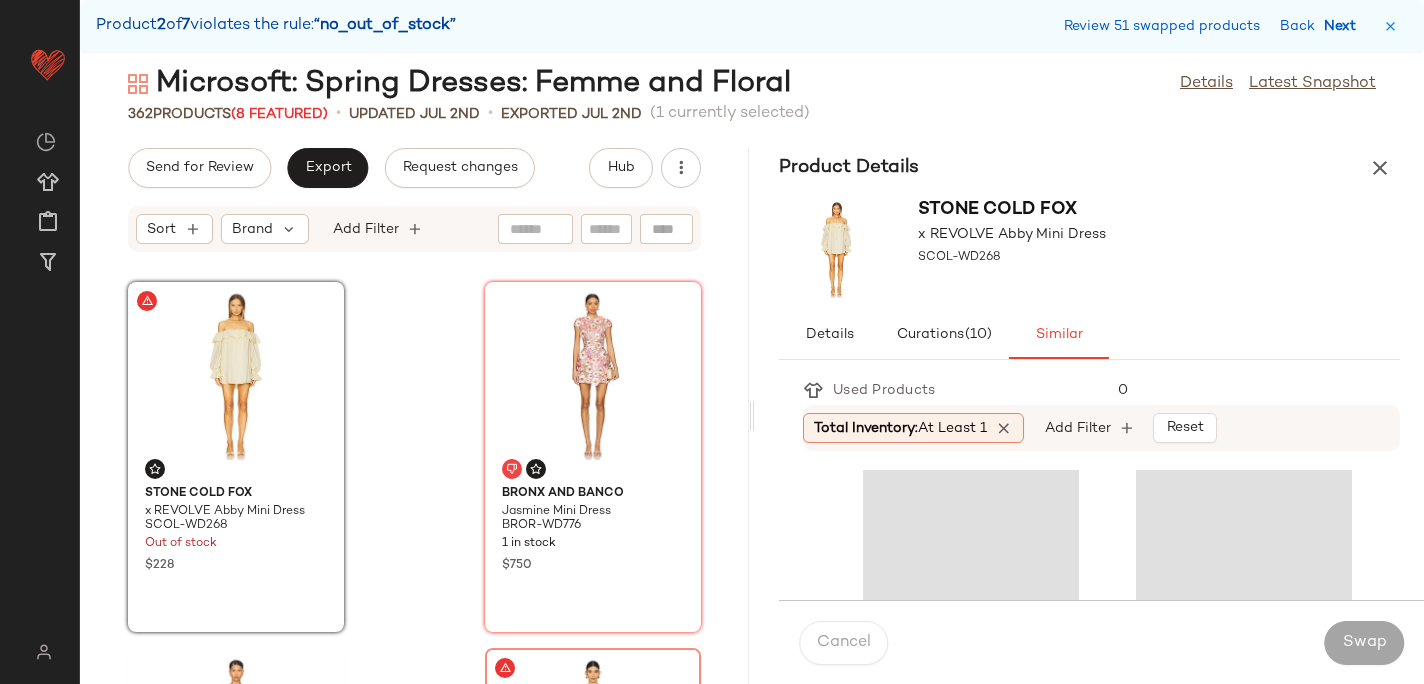 click on "Next" at bounding box center [1344, 26] 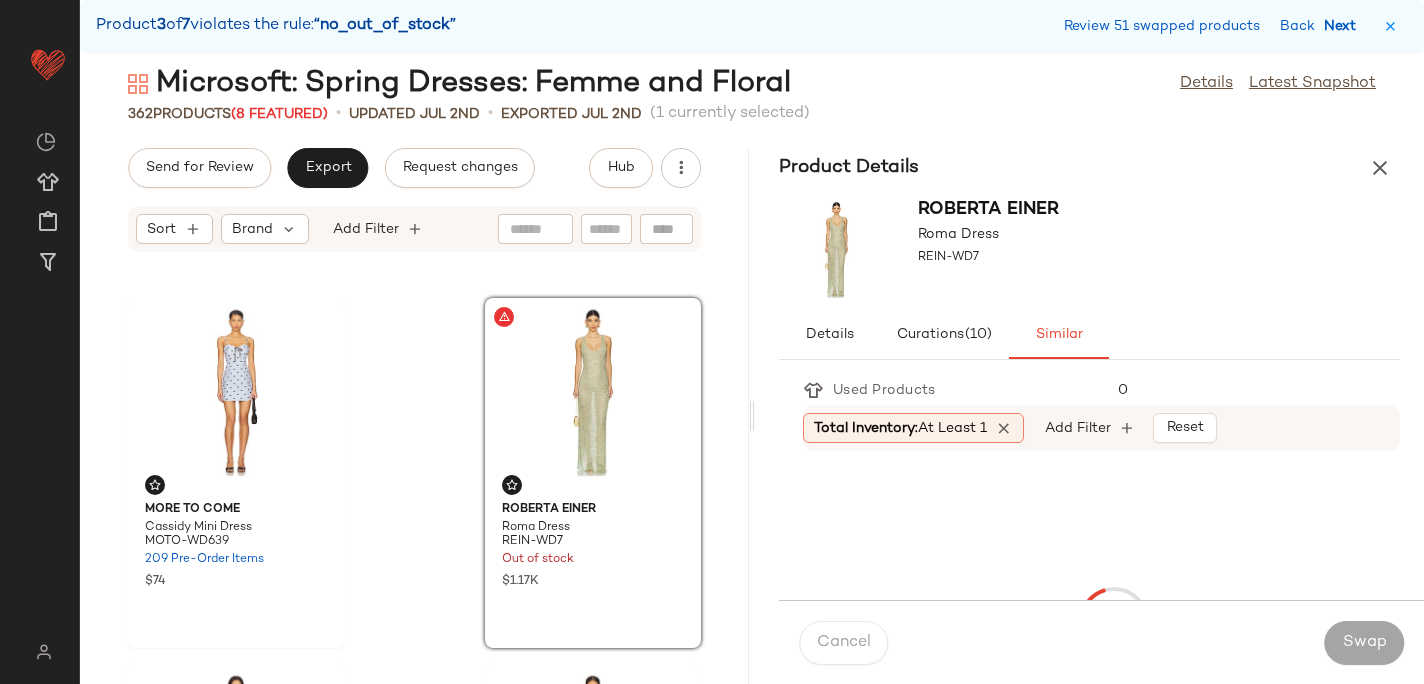 click on "Next" at bounding box center (1344, 26) 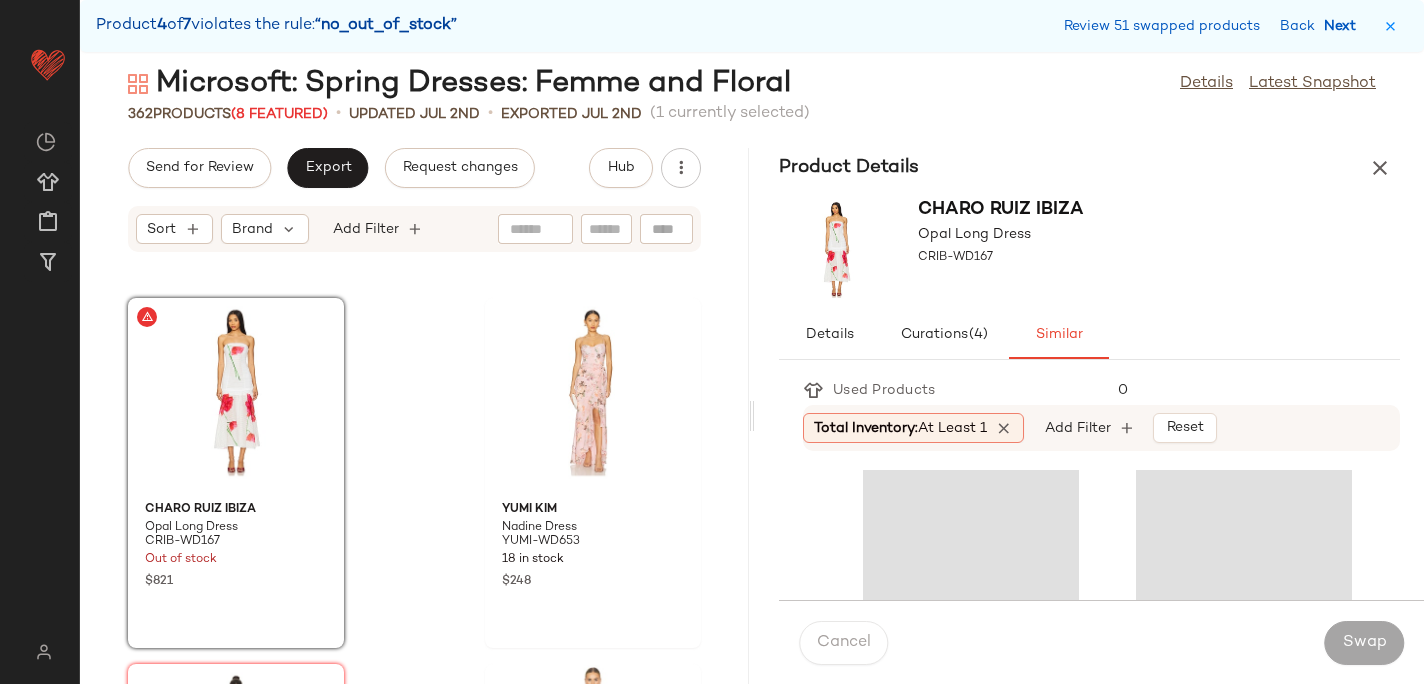 click on "Next" at bounding box center (1344, 26) 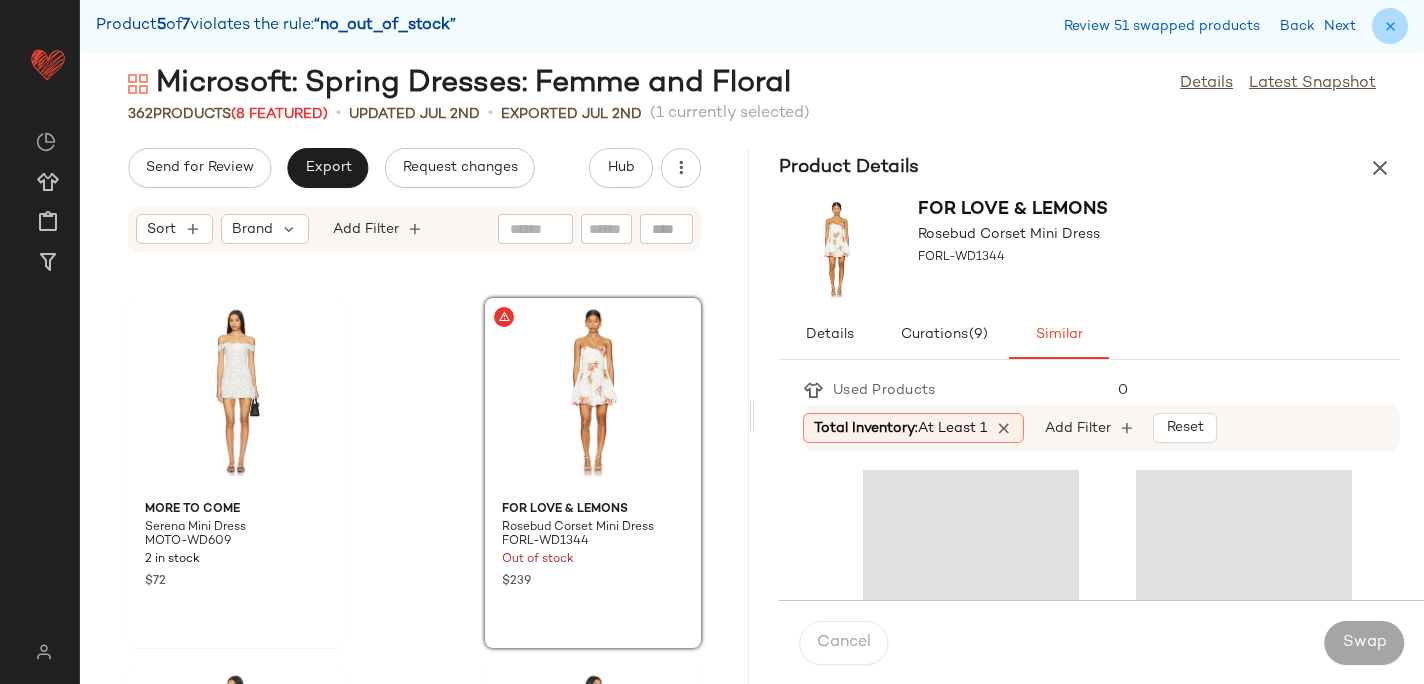 click at bounding box center (1390, 26) 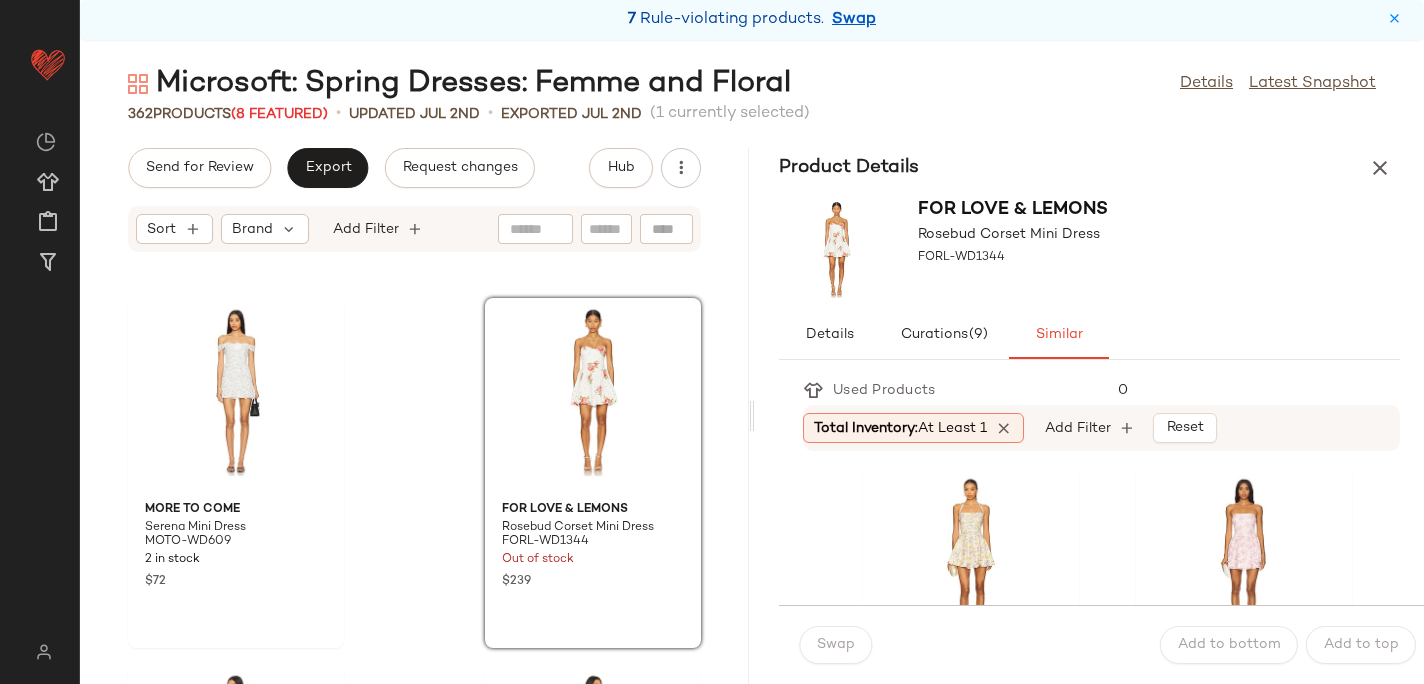 click at bounding box center [1380, 168] 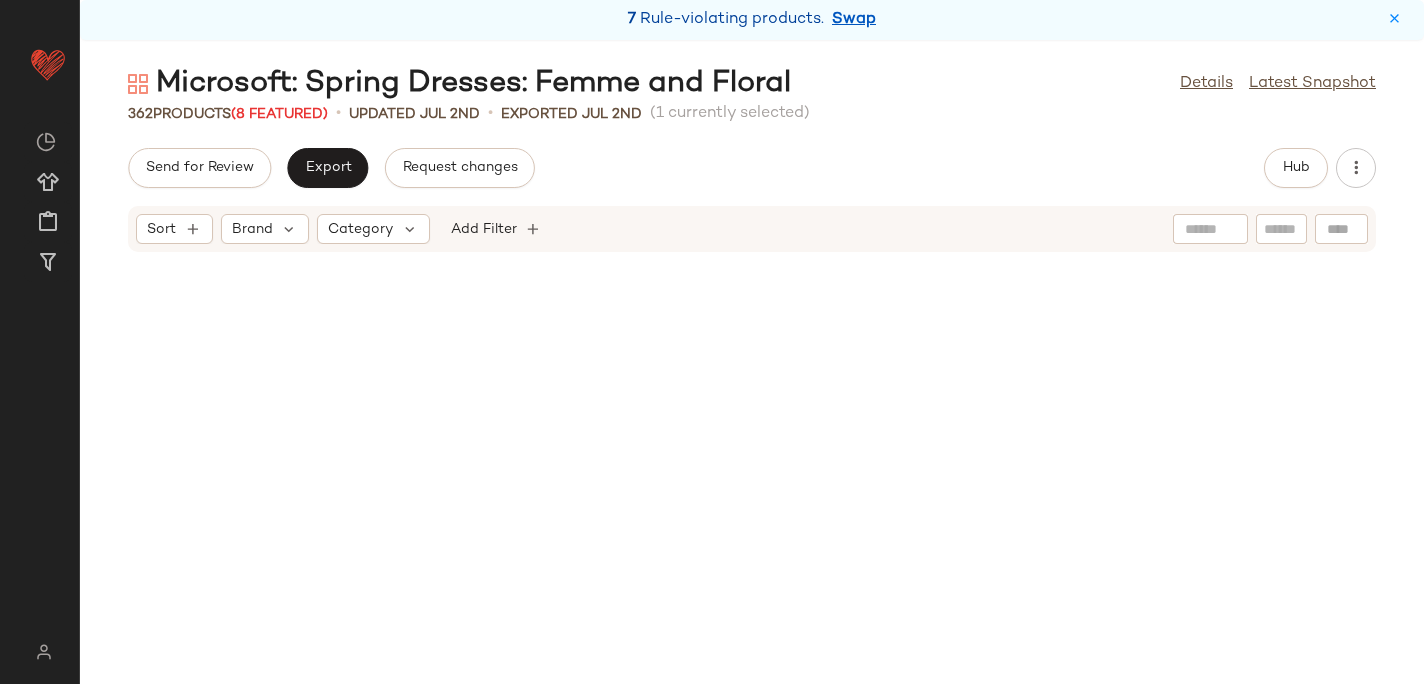 scroll, scrollTop: 6588, scrollLeft: 0, axis: vertical 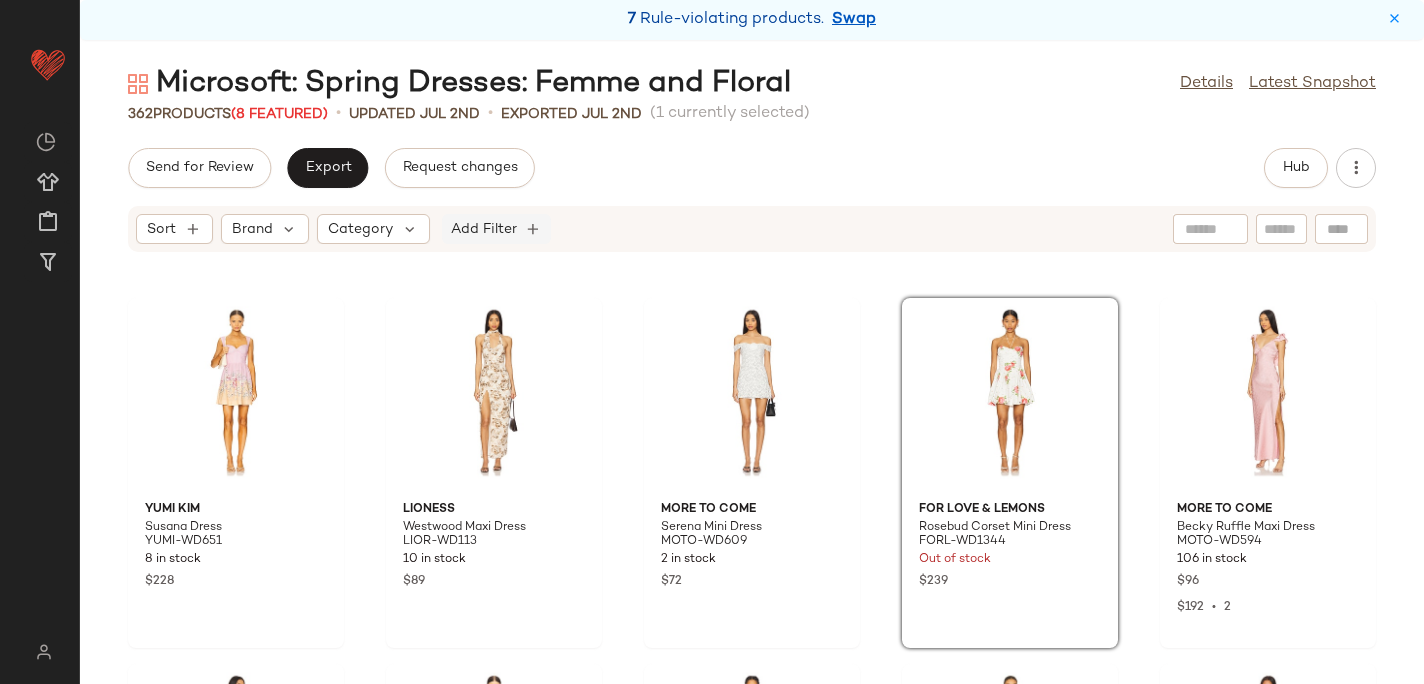 click on "Add Filter" at bounding box center (484, 229) 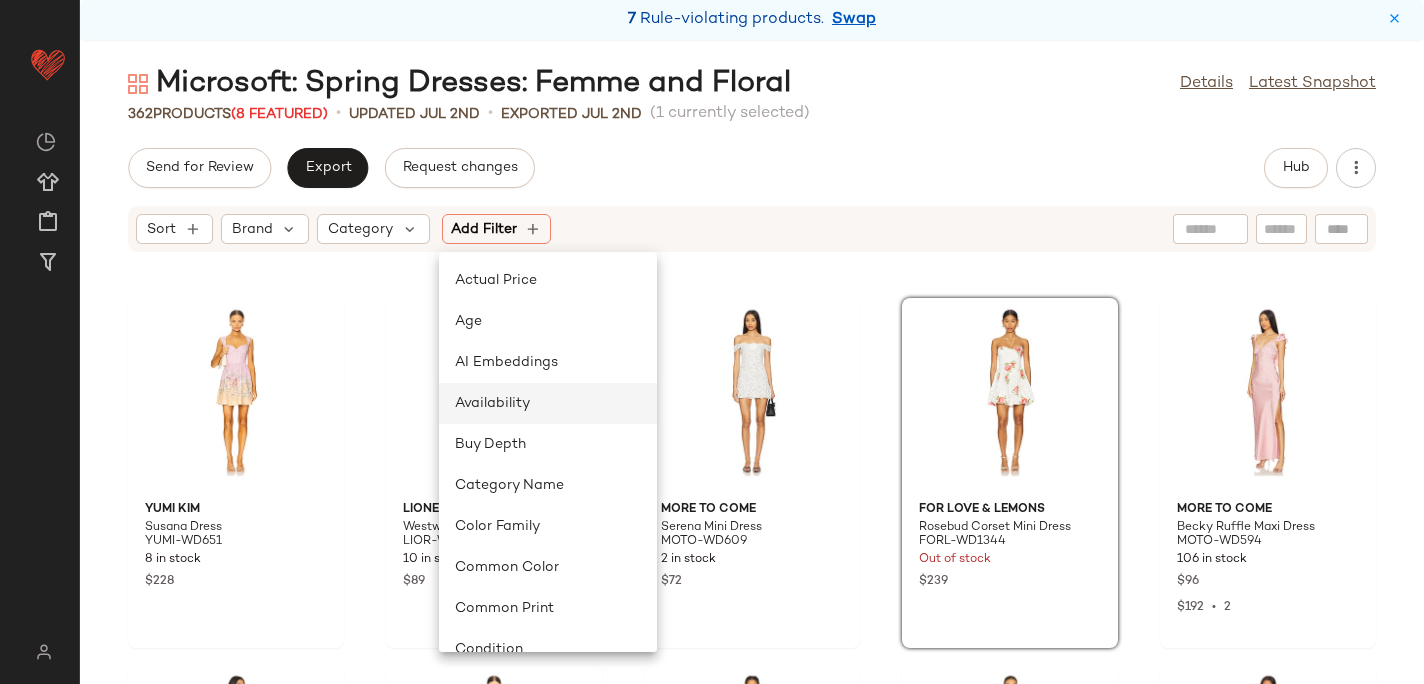 scroll, scrollTop: 928, scrollLeft: 0, axis: vertical 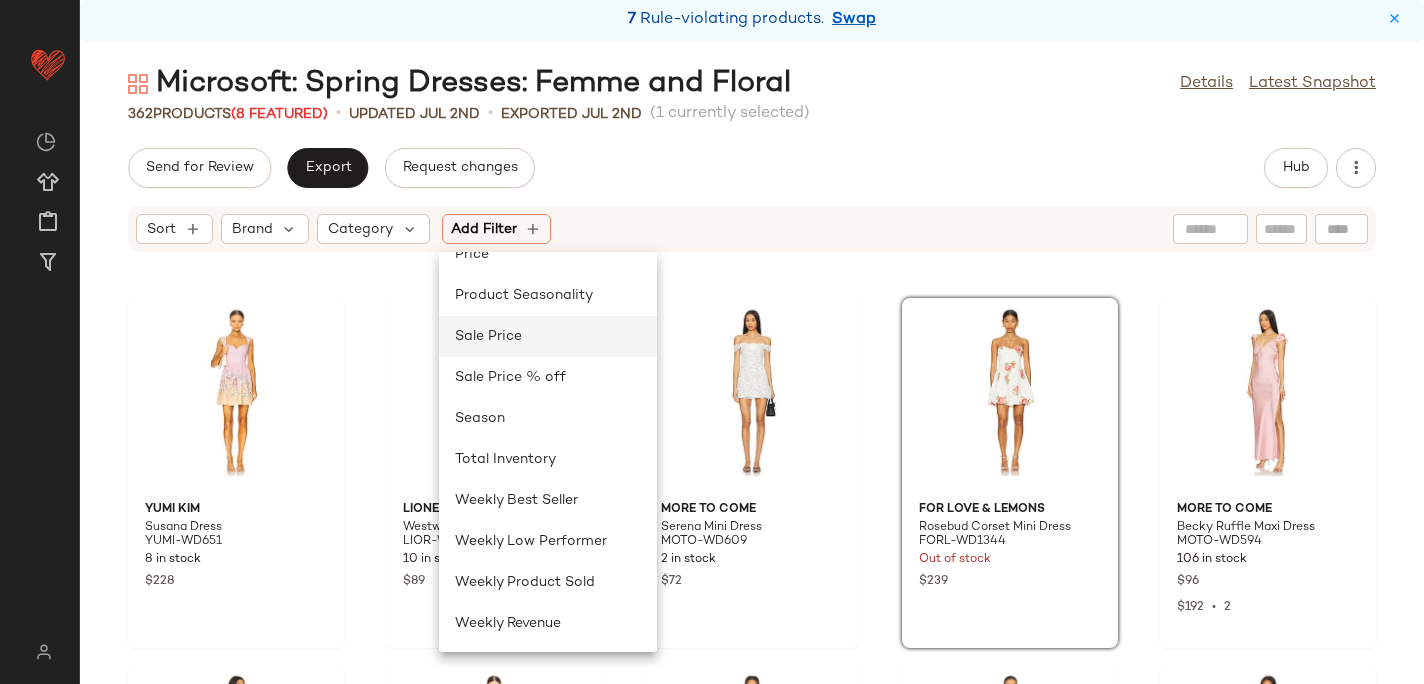click on "Sale Price" 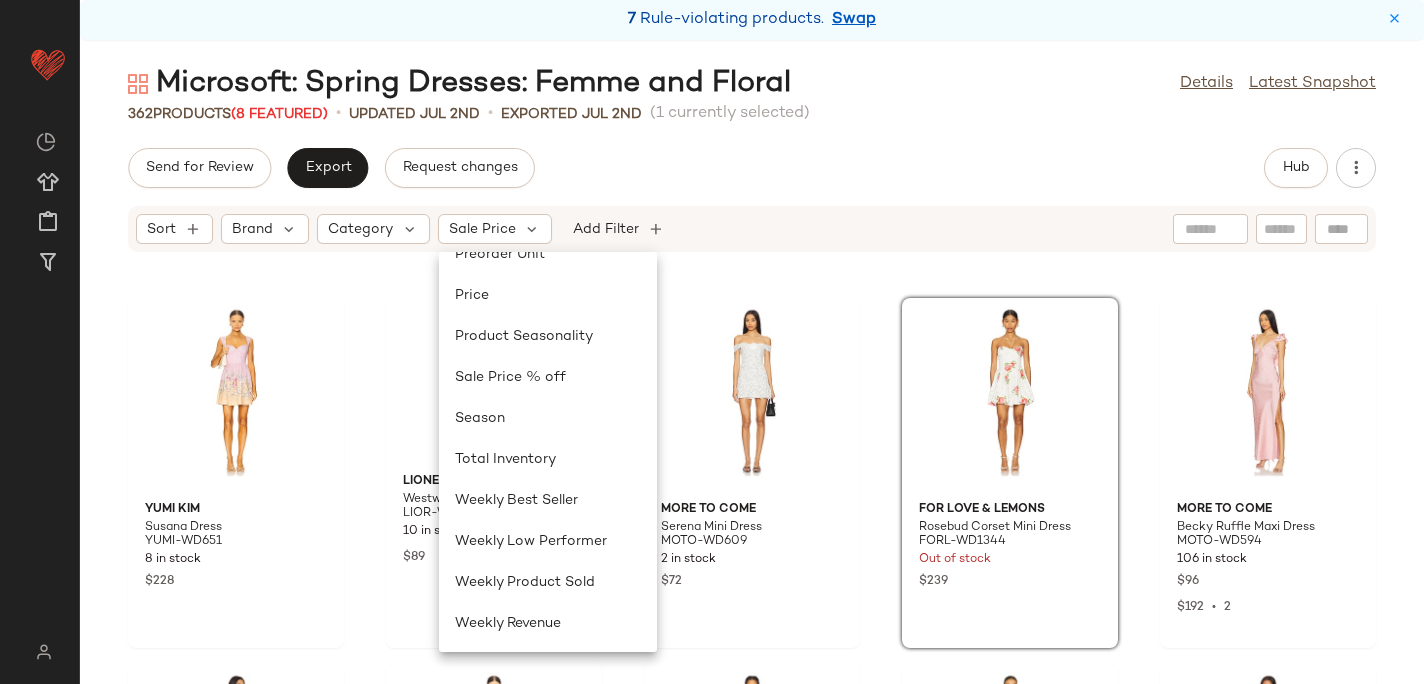 scroll, scrollTop: 887, scrollLeft: 0, axis: vertical 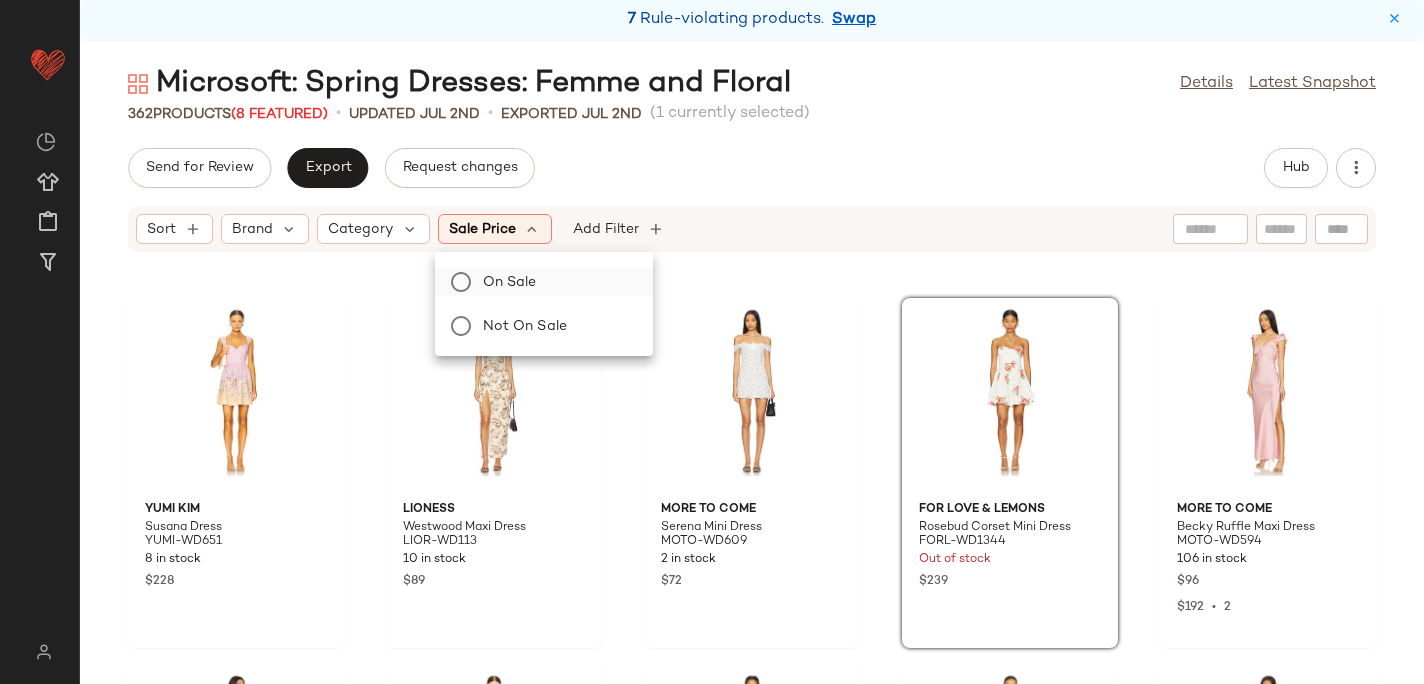 click on "On sale" 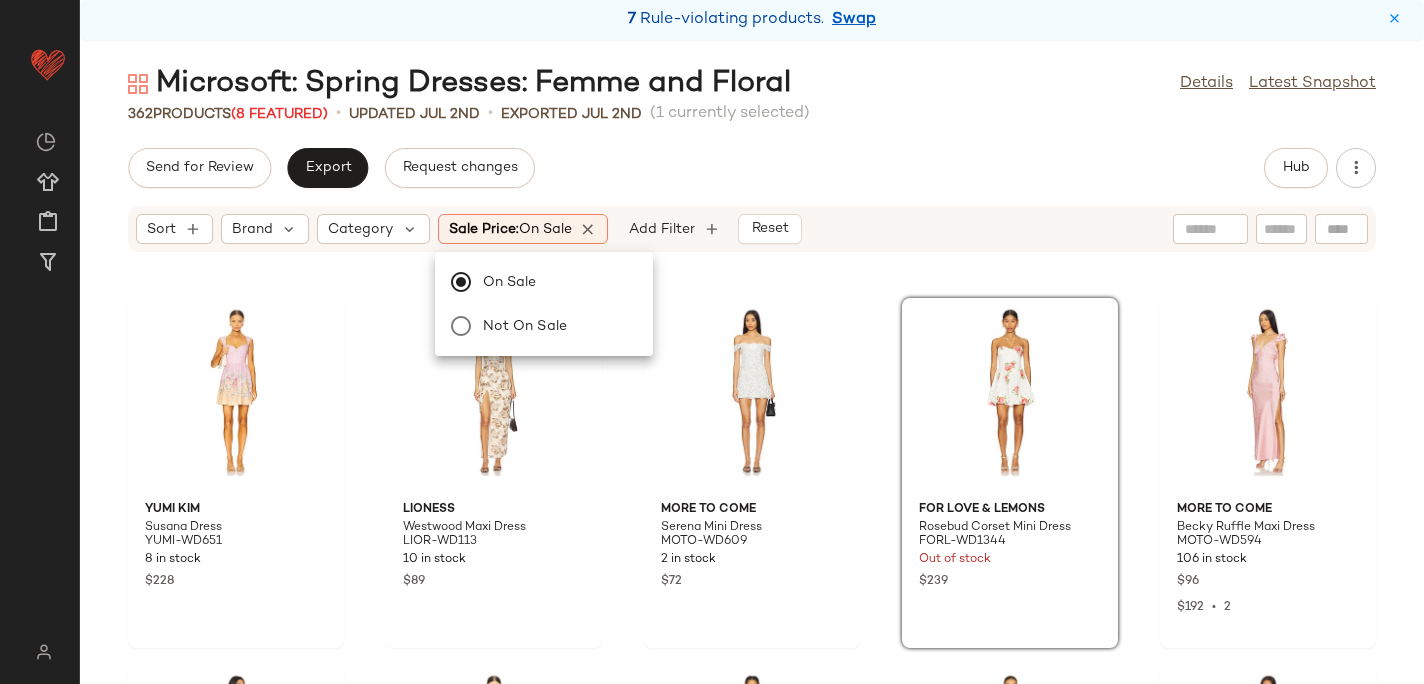 click on "Send for Review   Export   Request changes   Hub" 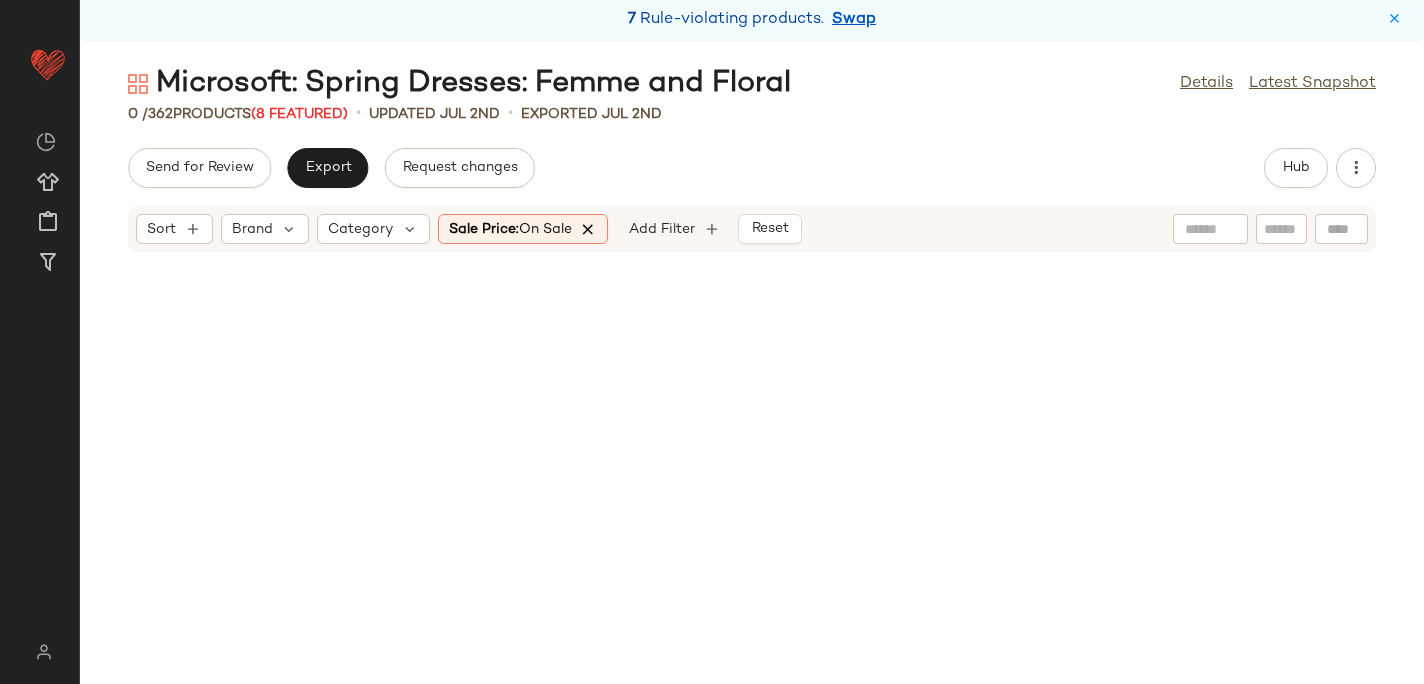 click at bounding box center [589, 229] 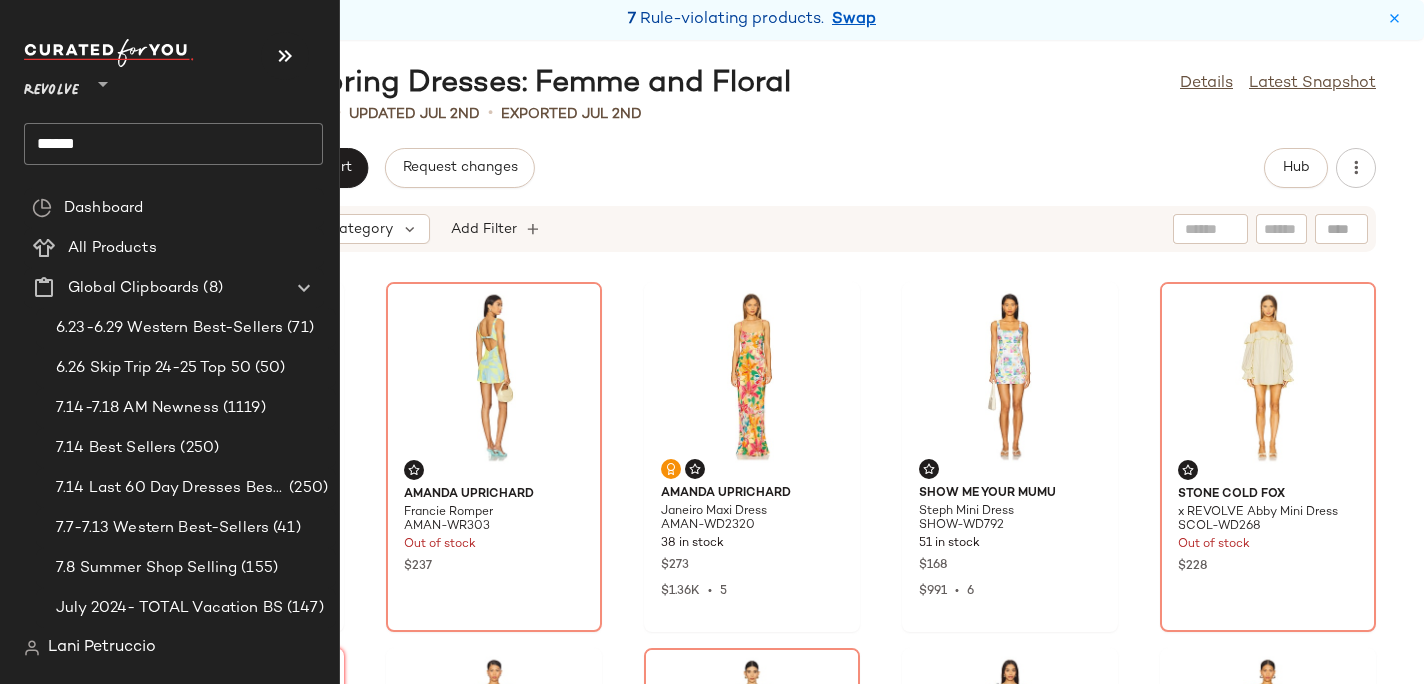 click on "******" 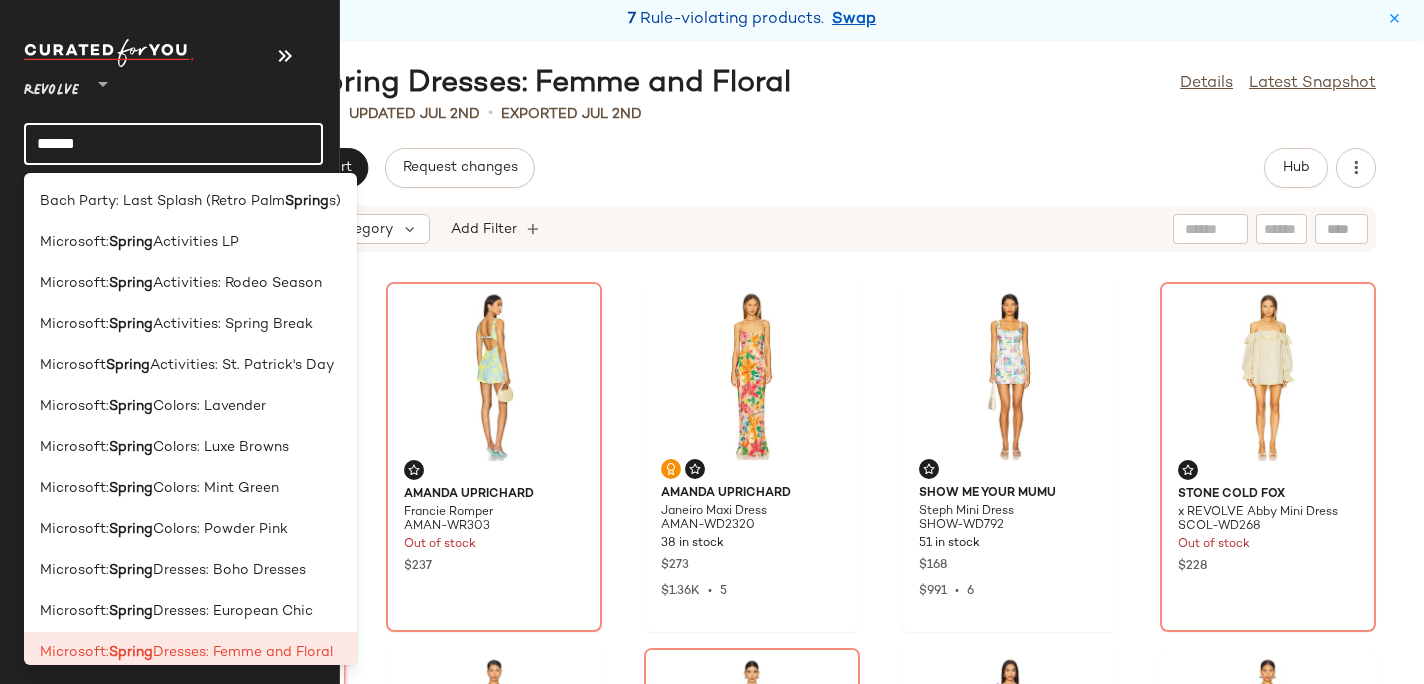 click on "******" 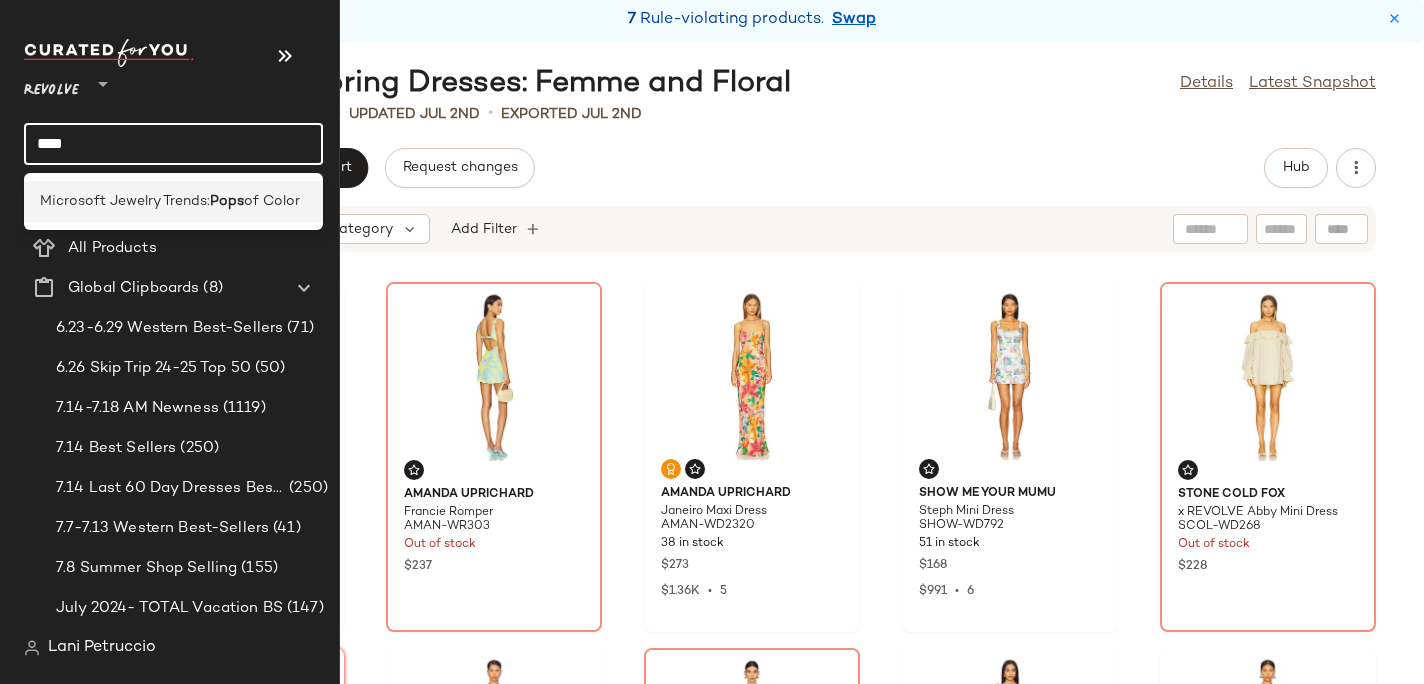click on "Microsoft Jewelry Trends:" at bounding box center (125, 201) 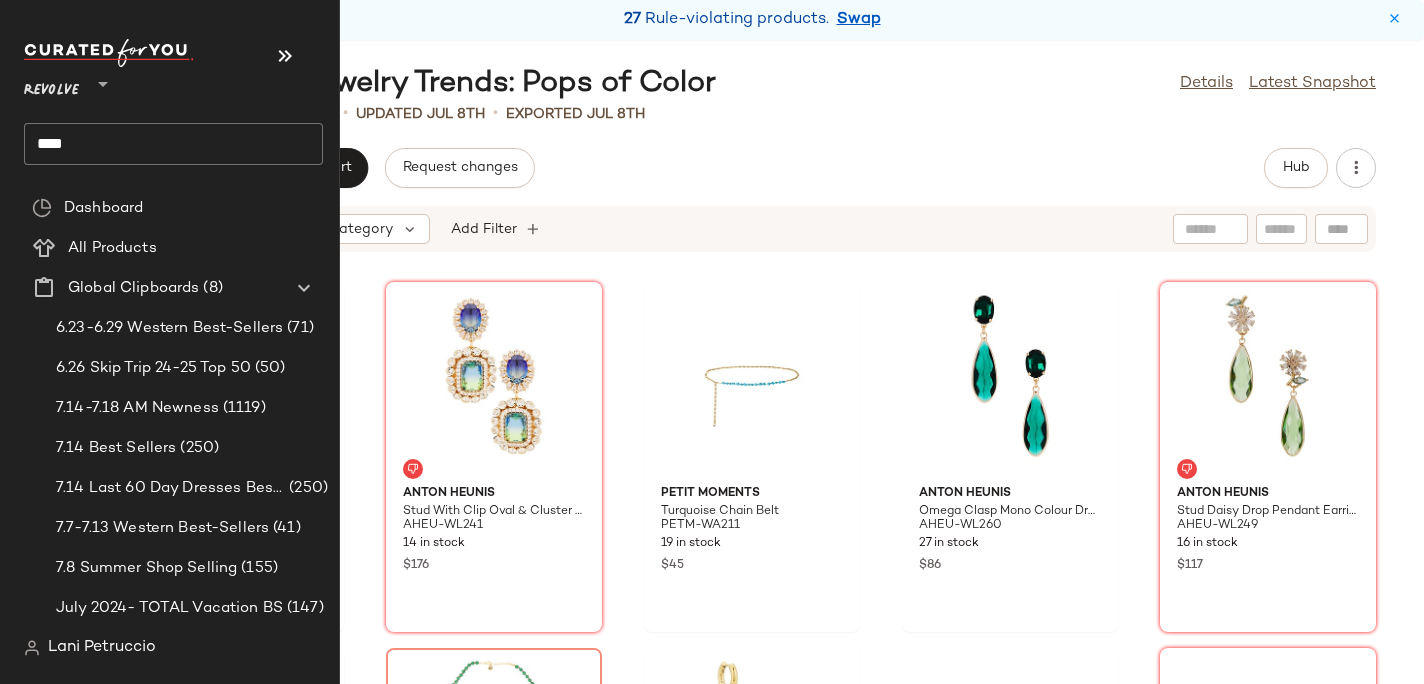 click on "****" 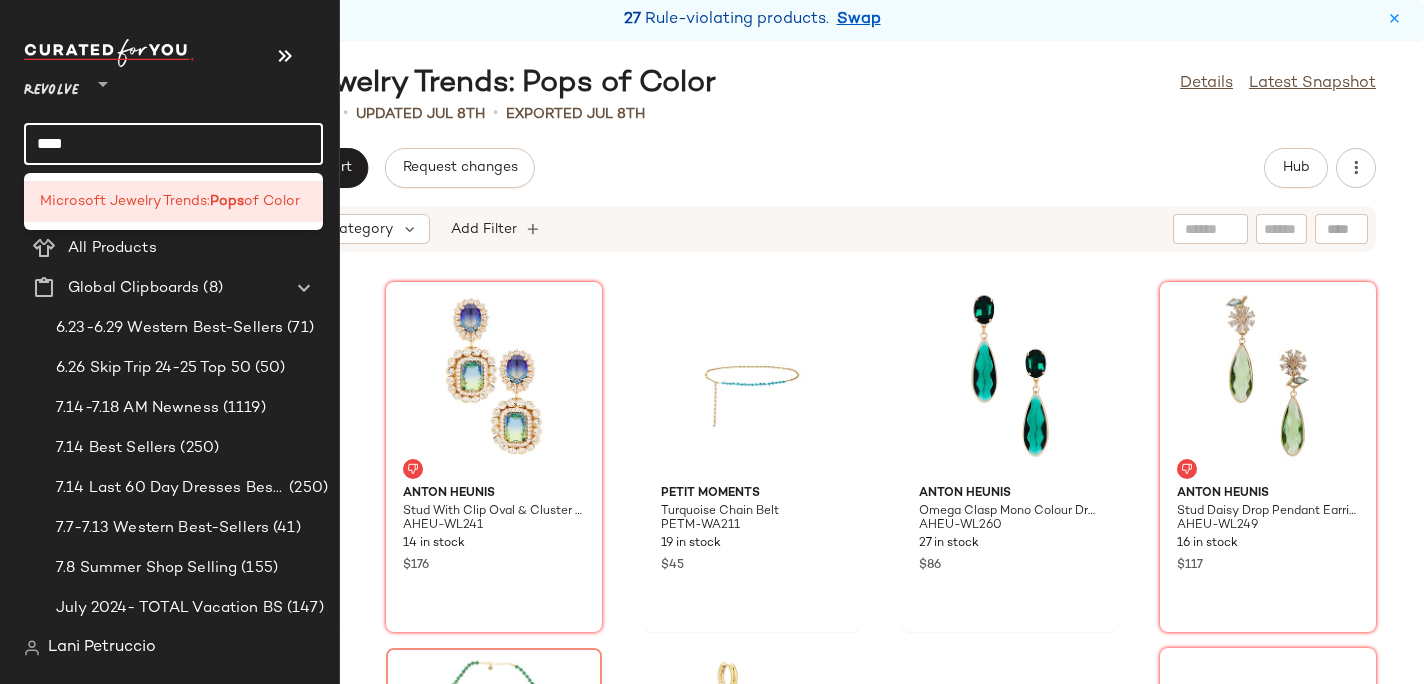 click on "****" 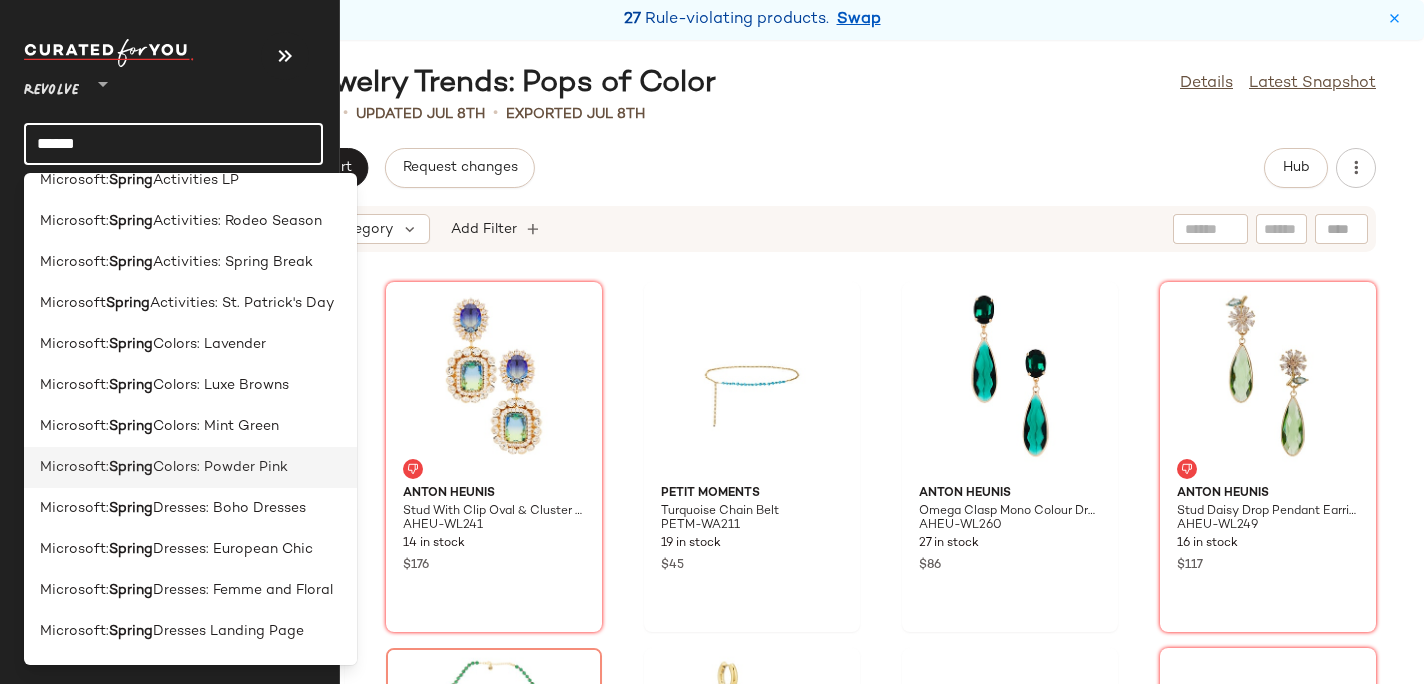 scroll, scrollTop: 63, scrollLeft: 0, axis: vertical 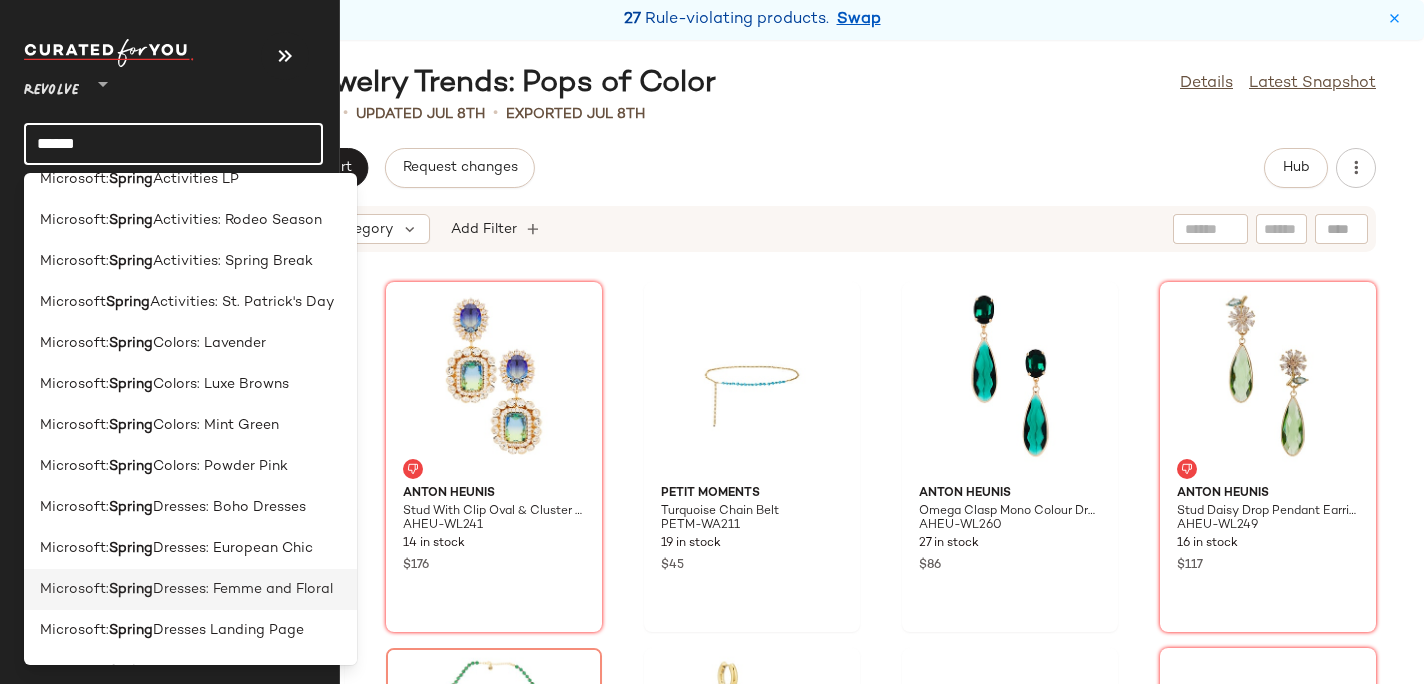 click on "Microsoft:  Spring  Dresses: Femme and Floral" 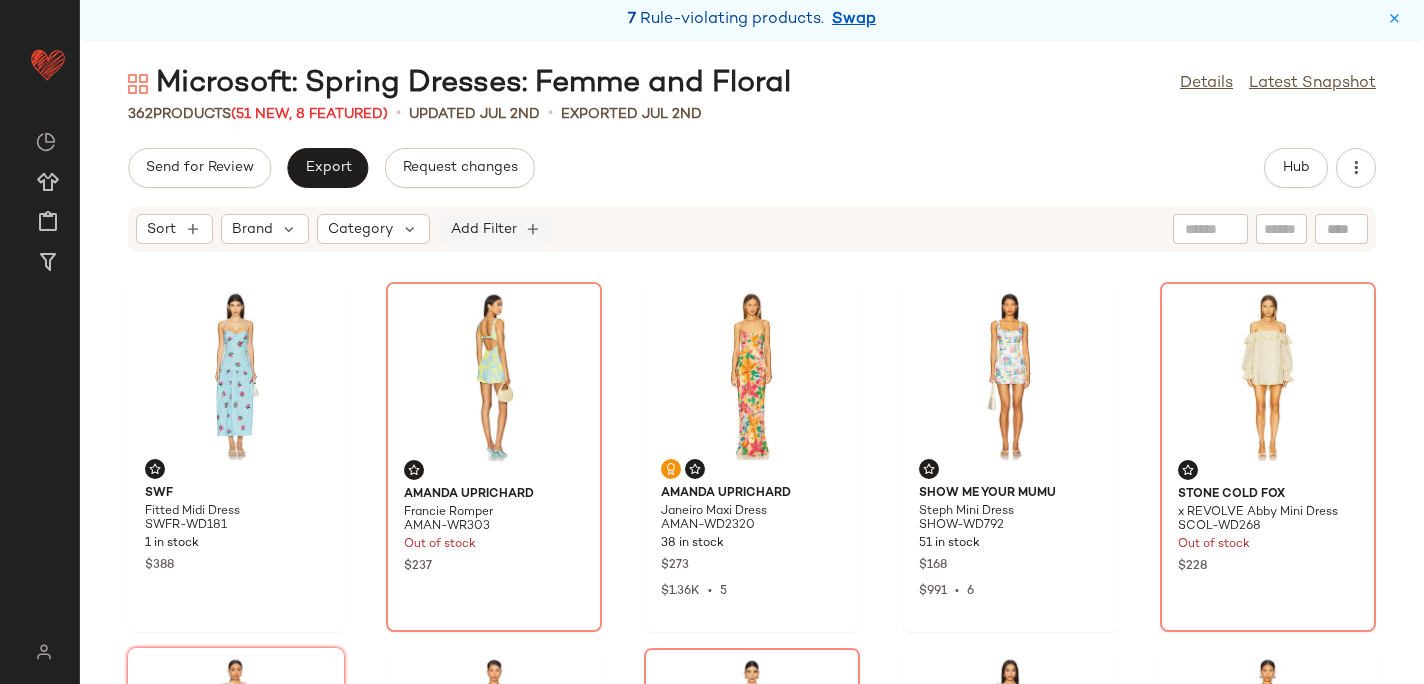 click on "Add Filter" at bounding box center [484, 229] 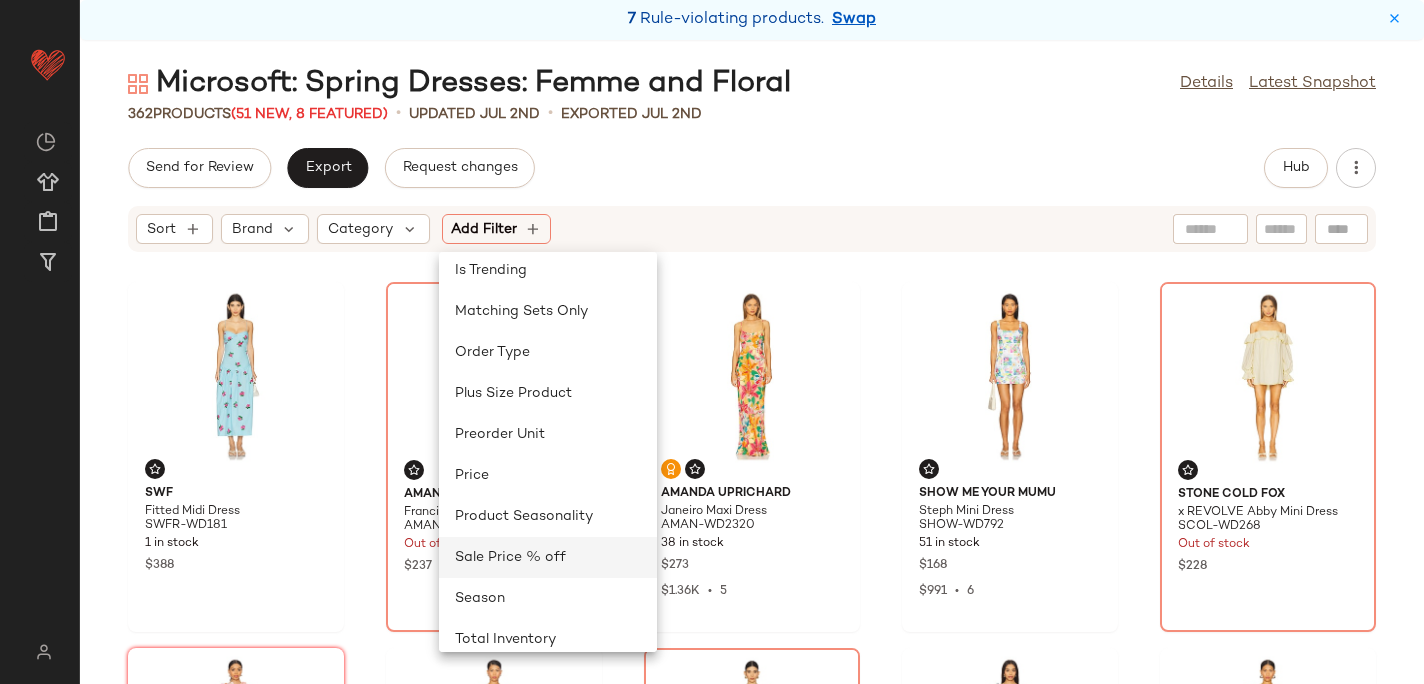 scroll, scrollTop: 705, scrollLeft: 0, axis: vertical 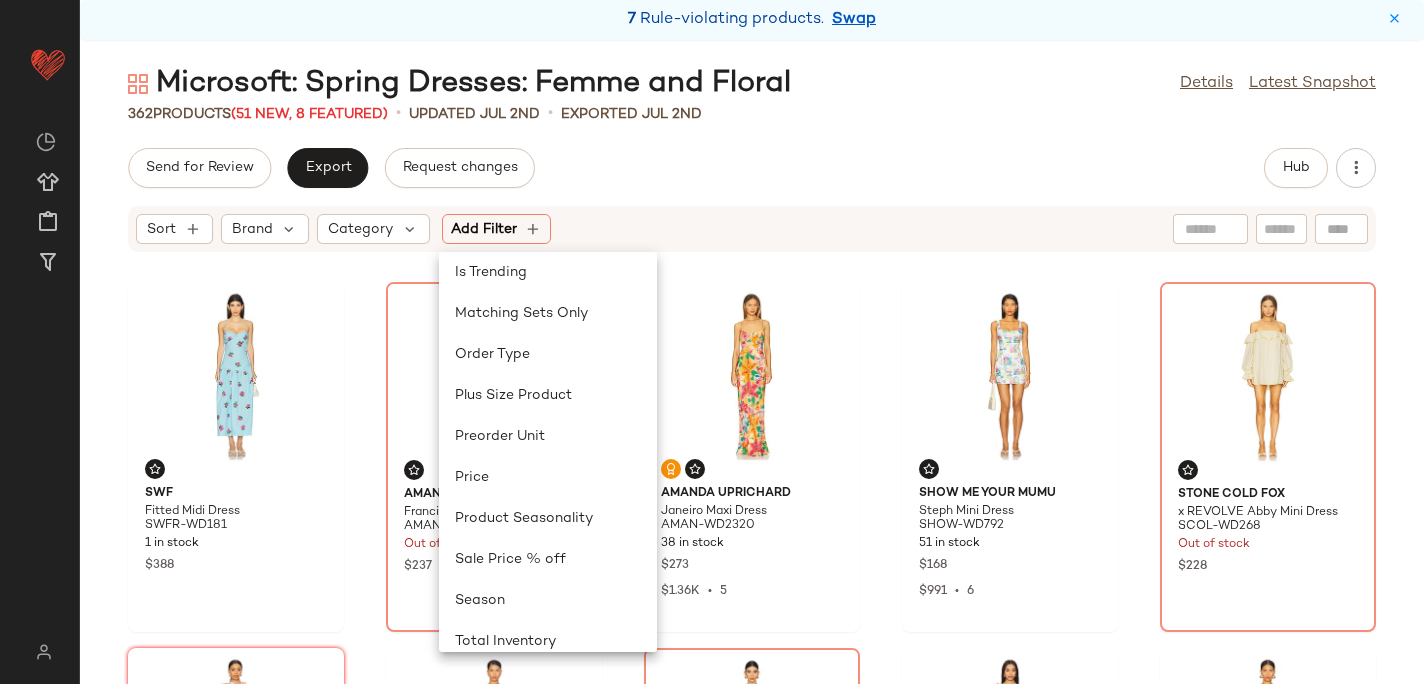 click on "Send for Review   Export   Request changes   Hub" 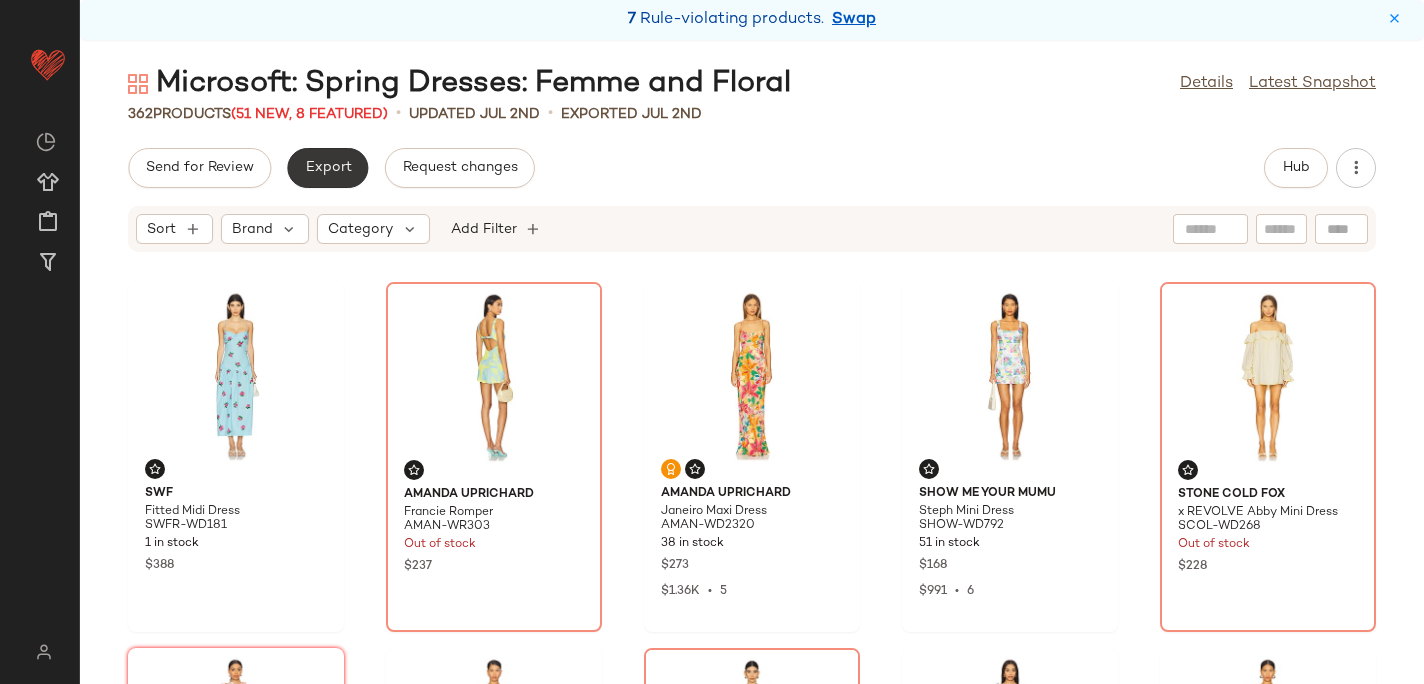 click on "Export" 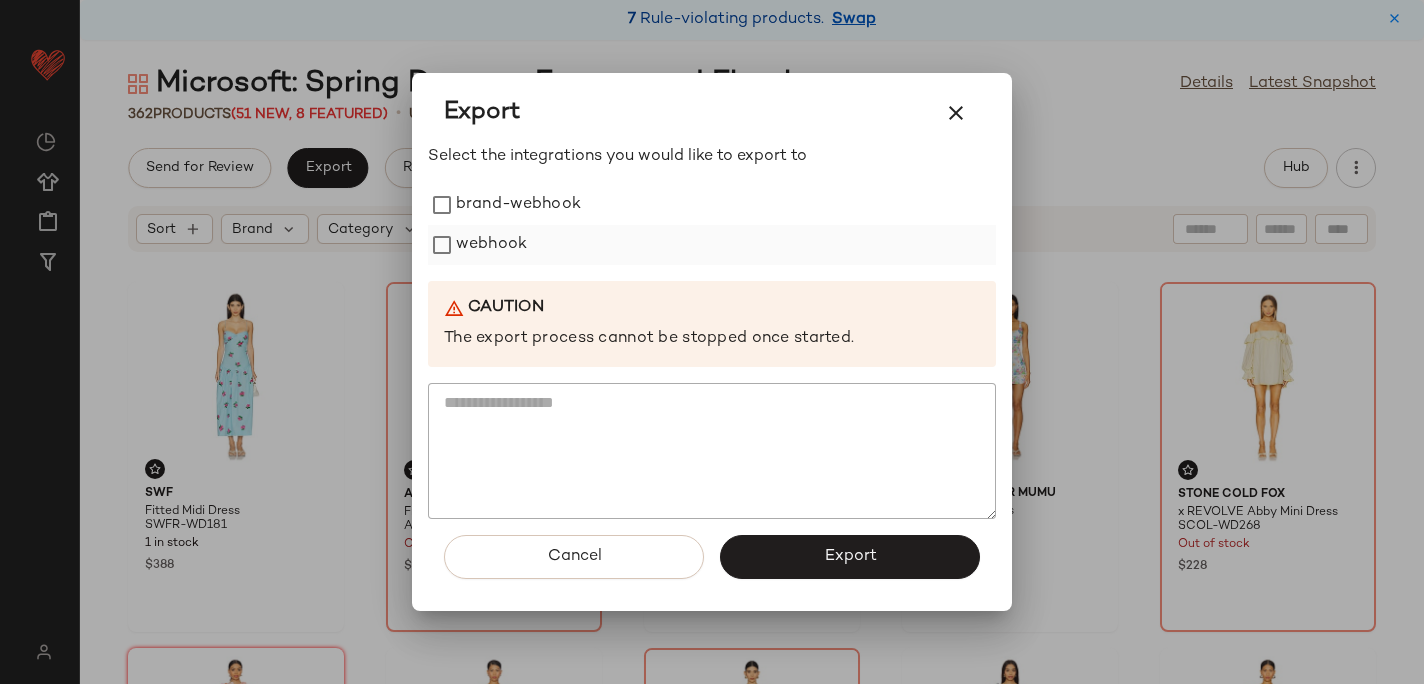 click on "webhook" at bounding box center [491, 245] 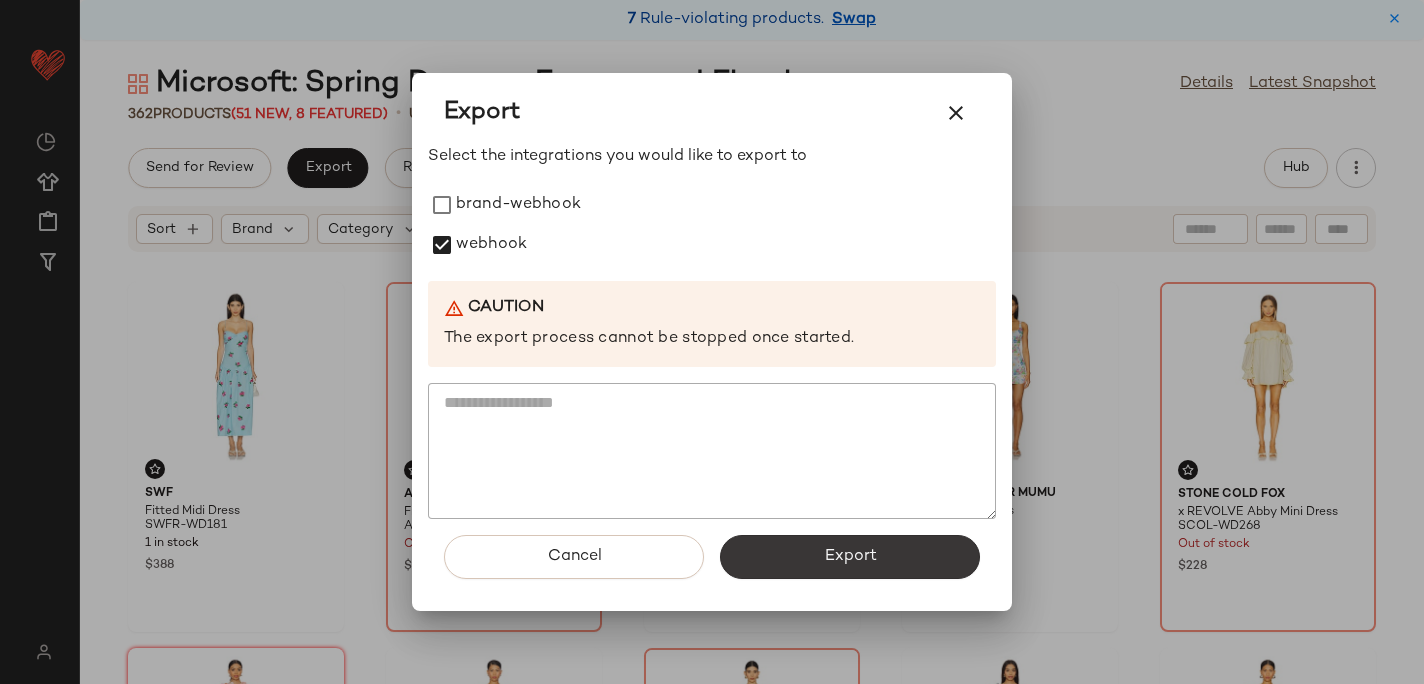 click on "Export" at bounding box center (850, 557) 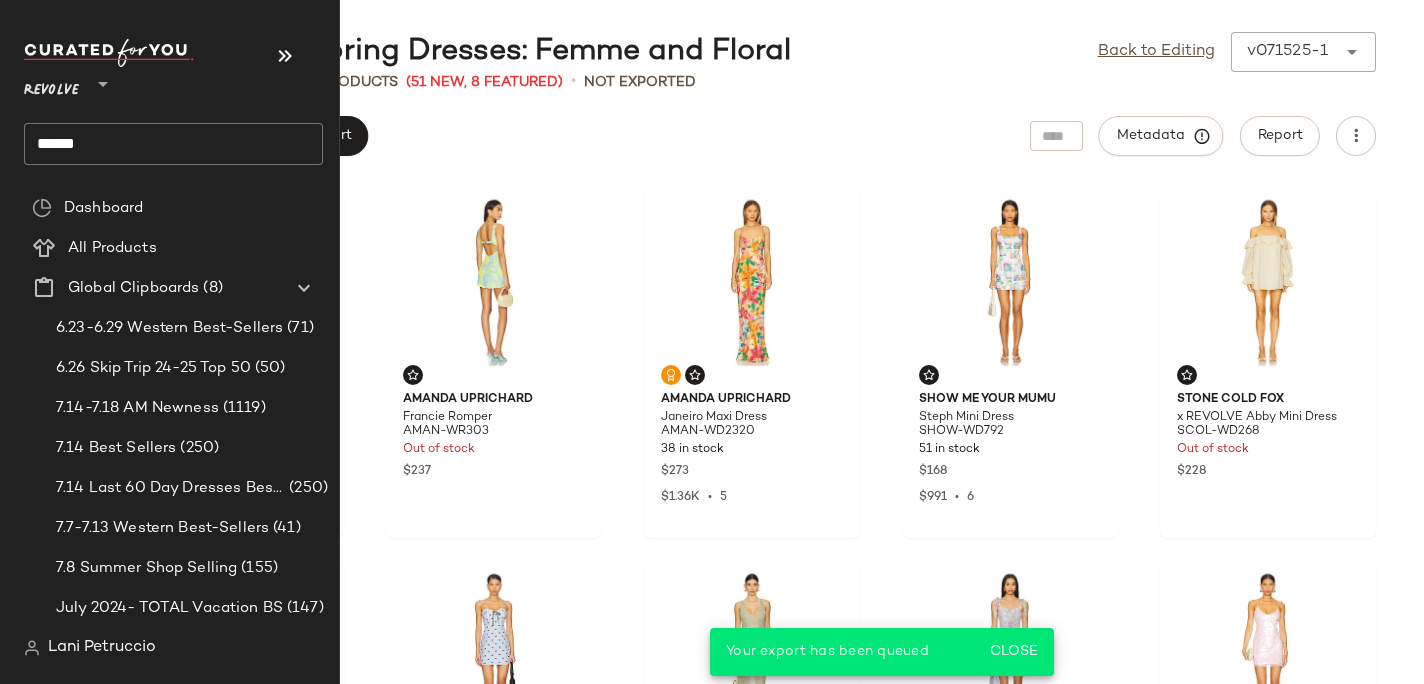 click on "******" 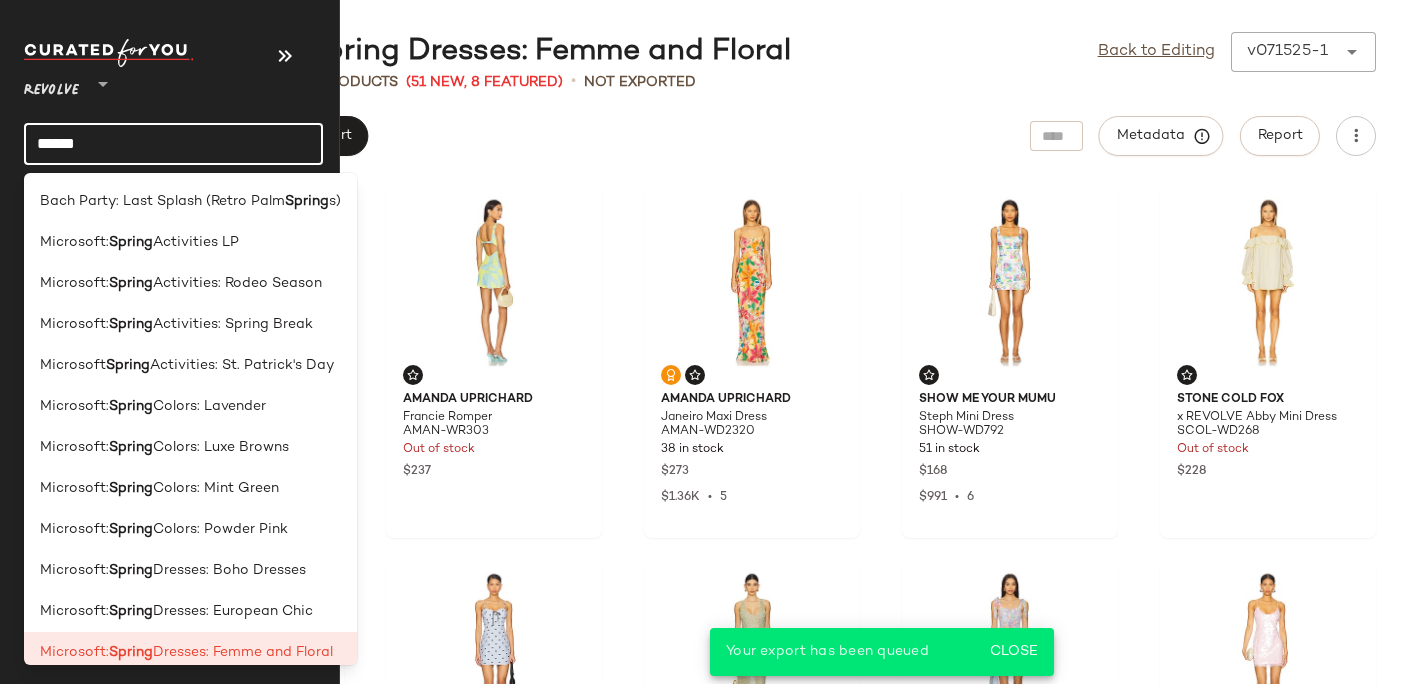 click on "******" 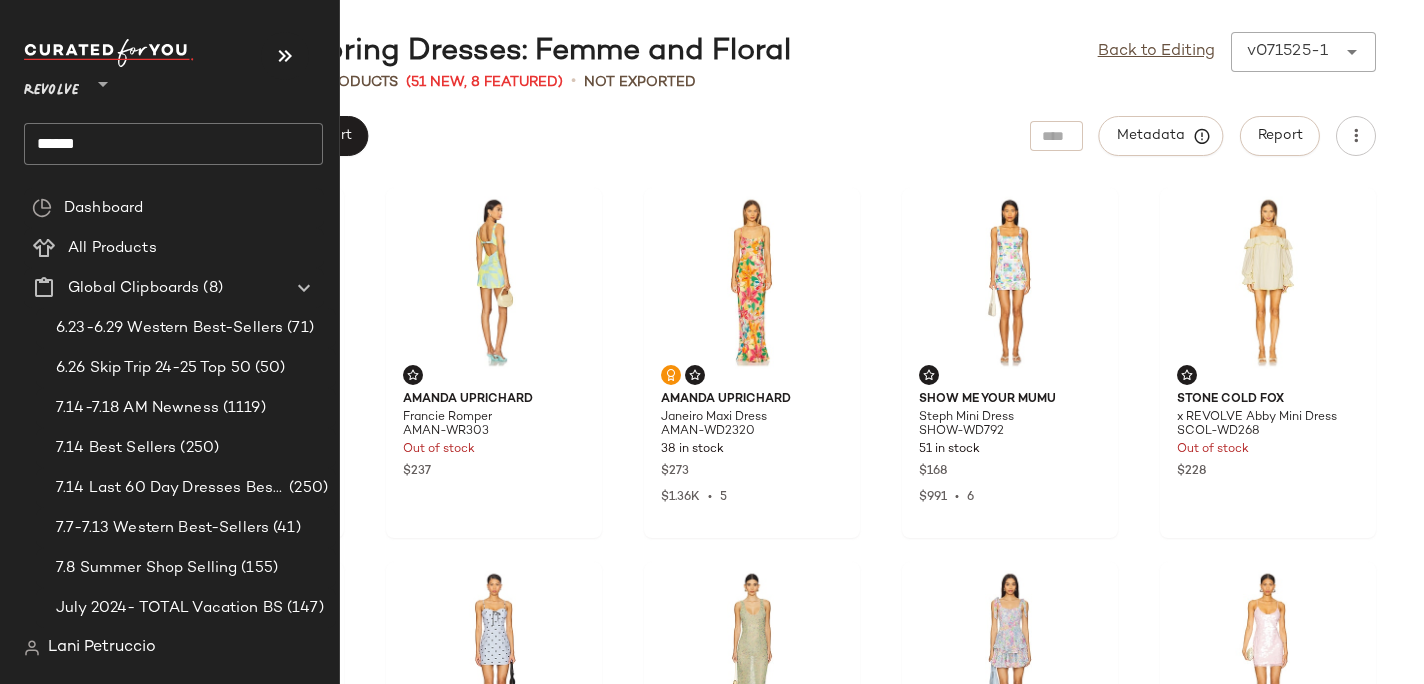 click on "******" 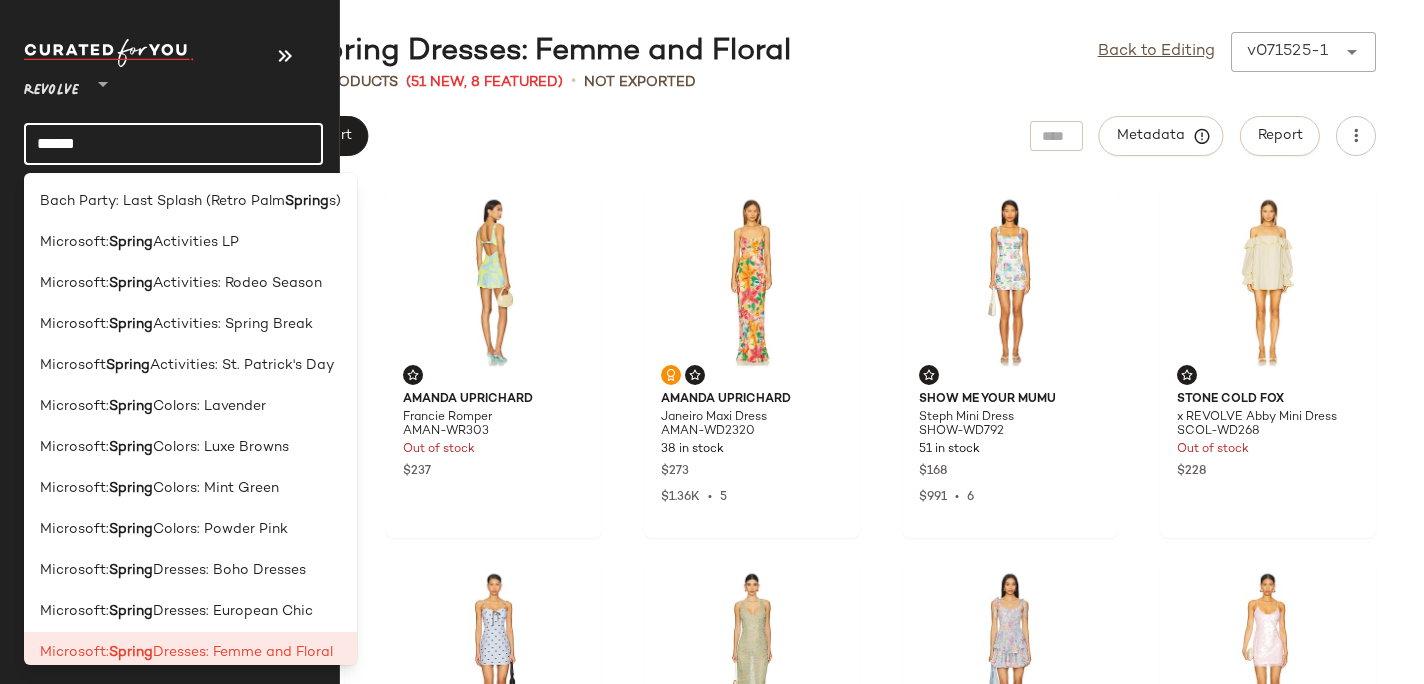 click on "******" 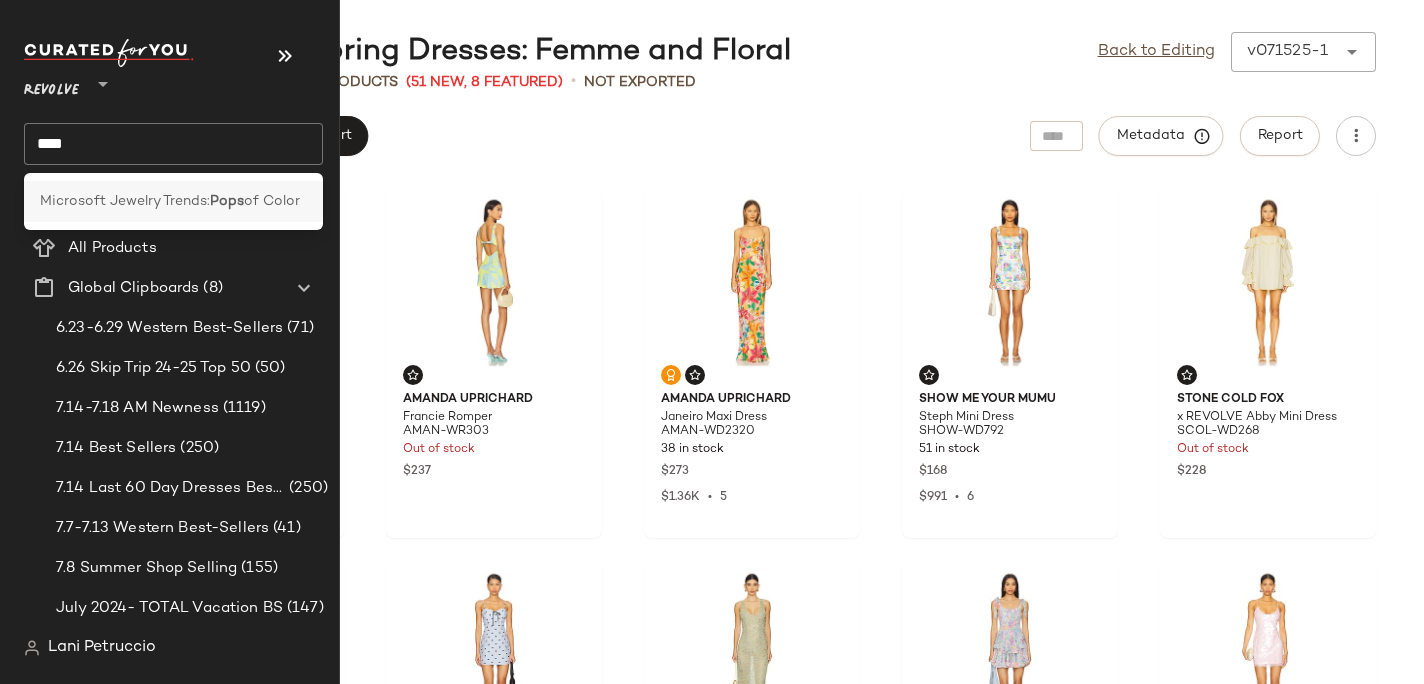 click on "Microsoft Jewelry Trends:" at bounding box center (125, 201) 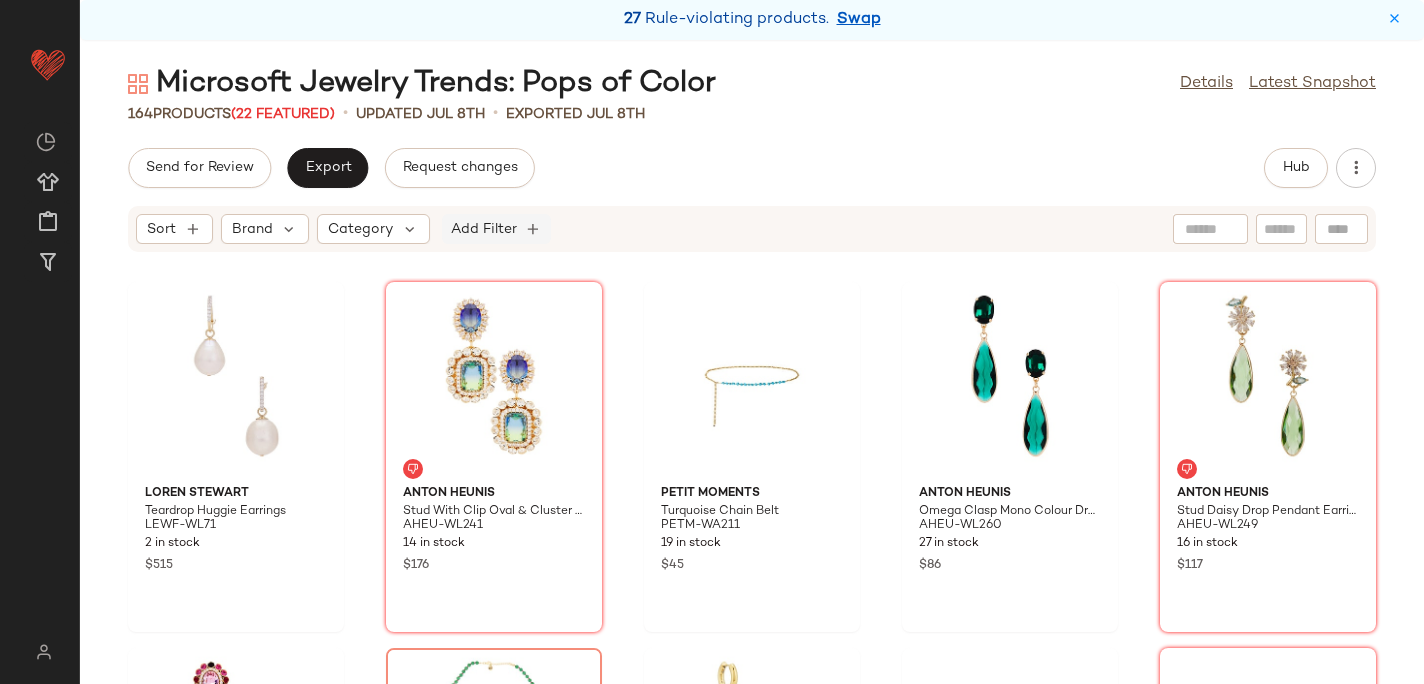 click on "Add Filter" at bounding box center [484, 229] 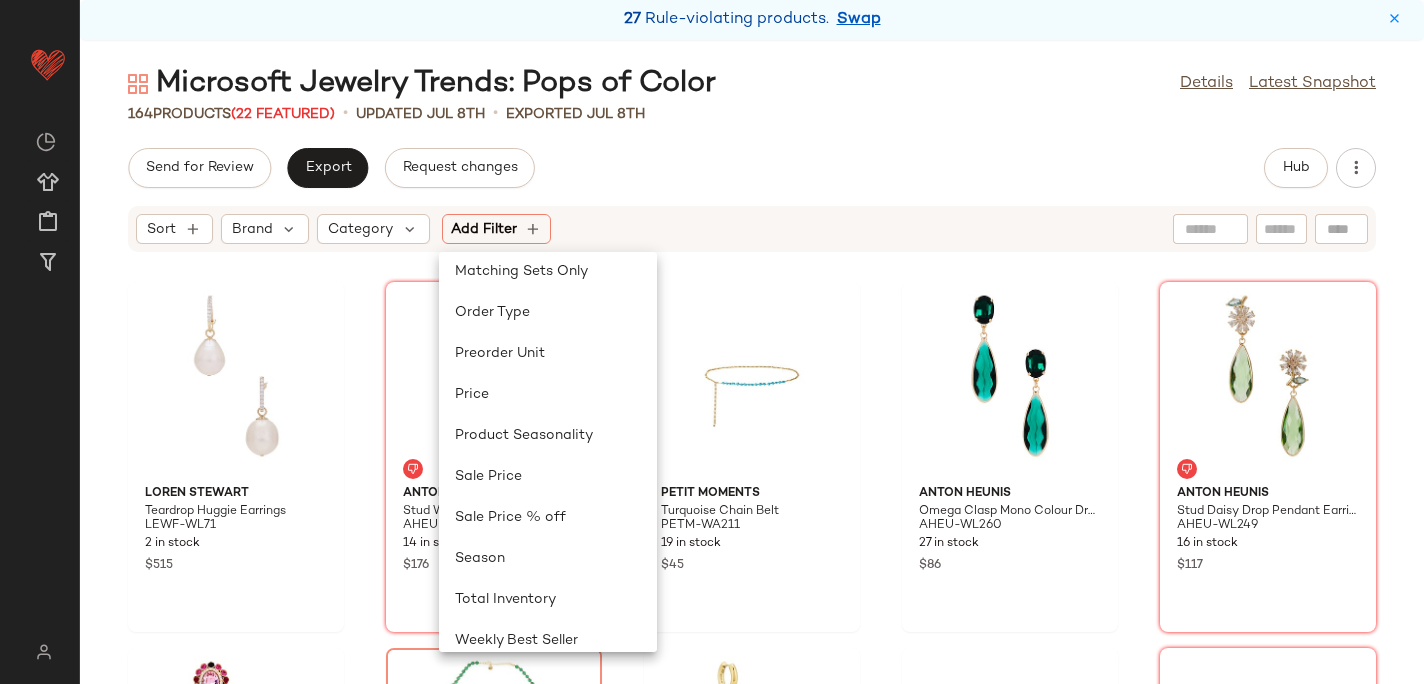 scroll, scrollTop: 887, scrollLeft: 0, axis: vertical 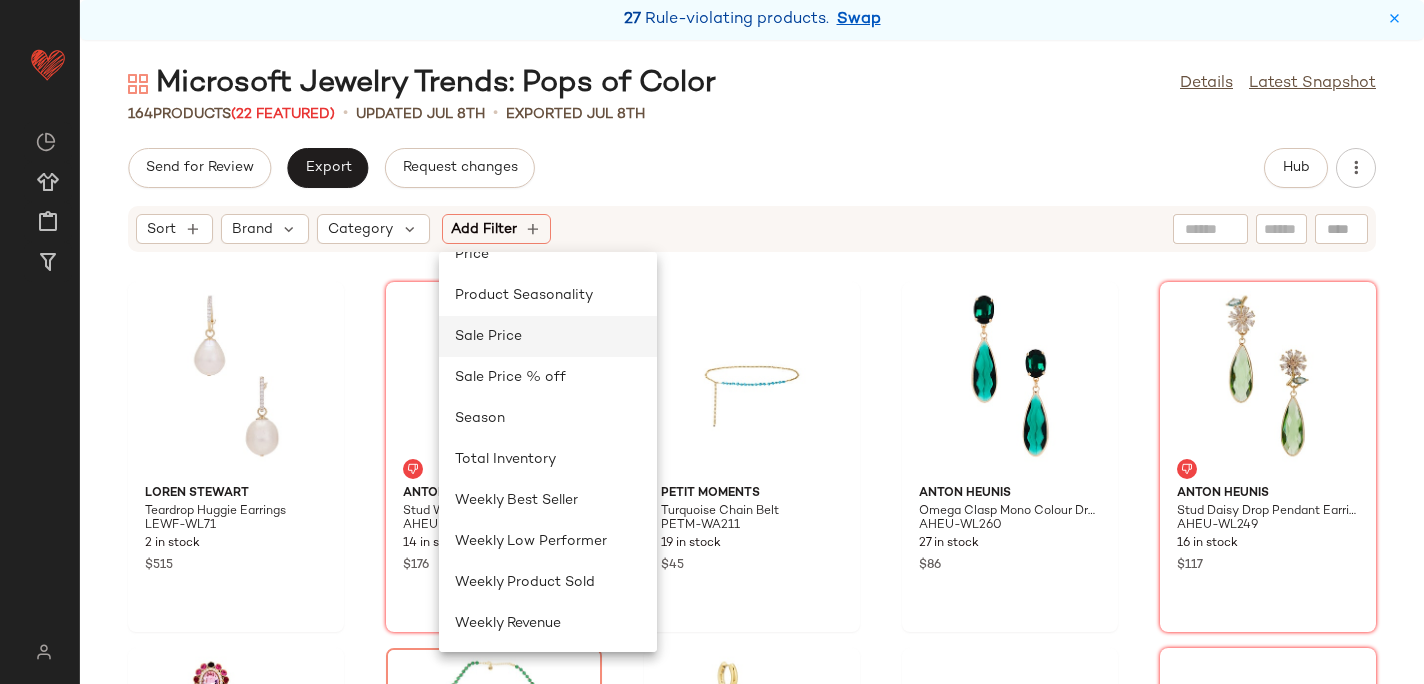 click on "Sale Price" 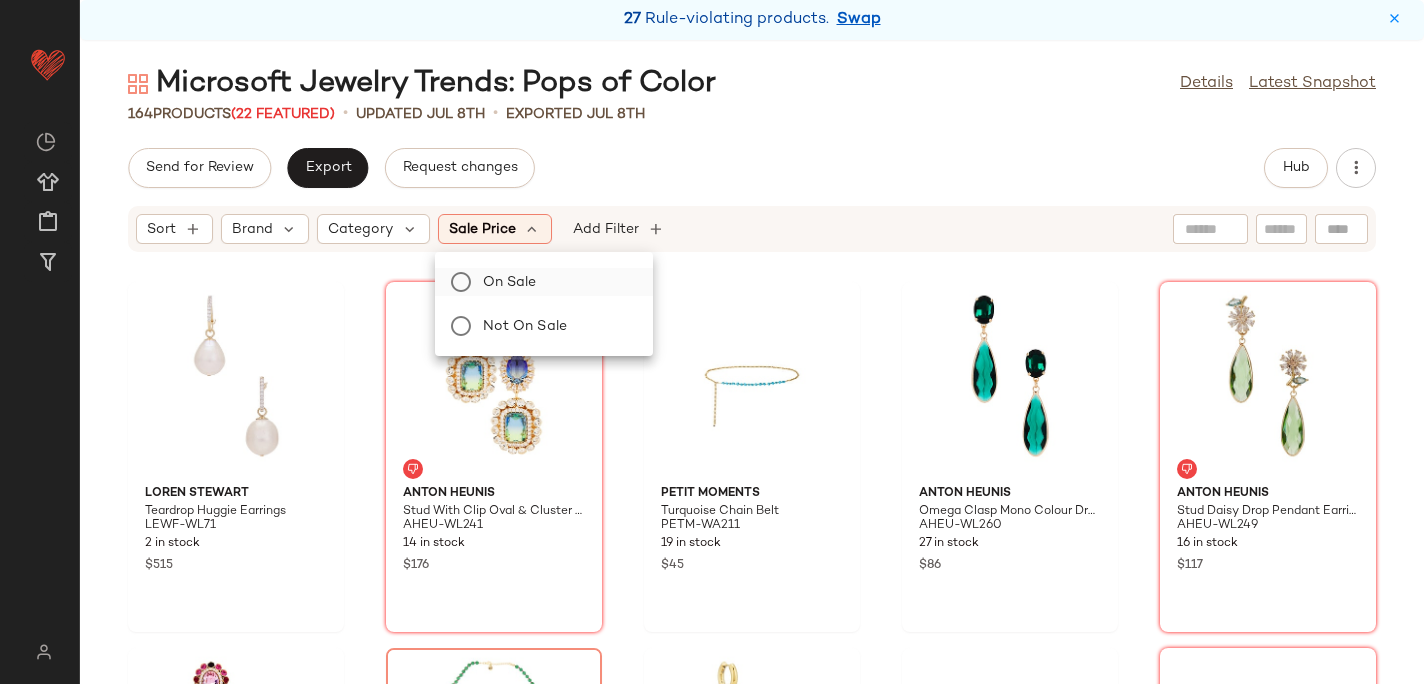 click on "On sale" 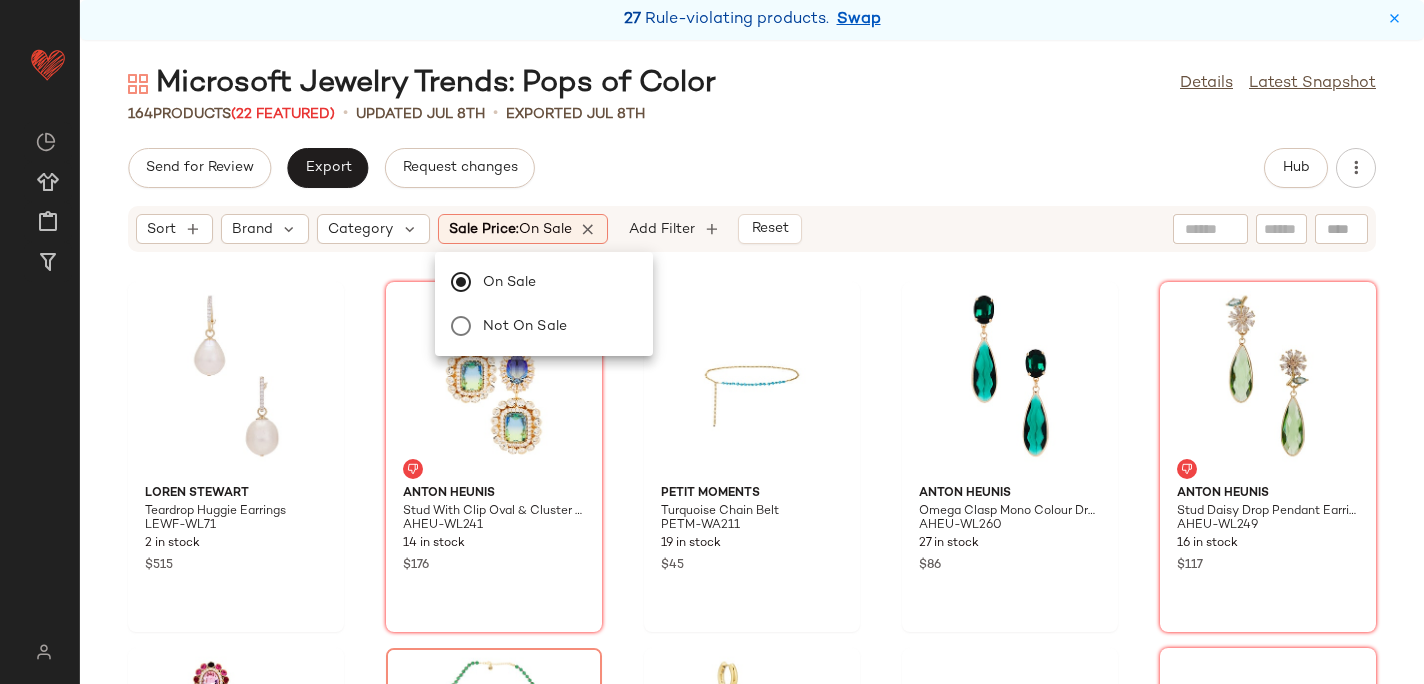 click on "Send for Review   Export   Request changes   Hub" 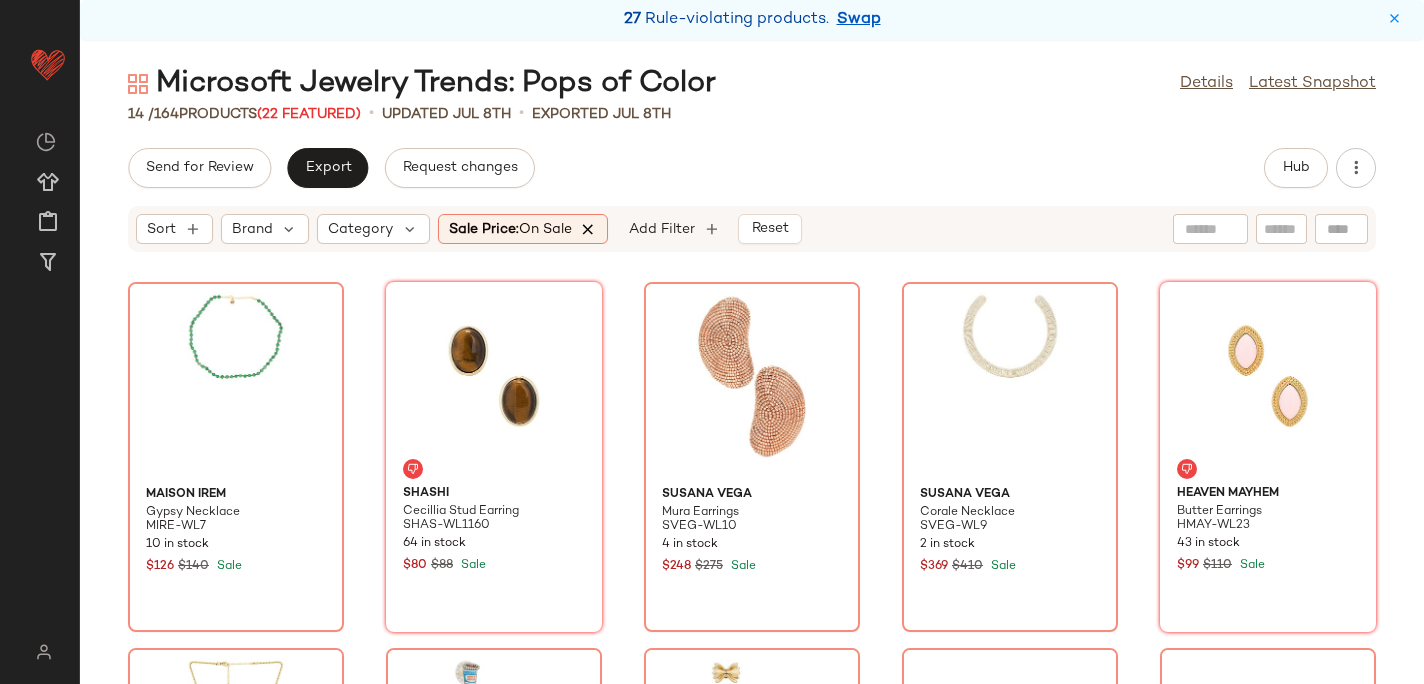 click at bounding box center [589, 229] 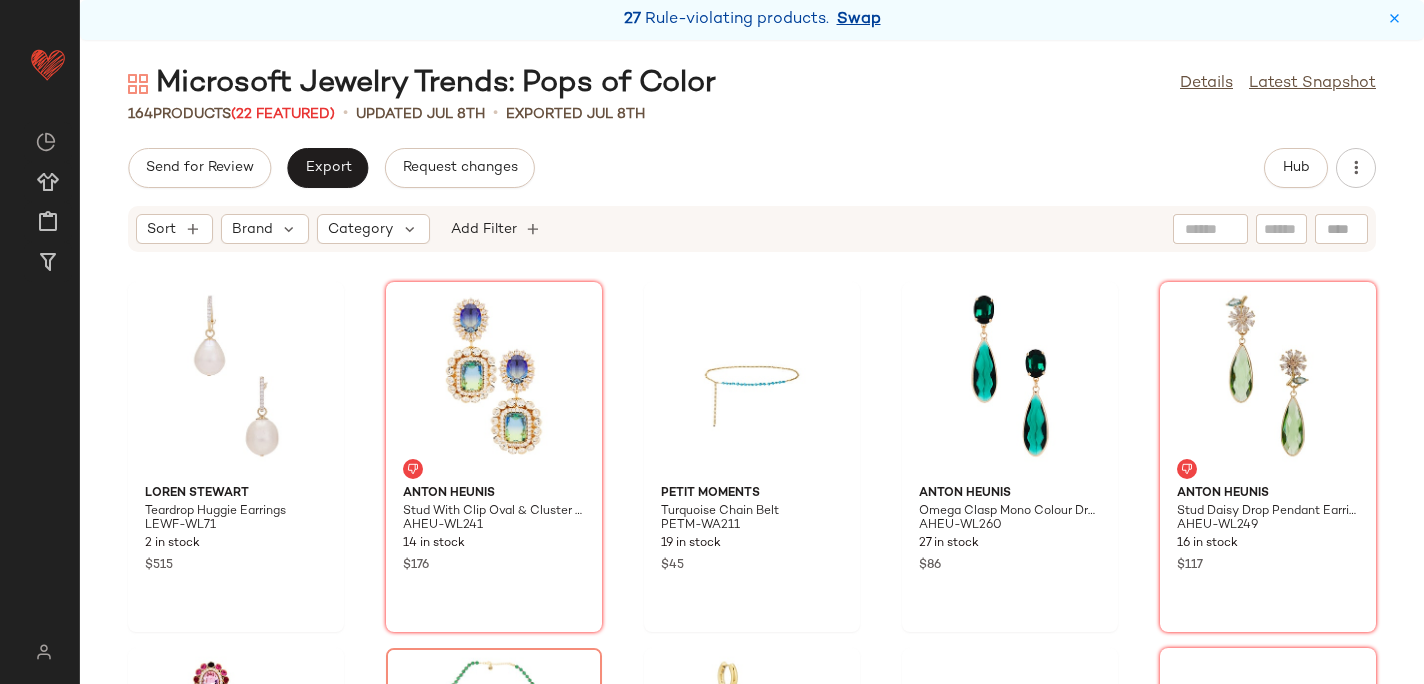 click on "Swap" at bounding box center (859, 20) 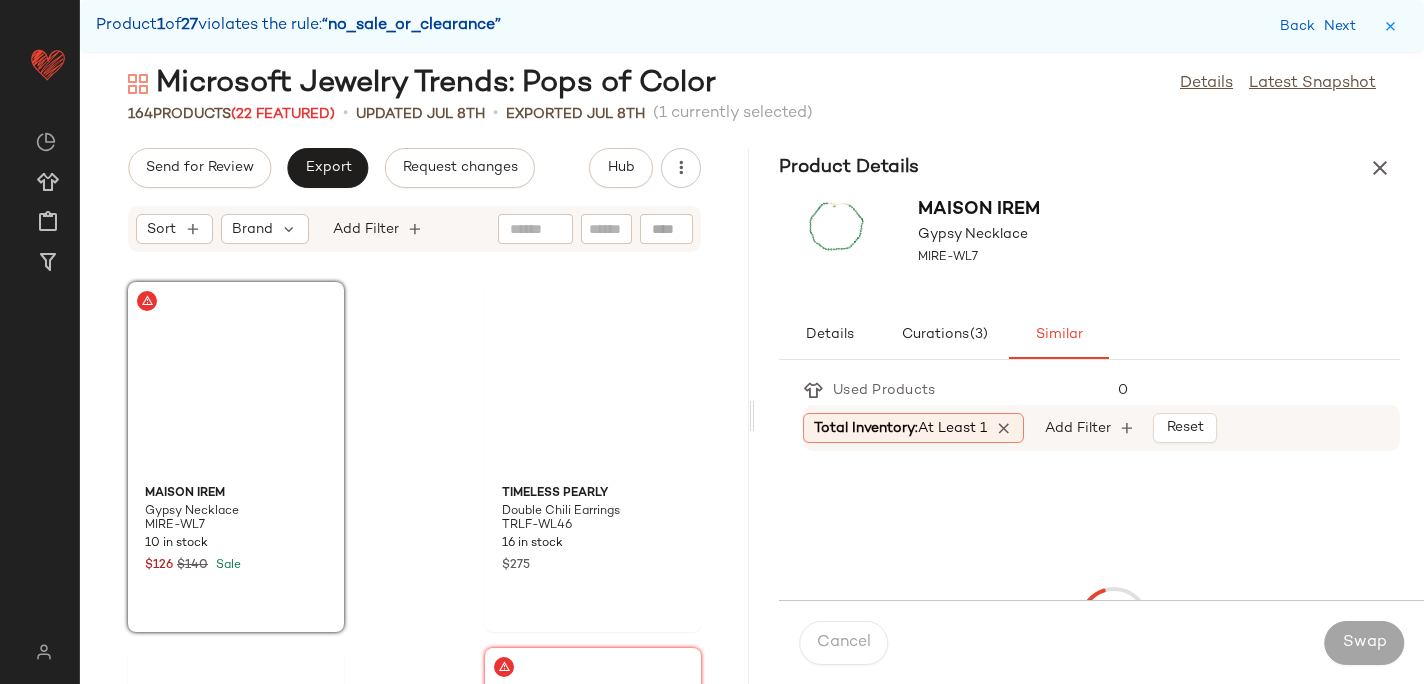 scroll, scrollTop: 1098, scrollLeft: 0, axis: vertical 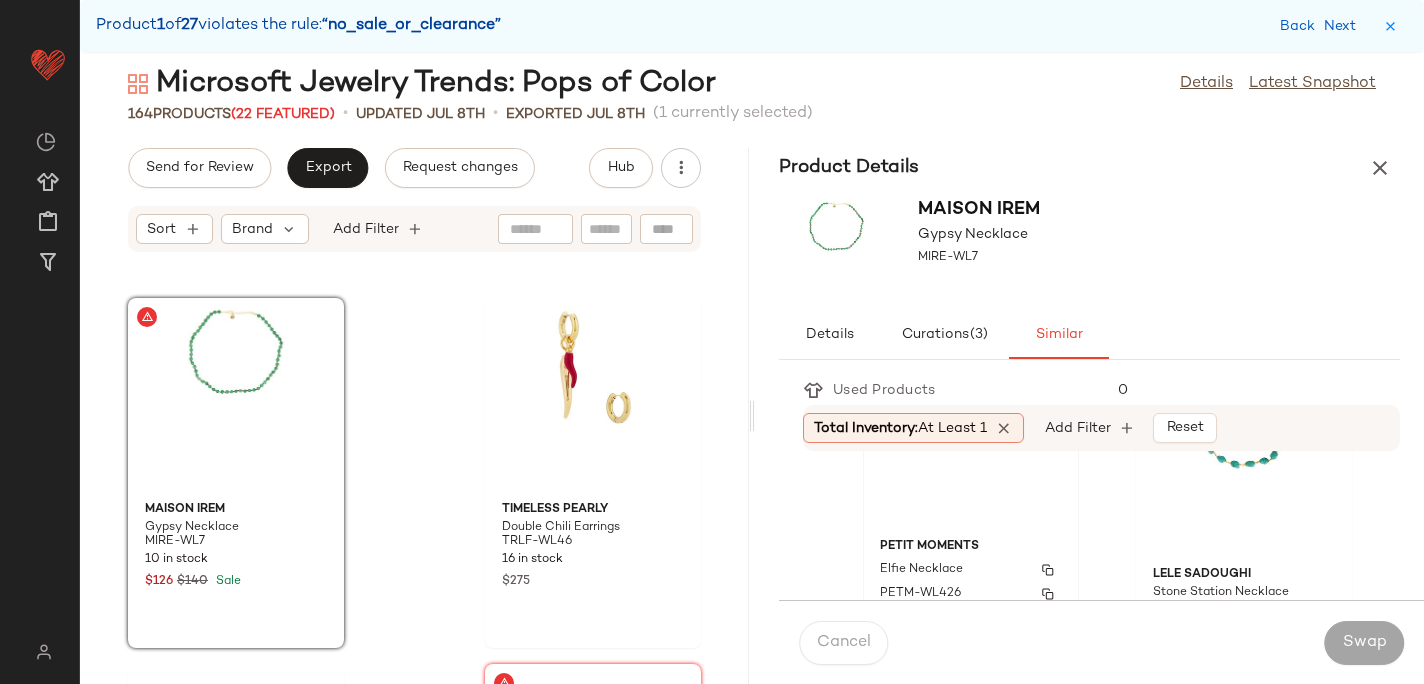 click on "petit moments Elfie Necklace PETM-WL426 16 in stock $60" 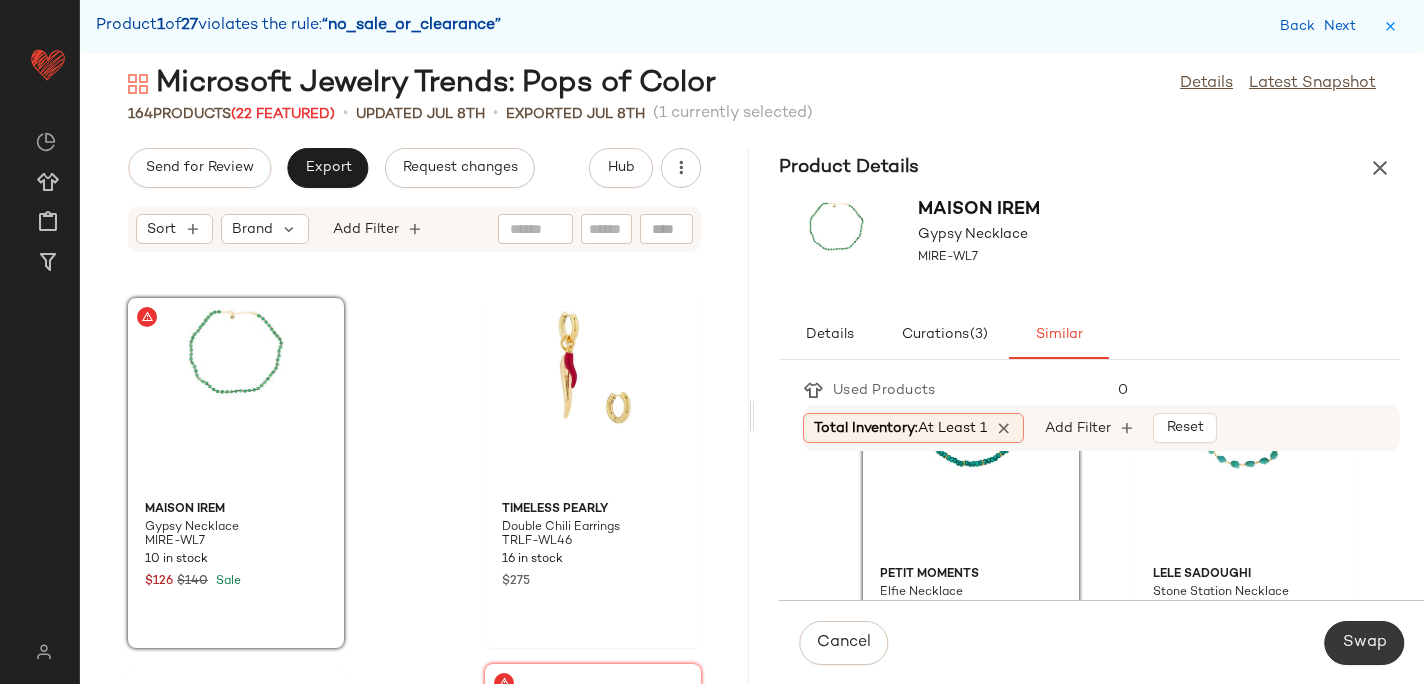 click on "Swap" 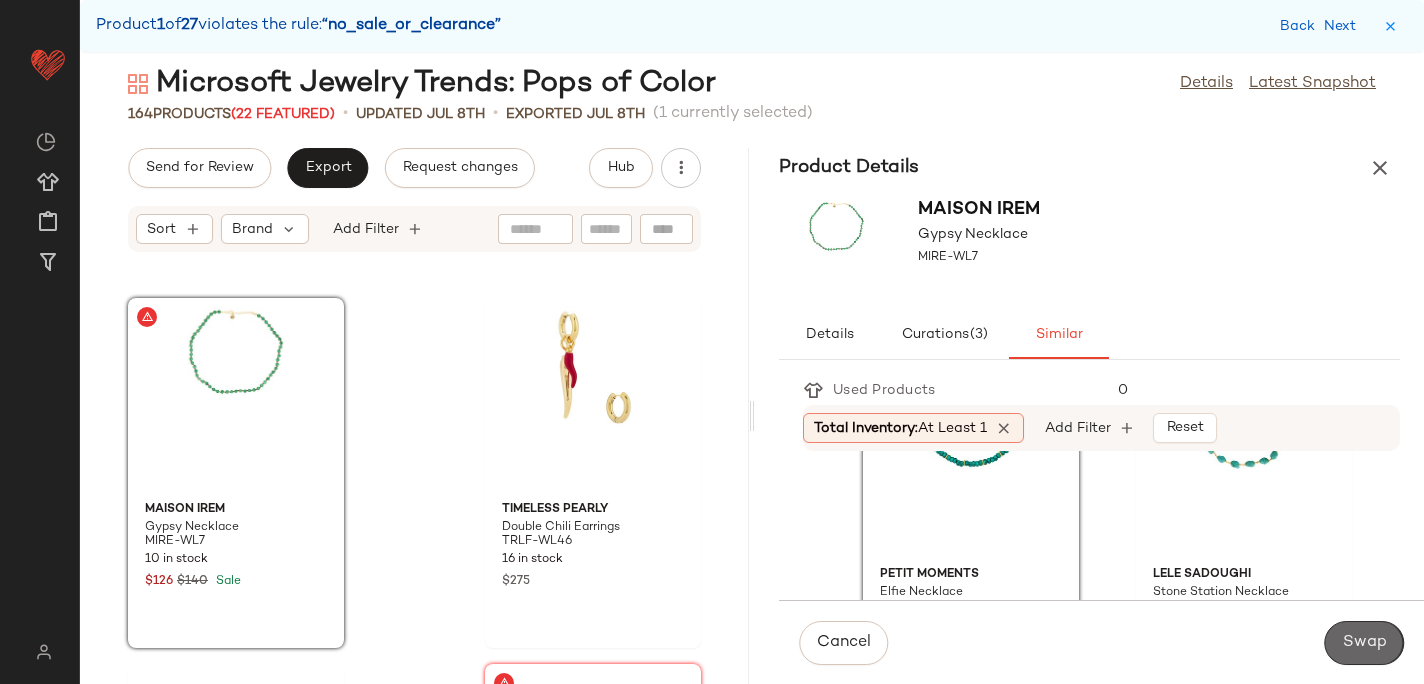 scroll, scrollTop: 1464, scrollLeft: 0, axis: vertical 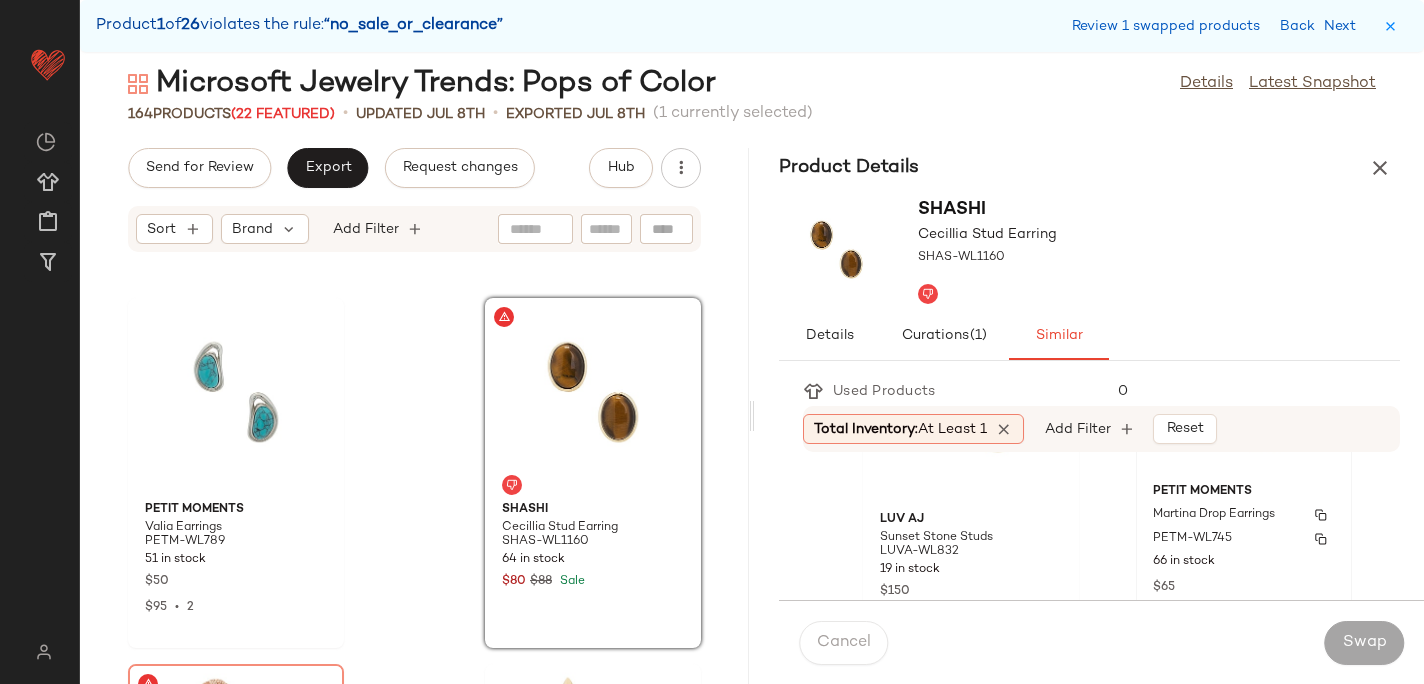 click on "Martina Drop Earrings" at bounding box center (1214, 515) 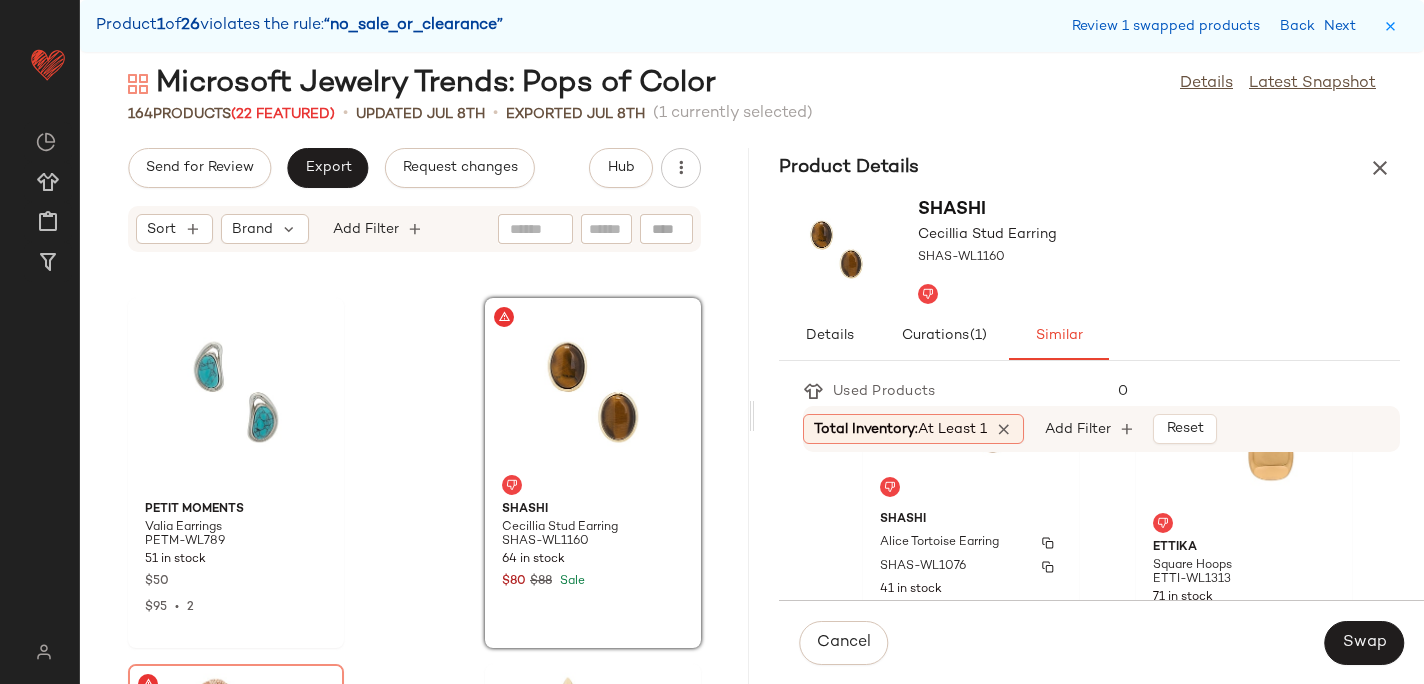 scroll, scrollTop: 522, scrollLeft: 0, axis: vertical 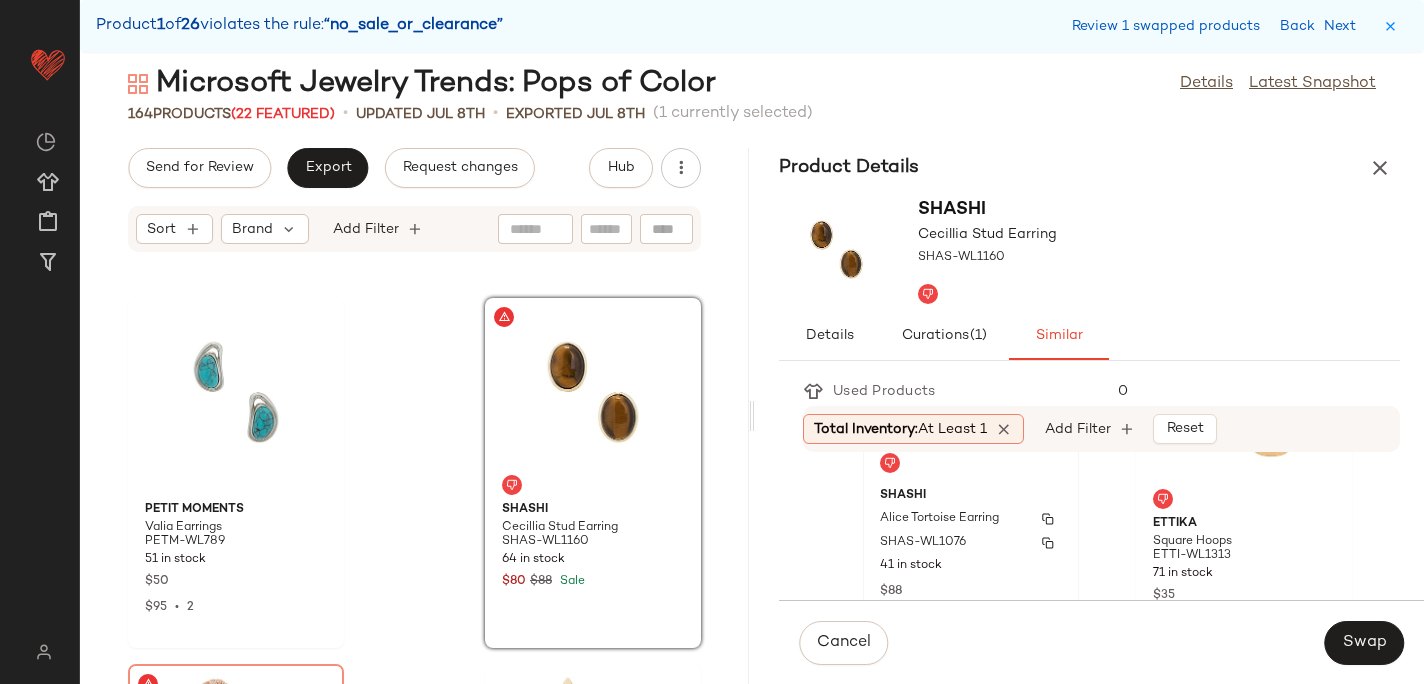 click on "Alice Tortoise Earring" at bounding box center (939, 519) 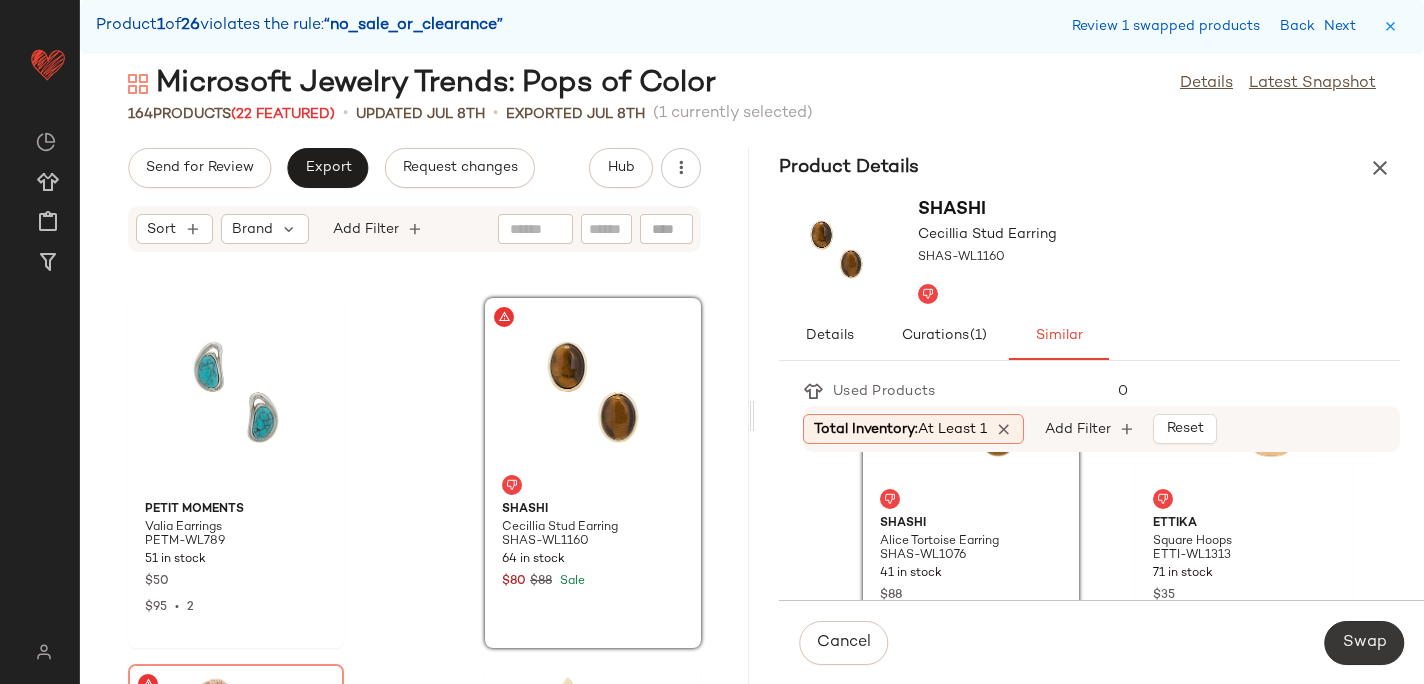 click on "Swap" 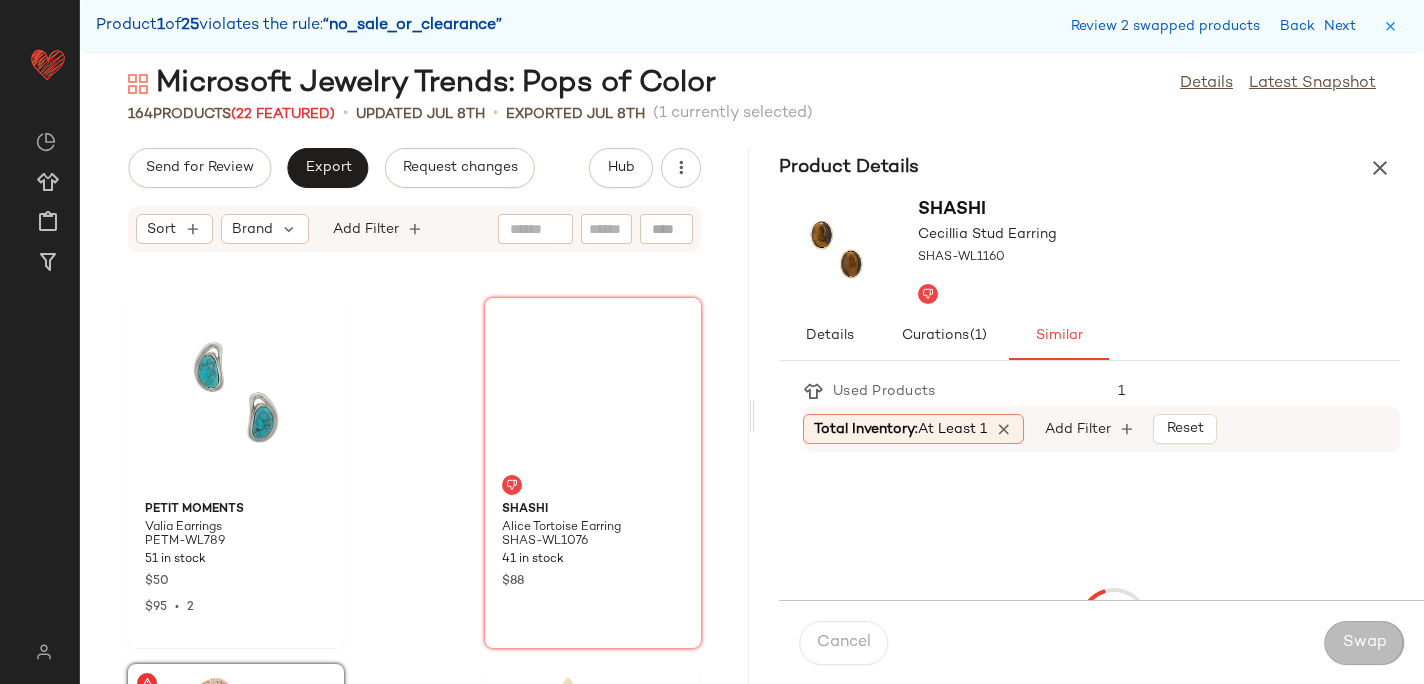 scroll, scrollTop: 1830, scrollLeft: 0, axis: vertical 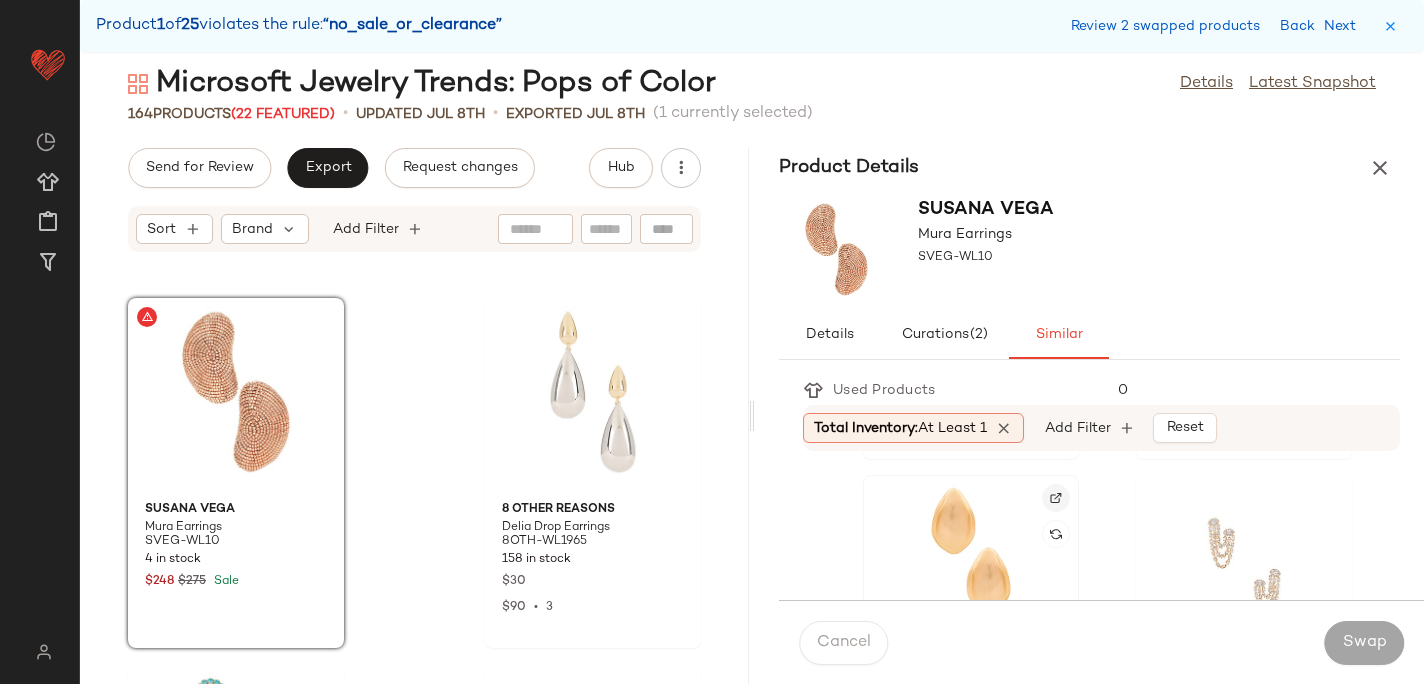 click 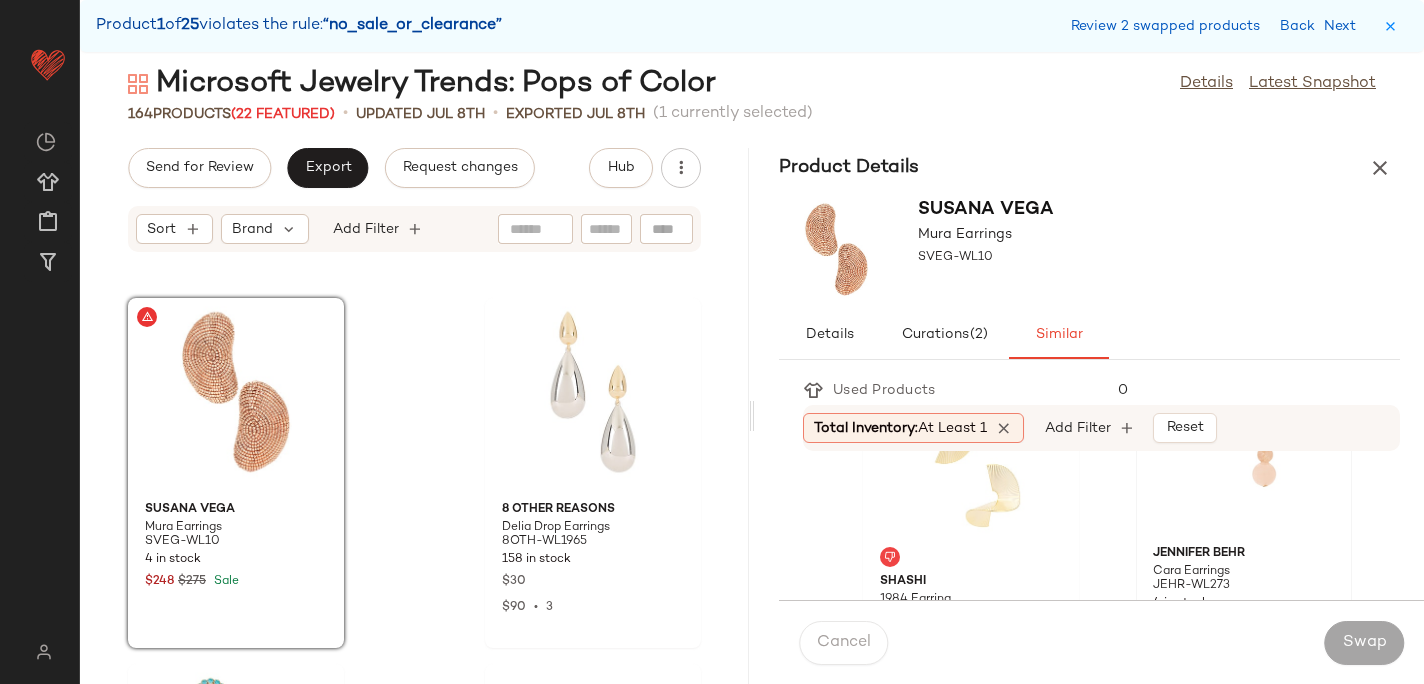 scroll, scrollTop: 4031, scrollLeft: 0, axis: vertical 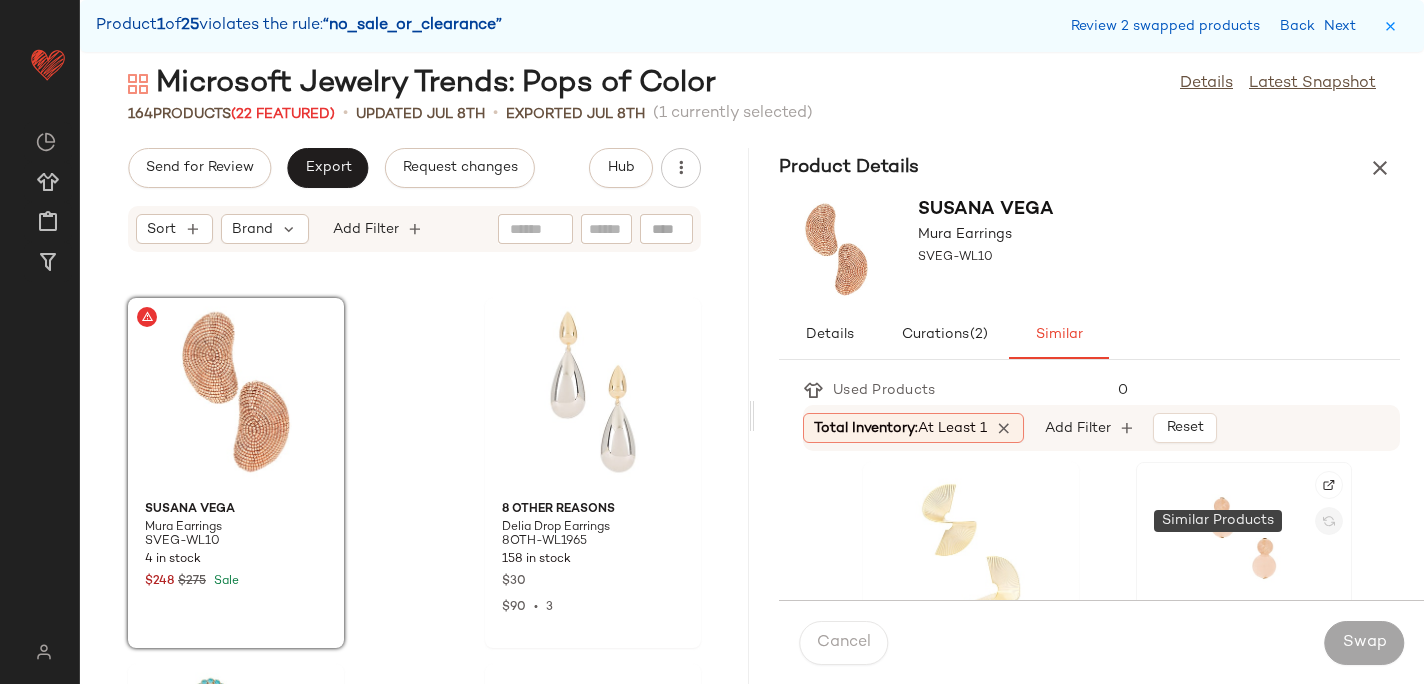 click 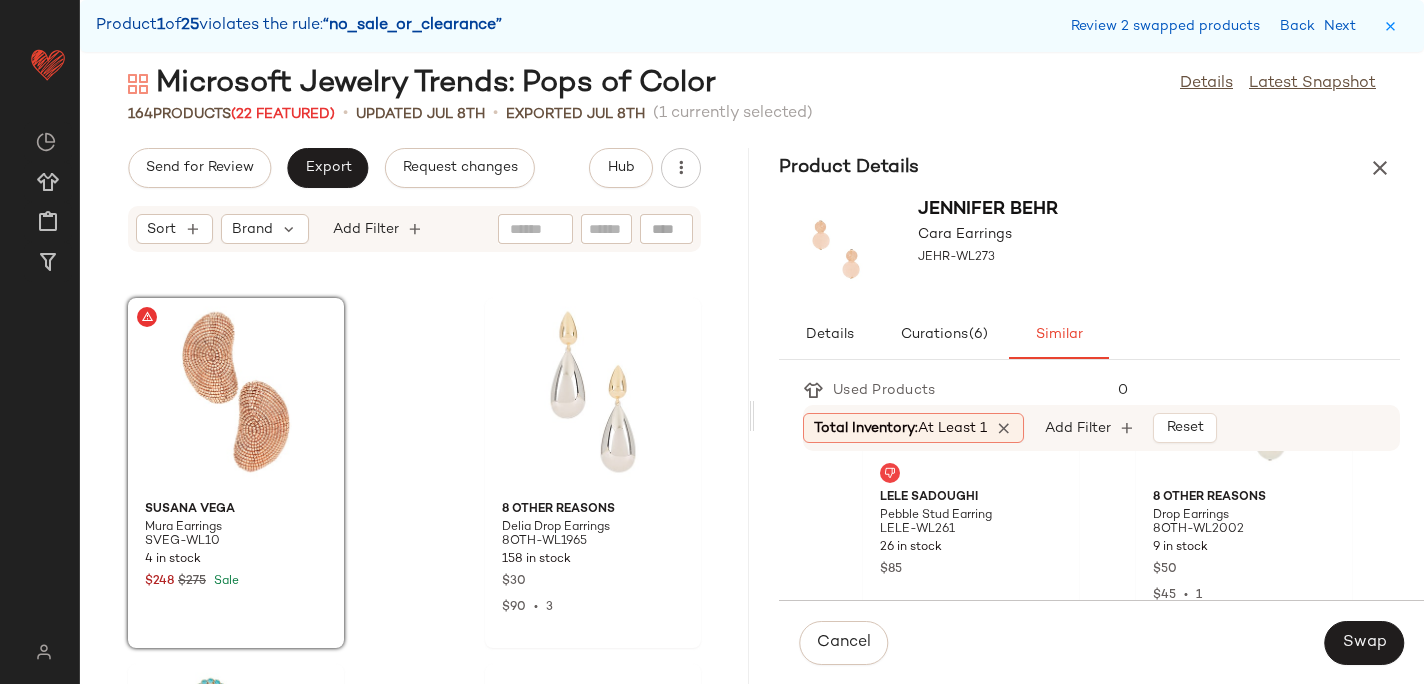 scroll, scrollTop: 2010, scrollLeft: 0, axis: vertical 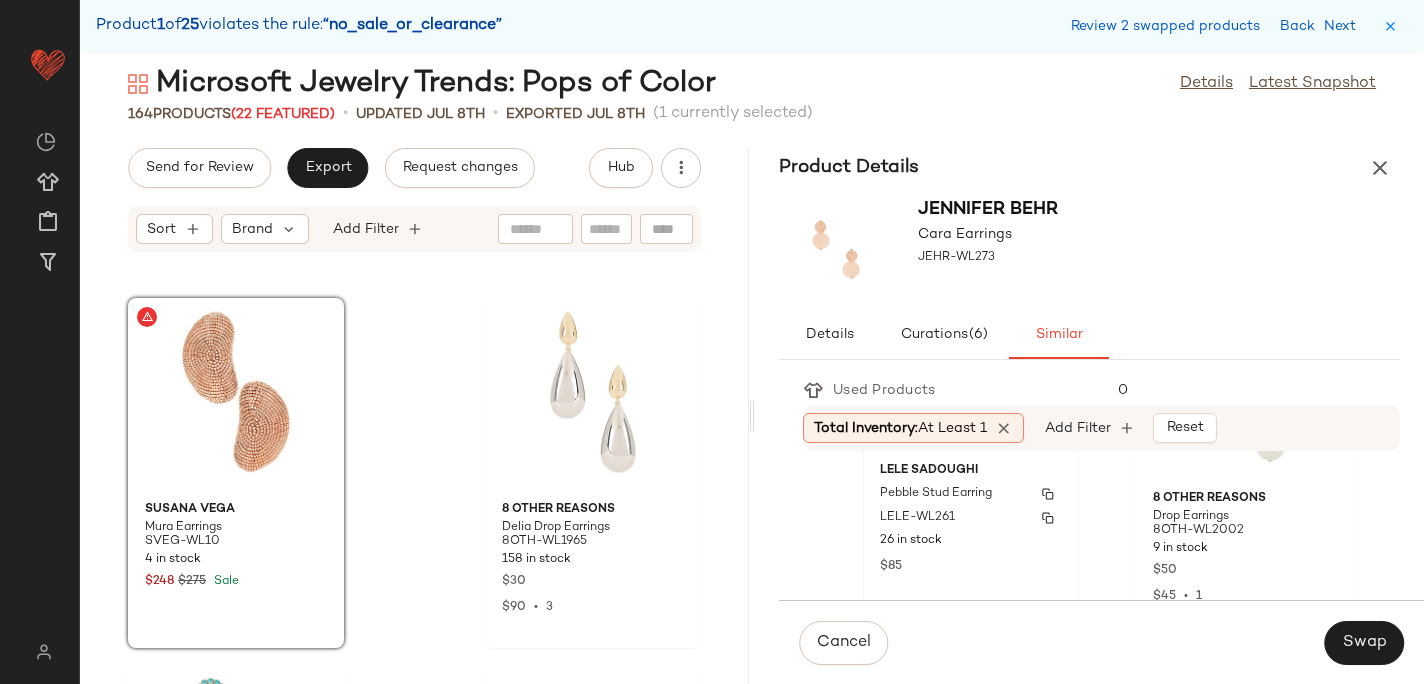 click on "LELE-WL261" at bounding box center (971, 518) 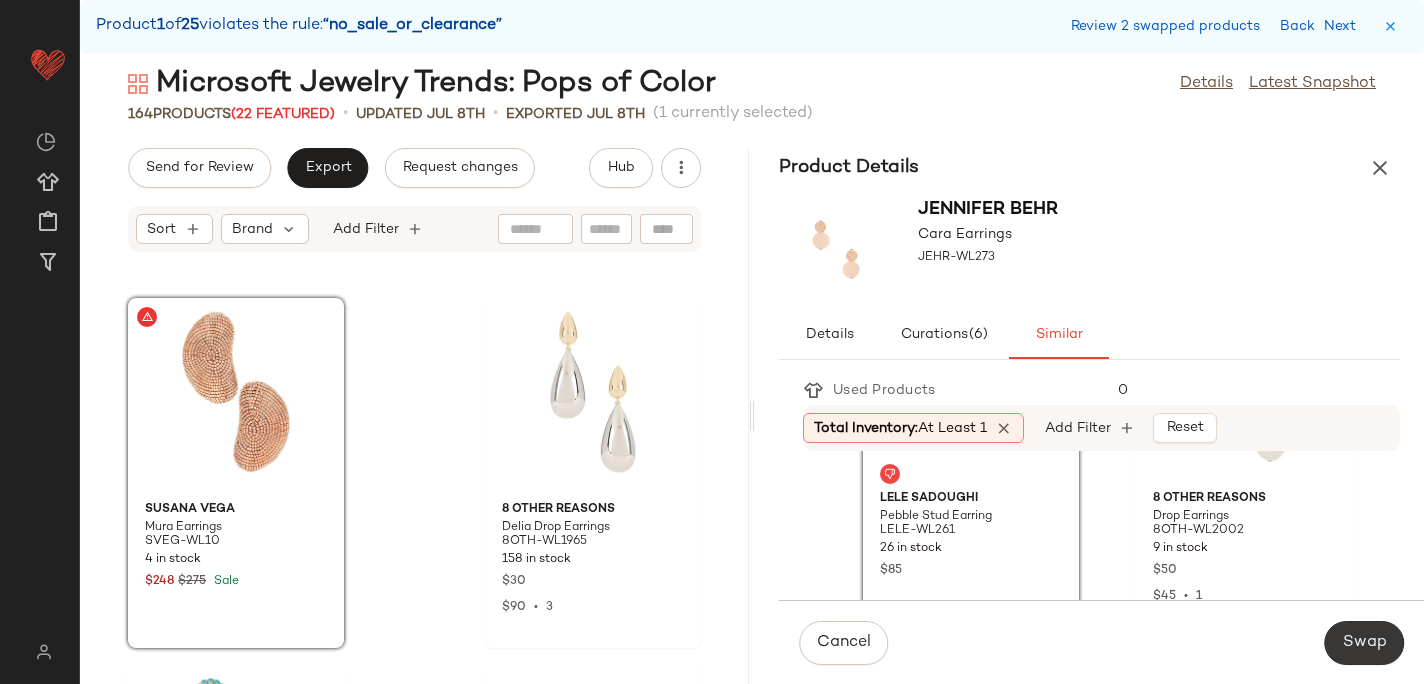 click on "Swap" 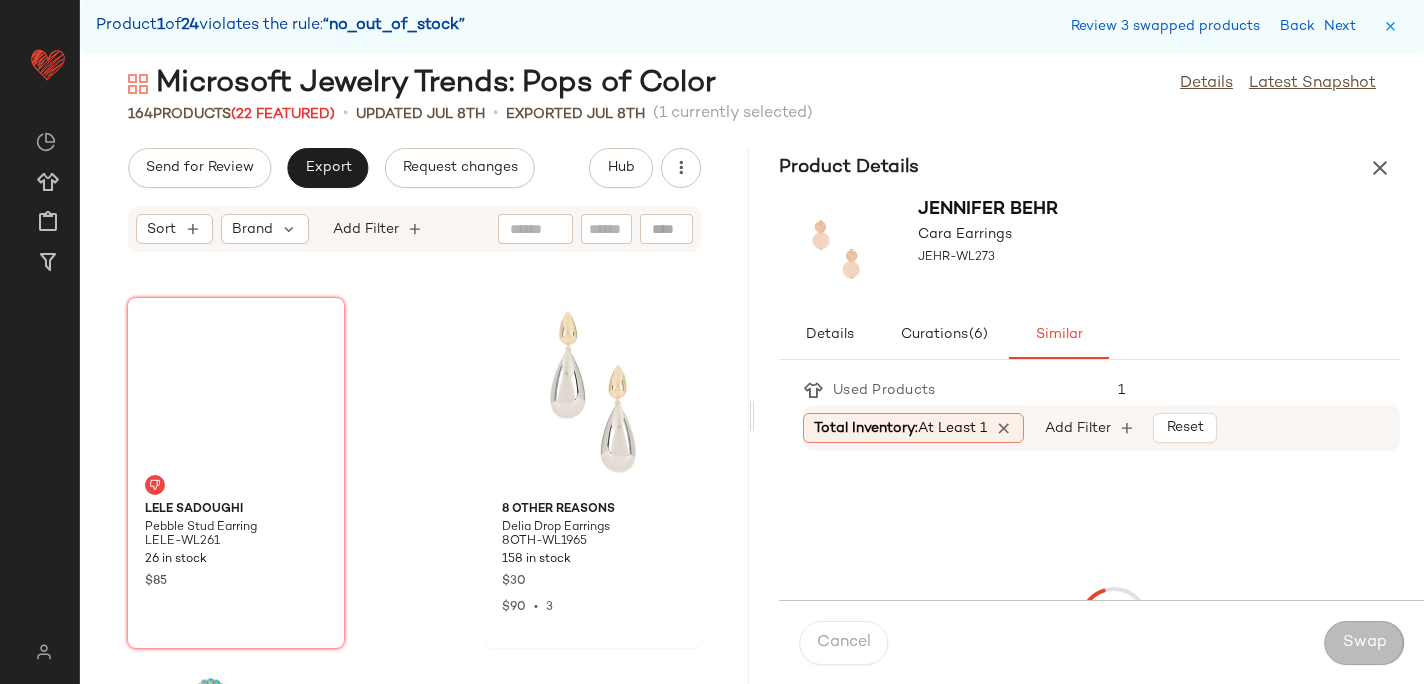 scroll, scrollTop: 6588, scrollLeft: 0, axis: vertical 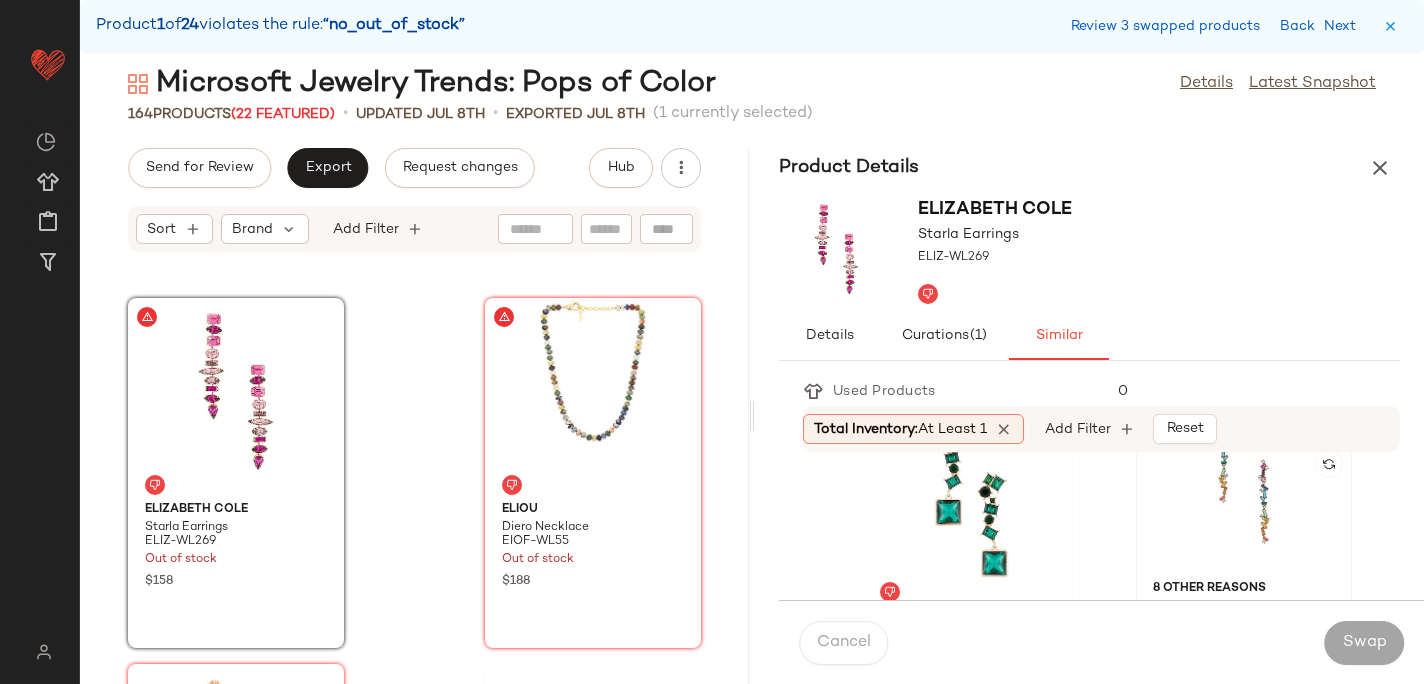 click 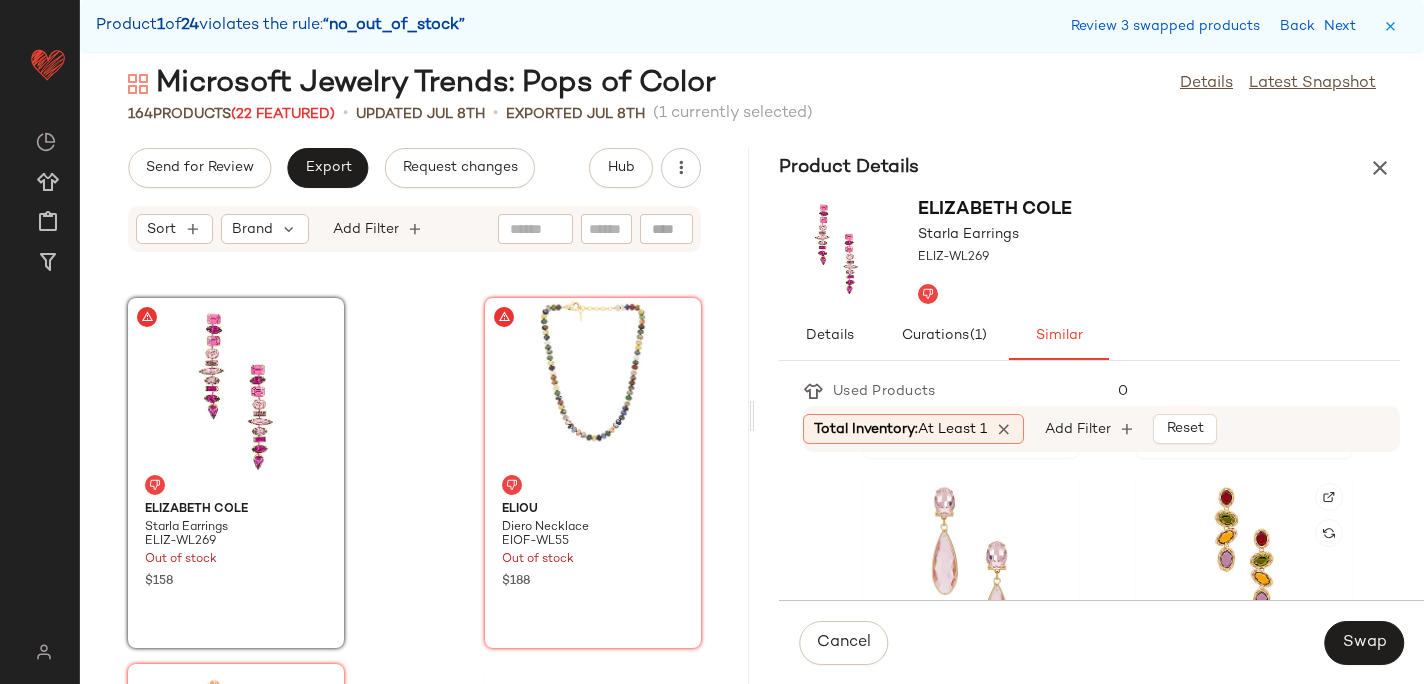 scroll, scrollTop: 1091, scrollLeft: 0, axis: vertical 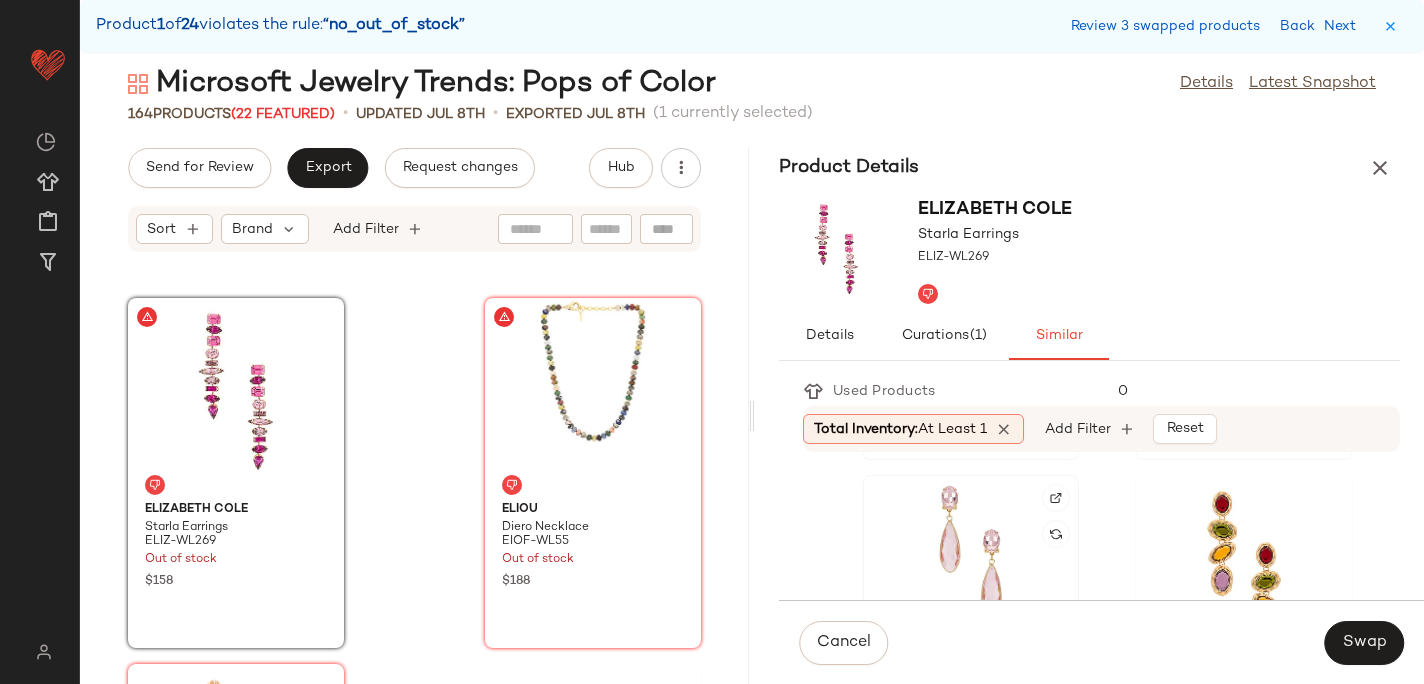 click 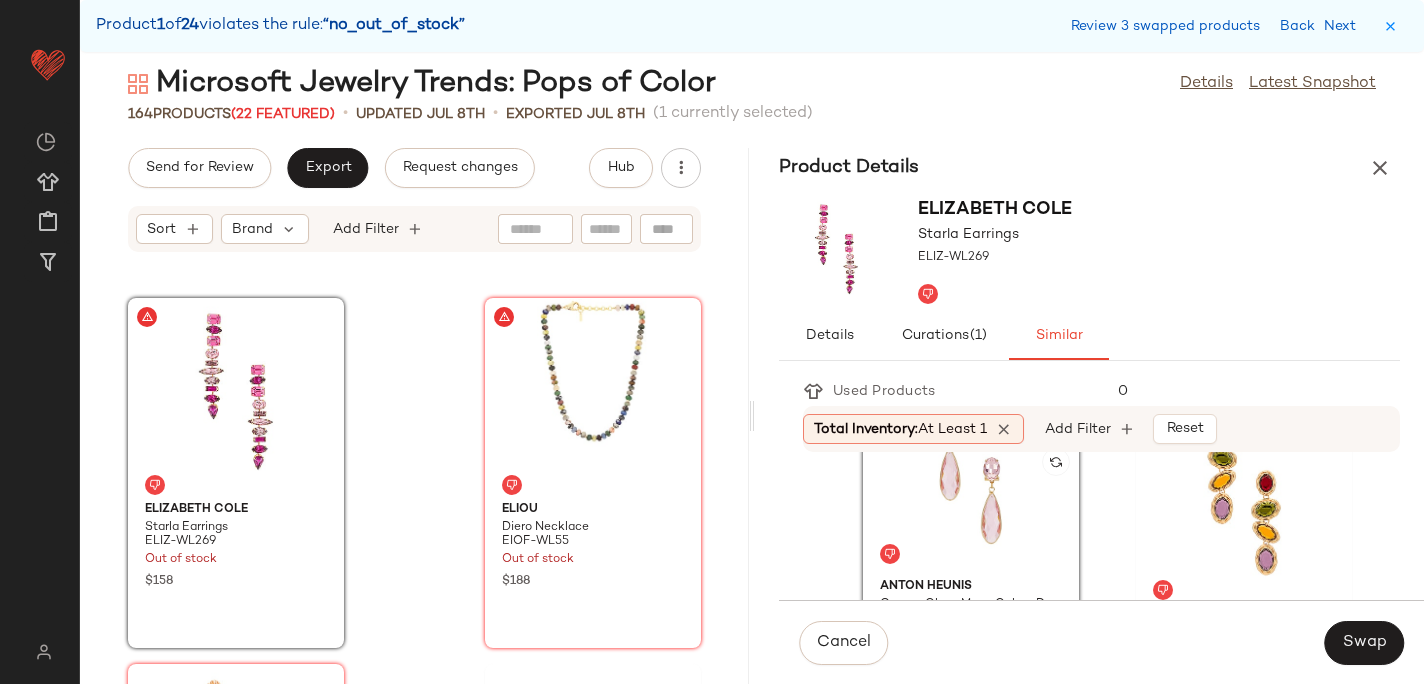 scroll, scrollTop: 1165, scrollLeft: 0, axis: vertical 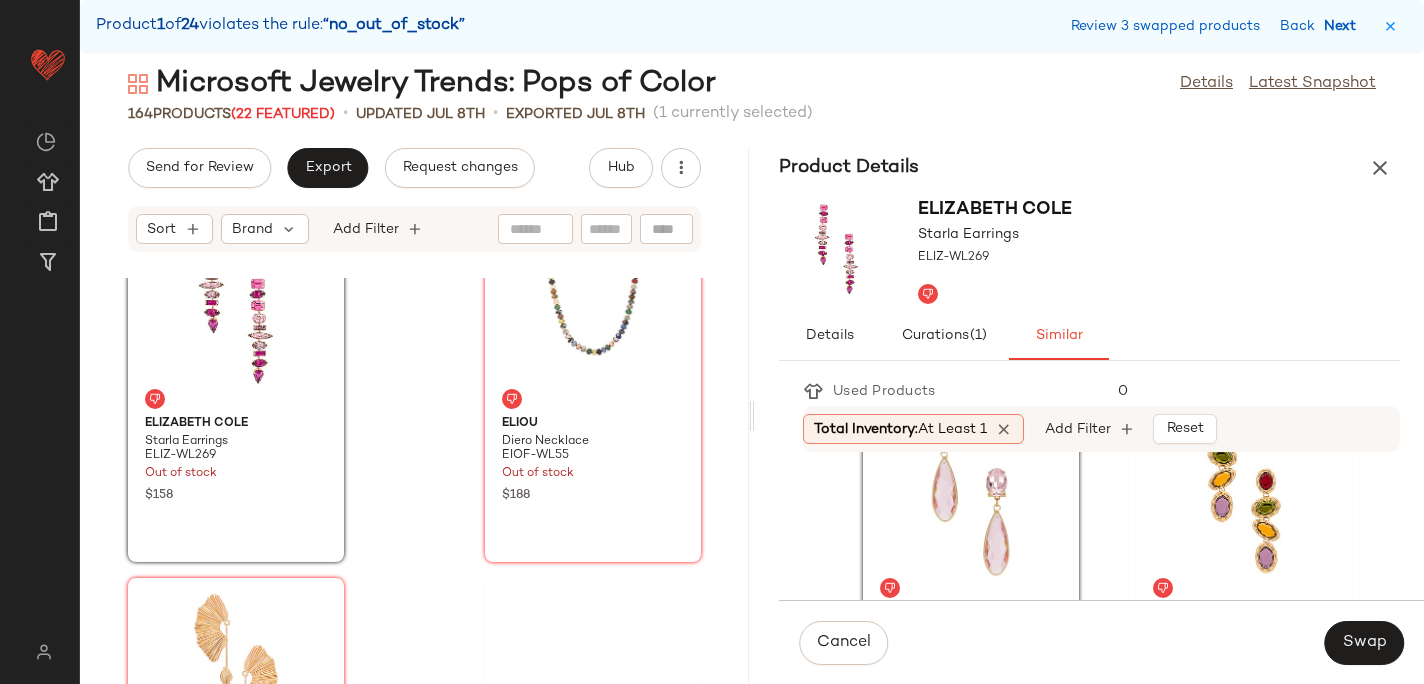 click on "Next" at bounding box center [1344, 26] 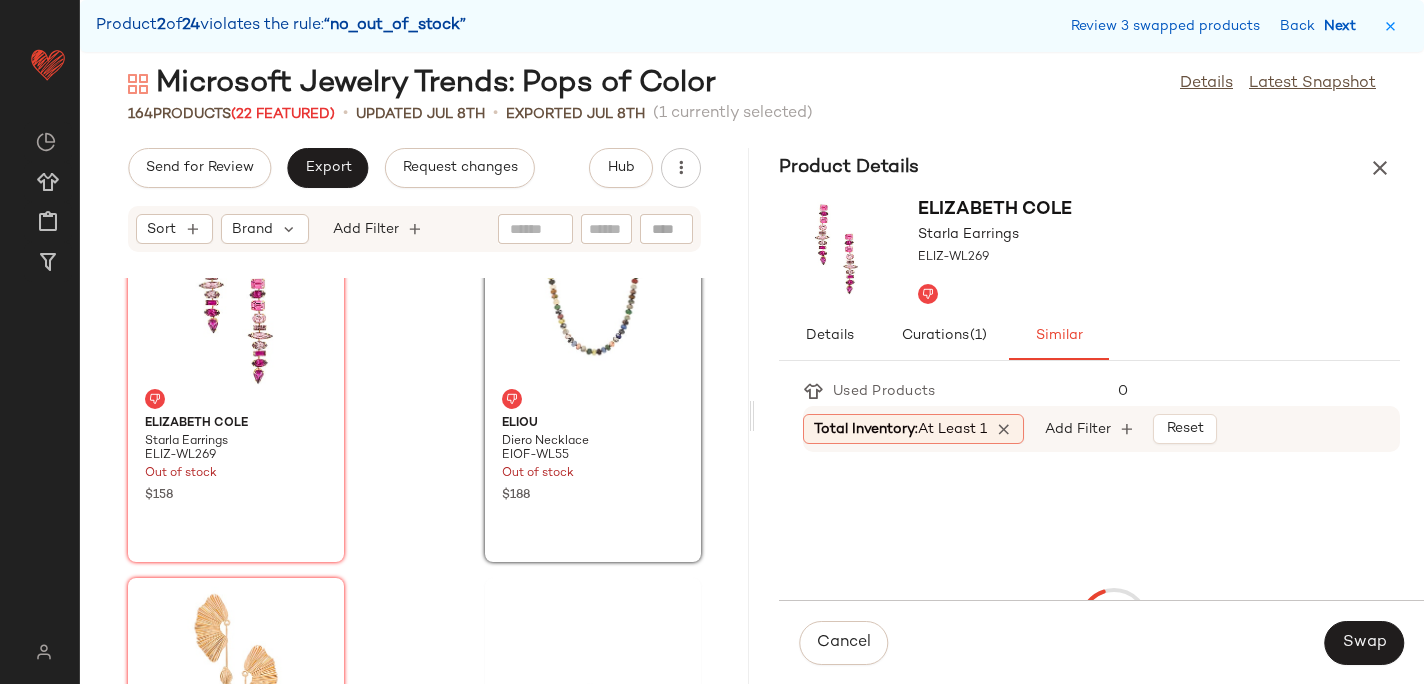 scroll, scrollTop: 6588, scrollLeft: 0, axis: vertical 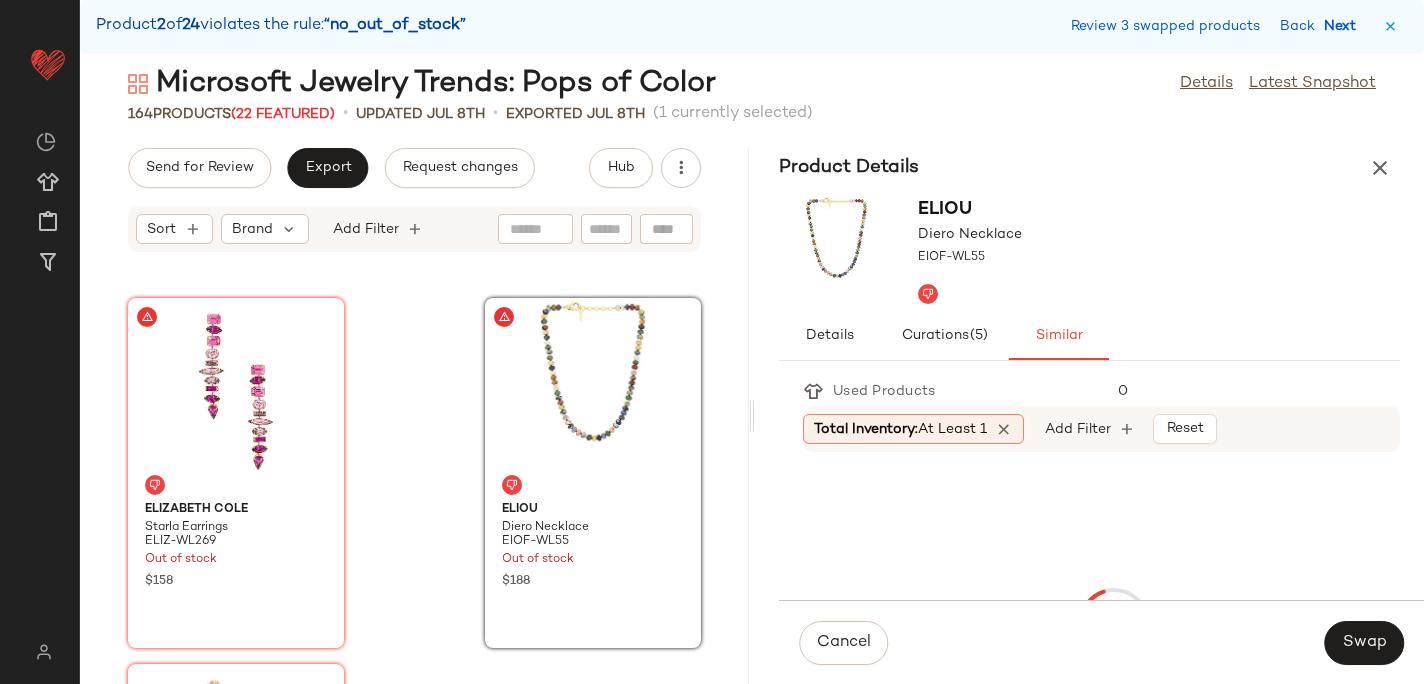 click on "Next" at bounding box center [1344, 26] 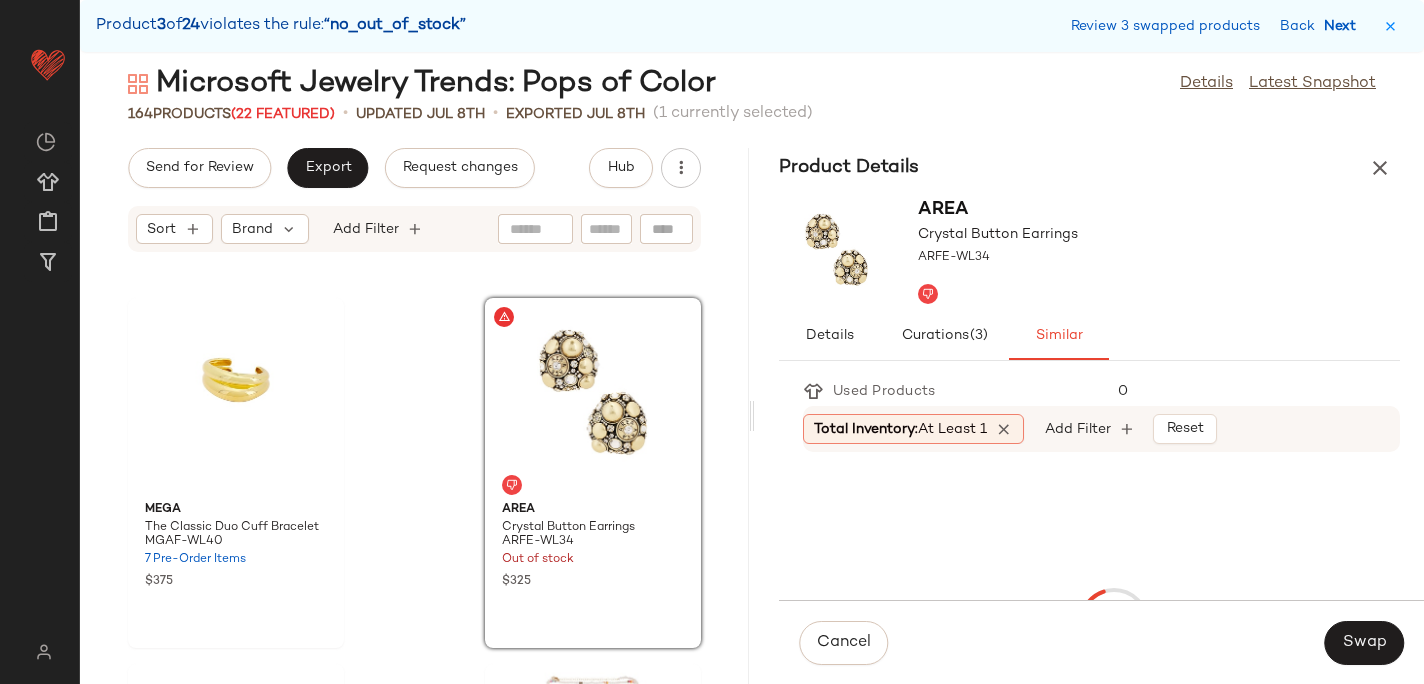 click on "Next" at bounding box center (1344, 26) 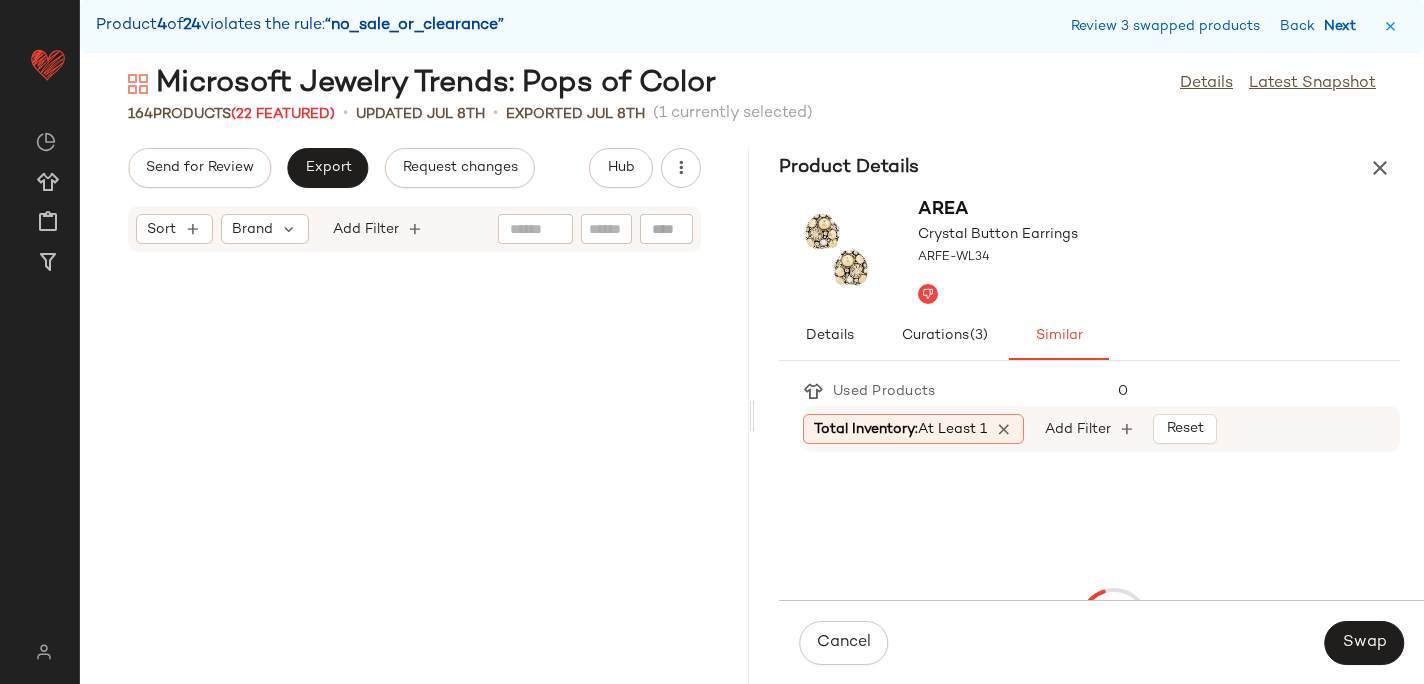 scroll, scrollTop: 10614, scrollLeft: 0, axis: vertical 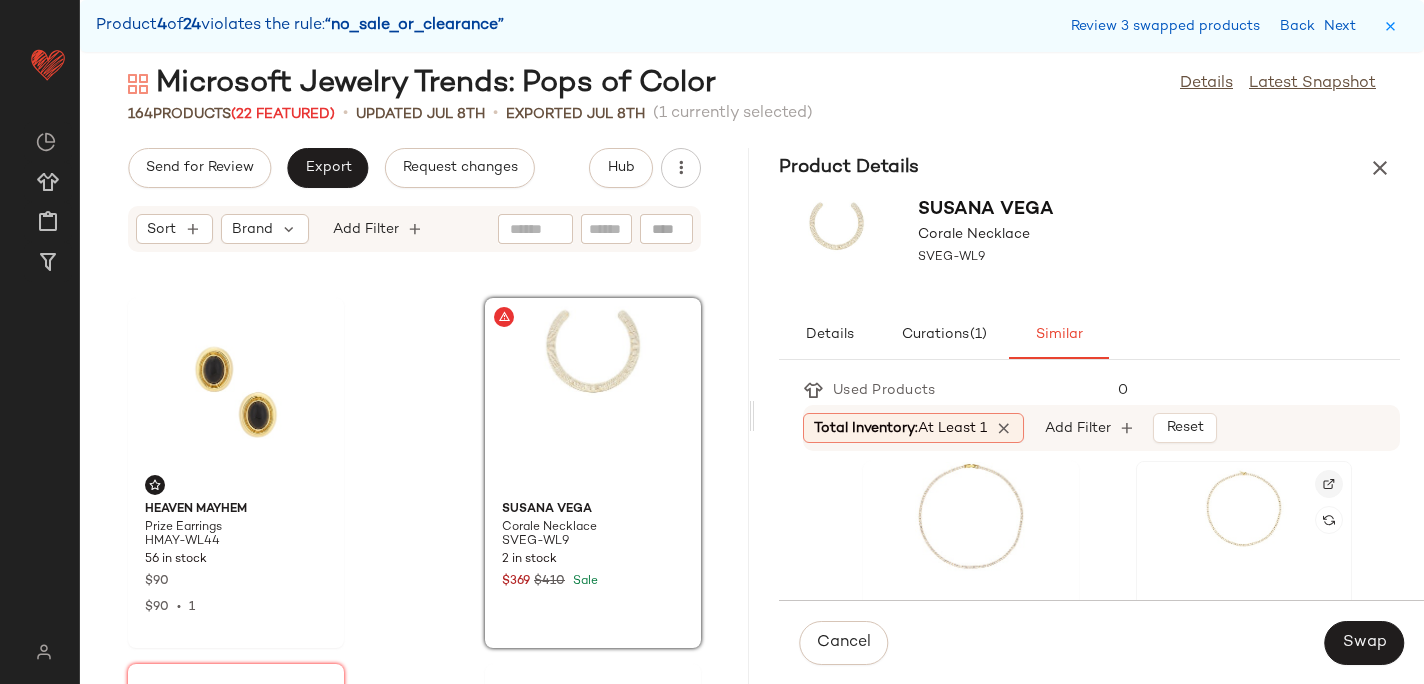 click 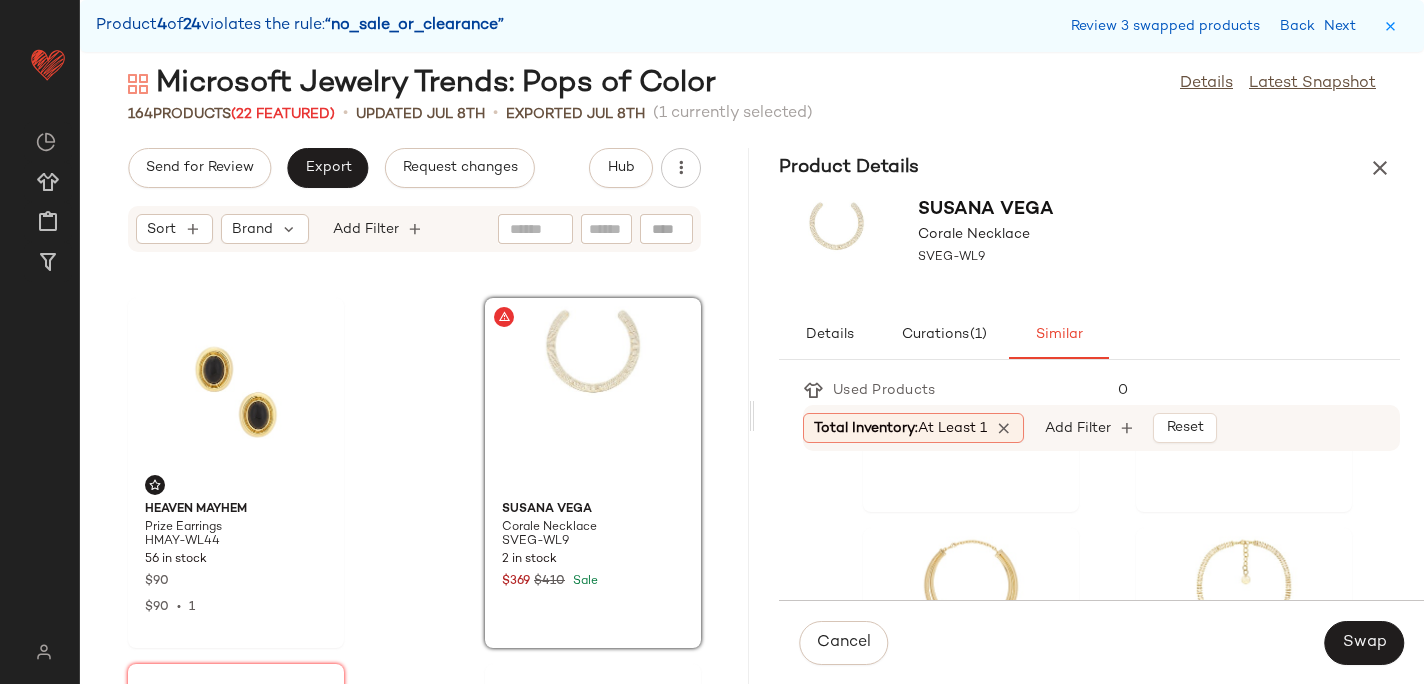 scroll, scrollTop: 3232, scrollLeft: 0, axis: vertical 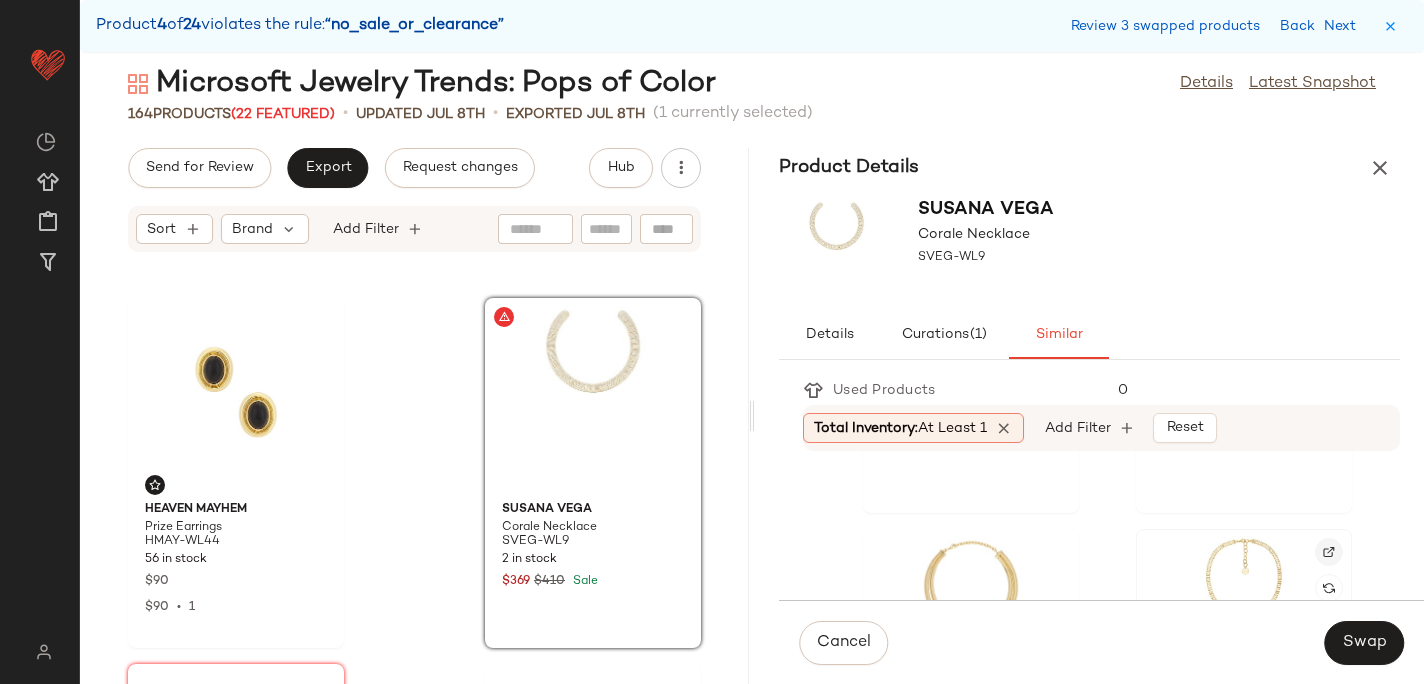 click at bounding box center (1329, 552) 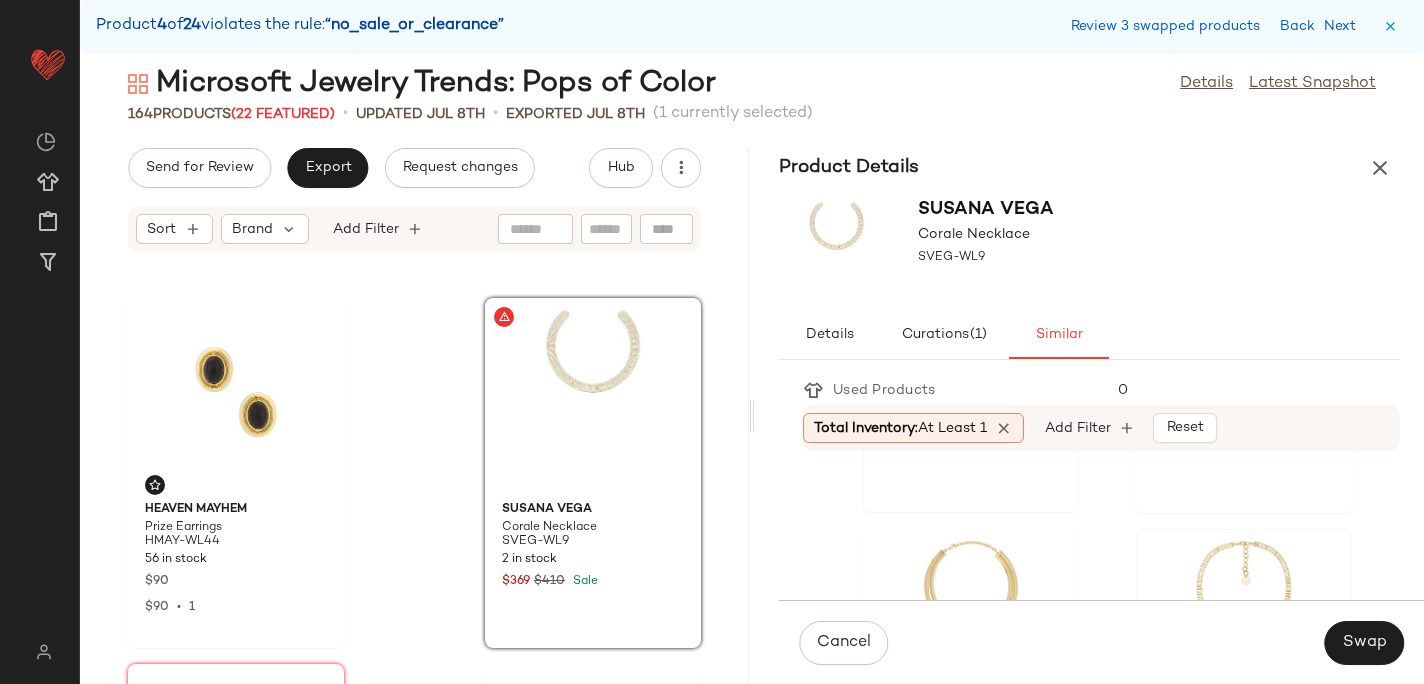 scroll, scrollTop: 3212, scrollLeft: 0, axis: vertical 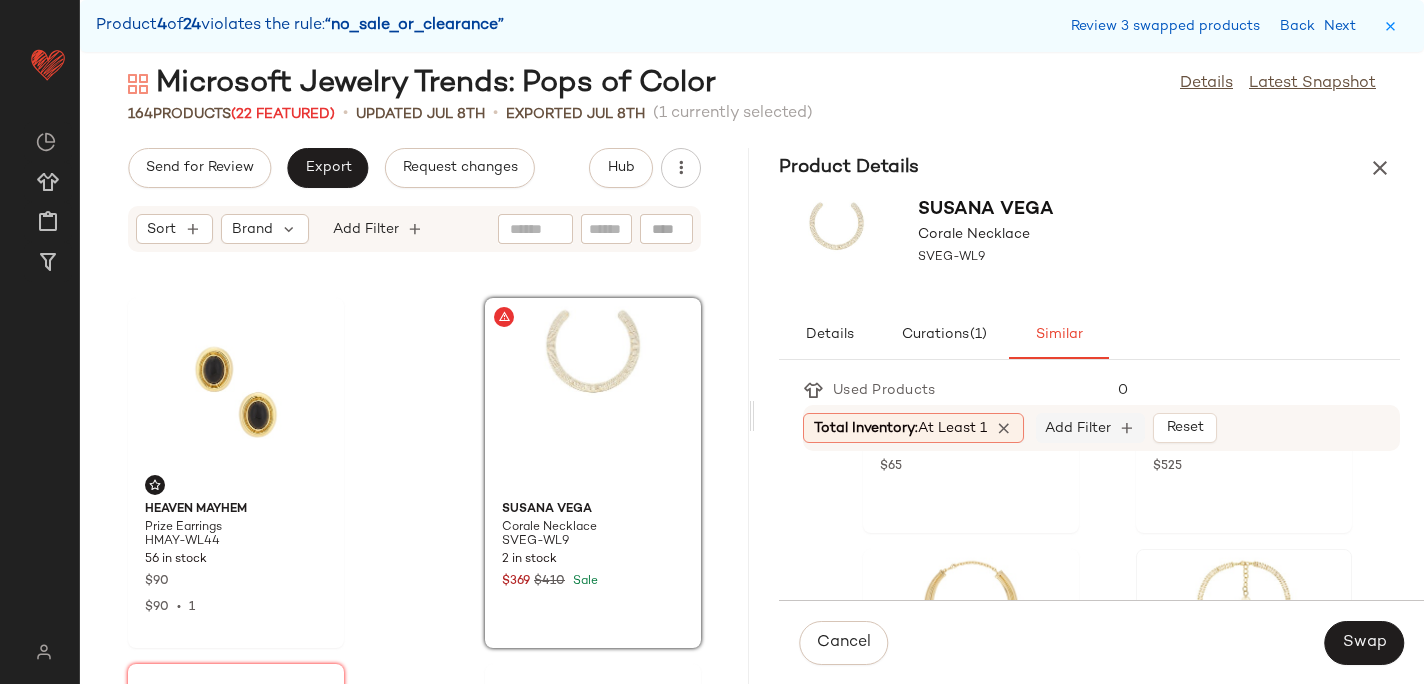click on "Add Filter" at bounding box center [1078, 428] 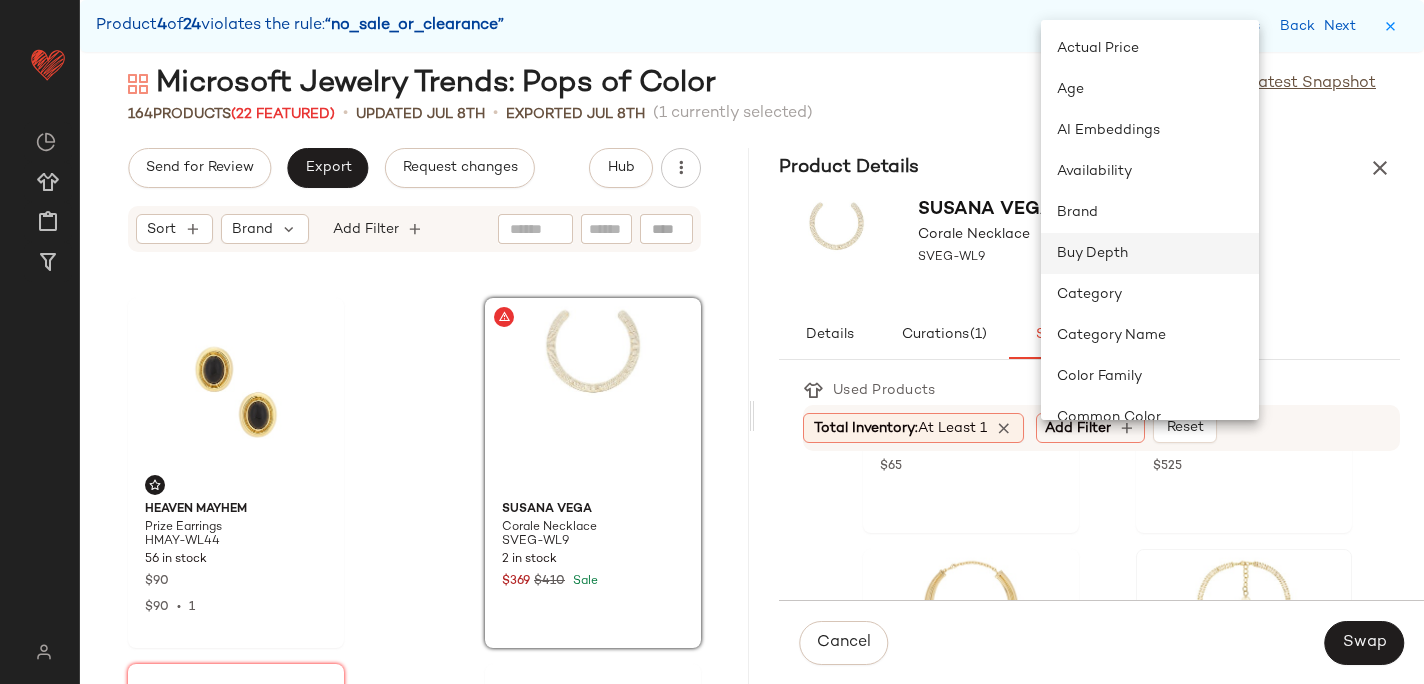 scroll, scrollTop: 115, scrollLeft: 0, axis: vertical 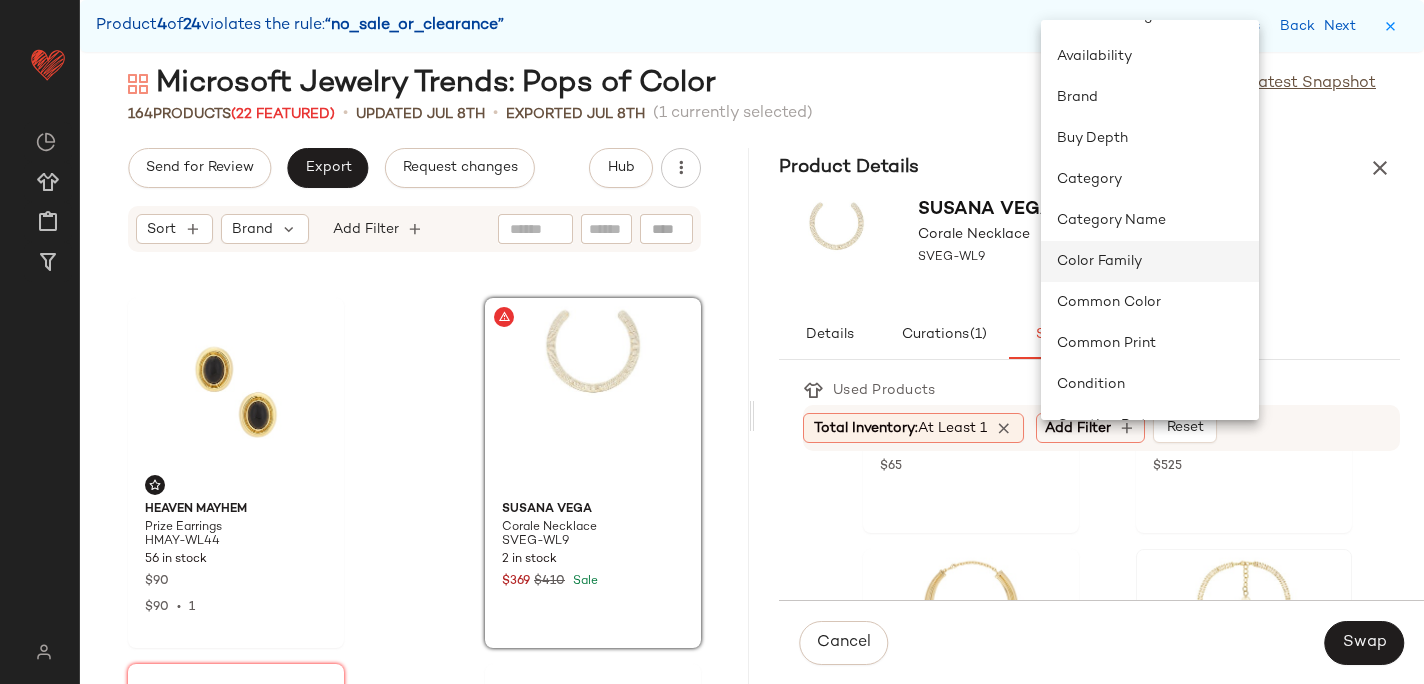 click on "Color Family" 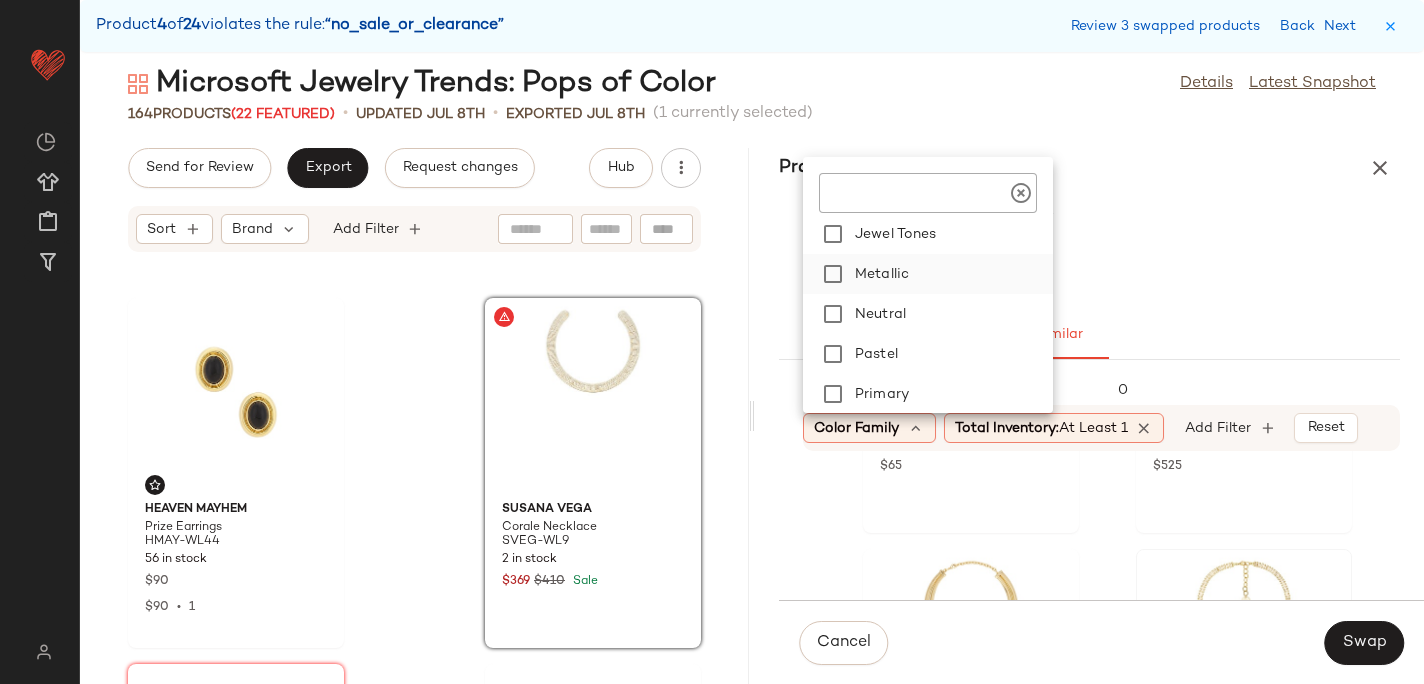 scroll, scrollTop: 129, scrollLeft: 0, axis: vertical 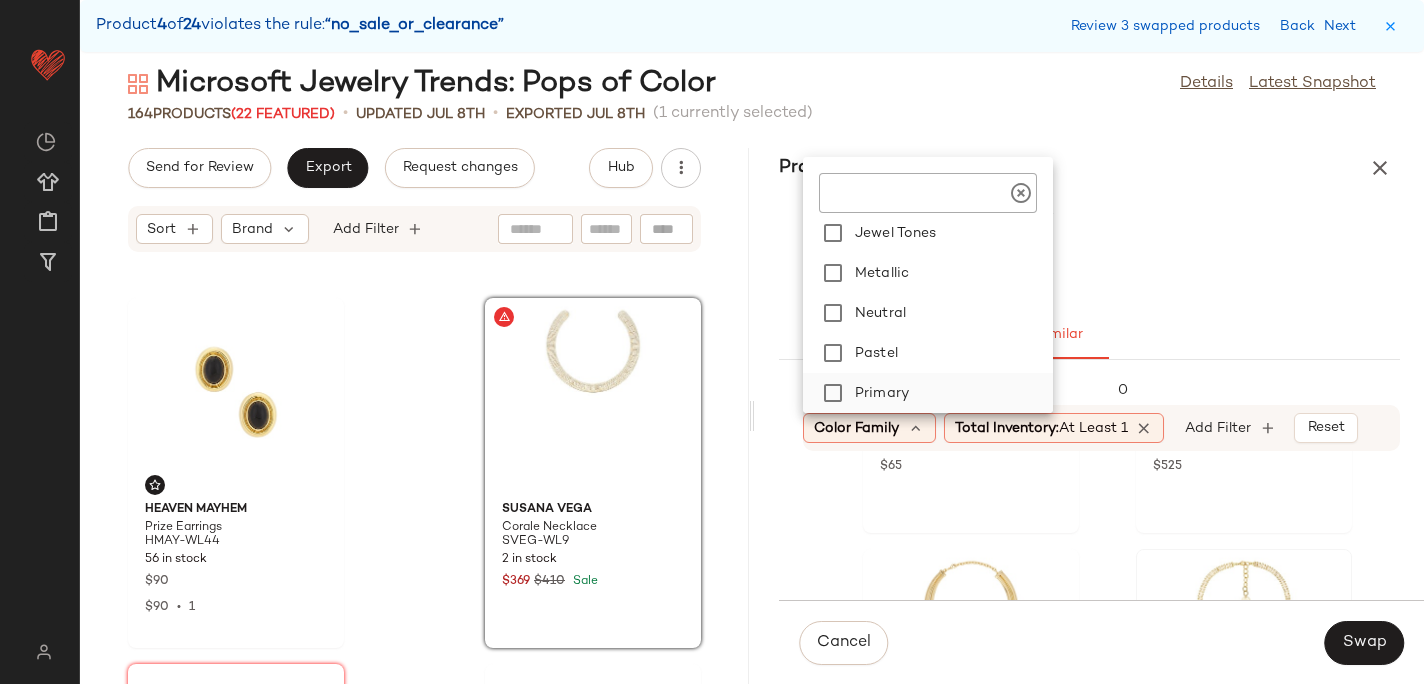 click on "Primary" at bounding box center (950, 393) 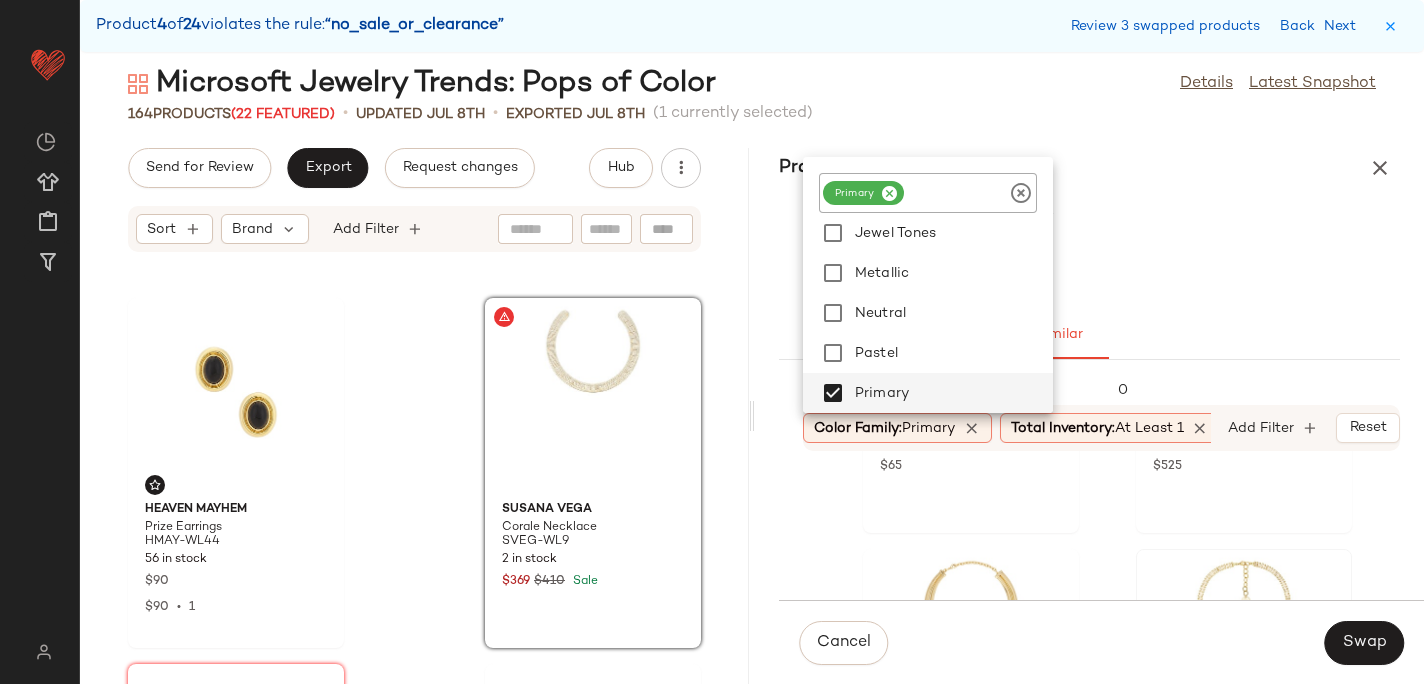 click on "Susana Vega Corale Necklace SVEG-WL9" at bounding box center [1089, 249] 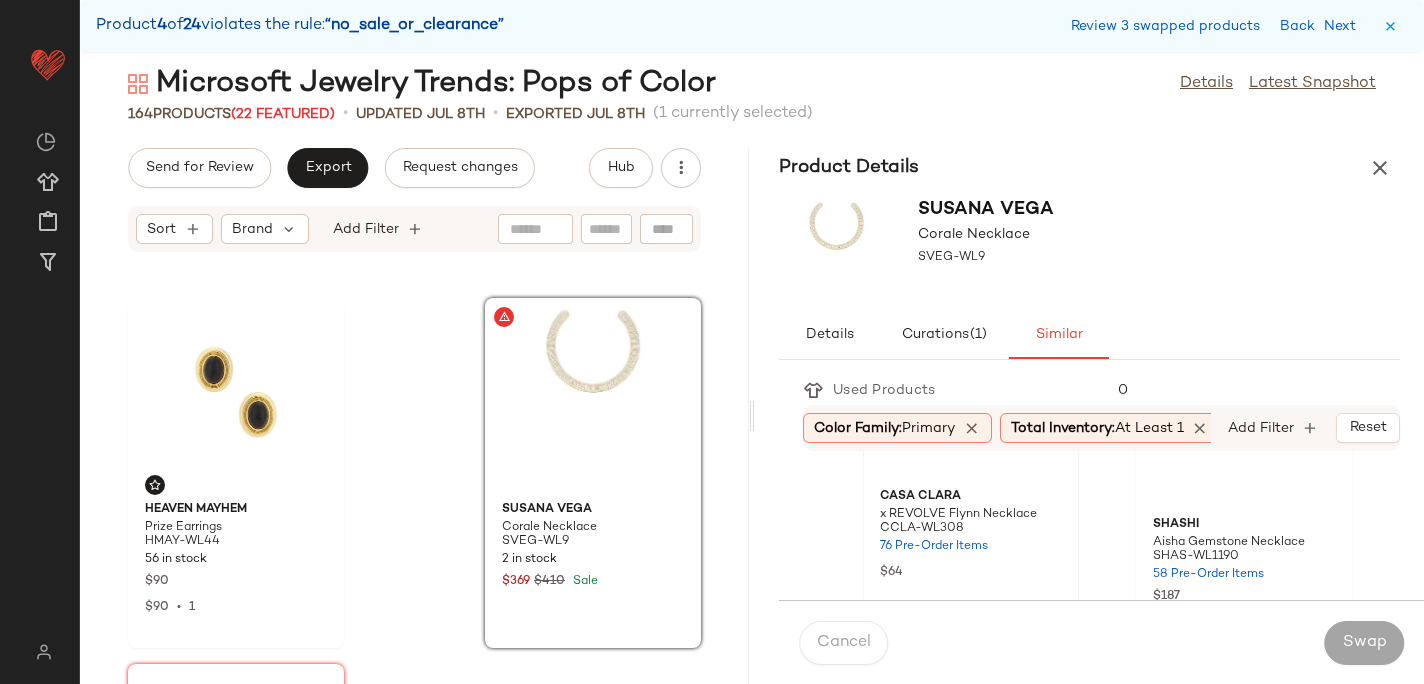 scroll, scrollTop: 165, scrollLeft: 0, axis: vertical 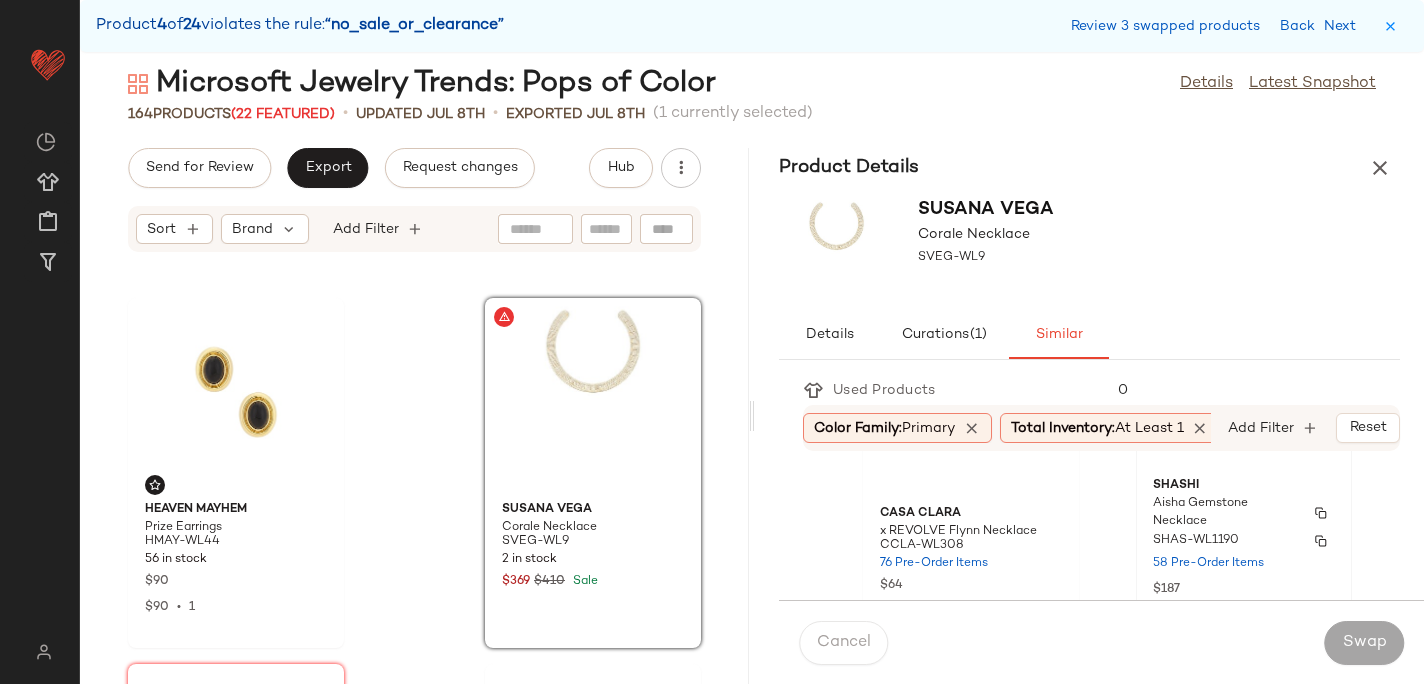 click on "Aisha Gemstone Necklace" at bounding box center (1226, 513) 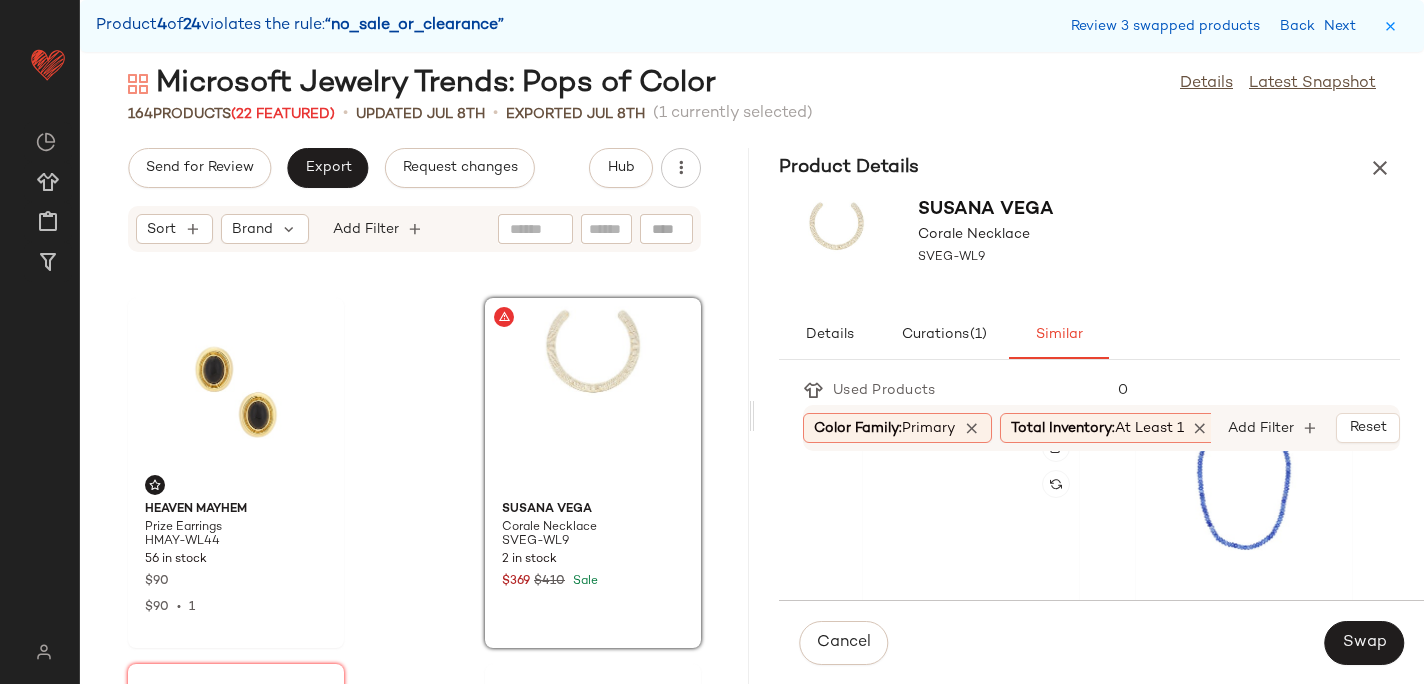 scroll, scrollTop: 396, scrollLeft: 0, axis: vertical 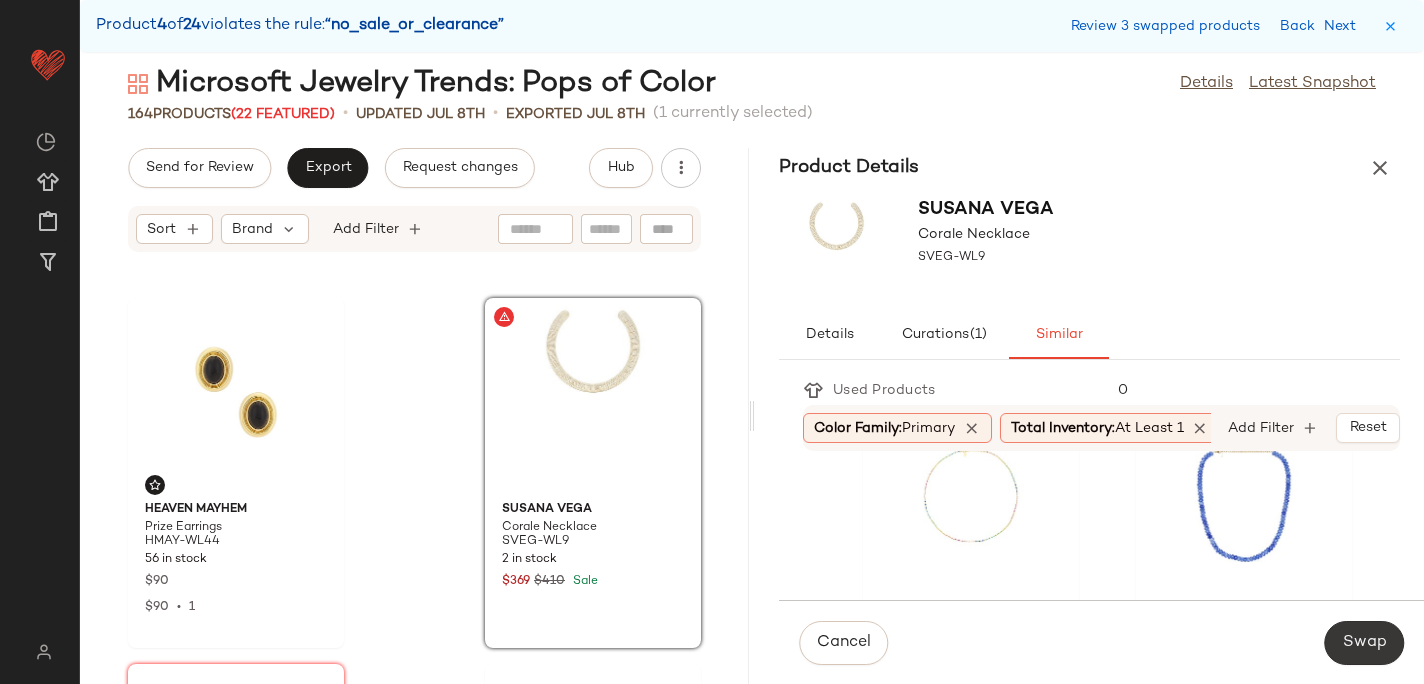 click on "Swap" 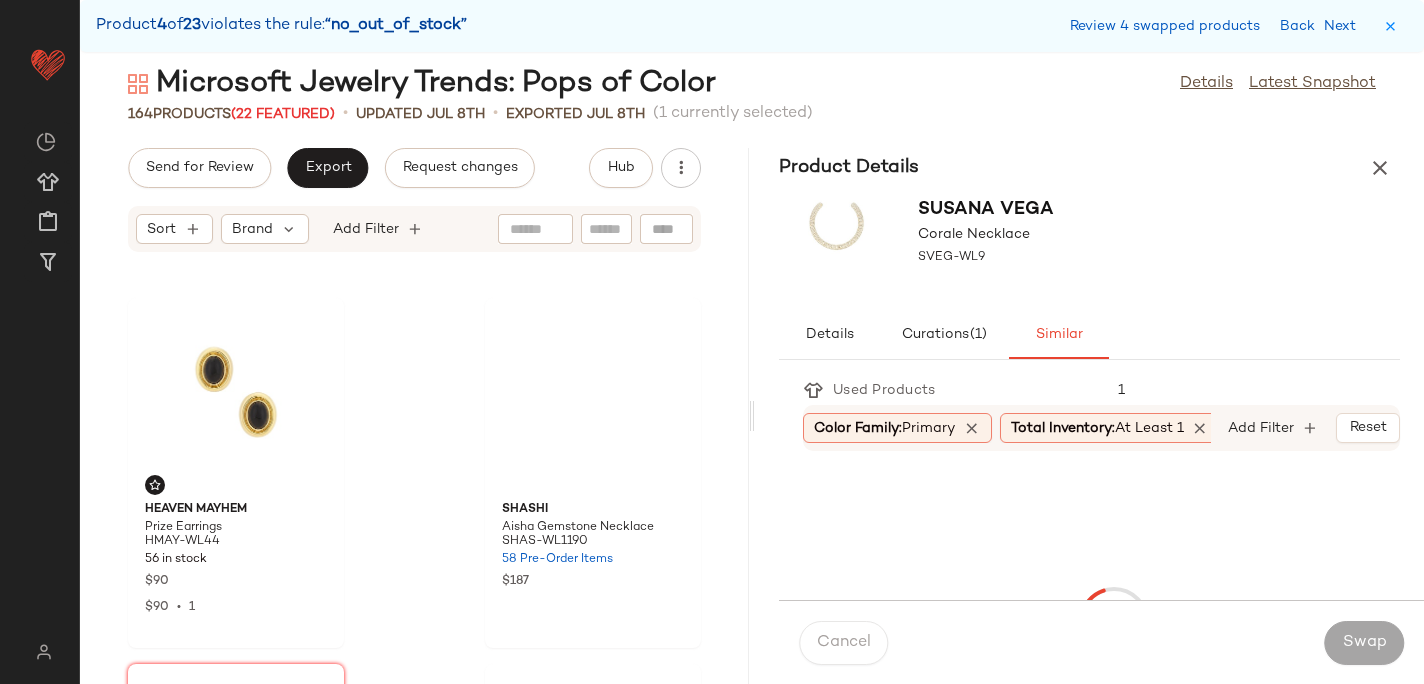scroll, scrollTop: 13176, scrollLeft: 0, axis: vertical 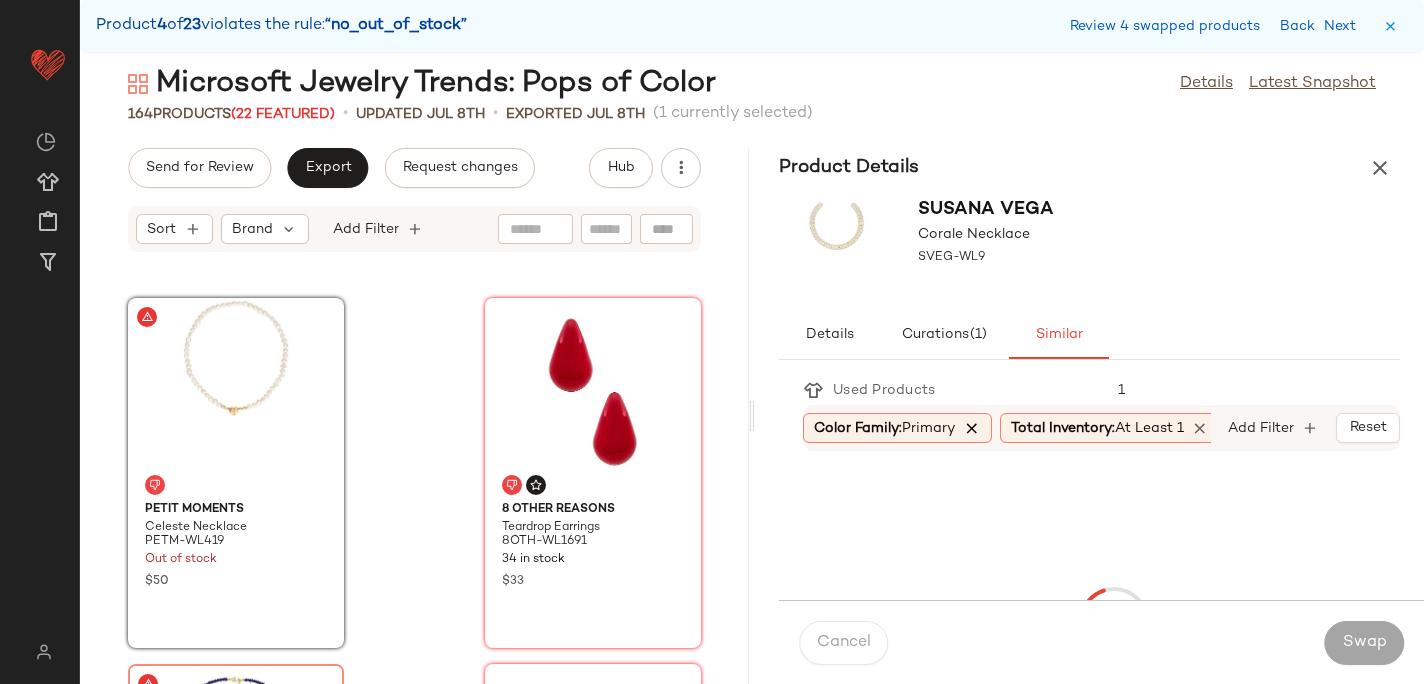 click at bounding box center [972, 428] 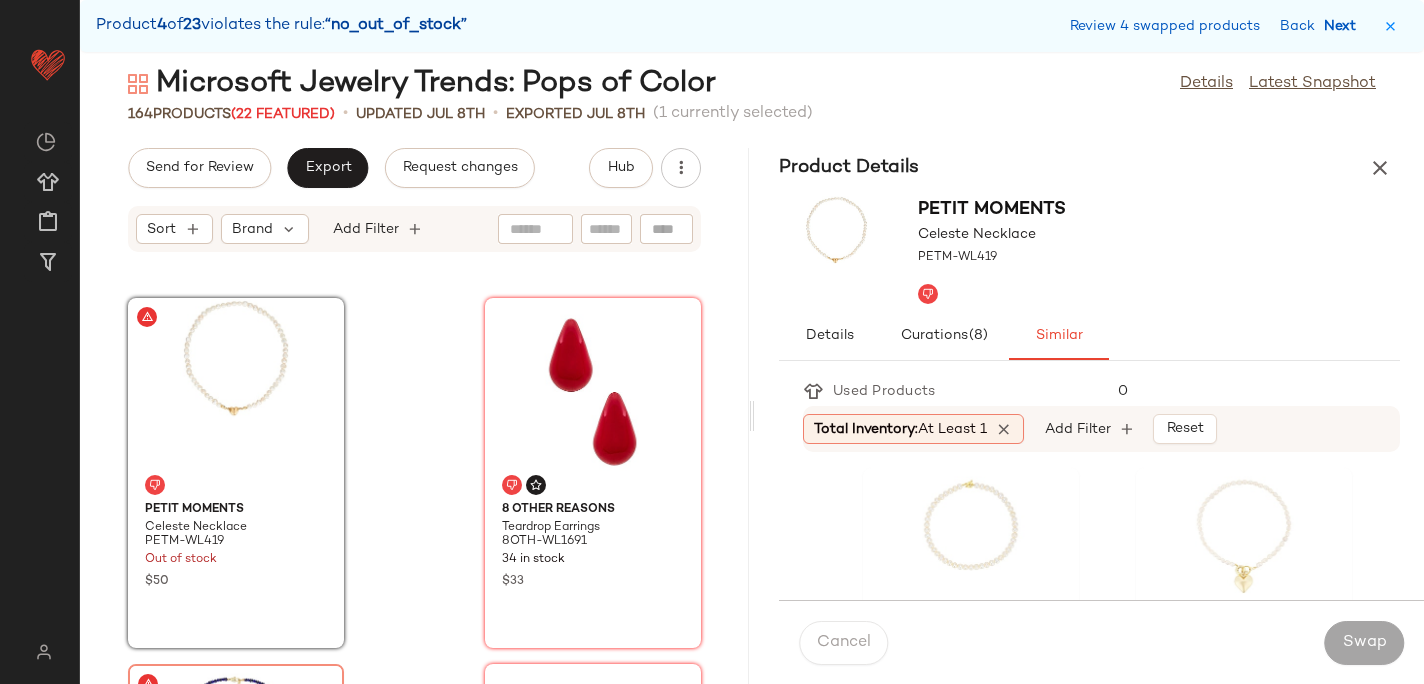 click on "Next" at bounding box center [1344, 26] 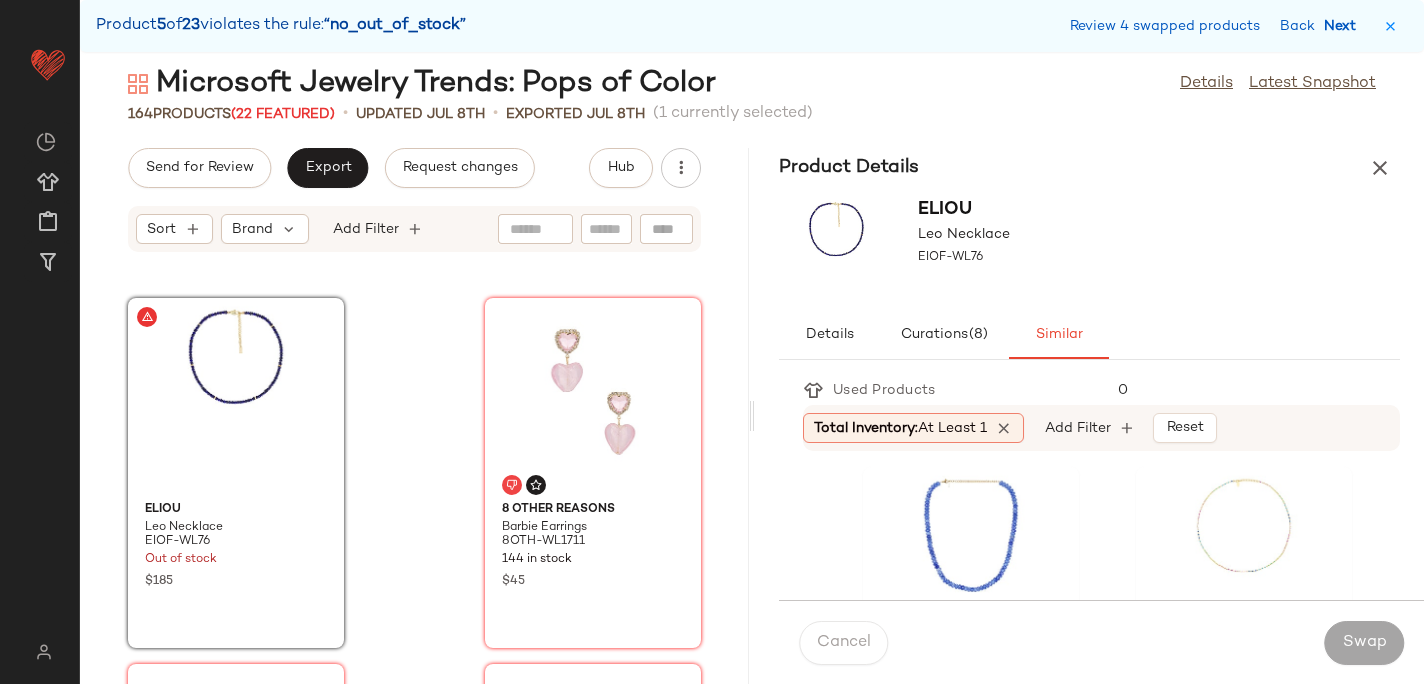 click on "Next" at bounding box center [1344, 26] 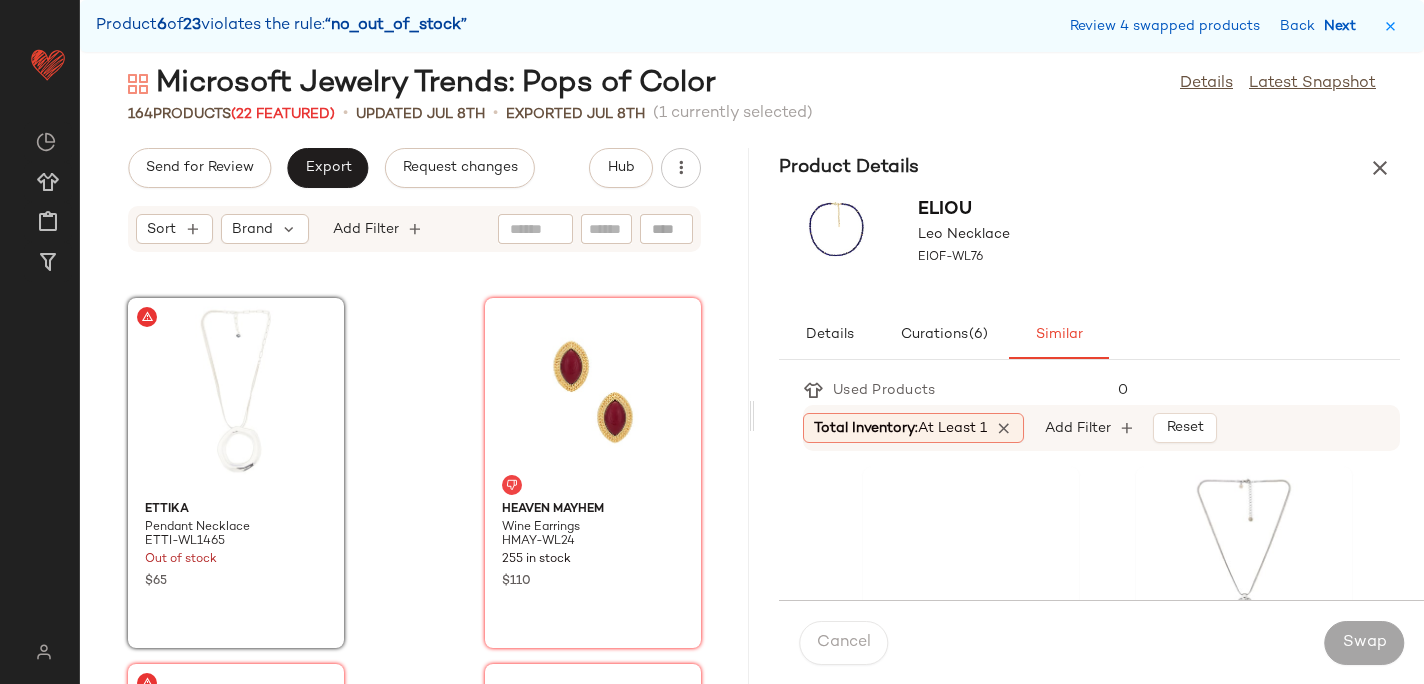 click on "Next" at bounding box center [1344, 26] 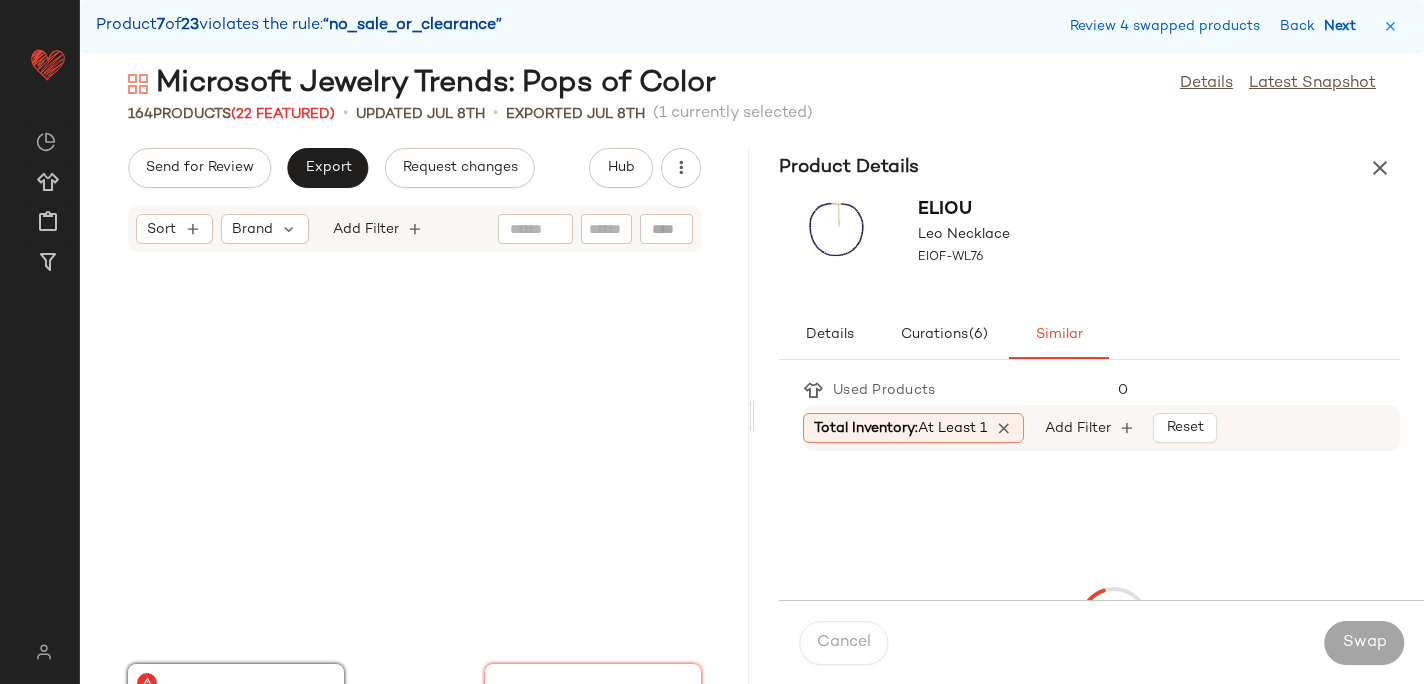 scroll, scrollTop: 18300, scrollLeft: 0, axis: vertical 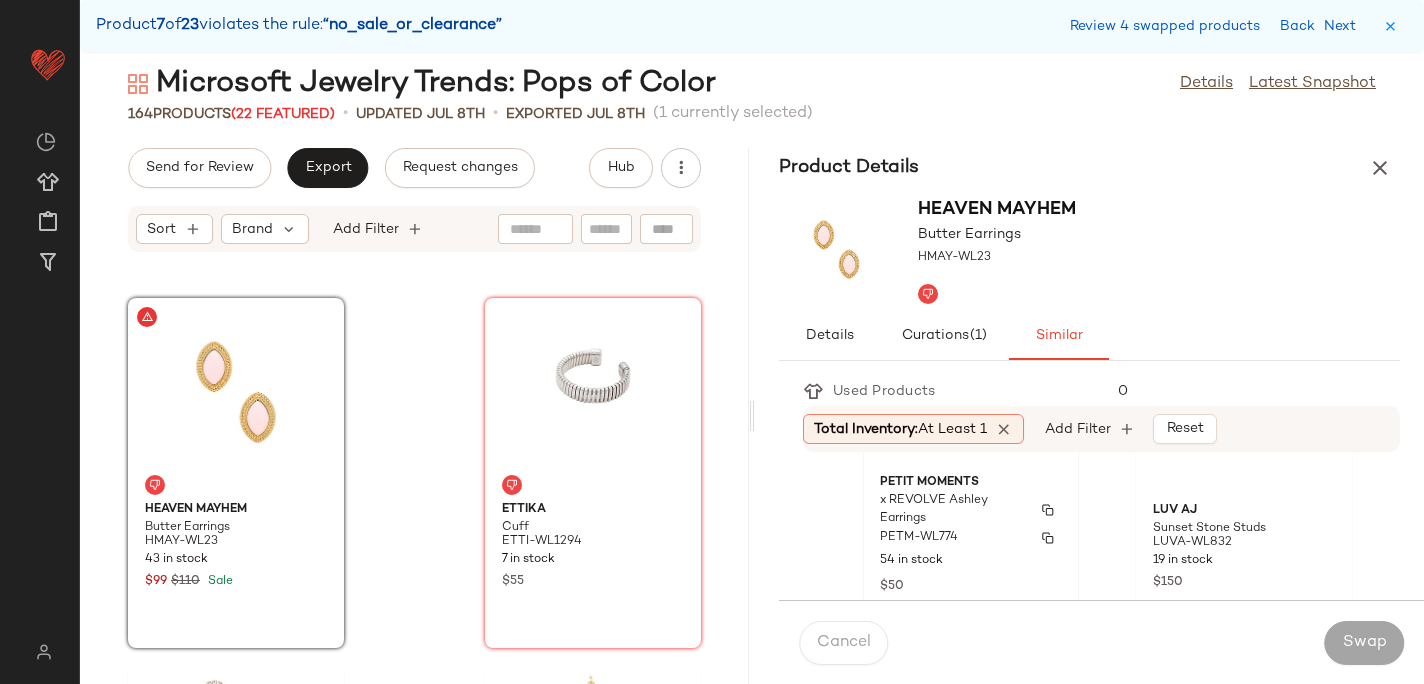 click on "PETM-WL774" at bounding box center (971, 538) 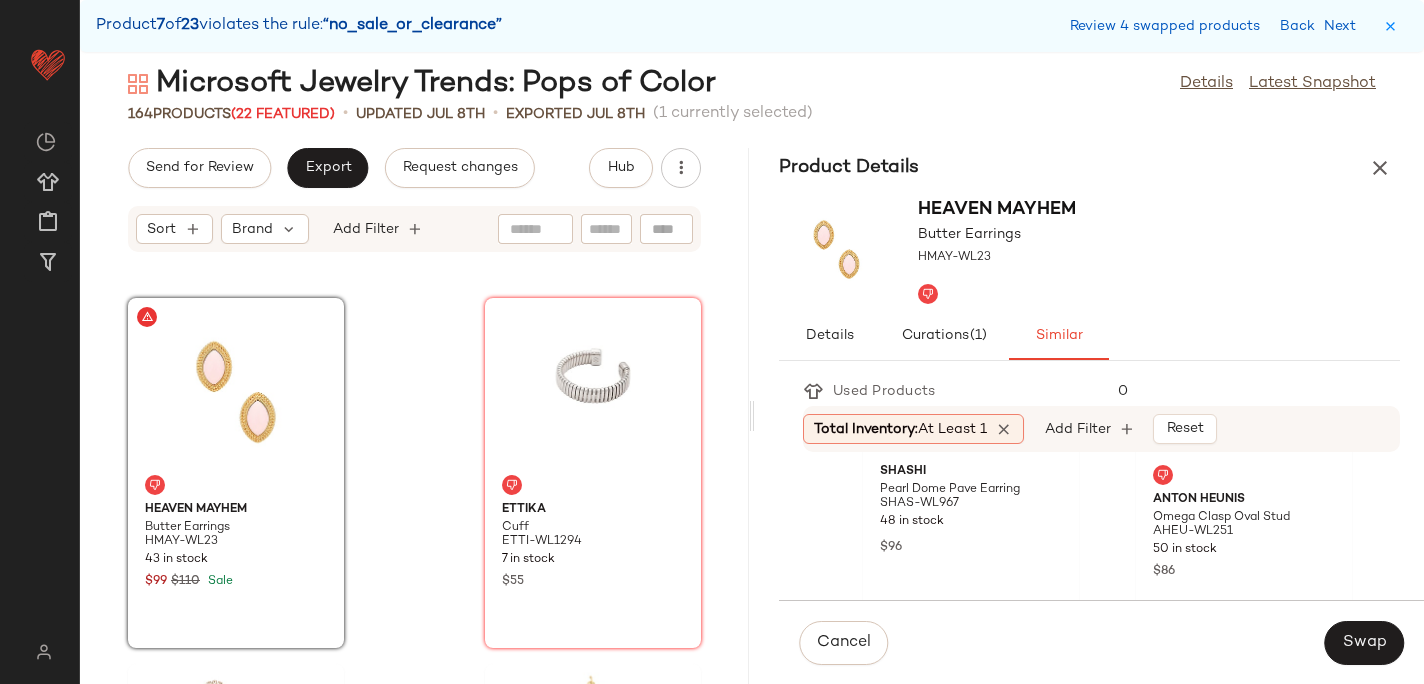 scroll, scrollTop: 542, scrollLeft: 0, axis: vertical 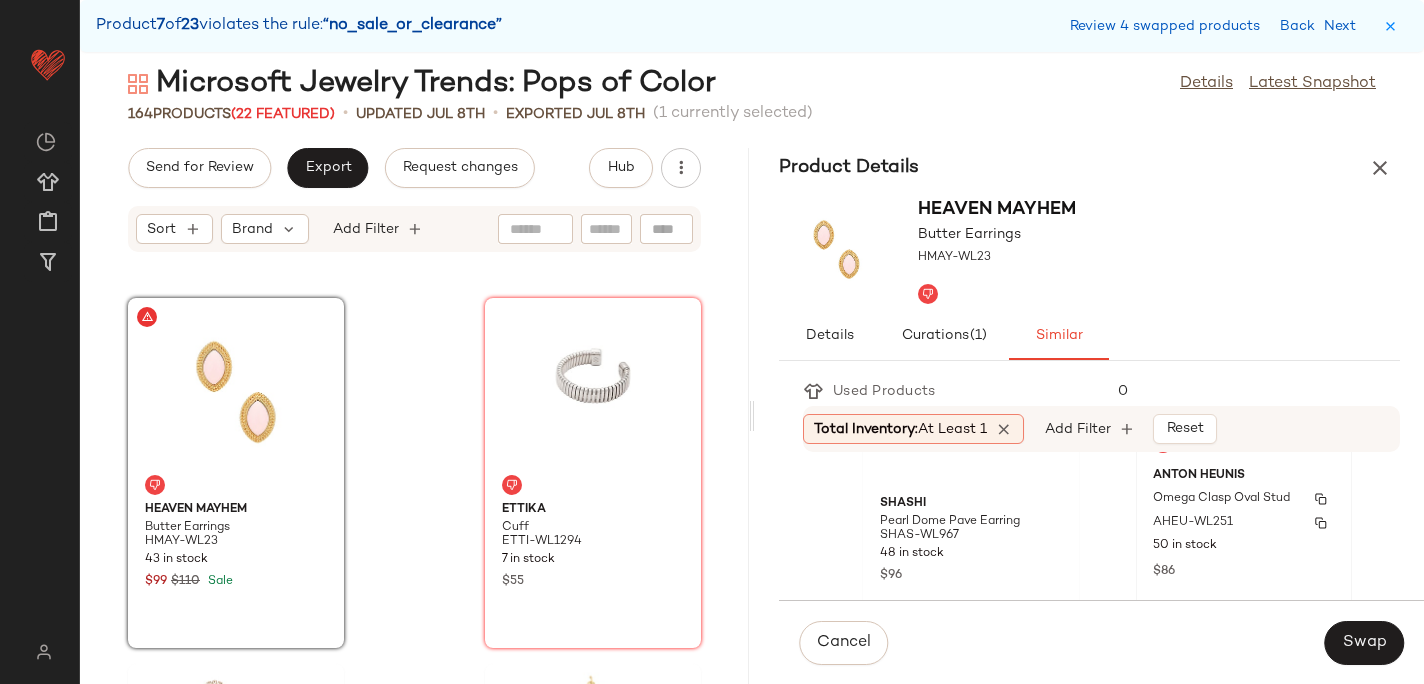 click on "50 in stock" at bounding box center [1244, 546] 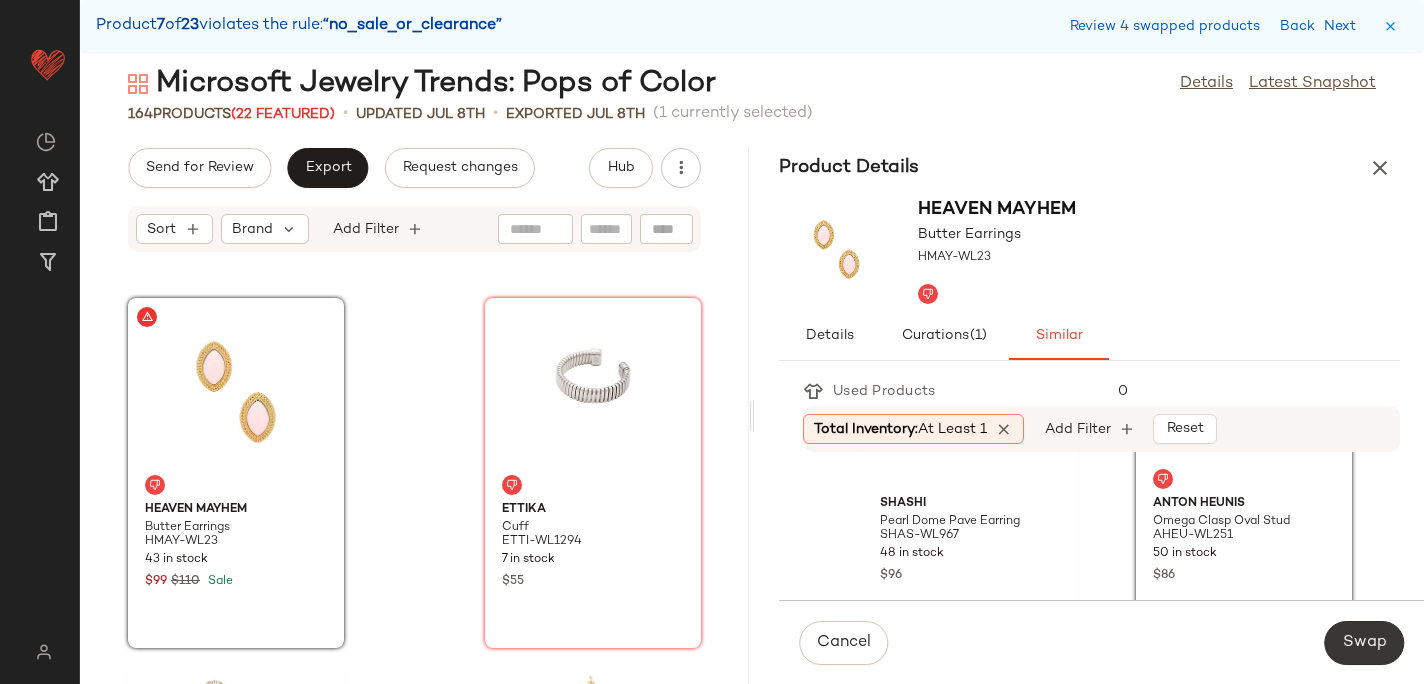 click on "Swap" 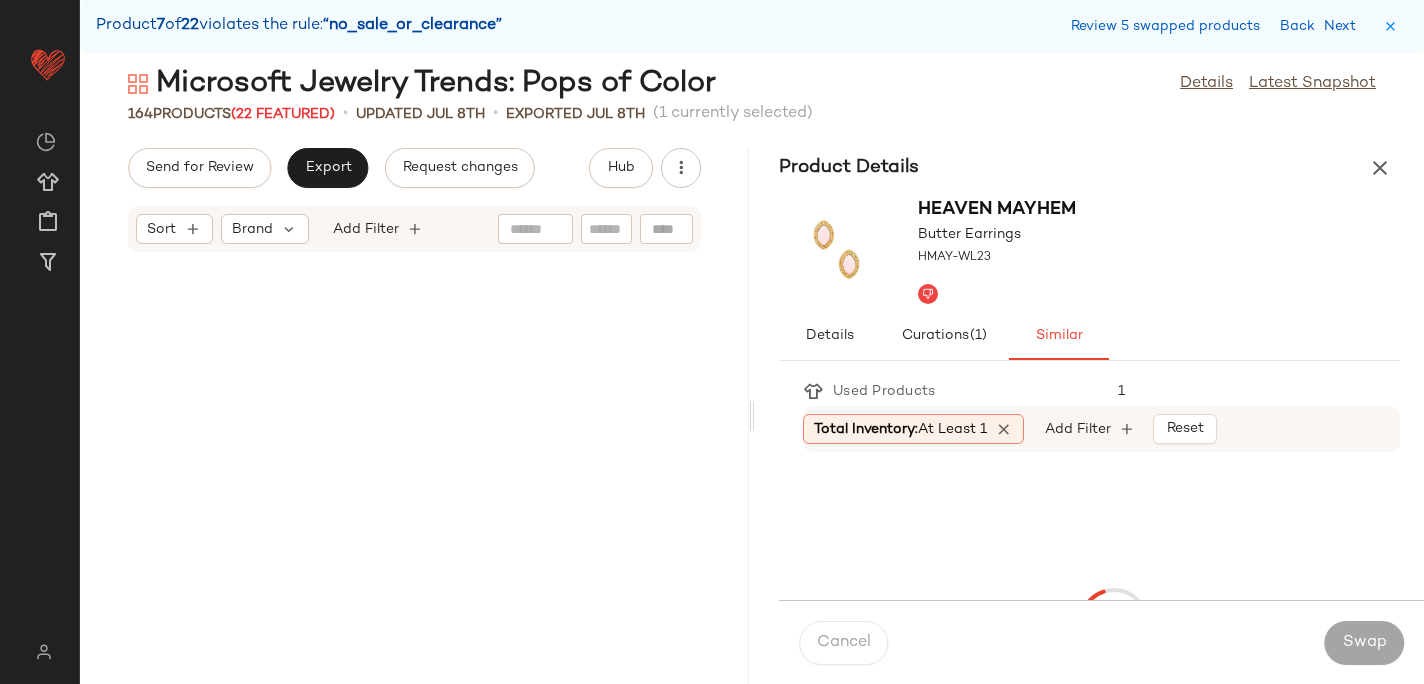 scroll, scrollTop: 19398, scrollLeft: 0, axis: vertical 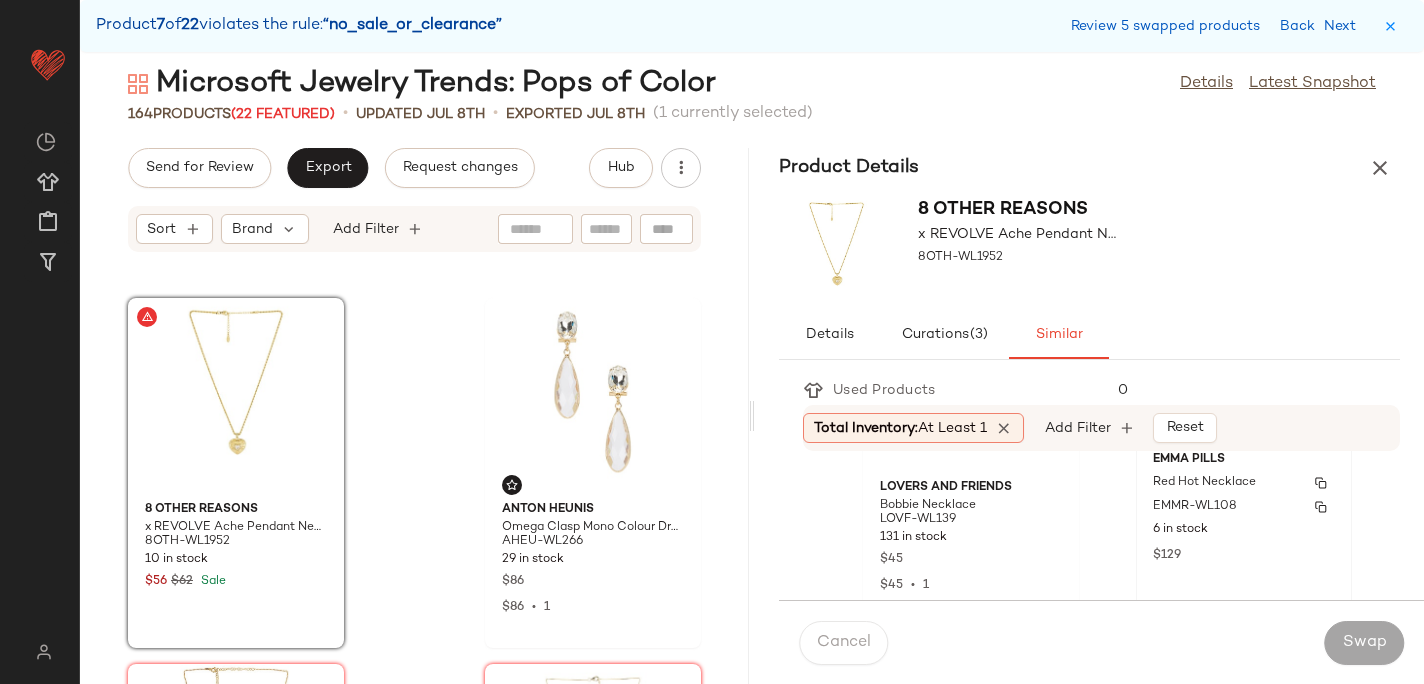 click on "6 in stock" 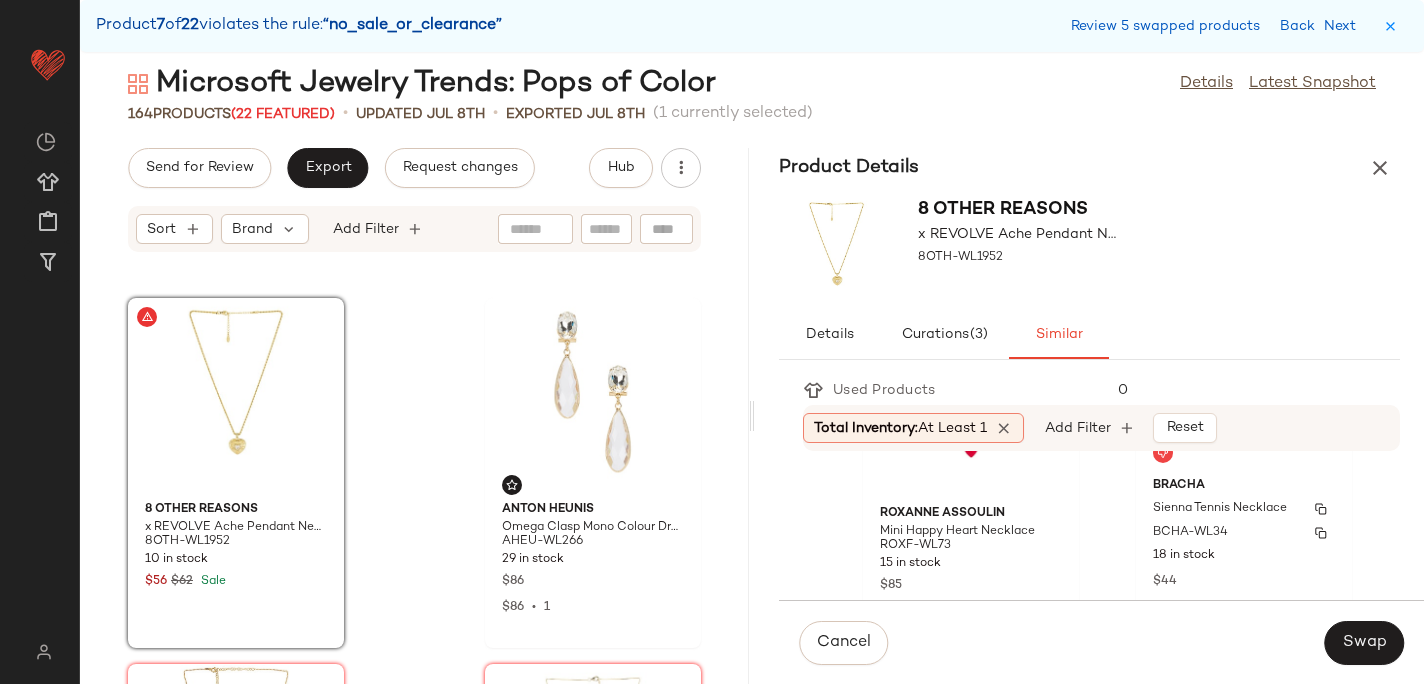 scroll, scrollTop: 3463, scrollLeft: 0, axis: vertical 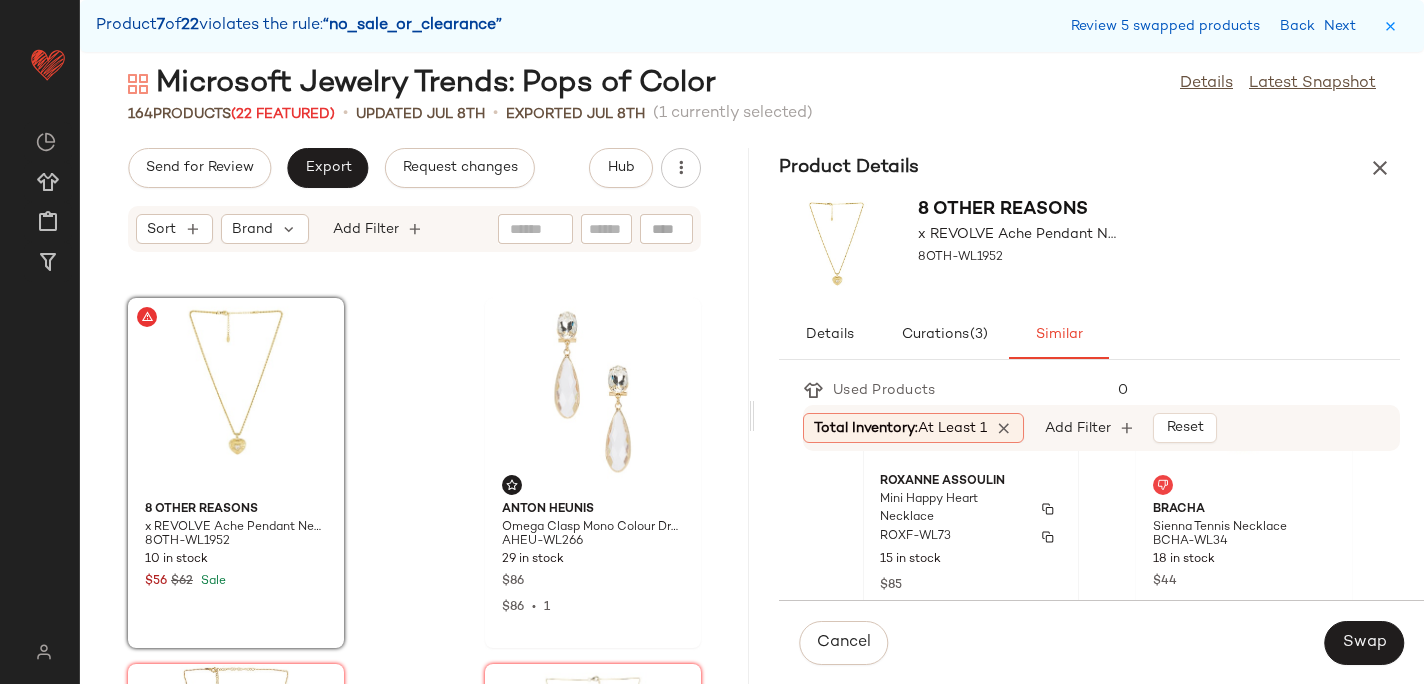 click on "Roxanne Assoulin" at bounding box center (971, 482) 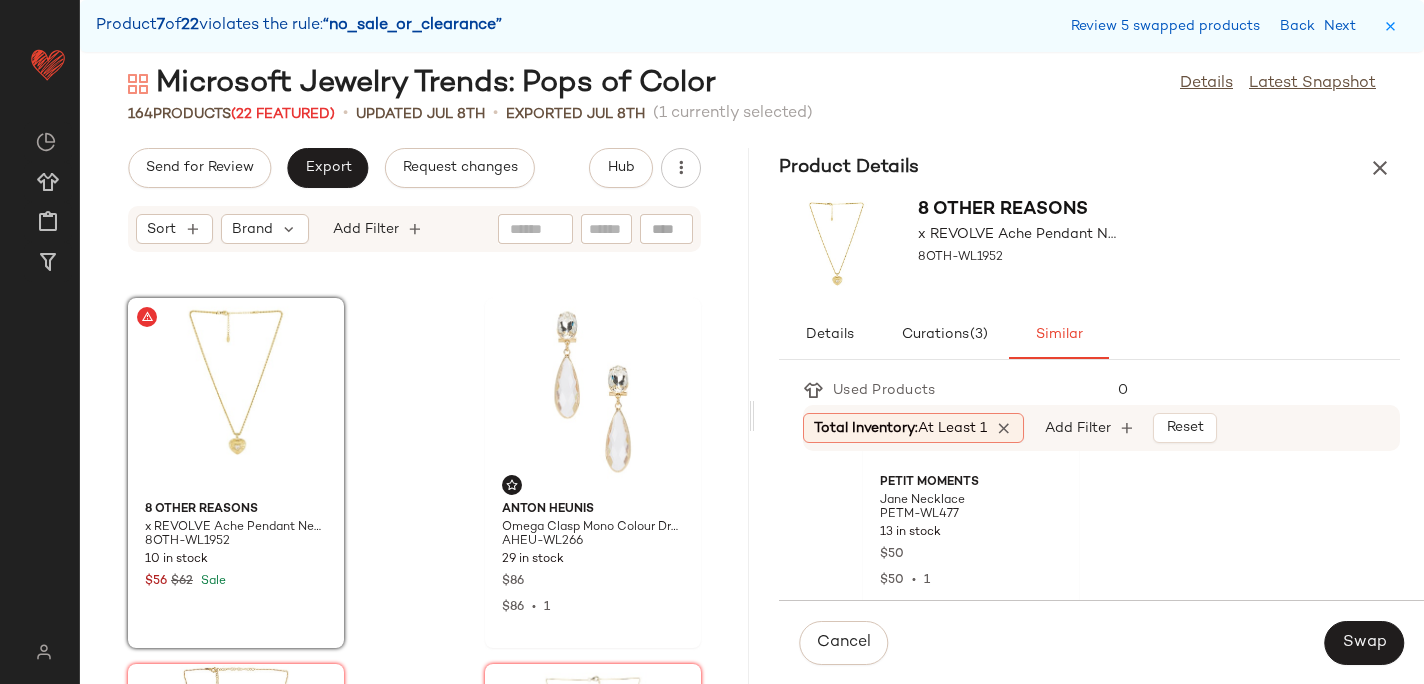 scroll, scrollTop: 4590, scrollLeft: 0, axis: vertical 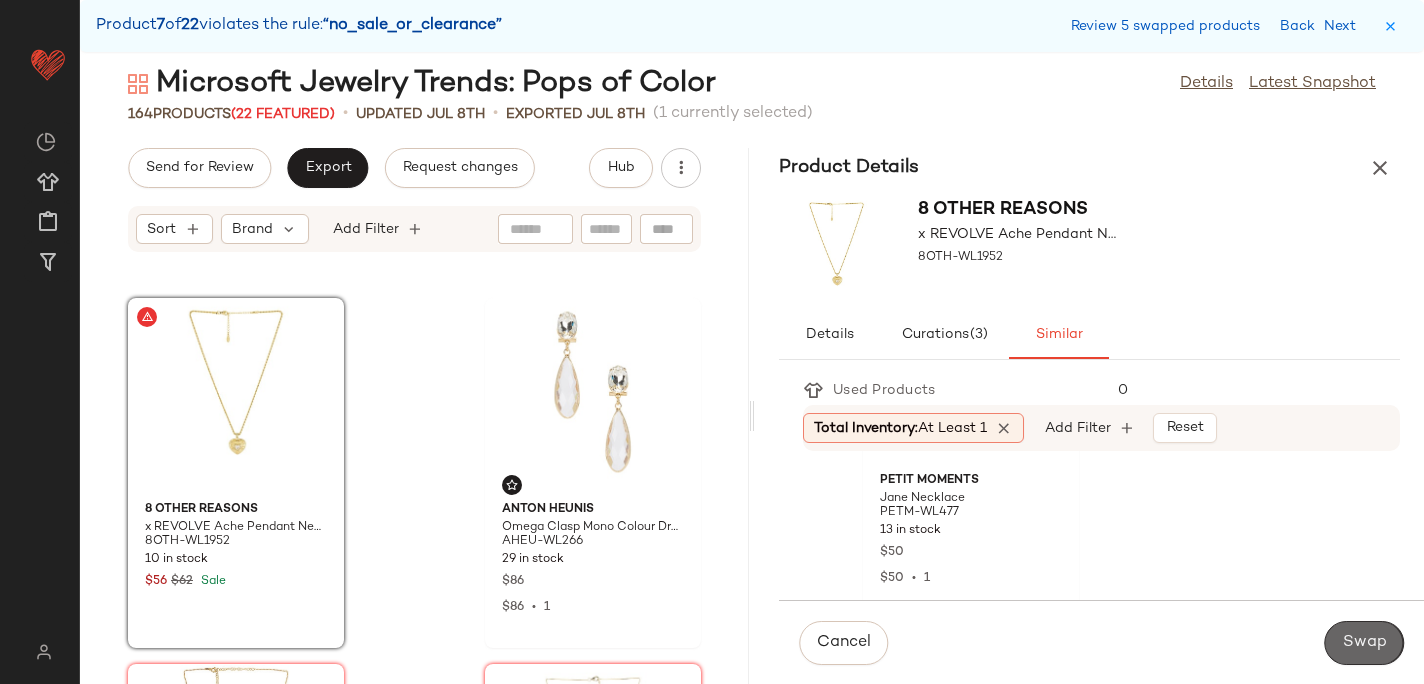click on "Swap" 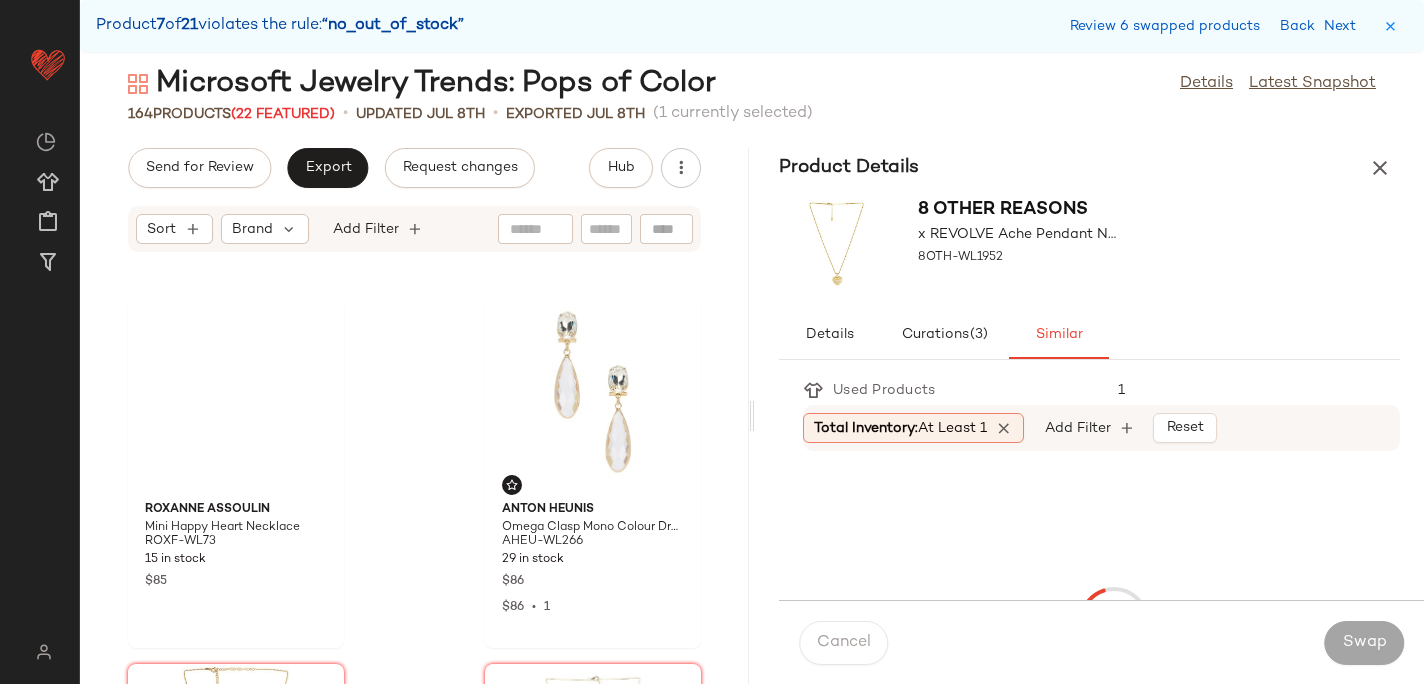 scroll, scrollTop: 20496, scrollLeft: 0, axis: vertical 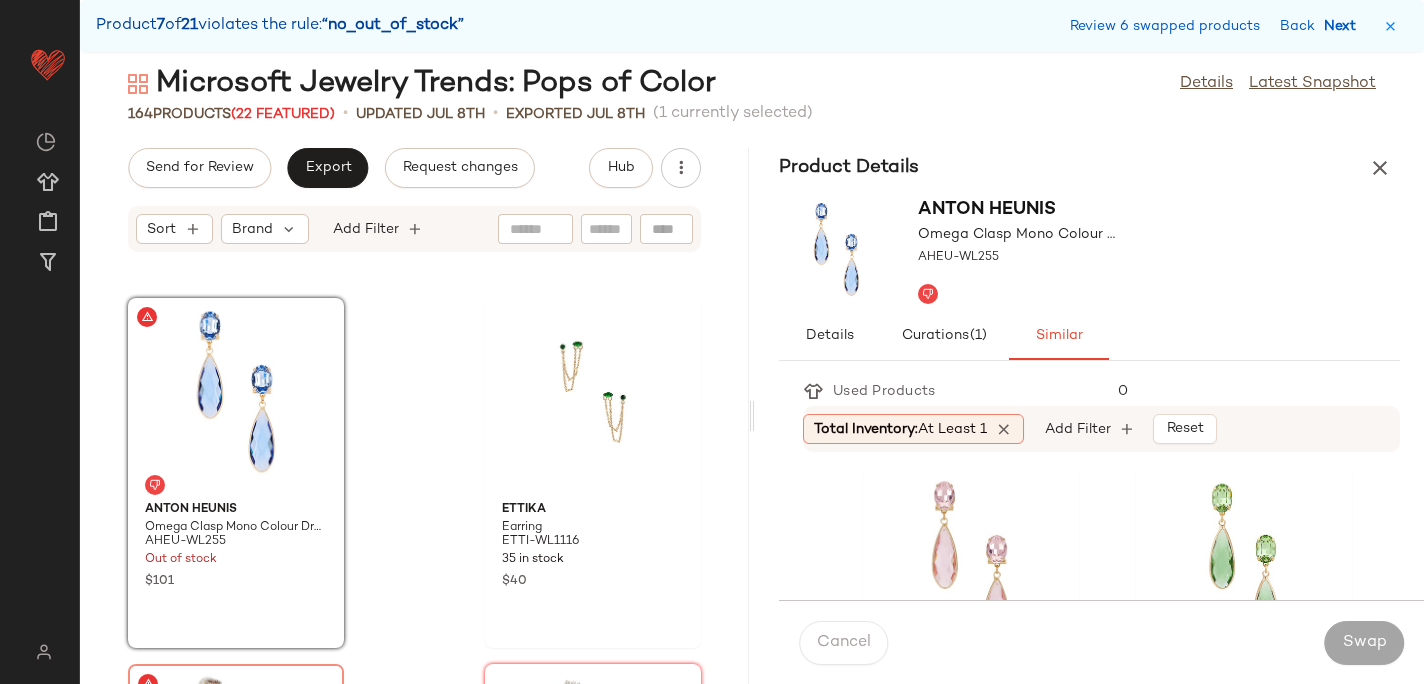 click on "Next" at bounding box center (1344, 26) 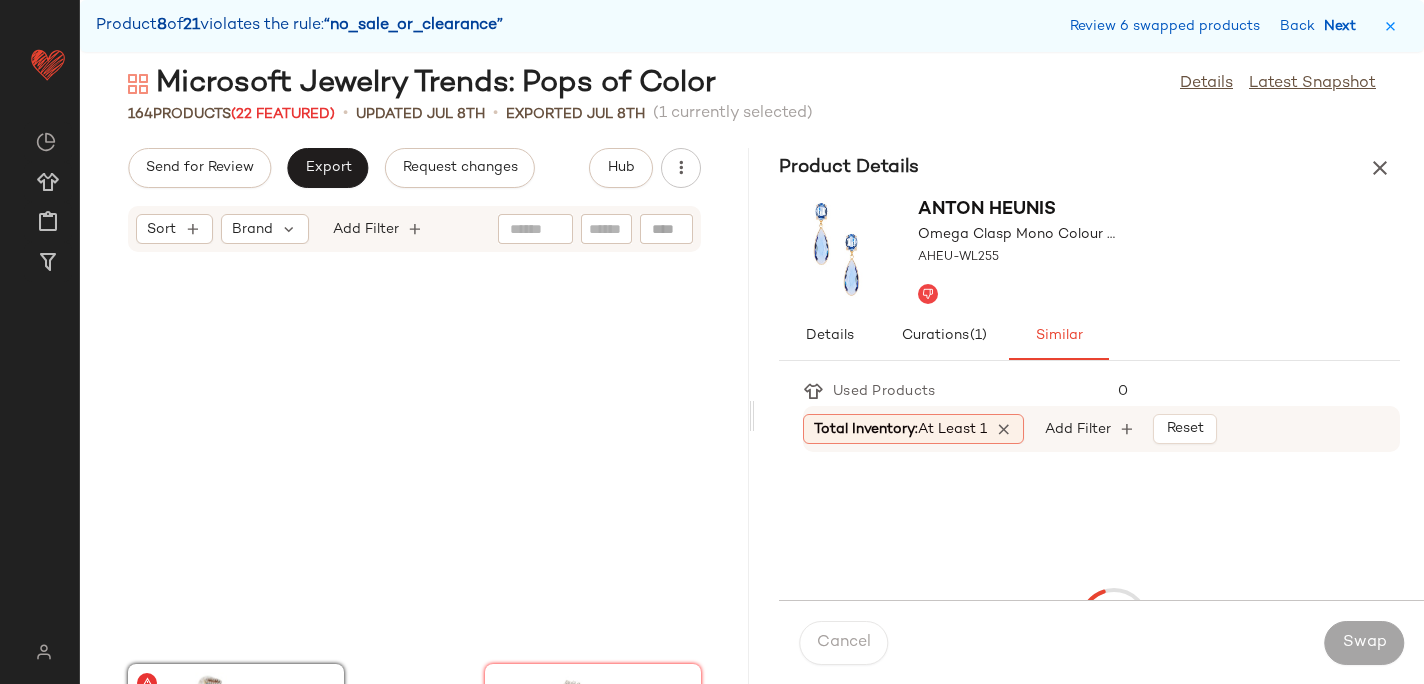 scroll, scrollTop: 20862, scrollLeft: 0, axis: vertical 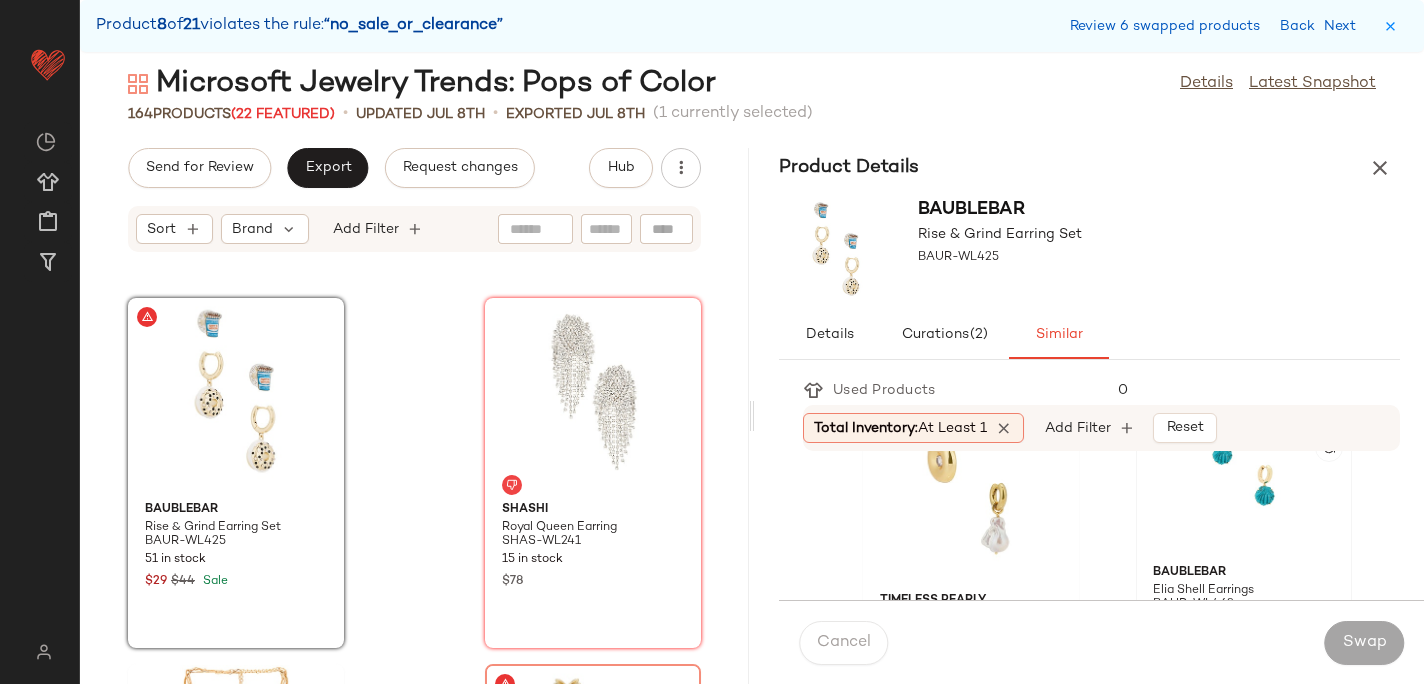 click 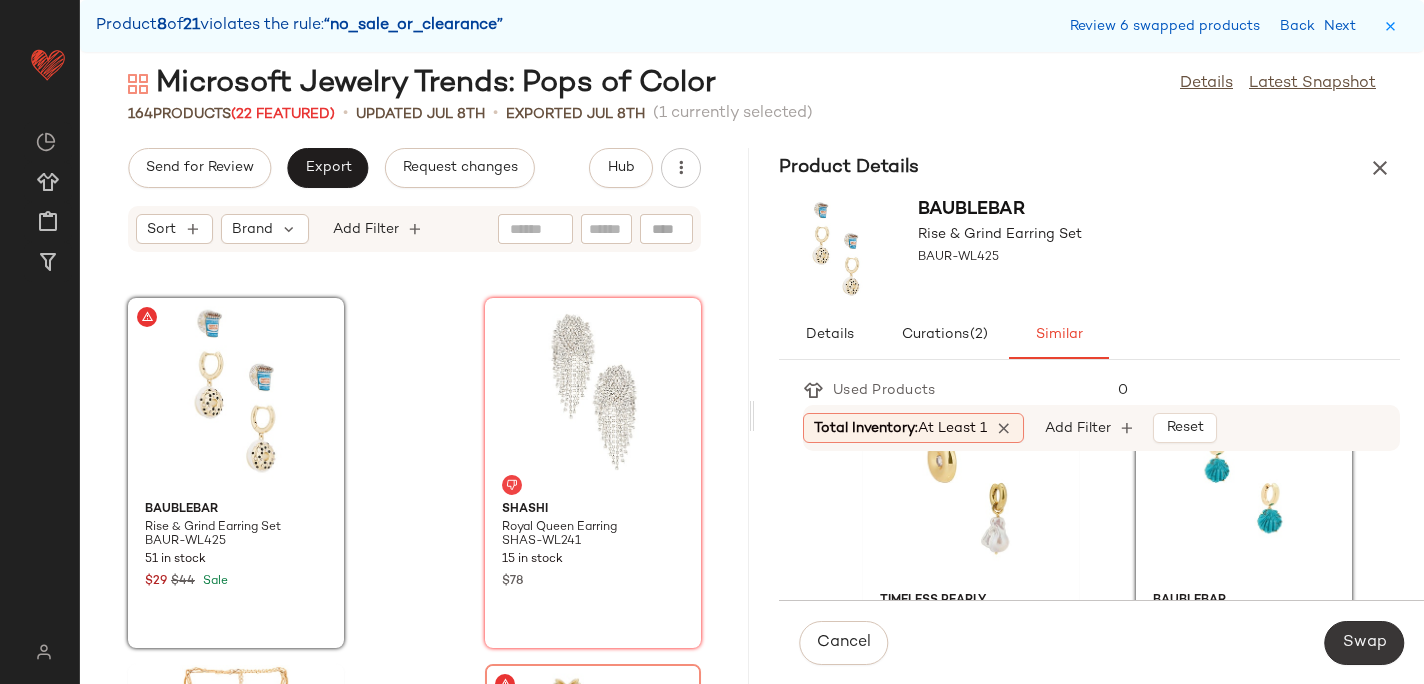 click on "Swap" 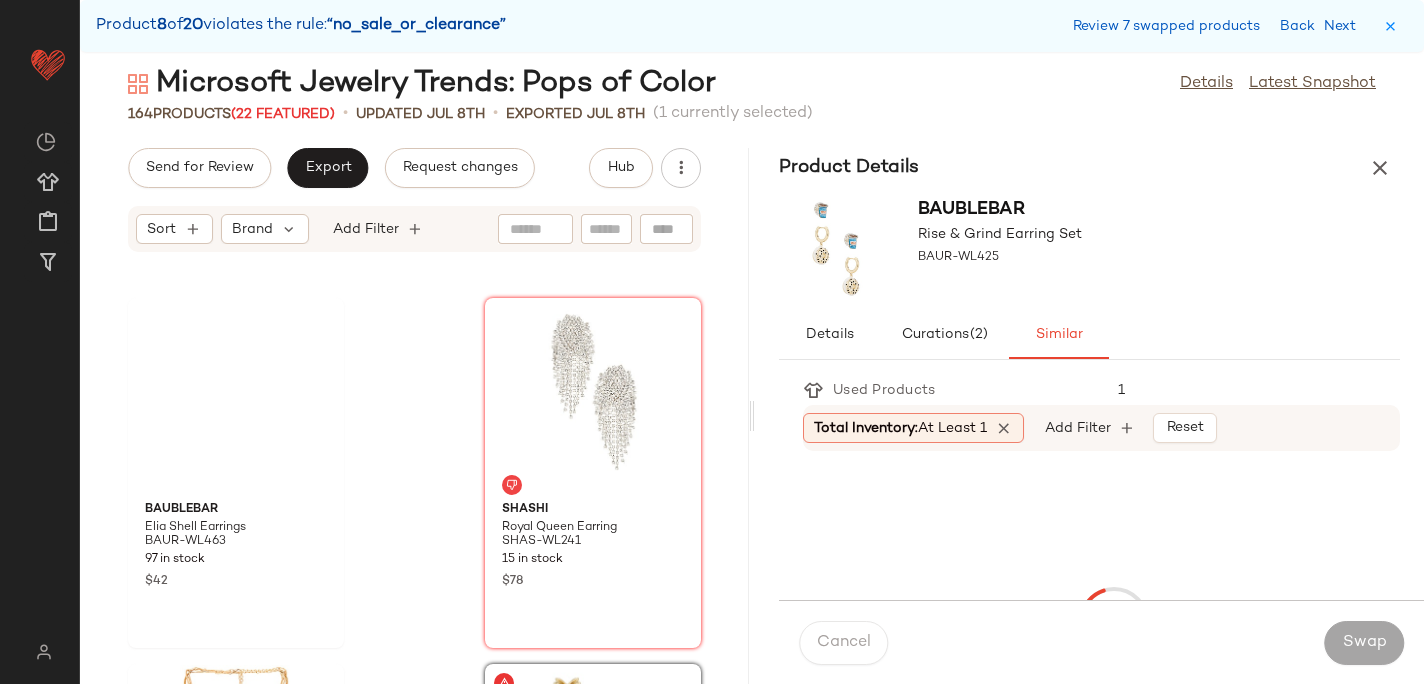 scroll, scrollTop: 21228, scrollLeft: 0, axis: vertical 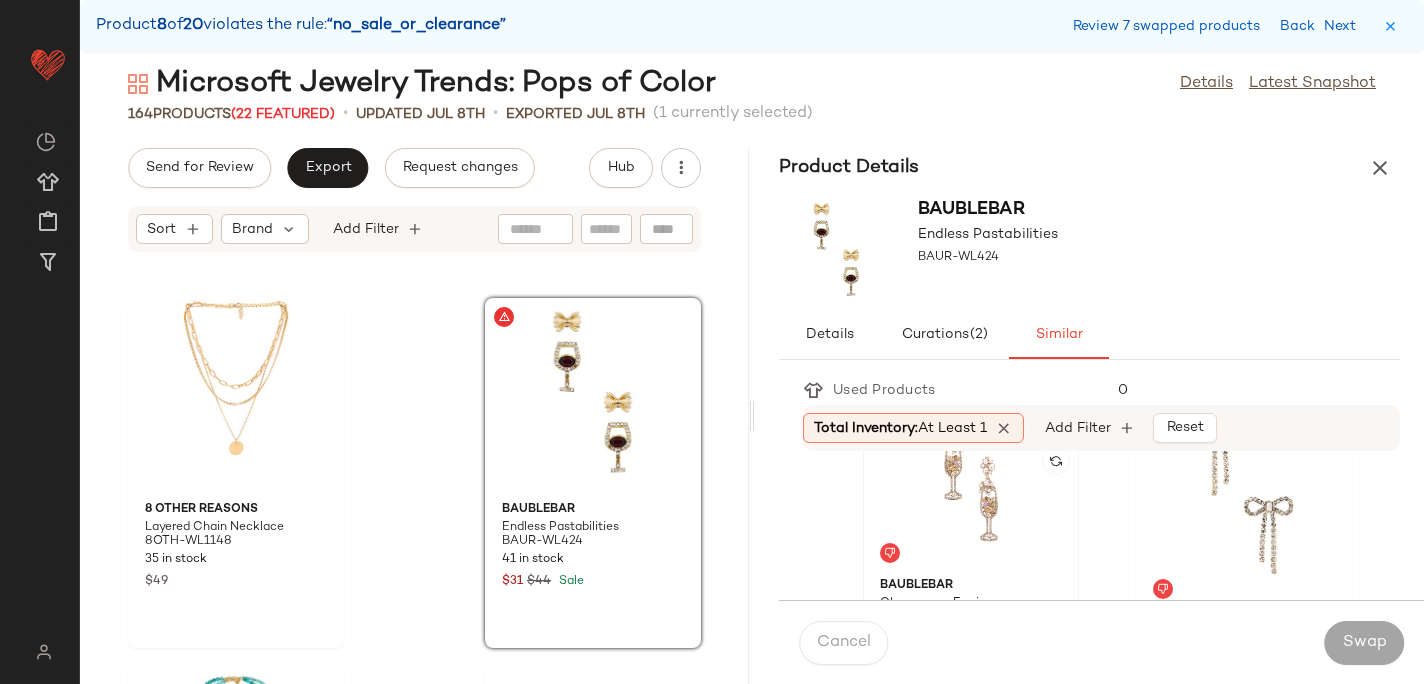 click 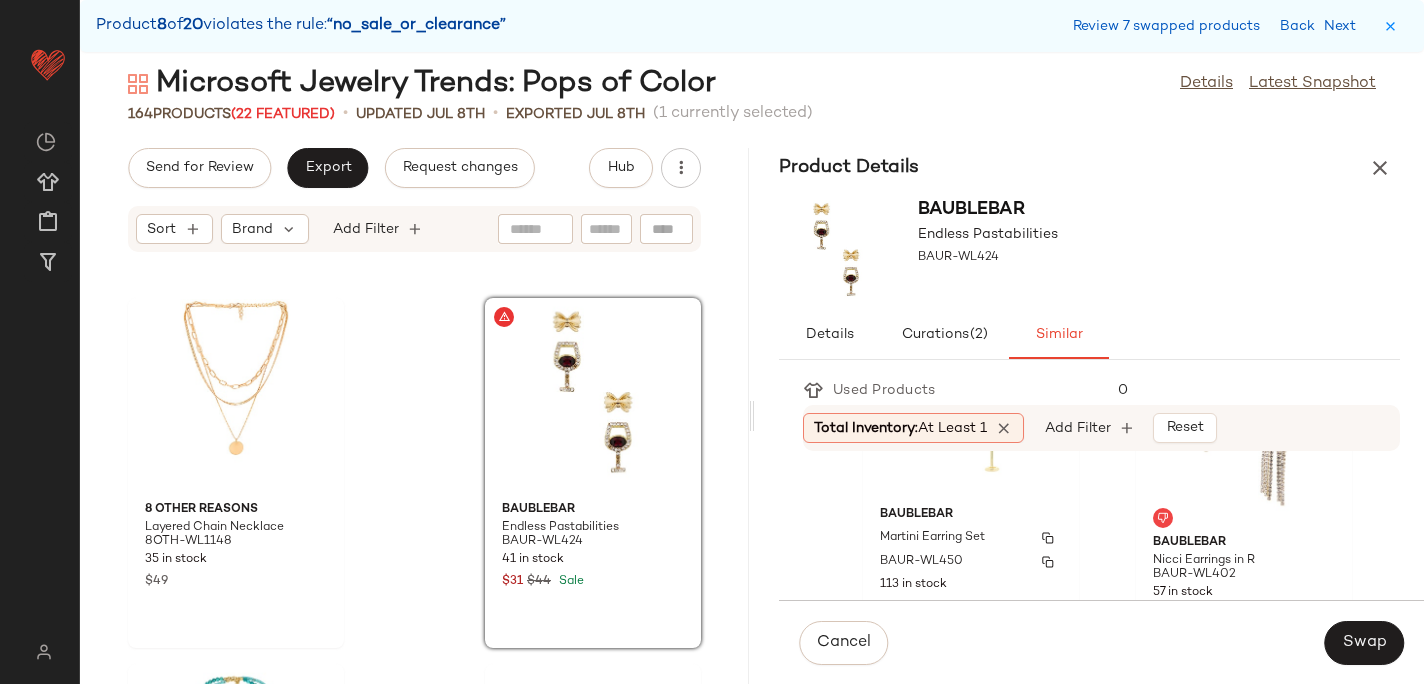 scroll, scrollTop: 500, scrollLeft: 0, axis: vertical 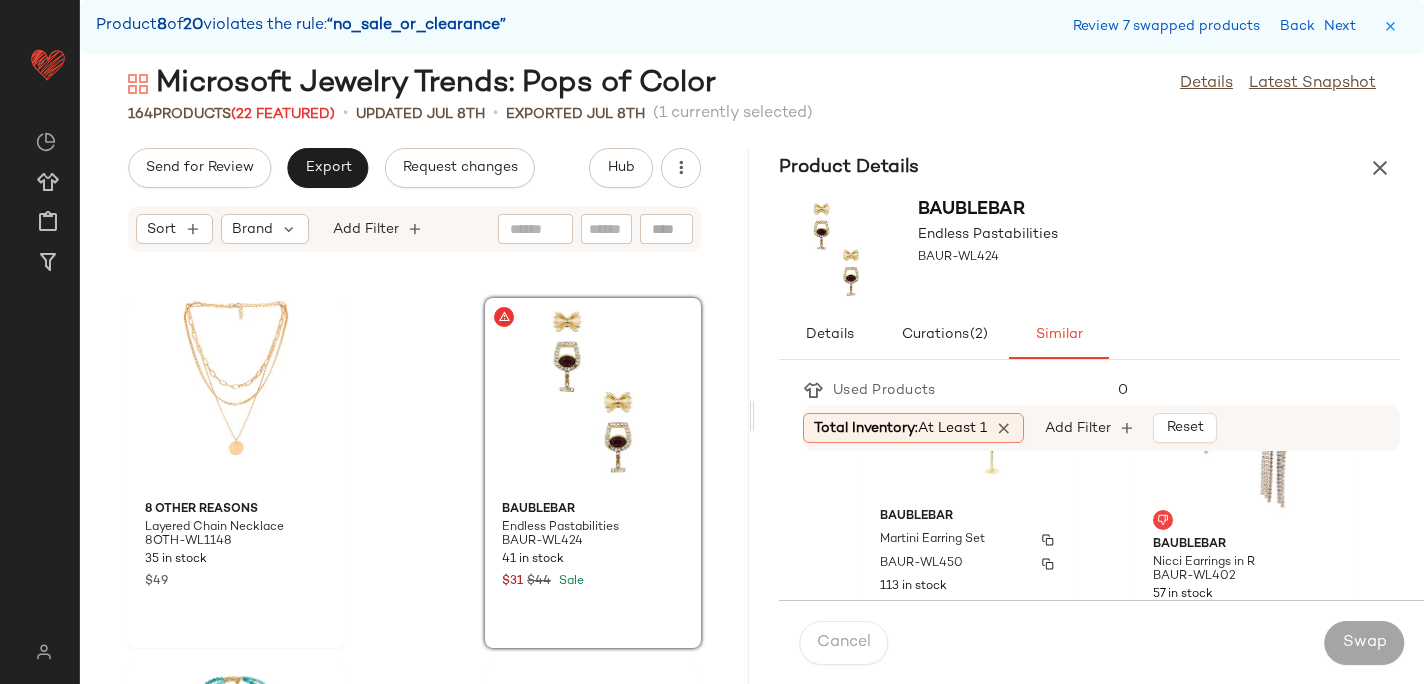 click on "Martini Earring Set" at bounding box center (932, 540) 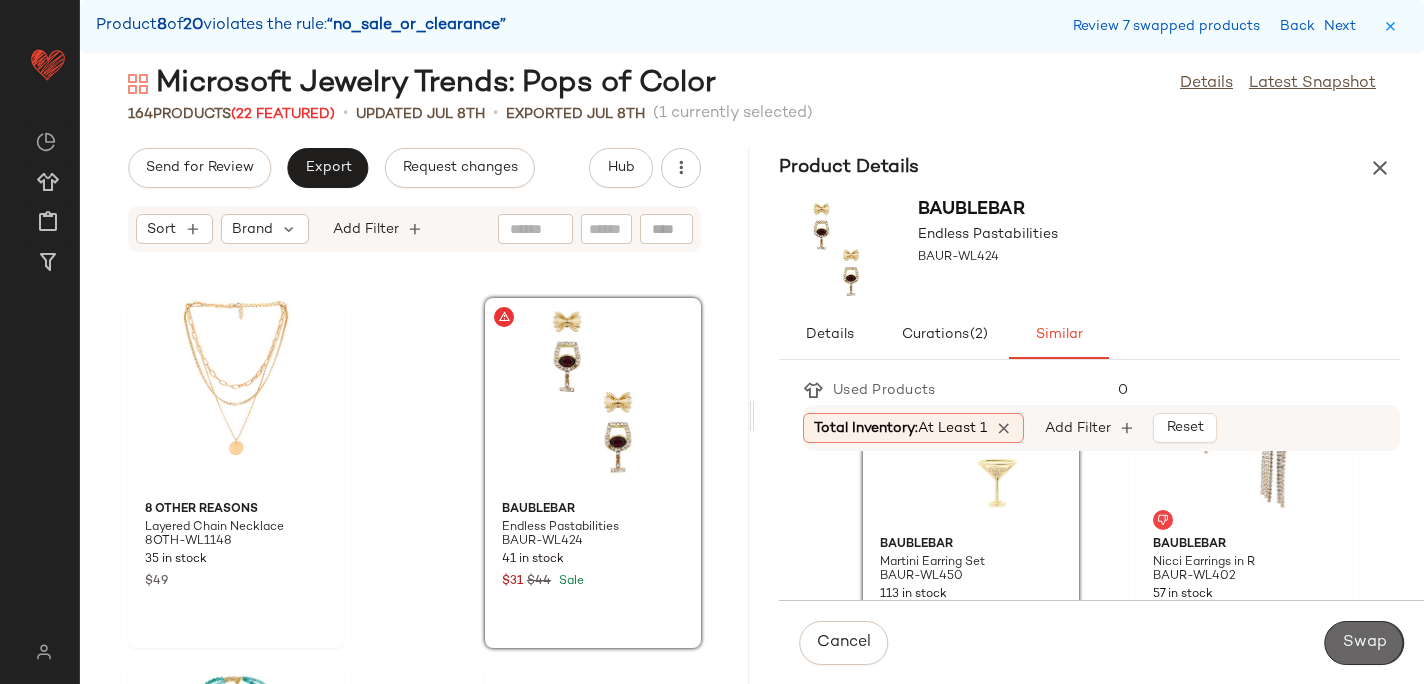 click on "Swap" at bounding box center [1364, 643] 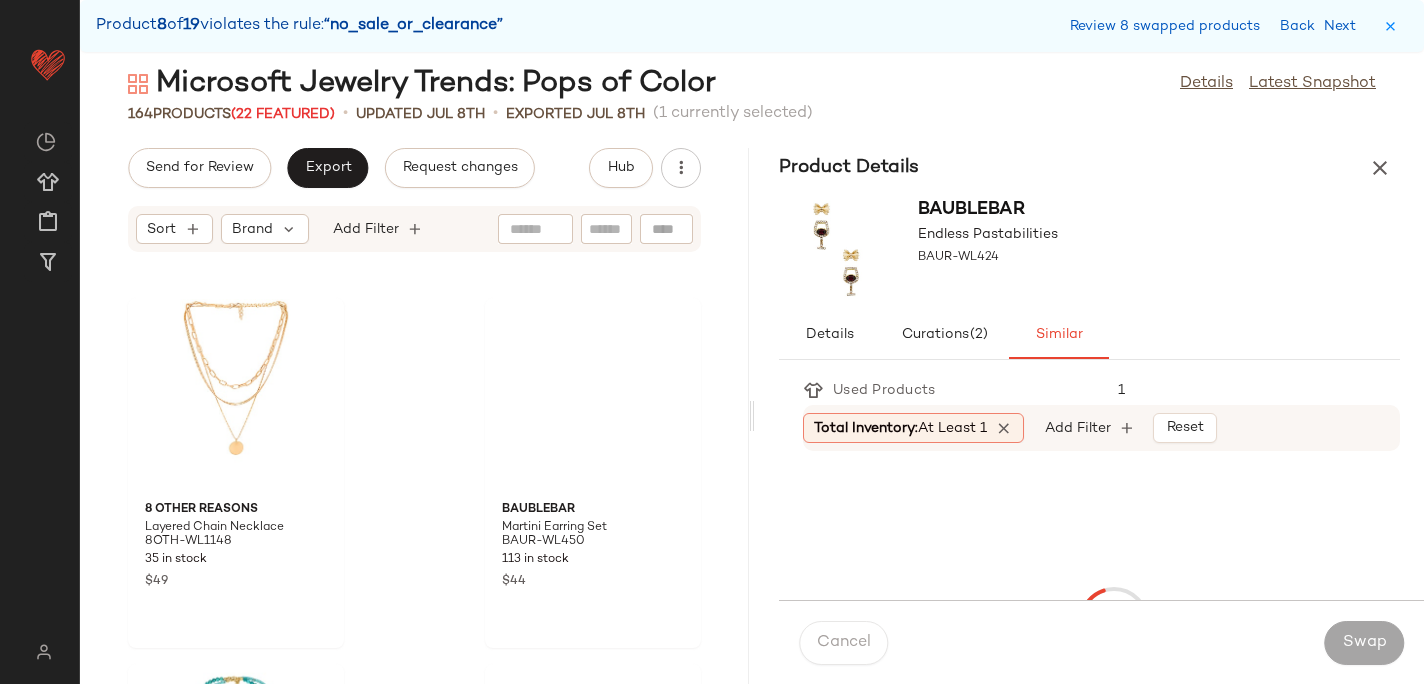 scroll, scrollTop: 23058, scrollLeft: 0, axis: vertical 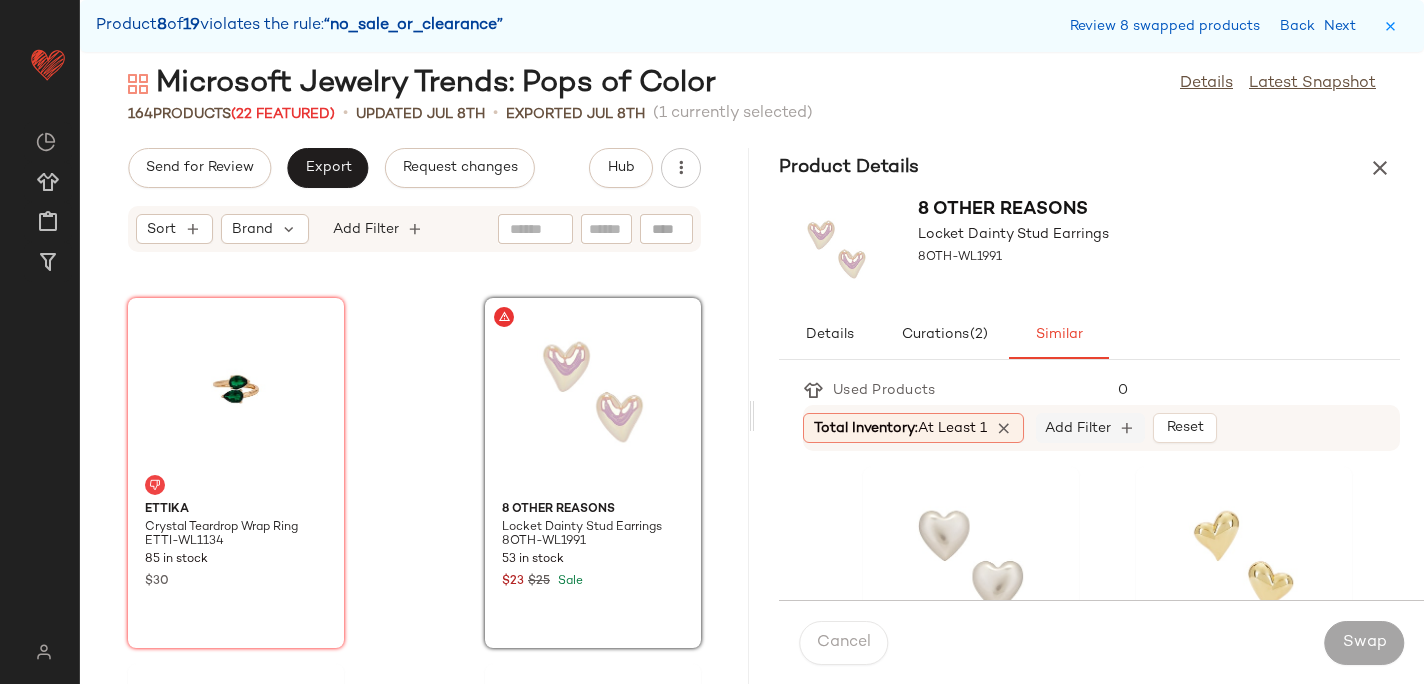 click on "Add Filter" at bounding box center [1078, 428] 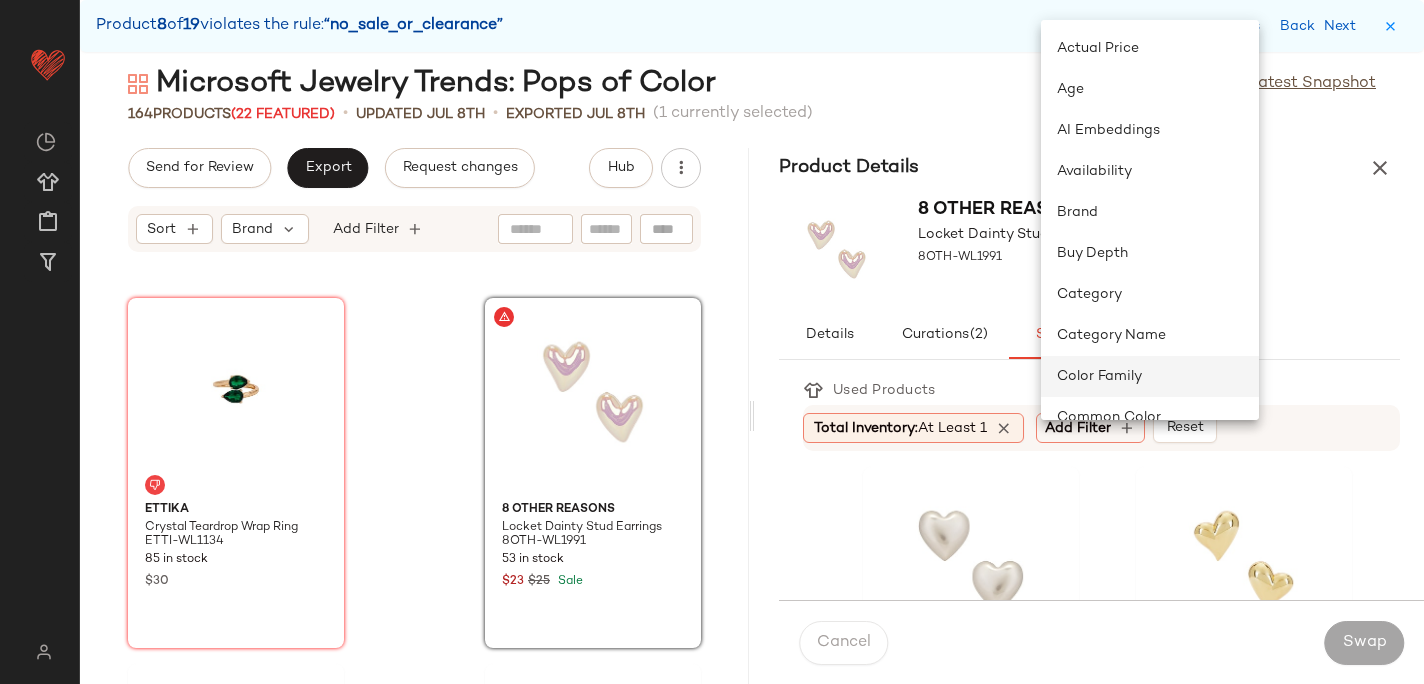 click on "Color Family" 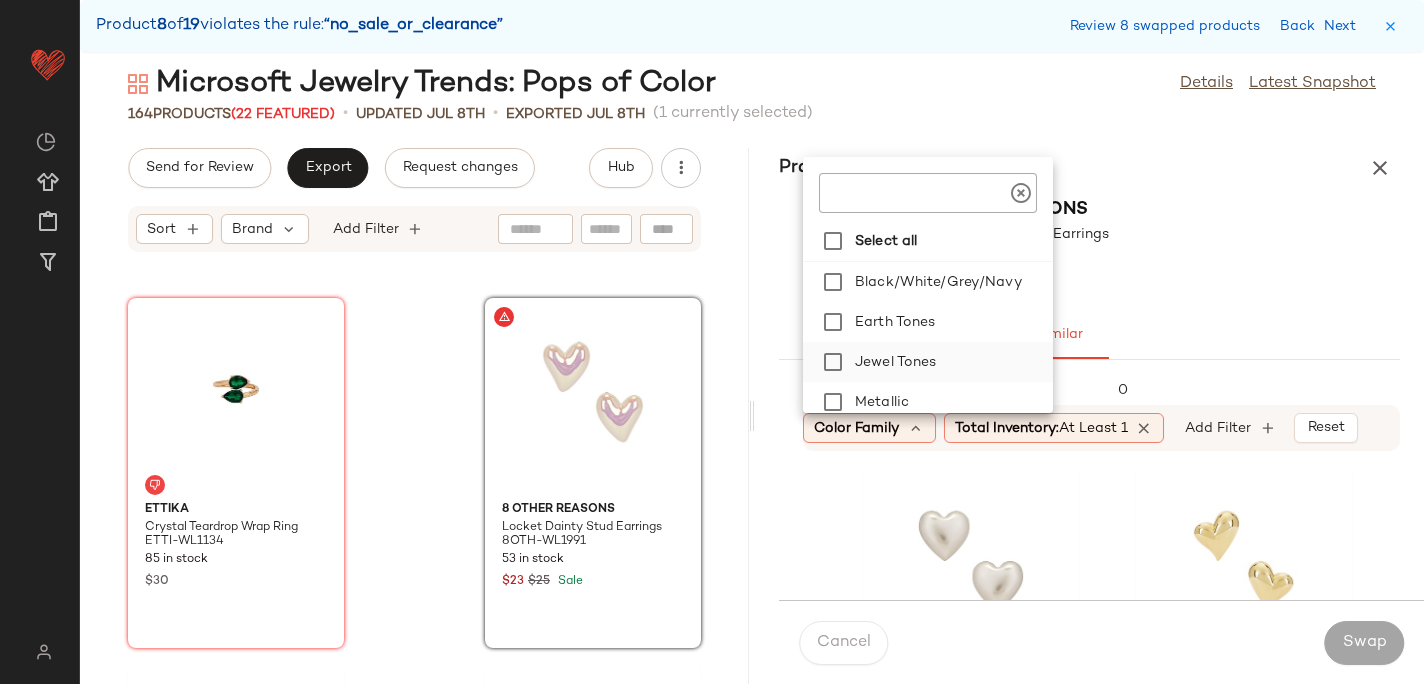 click on "Jewel Tones" 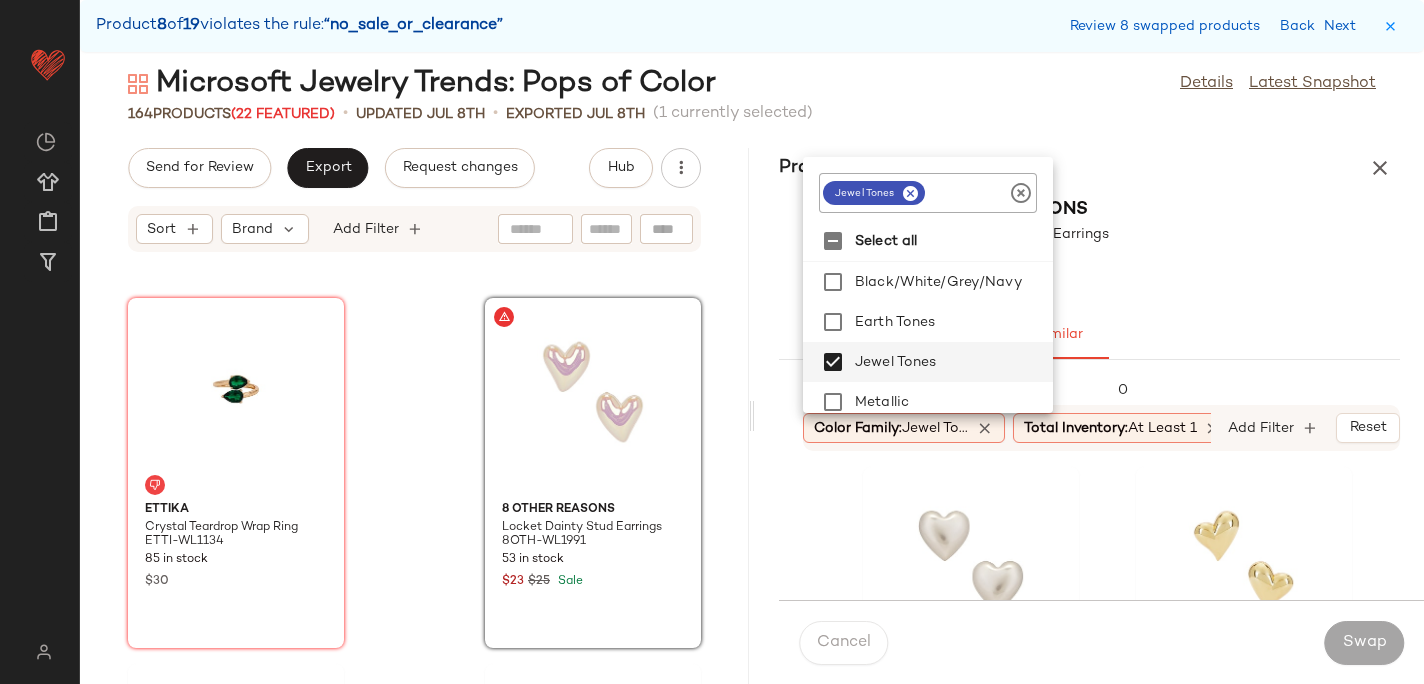 click on "8 Other Reasons Locket Dainty Stud Earrings 8OTH-WL1991" at bounding box center [1089, 249] 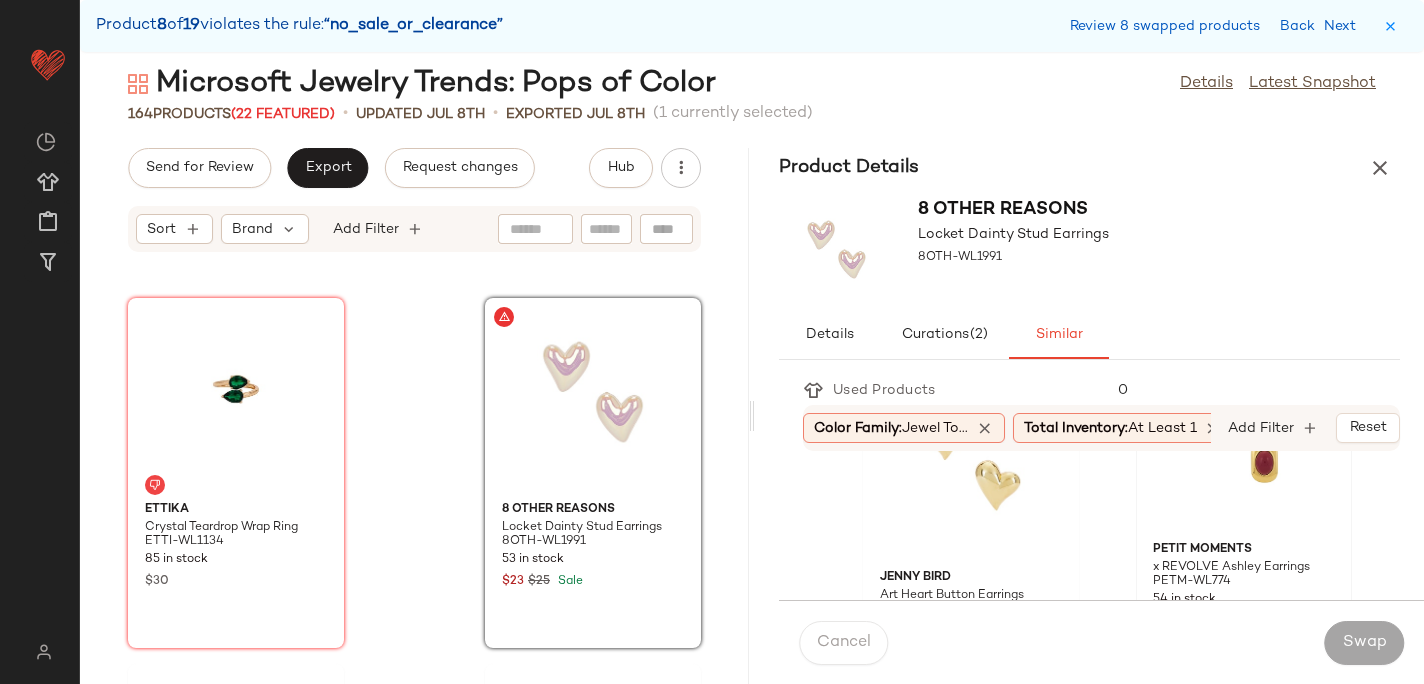 scroll, scrollTop: 100, scrollLeft: 0, axis: vertical 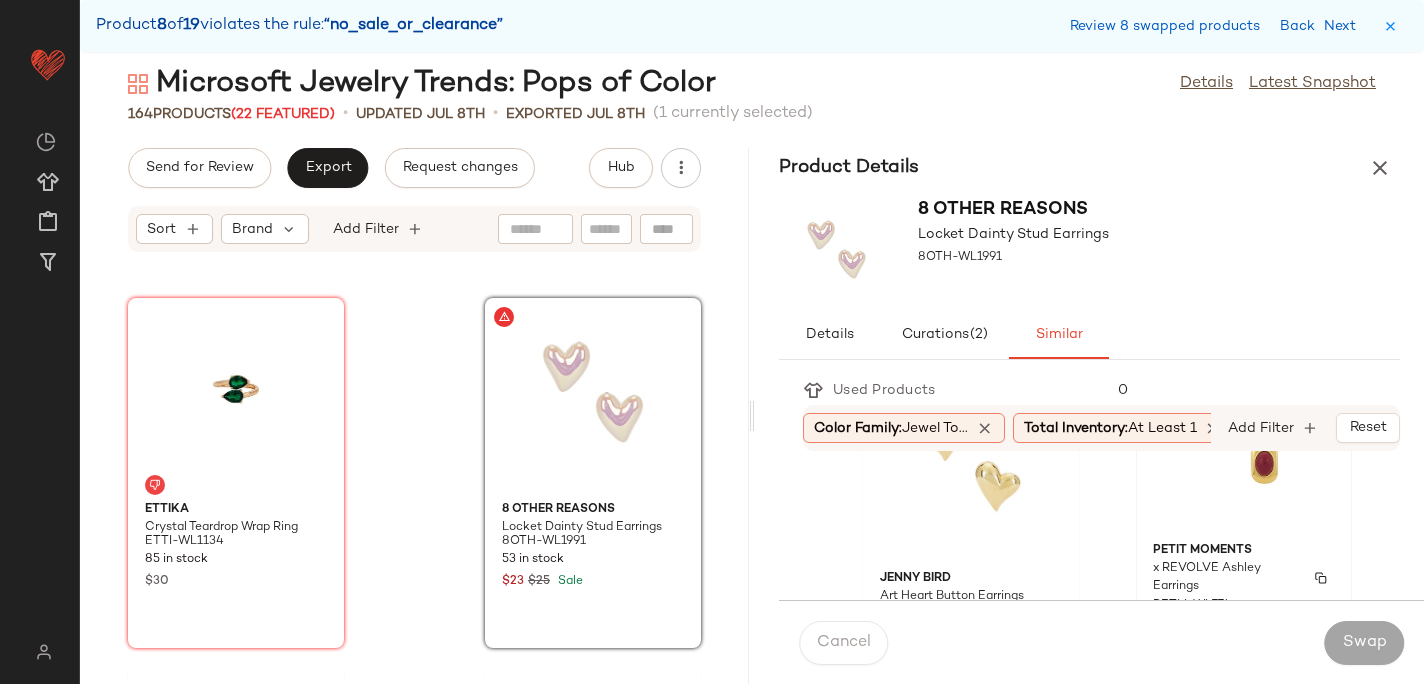 click on "petit moments x REVOLVE Ashley Earrings PETM-WL774 54 in stock $50" 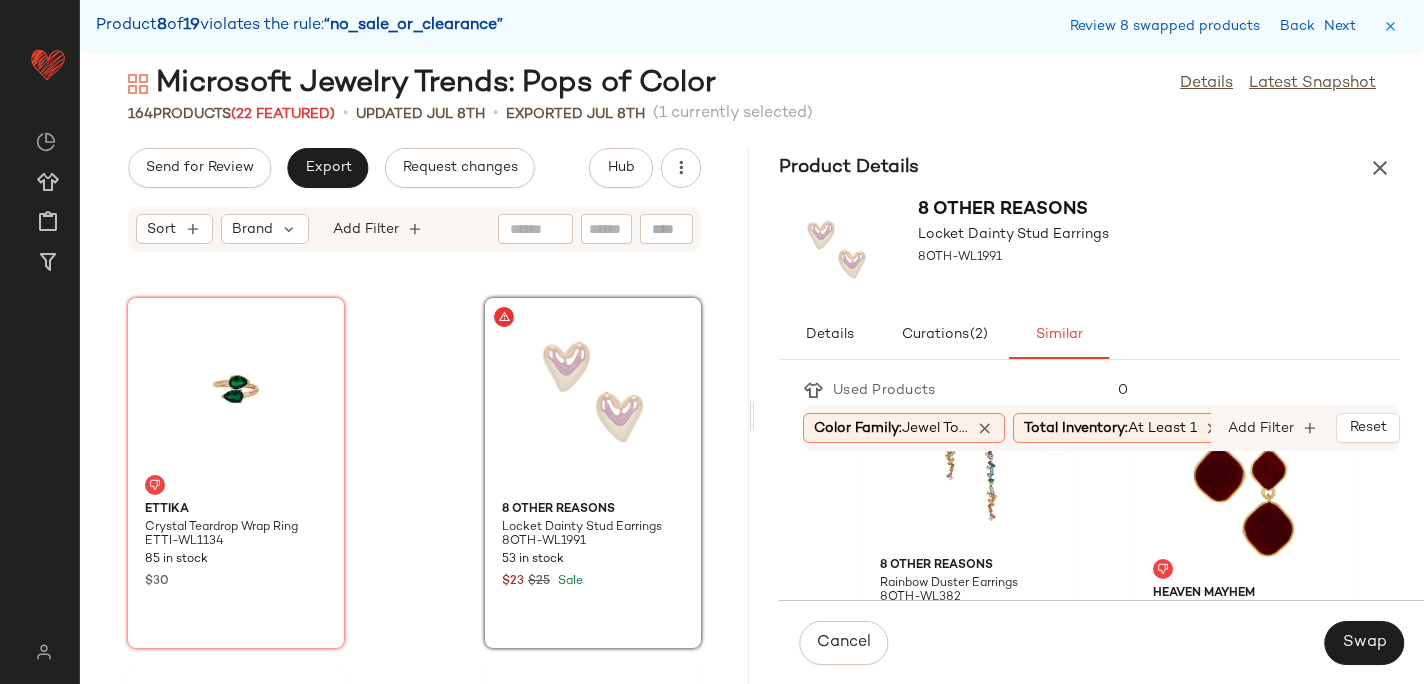 scroll, scrollTop: 810, scrollLeft: 0, axis: vertical 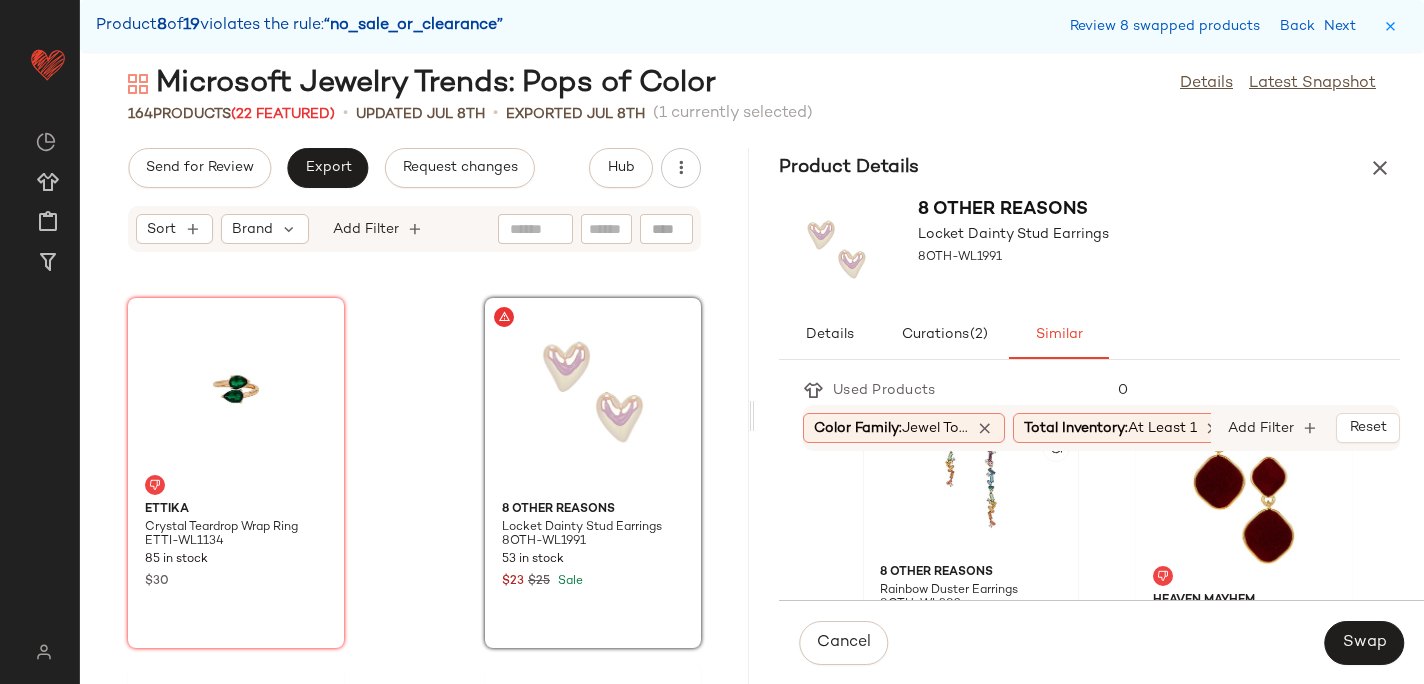 click 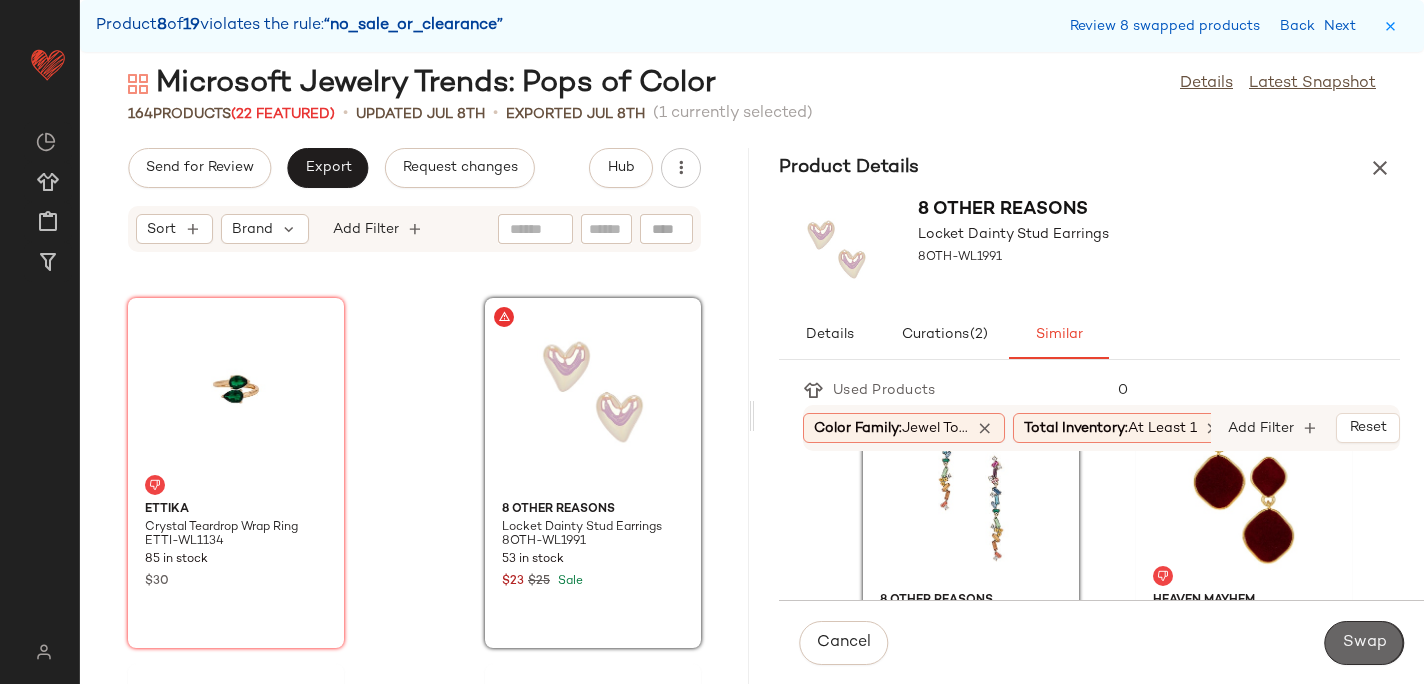 click on "Swap" at bounding box center (1364, 643) 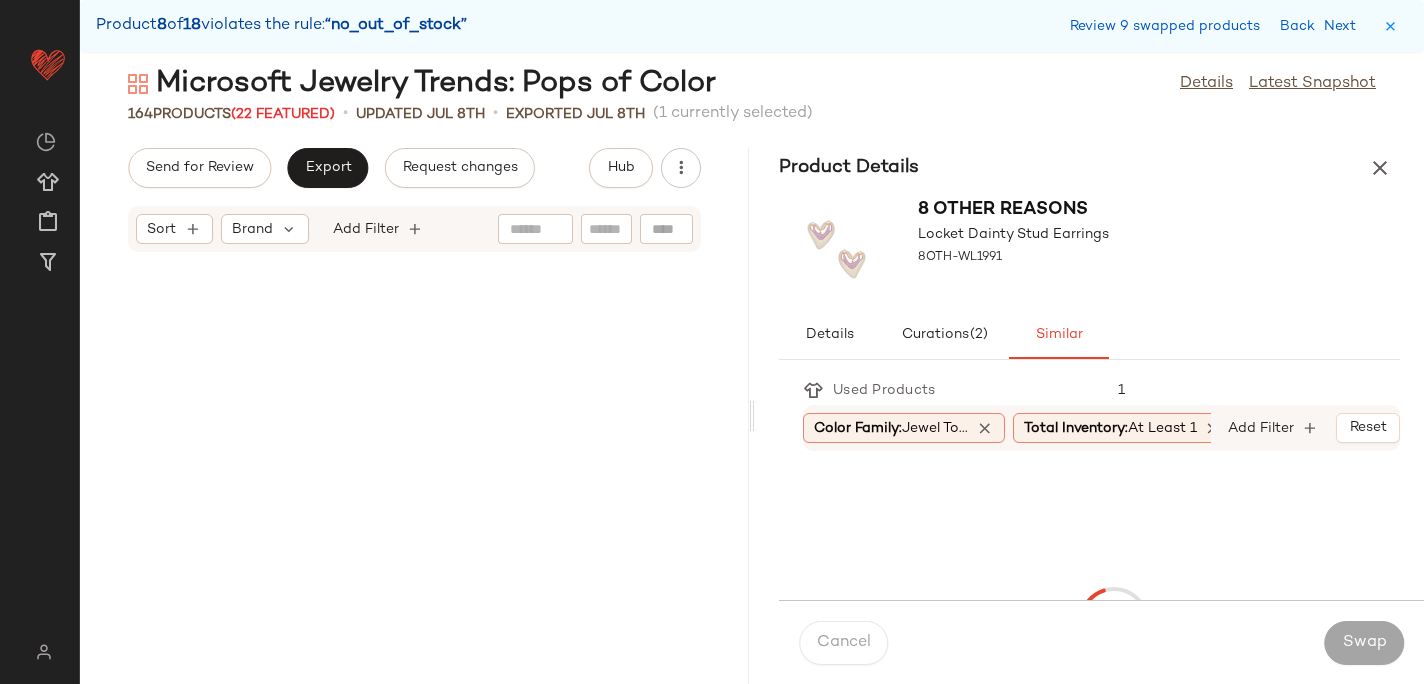 scroll, scrollTop: 23790, scrollLeft: 0, axis: vertical 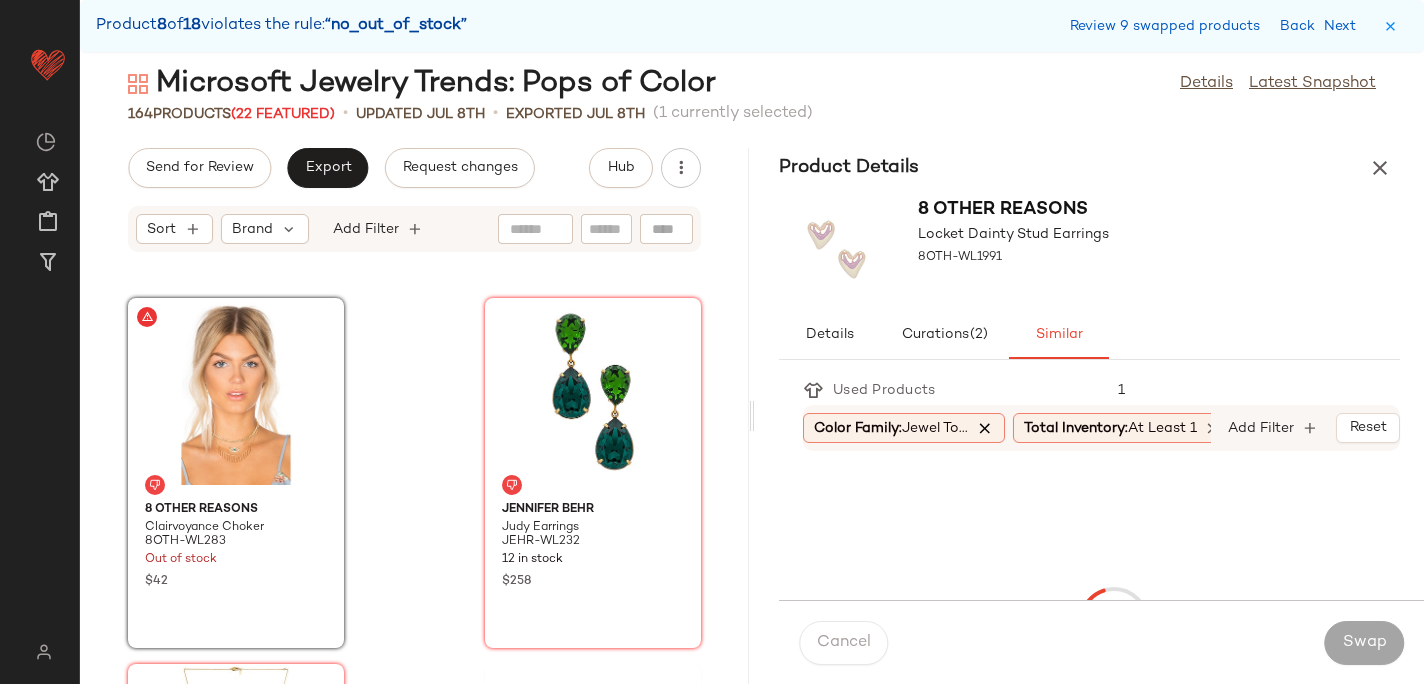 click at bounding box center (985, 428) 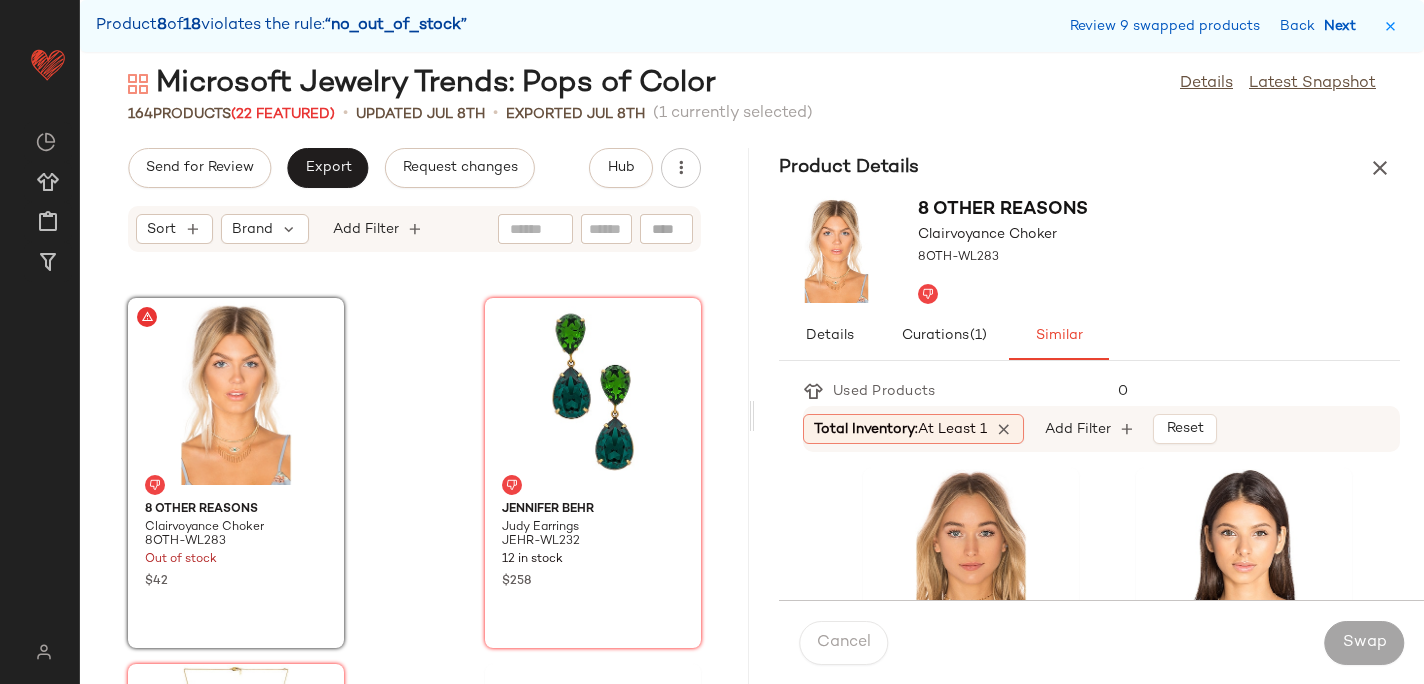 click on "Next" at bounding box center (1344, 26) 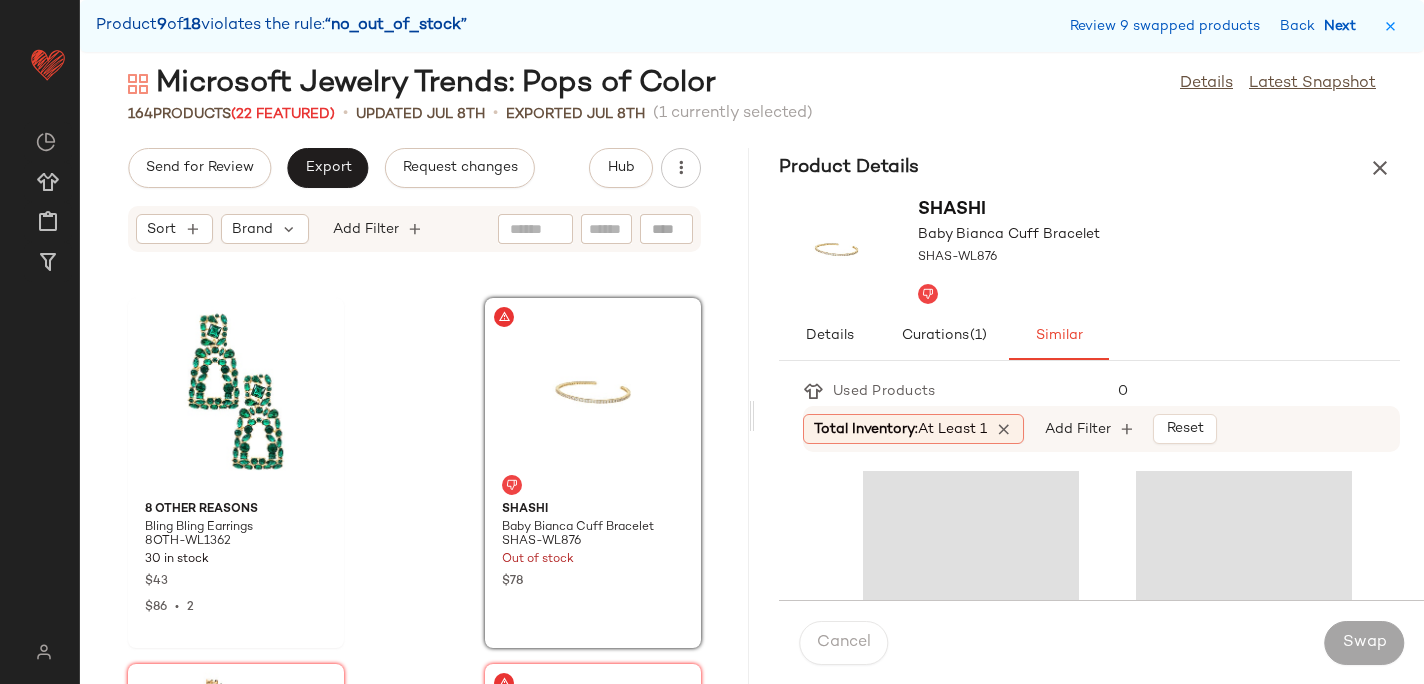 click on "Next" at bounding box center [1344, 26] 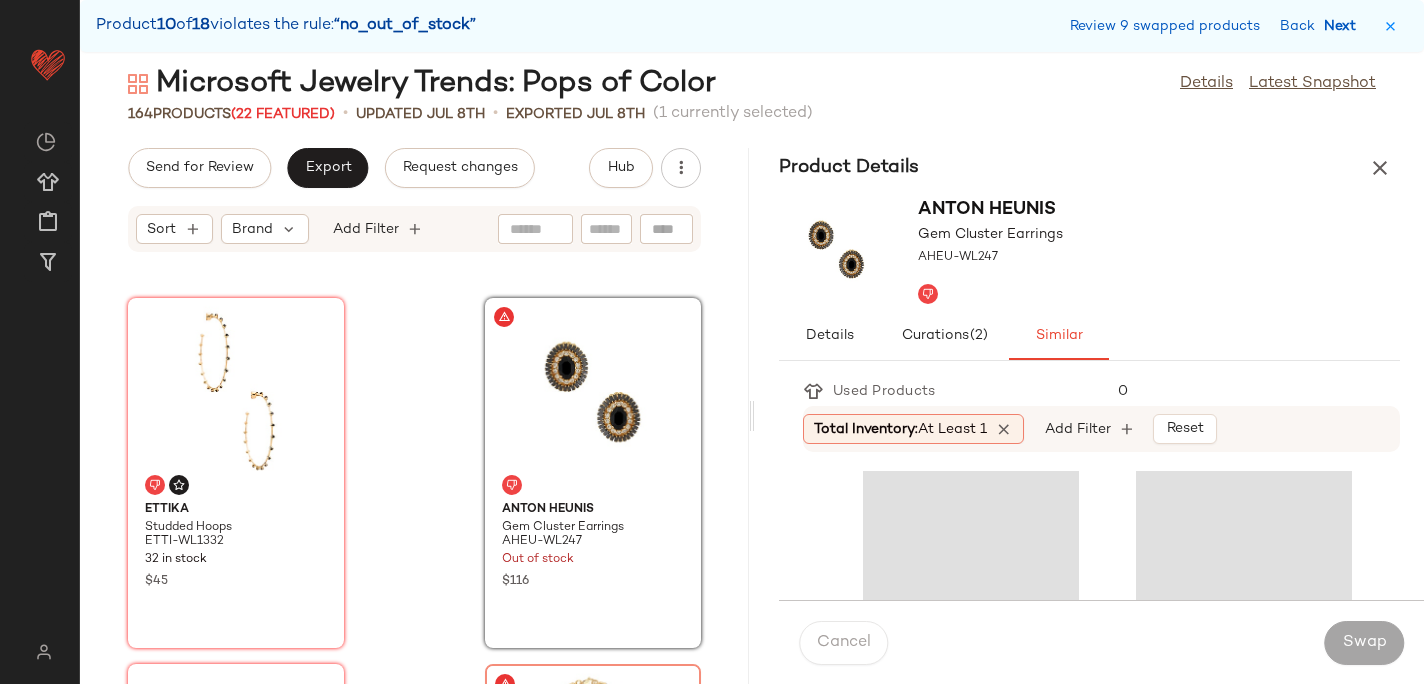 click on "Next" at bounding box center [1344, 26] 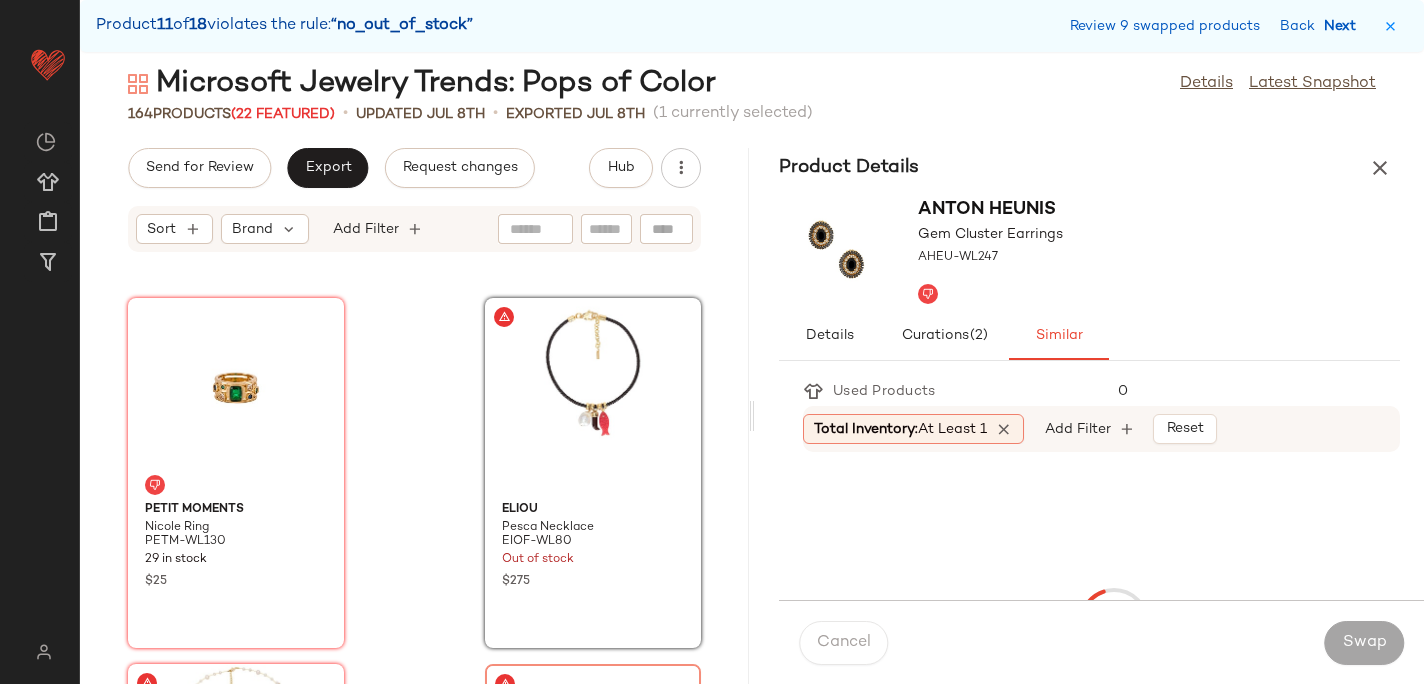 click on "Next" at bounding box center [1344, 26] 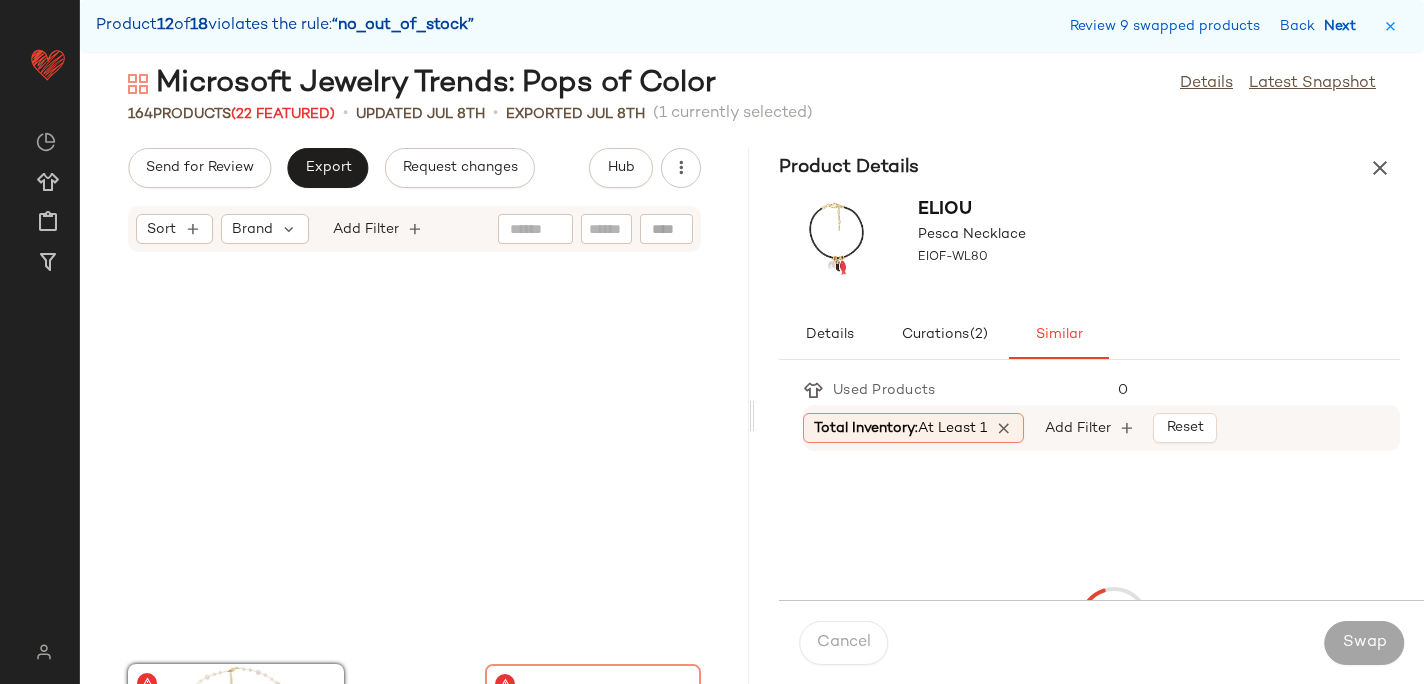 scroll, scrollTop: 26352, scrollLeft: 0, axis: vertical 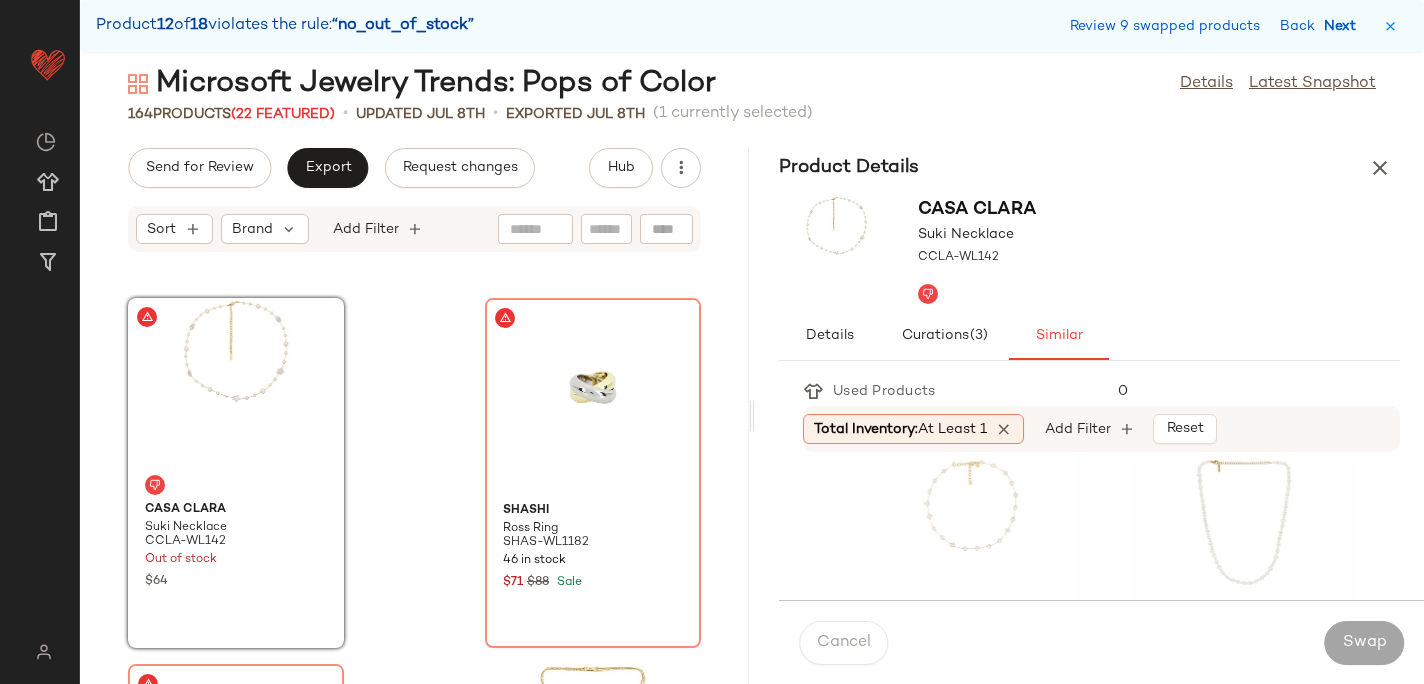 click on "Next" at bounding box center (1344, 26) 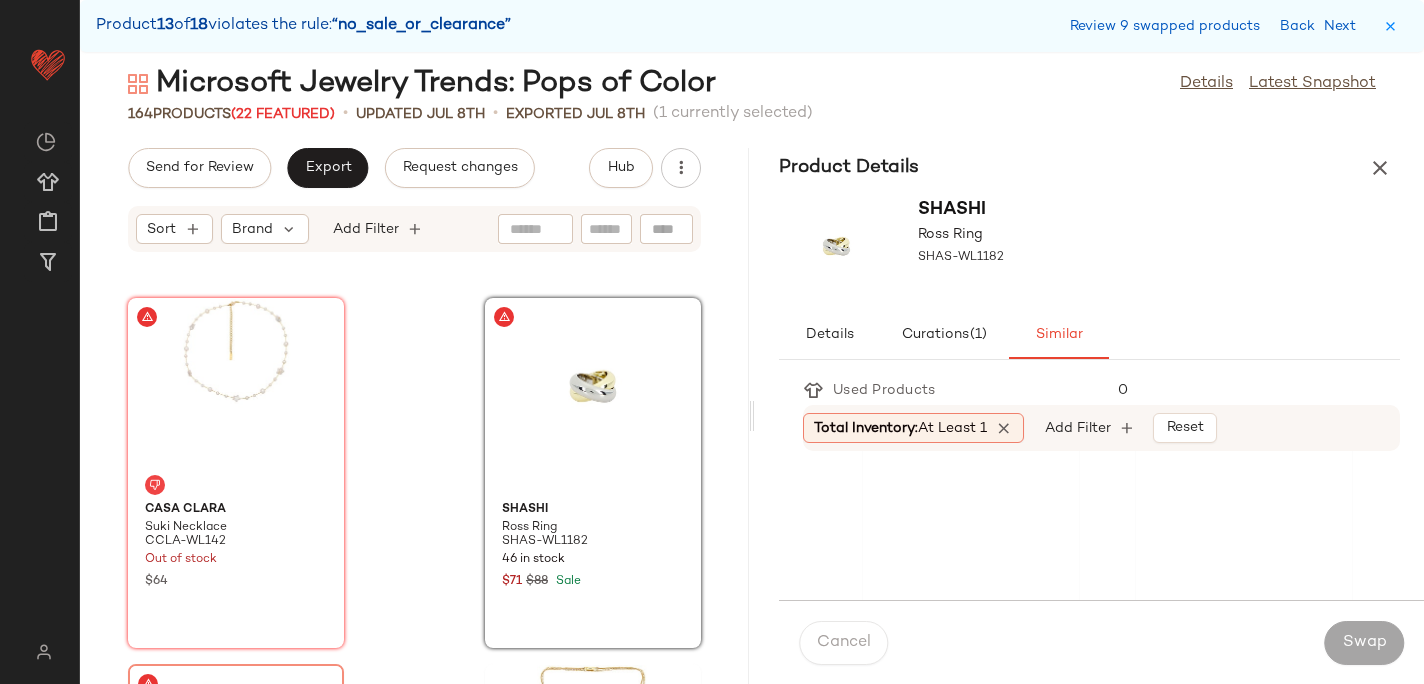 scroll, scrollTop: 1495, scrollLeft: 0, axis: vertical 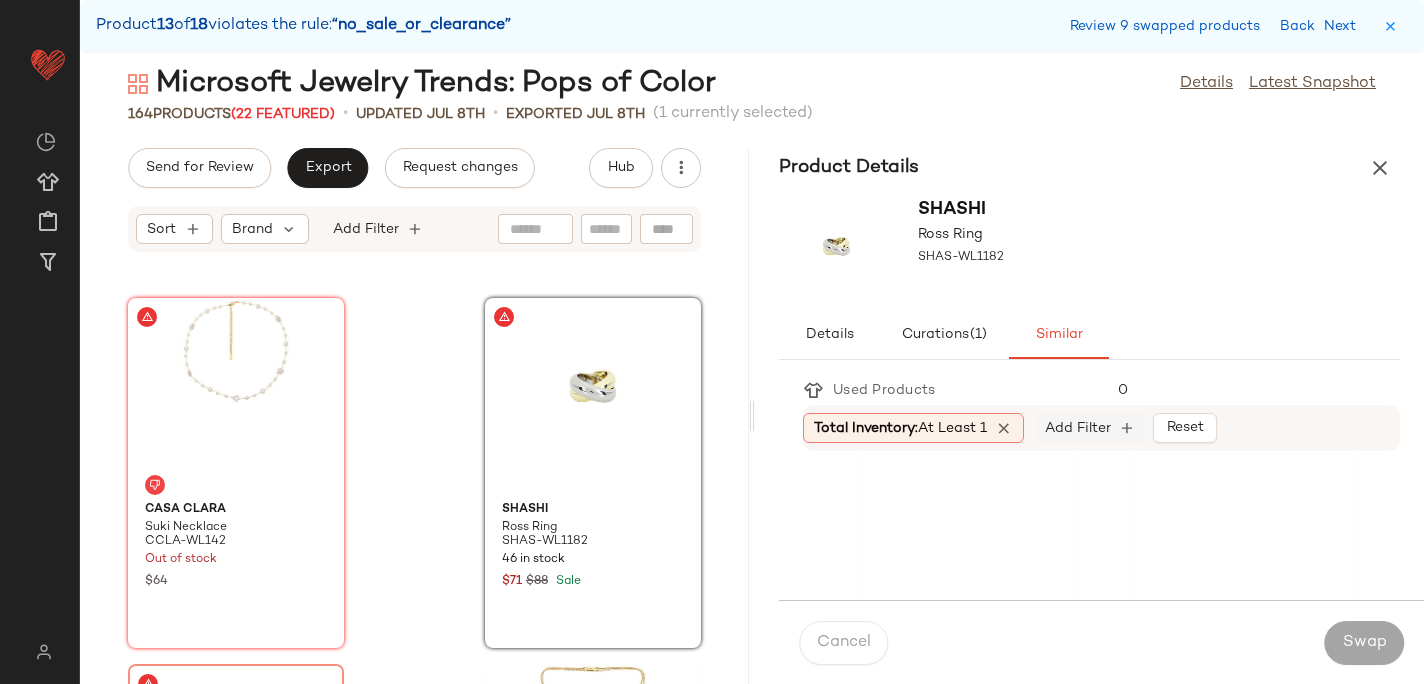 click on "Add Filter" at bounding box center [1078, 428] 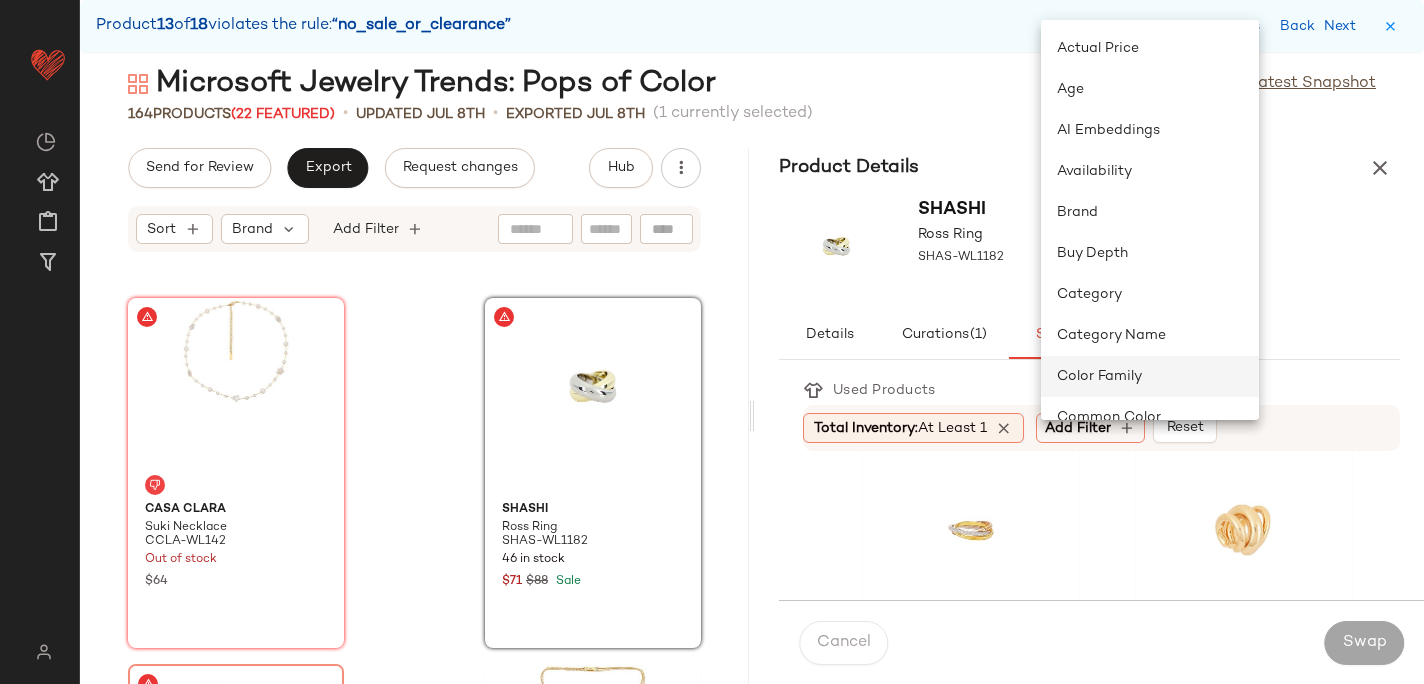 click on "Color Family" 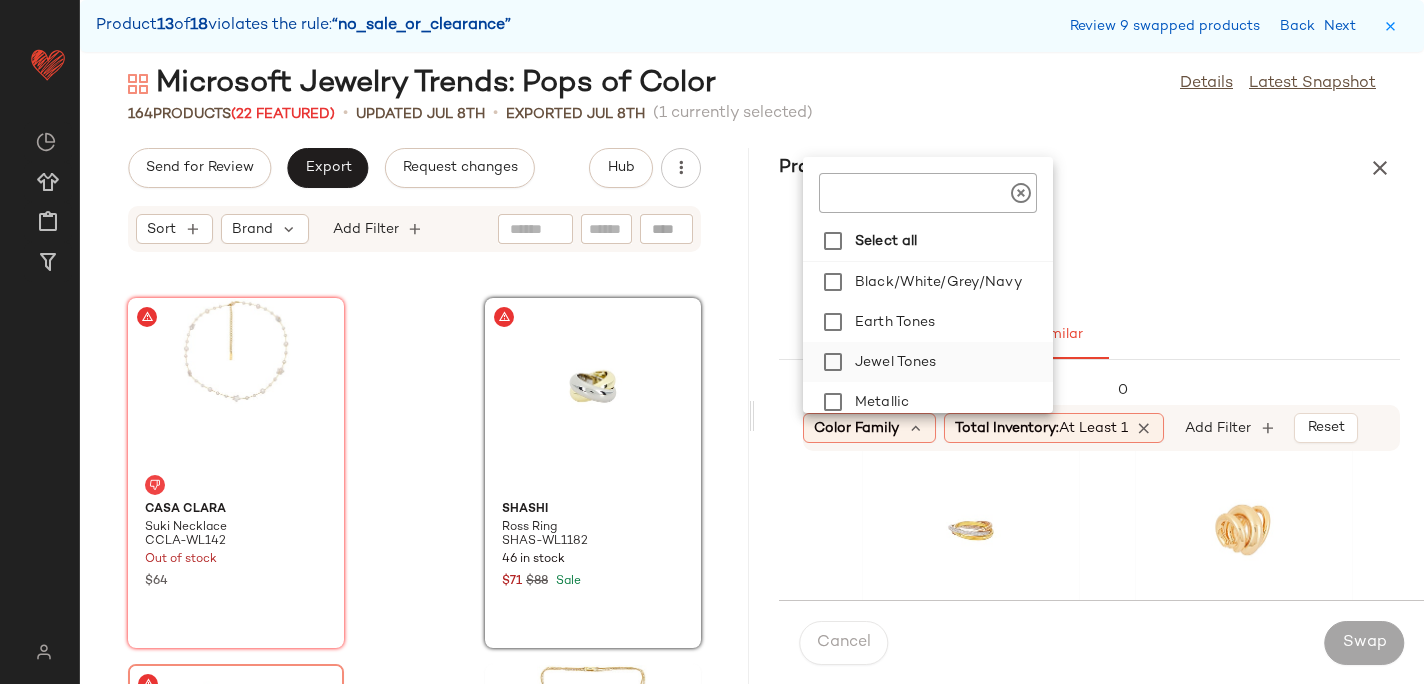 click on "Jewel Tones" 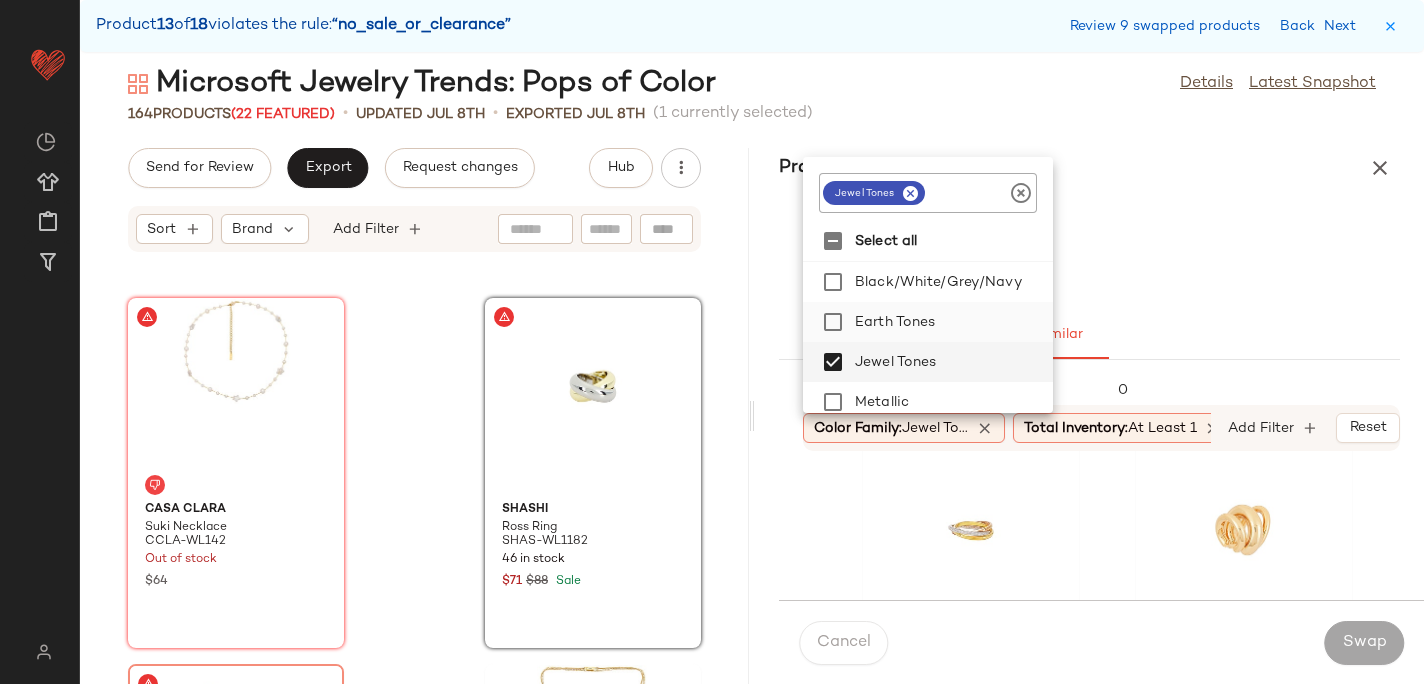click on "Earth Tones" 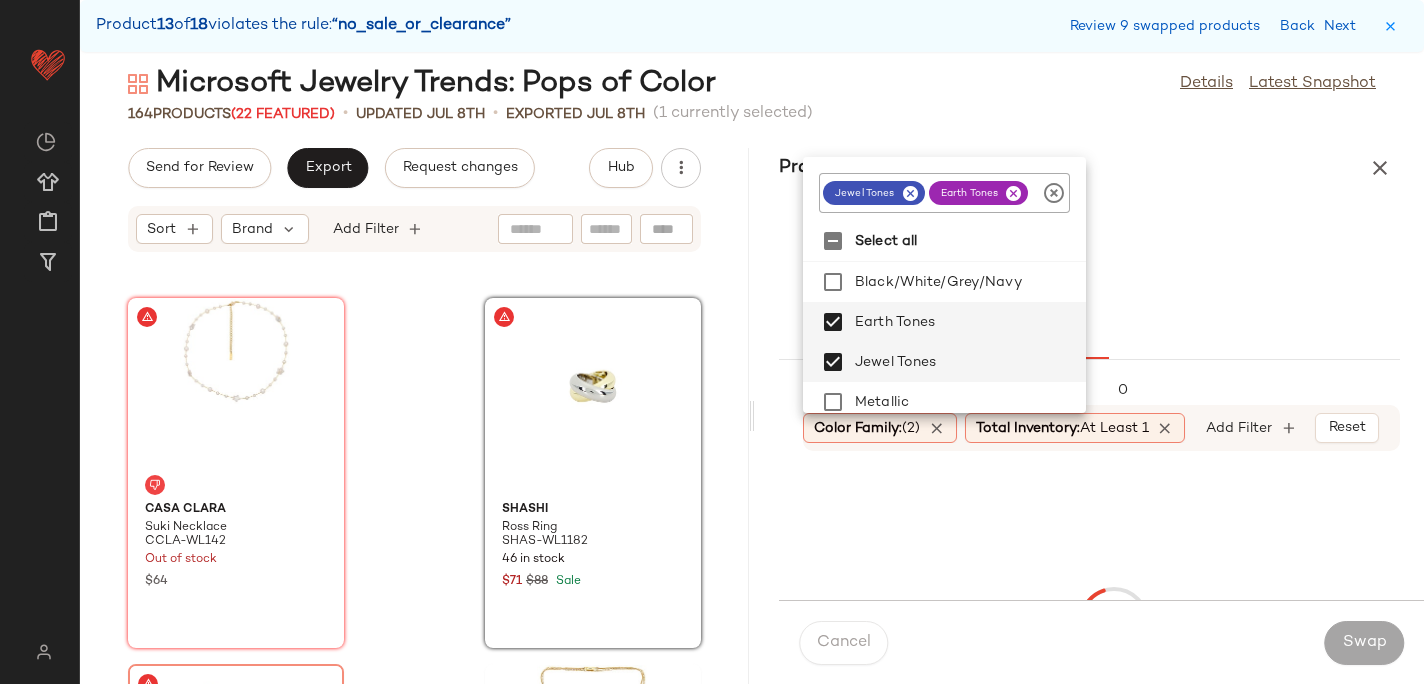 click on "SHASHI Ross Ring SHAS-WL1182" at bounding box center (1089, 249) 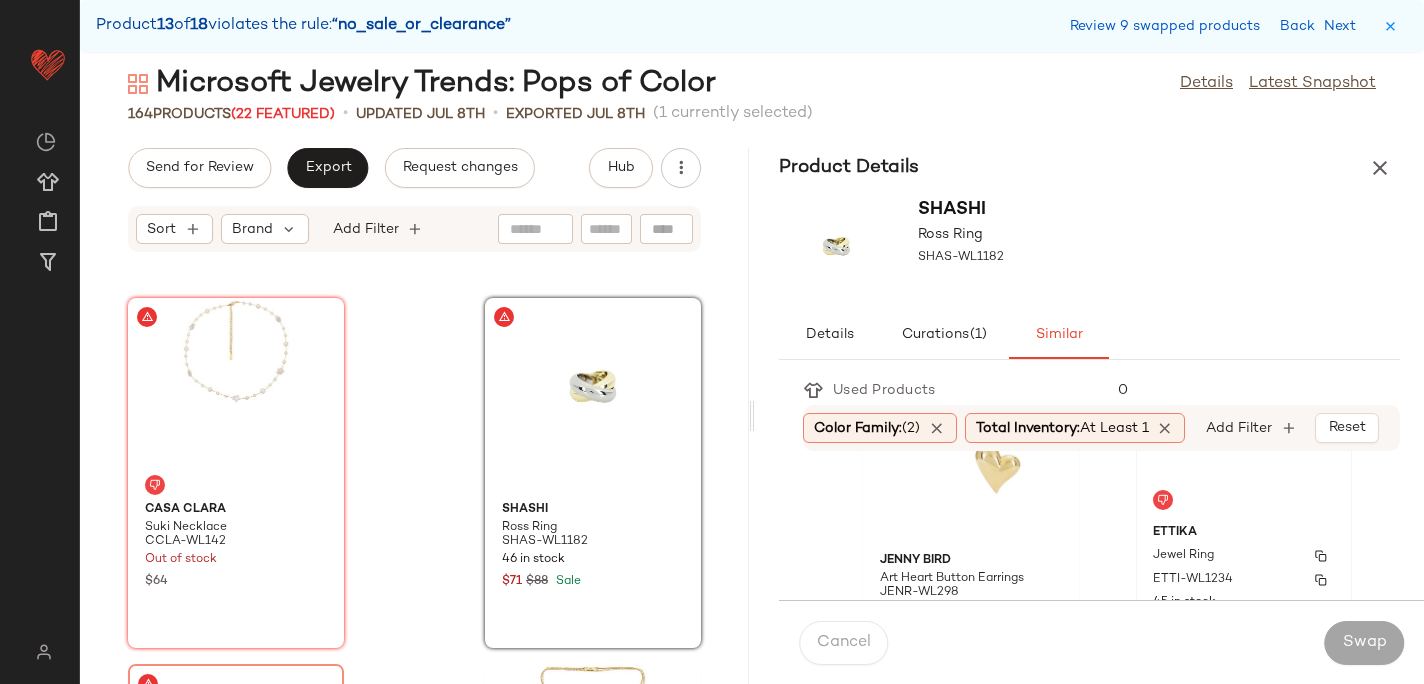click on "Ettika" at bounding box center [1244, 533] 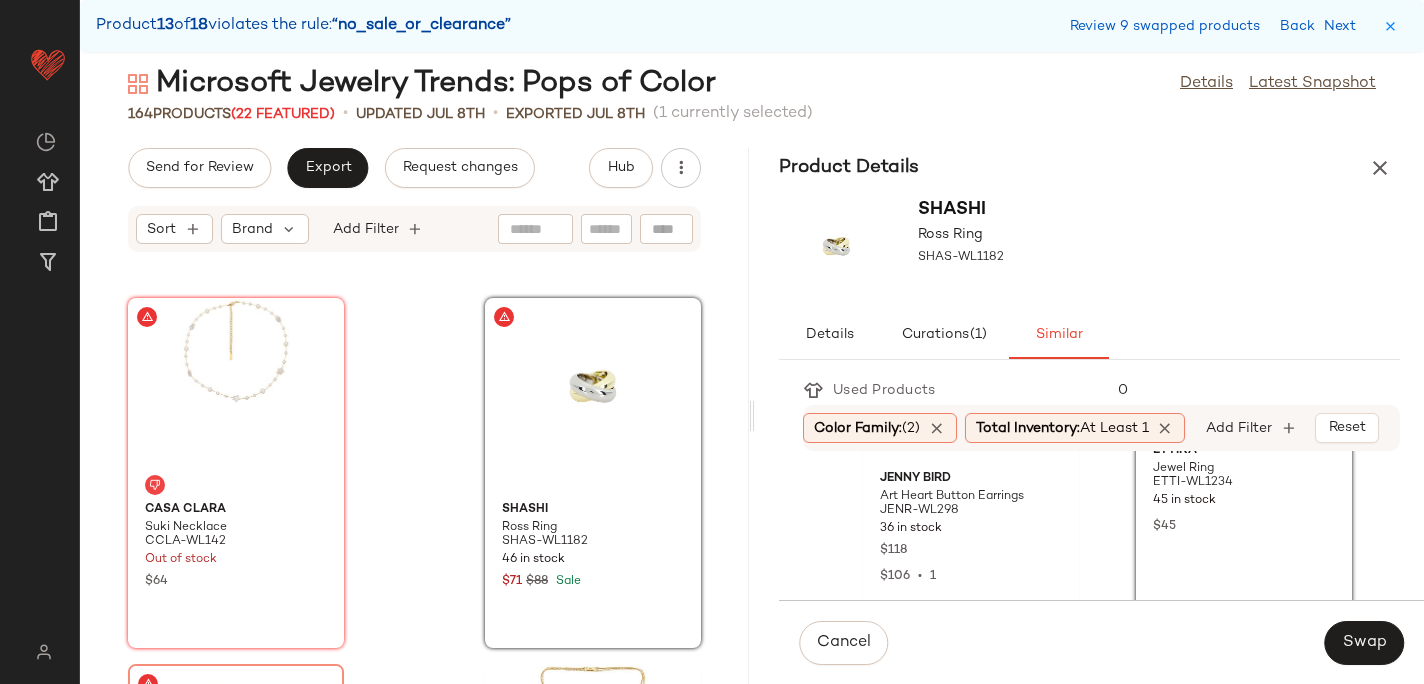 scroll, scrollTop: 1301, scrollLeft: 0, axis: vertical 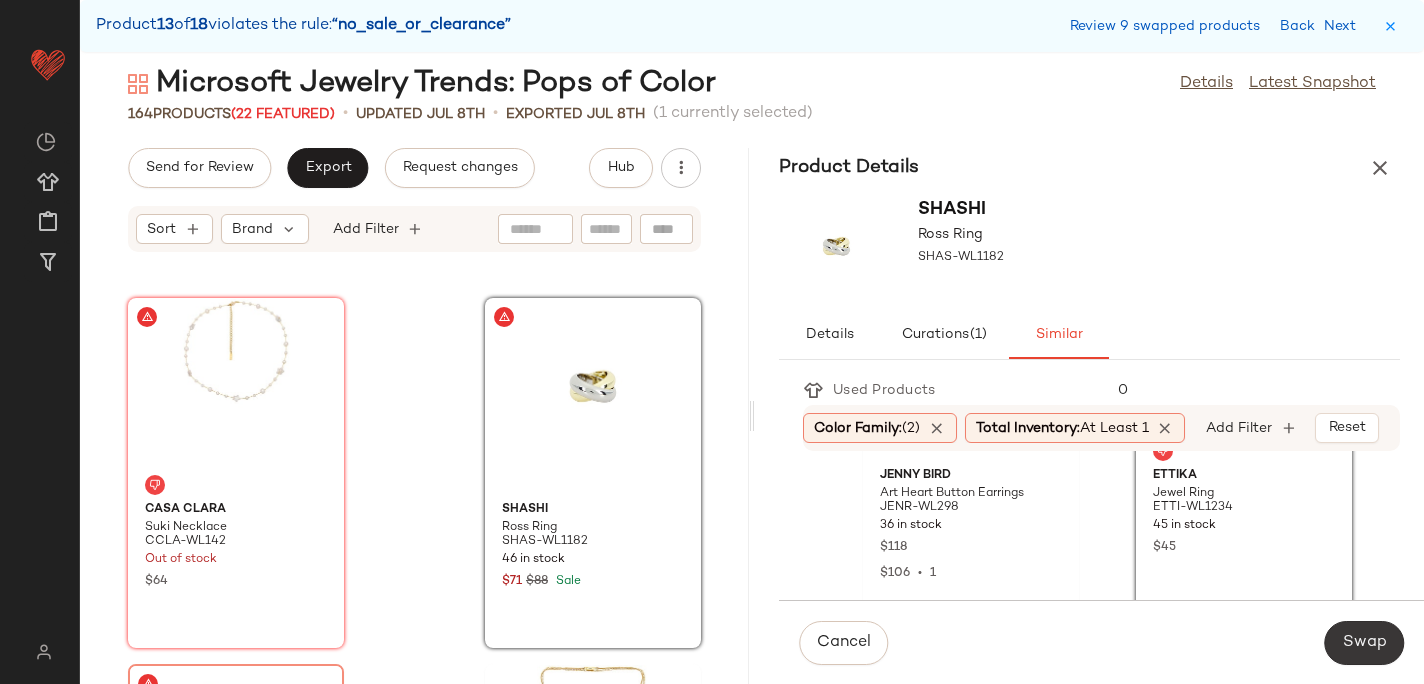 click on "Swap" 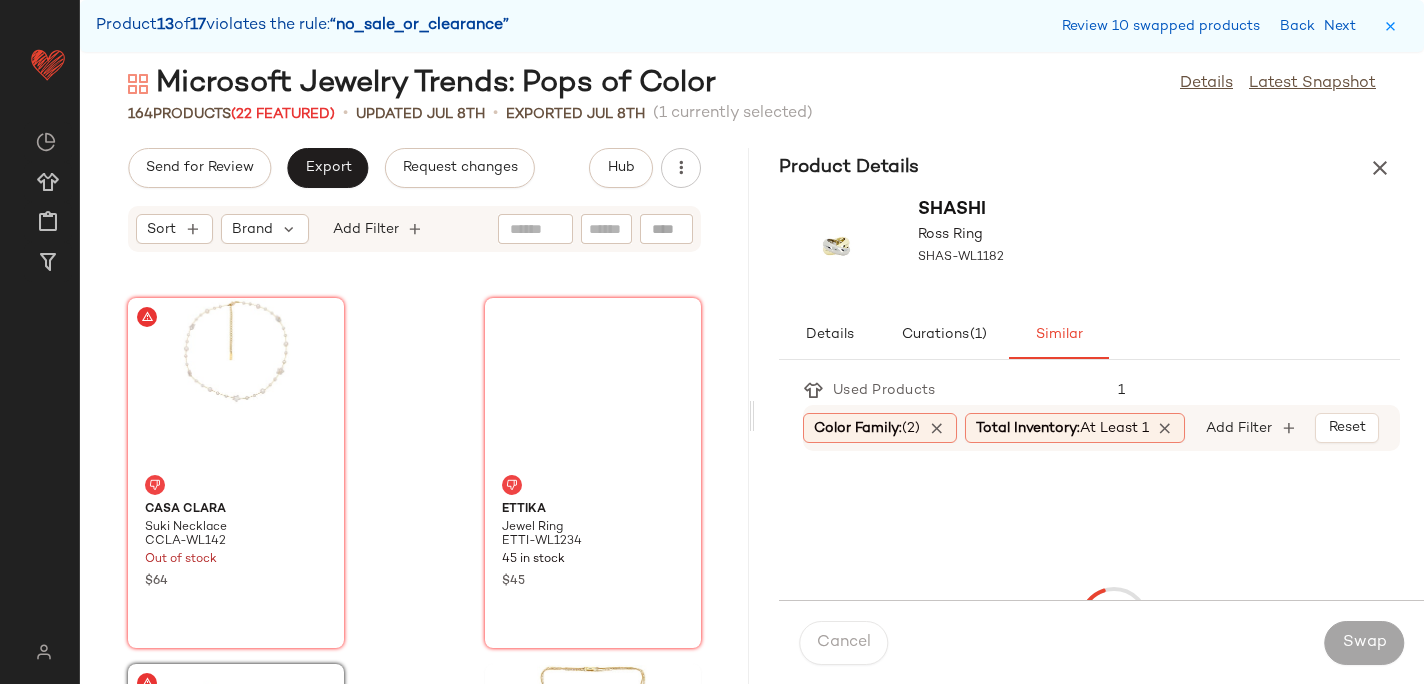 scroll, scrollTop: 26718, scrollLeft: 0, axis: vertical 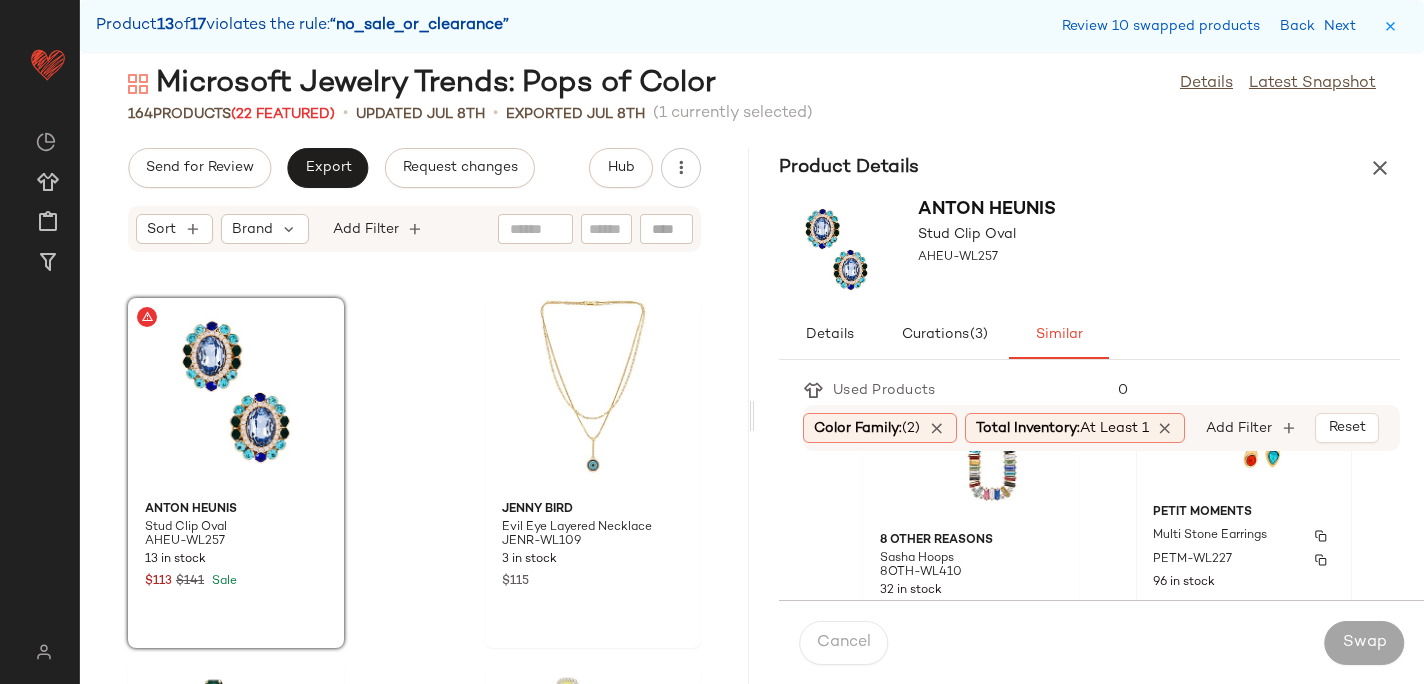 click on "petit moments" at bounding box center (1244, 513) 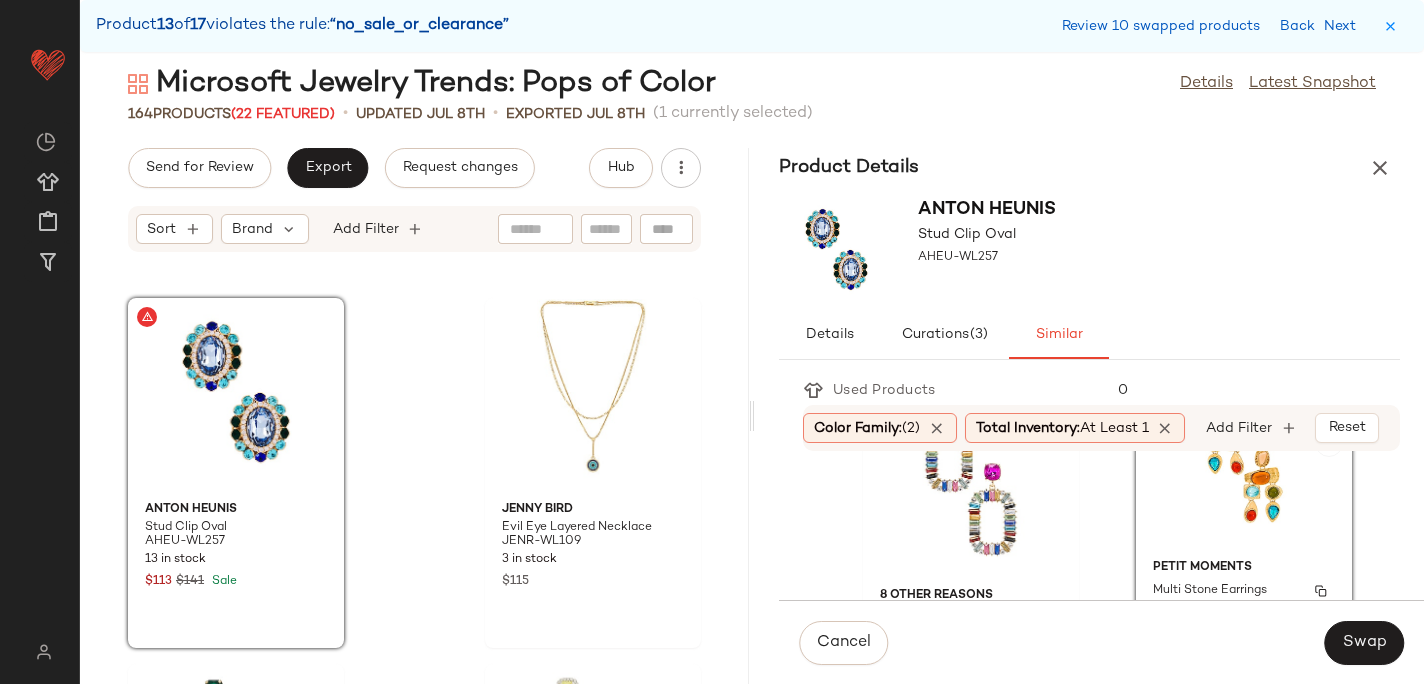 scroll, scrollTop: 62, scrollLeft: 0, axis: vertical 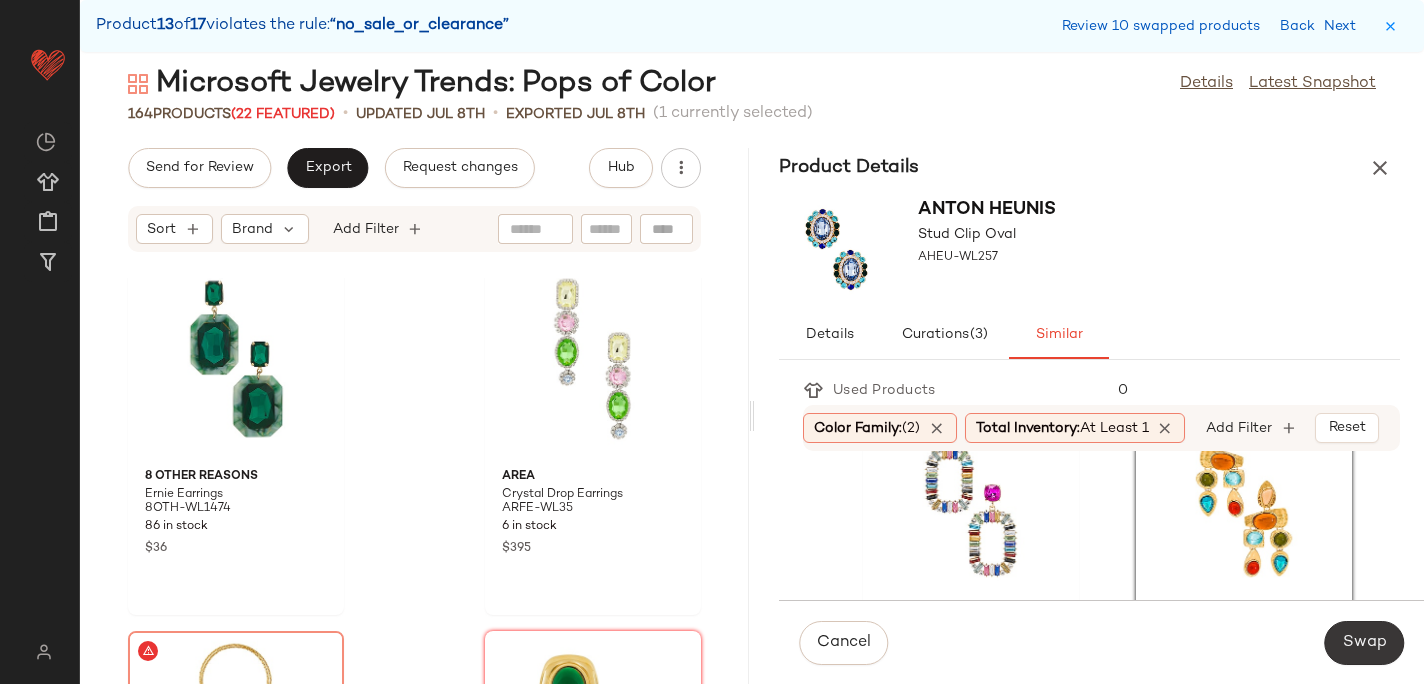 click on "Swap" 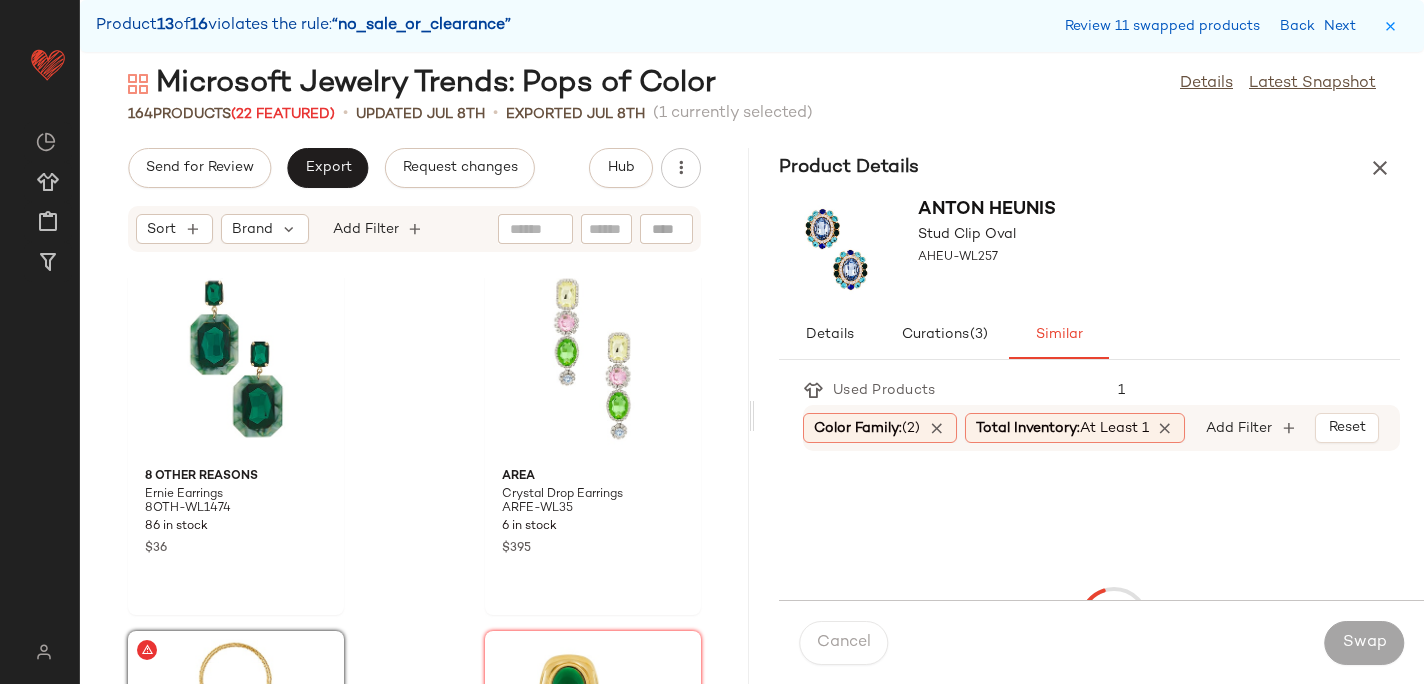 scroll, scrollTop: 27450, scrollLeft: 0, axis: vertical 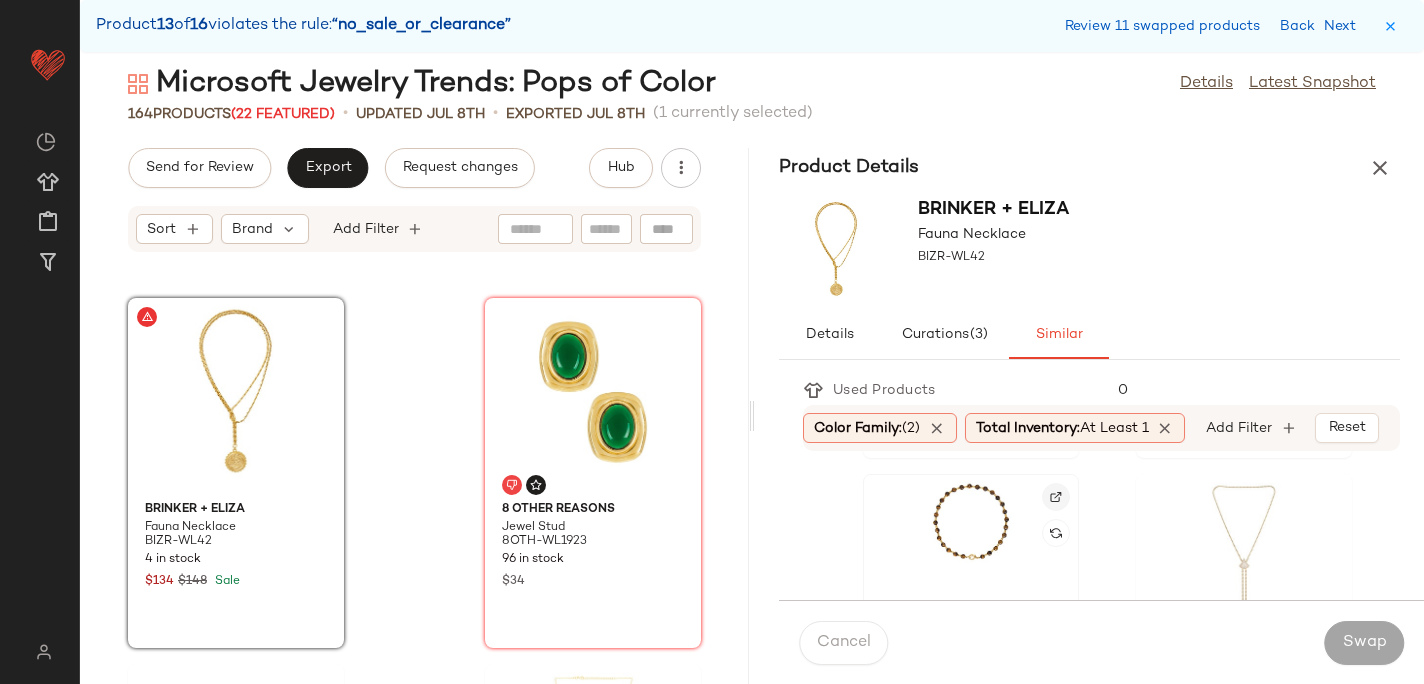 click at bounding box center (1056, 497) 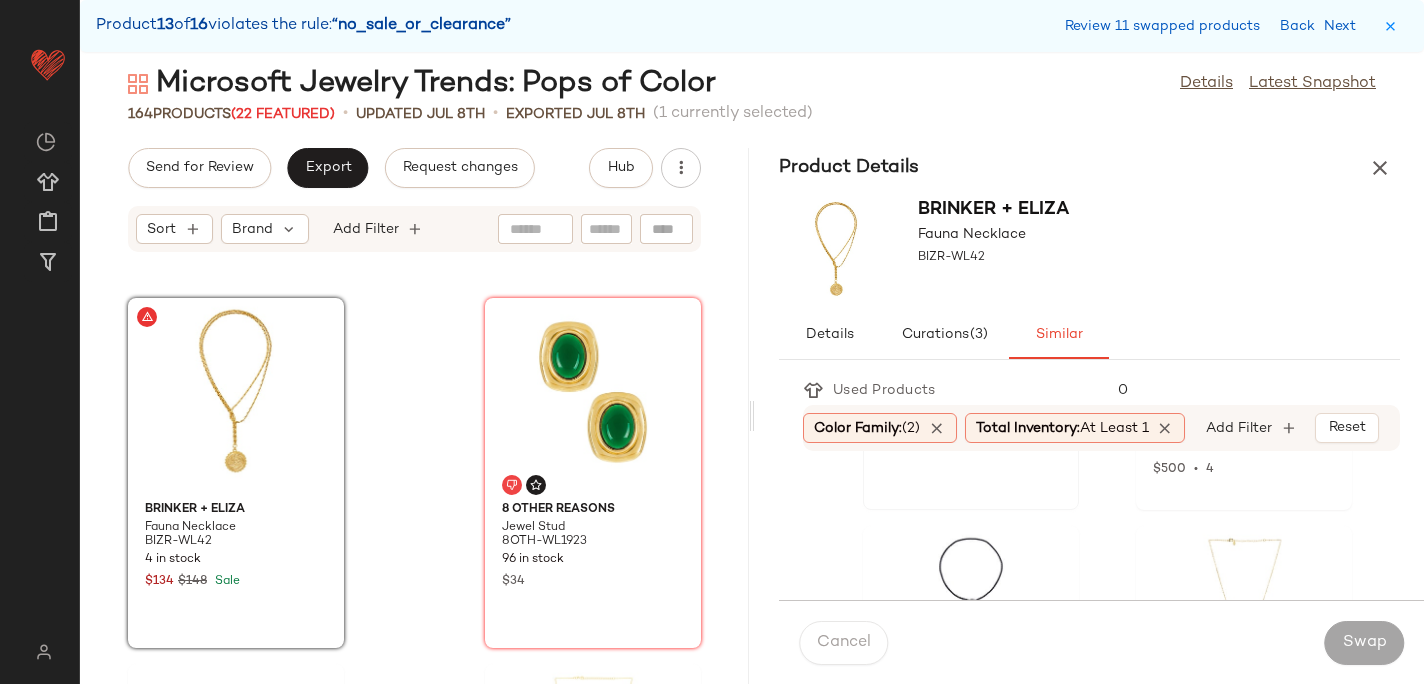 scroll, scrollTop: 674, scrollLeft: 0, axis: vertical 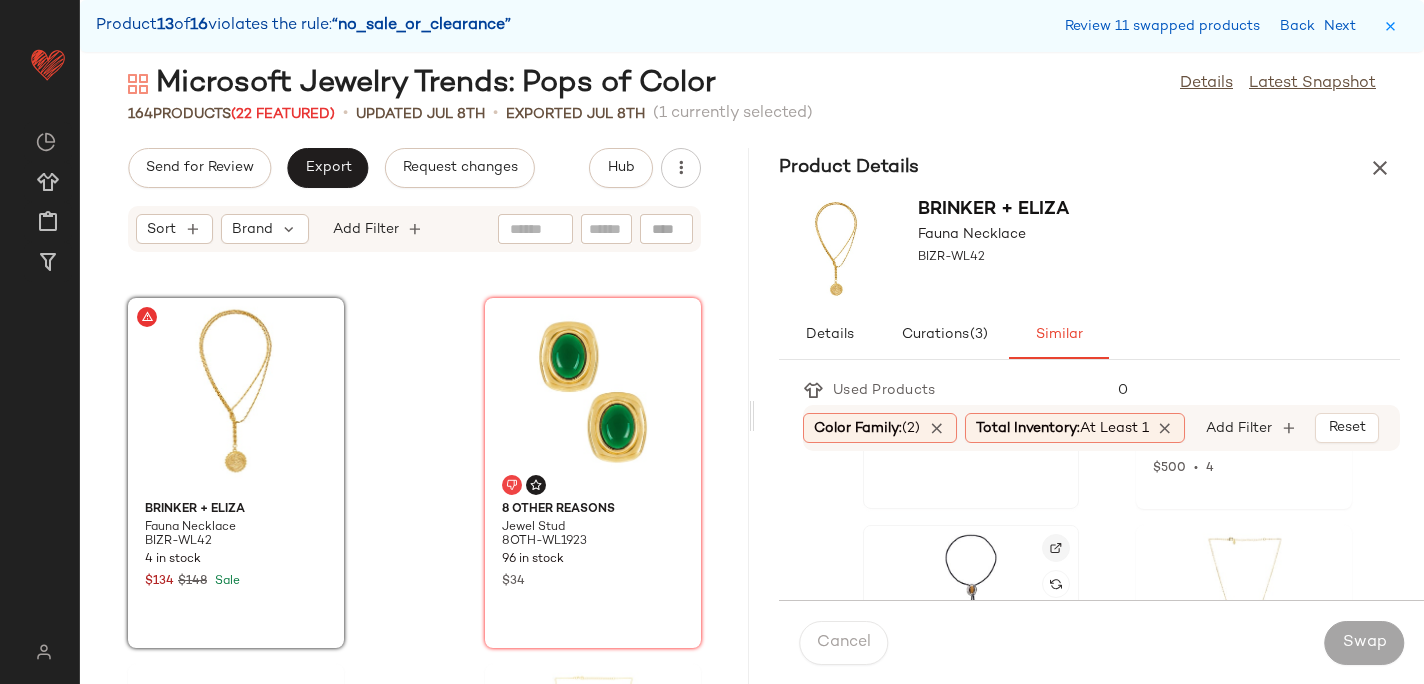click 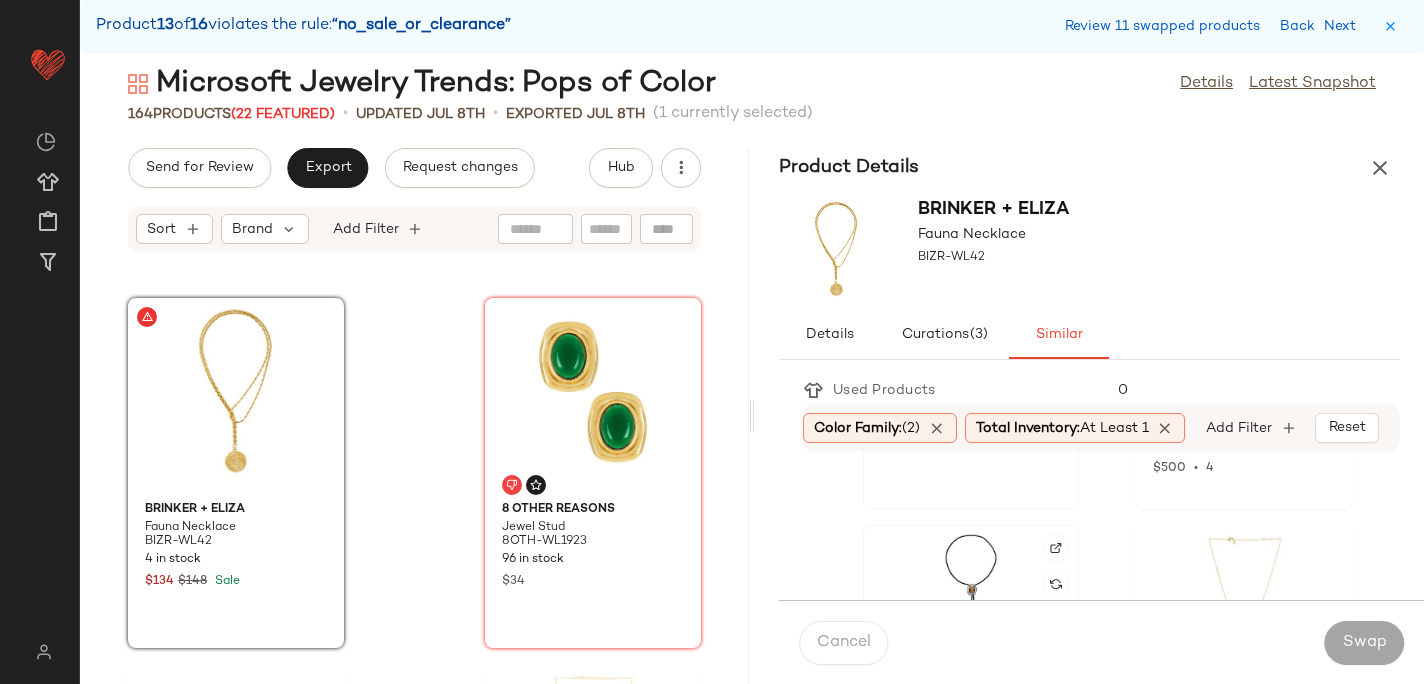 click 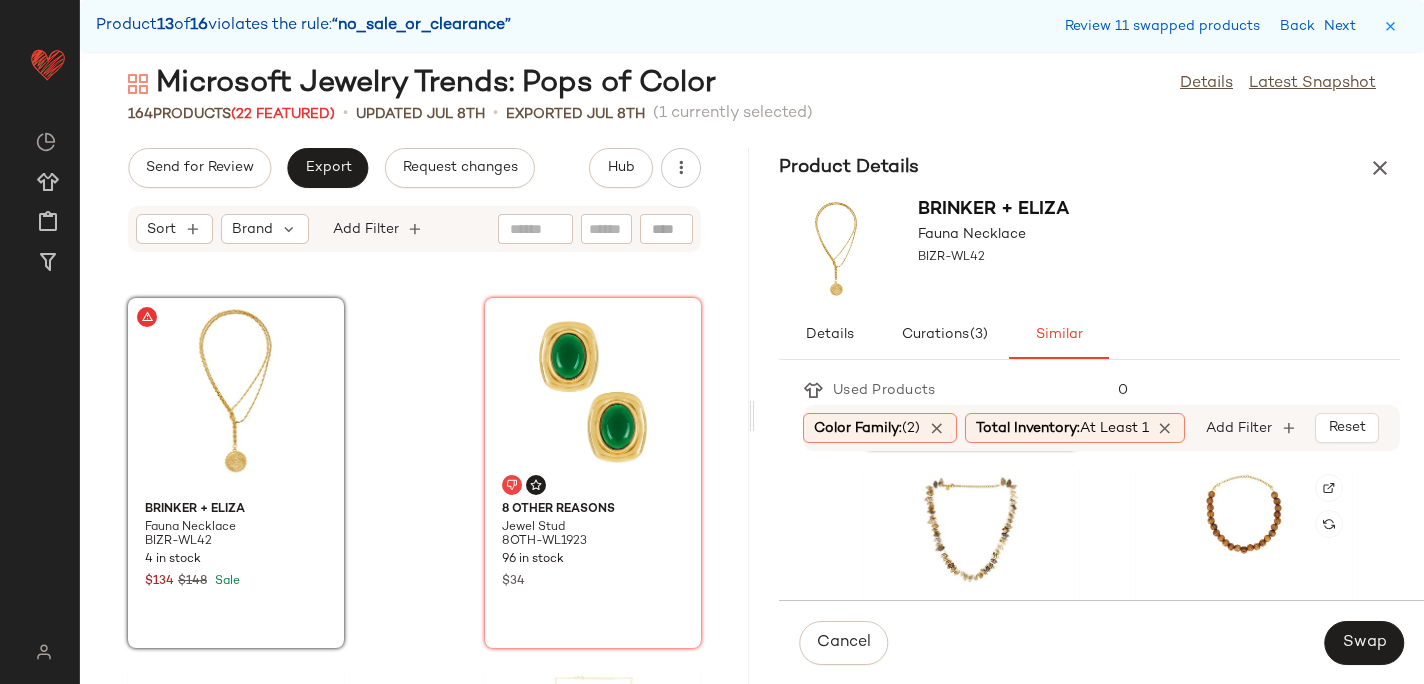 scroll, scrollTop: 1095, scrollLeft: 0, axis: vertical 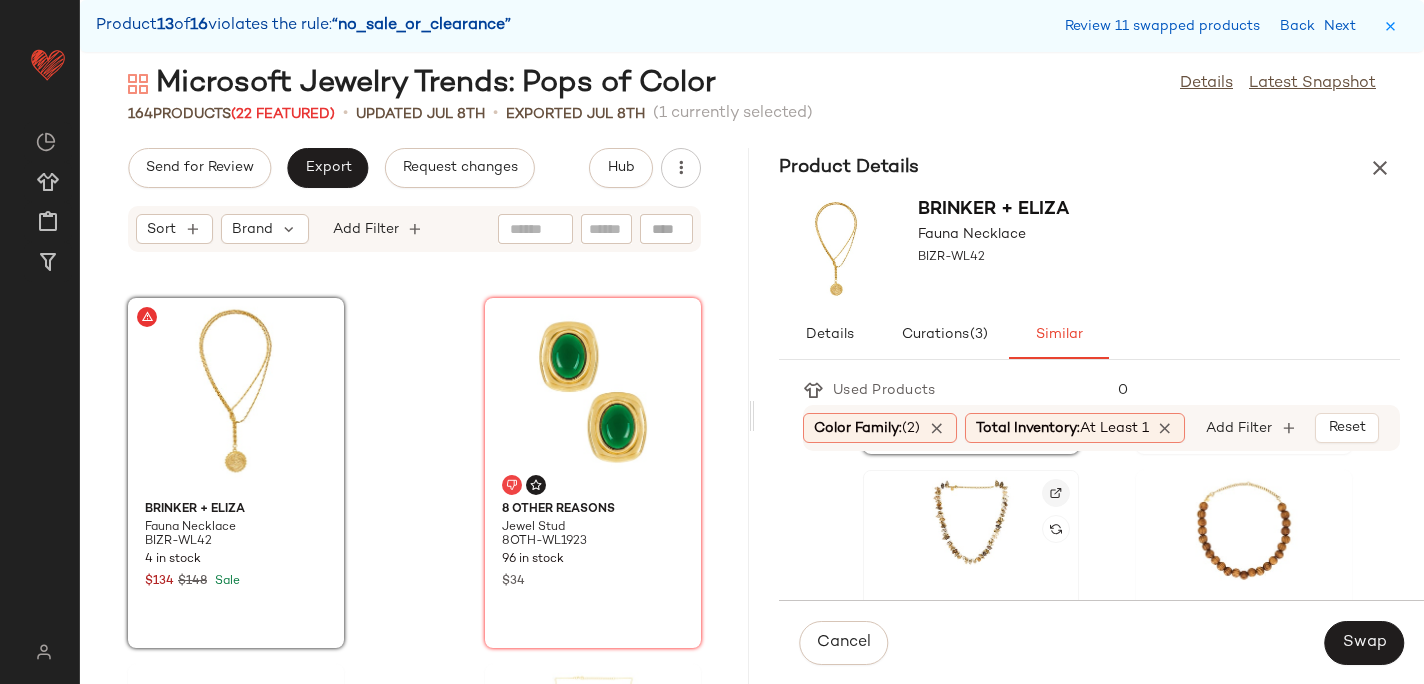 click 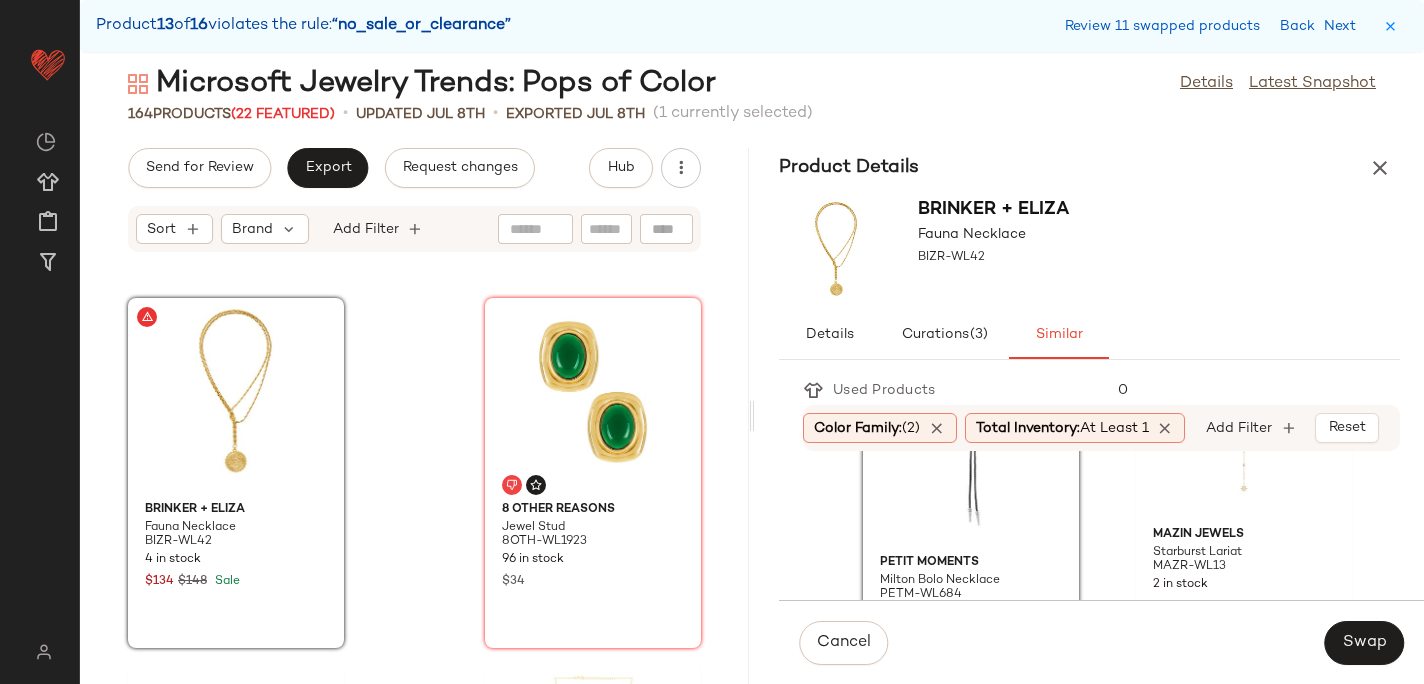 scroll, scrollTop: 723, scrollLeft: 0, axis: vertical 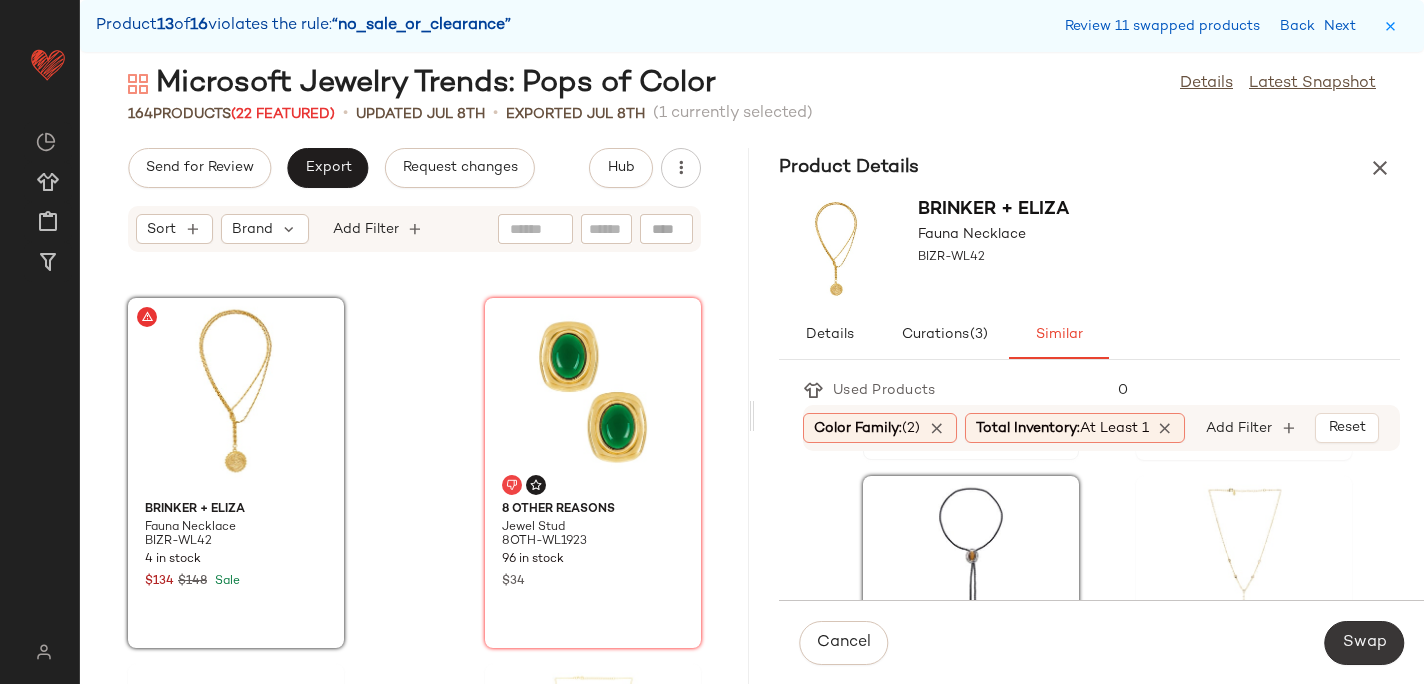 click on "Swap" 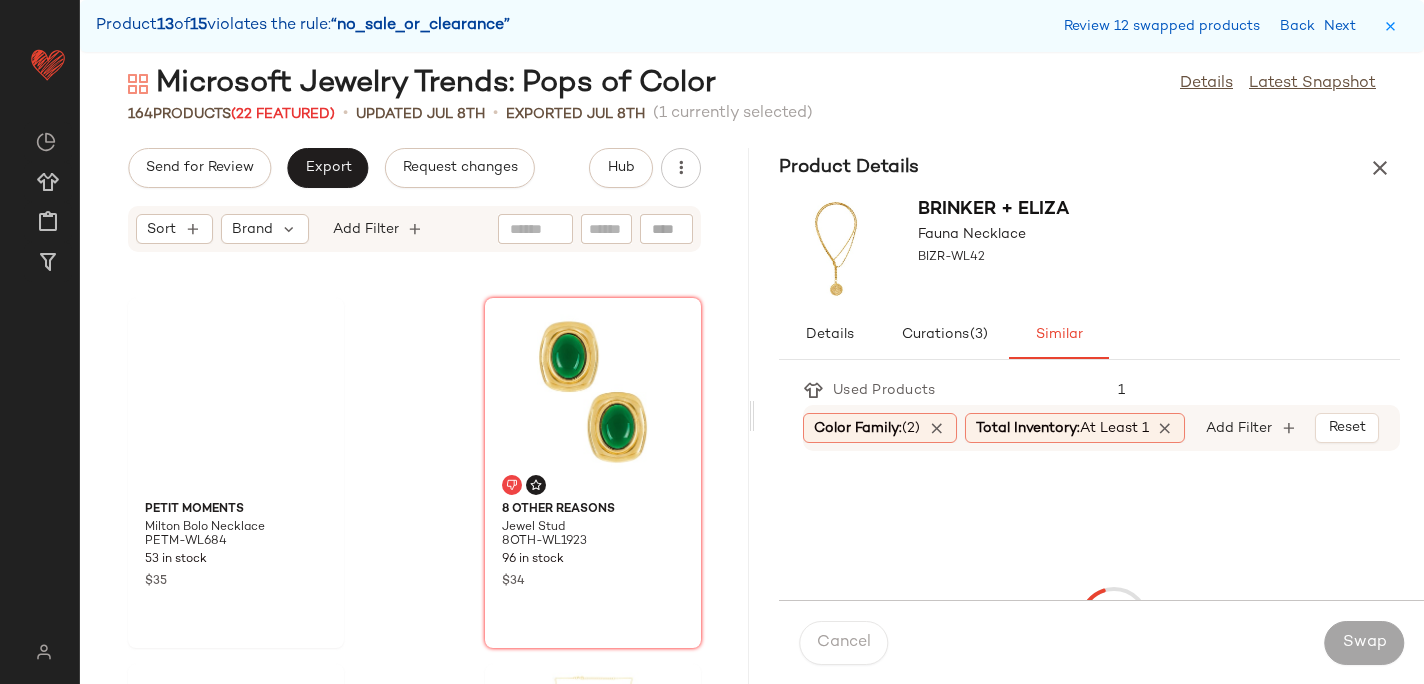 scroll, scrollTop: 28182, scrollLeft: 0, axis: vertical 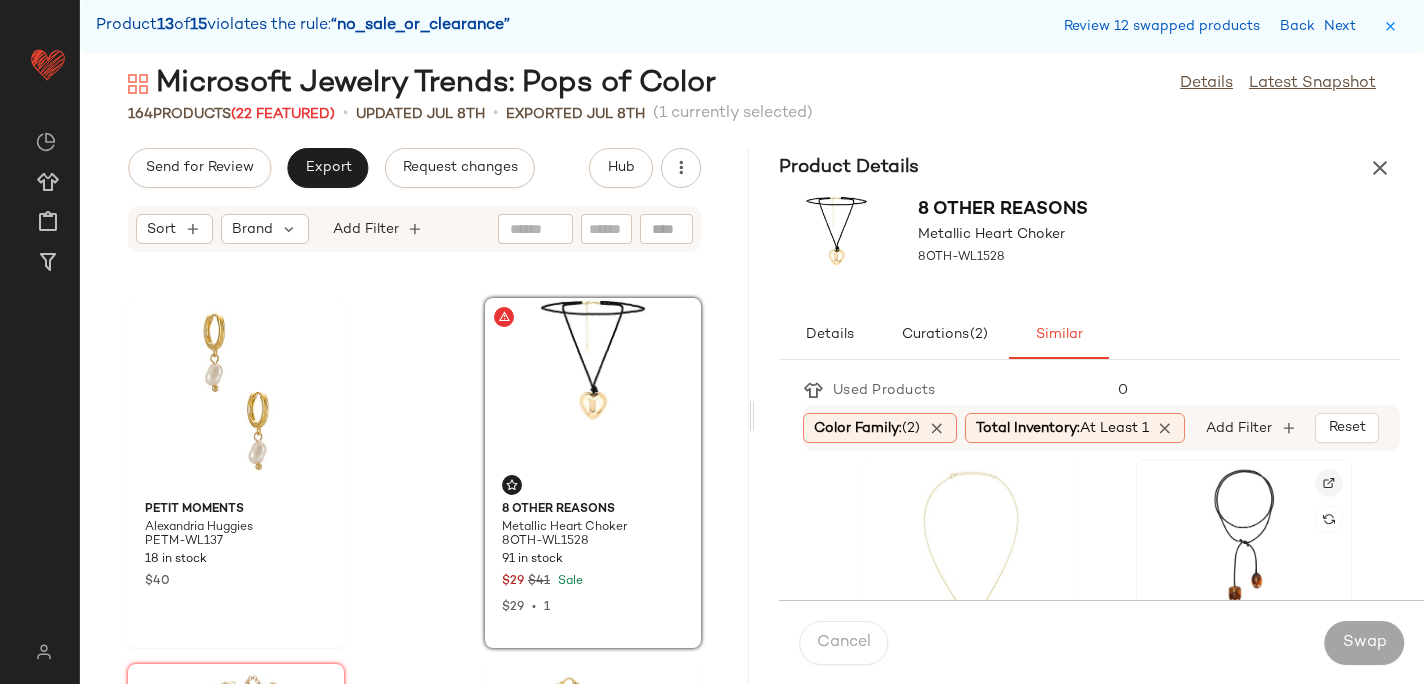 click at bounding box center [1329, 483] 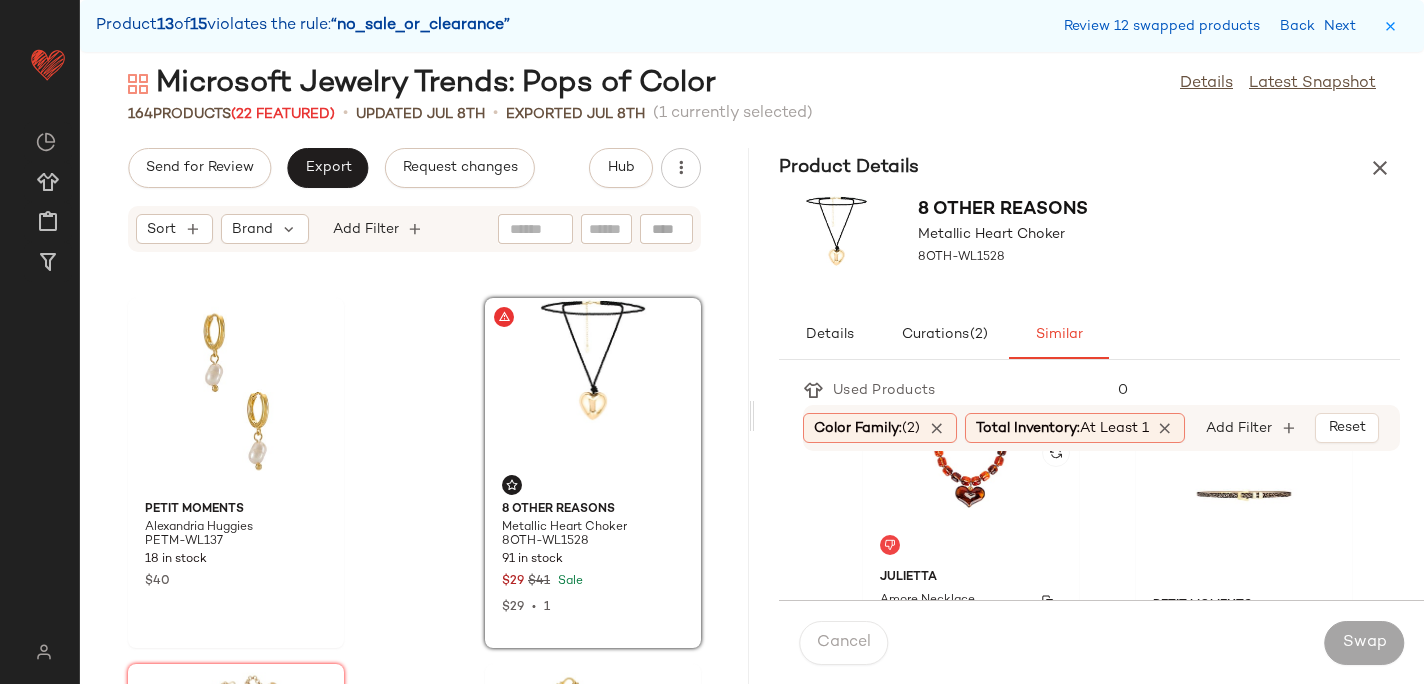 scroll, scrollTop: 2992, scrollLeft: 0, axis: vertical 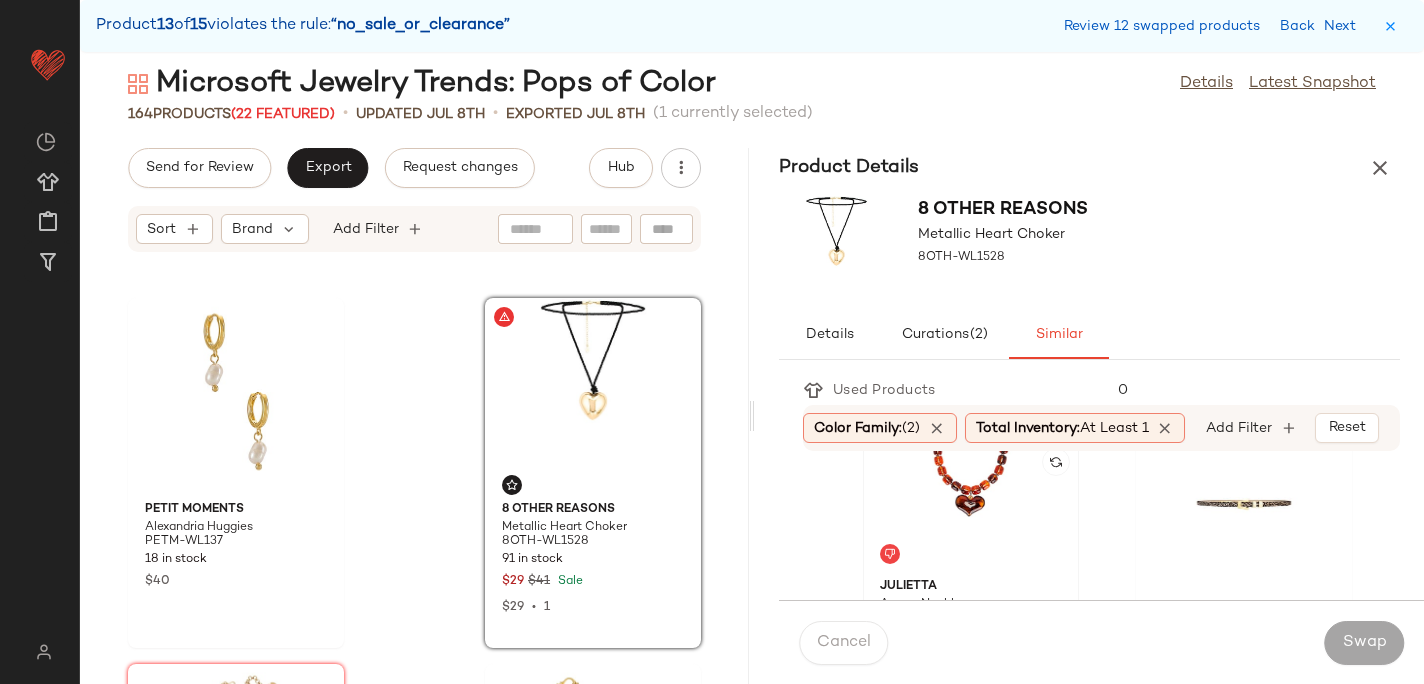 click 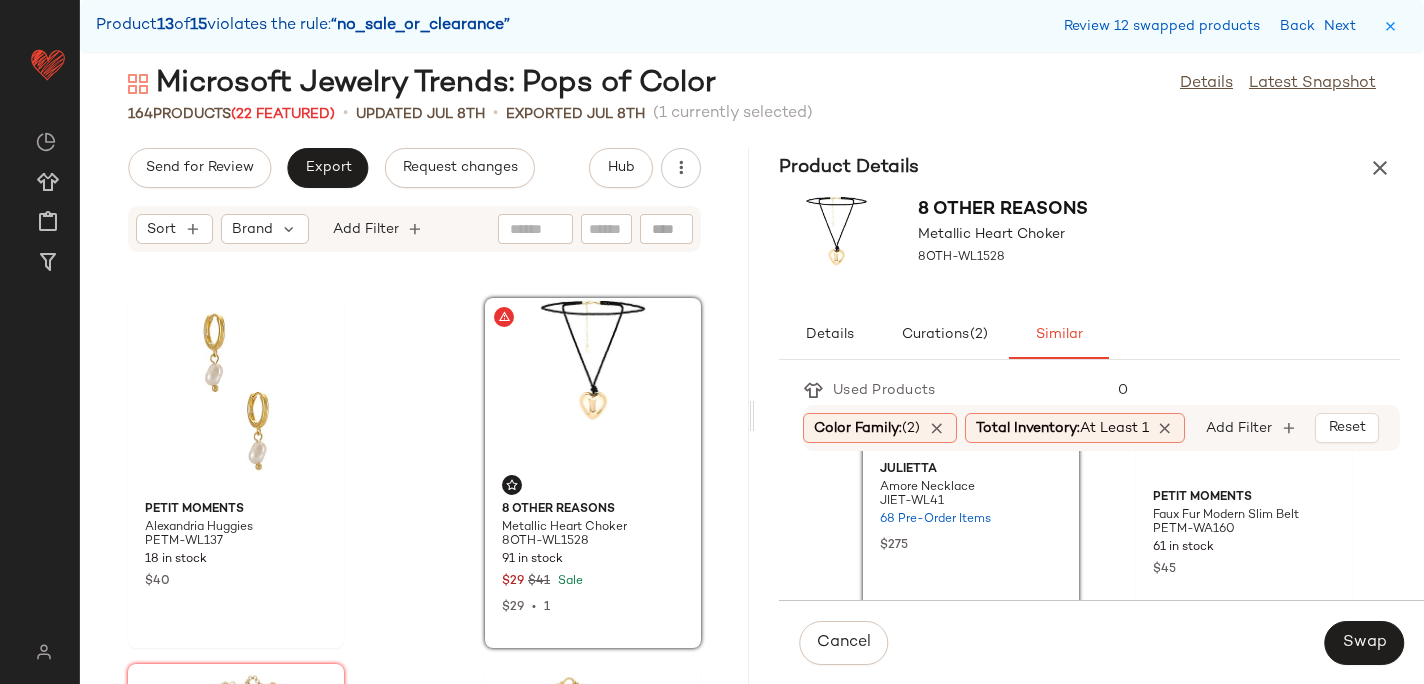 scroll, scrollTop: 3112, scrollLeft: 0, axis: vertical 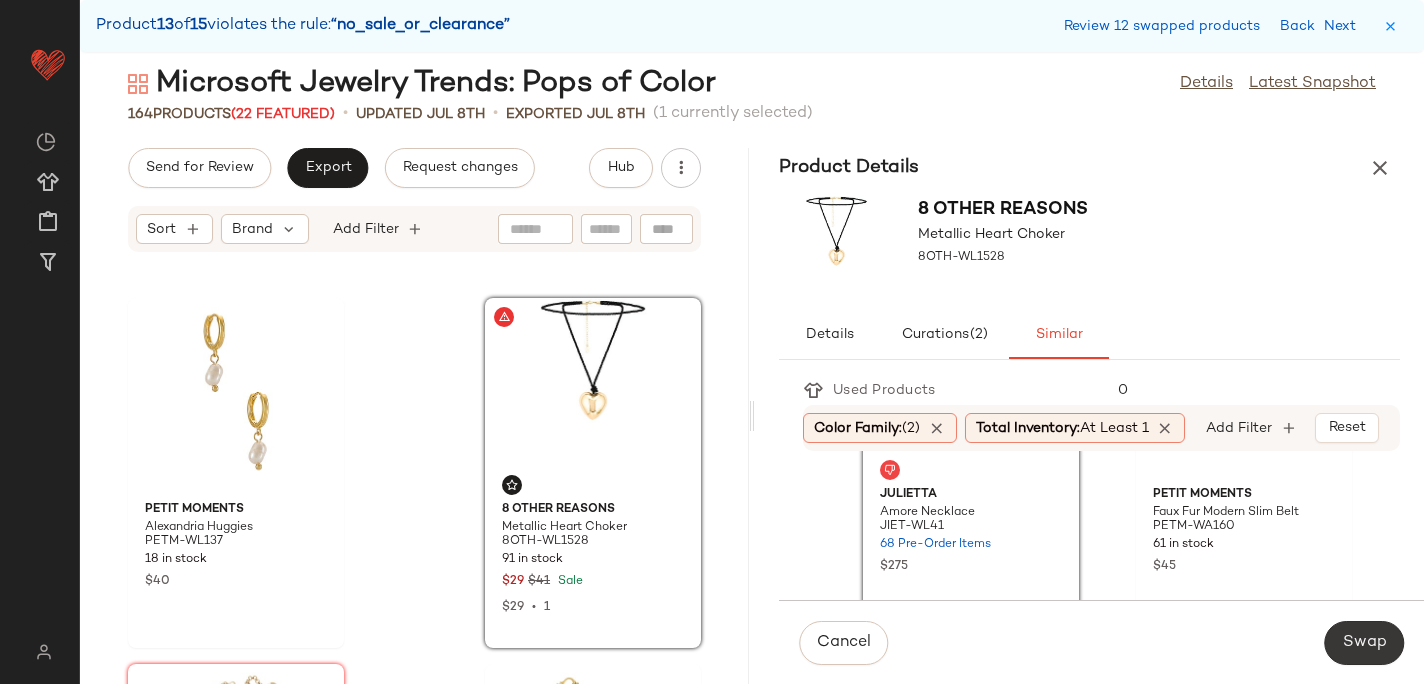 click on "Swap" 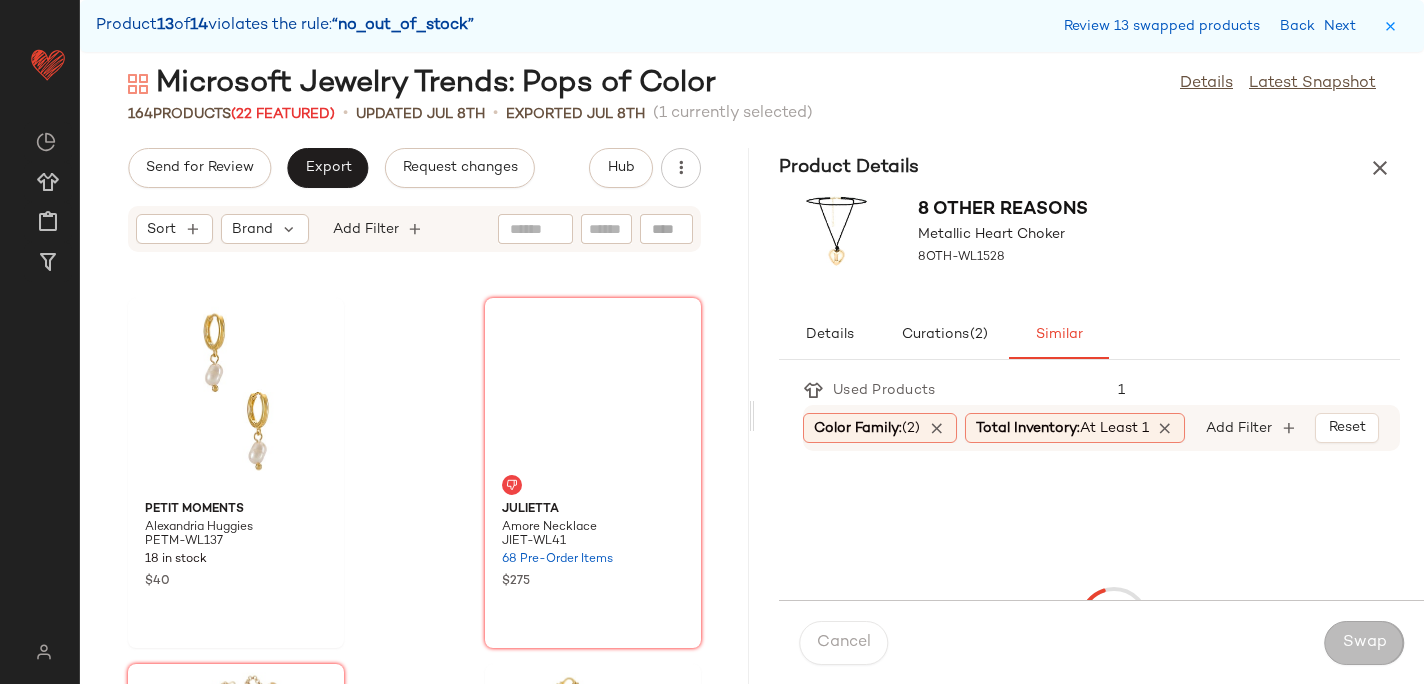 scroll, scrollTop: 28914, scrollLeft: 0, axis: vertical 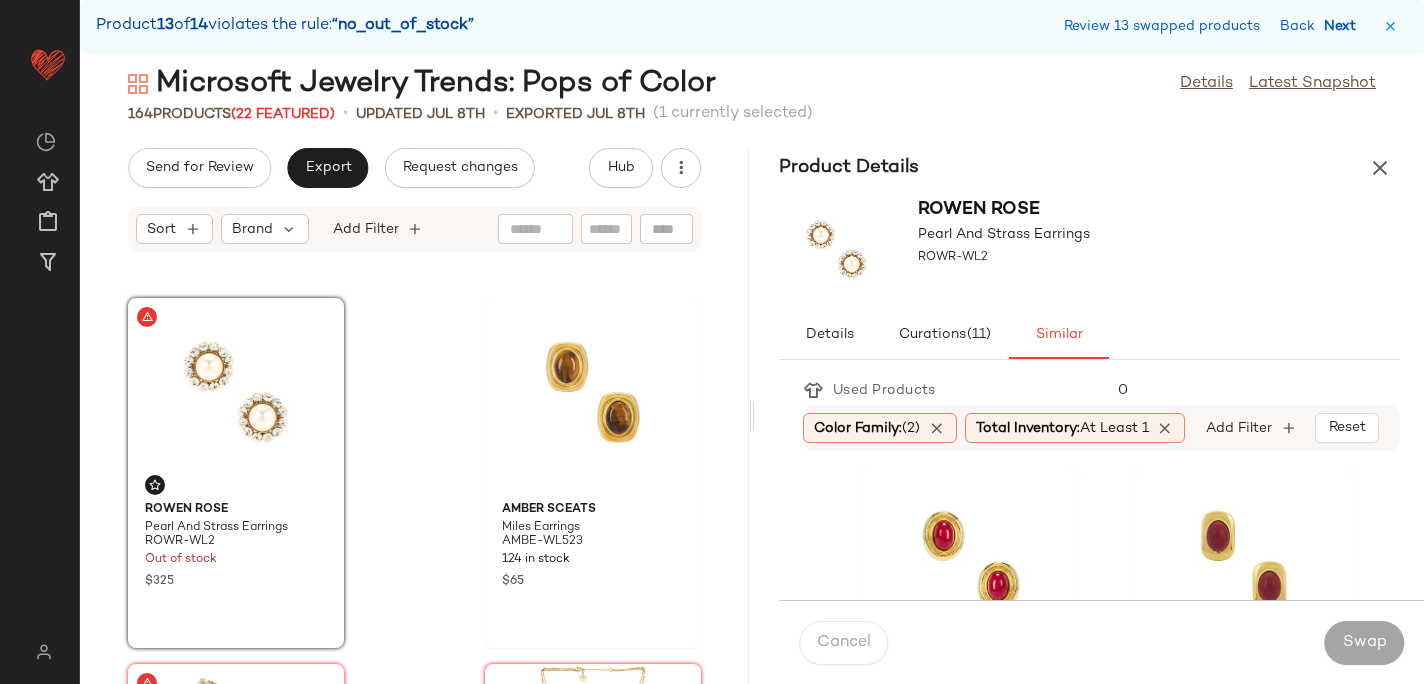click on "Next" at bounding box center (1344, 26) 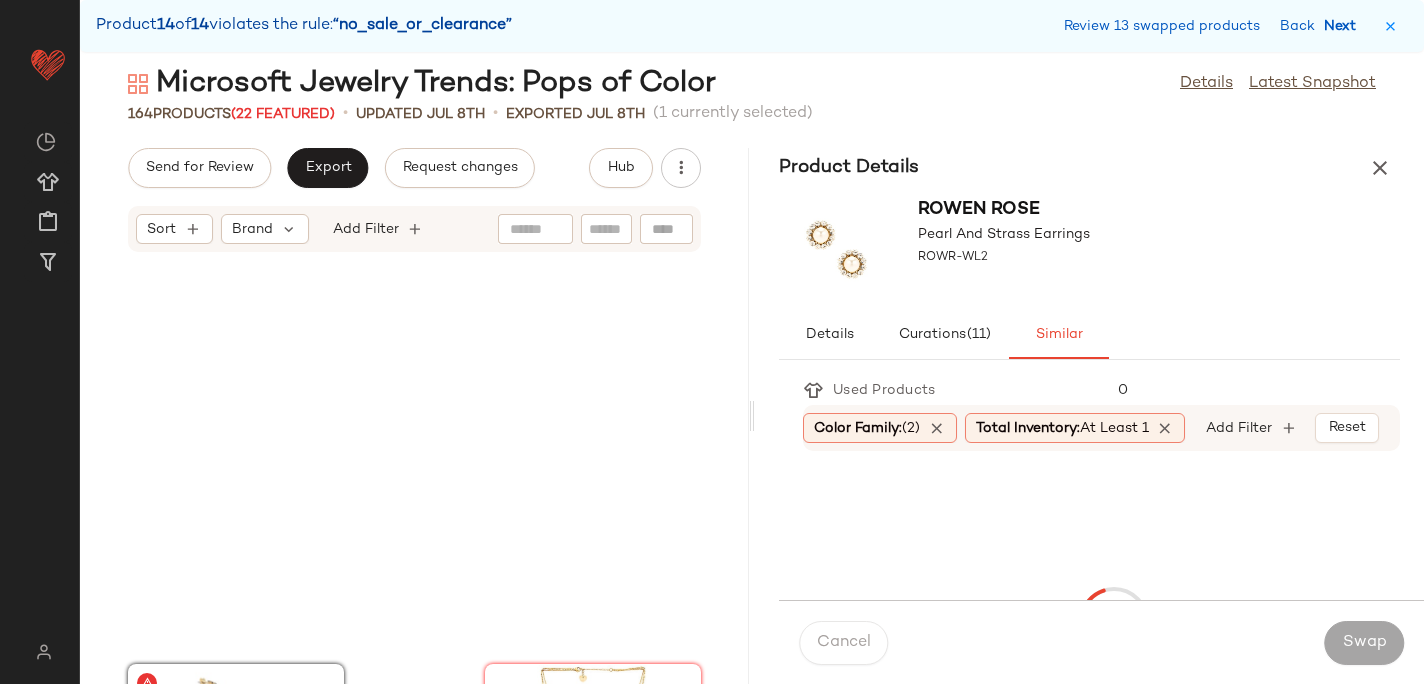 scroll, scrollTop: 29280, scrollLeft: 0, axis: vertical 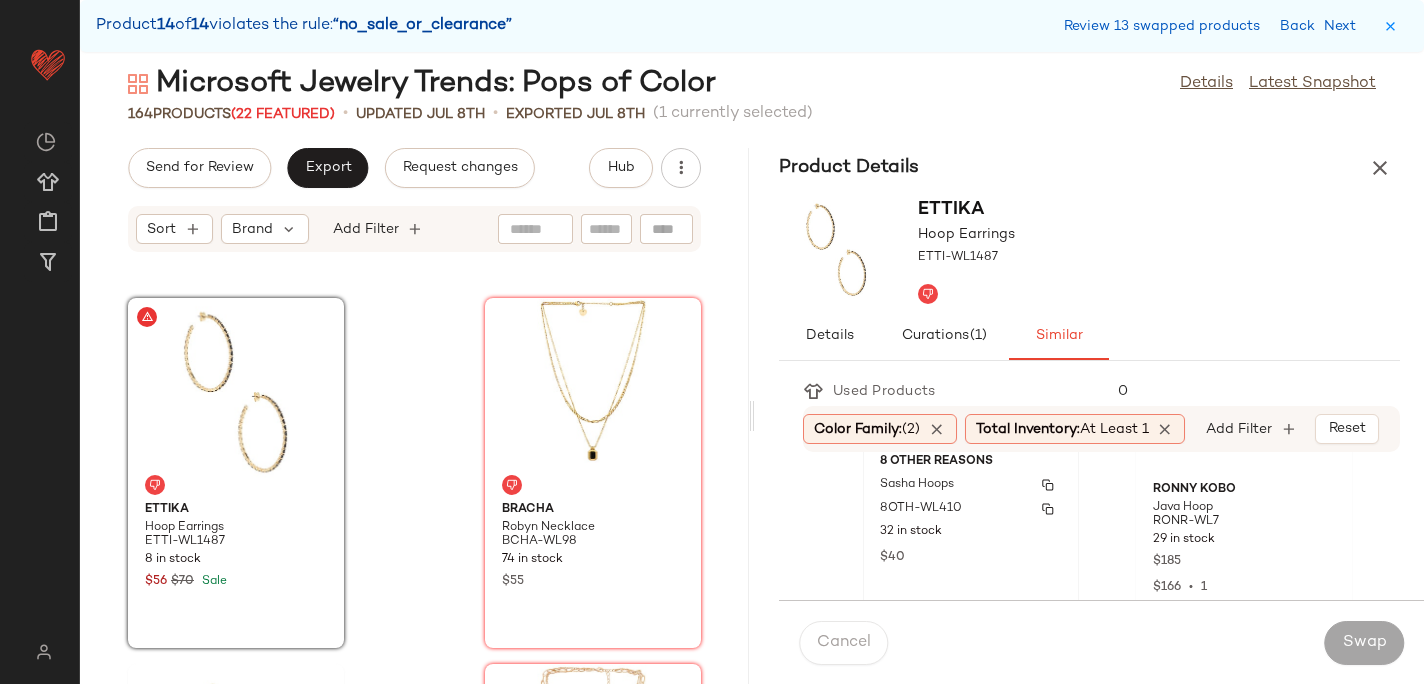 click on "8 Other Reasons Sasha Hoops 8OTH-WL410 32 in stock $40" 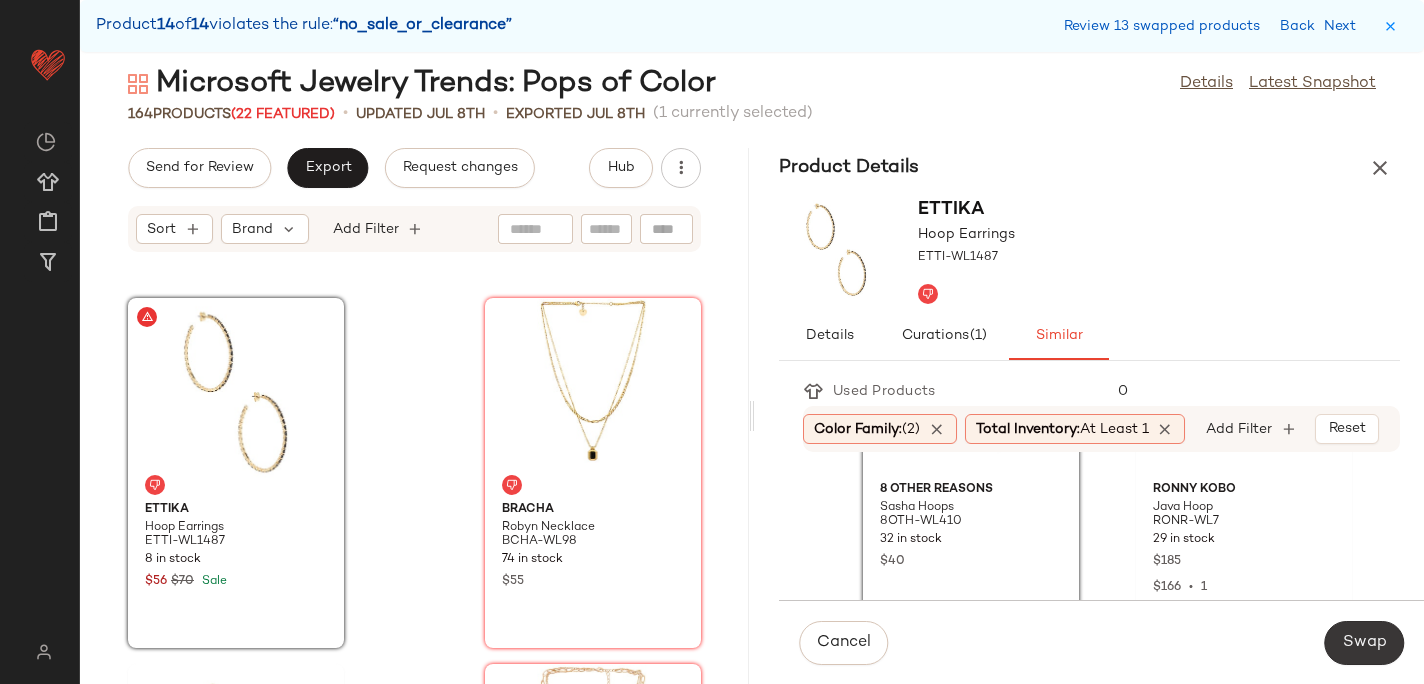 click on "Swap" at bounding box center [1364, 643] 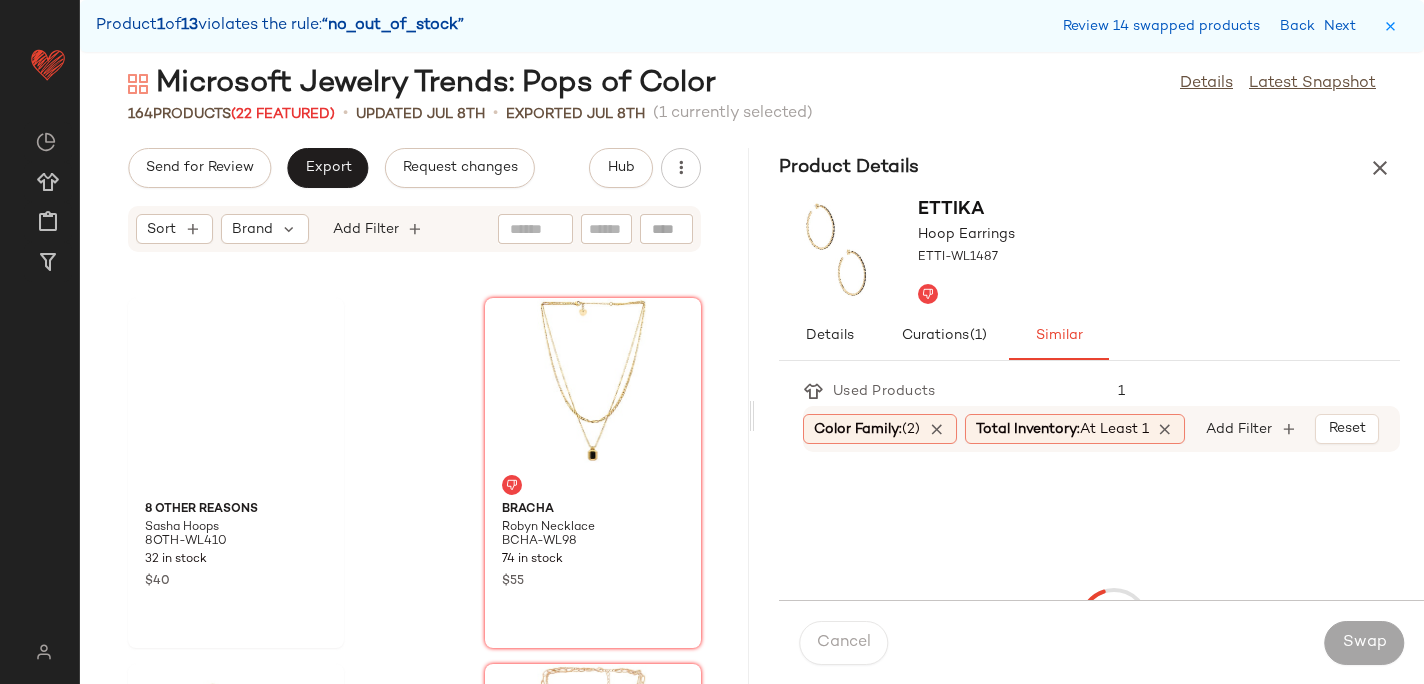 scroll, scrollTop: 6588, scrollLeft: 0, axis: vertical 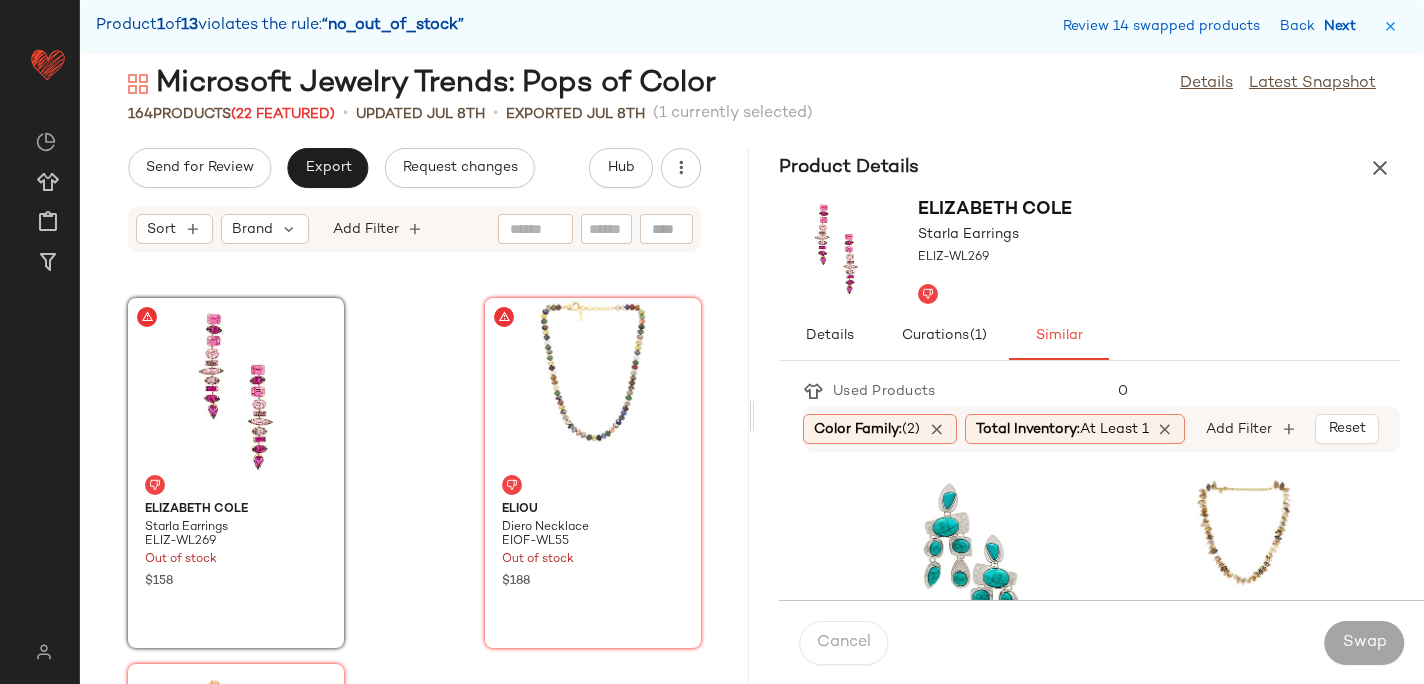 click on "Next" at bounding box center (1344, 26) 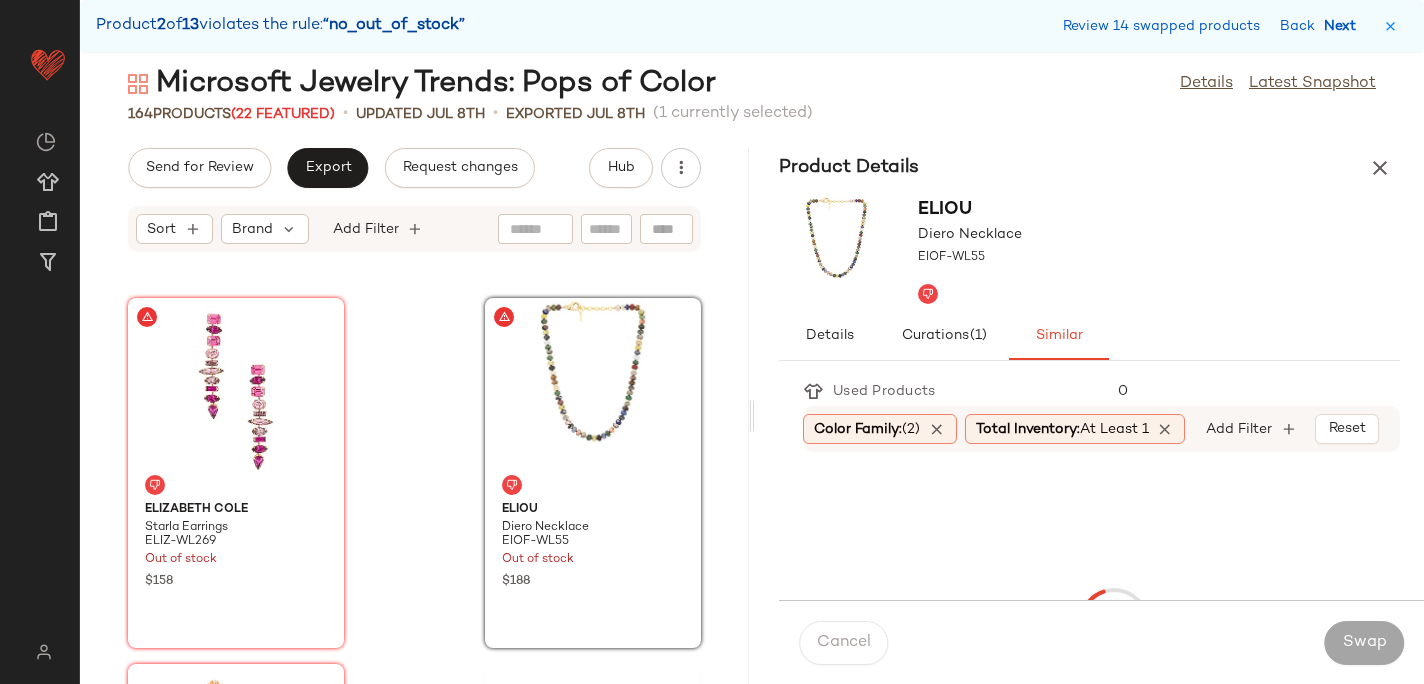 click on "Next" at bounding box center [1344, 26] 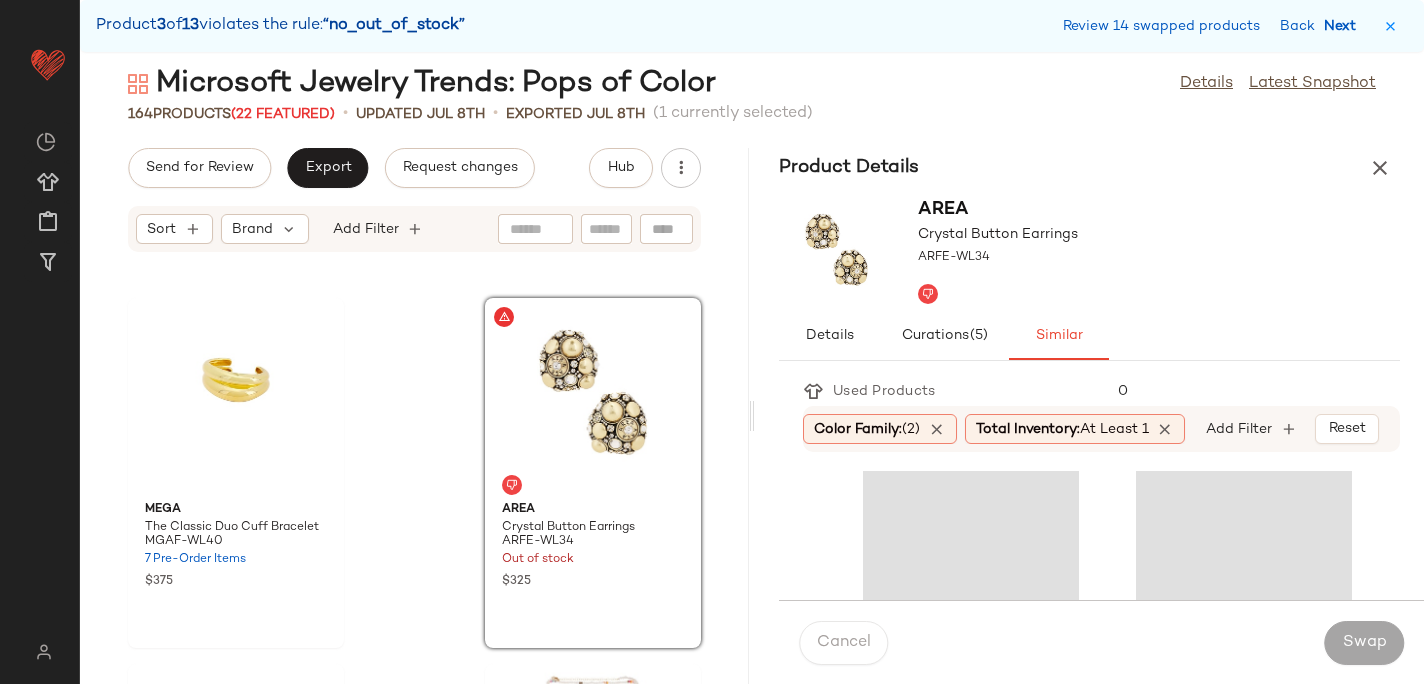 click on "Next" at bounding box center [1344, 26] 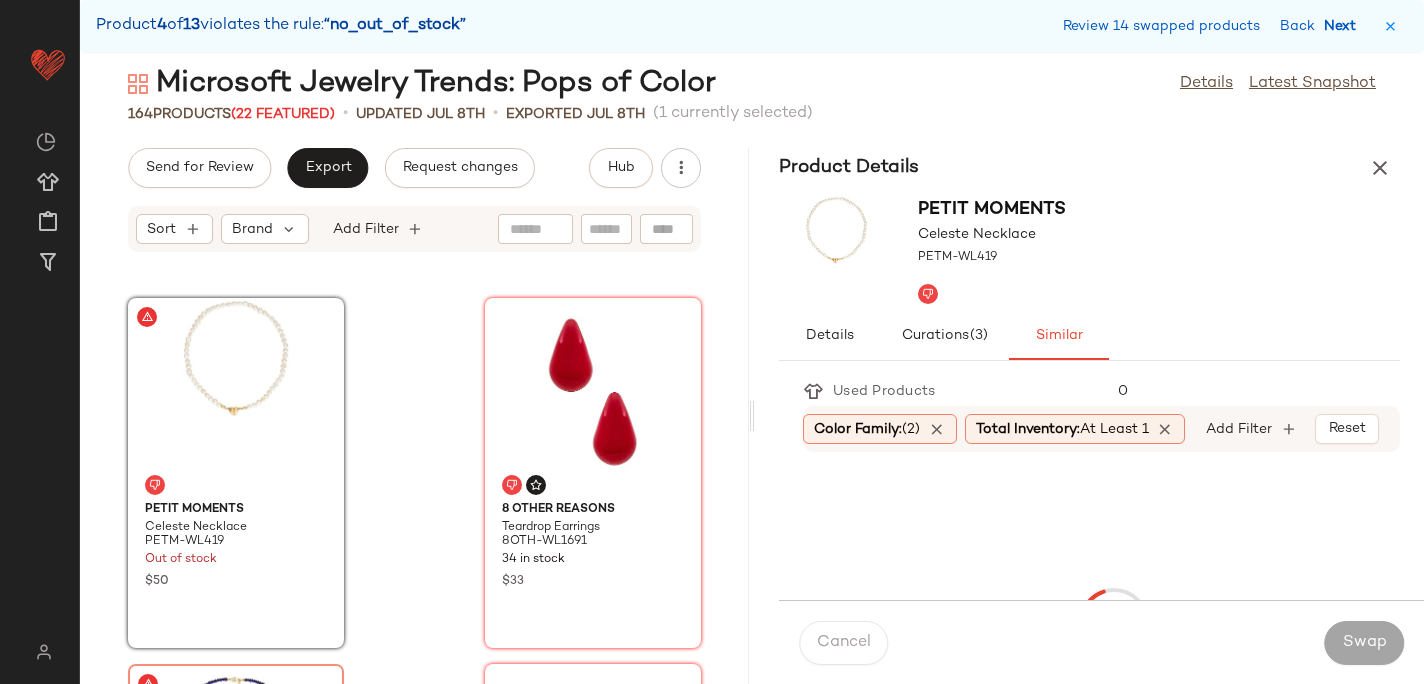 click on "Next" at bounding box center (1344, 26) 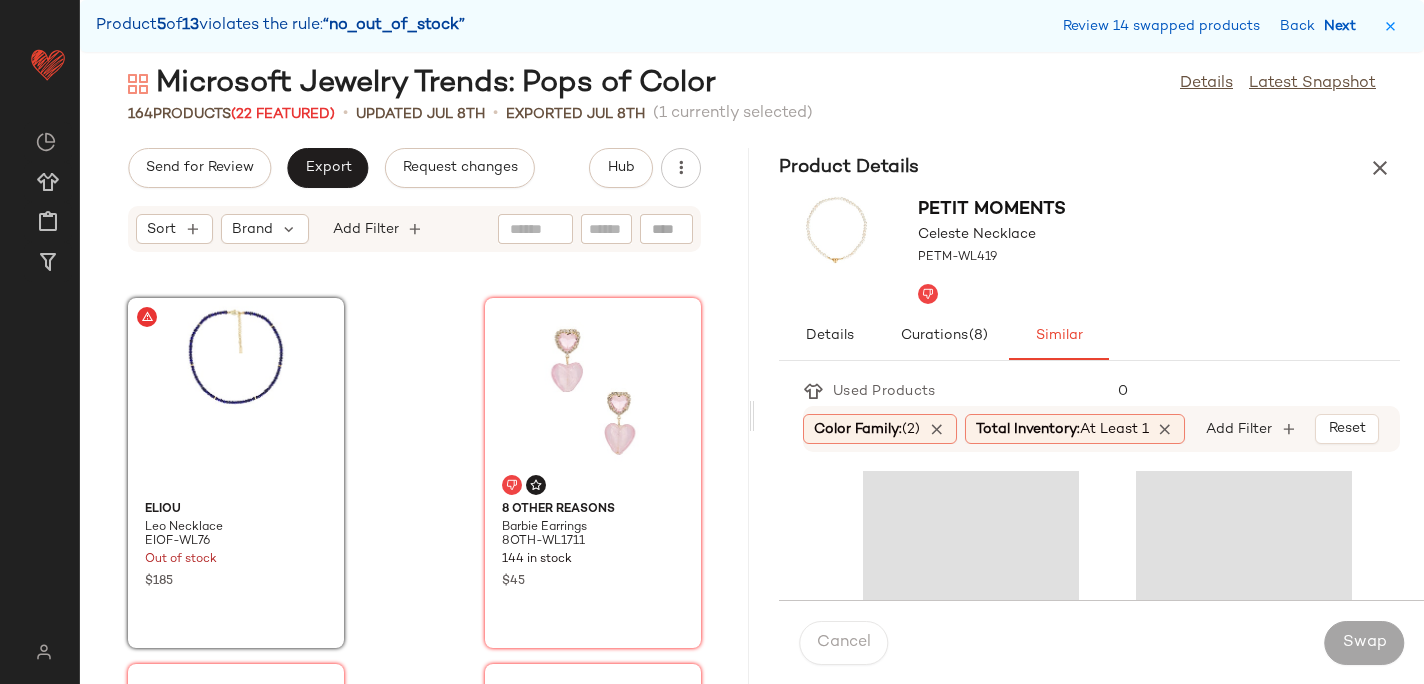 click on "Next" at bounding box center (1344, 26) 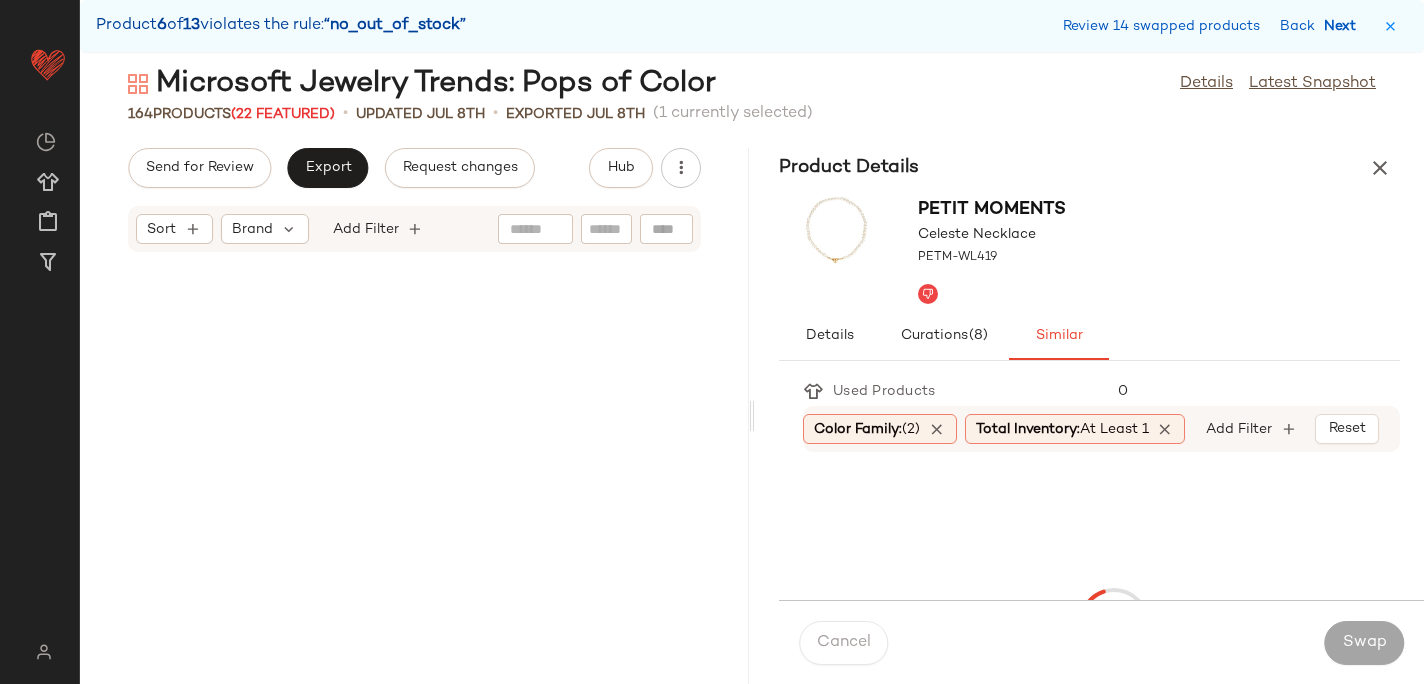 scroll, scrollTop: 17934, scrollLeft: 0, axis: vertical 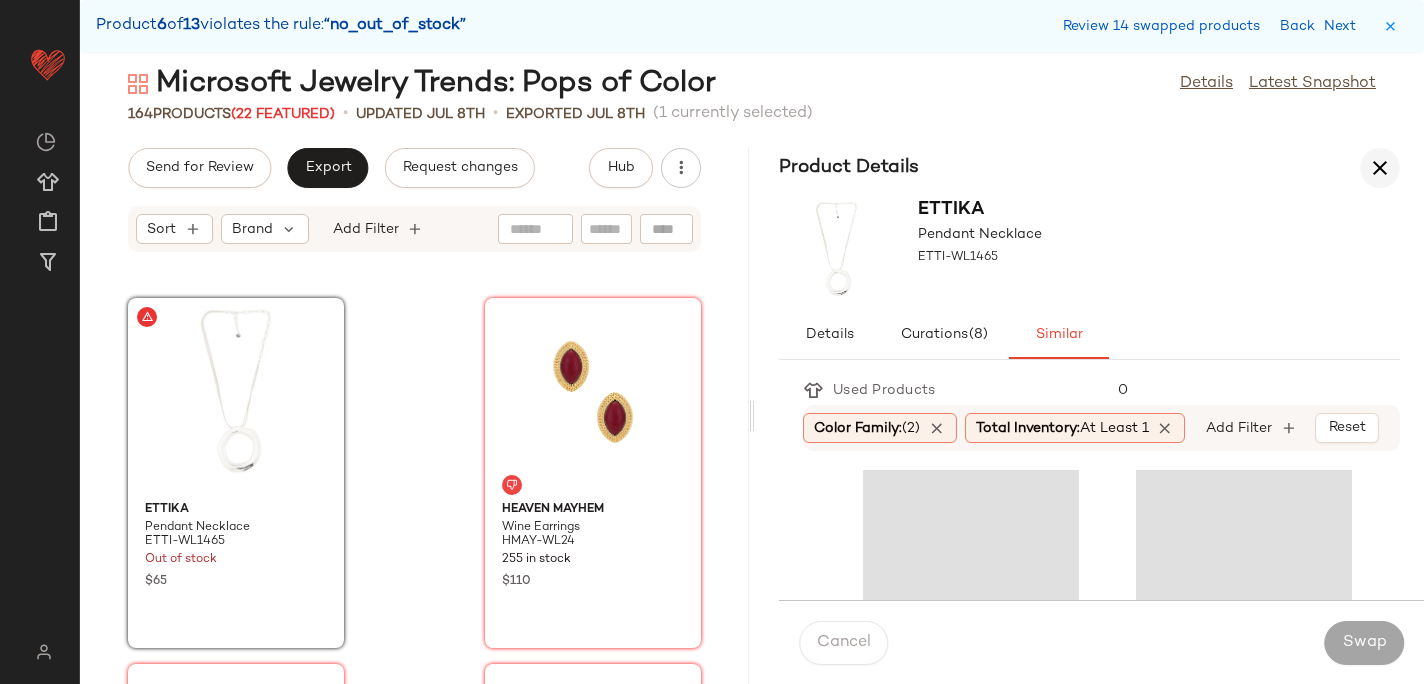 click at bounding box center (1380, 168) 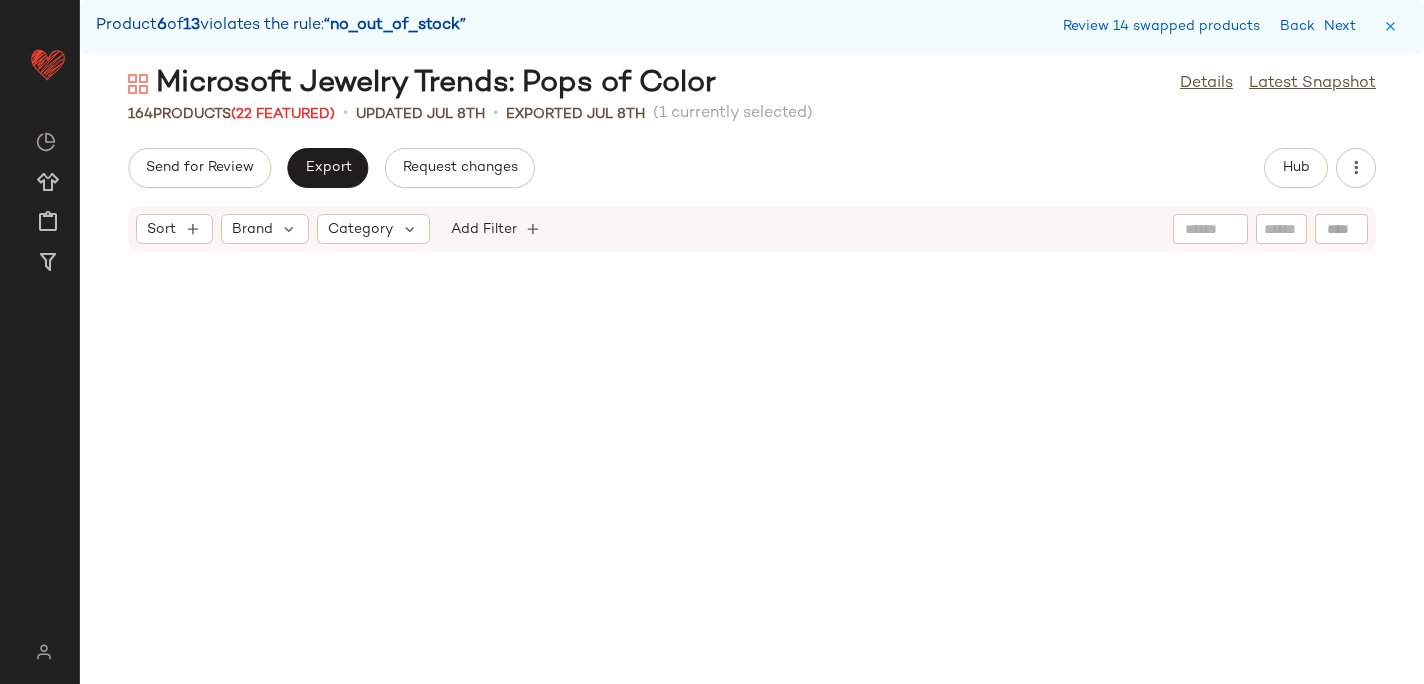 scroll, scrollTop: 6954, scrollLeft: 0, axis: vertical 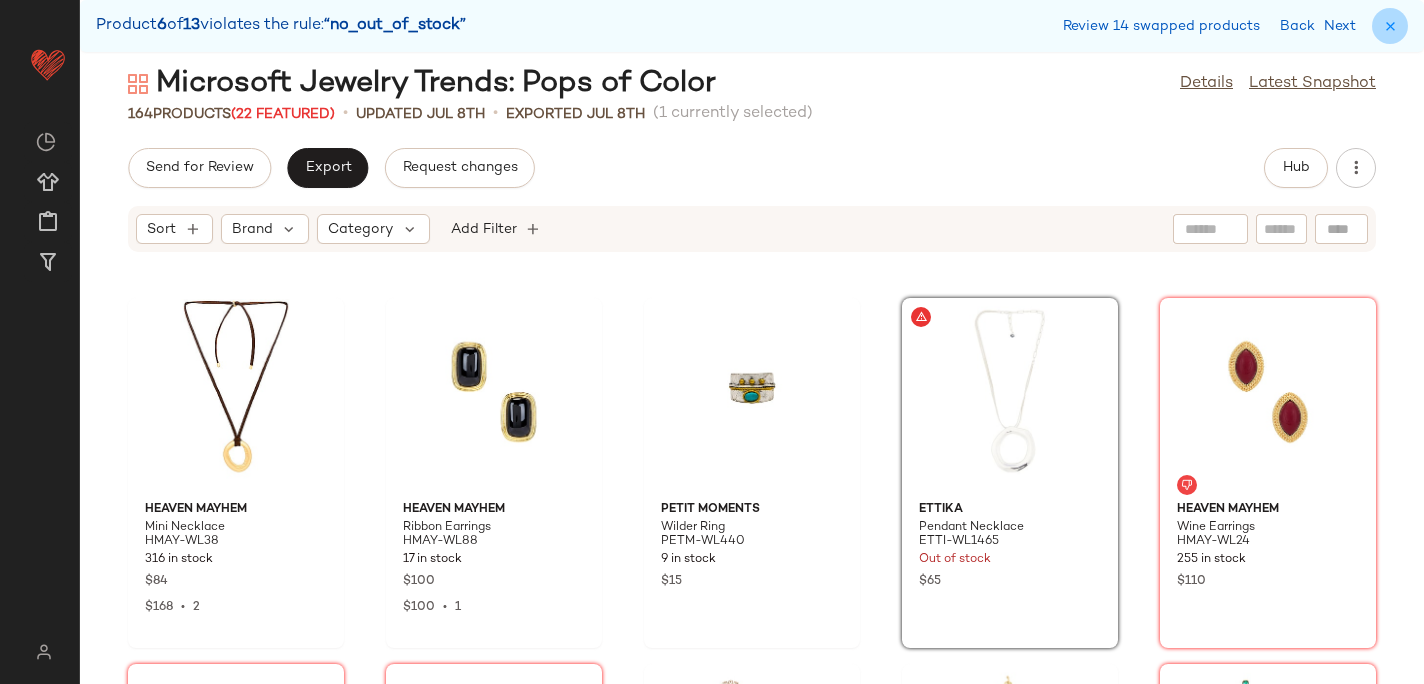 click at bounding box center (1390, 26) 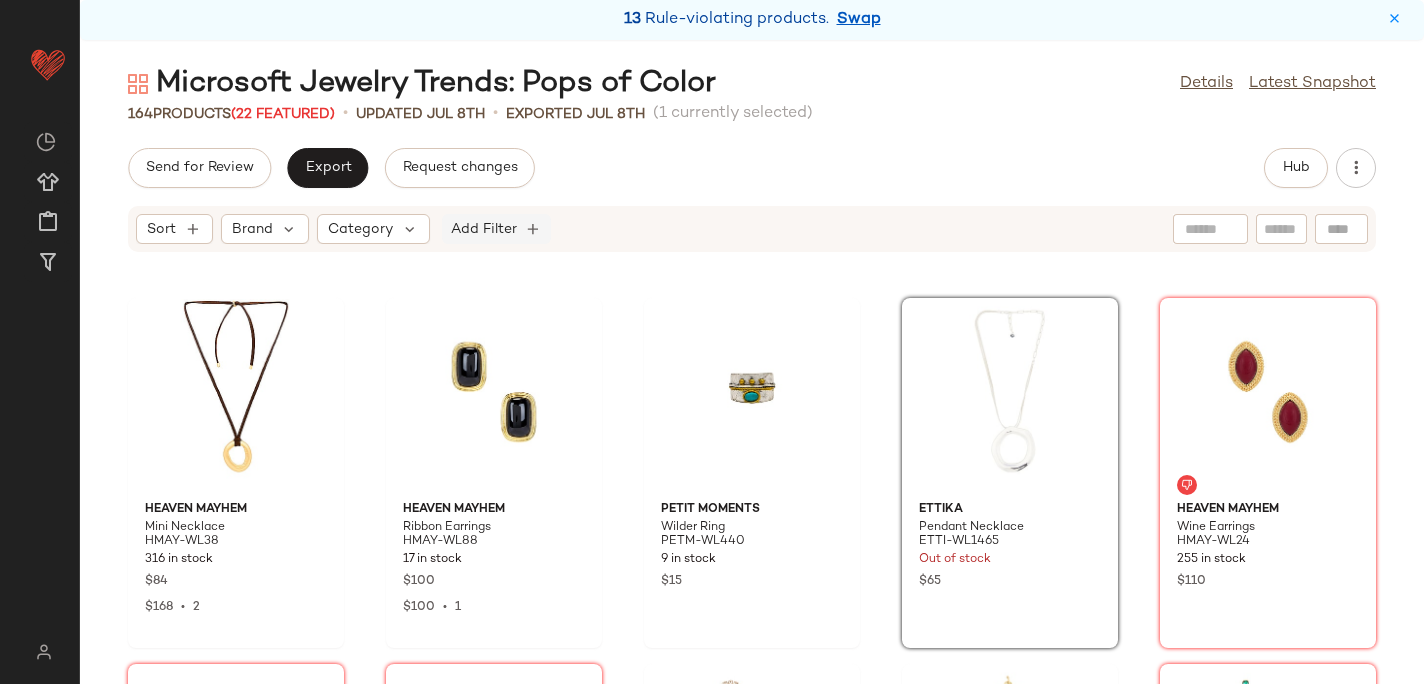 click on "Add Filter" at bounding box center (484, 229) 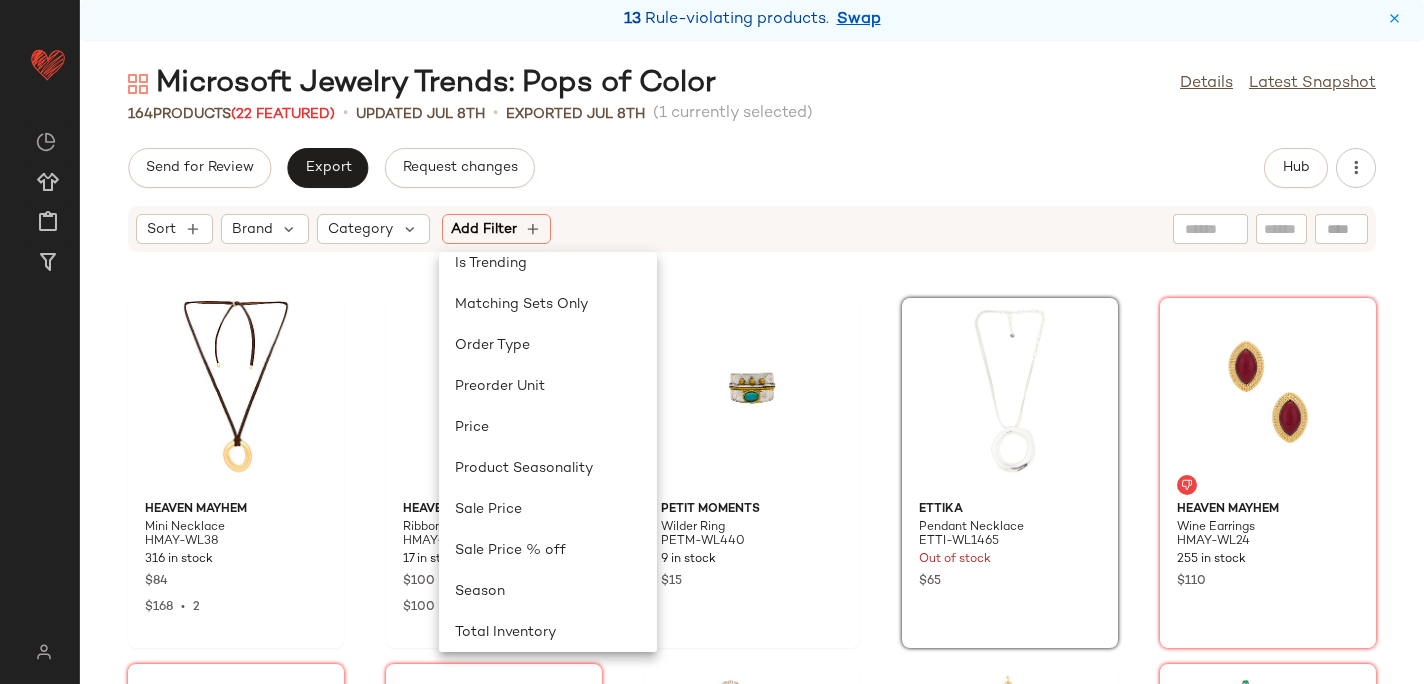 scroll, scrollTop: 887, scrollLeft: 0, axis: vertical 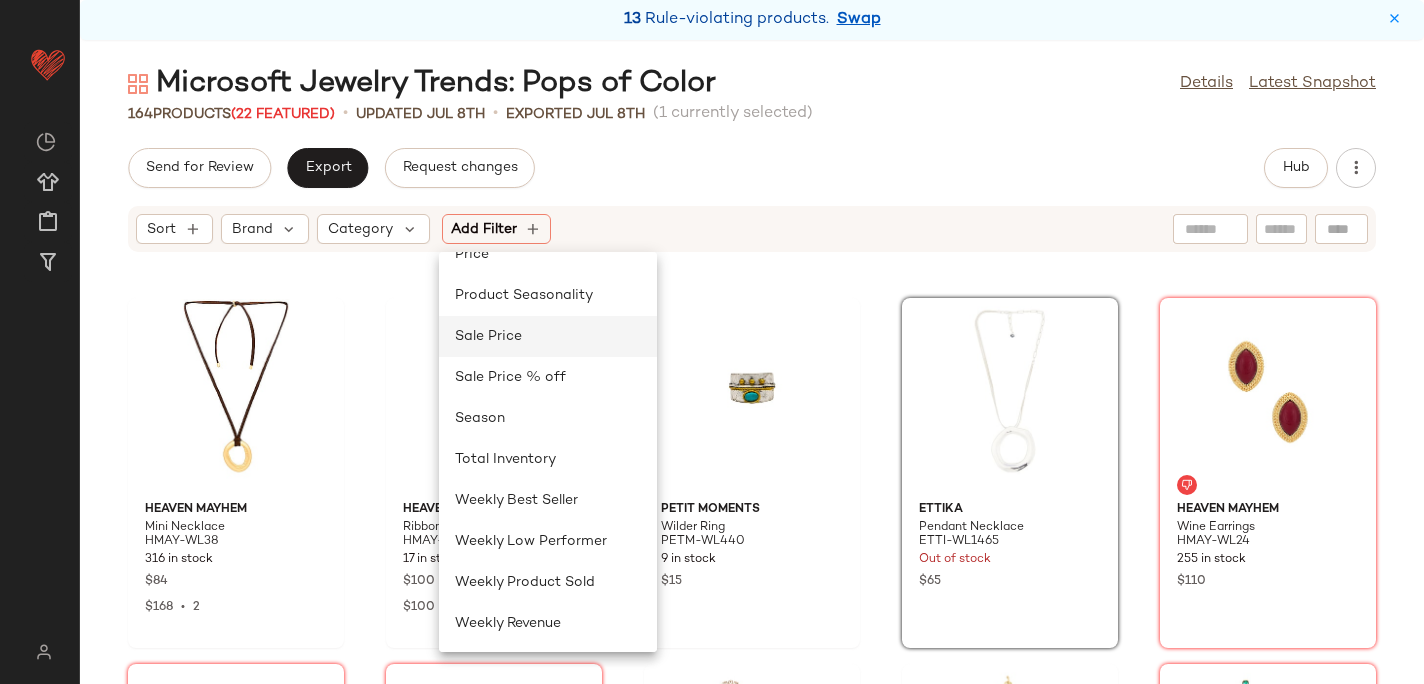 click on "Sale Price" 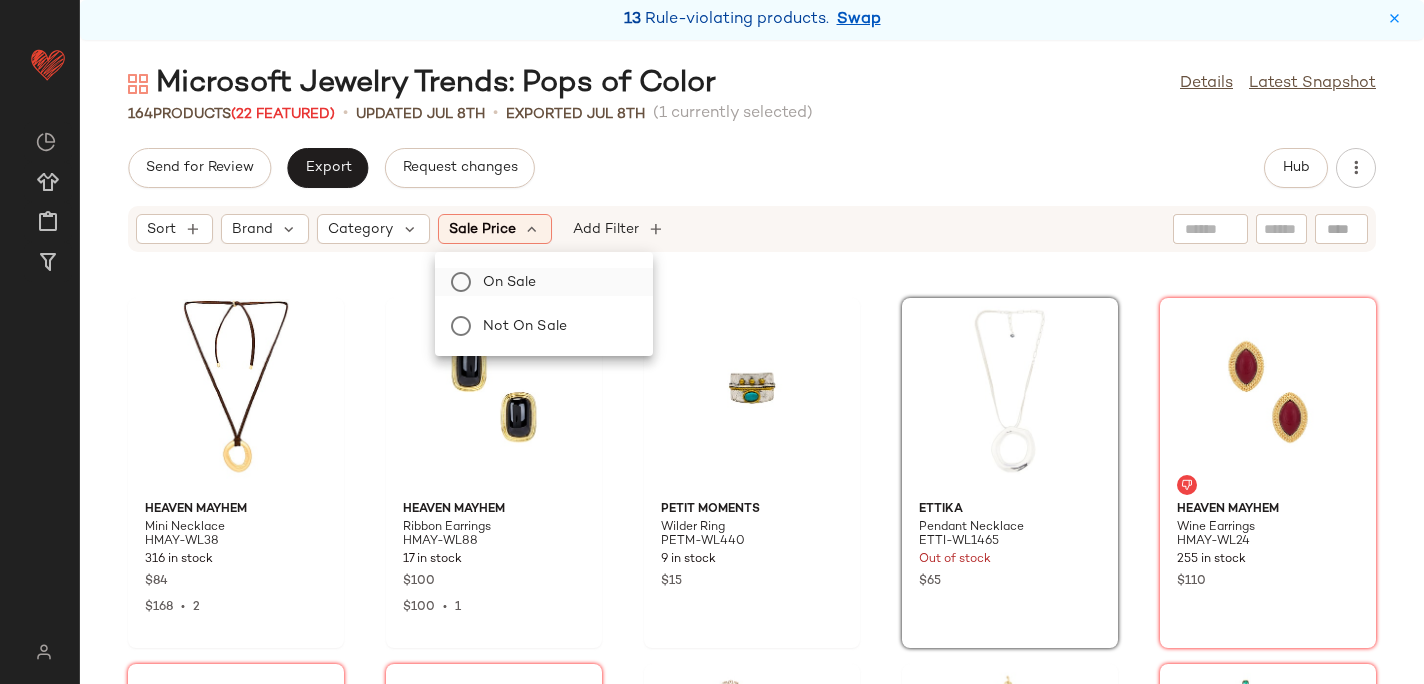 click on "On sale" 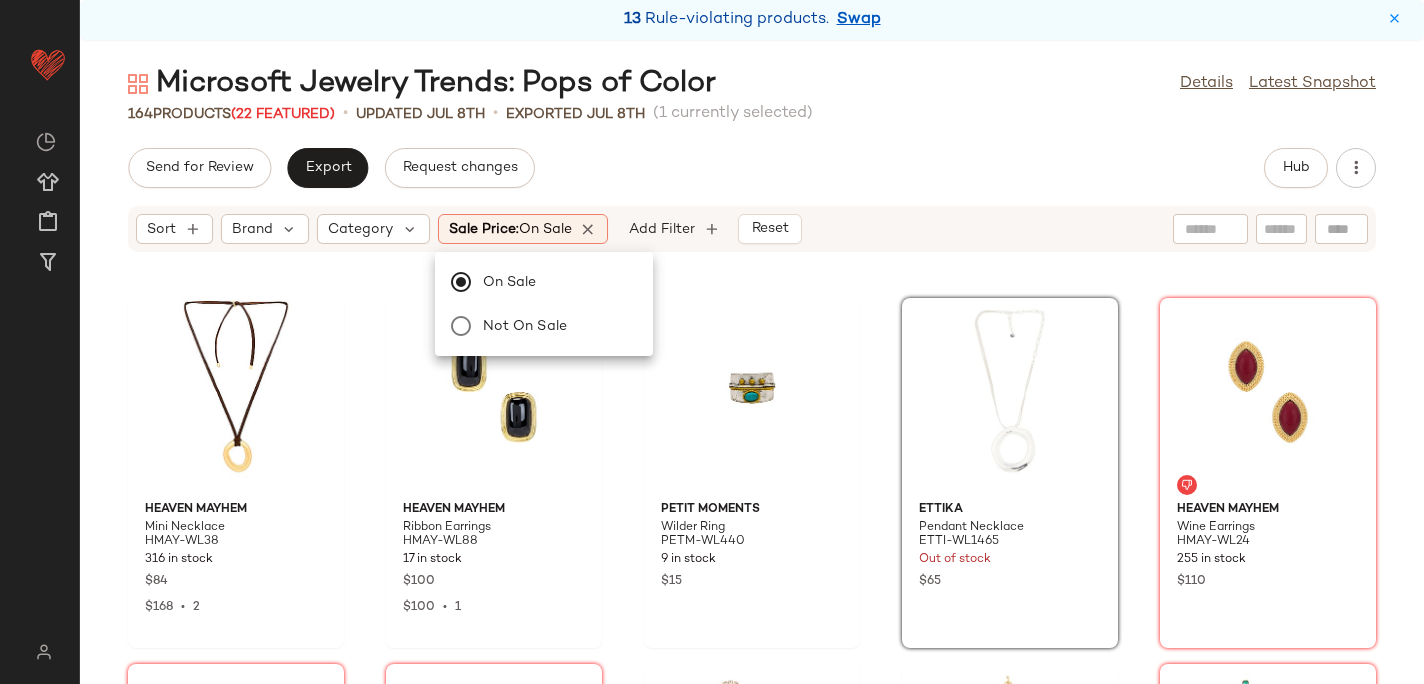 click on "Send for Review   Export   Request changes   Hub" 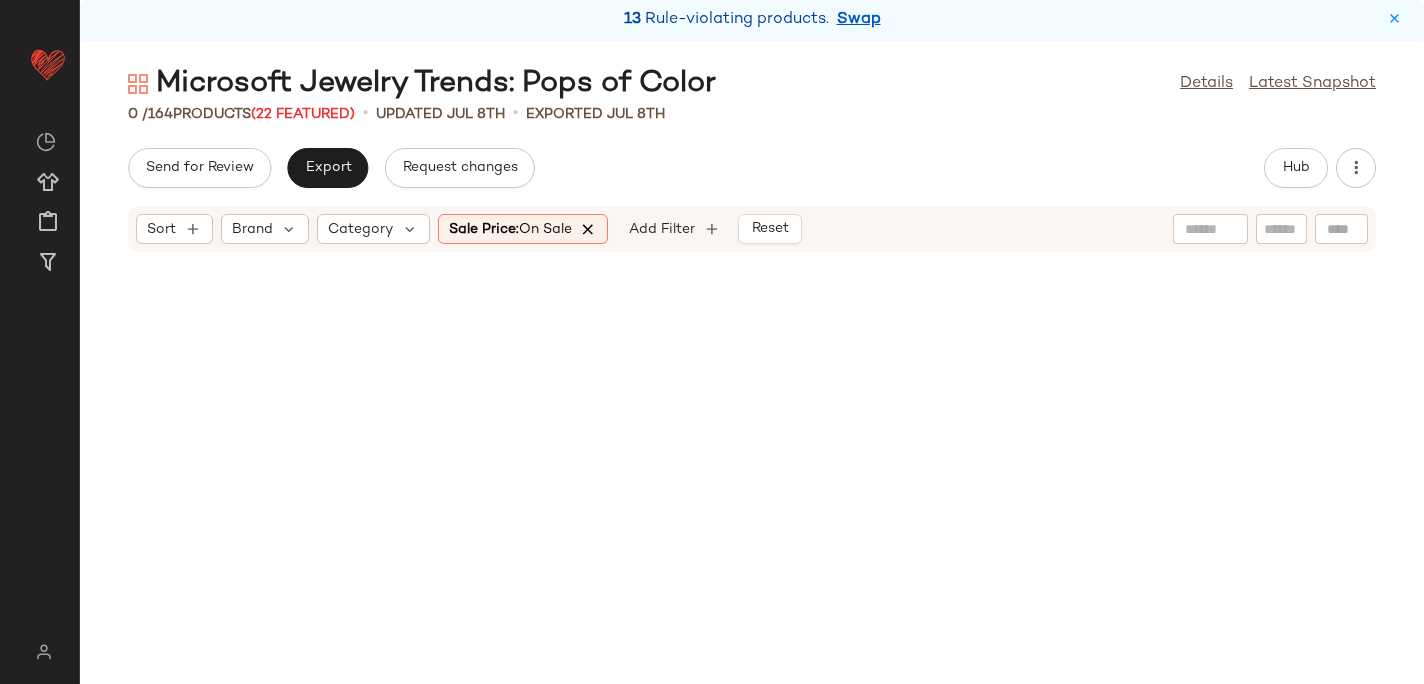 click at bounding box center (589, 229) 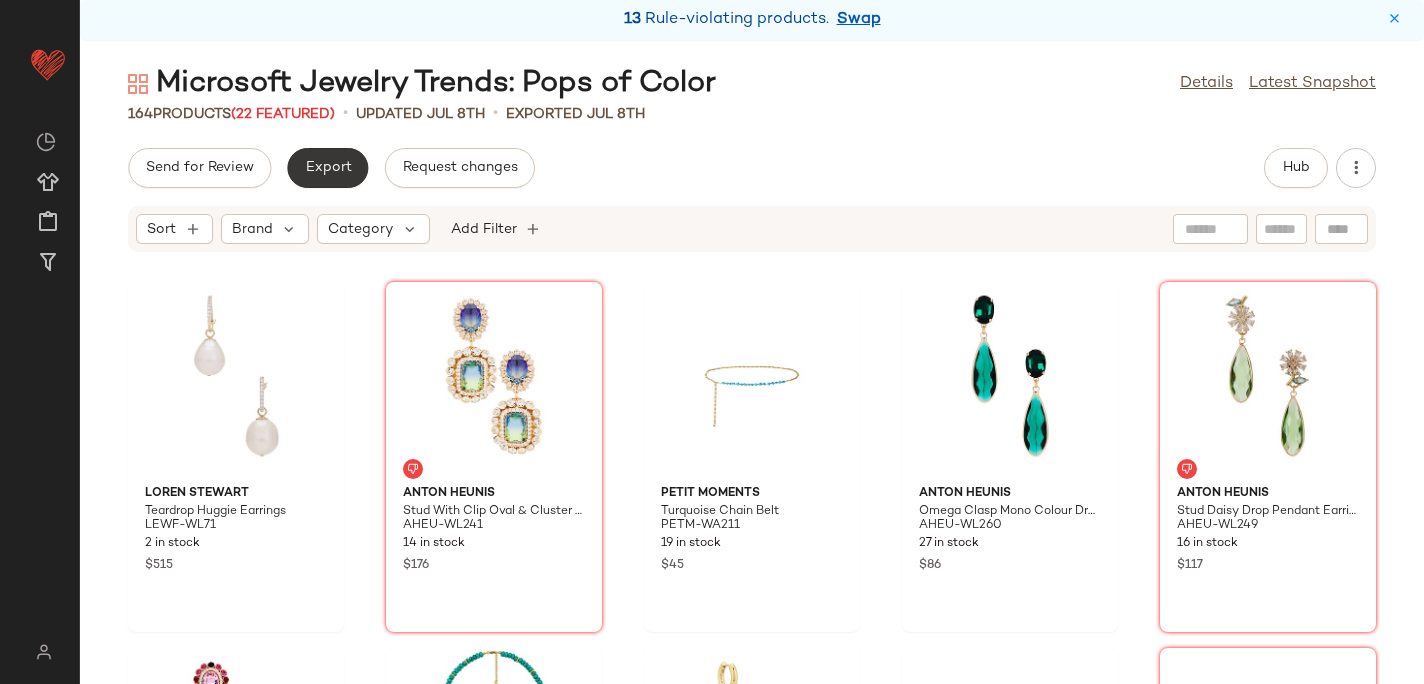 click on "Export" 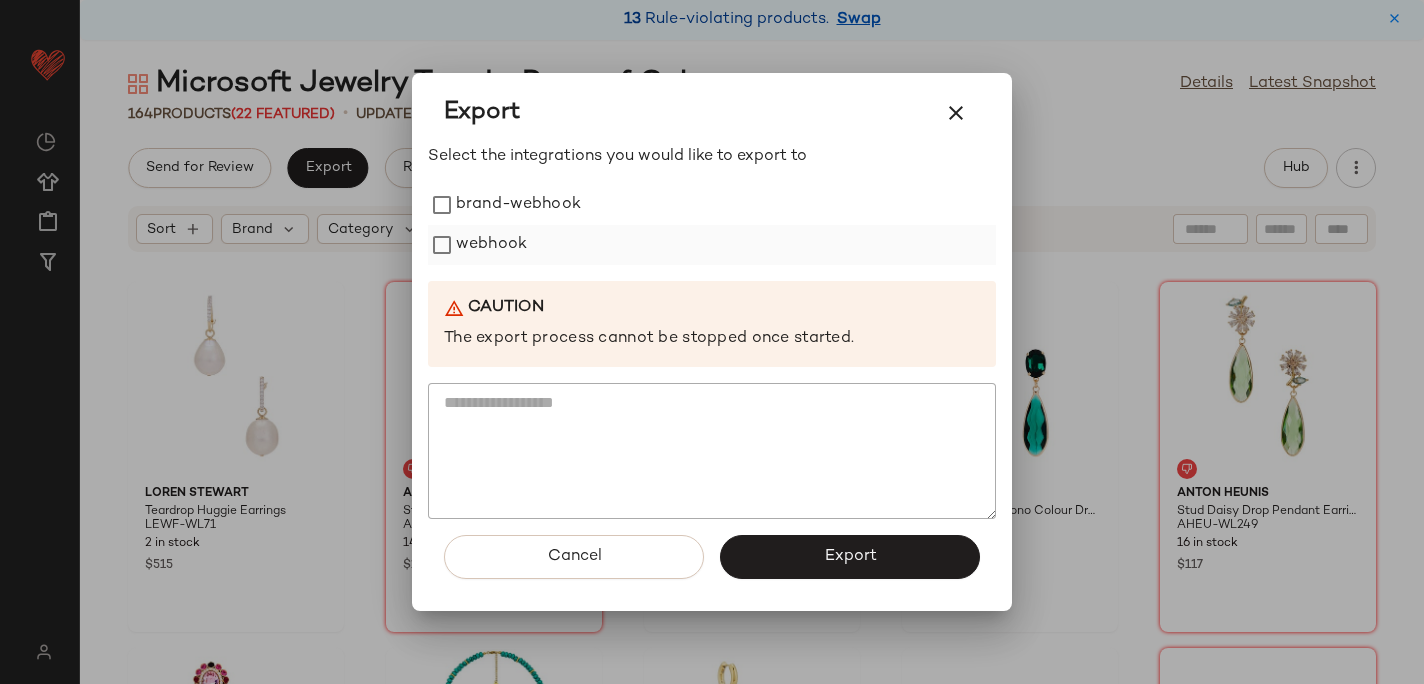 click on "webhook" at bounding box center [491, 245] 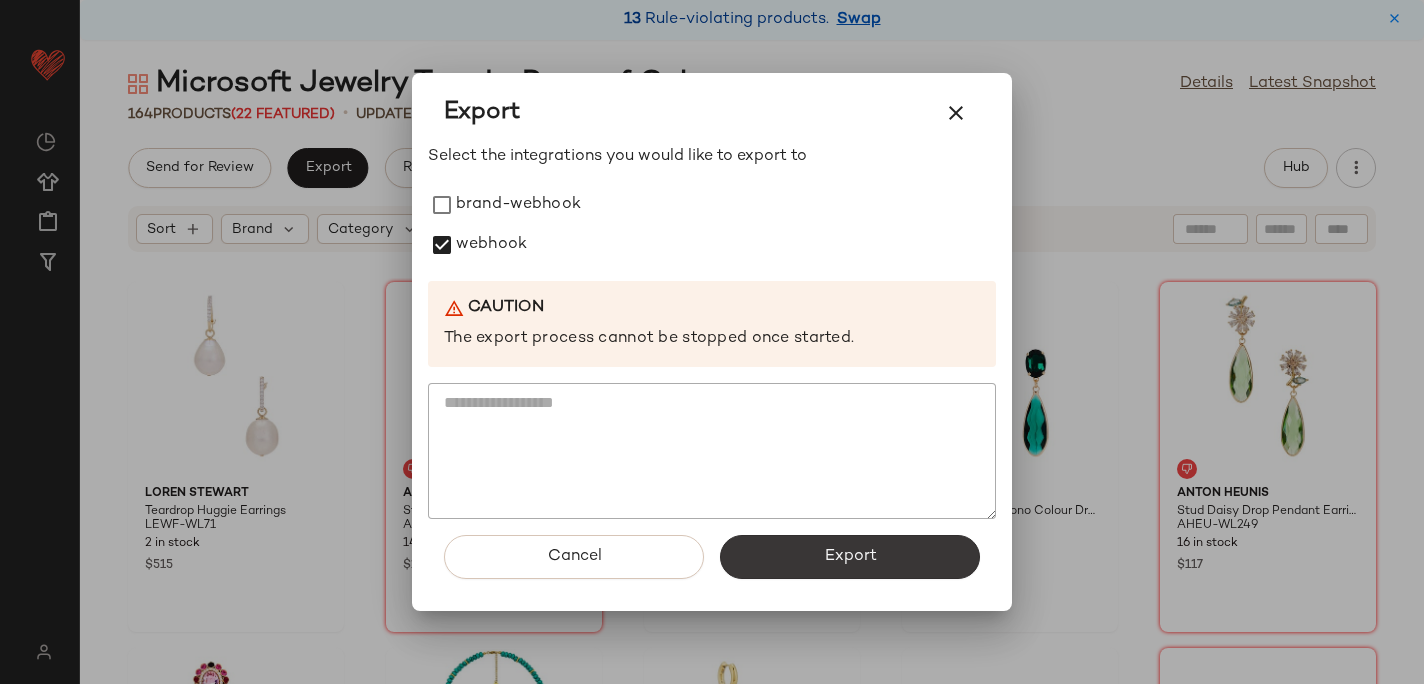 click on "Export" at bounding box center [850, 557] 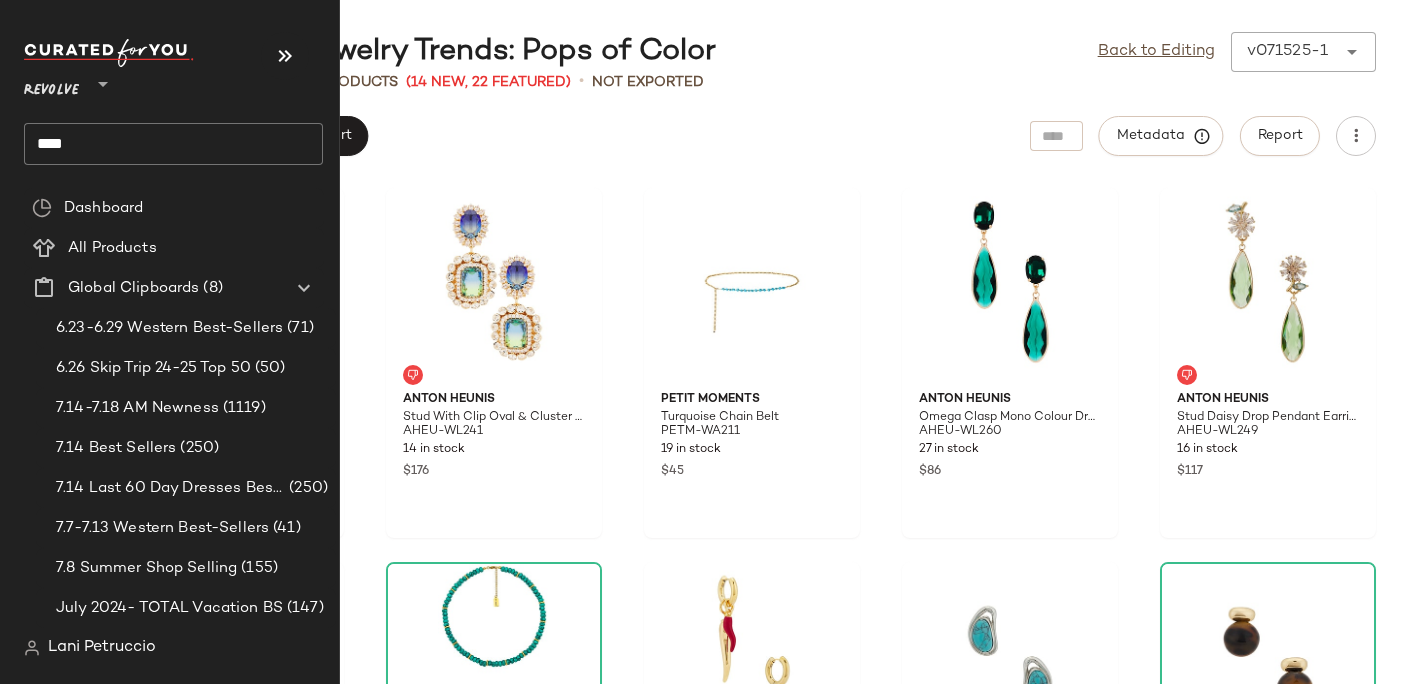 click on "****" 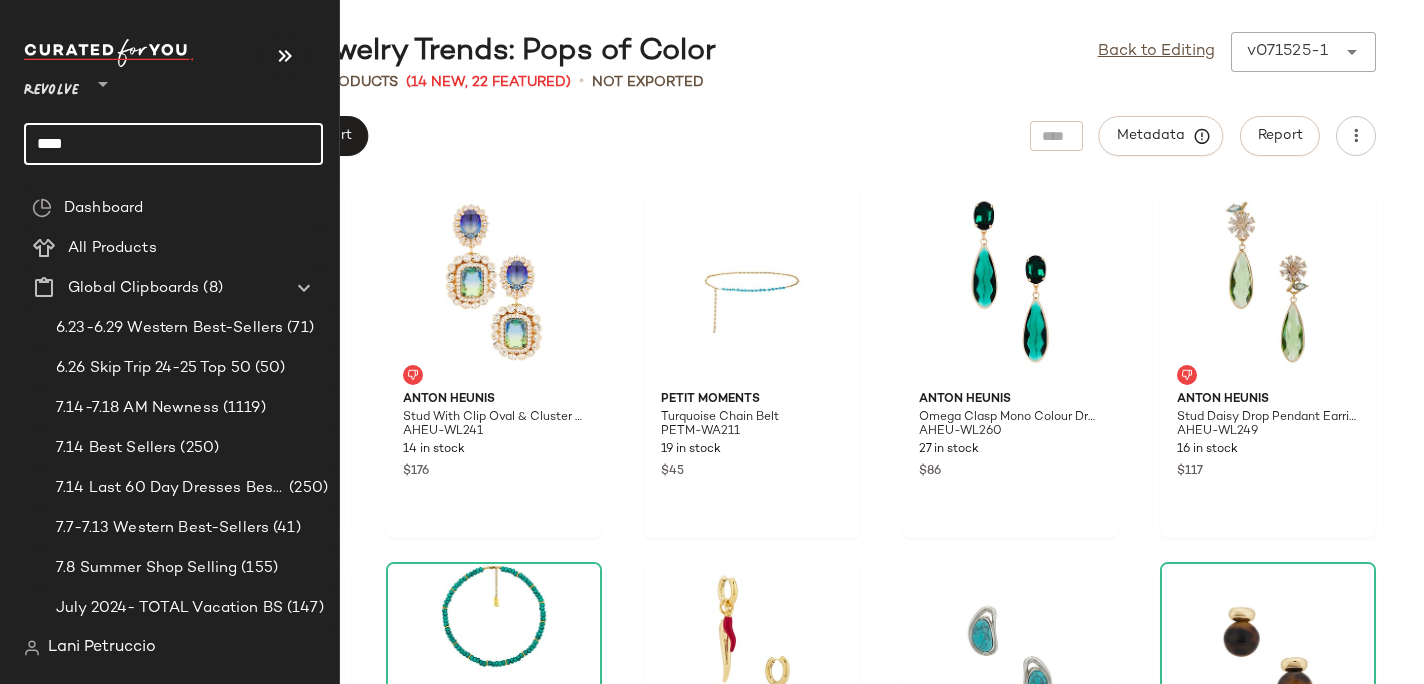 click on "****" 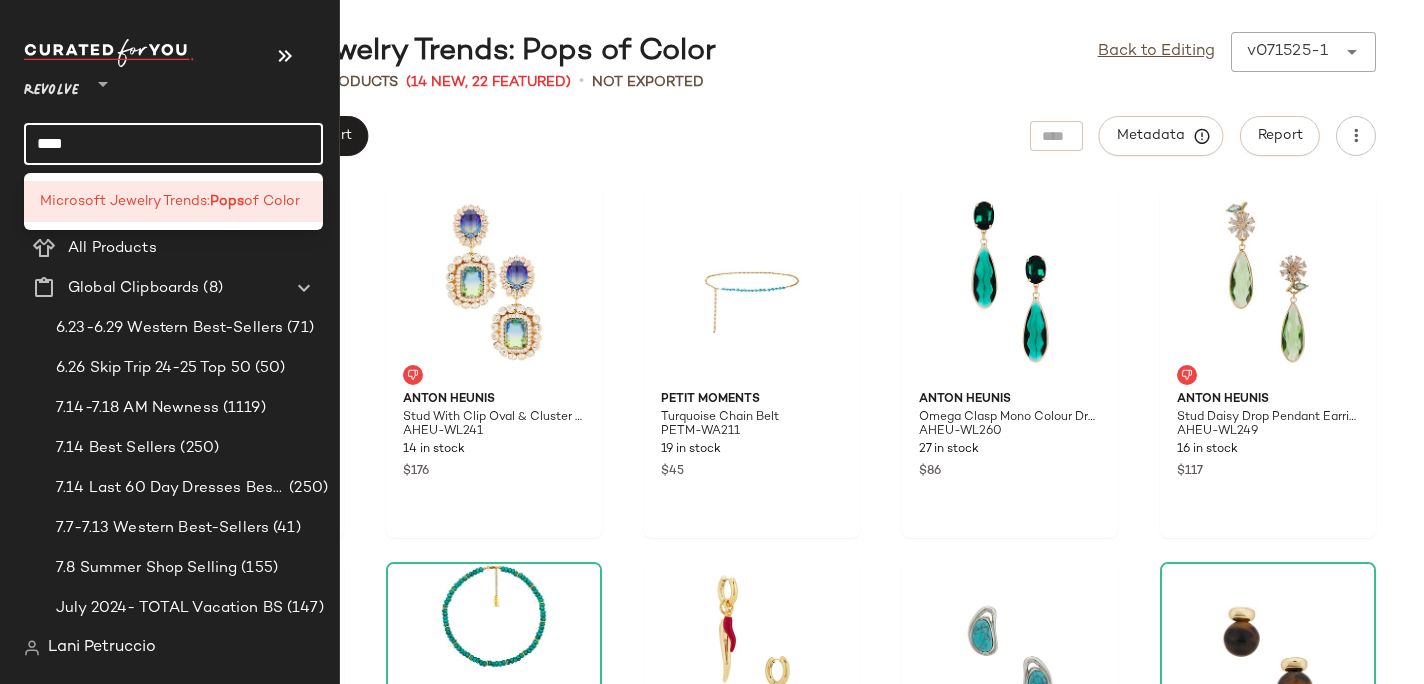 click on "****" 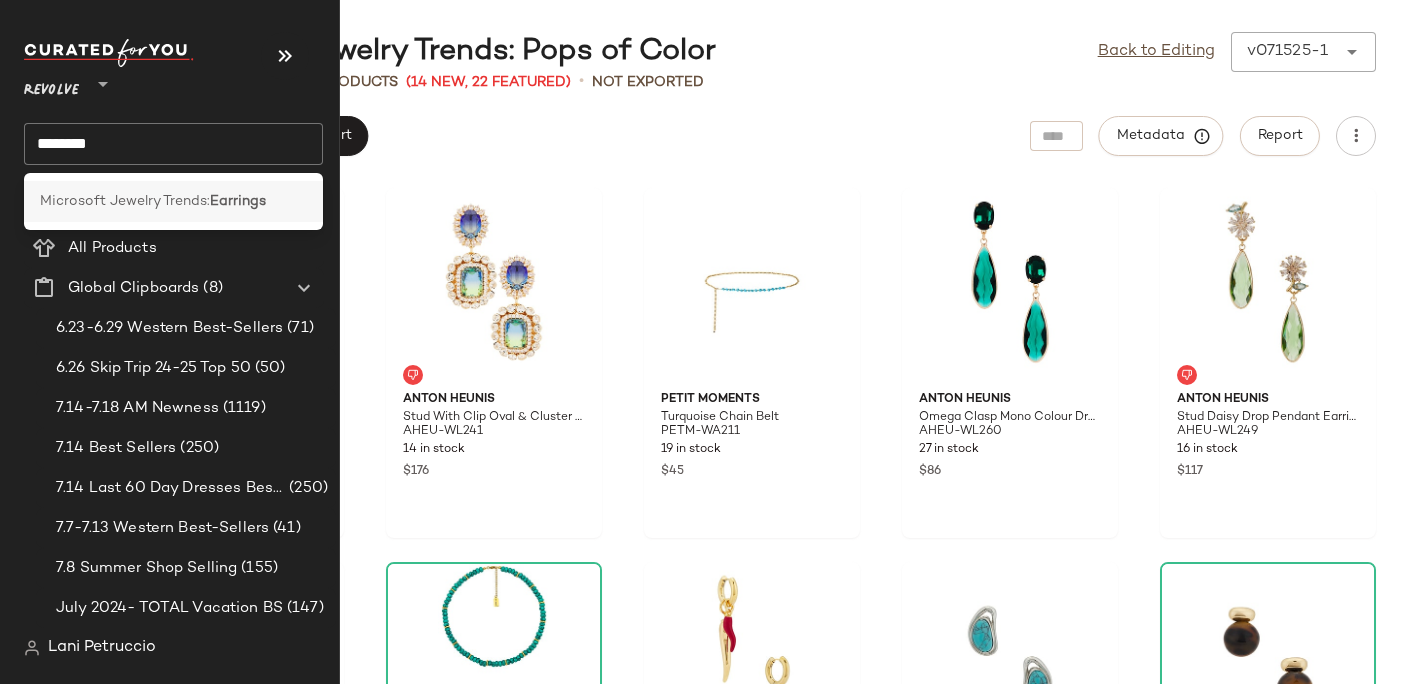 click on "Microsoft Jewelry Trends:" at bounding box center [125, 201] 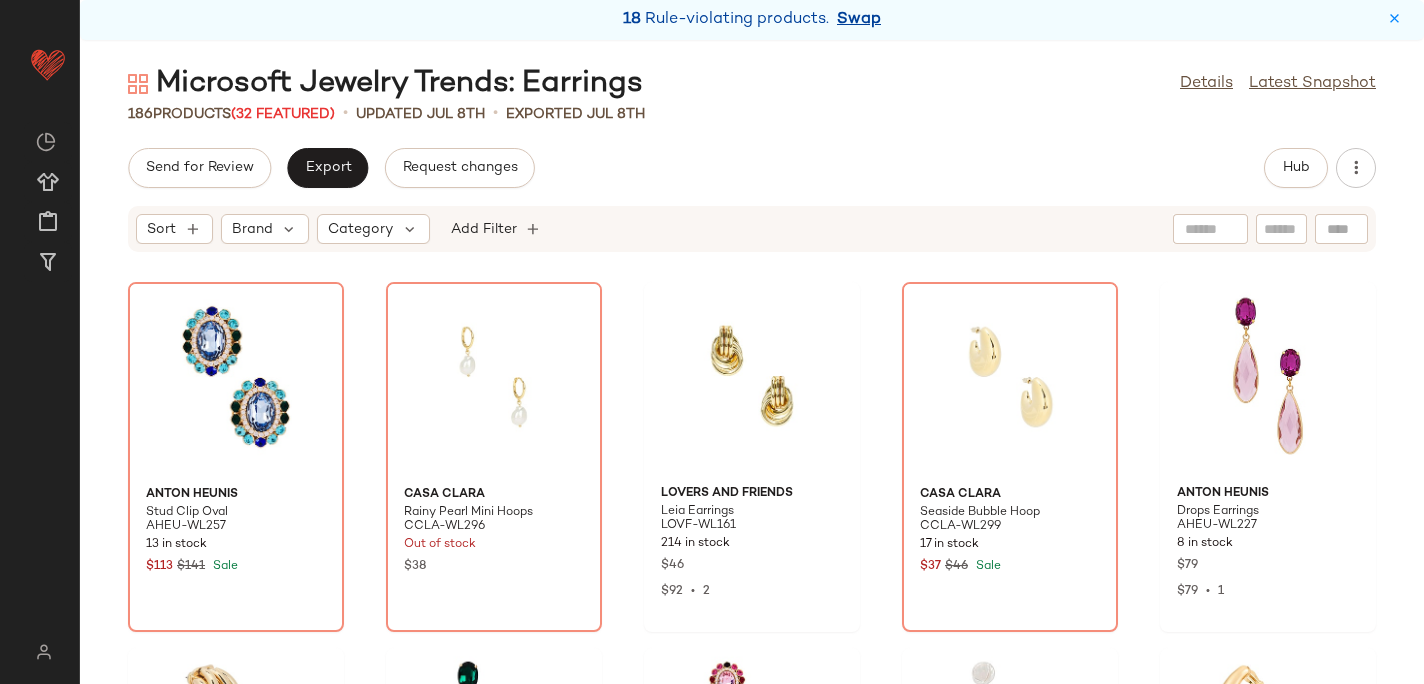 click on "Swap" at bounding box center (859, 20) 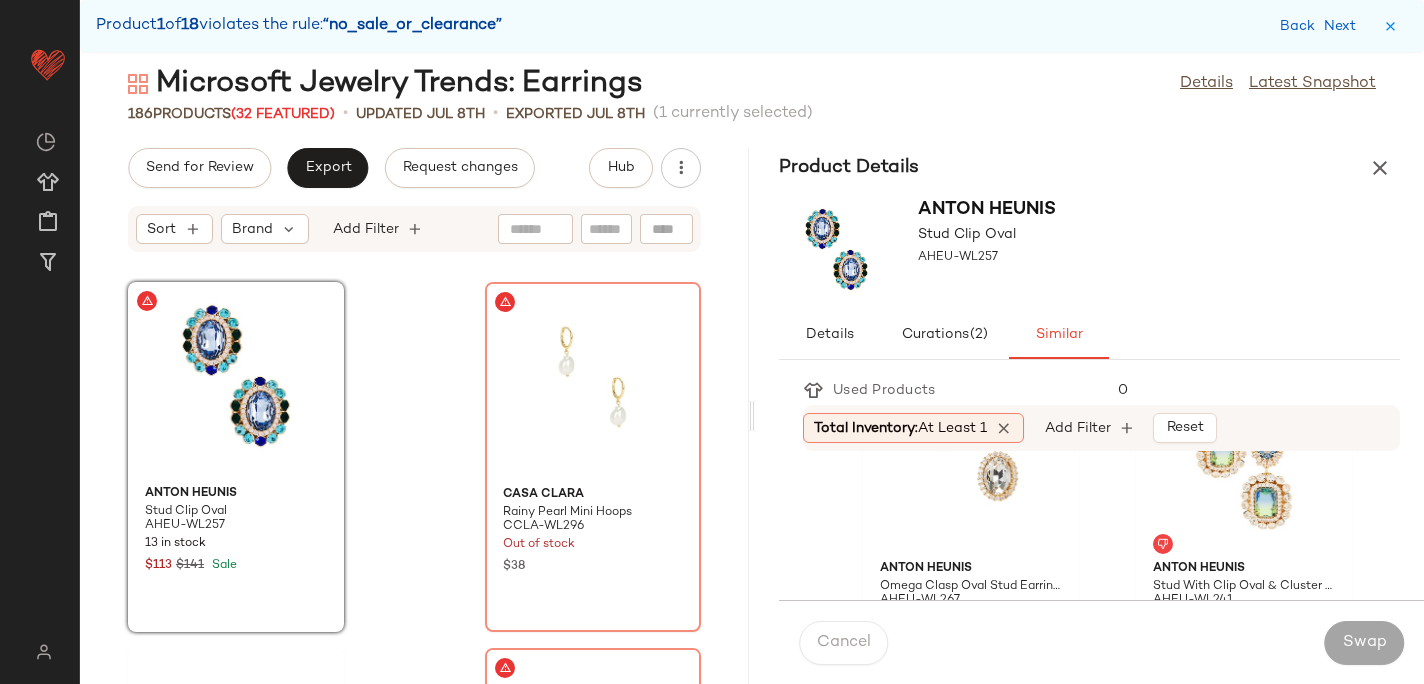 scroll, scrollTop: 108, scrollLeft: 0, axis: vertical 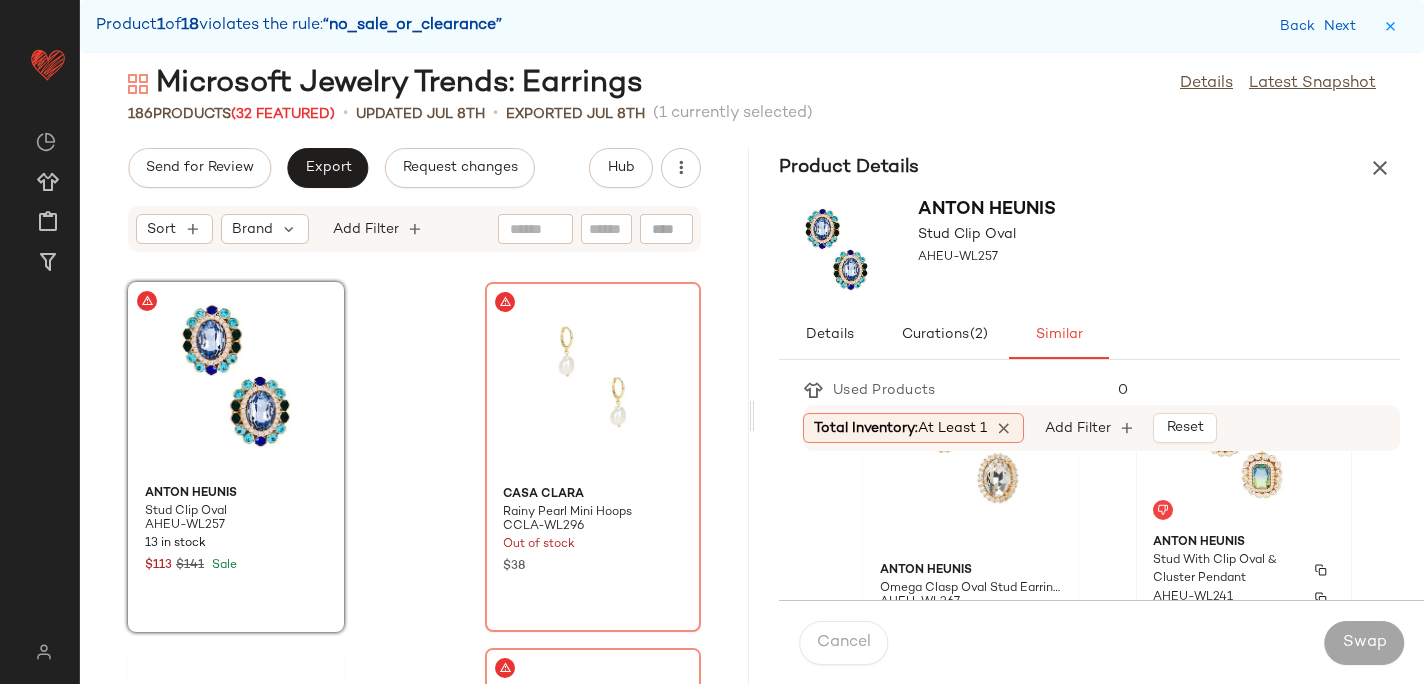 click on "Anton Heunis Stud With Clip Oval & Cluster Pendant AHEU-WL241 14 in stock $176" 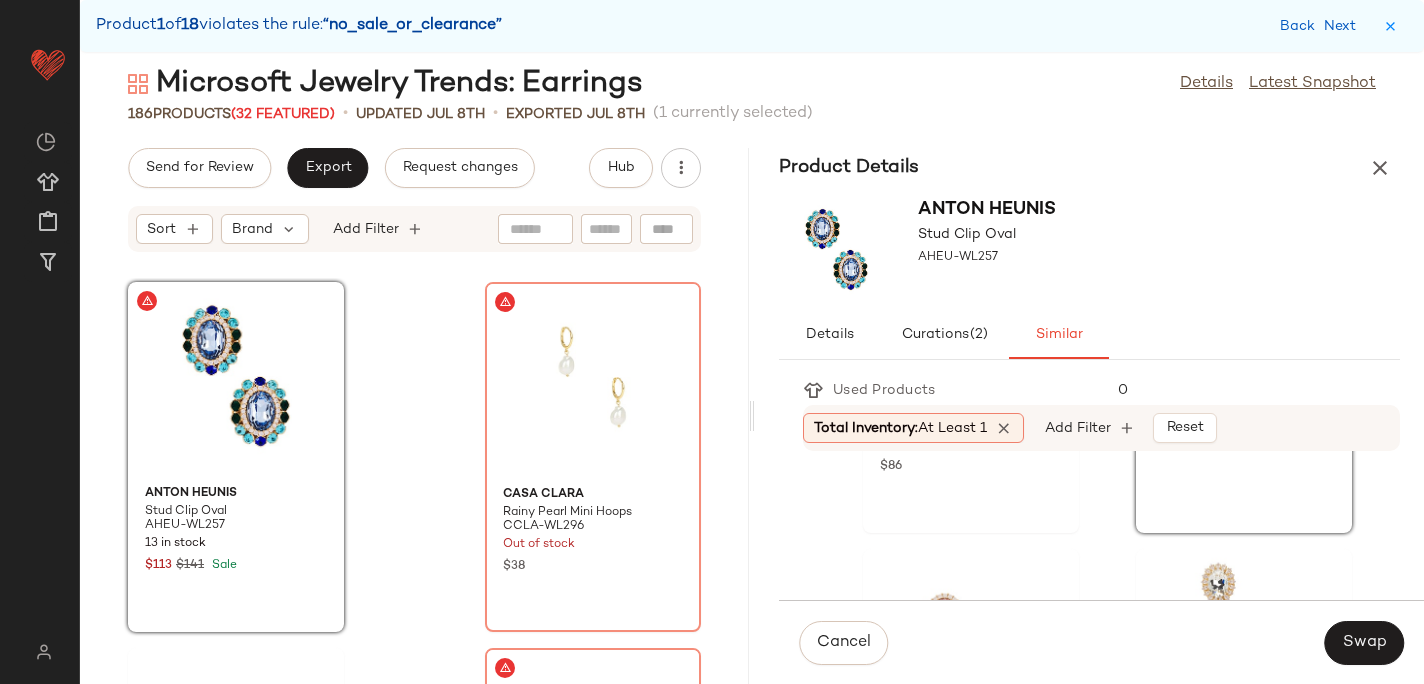 scroll, scrollTop: 283, scrollLeft: 0, axis: vertical 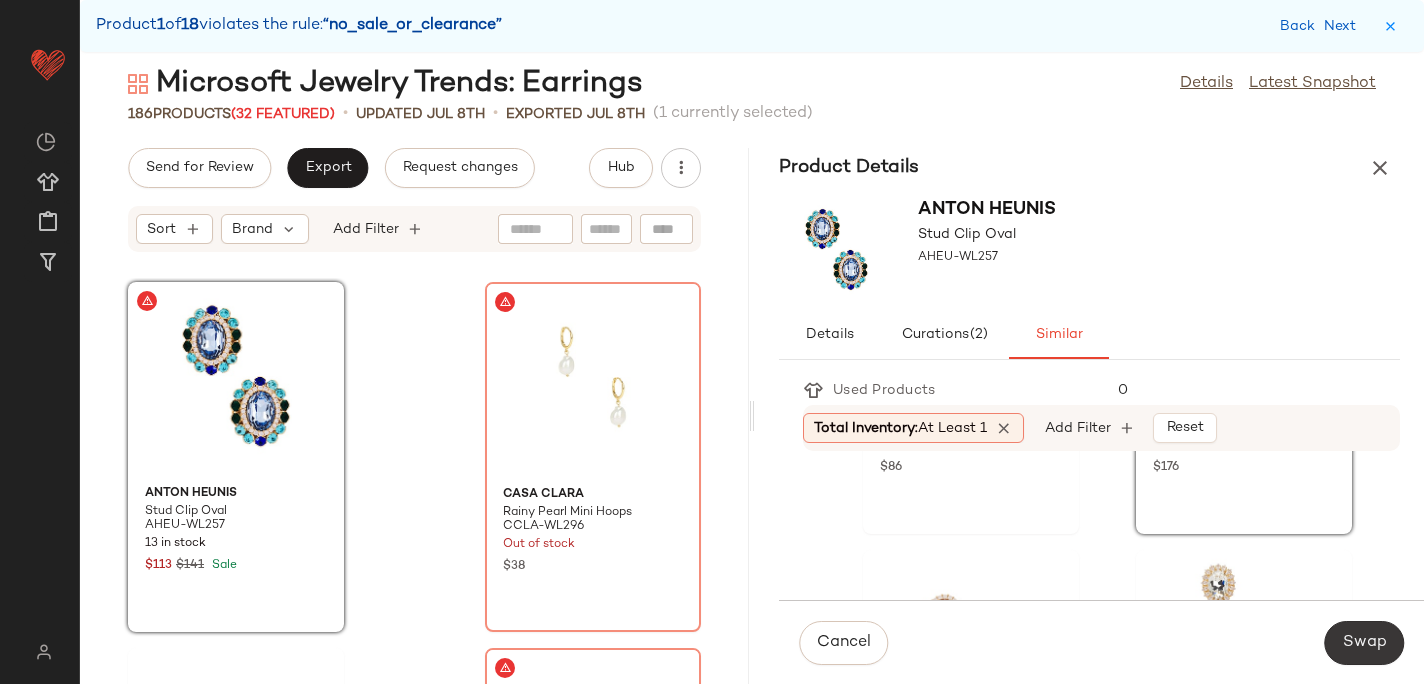 click on "Swap" 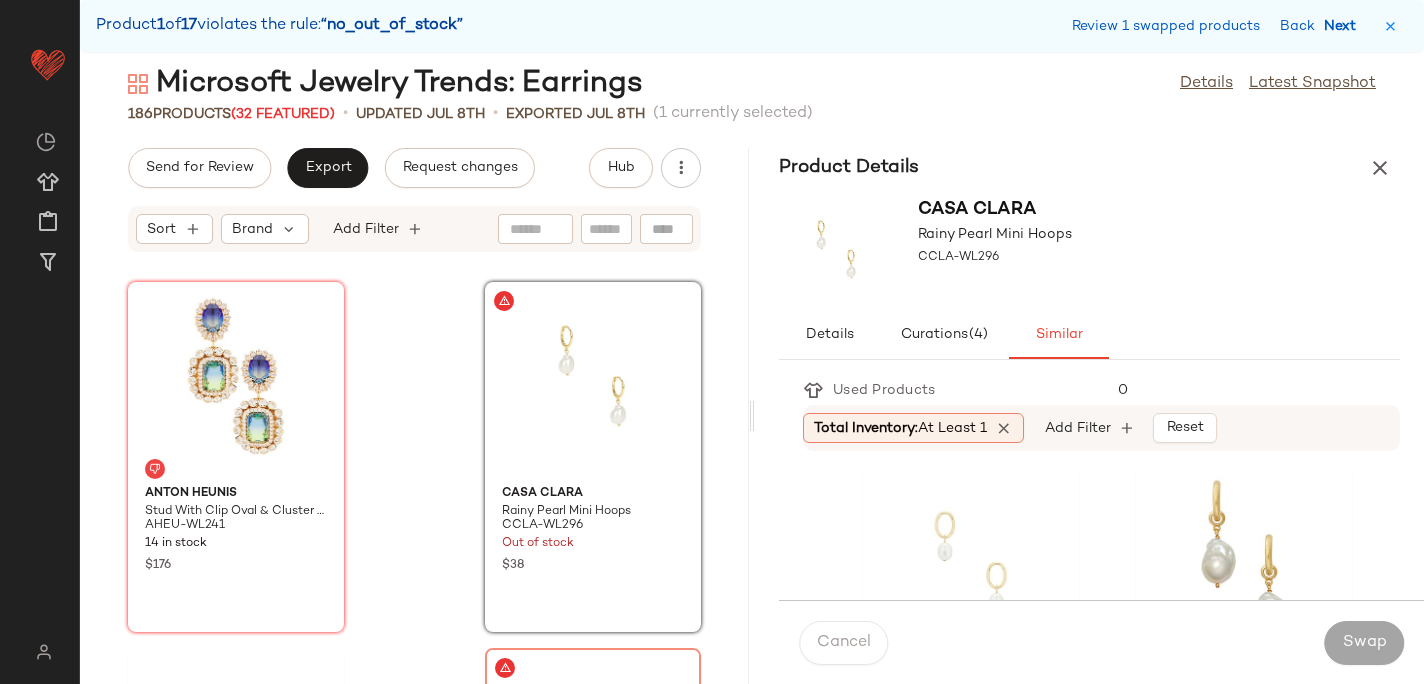click on "Next" at bounding box center (1344, 26) 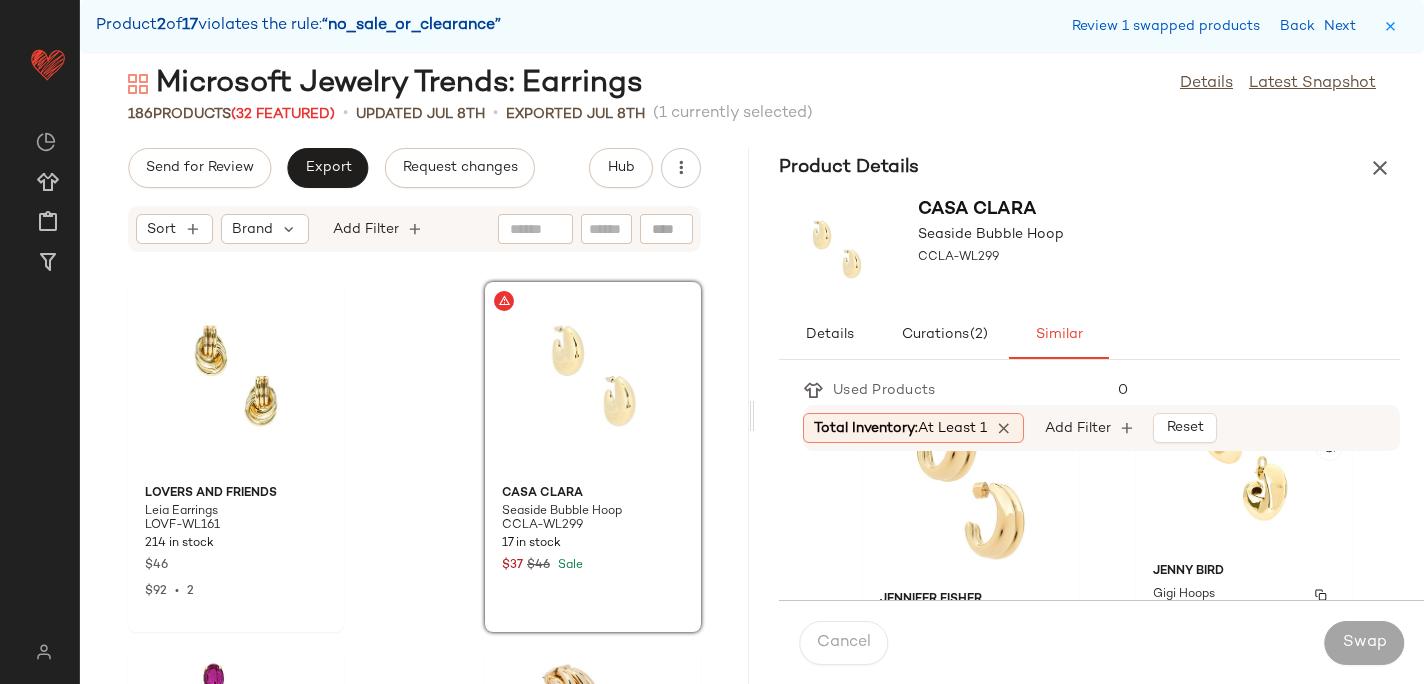 scroll, scrollTop: 778, scrollLeft: 0, axis: vertical 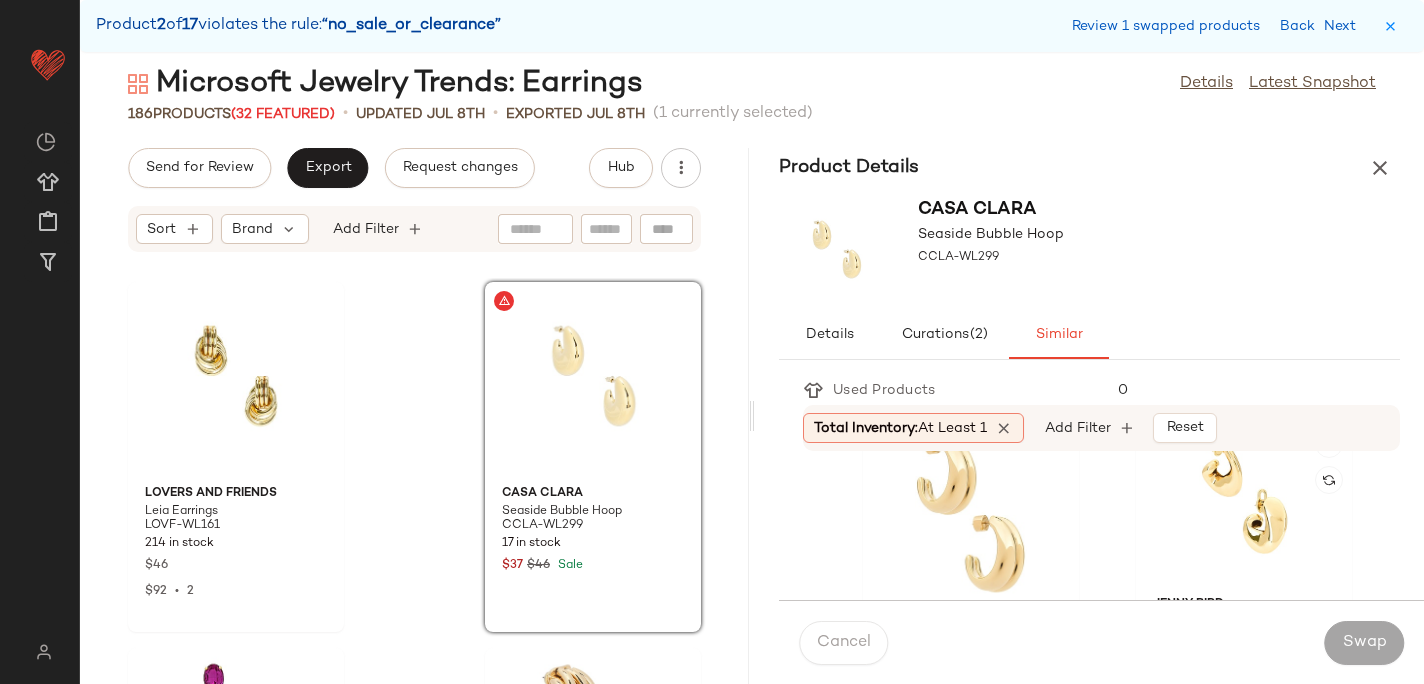 click 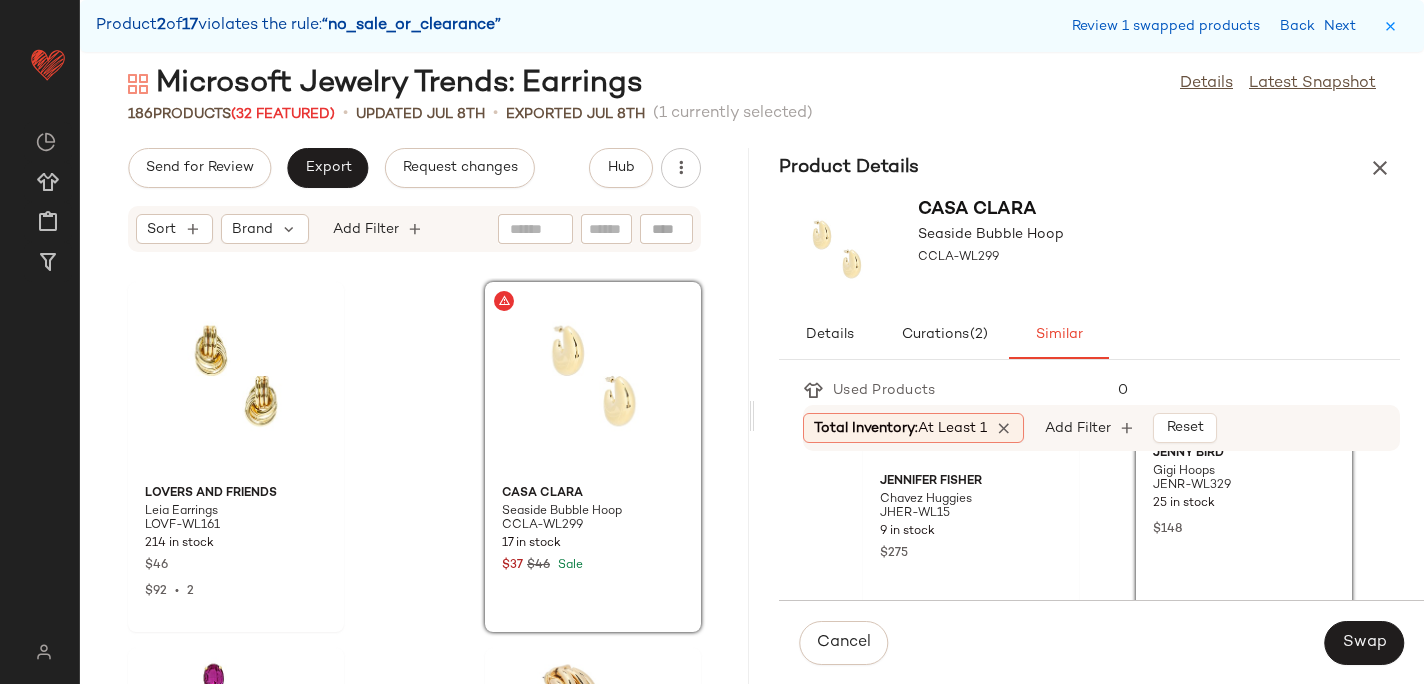 scroll, scrollTop: 931, scrollLeft: 0, axis: vertical 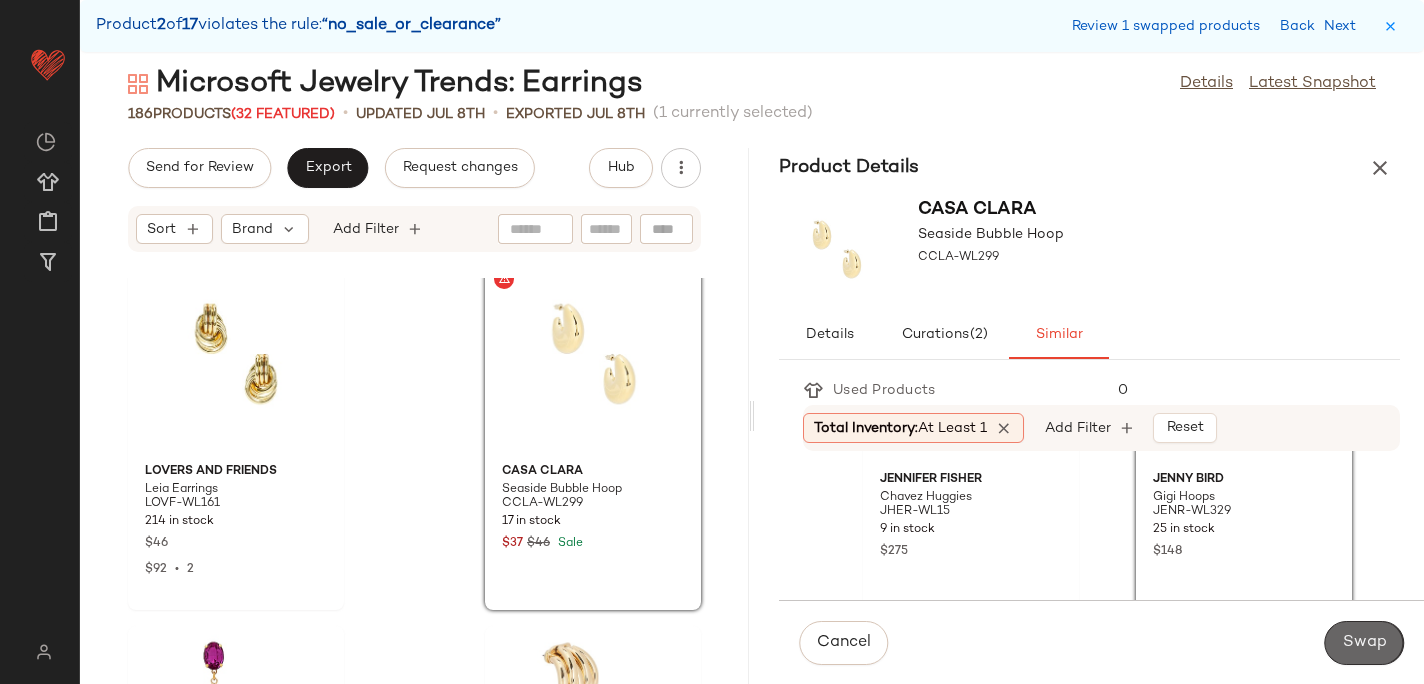 click on "Swap" 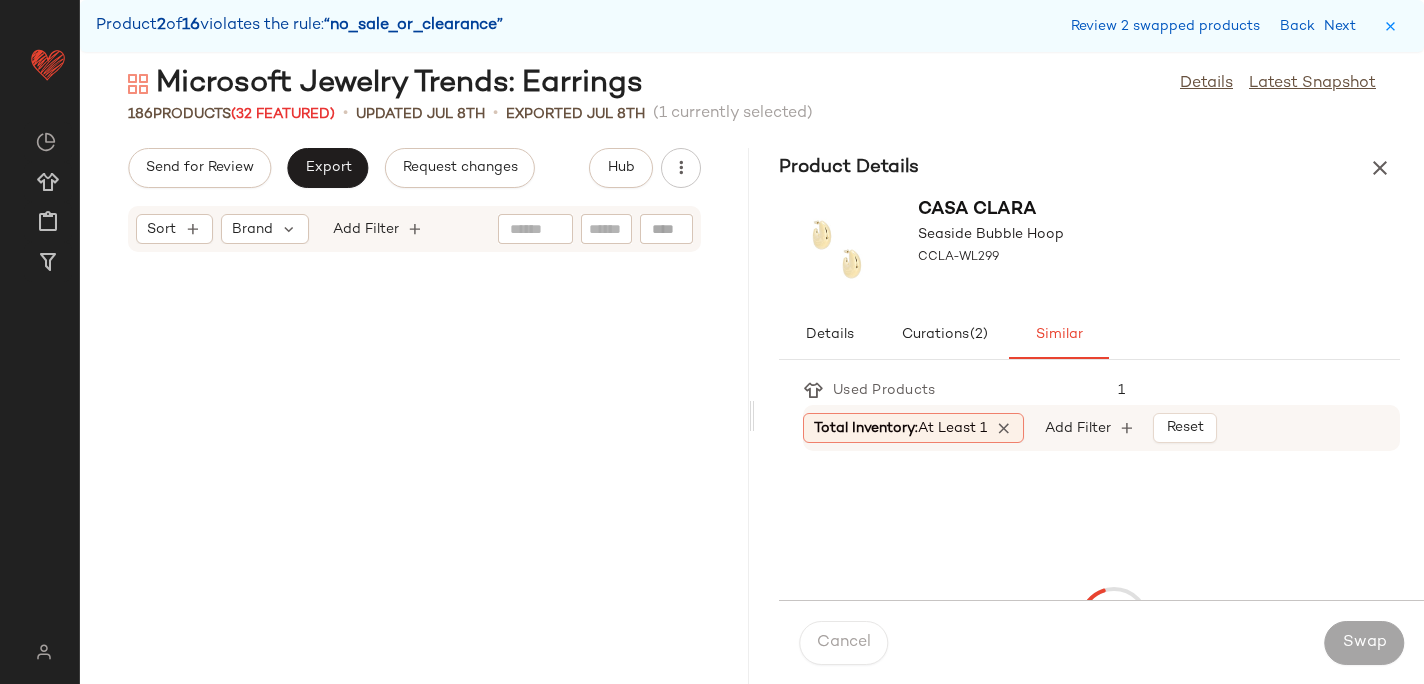 scroll, scrollTop: 2928, scrollLeft: 0, axis: vertical 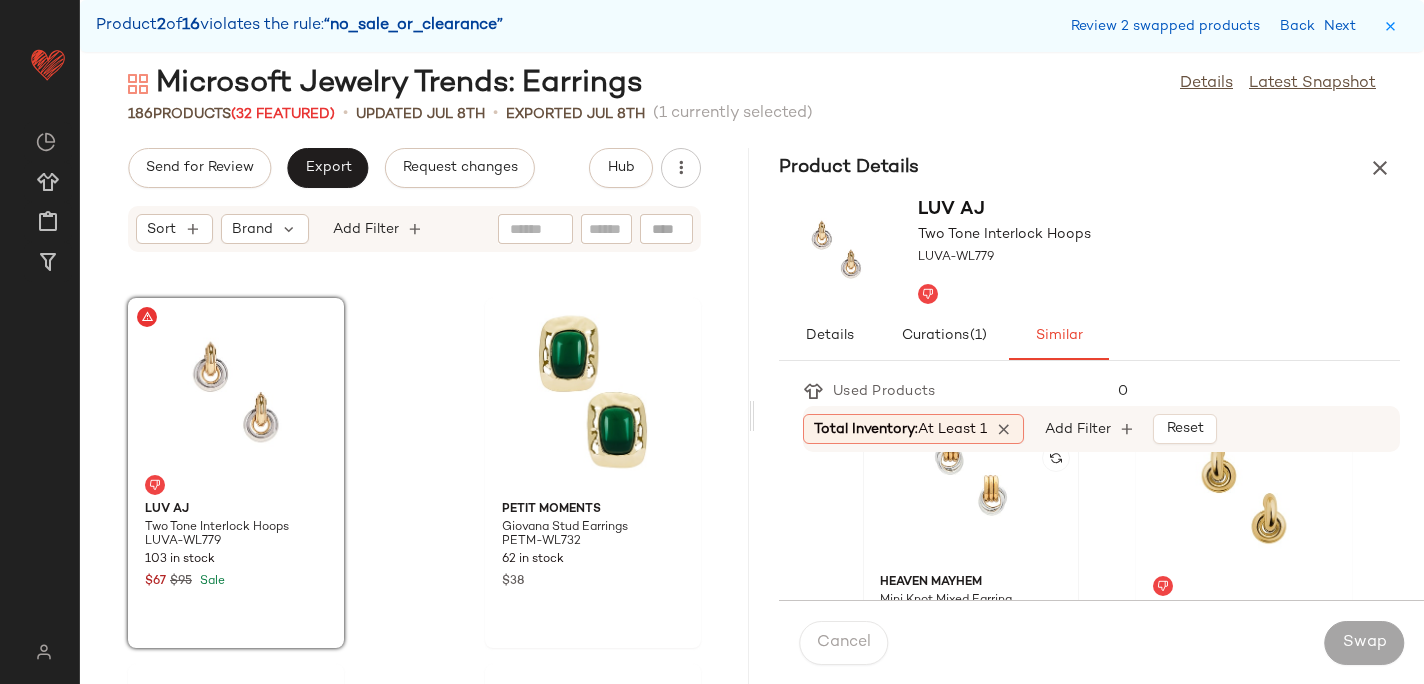 click 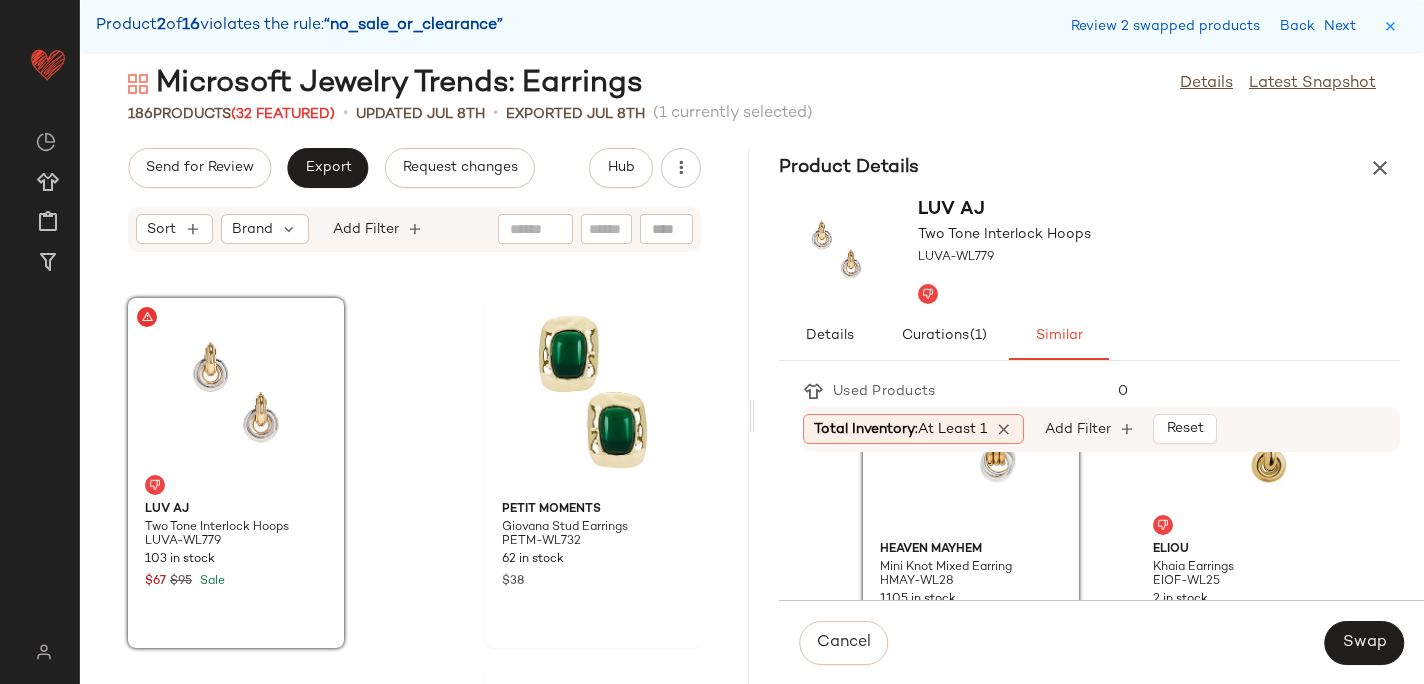 scroll, scrollTop: 84, scrollLeft: 0, axis: vertical 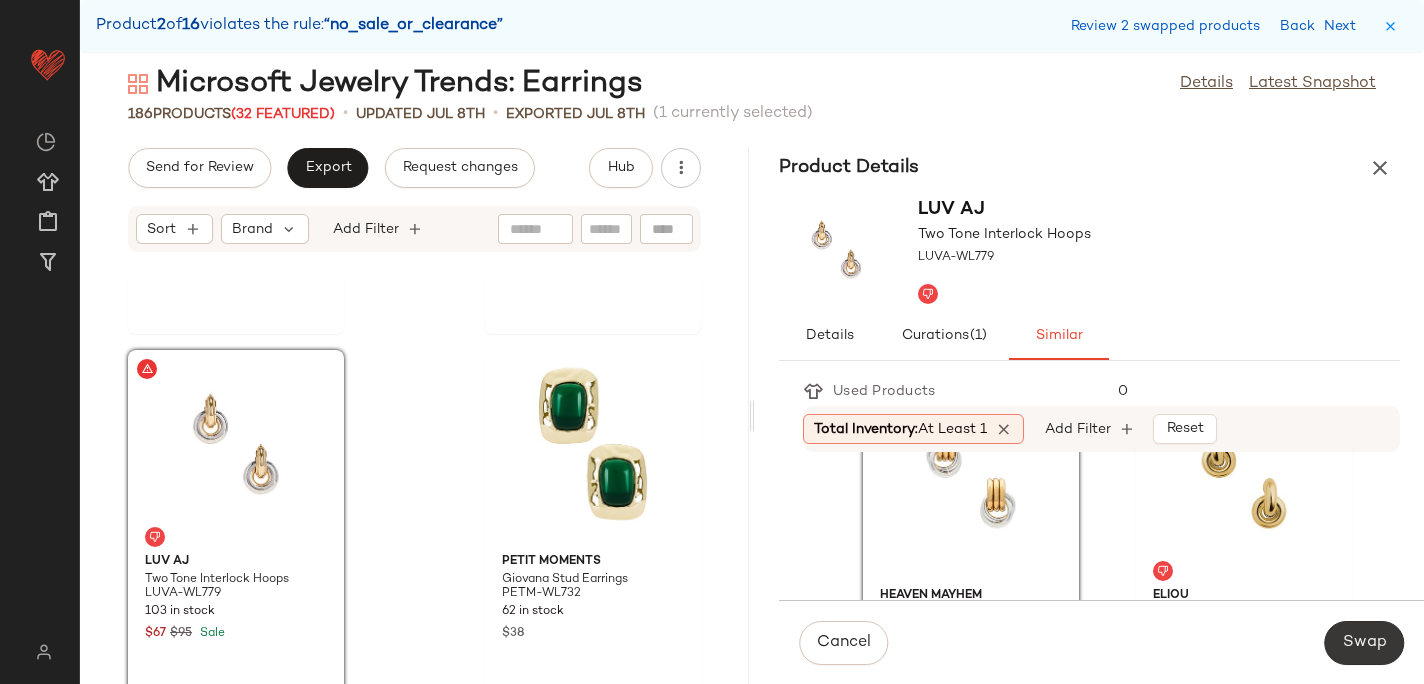 click on "Swap" at bounding box center [1364, 643] 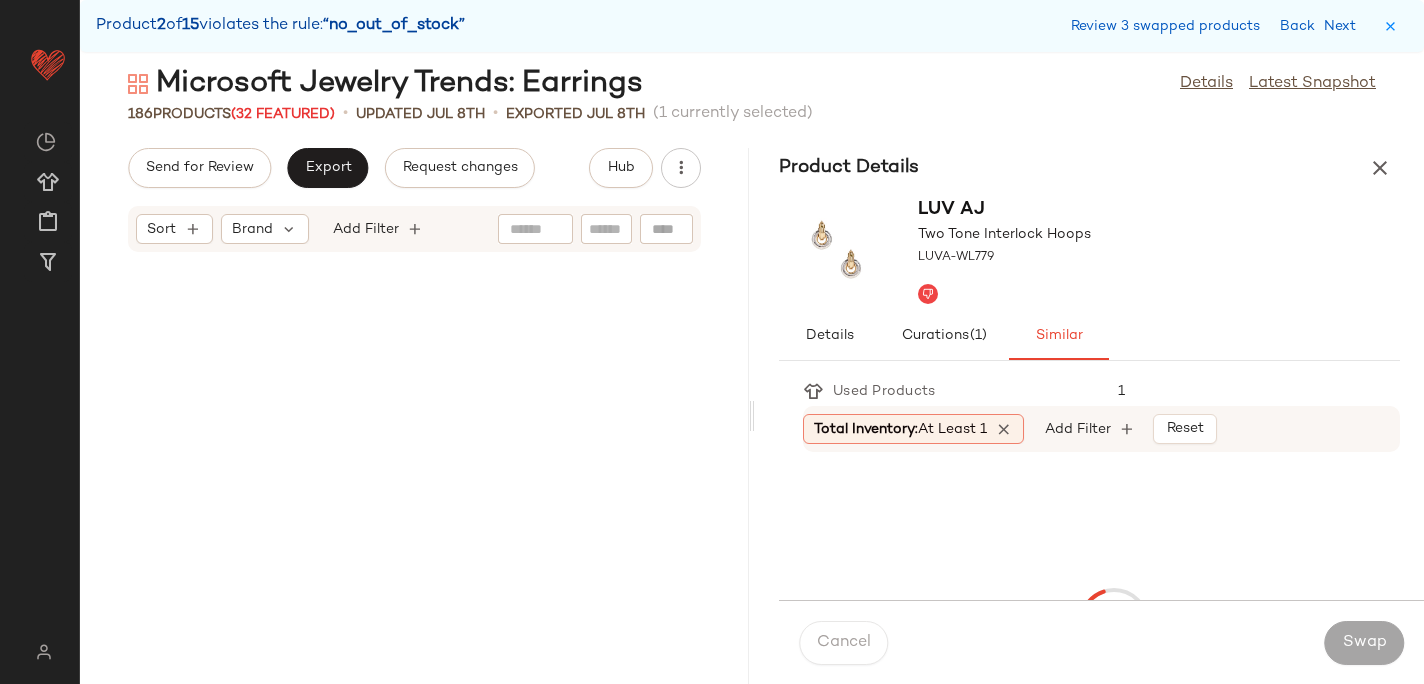 scroll, scrollTop: 4758, scrollLeft: 0, axis: vertical 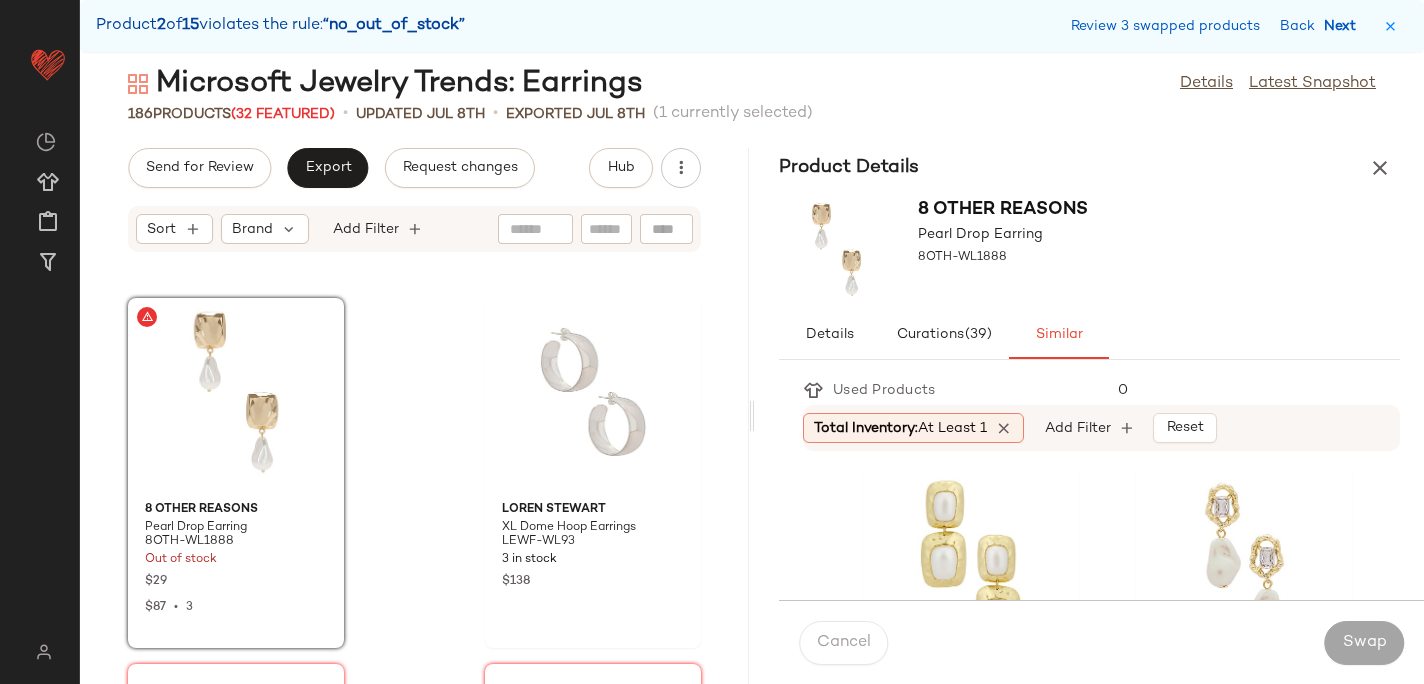 click on "Next" at bounding box center (1344, 26) 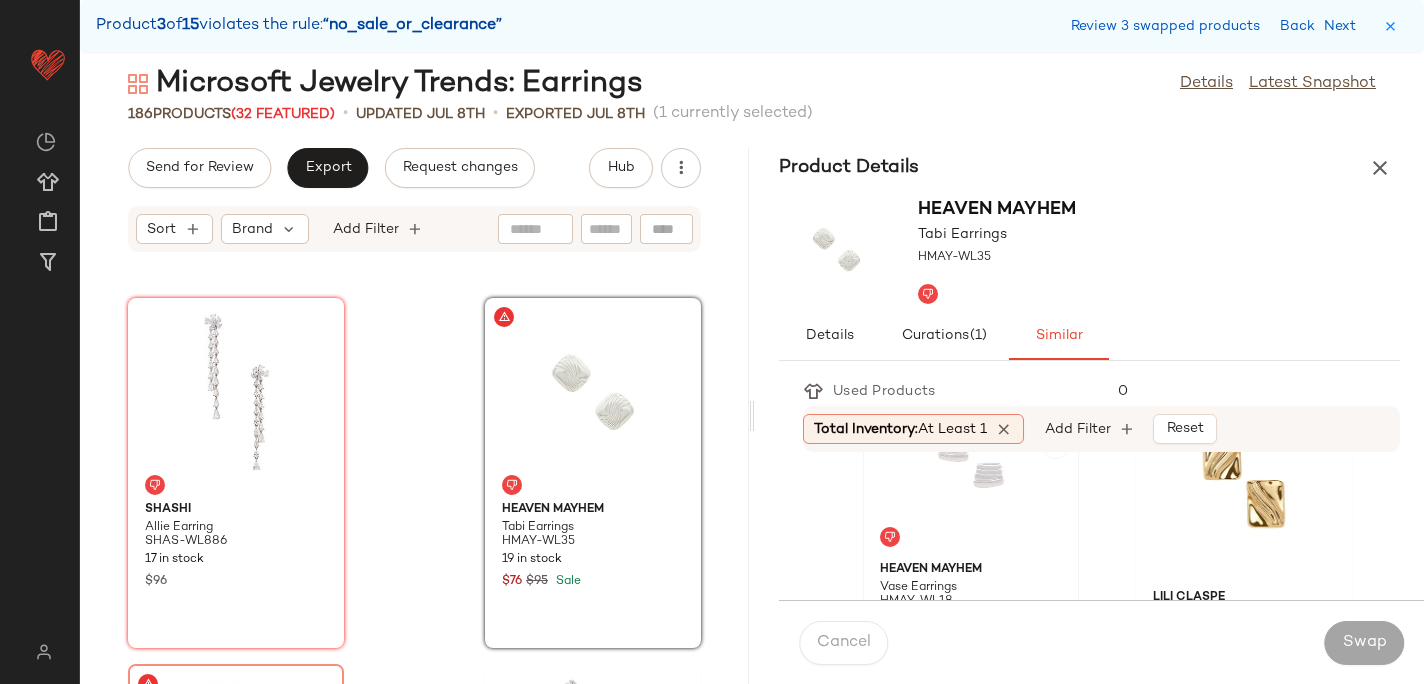 scroll, scrollTop: 84, scrollLeft: 0, axis: vertical 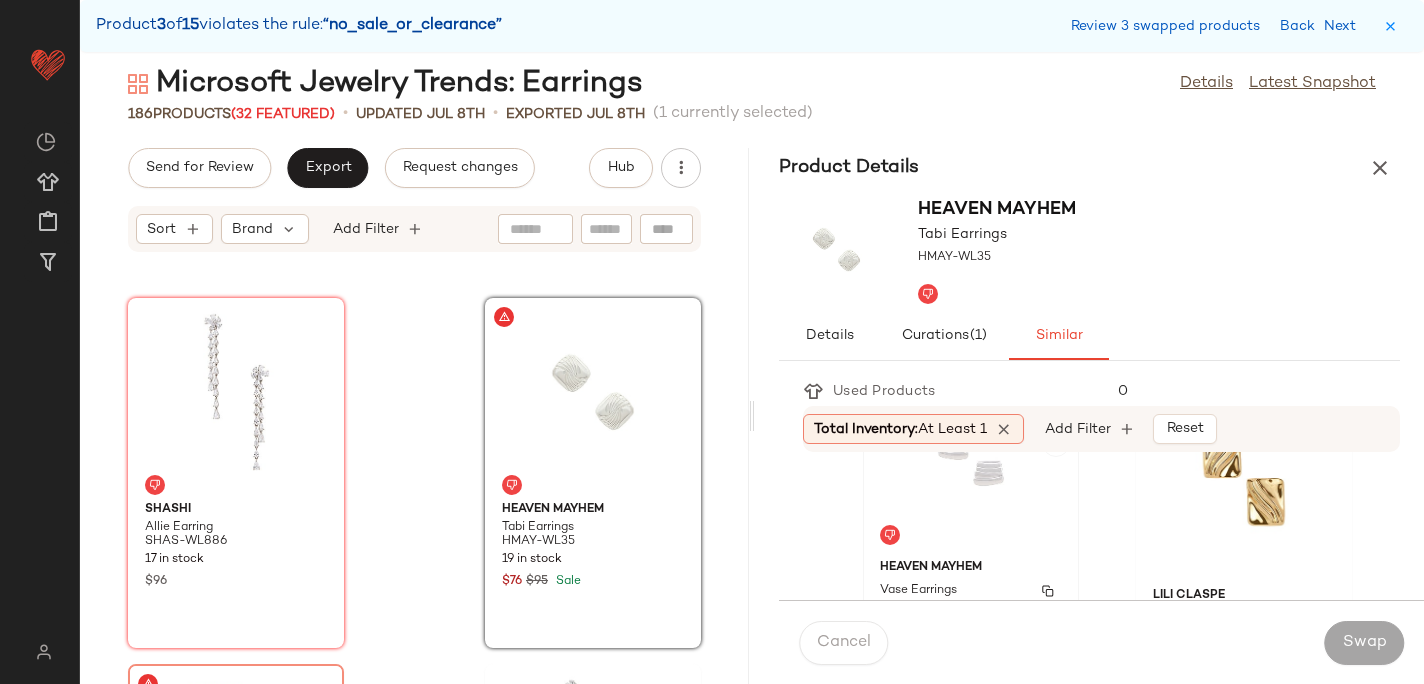 click on "Heaven Mayhem Vase Earrings HMAY-WL18 87 in stock $95" 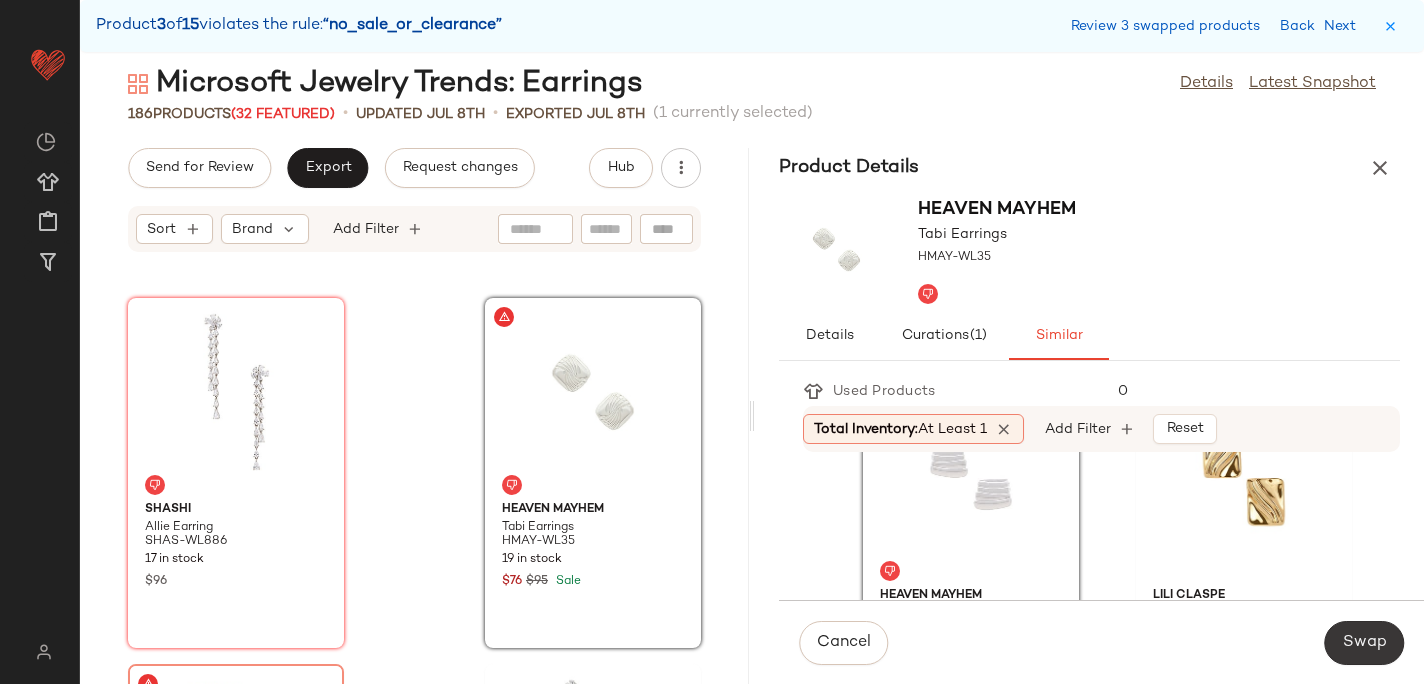 click on "Swap" 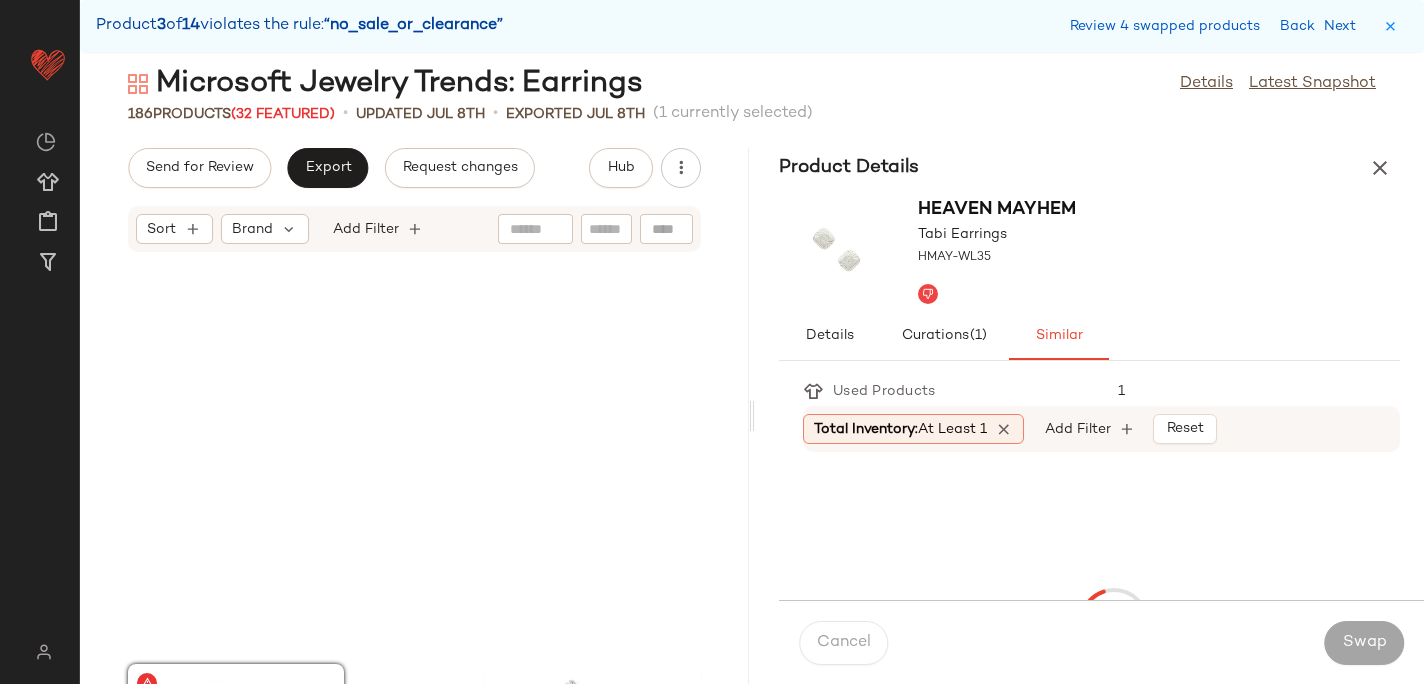scroll, scrollTop: 6222, scrollLeft: 0, axis: vertical 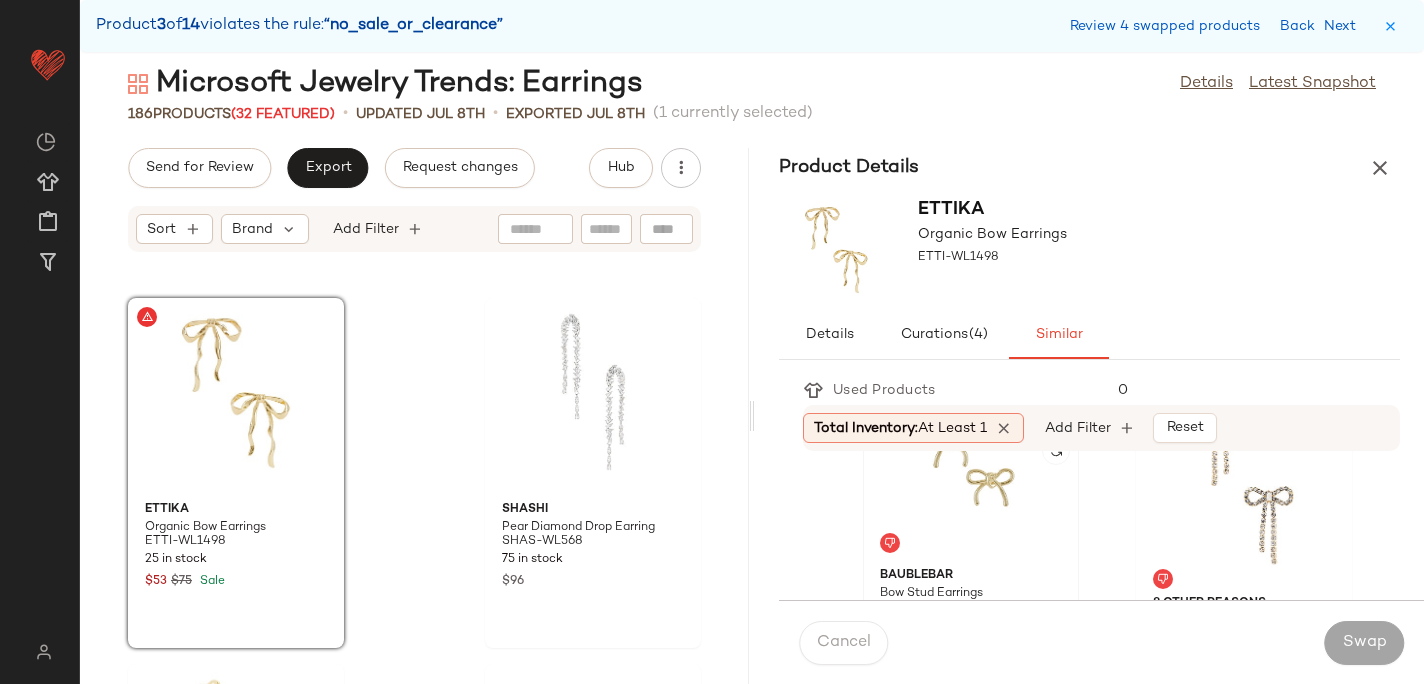 click 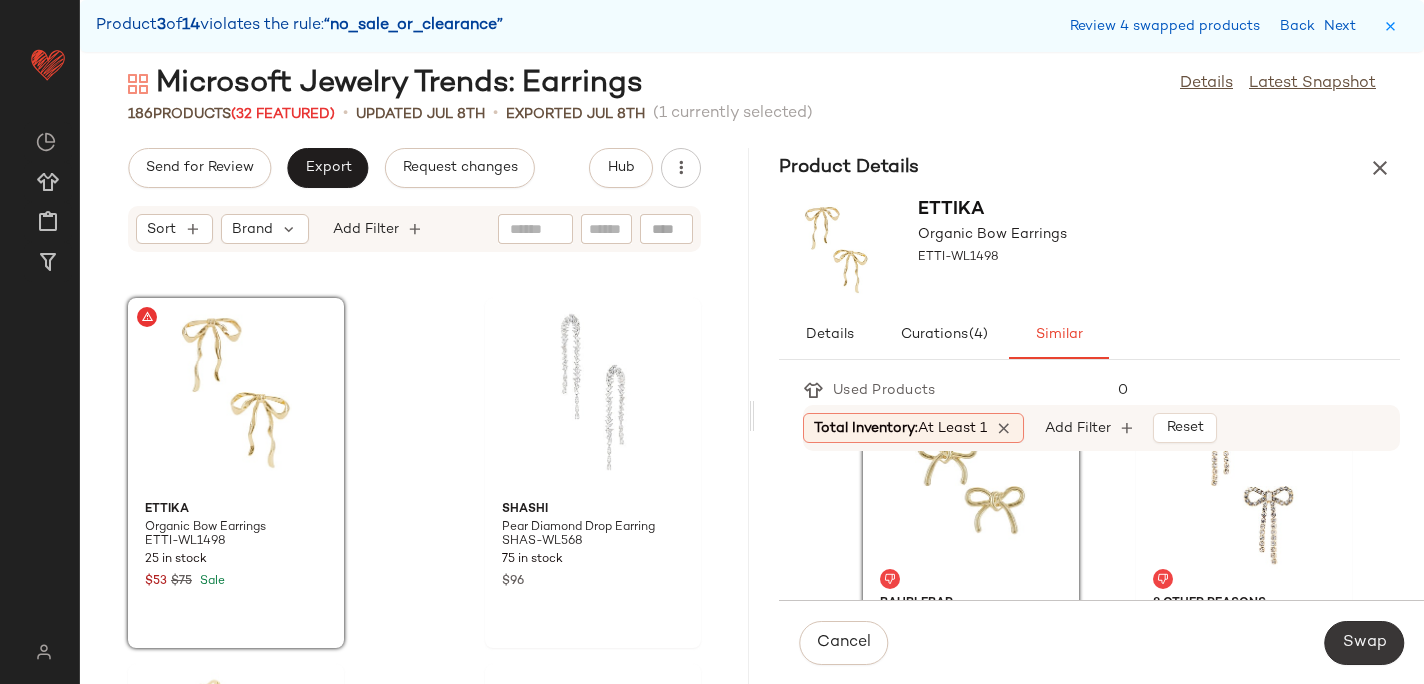 click on "Swap" 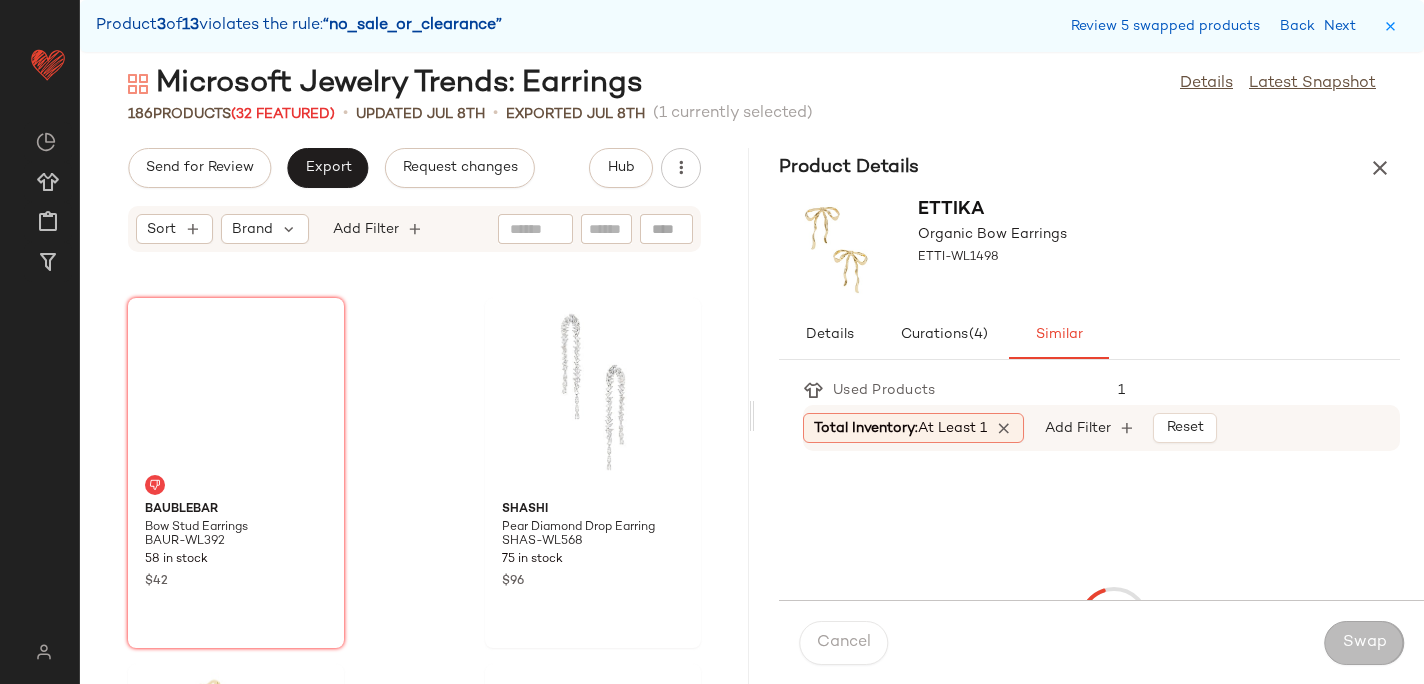 scroll, scrollTop: 11346, scrollLeft: 0, axis: vertical 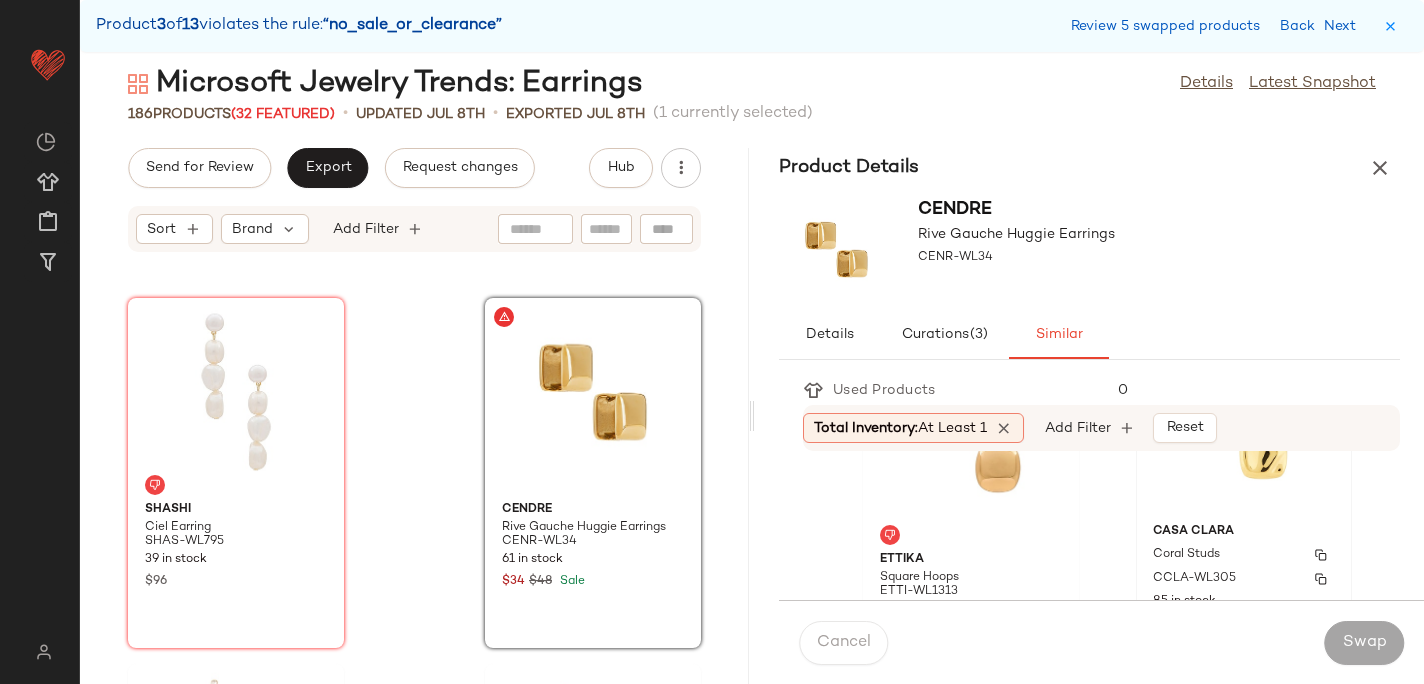 click on "Coral Studs" at bounding box center [1186, 555] 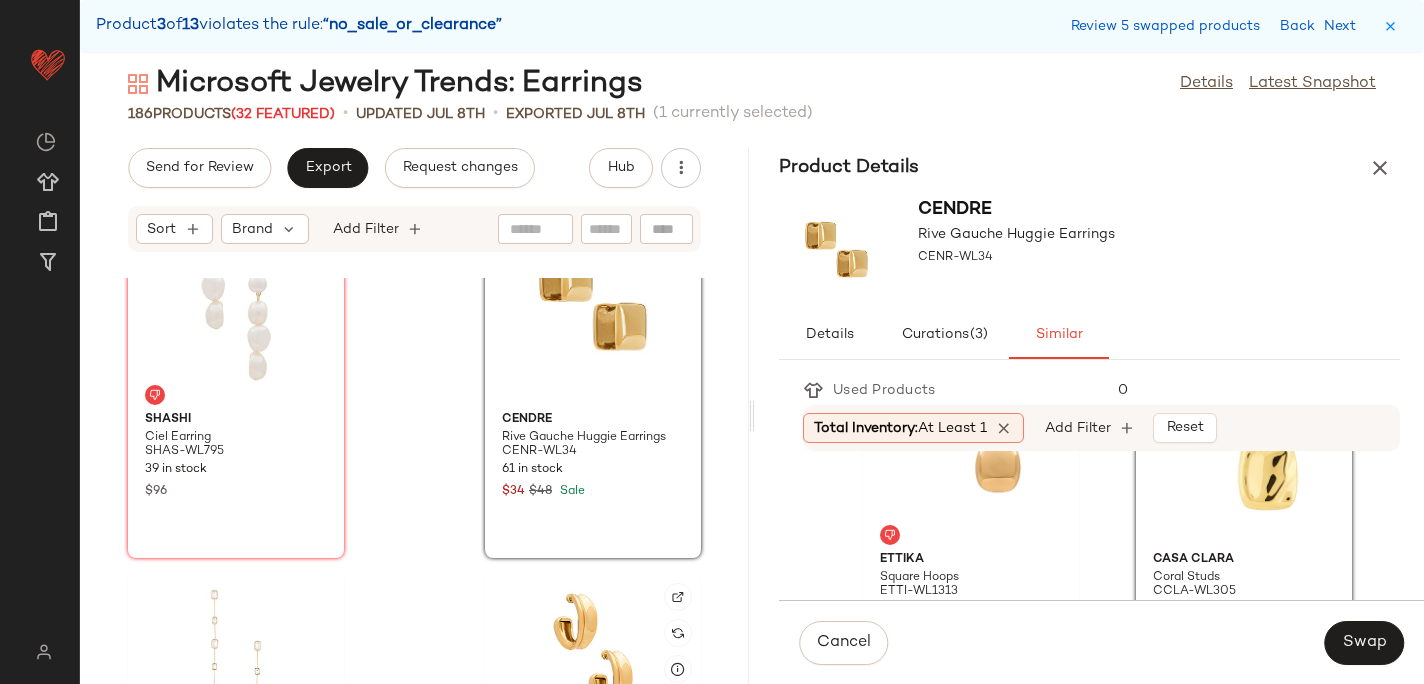 scroll, scrollTop: 11418, scrollLeft: 0, axis: vertical 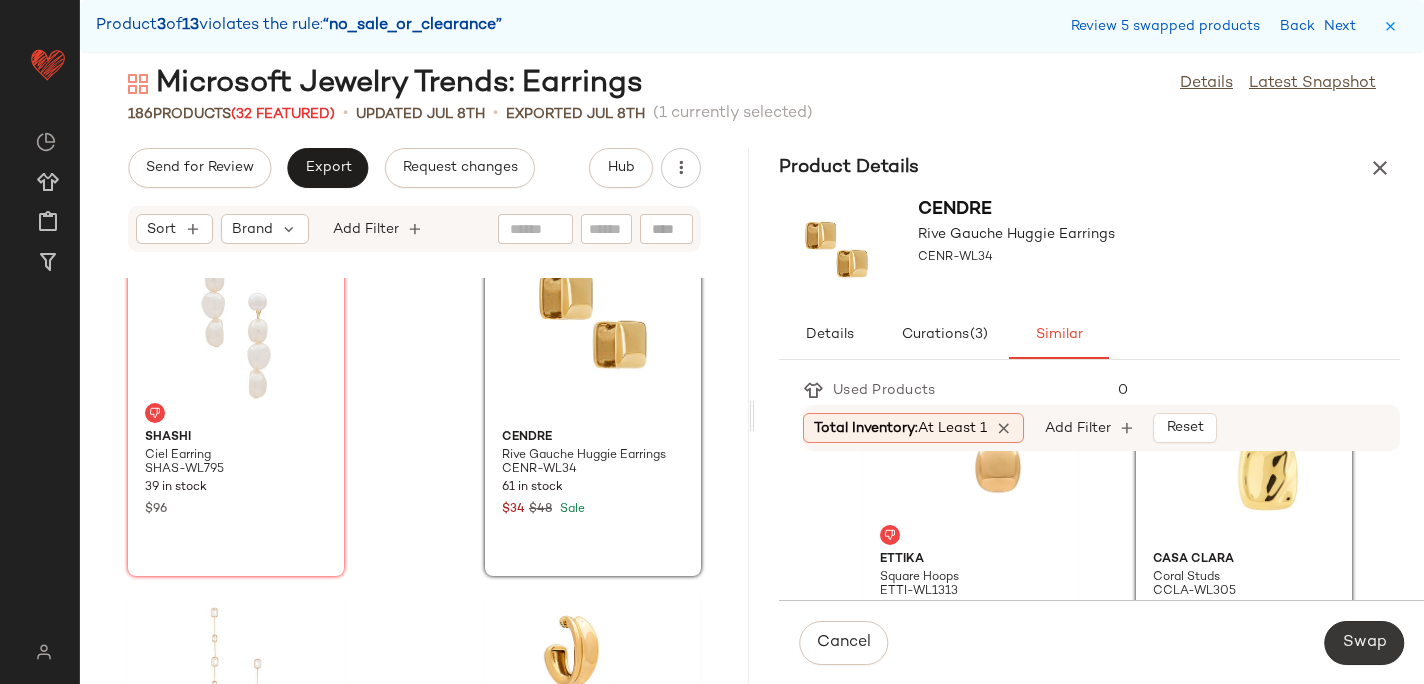 click on "Swap" 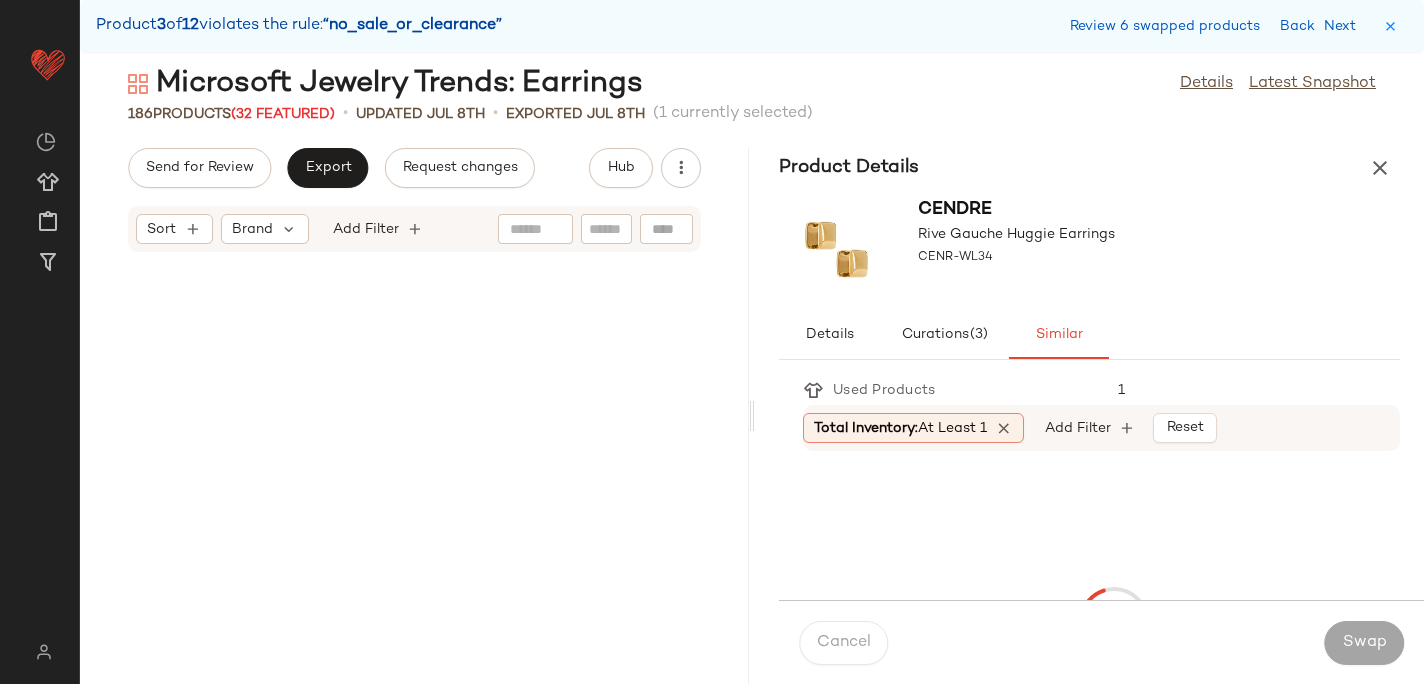 scroll, scrollTop: 20496, scrollLeft: 0, axis: vertical 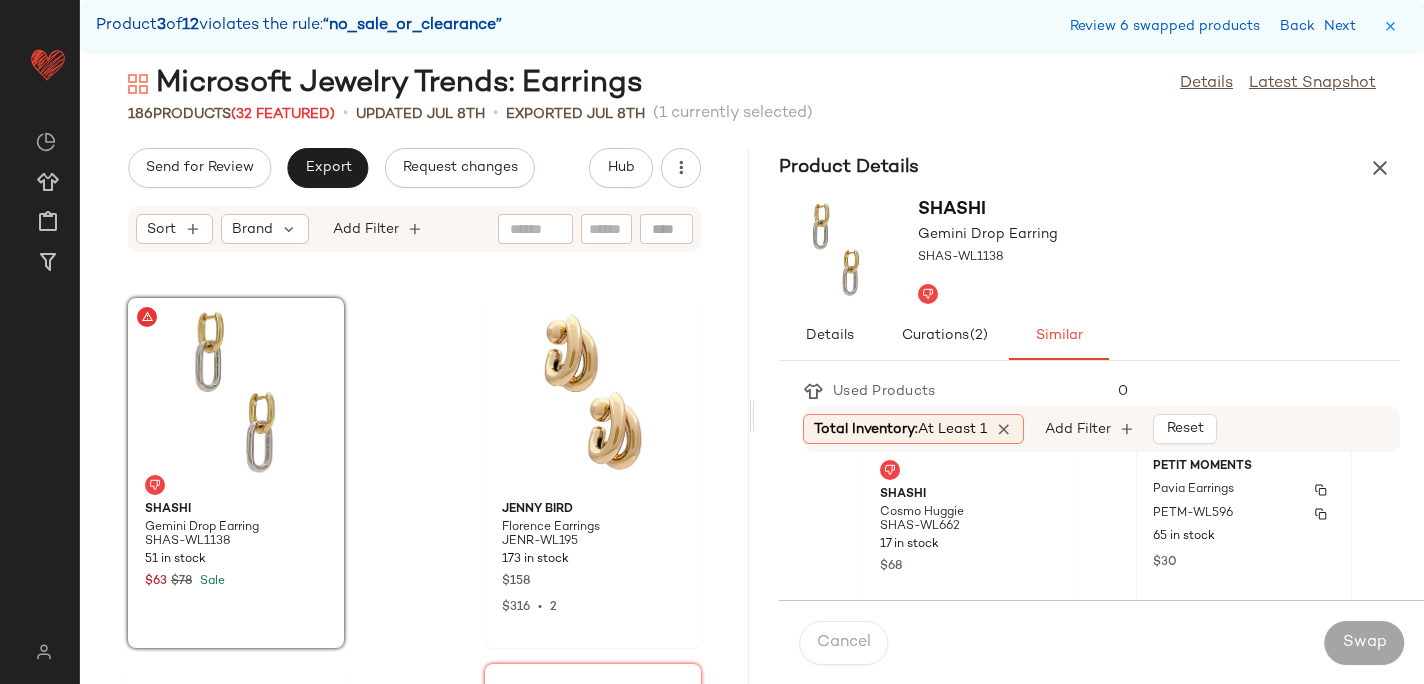 click on "PETM-WL596" at bounding box center [1193, 514] 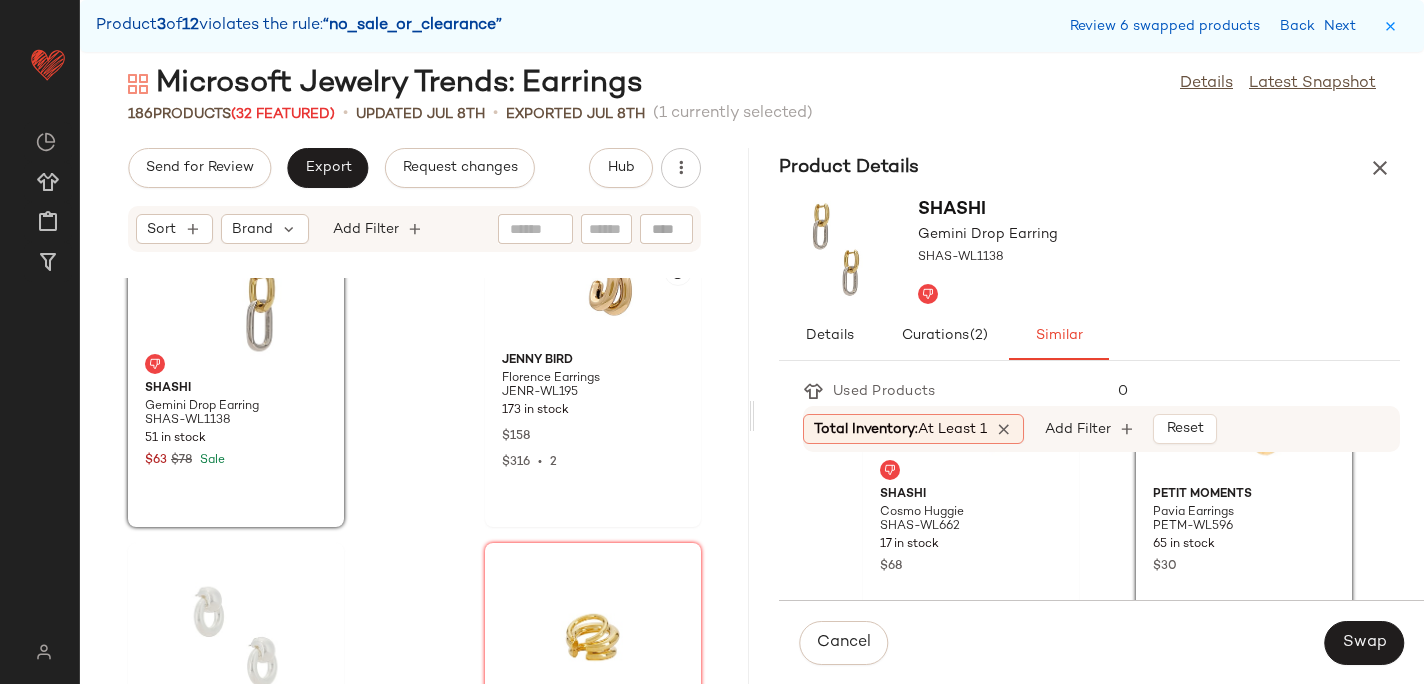 scroll, scrollTop: 20620, scrollLeft: 0, axis: vertical 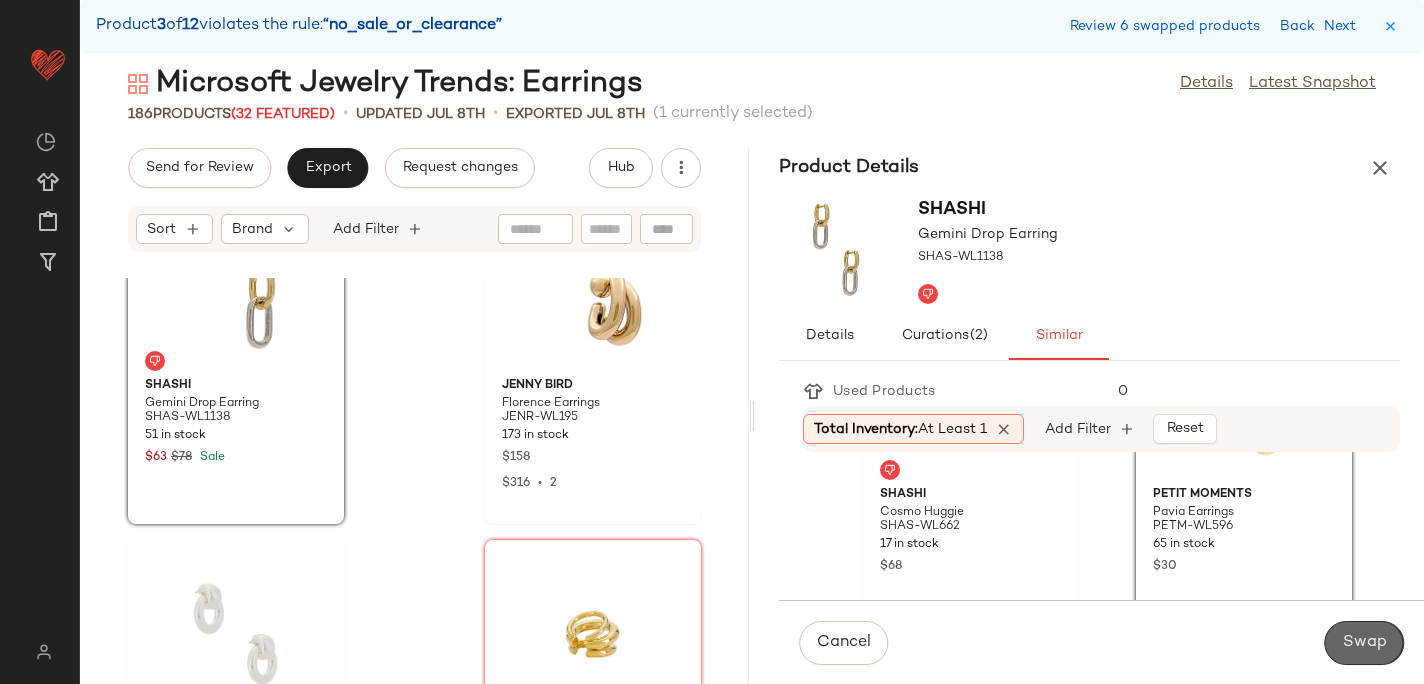 click on "Swap" 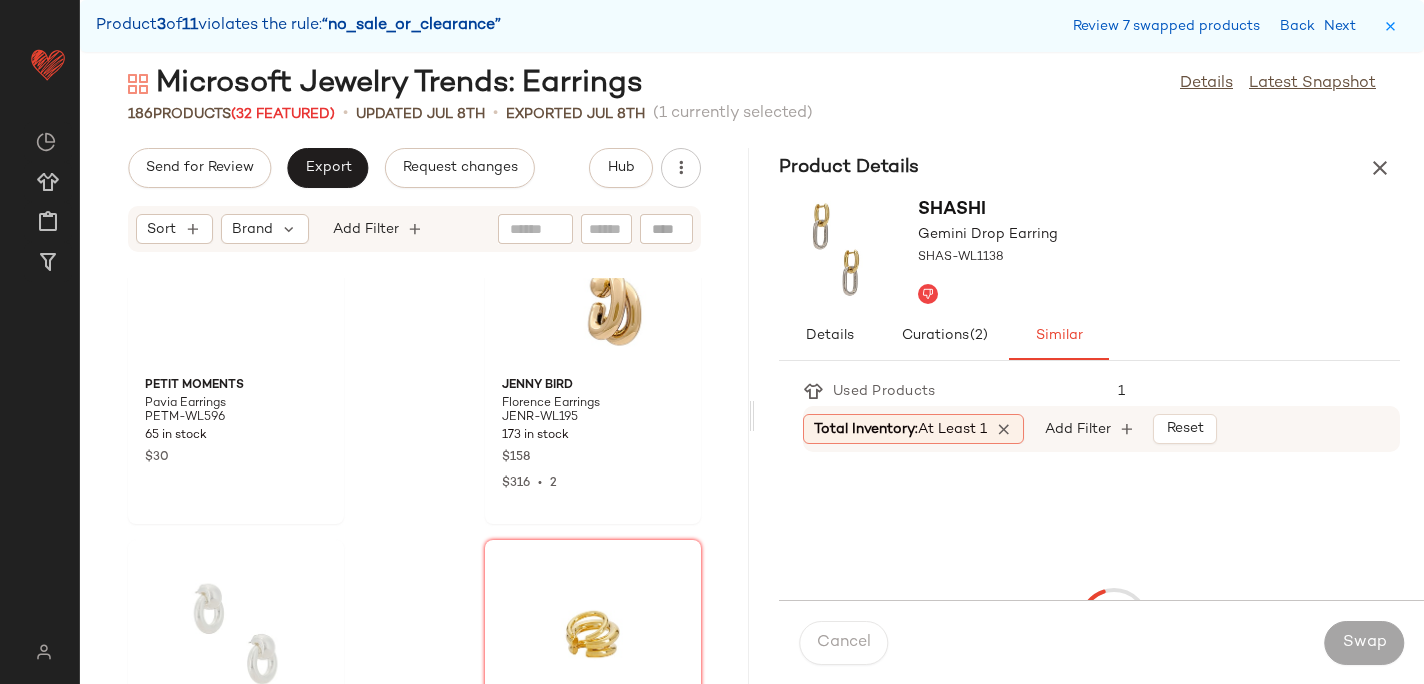 scroll, scrollTop: 24888, scrollLeft: 0, axis: vertical 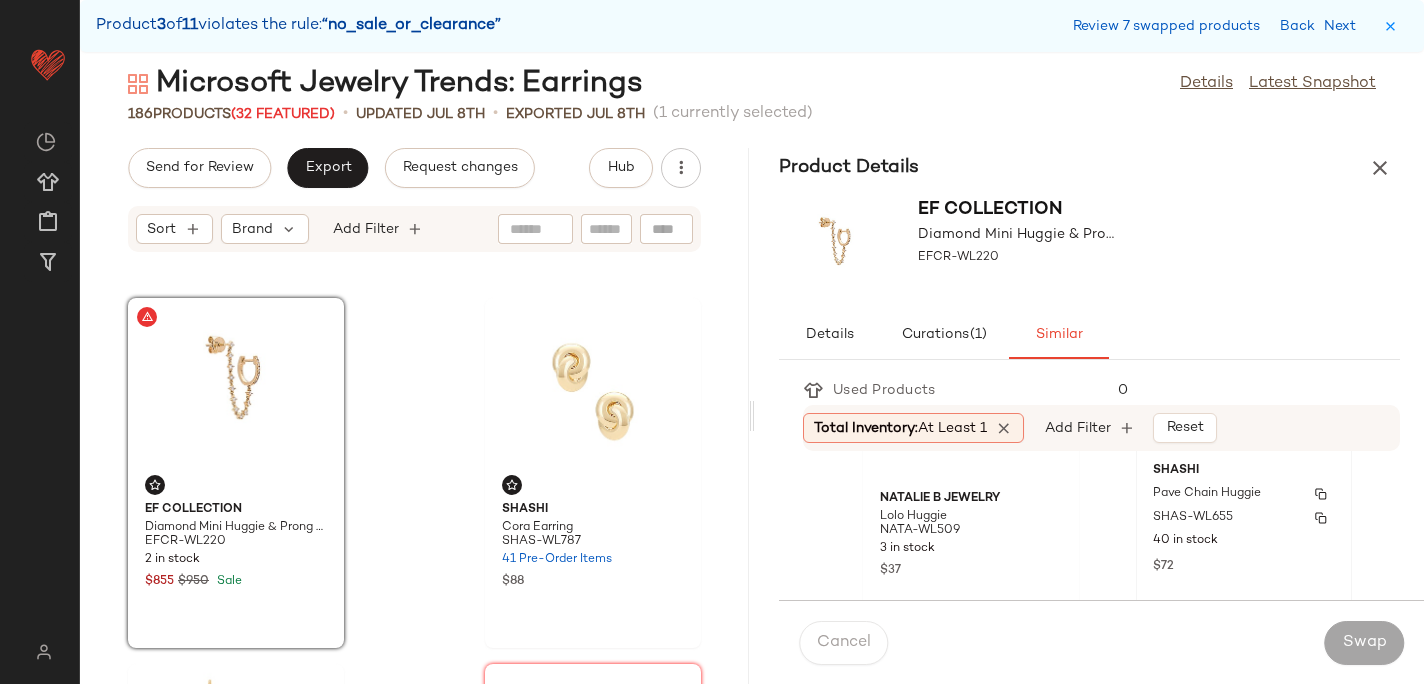 click on "SHAS-WL655" at bounding box center [1193, 518] 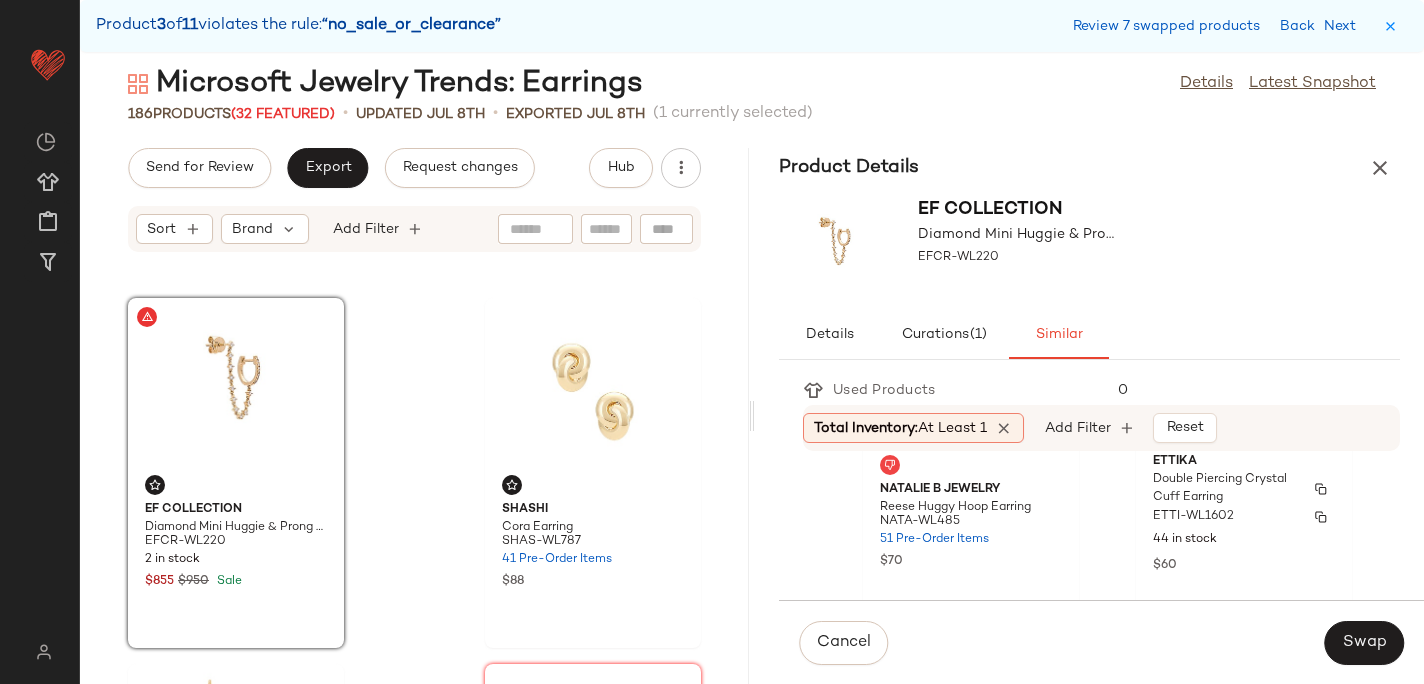 scroll, scrollTop: 559, scrollLeft: 0, axis: vertical 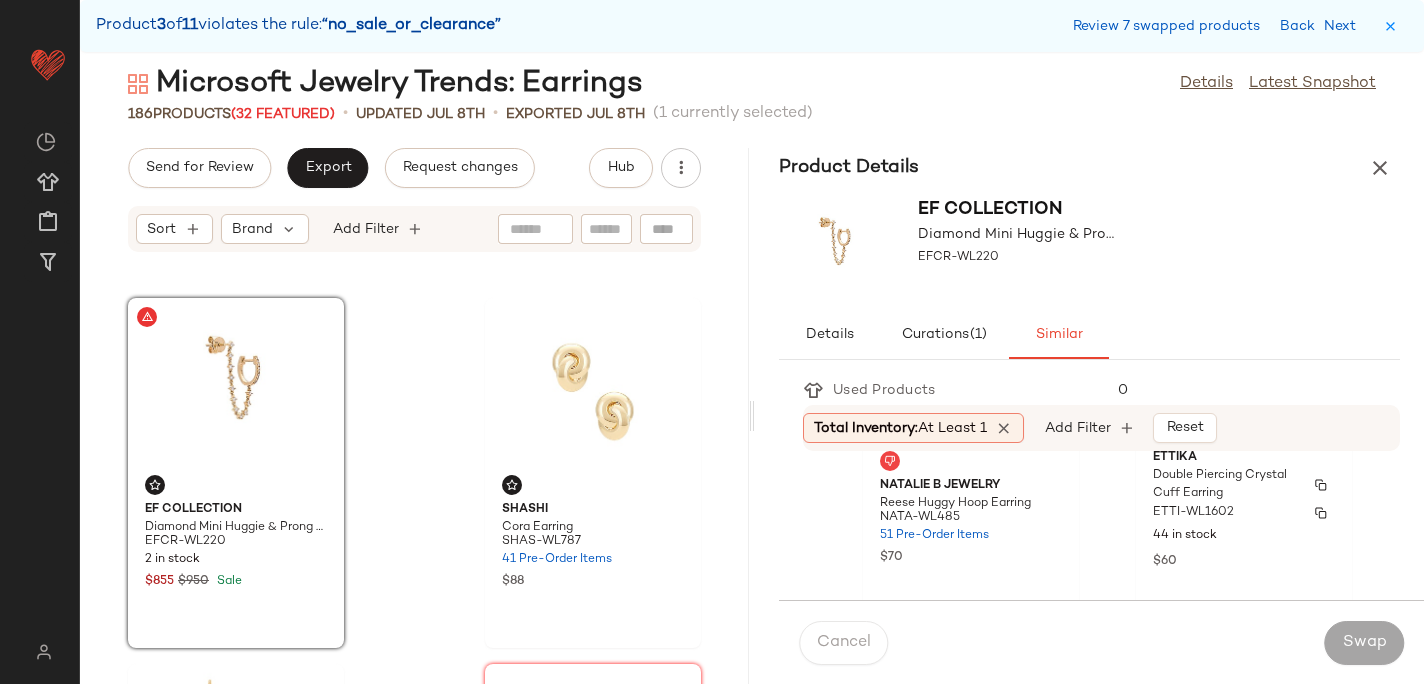 click on "ETTI-WL1602" at bounding box center (1244, 513) 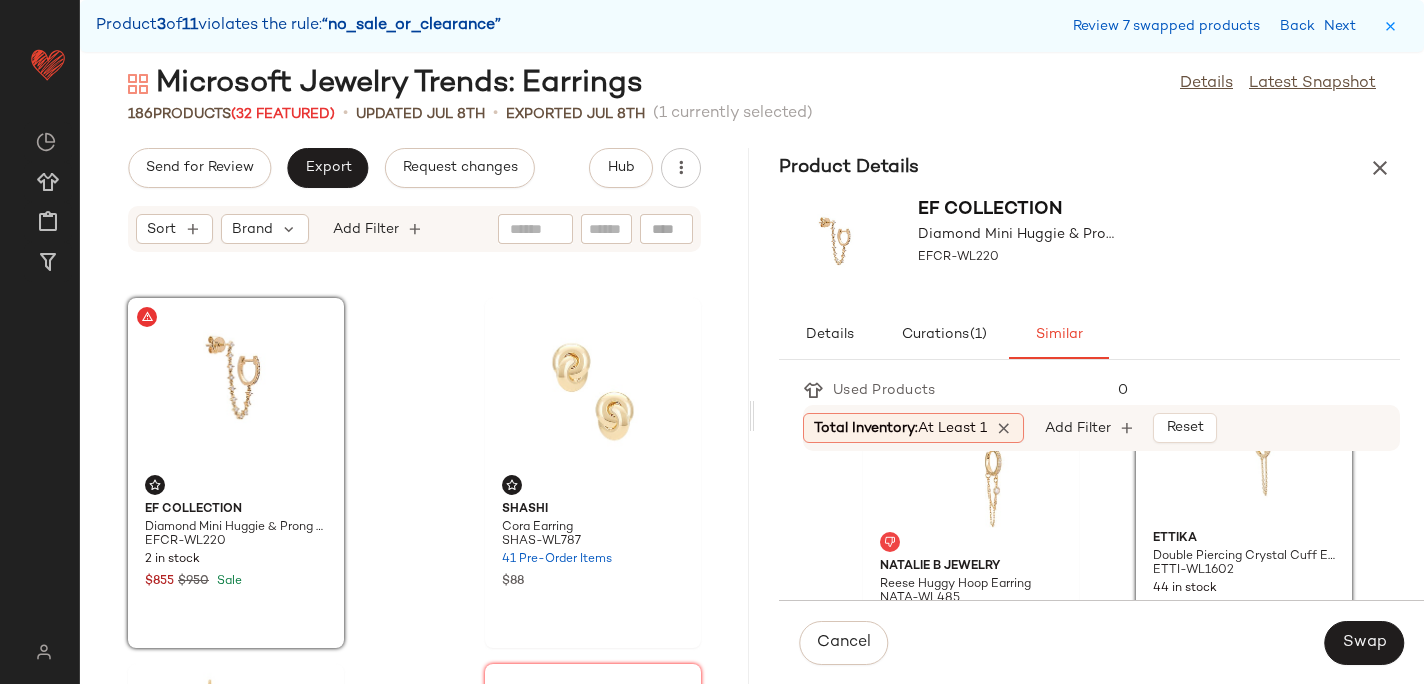 scroll, scrollTop: 460, scrollLeft: 0, axis: vertical 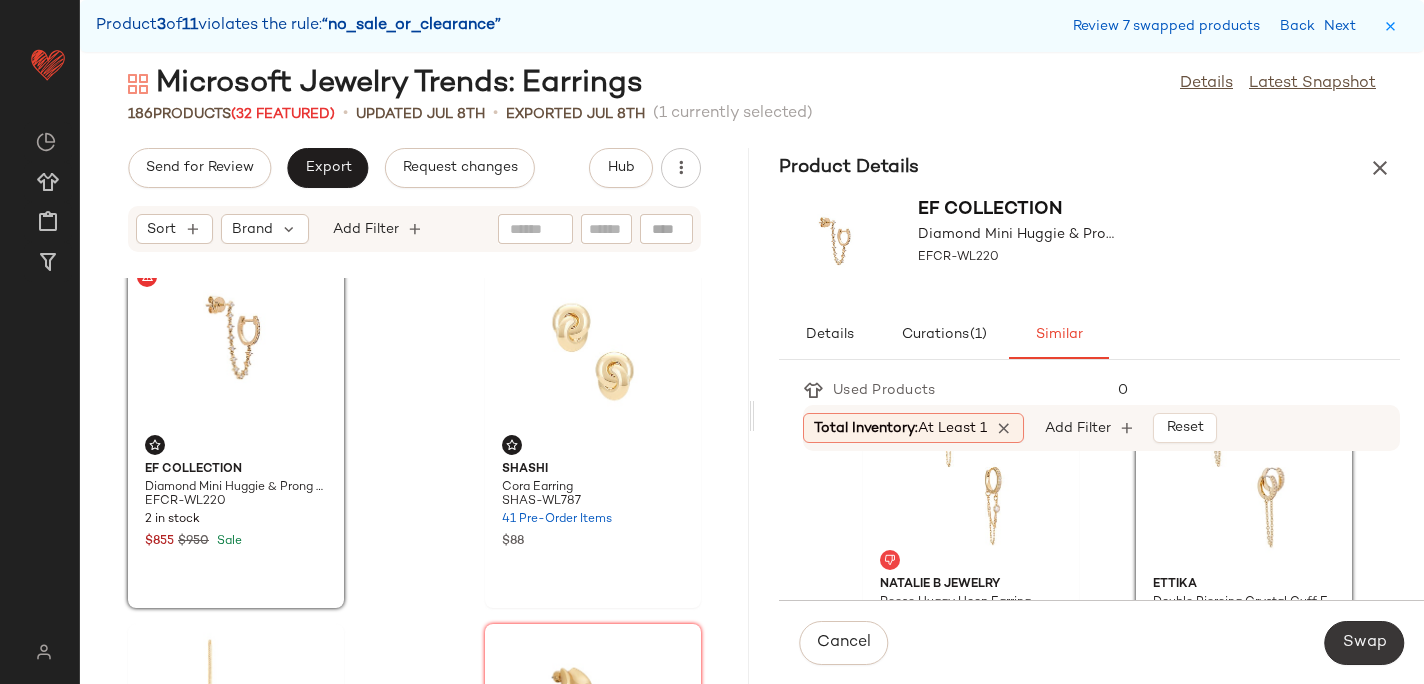 click on "Swap" 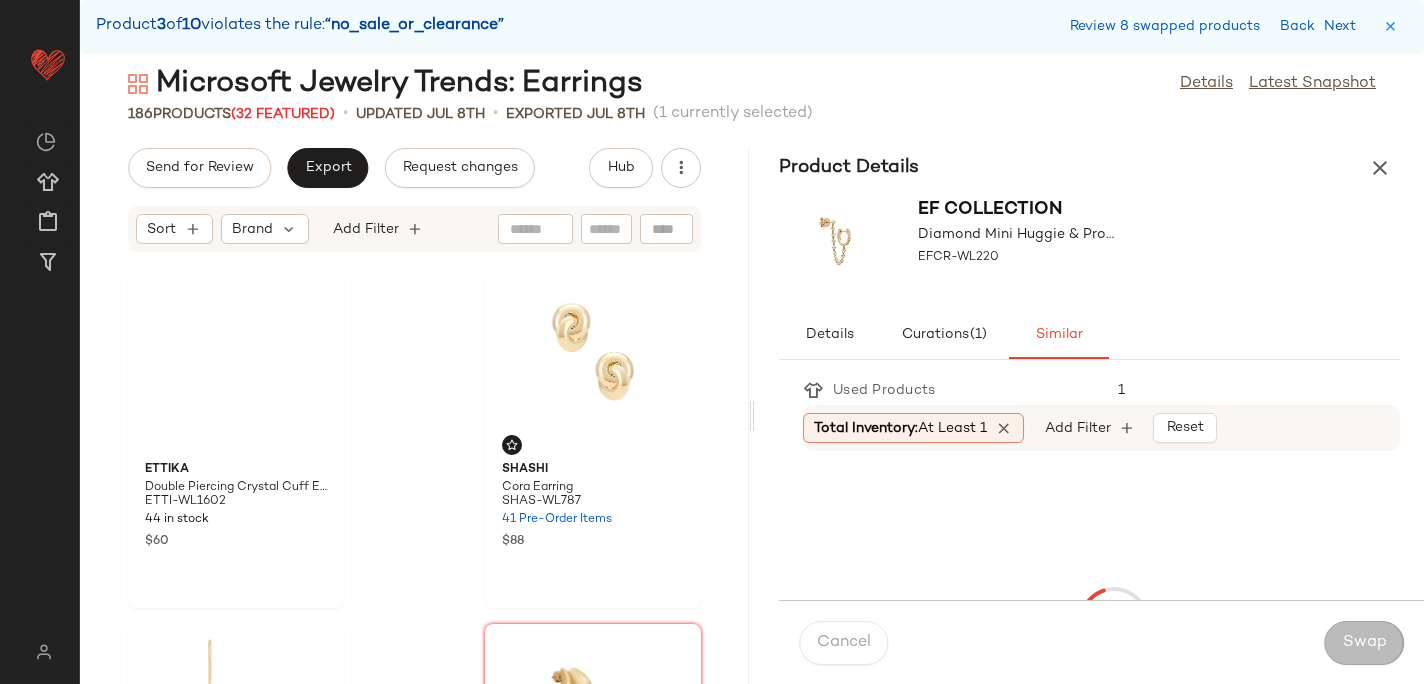 scroll, scrollTop: 26352, scrollLeft: 0, axis: vertical 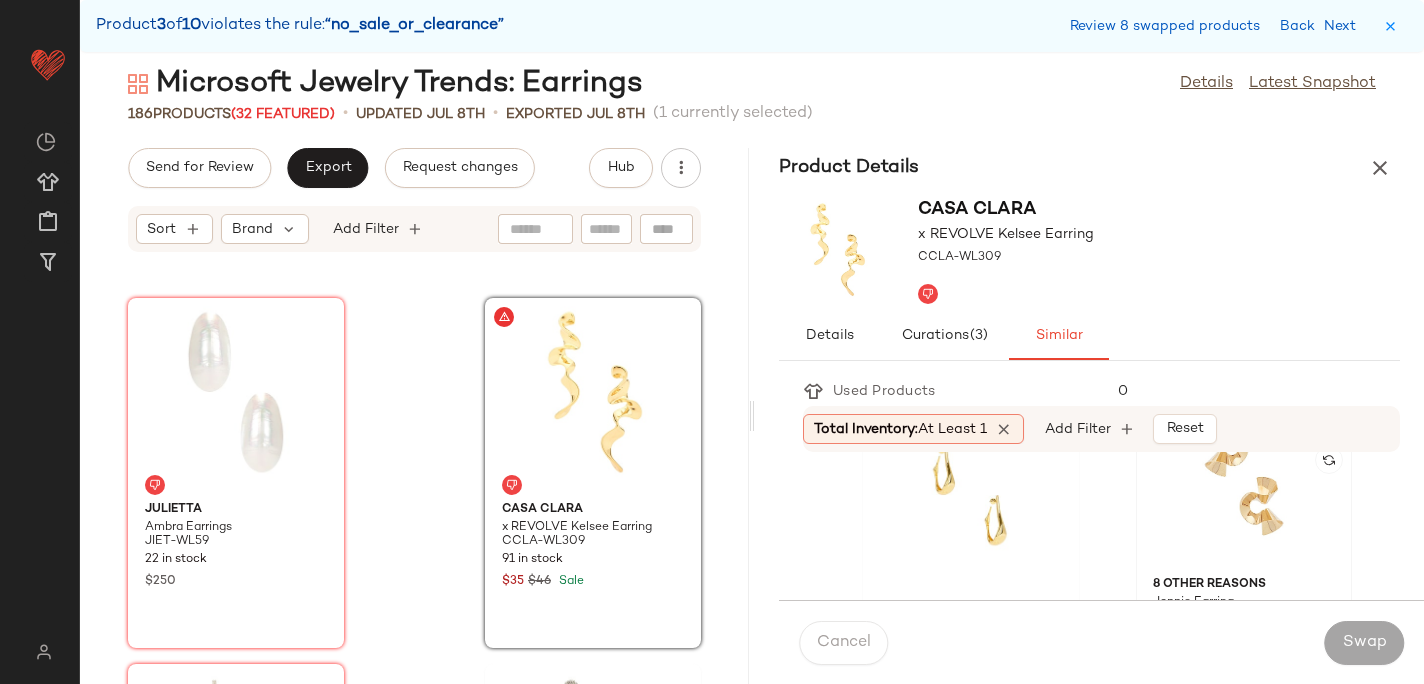 click 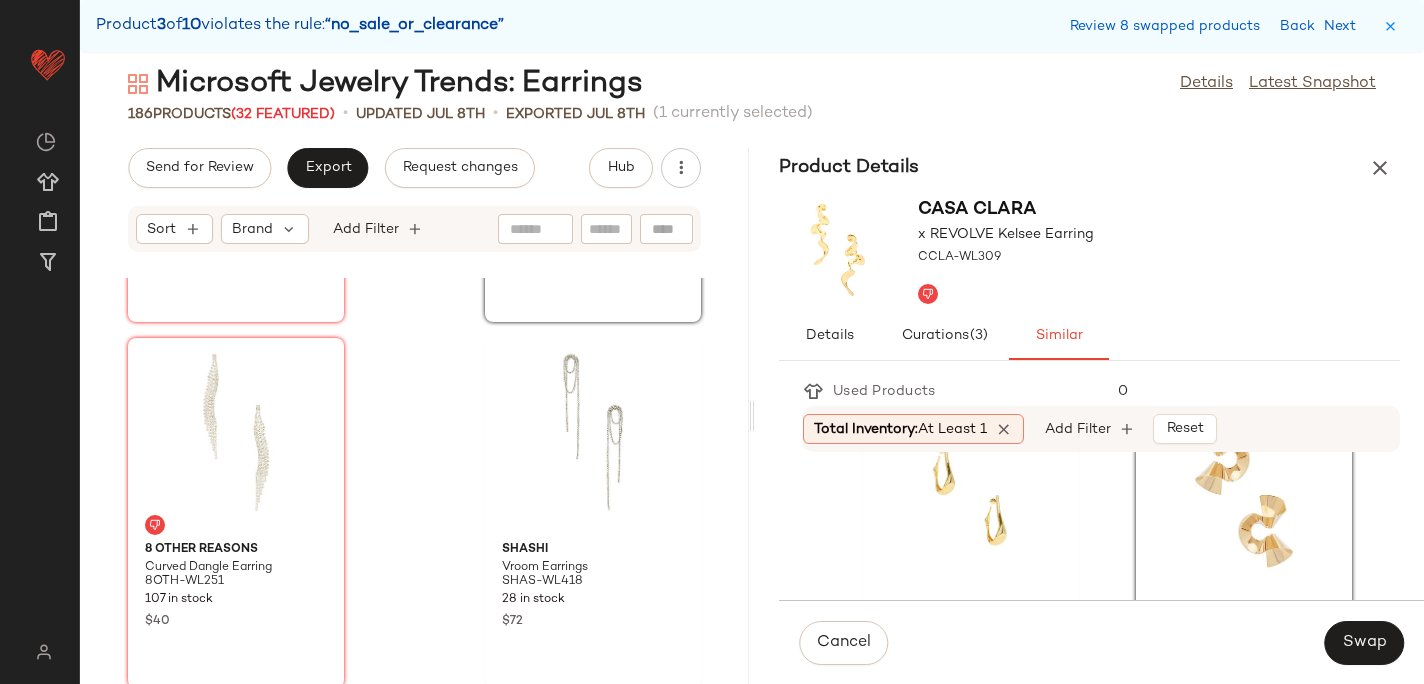 scroll, scrollTop: 26681, scrollLeft: 0, axis: vertical 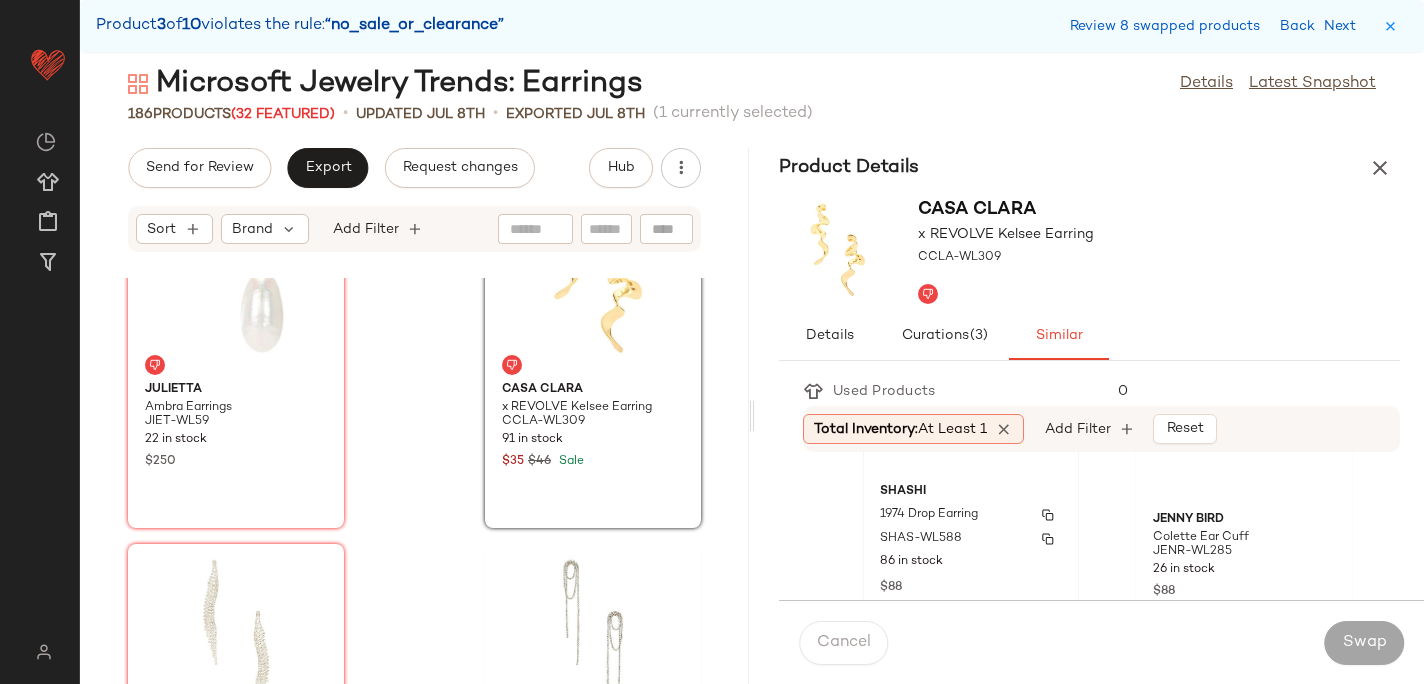 click on "1974 Drop Earring" at bounding box center (929, 515) 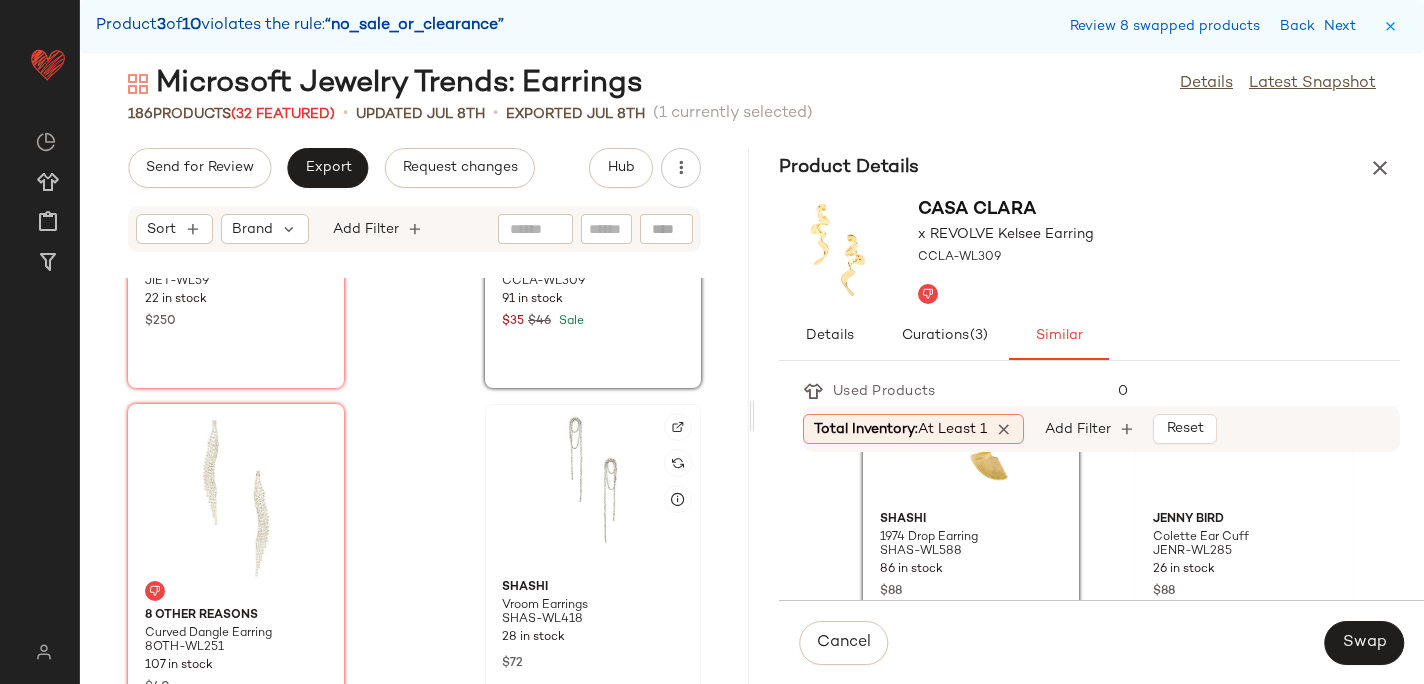 scroll, scrollTop: 26589, scrollLeft: 0, axis: vertical 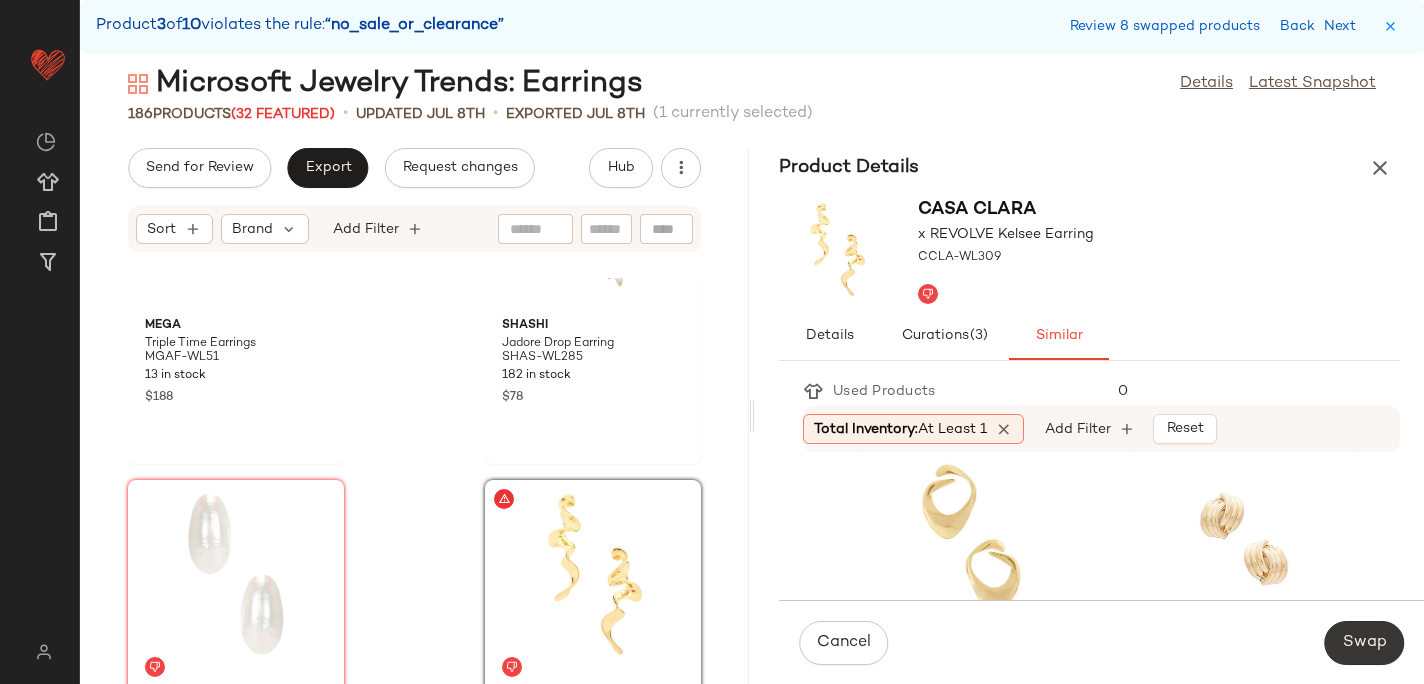 click on "Swap" at bounding box center [1364, 643] 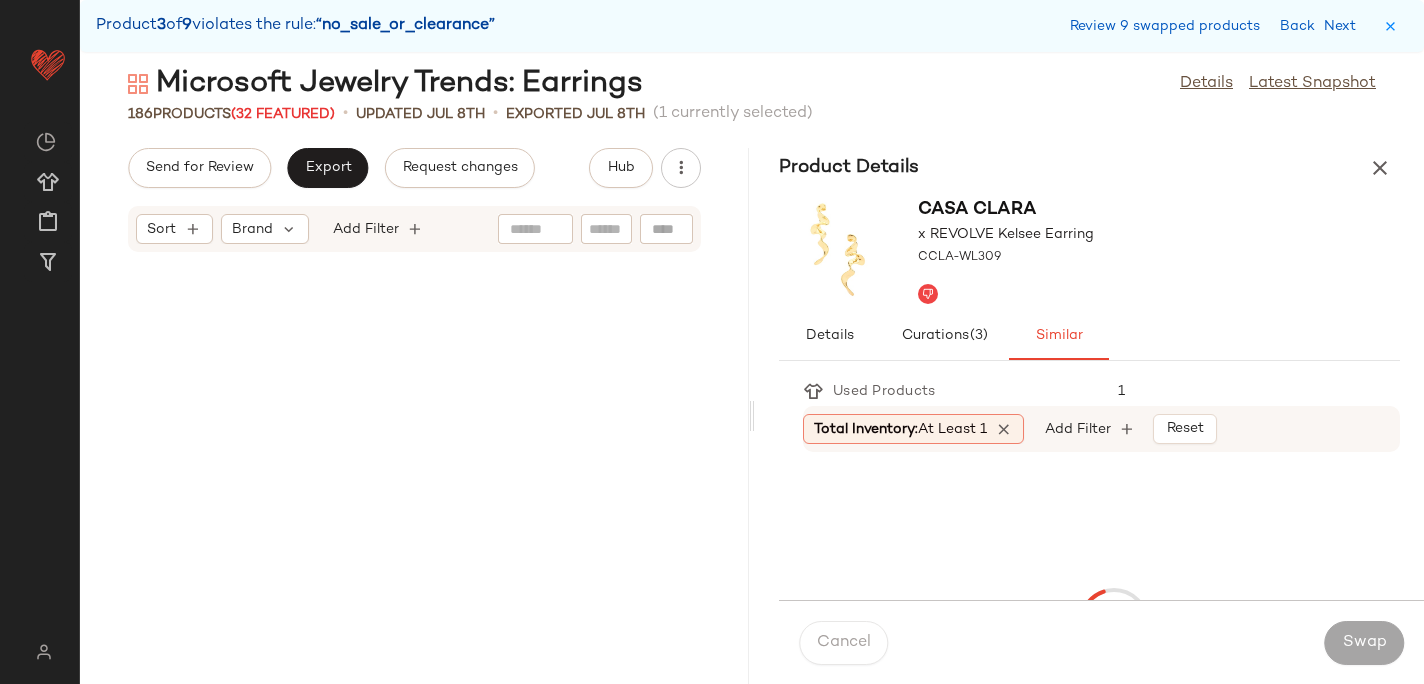 scroll, scrollTop: 28182, scrollLeft: 0, axis: vertical 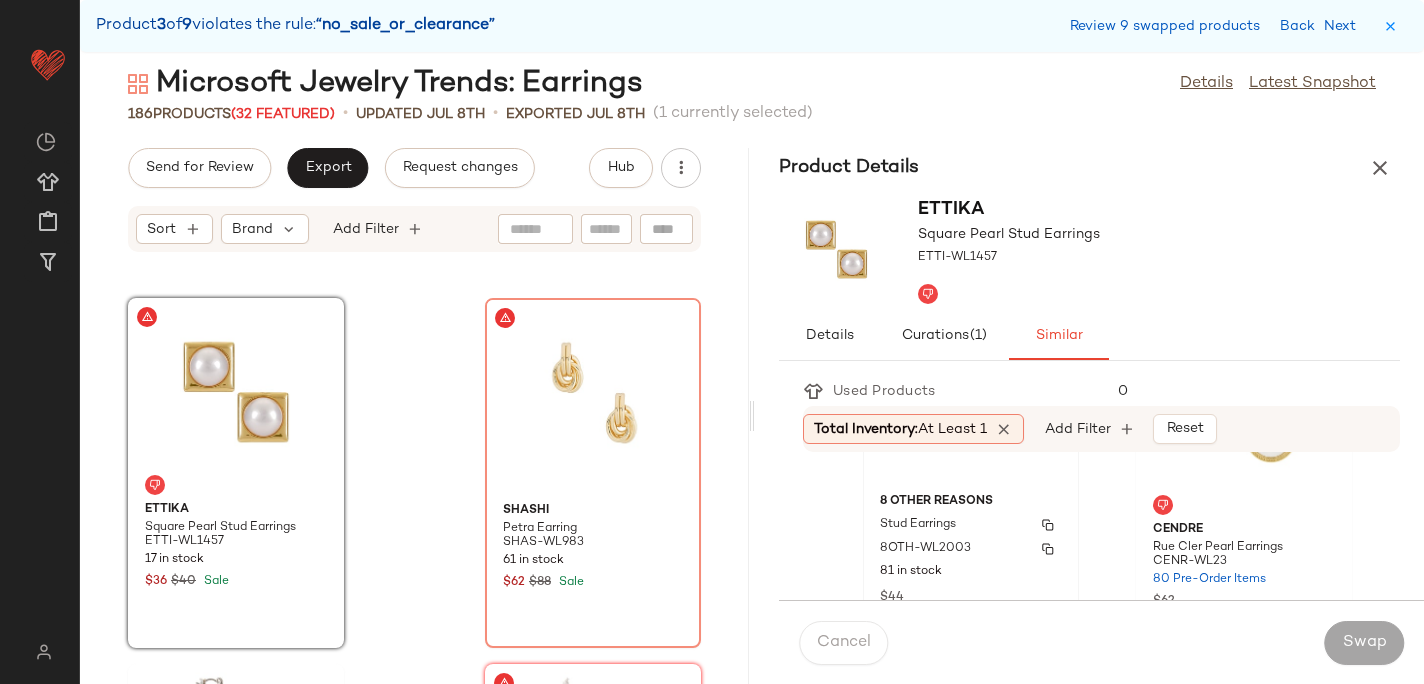 click on "Stud Earrings" at bounding box center [971, 525] 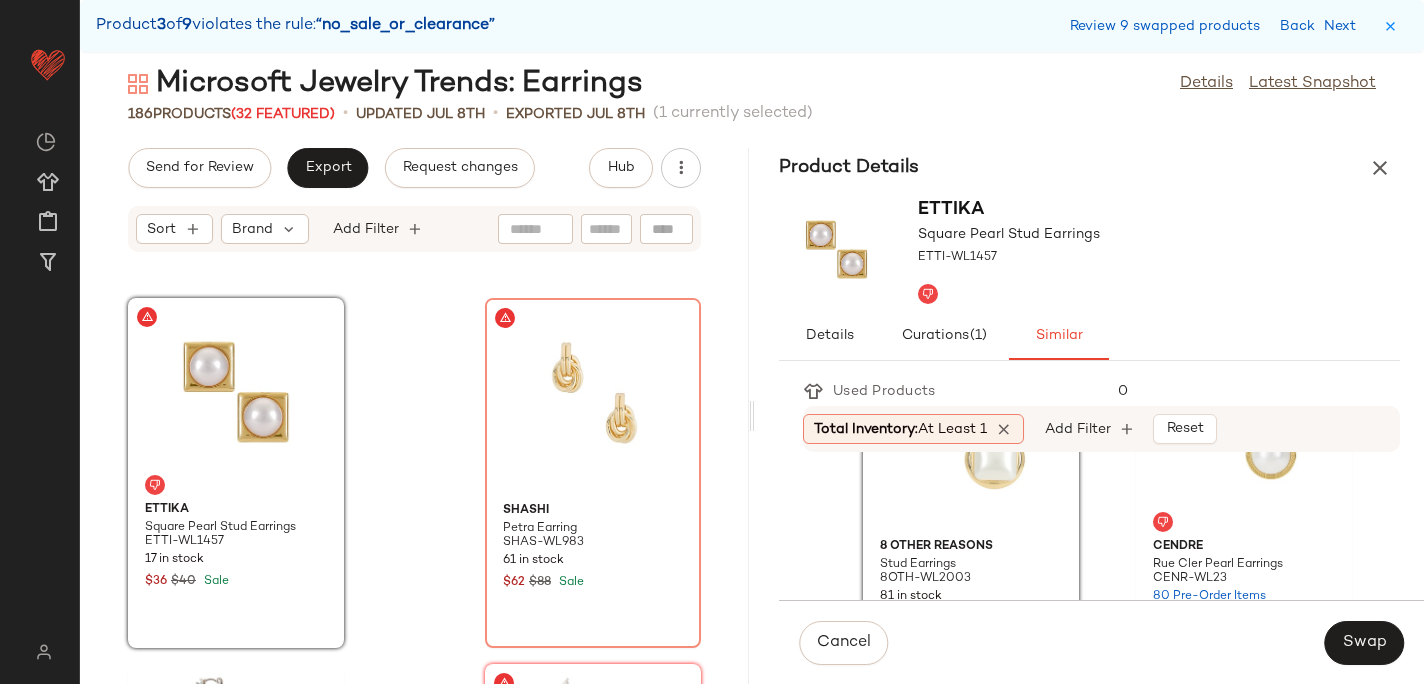 scroll, scrollTop: 138, scrollLeft: 0, axis: vertical 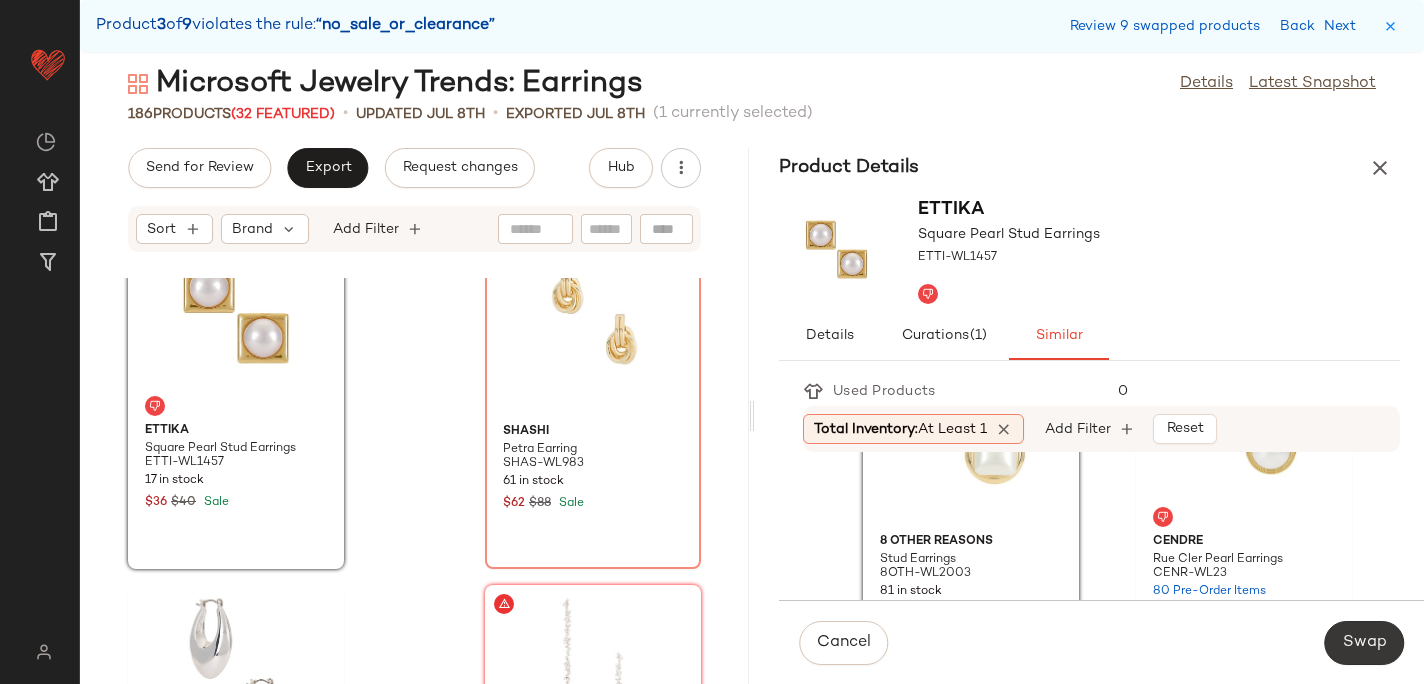 click on "Swap" 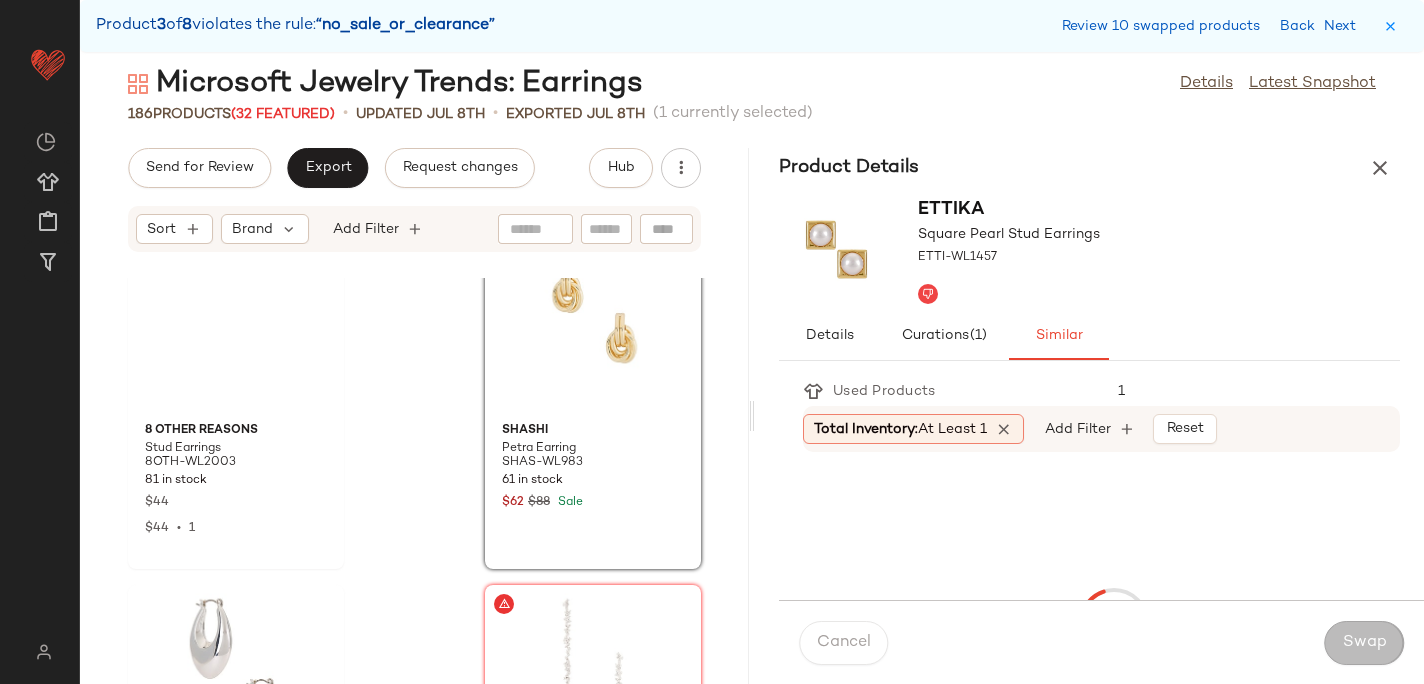 scroll, scrollTop: 28182, scrollLeft: 0, axis: vertical 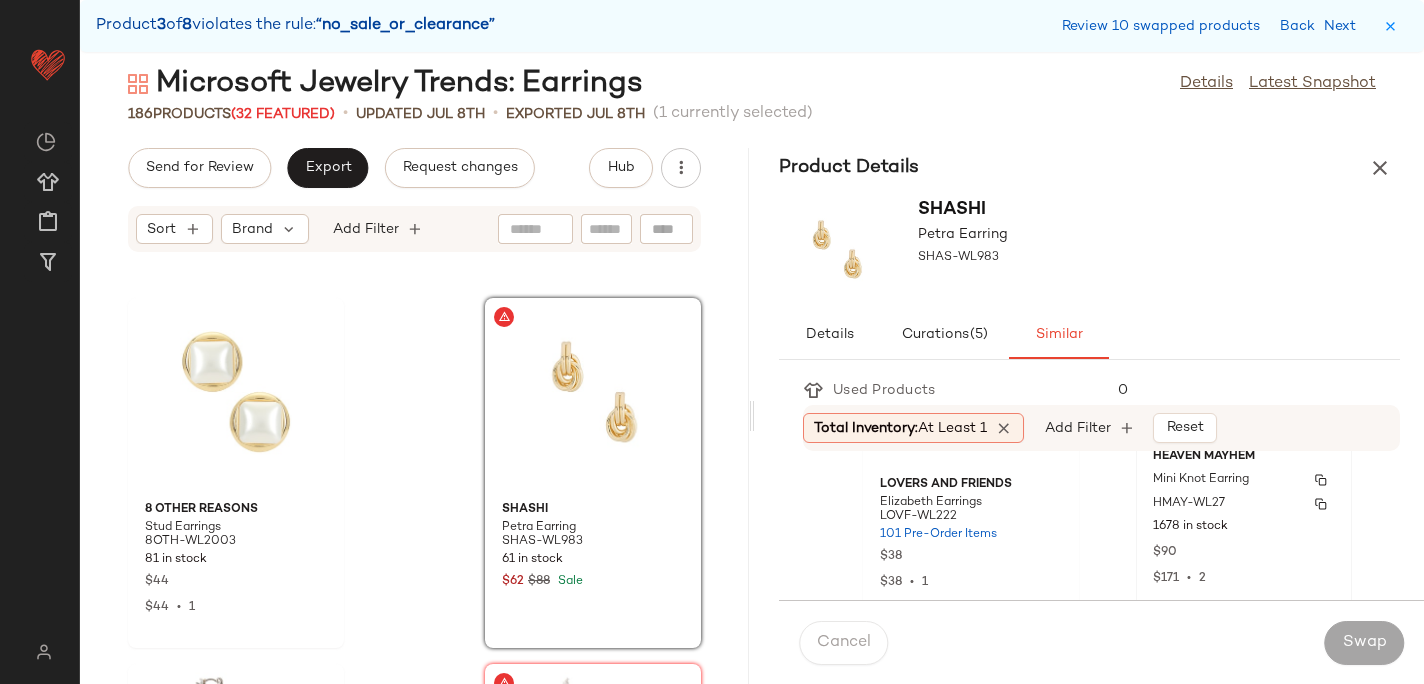 click on "HMAY-WL27" at bounding box center [1189, 504] 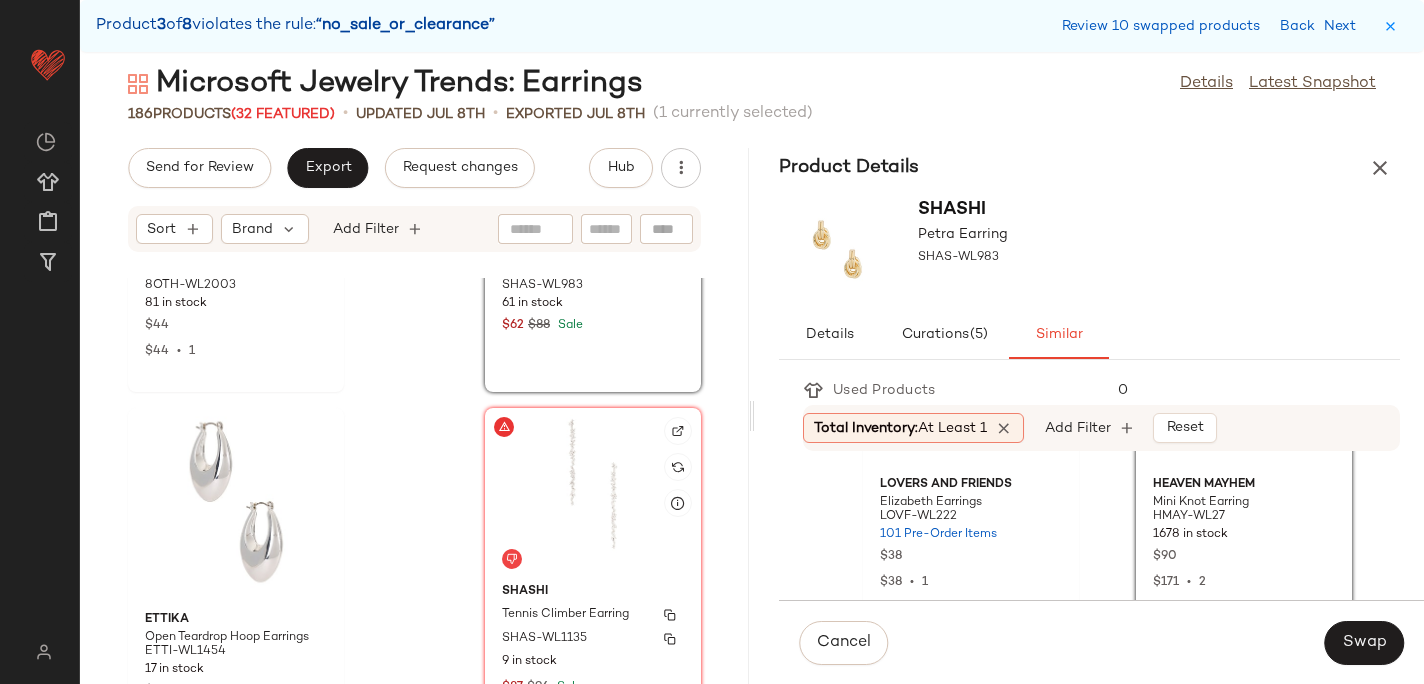 scroll, scrollTop: 28541, scrollLeft: 0, axis: vertical 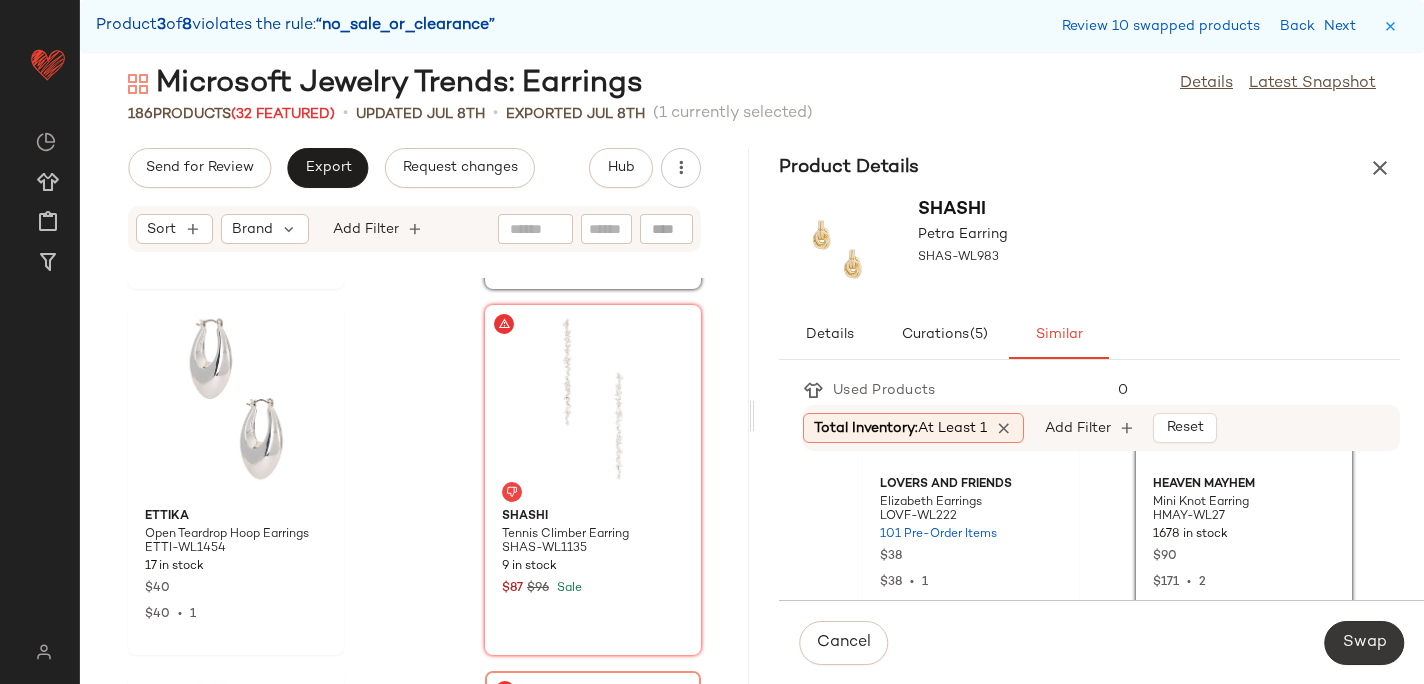 click on "Swap" 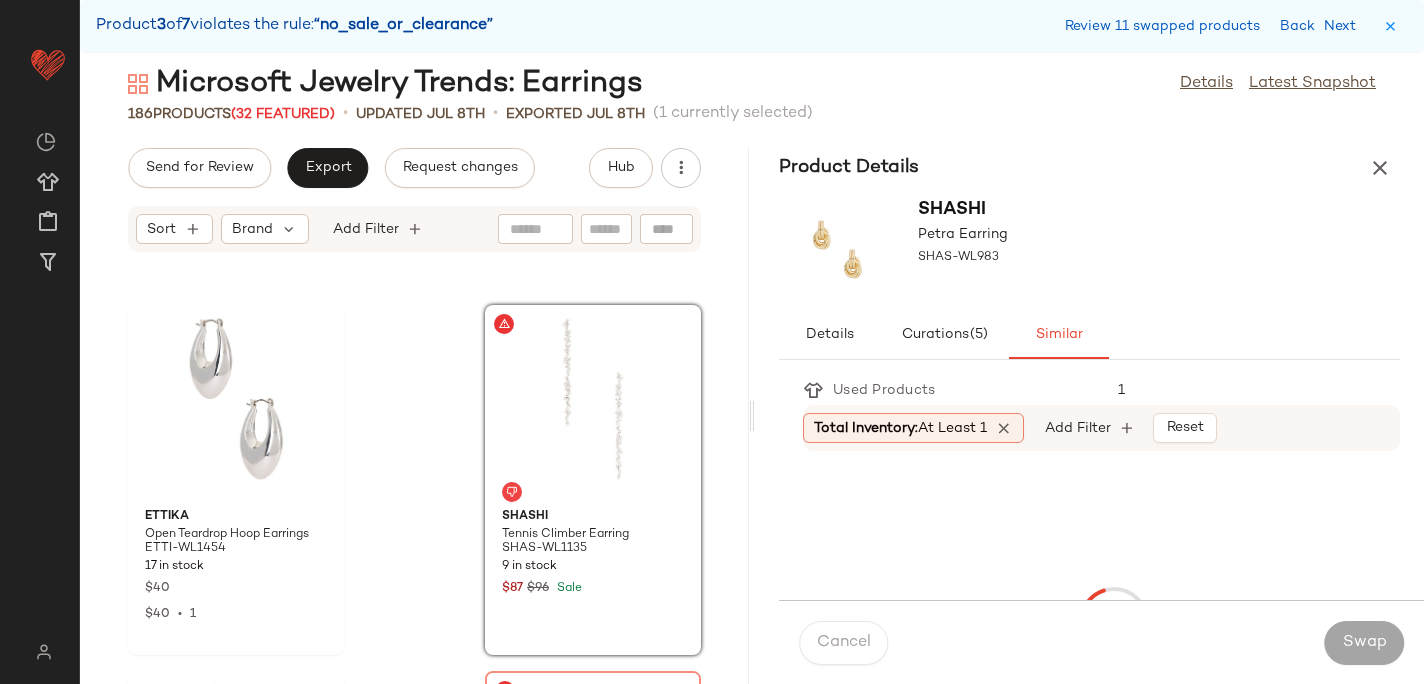 scroll, scrollTop: 28548, scrollLeft: 0, axis: vertical 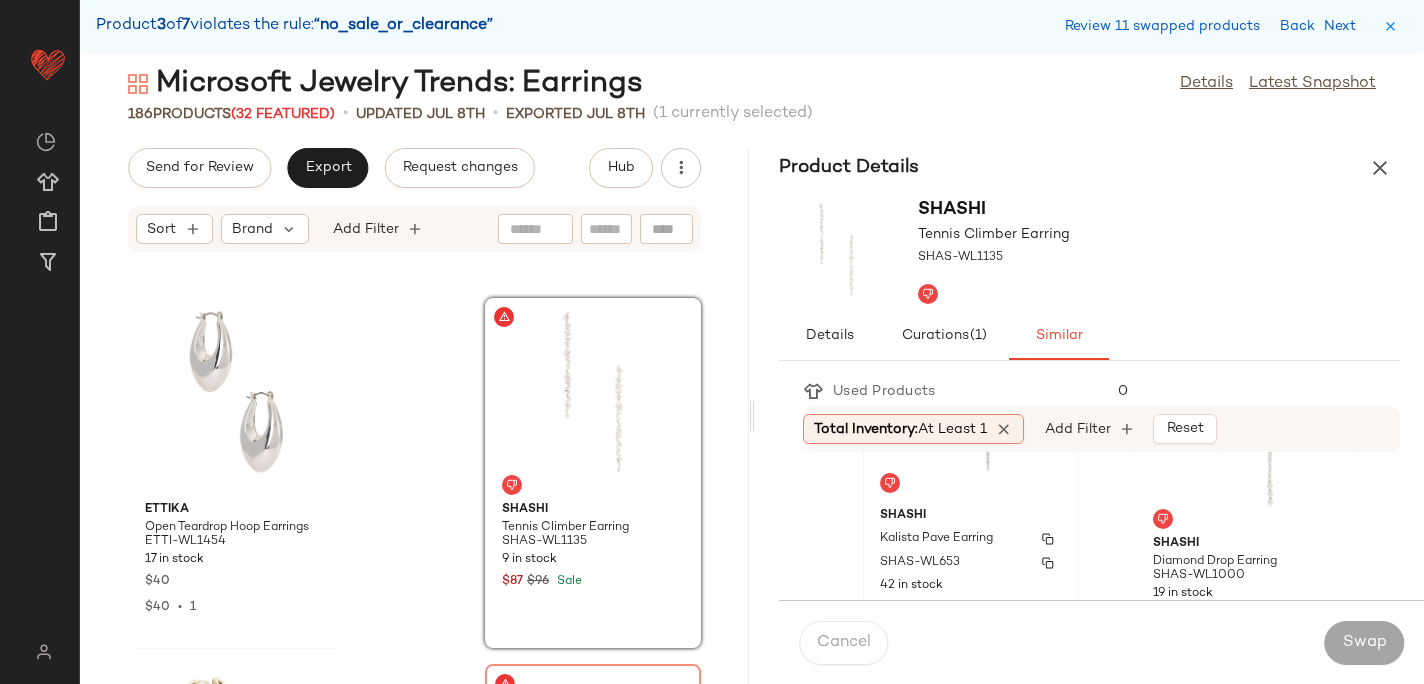 click on "Kalista Pave Earring" at bounding box center [936, 539] 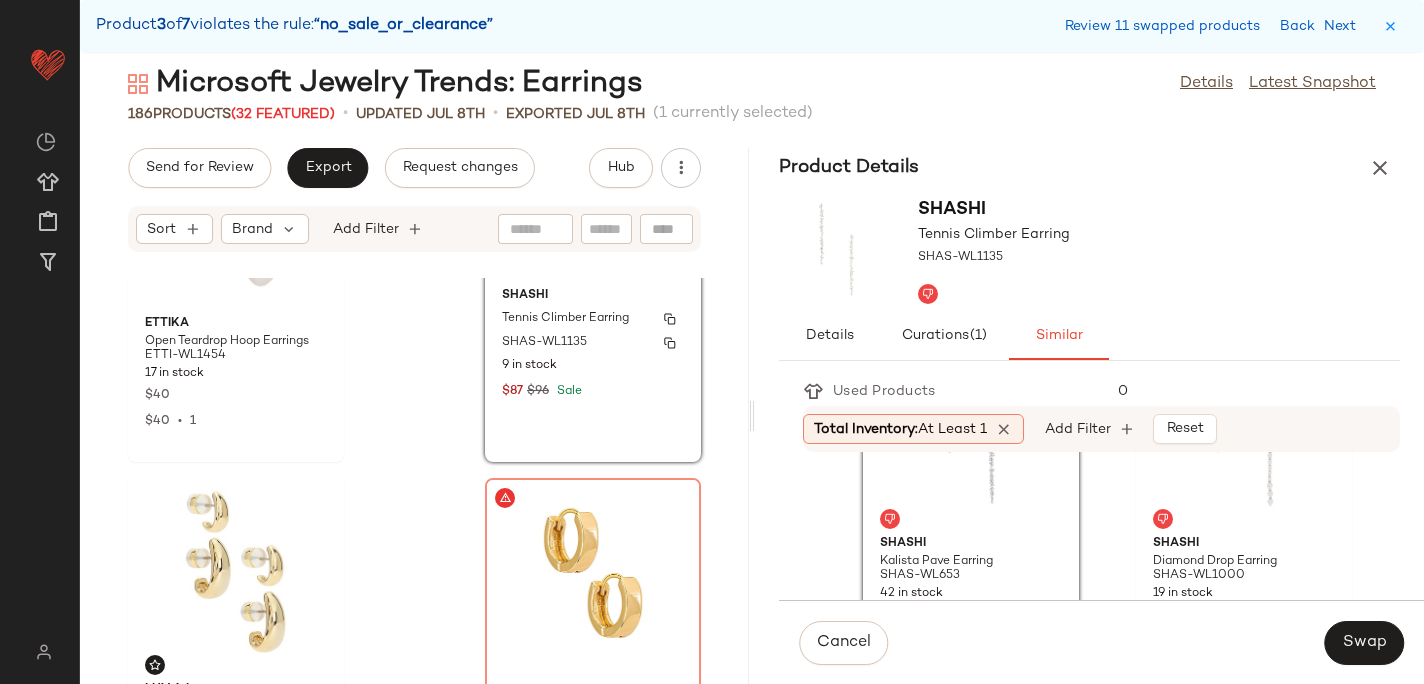 scroll, scrollTop: 28735, scrollLeft: 0, axis: vertical 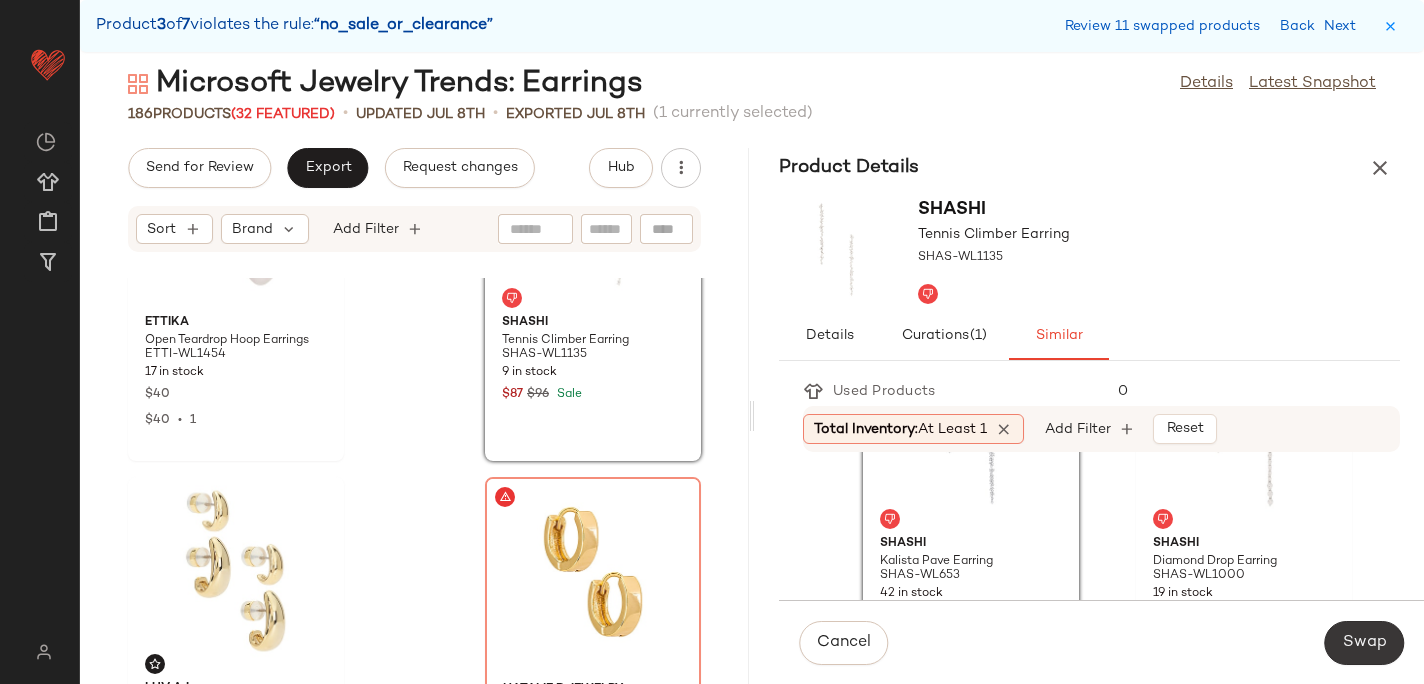 click on "Swap" 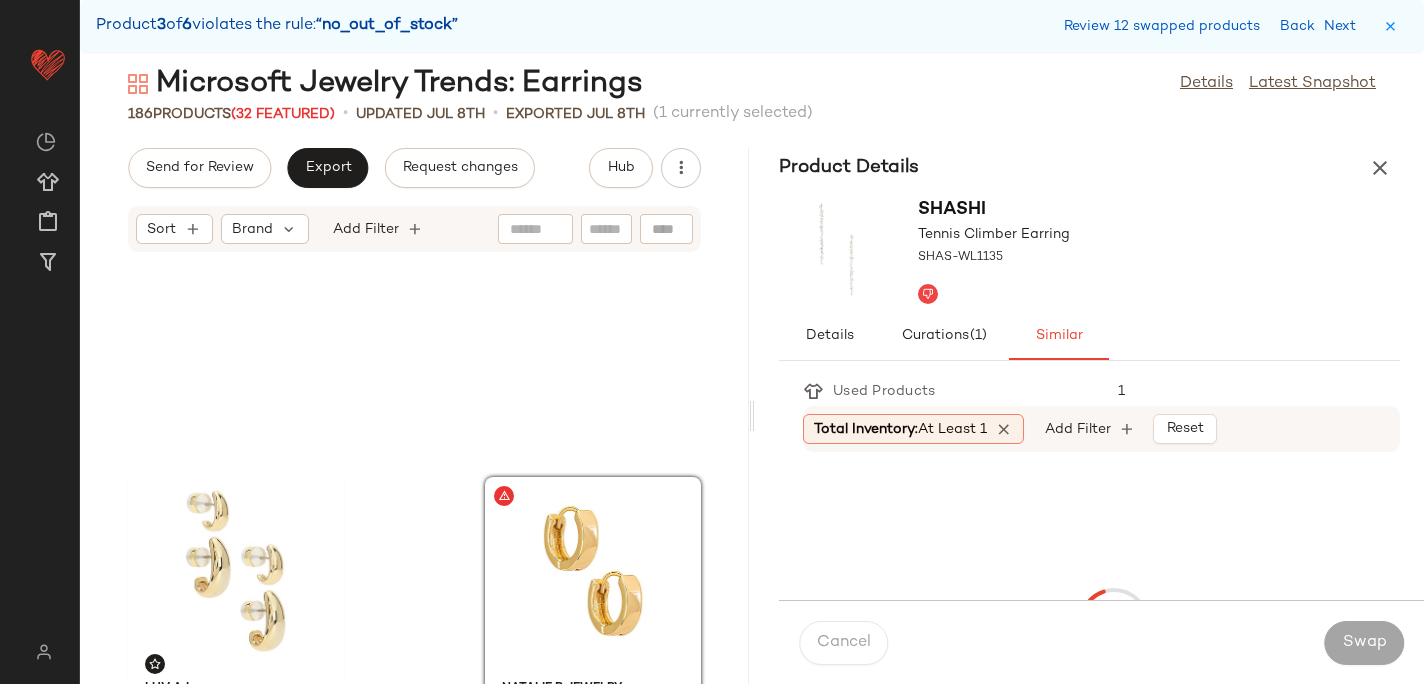 scroll, scrollTop: 28914, scrollLeft: 0, axis: vertical 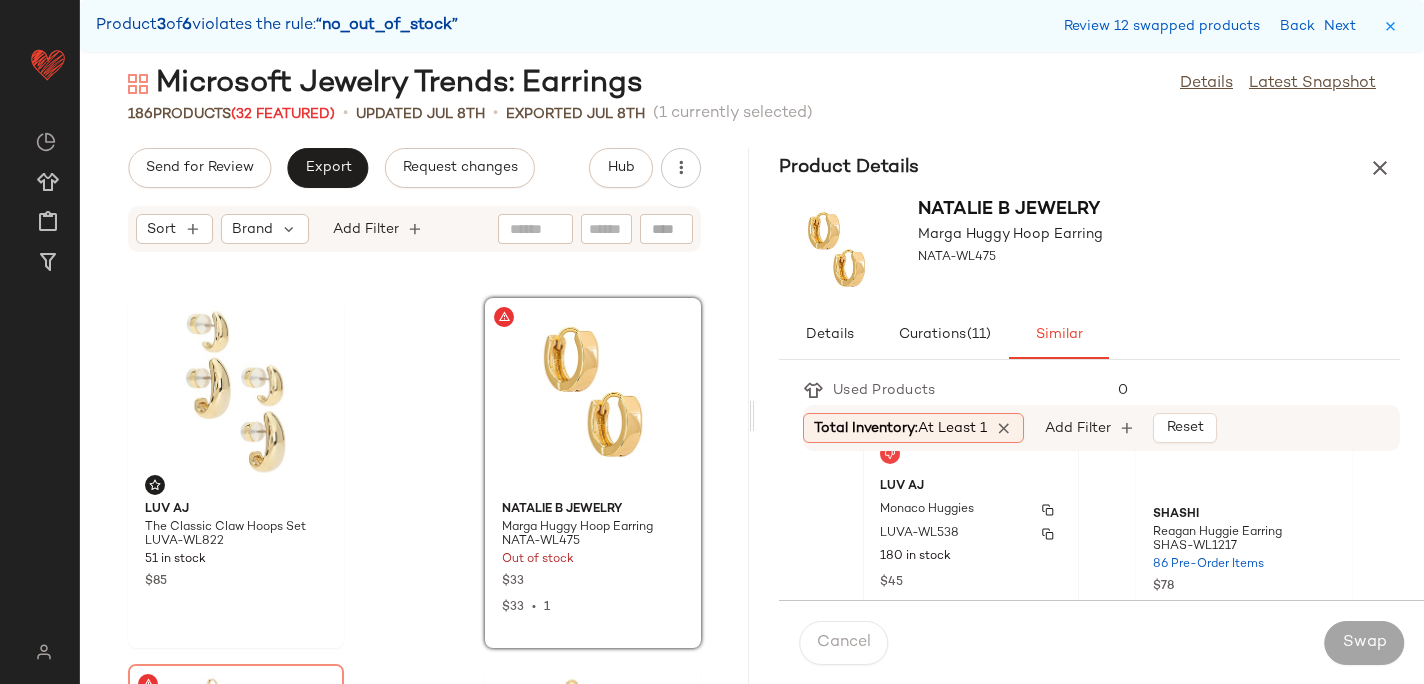 click on "LUVA-WL538" at bounding box center [971, 534] 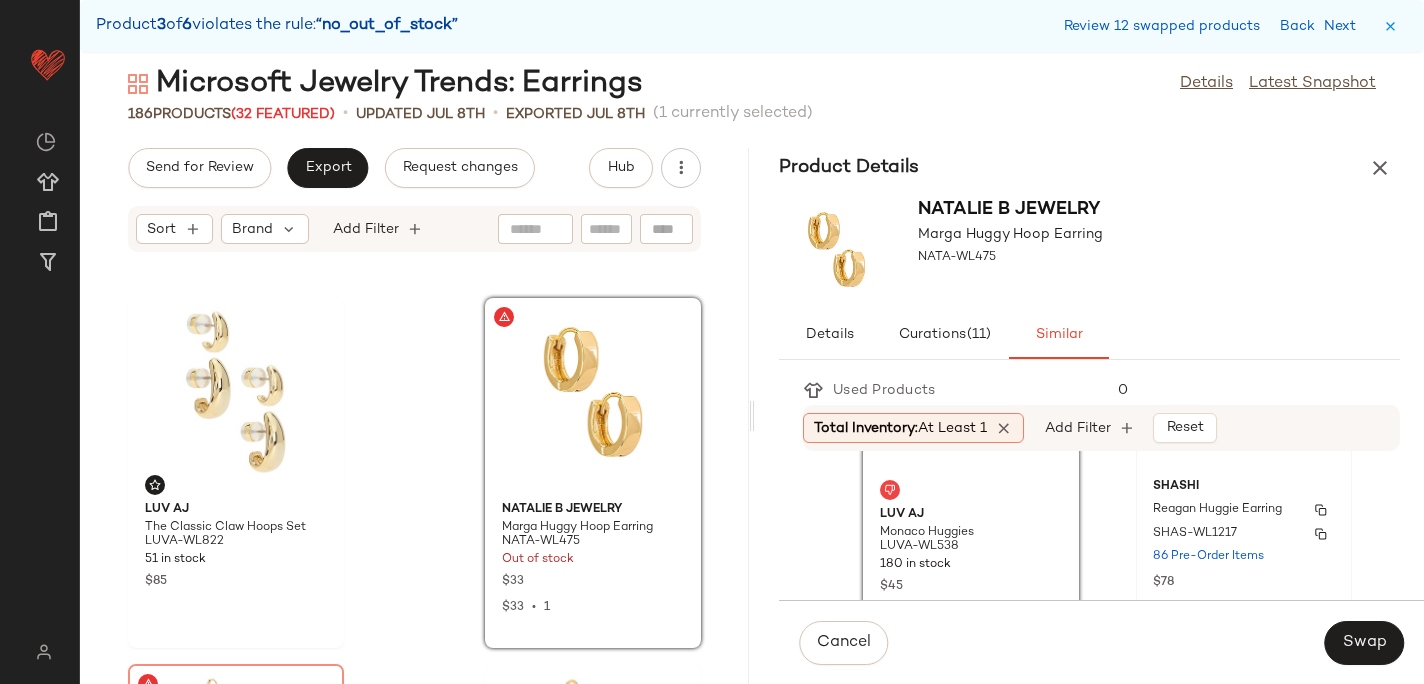 click on "SHAS-WL1217" at bounding box center (1244, 534) 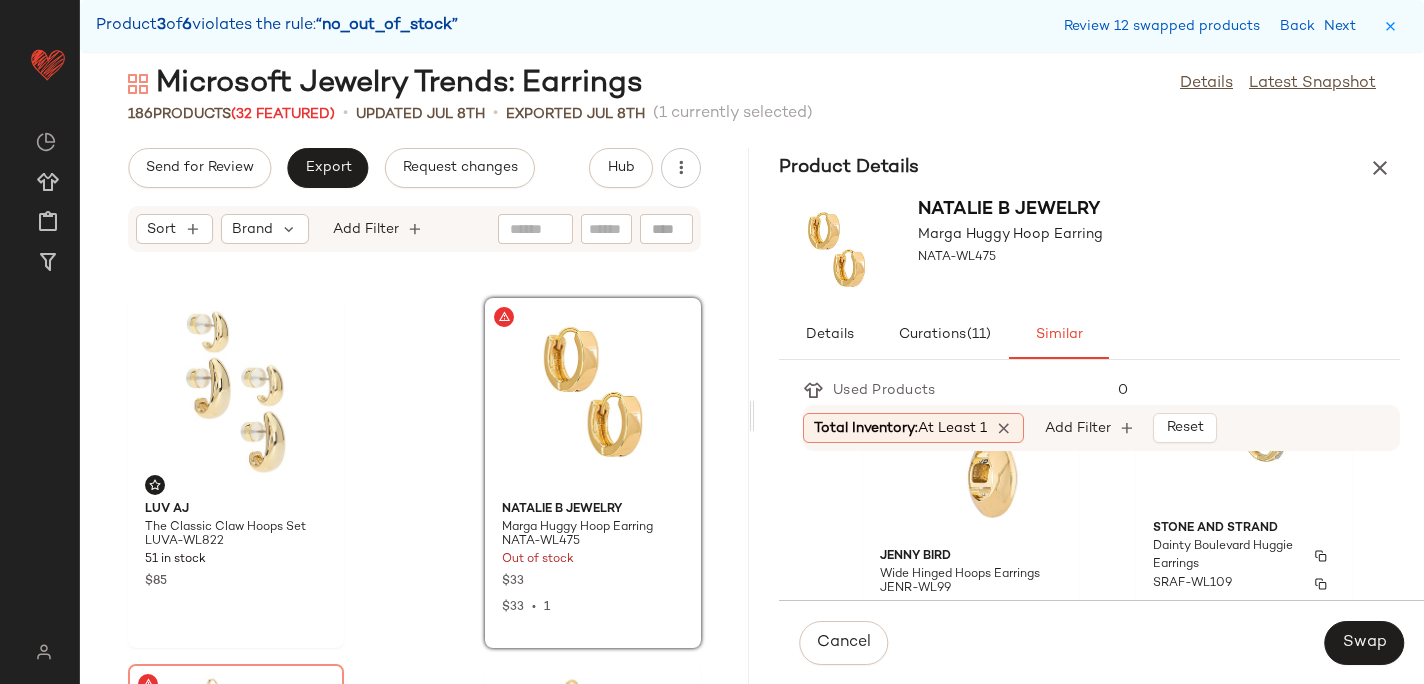 scroll, scrollTop: 552, scrollLeft: 0, axis: vertical 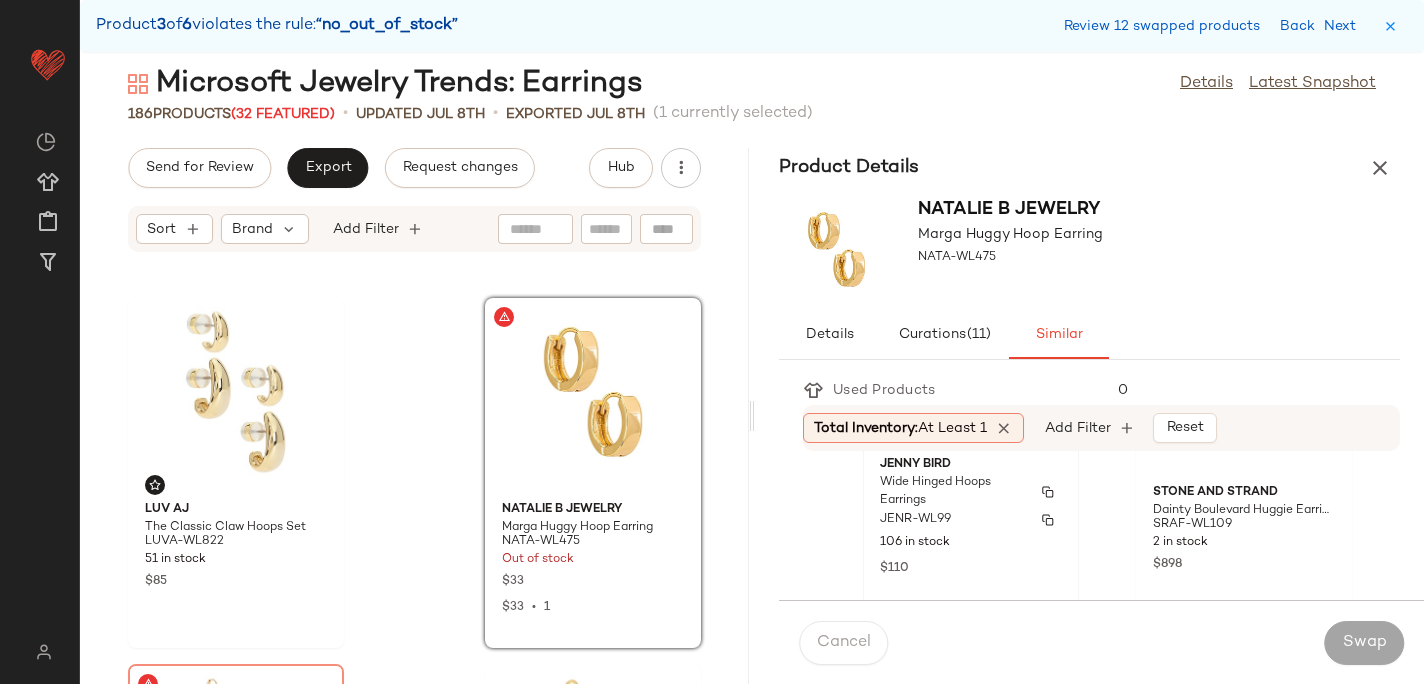click on "JENR-WL99" at bounding box center (971, 520) 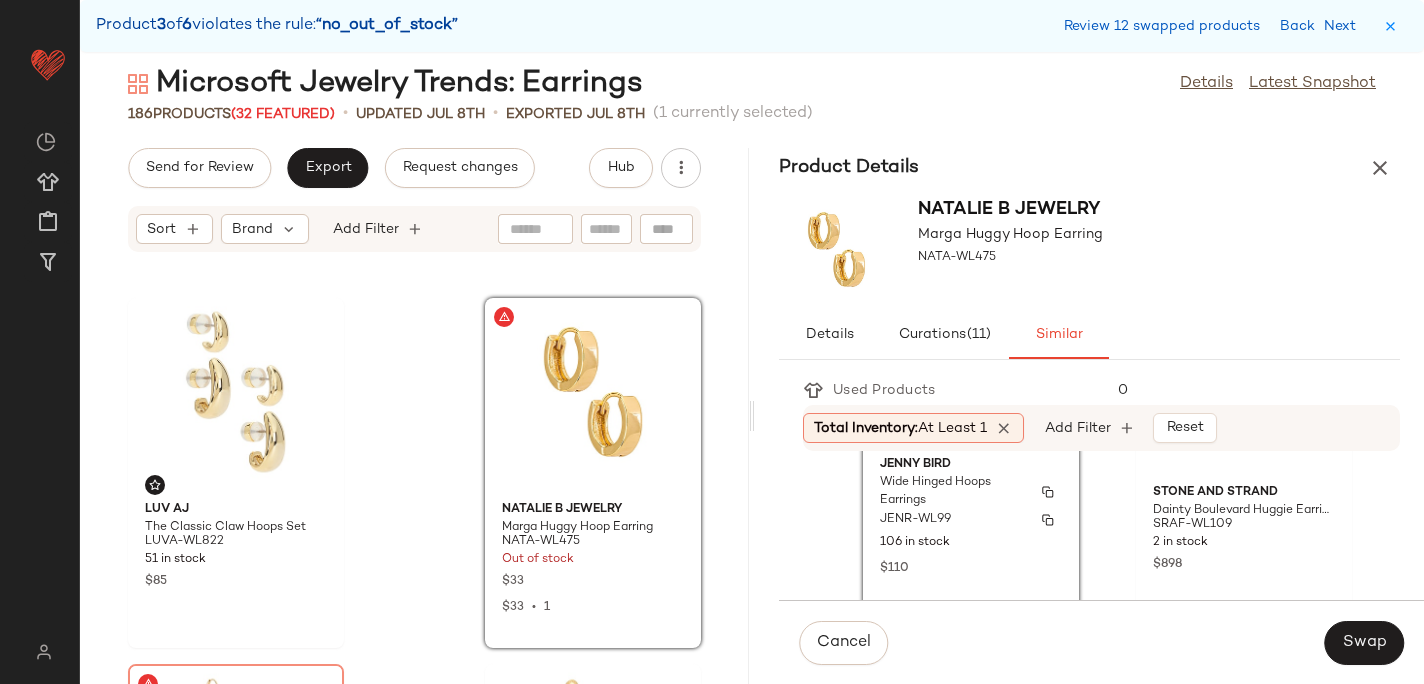 scroll, scrollTop: 411, scrollLeft: 0, axis: vertical 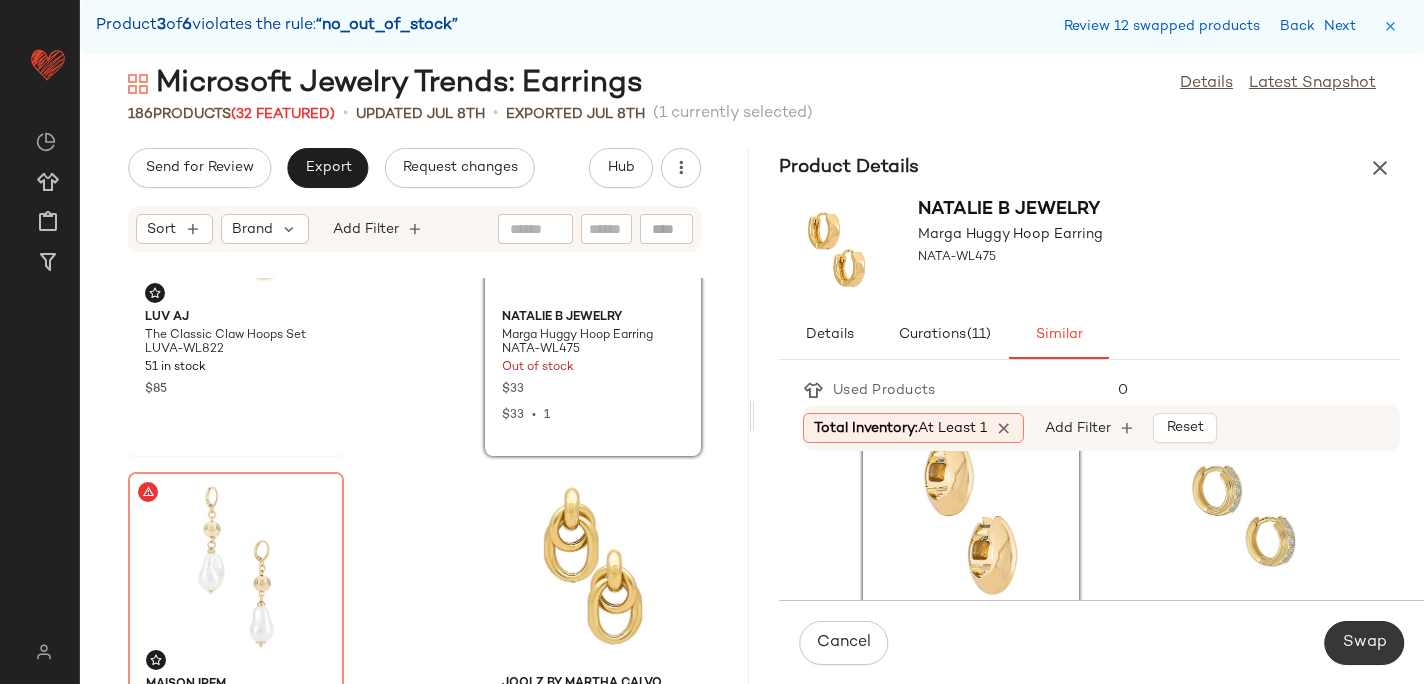 click on "Swap" 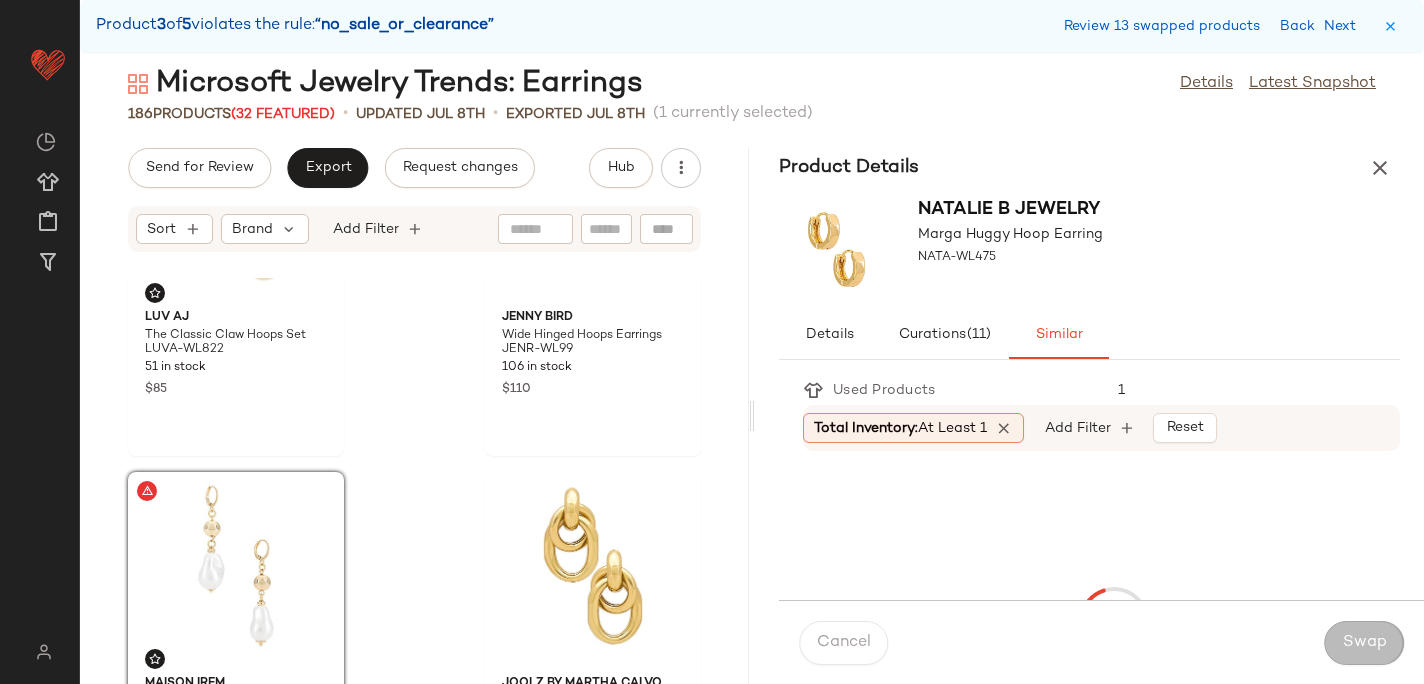 scroll, scrollTop: 29280, scrollLeft: 0, axis: vertical 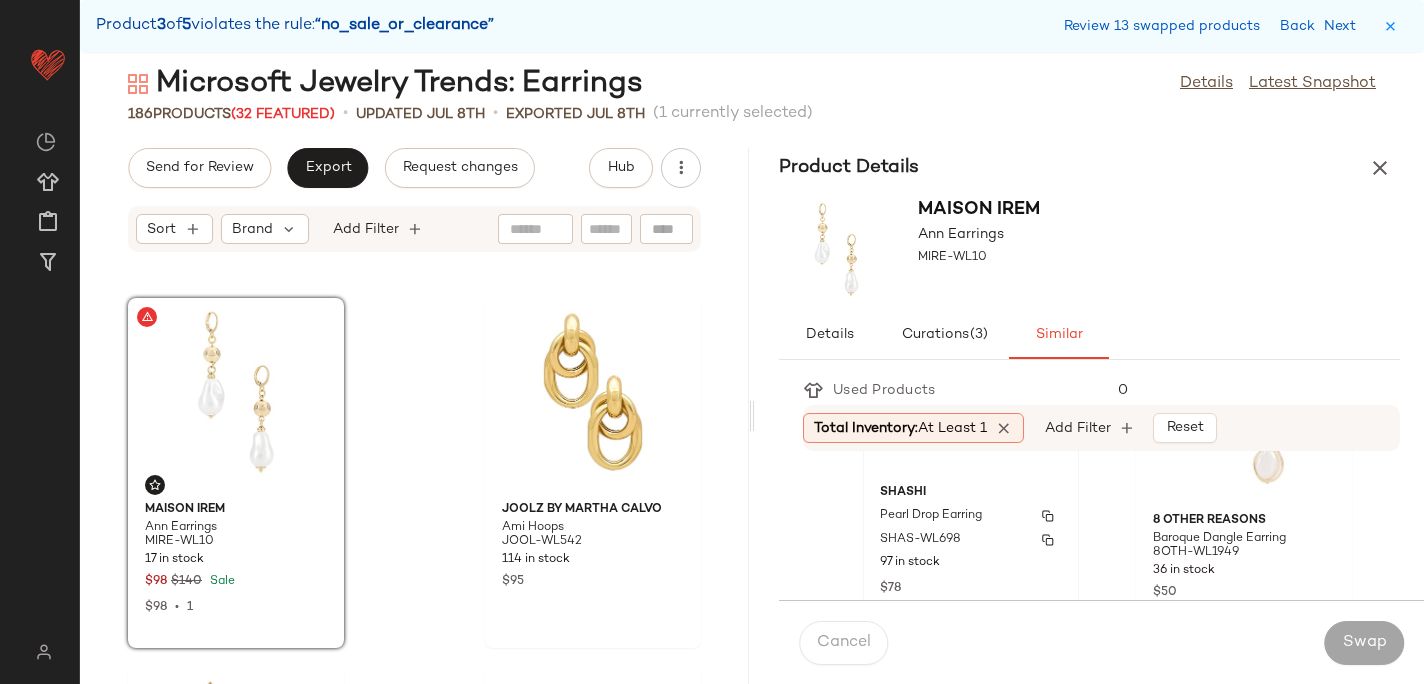 click on "SHAS-WL698" at bounding box center [971, 540] 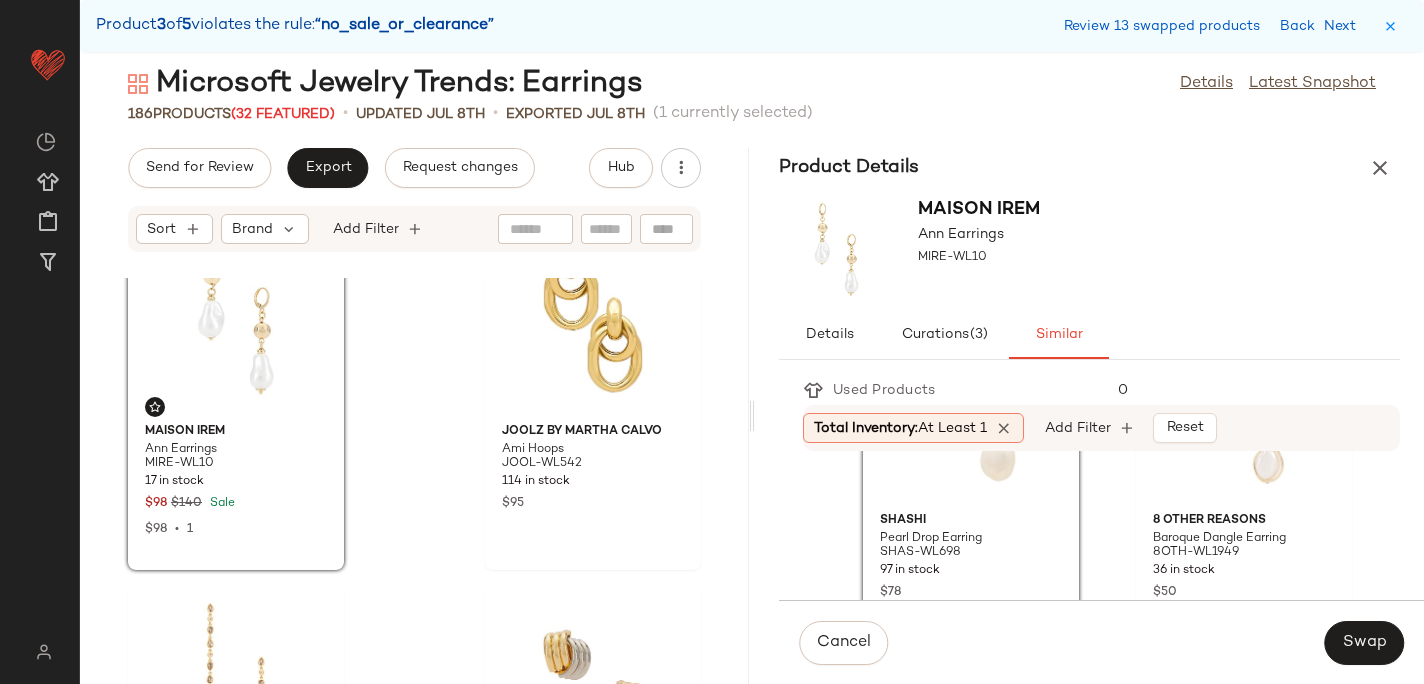 scroll, scrollTop: 29348, scrollLeft: 0, axis: vertical 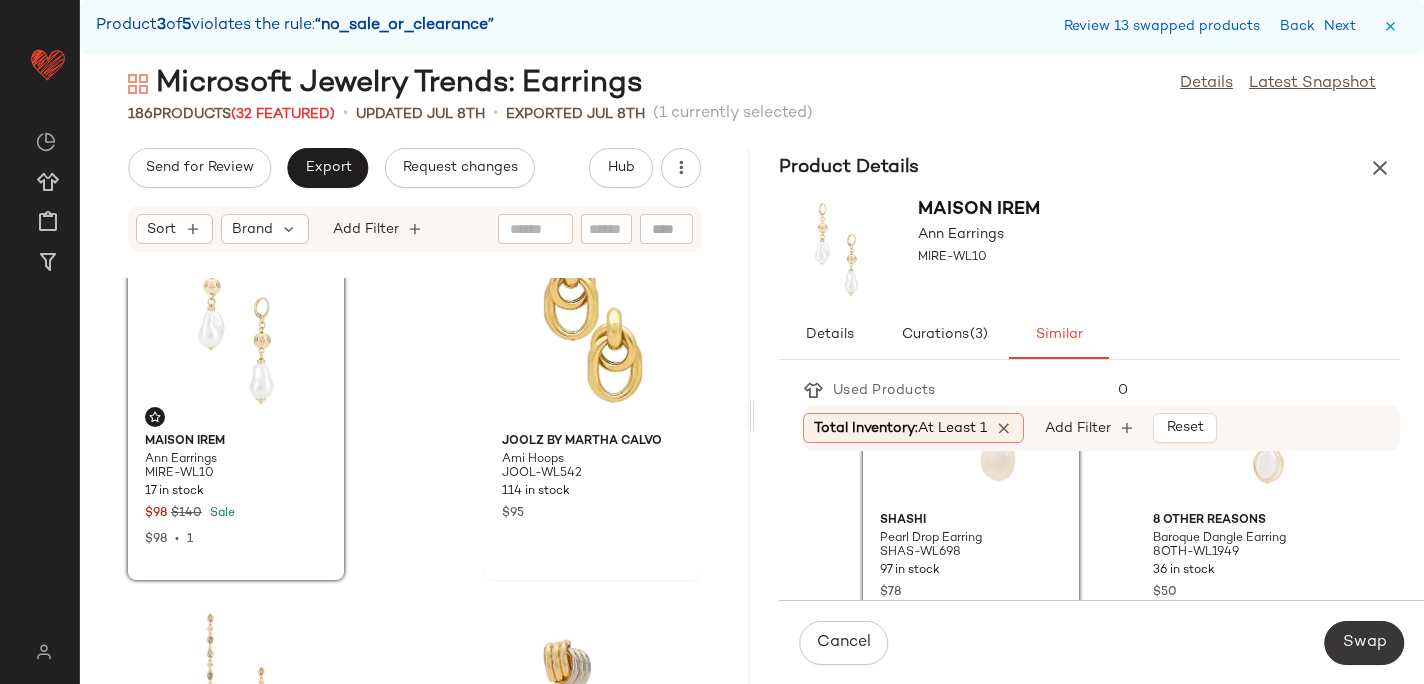 click on "Swap" 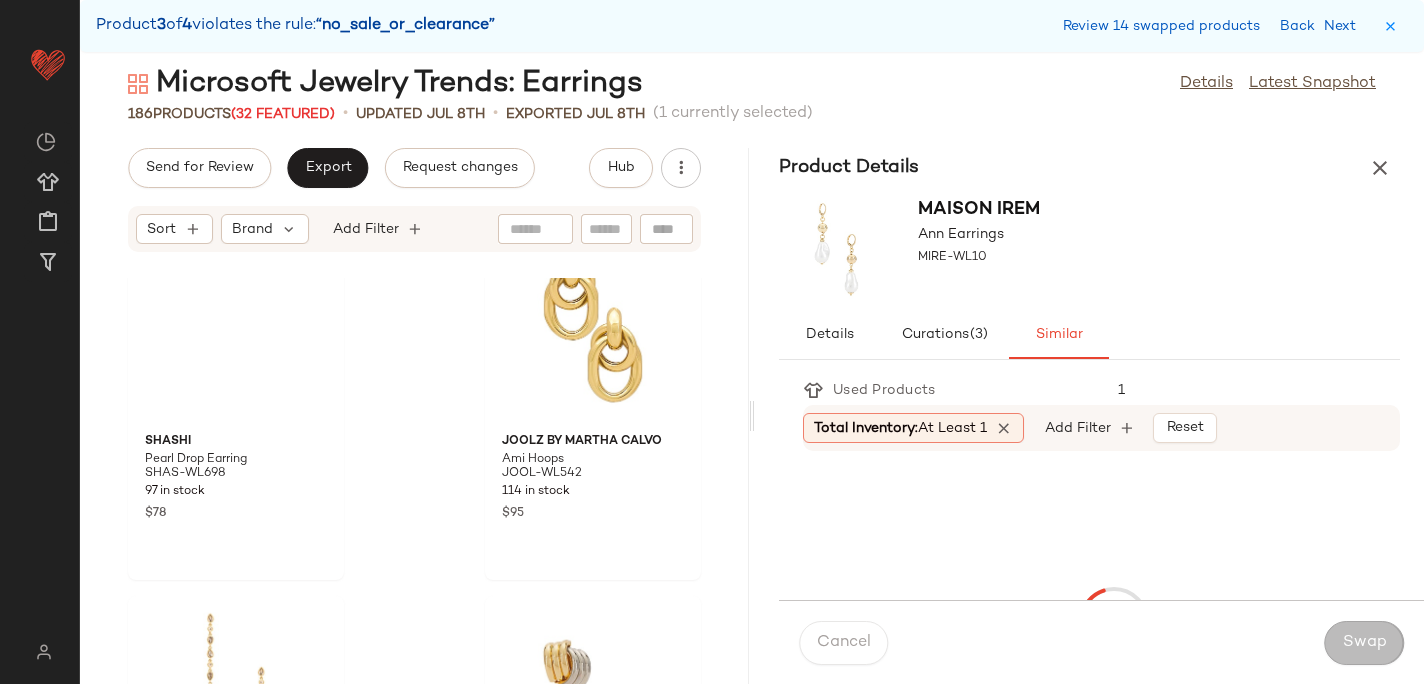 scroll, scrollTop: 31476, scrollLeft: 0, axis: vertical 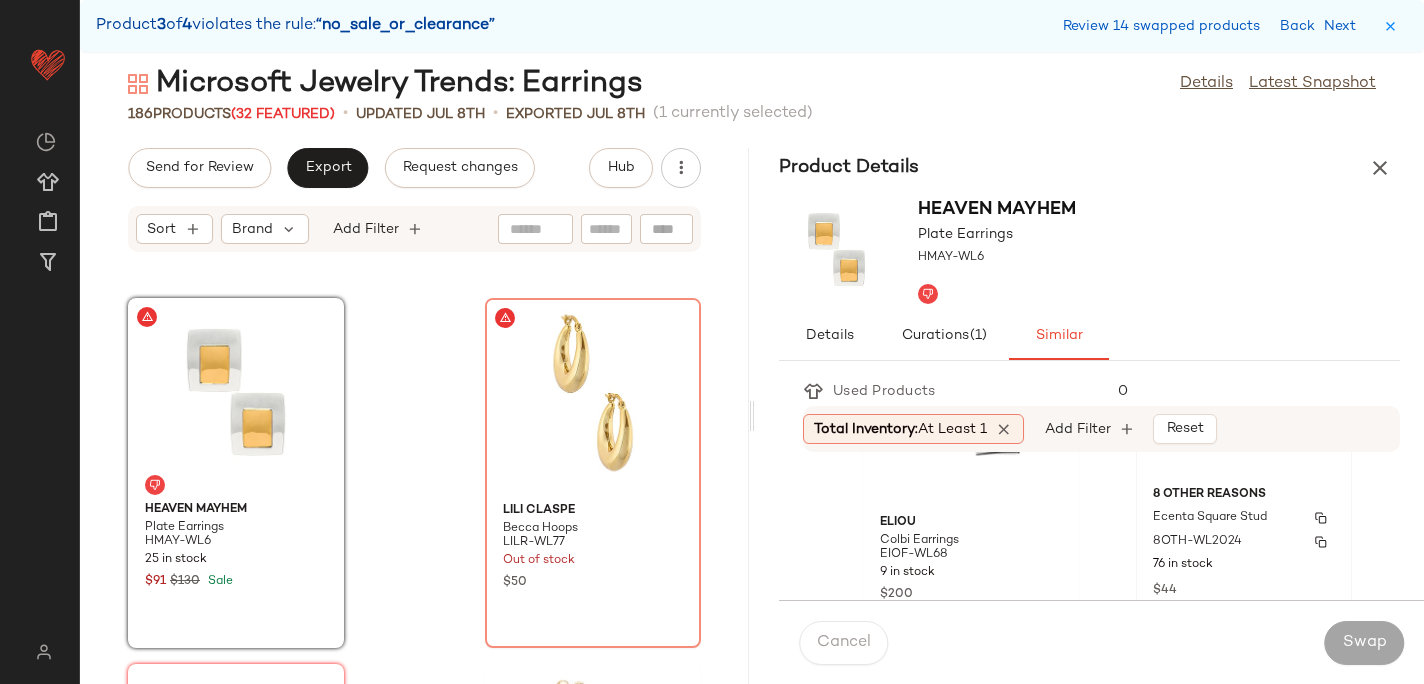 click on "Ecenta Square Stud" at bounding box center (1210, 518) 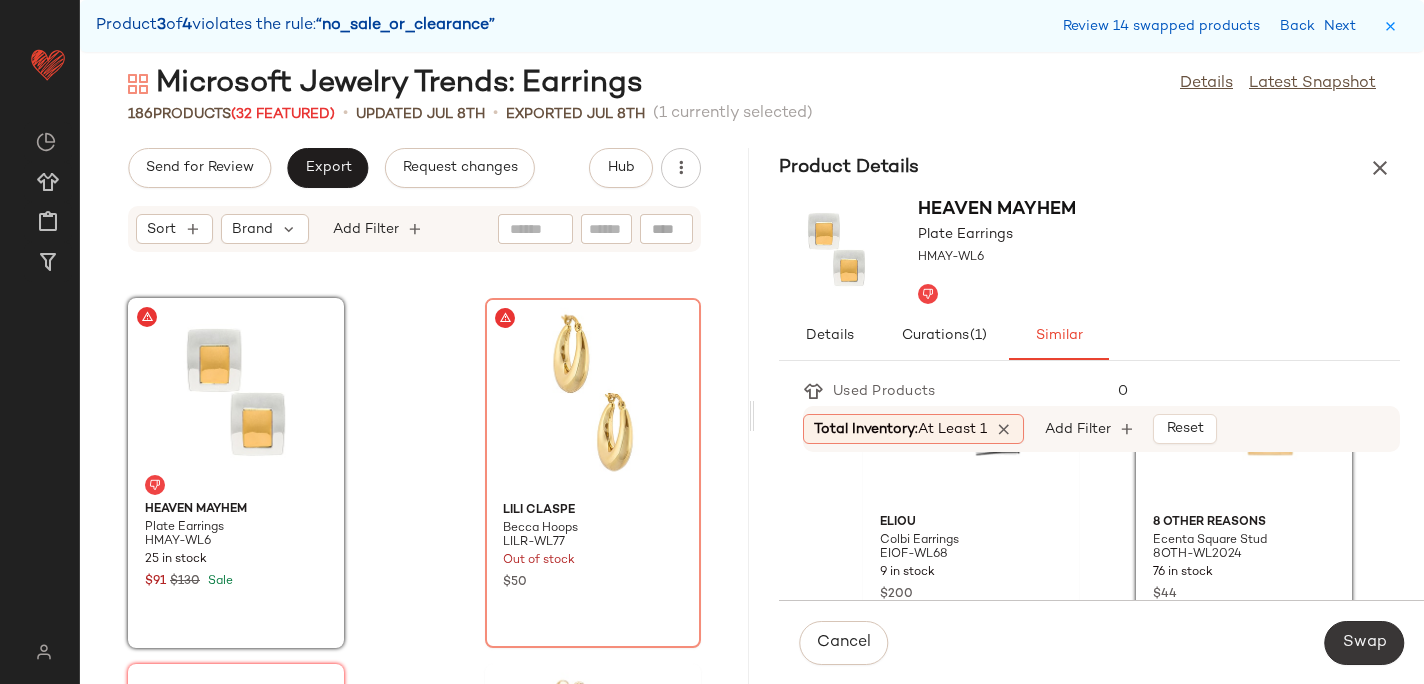 click on "Swap" 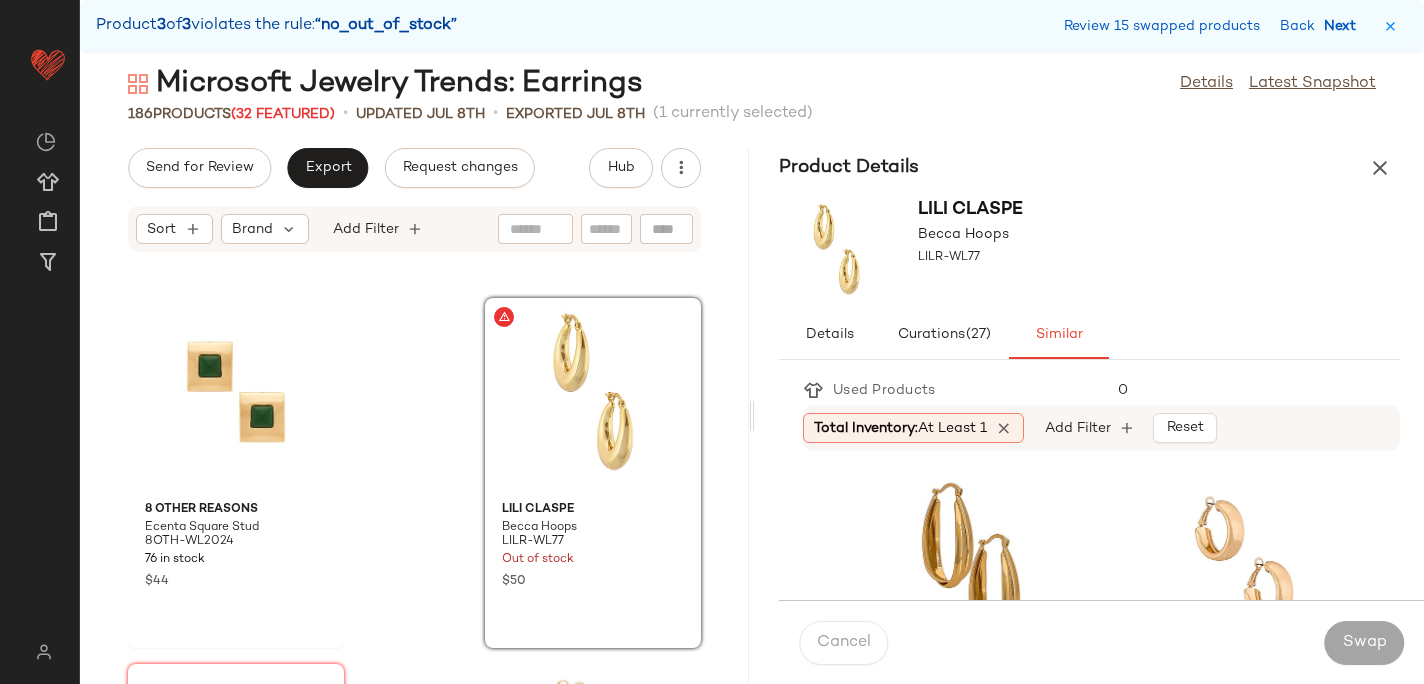 click on "Next" at bounding box center [1344, 26] 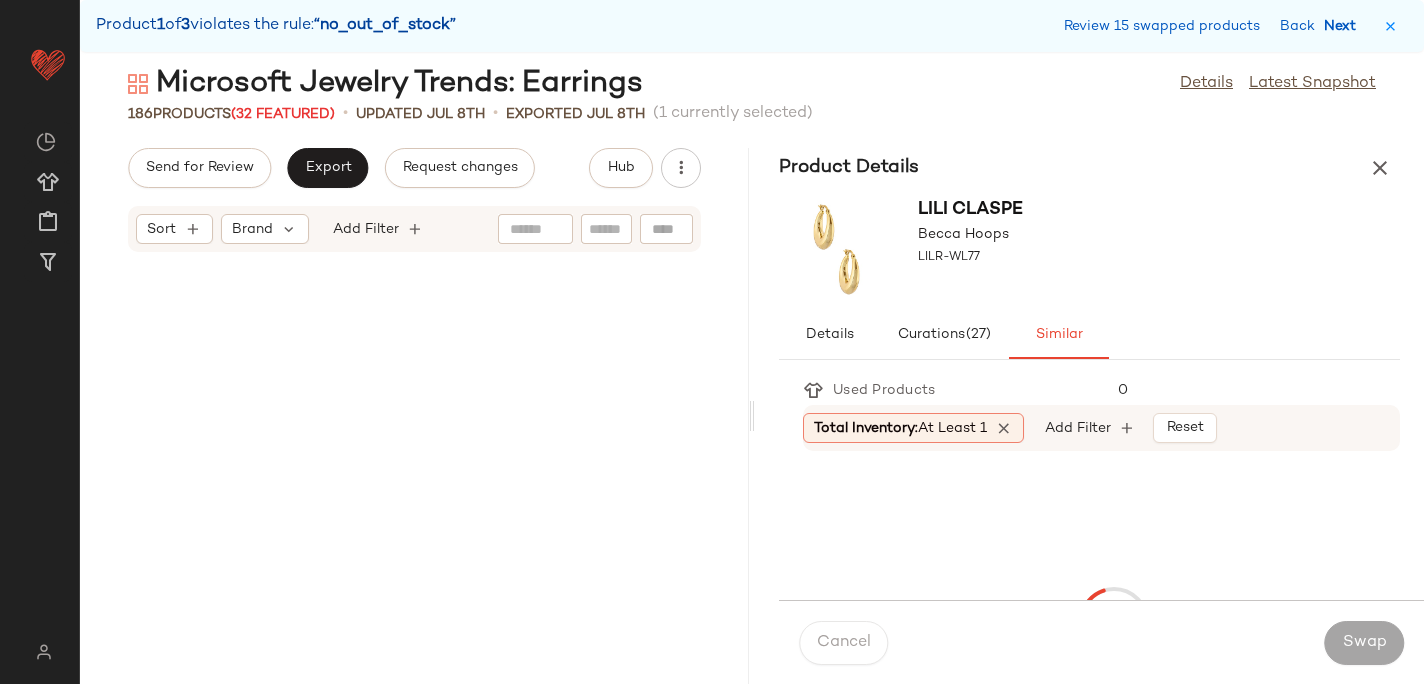 scroll, scrollTop: 0, scrollLeft: 0, axis: both 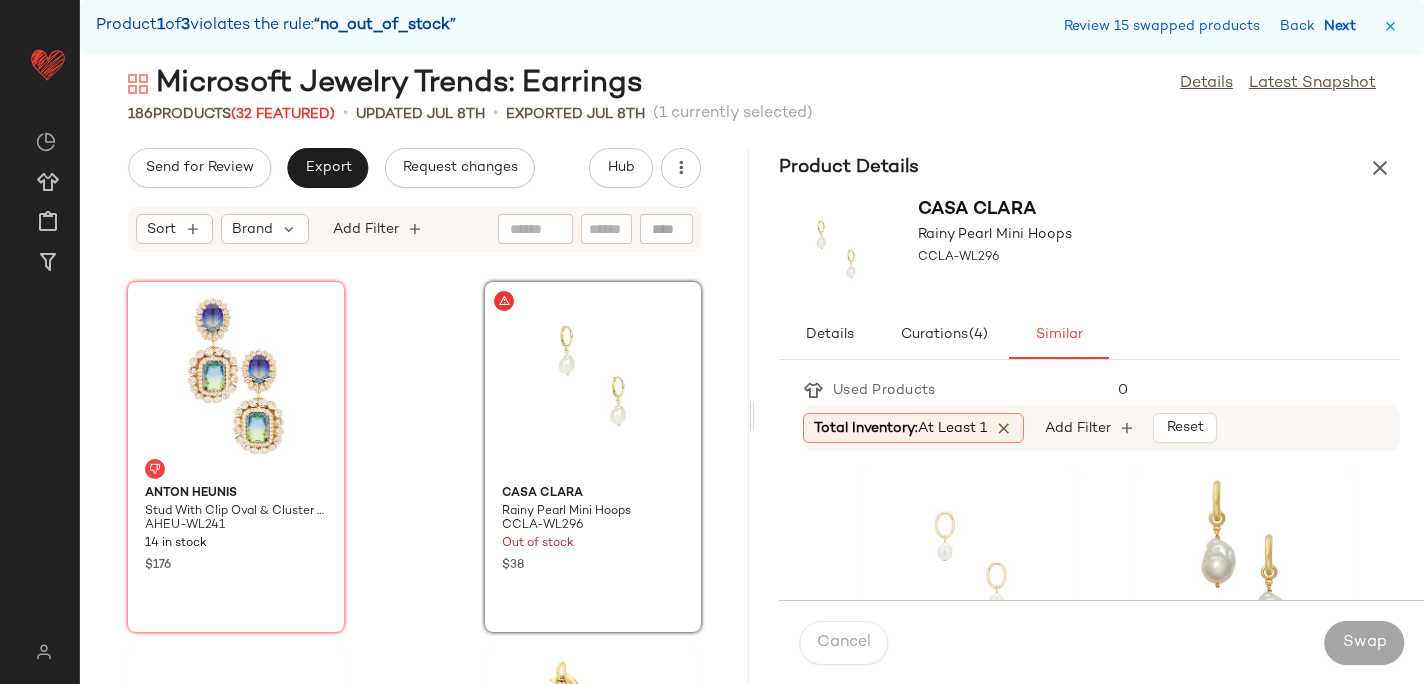 click on "Next" at bounding box center [1344, 26] 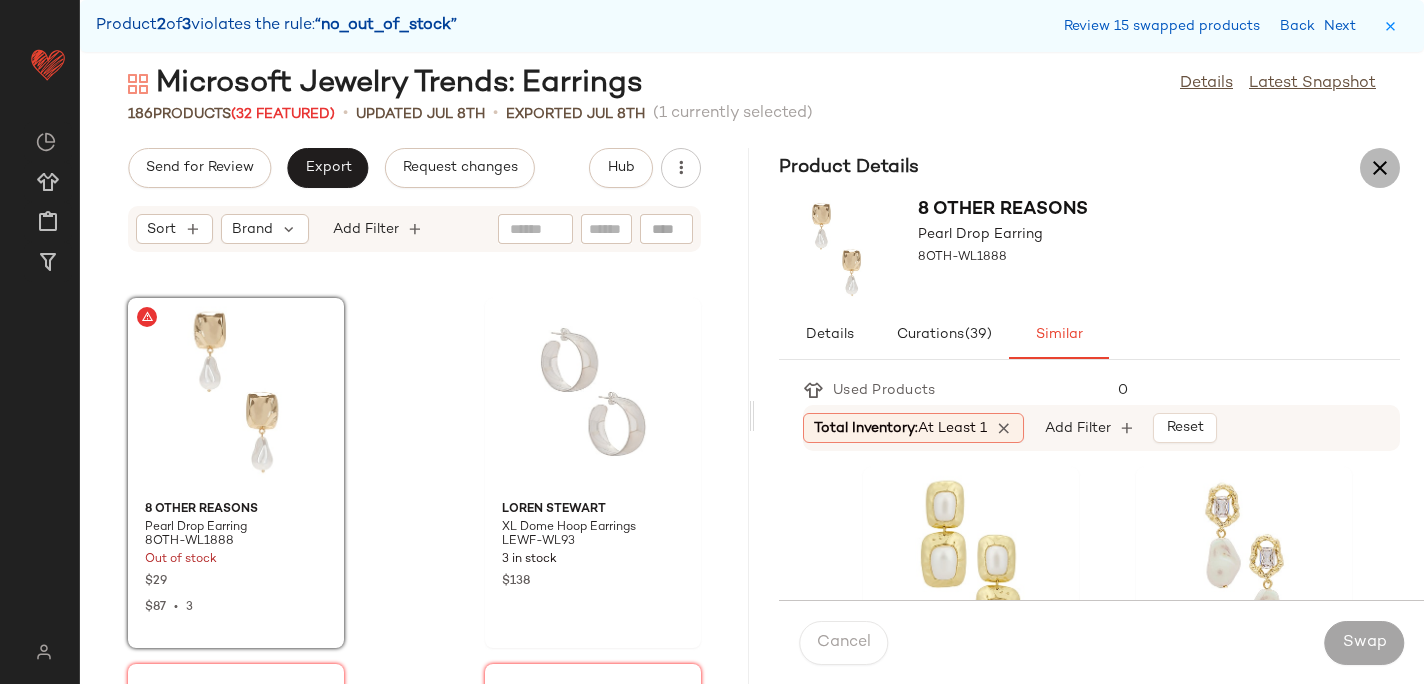 click at bounding box center [1380, 168] 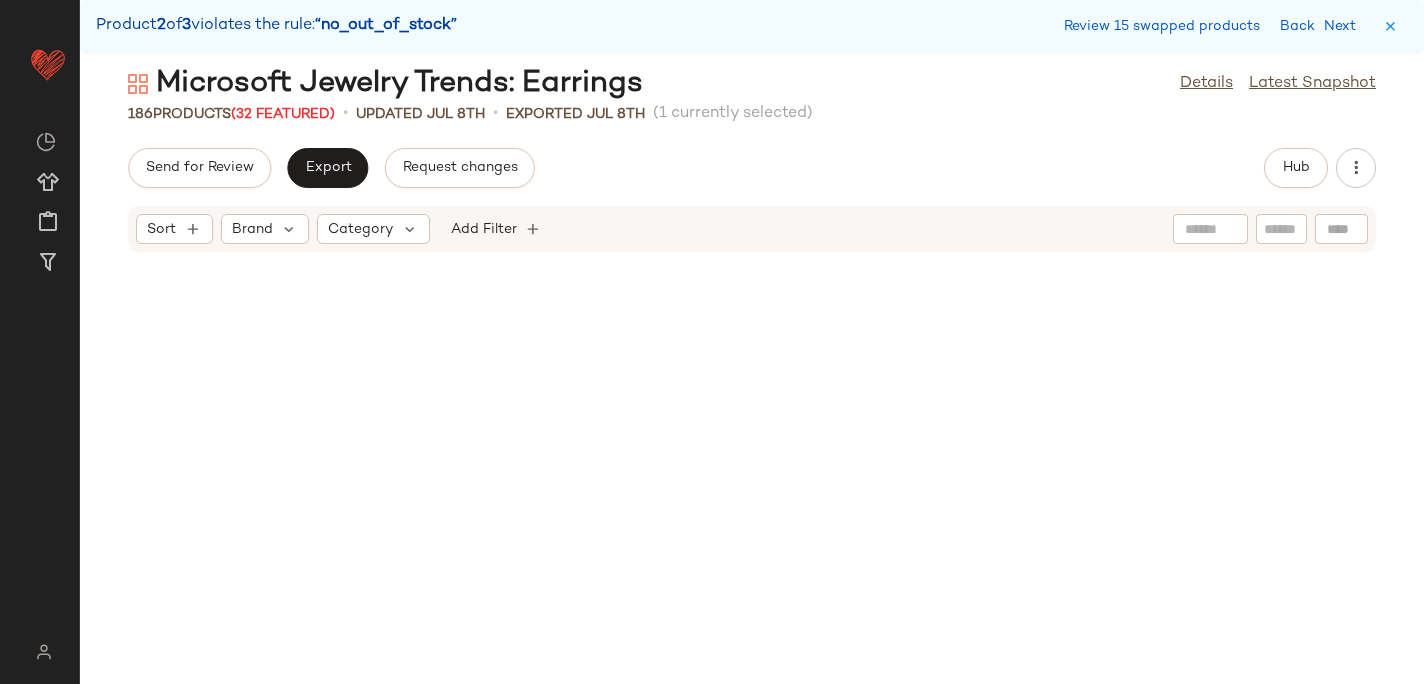 scroll, scrollTop: 1830, scrollLeft: 0, axis: vertical 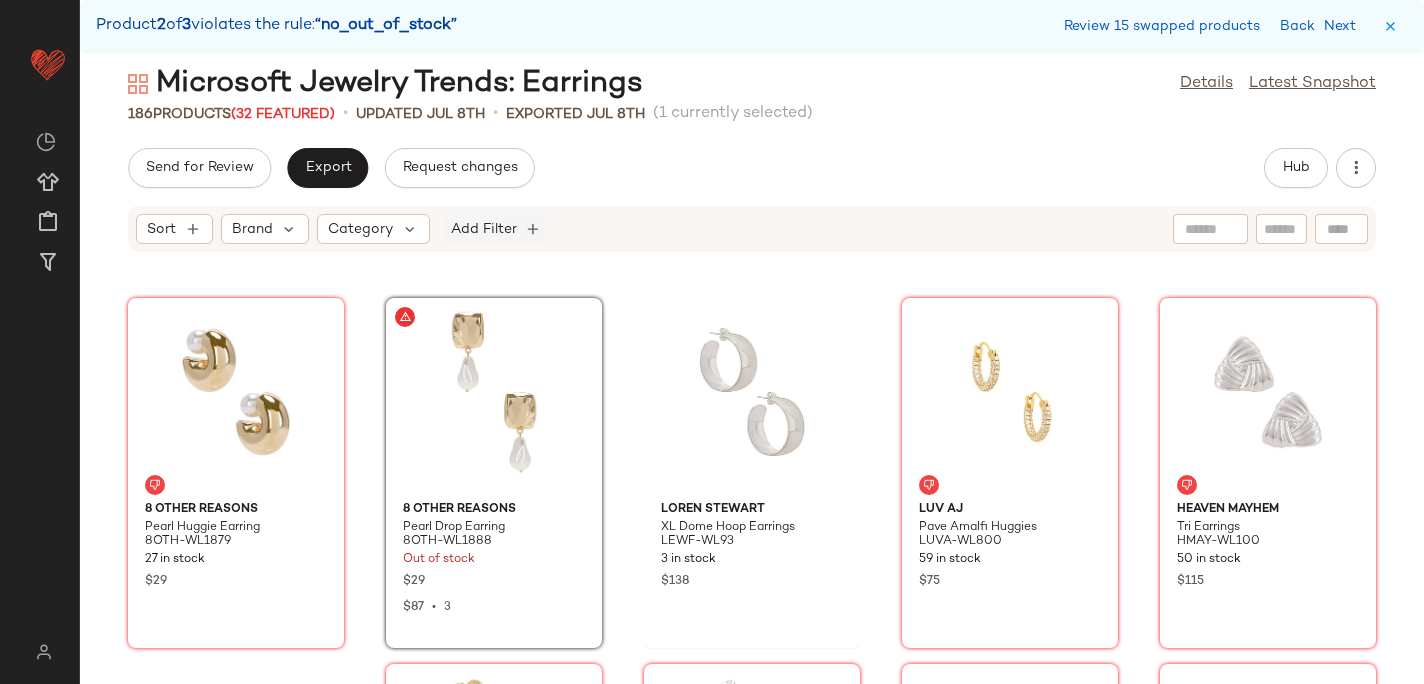 click on "Add Filter" at bounding box center [484, 229] 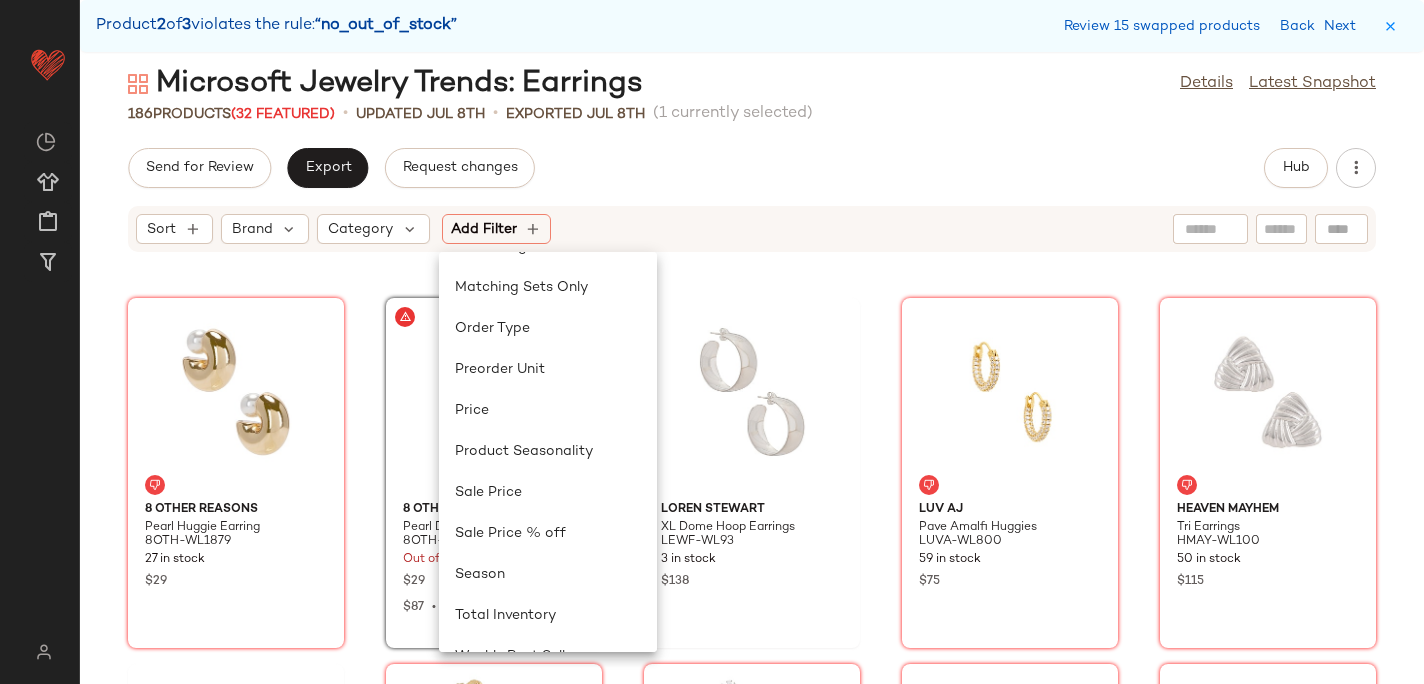 scroll, scrollTop: 732, scrollLeft: 0, axis: vertical 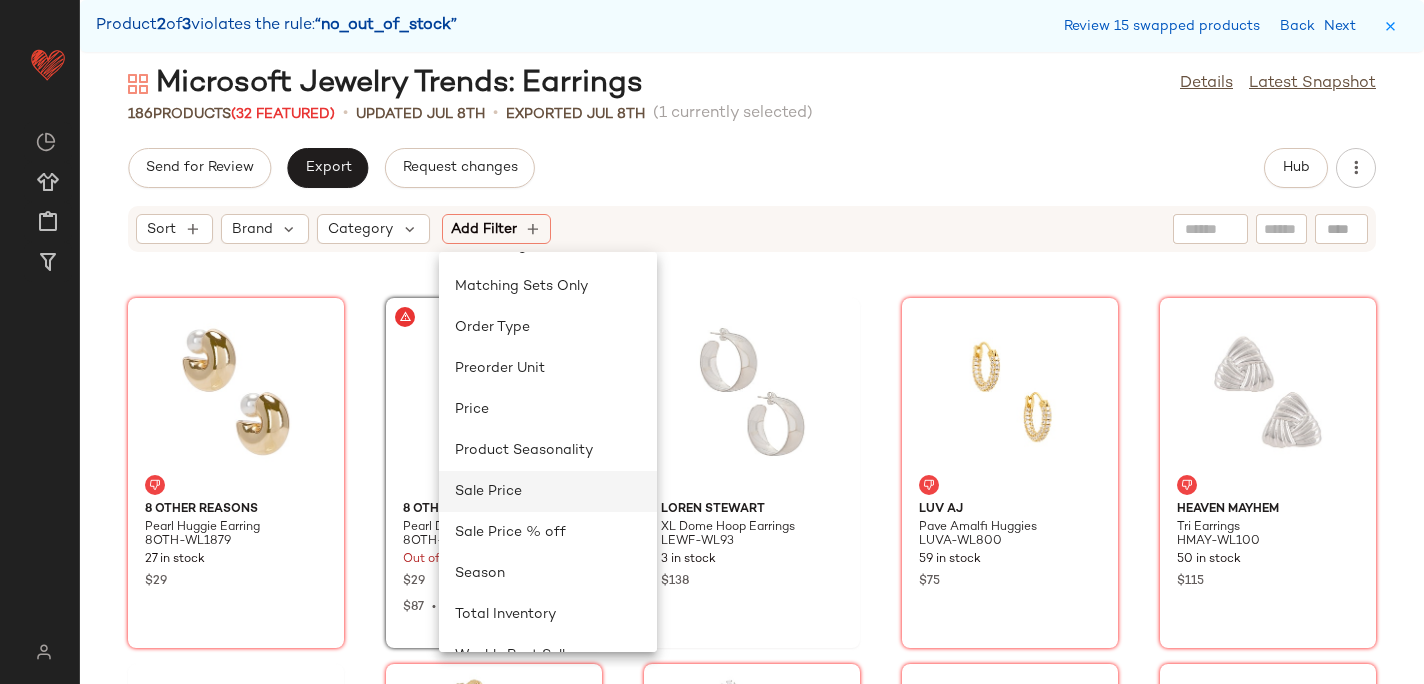 click on "Sale Price" 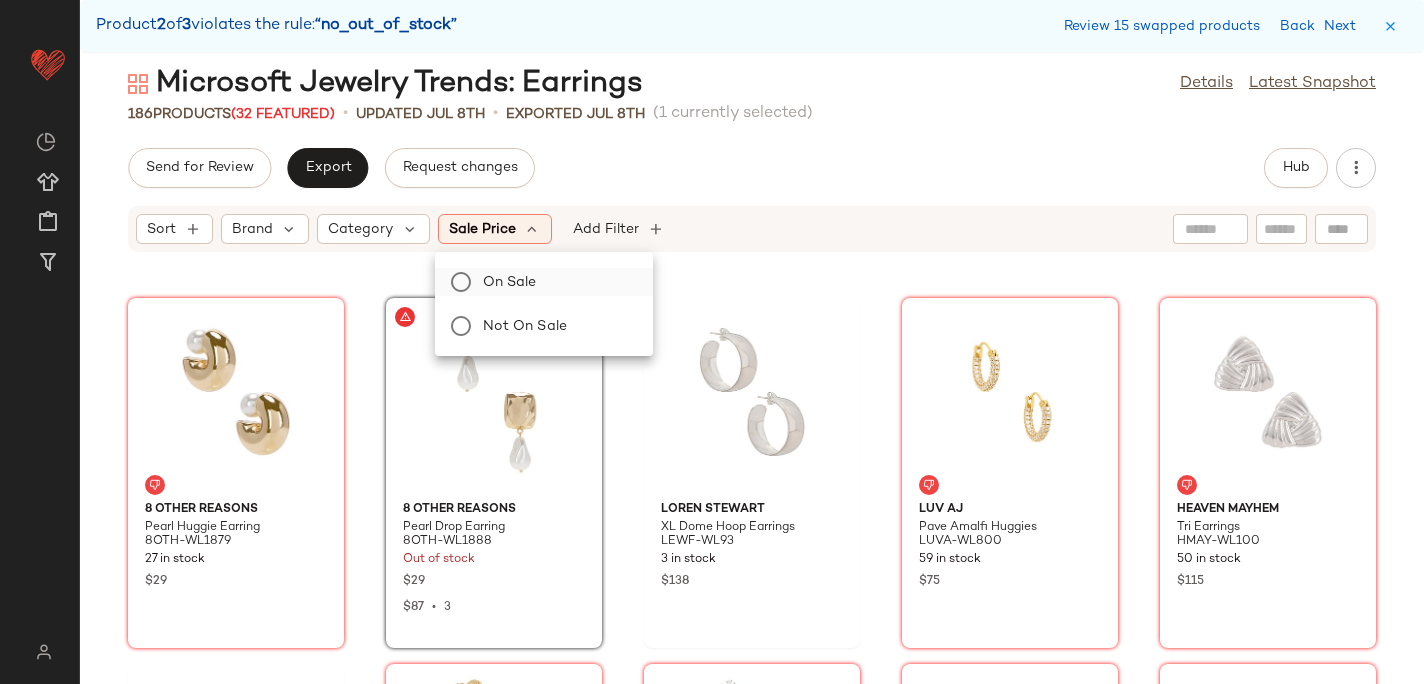 click on "On sale" 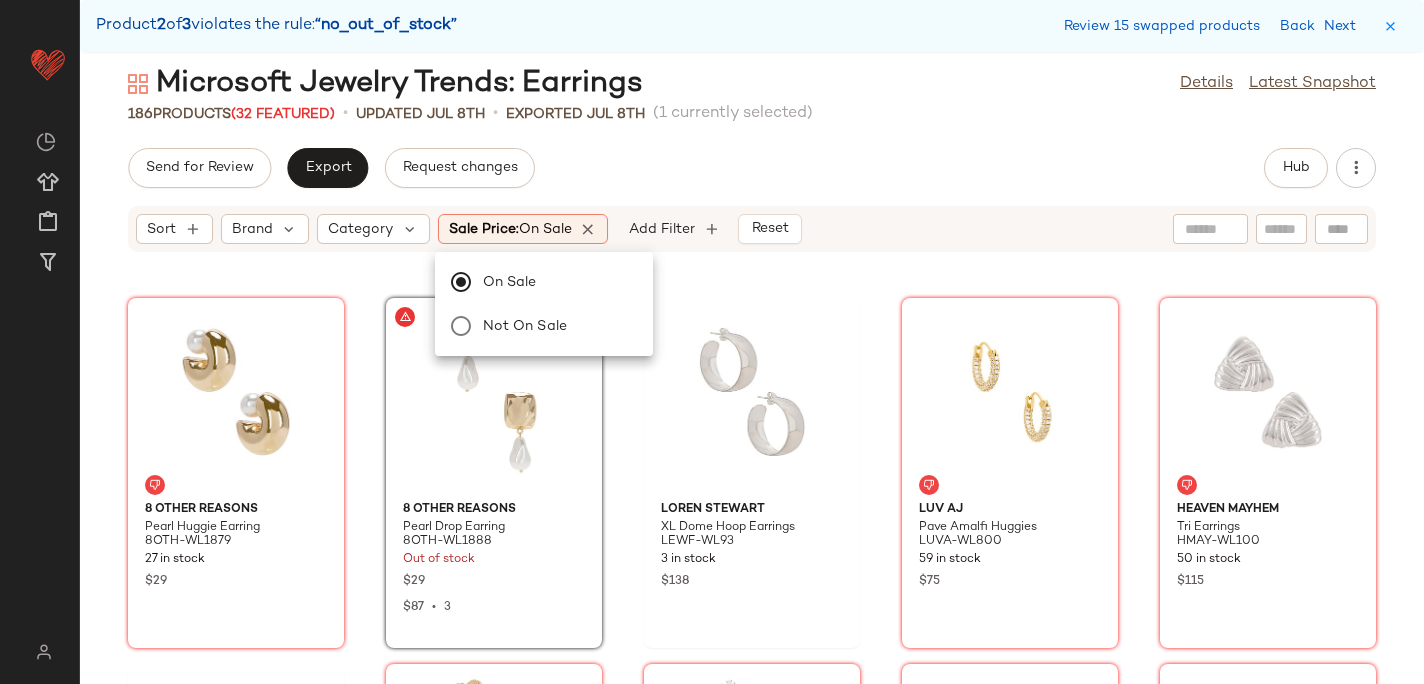 click on "Send for Review   Export   Request changes   Hub" 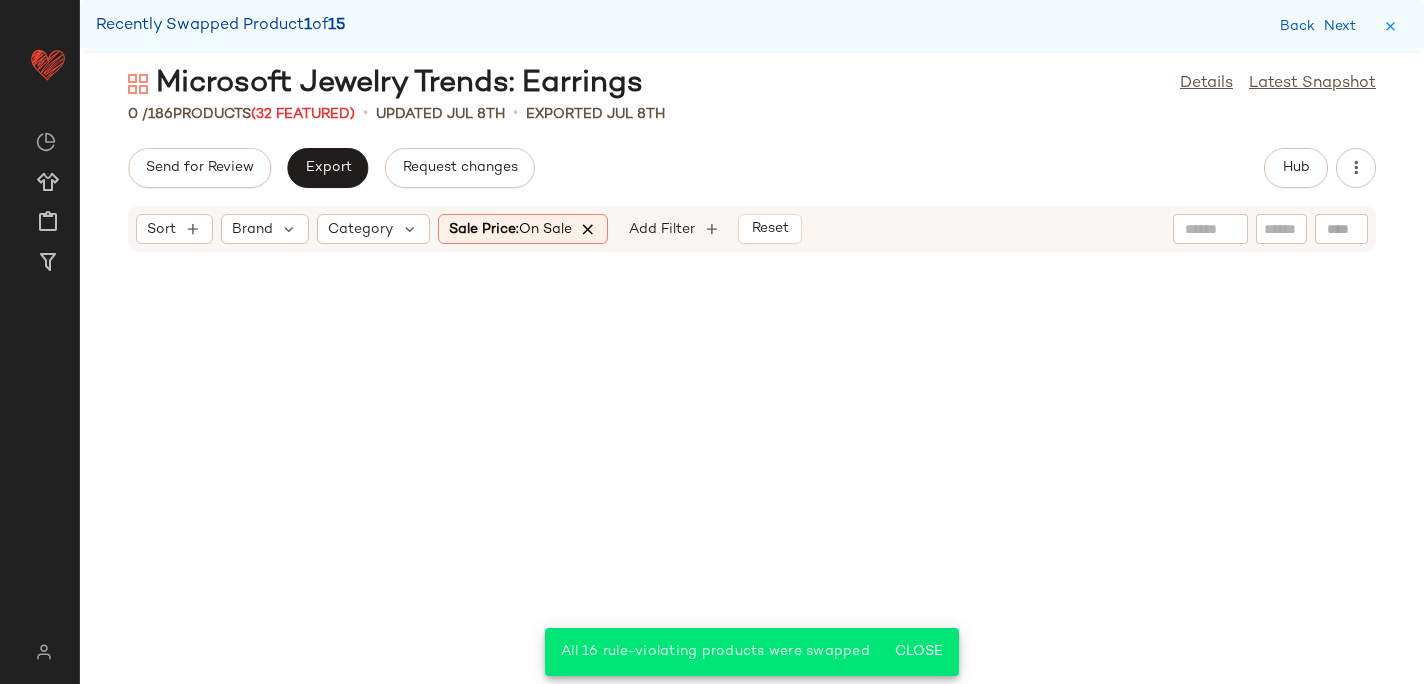 click at bounding box center (589, 229) 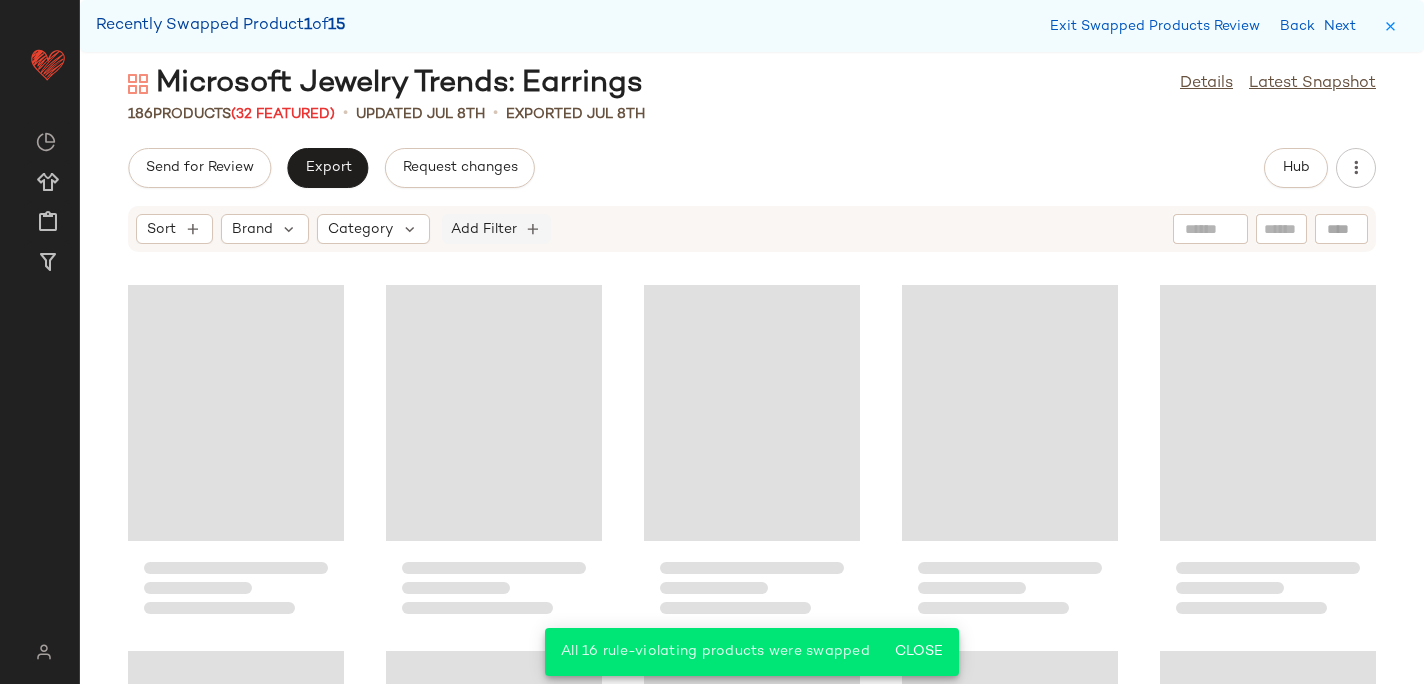 click on "Add Filter" at bounding box center [484, 229] 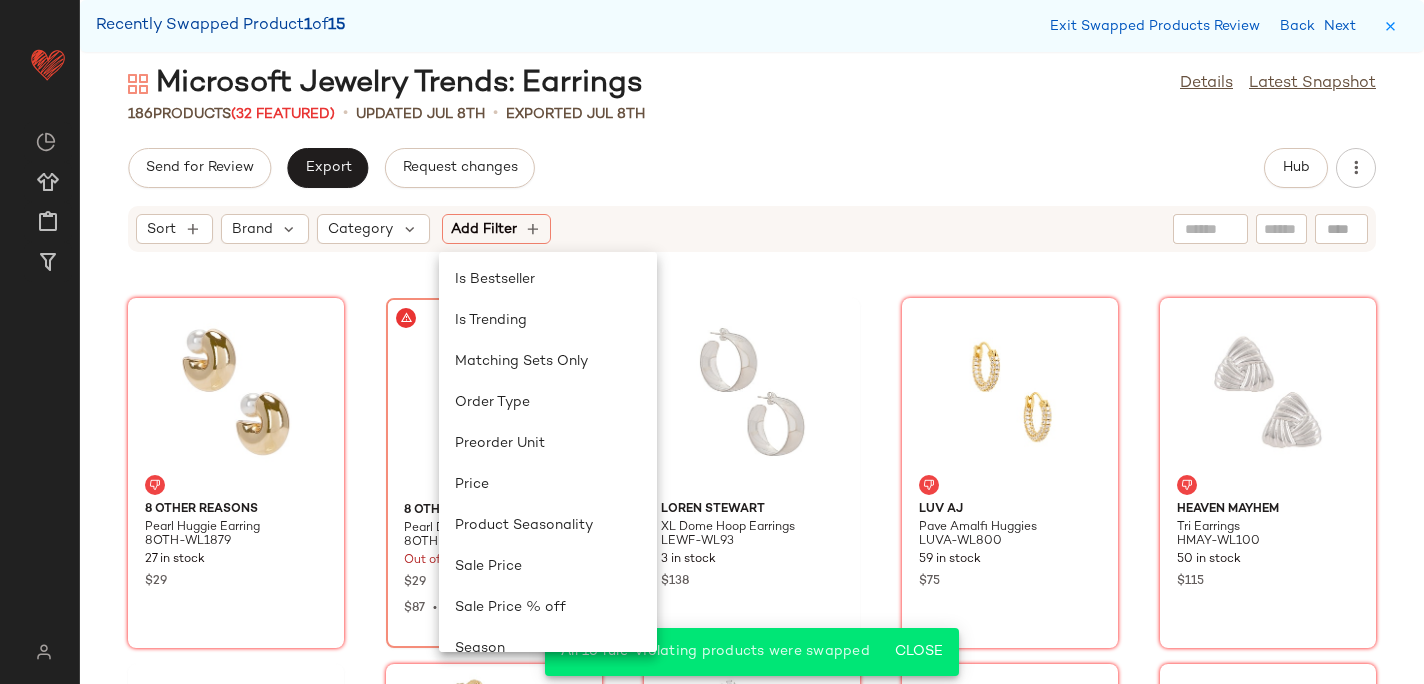 scroll, scrollTop: 659, scrollLeft: 0, axis: vertical 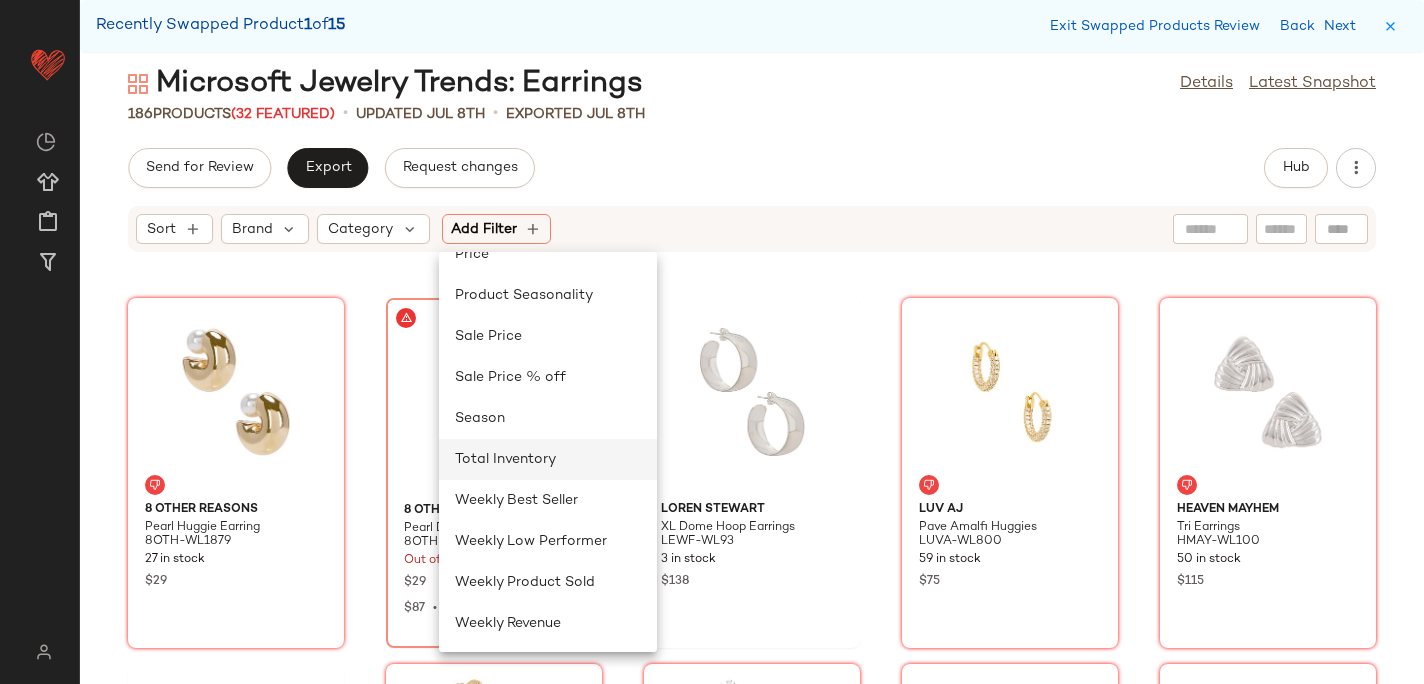 click on "Total Inventory" 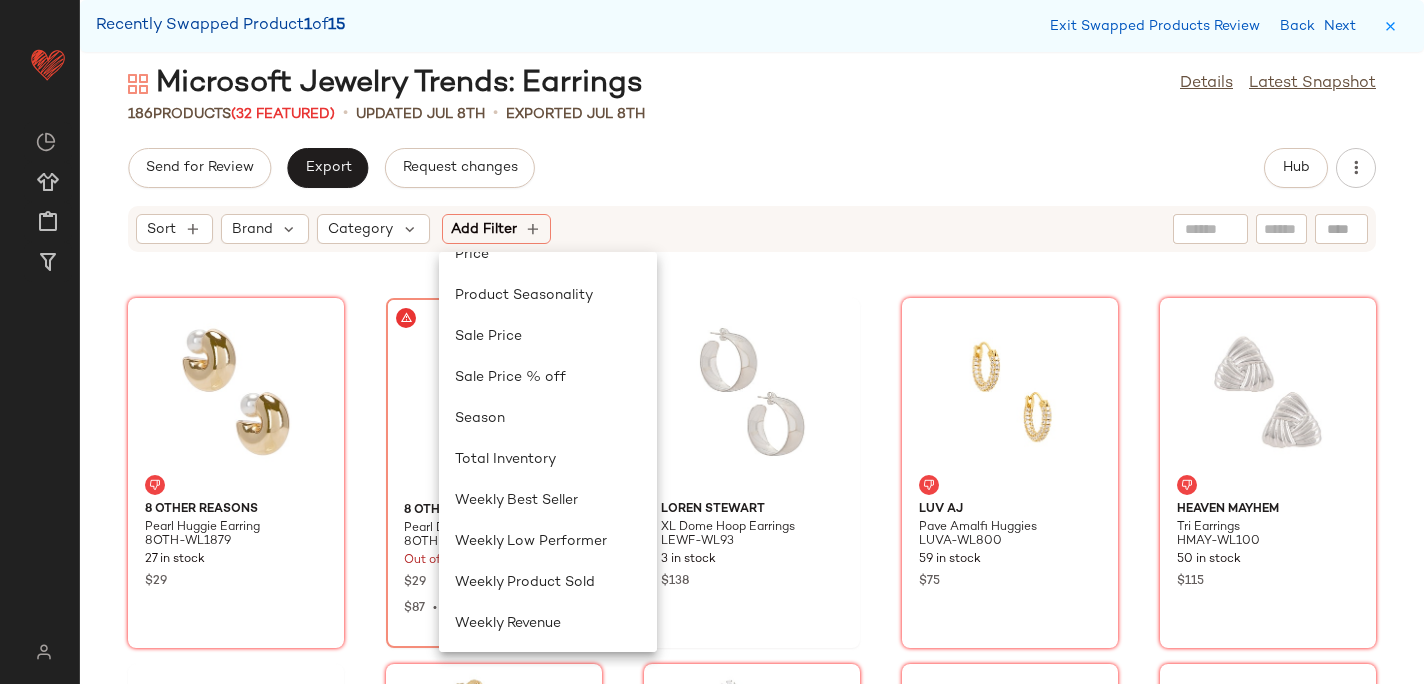 scroll, scrollTop: 846, scrollLeft: 0, axis: vertical 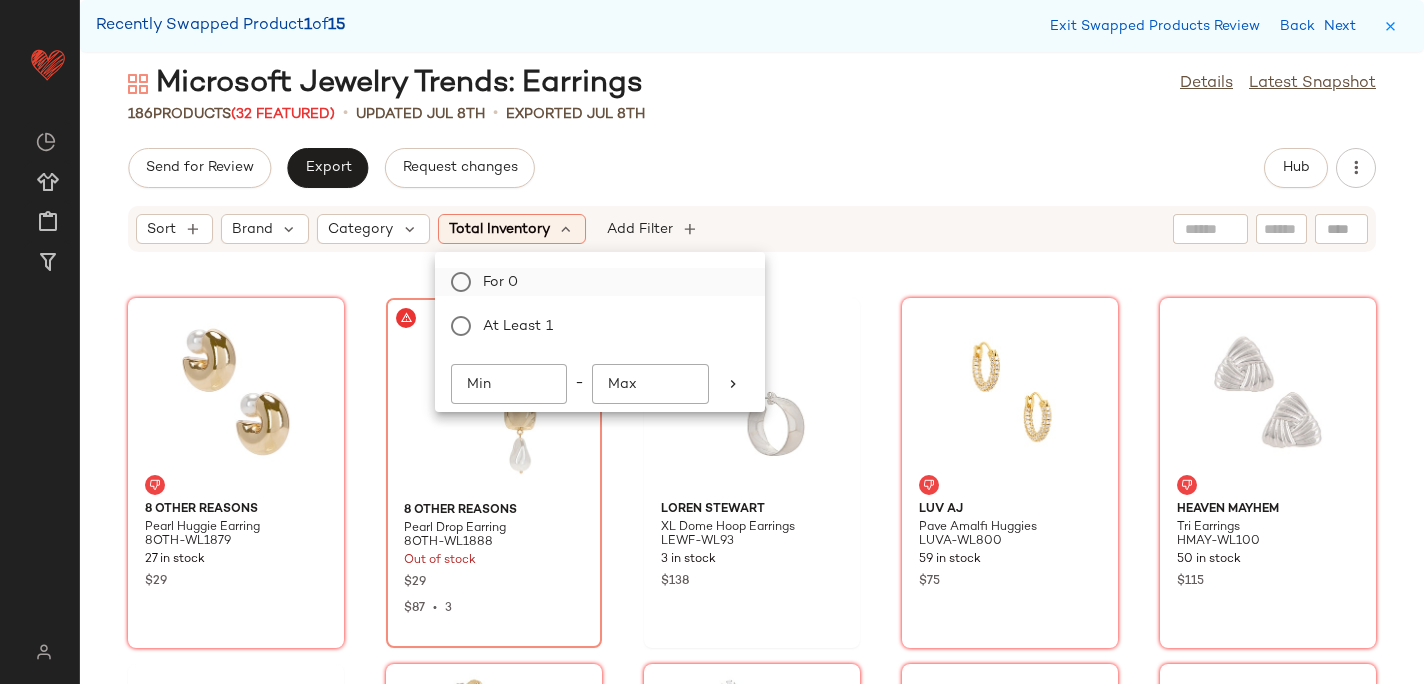 click on "For 0" at bounding box center [612, 282] 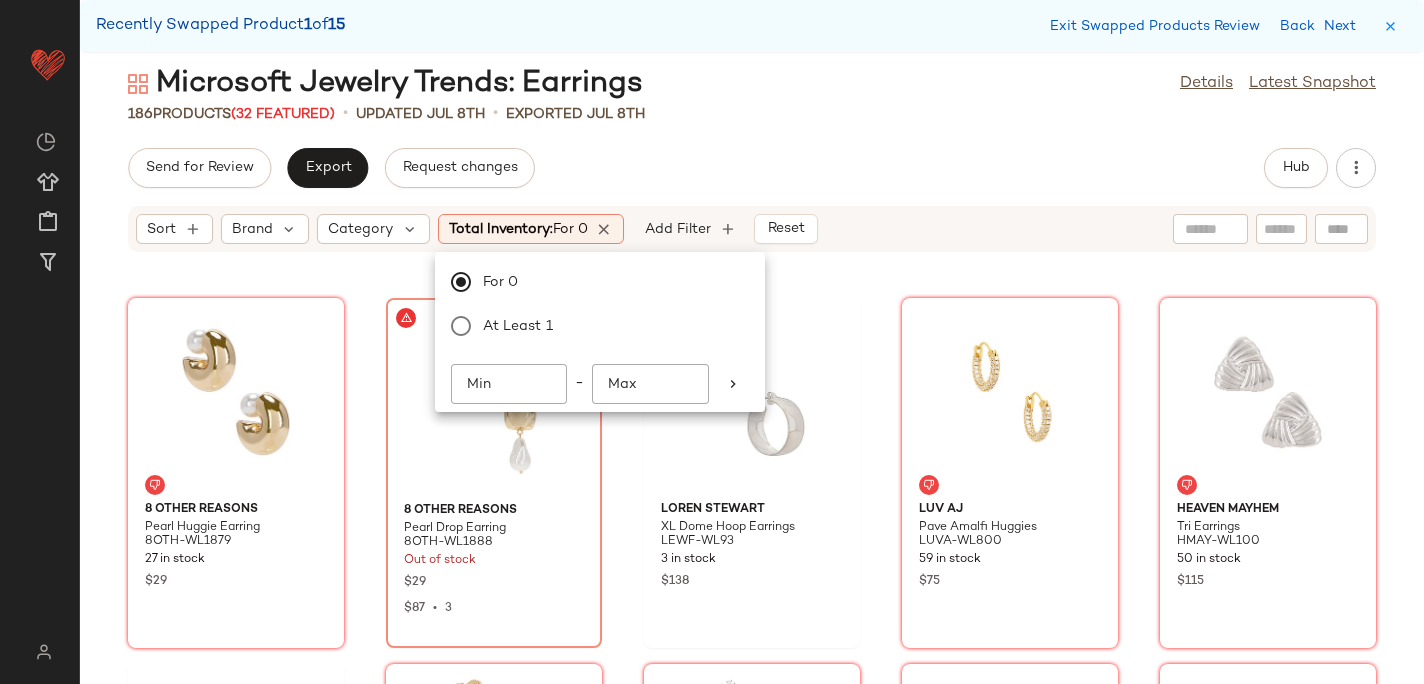 click on "Send for Review   Export   Request changes   Hub" 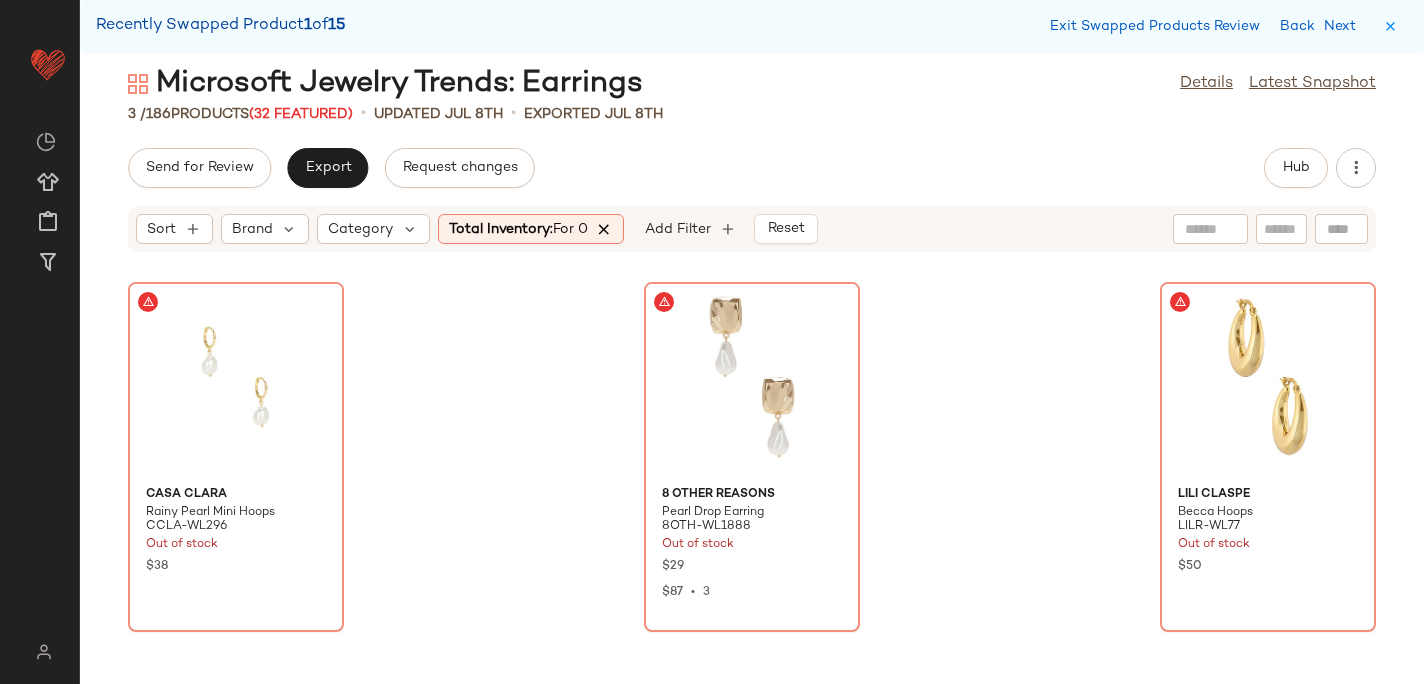 click at bounding box center [605, 229] 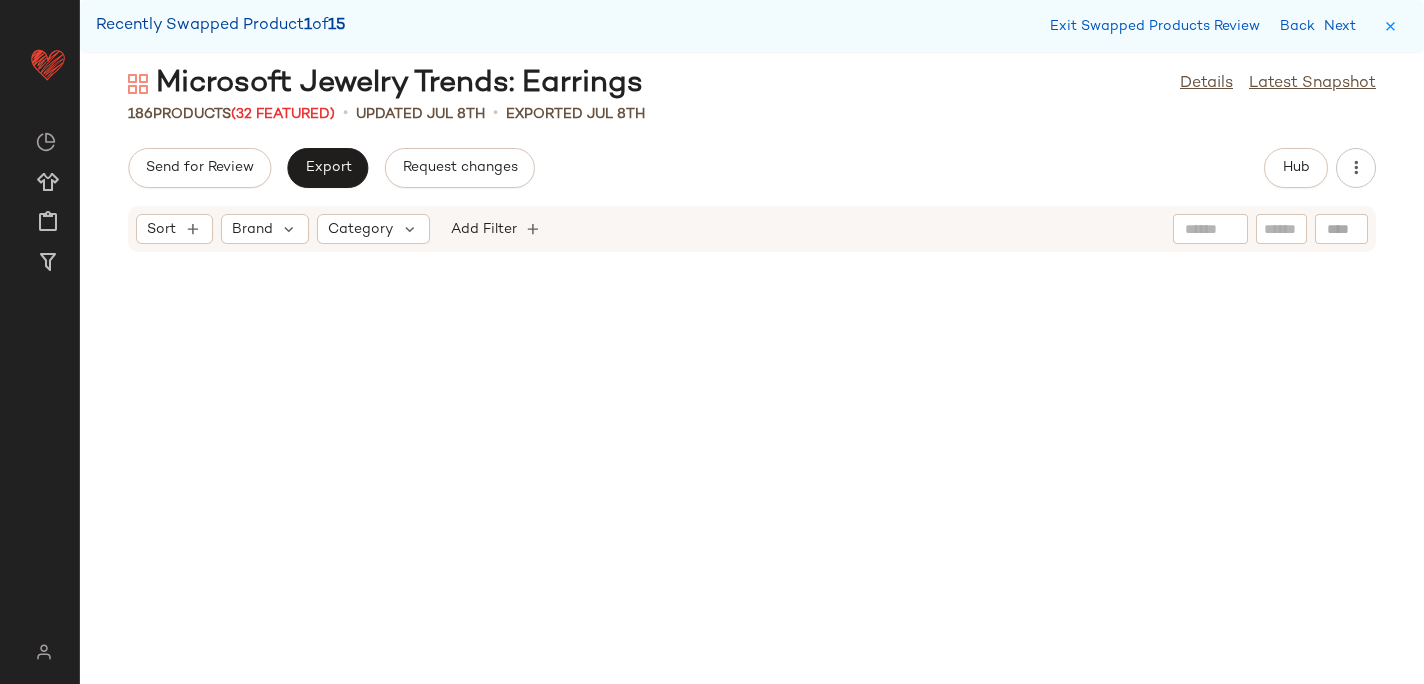scroll, scrollTop: 1830, scrollLeft: 0, axis: vertical 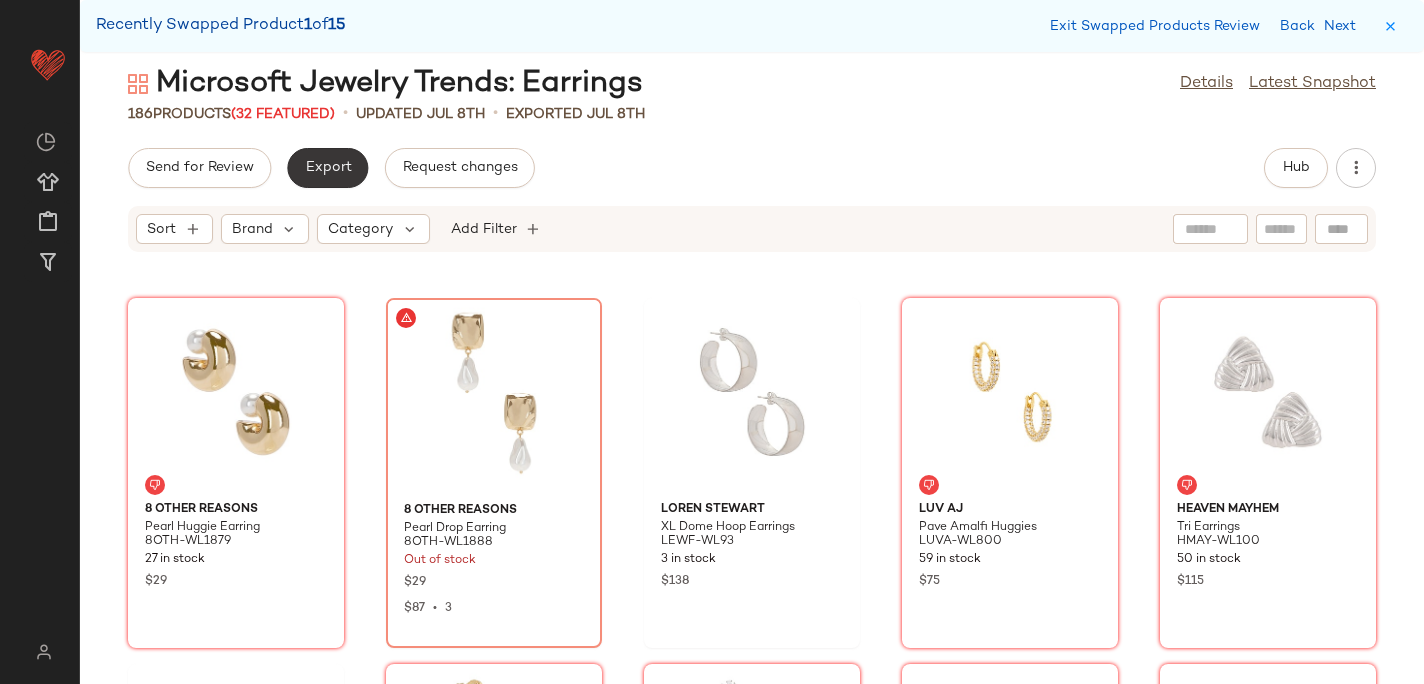 click on "Export" 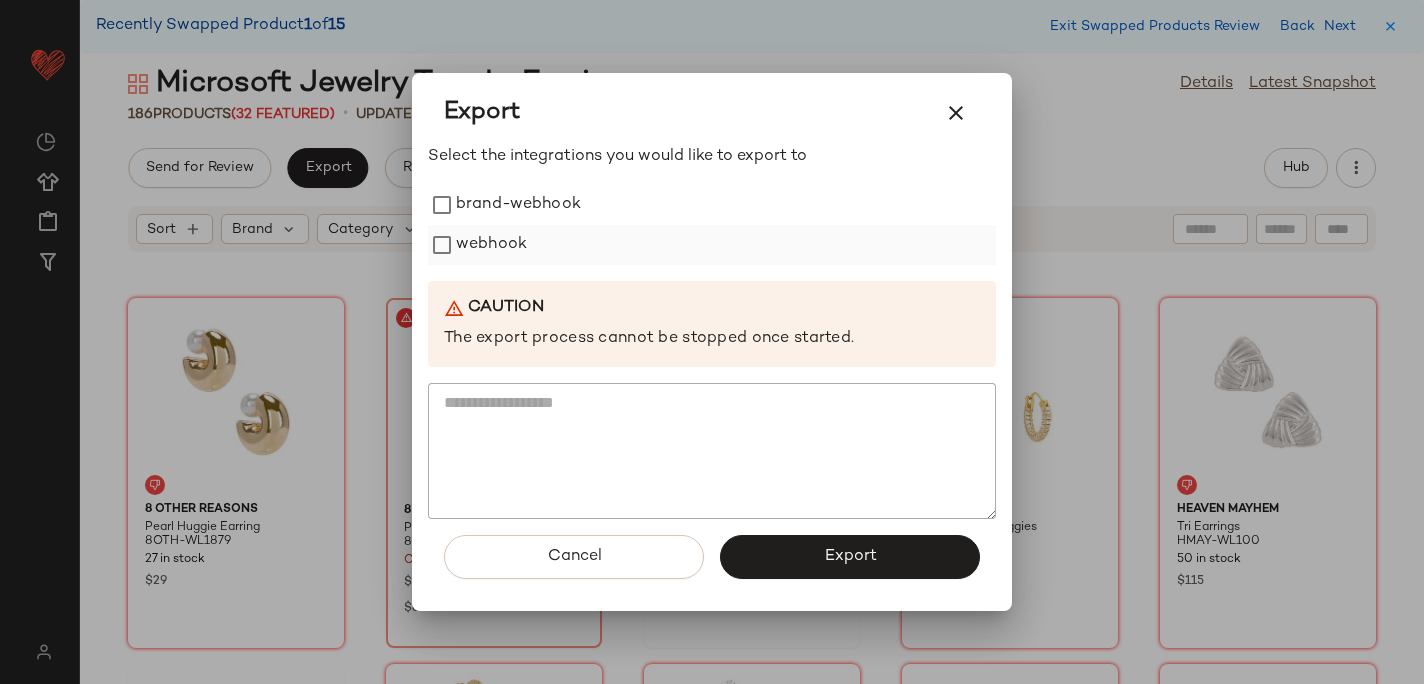 click on "webhook" at bounding box center (491, 245) 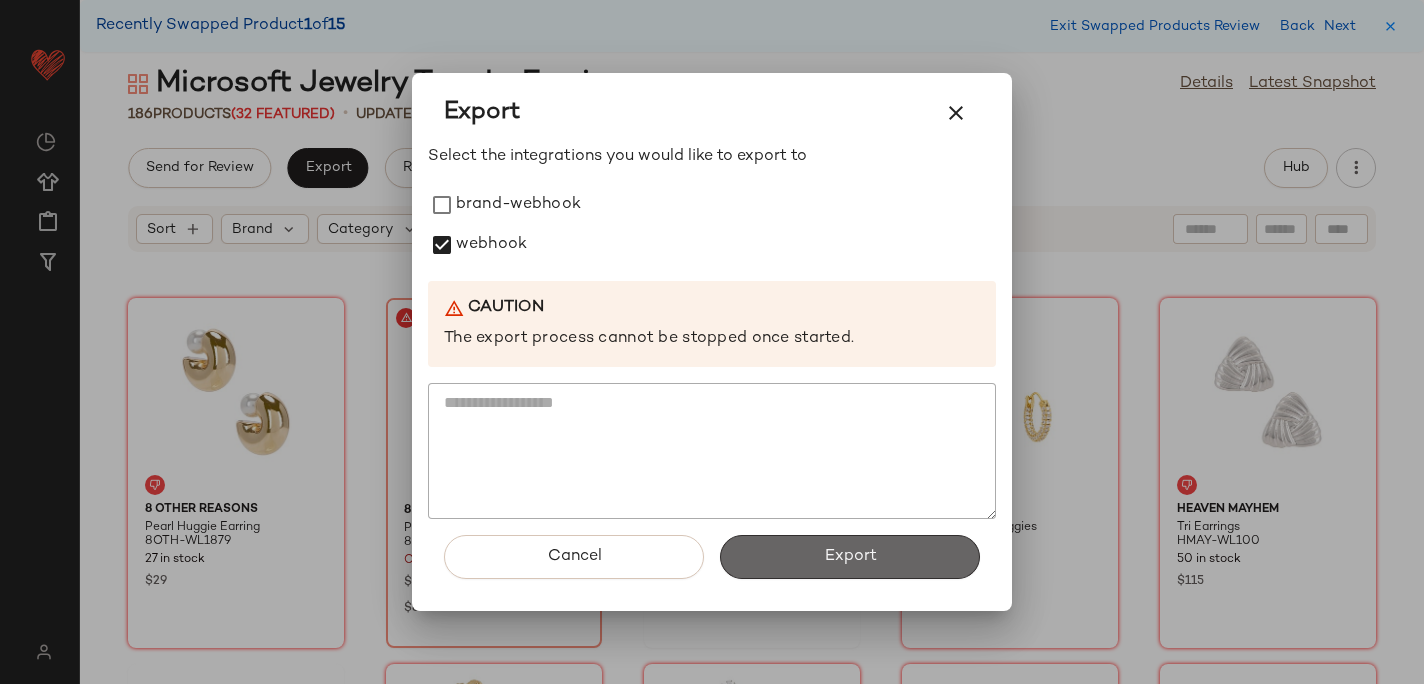 click on "Export" at bounding box center (850, 557) 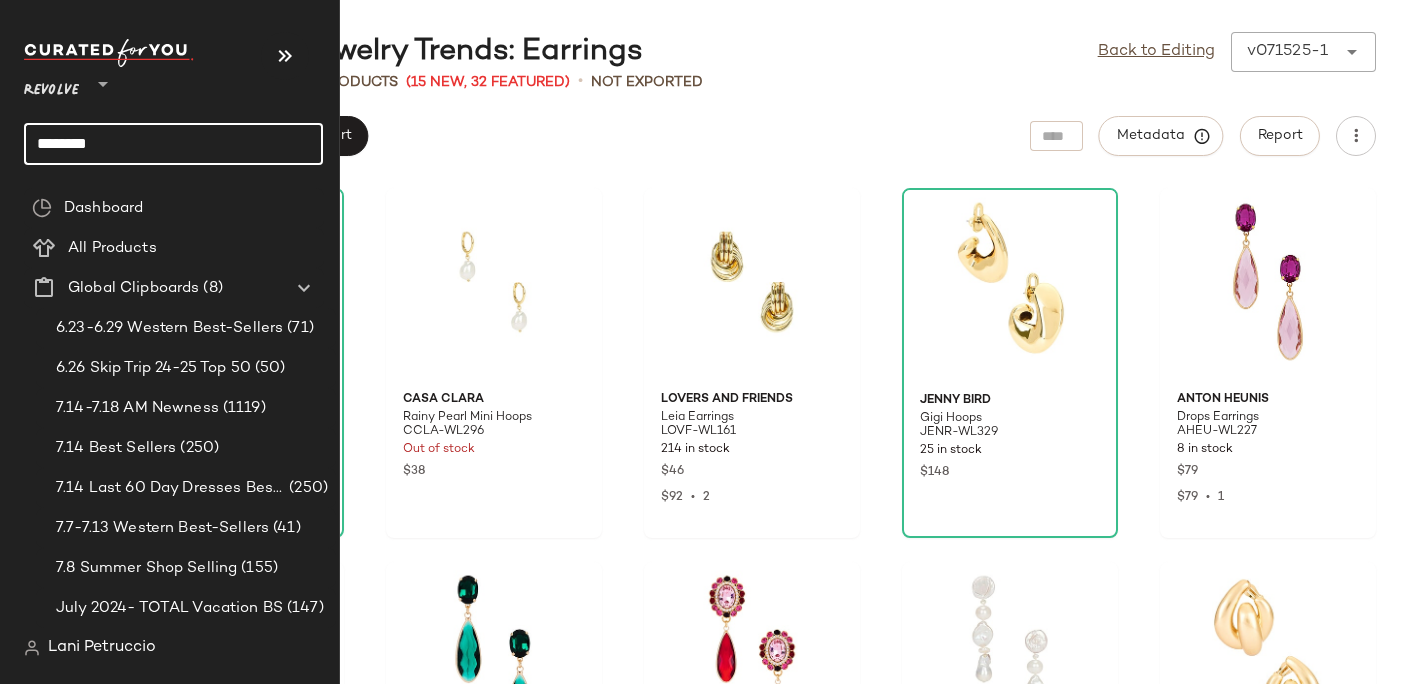 click on "********" 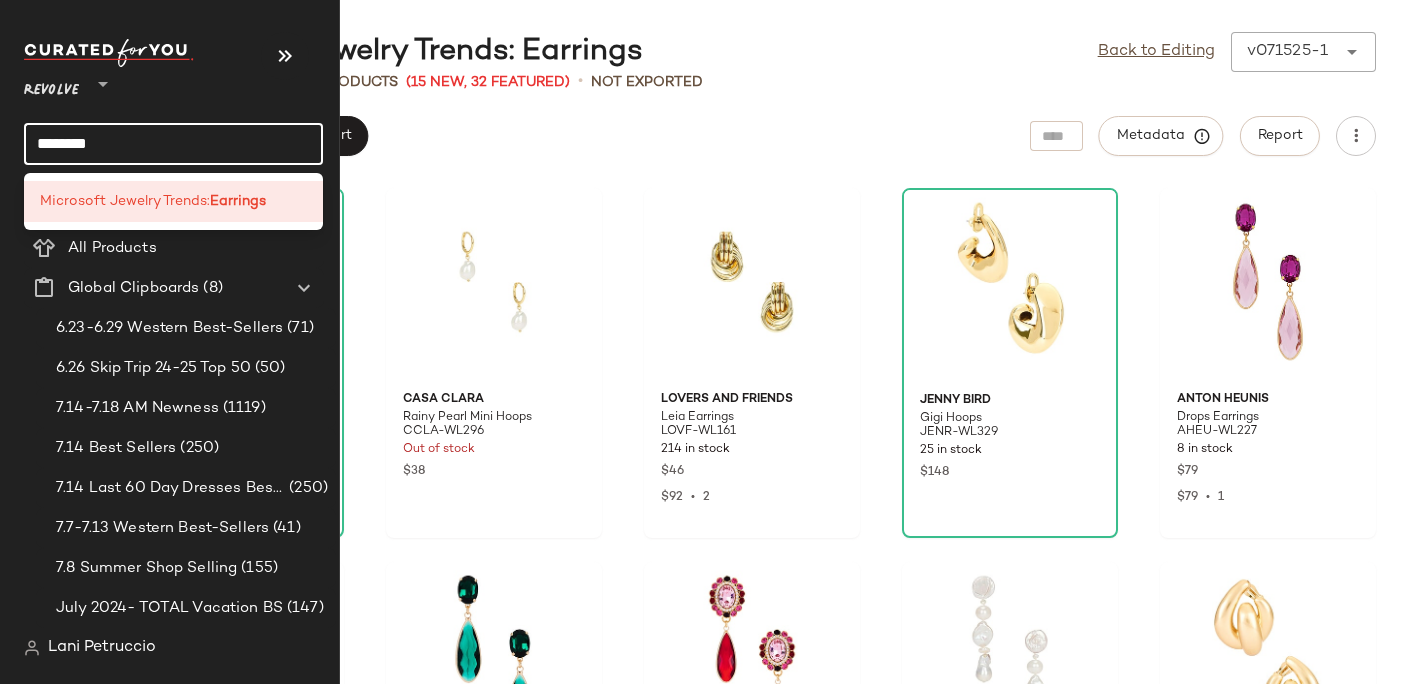 click on "********" 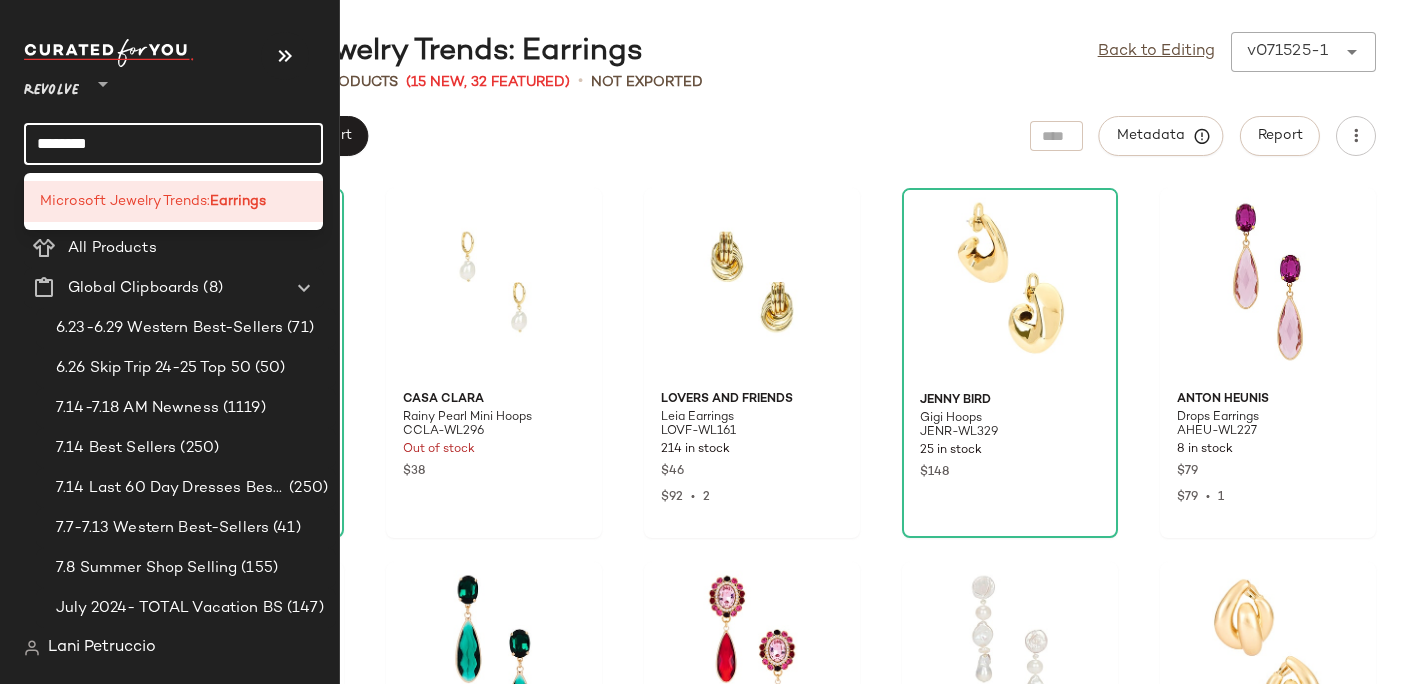 click on "********" 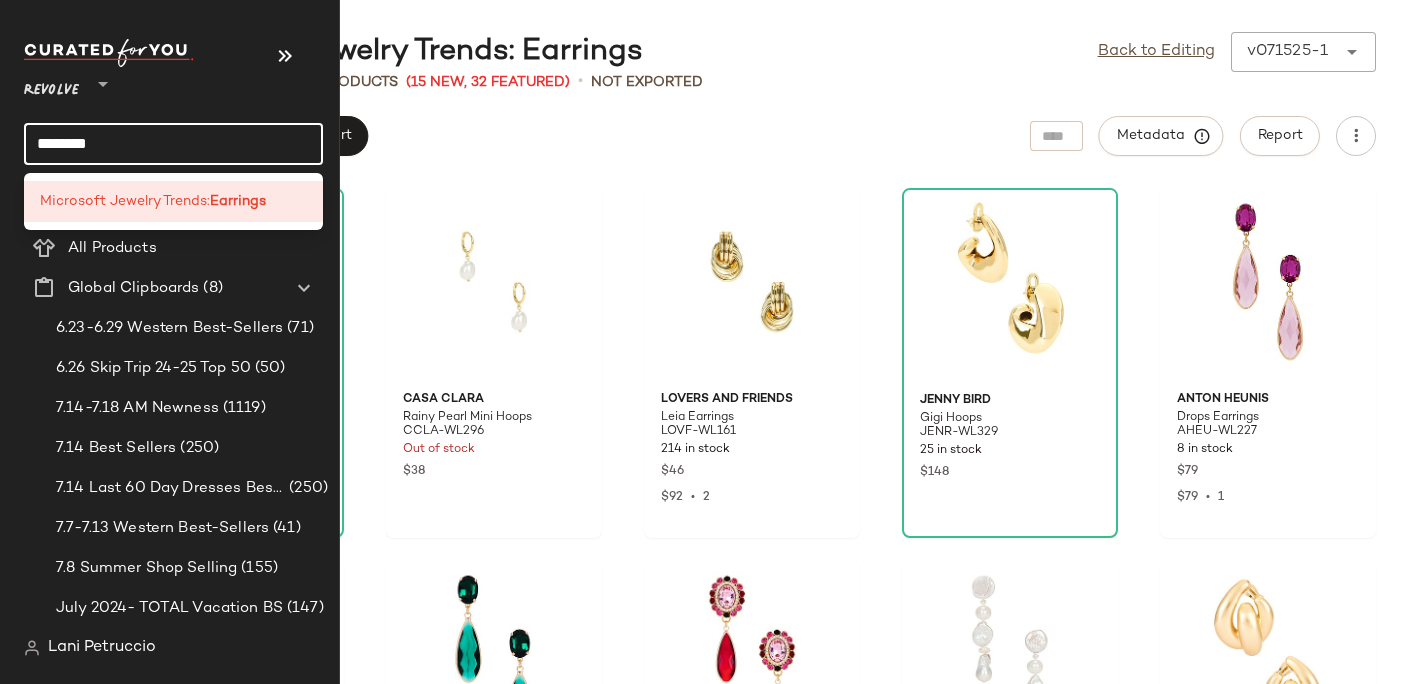 click on "********" 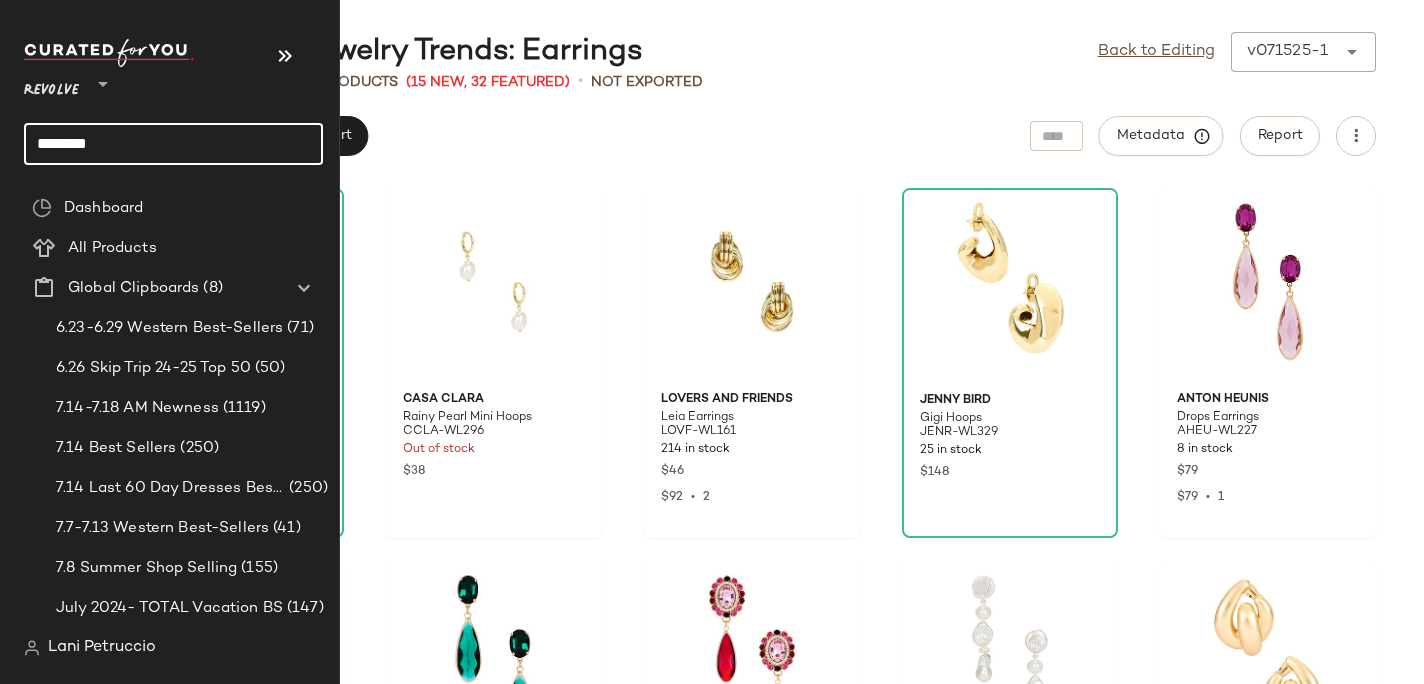 click on "********" 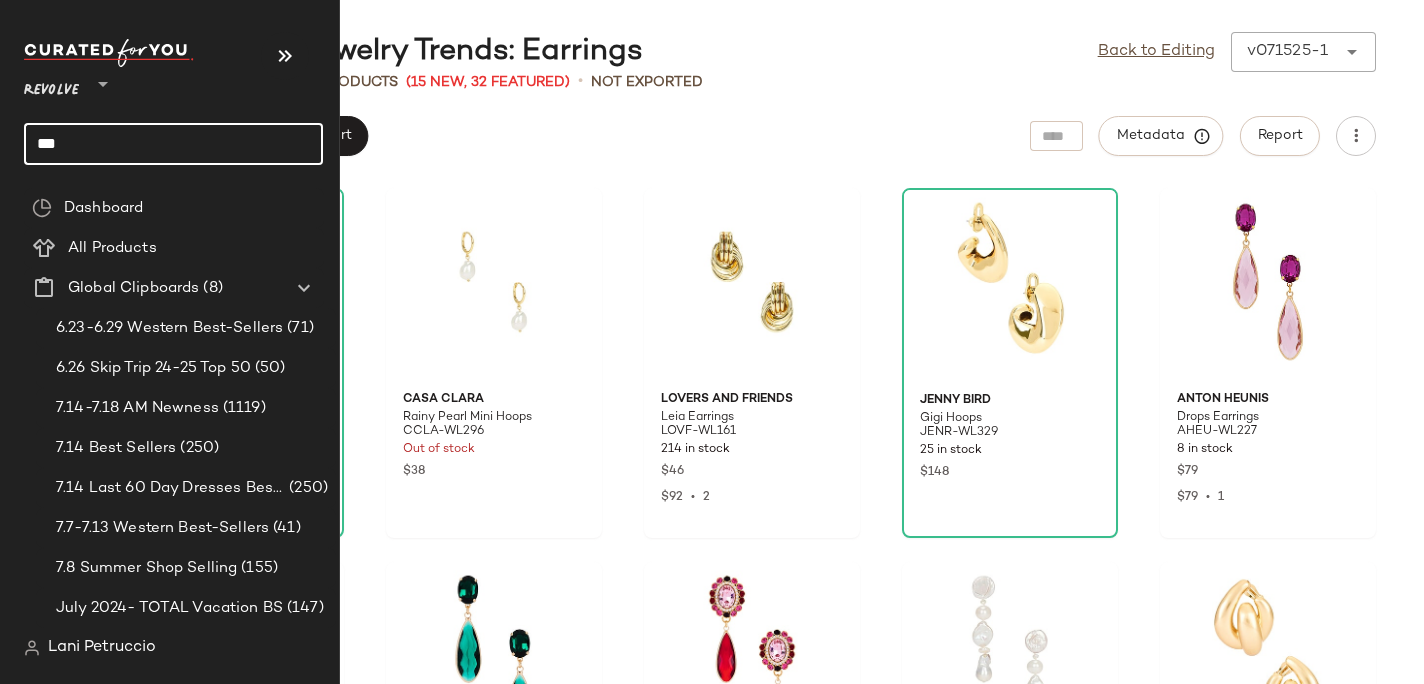 type on "****" 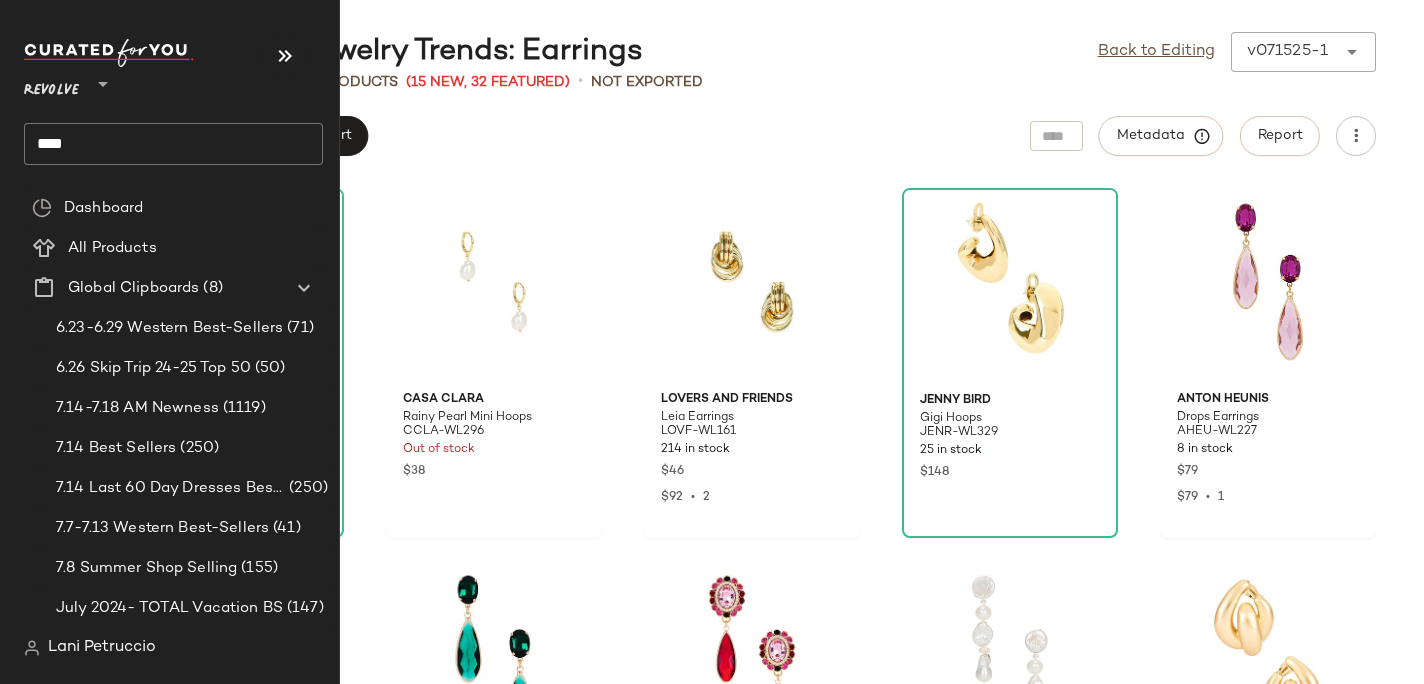 click on "****" 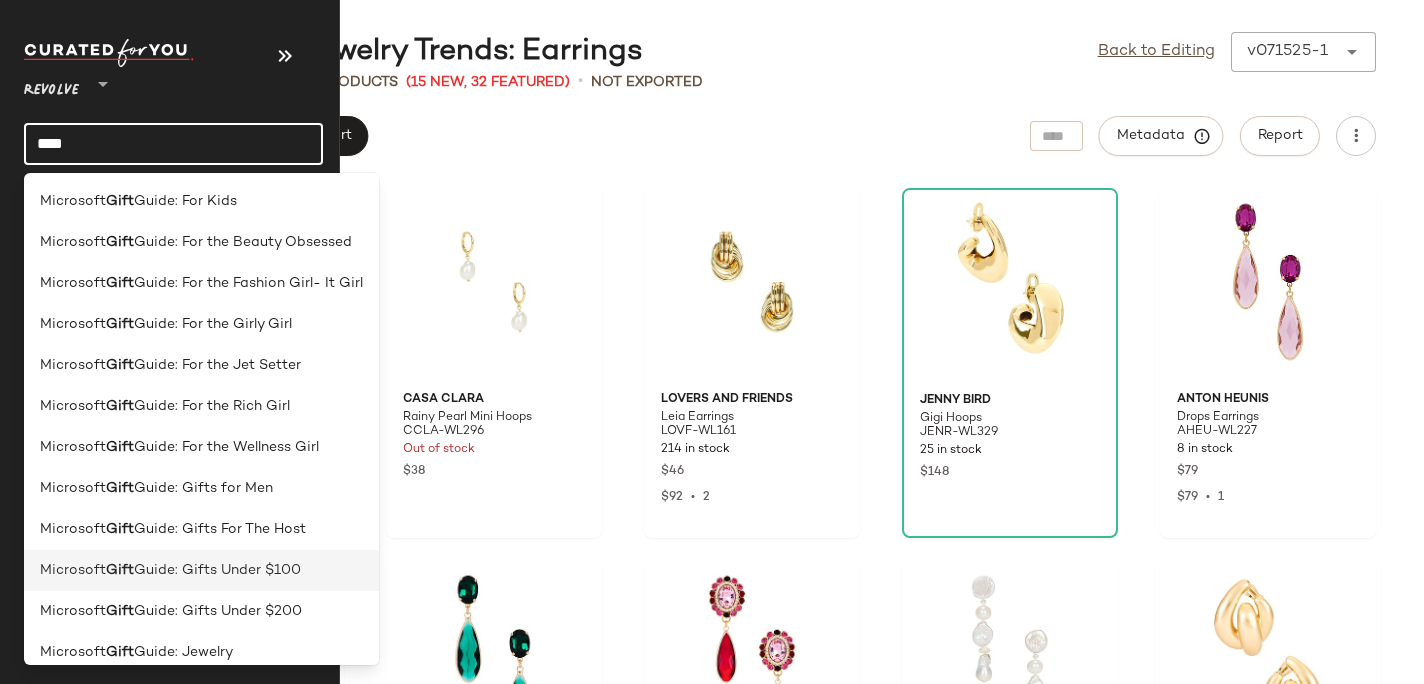 click on "Guide: Gifts Under $100" at bounding box center (217, 570) 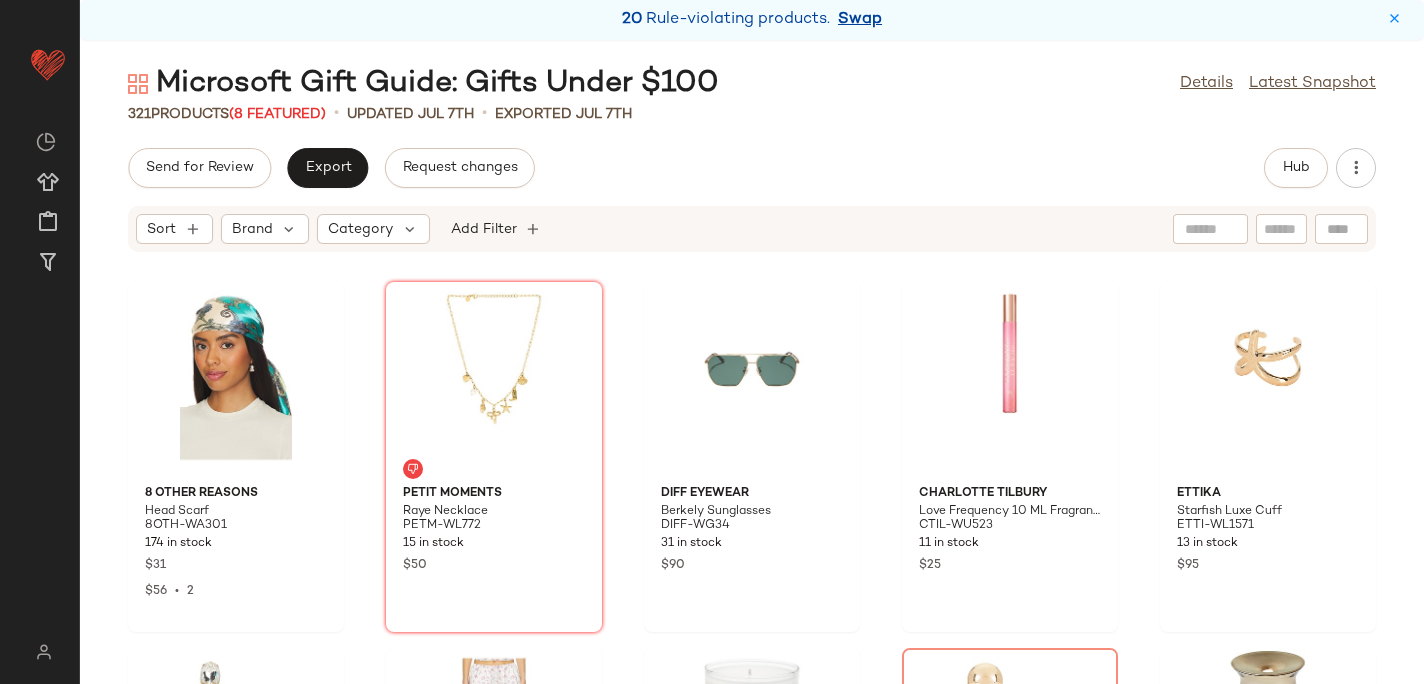 click on "Swap" at bounding box center [860, 20] 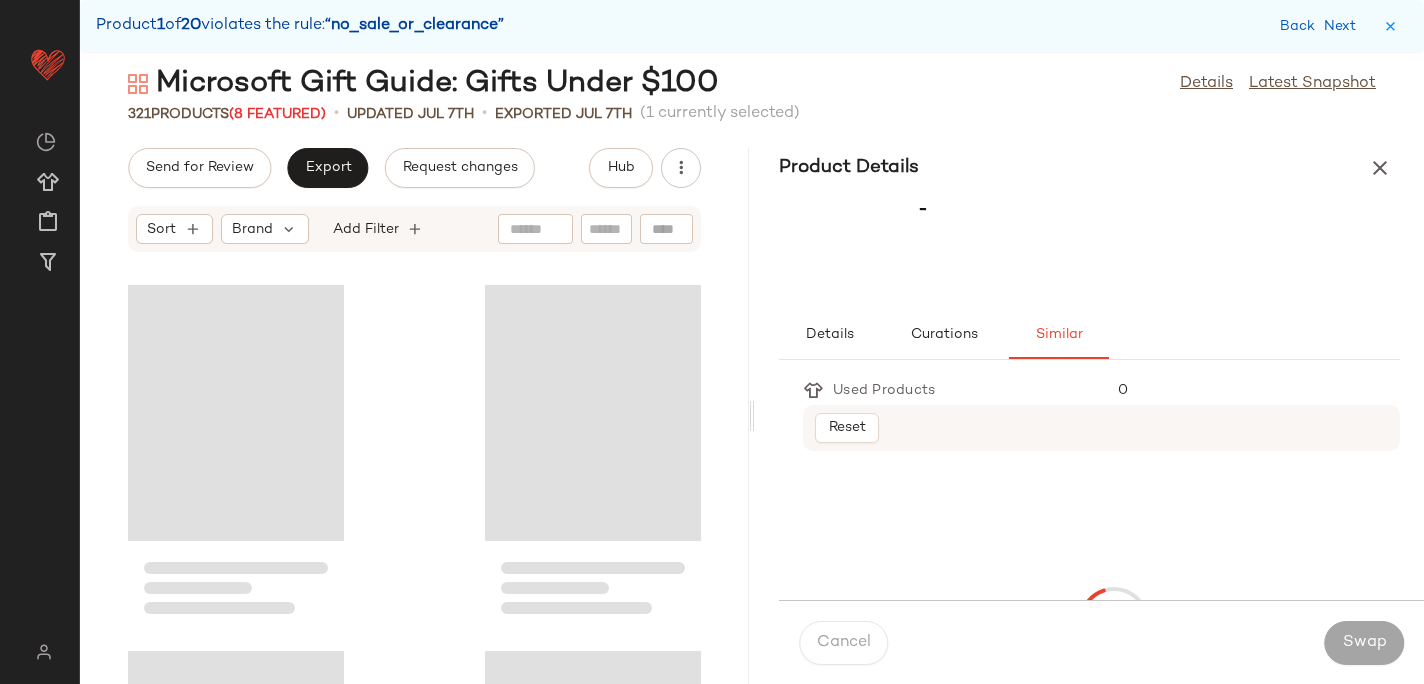 scroll, scrollTop: 1464, scrollLeft: 0, axis: vertical 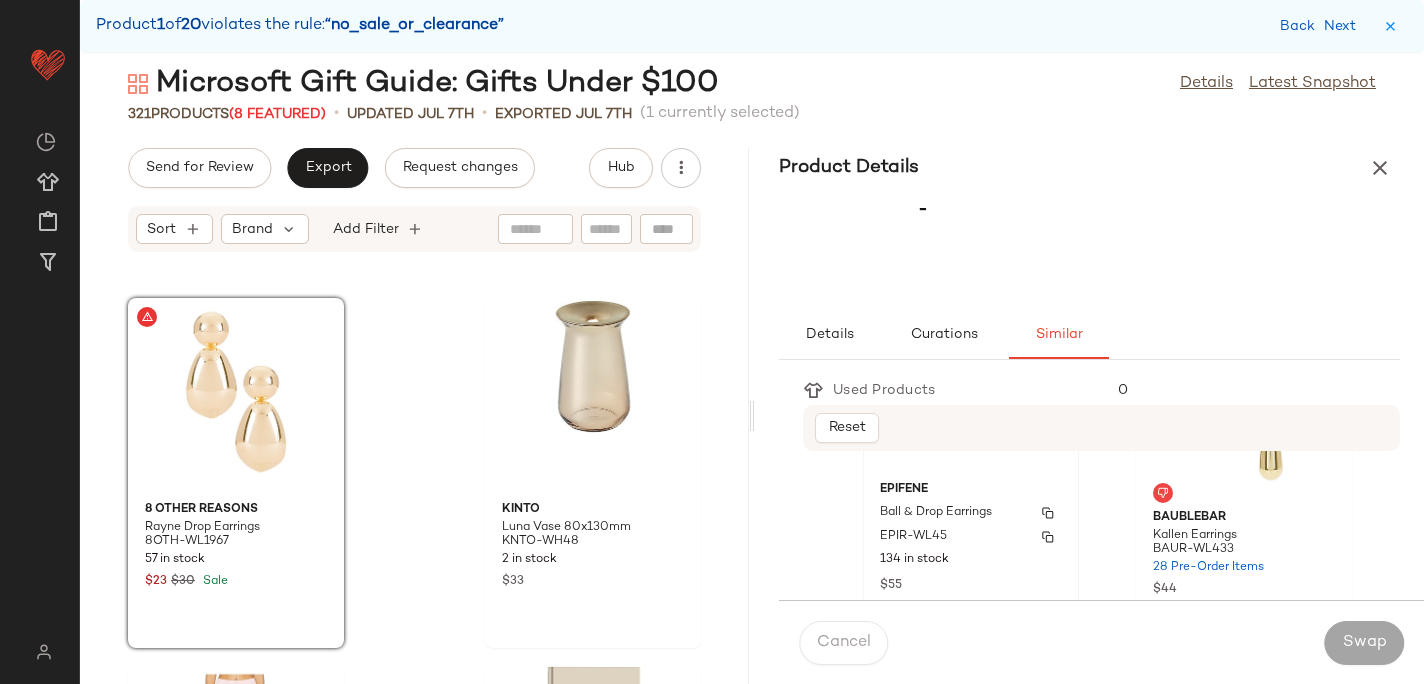 click on "EPIR-WL45" at bounding box center (971, 537) 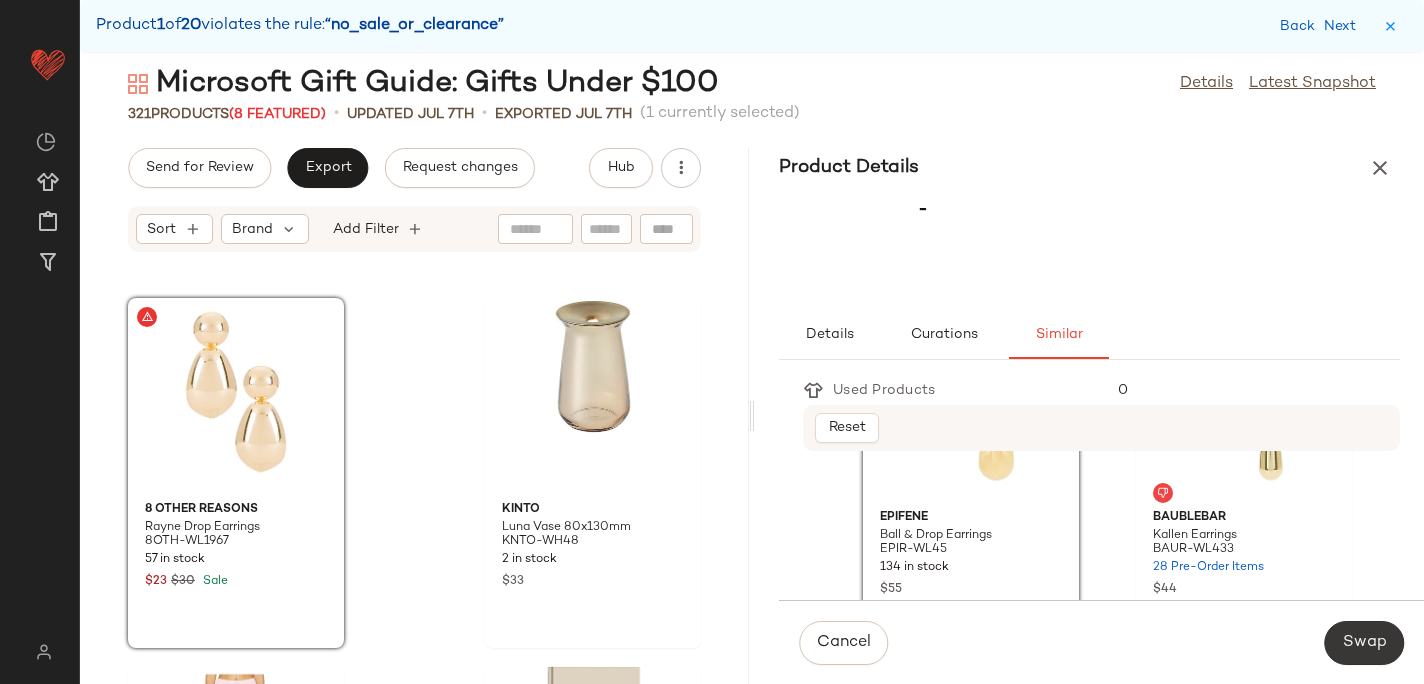 click on "Swap" 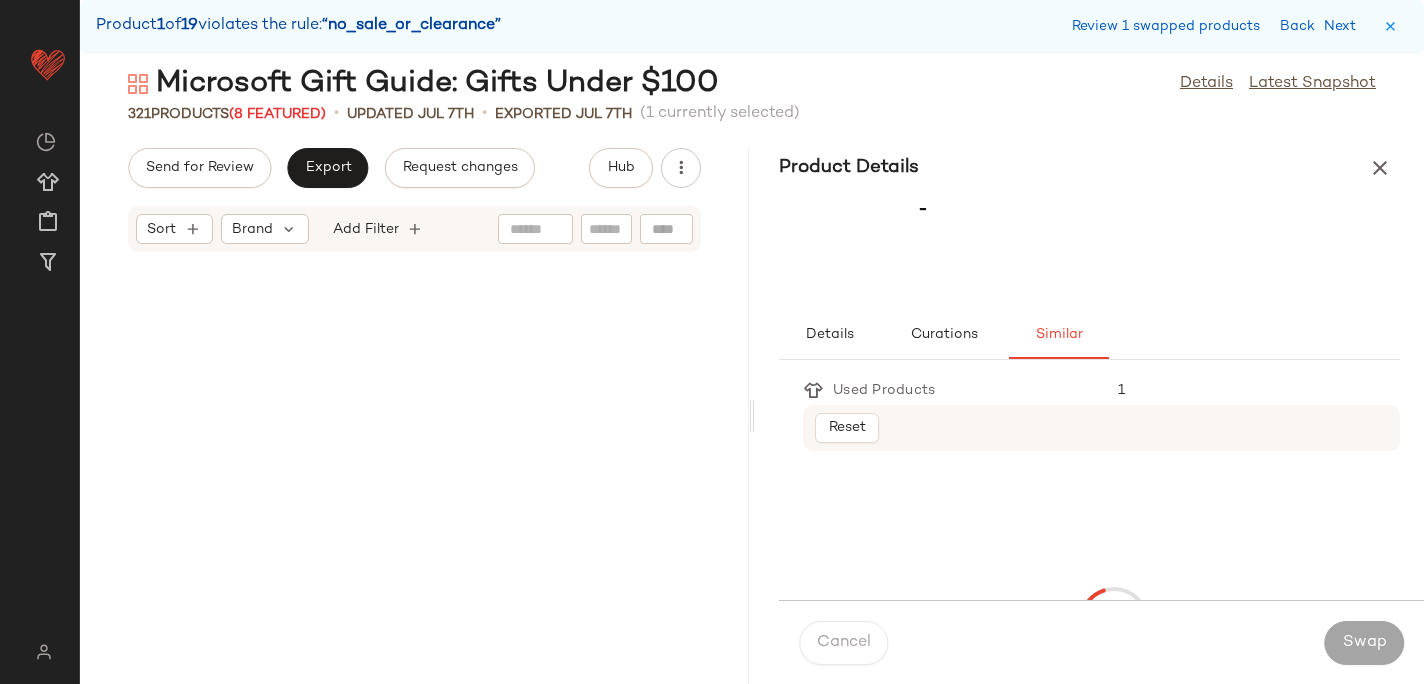 scroll, scrollTop: 2562, scrollLeft: 0, axis: vertical 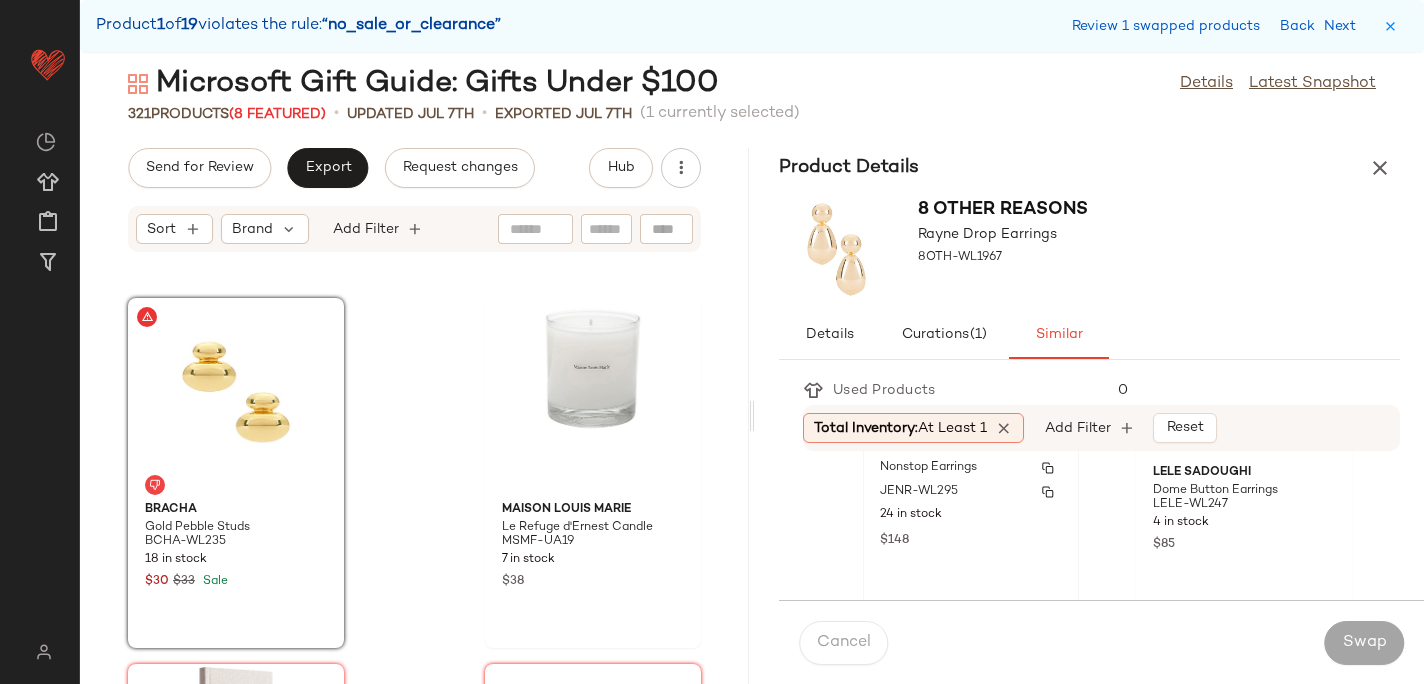 click on "$148" at bounding box center (971, 539) 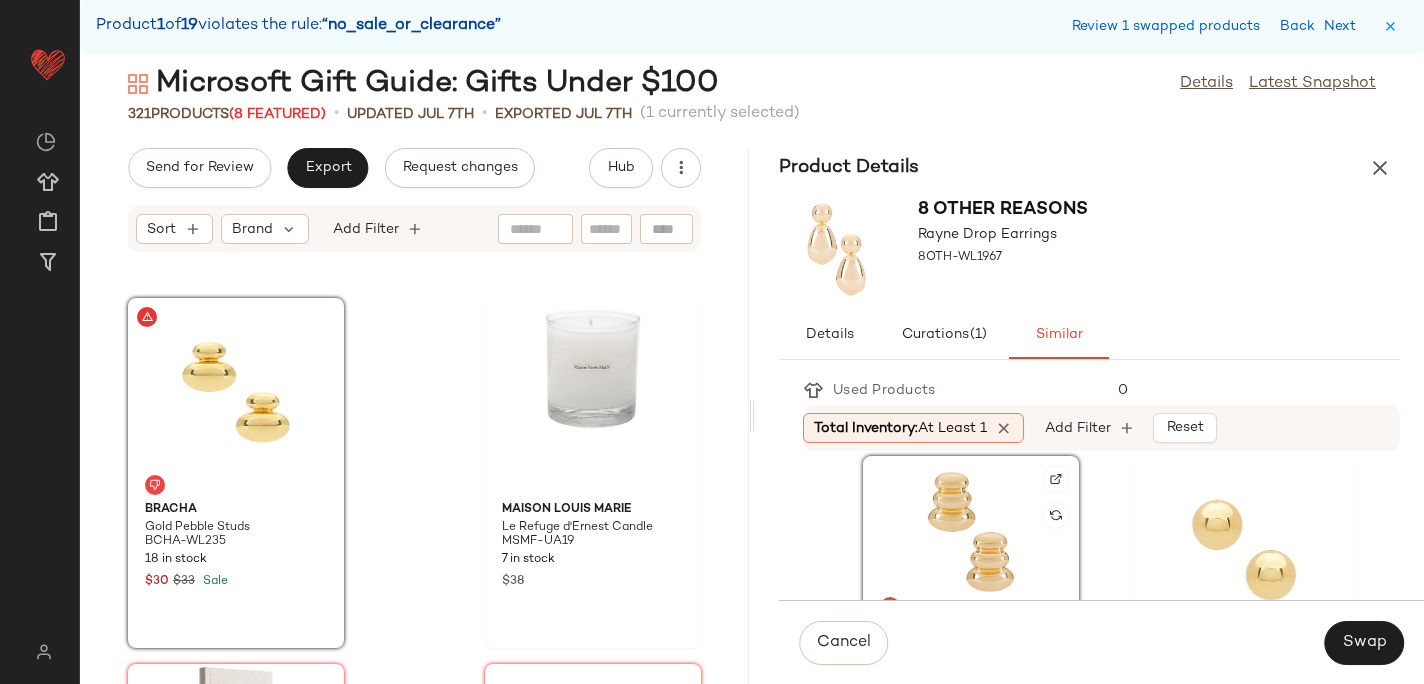 click 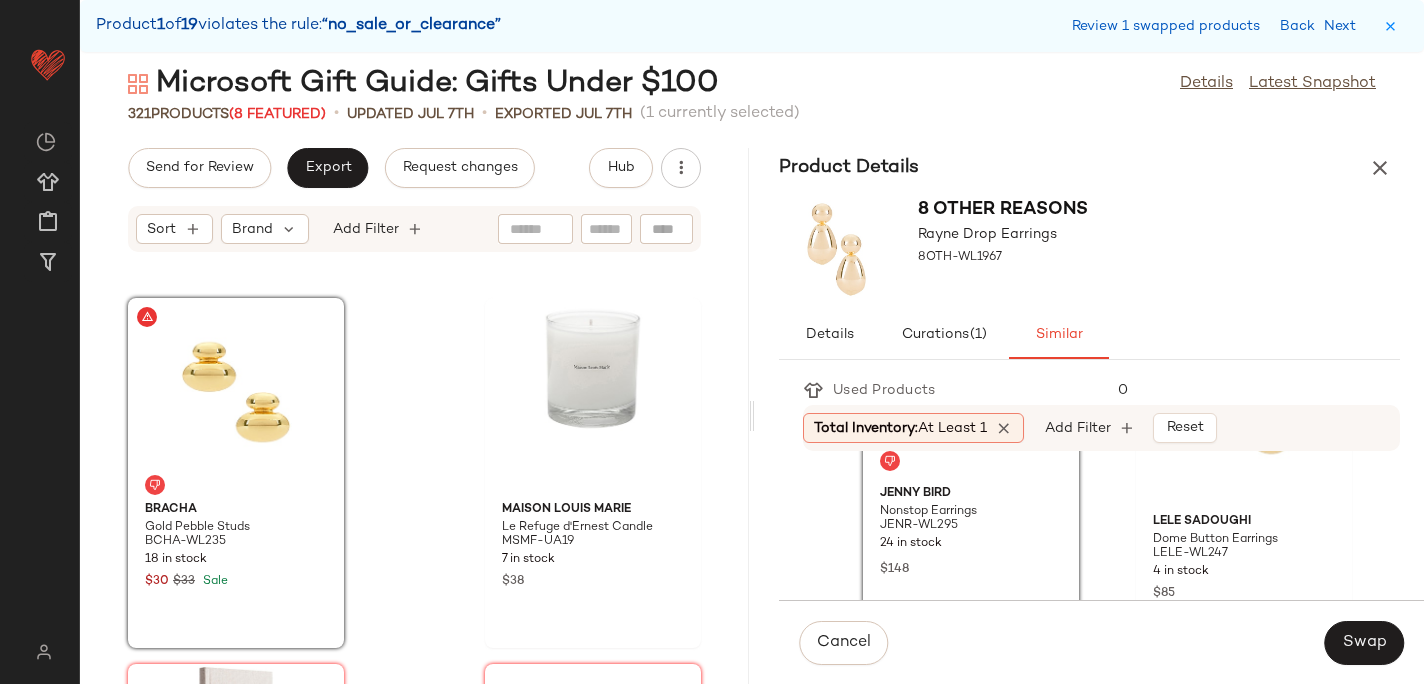 scroll, scrollTop: 168, scrollLeft: 0, axis: vertical 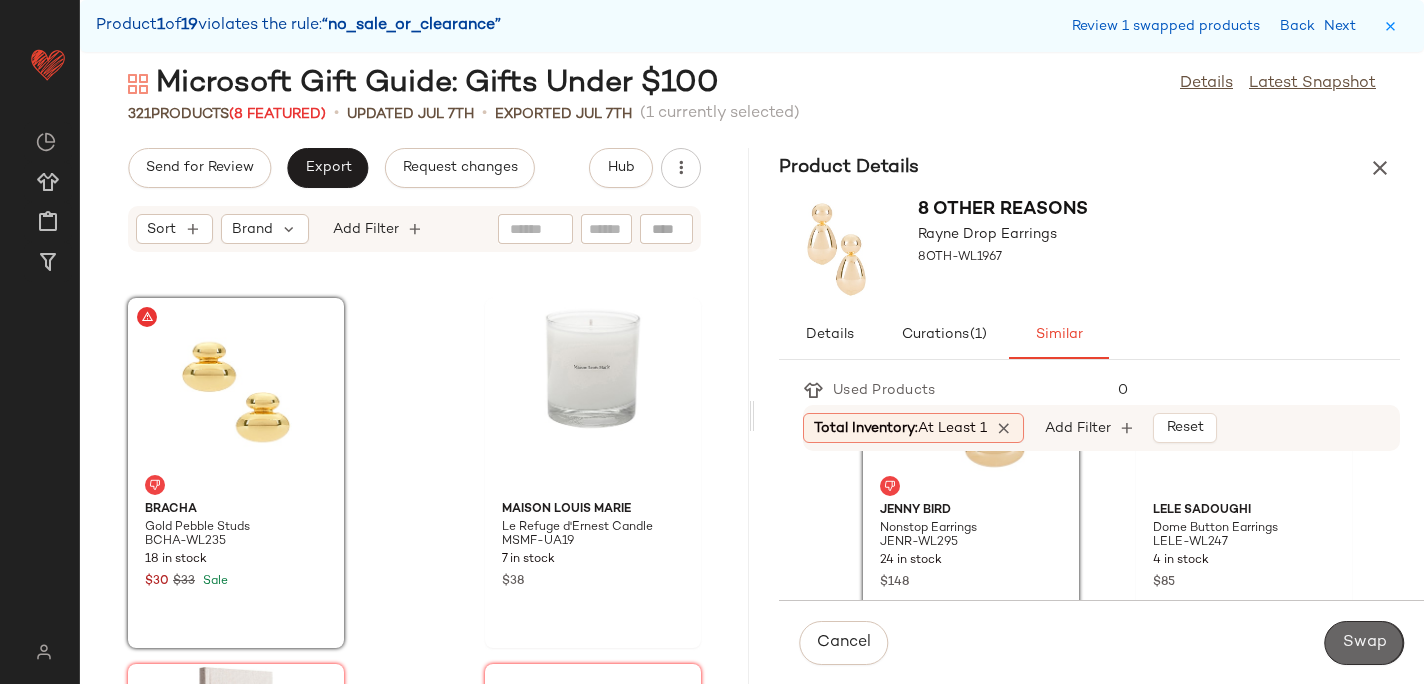 click on "Swap" at bounding box center (1364, 643) 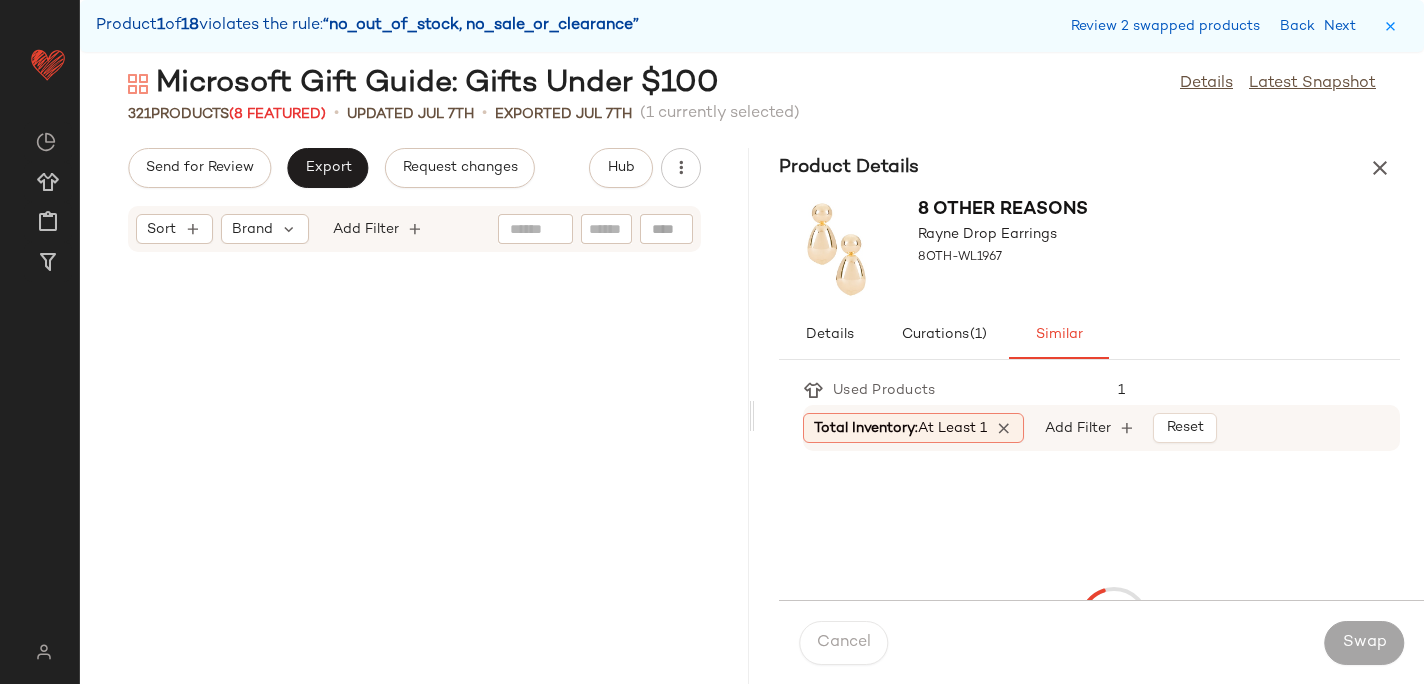 scroll, scrollTop: 10614, scrollLeft: 0, axis: vertical 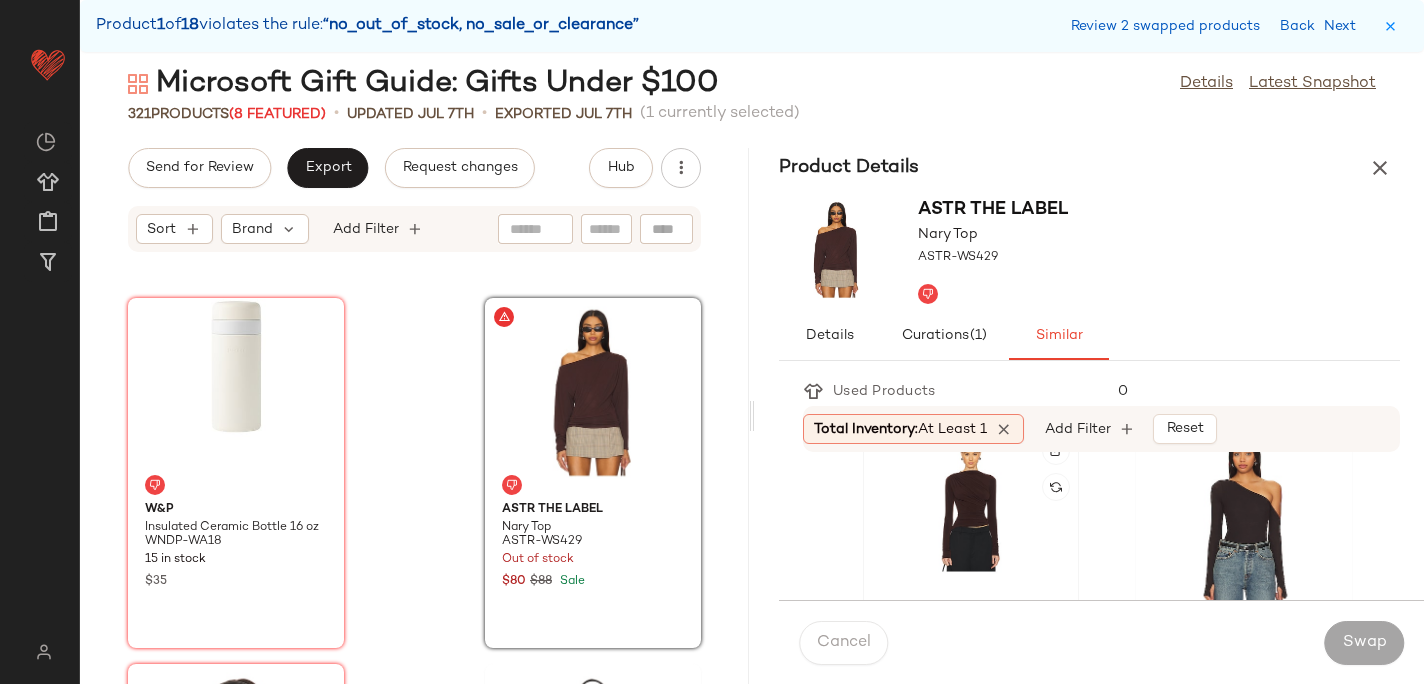 click 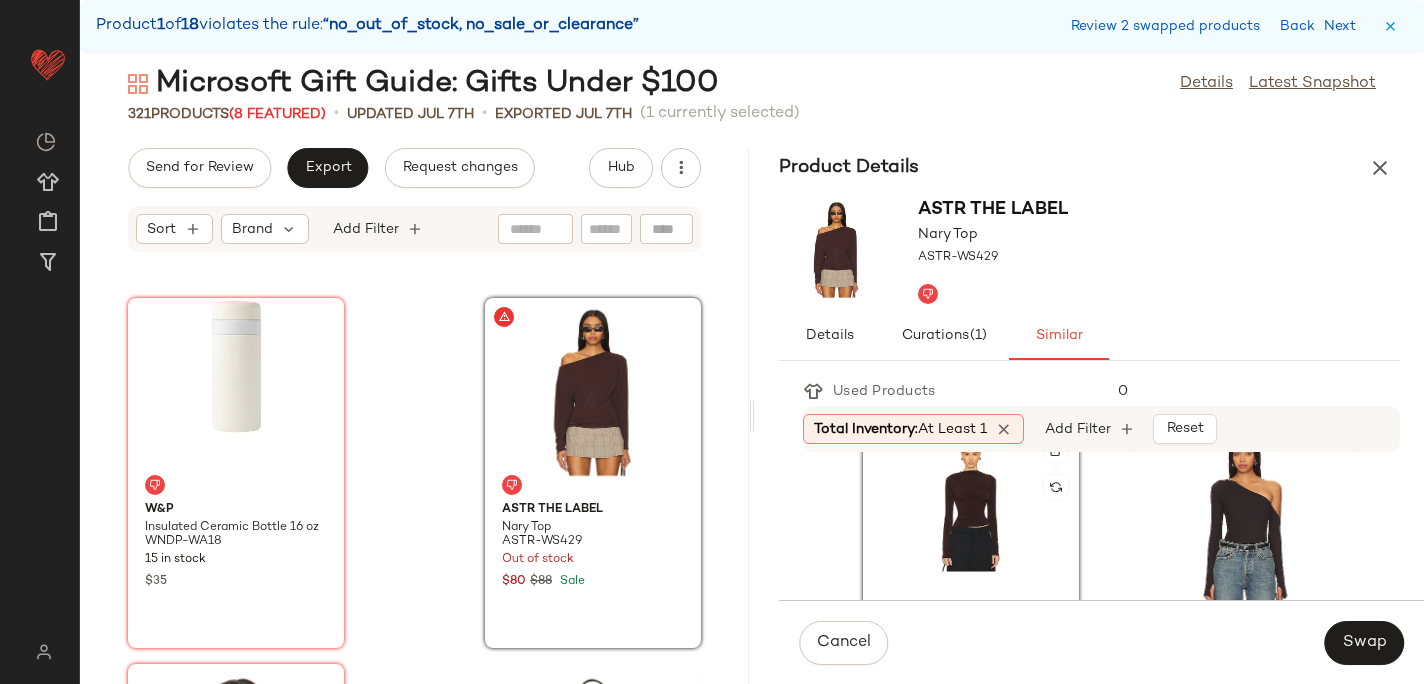 scroll, scrollTop: 868, scrollLeft: 0, axis: vertical 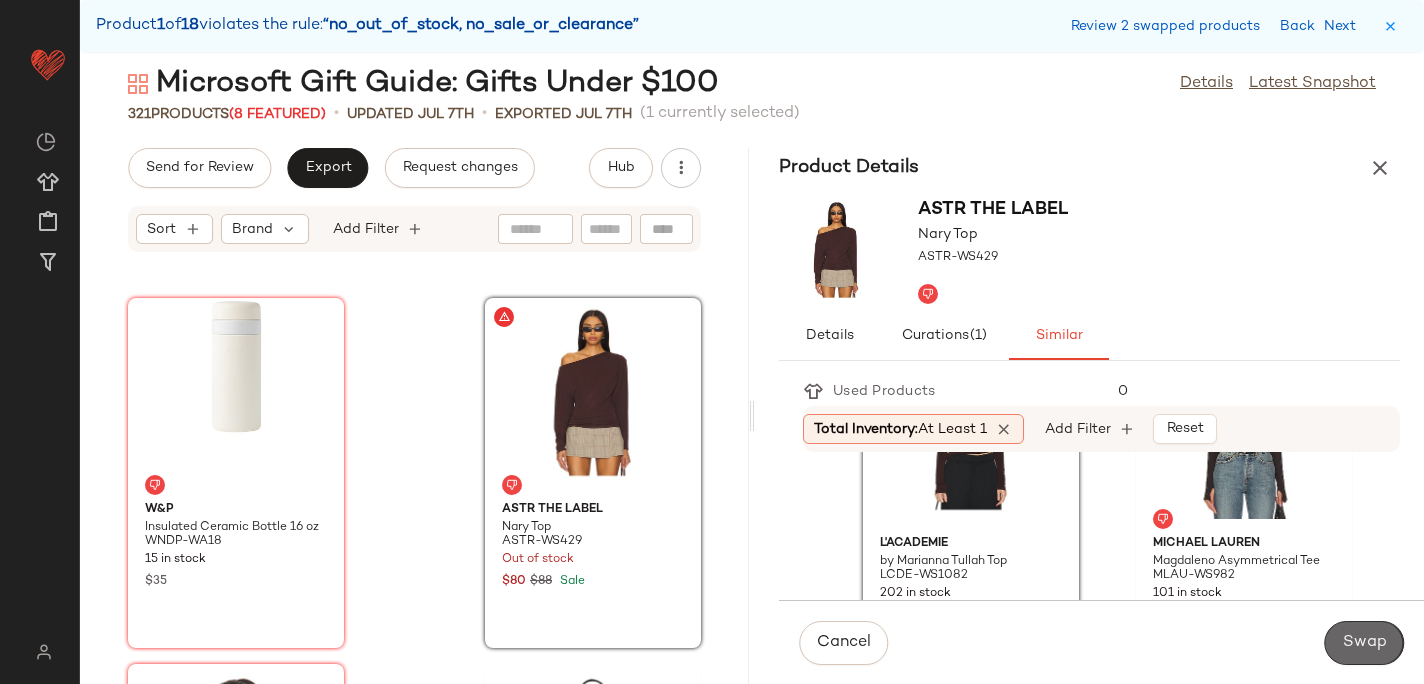 click on "Swap" 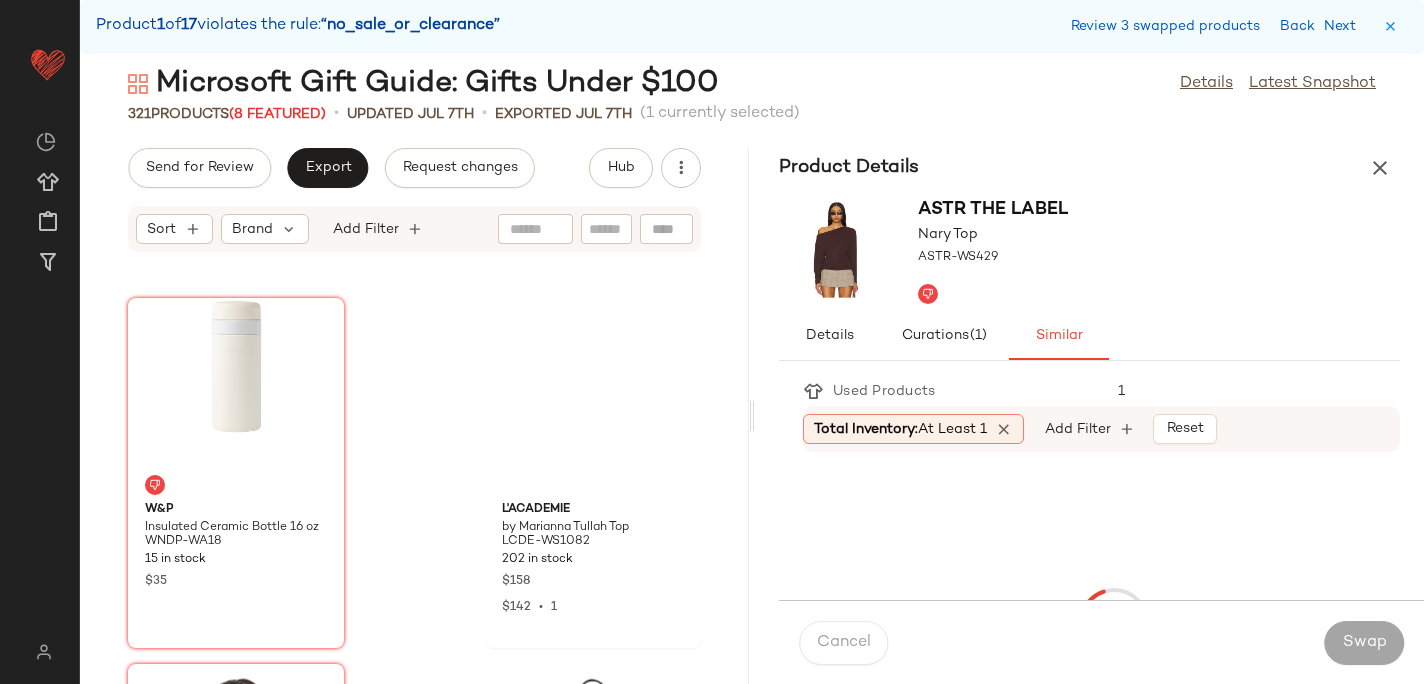 scroll, scrollTop: 13542, scrollLeft: 0, axis: vertical 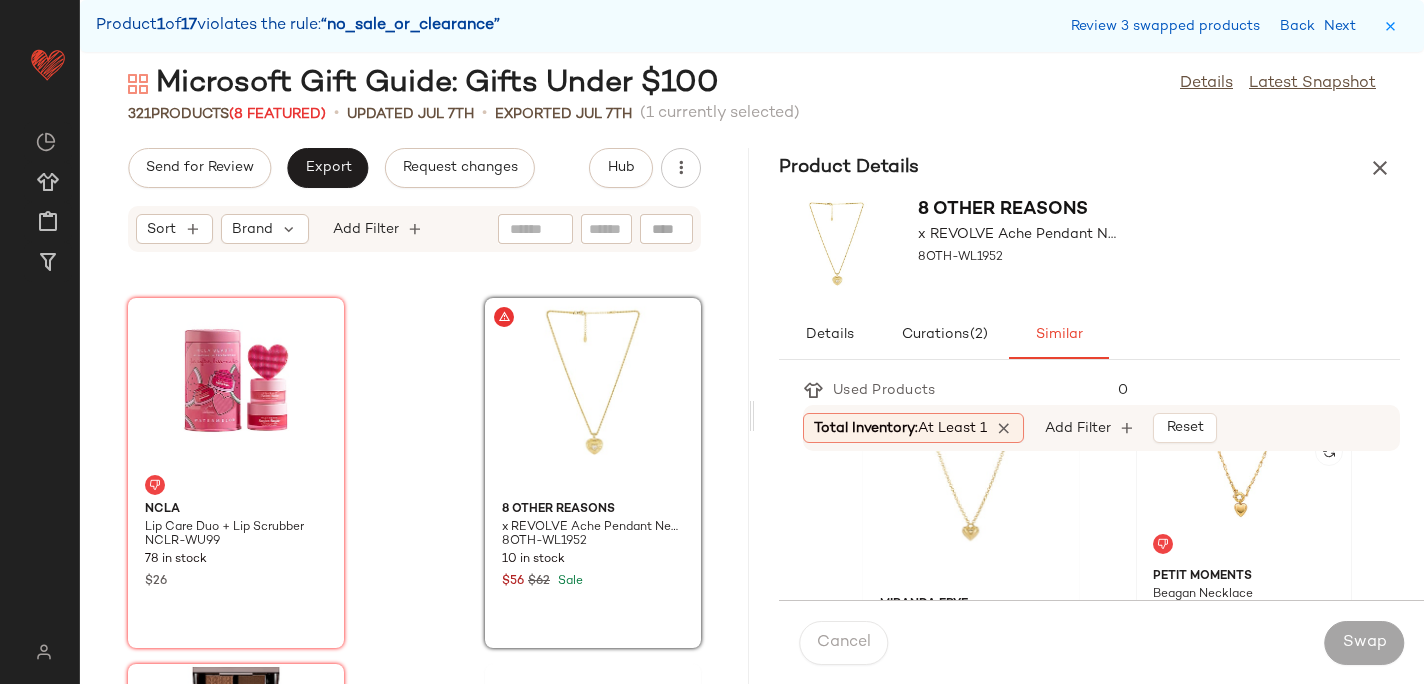 click 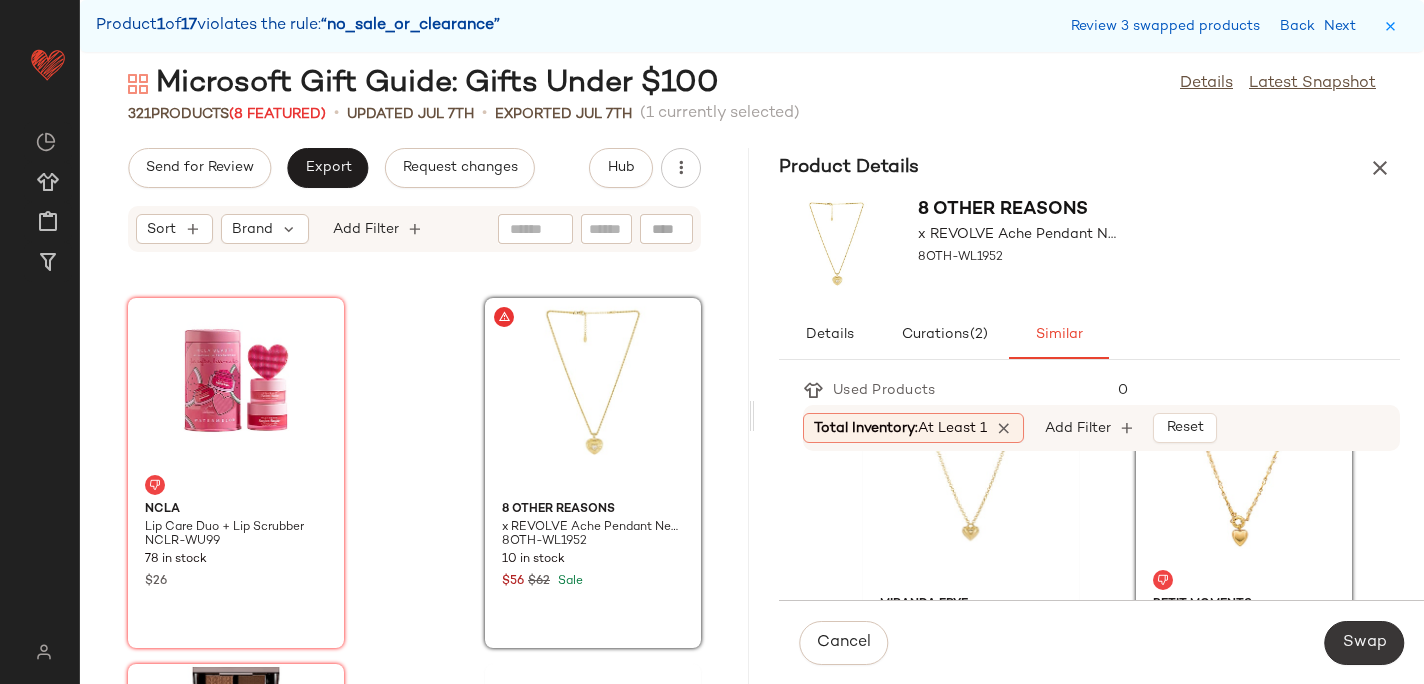 click on "Swap" 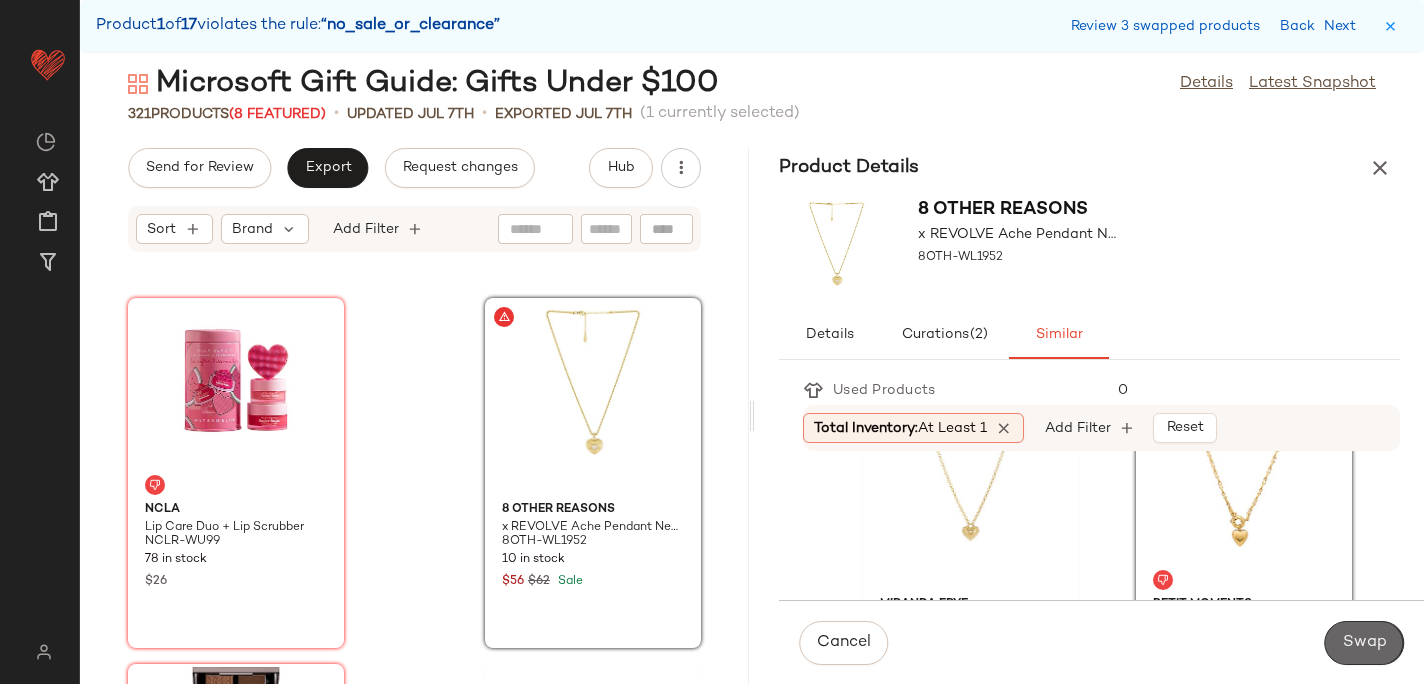 scroll, scrollTop: 15006, scrollLeft: 0, axis: vertical 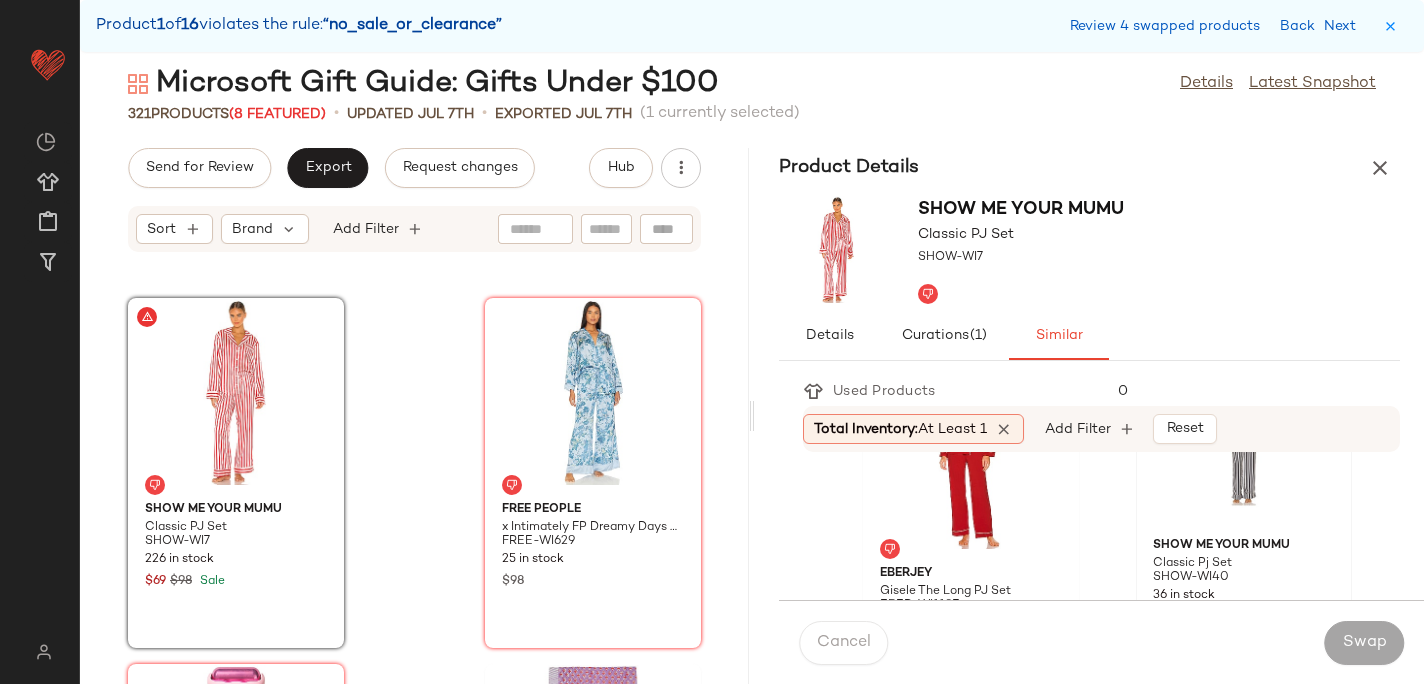 click 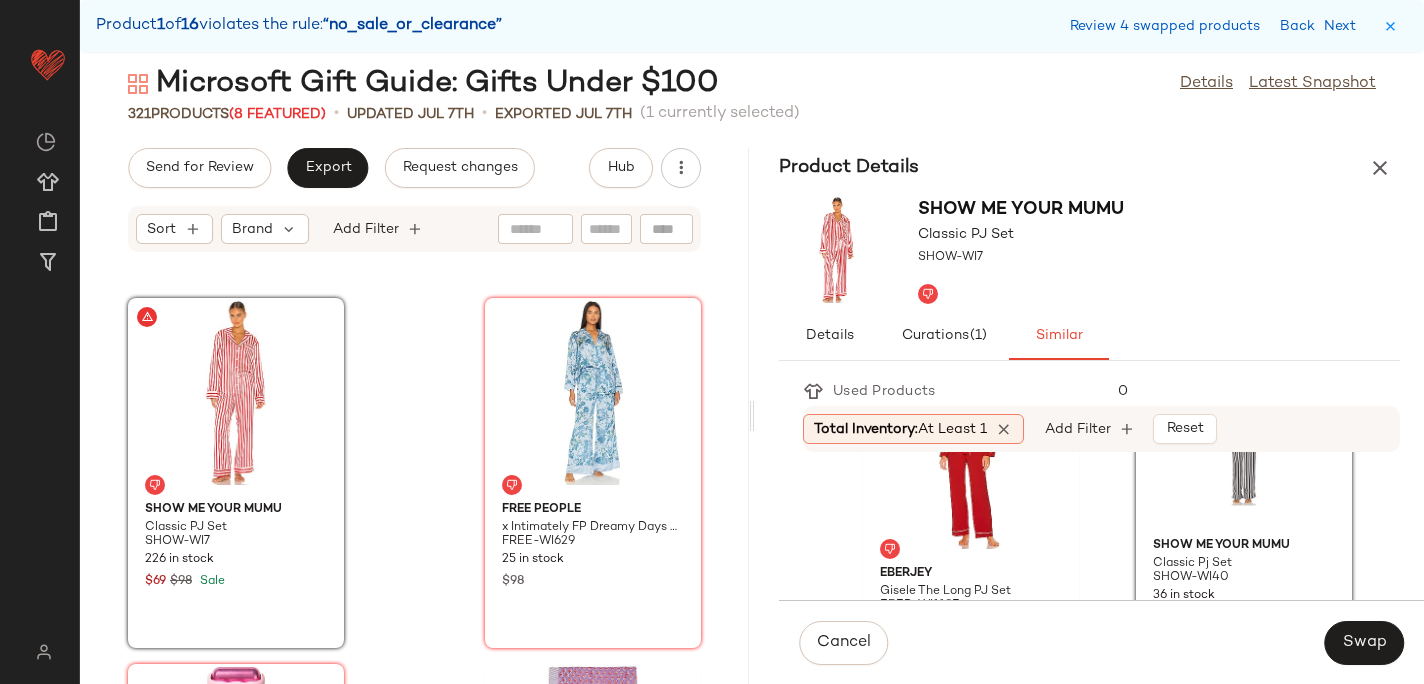 scroll, scrollTop: 89, scrollLeft: 0, axis: vertical 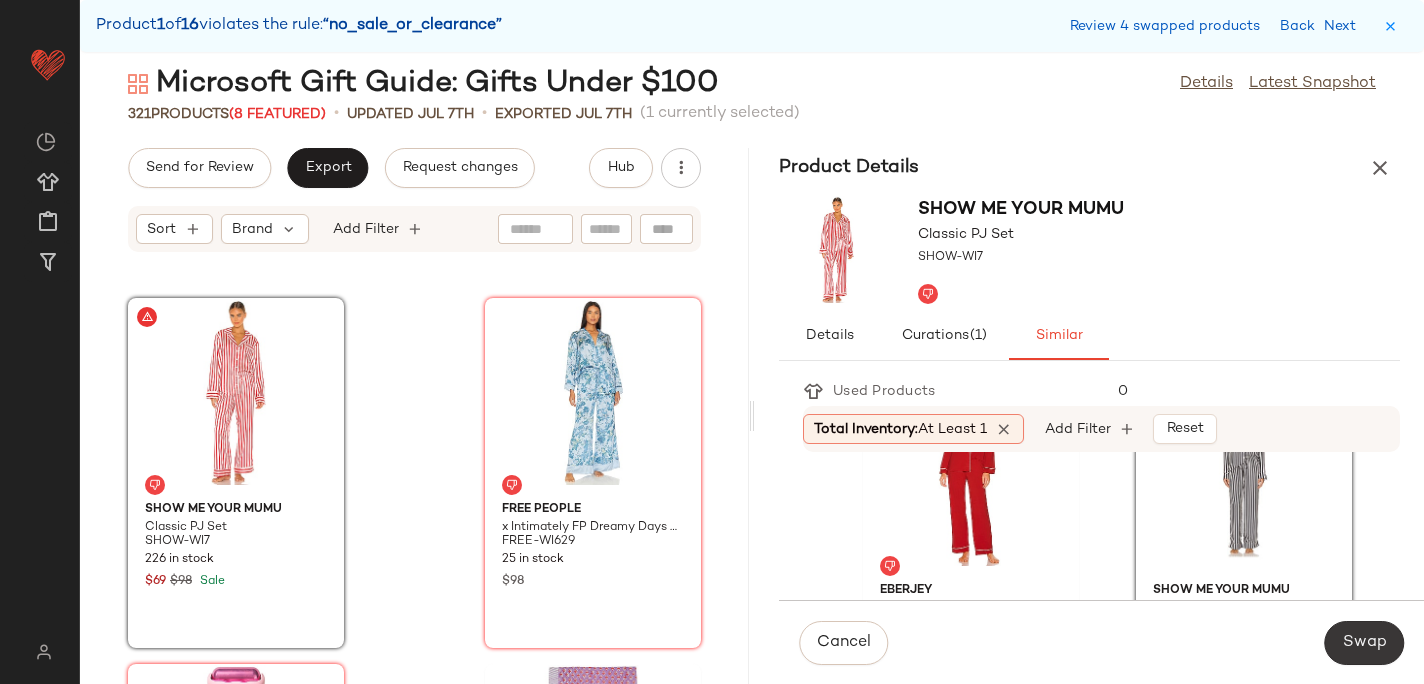 click on "Swap" 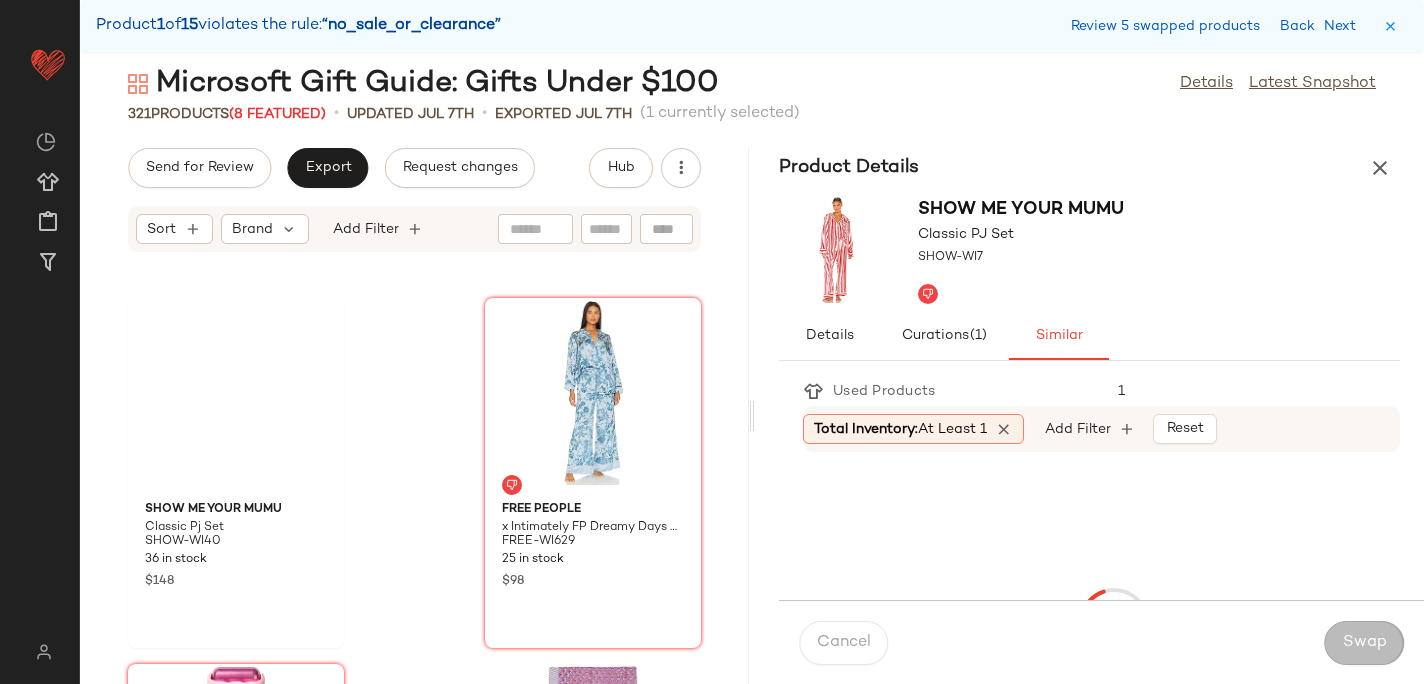scroll, scrollTop: 17568, scrollLeft: 0, axis: vertical 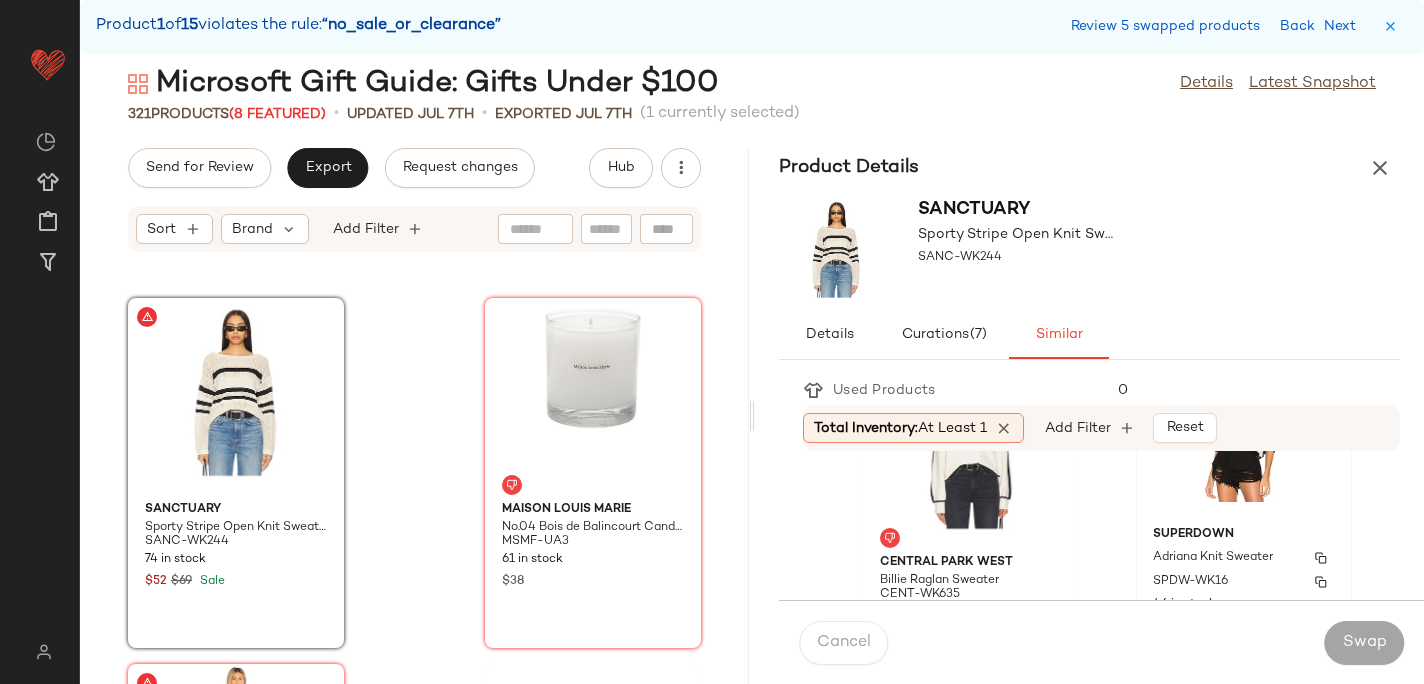 click on "superdown Adriana Knit Sweater SPDW-WK16 46 in stock $64" 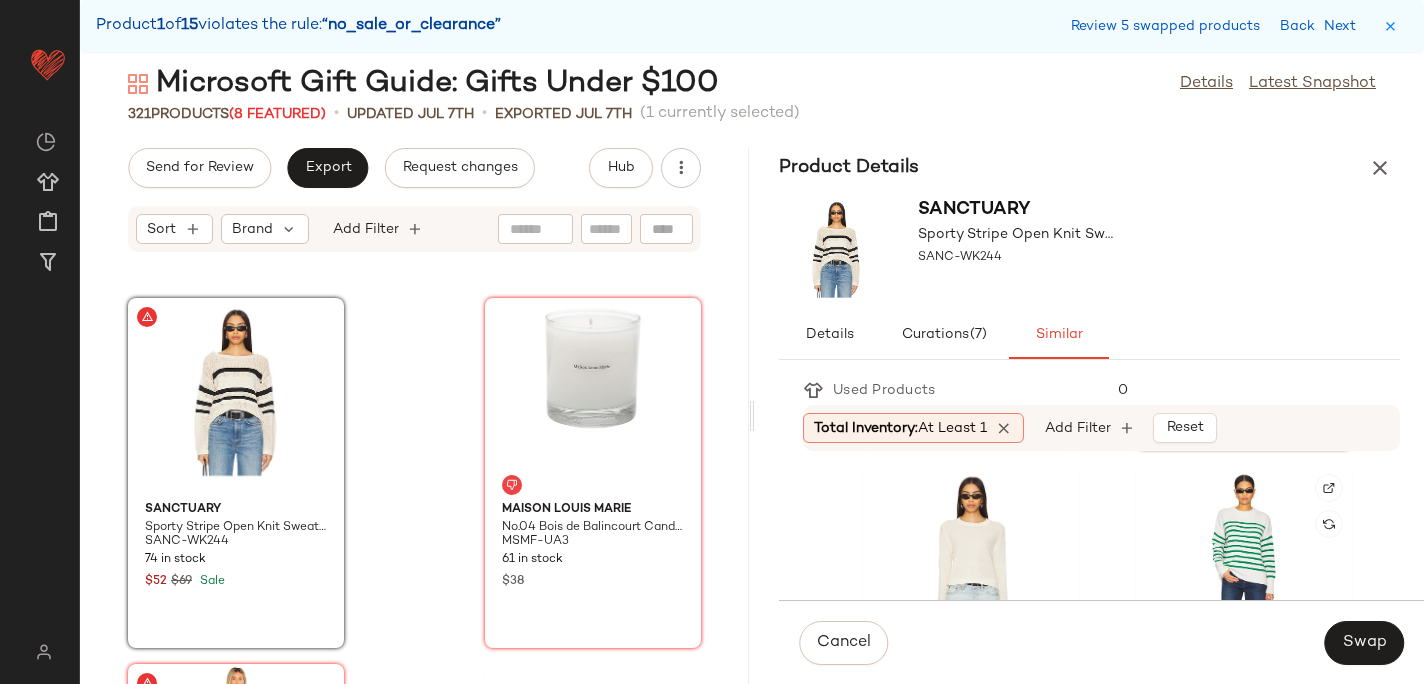 scroll, scrollTop: 497, scrollLeft: 0, axis: vertical 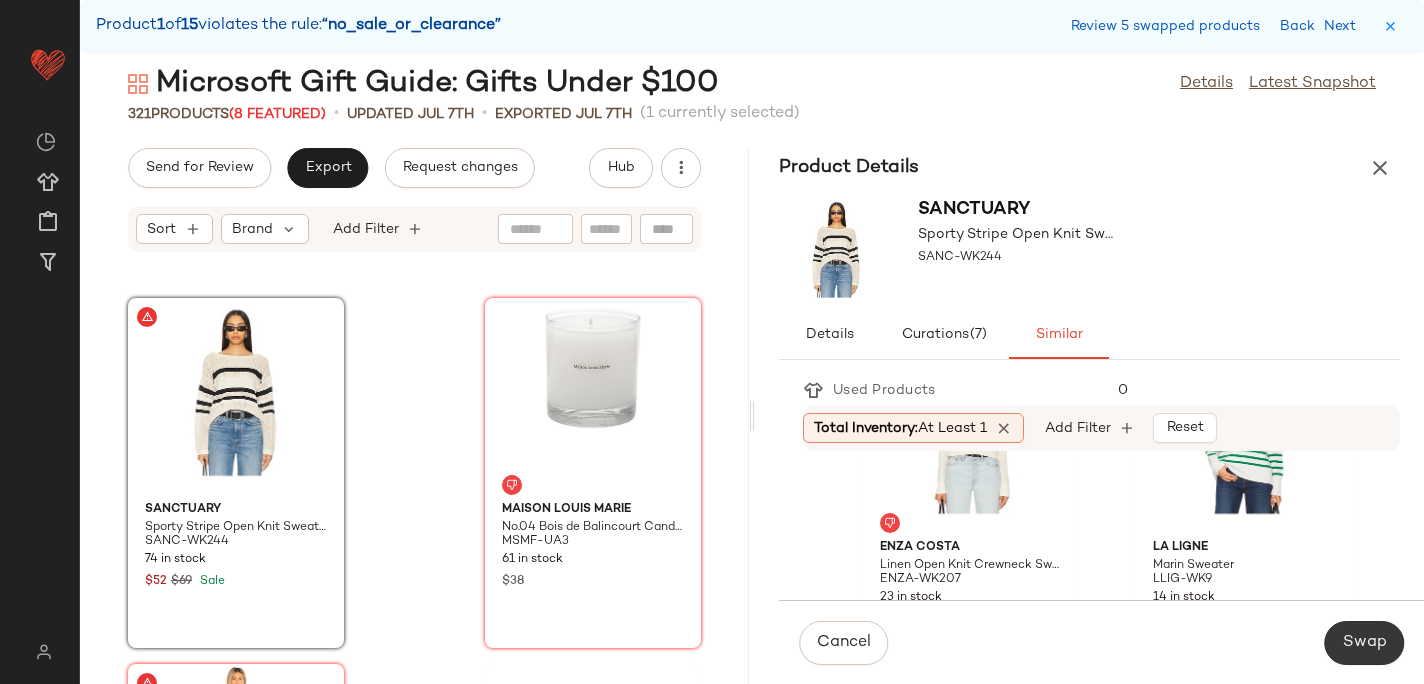 click on "Swap" 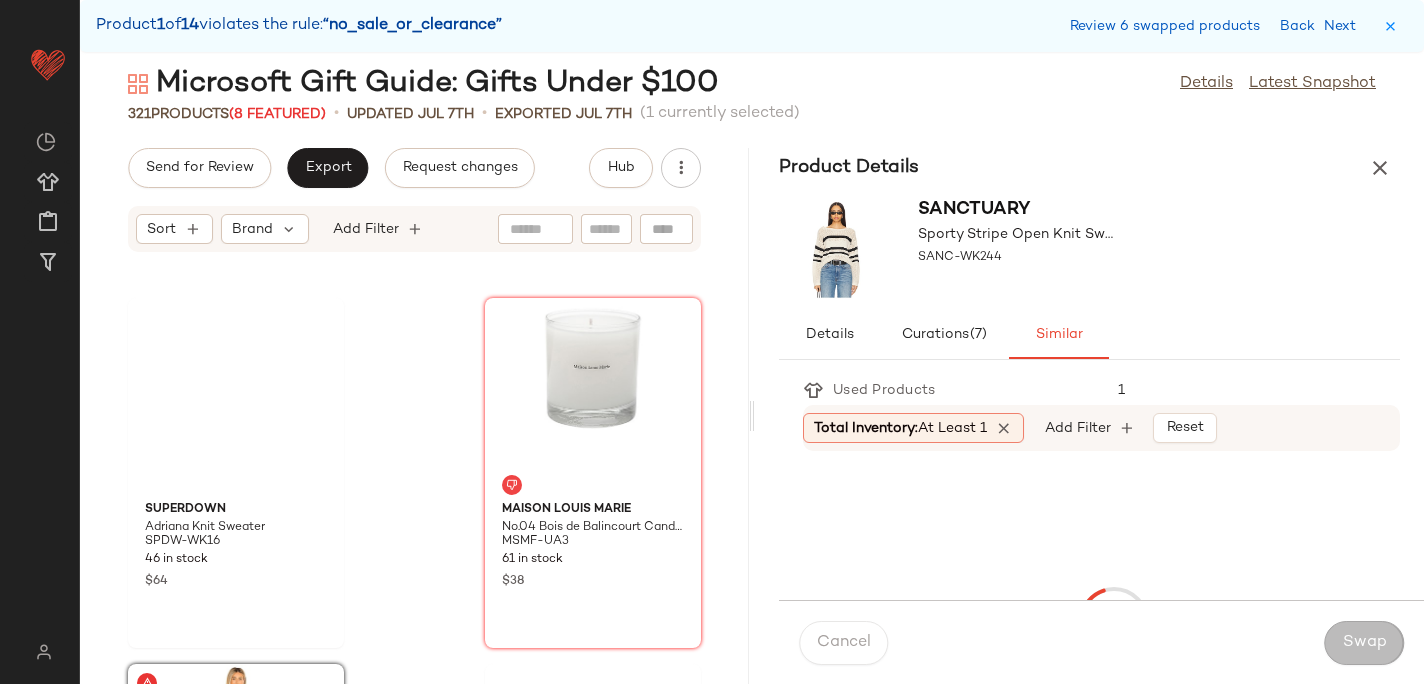 scroll, scrollTop: 17934, scrollLeft: 0, axis: vertical 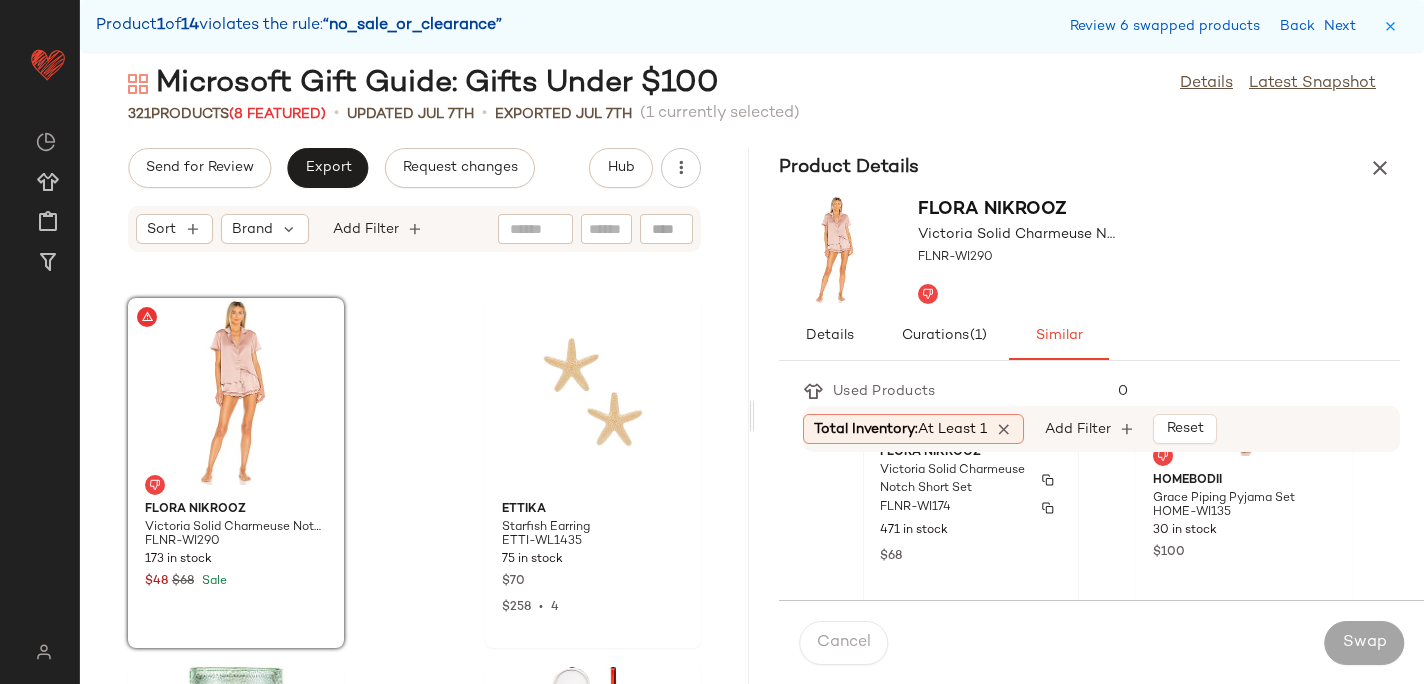 click on "Victoria Solid Charmeuse Notch Short Set" at bounding box center [953, 480] 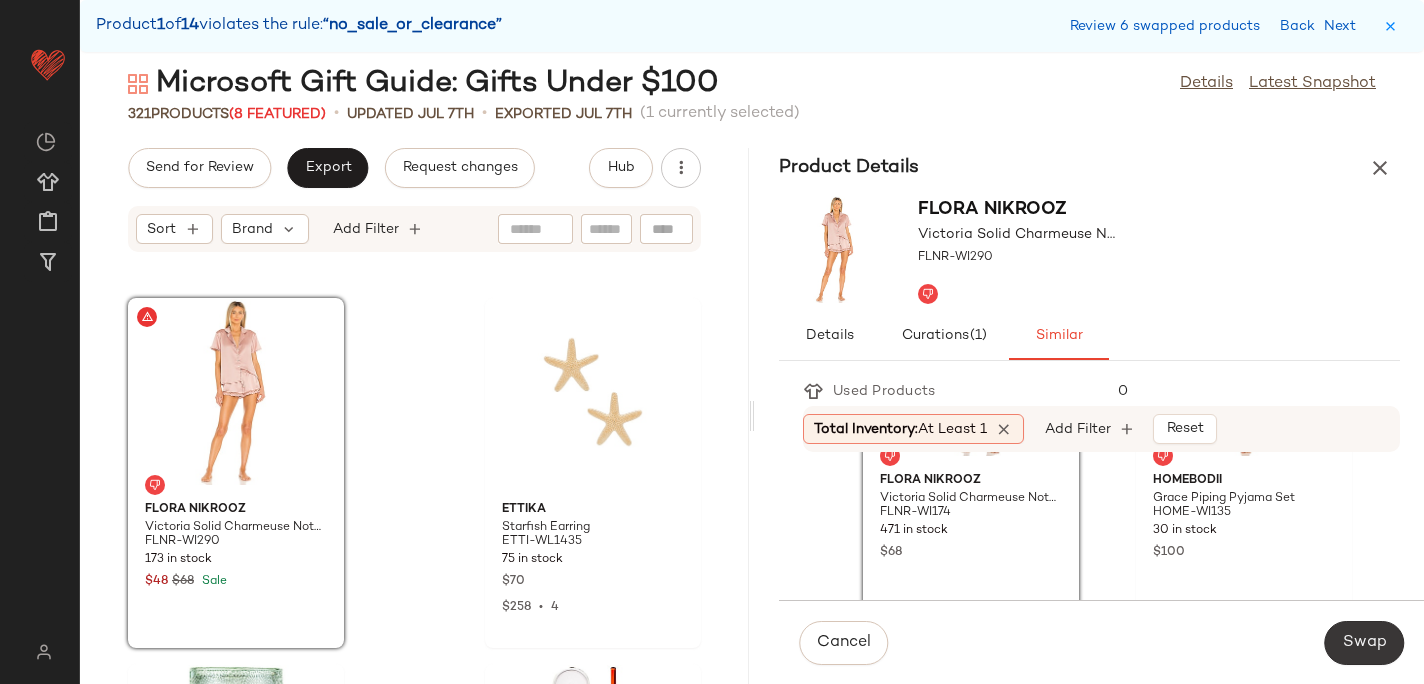 click on "Swap" 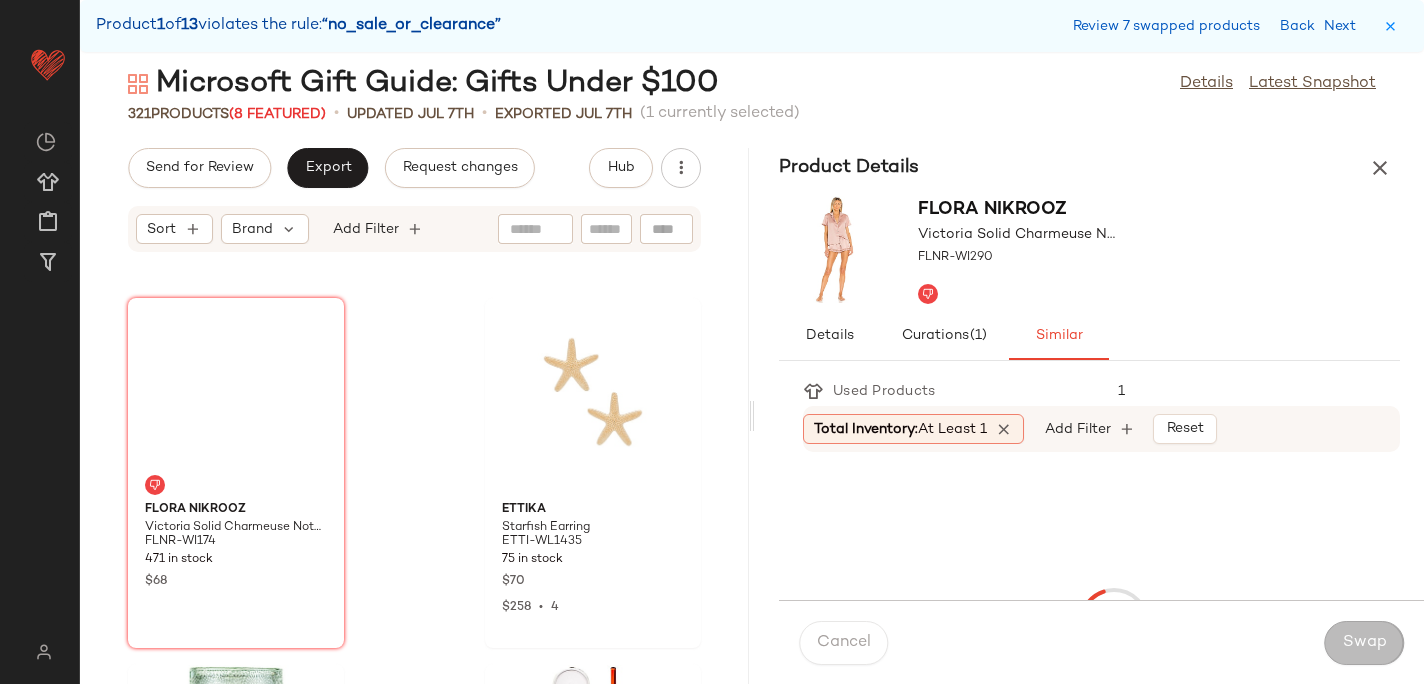 scroll, scrollTop: 18666, scrollLeft: 0, axis: vertical 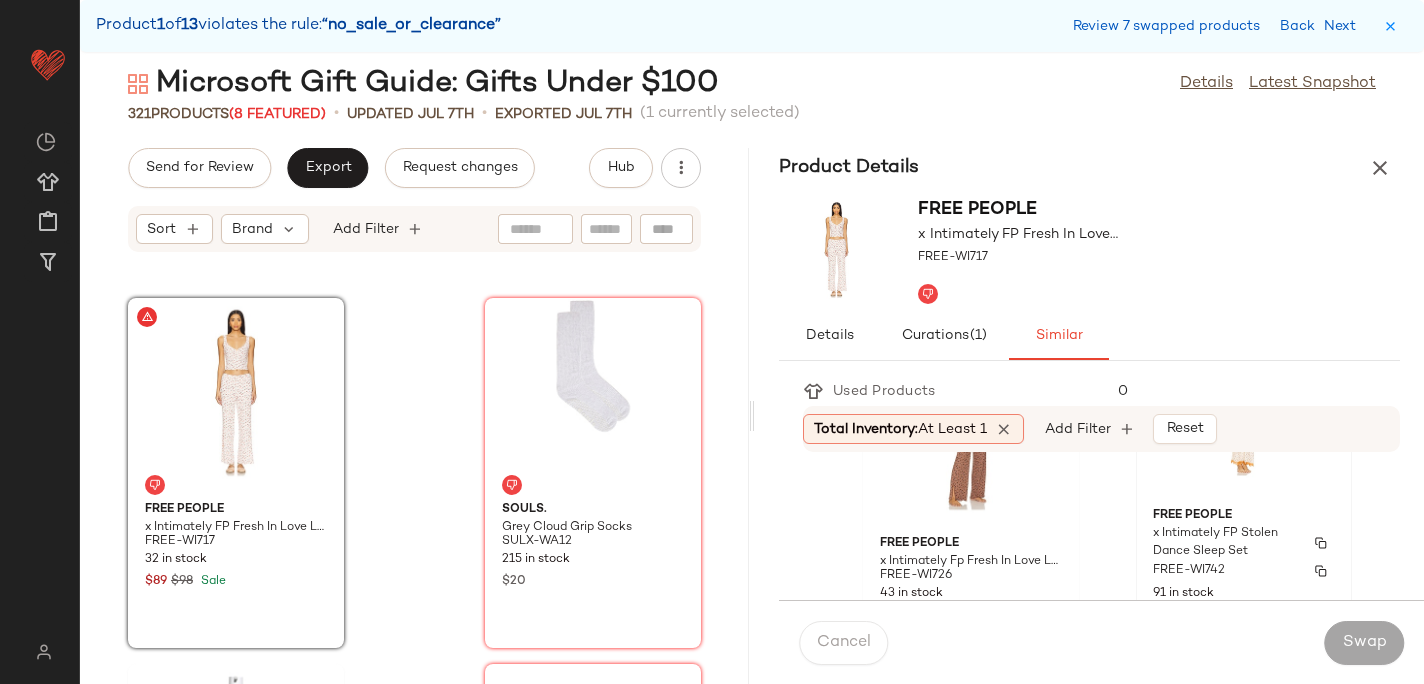 click on "x Intimately FP Stolen Dance Sleep Set" at bounding box center (1226, 543) 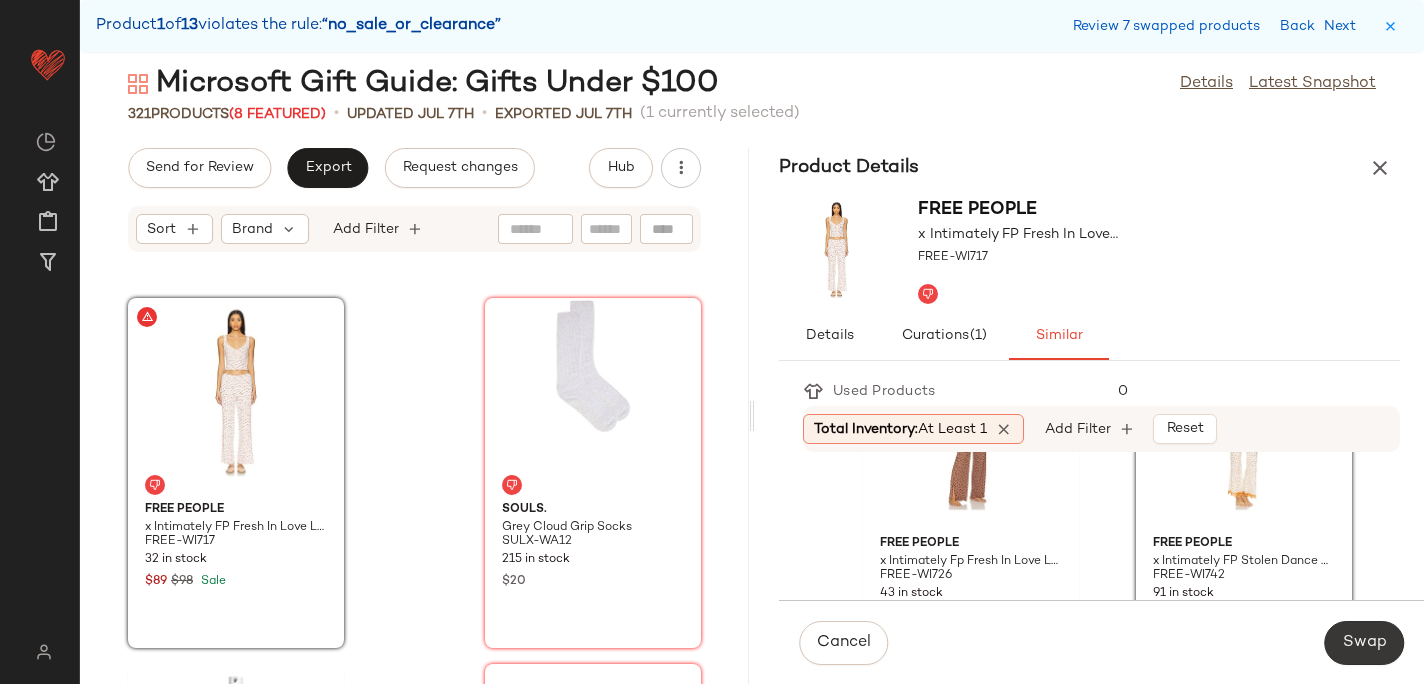 click on "Swap" 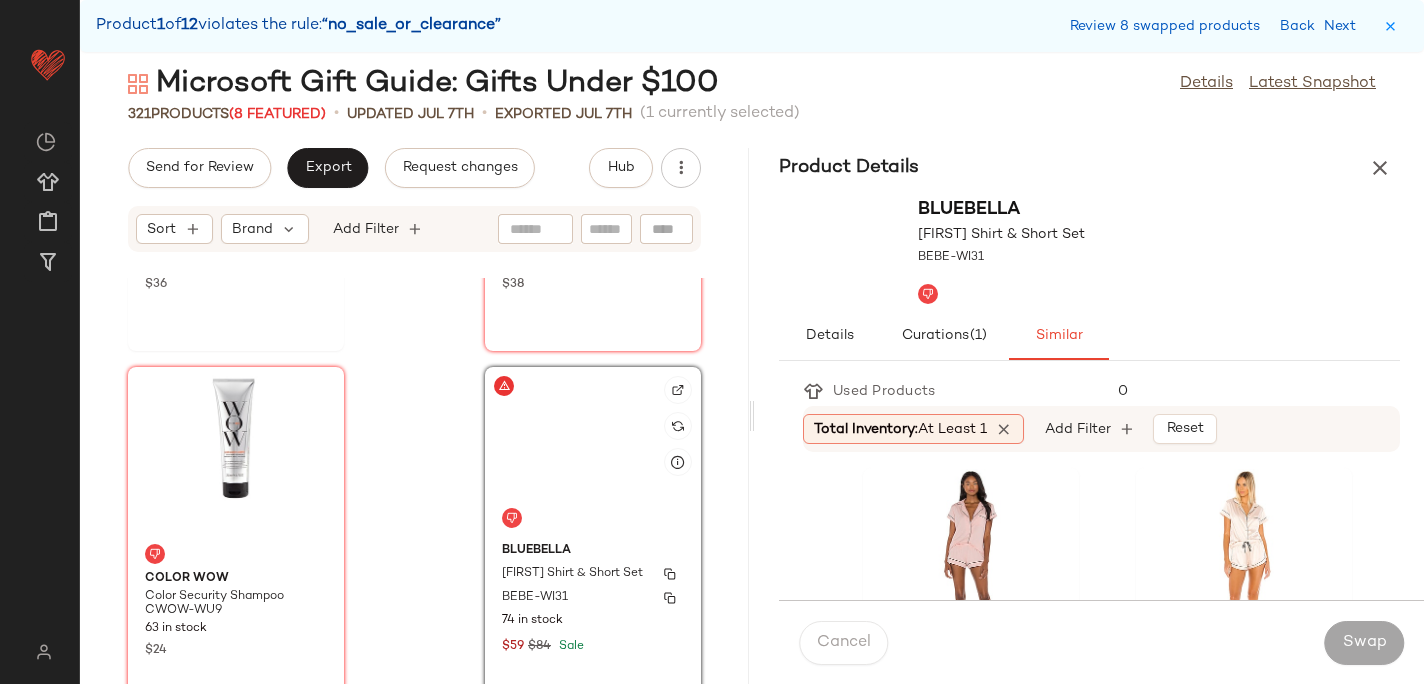 scroll, scrollTop: 22253, scrollLeft: 0, axis: vertical 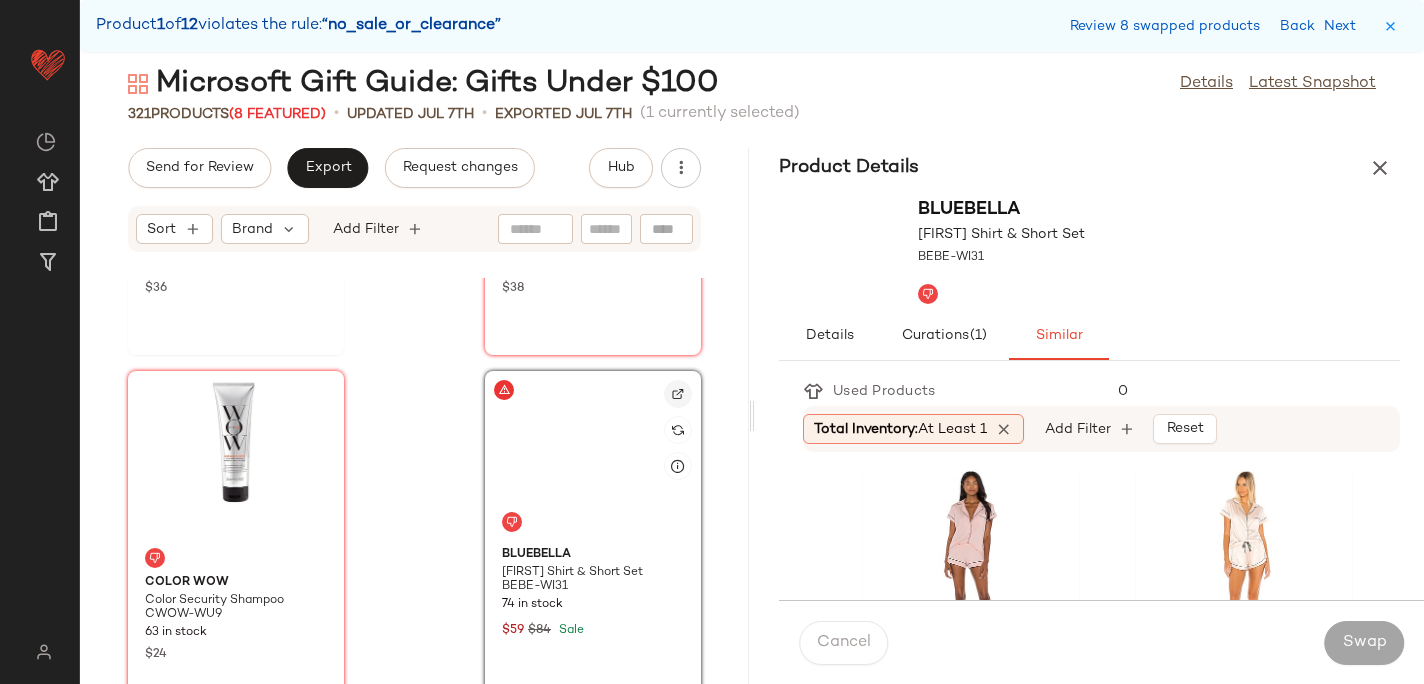 click 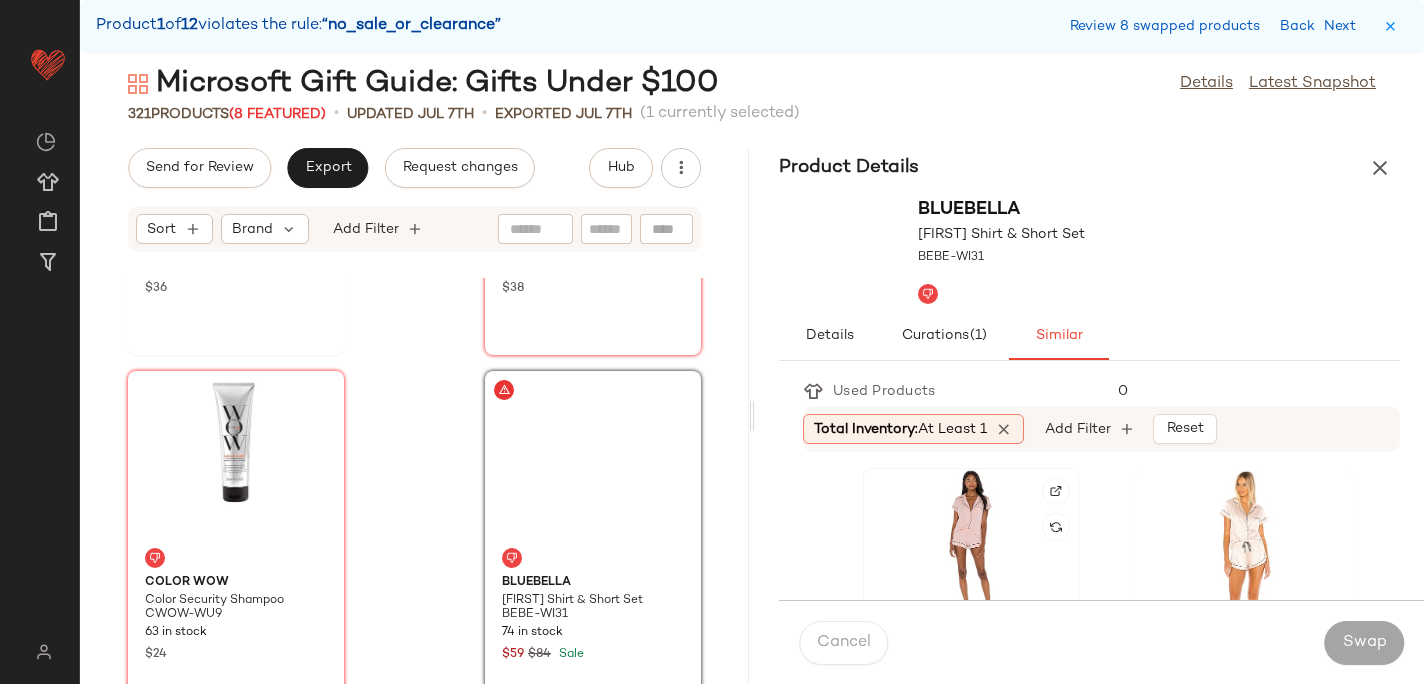 click 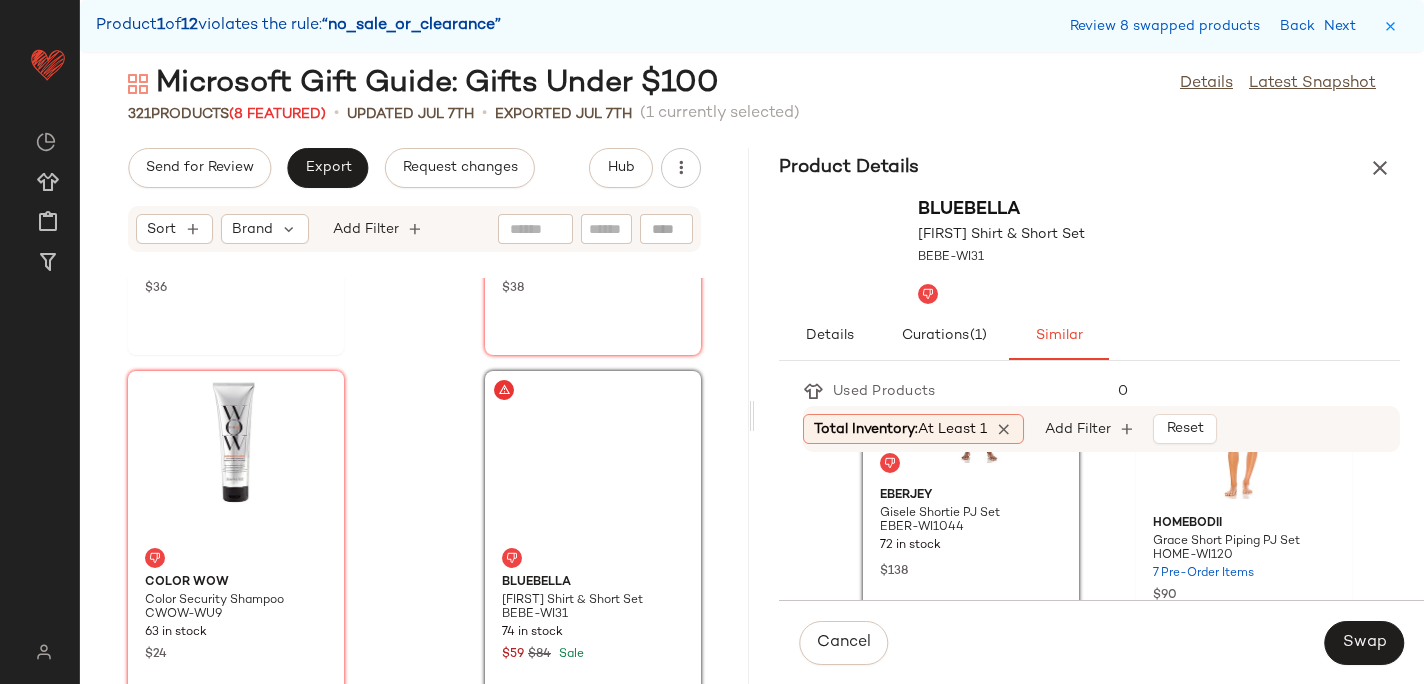 scroll, scrollTop: 158, scrollLeft: 0, axis: vertical 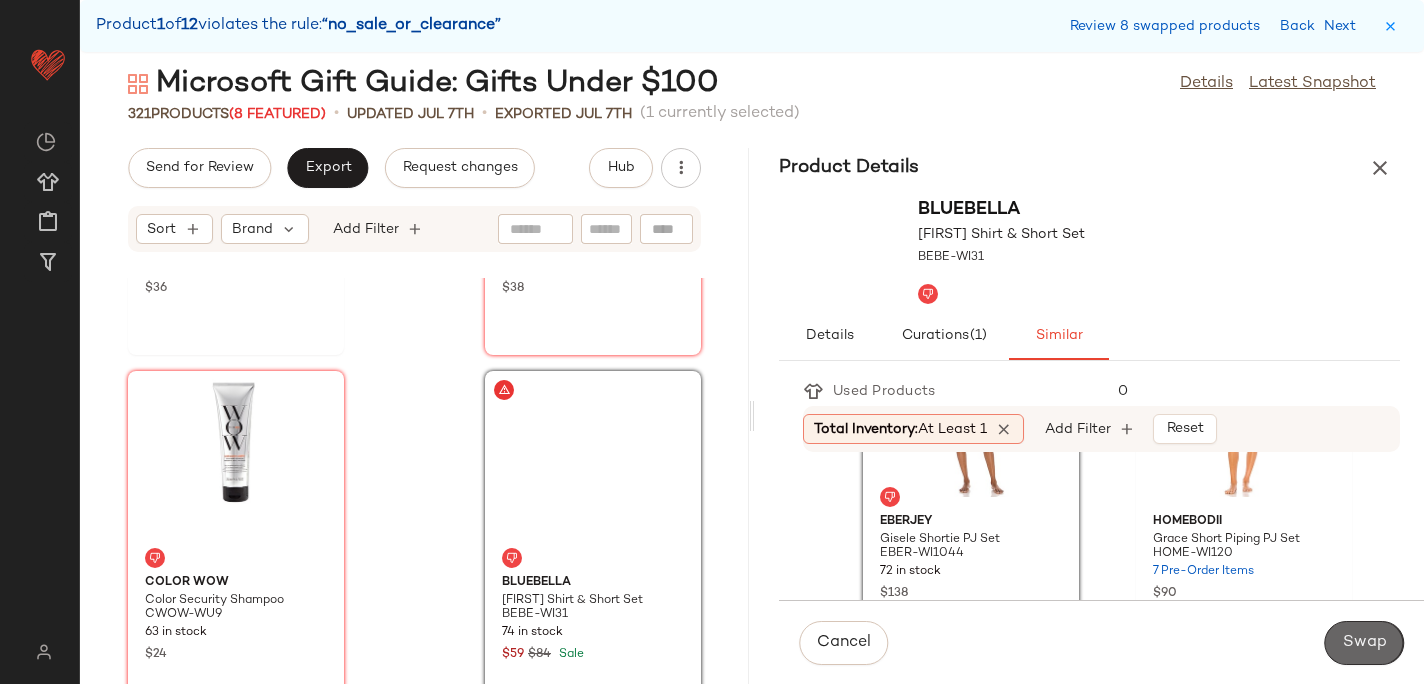 click on "Swap" at bounding box center [1364, 643] 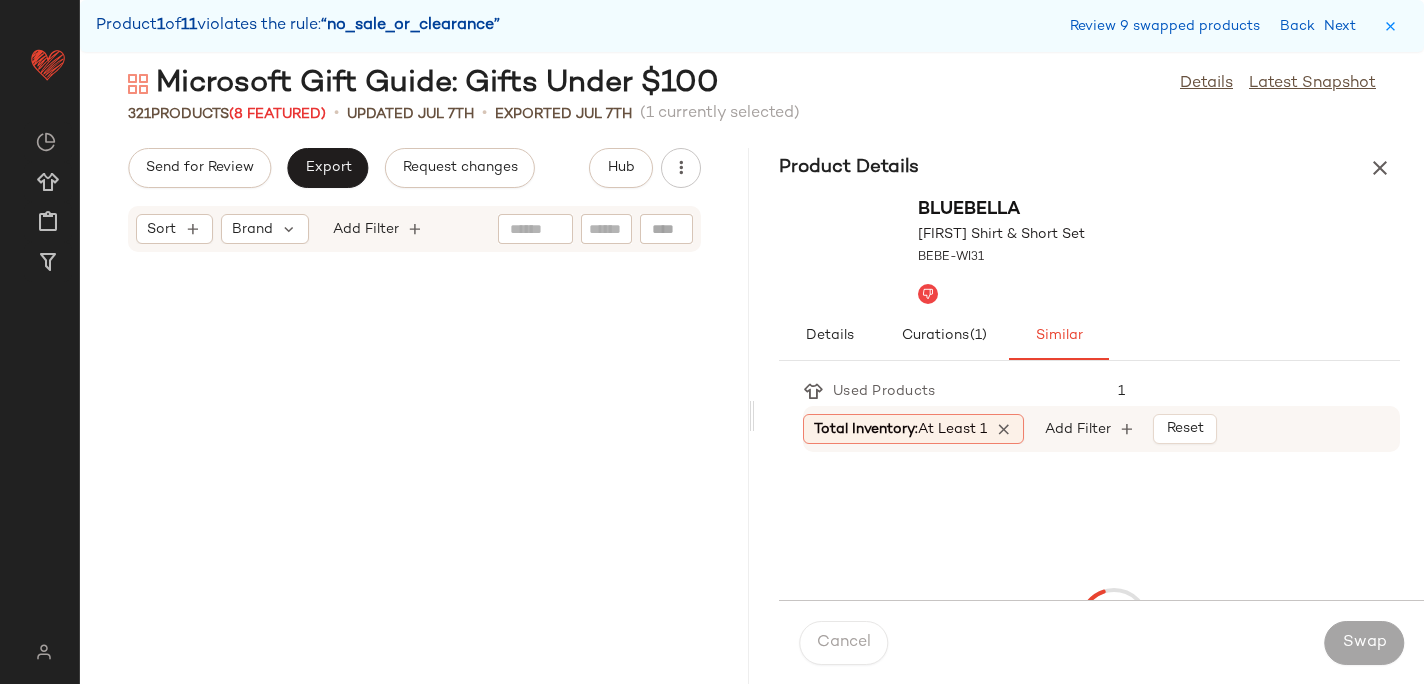 scroll, scrollTop: 23790, scrollLeft: 0, axis: vertical 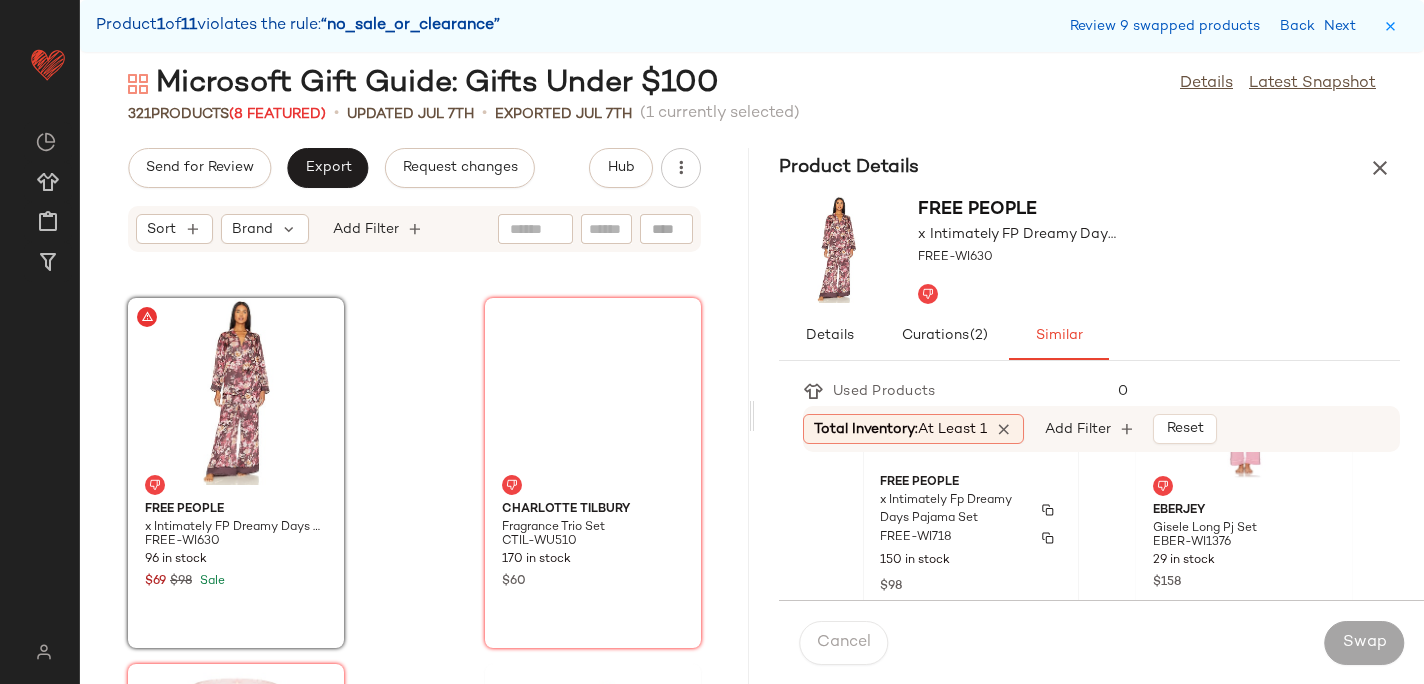 click on "FREE-WI718" at bounding box center [971, 538] 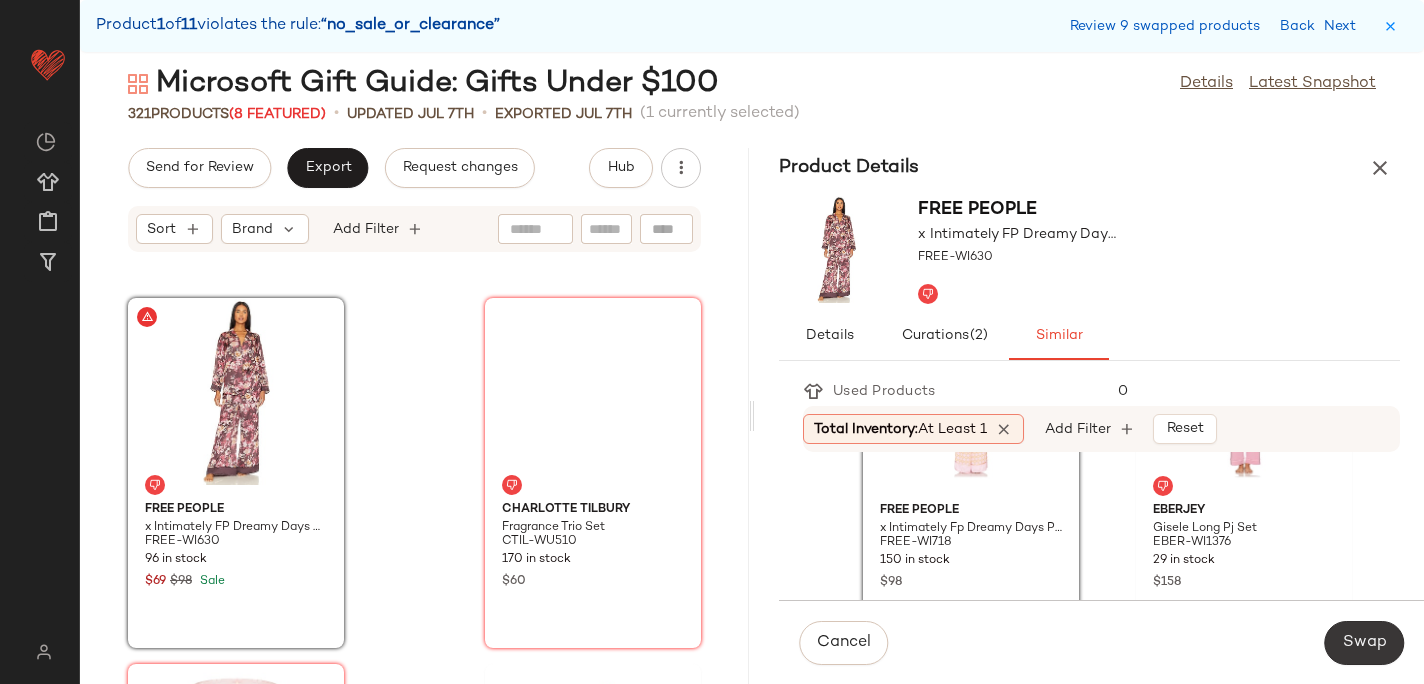 click on "Swap" at bounding box center [1364, 643] 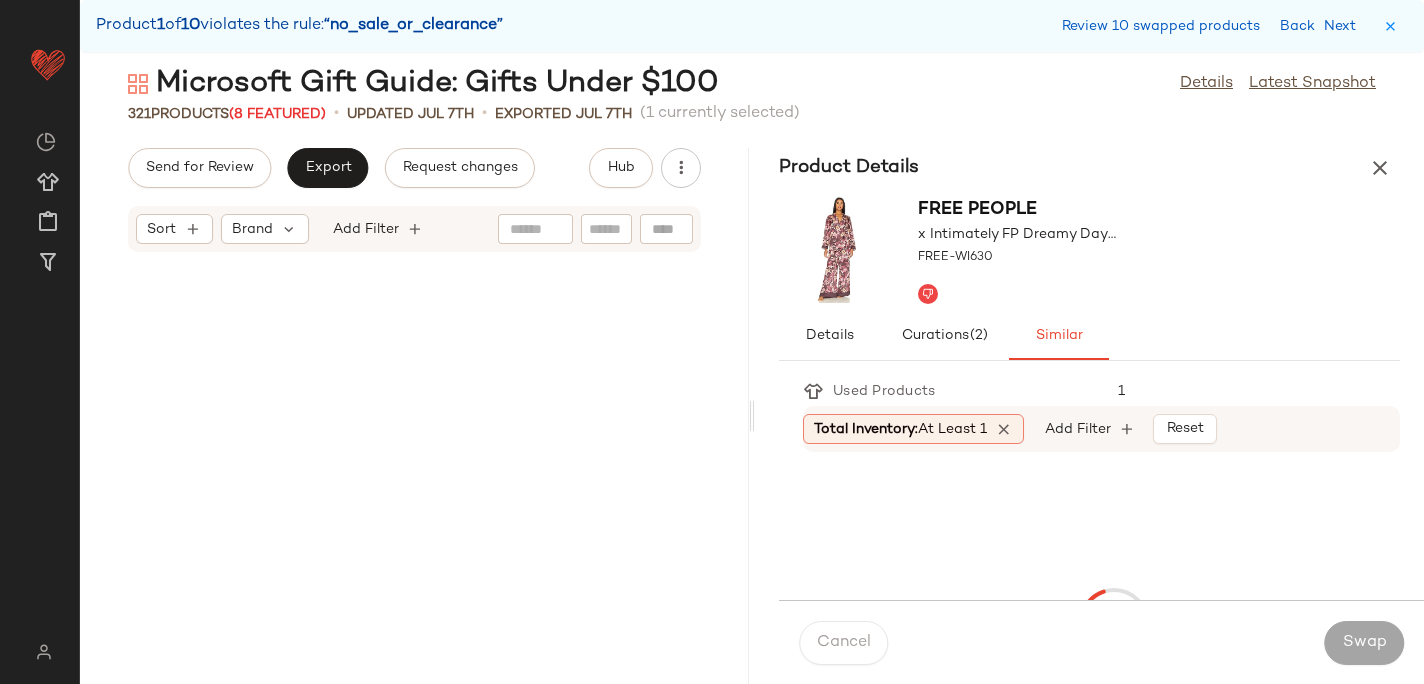 scroll, scrollTop: 28548, scrollLeft: 0, axis: vertical 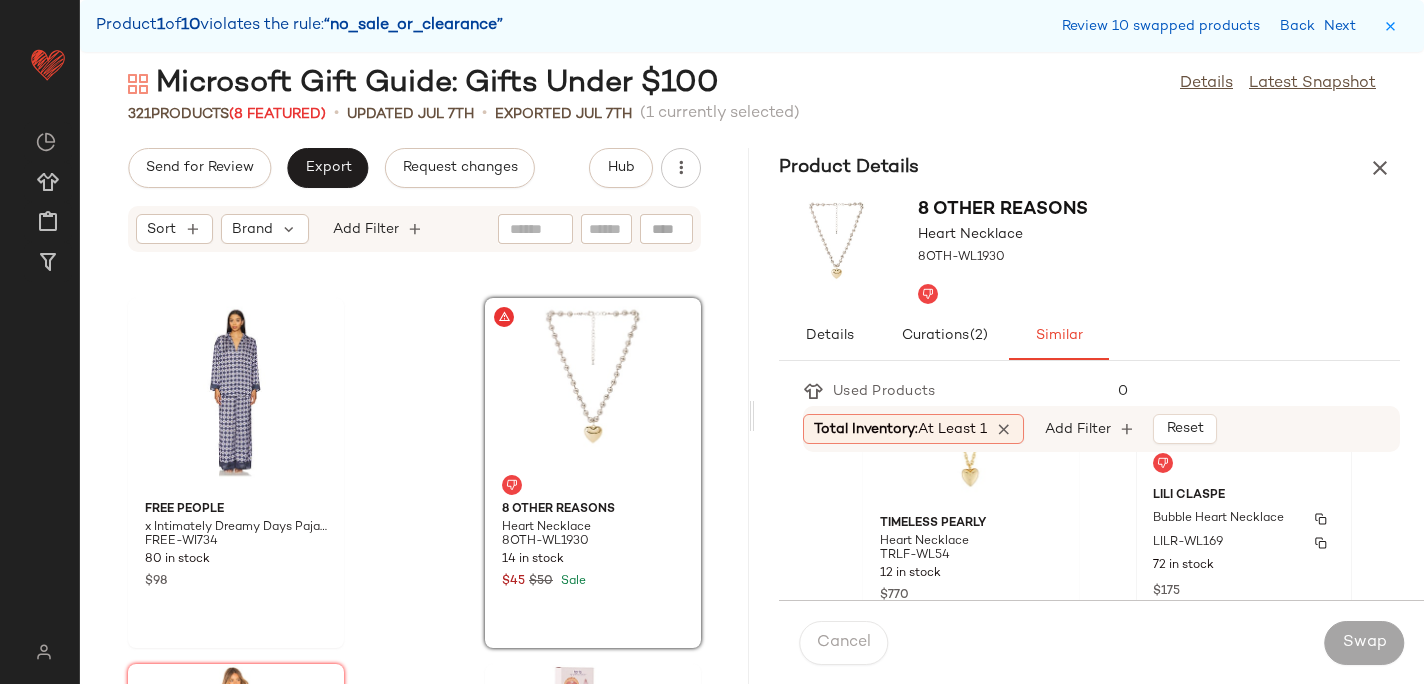 click on "LILR-WL169" at bounding box center (1188, 543) 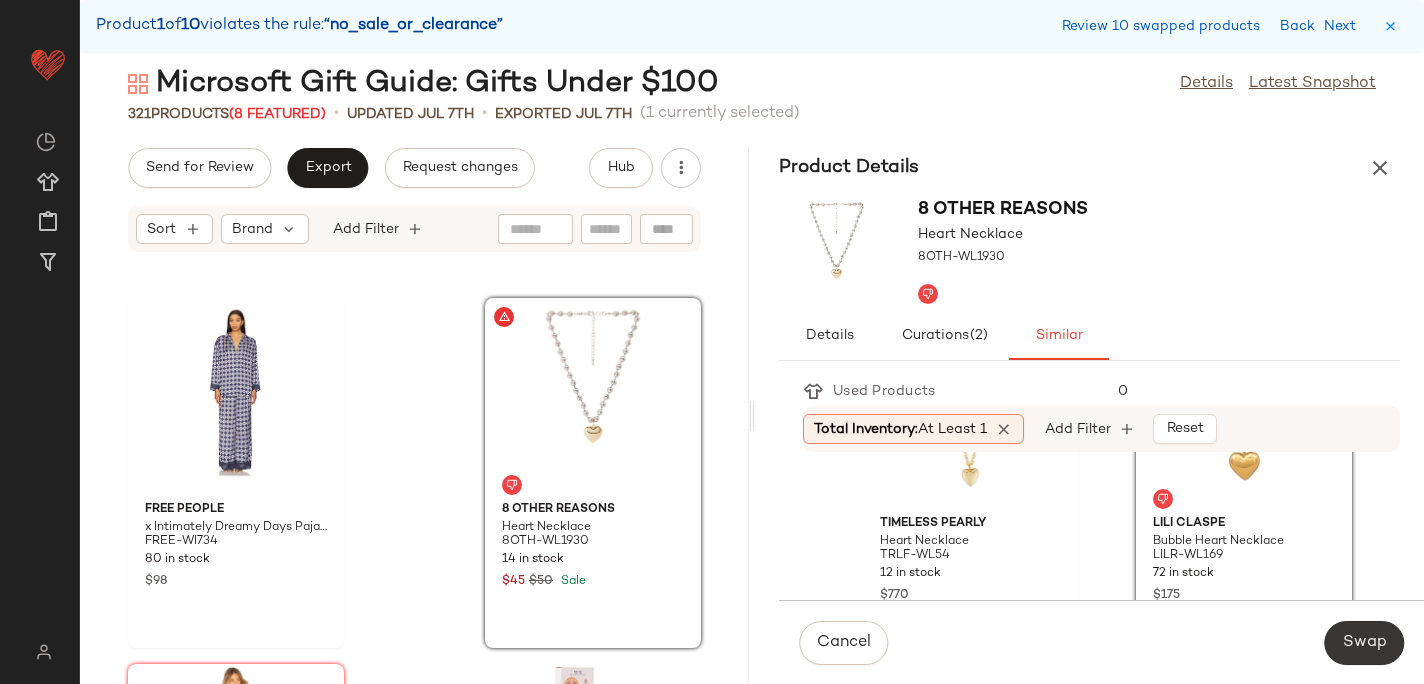 click on "Swap" 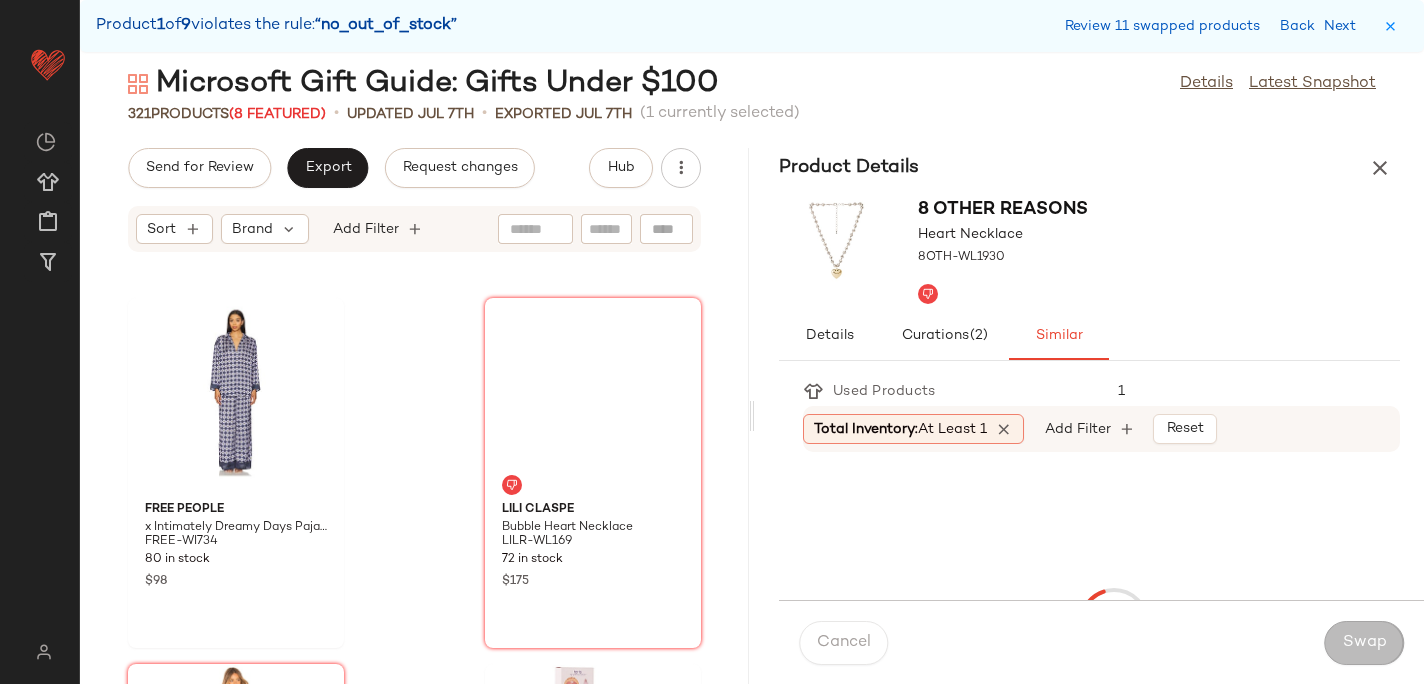scroll, scrollTop: 30378, scrollLeft: 0, axis: vertical 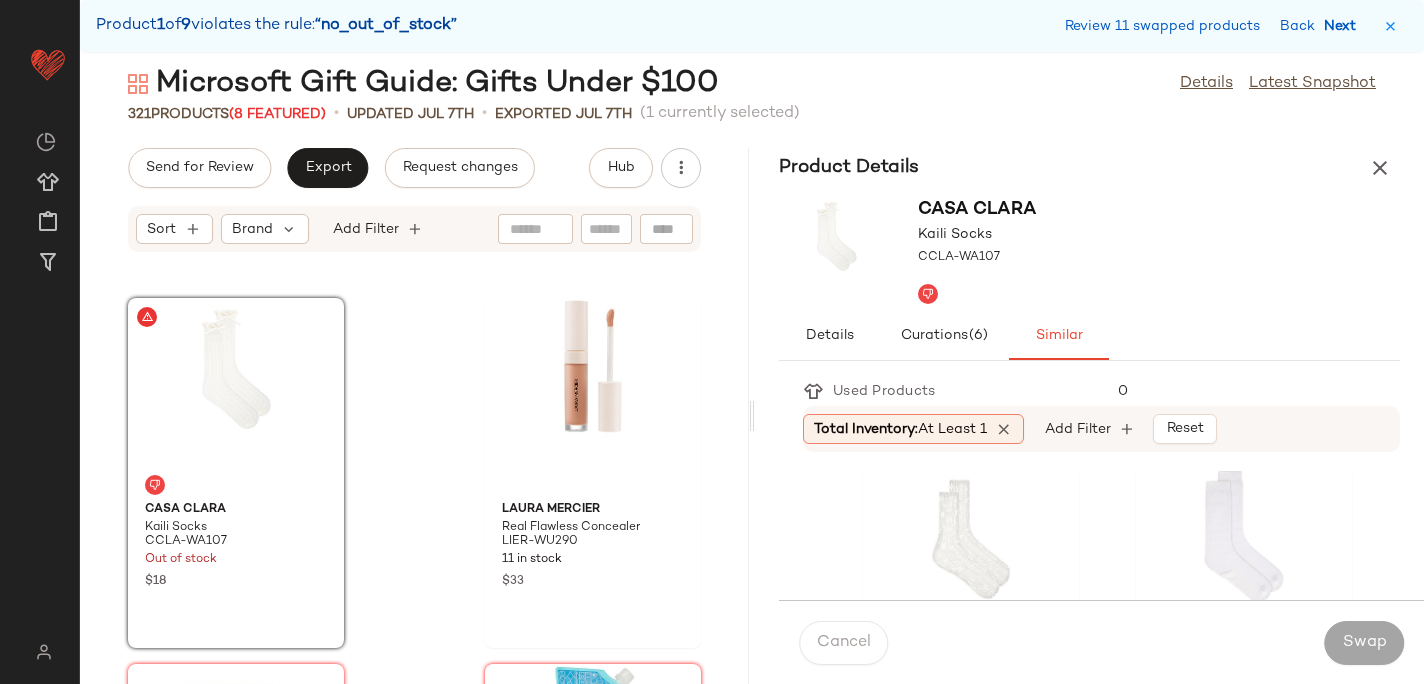 click on "Next" at bounding box center (1344, 26) 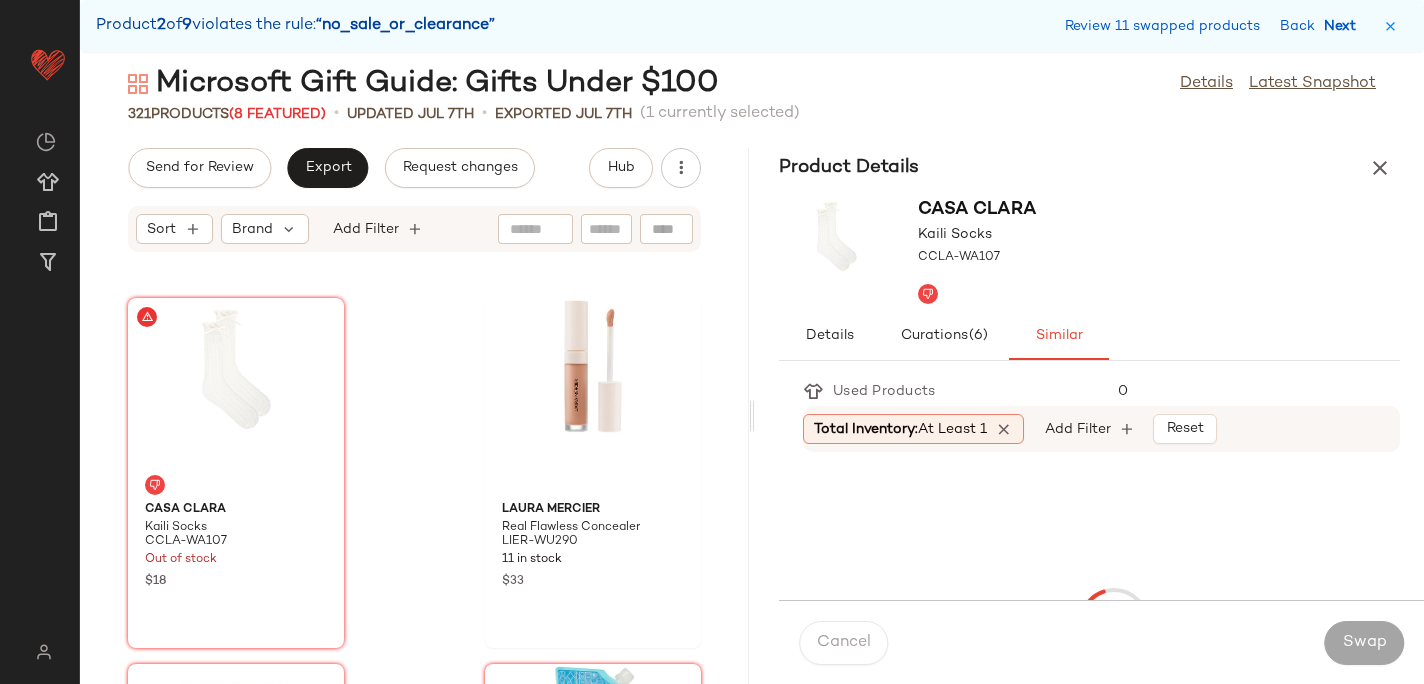 scroll, scrollTop: 34770, scrollLeft: 0, axis: vertical 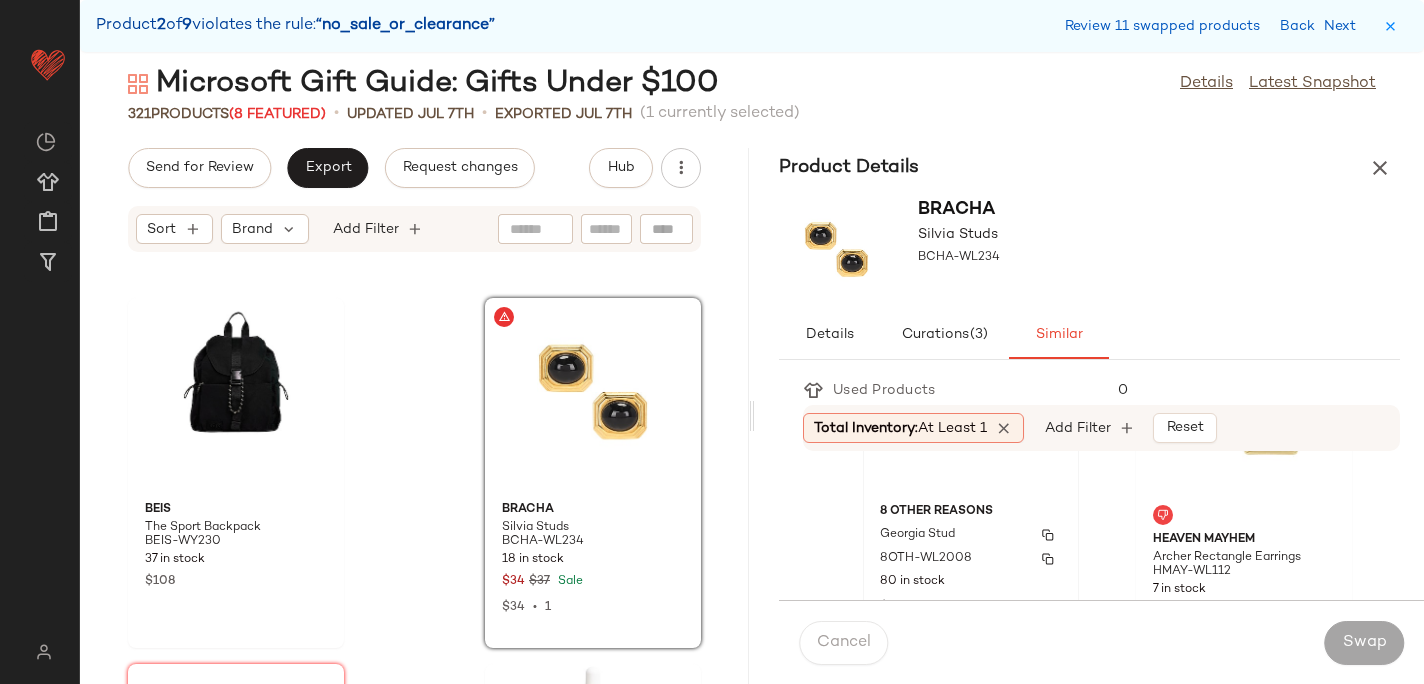 click on "Georgia Stud" at bounding box center (971, 535) 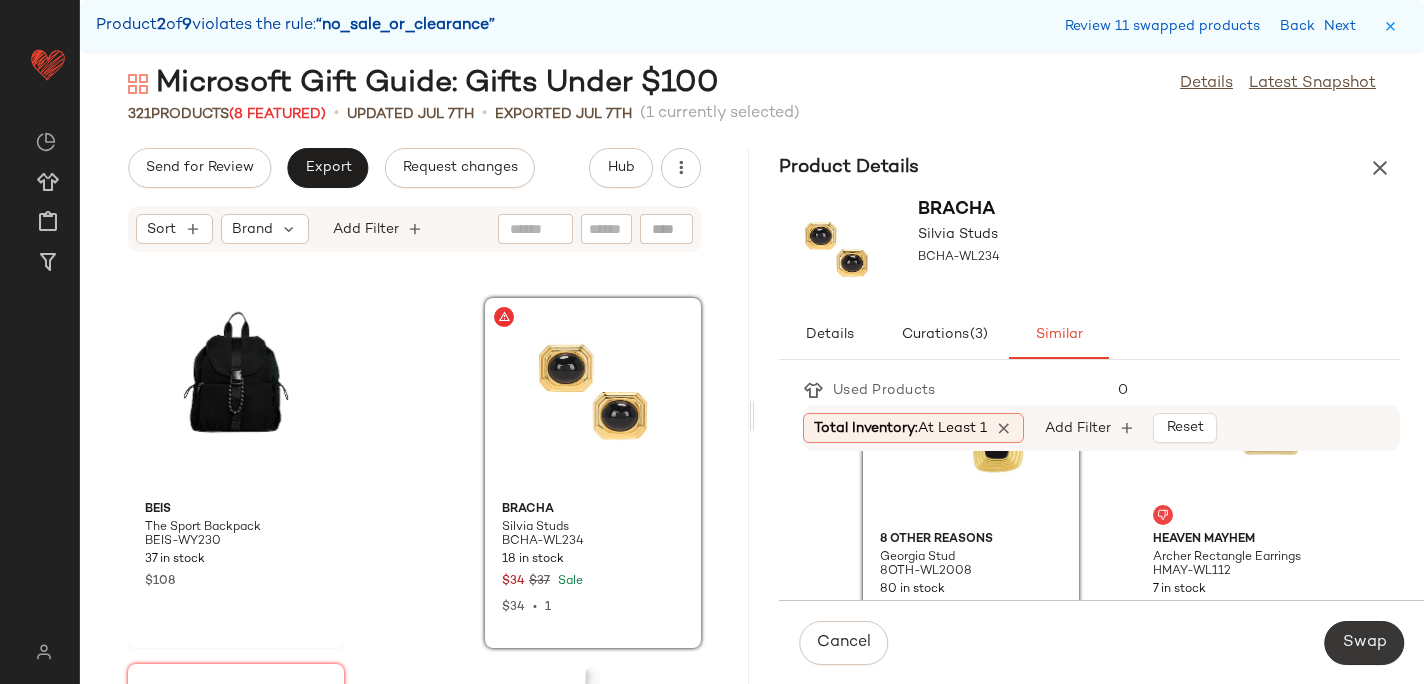 click on "Swap" at bounding box center (1364, 643) 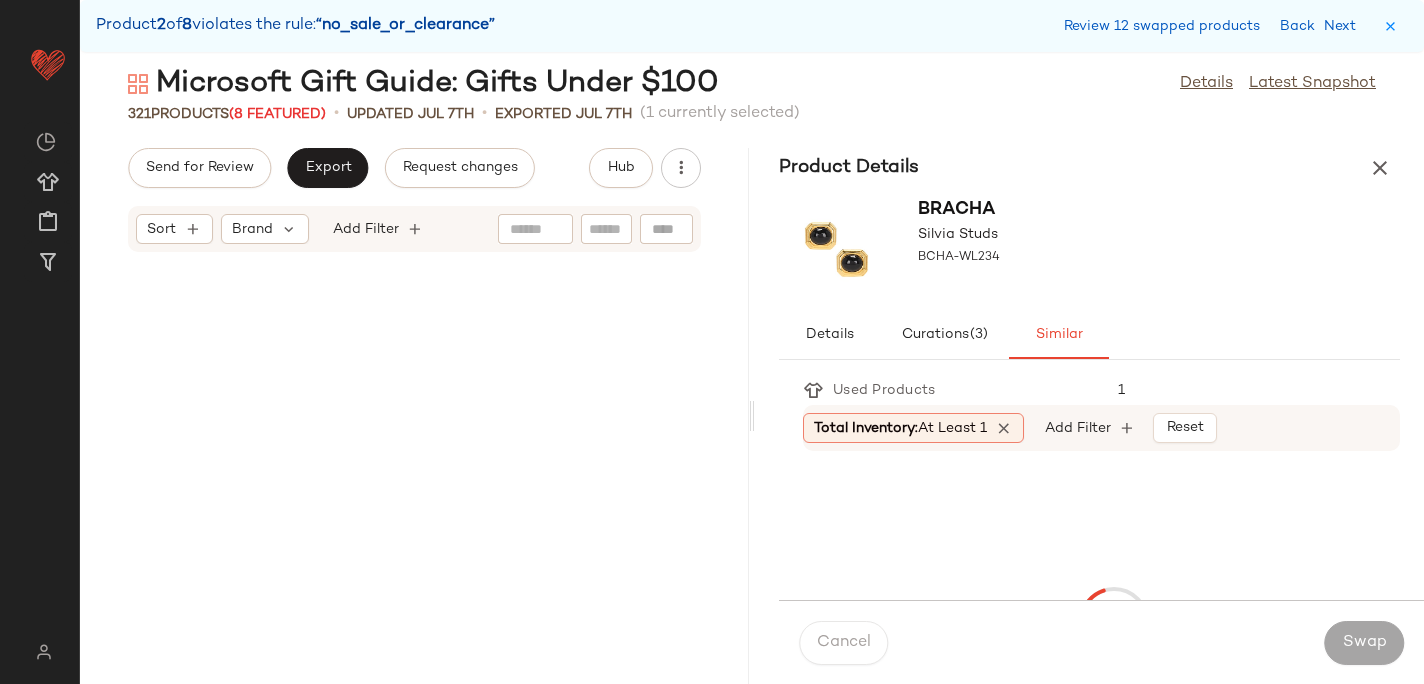 scroll, scrollTop: 39894, scrollLeft: 0, axis: vertical 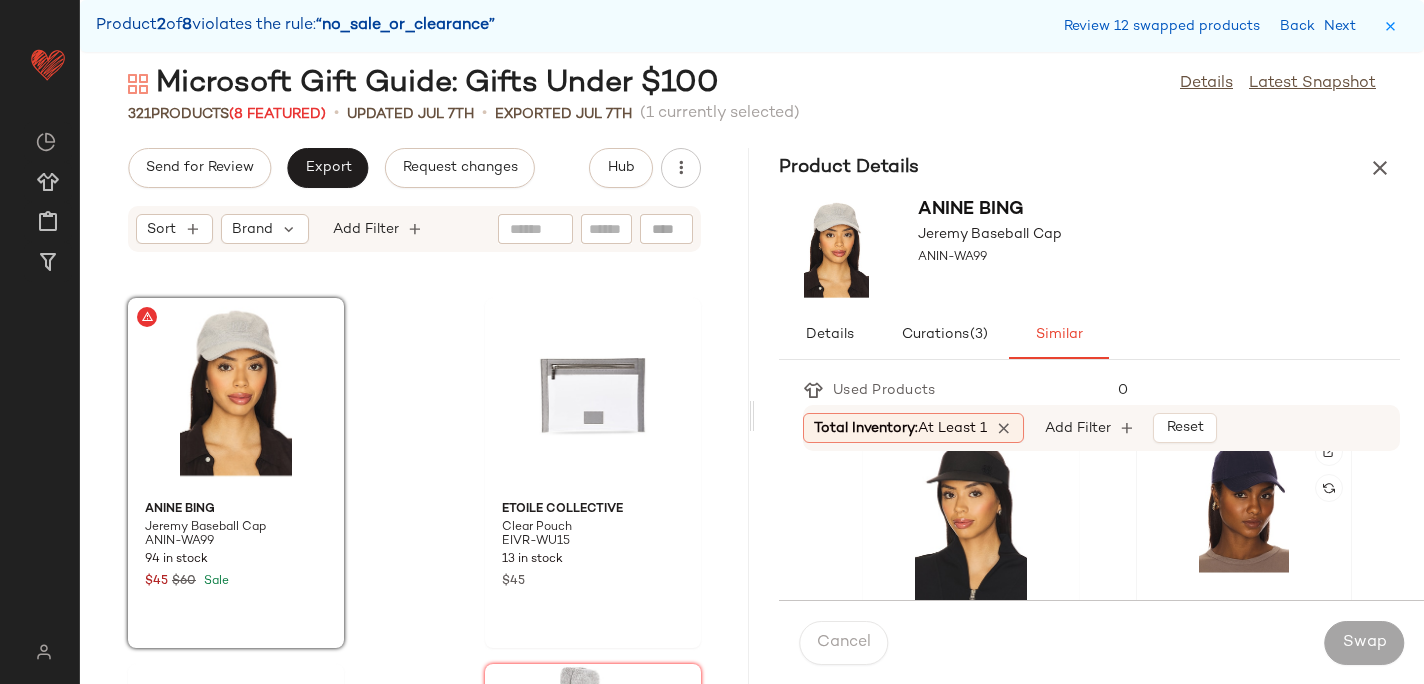 click 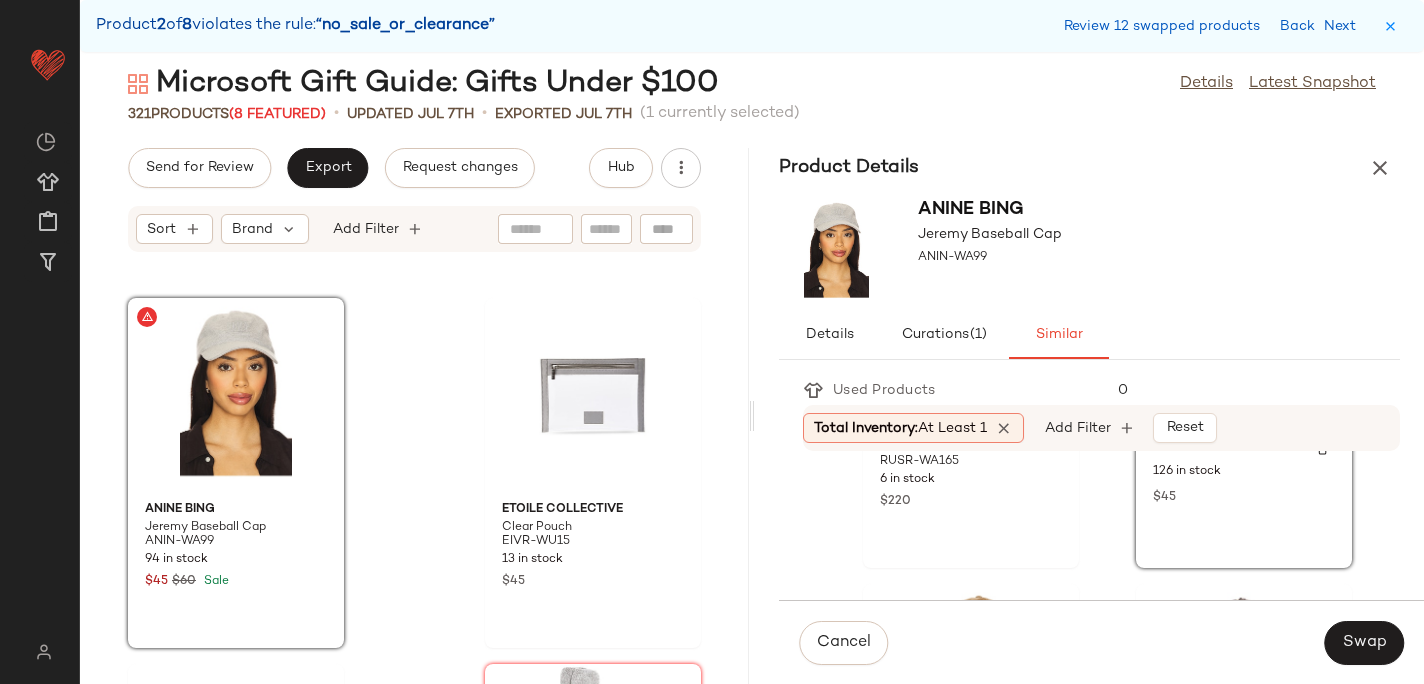 scroll, scrollTop: 264, scrollLeft: 0, axis: vertical 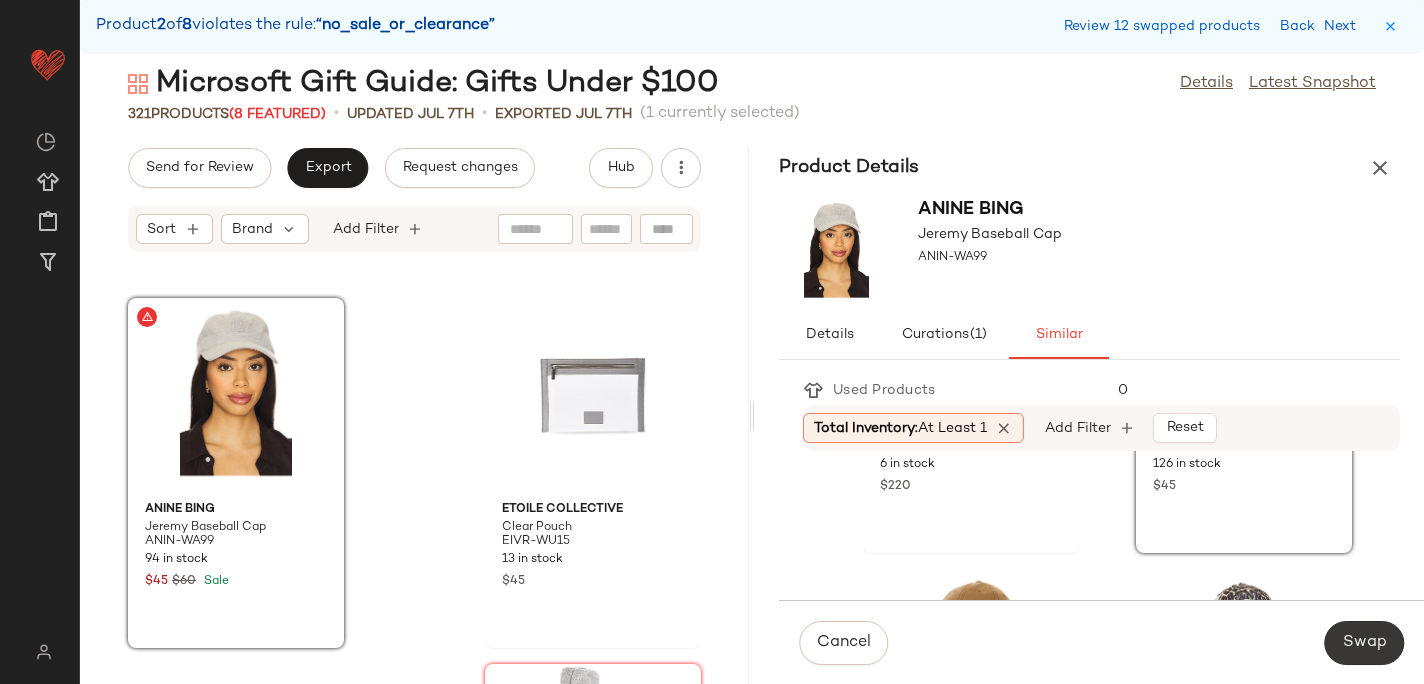 click on "Swap" 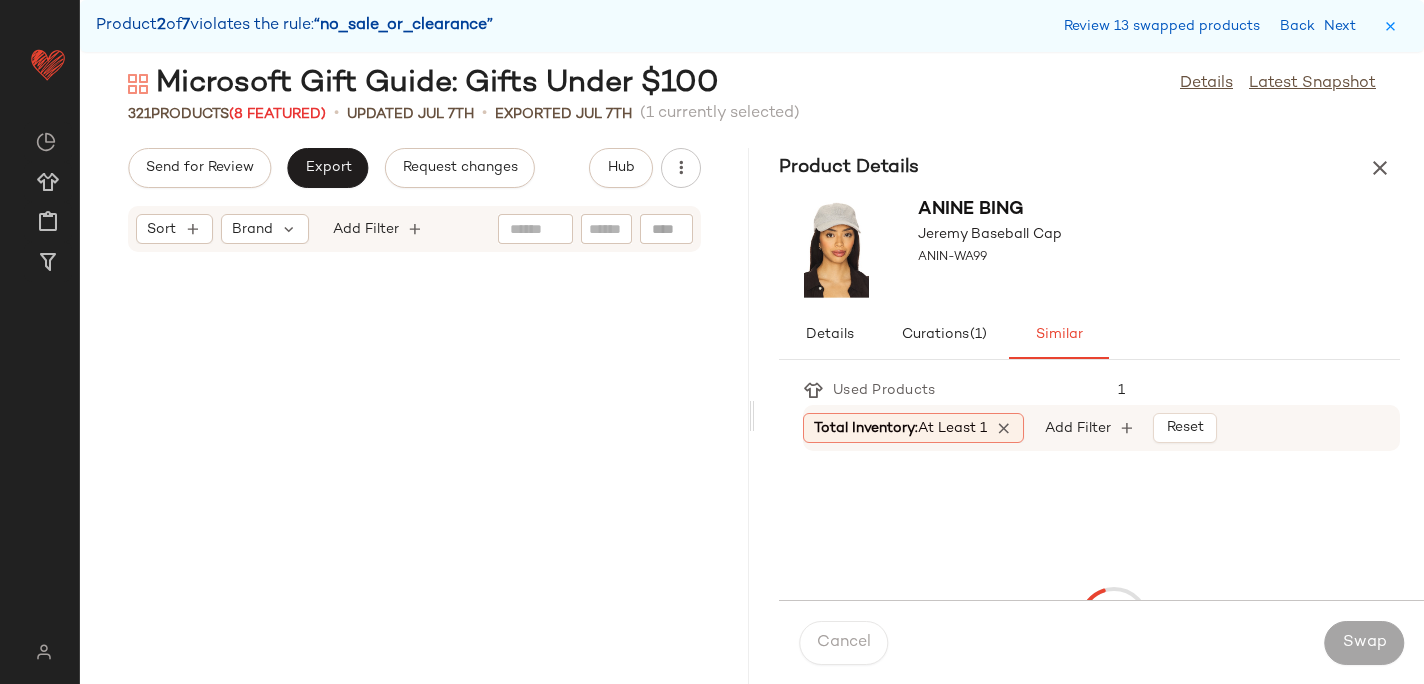 scroll, scrollTop: 44652, scrollLeft: 0, axis: vertical 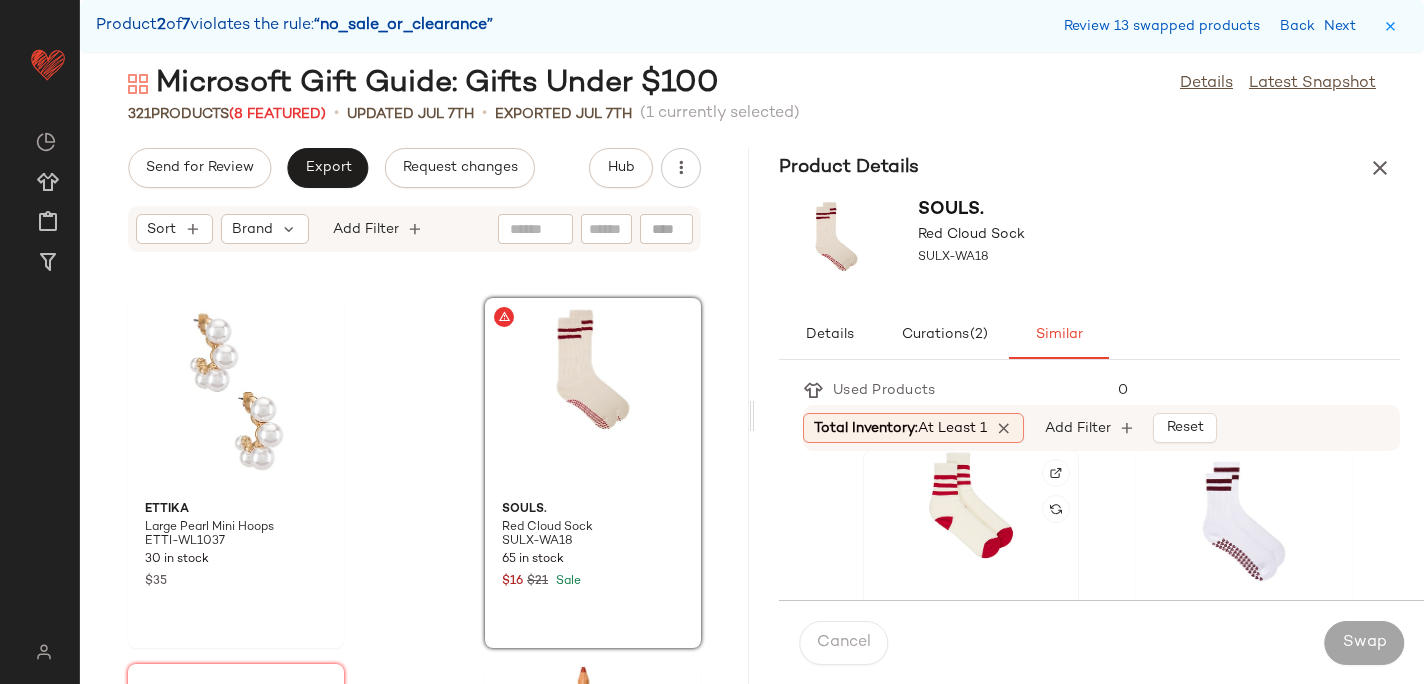 click 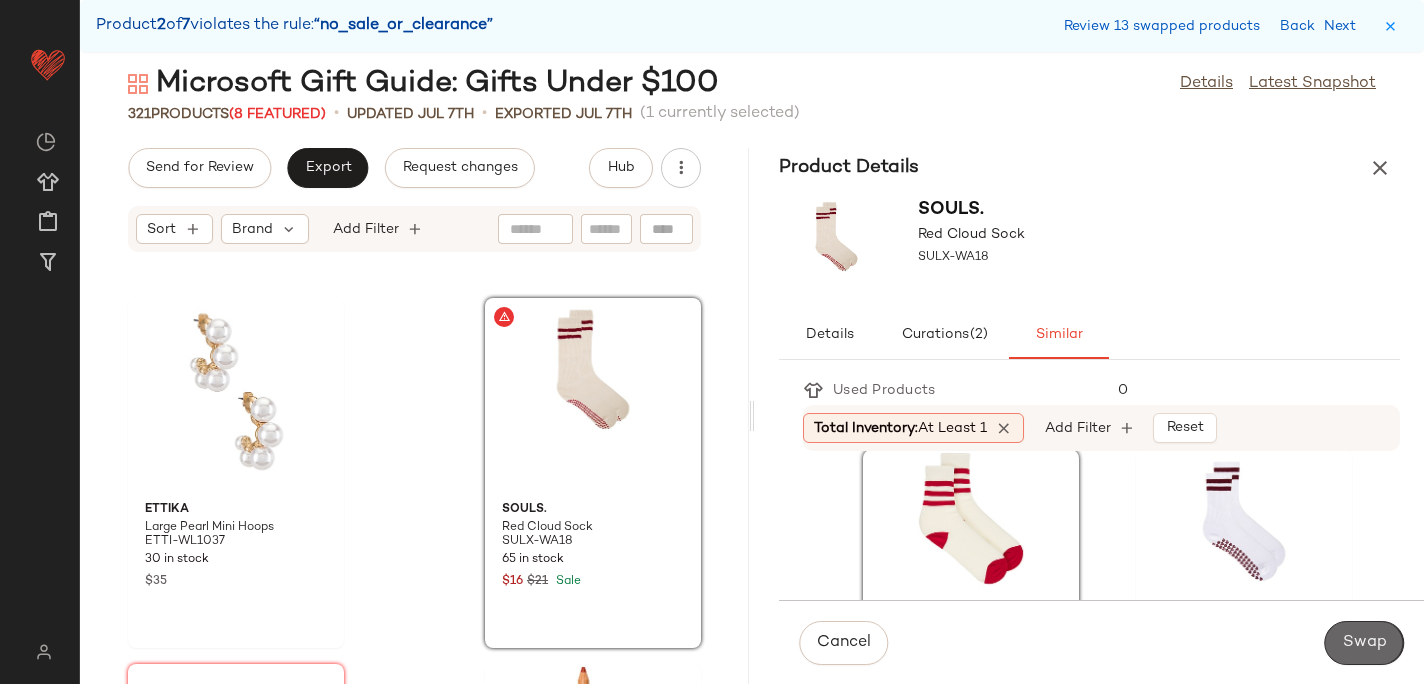 click on "Swap" 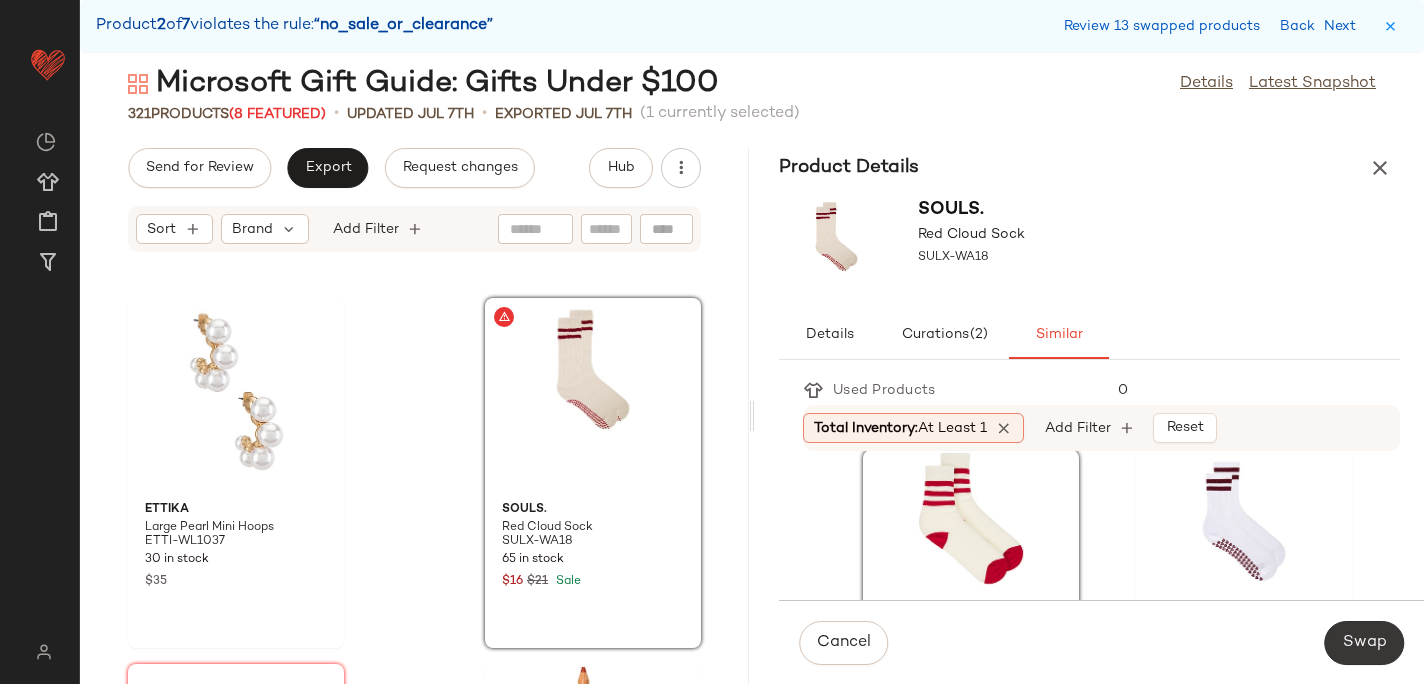 scroll, scrollTop: 45750, scrollLeft: 0, axis: vertical 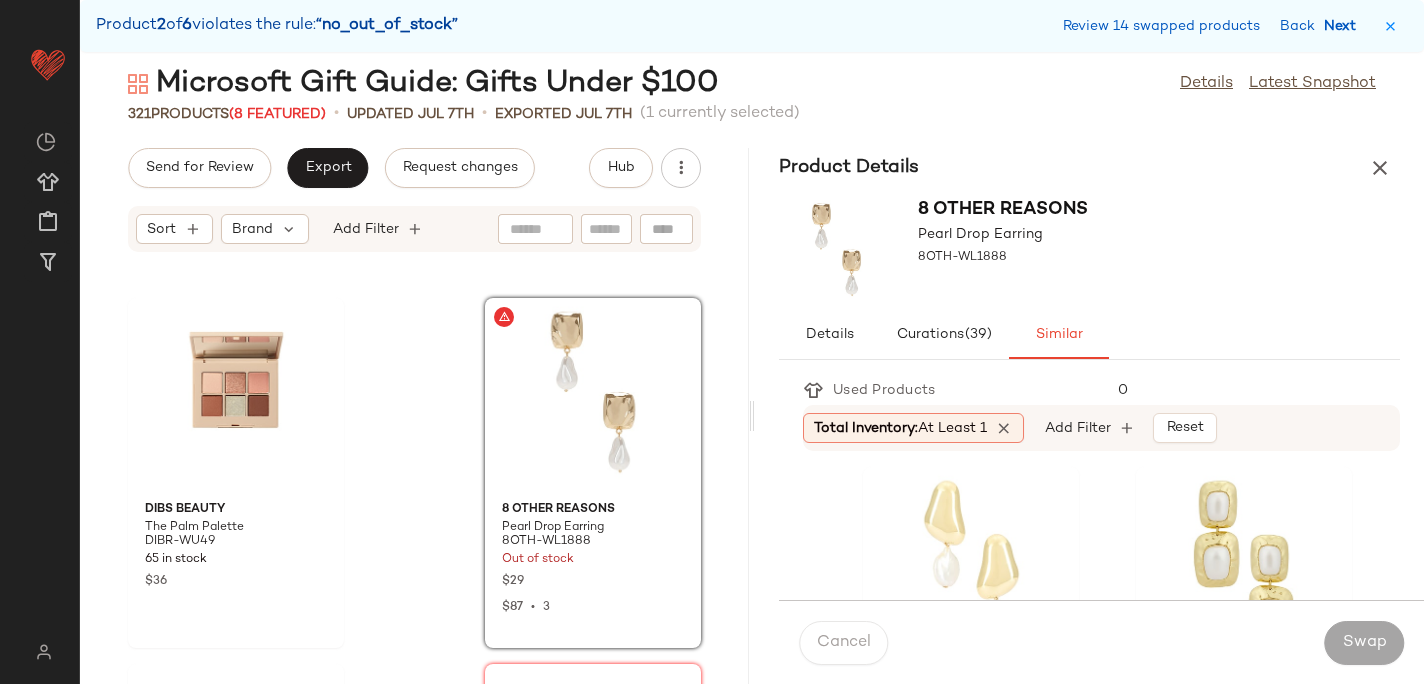 click on "Next" at bounding box center (1344, 26) 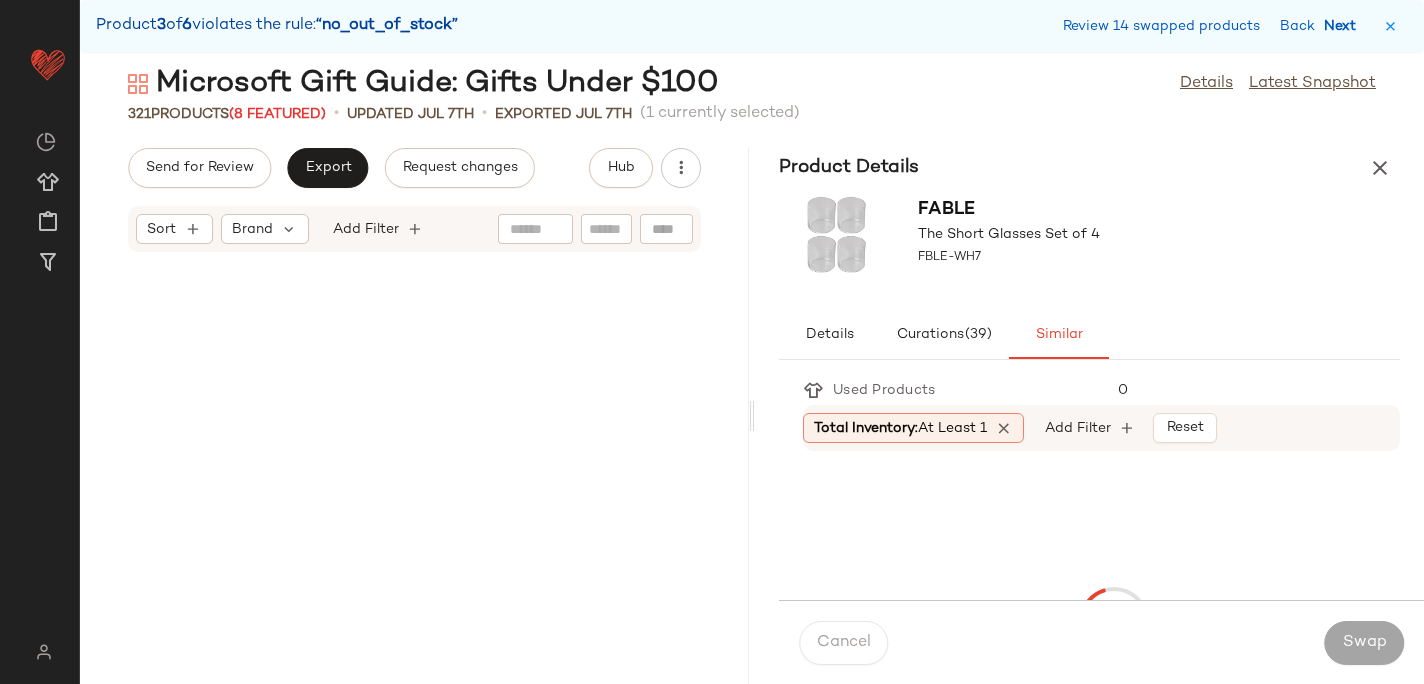 scroll, scrollTop: 47214, scrollLeft: 0, axis: vertical 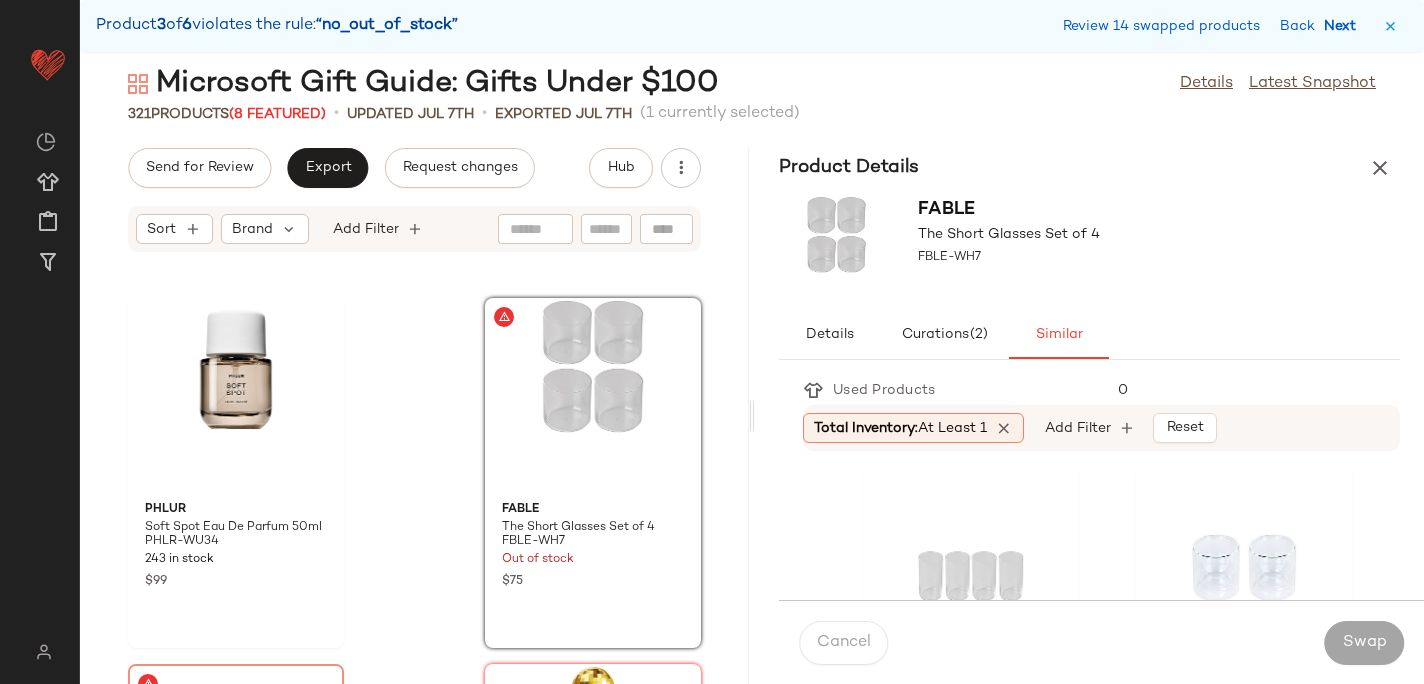 click on "Next" at bounding box center [1344, 26] 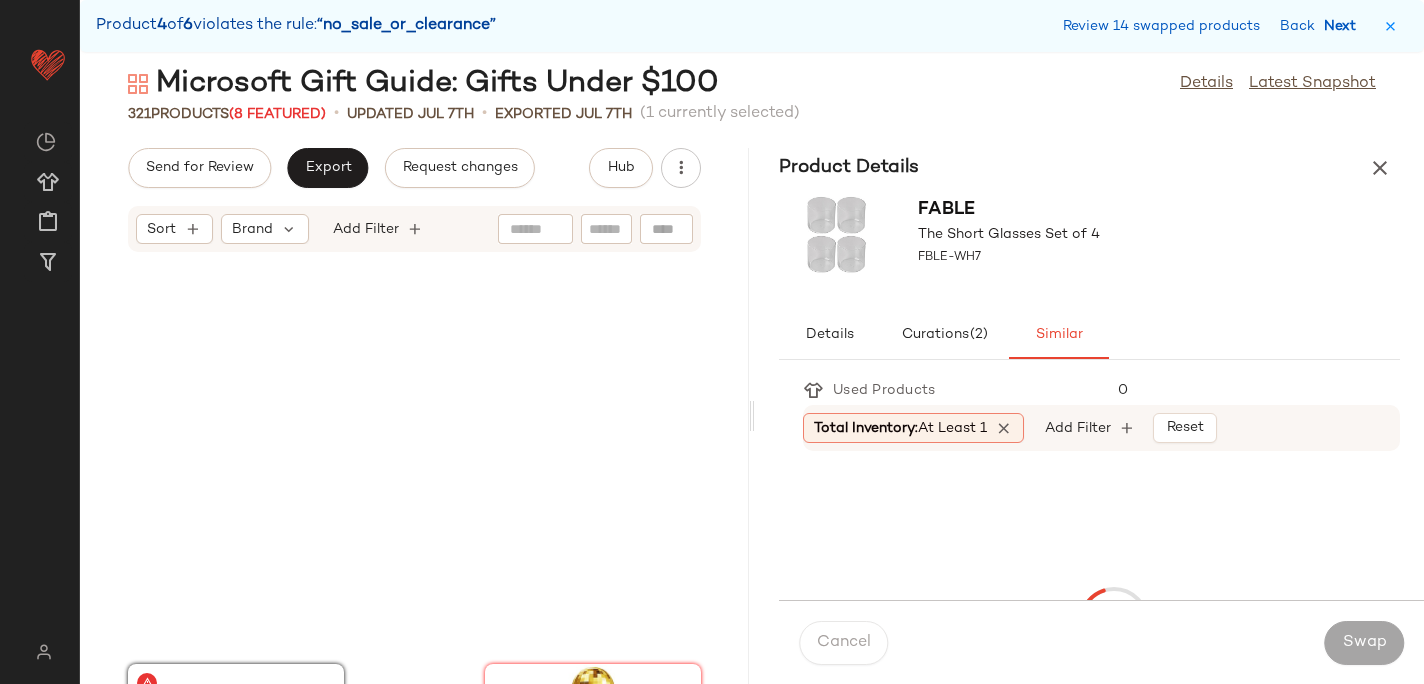 scroll, scrollTop: 47580, scrollLeft: 0, axis: vertical 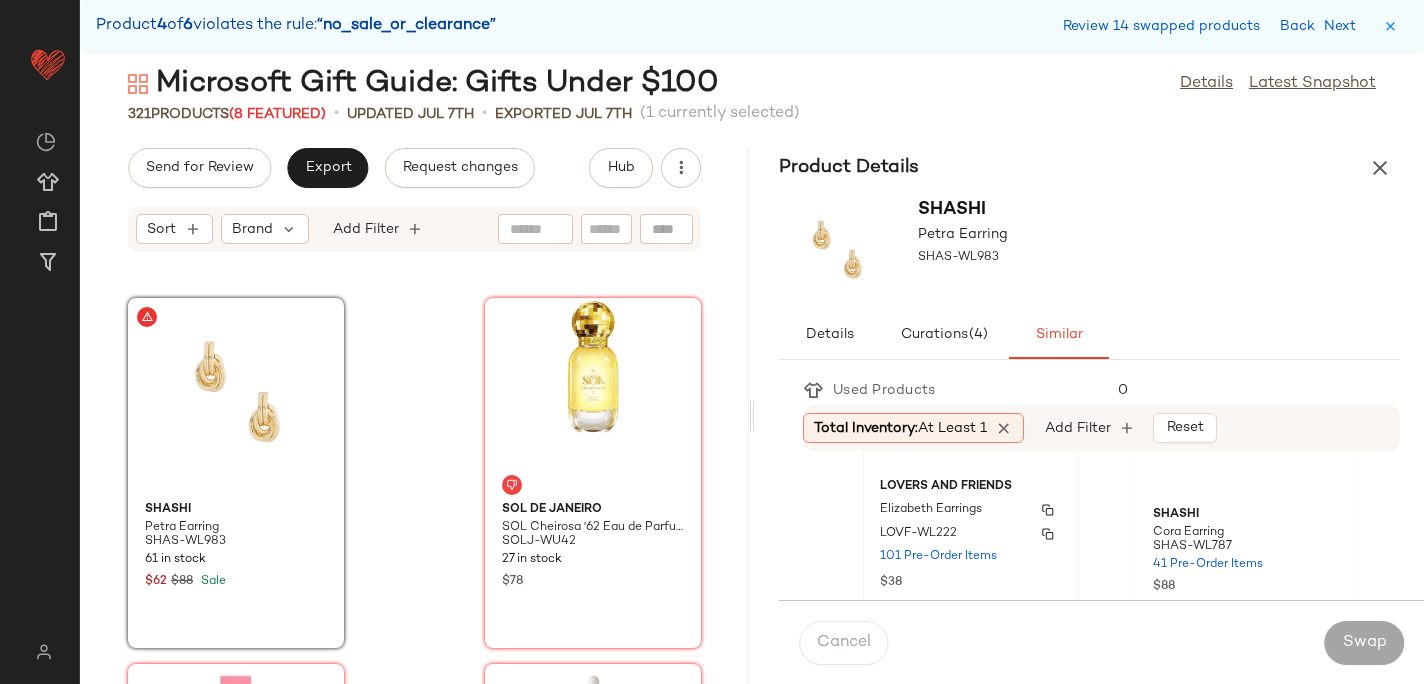 click on "LOVF-WL222" at bounding box center (918, 534) 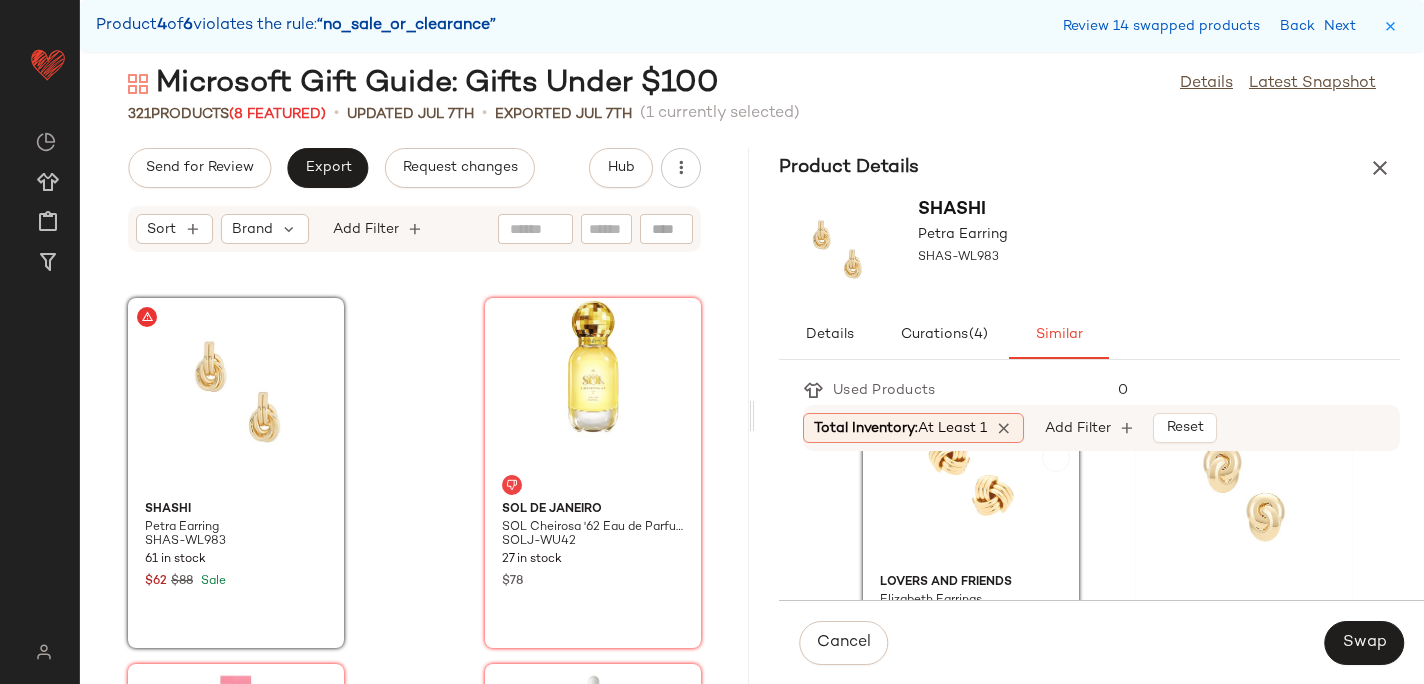 scroll, scrollTop: 67, scrollLeft: 0, axis: vertical 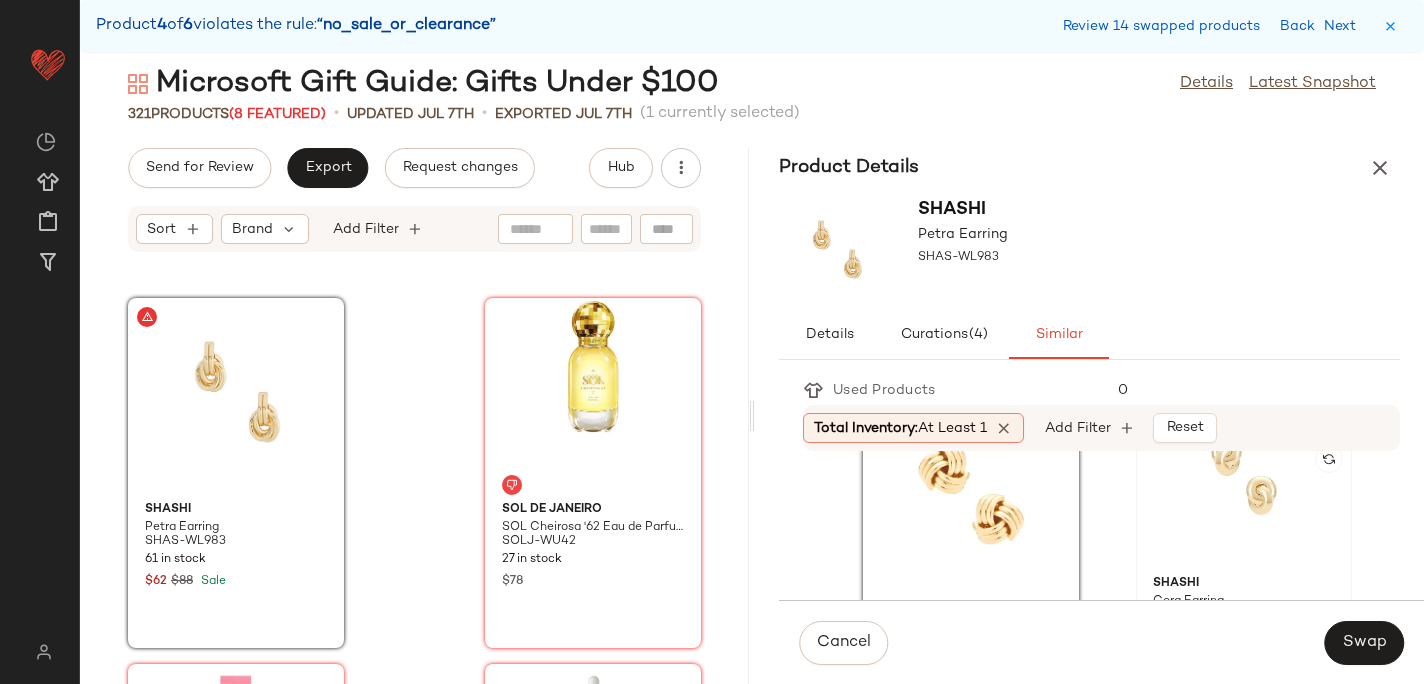 click 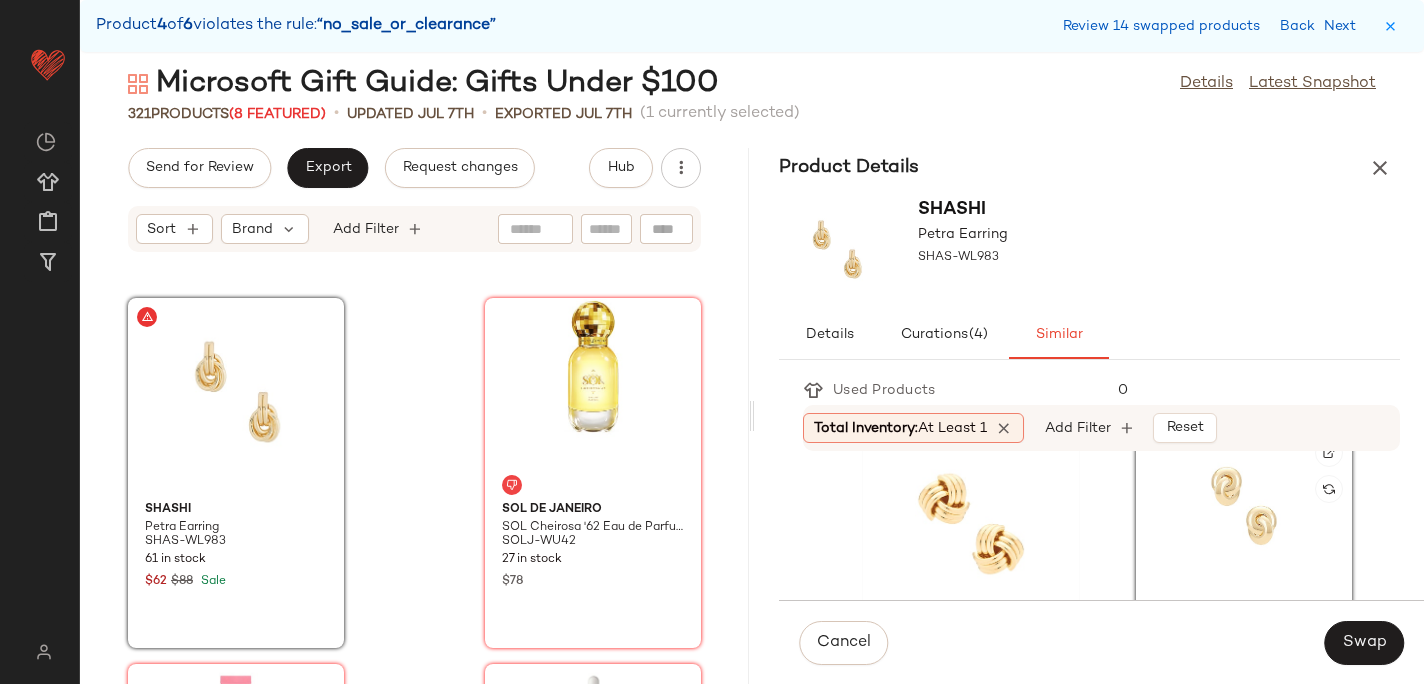 scroll, scrollTop: 20, scrollLeft: 0, axis: vertical 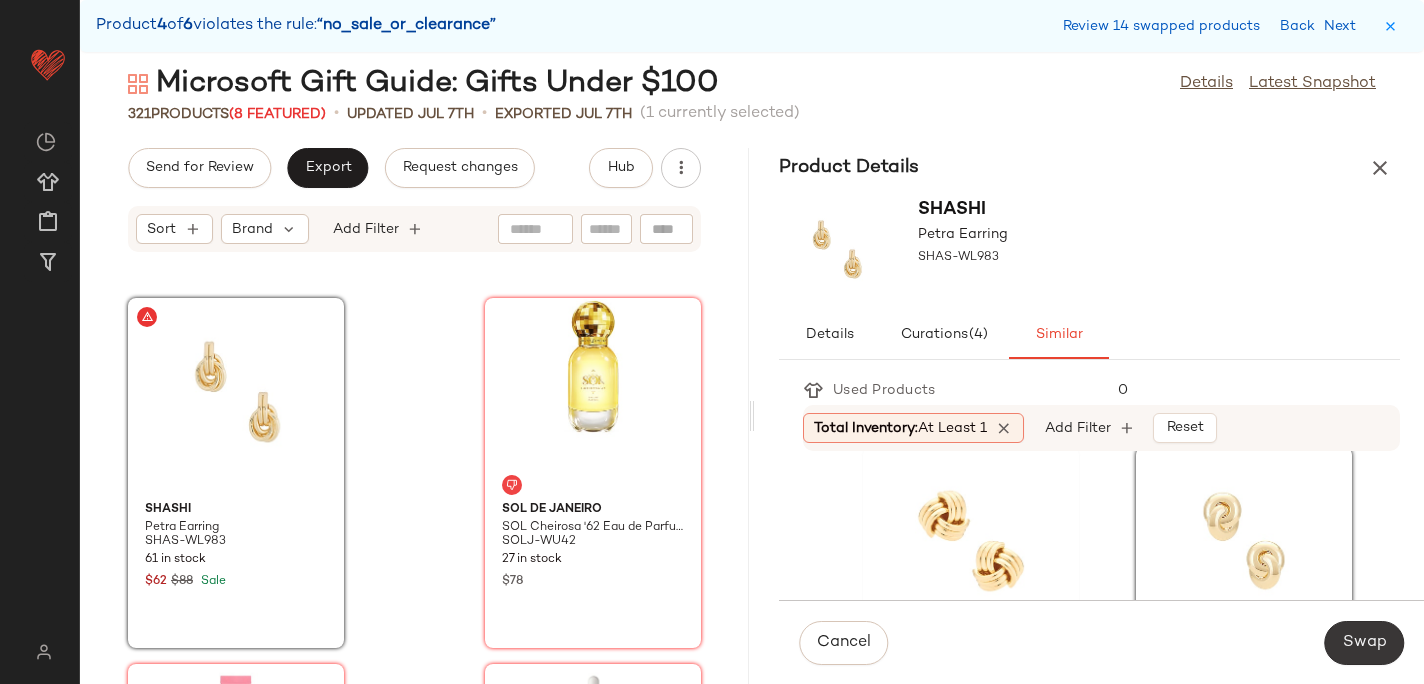 click on "Swap" 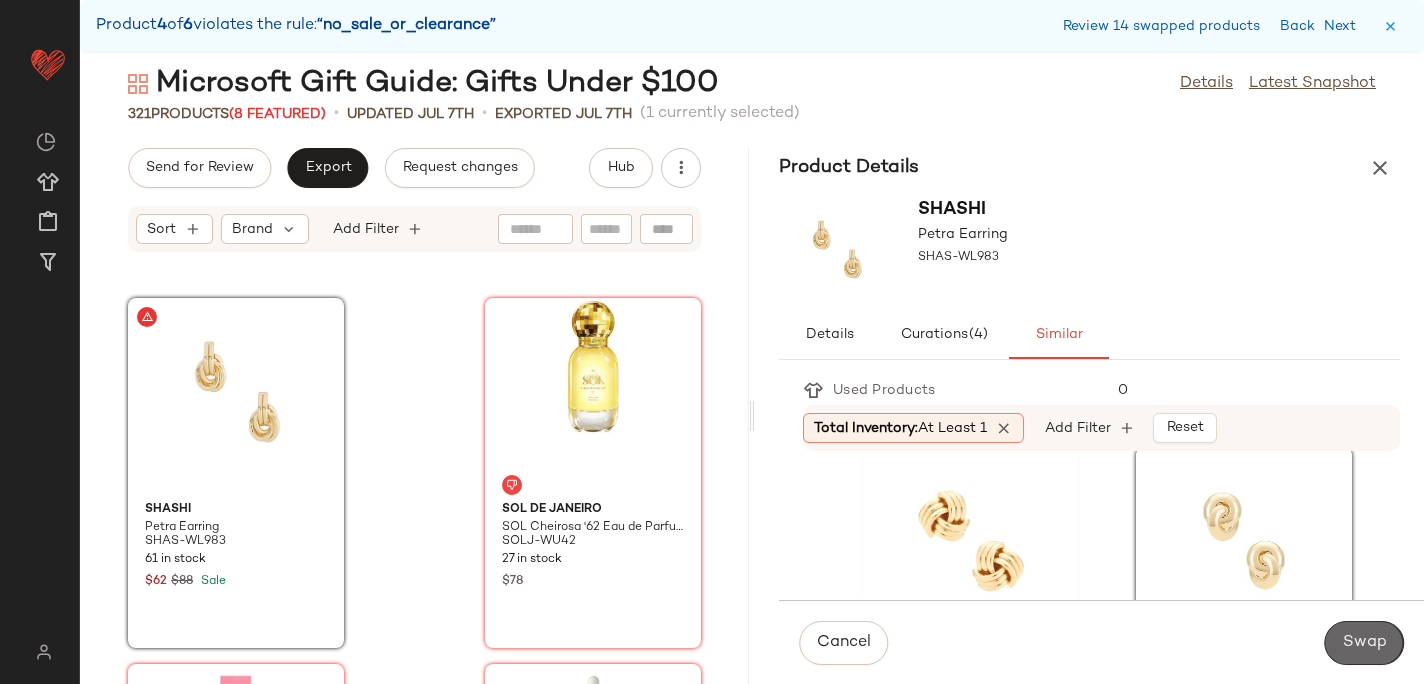 scroll, scrollTop: 49776, scrollLeft: 0, axis: vertical 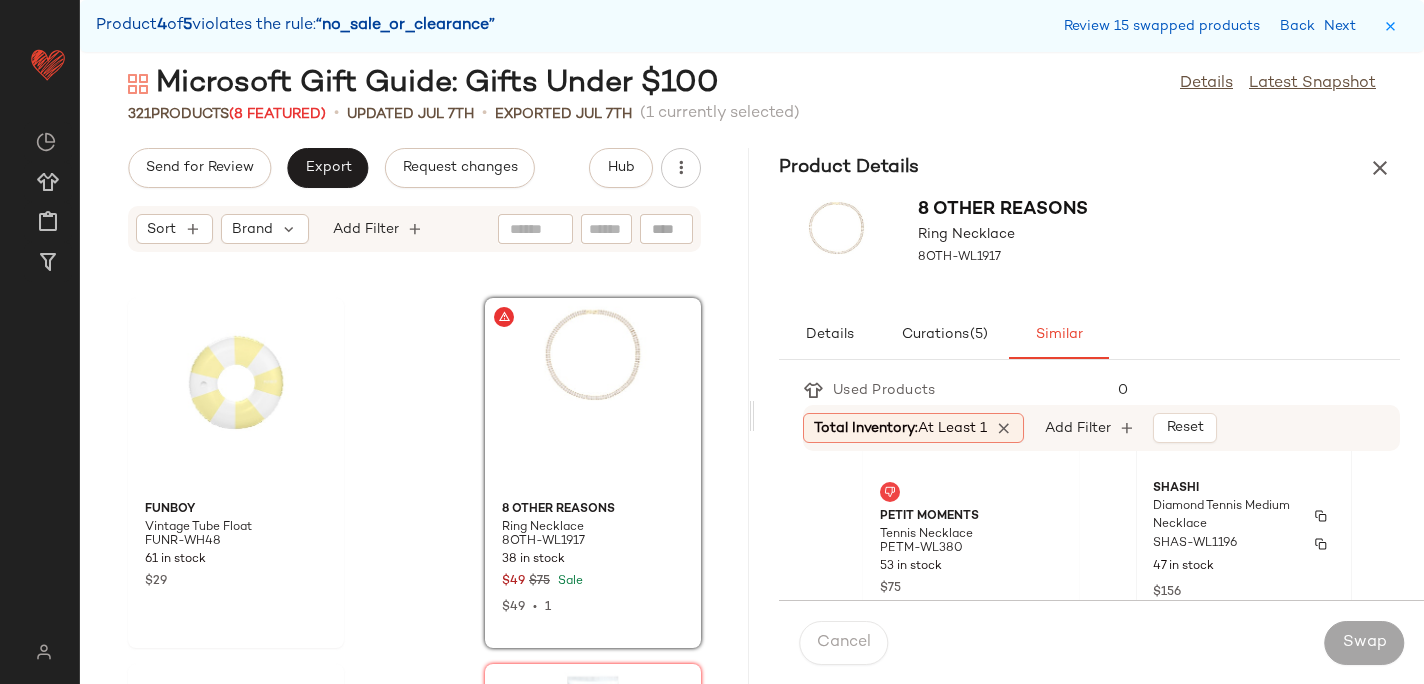 click on "Diamond Tennis Medium Necklace" at bounding box center [1226, 516] 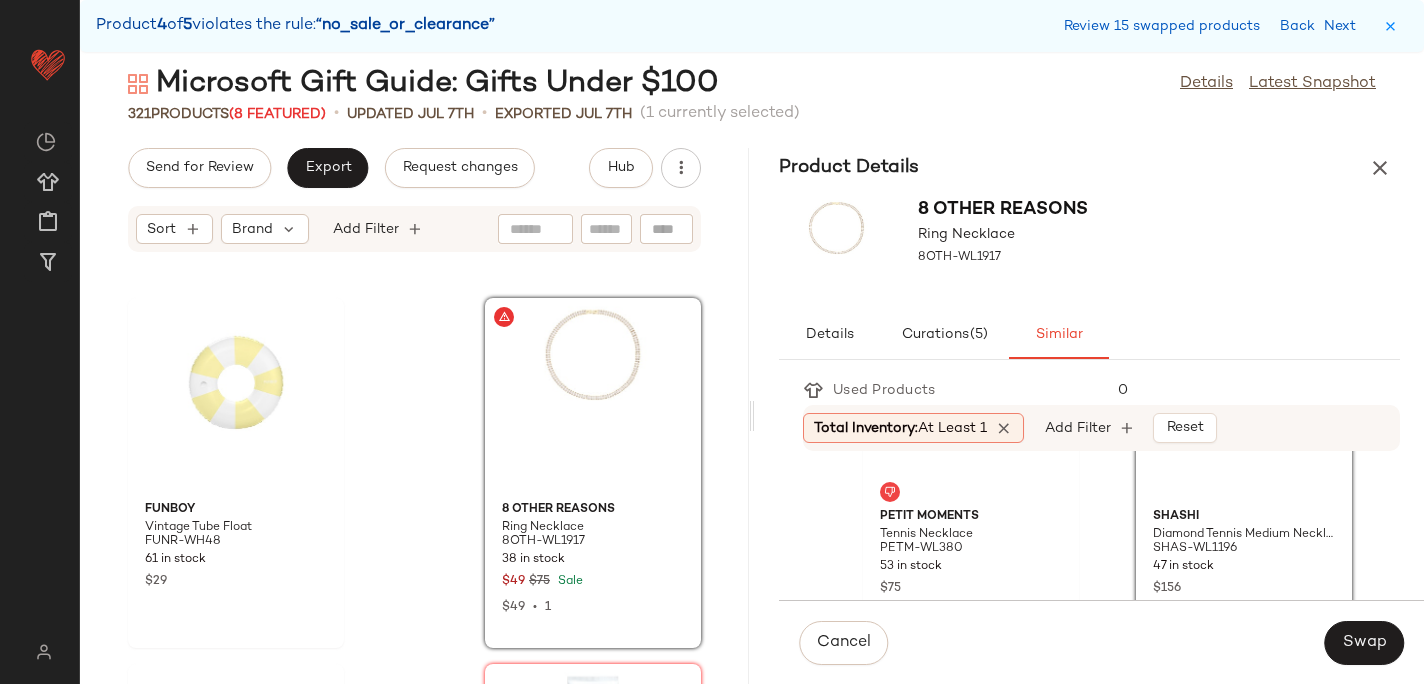 click on "Cancel   Swap" at bounding box center (1101, 642) 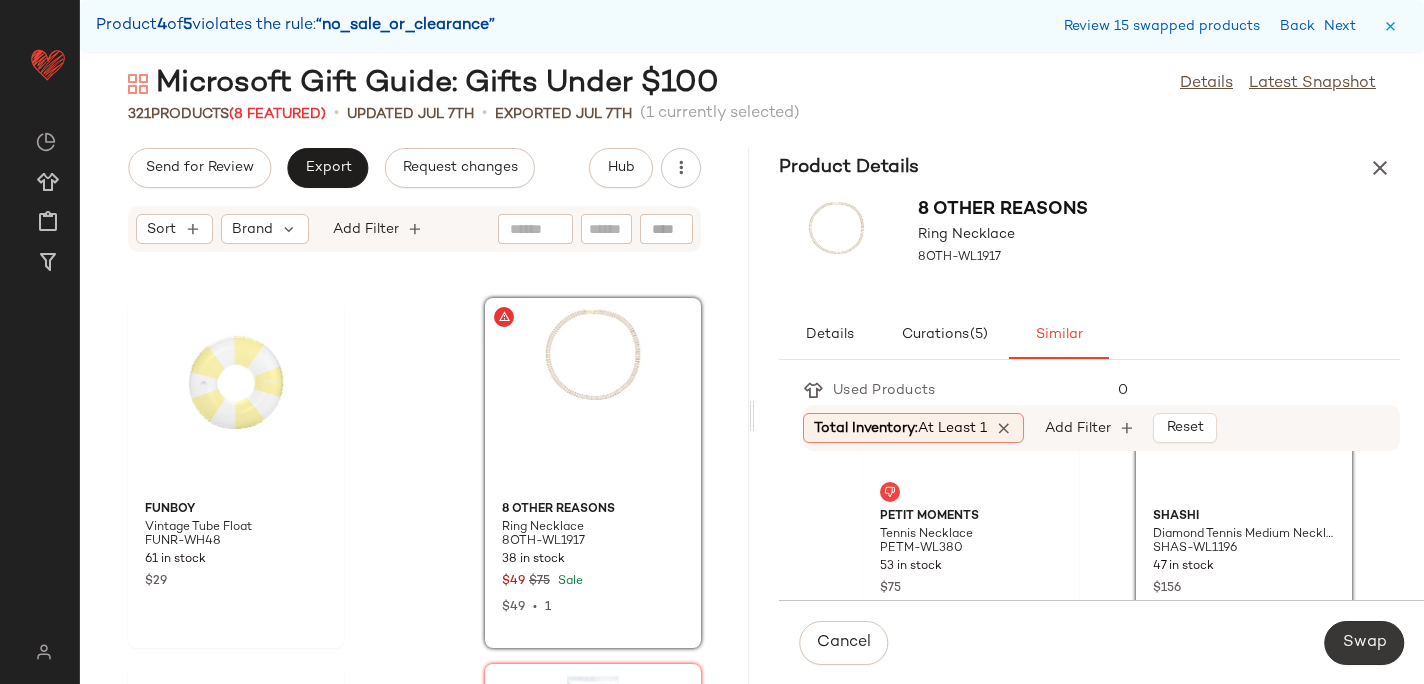 click on "Swap" at bounding box center [1364, 643] 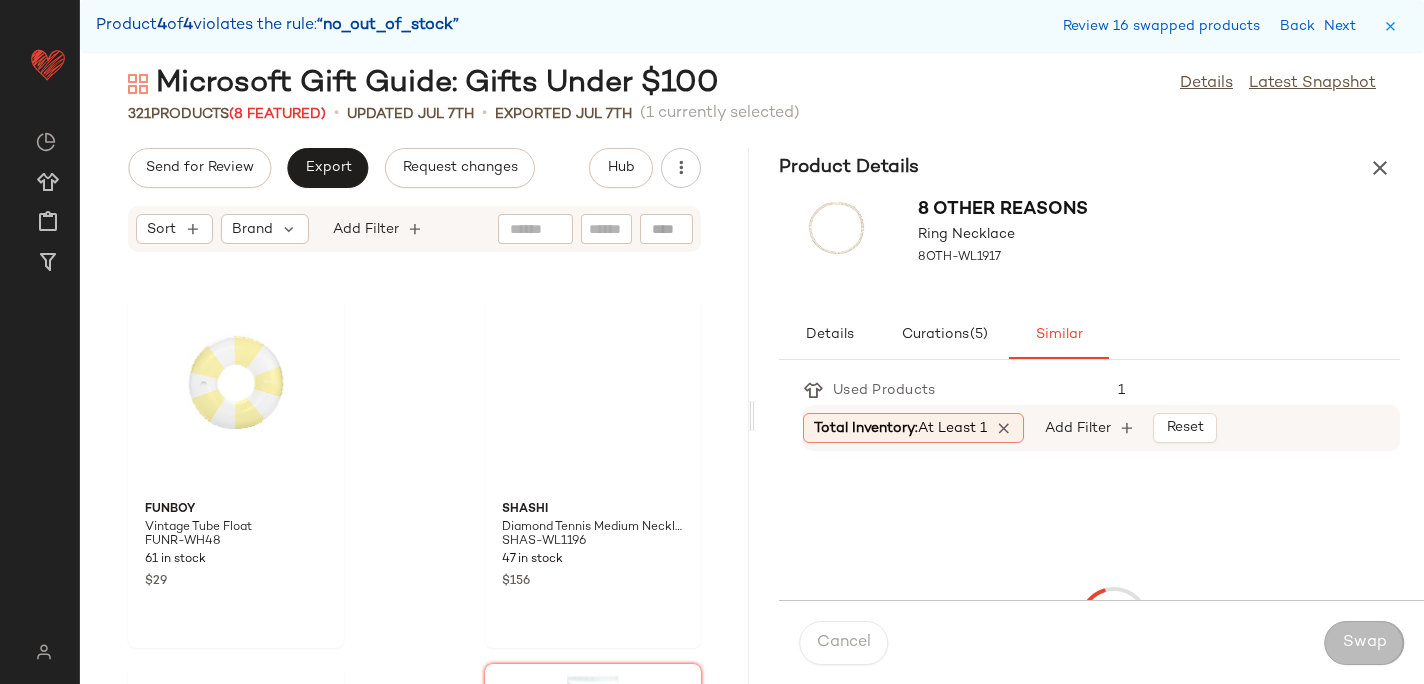 scroll, scrollTop: 57462, scrollLeft: 0, axis: vertical 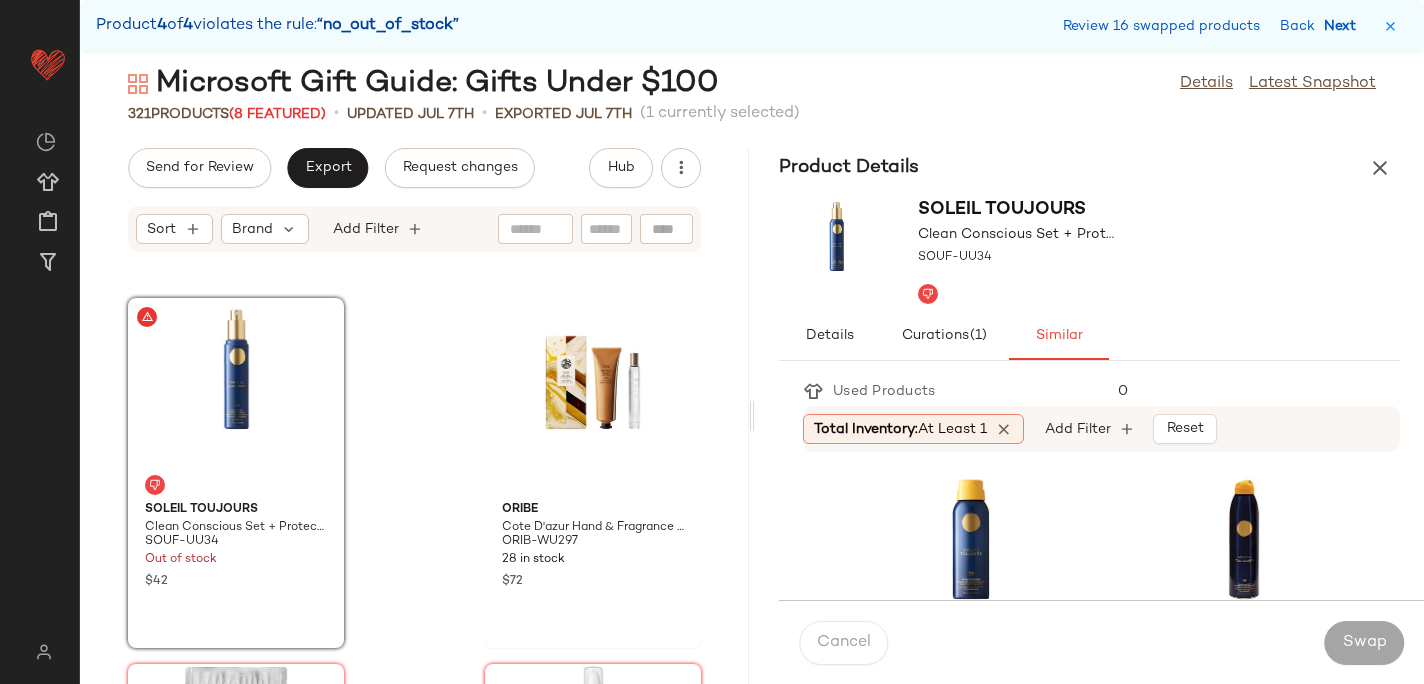 click on "Next" at bounding box center [1344, 26] 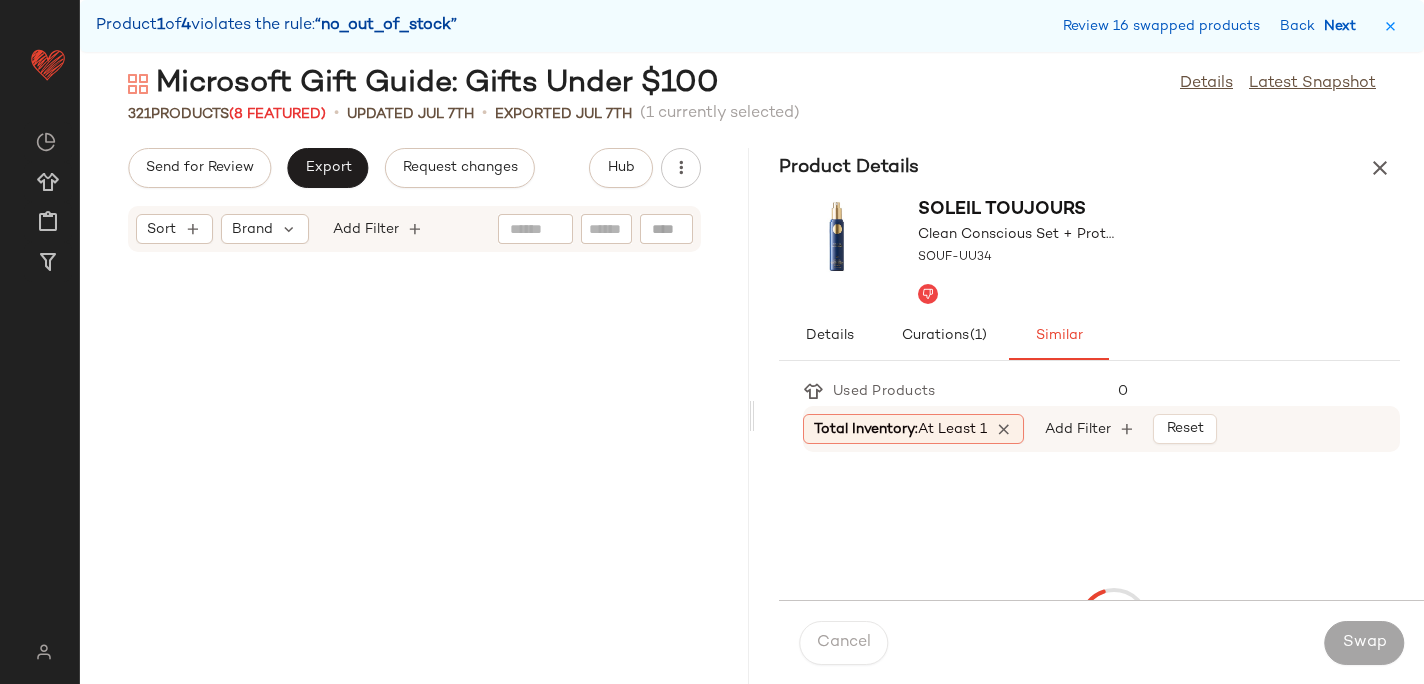 scroll, scrollTop: 30378, scrollLeft: 0, axis: vertical 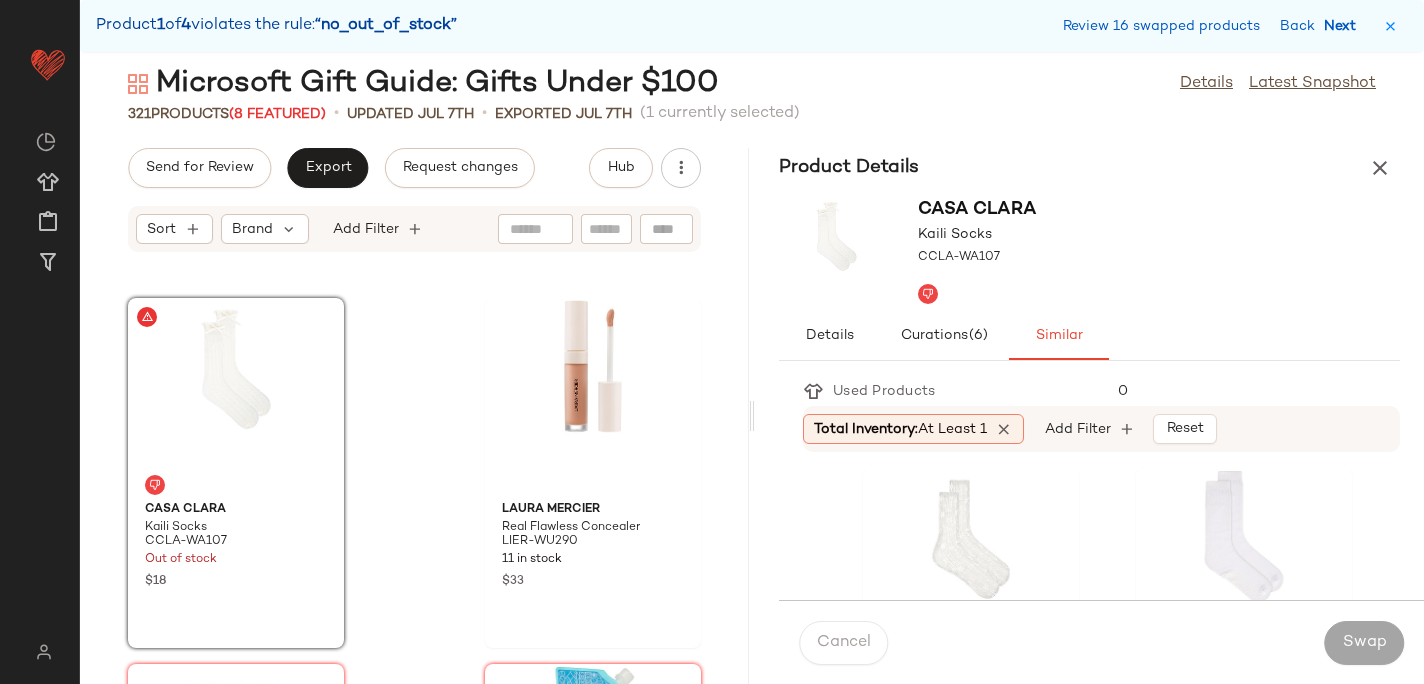 click on "Next" at bounding box center [1344, 26] 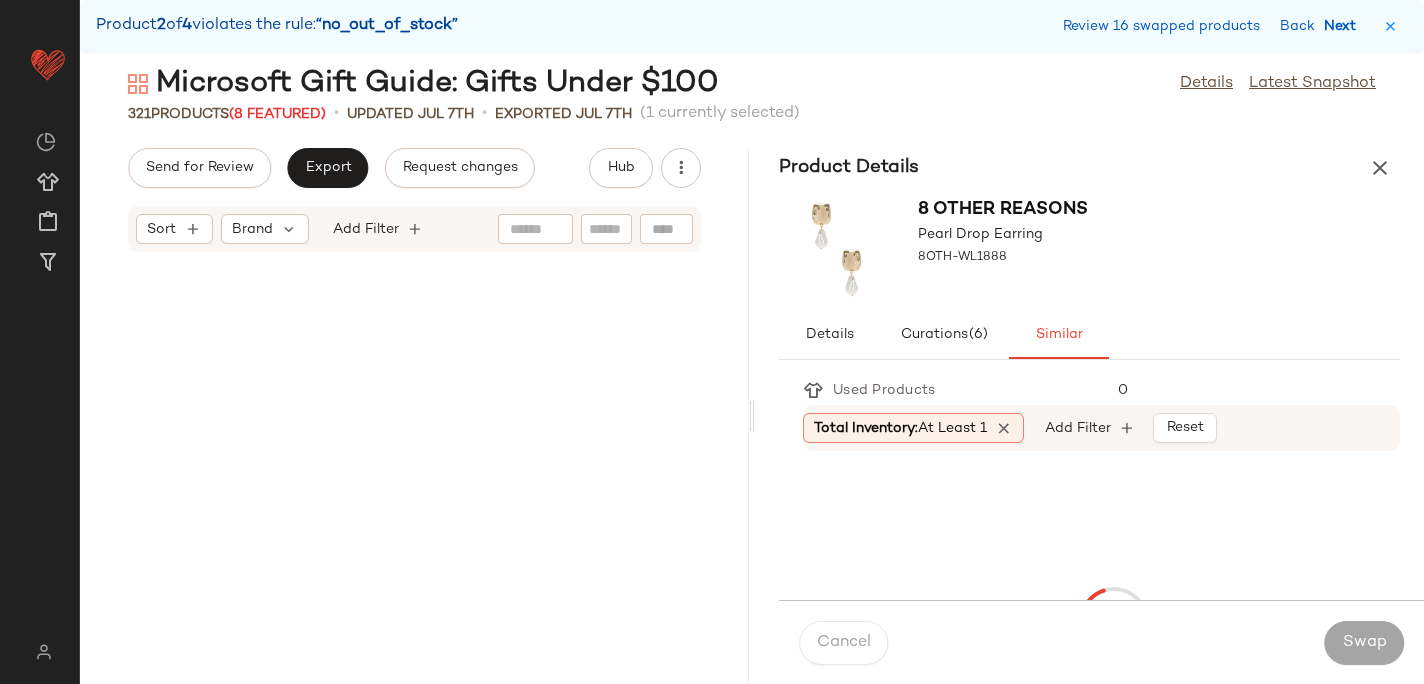 scroll, scrollTop: 45750, scrollLeft: 0, axis: vertical 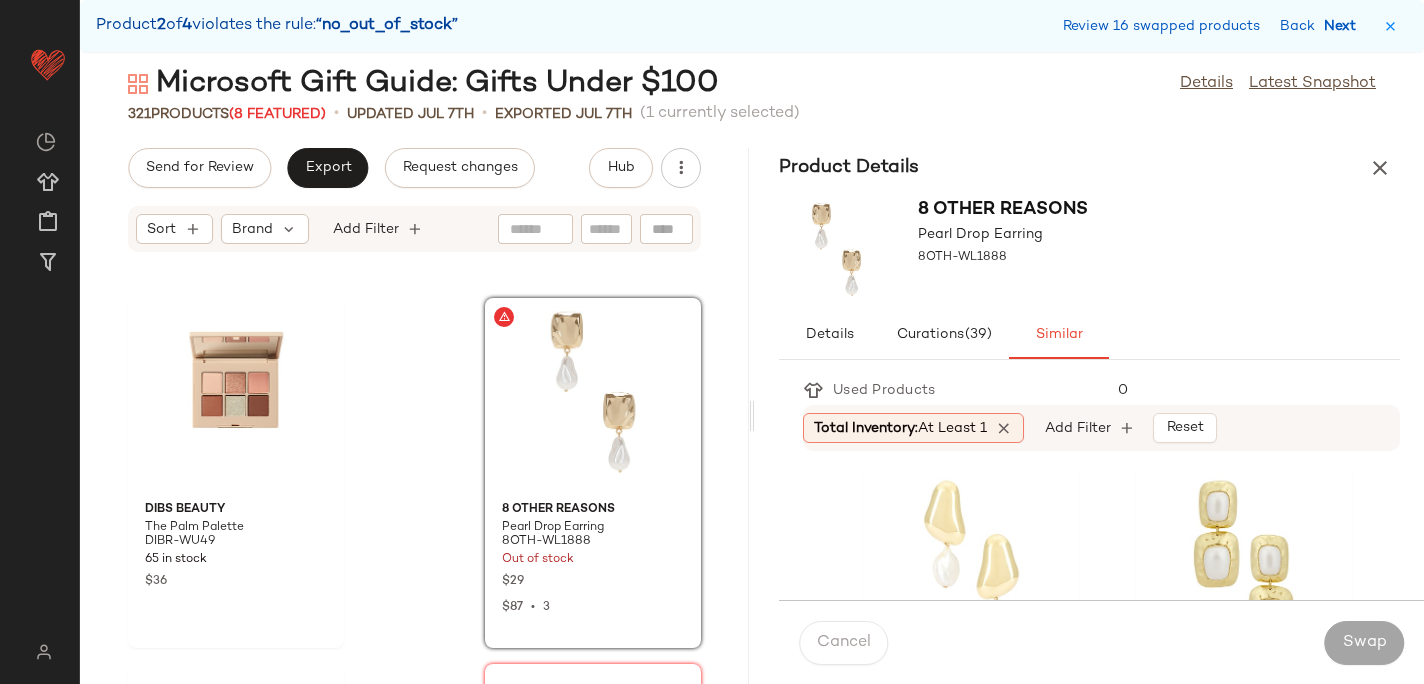 click on "Next" at bounding box center [1344, 26] 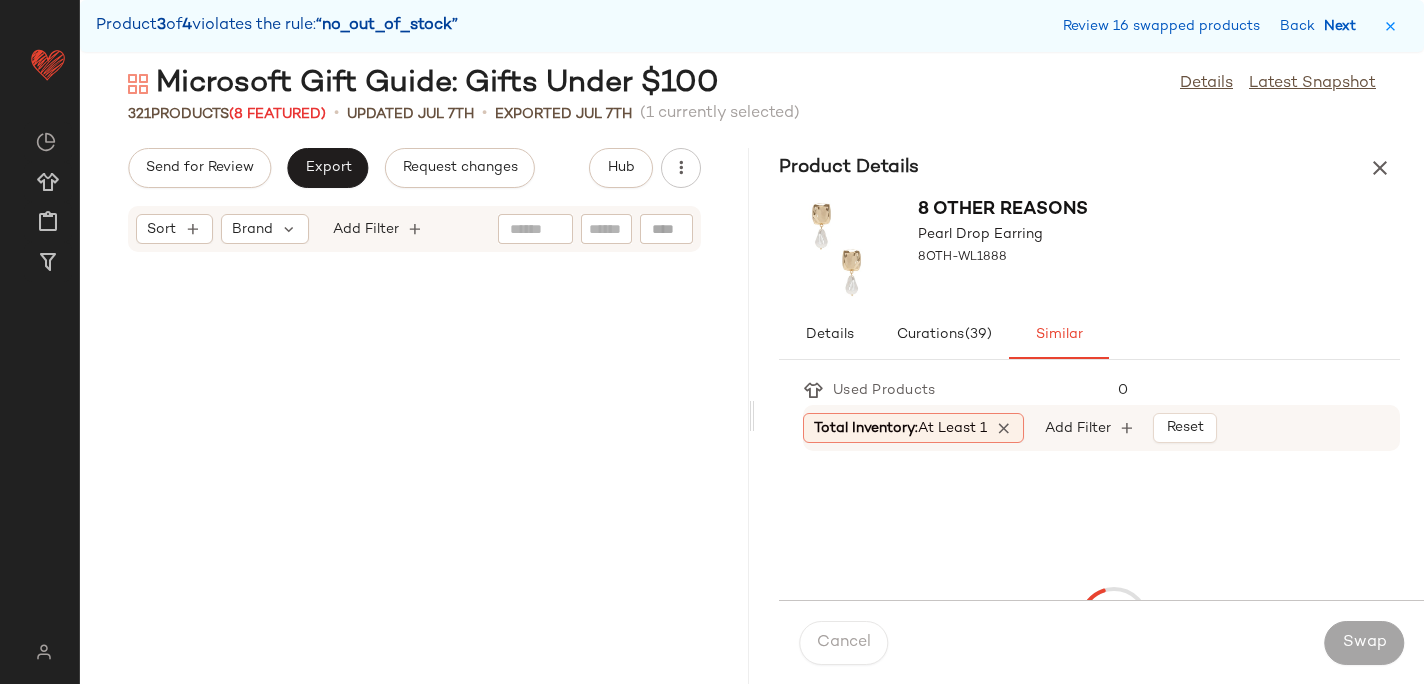 scroll, scrollTop: 47214, scrollLeft: 0, axis: vertical 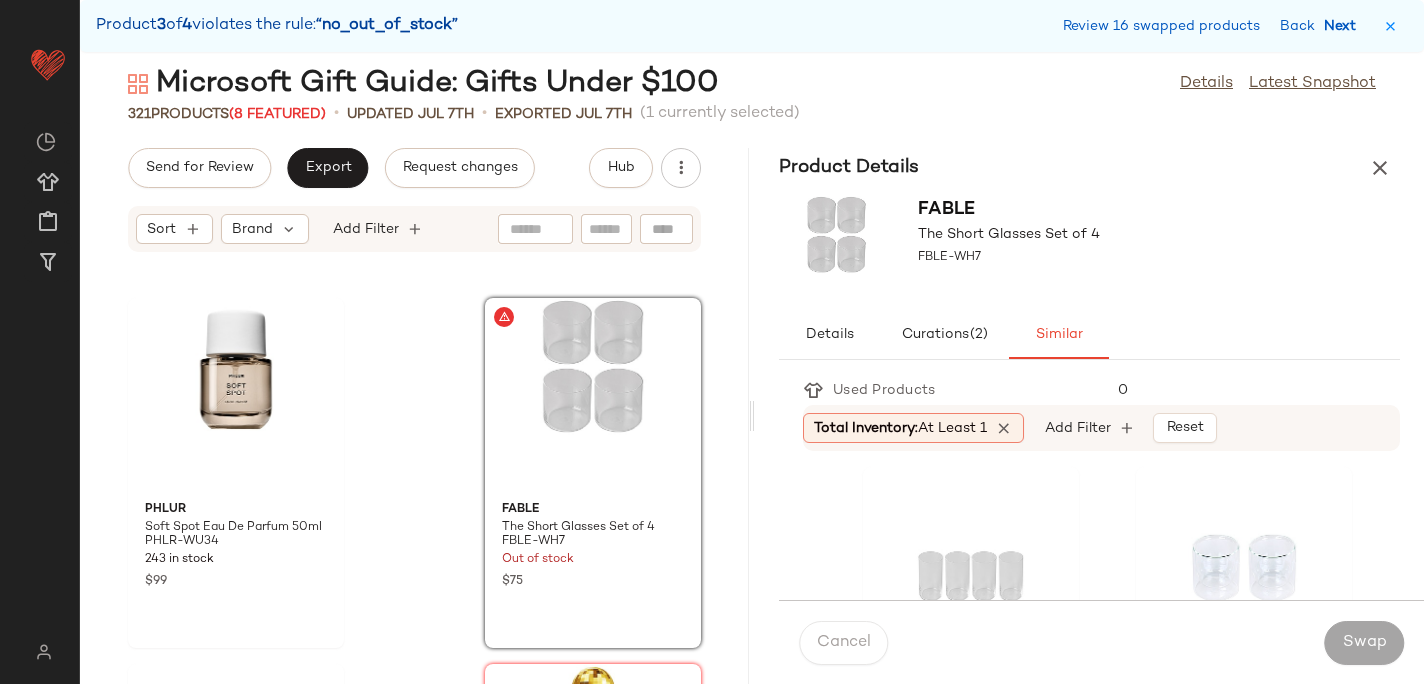 click on "Next" at bounding box center [1344, 26] 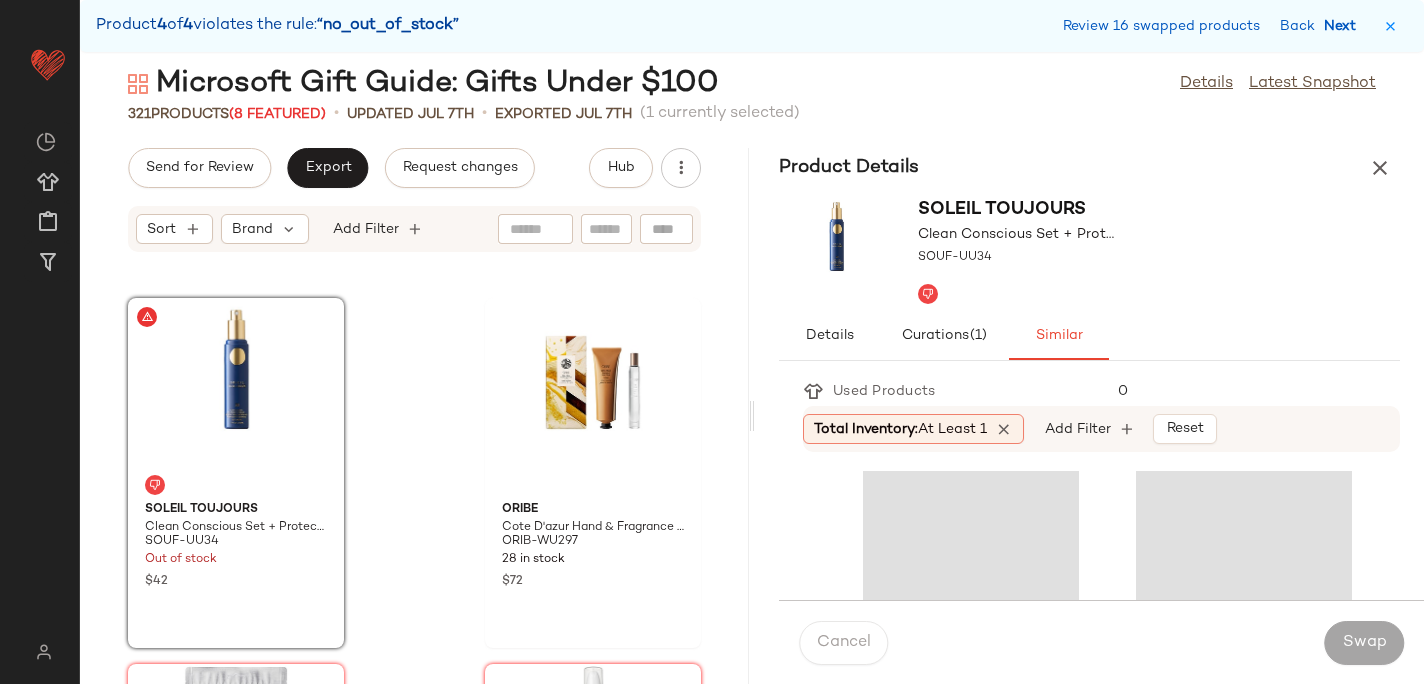 click on "Next" at bounding box center (1344, 26) 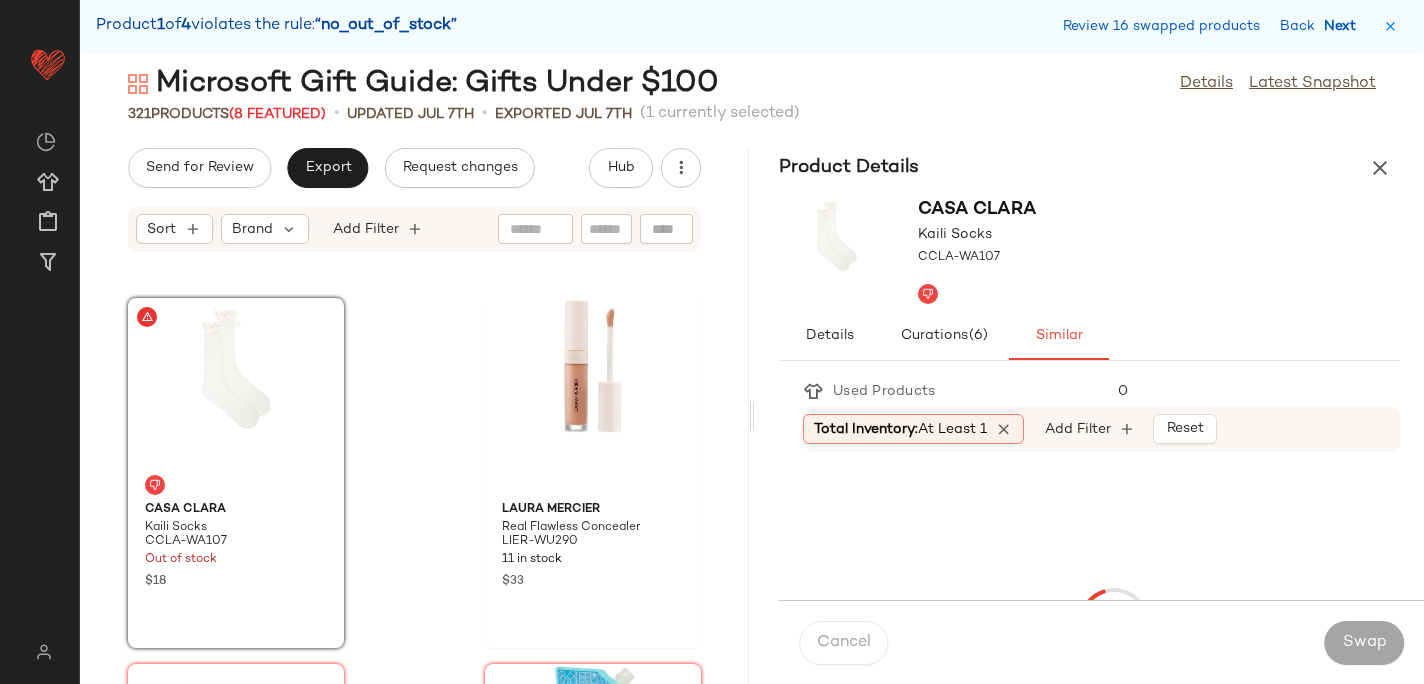 click on "Next" at bounding box center [1344, 26] 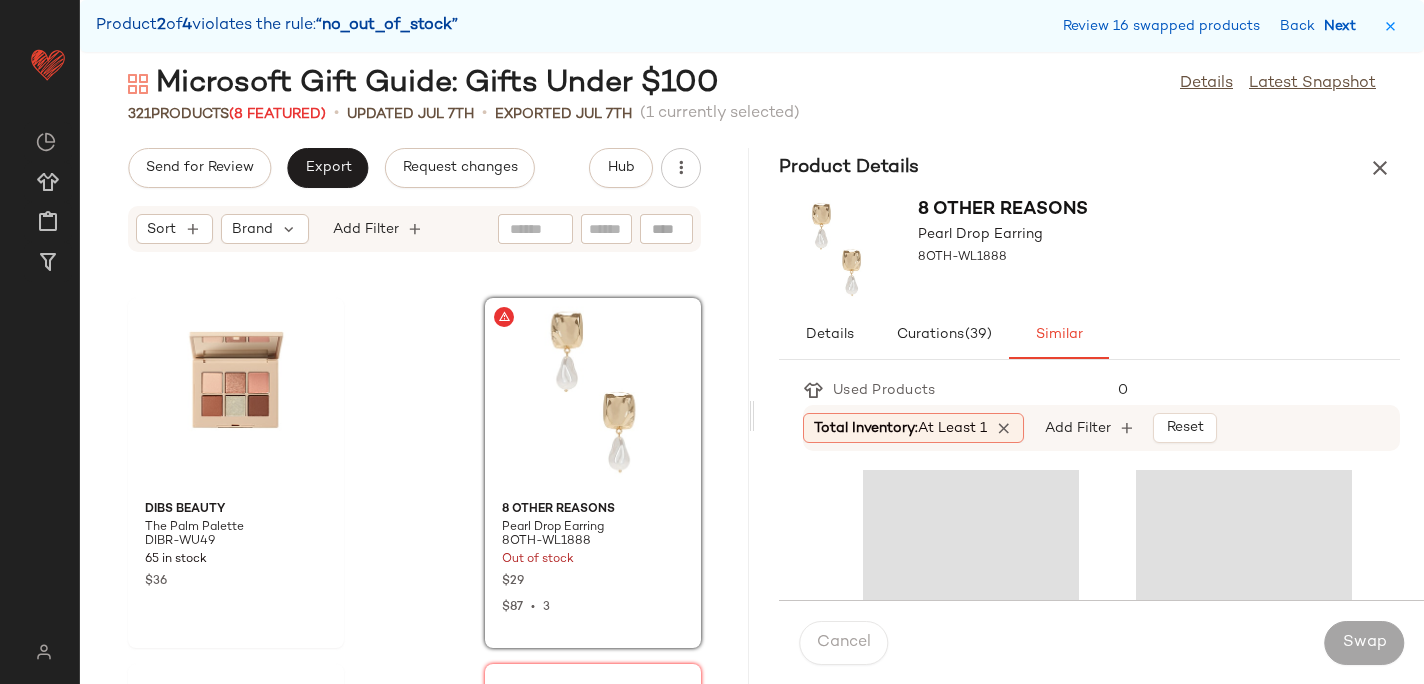 click on "Next" at bounding box center (1344, 26) 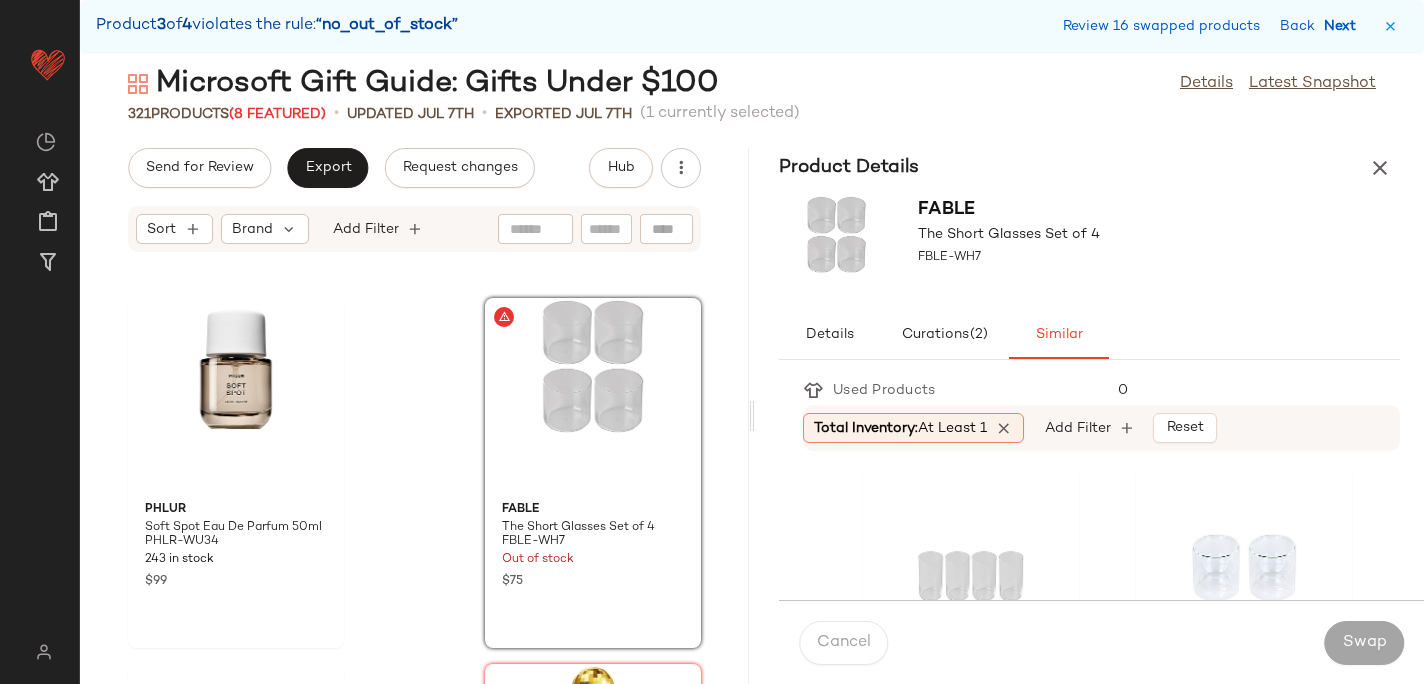 click on "Next" at bounding box center [1344, 26] 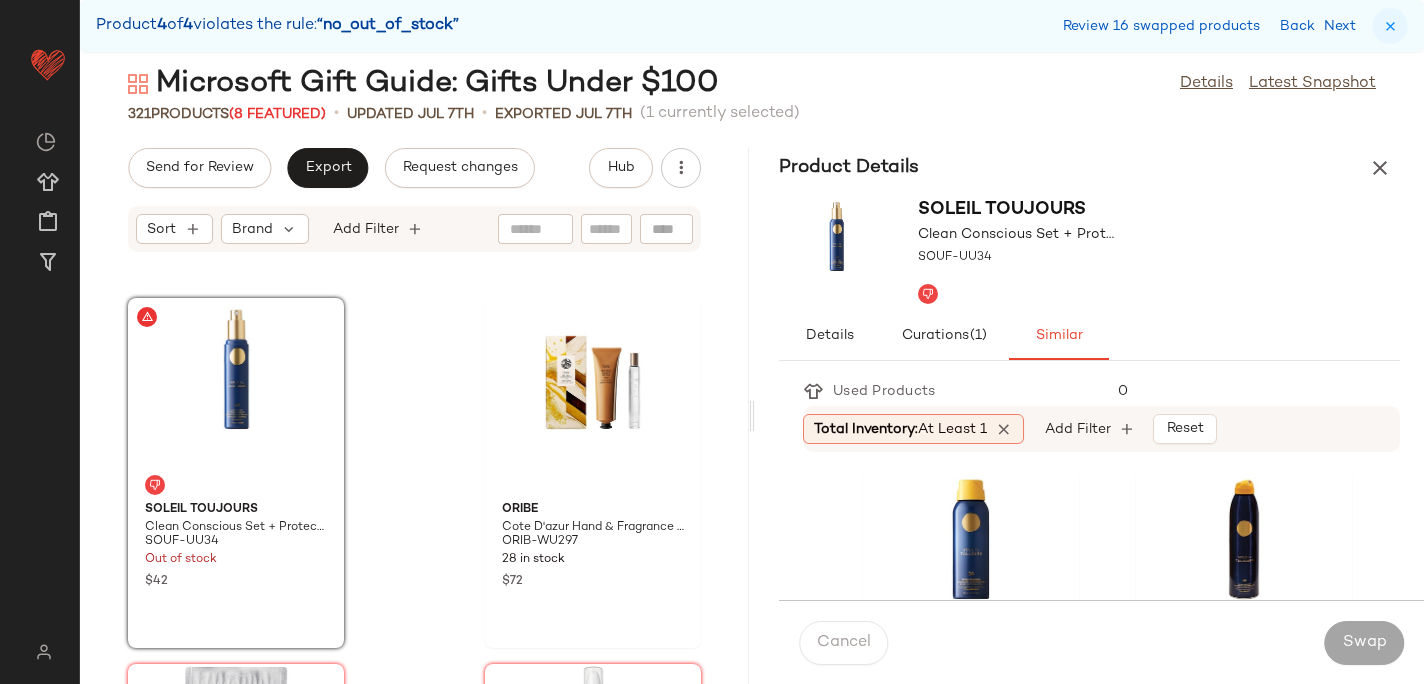 click at bounding box center (1390, 26) 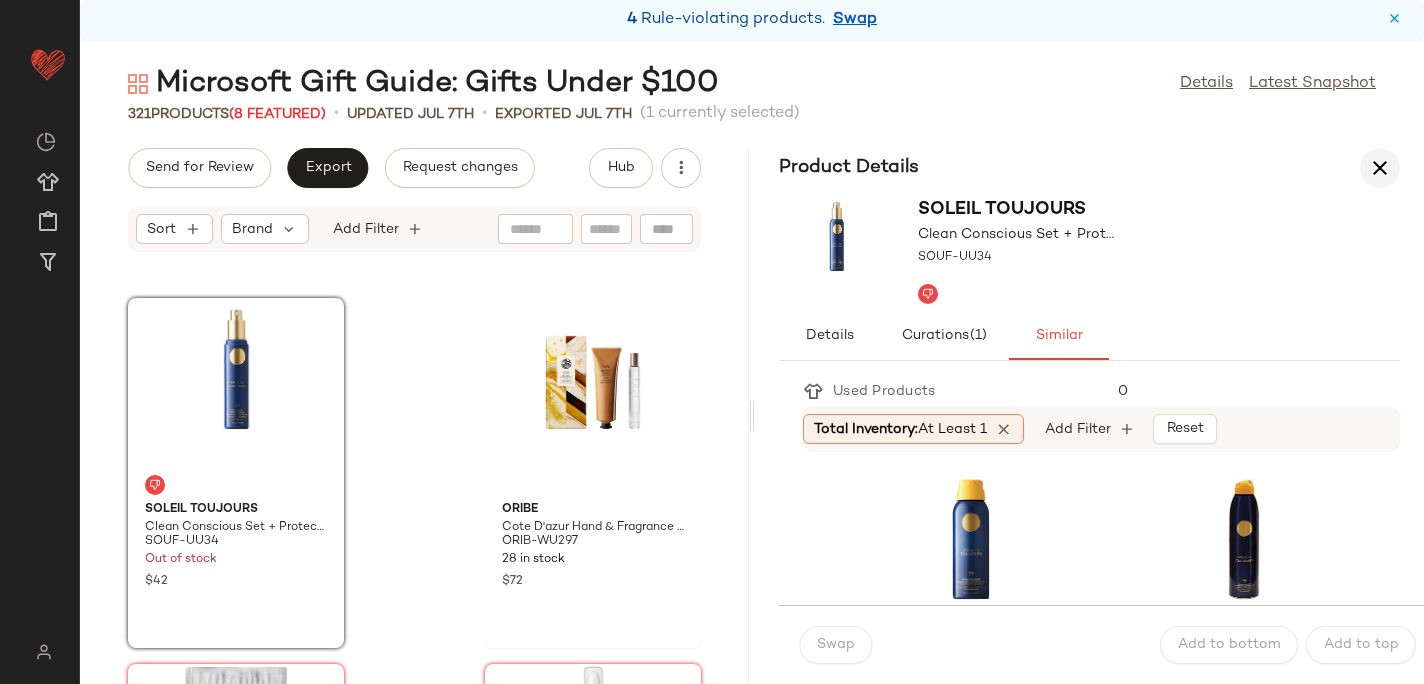 click at bounding box center (1380, 168) 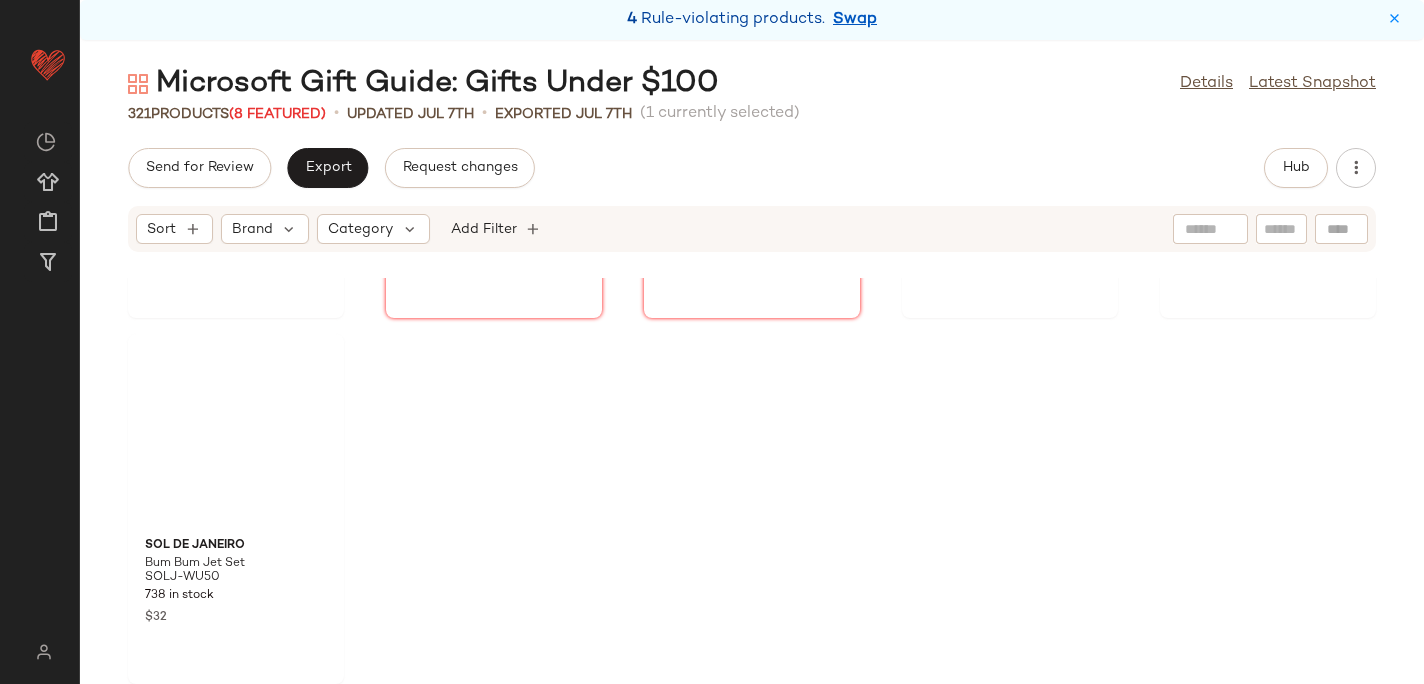scroll, scrollTop: 22692, scrollLeft: 0, axis: vertical 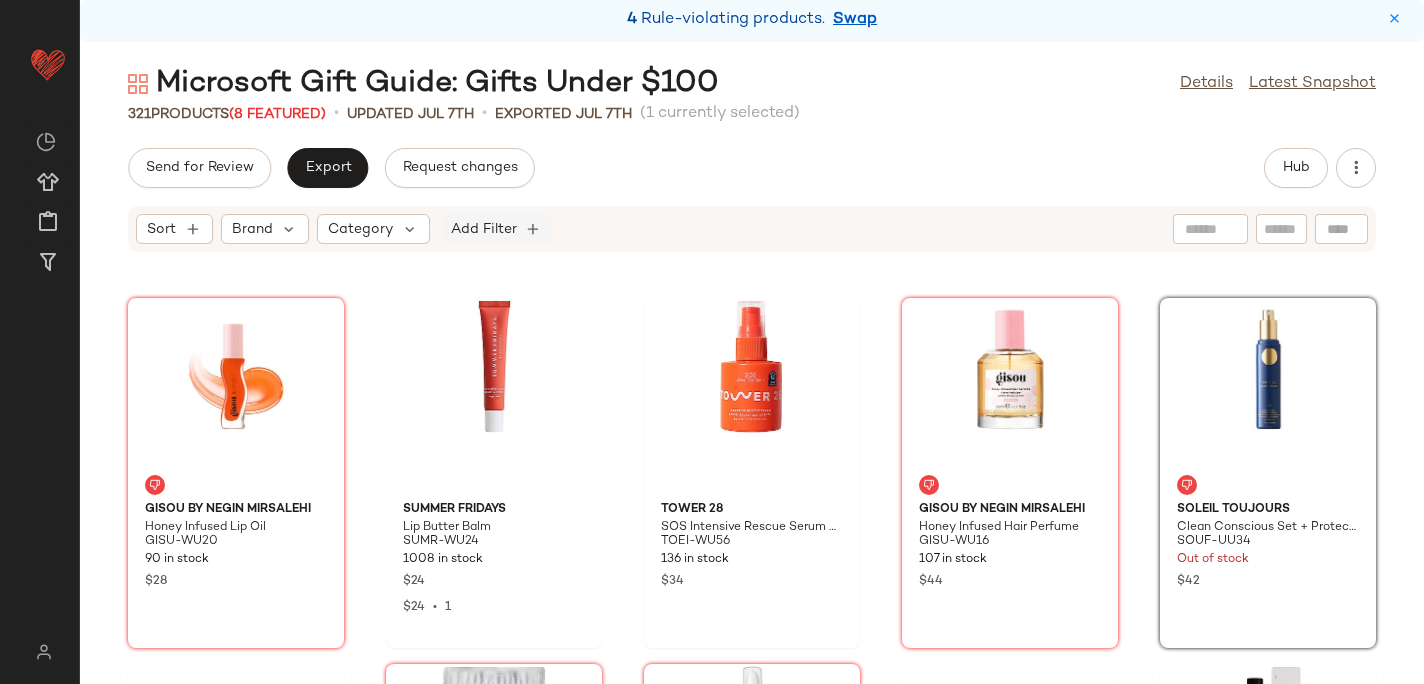 click on "Add Filter" at bounding box center (484, 229) 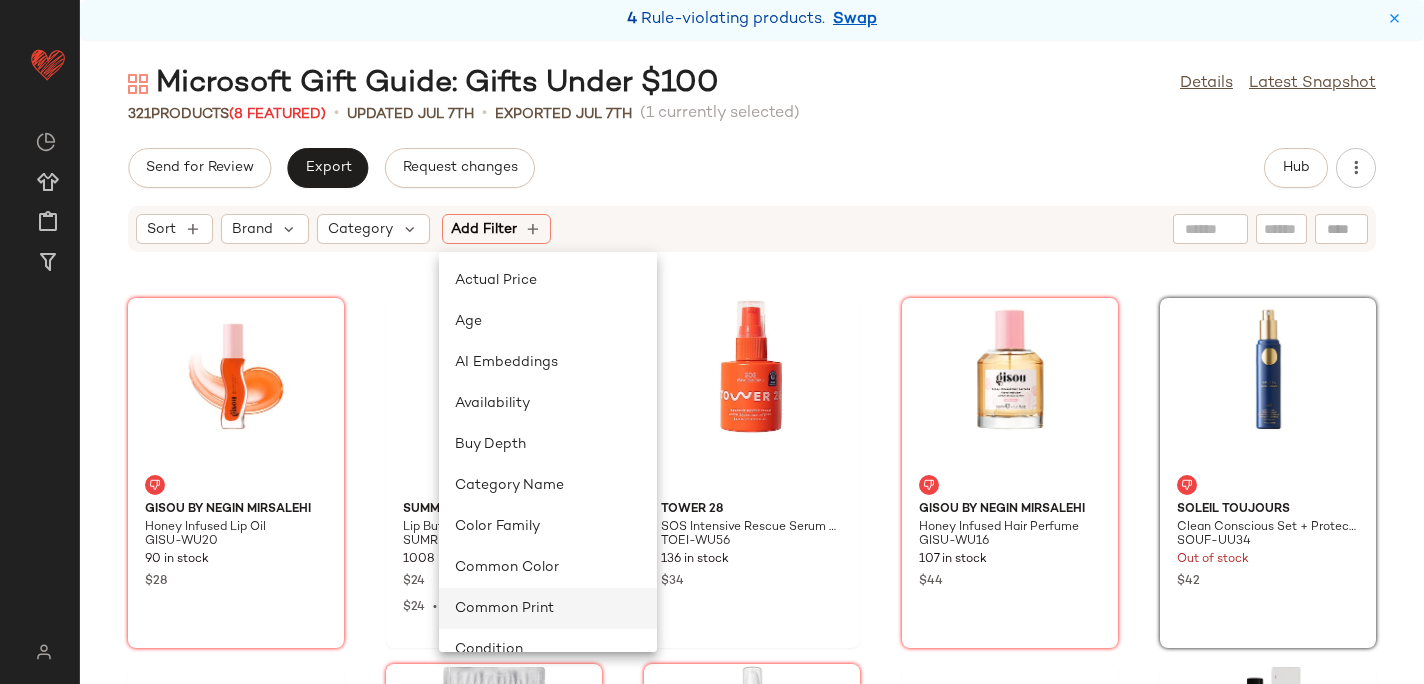 scroll, scrollTop: 928, scrollLeft: 0, axis: vertical 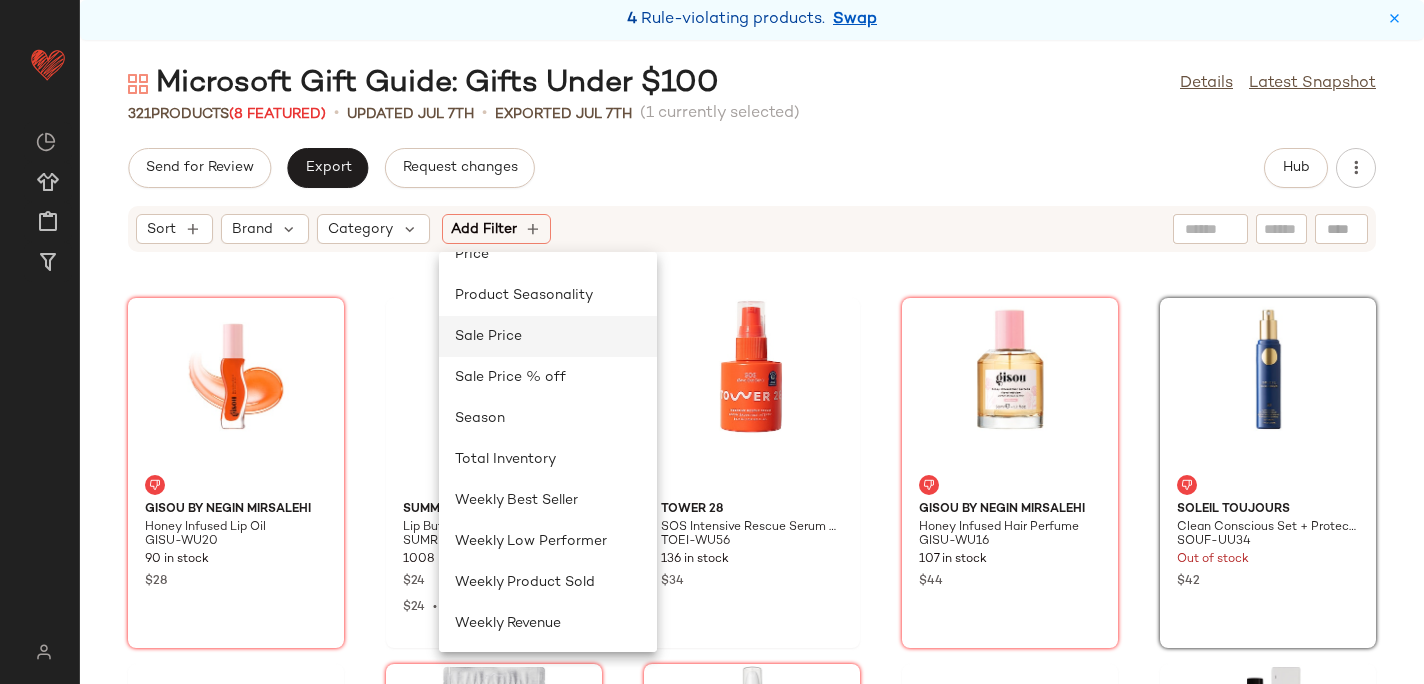 click on "Sale Price" 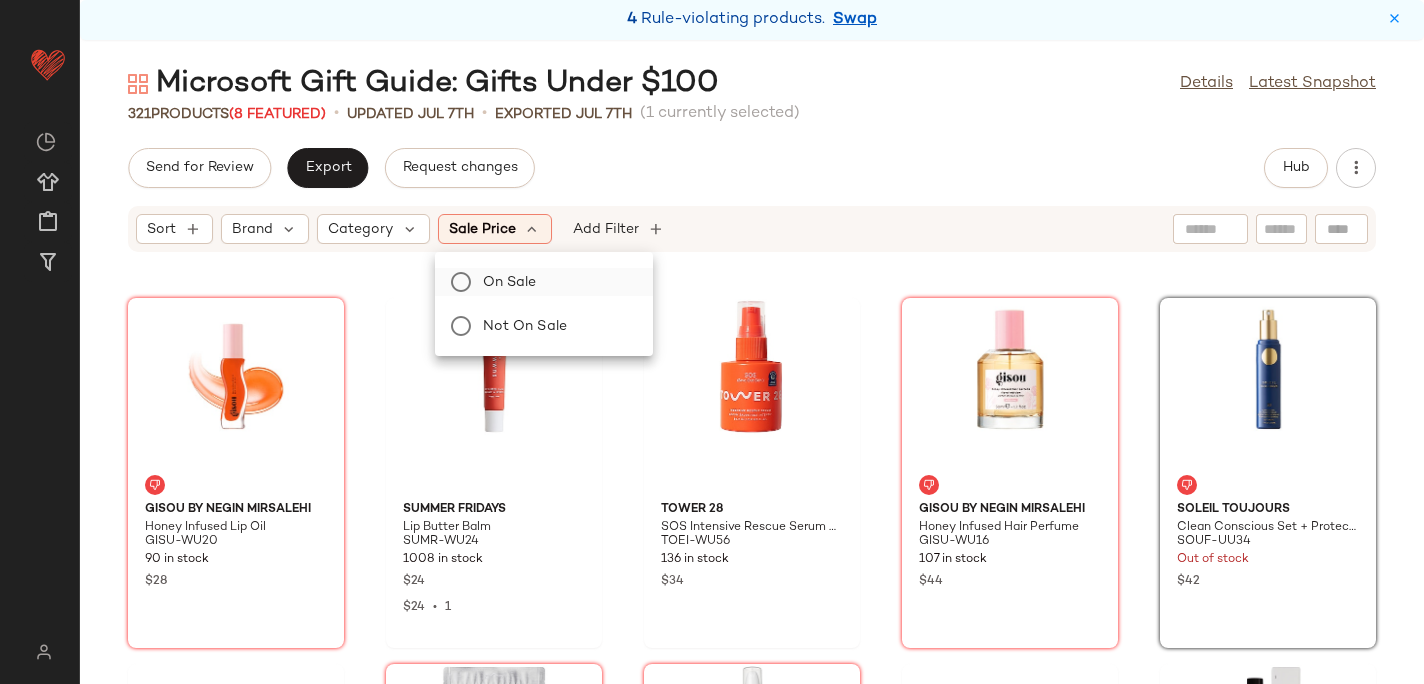click on "On sale" 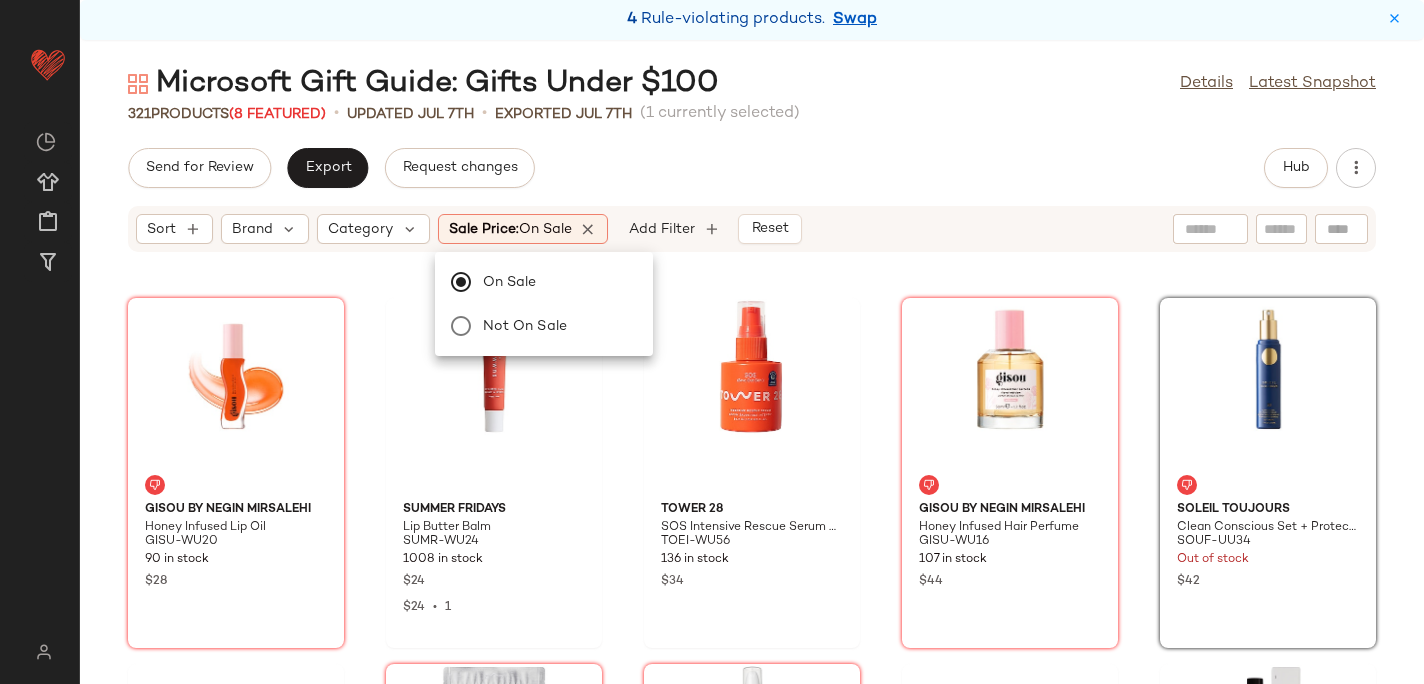 click on "Send for Review   Export   Request changes   Hub" 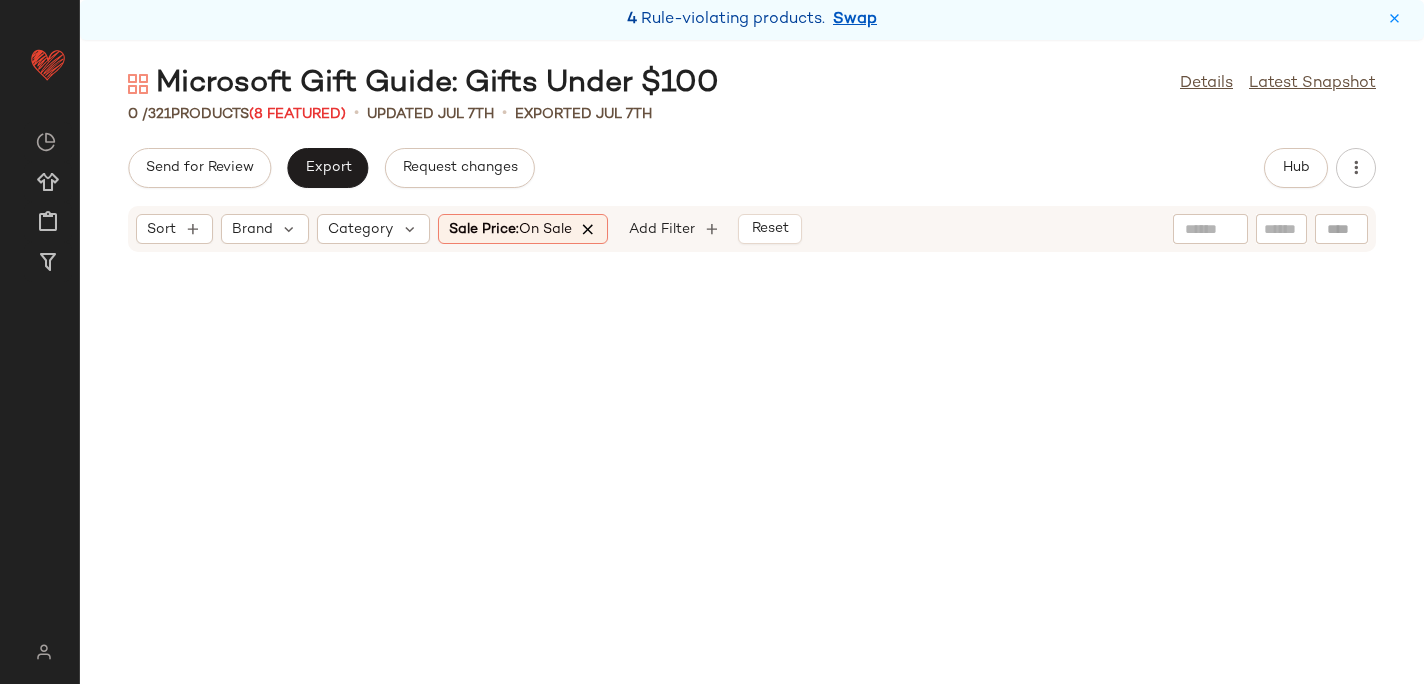 click at bounding box center [589, 229] 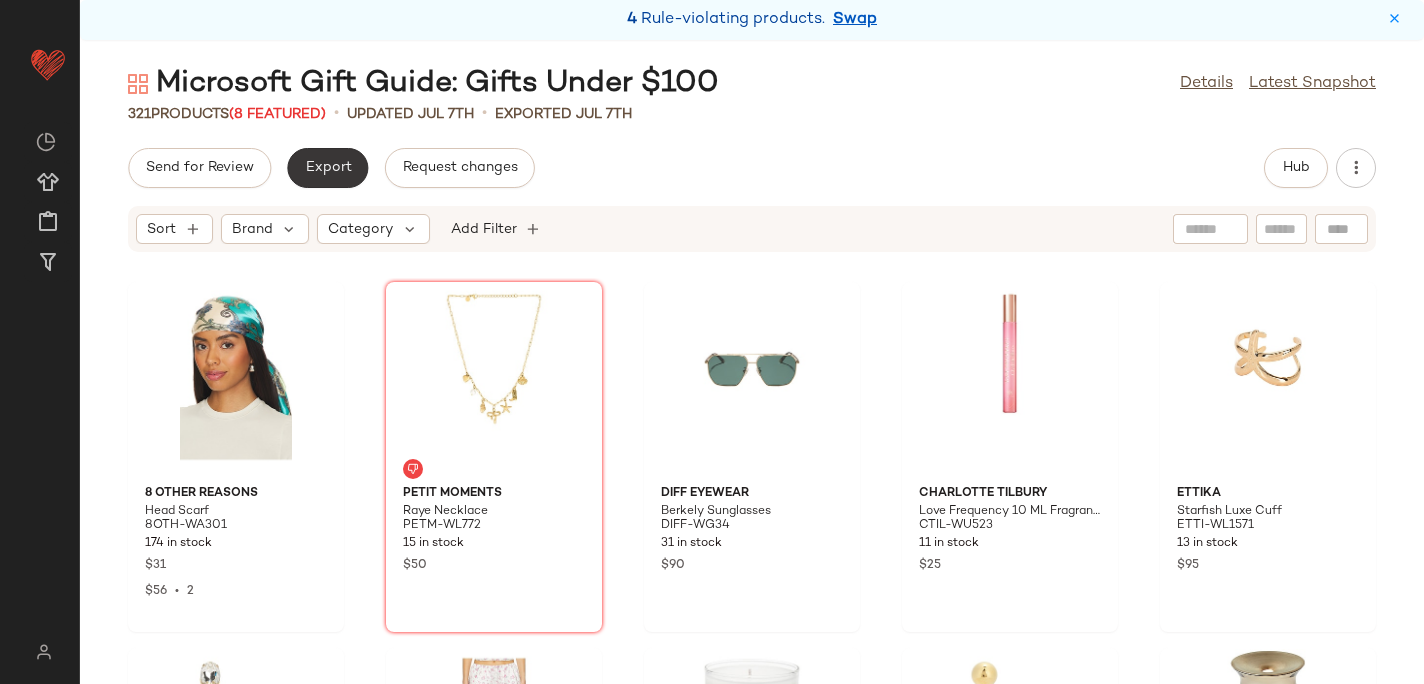 click on "Export" 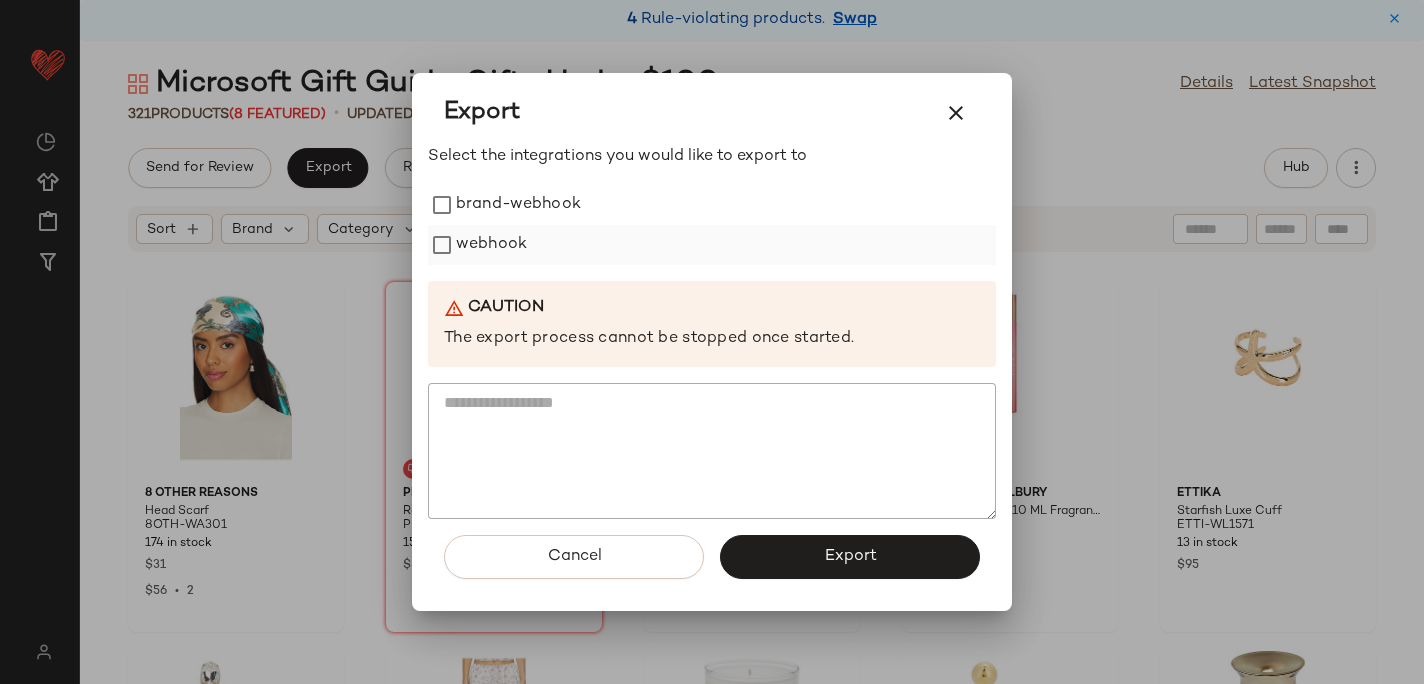 click on "webhook" at bounding box center (491, 245) 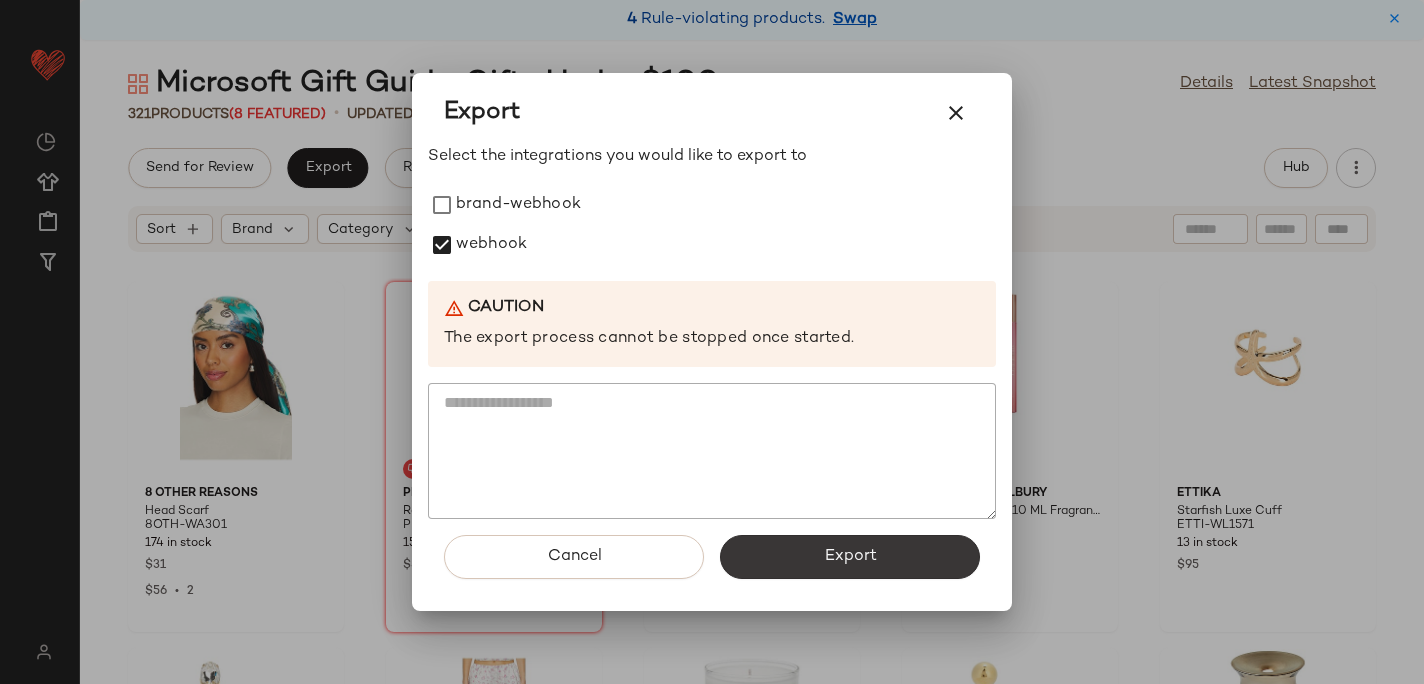 click on "Export" at bounding box center (850, 557) 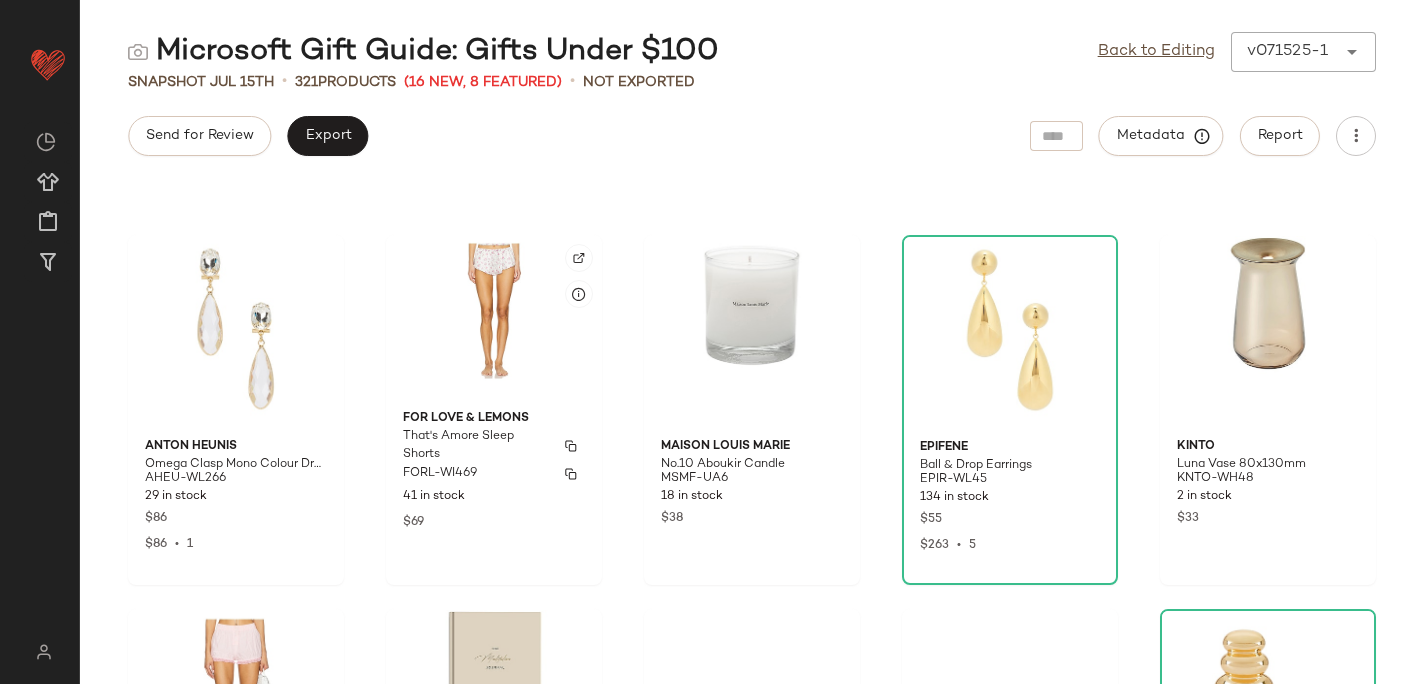 scroll, scrollTop: 308, scrollLeft: 0, axis: vertical 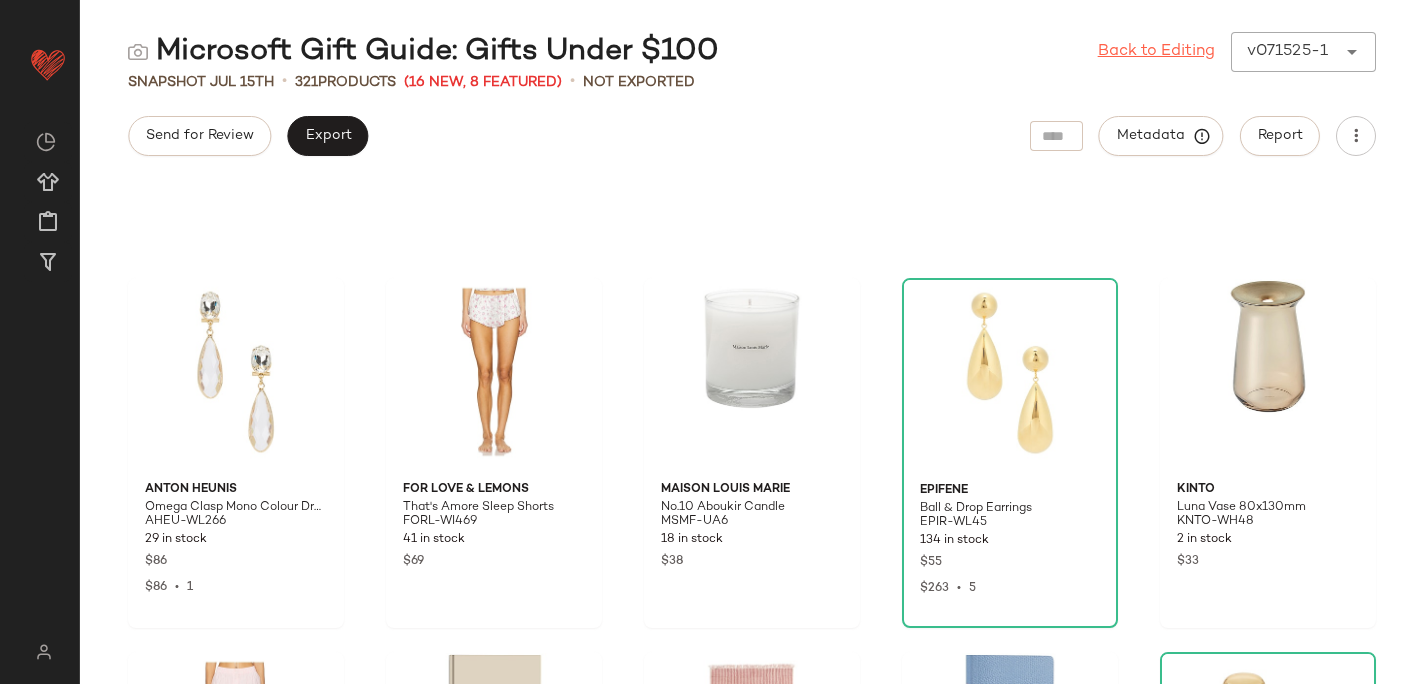 click on "Back to Editing" at bounding box center (1156, 52) 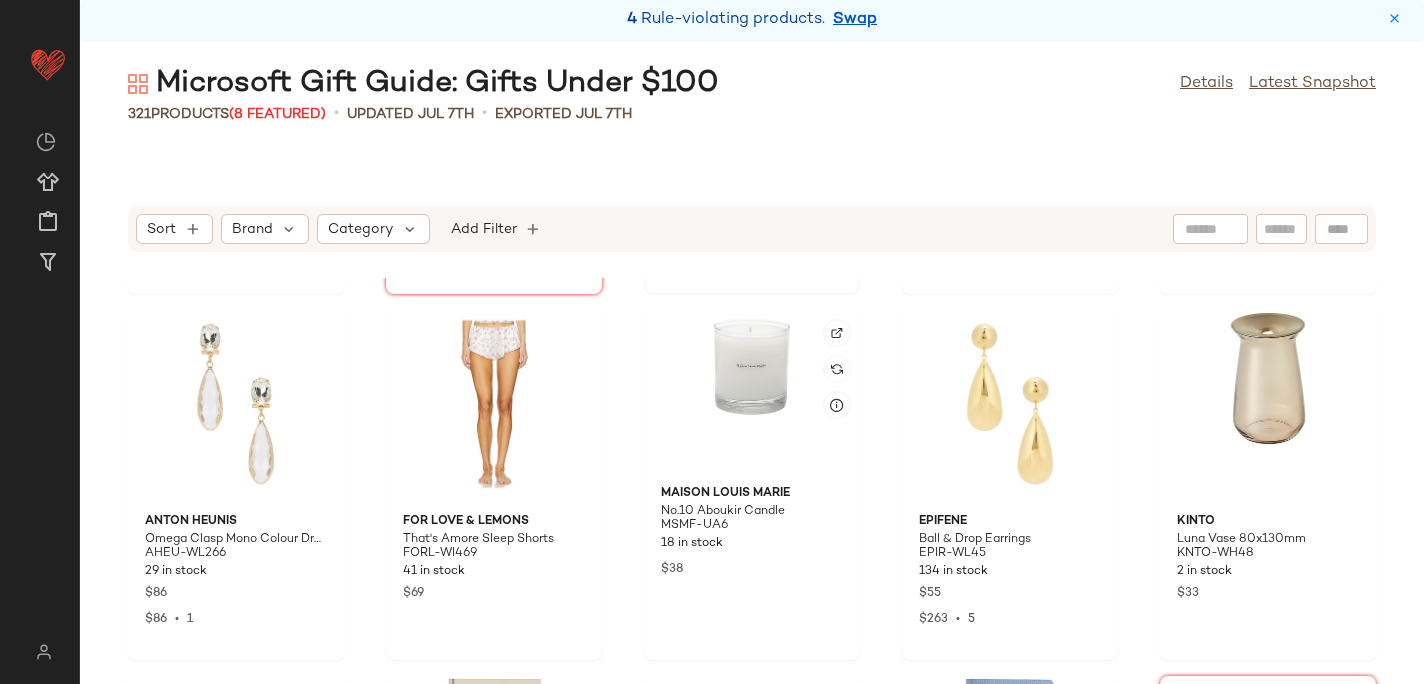 scroll, scrollTop: 349, scrollLeft: 0, axis: vertical 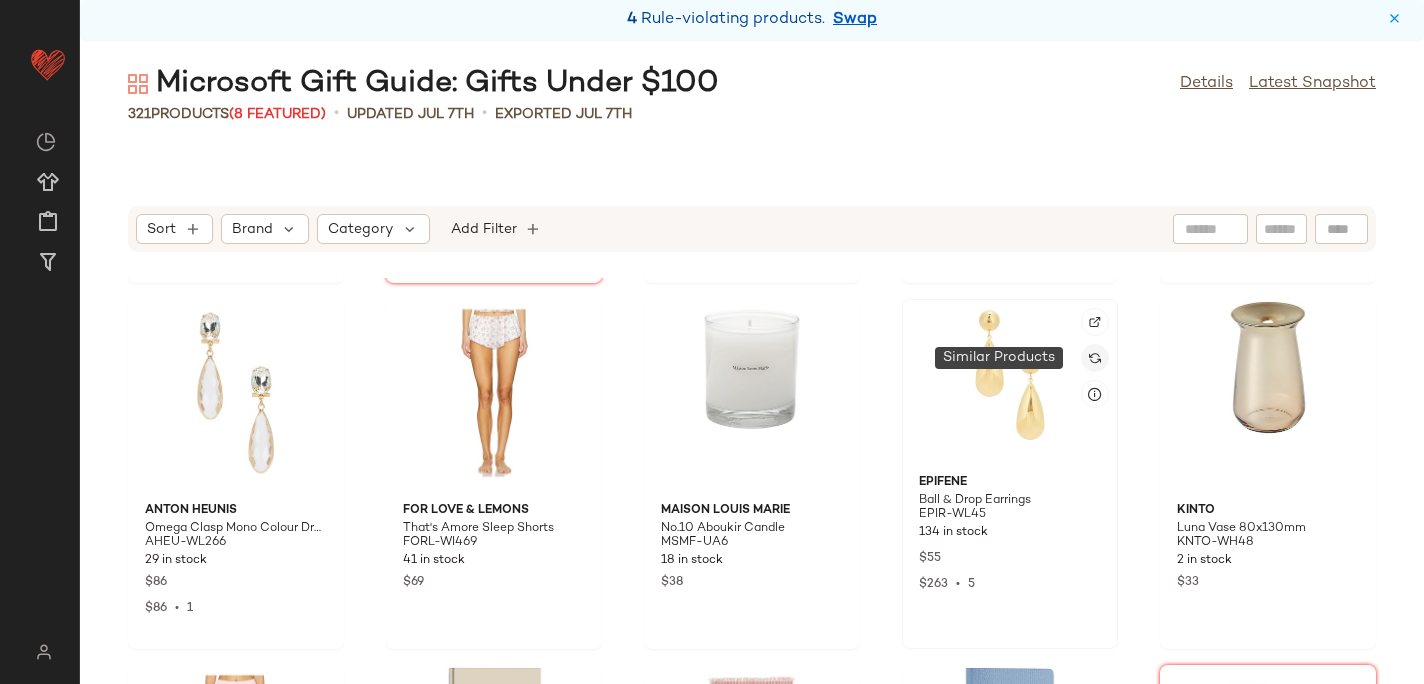 click 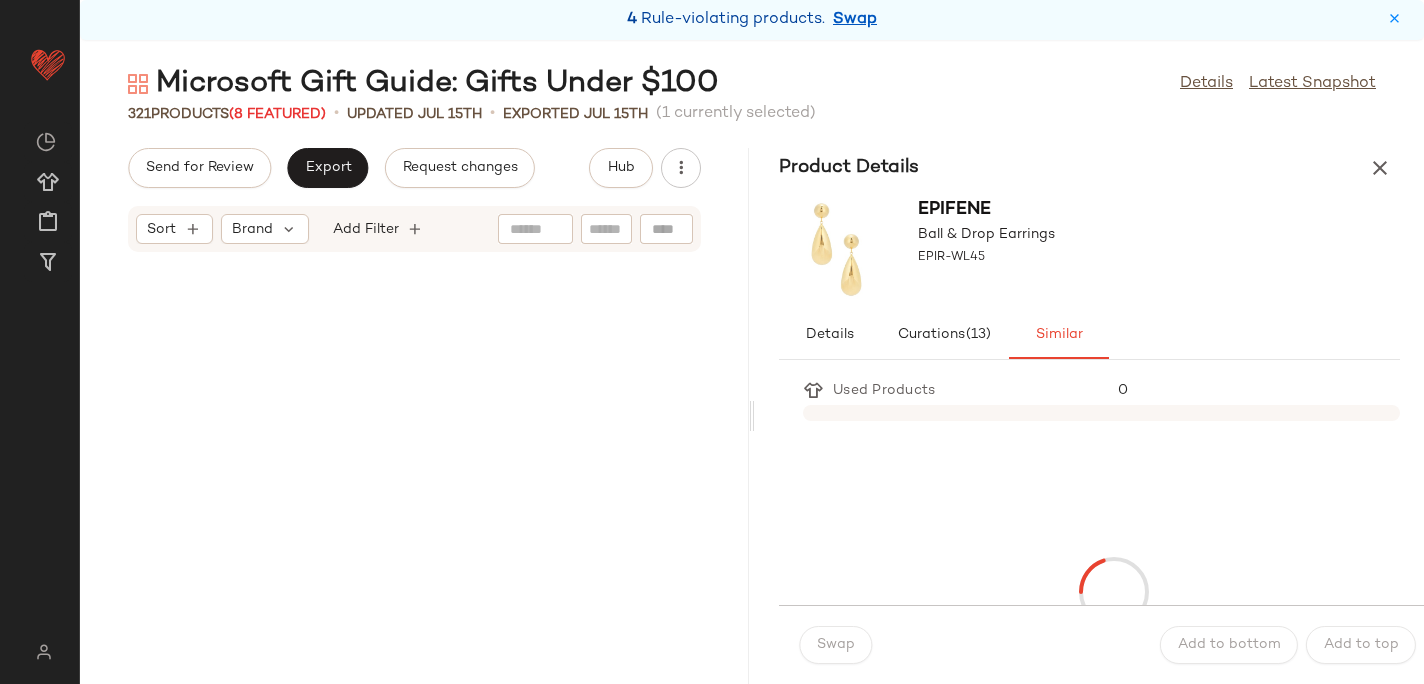 scroll, scrollTop: 1464, scrollLeft: 0, axis: vertical 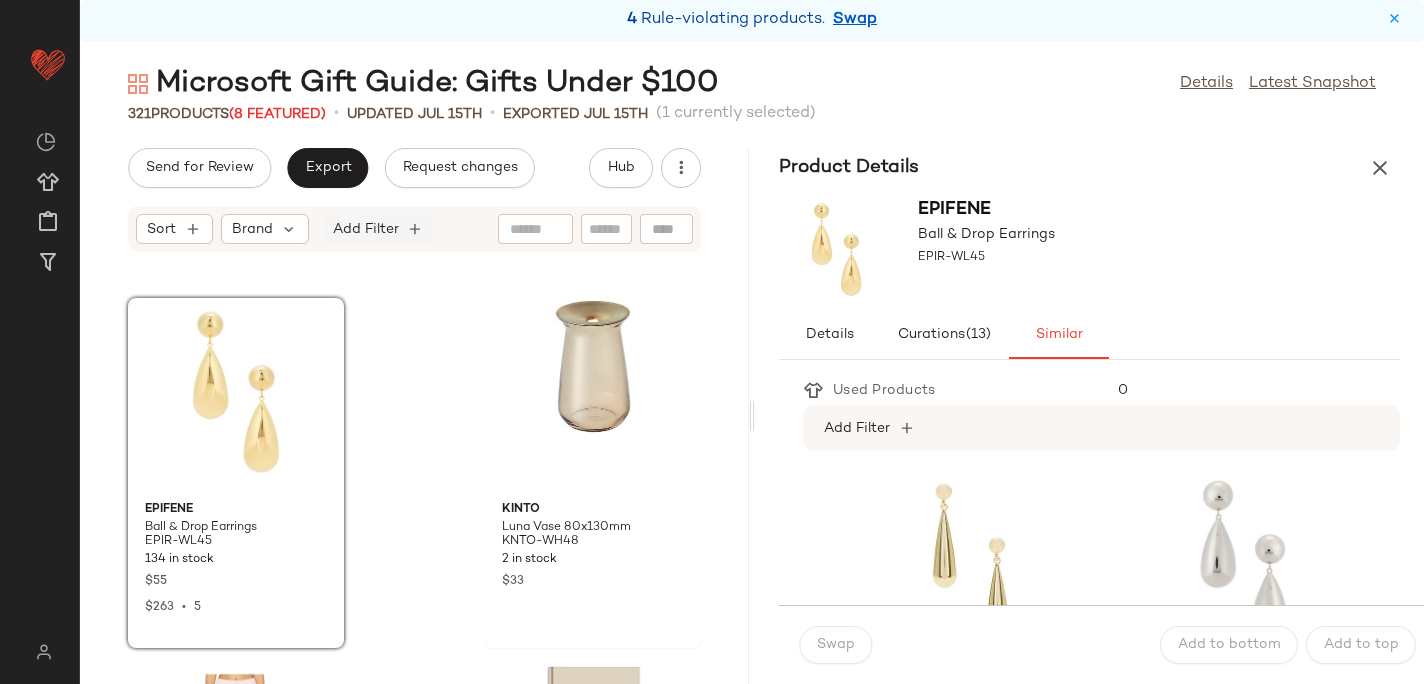 click on "Add Filter" 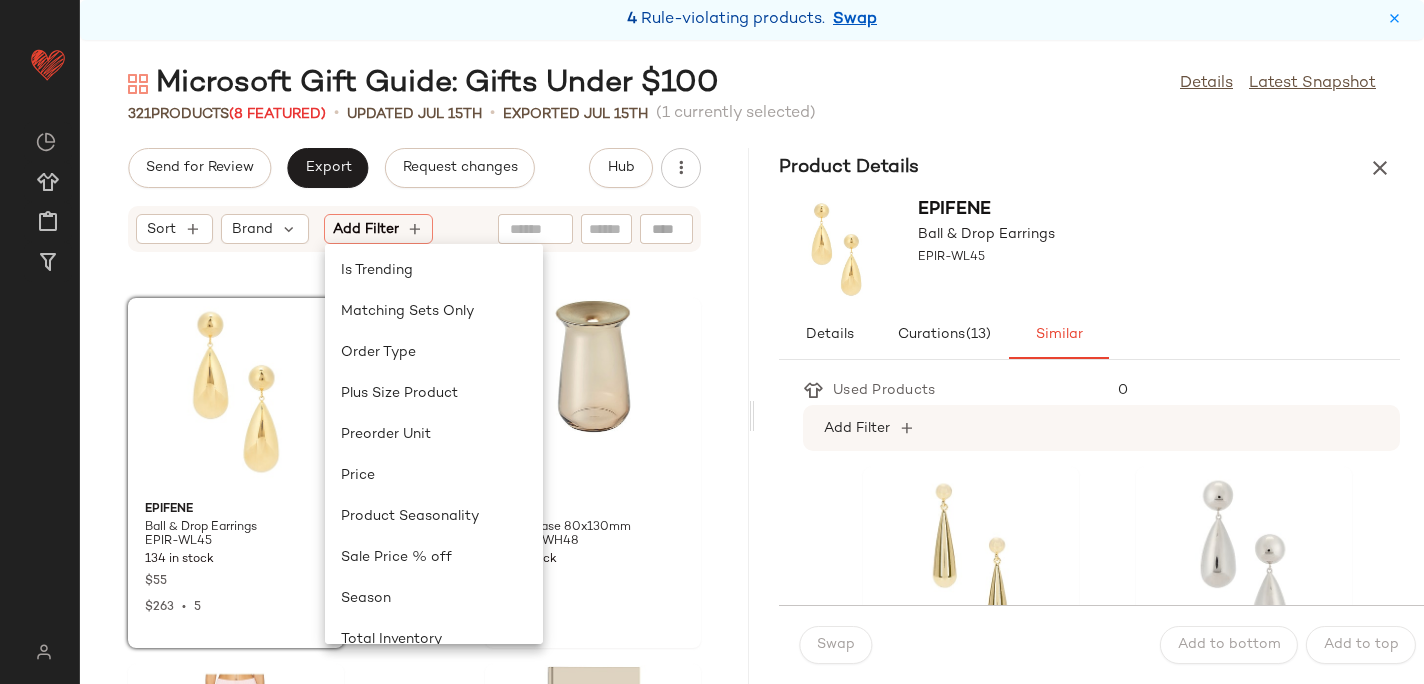 scroll, scrollTop: 714, scrollLeft: 0, axis: vertical 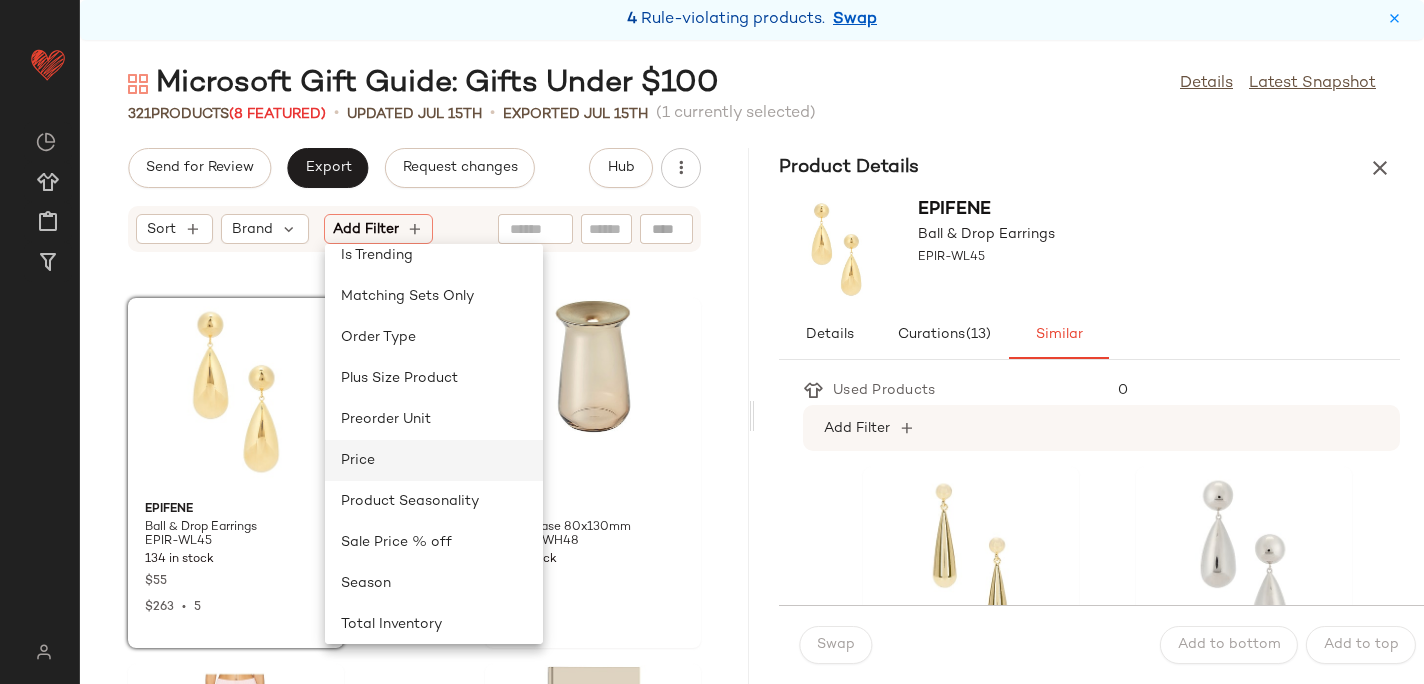 click on "Price" 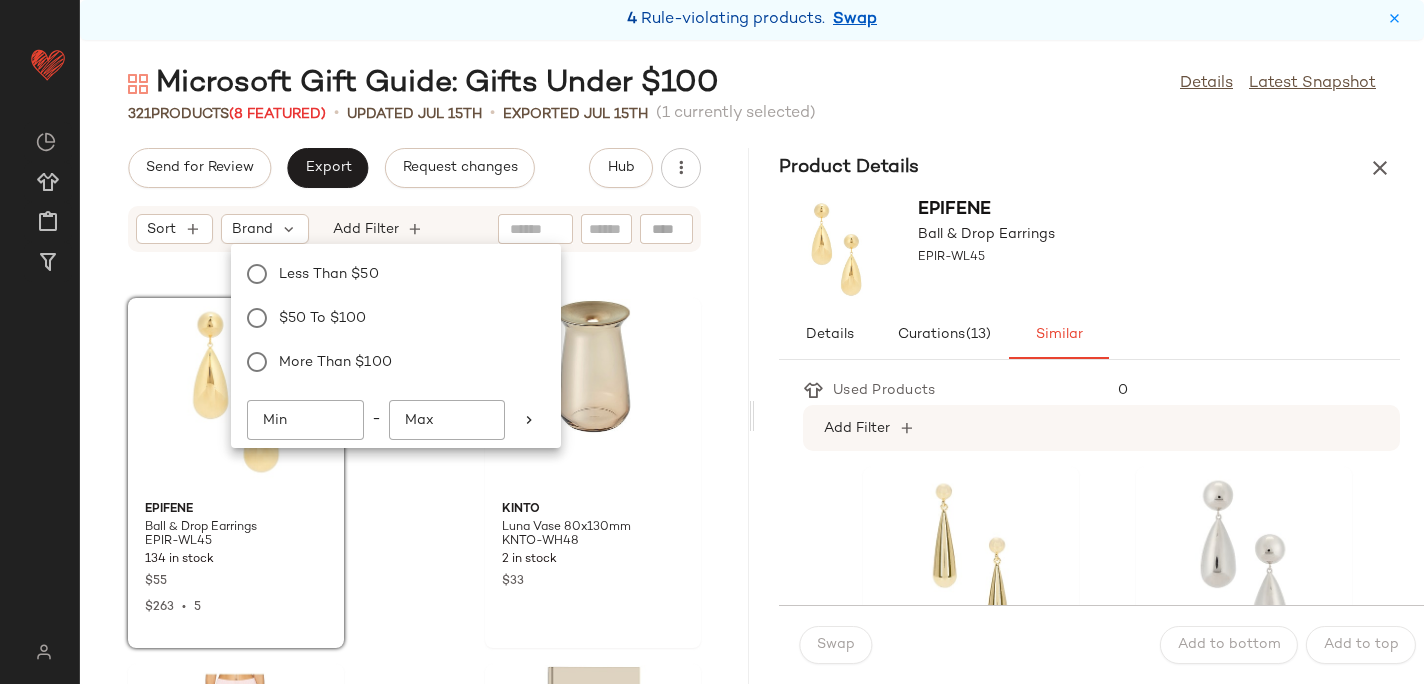 scroll, scrollTop: 0, scrollLeft: 203, axis: horizontal 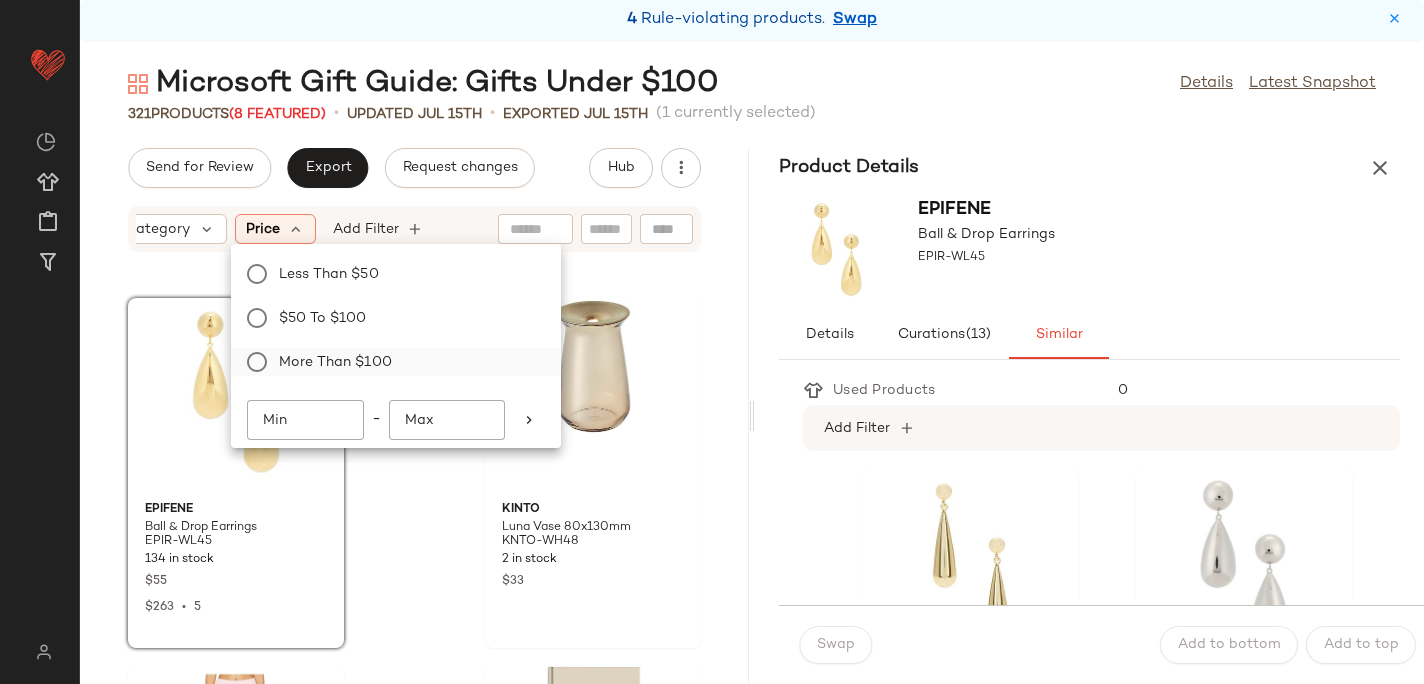 click on "More than $100" 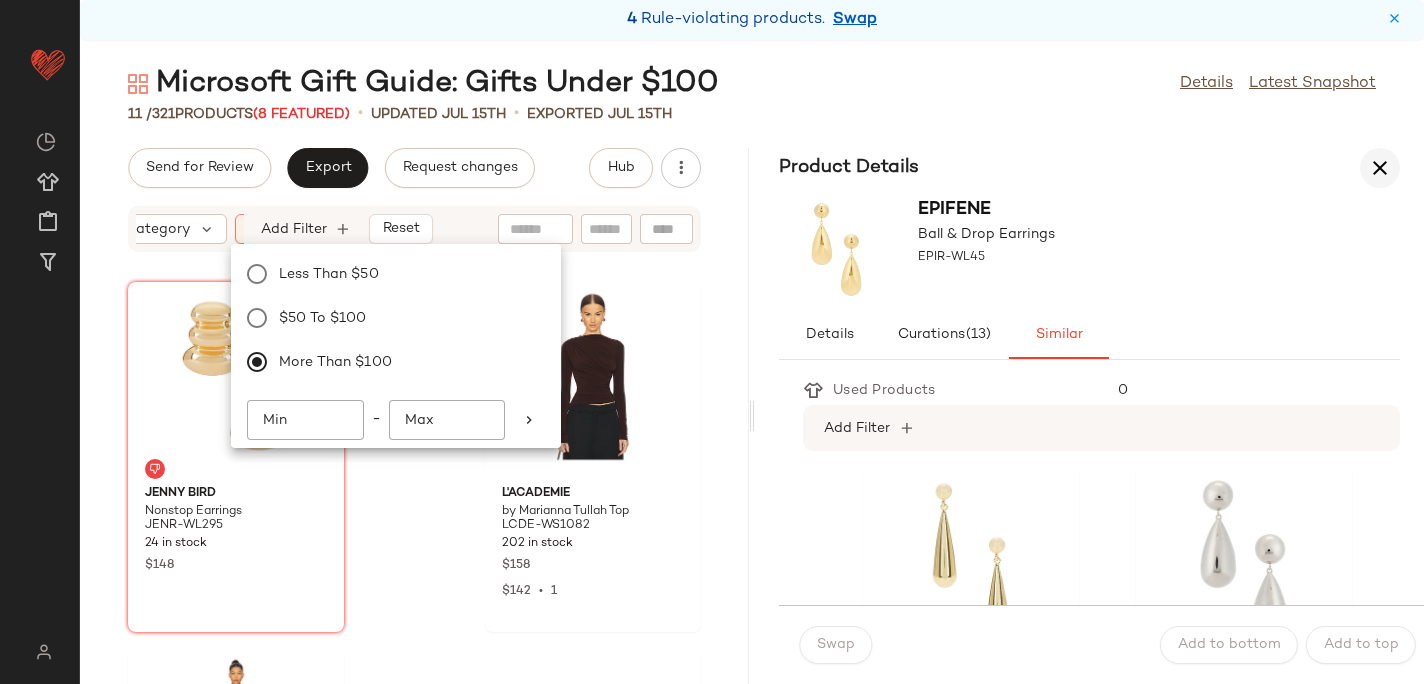 click at bounding box center (1380, 168) 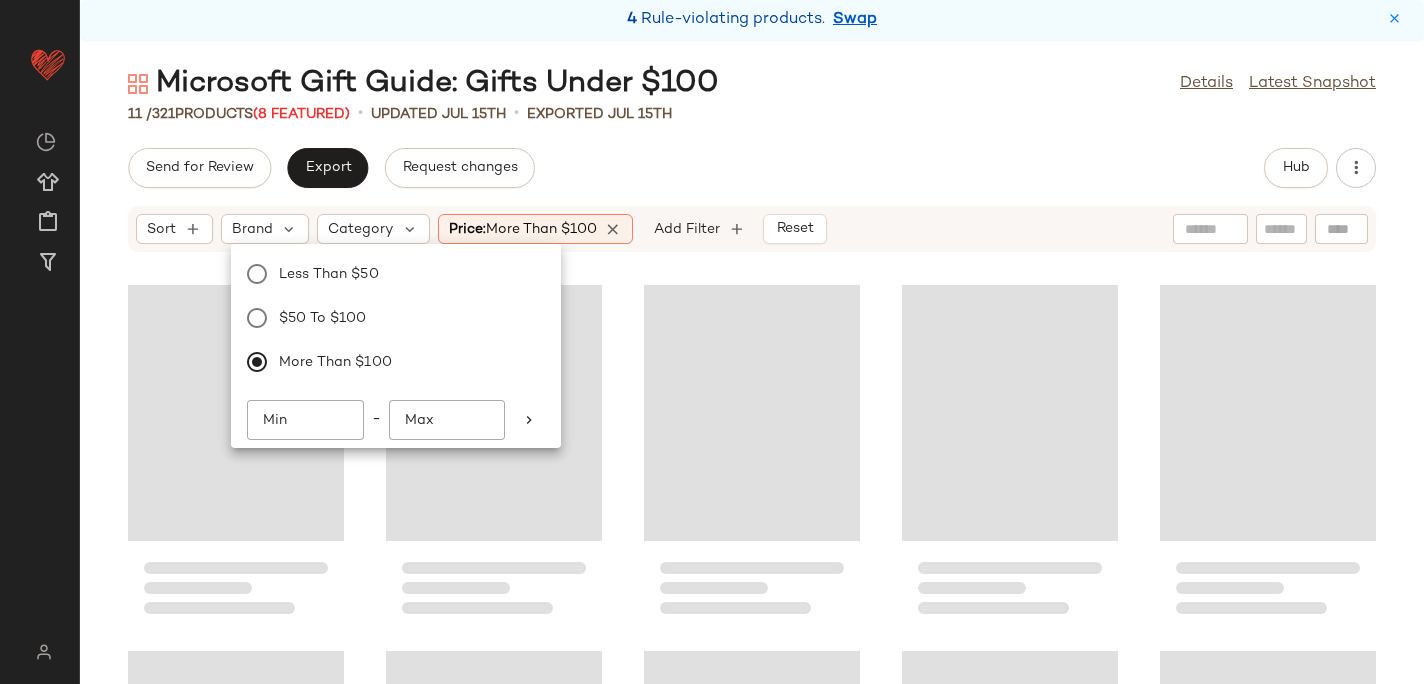 scroll, scrollTop: 0, scrollLeft: 0, axis: both 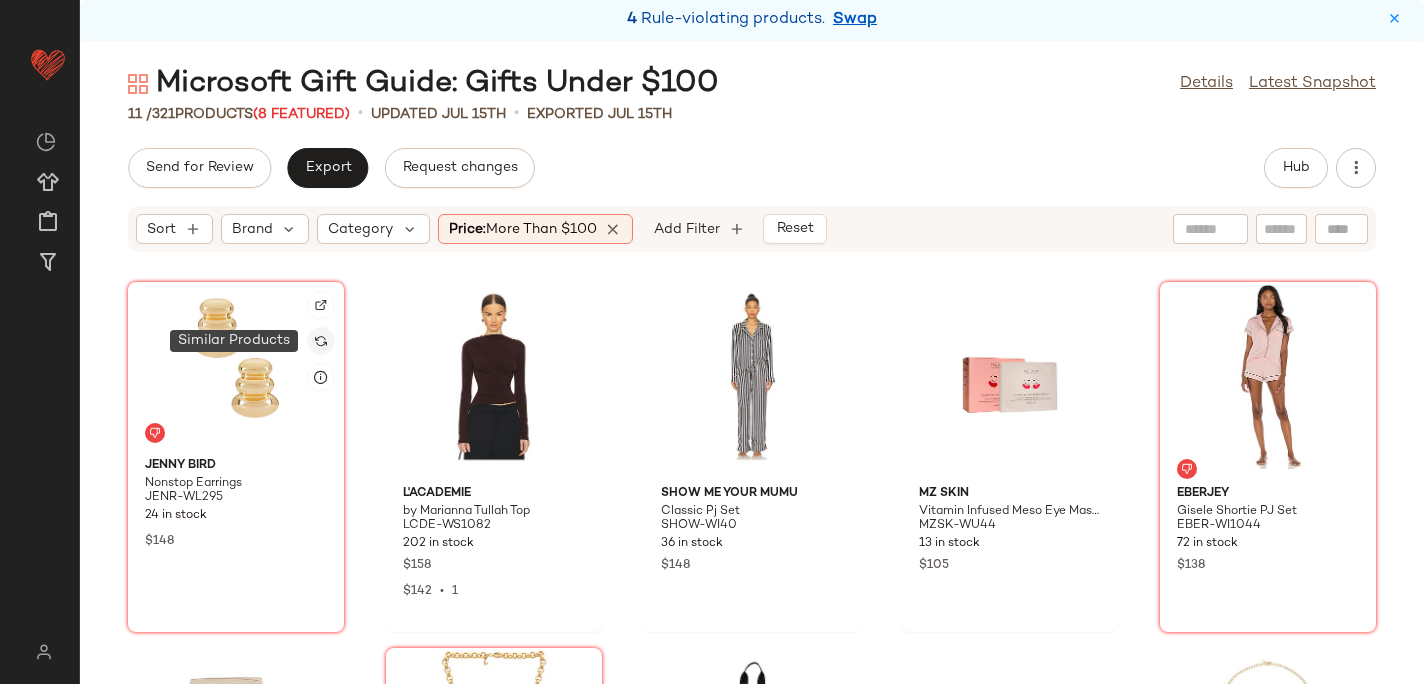 click 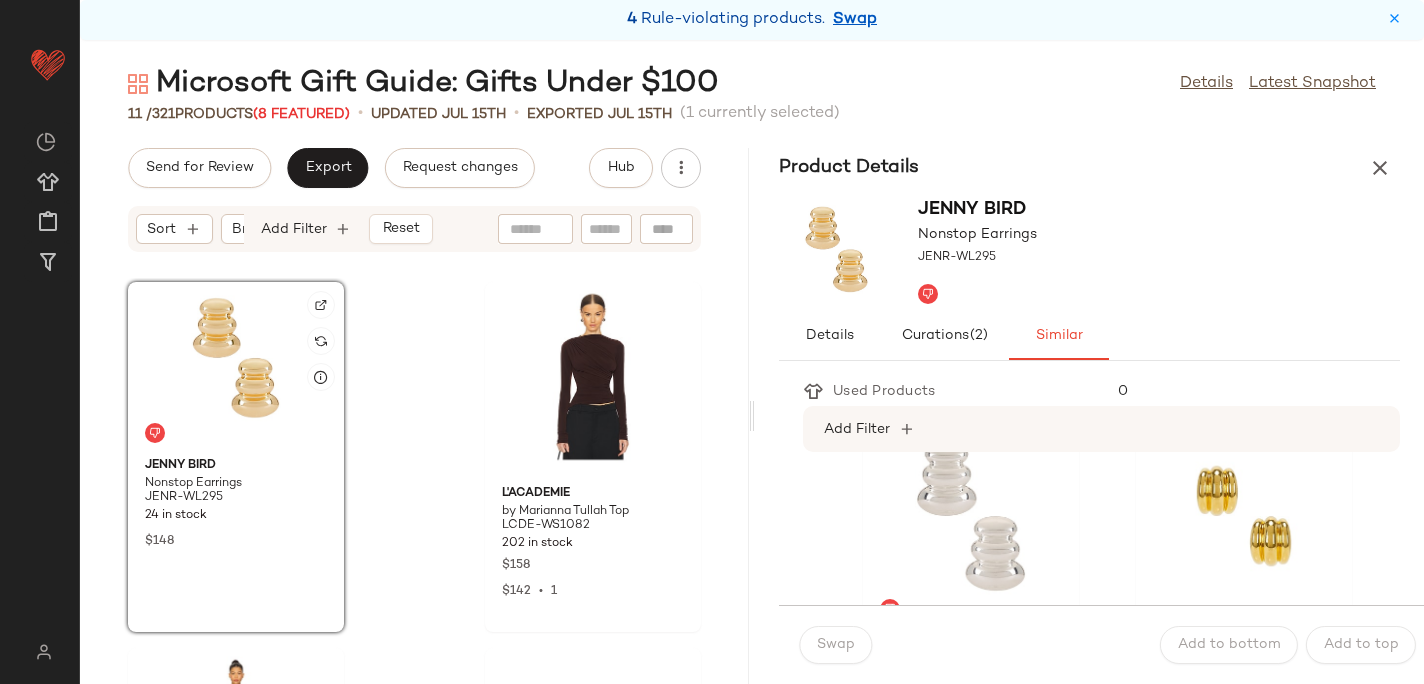 scroll, scrollTop: 47, scrollLeft: 0, axis: vertical 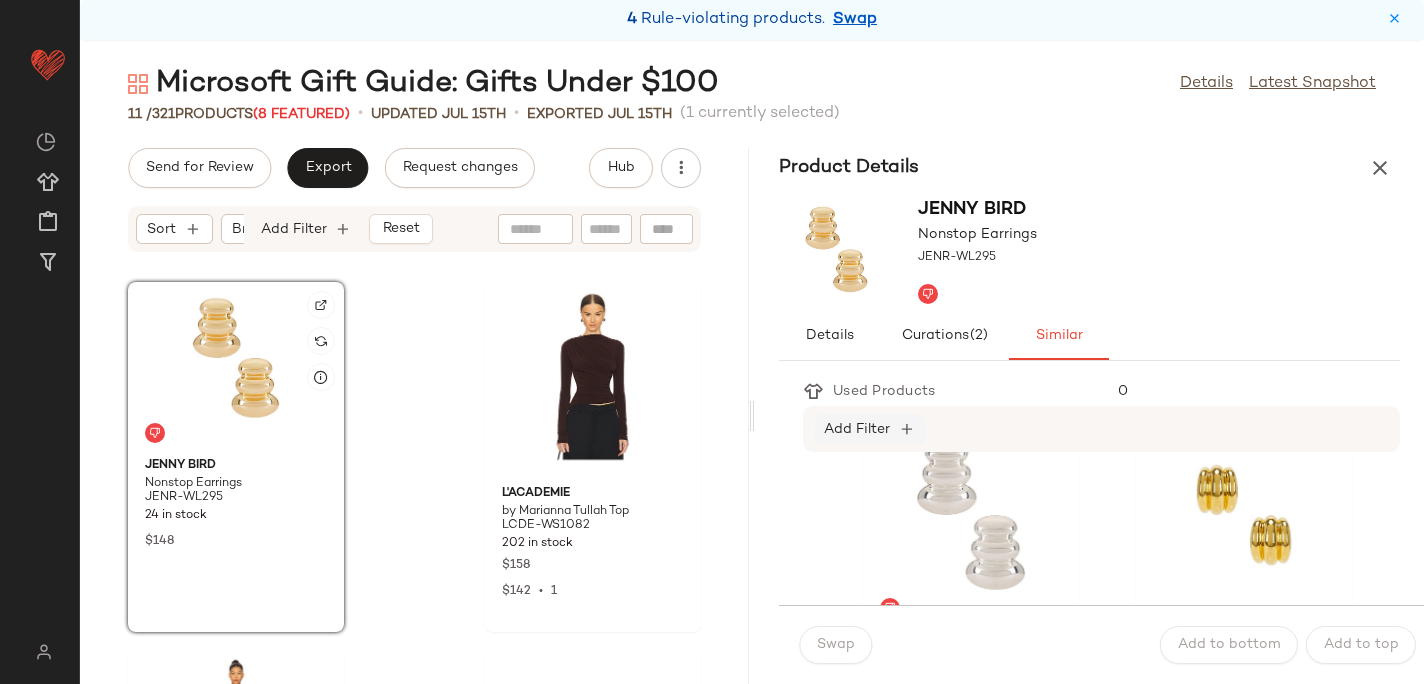 click on "Add Filter" at bounding box center (857, 429) 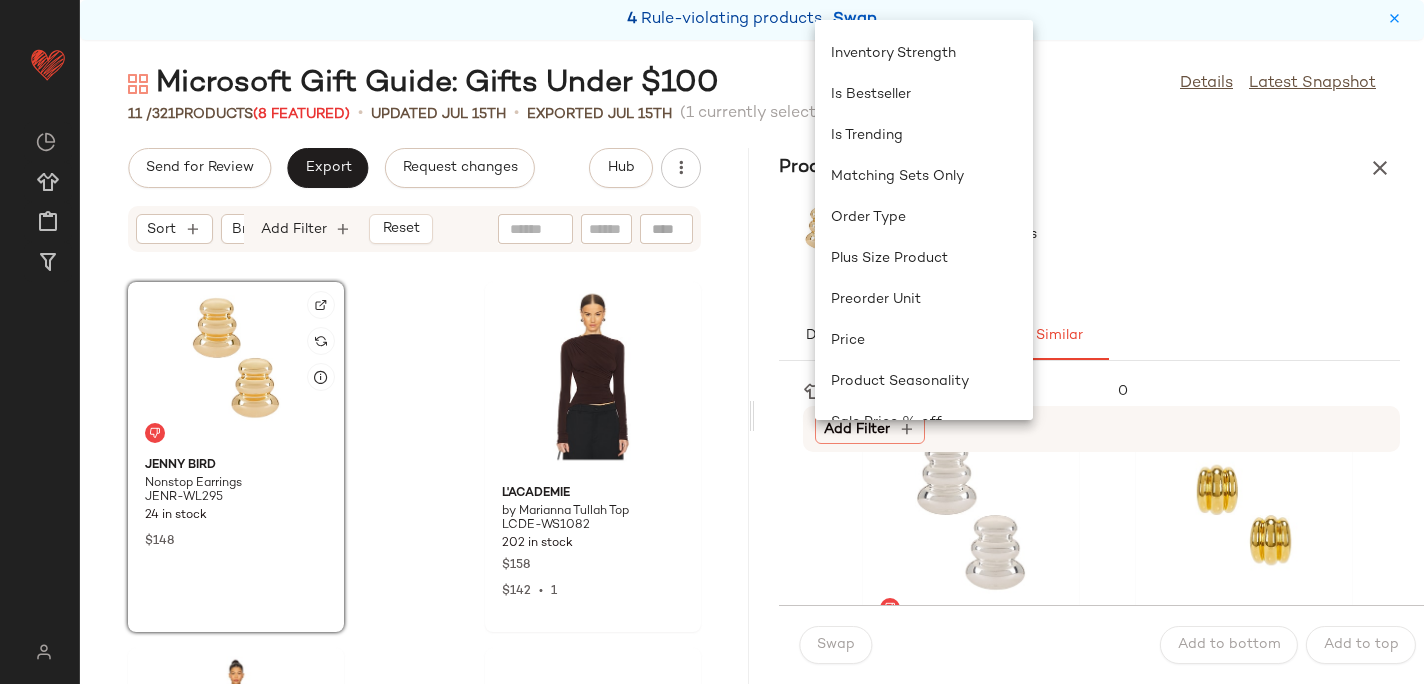 scroll, scrollTop: 705, scrollLeft: 0, axis: vertical 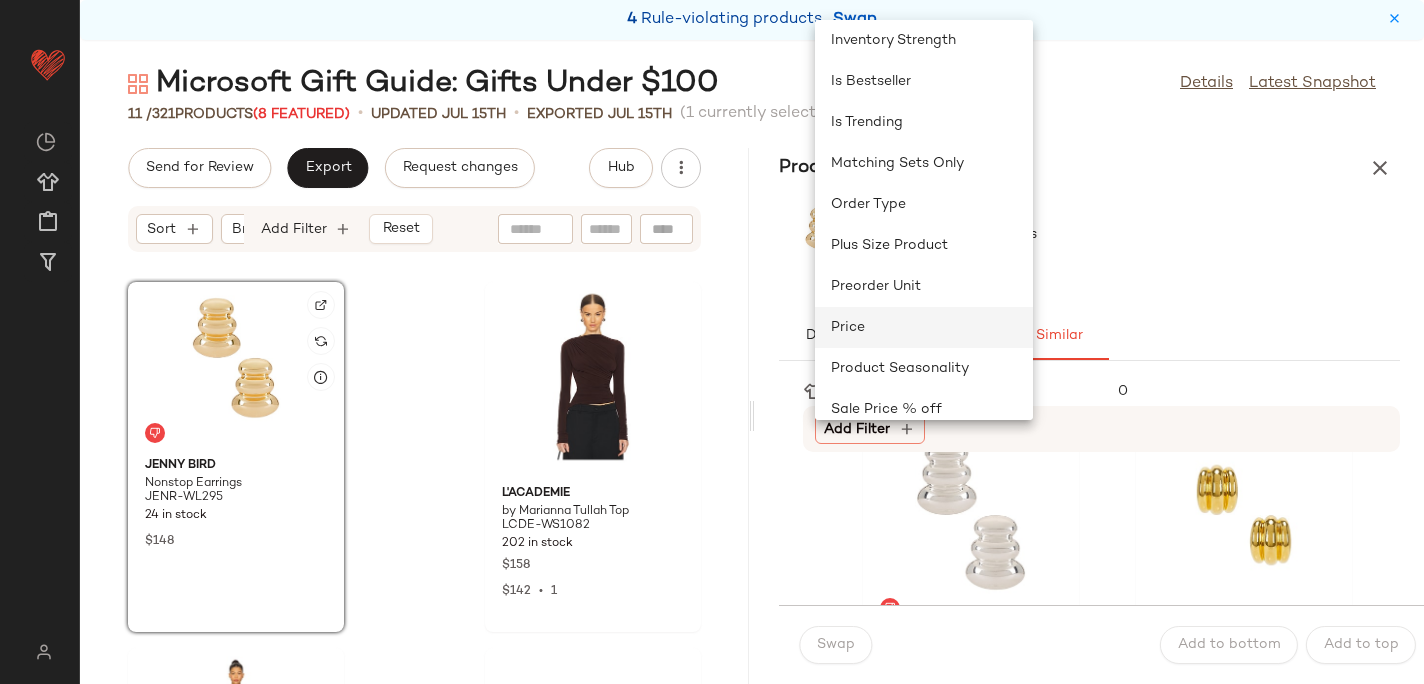 click on "Price" 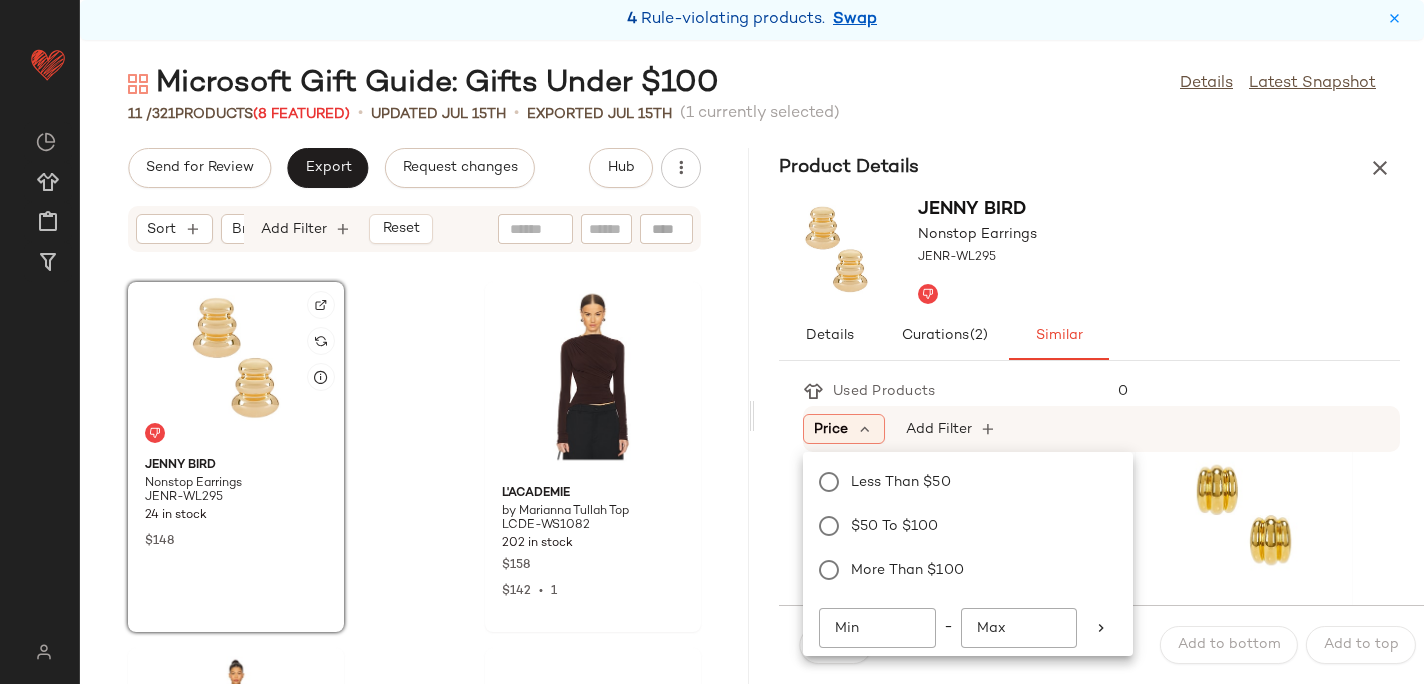 click on "Max" 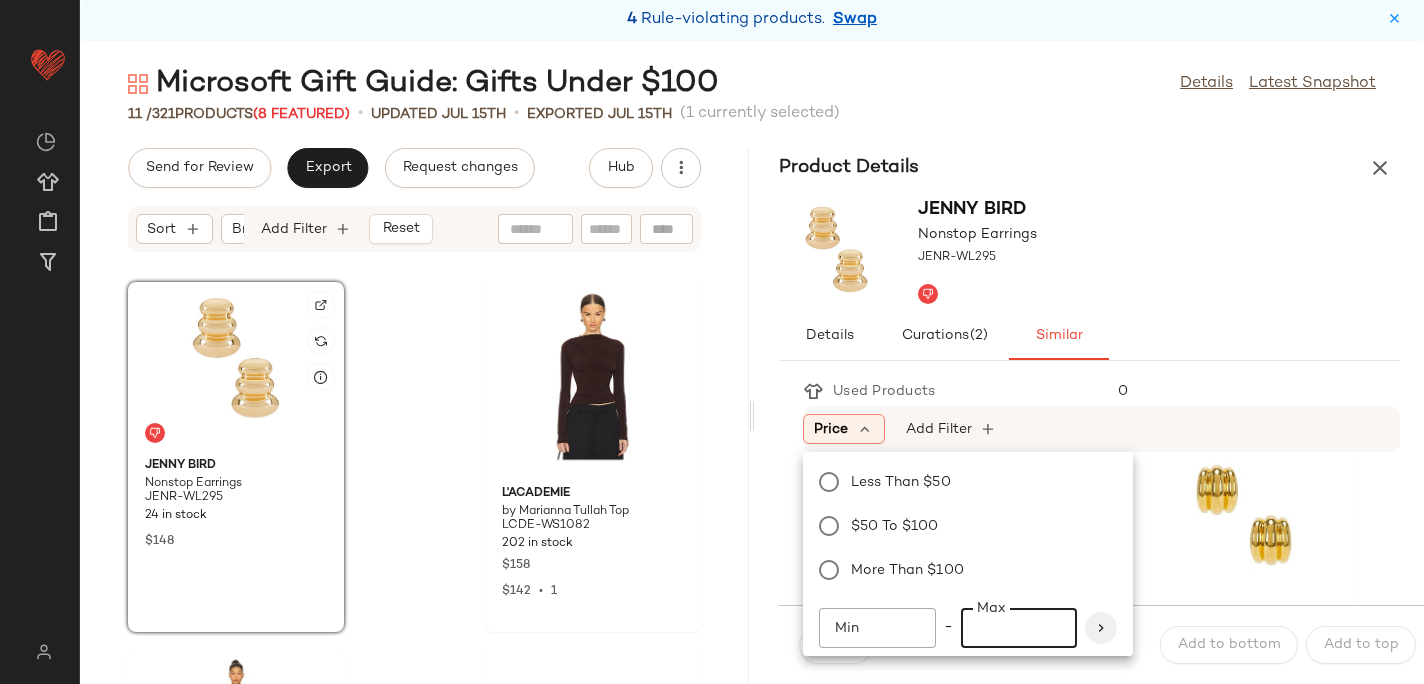 type on "***" 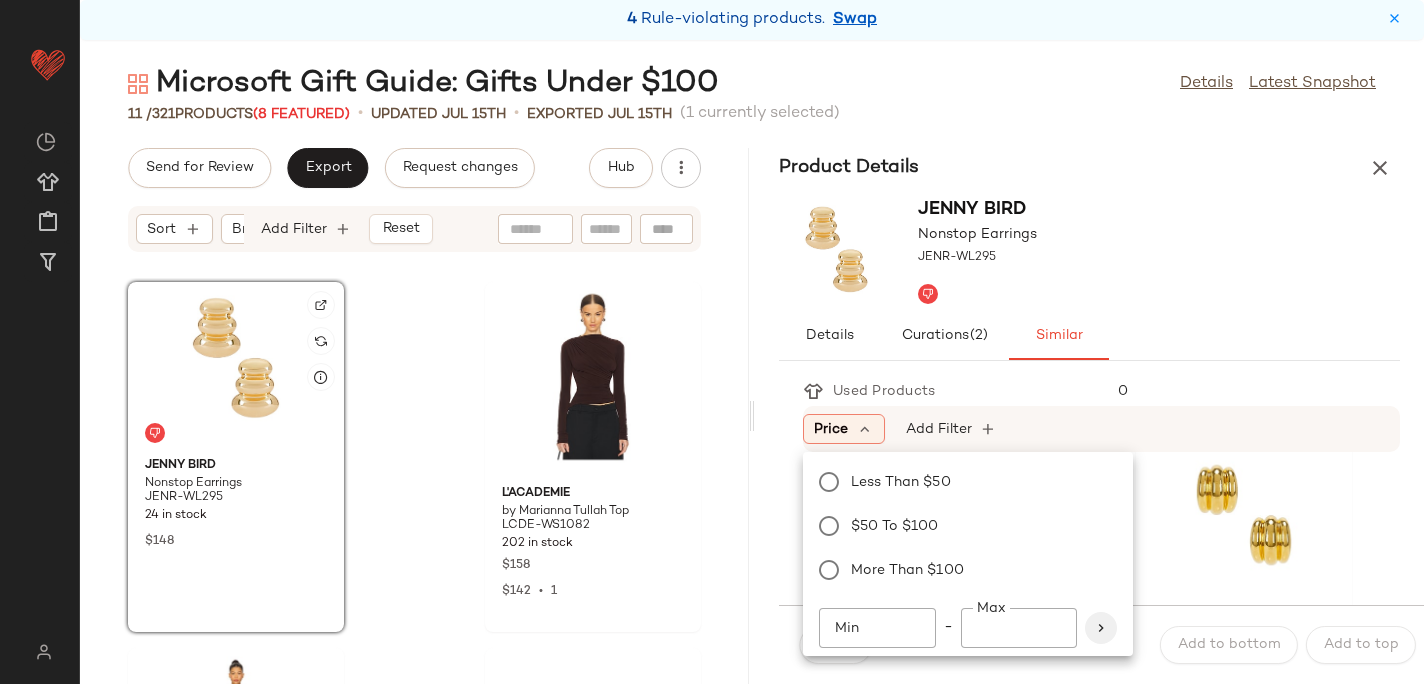 click at bounding box center (1101, 628) 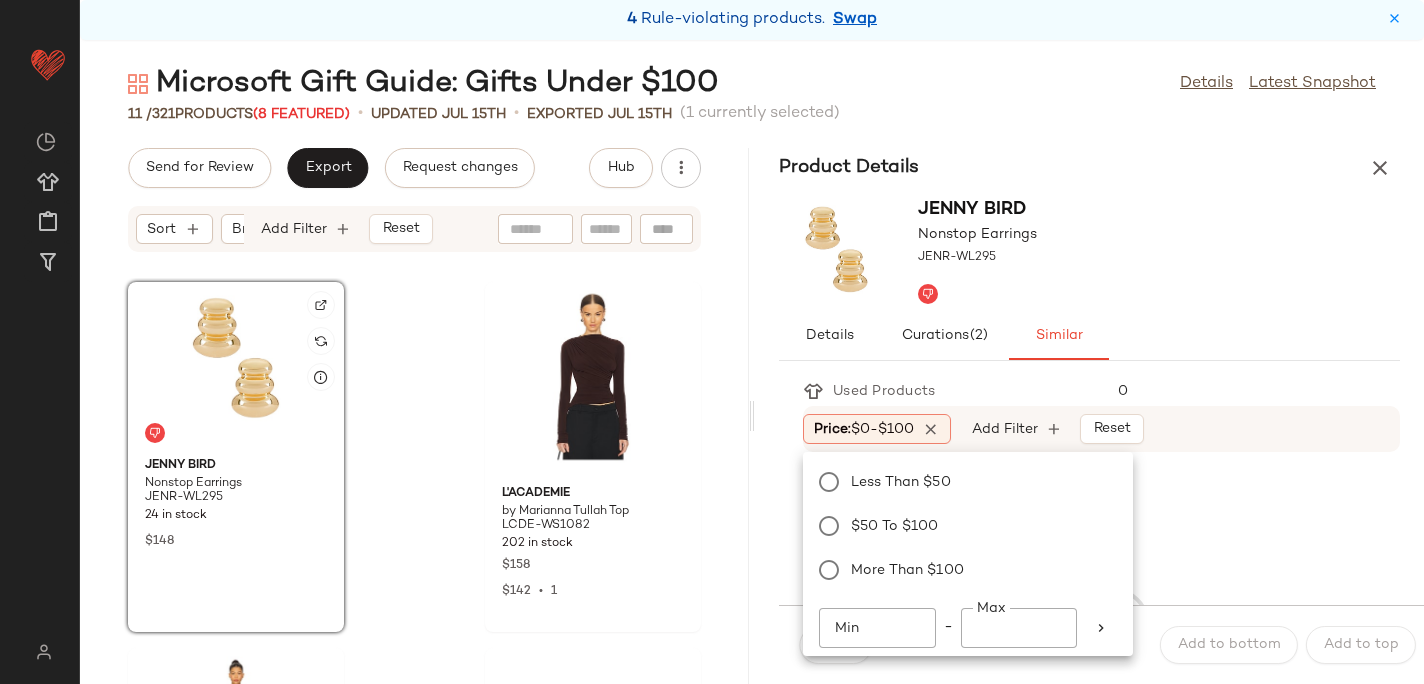click on "0" at bounding box center [1251, 391] 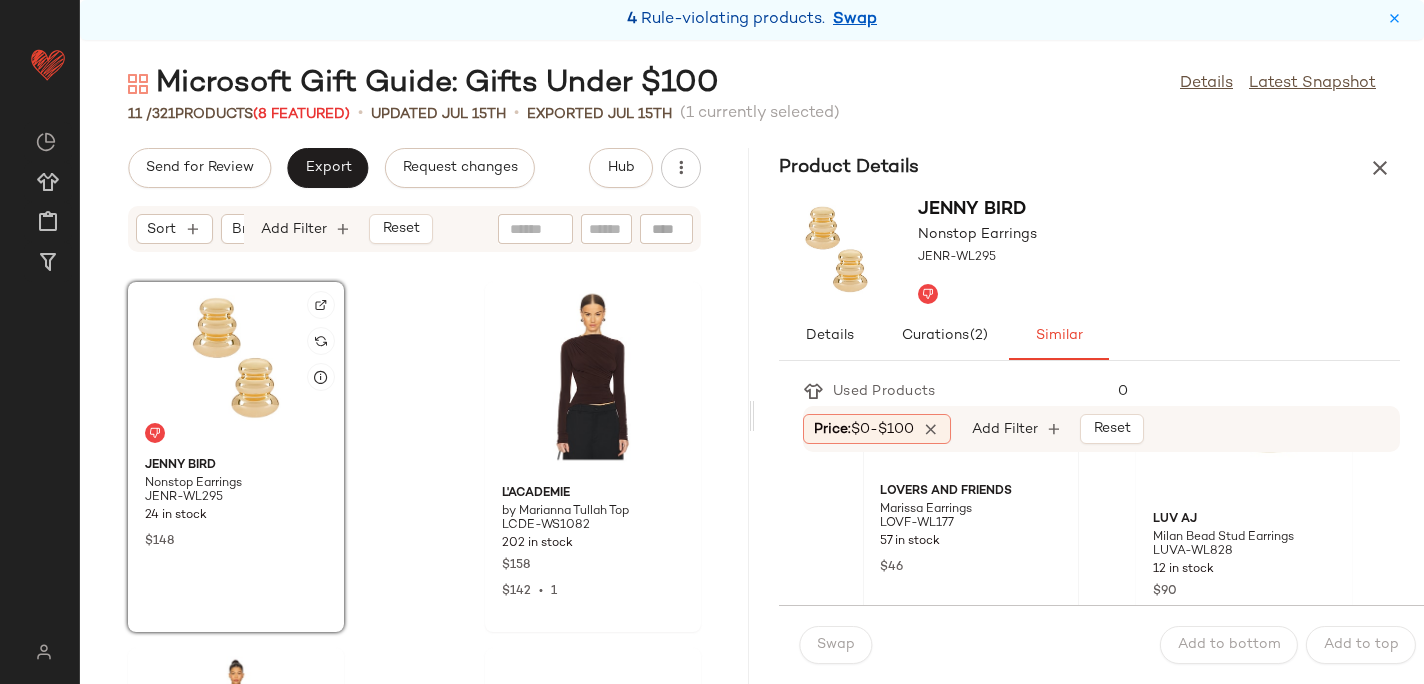 scroll, scrollTop: 159, scrollLeft: 0, axis: vertical 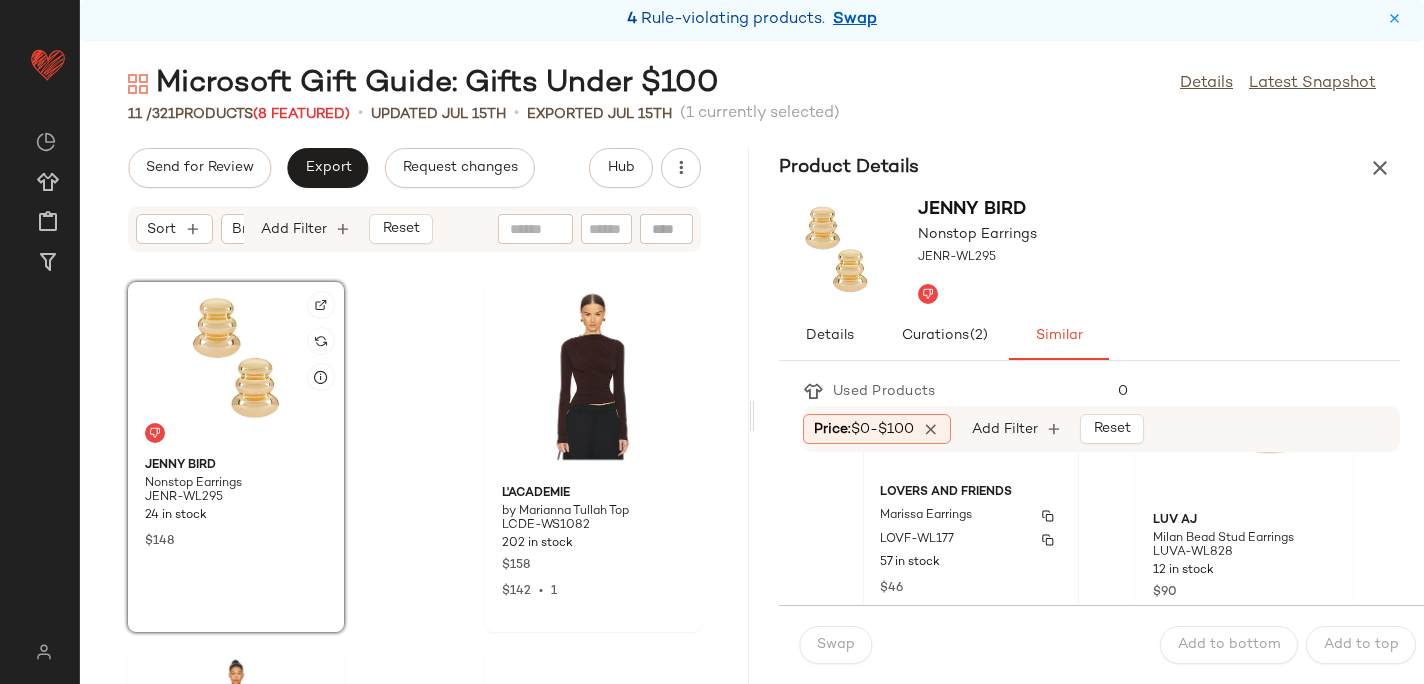 click on "LOVF-WL177" at bounding box center (971, 540) 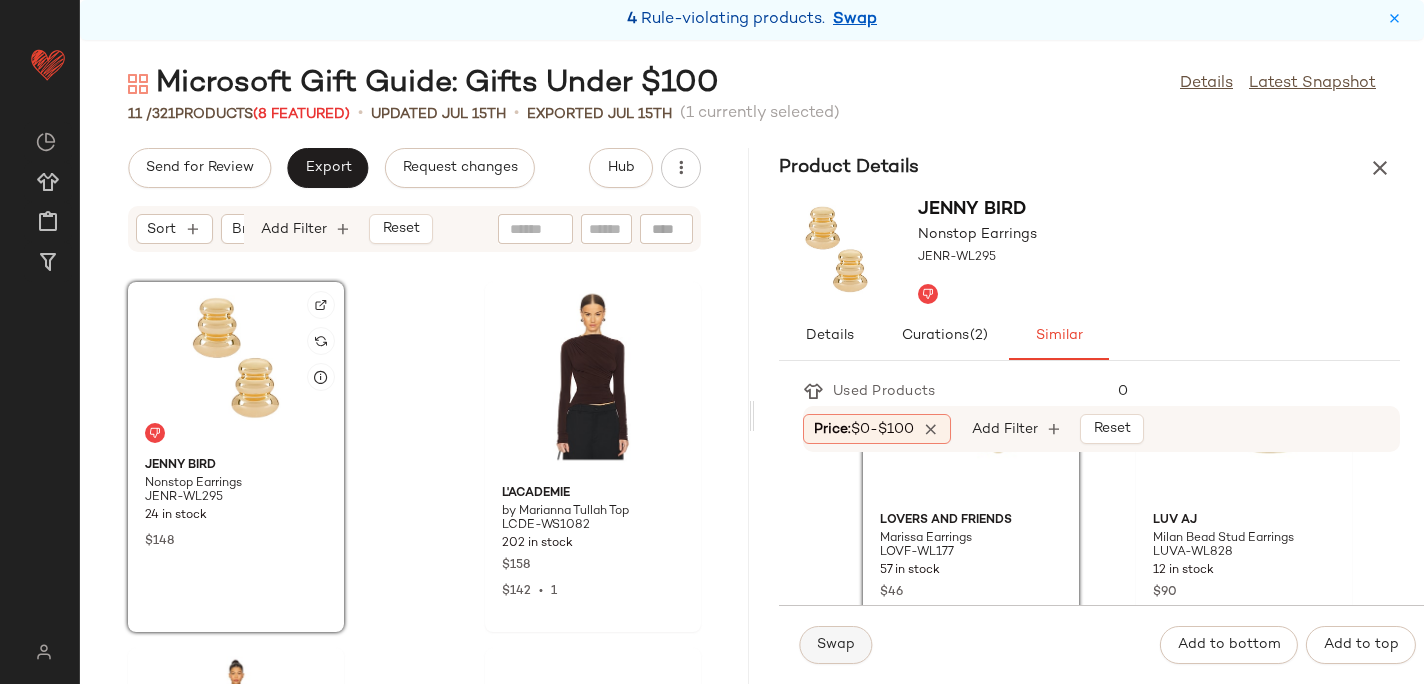 click on "Swap" 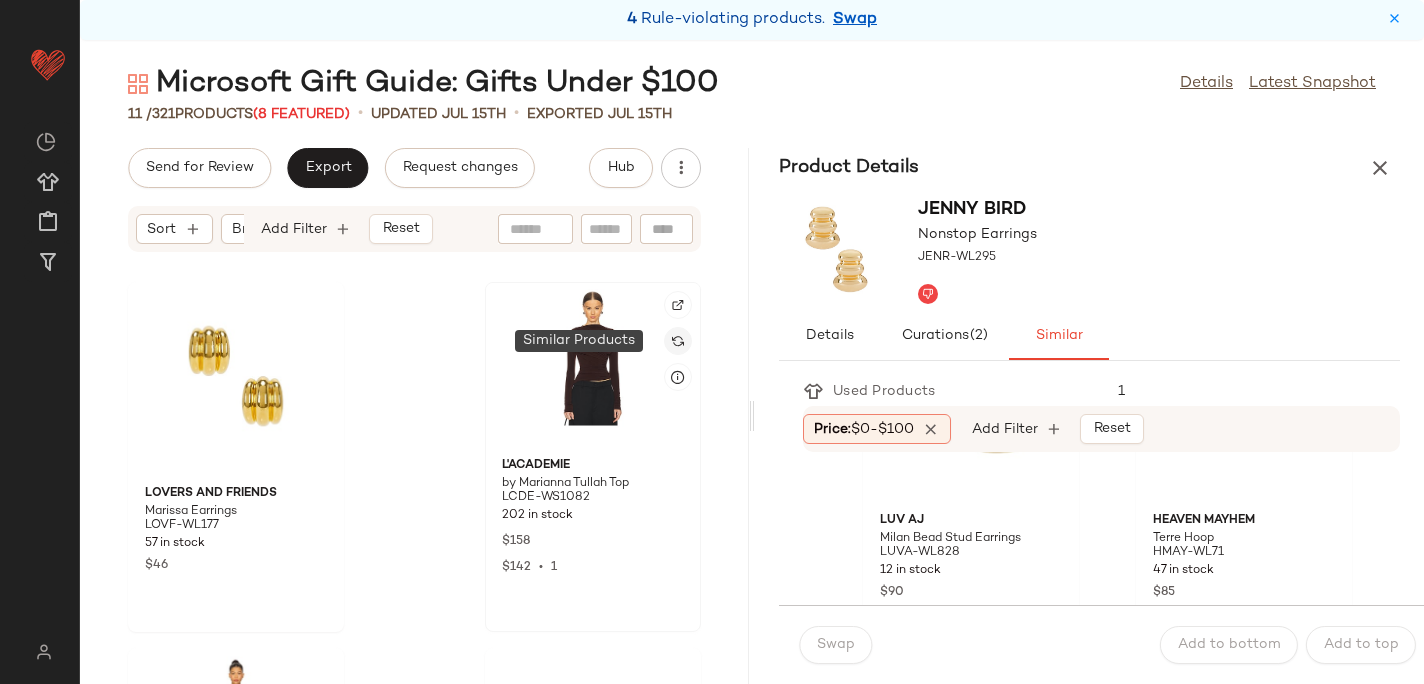 click 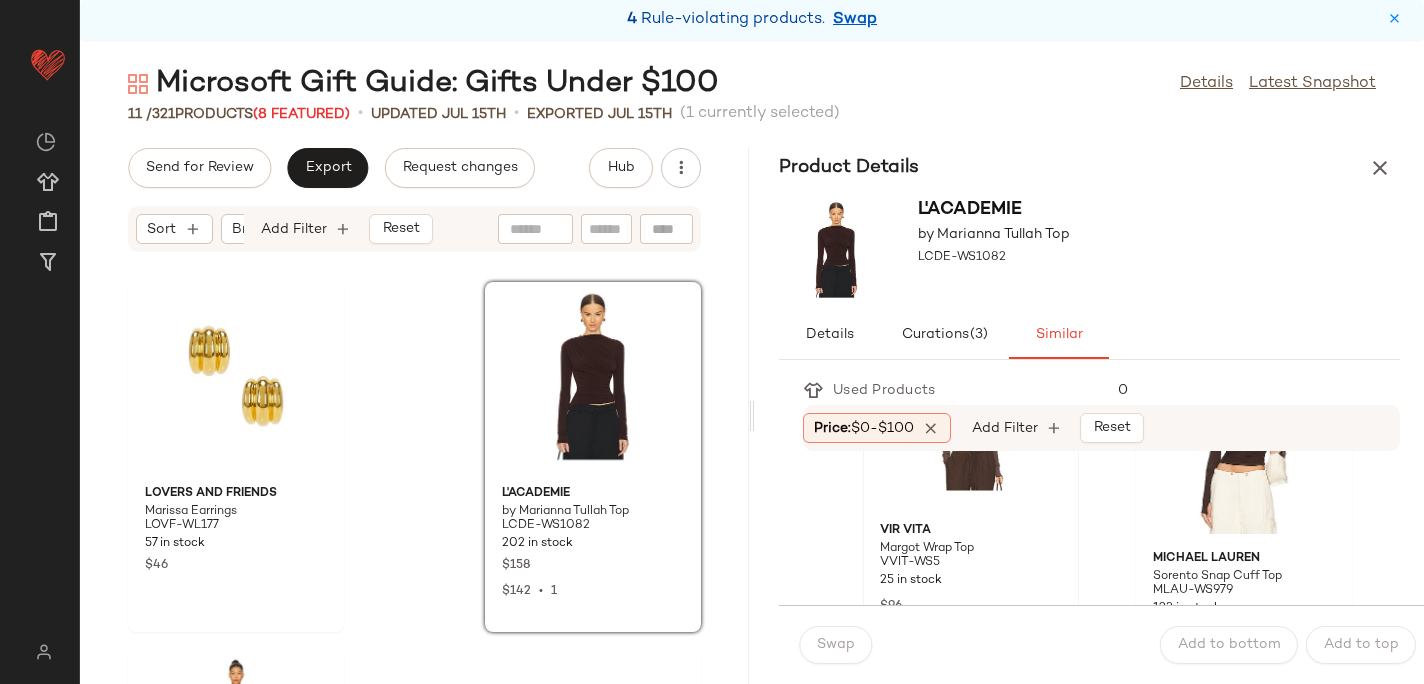 scroll, scrollTop: 113, scrollLeft: 0, axis: vertical 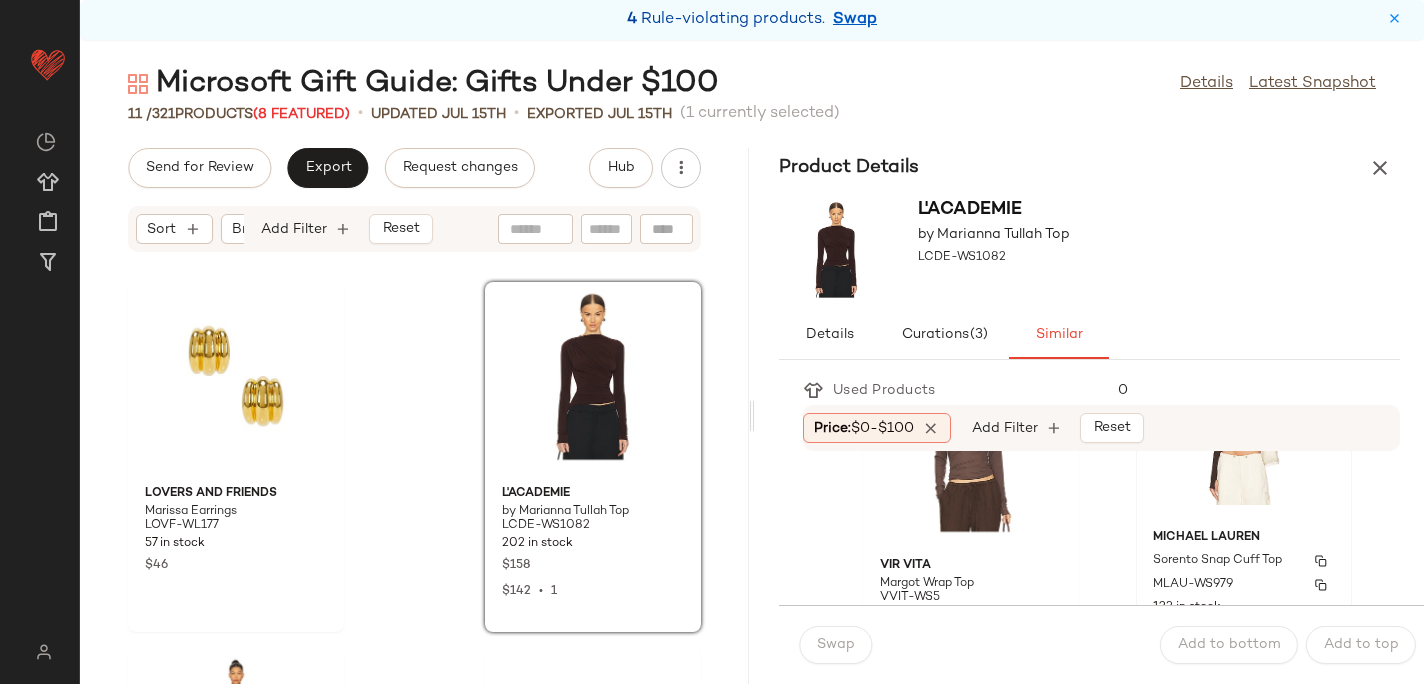 click on "Michael Lauren" at bounding box center (1244, 538) 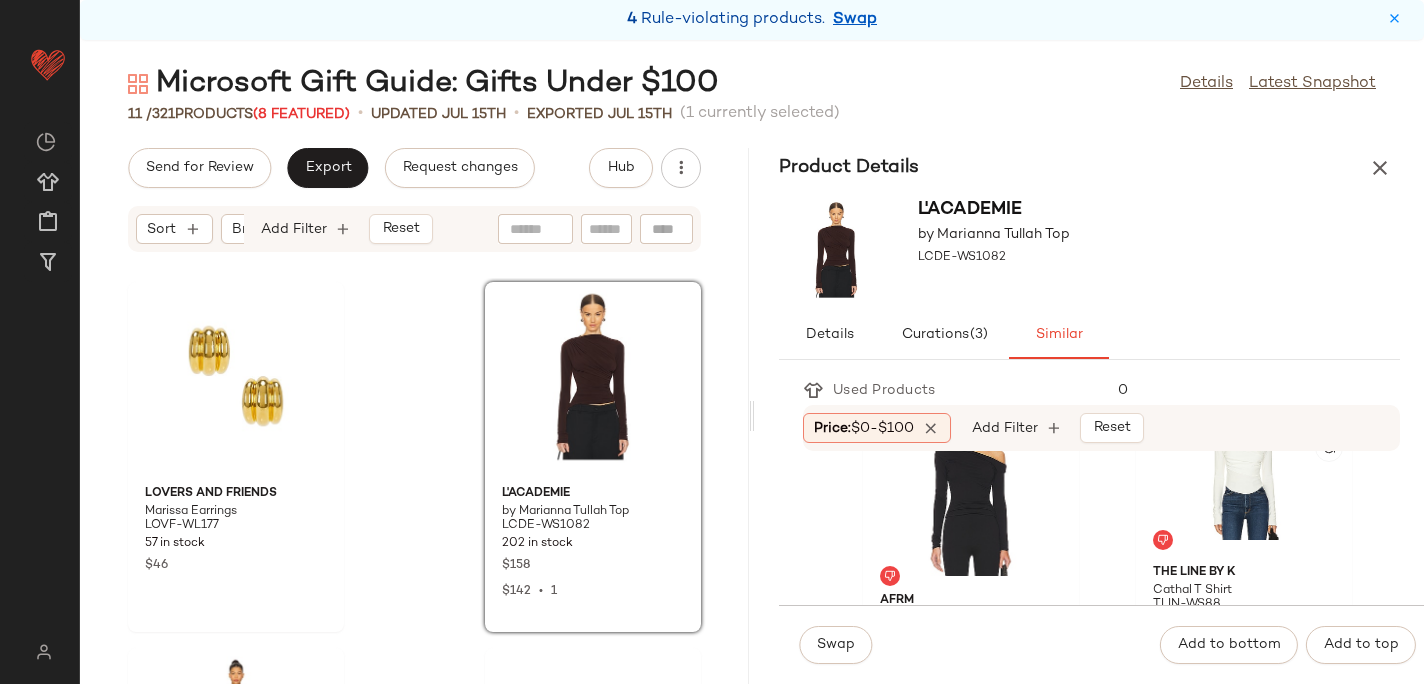 scroll, scrollTop: 501, scrollLeft: 0, axis: vertical 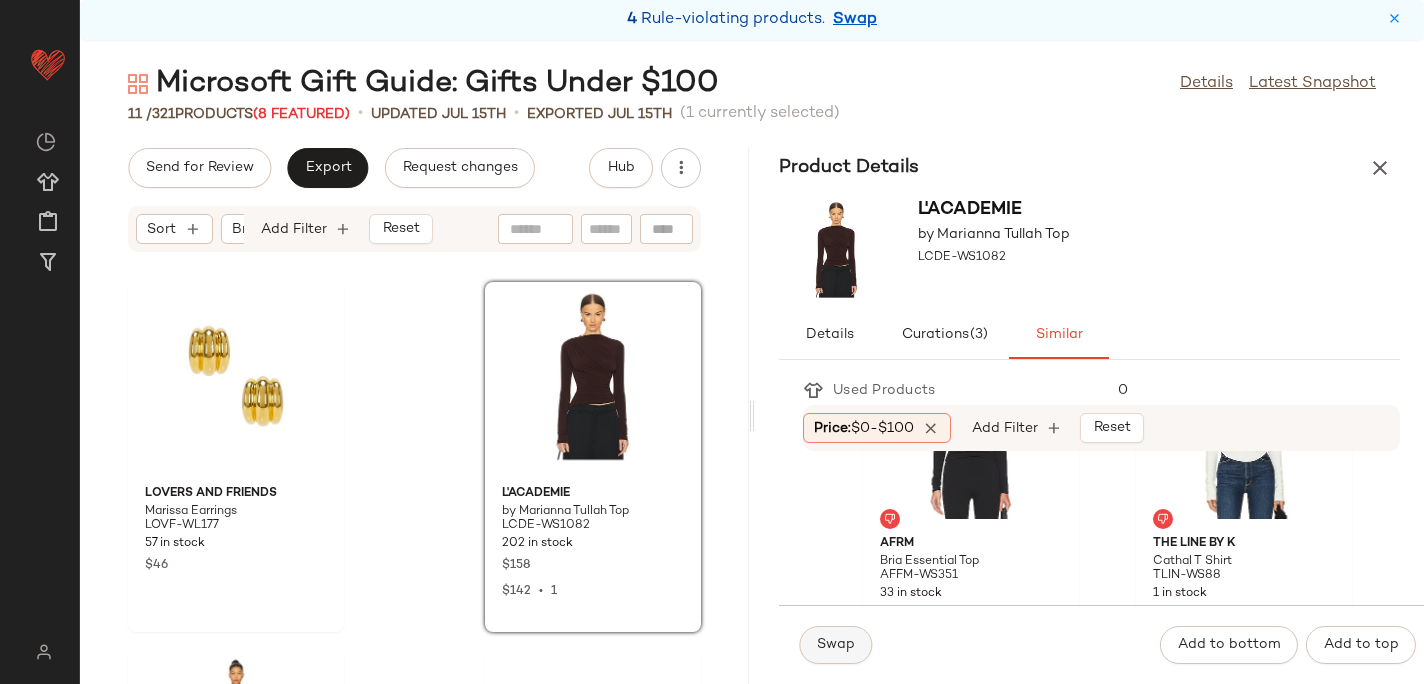 click on "Swap" 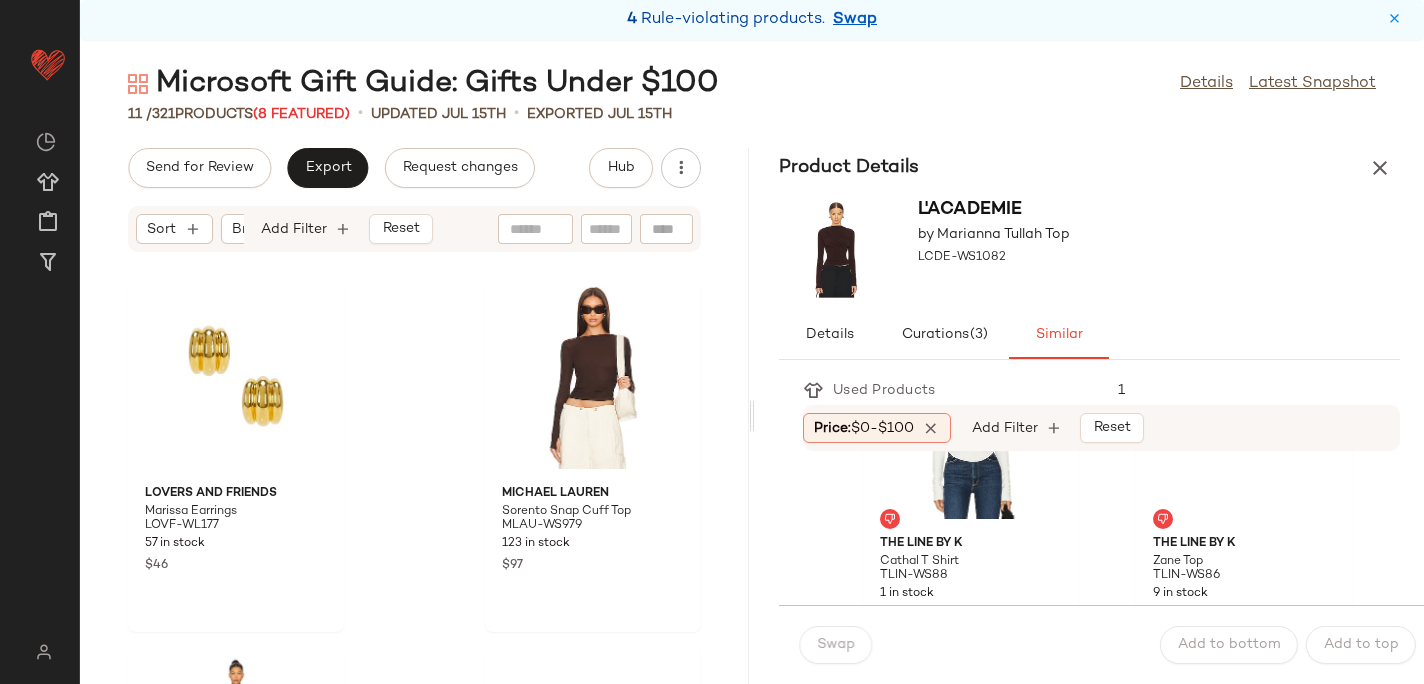 scroll, scrollTop: 135, scrollLeft: 0, axis: vertical 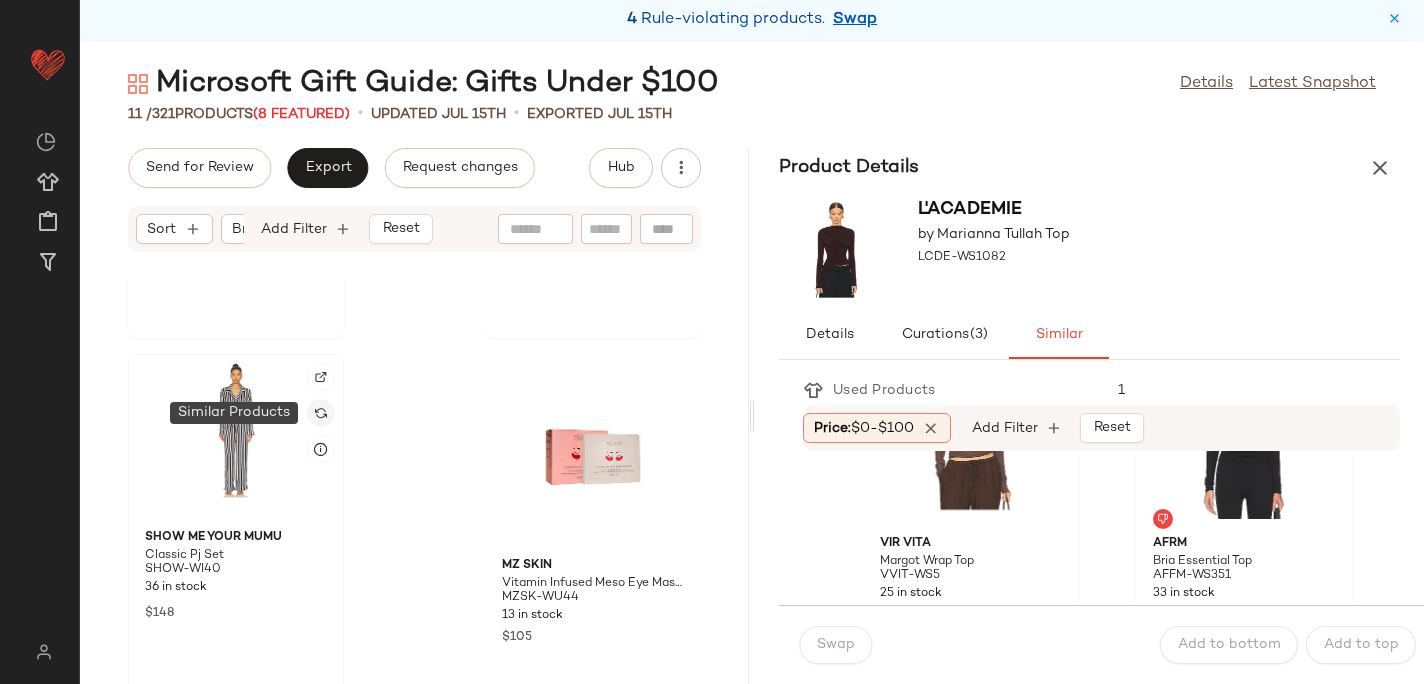 click 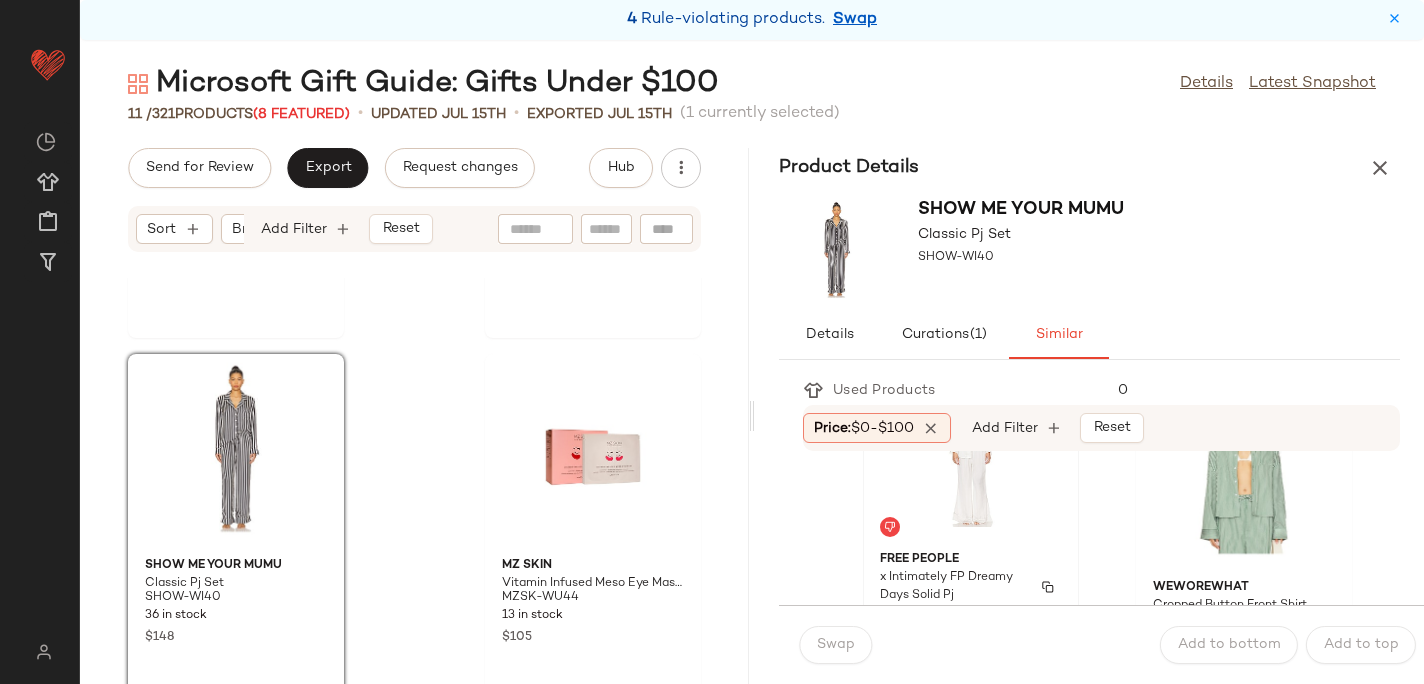 scroll, scrollTop: 451, scrollLeft: 0, axis: vertical 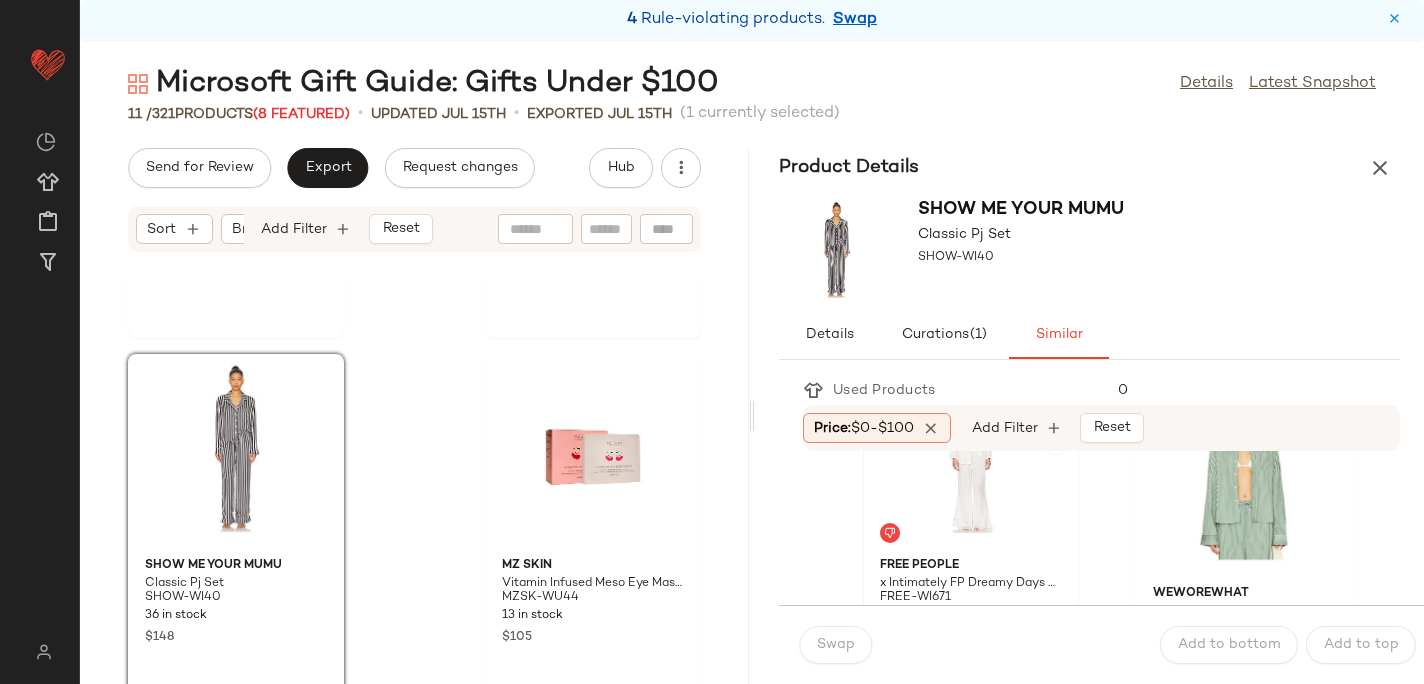 click 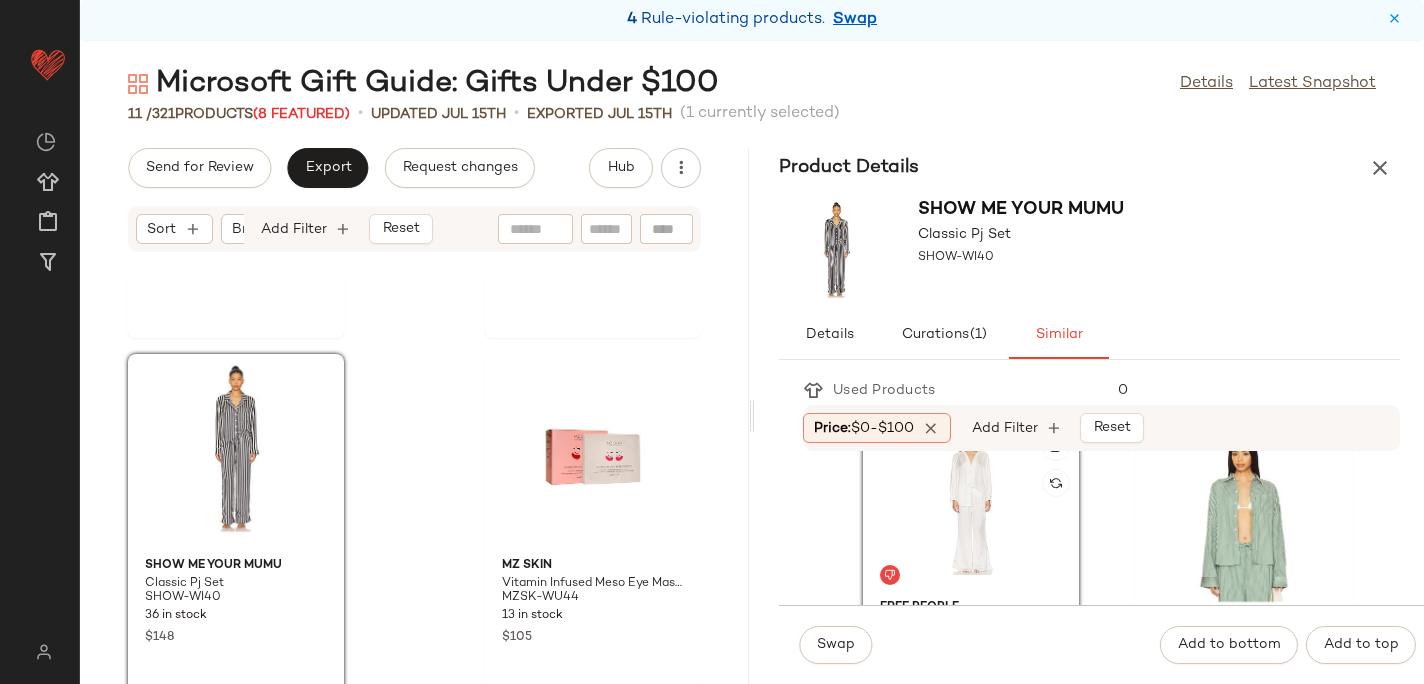 scroll, scrollTop: 383, scrollLeft: 0, axis: vertical 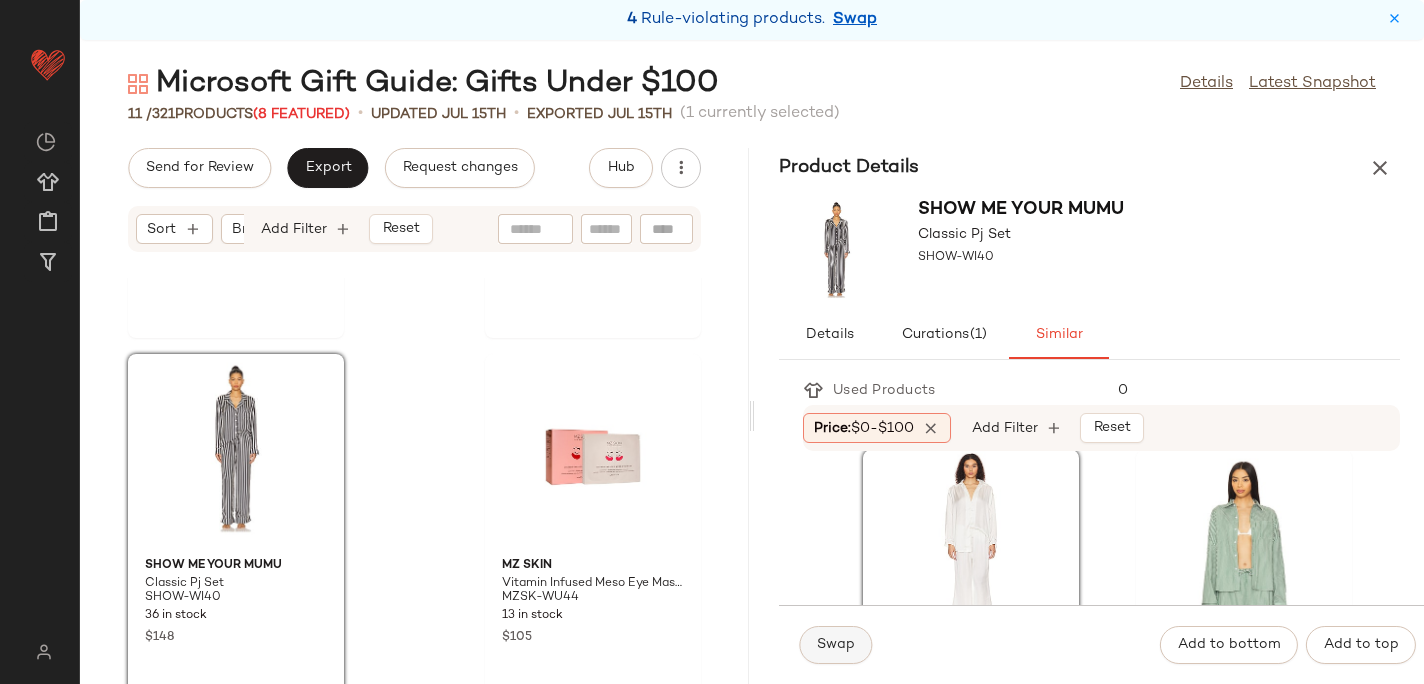 click on "Swap" 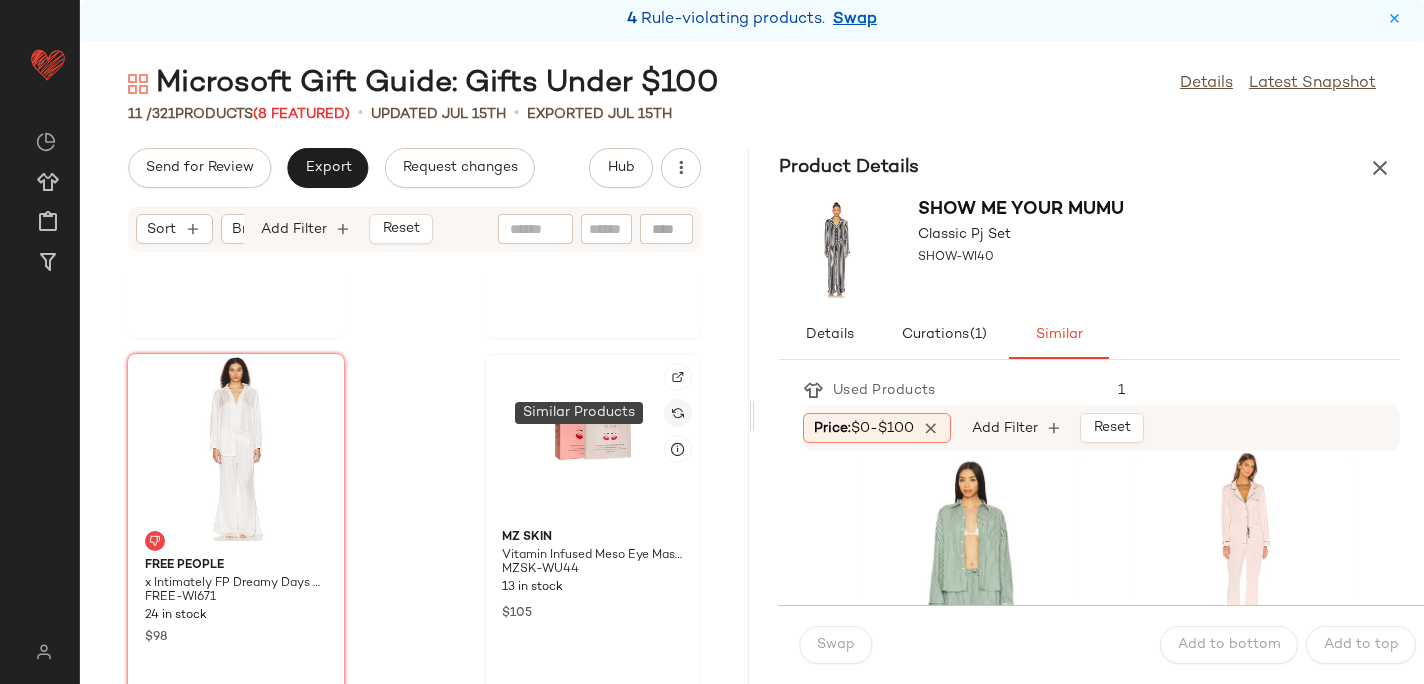 click 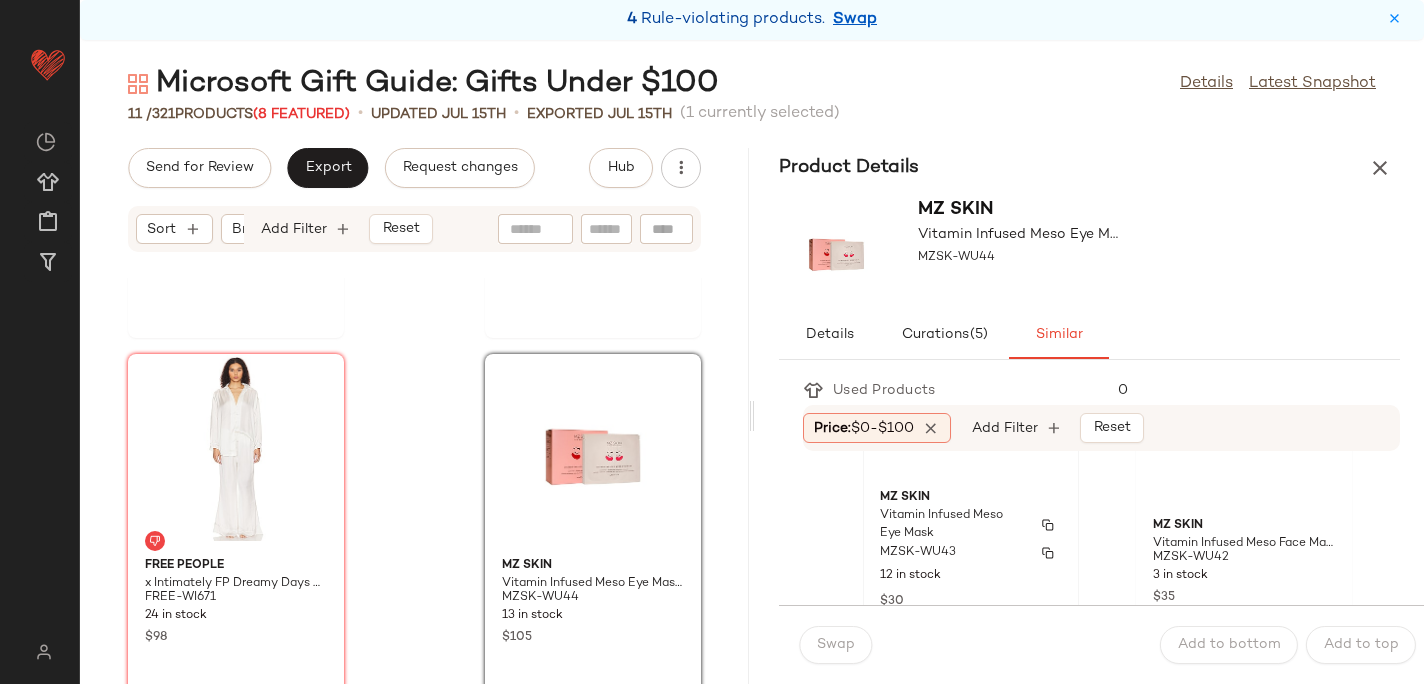 scroll, scrollTop: 155, scrollLeft: 0, axis: vertical 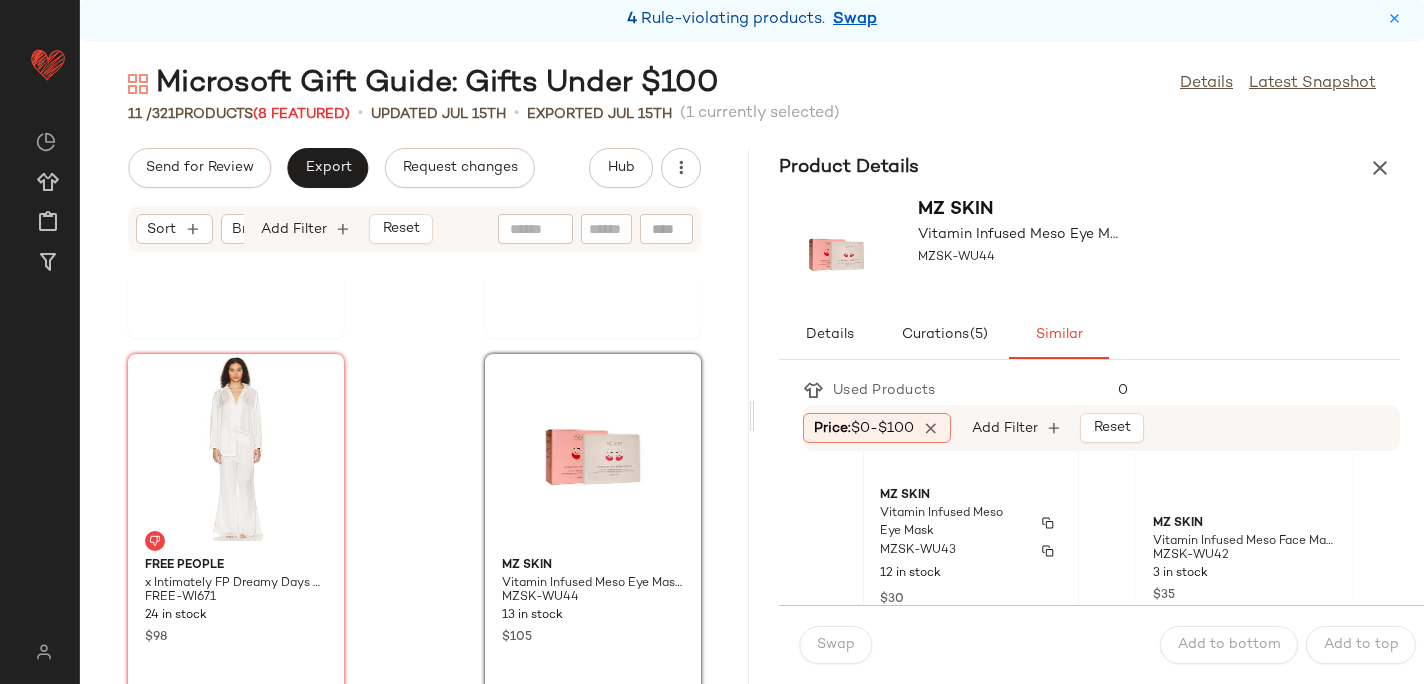 click on "Vitamin Infused Meso Eye Mask" at bounding box center (953, 523) 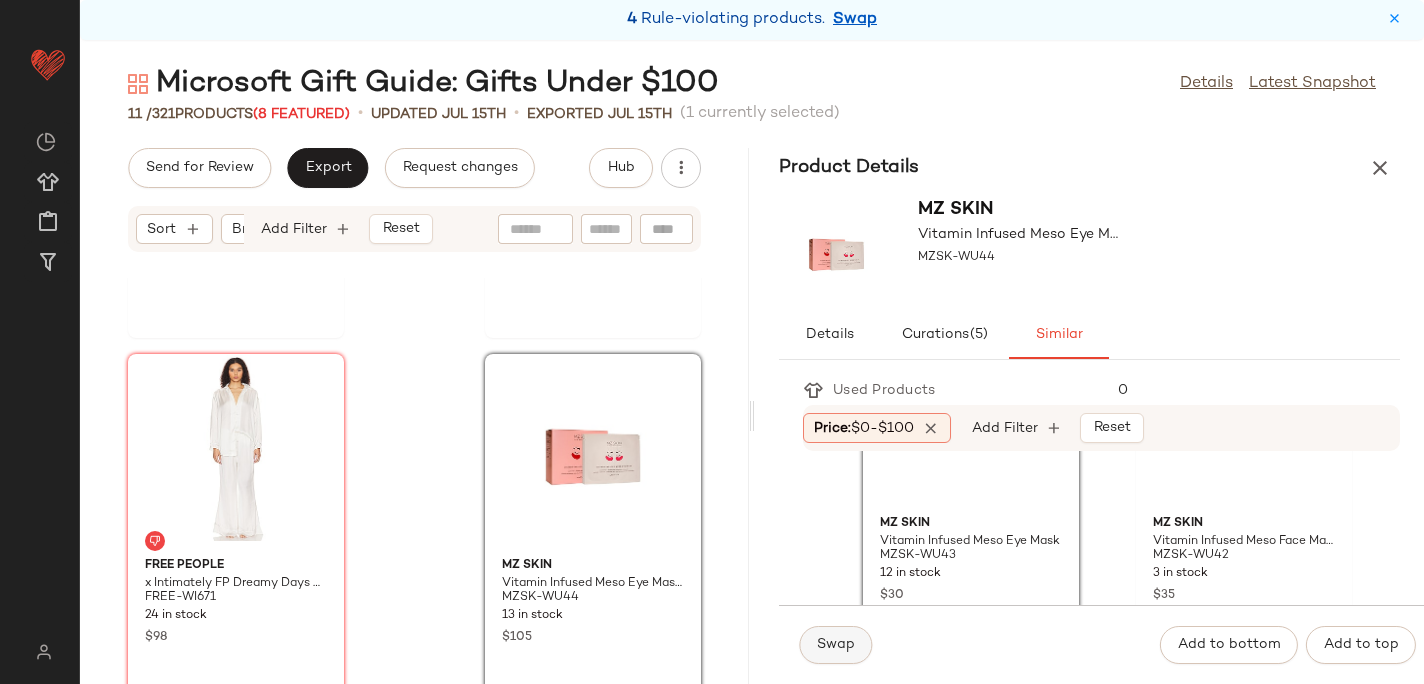 click on "Swap" 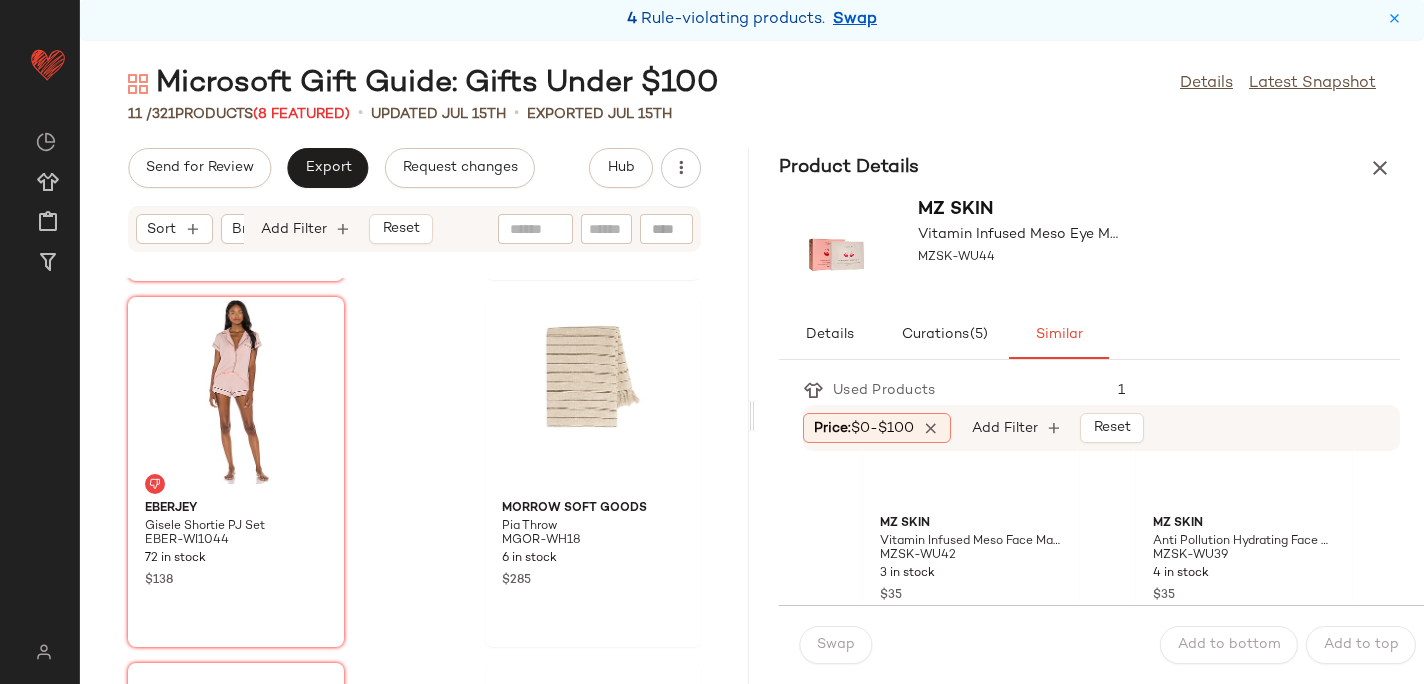 scroll, scrollTop: 742, scrollLeft: 0, axis: vertical 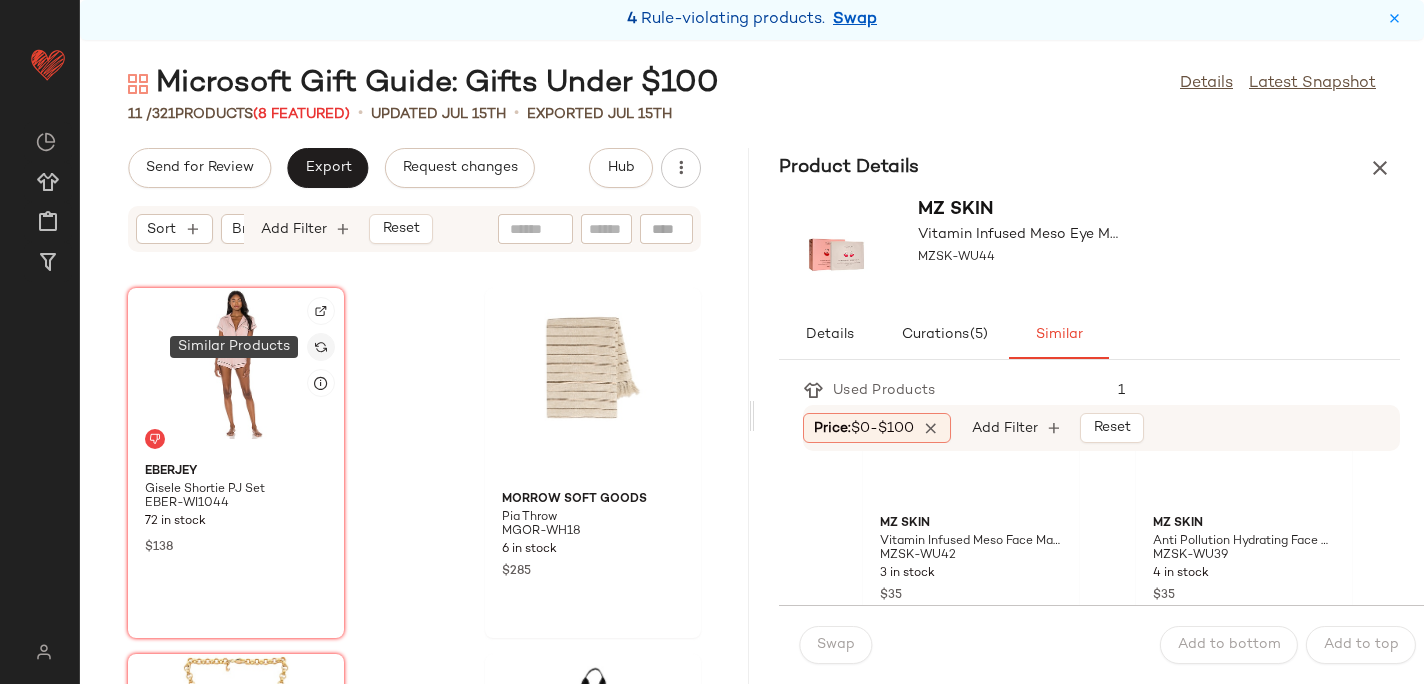 click 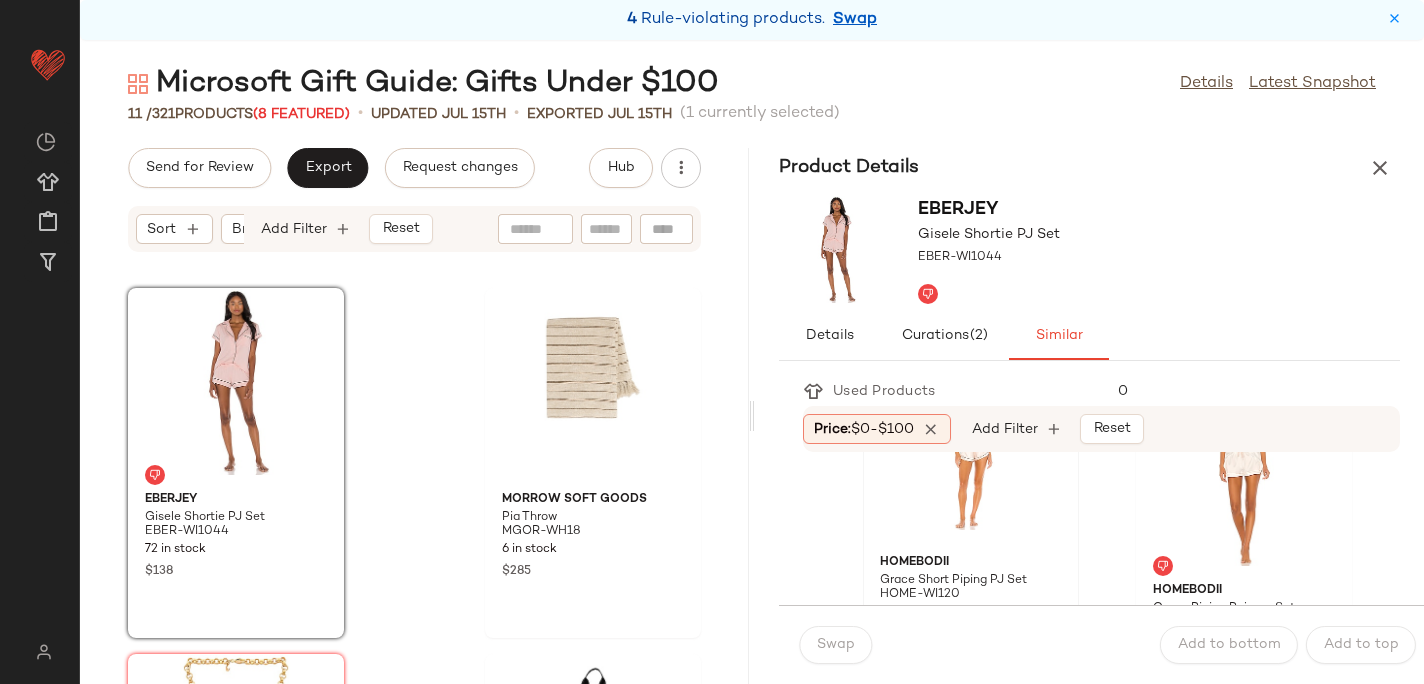 scroll, scrollTop: 90, scrollLeft: 0, axis: vertical 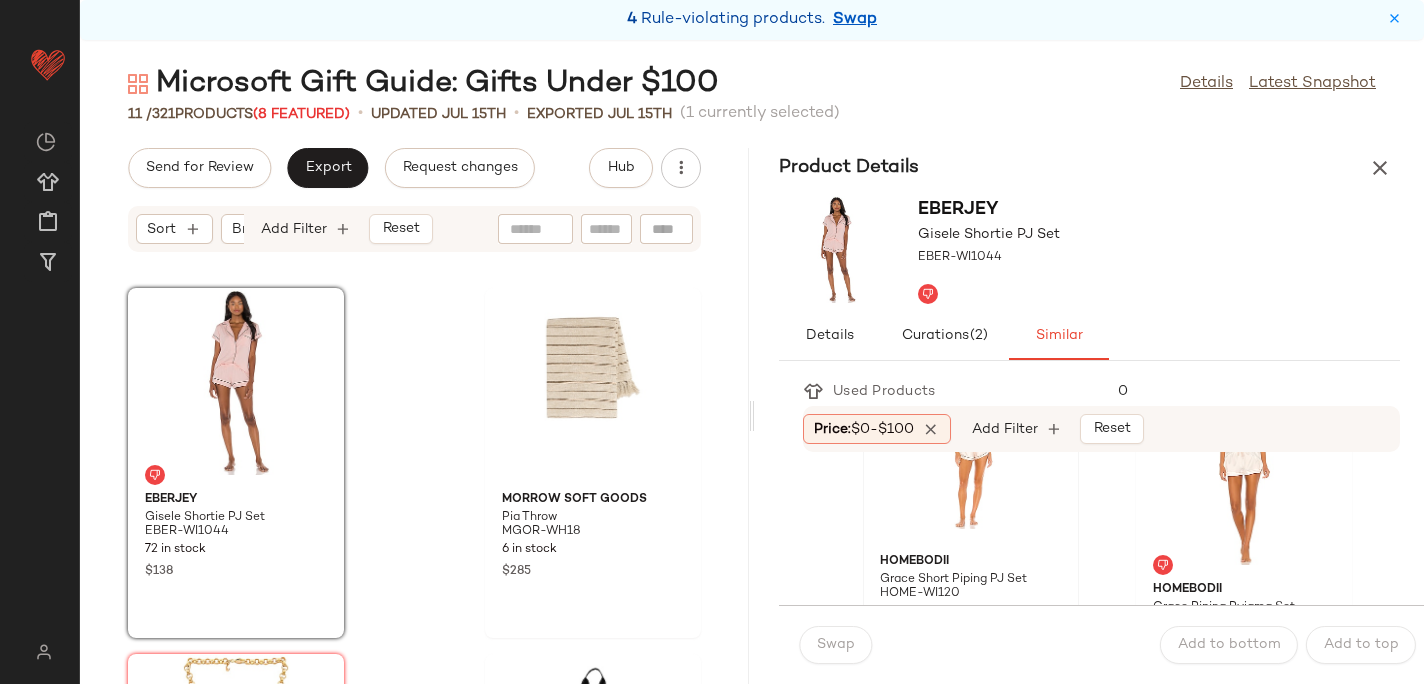 click 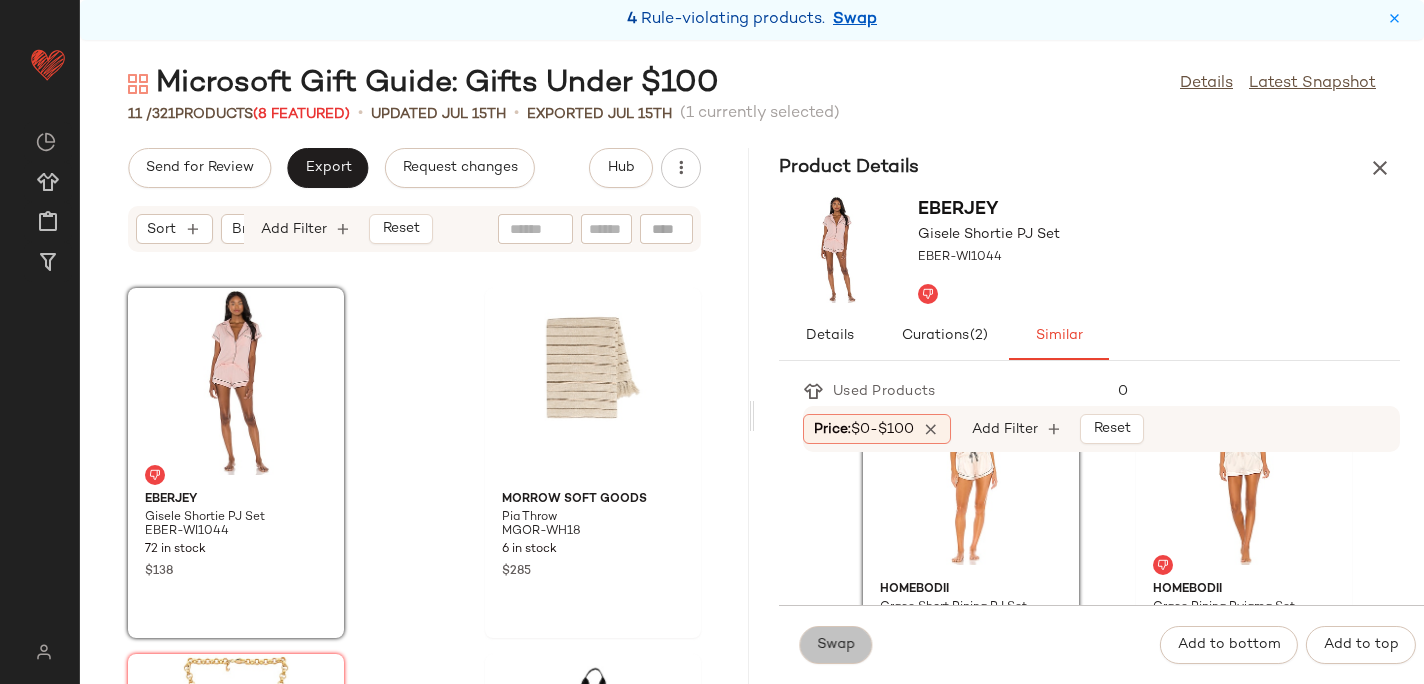 click on "Swap" 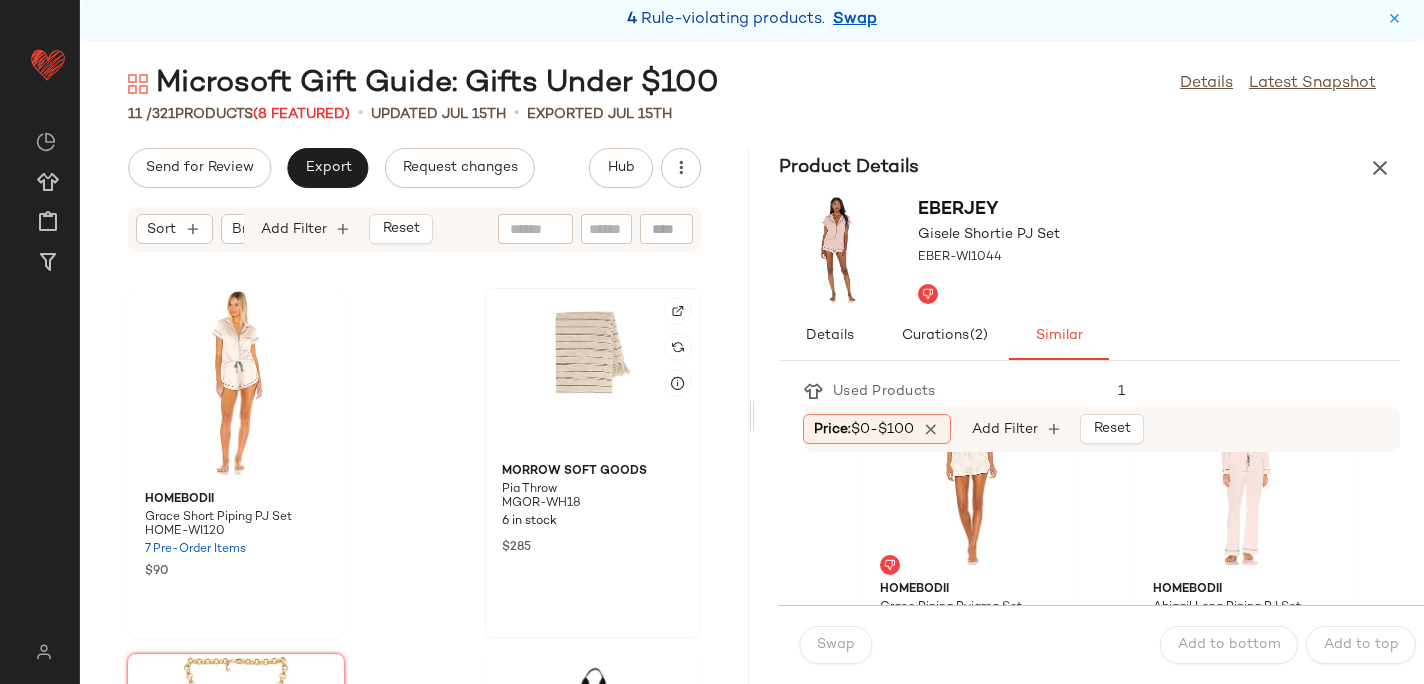 click 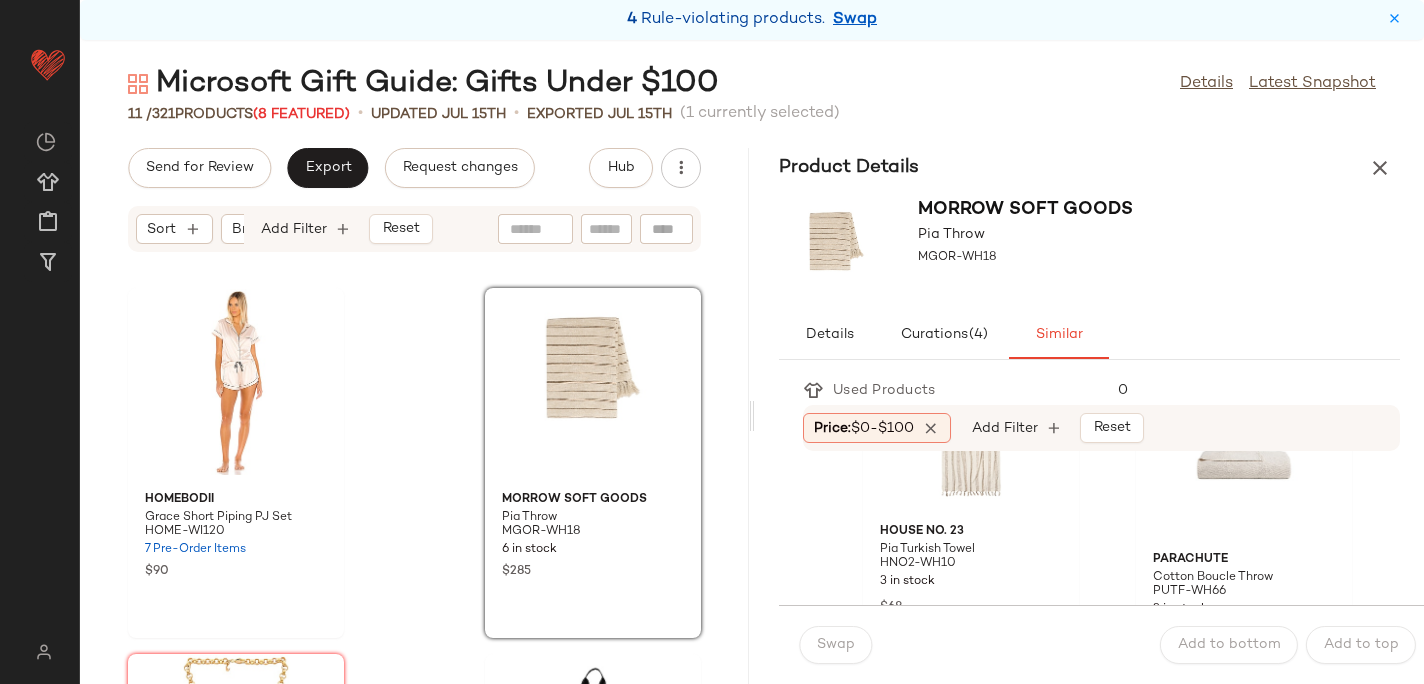 scroll, scrollTop: 892, scrollLeft: 0, axis: vertical 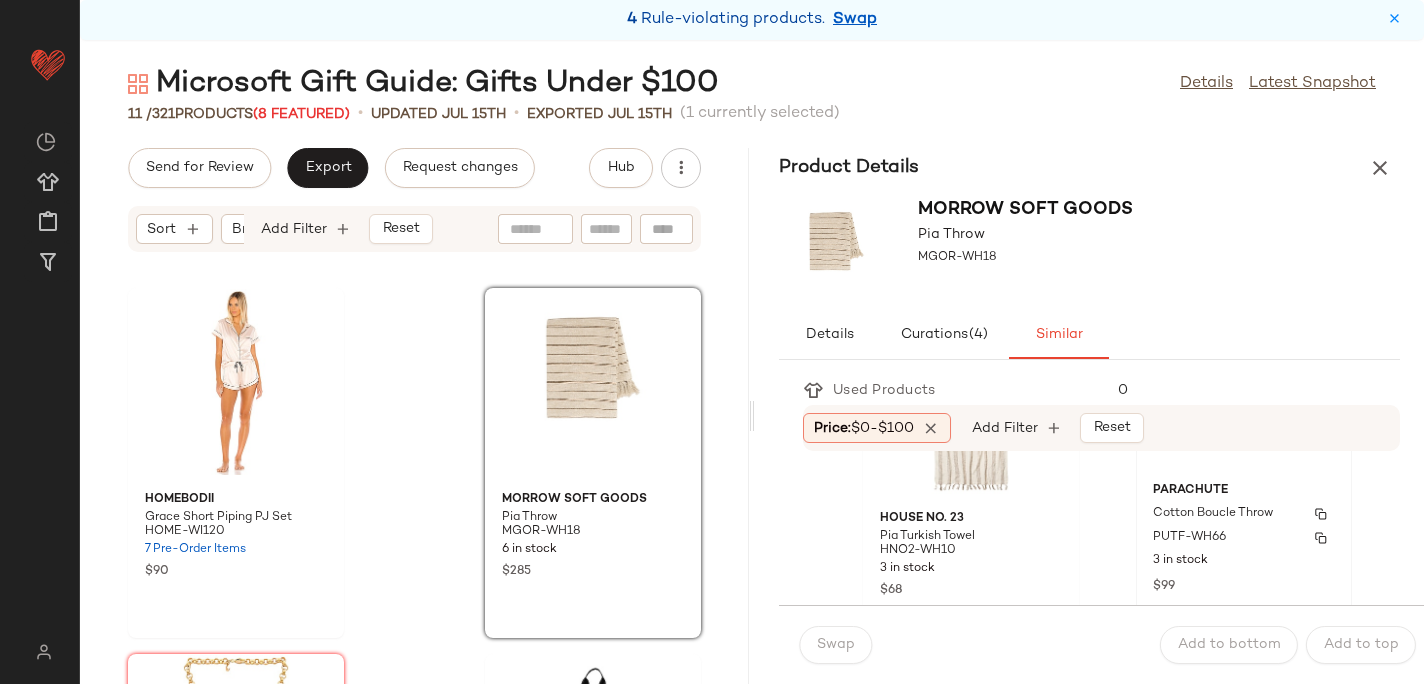 click on "Cotton Boucle Throw" at bounding box center (1213, 514) 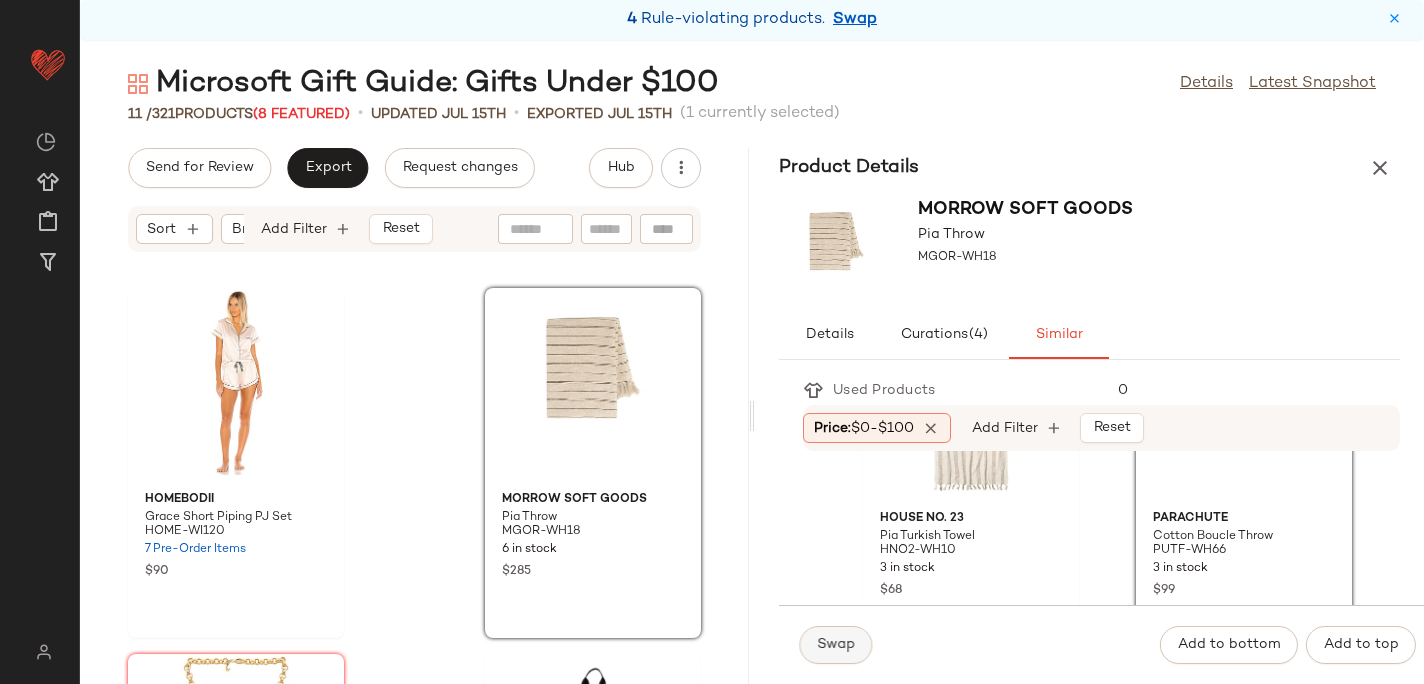 click on "Swap" 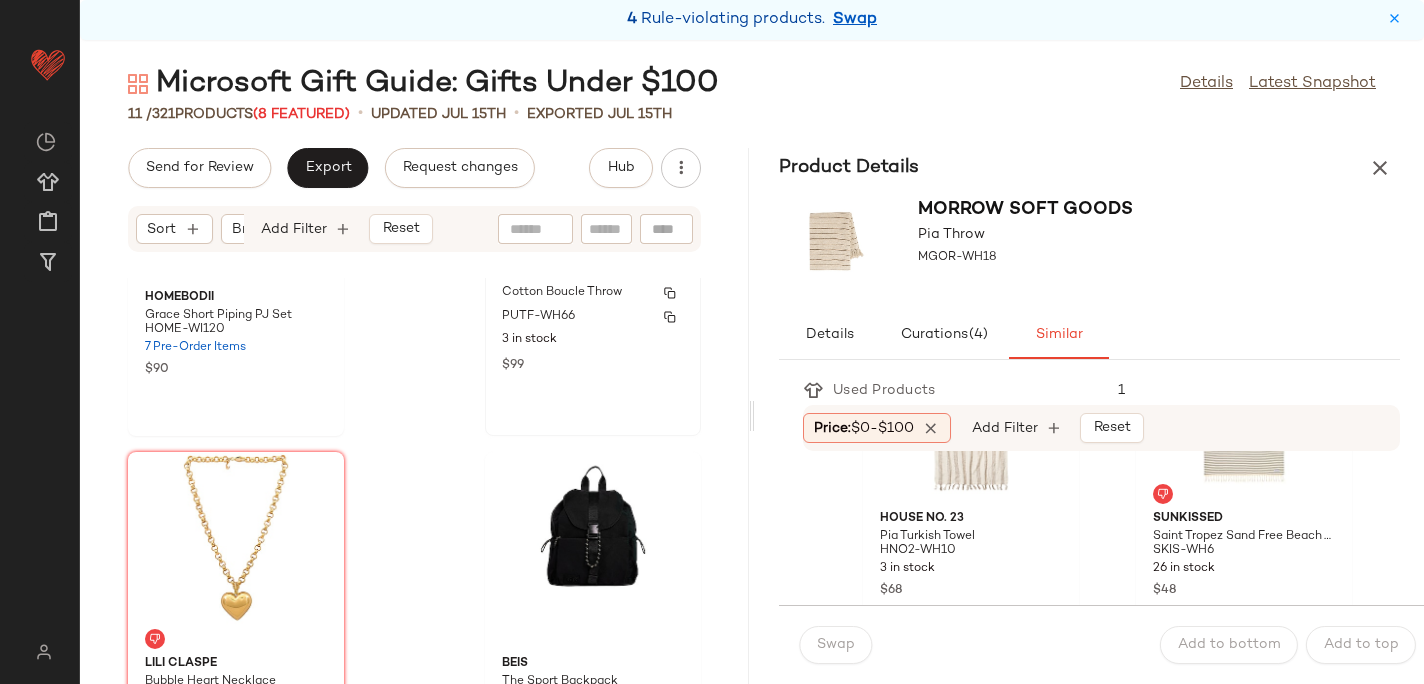 scroll, scrollTop: 946, scrollLeft: 0, axis: vertical 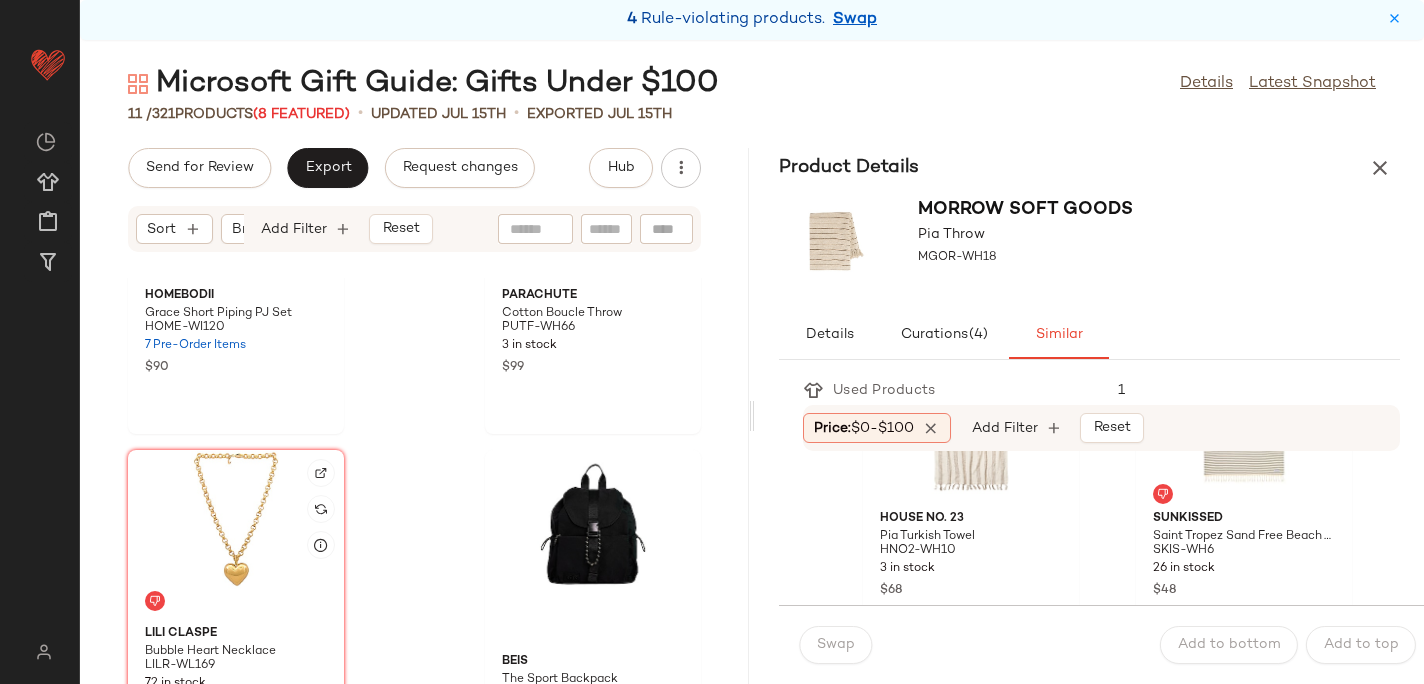click 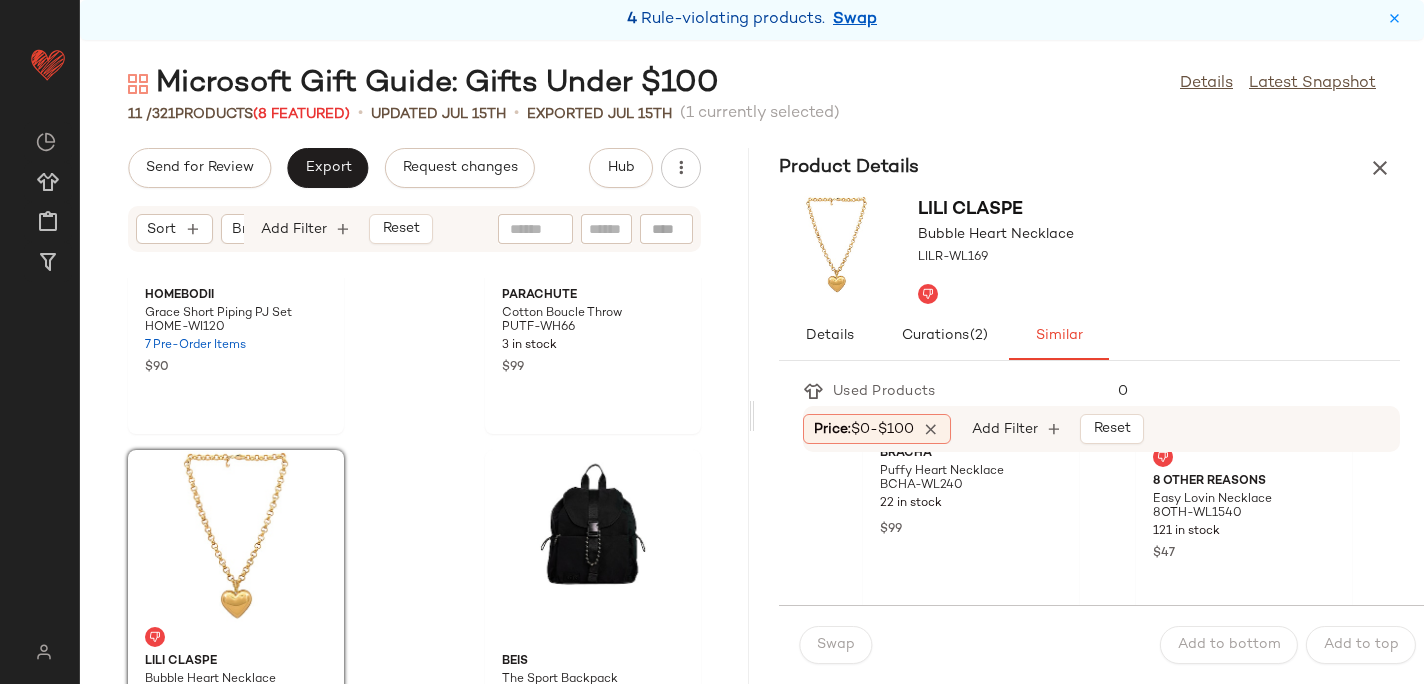 scroll, scrollTop: 200, scrollLeft: 0, axis: vertical 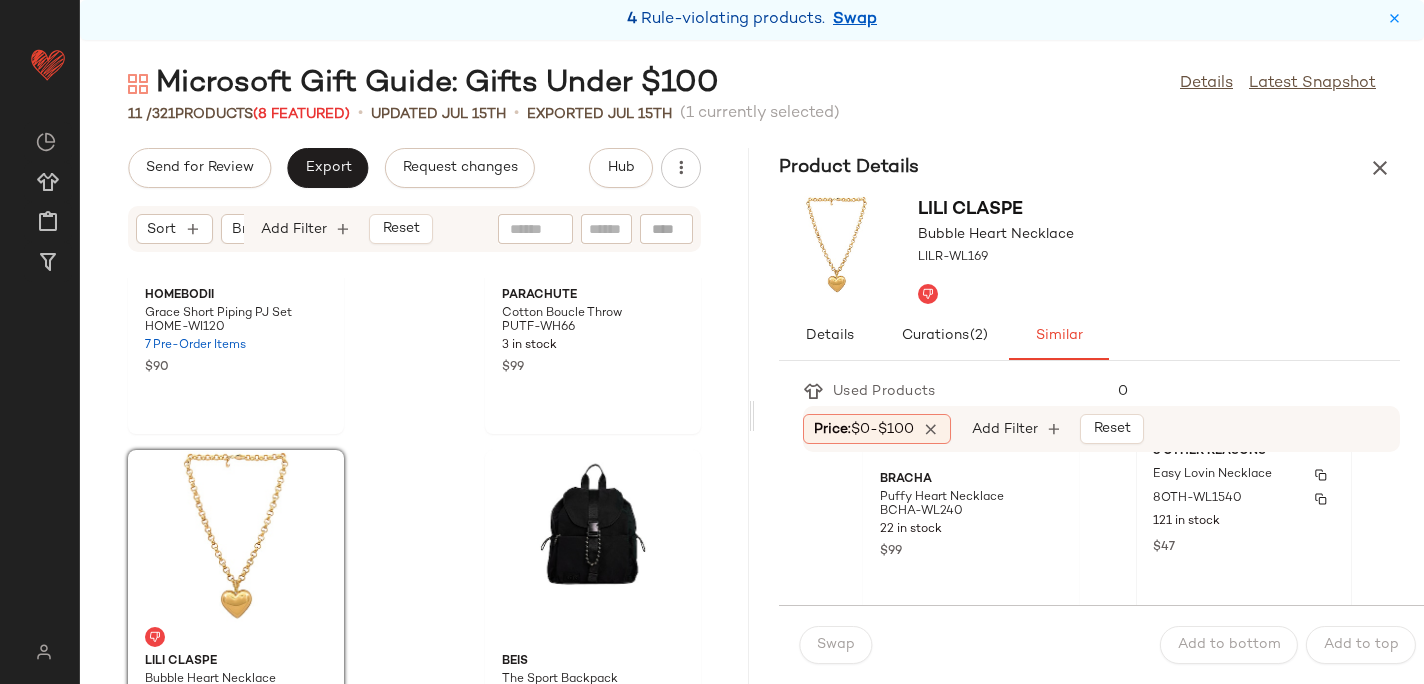 click on "121 in stock" 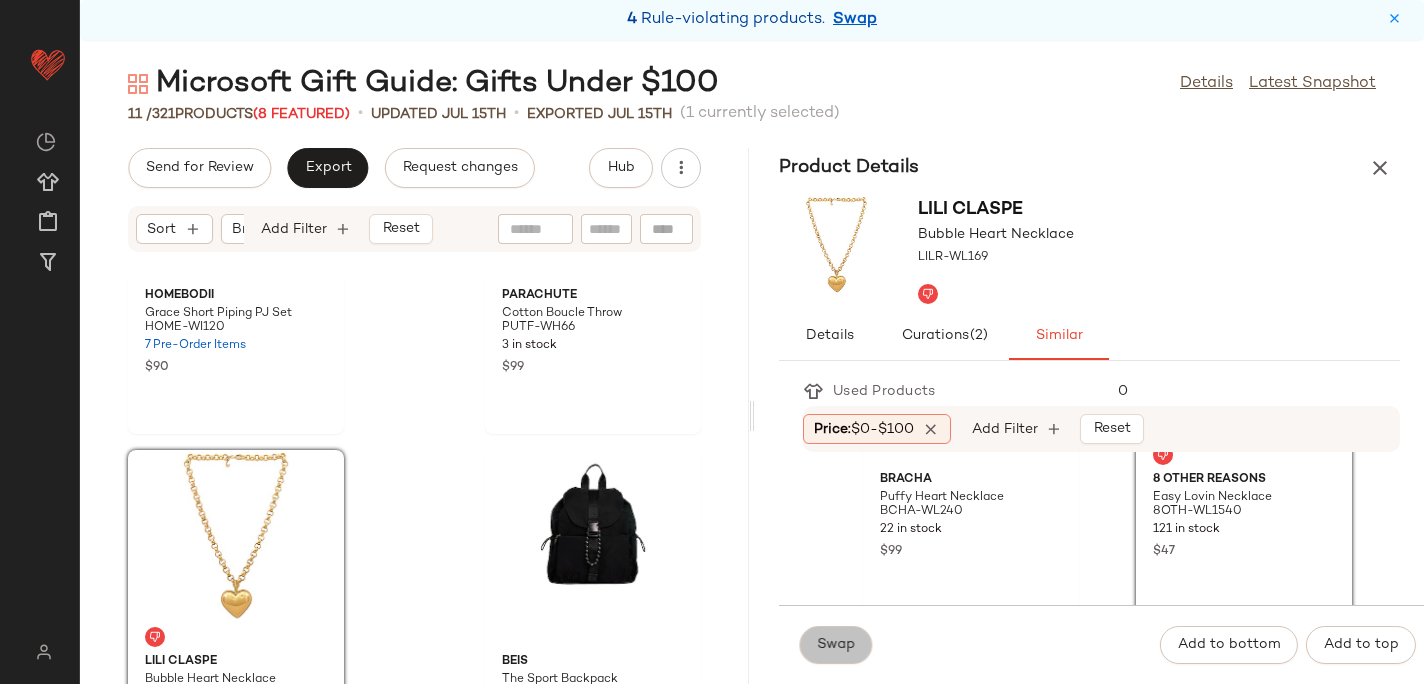 click on "Swap" 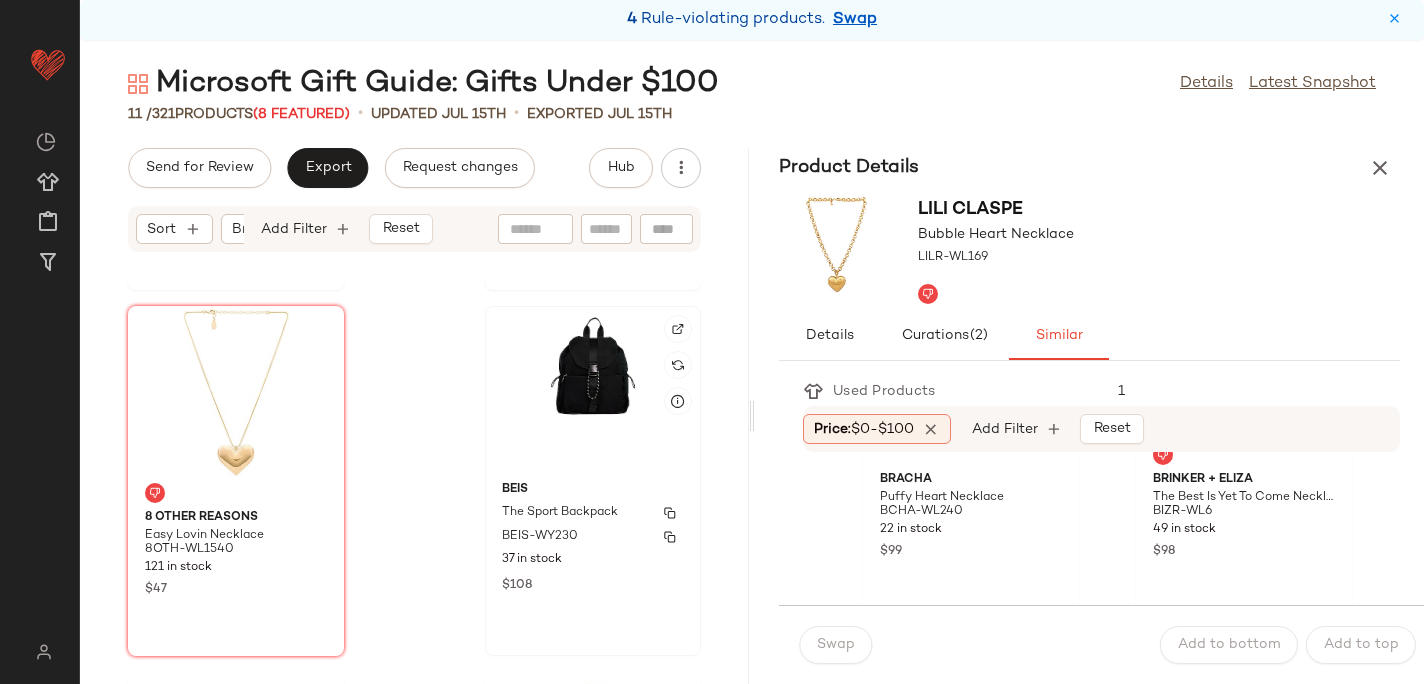 scroll, scrollTop: 1118, scrollLeft: 0, axis: vertical 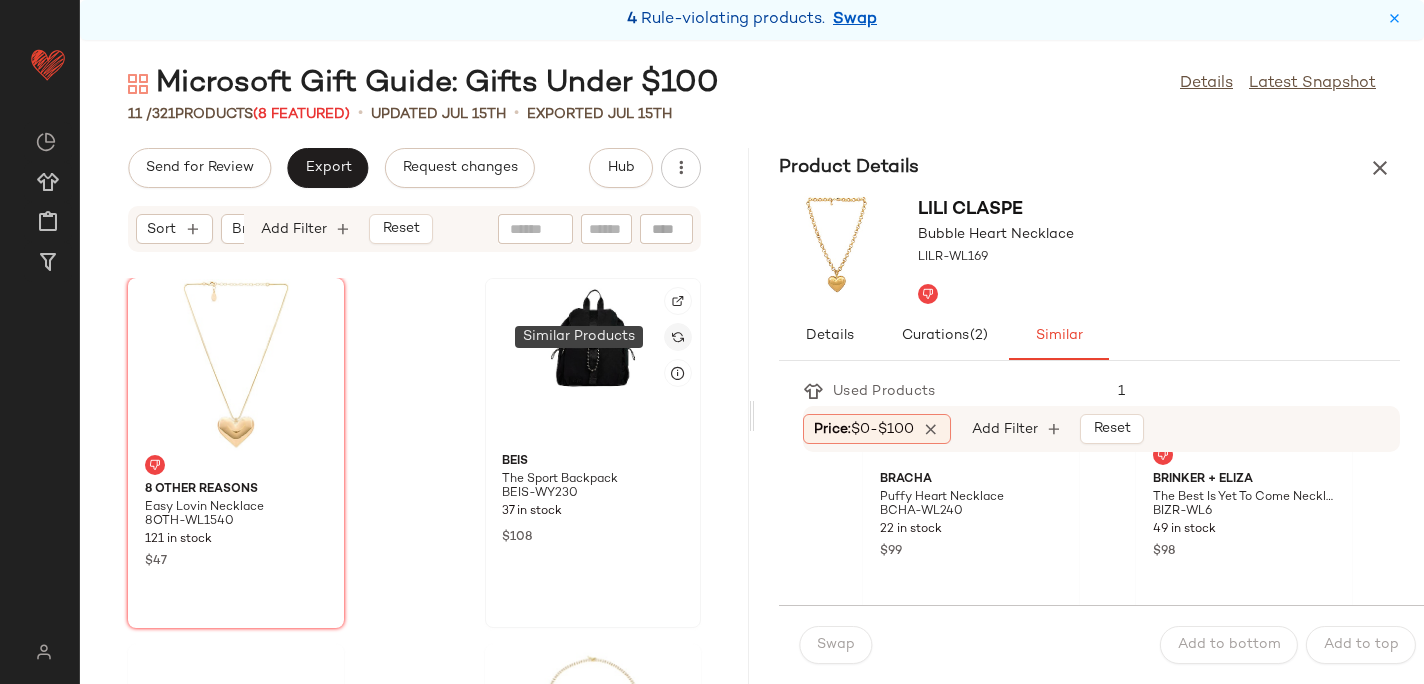 click 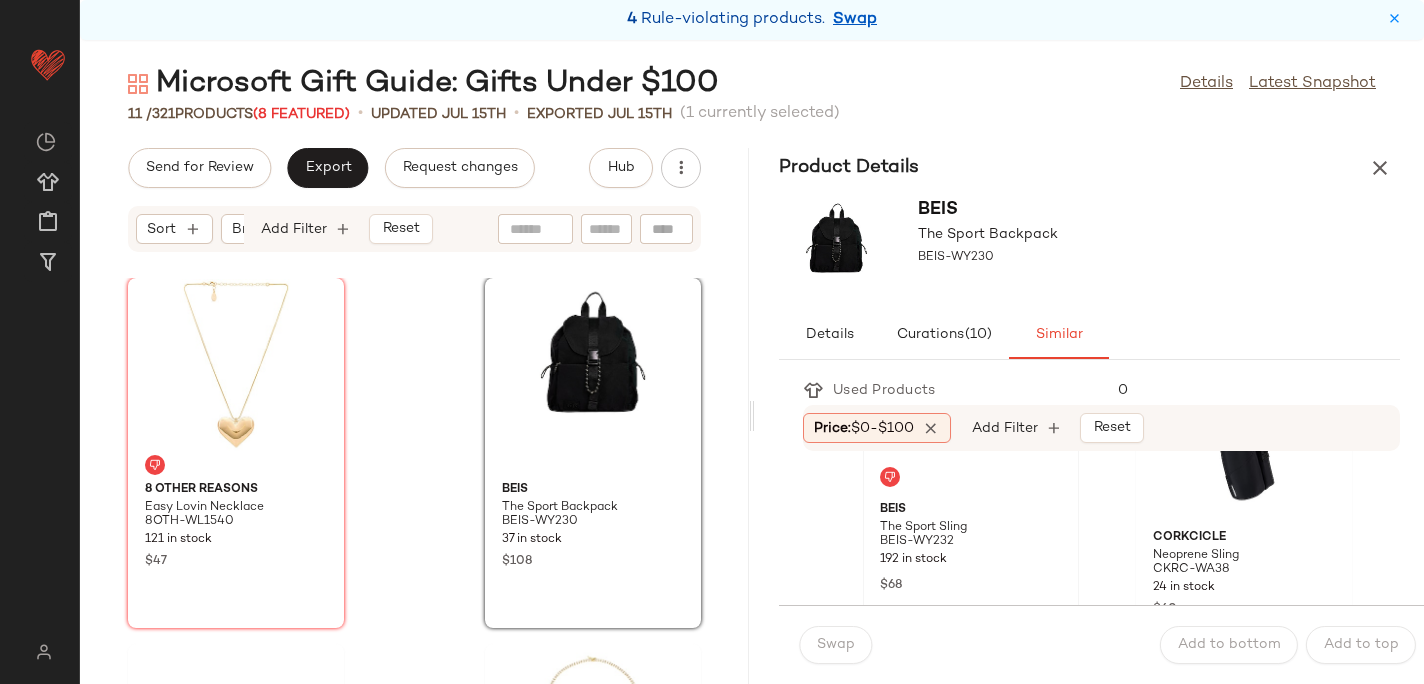 scroll, scrollTop: 129, scrollLeft: 0, axis: vertical 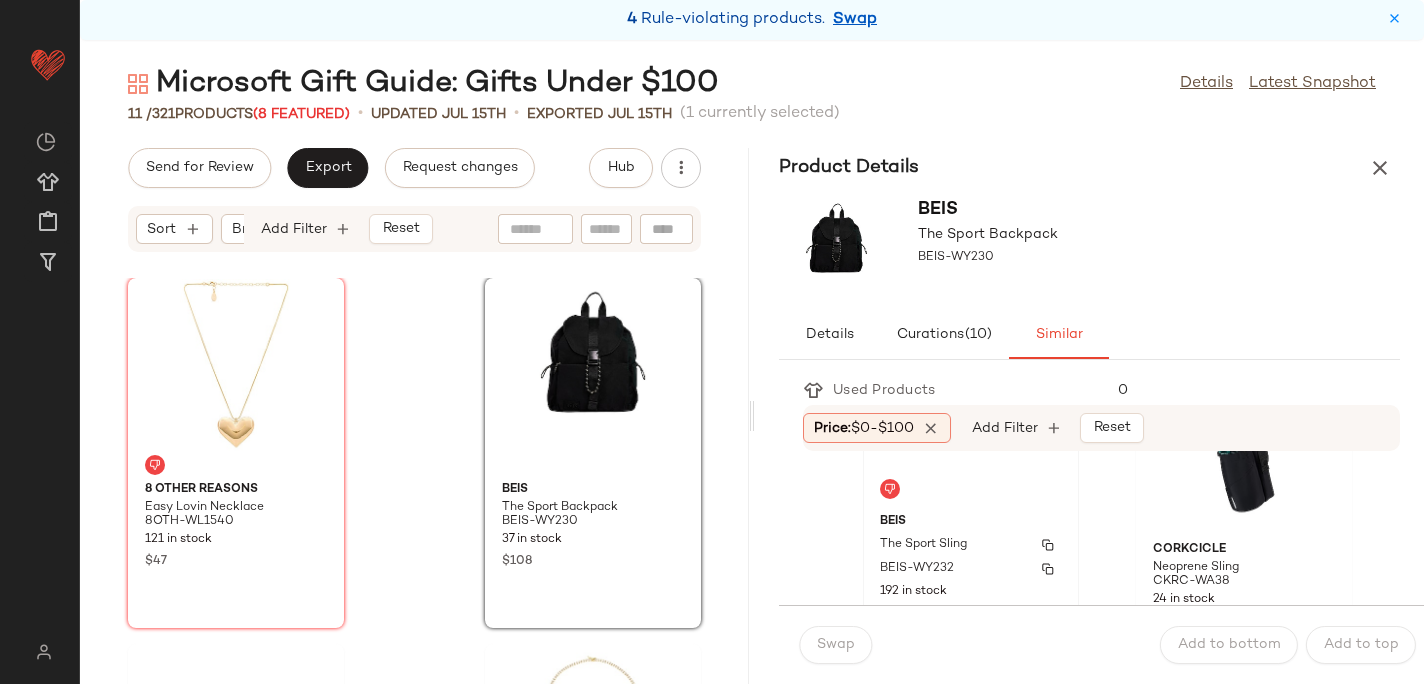 click on "BEIS The Sport Sling BEIS-WY232 192 in stock $68" 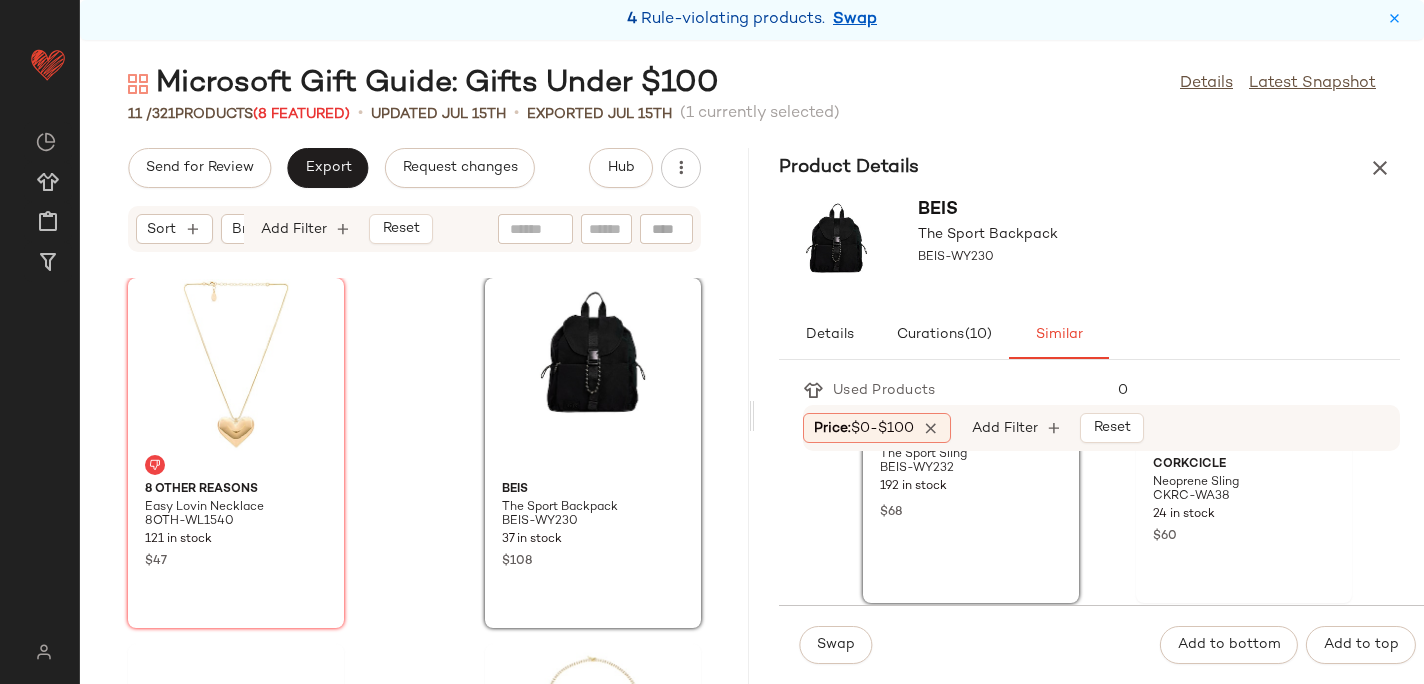 scroll, scrollTop: 209, scrollLeft: 0, axis: vertical 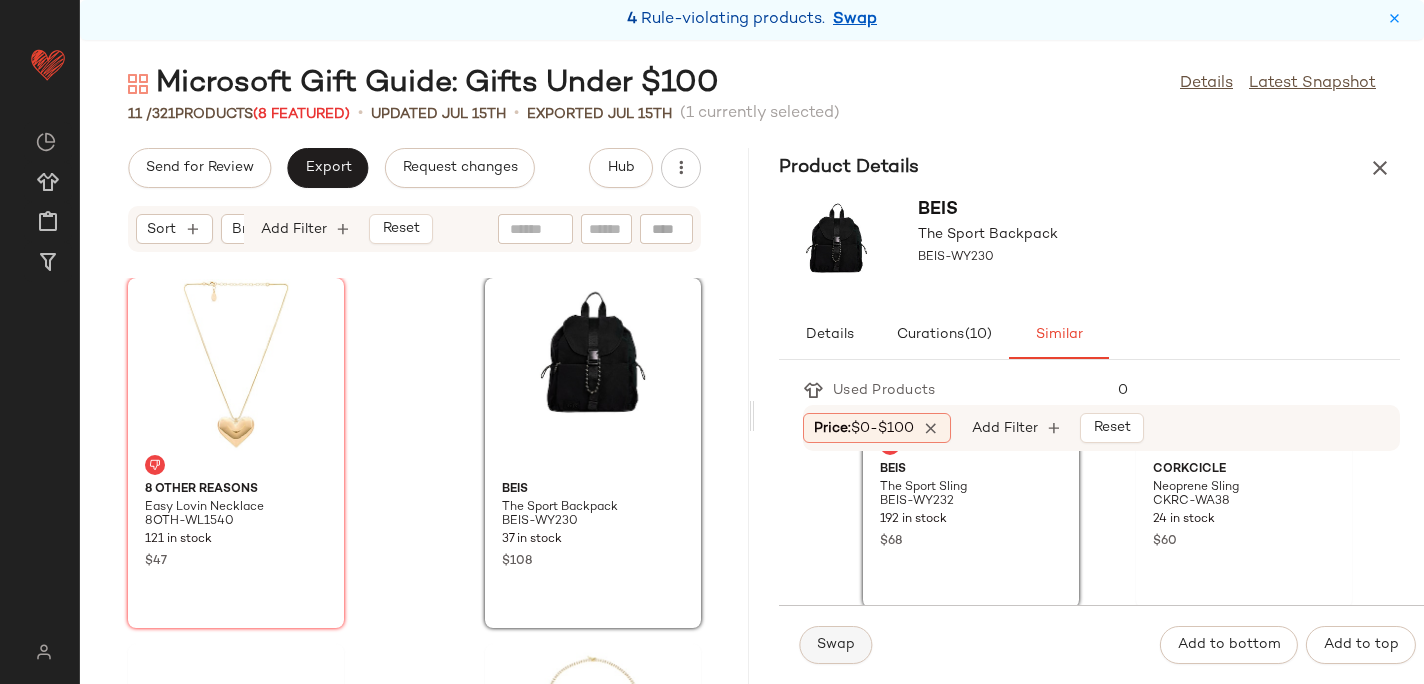 click on "Swap" 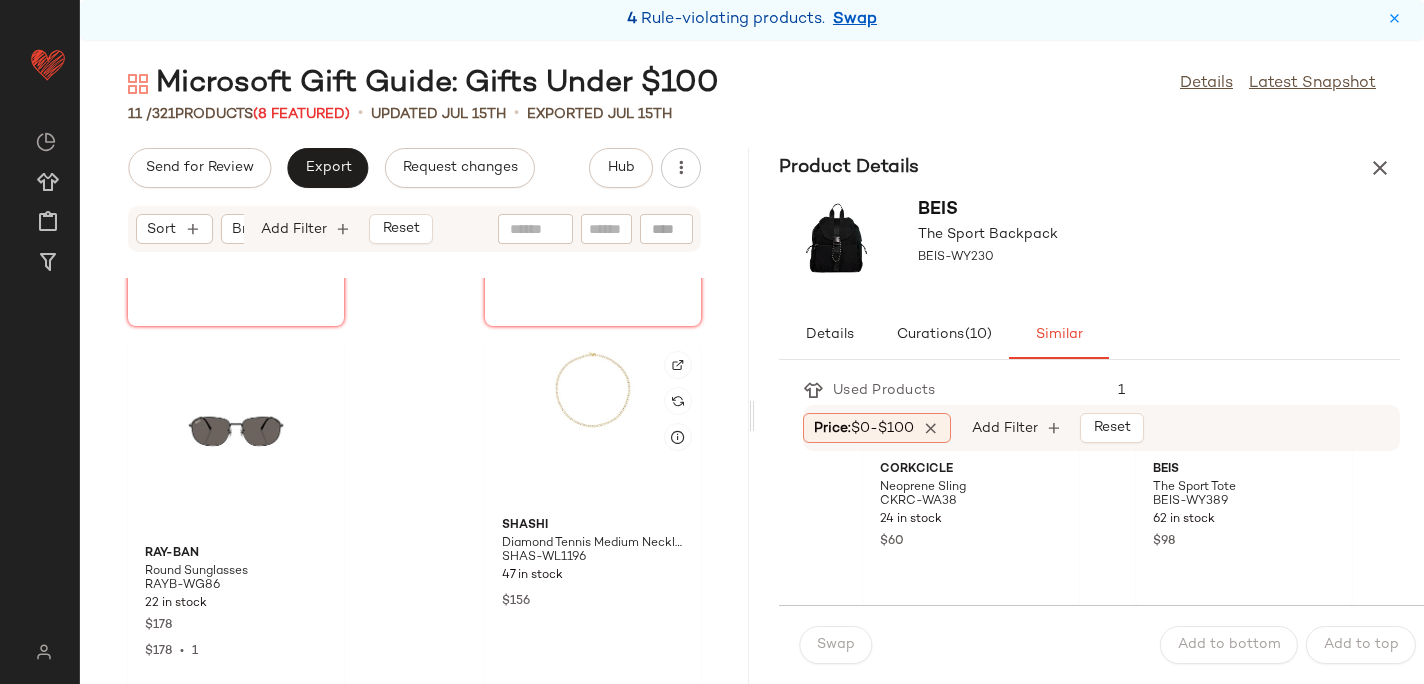scroll, scrollTop: 1437, scrollLeft: 0, axis: vertical 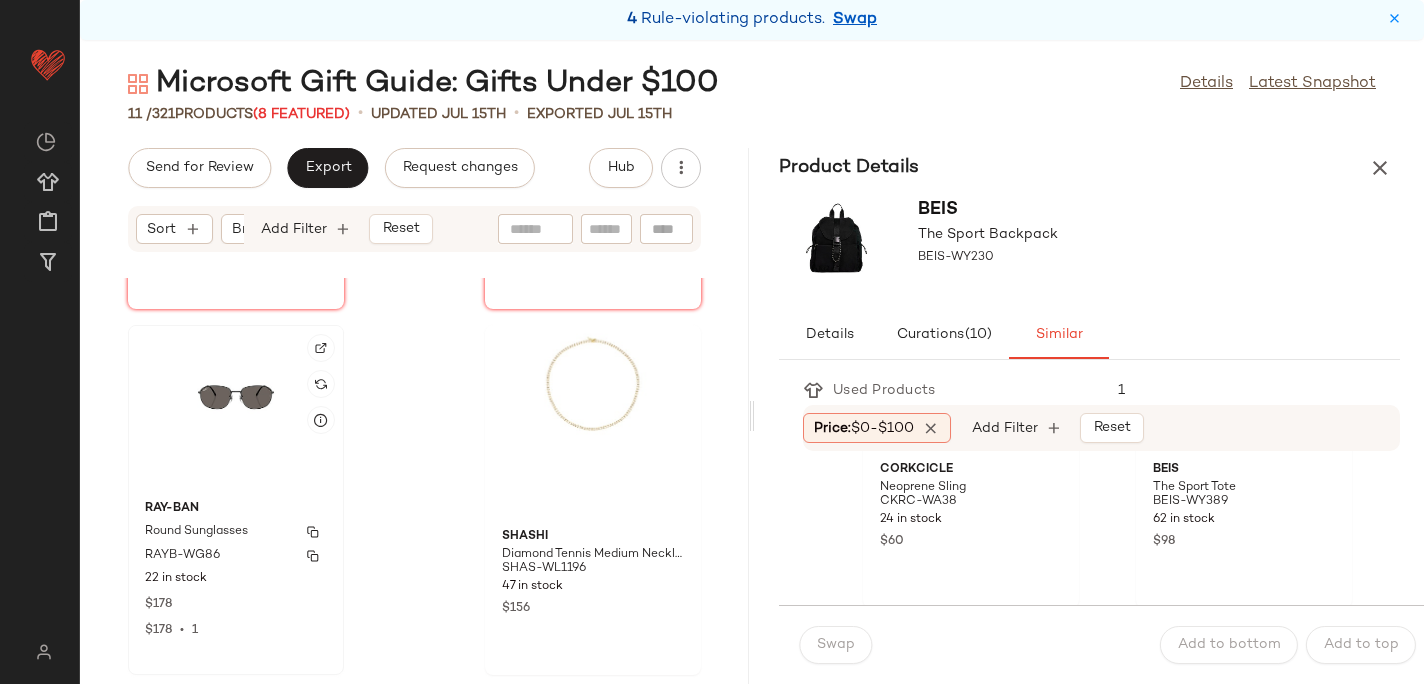 click on "Ray-Ban" at bounding box center [236, 509] 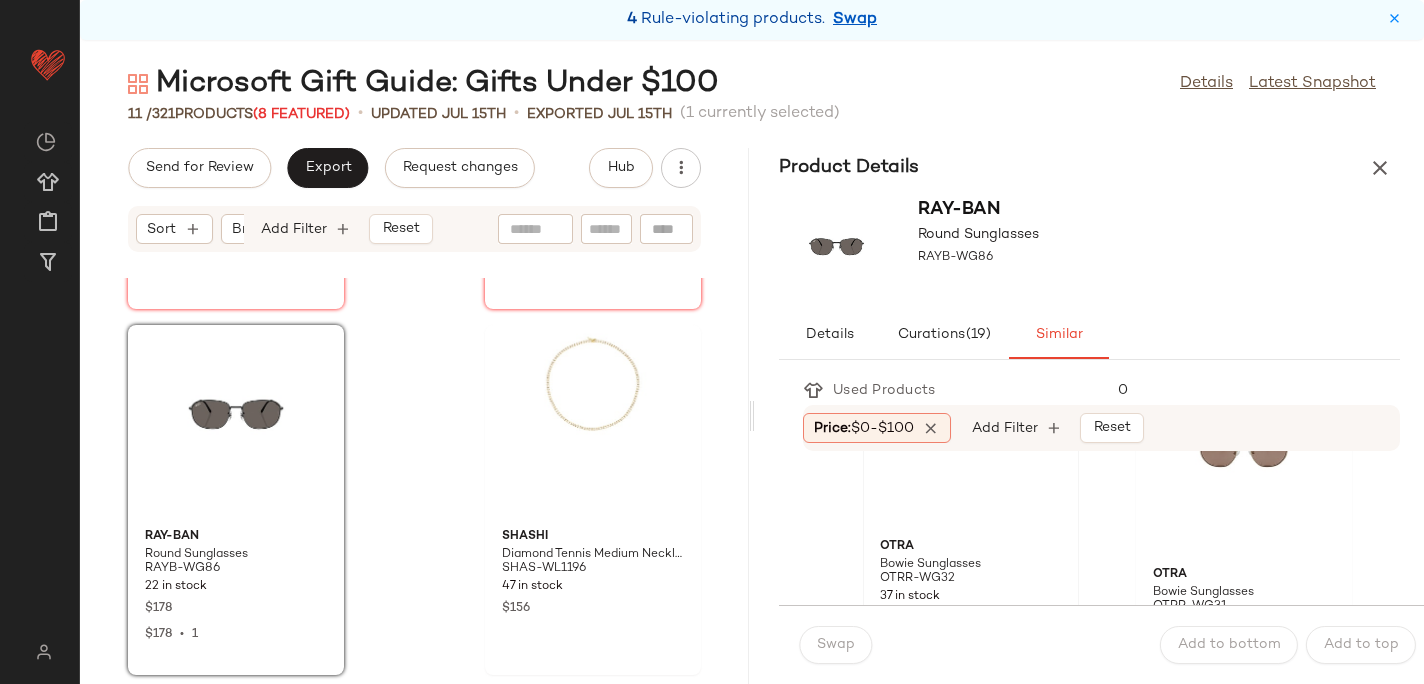 scroll, scrollTop: 106, scrollLeft: 0, axis: vertical 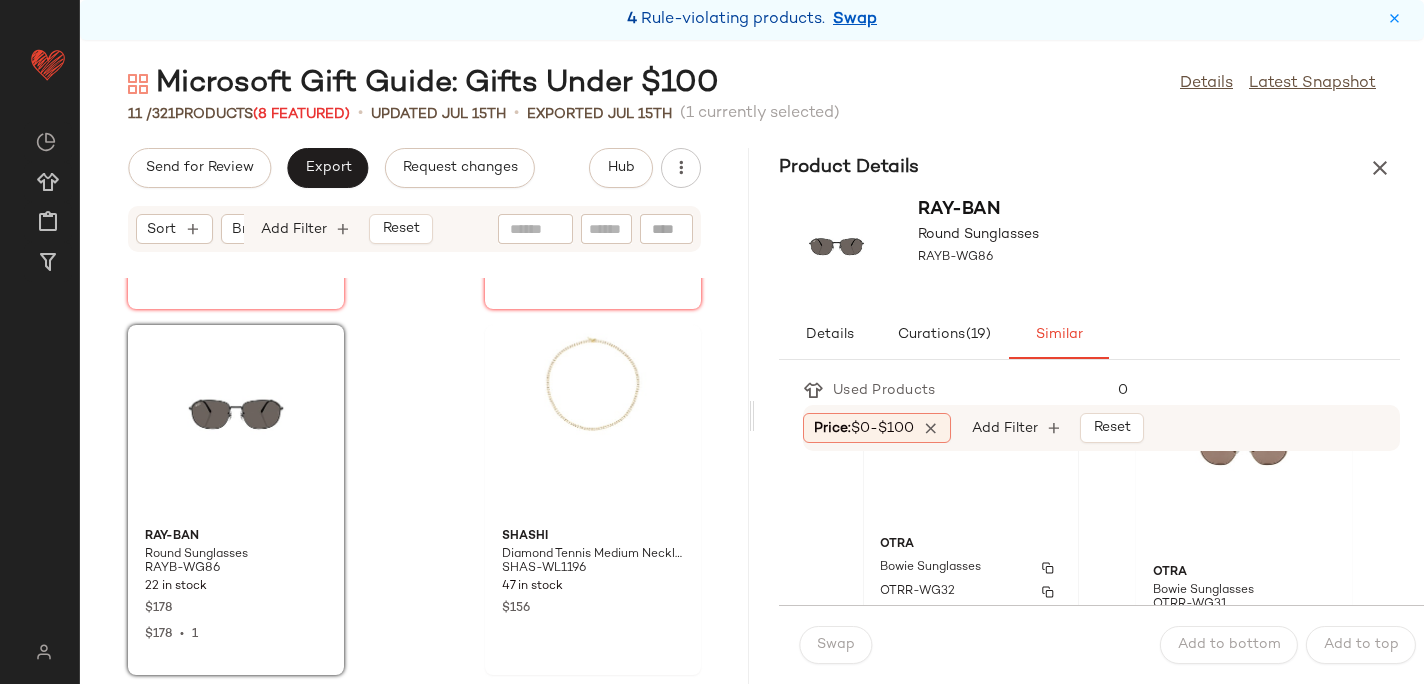 click on "Otra" at bounding box center [971, 545] 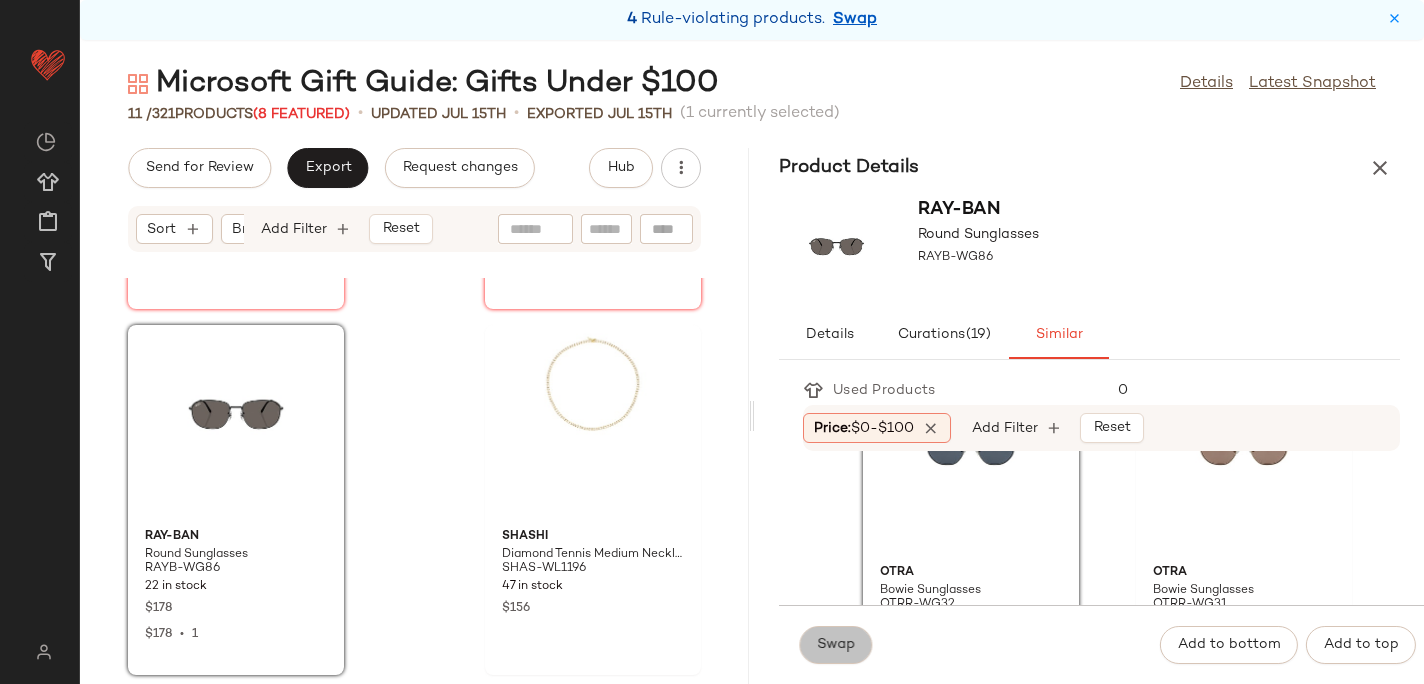 click on "Swap" 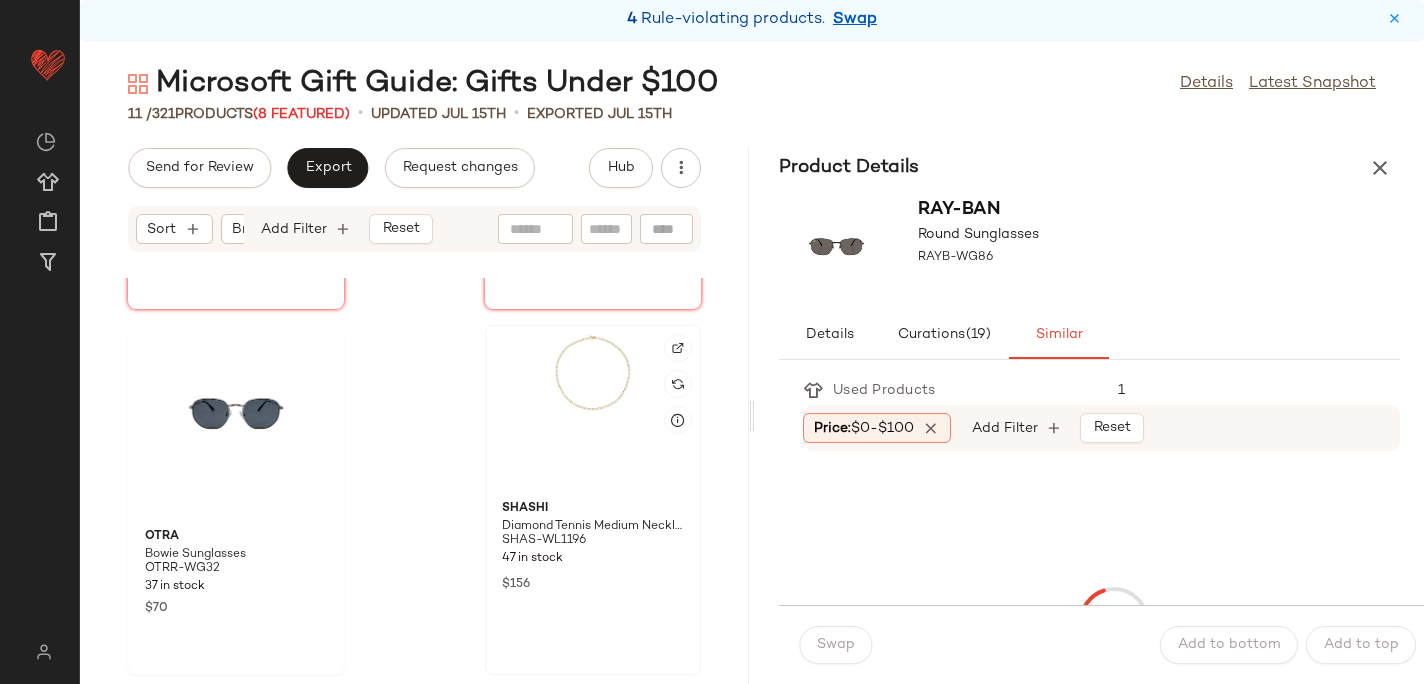 click 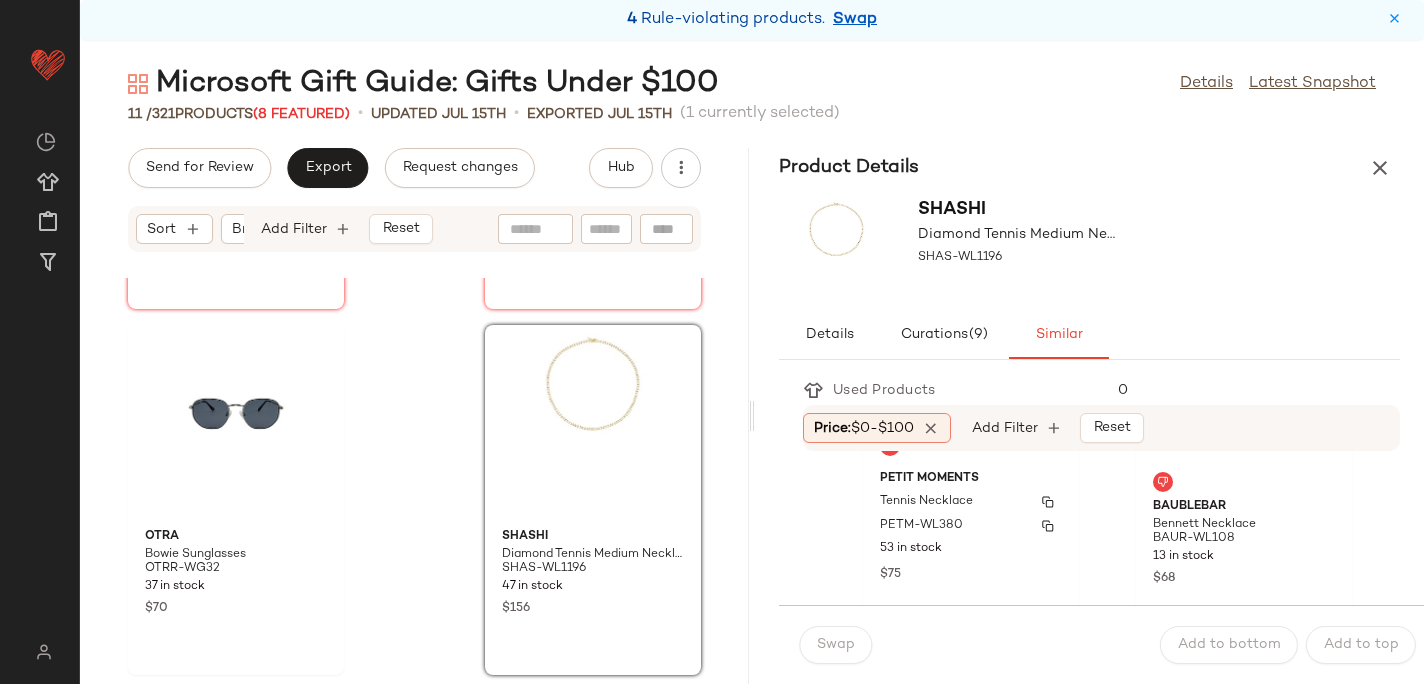 scroll, scrollTop: 542, scrollLeft: 0, axis: vertical 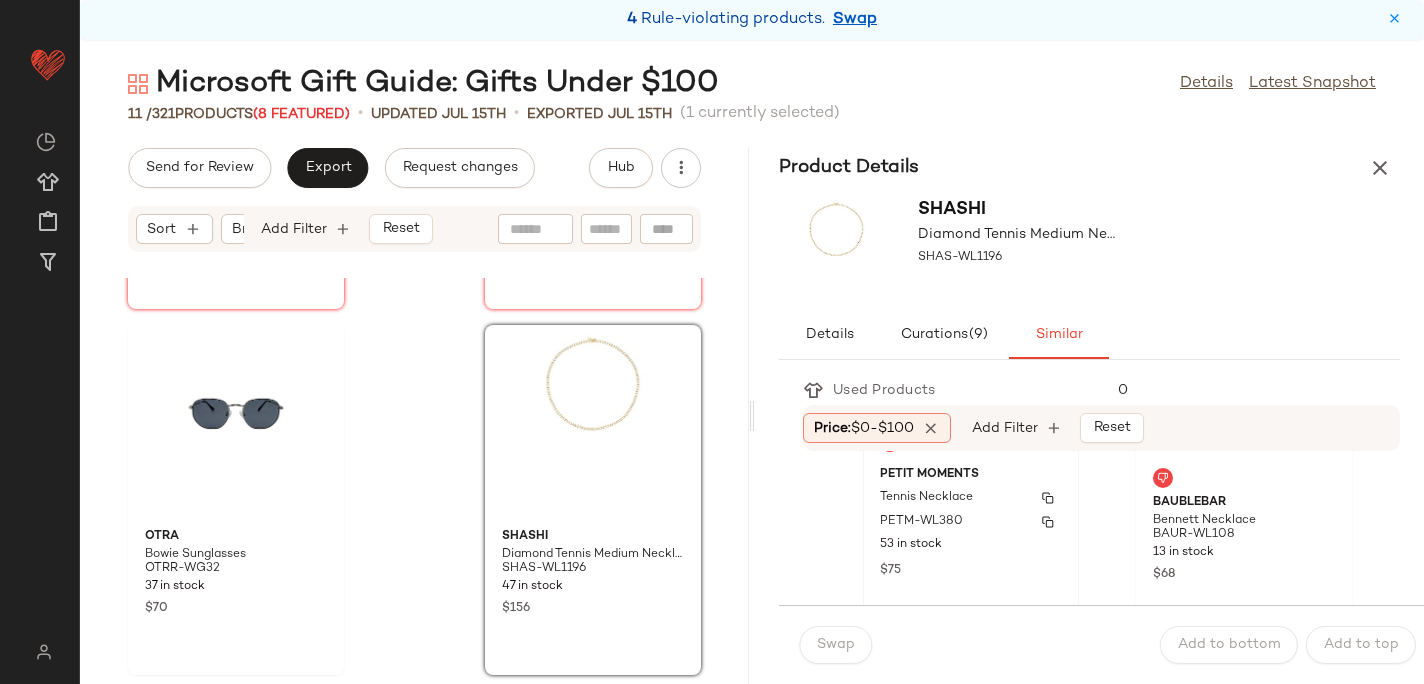 click on "53 in stock" at bounding box center [971, 545] 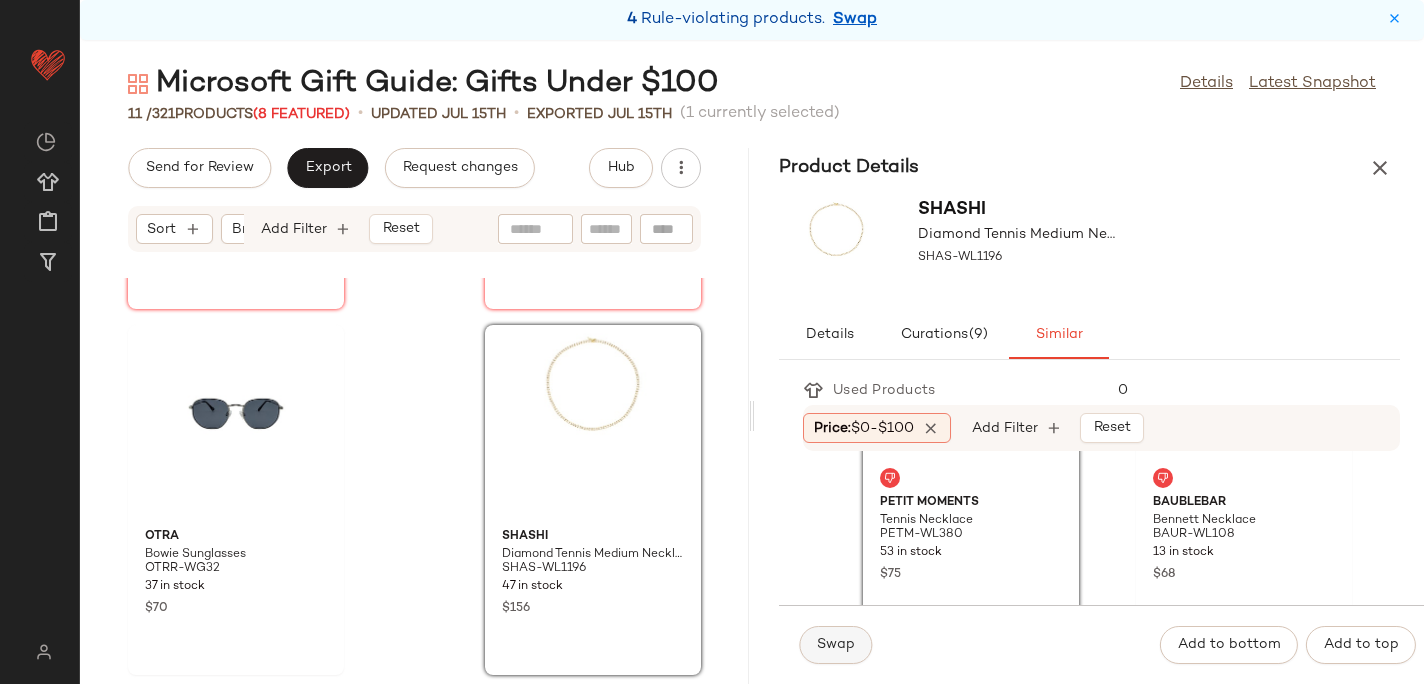 click on "Swap" 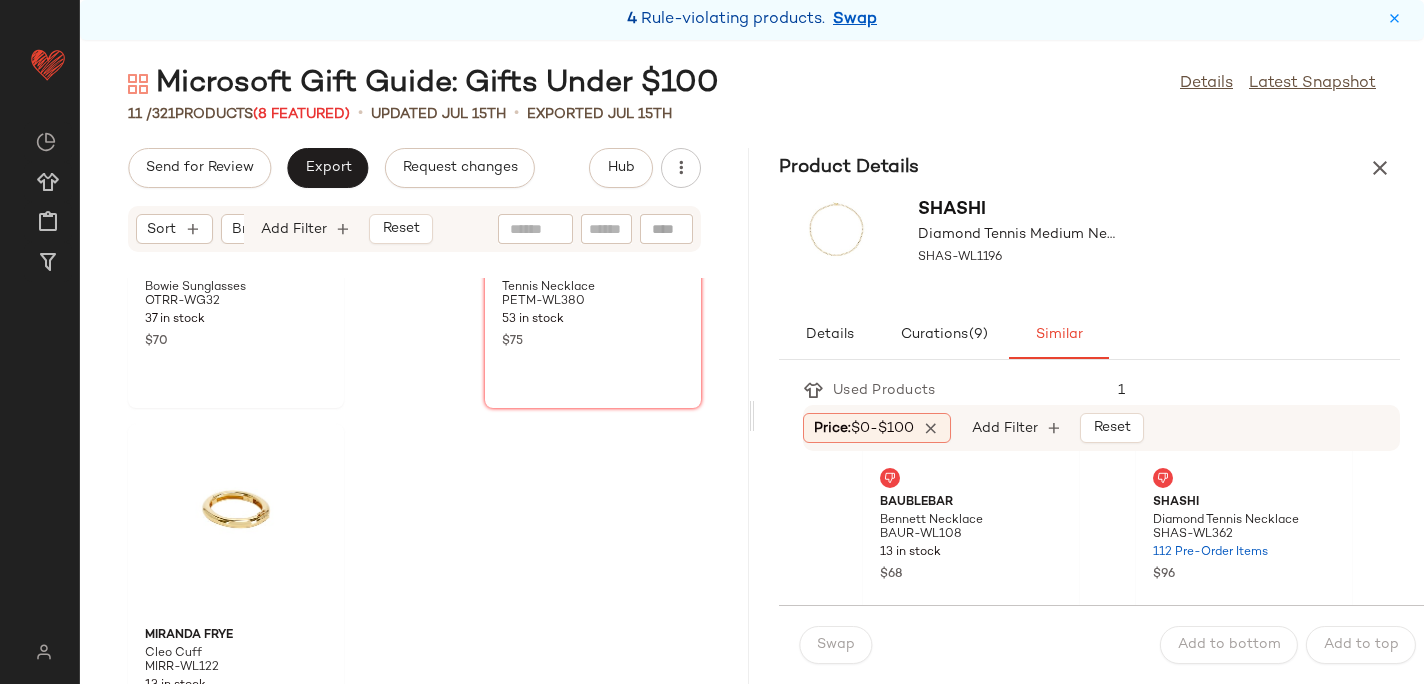scroll, scrollTop: 1794, scrollLeft: 0, axis: vertical 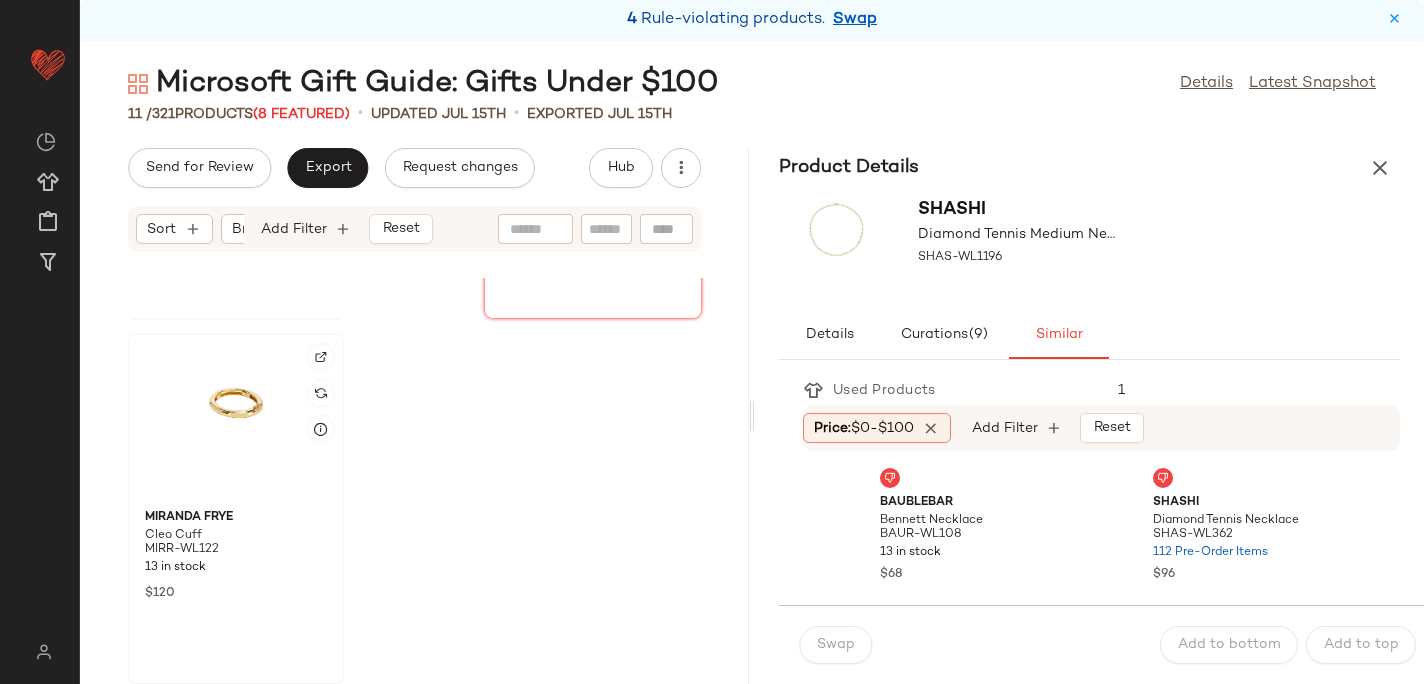 click 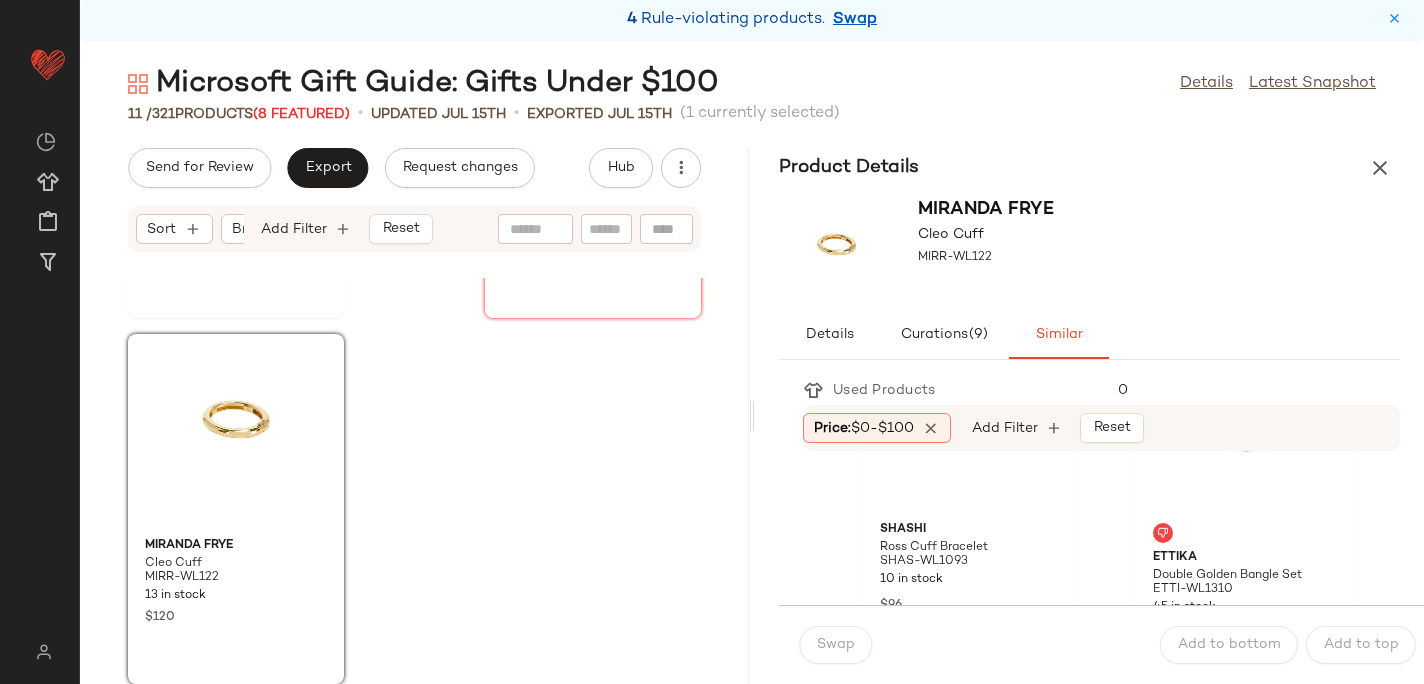 scroll, scrollTop: 101, scrollLeft: 0, axis: vertical 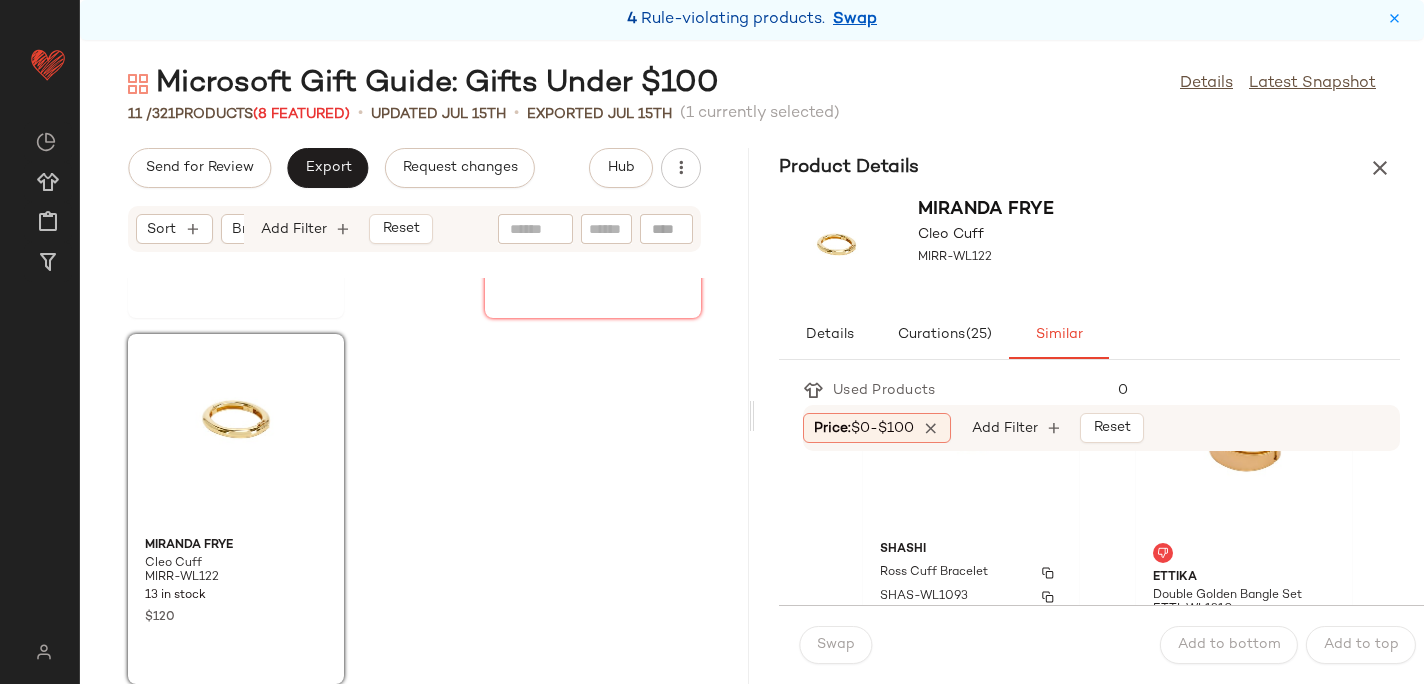 click on "SHASHI Ross Cuff Bracelet SHAS-WL1093 10 in stock $96" 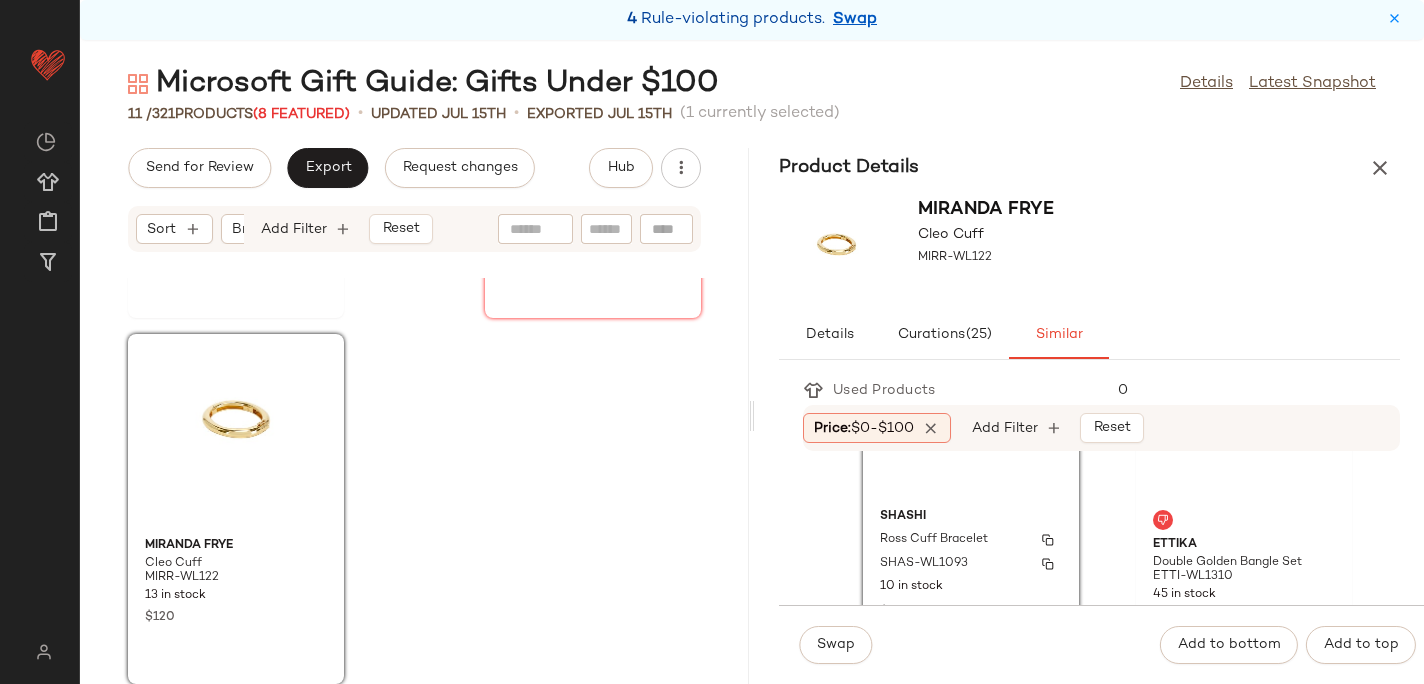 scroll, scrollTop: 143, scrollLeft: 0, axis: vertical 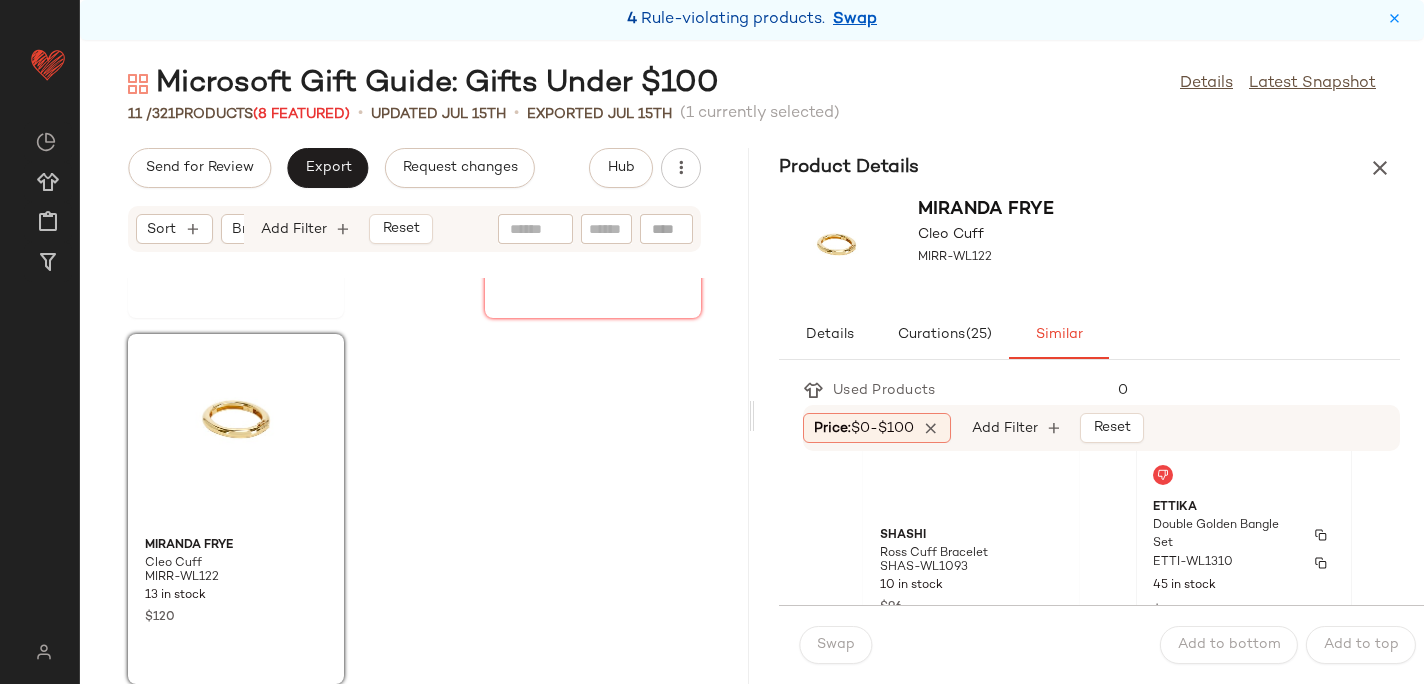 click on "Double Golden Bangle Set" at bounding box center [1226, 535] 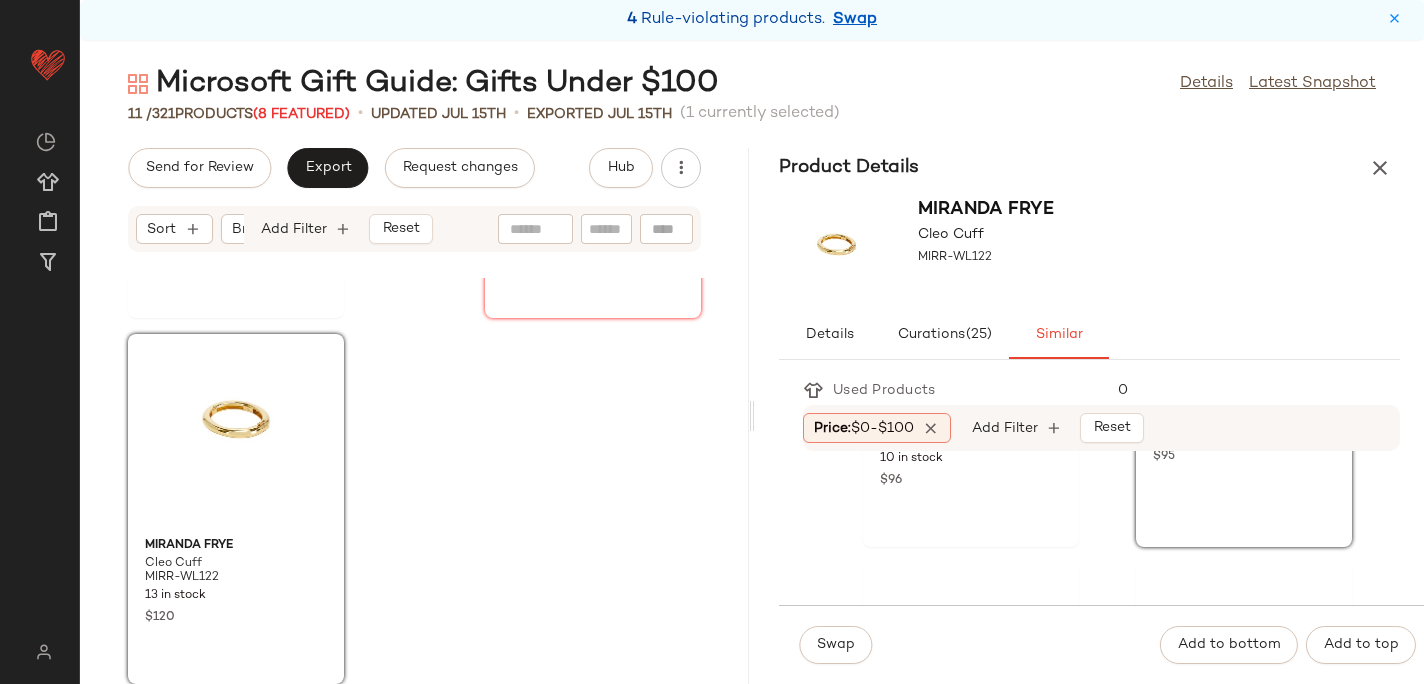 scroll, scrollTop: 359, scrollLeft: 0, axis: vertical 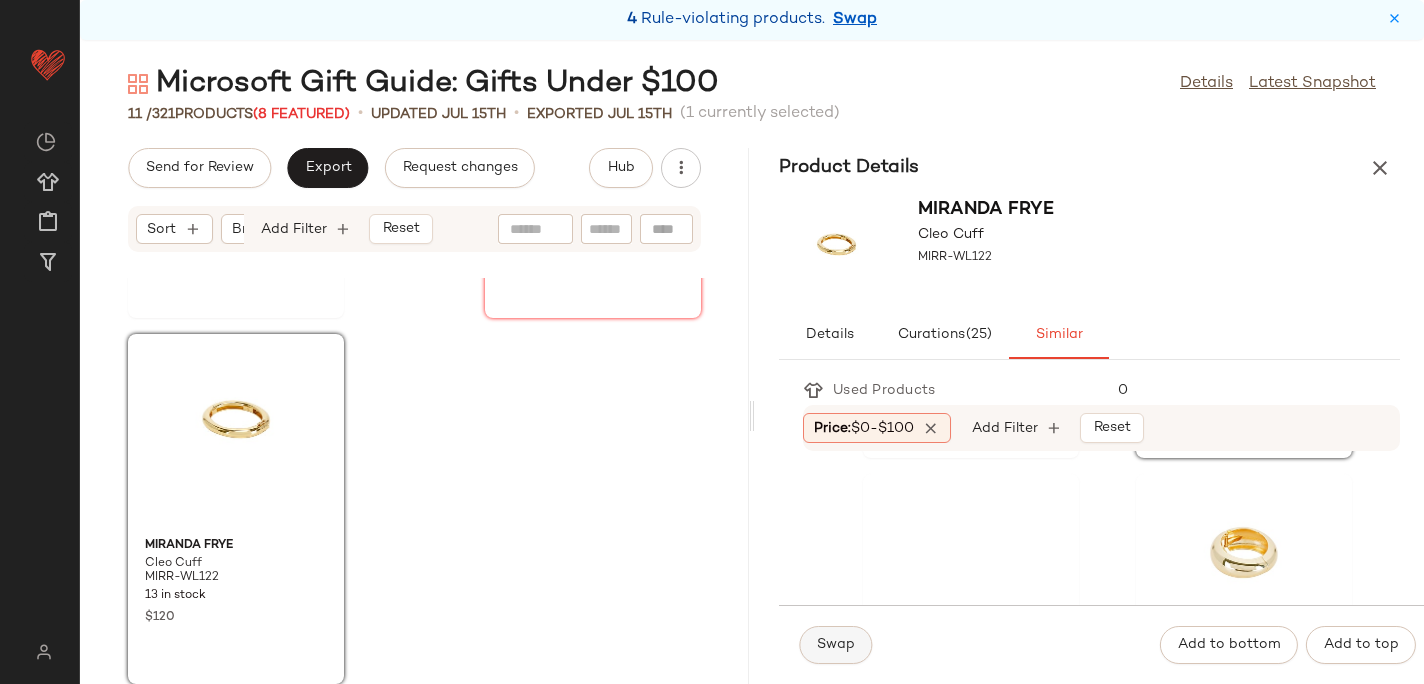 click on "Swap" 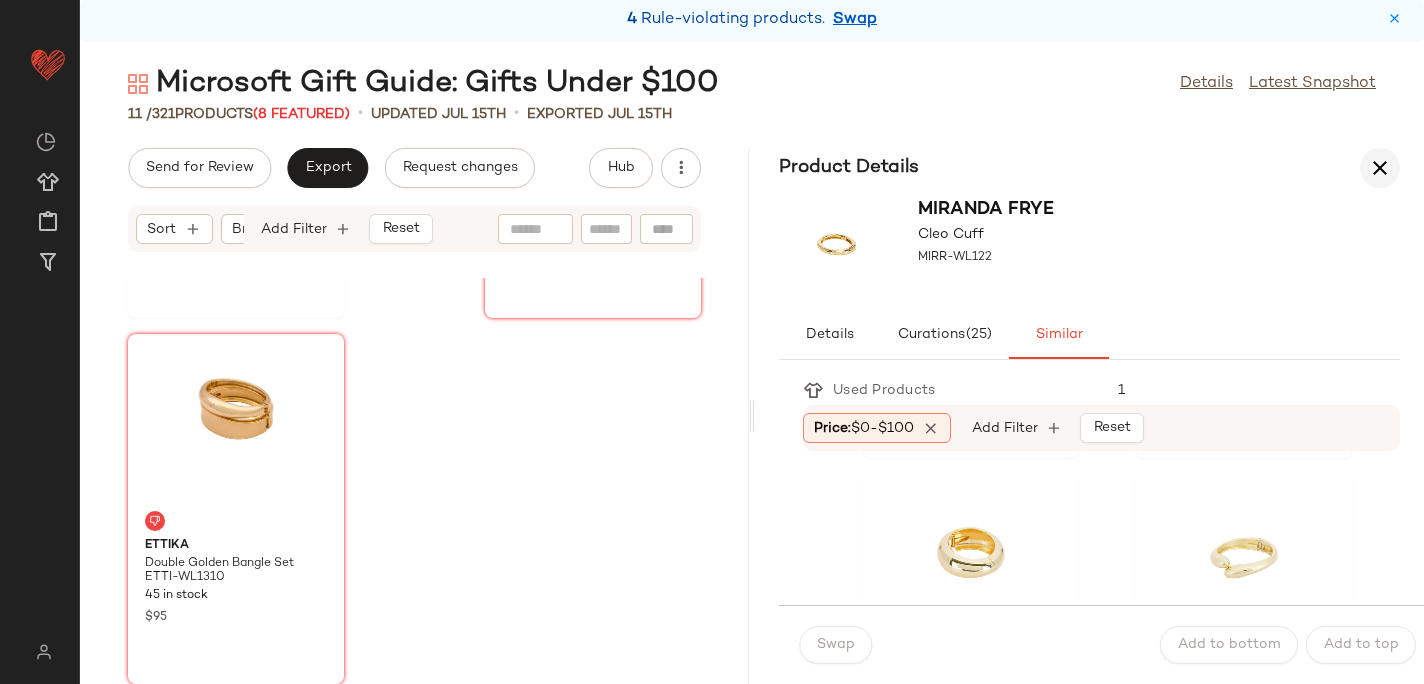 click at bounding box center (1380, 168) 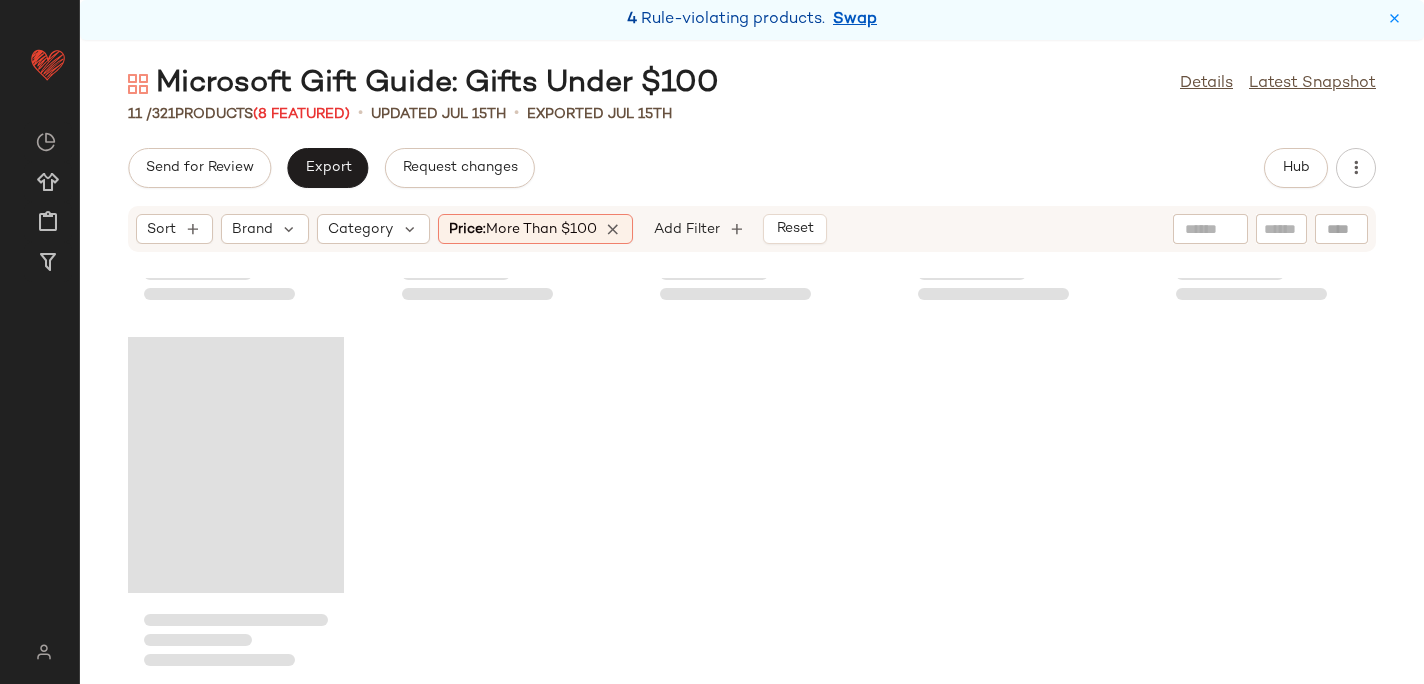 scroll, scrollTop: 696, scrollLeft: 0, axis: vertical 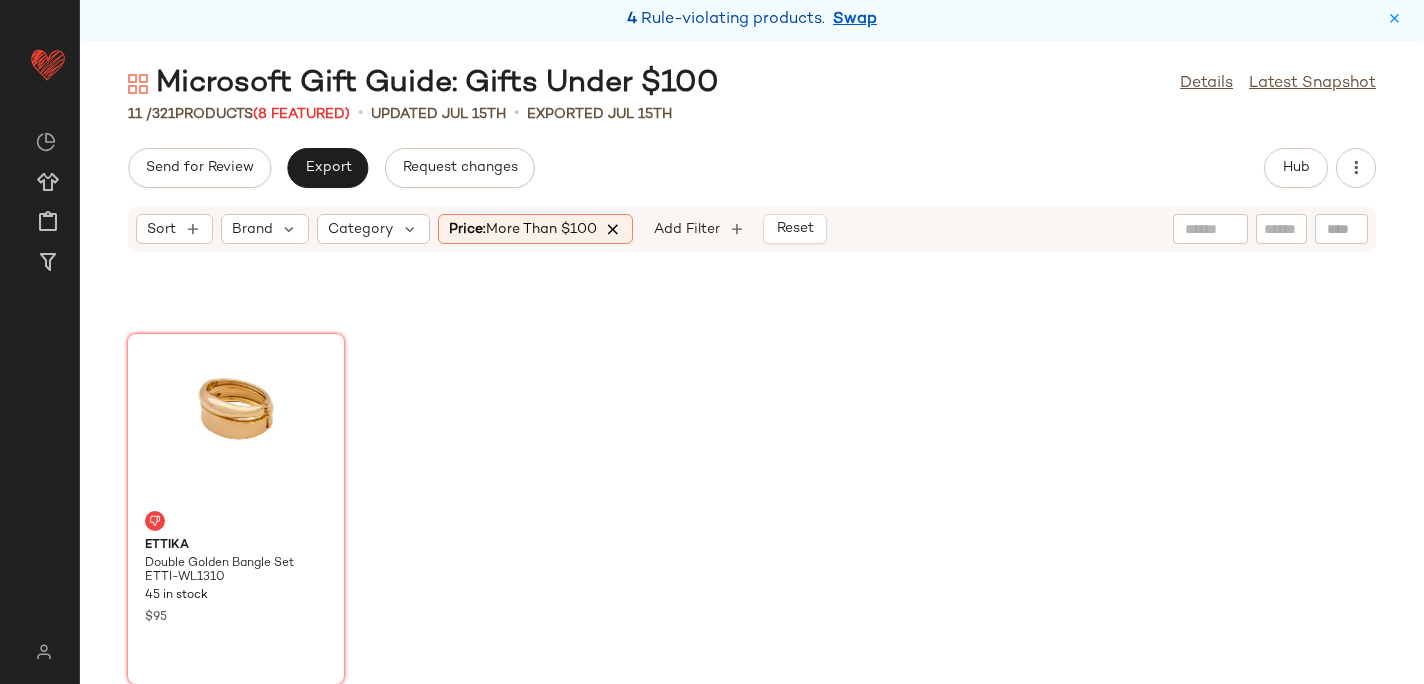click at bounding box center [614, 229] 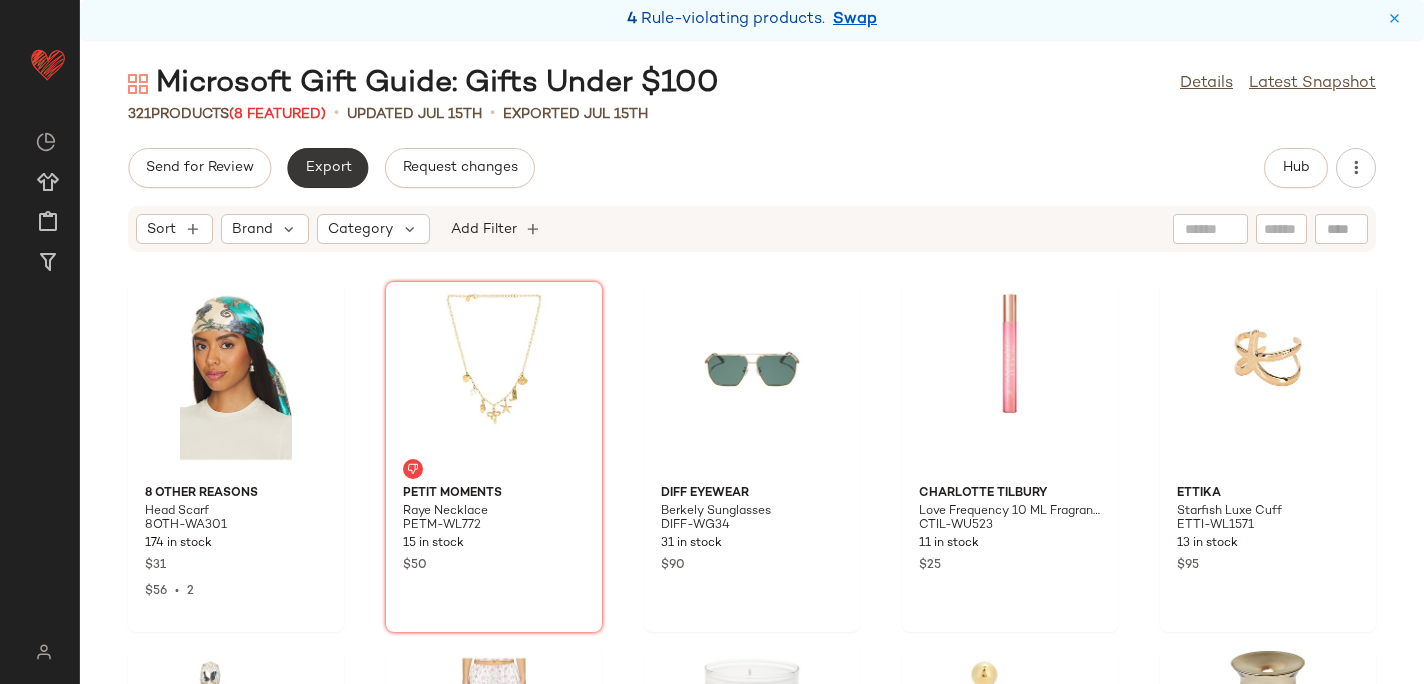 click on "Export" 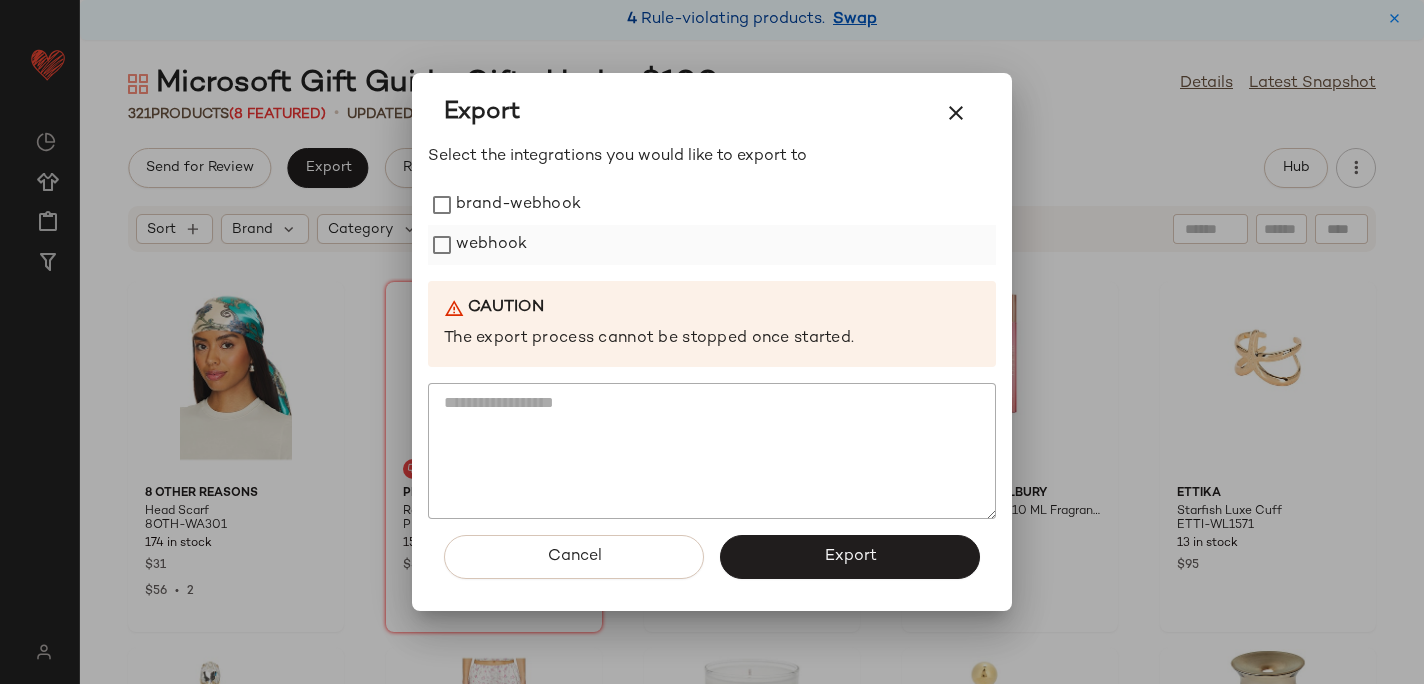 click on "webhook" 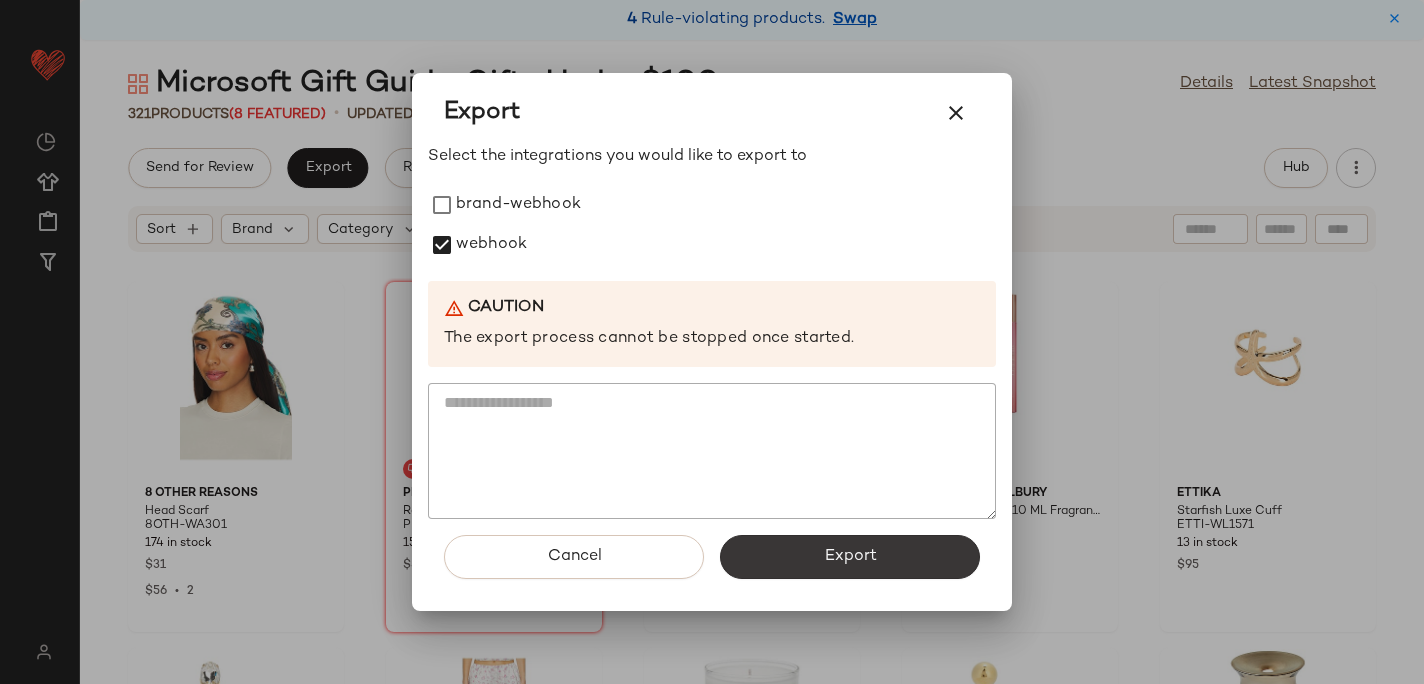 click on "Export" at bounding box center (850, 557) 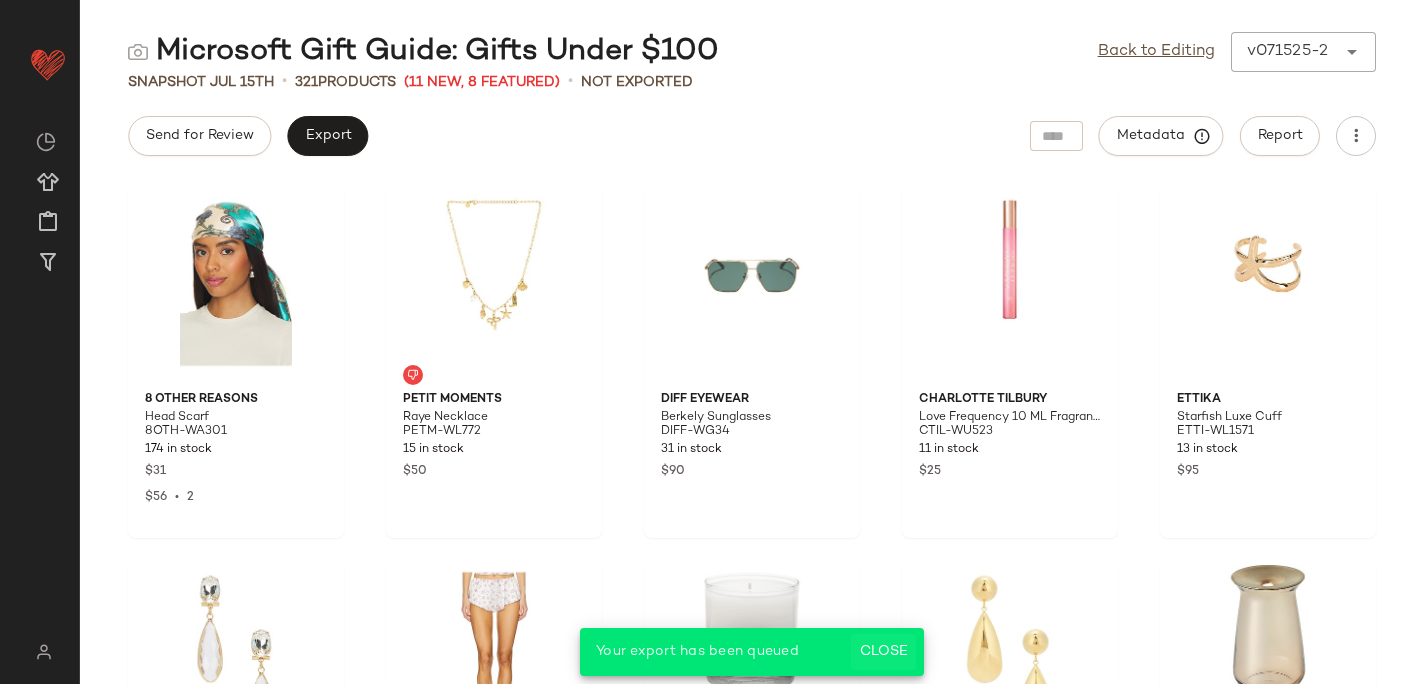 click on "Close" 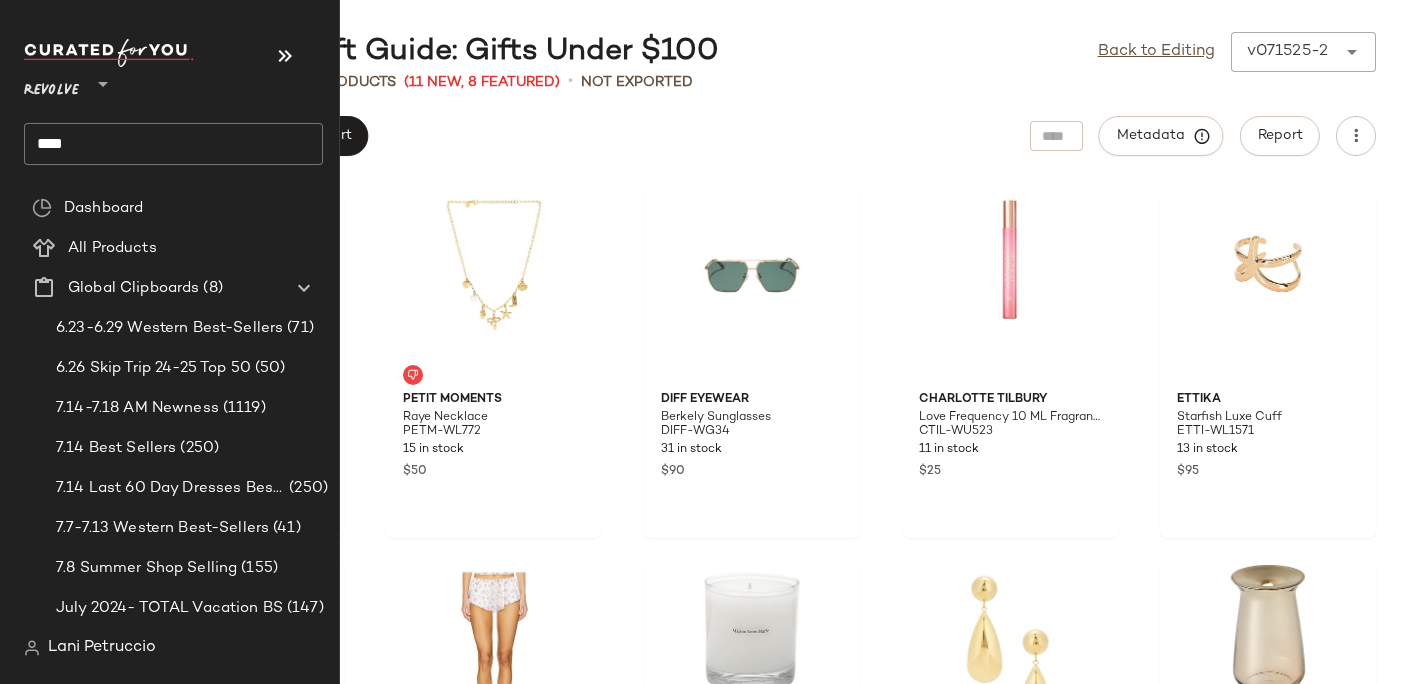 click on "****" 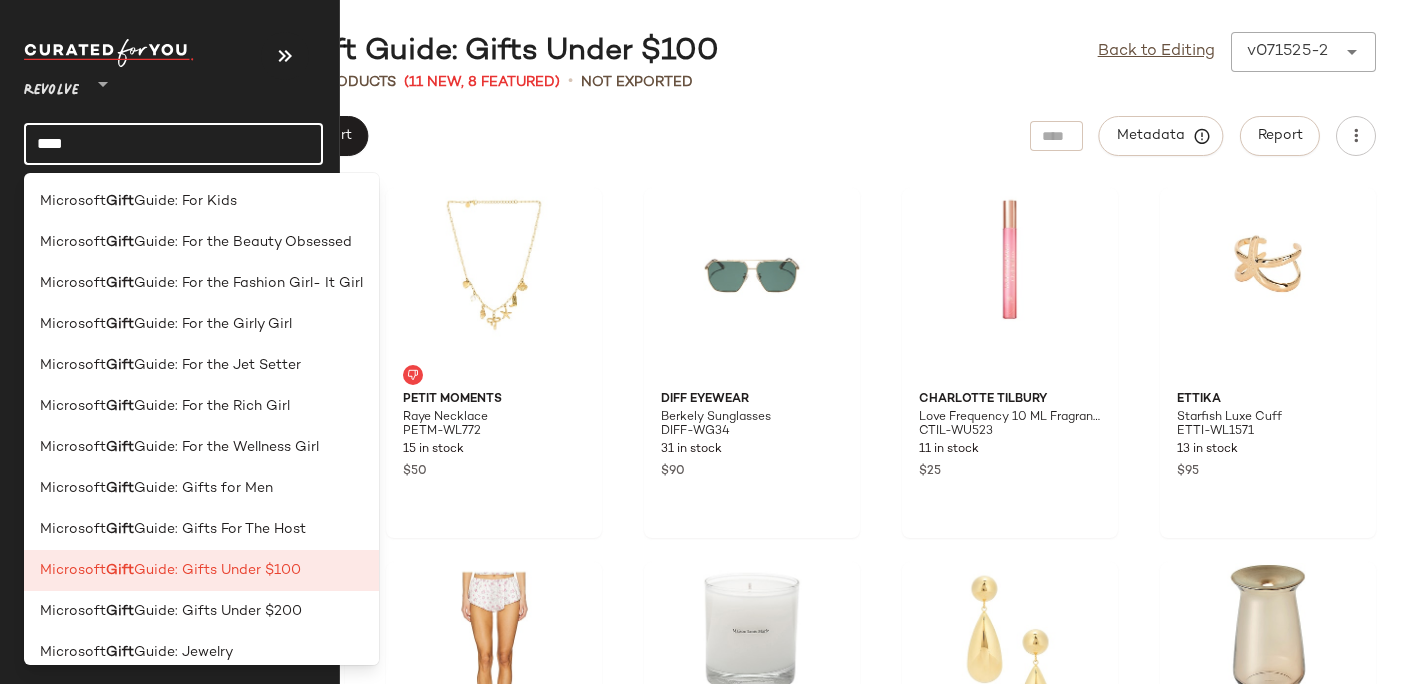 click on "****" 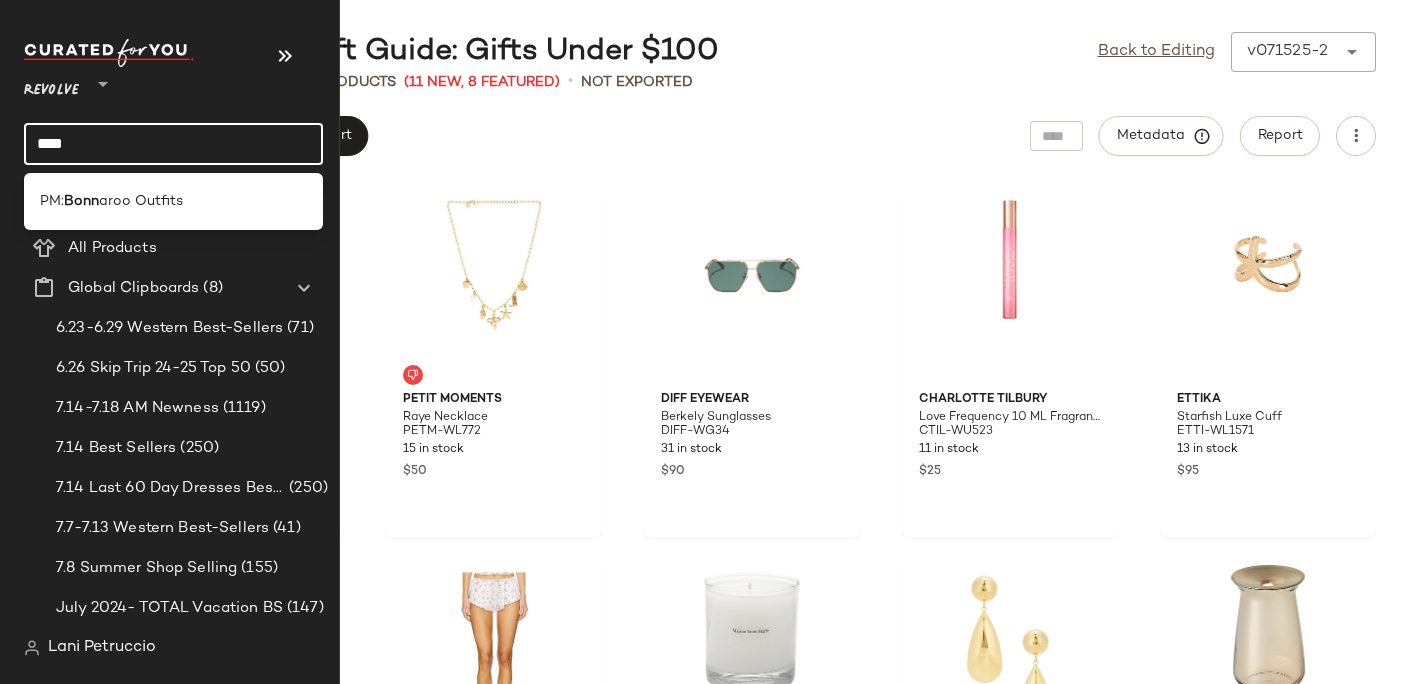 type on "****" 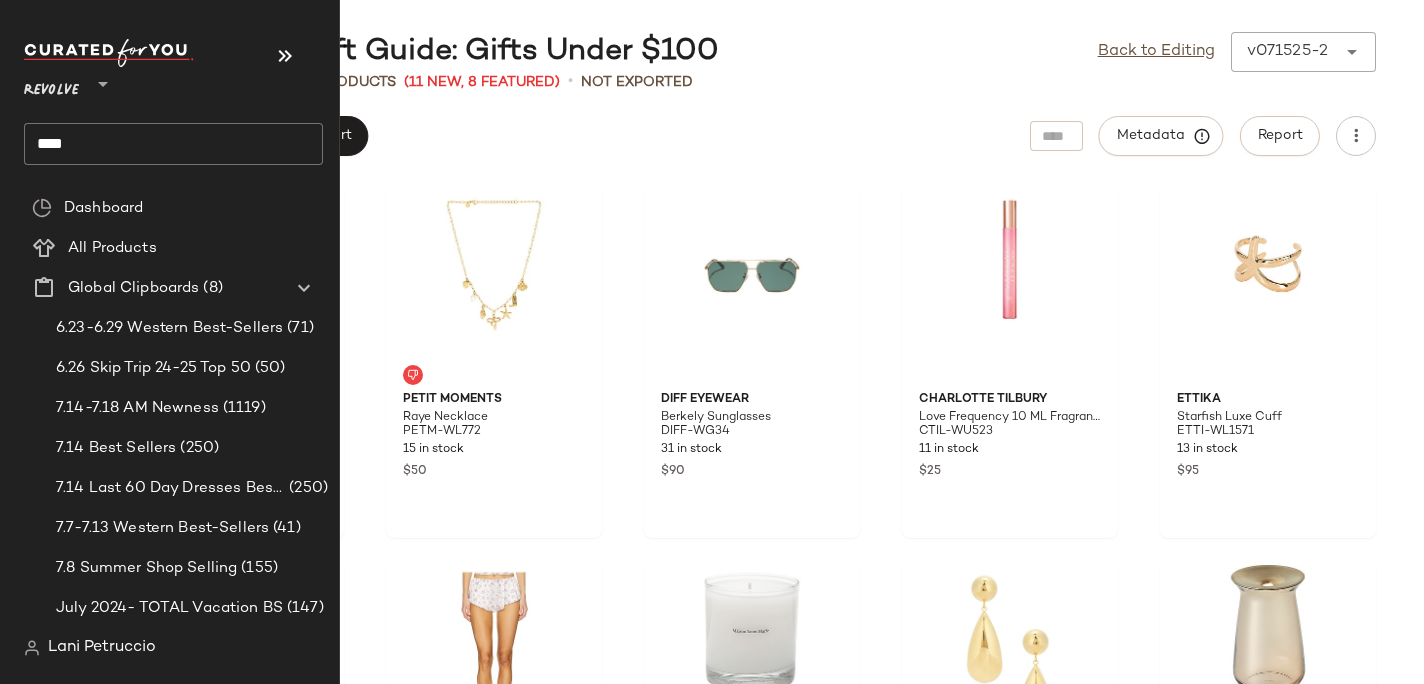 click on "****" 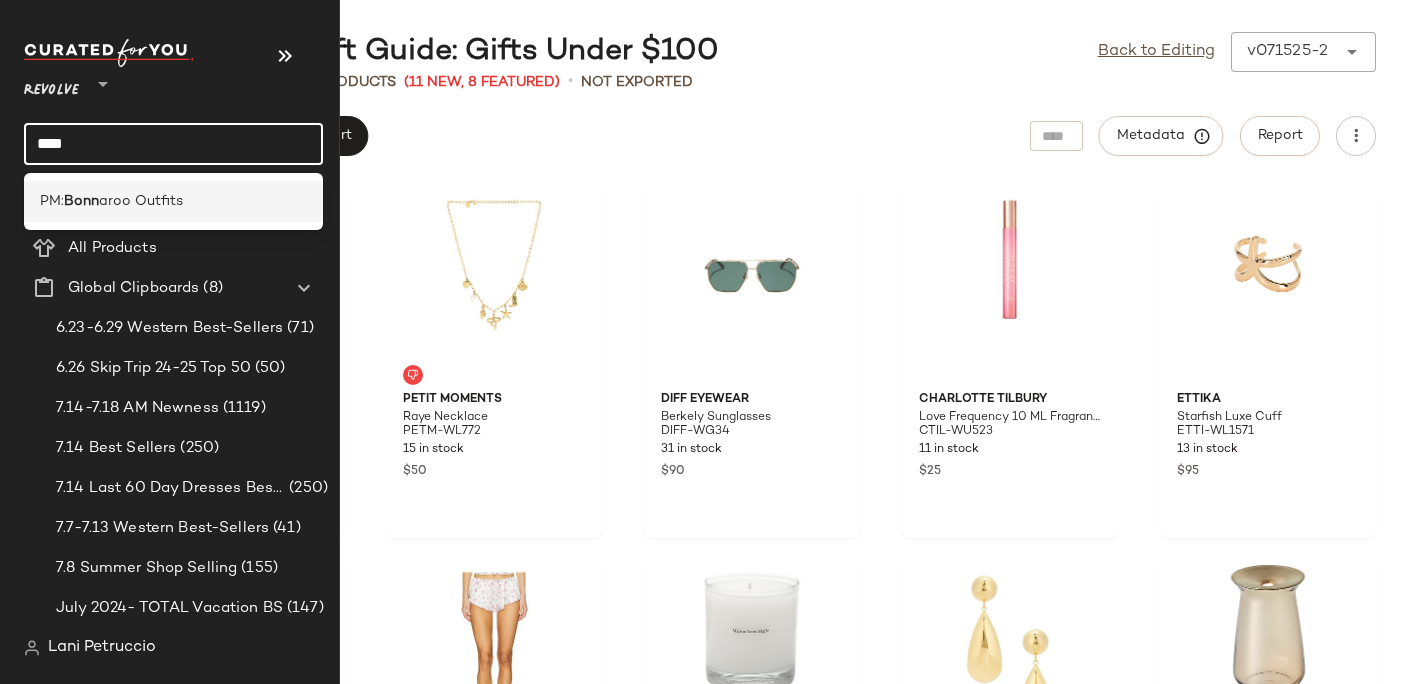 click on "Bonn" at bounding box center (81, 201) 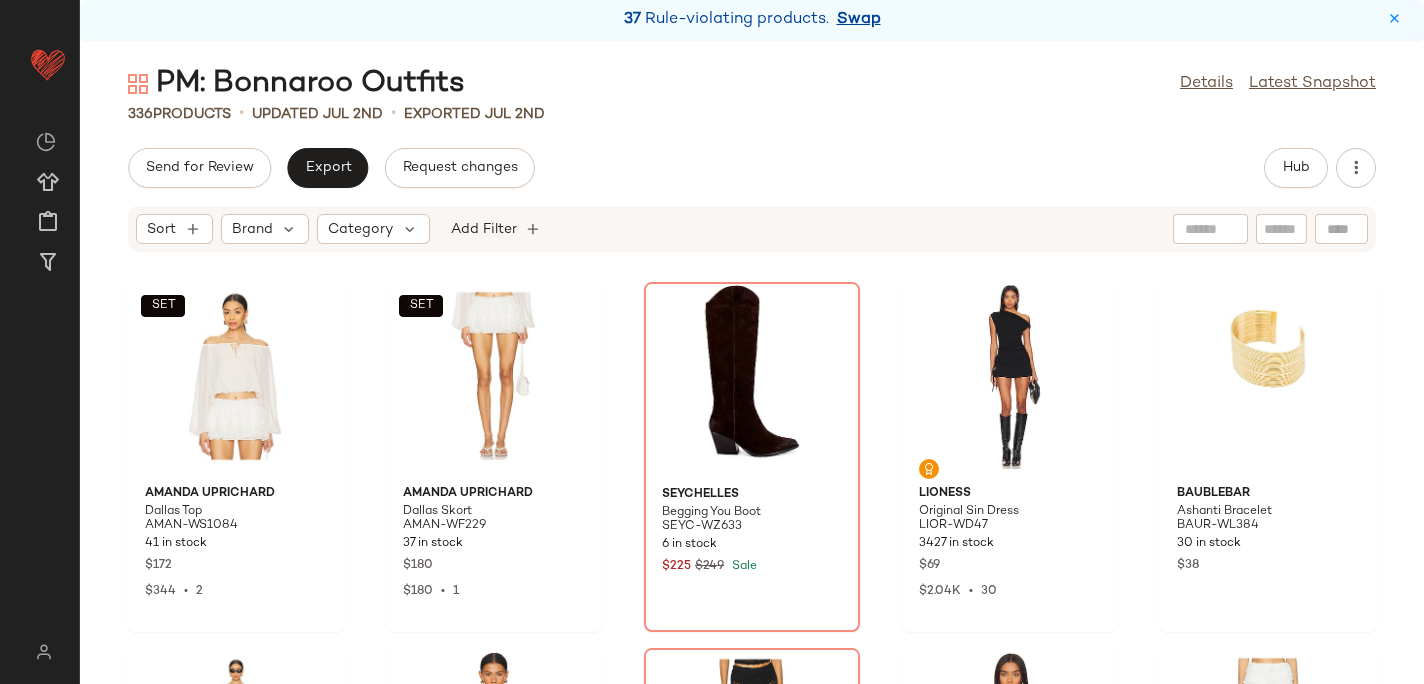 click on "Swap" at bounding box center (859, 20) 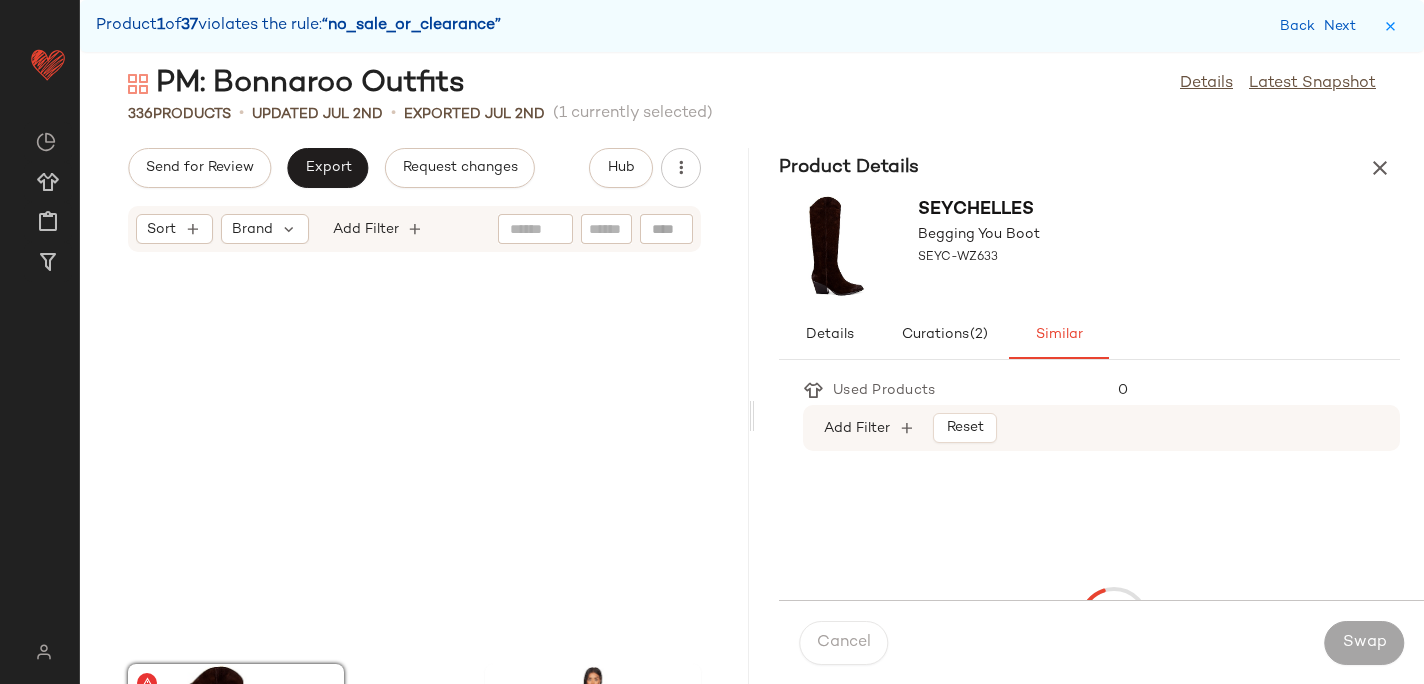 scroll, scrollTop: 382, scrollLeft: 0, axis: vertical 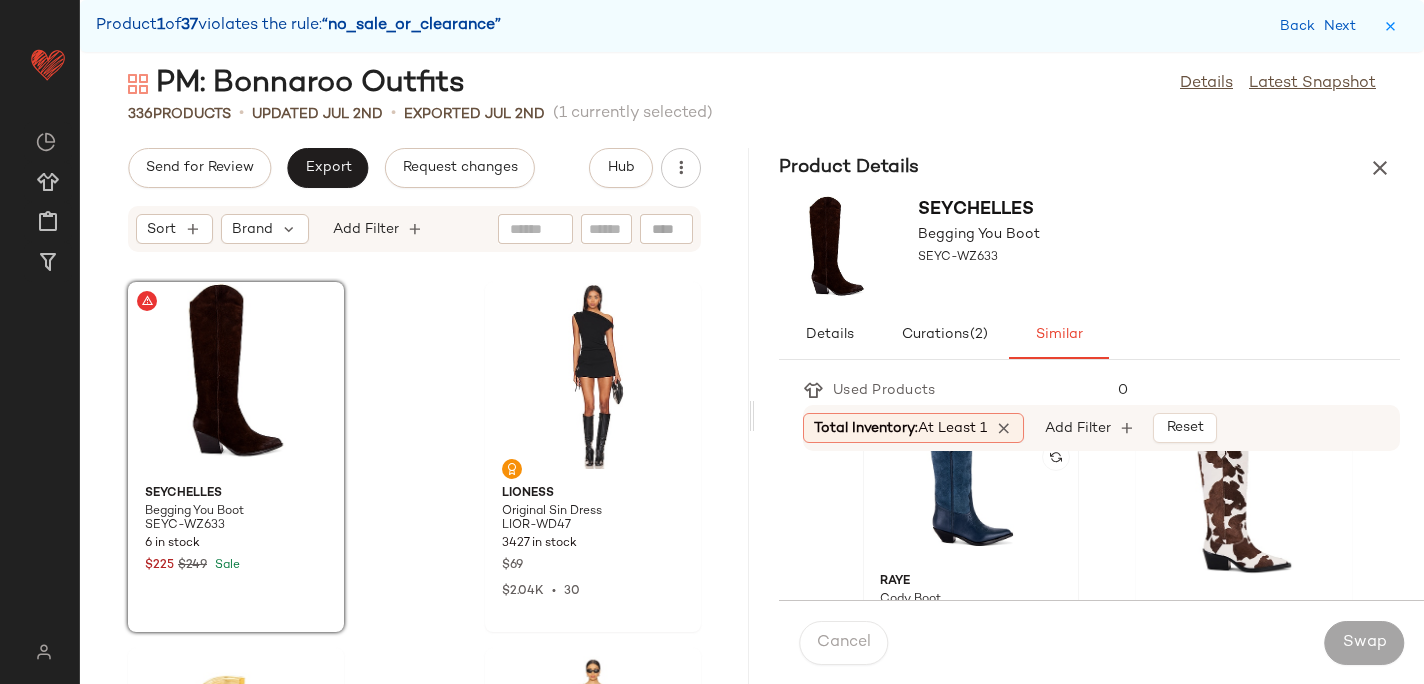 click 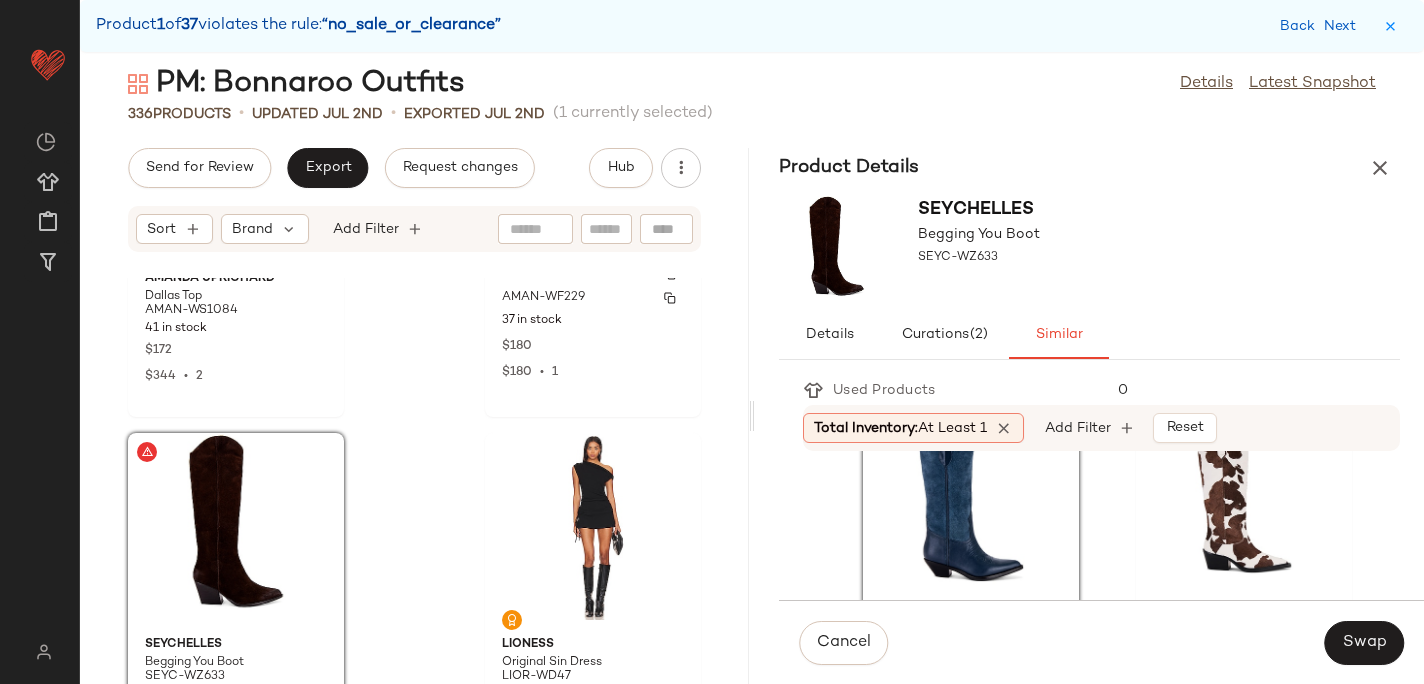 scroll, scrollTop: 236, scrollLeft: 0, axis: vertical 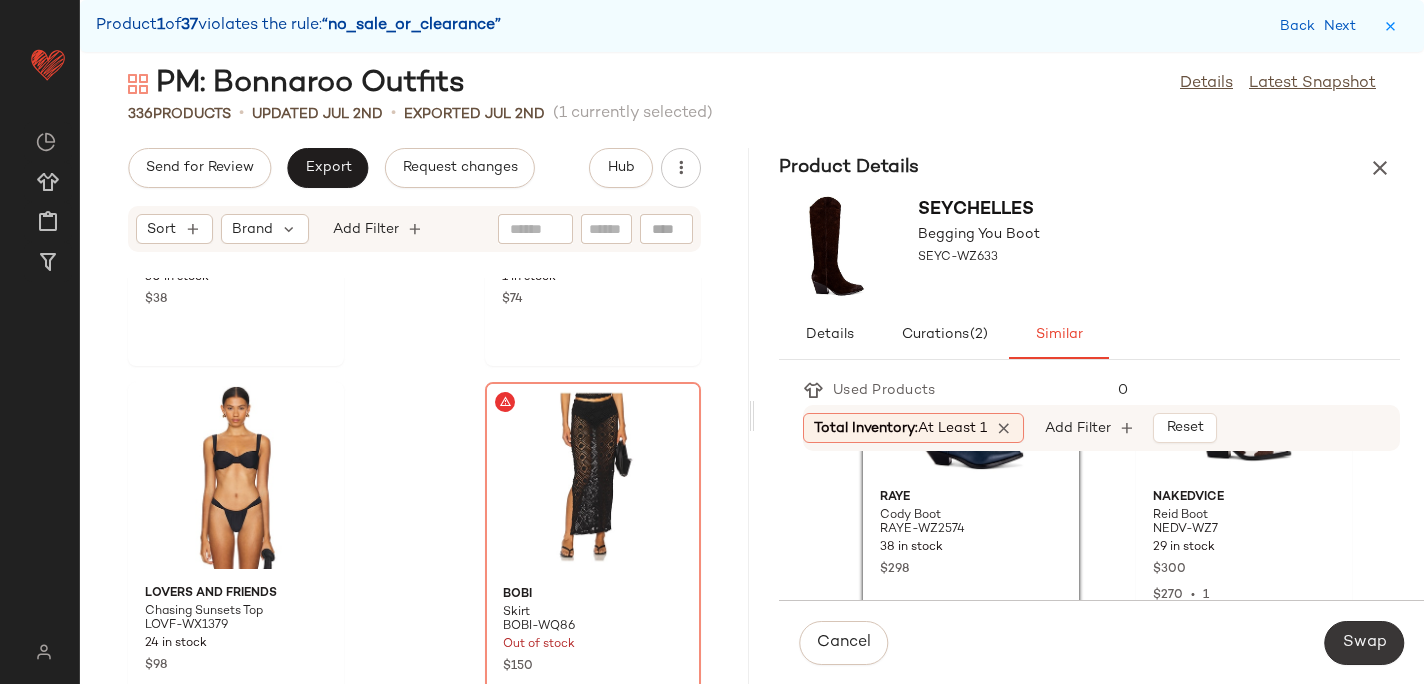 click on "Swap" at bounding box center [1364, 643] 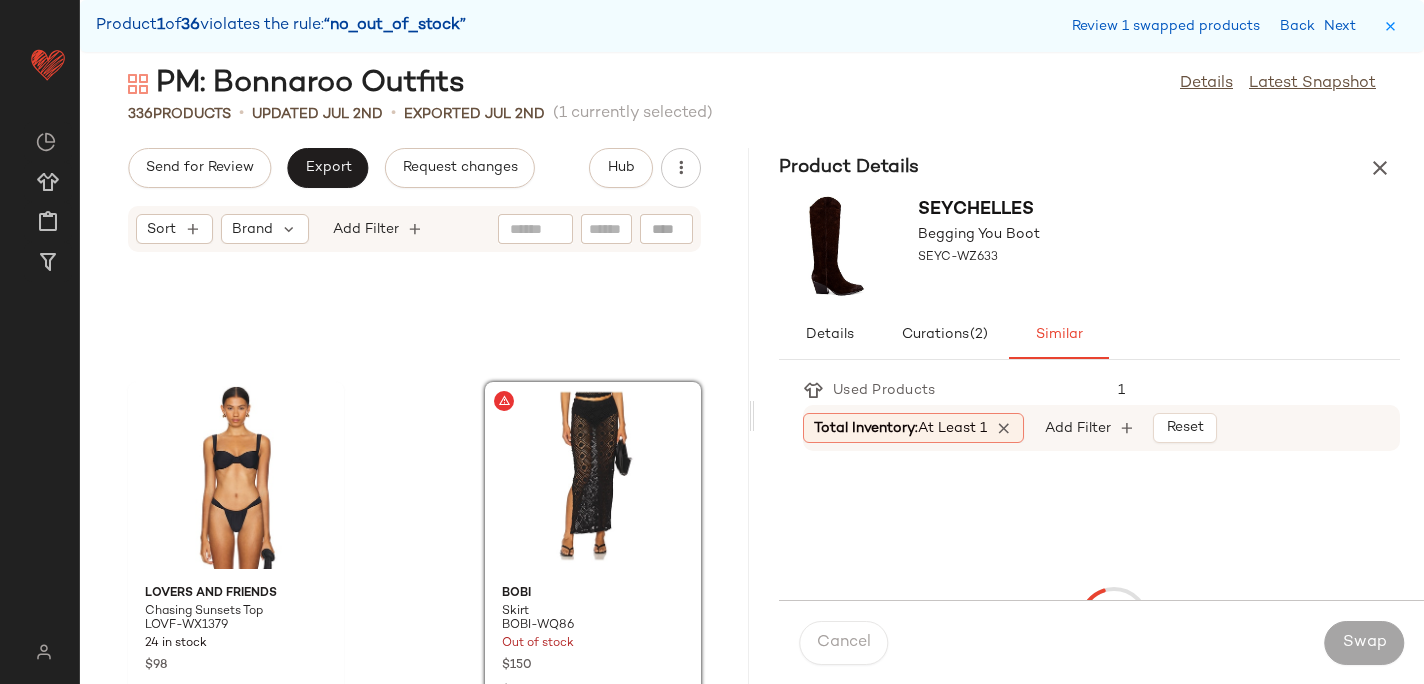 scroll, scrollTop: 1098, scrollLeft: 0, axis: vertical 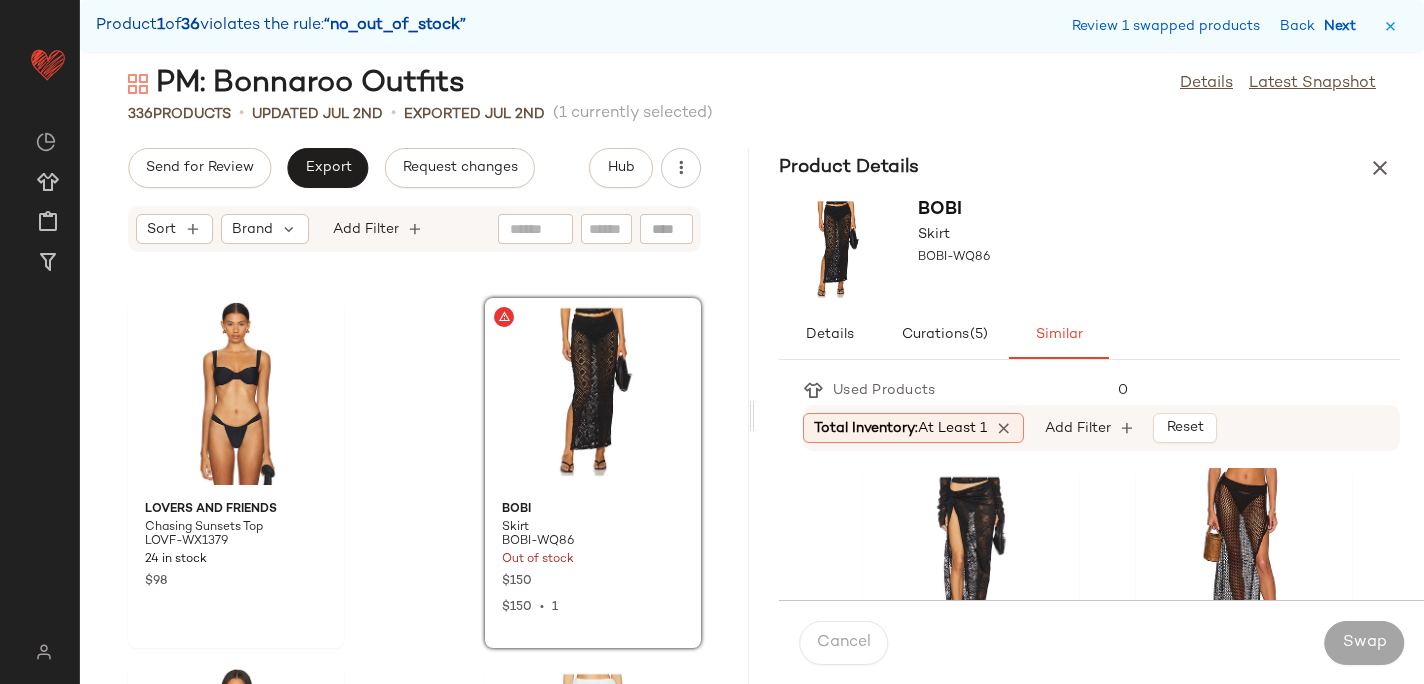 click on "Next" at bounding box center (1344, 26) 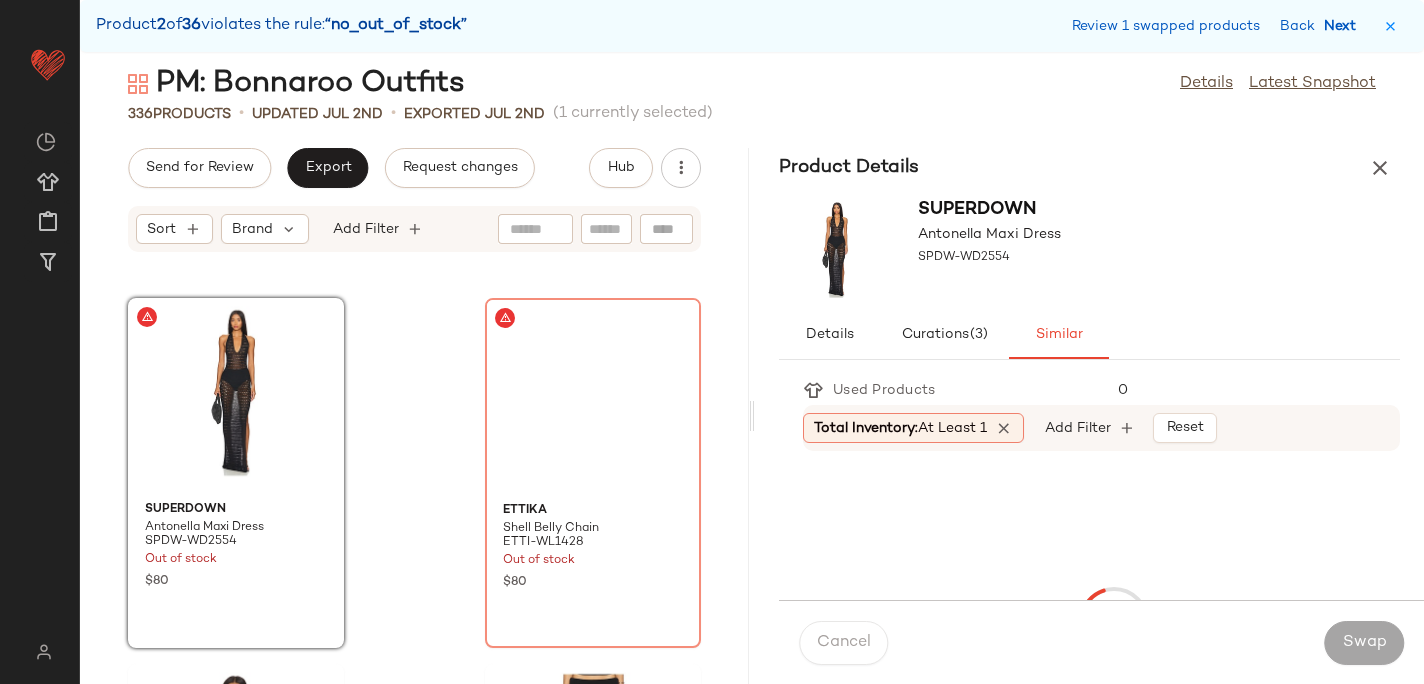 click on "Next" at bounding box center (1344, 26) 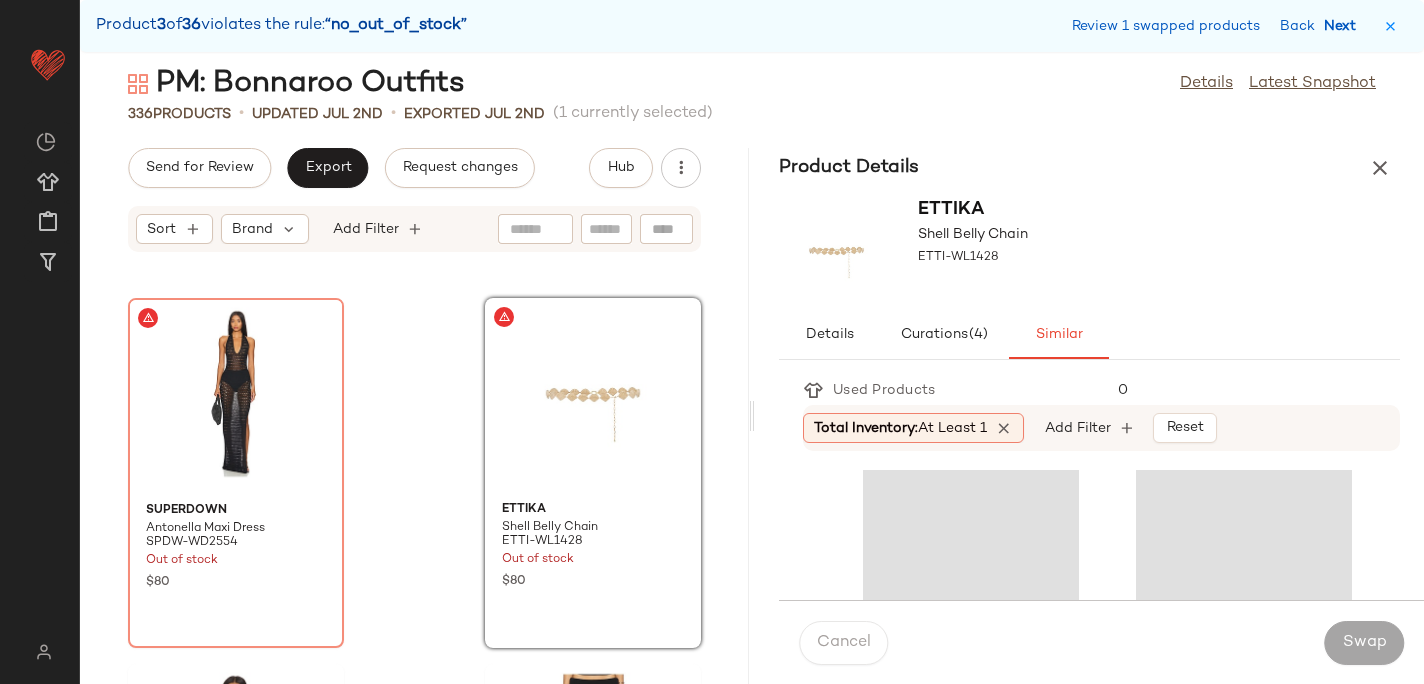 click on "Next" at bounding box center [1344, 26] 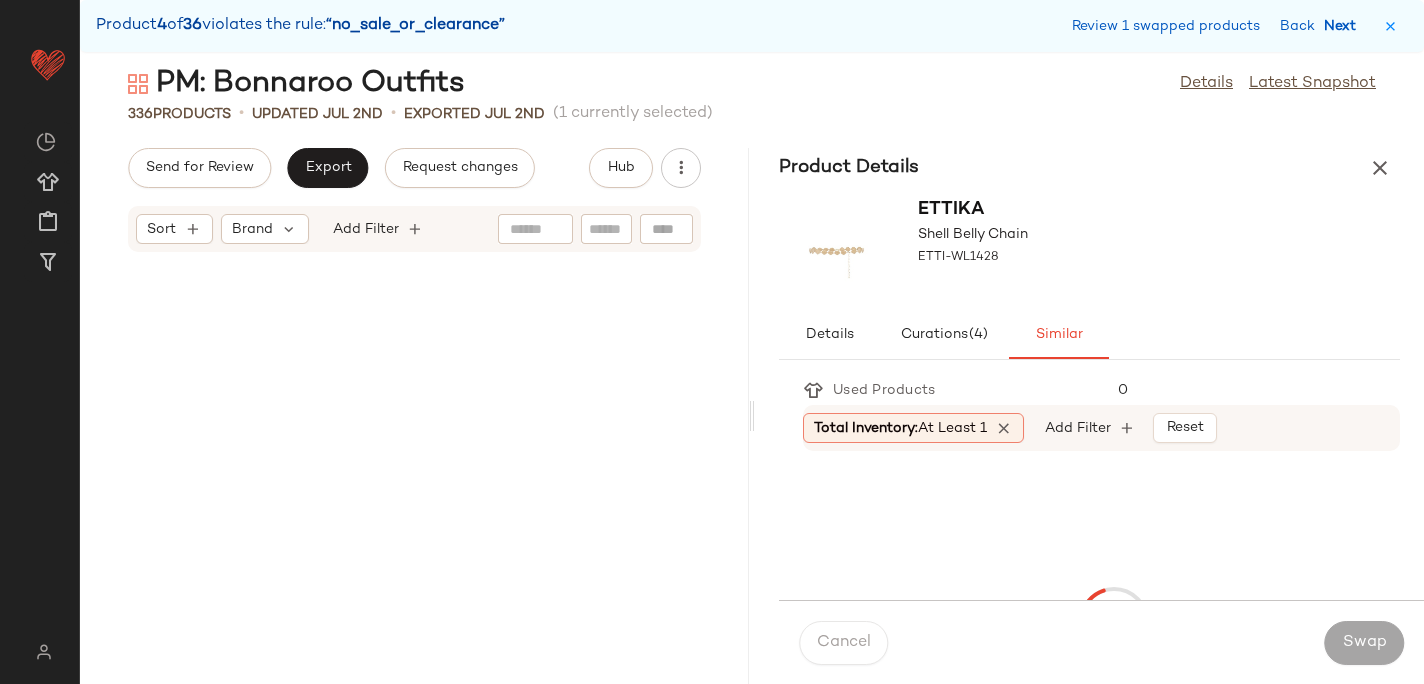 scroll, scrollTop: 6222, scrollLeft: 0, axis: vertical 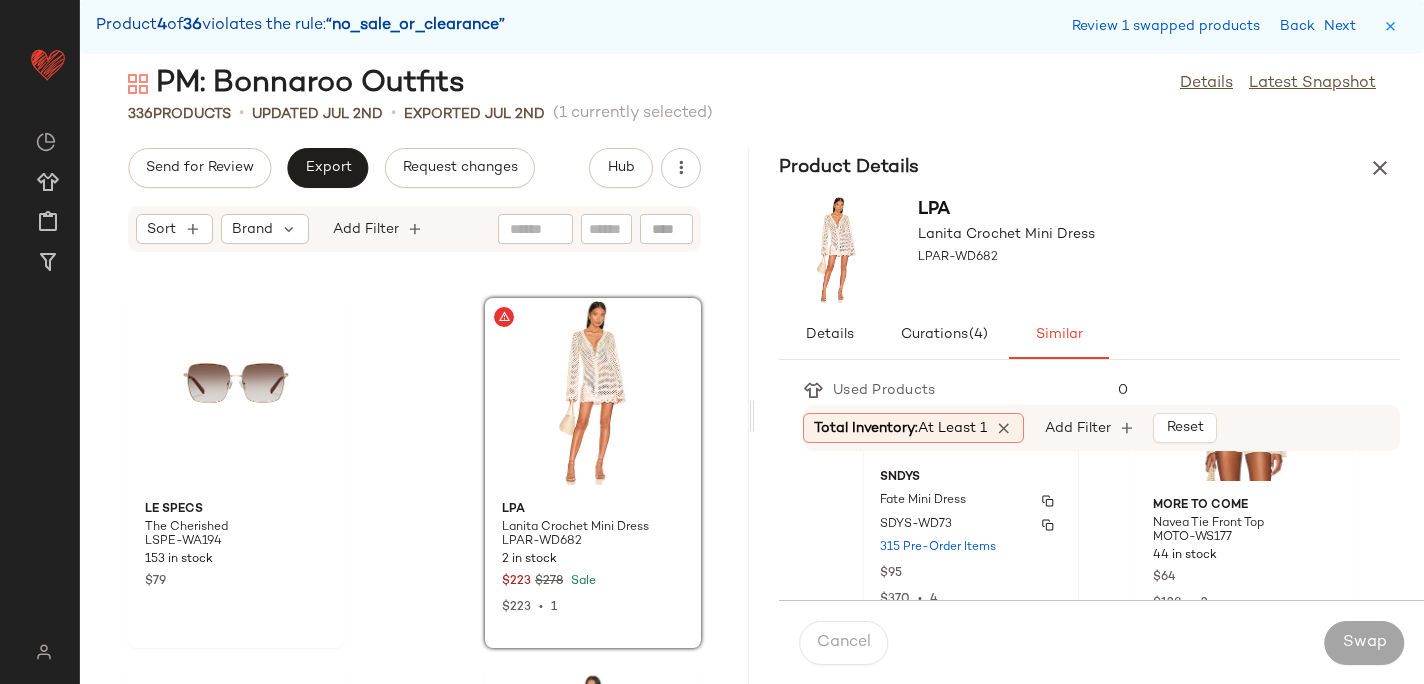 click on "SDYS-WD73" at bounding box center [971, 525] 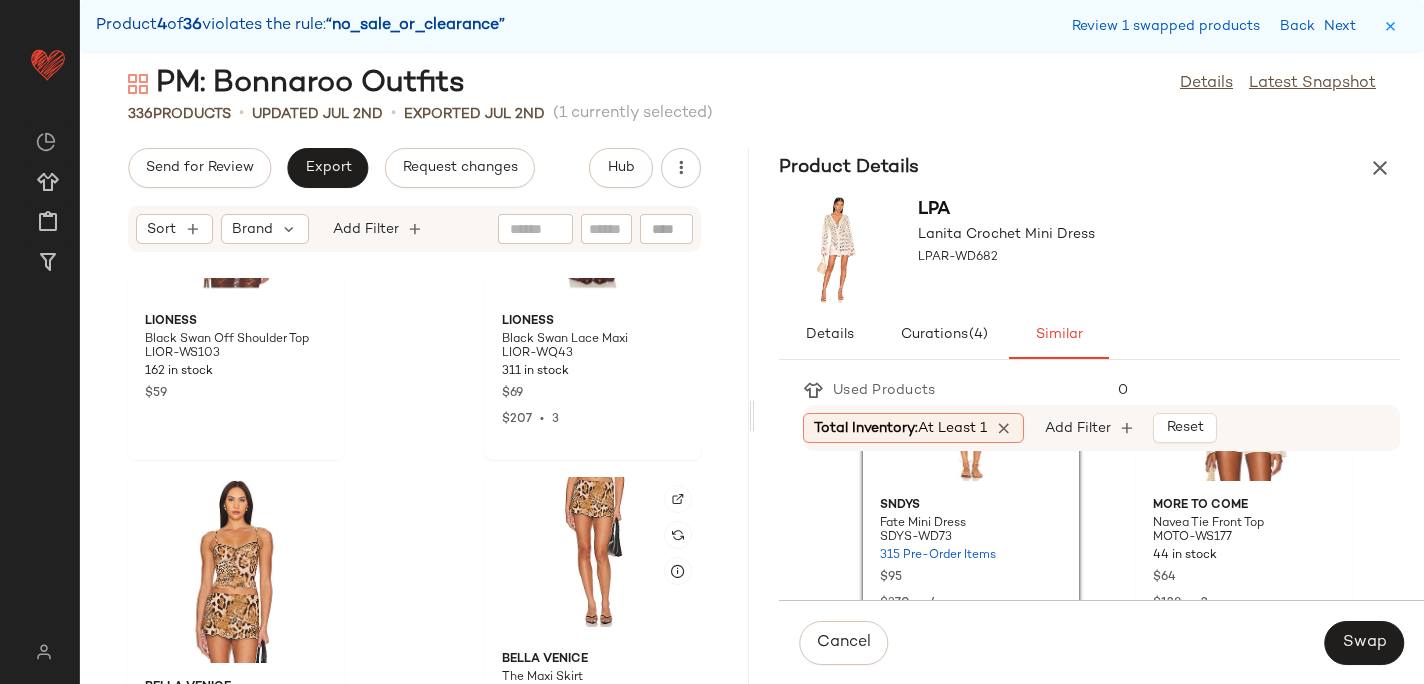 scroll, scrollTop: 7174, scrollLeft: 0, axis: vertical 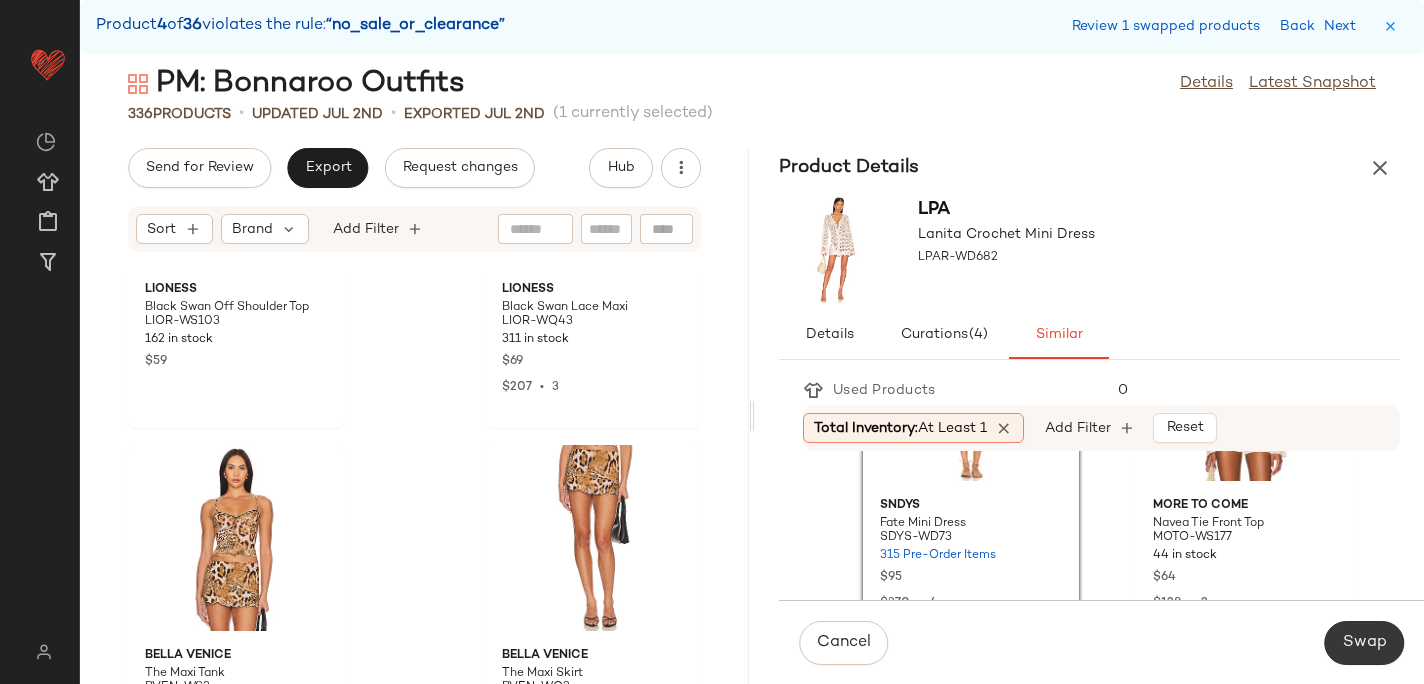 click on "Swap" 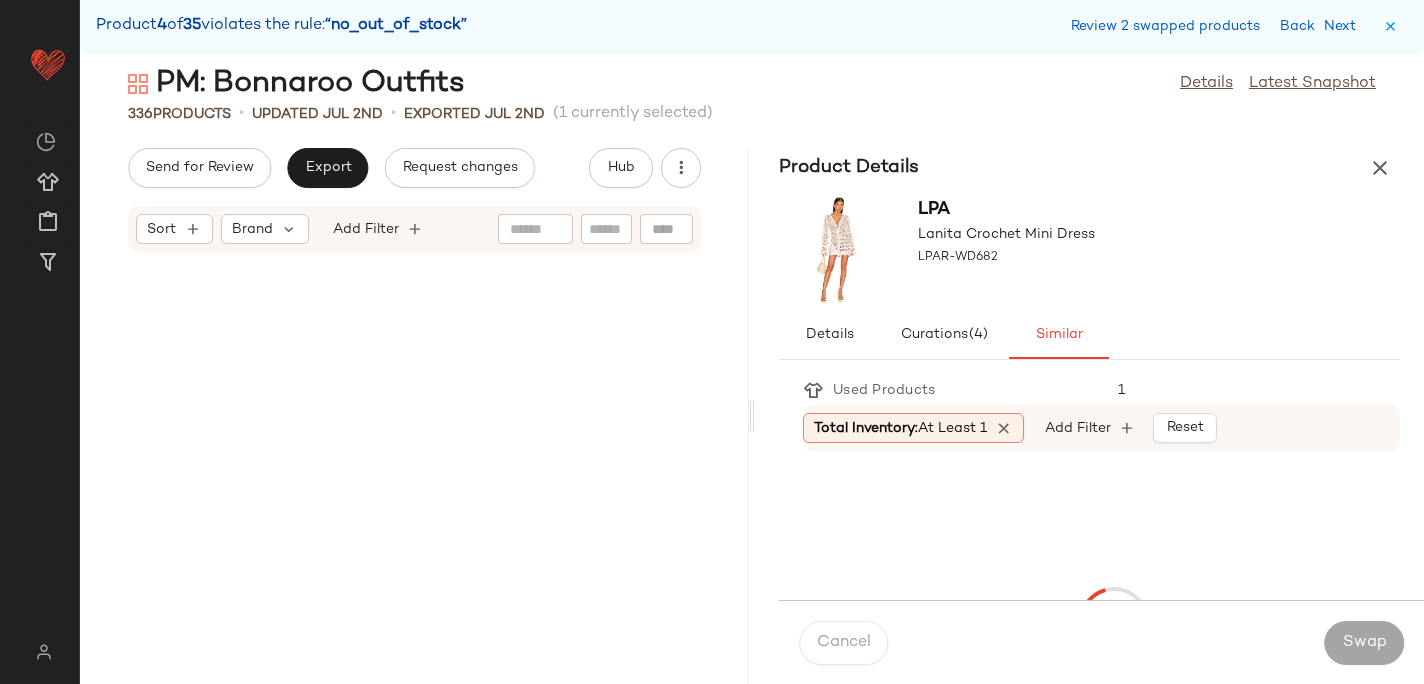 scroll, scrollTop: 12078, scrollLeft: 0, axis: vertical 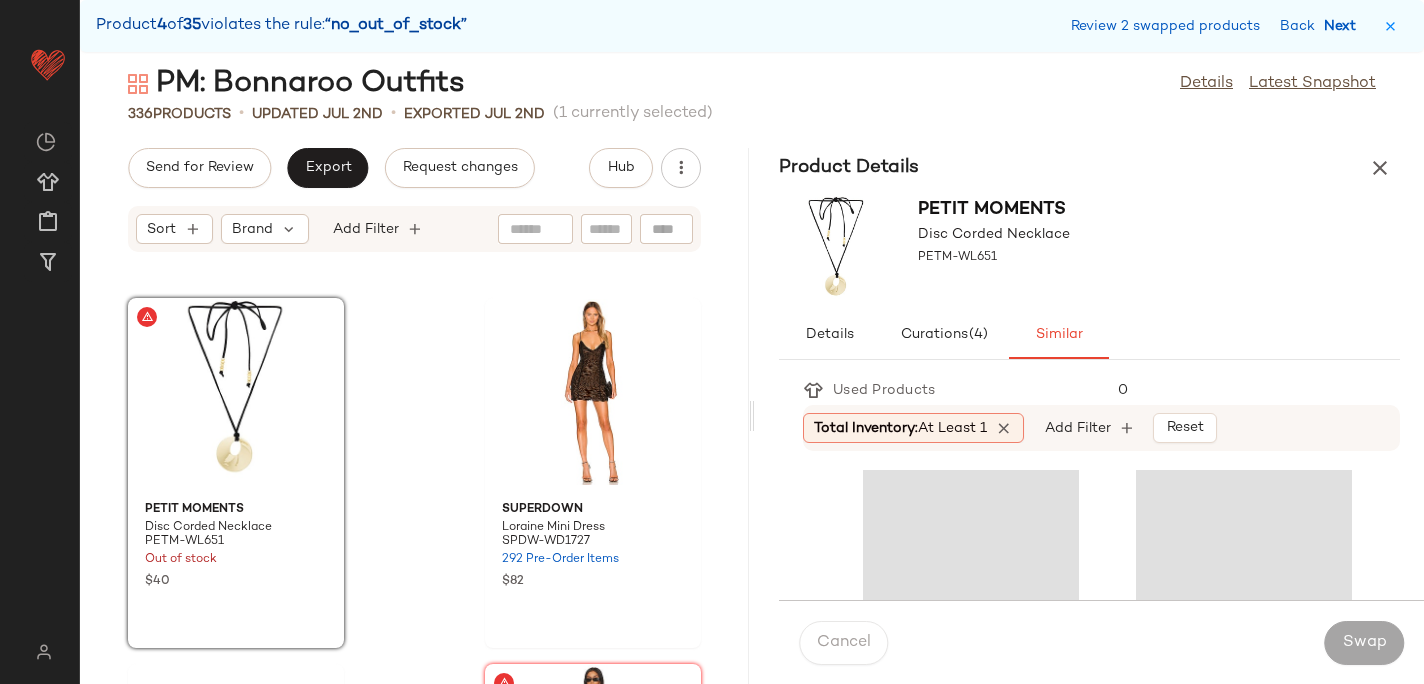 click on "Next" at bounding box center [1344, 26] 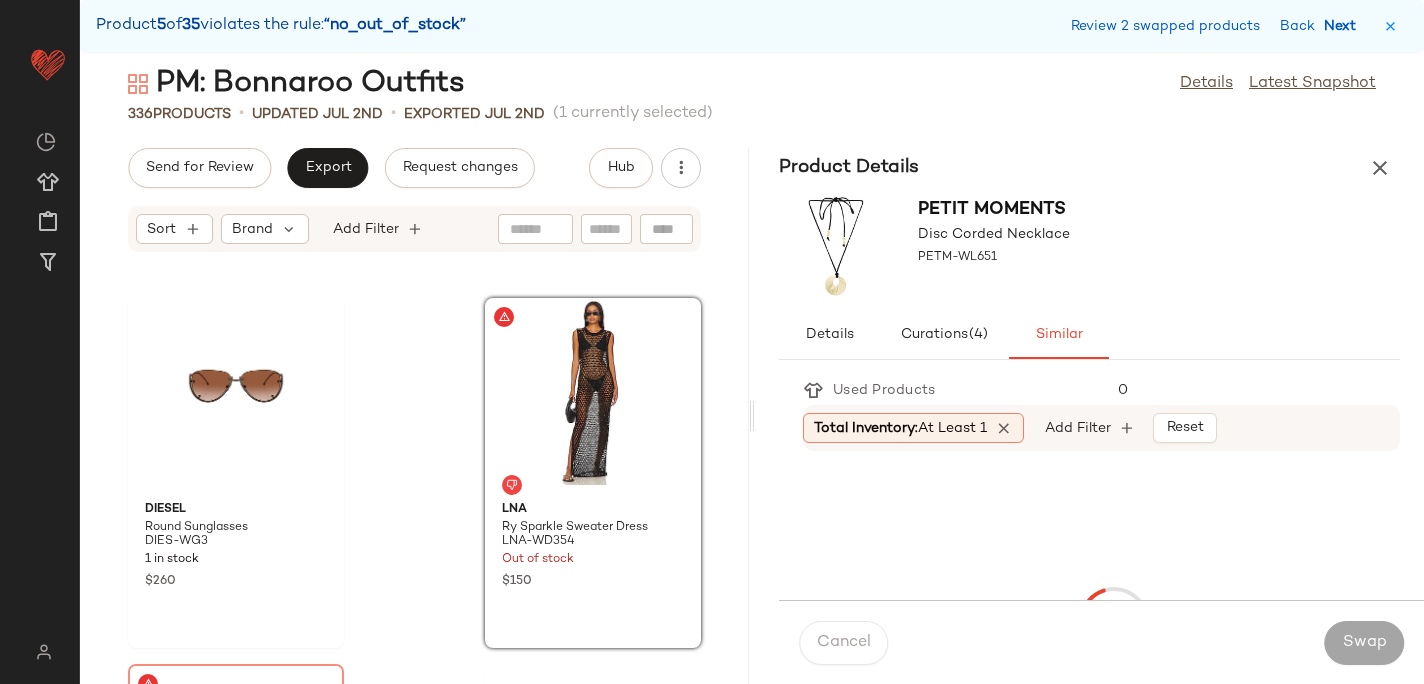 click on "Next" at bounding box center [1344, 26] 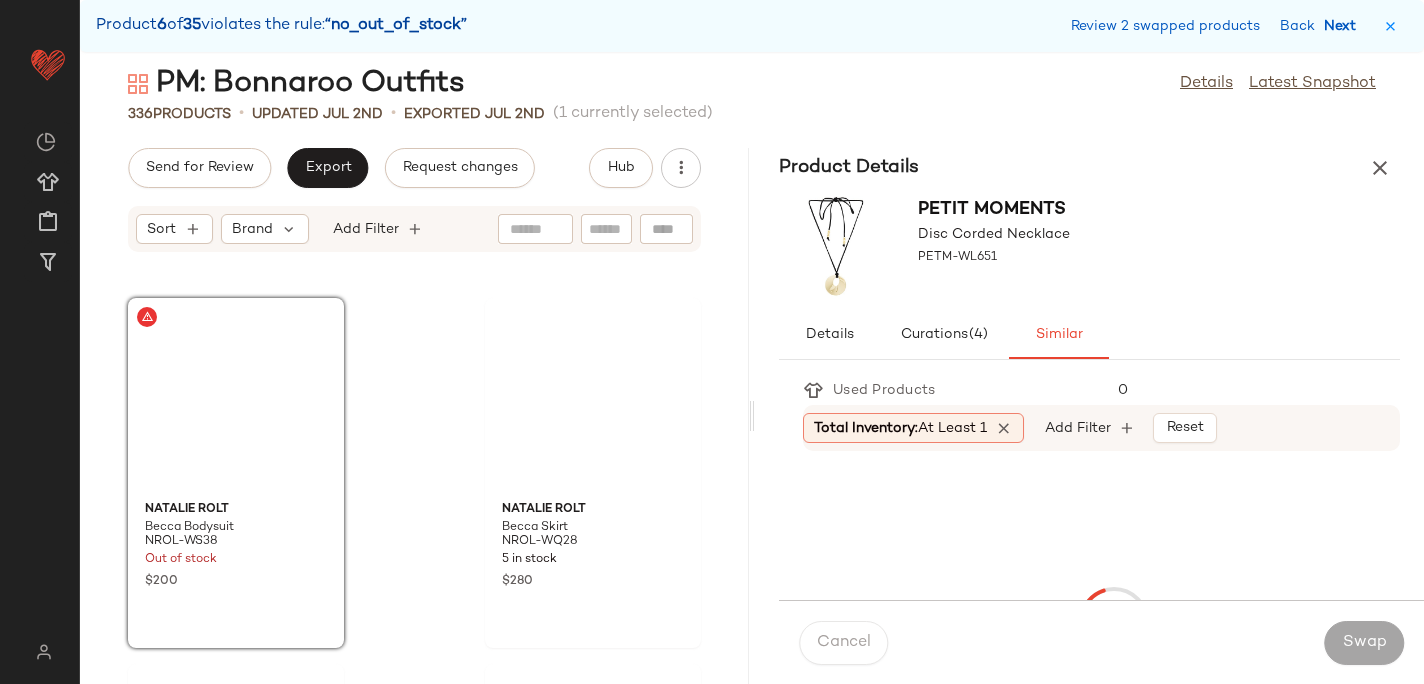 click on "Next" at bounding box center [1344, 26] 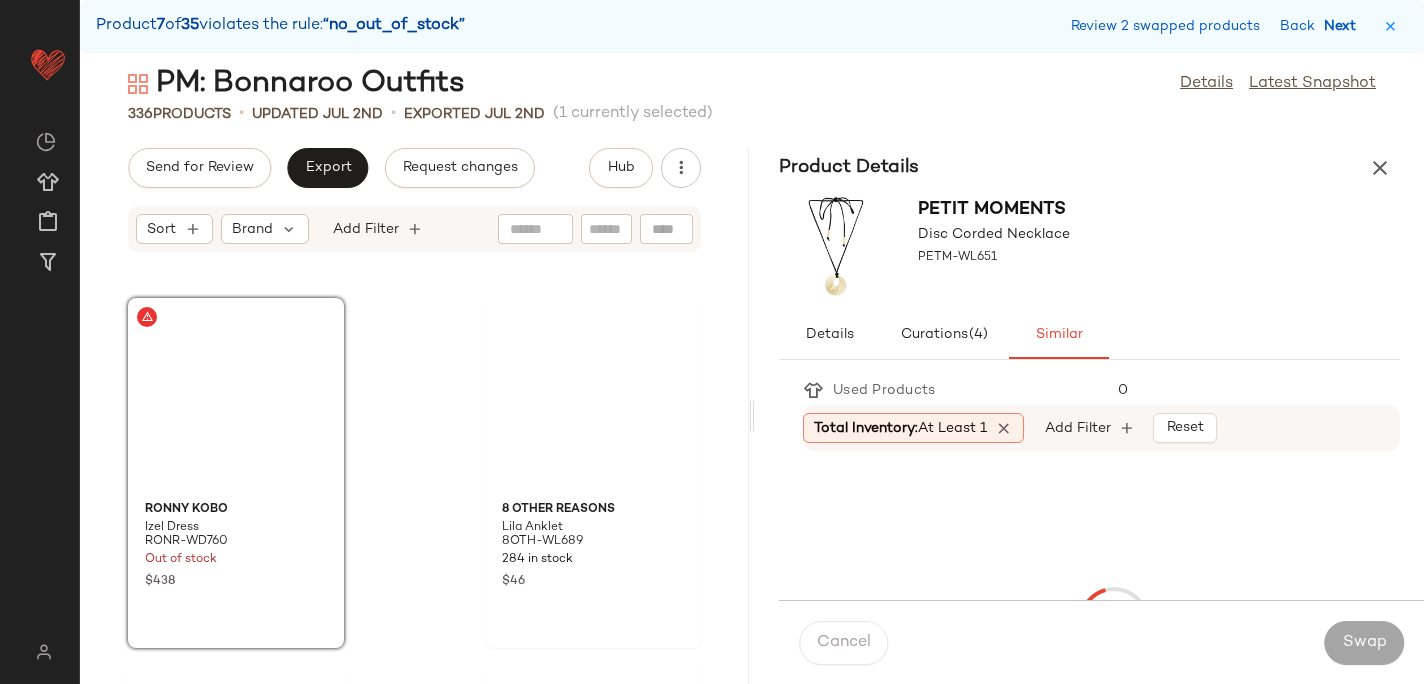 click on "Next" at bounding box center (1344, 26) 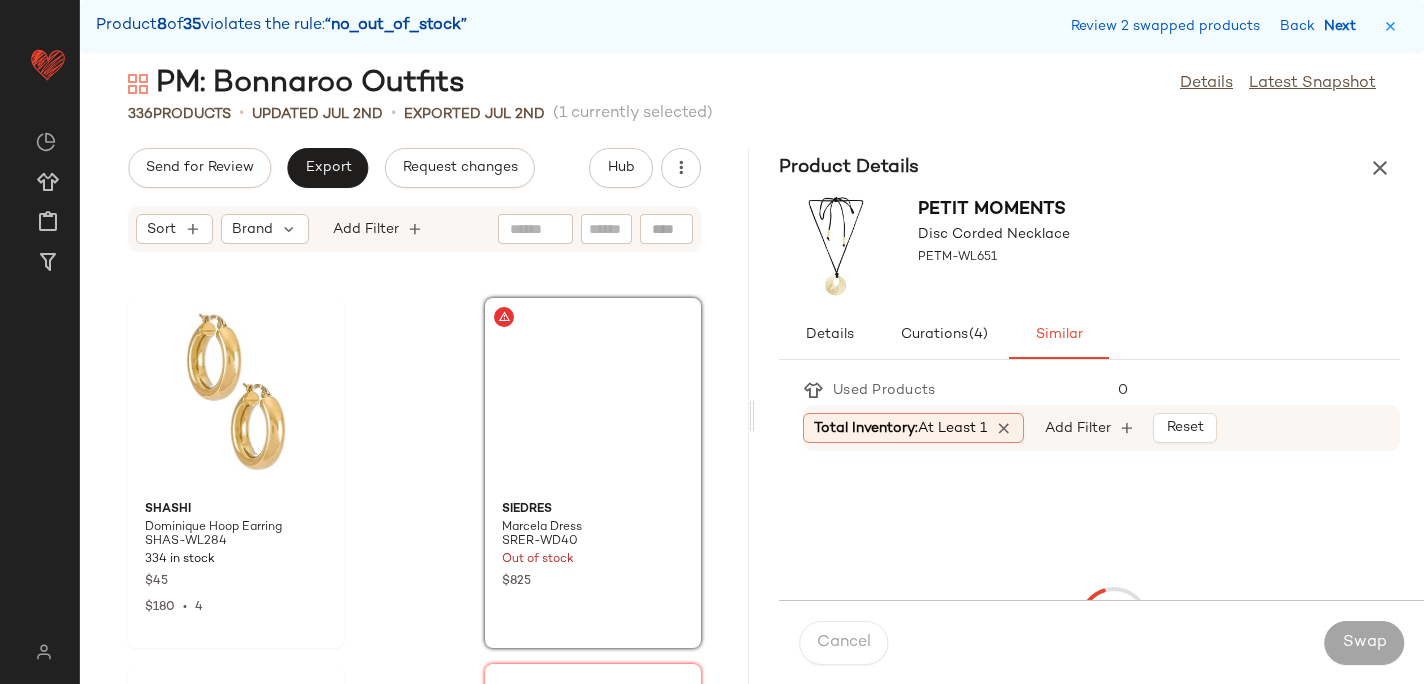 click on "Next" at bounding box center [1344, 26] 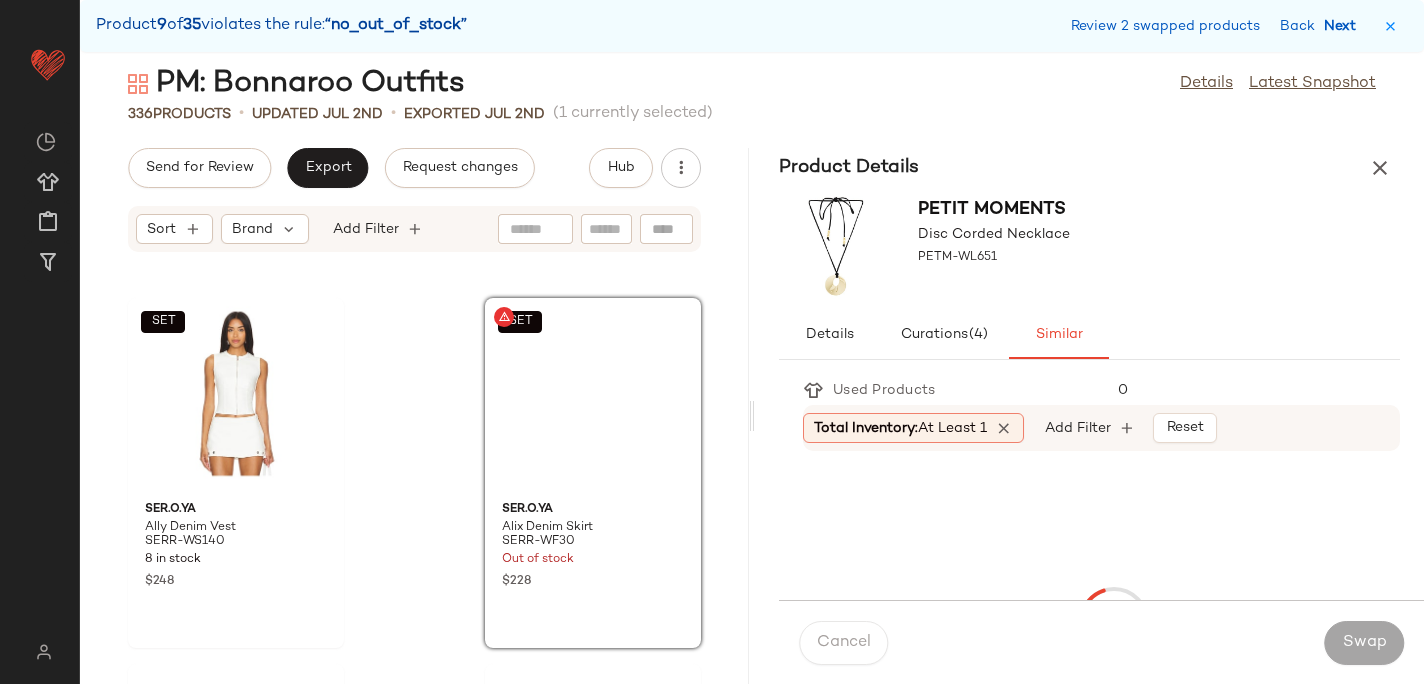 click on "Next" at bounding box center [1344, 26] 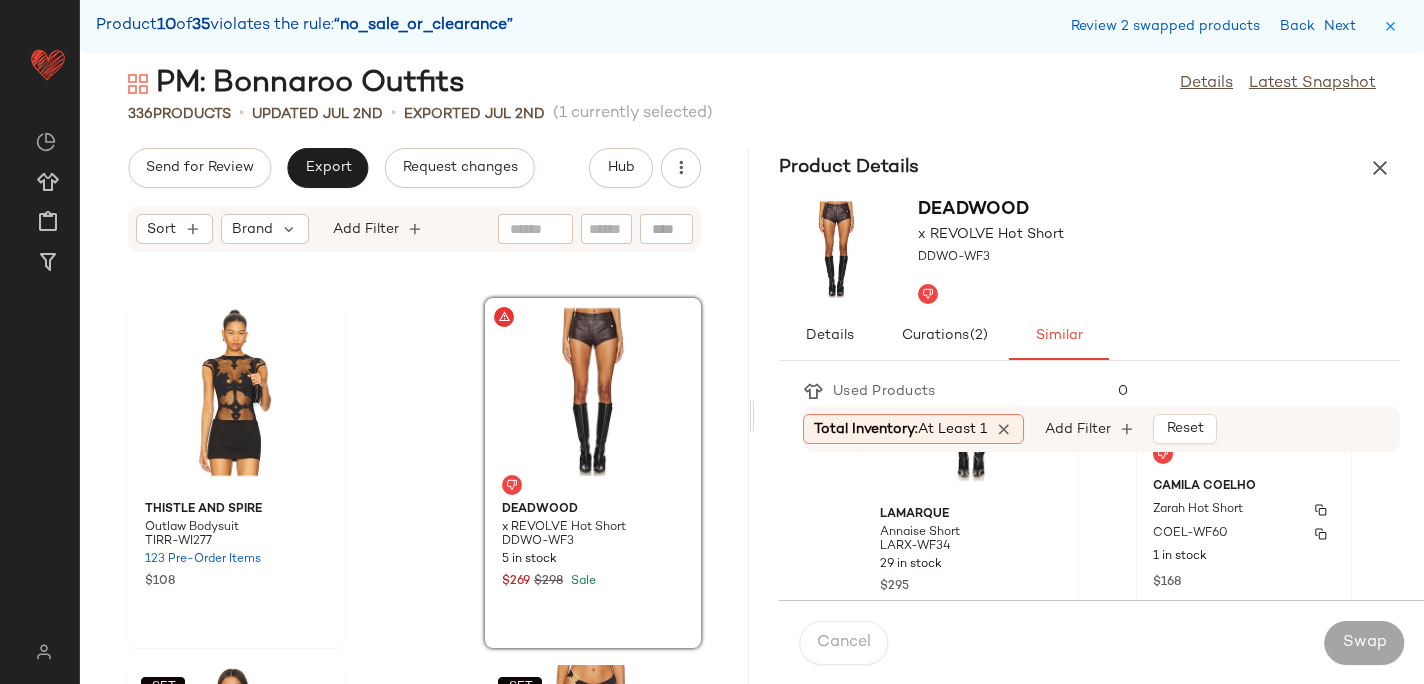 scroll, scrollTop: 162, scrollLeft: 0, axis: vertical 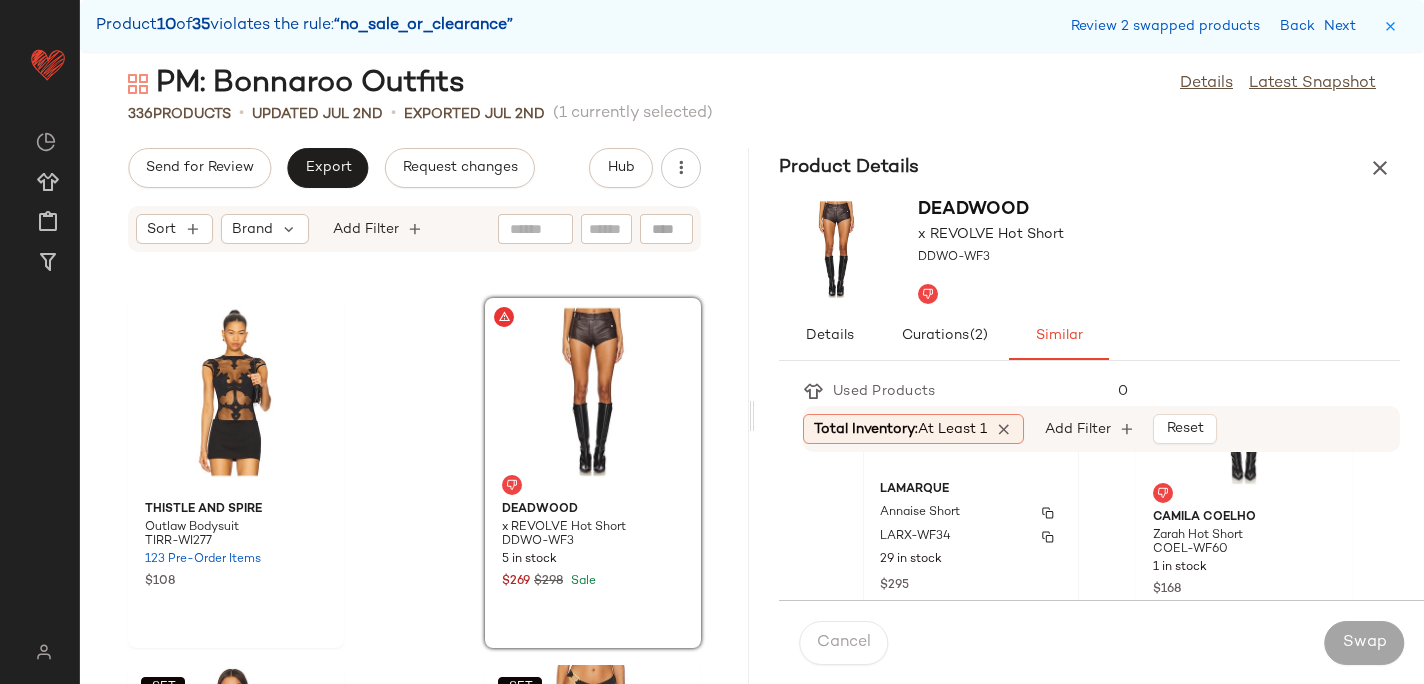 click on "LARX-WF34" at bounding box center [971, 537] 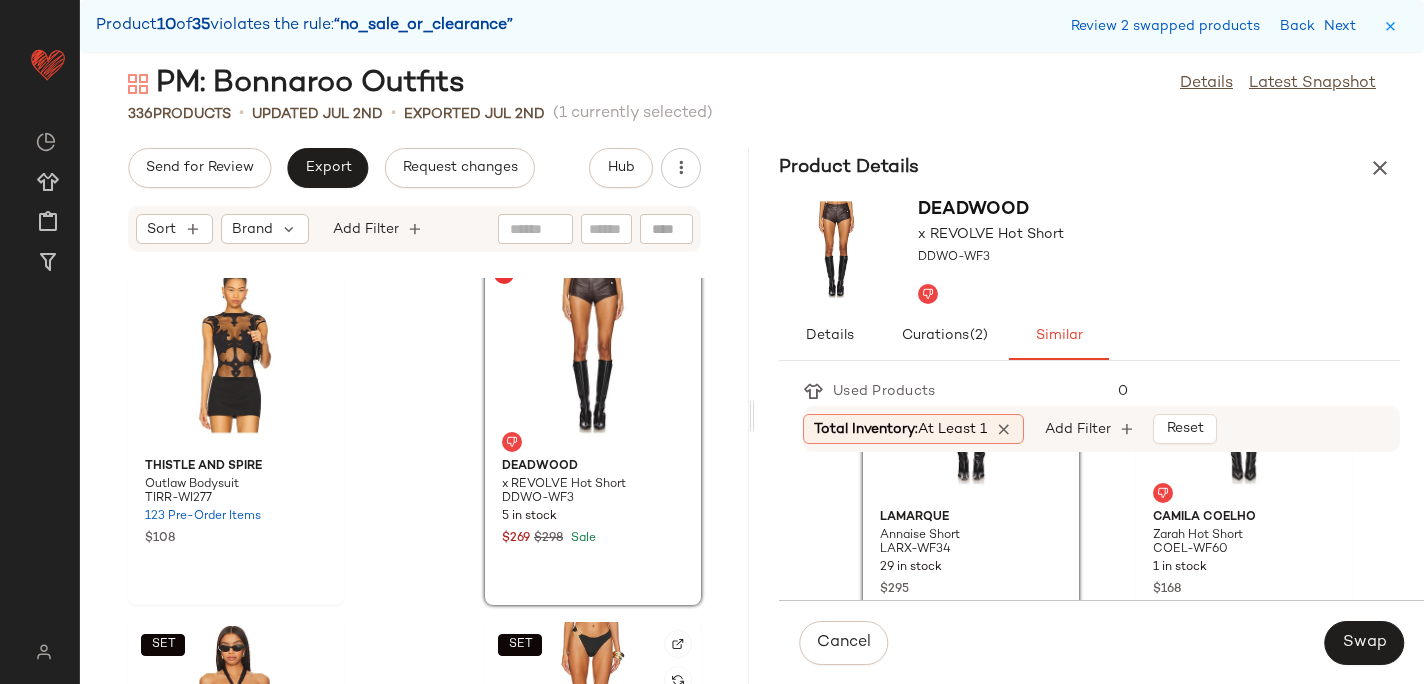 scroll, scrollTop: 21626, scrollLeft: 0, axis: vertical 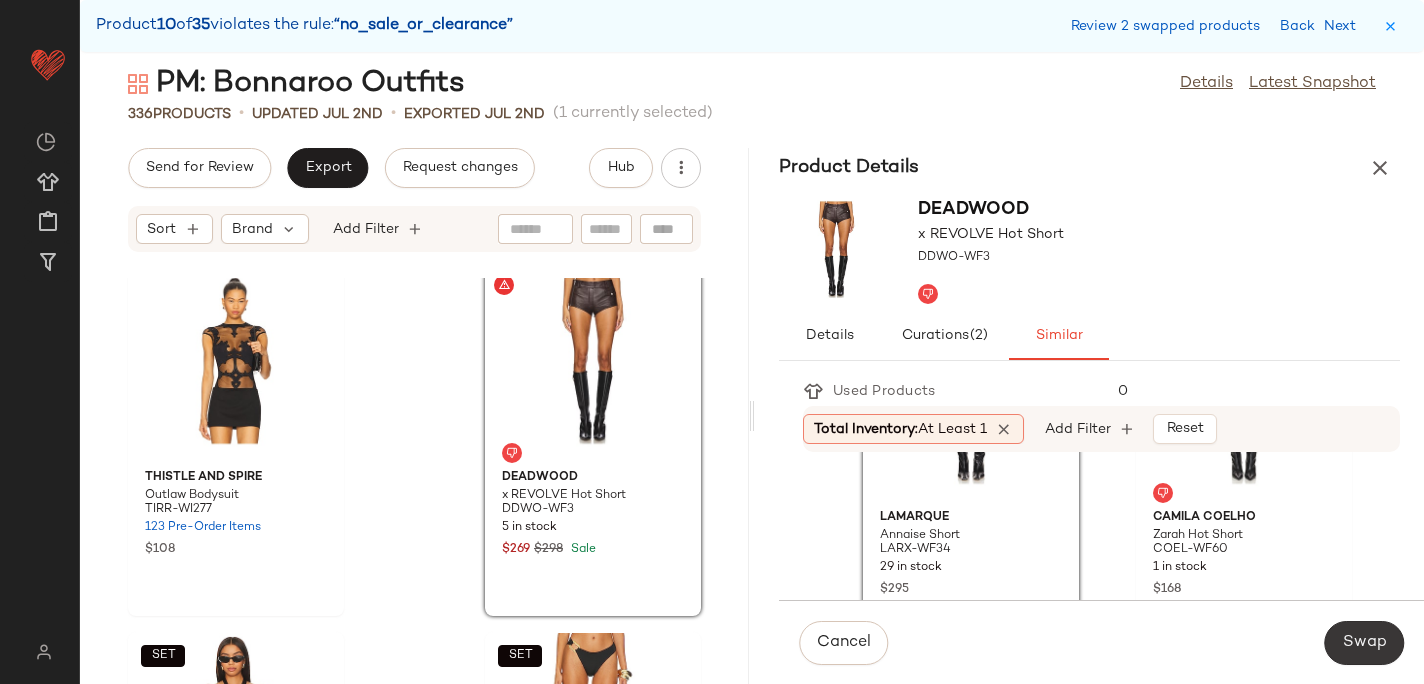 click on "Swap" 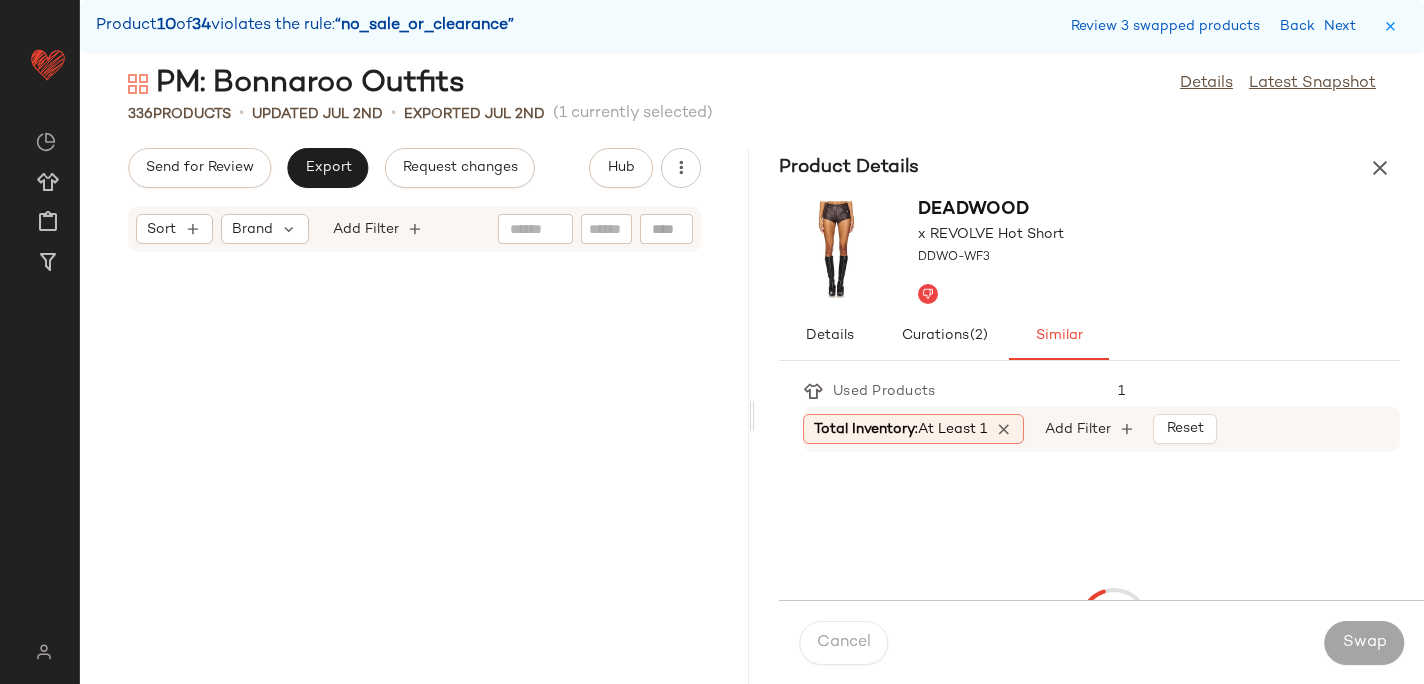 scroll, scrollTop: 26352, scrollLeft: 0, axis: vertical 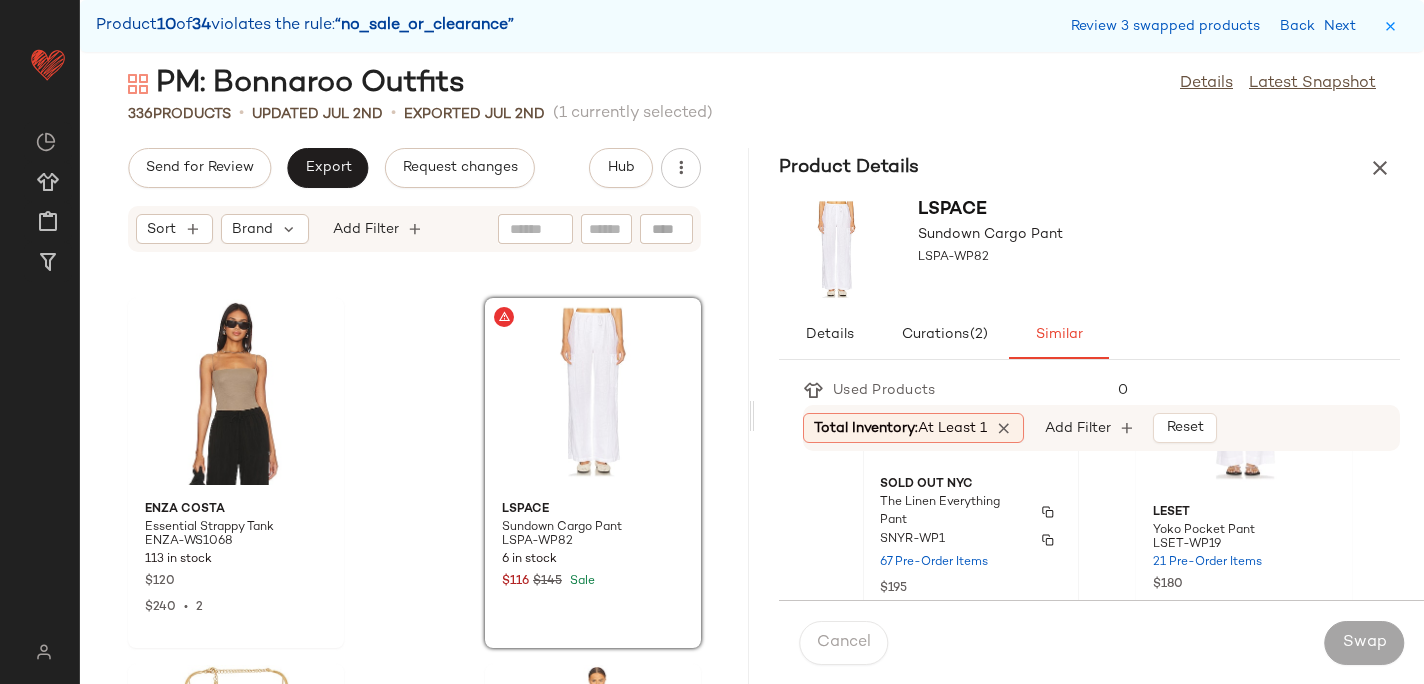 click on "SNYR-WP1" at bounding box center [971, 540] 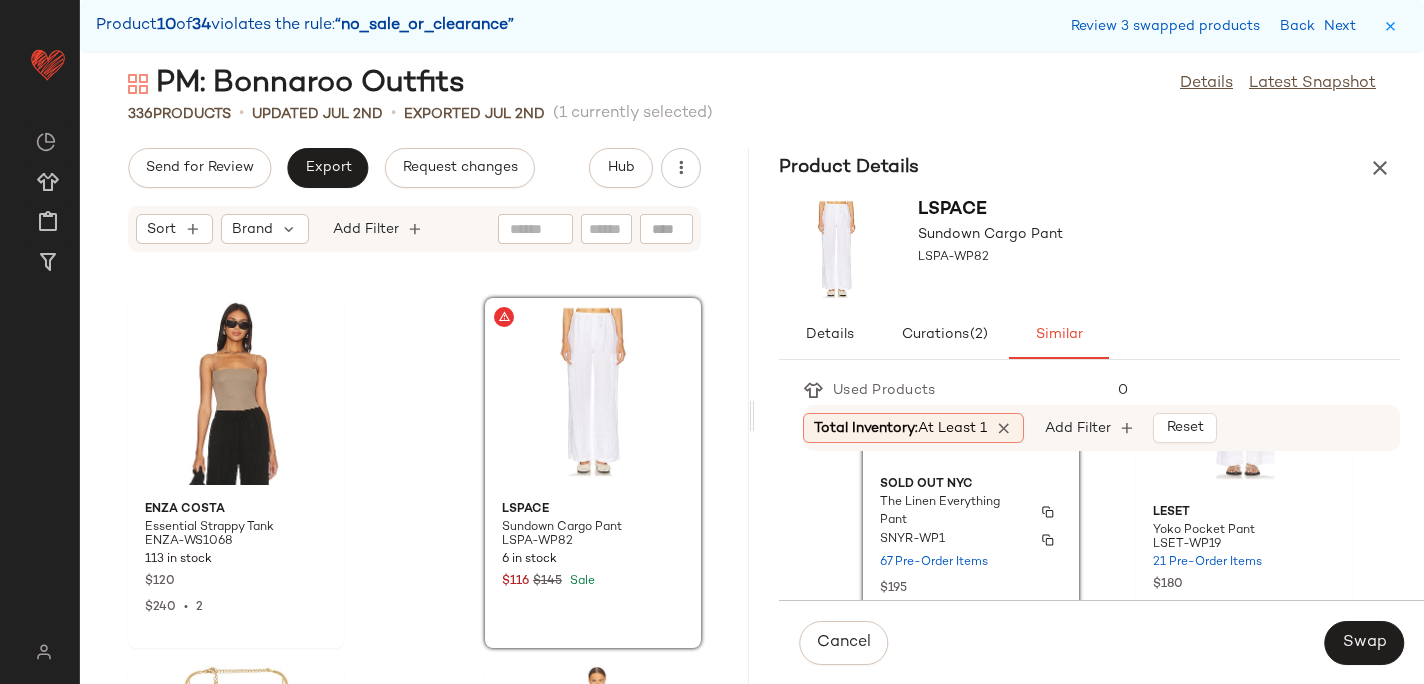 scroll, scrollTop: 170, scrollLeft: 0, axis: vertical 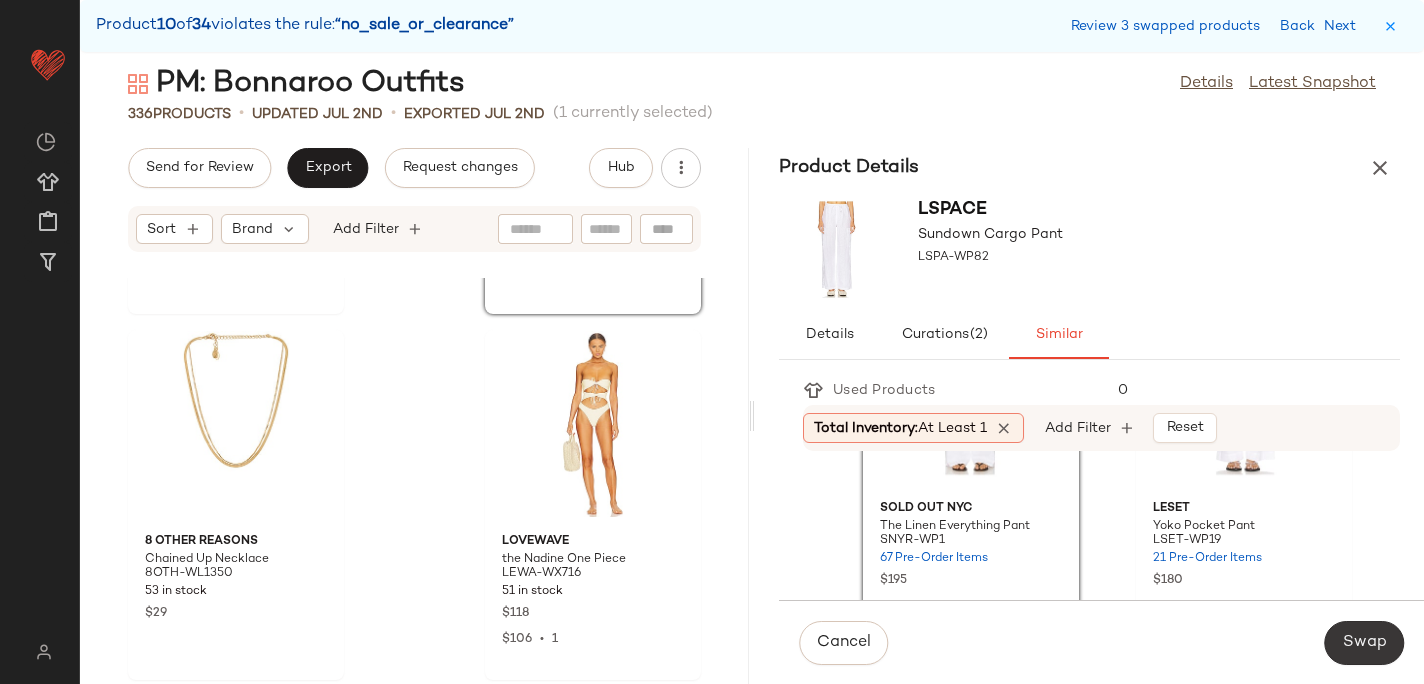 click on "Swap" 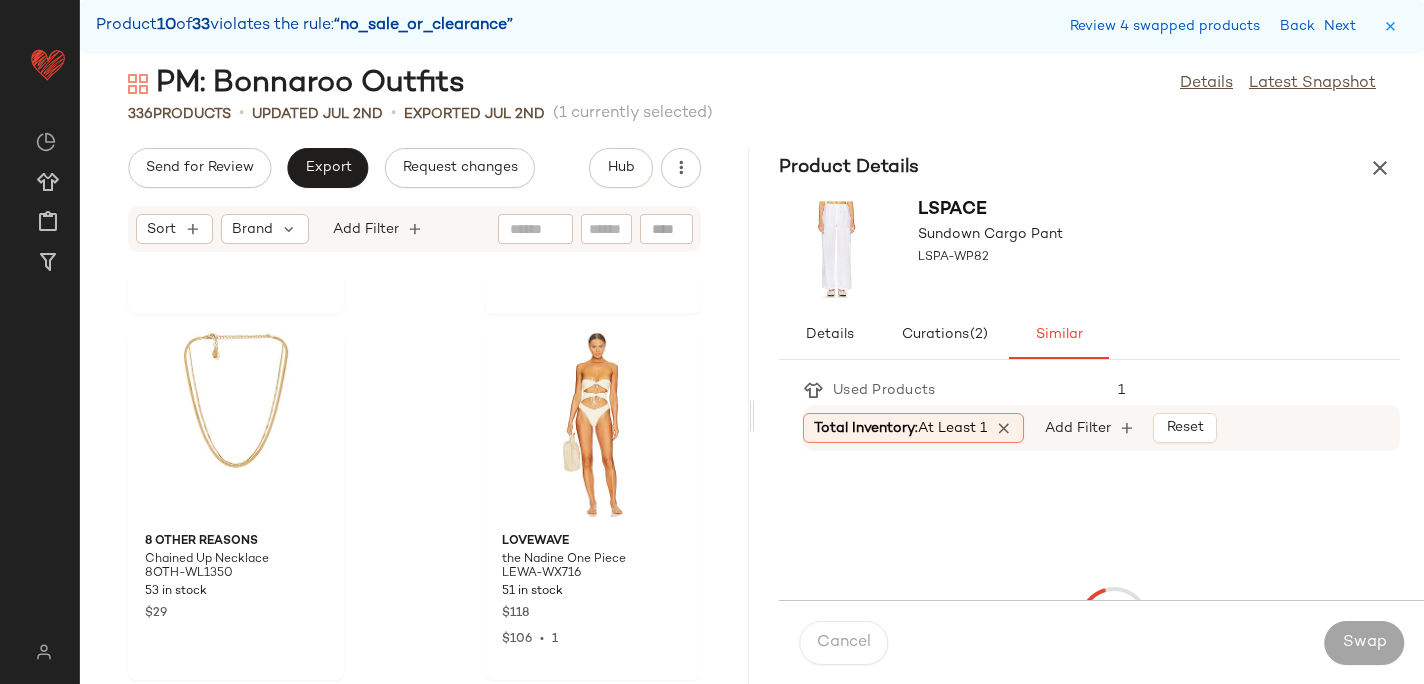 scroll, scrollTop: 27084, scrollLeft: 0, axis: vertical 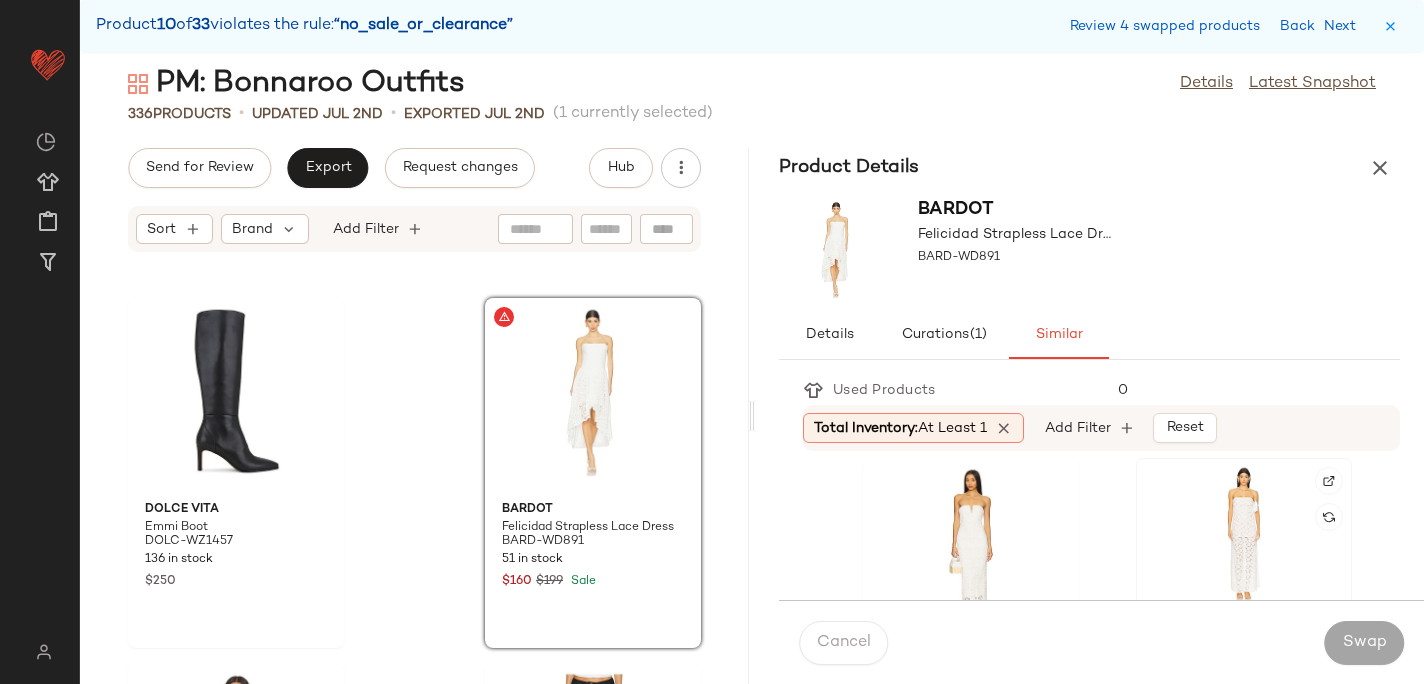 click 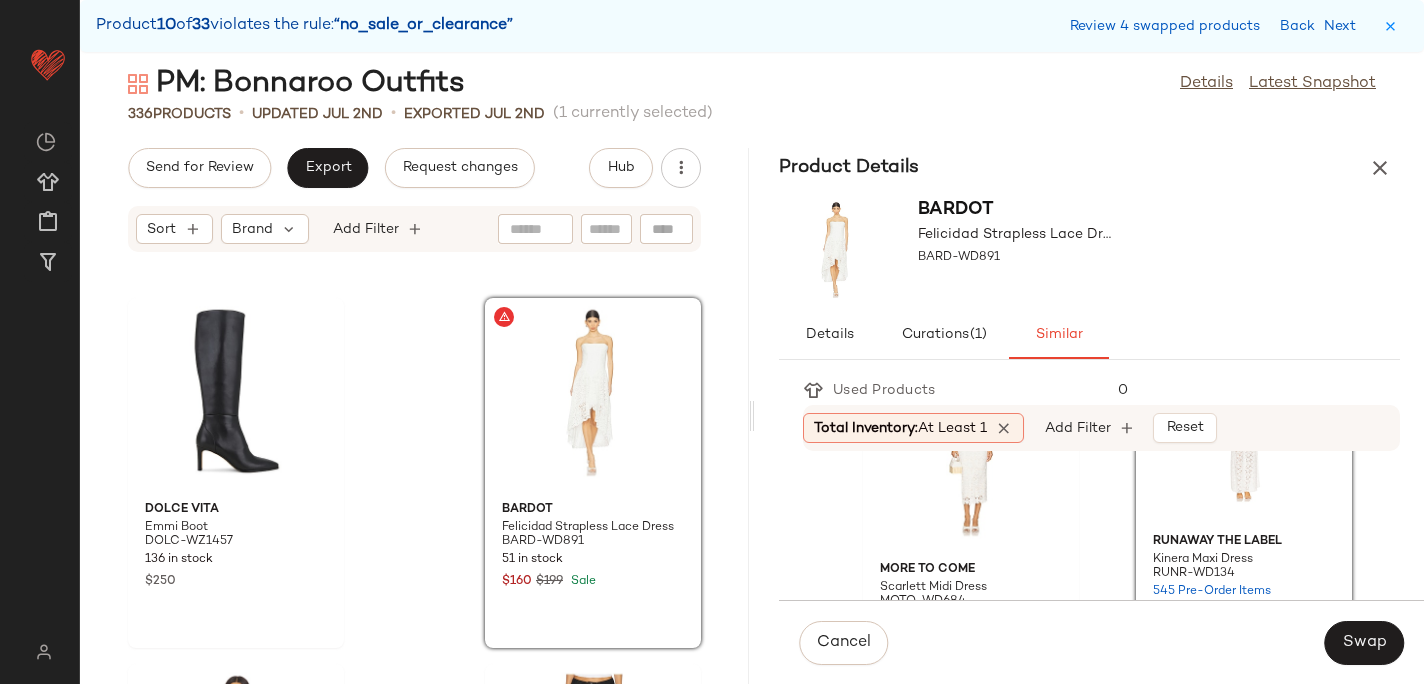 scroll, scrollTop: 846, scrollLeft: 0, axis: vertical 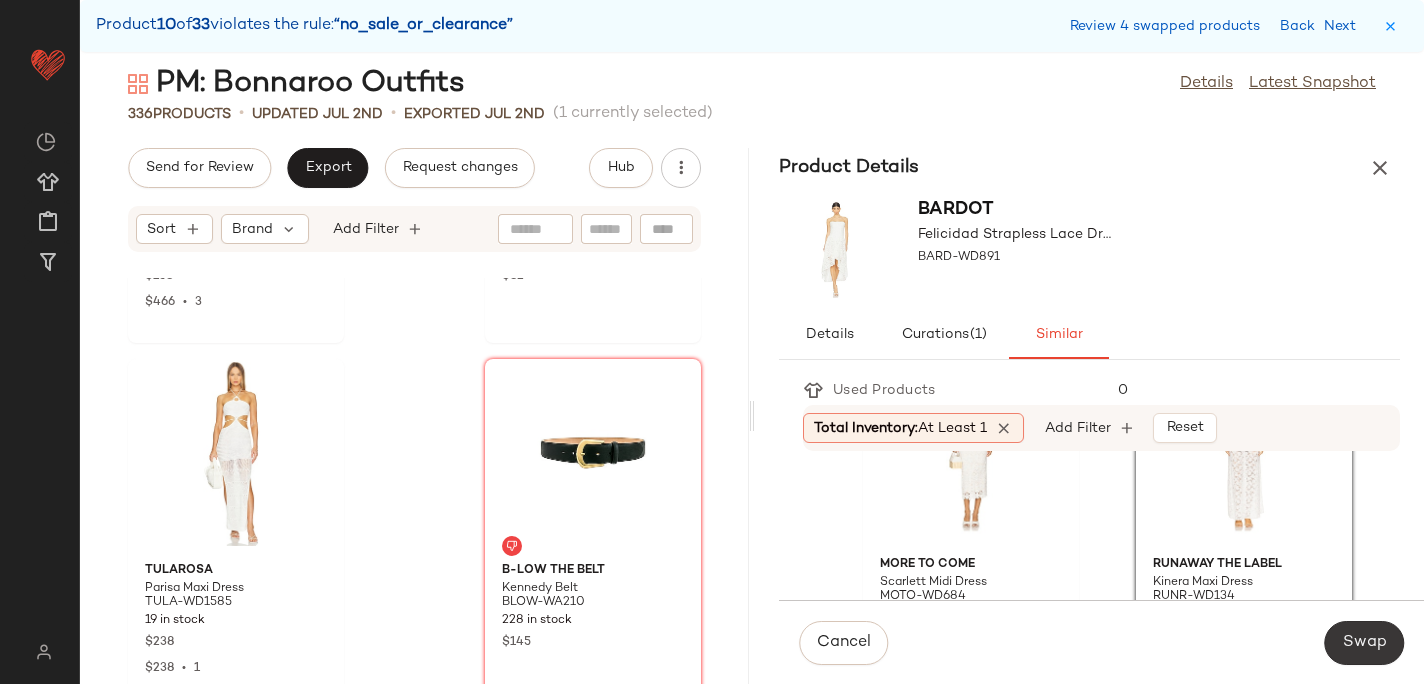 click on "Swap" 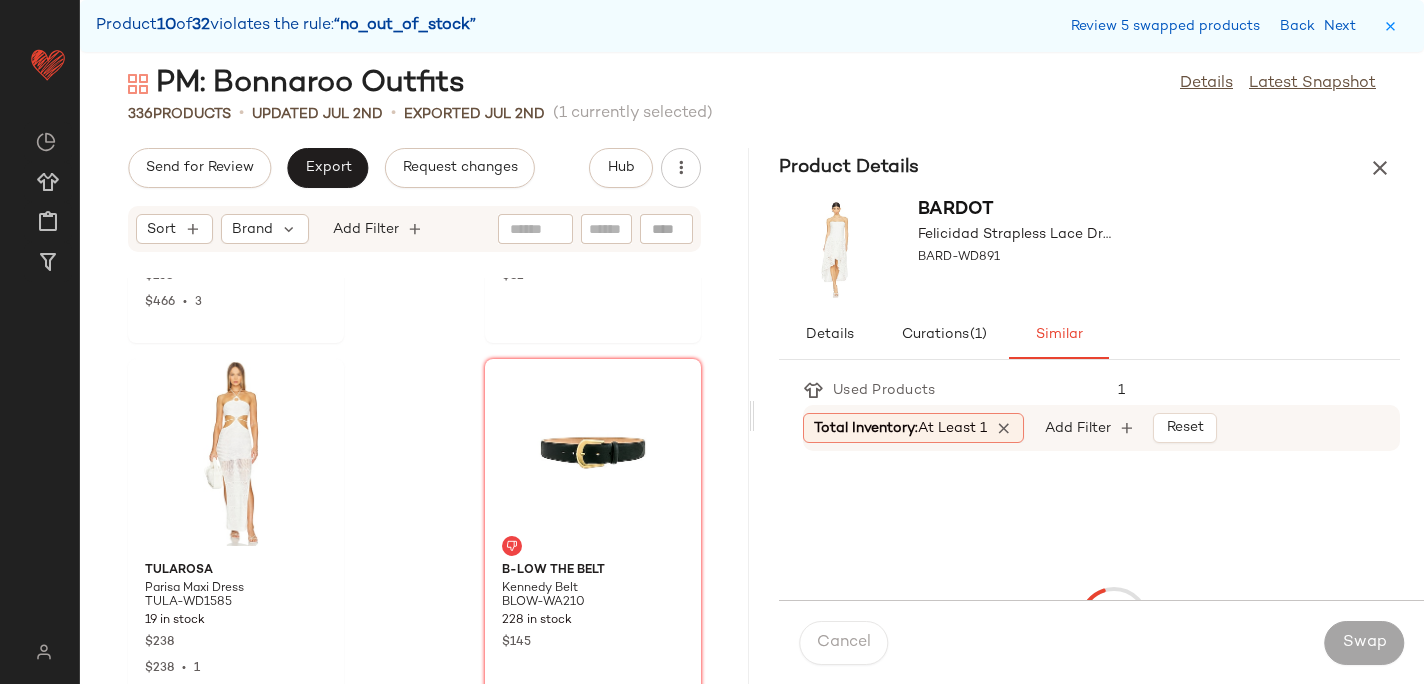 scroll, scrollTop: 28548, scrollLeft: 0, axis: vertical 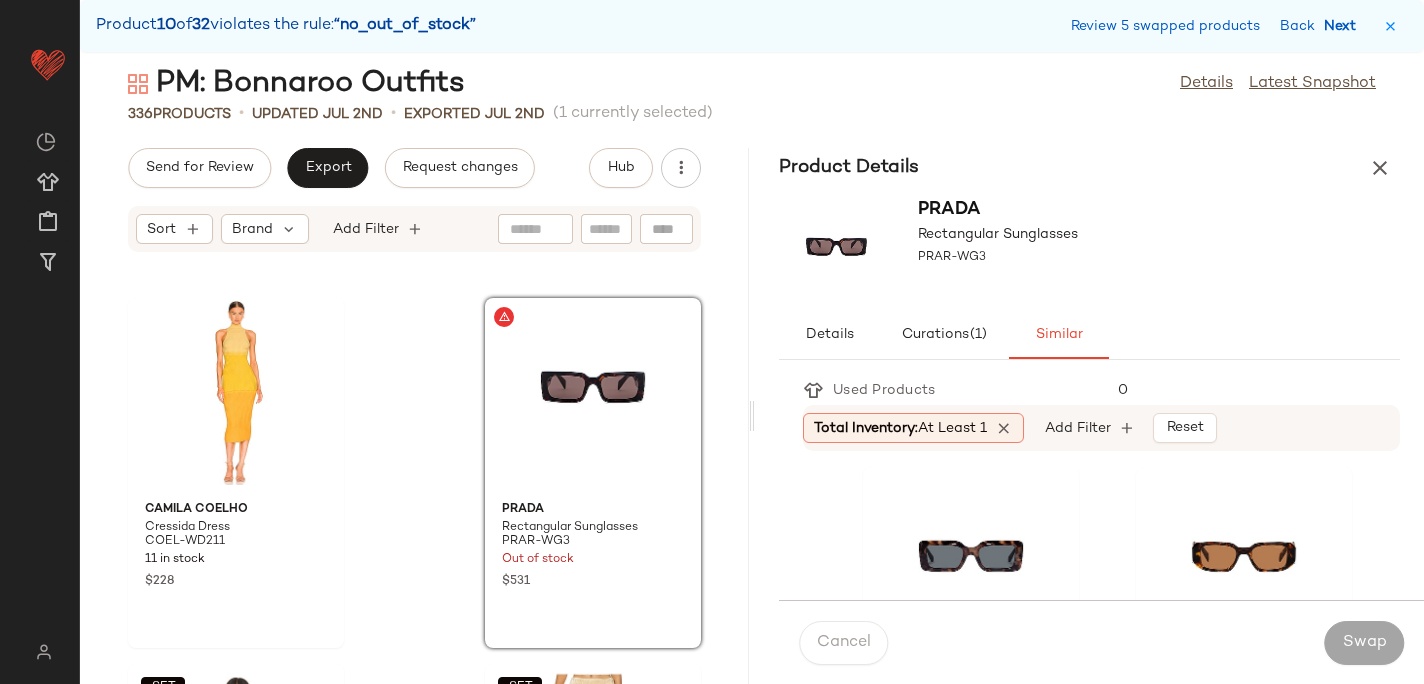click on "Next" at bounding box center [1344, 26] 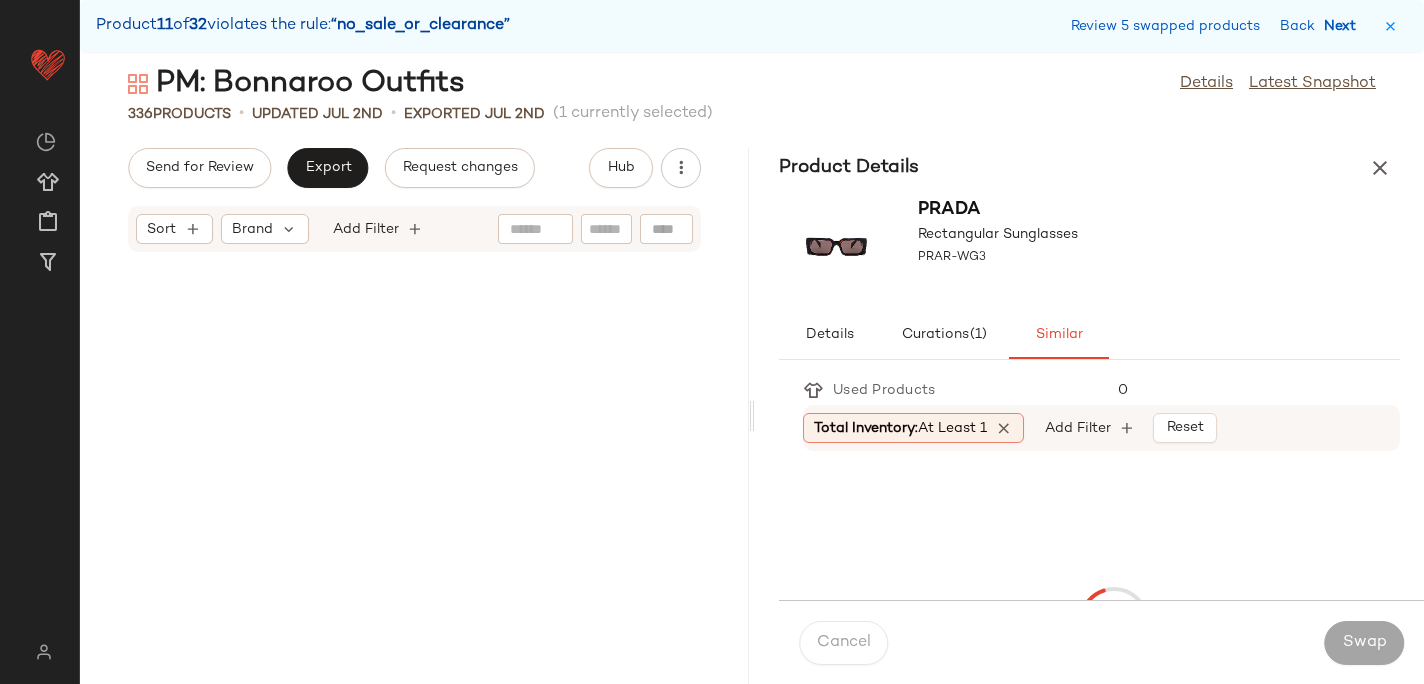 scroll, scrollTop: 29280, scrollLeft: 0, axis: vertical 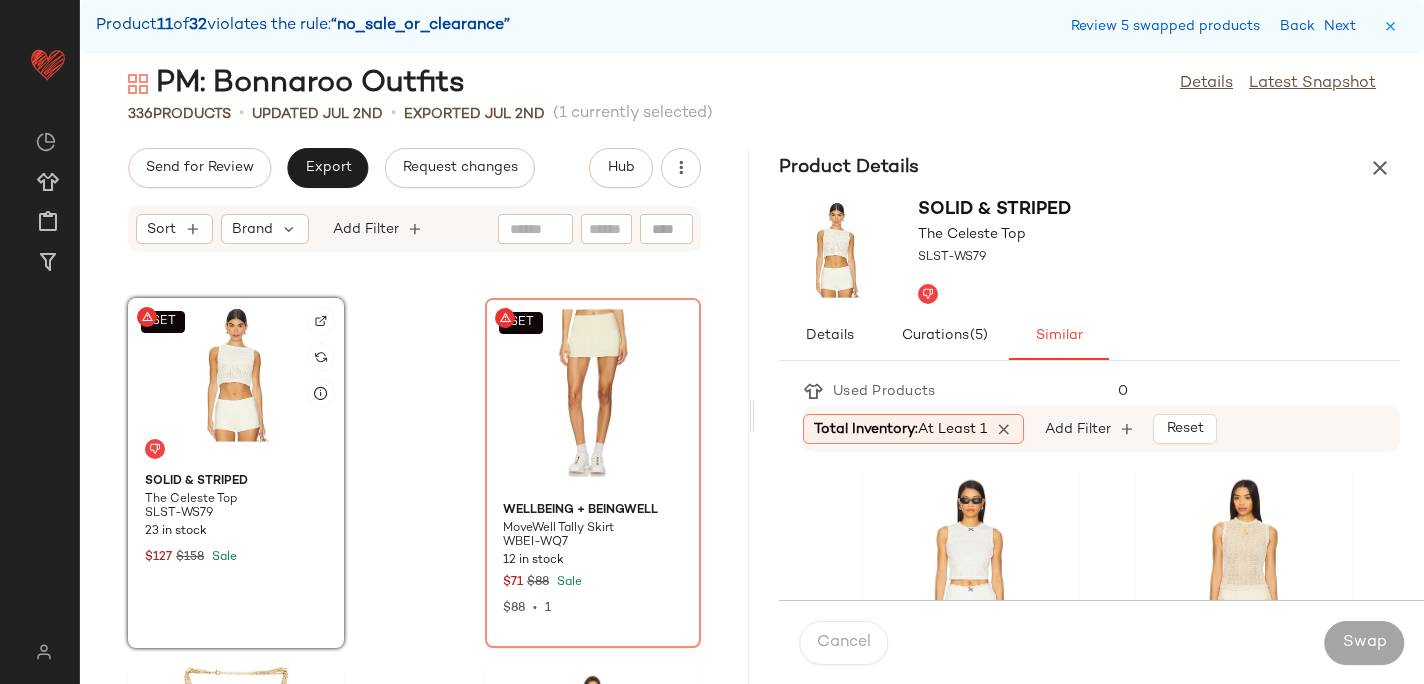 click on "SET" 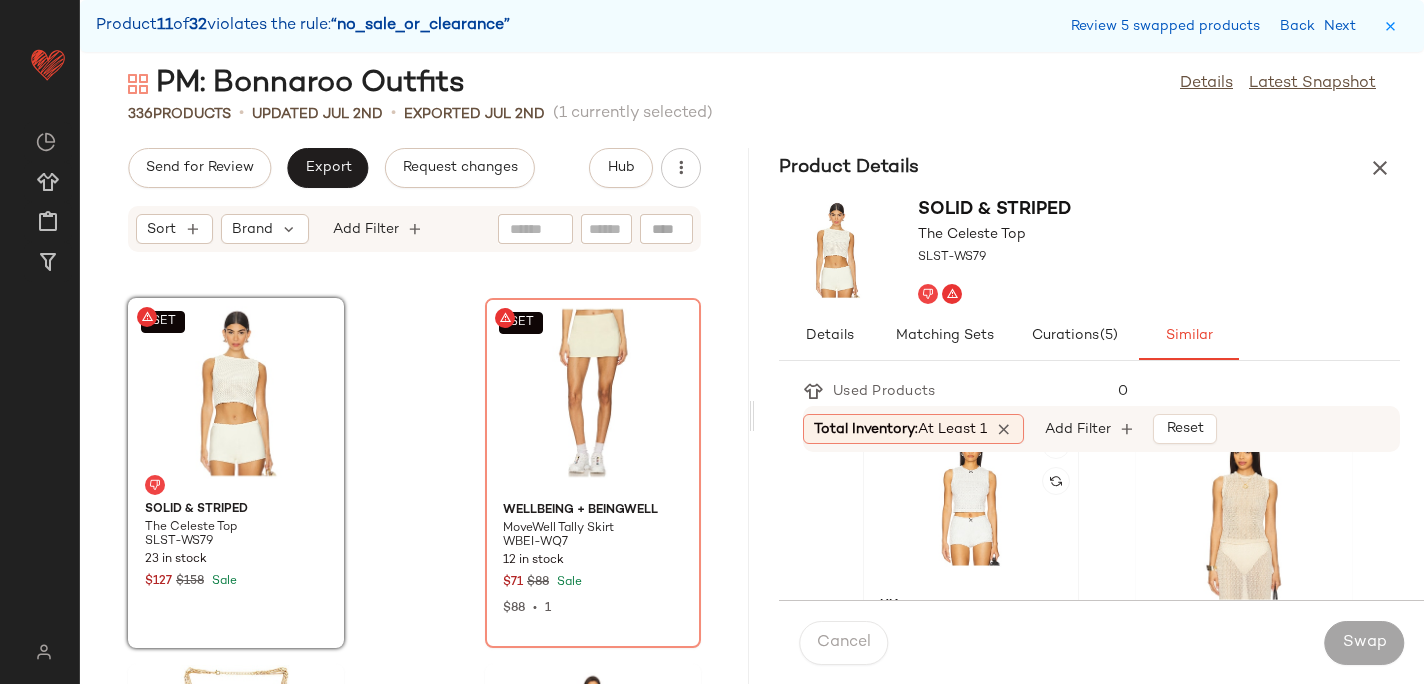 scroll, scrollTop: 45, scrollLeft: 0, axis: vertical 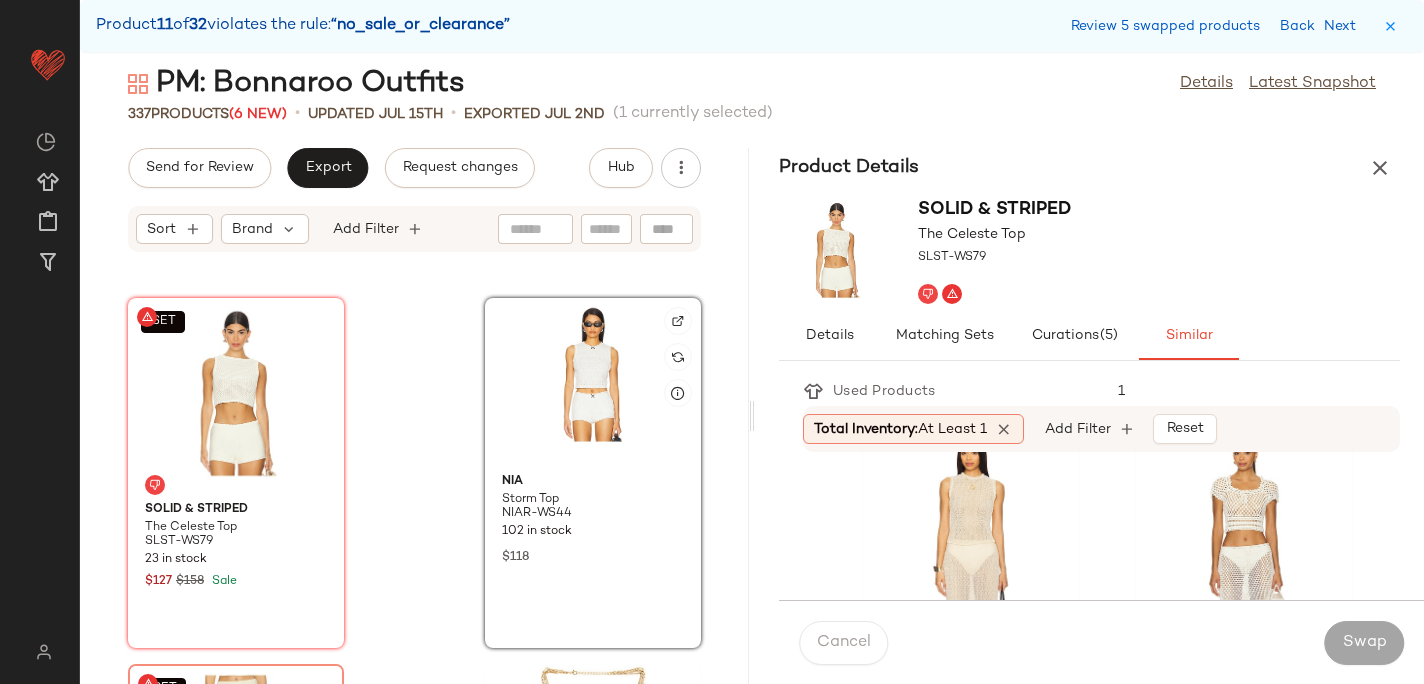 click 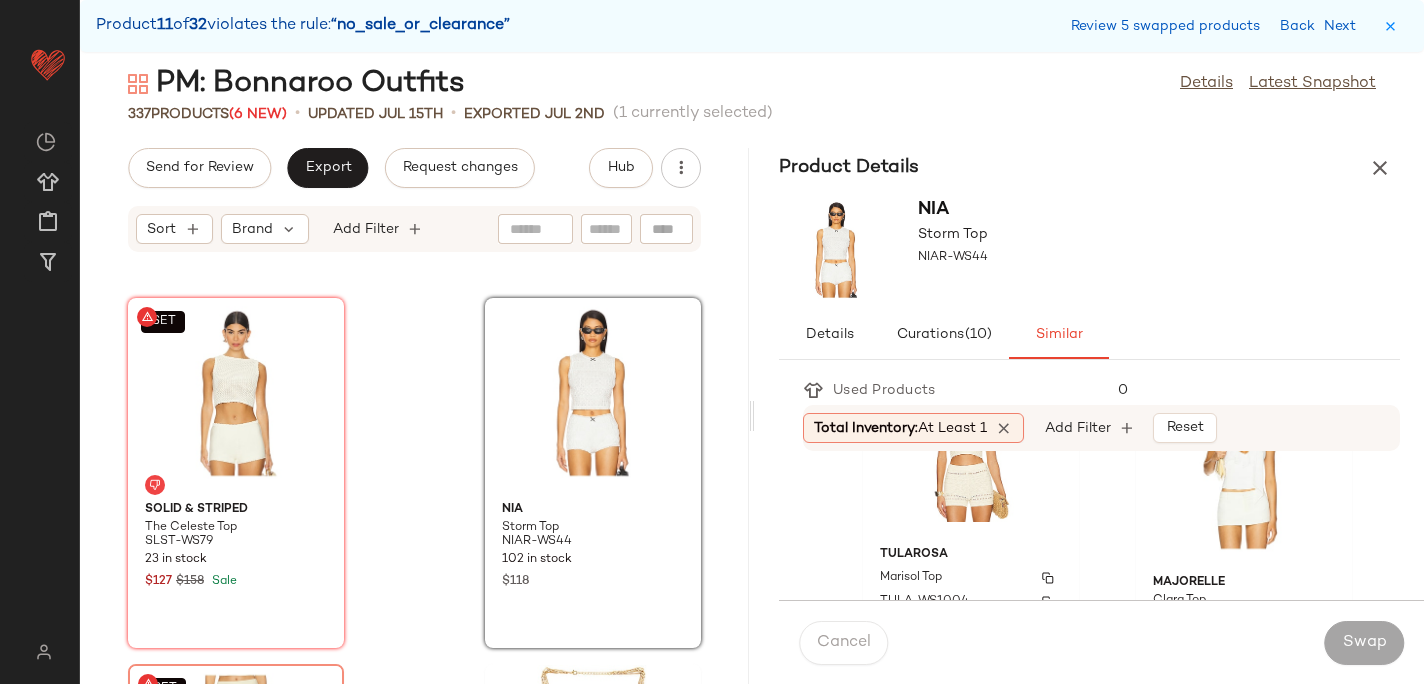 scroll, scrollTop: 1932, scrollLeft: 0, axis: vertical 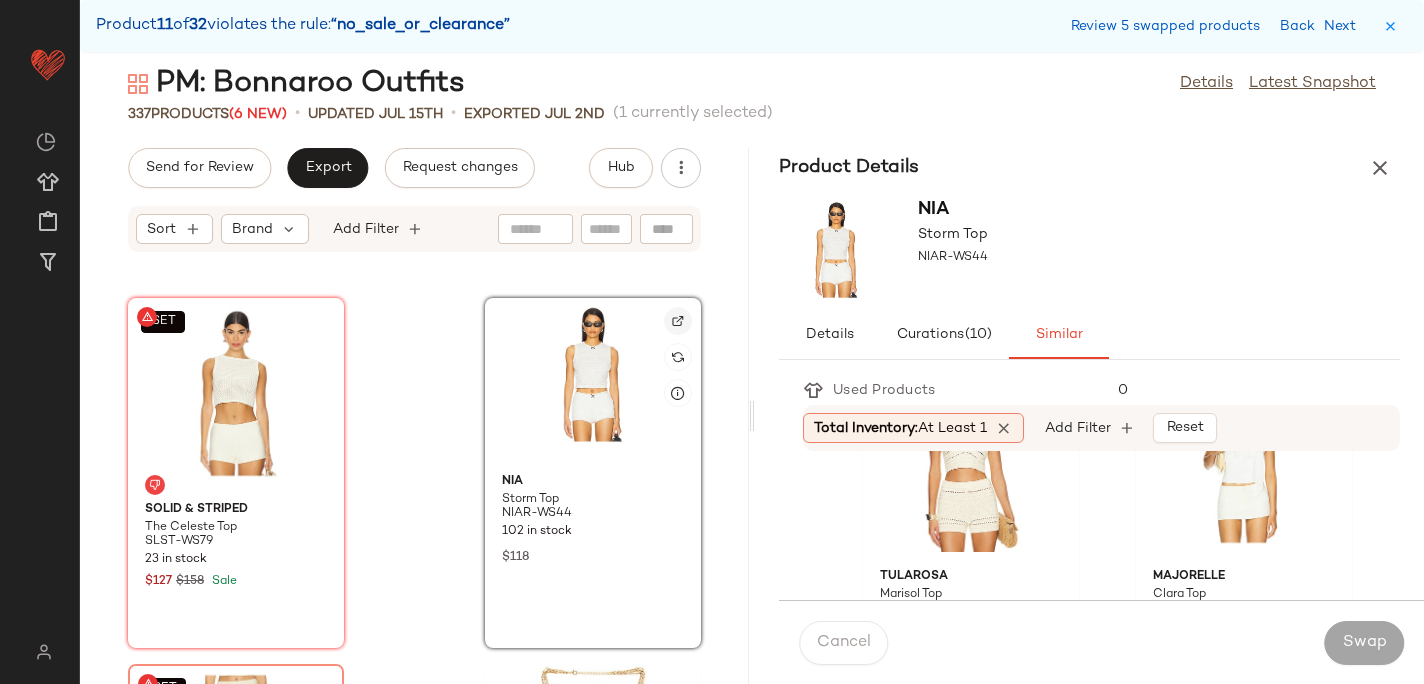 click 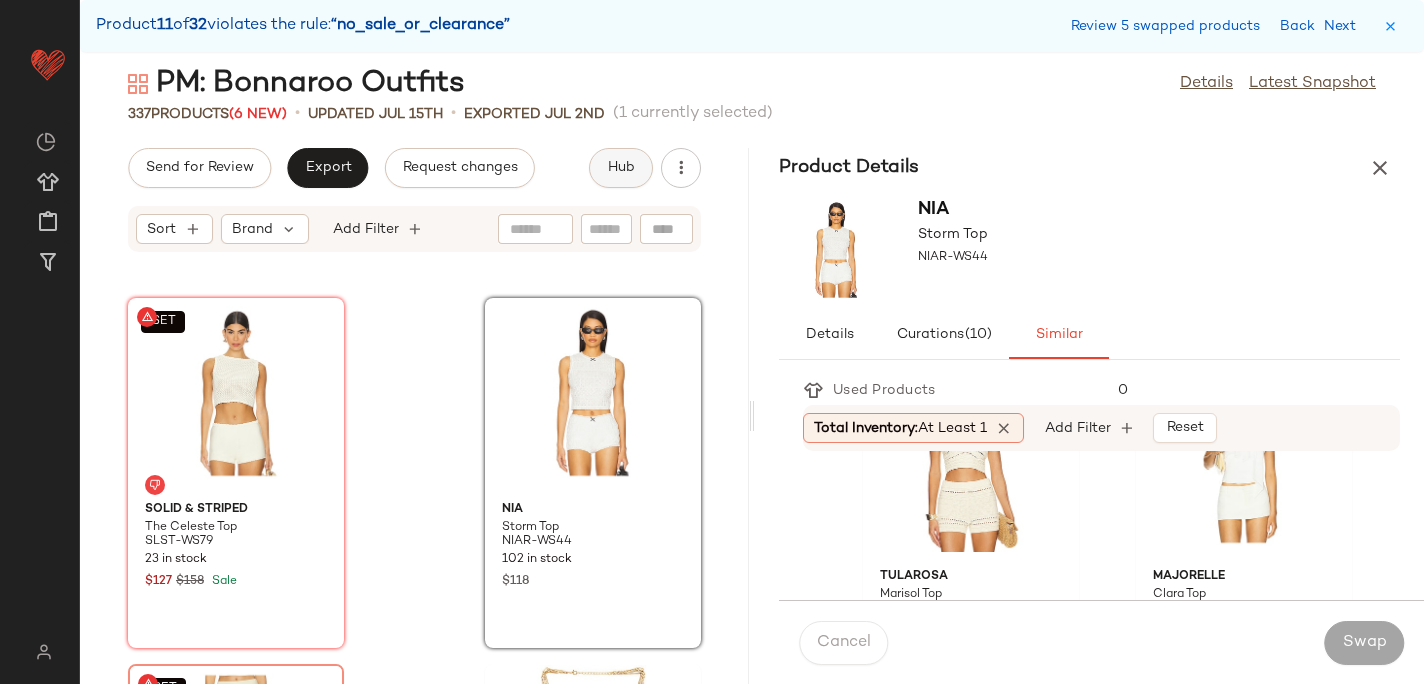 click on "Hub" 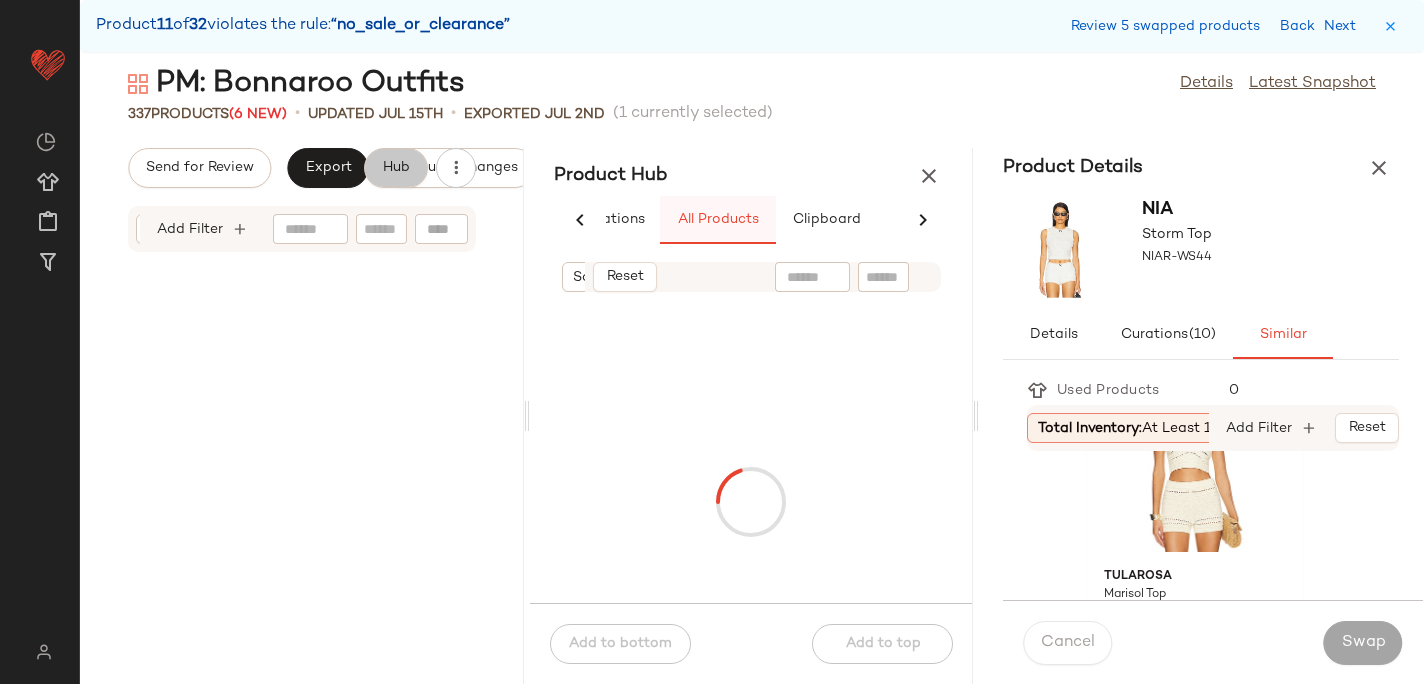 scroll, scrollTop: 0, scrollLeft: 123, axis: horizontal 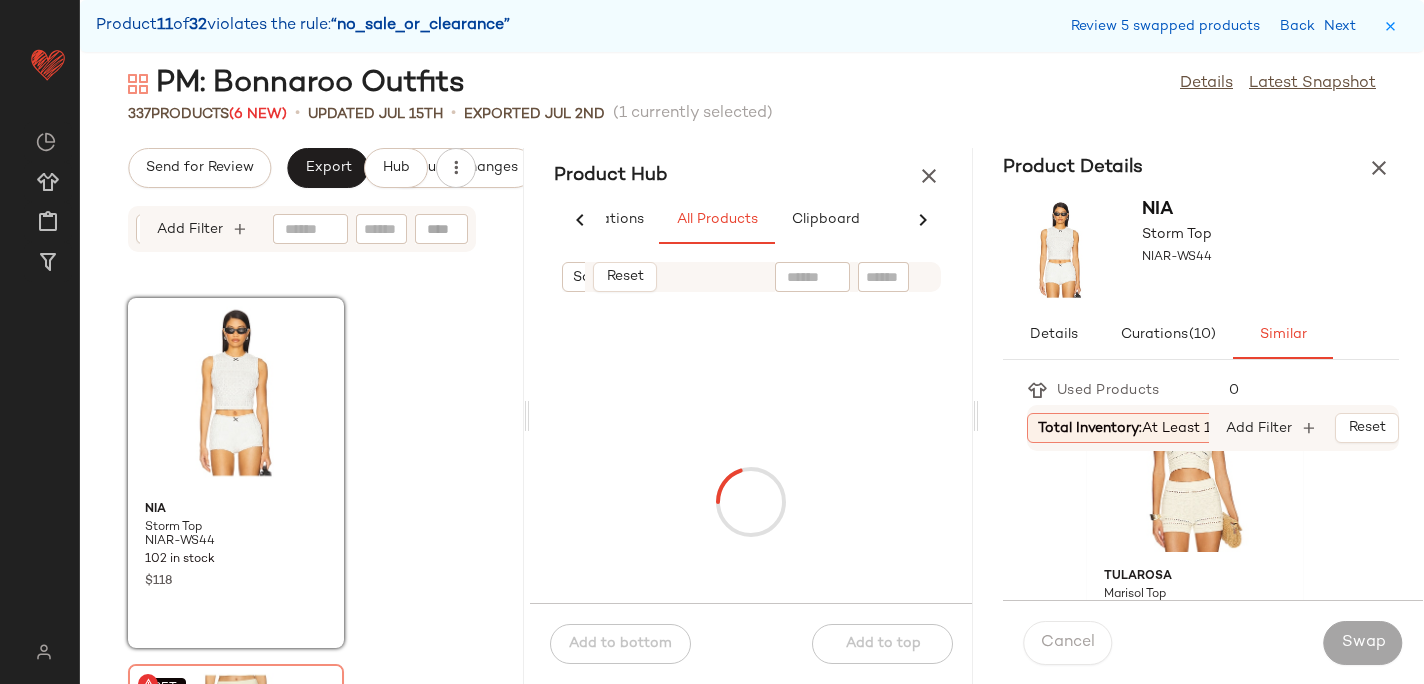 click 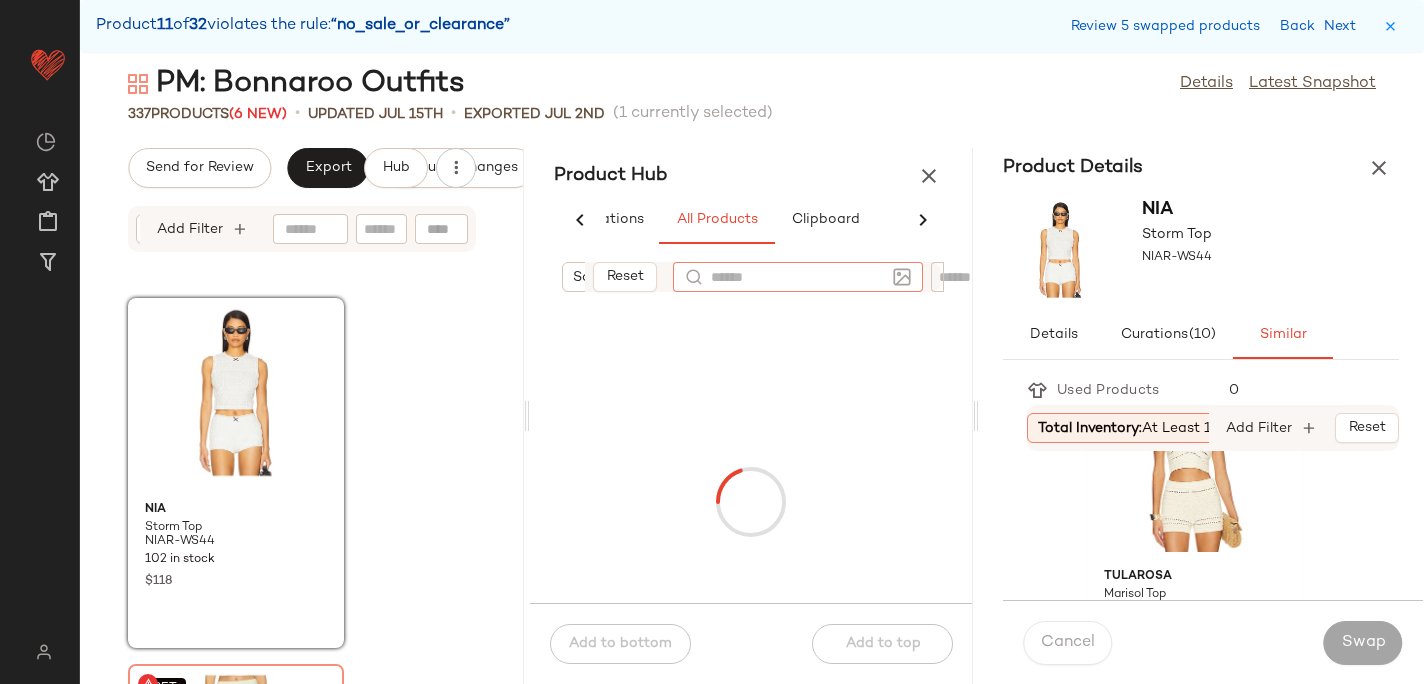 click 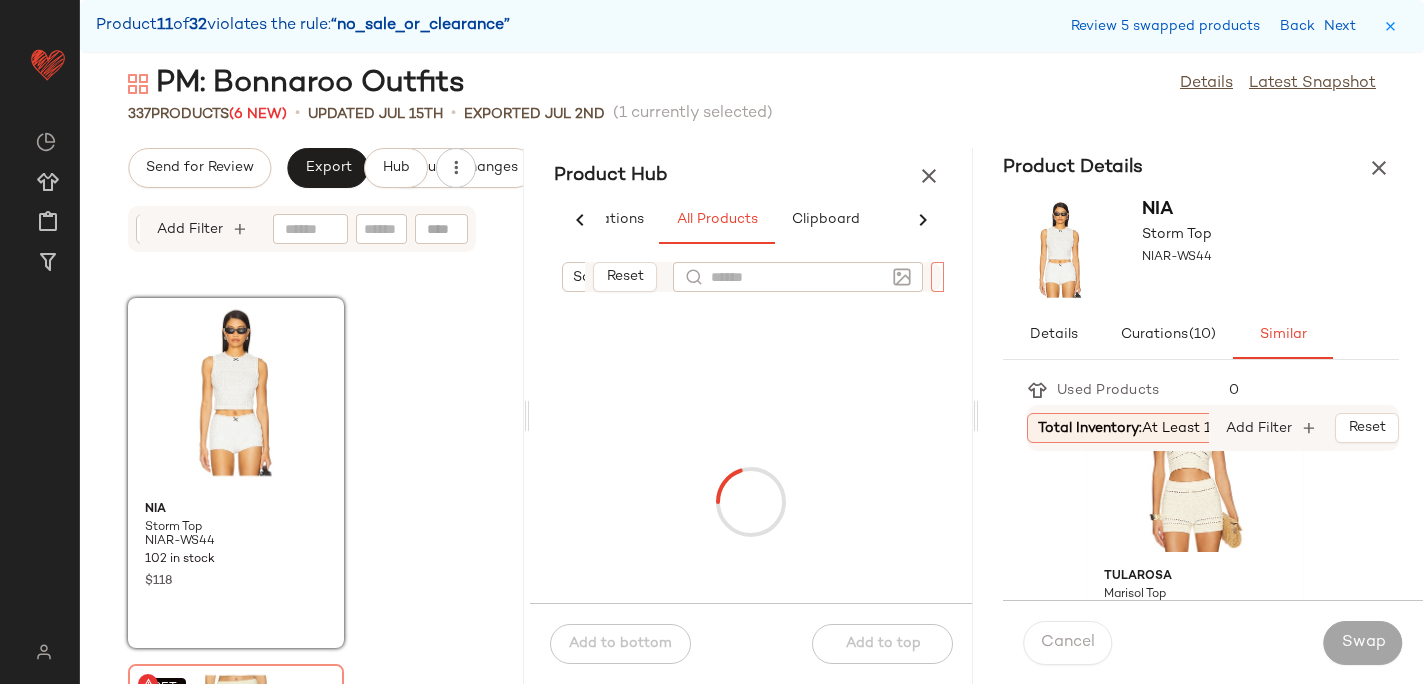 click on "Sort   Reset  Filter Filter" at bounding box center (752, 277) 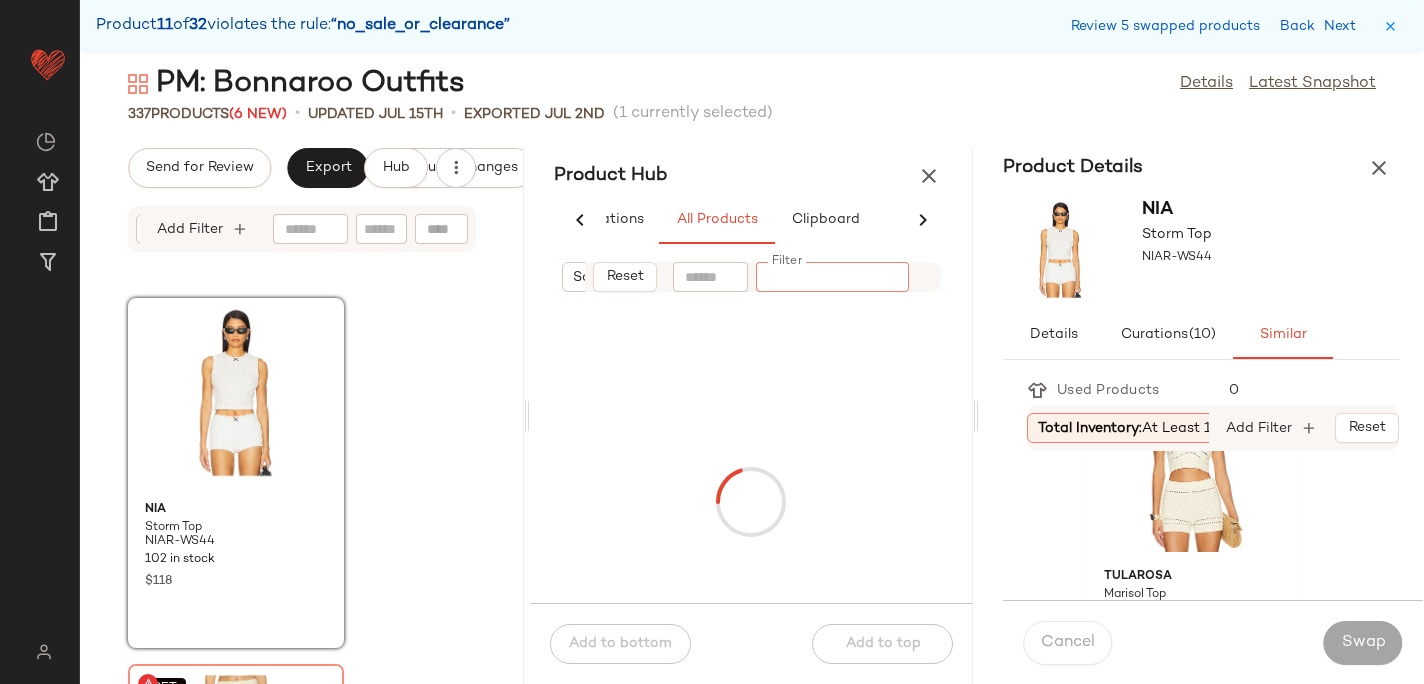 paste on "*********" 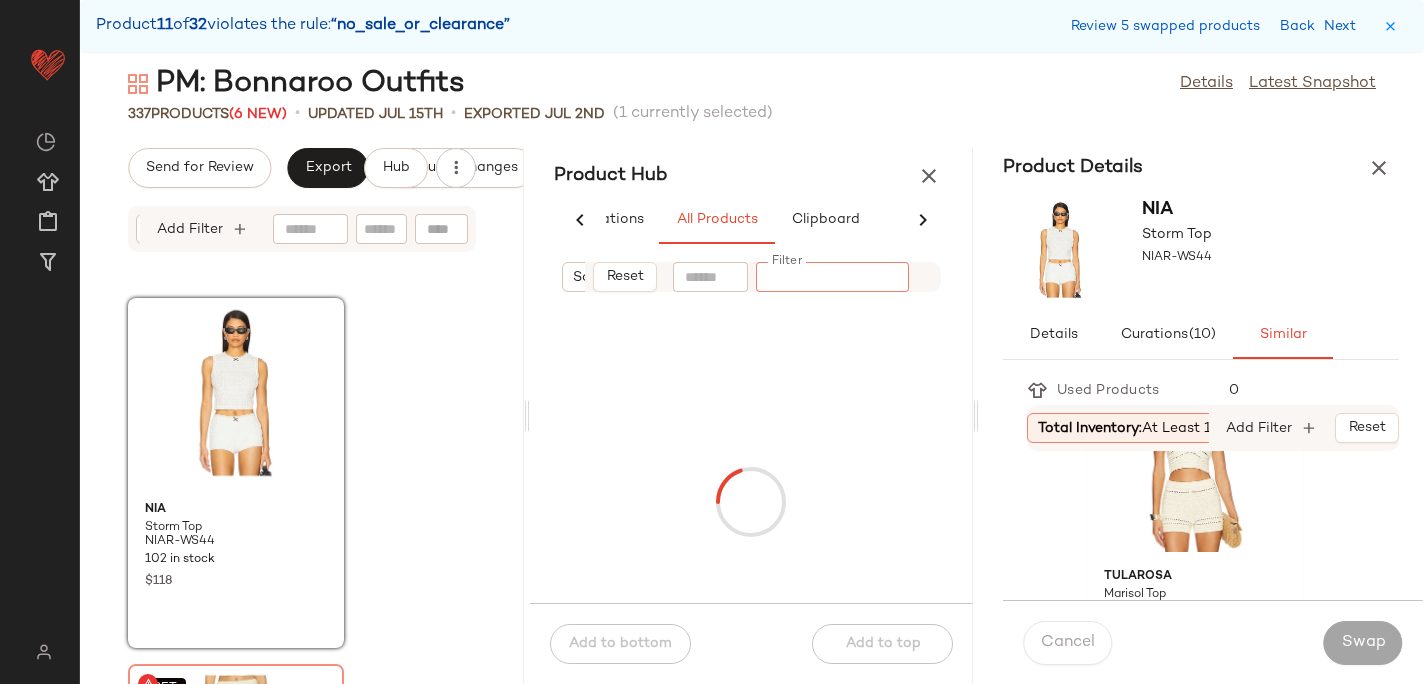 type on "*********" 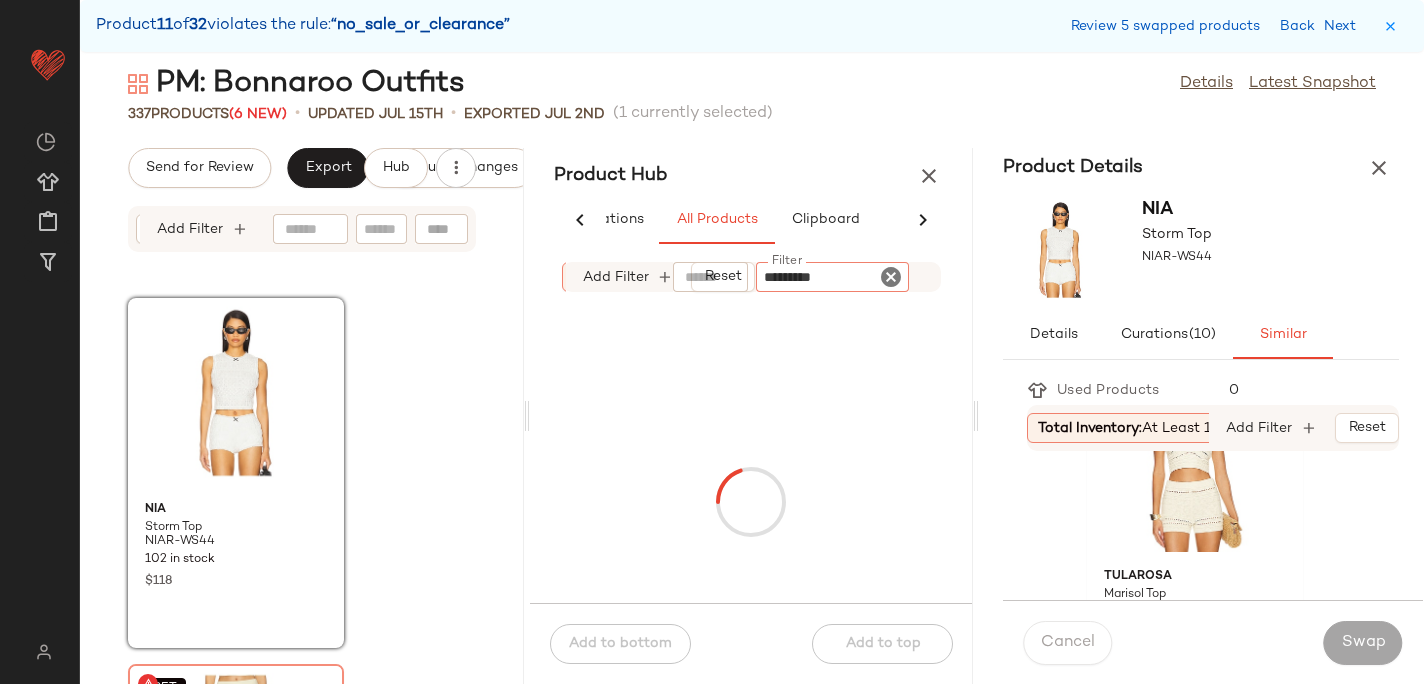 type 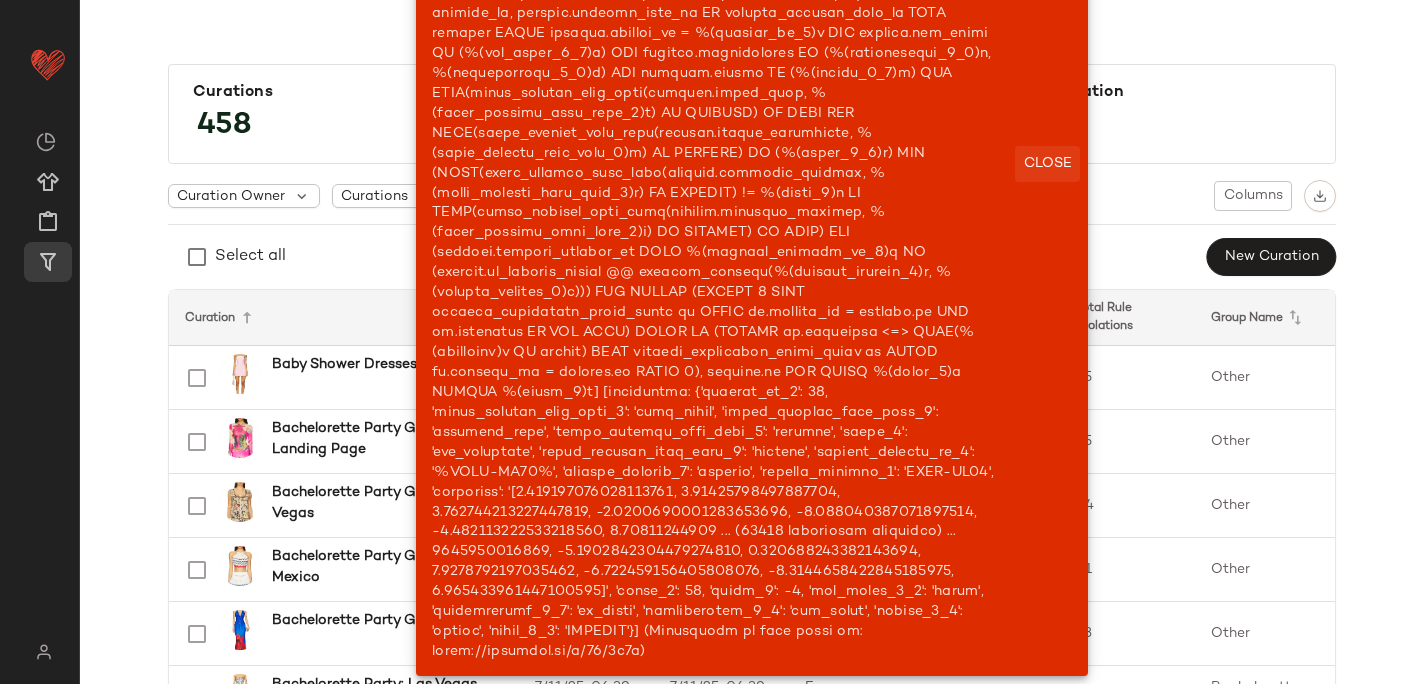 click on "Close" 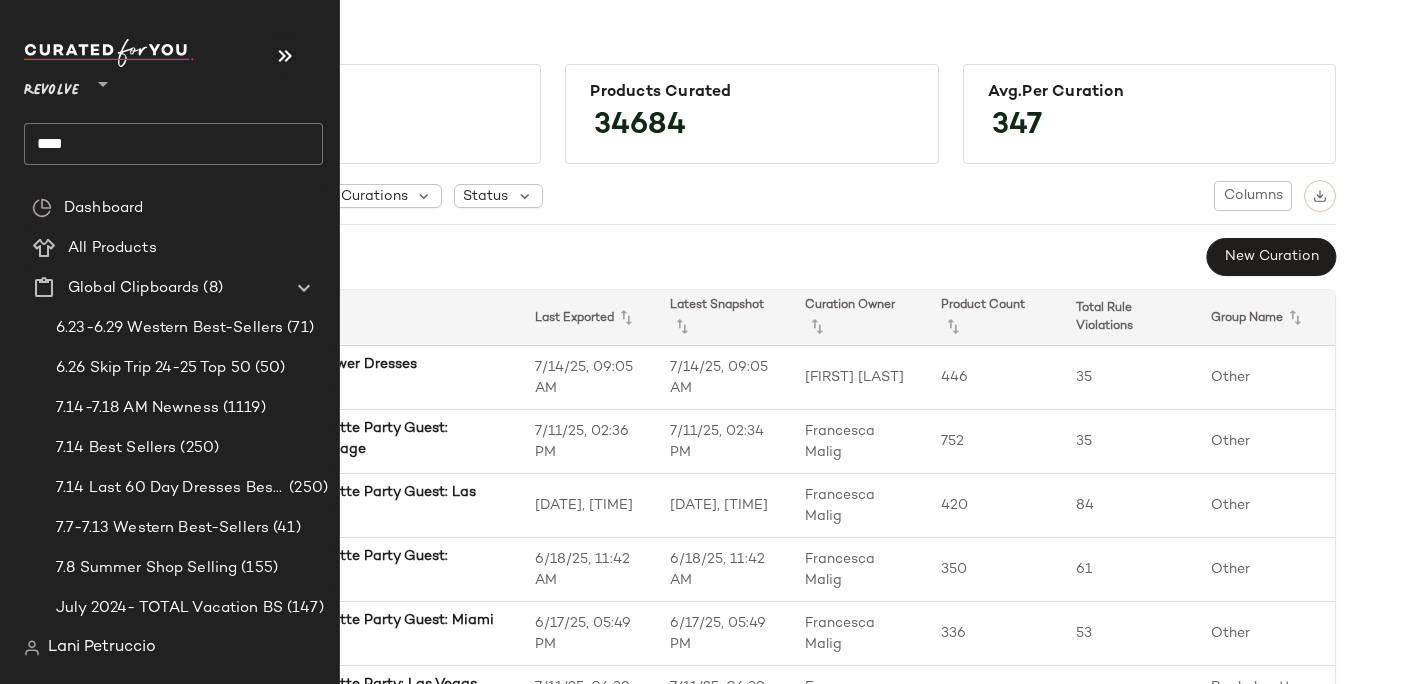 click on "****" 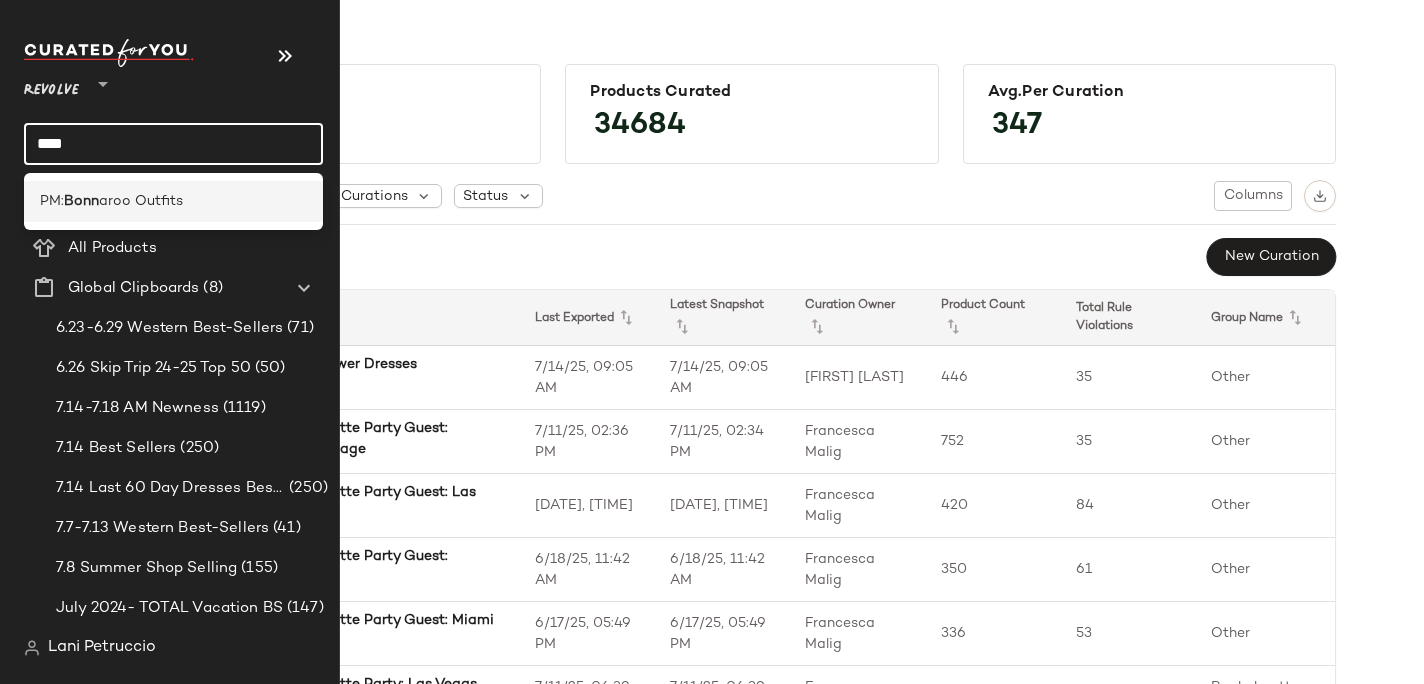 click on "PM:  Bonn aroo Outfits" 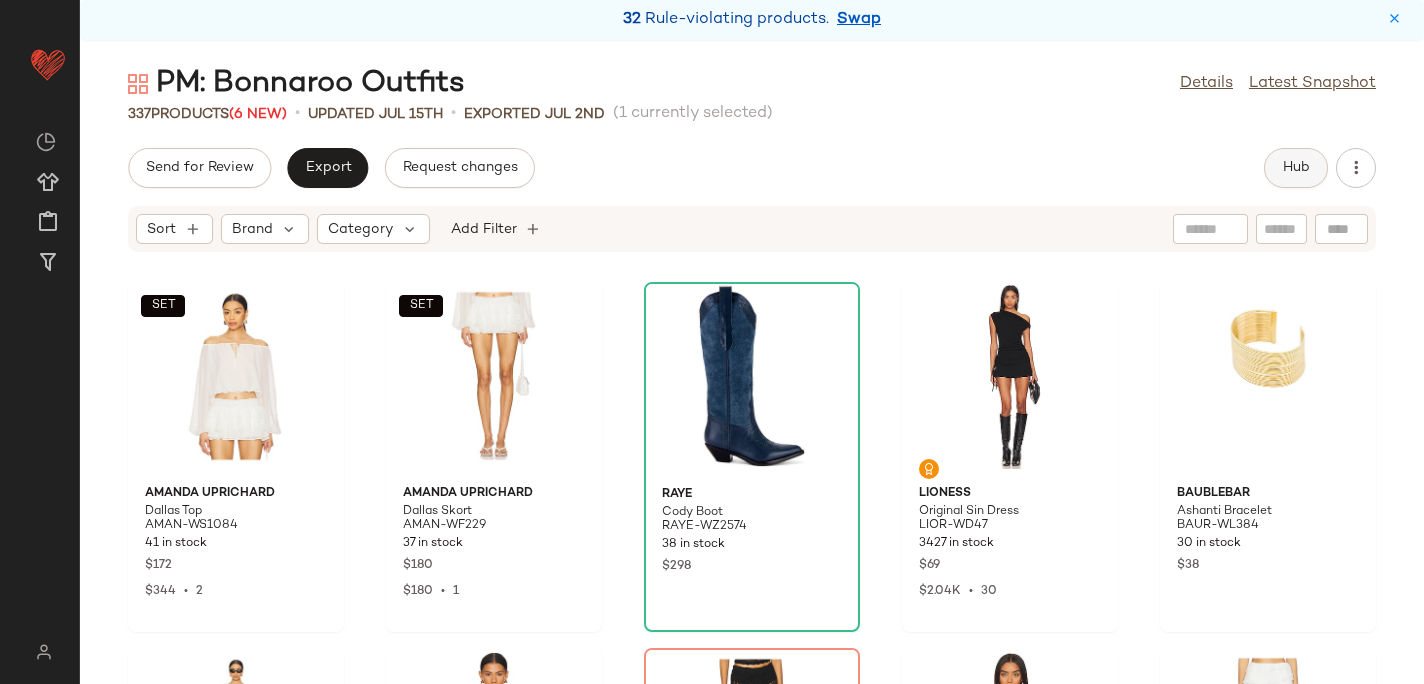 click on "Hub" 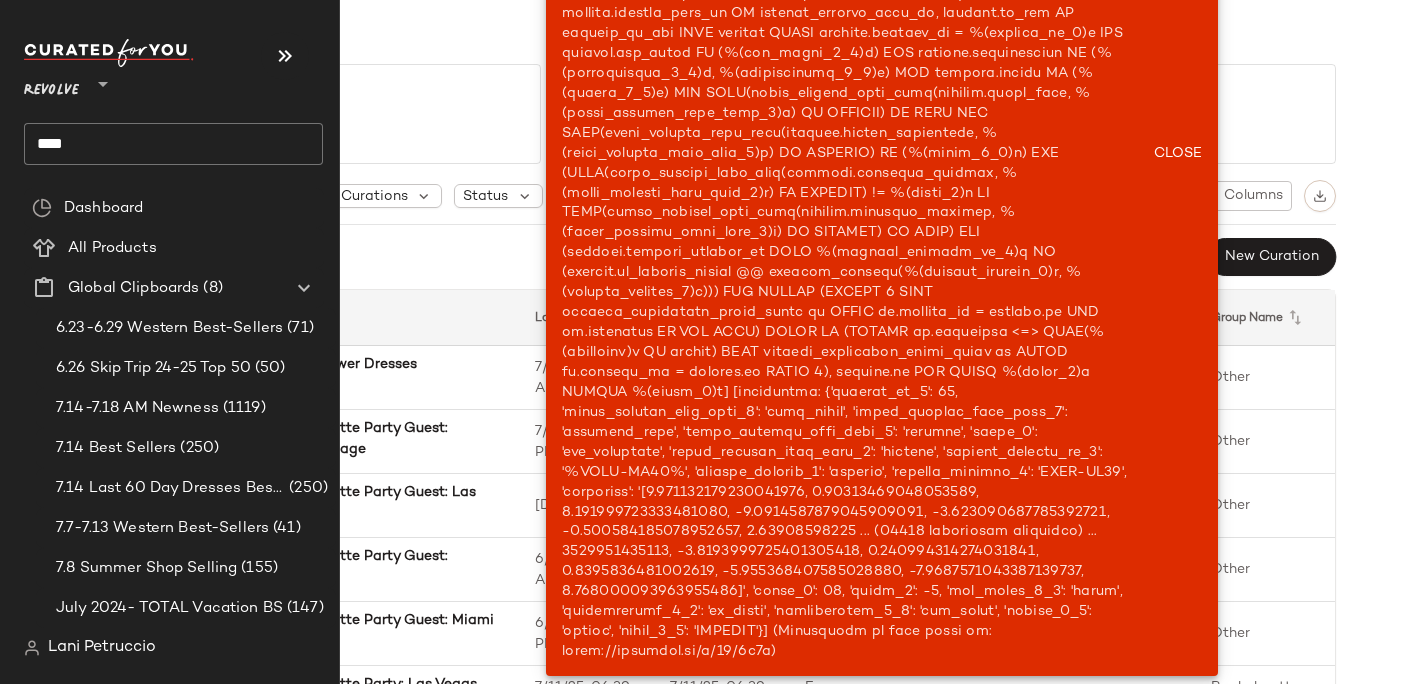 click on "****" 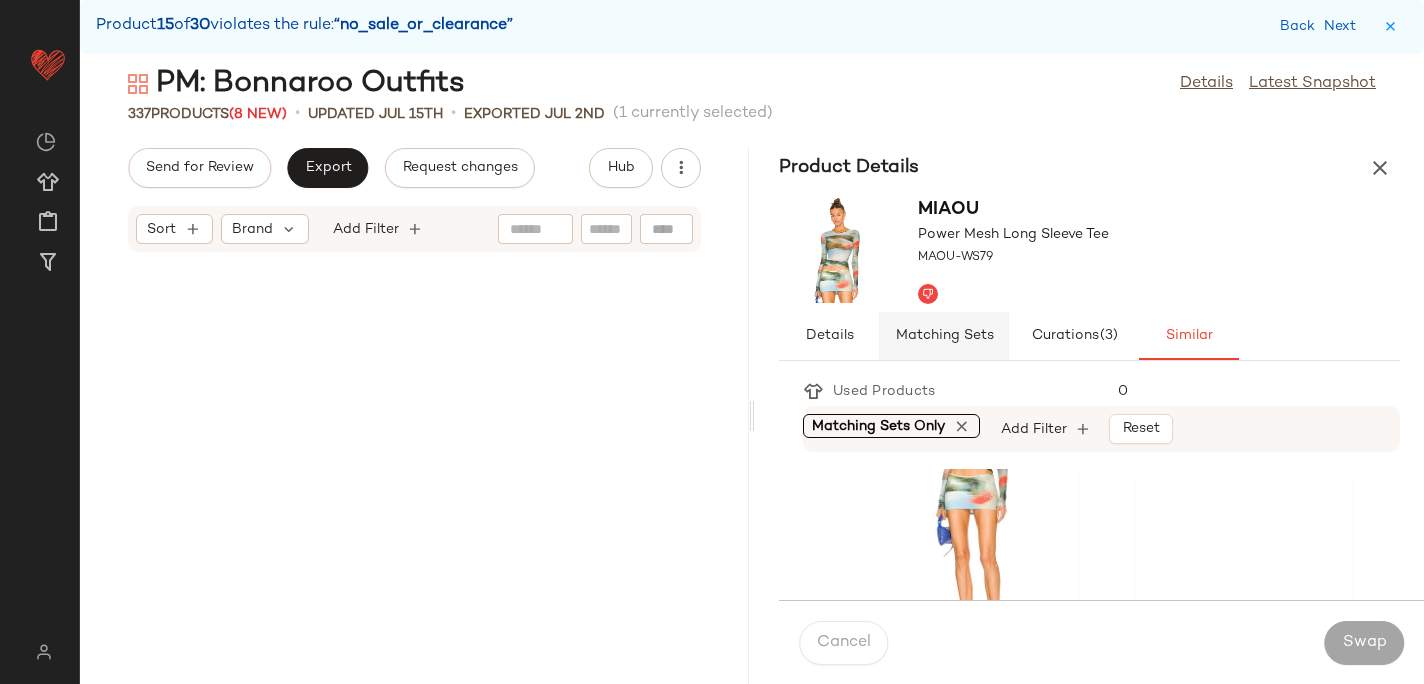 scroll, scrollTop: 0, scrollLeft: 0, axis: both 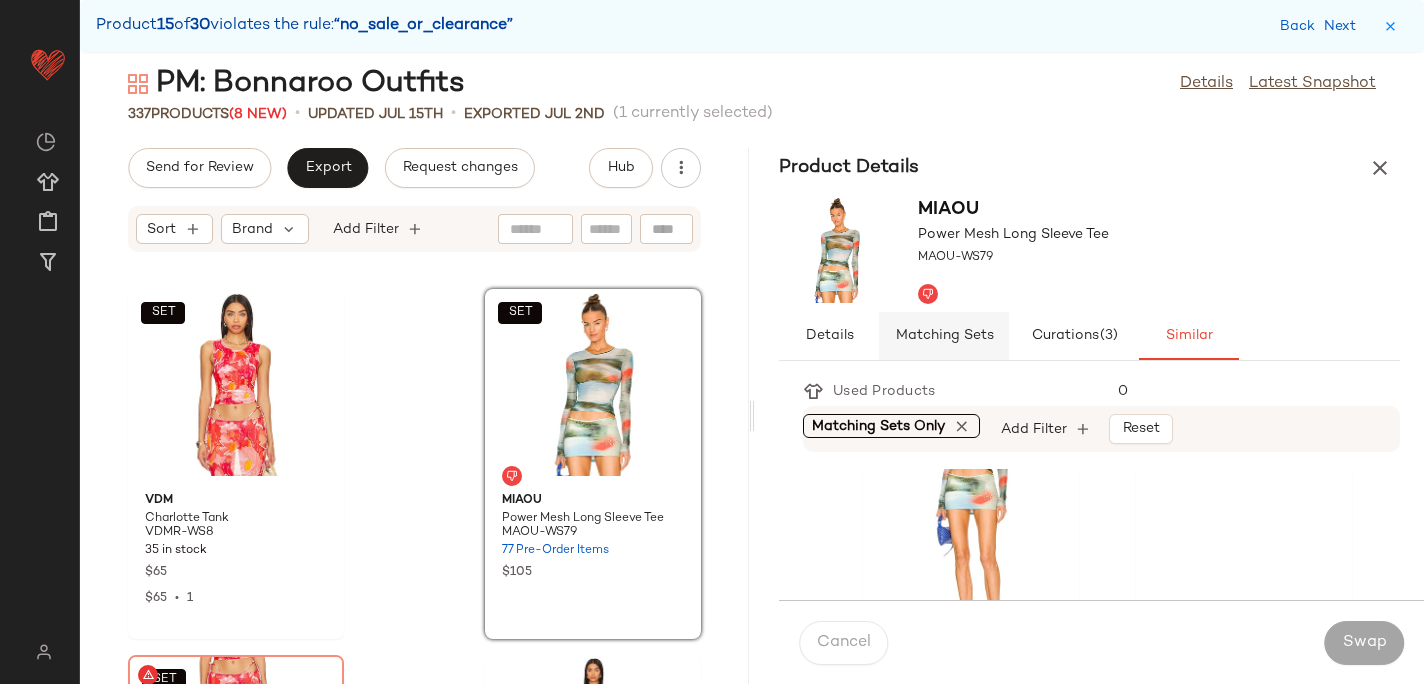 click on "Matching Sets" 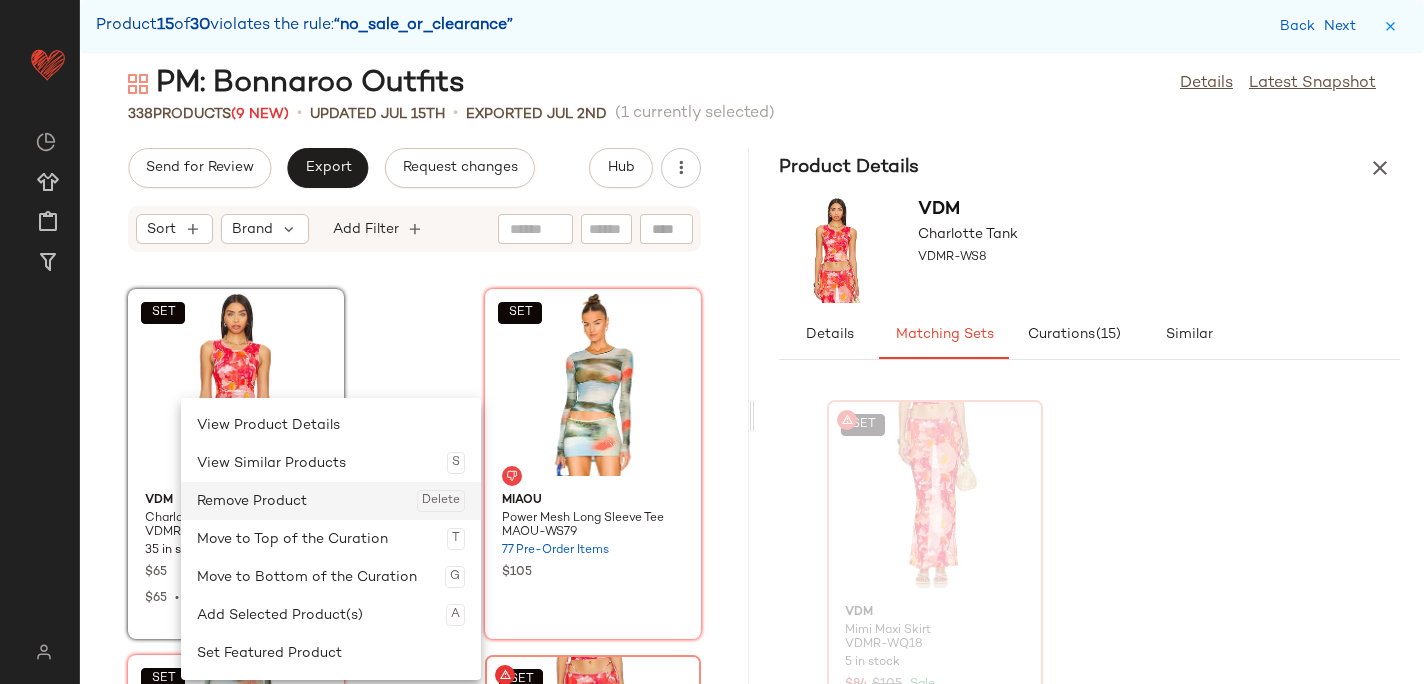 click on "Remove Product  Delete" 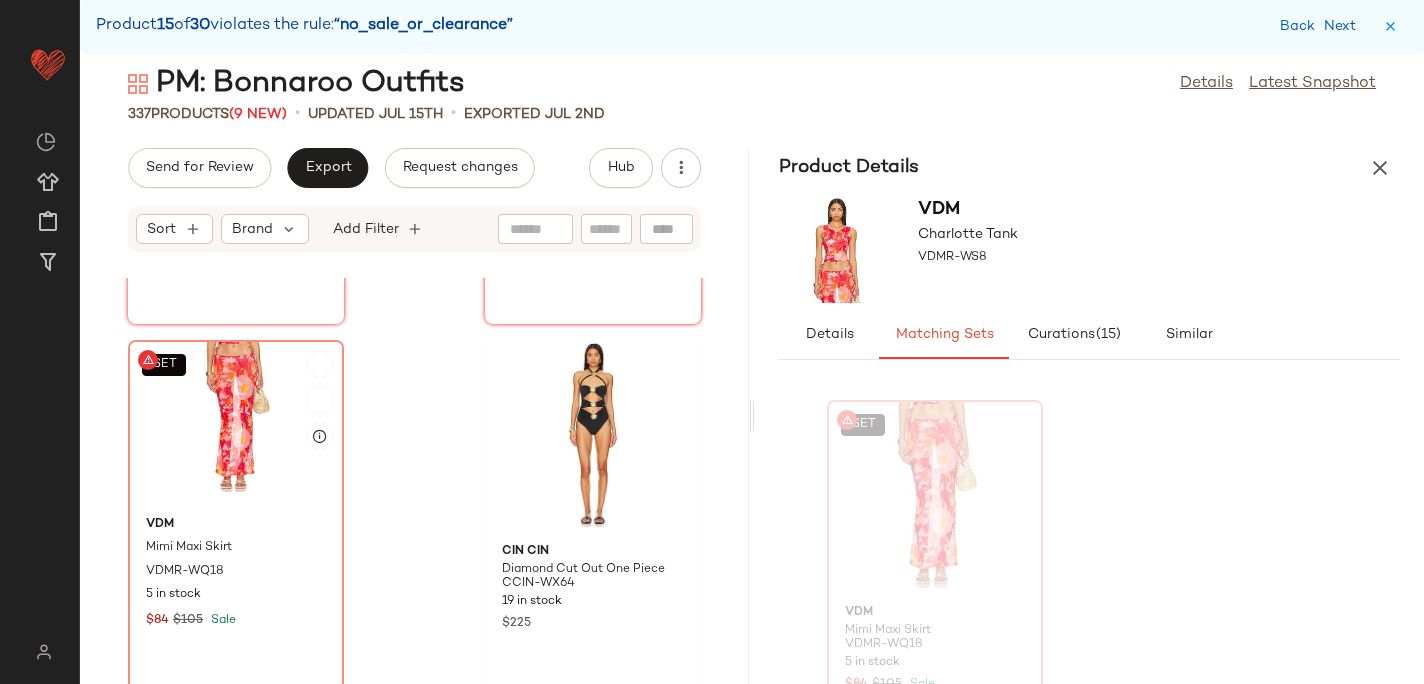 scroll, scrollTop: 42779, scrollLeft: 0, axis: vertical 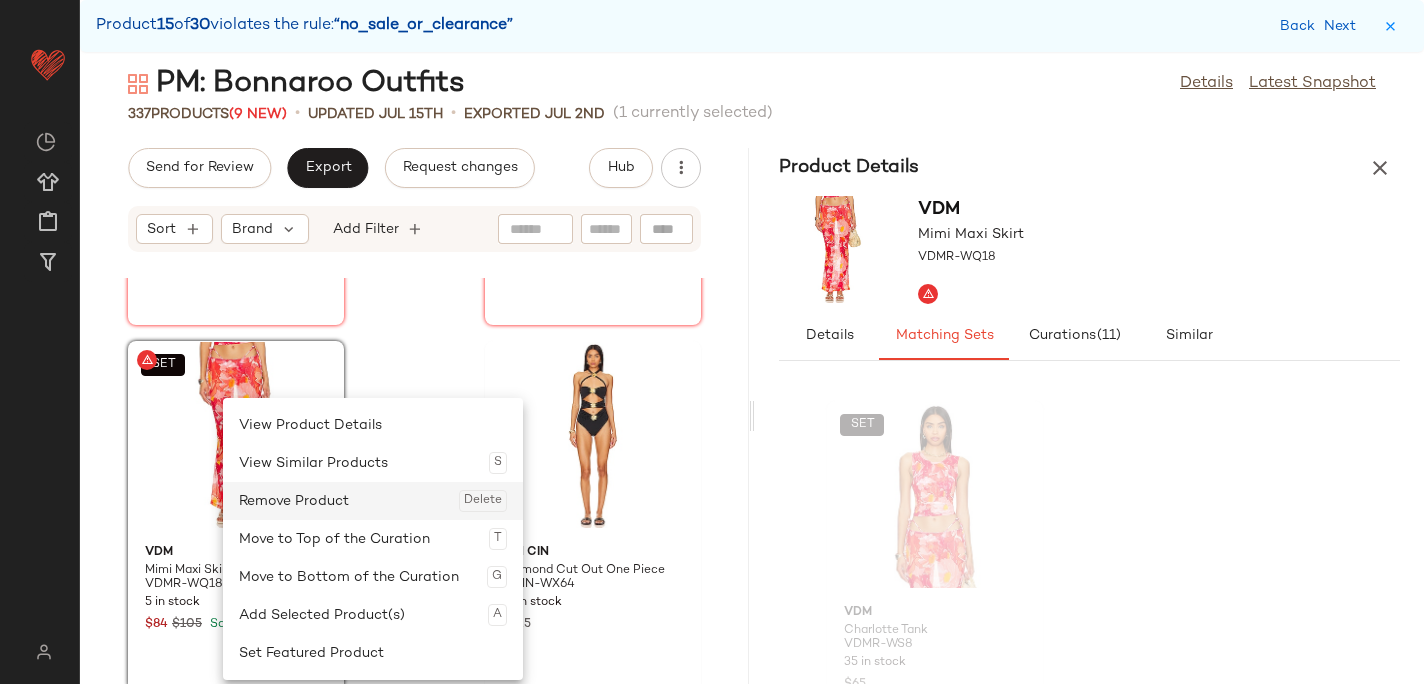 click on "Remove Product  Delete" 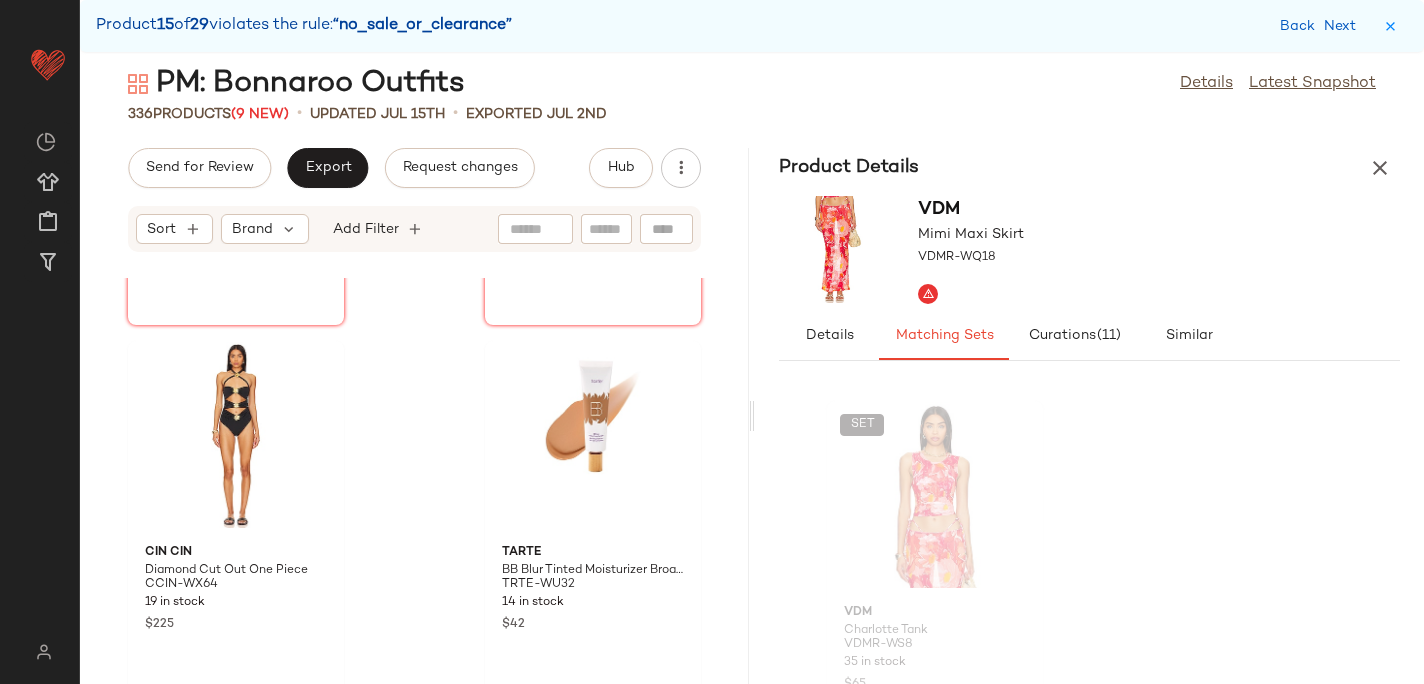click on "SET  Miaou Power Mesh Long Sleeve Tee MAOU-WS79 77 Pre-Order Items $105  SET  Miaou Elektra Skirt MAOU-WQ20 2 in stock $98 CIN CIN Diamond Cut Out One Piece CCIN-WX64 19 in stock $225 tarte BB Blur Tinted Moisturizer Broad Spectrum SPF 30 Sunscreen TRTE-WU32 14 in stock $42 I.AM.GIA Westa Dress IAMR-WD24 1 in stock $150 8 Other Reasons Gold Heart Cowboy Hat 8OTH-WA276 180 in stock $67 DAYDREAMER Rolling Stones World Tour 94-95 DDRE-WS819 90 in stock $92 LEVI'S High Baggy Short LEIV-WF126 38 in stock $70 $70  •  1" 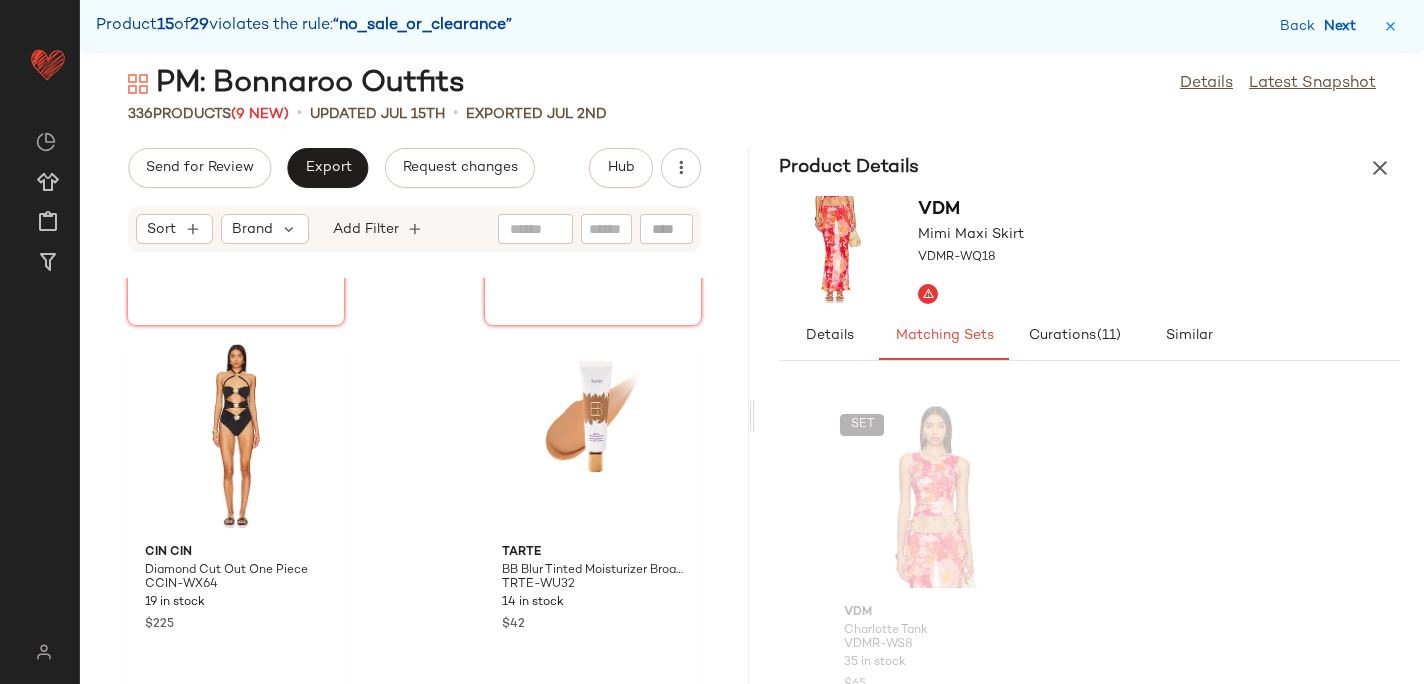 click on "Next" at bounding box center [1344, 26] 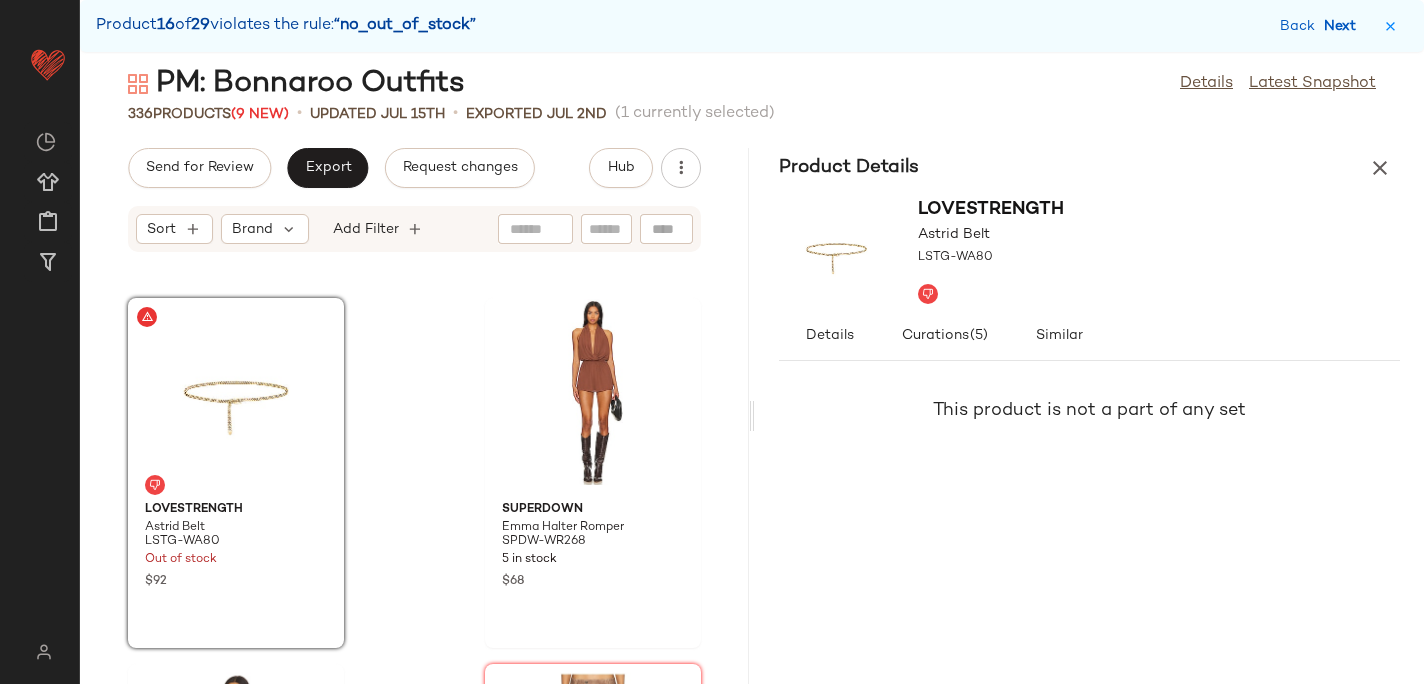 click on "Next" at bounding box center (1344, 26) 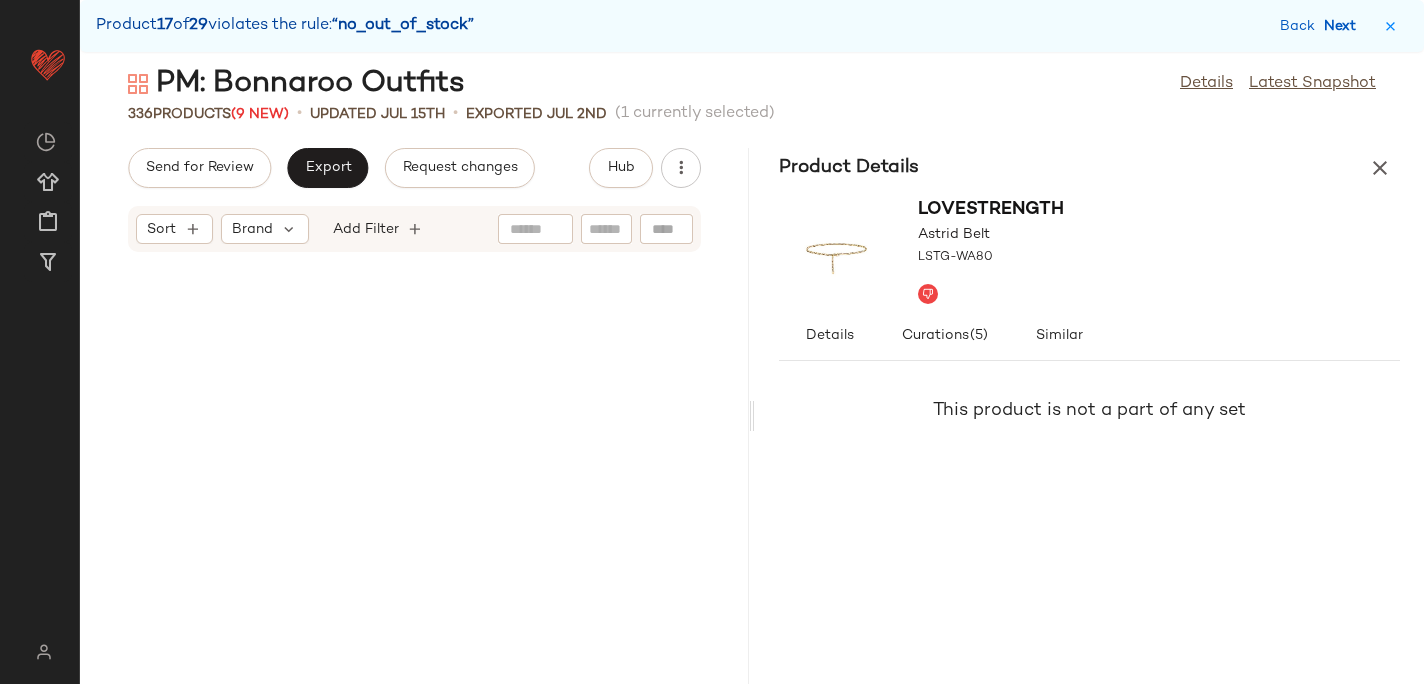 scroll, scrollTop: 46848, scrollLeft: 0, axis: vertical 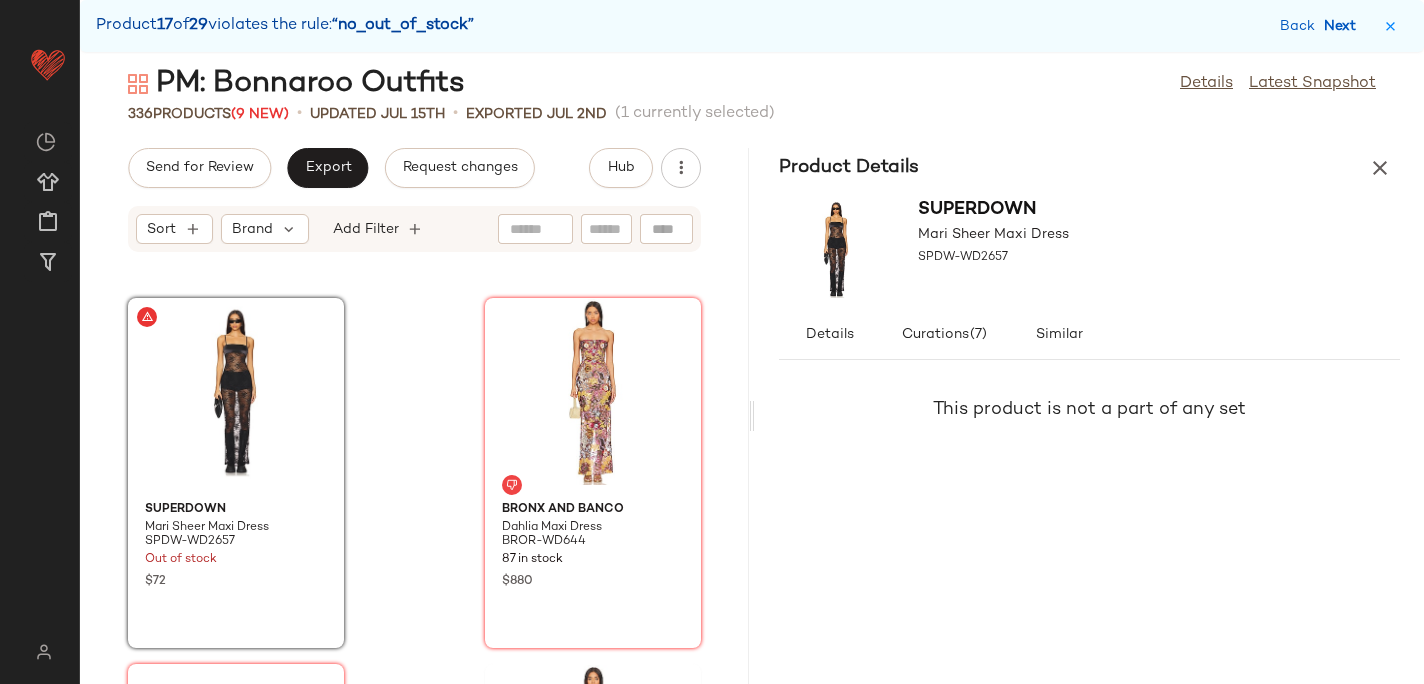 click on "Next" at bounding box center [1344, 26] 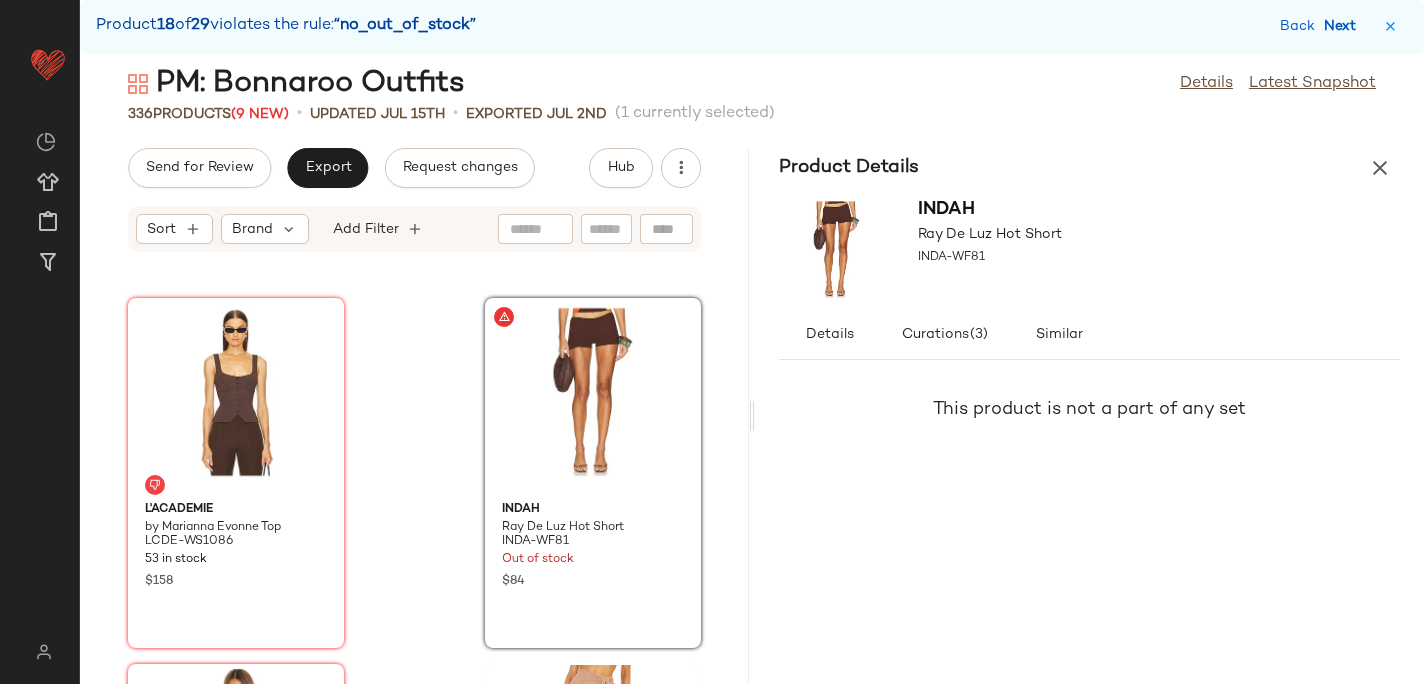 click on "Next" at bounding box center (1344, 26) 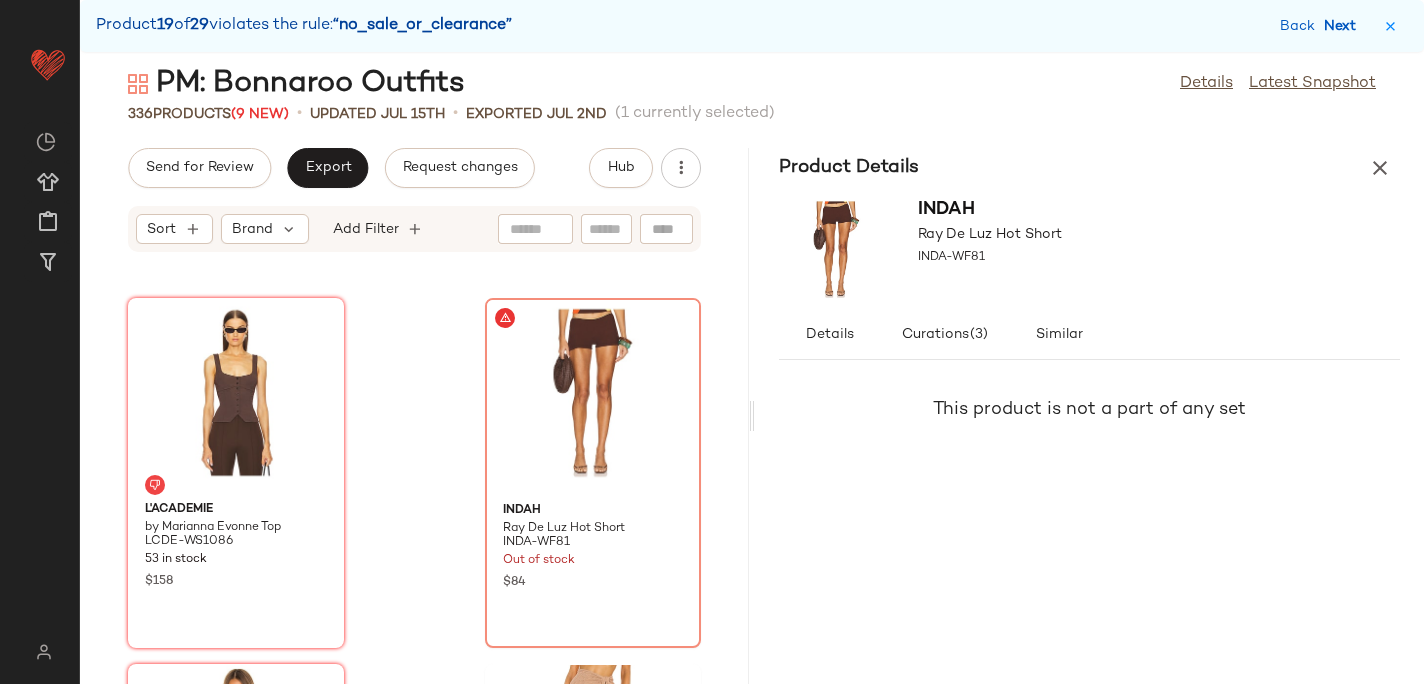 scroll, scrollTop: 49410, scrollLeft: 0, axis: vertical 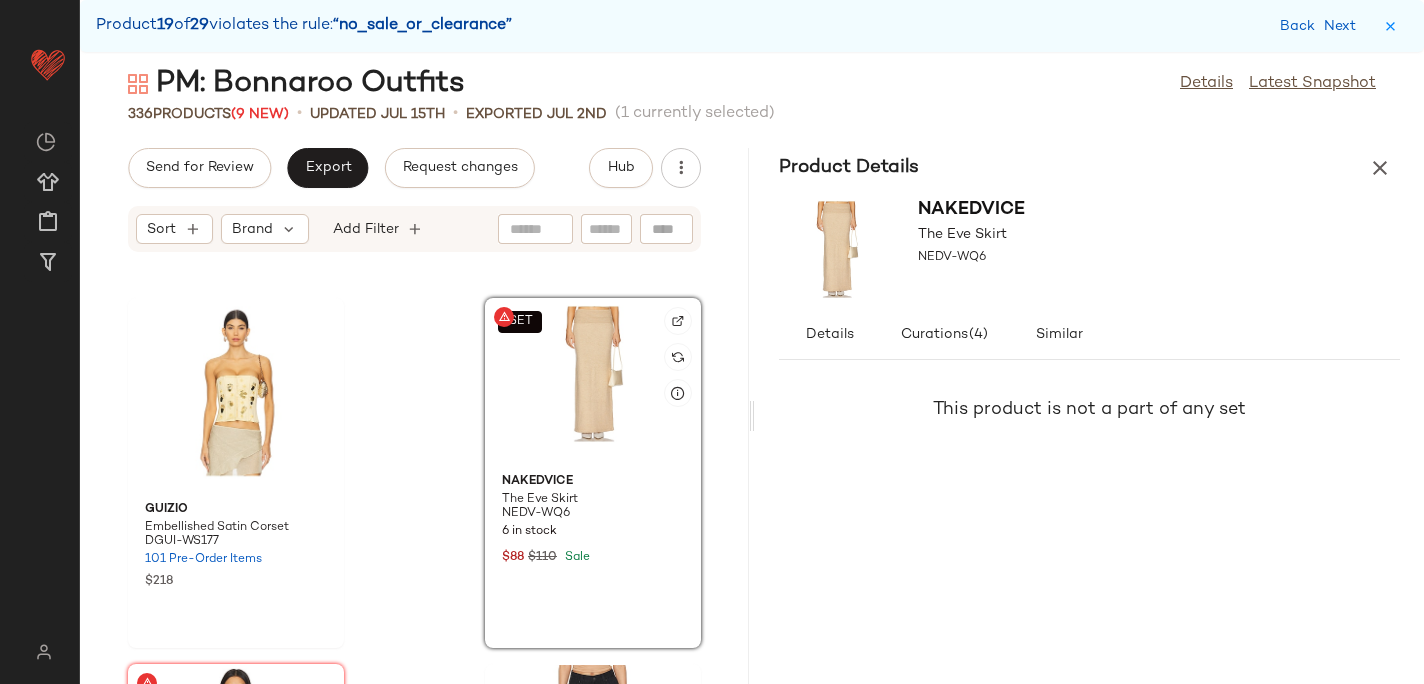 click on "SET" 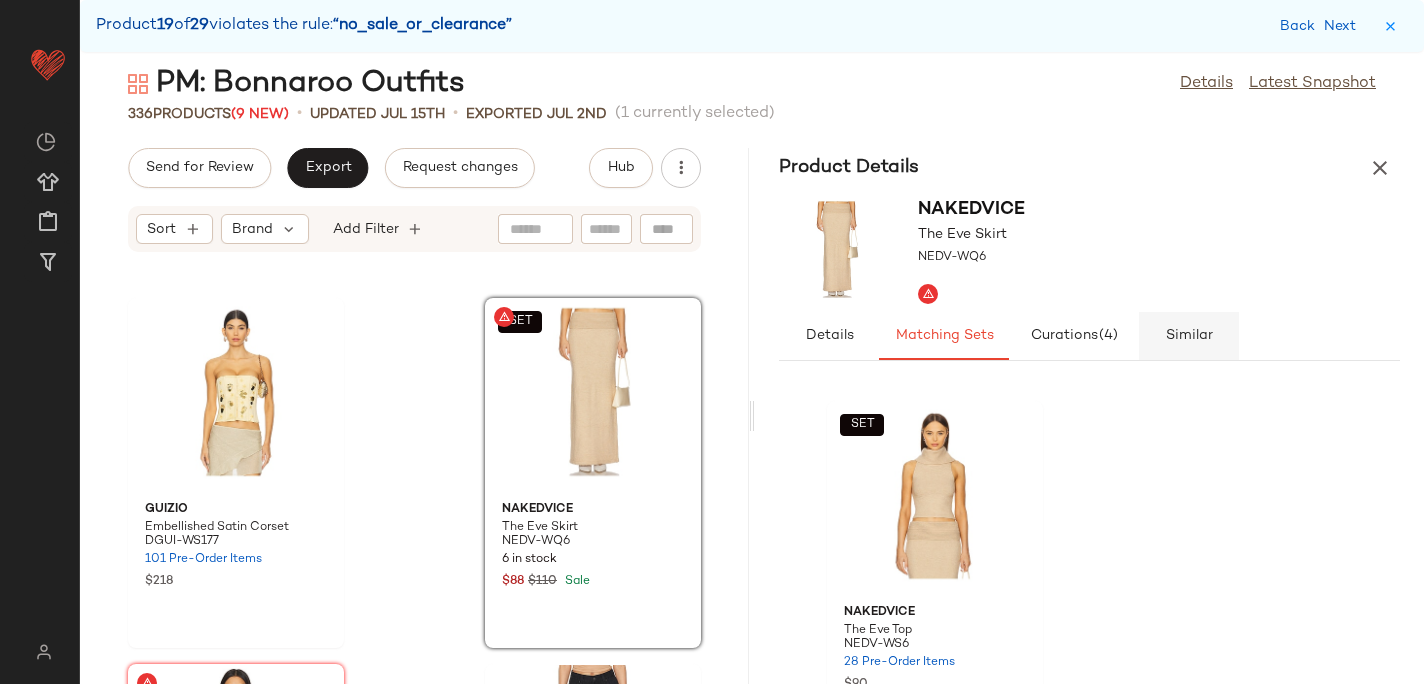 click on "Similar" 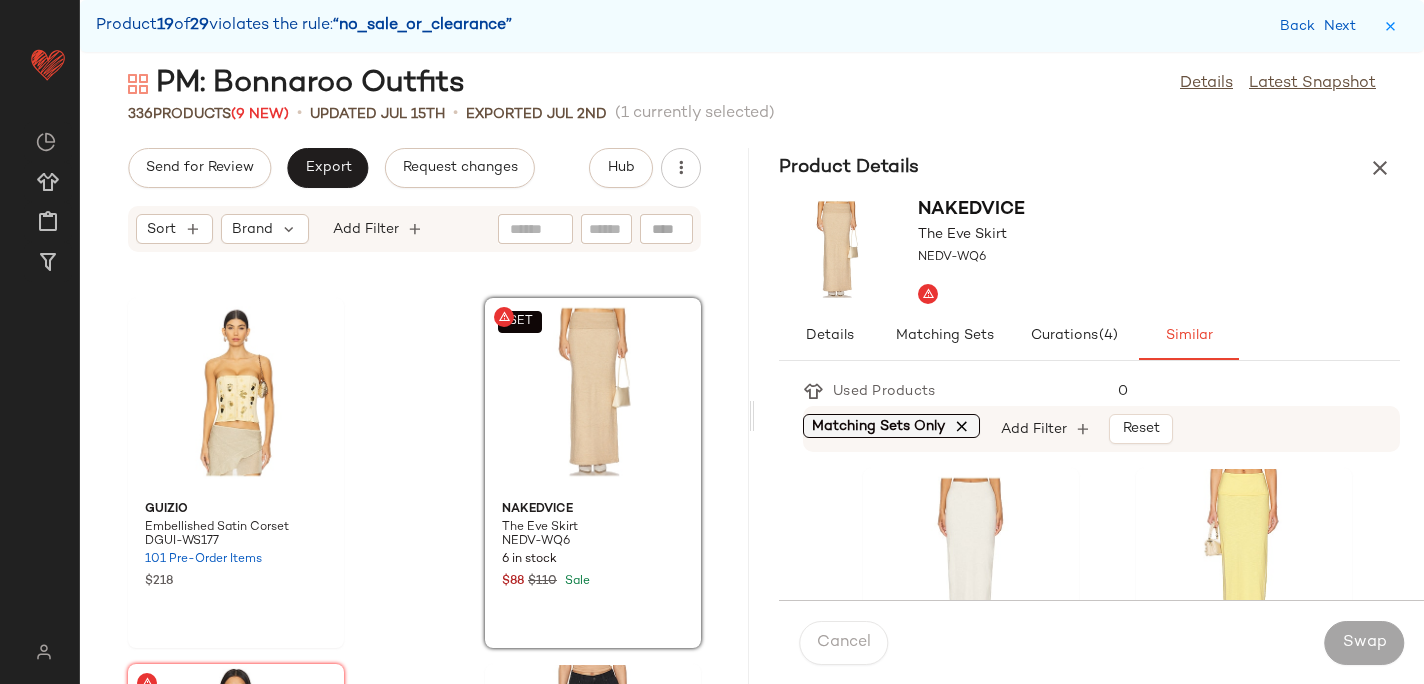 click at bounding box center (962, 426) 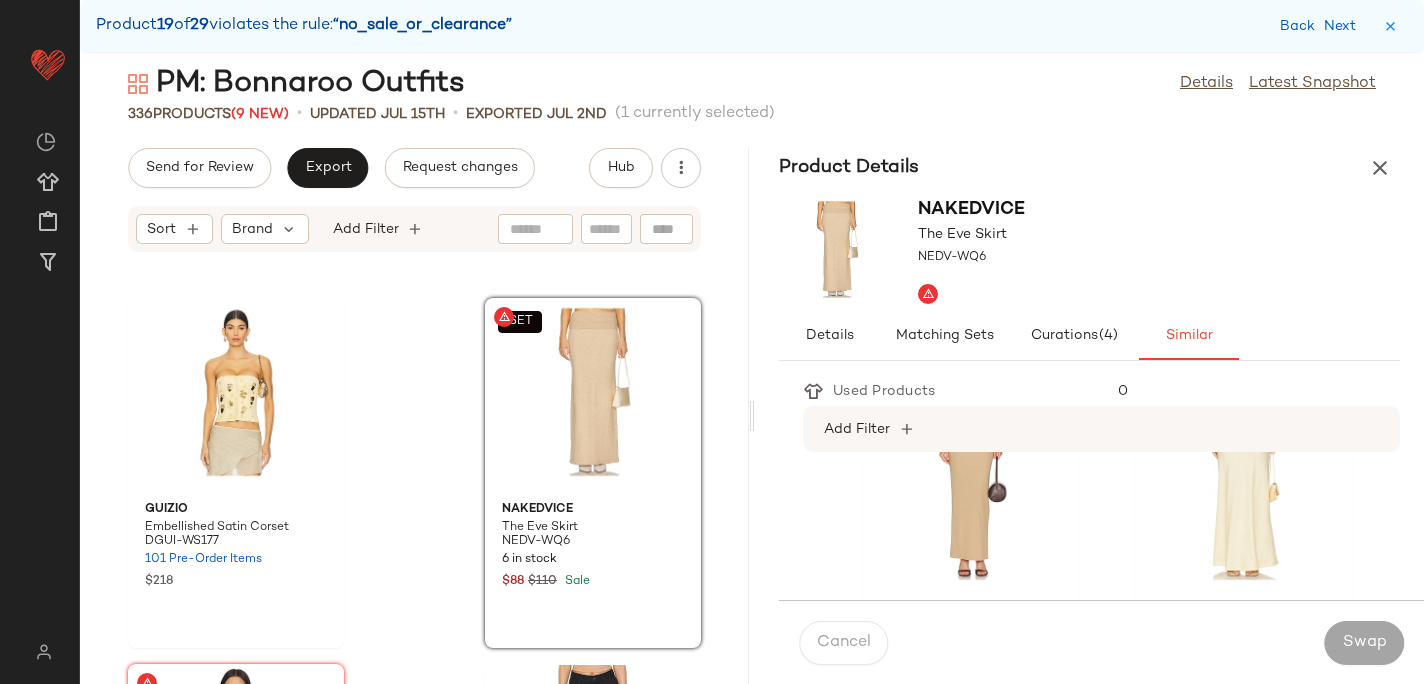scroll, scrollTop: 422, scrollLeft: 0, axis: vertical 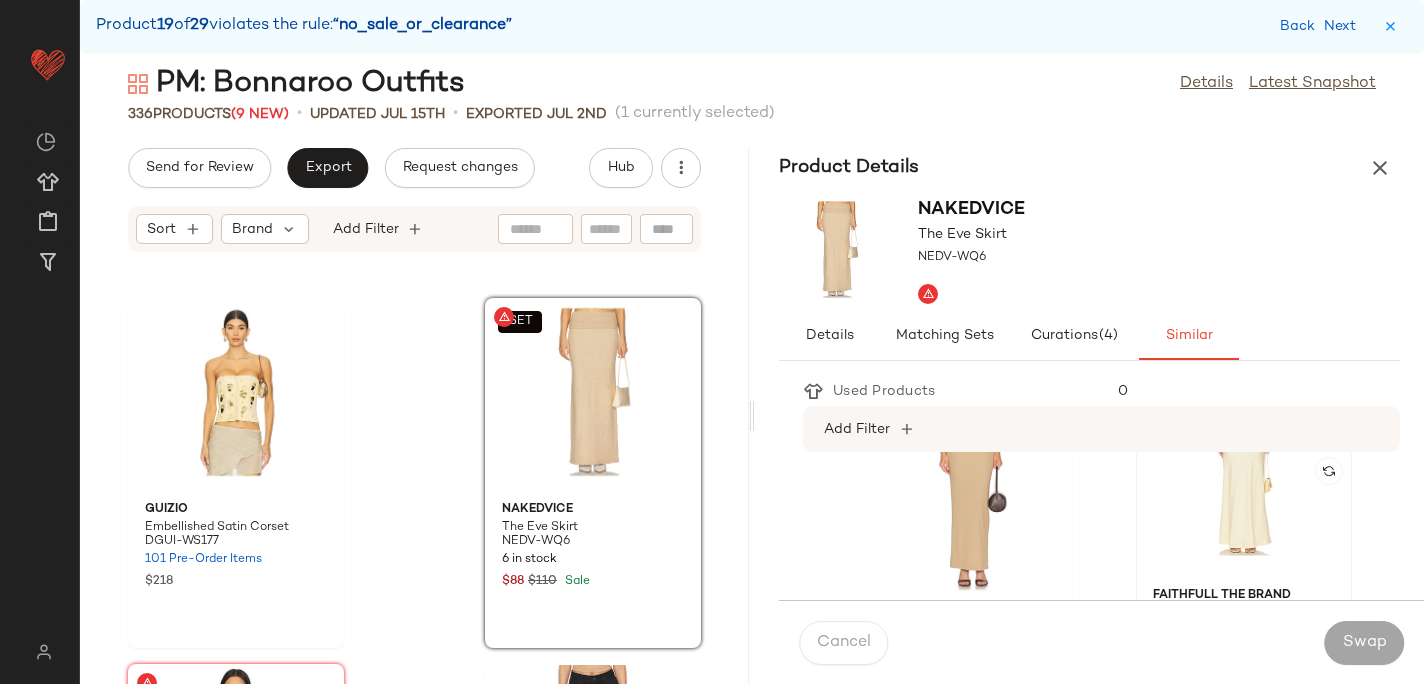 click 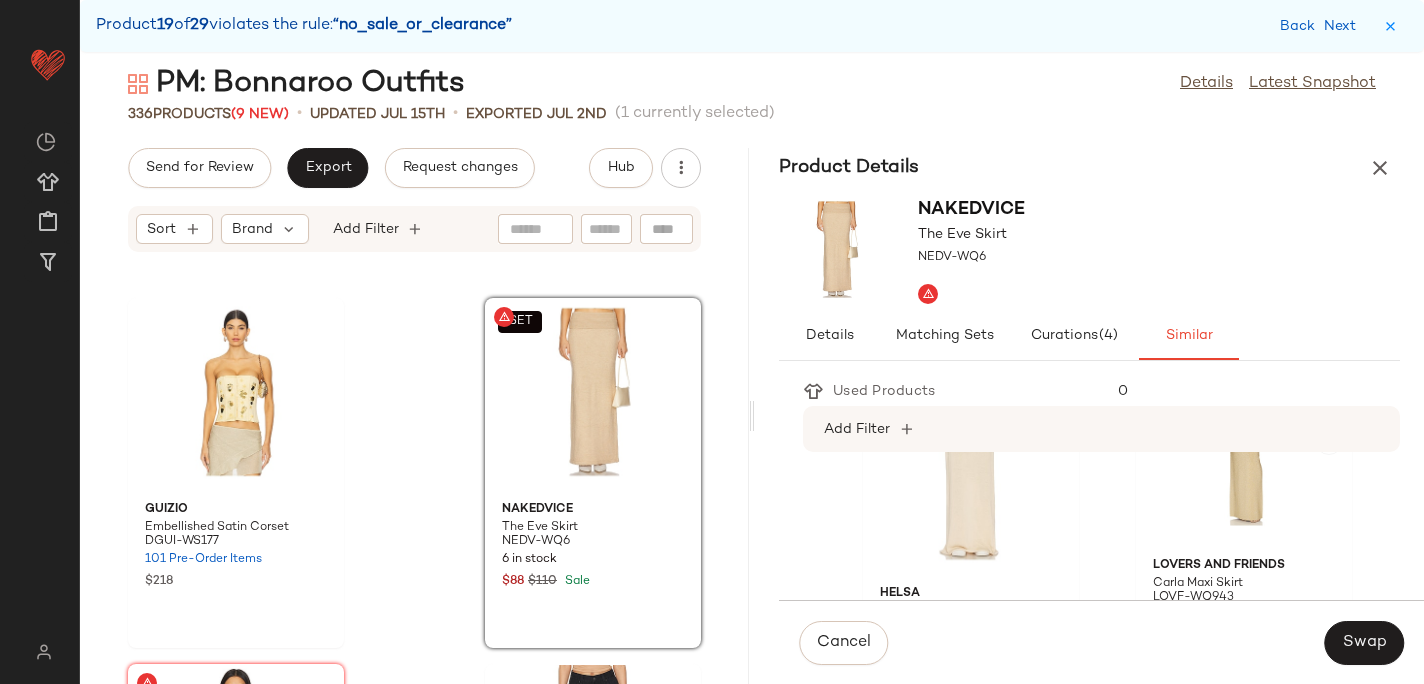 scroll, scrollTop: 89, scrollLeft: 0, axis: vertical 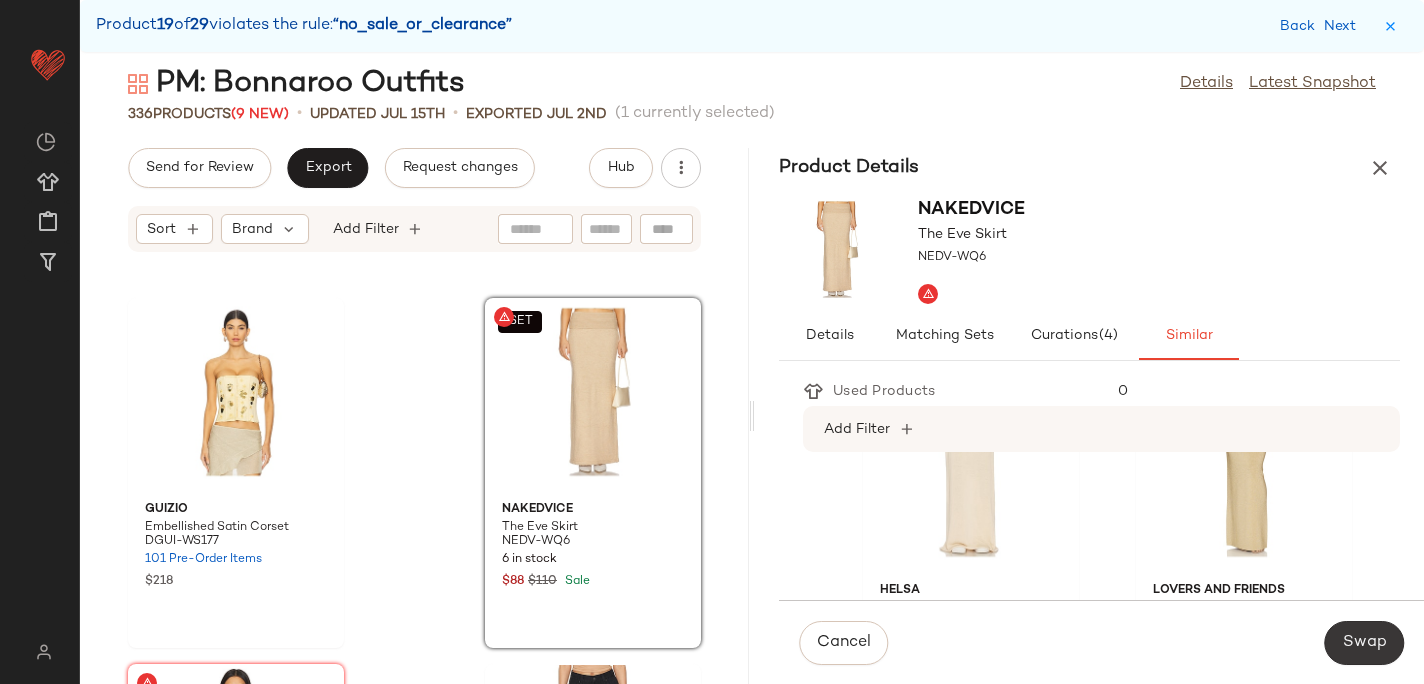 click on "Swap" 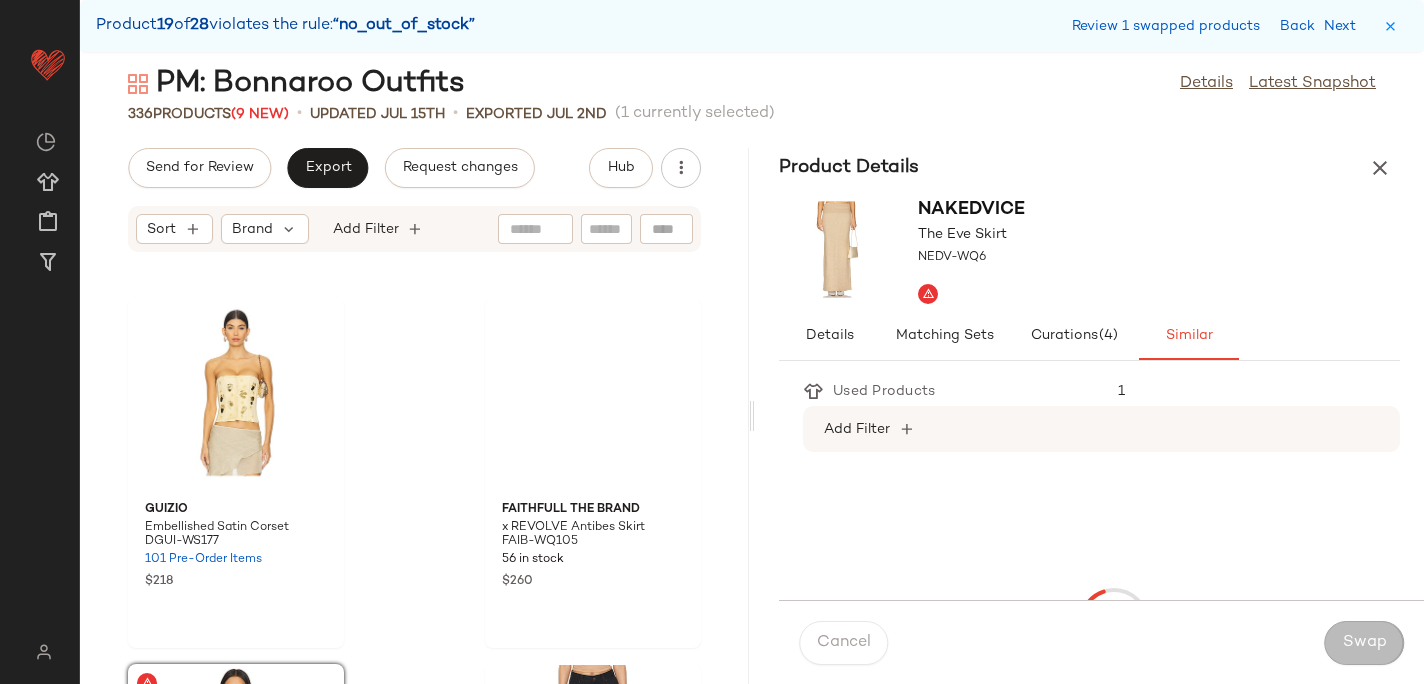 scroll, scrollTop: 49776, scrollLeft: 0, axis: vertical 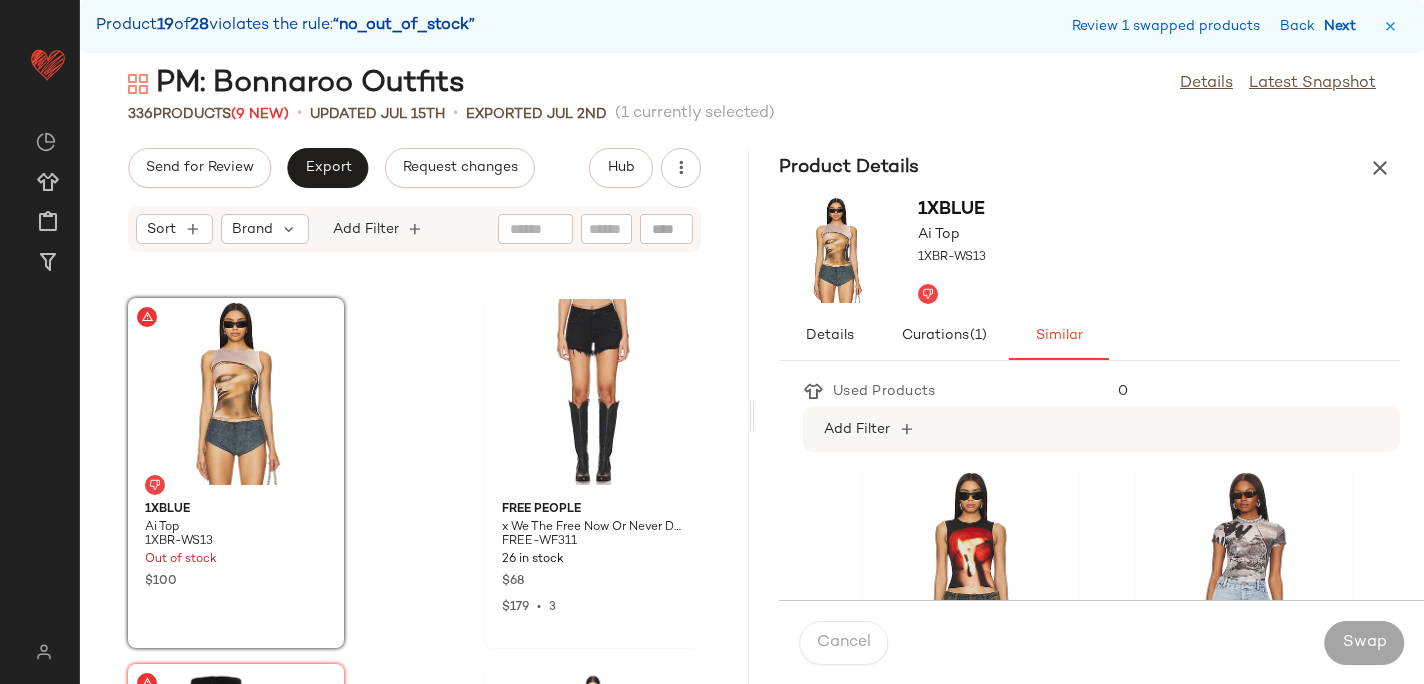 click on "Next" at bounding box center [1344, 26] 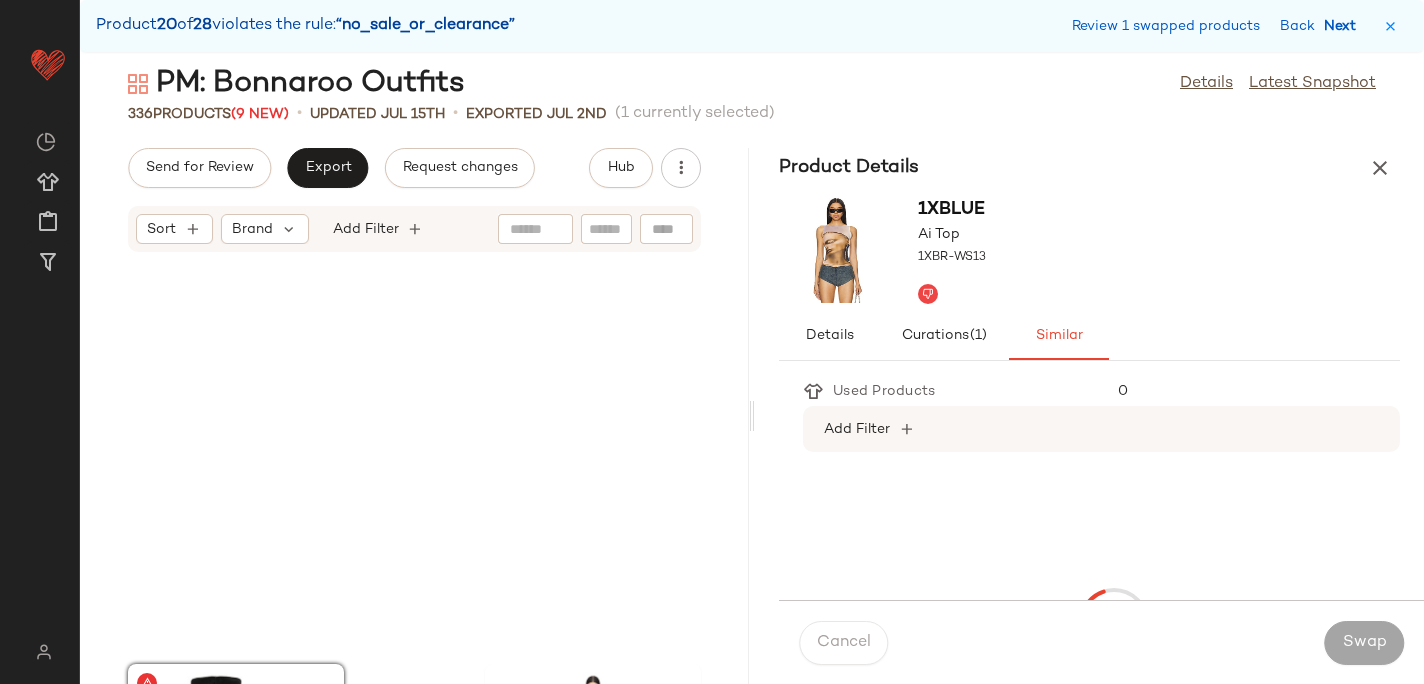 scroll, scrollTop: 50142, scrollLeft: 0, axis: vertical 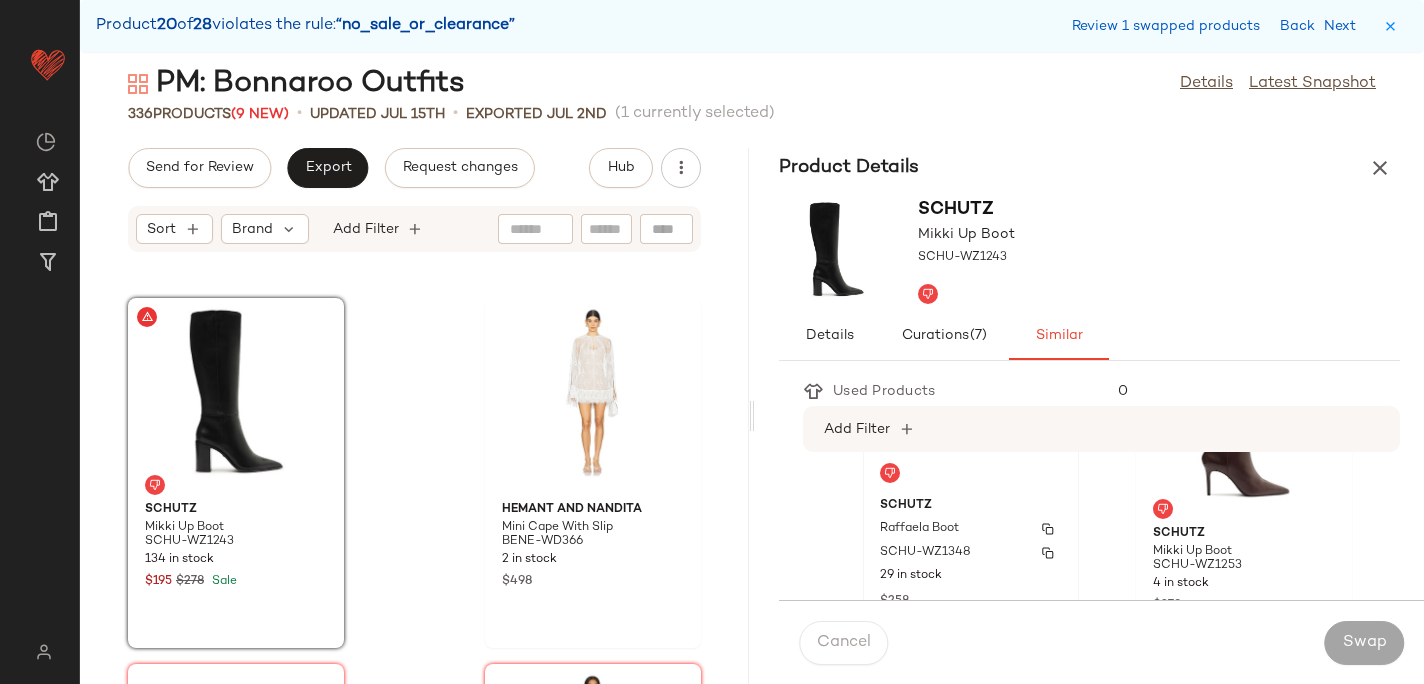 click on "Raffaela Boot" at bounding box center (971, 529) 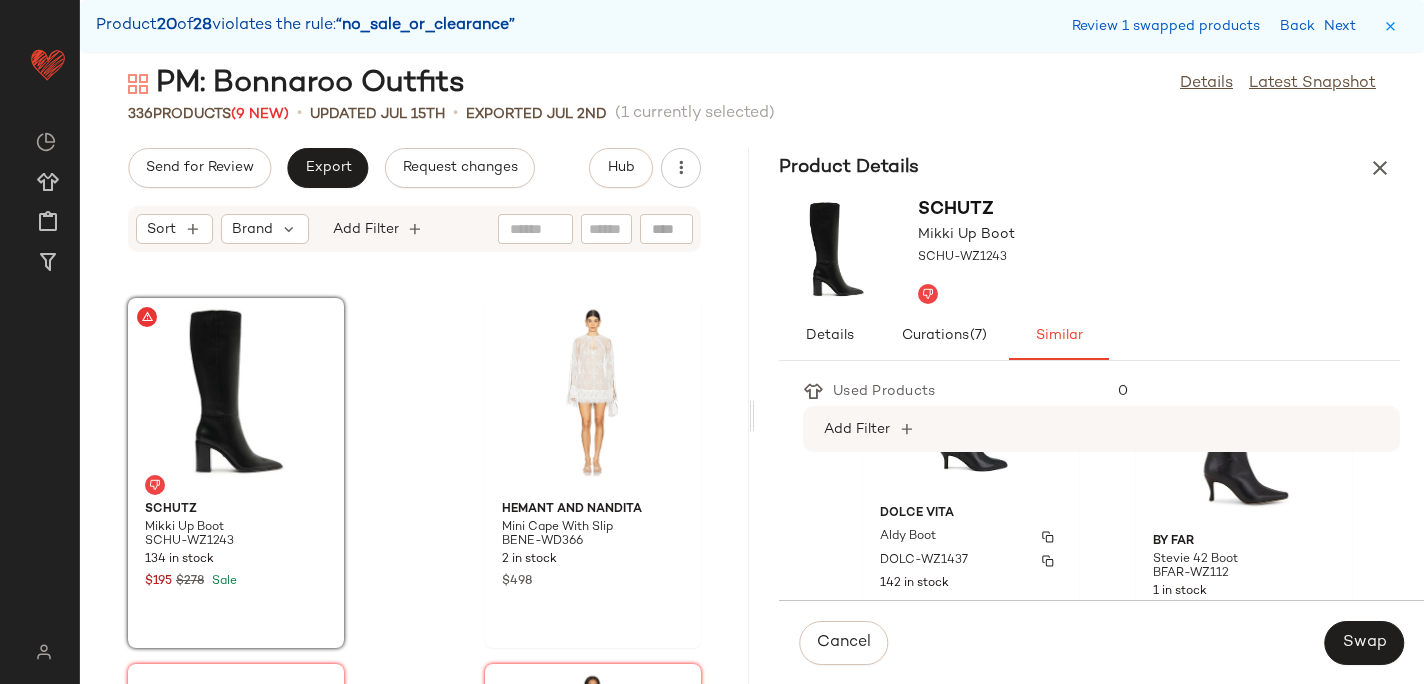 scroll, scrollTop: 1238, scrollLeft: 0, axis: vertical 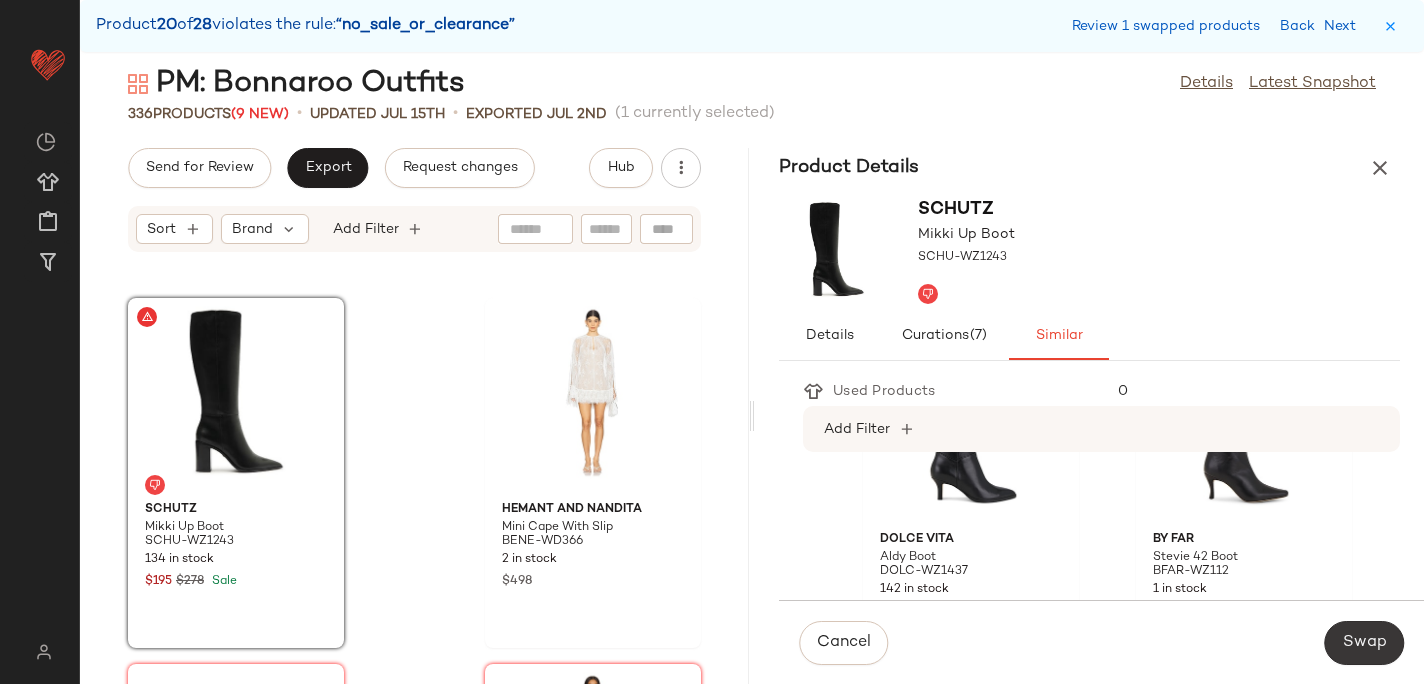 click on "Swap" at bounding box center [1364, 643] 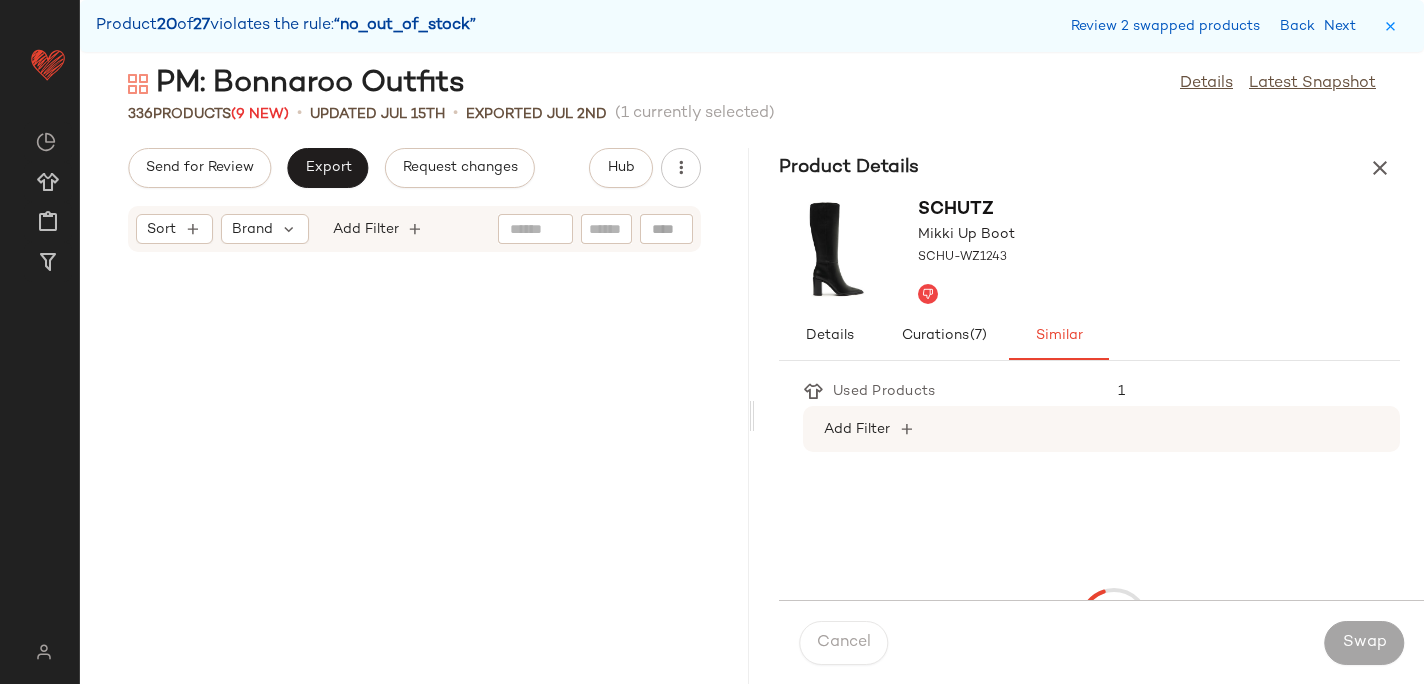 scroll, scrollTop: 51606, scrollLeft: 0, axis: vertical 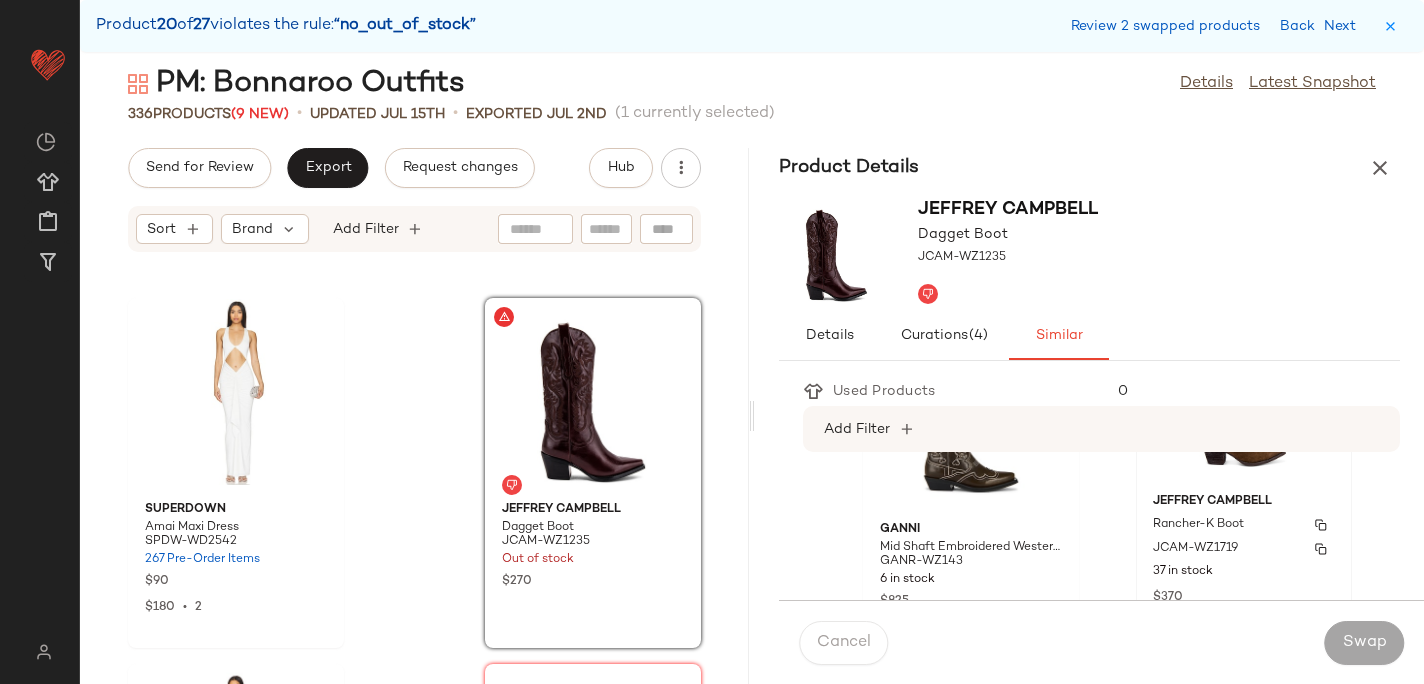 click on "Rancher-K Boot" at bounding box center (1198, 525) 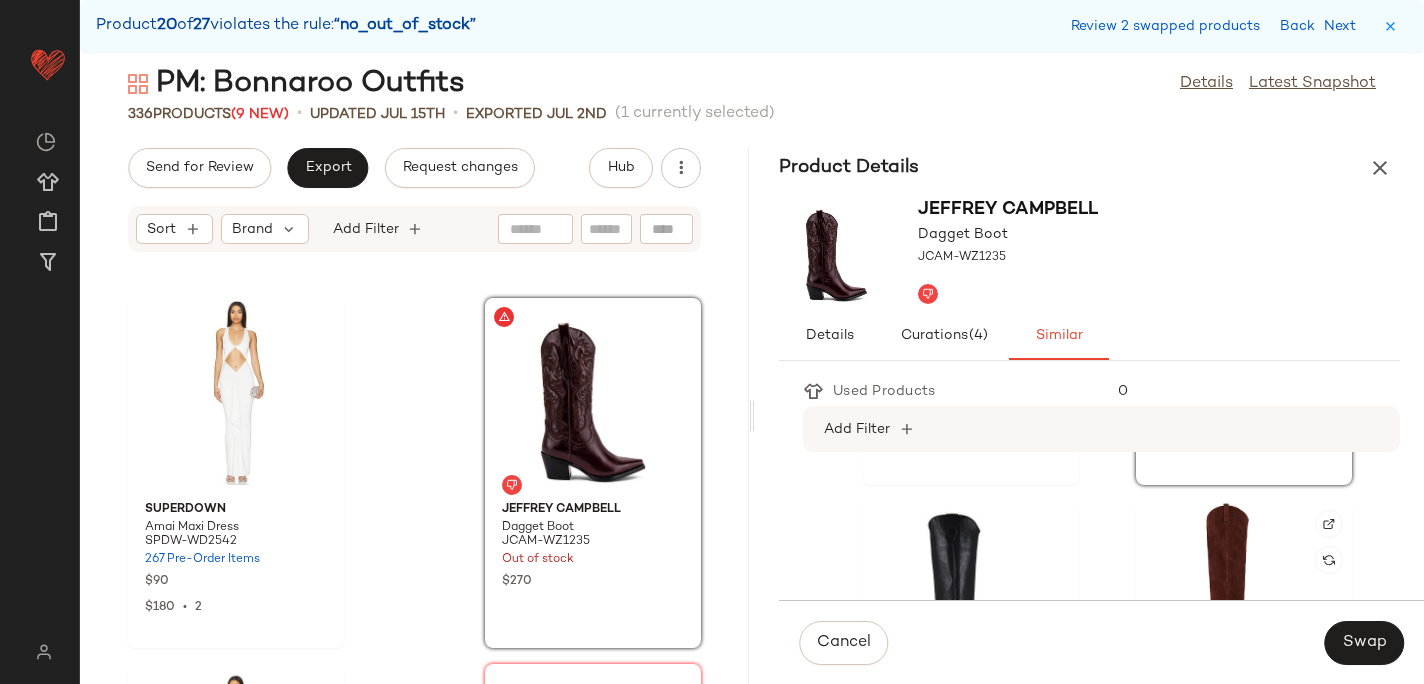 scroll, scrollTop: 329, scrollLeft: 0, axis: vertical 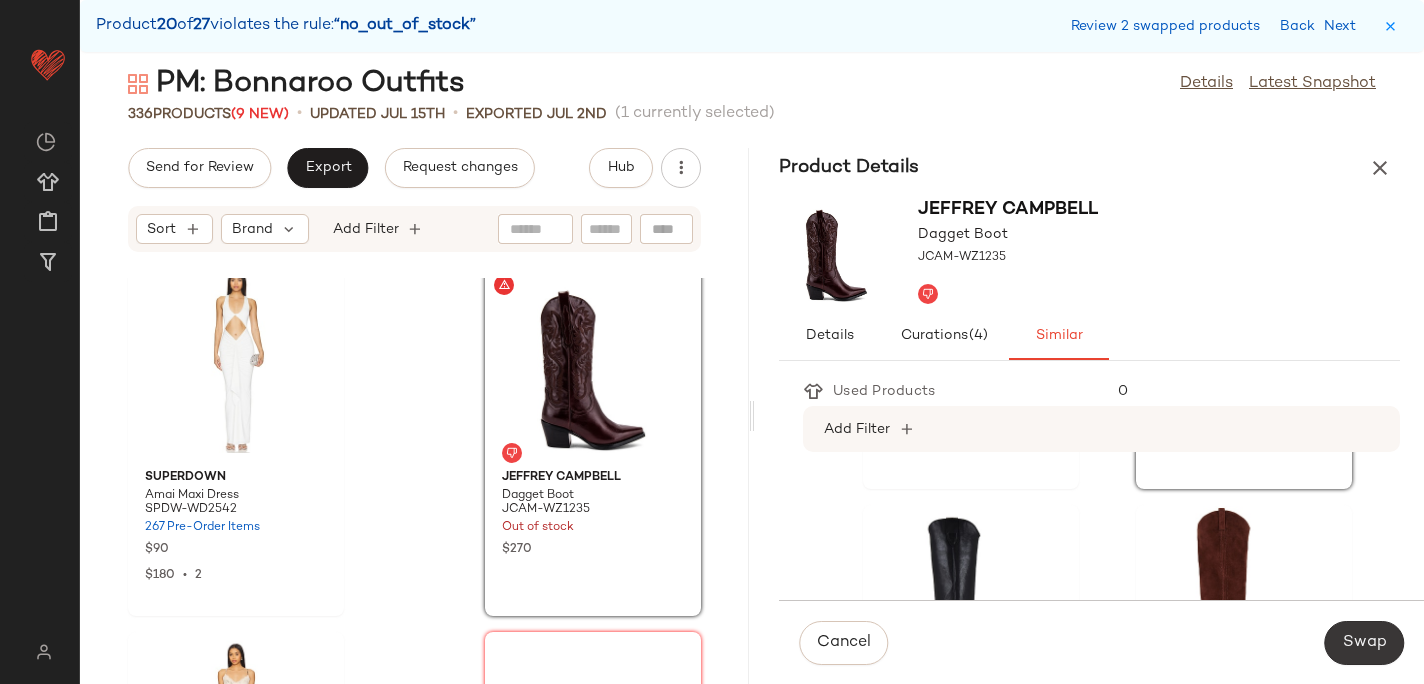 click on "Swap" 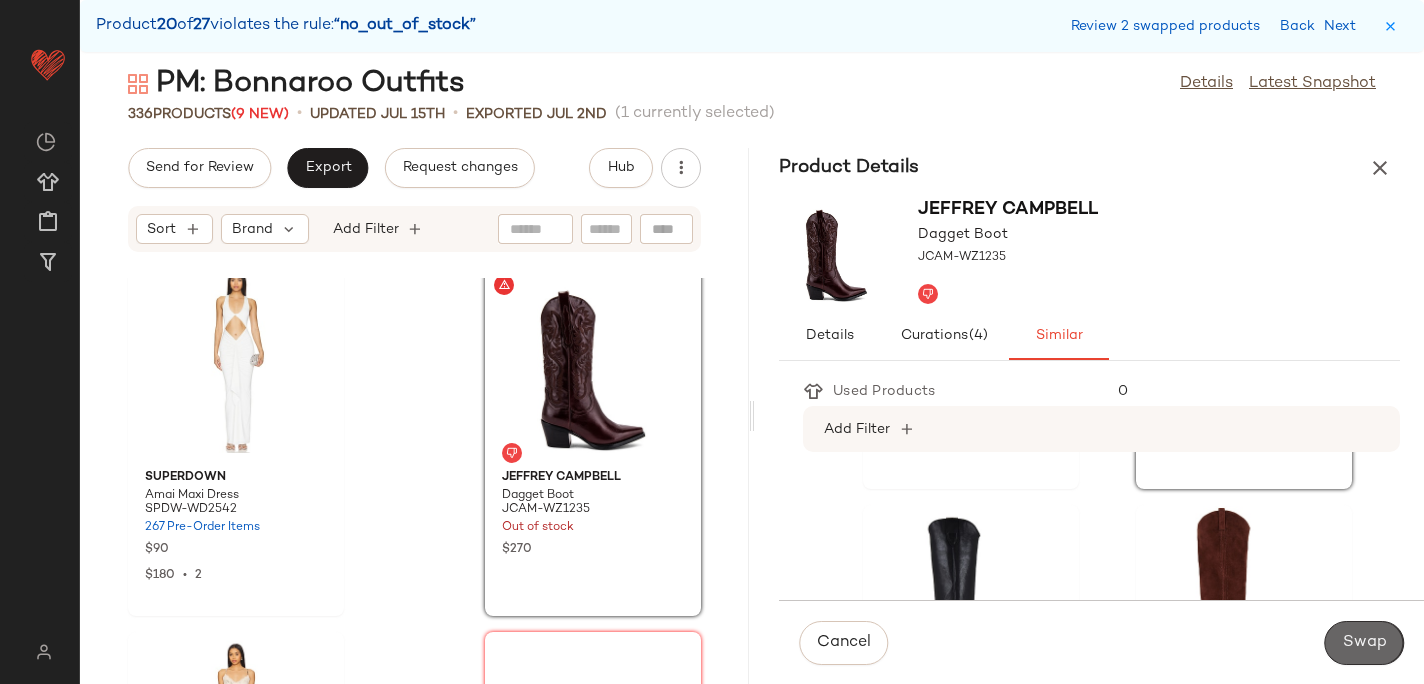 scroll, scrollTop: 53436, scrollLeft: 0, axis: vertical 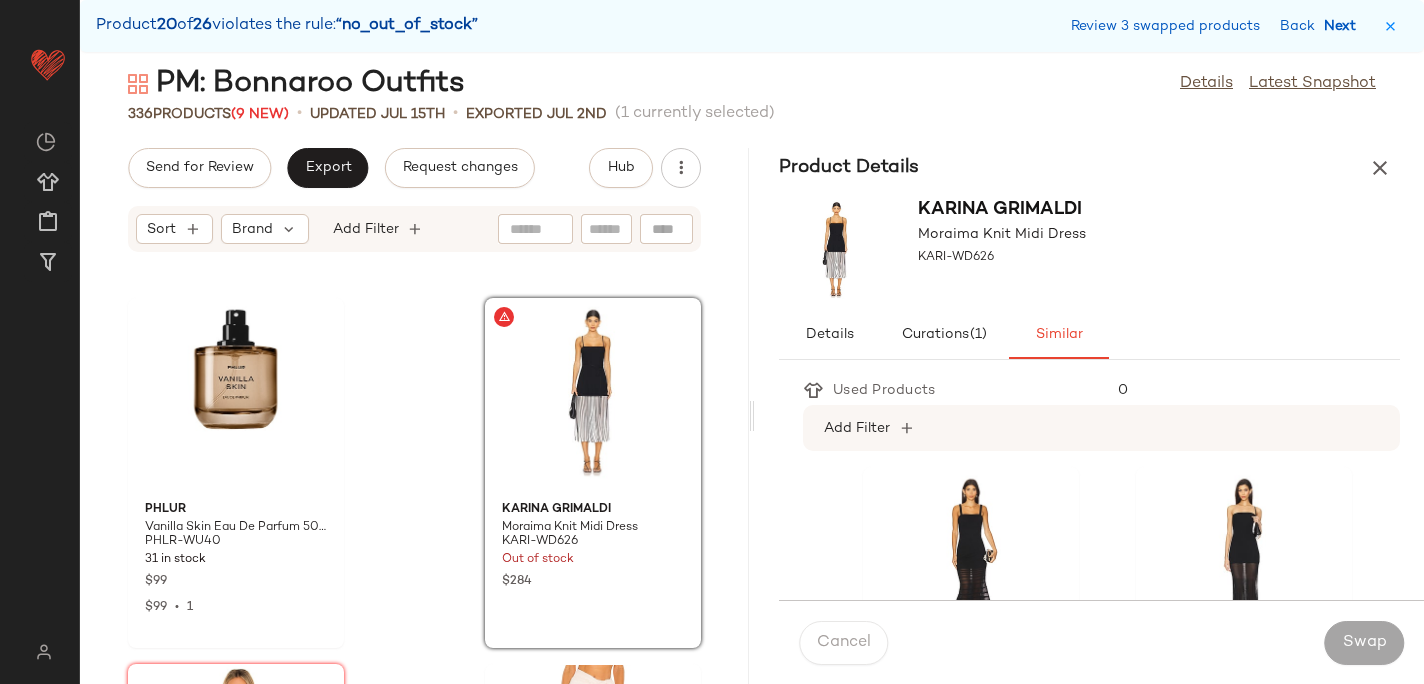 click on "Next" at bounding box center [1344, 26] 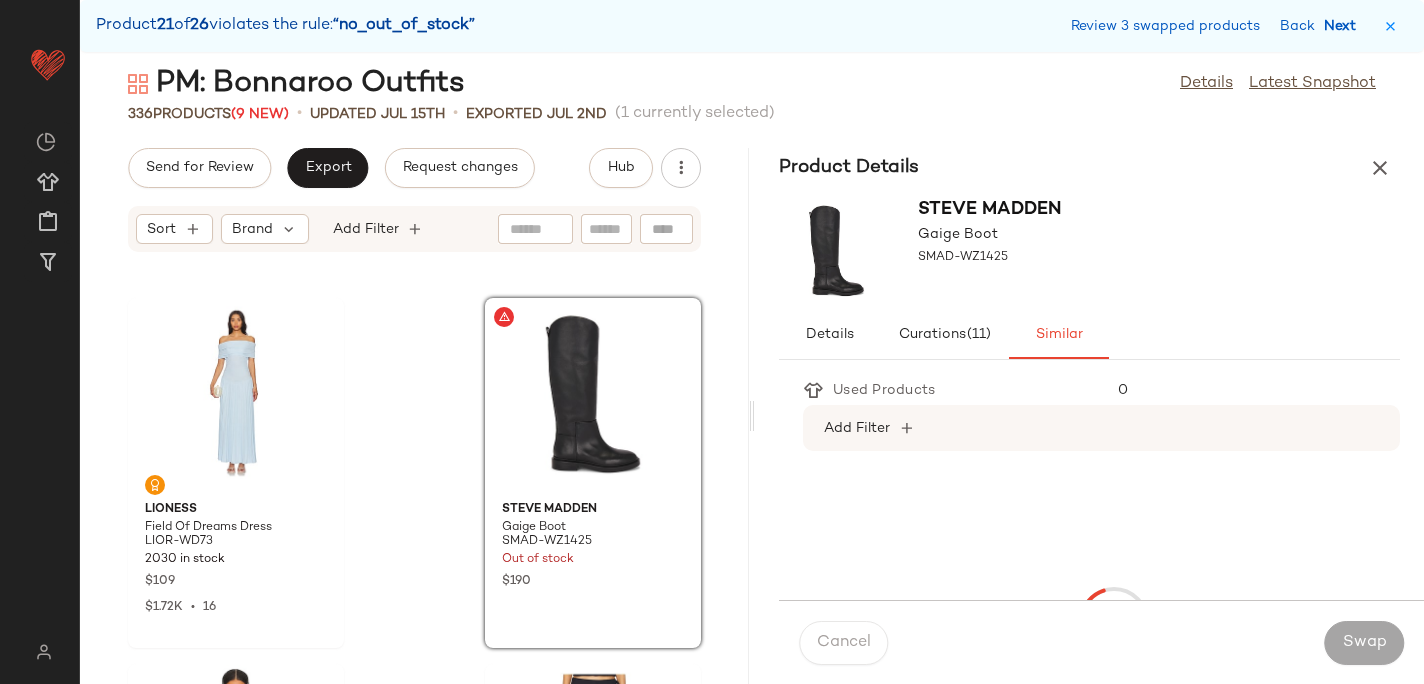 click on "Next" at bounding box center (1344, 26) 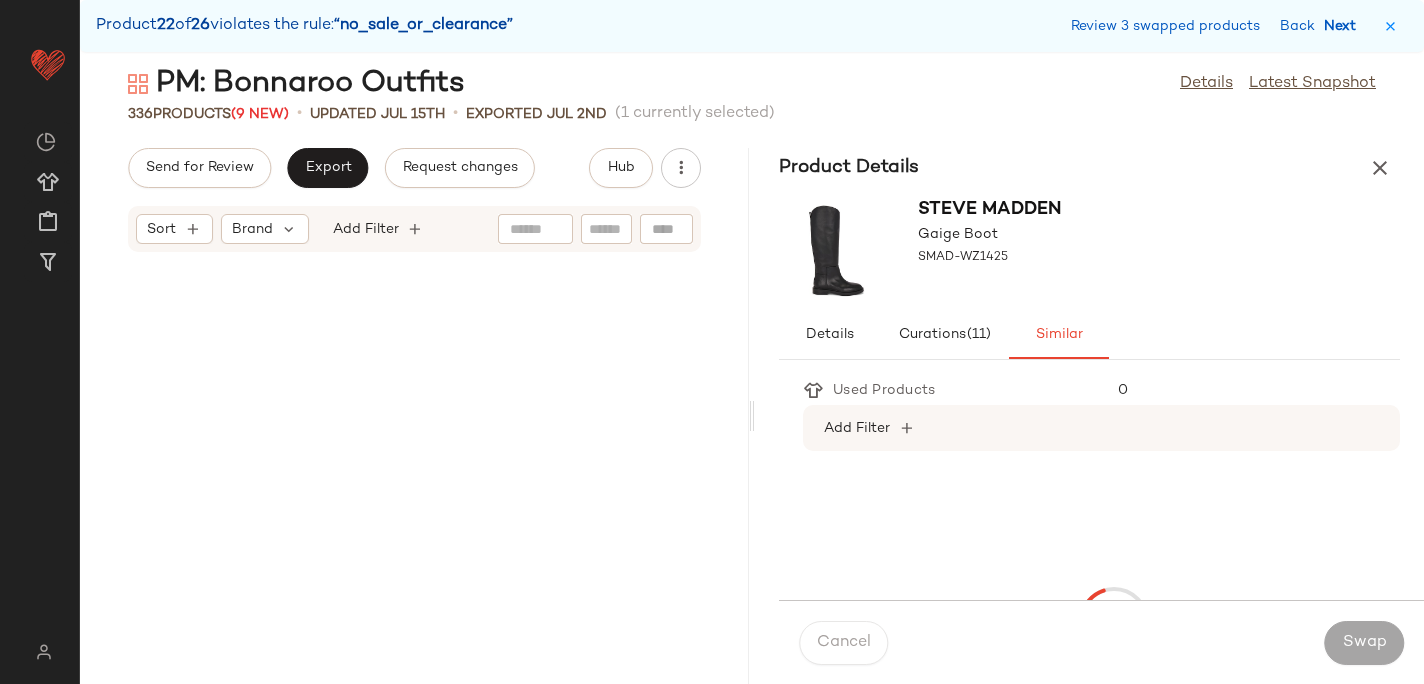 scroll, scrollTop: 55998, scrollLeft: 0, axis: vertical 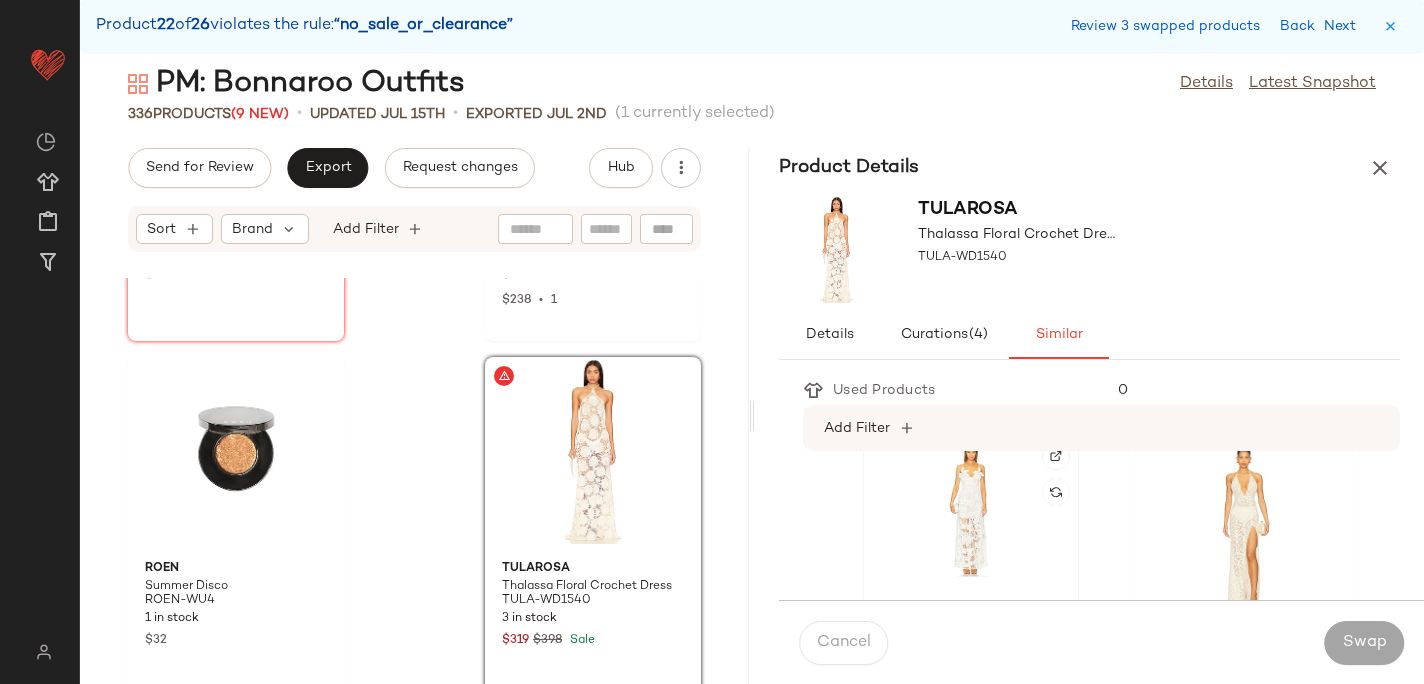 click 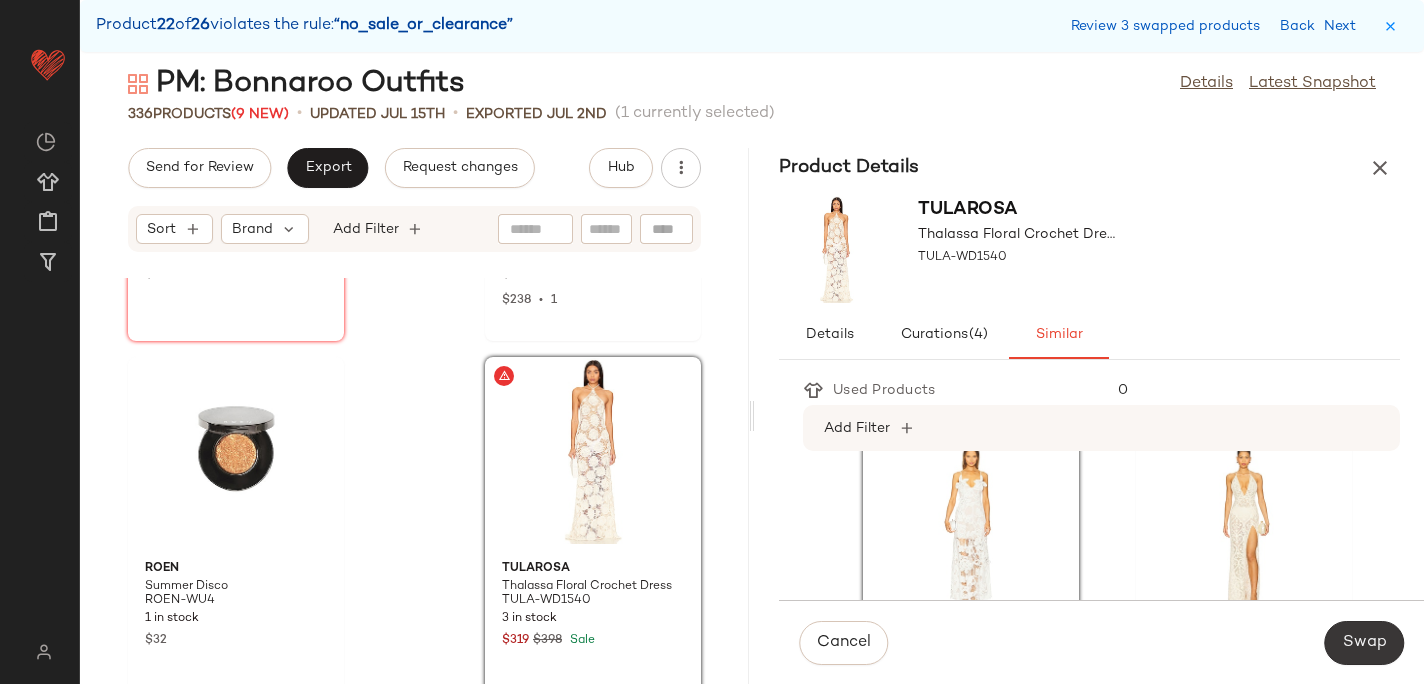 click on "Swap" 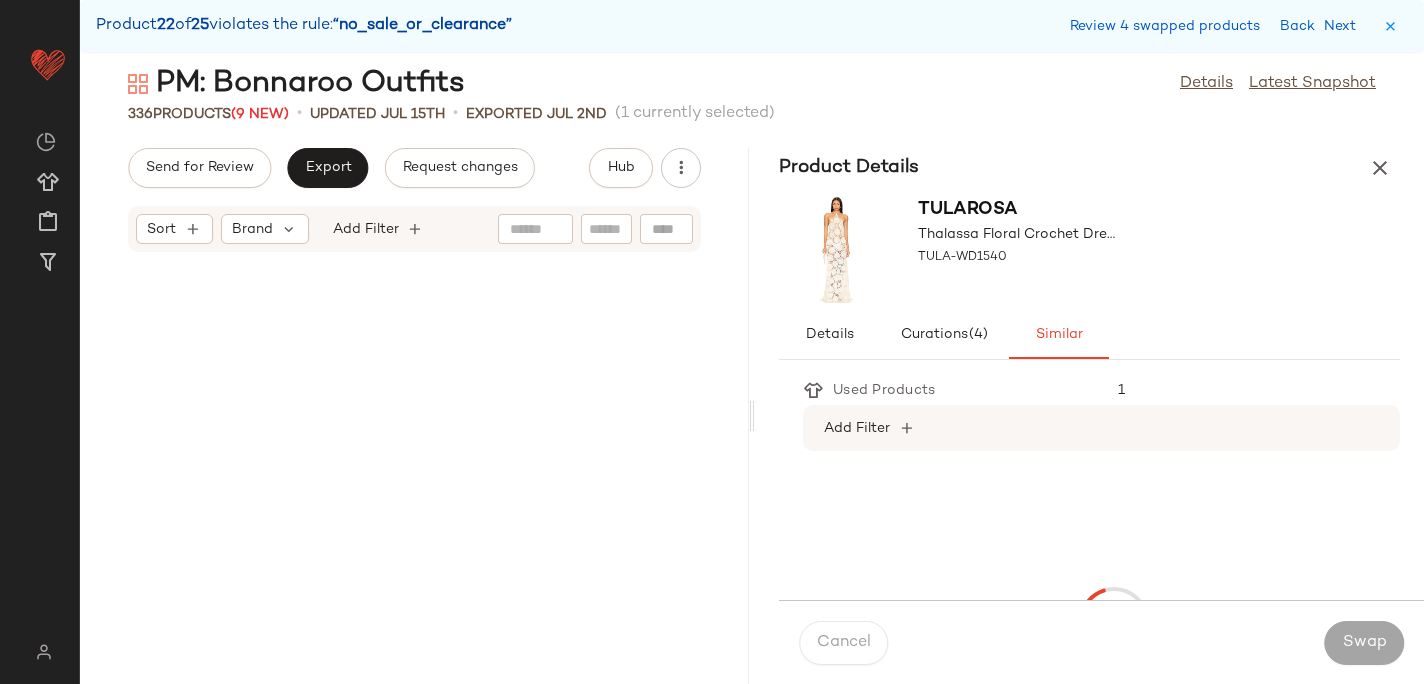 scroll, scrollTop: 56364, scrollLeft: 0, axis: vertical 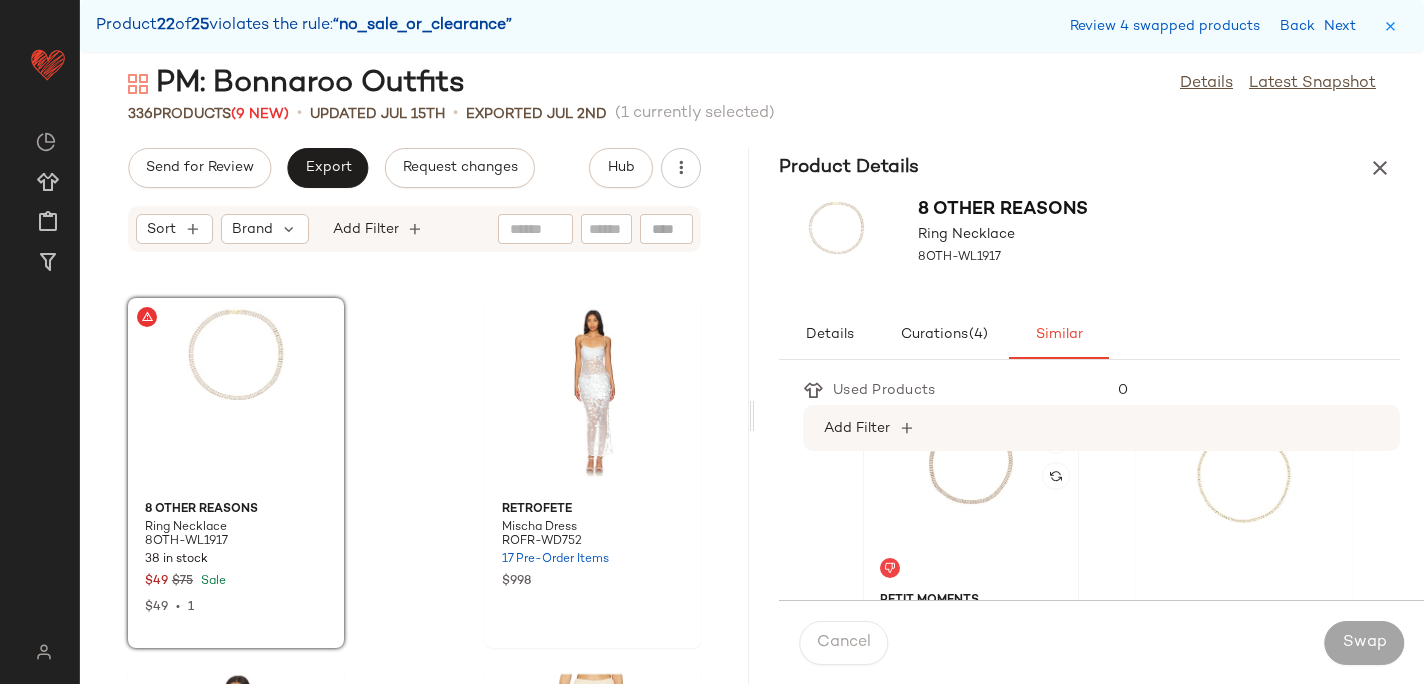 click 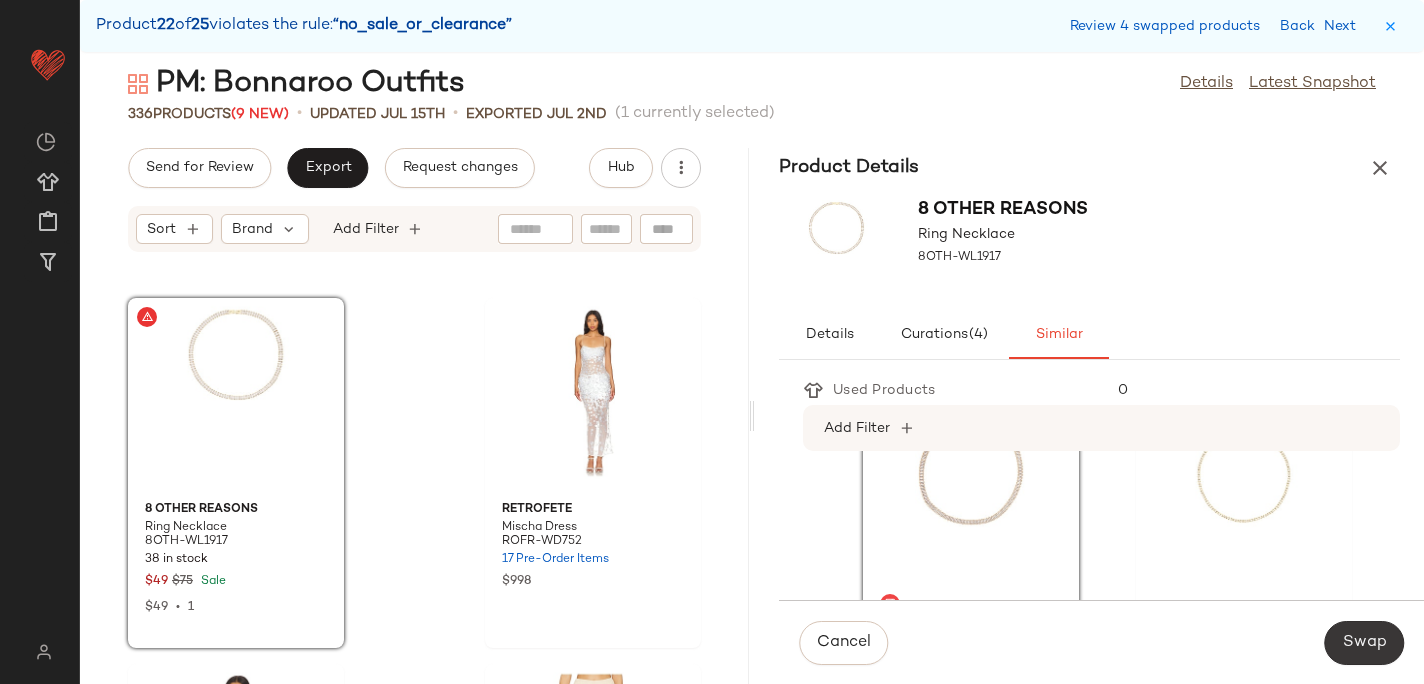 click on "Swap" 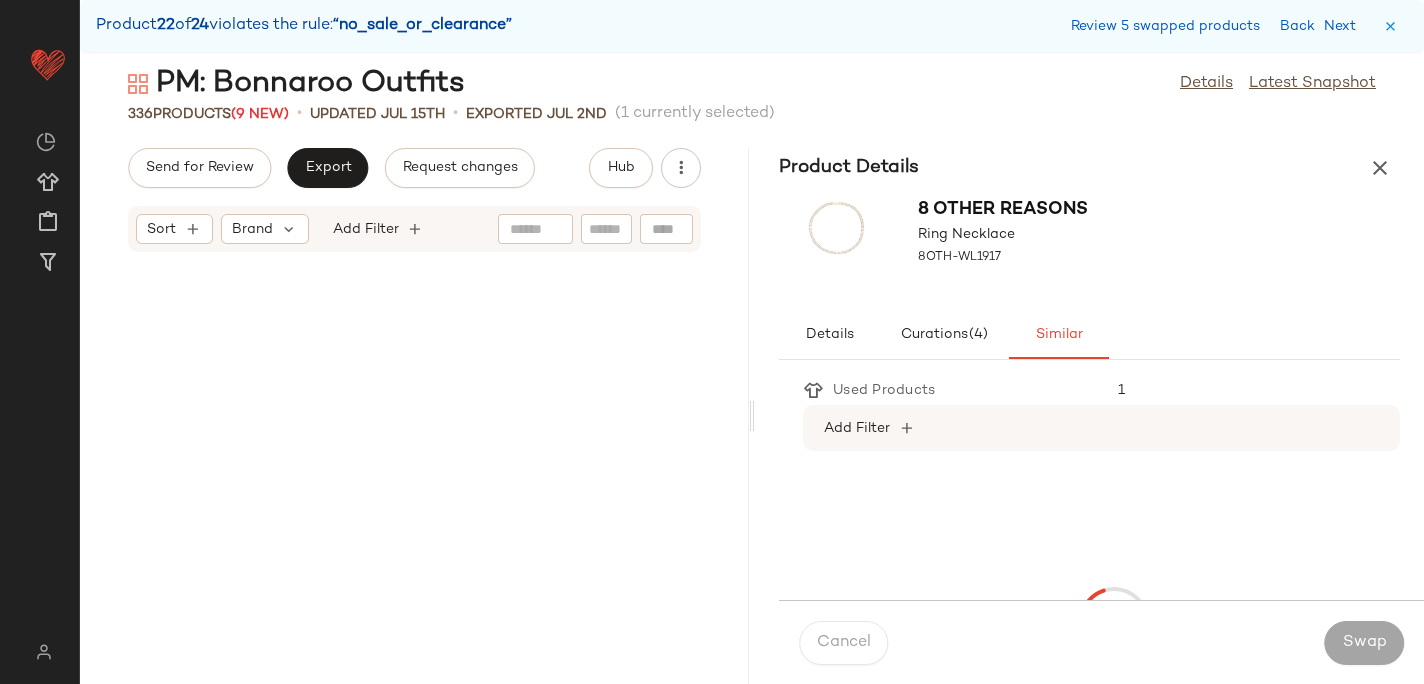 scroll, scrollTop: 58926, scrollLeft: 0, axis: vertical 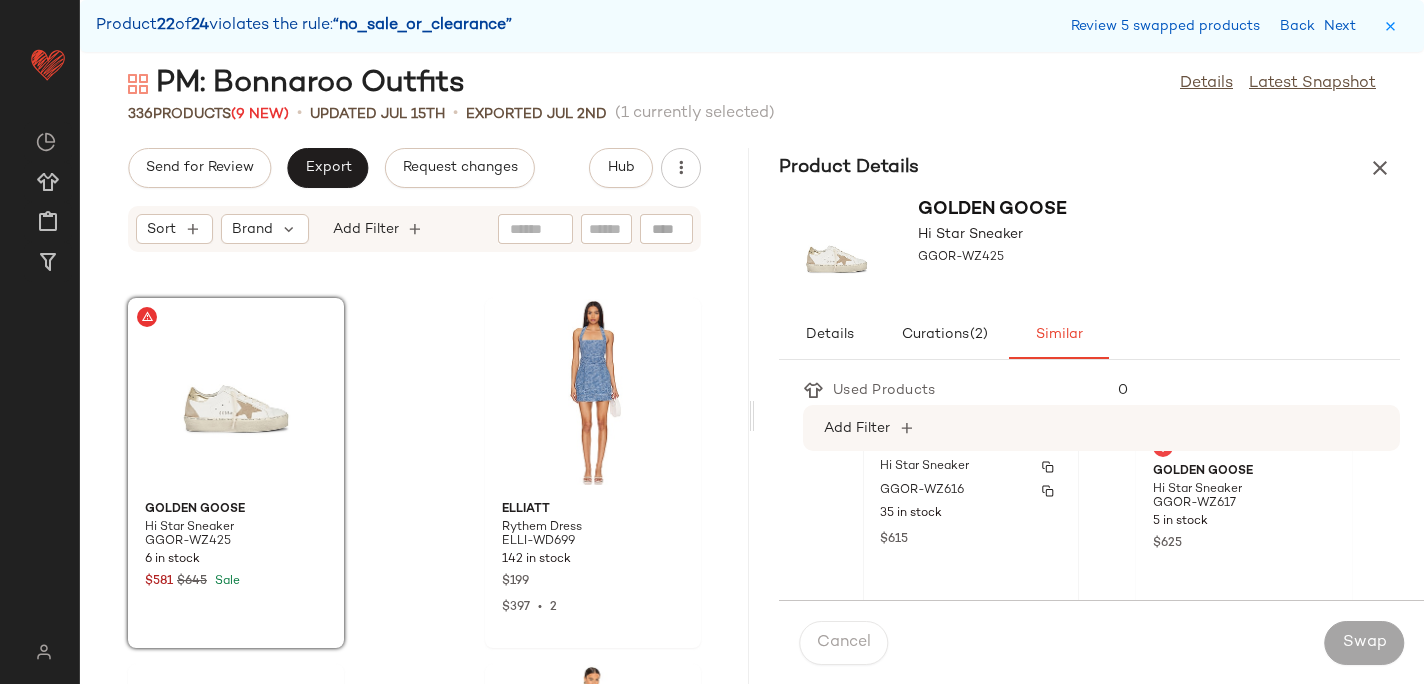 click on "$615" at bounding box center (971, 538) 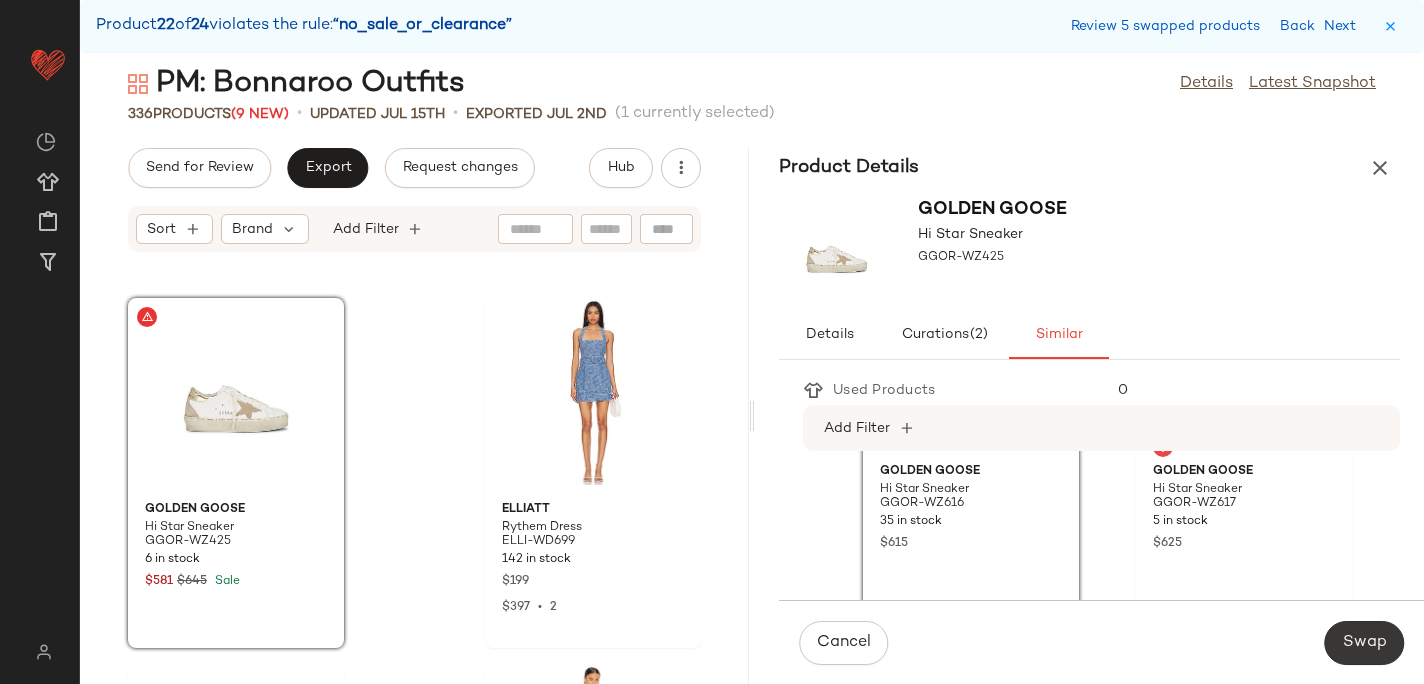 click on "Swap" 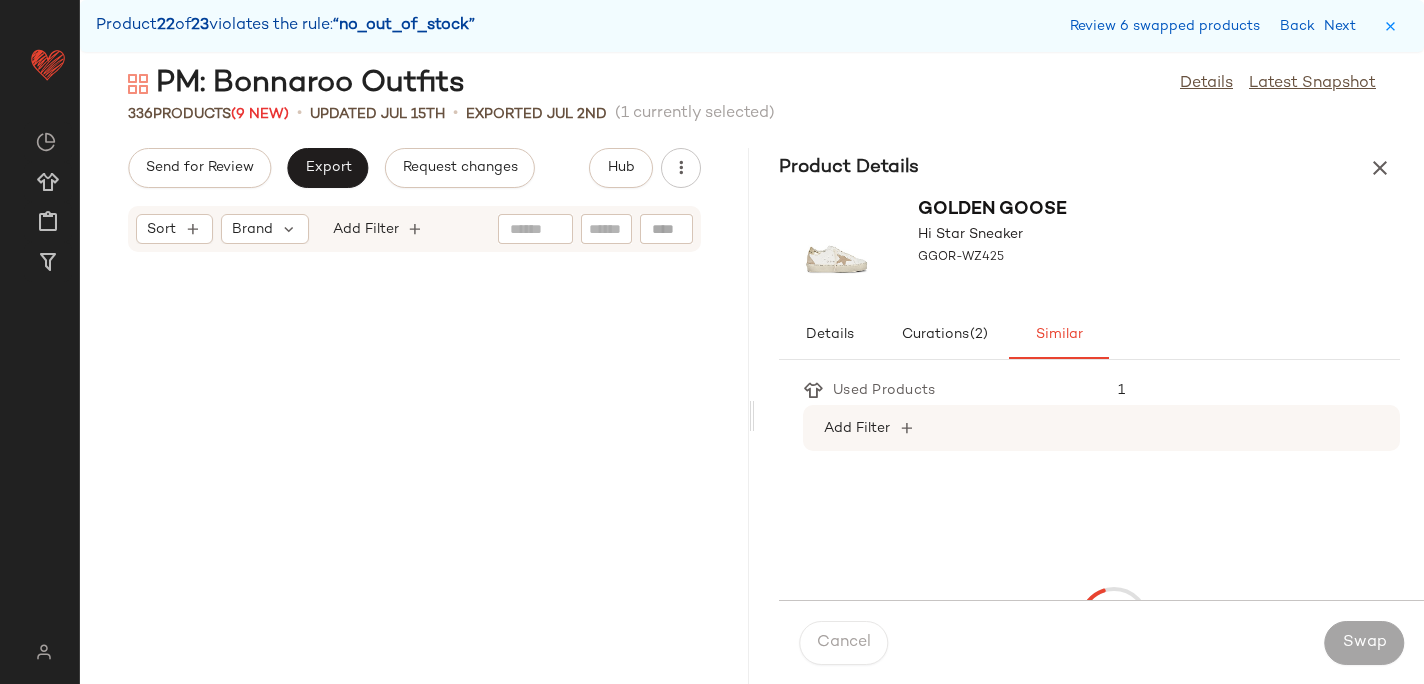 scroll, scrollTop: 60024, scrollLeft: 0, axis: vertical 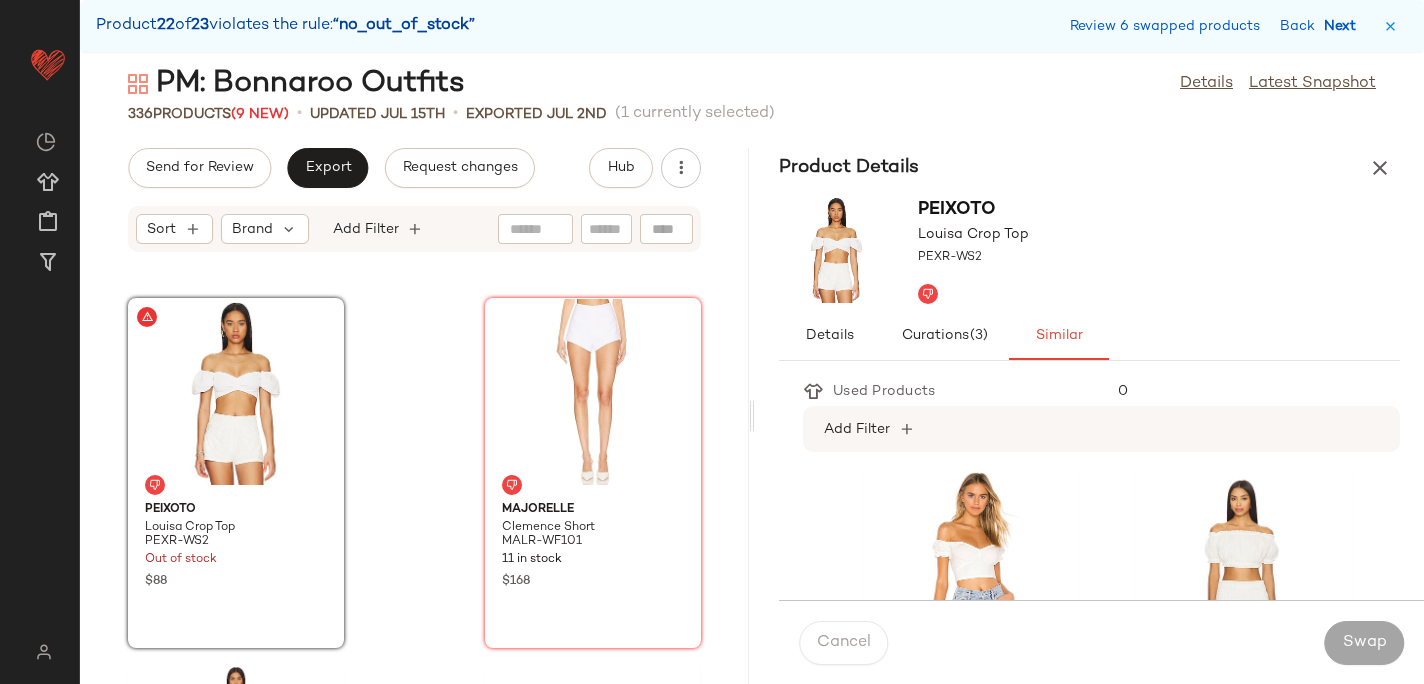 click on "Next" at bounding box center (1344, 26) 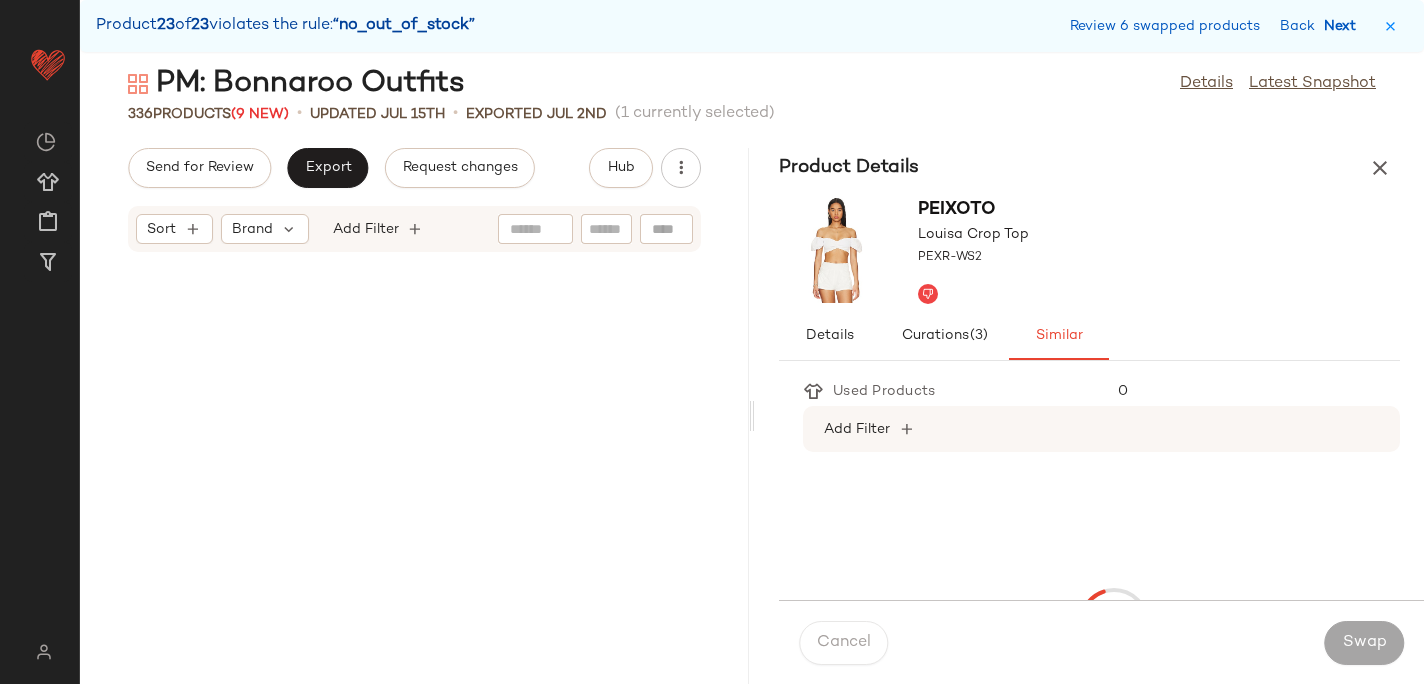 scroll, scrollTop: 60756, scrollLeft: 0, axis: vertical 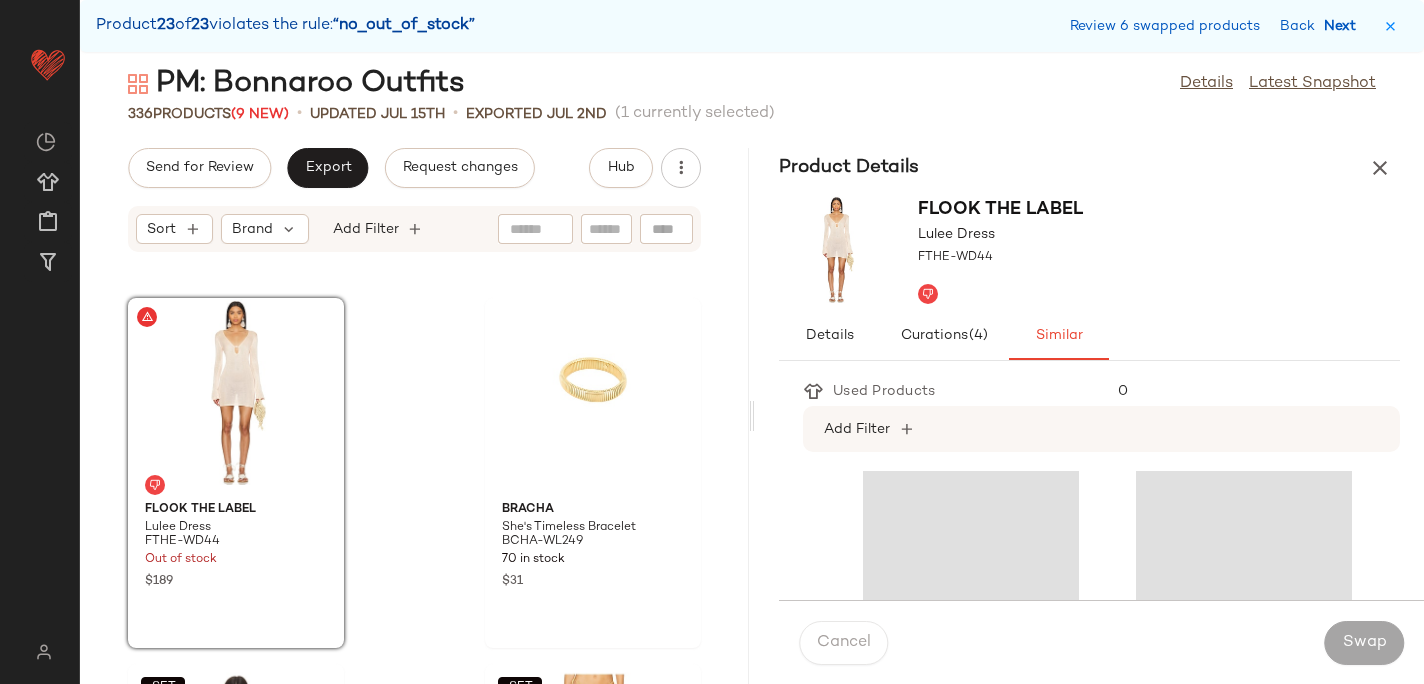 click on "Next" at bounding box center [1344, 26] 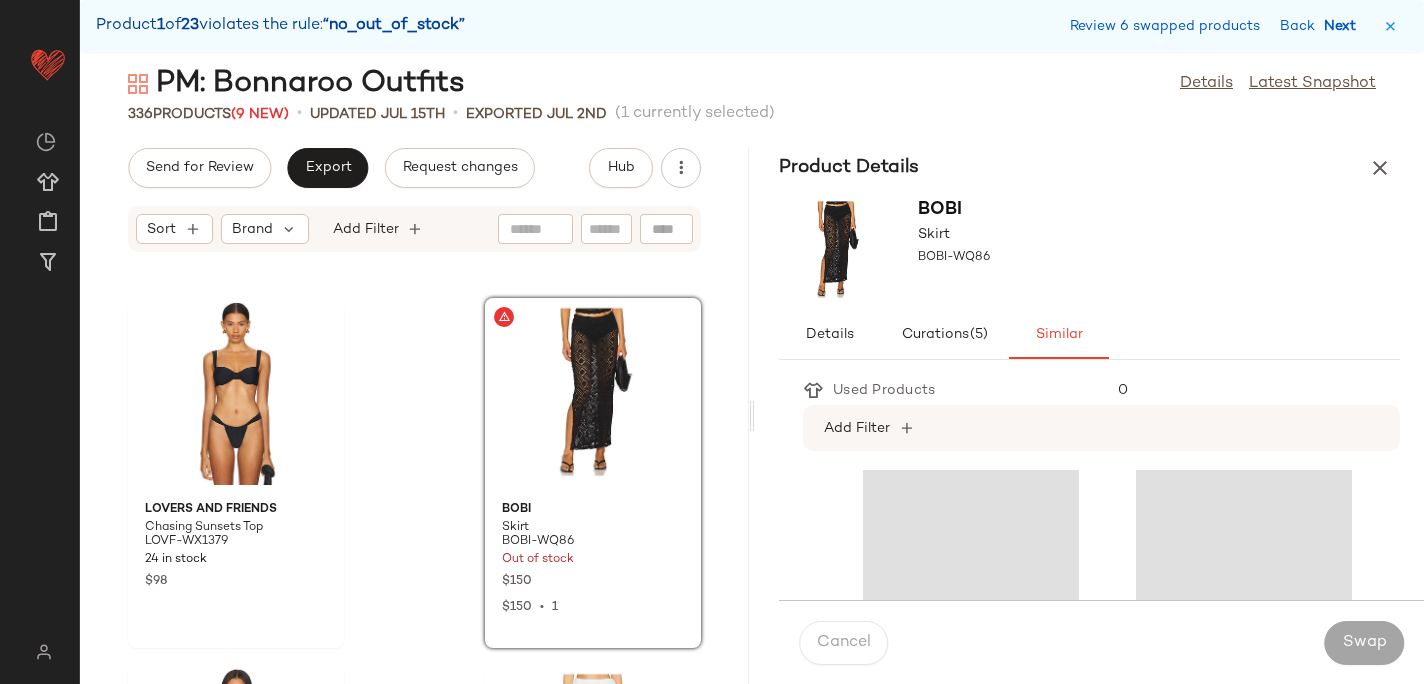 click on "Next" at bounding box center (1344, 26) 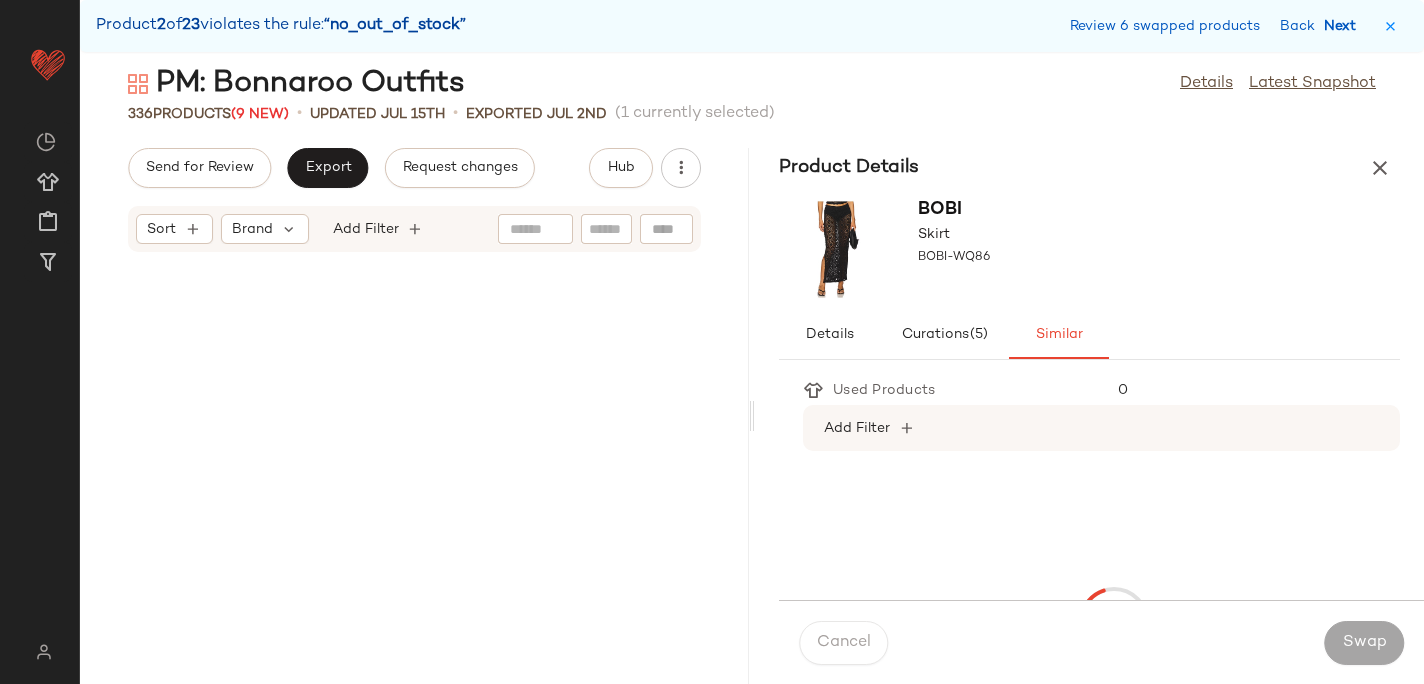 scroll, scrollTop: 5124, scrollLeft: 0, axis: vertical 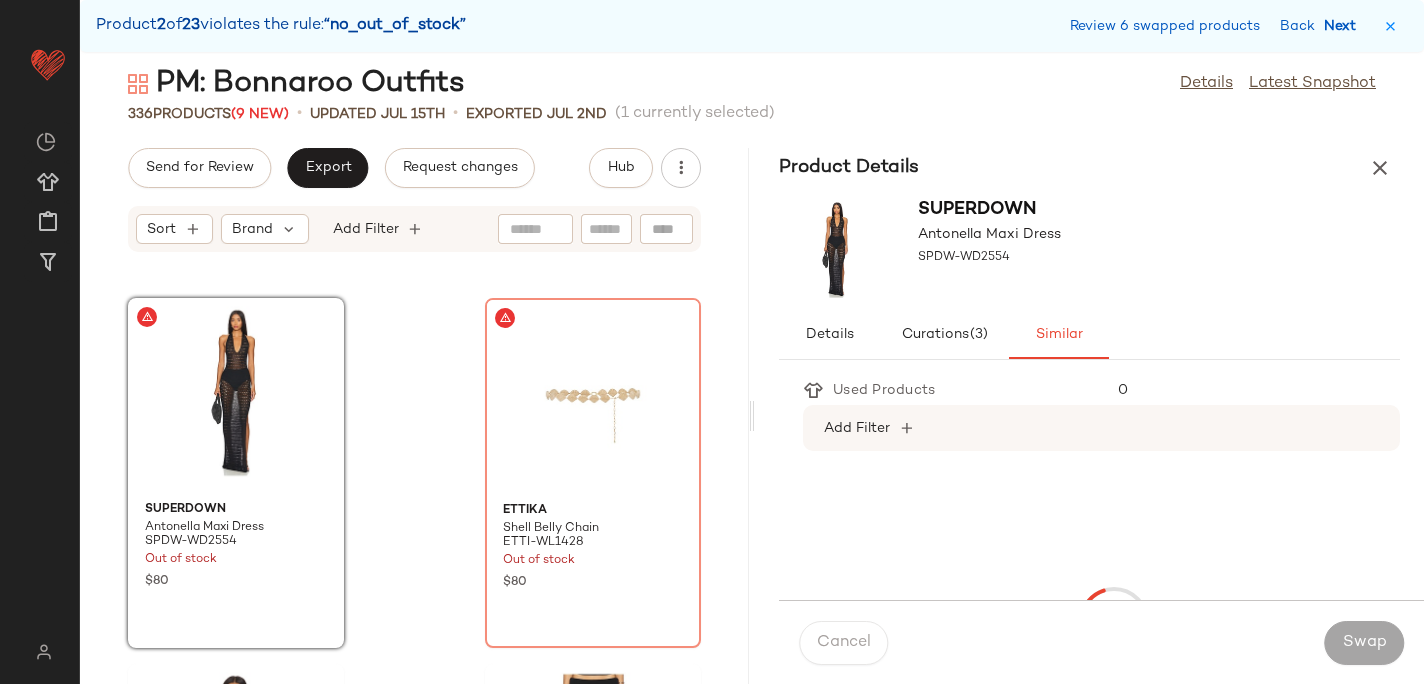 click on "Next" at bounding box center (1344, 26) 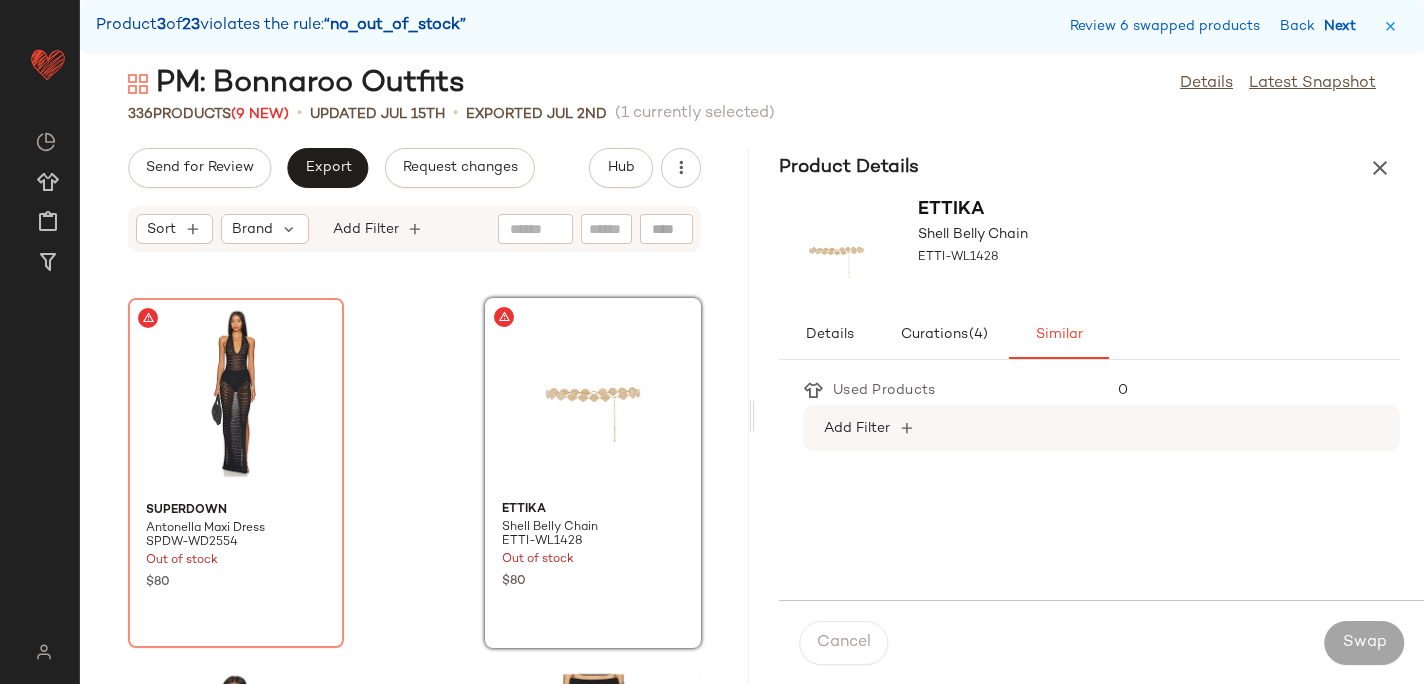 click on "Next" at bounding box center (1344, 26) 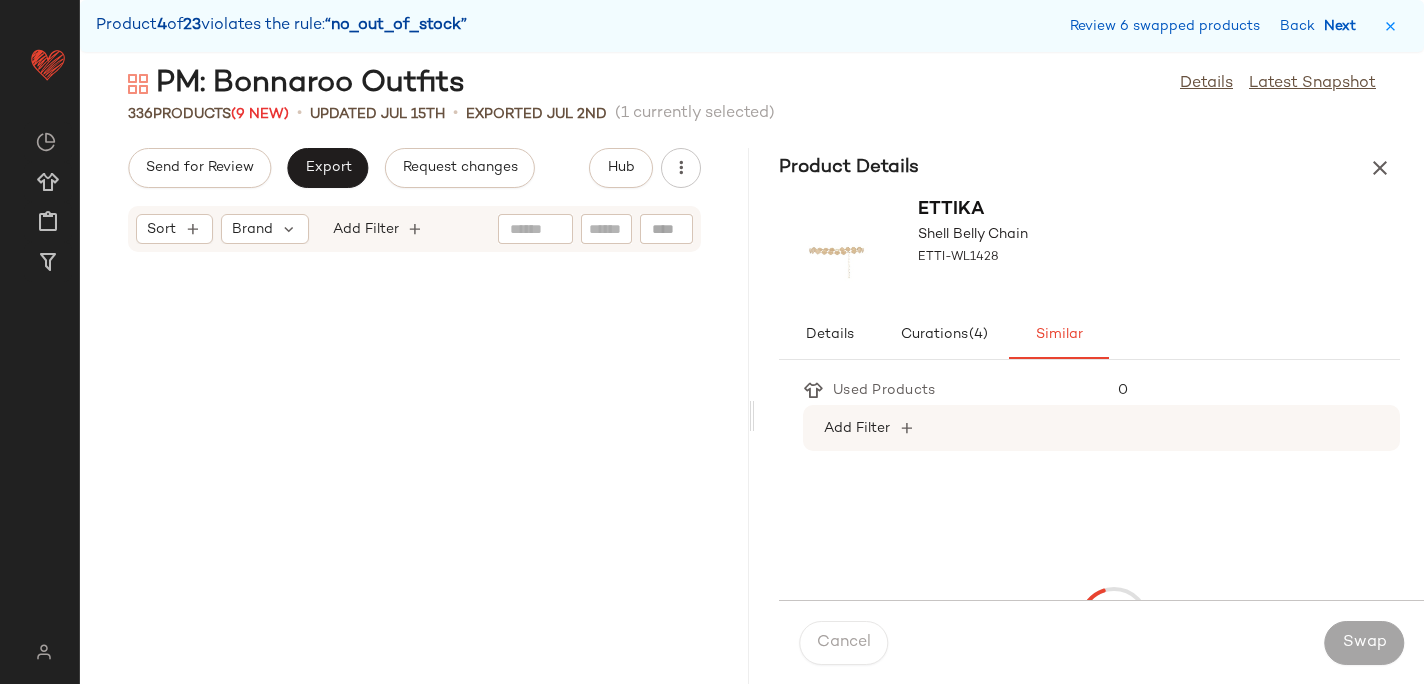 scroll, scrollTop: 12078, scrollLeft: 0, axis: vertical 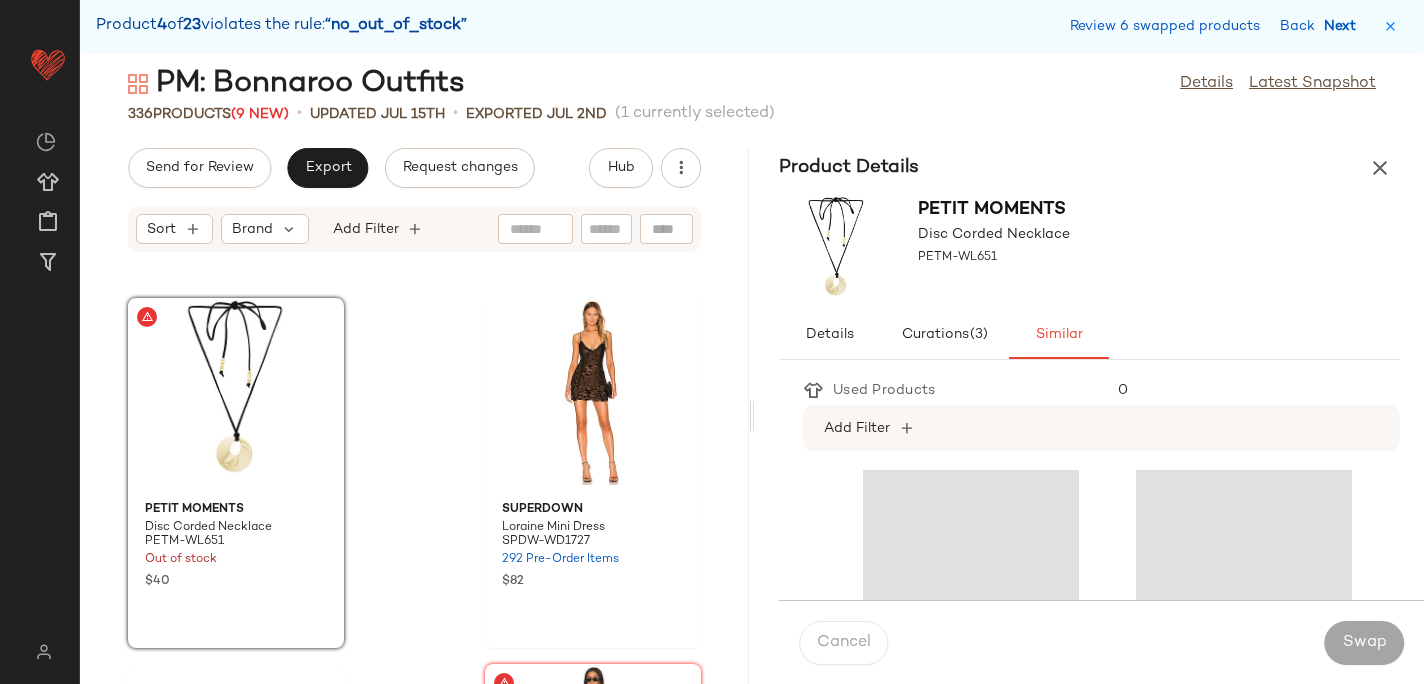 click on "Next" at bounding box center [1344, 26] 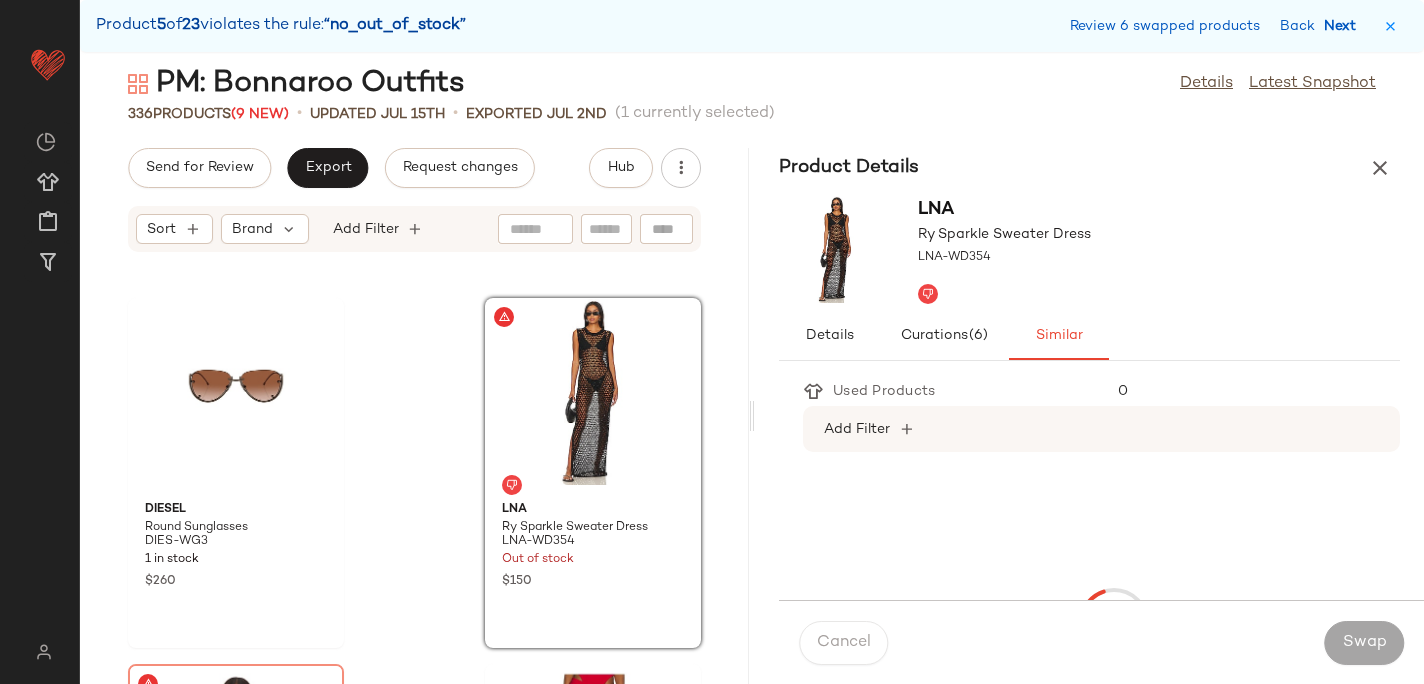 click on "Next" at bounding box center [1344, 26] 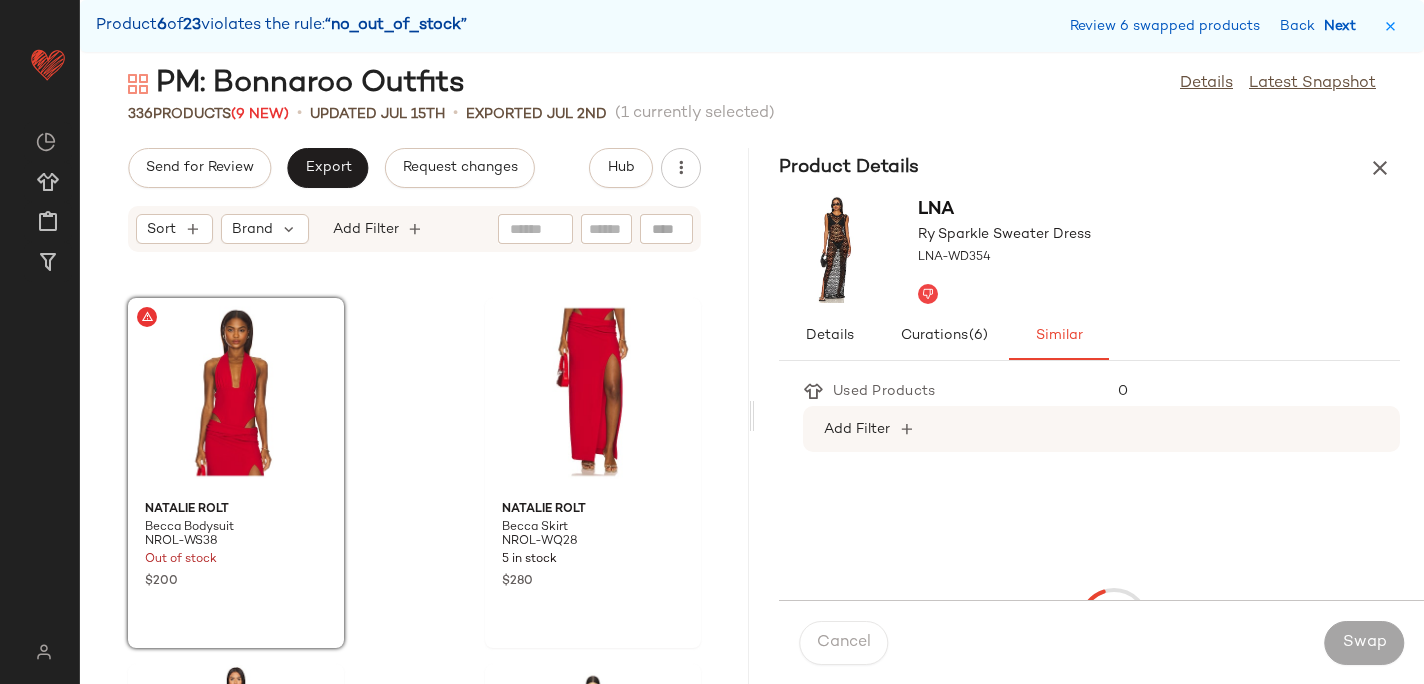 click on "Next" at bounding box center (1344, 26) 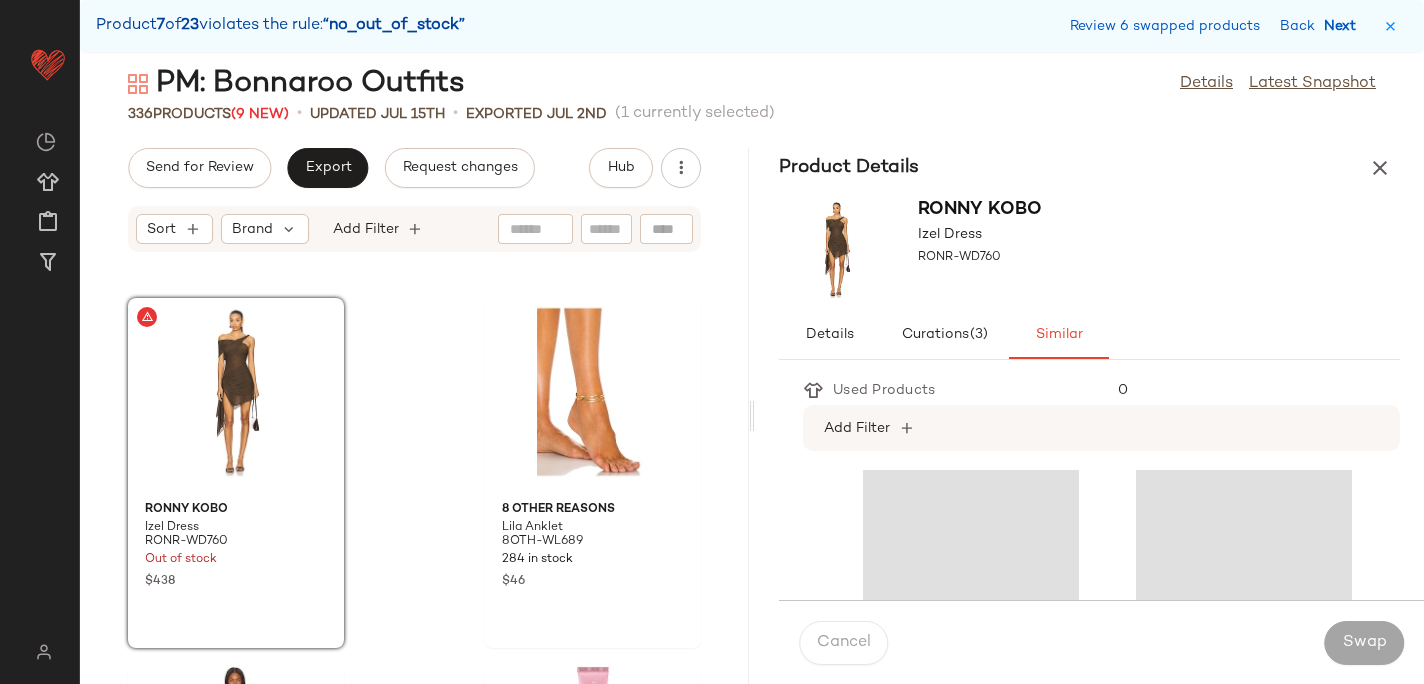 click on "Next" at bounding box center [1344, 26] 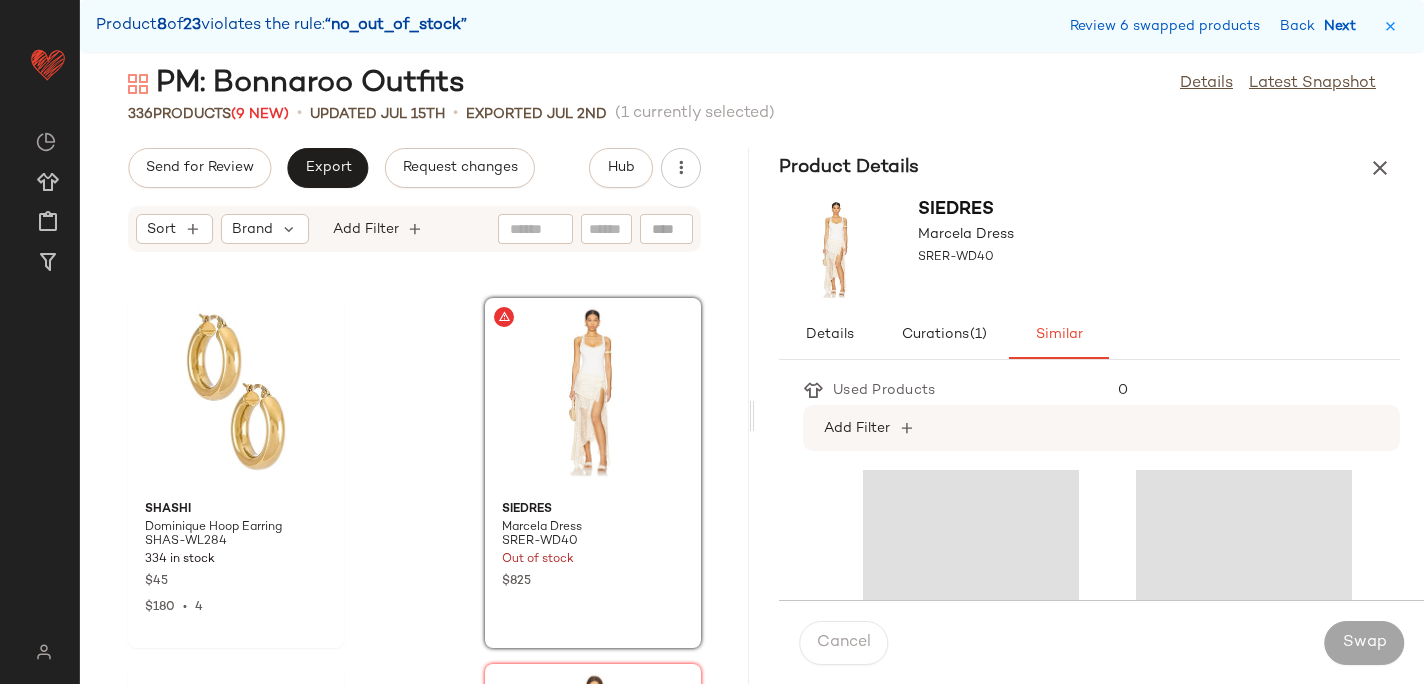 click on "Next" at bounding box center (1344, 26) 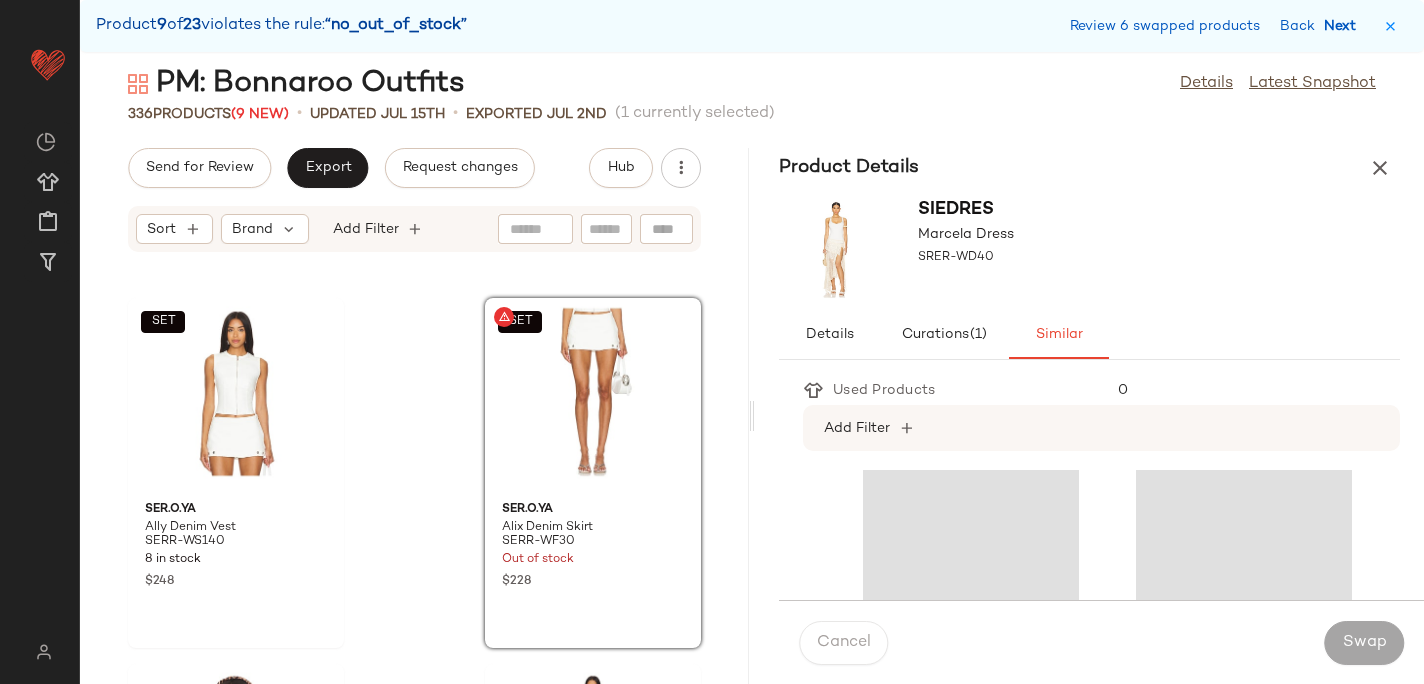 click on "Next" at bounding box center (1344, 26) 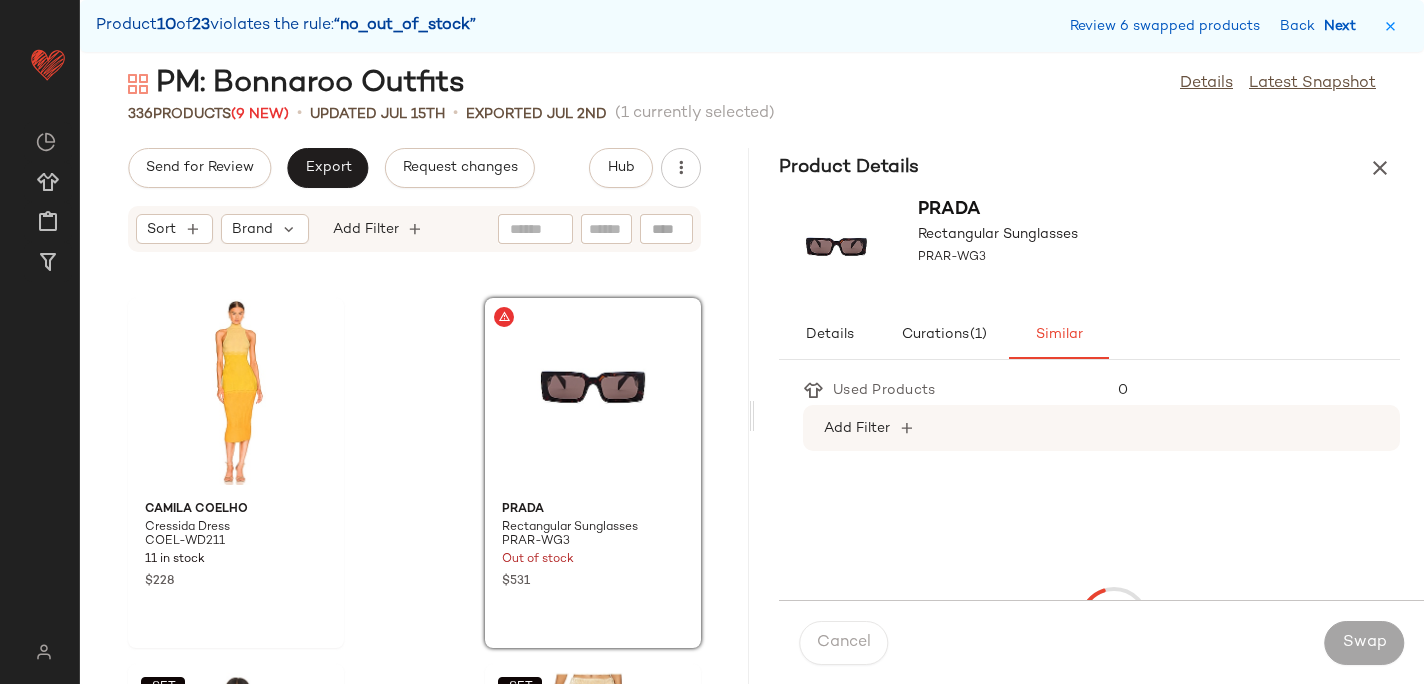 click on "Next" at bounding box center [1344, 26] 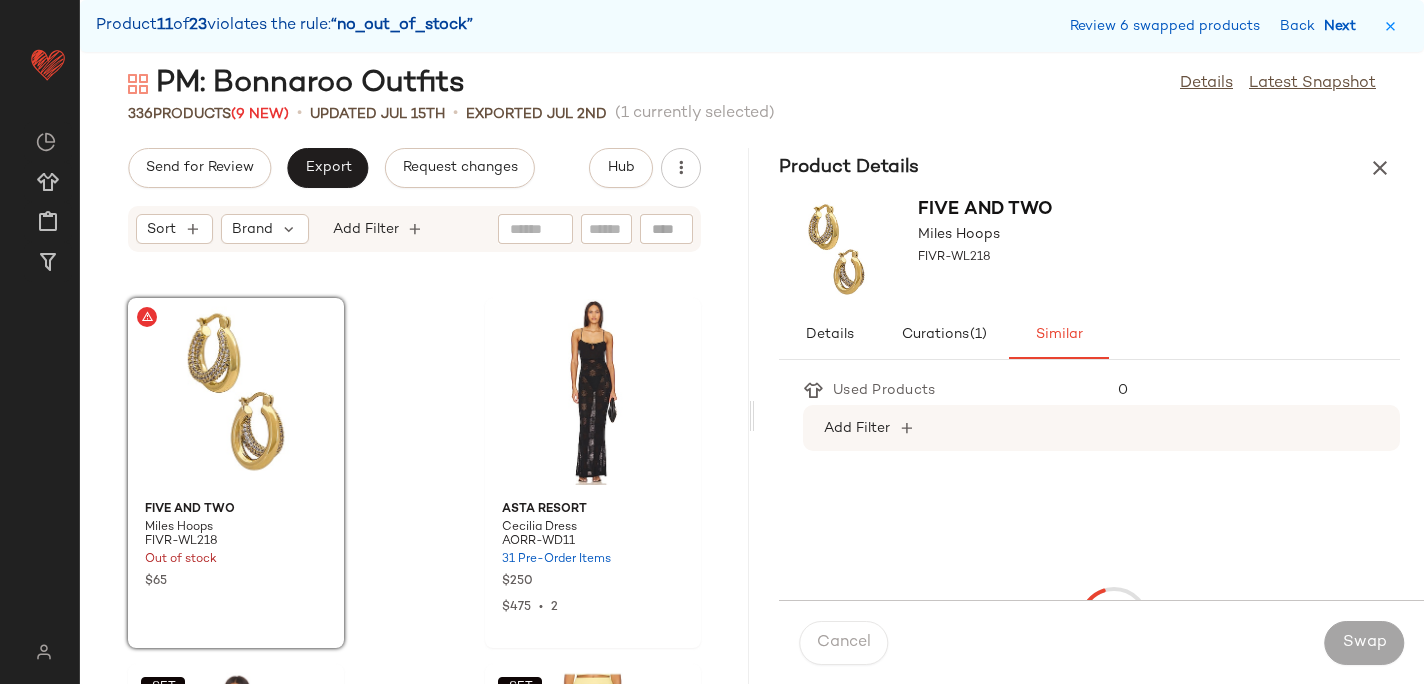click on "Next" at bounding box center [1344, 26] 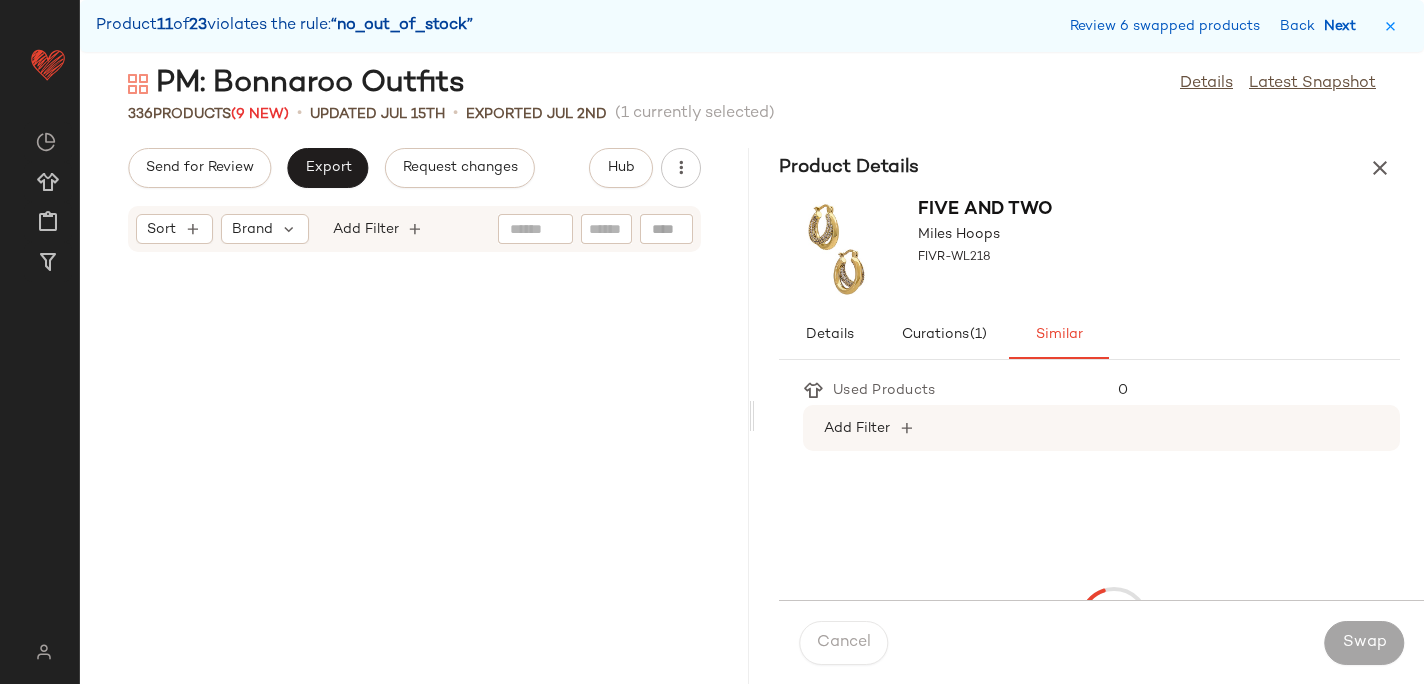 click on "Next" at bounding box center (1344, 26) 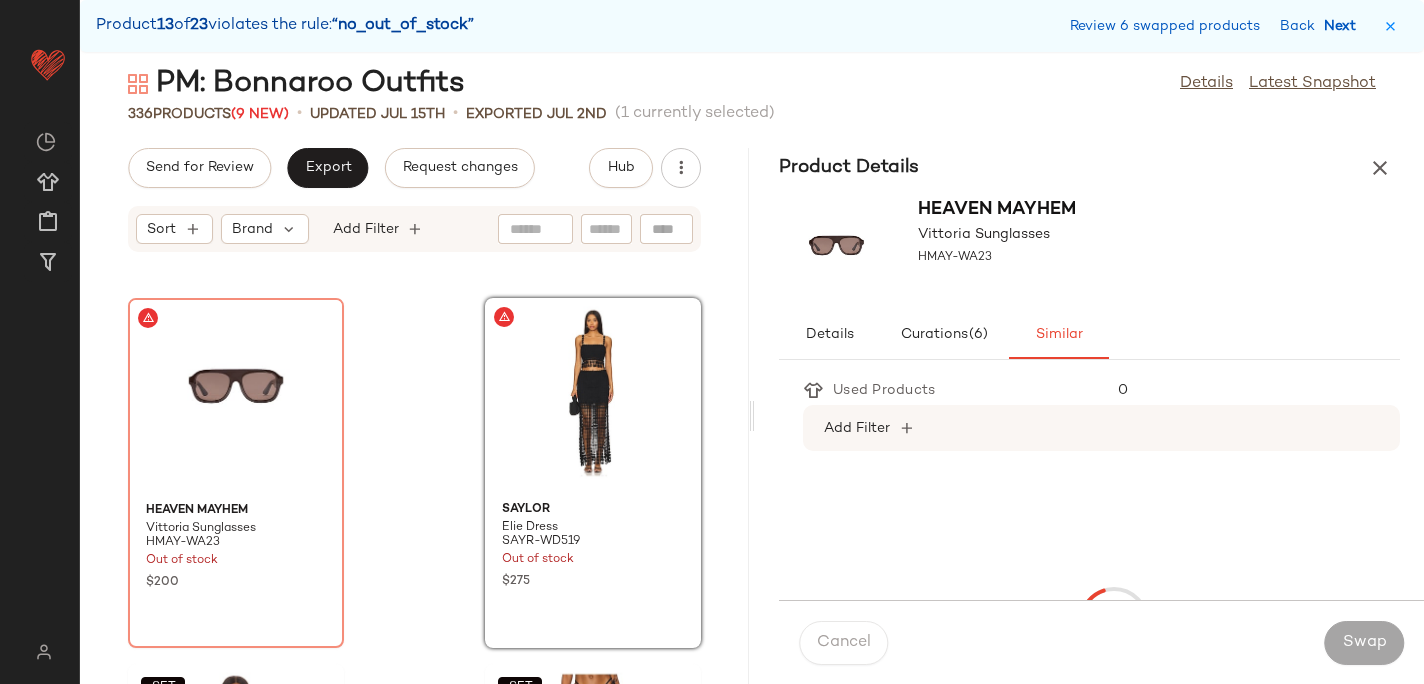 click on "Next" at bounding box center [1344, 26] 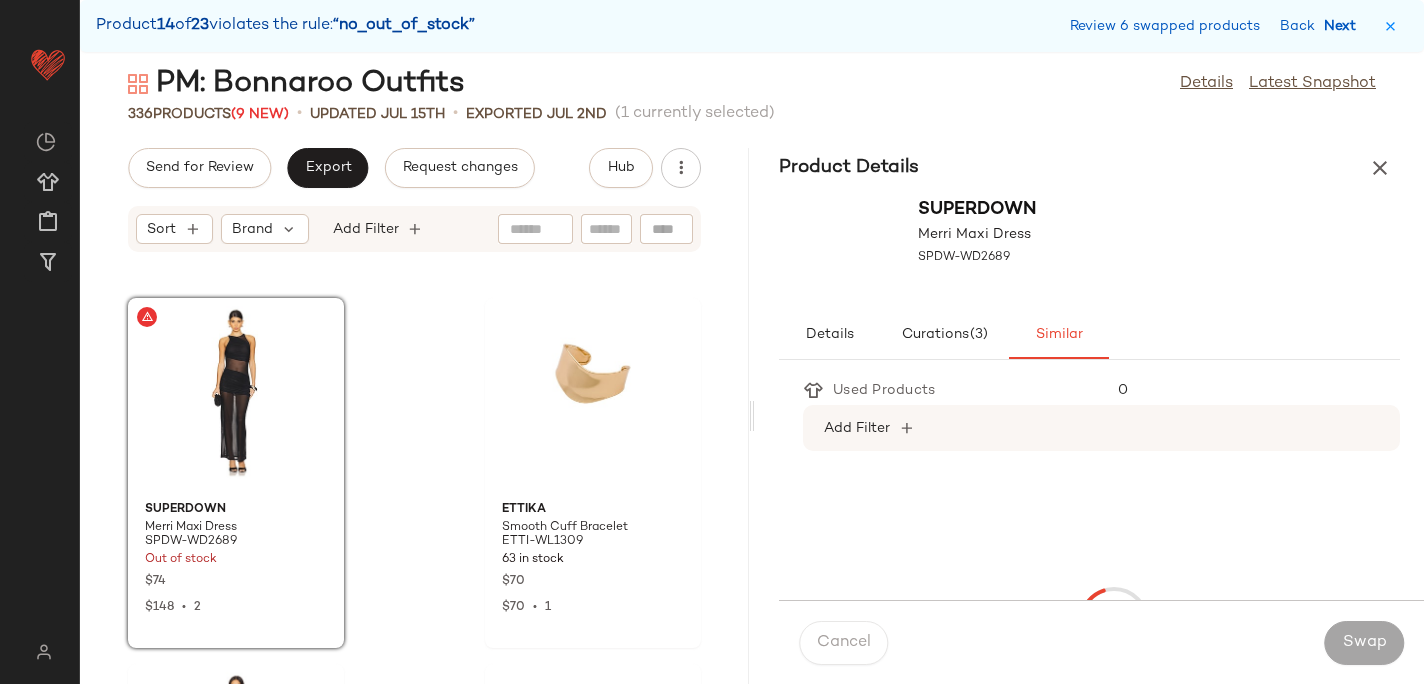 click on "Next" at bounding box center (1344, 26) 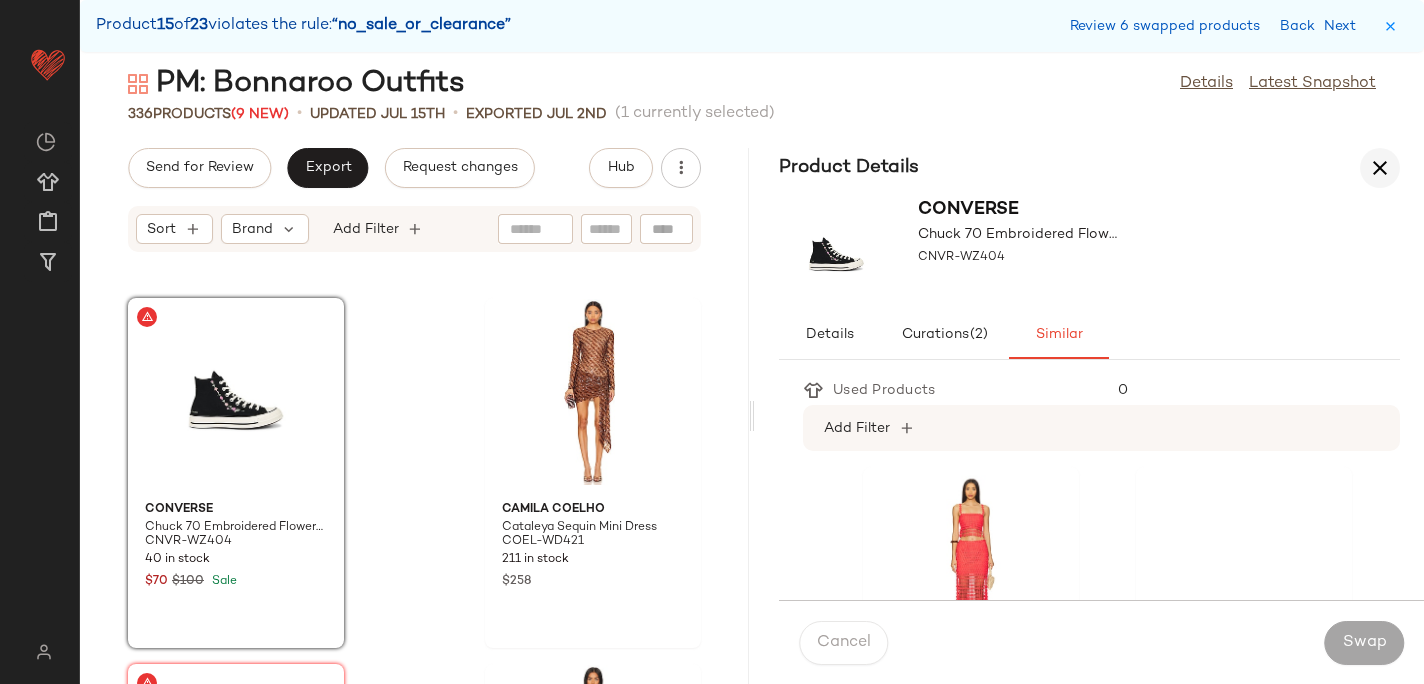 click at bounding box center (1380, 168) 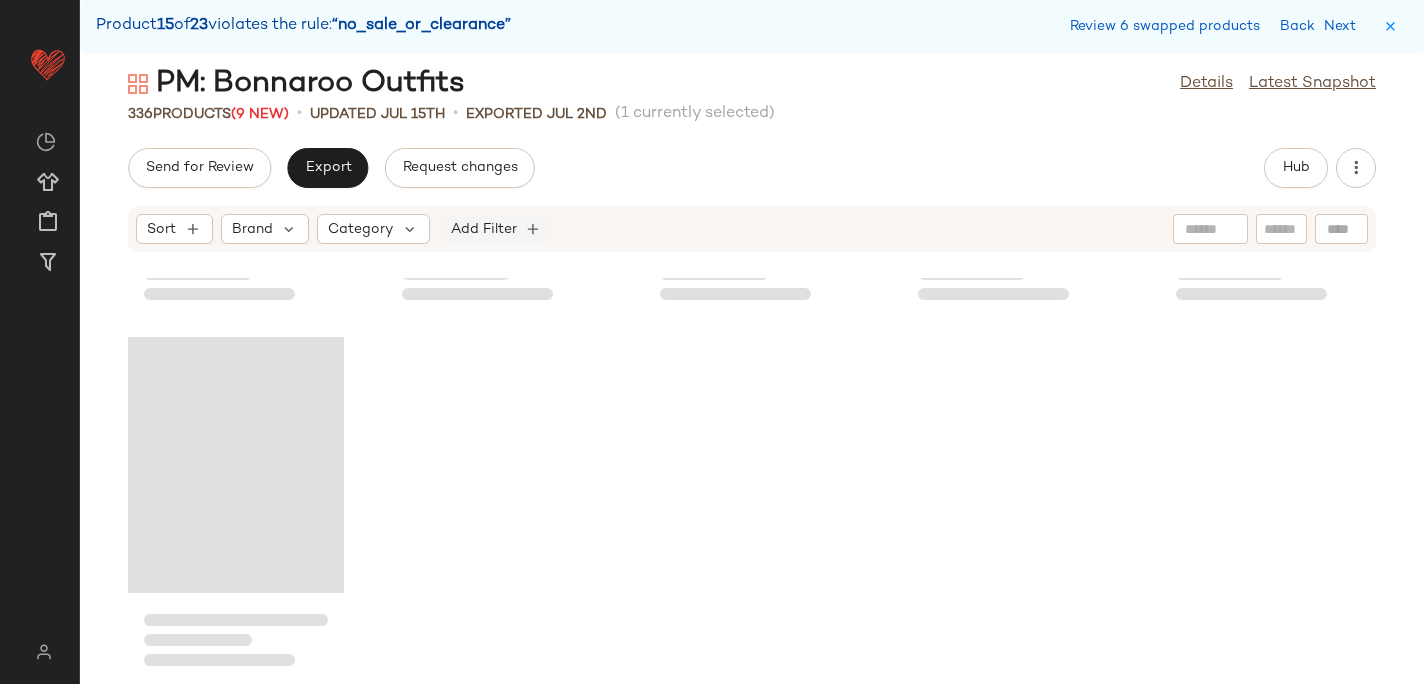 scroll, scrollTop: 17568, scrollLeft: 0, axis: vertical 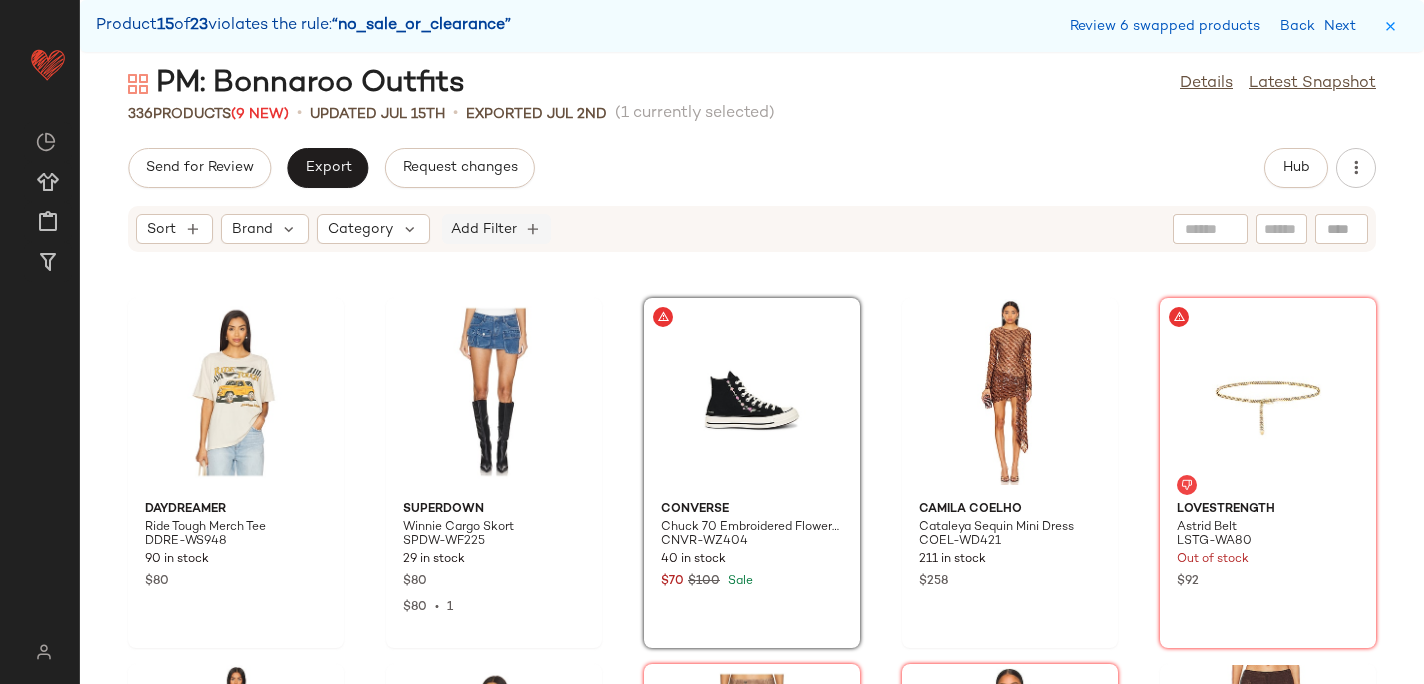 click on "Add Filter" at bounding box center (484, 229) 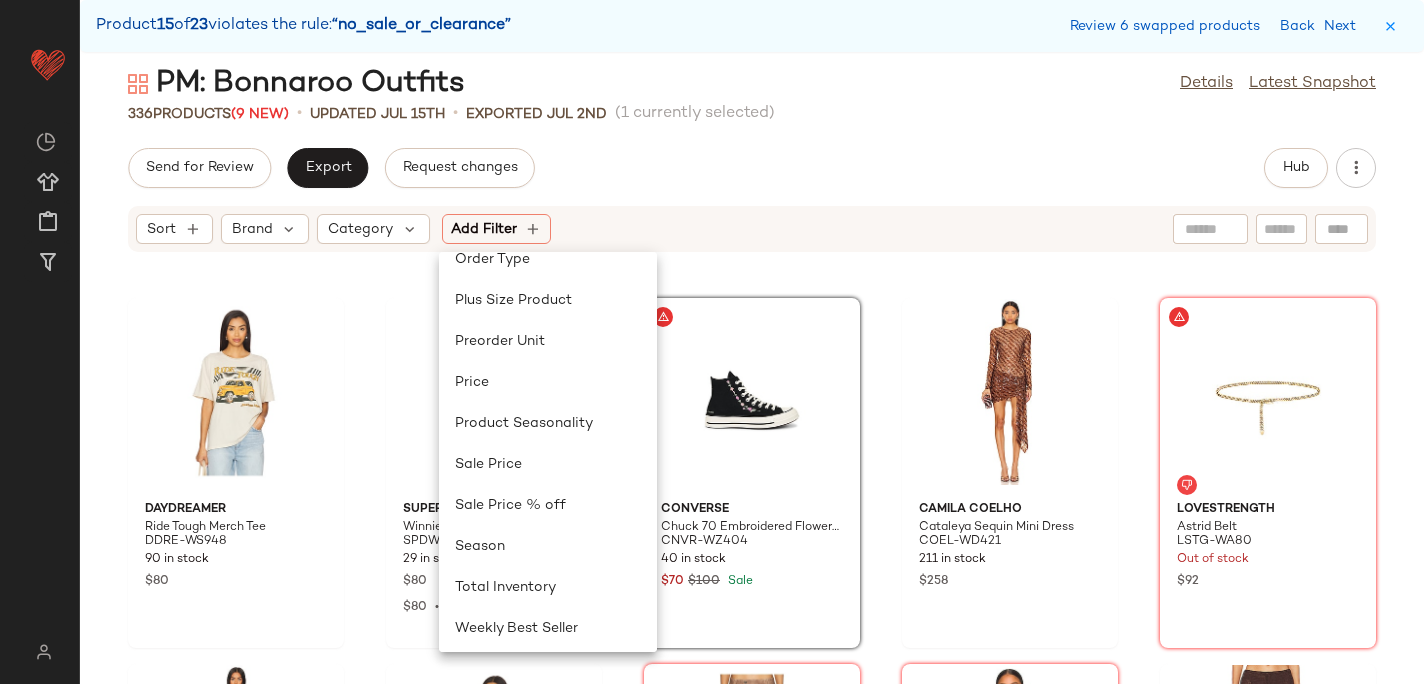 scroll, scrollTop: 839, scrollLeft: 0, axis: vertical 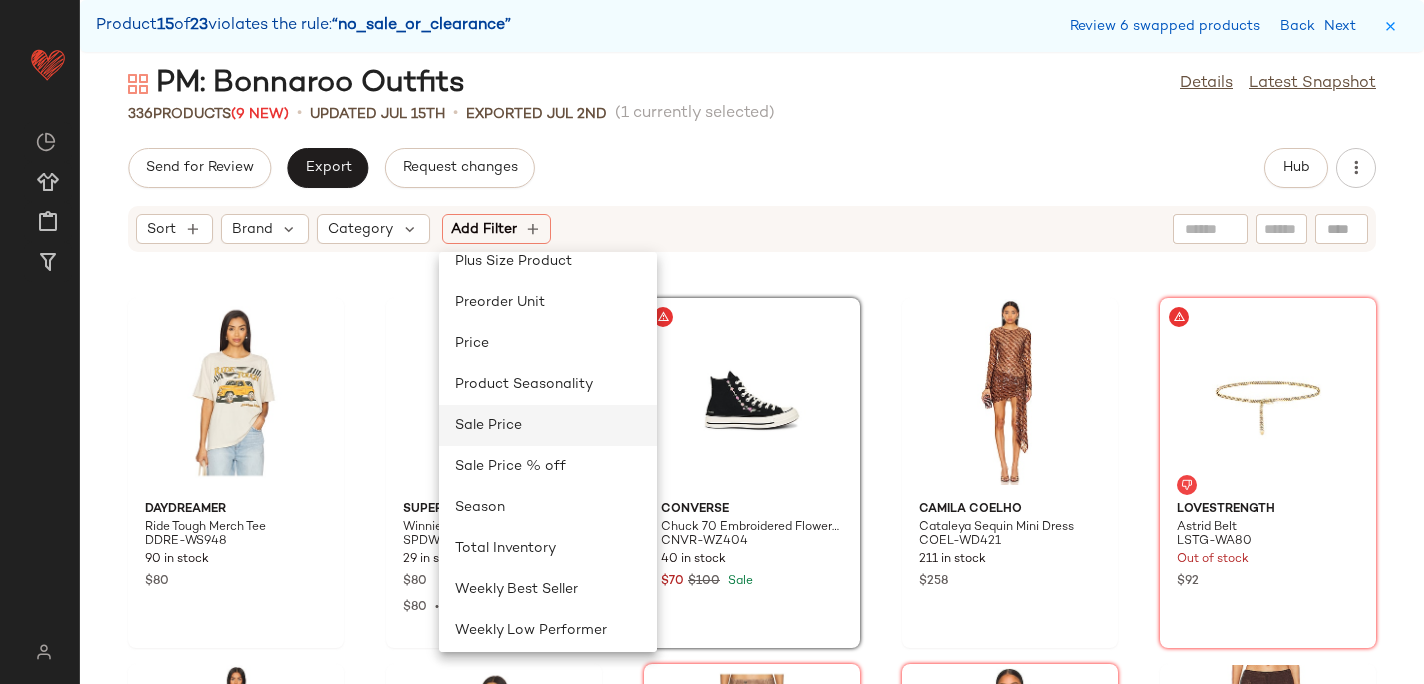 click on "Sale Price" 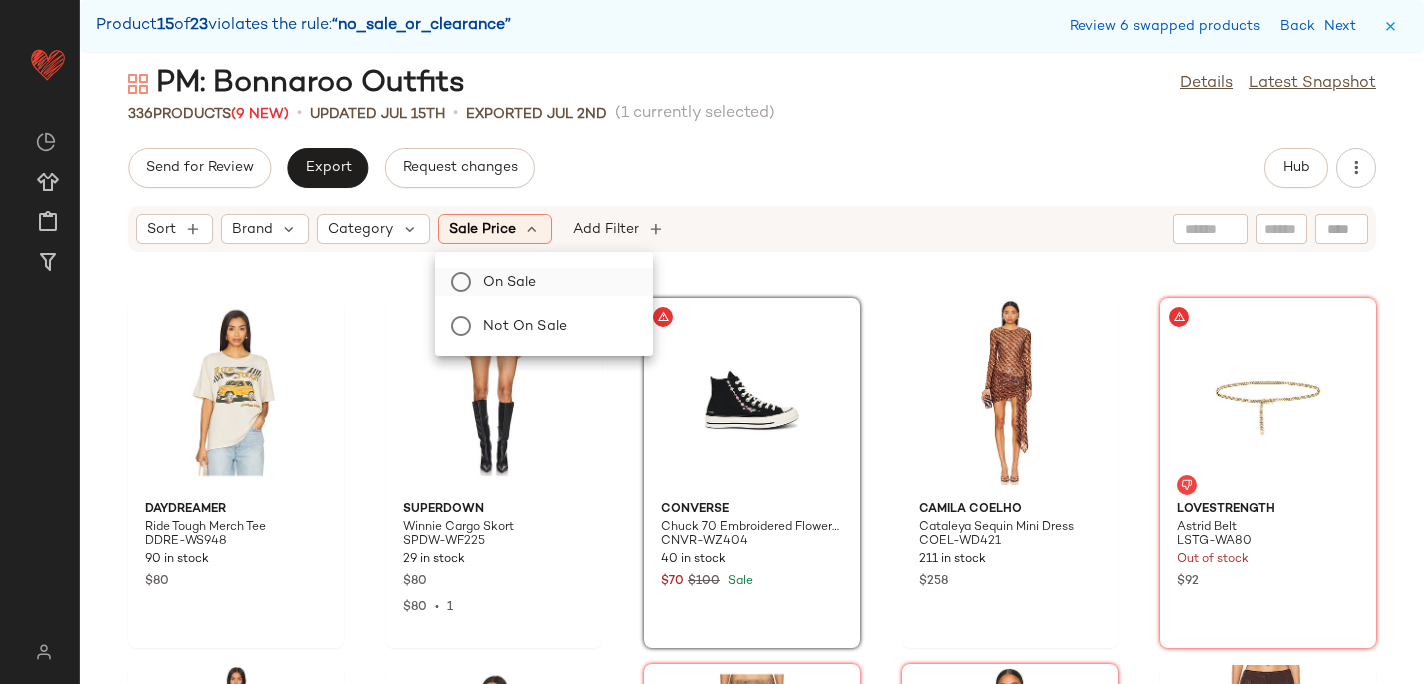 click on "On sale" 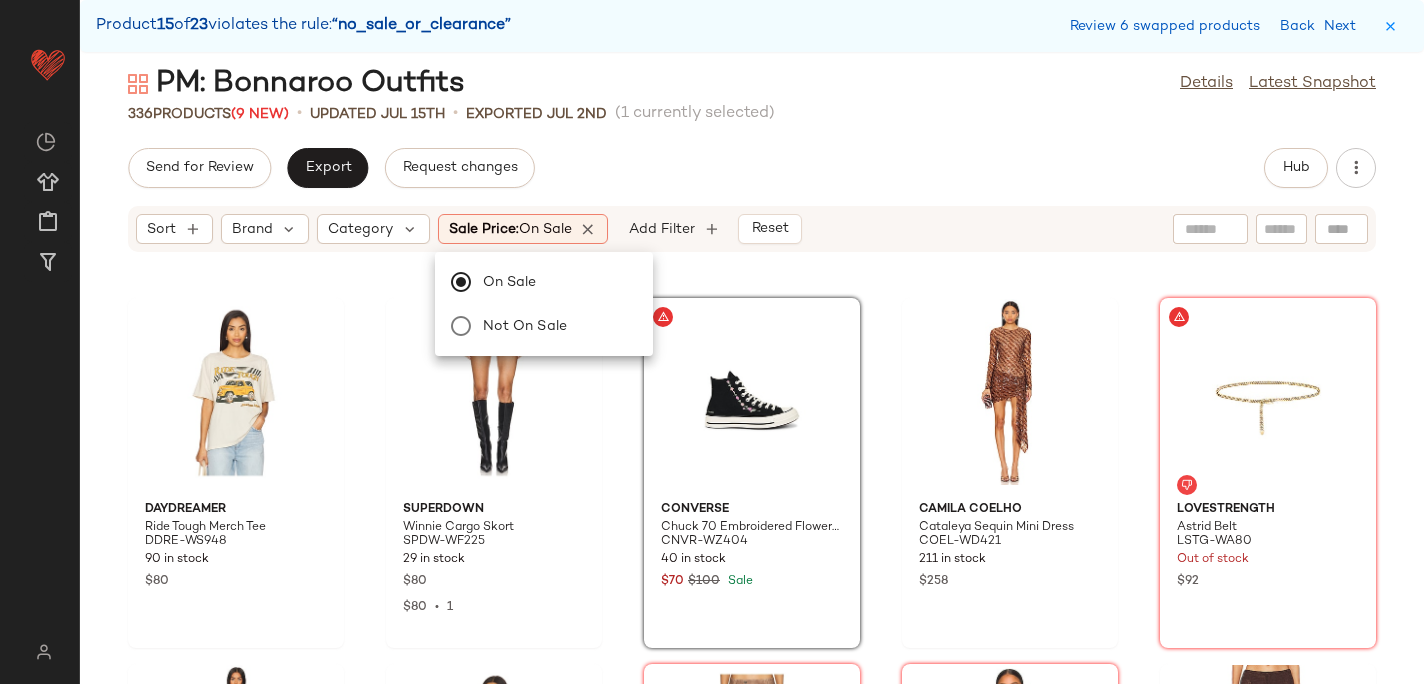 click on "PM: Bonnaroo Outfits  Details   Latest Snapshot  336   Products  (9 New)  •   updated Jul 15th  •  Exported Jul 2nd   (1 currently selected)   Send for Review   Export   Request changes   Hub  Sort  Brand  Category  Sale Price:   On sale Add Filter   Reset  DAYDREAMER Ride Tough Merch Tee DDRE-WS948 90 in stock $80 superdown Winnie Cargo Skort SPDW-WF225 29 in stock $80 $80  •  1 Converse Chuck 70 Embroidered Flowers Sneaker CNVR-WZ404 40 in stock $70 $100 Sale Camila Coelho Cataleya Sequin Mini Dress COEL-WD421 211 in stock $258 Lovestrength Astrid Belt LSTG-WA80 Out of stock $92 superdown Emma Halter Romper SPDW-WR268 5 in stock $68 h:ours Arya Top HURR-WS617 104 Pre-Order Items $138 $138  •  1 Jaded London Slim Stretch Bootcut Jeans JLON-WJ11 133 in stock $135 L'Academie Lorena Top LCDE-WS835 8 in stock $178 MORE TO COME Elliana Crochet Mini Skirt MOTO-WQ44 3 in stock $54 retrofete James Dress ROFR-WD612 7 in stock $345 $345  •  1 Laura Mercier LIER-WU264 43 in stock $54 COTTON CITIZEN $195" at bounding box center (752, 374) 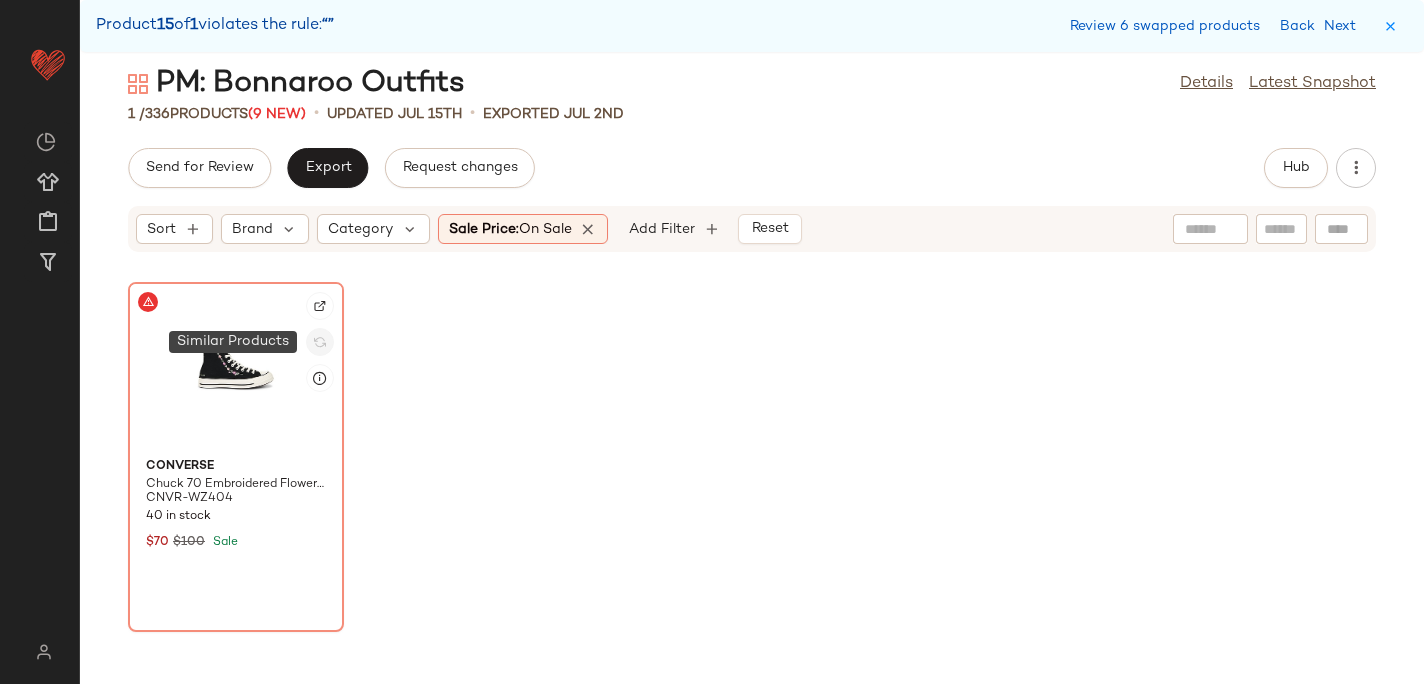 click 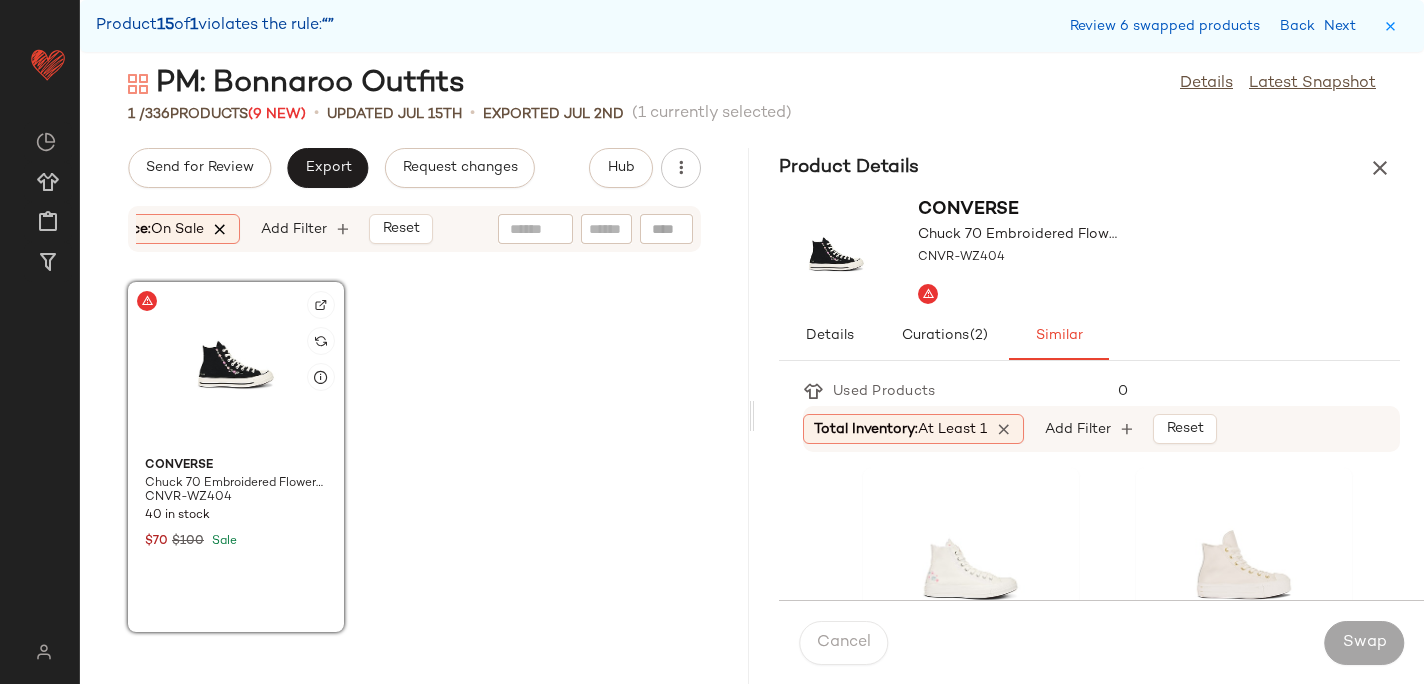click at bounding box center (221, 229) 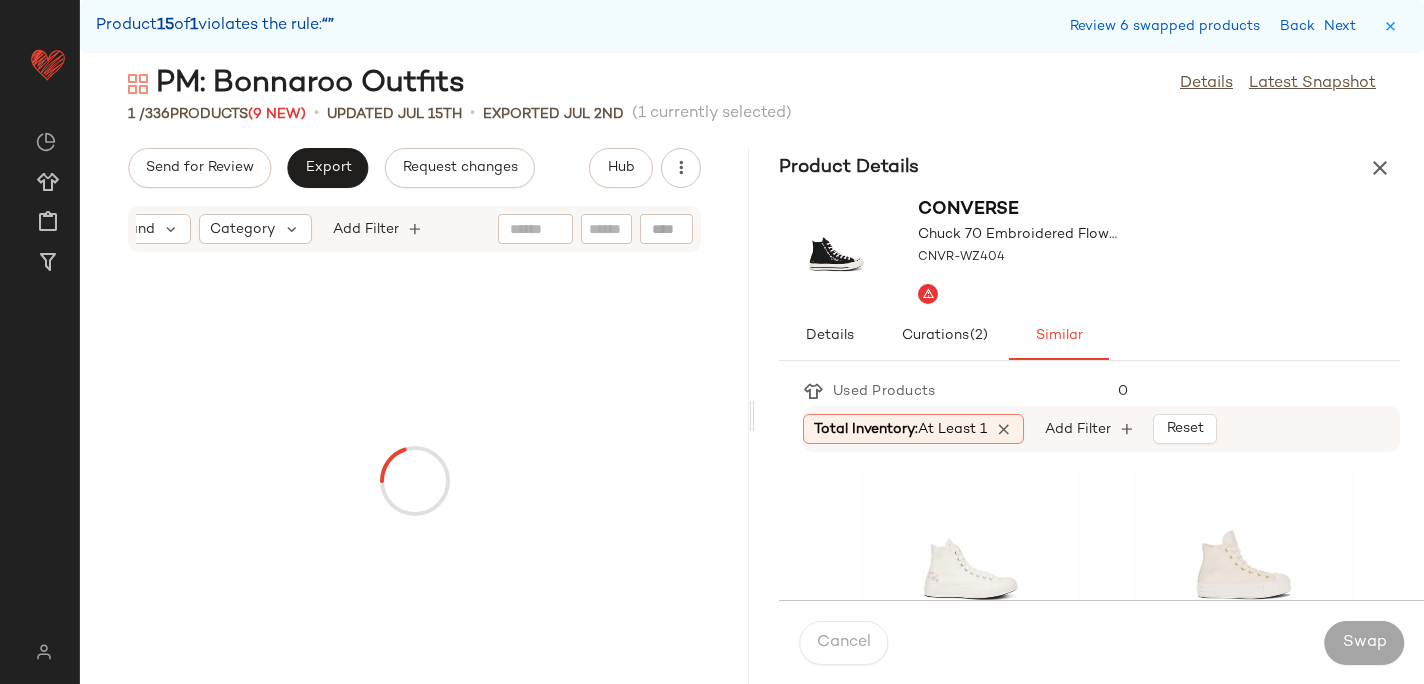 scroll, scrollTop: 0, scrollLeft: 114, axis: horizontal 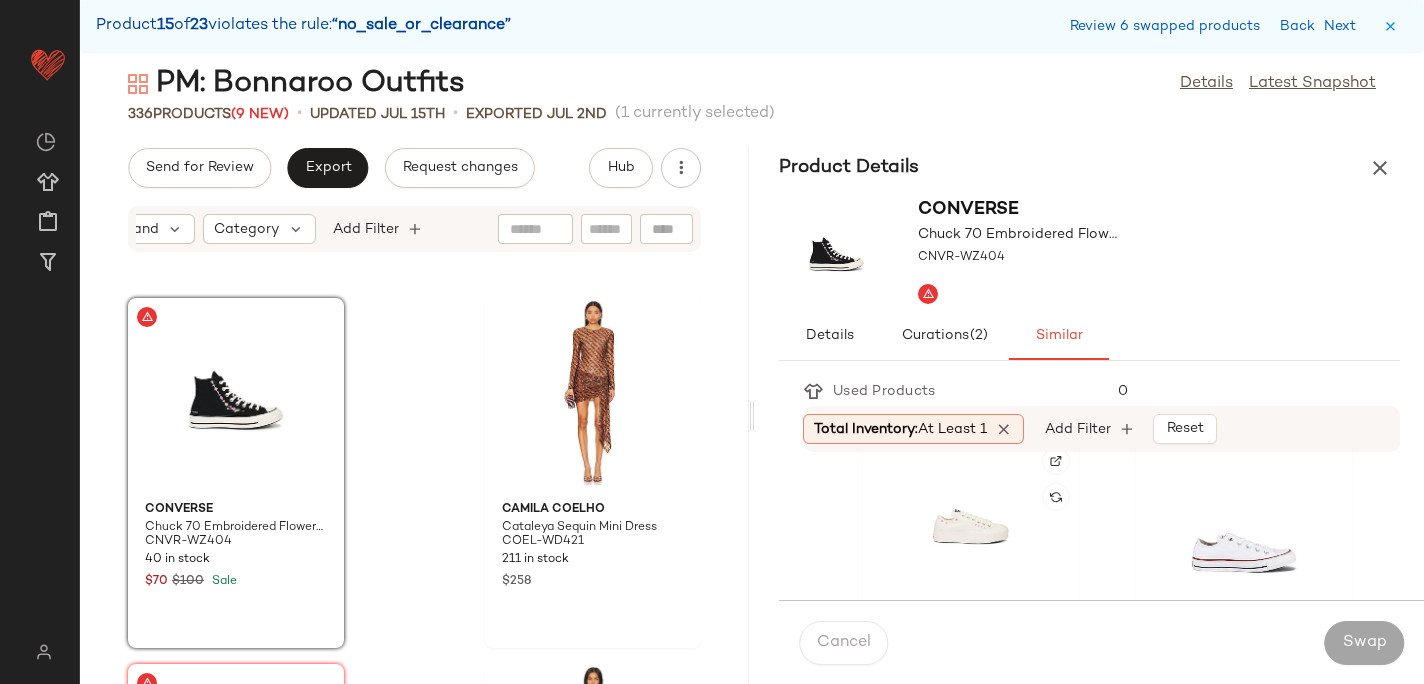 click 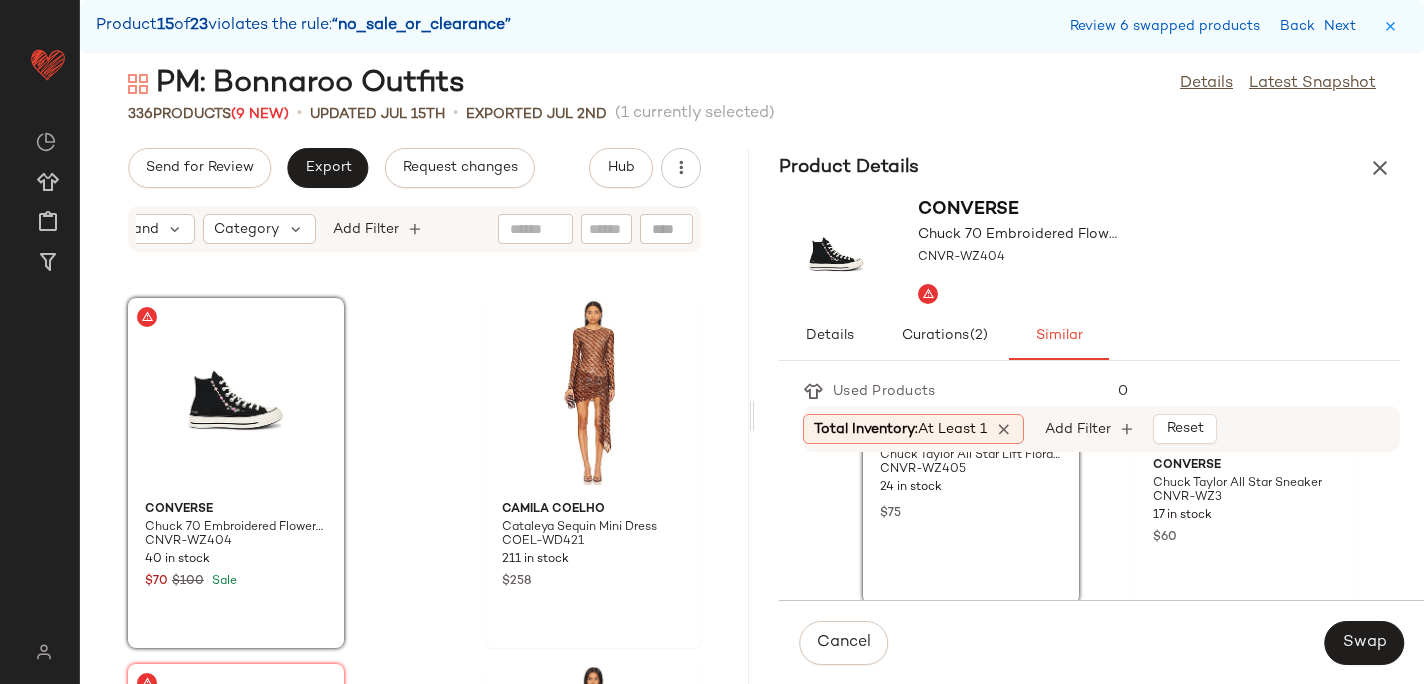 scroll, scrollTop: 581, scrollLeft: 0, axis: vertical 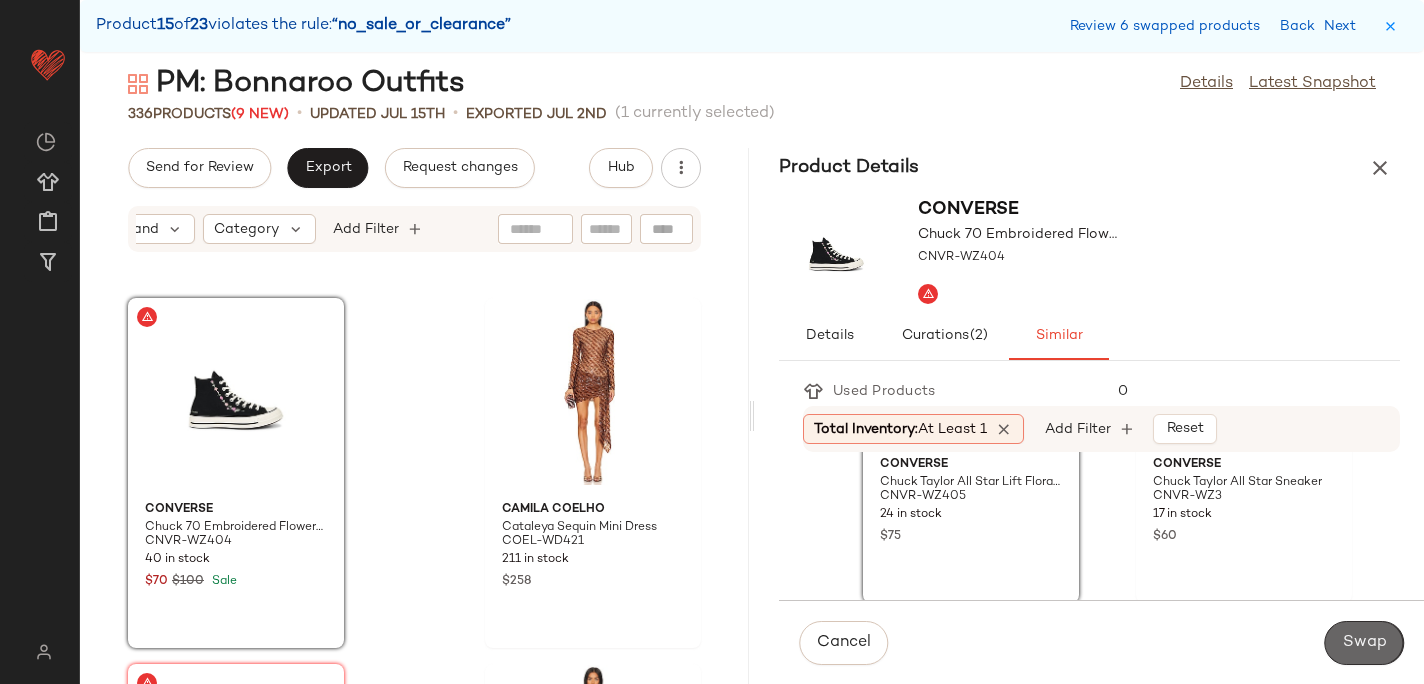 click on "Swap" 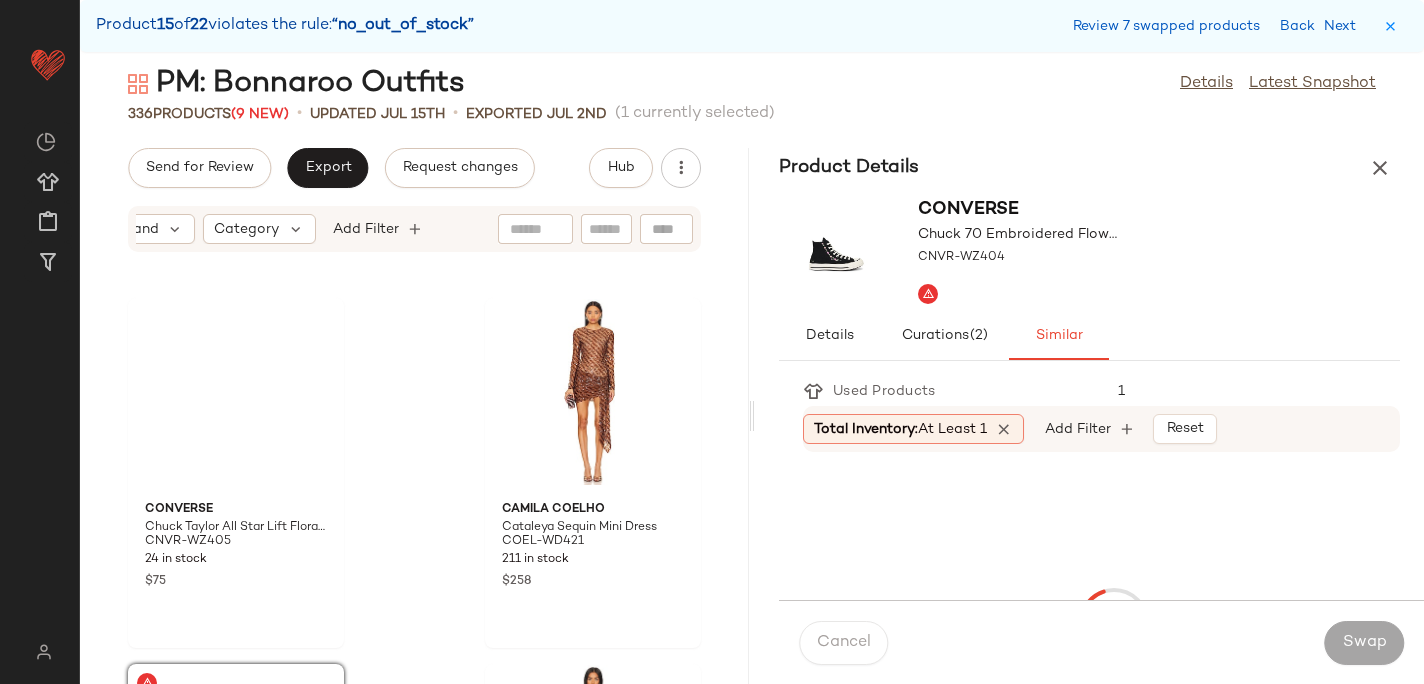 scroll, scrollTop: 44652, scrollLeft: 0, axis: vertical 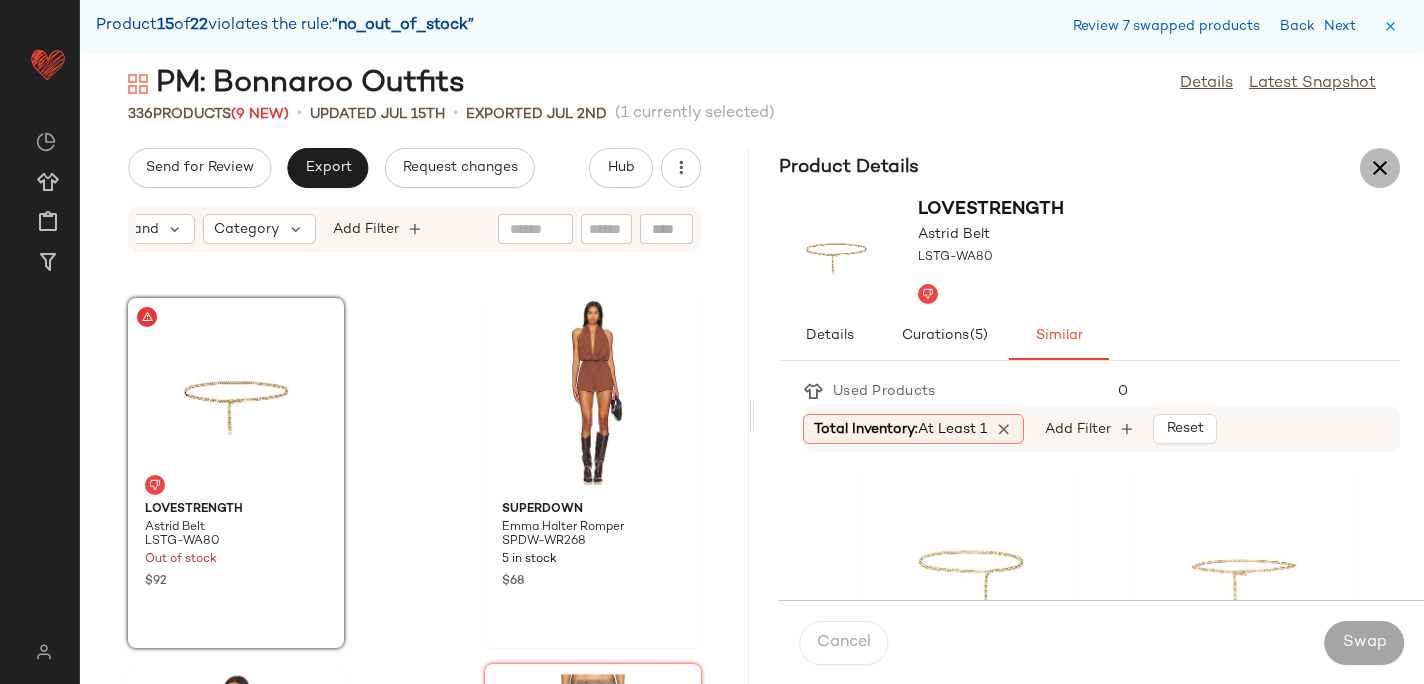 click at bounding box center (1380, 168) 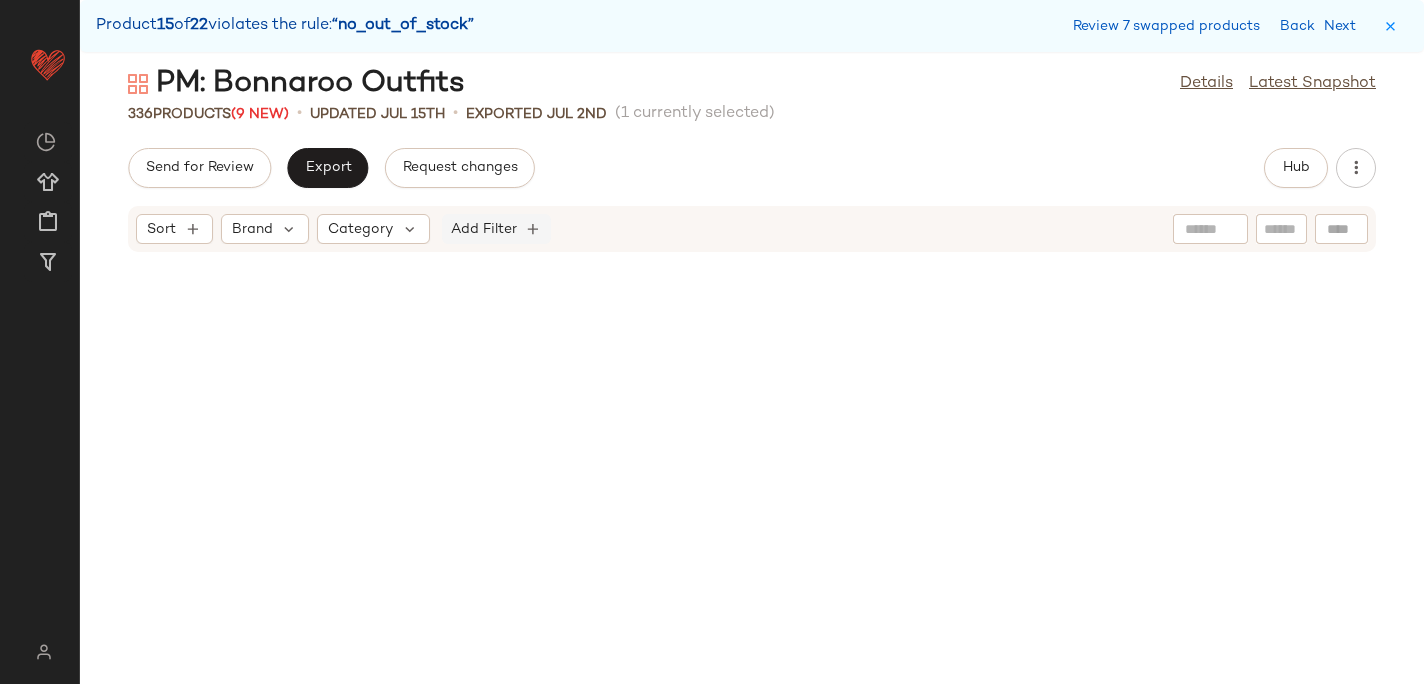 scroll, scrollTop: 17568, scrollLeft: 0, axis: vertical 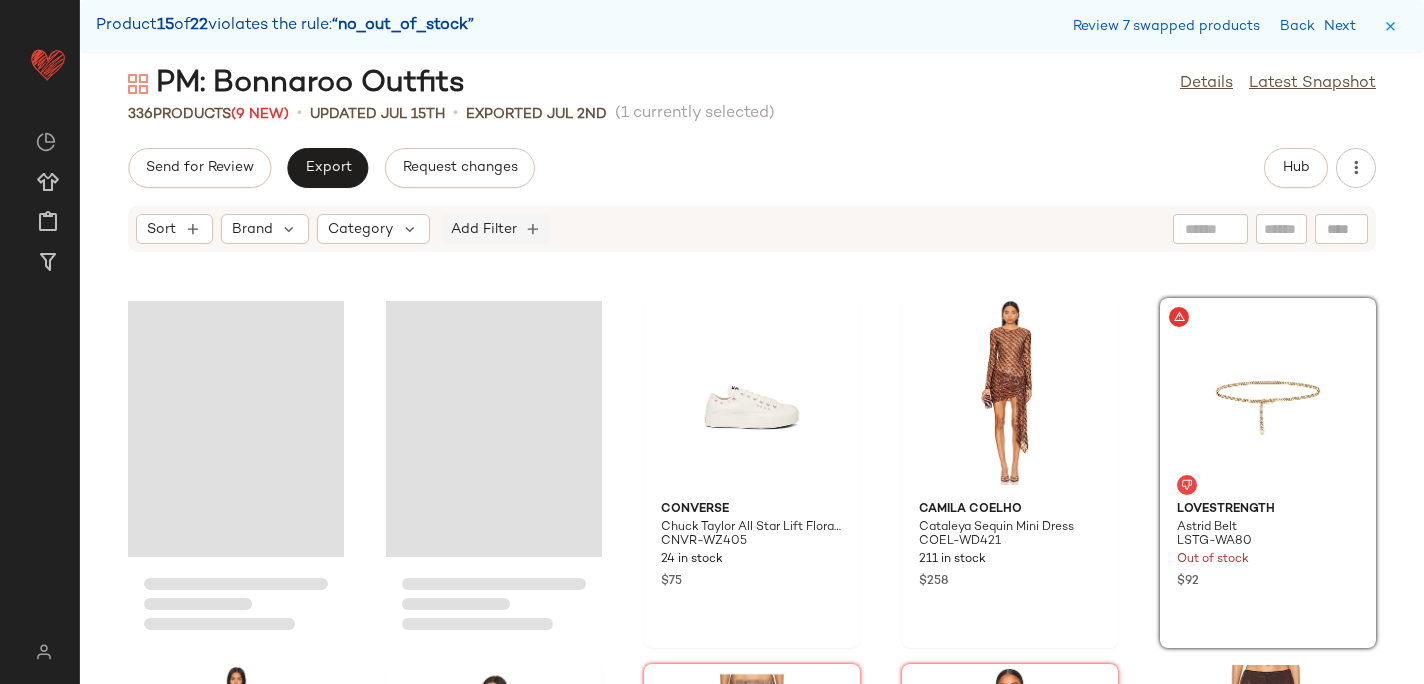 click on "Add Filter" at bounding box center (484, 229) 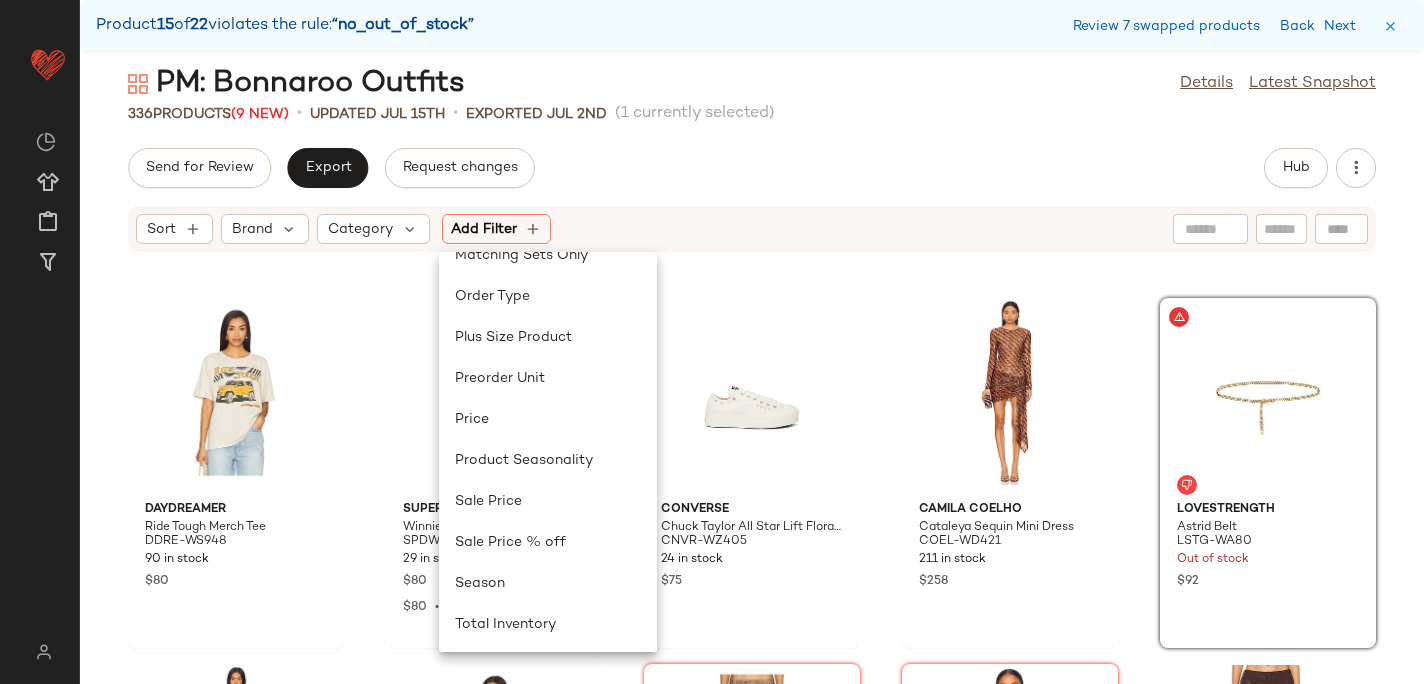 scroll, scrollTop: 764, scrollLeft: 0, axis: vertical 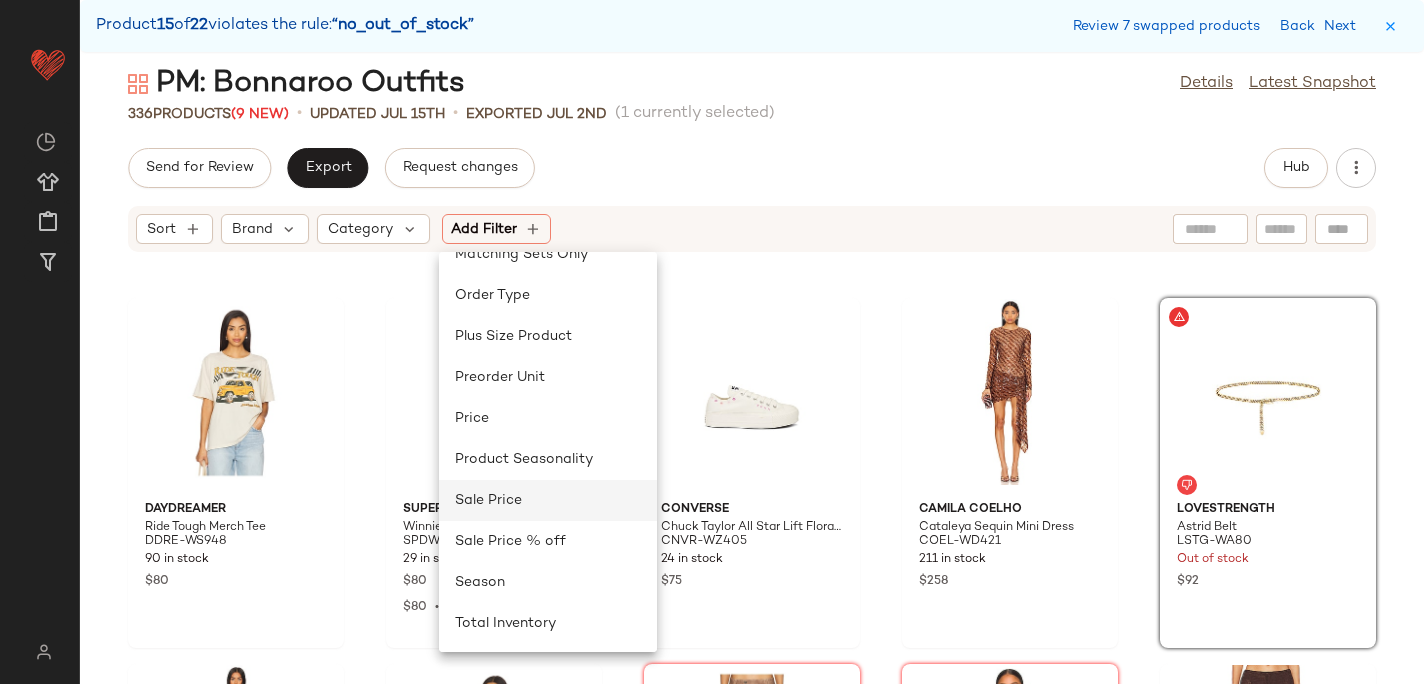 click on "Sale Price" 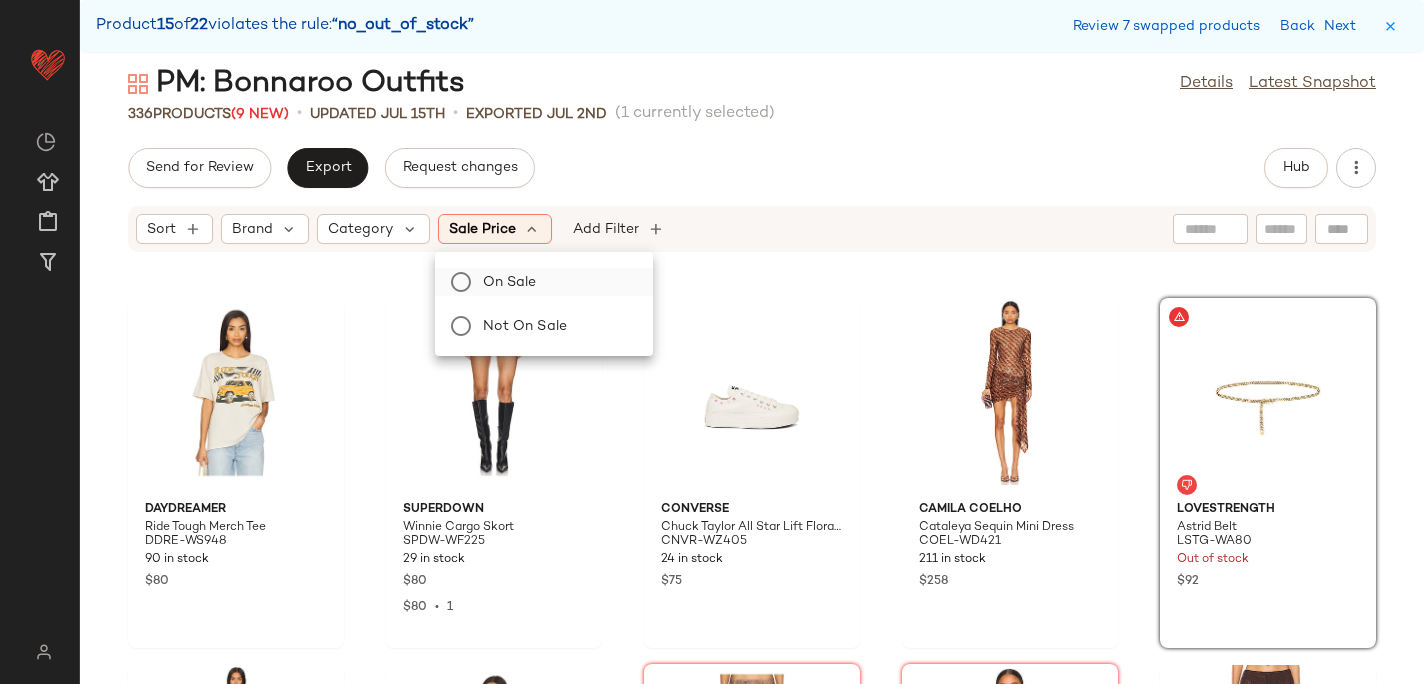 click on "On sale" 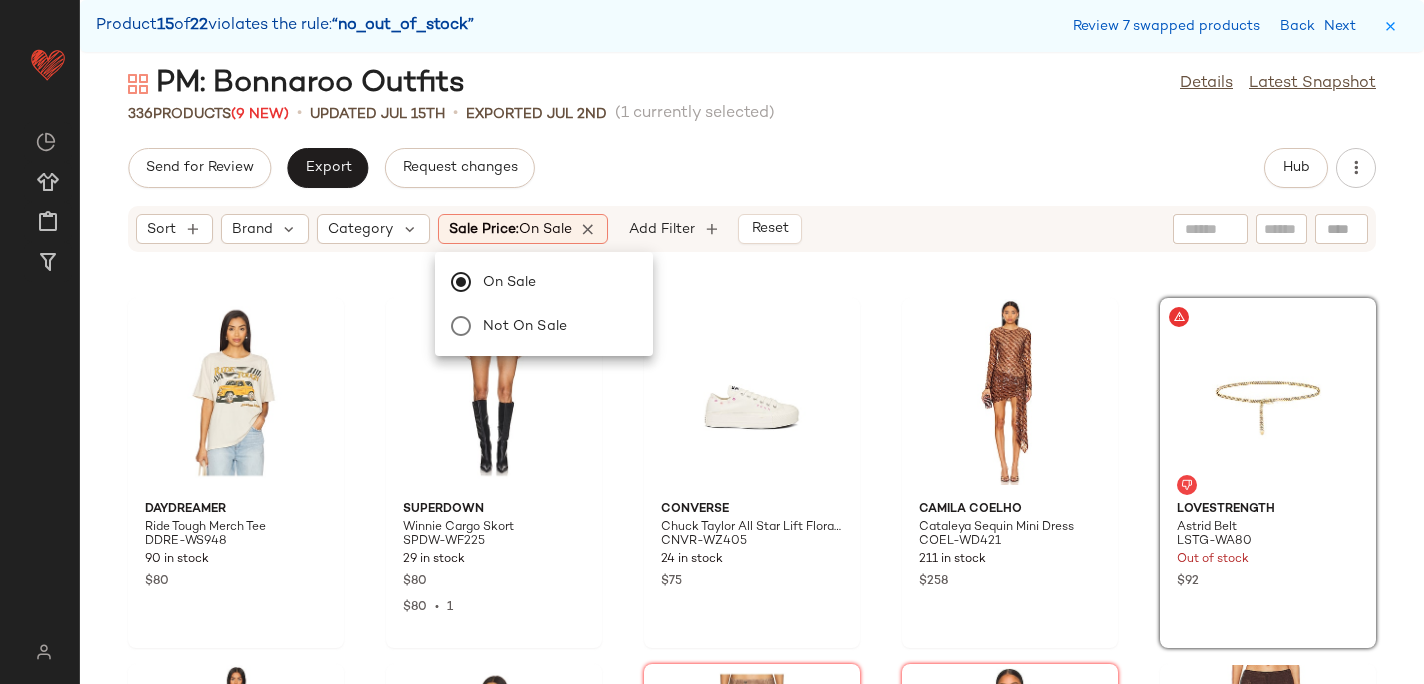 click on "Send for Review   Export   Request changes   Hub" 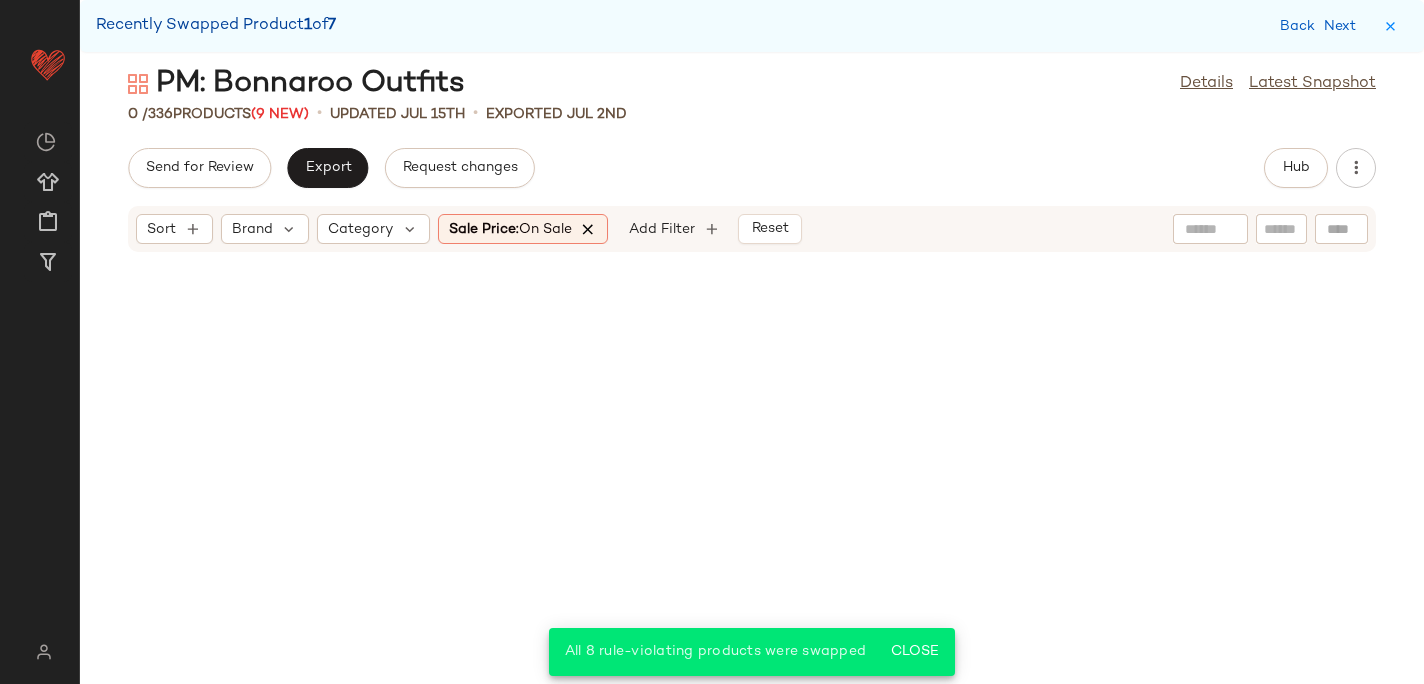 click at bounding box center [589, 229] 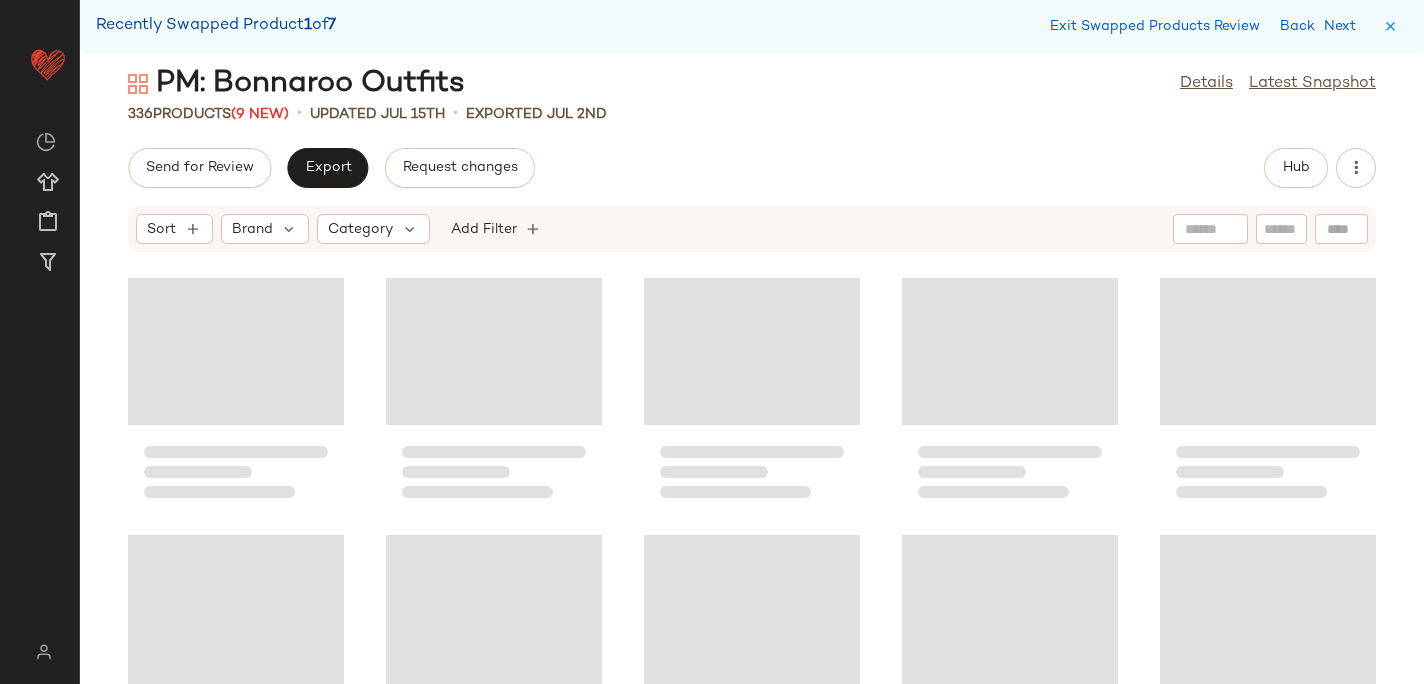 scroll, scrollTop: 9702, scrollLeft: 0, axis: vertical 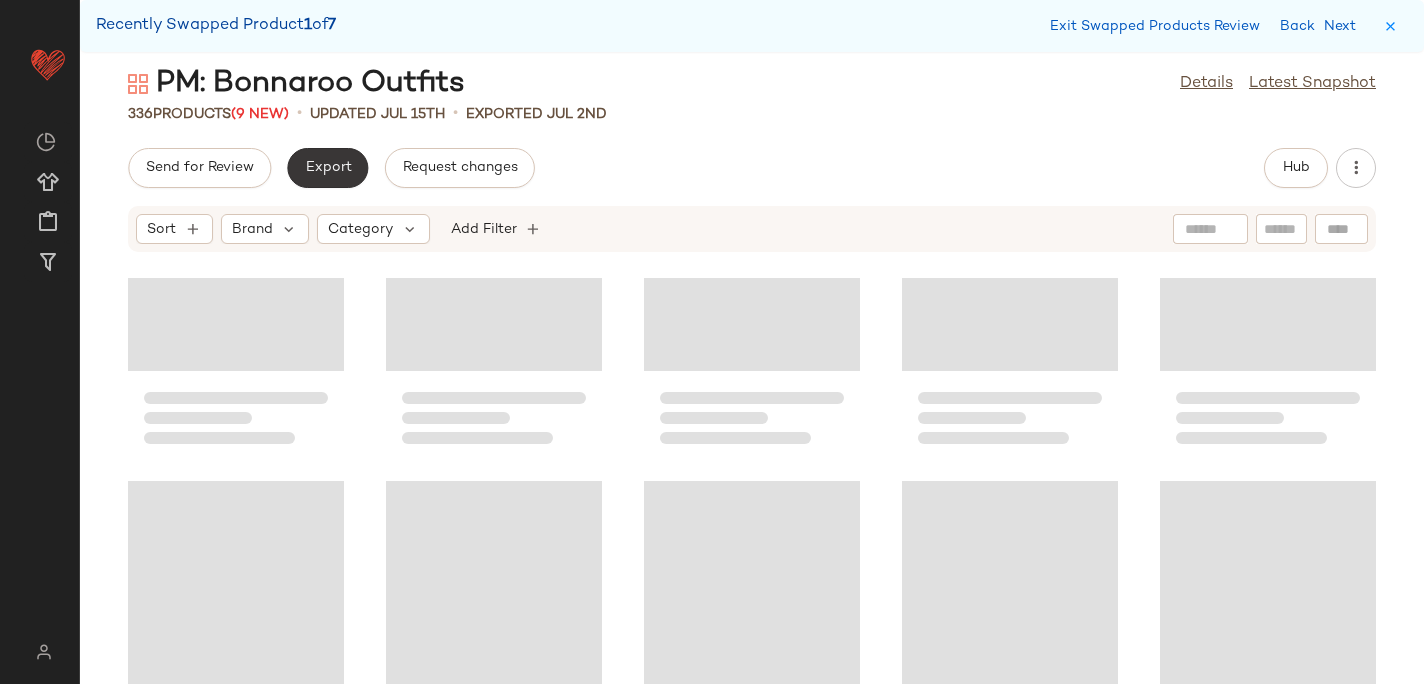click on "Export" at bounding box center (327, 168) 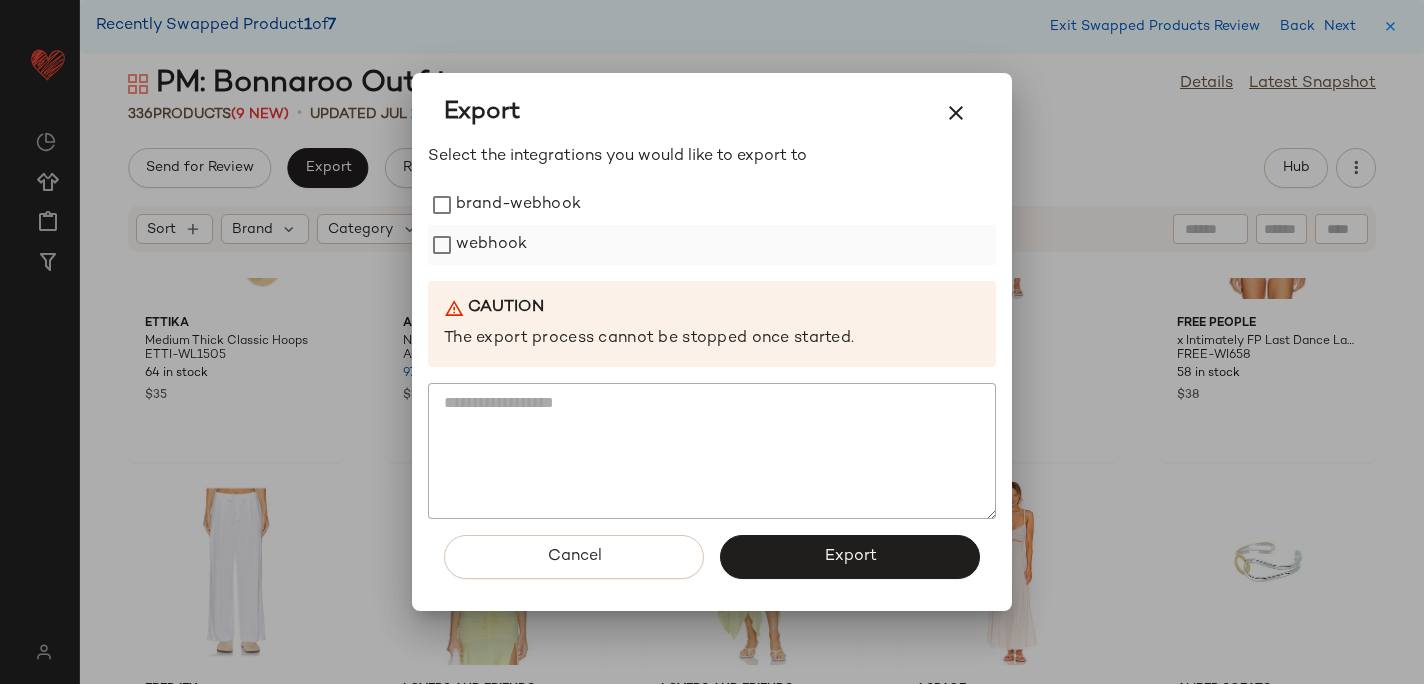 click on "webhook" at bounding box center (491, 245) 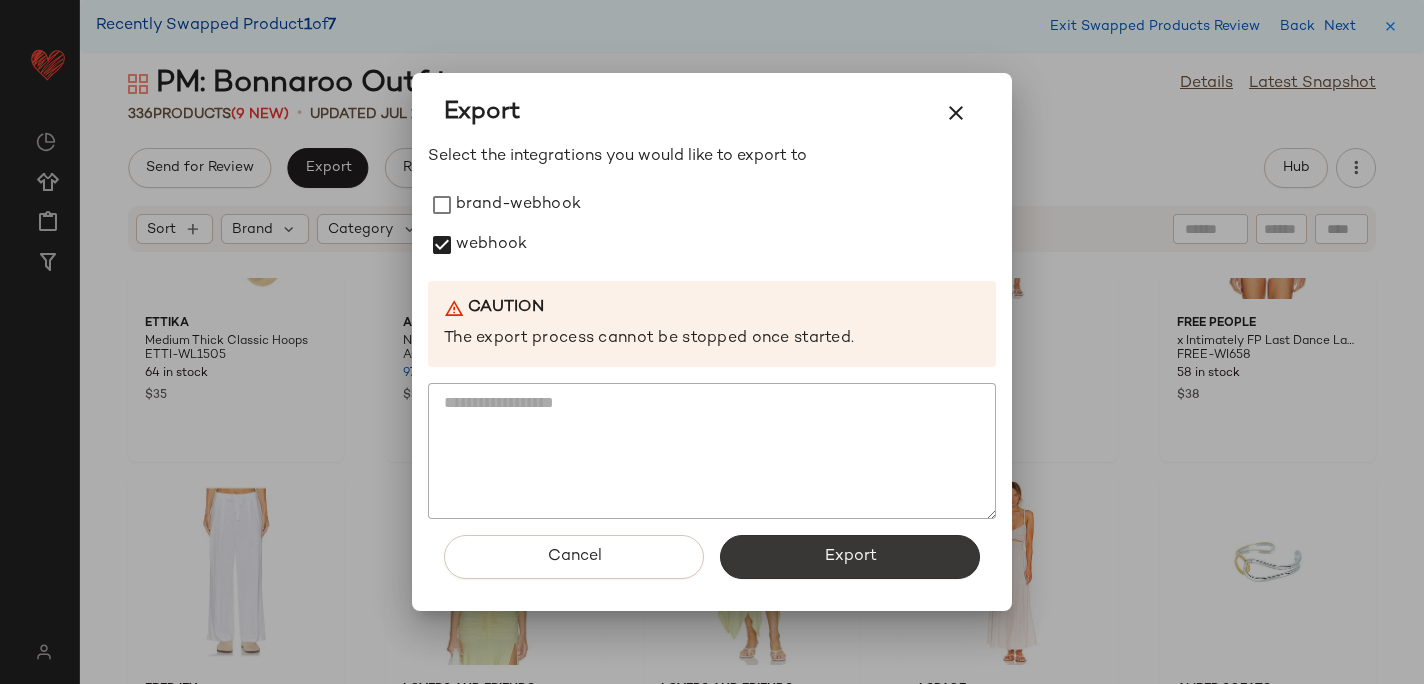 click on "Export" at bounding box center (850, 557) 